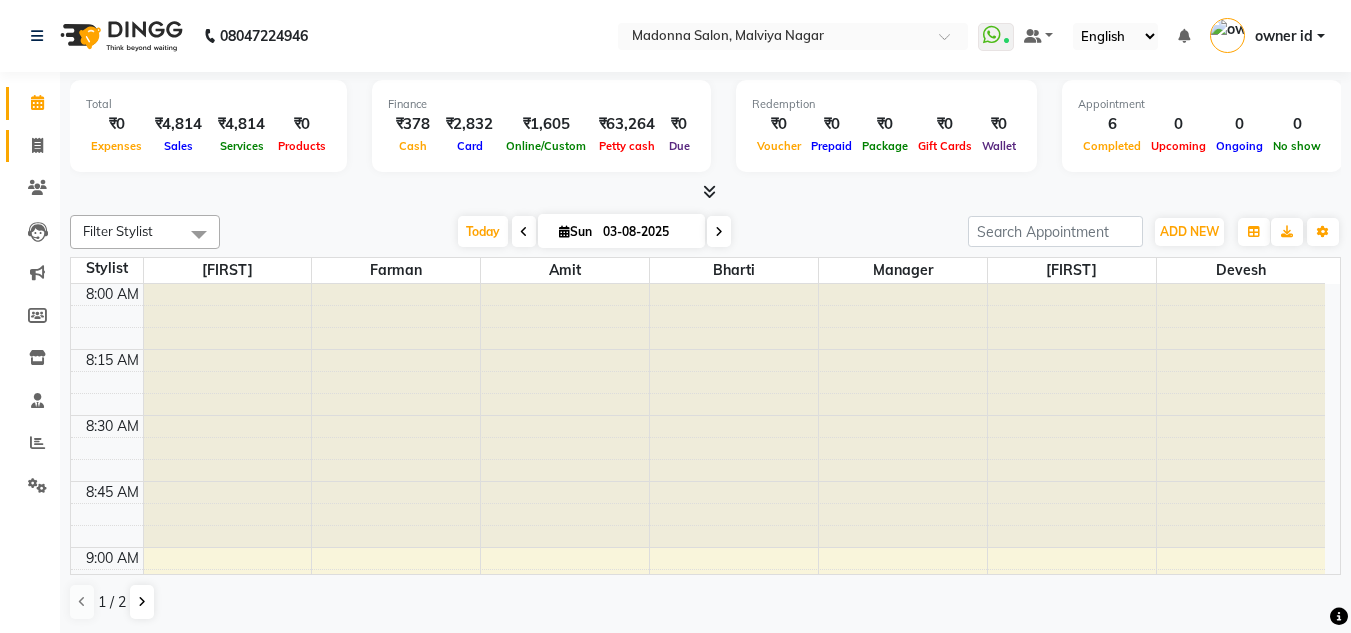 scroll, scrollTop: 0, scrollLeft: 0, axis: both 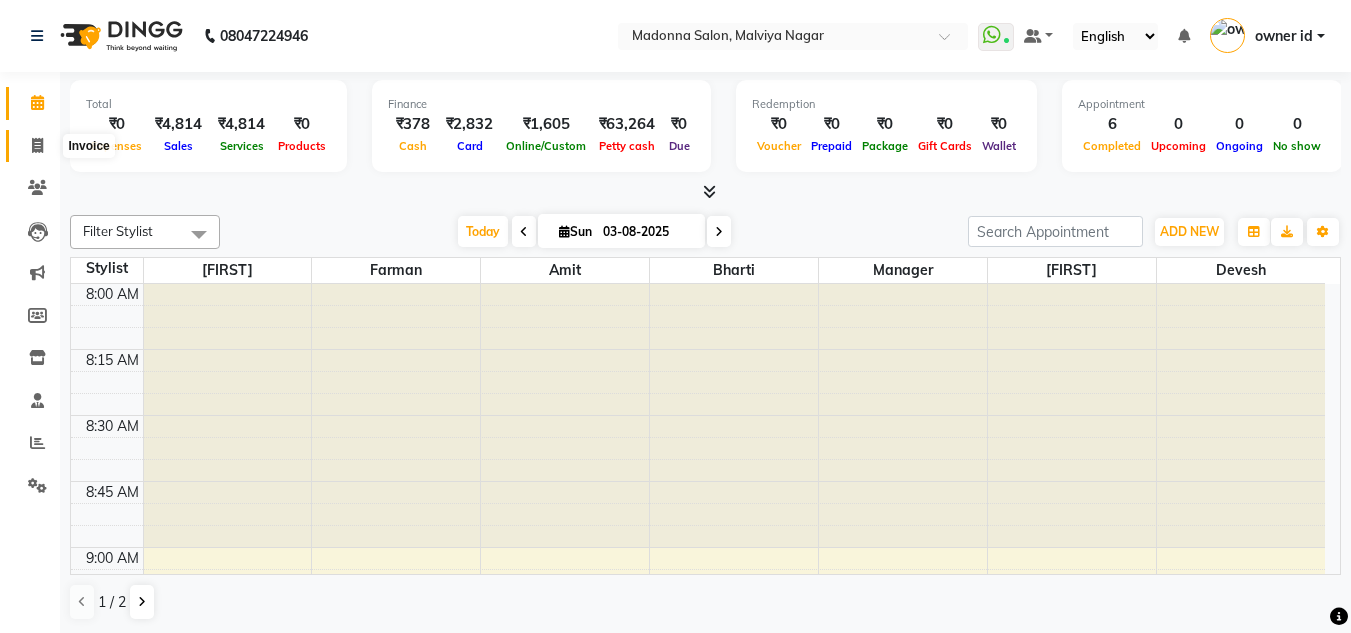 click 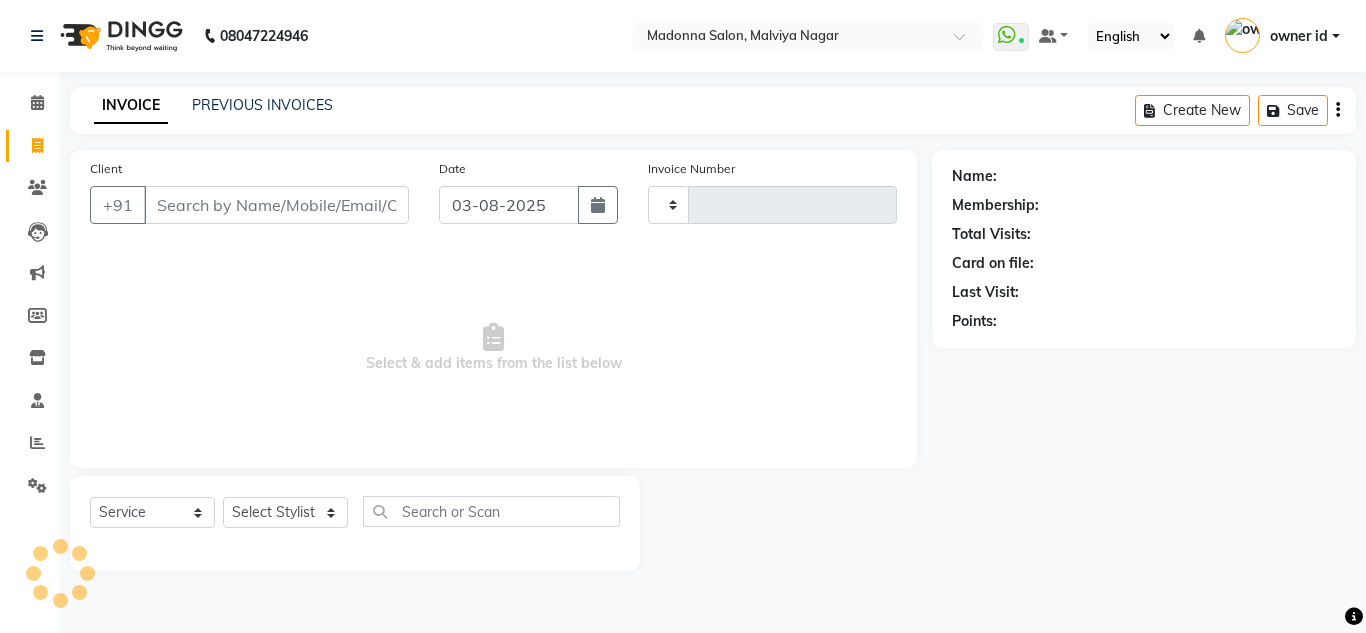 type on "0135" 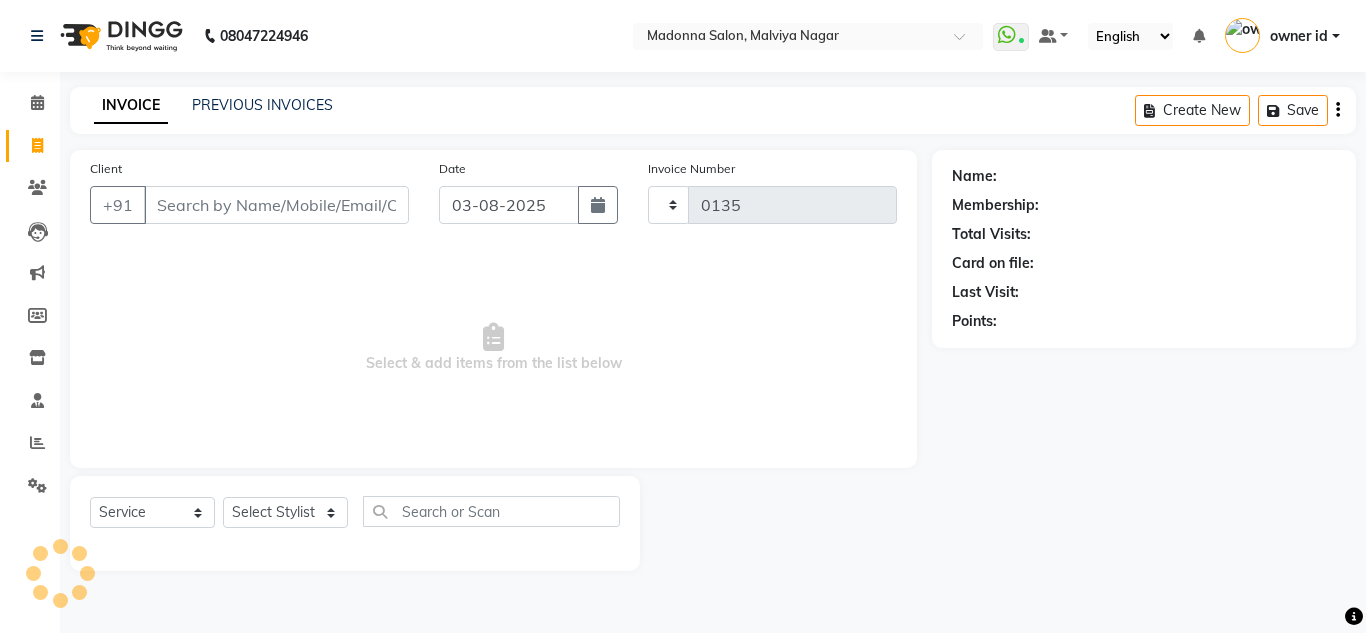 select on "8641" 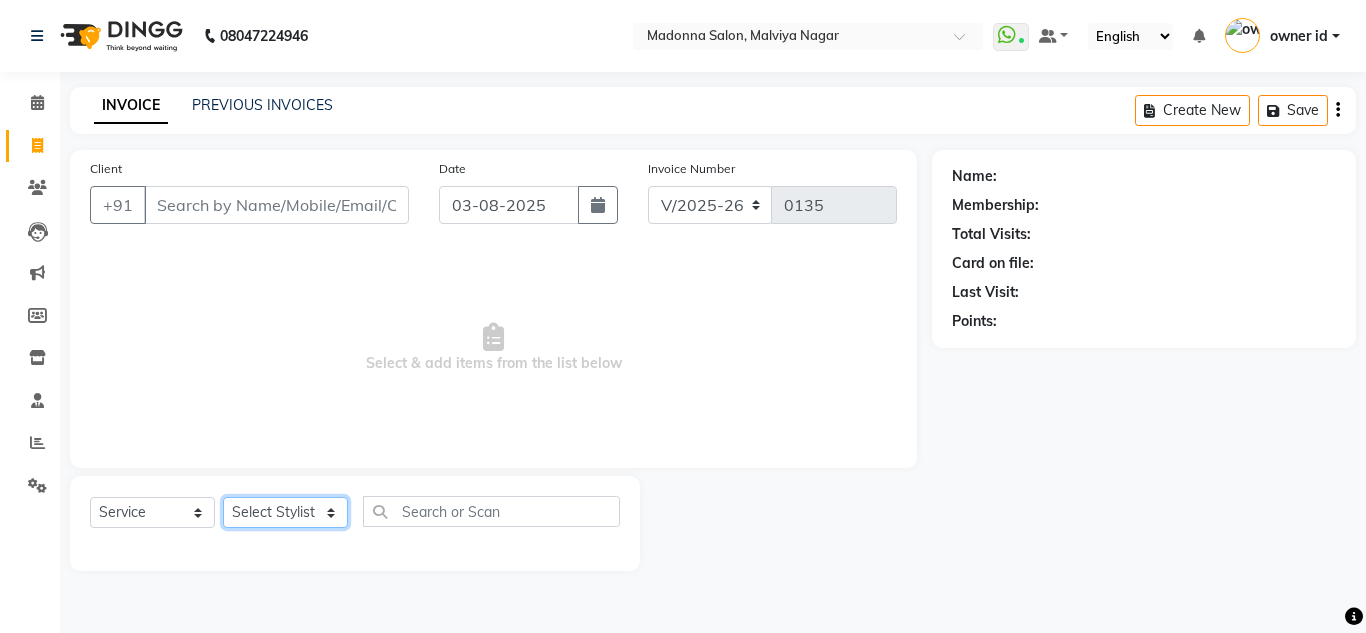 click on "Select Stylist Amit Bharti Devesh Farman Harsh  Jaikesh Manager Manoj Nitin Nails owner id Poonam Rihan" 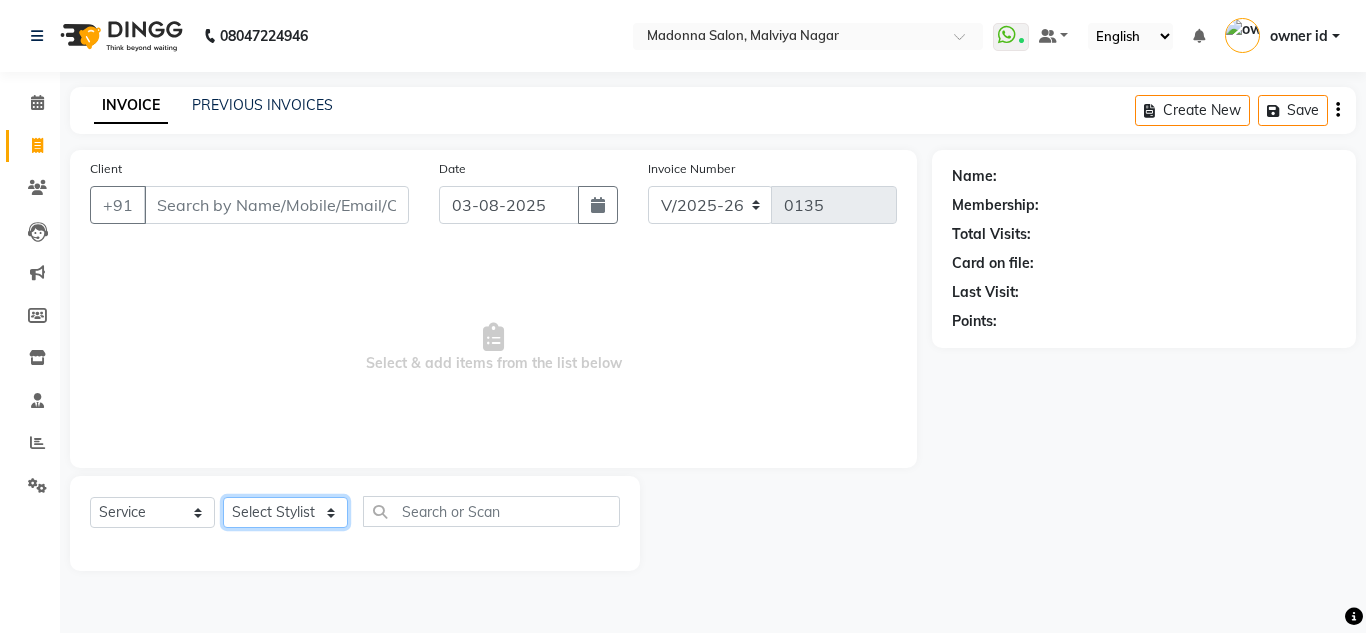 select on "87424" 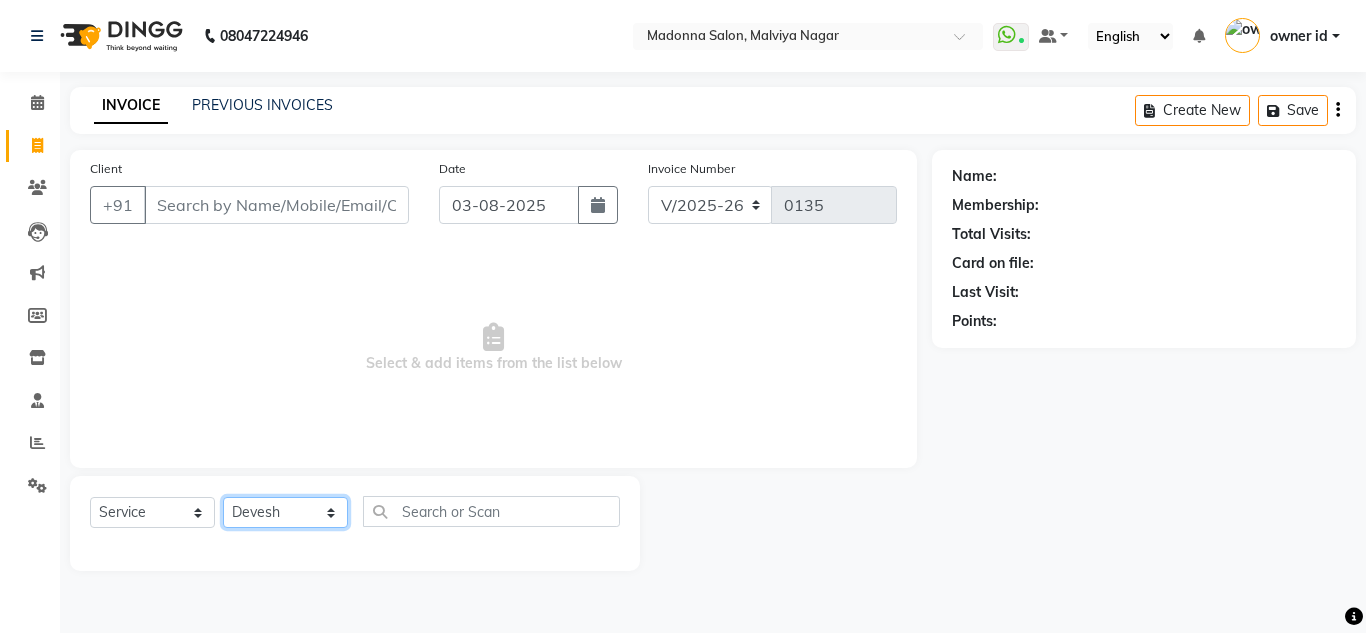 click on "Select Stylist Amit Bharti Devesh Farman Harsh  Jaikesh Manager Manoj Nitin Nails owner id Poonam Rihan" 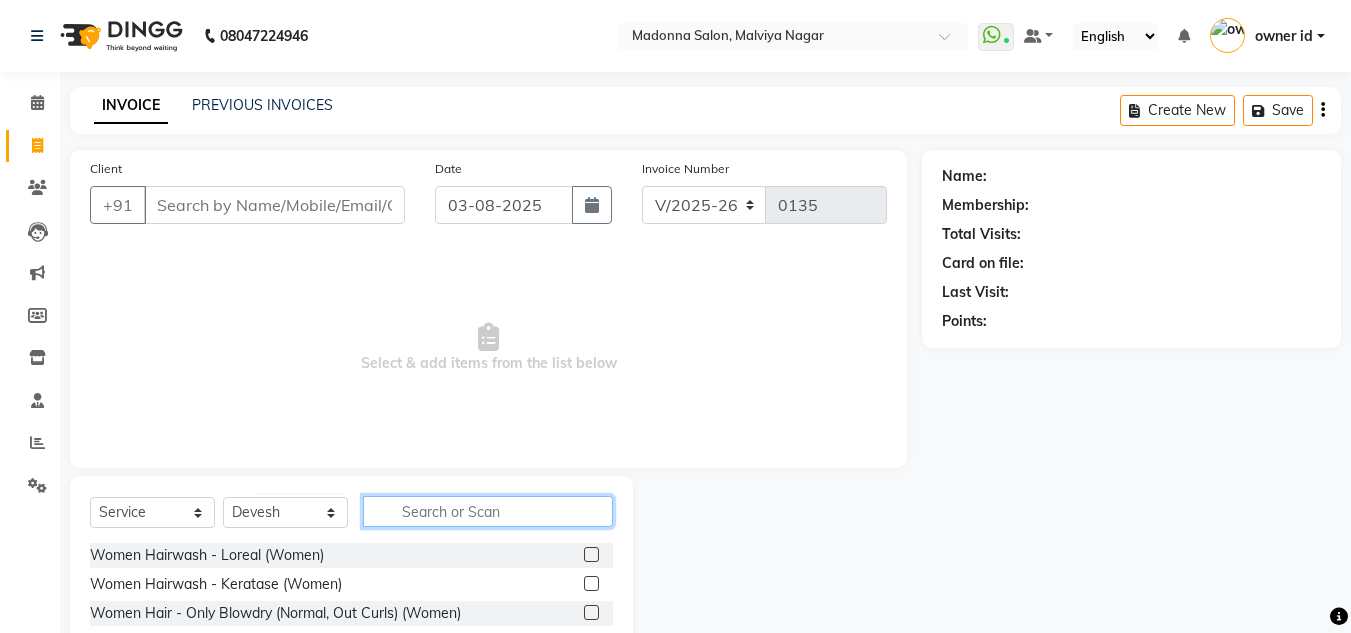 click 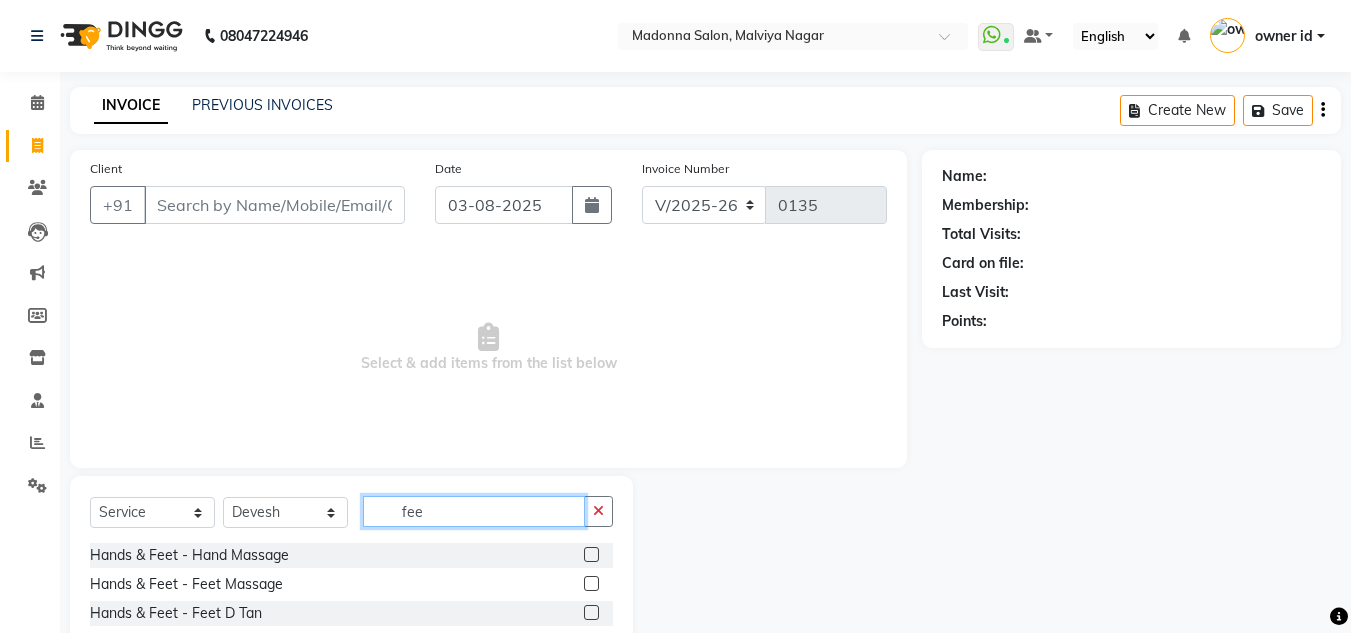 type on "fee" 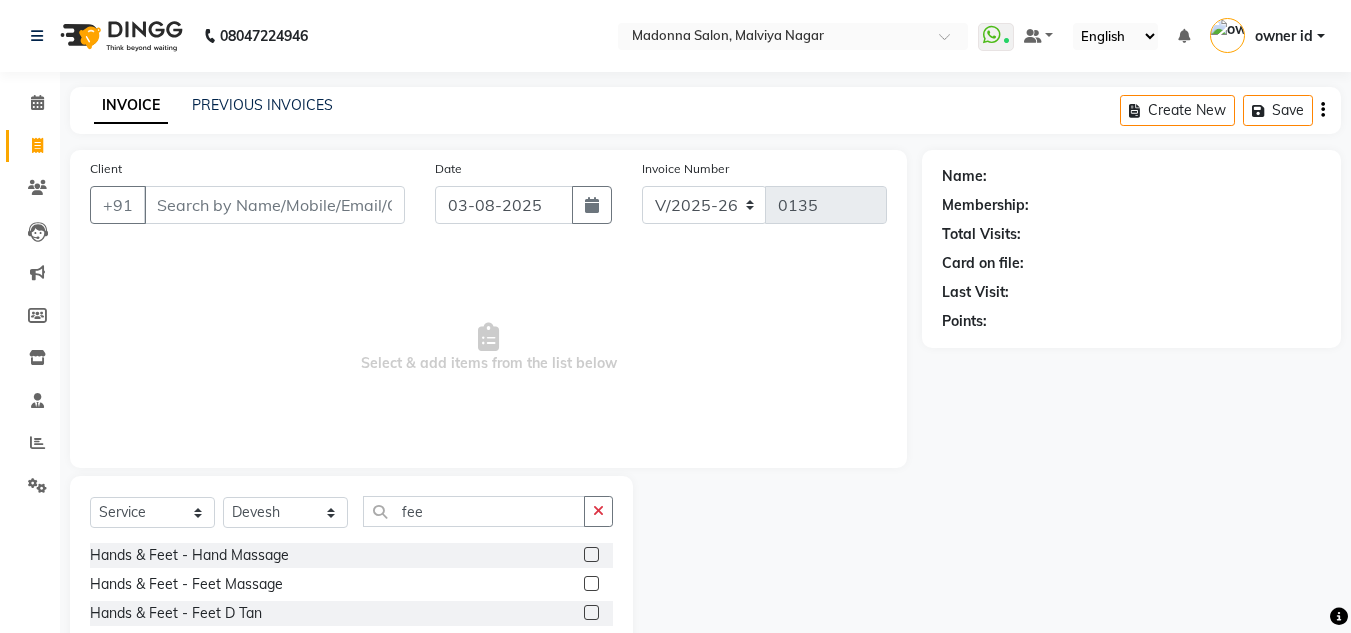 click 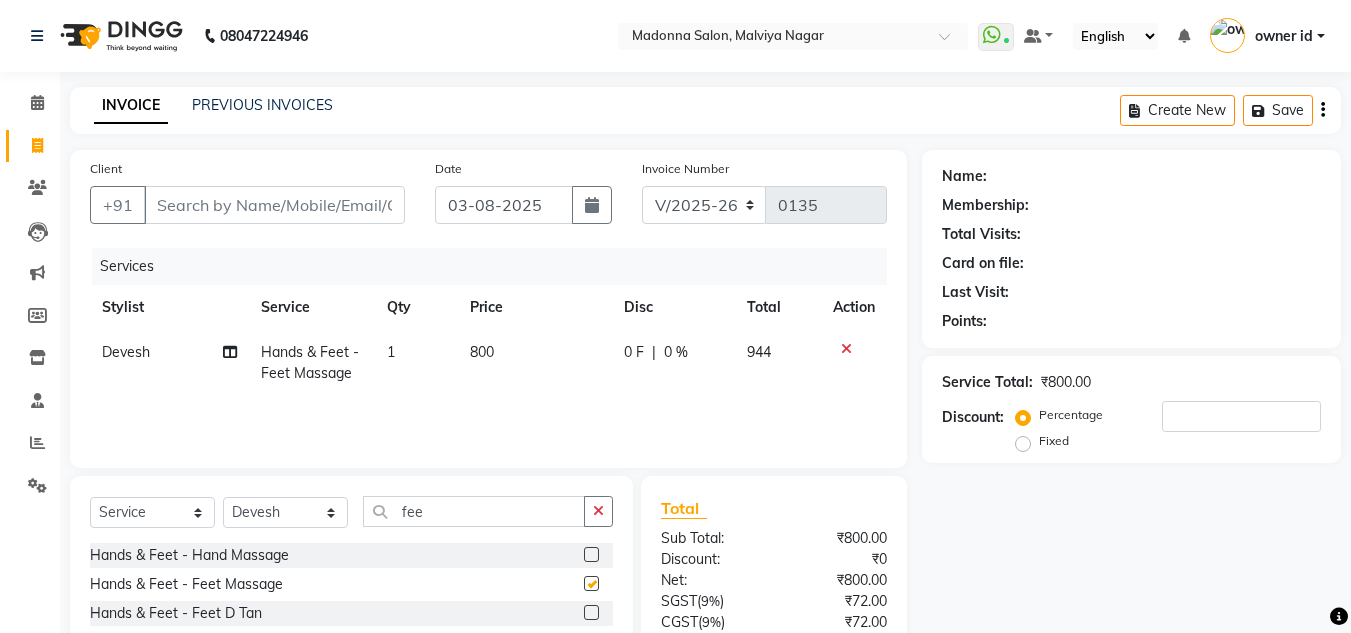 checkbox on "false" 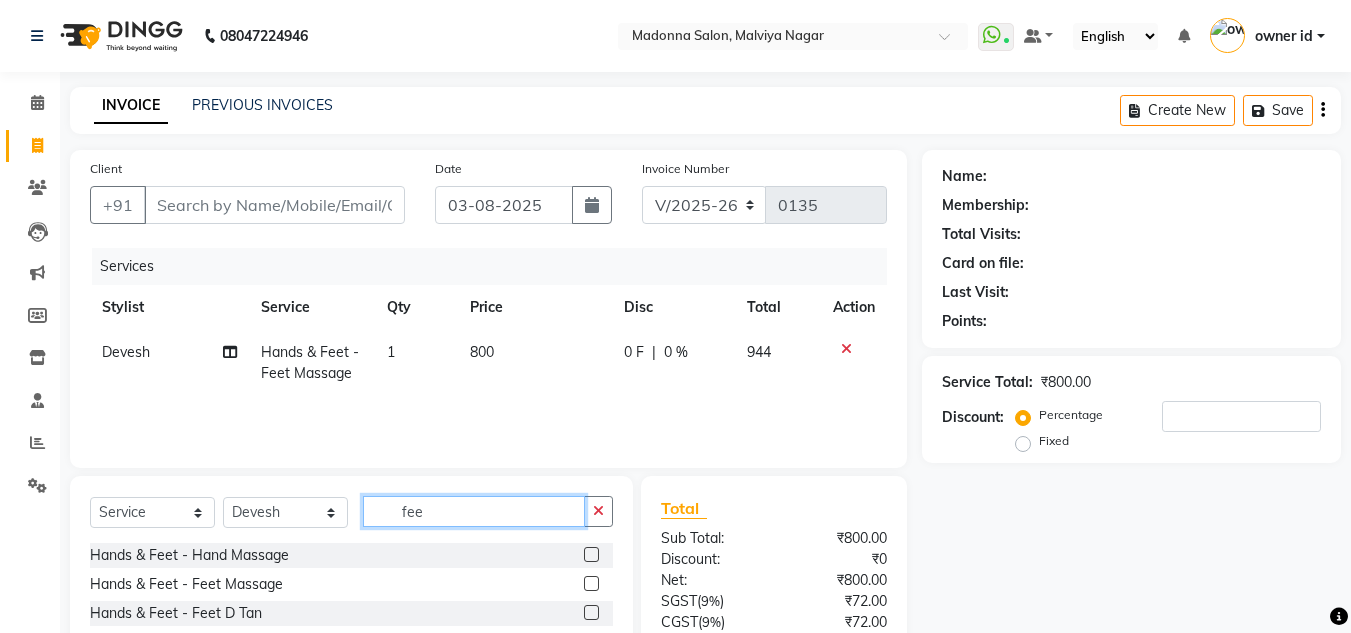 click on "fee" 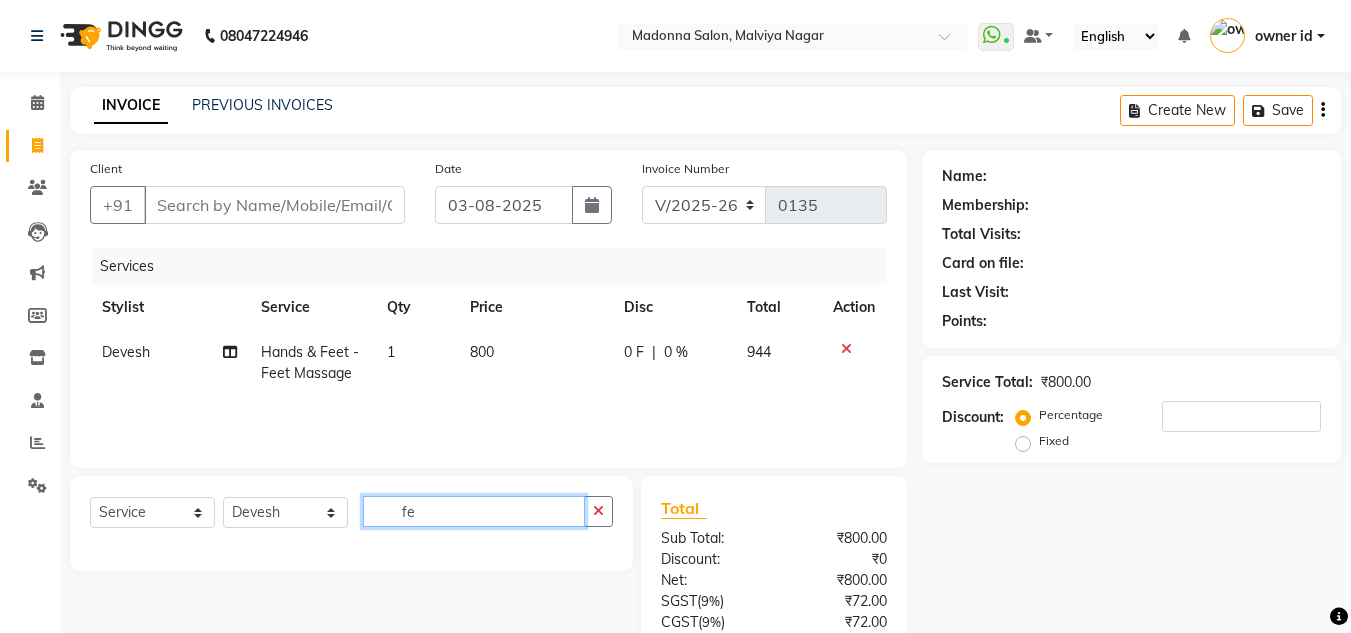 type on "f" 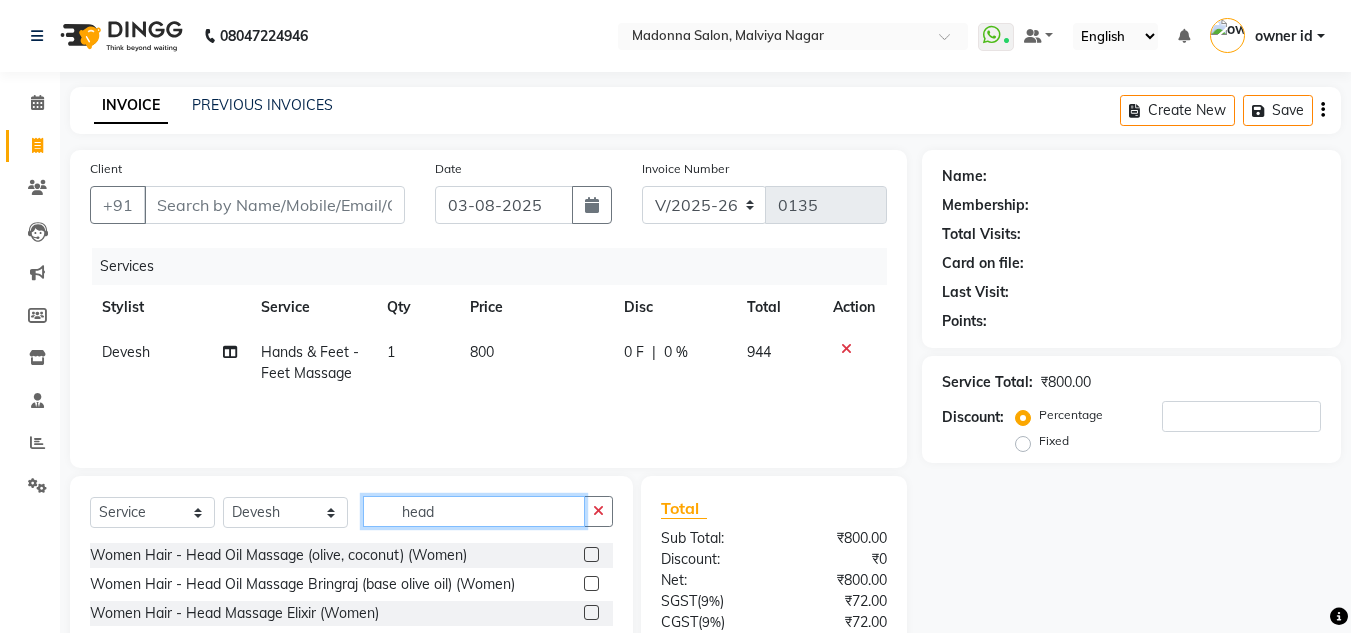 type on "head" 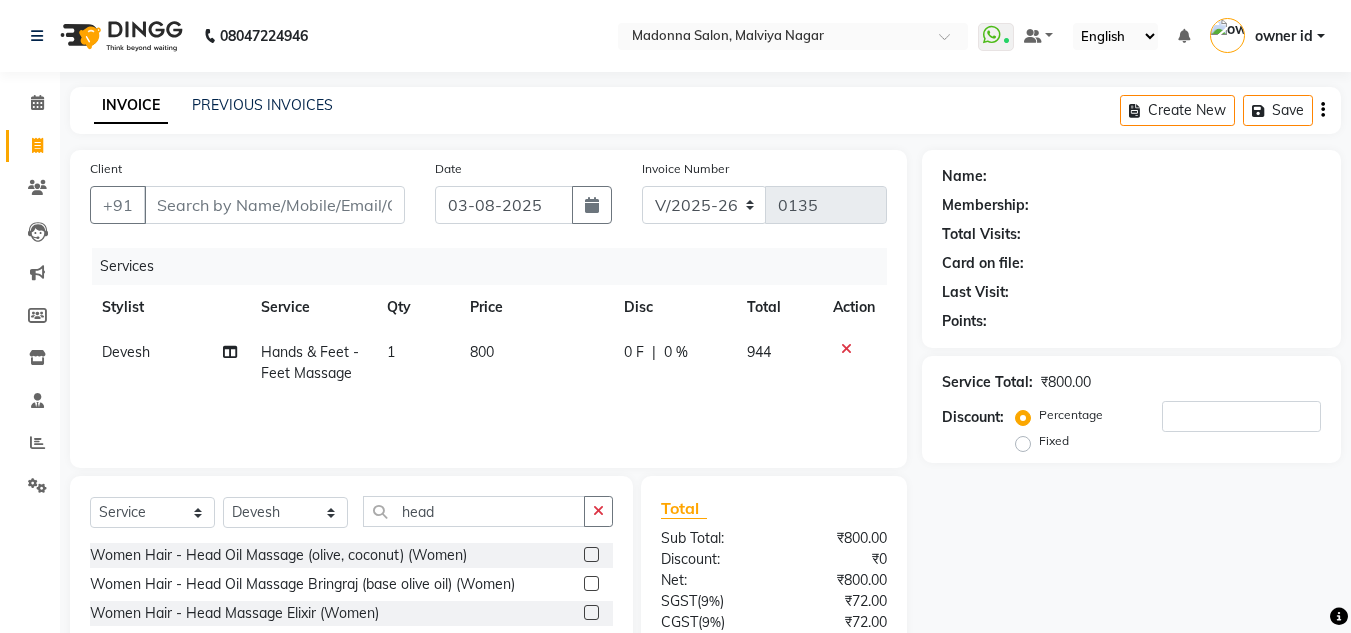 click on "800" 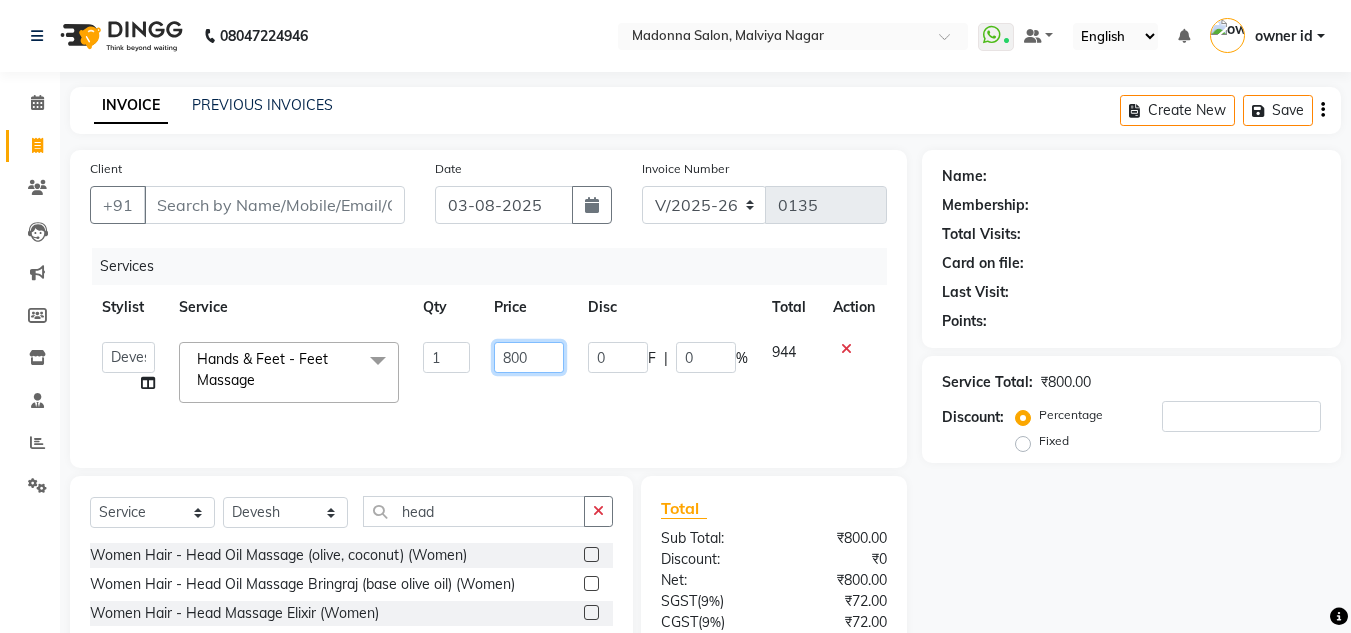 click on "800" 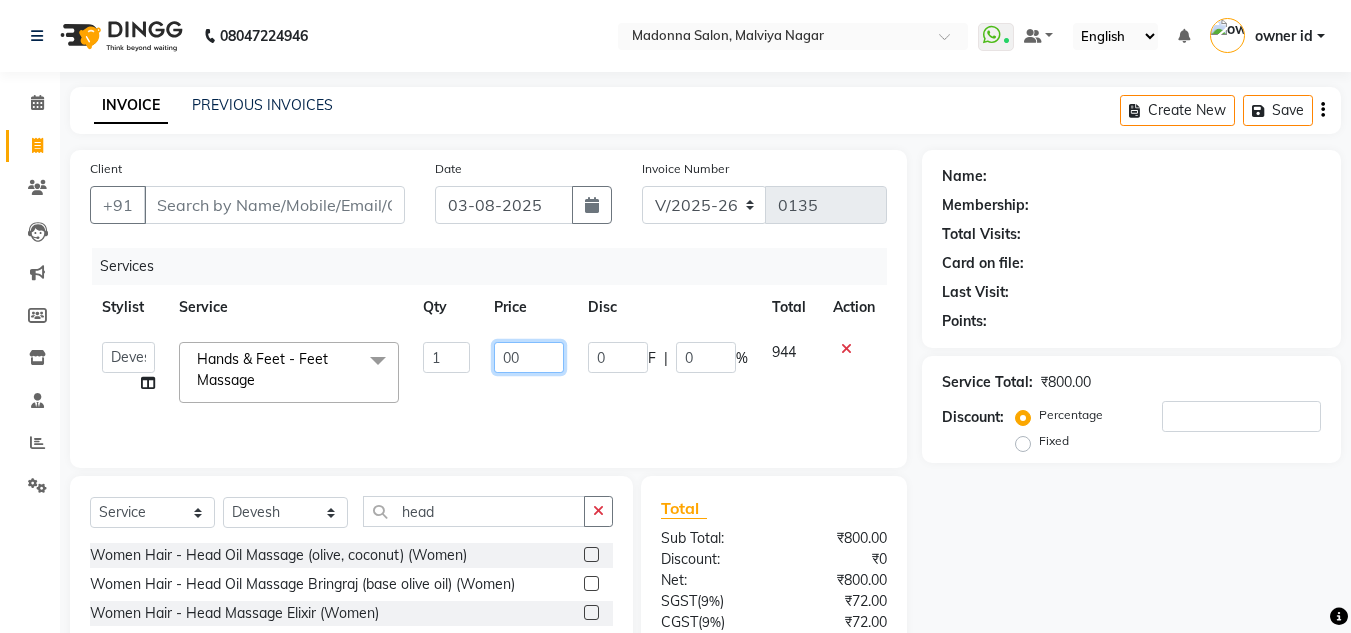 type on "500" 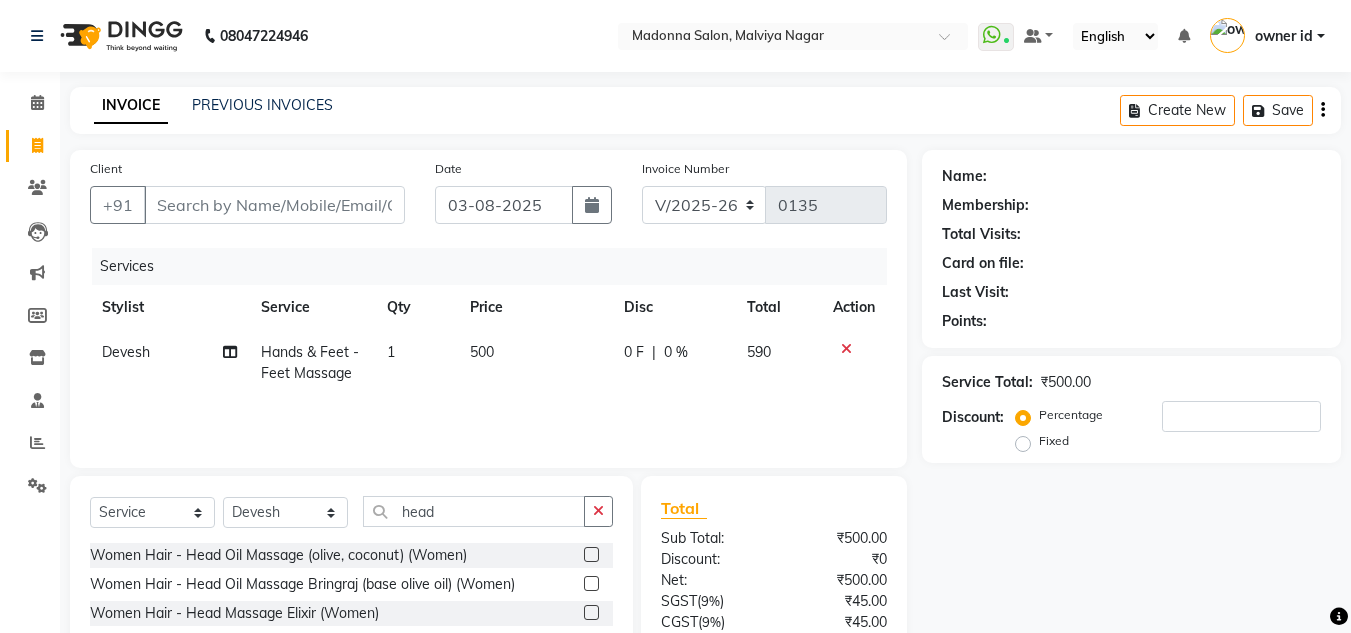 click on "0 F | 0 %" 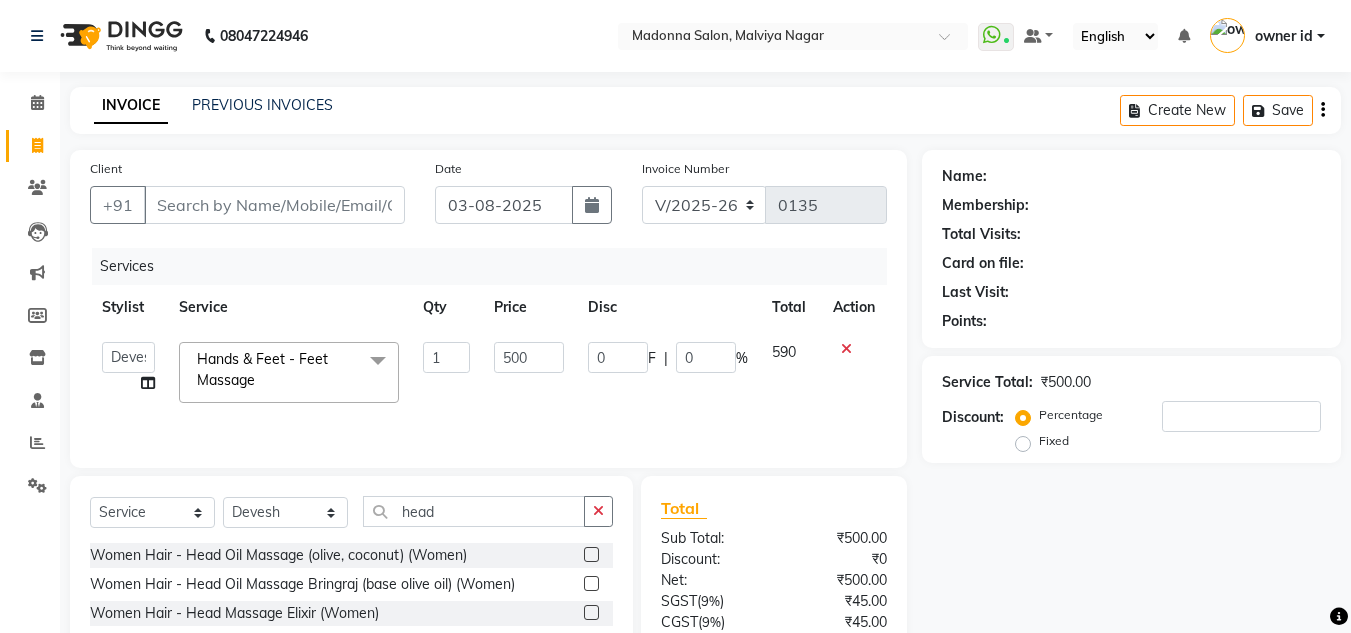 click on "0 F | 0 %" 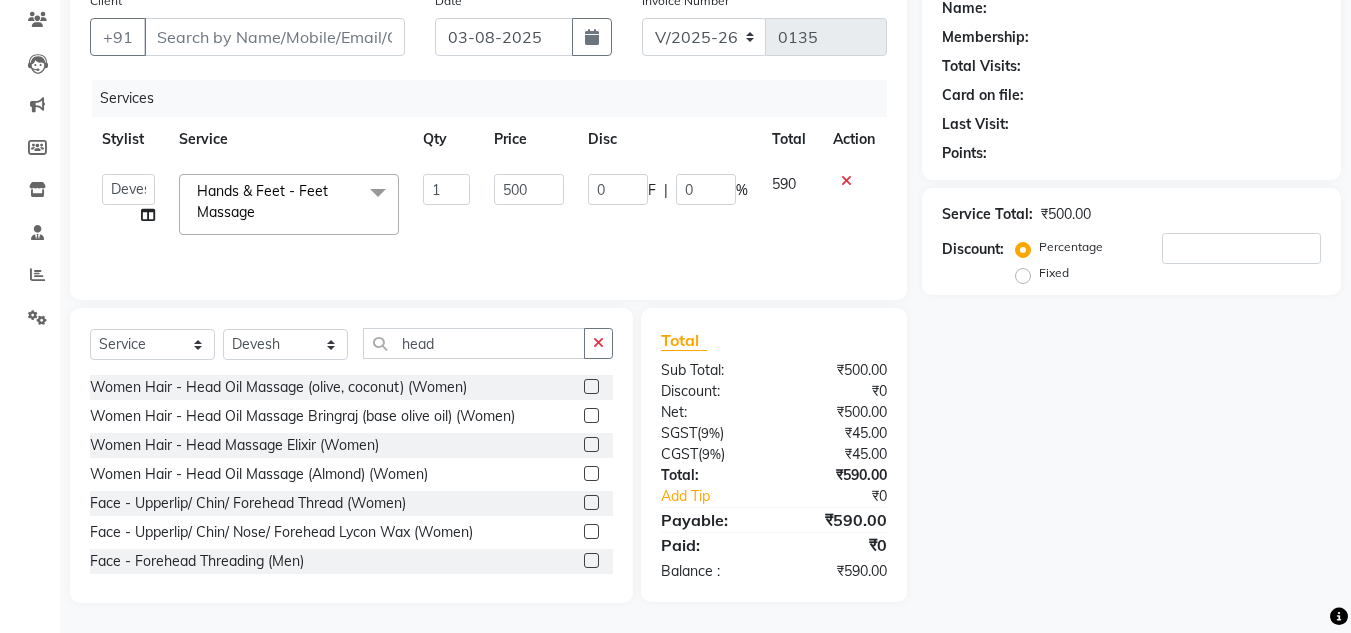 scroll, scrollTop: 0, scrollLeft: 0, axis: both 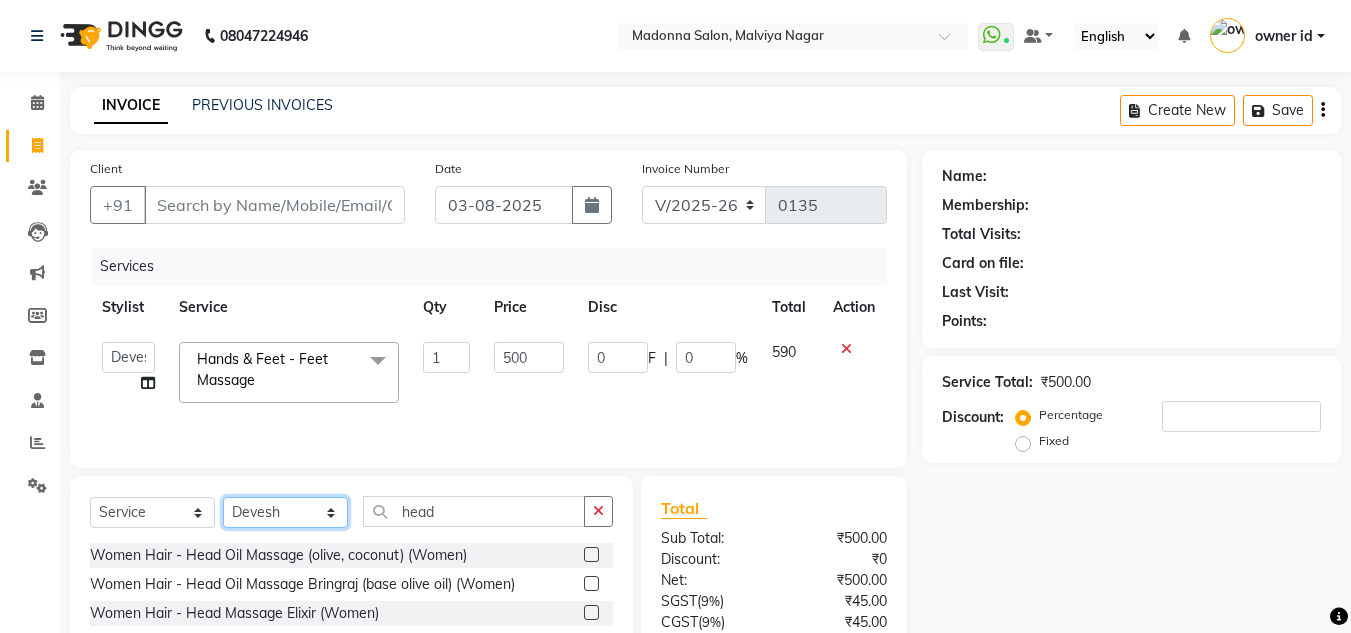 click on "Select Stylist Amit Bharti Devesh Farman Harsh  Jaikesh Manager Manoj Nitin Nails owner id Poonam Rihan" 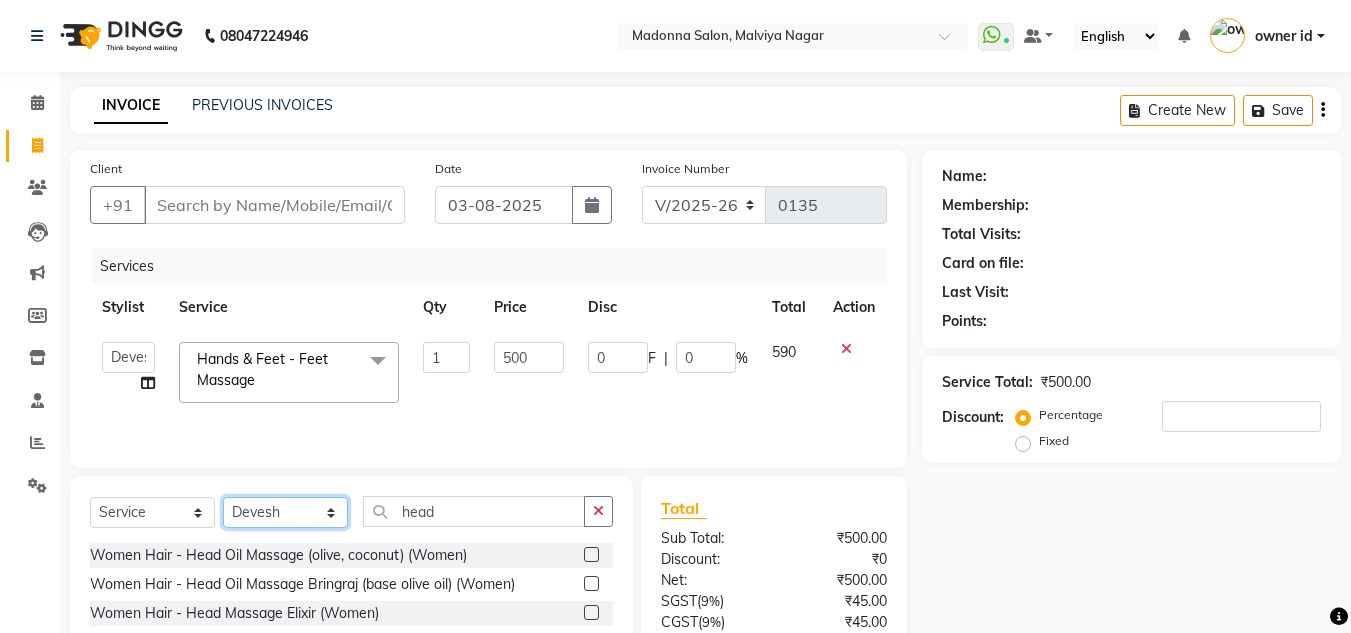 select on "86636" 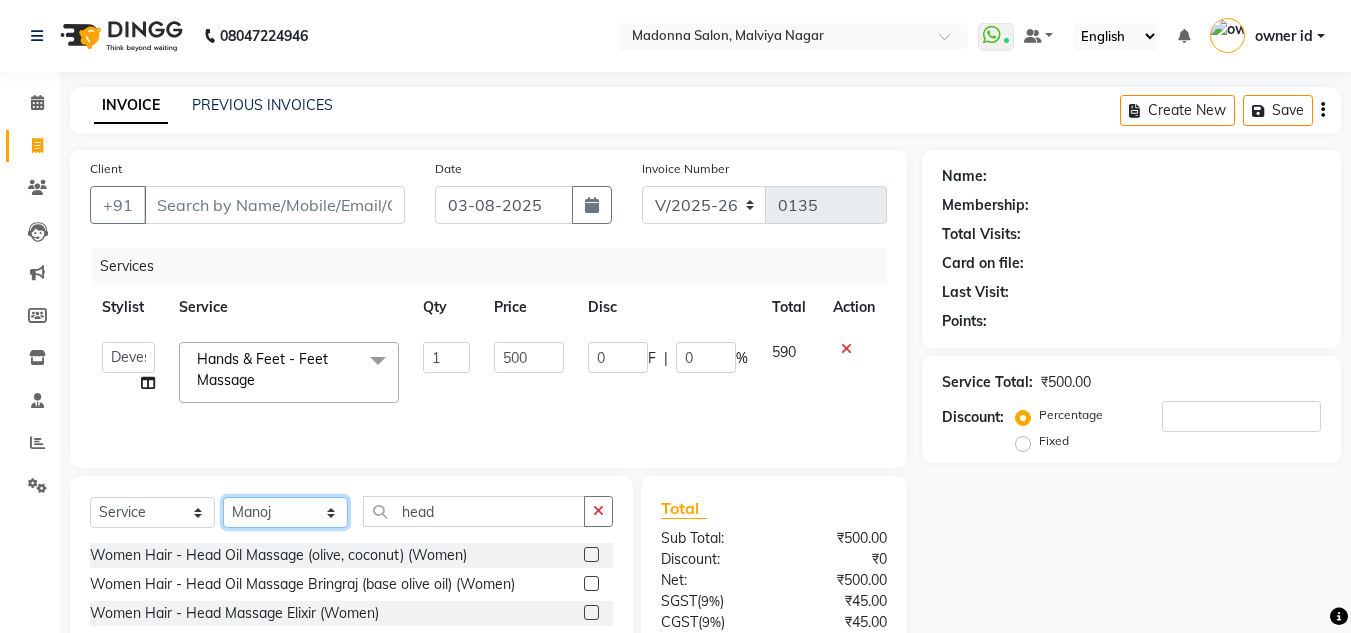 click on "Select Stylist Amit Bharti Devesh Farman Harsh  Jaikesh Manager Manoj Nitin Nails owner id Poonam Rihan" 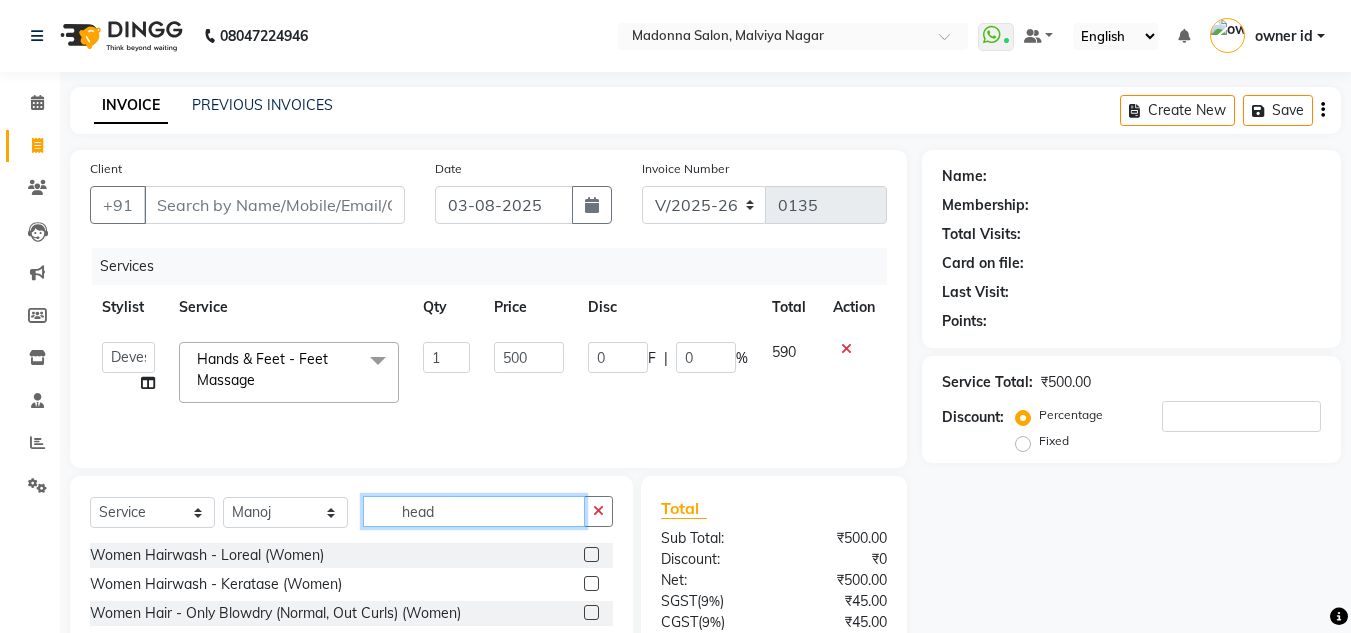click on "head" 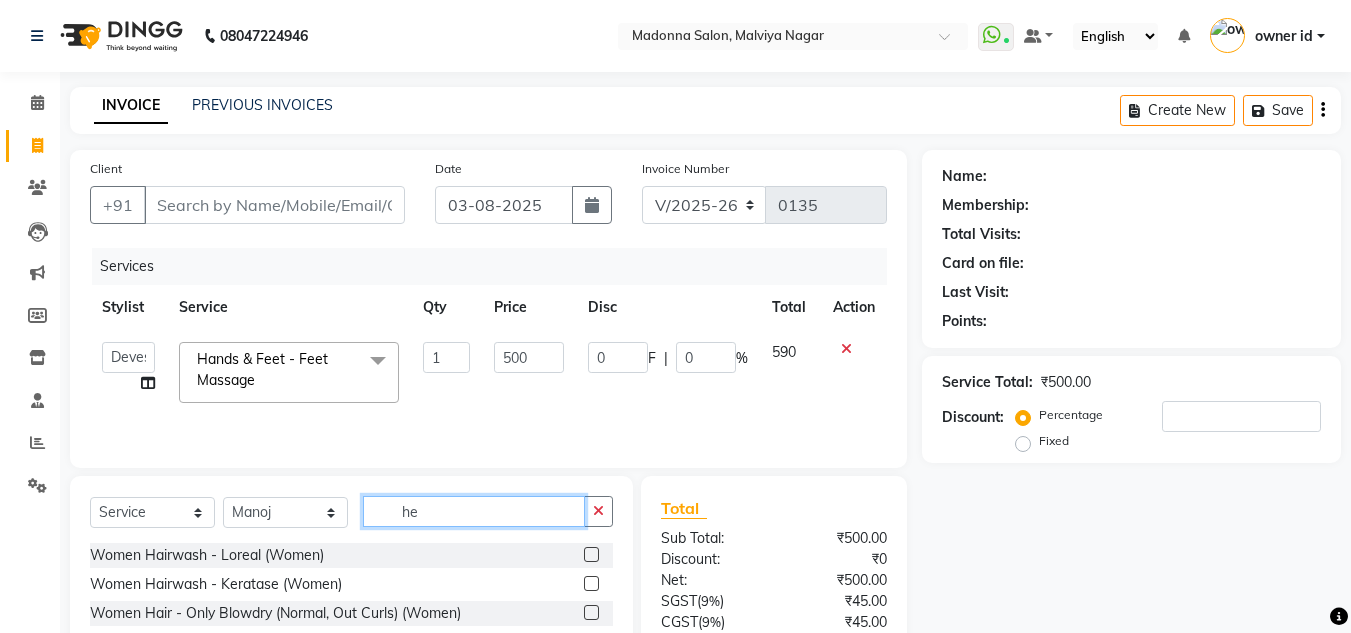 type on "h" 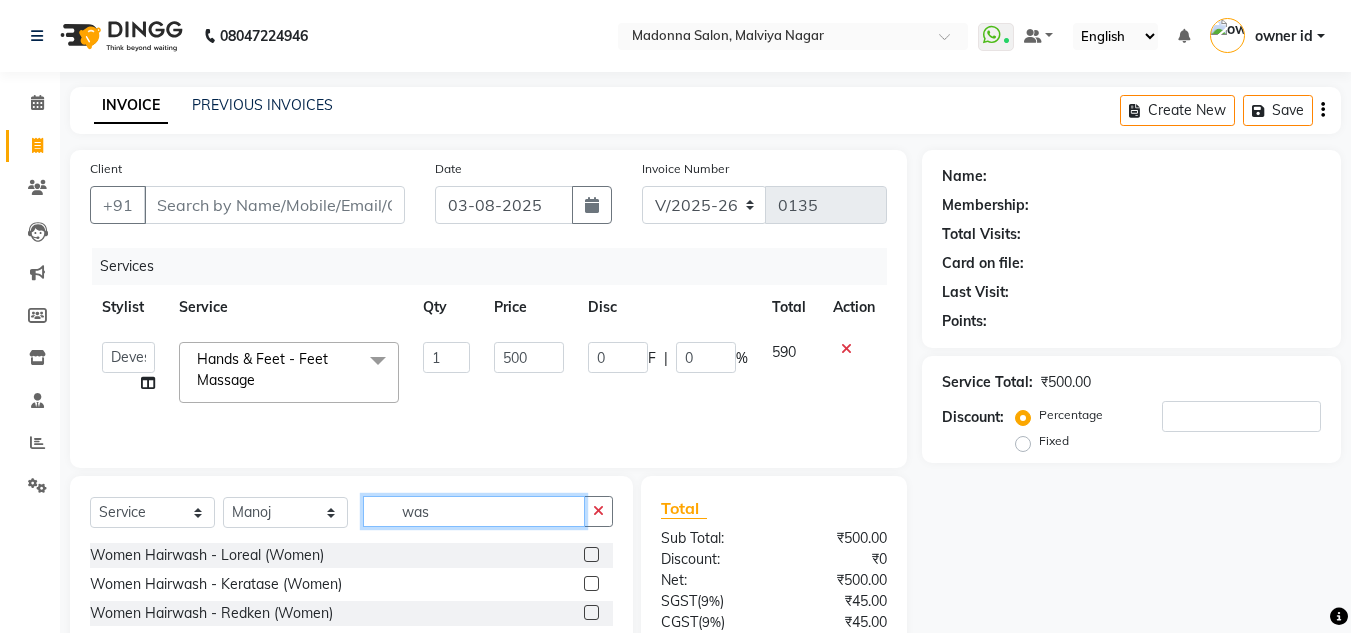 type on "was" 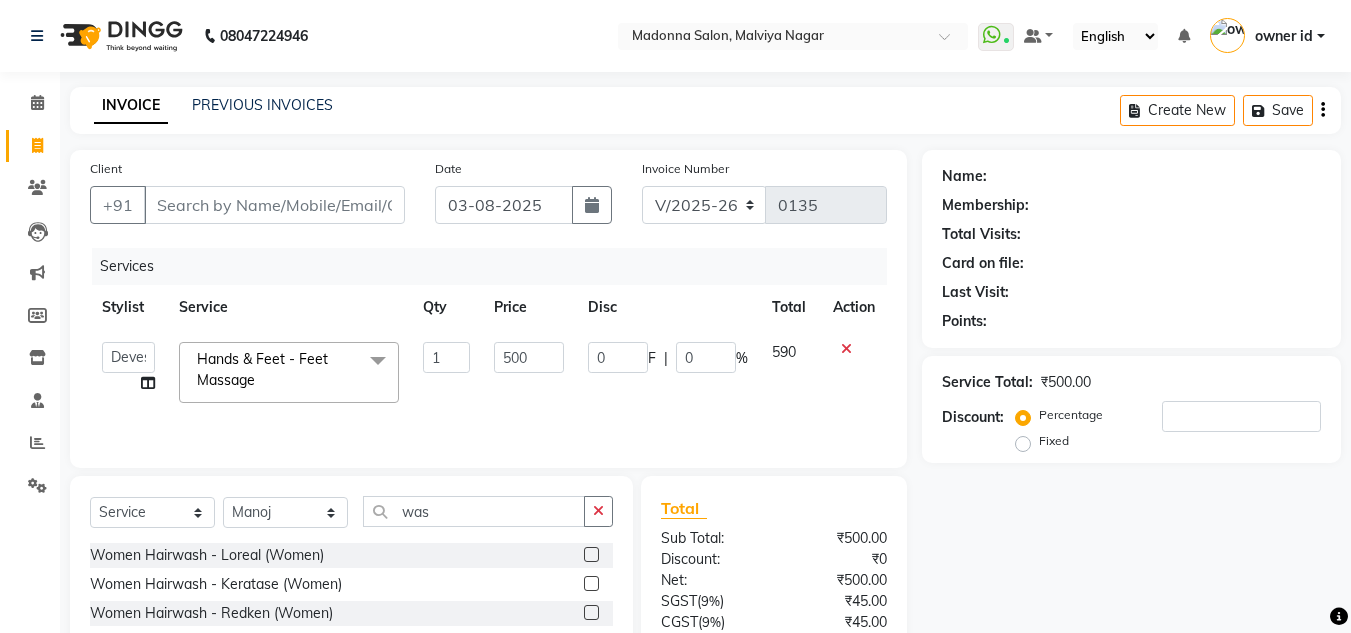 click on "Women Hairwash  - Loreal  (Women)" 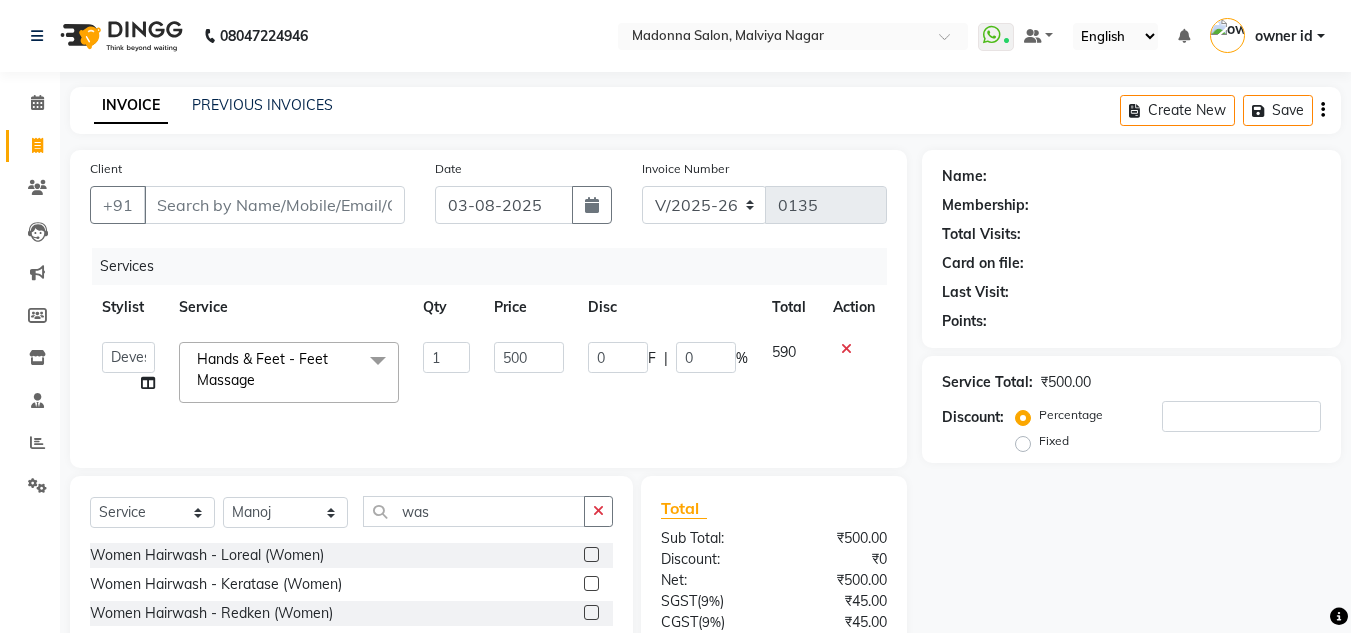 click 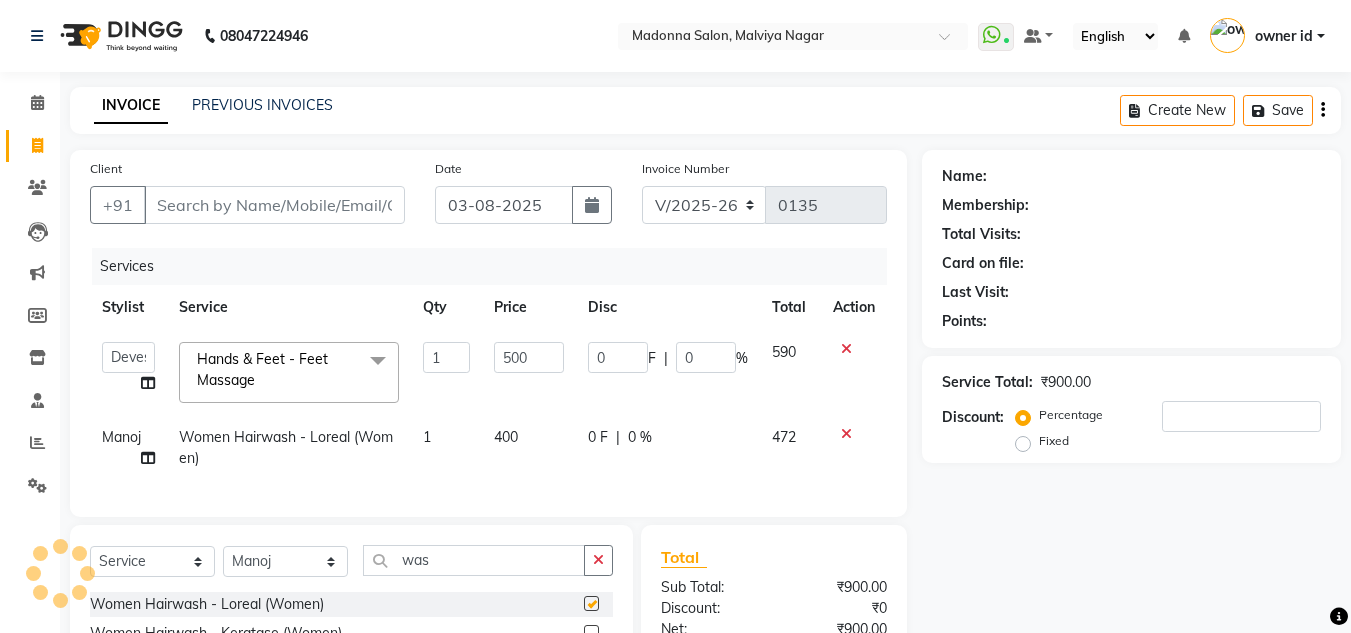 checkbox on "false" 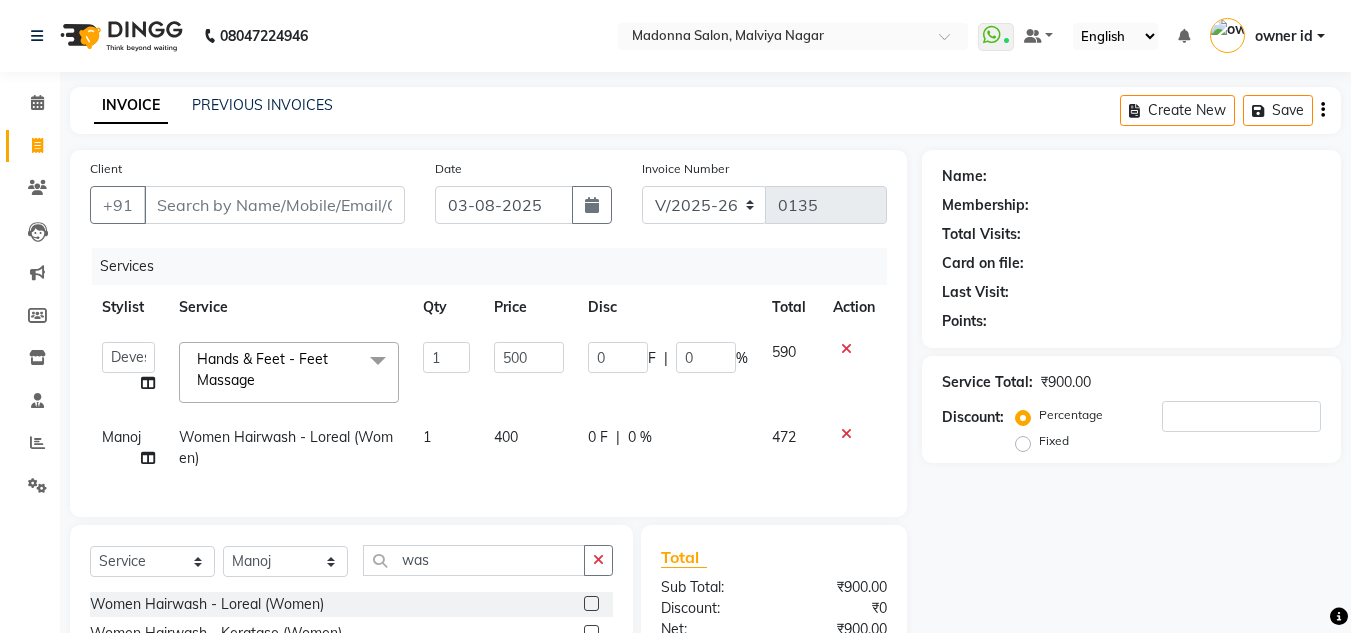 click on "400" 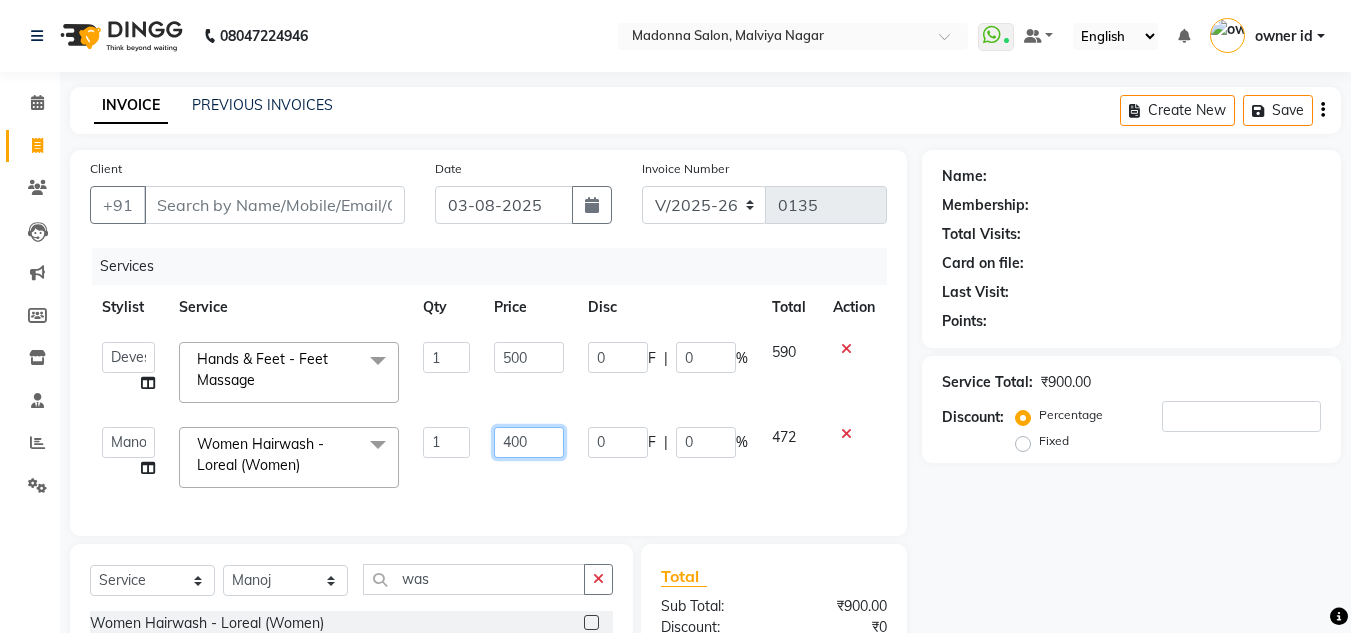 click on "400" 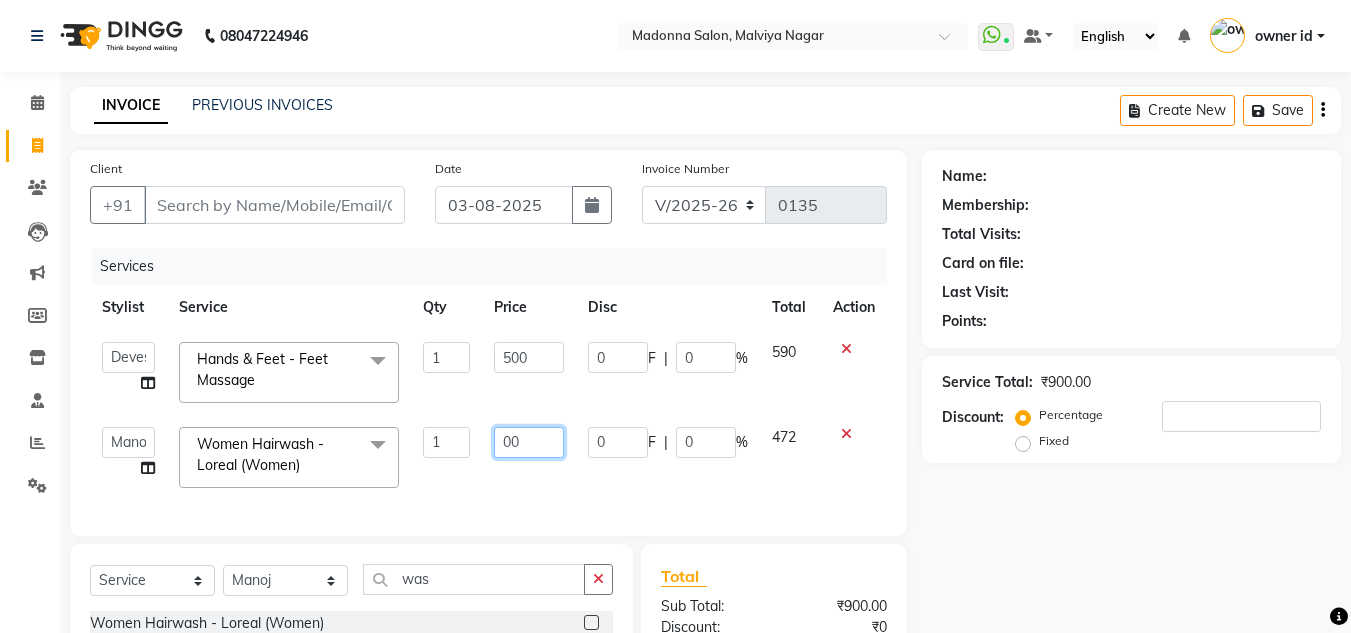 type on "200" 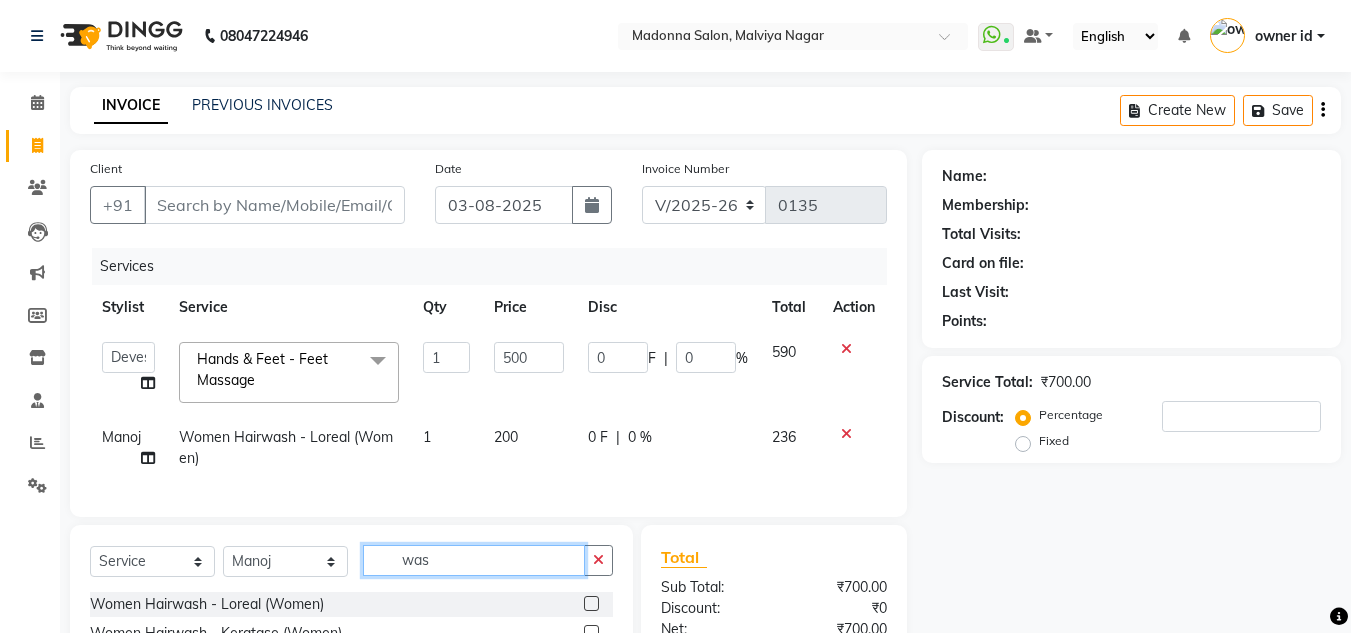 click on "Select  Service  Product  Membership  Package Voucher Prepaid Gift Card  Select Stylist Amit Bharti Devesh Farman Harsh  Jaikesh Manager Manoj Nitin Nails owner id Poonam Rihan was" 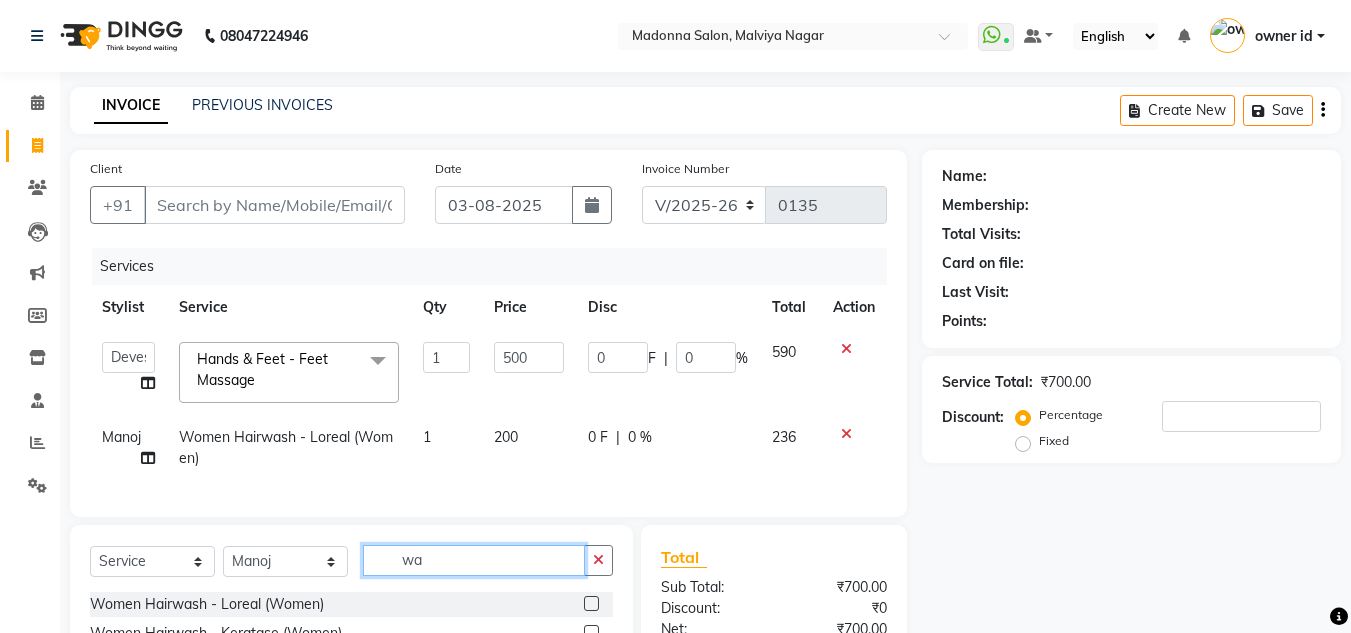 type on "w" 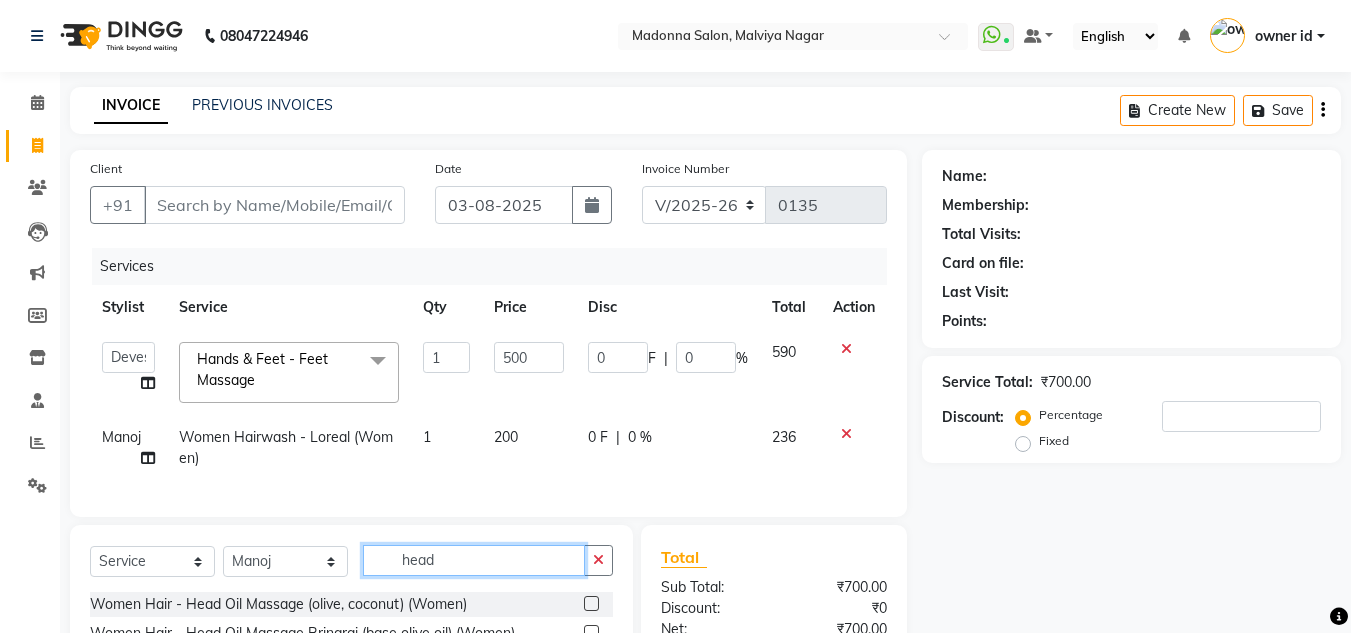 scroll, scrollTop: 110, scrollLeft: 0, axis: vertical 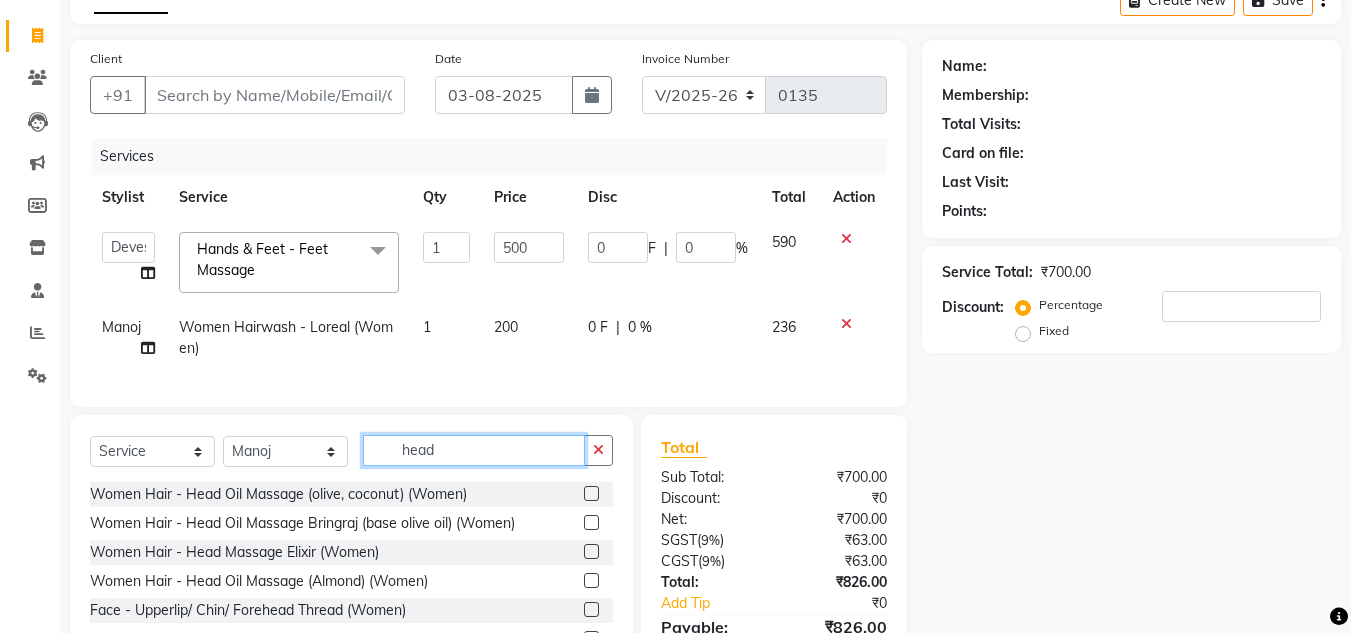 type on "head" 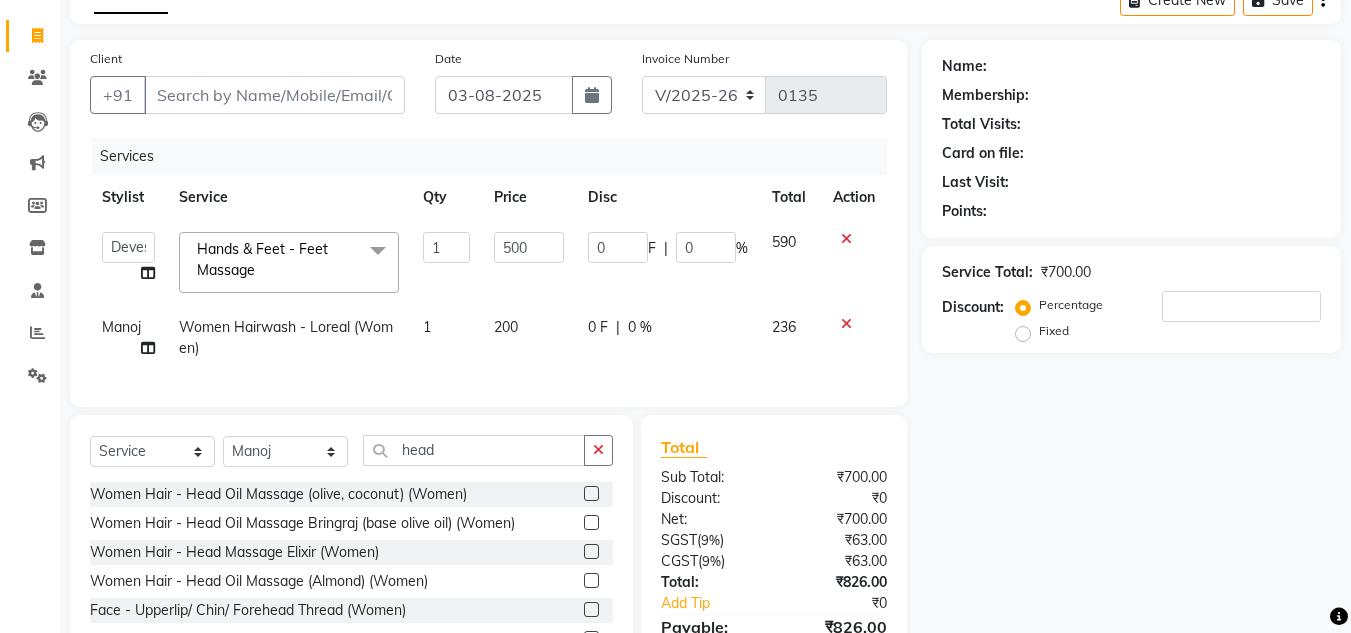 click 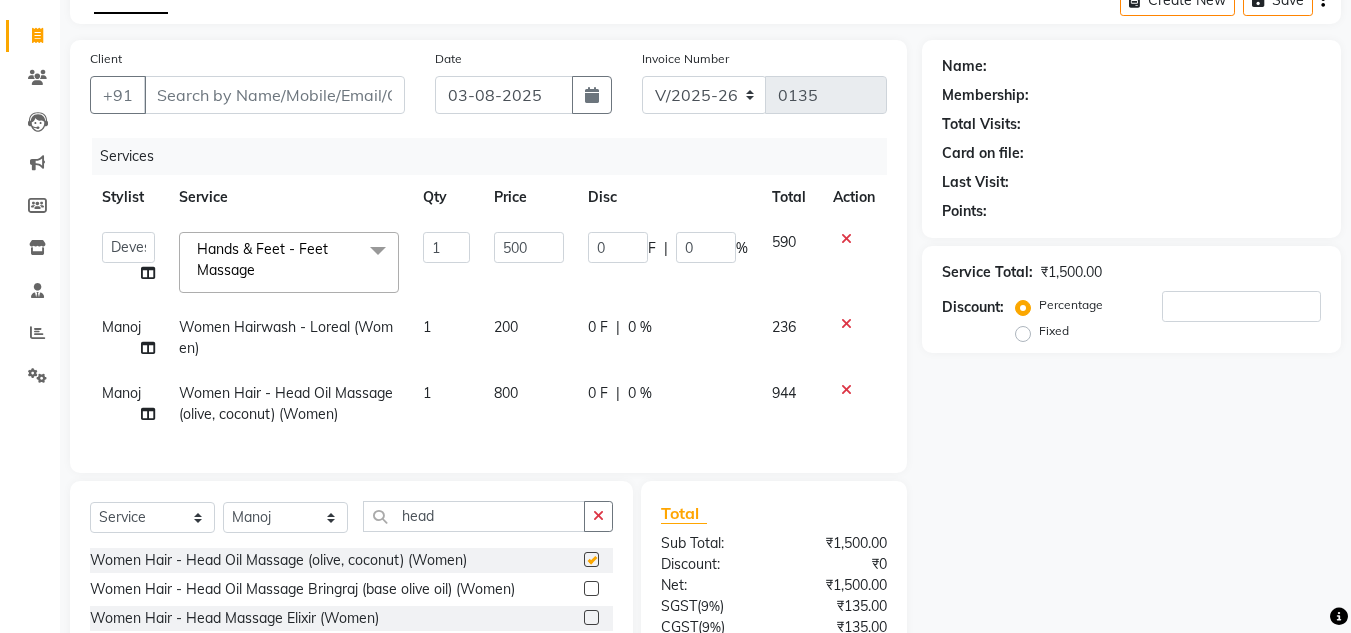 checkbox on "false" 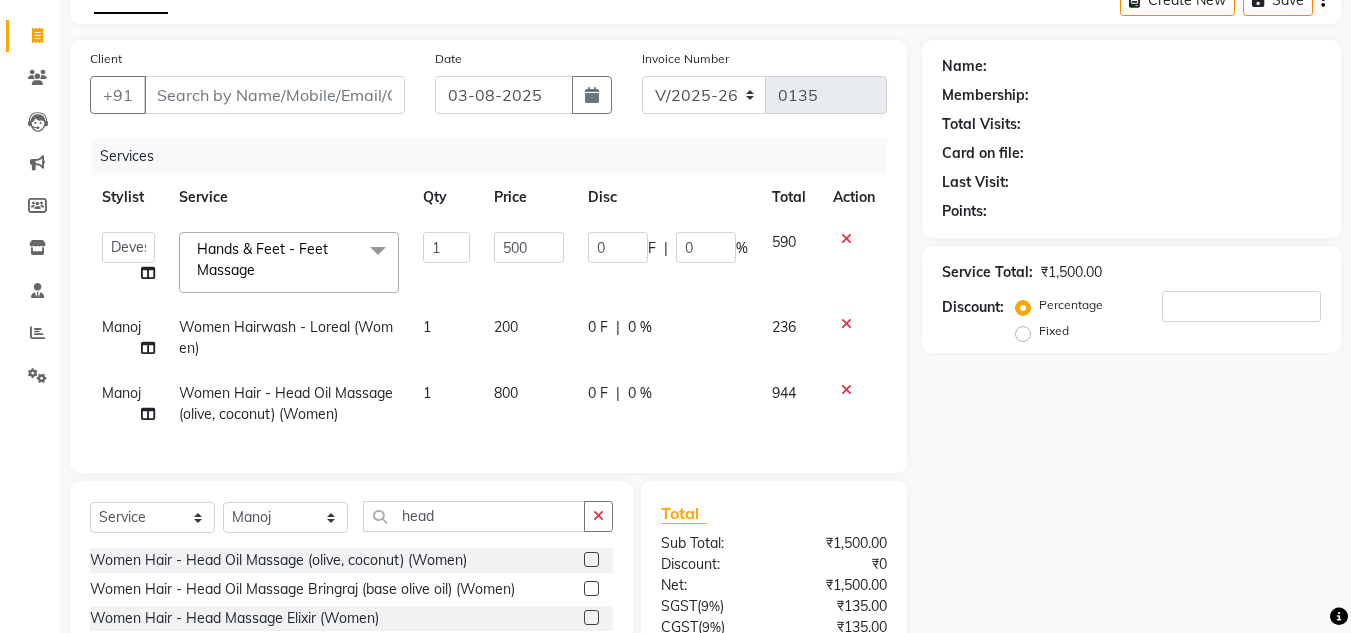 click on "800" 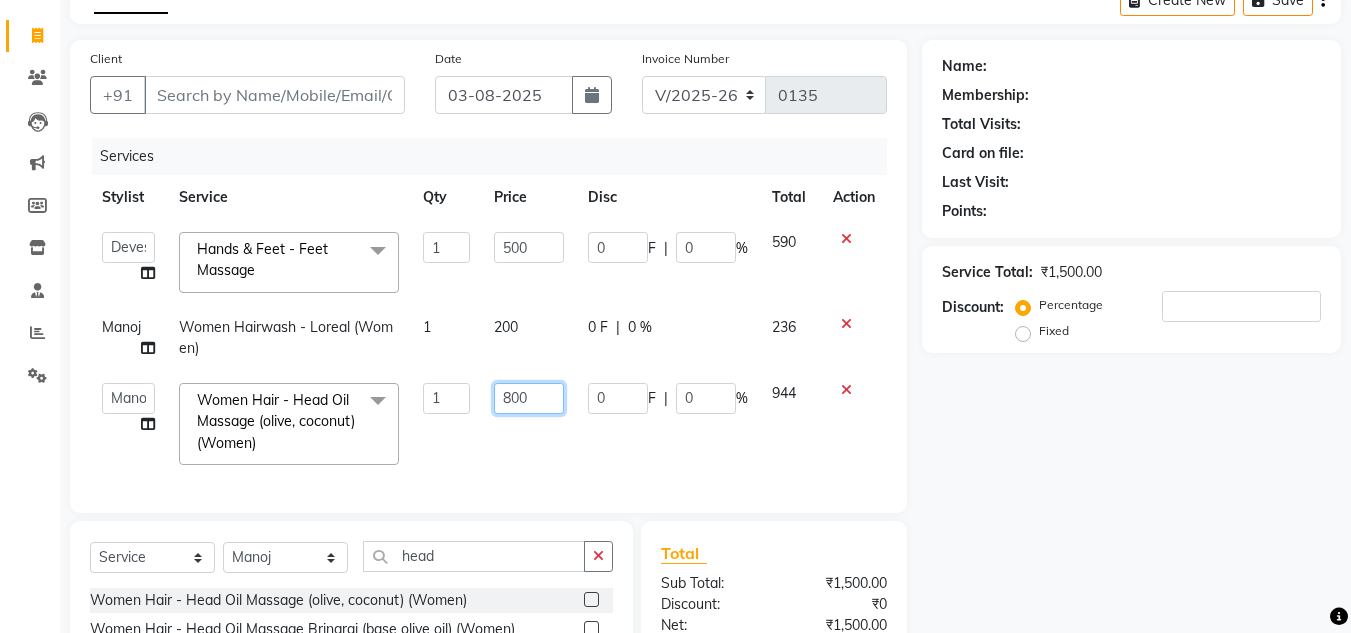 click on "800" 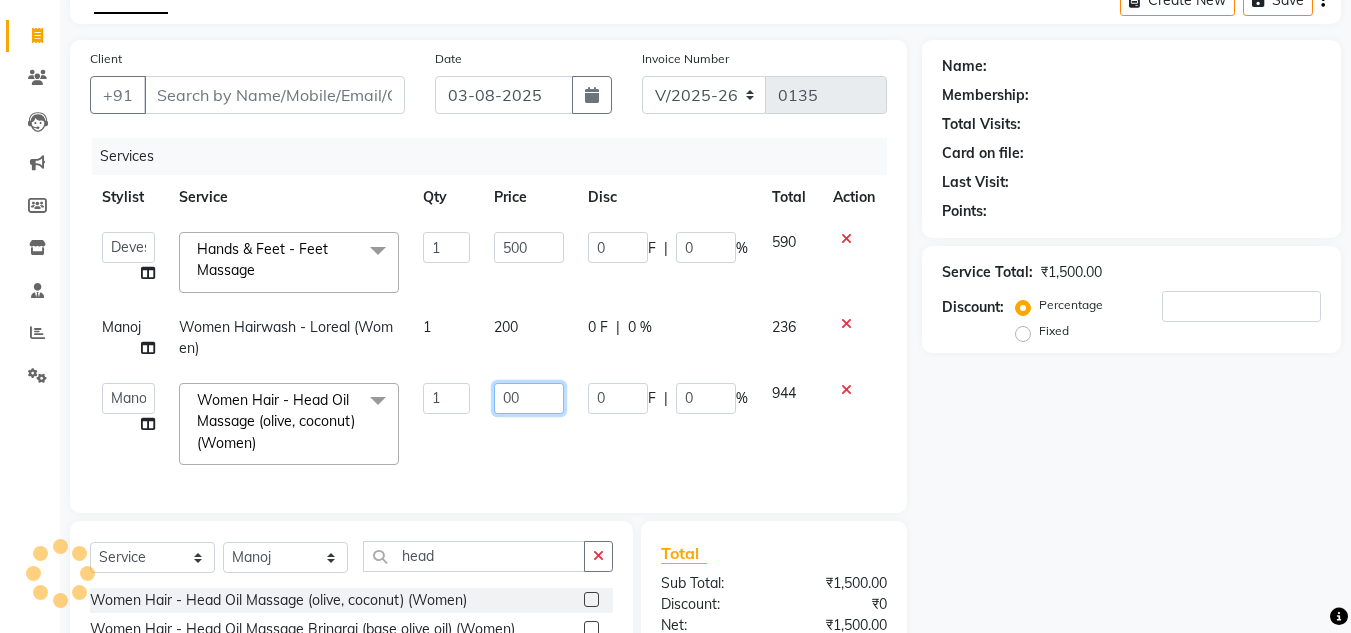 type on "500" 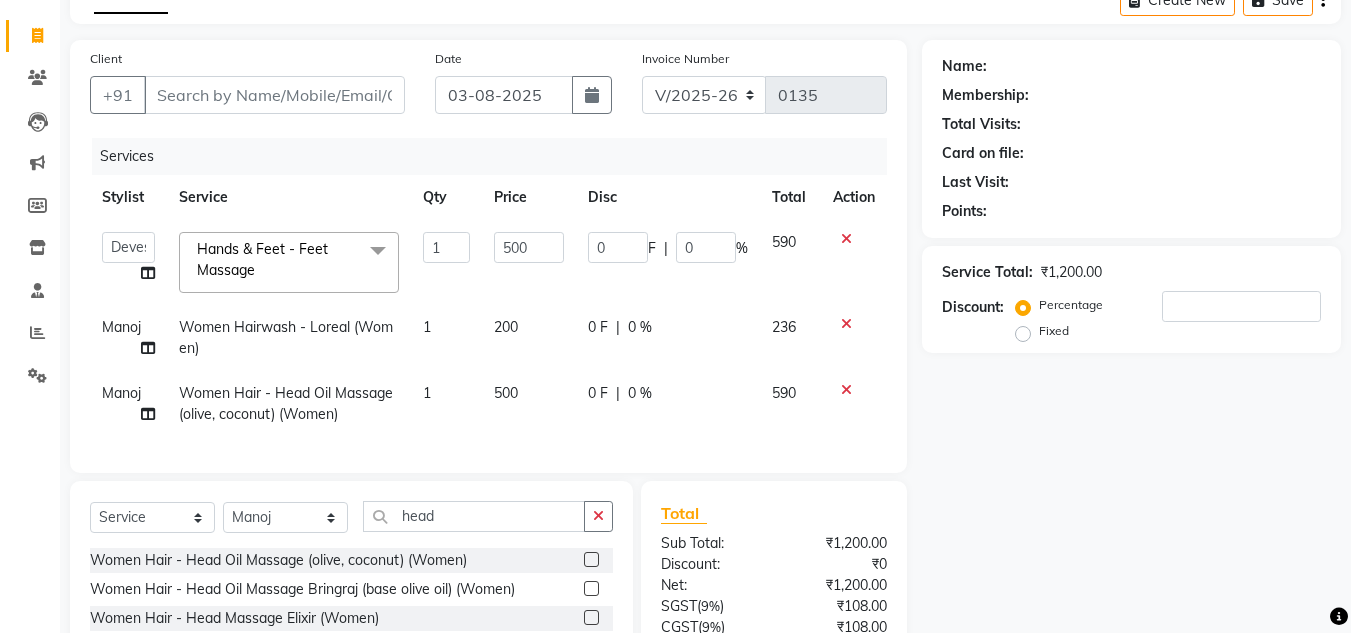 click on "Services Stylist Service Qty Price Disc Total Action  Amit   Bharti   Devesh   Farman   Harsh    Jaikesh   Manager   Manoj   Nitin Nails   owner id   Poonam   Rihan  Hands & Feet - Feet Massage  x Women Hairwash  - Loreal  (Women) Women Hairwash - Keratase  (Women) Women Hair  - Only Blowdry (Normal, Out Curls) (Women) Women Hair  - Haircut (Women) Women Hair  - Ironing (Women) Women Hair  - Iron Curls / Tong Curls (Women) Women Hair  - Head Oil Massage (olive, coconut) (Women) Women Hair  - Head Oil Massage Bringraj (base olive oil) (Women) Women Hair  - Head Massage Elixir  (Women) Women Hair  - Olaplex Treatment (Women) Pedicure - Foot logic Menicure - Foot logic Women Hairwash - Redken  (Women) Women Hair  - Head Oil Massage (Almond) (Women) NIL Treatment Shampoo Hair Ritual - Chroma Absolu Instant Gloss Hairwash + Blowdry (Women) Hair Ritual - K - Fusio Scrub Instant Detox Ritual (Women) Hair Ritual - K - Express Ritual (Fusio Dose Plus Ritual with Add on Masque) Hair Ritual - K - Premiere Ritual -4800" 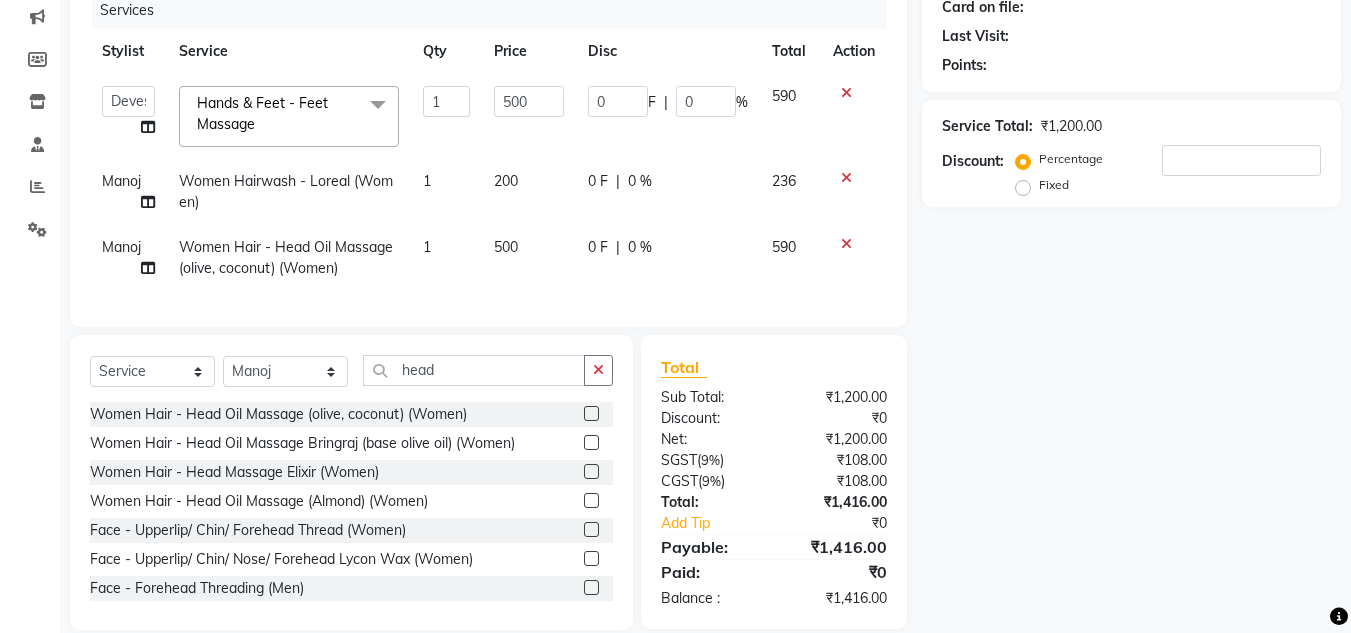 scroll, scrollTop: 298, scrollLeft: 0, axis: vertical 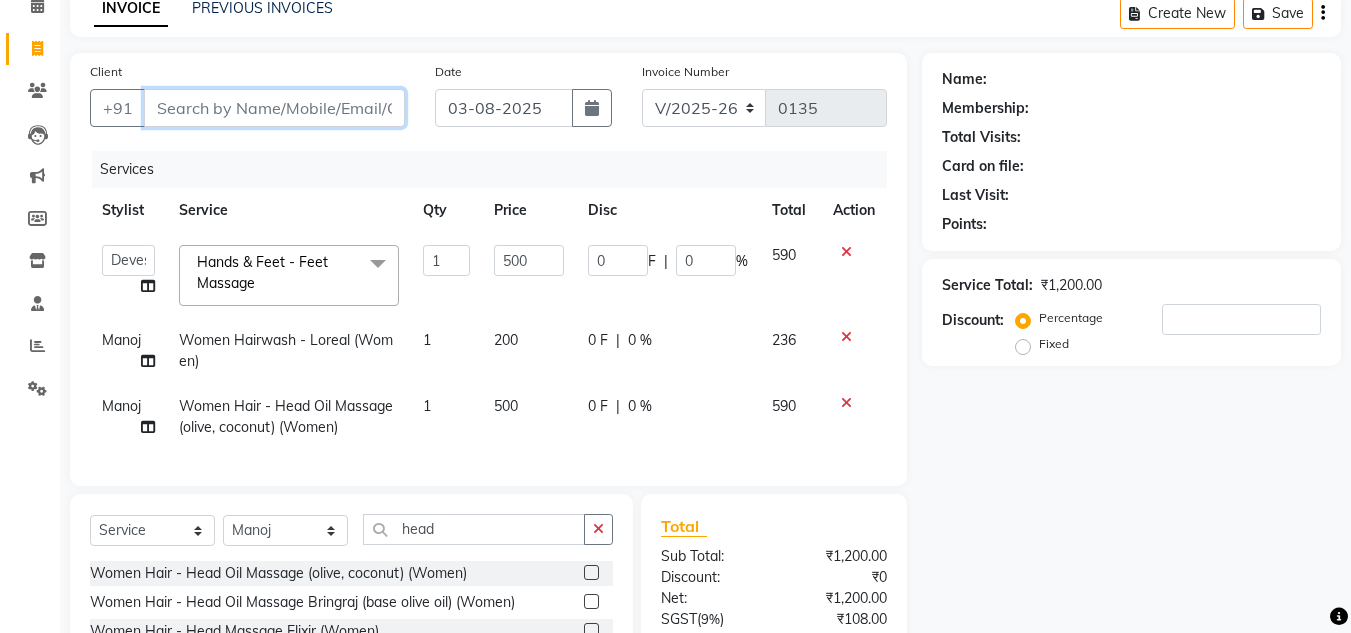 click on "Client" at bounding box center [274, 108] 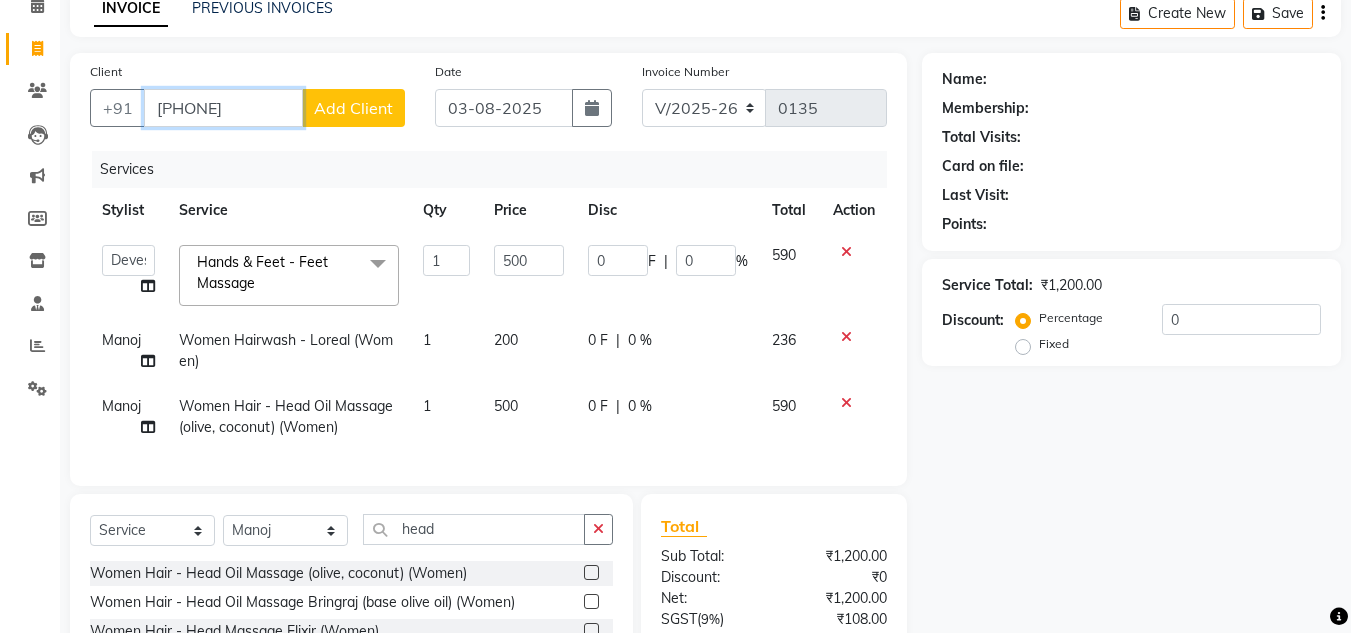 type on "9999412996" 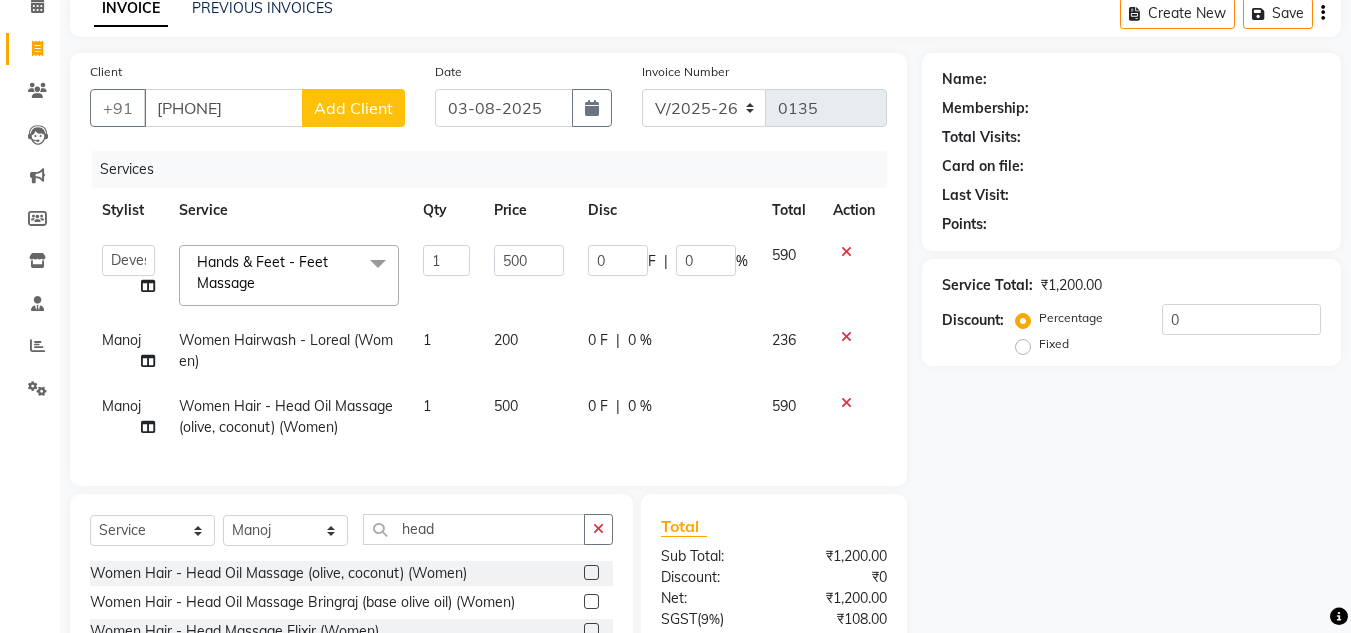 click on "Add Client" 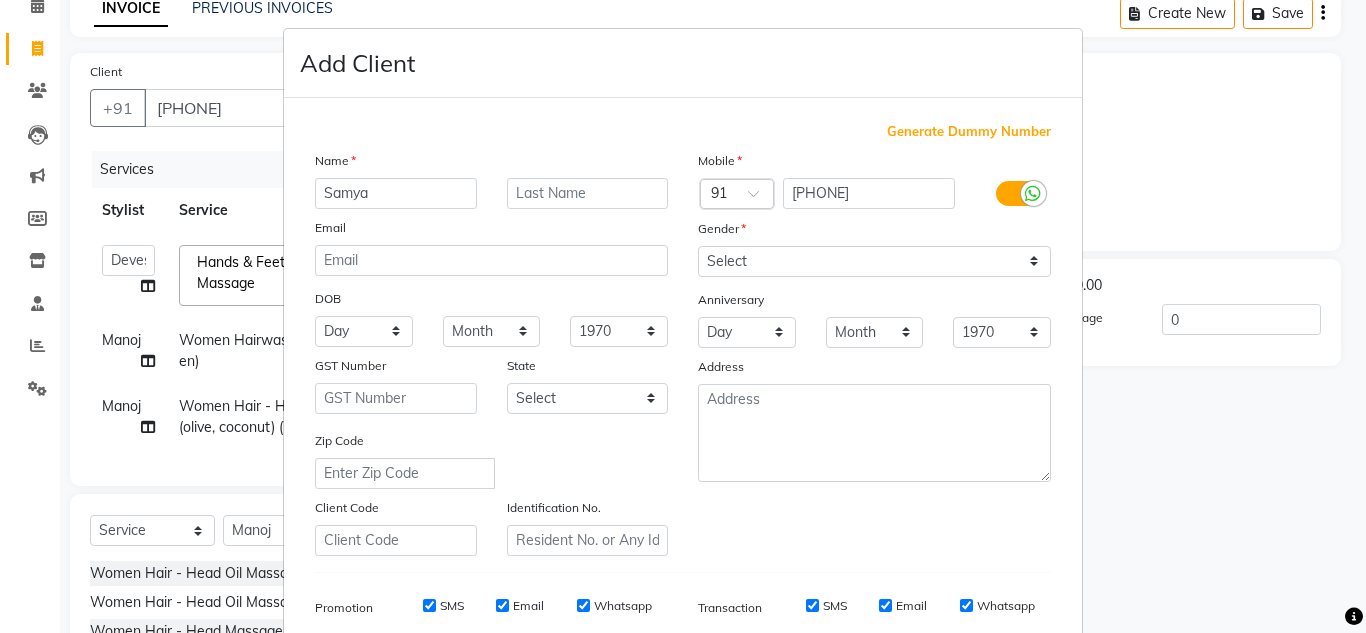 type on "Samya" 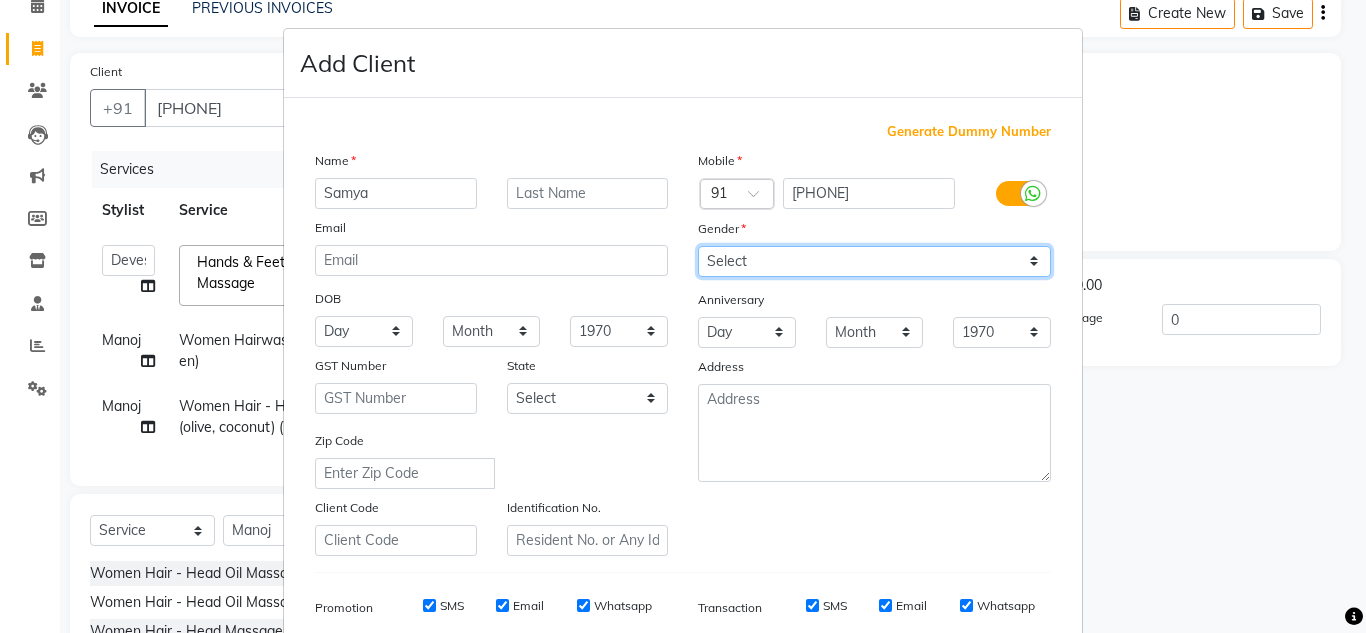 click on "Select Male Female Other Prefer Not To Say" at bounding box center [874, 261] 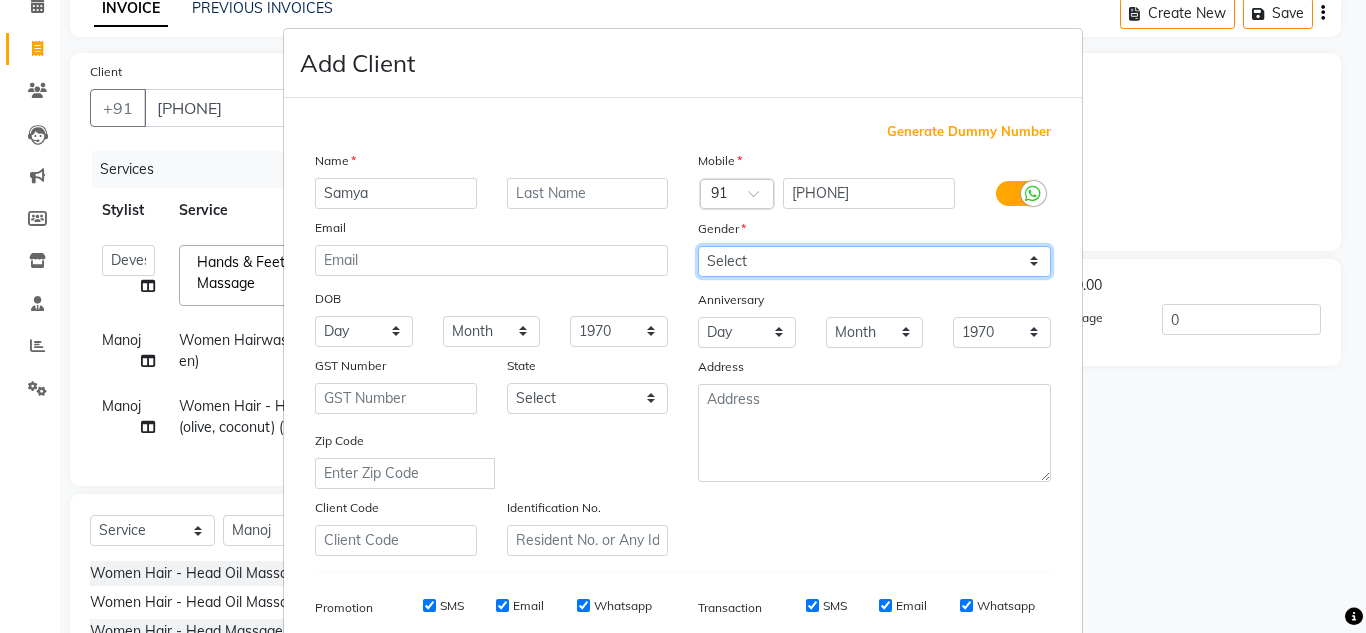 select on "female" 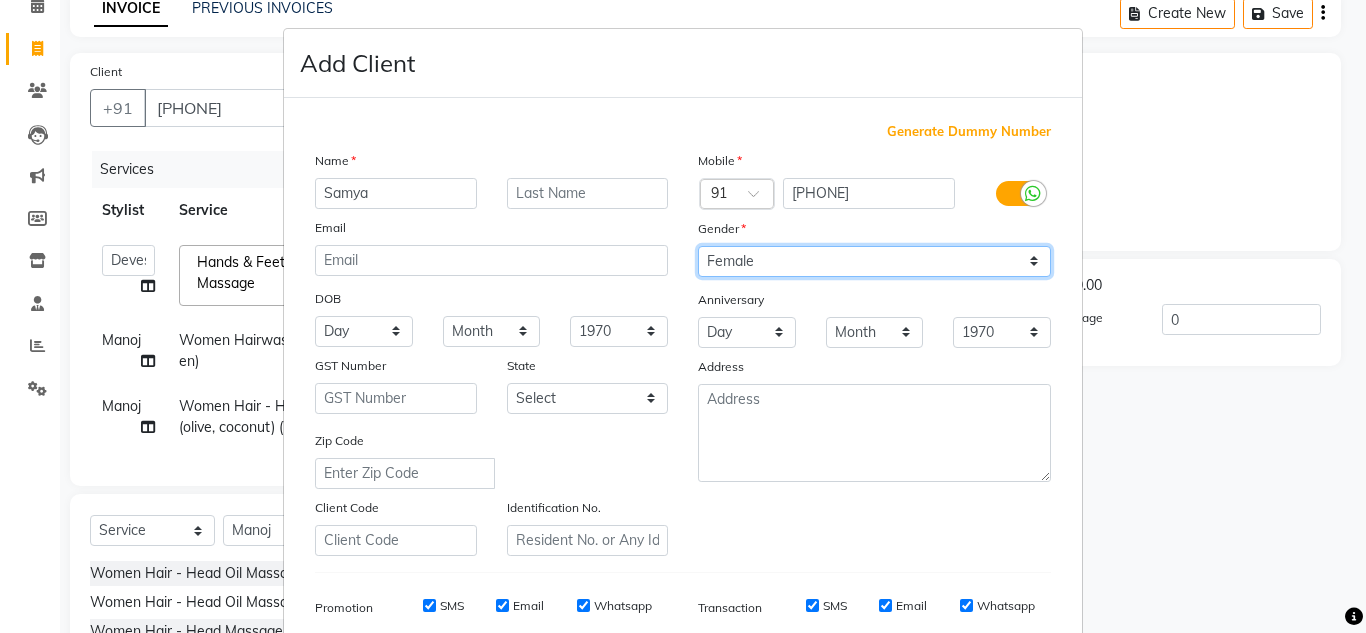 click on "Select Male Female Other Prefer Not To Say" at bounding box center (874, 261) 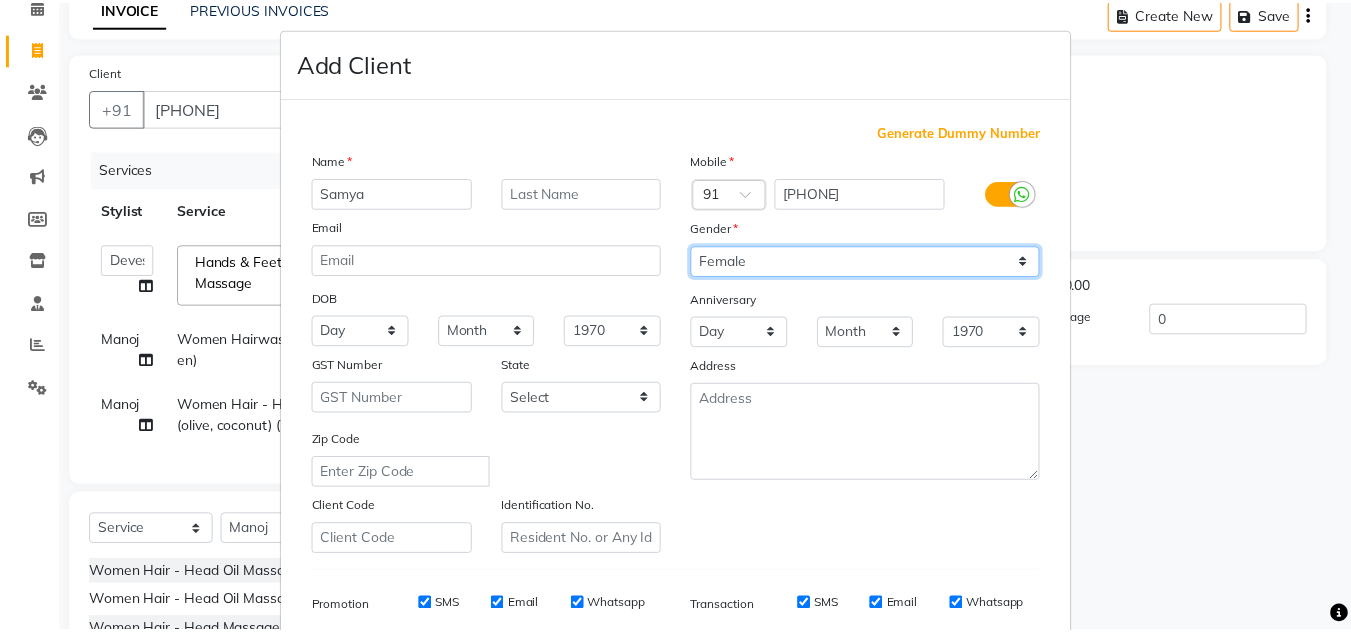 scroll, scrollTop: 290, scrollLeft: 0, axis: vertical 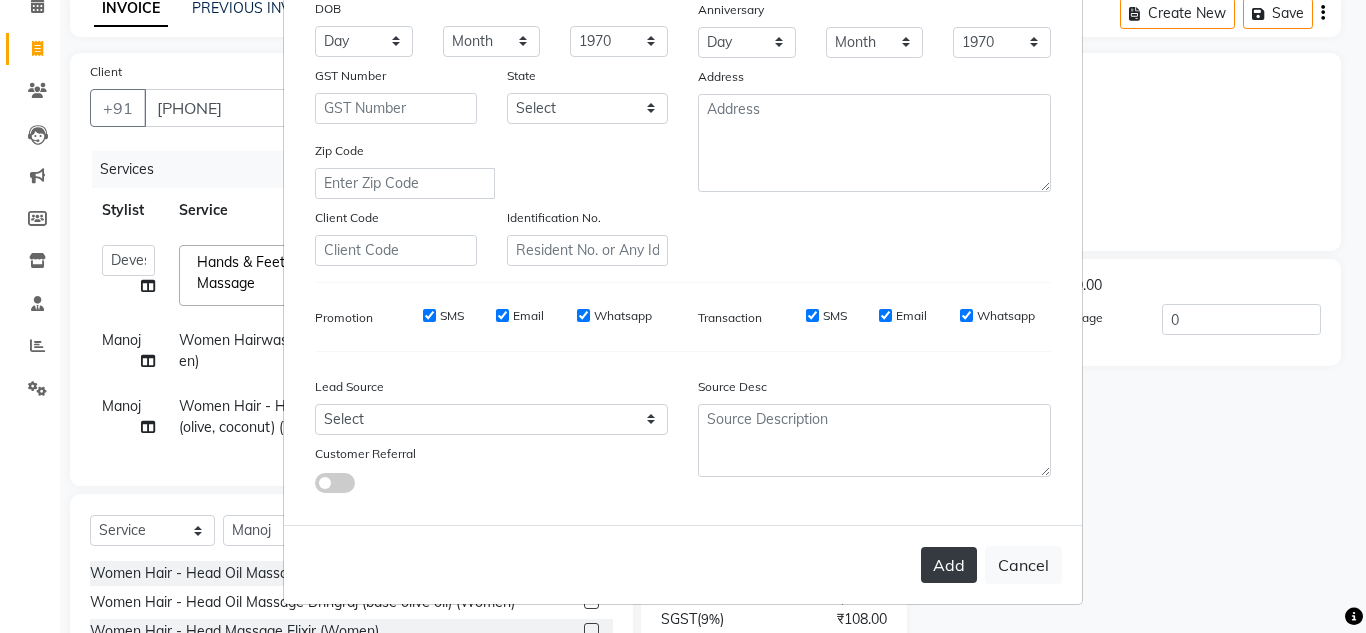 click on "Add" at bounding box center (949, 565) 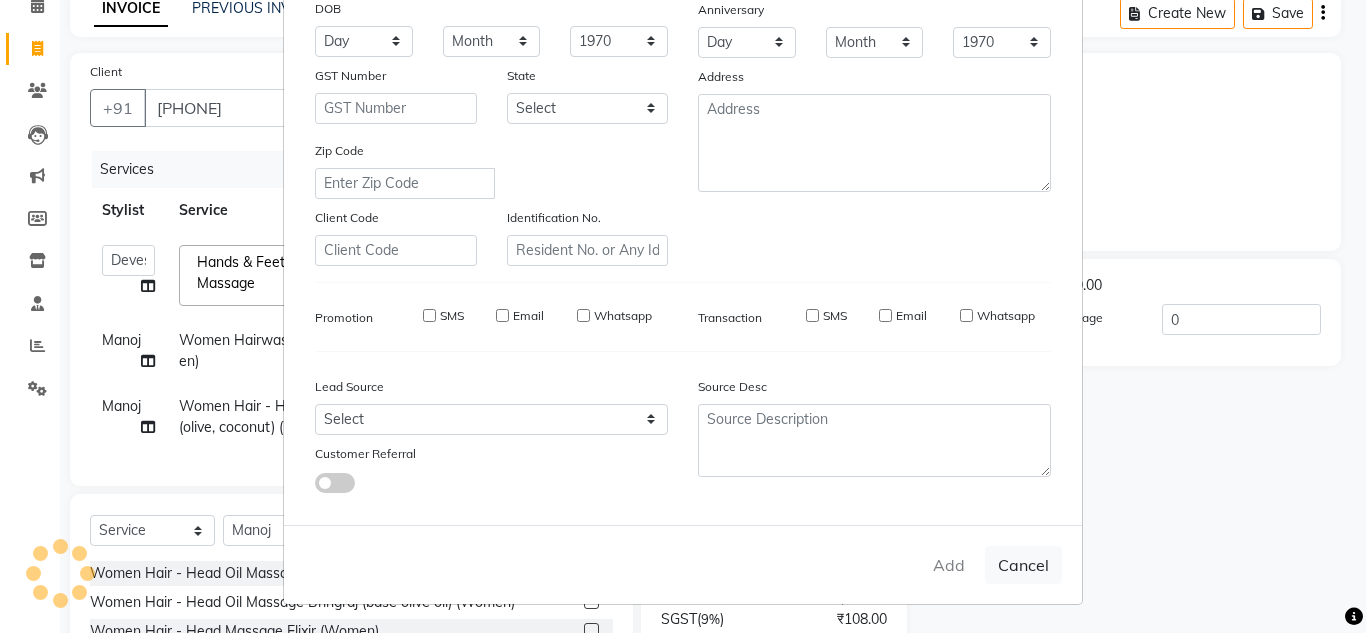 type 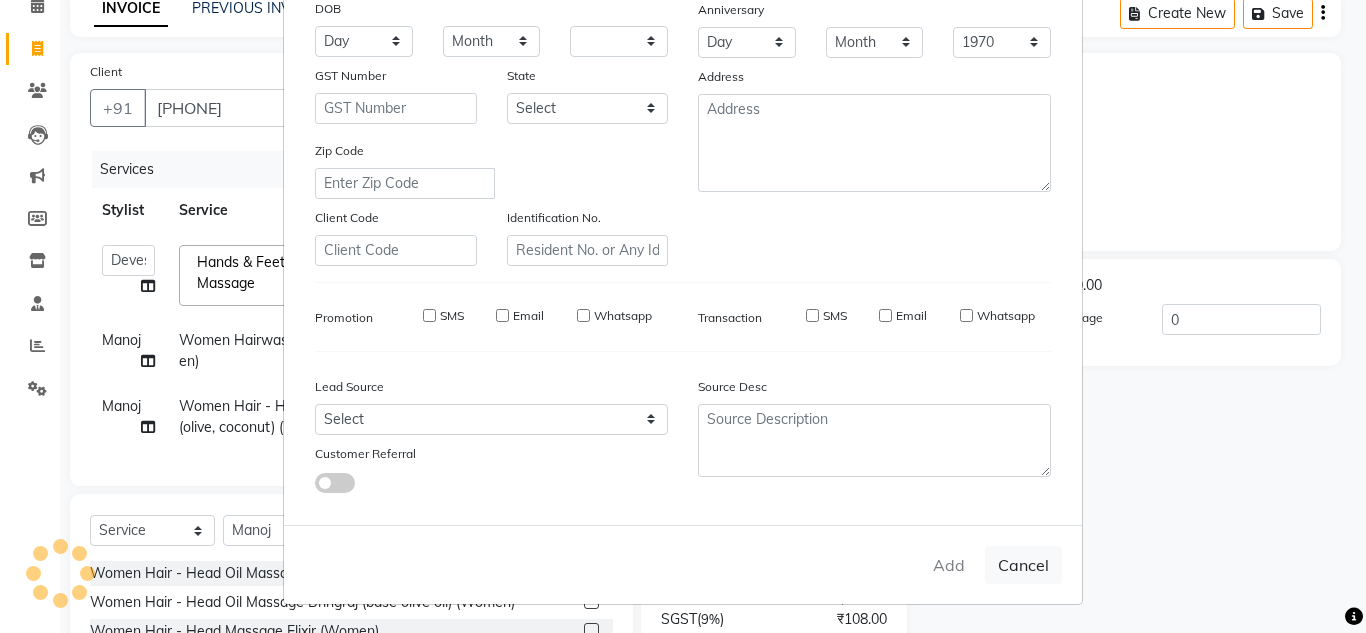 select 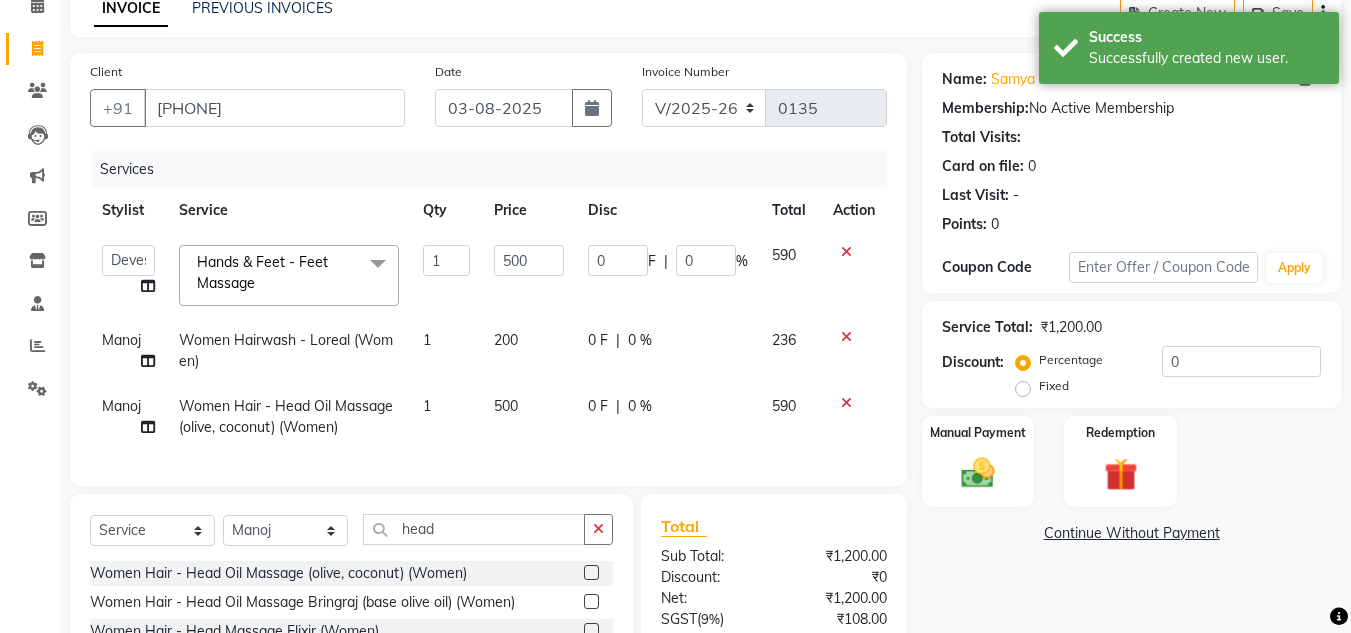 scroll, scrollTop: 187, scrollLeft: 0, axis: vertical 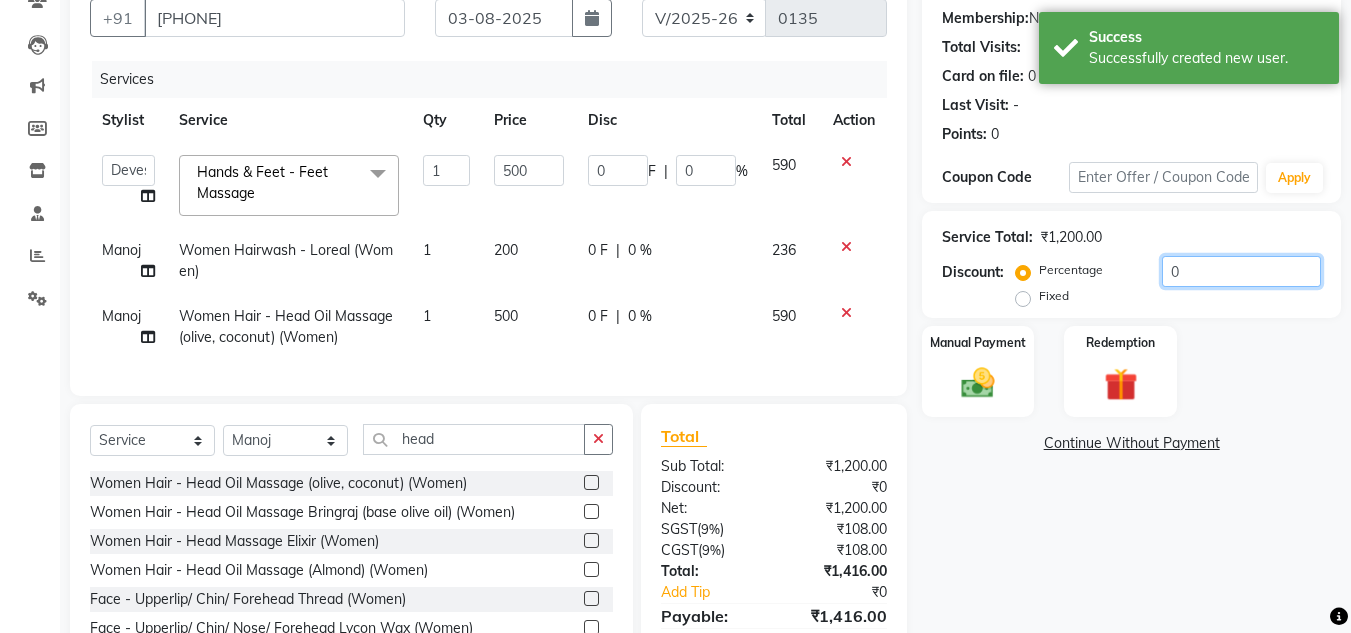 click on "0" 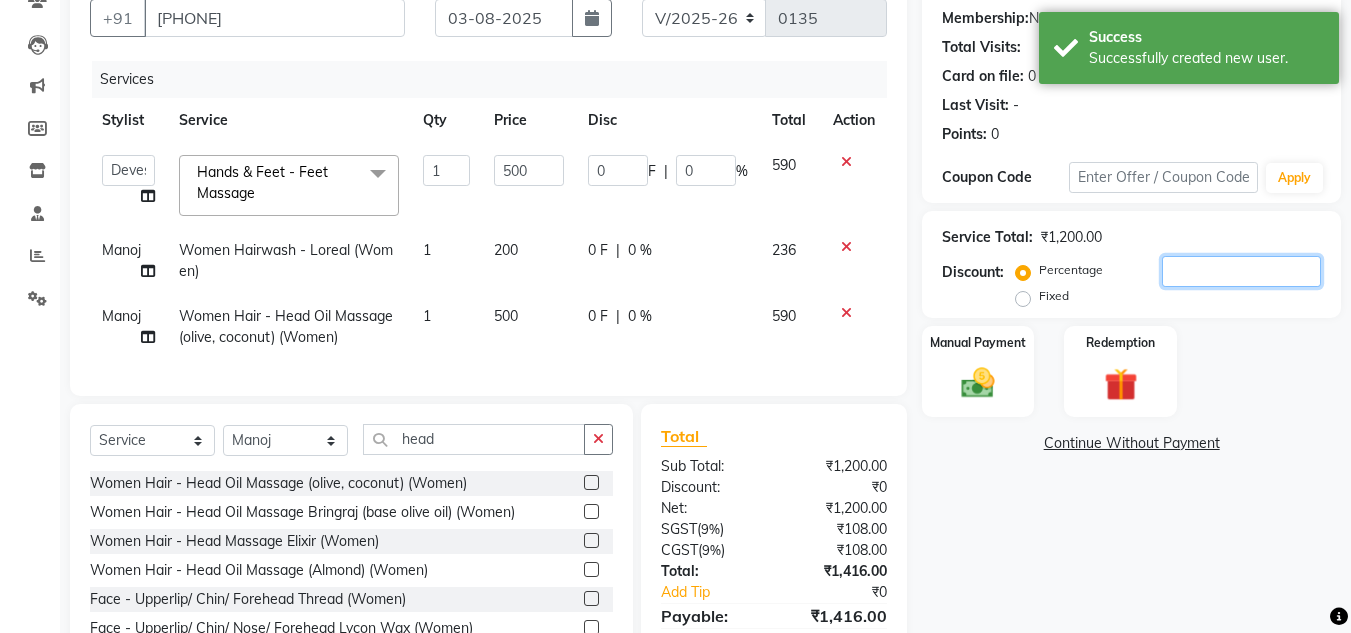 type on "2" 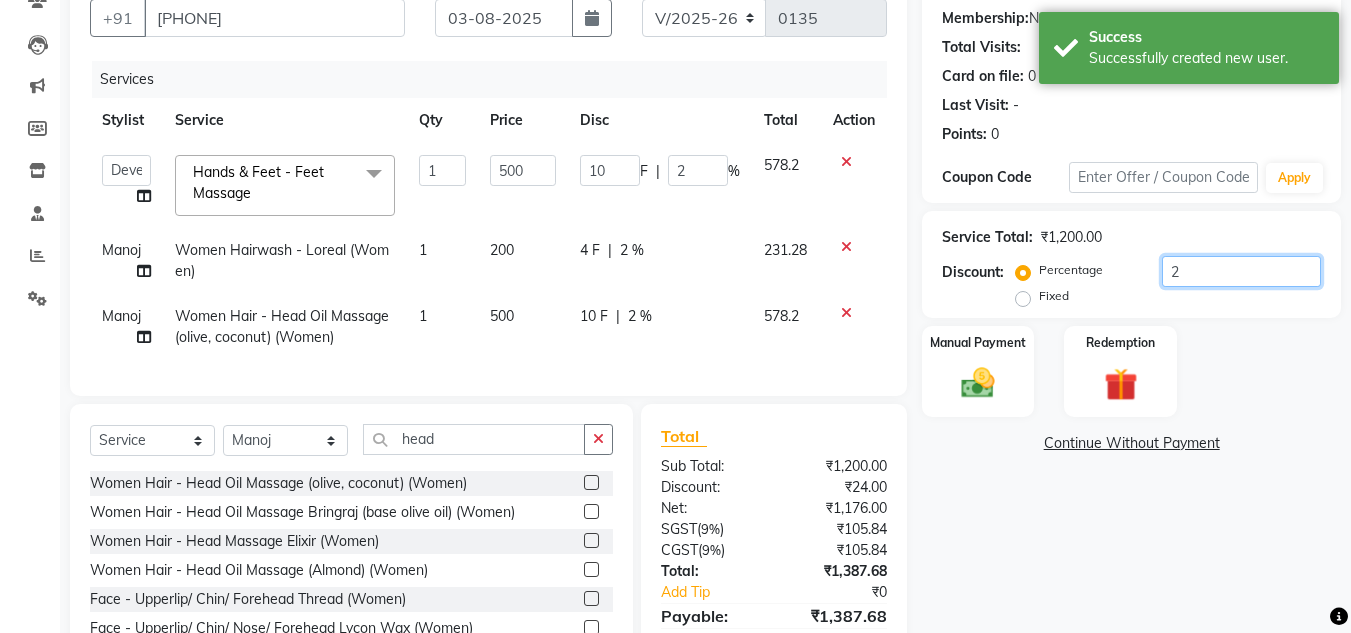 type on "20" 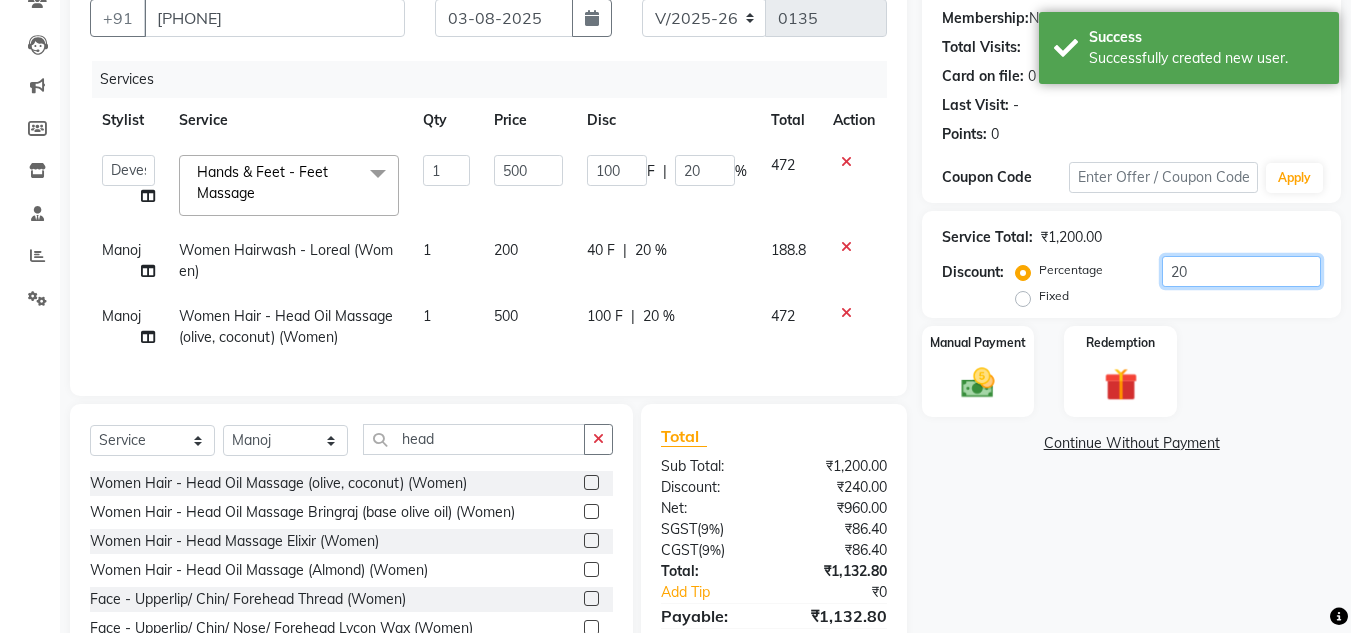 scroll, scrollTop: 298, scrollLeft: 0, axis: vertical 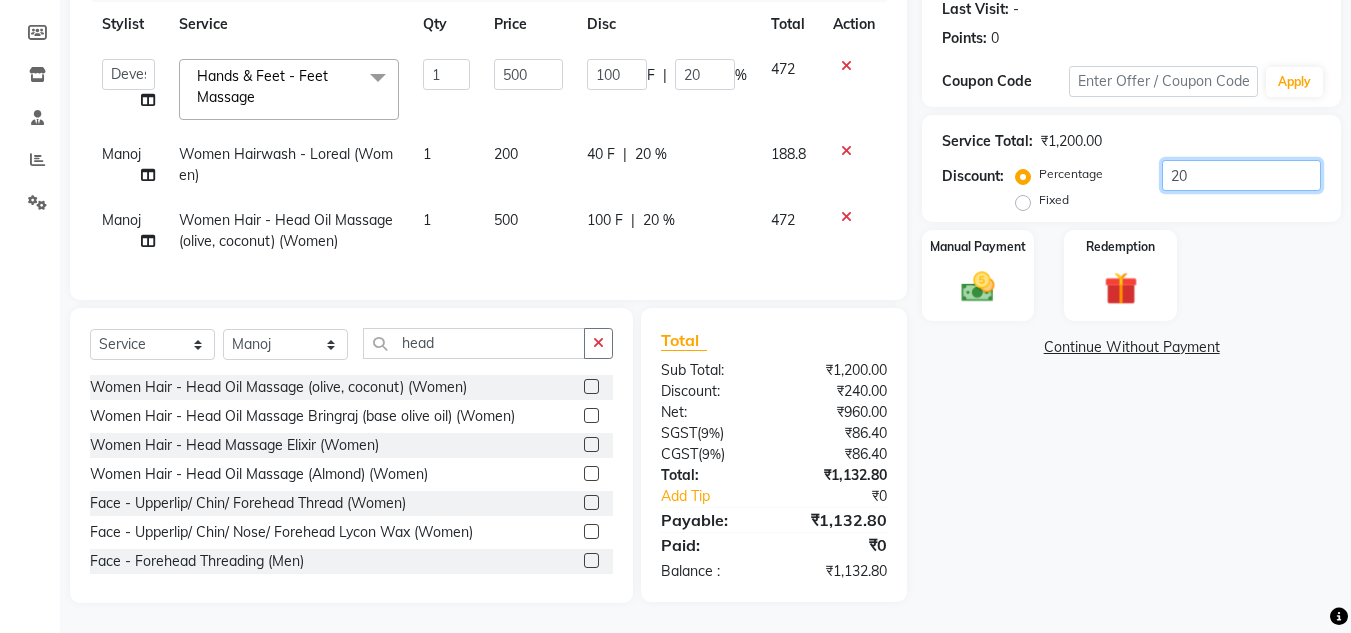 type on "20" 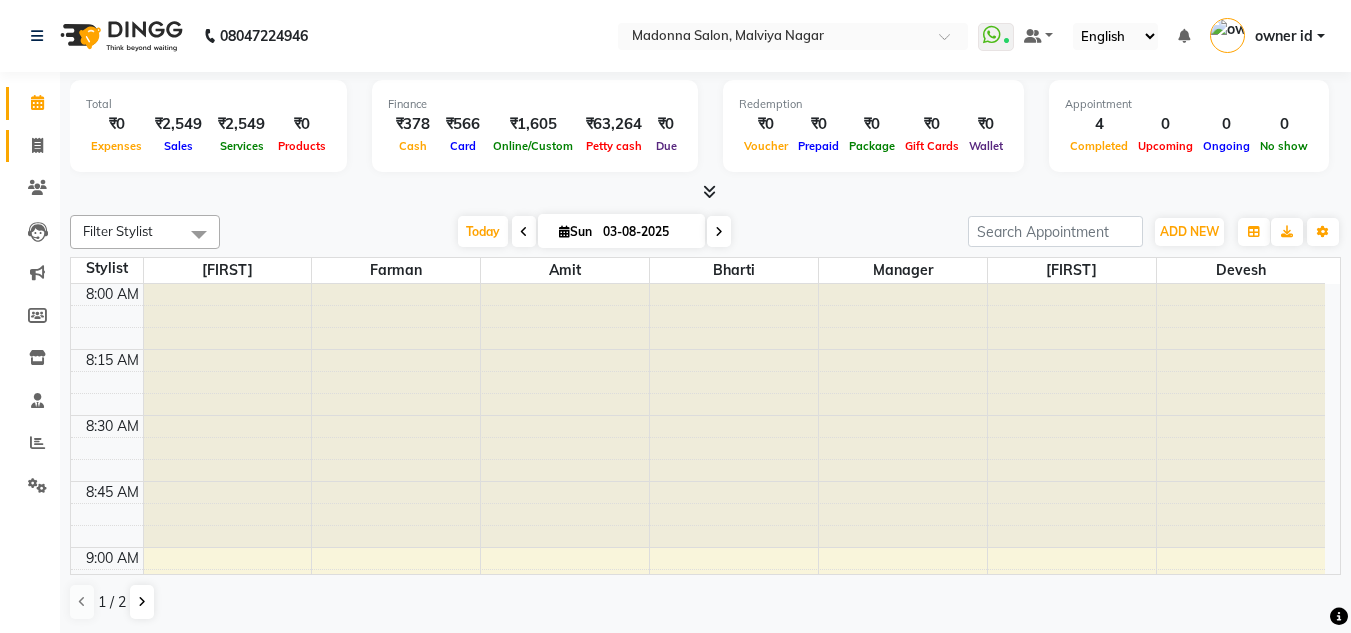 scroll, scrollTop: 0, scrollLeft: 0, axis: both 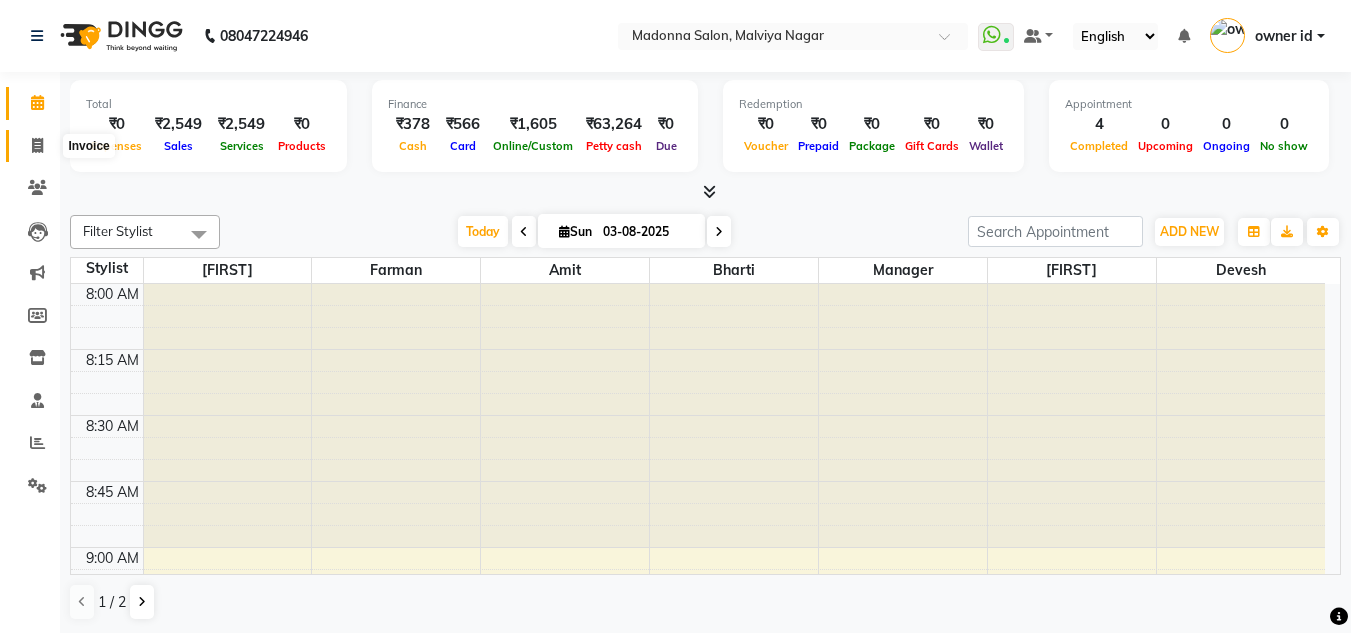 click 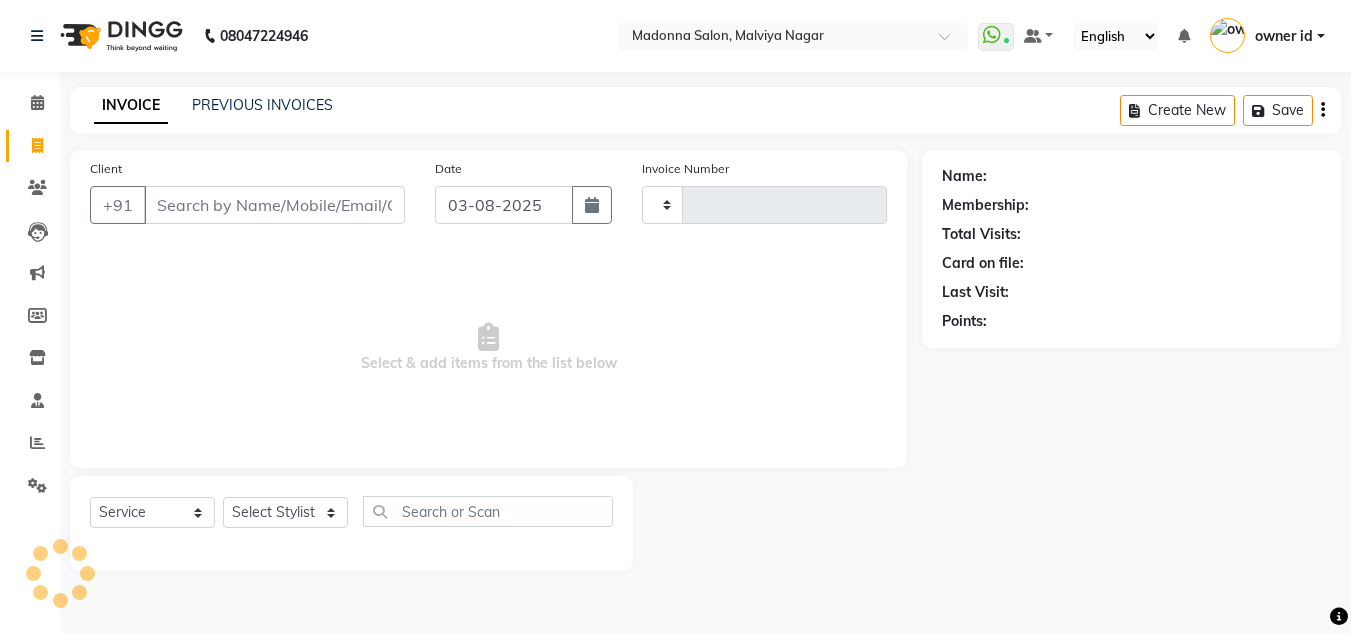 type on "0135" 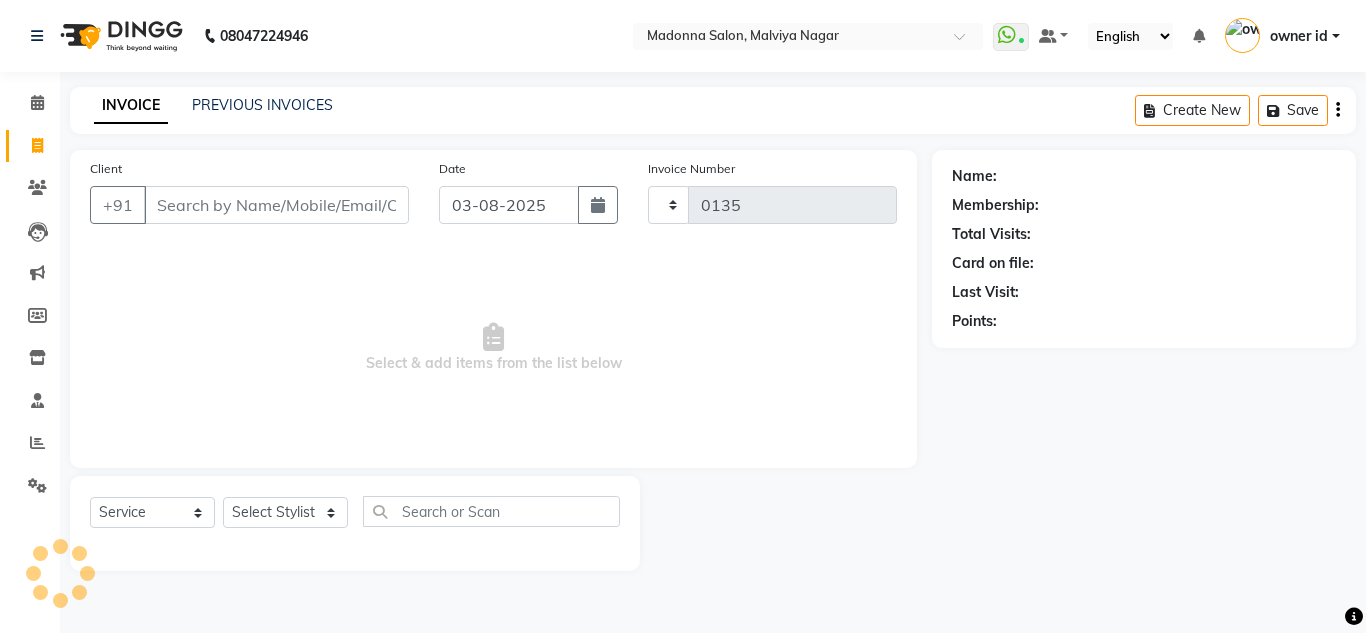 select on "8641" 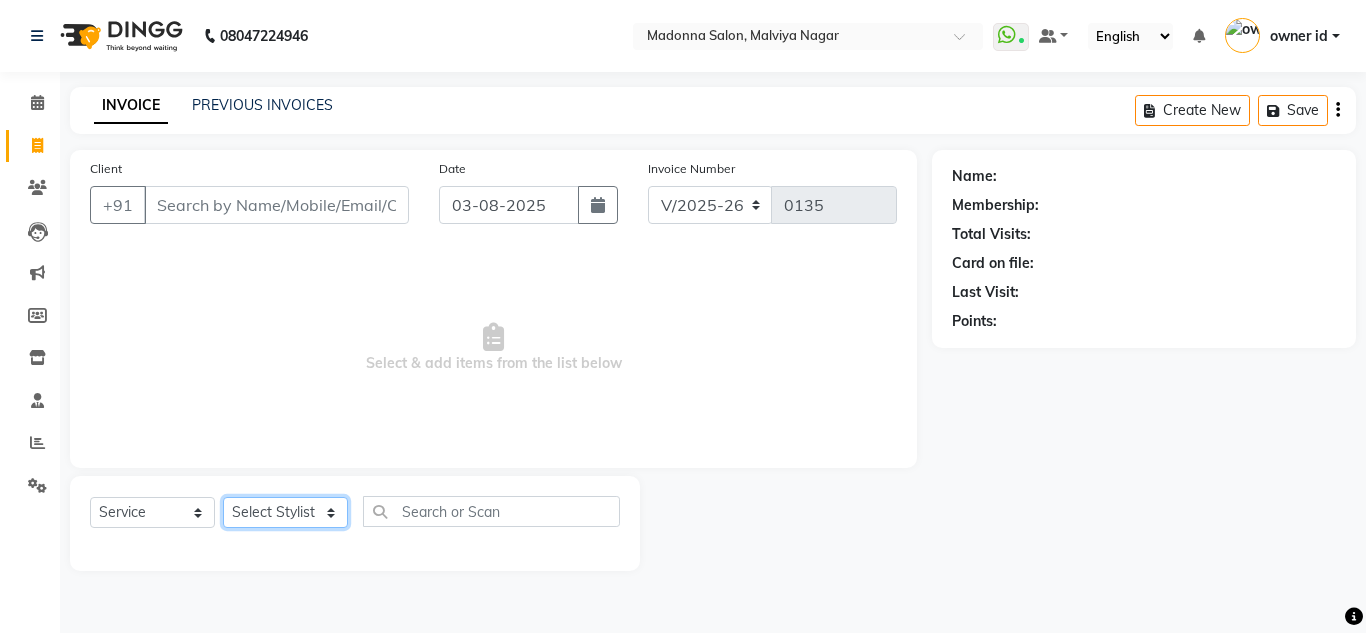 click on "Select Stylist Amit Bharti Devesh Farman Harsh  Jaikesh Manager Manoj Nitin Nails owner id Poonam Rihan" 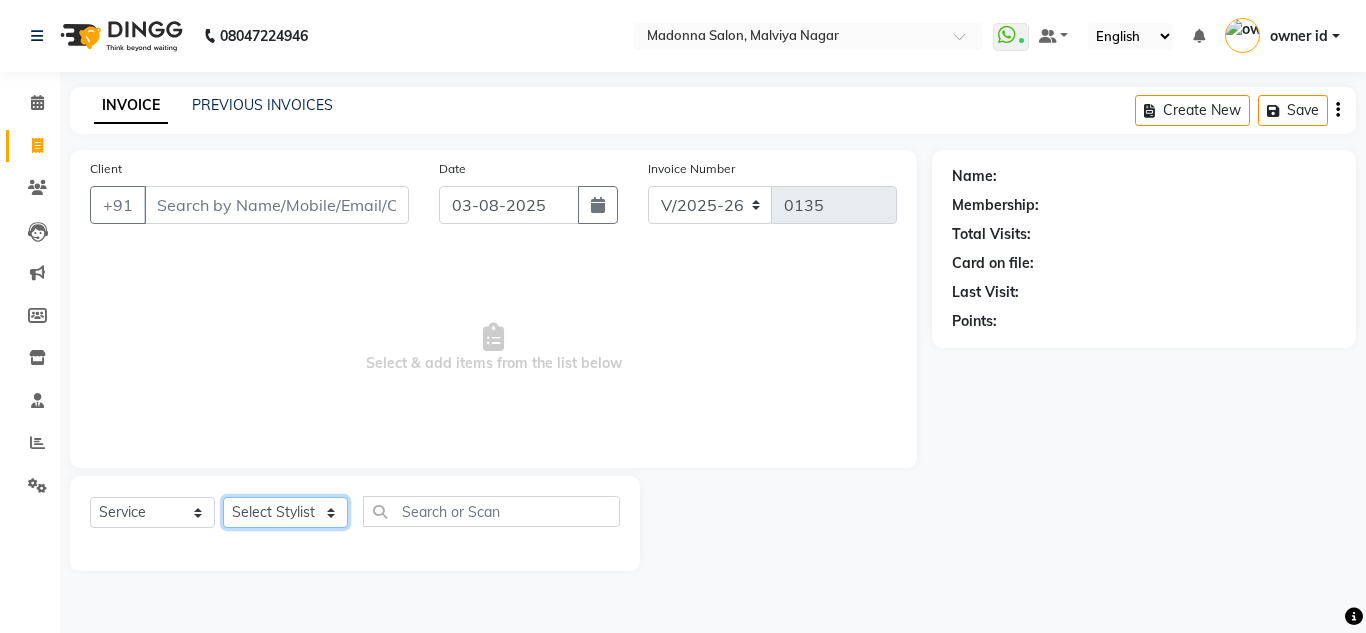 select on "86633" 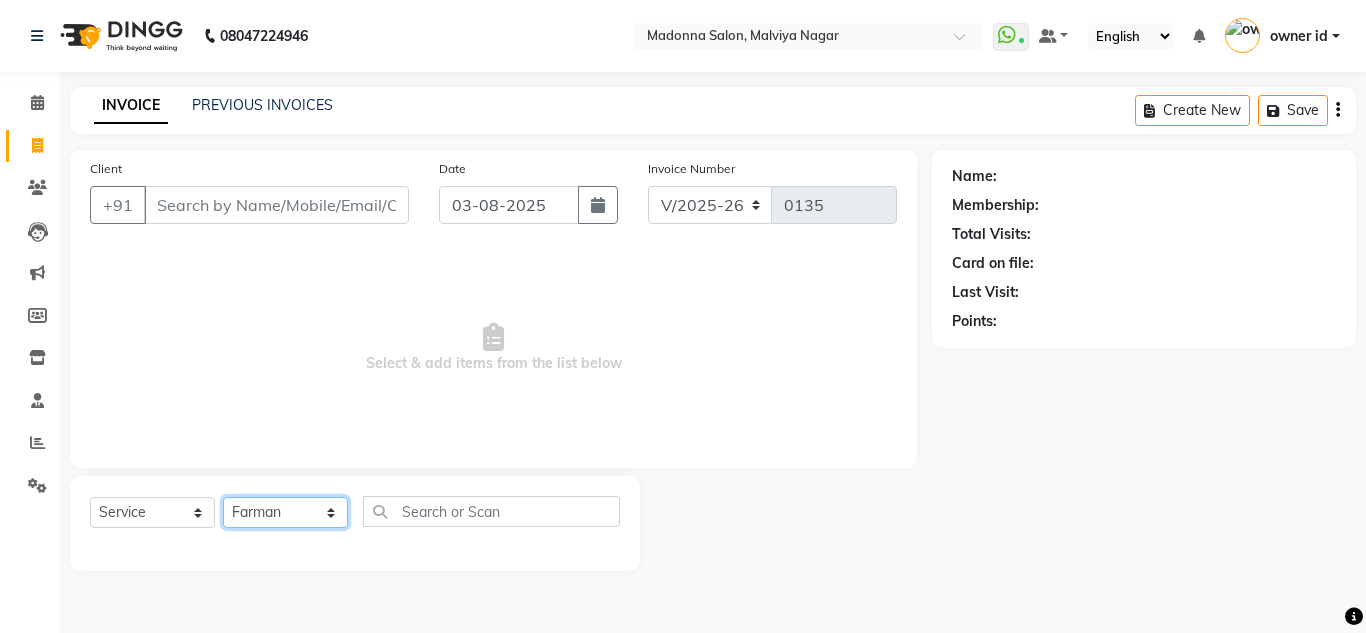 click on "Select Stylist Amit Bharti Devesh Farman Harsh  Jaikesh Manager Manoj Nitin Nails owner id Poonam Rihan" 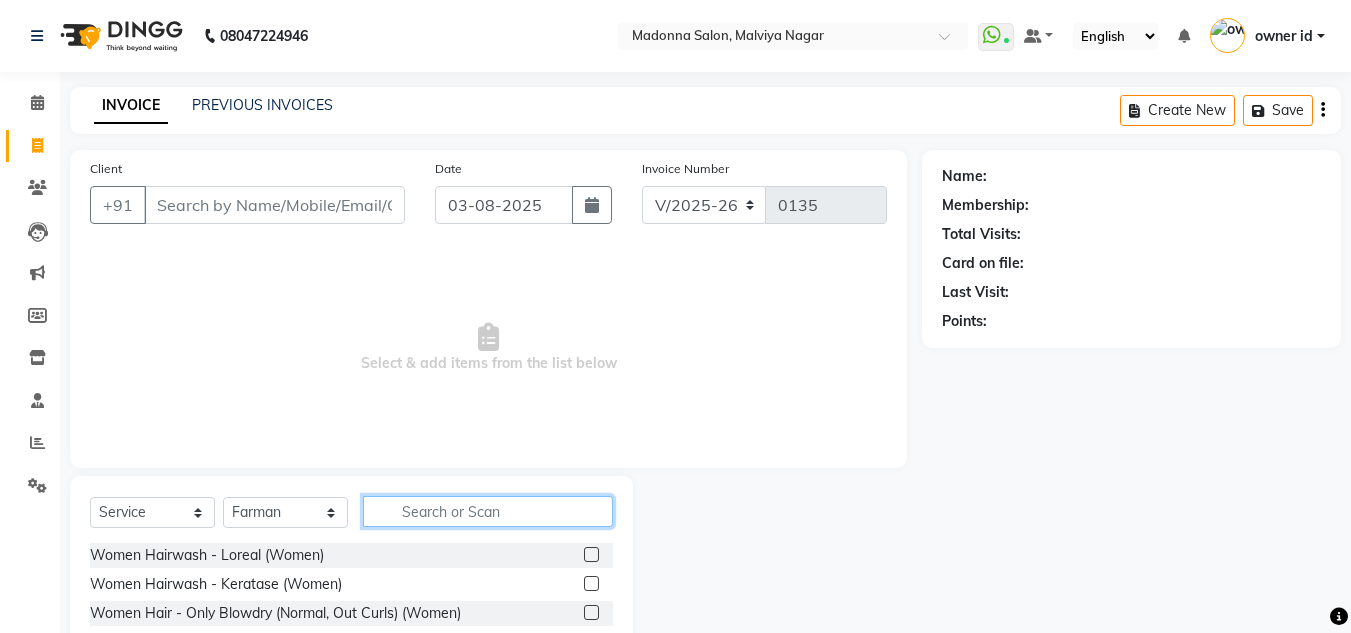 click 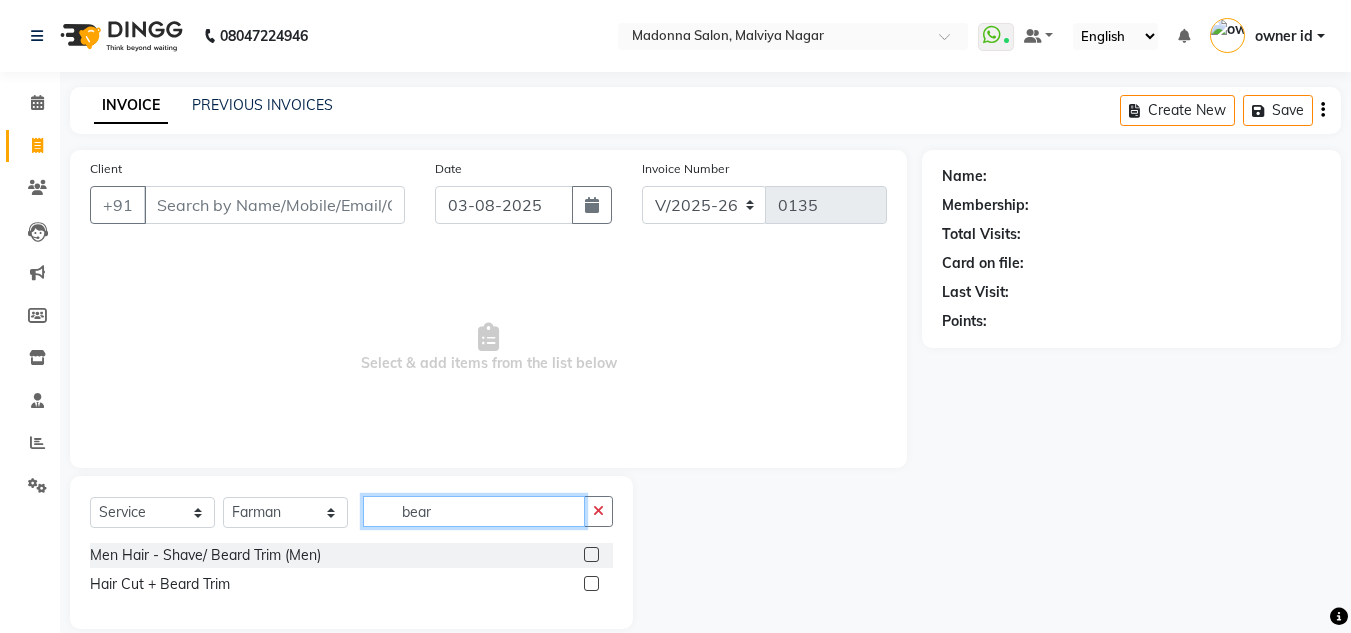 type on "bear" 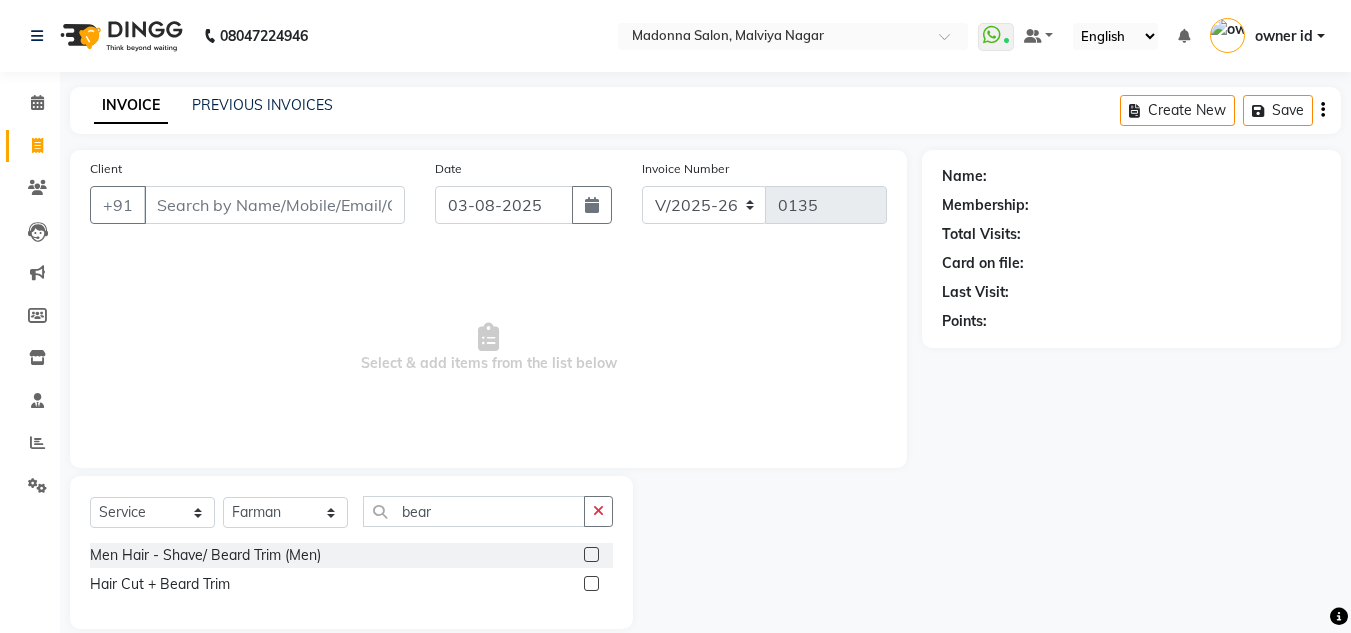 click 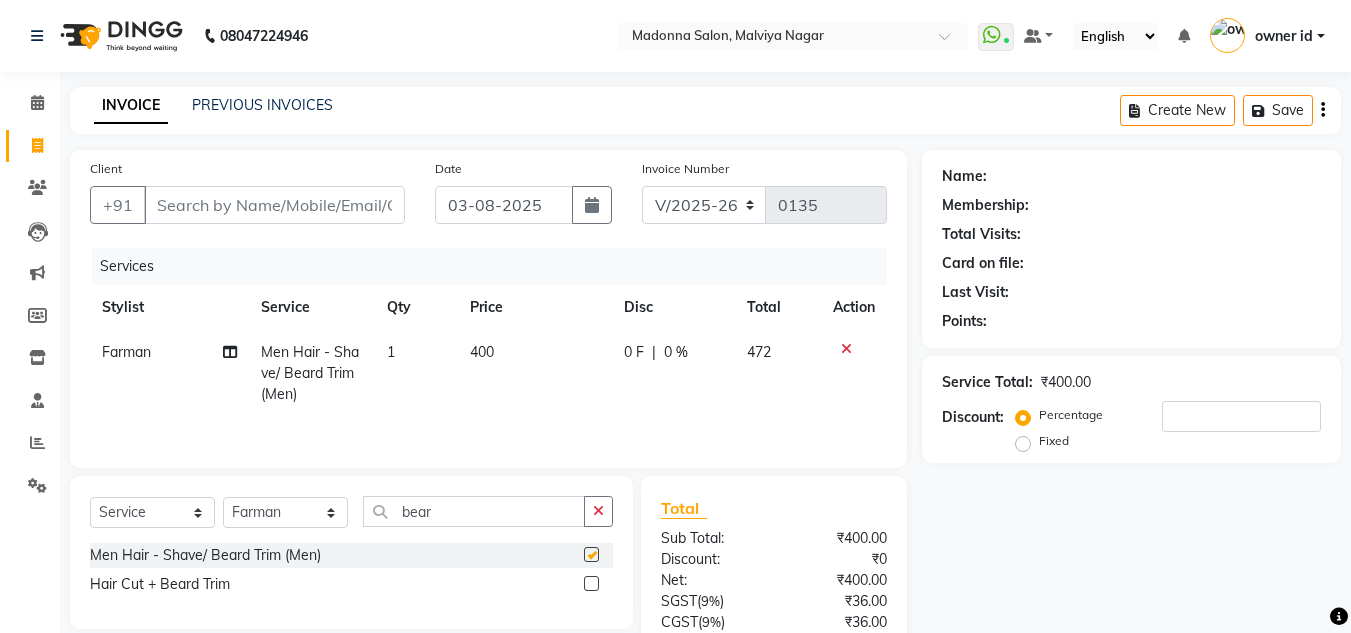 checkbox on "false" 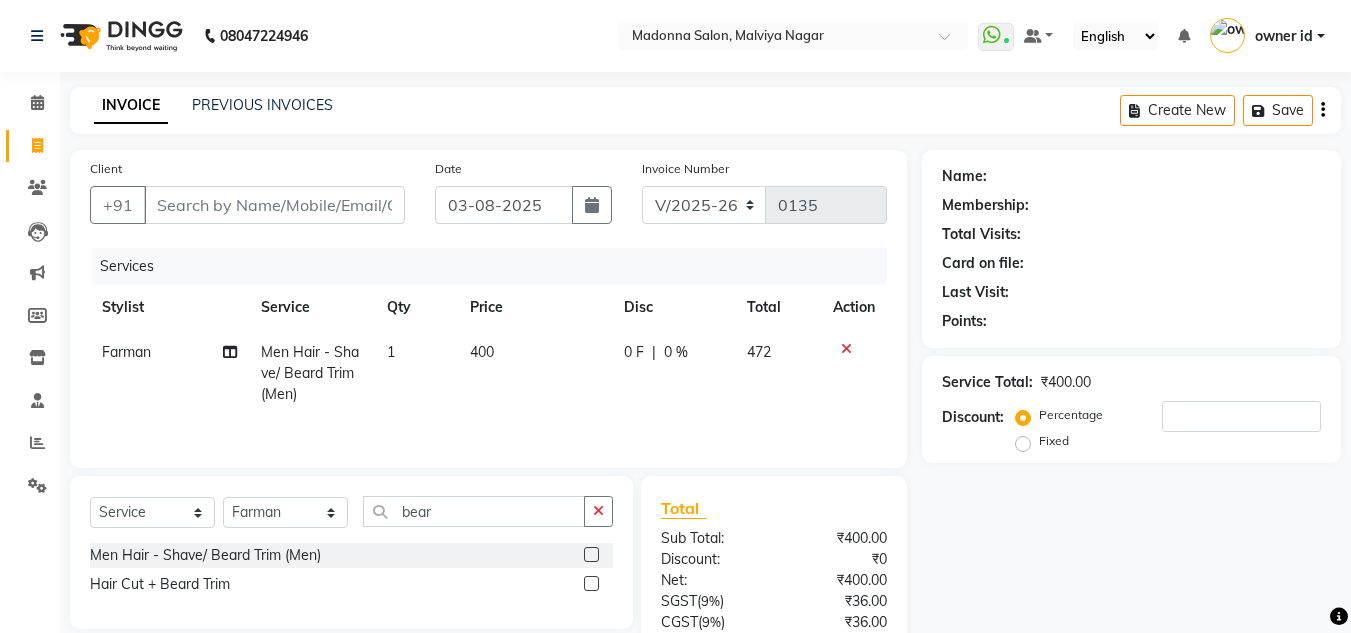 click on "400" 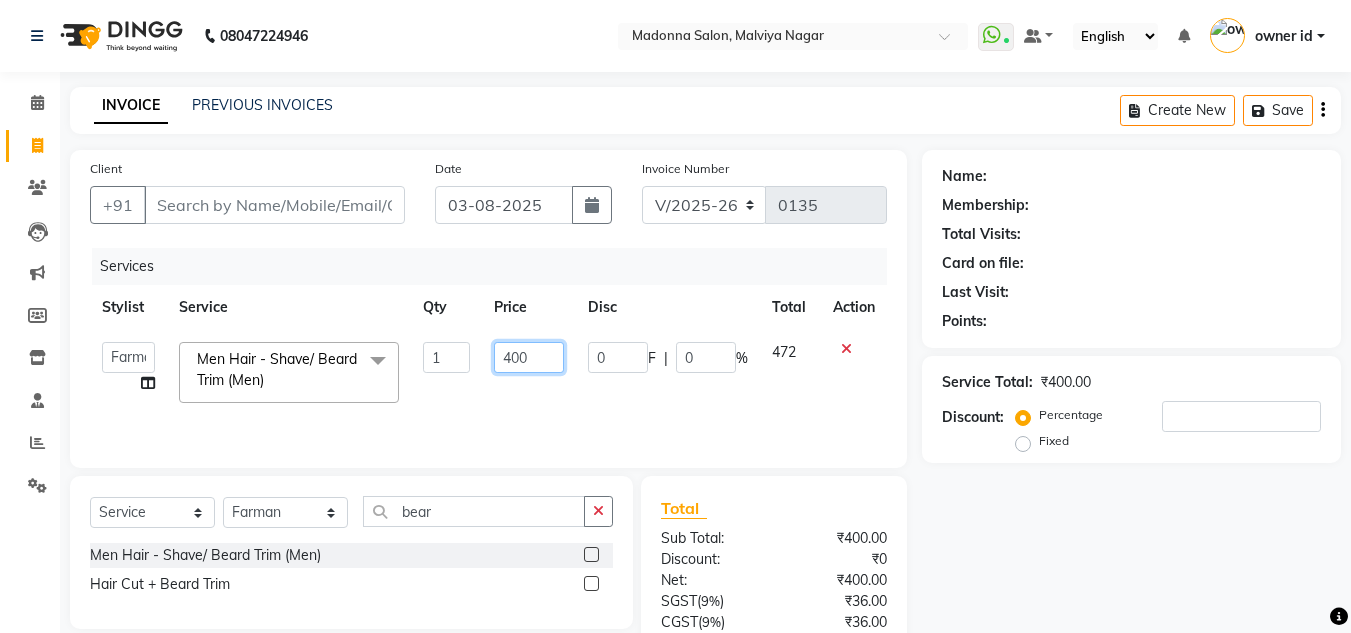 click on "400" 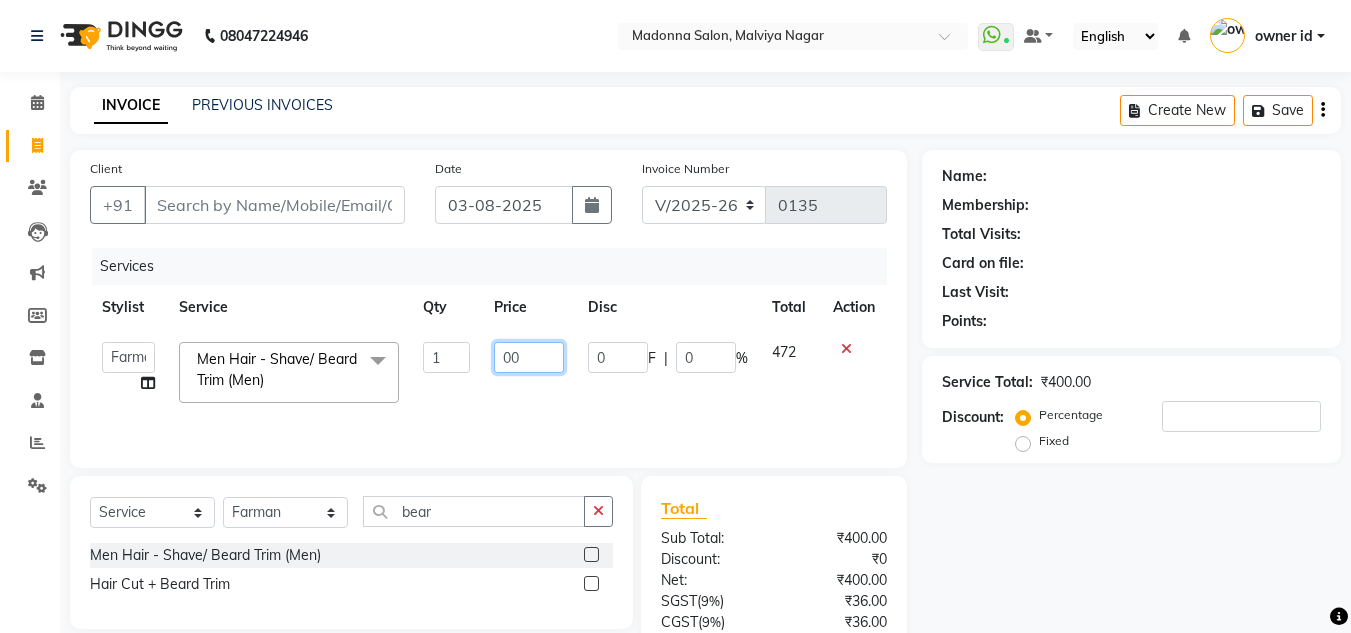 type on "500" 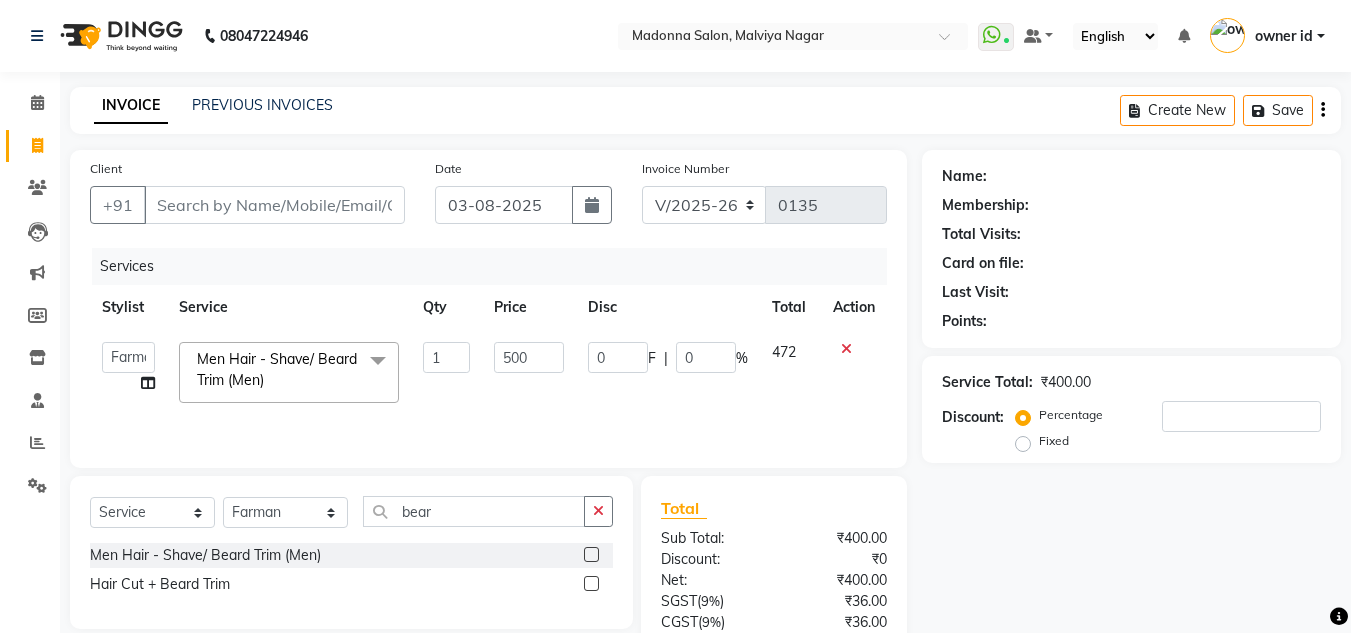 click on "500" 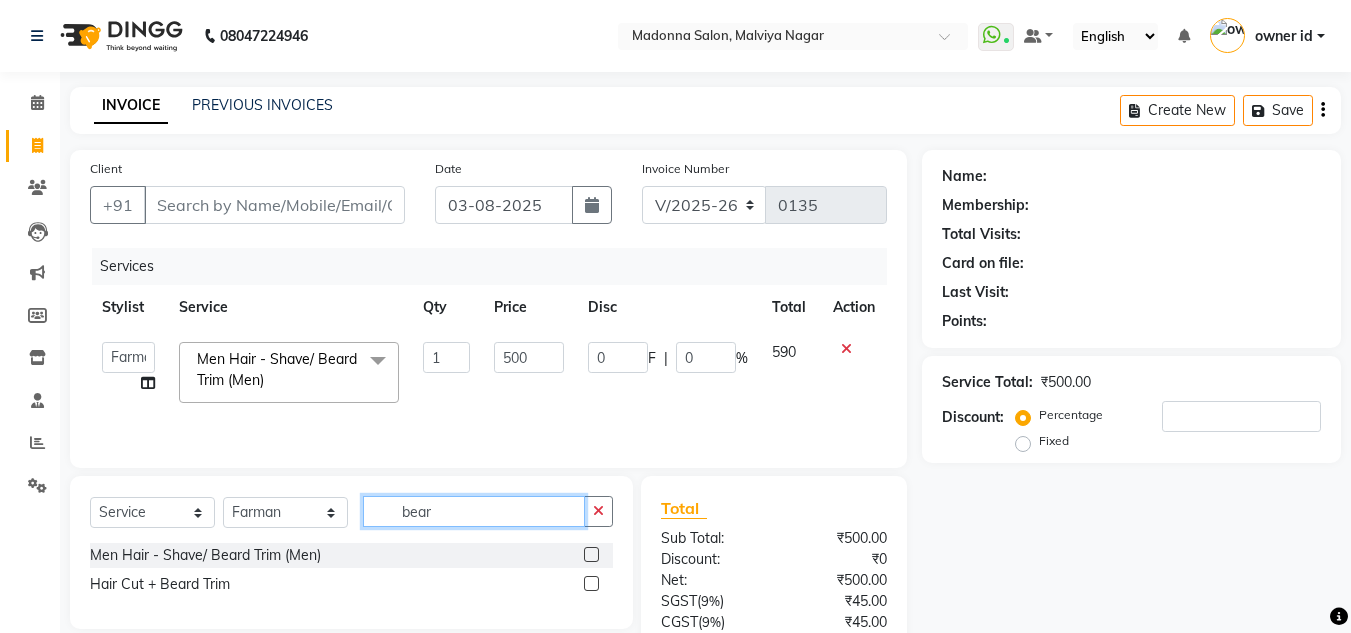 click on "bear" 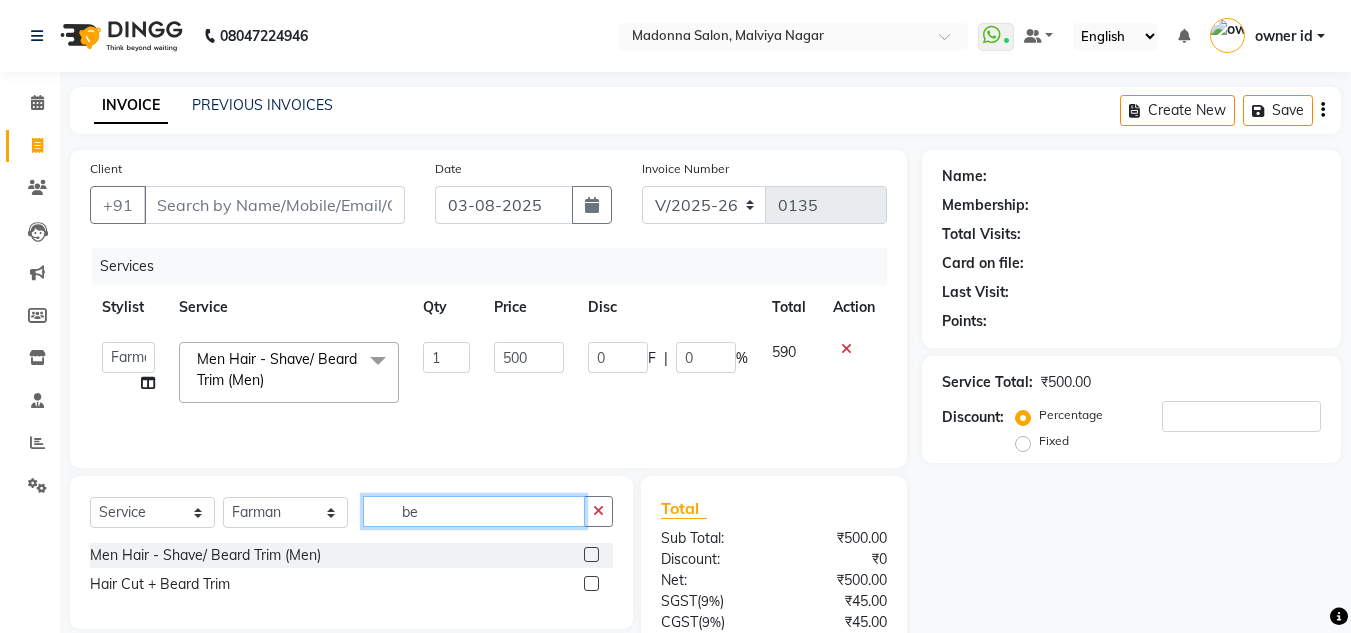 type on "b" 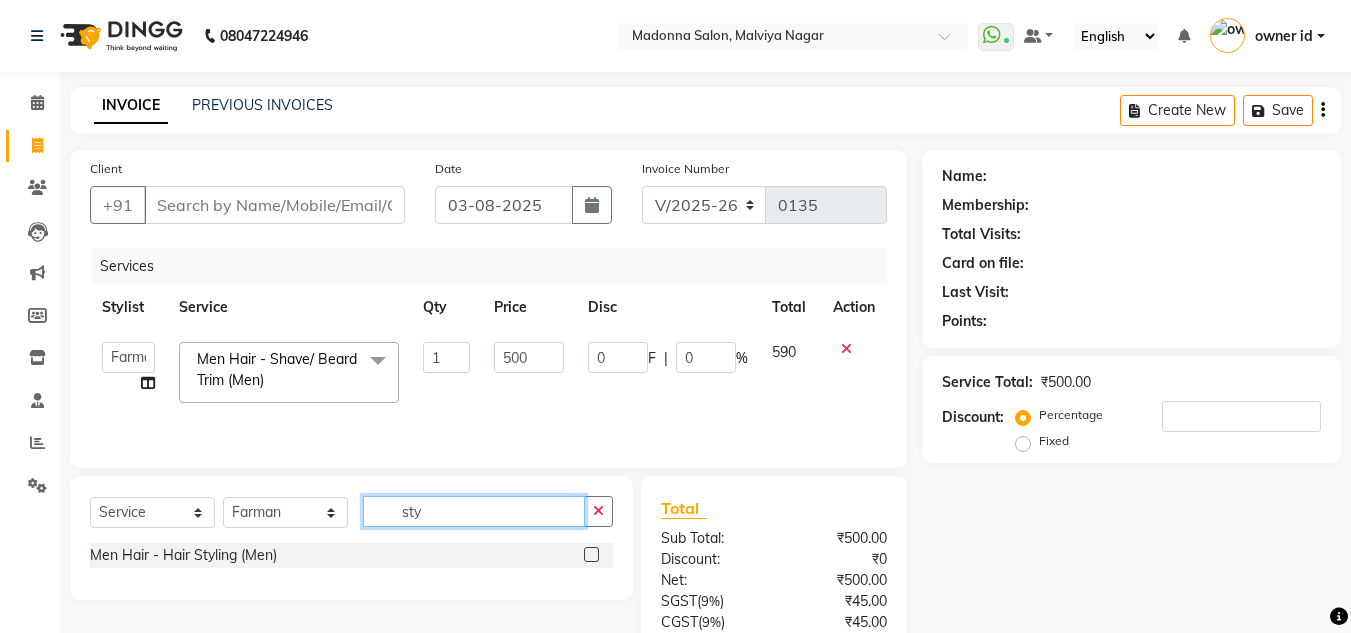 type on "sty" 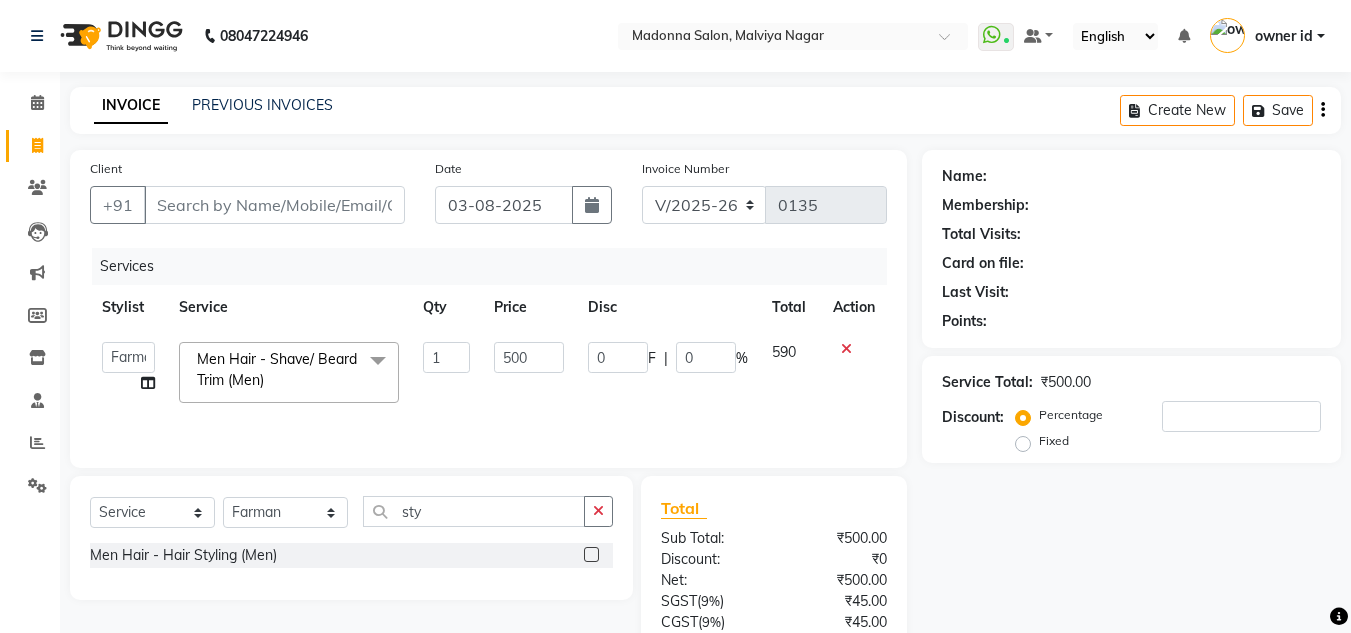 click 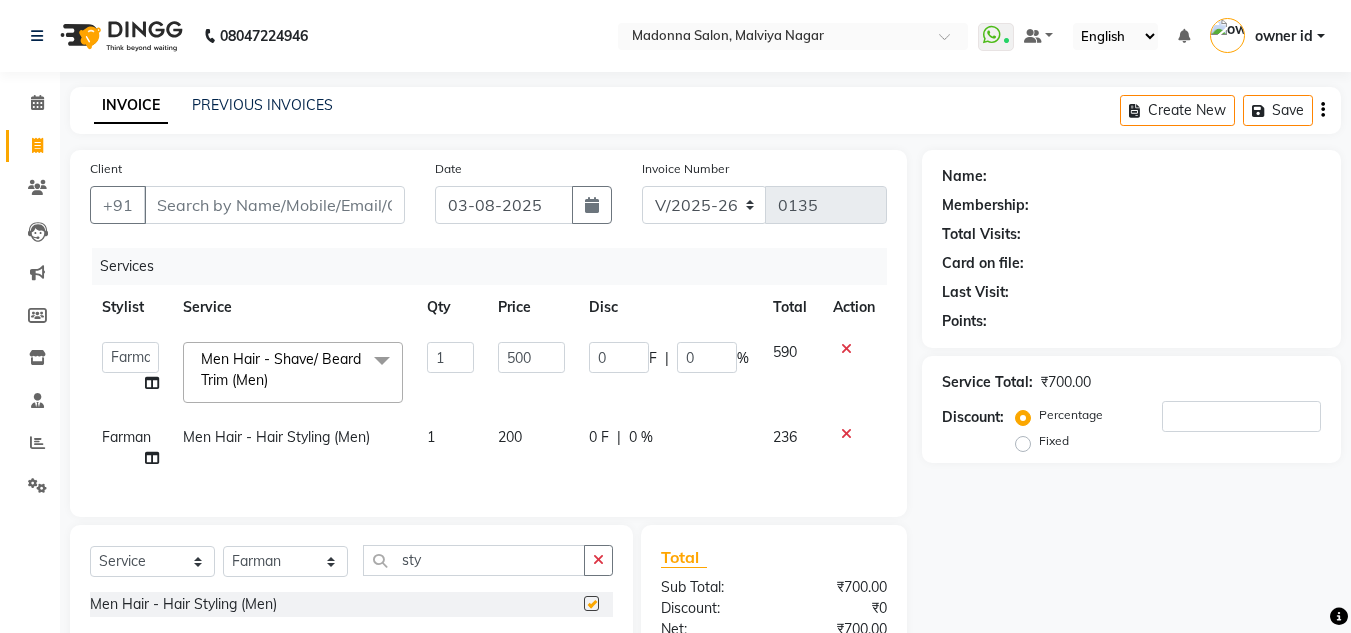 checkbox on "false" 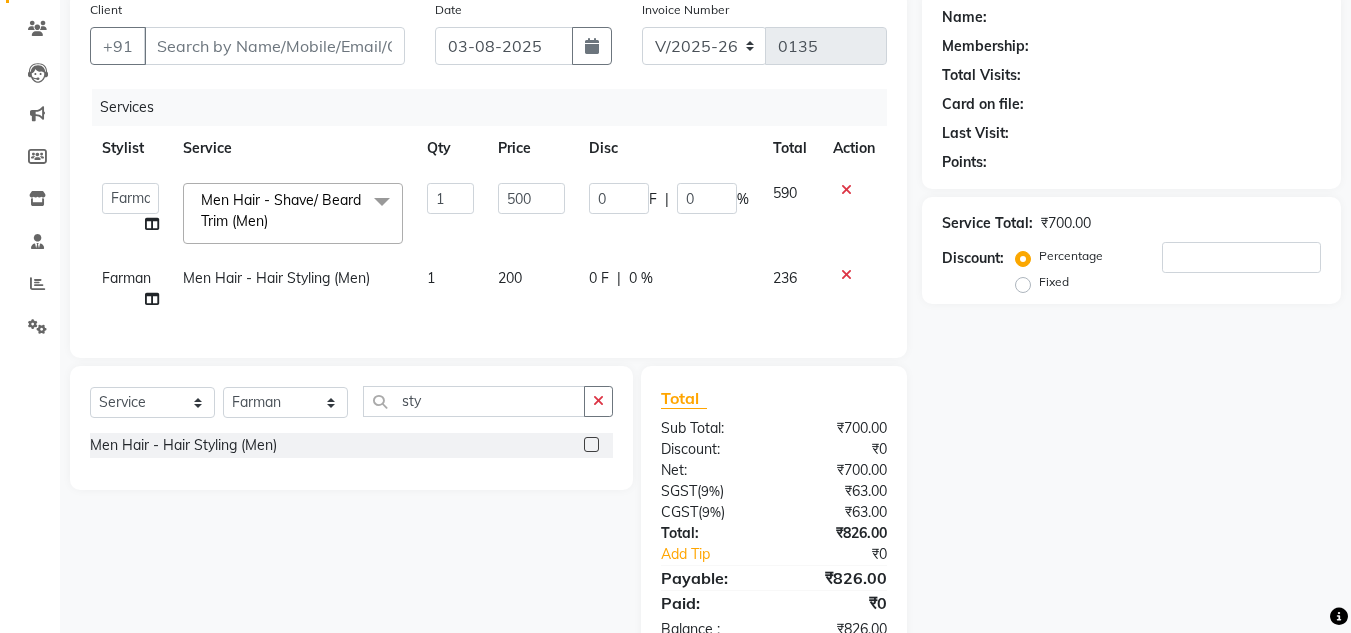 scroll, scrollTop: 0, scrollLeft: 0, axis: both 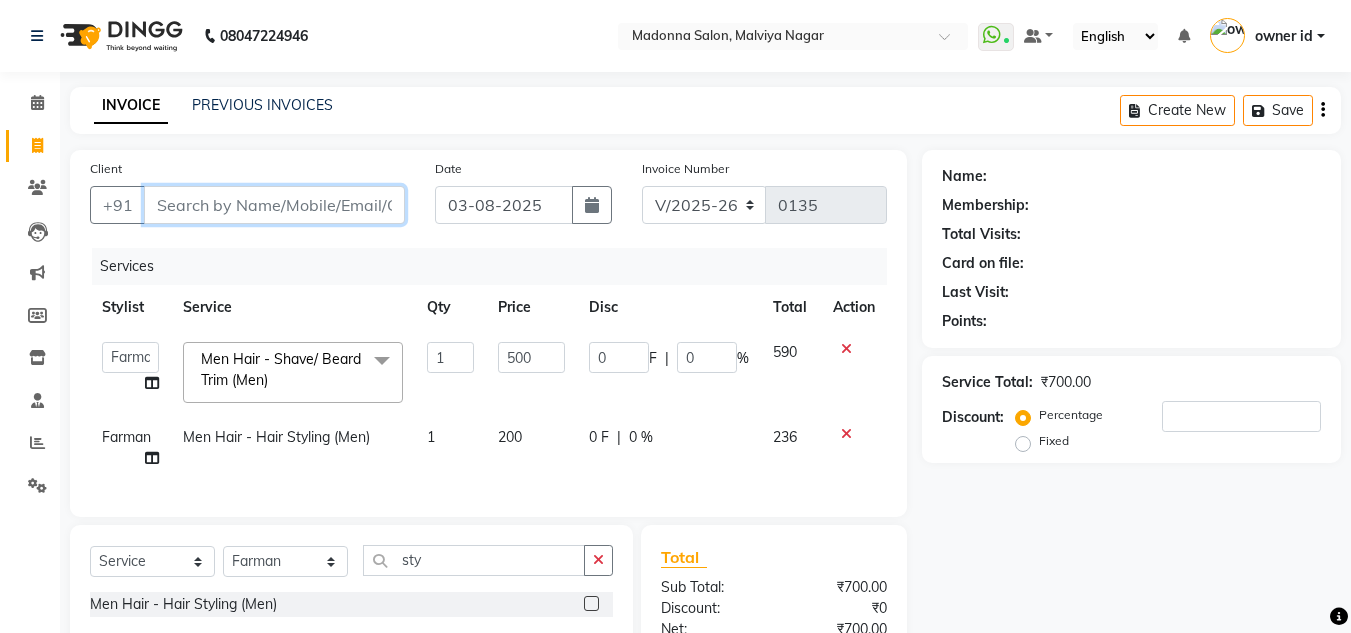 click on "Client" at bounding box center (274, 205) 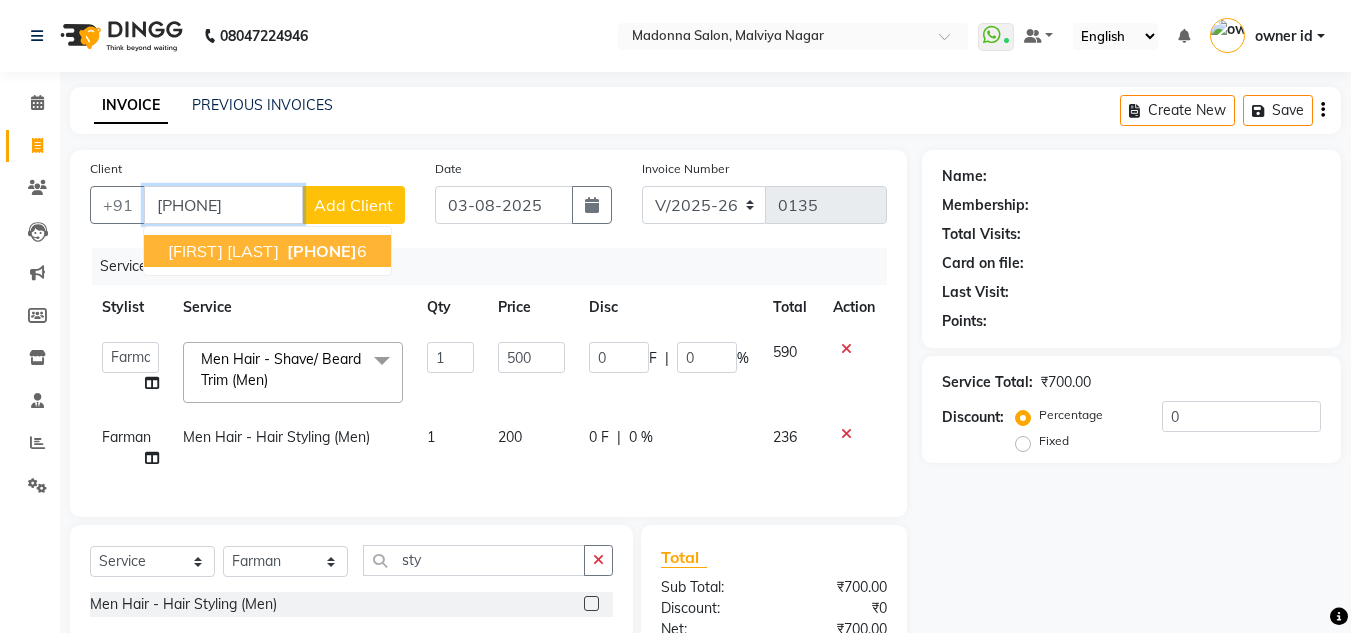 click on "Rahul Goswami   769852470 6" at bounding box center [267, 251] 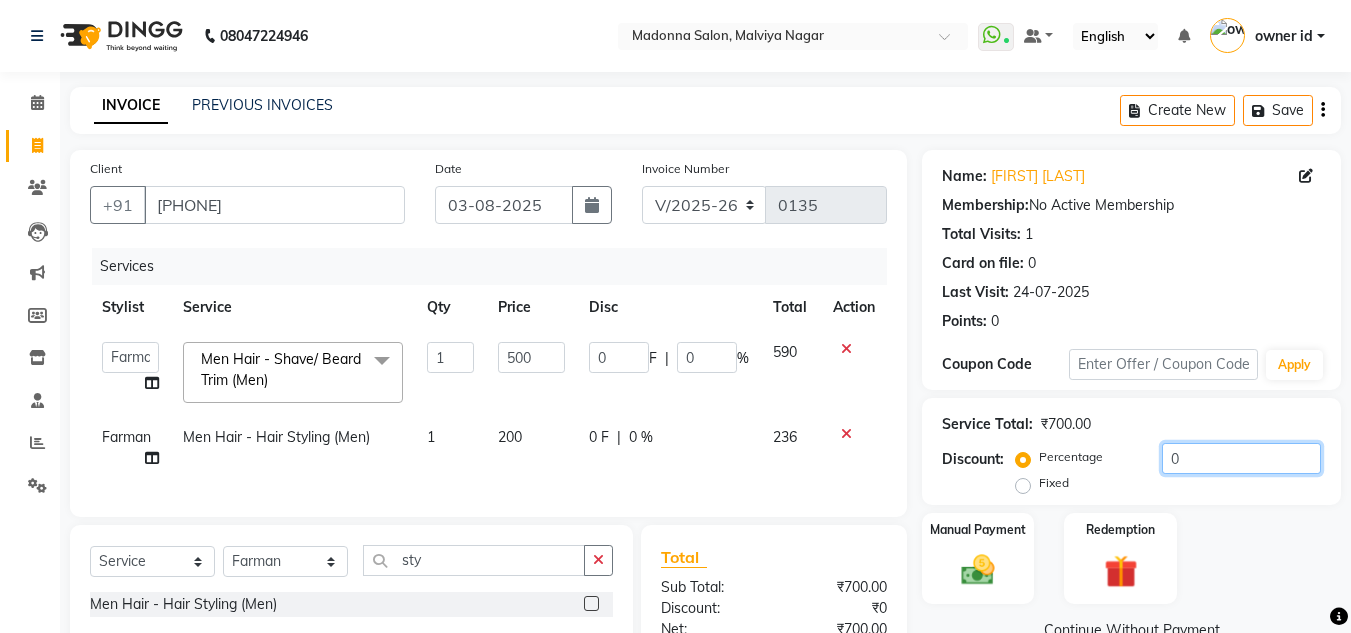 click on "0" 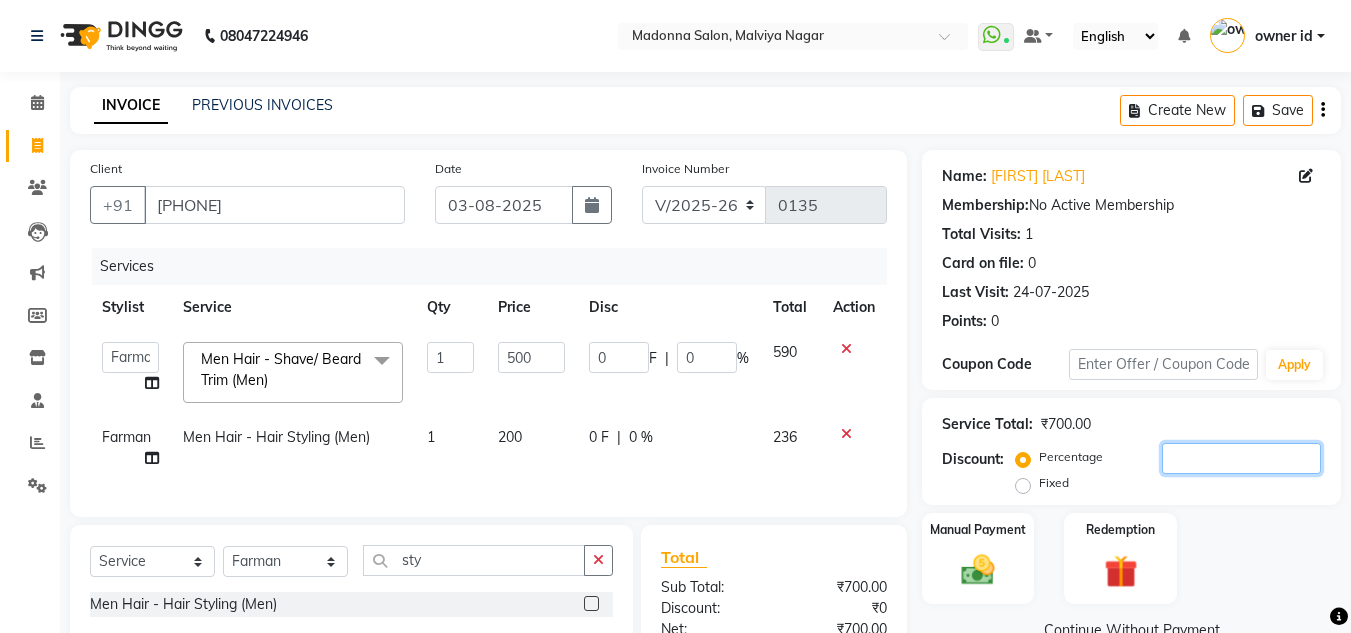 type on "2" 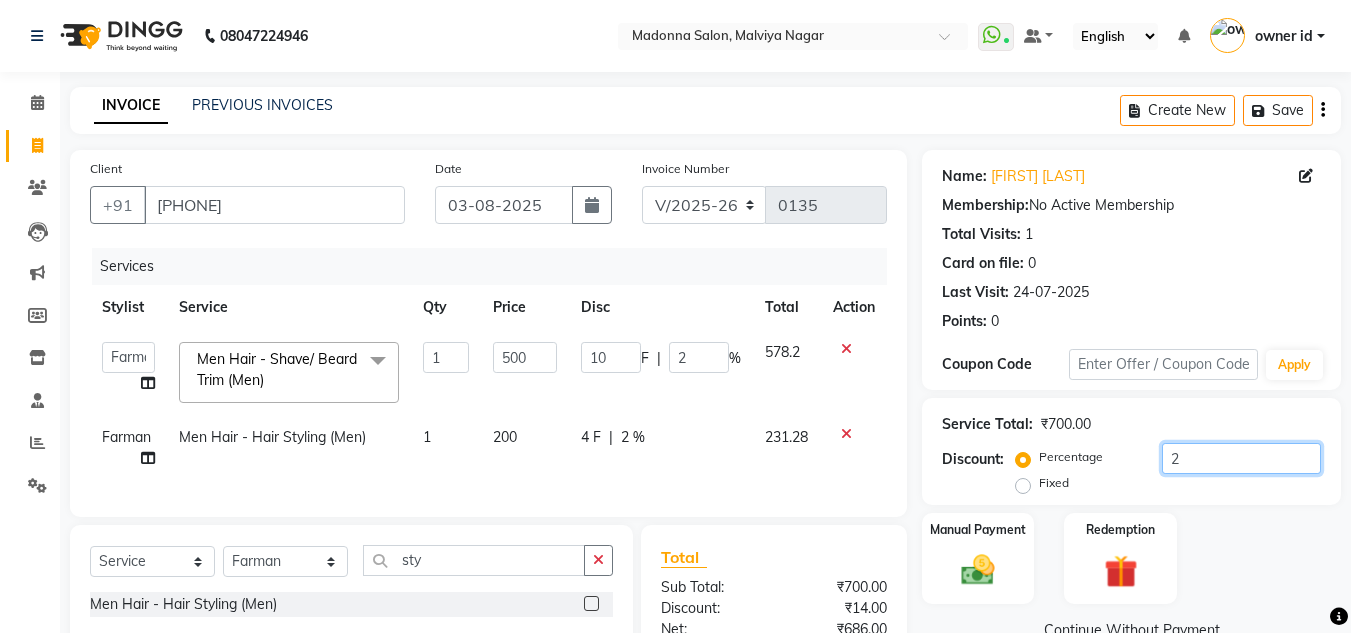 type on "20" 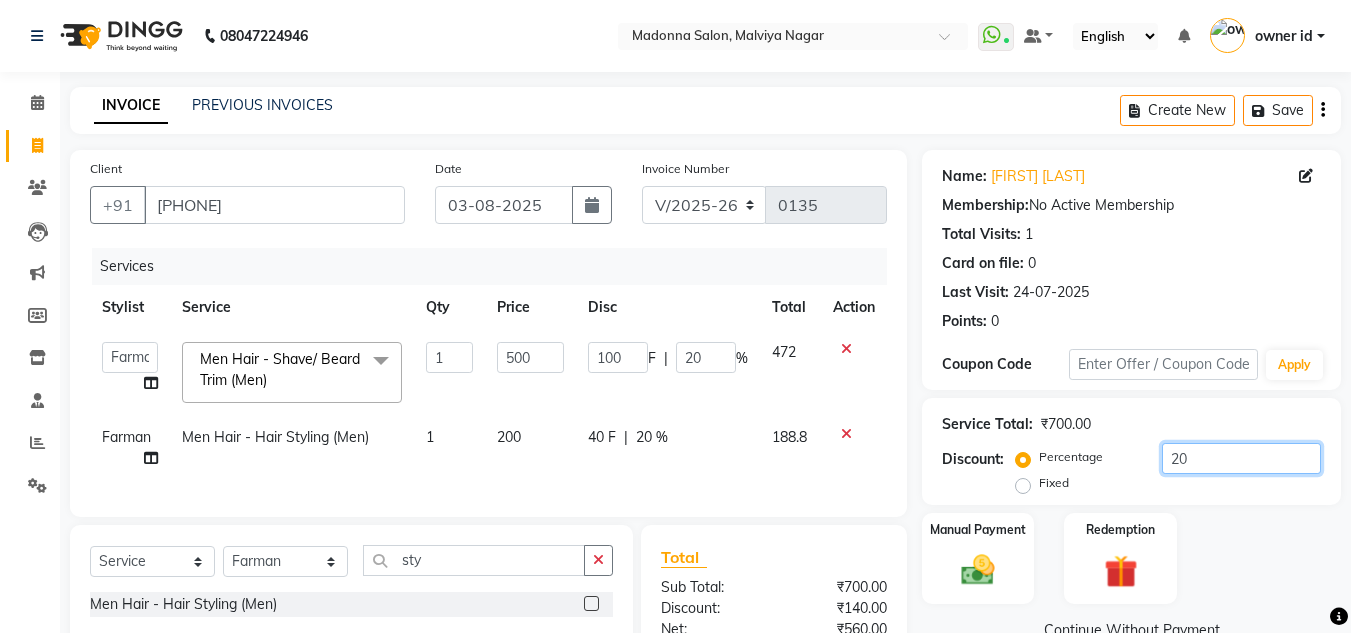 scroll, scrollTop: 231, scrollLeft: 0, axis: vertical 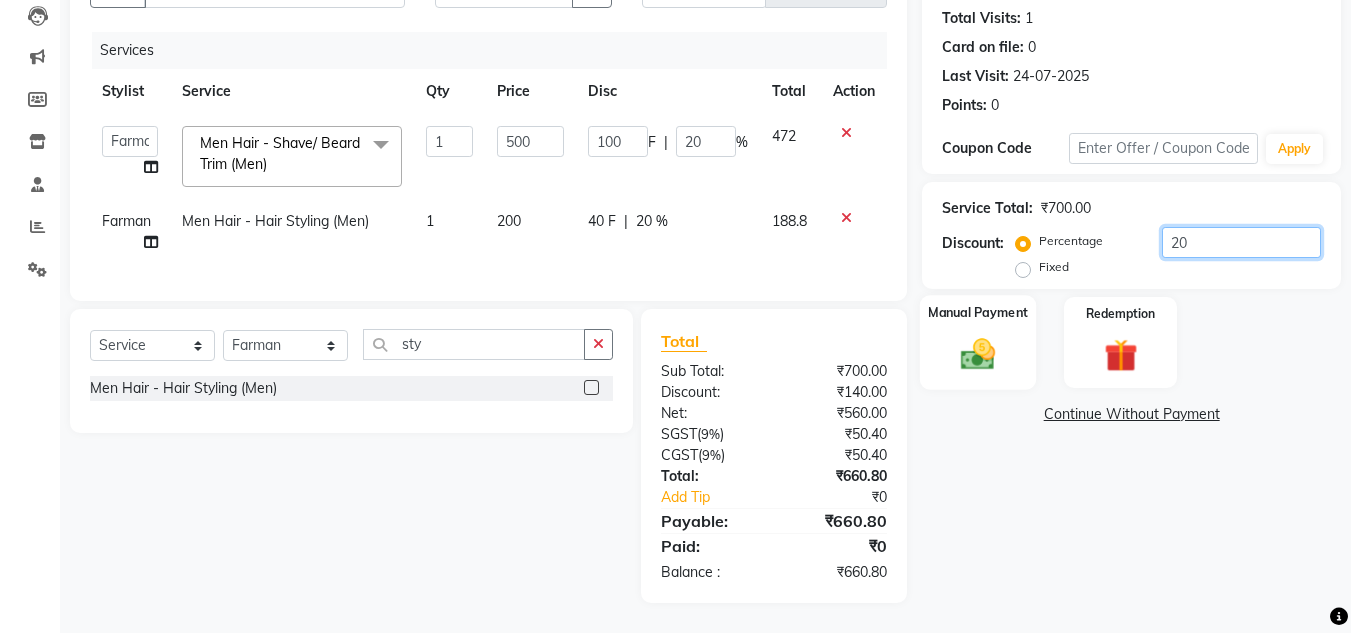 type on "20" 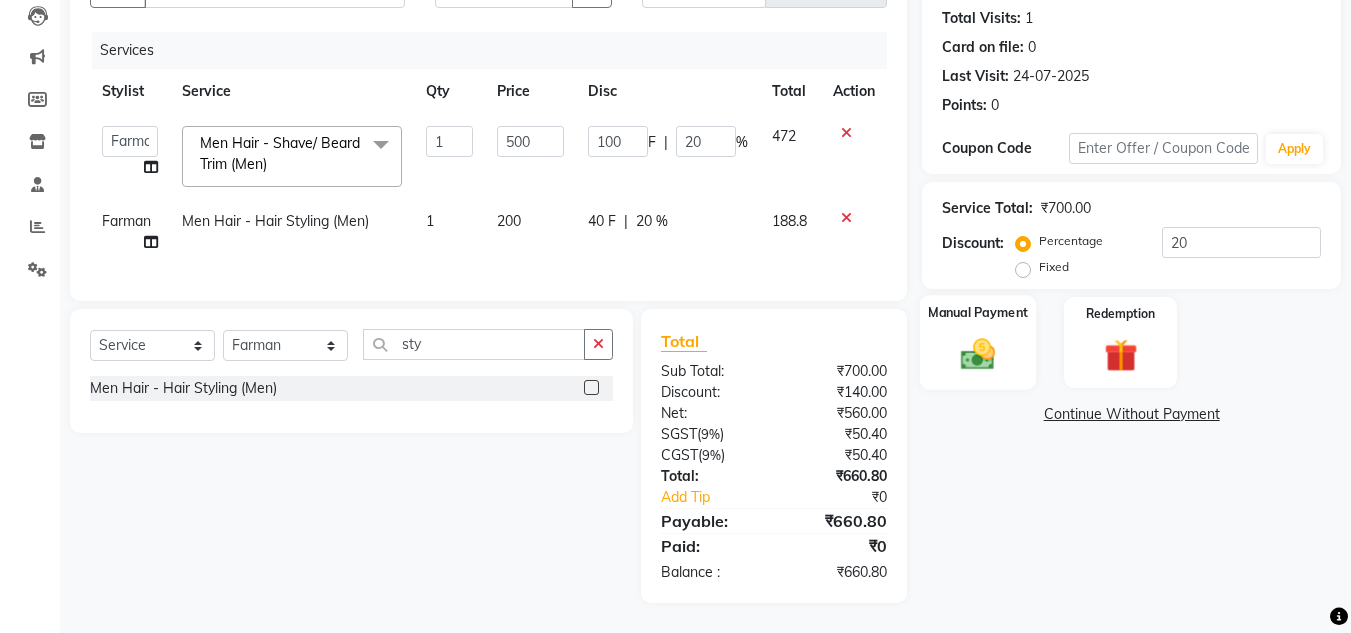 click 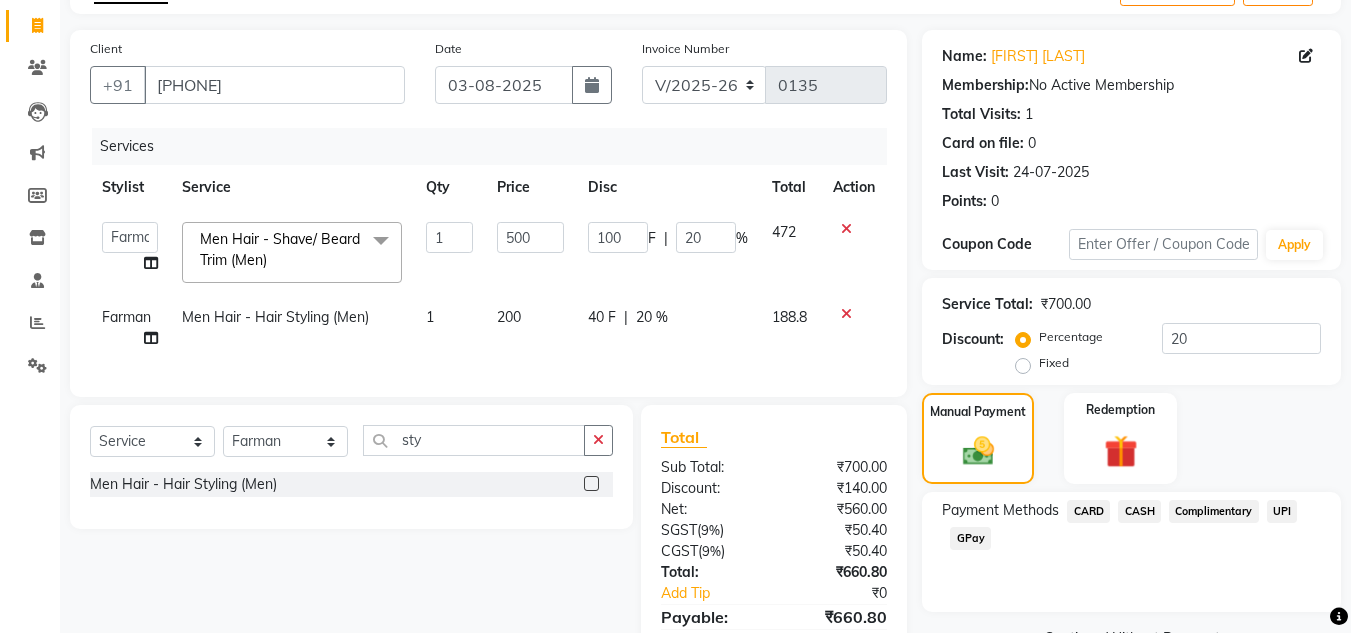 scroll, scrollTop: 118, scrollLeft: 0, axis: vertical 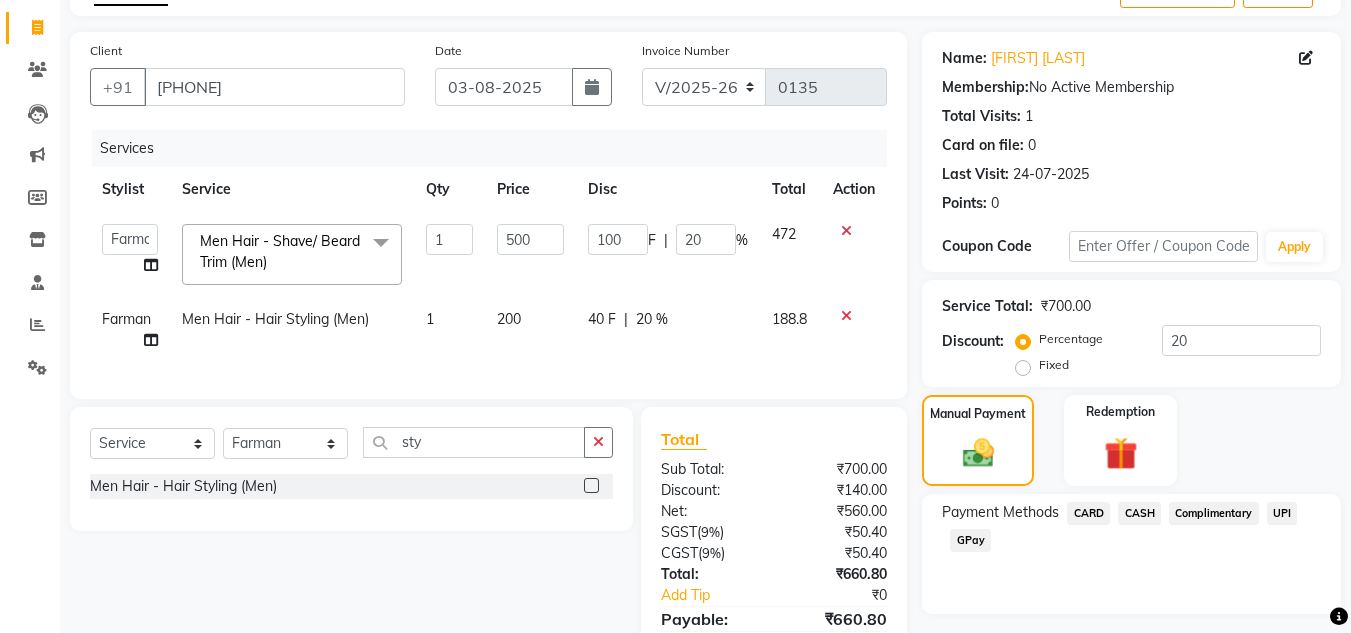 click on "UPI" 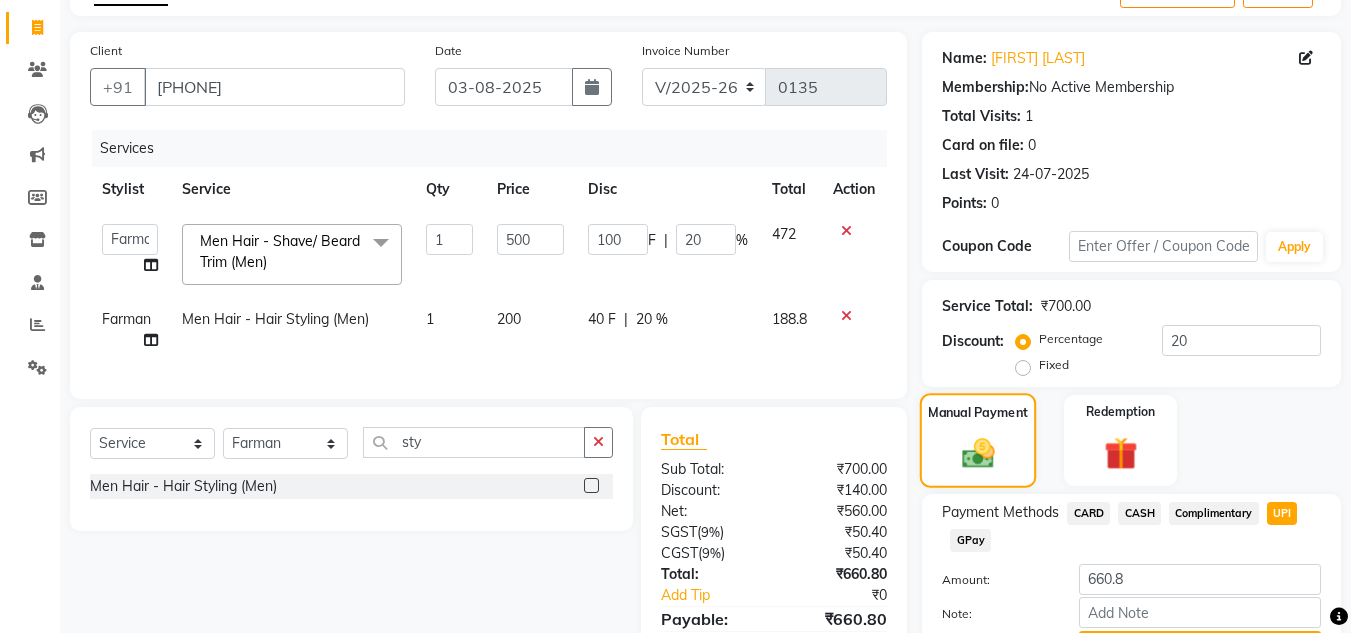scroll, scrollTop: 231, scrollLeft: 0, axis: vertical 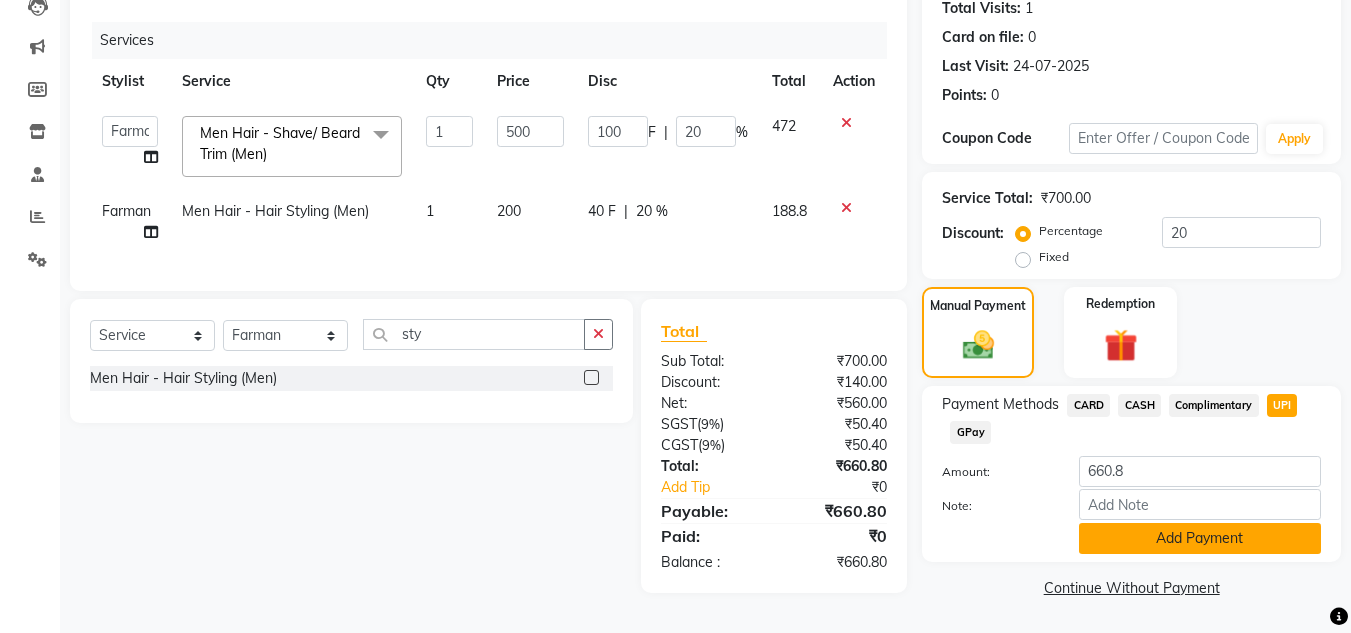 click on "Add Payment" 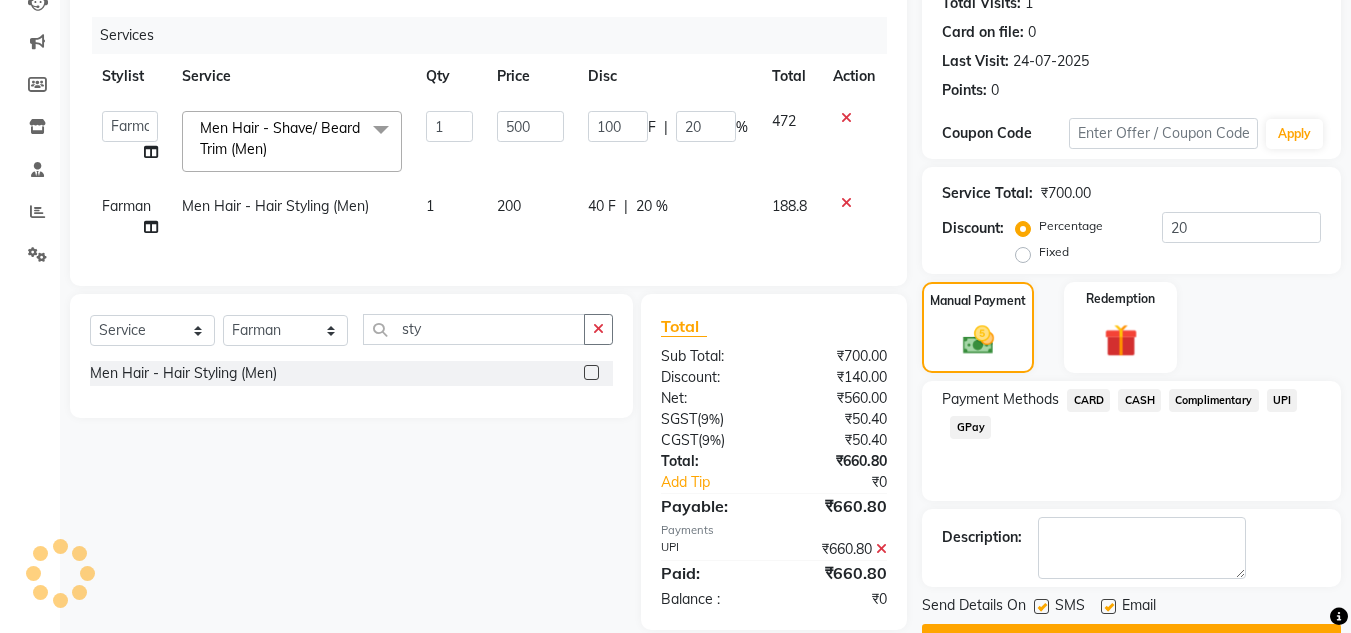 scroll, scrollTop: 283, scrollLeft: 0, axis: vertical 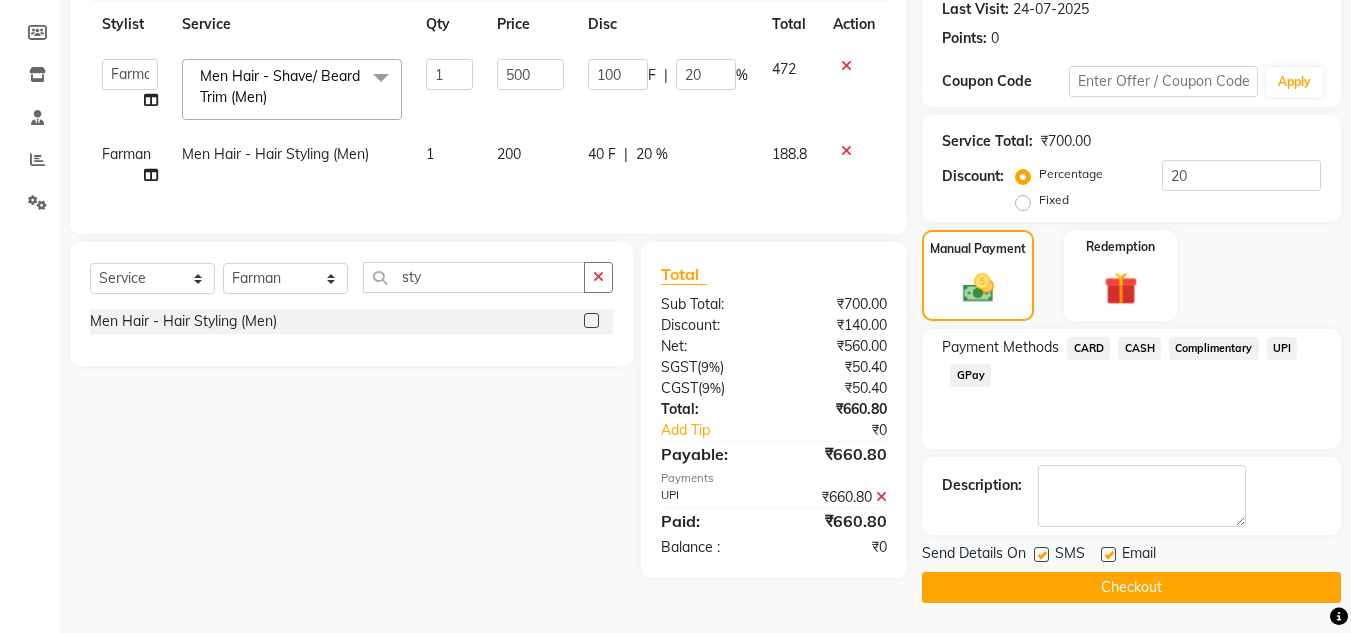 click on "Checkout" 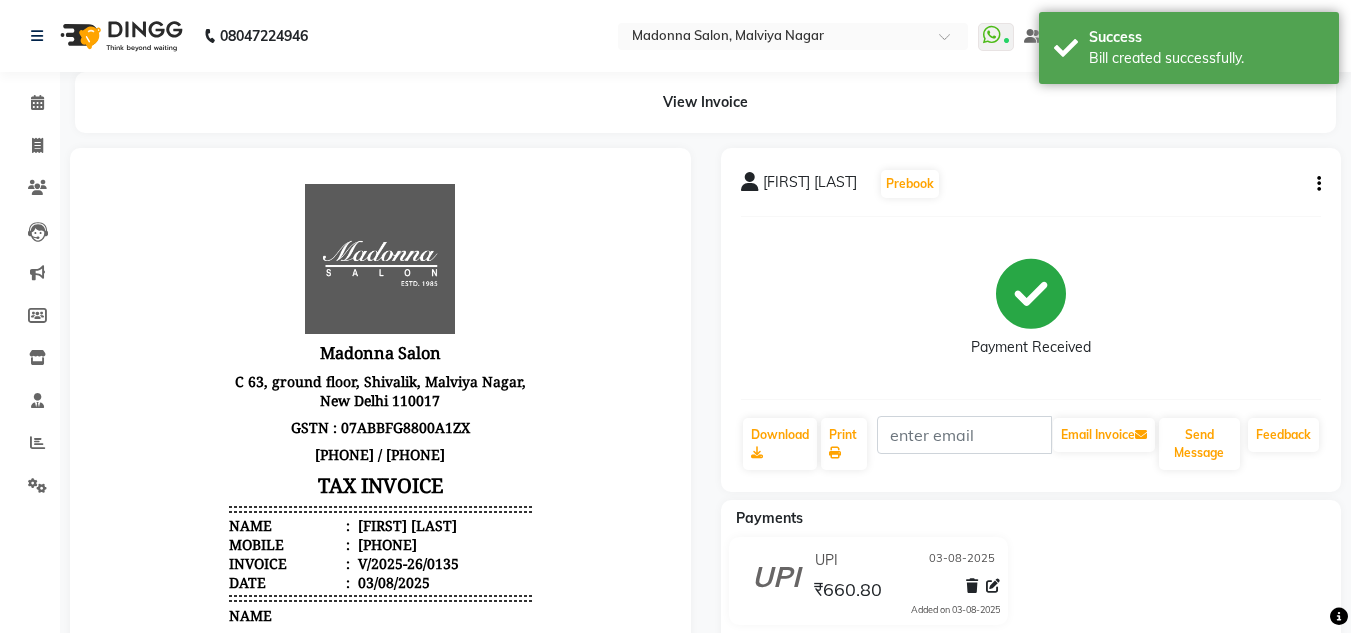 scroll, scrollTop: 0, scrollLeft: 0, axis: both 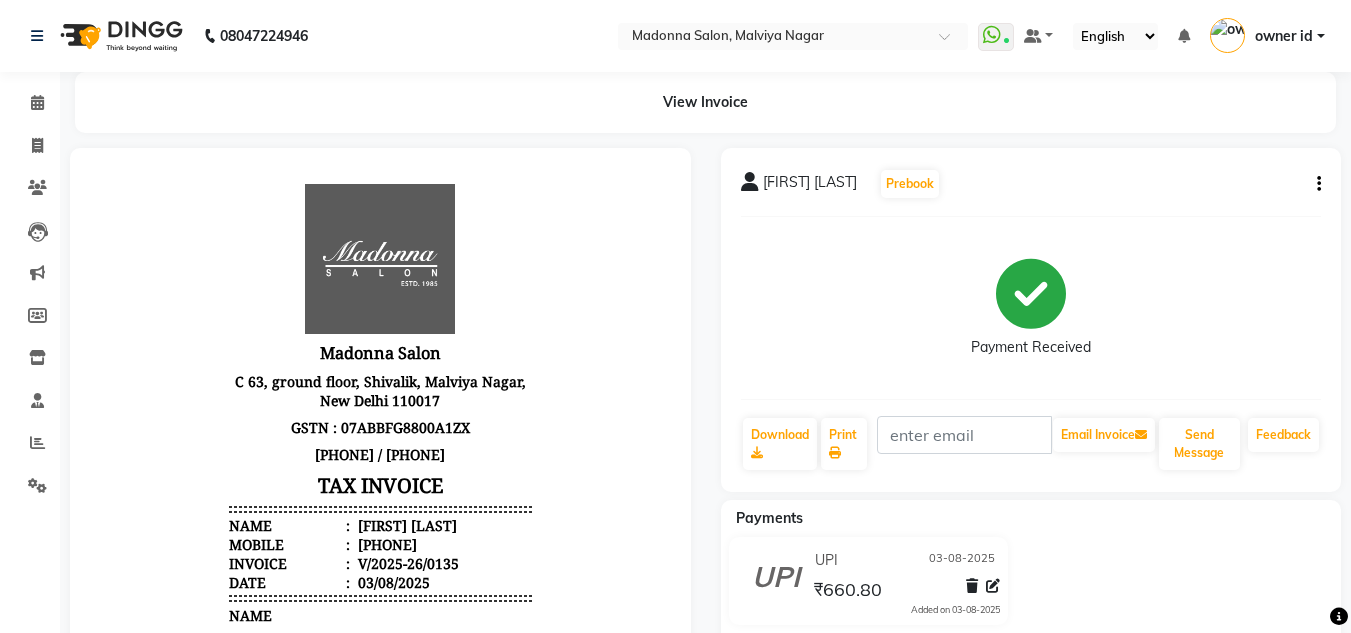 click 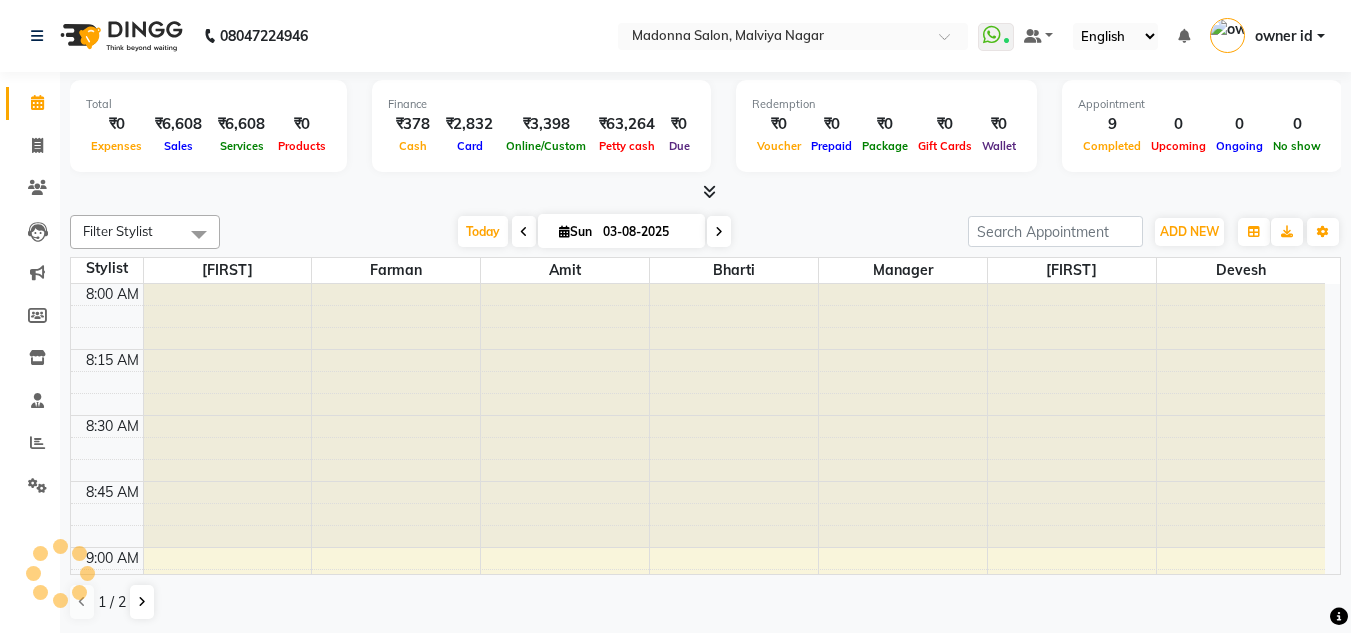 scroll, scrollTop: 0, scrollLeft: 0, axis: both 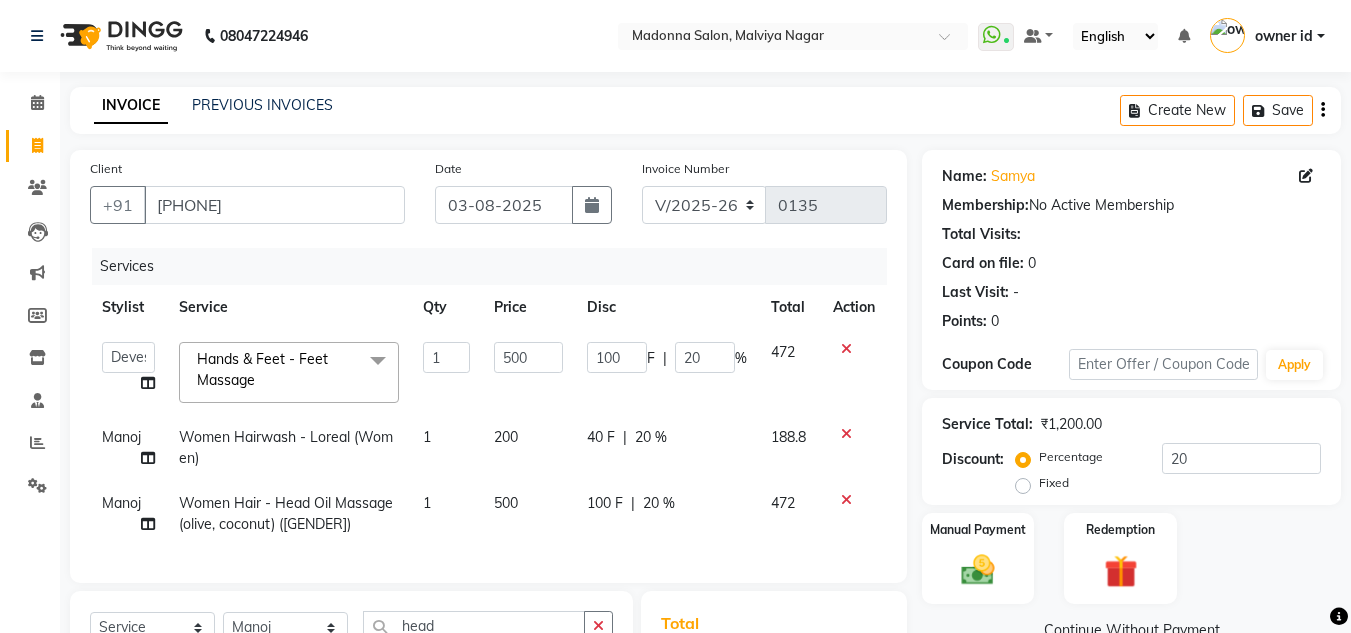 select on "8641" 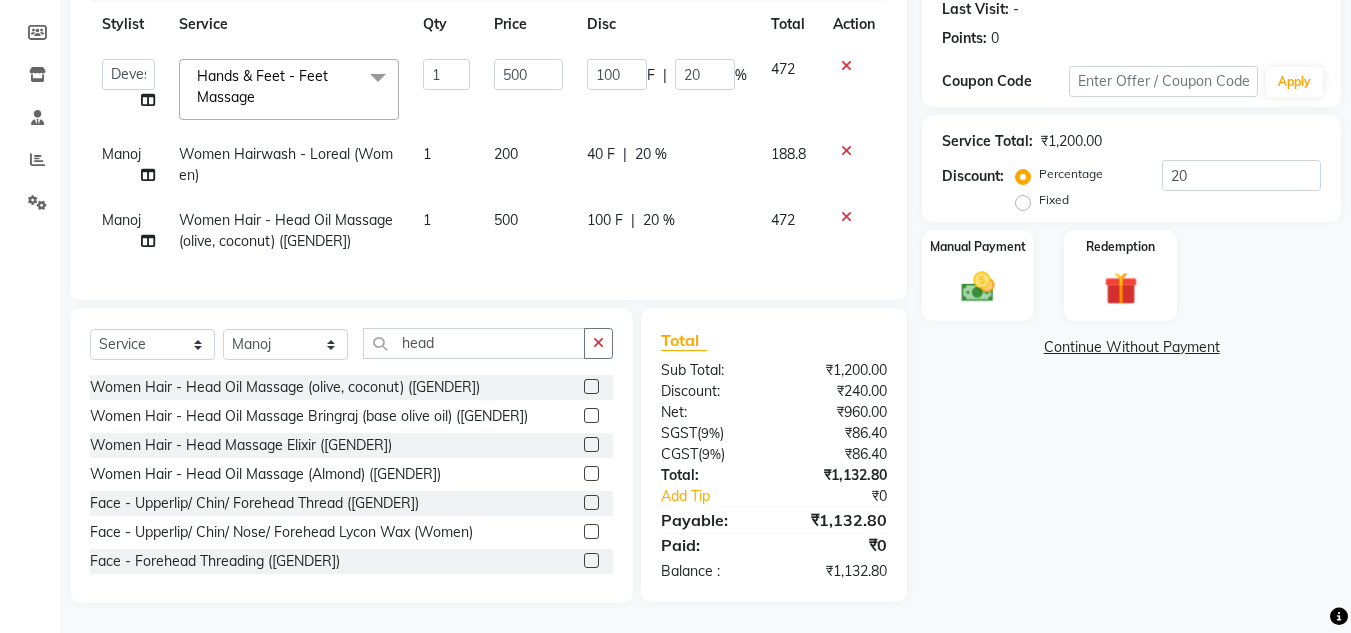 scroll, scrollTop: 0, scrollLeft: 0, axis: both 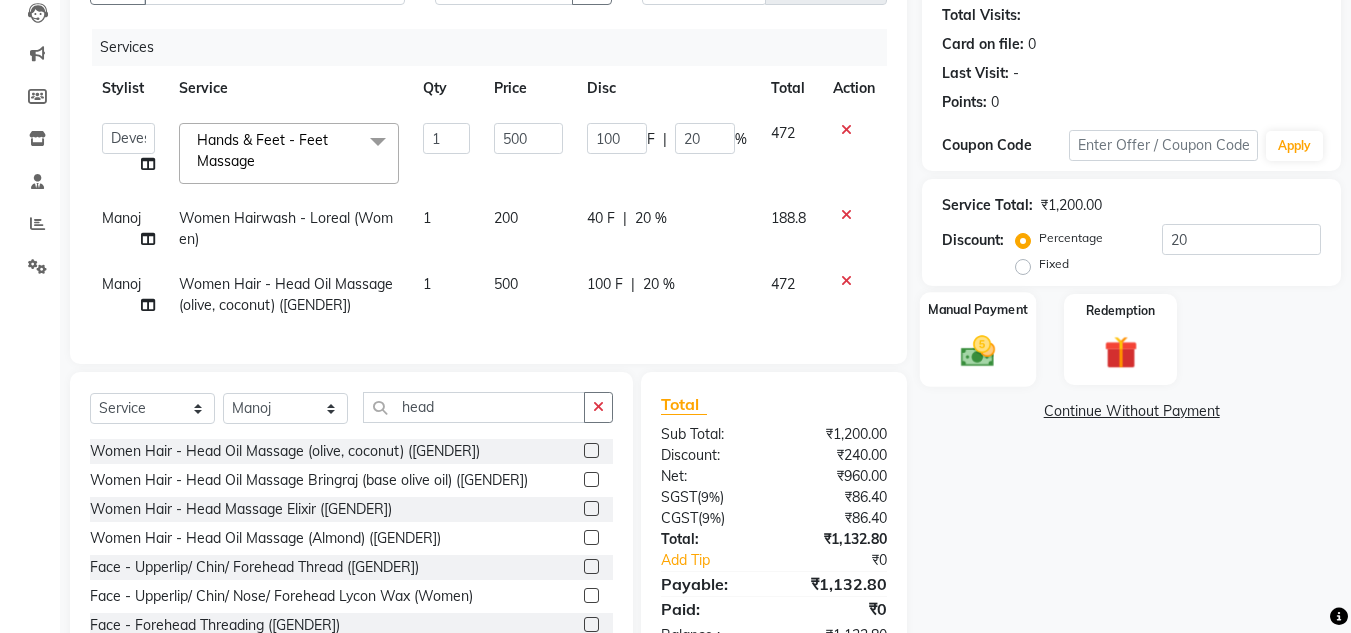 click on "Manual Payment" 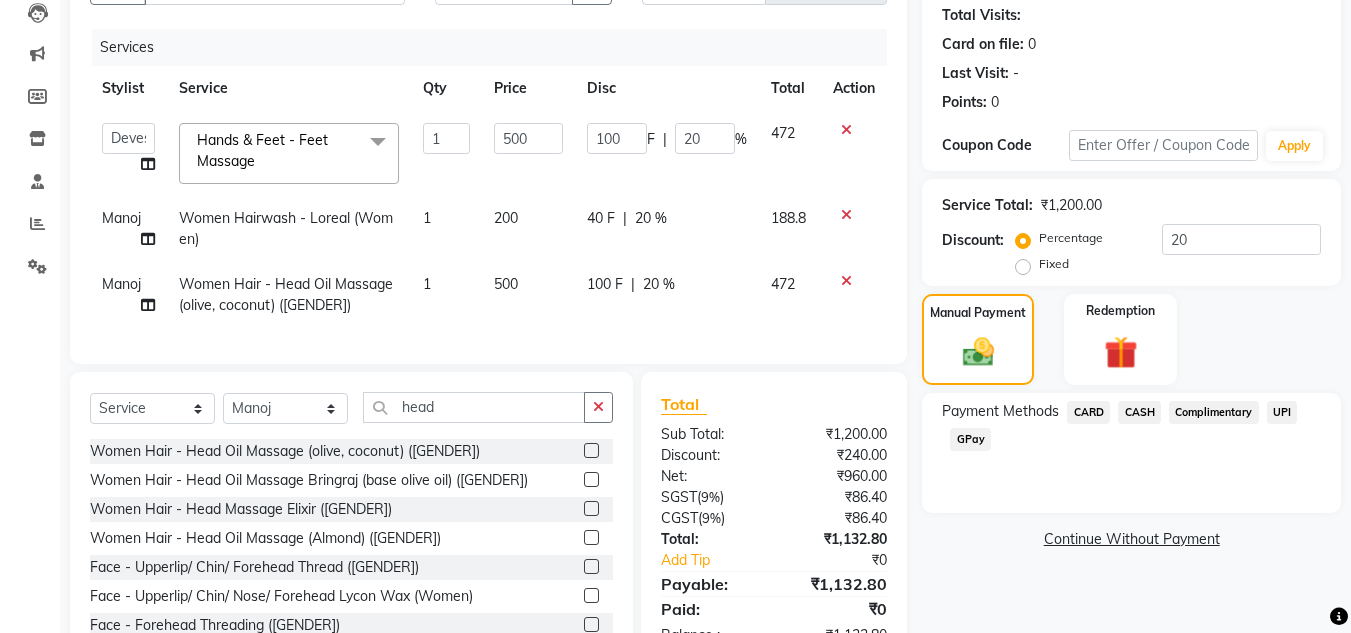 click on "UPI" 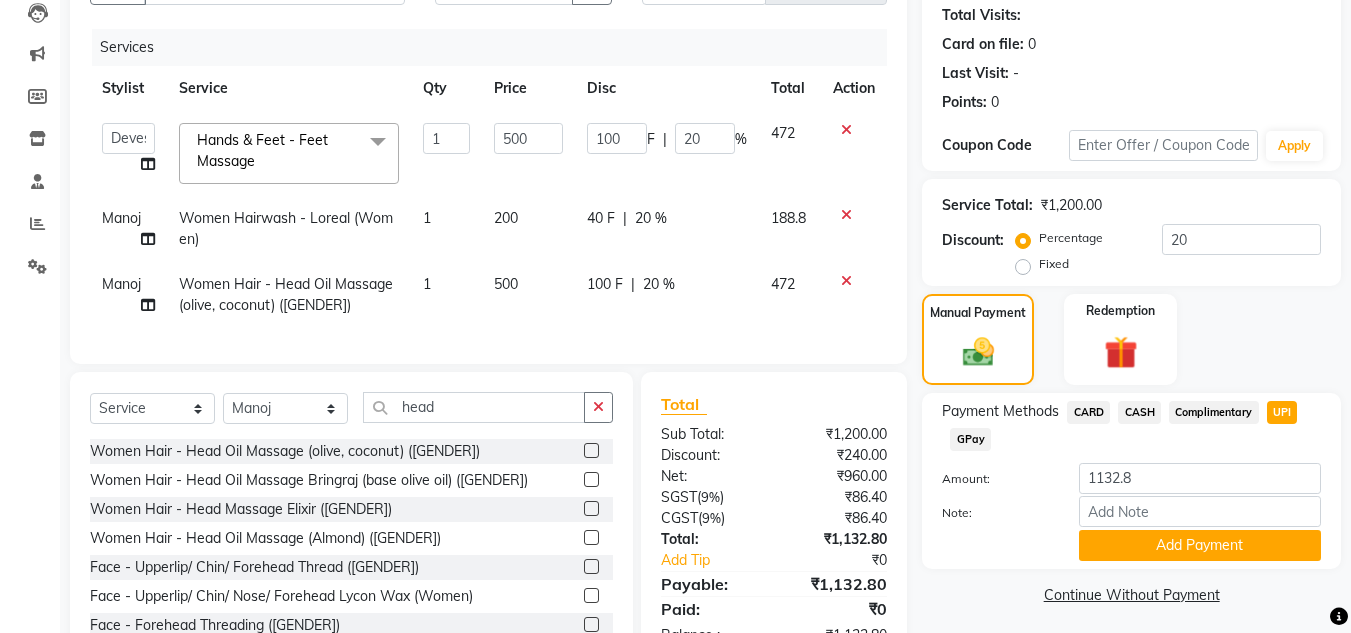 scroll, scrollTop: 298, scrollLeft: 0, axis: vertical 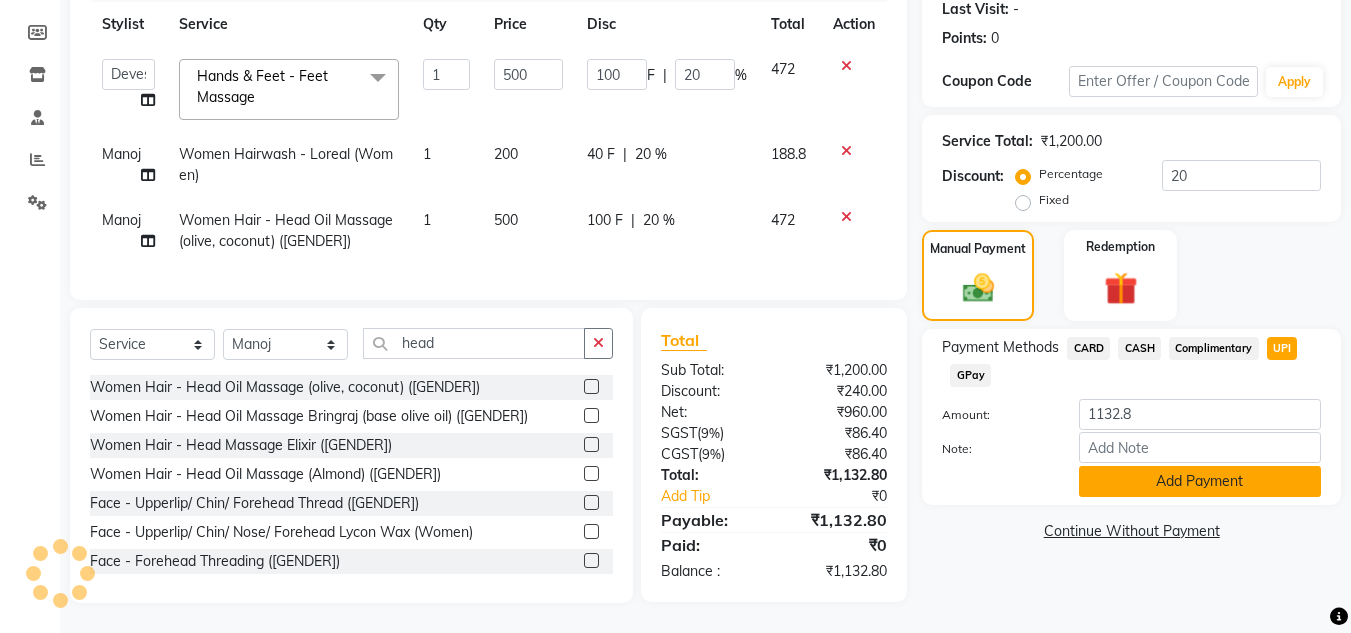 click on "Add Payment" 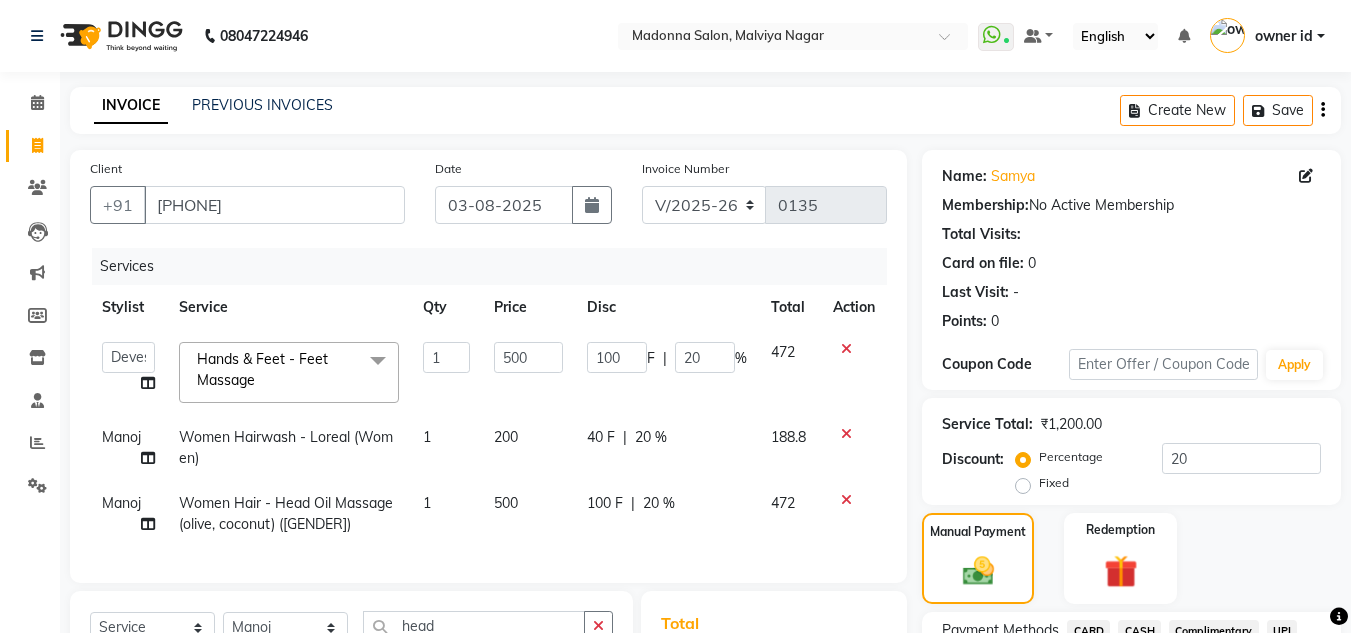 scroll, scrollTop: 339, scrollLeft: 0, axis: vertical 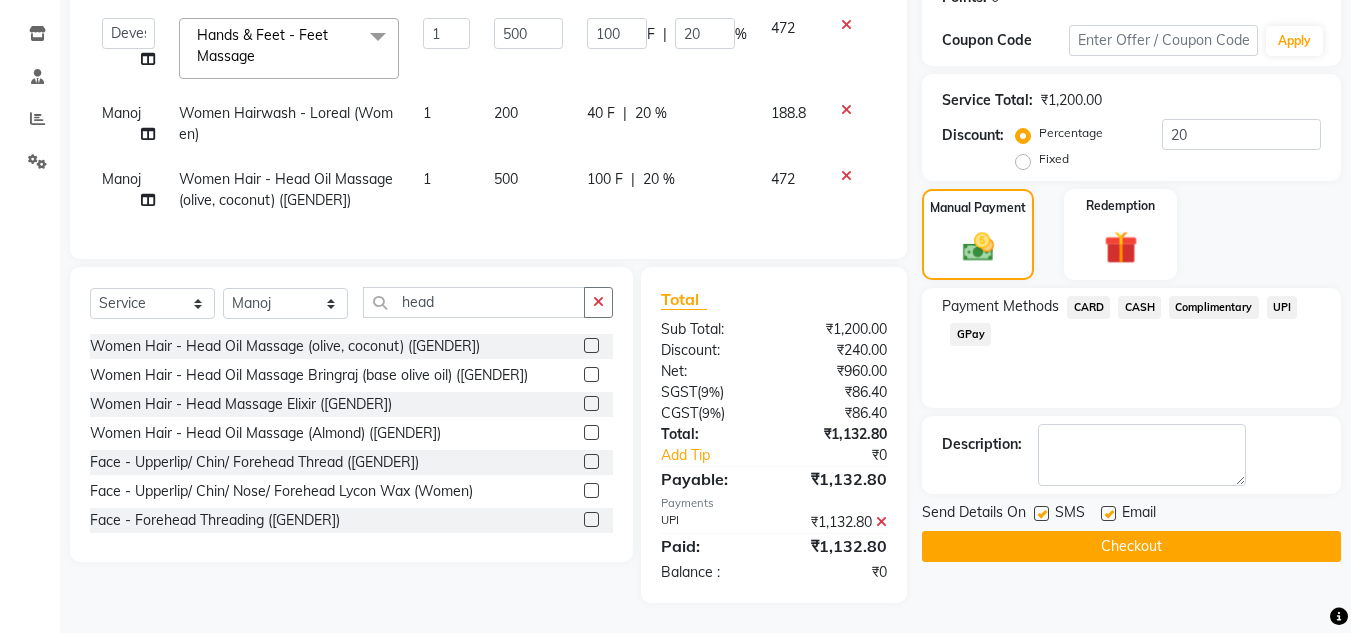 click on "Checkout" 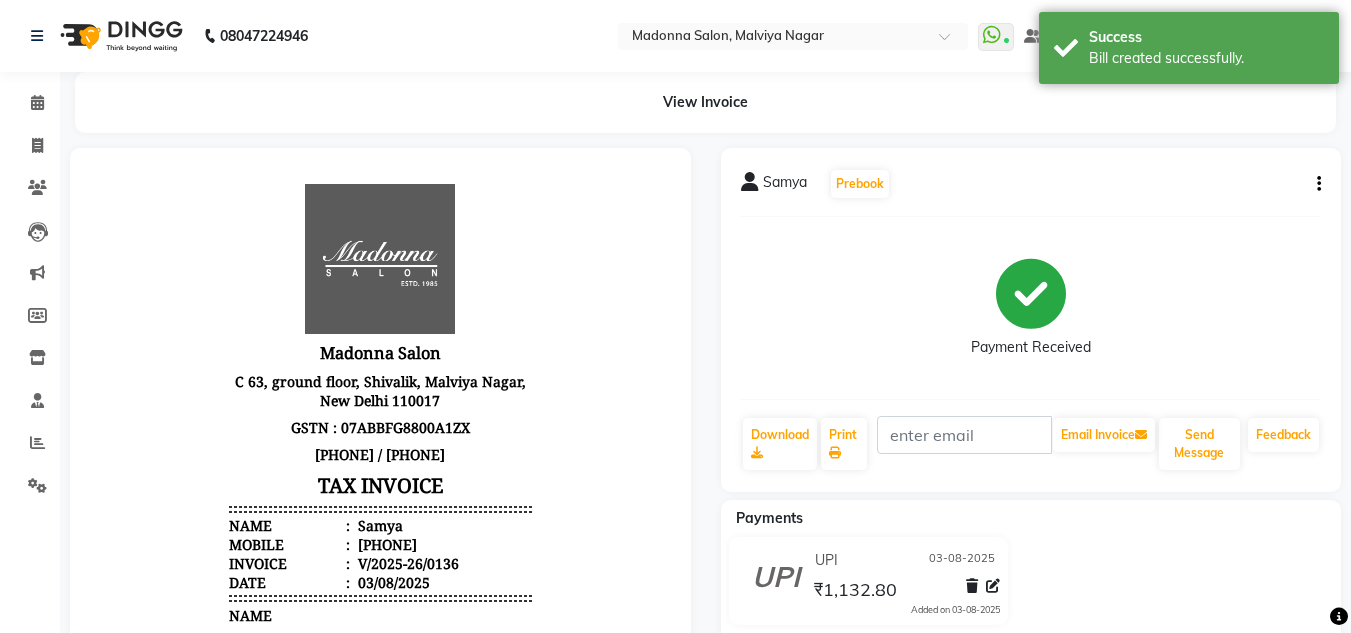 scroll, scrollTop: 0, scrollLeft: 0, axis: both 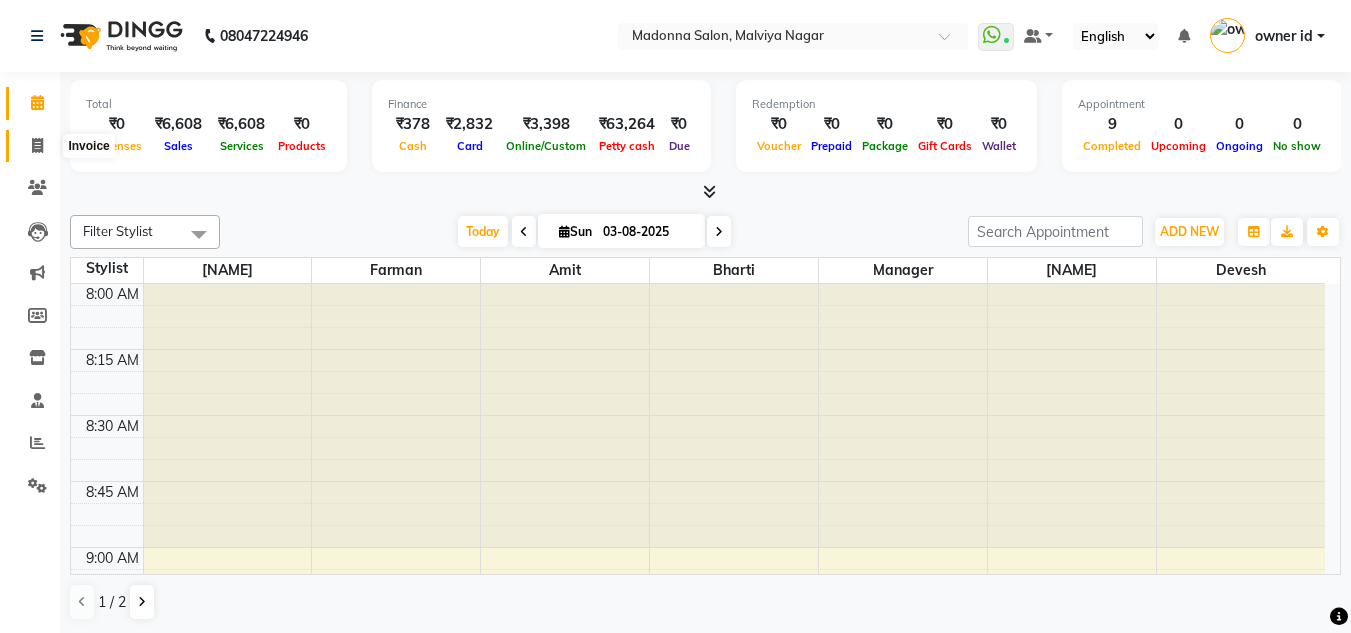 click 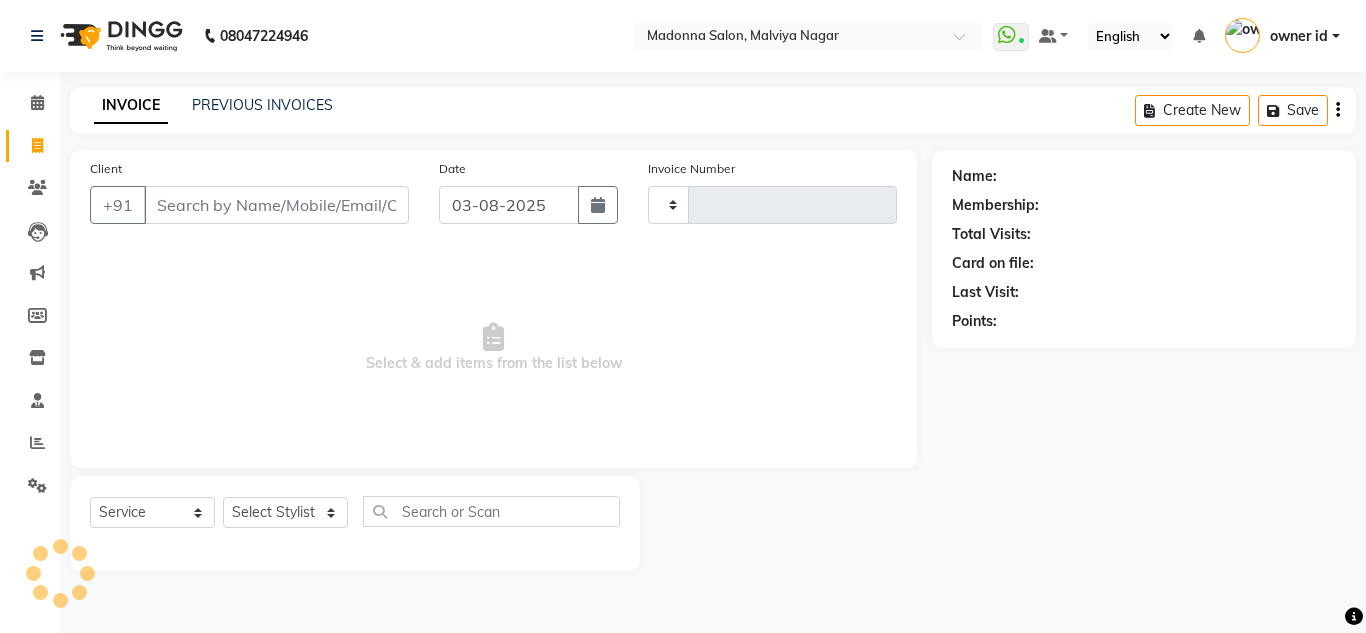 type on "0137" 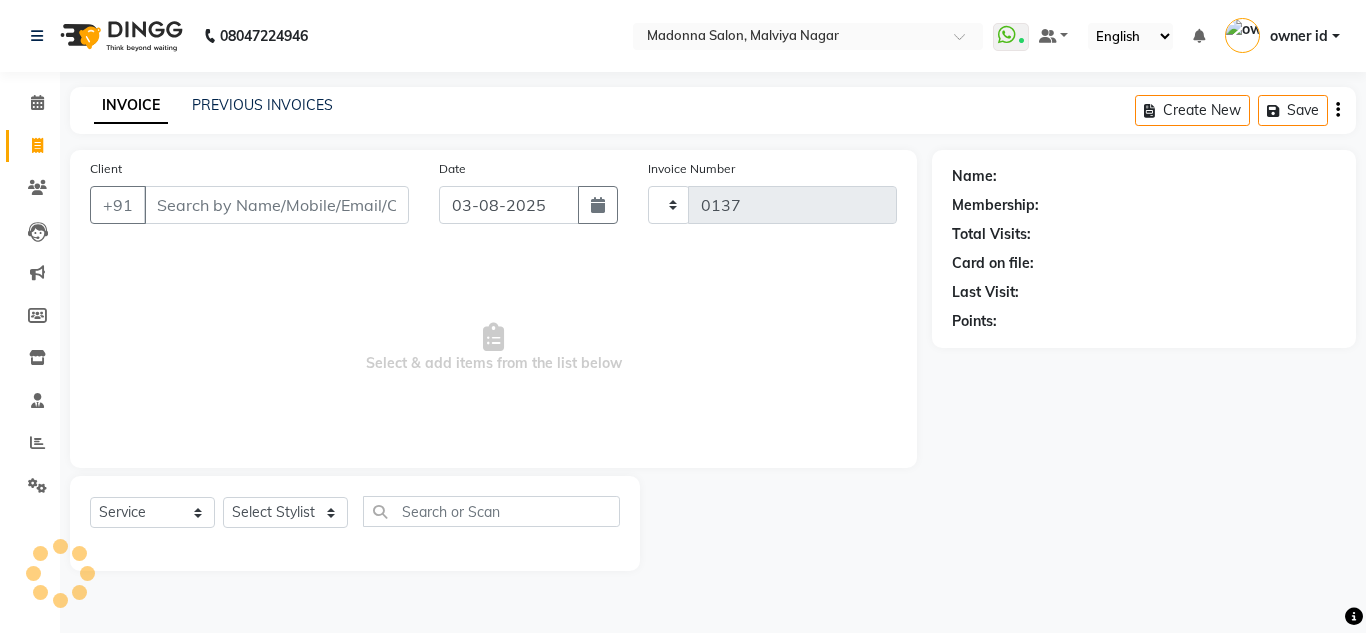 select on "8641" 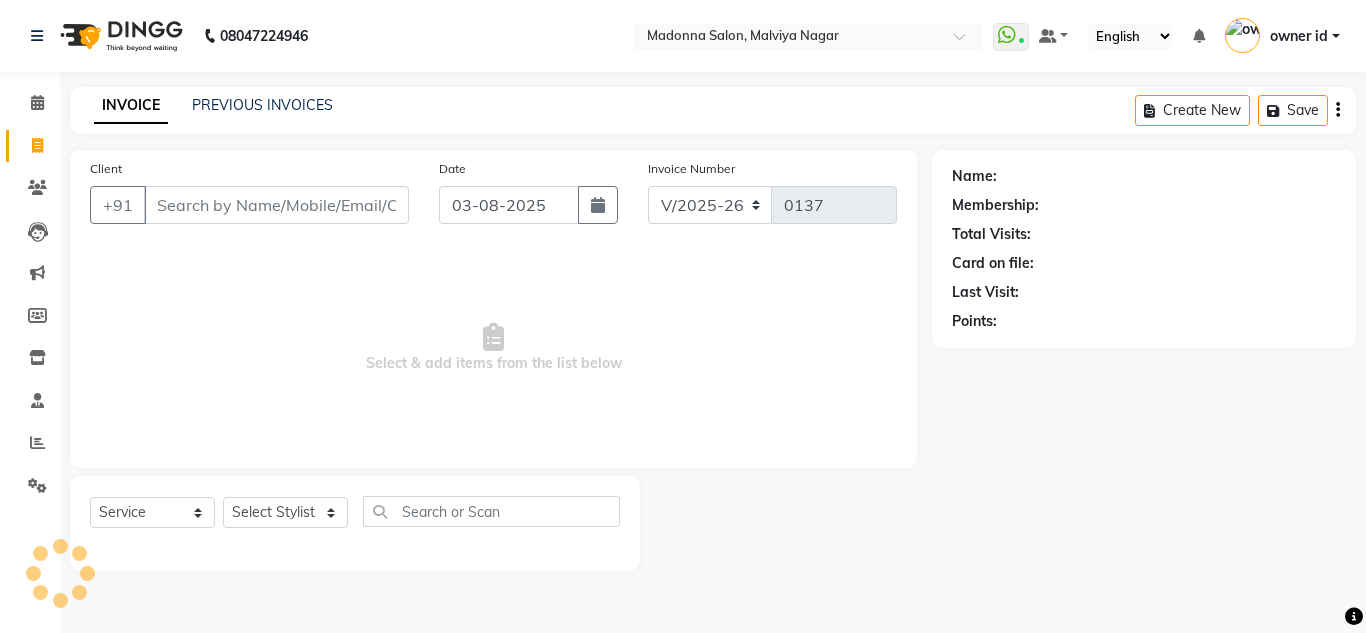 click on "Client" at bounding box center [276, 205] 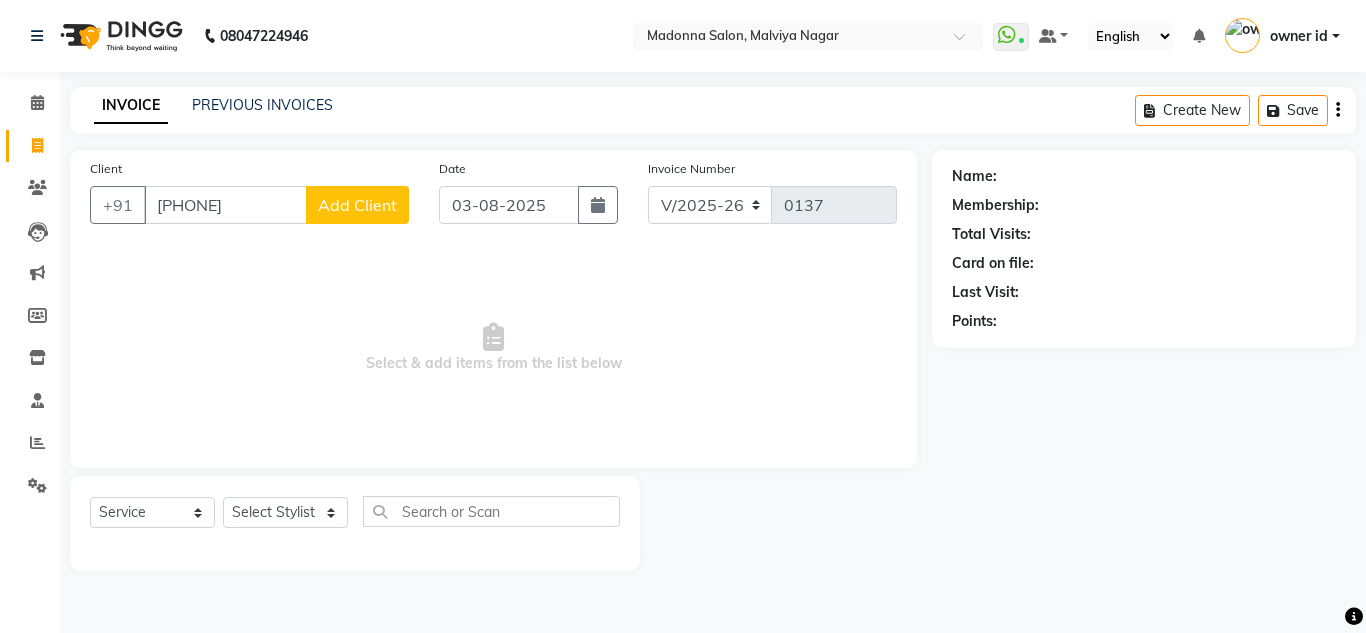 type on "[PHONE]" 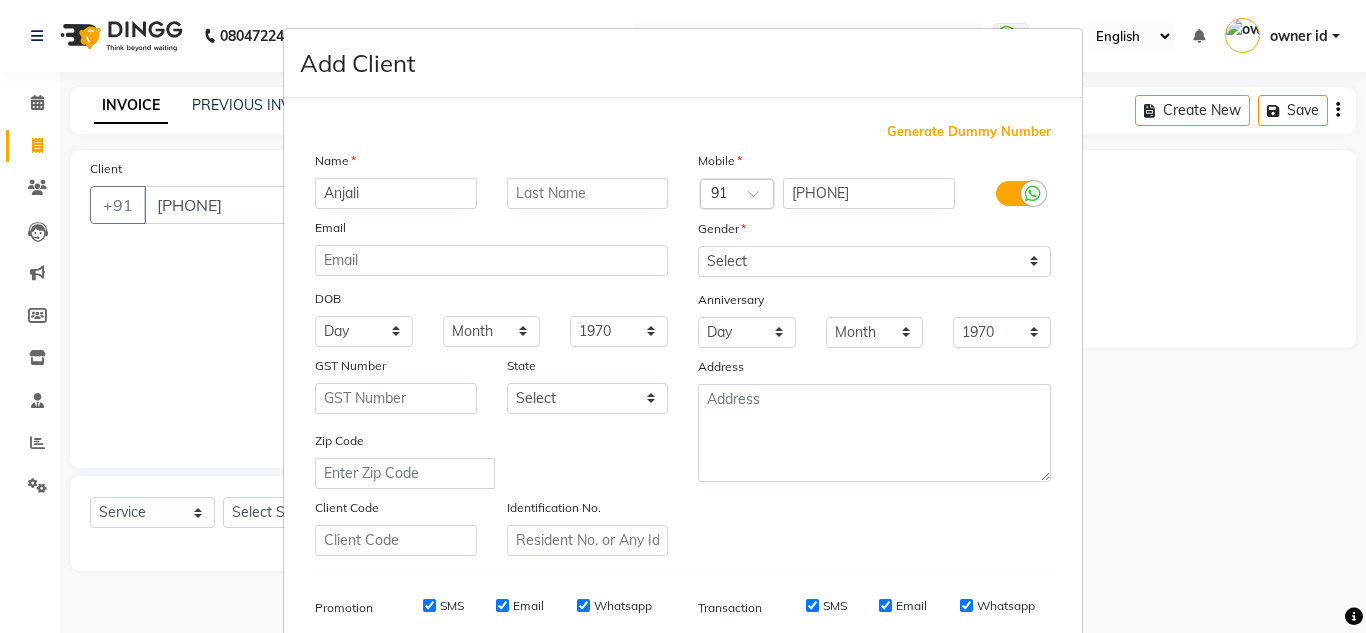 type on "Anjali" 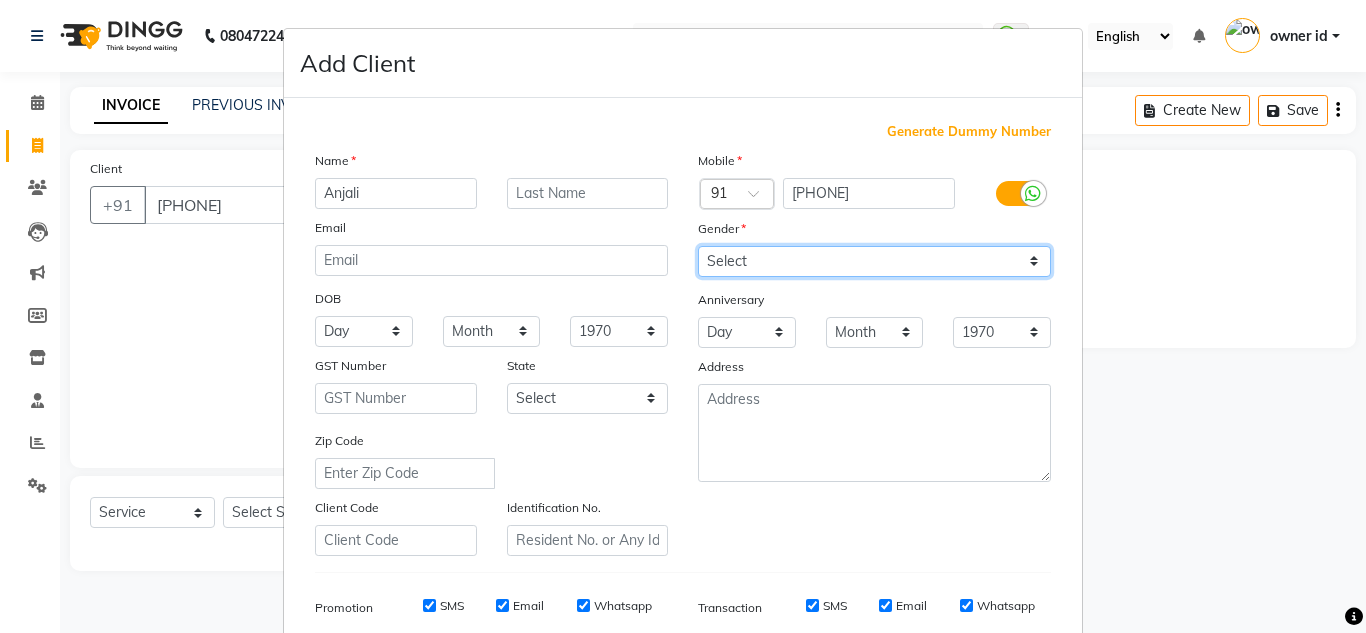 click on "Select Male Female Other Prefer Not To Say" at bounding box center (874, 261) 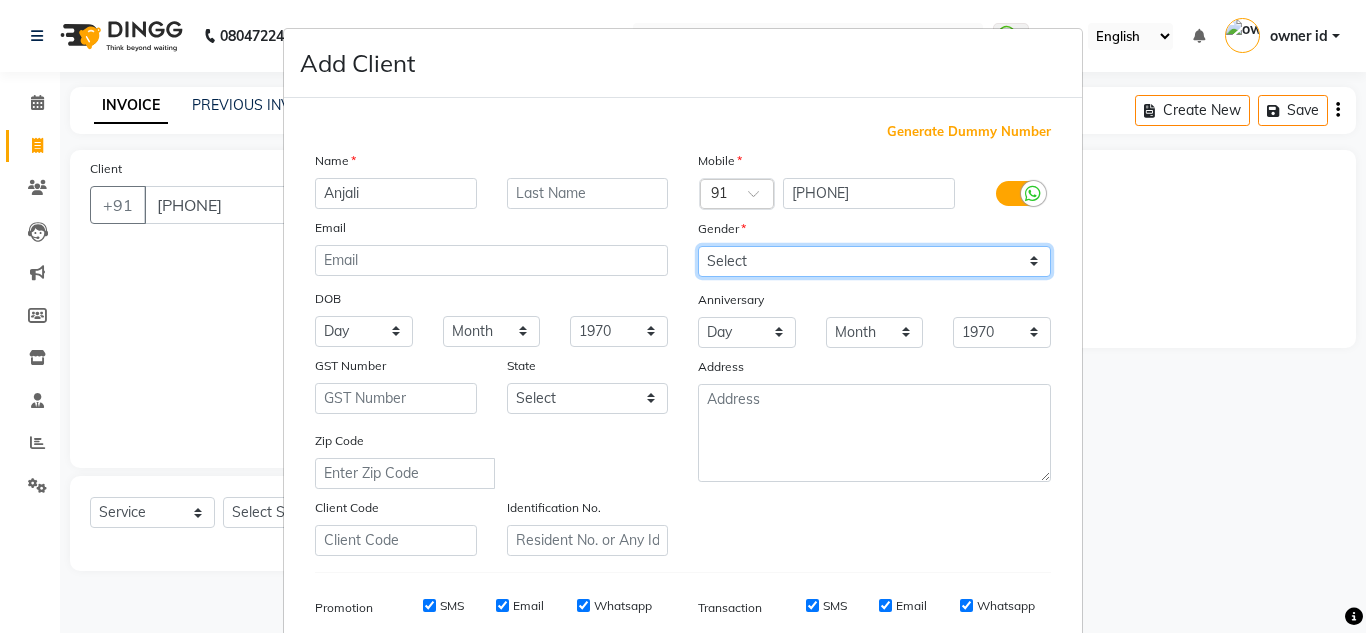 select on "female" 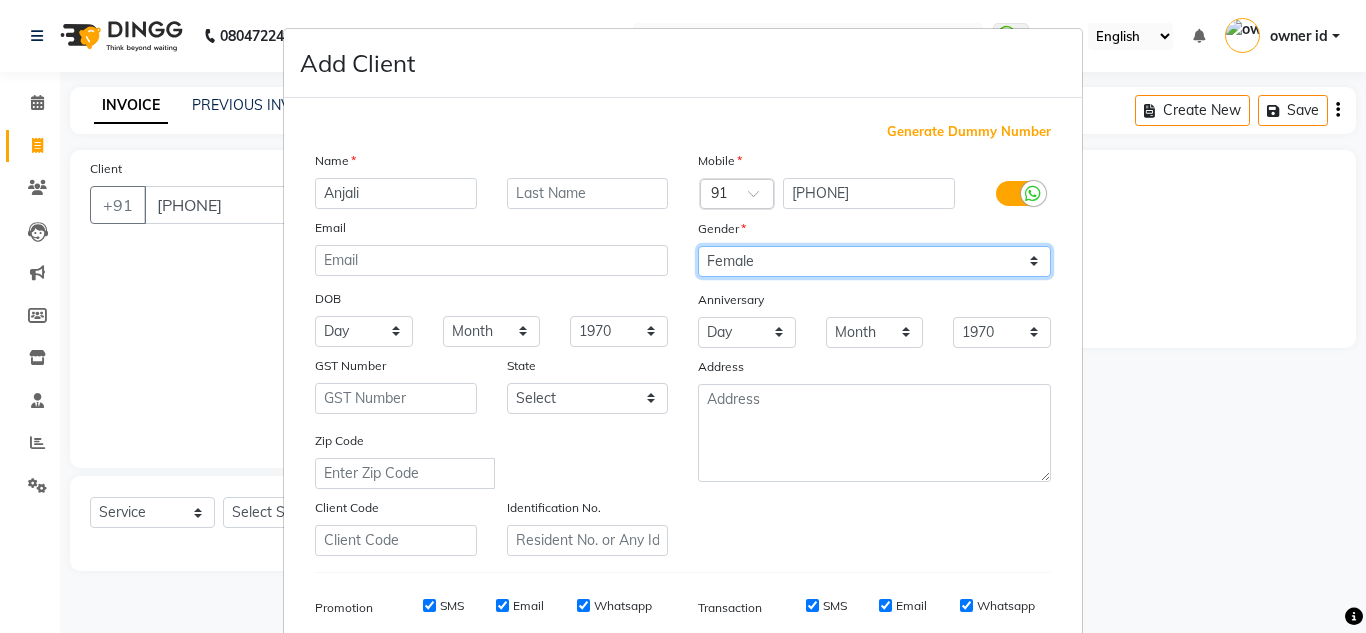 click on "Select Male Female Other Prefer Not To Say" at bounding box center [874, 261] 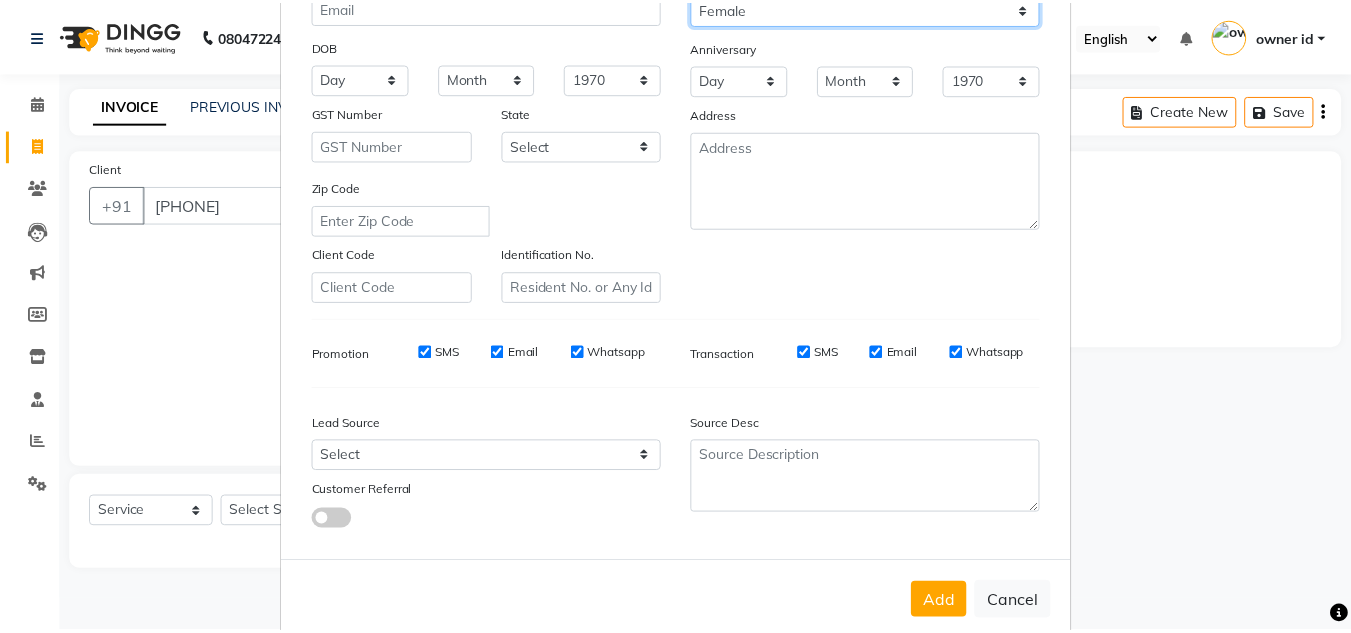 scroll, scrollTop: 290, scrollLeft: 0, axis: vertical 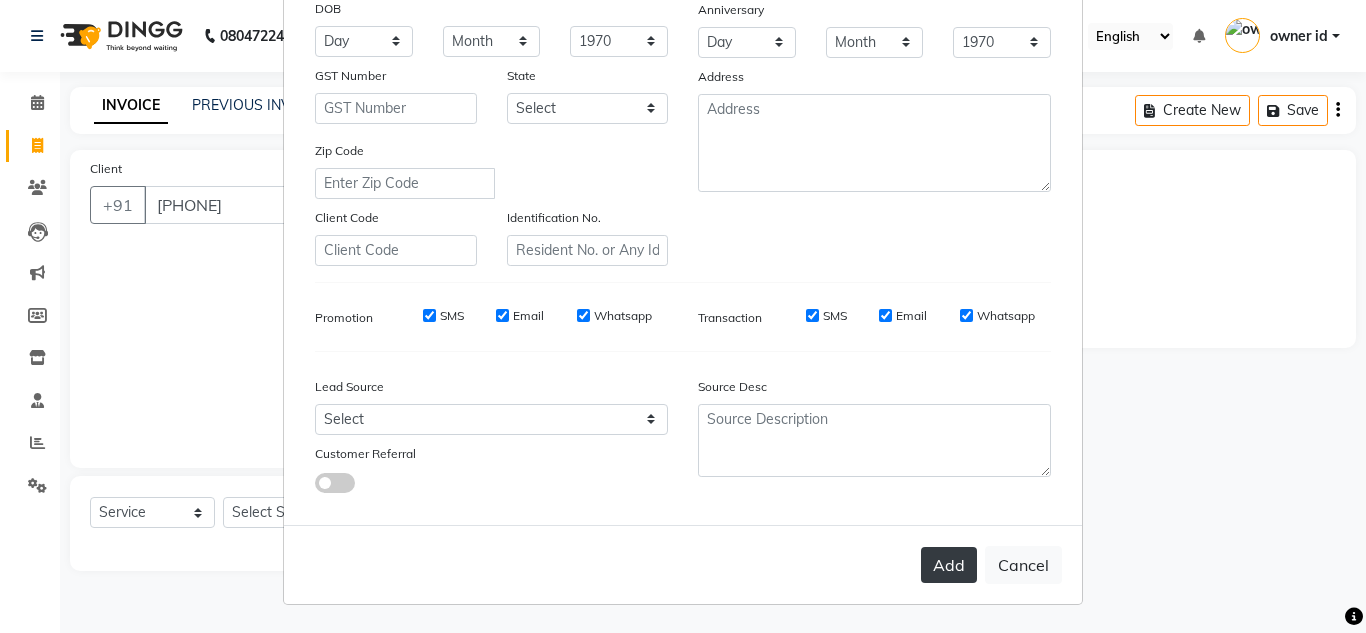click on "Add" at bounding box center (949, 565) 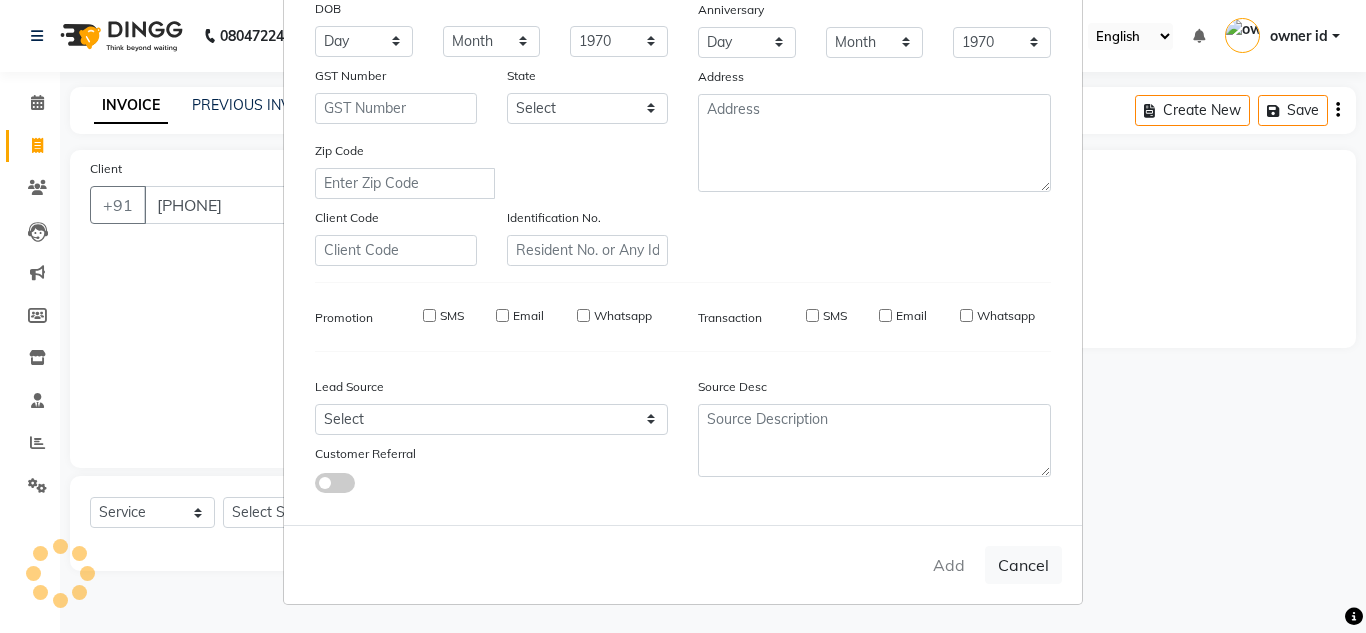 type 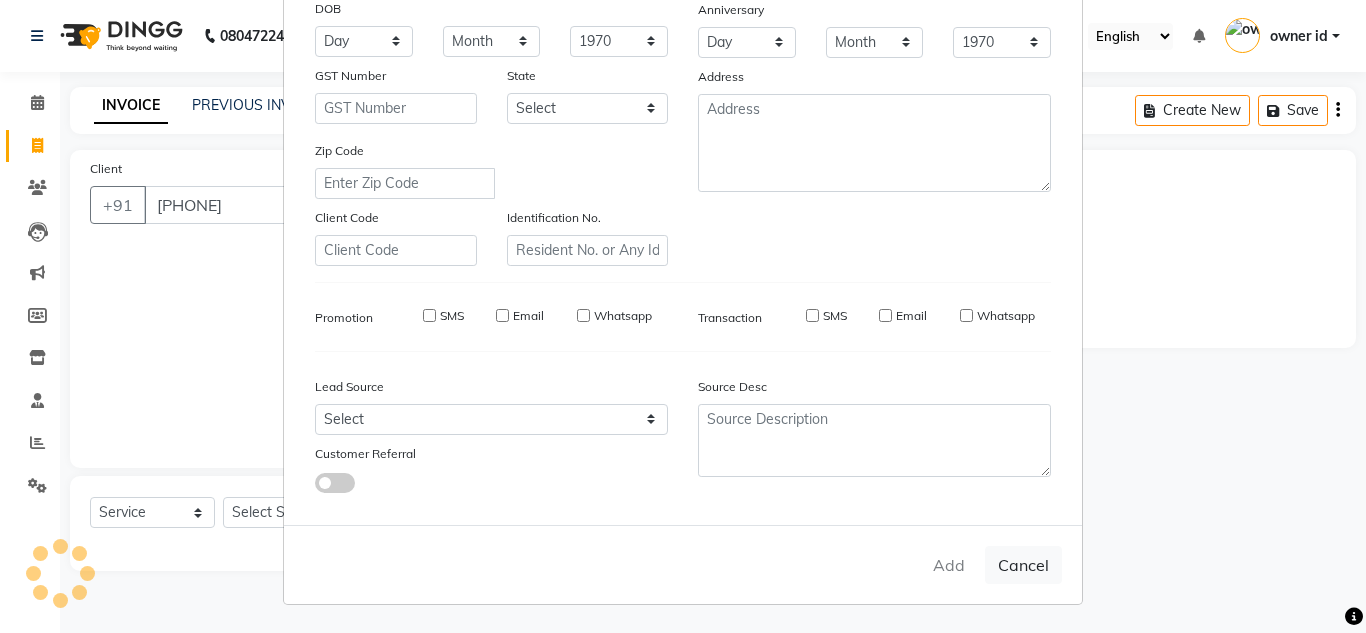 select 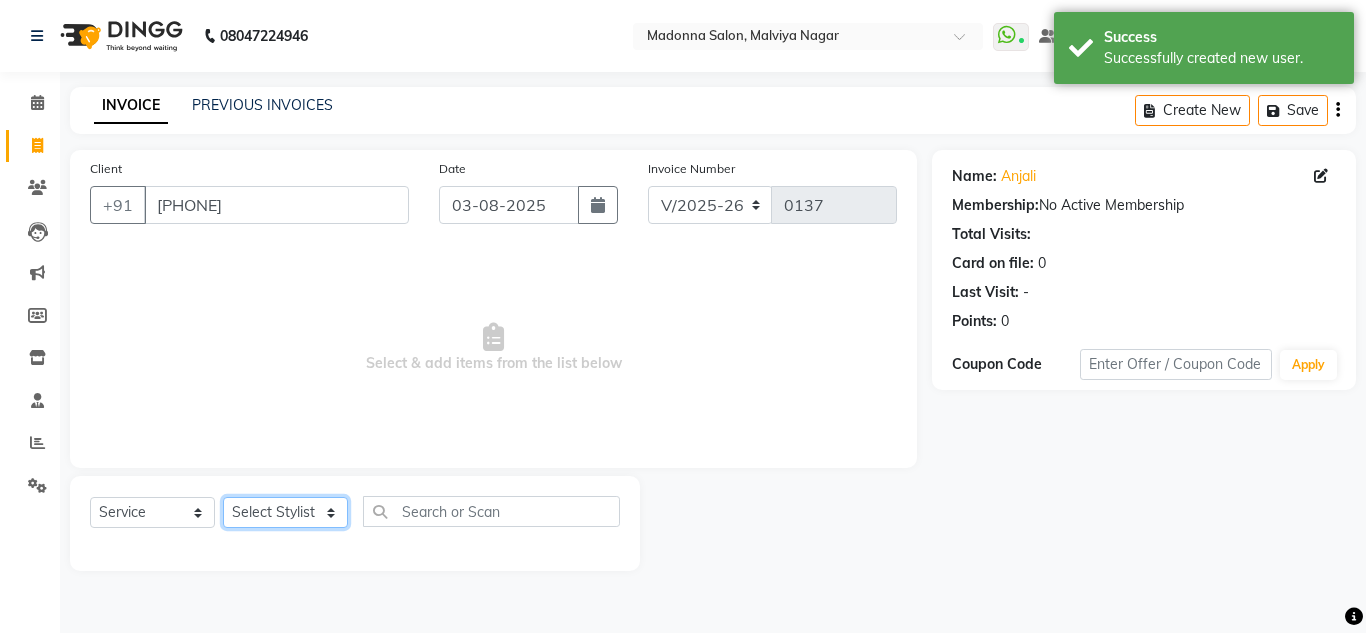 click on "Select Stylist Amit Bharti Devesh Farman Harsh  Jaikesh Manager Manoj Nitin Nails owner id Poonam Rihan" 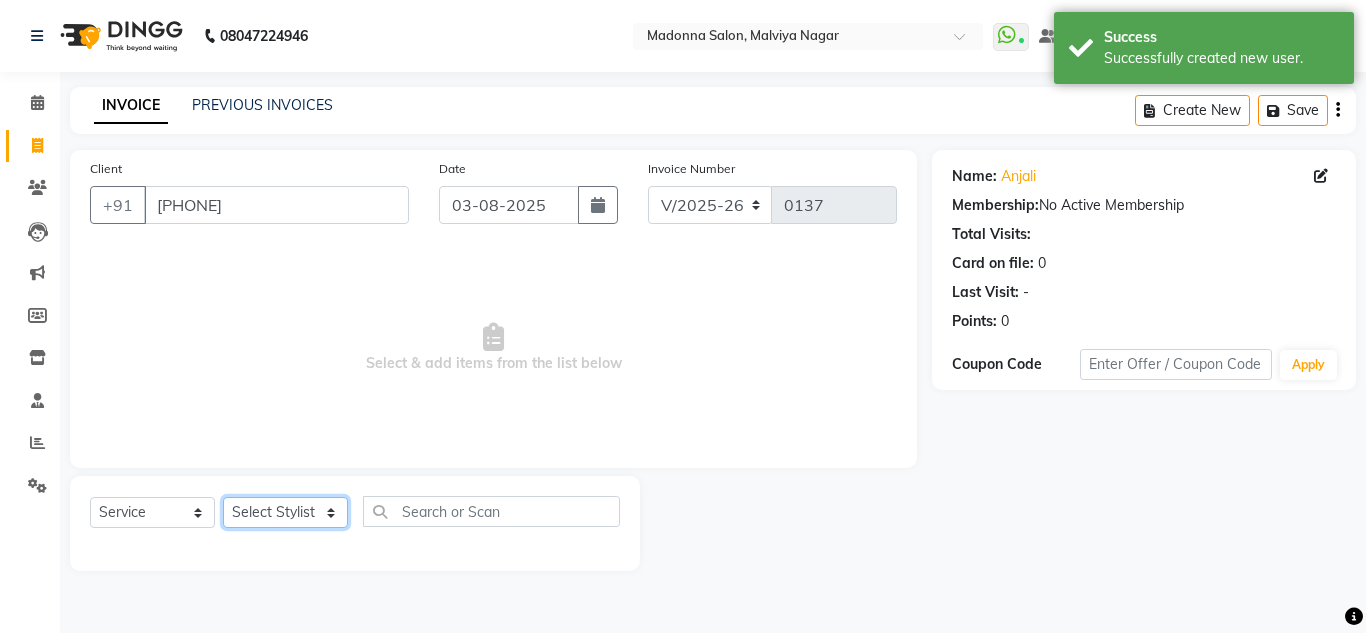 select on "86637" 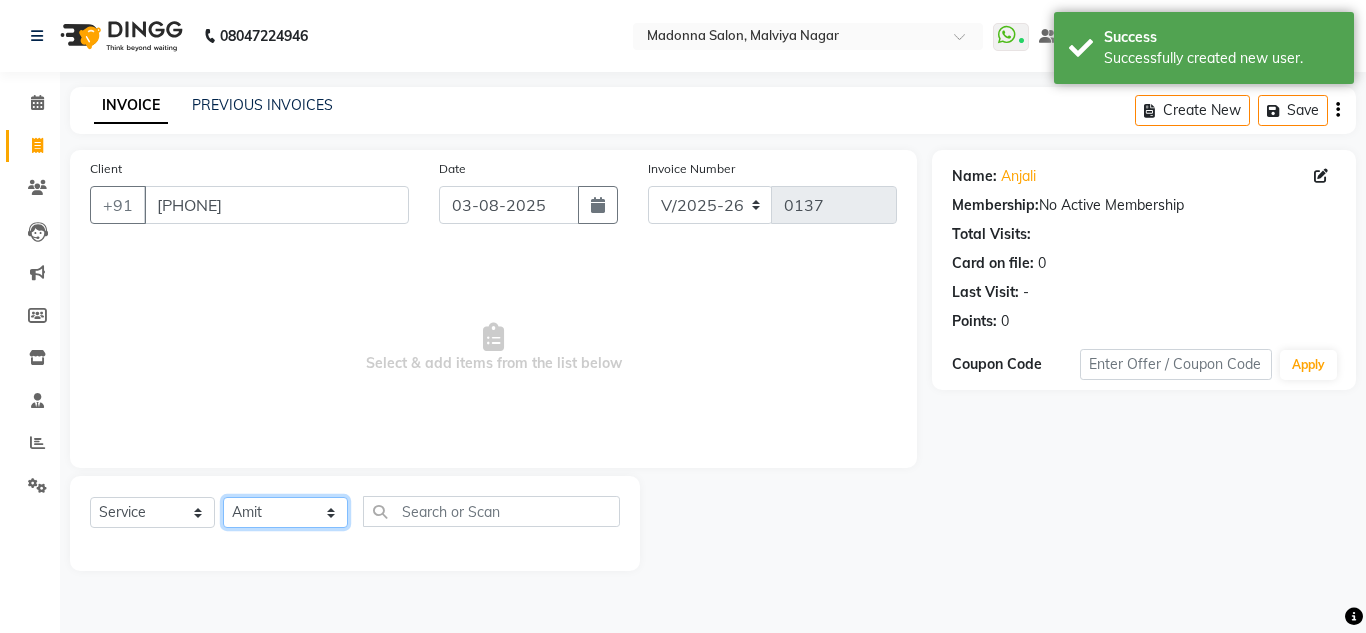 click on "Select Stylist Amit Bharti Devesh Farman Harsh  Jaikesh Manager Manoj Nitin Nails owner id Poonam Rihan" 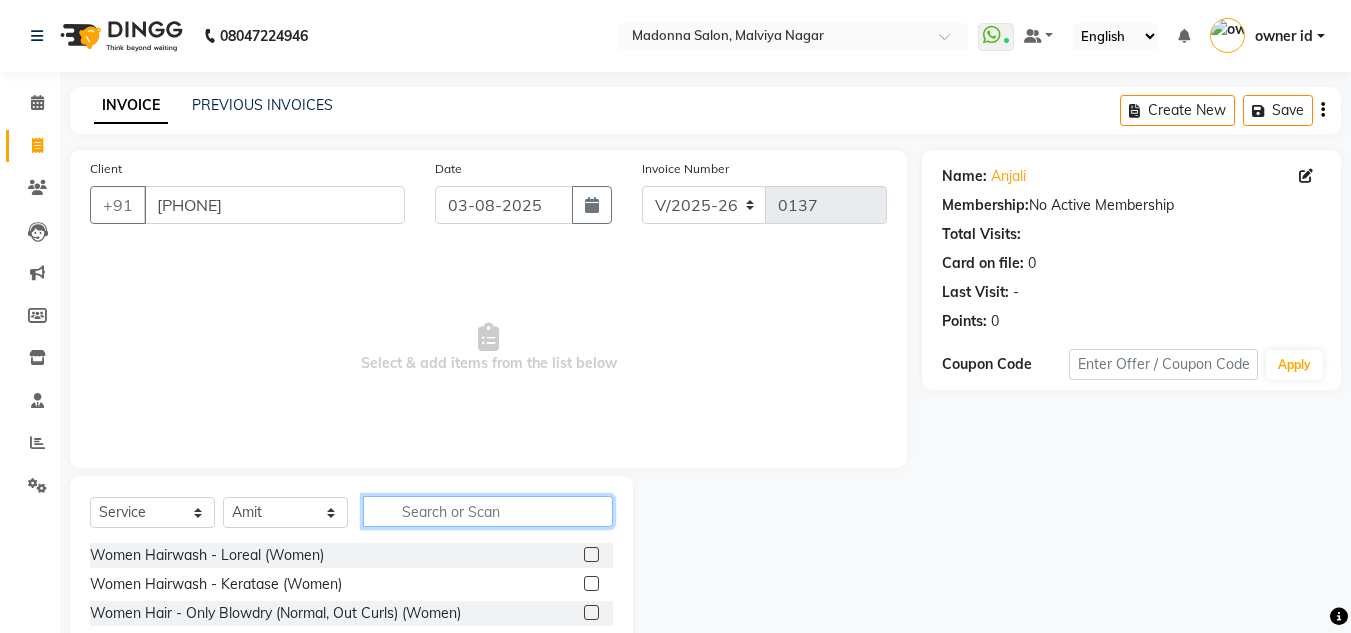 click 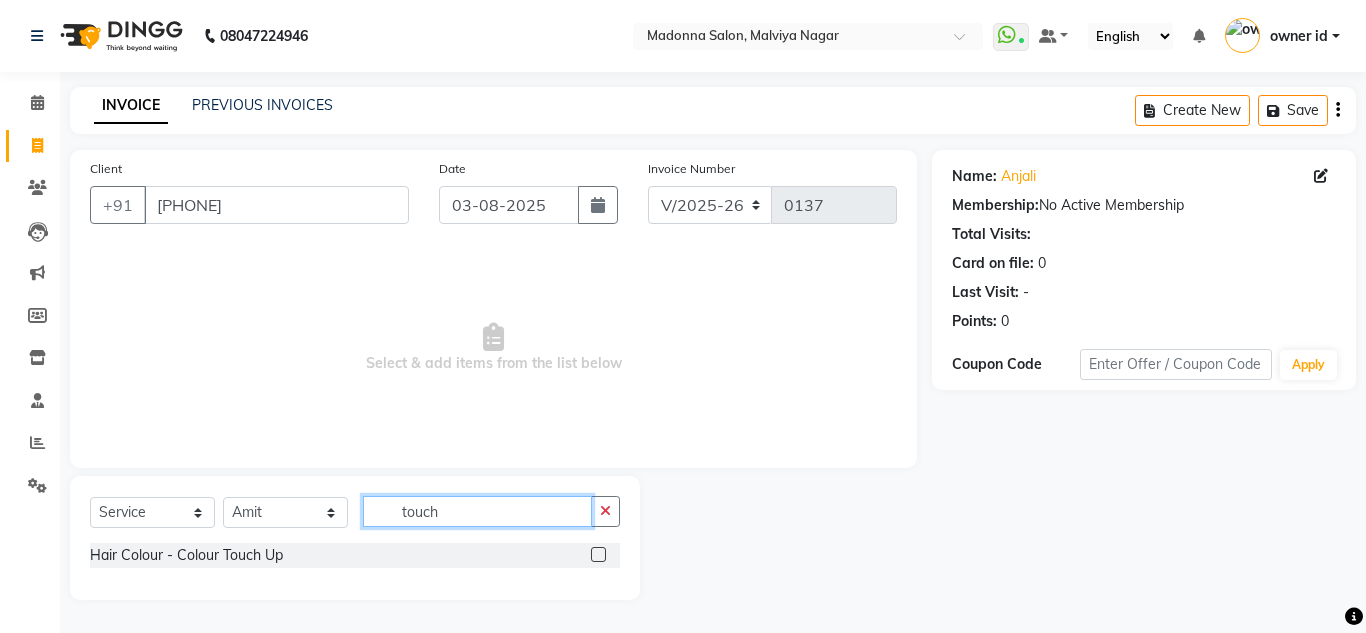 type on "touch" 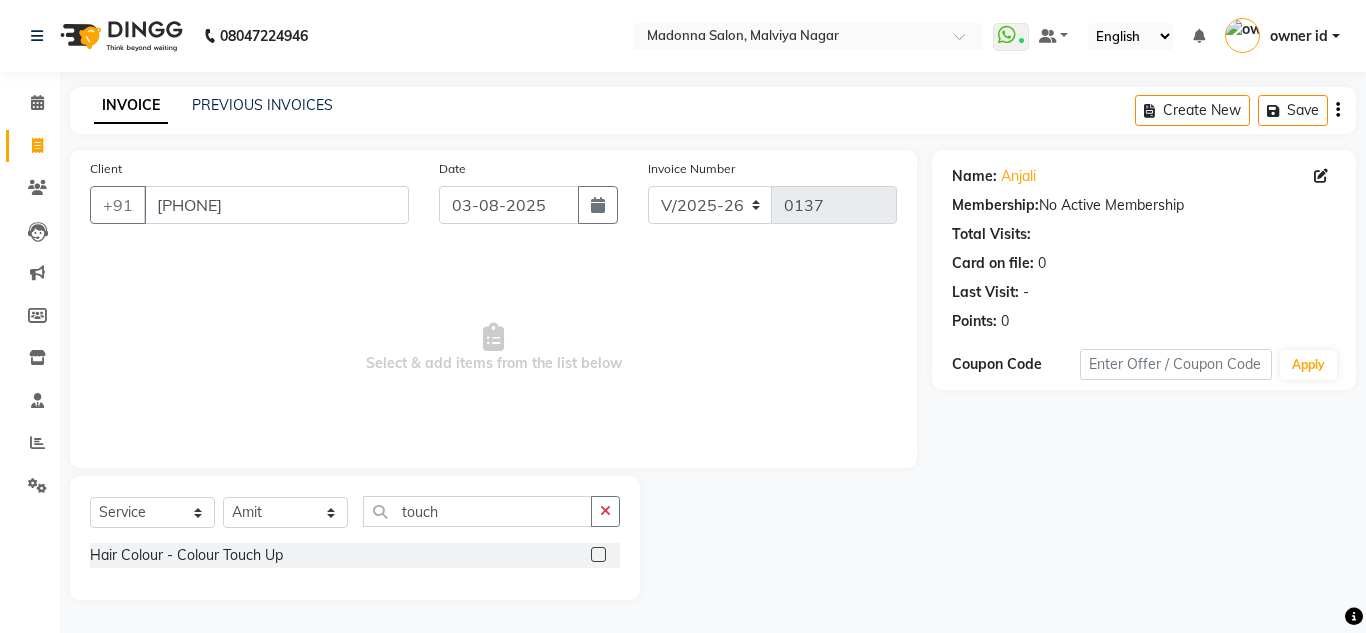 click 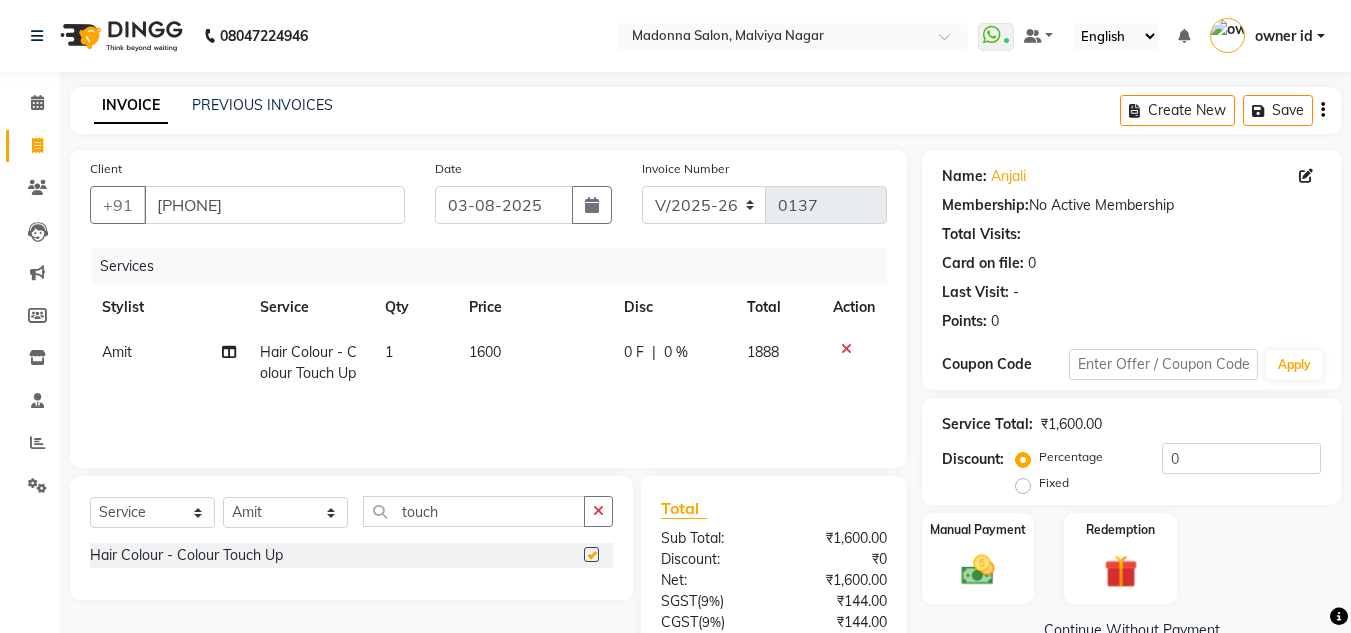 checkbox on "false" 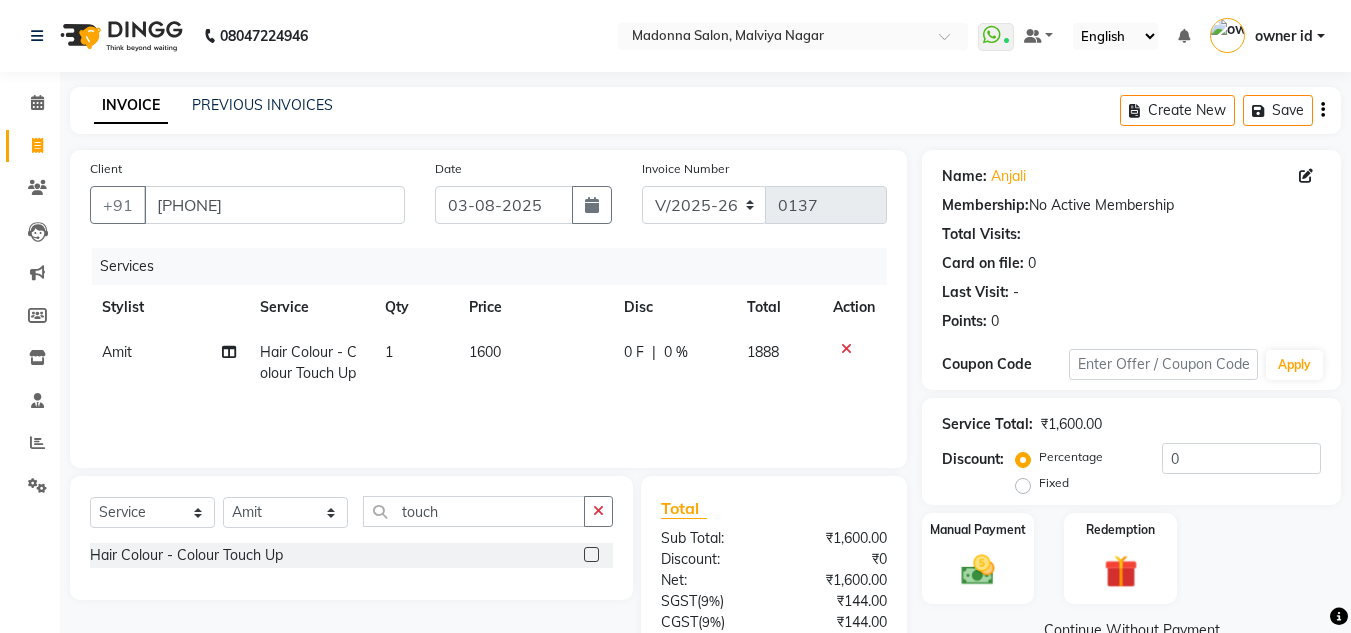 click on "1600" 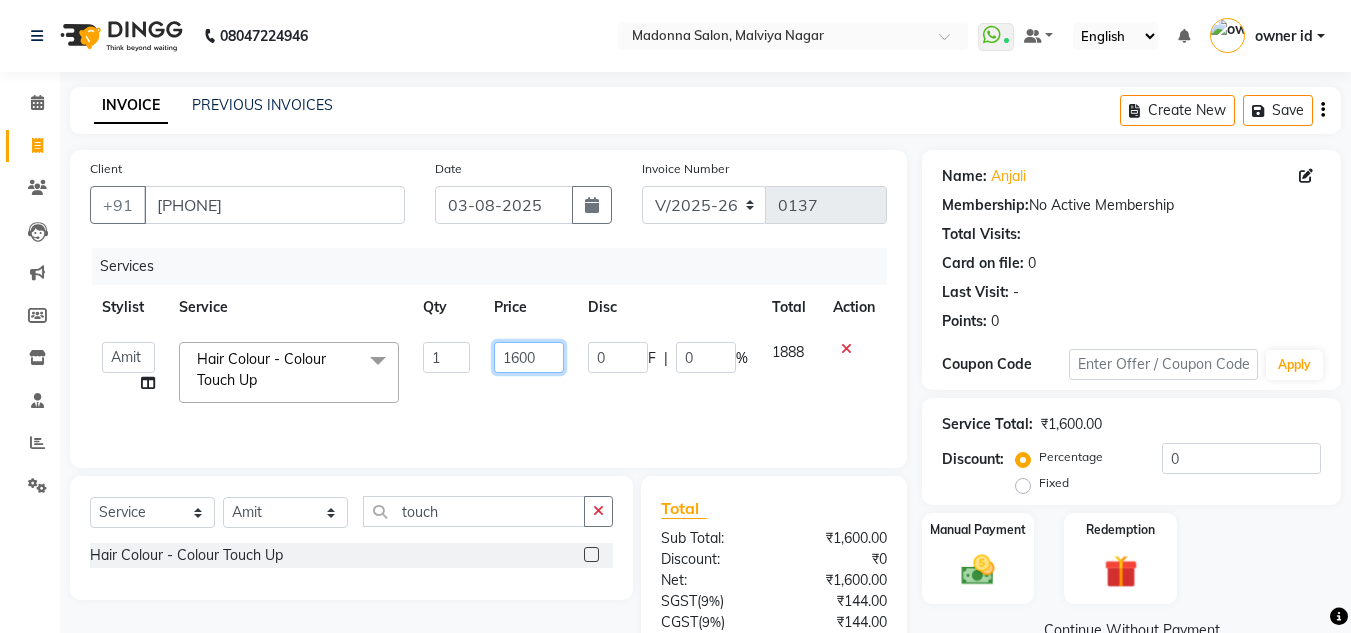 click on "1600" 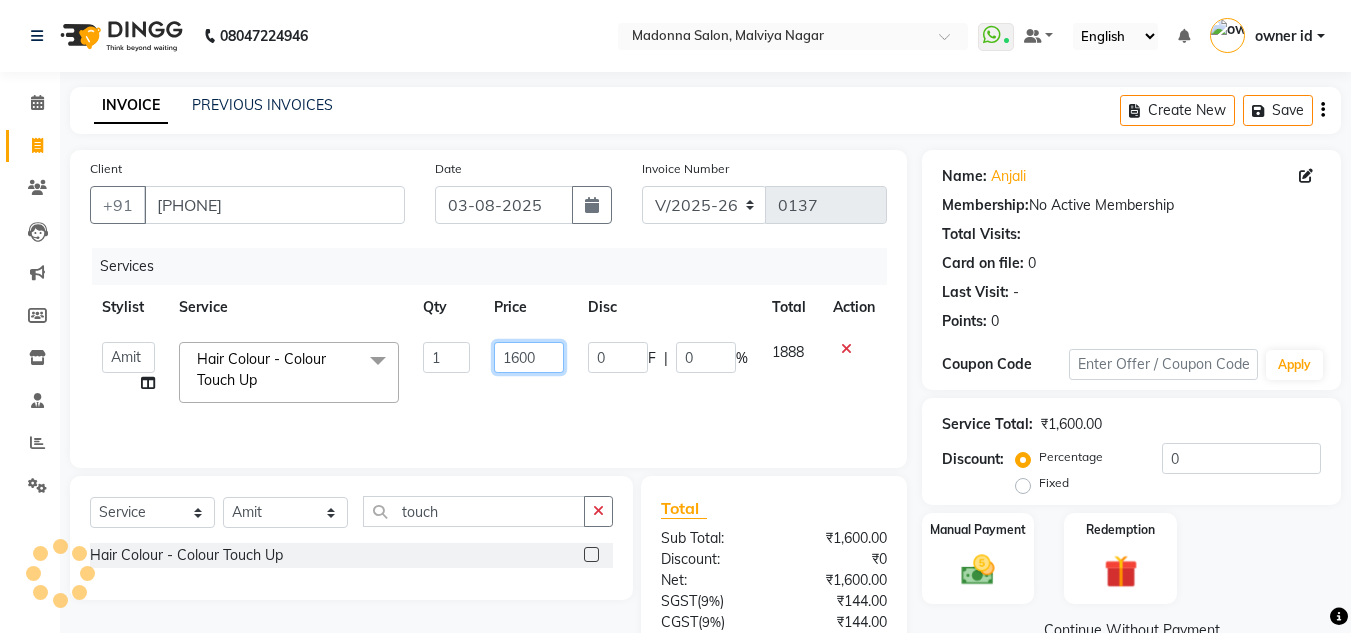 click on "1600" 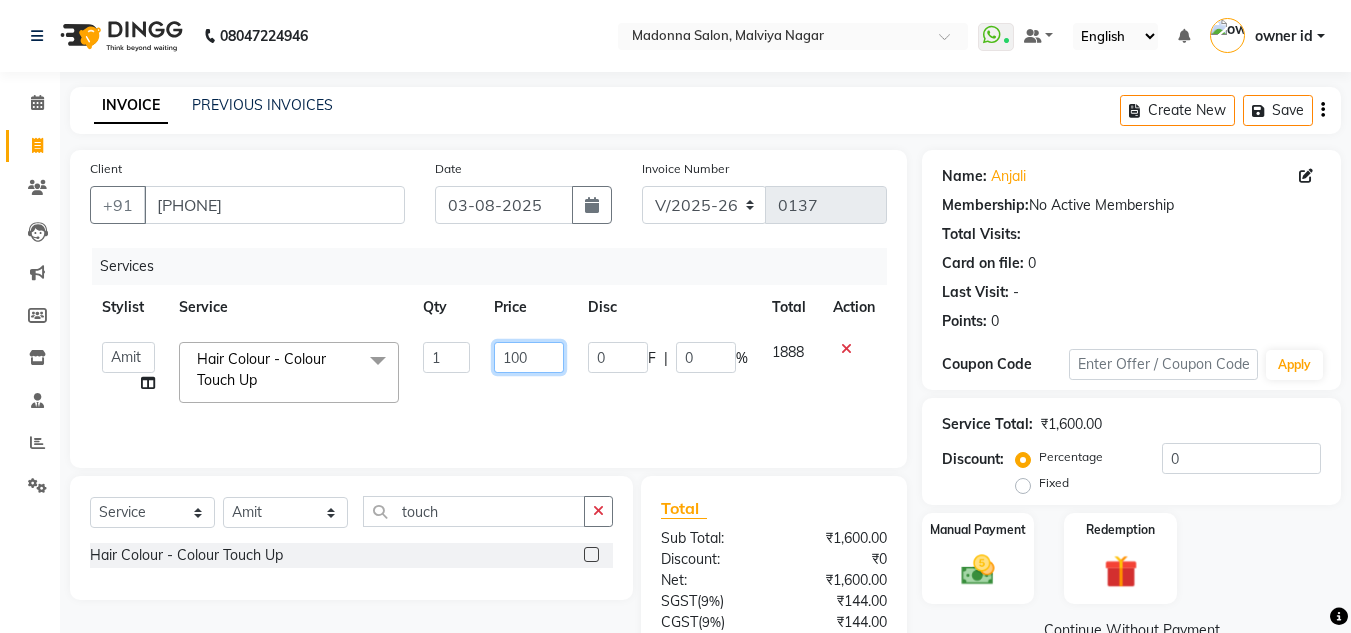 type on "1500" 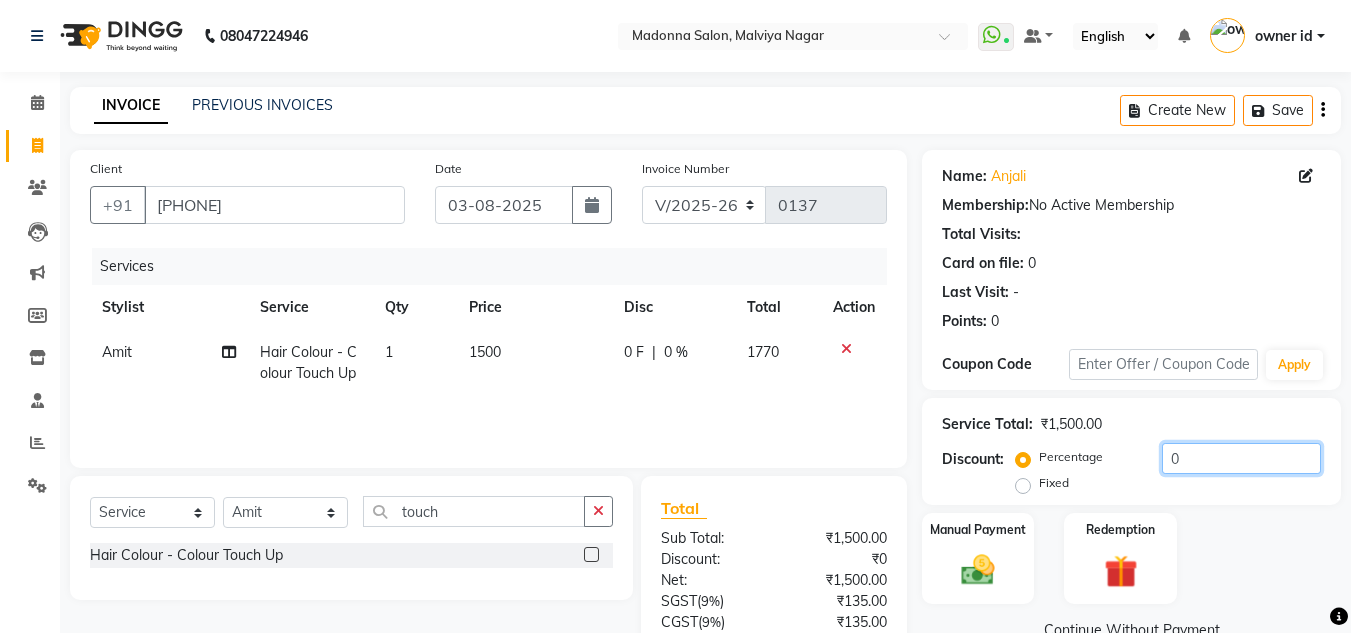 click on "0" 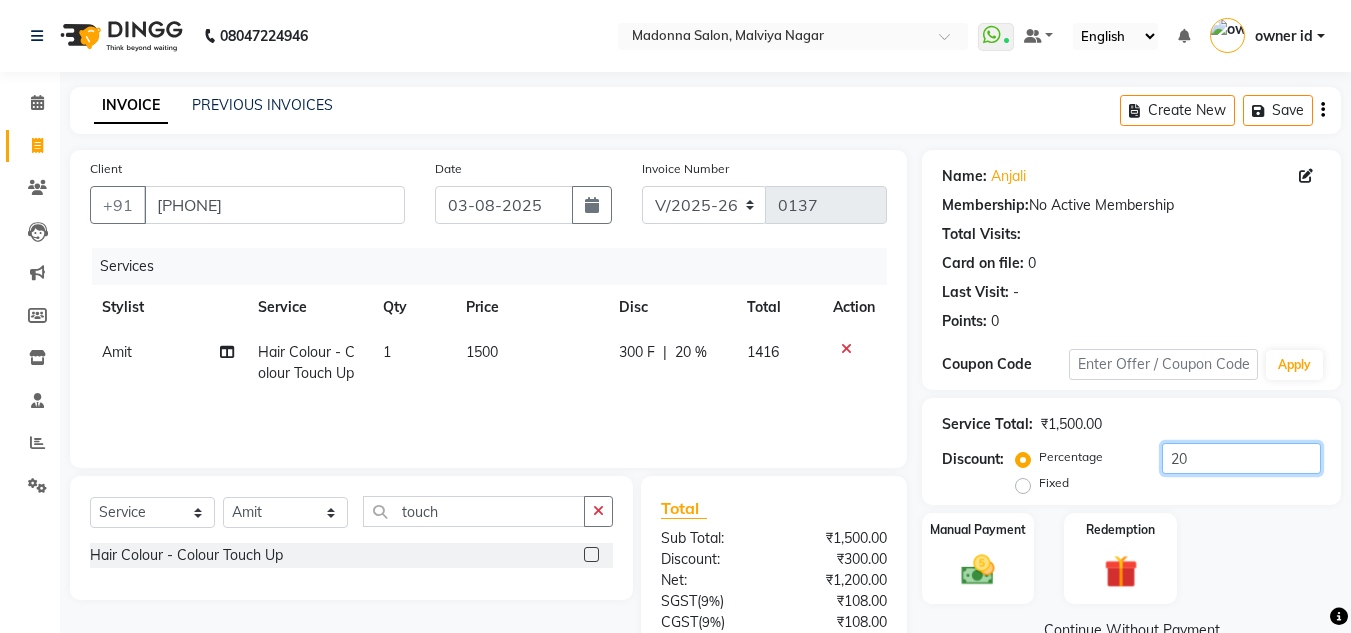 scroll, scrollTop: 167, scrollLeft: 0, axis: vertical 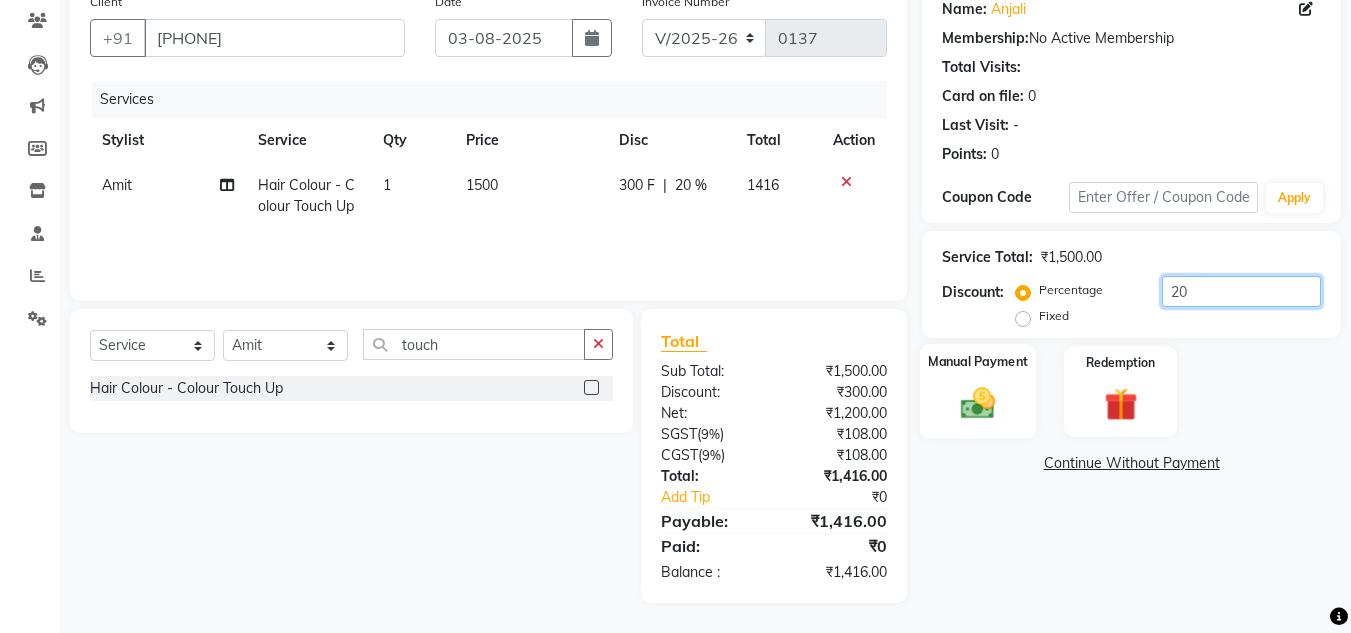 type on "20" 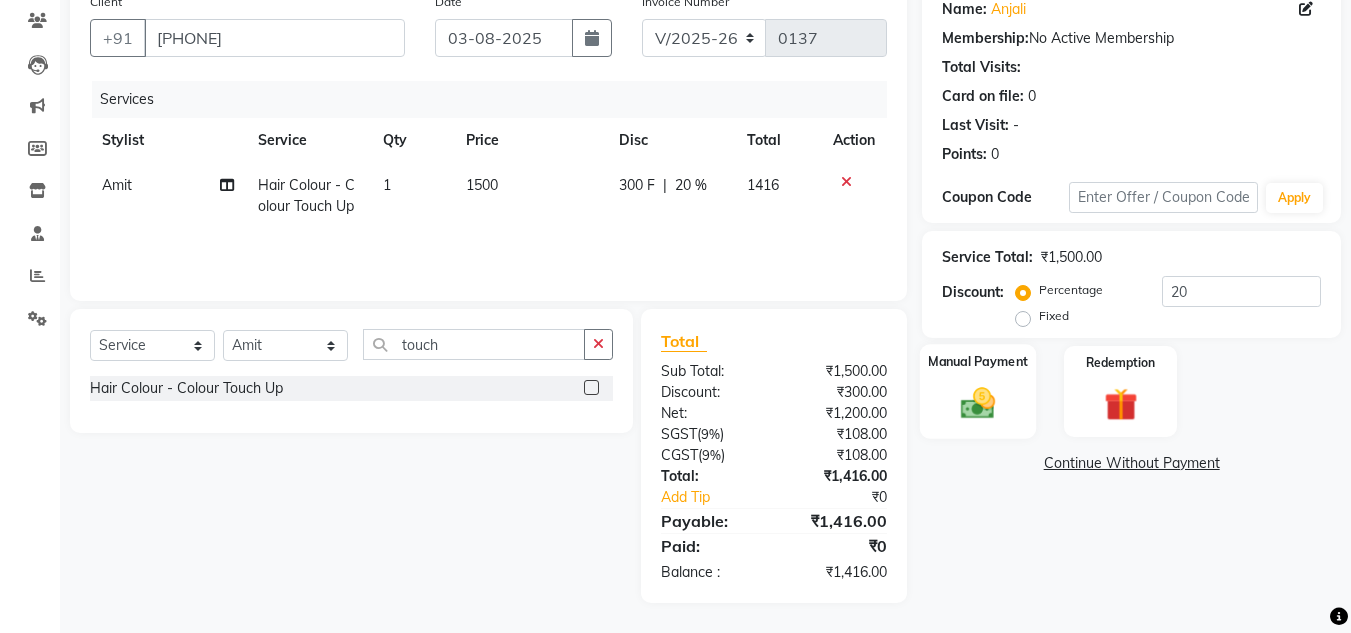 click 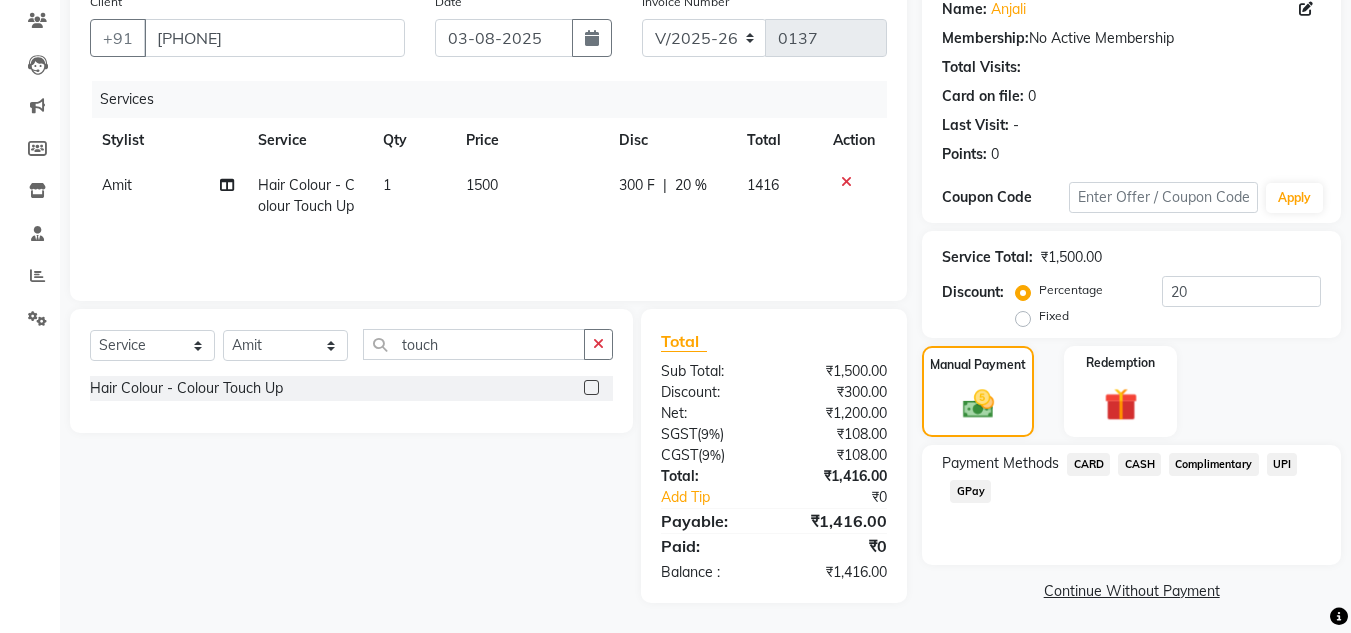 click on "CASH" 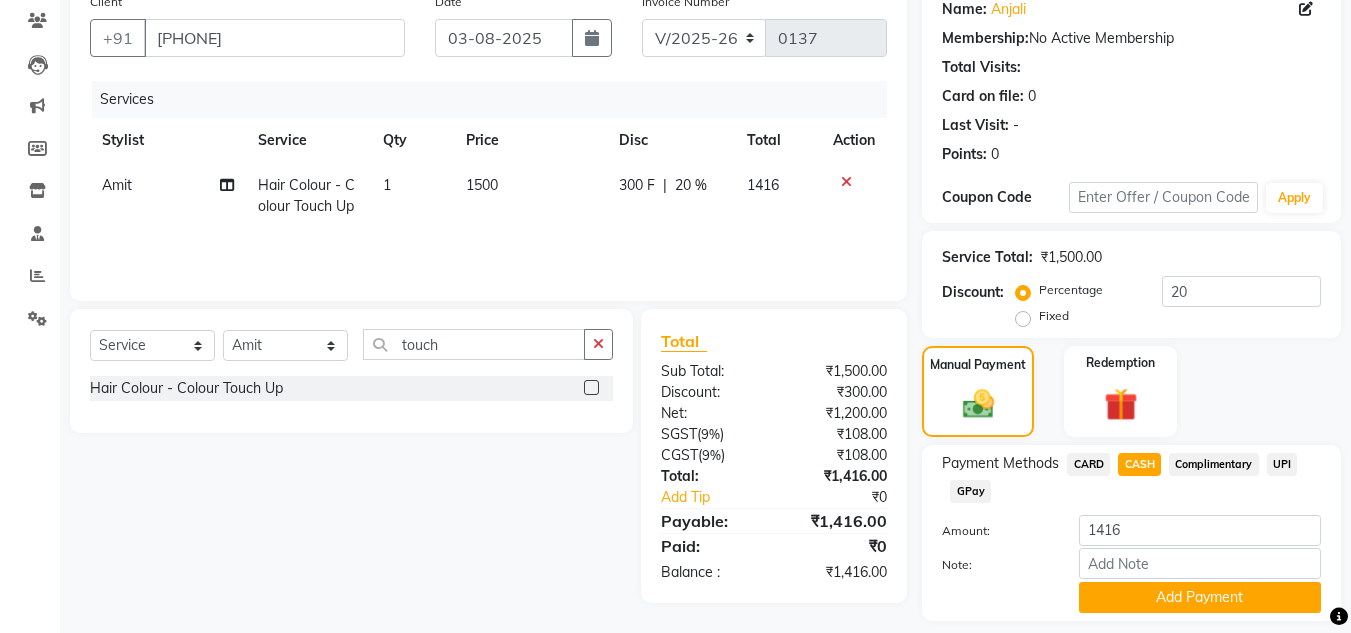 scroll, scrollTop: 226, scrollLeft: 0, axis: vertical 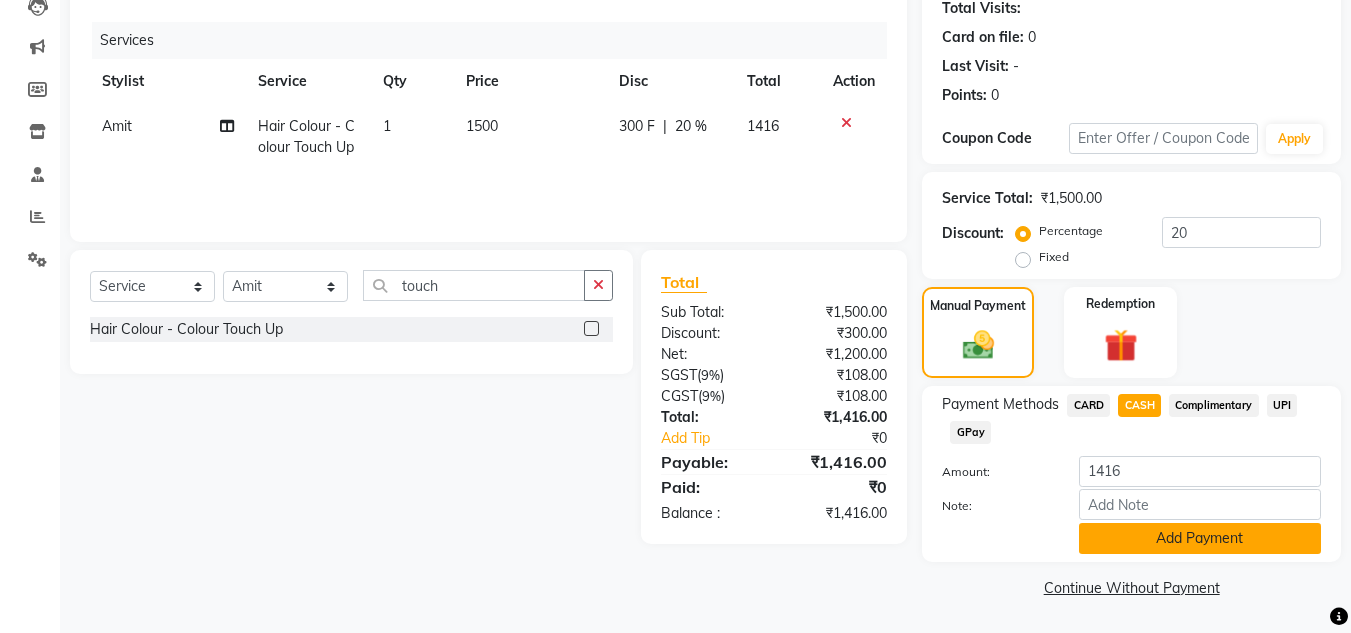 click on "Add Payment" 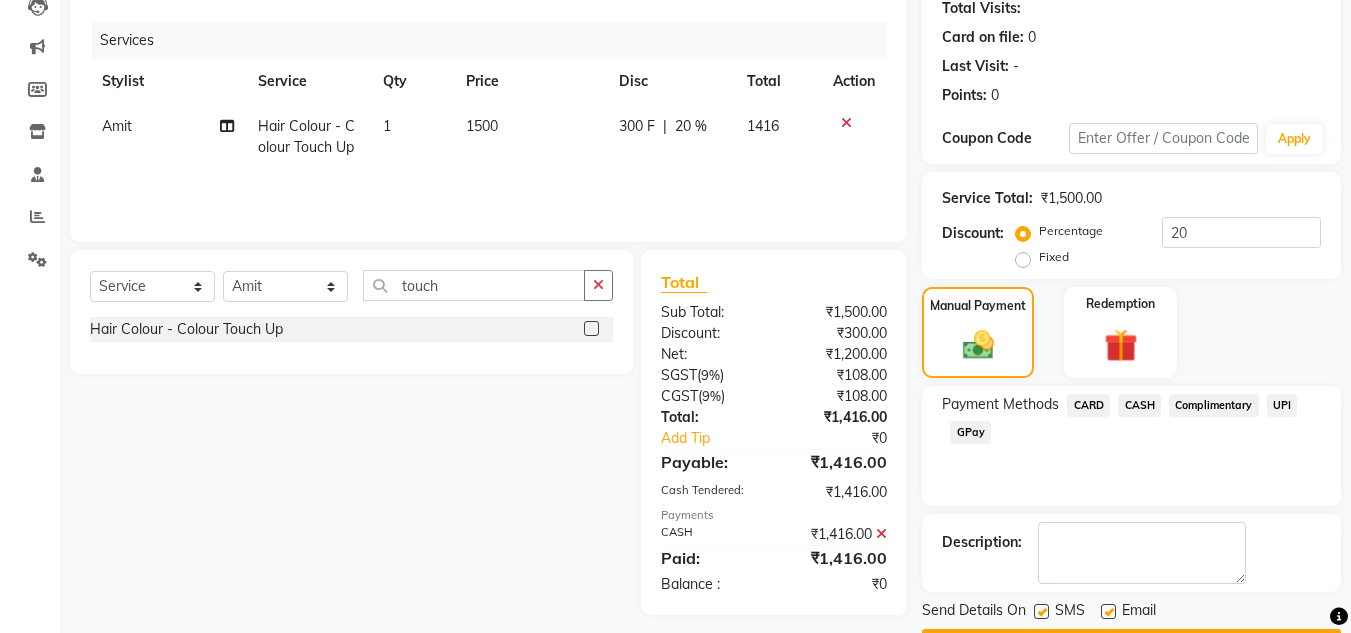 scroll, scrollTop: 283, scrollLeft: 0, axis: vertical 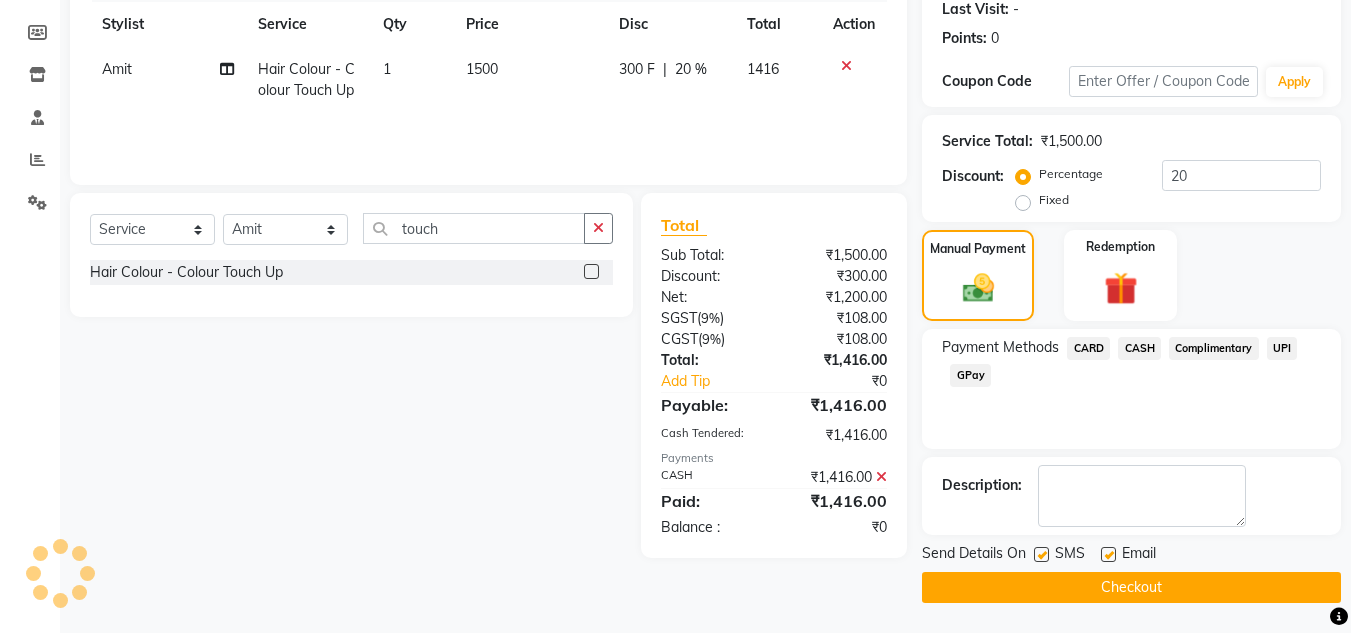 click on "Checkout" 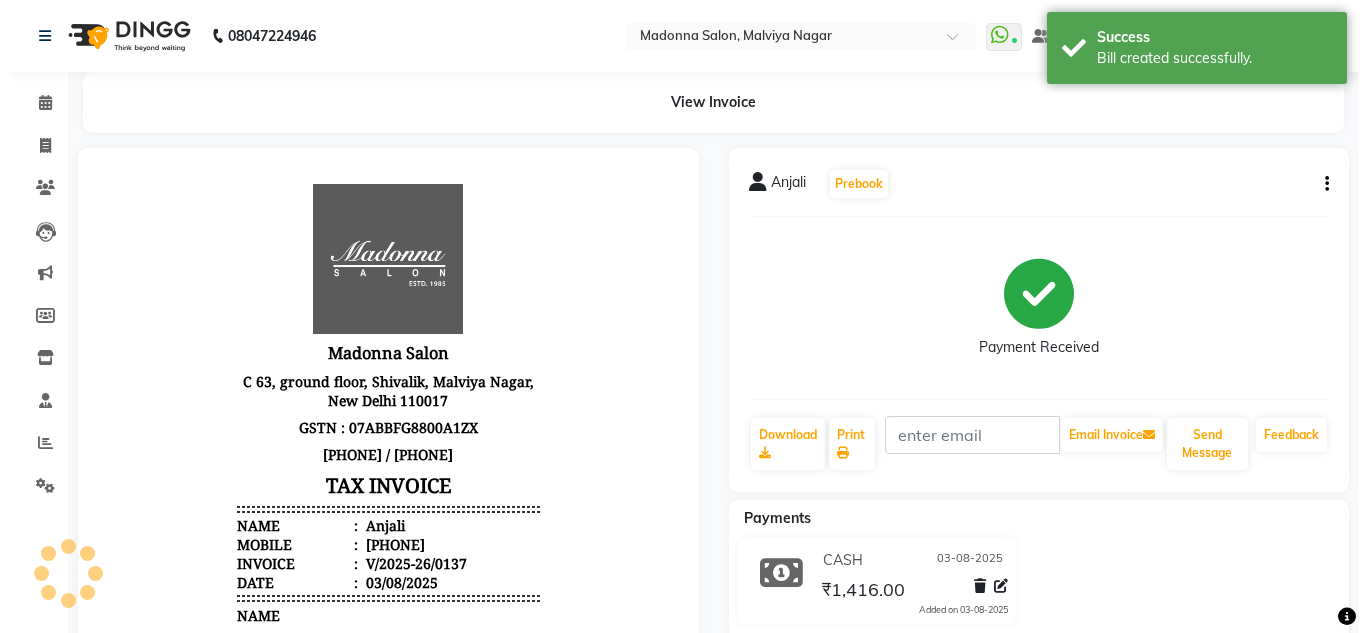 scroll, scrollTop: 0, scrollLeft: 0, axis: both 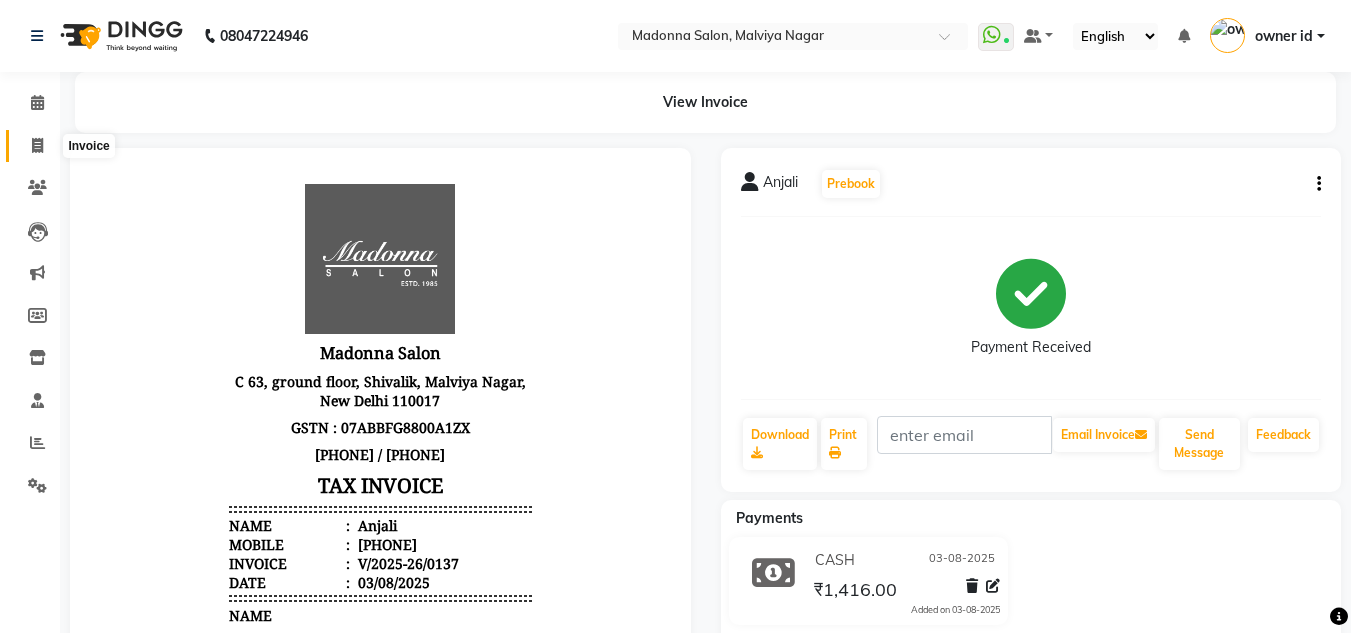 click 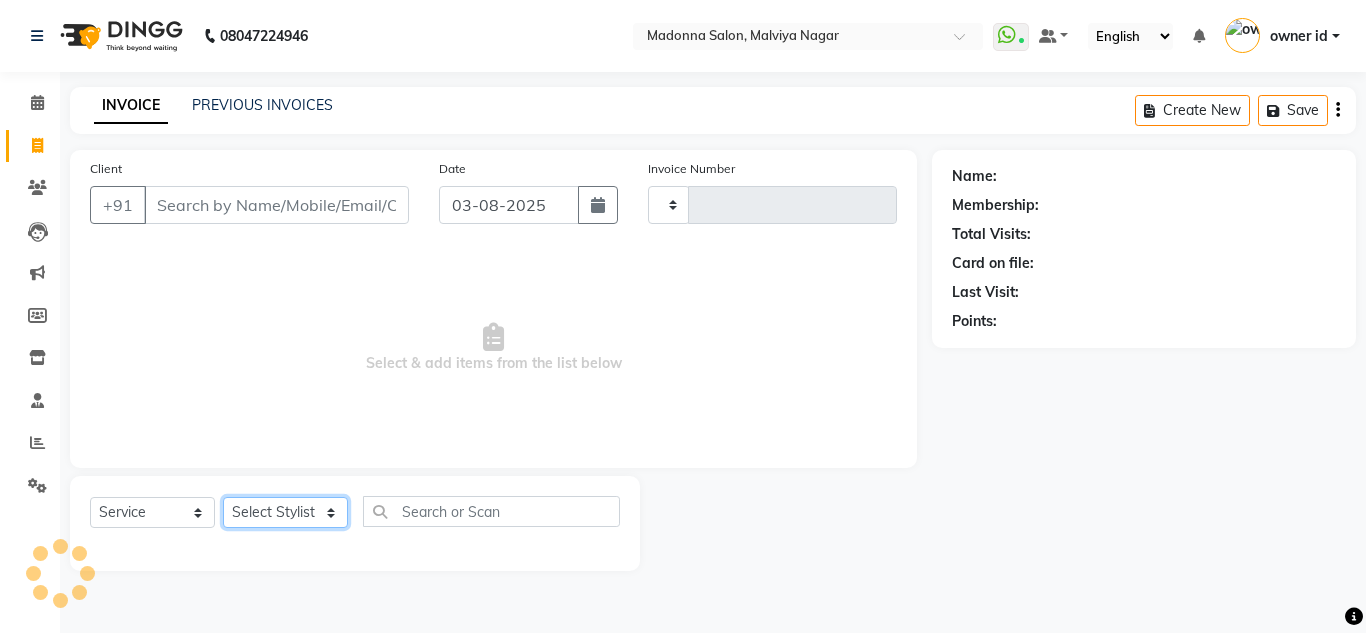 click on "Select Stylist" 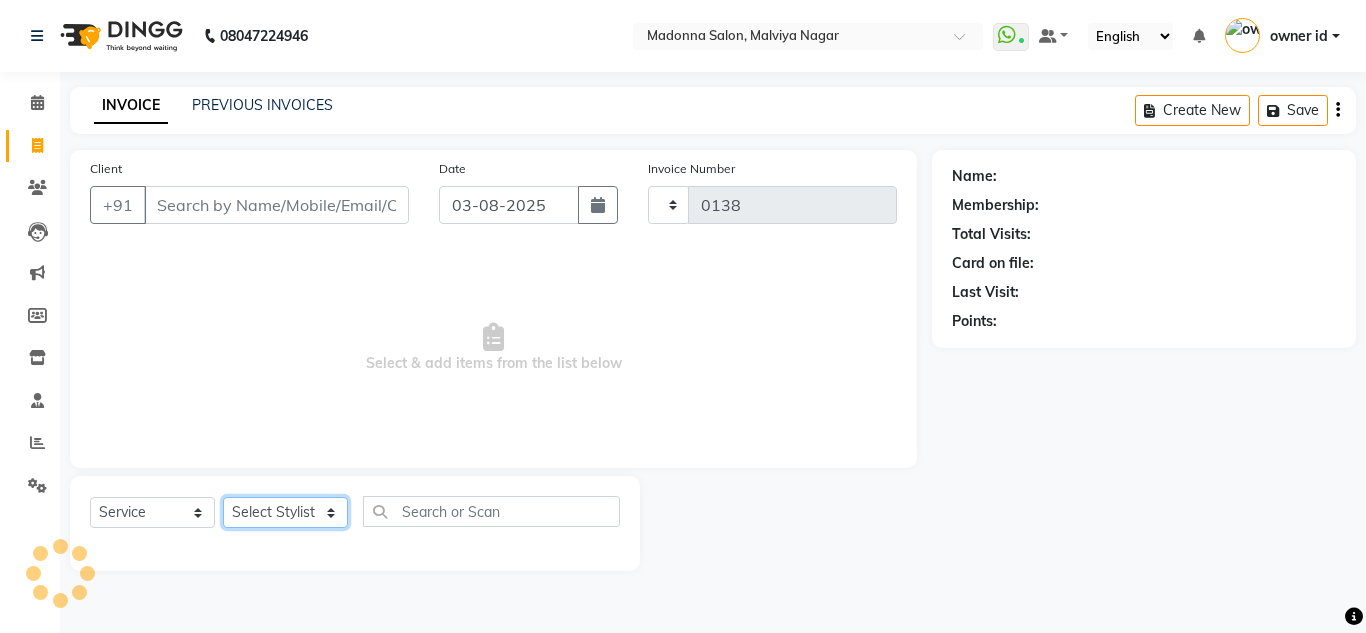 select on "8641" 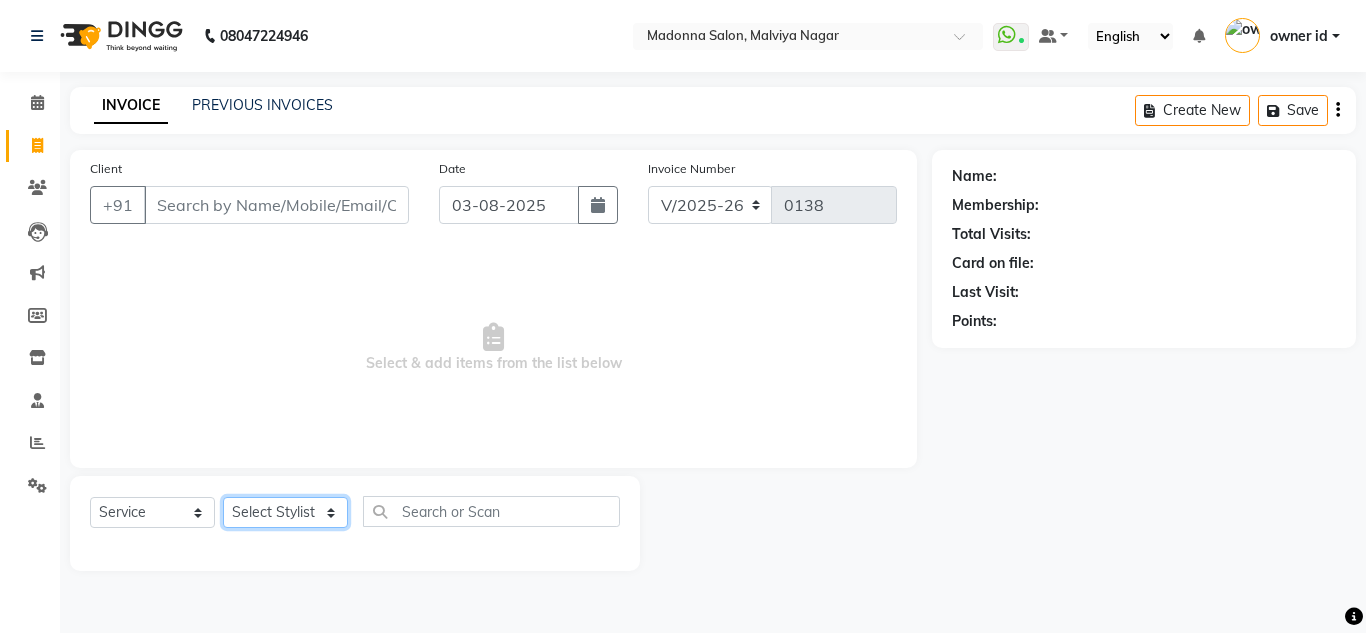 select on "86637" 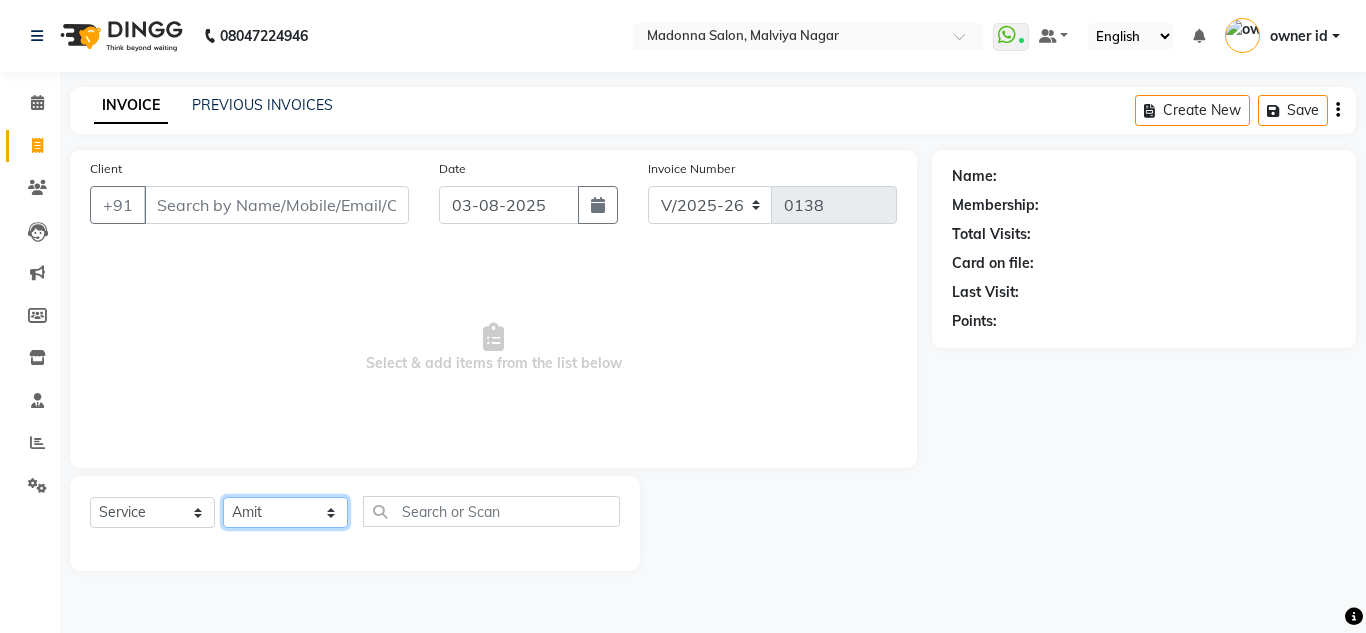 click on "Select Stylist Amit Bharti Devesh Farman Harsh  Jaikesh Manager Manoj Nitin Nails owner id Poonam Rihan" 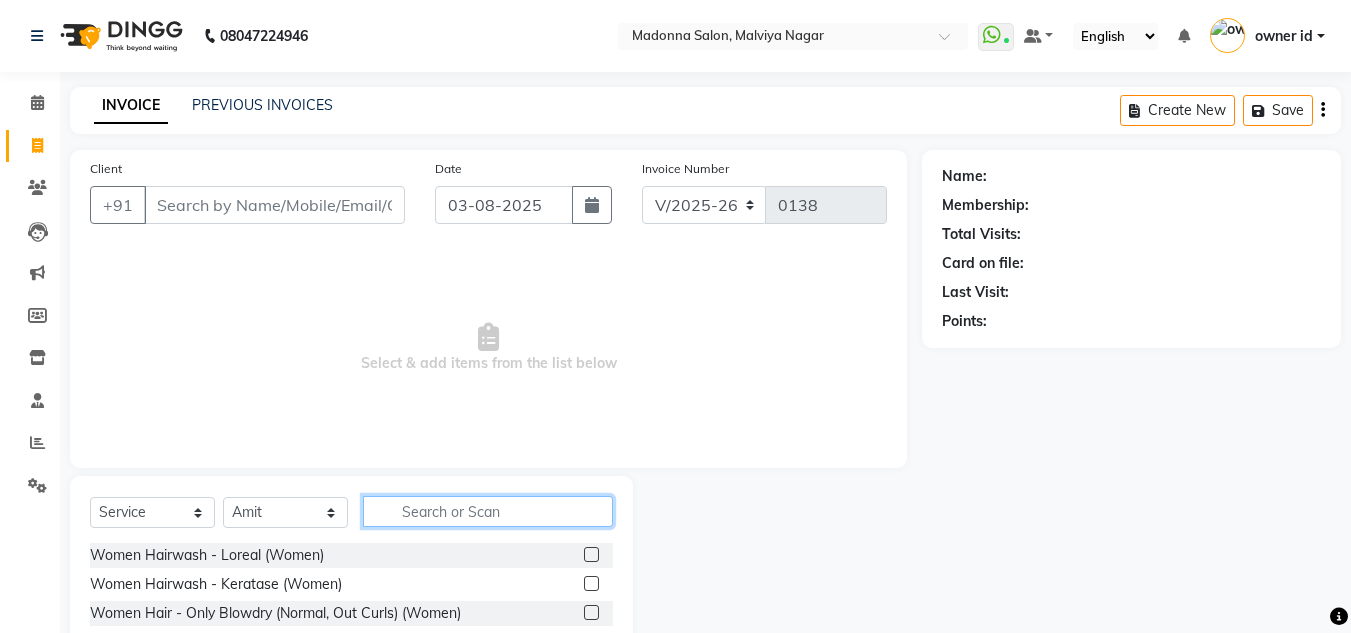 click 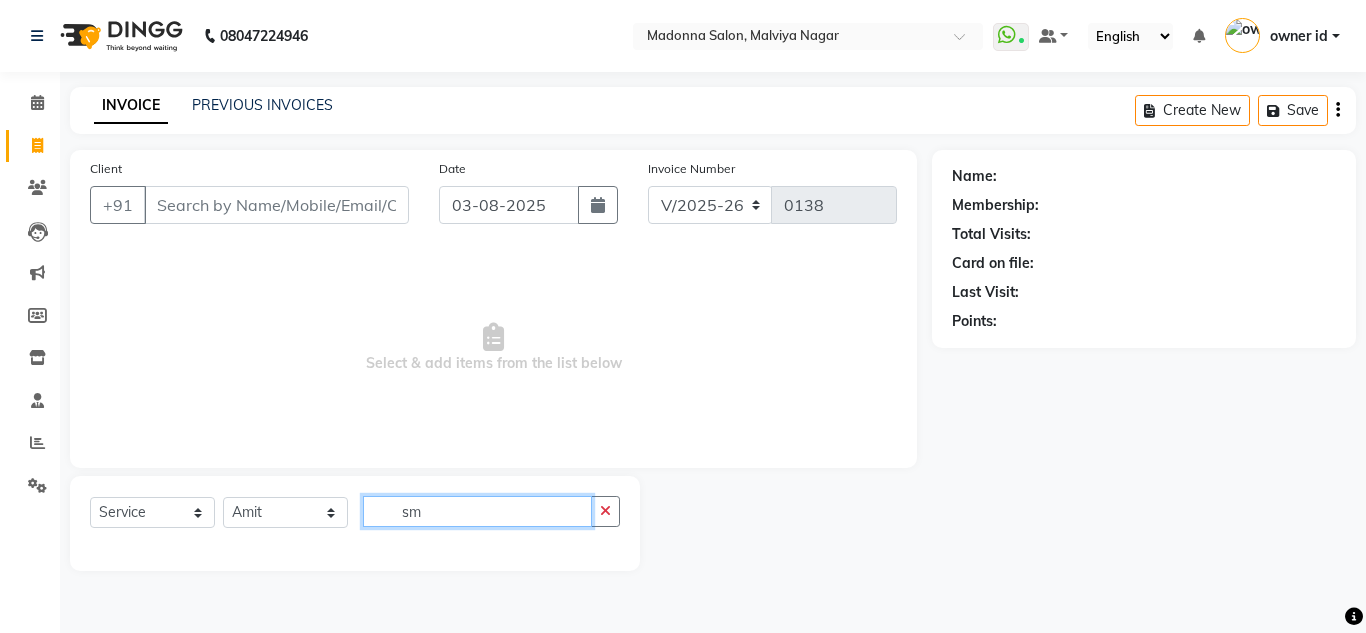 type on "s" 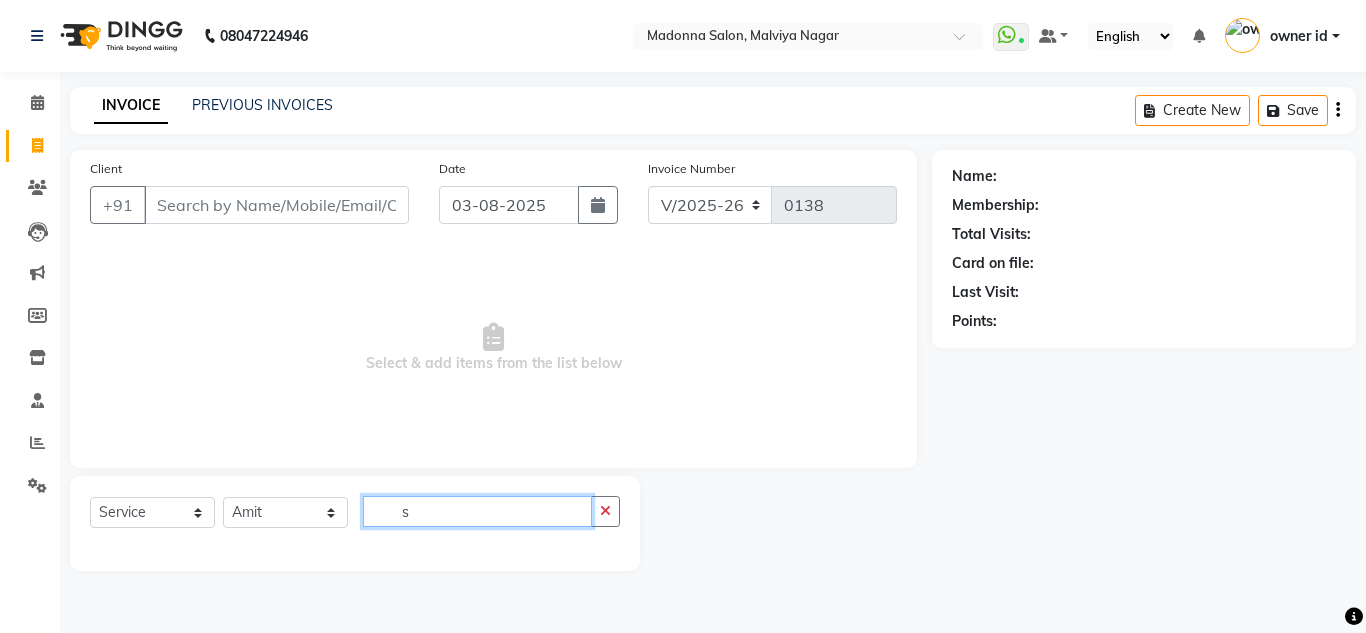 type 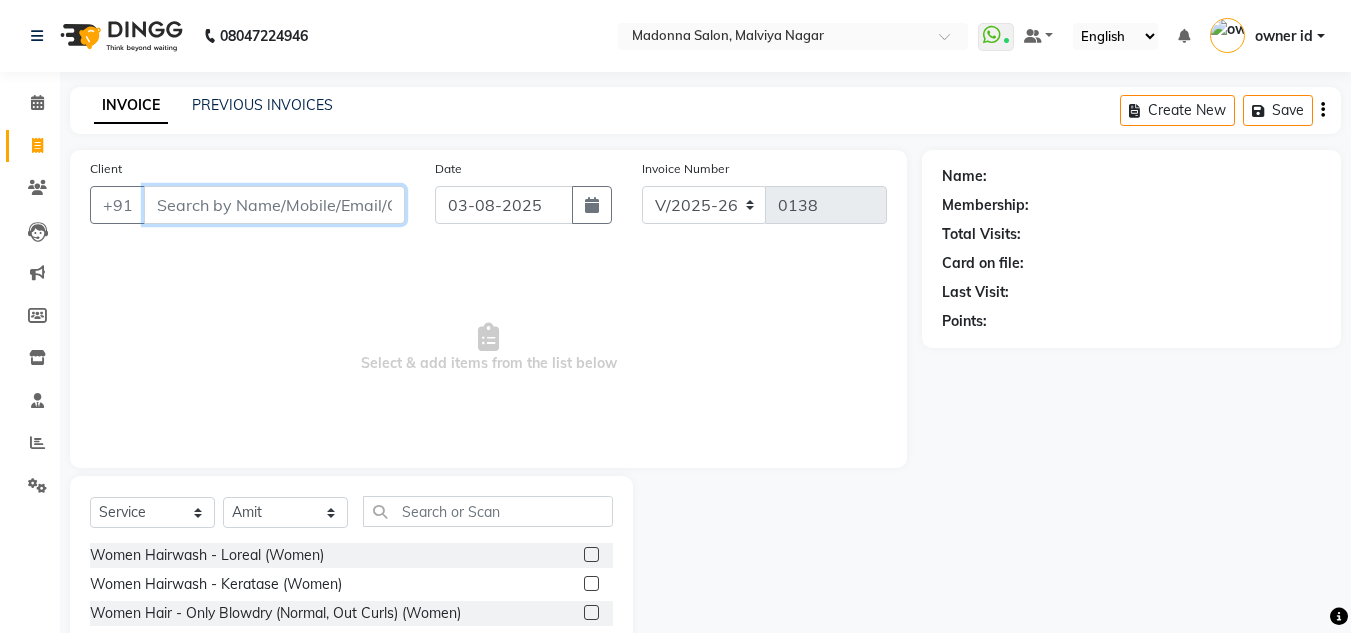 click on "Client" at bounding box center [274, 205] 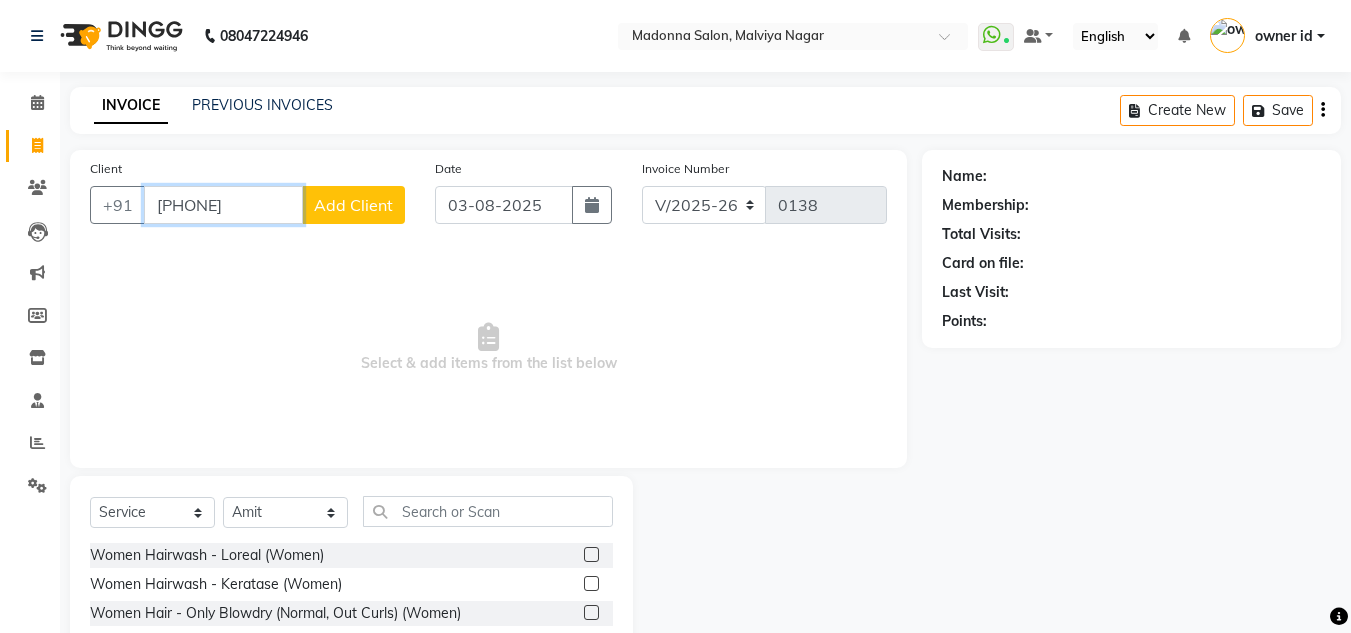 type on "9891663371" 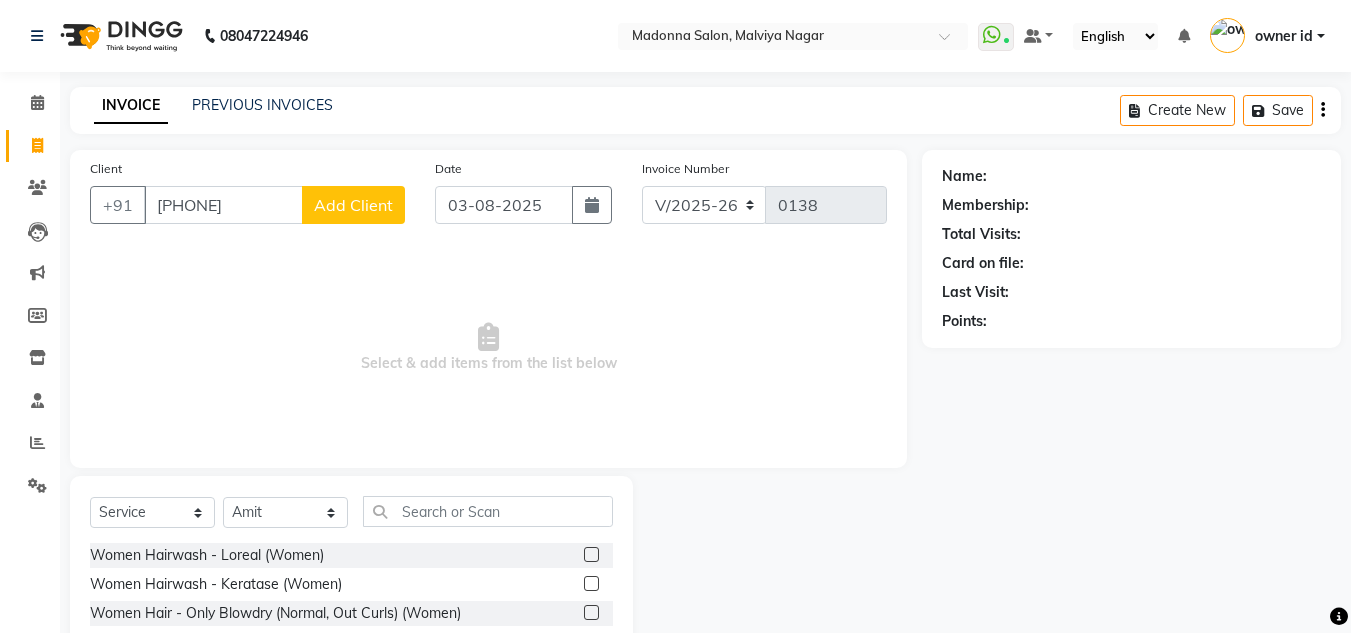 click on "Add Client" 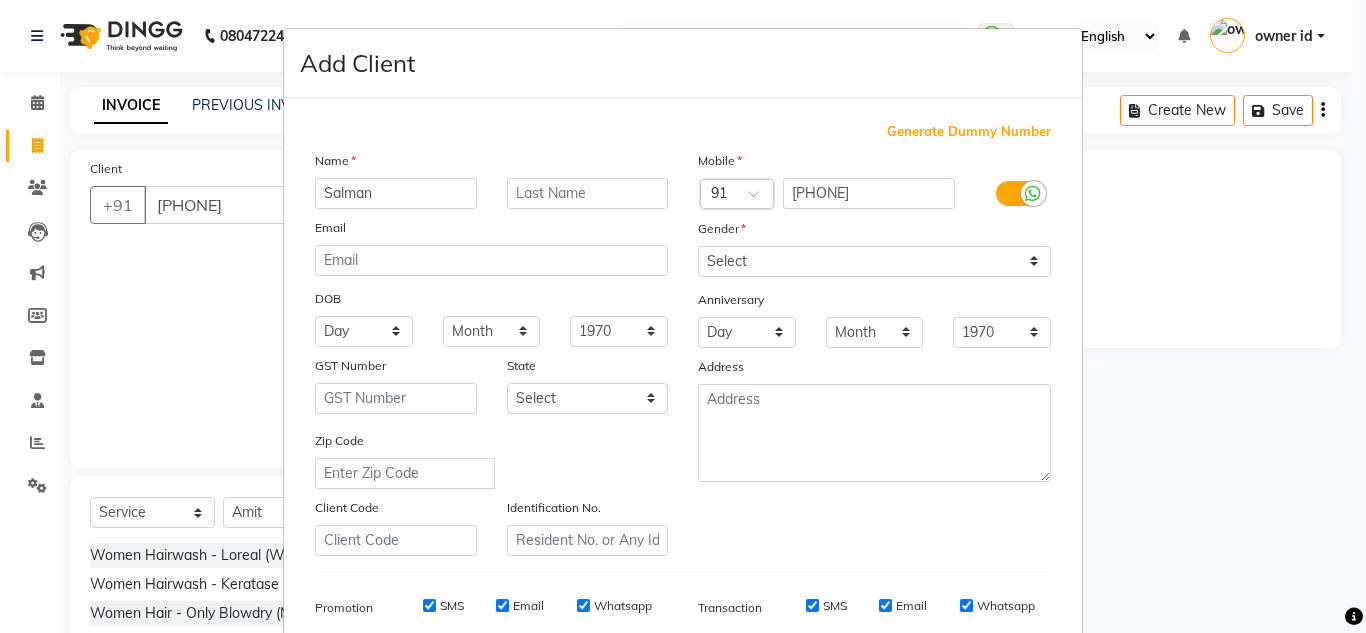 type on "Salman" 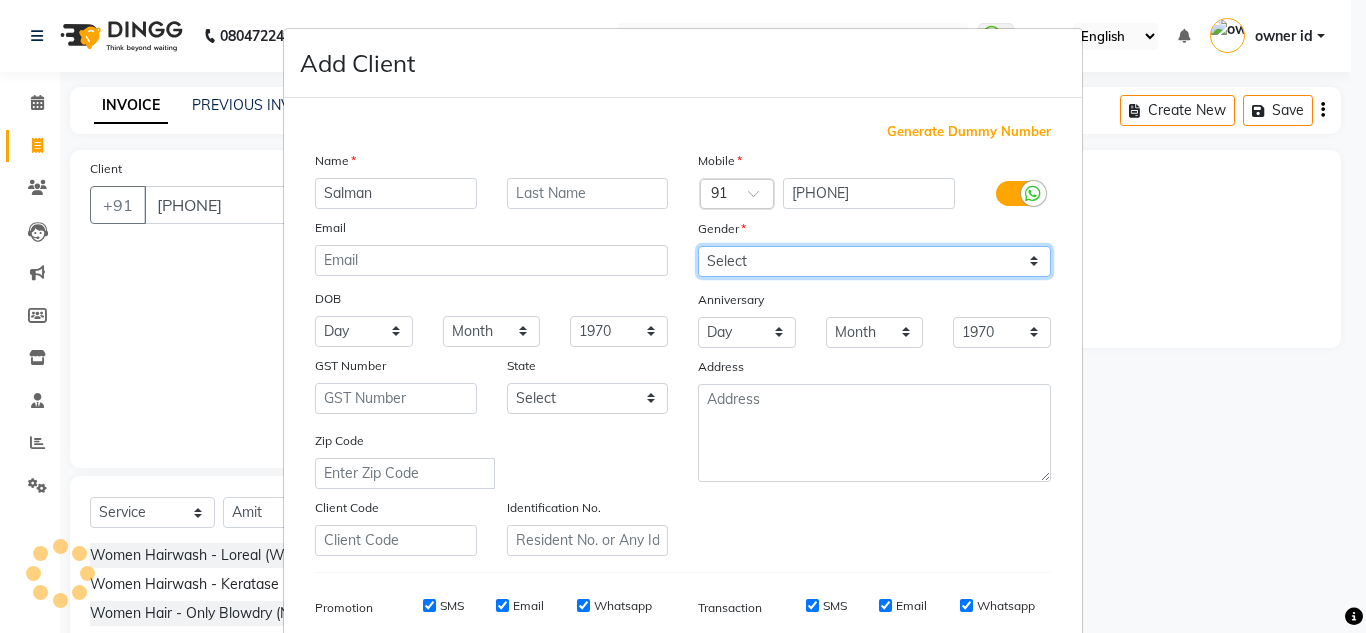 click on "Select Male Female Other Prefer Not To Say" at bounding box center [874, 261] 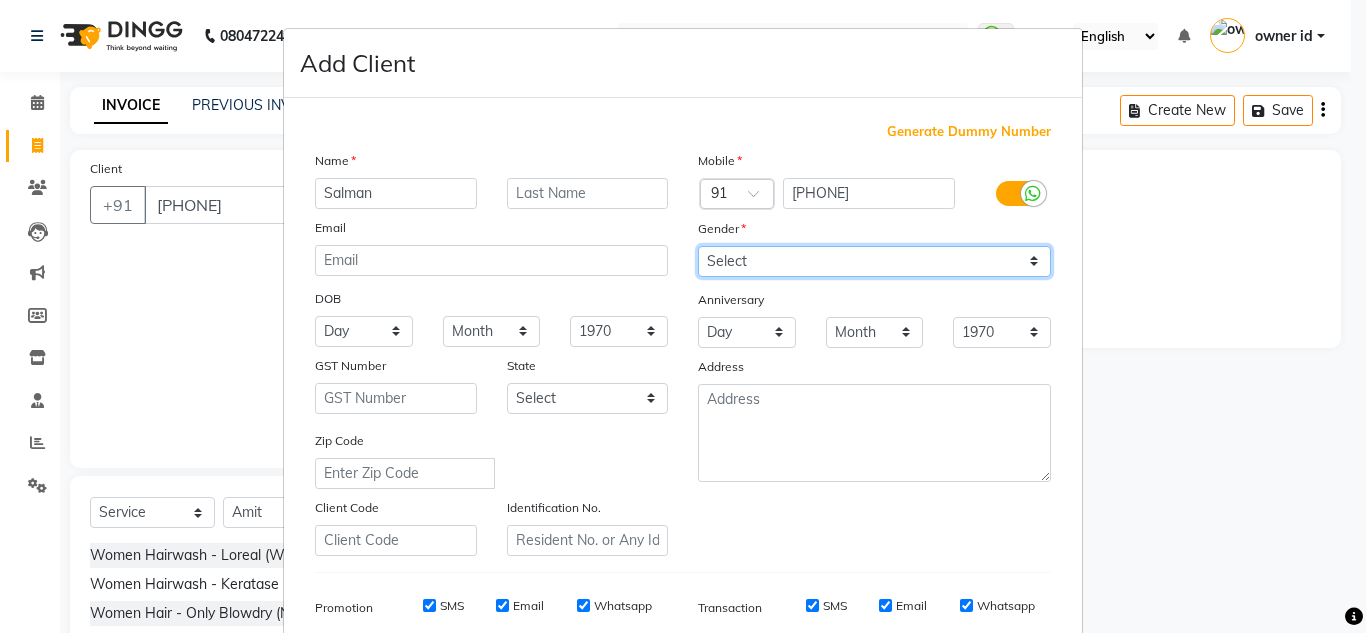 select on "male" 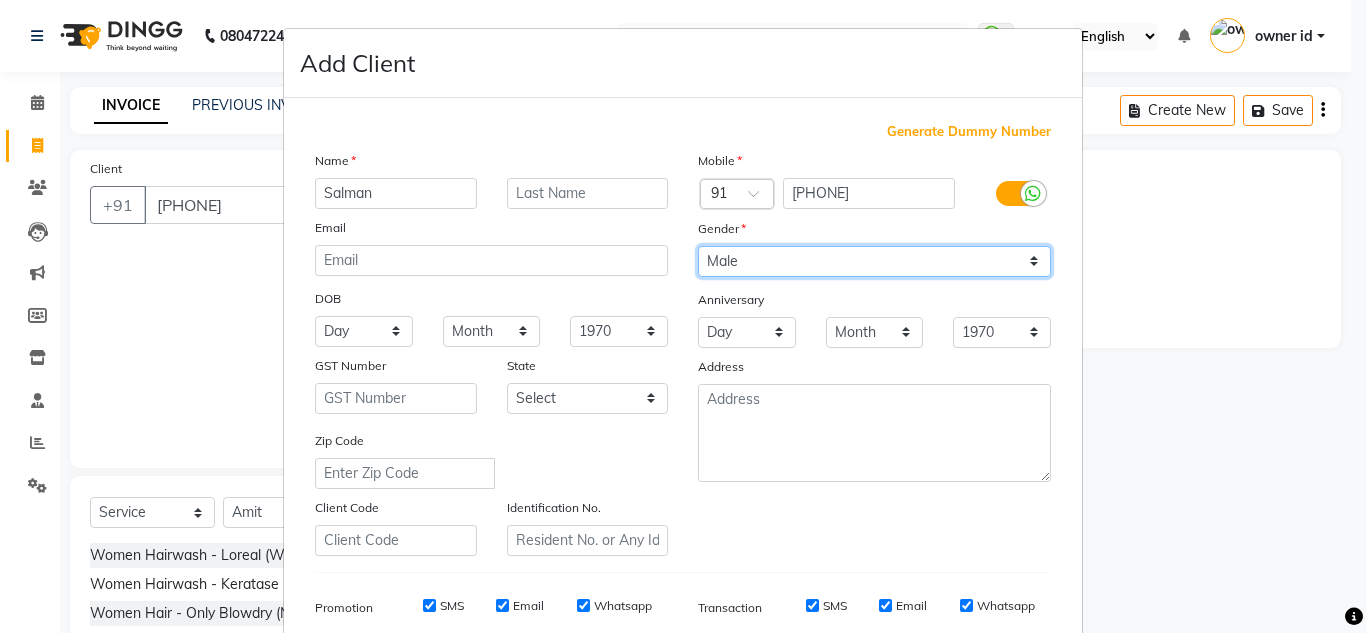 click on "Select Male Female Other Prefer Not To Say" at bounding box center (874, 261) 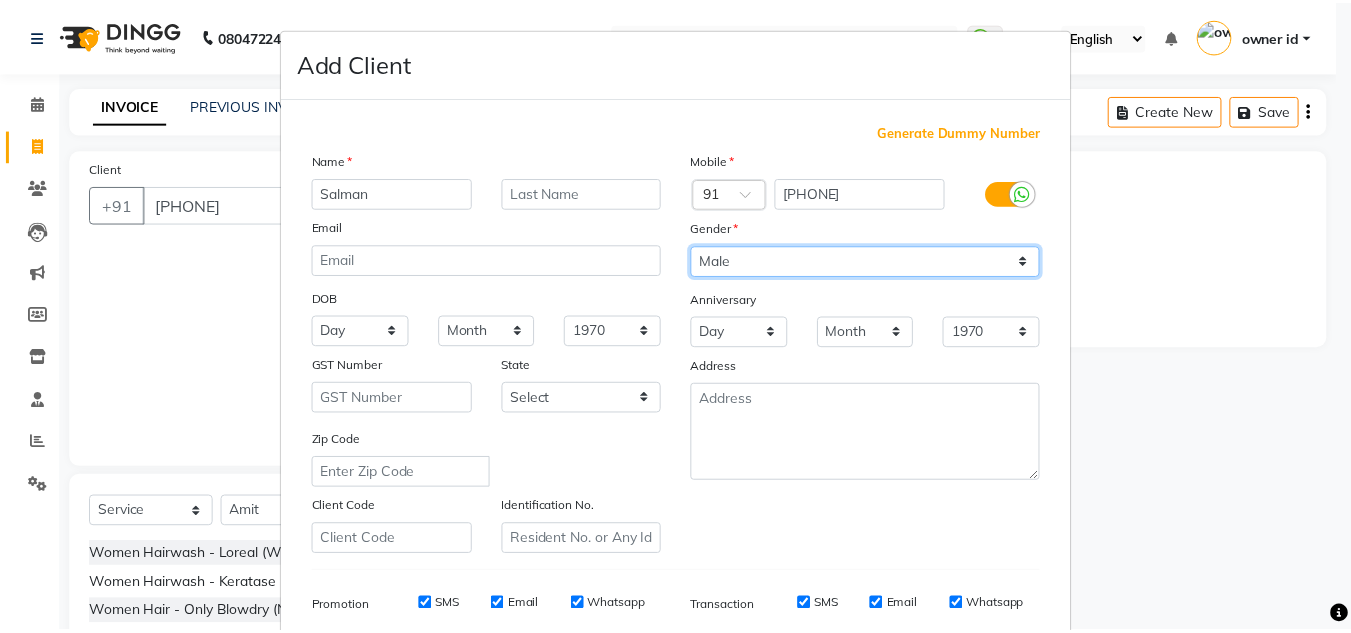 scroll, scrollTop: 290, scrollLeft: 0, axis: vertical 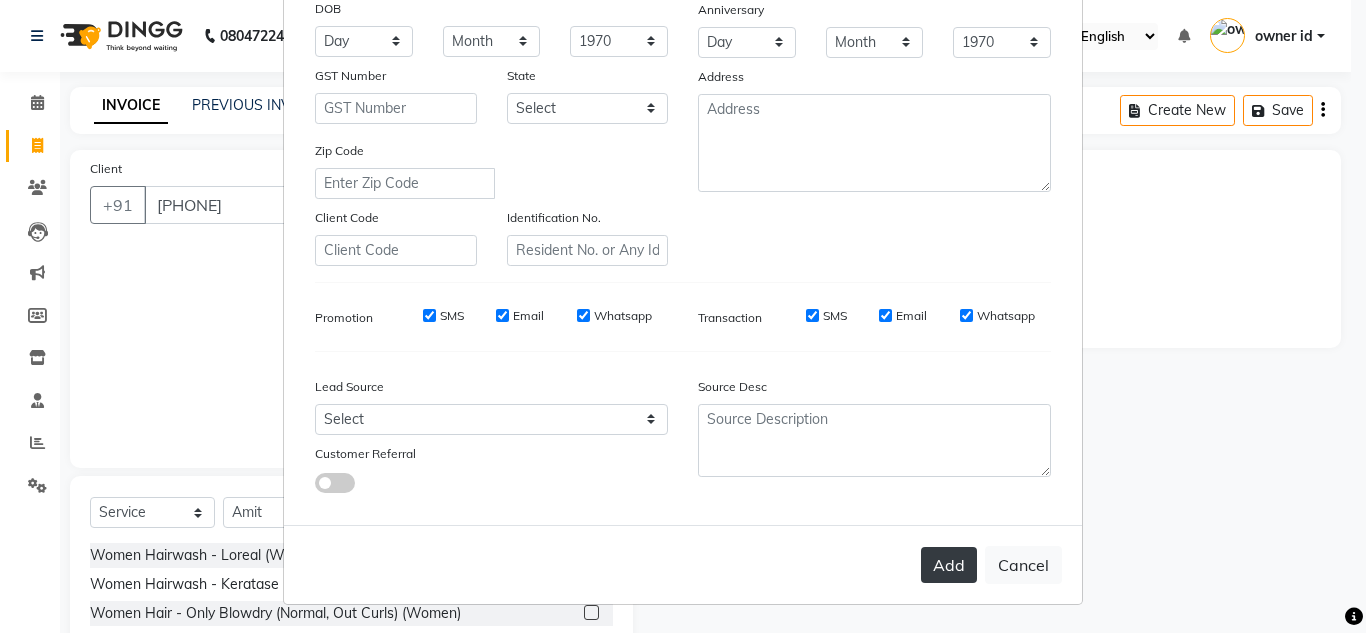 click on "Add" at bounding box center [949, 565] 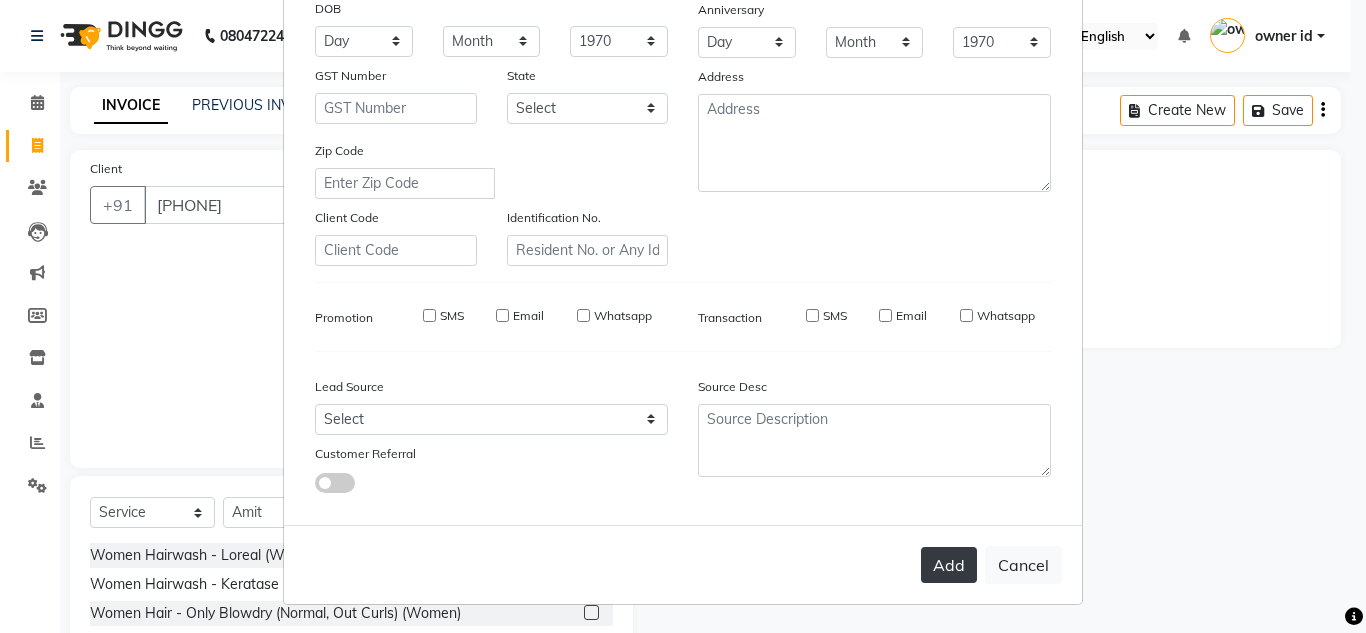 type 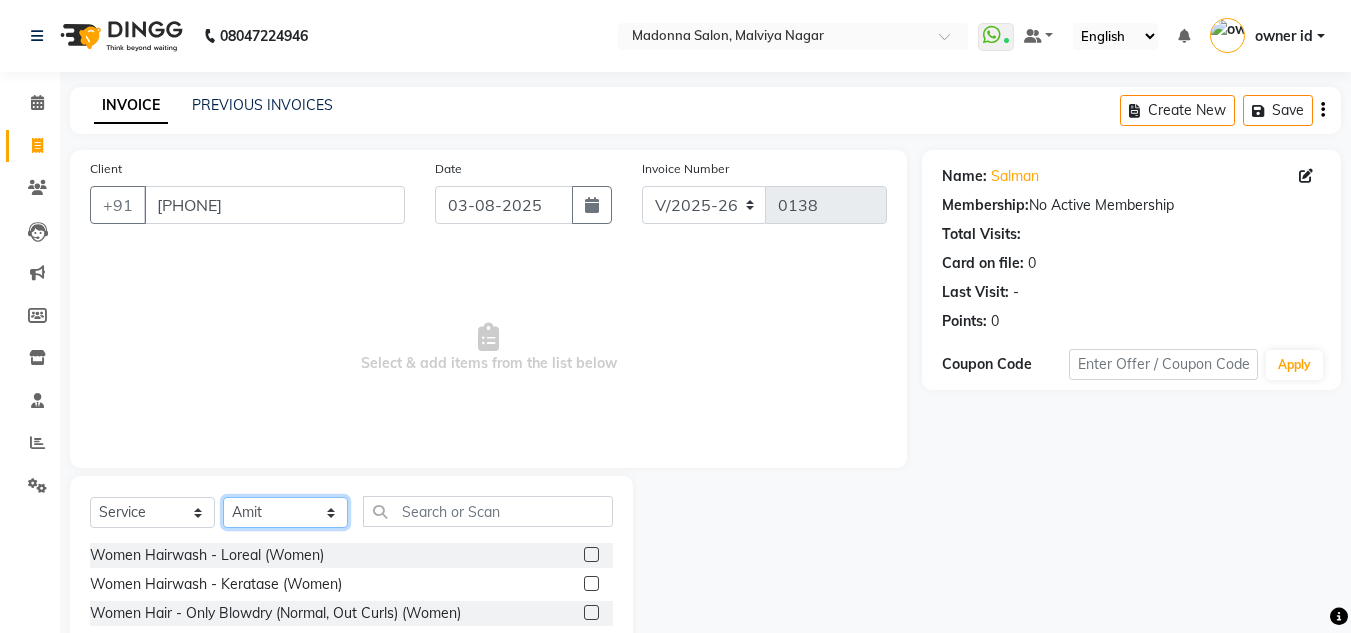 click on "Select Stylist Amit Bharti Devesh Farman Harsh  Jaikesh Manager Manoj Nitin Nails owner id Poonam Rihan" 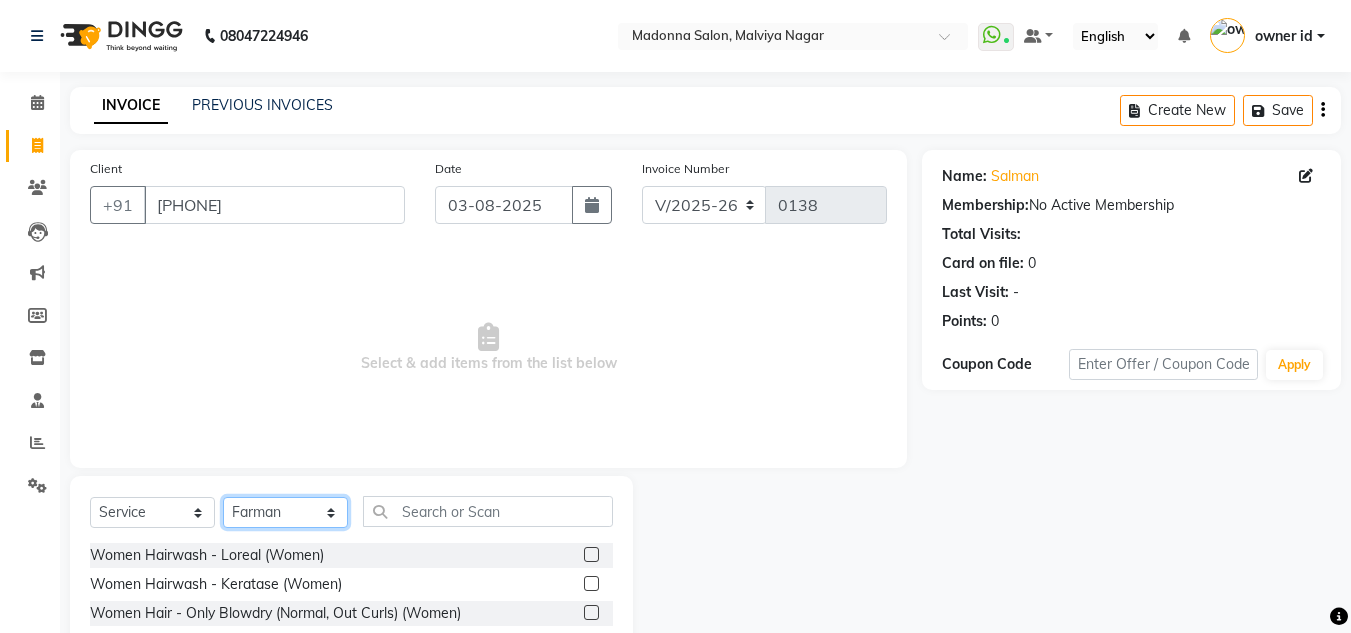 click on "Select Stylist Amit Bharti Devesh Farman Harsh  Jaikesh Manager Manoj Nitin Nails owner id Poonam Rihan" 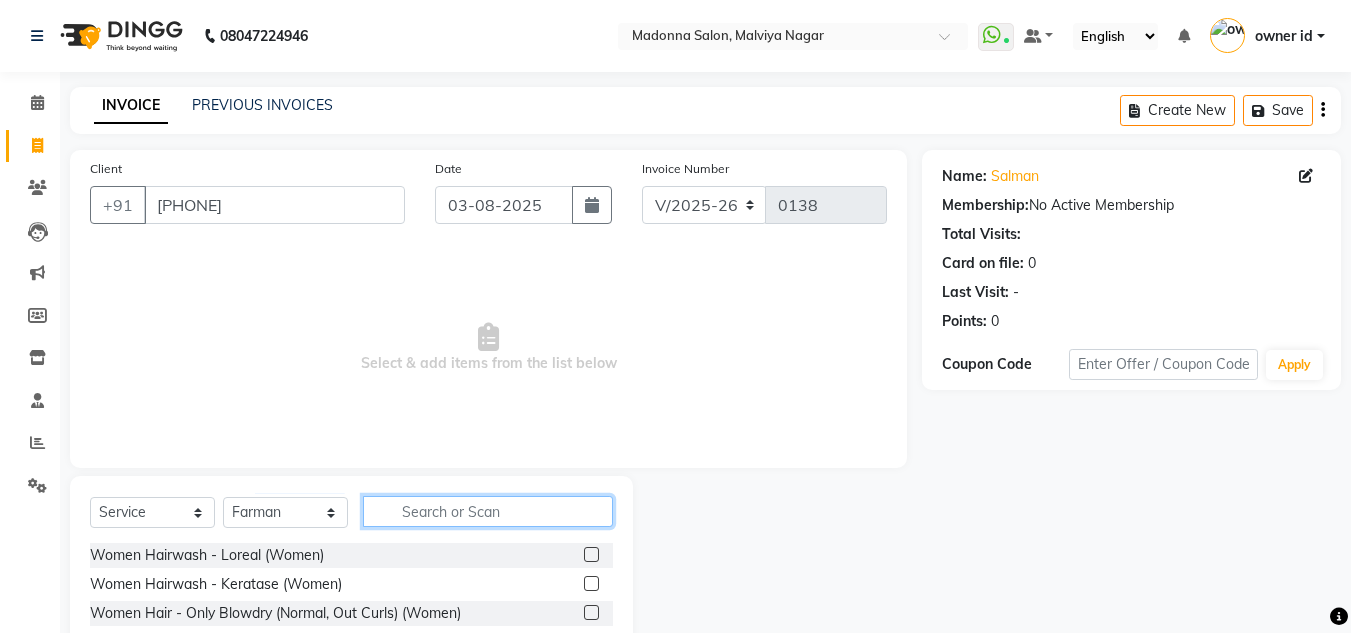 click 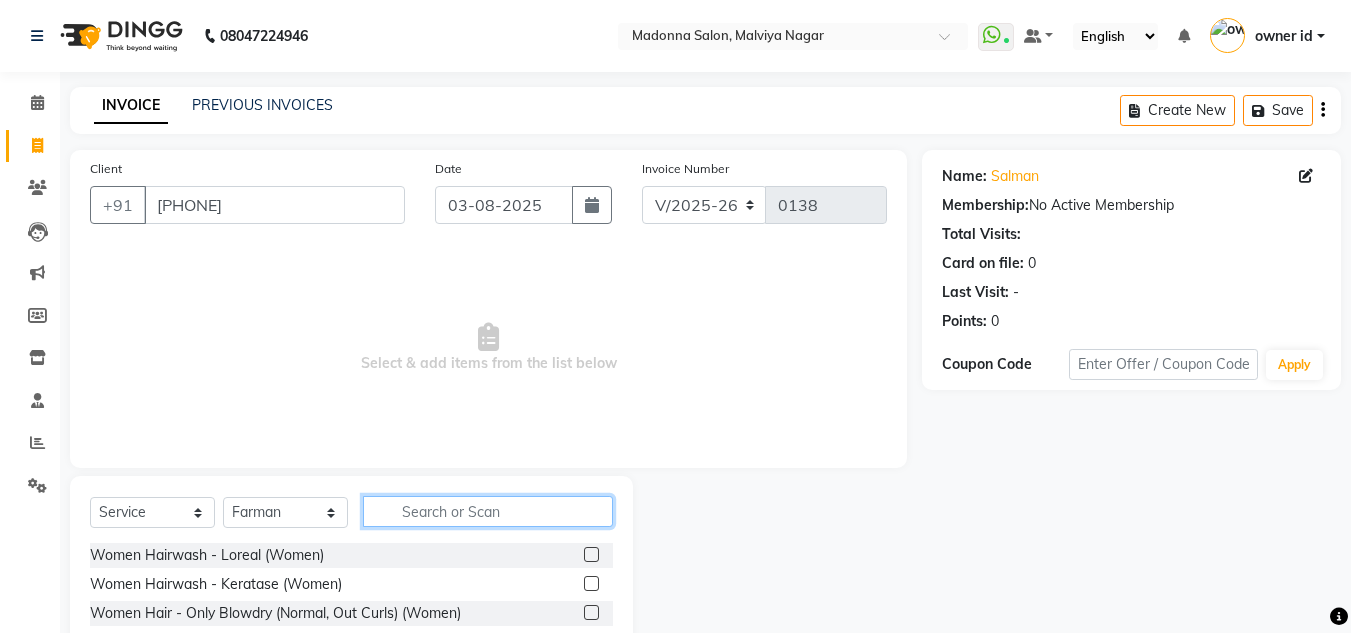 click 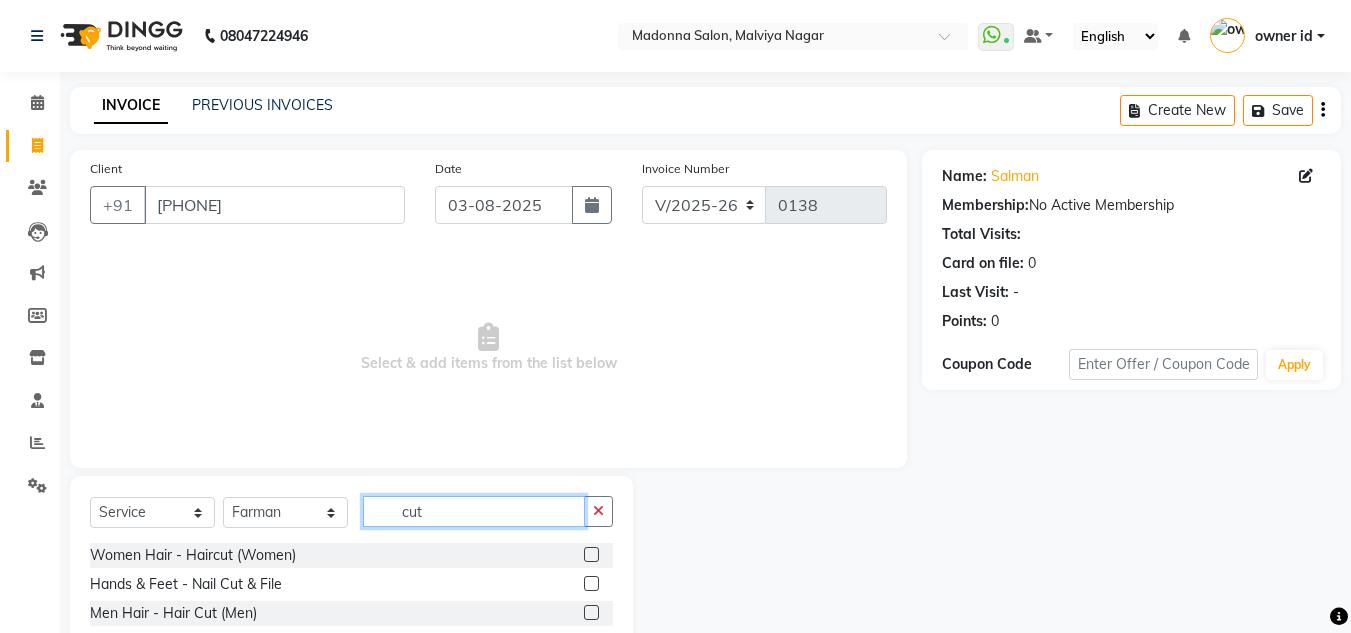 scroll, scrollTop: 113, scrollLeft: 0, axis: vertical 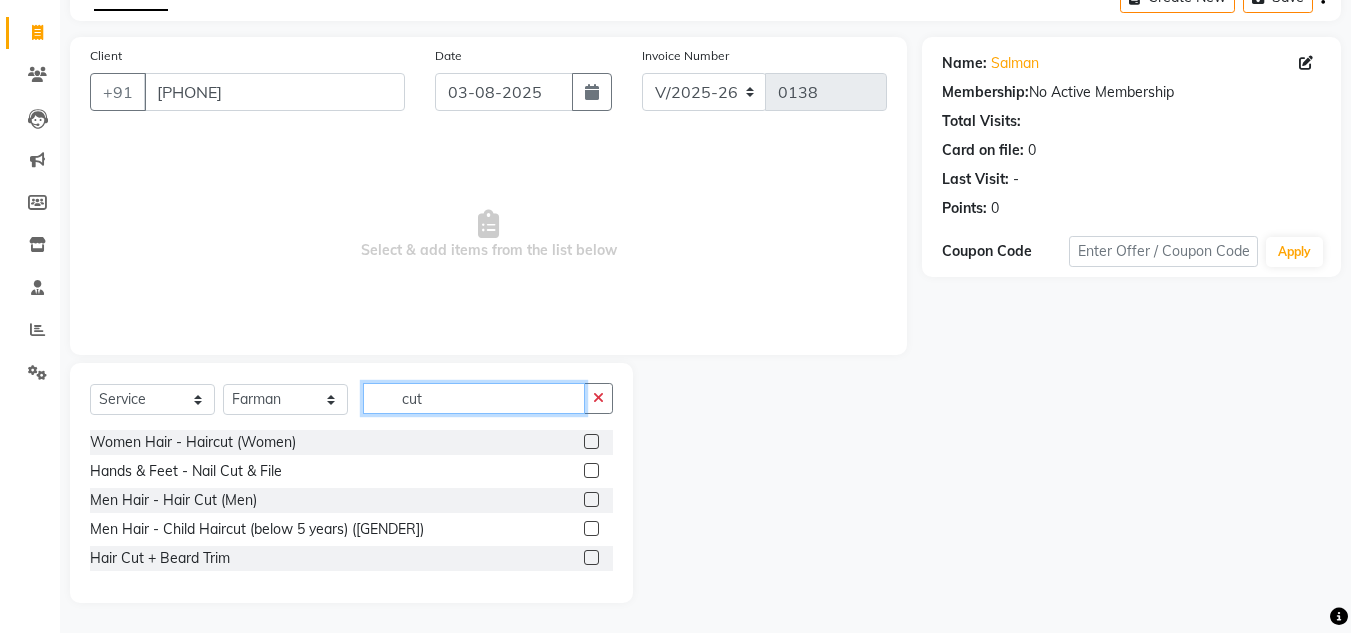 type on "cut" 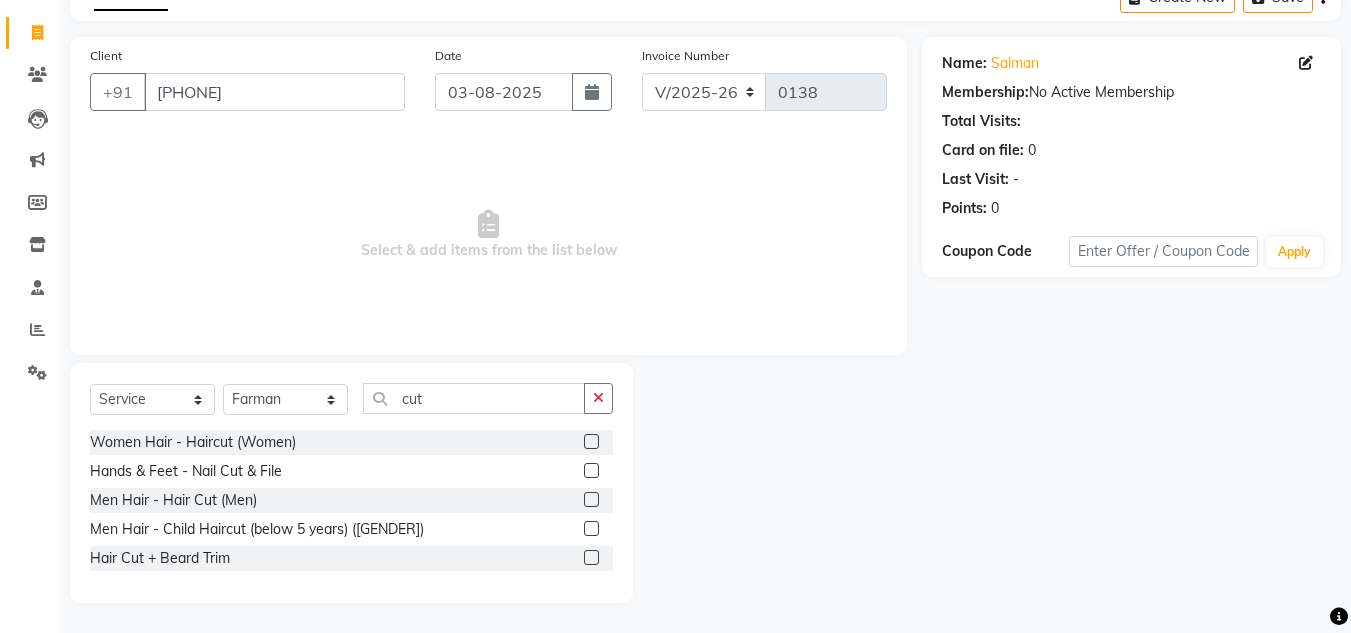 click 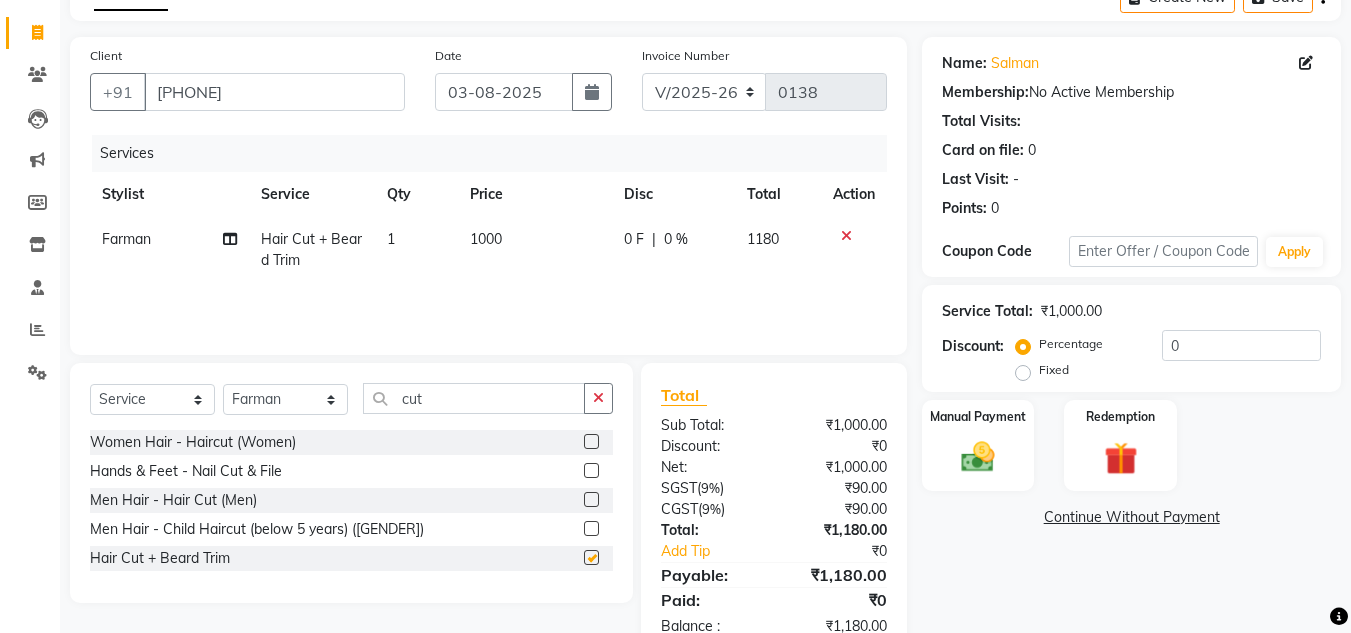 checkbox on "false" 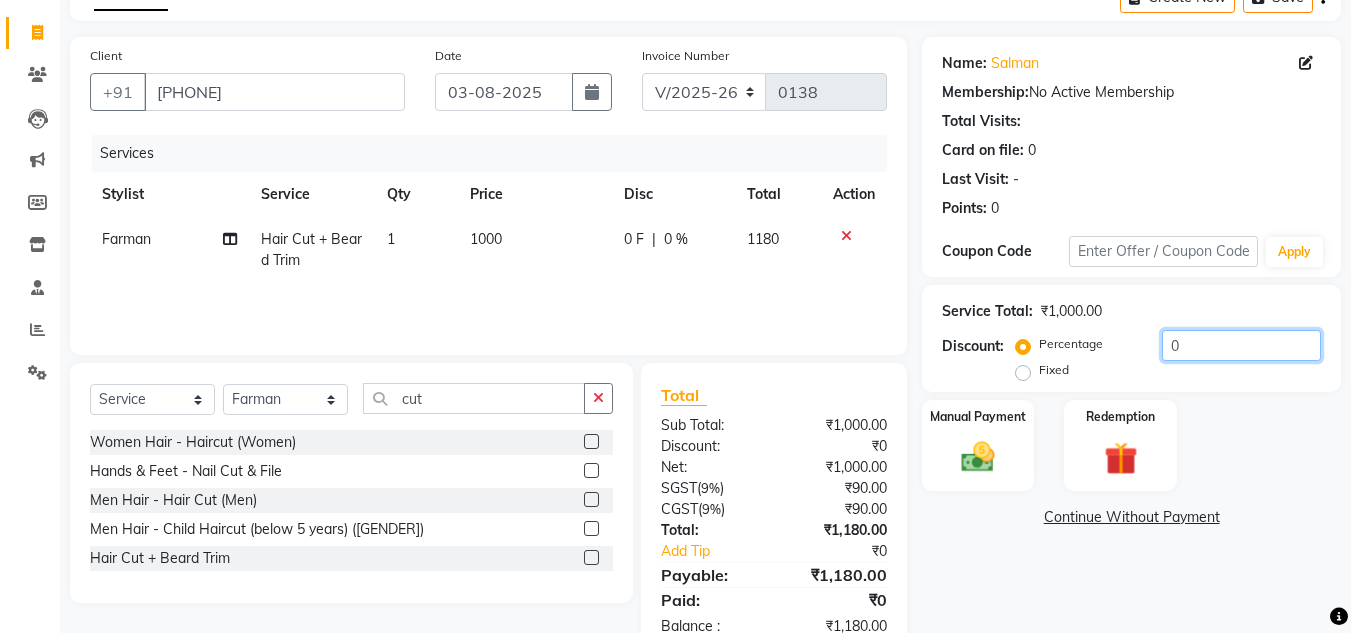 click on "0" 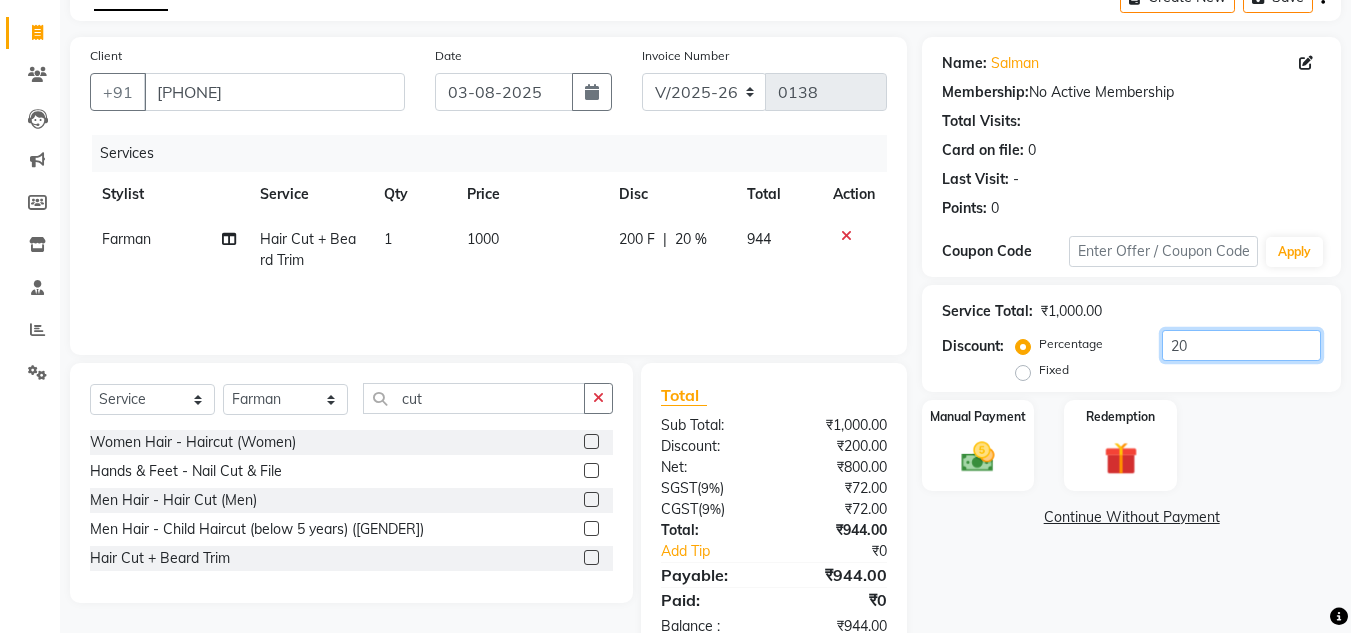 type on "20" 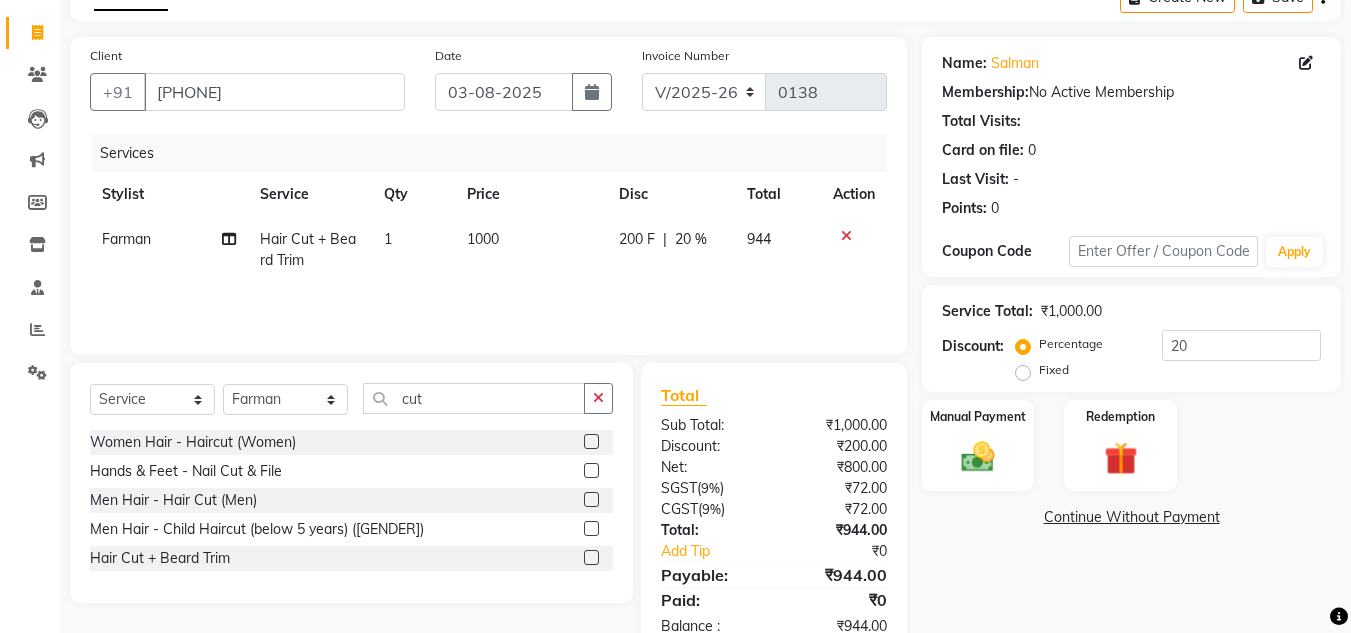 click on "1000" 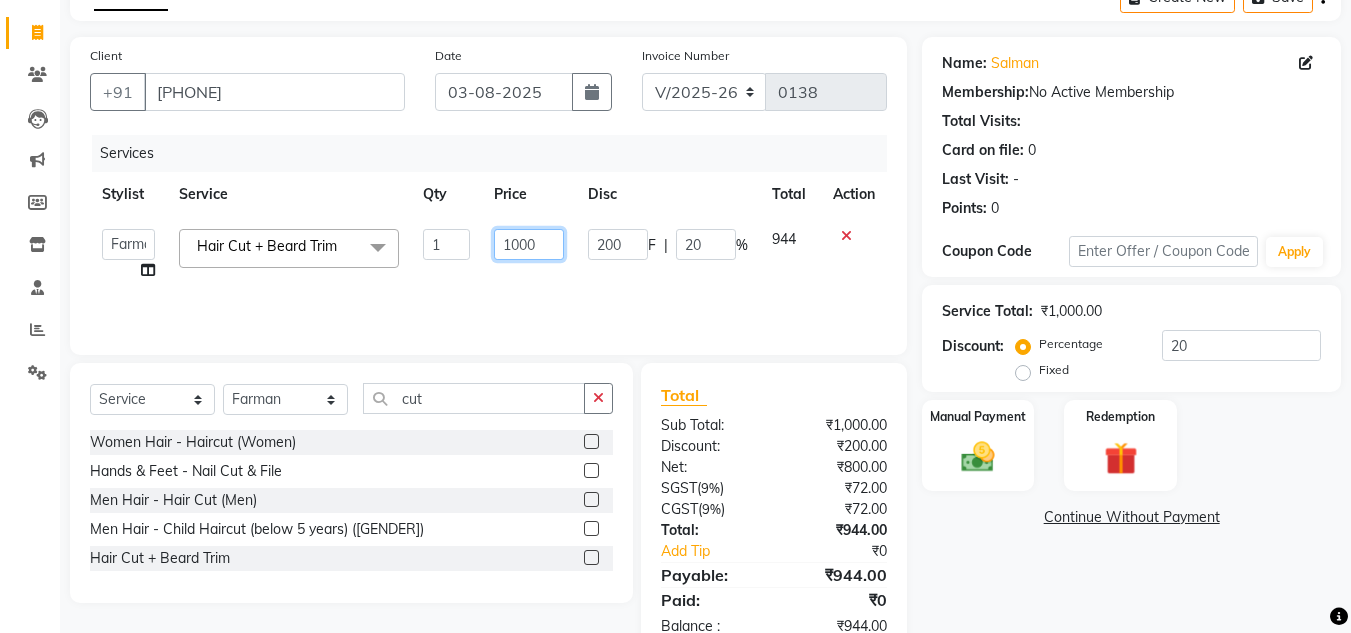click on "1000" 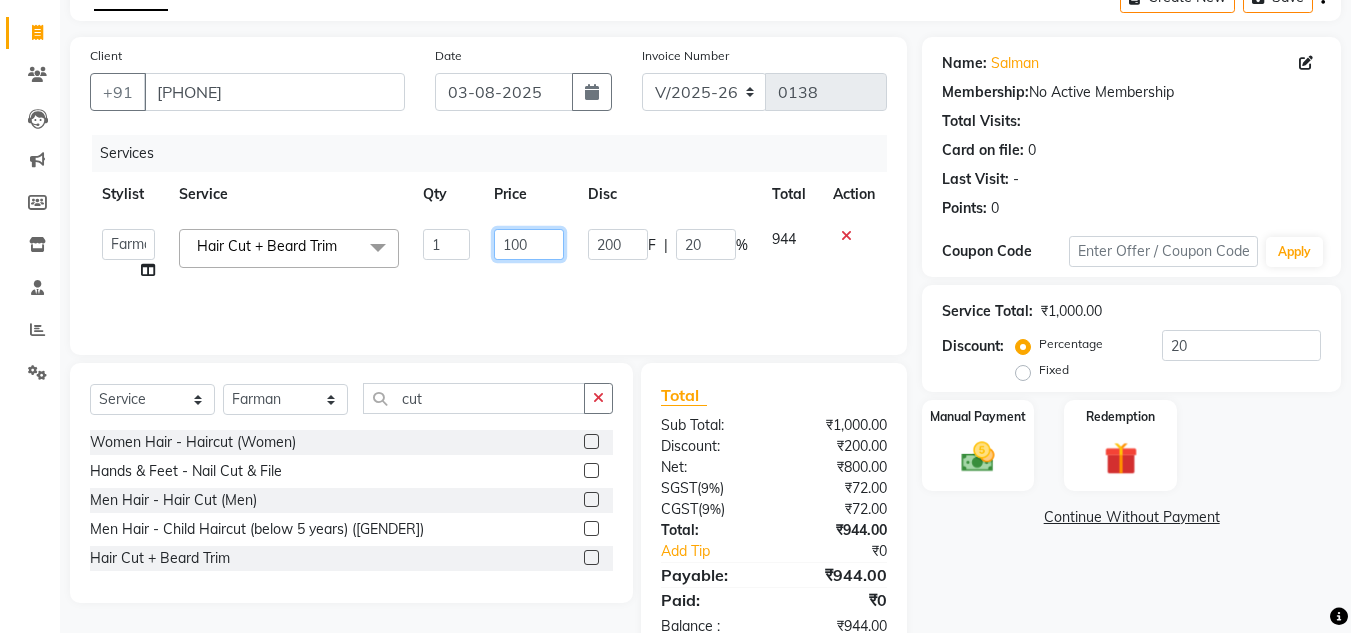 type on "1100" 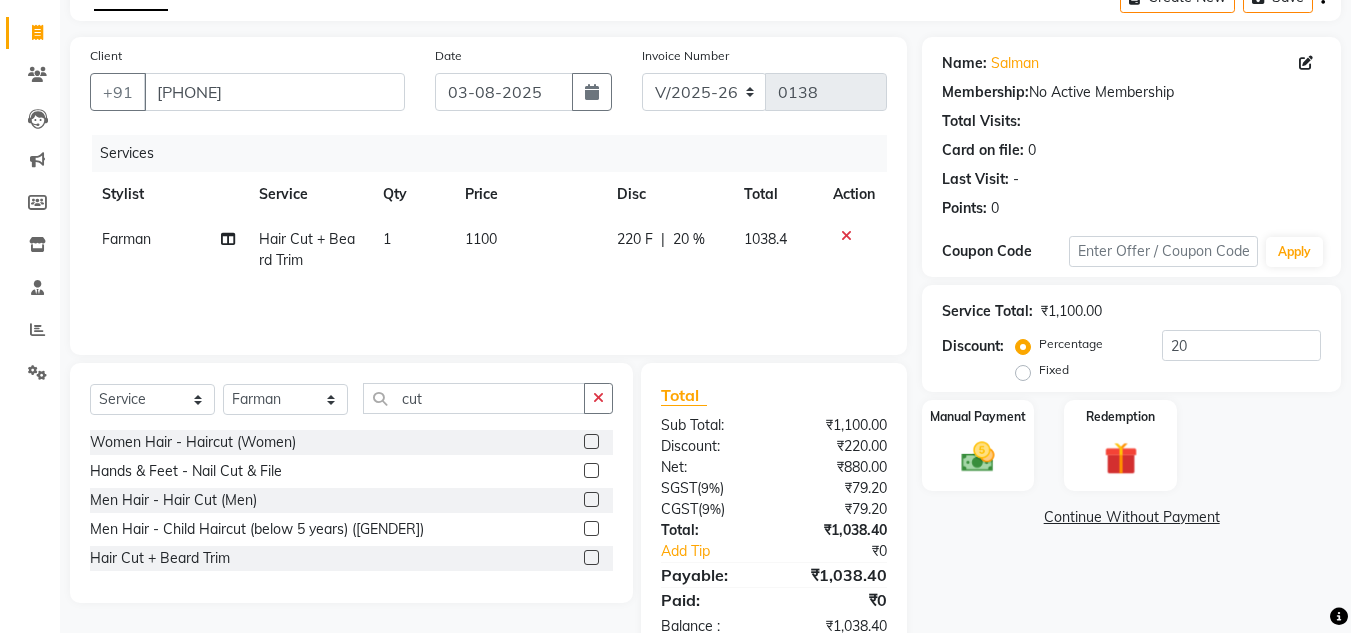 click on "Name: Salman  Membership:  No Active Membership  Total Visits:   Card on file:  0 Last Visit:   - Points:   0  Coupon Code Apply Service Total:  ₹1,100.00  Discount:  Percentage   Fixed  20 Manual Payment Redemption  Continue Without Payment" 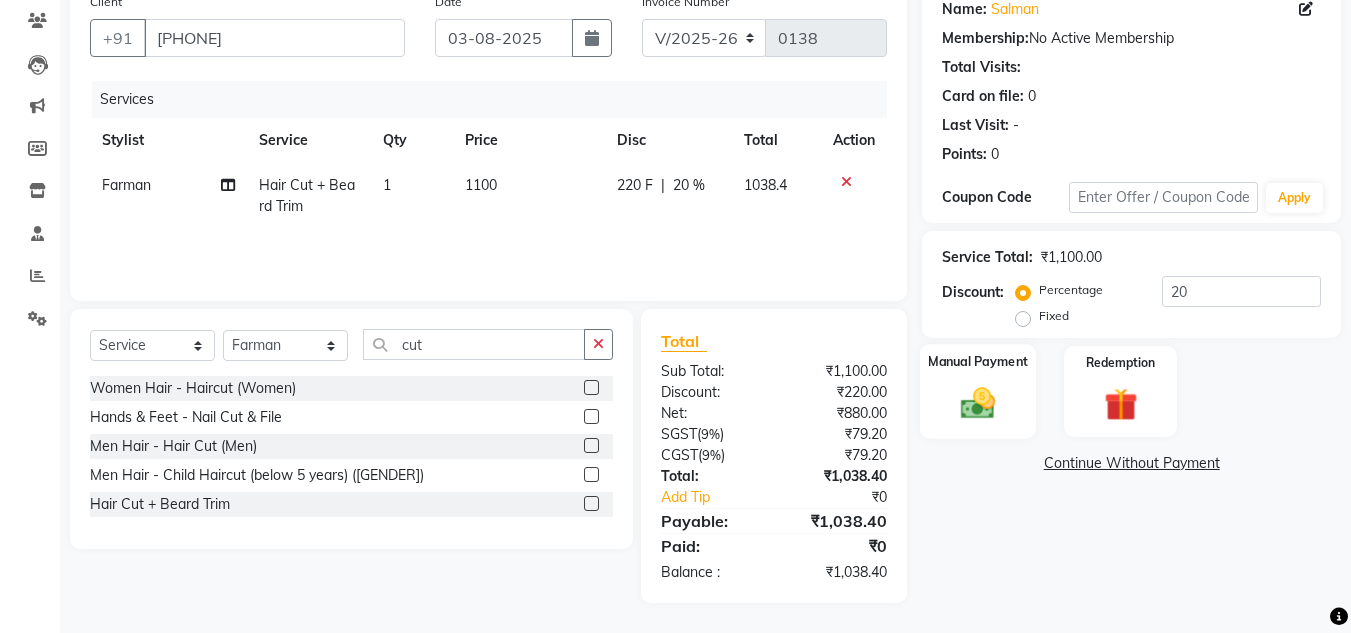 click 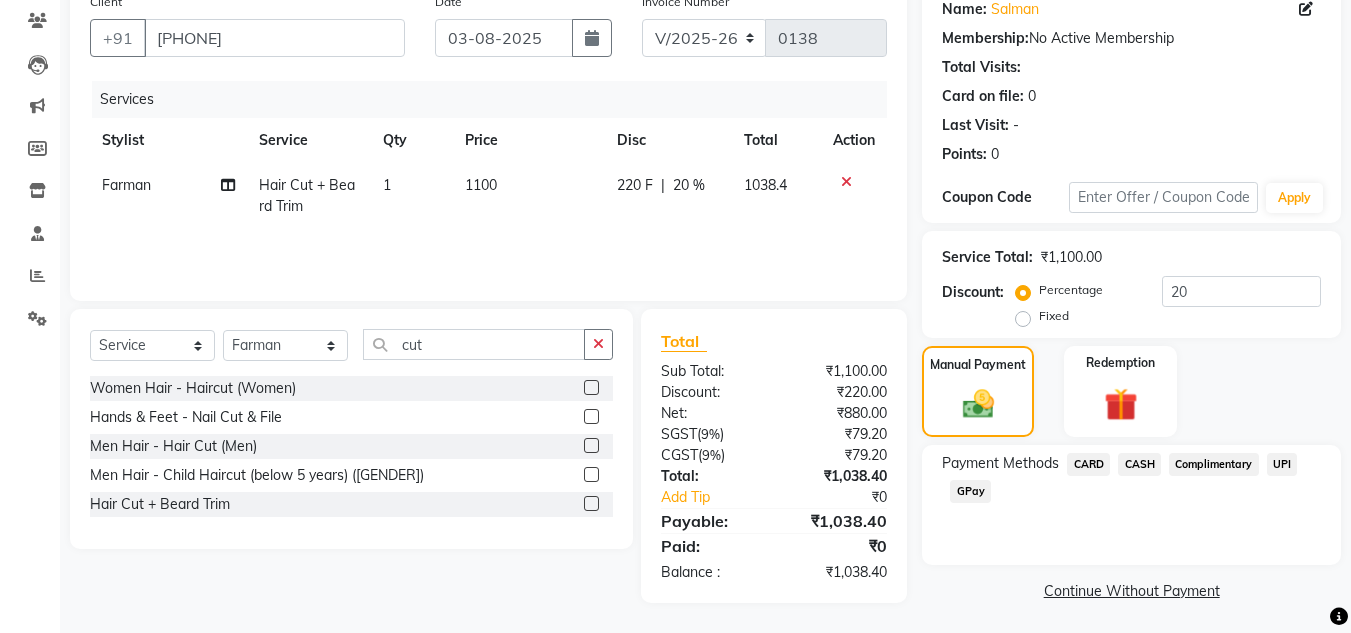 click on "CASH" 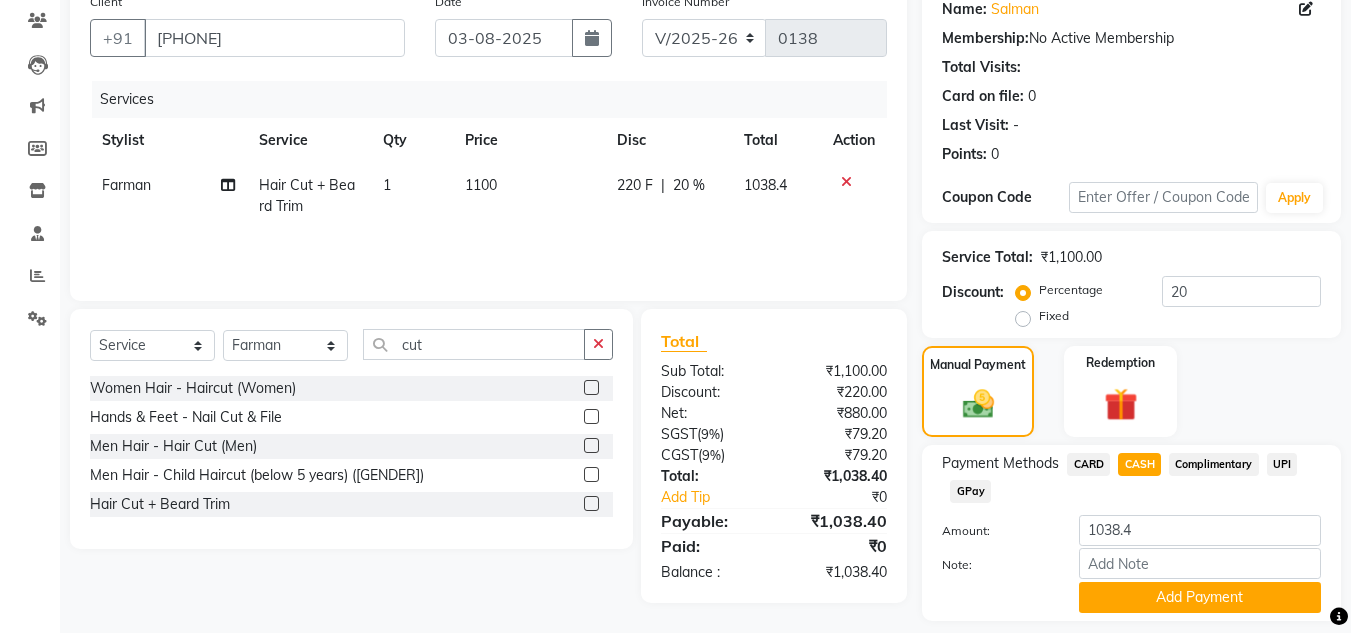 scroll, scrollTop: 226, scrollLeft: 0, axis: vertical 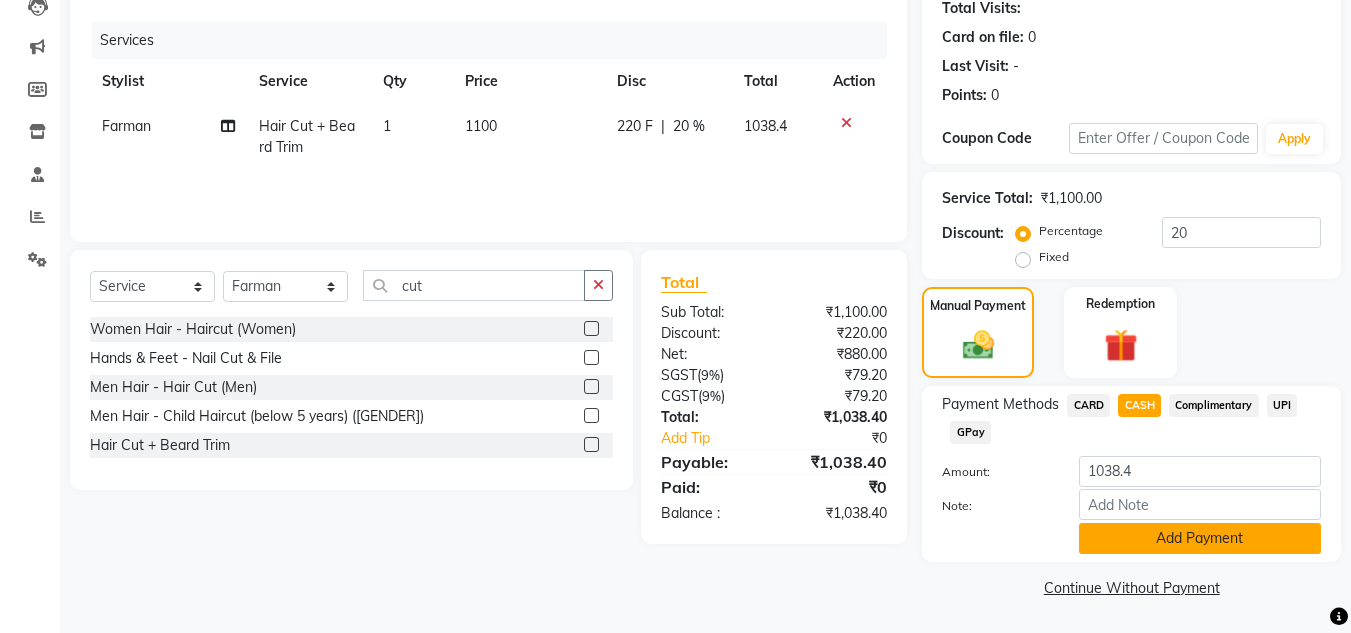 click on "Add Payment" 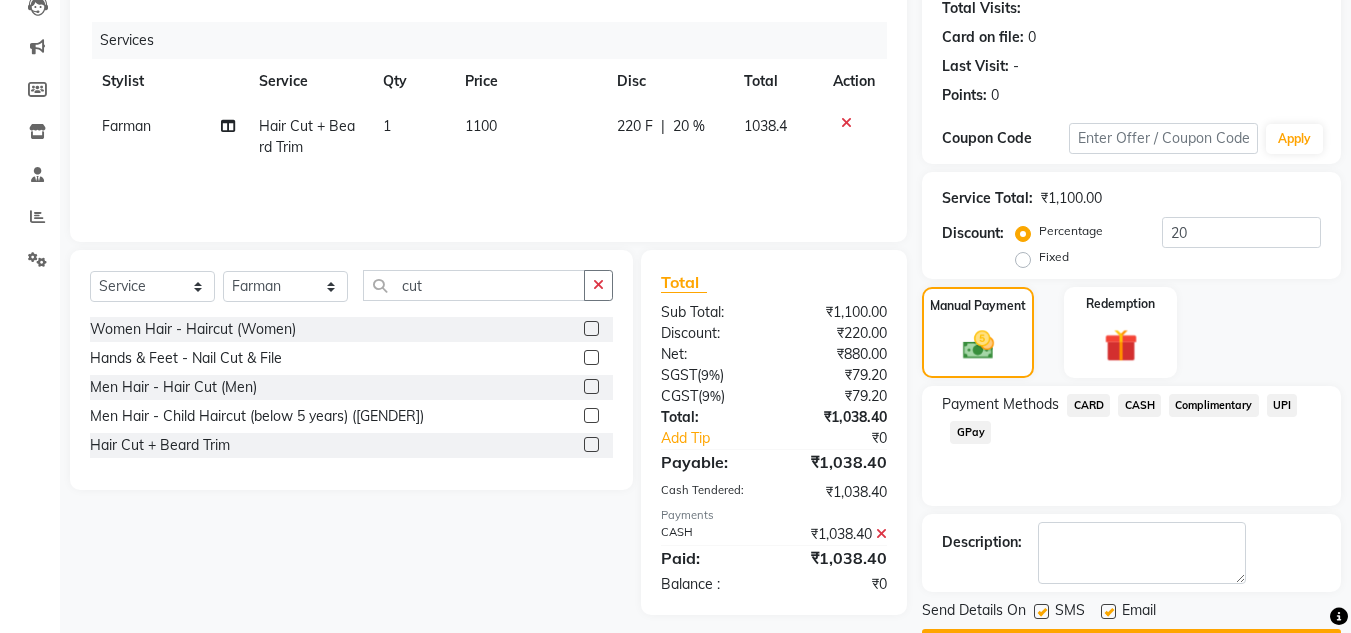 scroll, scrollTop: 283, scrollLeft: 0, axis: vertical 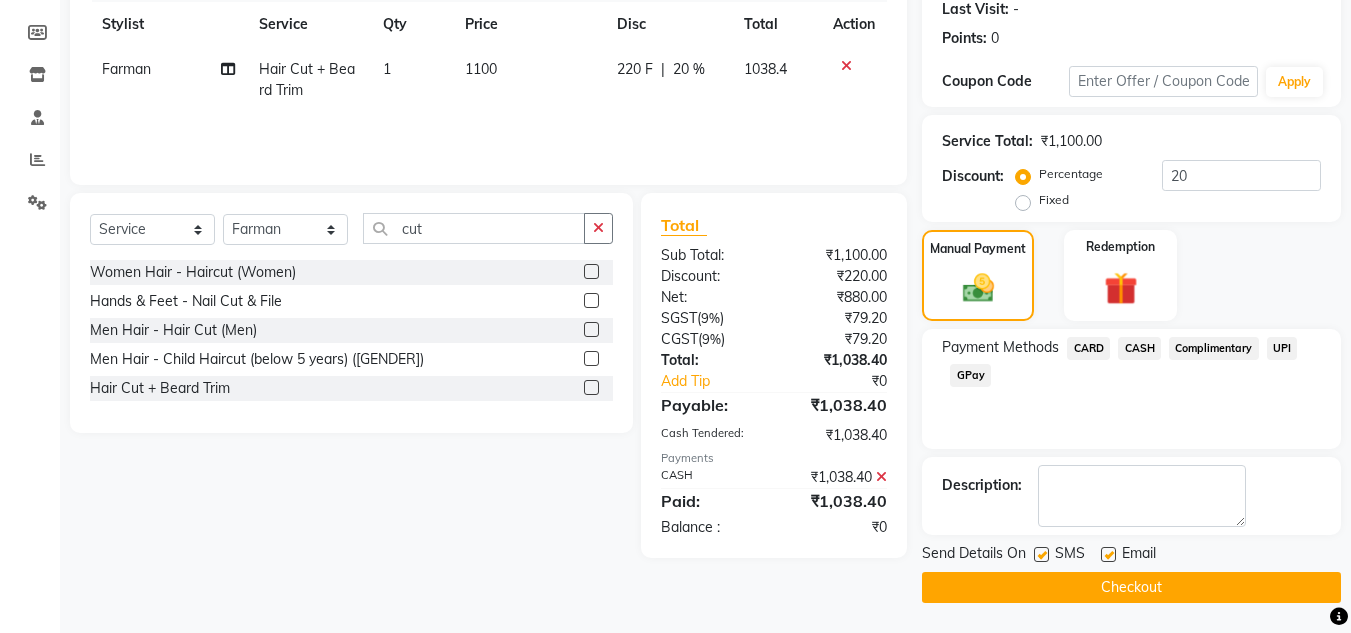click on "Checkout" 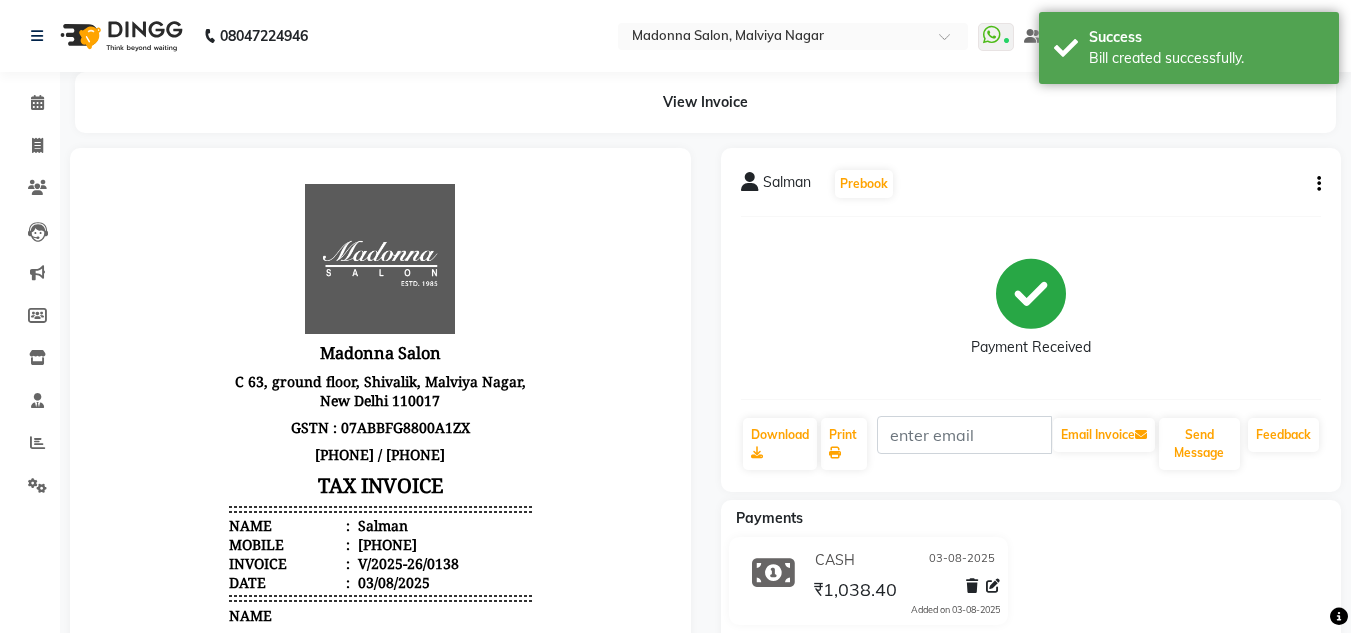 scroll, scrollTop: 0, scrollLeft: 0, axis: both 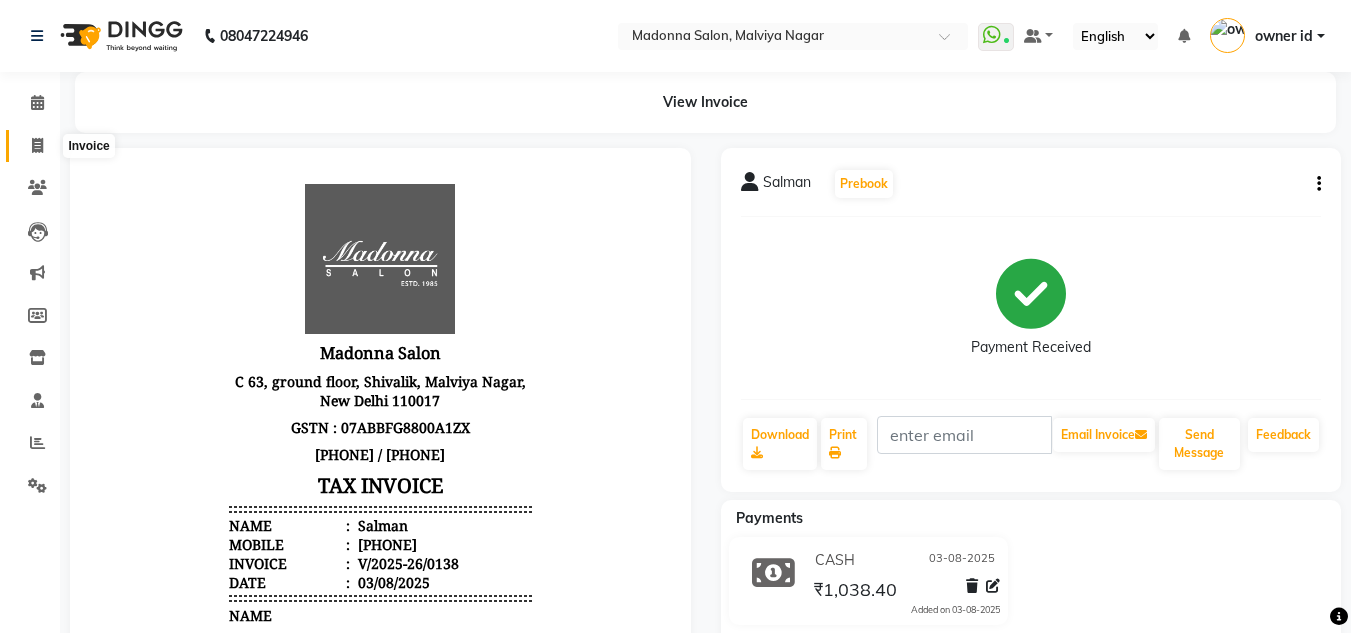 click 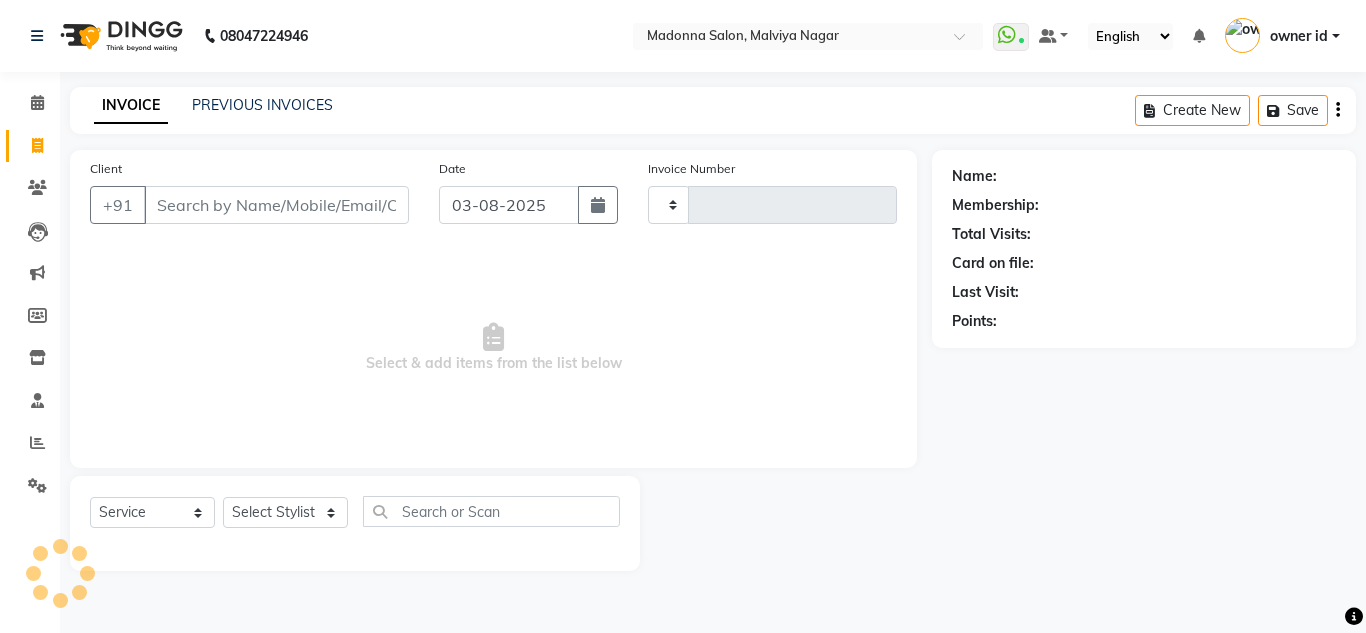 type on "0139" 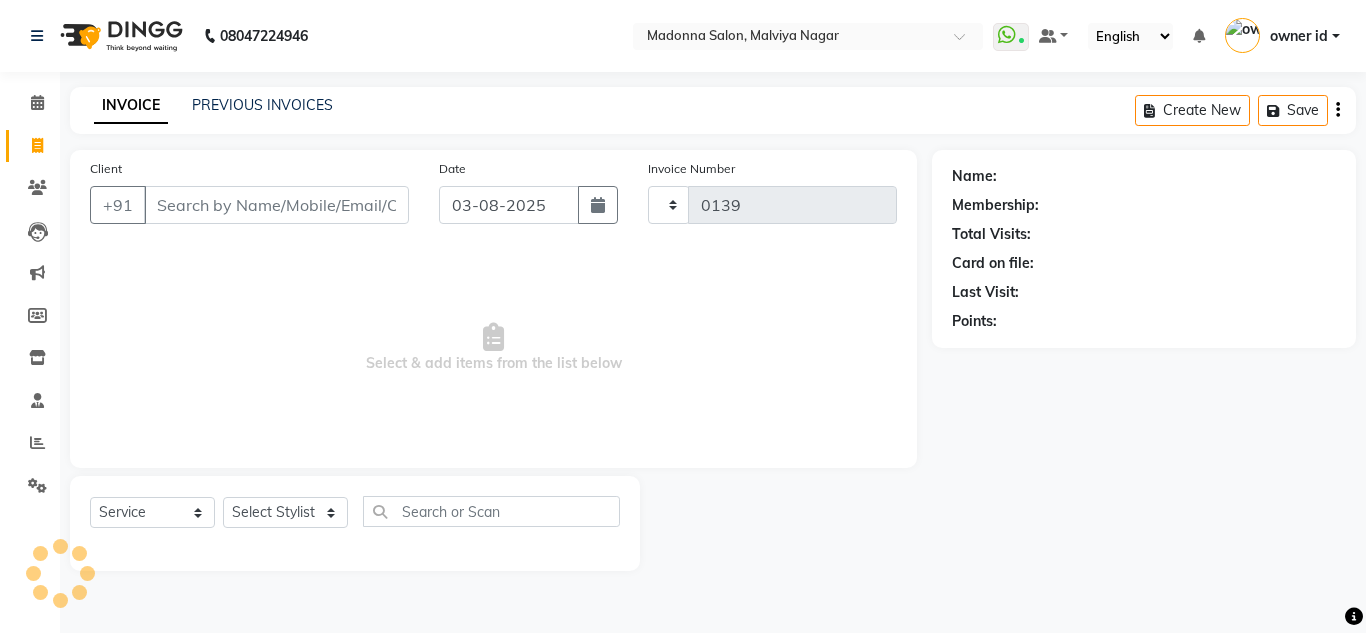 select on "8641" 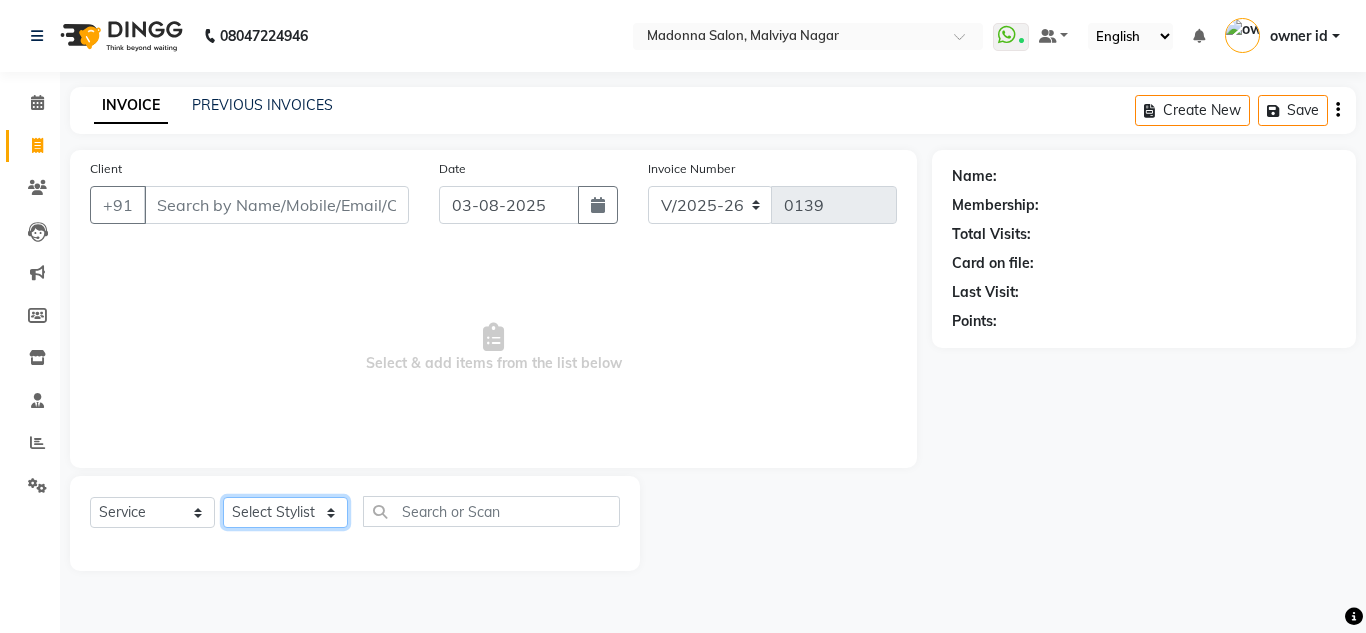 click on "Select Stylist Amit Bharti Devesh Farman Harsh  Jaikesh Manager Manoj Nitin Nails owner id Poonam Rihan" 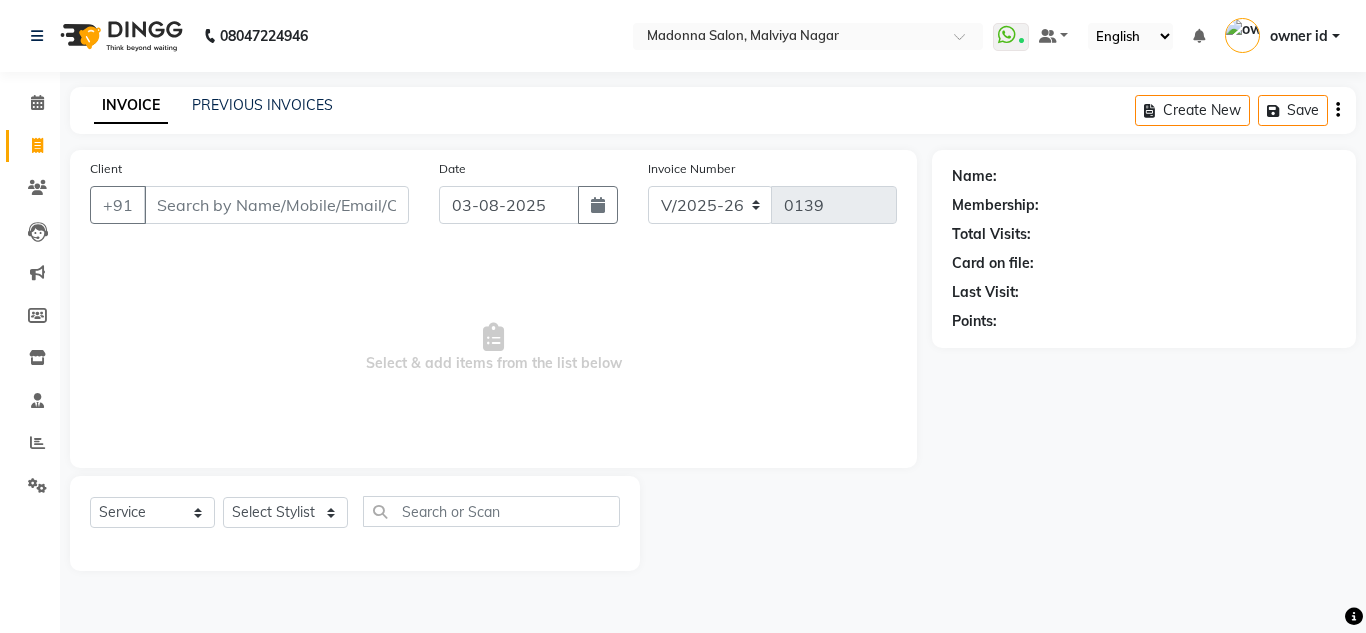 click on "Select & add items from the list below" at bounding box center (493, 348) 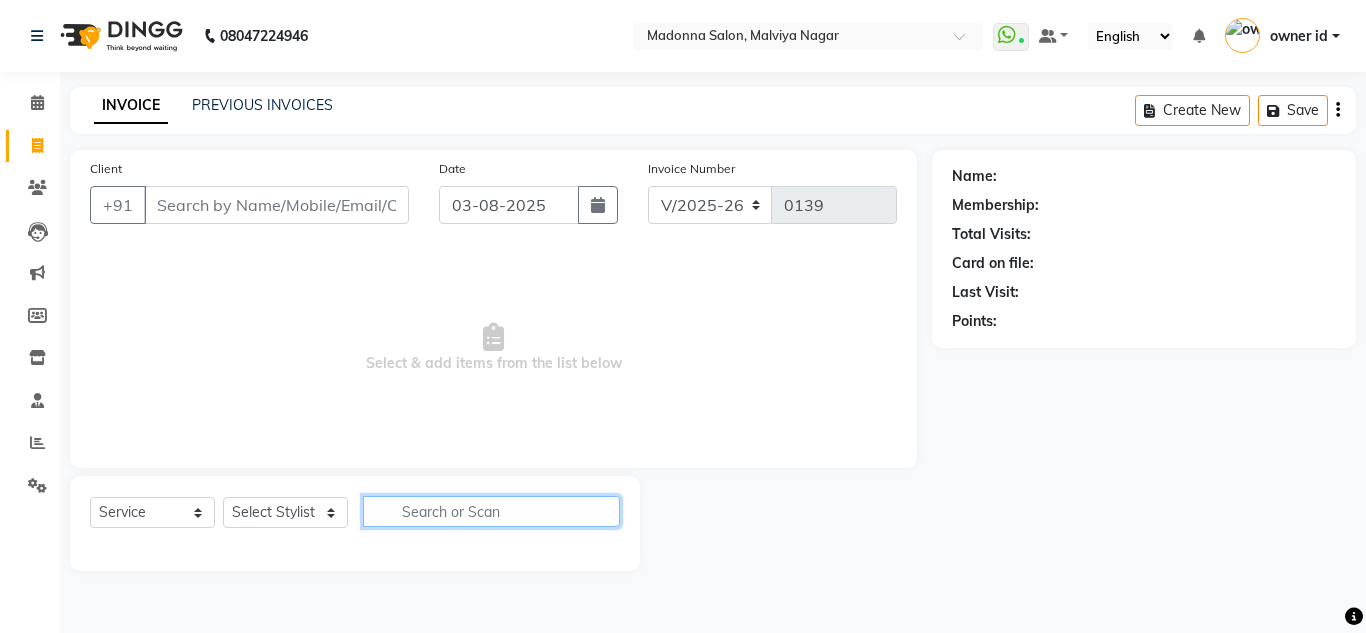 click 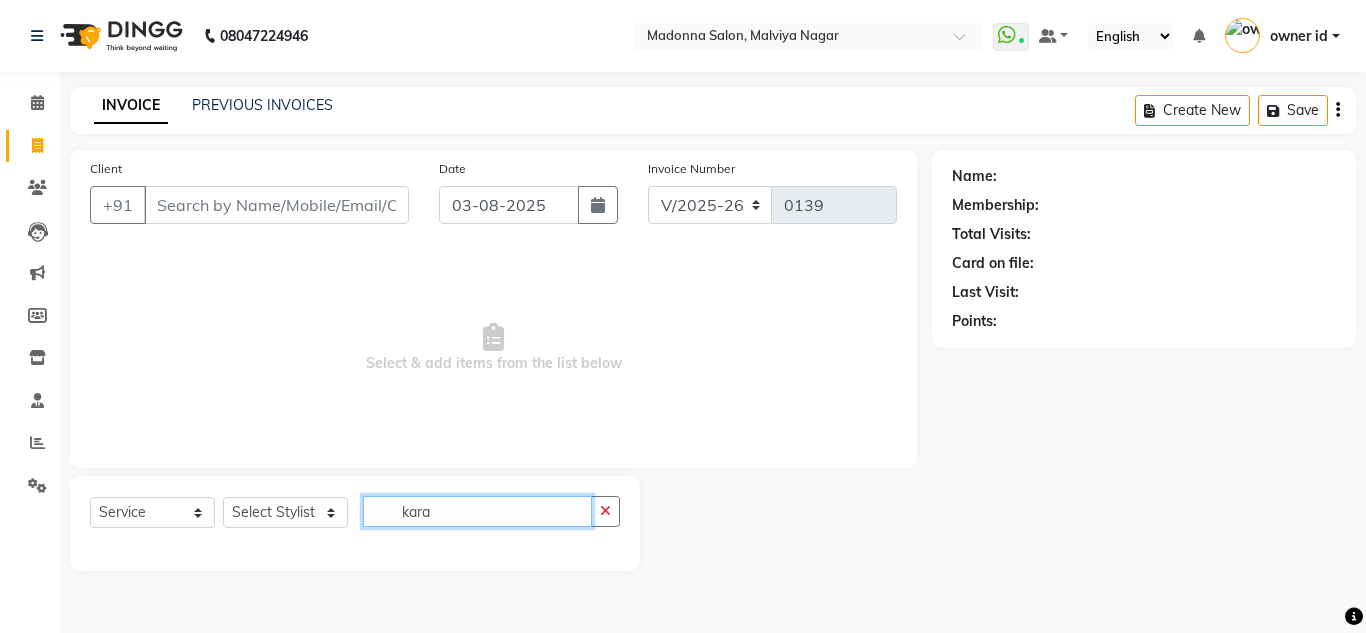 type on "kara" 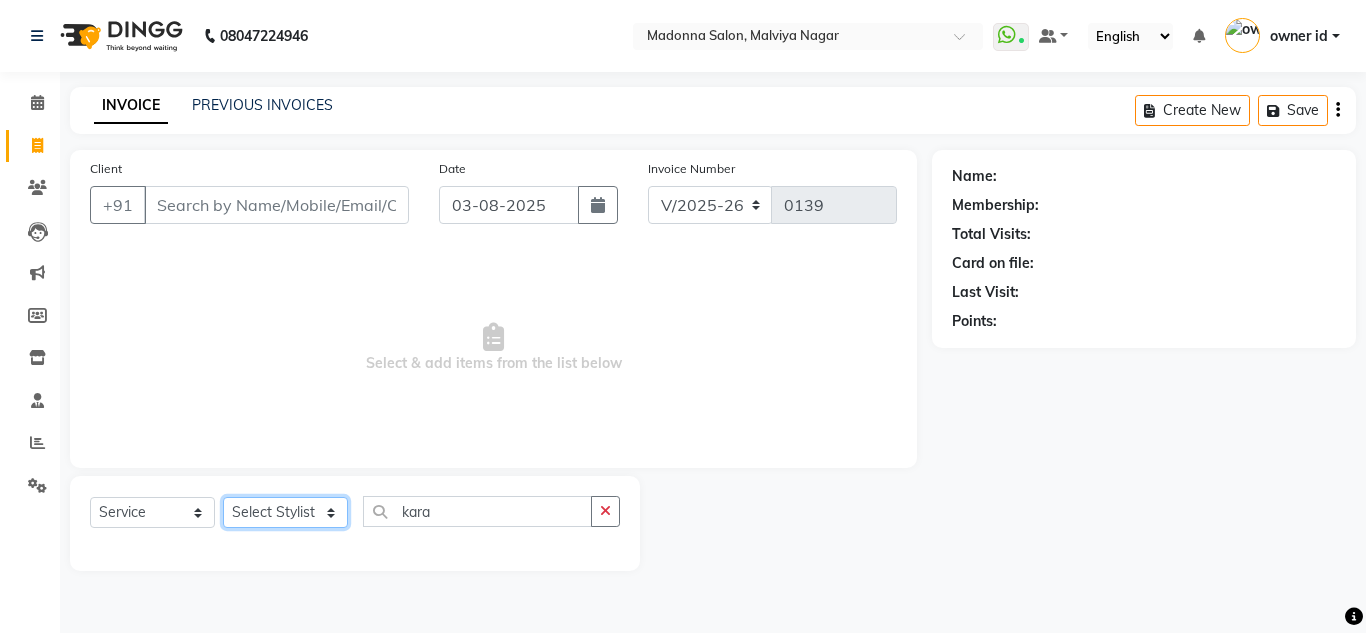 click on "Select Stylist Amit Bharti Devesh Farman Harsh  Jaikesh Manager Manoj Nitin Nails owner id Poonam Rihan" 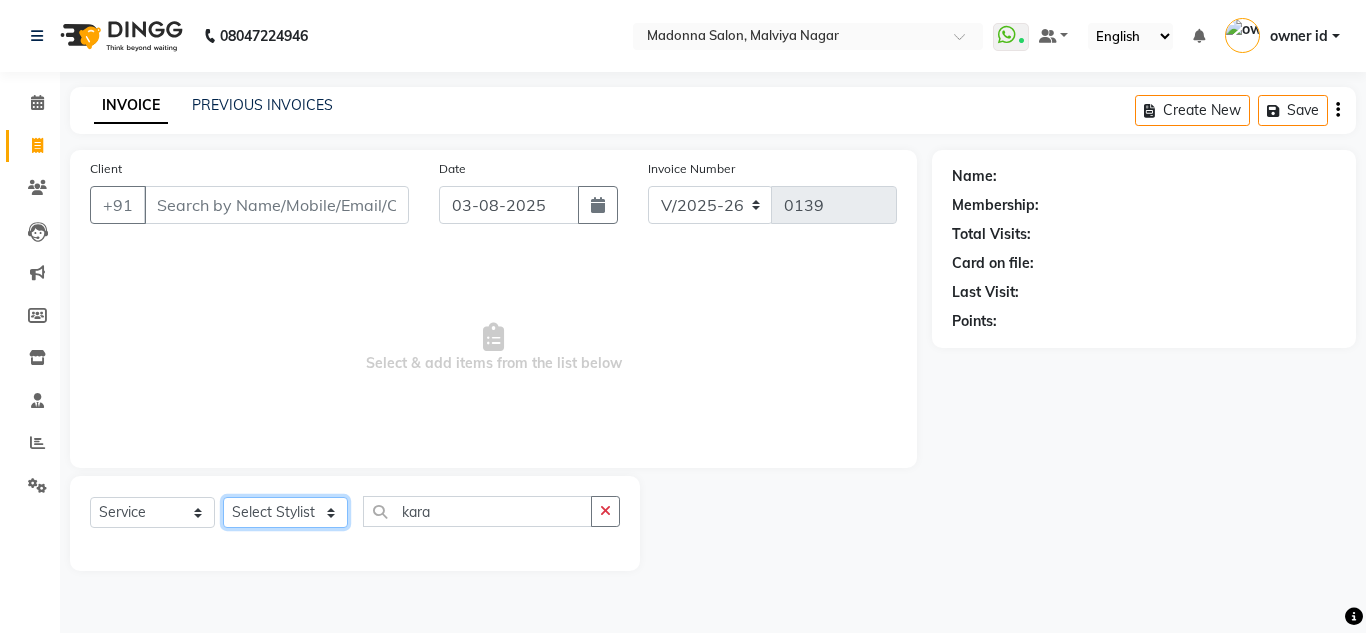 select on "86542" 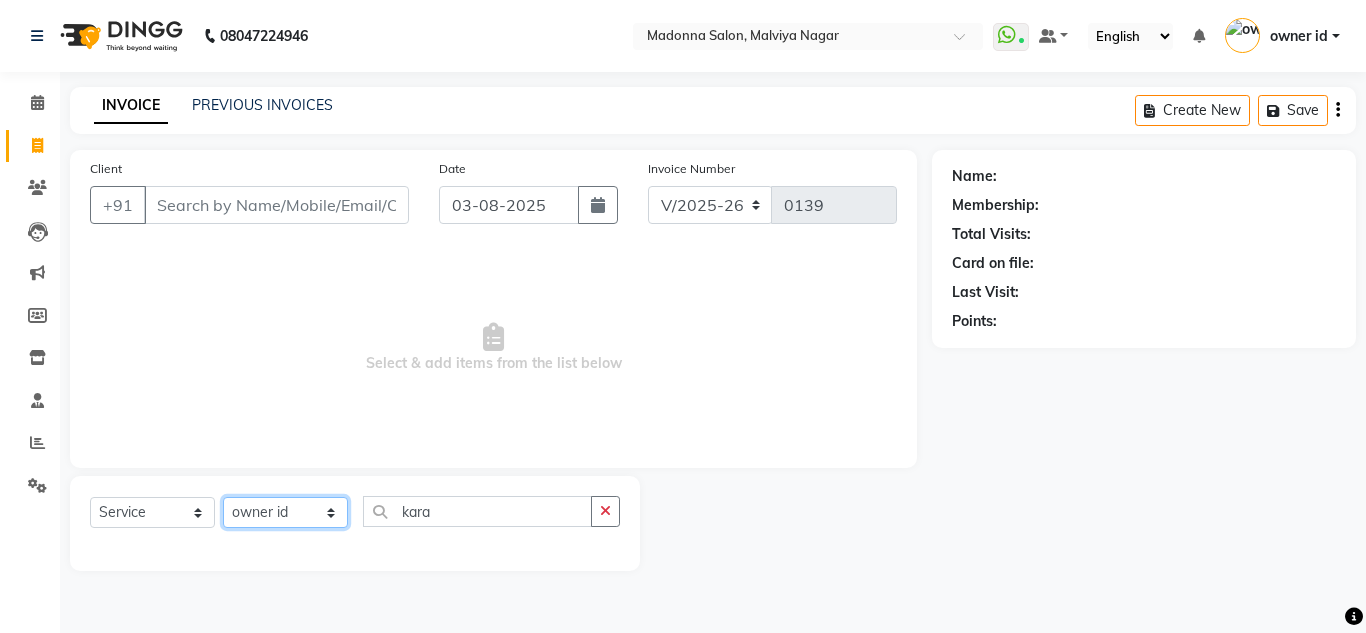 click on "Select Stylist Amit Bharti Devesh Farman Harsh  Jaikesh Manager Manoj Nitin Nails owner id Poonam Rihan" 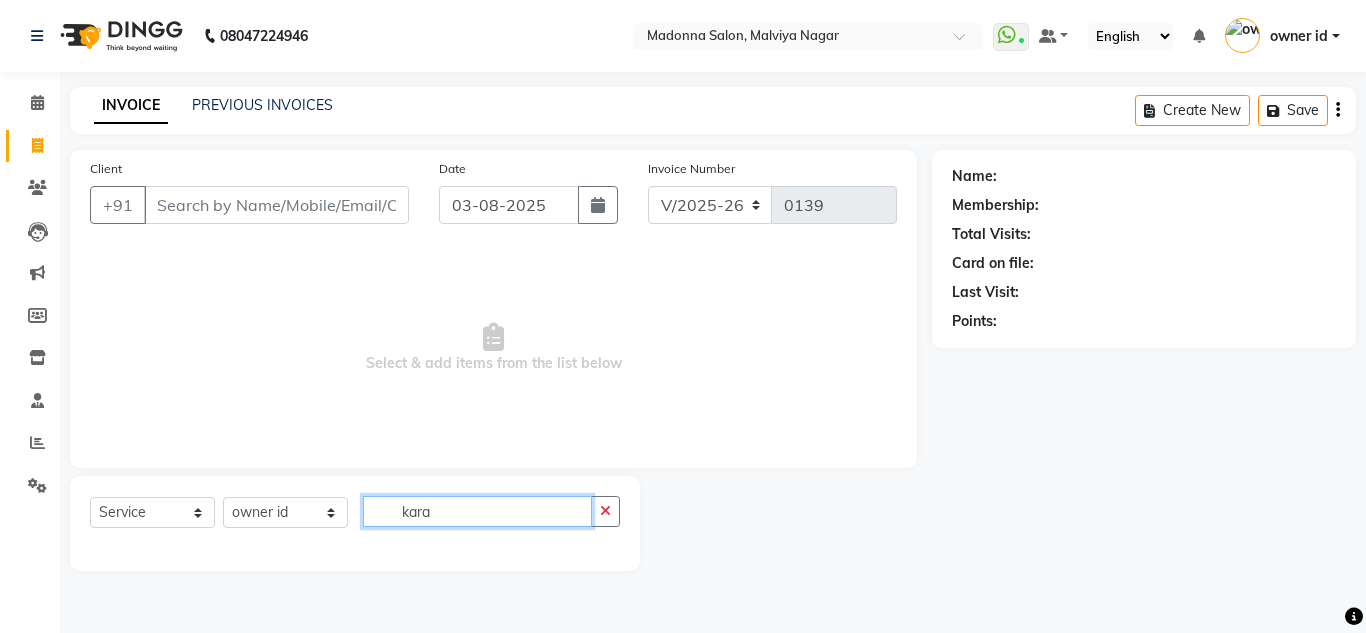 click on "kara" 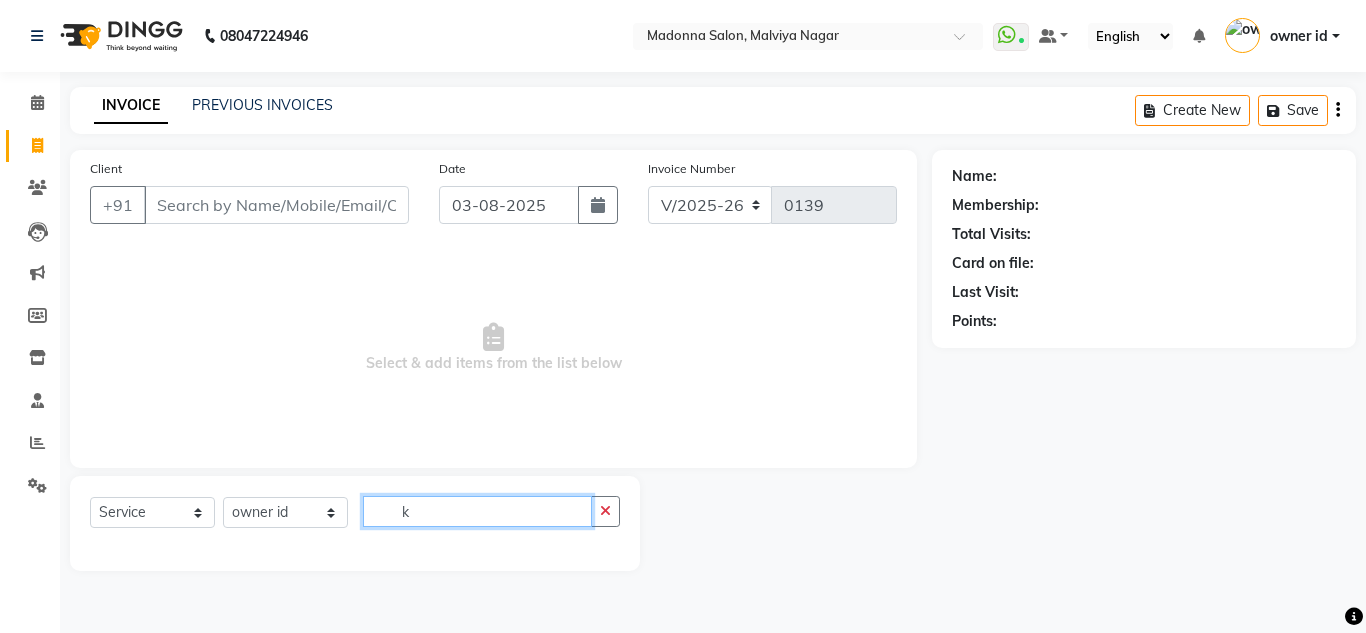 type on "k" 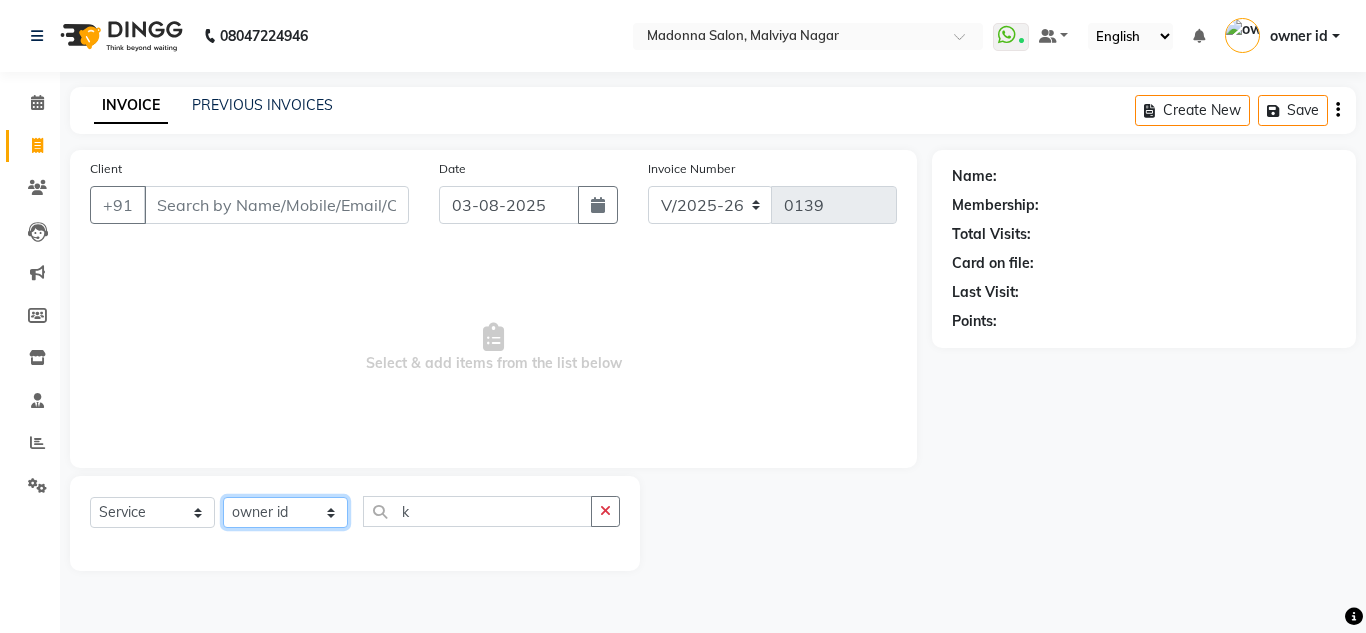 click on "Select Stylist Amit Bharti Devesh Farman Harsh  Jaikesh Manager Manoj Nitin Nails owner id Poonam Rihan" 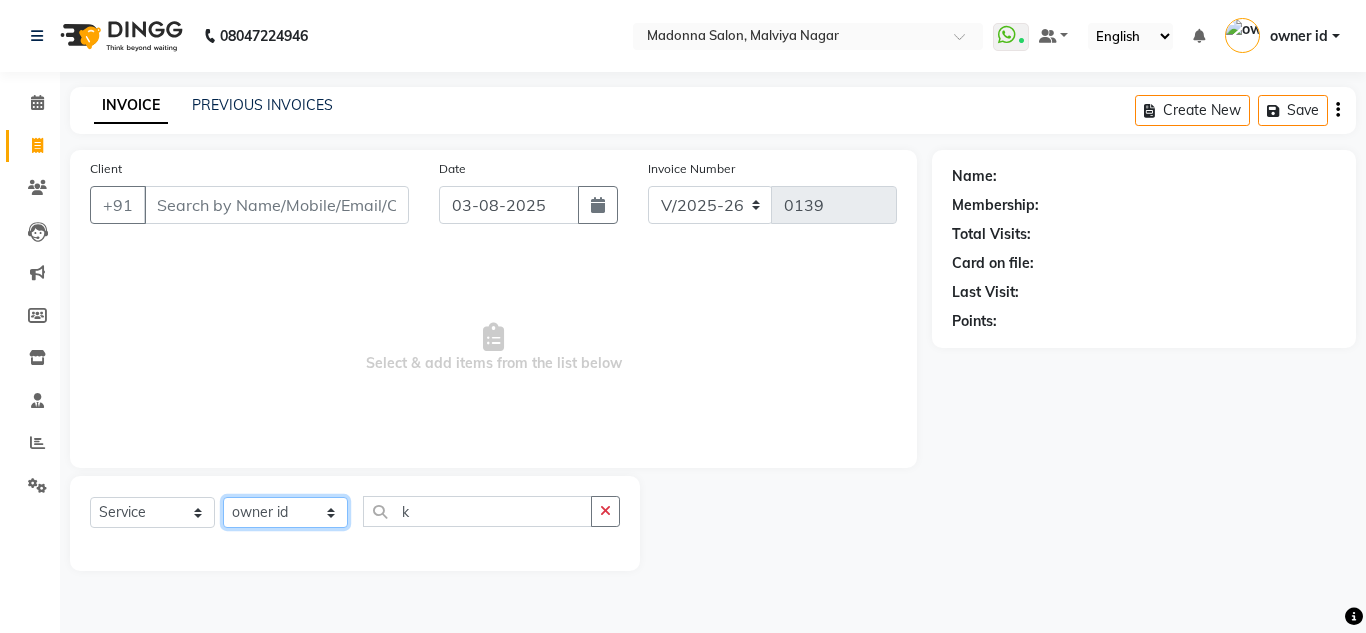 select on "86637" 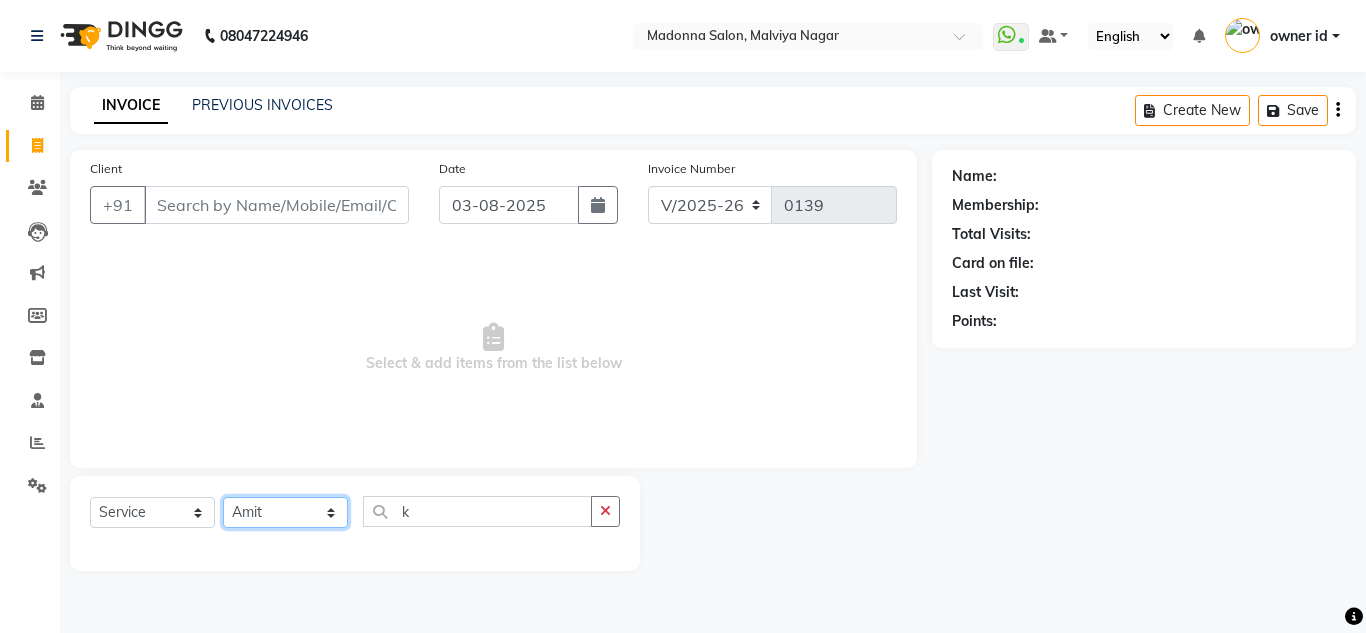 click on "Select Stylist Amit Bharti Devesh Farman Harsh  Jaikesh Manager Manoj Nitin Nails owner id Poonam Rihan" 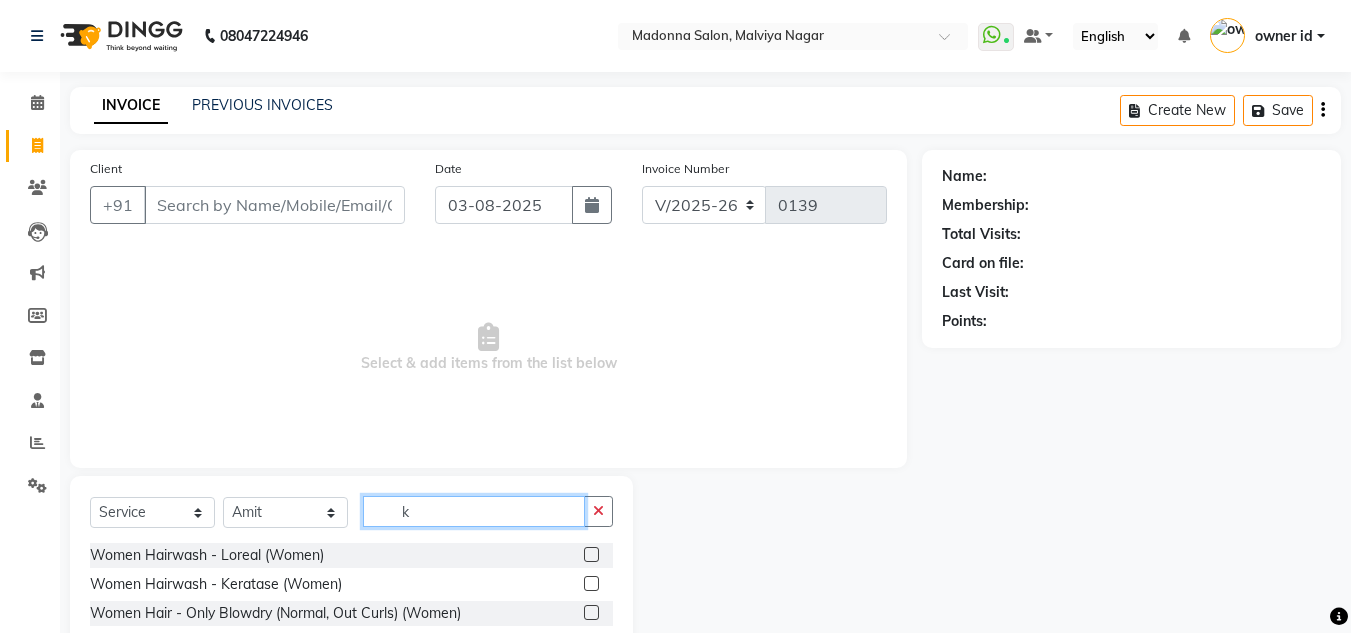 click on "k" 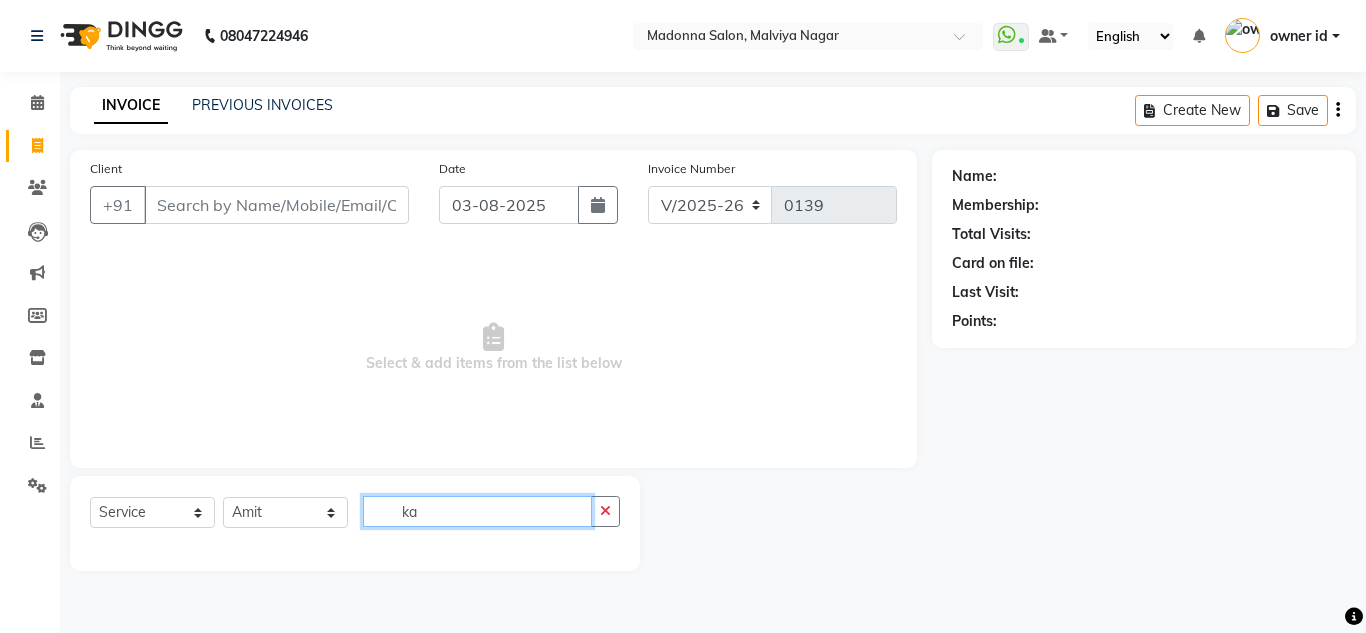 type on "k" 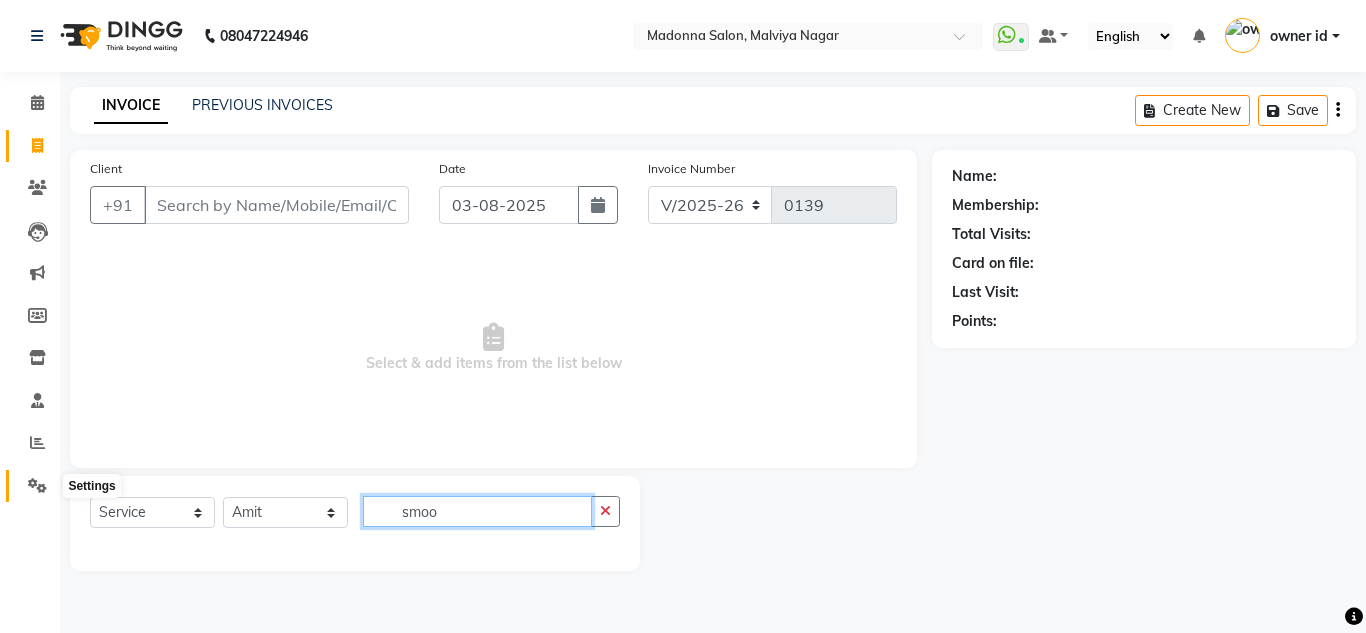 type on "smoo" 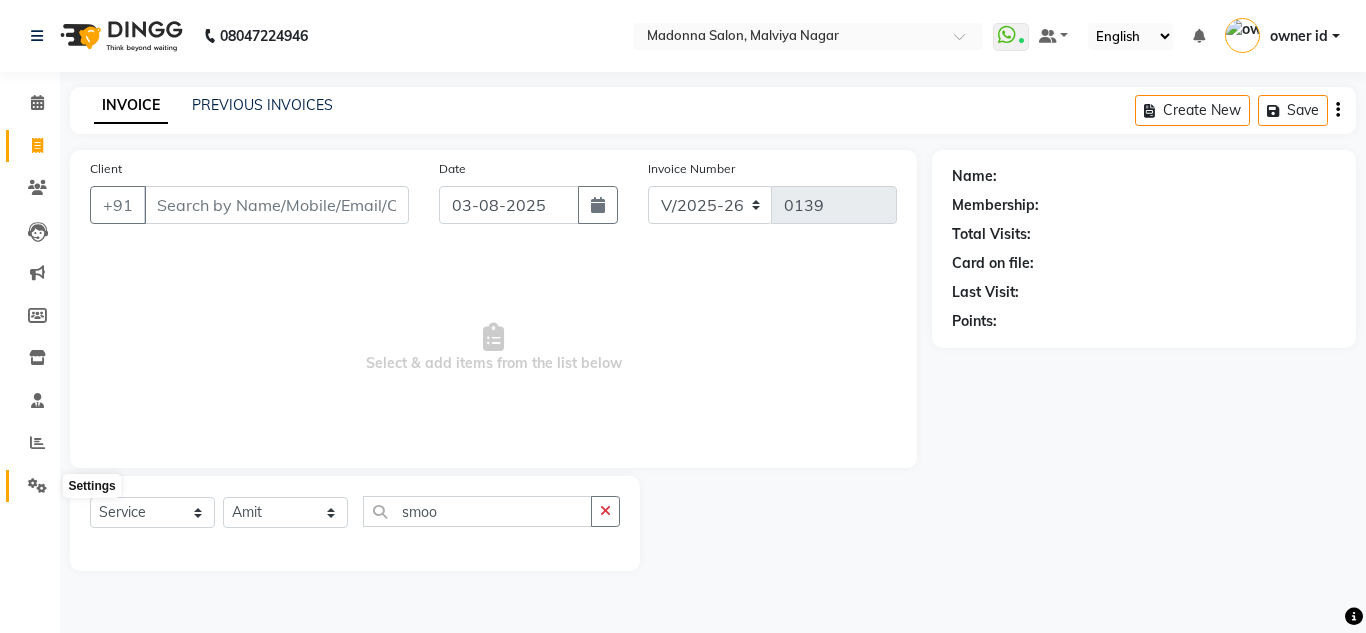 click 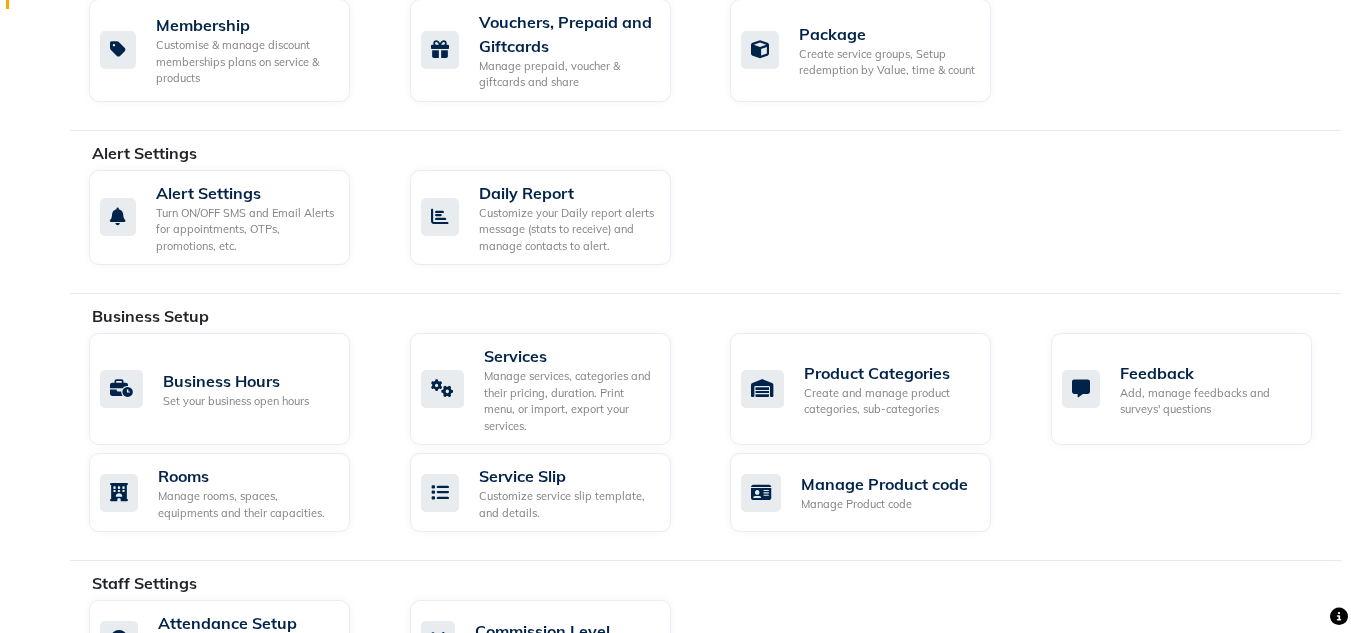 scroll, scrollTop: 492, scrollLeft: 0, axis: vertical 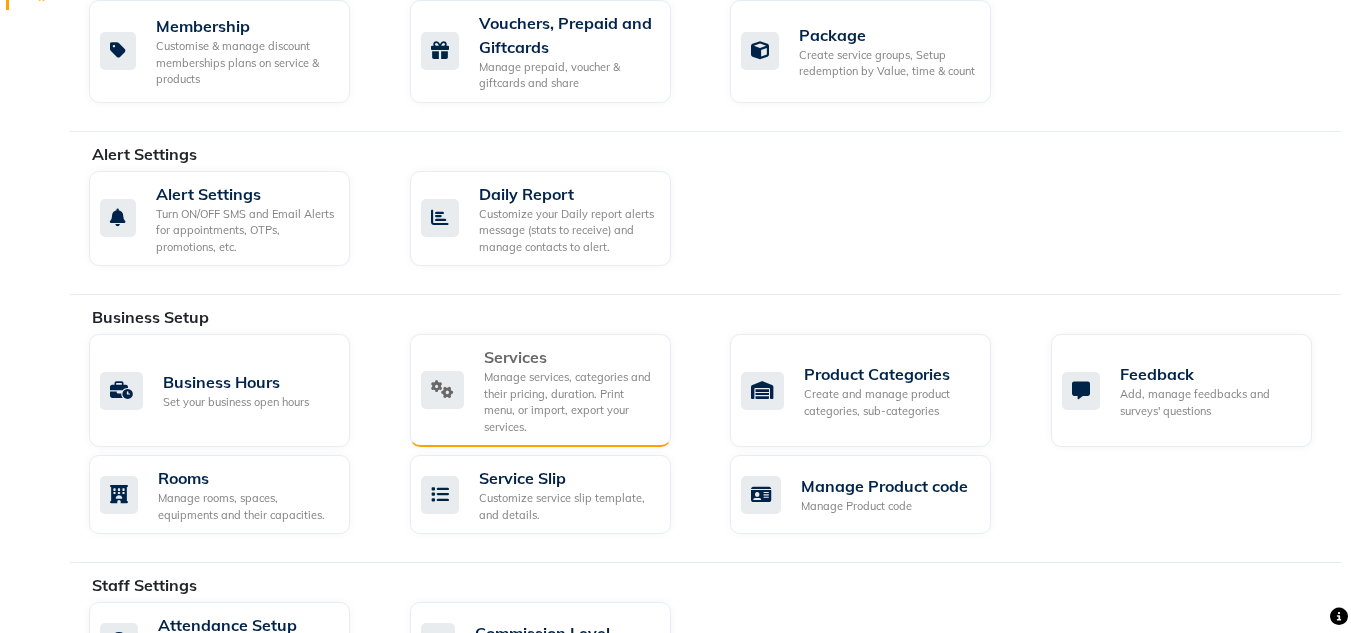 click on "Manage services, categories and their pricing, duration. Print menu, or import, export your services." 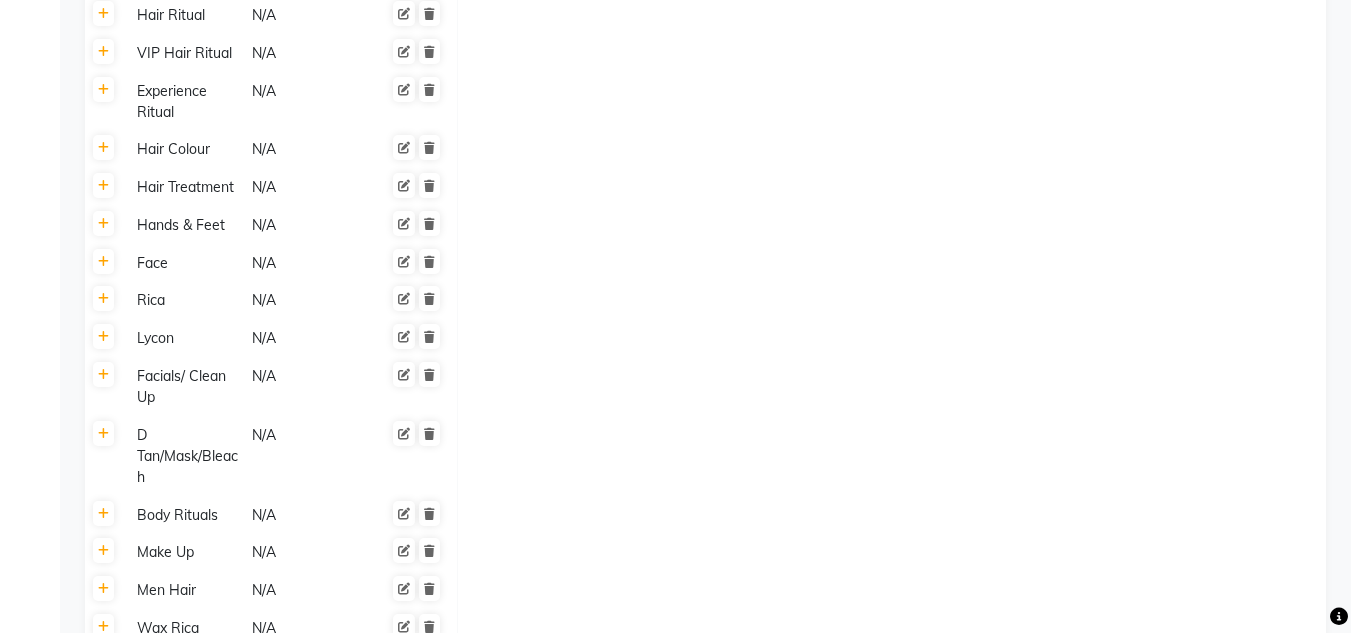 scroll, scrollTop: 1338, scrollLeft: 0, axis: vertical 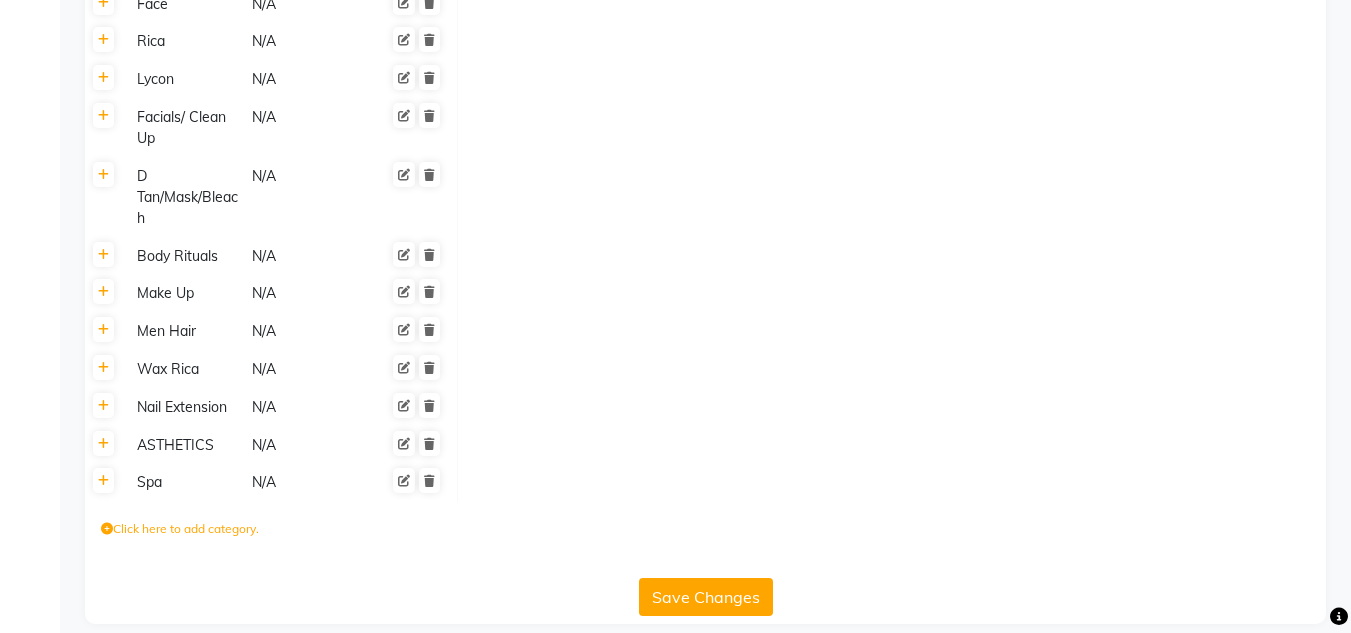 click on "Click here to add category." 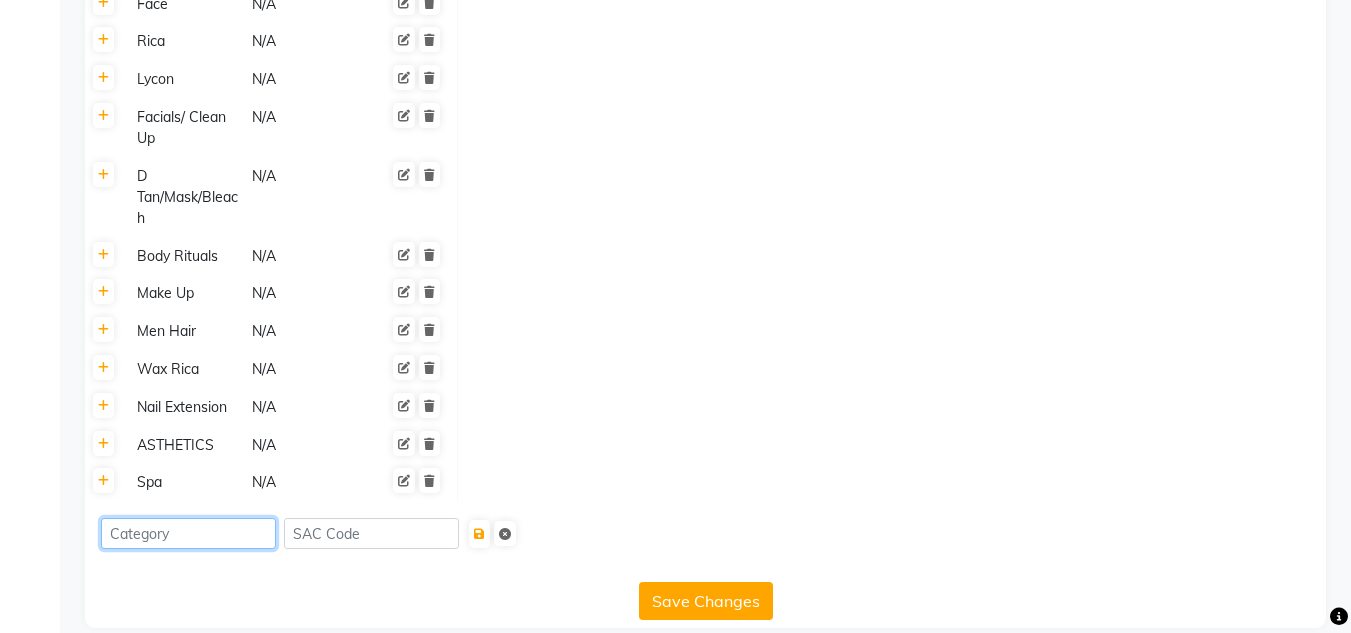 click 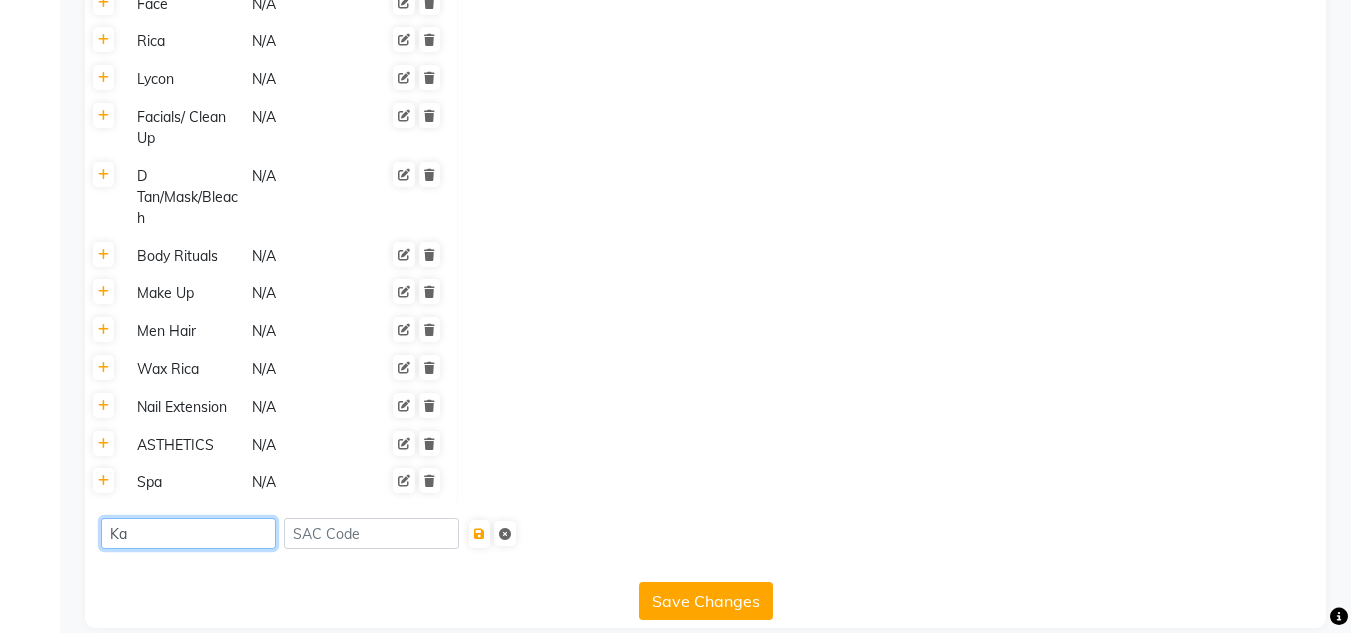 type on "K" 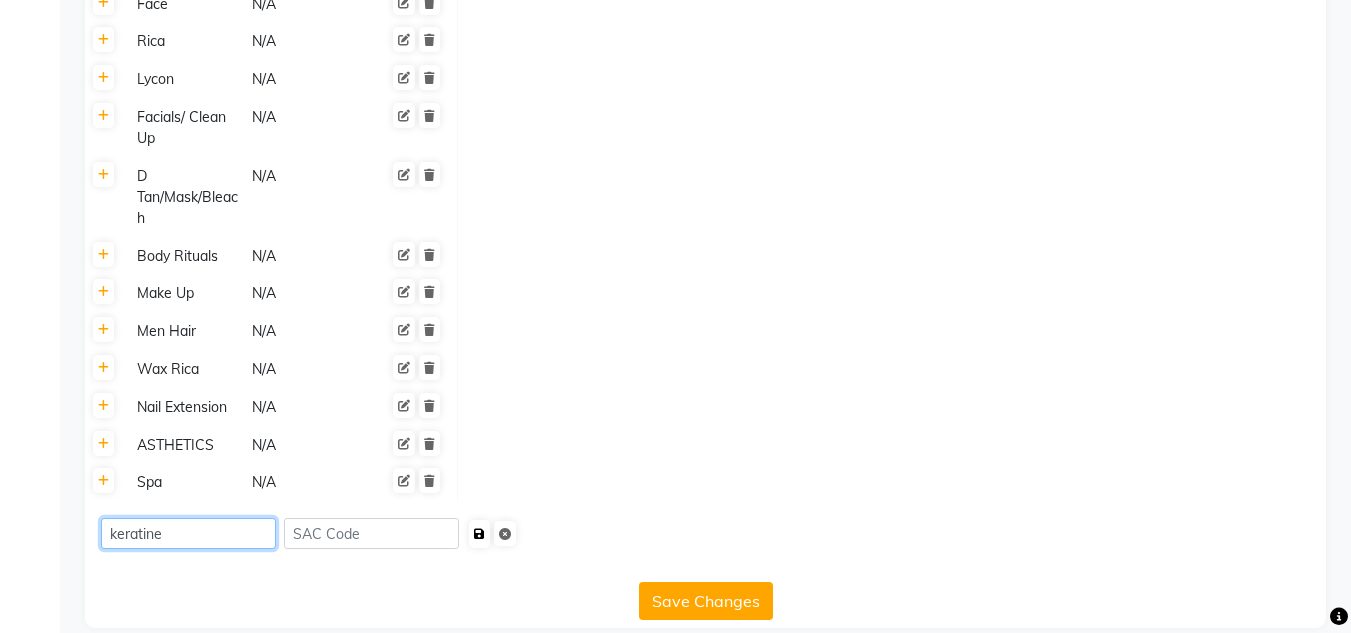 type on "keratine" 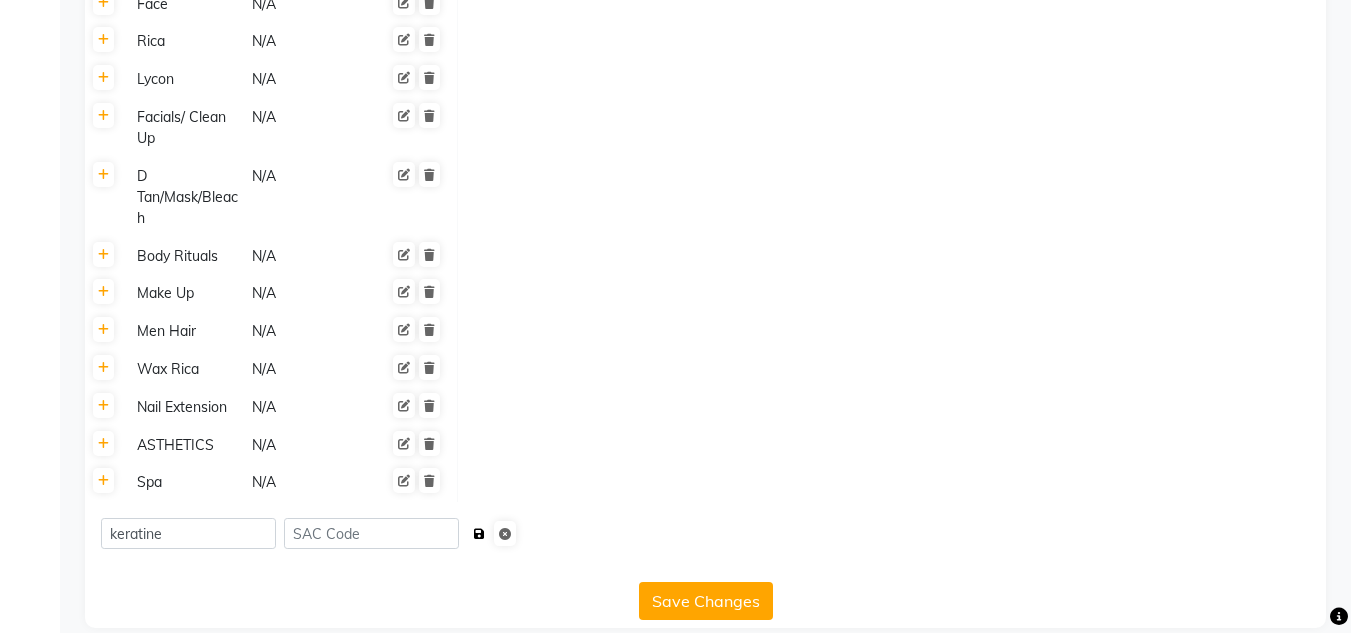 click at bounding box center [479, 534] 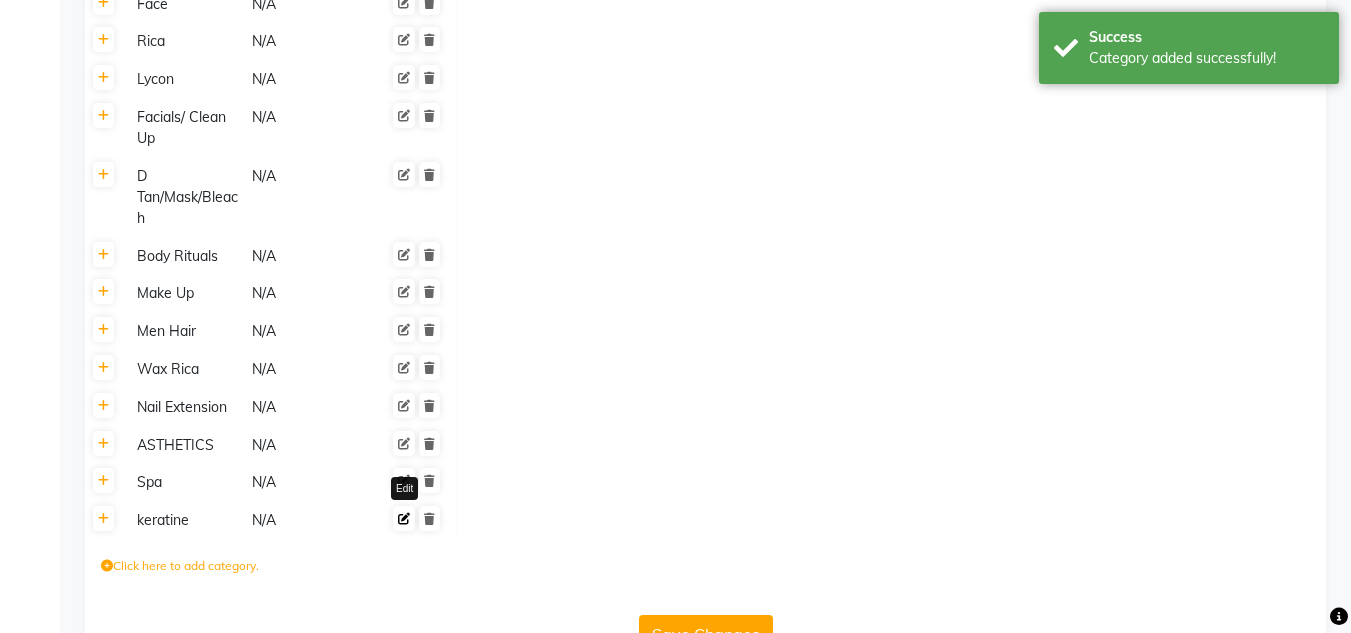 click 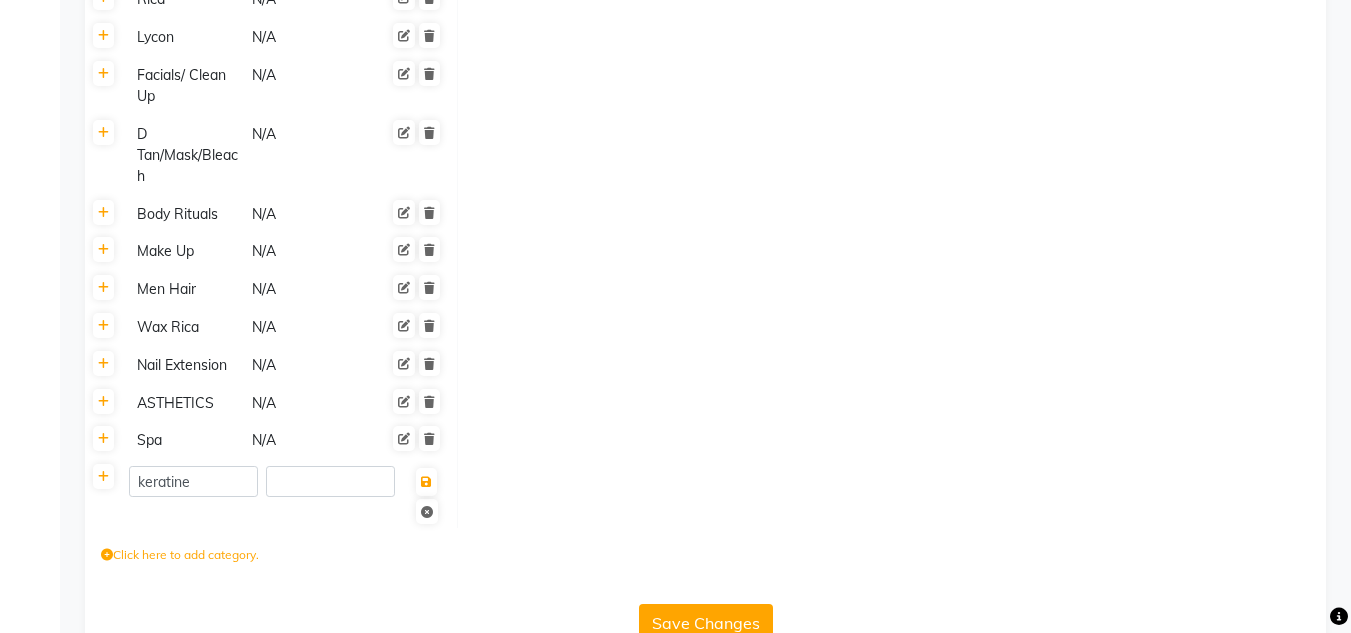 scroll, scrollTop: 1406, scrollLeft: 0, axis: vertical 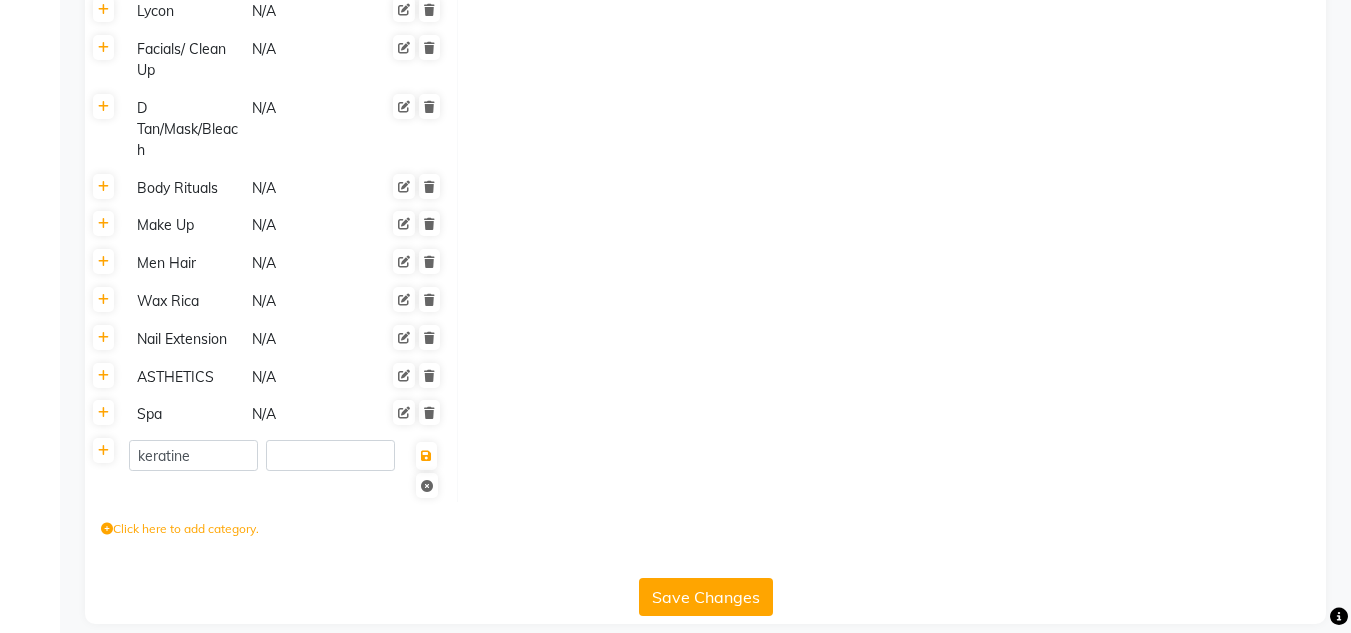 click on "Save Changes" 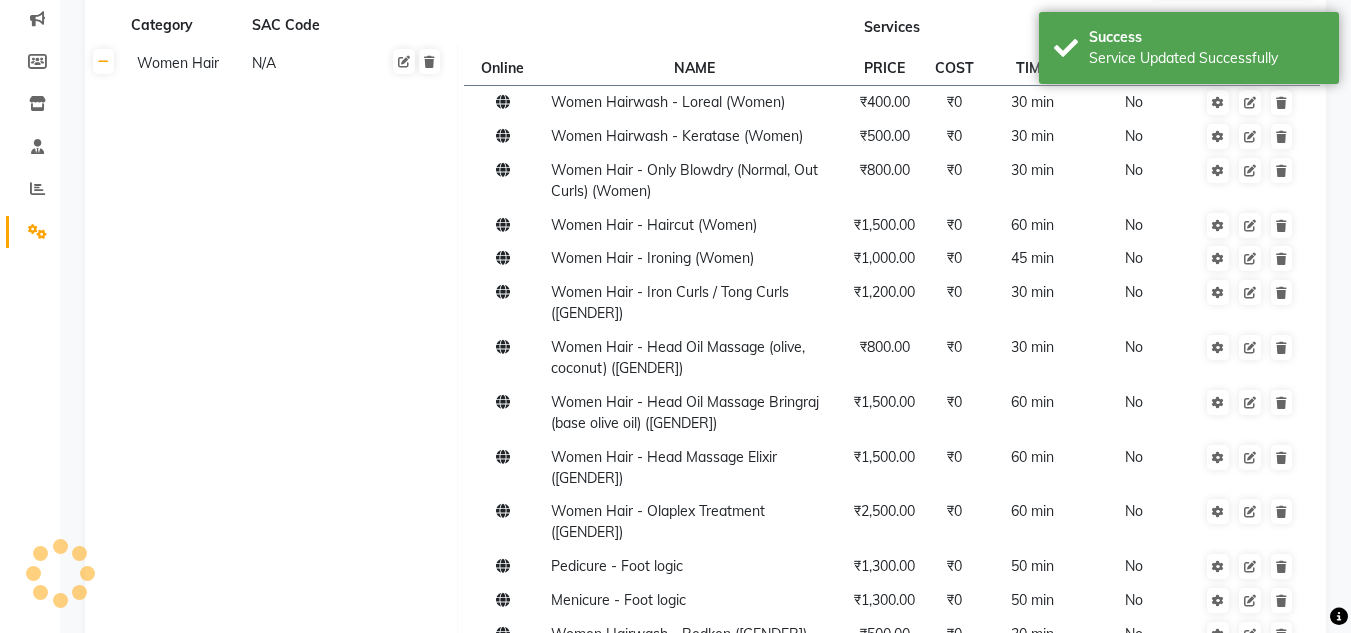 scroll, scrollTop: 0, scrollLeft: 0, axis: both 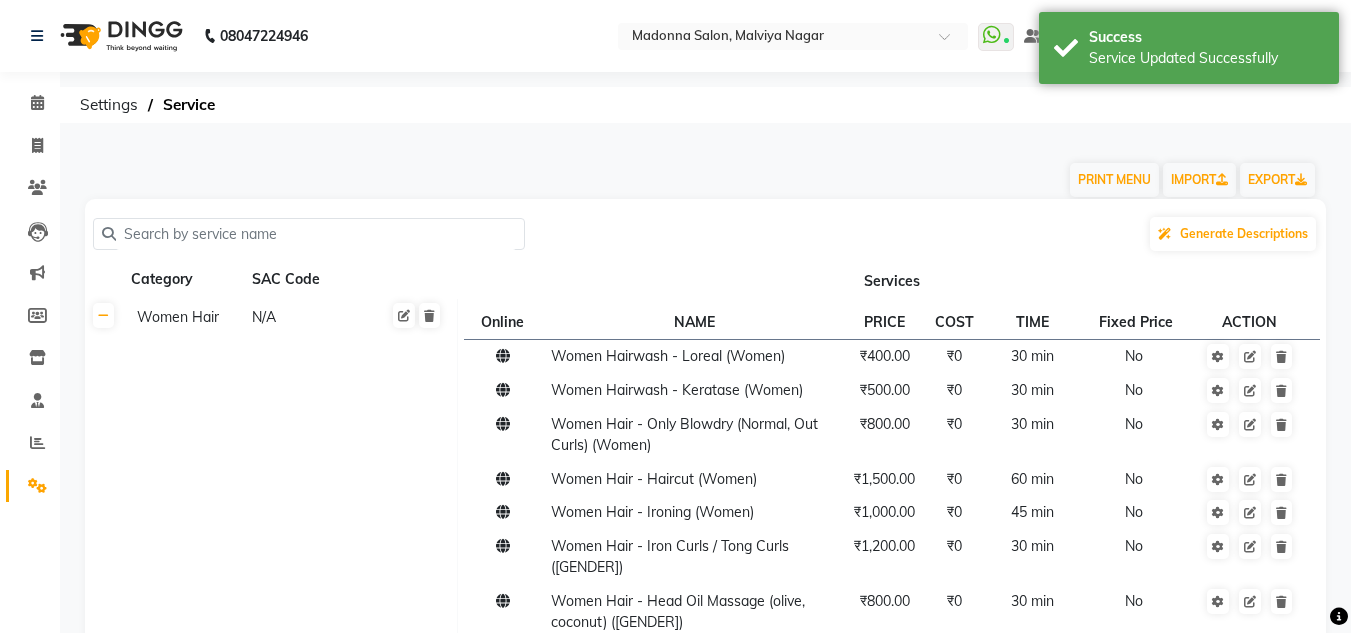 click 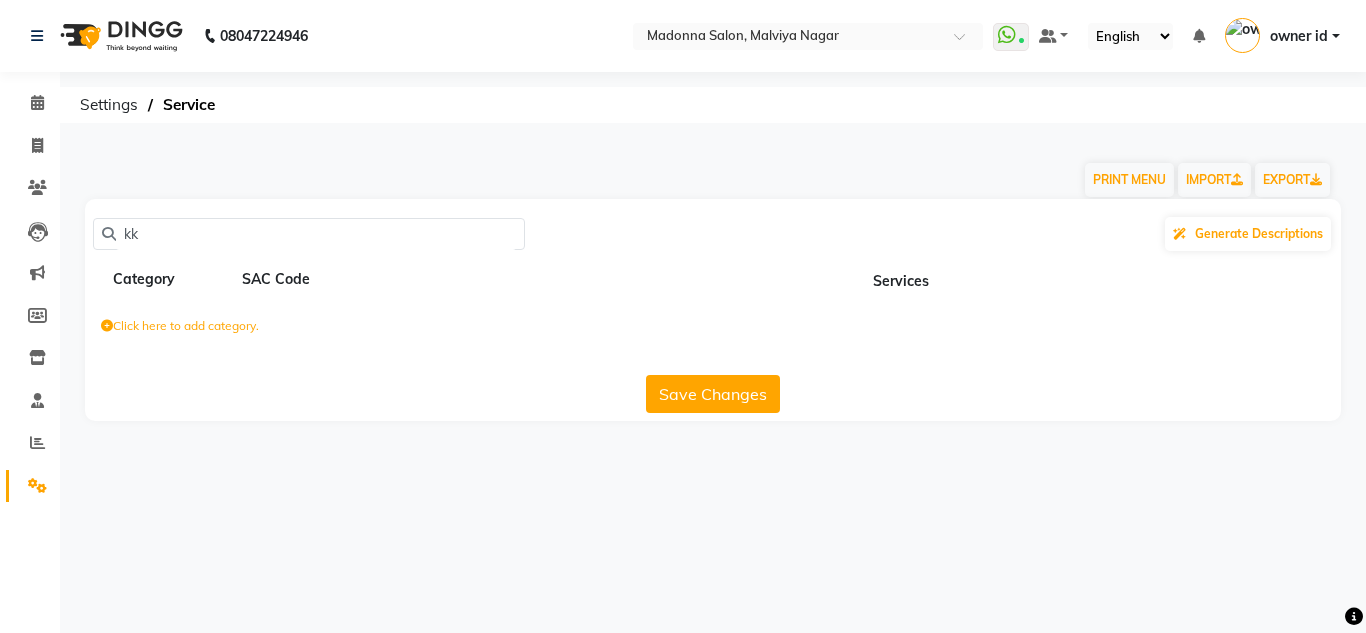 type on "k" 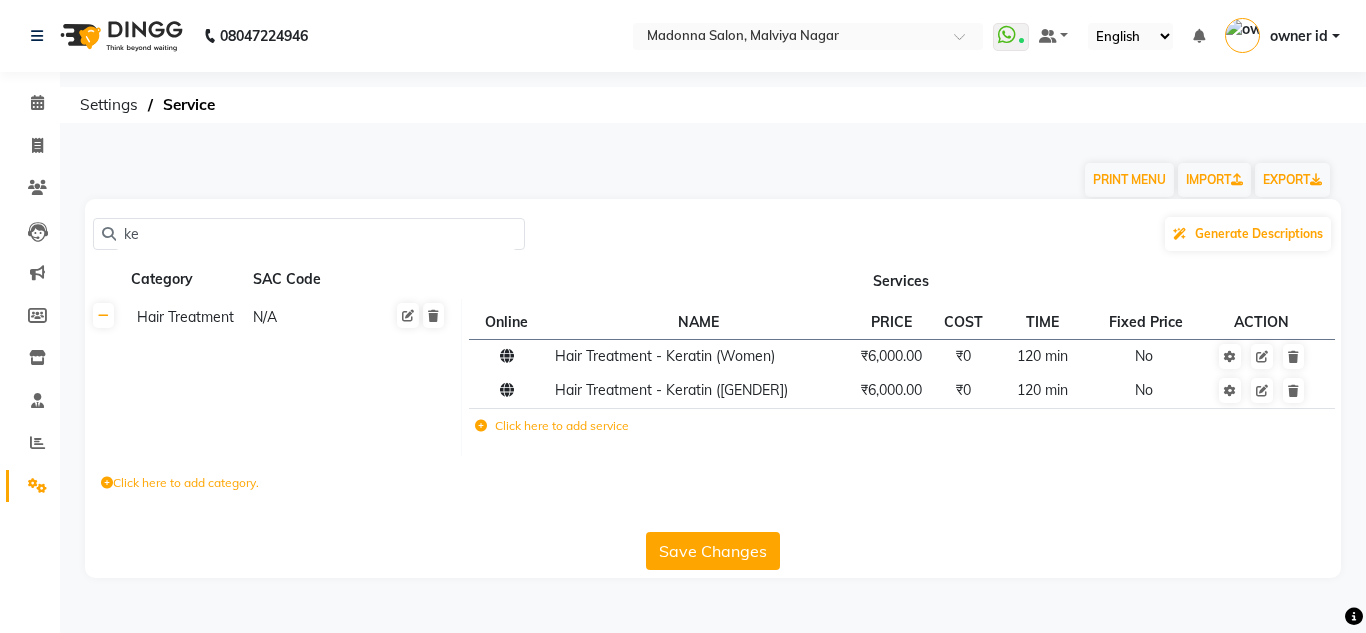 type on "k" 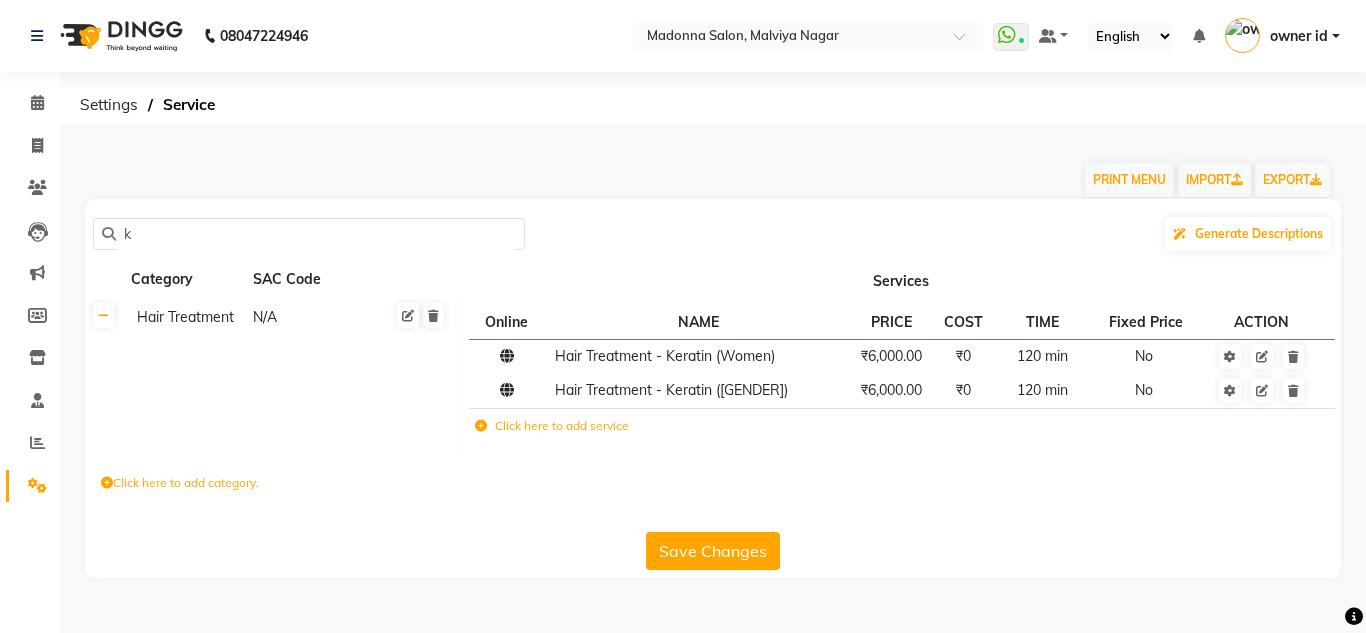 type 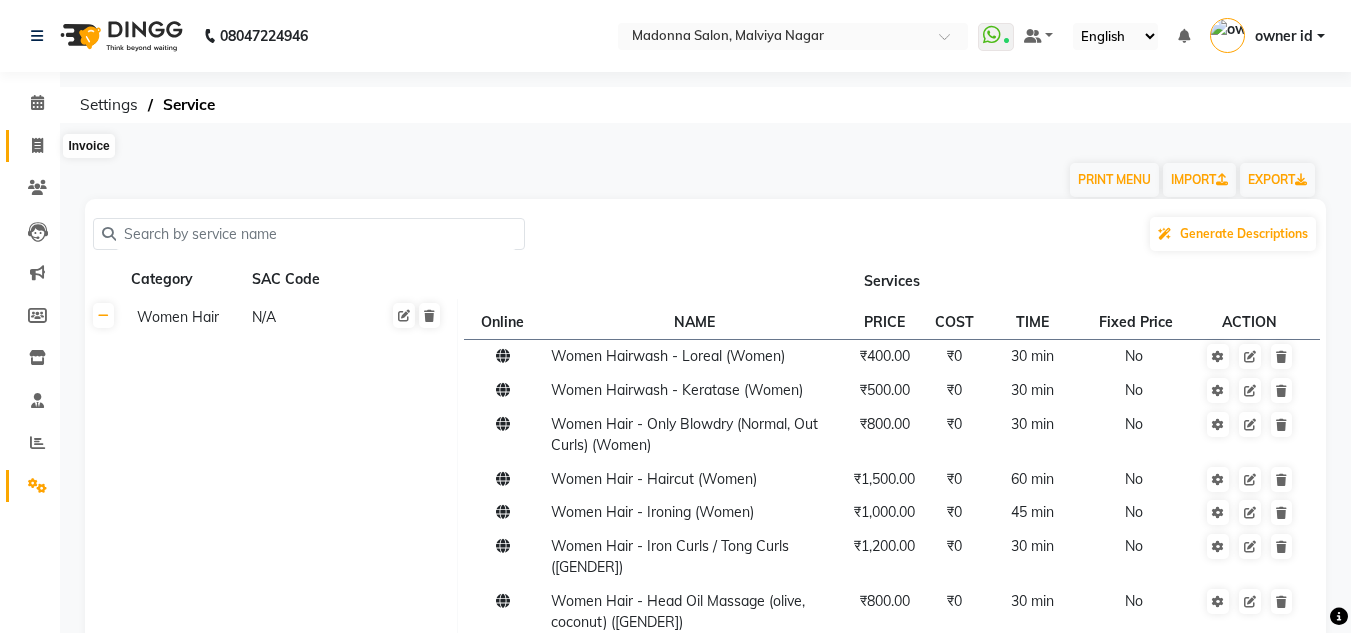 click 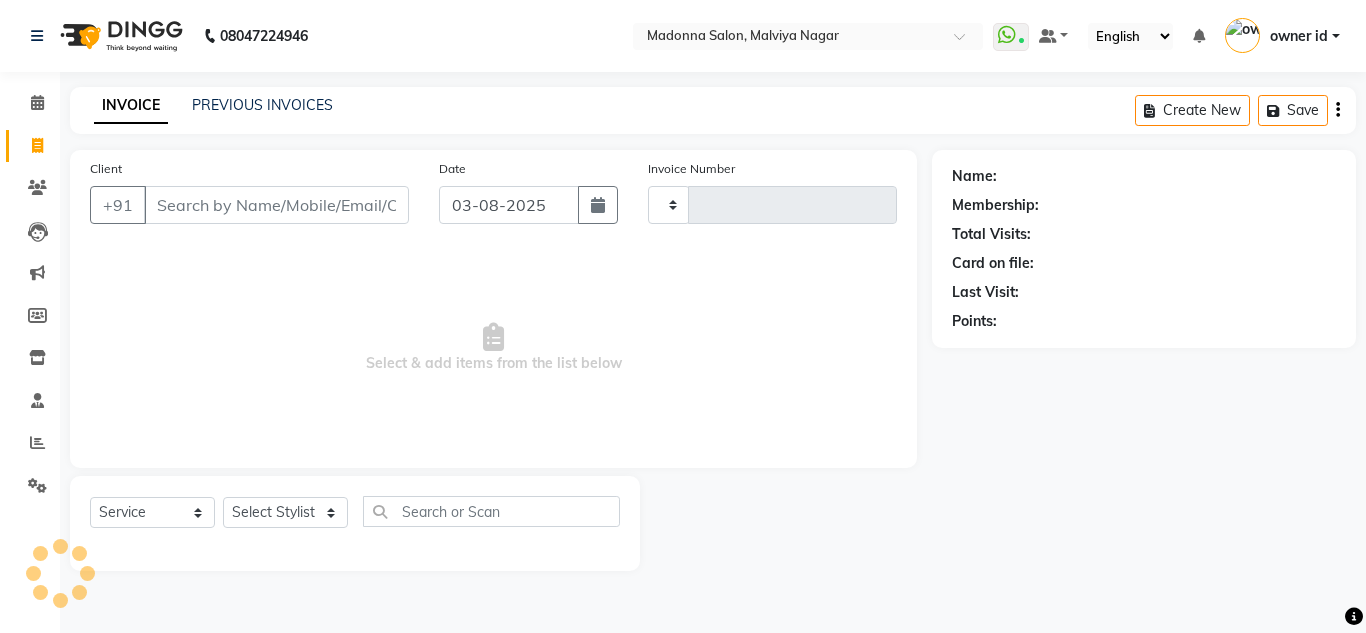 type on "0139" 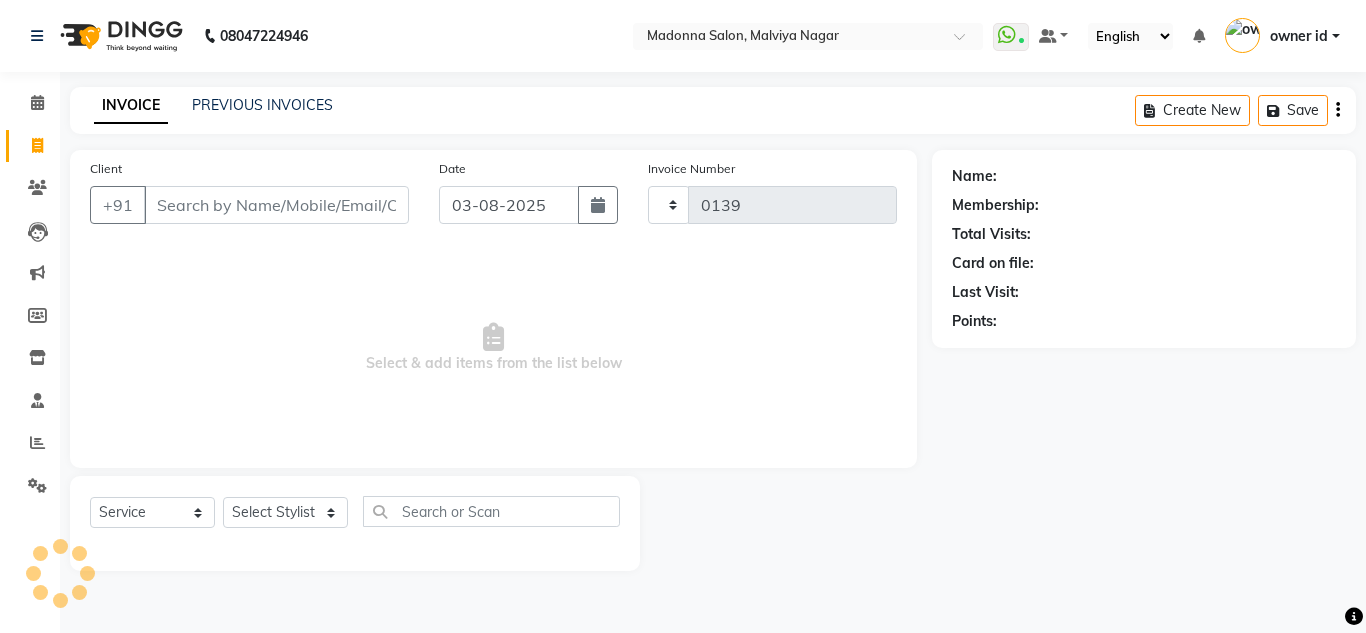 select on "8641" 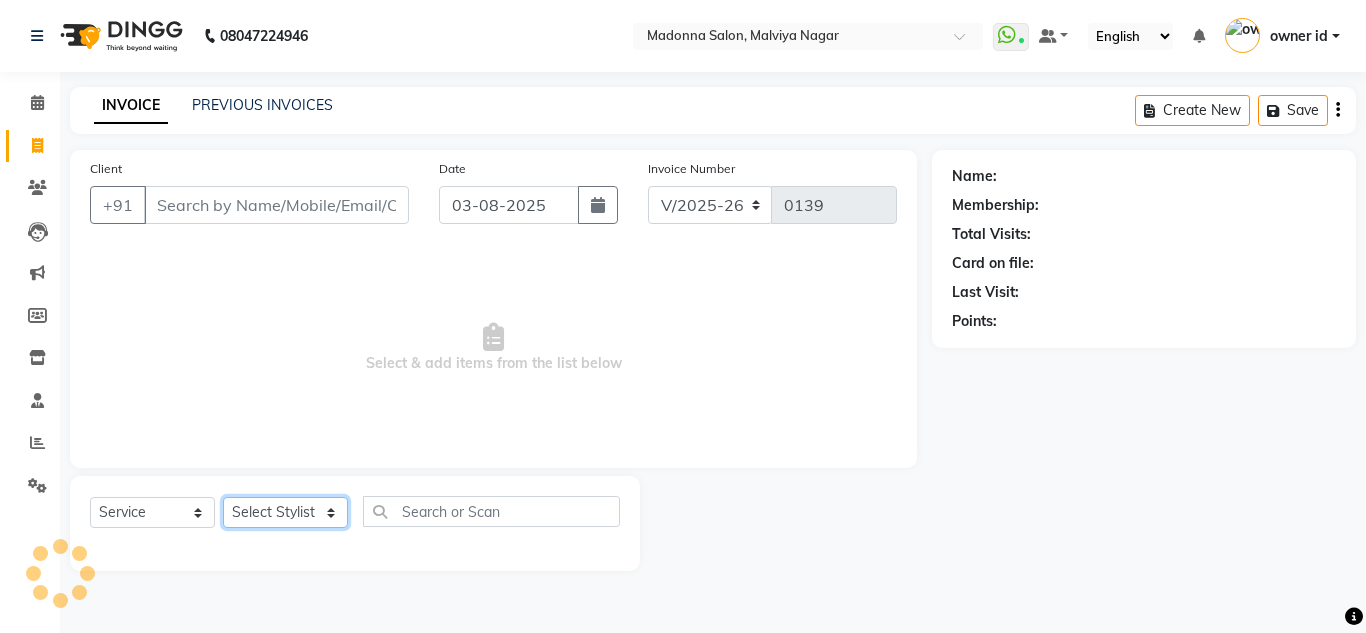 click on "Select Stylist Amit Bharti Devesh Farman Harsh  Jaikesh Manager Manoj Nitin Nails owner id Poonam Rihan" 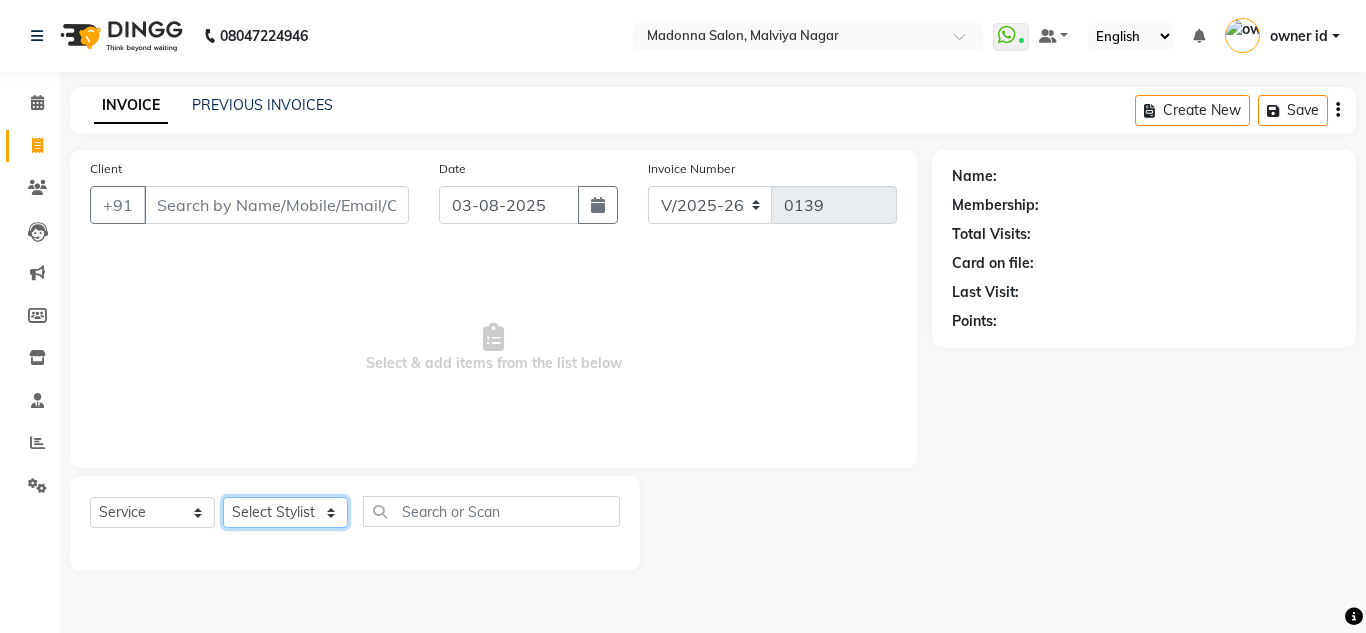 select on "86637" 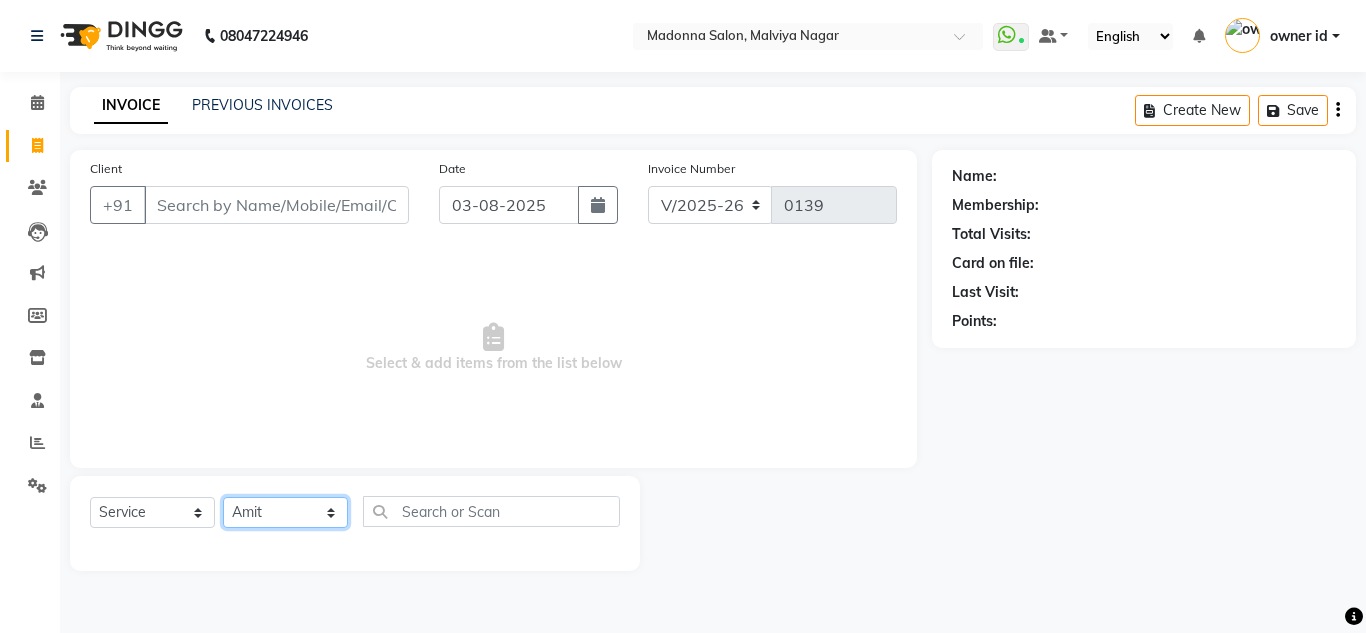 click on "Select Stylist Amit Bharti Devesh Farman Harsh  Jaikesh Manager Manoj Nitin Nails owner id Poonam Rihan" 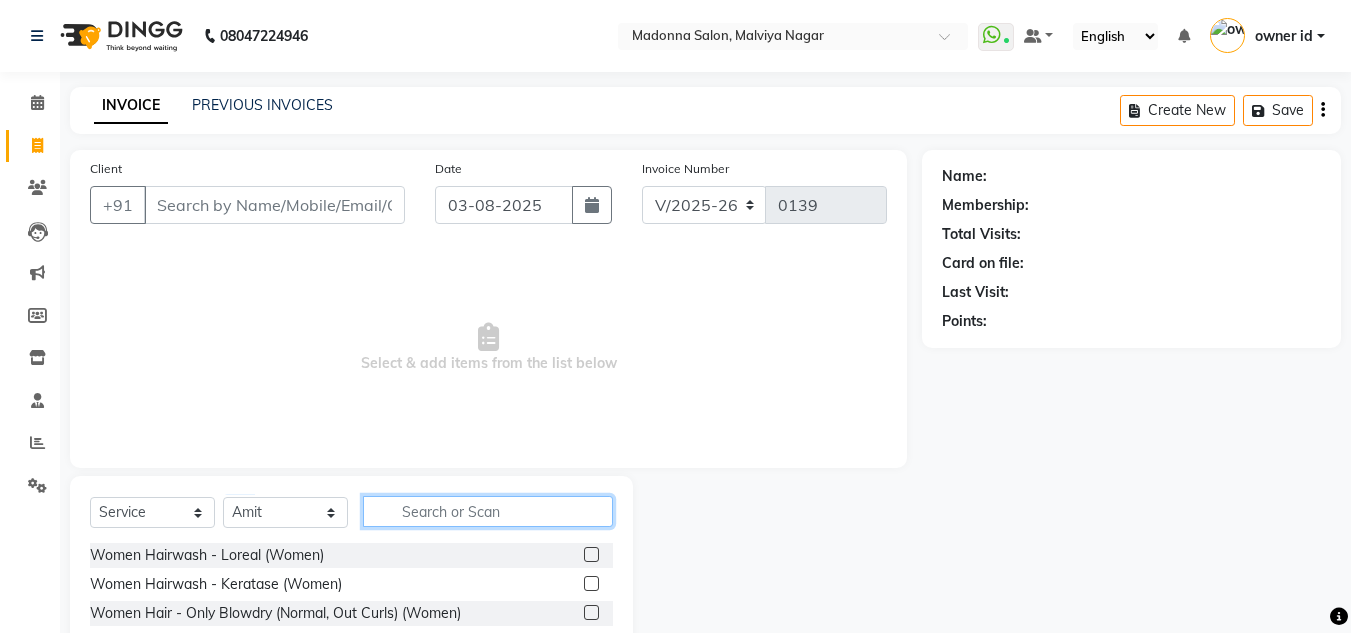 click 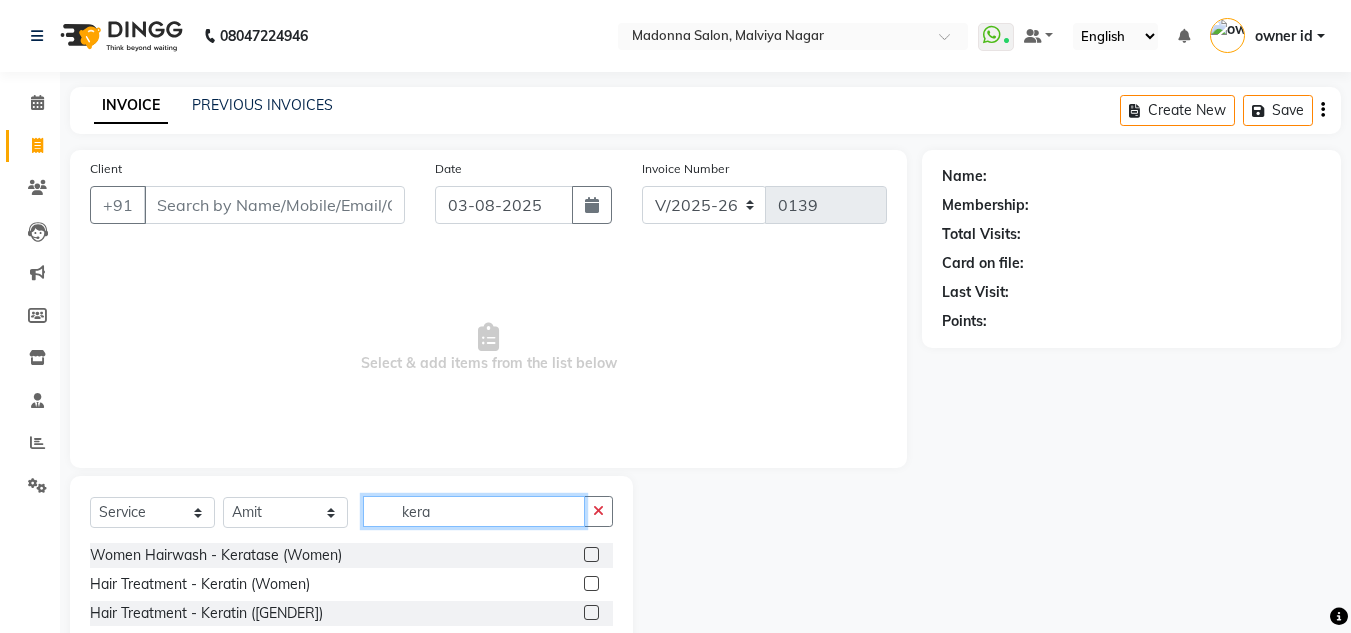 scroll, scrollTop: 55, scrollLeft: 0, axis: vertical 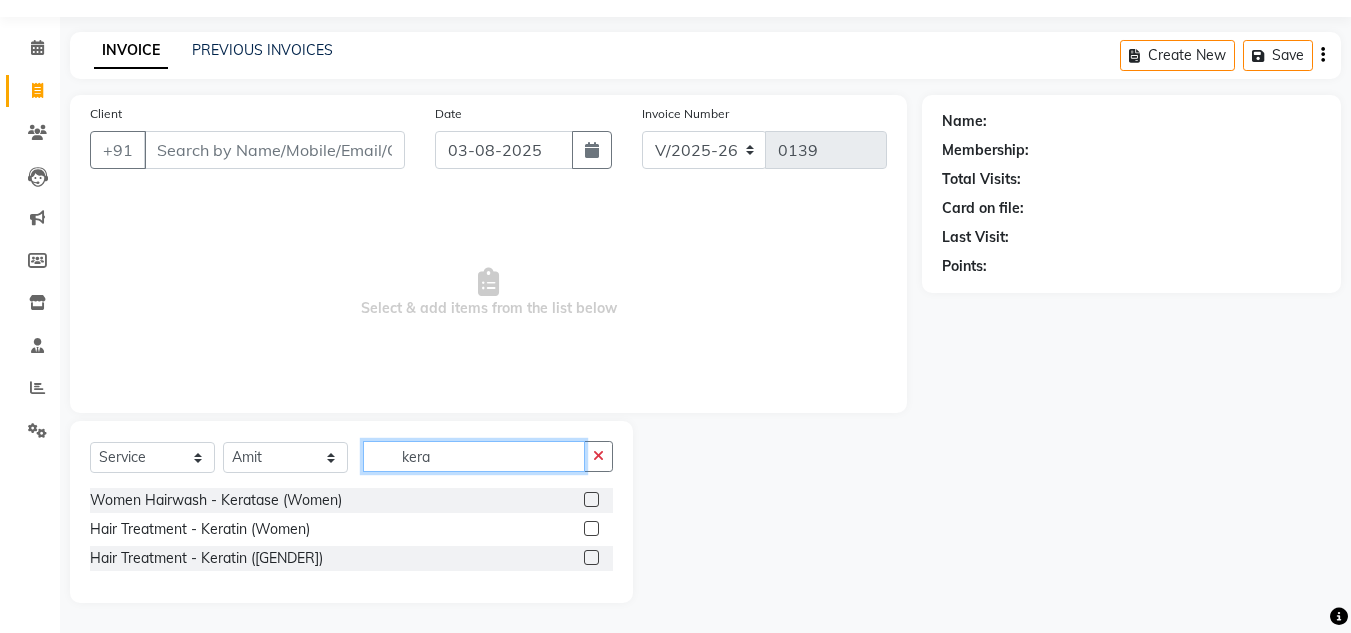 type on "kera" 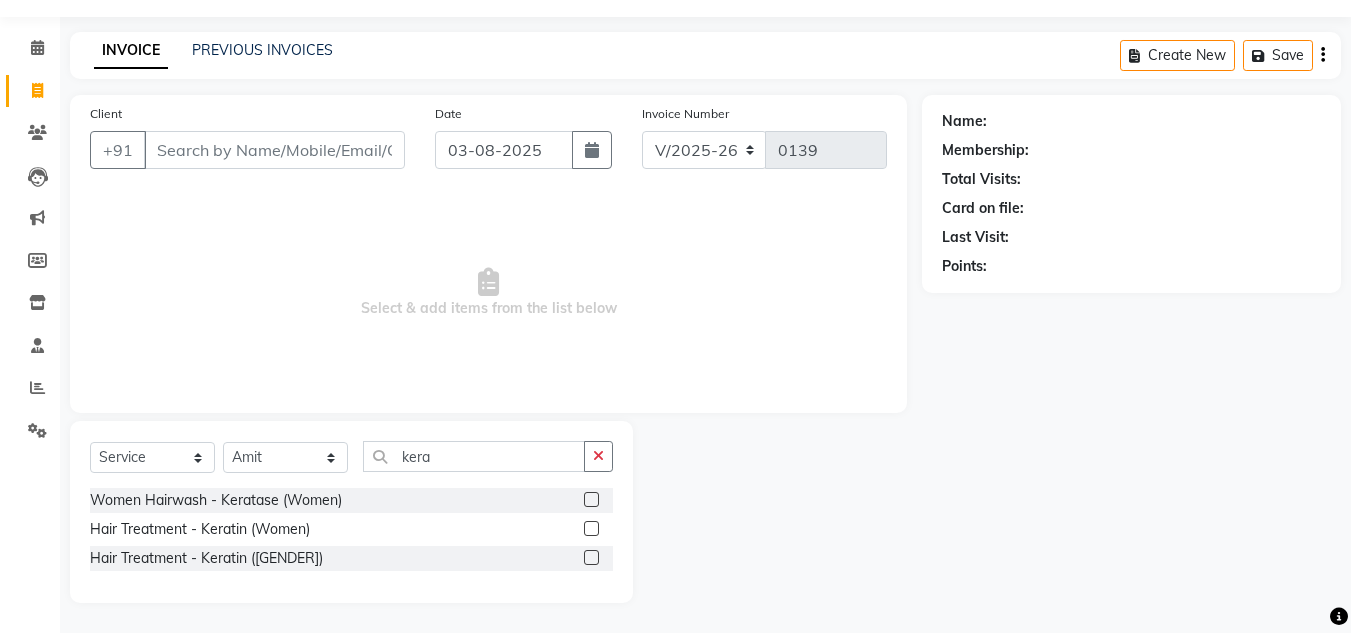 click 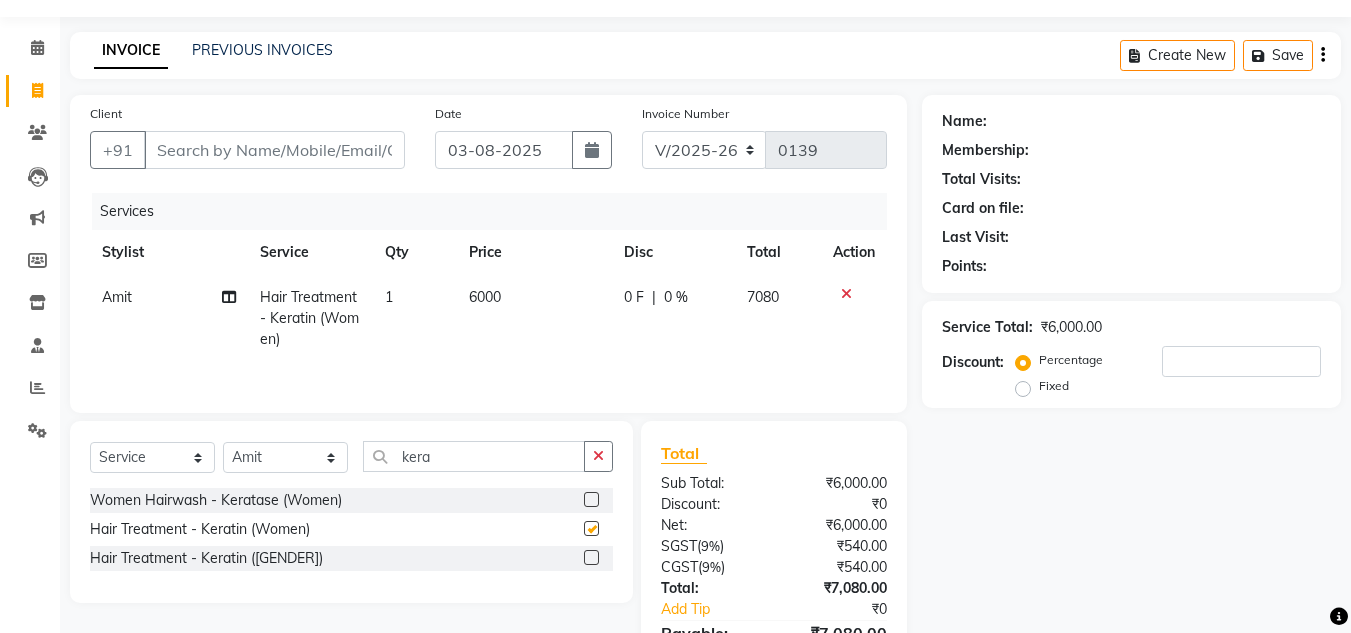 checkbox on "false" 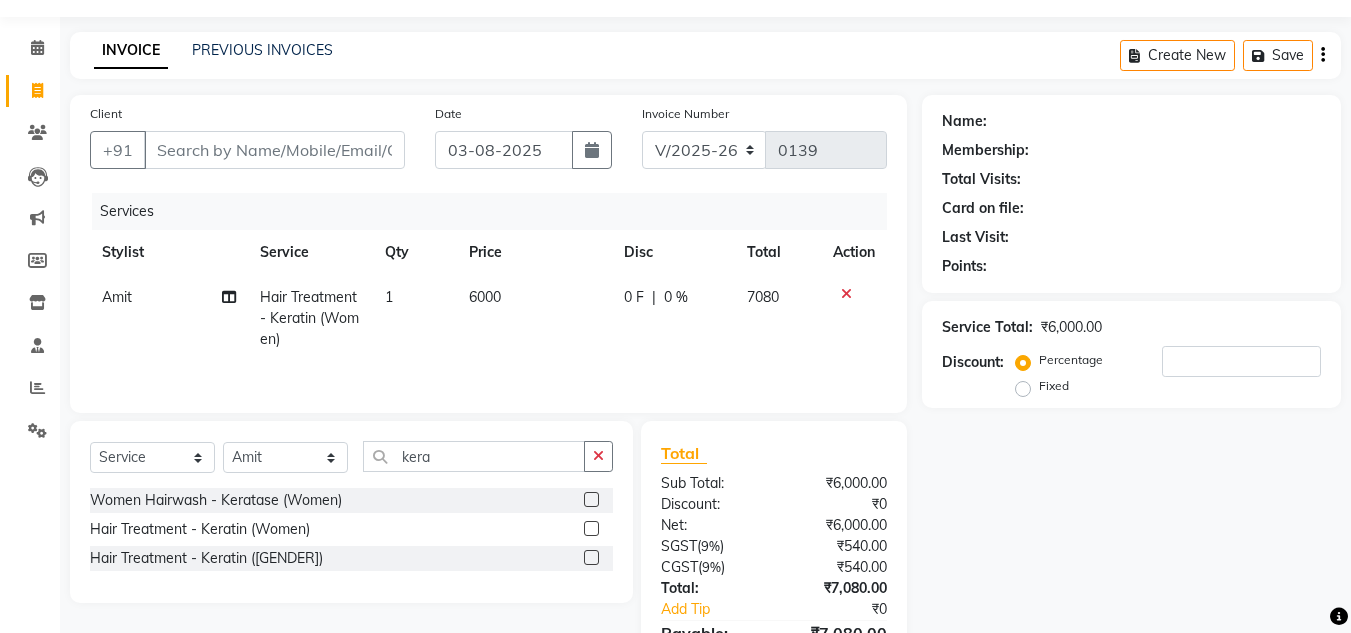 click on "6000" 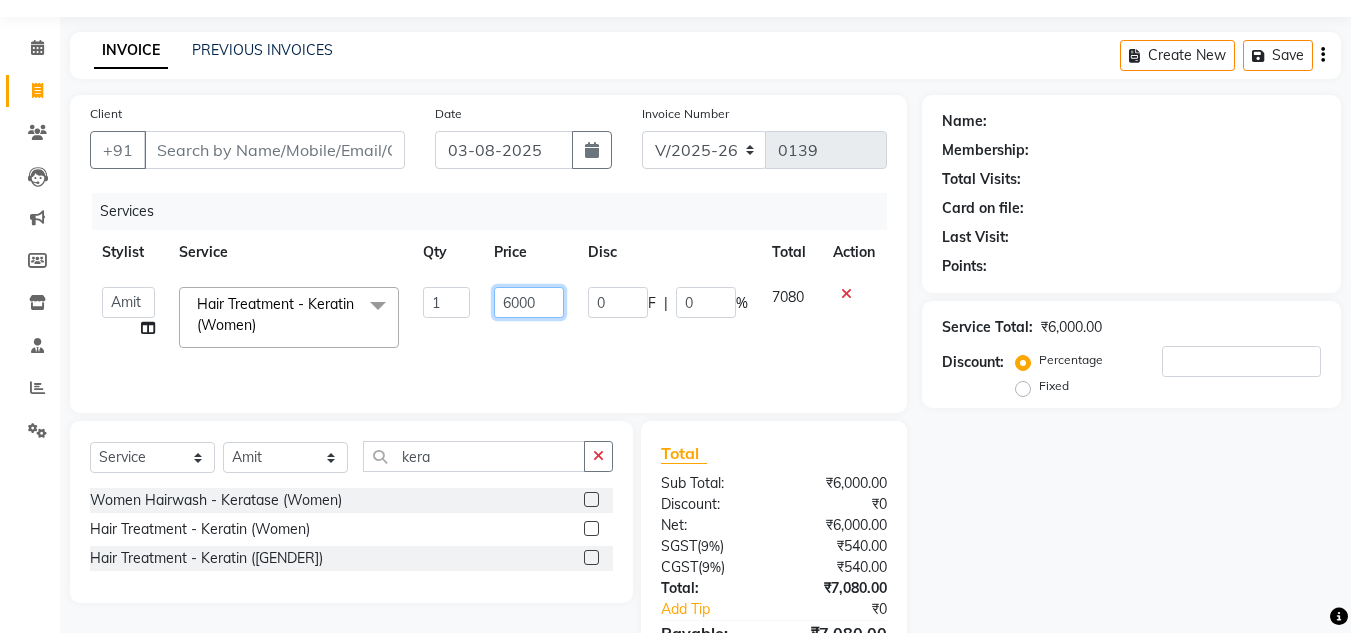 click on "6000" 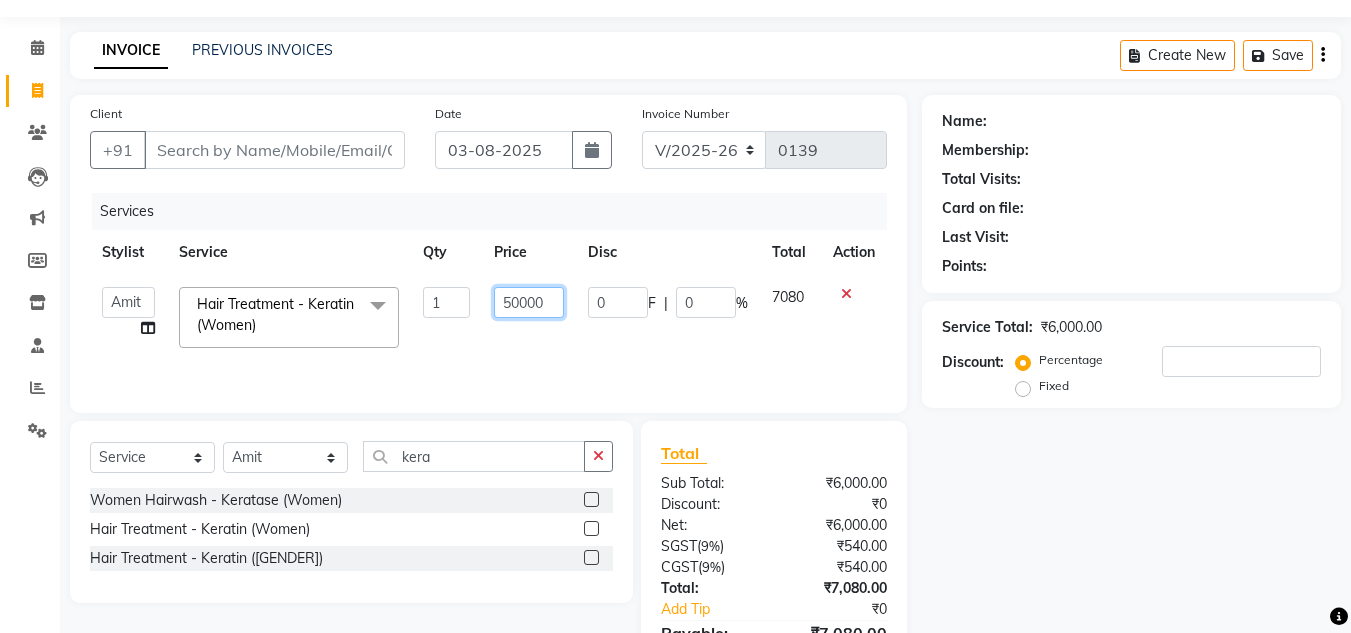 type on "5000" 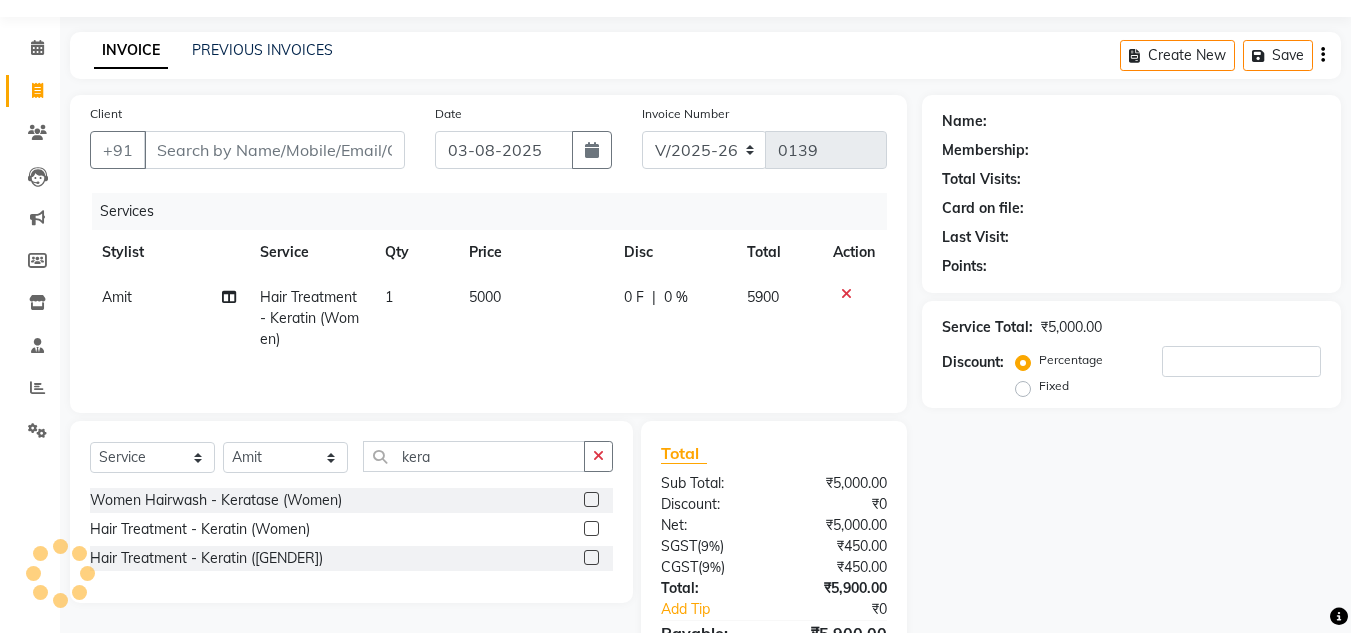 click on "5000" 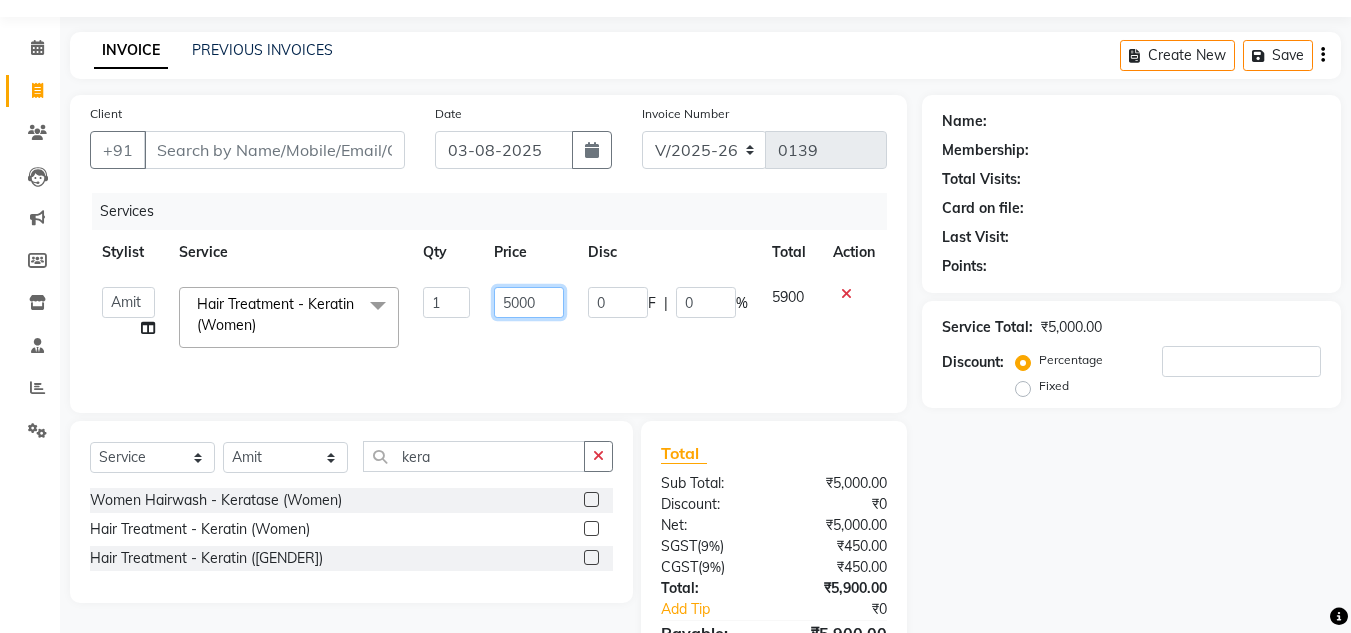 click on "5000" 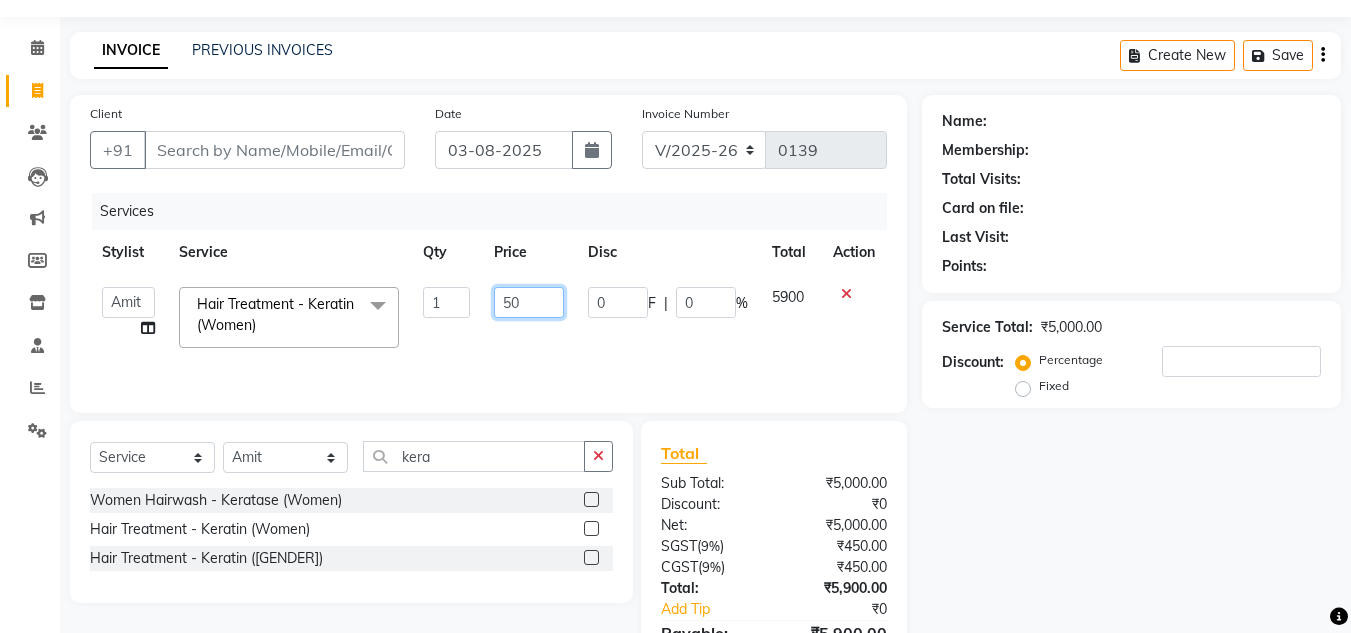 type on "5" 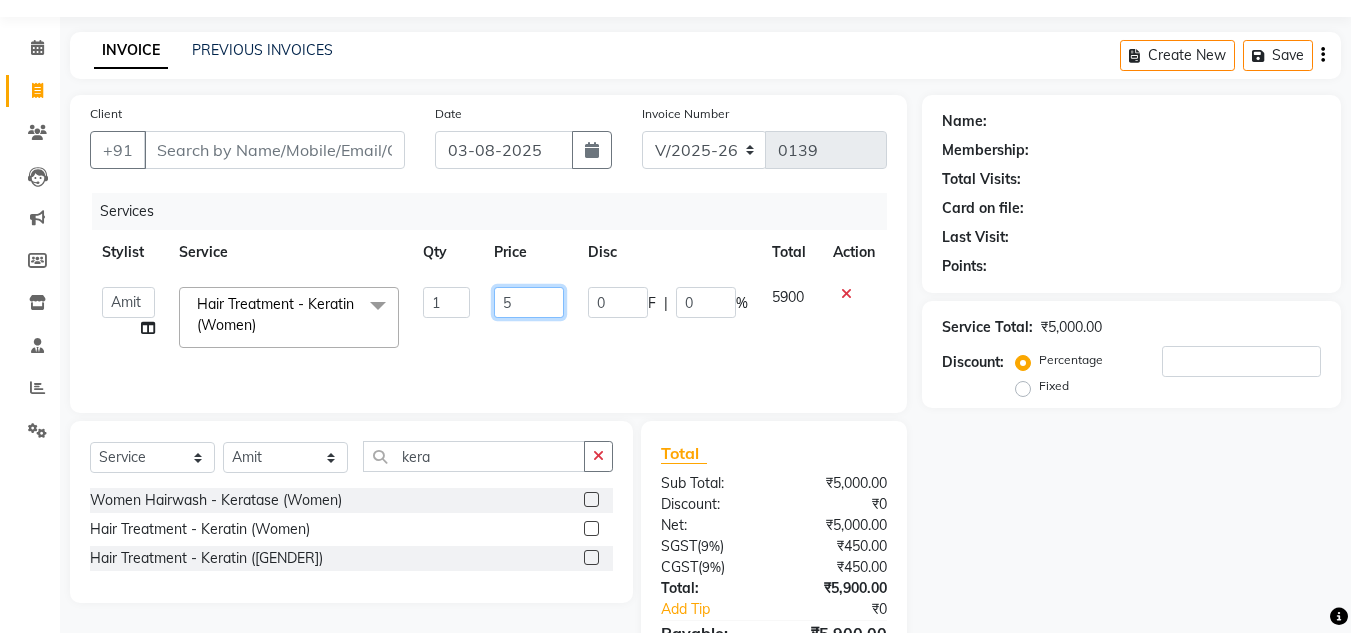 type 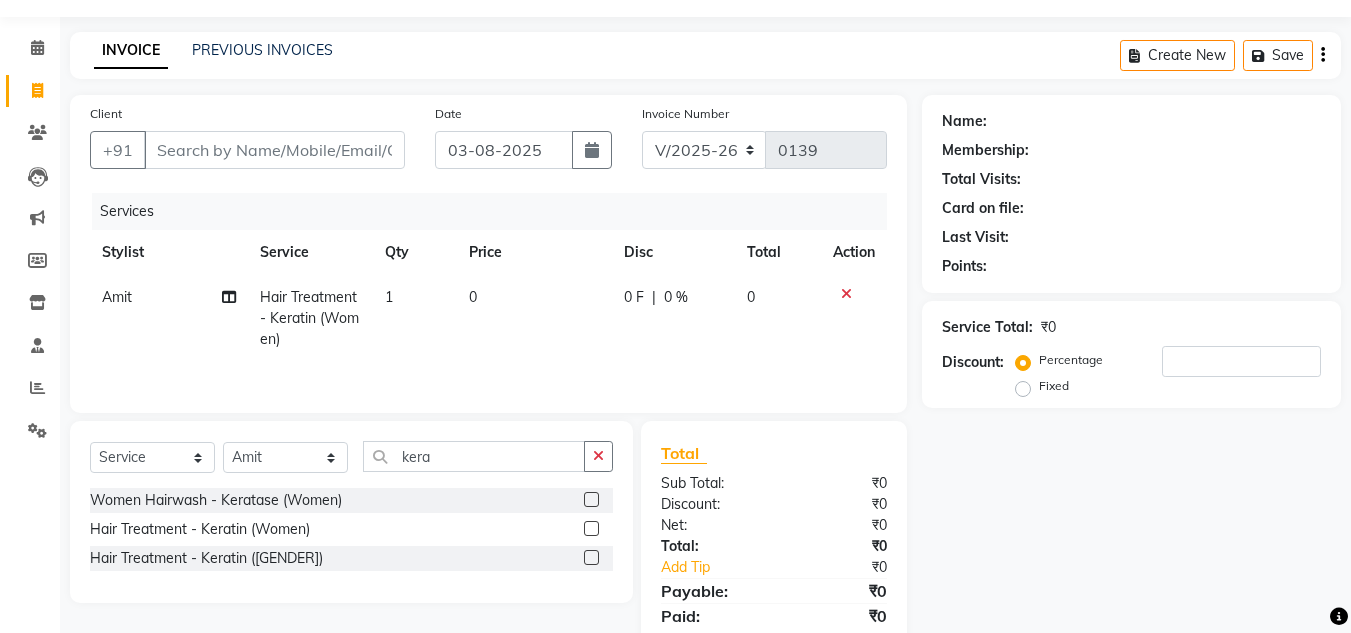 click 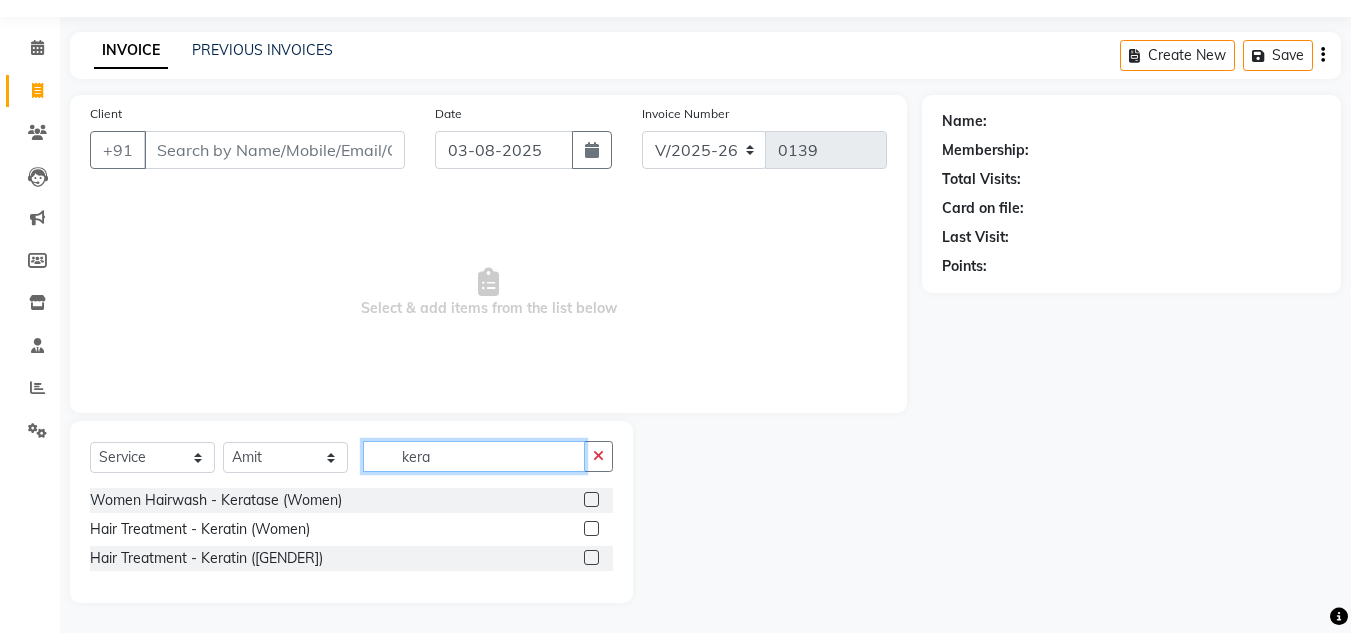 click on "kera" 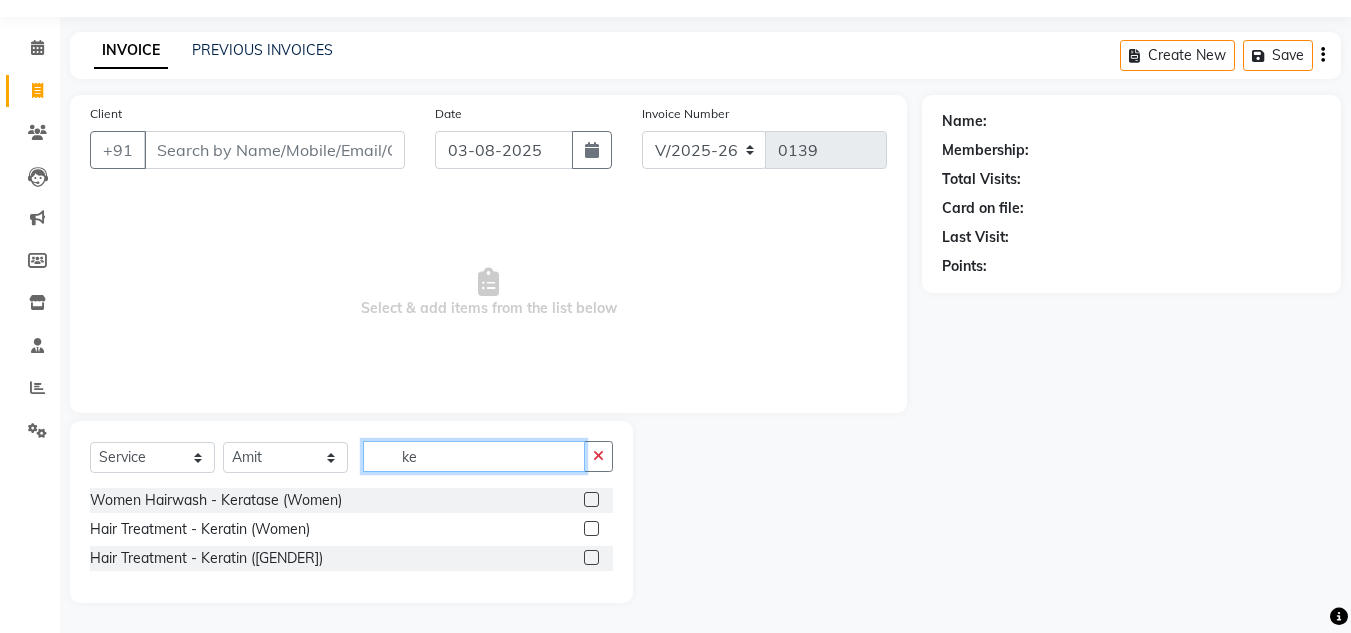 type on "k" 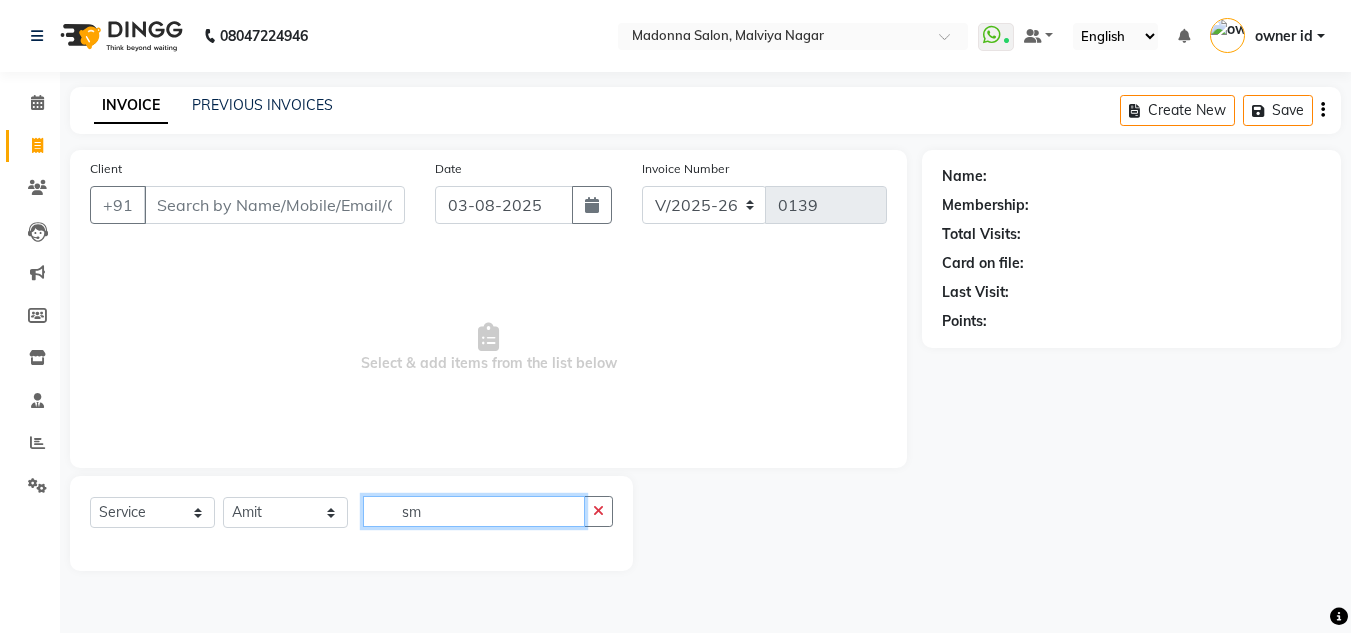 scroll, scrollTop: 0, scrollLeft: 0, axis: both 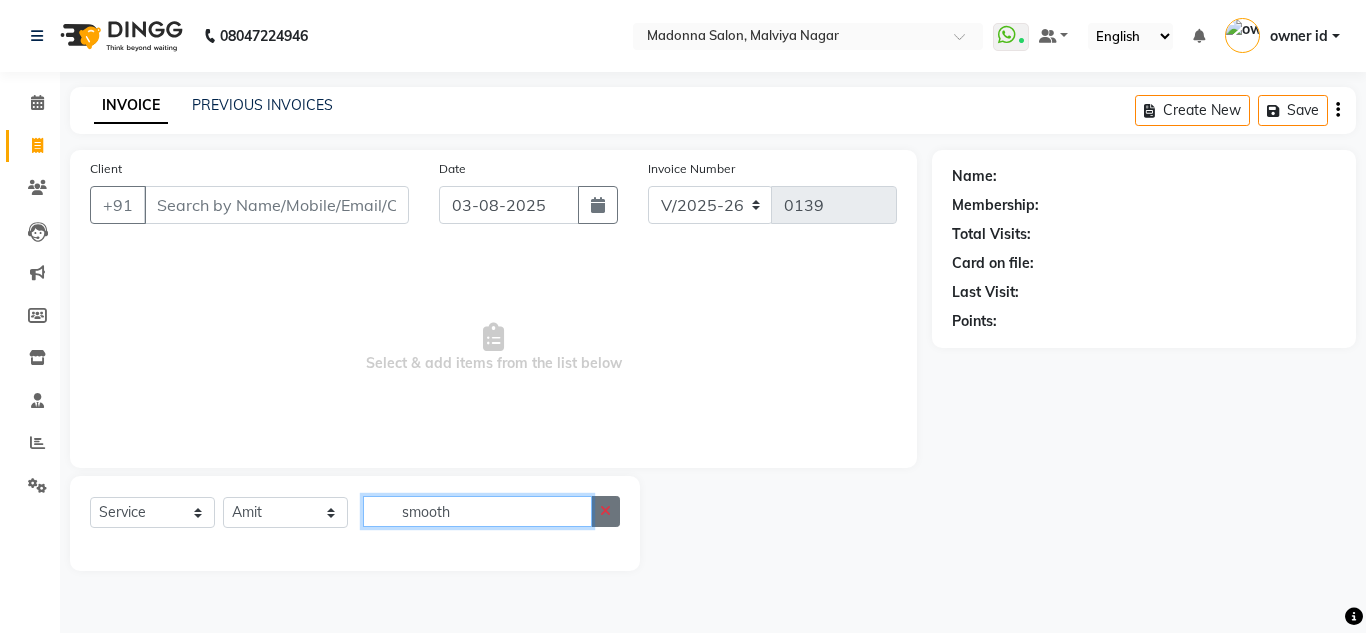 type on "smooth" 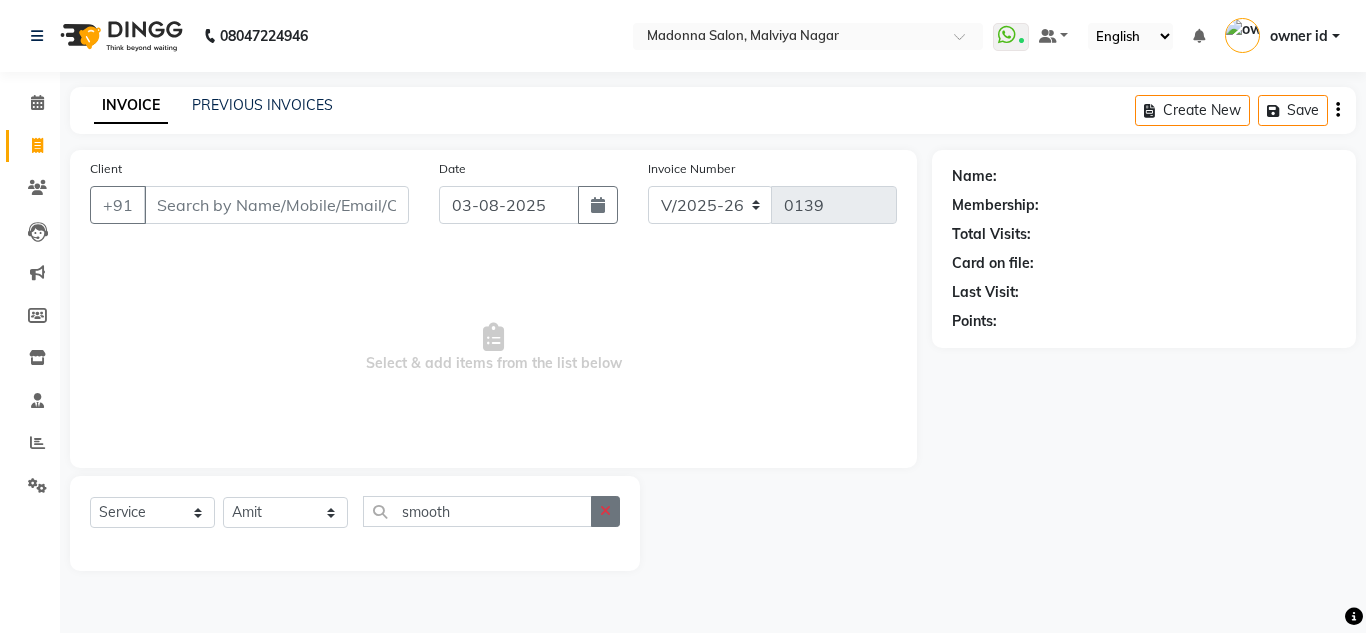 click 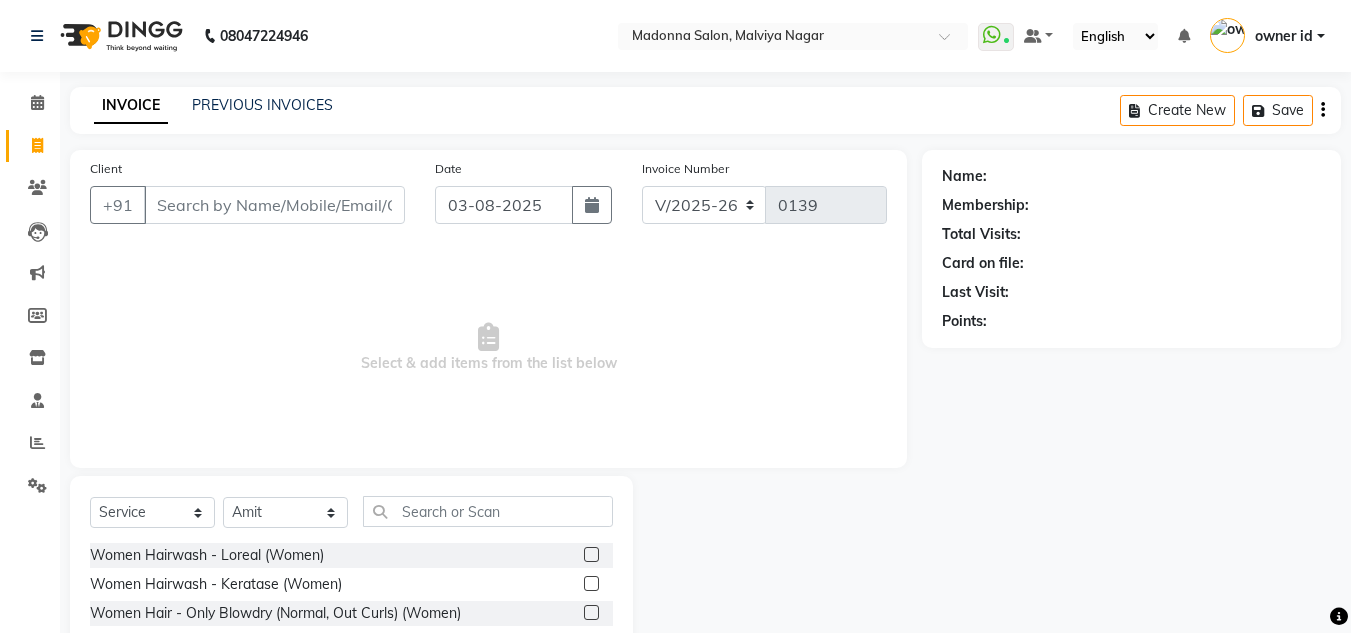 click on "Select  Service  Product  Membership  Package Voucher Prepaid Gift Card  Select Stylist Amit Bharti Devesh Farman Harsh  Jaikesh Manager Manoj Nitin Nails owner id Poonam Rihan Women Hairwash  - Loreal  (Women)  Women Hairwash - Keratase  (Women)  Women Hair  - Only Blowdry (Normal, Out Curls) (Women)  Women Hair  - Haircut (Women)  Women Hair  - Ironing (Women)  Women Hair  - Iron Curls / Tong Curls (Women)  Women Hair  - Head Oil Massage (olive, coconut) (Women)  Women Hair  - Head Oil Massage Bringraj (base olive oil) (Women)  Women Hair  - Head Massage Elixir  (Women)  Women Hair  - Olaplex Treatment (Women)  Pedicure - Foot logic  Menicure - Foot logic  Women Hairwash - Redken  (Women)  Women Hair  - Head Oil Massage (Almond) (Women)  NIL  Treatment Shampoo  Hair Ritual - Chroma Absolu Instant Gloss Hairwash + Blowdry (Women)  Hair Ritual - K - Fusio Scrub Instant Detox Ritual (Women)  Hair Ritual - K - Express Ritual (Fusio Dose Plus Ritual with Add on Masque)  Hair Ritual - K - Premiere Ritual -4800" 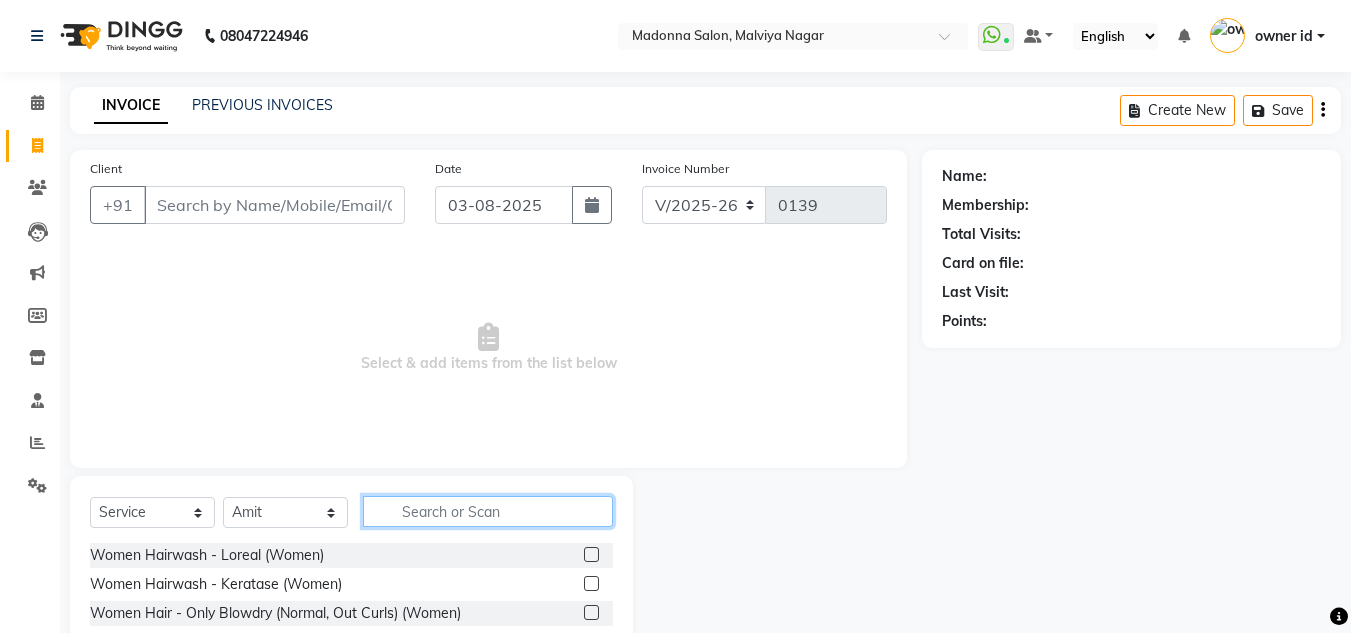 click 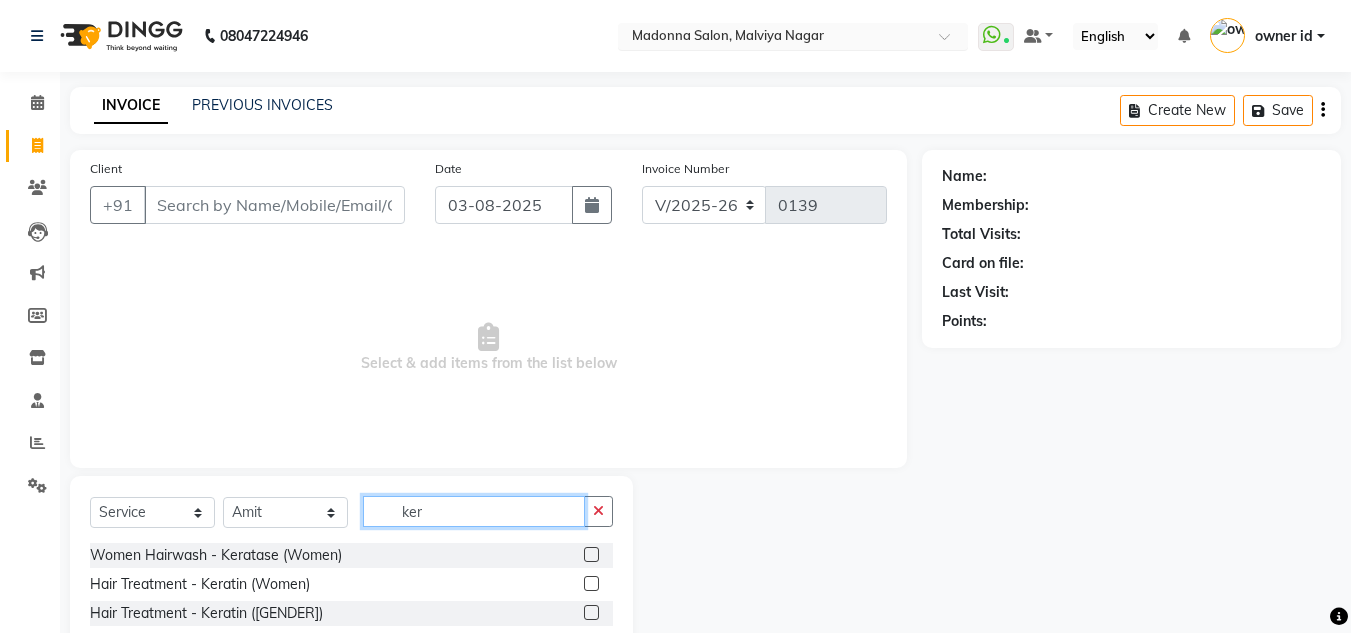 type on "ker" 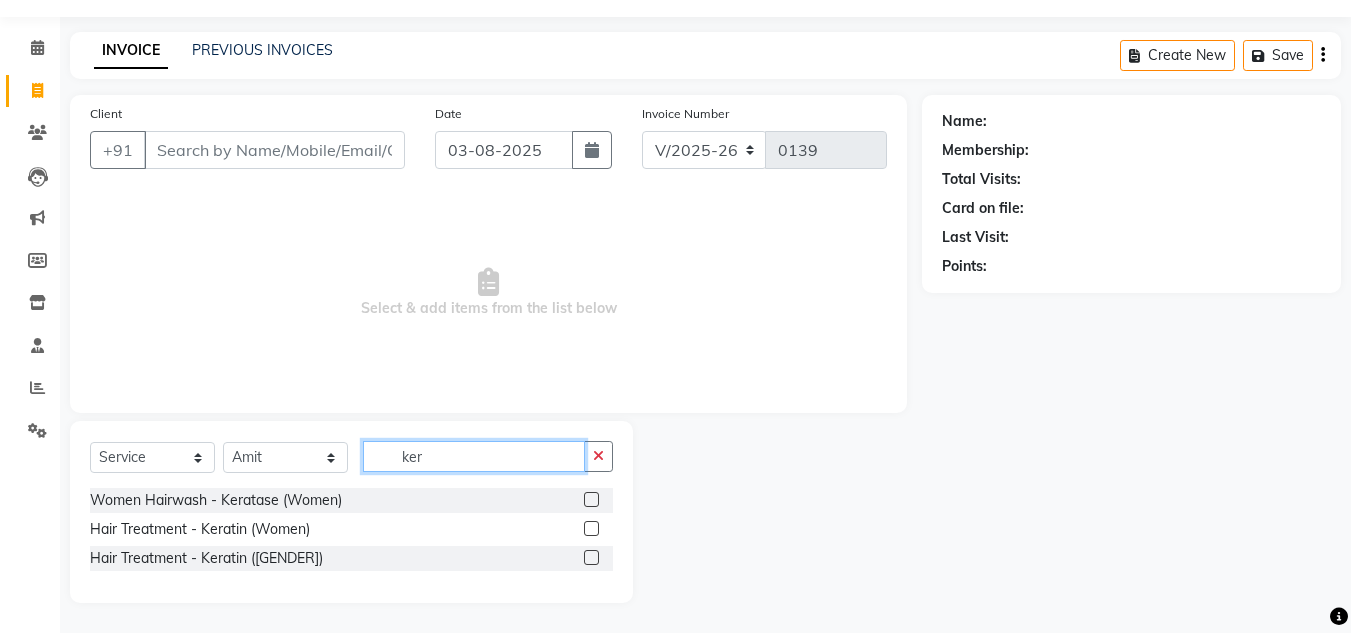 scroll, scrollTop: 0, scrollLeft: 0, axis: both 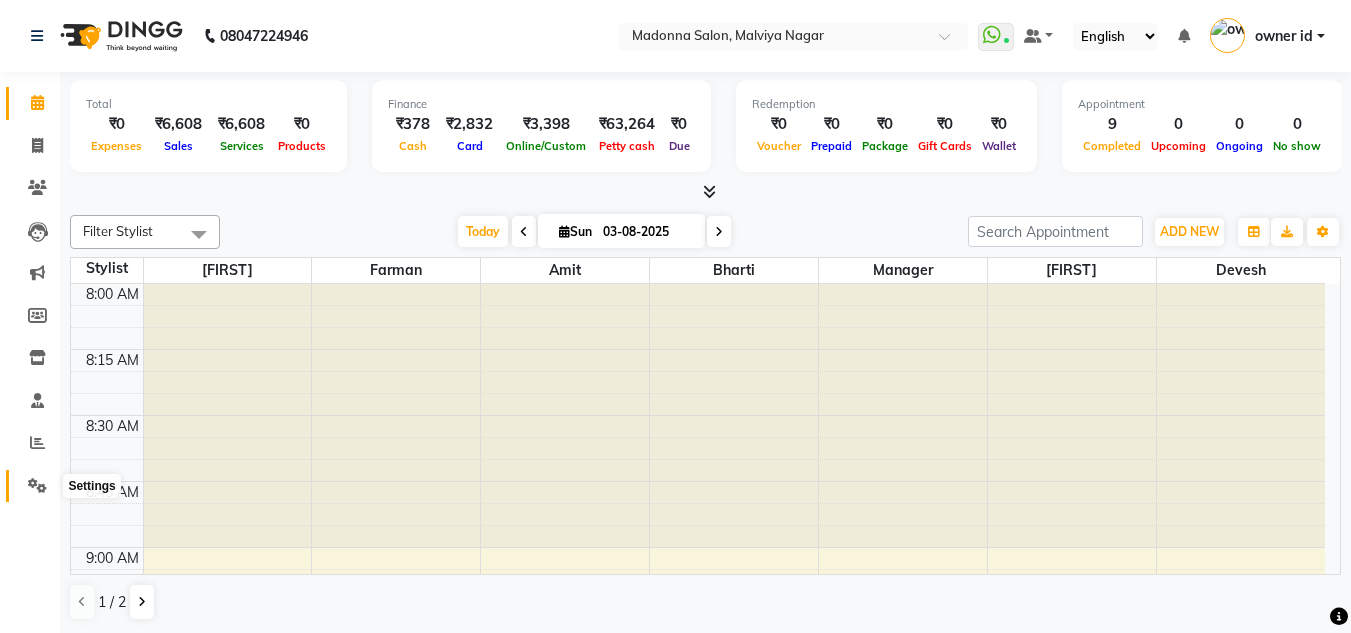 click 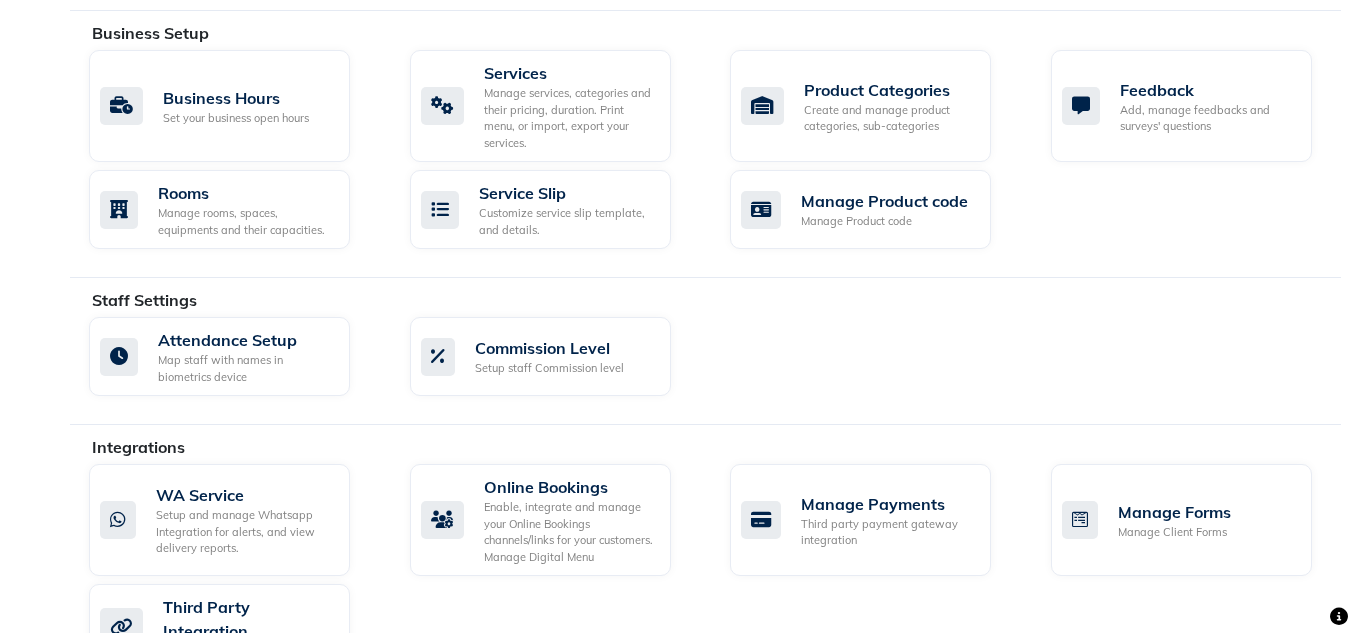 scroll, scrollTop: 777, scrollLeft: 0, axis: vertical 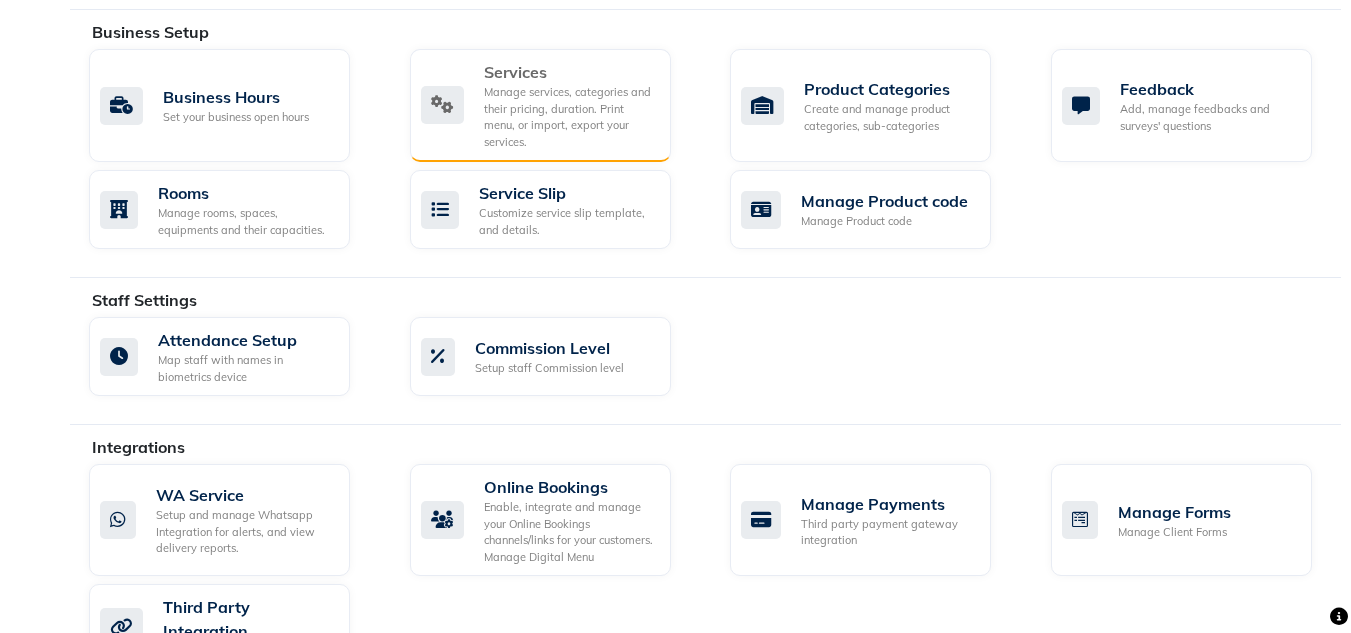 click on "Manage services, categories and their pricing, duration. Print menu, or import, export your services." 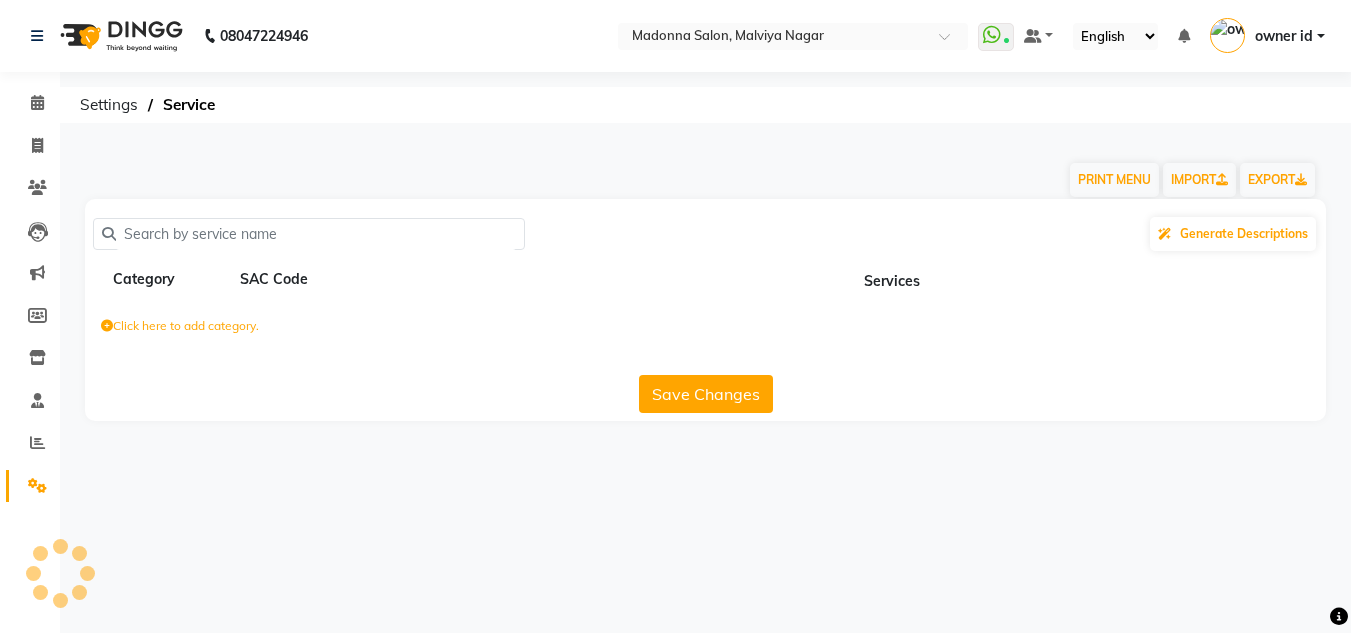 scroll, scrollTop: 0, scrollLeft: 0, axis: both 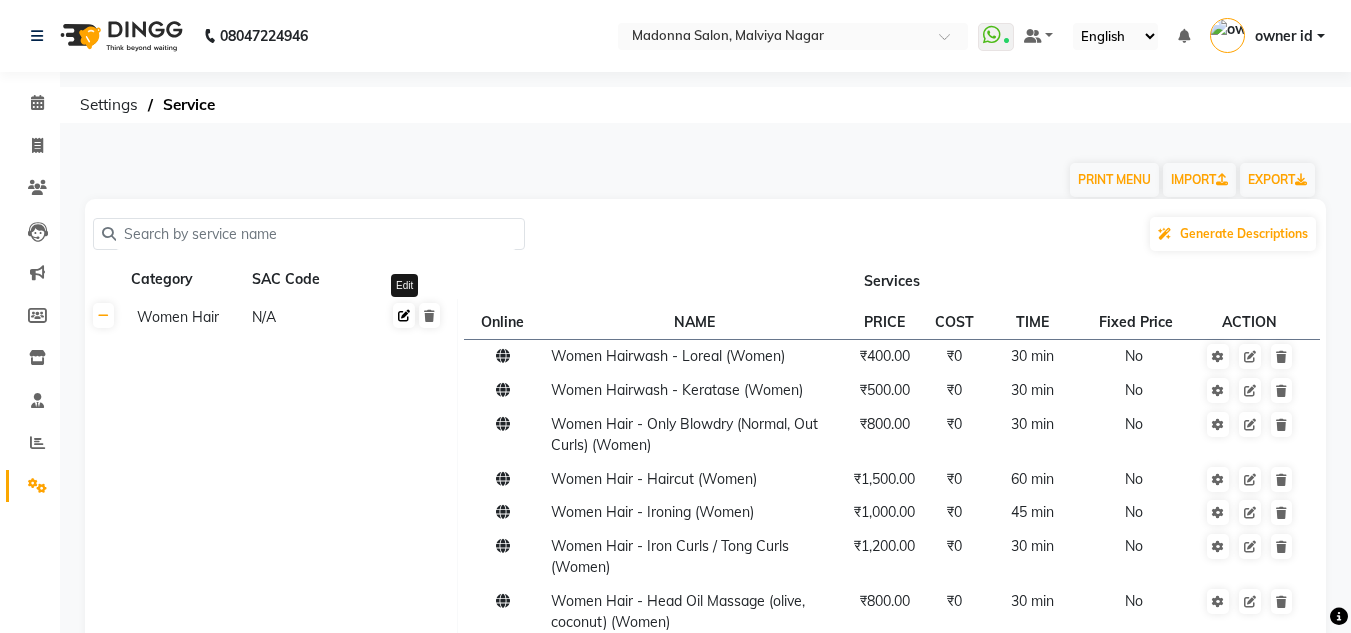click 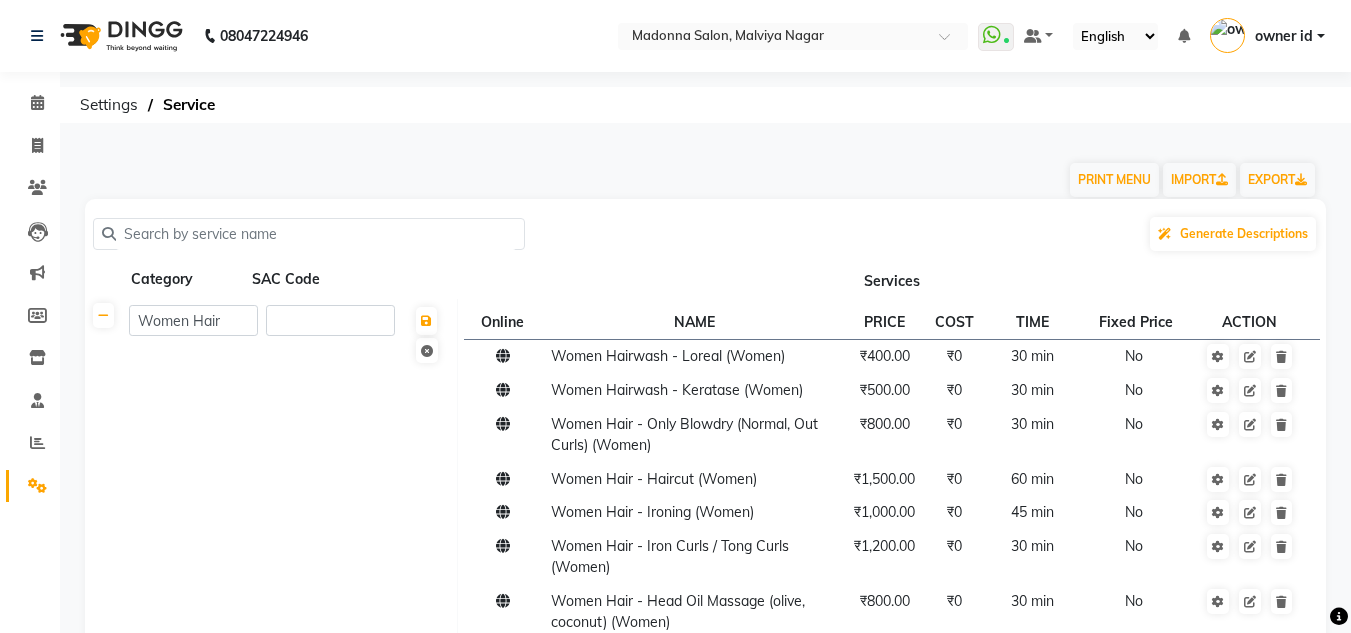 click on "Women Hair" 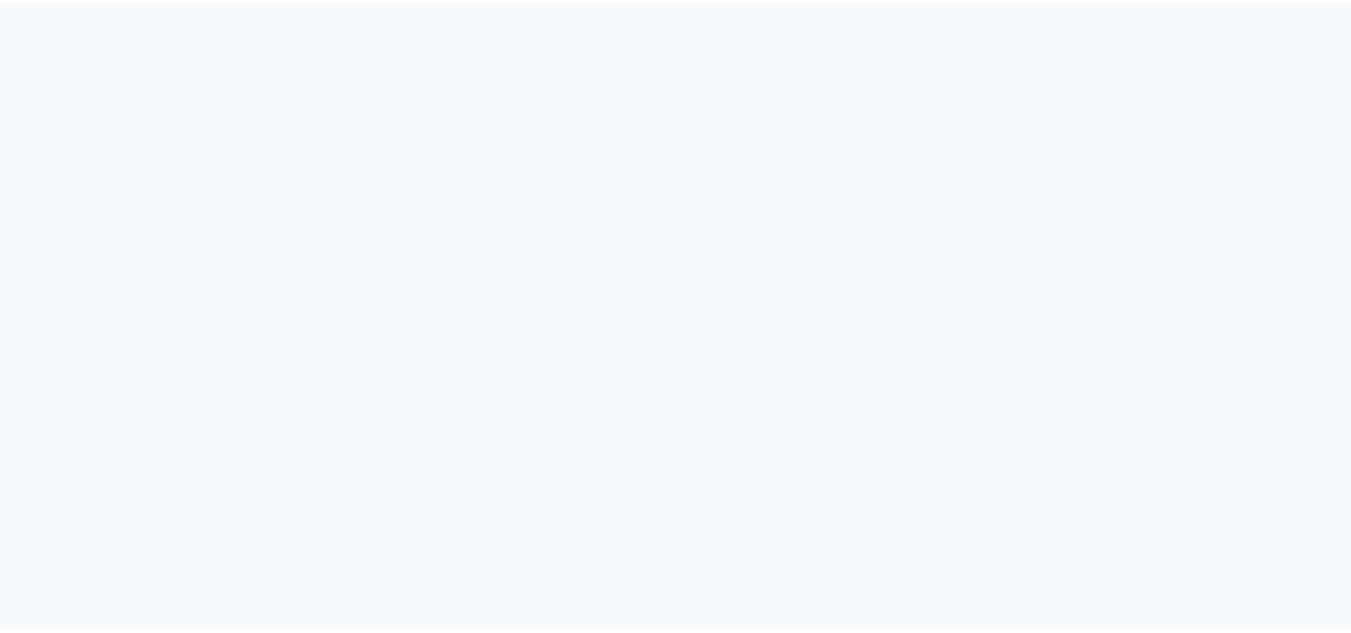 scroll, scrollTop: 0, scrollLeft: 0, axis: both 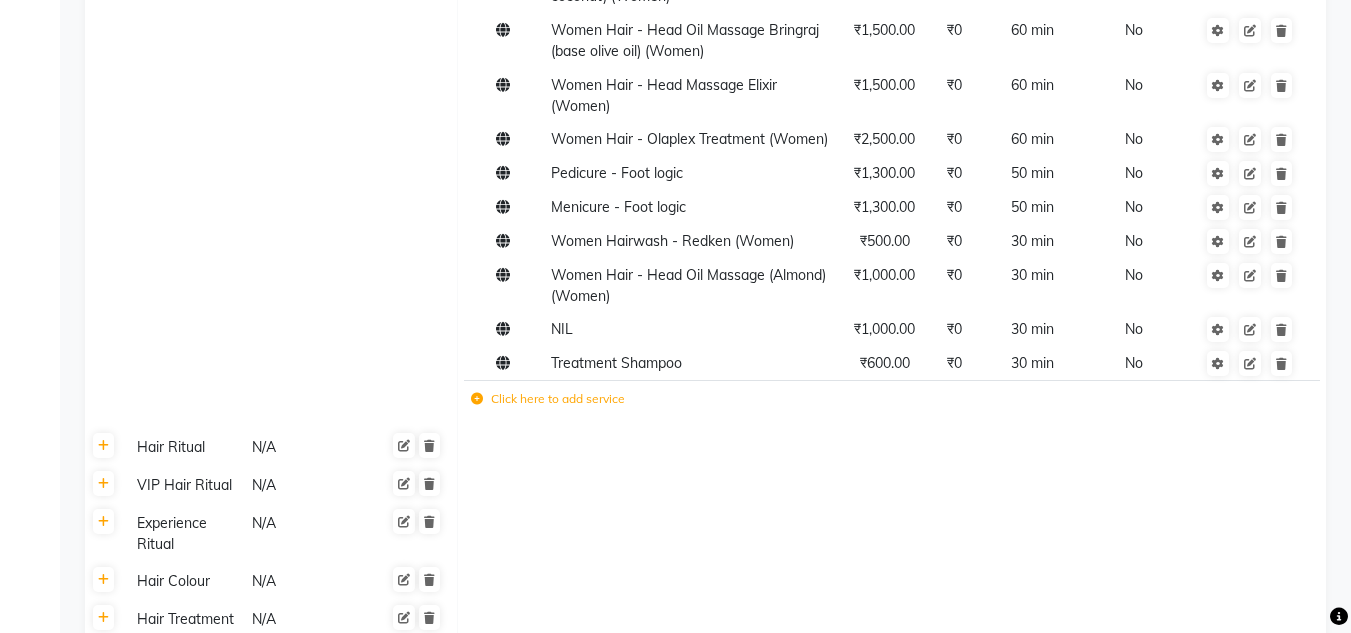 click on "Click here to add service" 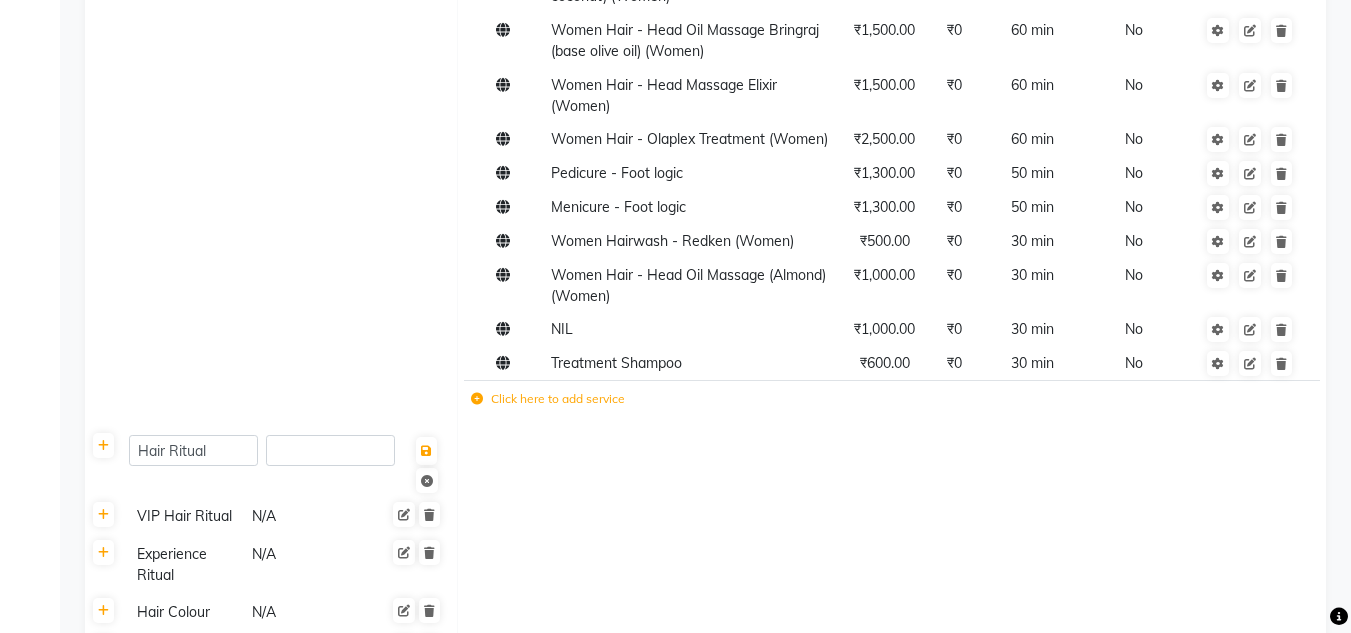 click on "Women Hair N/A" 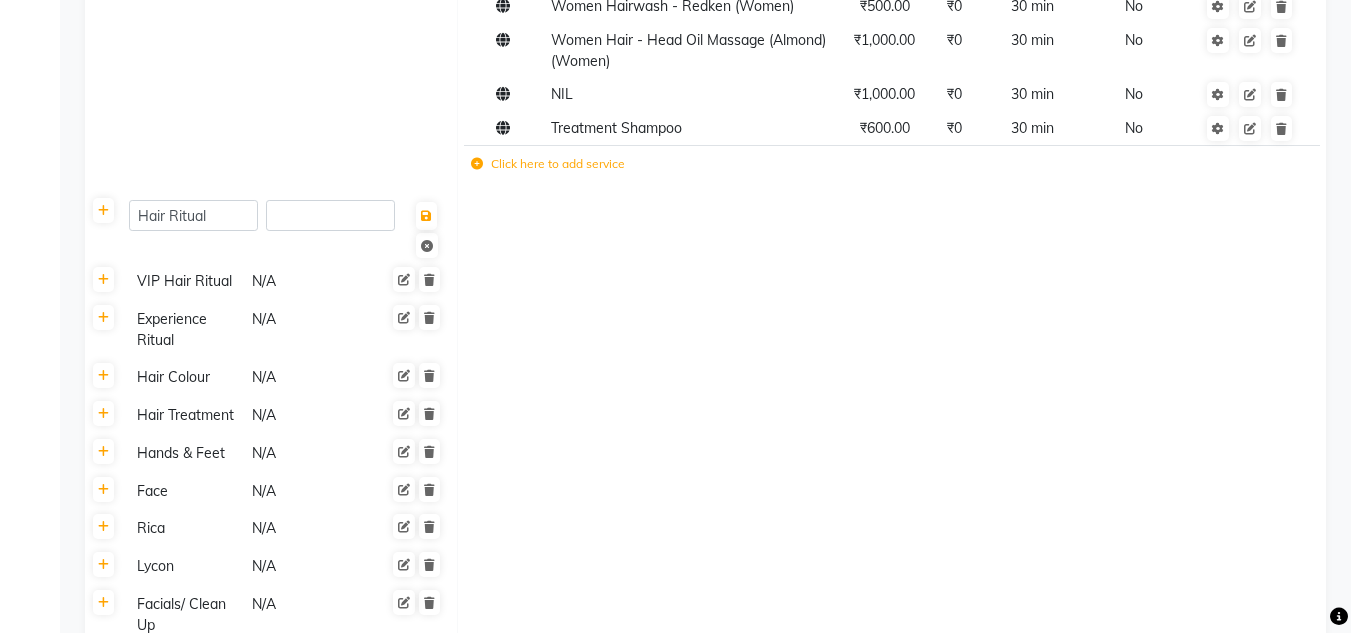 scroll, scrollTop: 874, scrollLeft: 0, axis: vertical 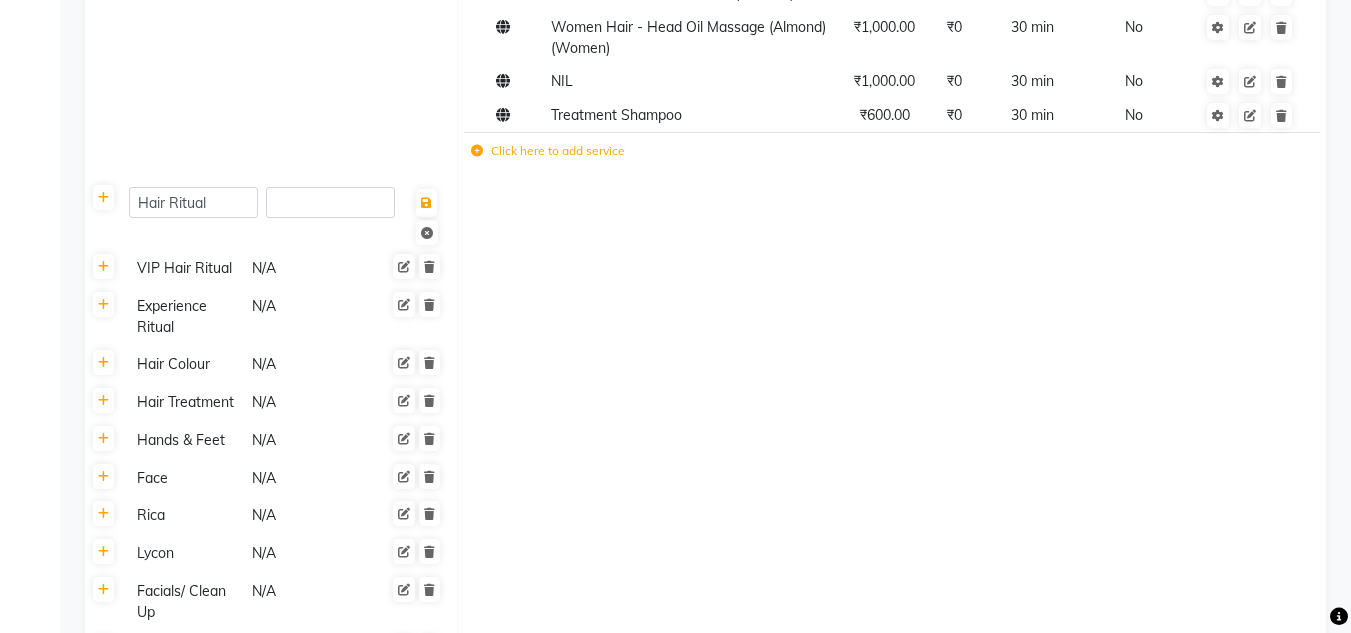 click on "Hair Treatment" 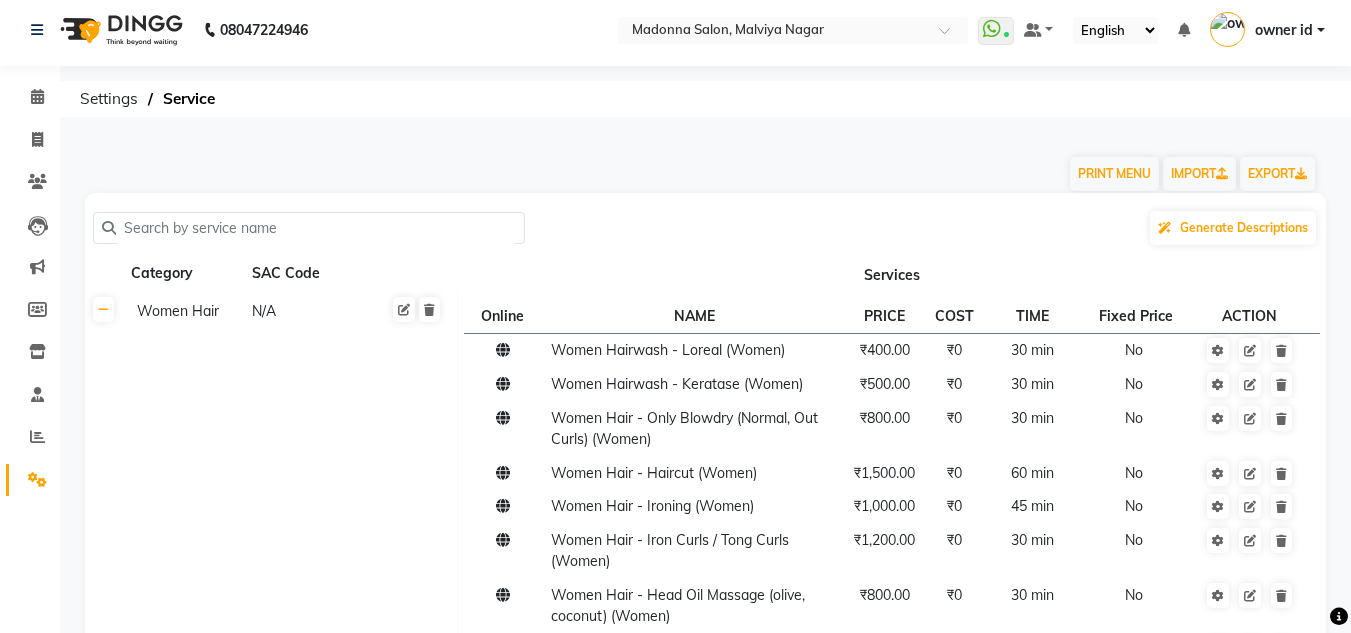 scroll, scrollTop: 0, scrollLeft: 0, axis: both 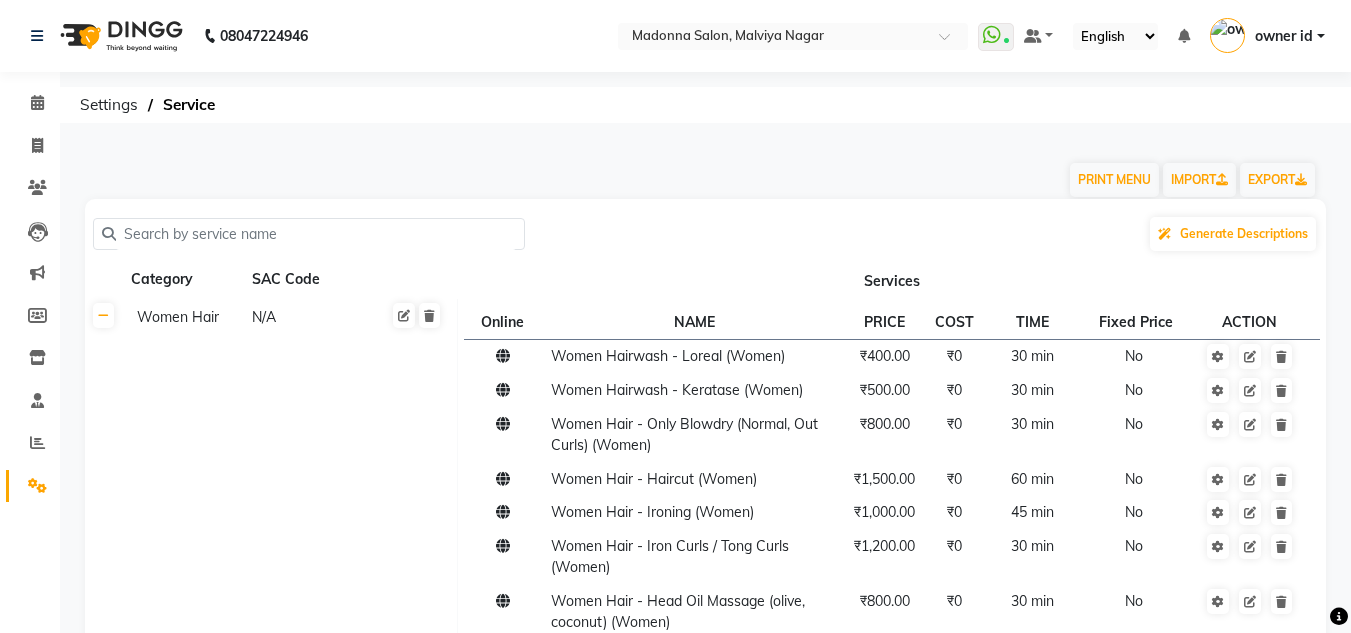 click on "Women Hair" 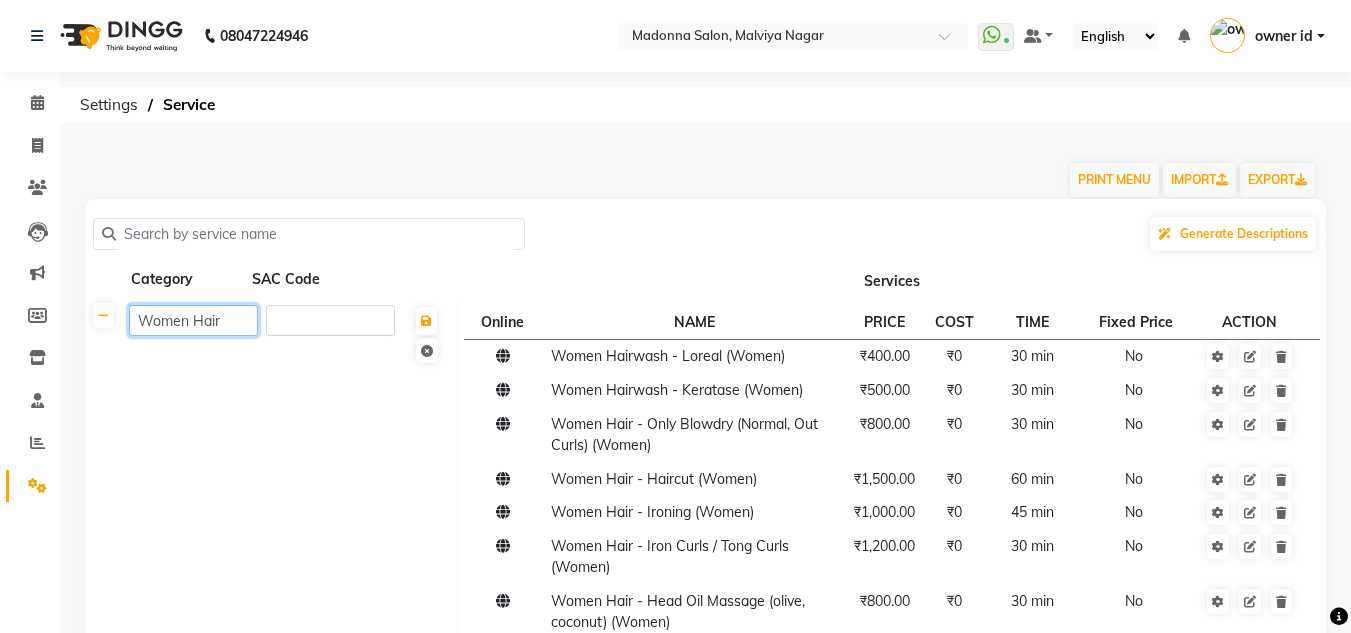 click on "Women Hair" 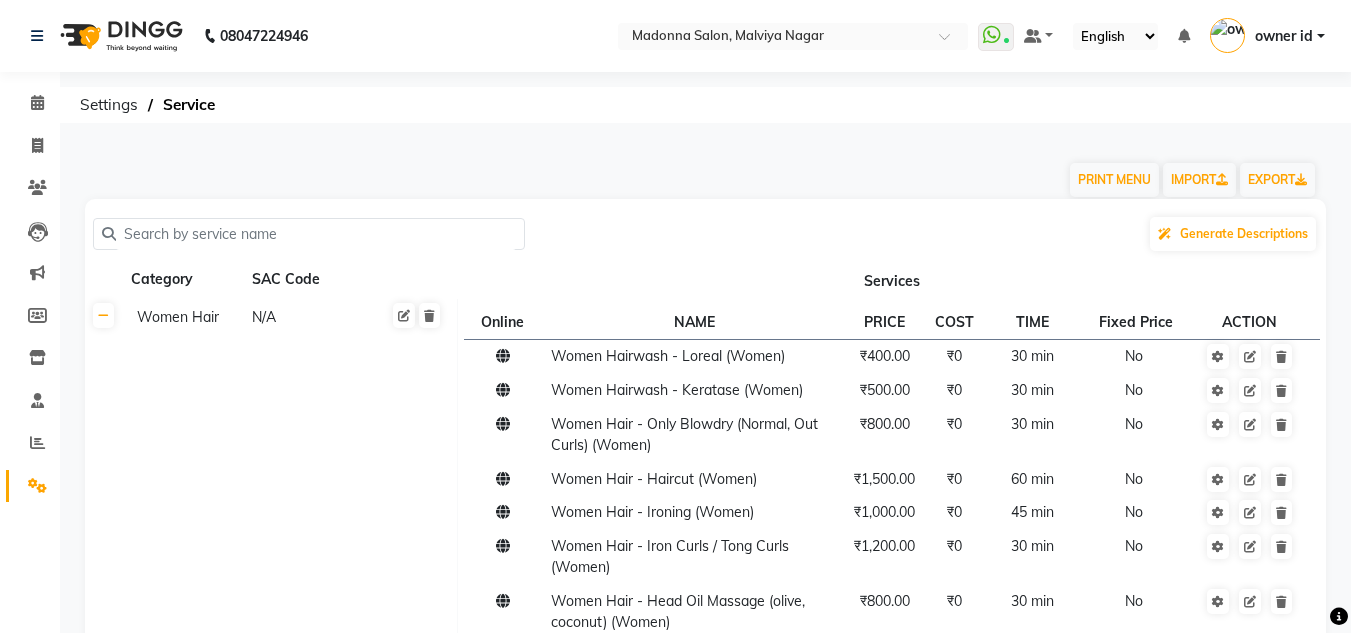click on "Women Hair N/A" 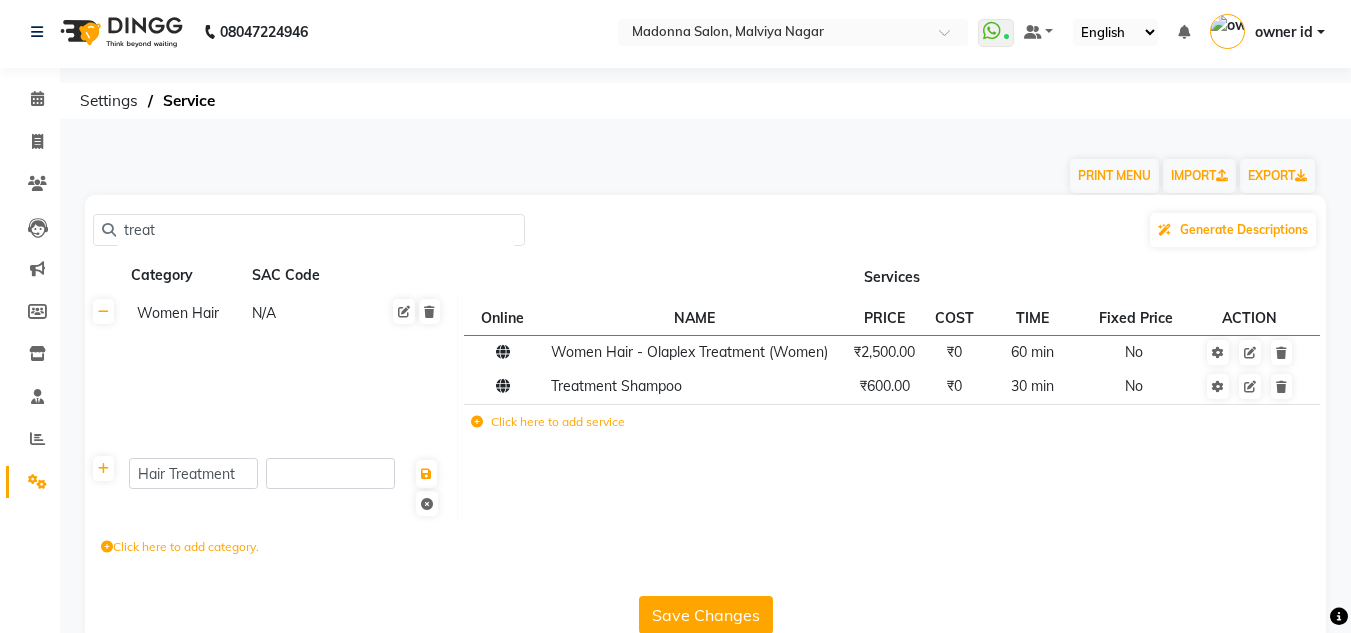scroll, scrollTop: 0, scrollLeft: 0, axis: both 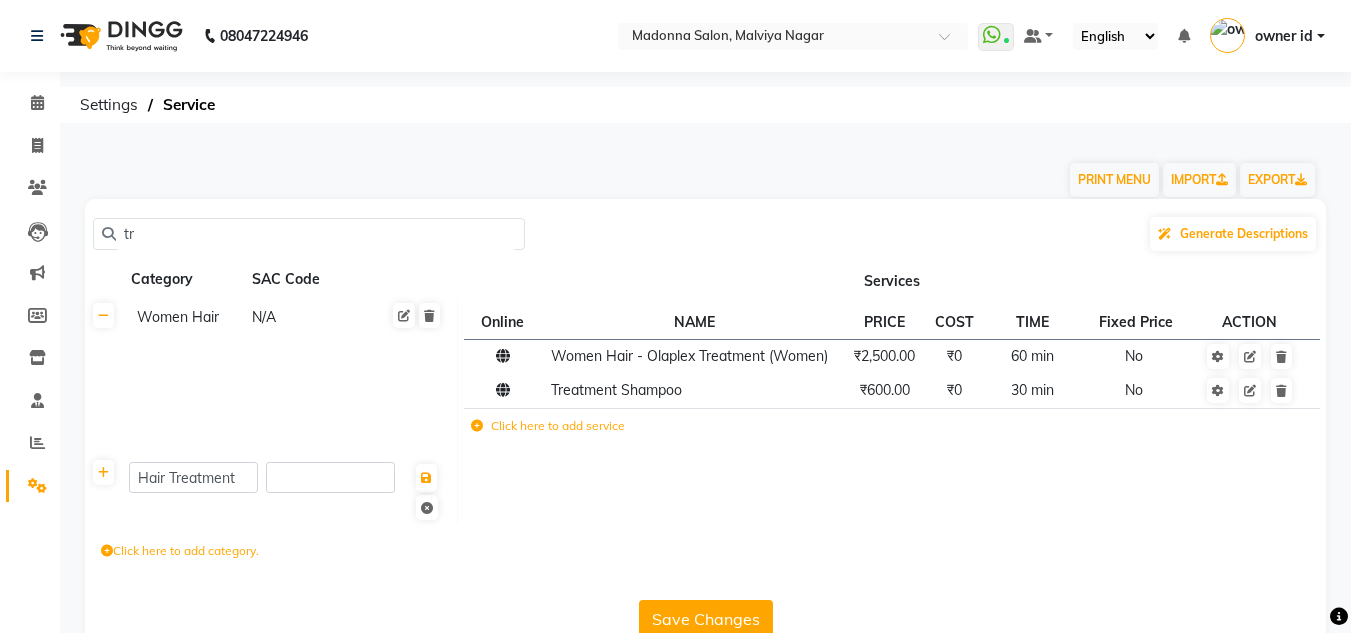 type on "t" 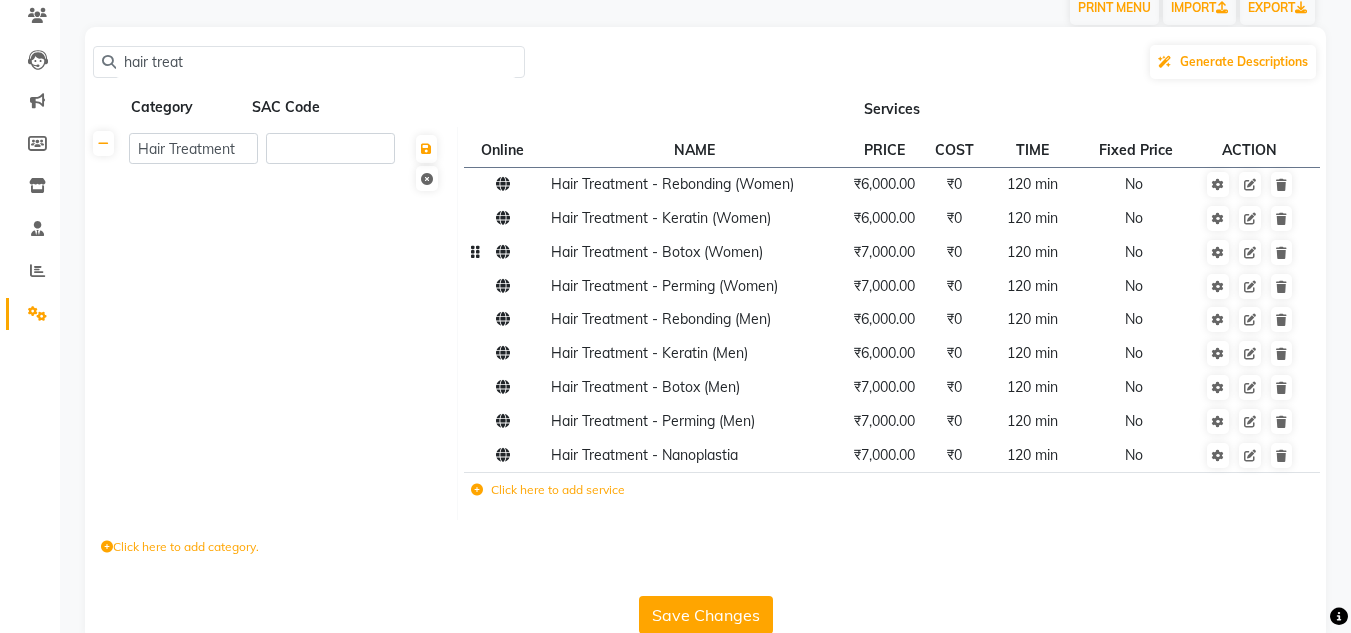 scroll, scrollTop: 175, scrollLeft: 0, axis: vertical 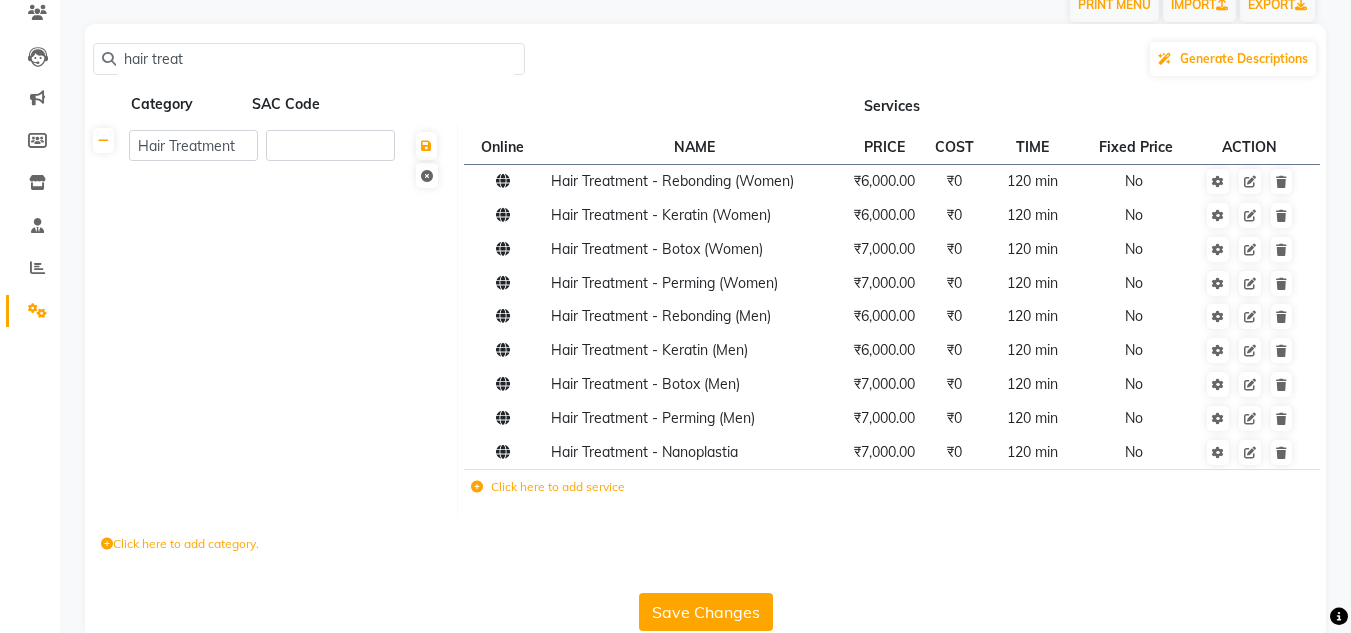 type on "hair treat" 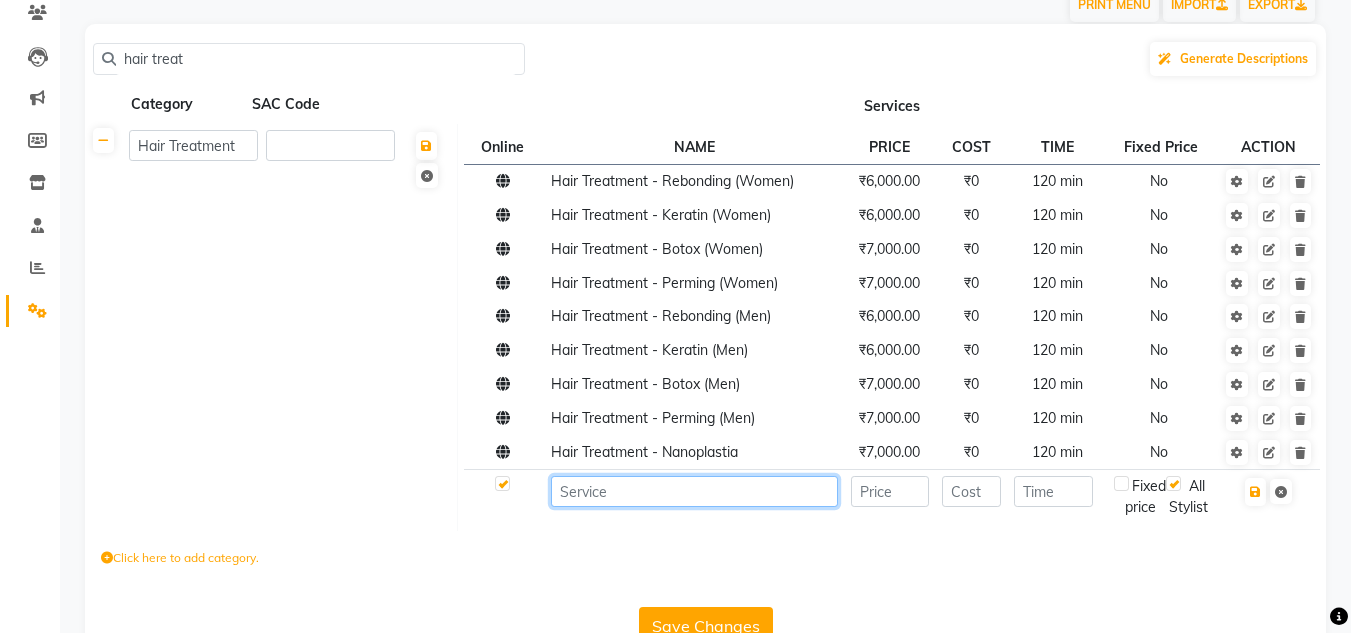 click 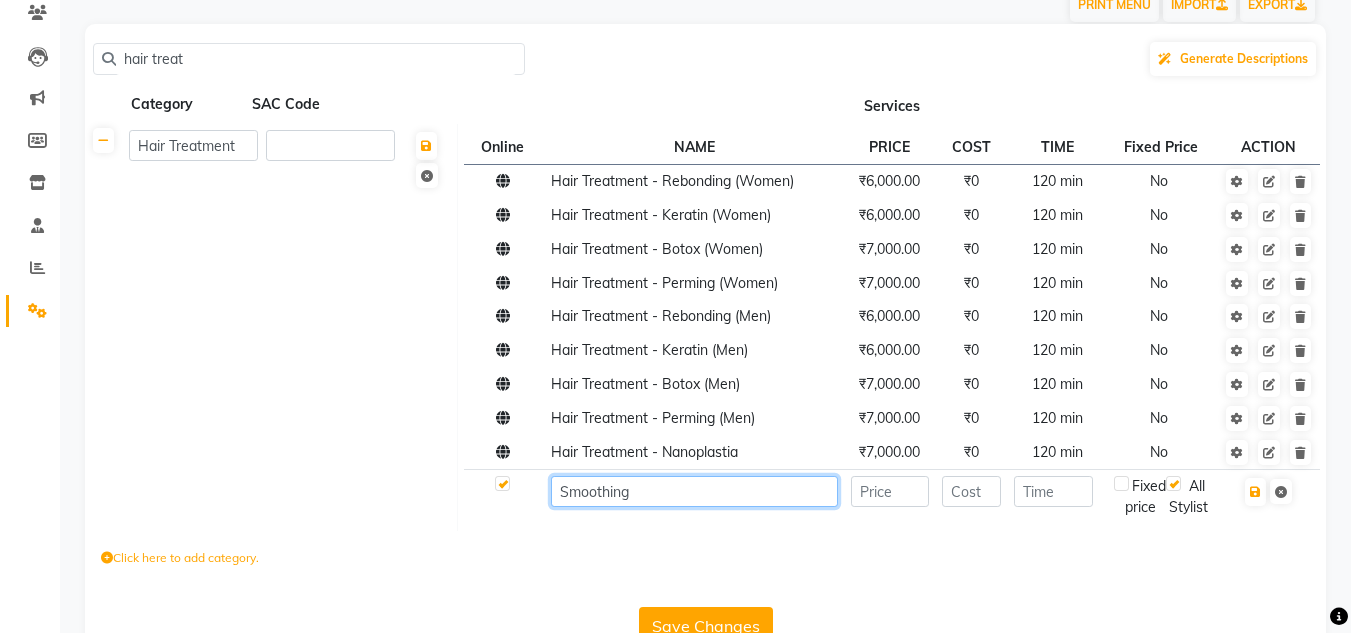 type on "Smoothing" 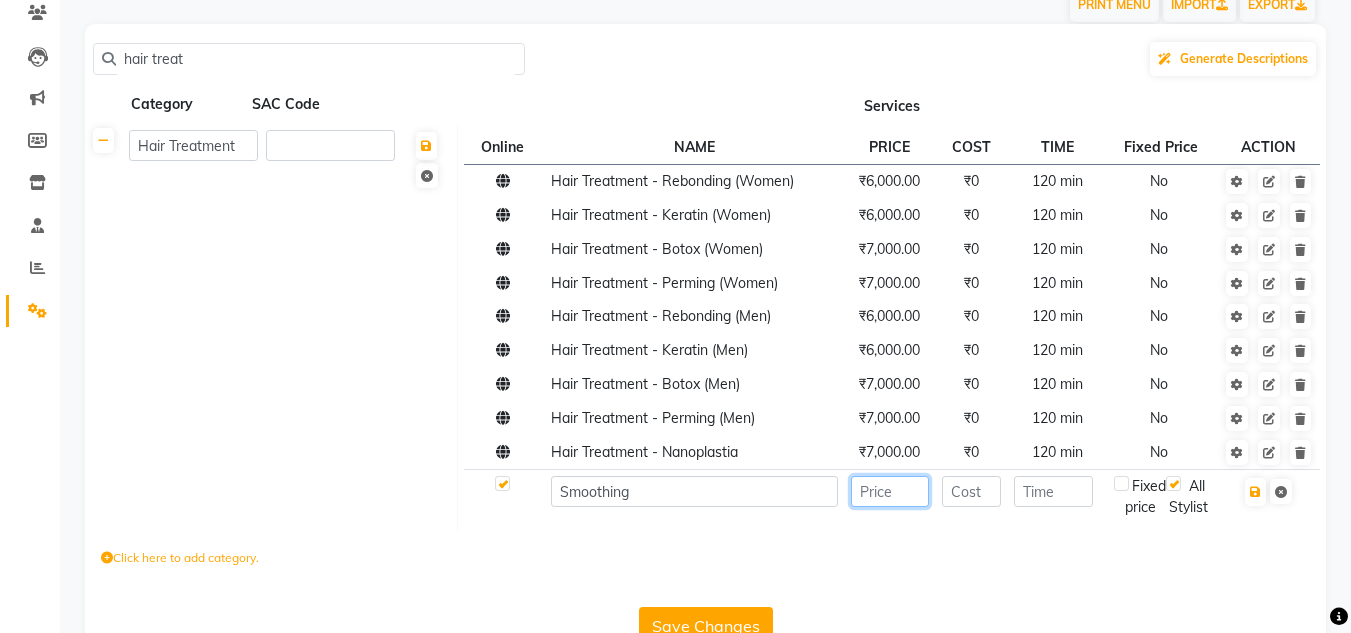 click 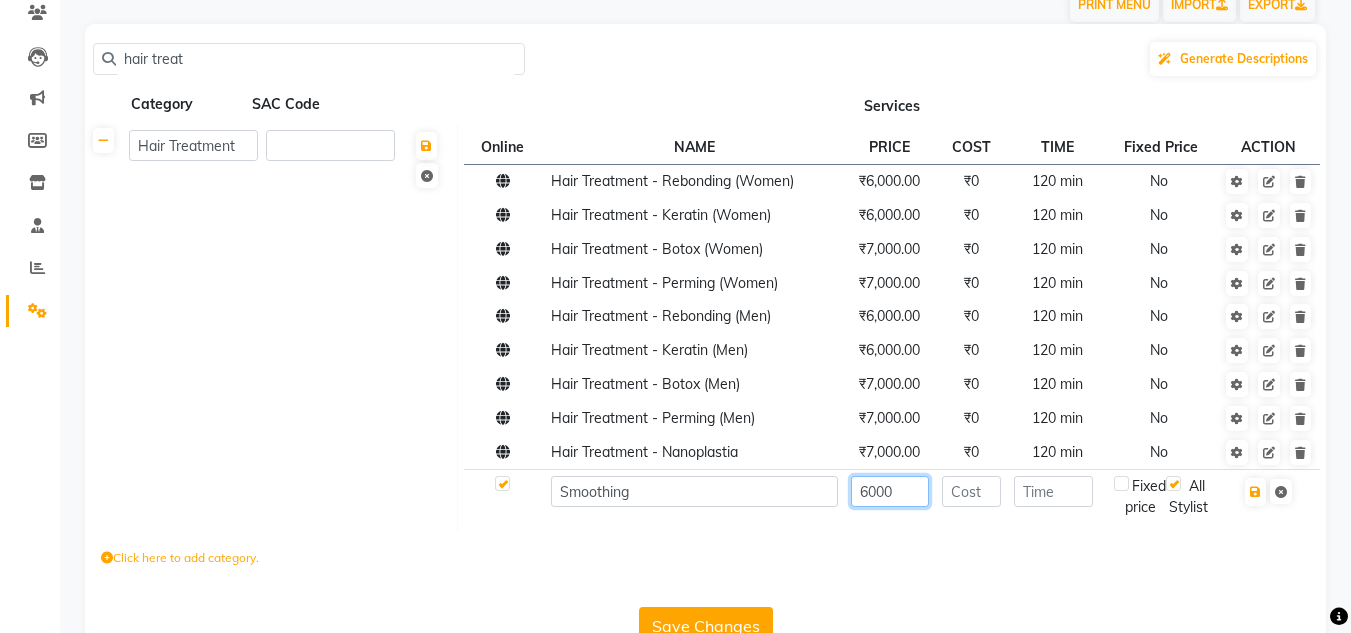 type on "6000" 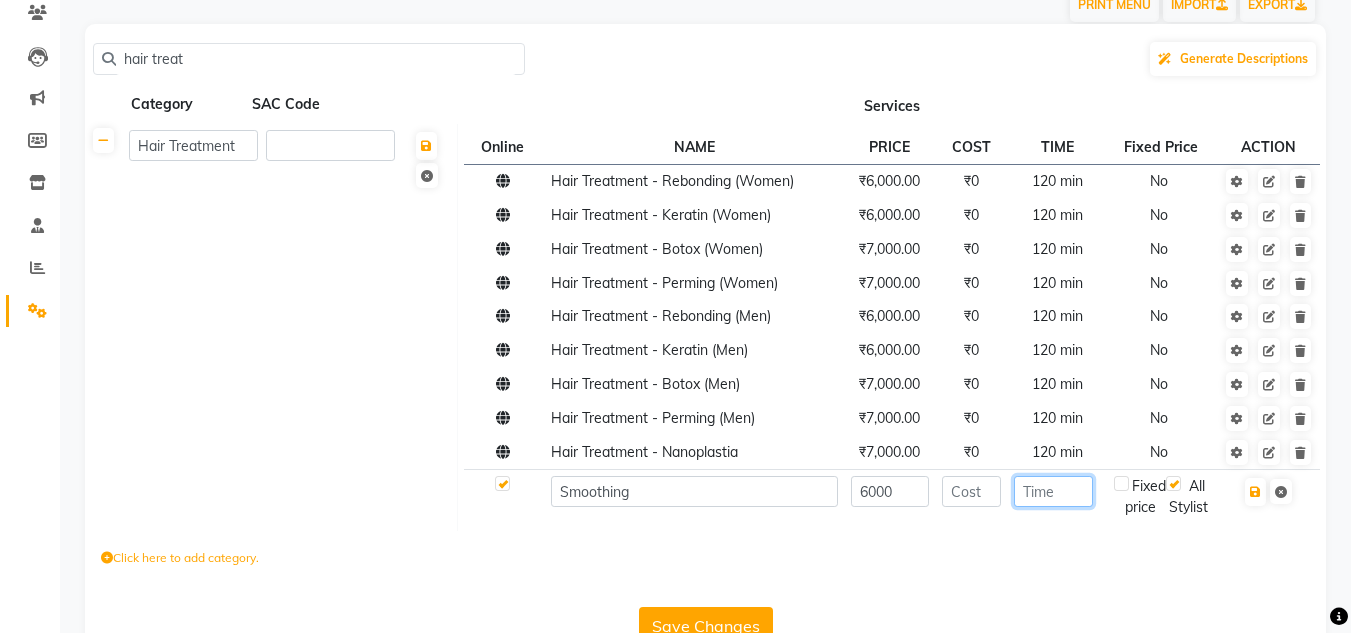 click 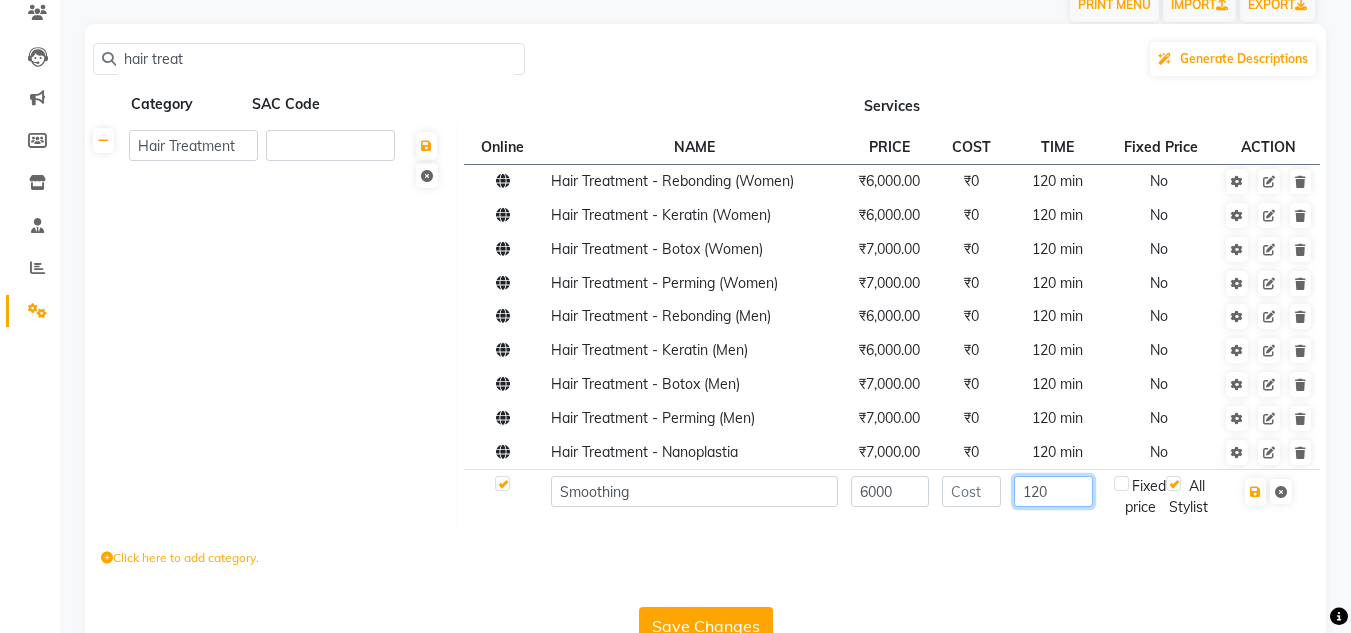 type on "120" 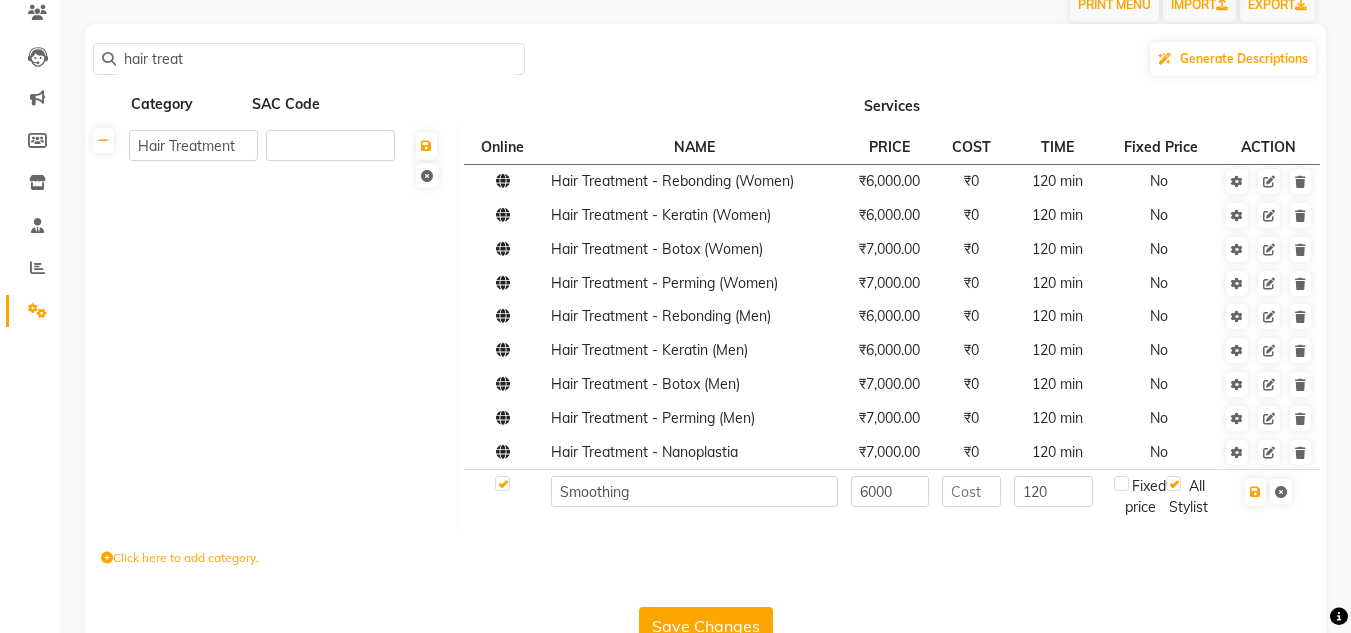 click on "Fixed price" 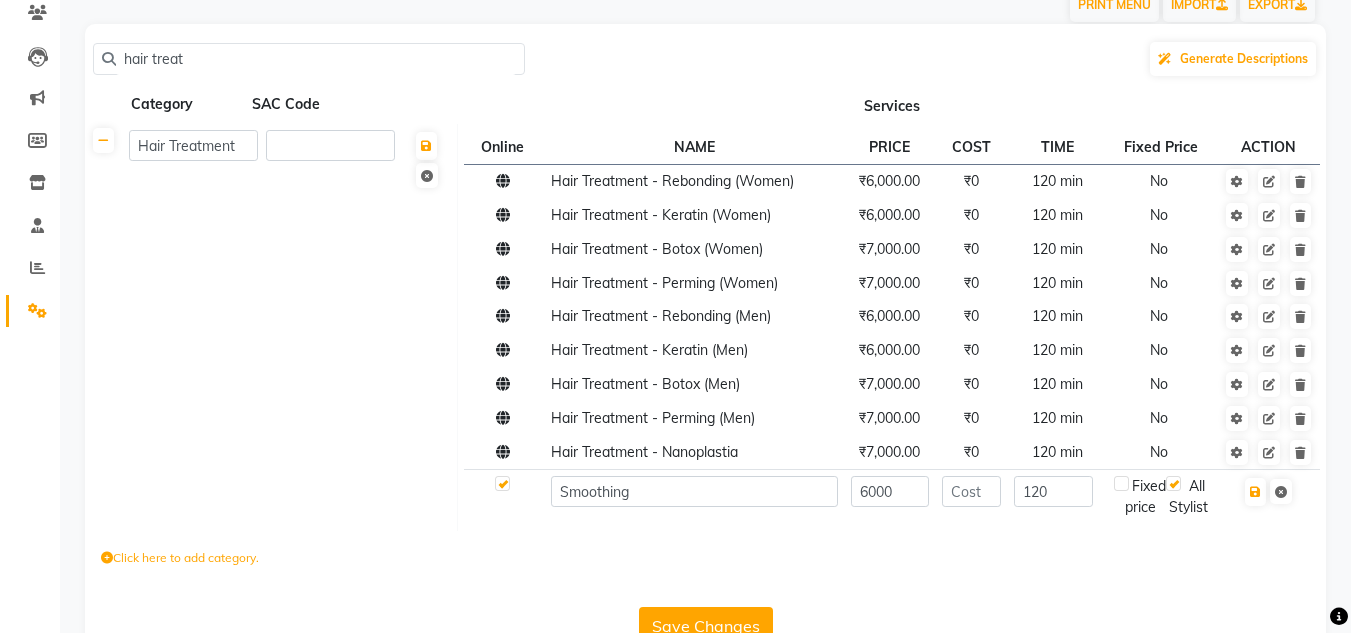 click on "Fixed price" 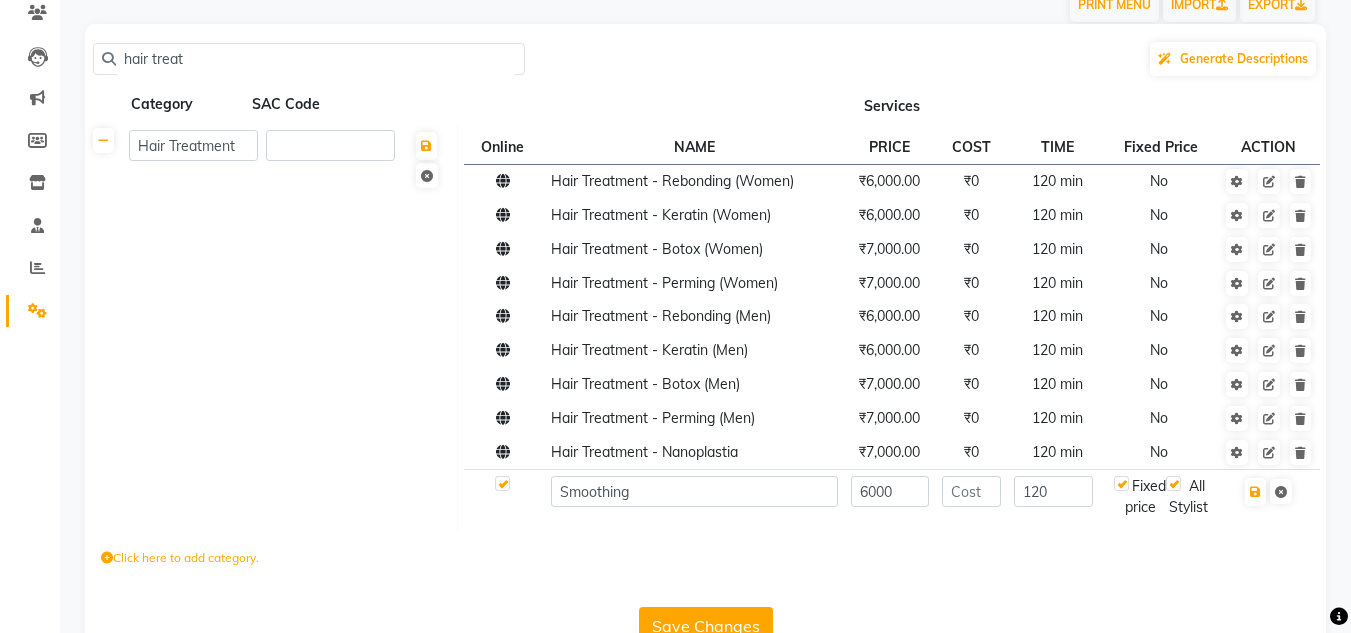 click 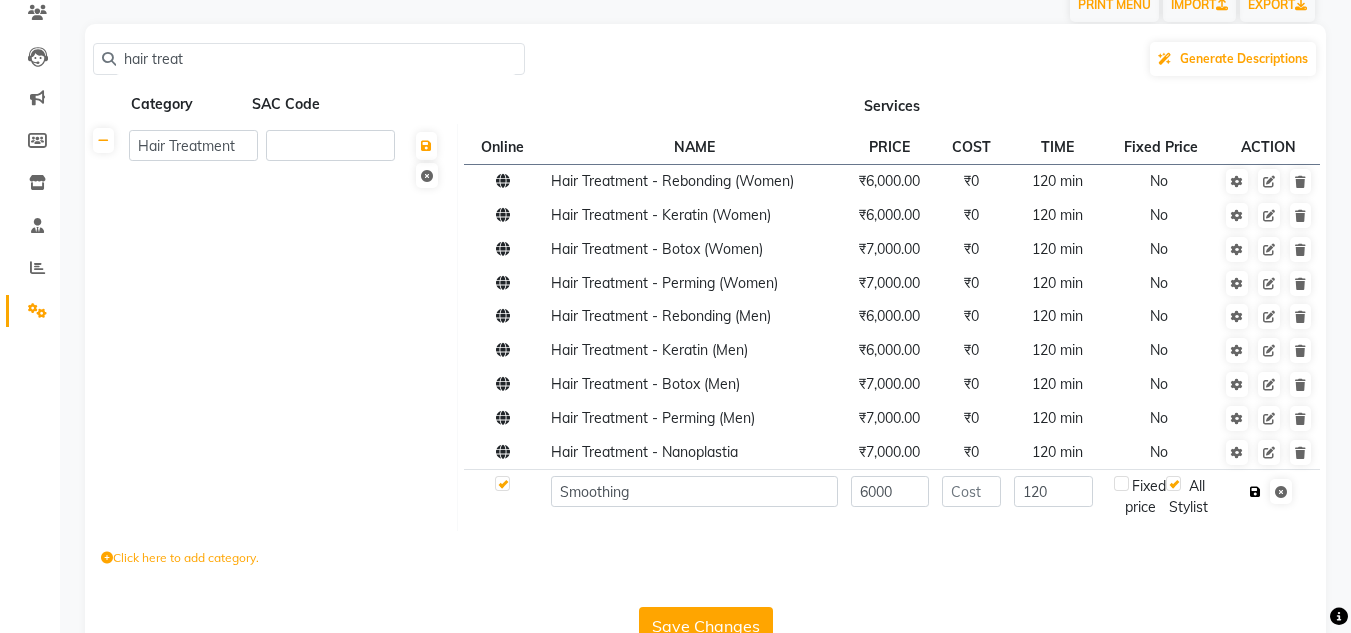 click at bounding box center [1255, 492] 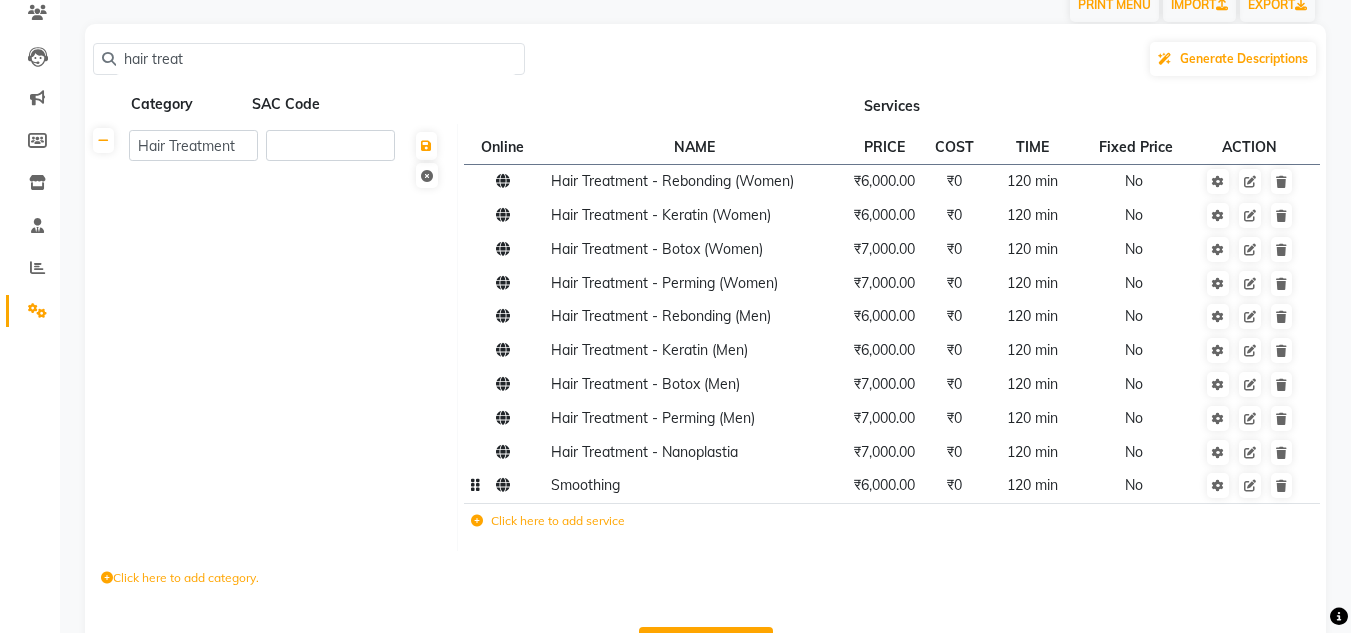 click on "Smoothing" 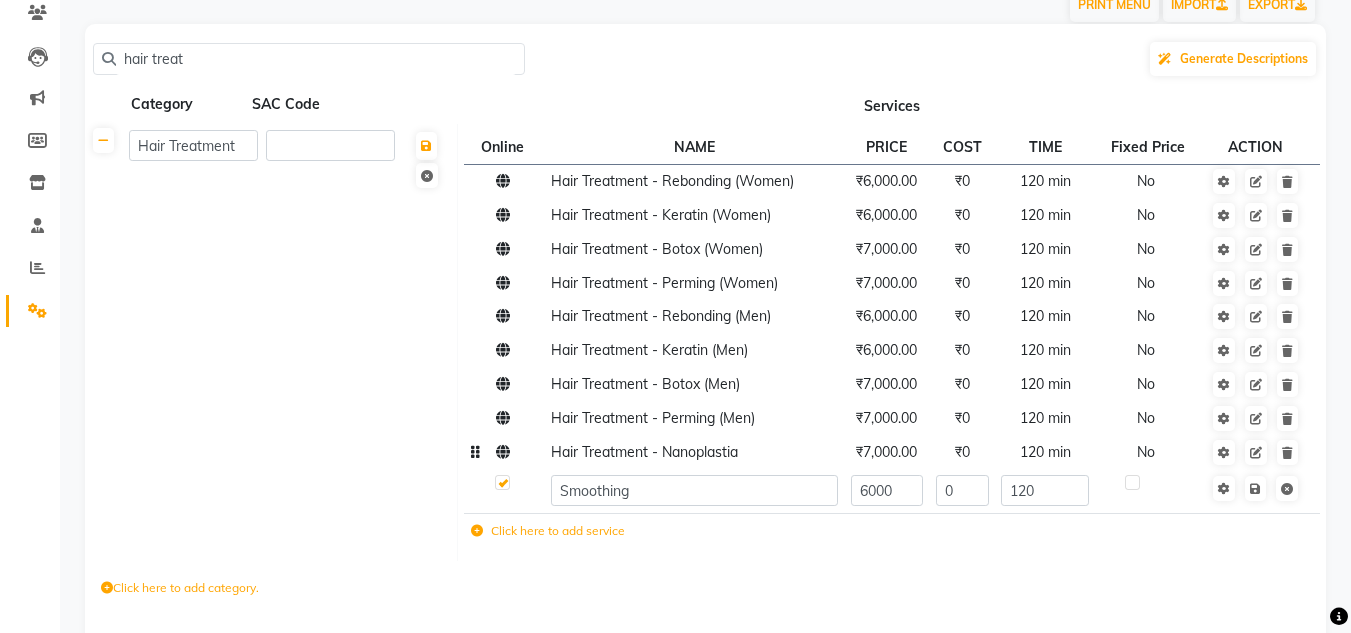 click on "Hair Treatment - Nanoplastia" 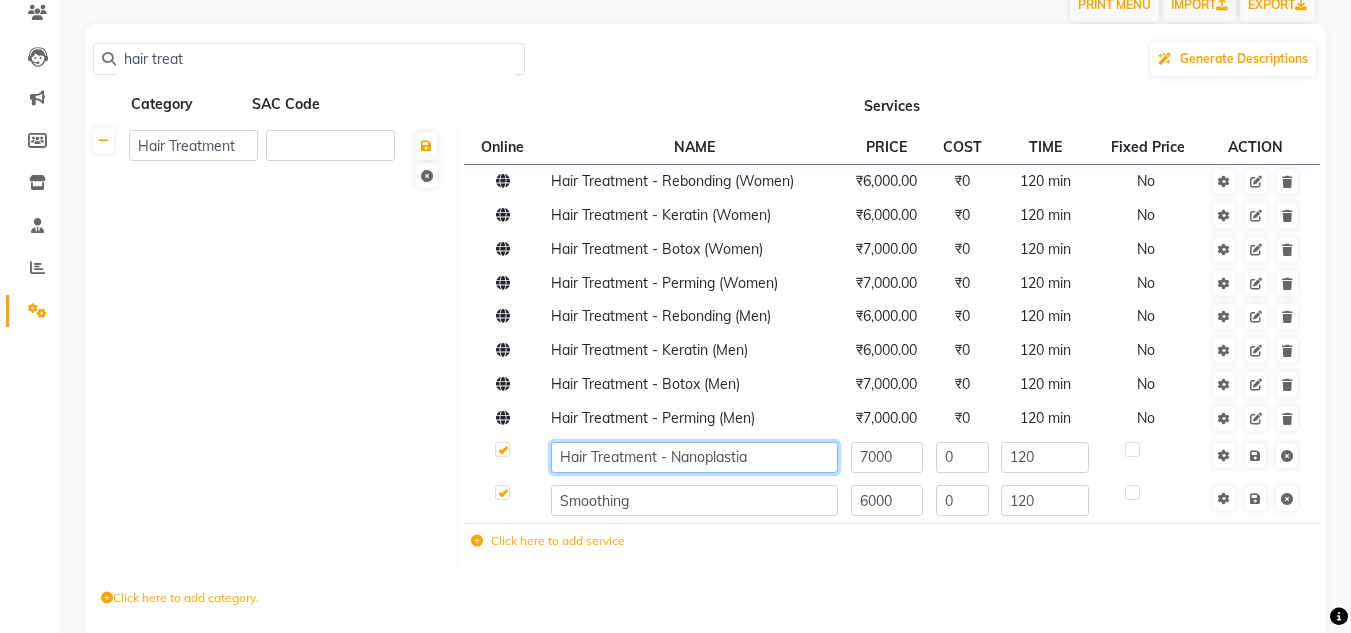 click on "Hair Treatment - Nanoplastia" 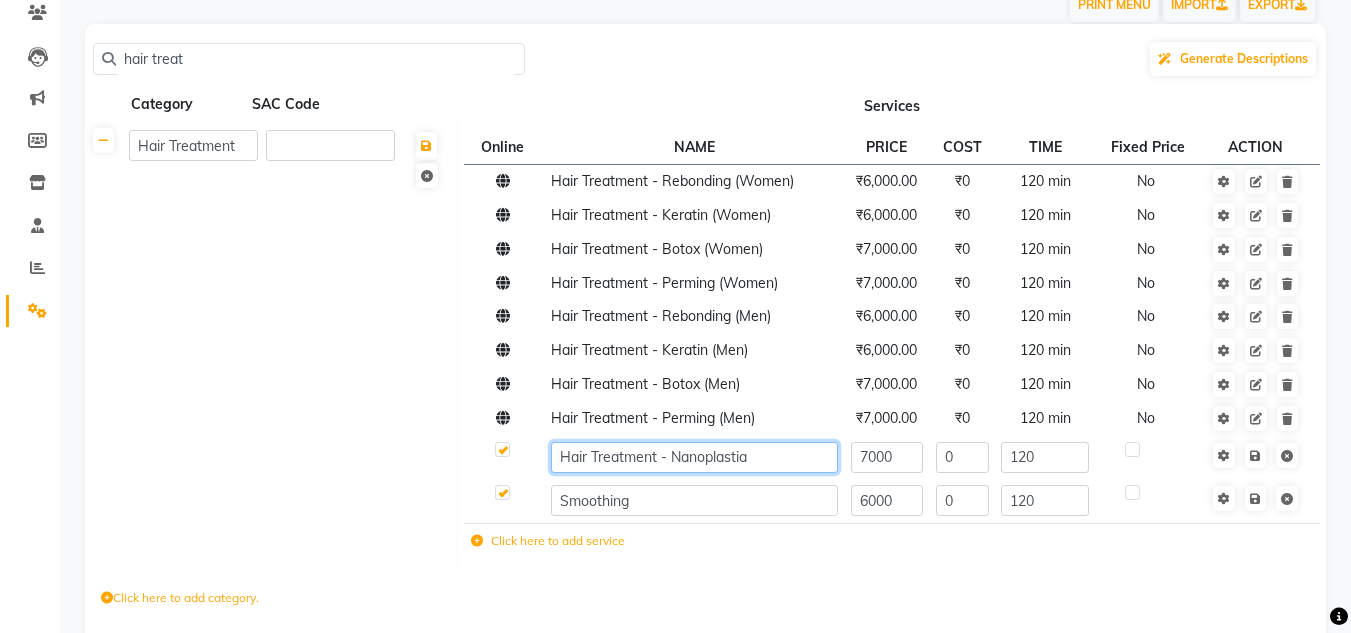 click on "Hair Treatment - Nanoplastia" 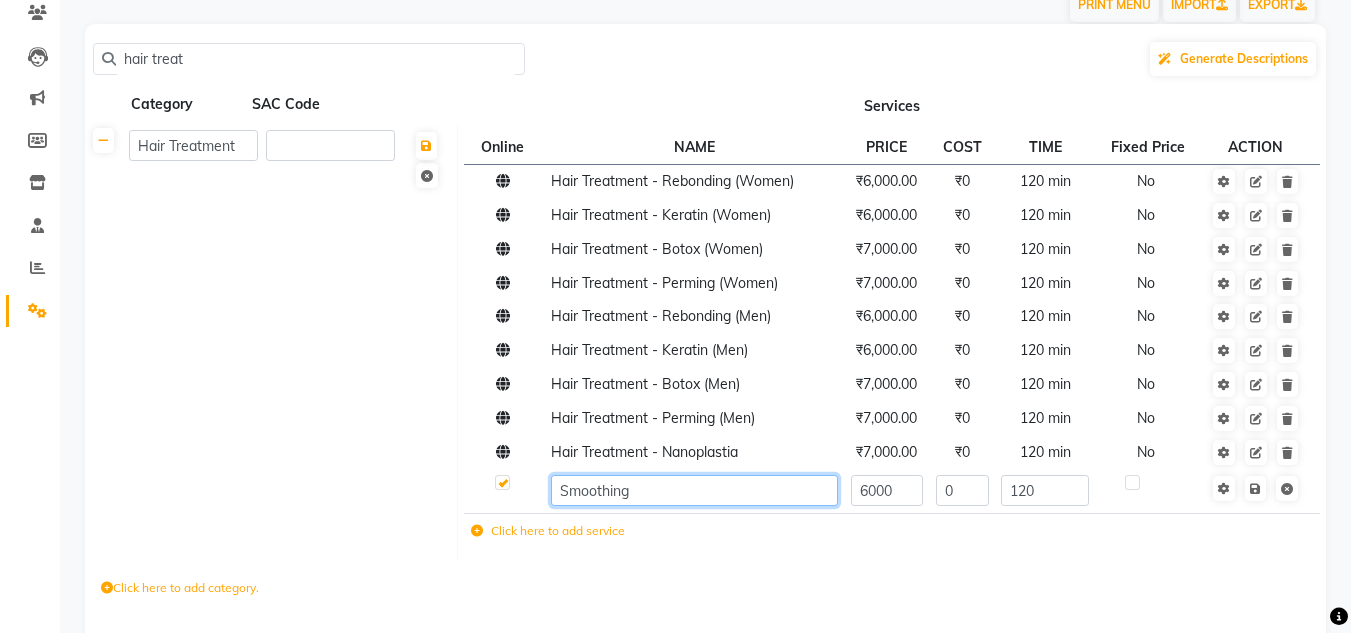 click on "Smoothing" 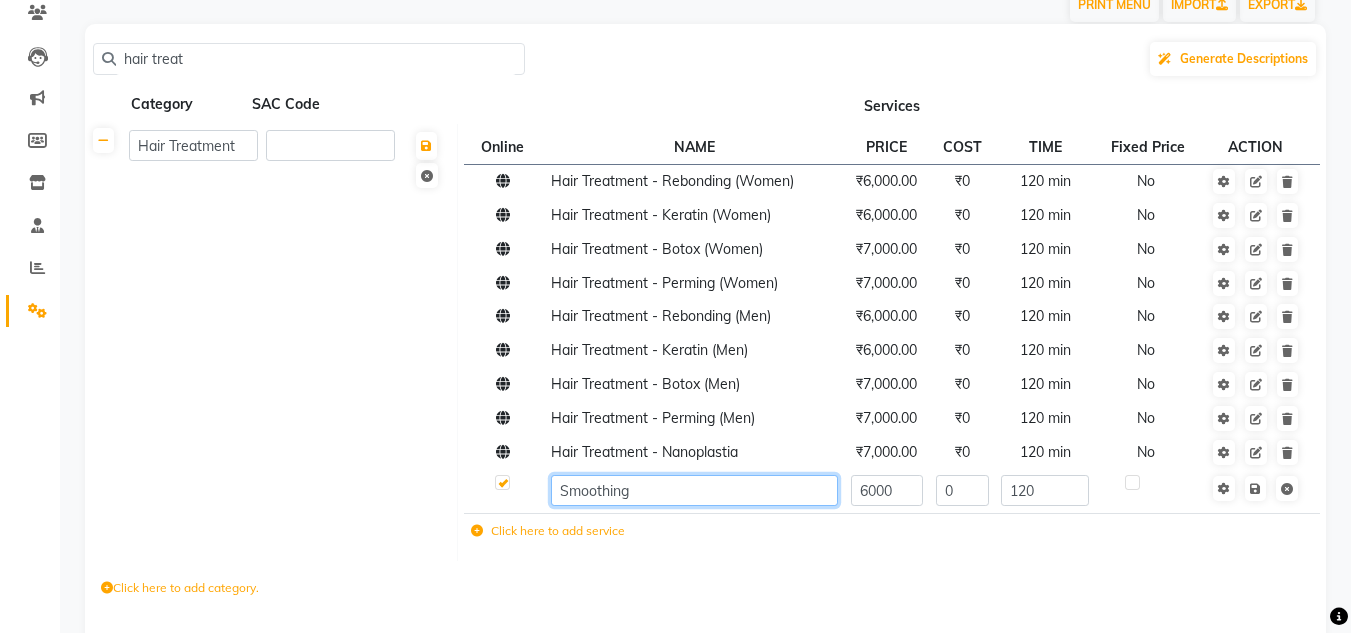 paste on "Treatment" 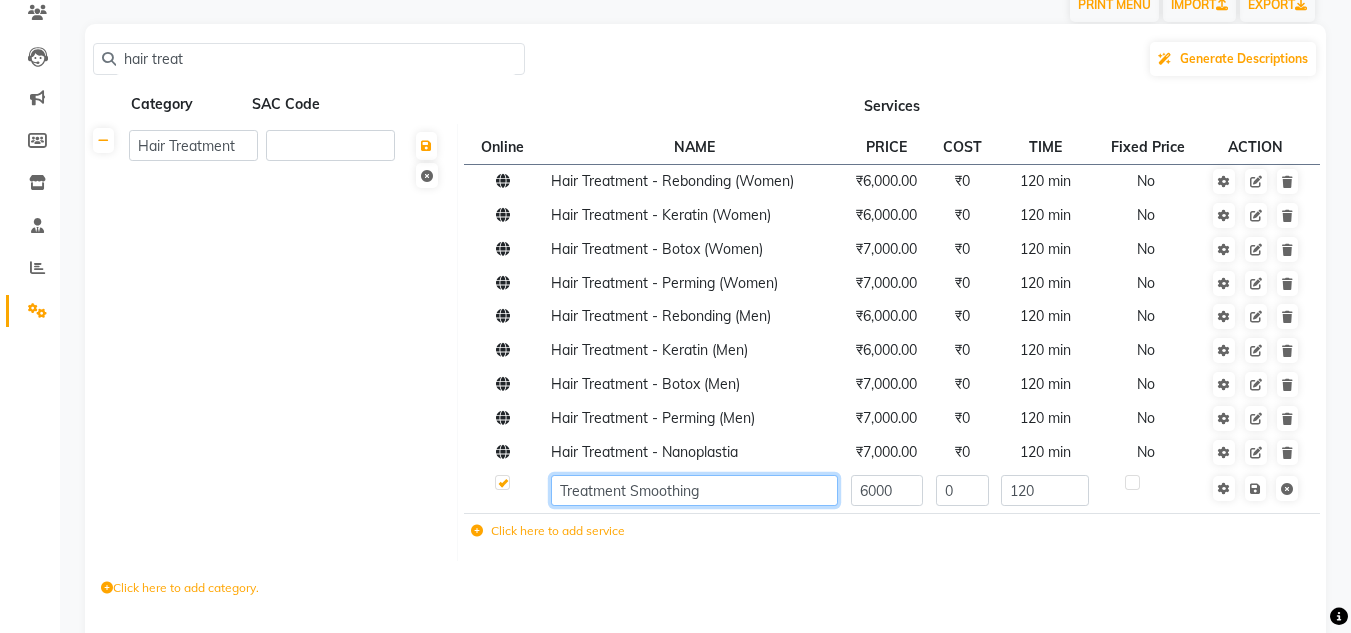 click on "Treatment Smoothing" 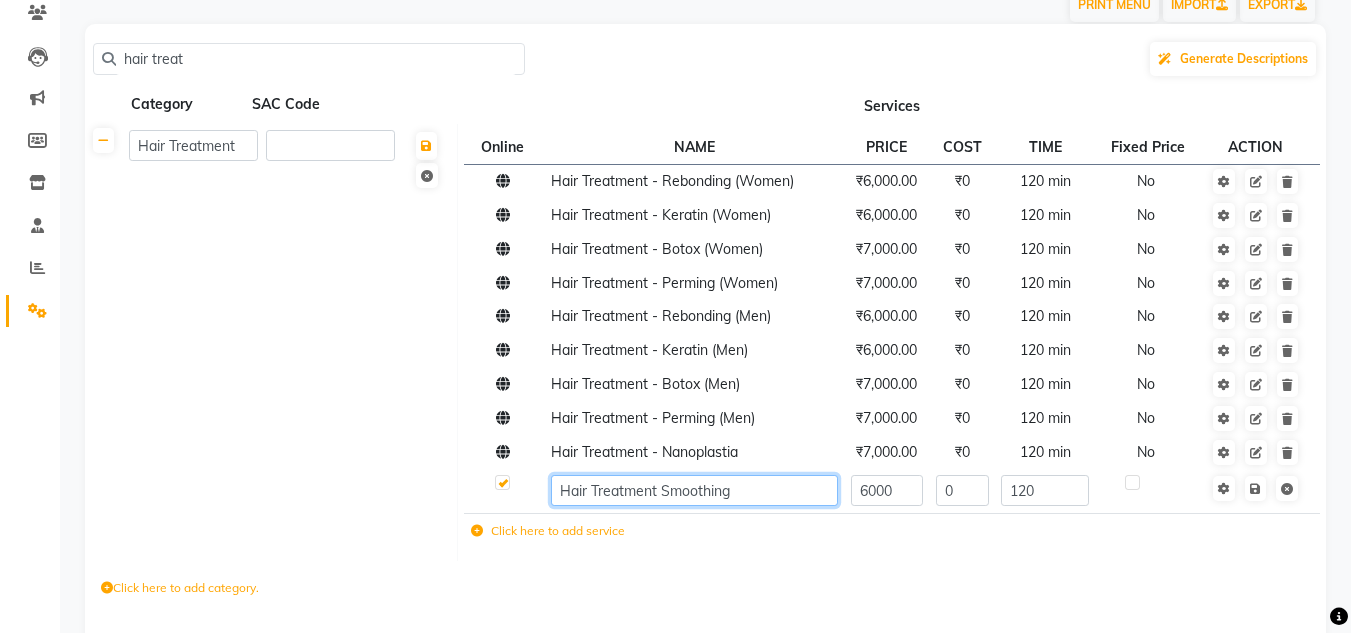 click on "Hair Treatment Smoothing" 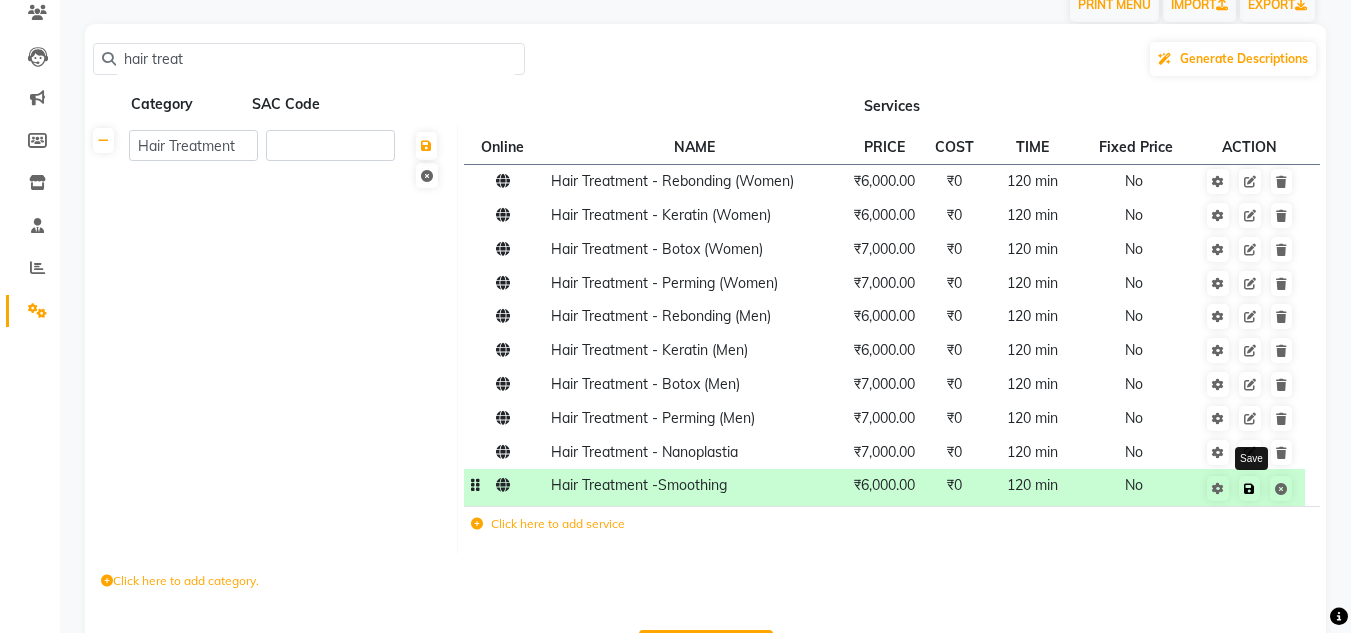 click 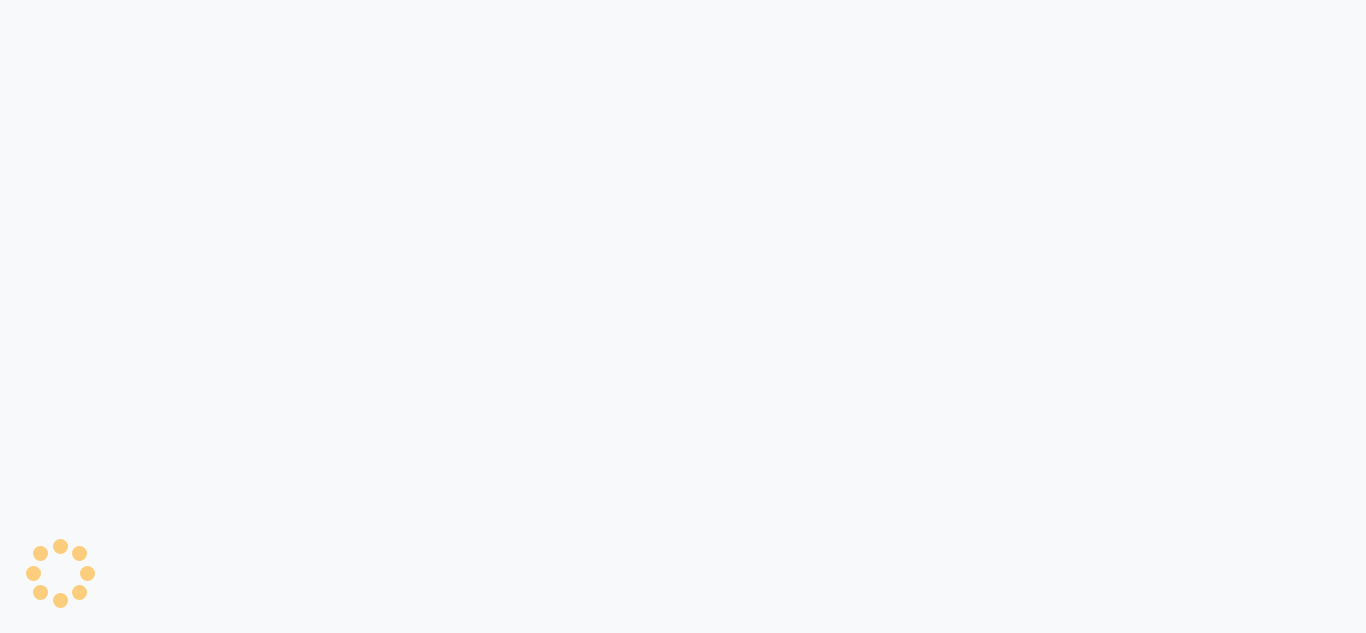 scroll, scrollTop: 0, scrollLeft: 0, axis: both 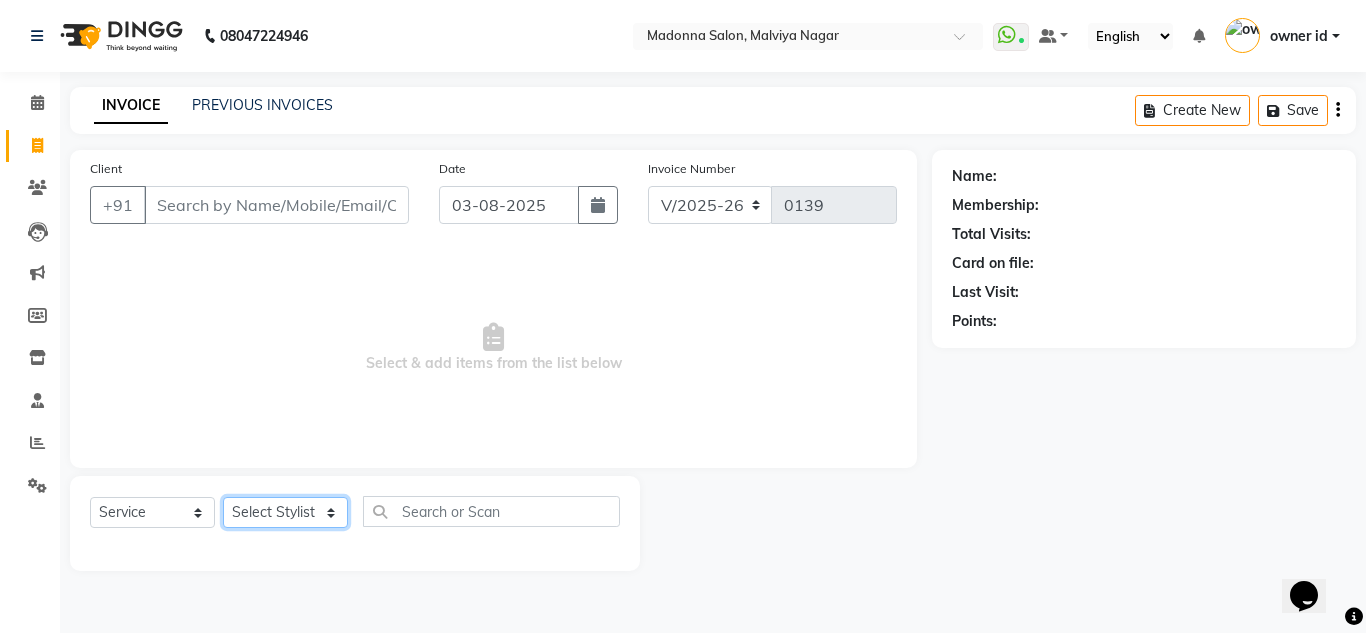 click on "Select Stylist Amit Bharti Devesh Farman Harsh  Jaikesh Manager Manoj Nitin Nails owner id Poonam Rihan" 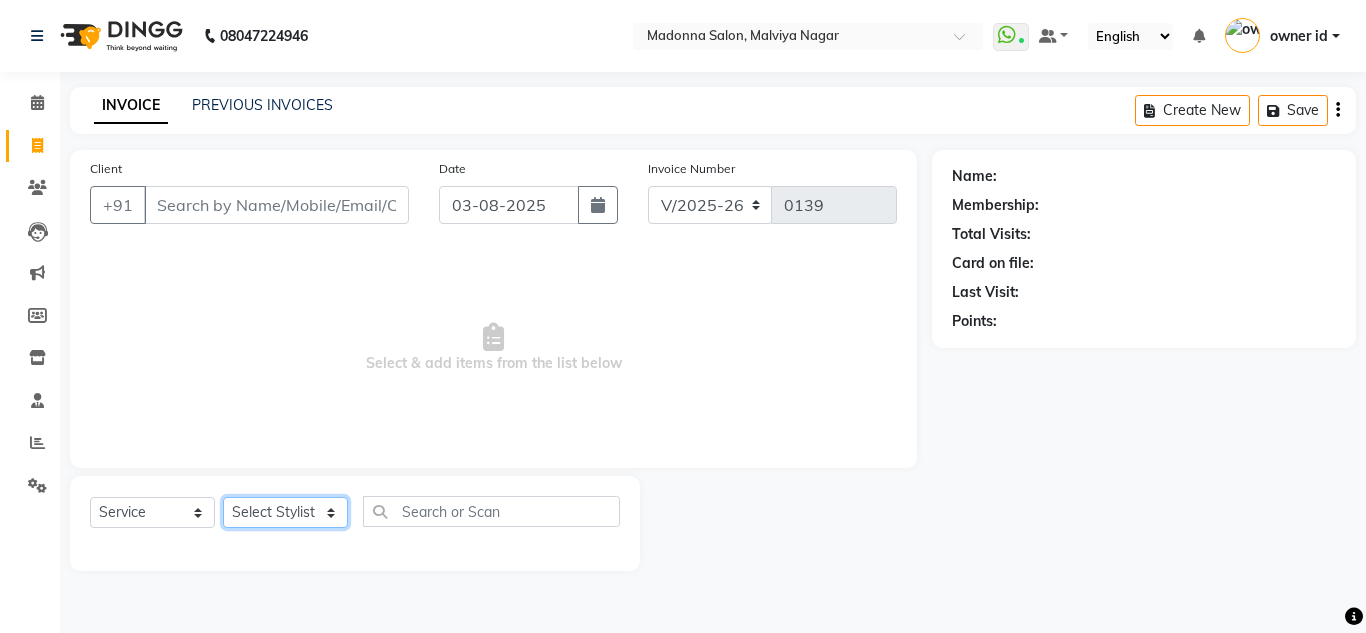 select on "86637" 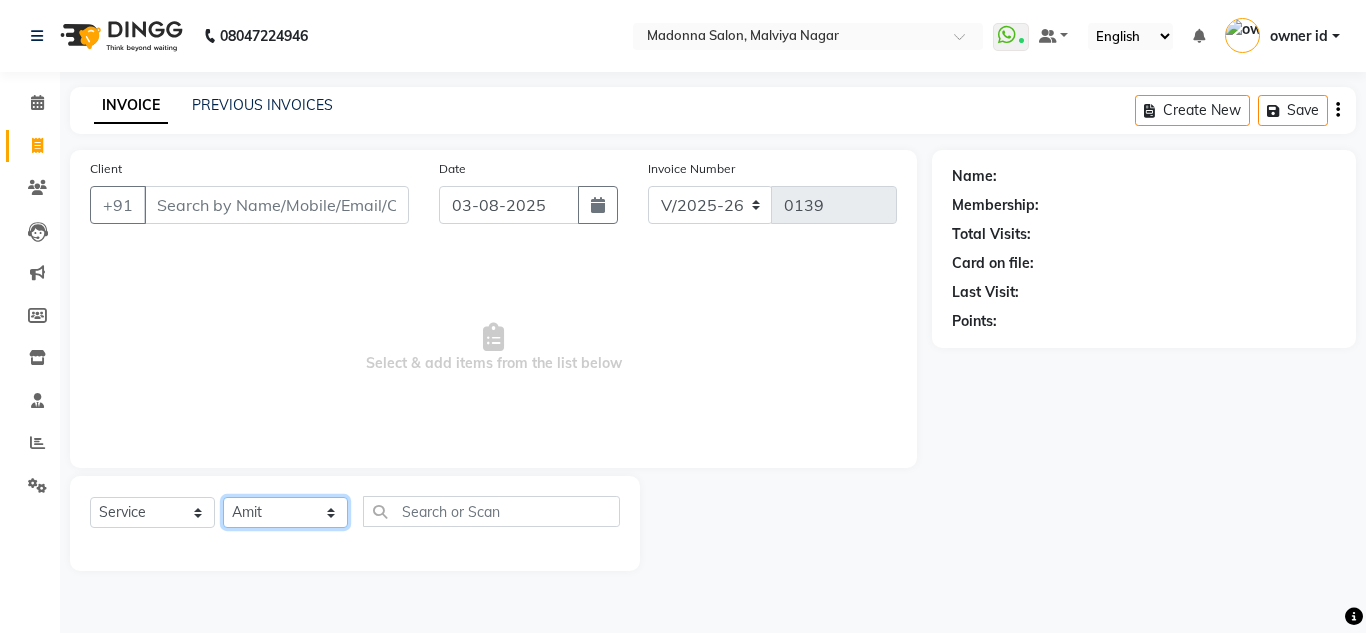 click on "Select Stylist Amit Bharti Devesh Farman Harsh  Jaikesh Manager Manoj Nitin Nails owner id Poonam Rihan" 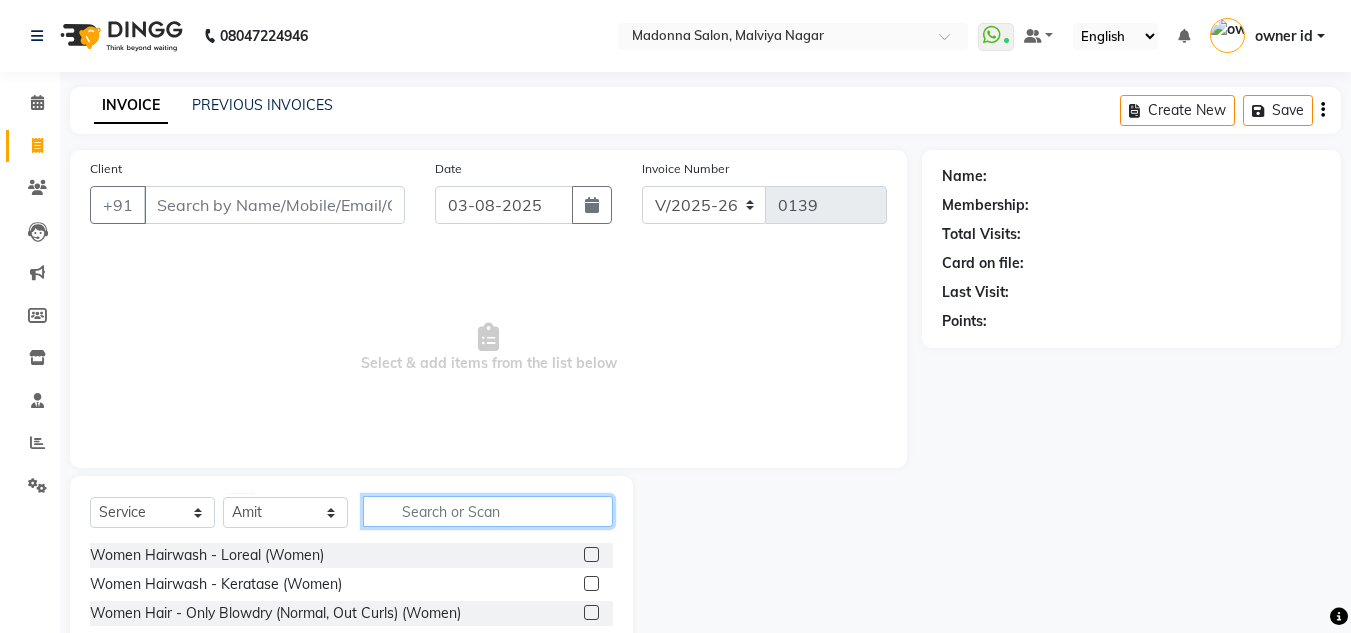 click 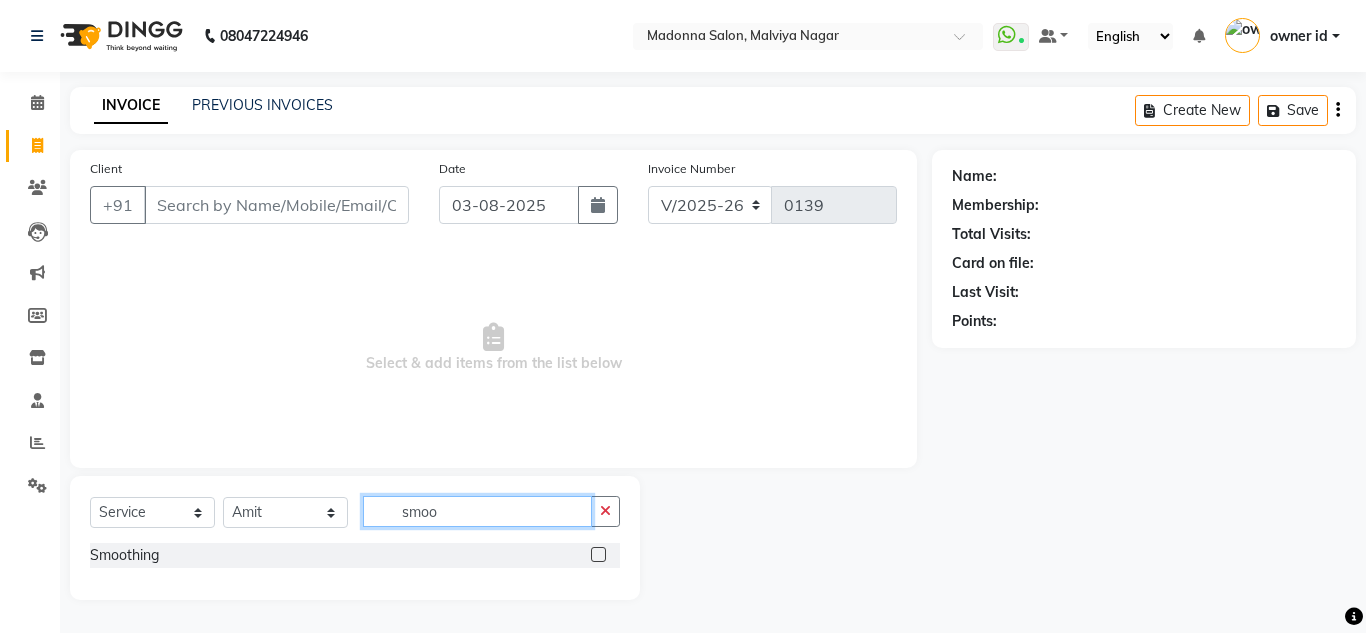 type on "smoo" 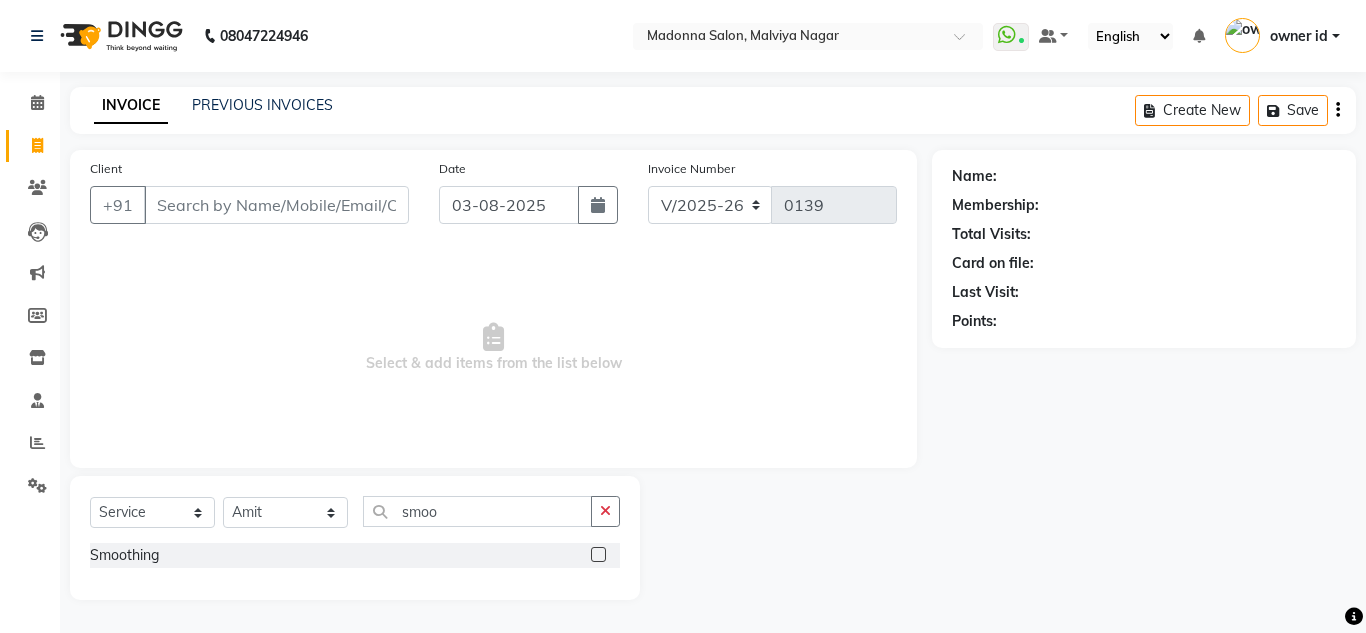 click 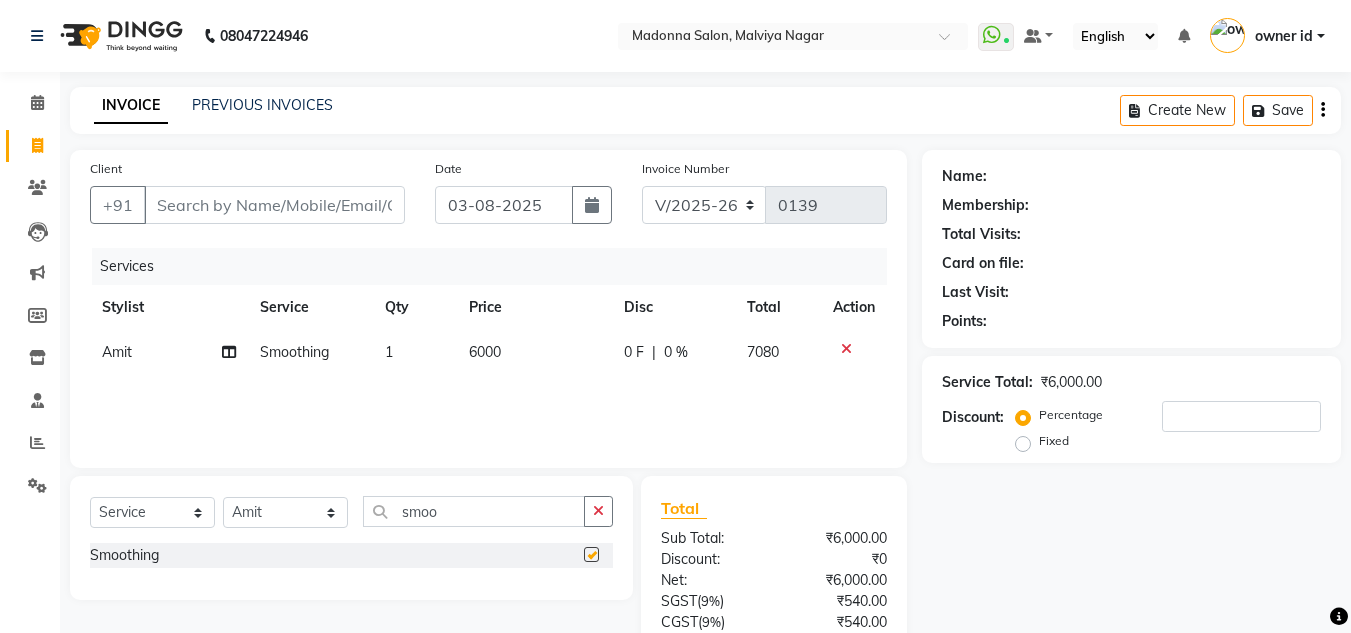 checkbox on "false" 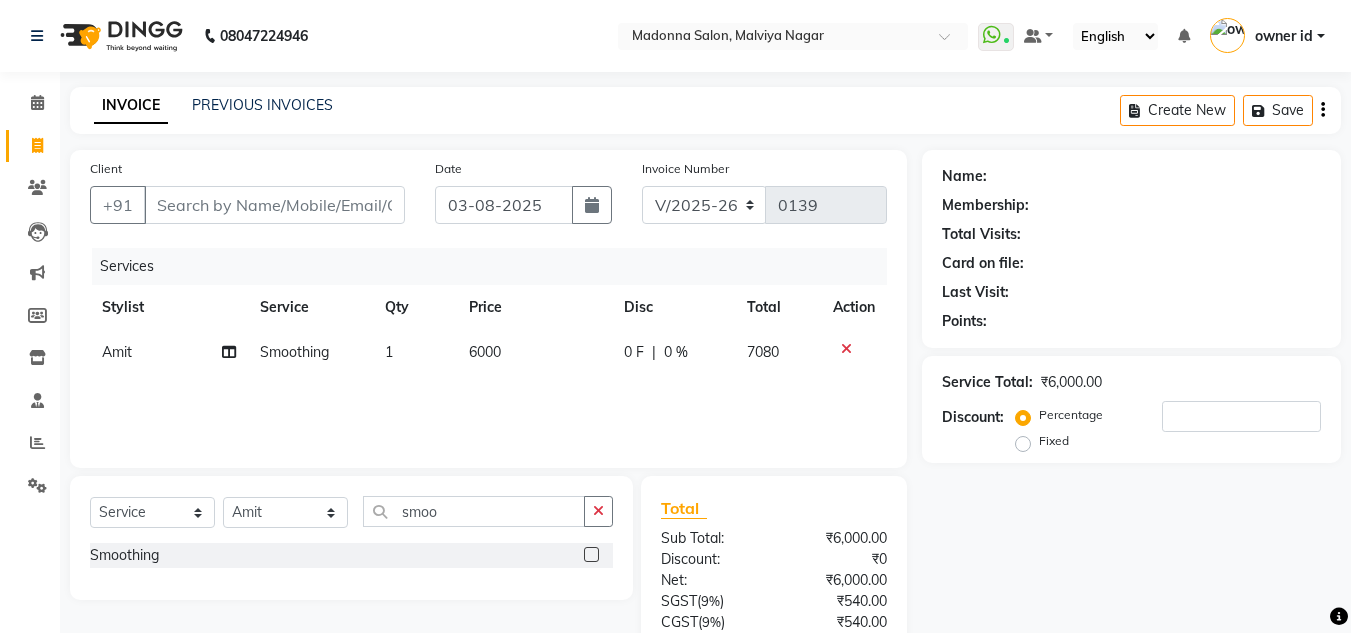 click 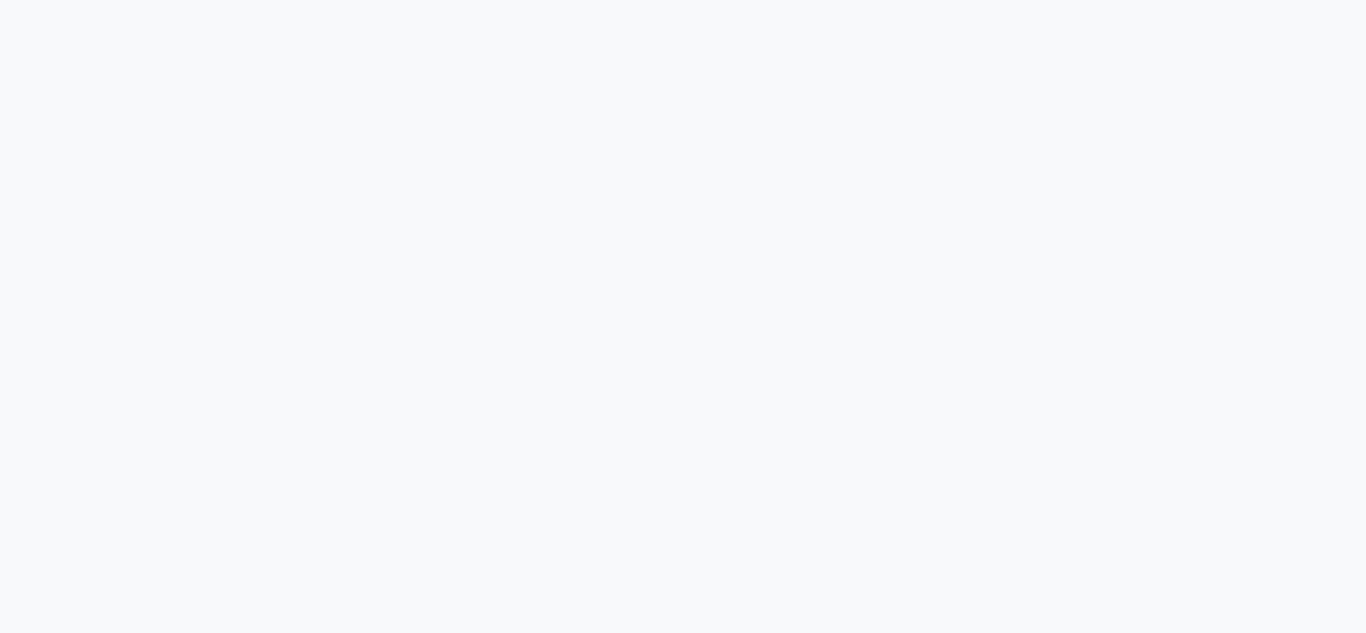 scroll, scrollTop: 0, scrollLeft: 0, axis: both 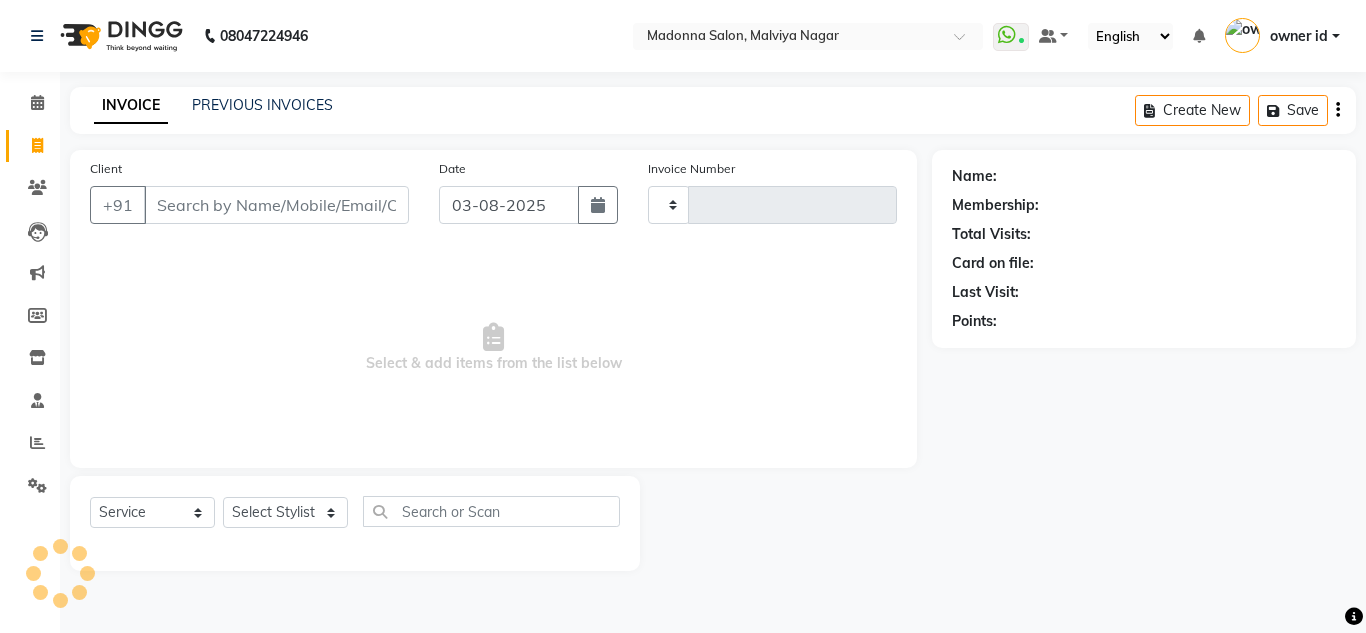 type on "0139" 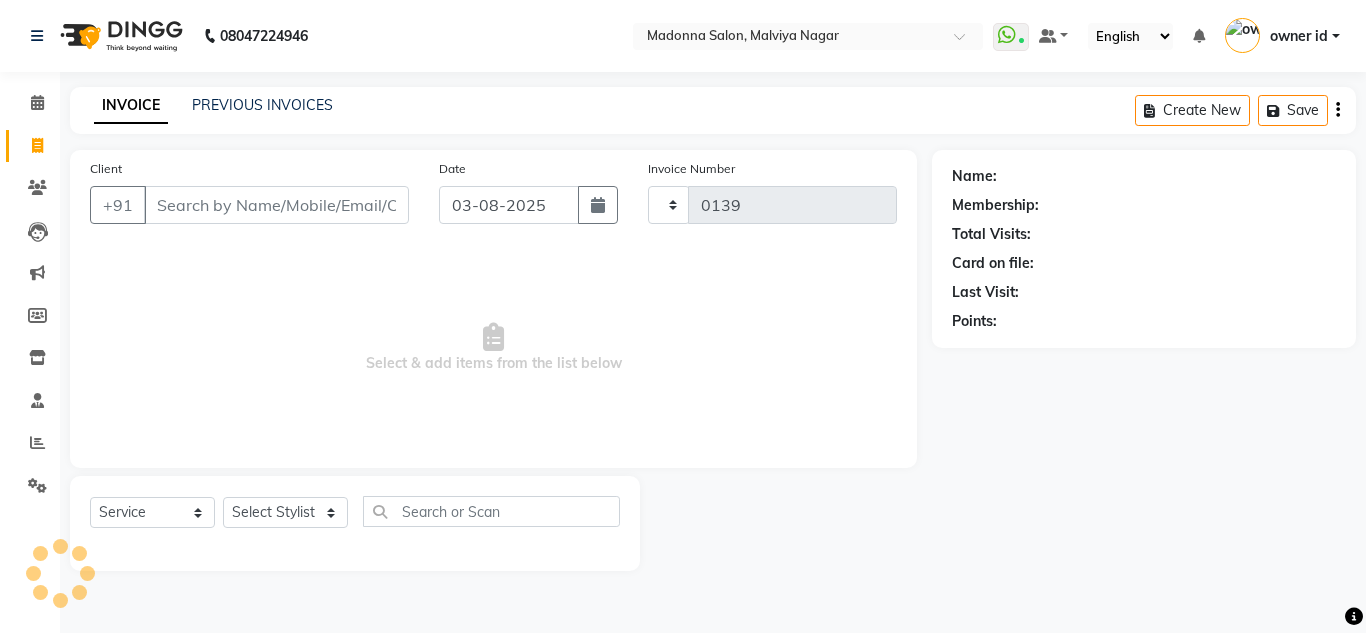 select on "8641" 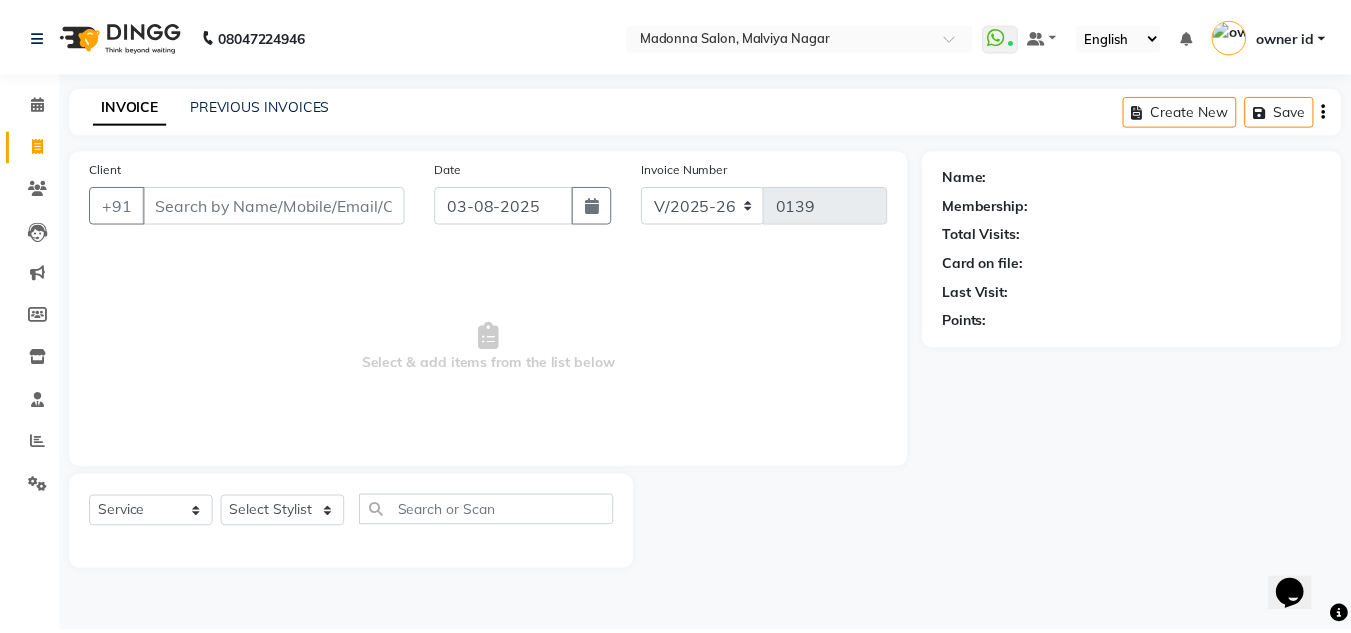 scroll, scrollTop: 0, scrollLeft: 0, axis: both 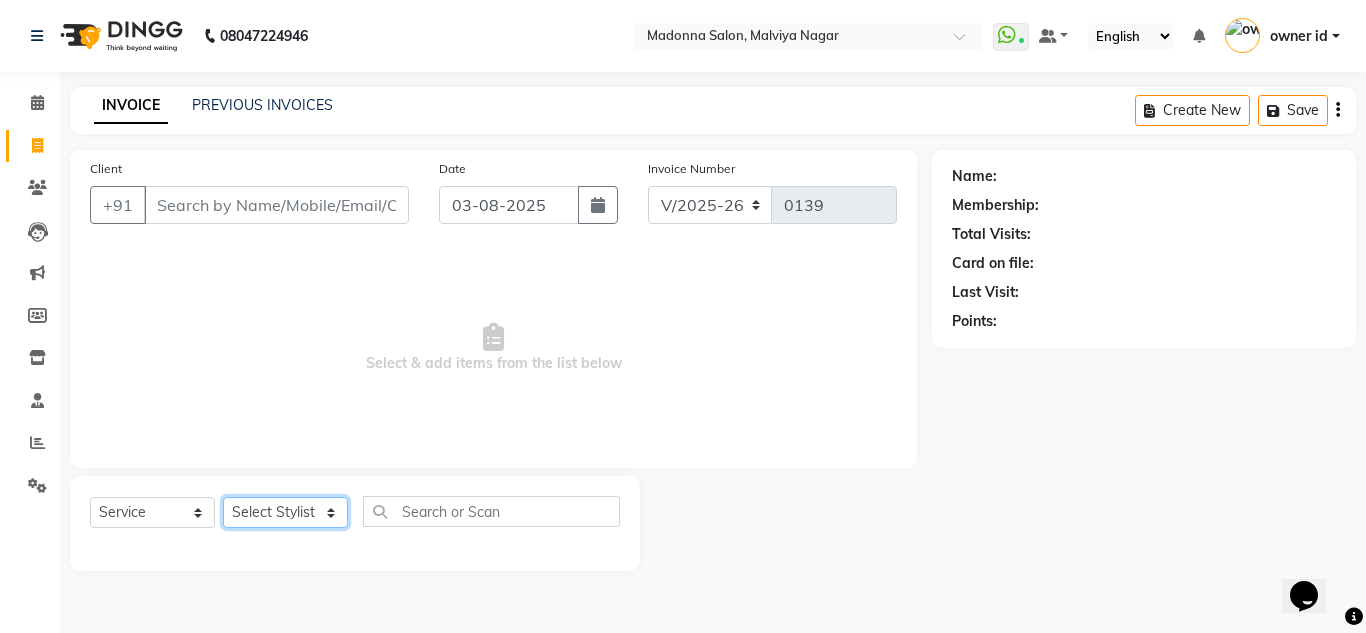click on "Select Stylist Amit Bharti Devesh Farman Harsh  Jaikesh Manager Manoj Nitin Nails owner id Poonam Rihan" 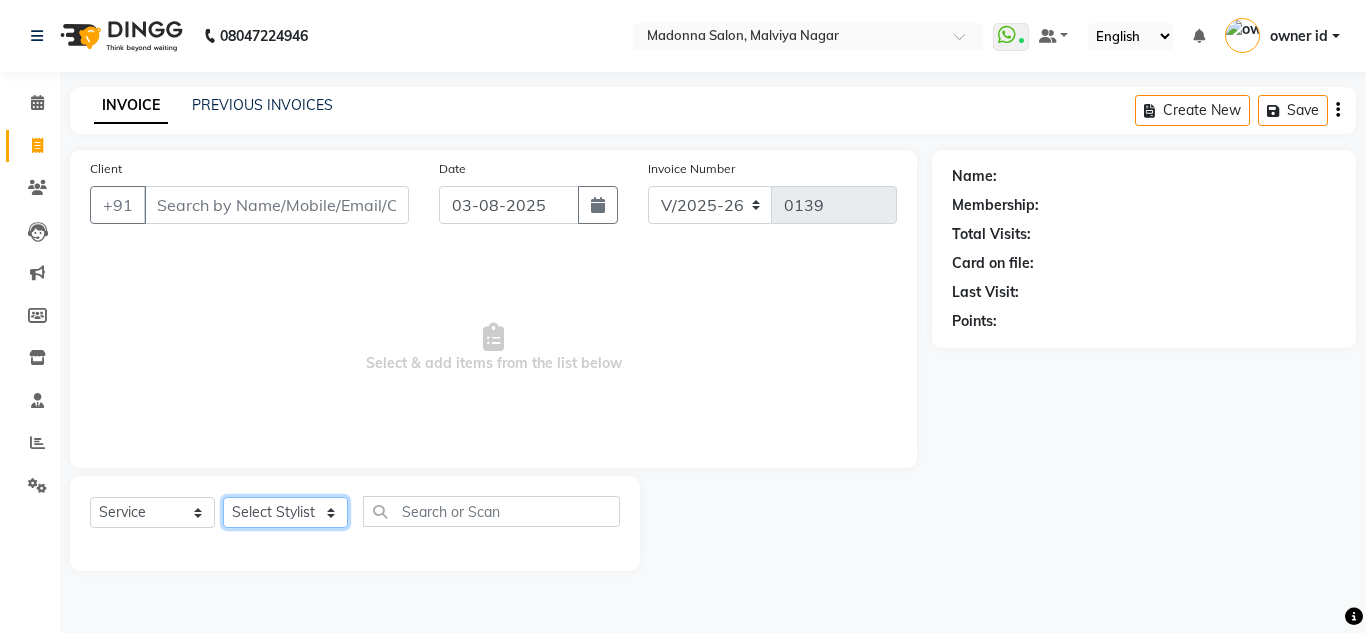 select on "86637" 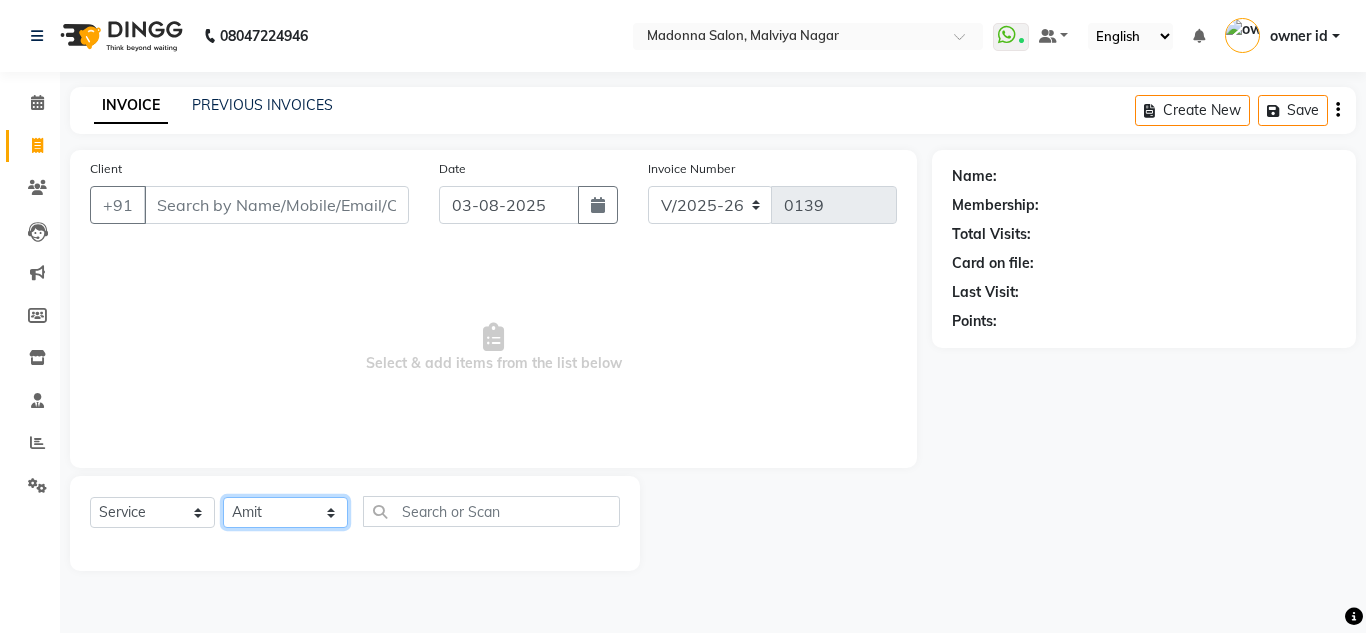 click on "Select Stylist Amit Bharti Devesh Farman Harsh  Jaikesh Manager Manoj Nitin Nails owner id Poonam Rihan" 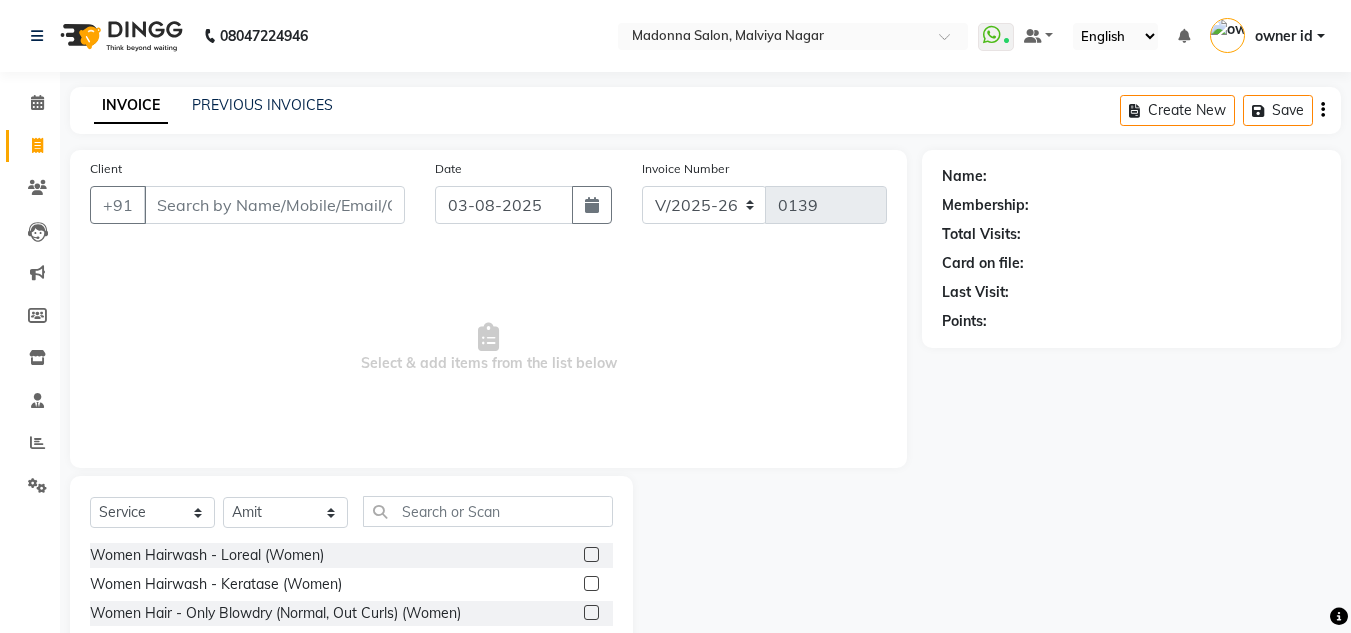 click on "Select  Service  Product  Membership  Package Voucher Prepaid Gift Card  Select Stylist Amit Bharti Devesh Farman Harsh  Jaikesh Manager Manoj Nitin Nails owner id Poonam Rihan Women Hairwash  - Loreal  (Women)  Women Hairwash - Keratase  (Women)  Women Hair  - Only Blowdry (Normal, Out Curls) (Women)  Women Hair  - Haircut (Women)  Women Hair  - Ironing (Women)  Women Hair  - Iron Curls / Tong Curls (Women)  Women Hair  - Head Oil Massage (olive, coconut) (Women)  Women Hair  - Head Oil Massage Bringraj (base olive oil) (Women)  Women Hair  - Head Massage Elixir  (Women)  Women Hair  - Olaplex Treatment (Women)  Pedicure - Foot logic  Menicure - Foot logic  Women Hairwash - Redken  (Women)  Women Hair  - Head Oil Massage (Almond) (Women)  NIL  Treatment Shampoo  Hair Ritual - Chroma Absolu Instant Gloss Hairwash + Blowdry (Women)  Hair Ritual - K - Fusio Scrub Instant Detox Ritual (Women)  Hair Ritual - K - Express Ritual (Fusio Dose Plus Ritual with Add on Masque)  Hair Ritual - K - Premiere Ritual -4800" 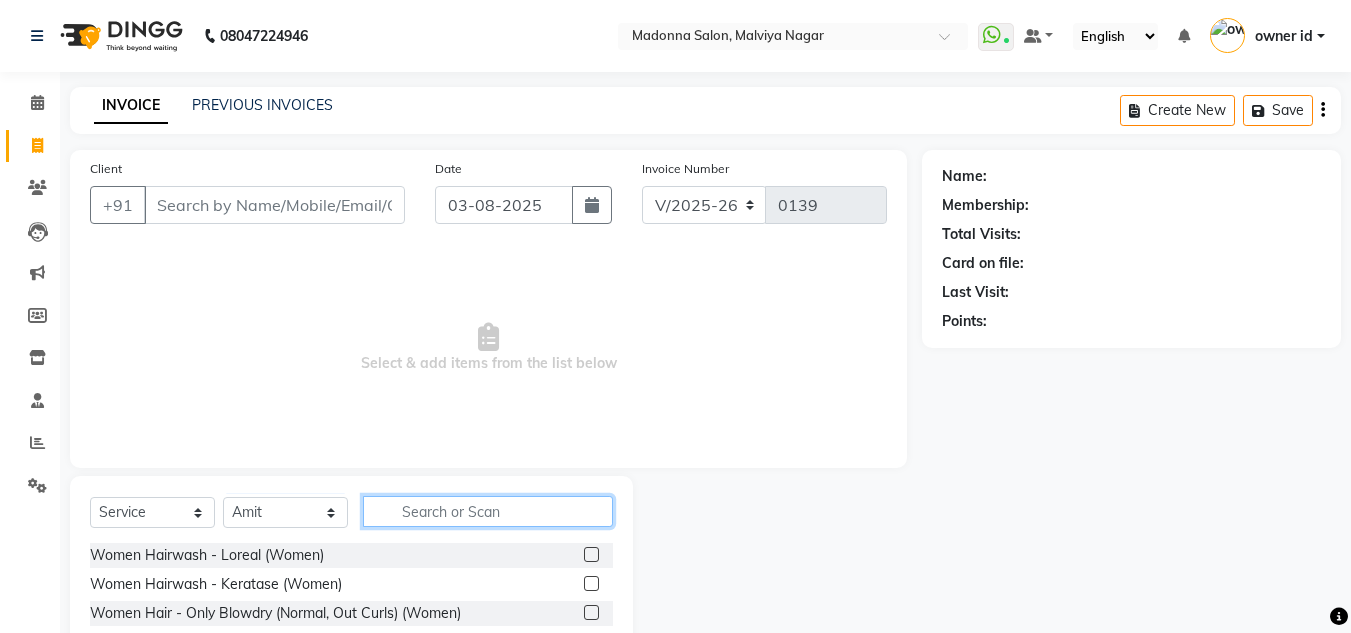 click 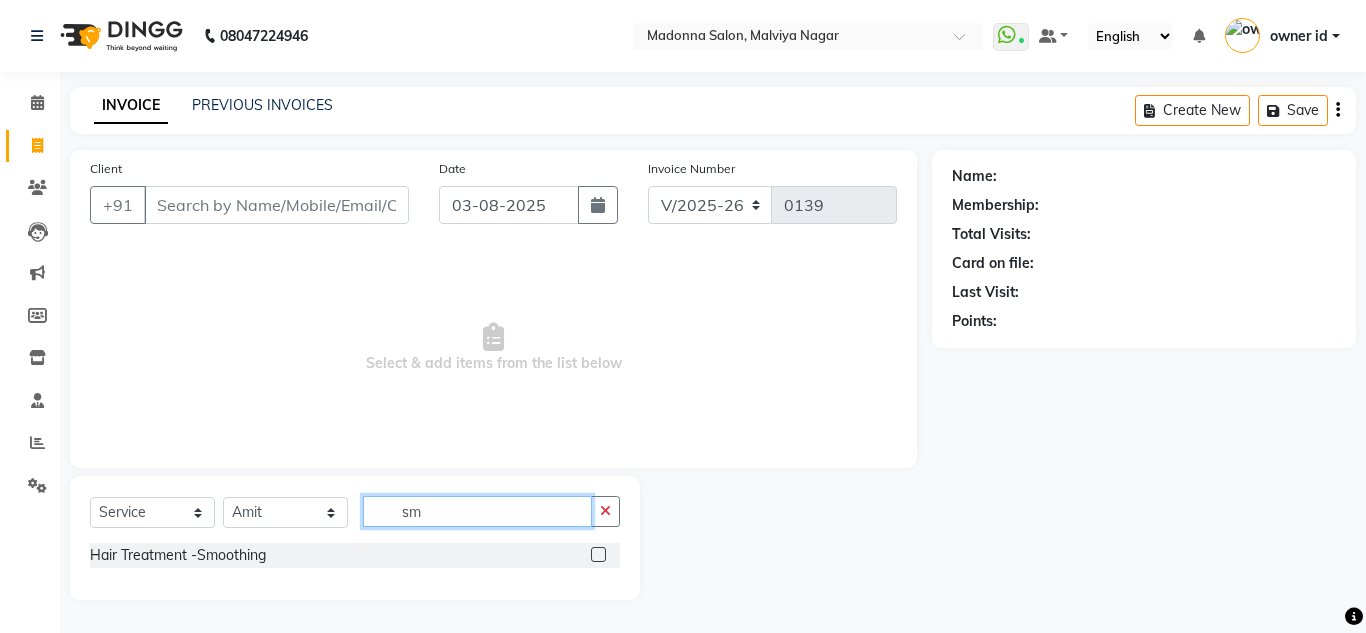 type on "sm" 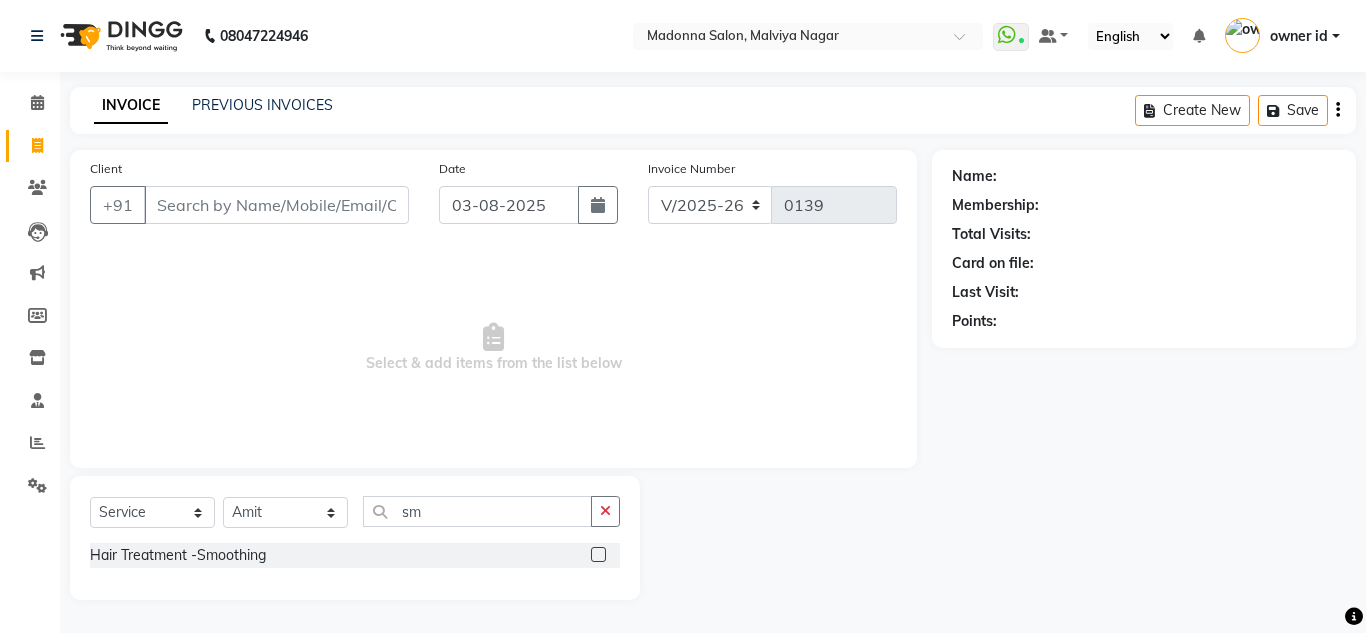 click 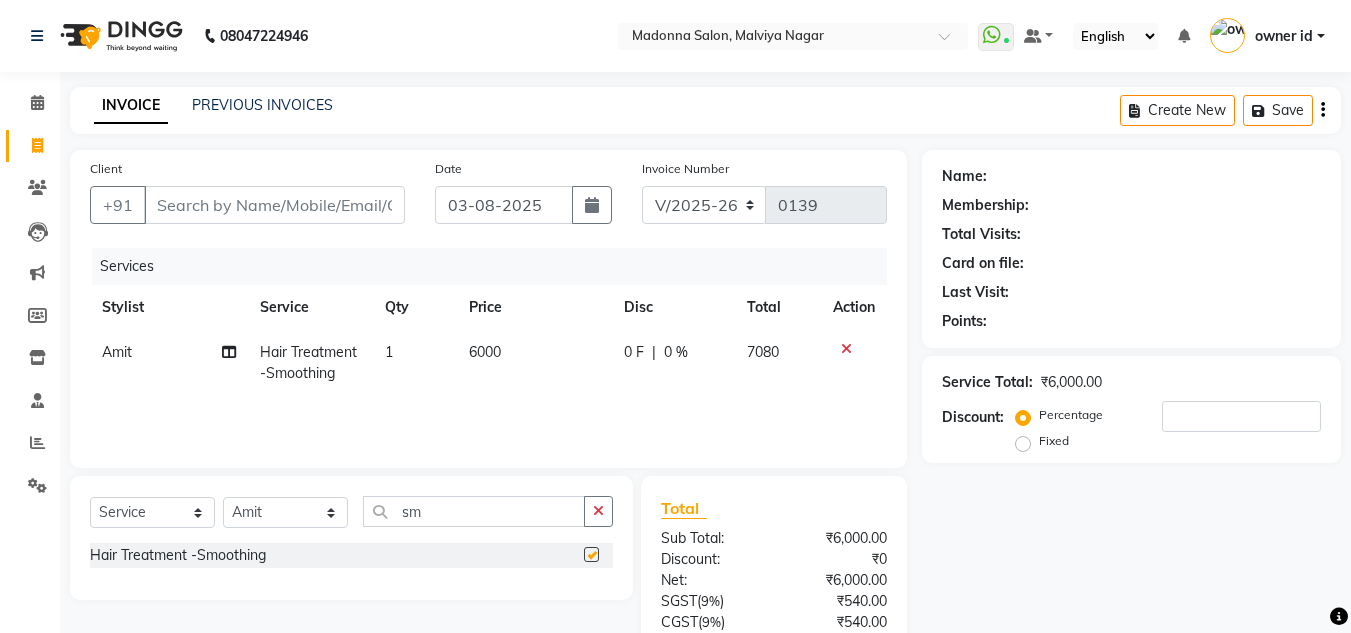 checkbox on "false" 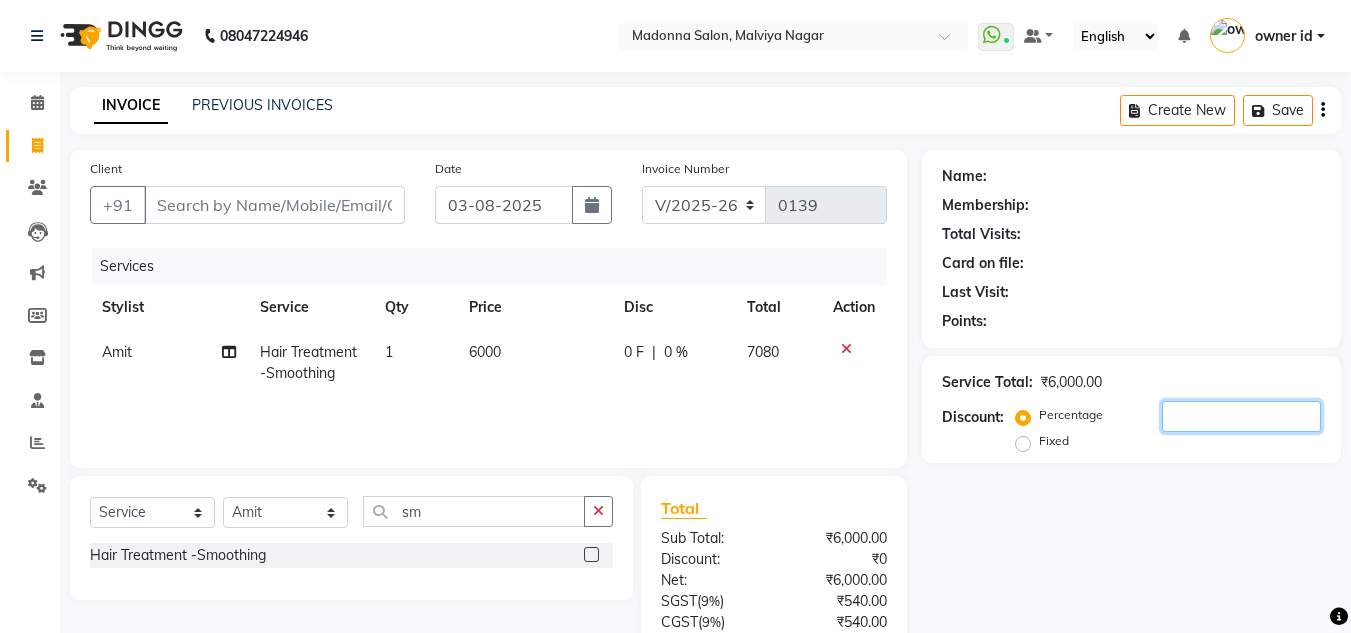 click 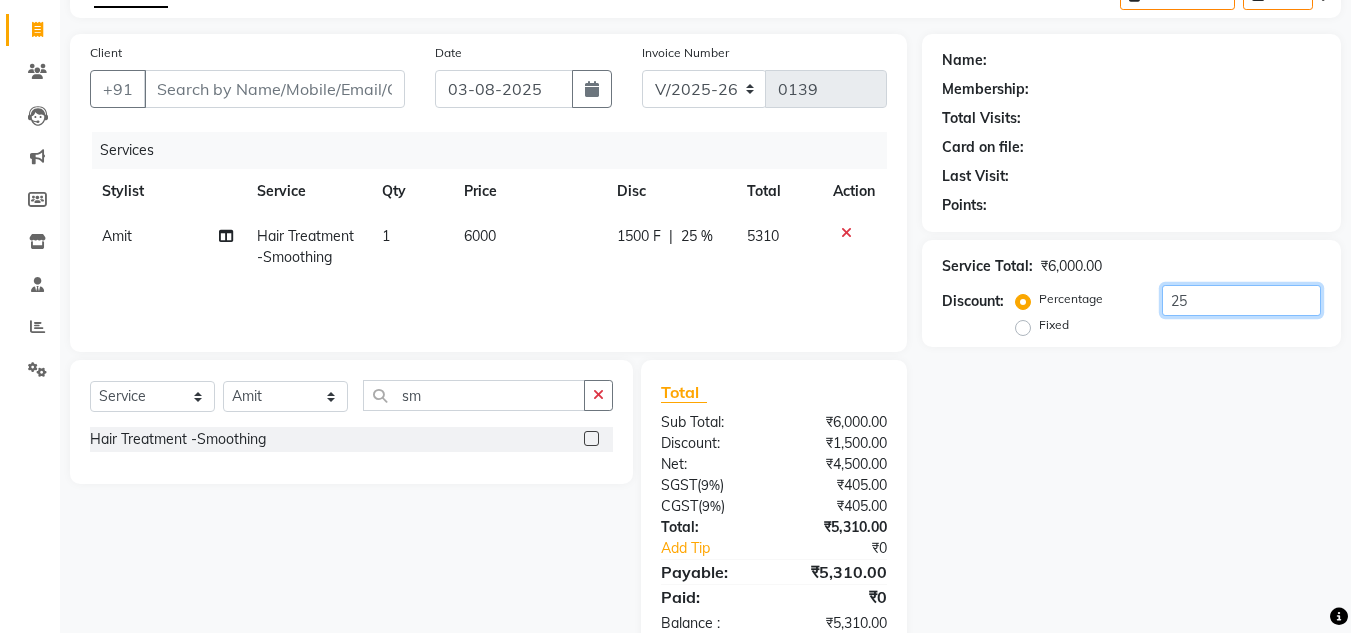 scroll, scrollTop: 167, scrollLeft: 0, axis: vertical 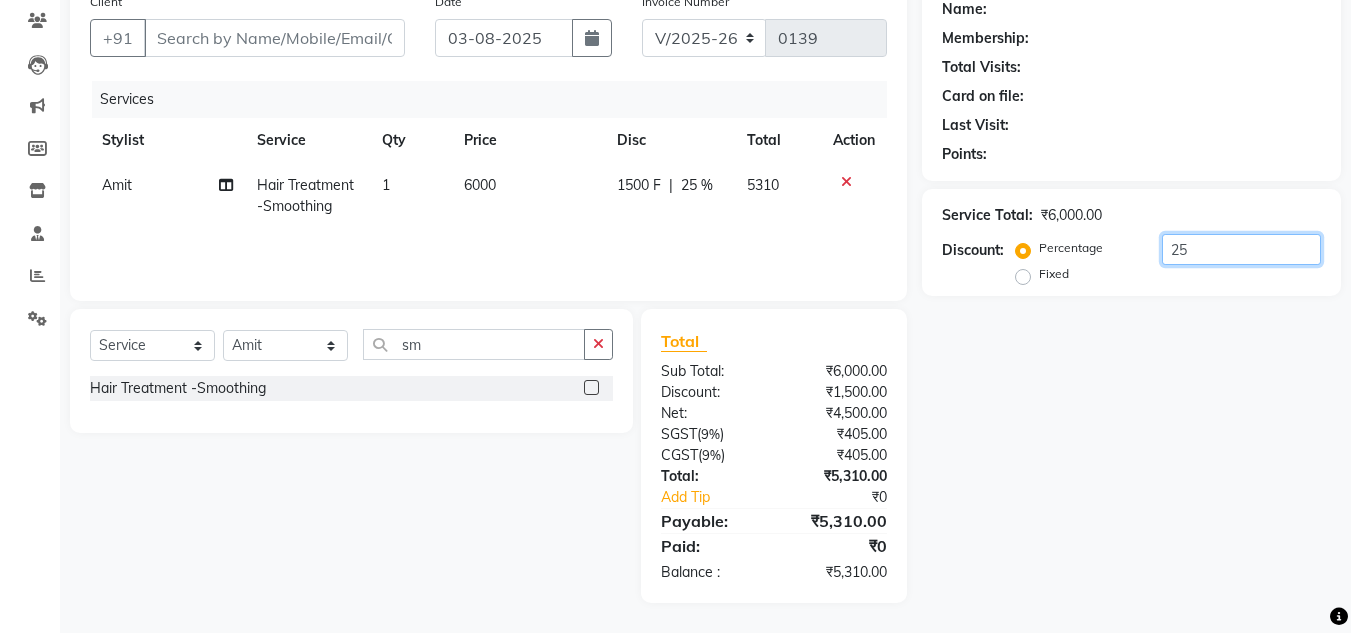 type on "2" 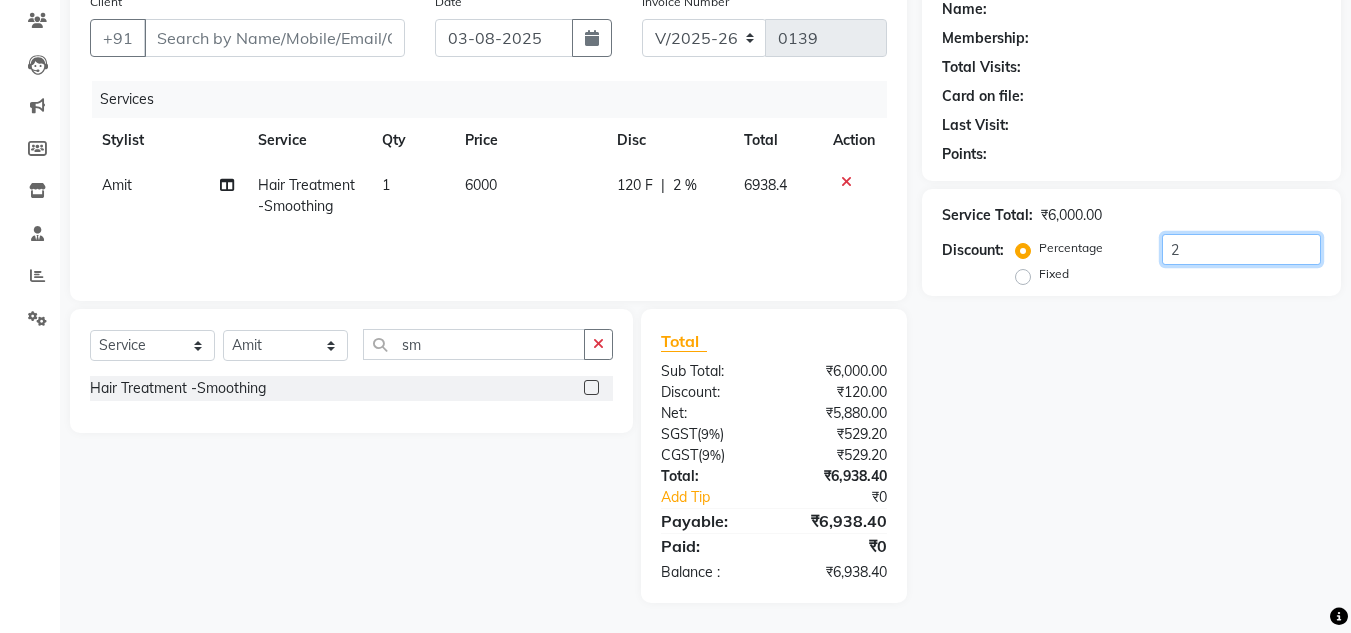 type 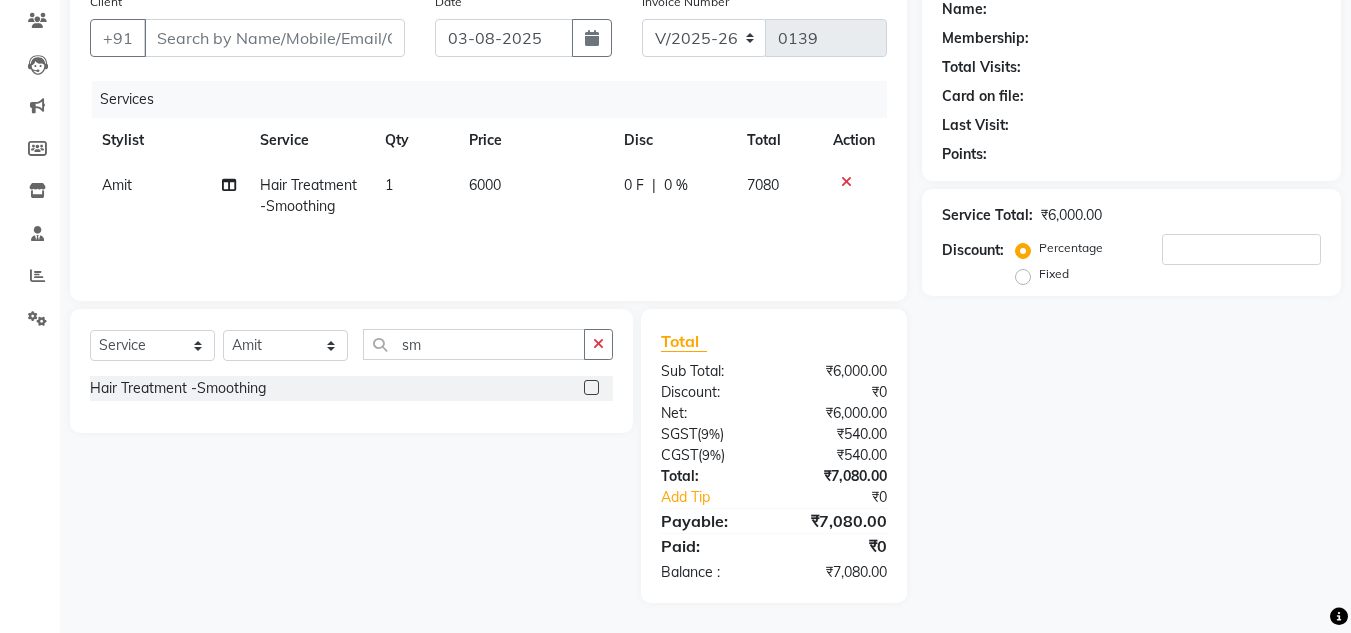 click on "Name: Membership: Total Visits: Card on file: Last Visit:  Points:  Service Total:  ₹6,000.00  Discount:  Percentage   Fixed" 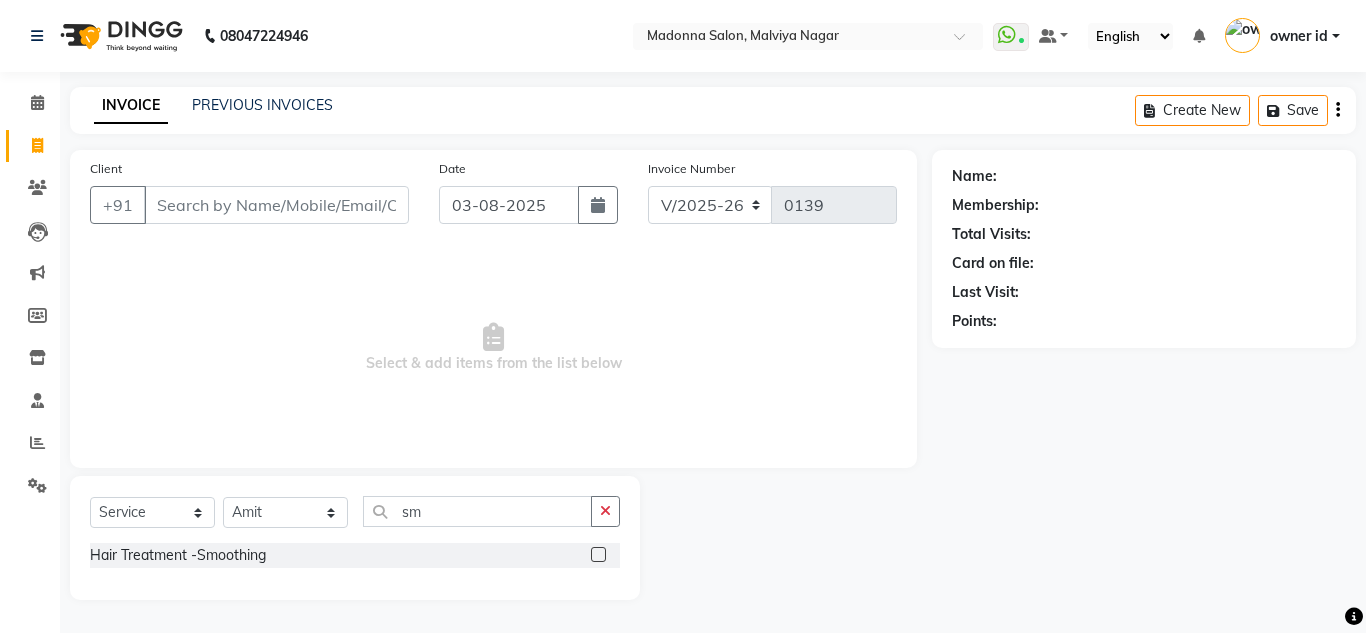 click 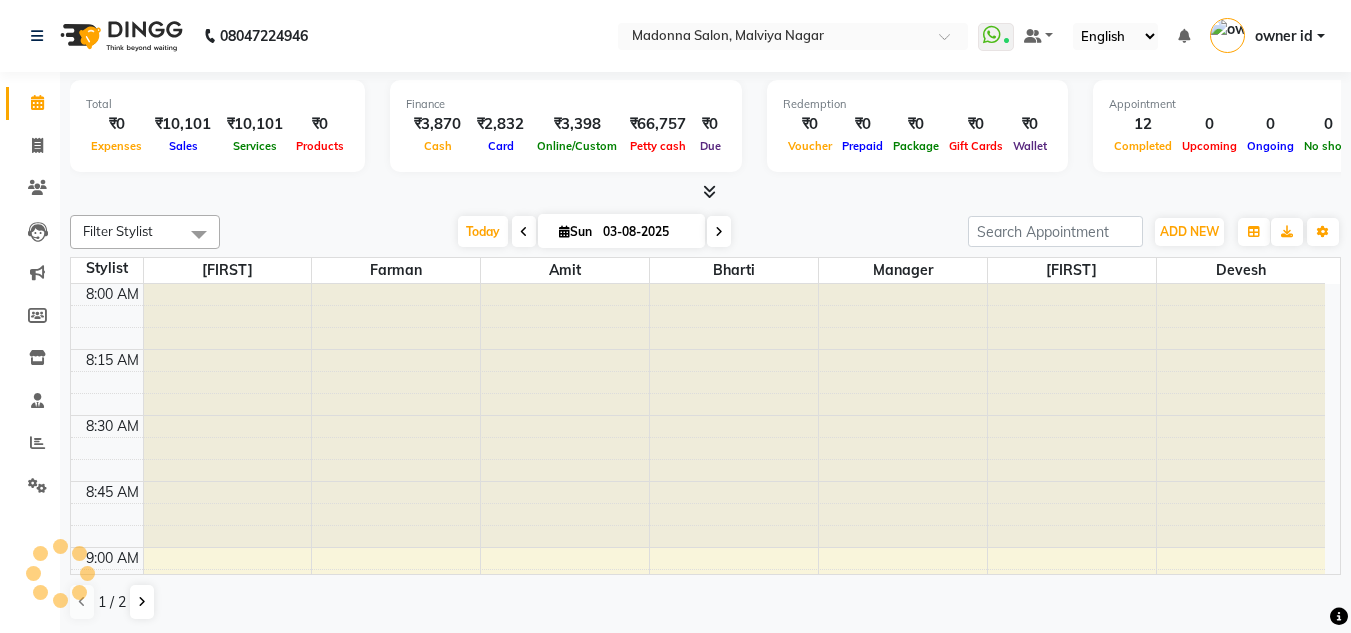 scroll, scrollTop: 0, scrollLeft: 0, axis: both 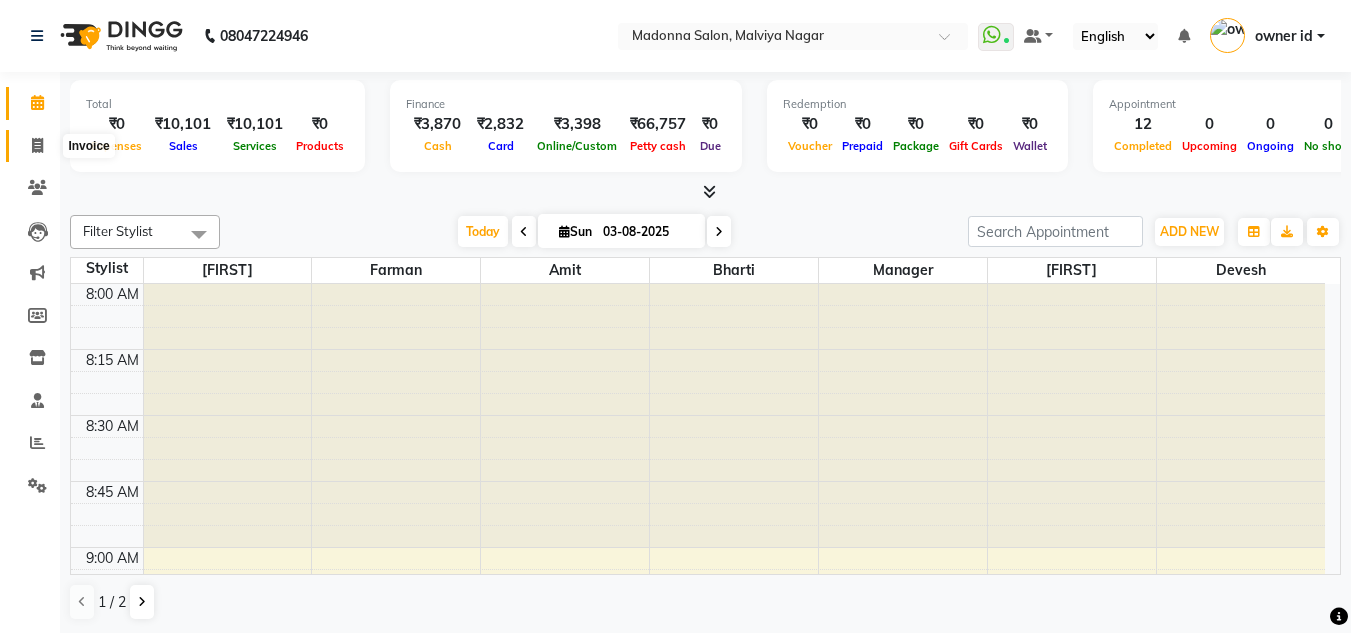 click 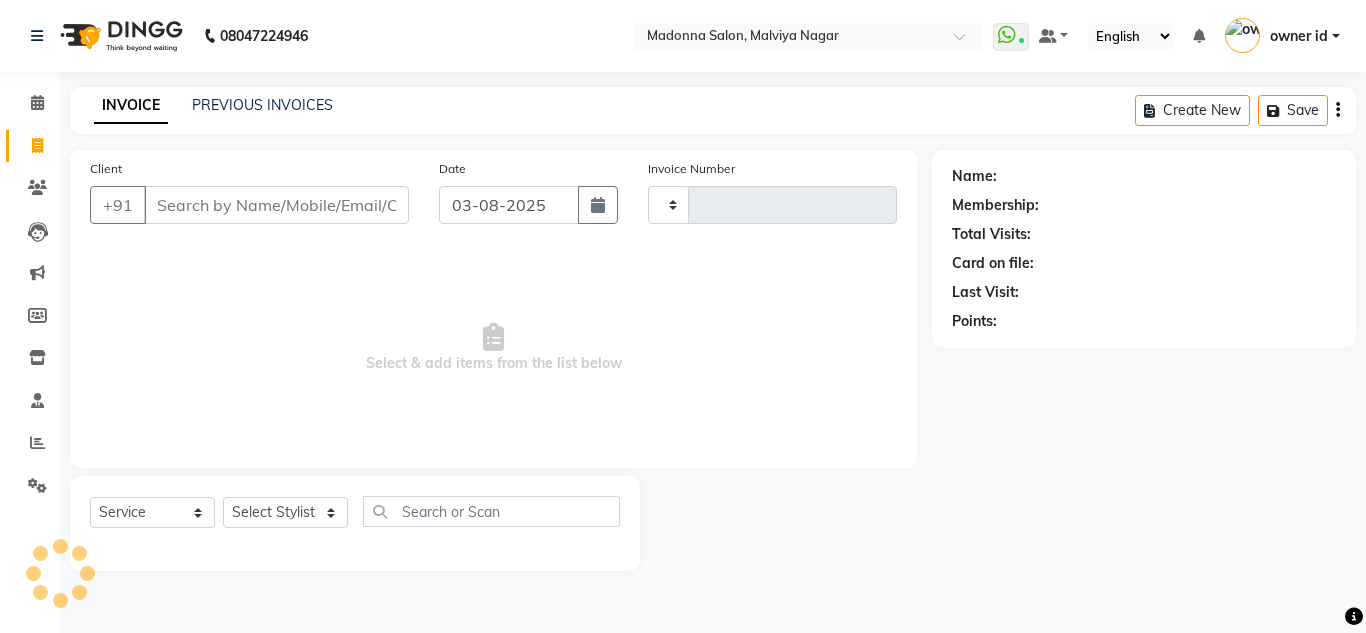 type on "0140" 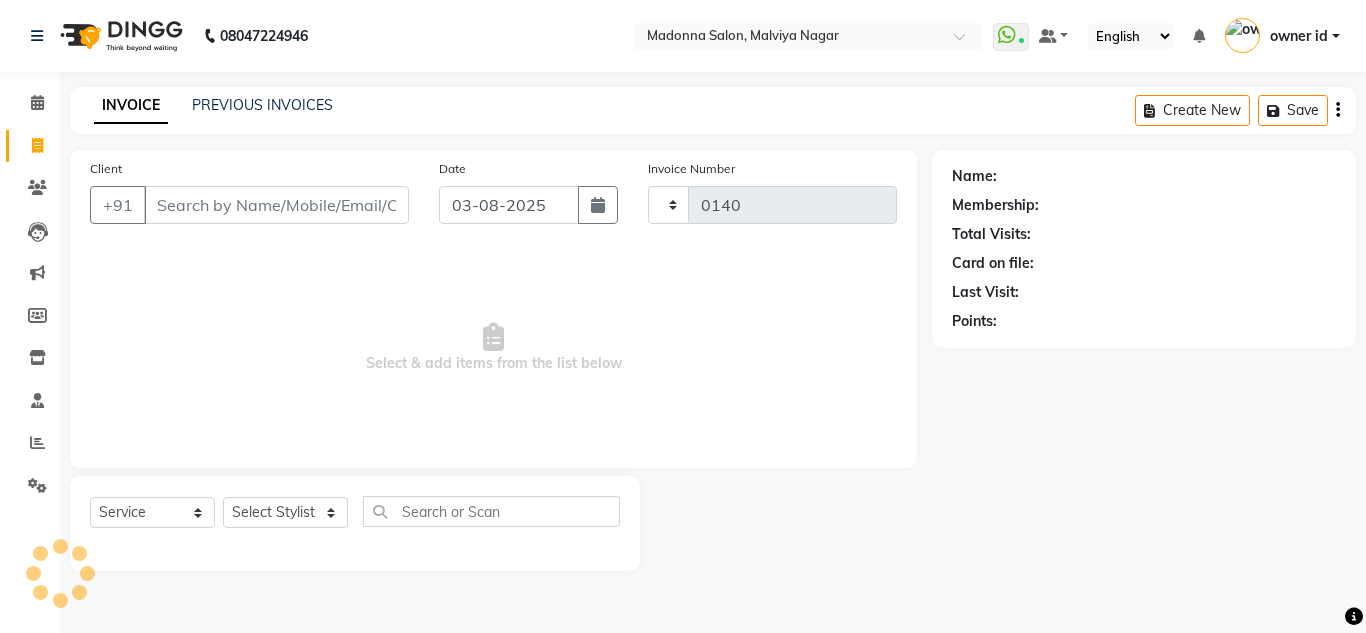 select on "8641" 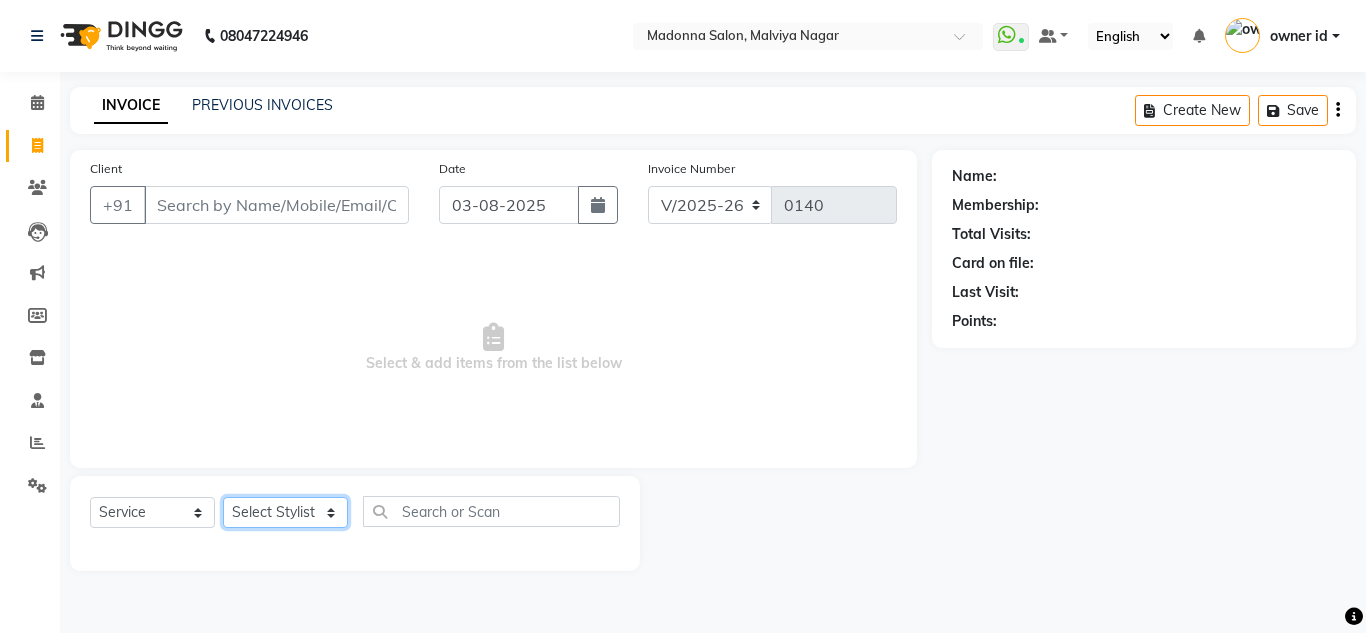 click on "Select Stylist Amit Bharti Devesh Farman Harsh  Jaikesh Manager Manoj Nitin Nails owner id Poonam Rihan" 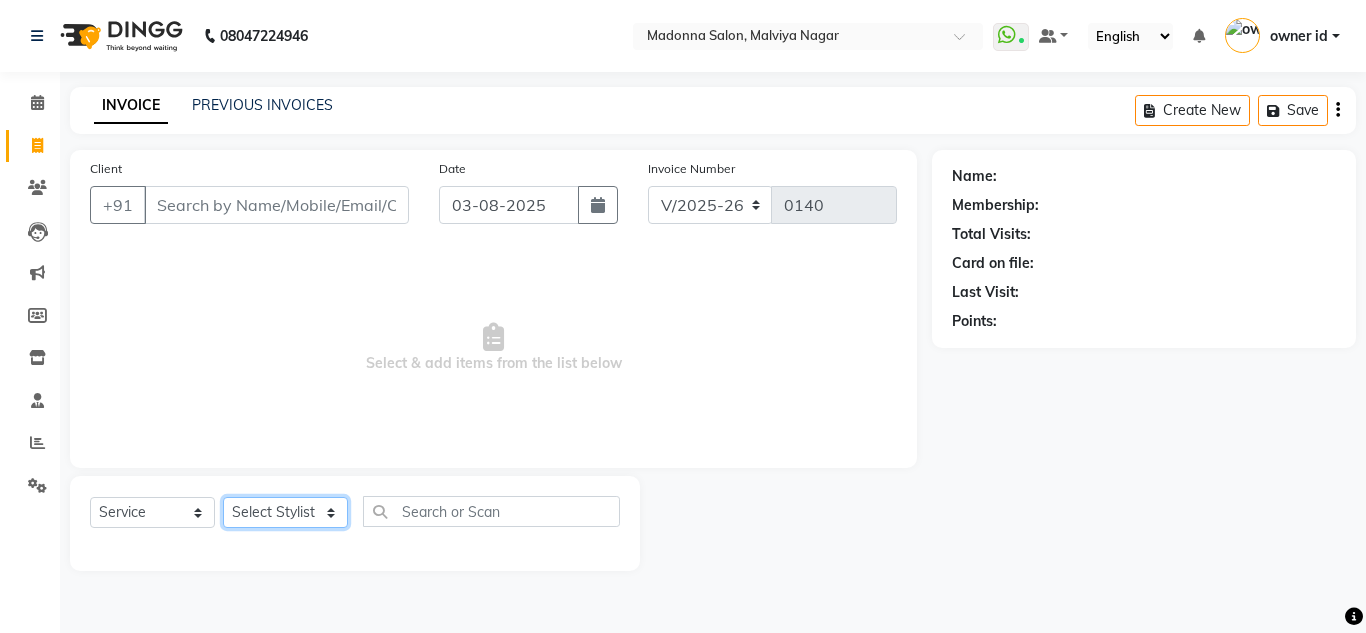 select on "86634" 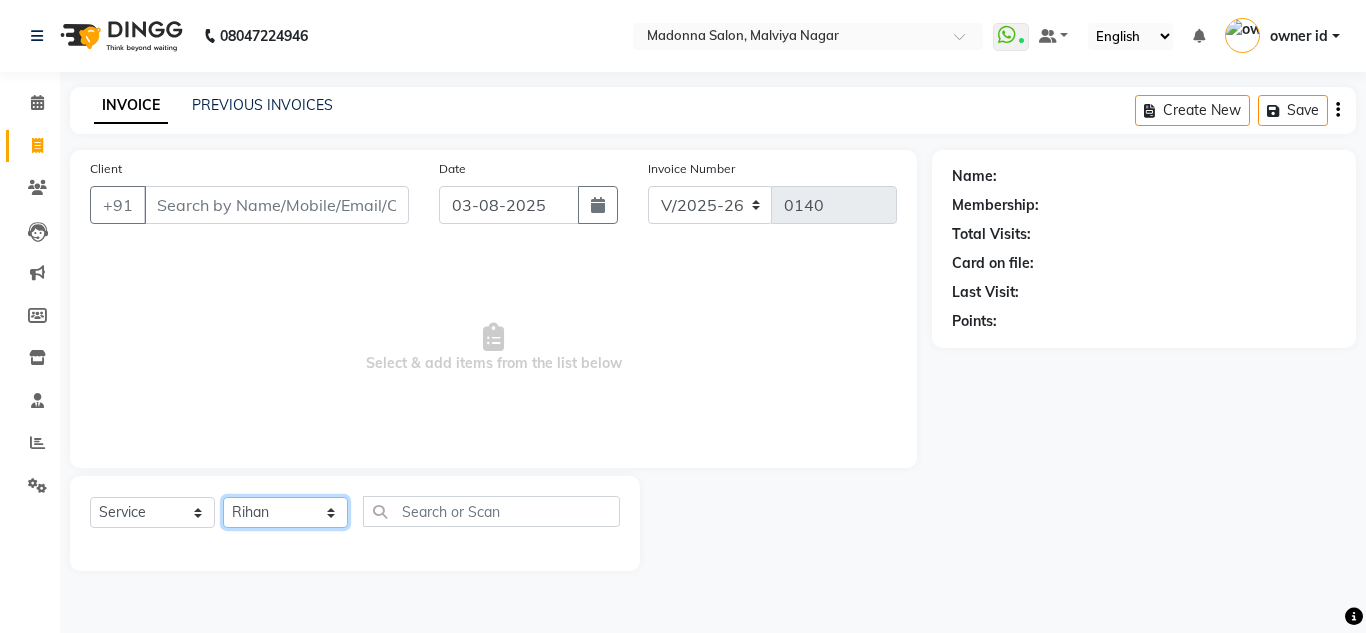 click on "Select Stylist Amit Bharti Devesh Farman Harsh  Jaikesh Manager Manoj Nitin Nails owner id Poonam Rihan" 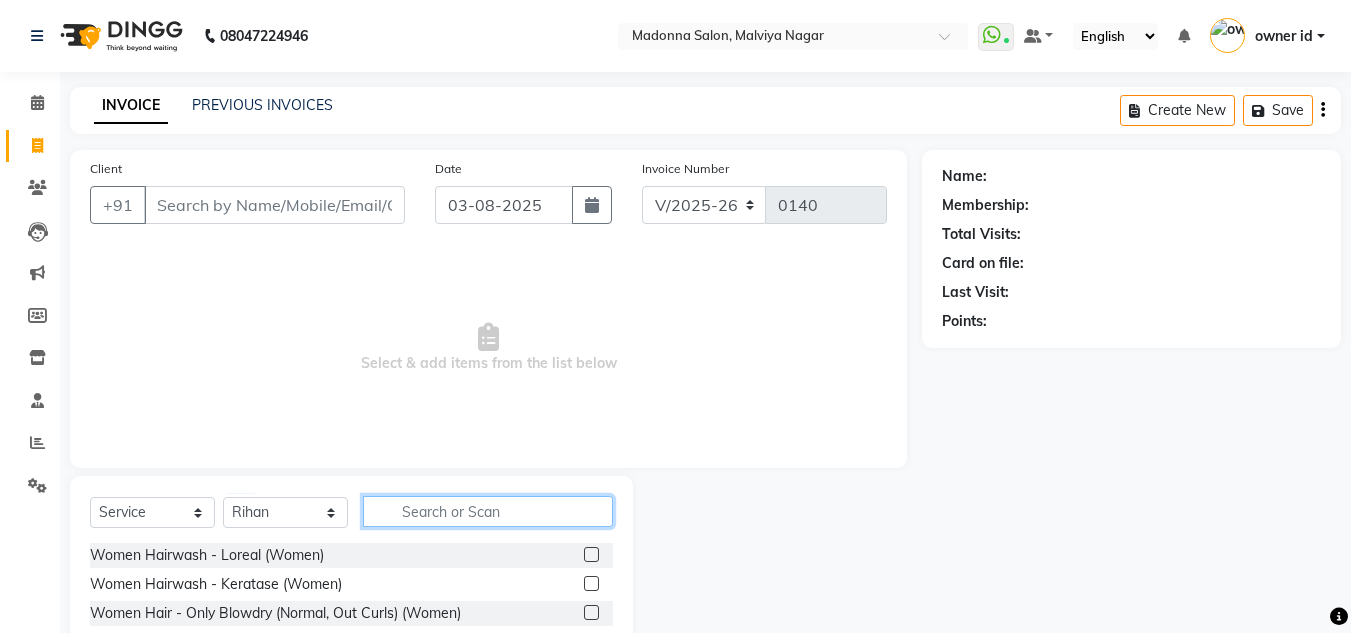 click 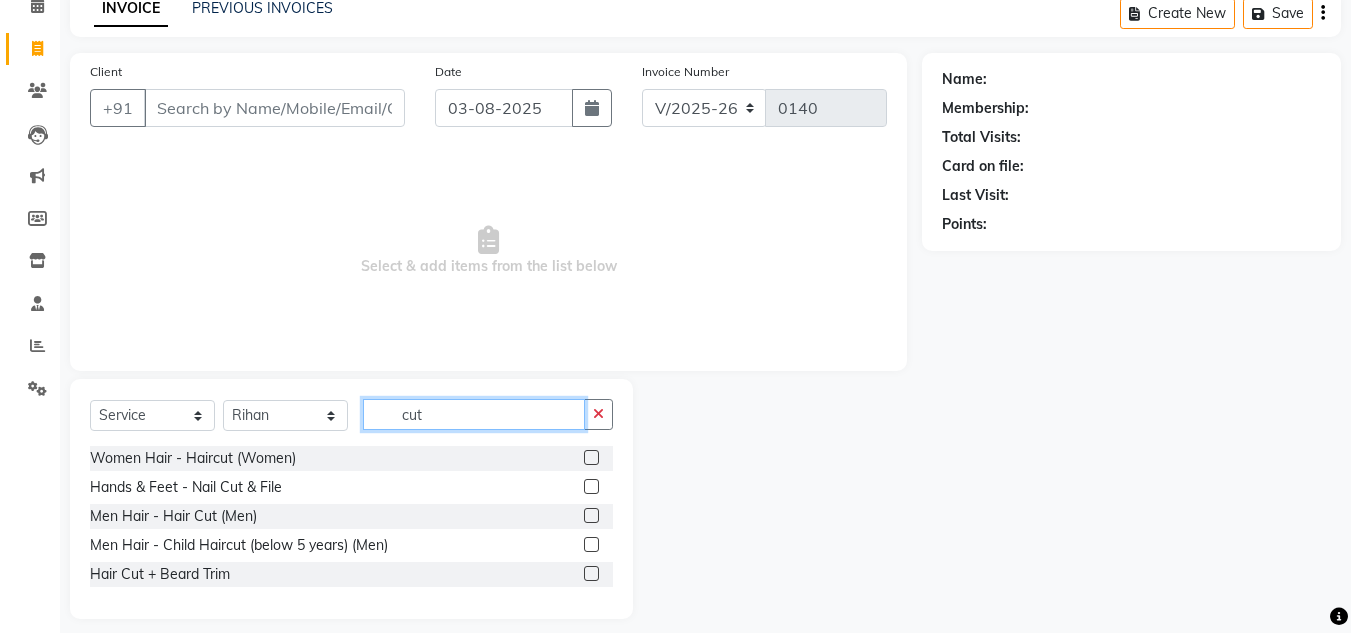 scroll, scrollTop: 101, scrollLeft: 0, axis: vertical 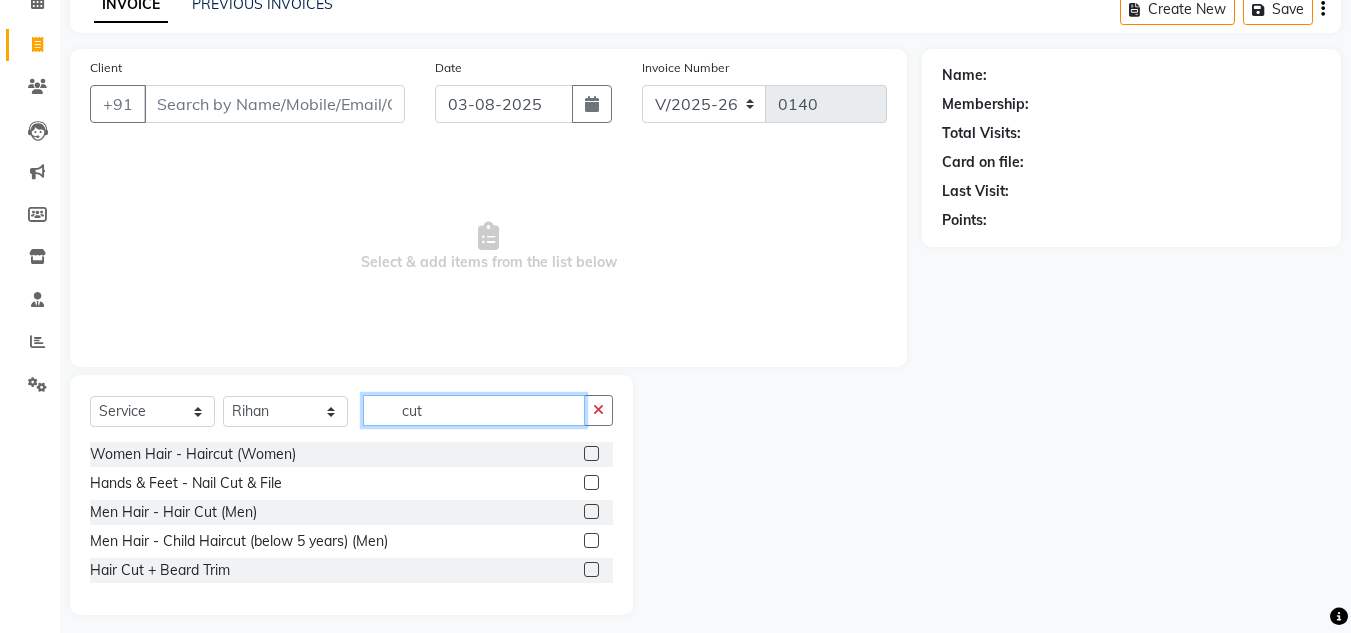 type on "cut" 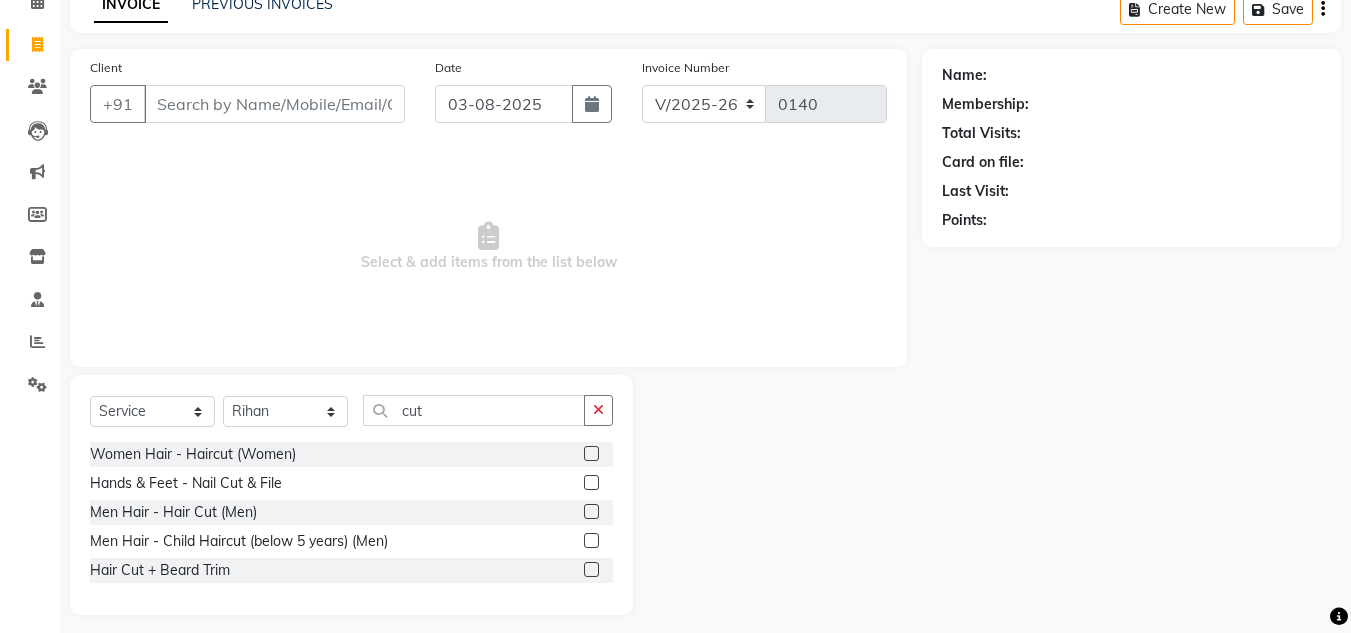 click 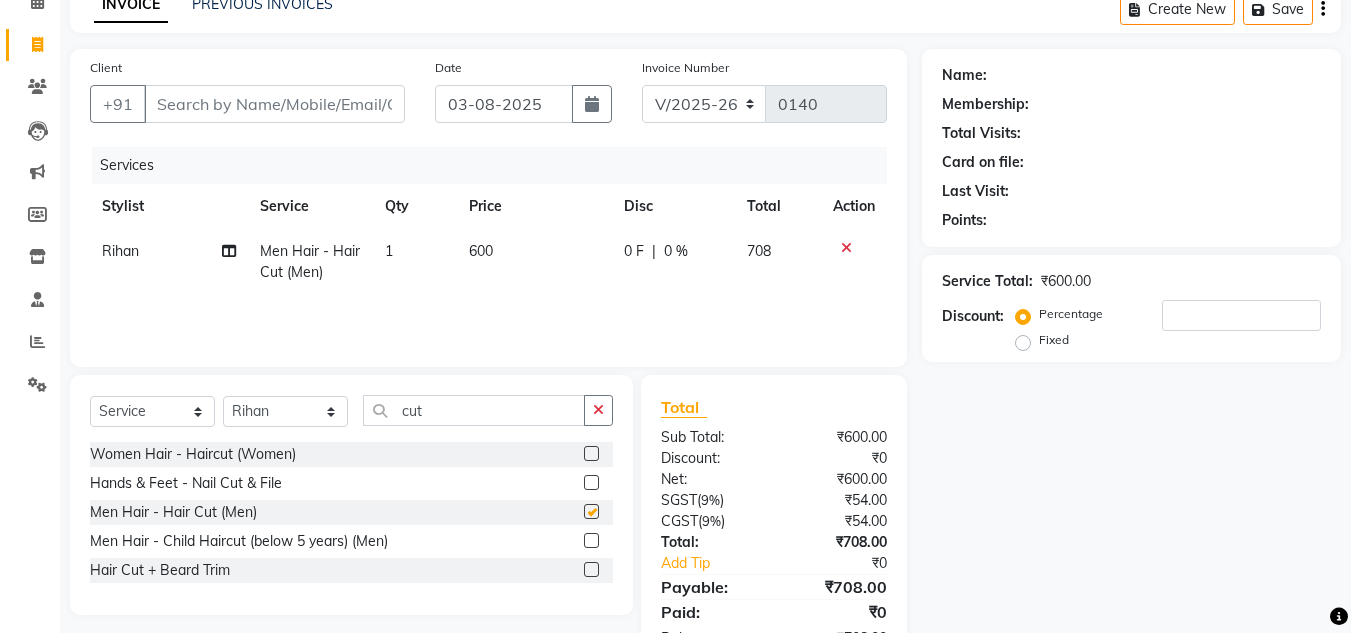 checkbox on "false" 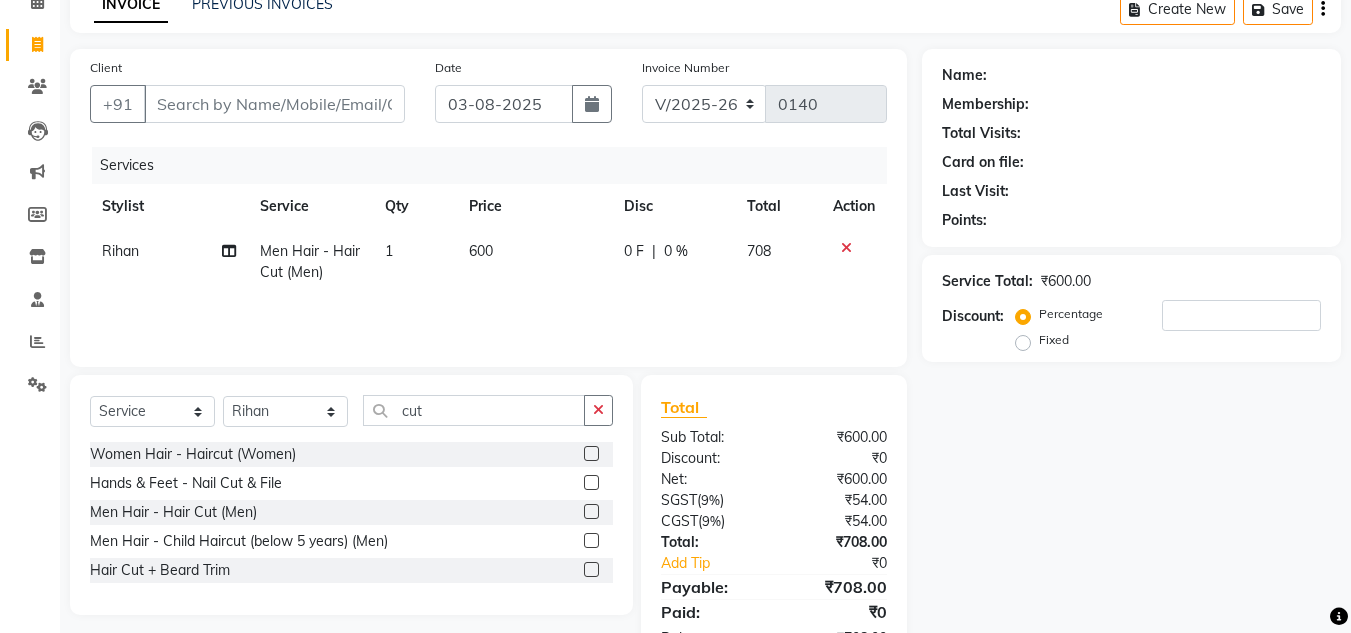 click on "Percentage   Fixed" 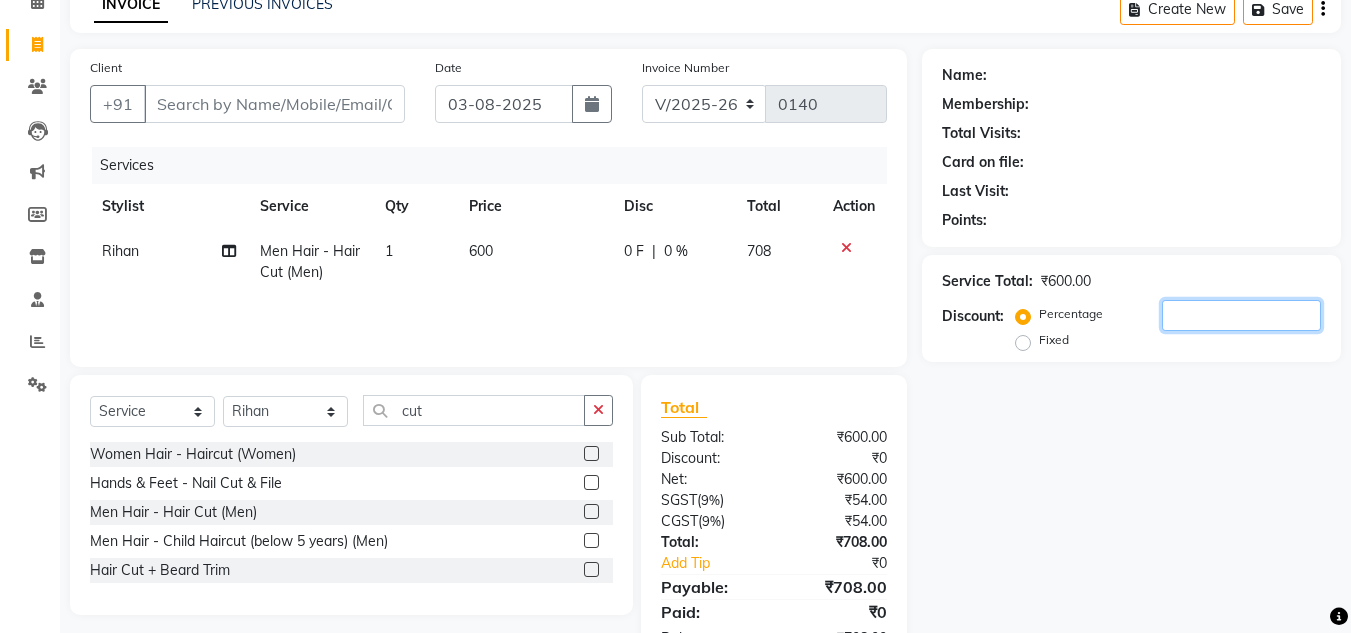 click 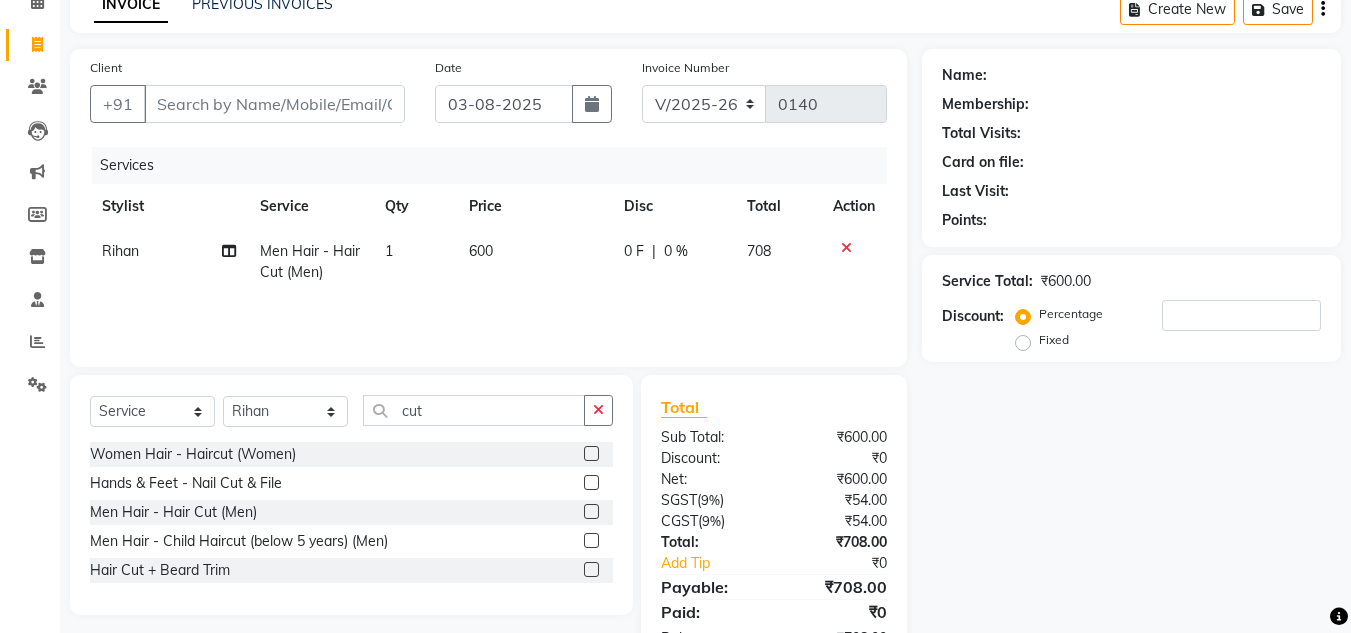 click on "Name: Membership: Total Visits: Card on file: Last Visit:  Points:  Service Total:  ₹600.00  Discount:  Percentage   Fixed" 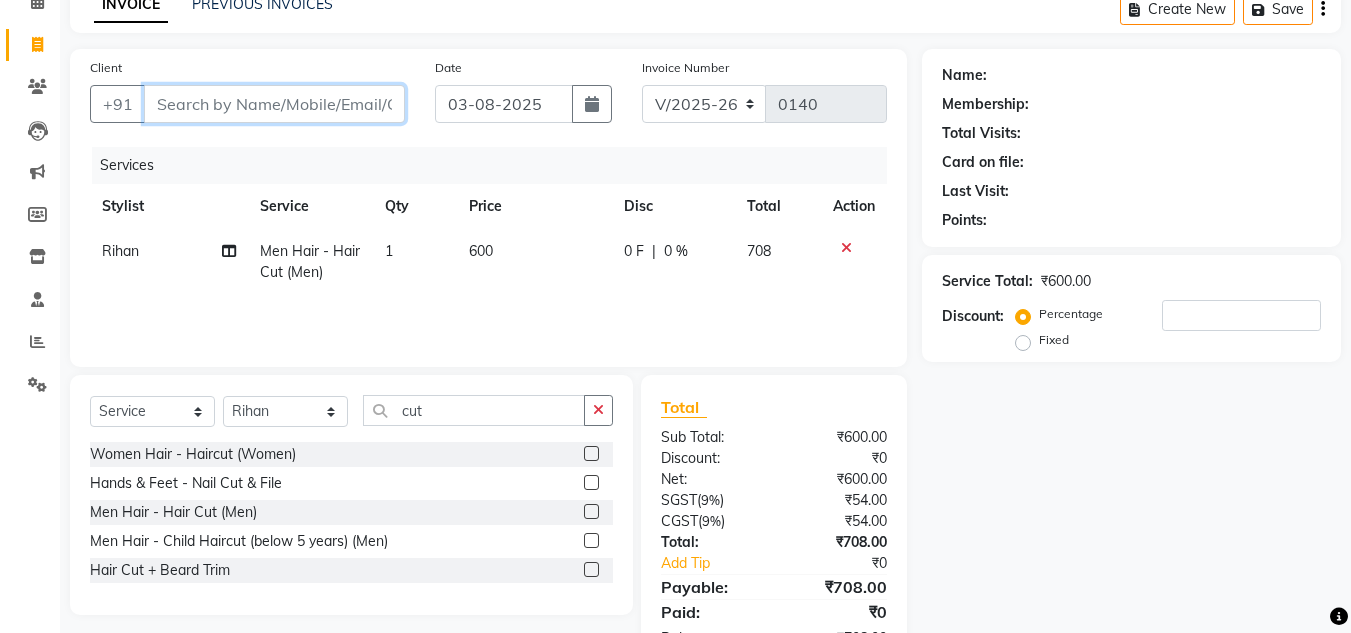 click on "Client" at bounding box center [274, 104] 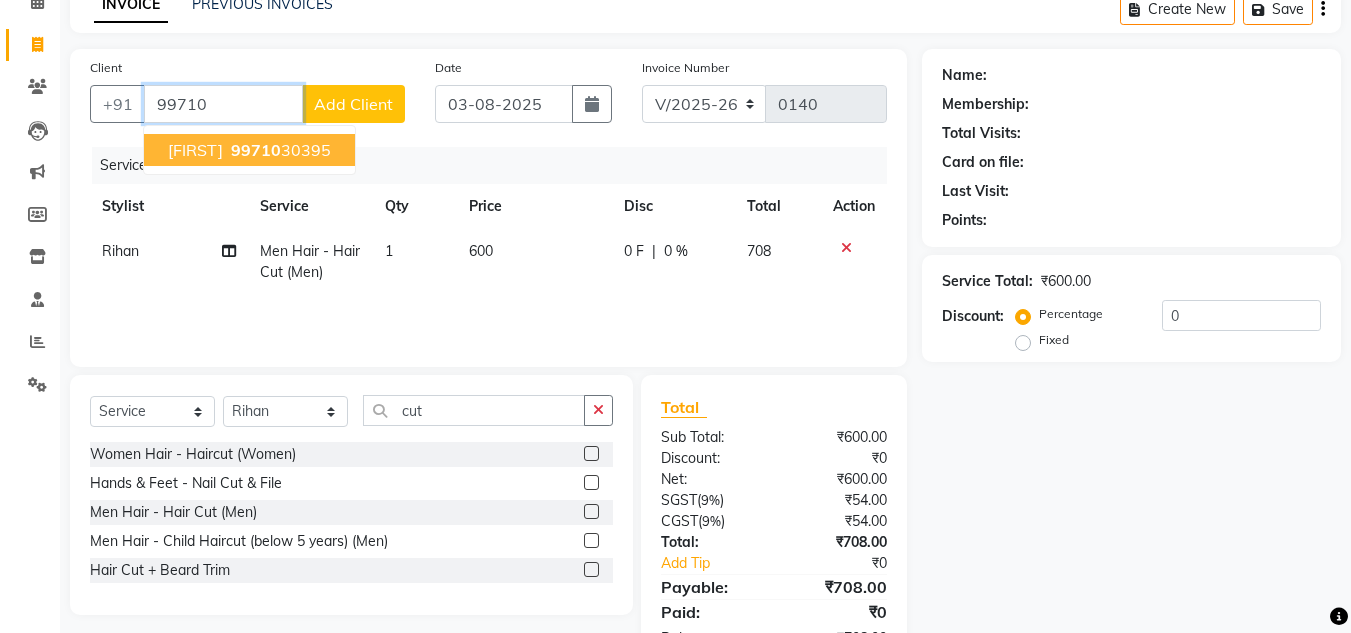 click on "99710 30395" at bounding box center [279, 150] 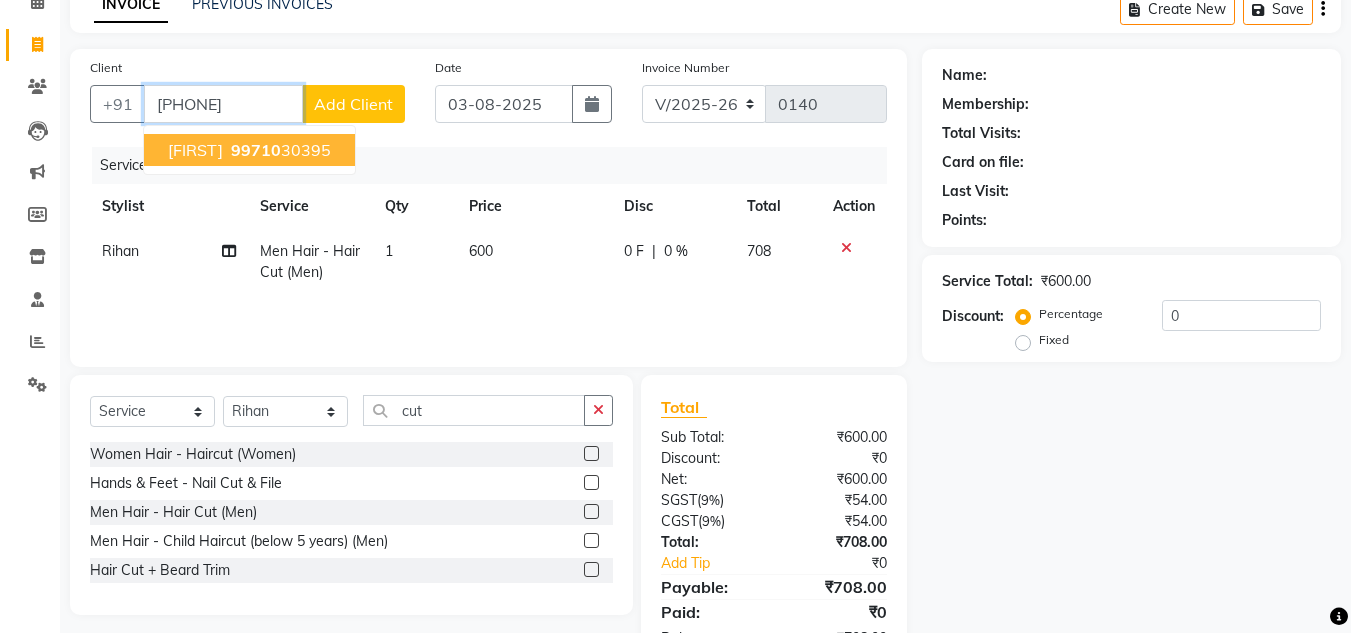 type on "[PHONE]" 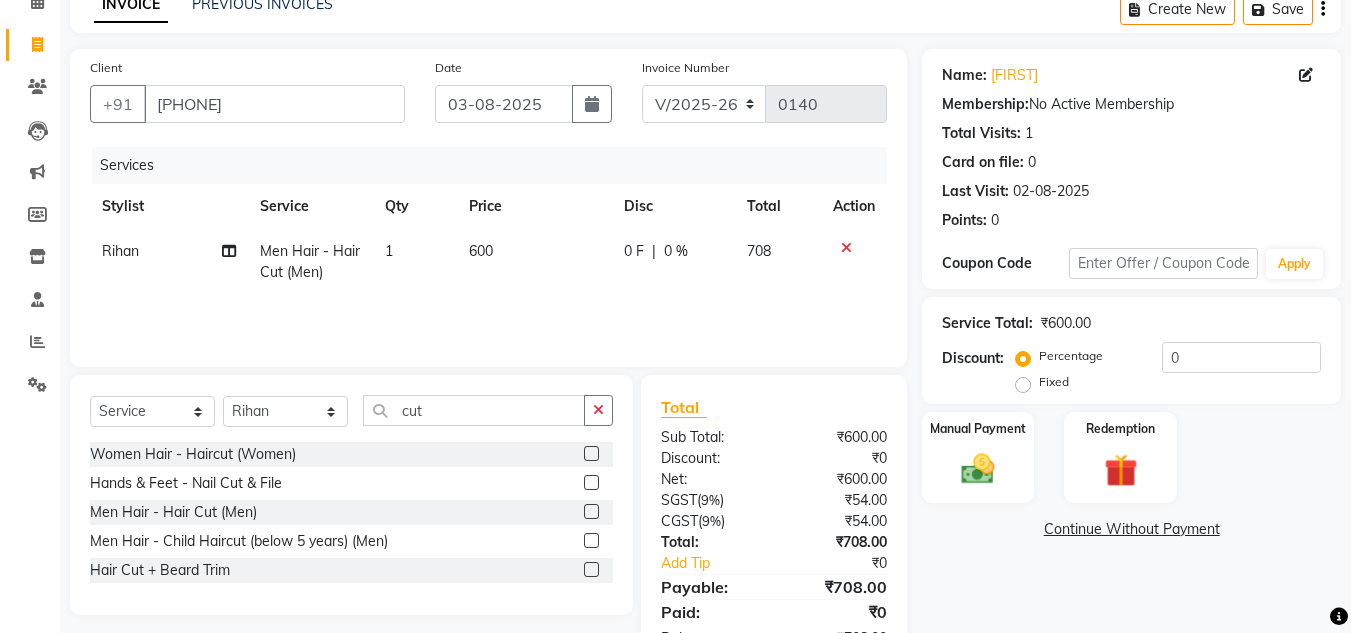scroll, scrollTop: 167, scrollLeft: 0, axis: vertical 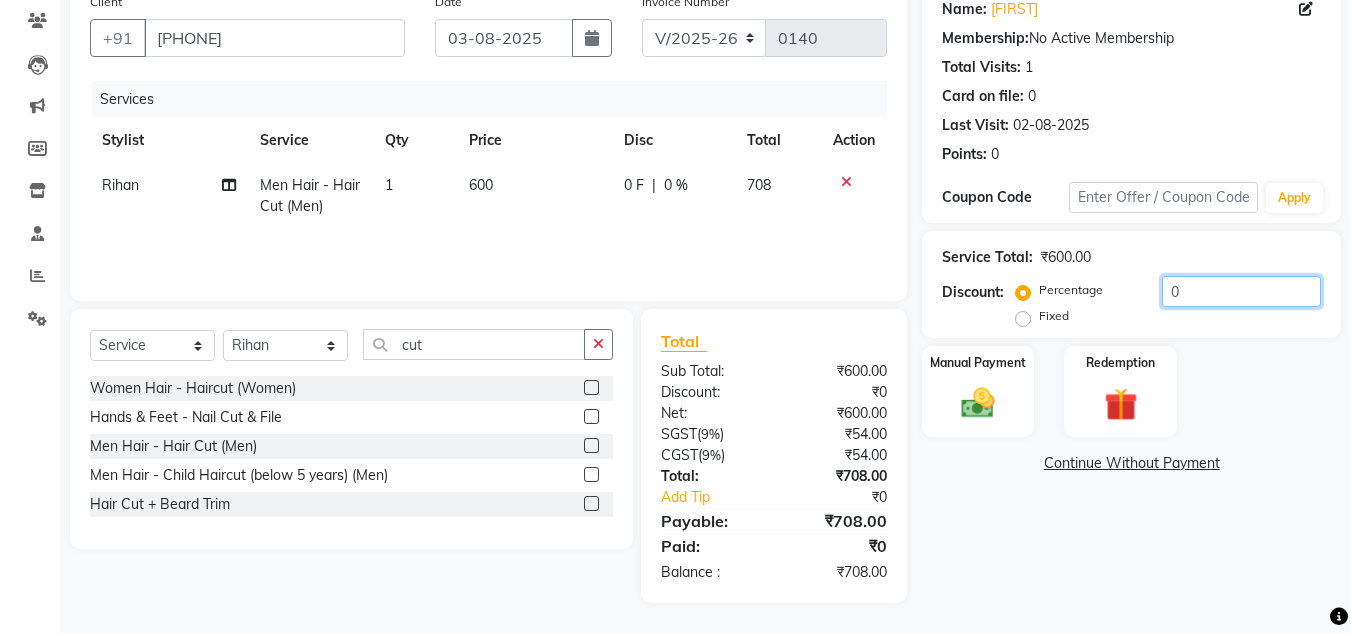 click on "0" 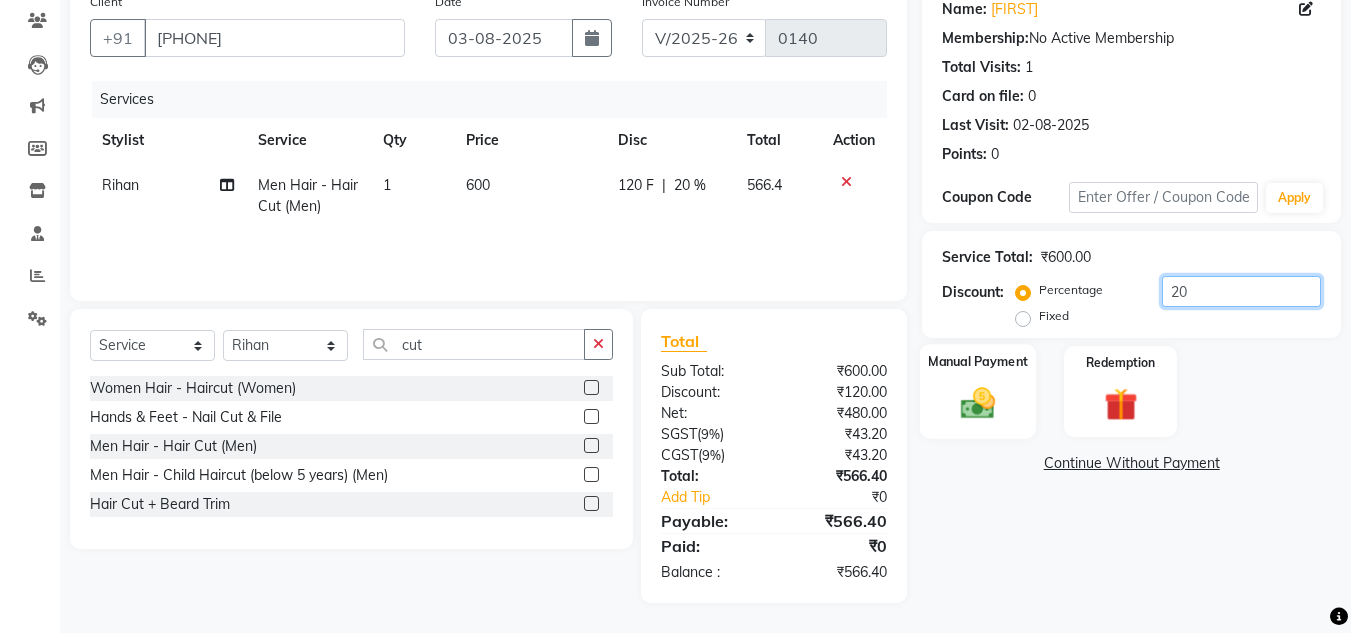type on "20" 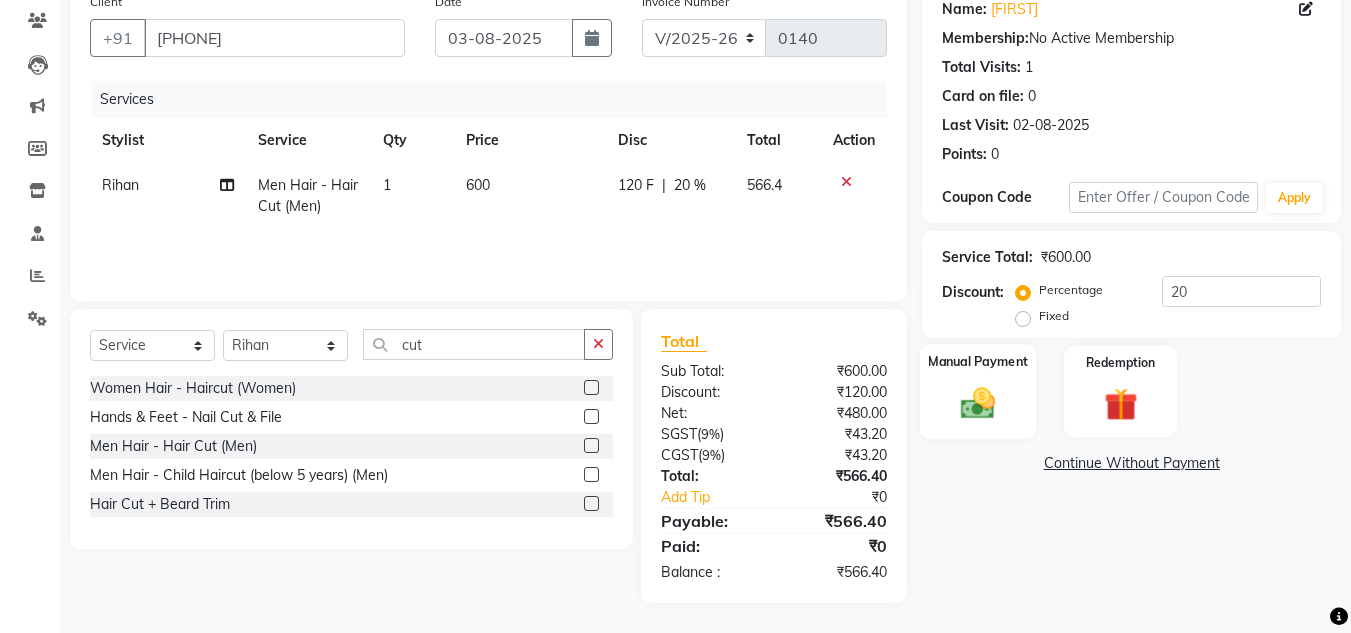 click 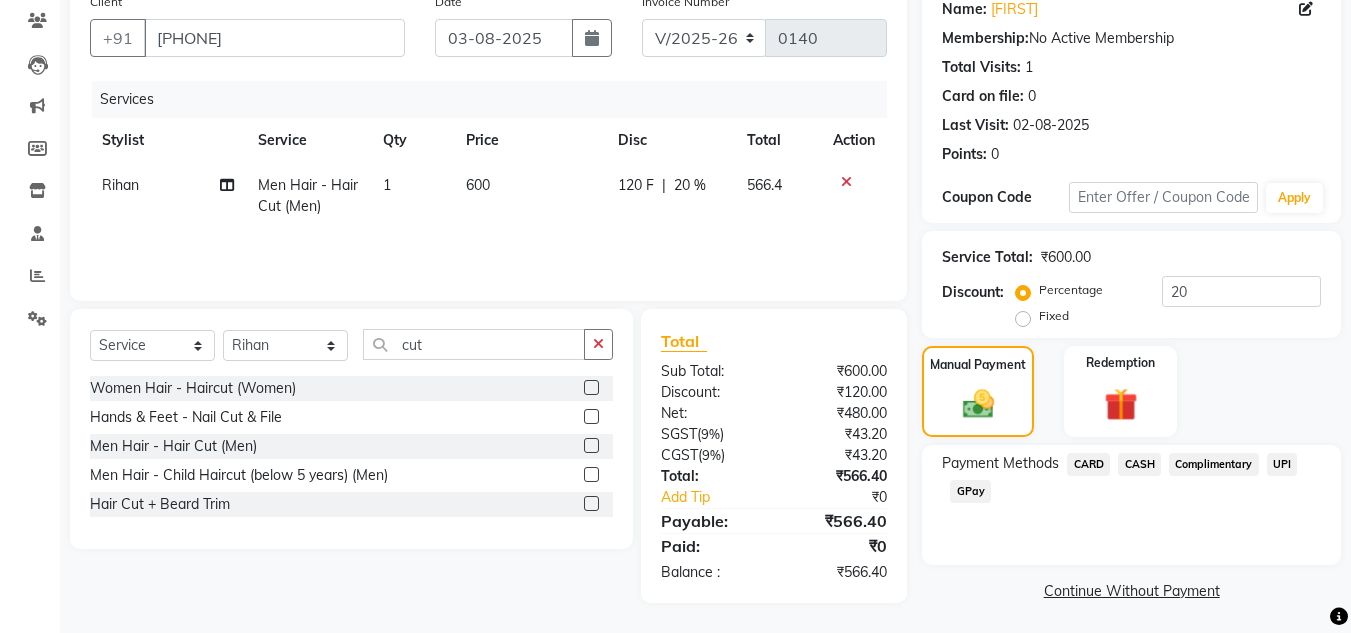 click on "UPI" 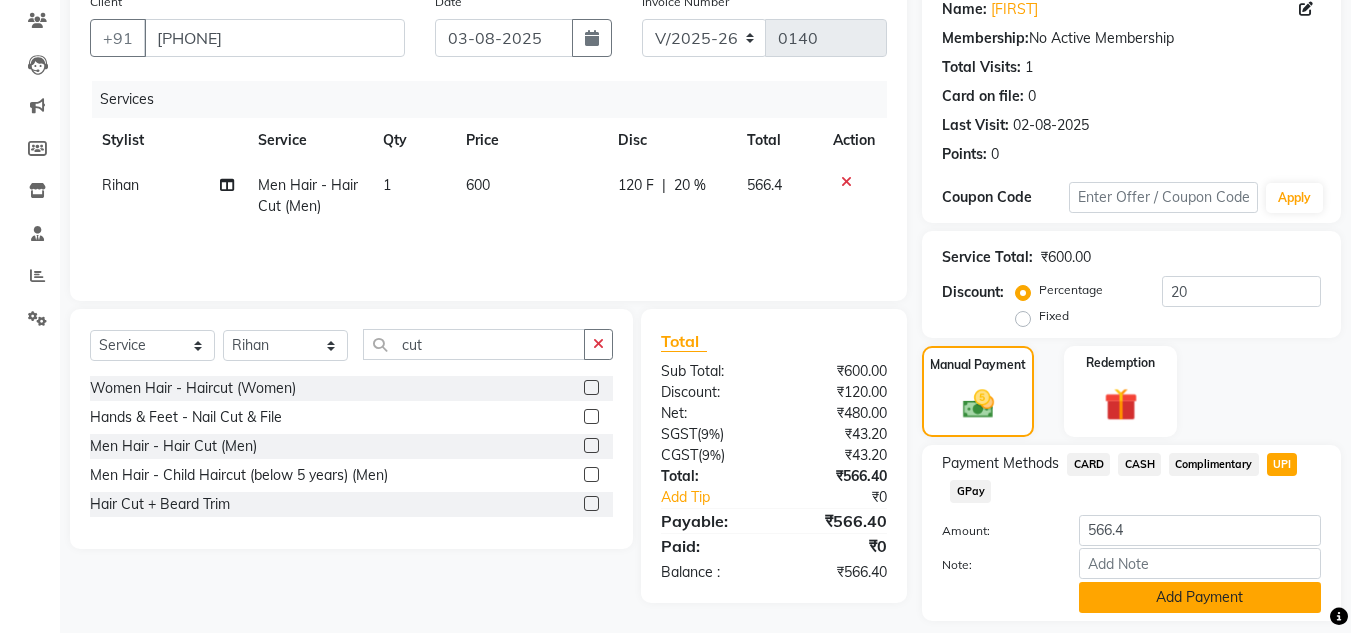 click on "Add Payment" 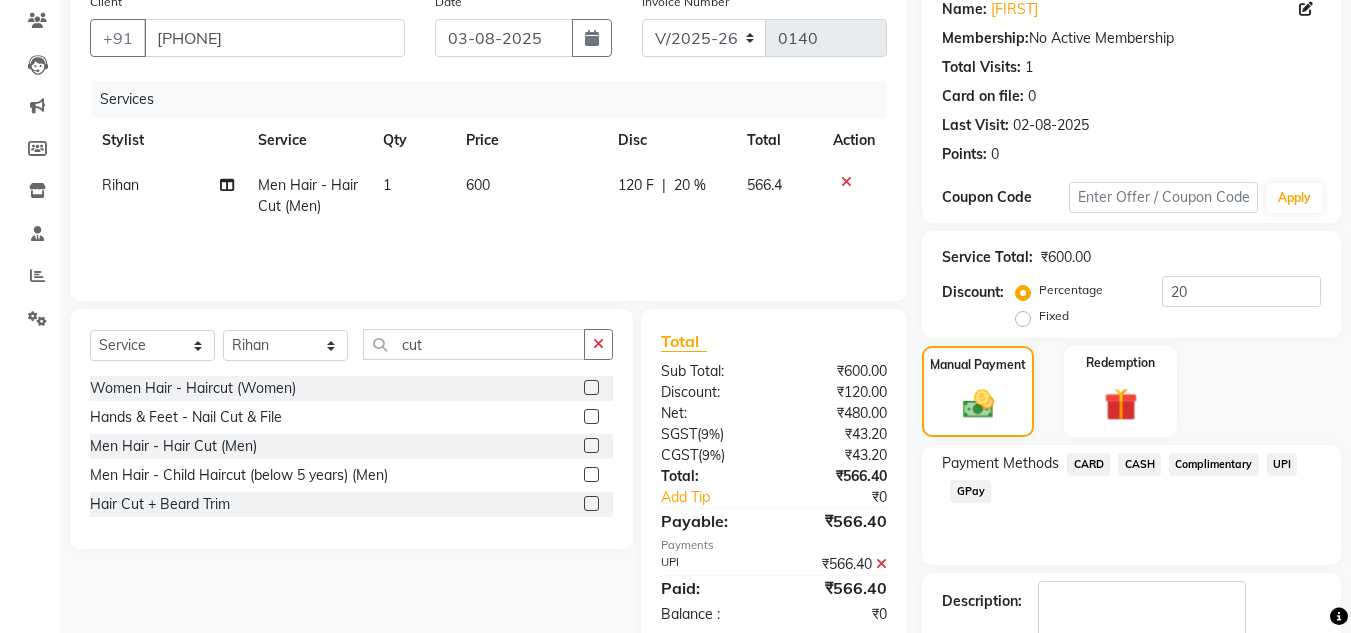 scroll, scrollTop: 283, scrollLeft: 0, axis: vertical 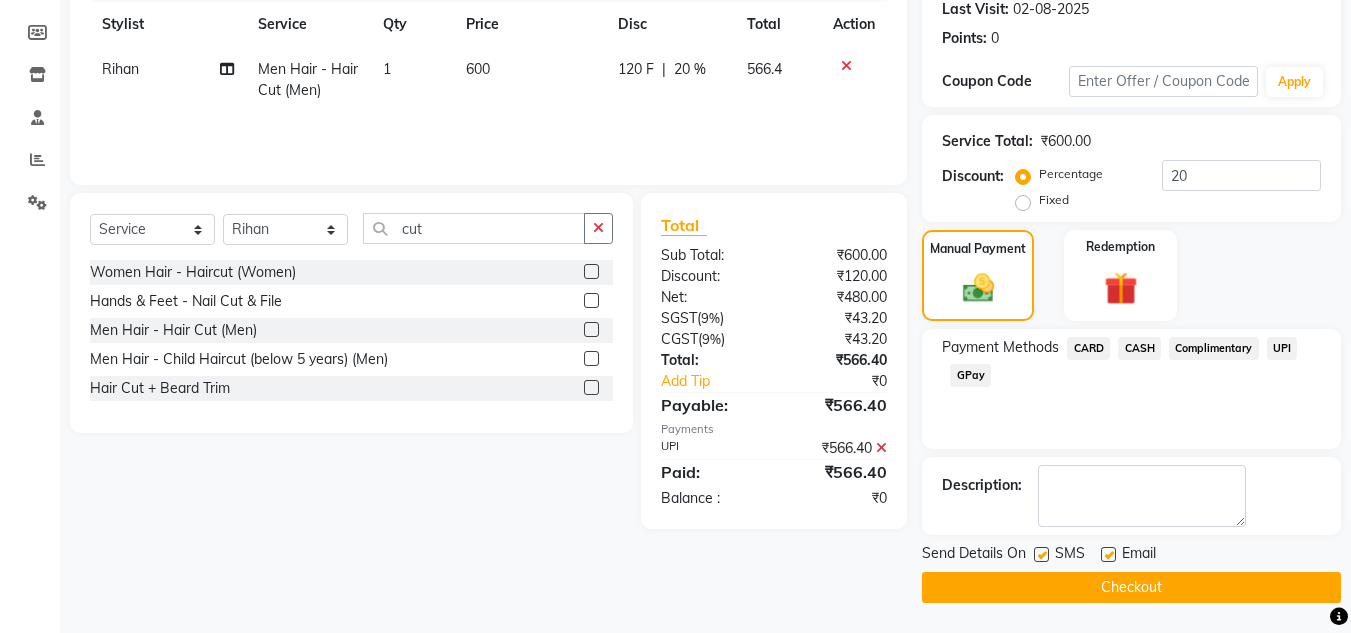 click on "Checkout" 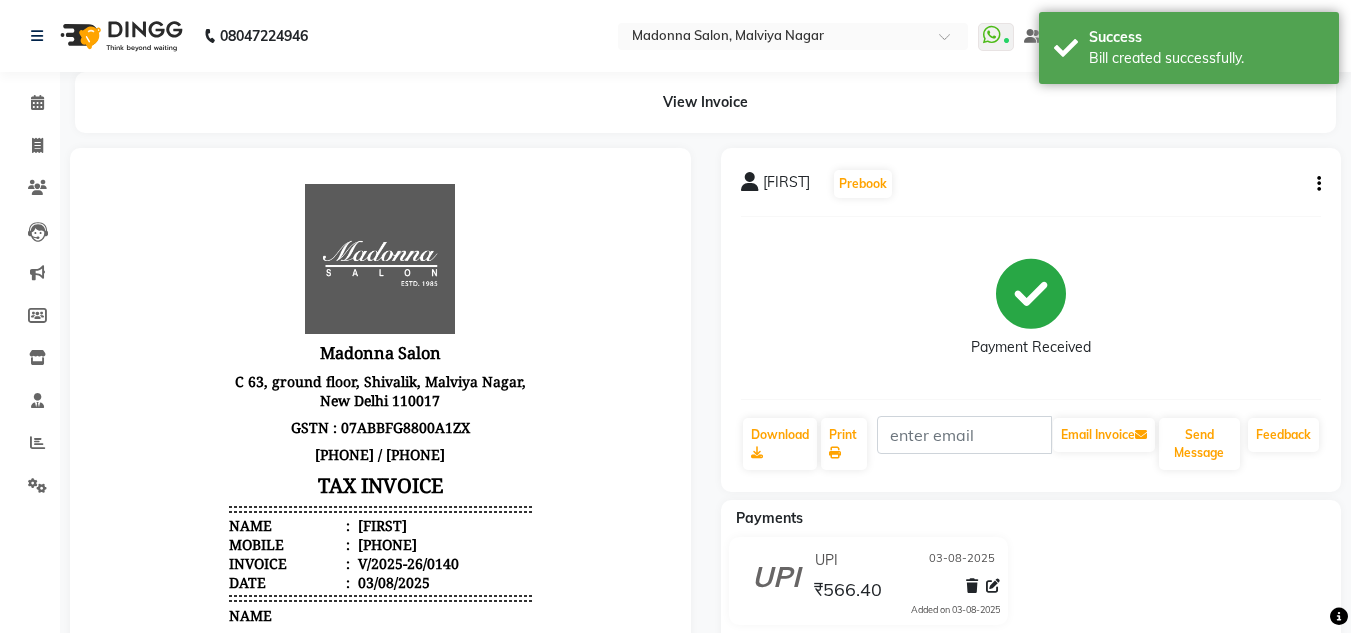 scroll, scrollTop: 0, scrollLeft: 0, axis: both 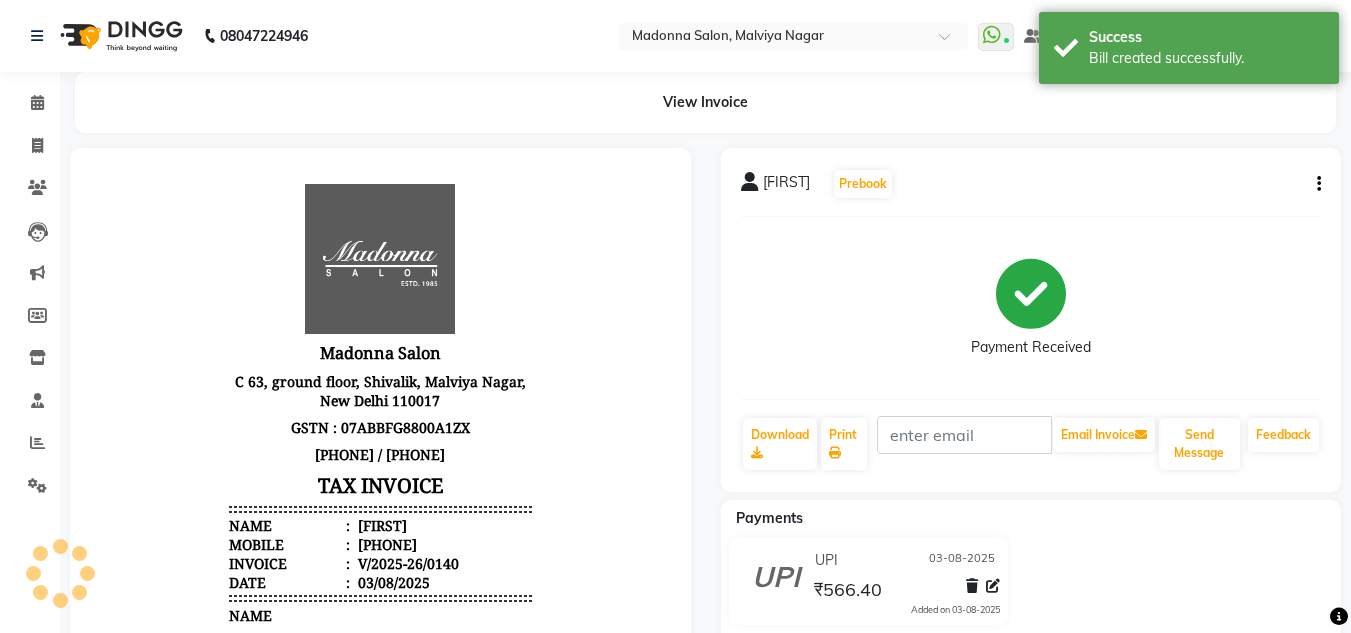 click 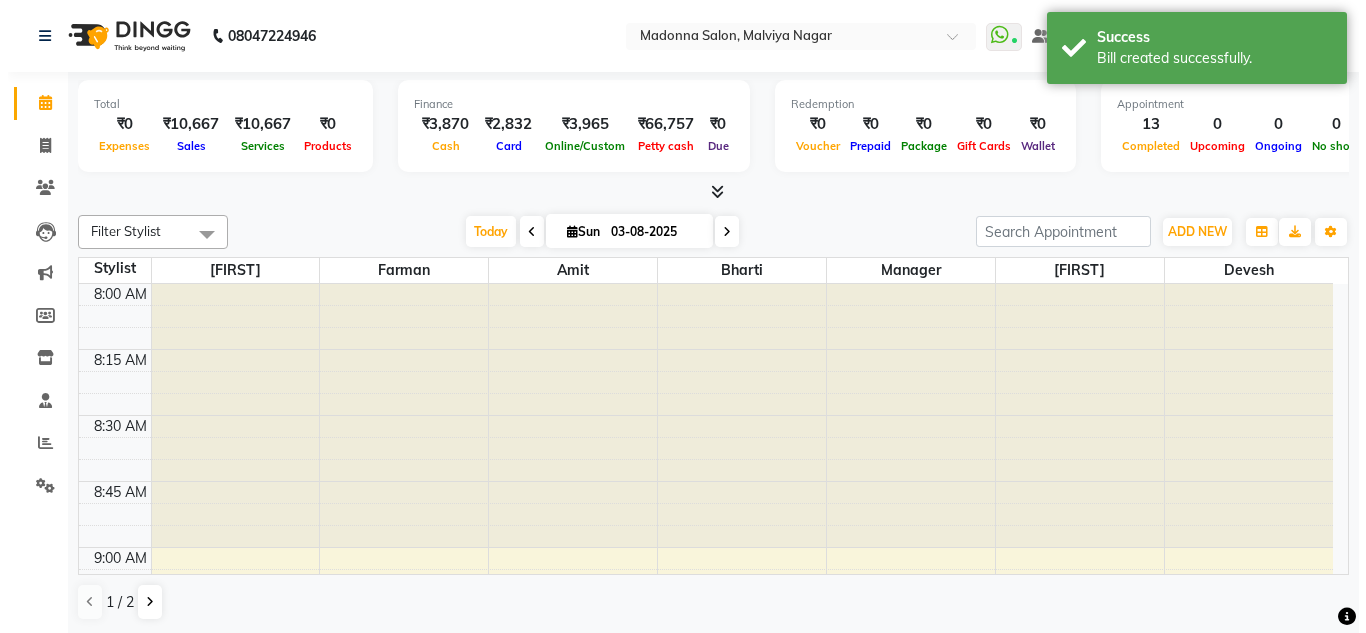 scroll, scrollTop: 0, scrollLeft: 0, axis: both 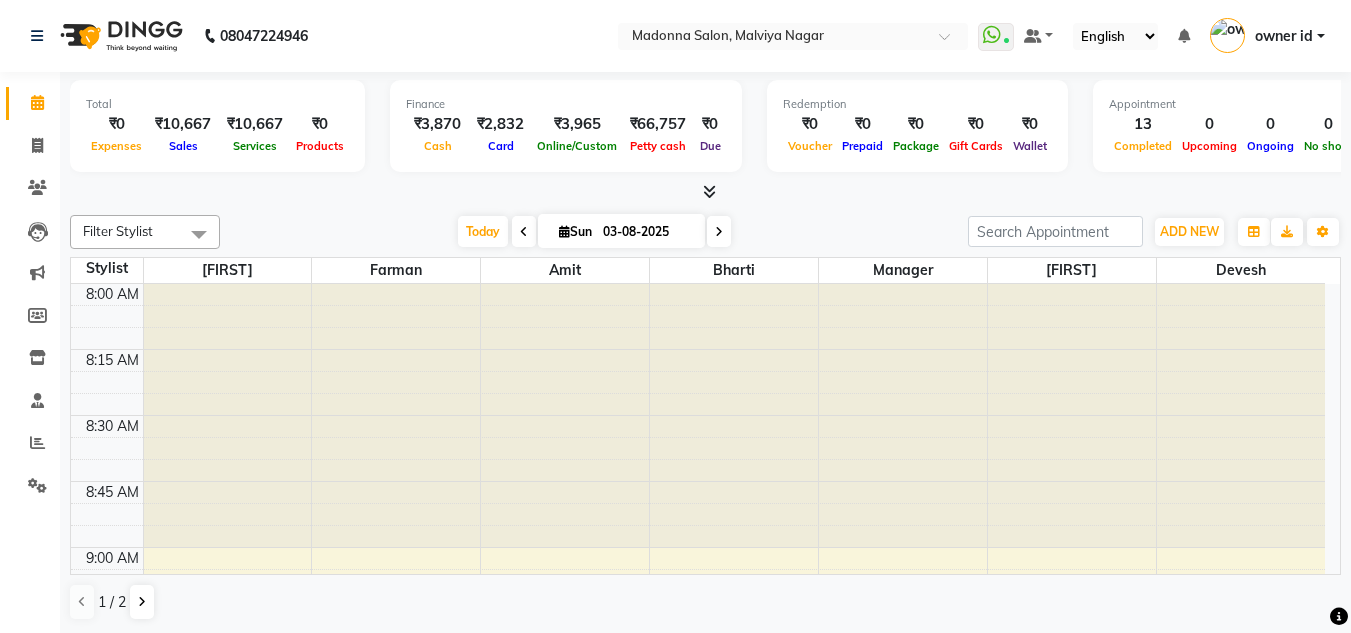 click on "Invoice" 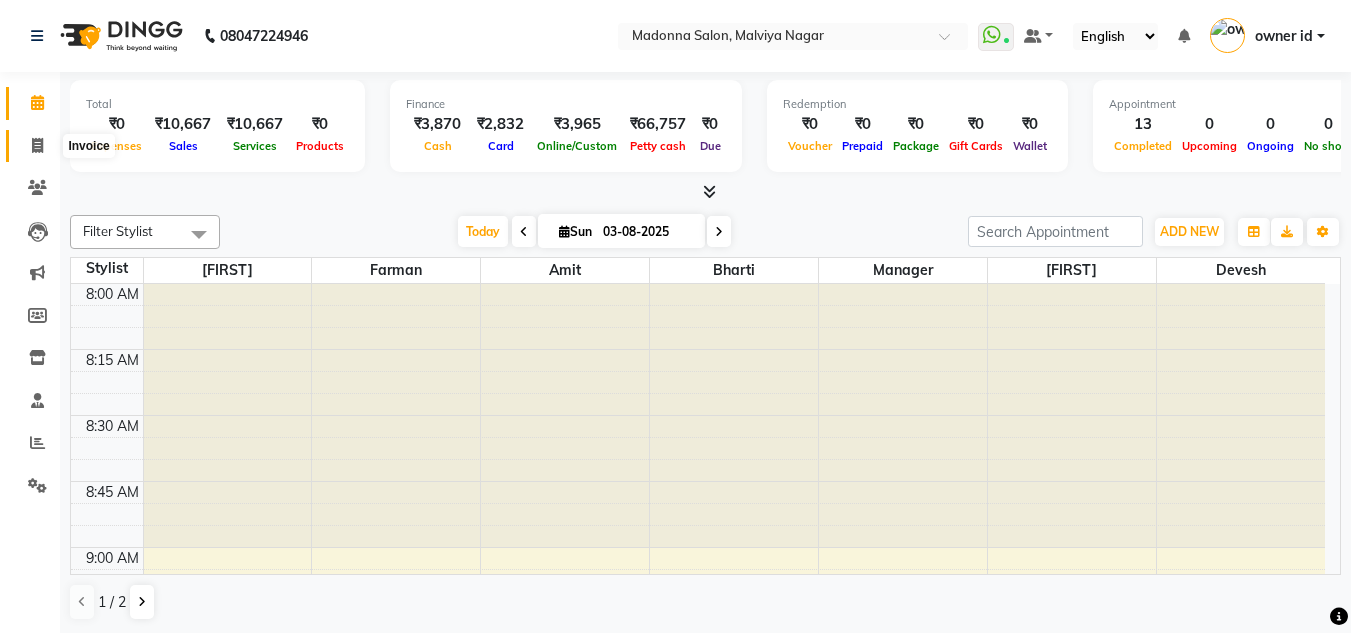 click 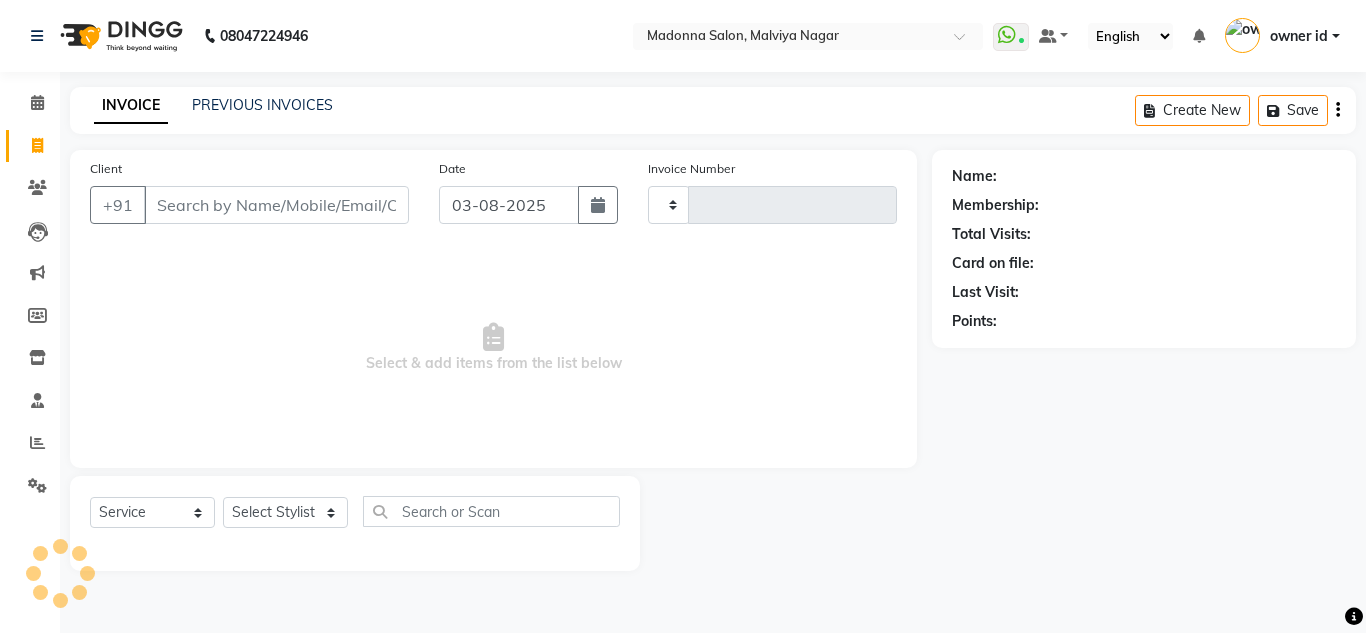 type on "0141" 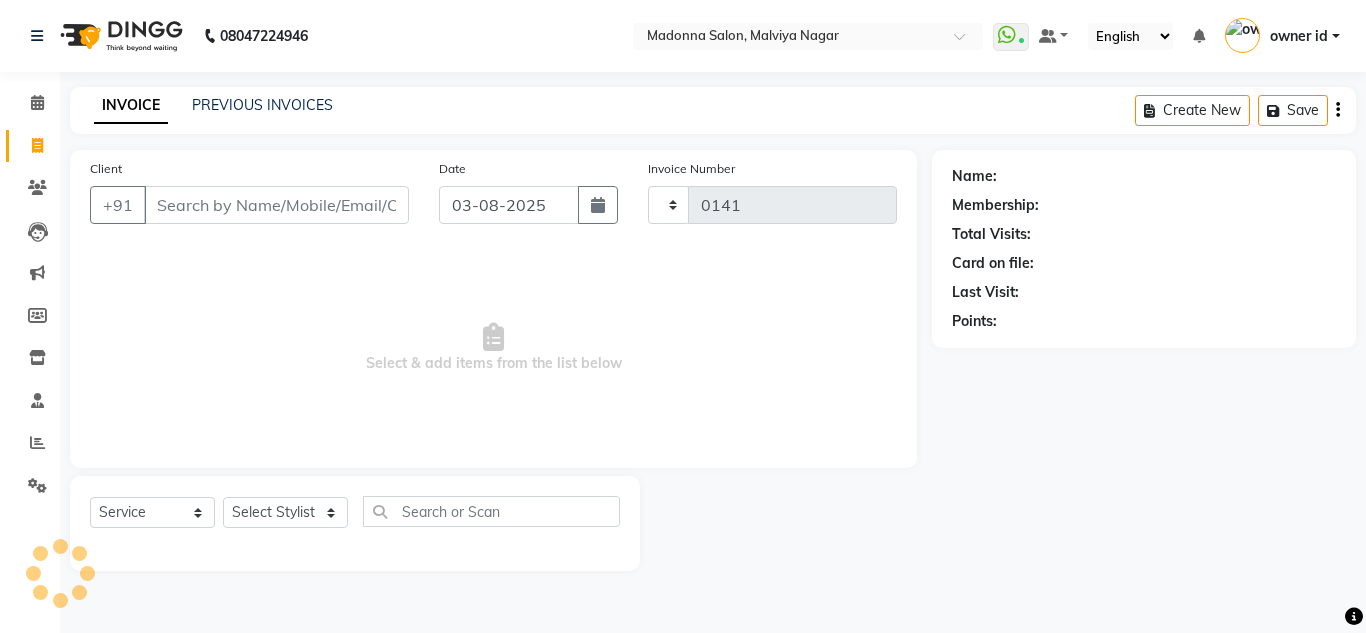 select on "8641" 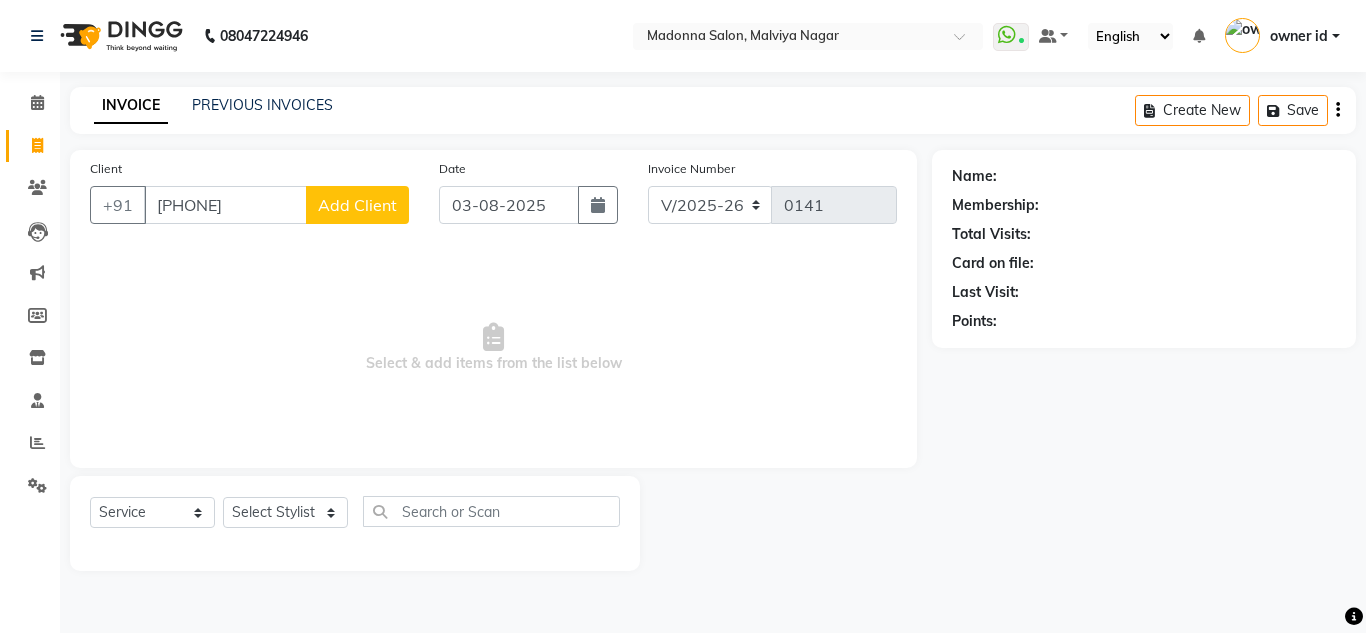 type on "81788075977" 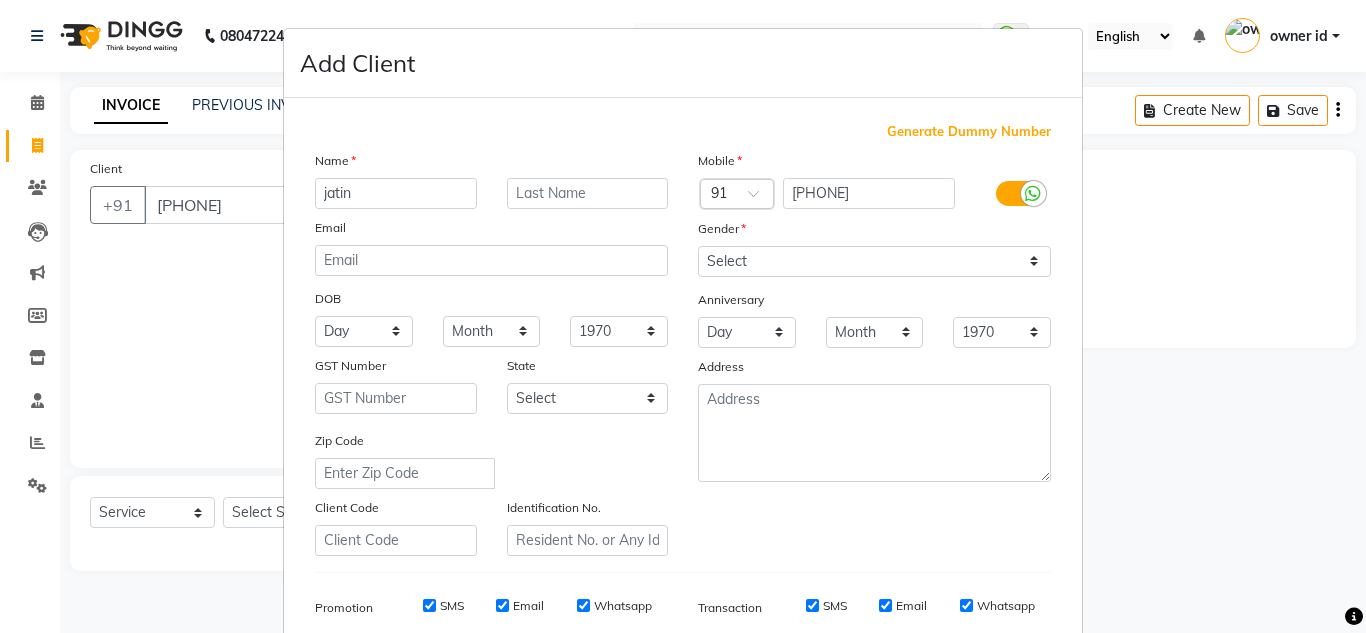 type on "jatin" 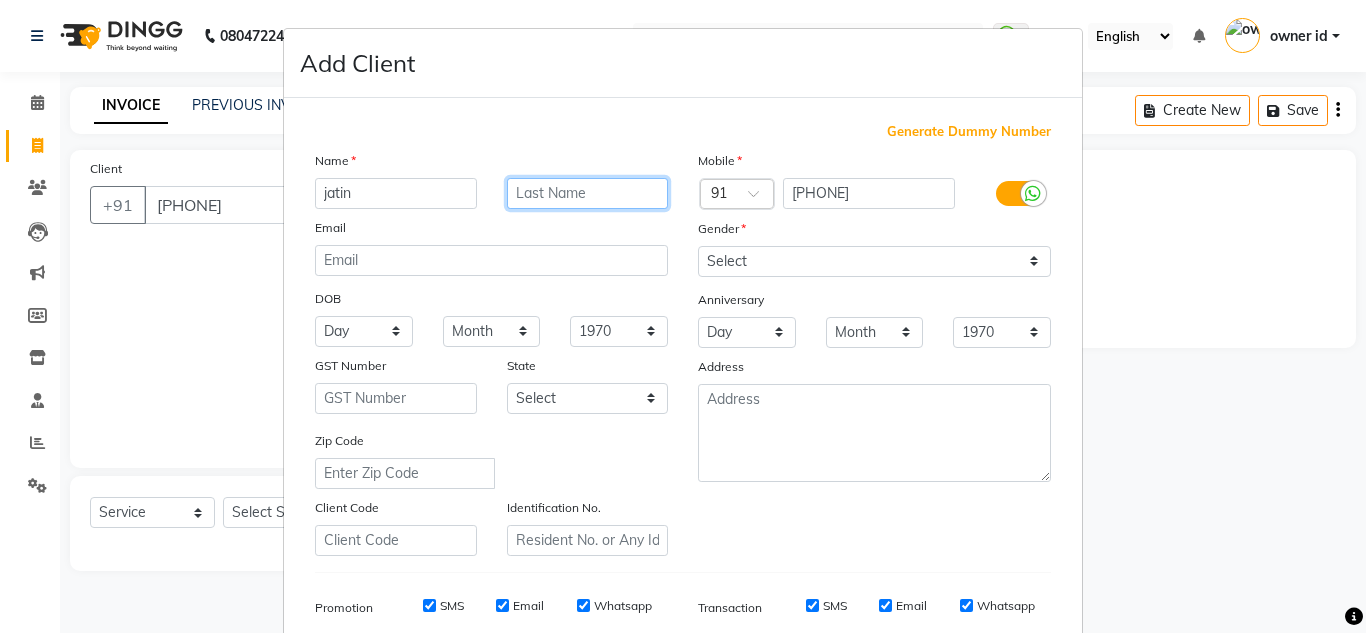 click at bounding box center [588, 193] 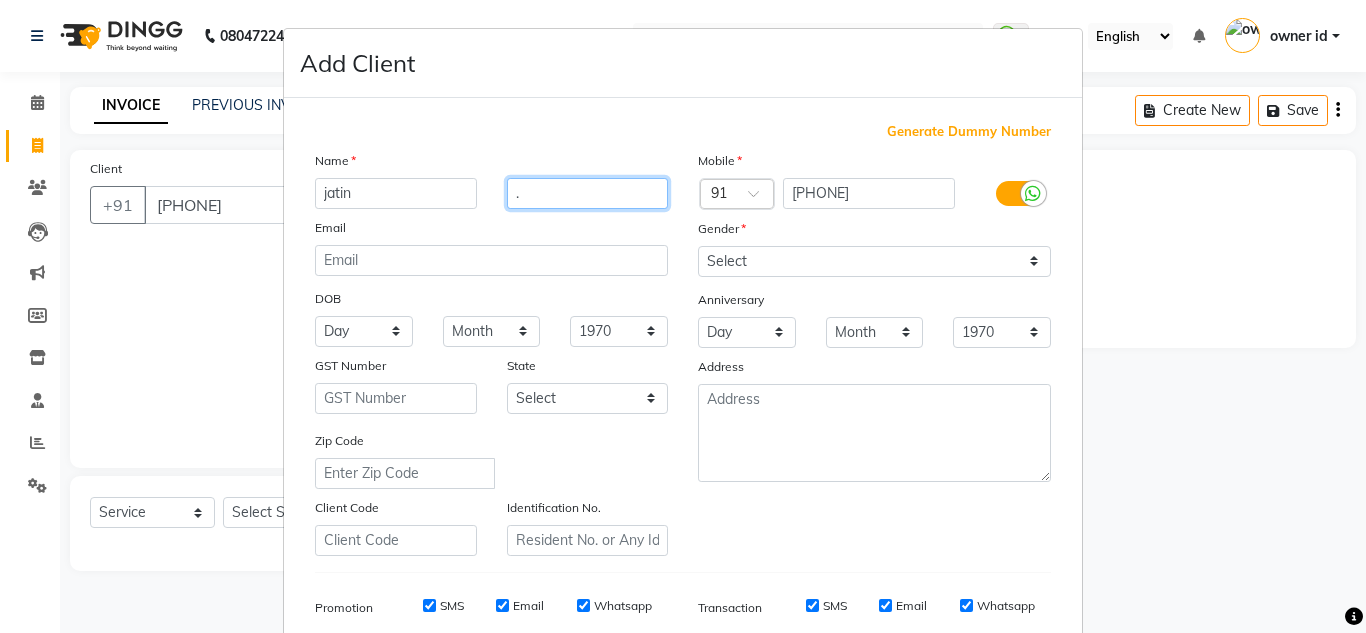 type on "." 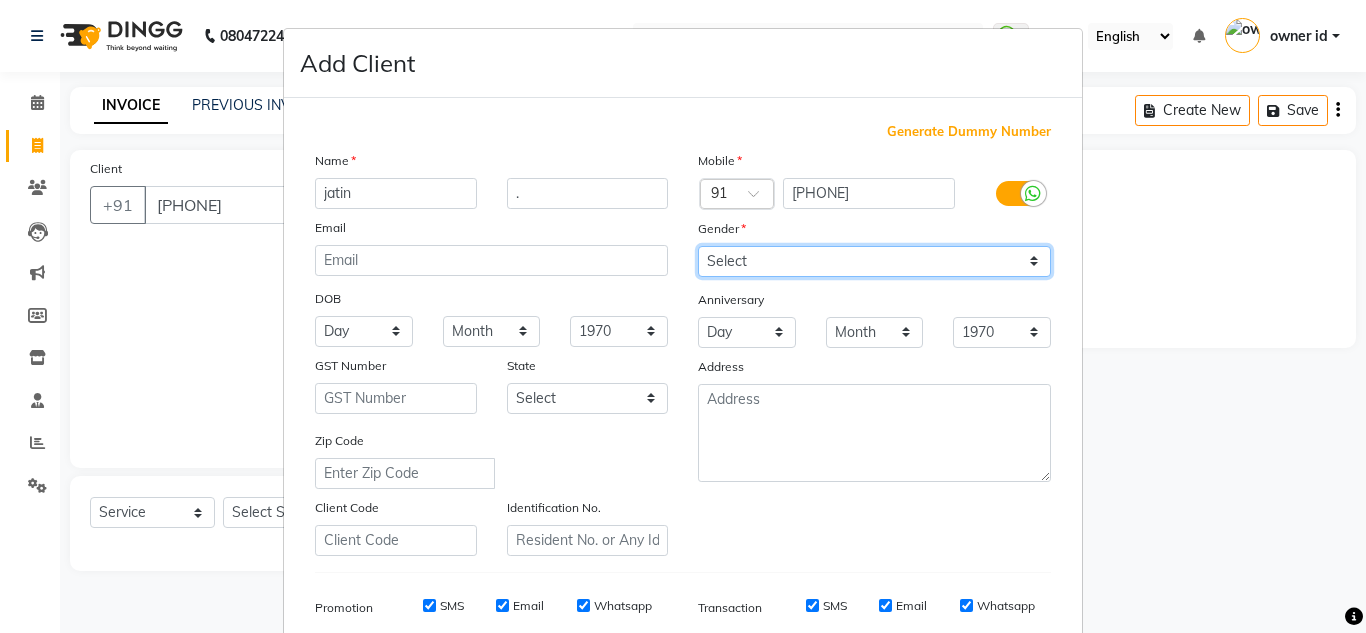 click on "Select Male Female Other Prefer Not To Say" at bounding box center (874, 261) 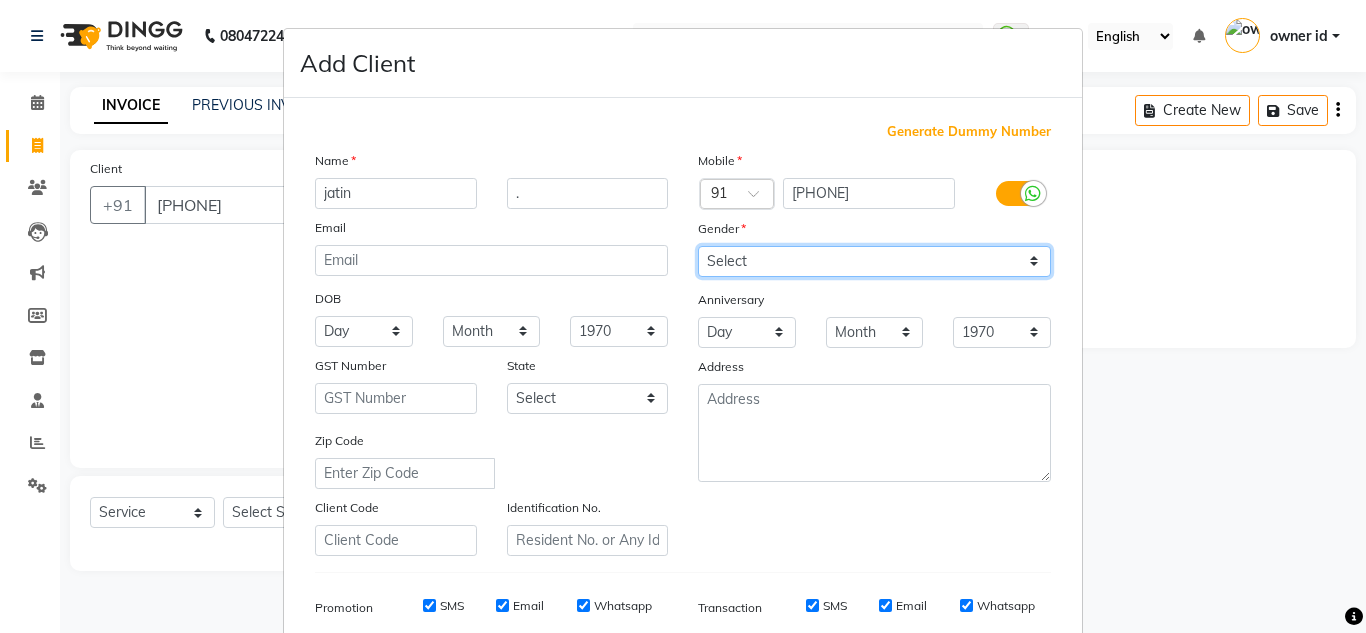 select on "male" 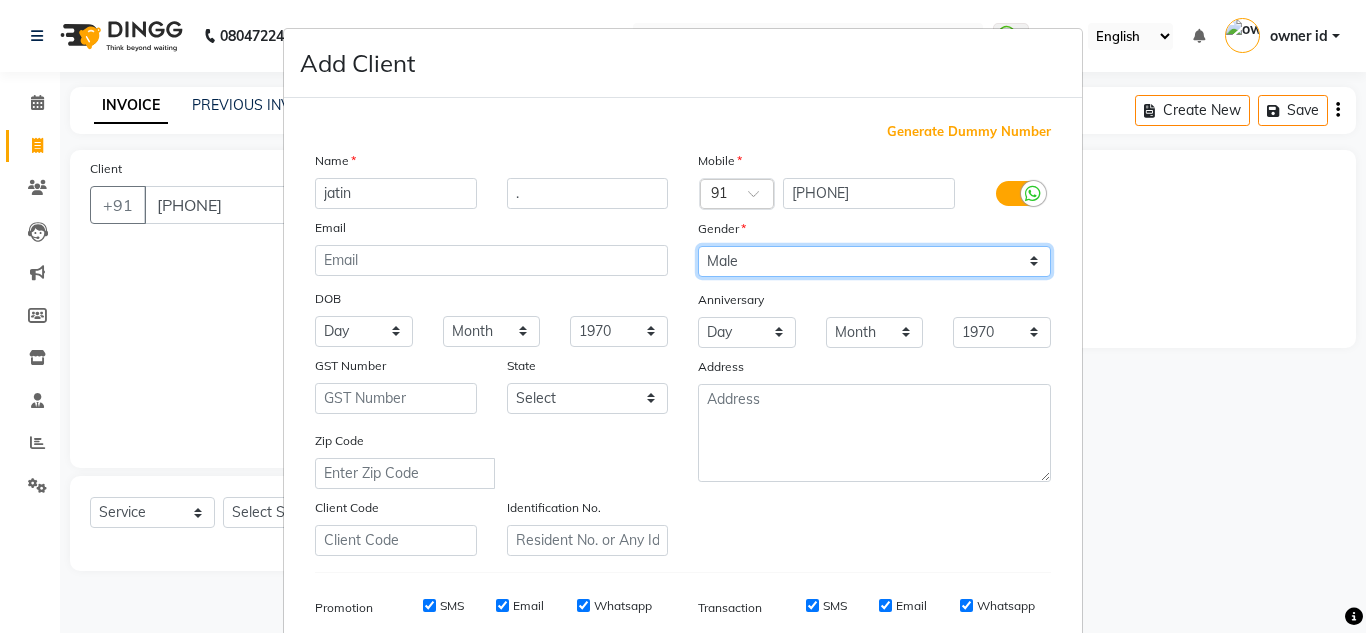 click on "Select Male Female Other Prefer Not To Say" at bounding box center [874, 261] 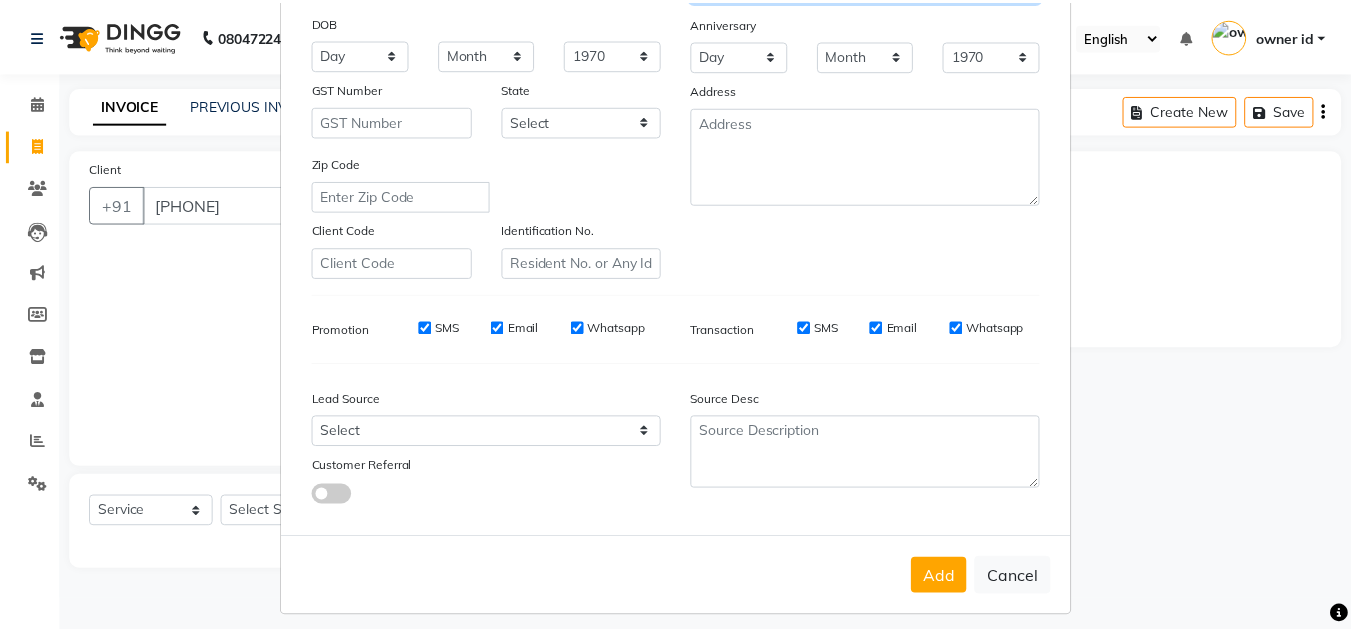 scroll, scrollTop: 280, scrollLeft: 0, axis: vertical 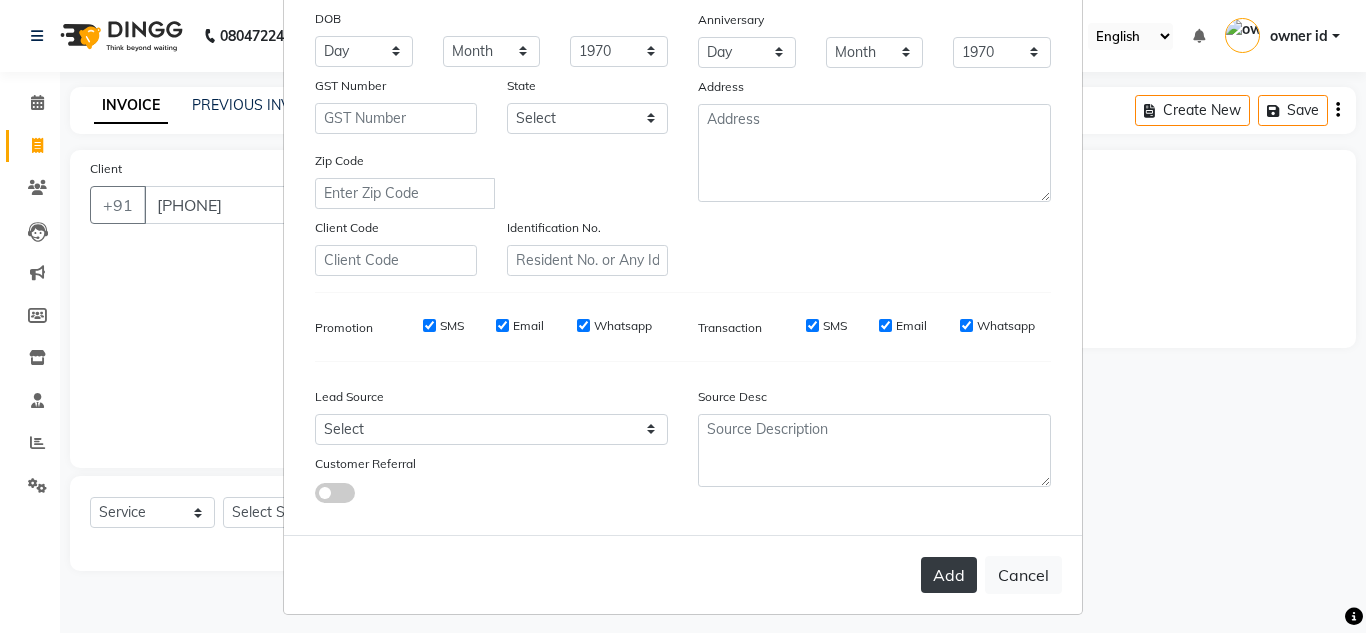 click on "Add" at bounding box center [949, 575] 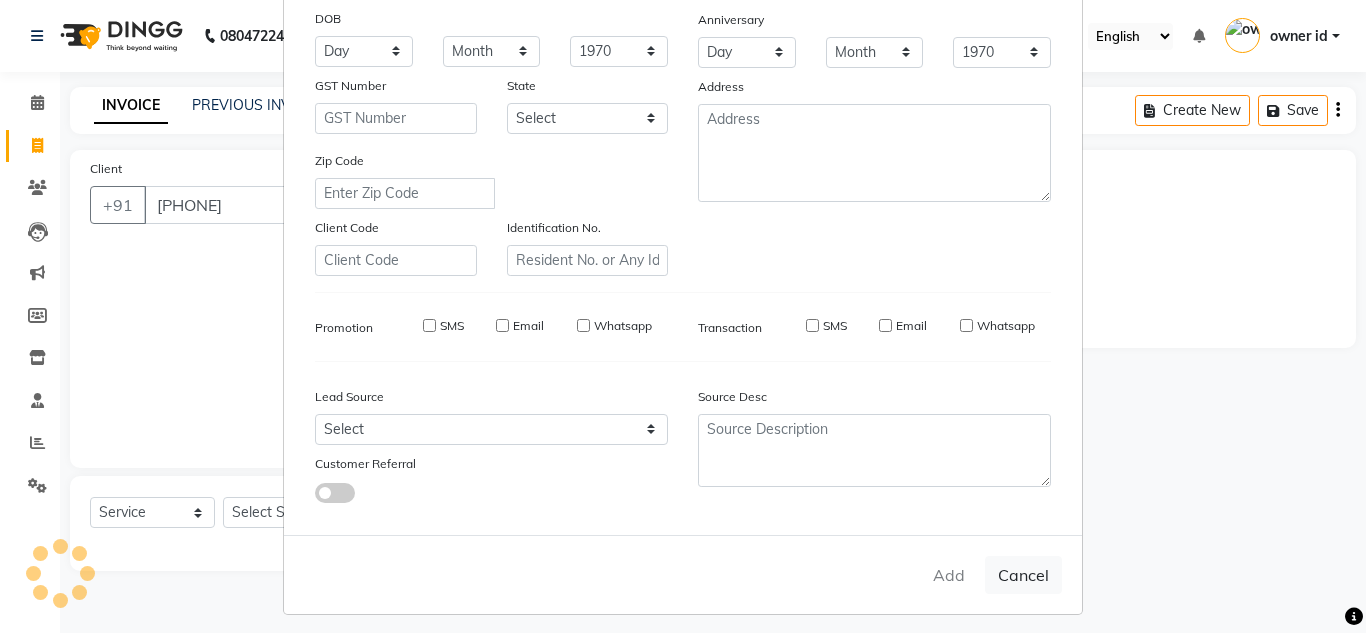 type 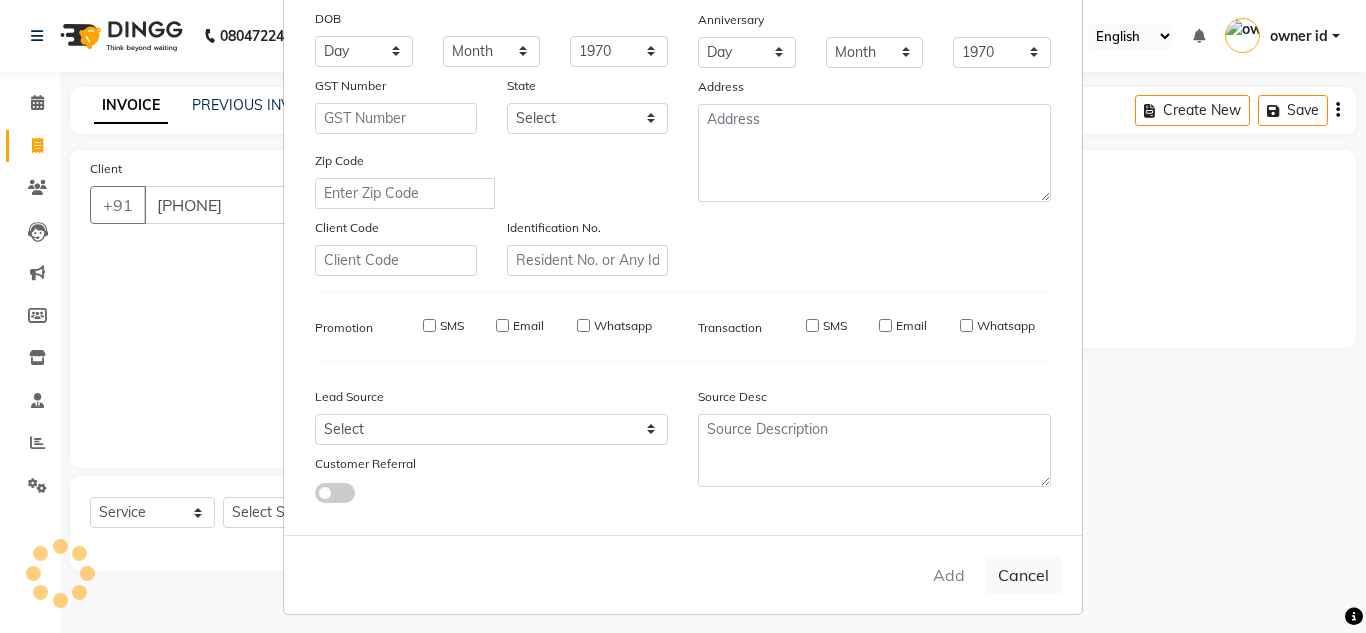 type 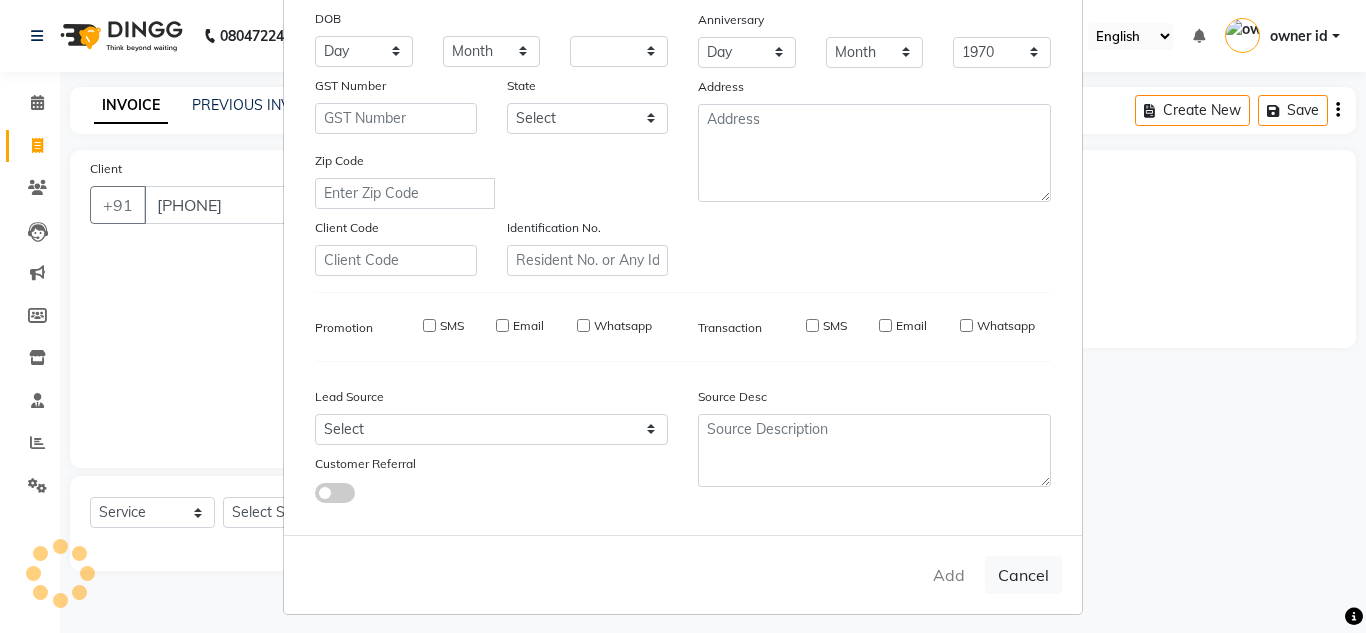 select 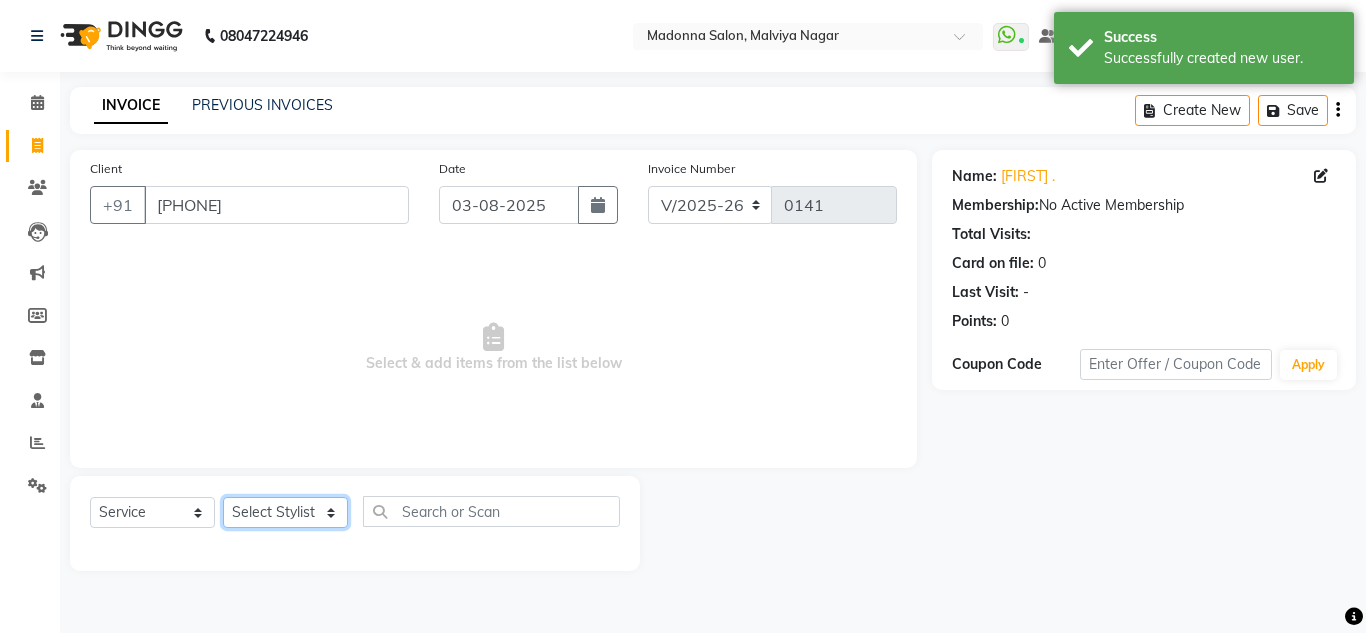 click on "Select Stylist Amit Bharti Devesh Farman Harsh  Jaikesh Manager Manoj Nitin Nails owner id Poonam Rihan" 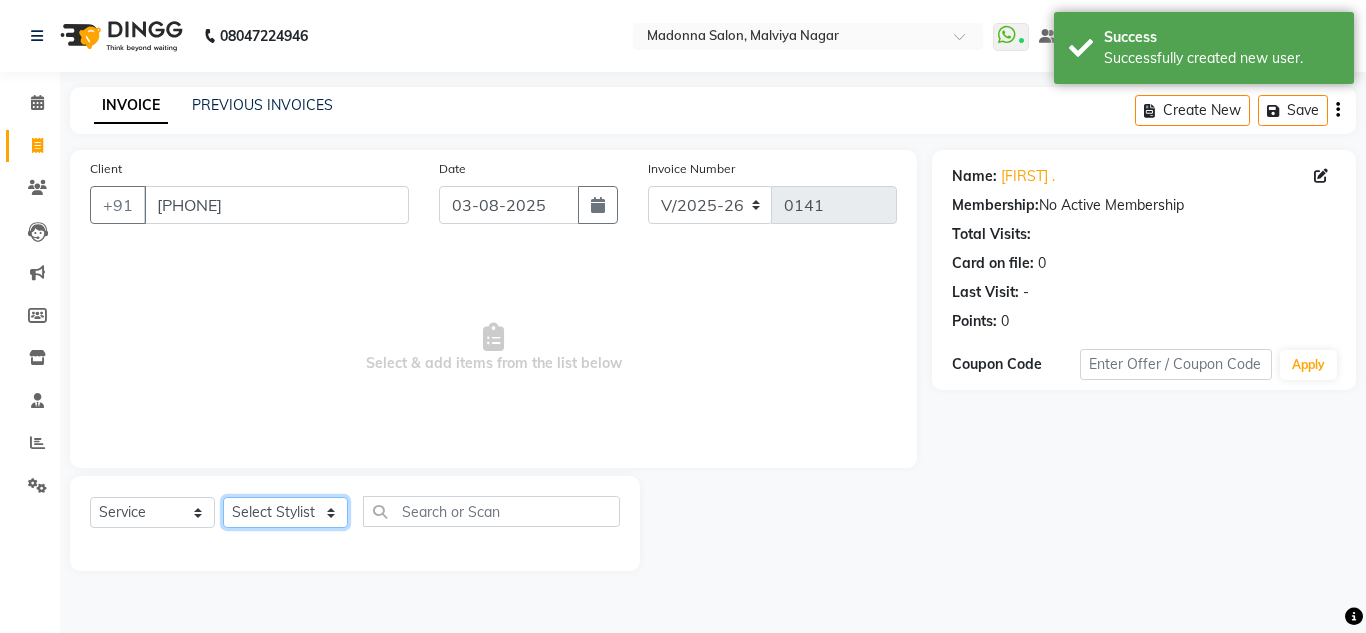 select on "86633" 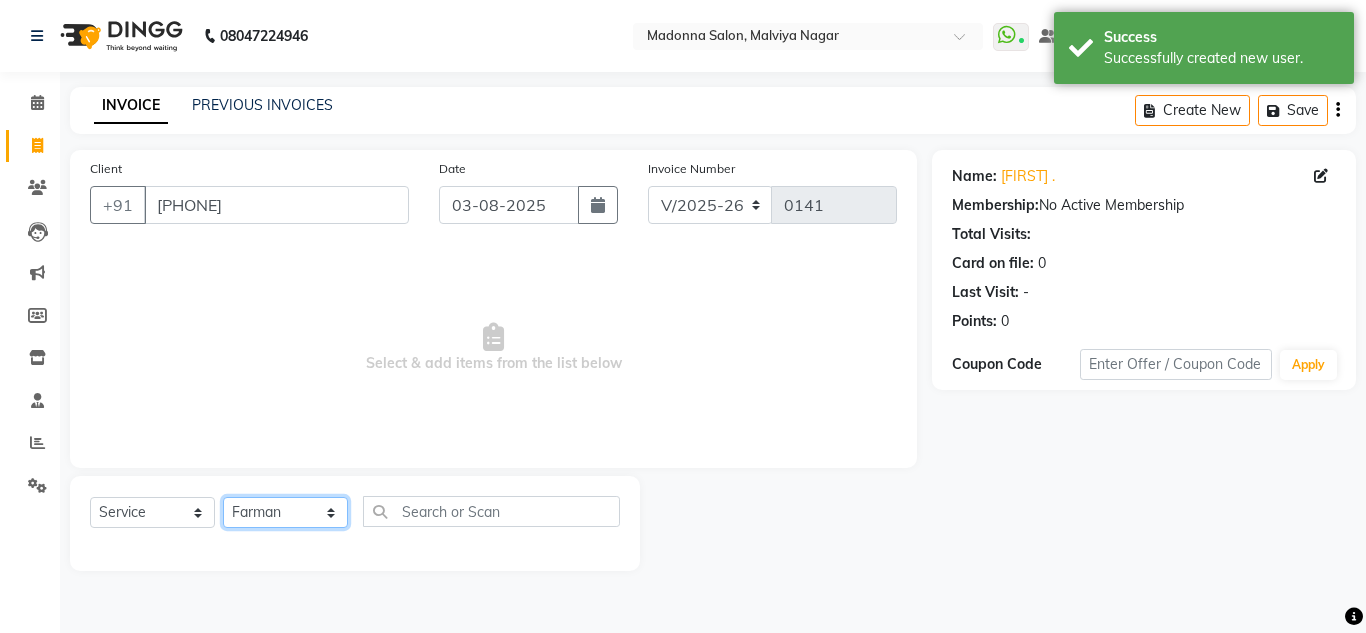 click on "Select Stylist Amit Bharti Devesh Farman Harsh  Jaikesh Manager Manoj Nitin Nails owner id Poonam Rihan" 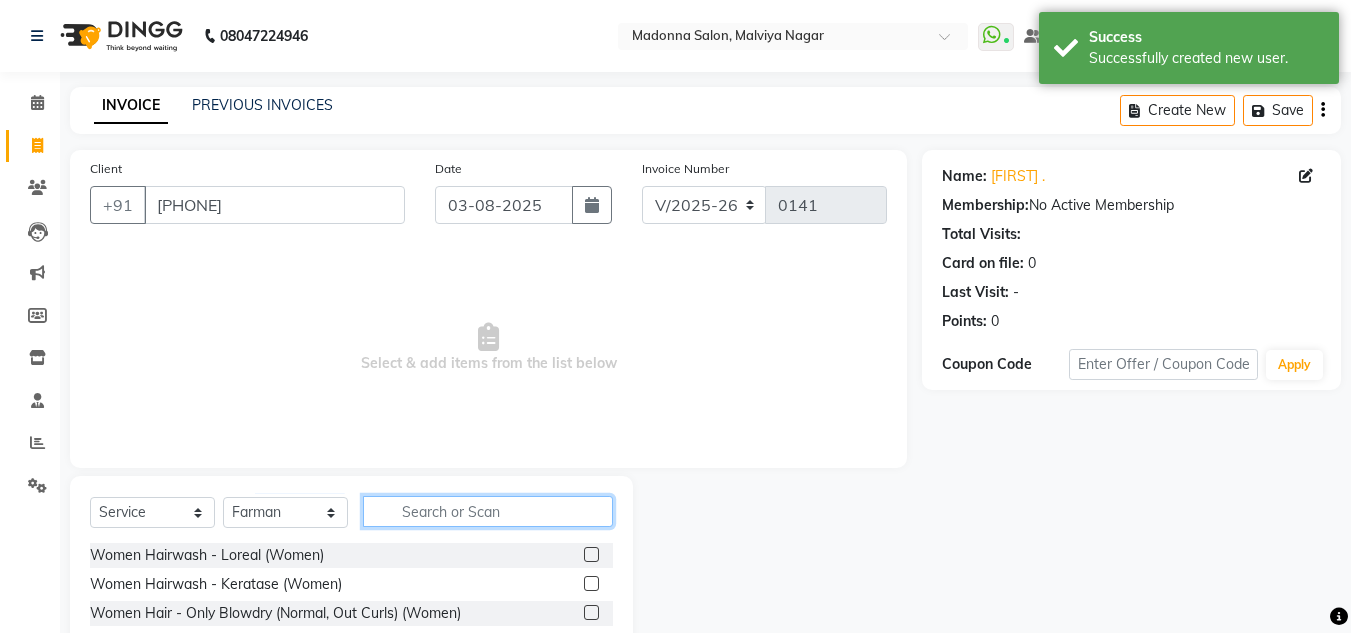 click 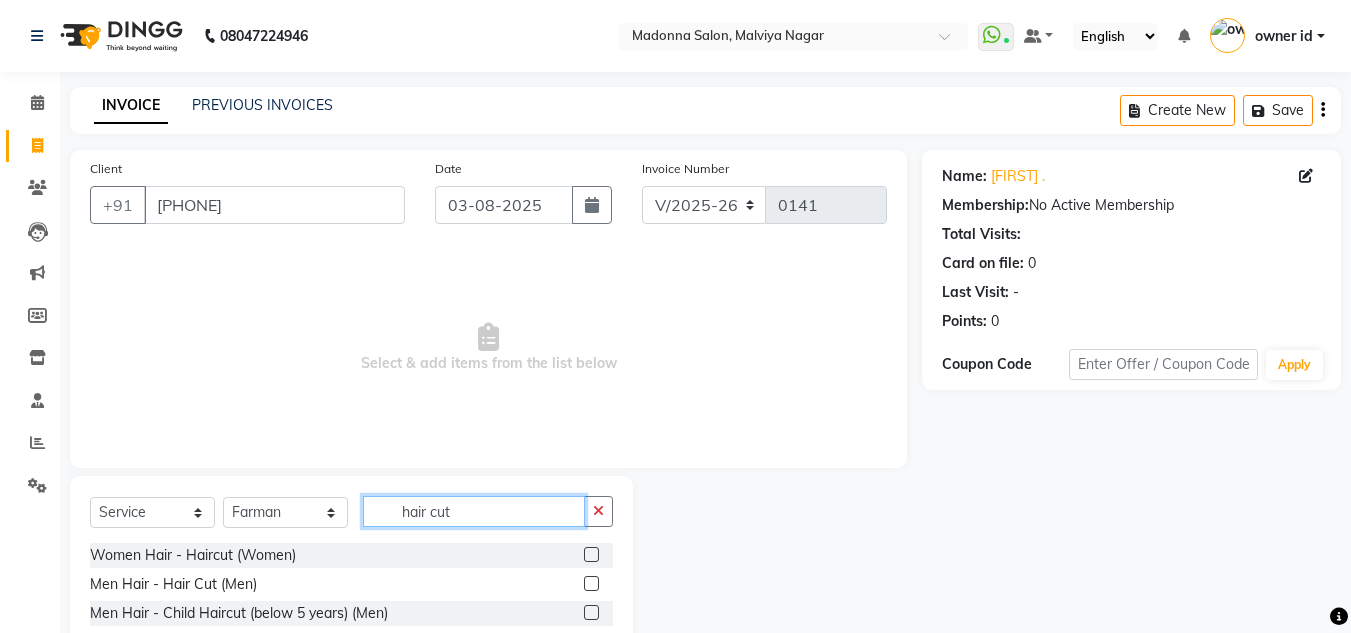 scroll, scrollTop: 84, scrollLeft: 0, axis: vertical 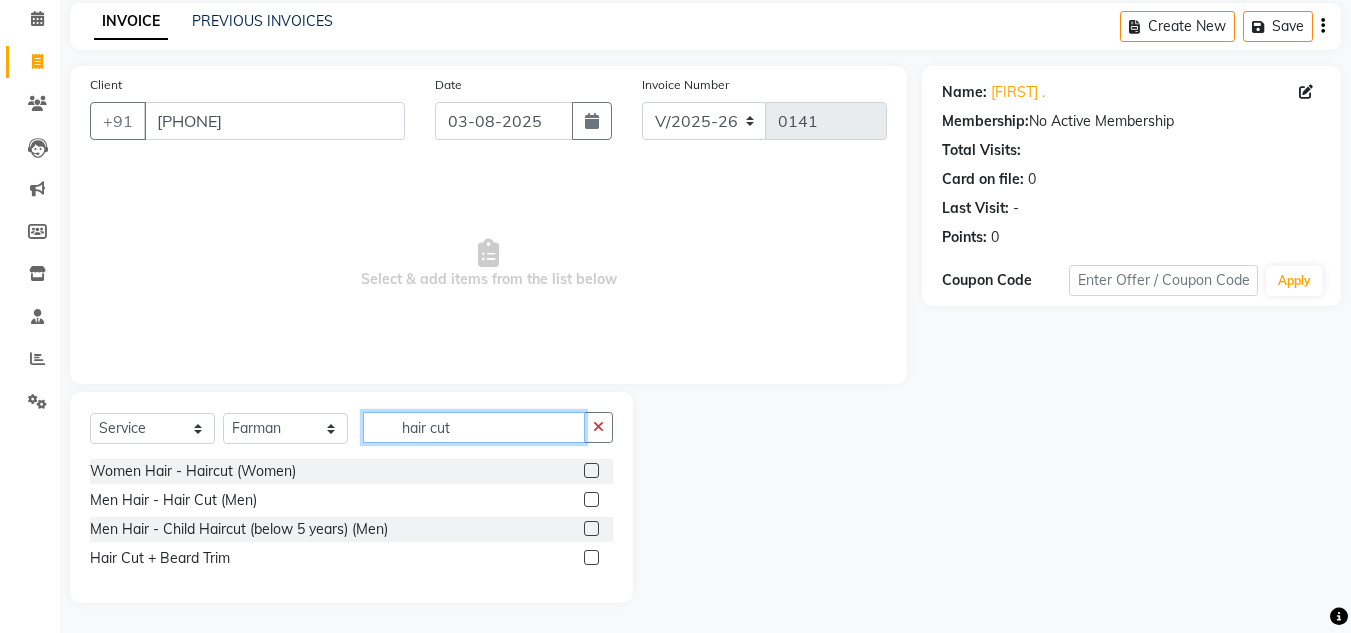 type on "hair cut" 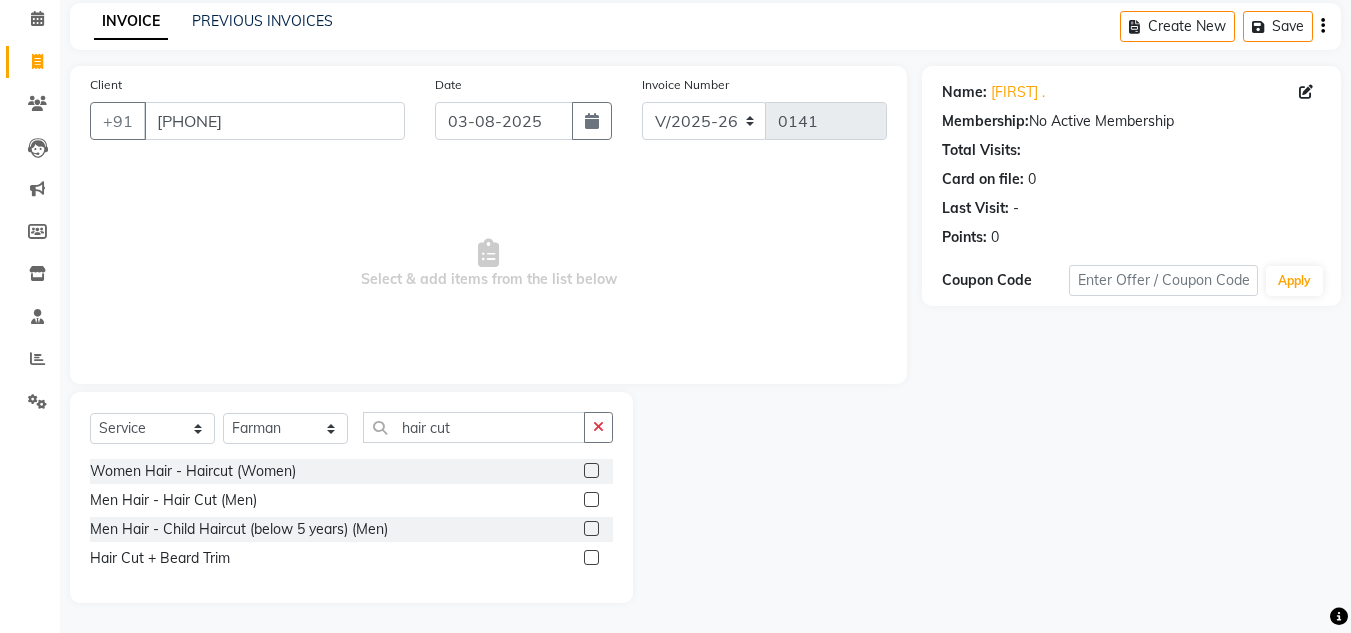 click 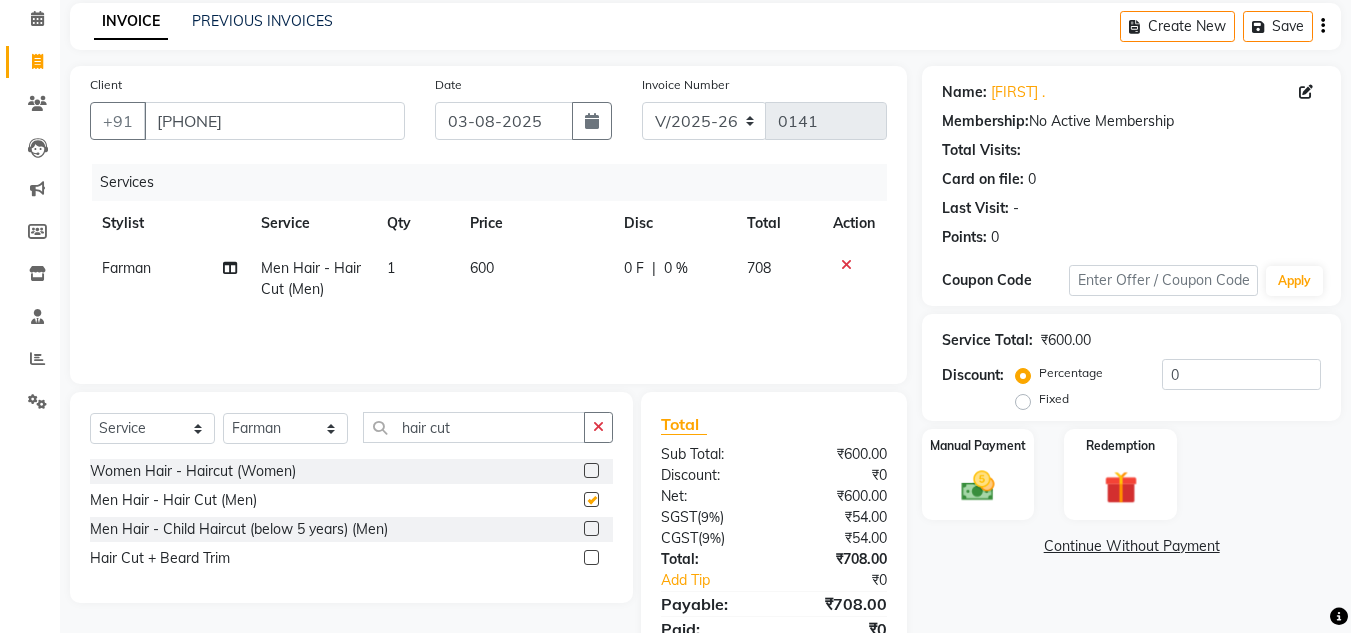 checkbox on "false" 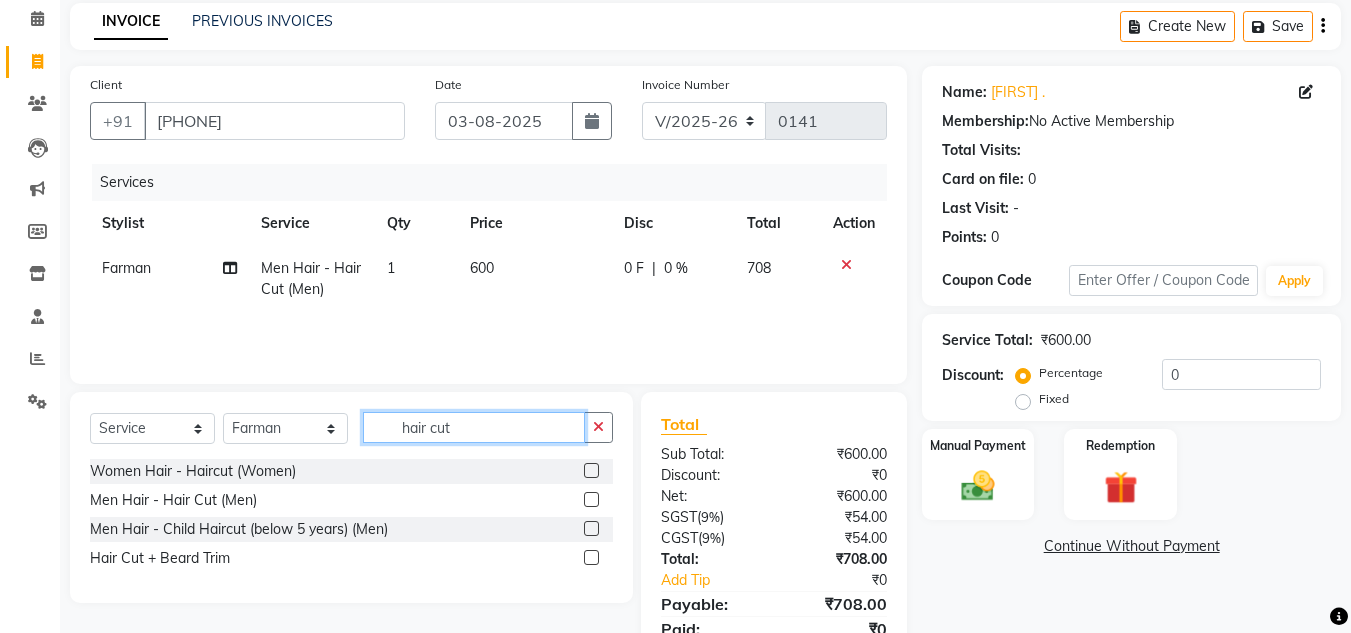 click on "hair cut" 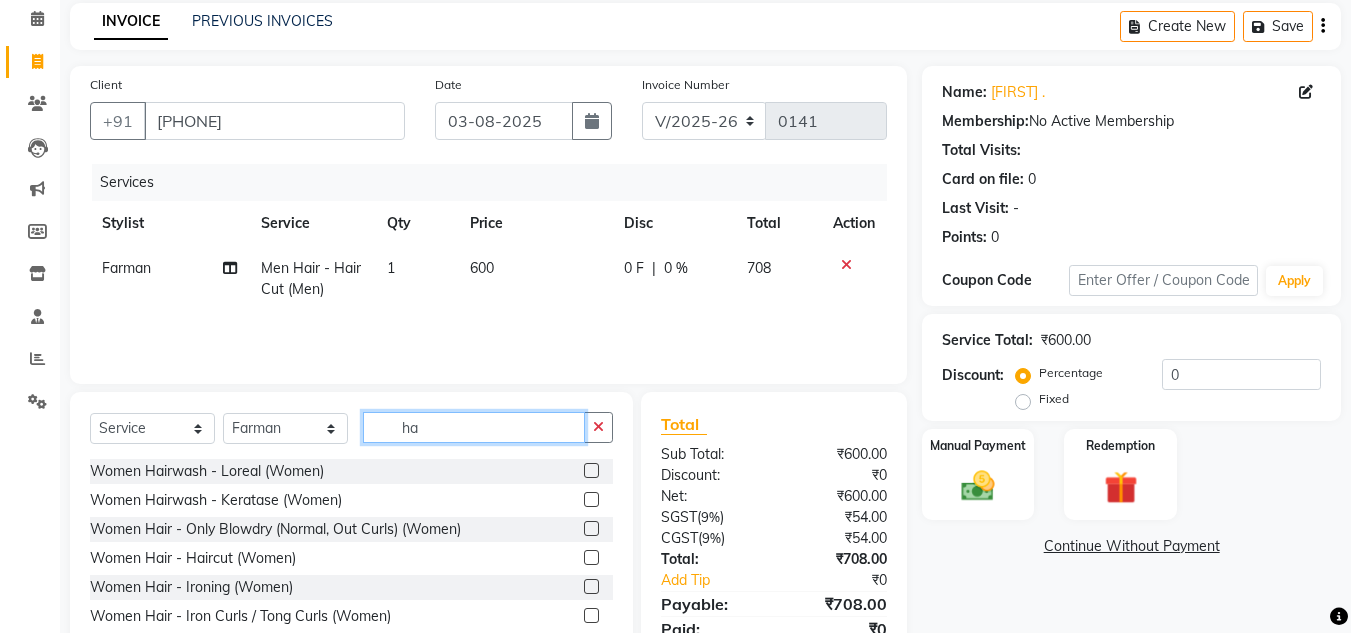 type on "h" 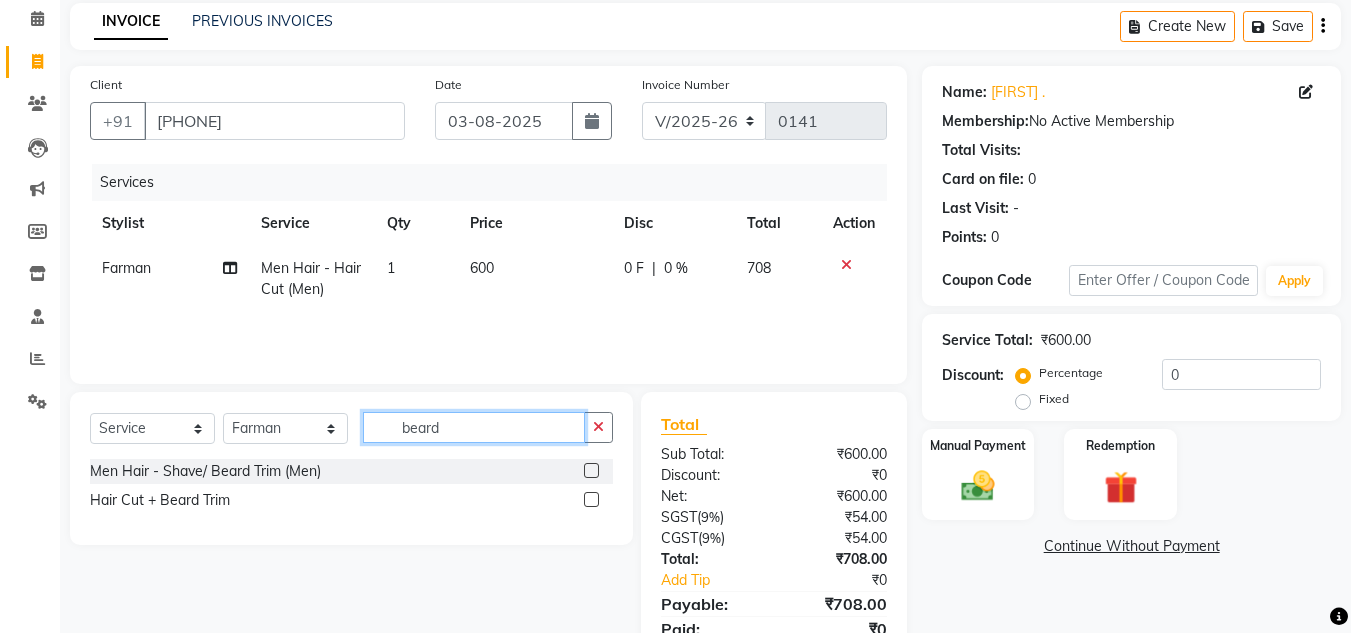 type on "beard" 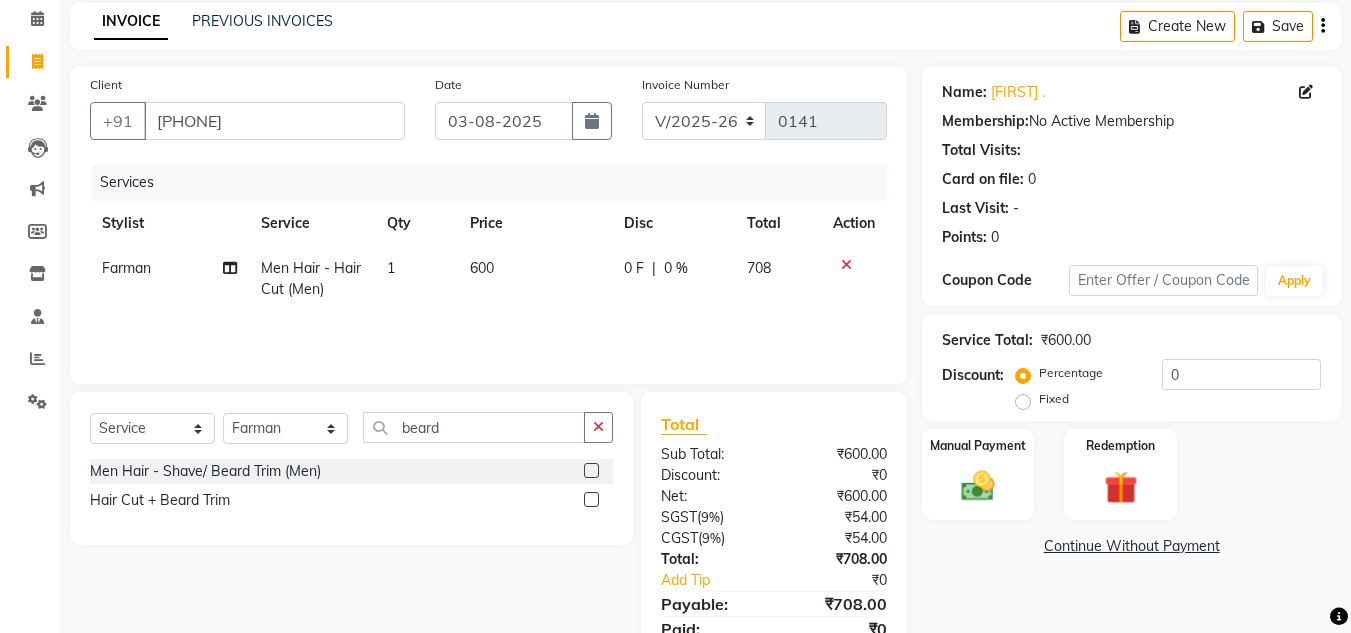 click on "Men Hair  - Shave/ Beard Trim (Men)" 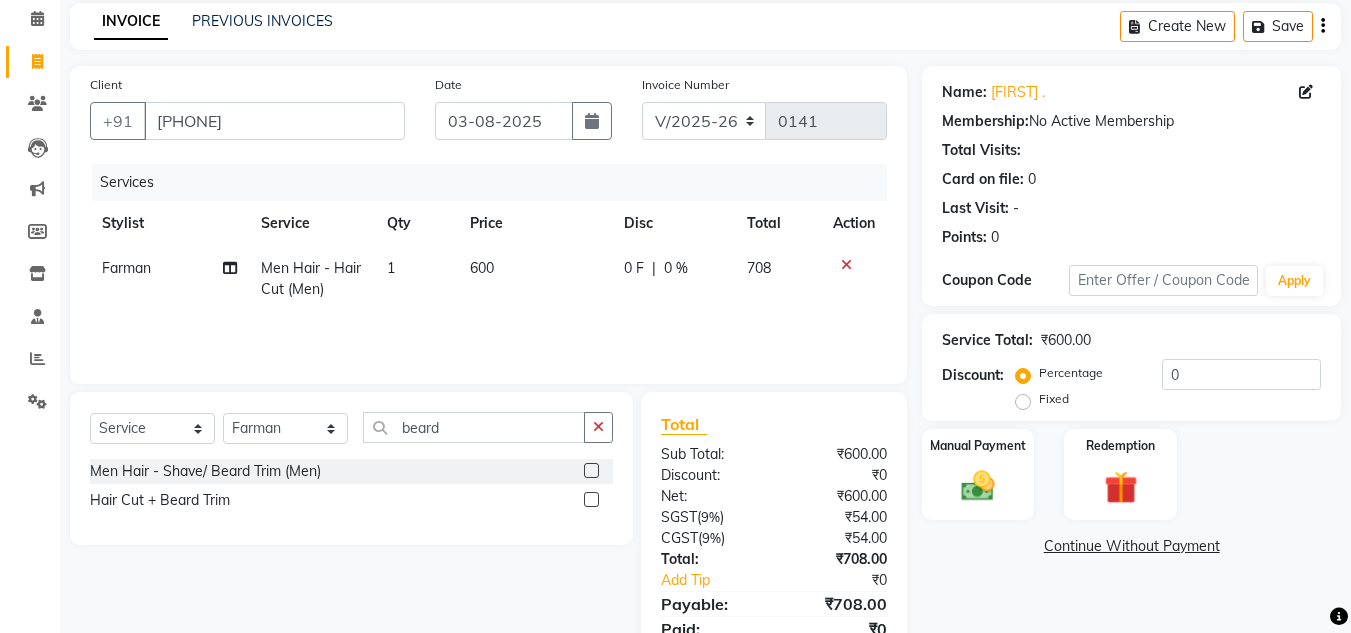 click 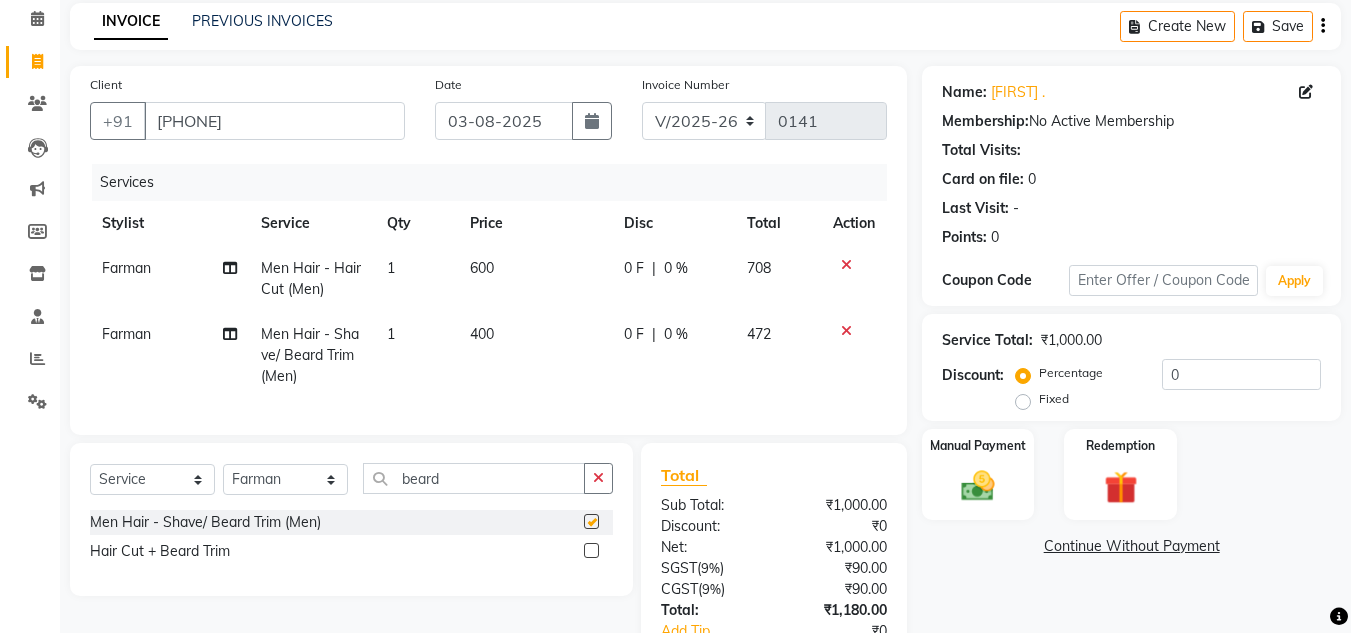 checkbox on "false" 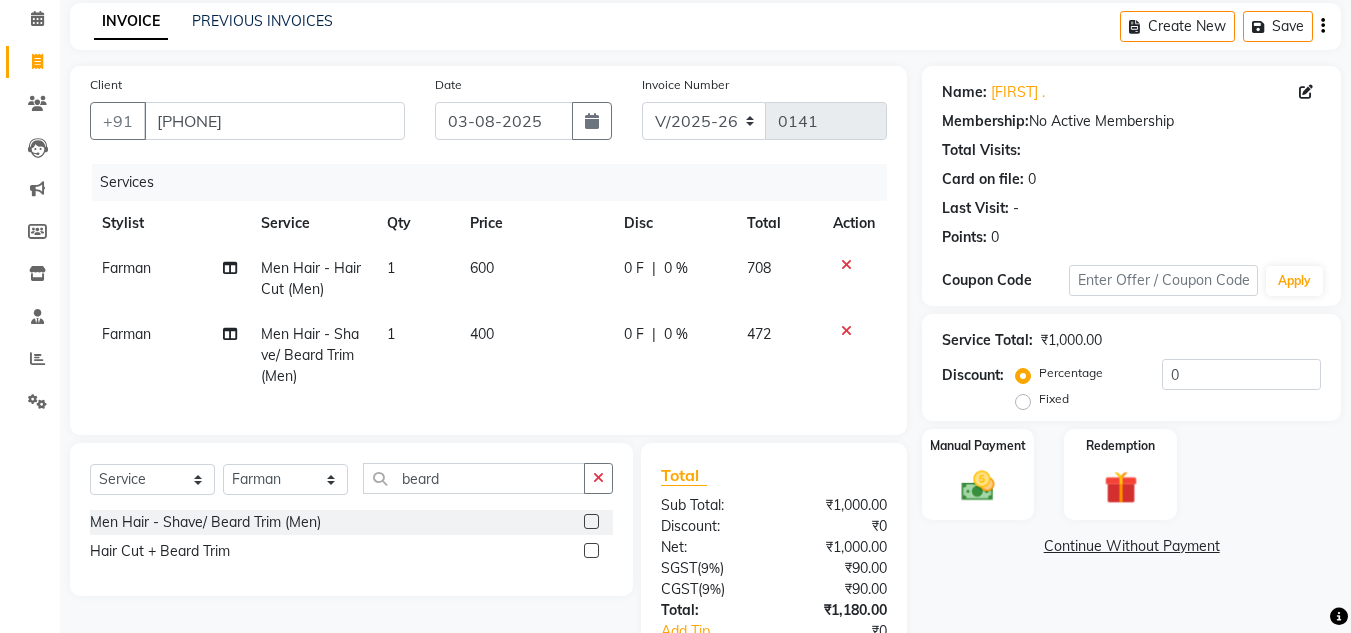 click on "400" 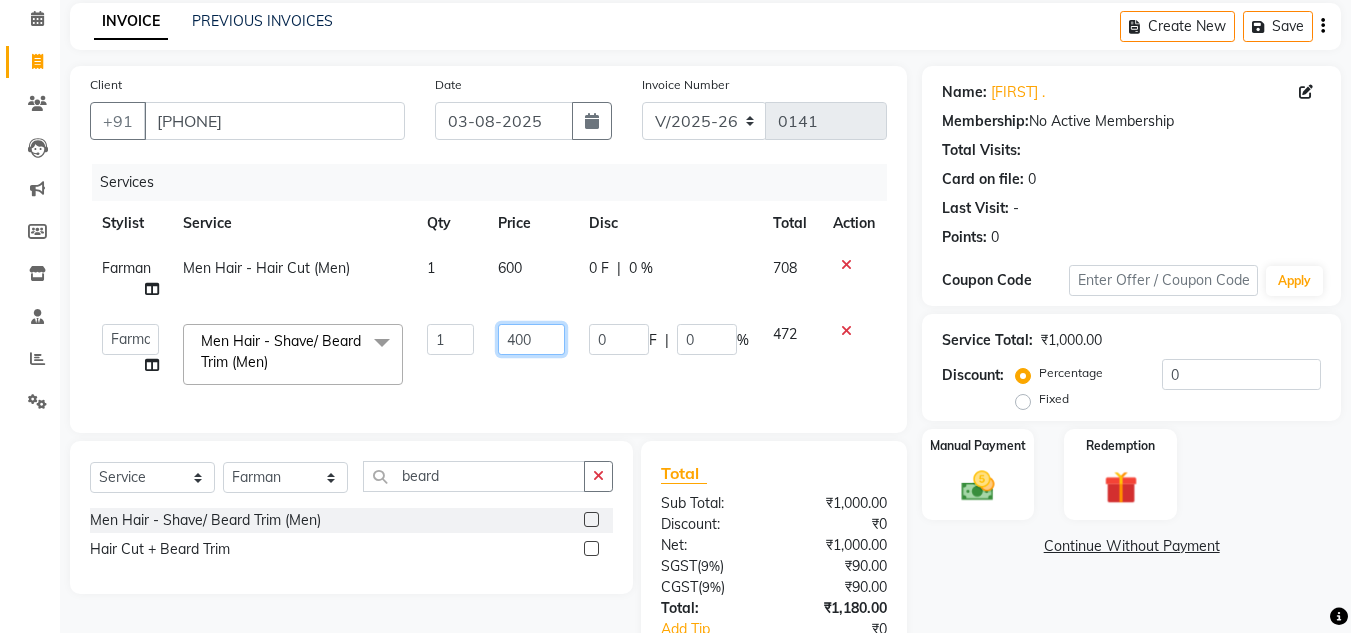 click on "400" 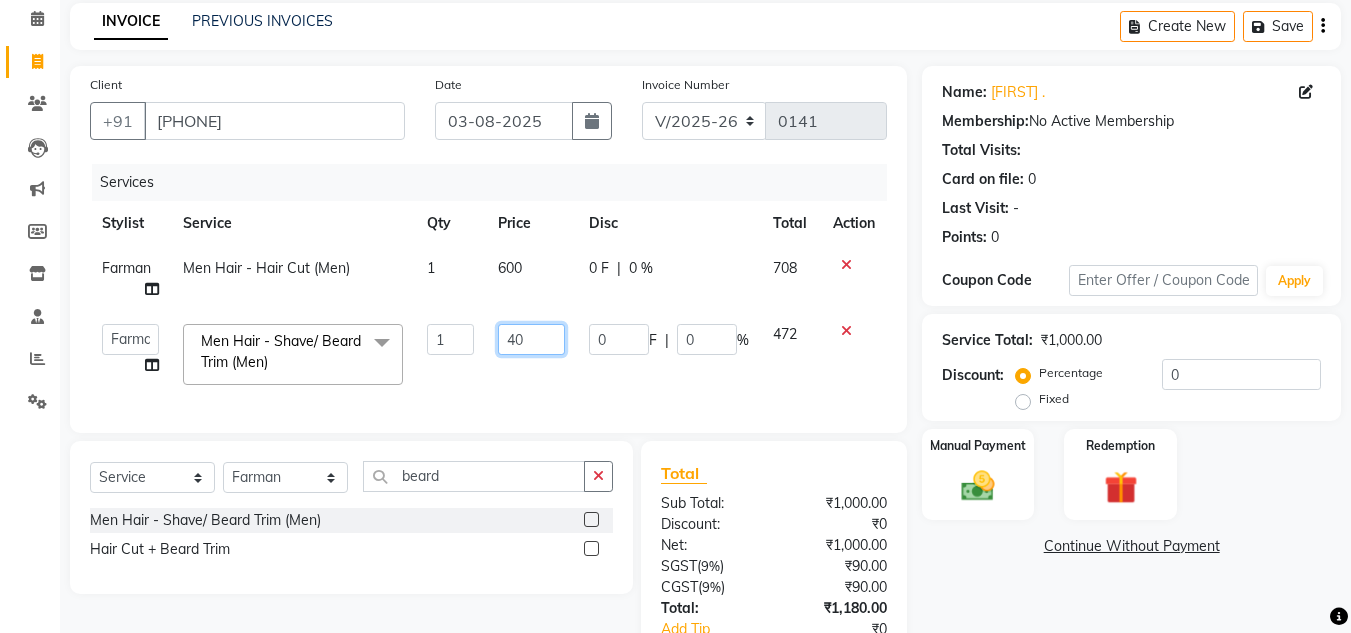 type on "4" 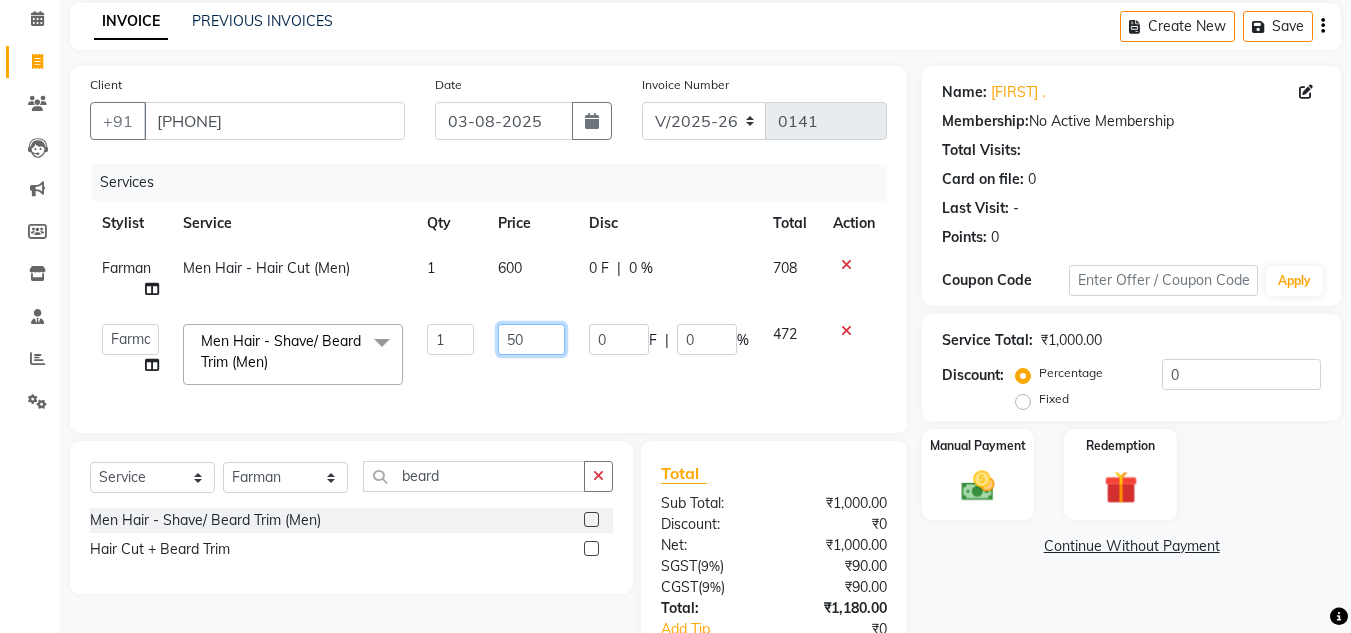 type on "500" 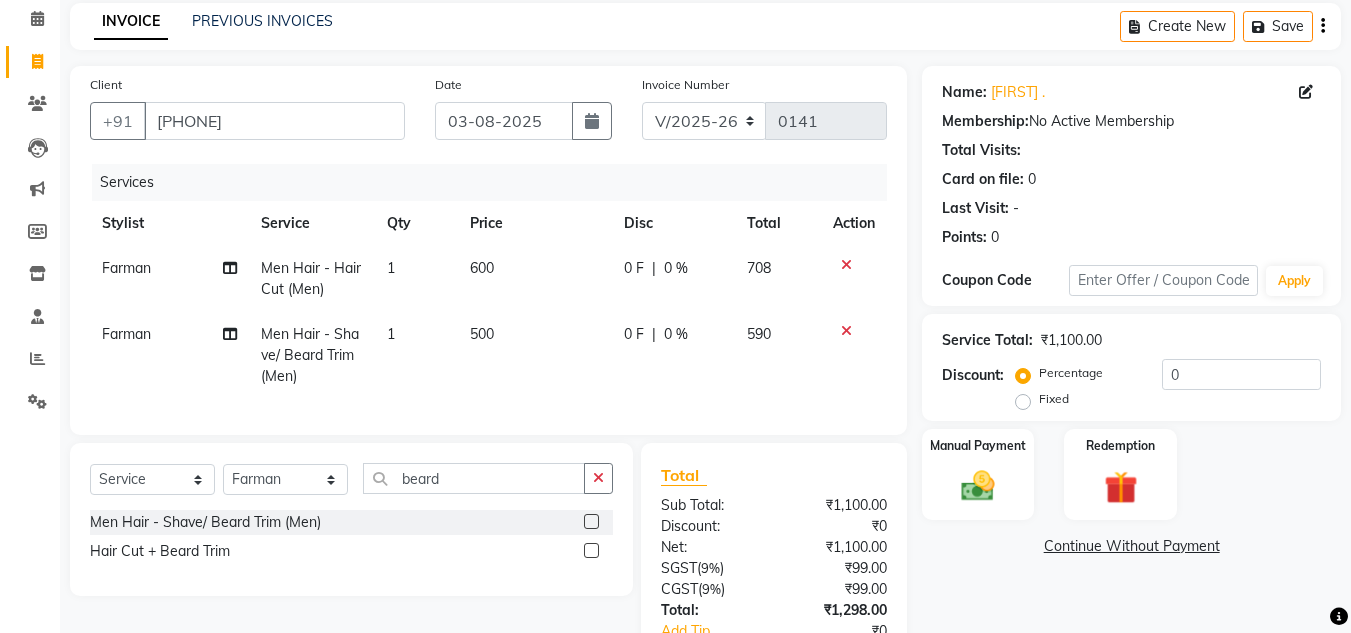 click on "500" 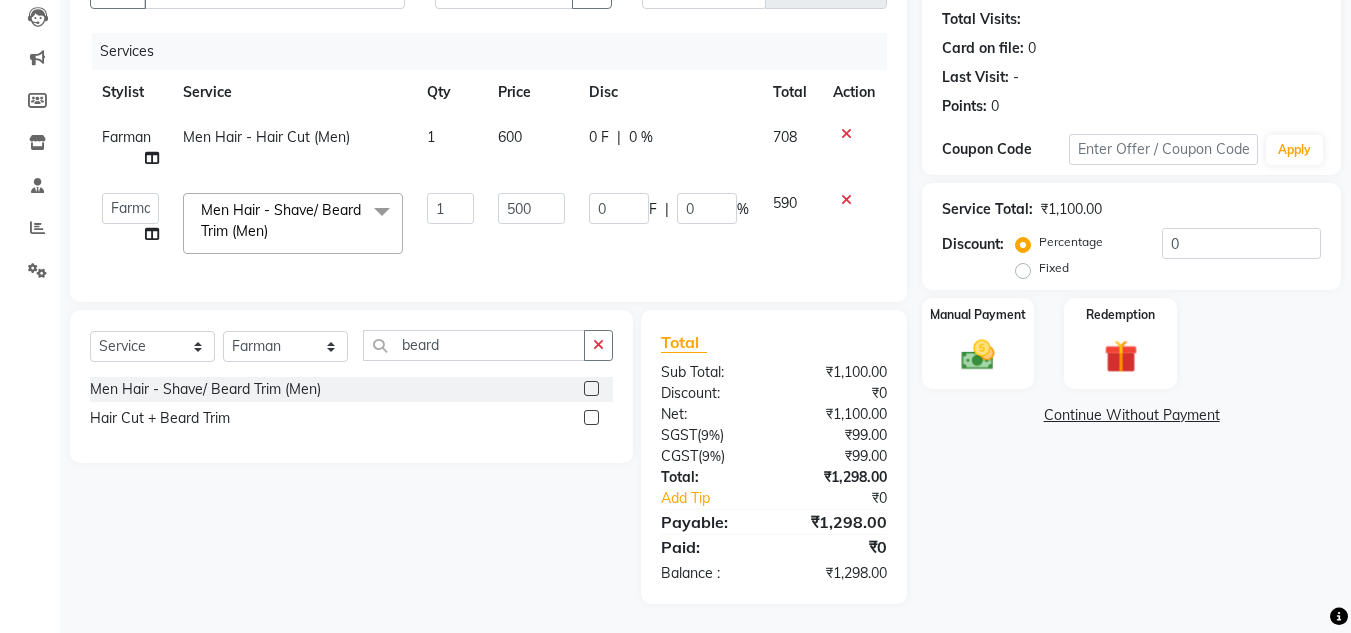 scroll, scrollTop: 220, scrollLeft: 0, axis: vertical 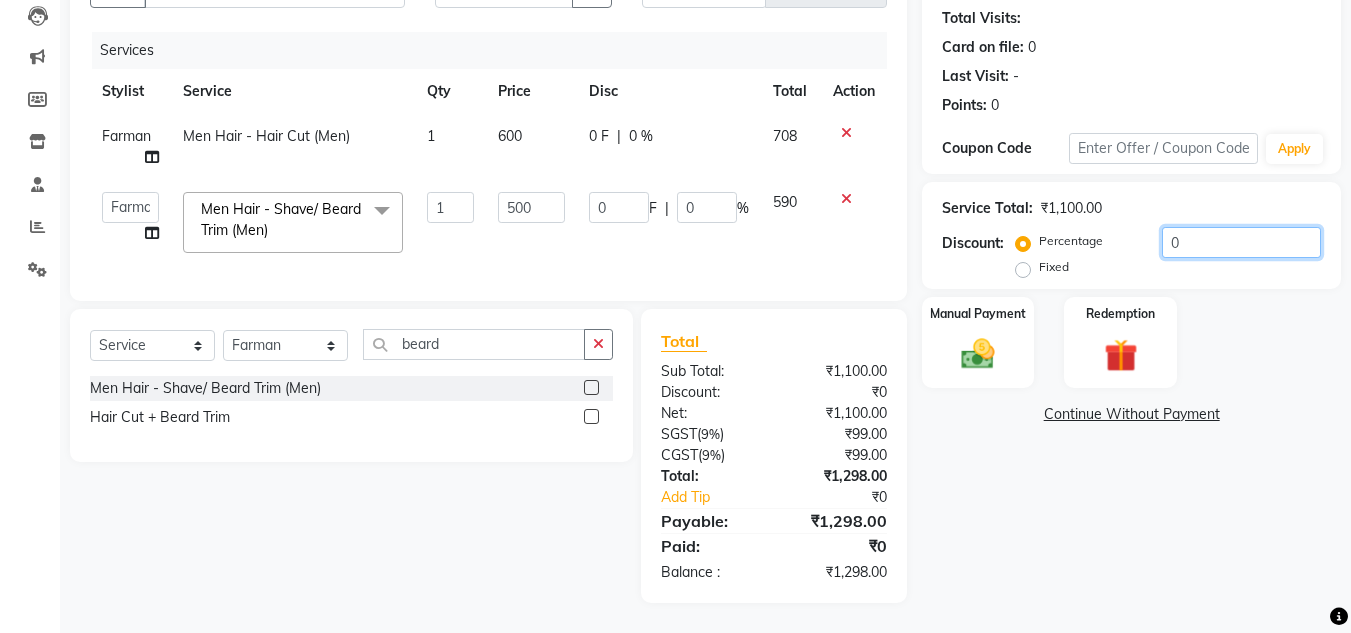 click on "0" 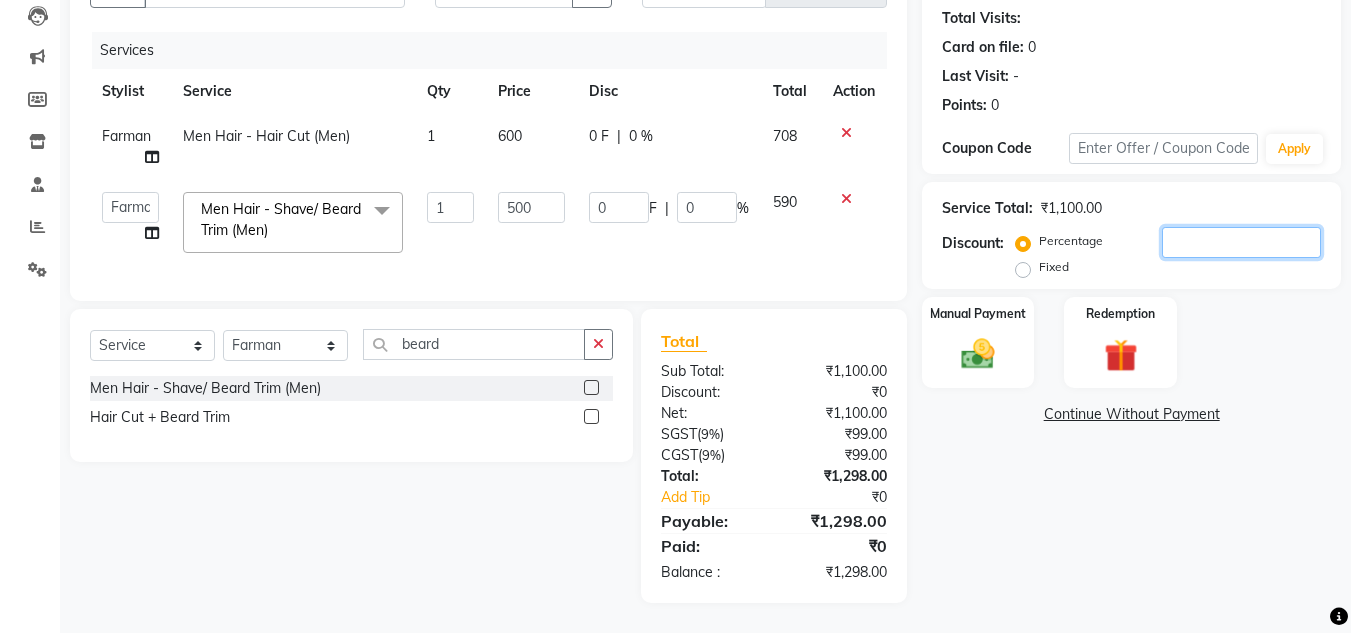 type on "2" 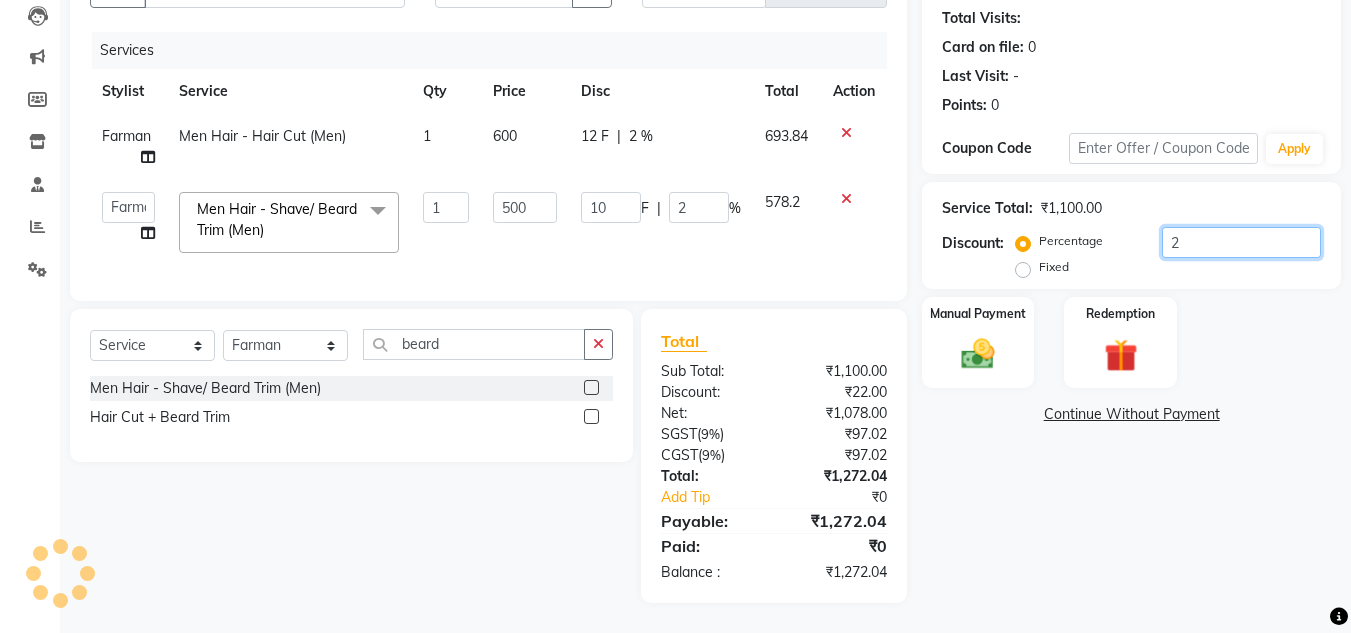 type on "20" 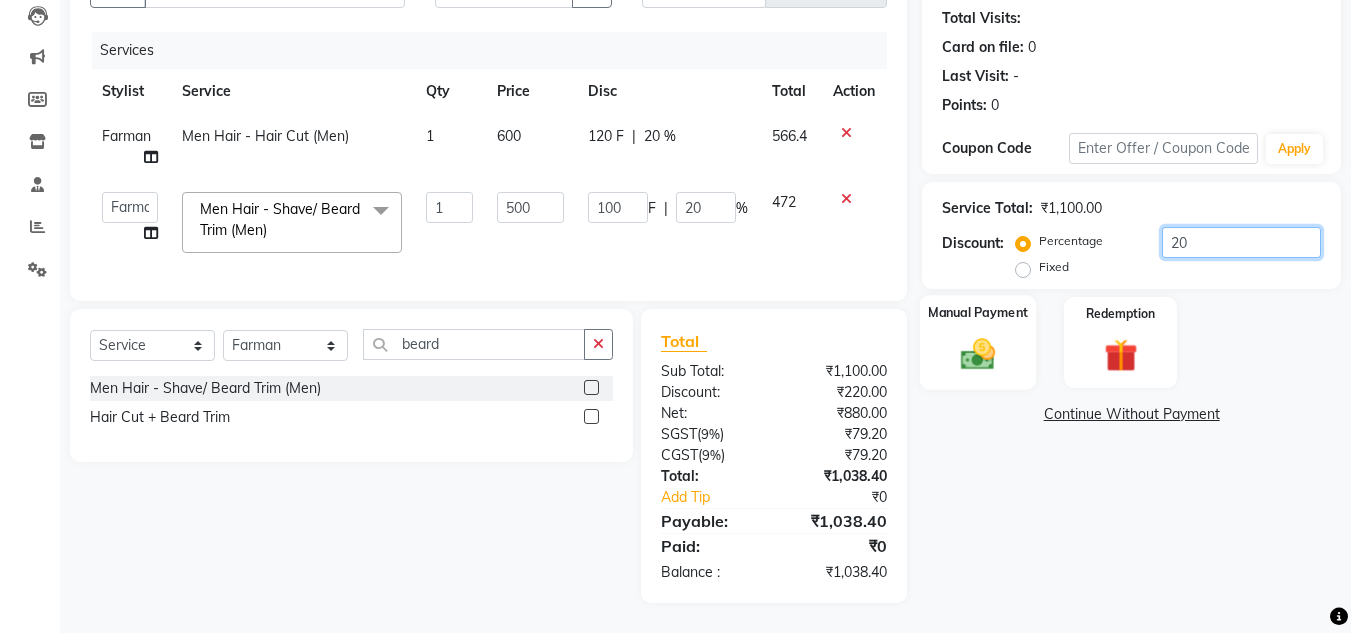 type on "20" 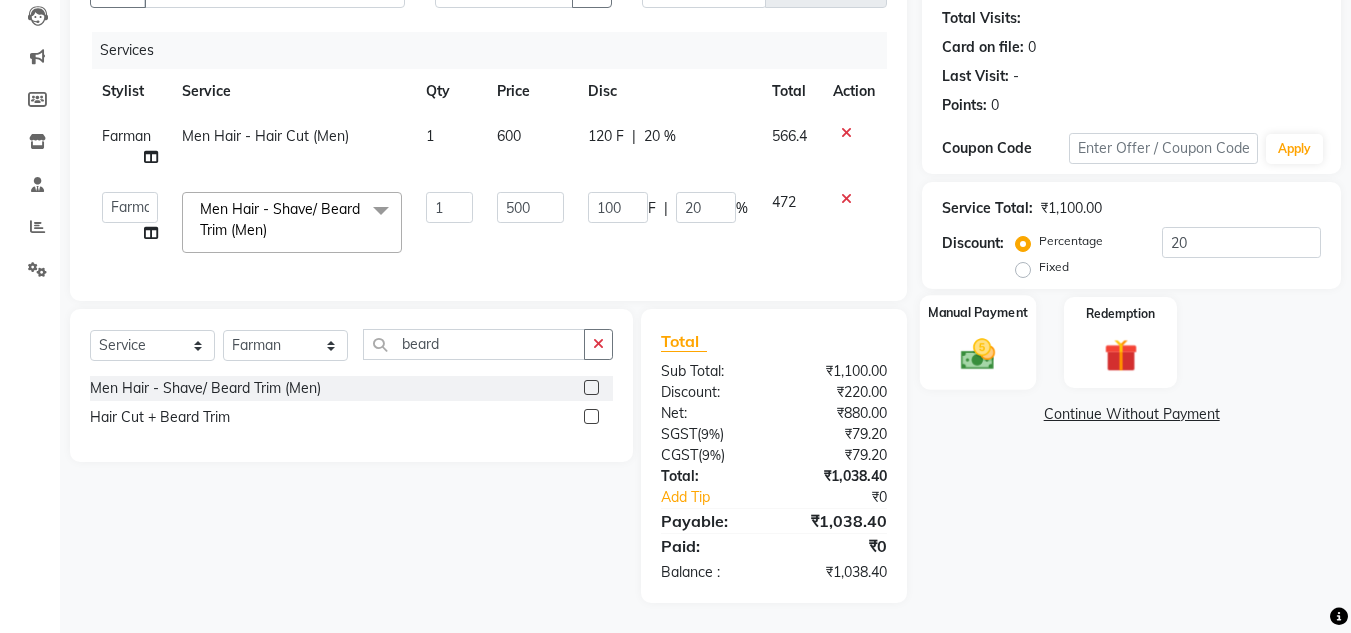 click 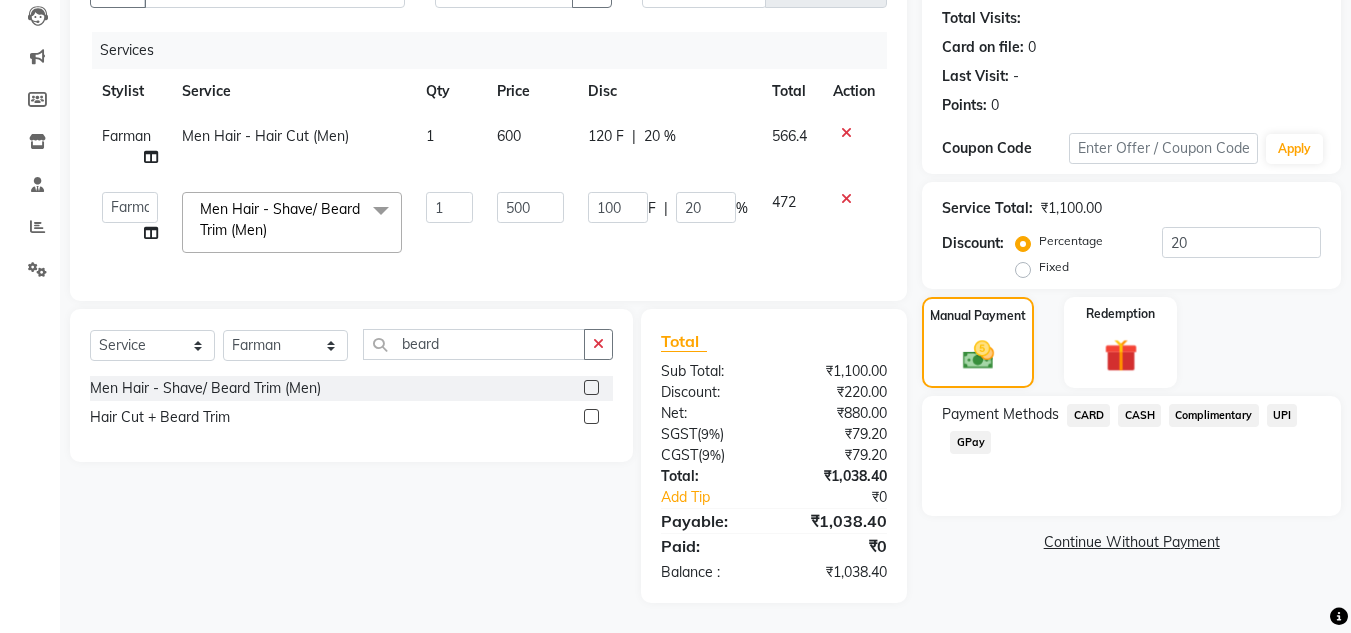 click on "UPI" 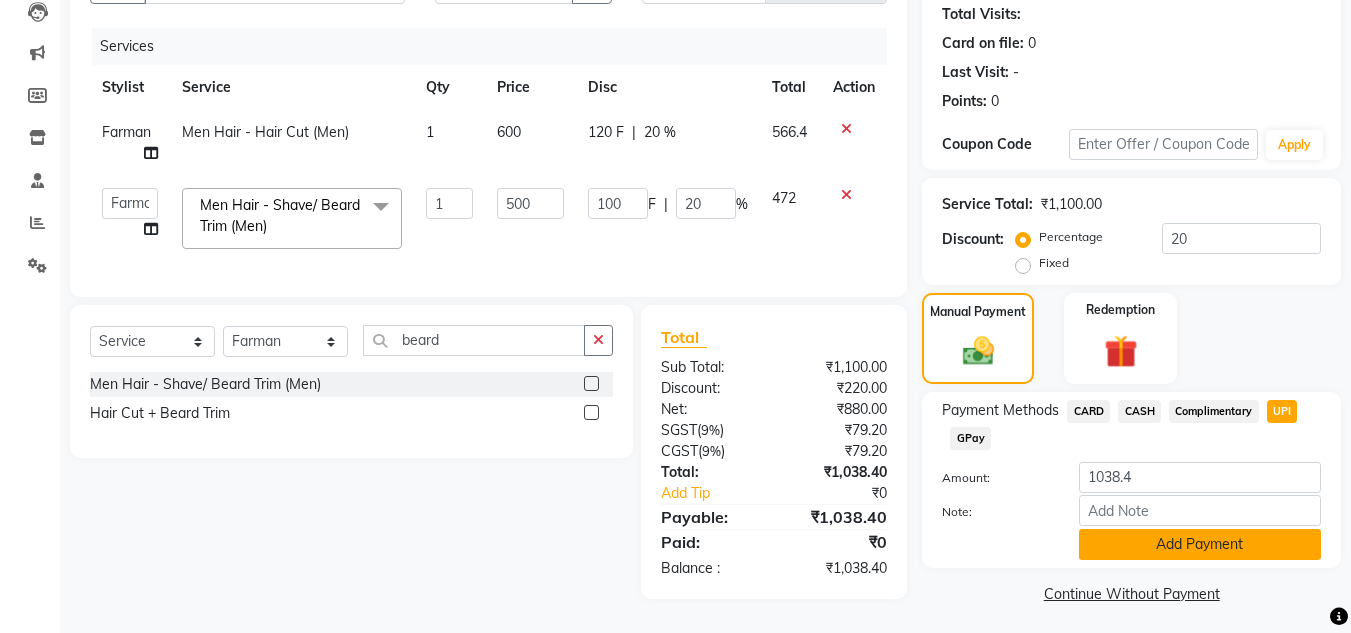 click on "Add Payment" 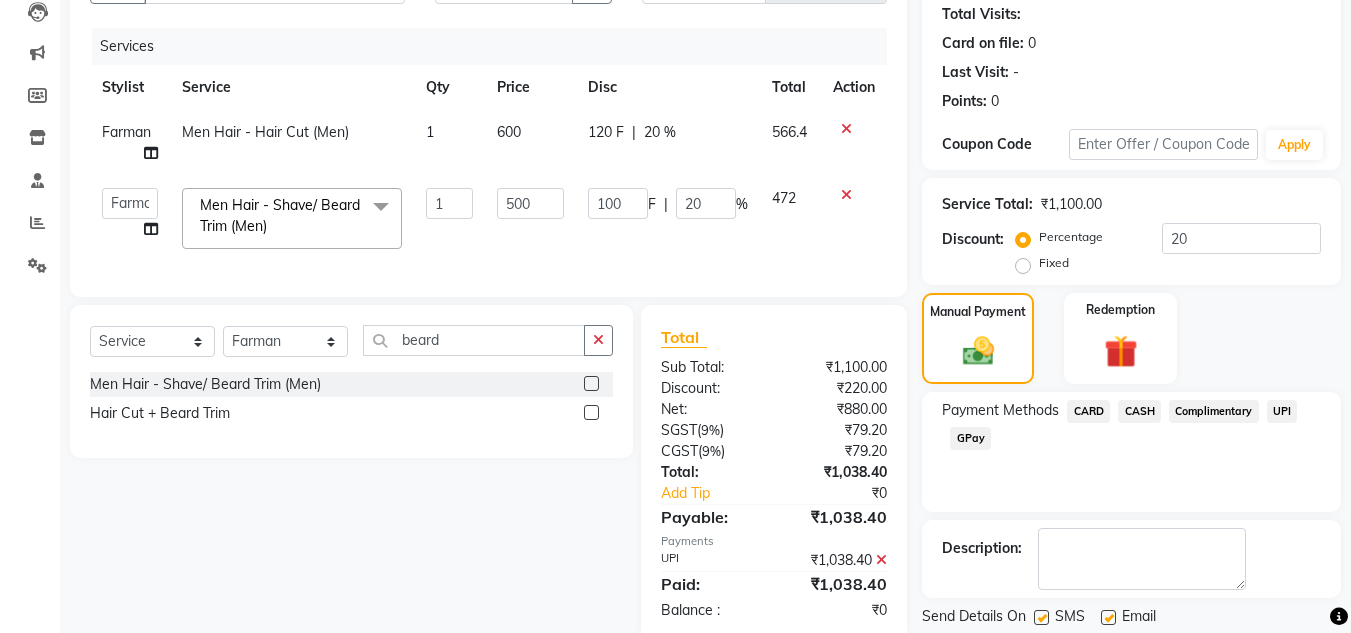 scroll, scrollTop: 283, scrollLeft: 0, axis: vertical 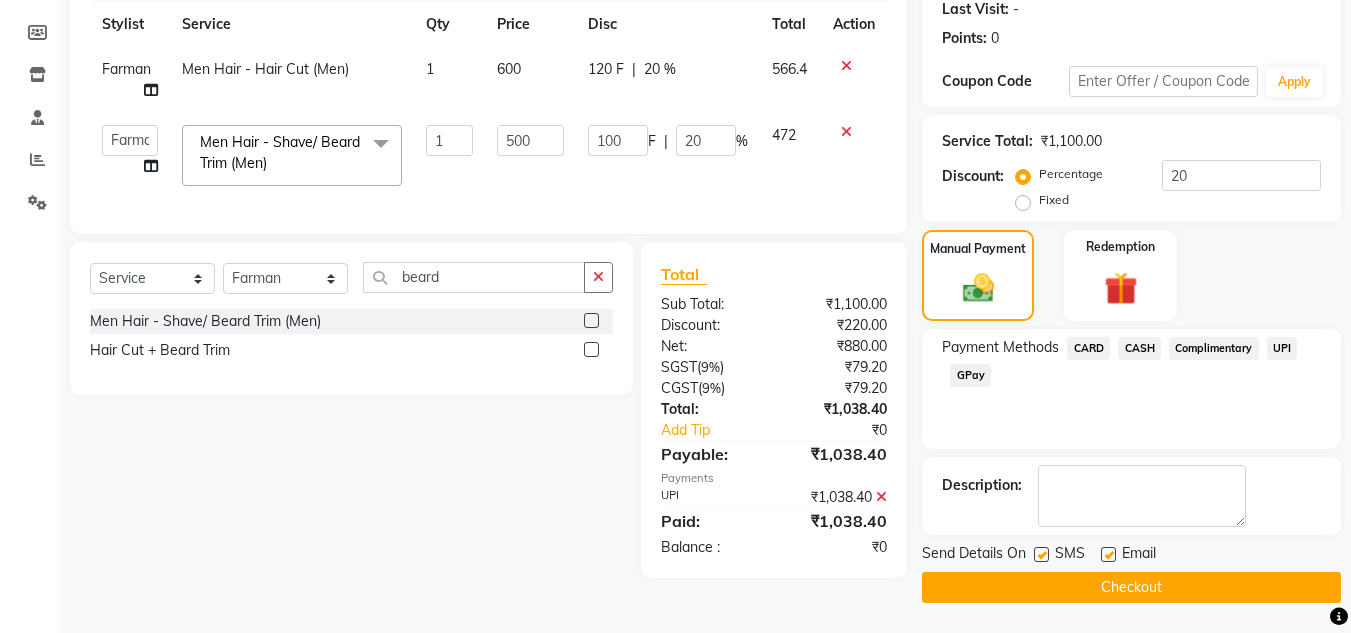 click on "Checkout" 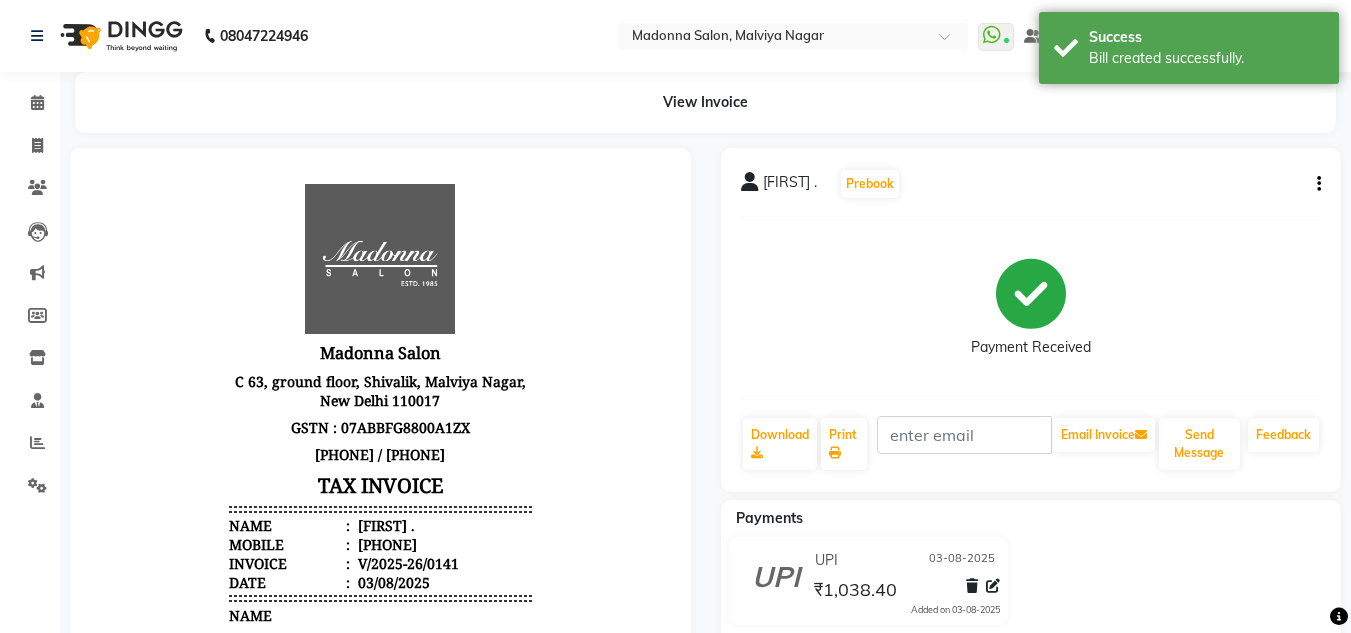 scroll, scrollTop: 0, scrollLeft: 0, axis: both 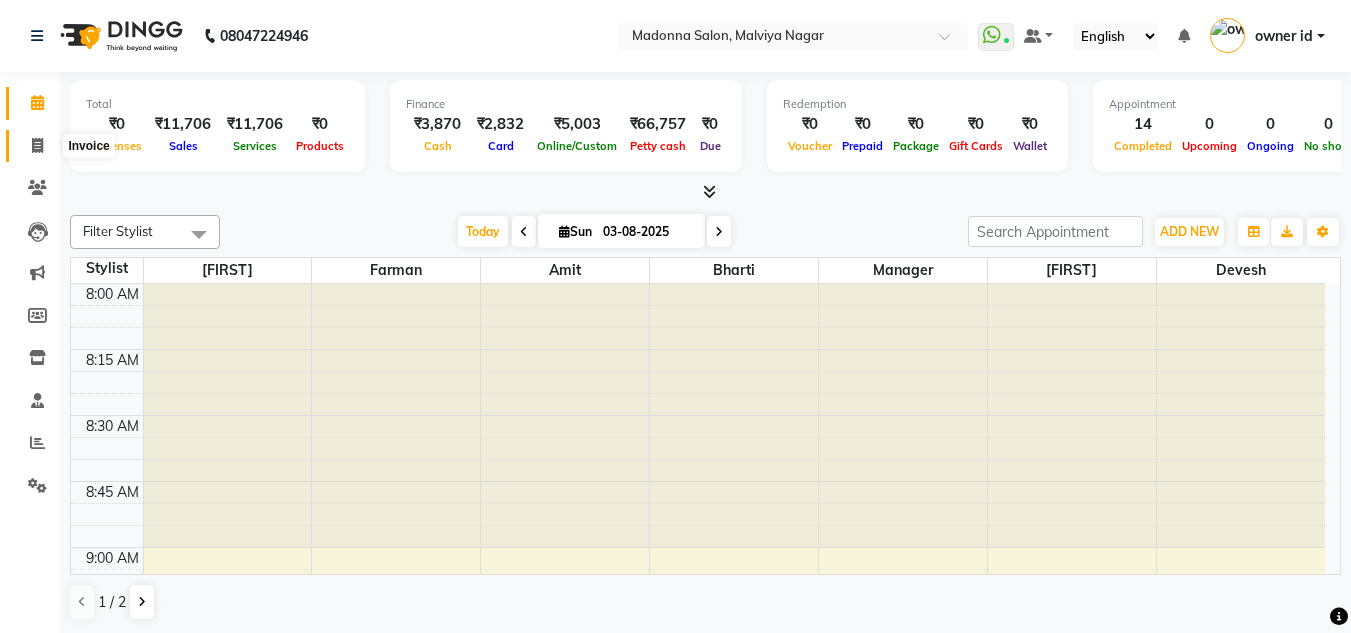 click 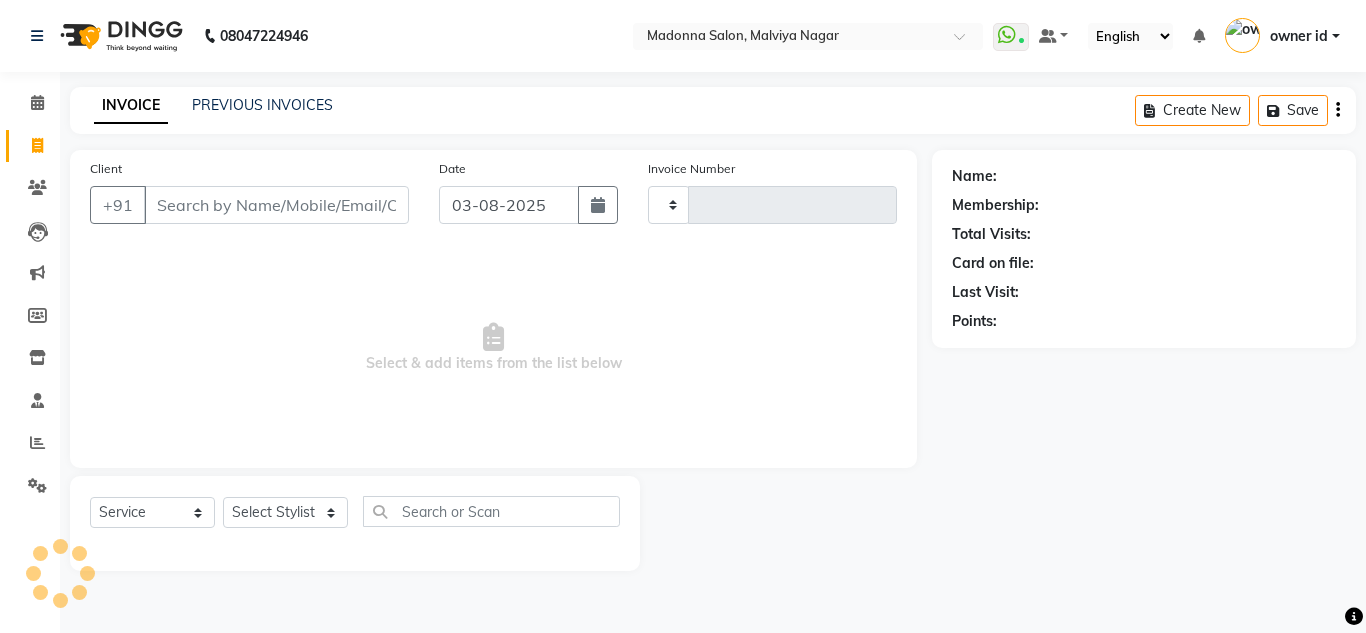 type on "0142" 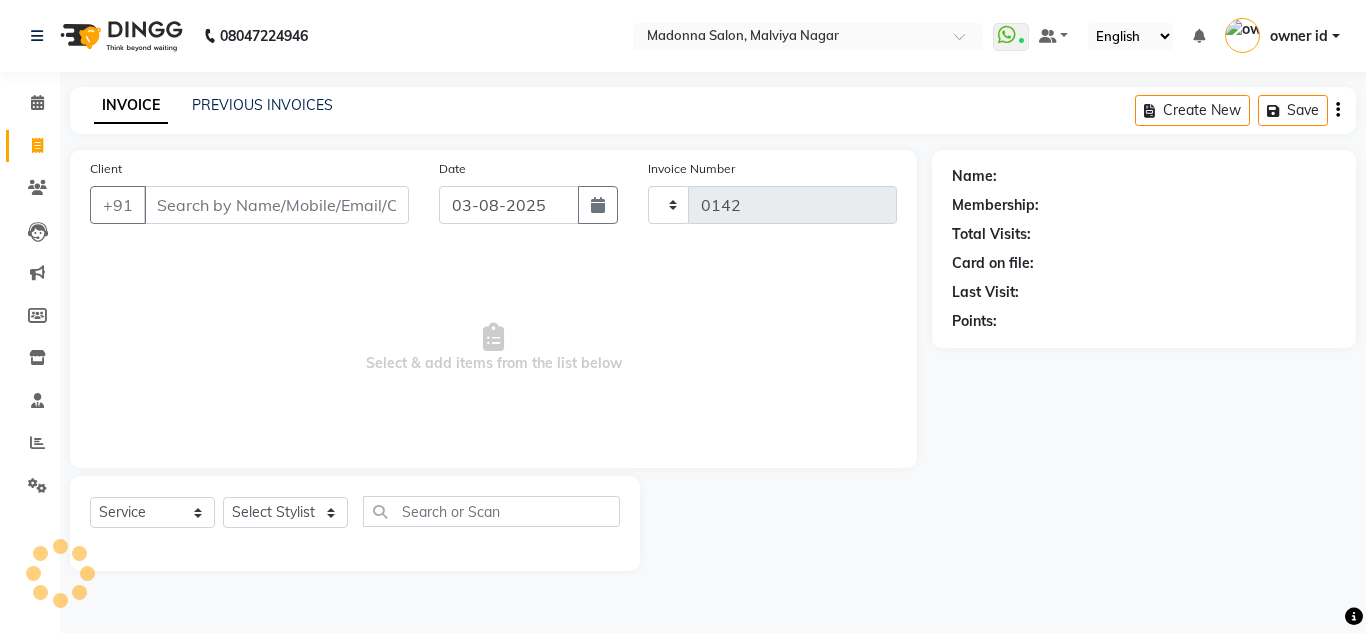 select on "8641" 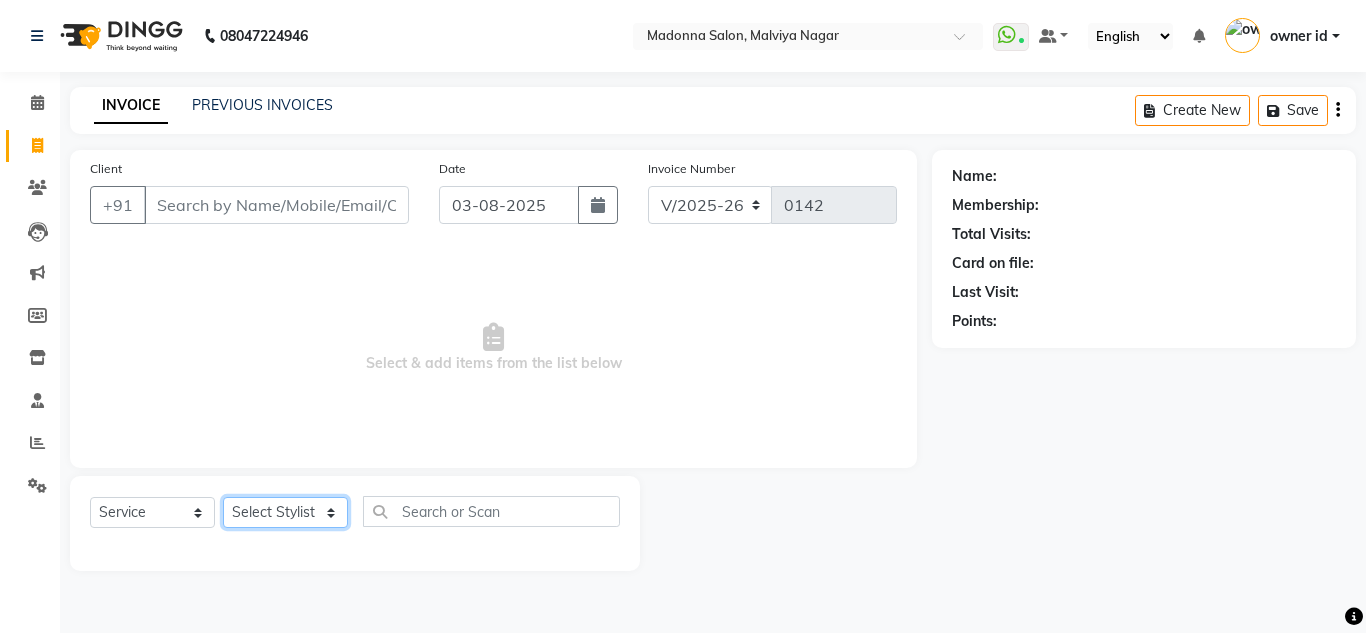 click on "Select Stylist Amit Bharti Devesh Farman Harsh  Jaikesh Manager Manoj Nitin Nails owner id Poonam Rihan" 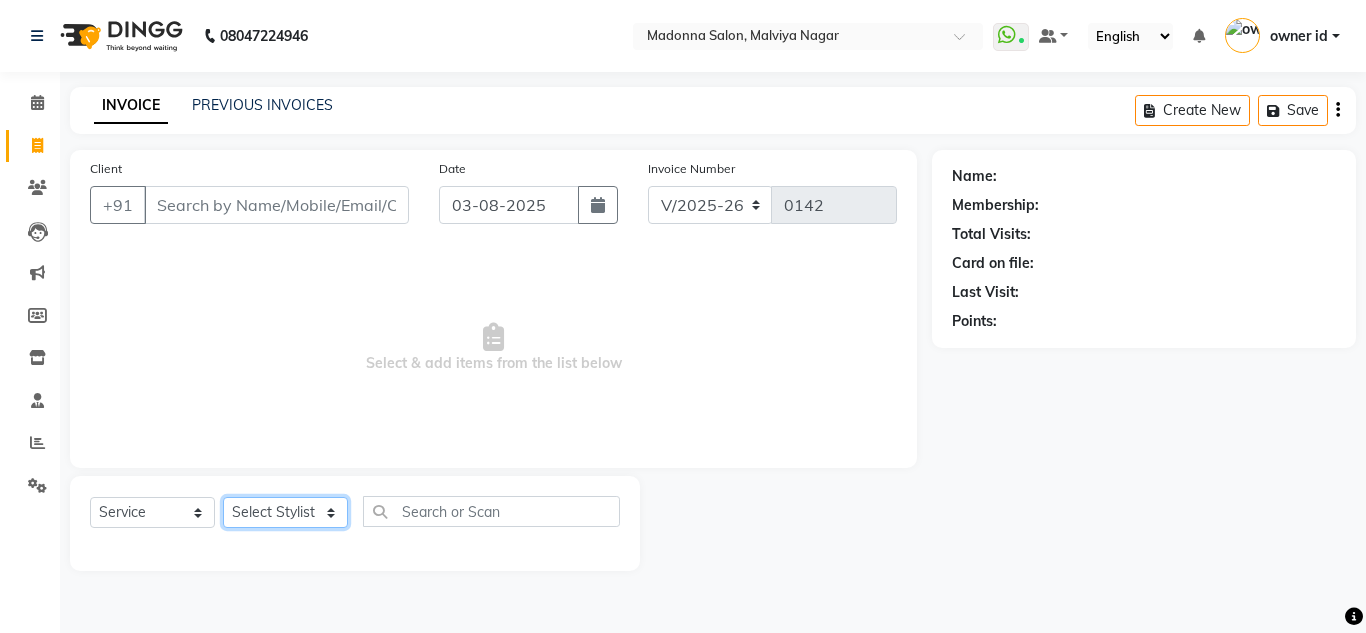 select on "86783" 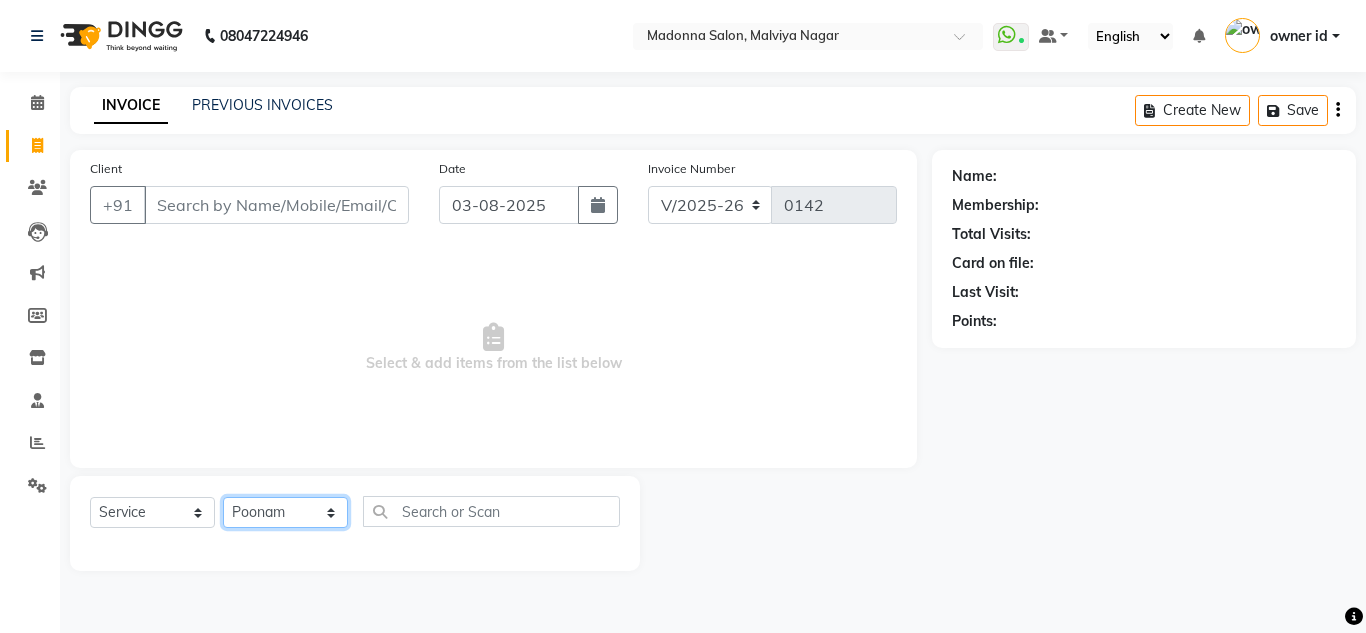 click on "Select Stylist Amit Bharti Devesh Farman Harsh  Jaikesh Manager Manoj Nitin Nails owner id Poonam Rihan" 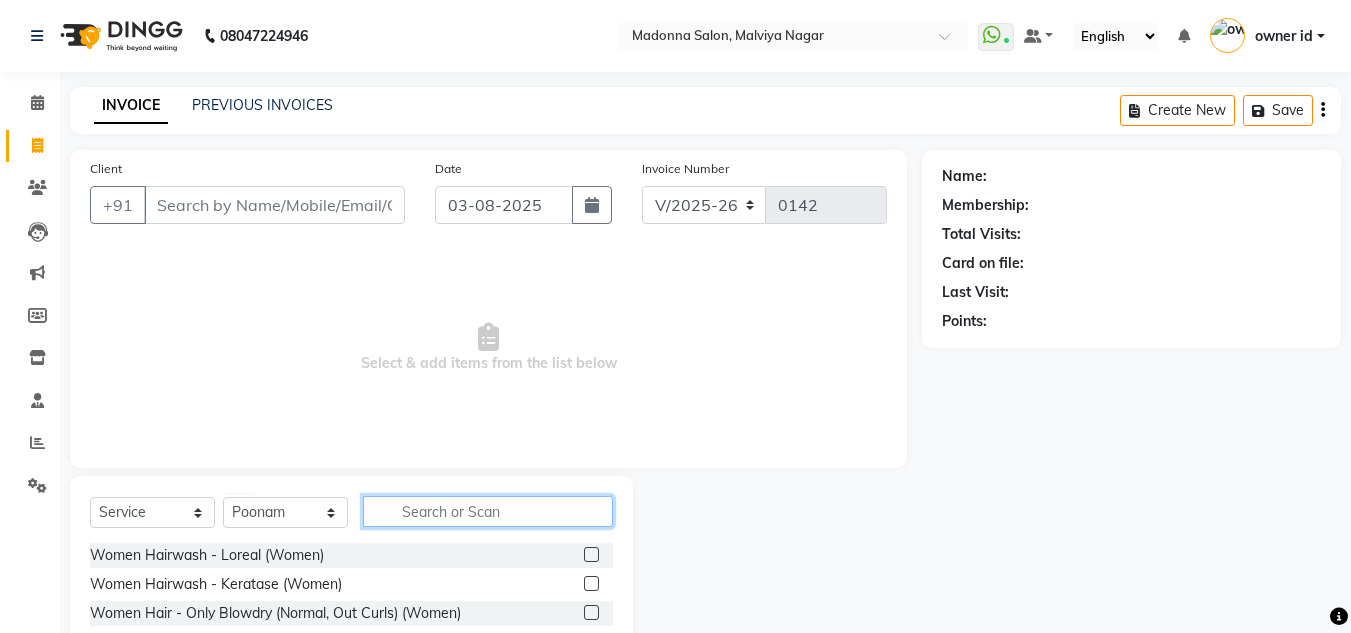 click 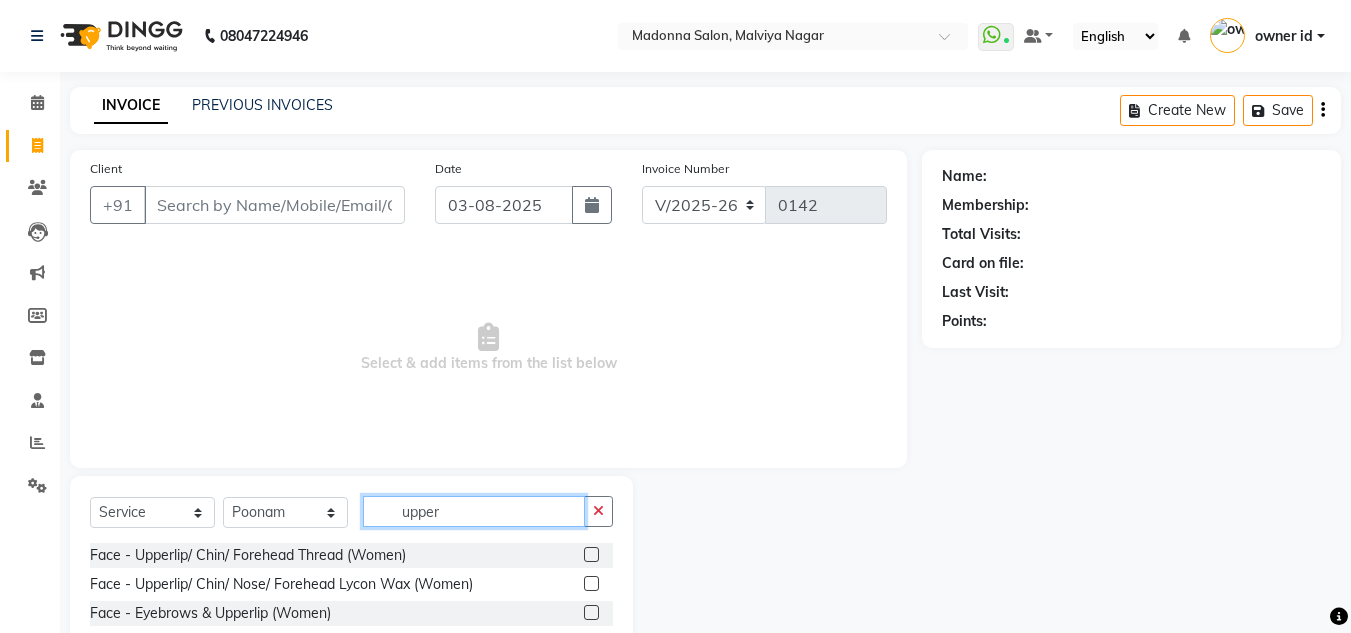 type on "upper" 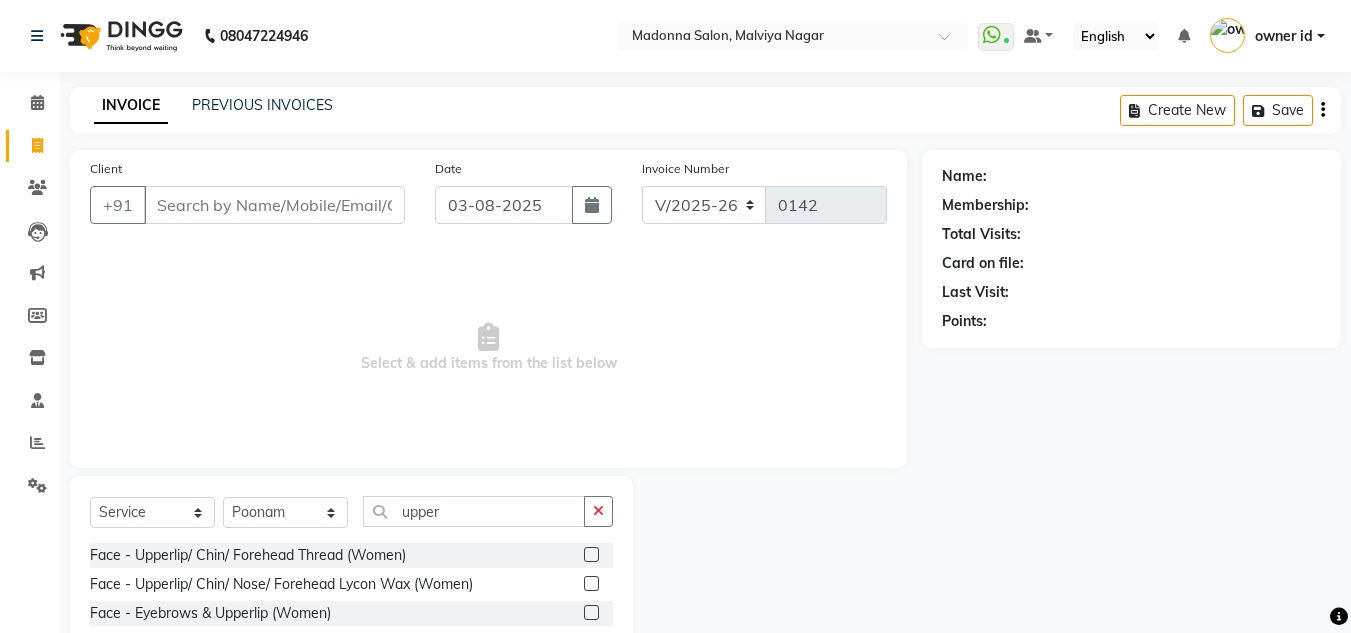click 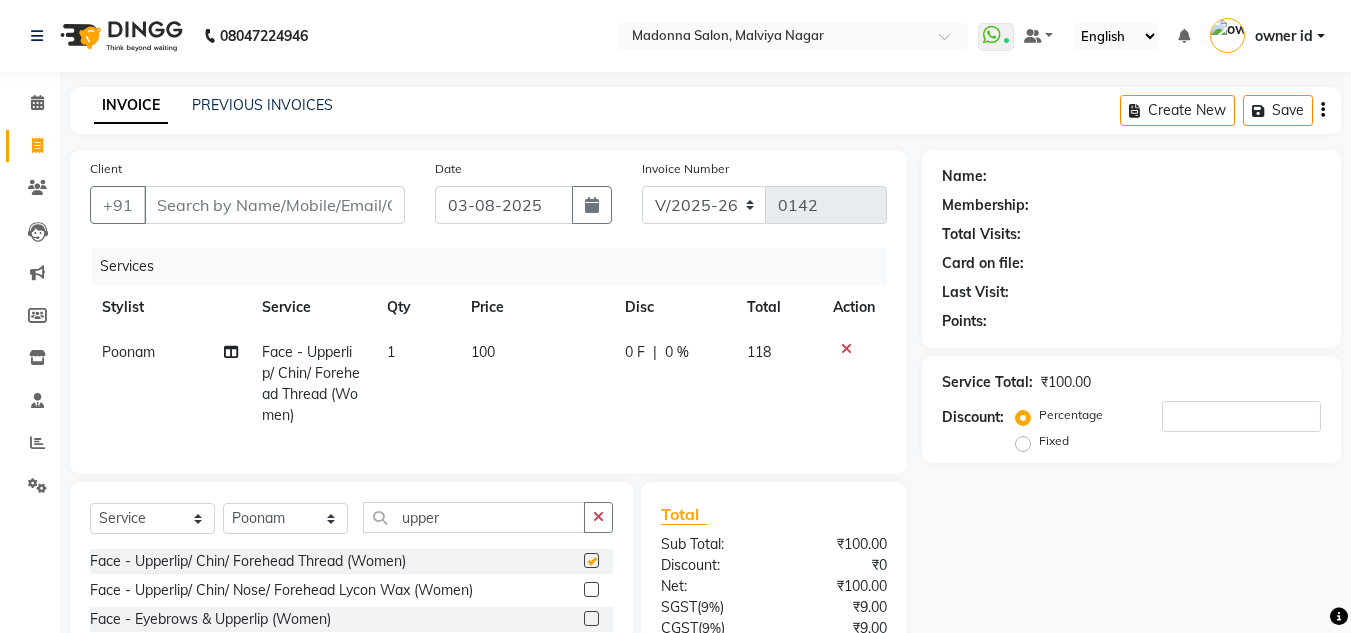 checkbox on "false" 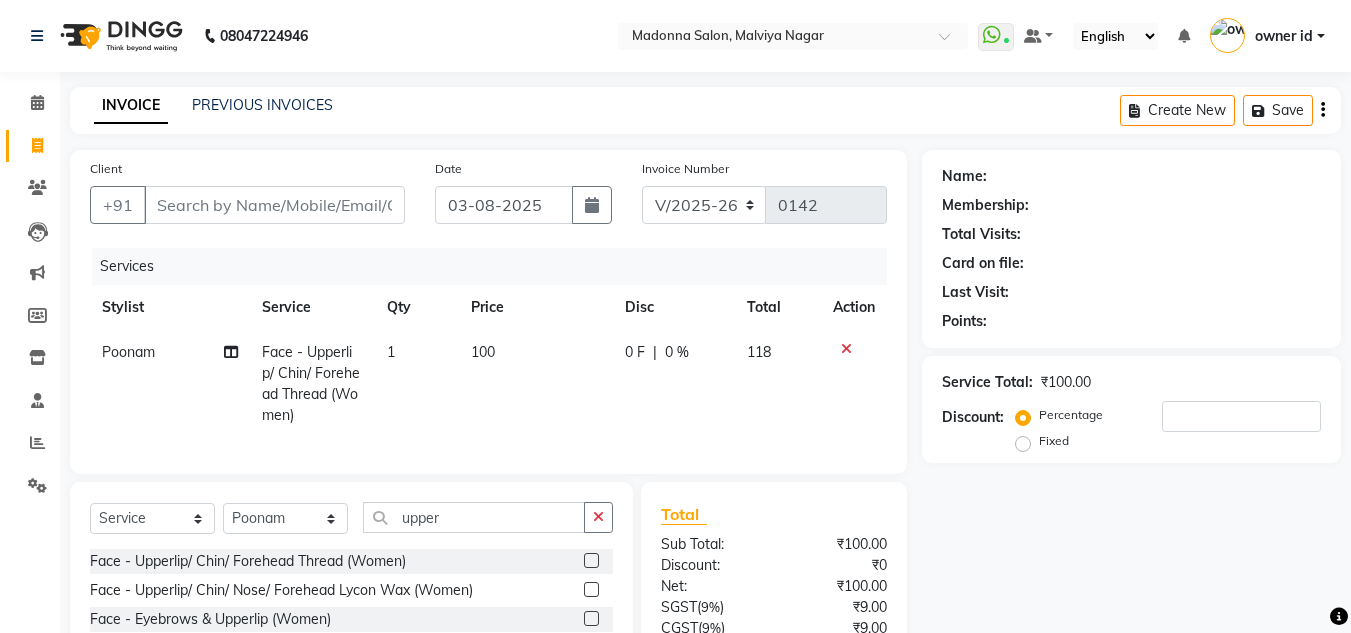 click on "100" 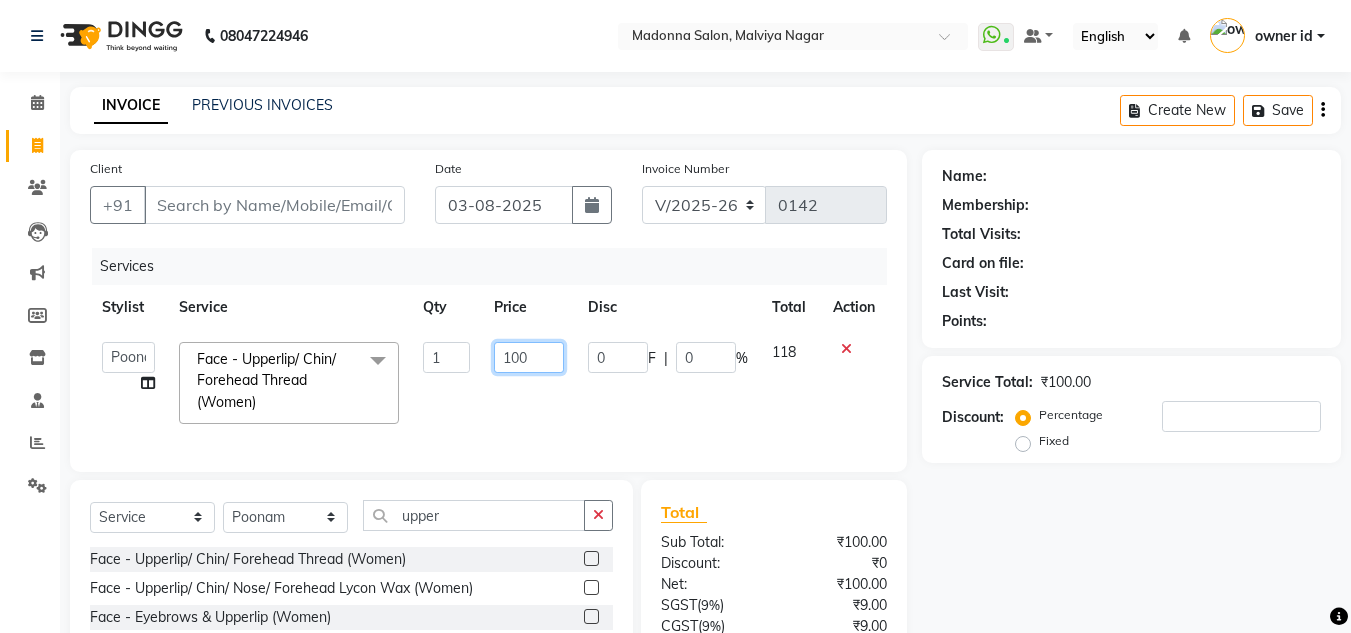 click on "100" 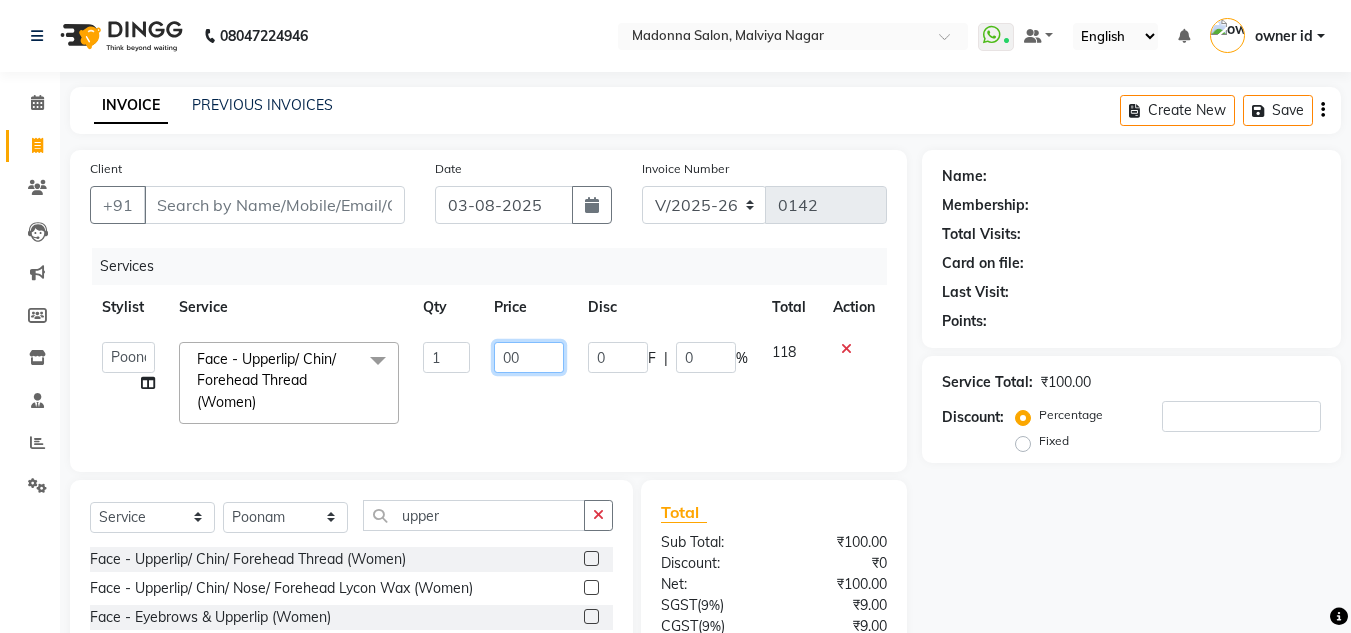 type on "200" 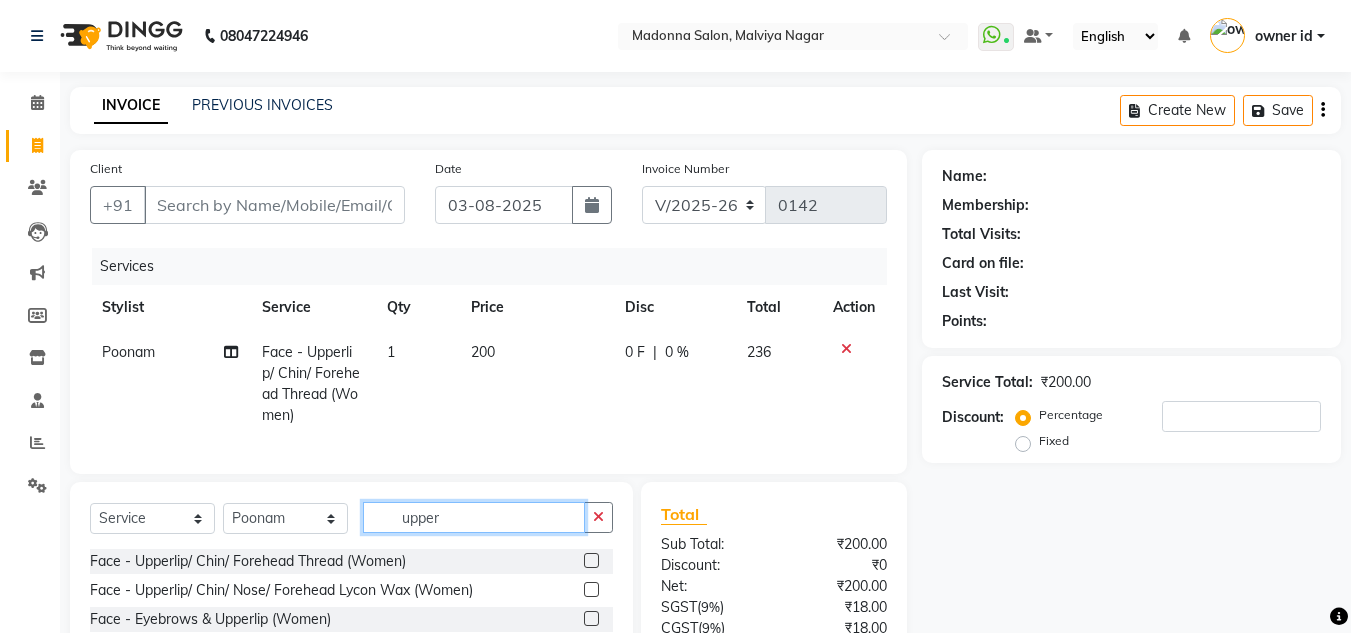 click on "upper" 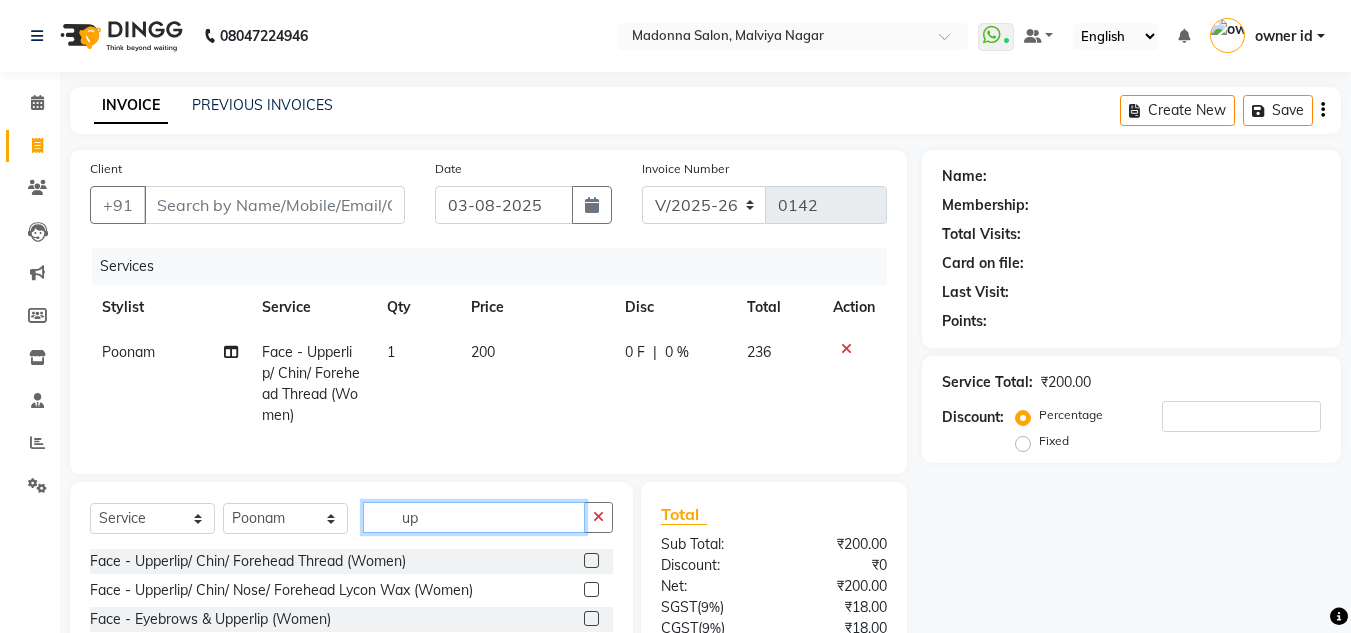 type on "u" 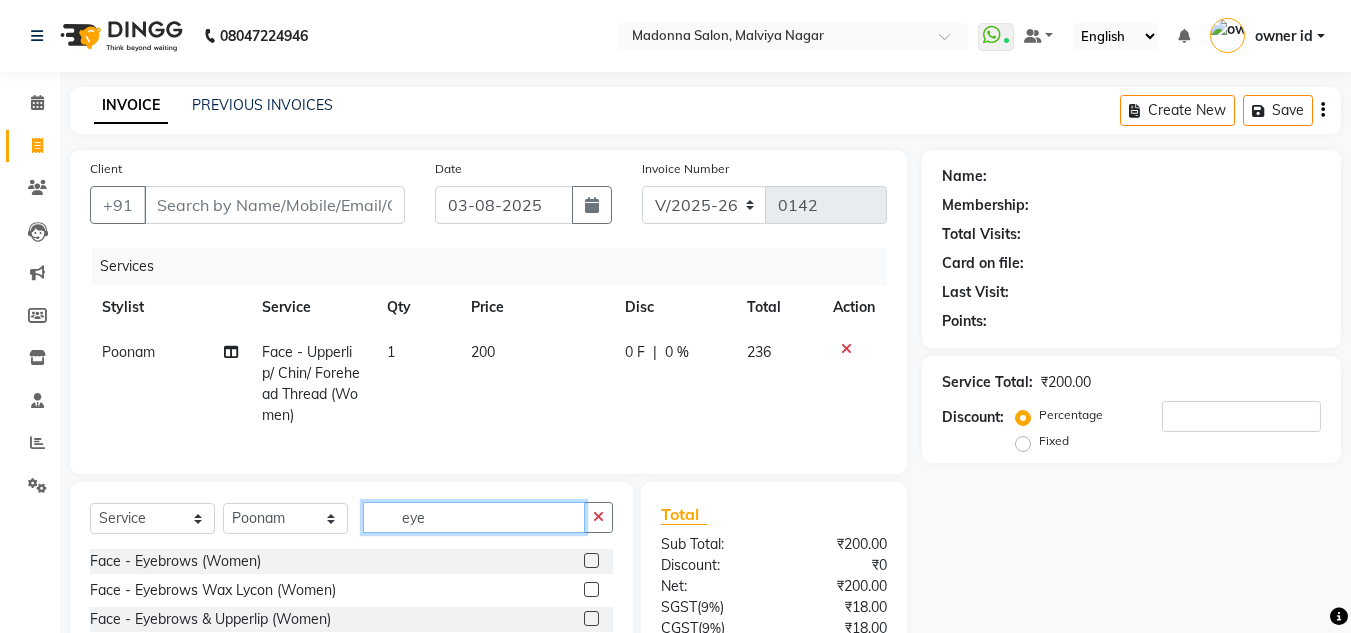 type on "eye" 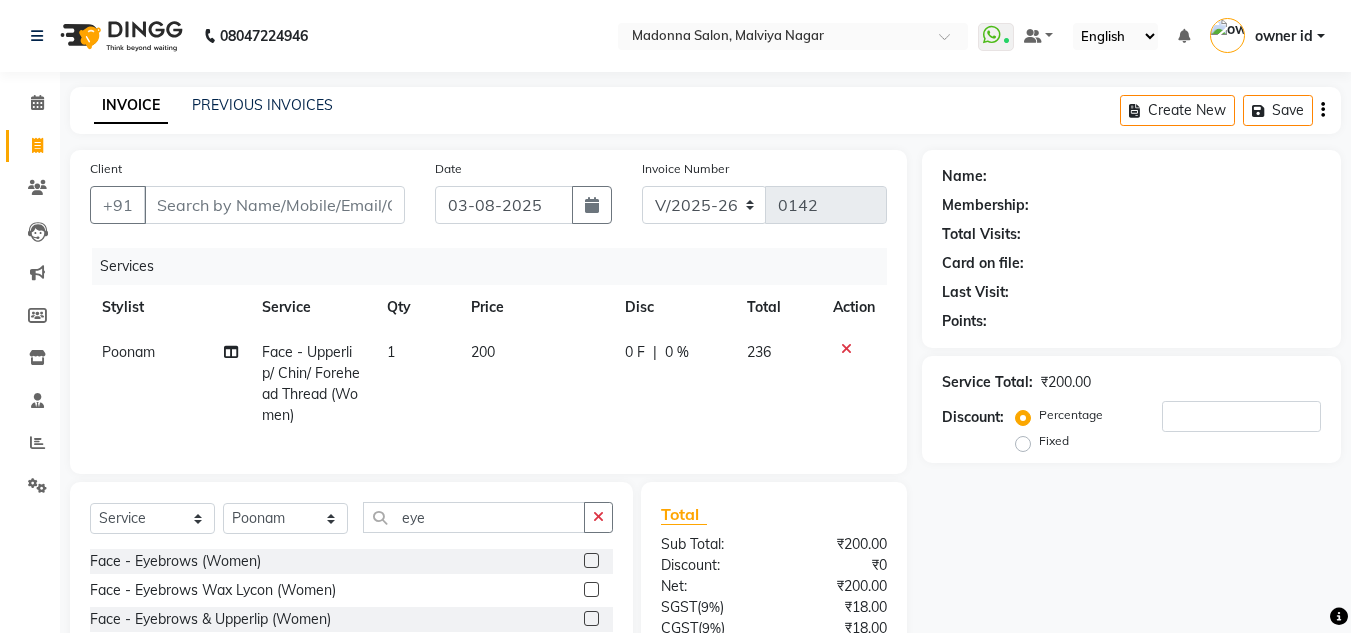 click 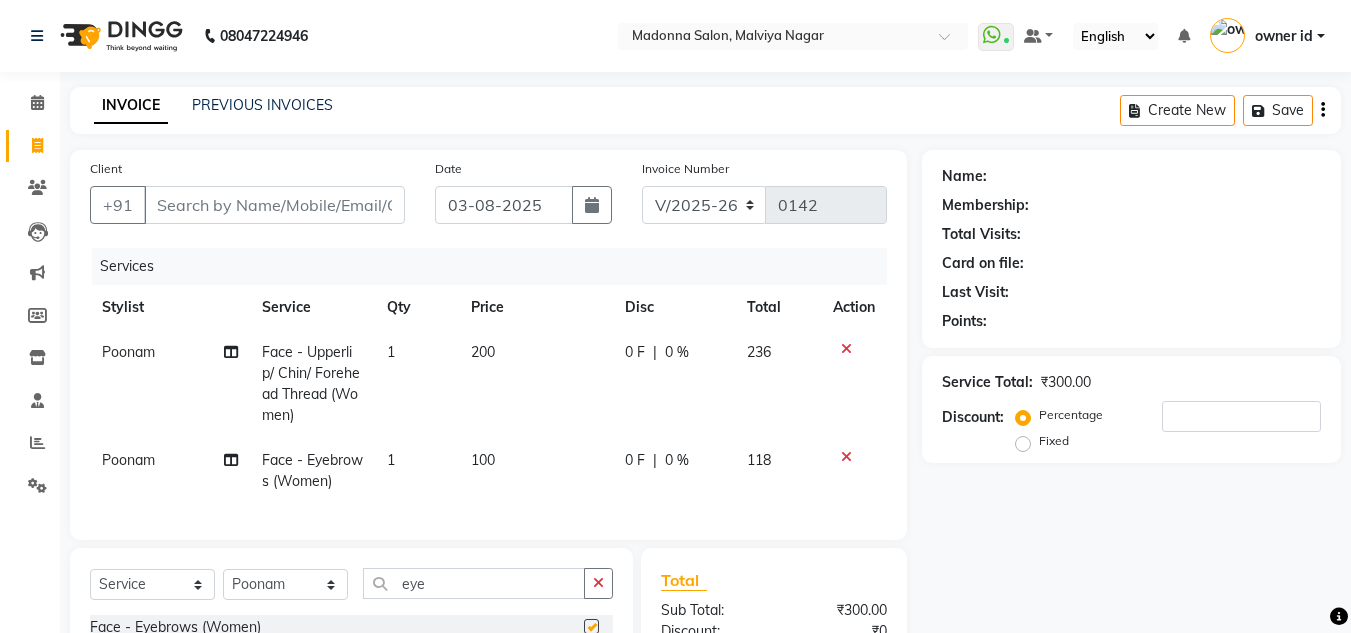 checkbox on "false" 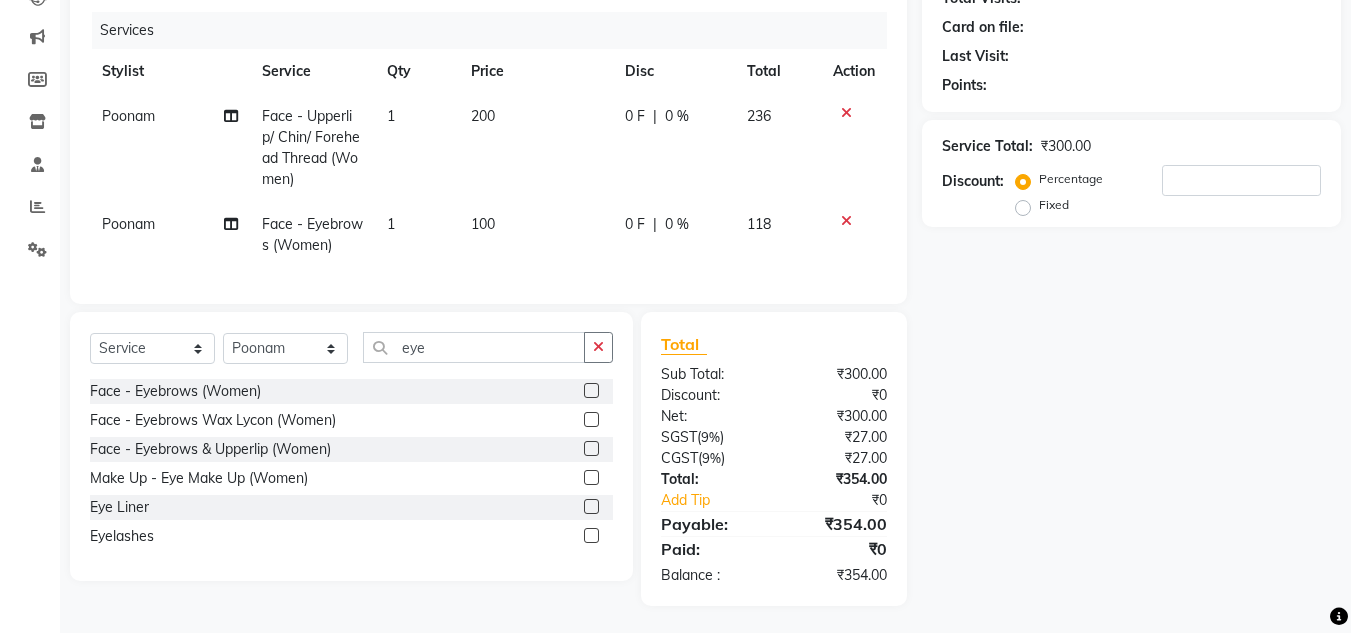scroll, scrollTop: 234, scrollLeft: 0, axis: vertical 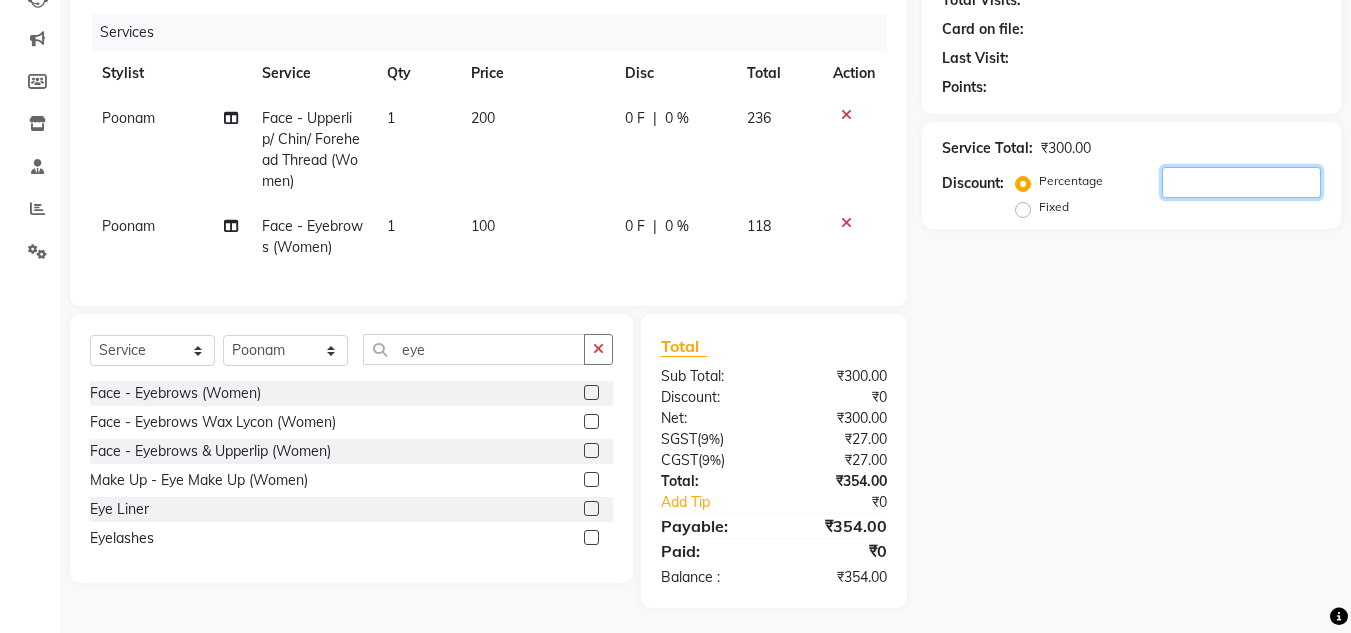 click 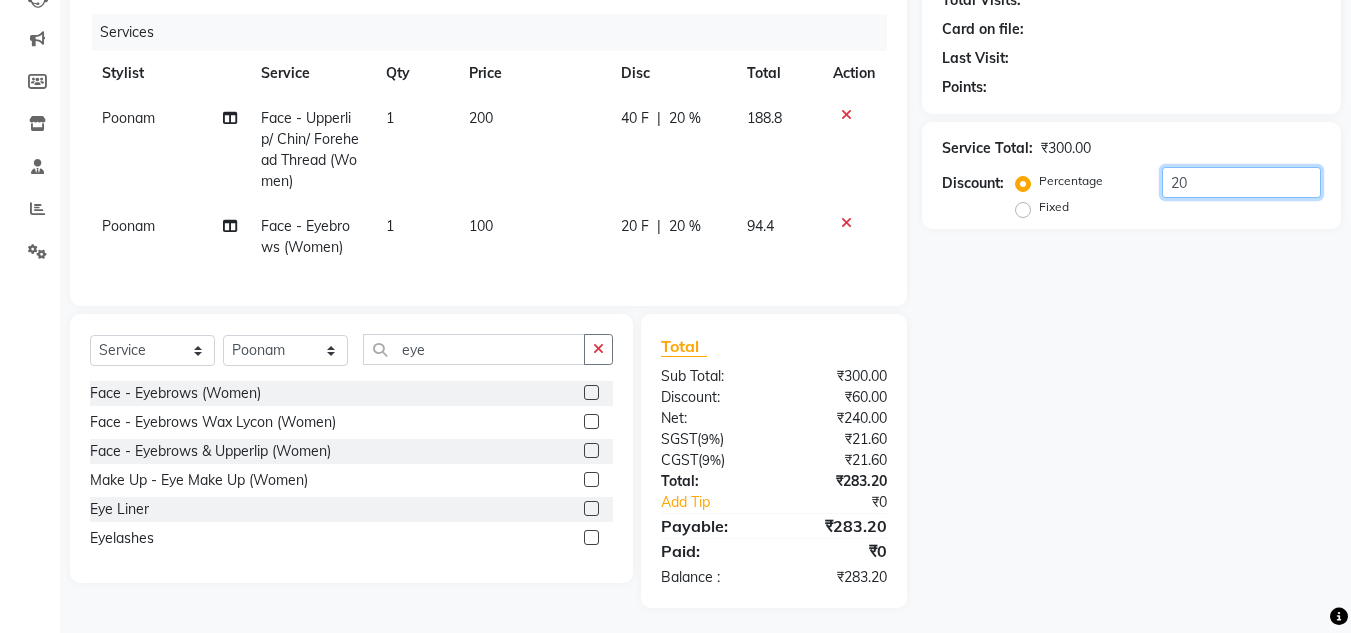 type on "20" 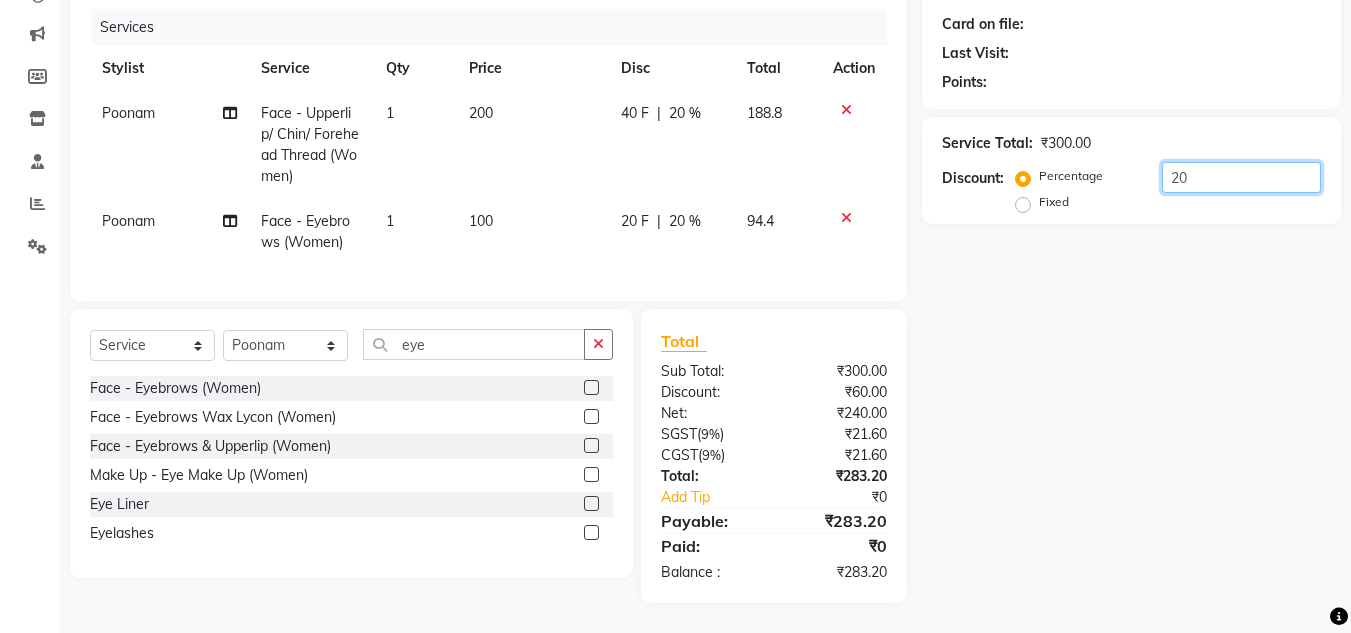 scroll, scrollTop: 254, scrollLeft: 0, axis: vertical 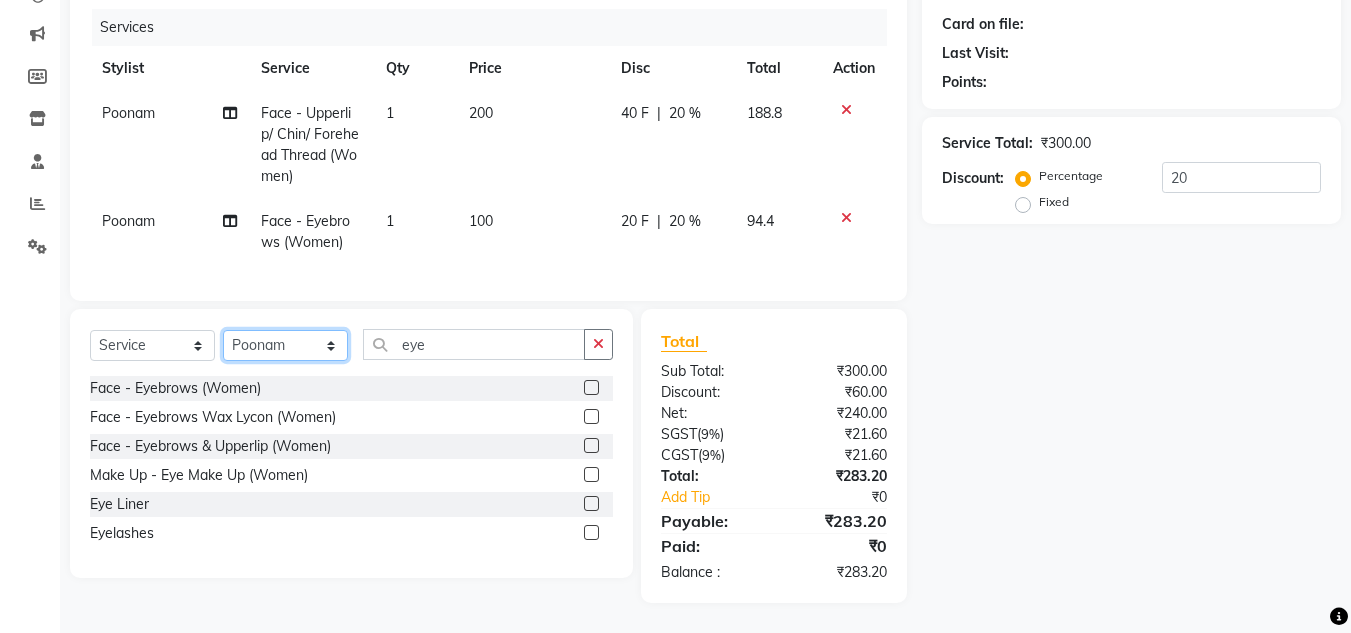 click on "Select Stylist Amit Bharti Devesh Farman Harsh  Jaikesh Manager Manoj Nitin Nails owner id Poonam Rihan" 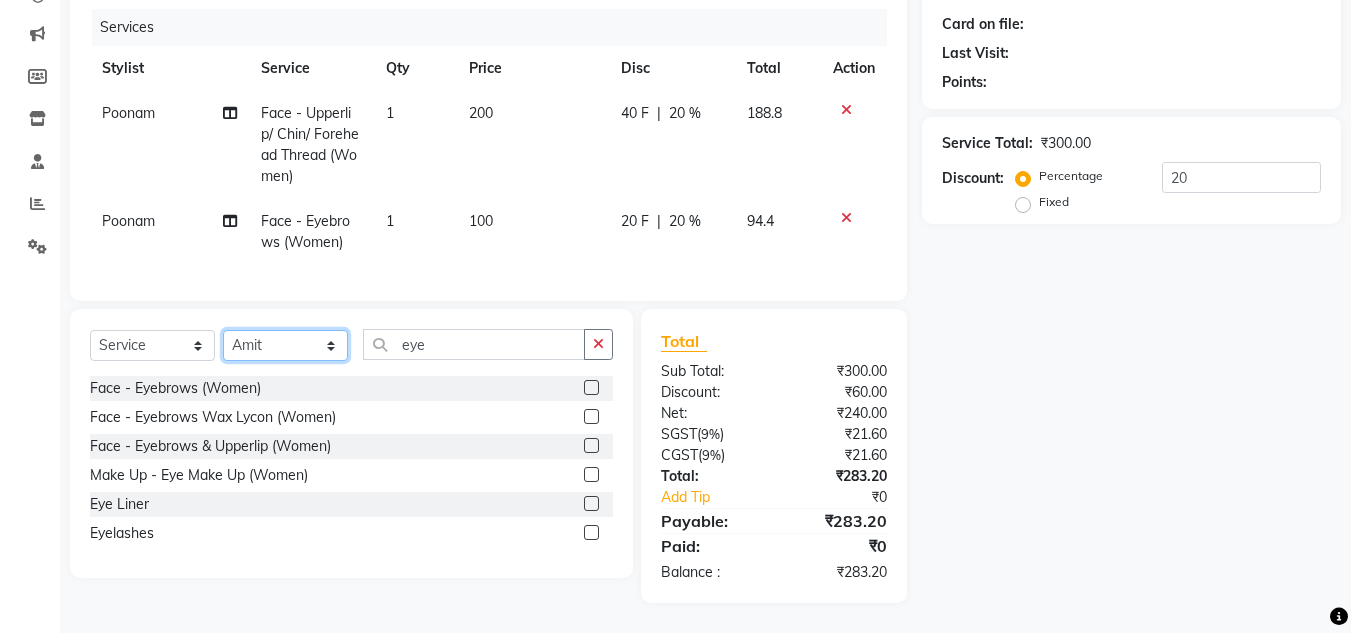 click on "Select Stylist Amit Bharti Devesh Farman Harsh  Jaikesh Manager Manoj Nitin Nails owner id Poonam Rihan" 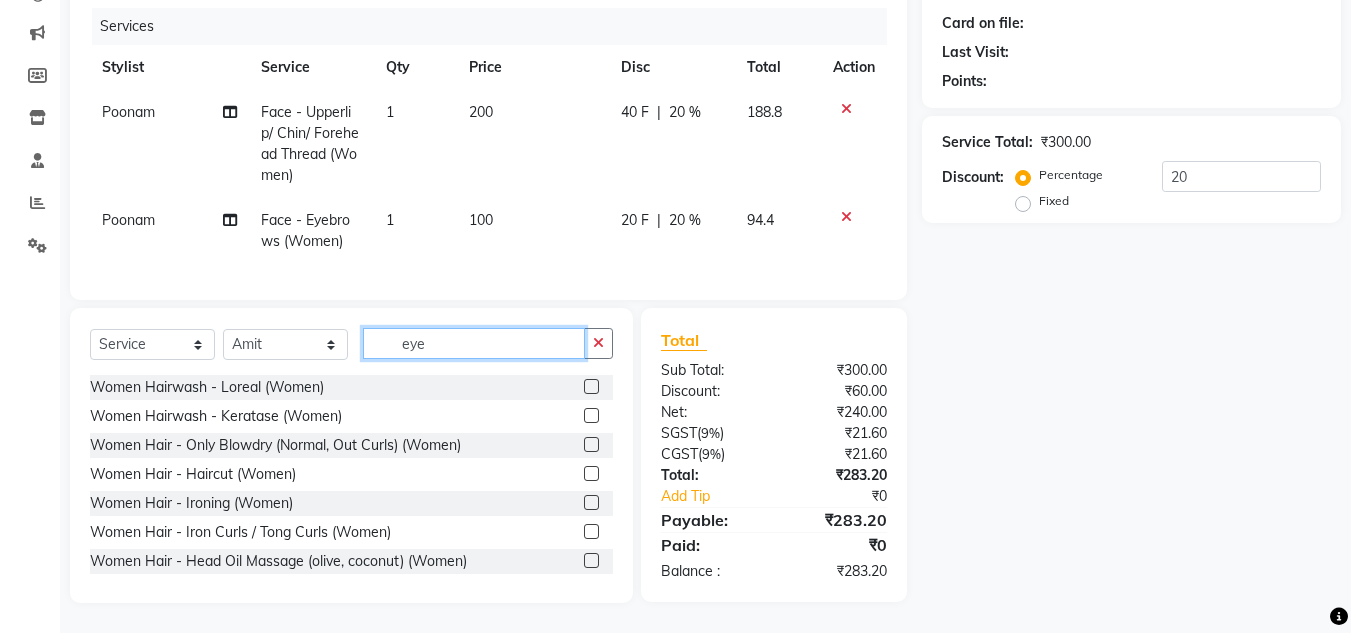 click on "eye" 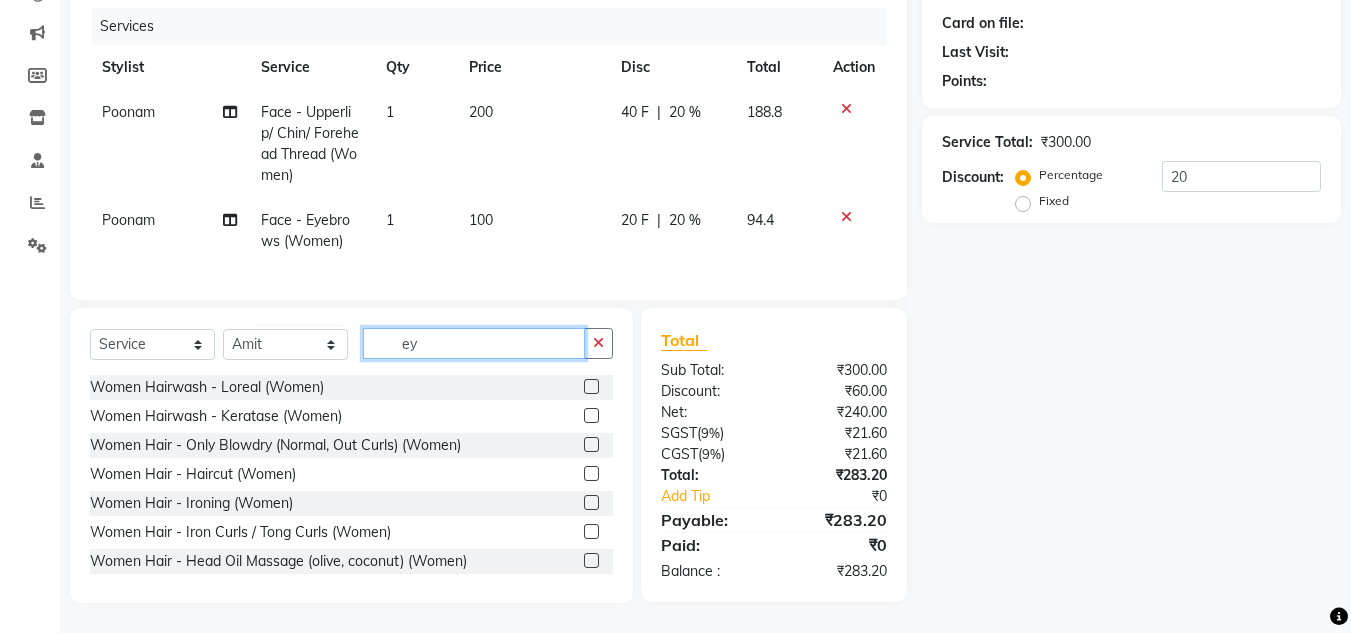 type on "e" 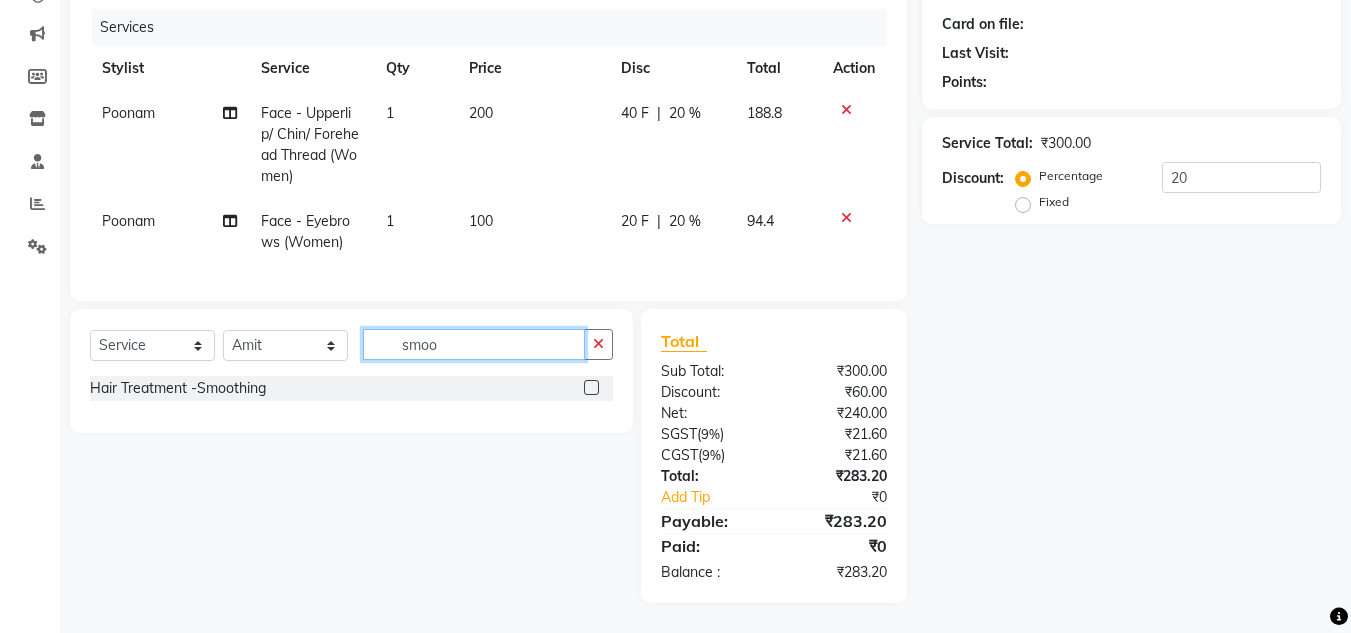 type on "smoo" 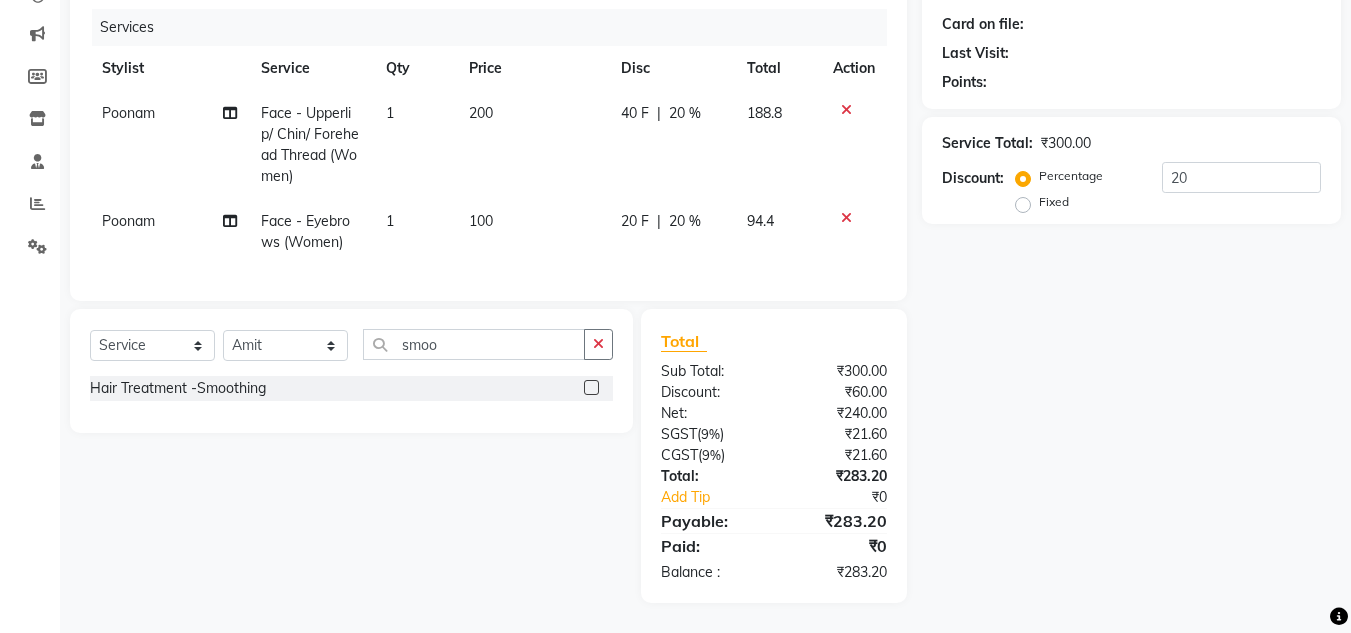 click 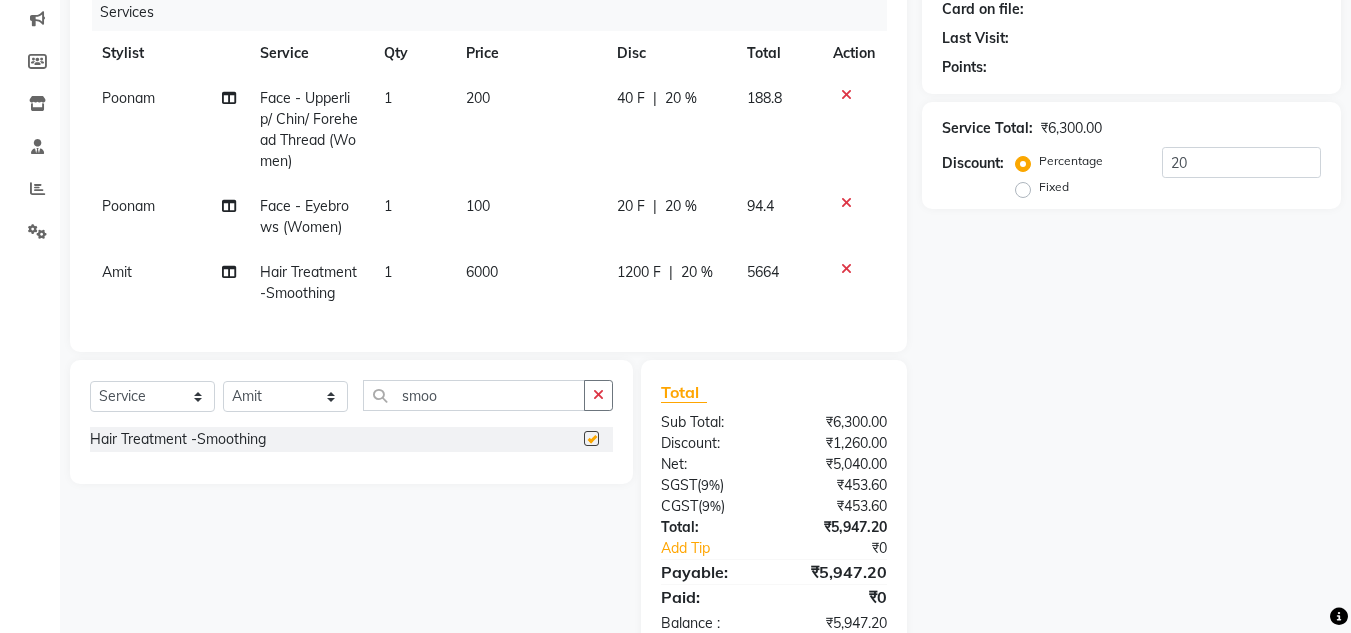 checkbox on "false" 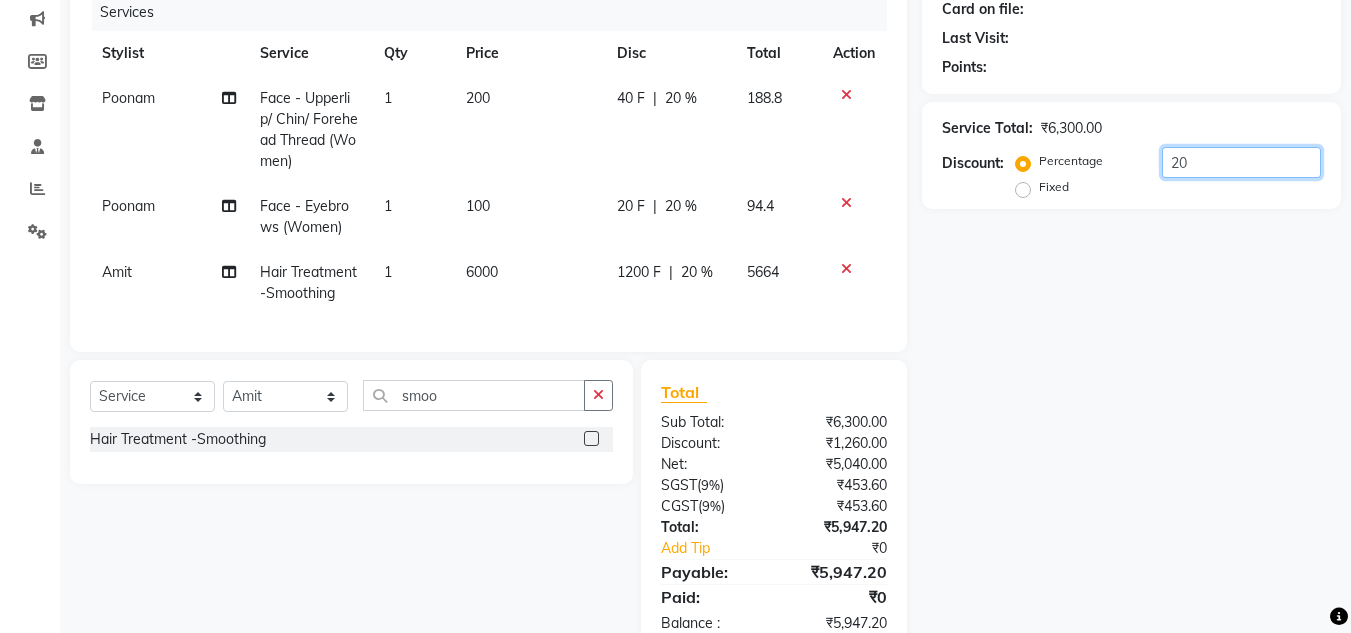 click on "20" 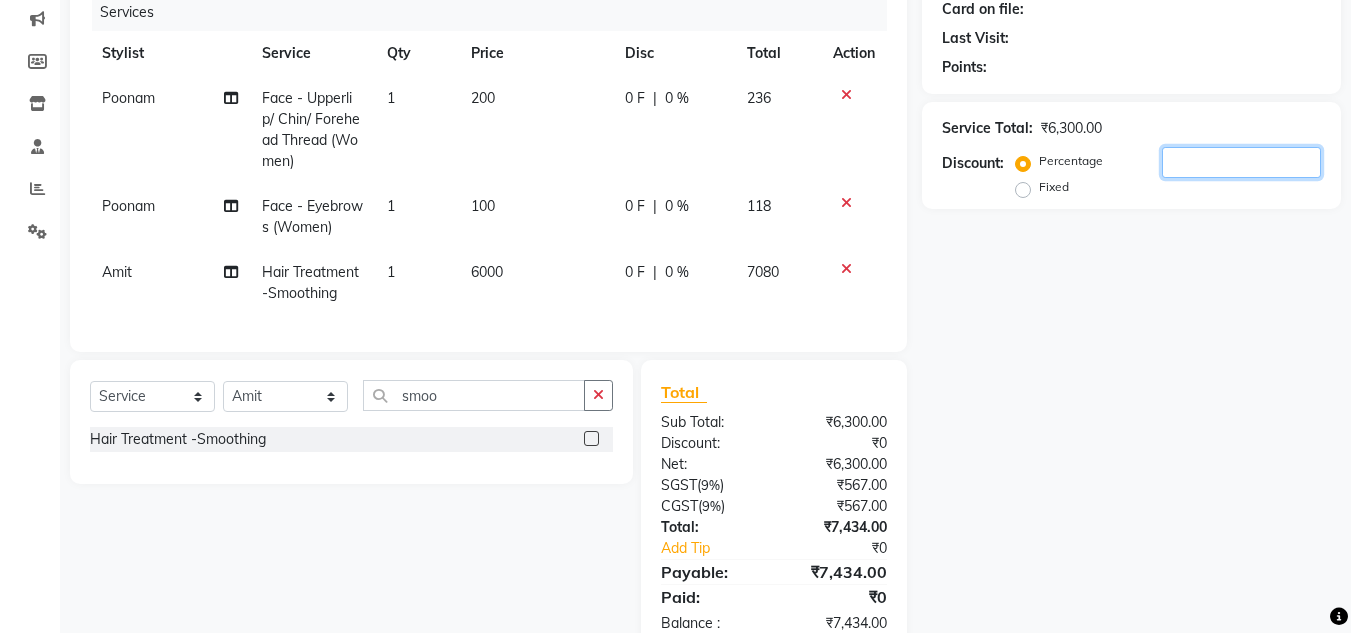 type 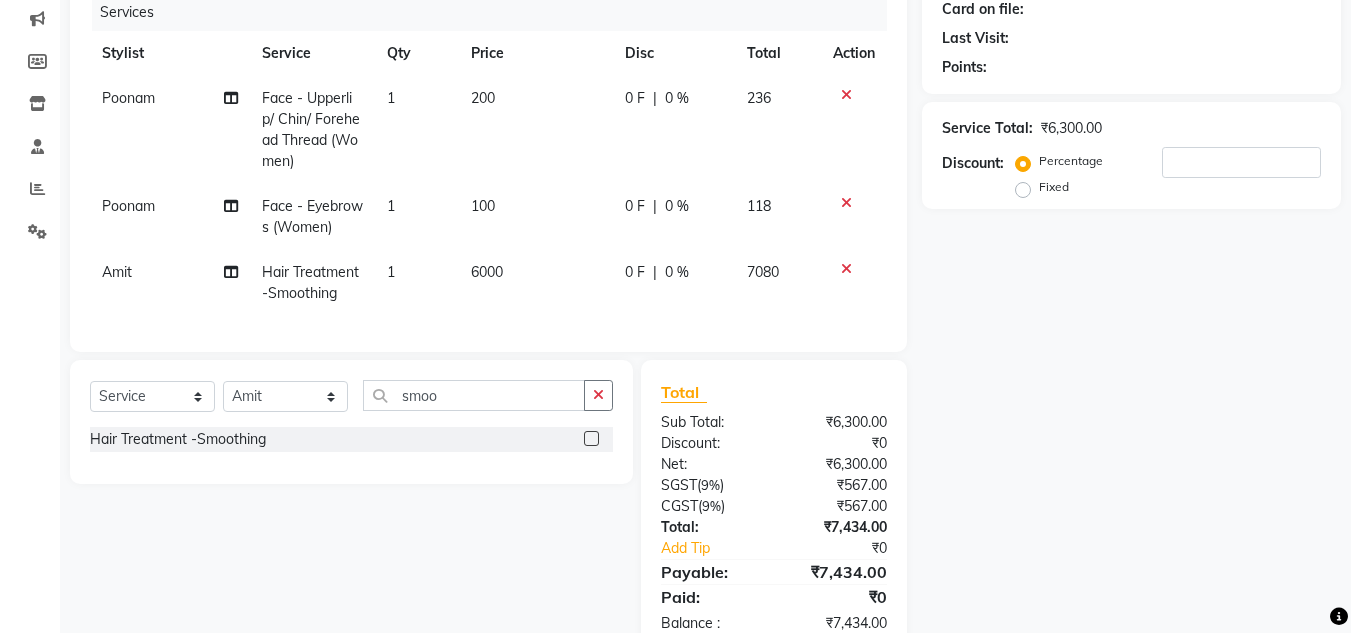 click on "Name: Membership: Total Visits: Card on file: Last Visit:  Points:  Service Total:  ₹6,300.00  Discount:  Percentage   Fixed" 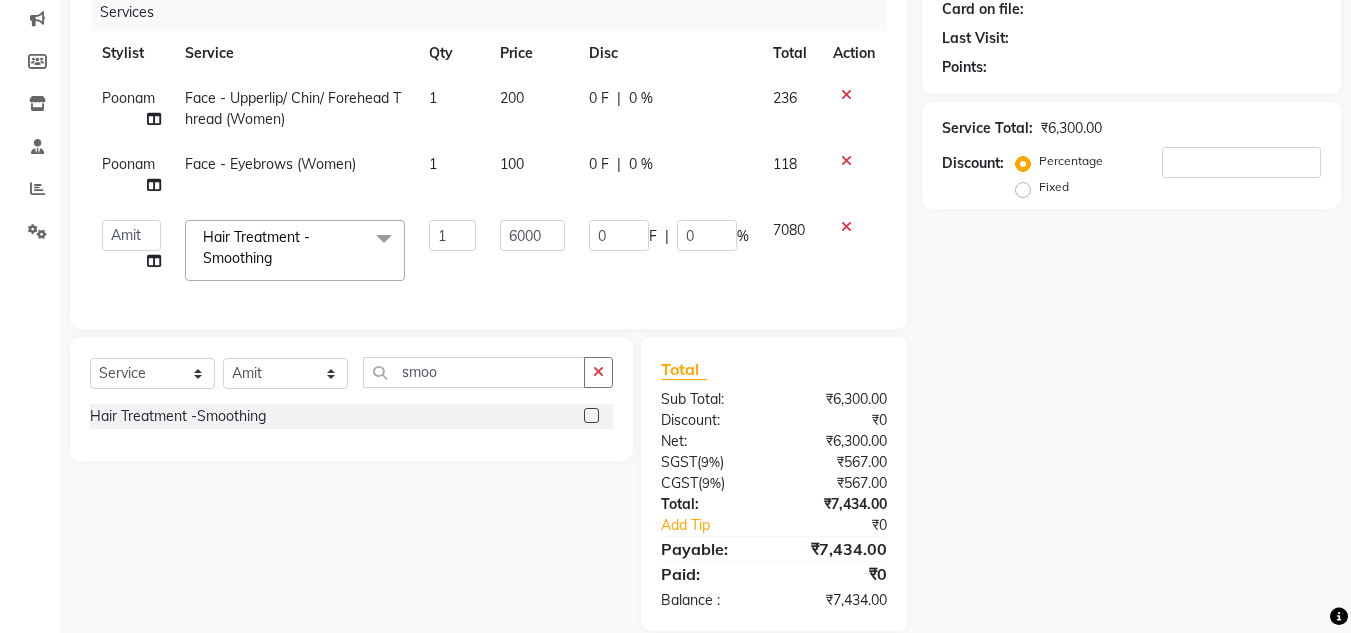 click on "0 F | 0 %" 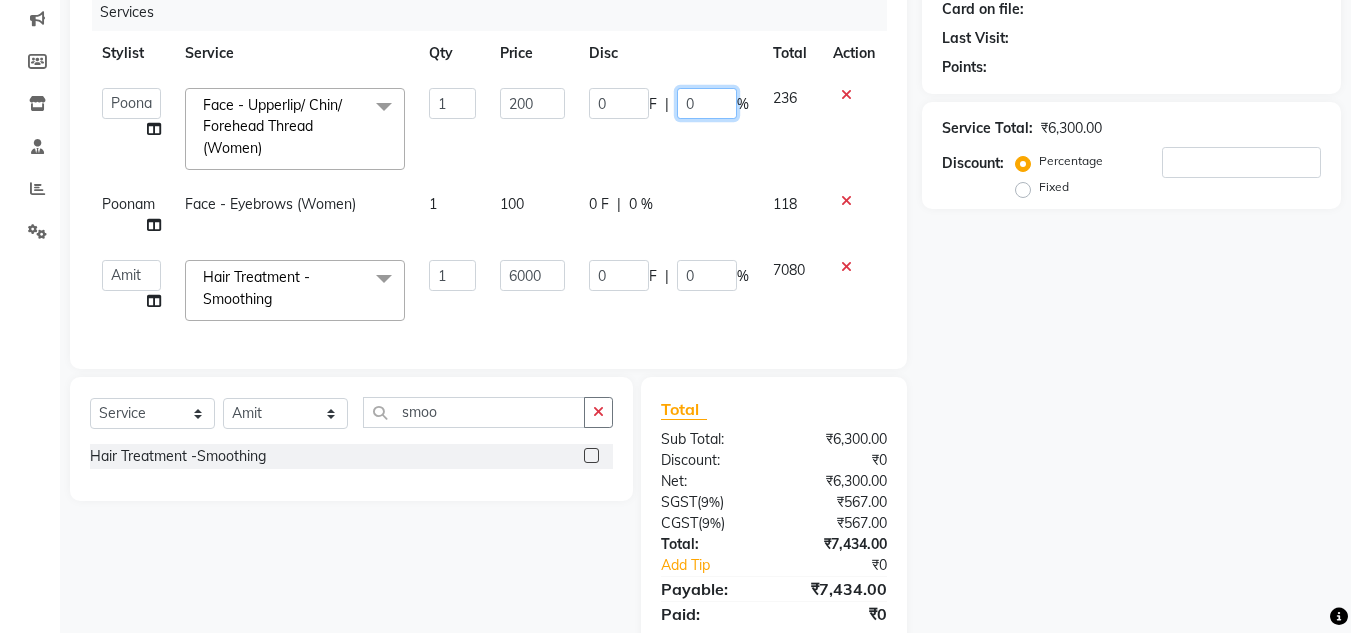 click on "0" 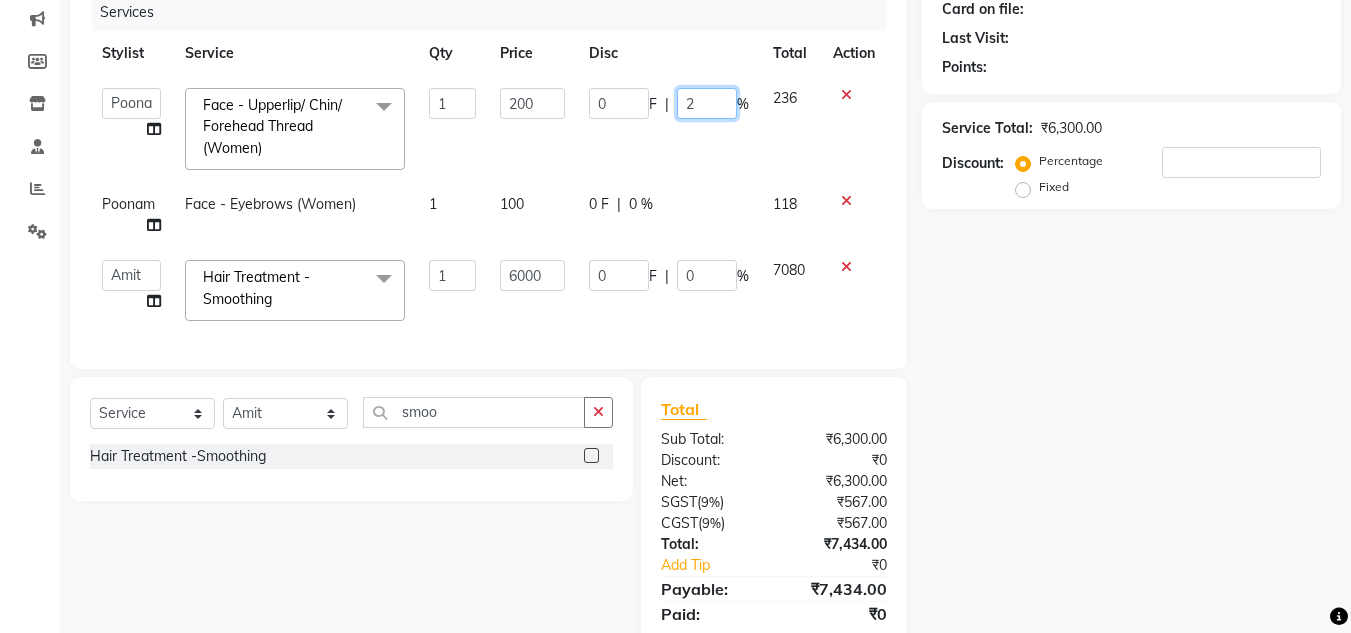 type on "20" 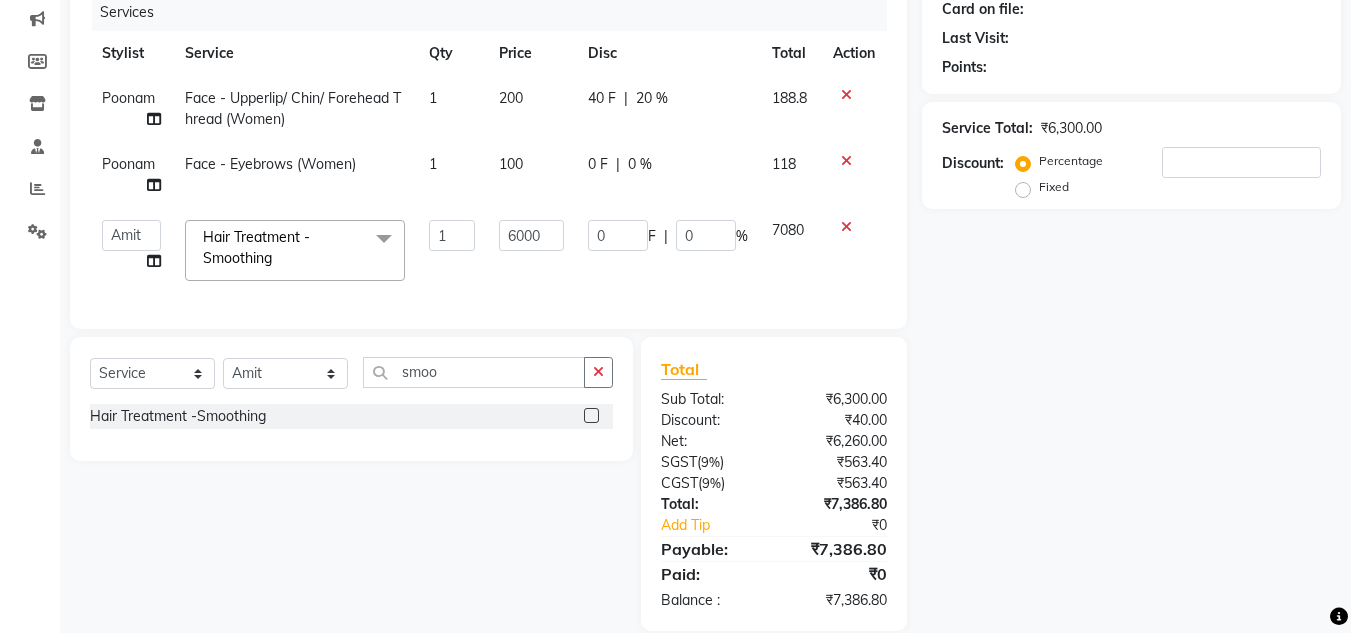 click on "0 F | 0 %" 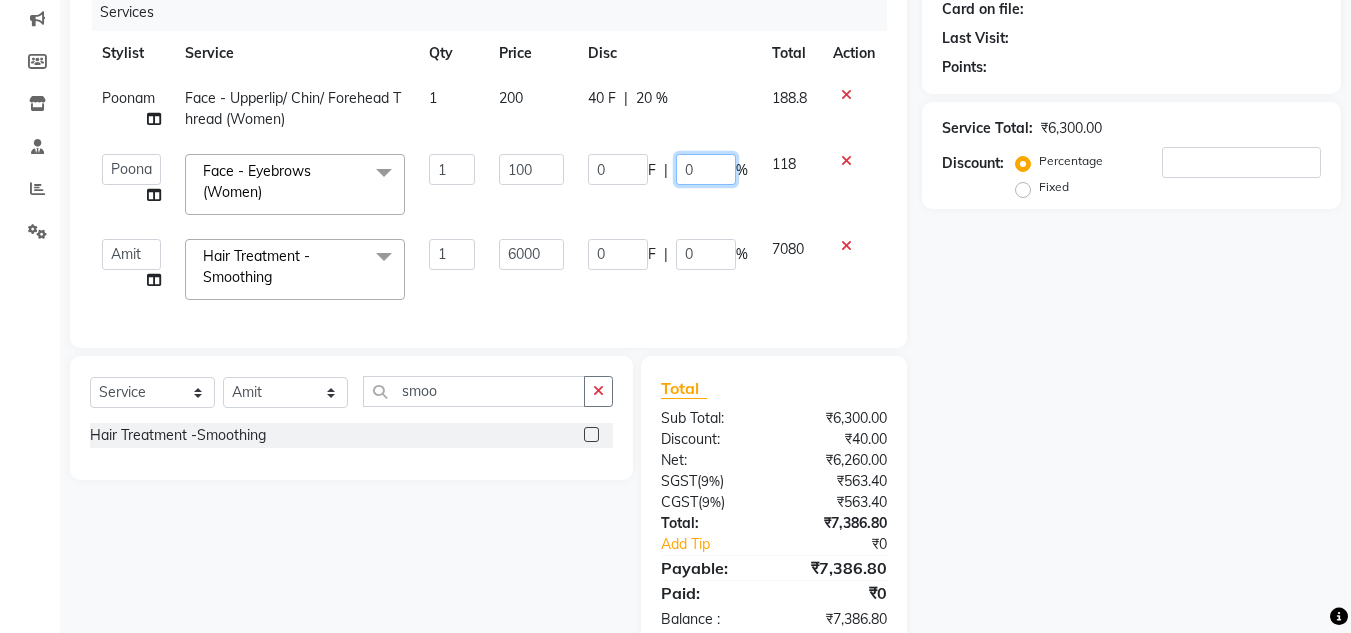 click on "0" 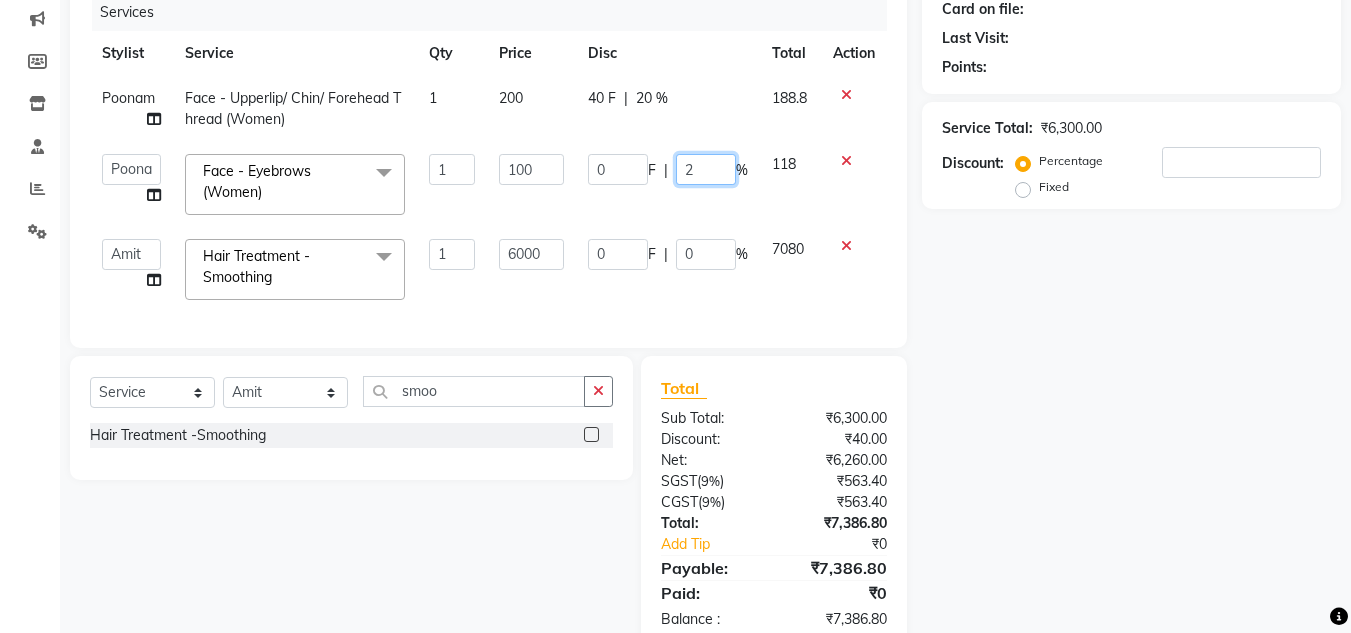 type on "20" 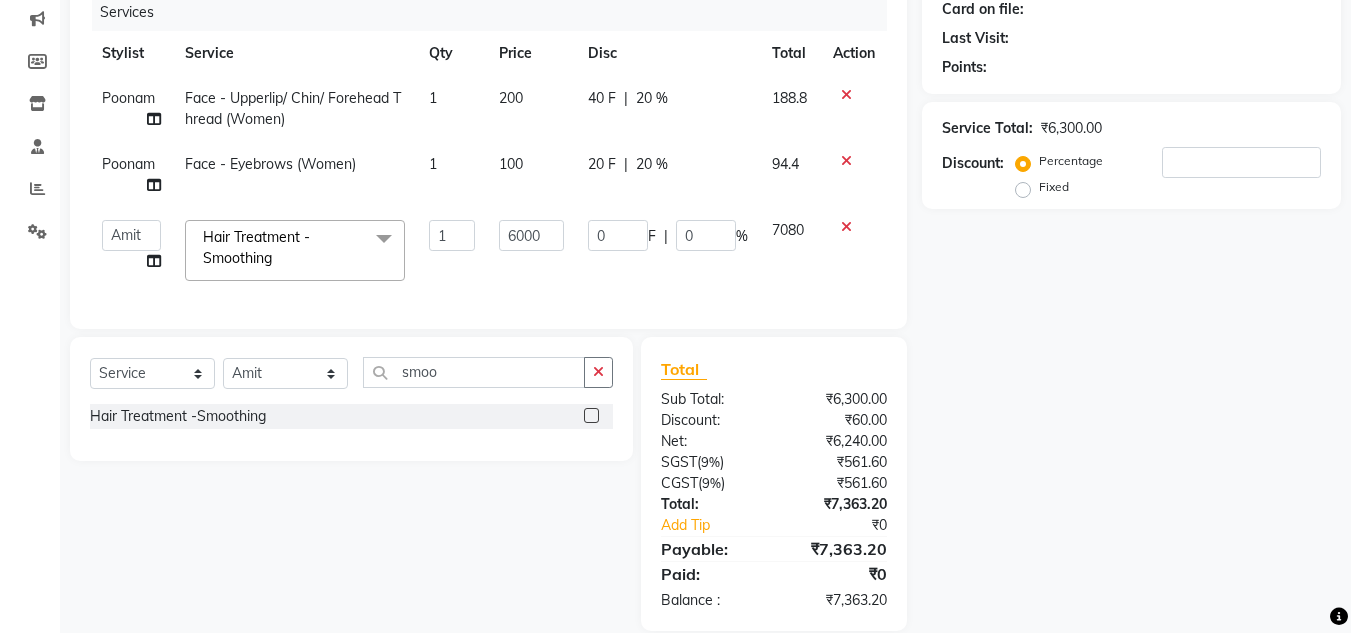 click on "Poonam Face - Upperlip/ Chin/ Forehead Thread (Women) 1 200 40 F | 20 % 188.8 Poonam Face - Eyebrows (Women) 1 100 20 F | 20 % 94.4  Amit   Bharti   Devesh   Farman   Harsh    Jaikesh   Manager   Manoj   Nitin Nails   owner id   Poonam   Rihan  Hair Treatment -Smoothing  x Women Hairwash  - Loreal  (Women) Women Hairwash - Keratase  (Women) Women Hair  - Only Blowdry (Normal, Out Curls) (Women) Women Hair  - Haircut (Women) Women Hair  - Ironing (Women) Women Hair  - Iron Curls / Tong Curls (Women) Women Hair  - Head Oil Massage (olive, coconut) (Women) Women Hair  - Head Oil Massage Bringraj (base olive oil) (Women) Women Hair  - Head Massage Elixir  (Women) Women Hair  - Olaplex Treatment (Women) Pedicure - Foot logic Menicure - Foot logic Women Hairwash - Redken  (Women) Women Hair  - Head Oil Massage (Almond) (Women) NIL Treatment Shampoo Hair Ritual - Chroma Absolu Instant Gloss Hairwash + Blowdry (Women) Hair Ritual - K - Fusio Scrub Instant Detox Ritual (Women) Hair Ritual - K - Premiere Ritual -4800" 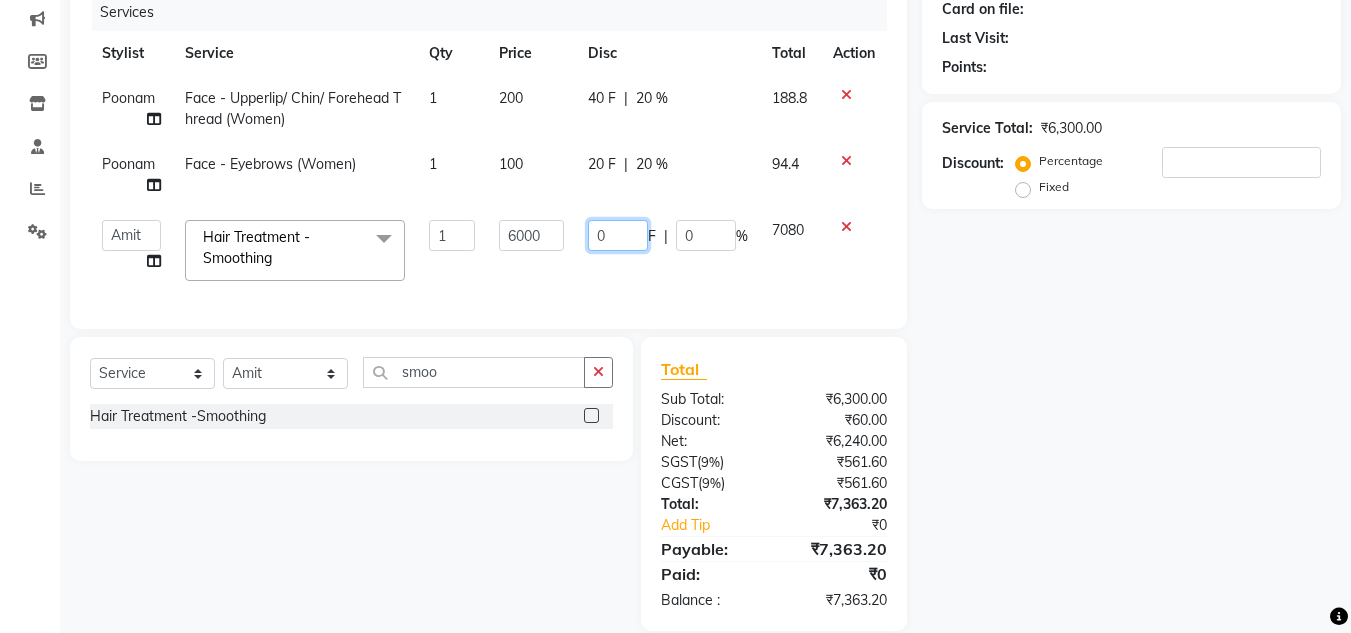 click on "0" 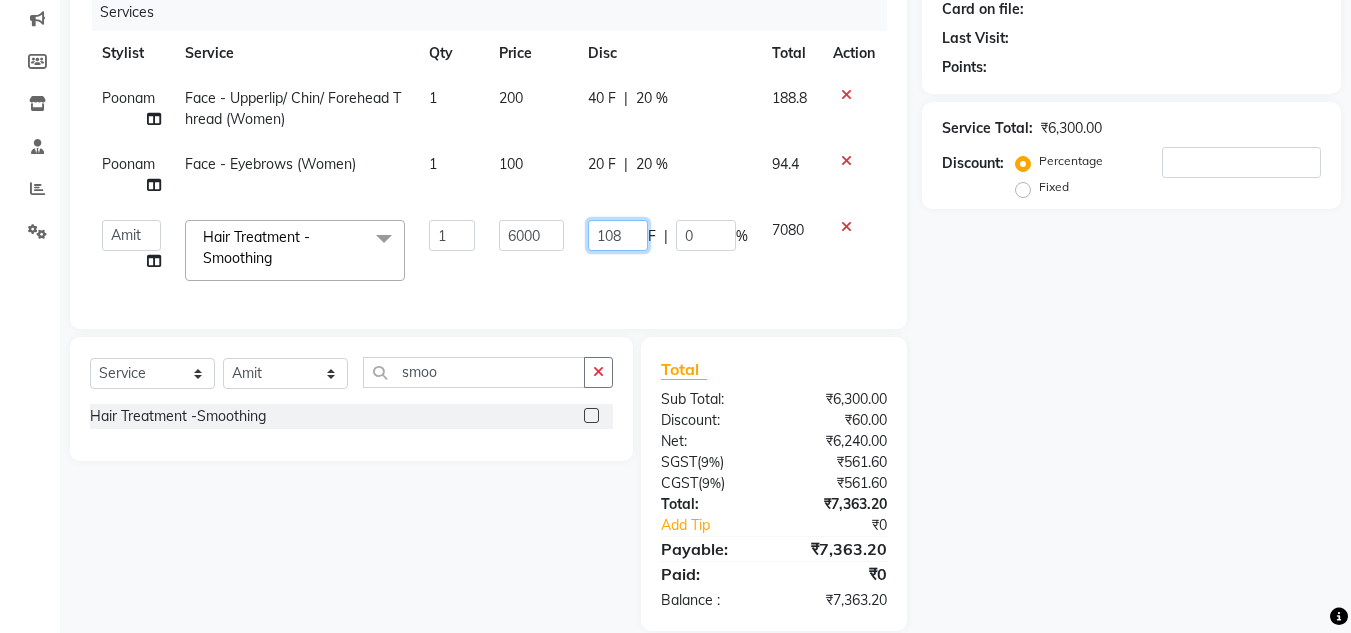 type on "1080" 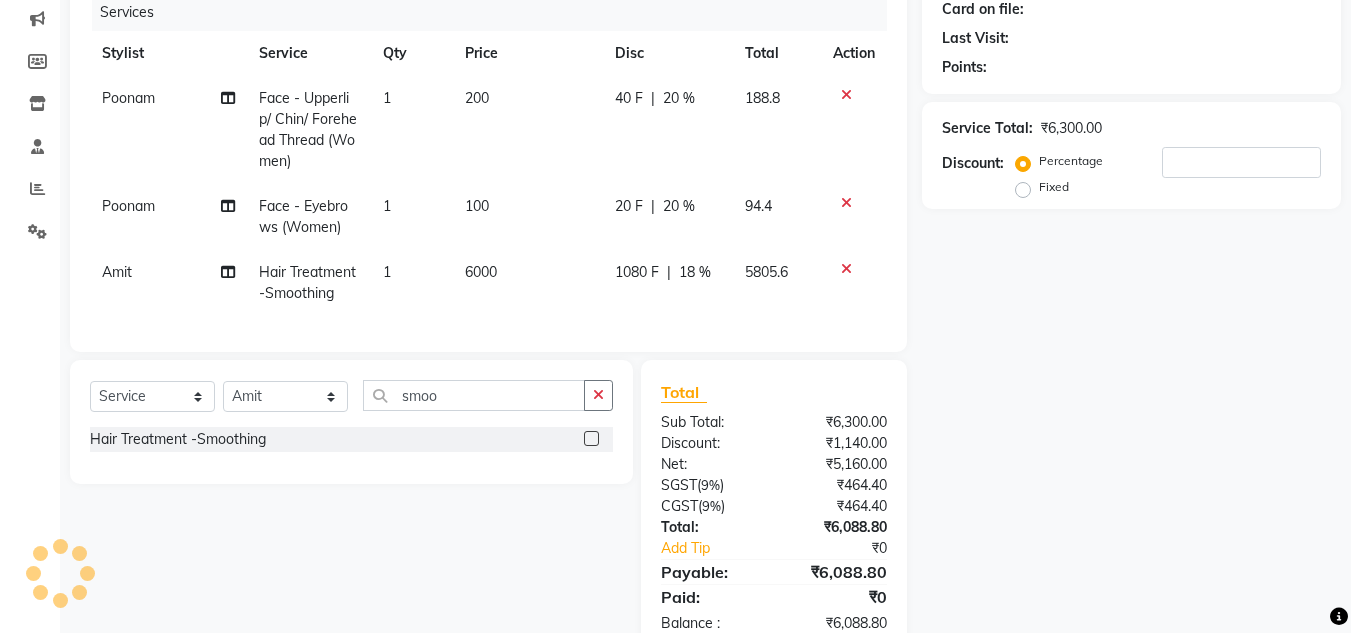 click on "Name: Membership: Total Visits: Card on file: Last Visit:  Points:  Service Total:  ₹6,300.00  Discount:  Percentage   Fixed" 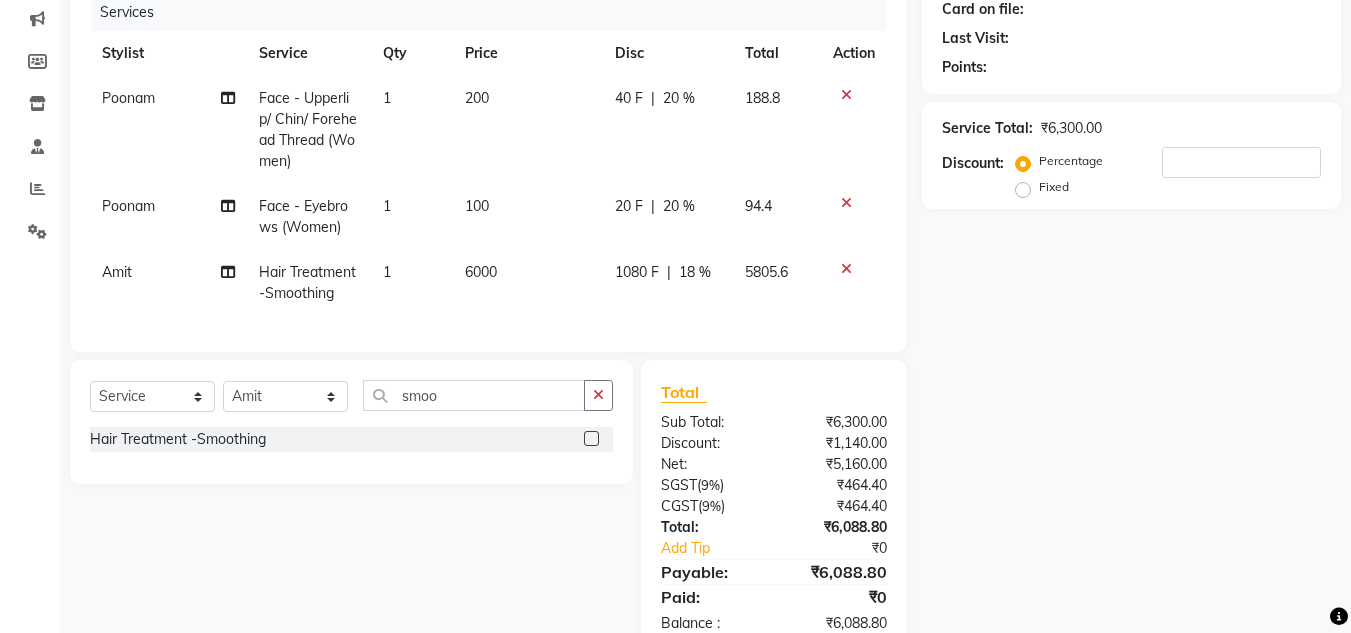 click 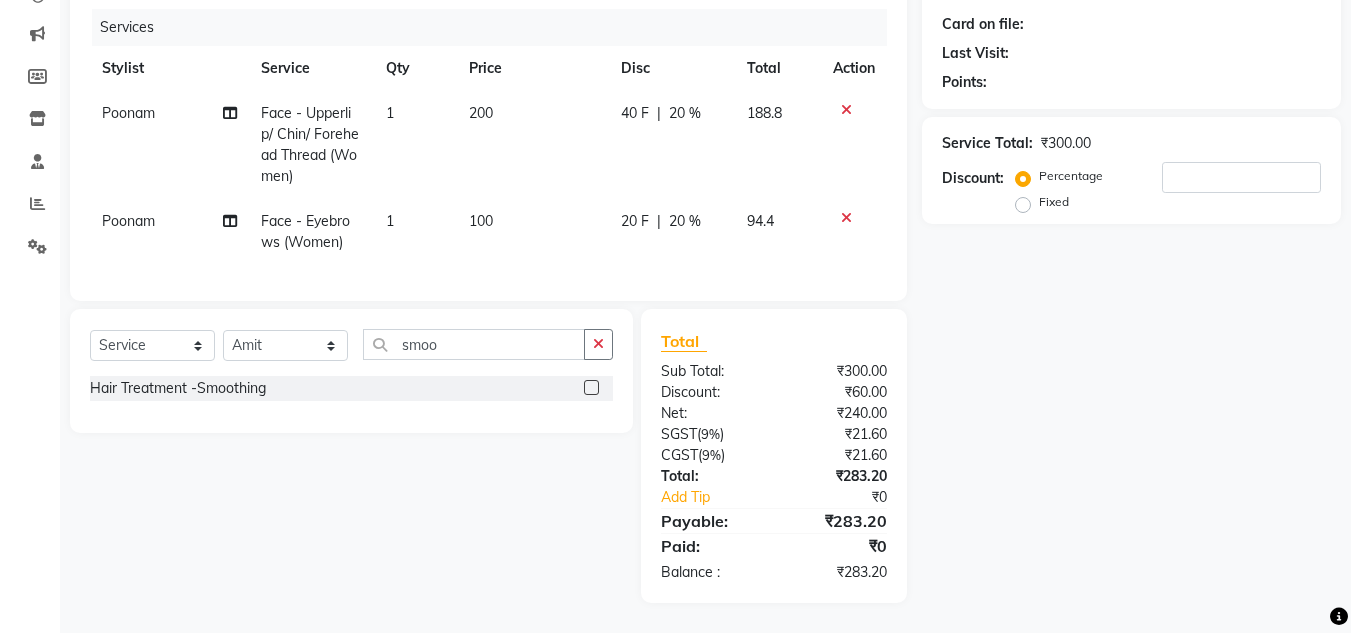 click 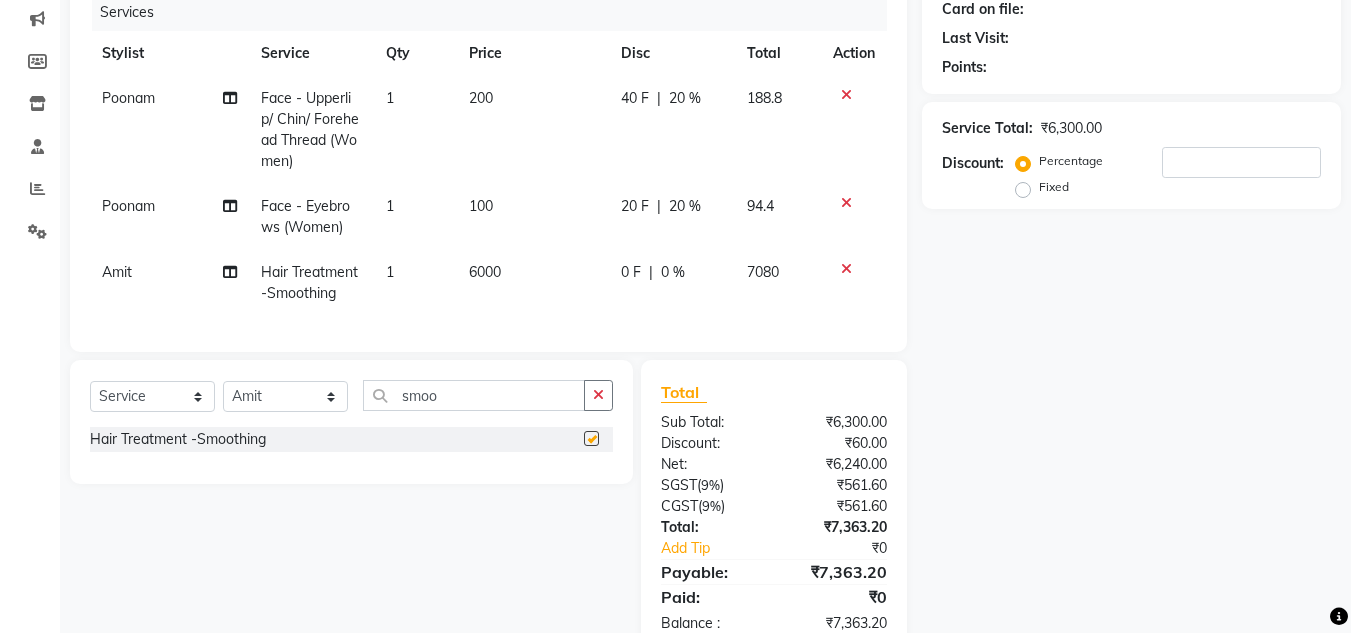 checkbox on "false" 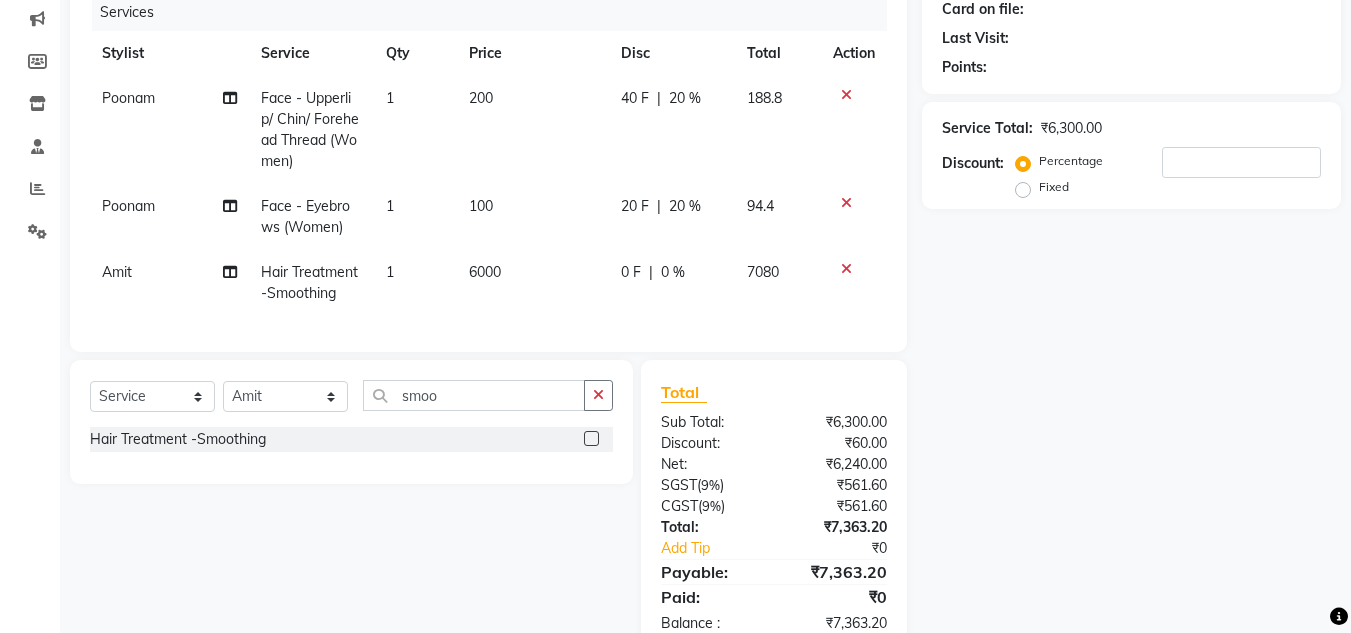 click on "6000" 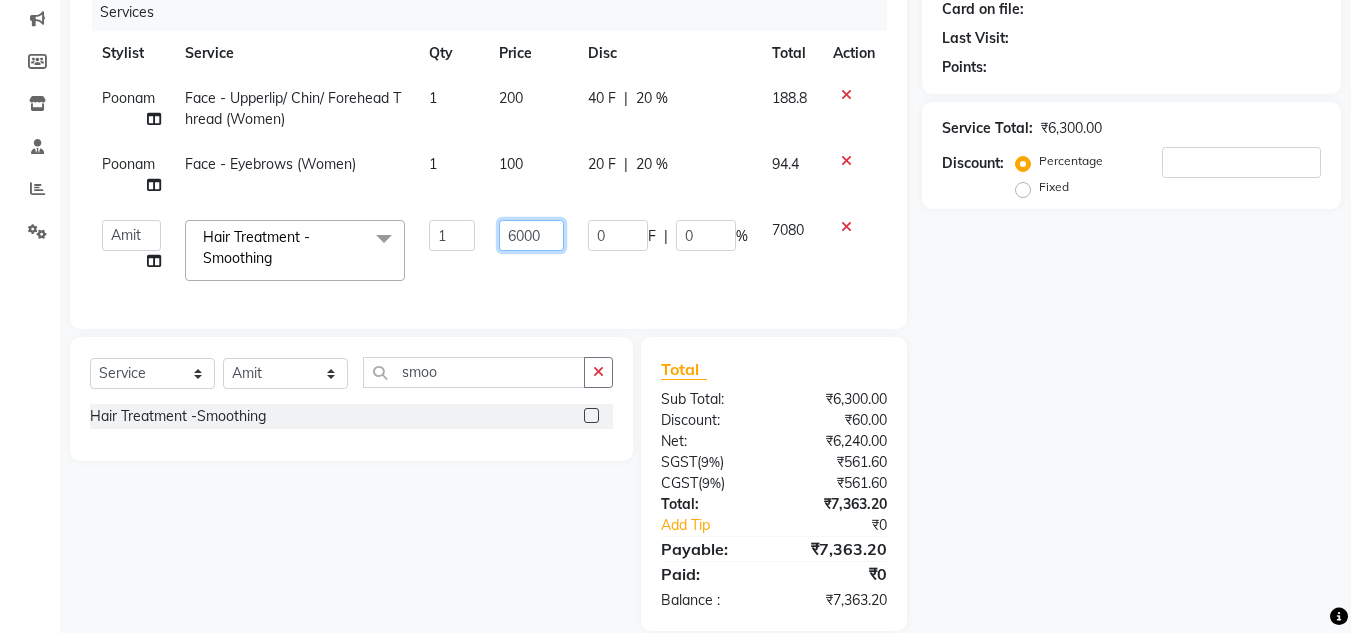 click on "6000" 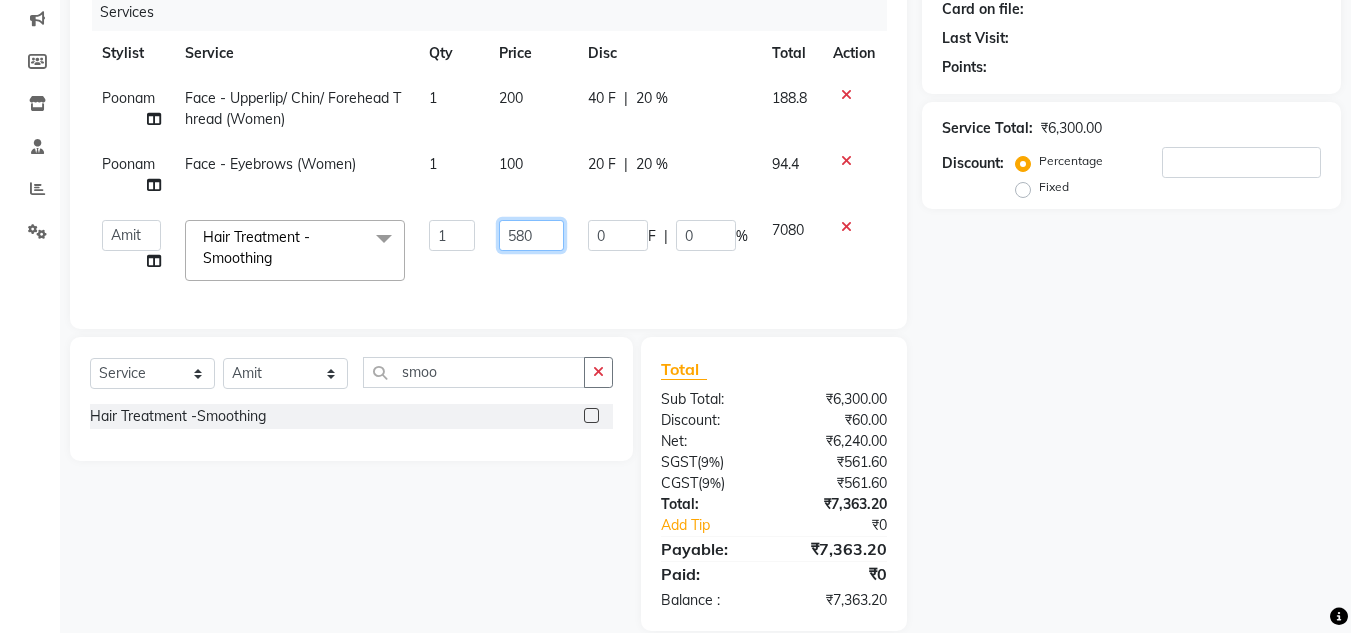 type on "5840" 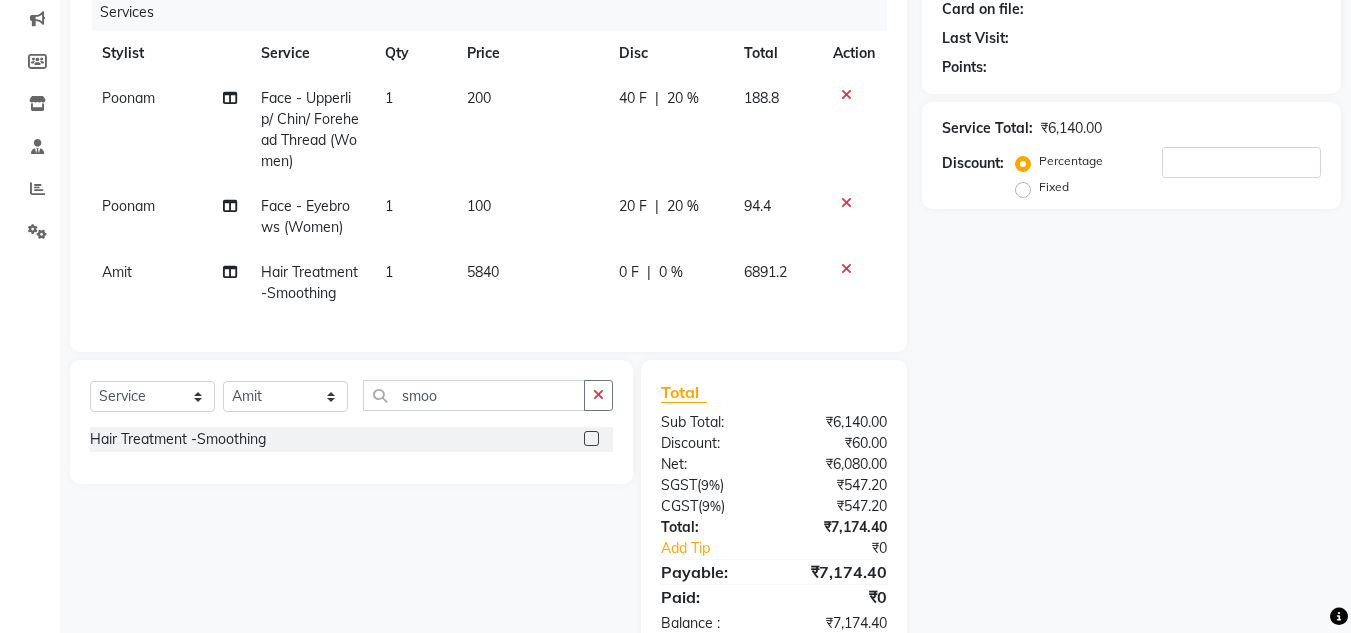 click on "Services Stylist Service Qty Price Disc Total Action Poonam Face - Upperlip/ Chin/ Forehead Thread (Women) 1 200 40 F | 20 % 188.8 Poonam Face - Eyebrows (Women) 1 100 20 F | 20 % 94.4 Amit Hair Treatment -Smoothing 1 5840 0 F | 0 % 6891.2" 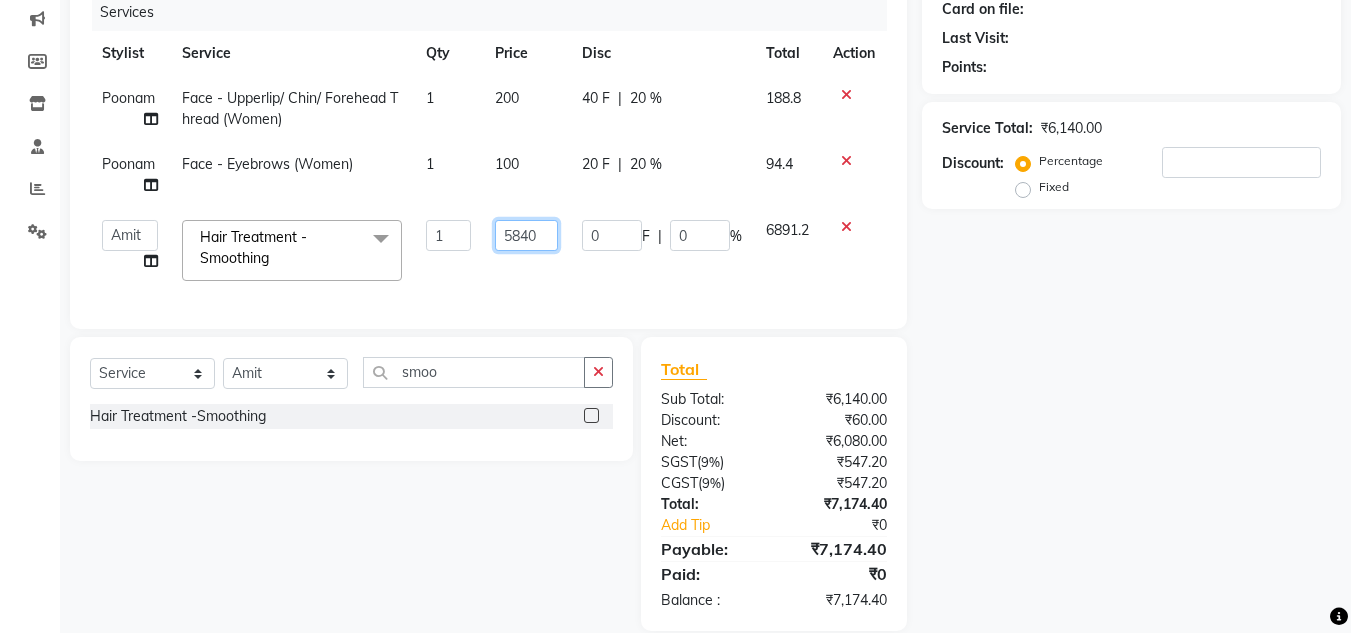 click on "5840" 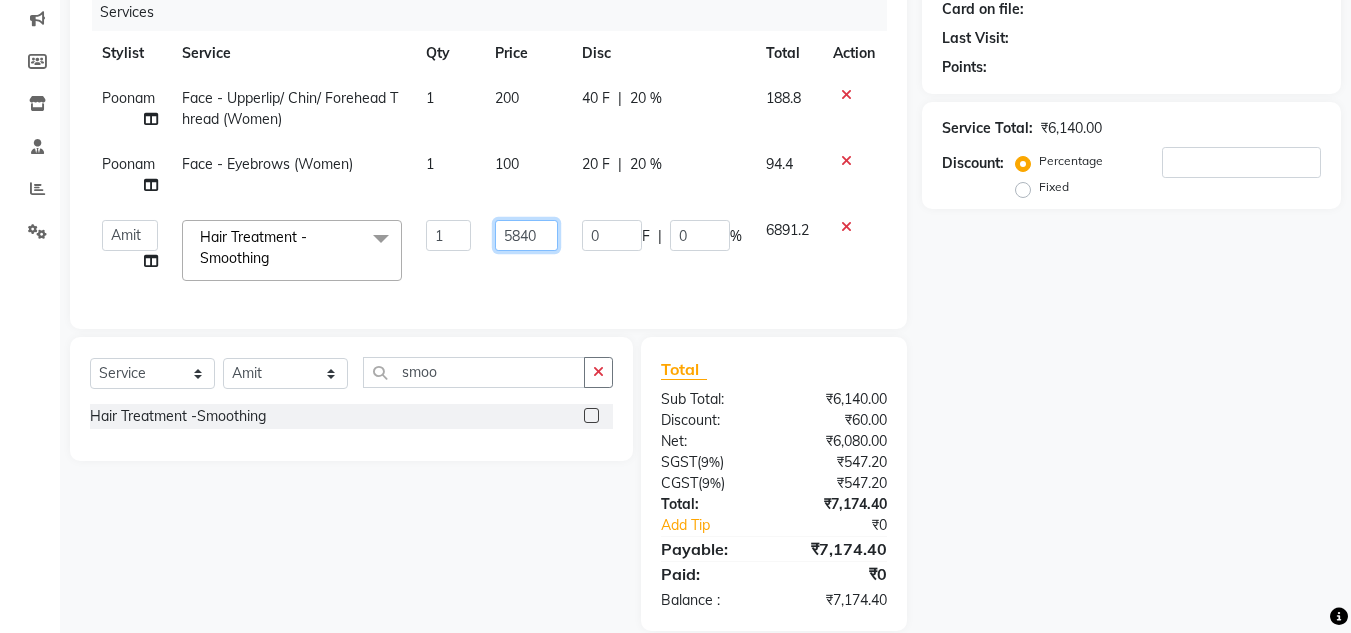 click on "5840" 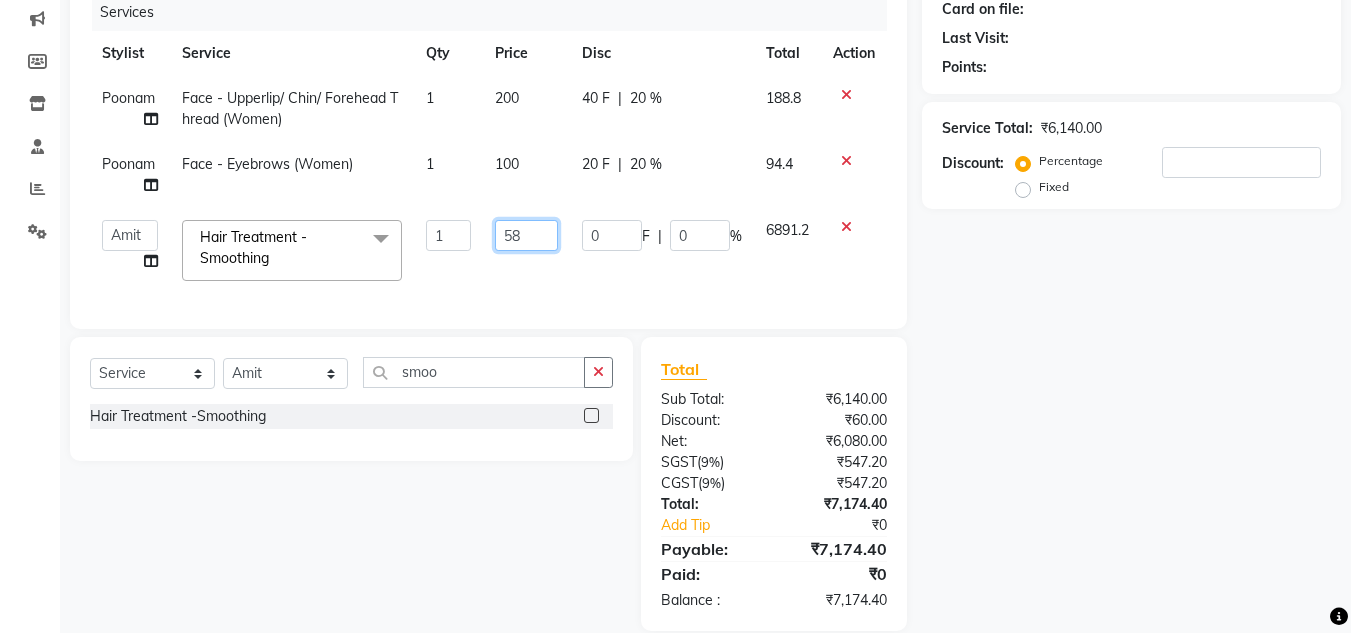 type on "5" 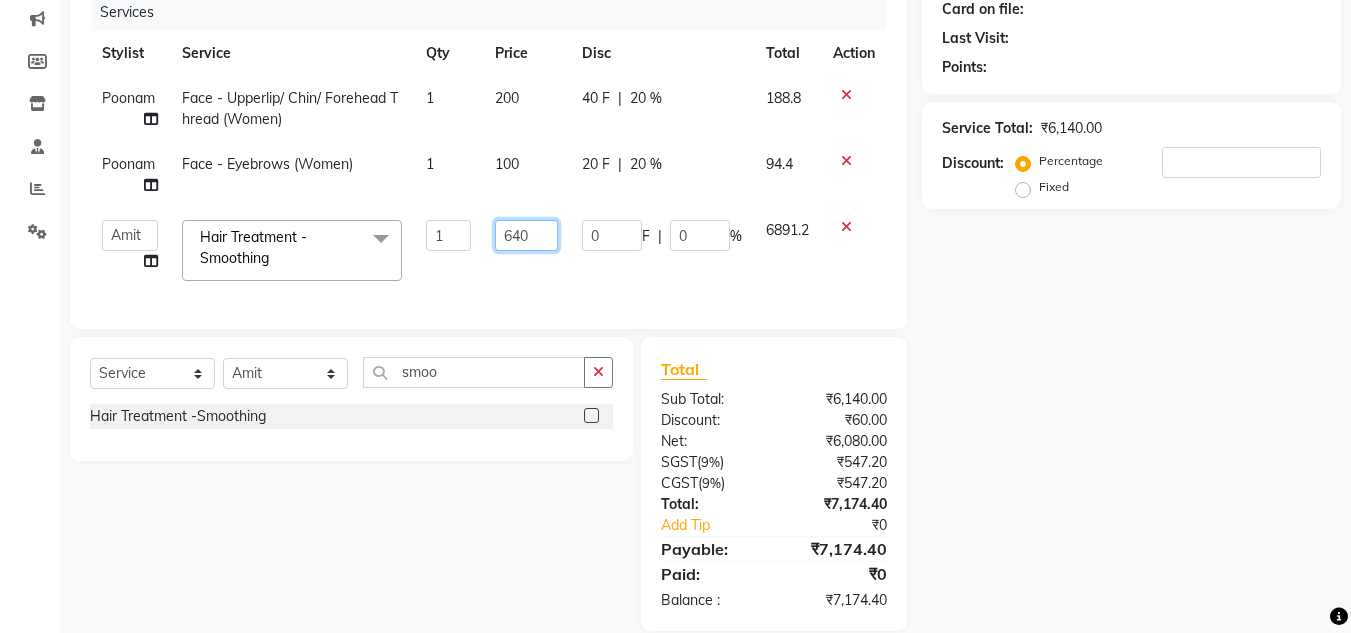 type on "6400" 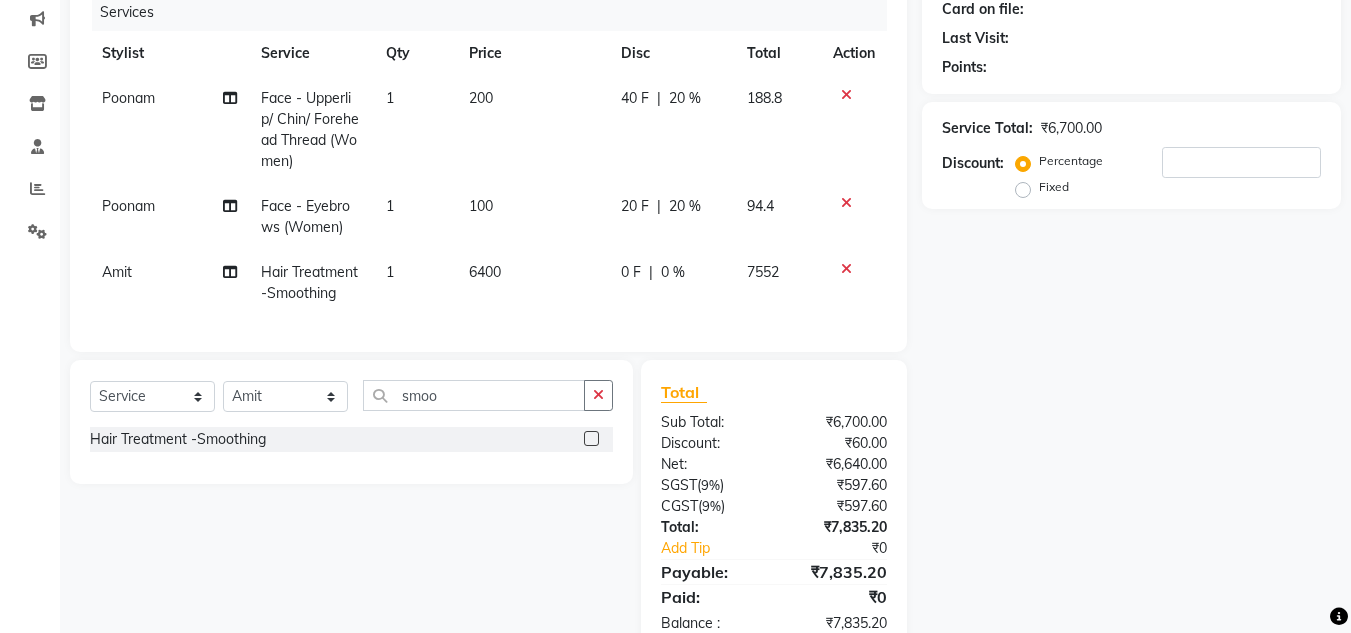 click on "Name: Membership: Total Visits: Card on file: Last Visit:  Points:  Service Total:  ₹6,700.00  Discount:  Percentage   Fixed" 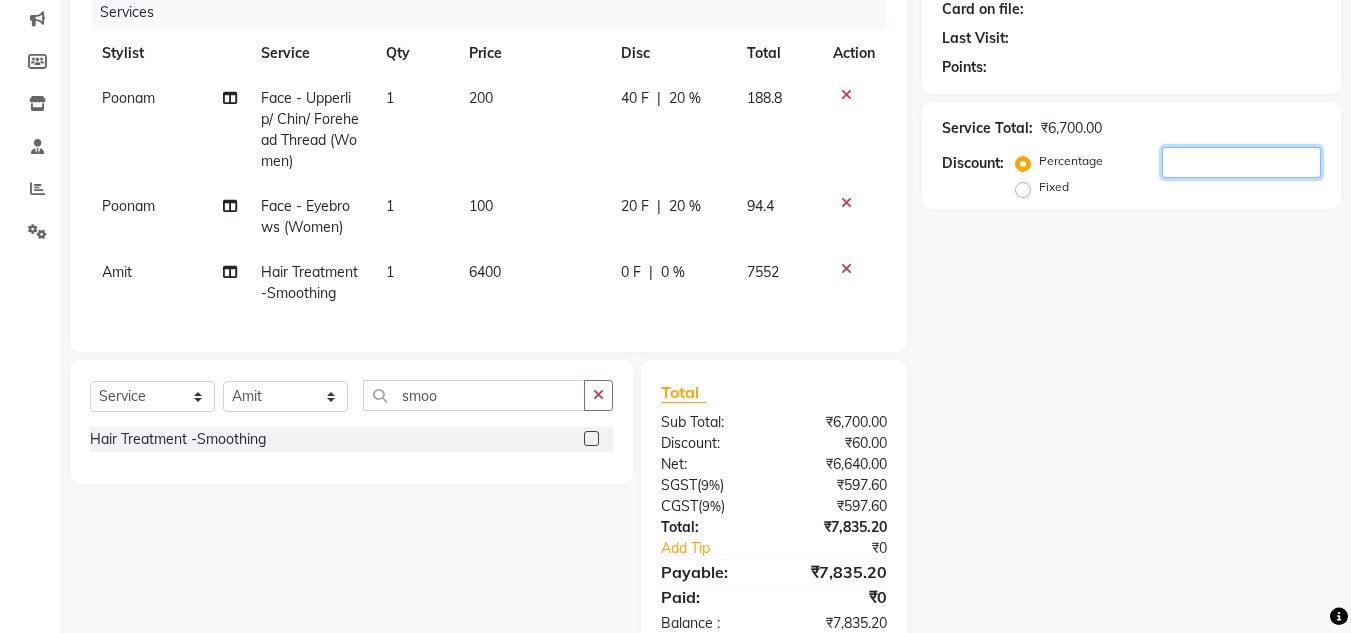click 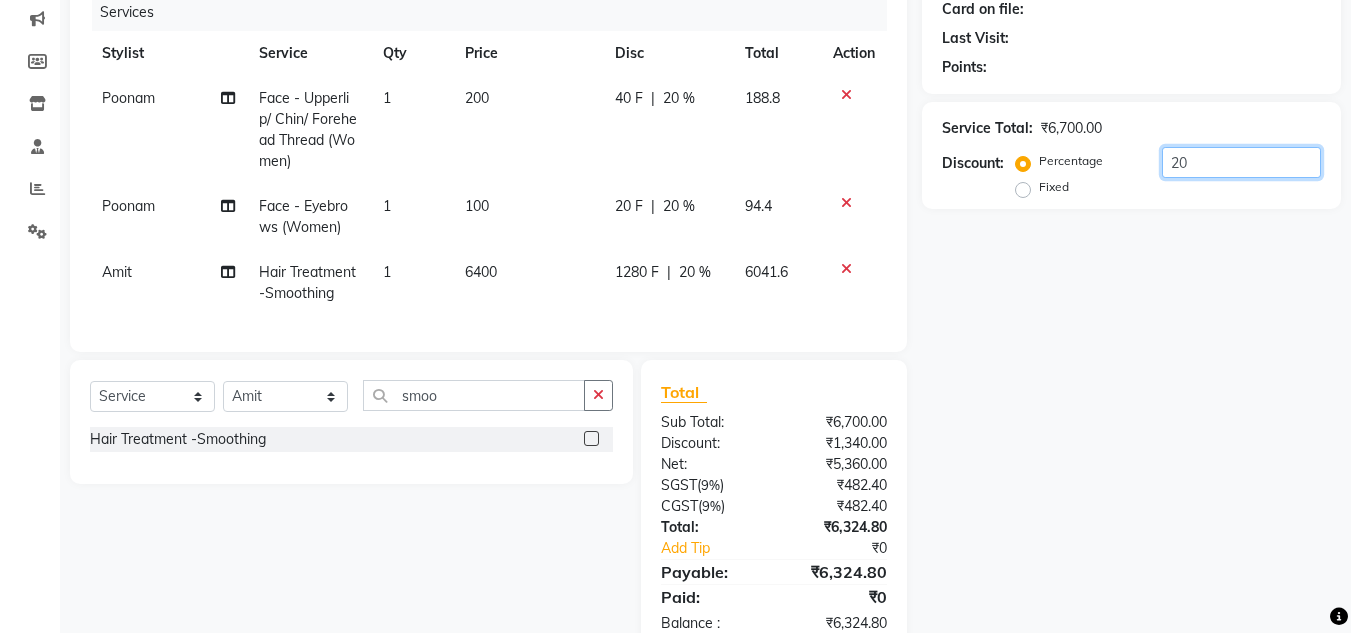 type on "20" 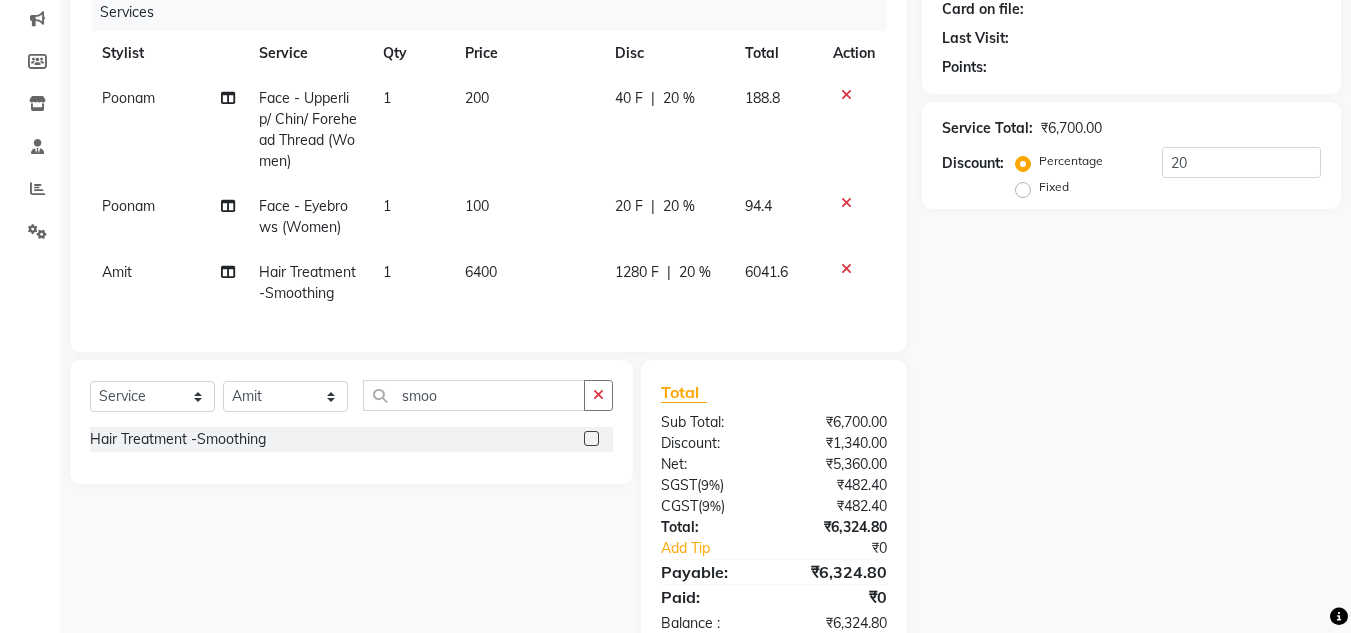 click on "6400" 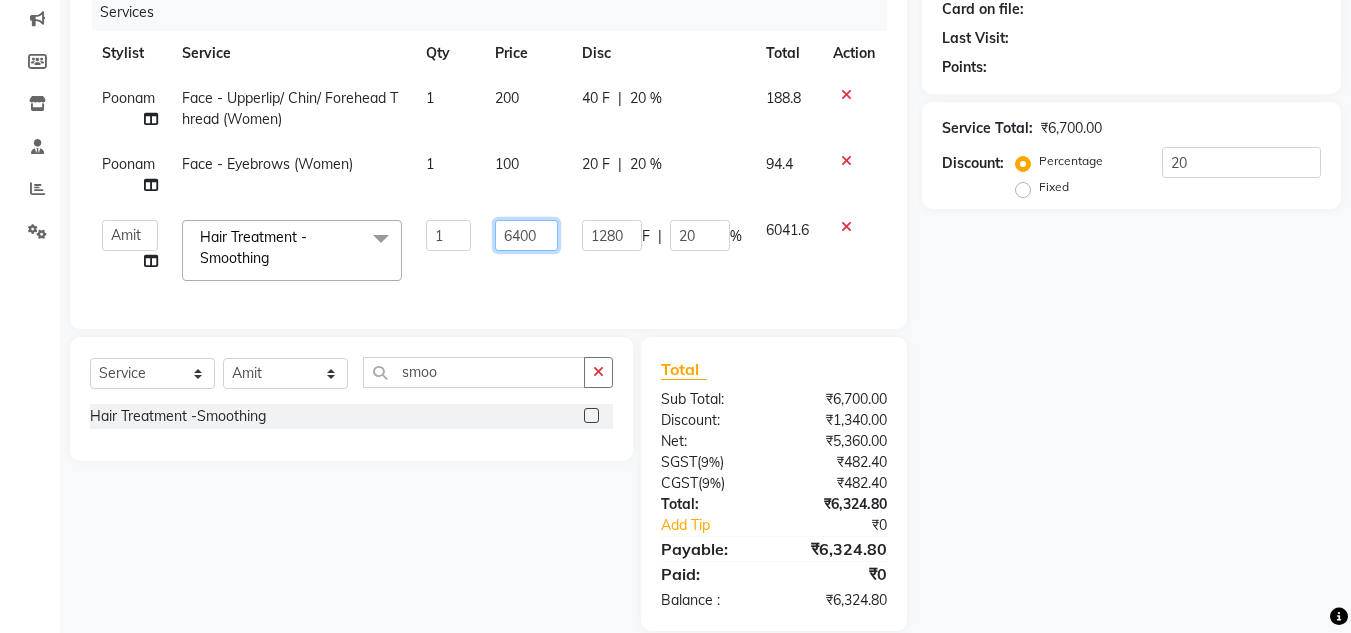 click on "6400" 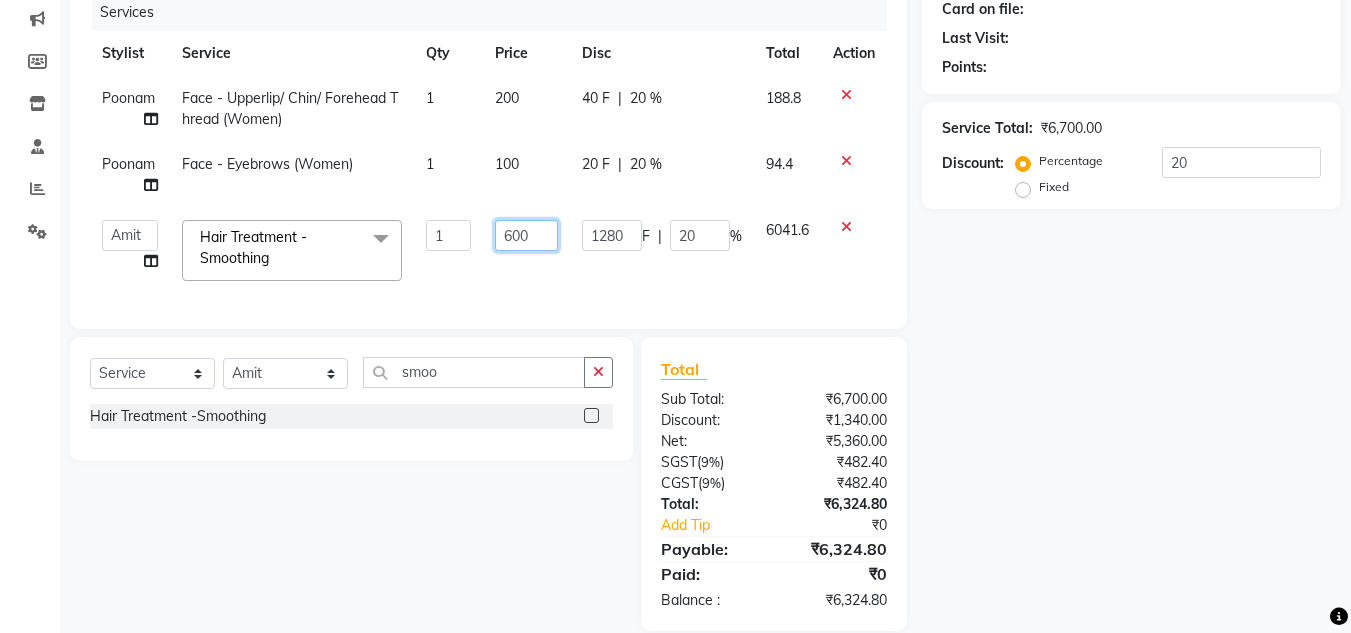 type on "6300" 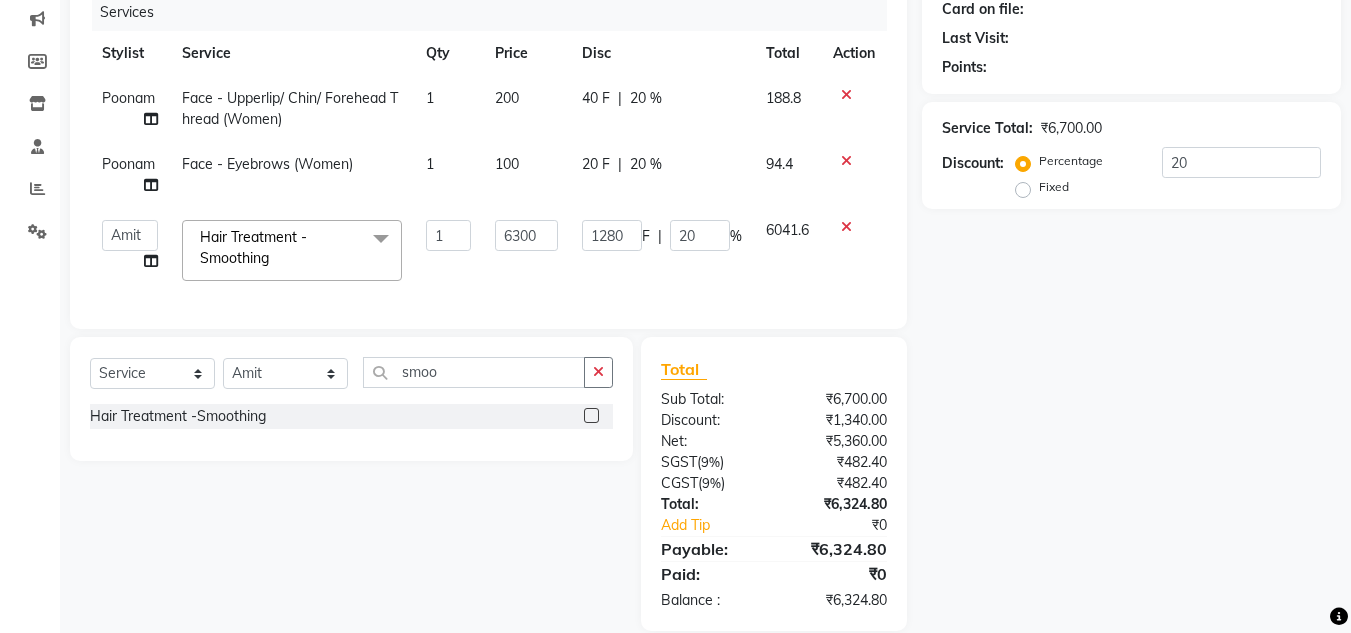 click on "6300" 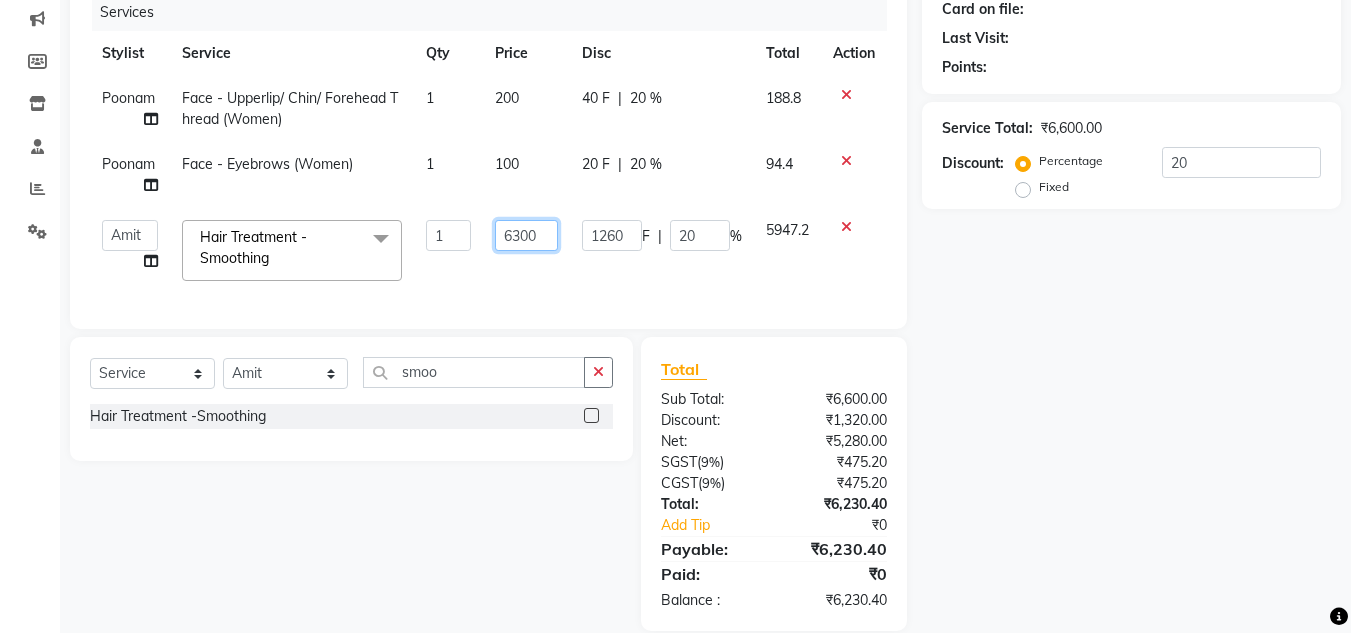 click on "6300" 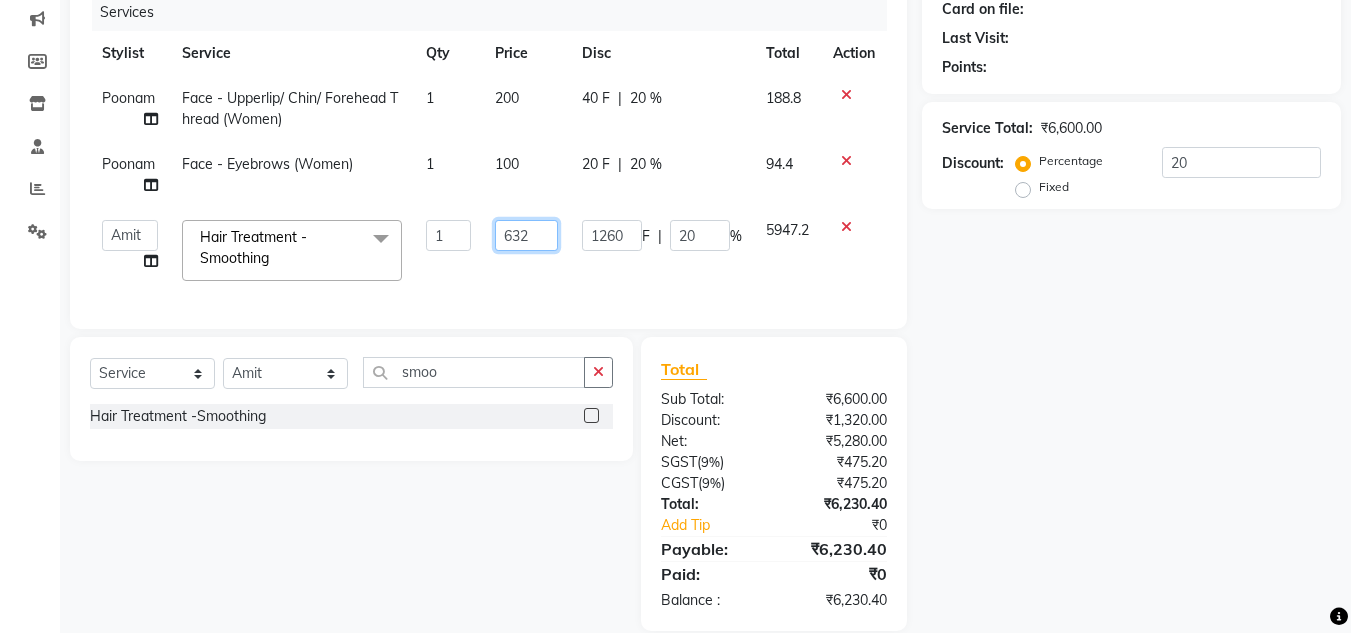 type on "6320" 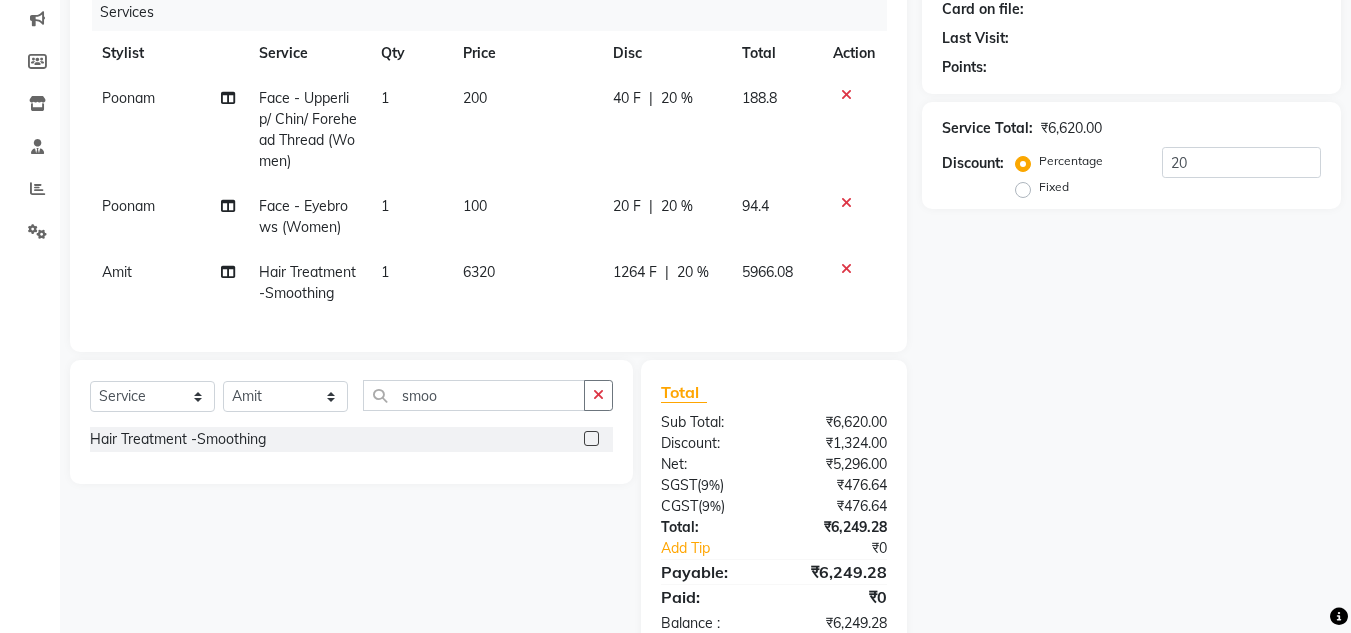 click on "1264 F | 20 %" 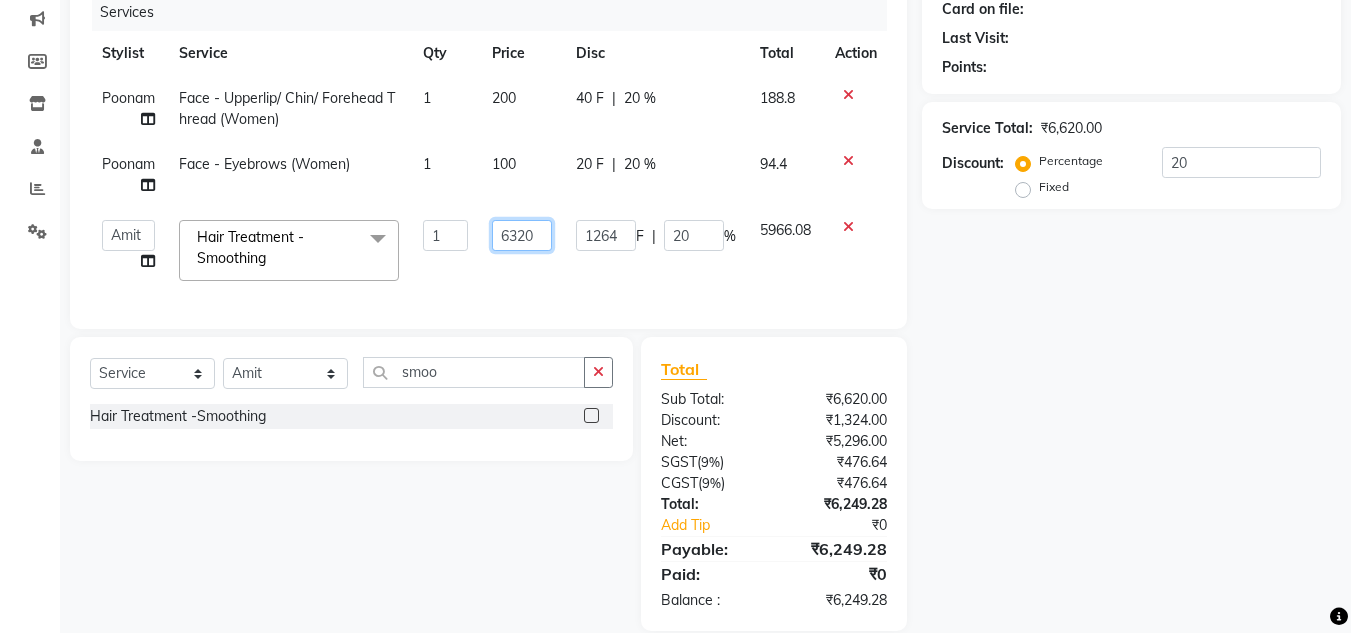 click on "6320" 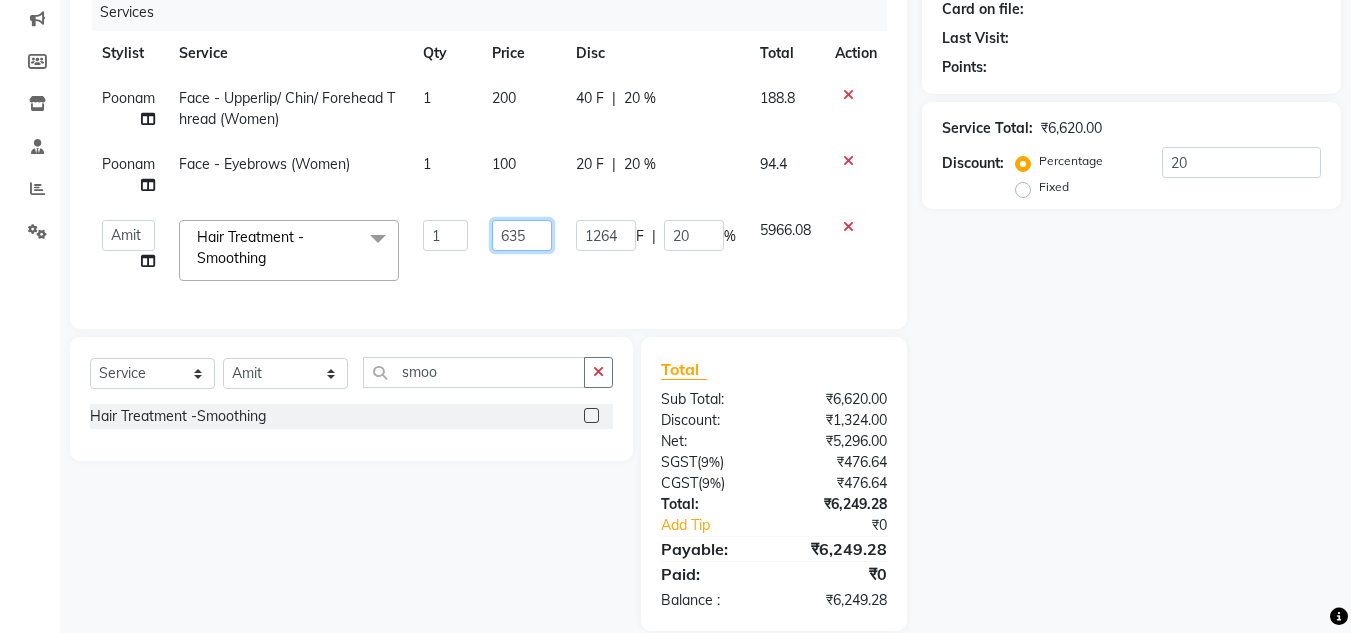 type on "6350" 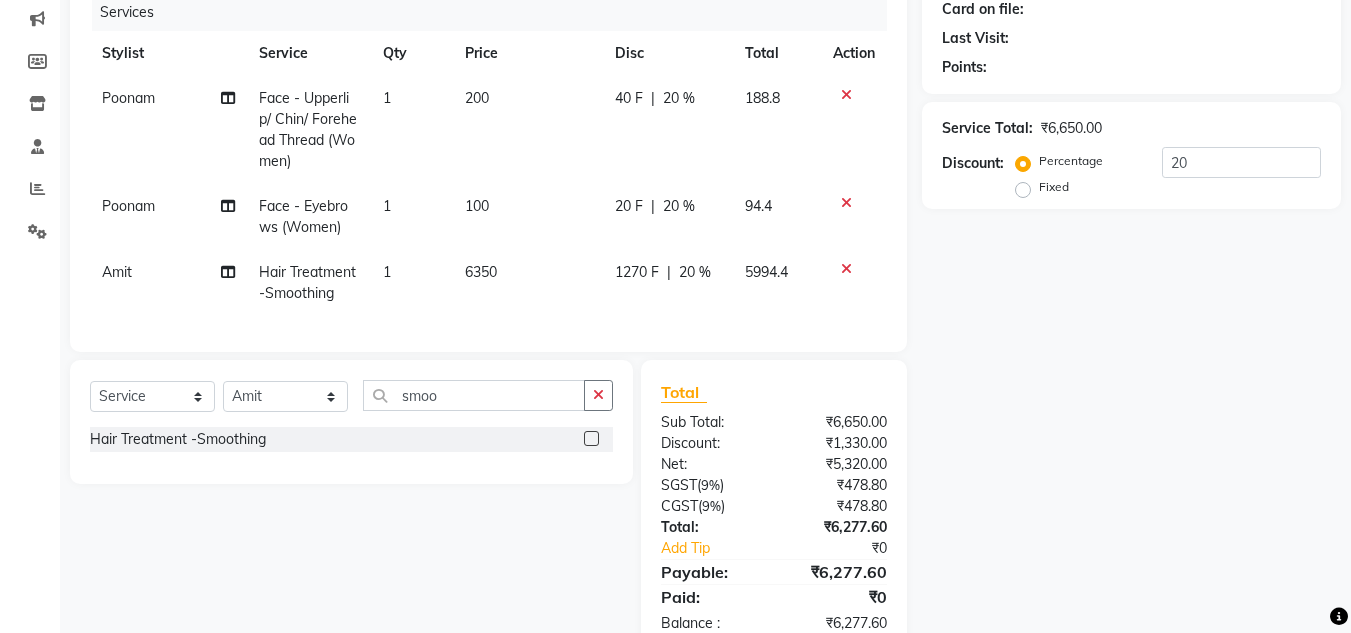 click on "1270 F | 20 %" 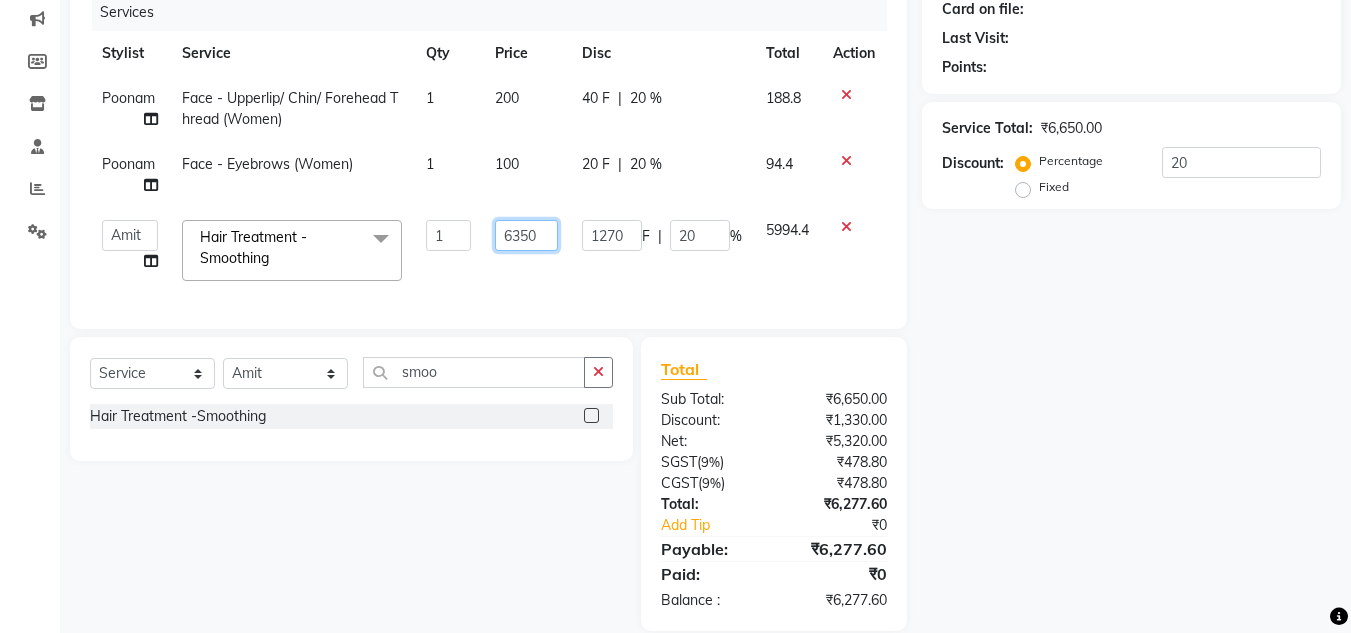 click on "6350" 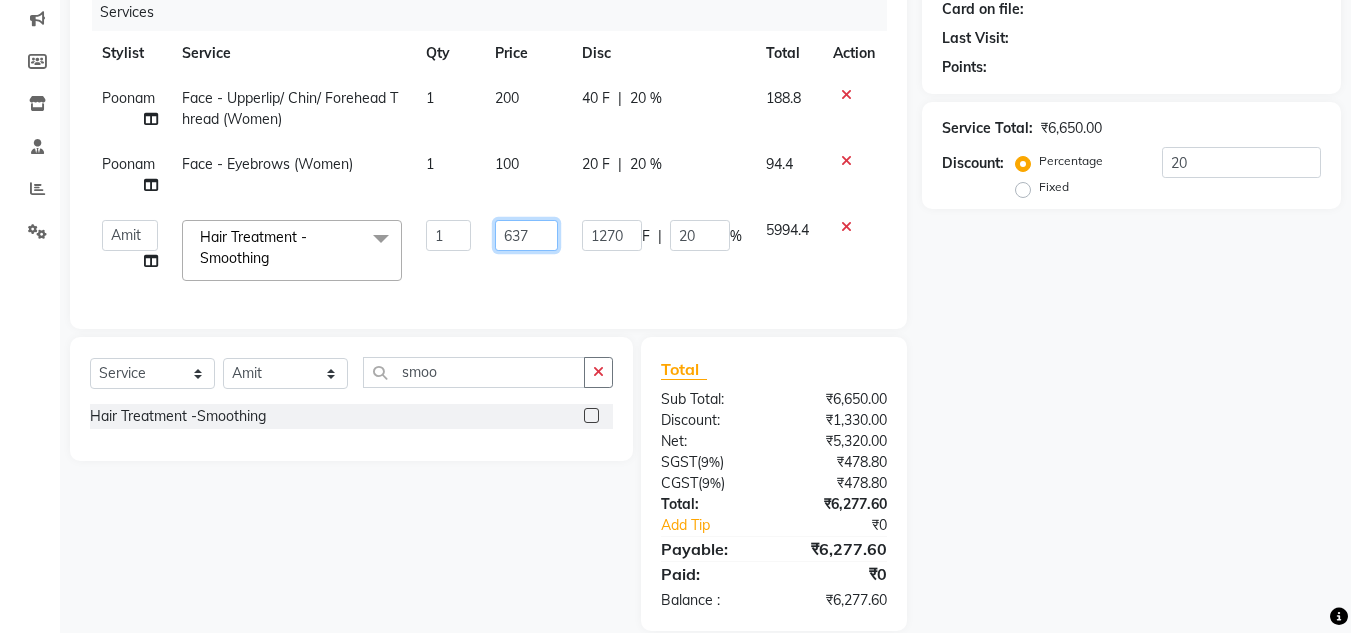type on "6375" 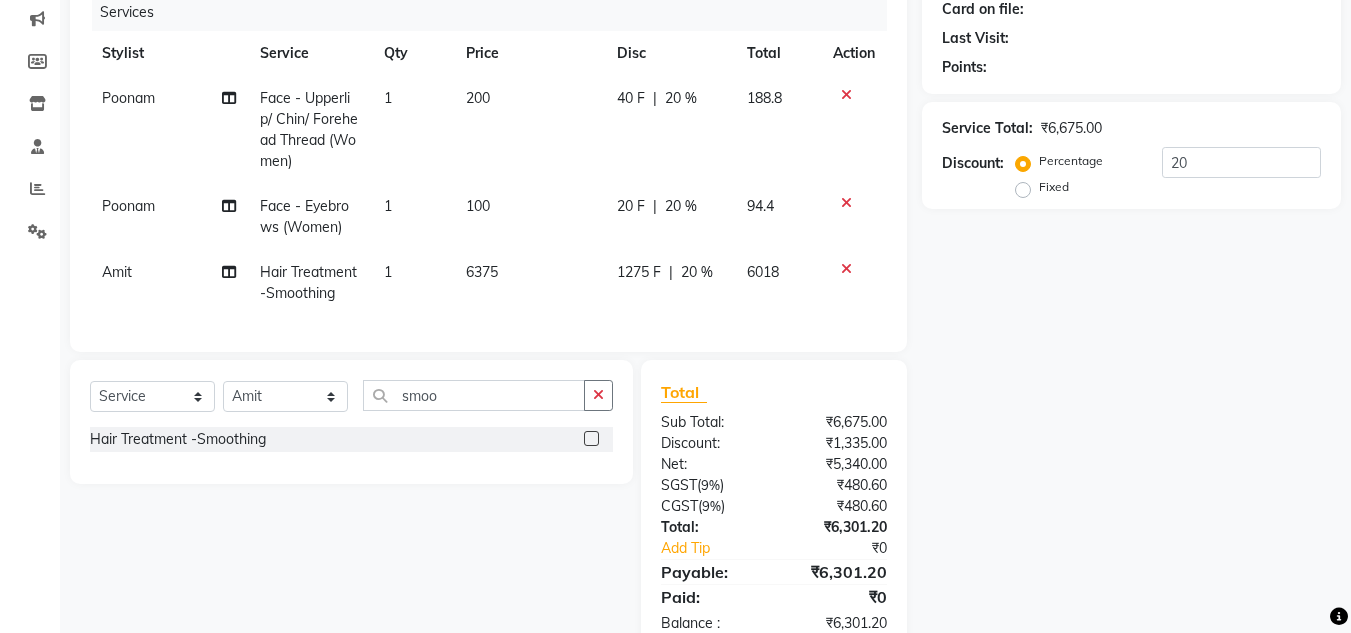 click on "6375" 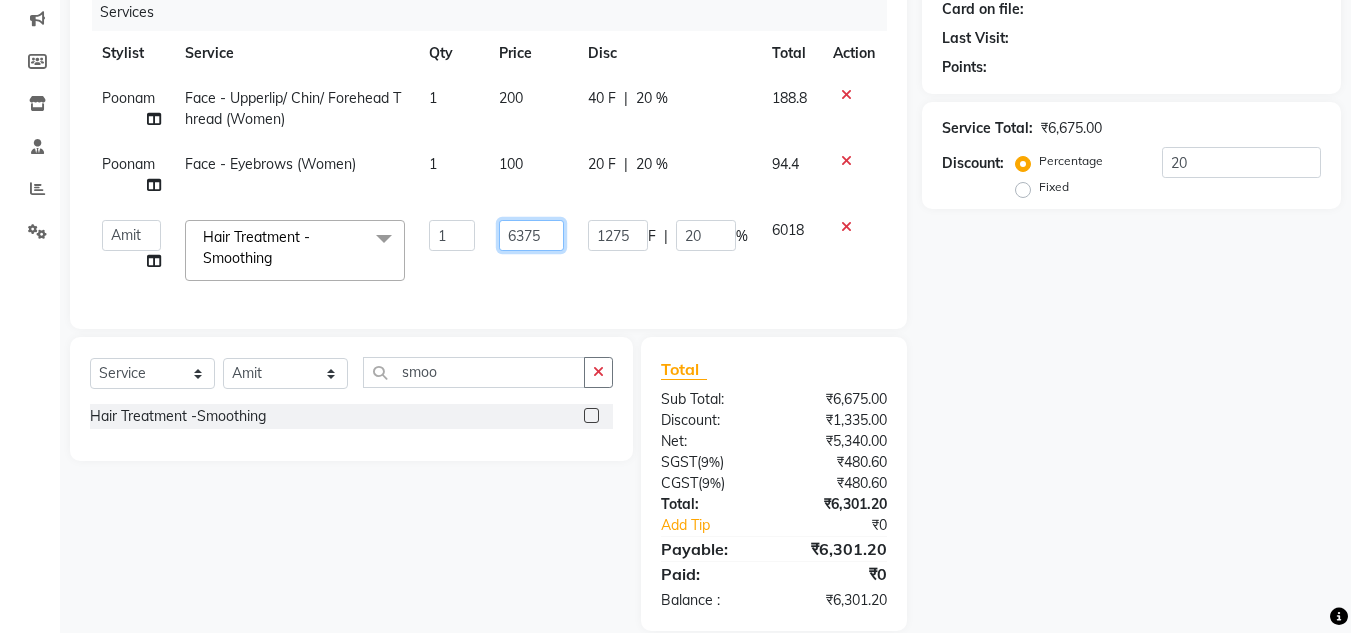 click on "6375" 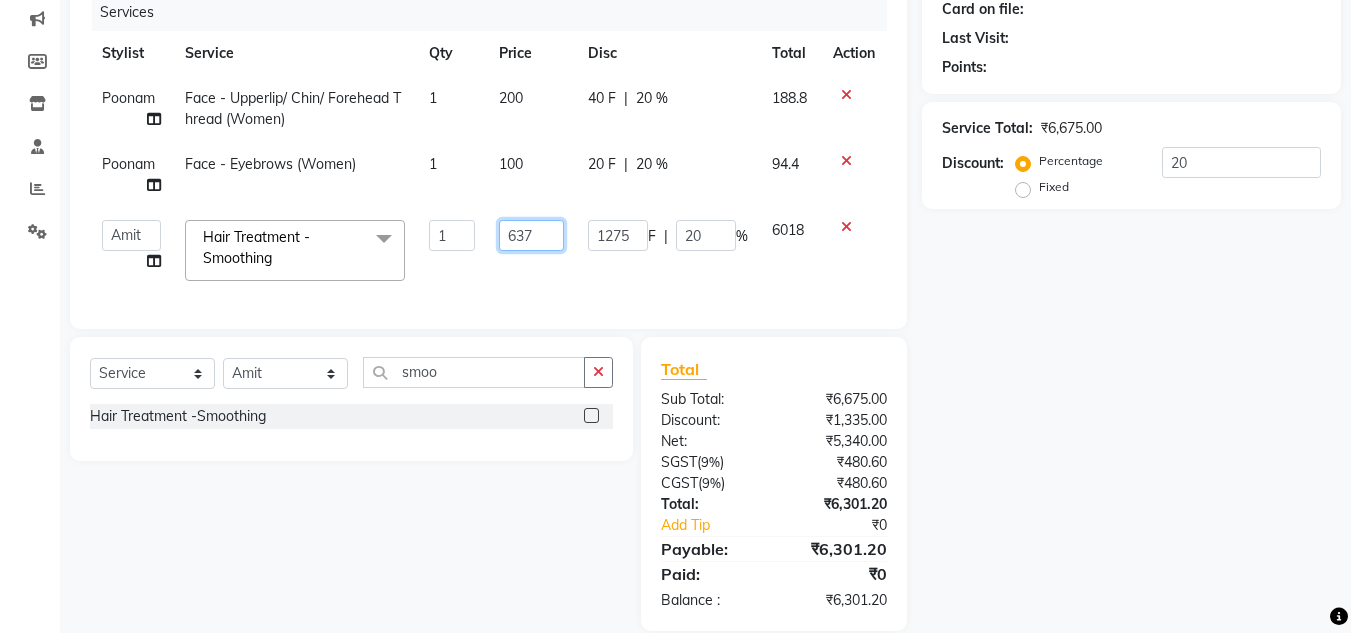 type on "6370" 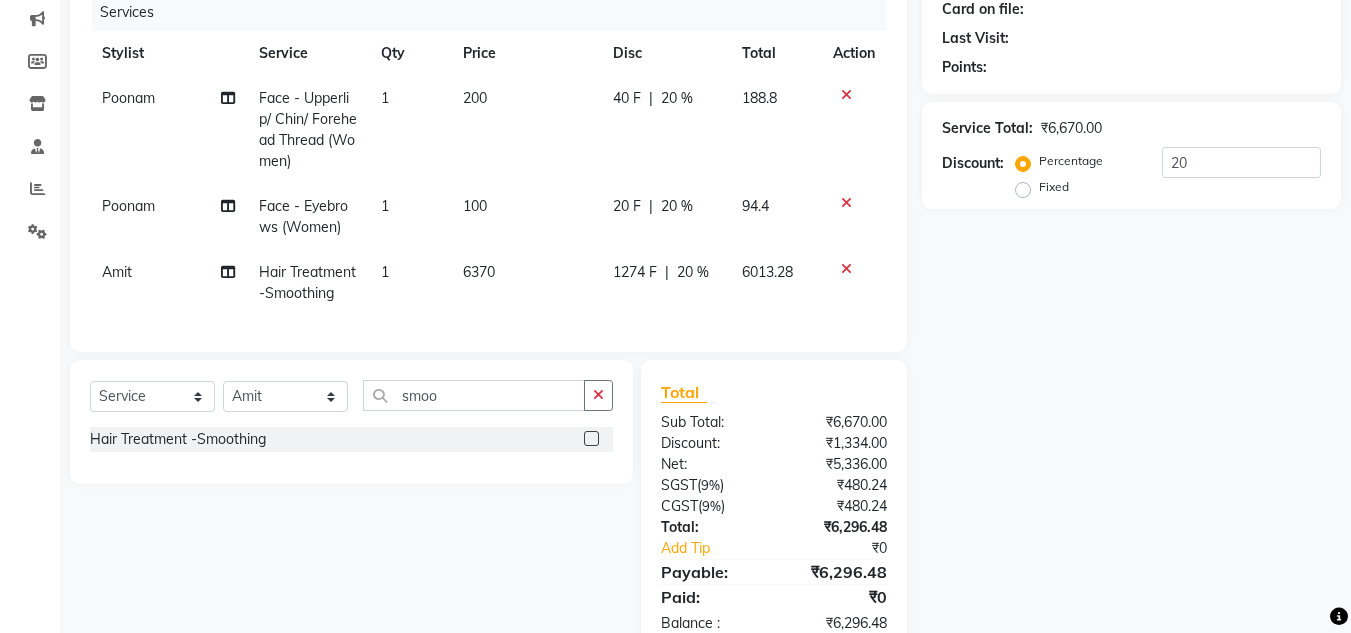click on "6370" 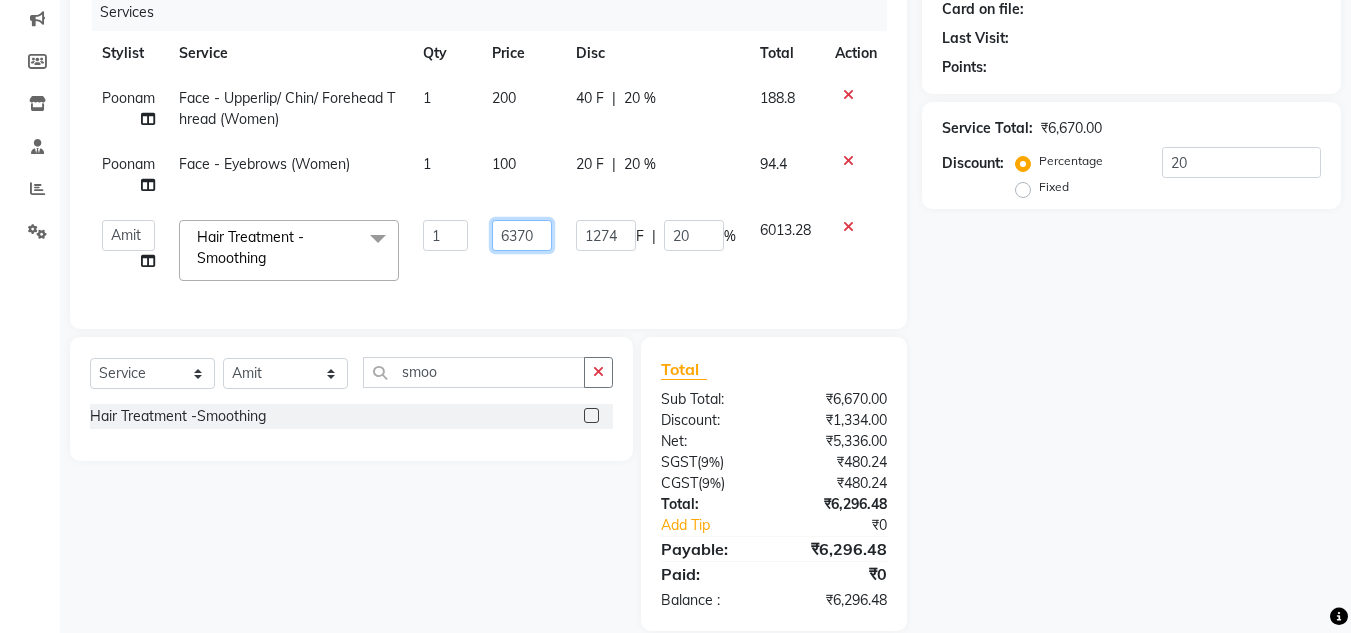 click on "6370" 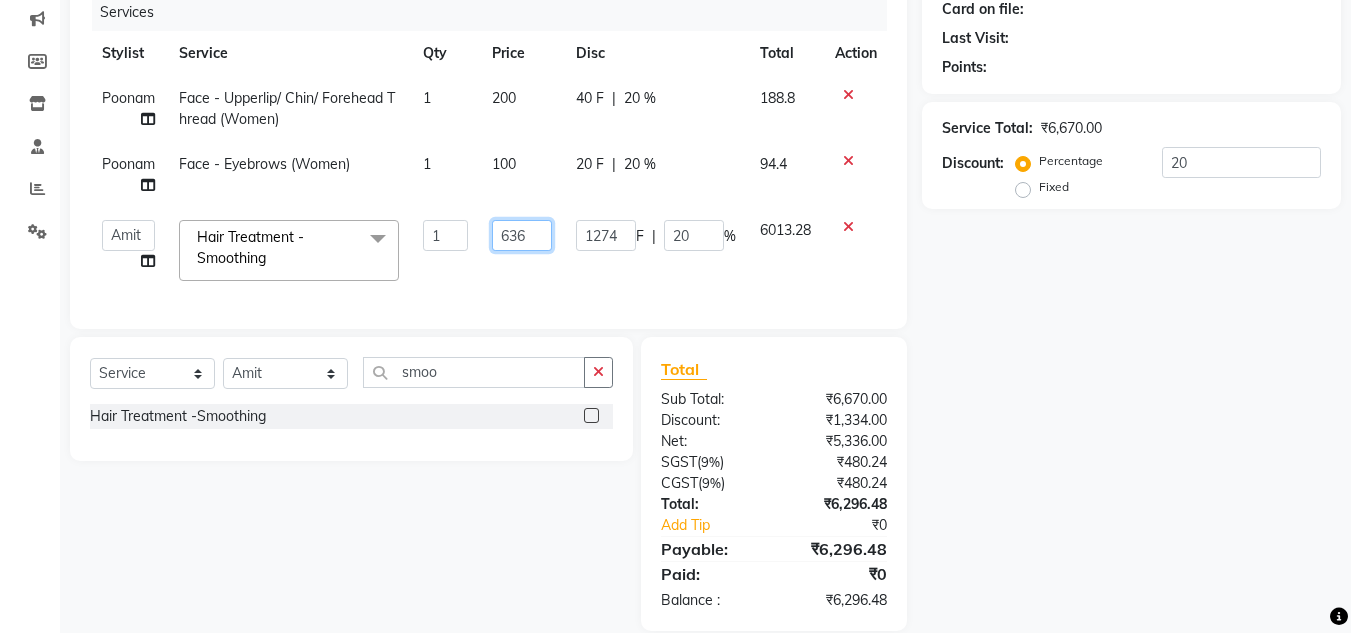 type on "6365" 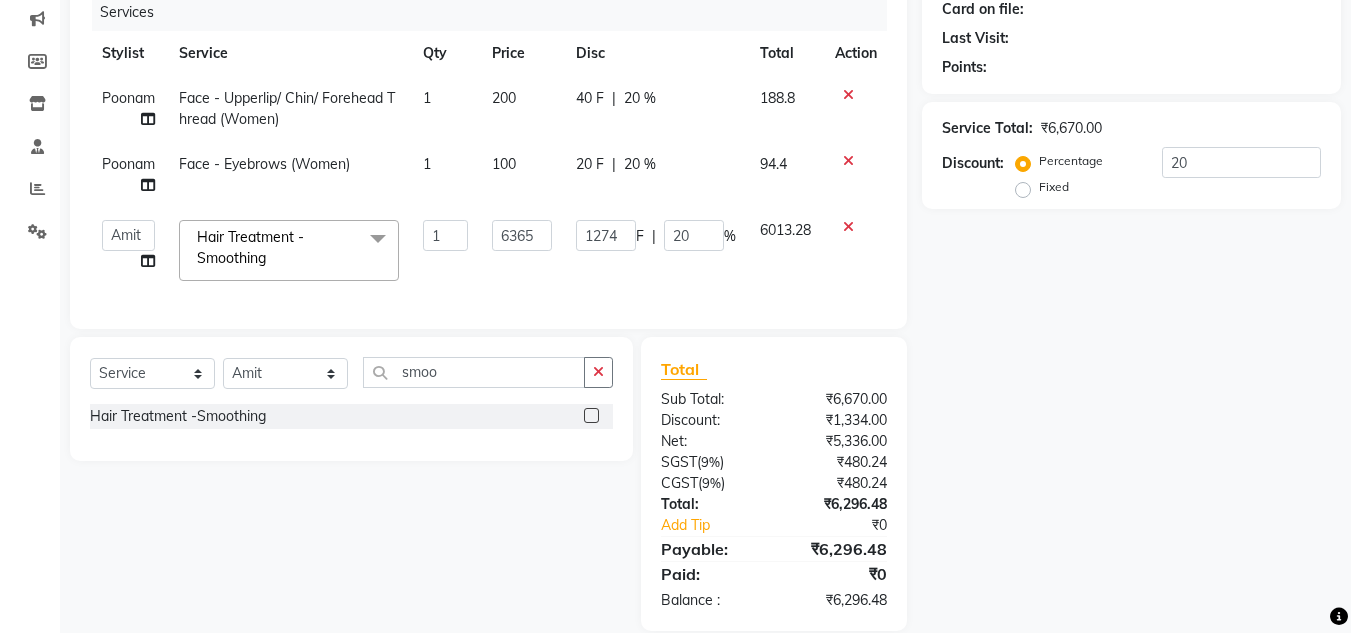 click on "Amit   Bharti   Devesh   Farman   Harsh    Jaikesh   Manager   Manoj   Nitin Nails   owner id   Poonam   Rihan  Hair Treatment -Smoothing  x Women Hairwash  - Loreal  (Women) Women Hairwash - Keratase  (Women) Women Hair  - Only Blowdry (Normal, Out Curls) (Women) Women Hair  - Haircut (Women) Women Hair  - Ironing (Women) Women Hair  - Iron Curls / Tong Curls (Women) Women Hair  - Head Oil Massage (olive, coconut) (Women) Women Hair  - Head Oil Massage Bringraj (base olive oil) (Women) Women Hair  - Head Massage Elixir  (Women) Women Hair  - Olaplex Treatment (Women) Pedicure - Foot logic Menicure - Foot logic Women Hairwash - Redken  (Women) Women Hair  - Head Oil Massage (Almond) (Women) NIL Treatment Shampoo Hair Ritual - Chroma Absolu Instant Gloss Hairwash + Blowdry (Women) Hair Ritual - K - Fusio Scrub Instant Detox Ritual (Women) Hair Ritual - K - Express Ritual (Fusio Dose Plus Ritual with Add on Masque) Hair Ritual - K - Premiere Ritual -4800 Hair Ritual - K - Experience Ritual Ola plex Nail Paint" 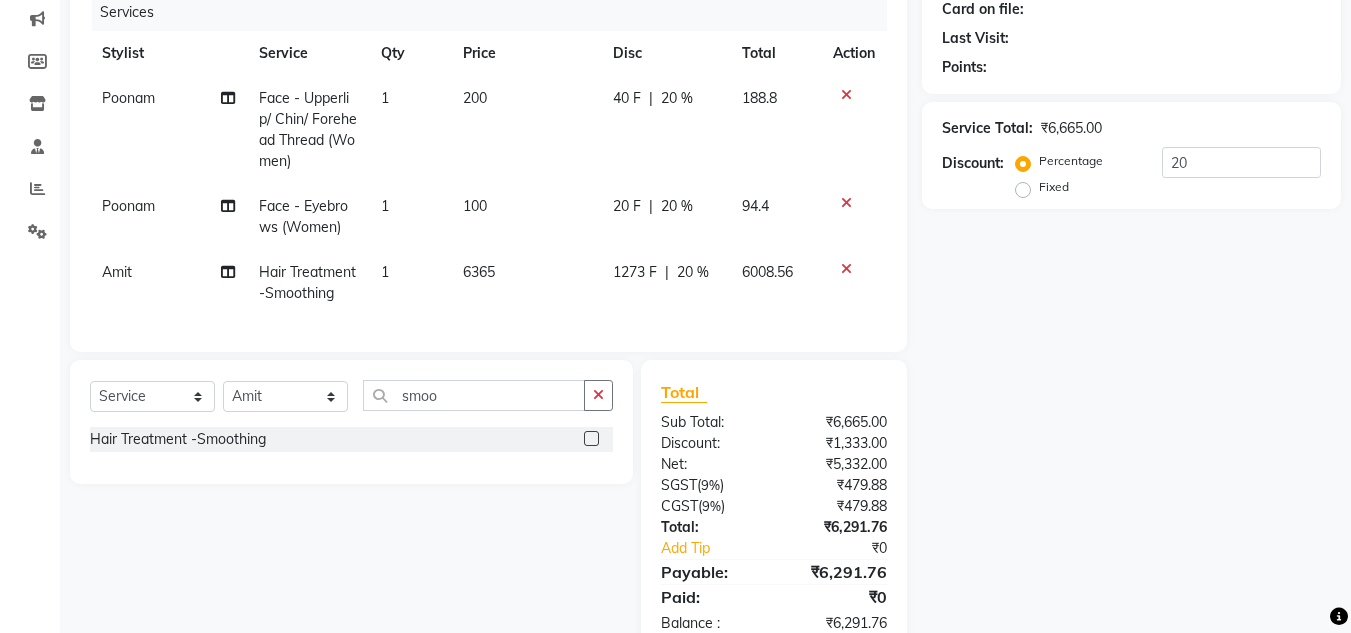 click on "6365" 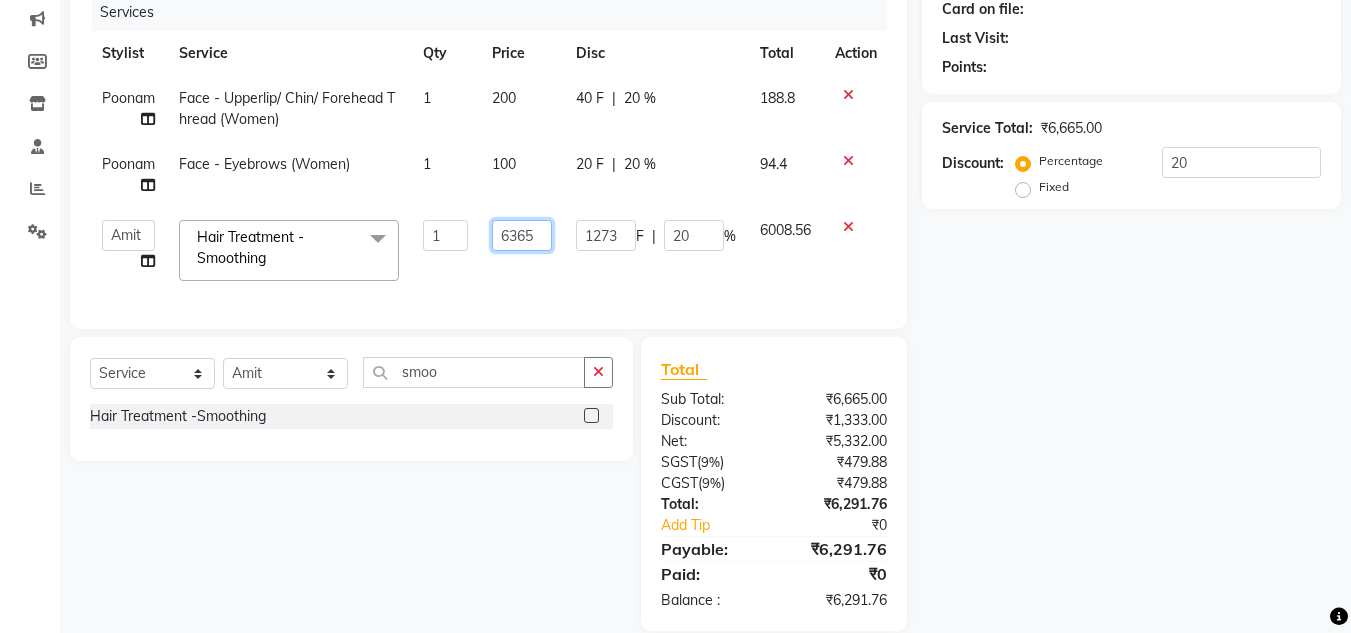 click on "6365" 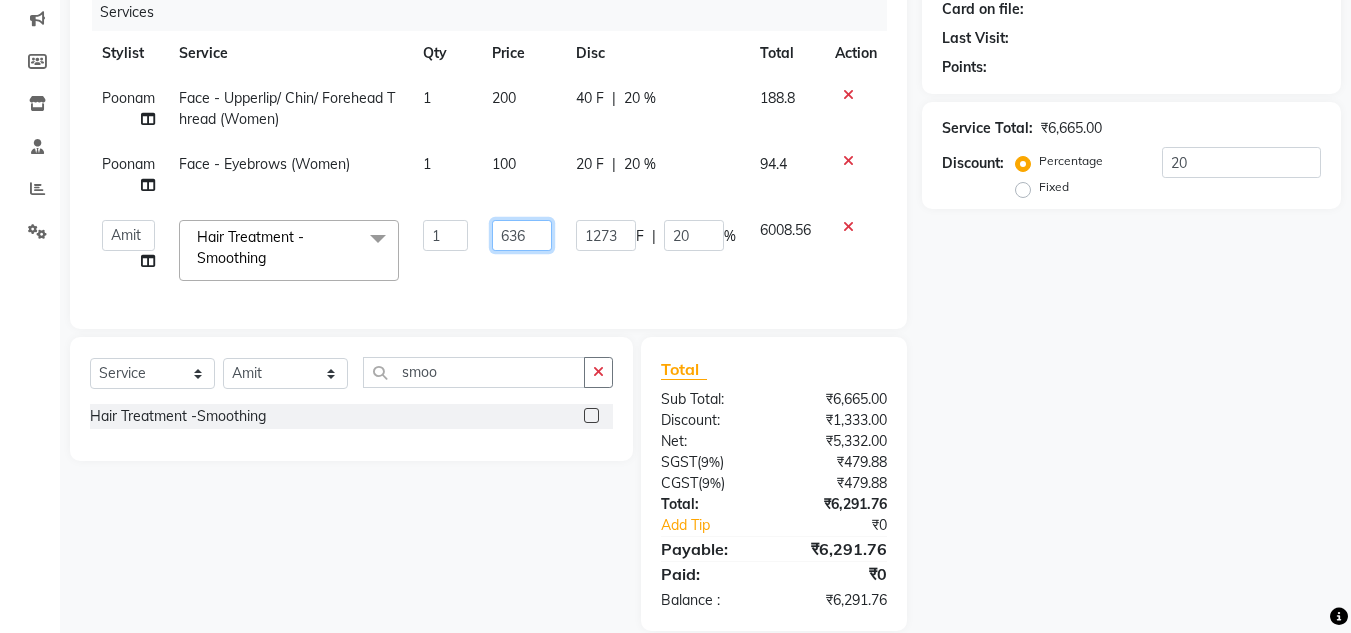 type on "6360" 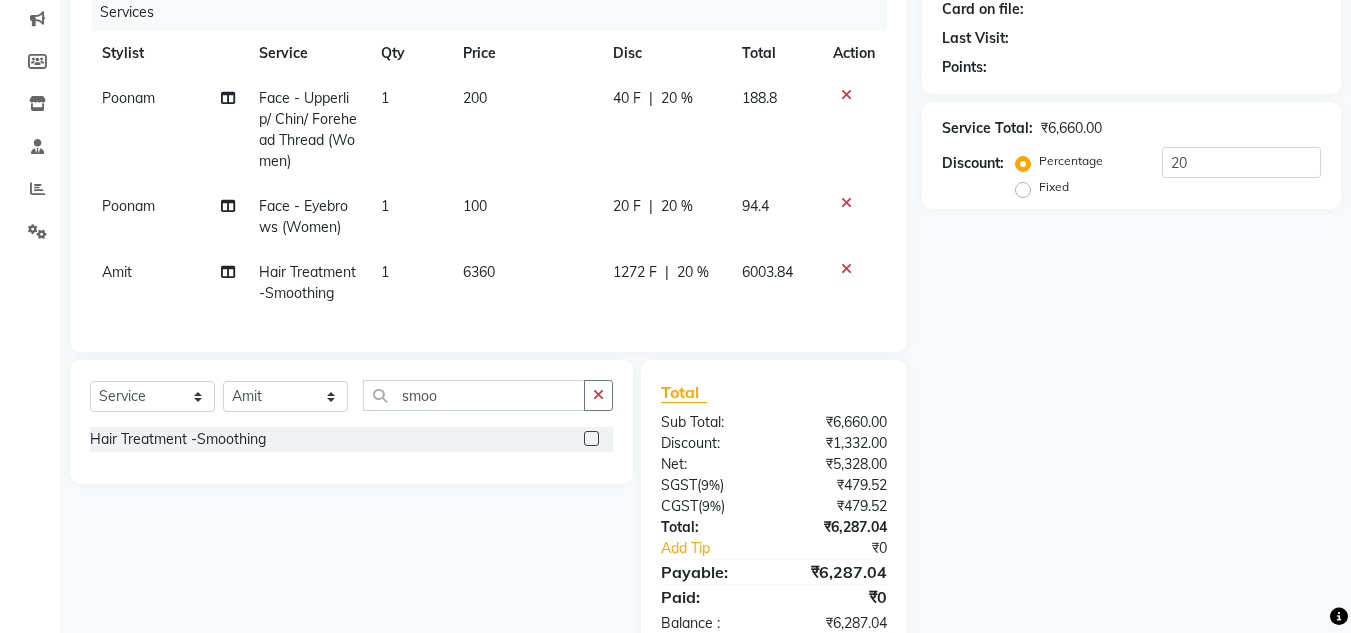 click on "Amit Hair Treatment -Smoothing 1 6360 1272 F | 20 % 6003.84" 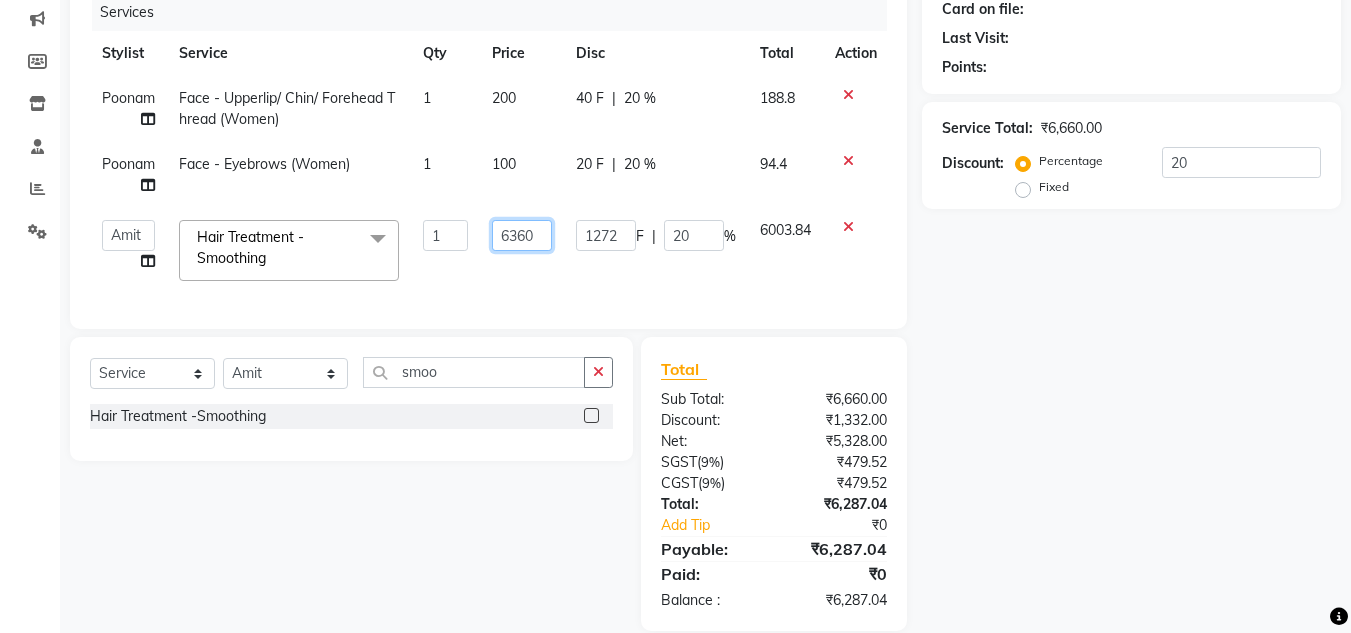 click on "6360" 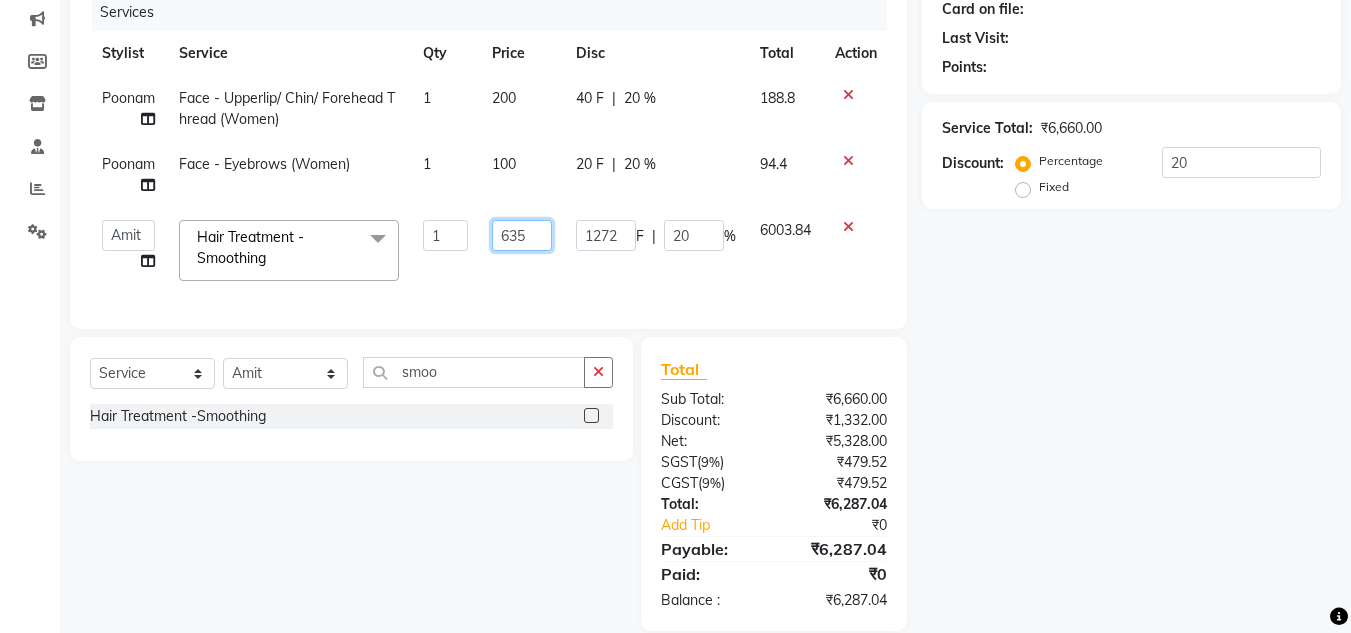 type on "6357" 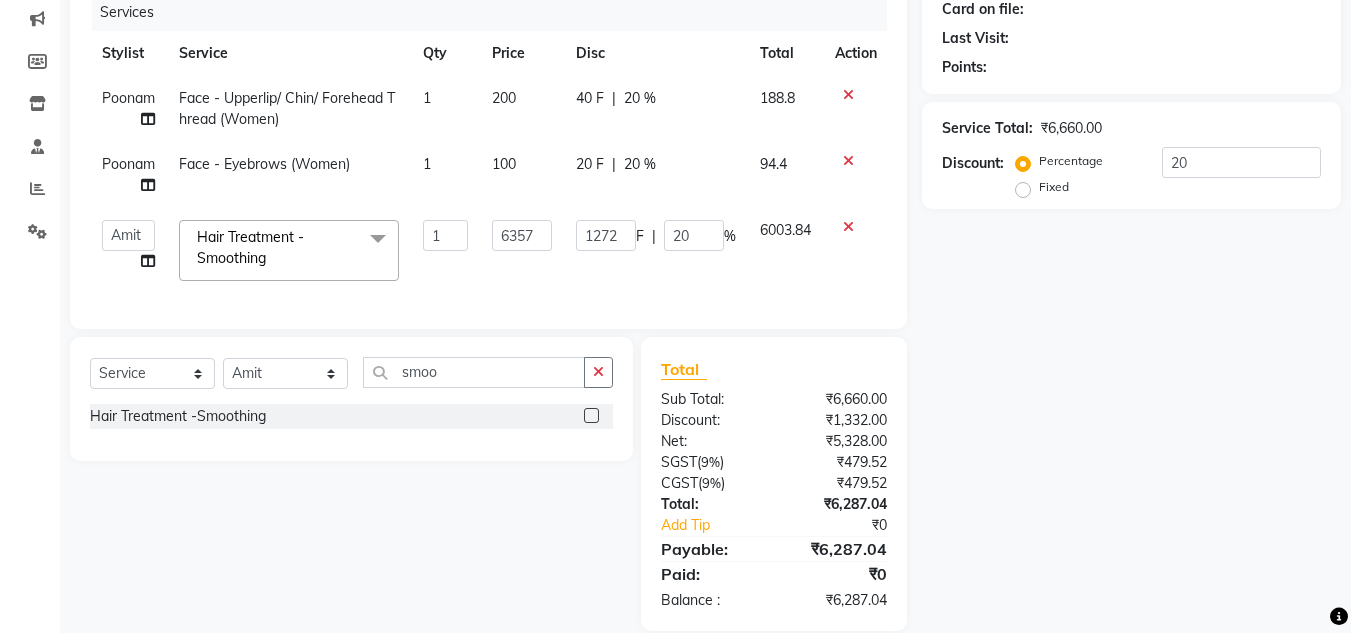 click on "1272 F | 20 %" 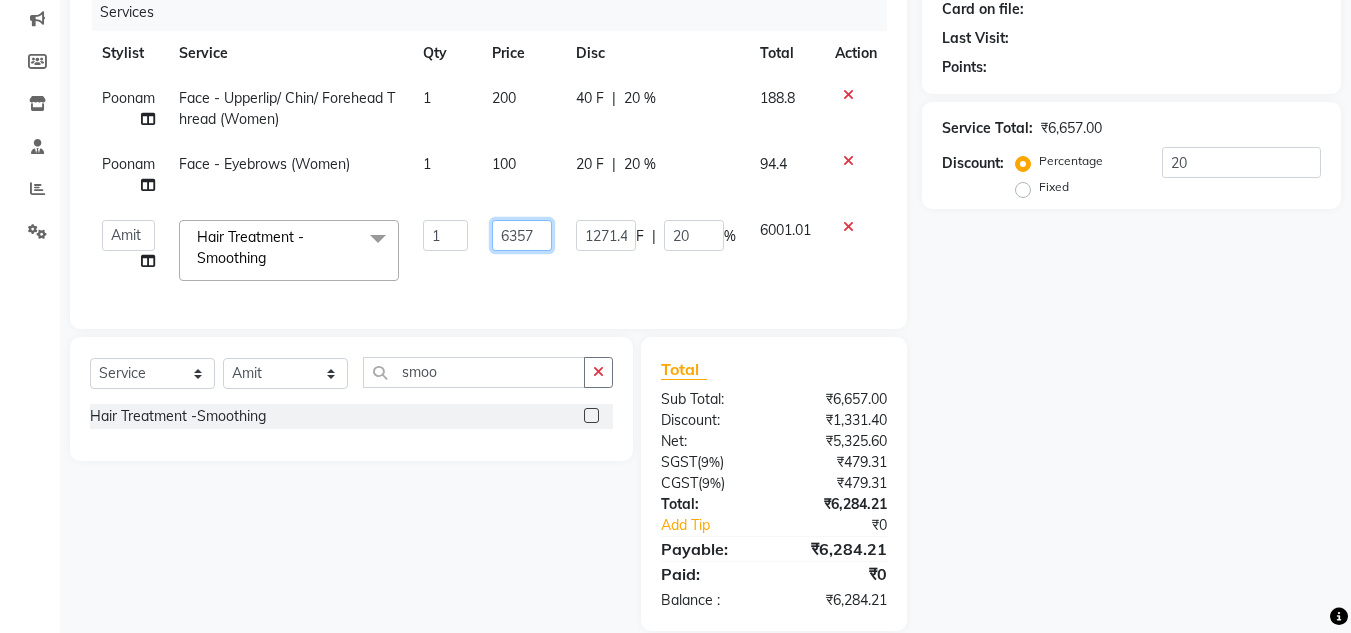 click on "6357" 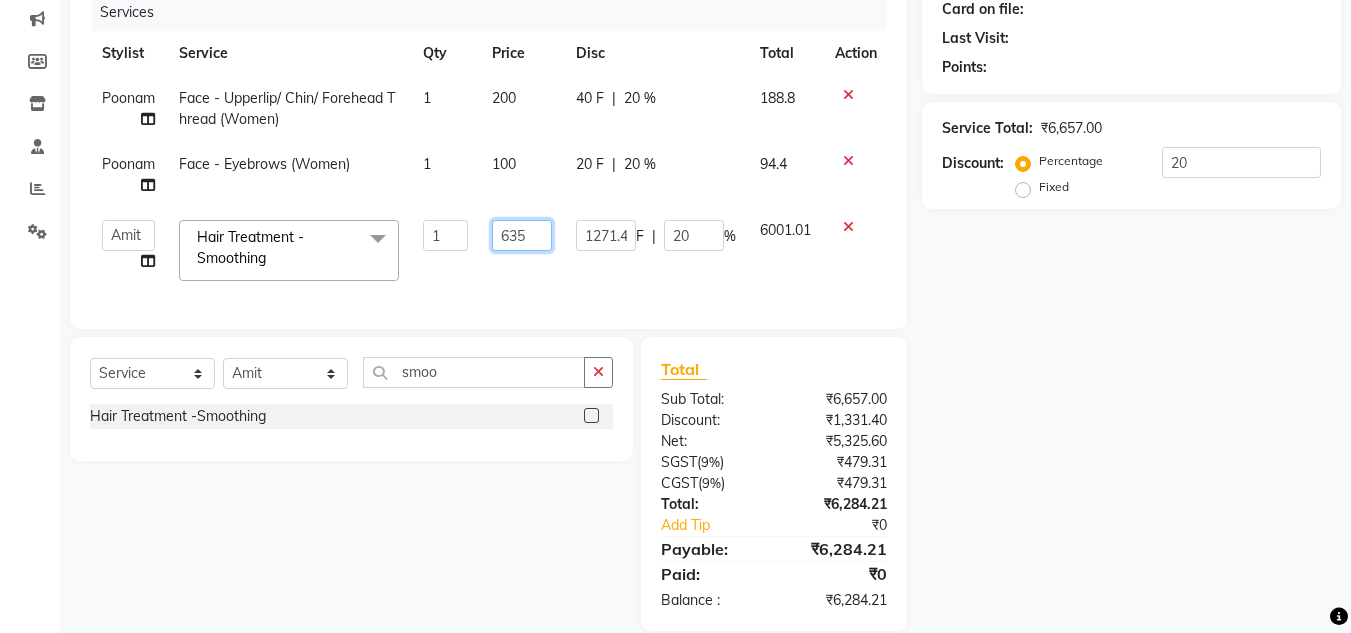 type on "6356" 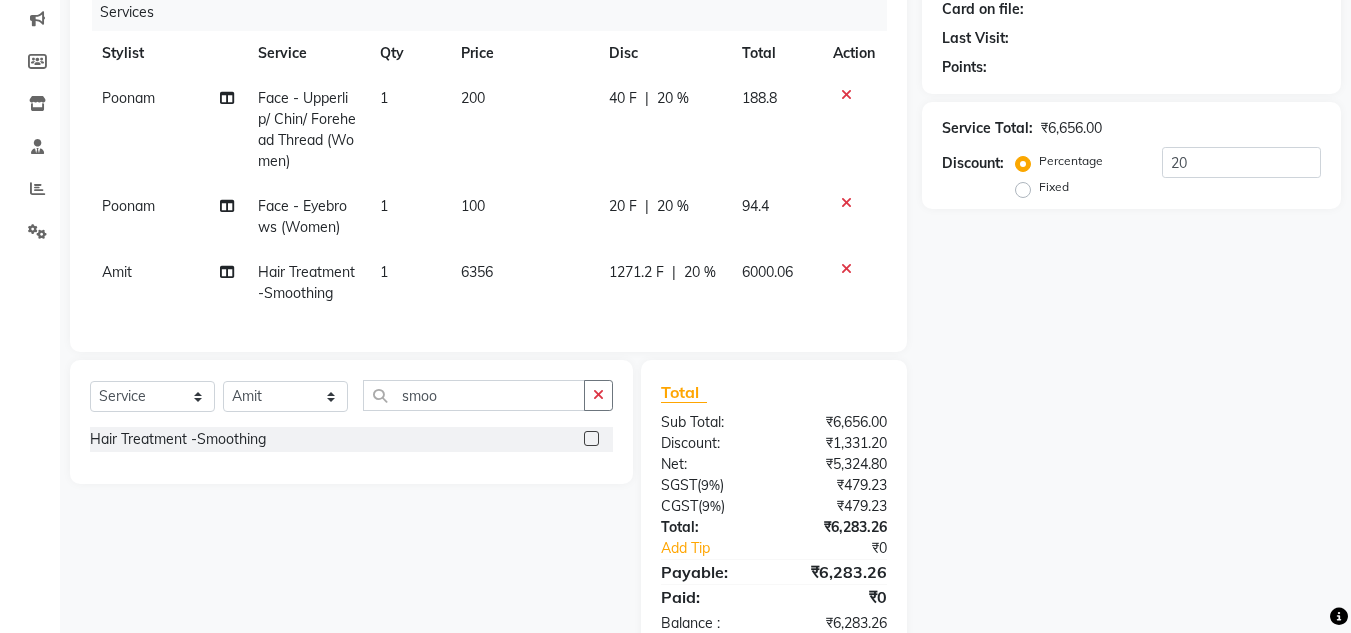 click on "1271.2 F | 20 %" 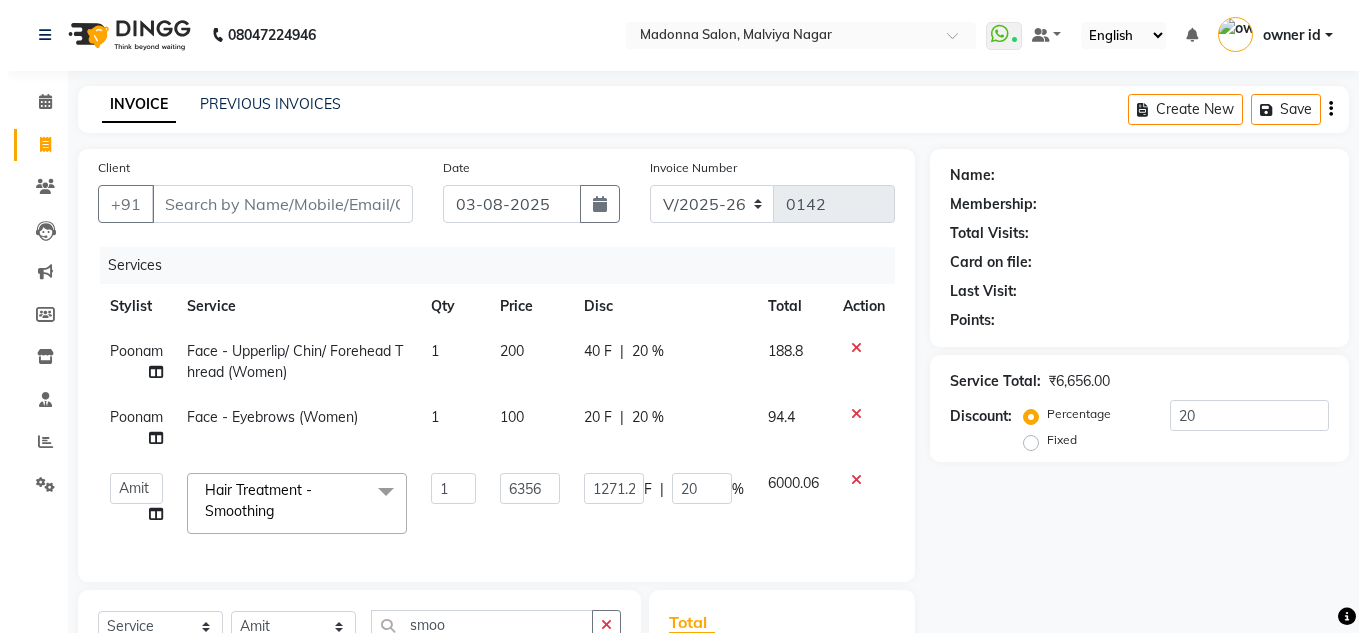 scroll, scrollTop: 0, scrollLeft: 0, axis: both 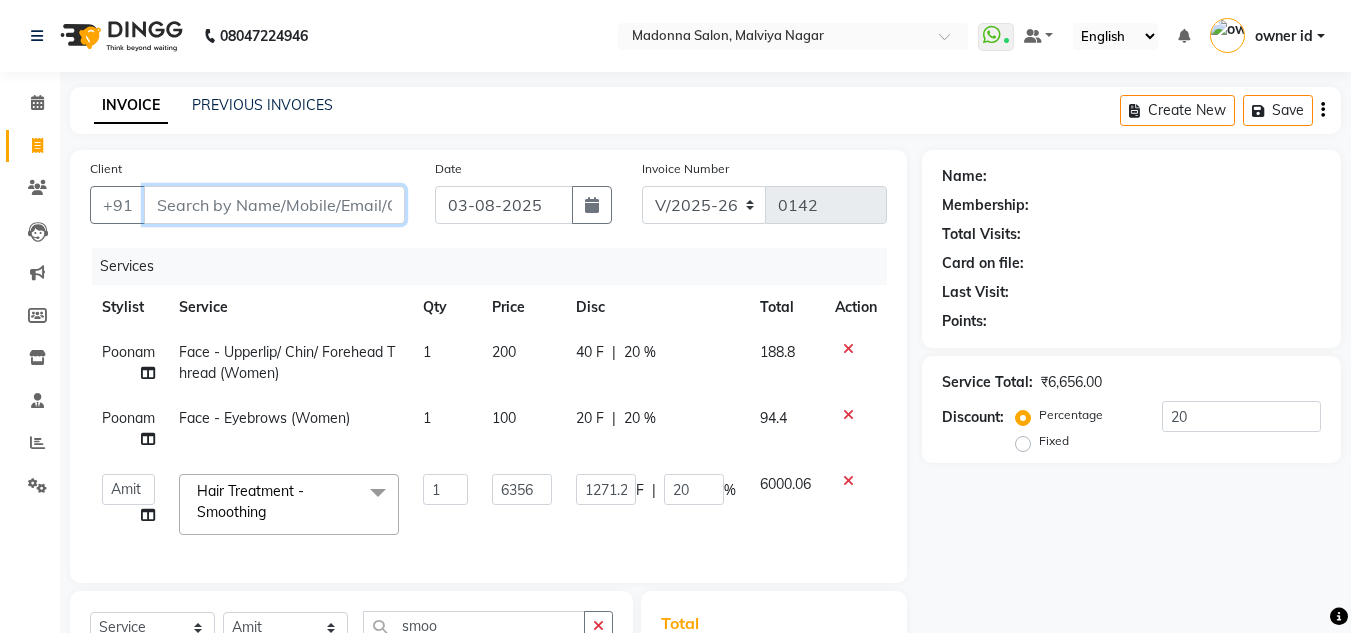 click on "Client" at bounding box center (274, 205) 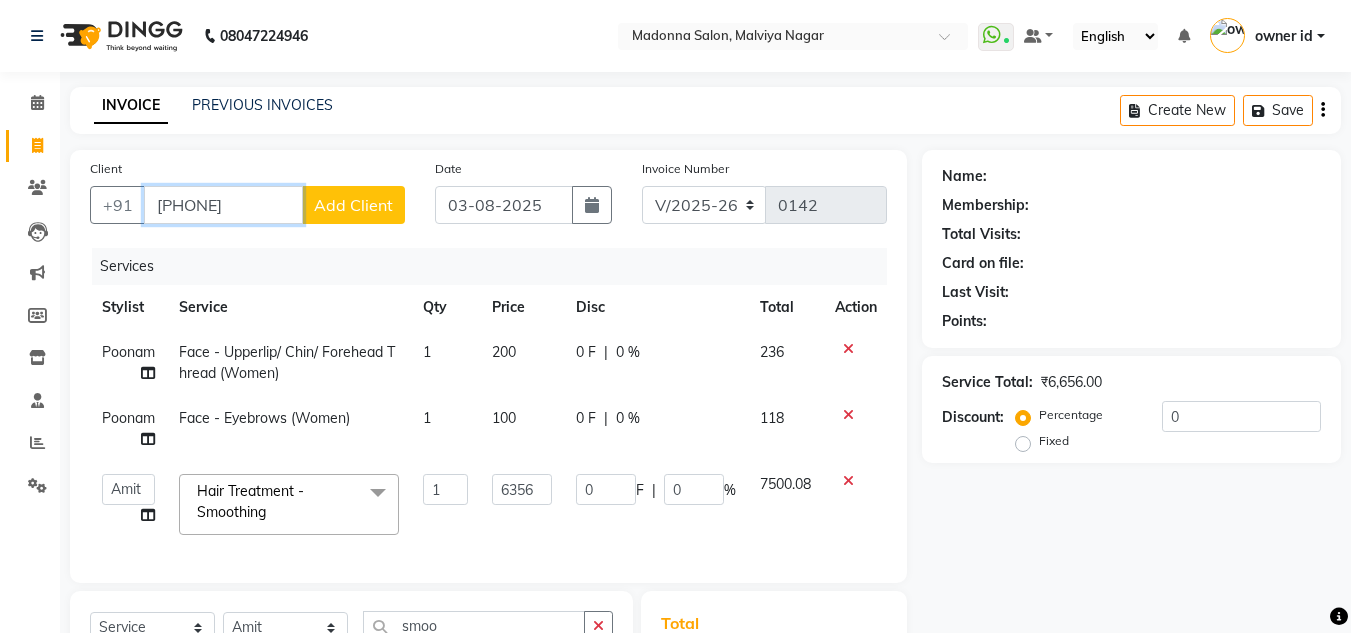 type on "8980979131" 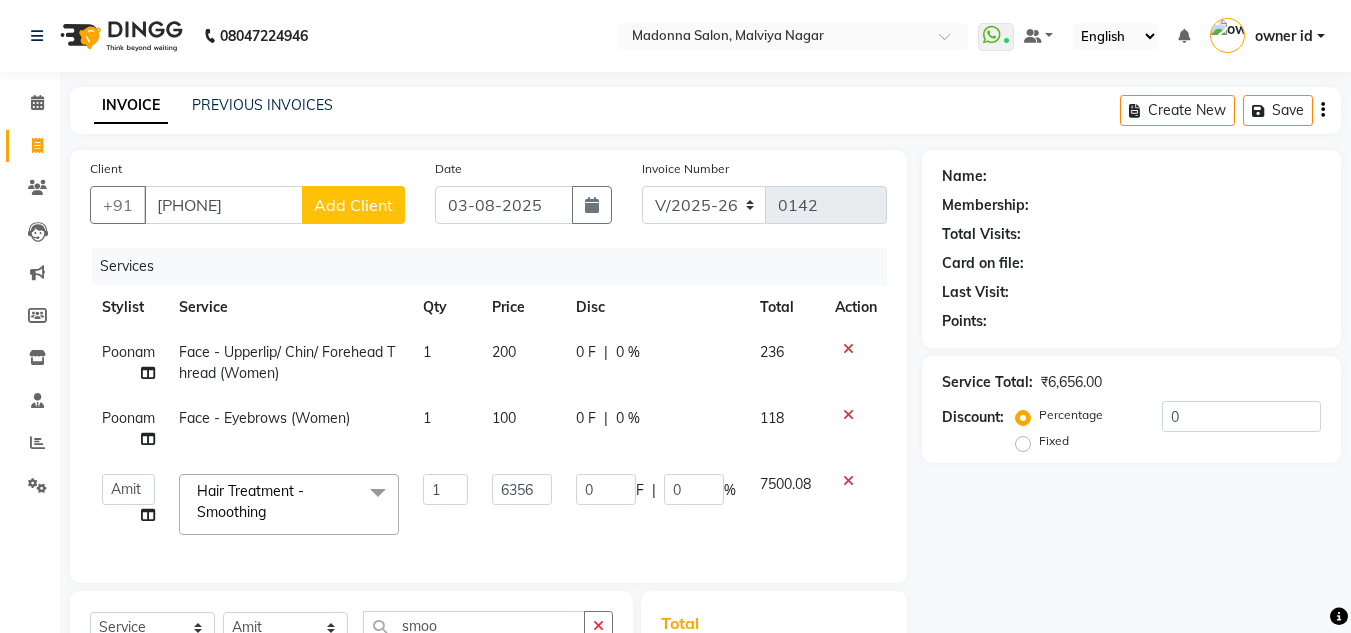 click on "Add Client" 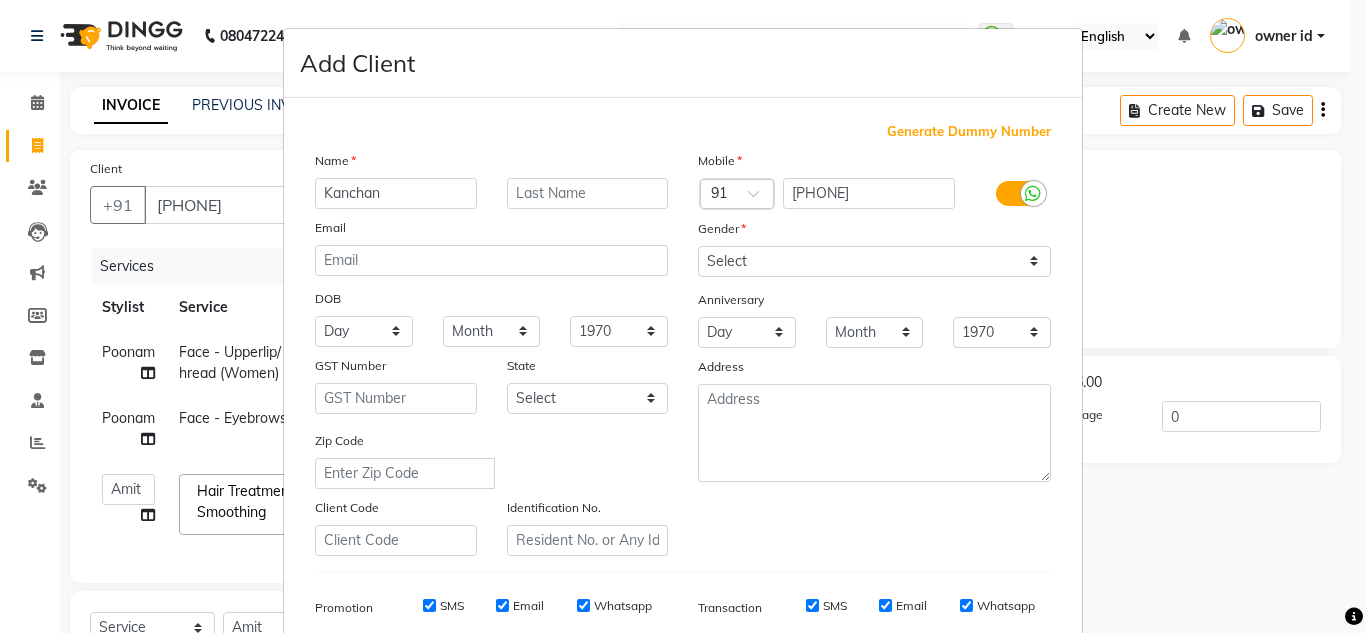 type on "Kanchan" 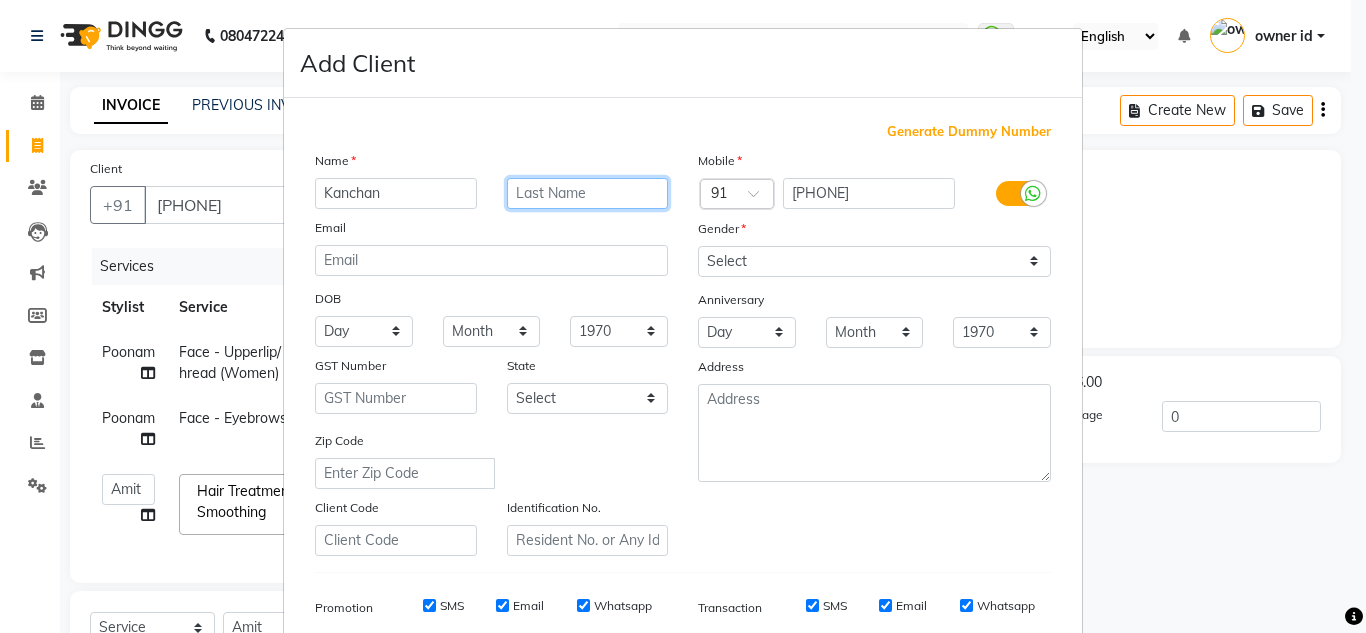 click at bounding box center [588, 193] 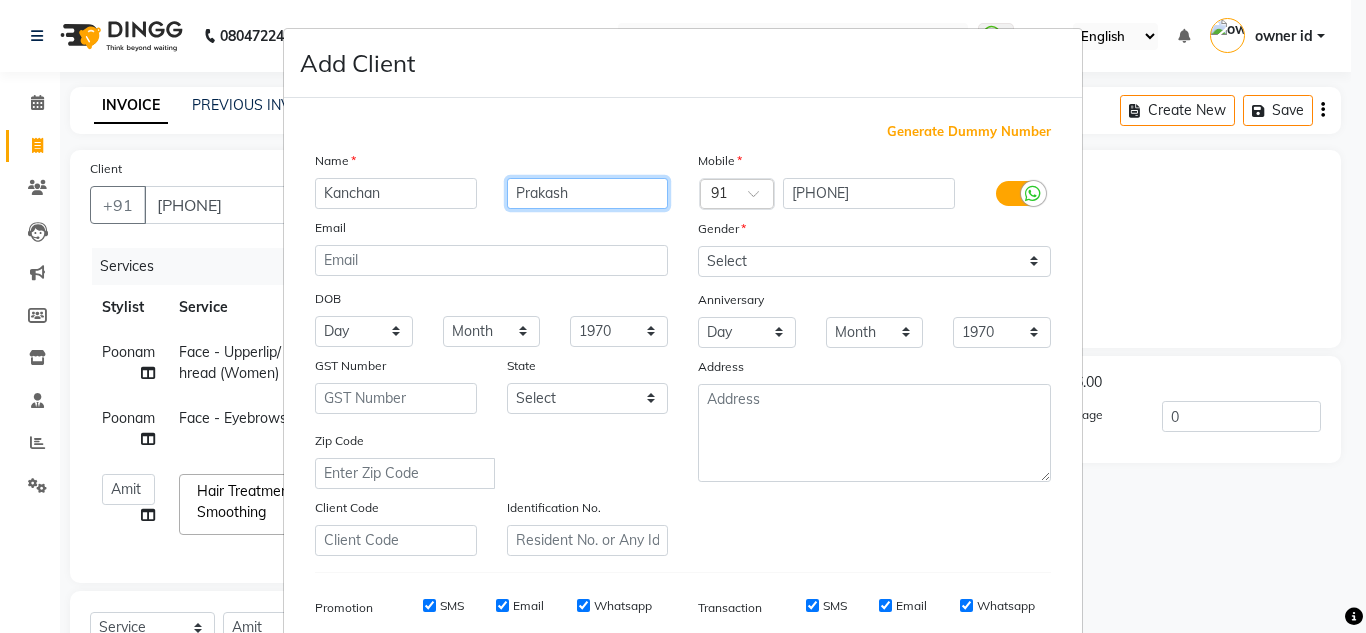 type on "Prakash" 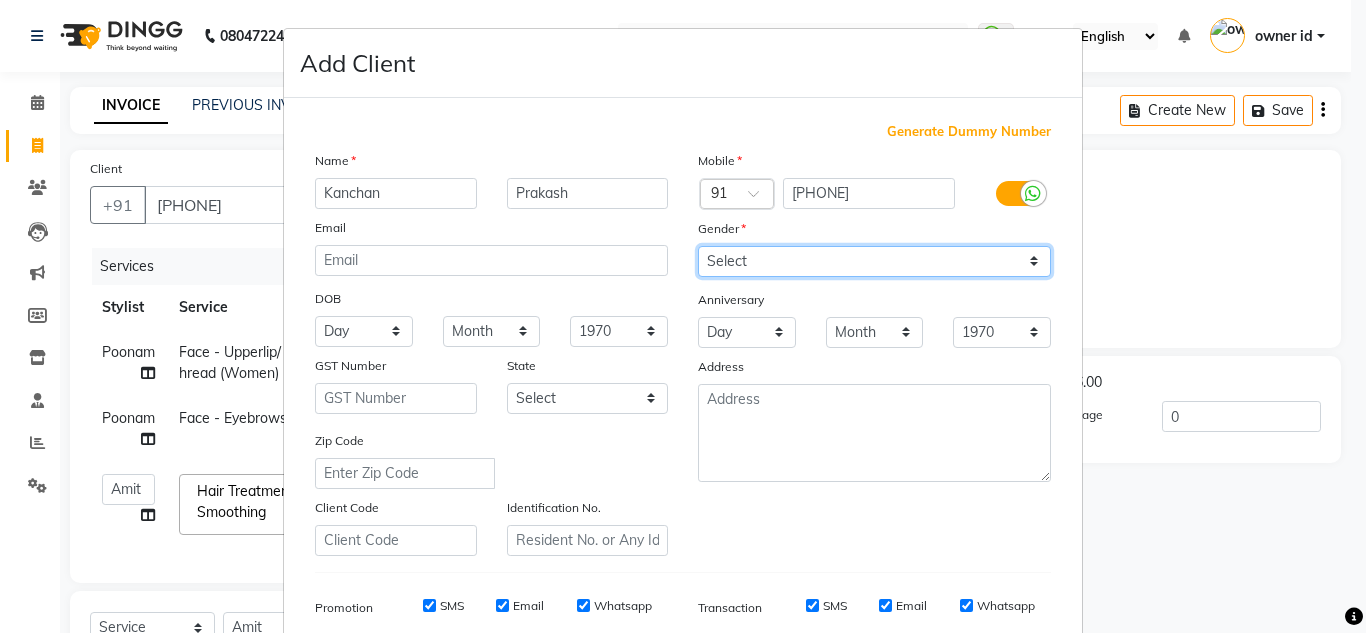click on "Select Male Female Other Prefer Not To Say" at bounding box center [874, 261] 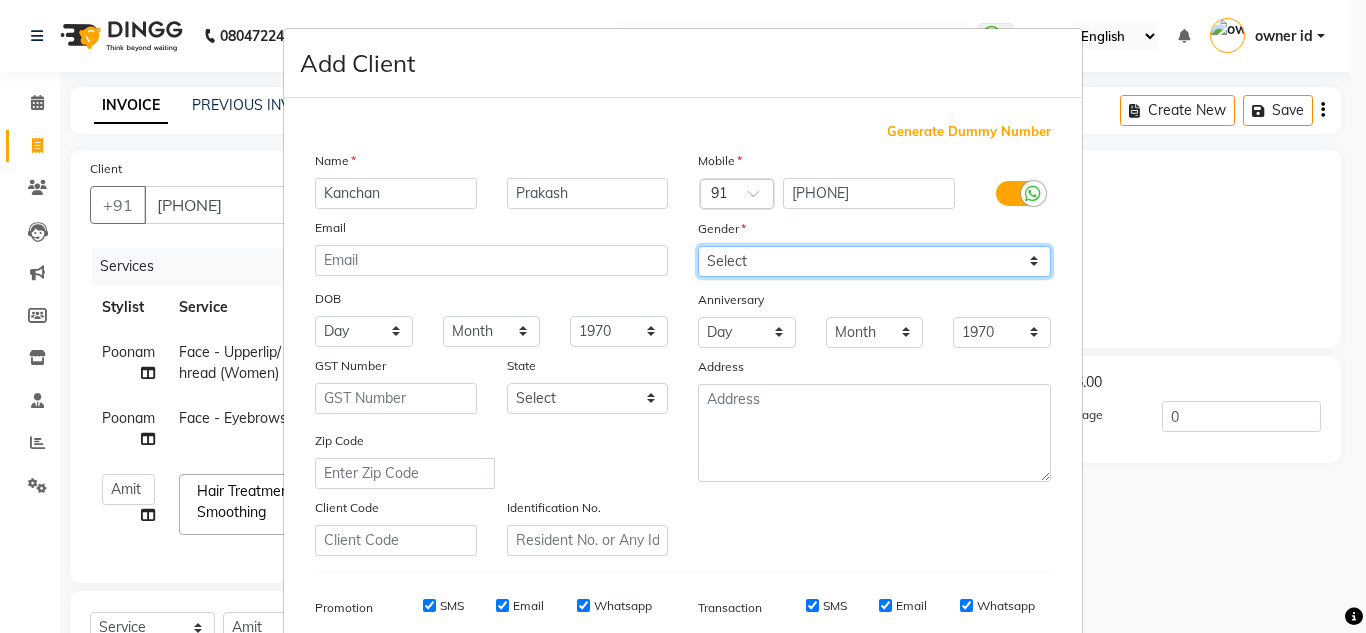 select on "female" 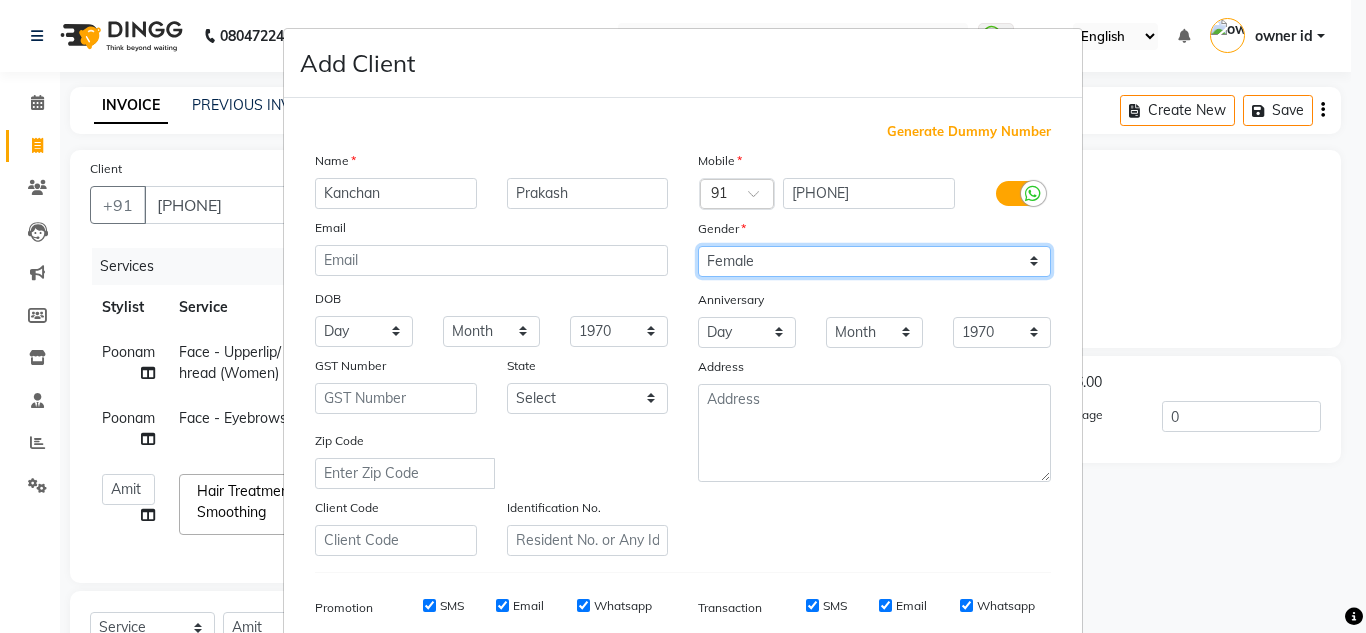 click on "Select Male Female Other Prefer Not To Say" at bounding box center [874, 261] 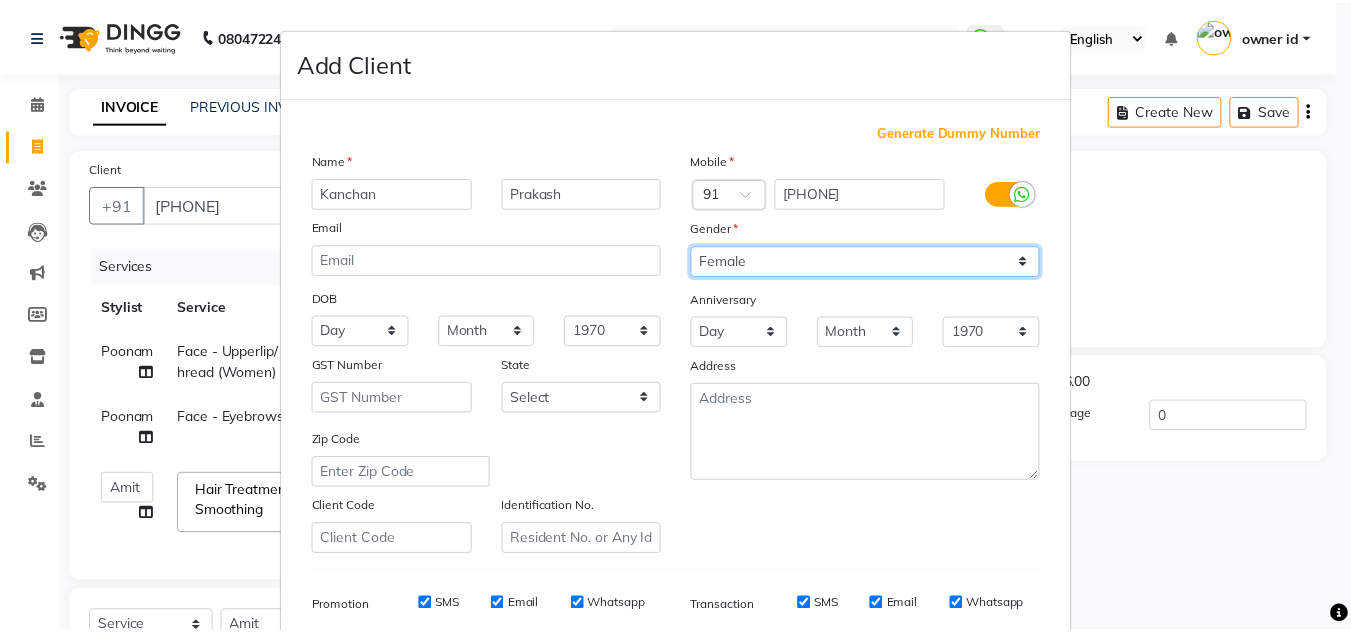 scroll, scrollTop: 290, scrollLeft: 0, axis: vertical 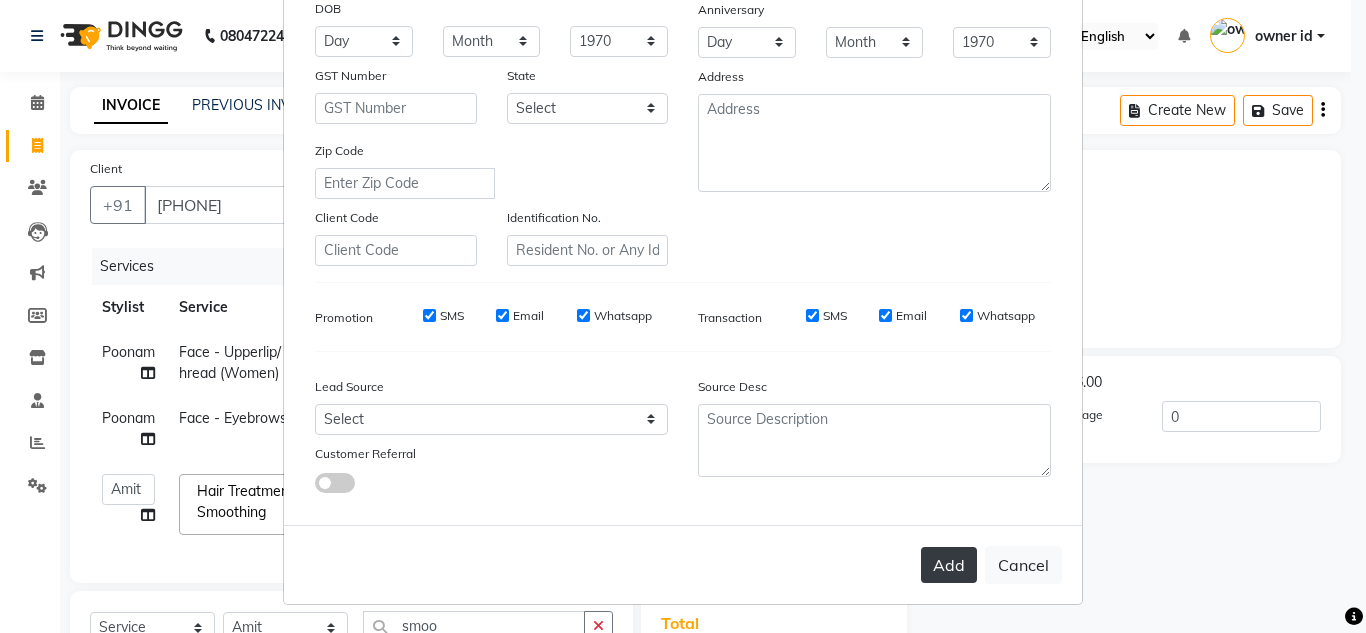 click on "Add" at bounding box center [949, 565] 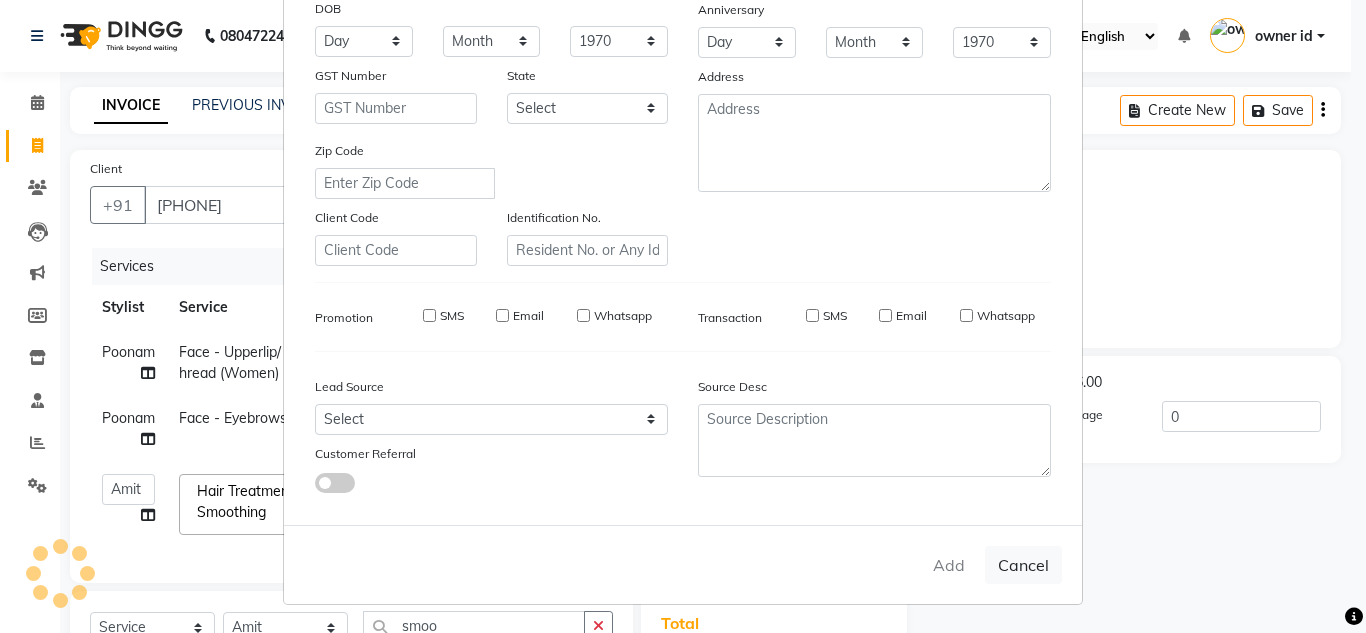 type 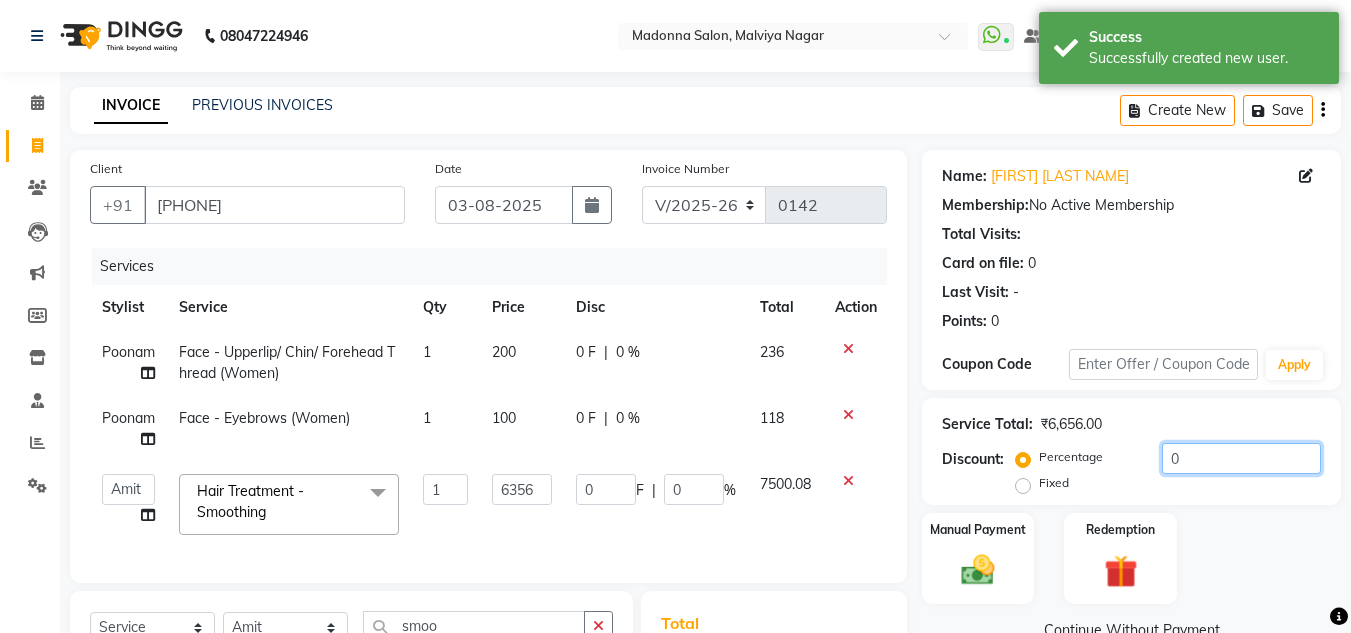 click on "0" 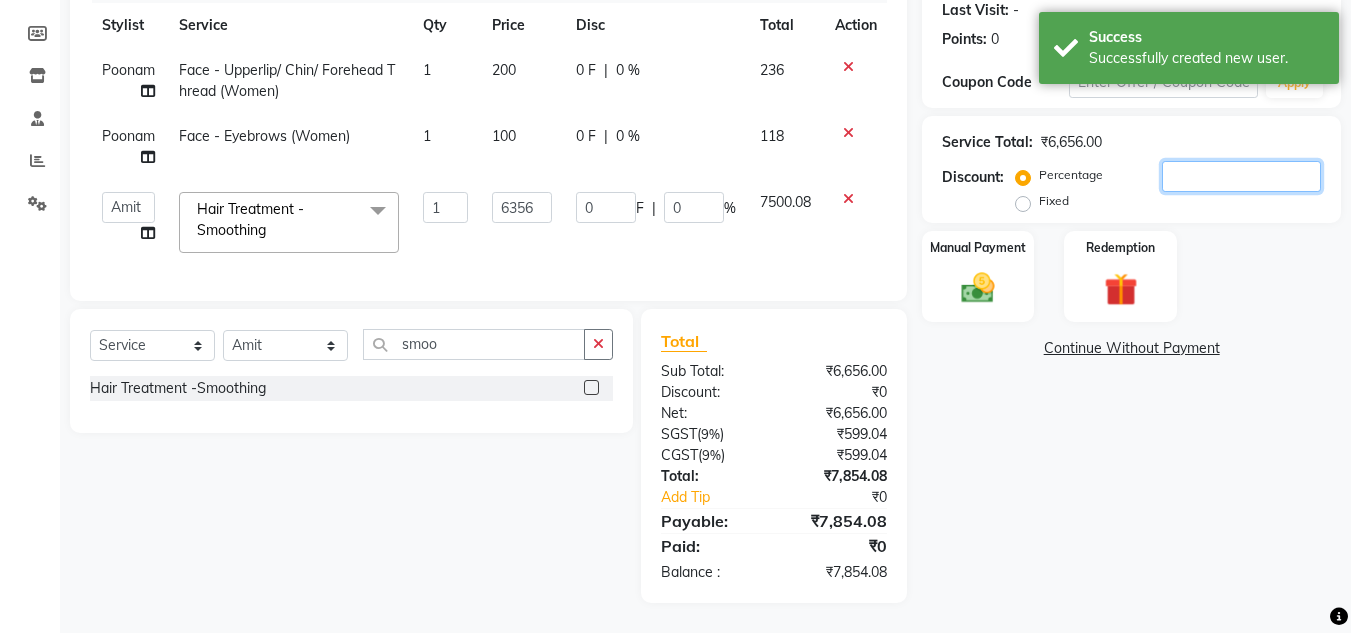 type on "2" 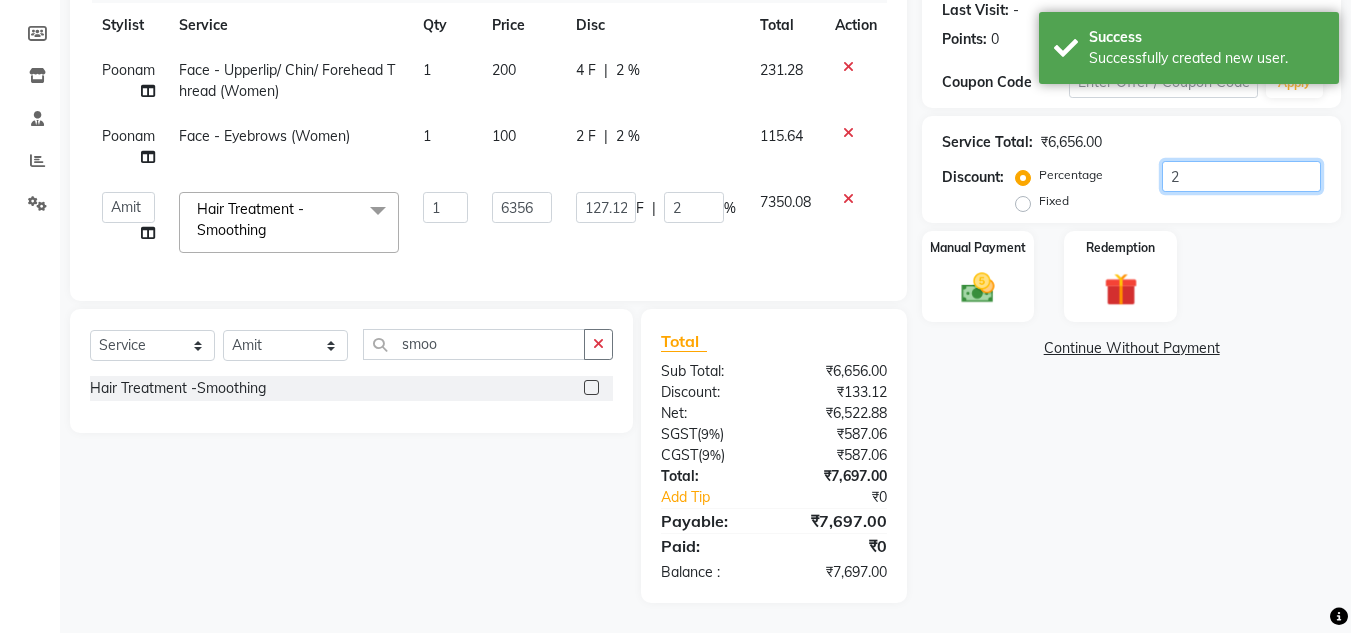 type on "20" 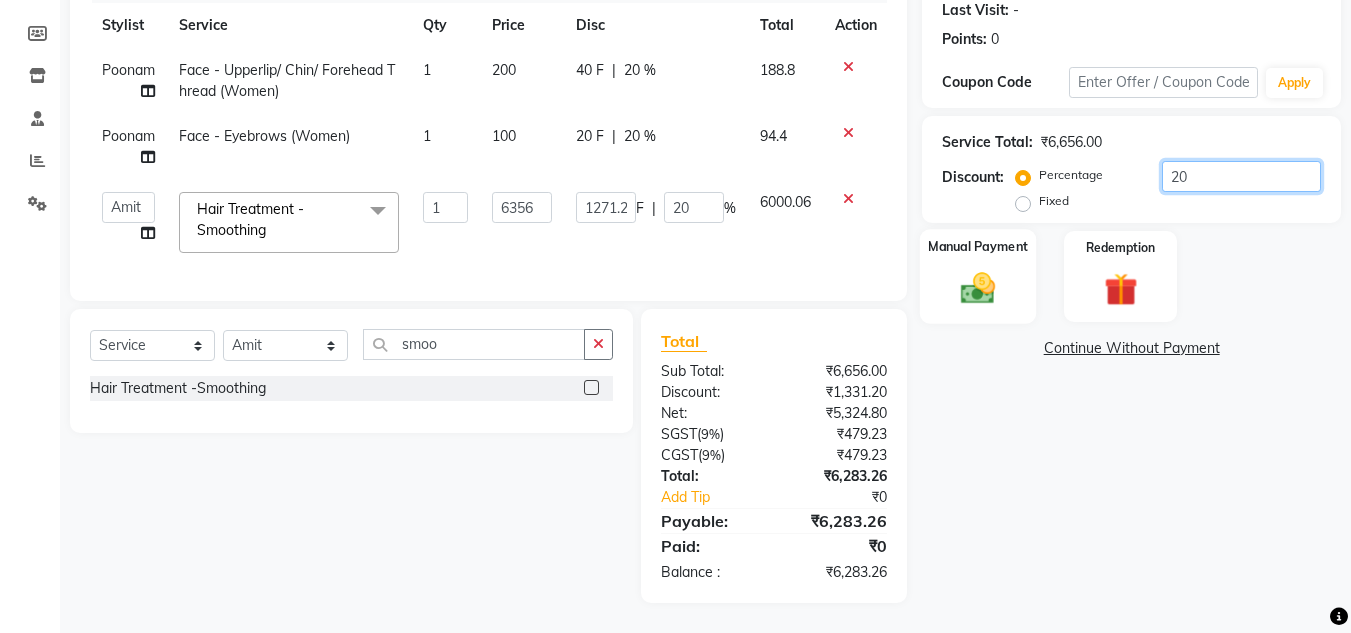 type on "20" 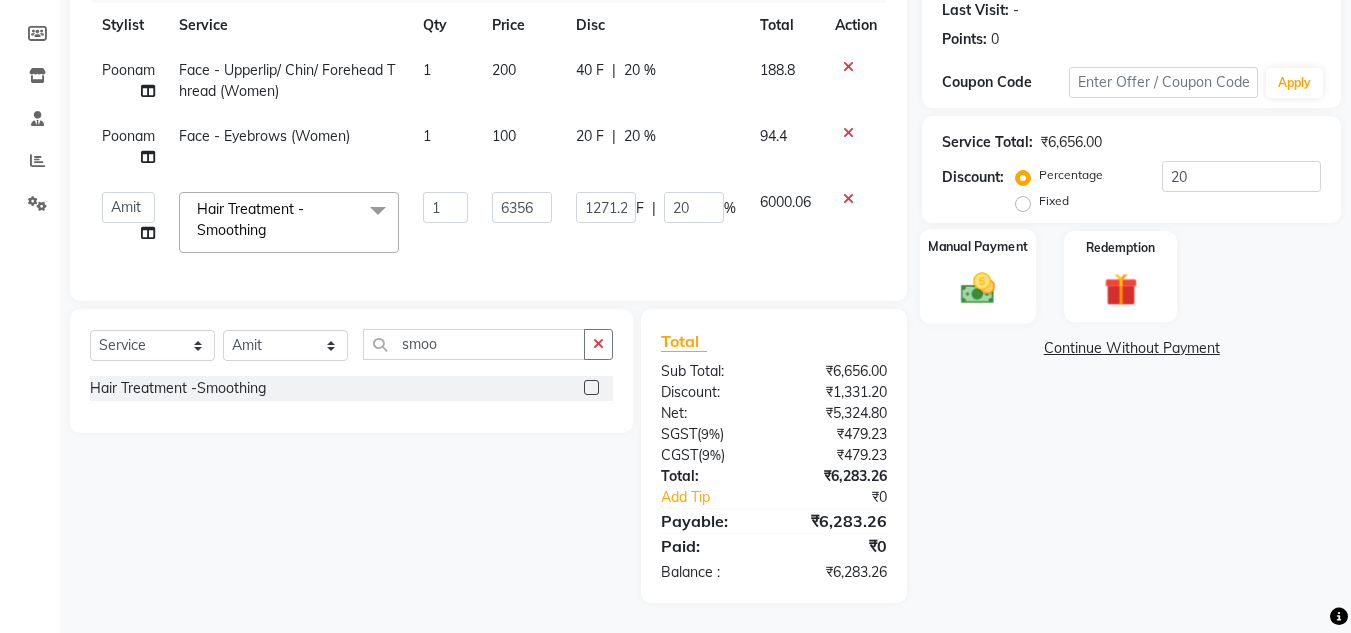 click 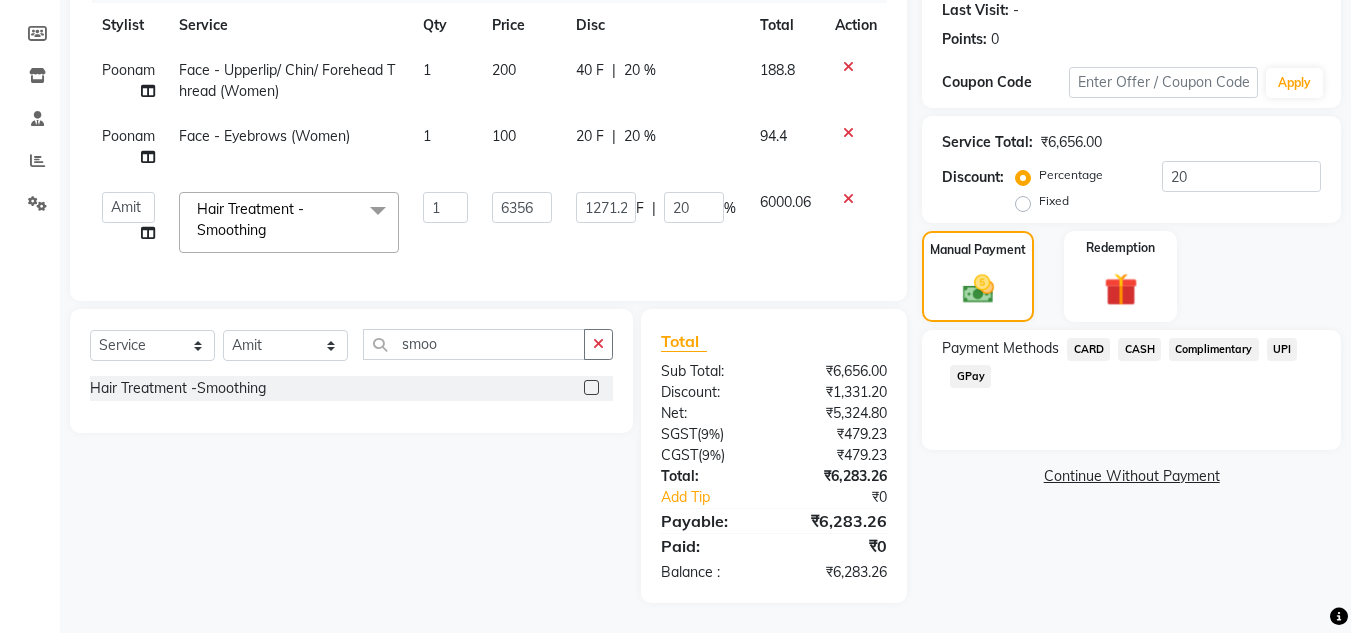 click on "UPI" 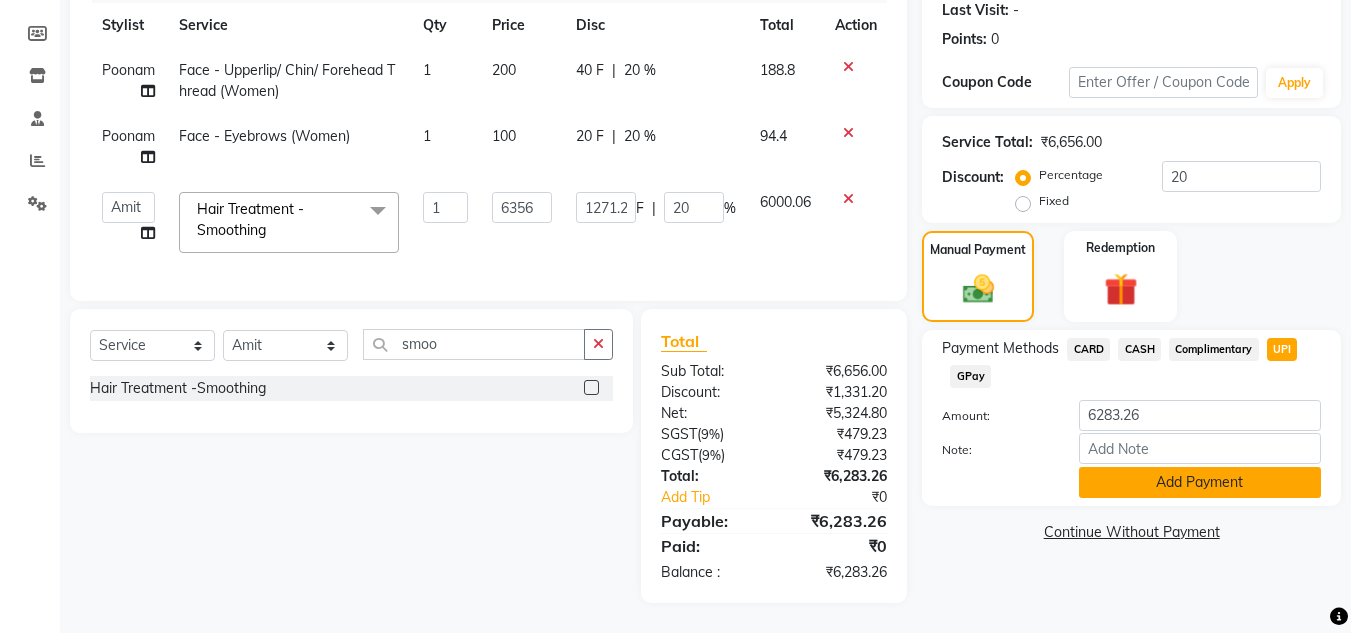 click on "Add Payment" 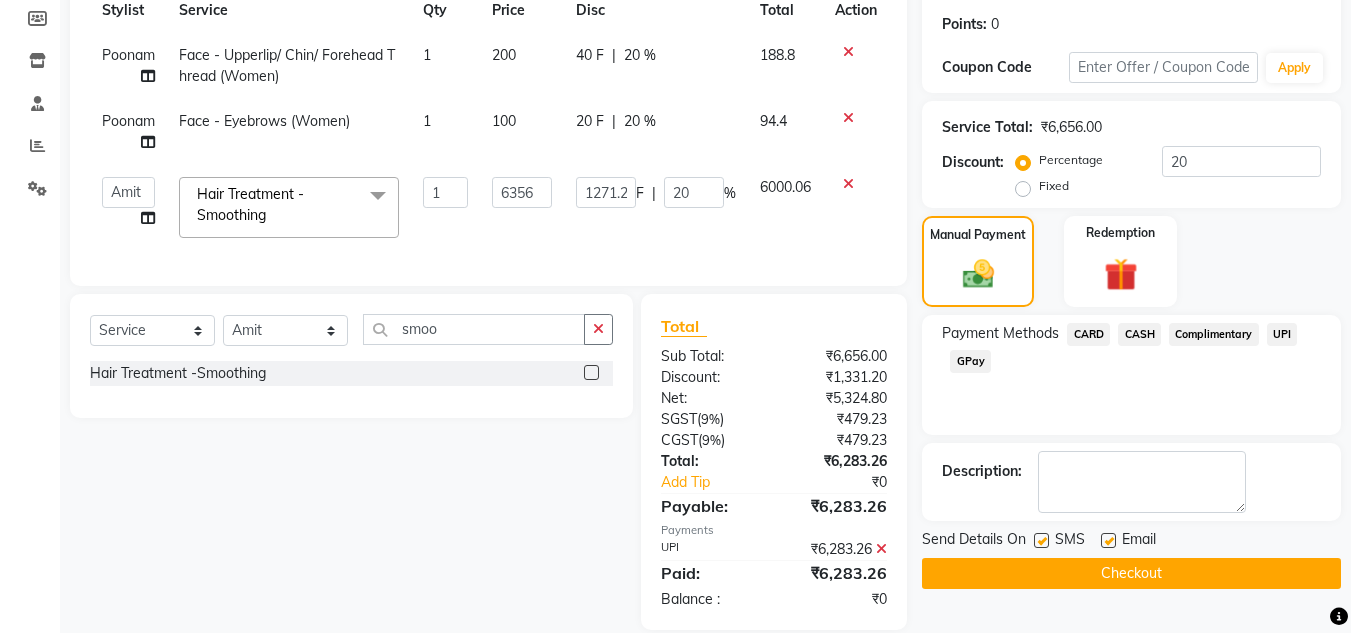 scroll, scrollTop: 339, scrollLeft: 0, axis: vertical 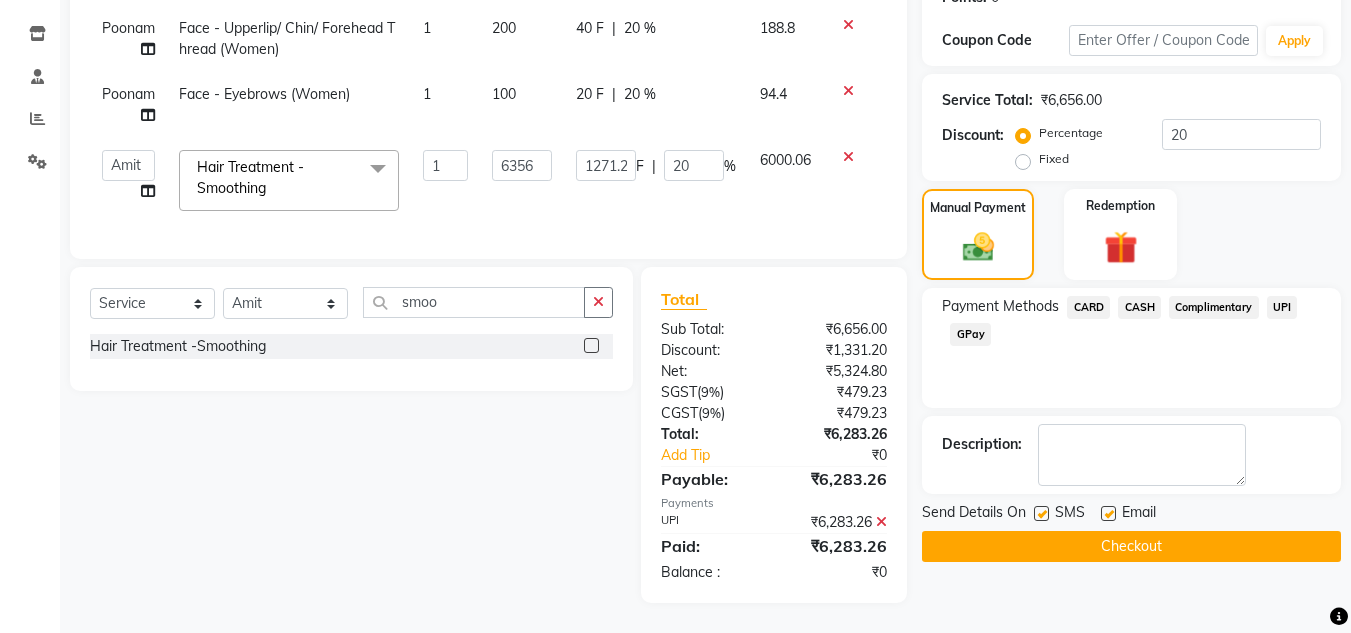 click on "Checkout" 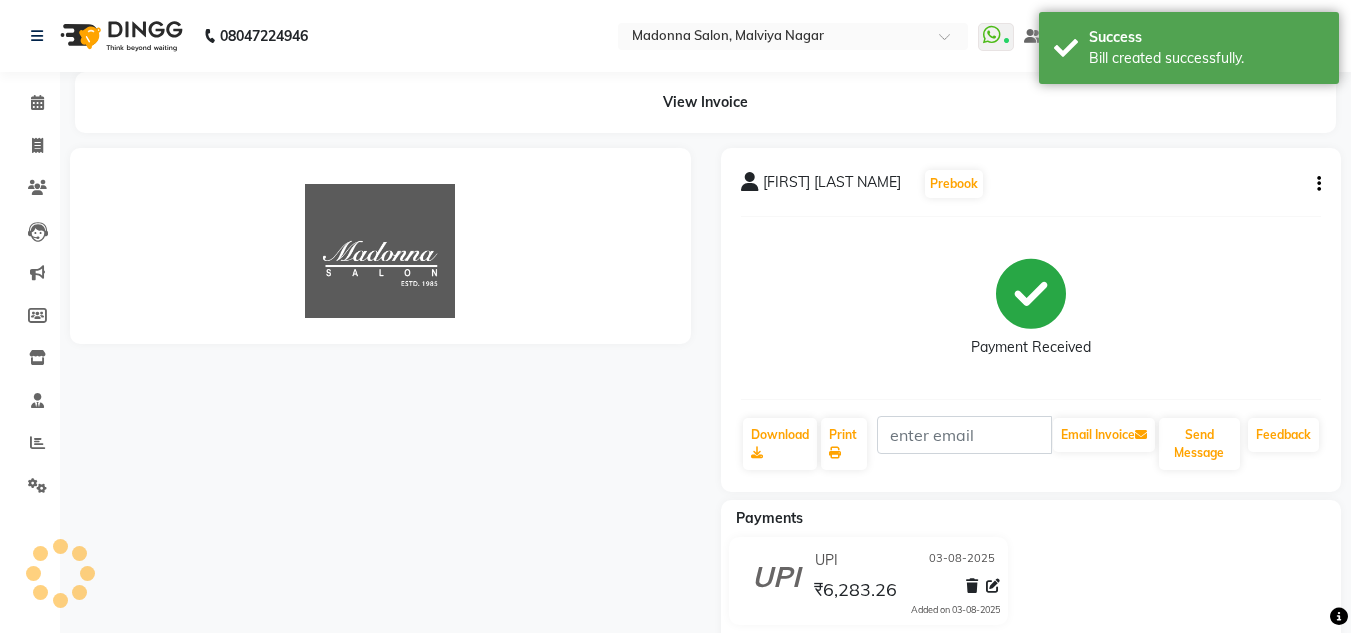 scroll, scrollTop: 0, scrollLeft: 0, axis: both 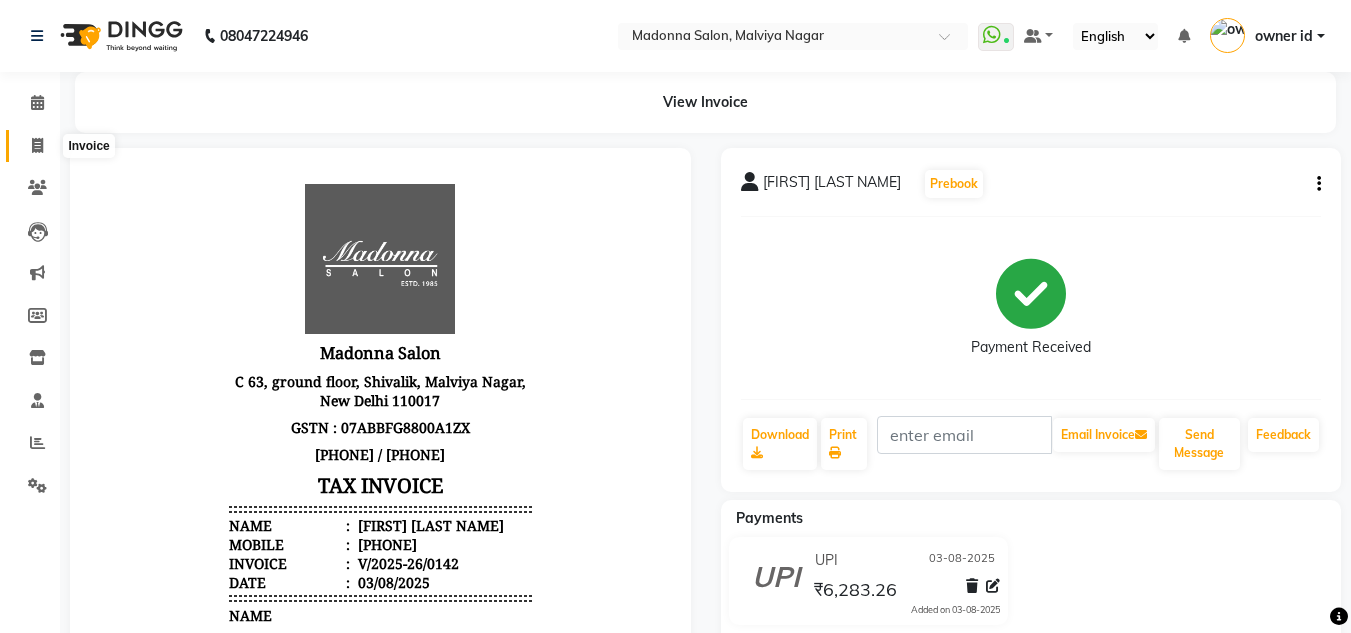 click 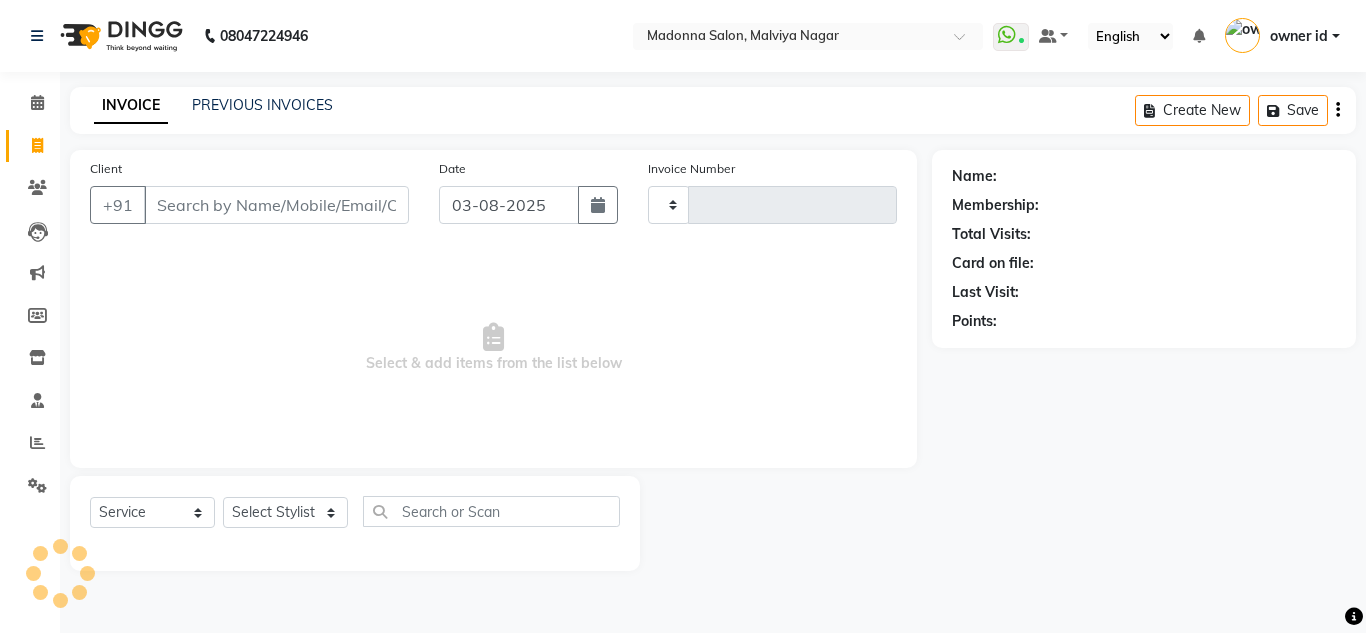 type on "0143" 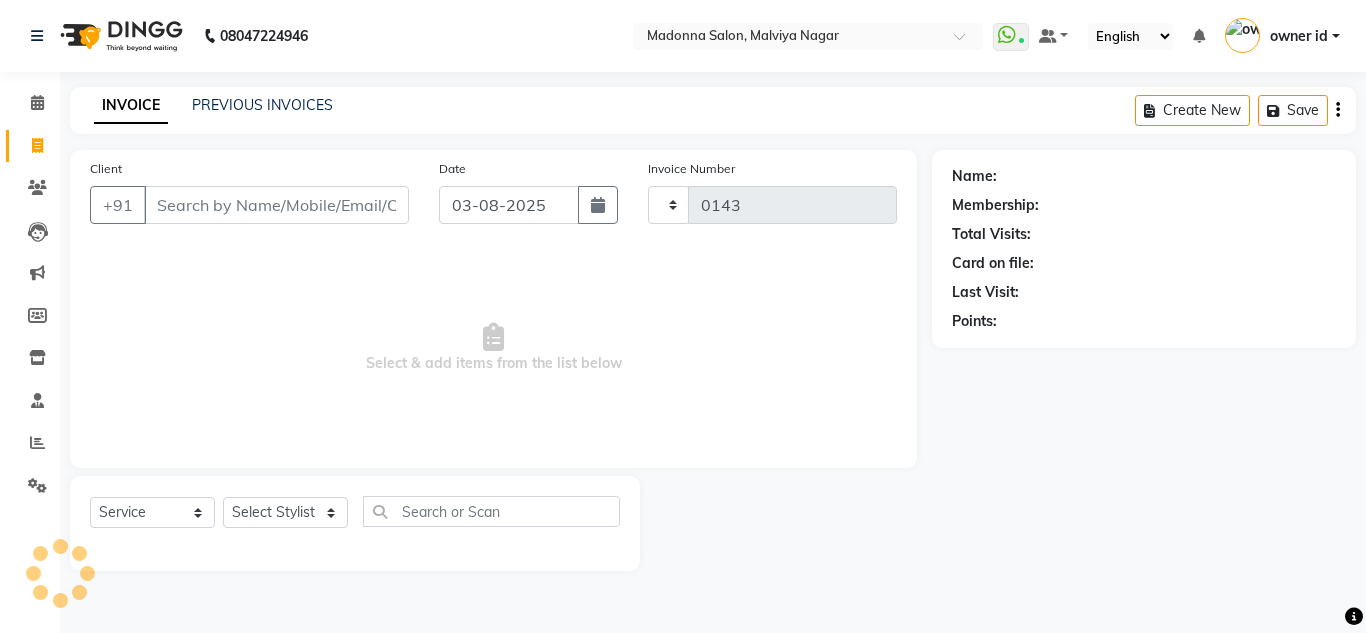 select on "8641" 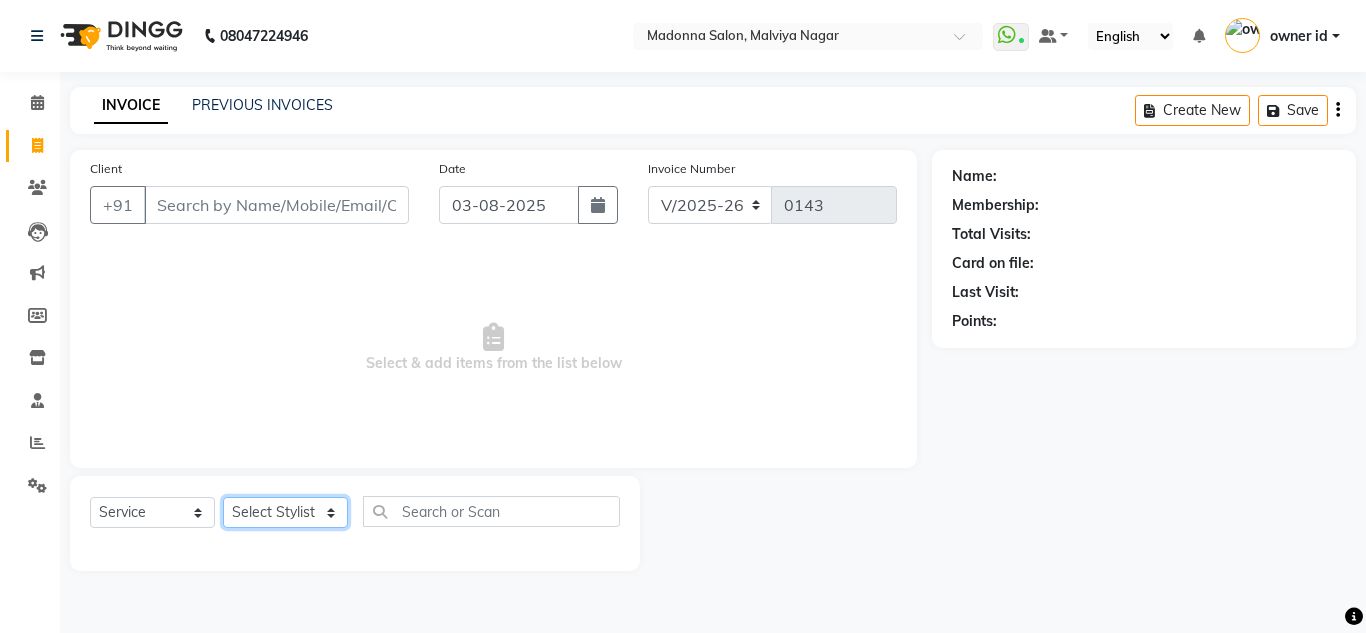 click on "Select Stylist Amit Bharti Devesh Farman Harsh  Jaikesh Manager Manoj Nitin Nails owner id Poonam Rihan" 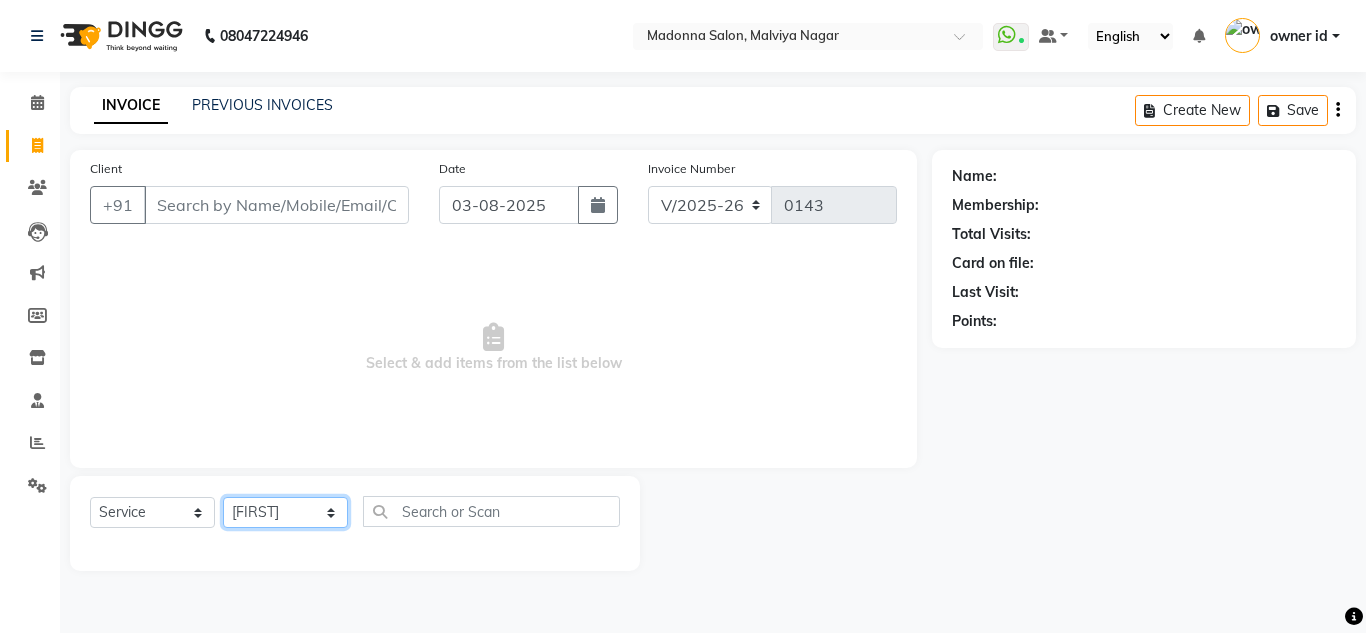 click on "Select Stylist Amit Bharti Devesh Farman Harsh  Jaikesh Manager Manoj Nitin Nails owner id Poonam Rihan" 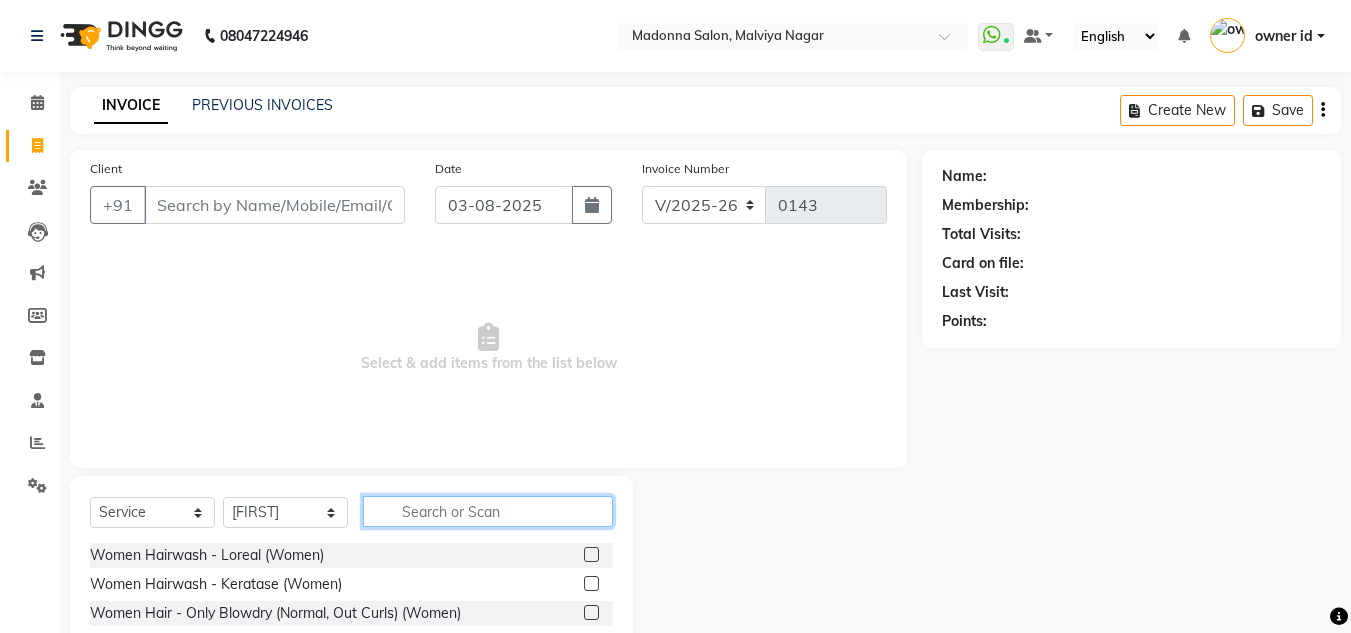 click 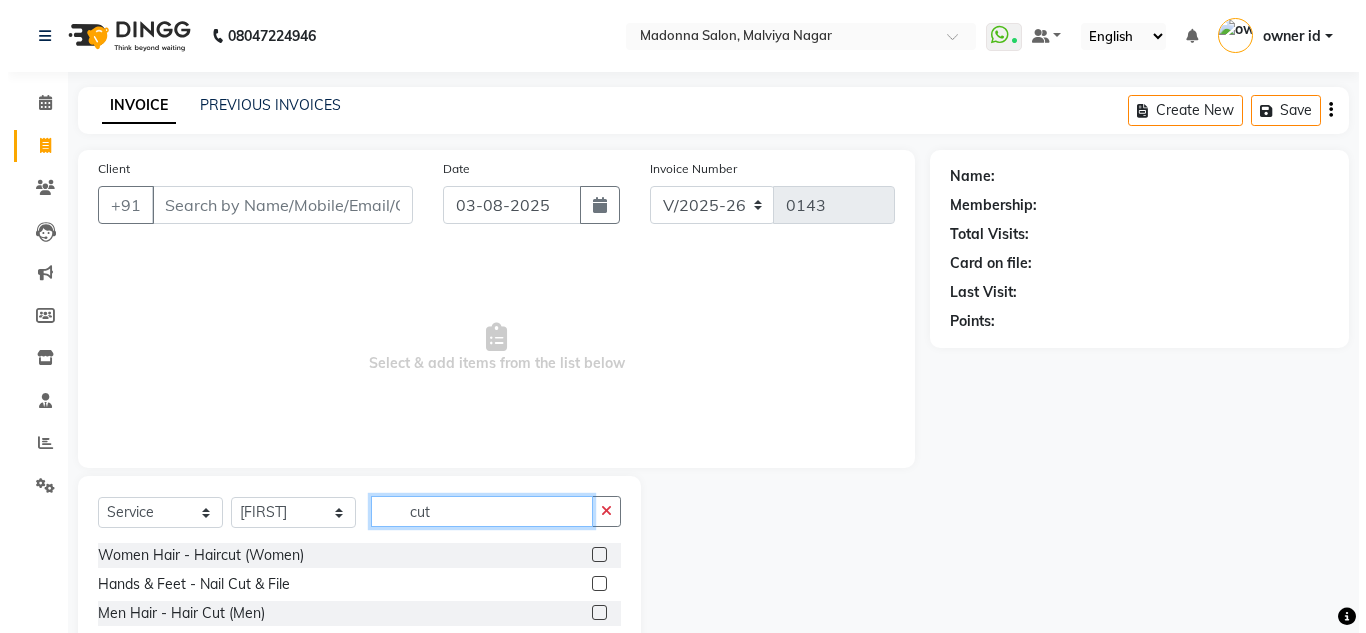 scroll, scrollTop: 18, scrollLeft: 0, axis: vertical 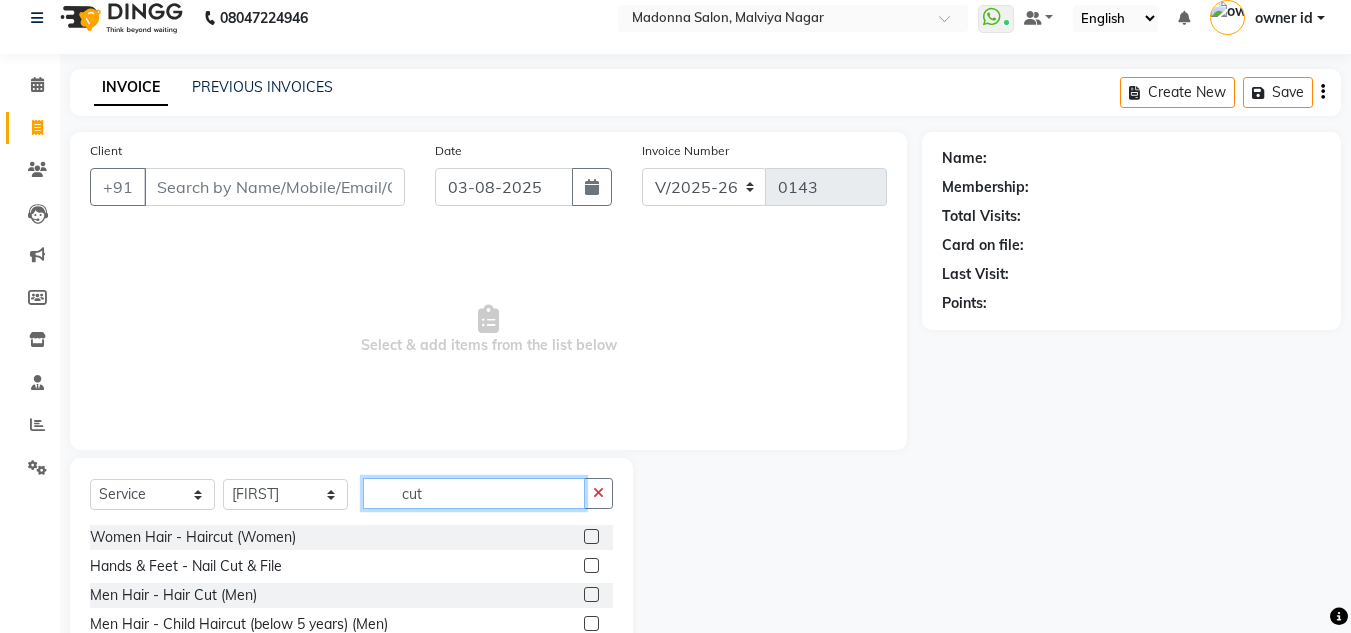 type on "cut" 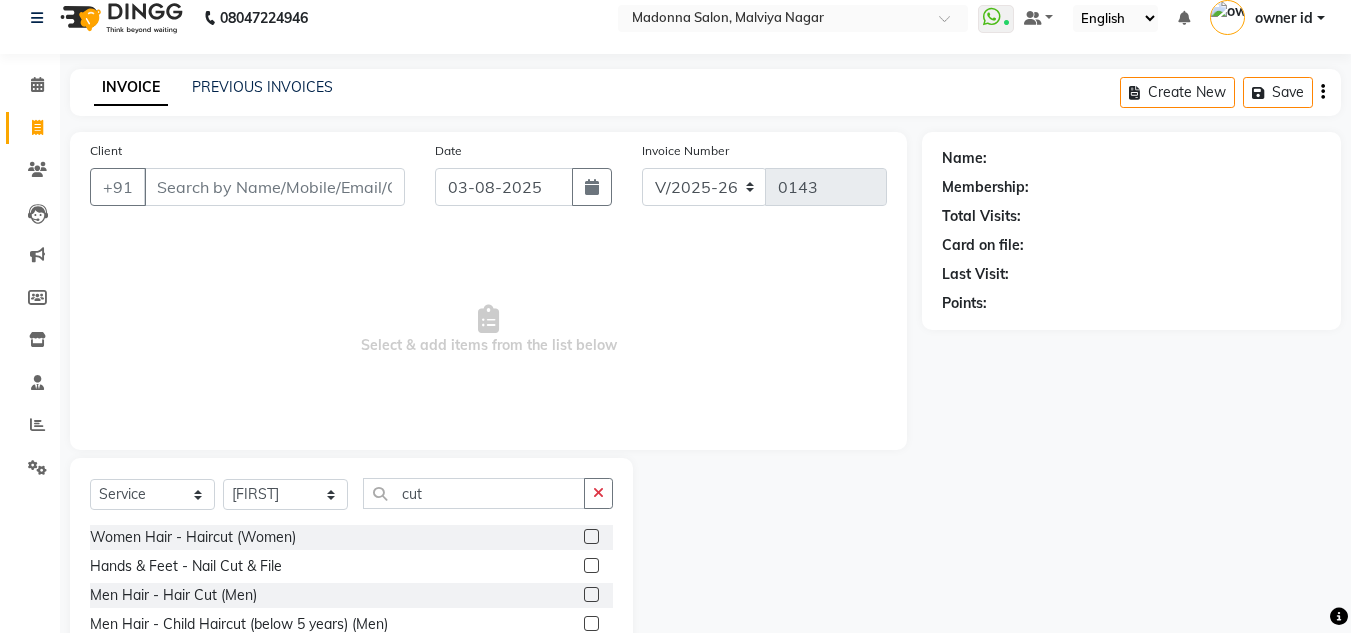 click 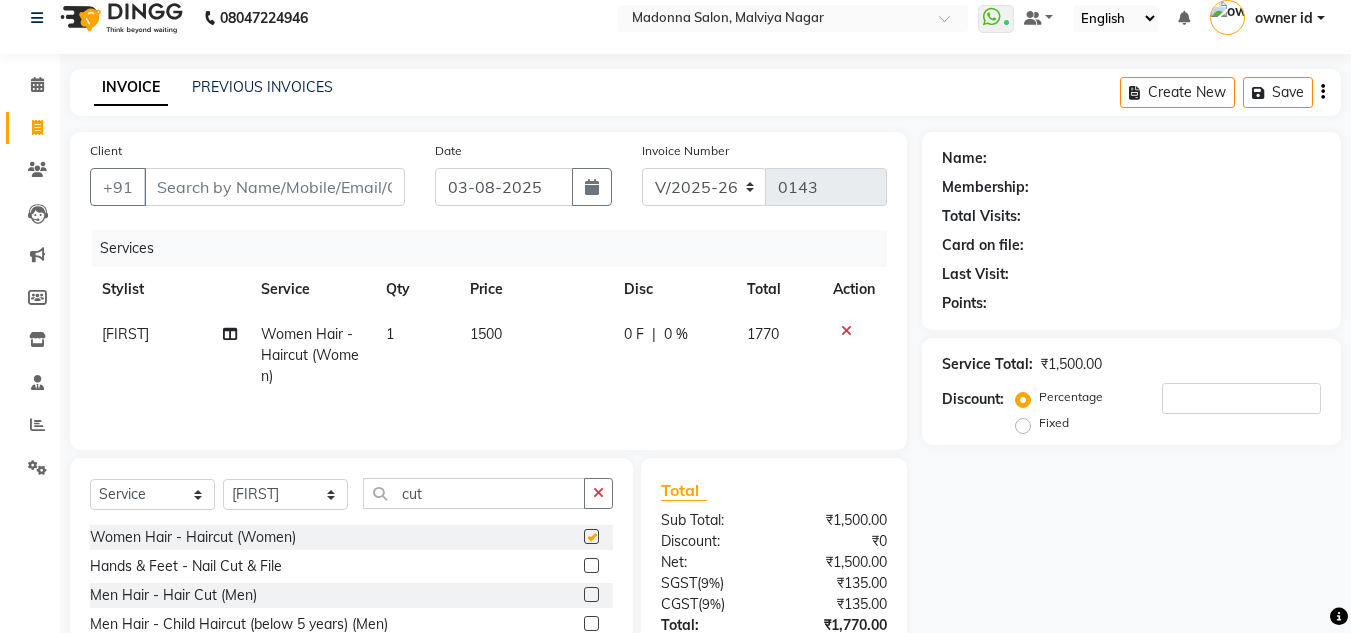 checkbox on "false" 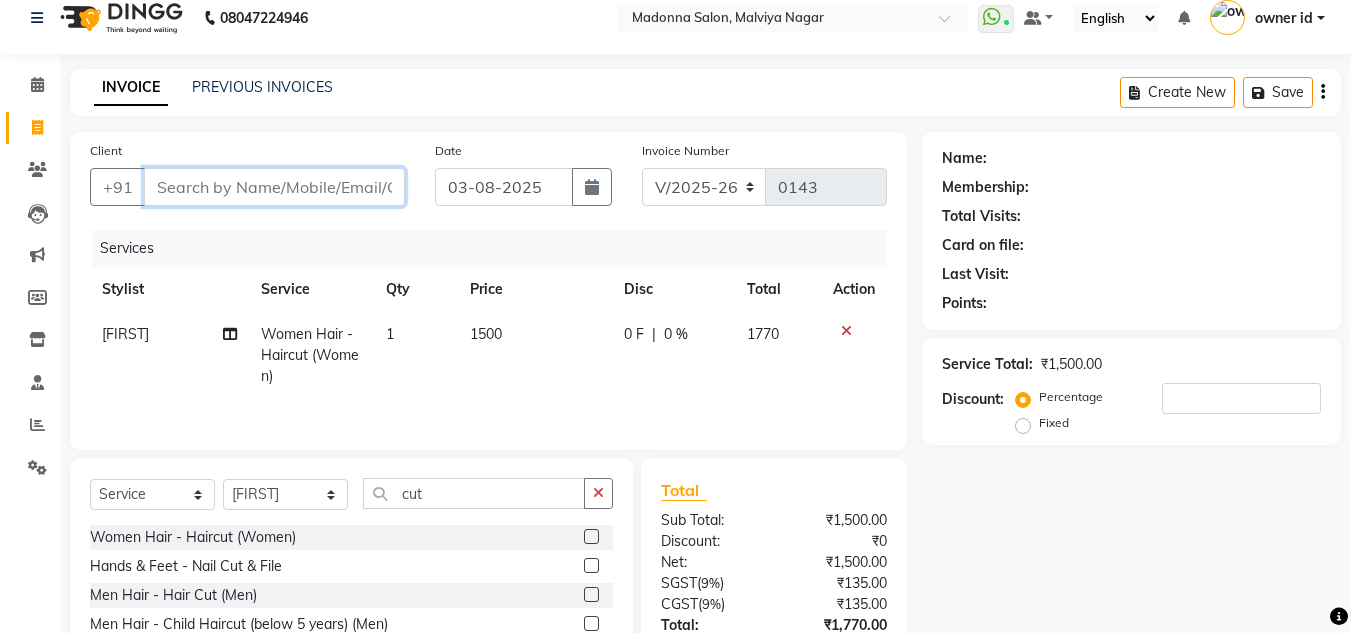 click on "Client" at bounding box center (274, 187) 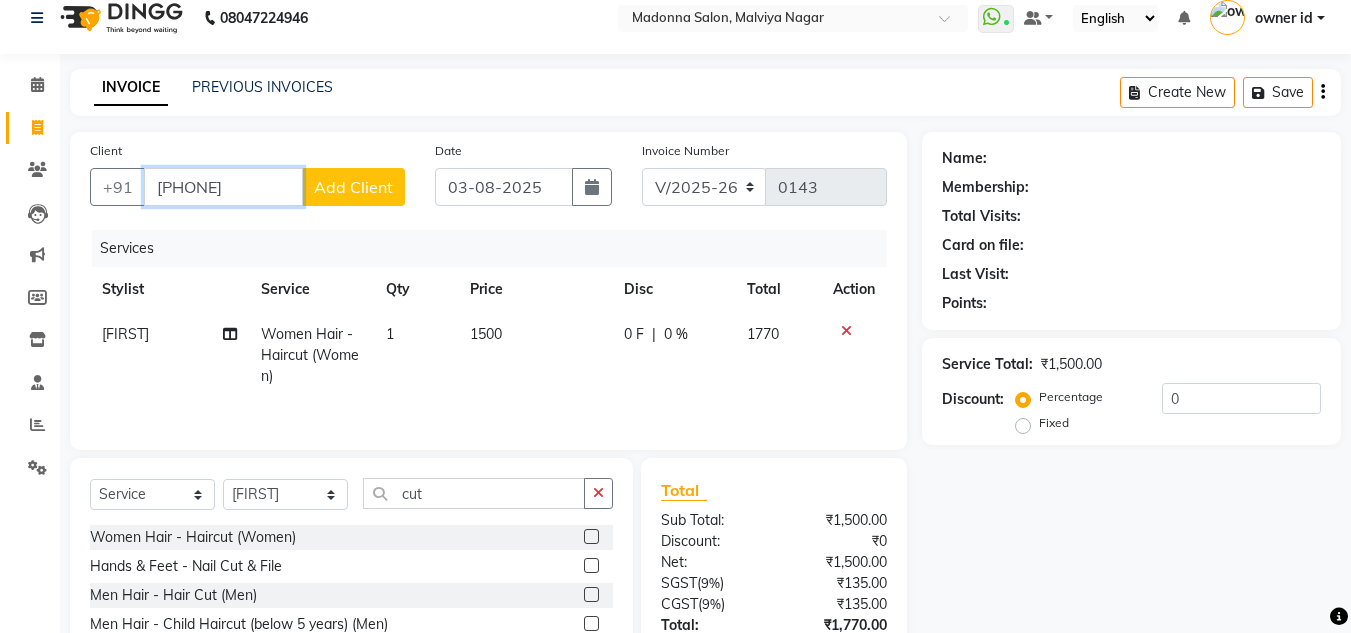 type on "9650227075" 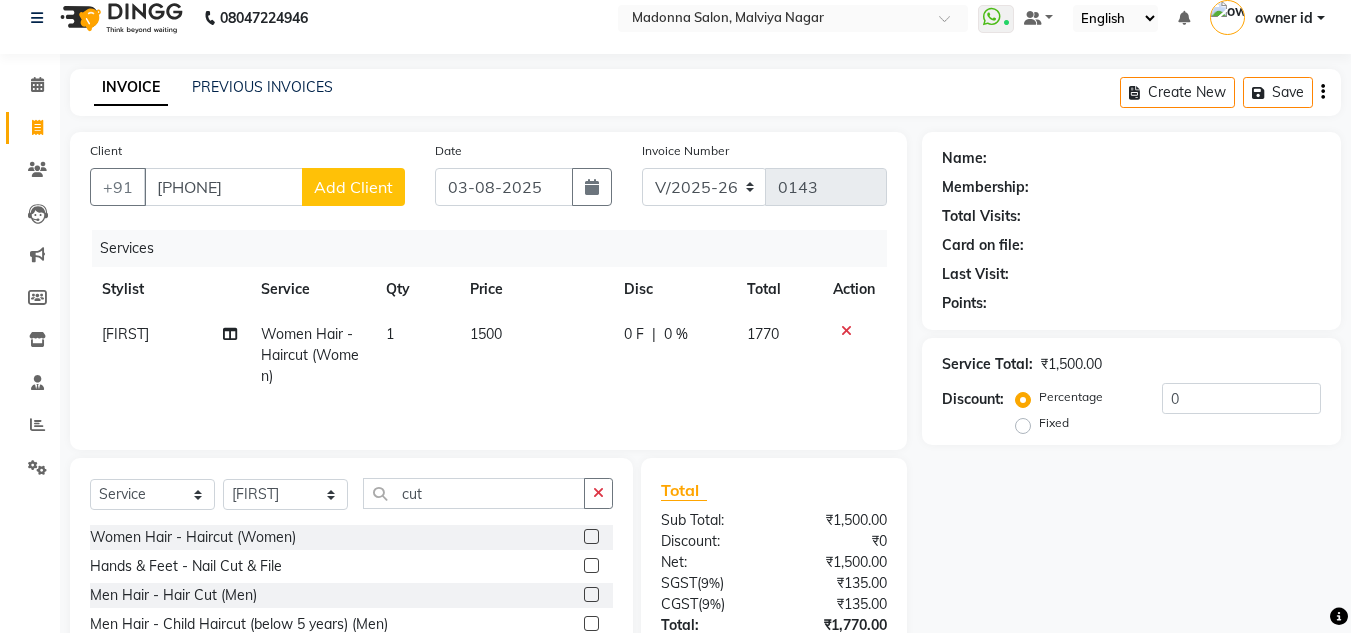click on "Add Client" 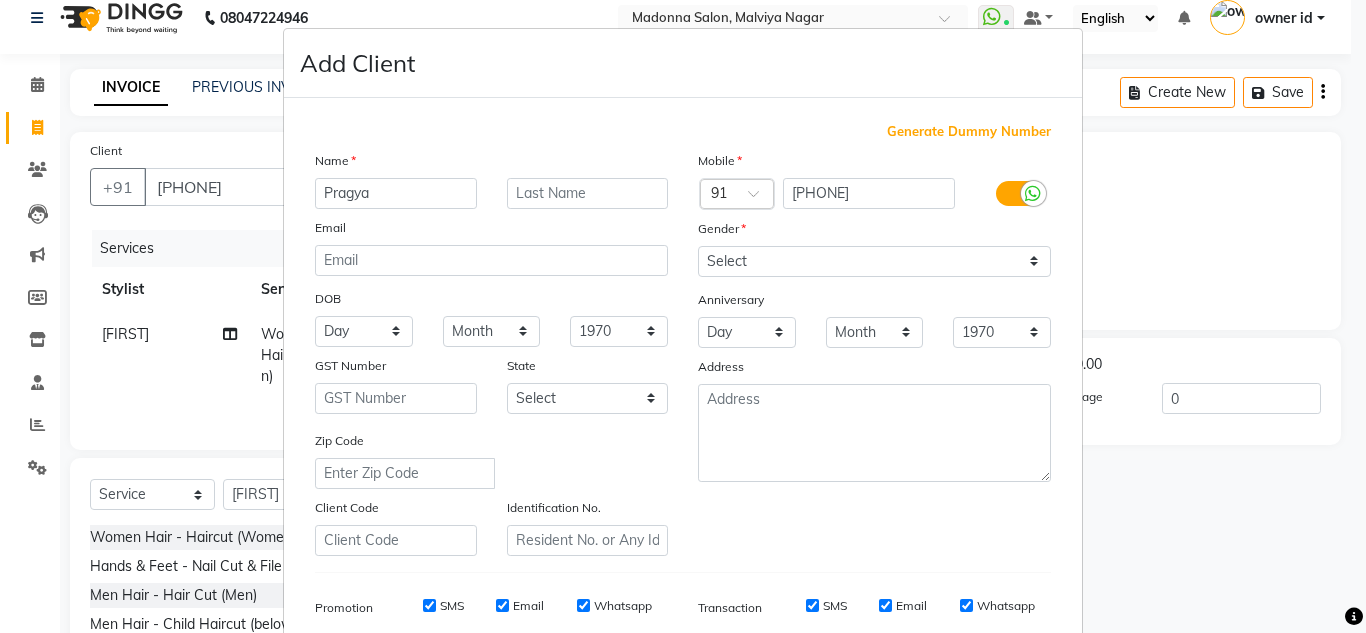 type on "Pragya" 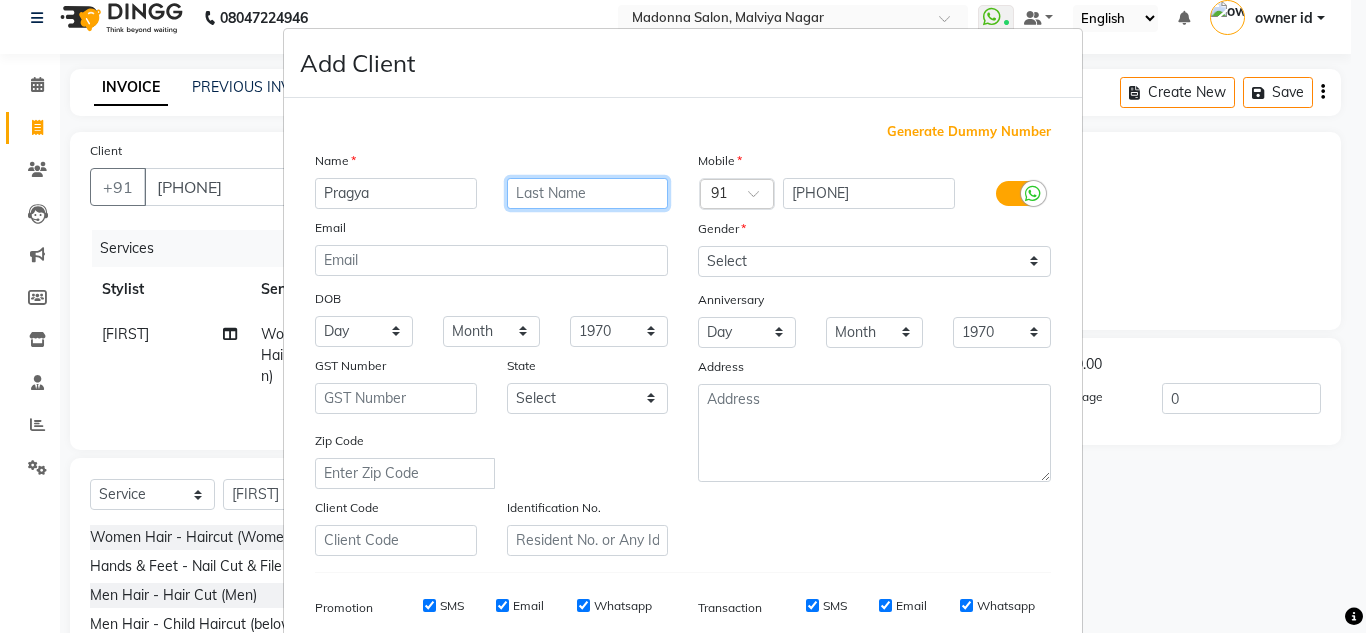 click at bounding box center (588, 193) 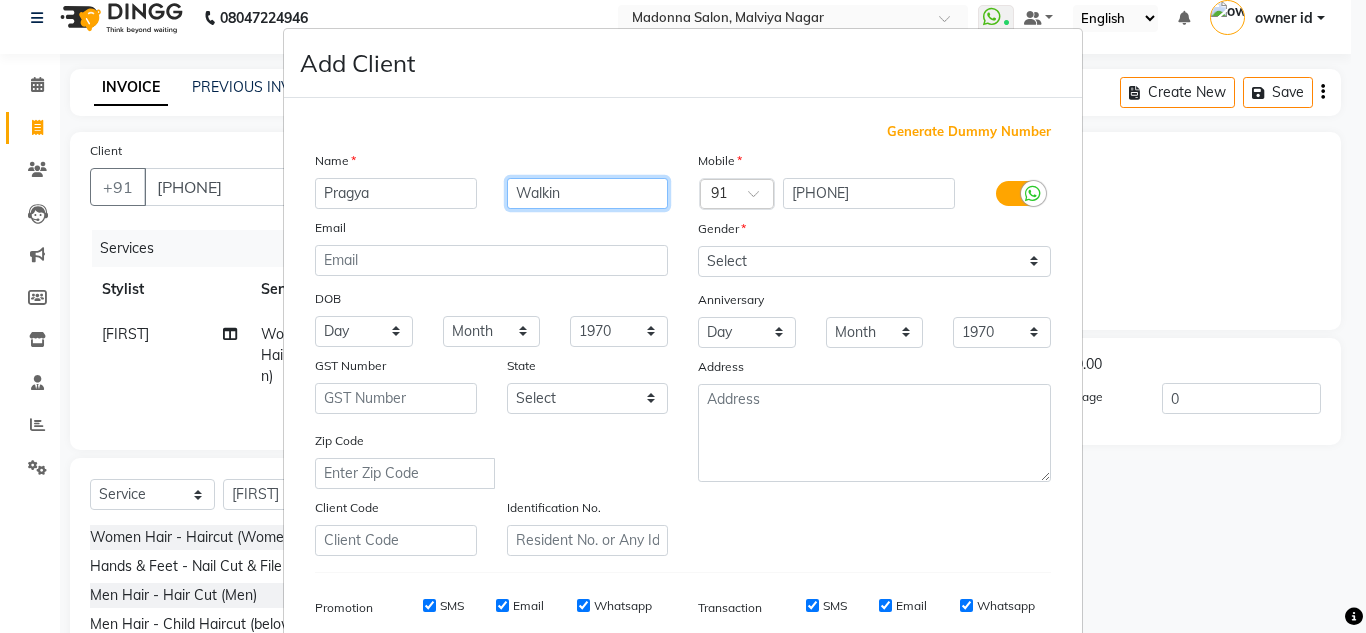 type on "Walkin" 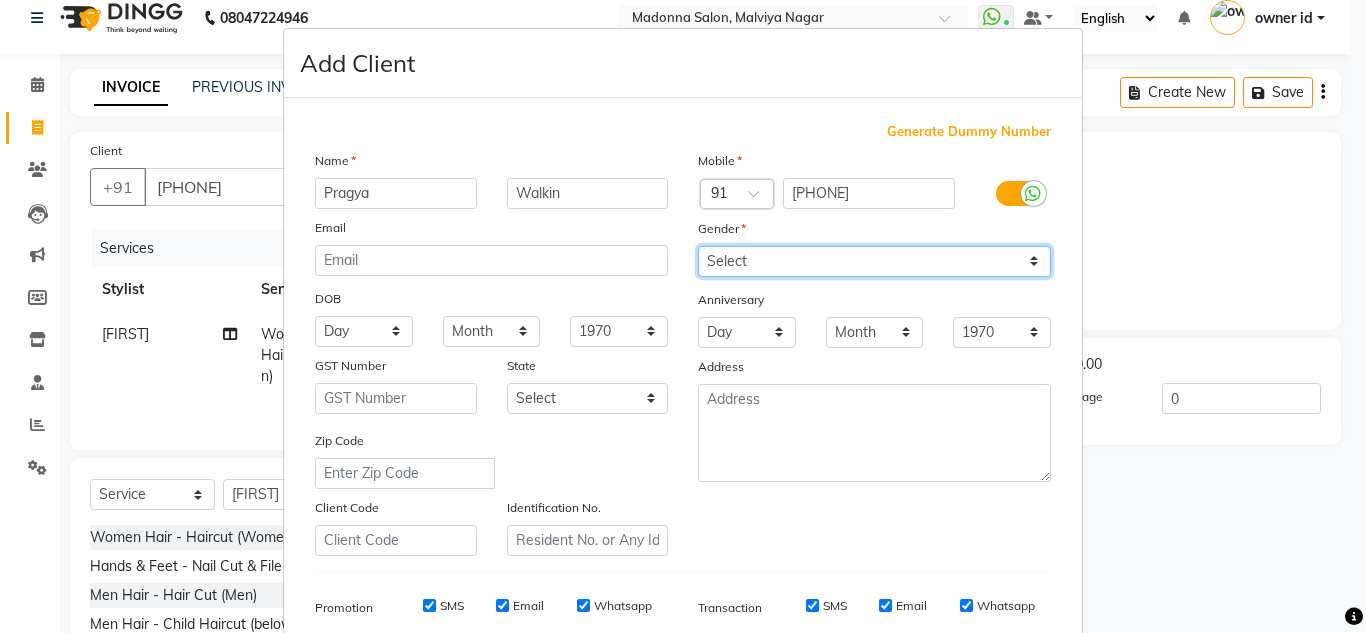 click on "Select Male Female Other Prefer Not To Say" at bounding box center (874, 261) 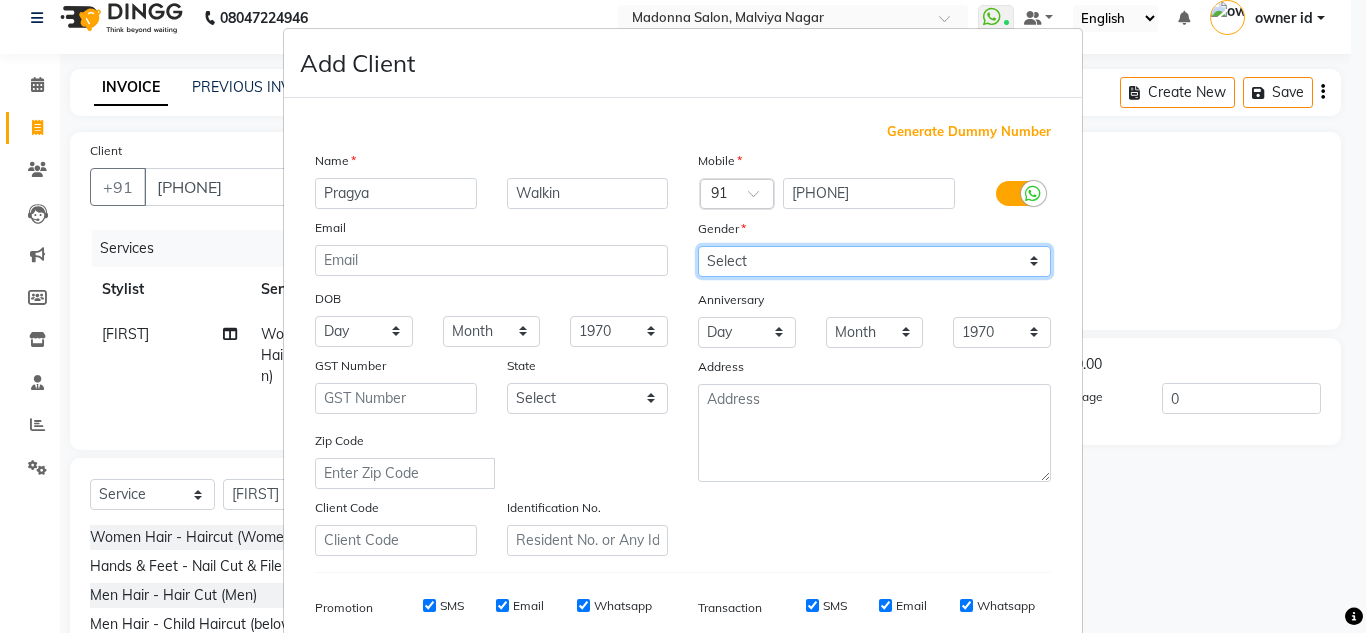 select on "female" 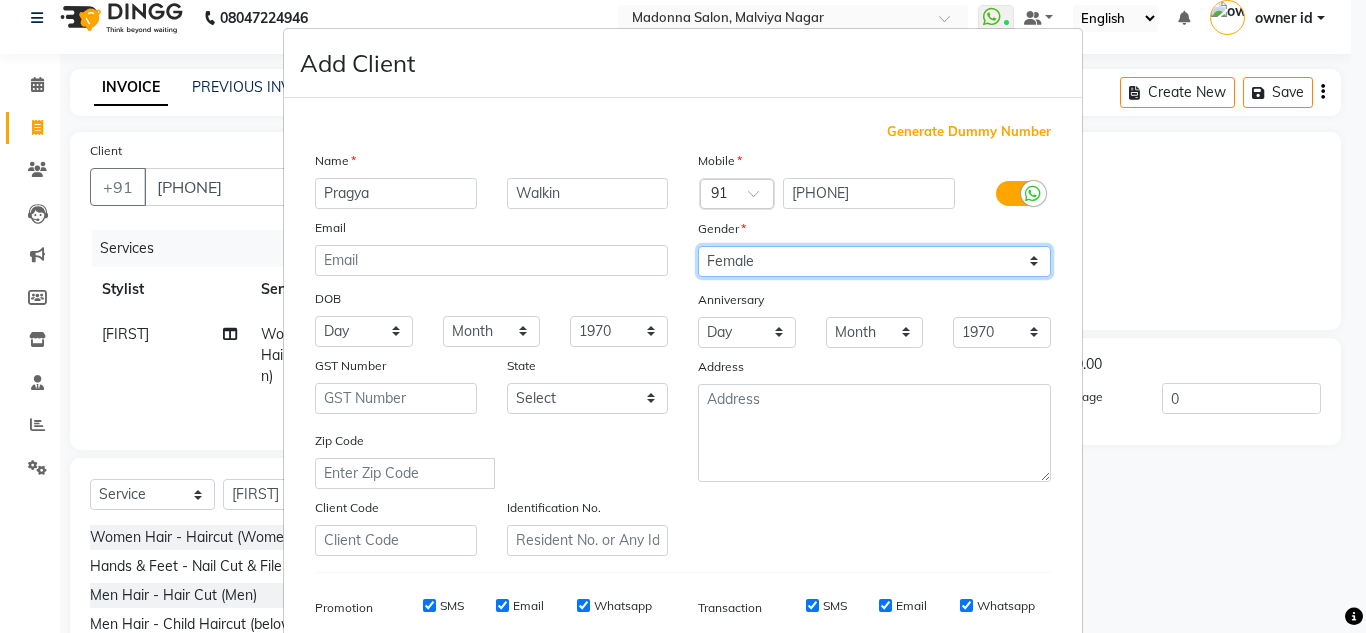 click on "Select Male Female Other Prefer Not To Say" at bounding box center (874, 261) 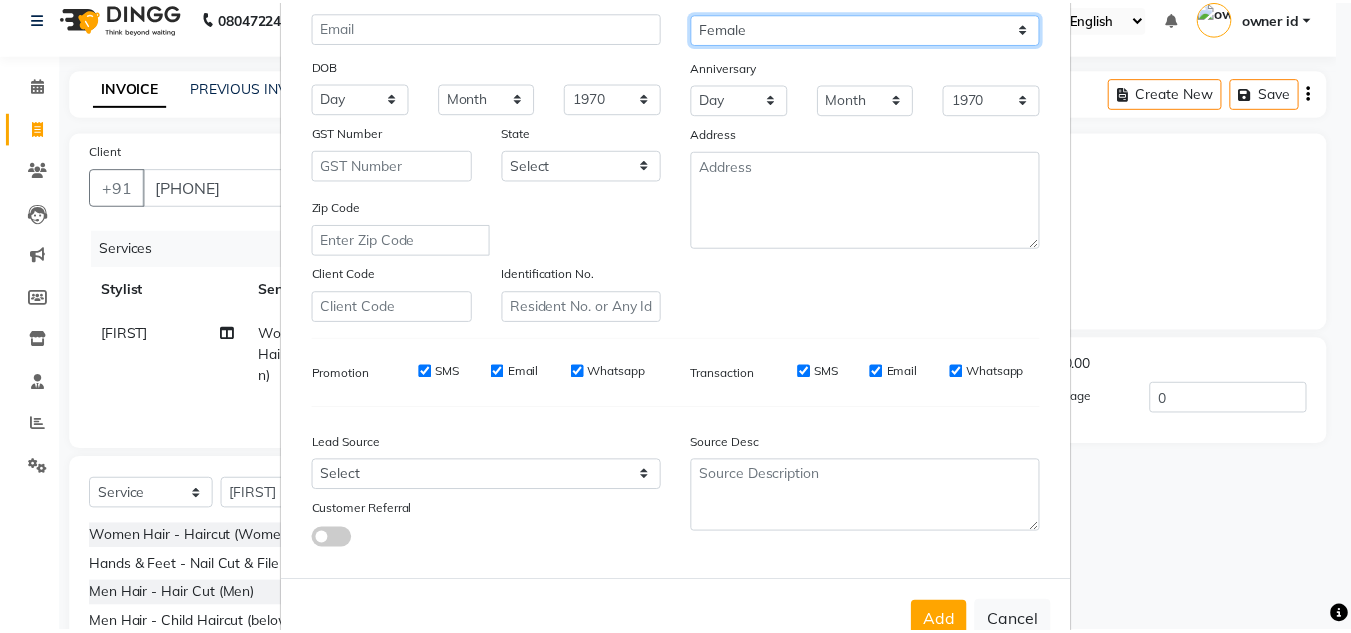 scroll, scrollTop: 244, scrollLeft: 0, axis: vertical 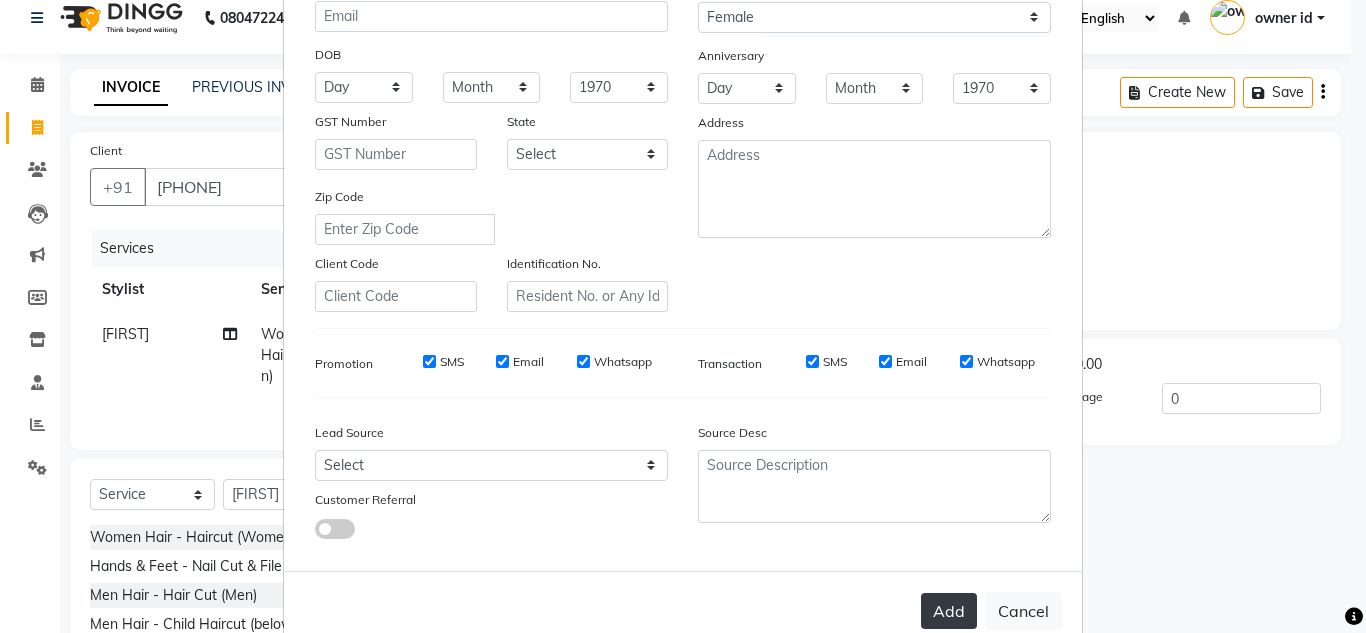 click on "Add" at bounding box center [949, 611] 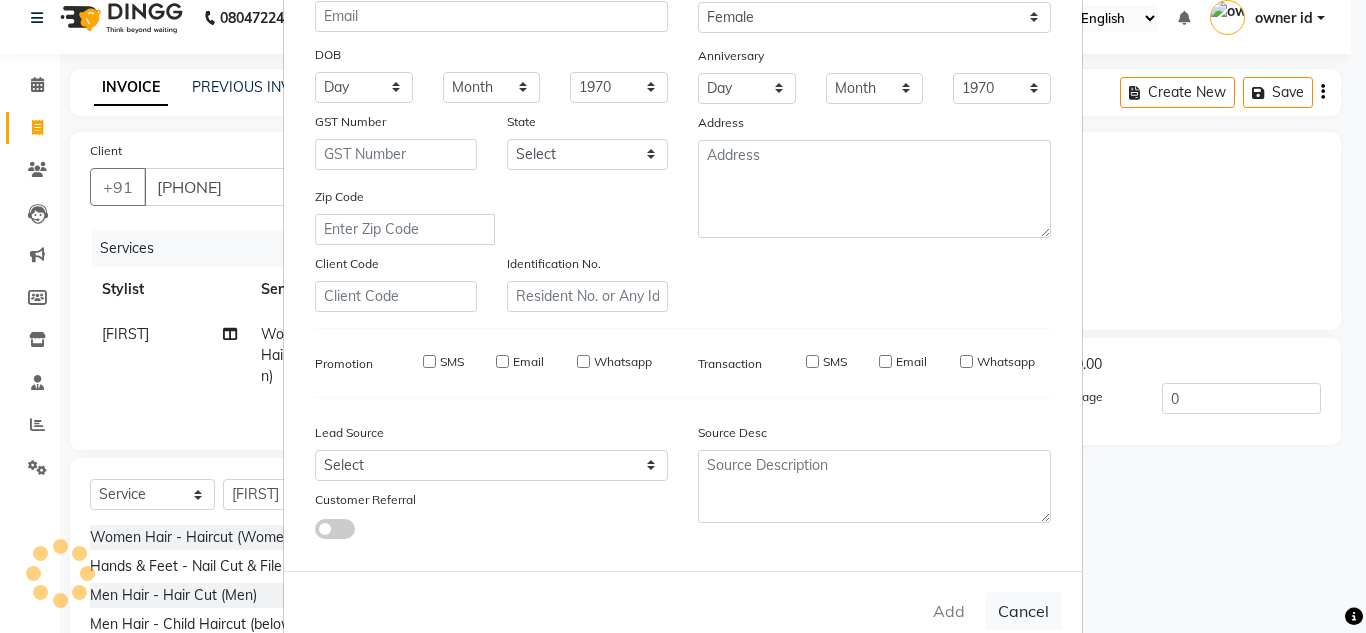 type 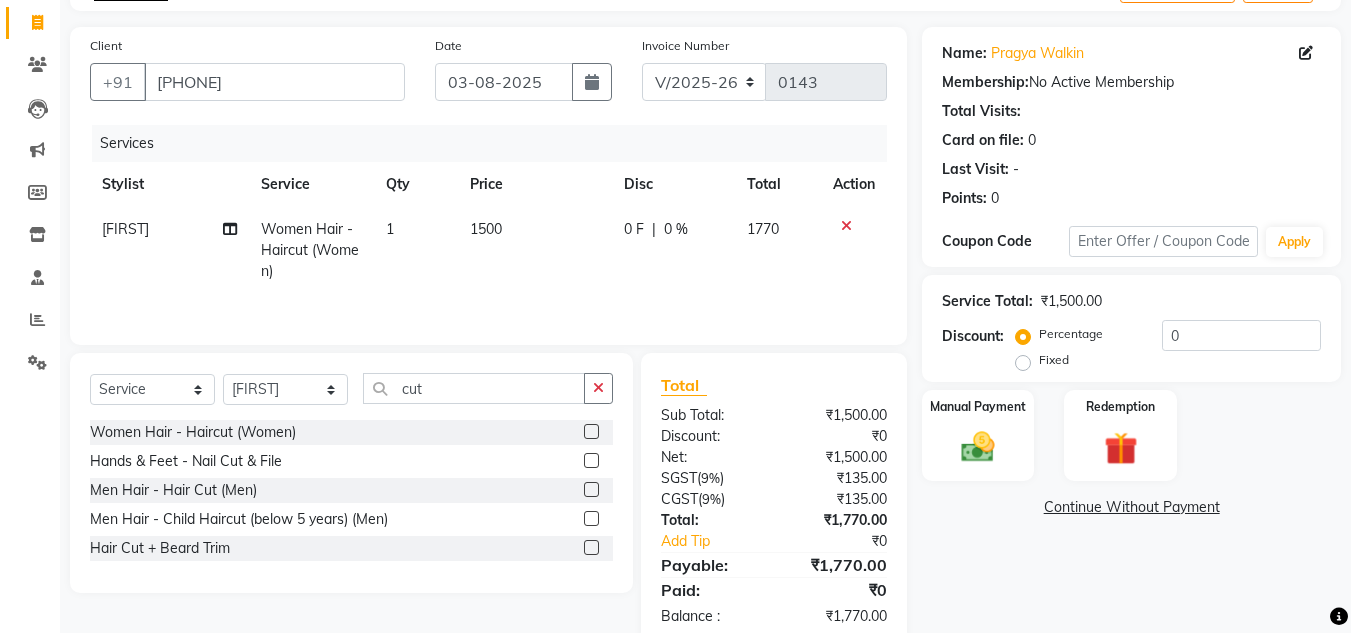 scroll, scrollTop: 167, scrollLeft: 0, axis: vertical 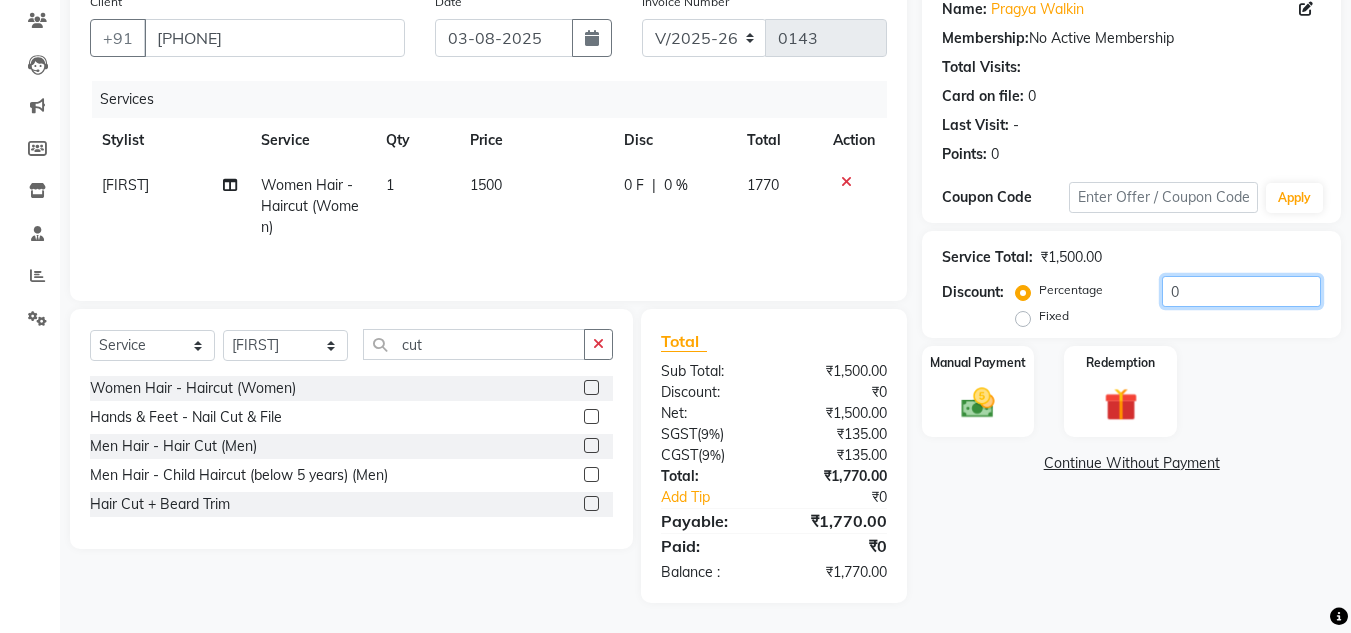 click on "0" 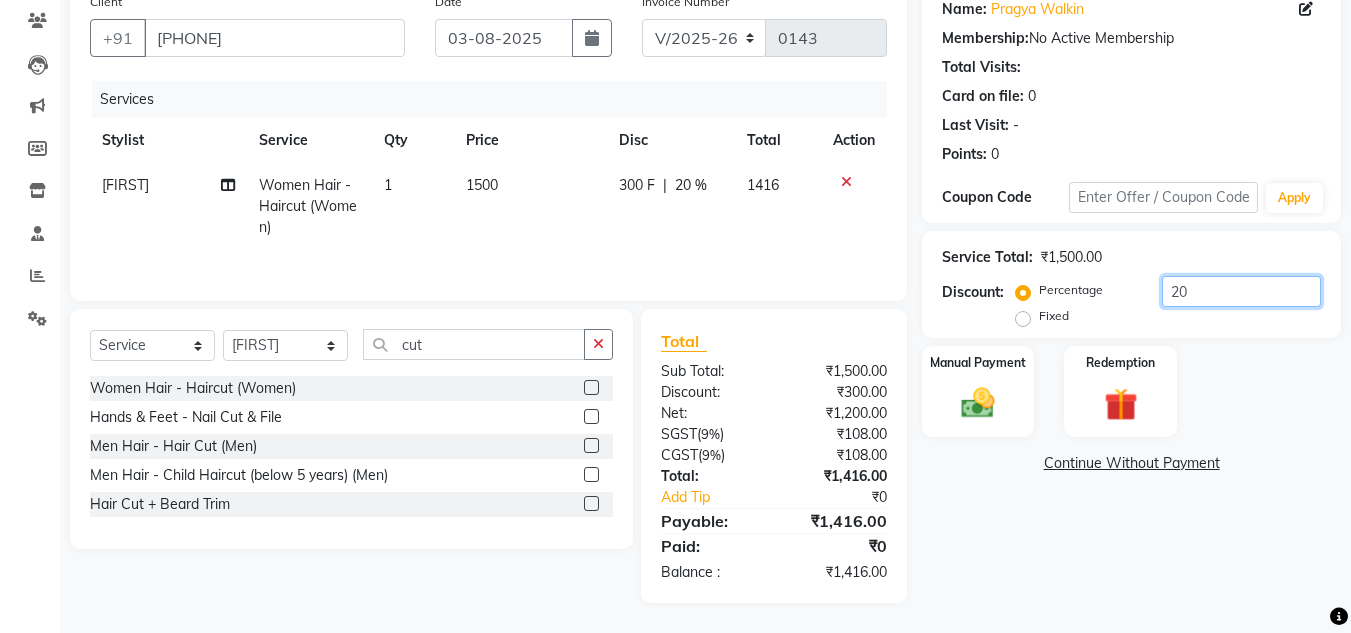 type on "20" 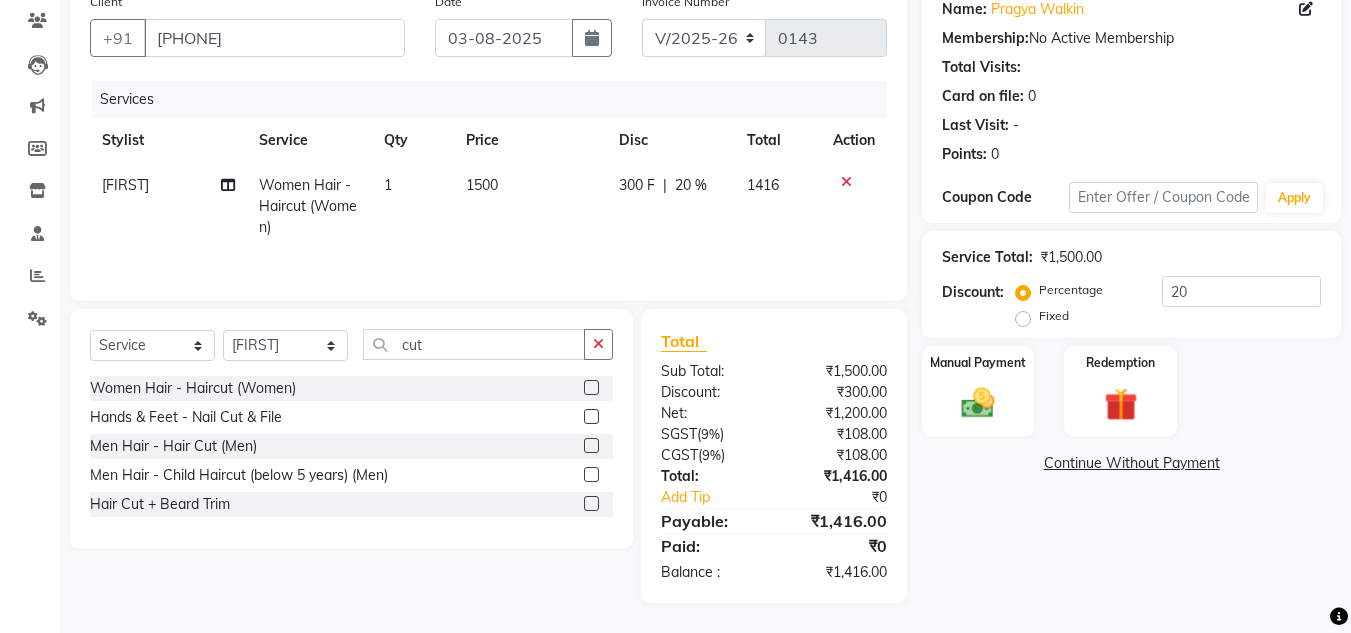 click on "1500" 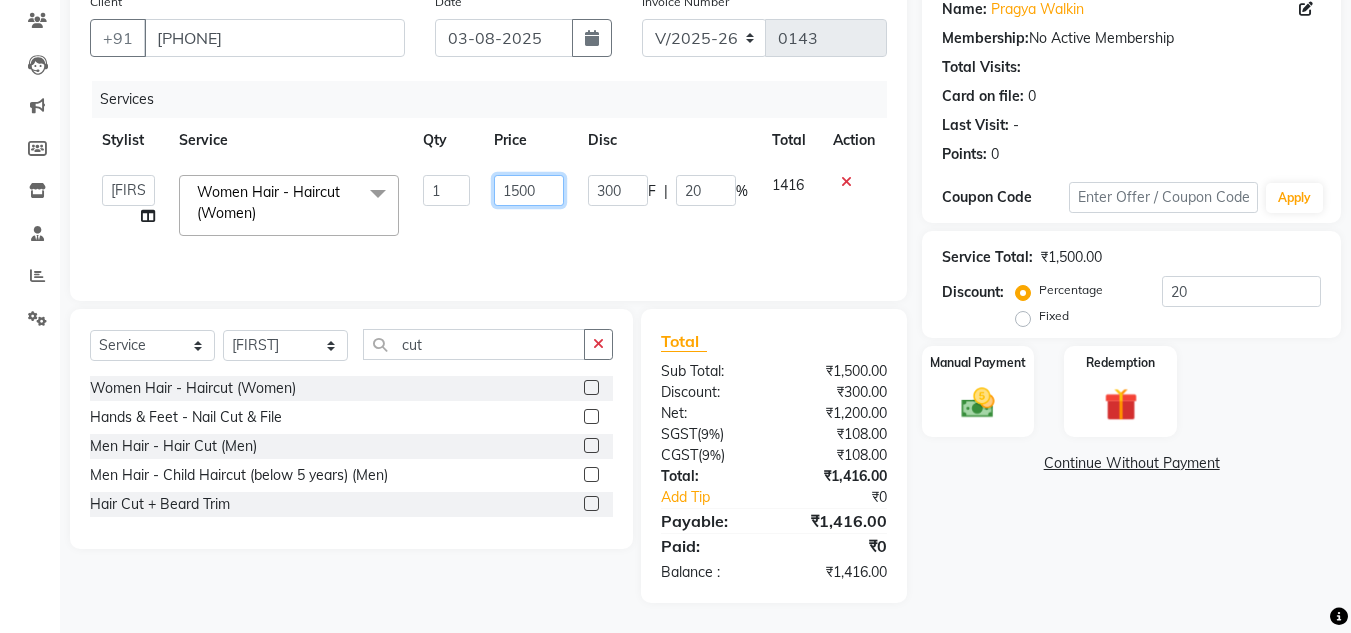 click on "1500" 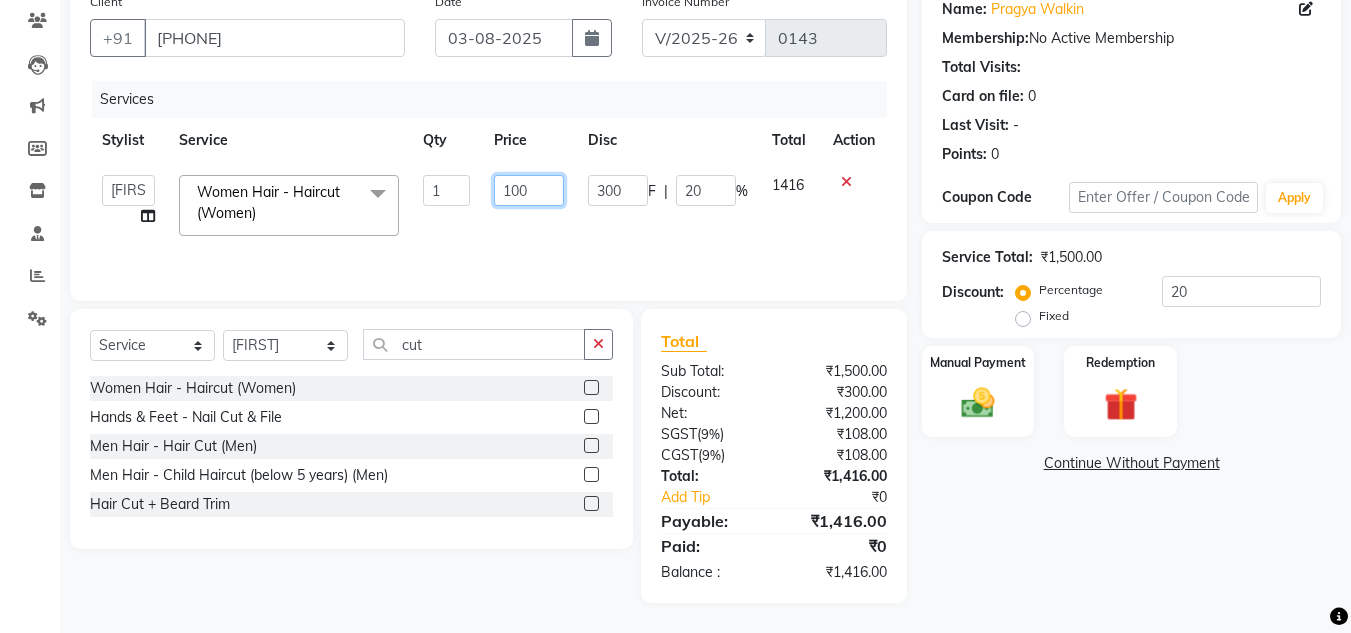 type on "1000" 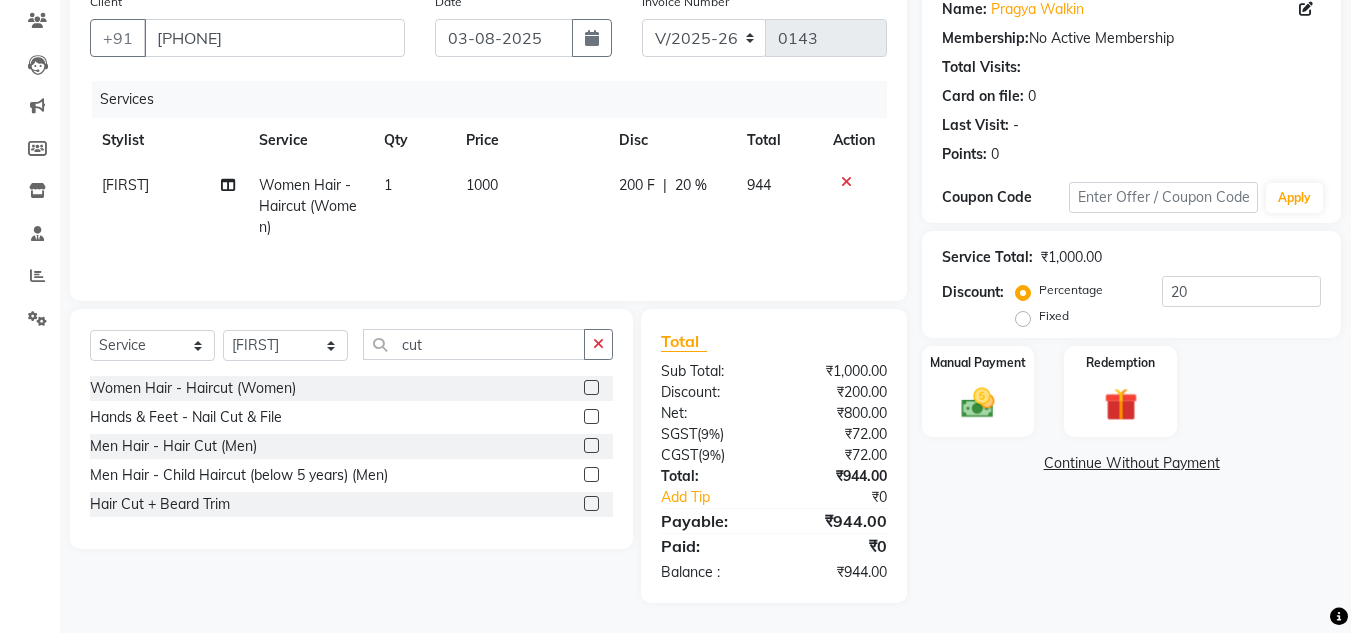 click on "1000" 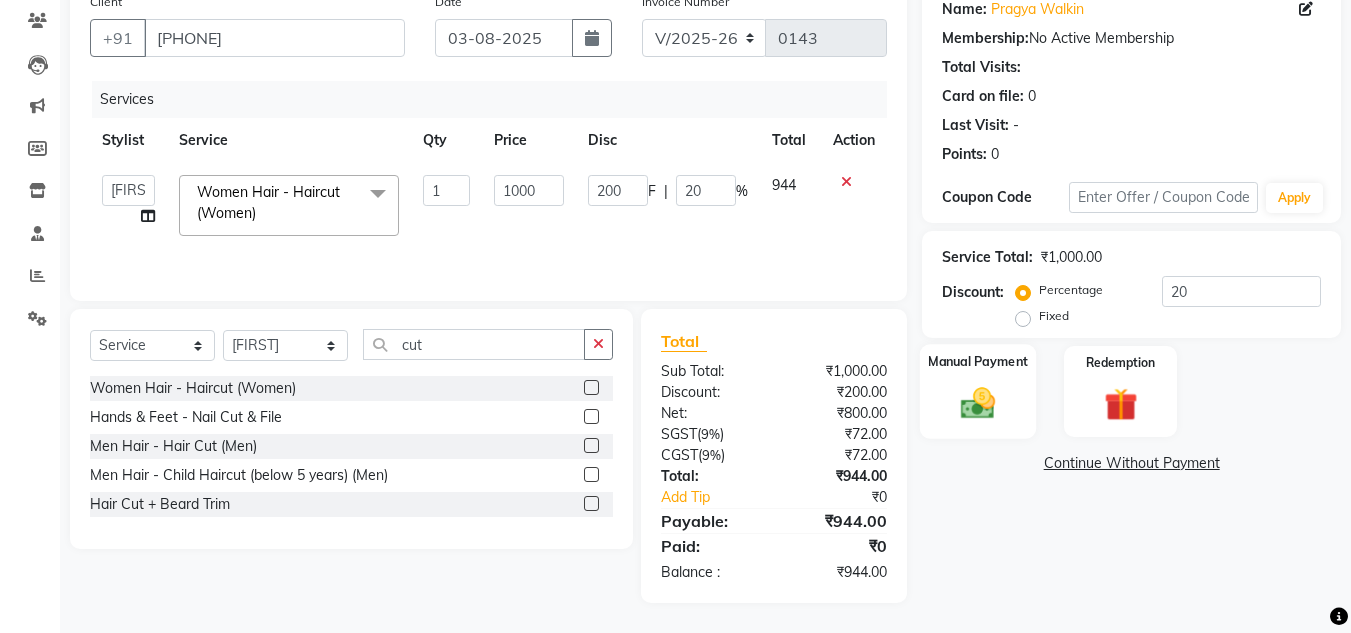click 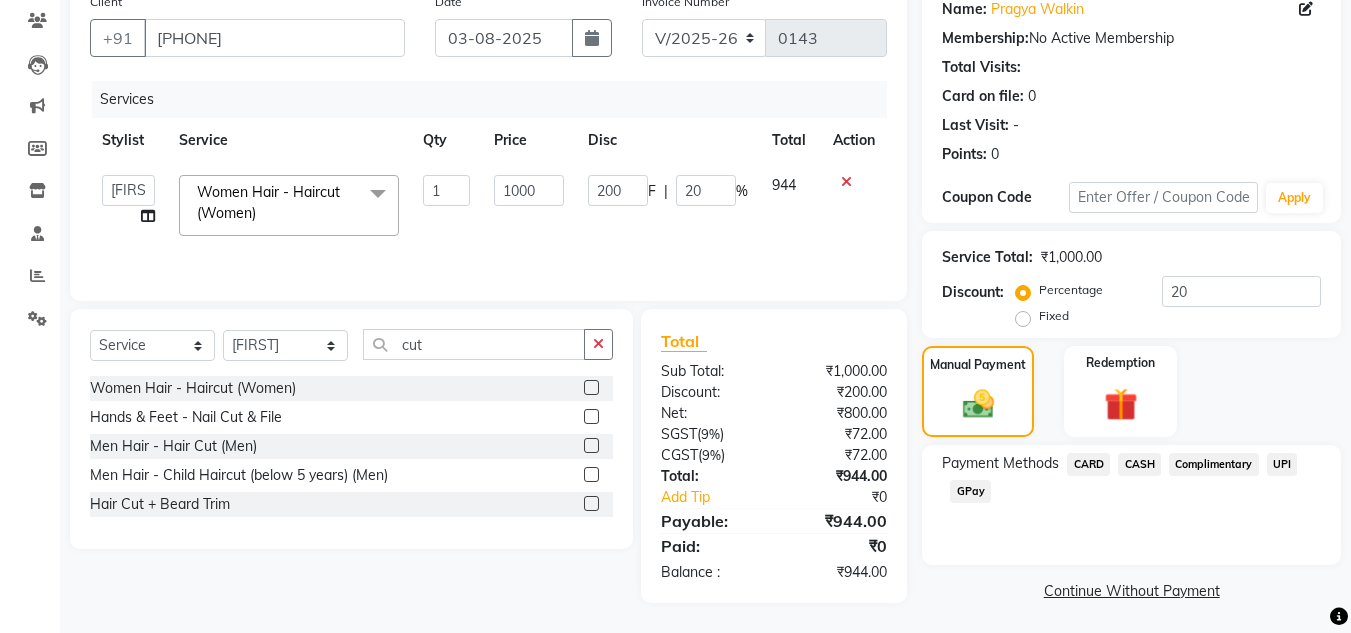click on "UPI" 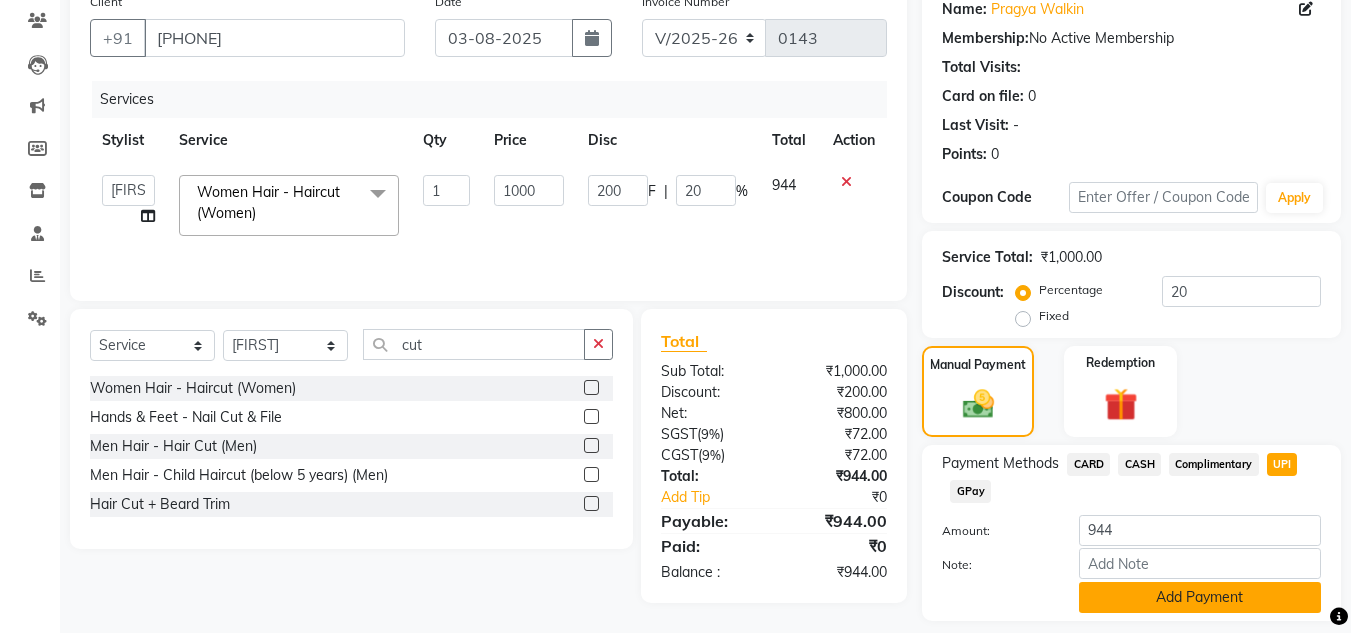 click on "Add Payment" 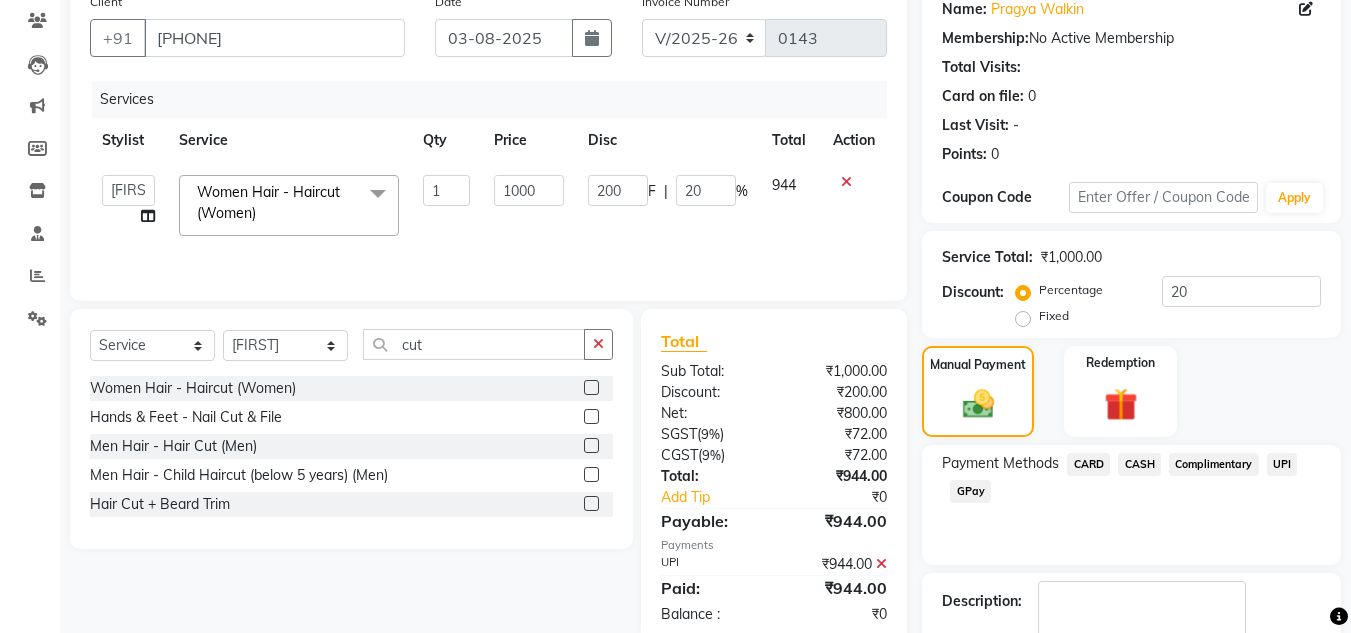 scroll, scrollTop: 283, scrollLeft: 0, axis: vertical 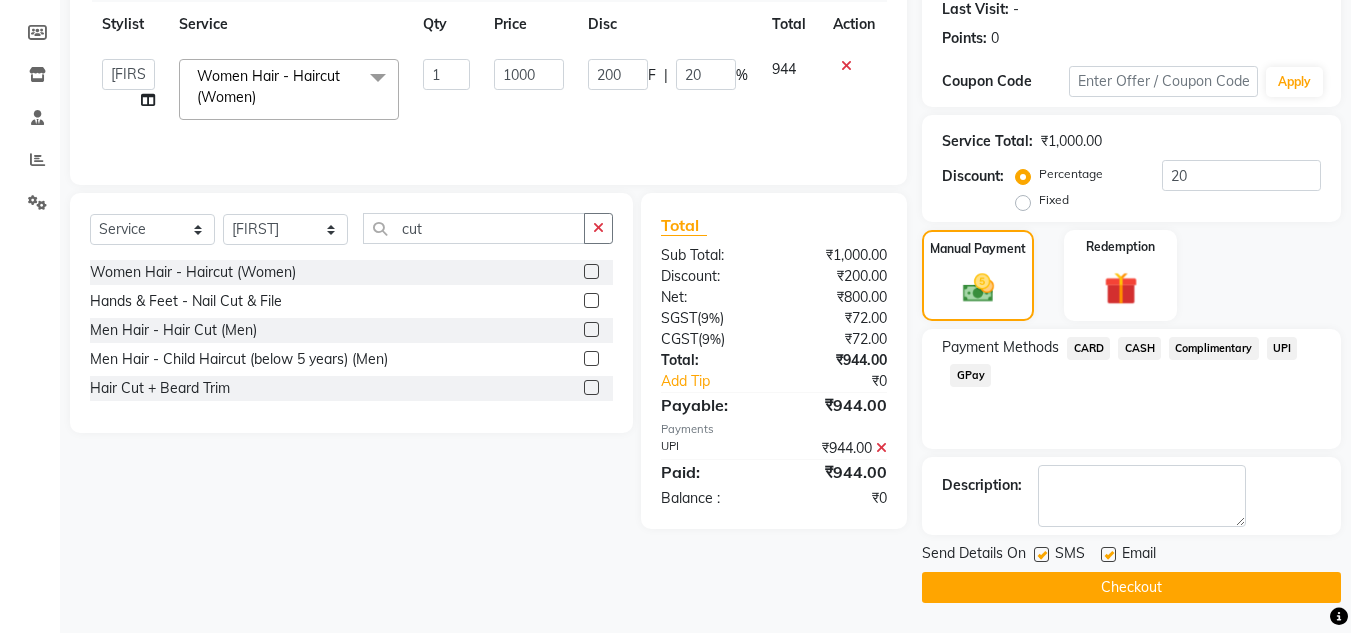 click on "Checkout" 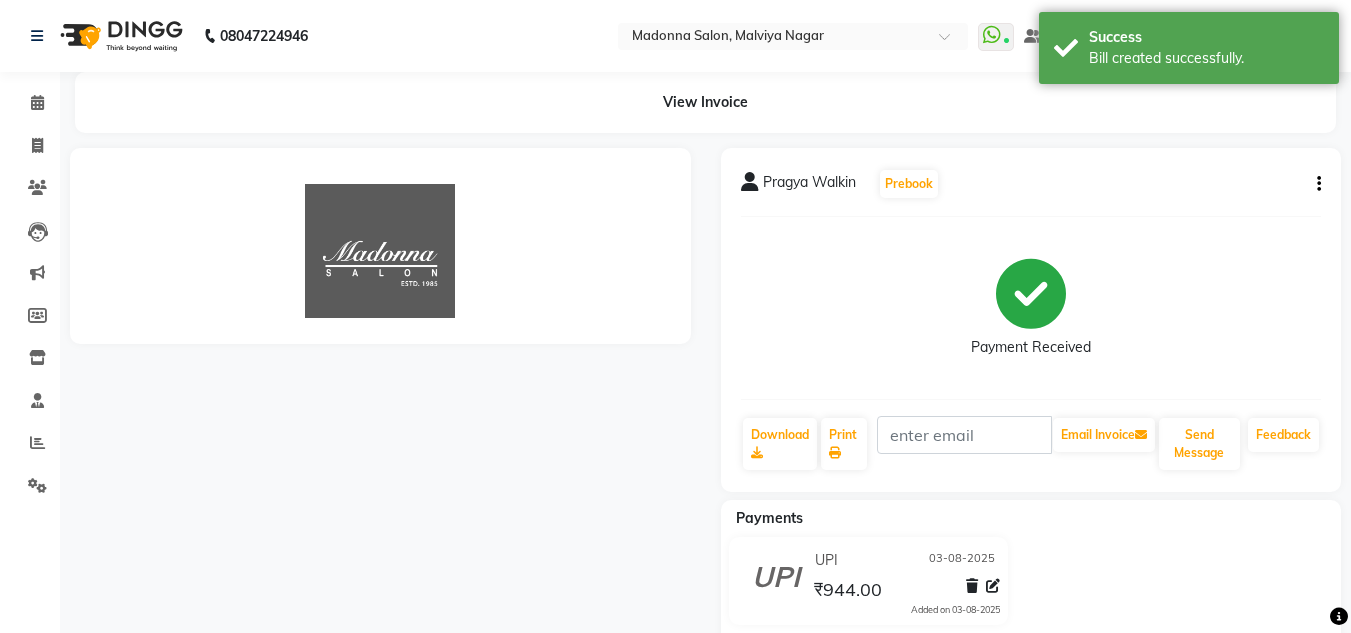 scroll, scrollTop: 1, scrollLeft: 0, axis: vertical 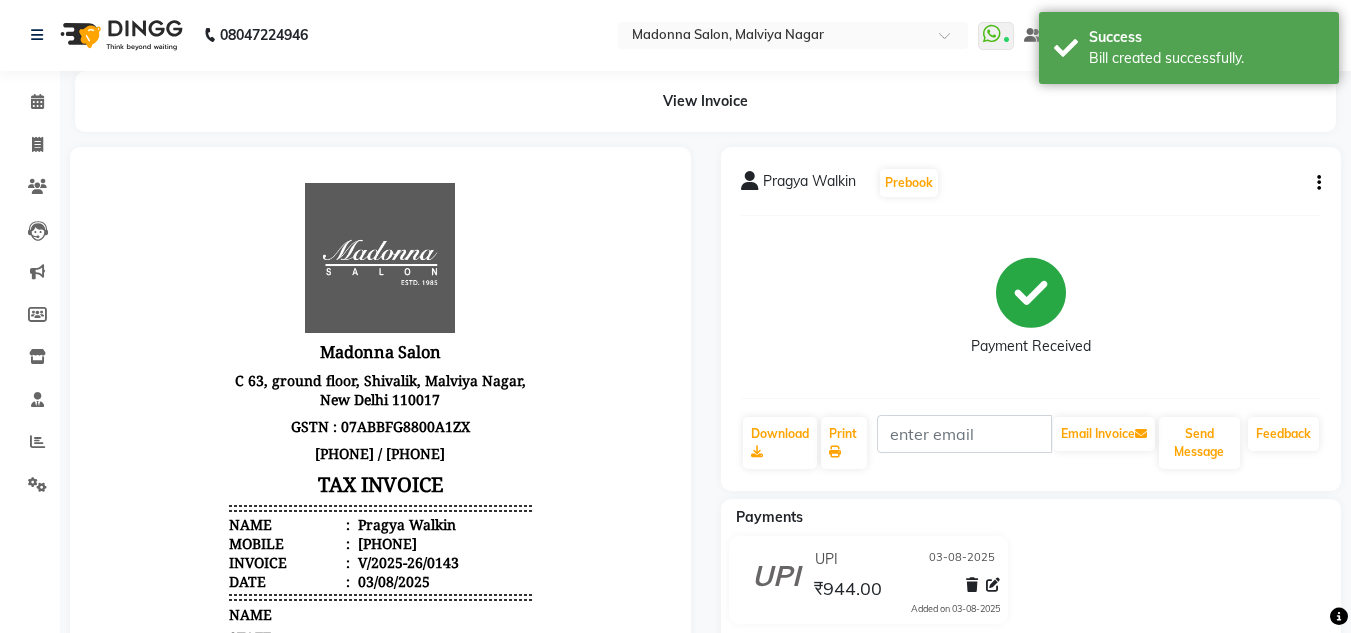click 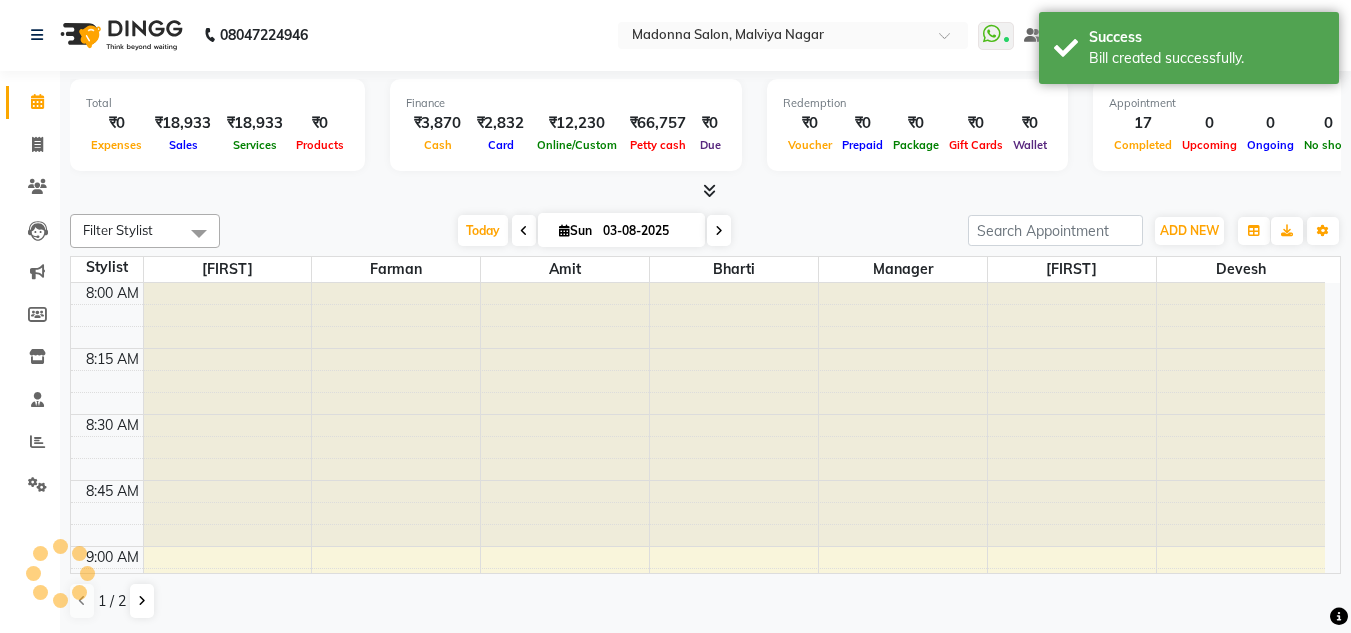 scroll, scrollTop: 0, scrollLeft: 0, axis: both 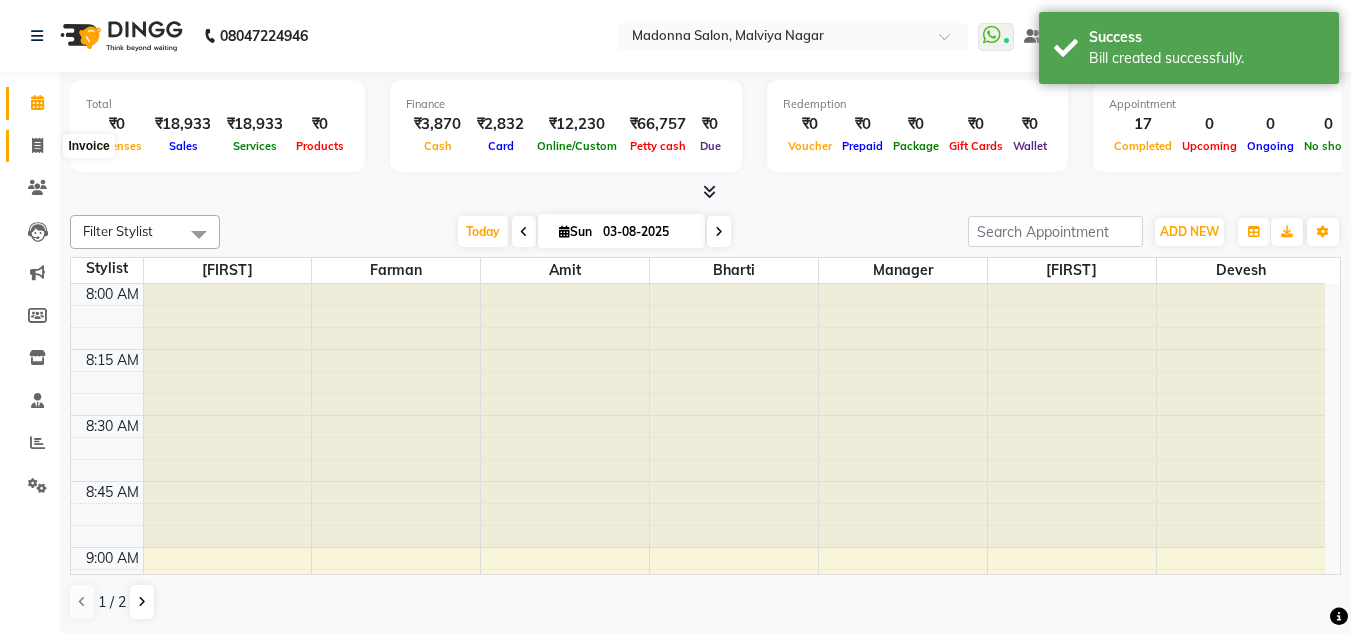 click 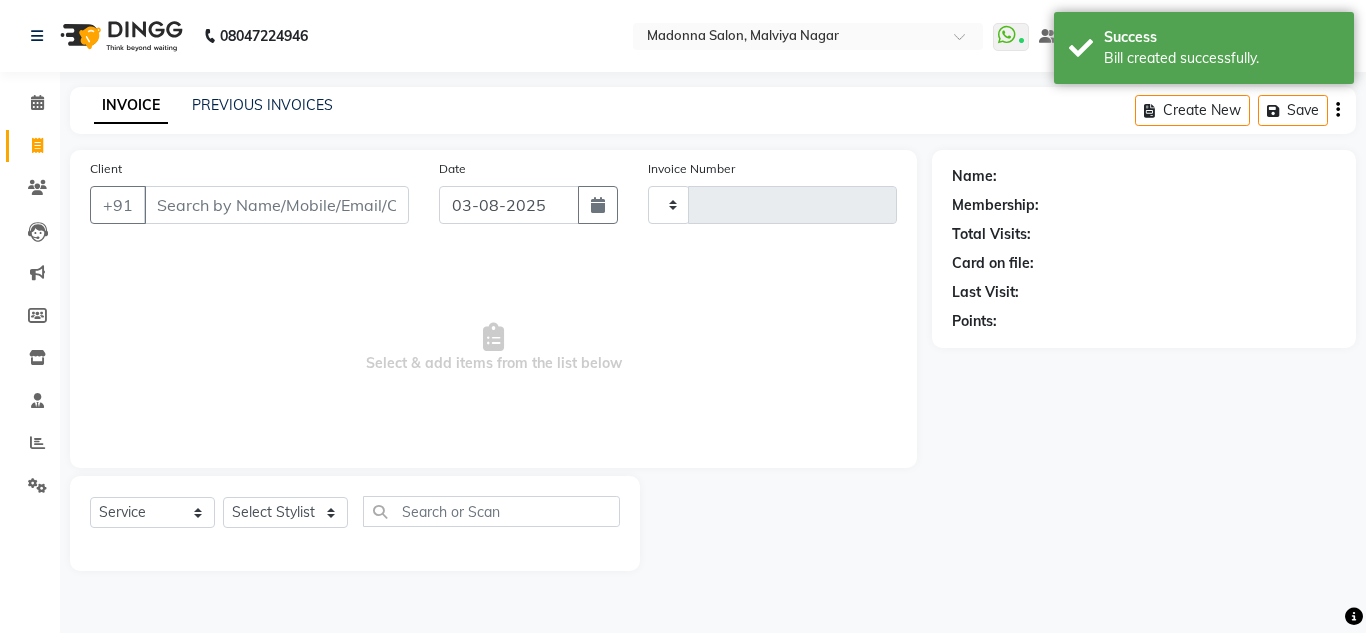 type on "0144" 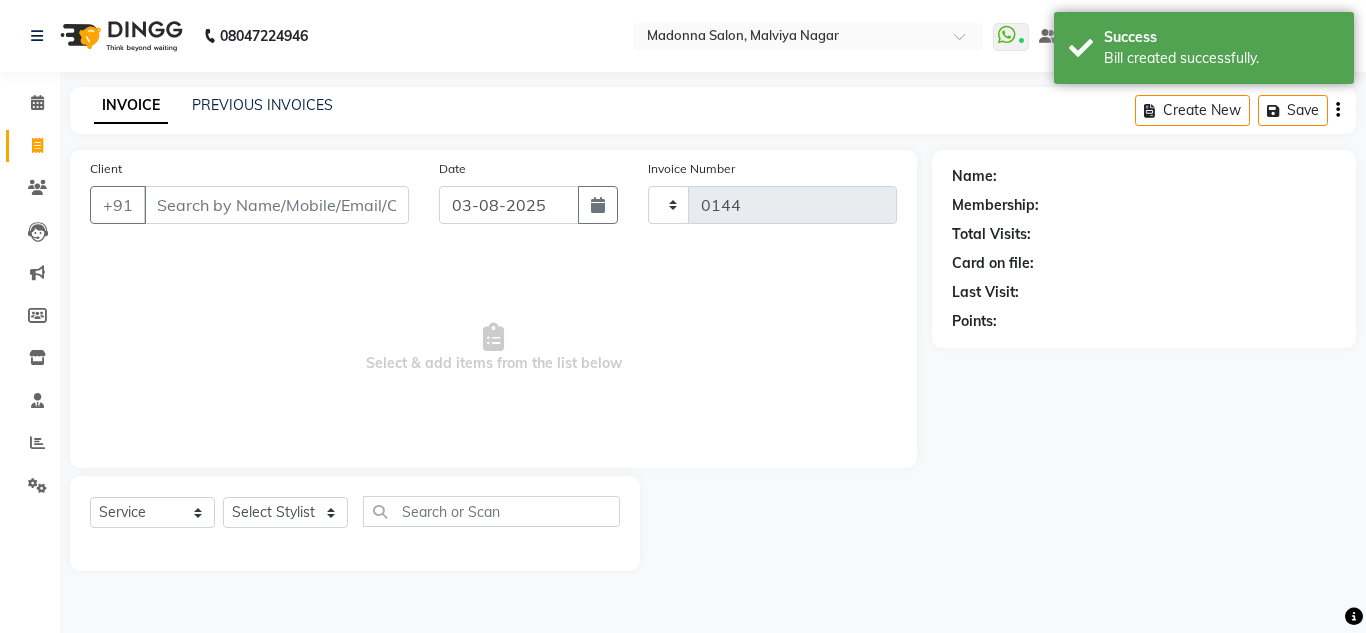 select on "8641" 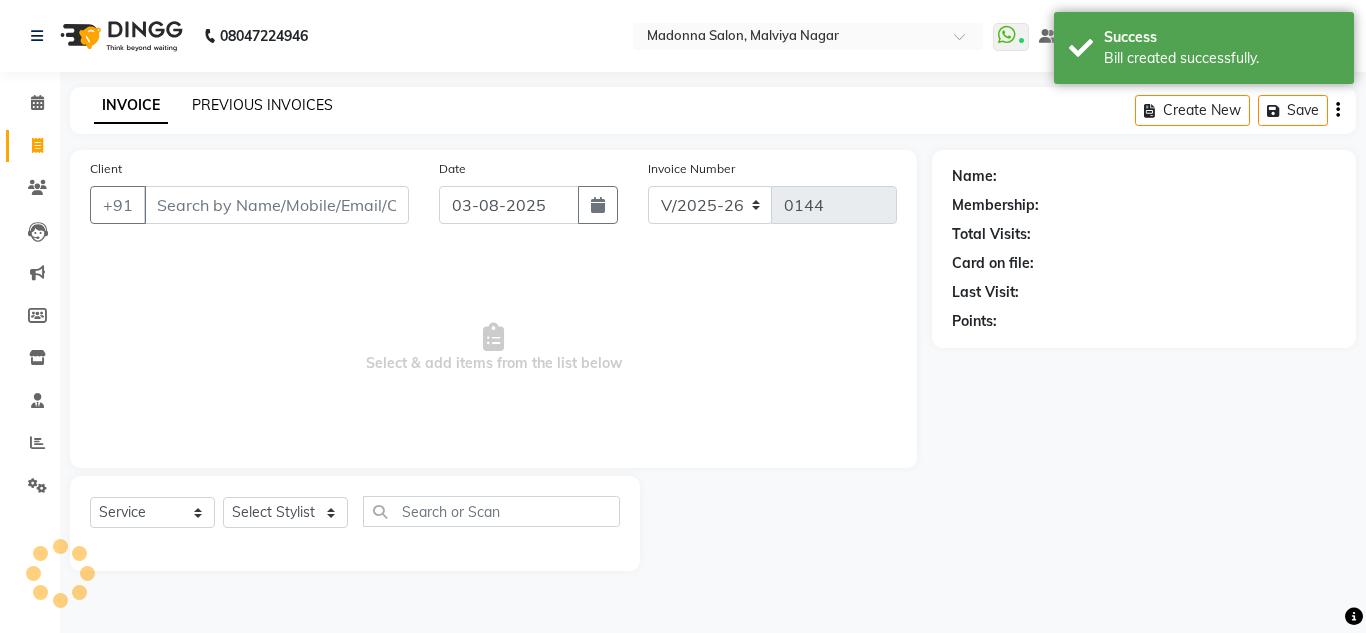 click on "PREVIOUS INVOICES" 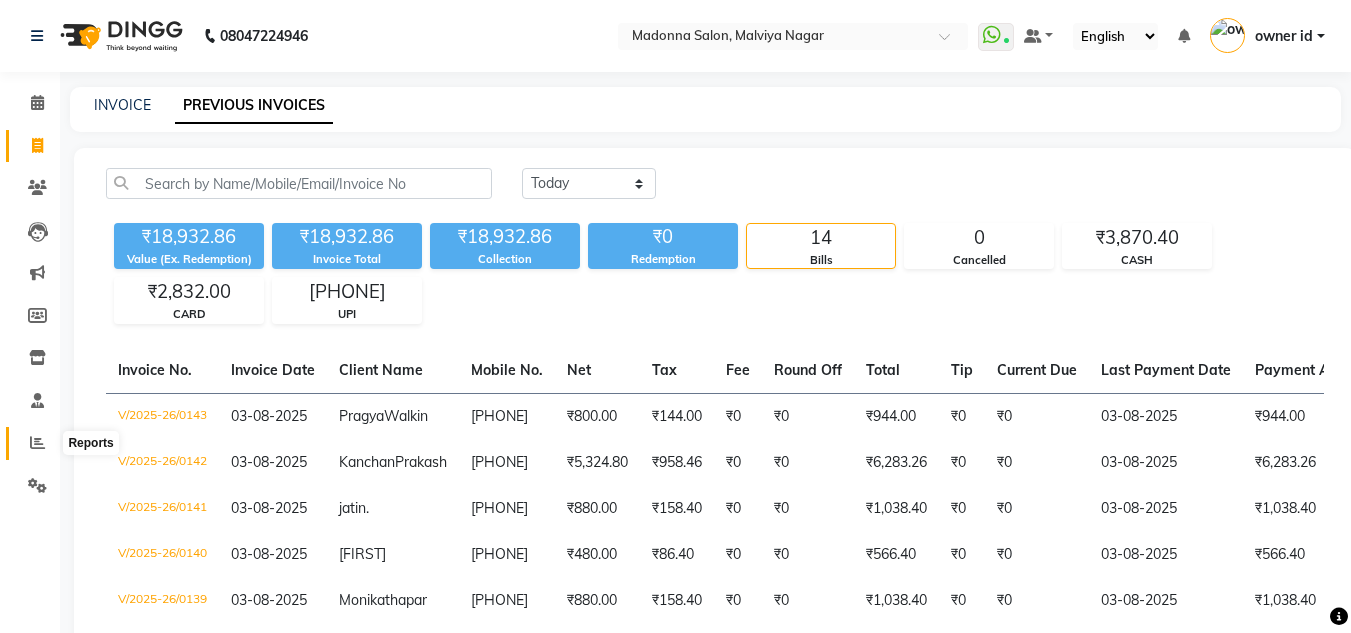 click 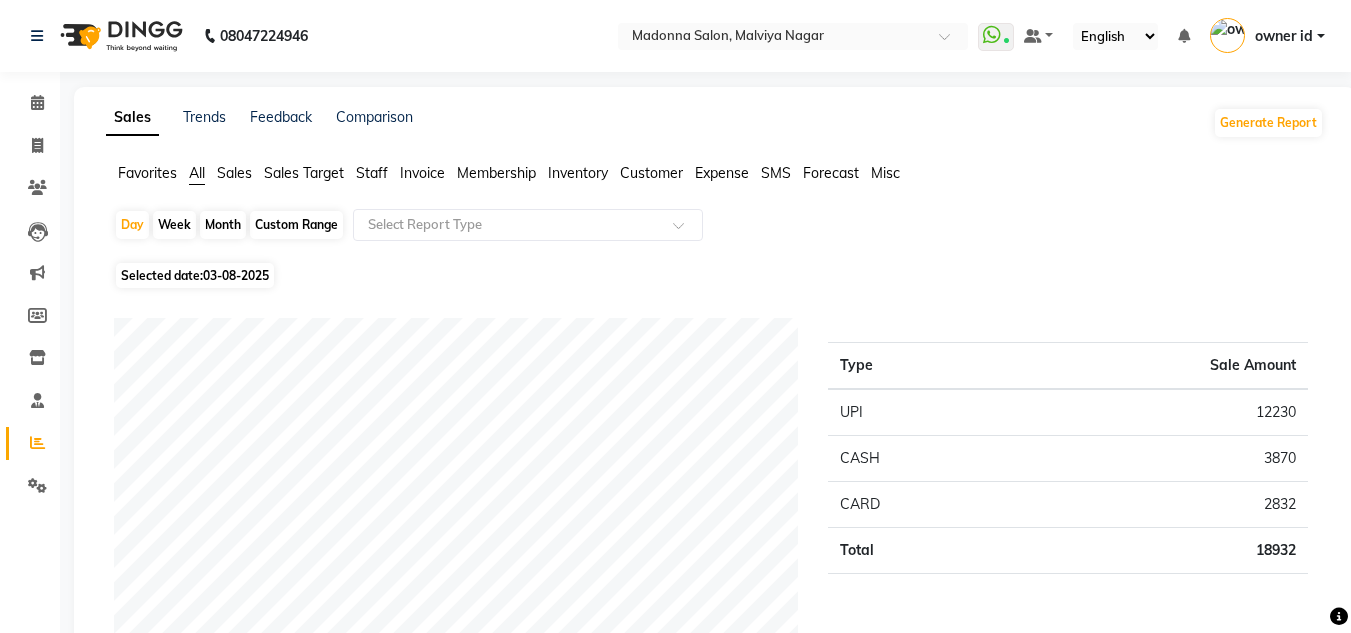 click on "Staff" 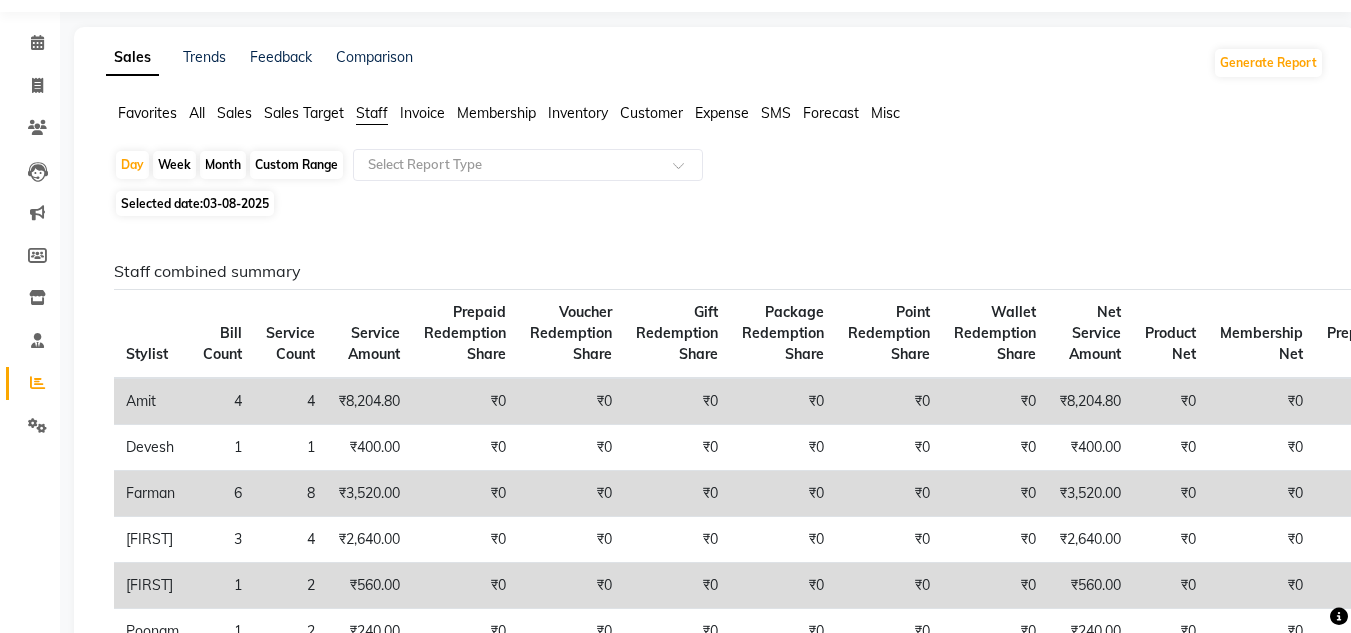 scroll, scrollTop: 0, scrollLeft: 0, axis: both 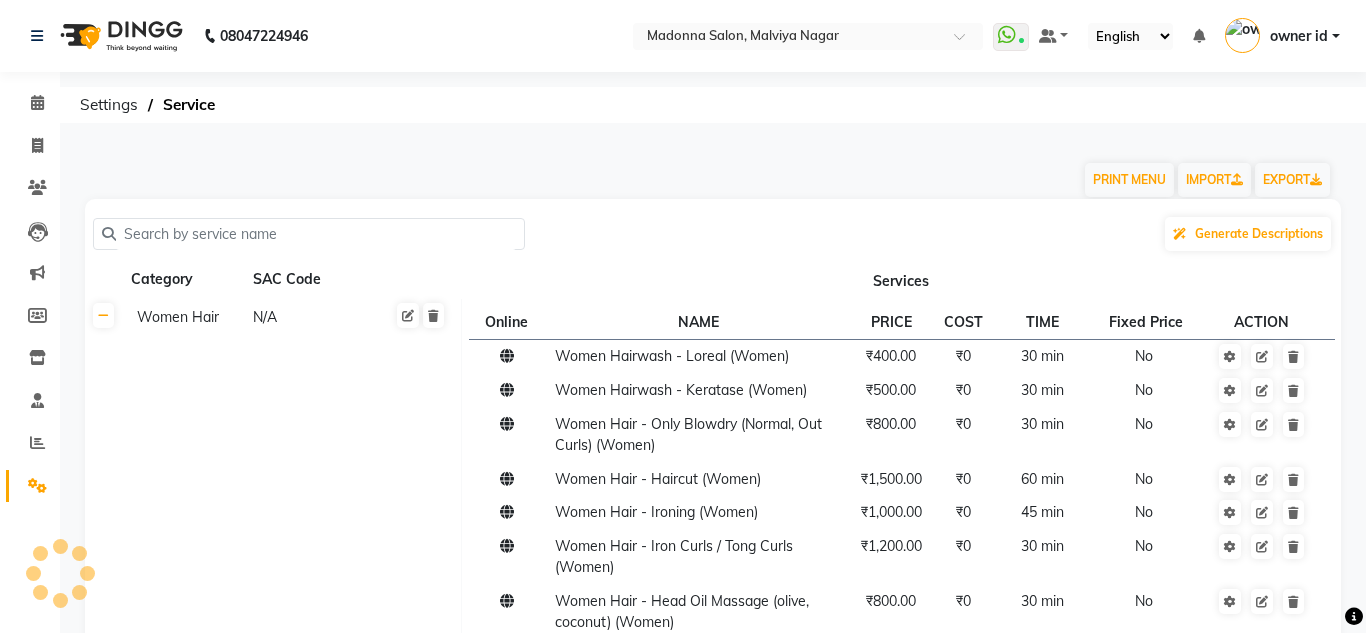 select on "en" 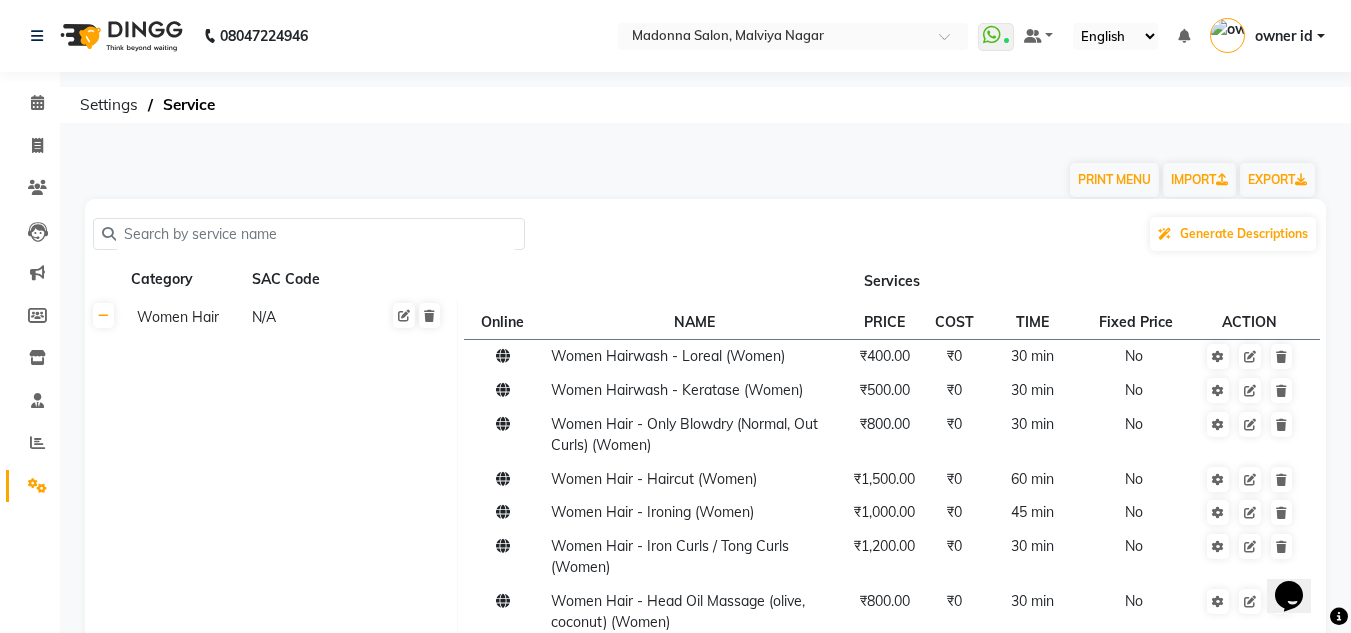 scroll, scrollTop: 0, scrollLeft: 0, axis: both 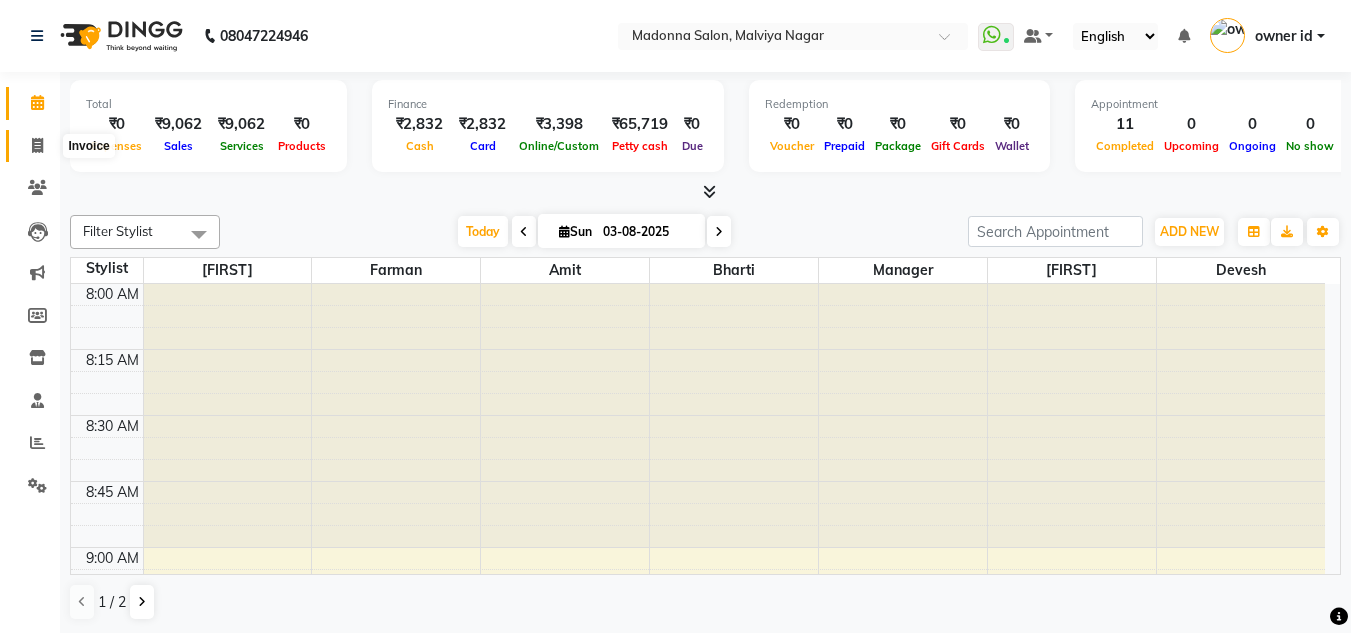 click 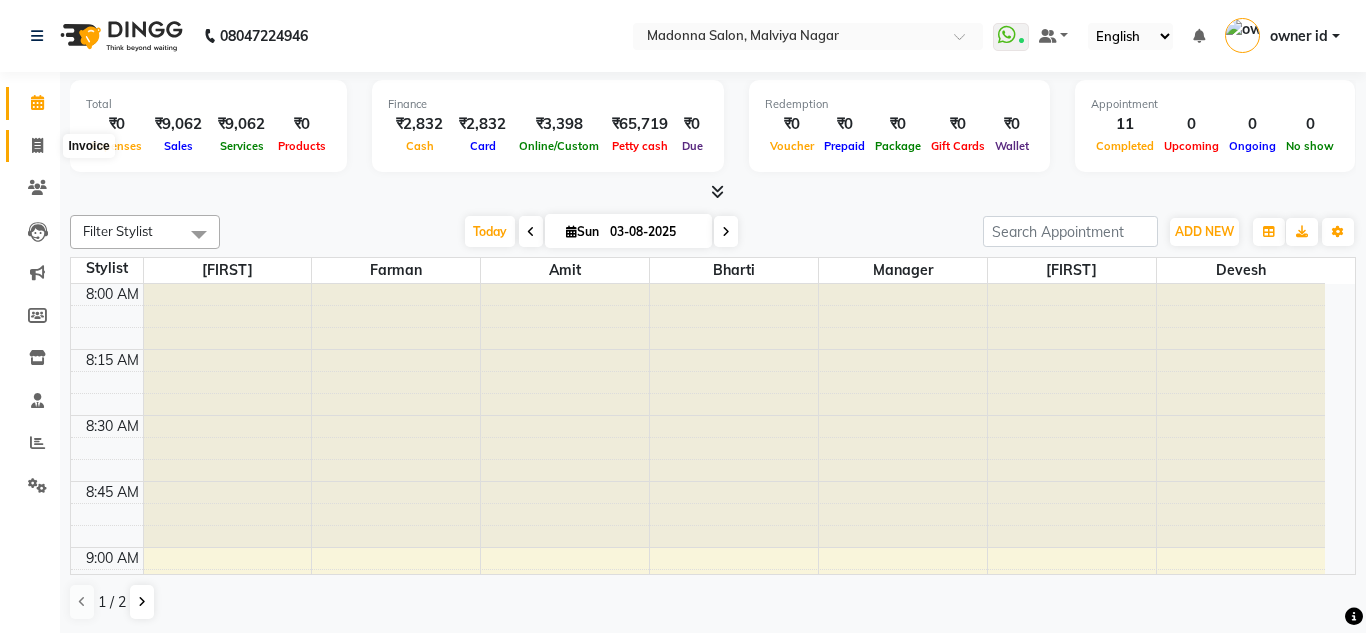 select on "8641" 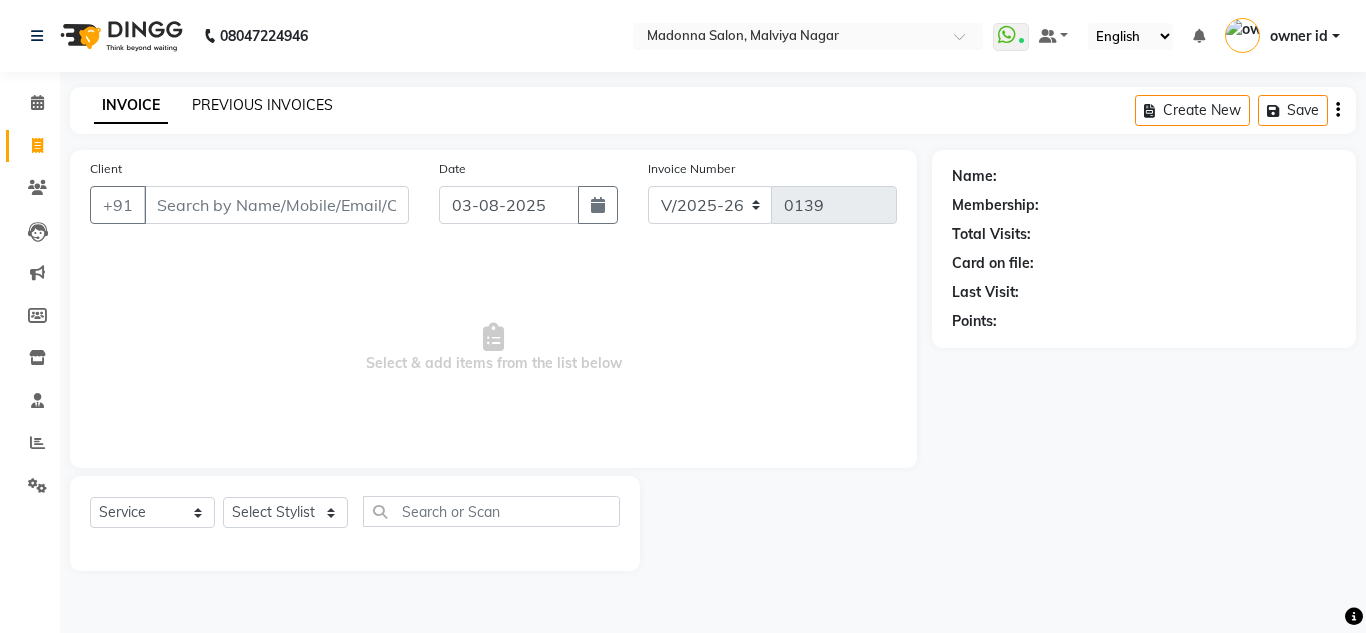 click on "PREVIOUS INVOICES" 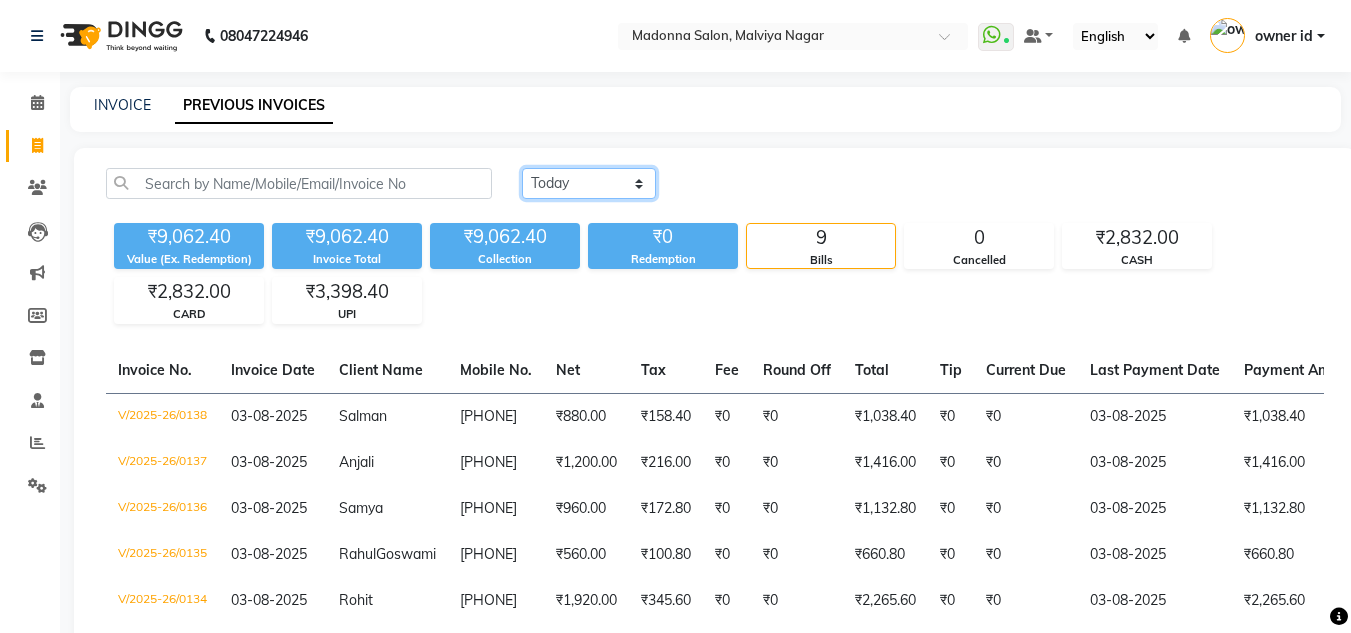 click on "Today Yesterday Custom Range" 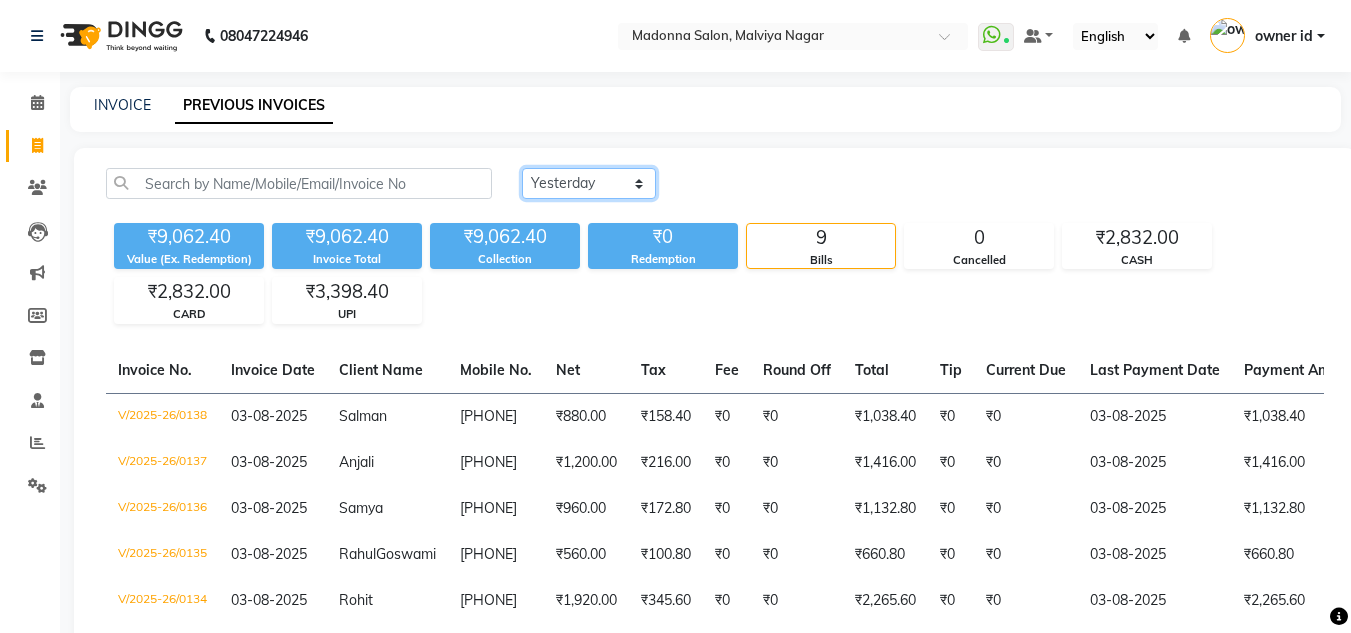 click on "Today Yesterday Custom Range" 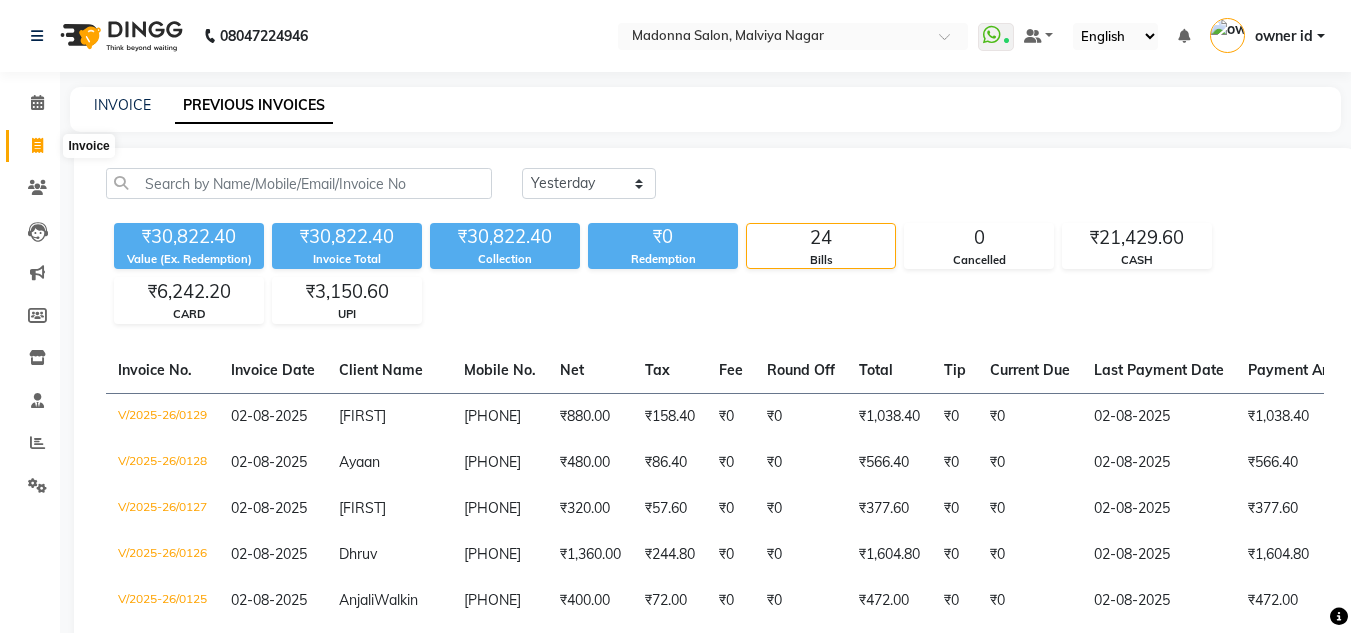click 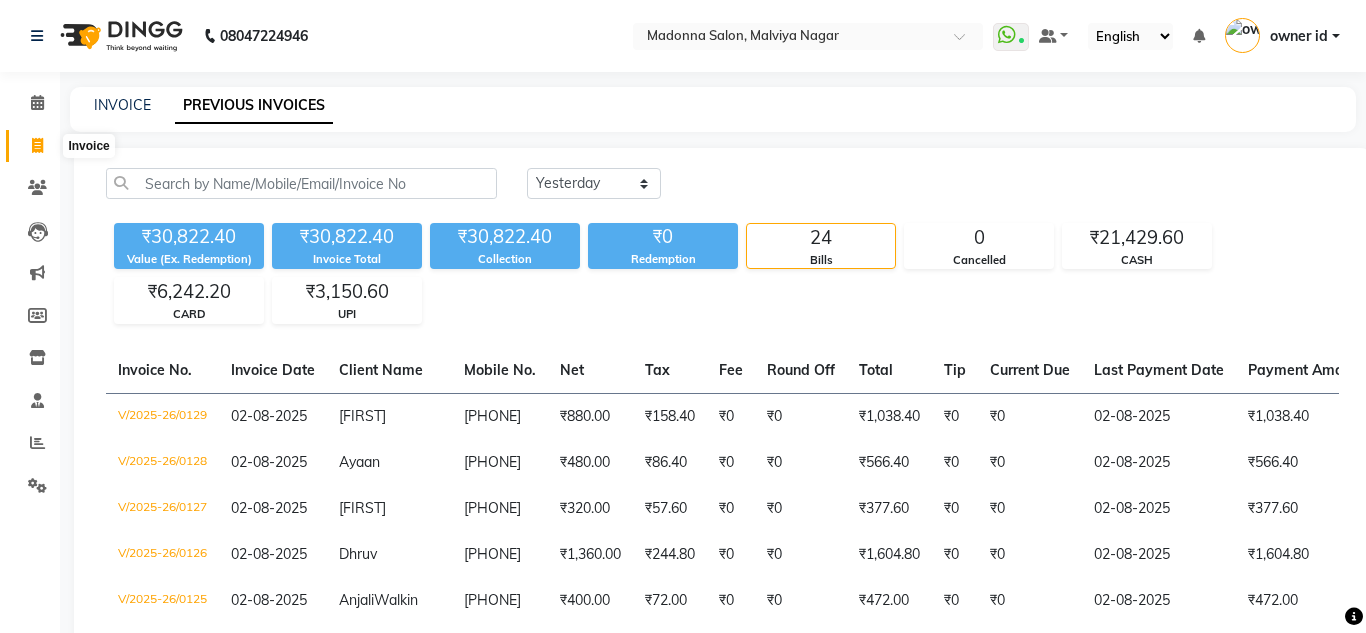select on "service" 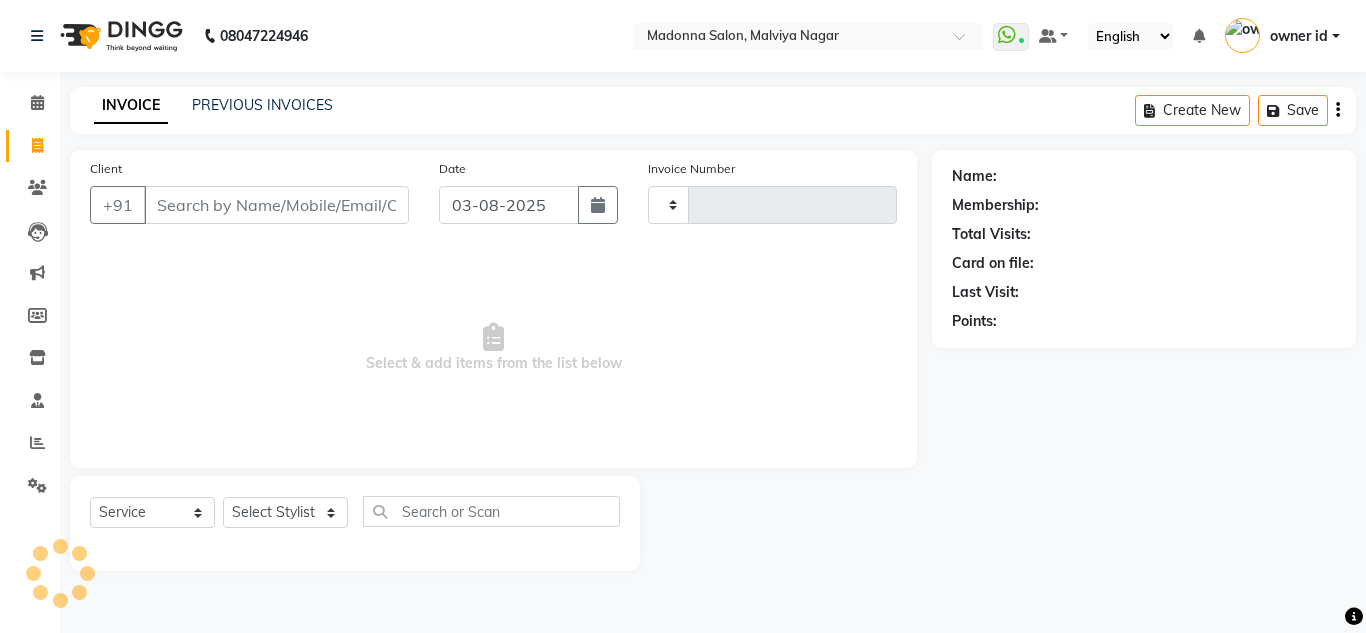 type on "0139" 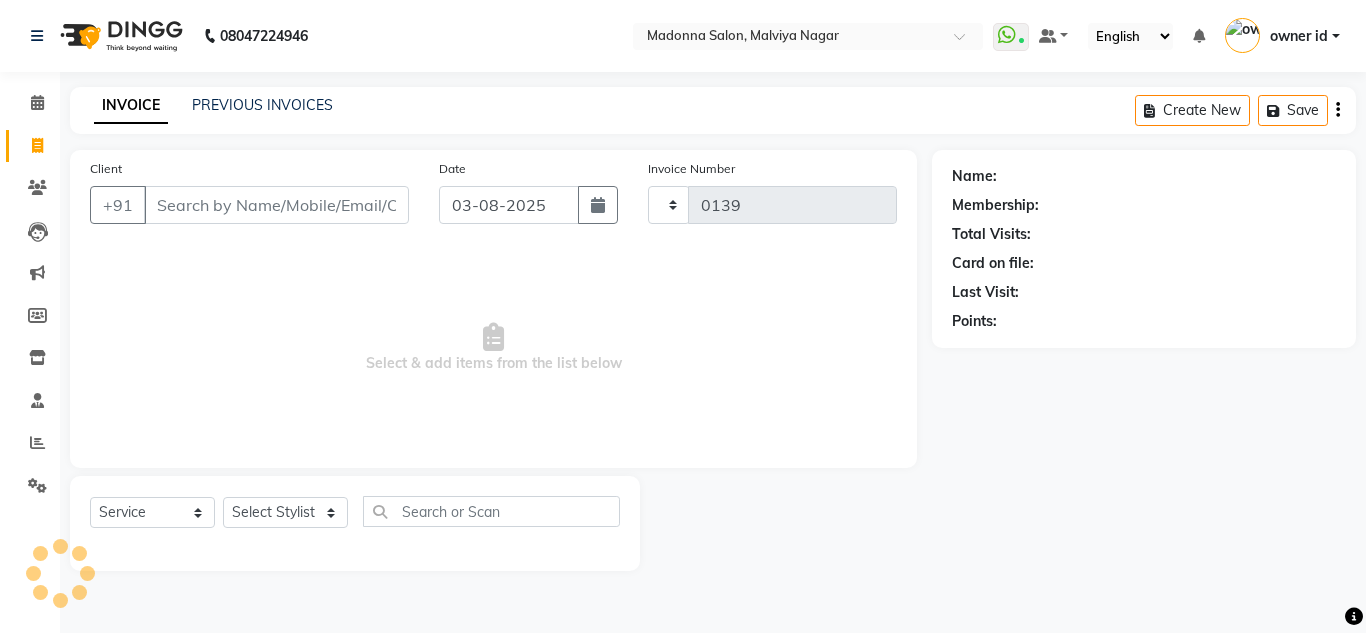 select on "8641" 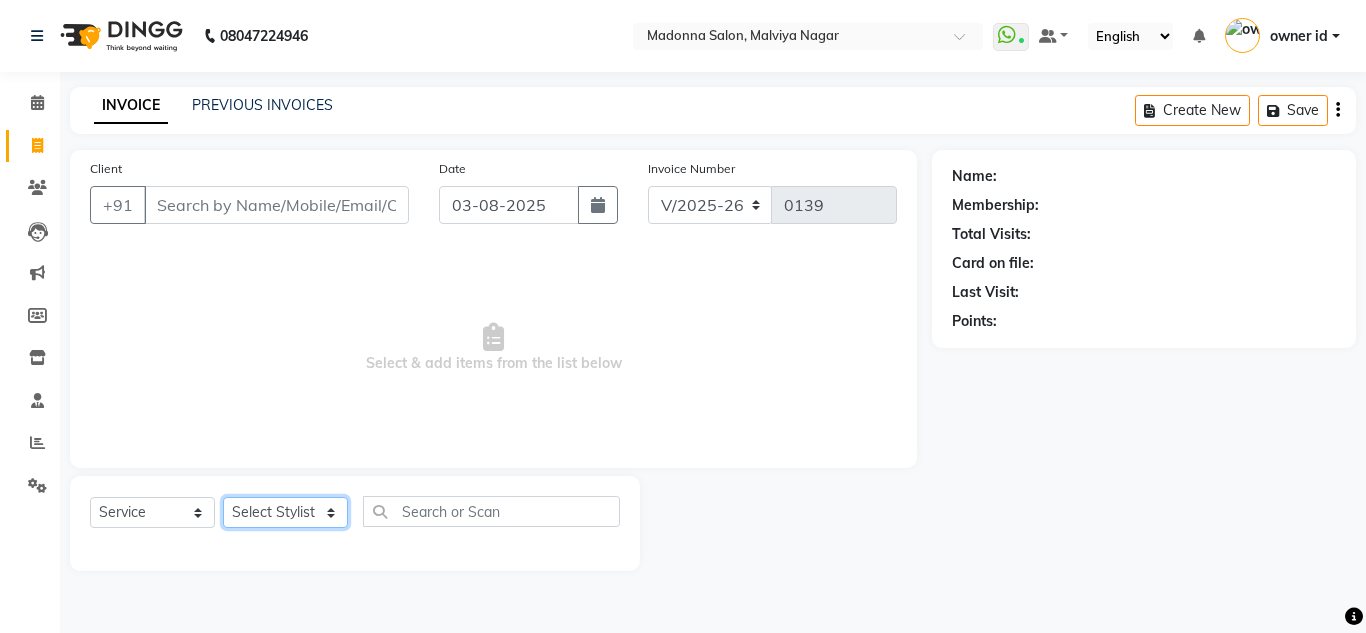 click on "Select Stylist Amit Bharti Devesh Farman Harsh  Jaikesh Manager Manoj Nitin Nails owner id Poonam Rihan" 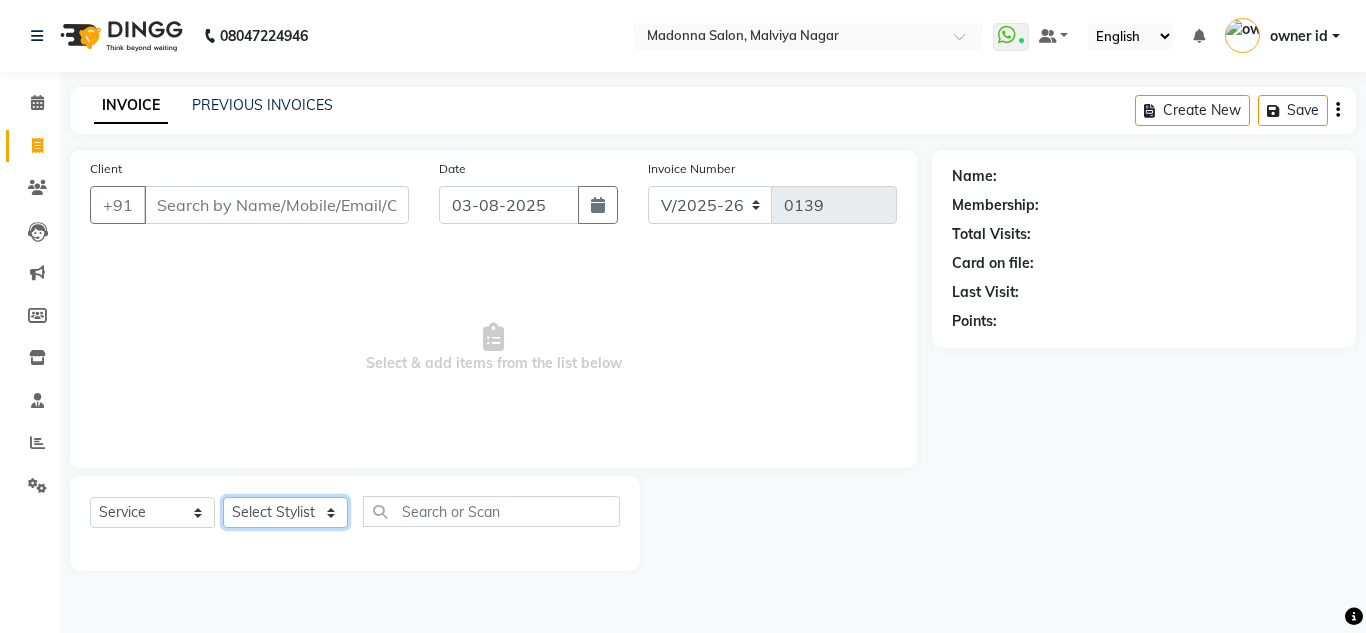 select on "86632" 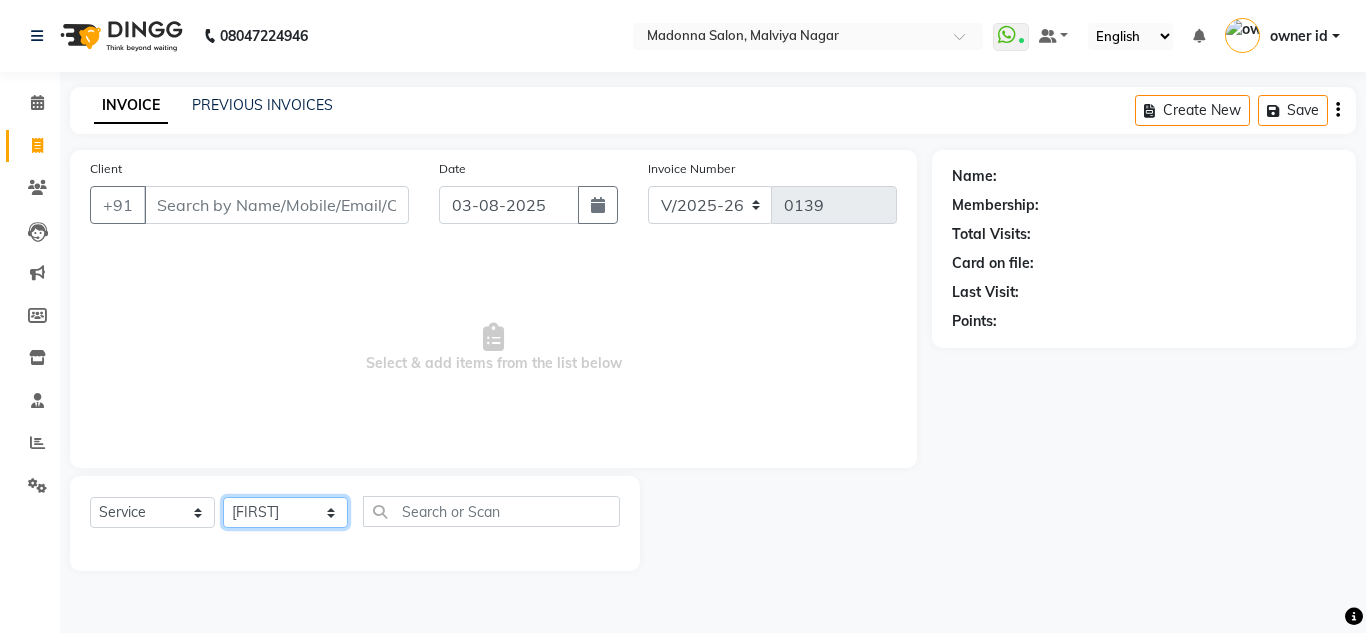 click on "Select Stylist Amit Bharti Devesh Farman Harsh  Jaikesh Manager Manoj Nitin Nails owner id Poonam Rihan" 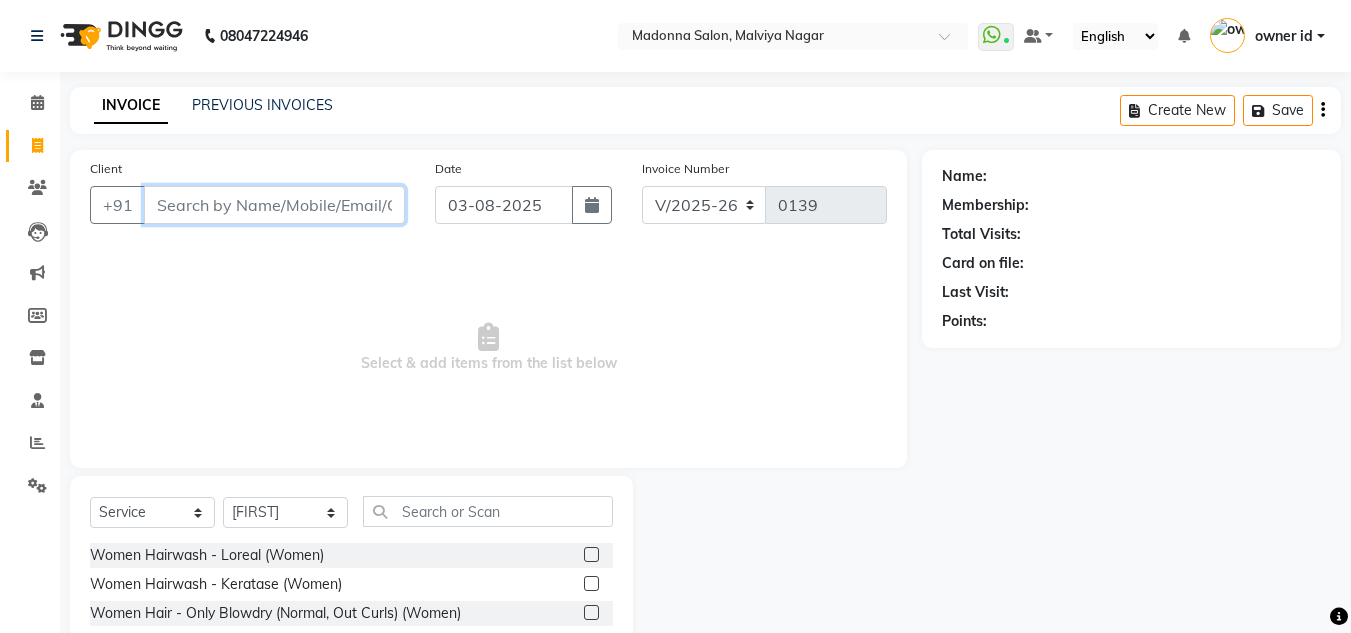 click on "Client" at bounding box center [274, 205] 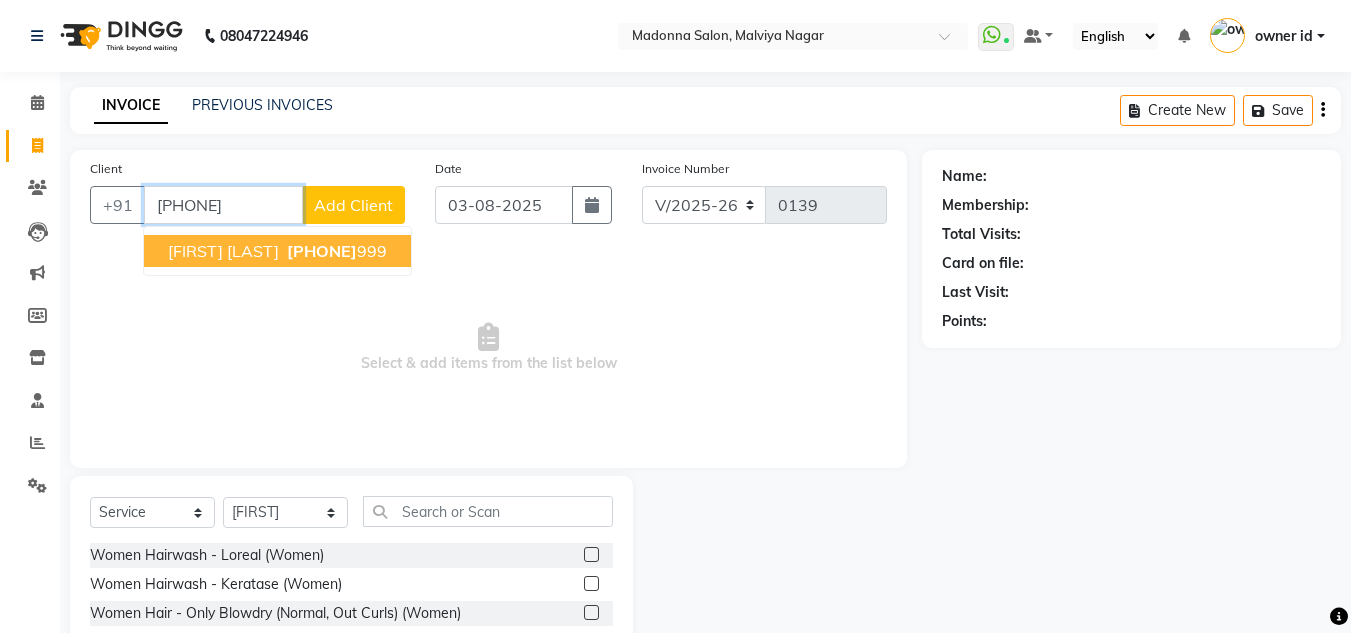 click on "[PHONE]" at bounding box center [322, 251] 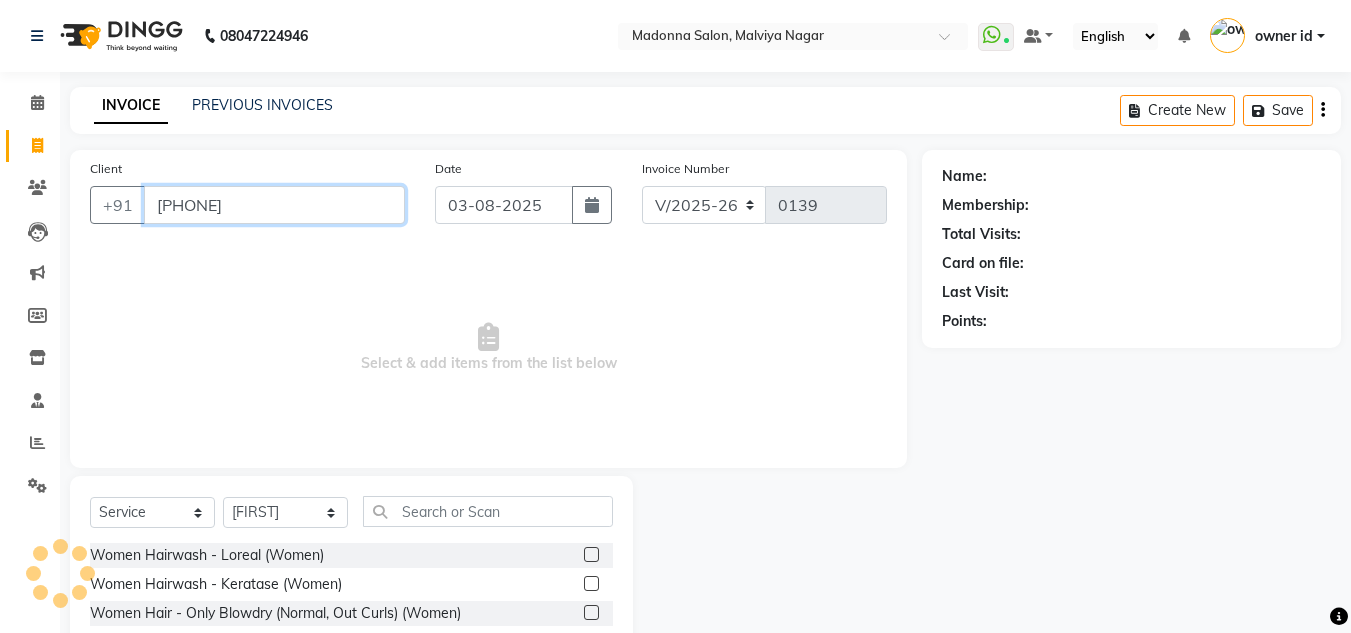 type on "[PHONE]" 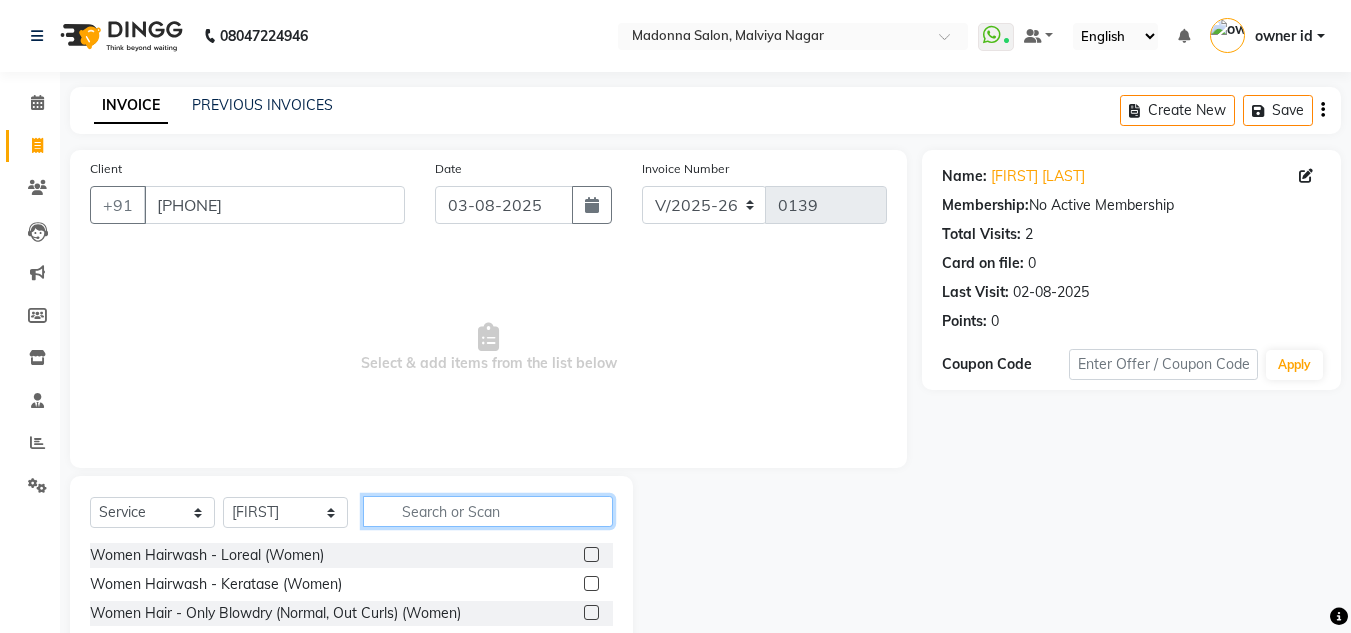 click 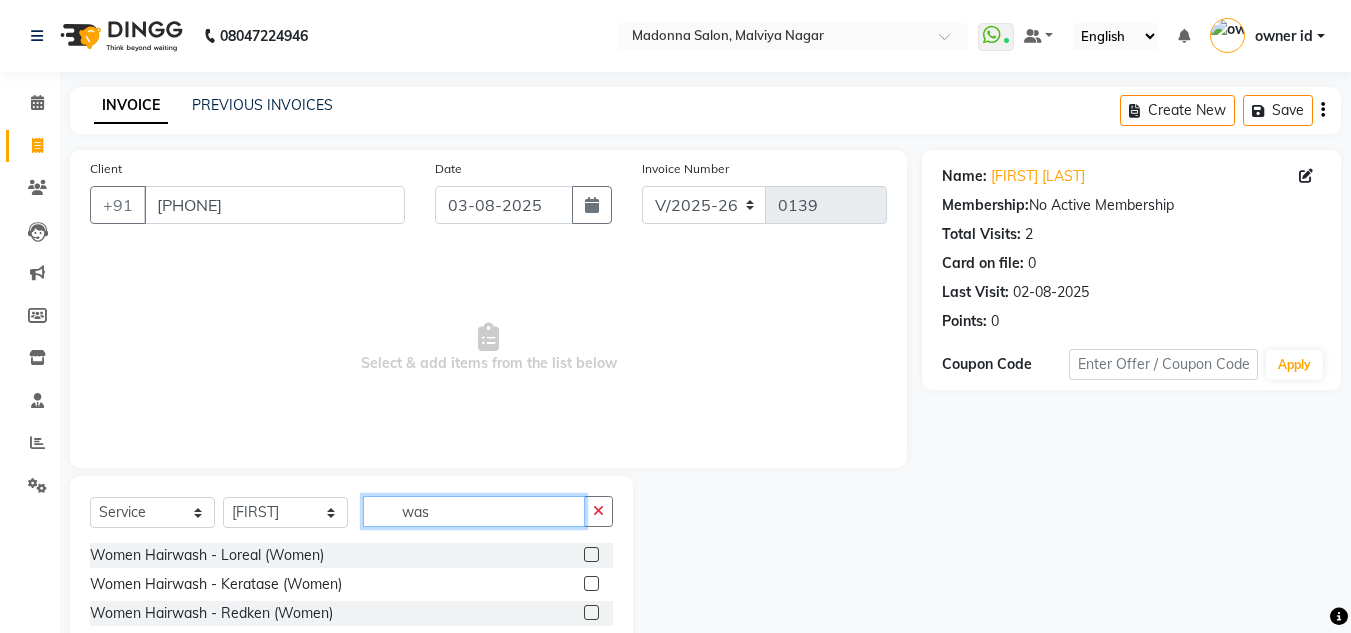 type on "was" 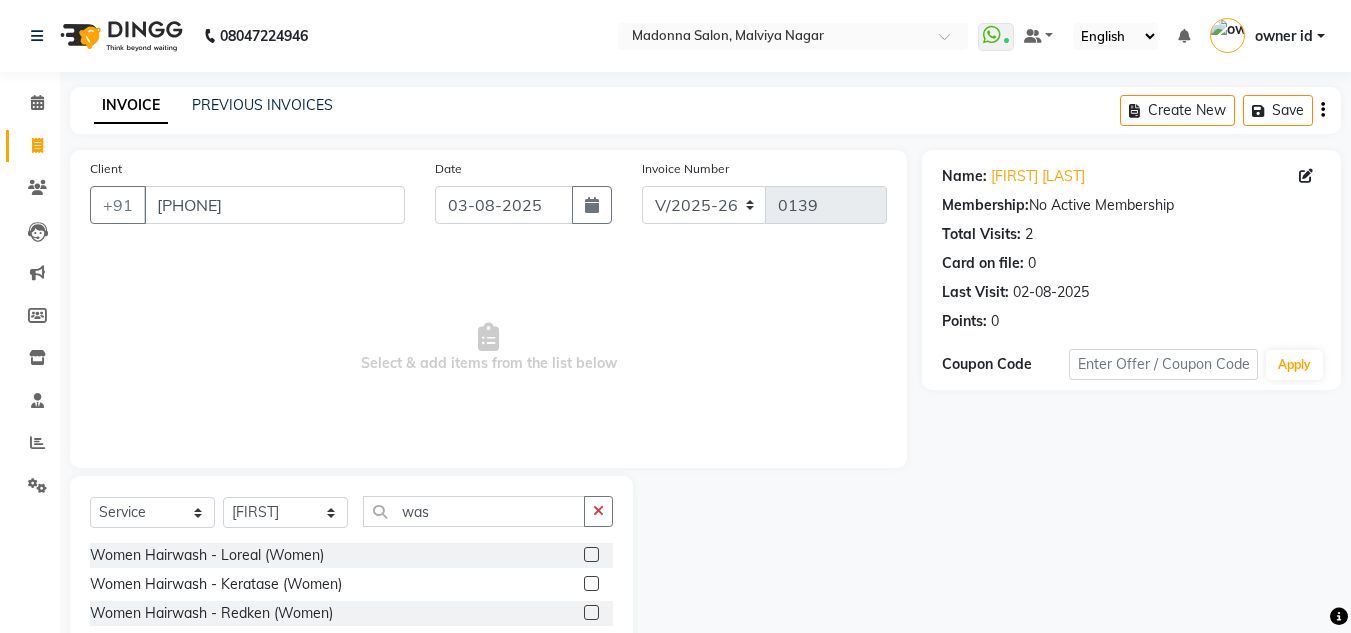 click 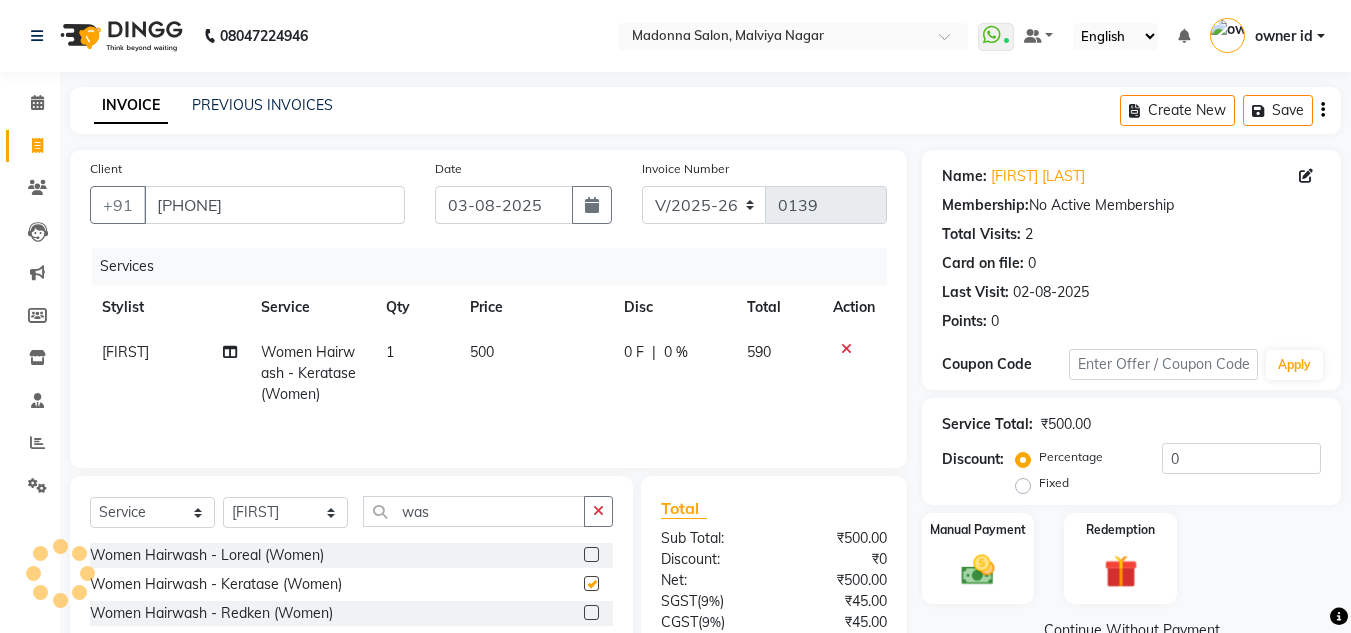 checkbox on "false" 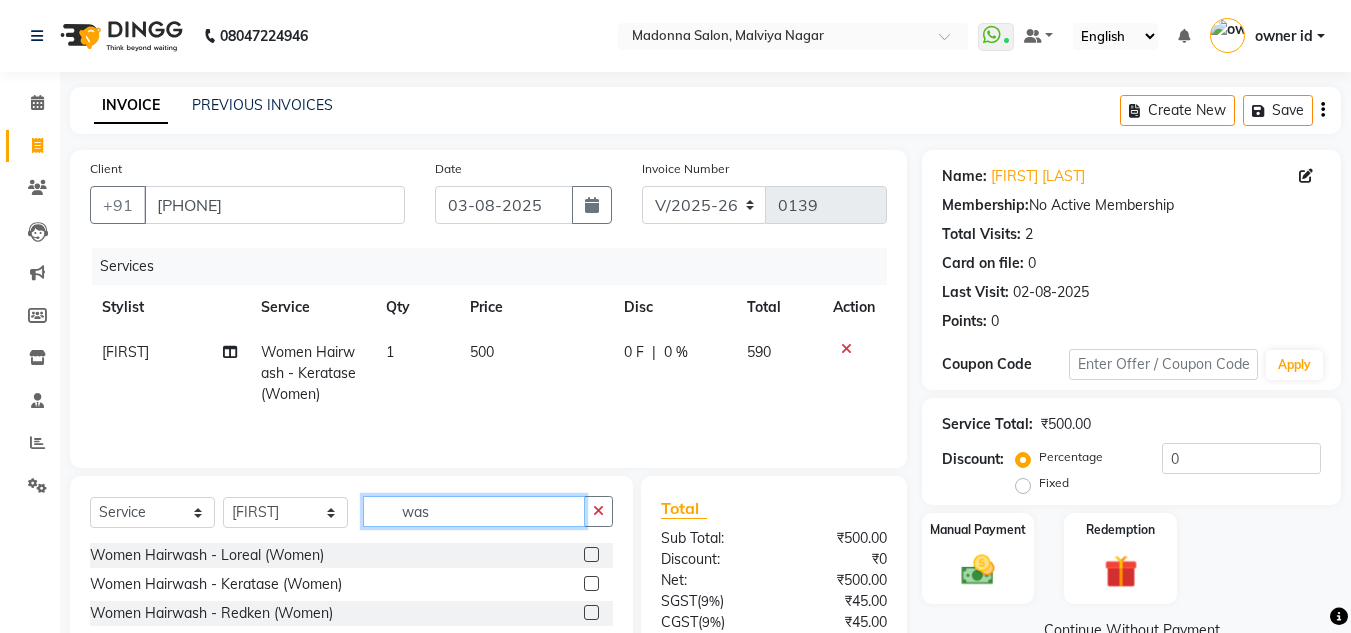 click on "was" 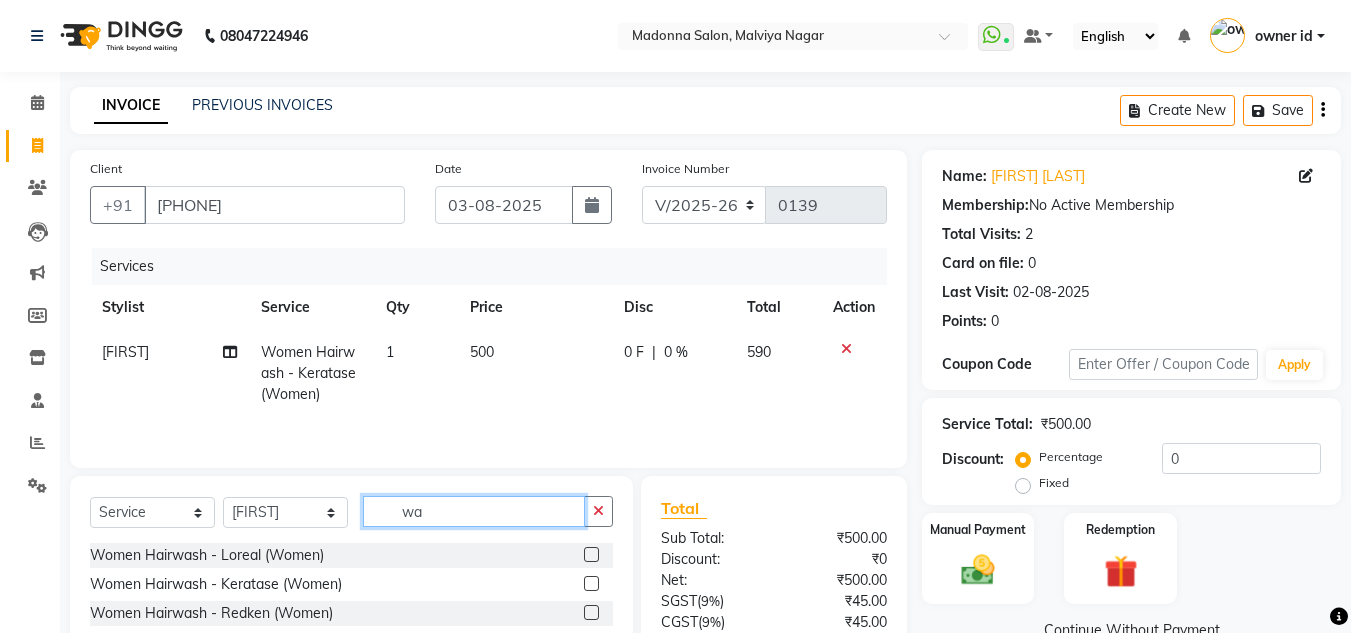 type on "w" 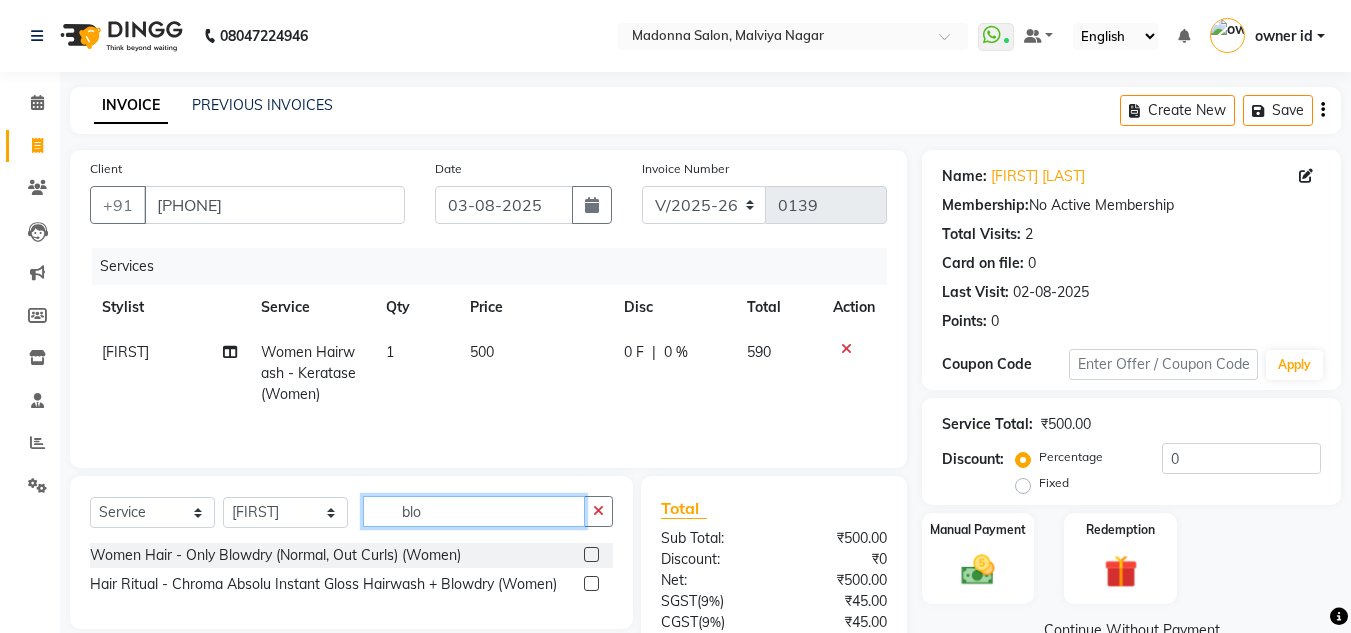 type on "blo" 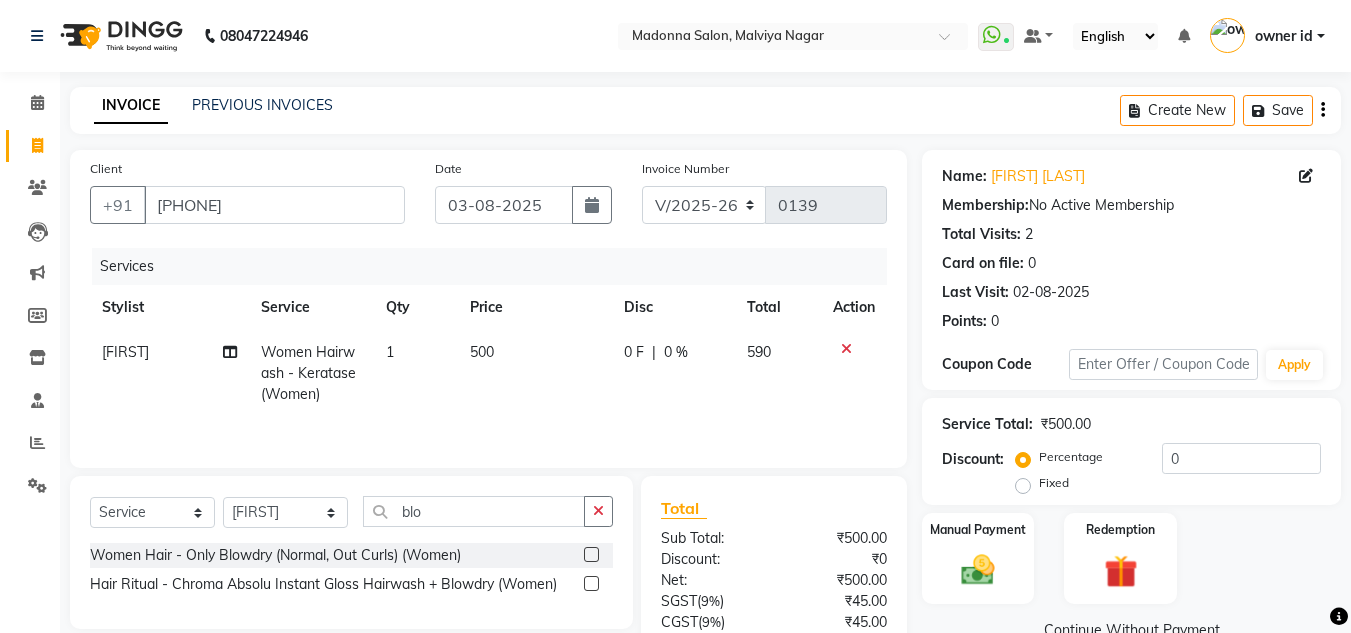 click 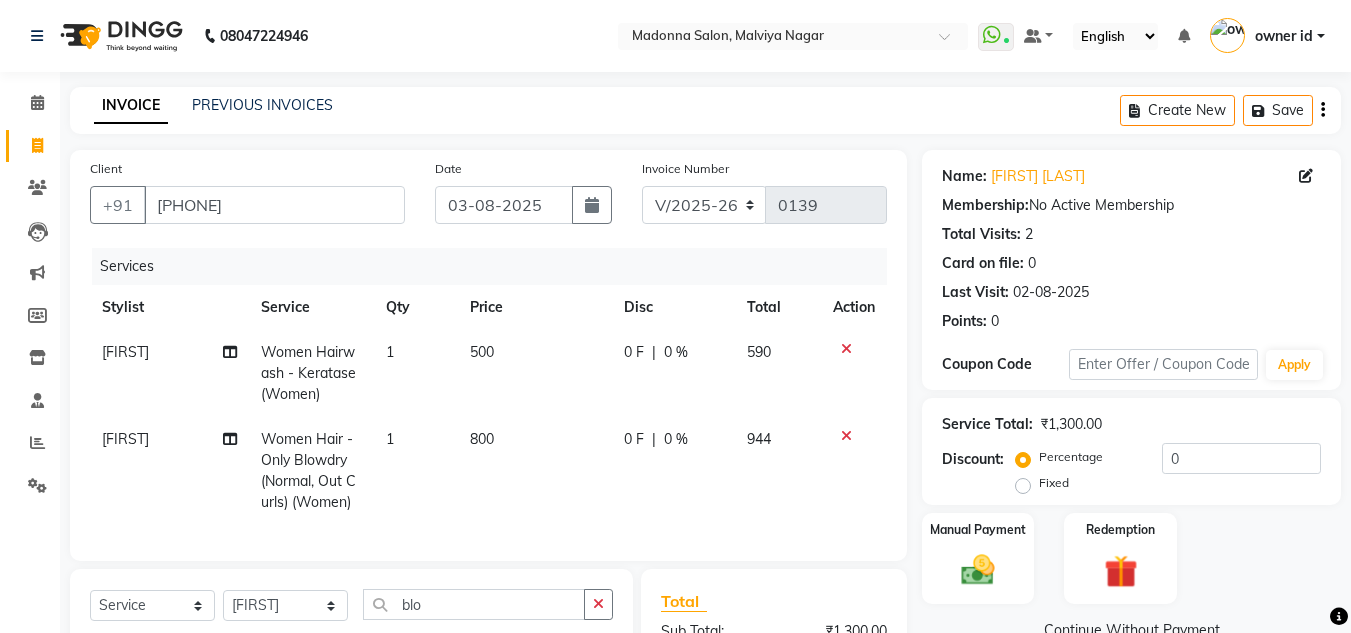 checkbox on "false" 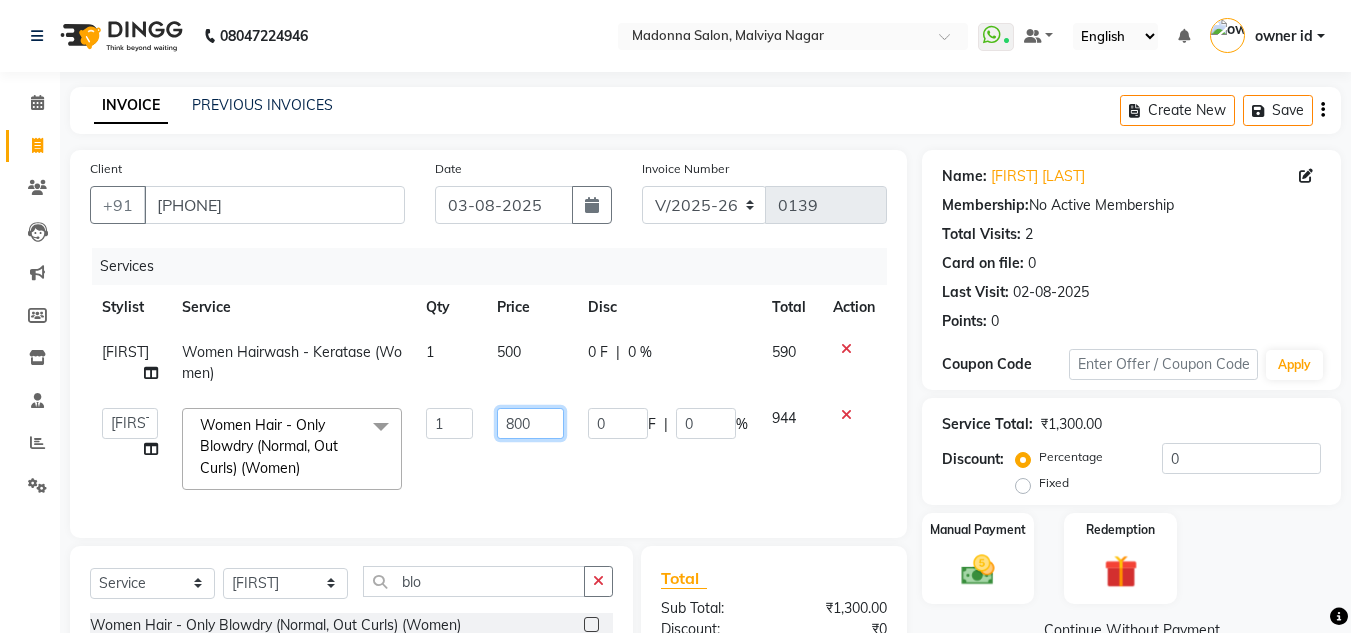 click on "800" 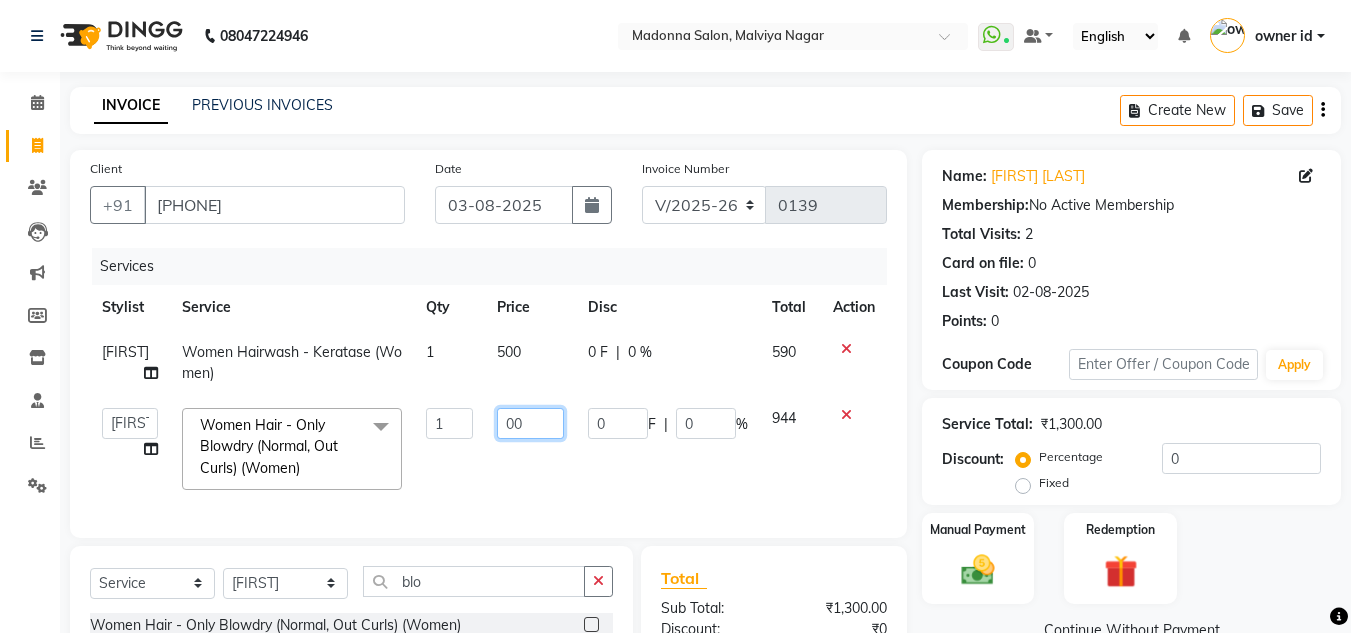 type on "600" 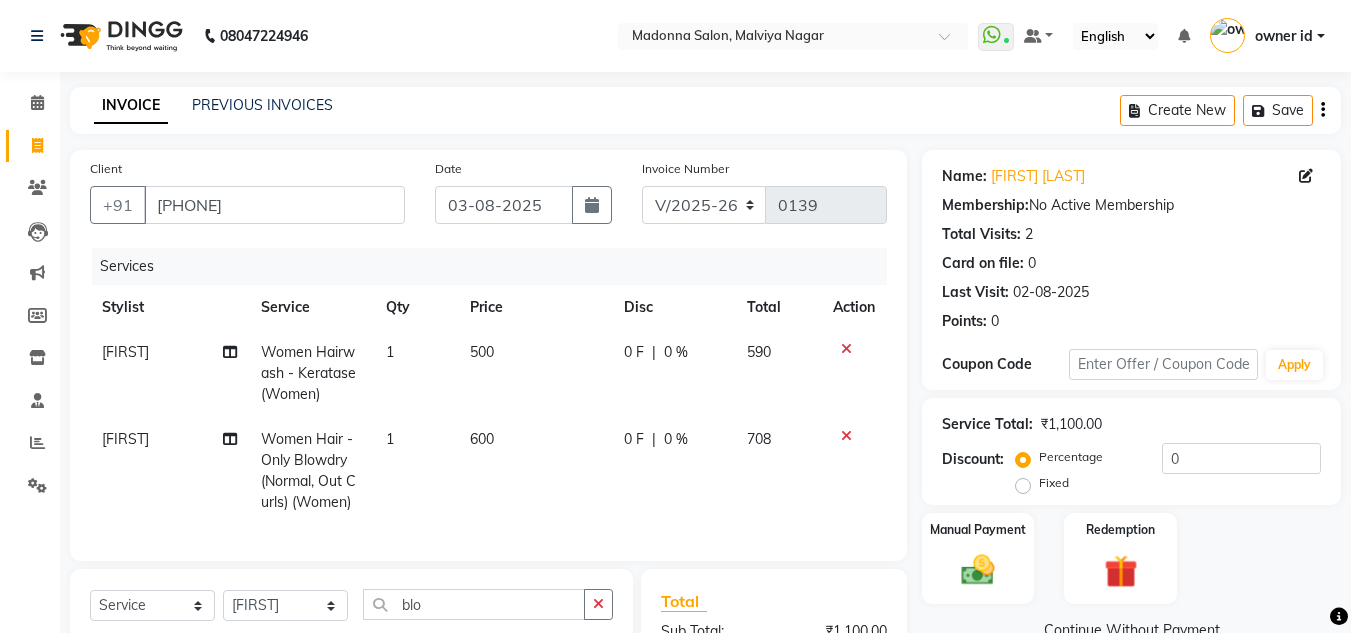 click on "600" 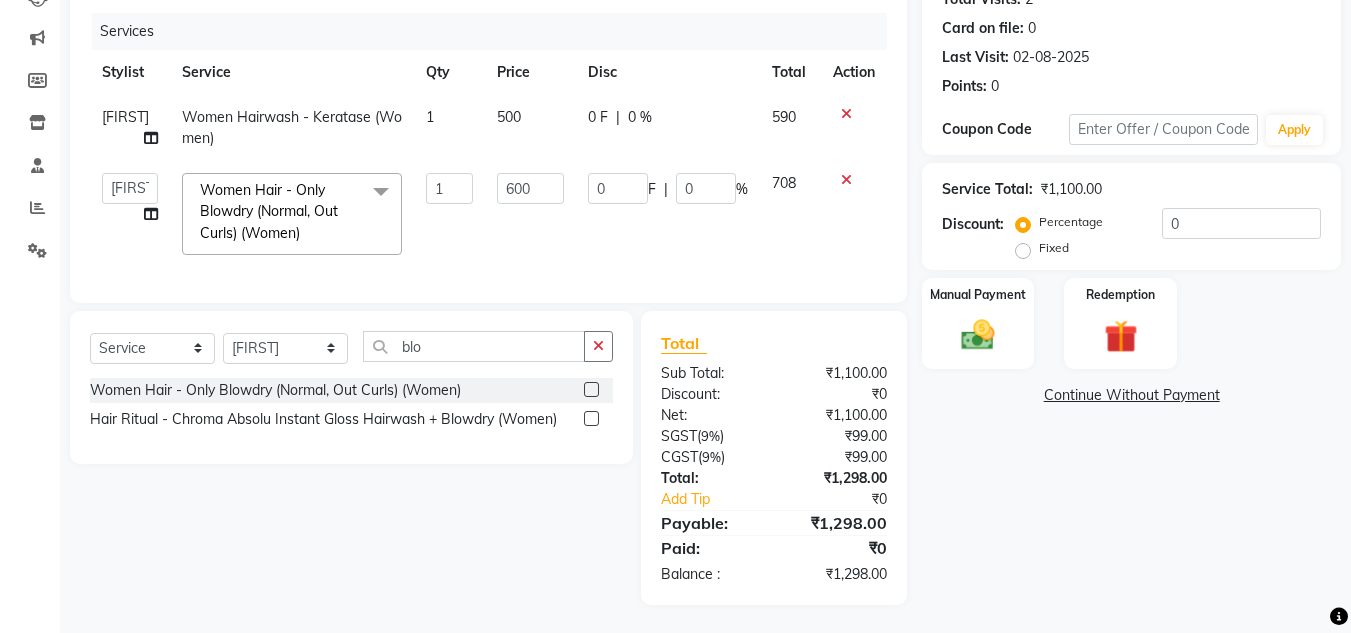 scroll, scrollTop: 252, scrollLeft: 0, axis: vertical 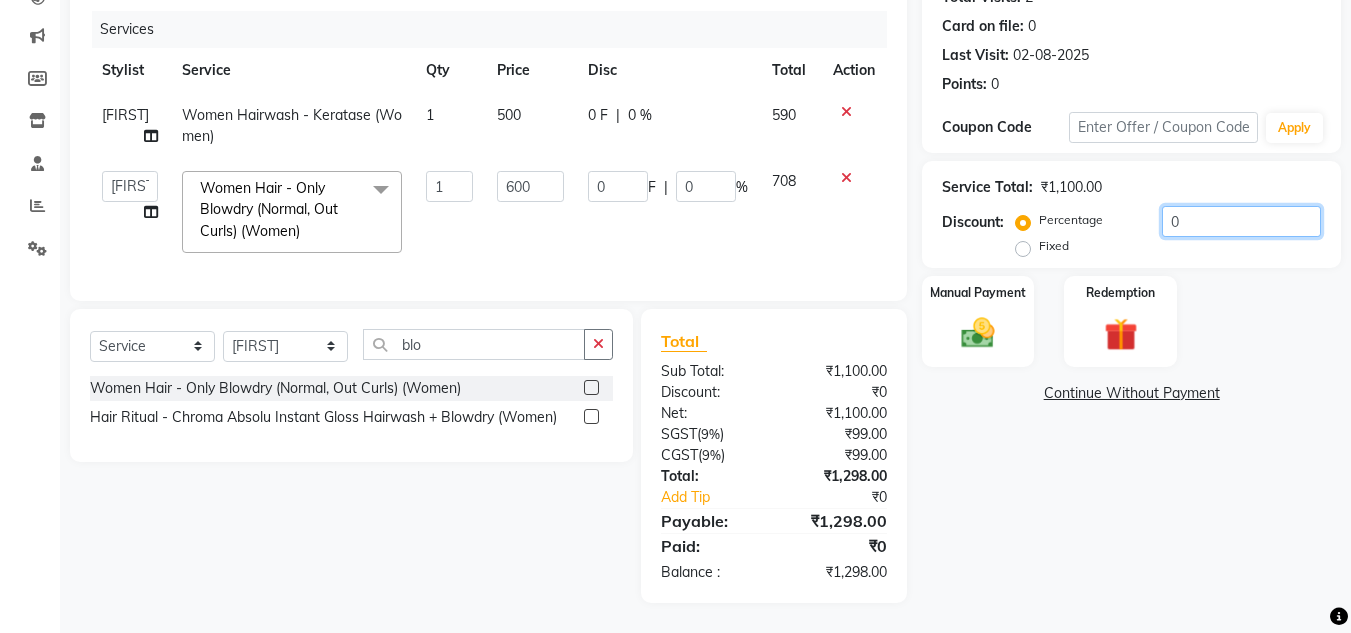 click on "0" 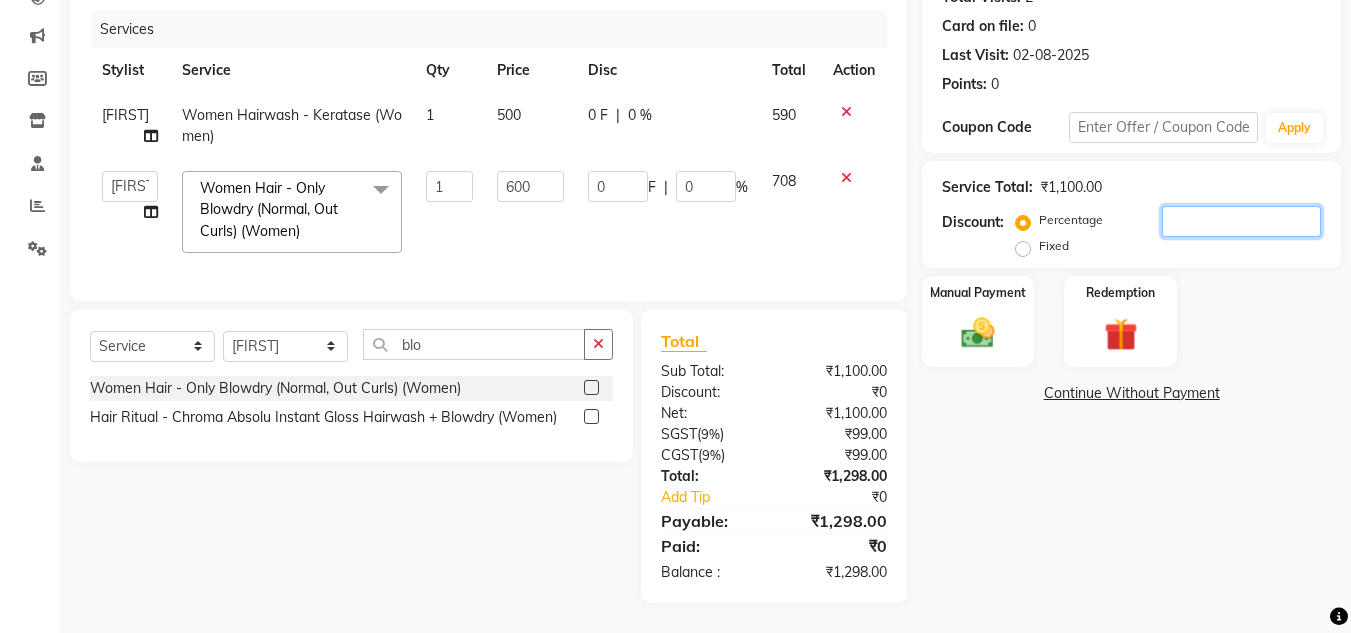 type on "2" 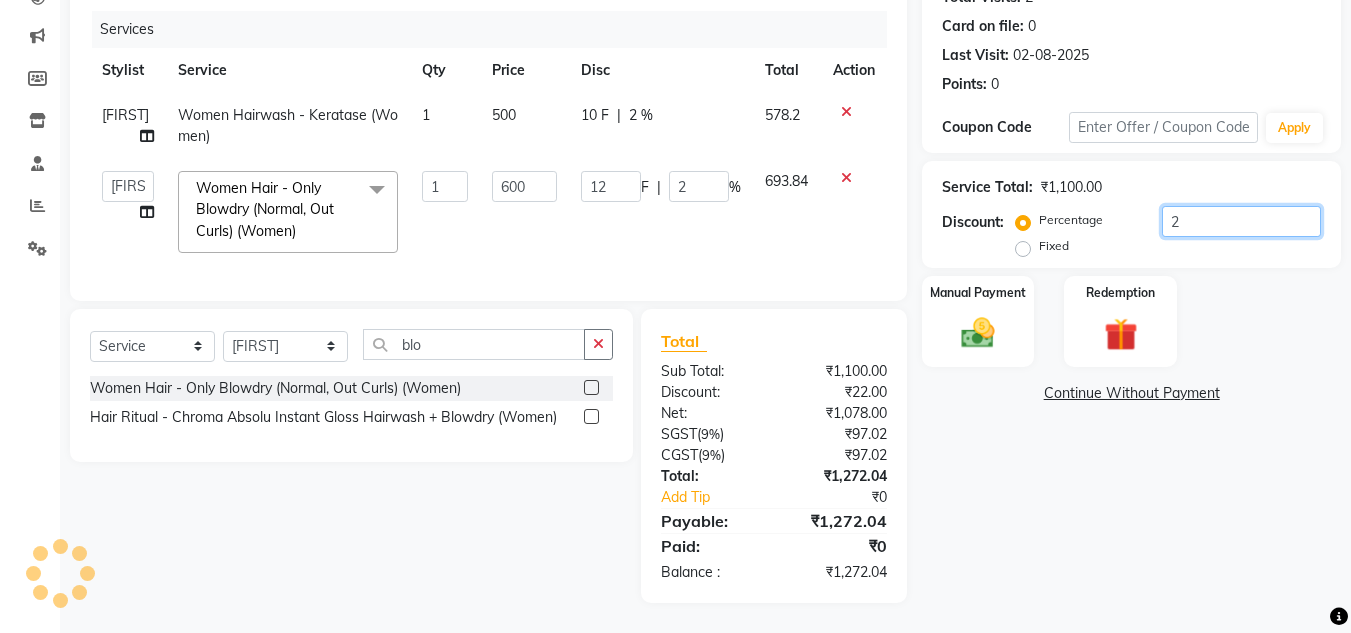 type on "20" 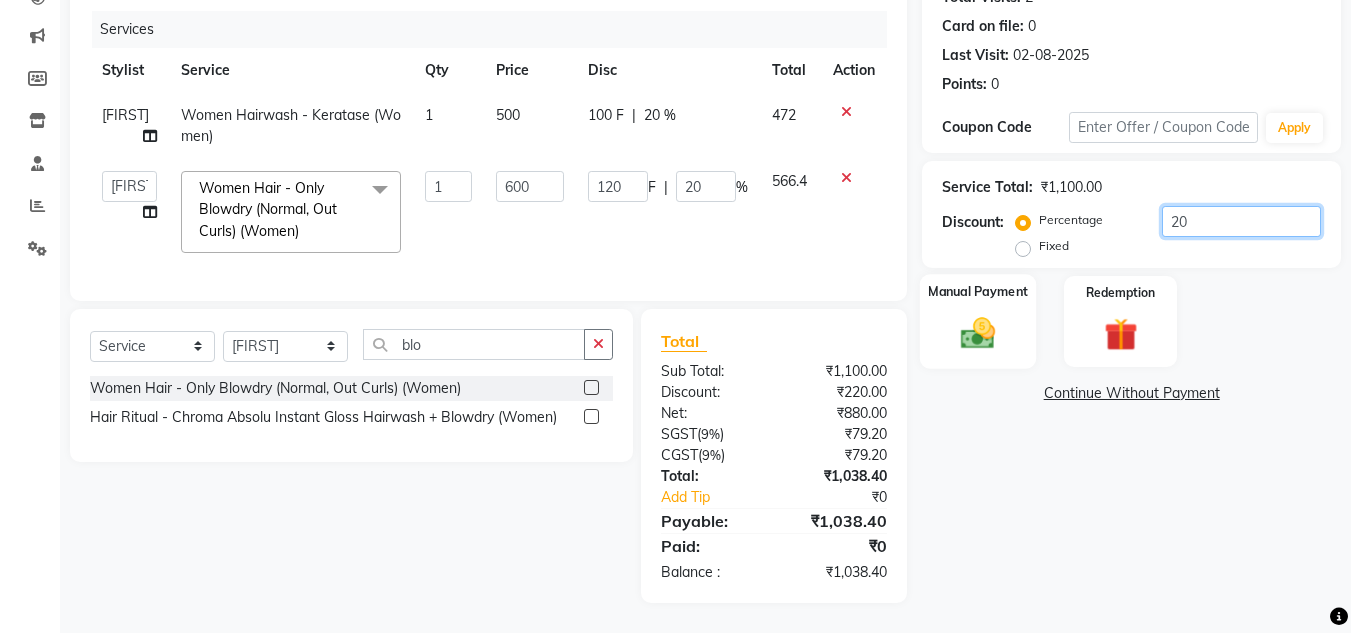 type on "20" 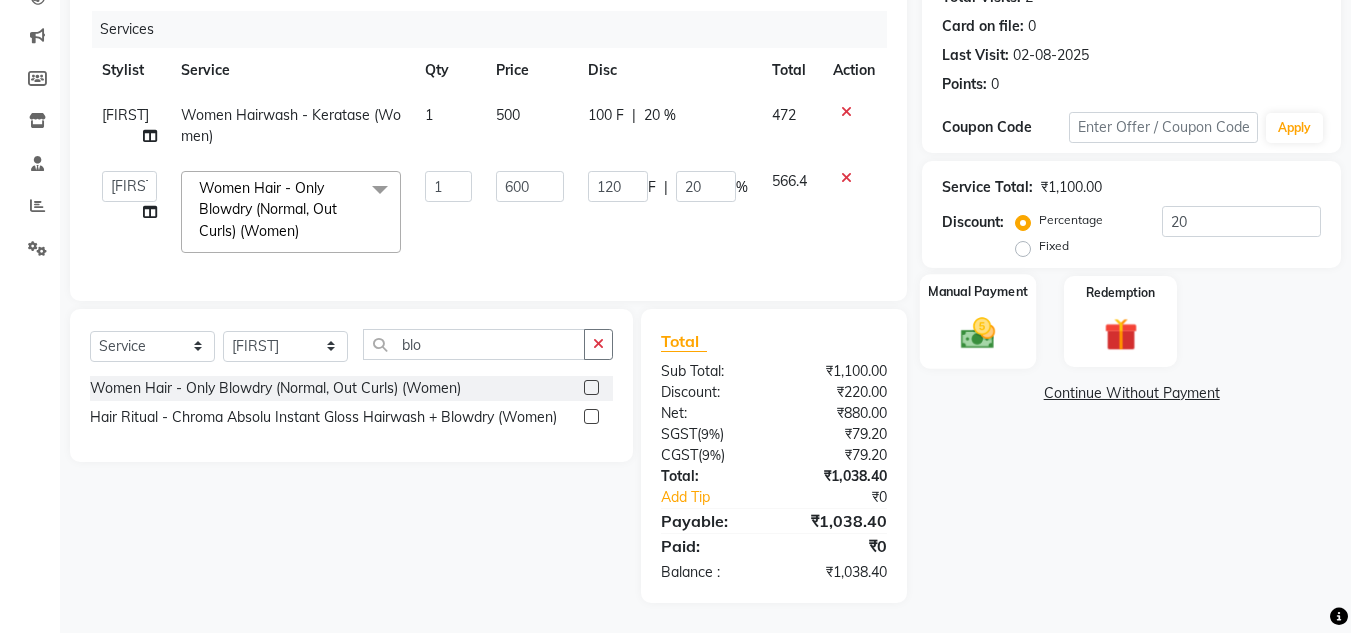 click 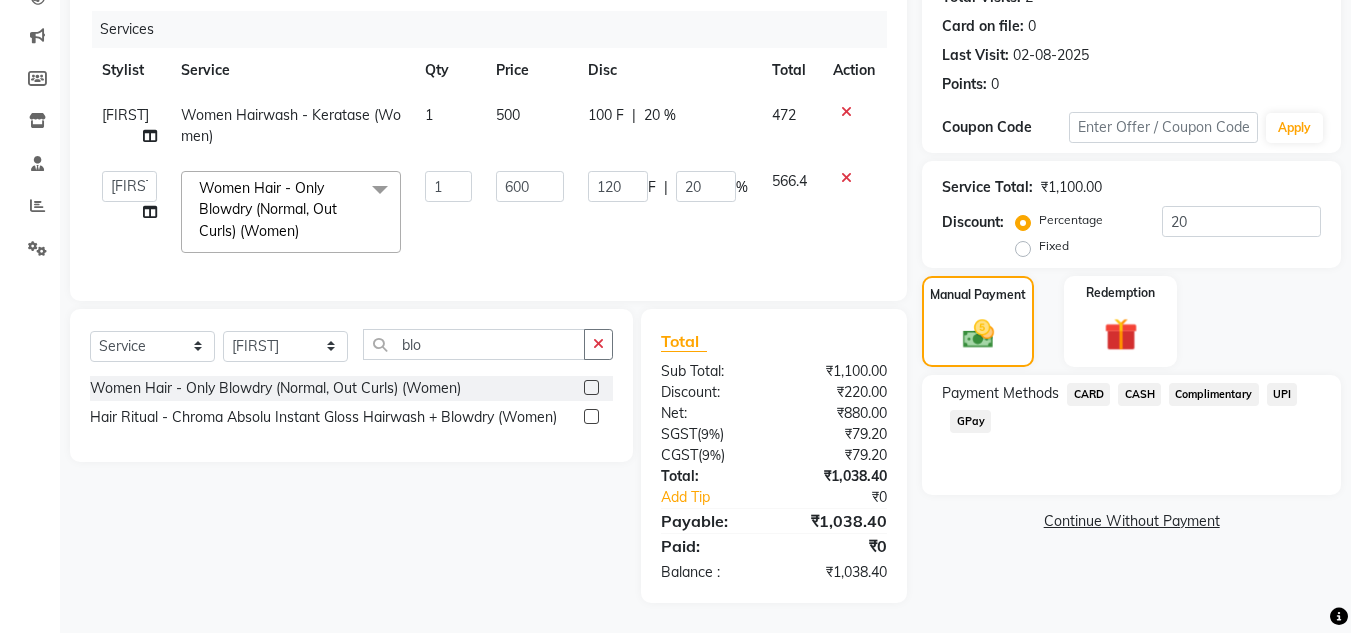 click on "CASH" 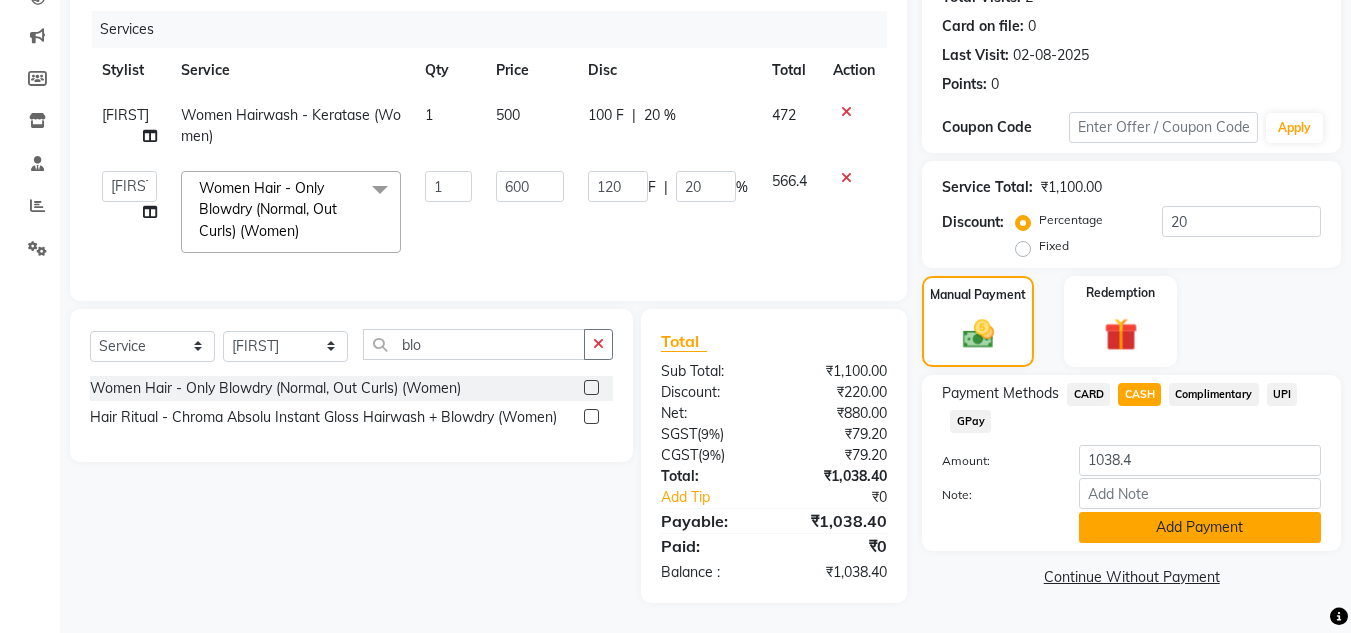 click on "Add Payment" 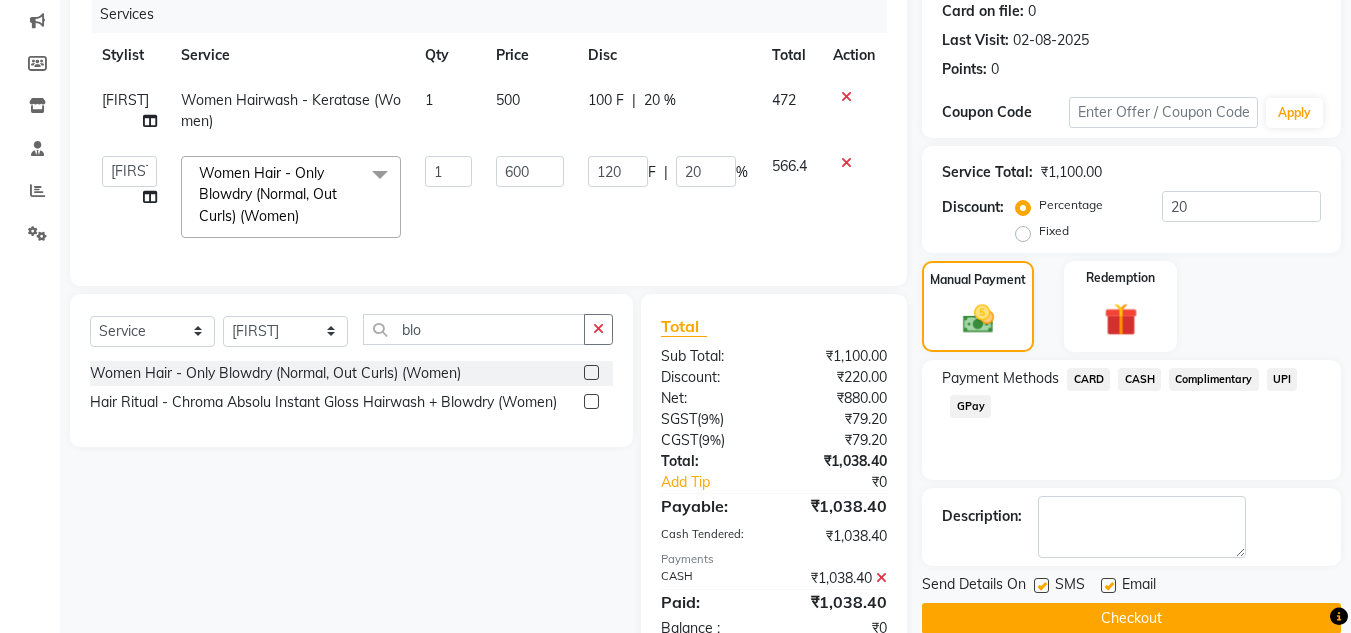 scroll, scrollTop: 323, scrollLeft: 0, axis: vertical 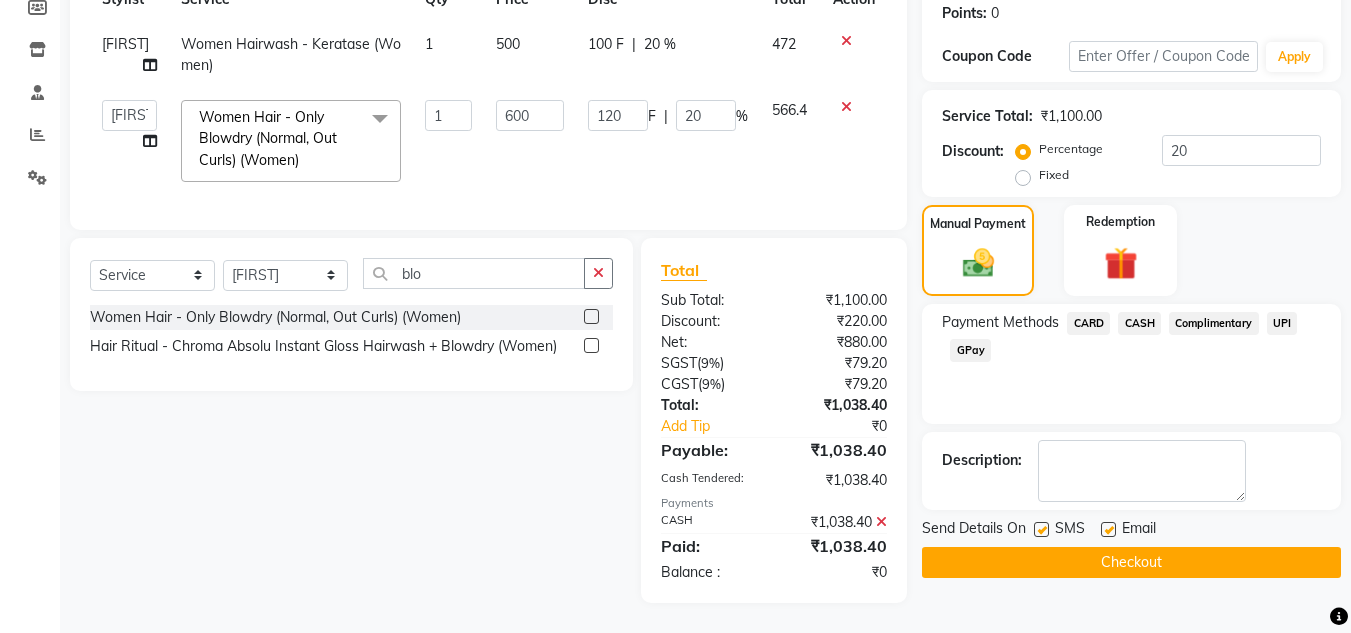 click on "Checkout" 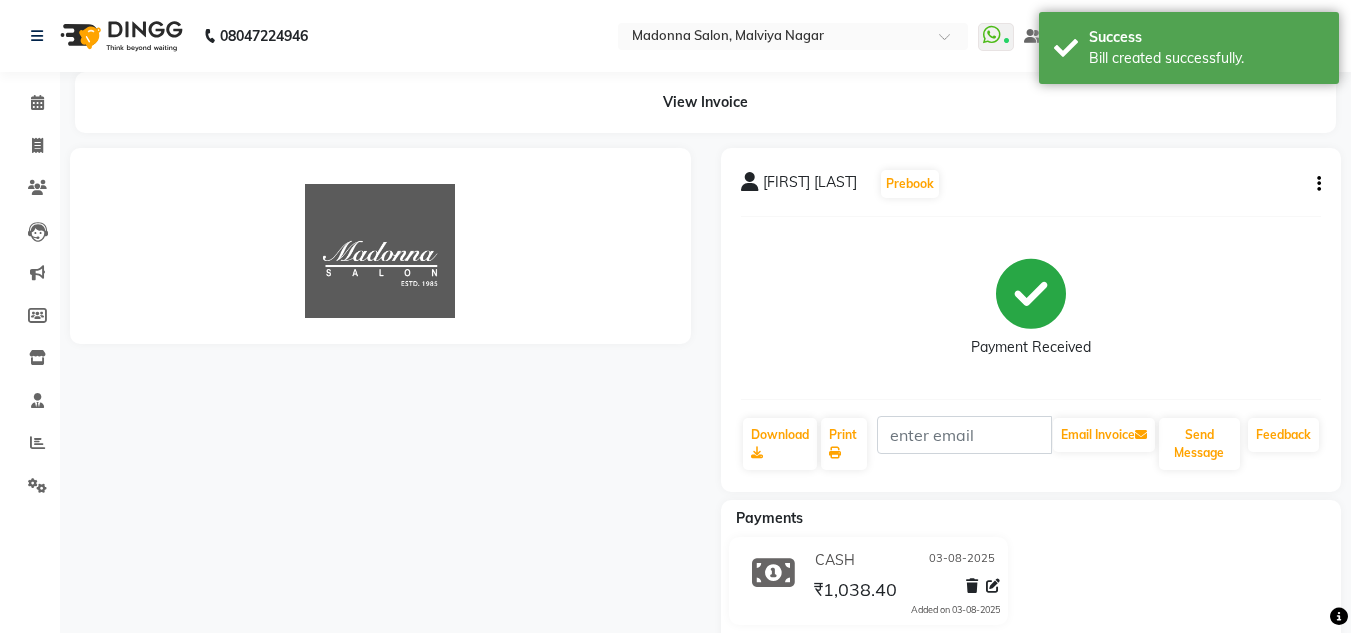 scroll, scrollTop: 0, scrollLeft: 0, axis: both 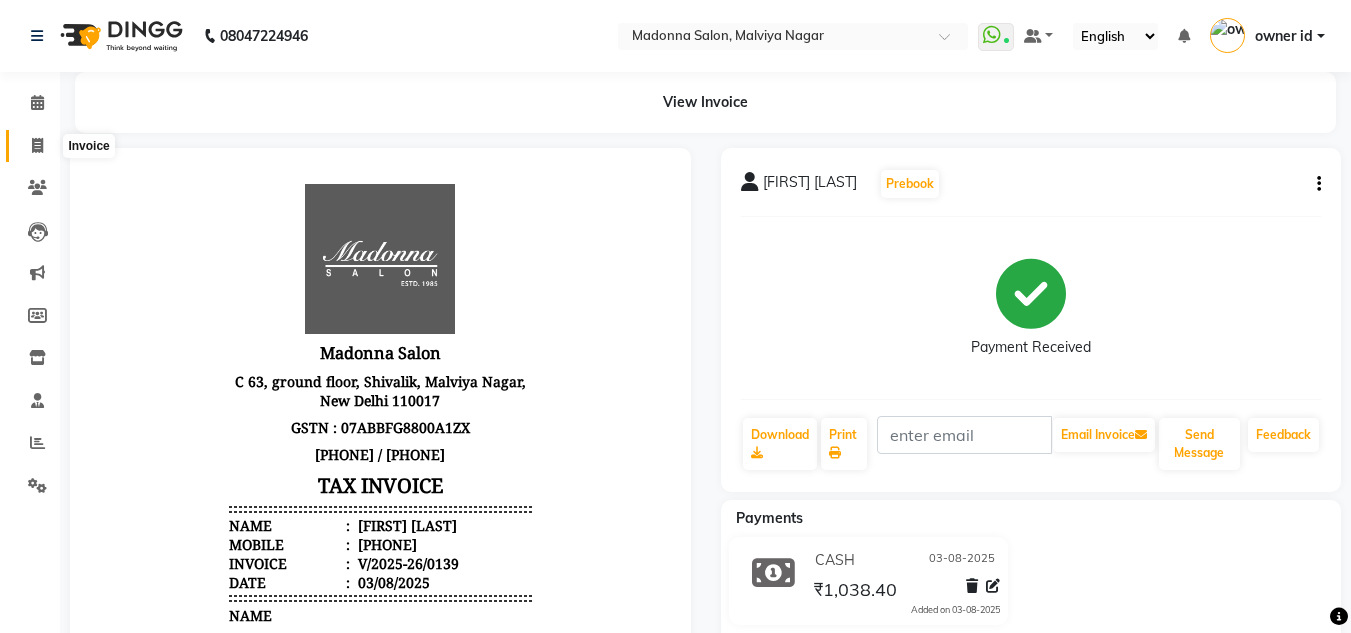 click 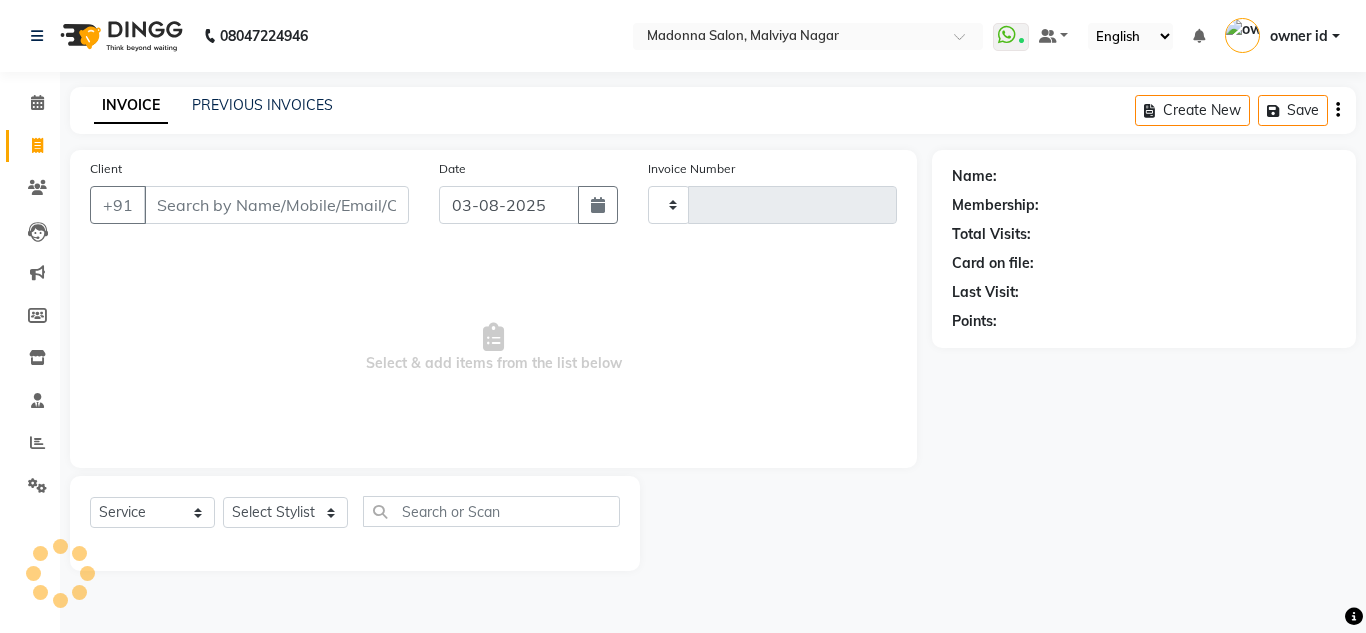 type on "0140" 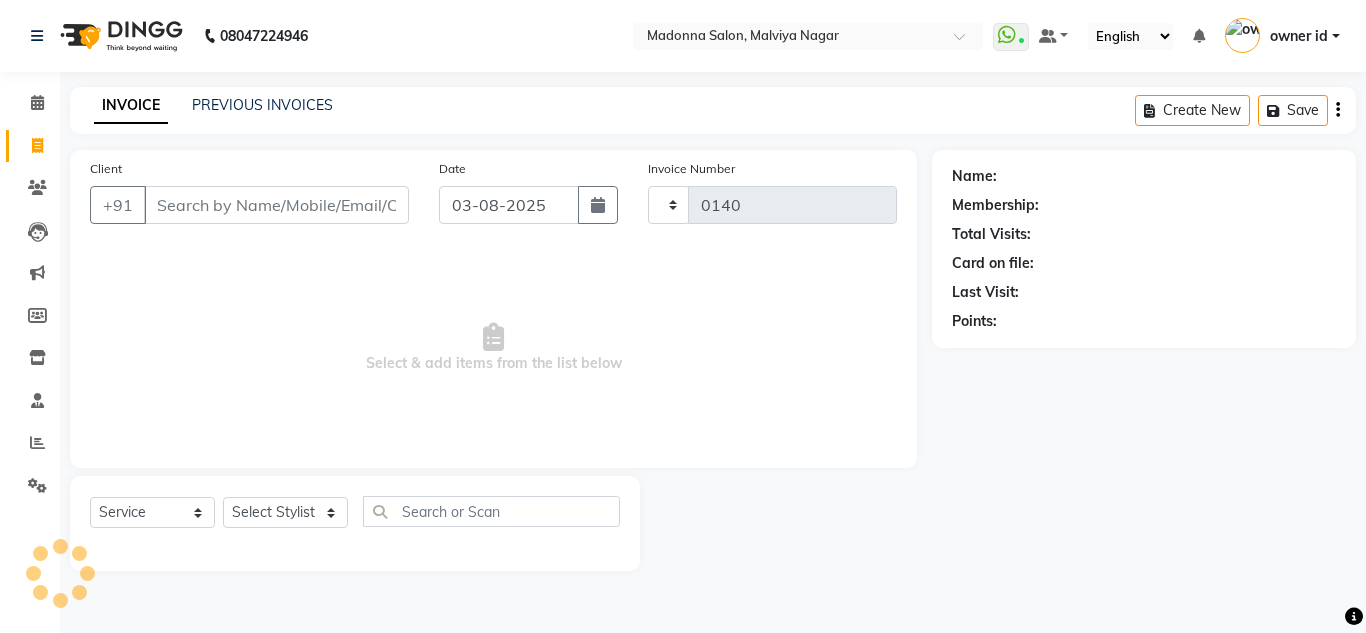 select on "8641" 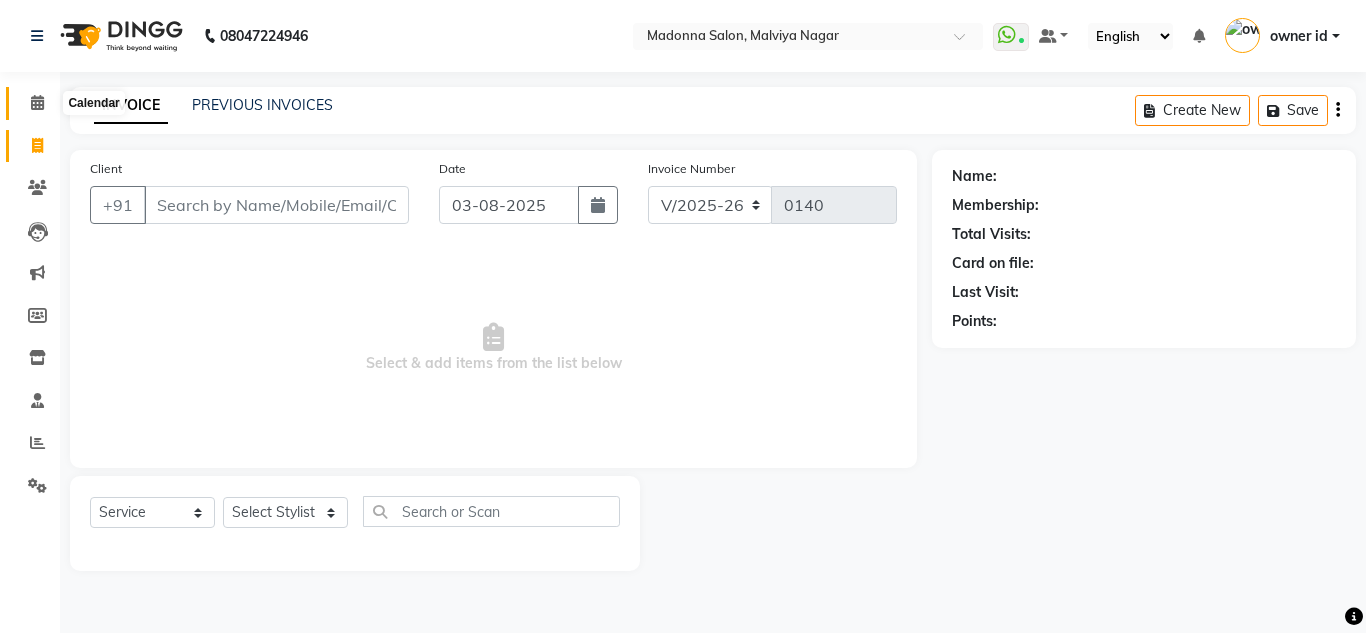 click 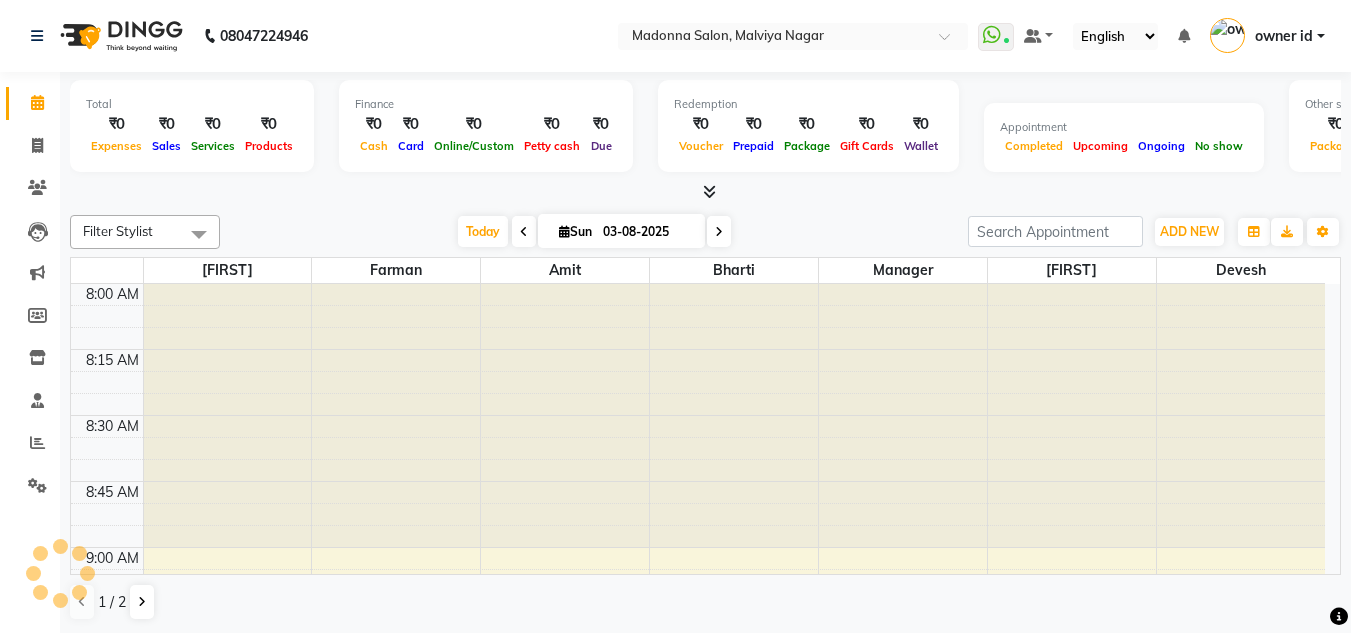 scroll, scrollTop: 0, scrollLeft: 0, axis: both 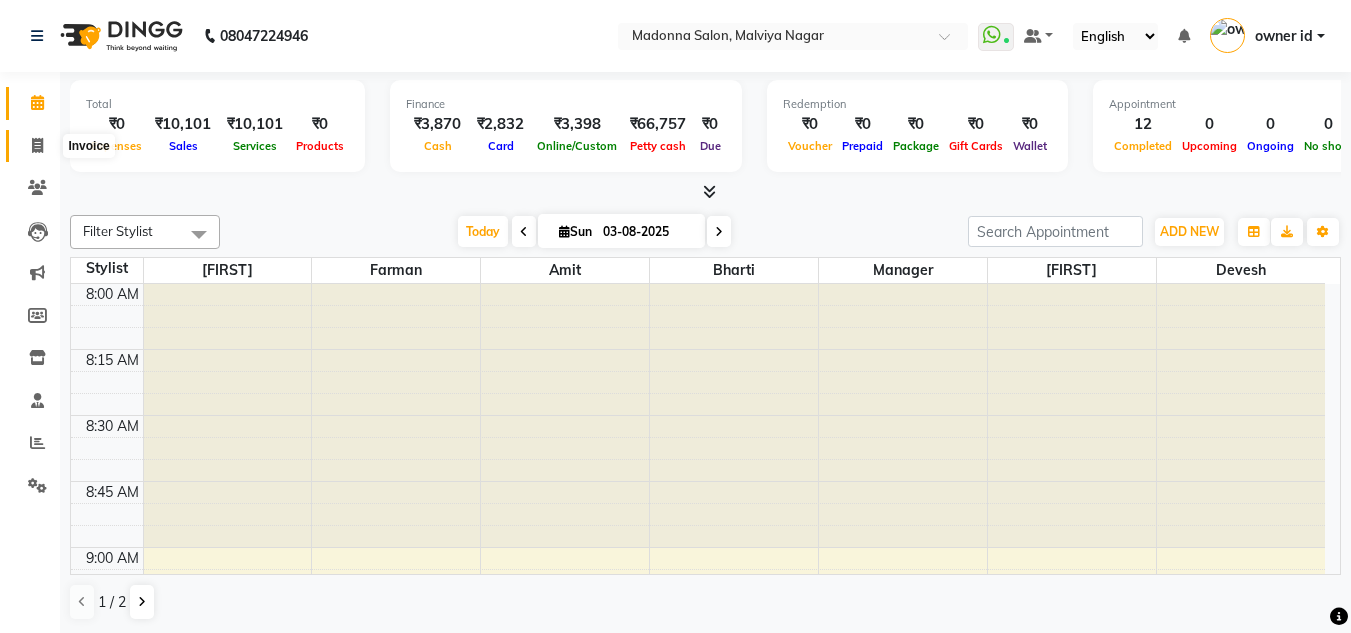 click 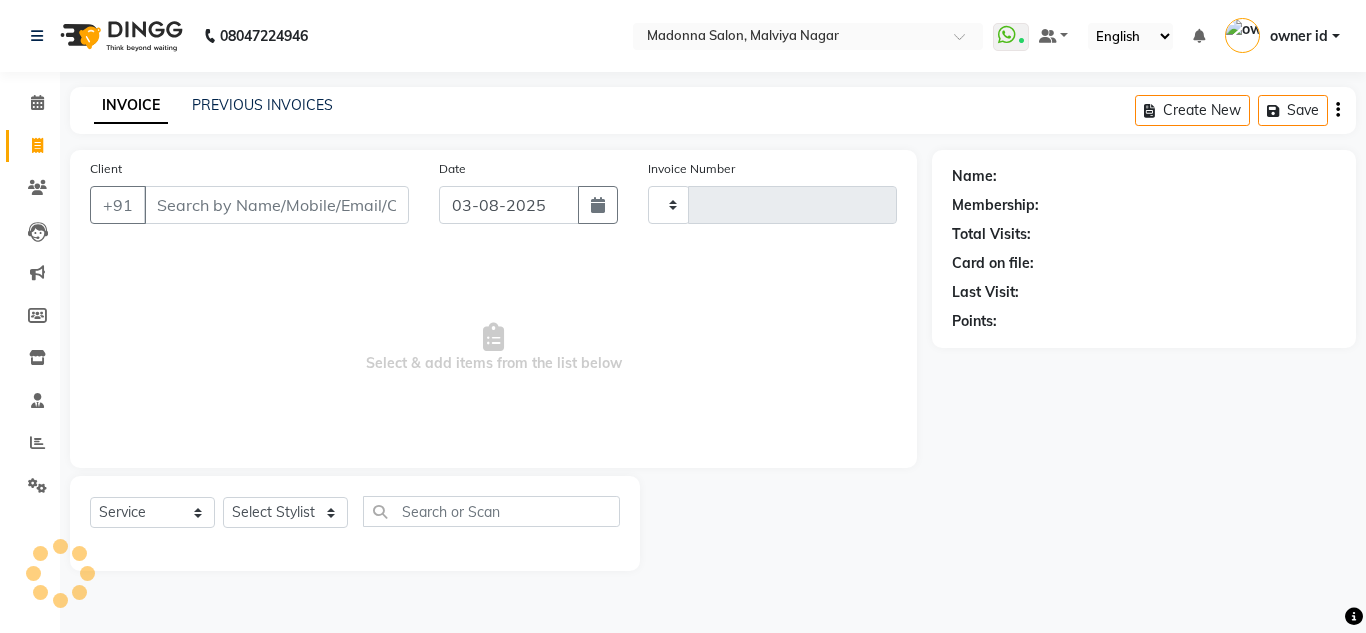 type on "0140" 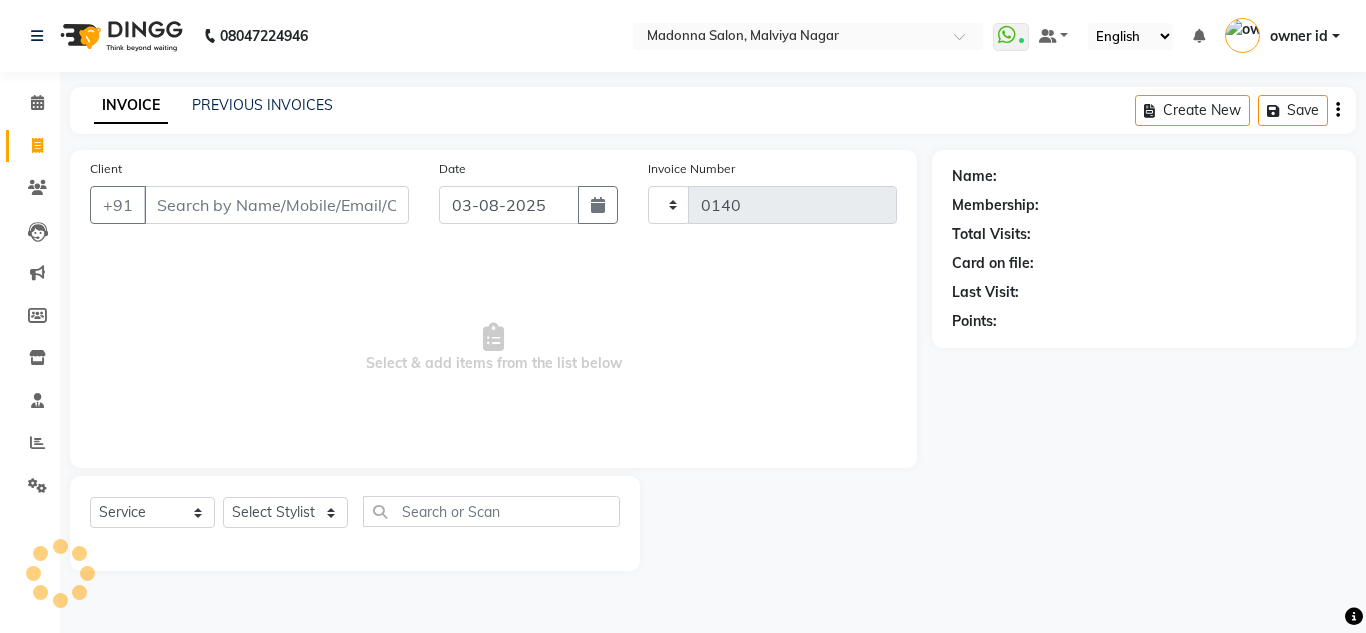select on "8641" 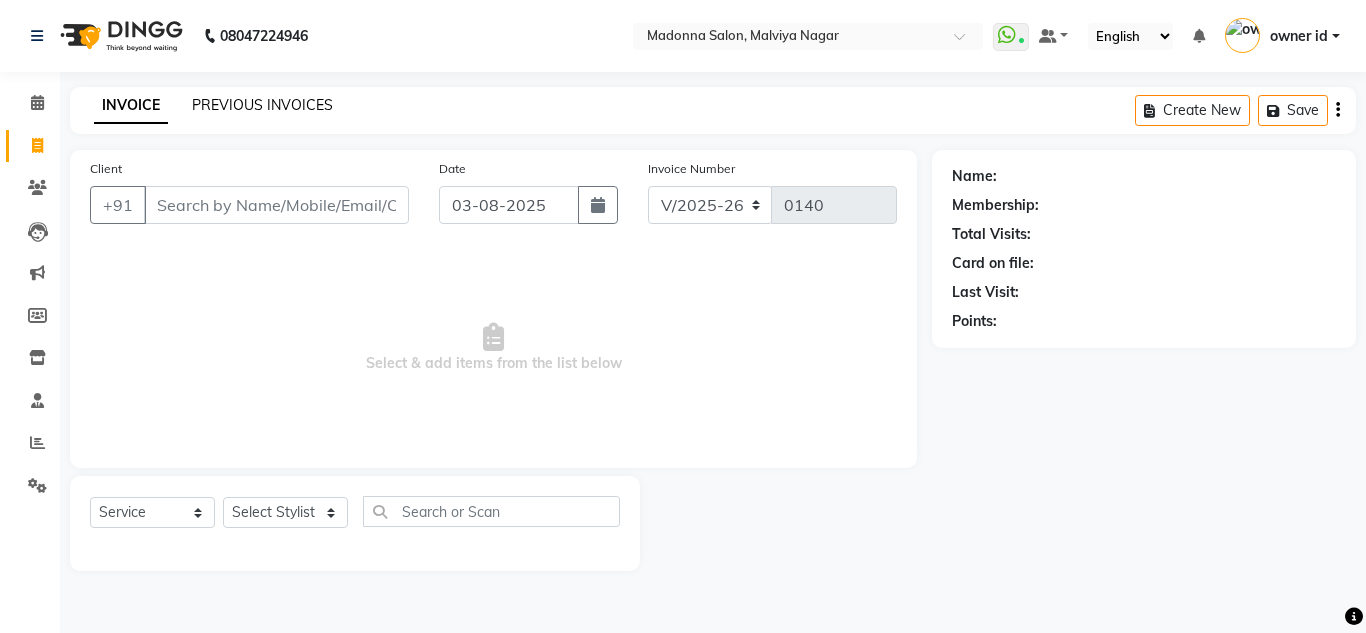 click on "PREVIOUS INVOICES" 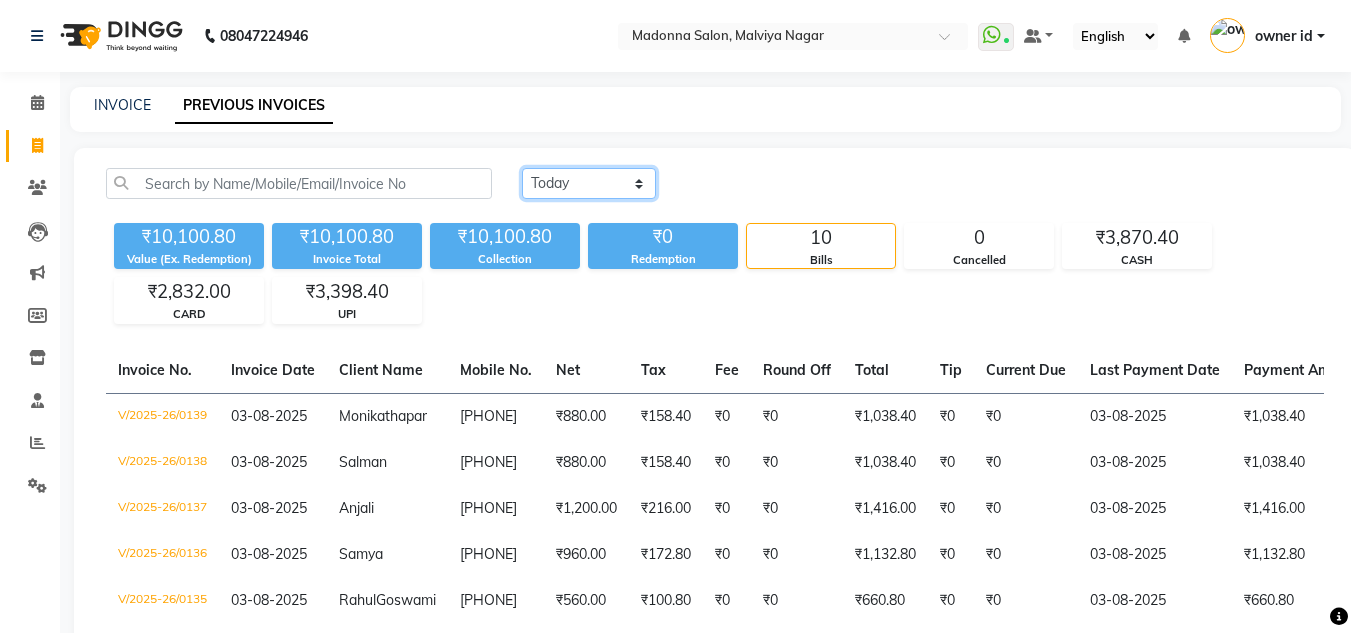 click on "Today Yesterday Custom Range" 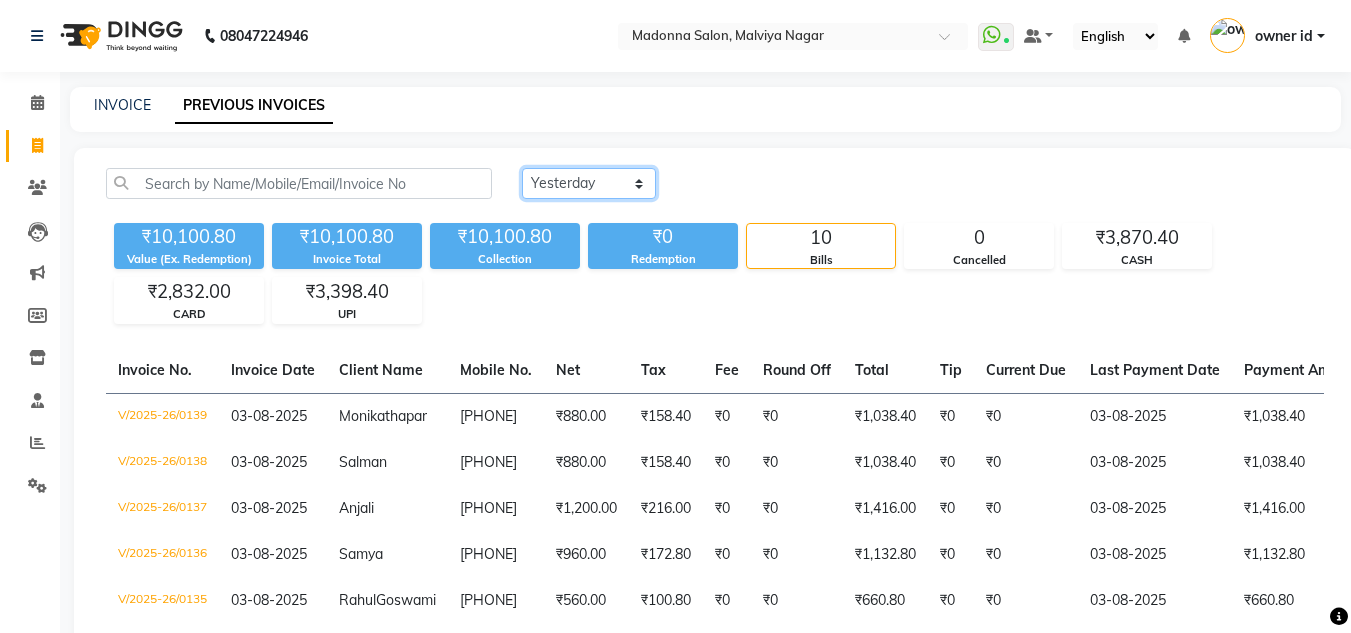 click on "Today Yesterday Custom Range" 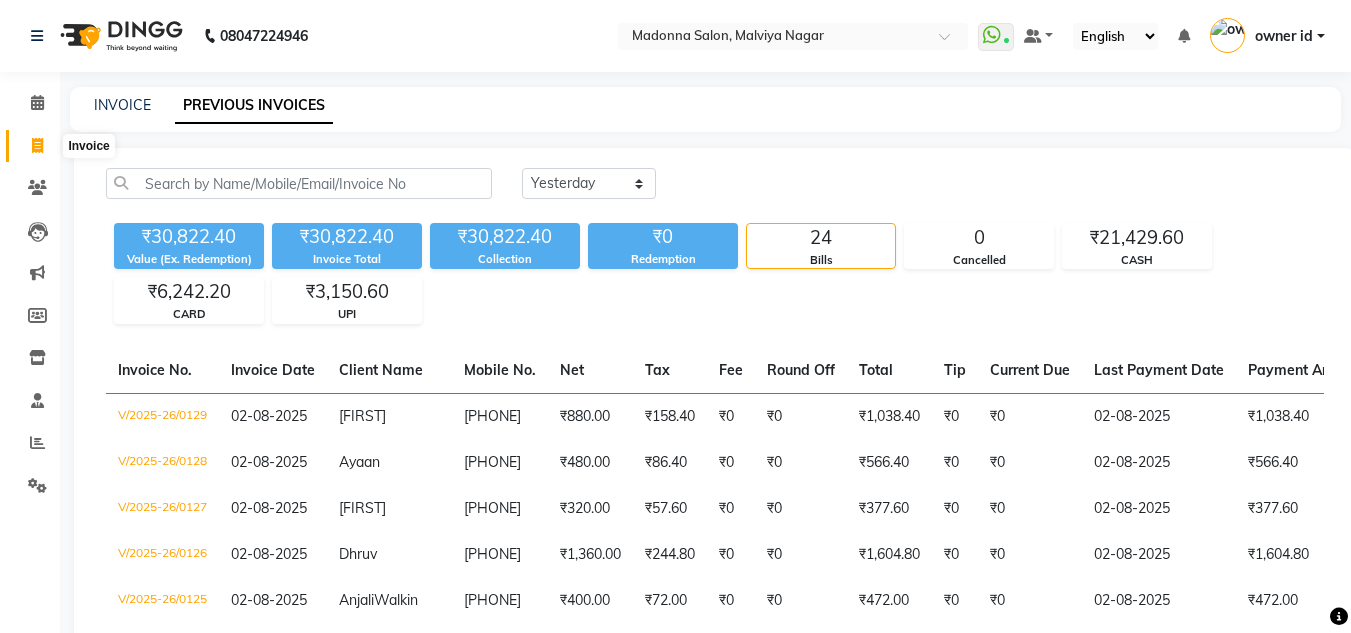 click 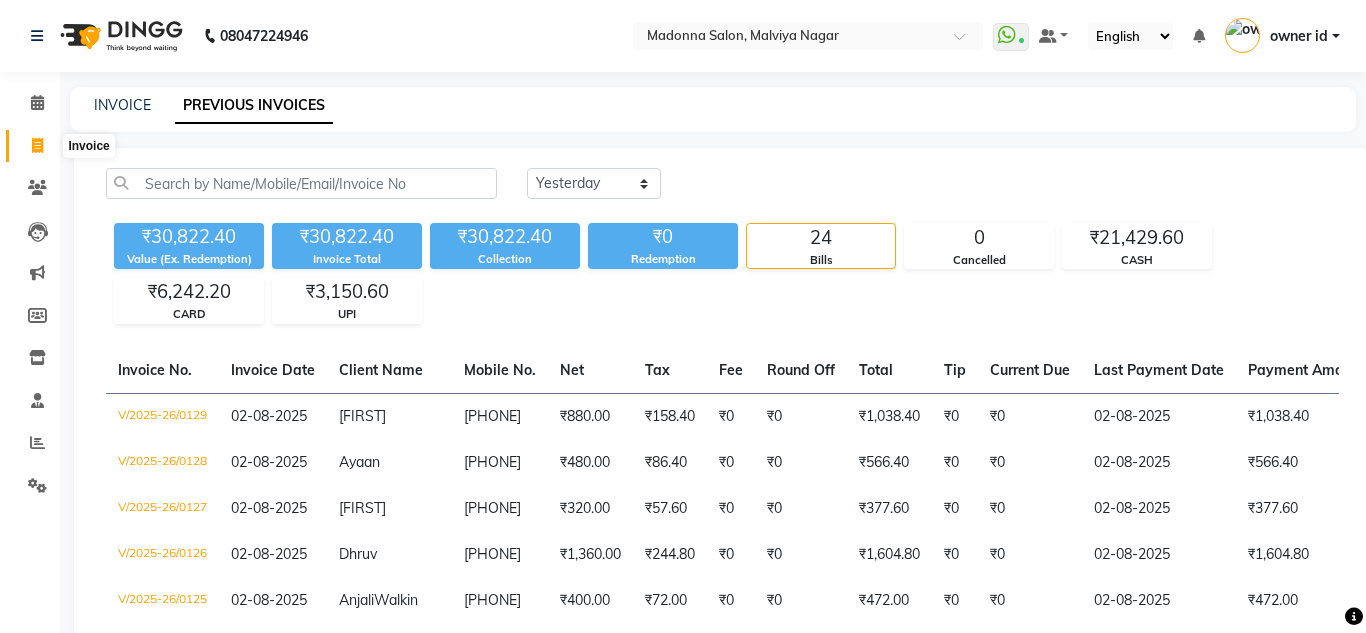 select on "service" 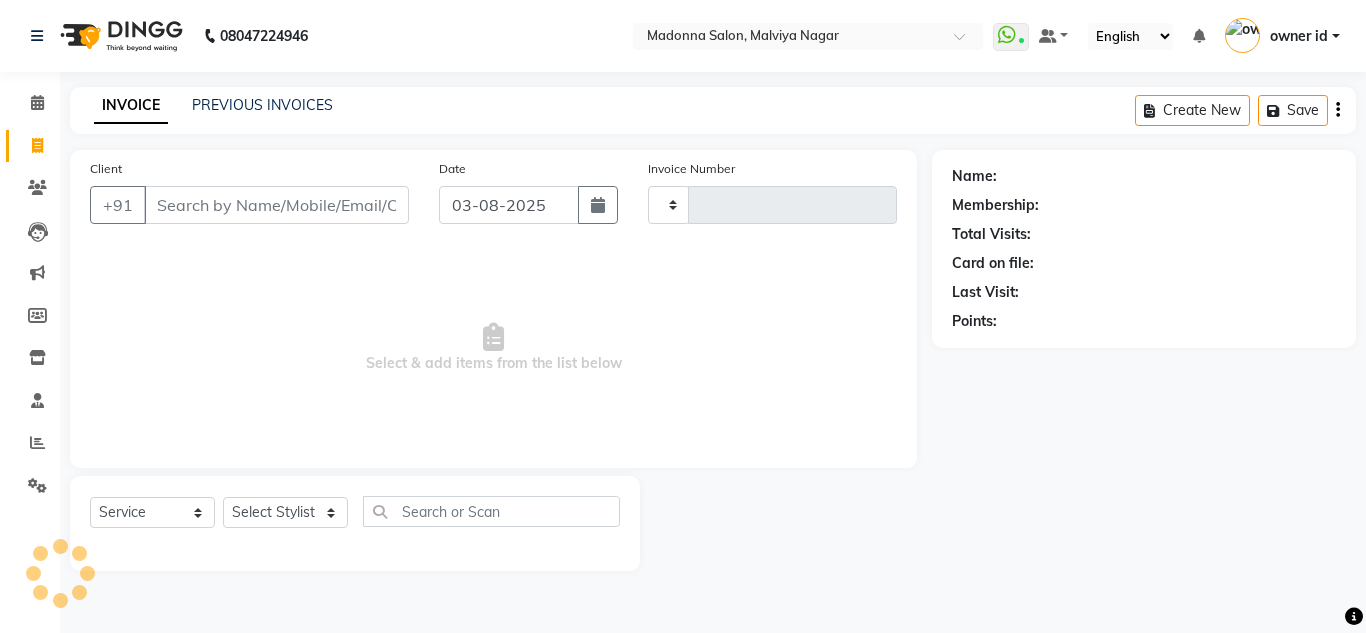 type on "0142" 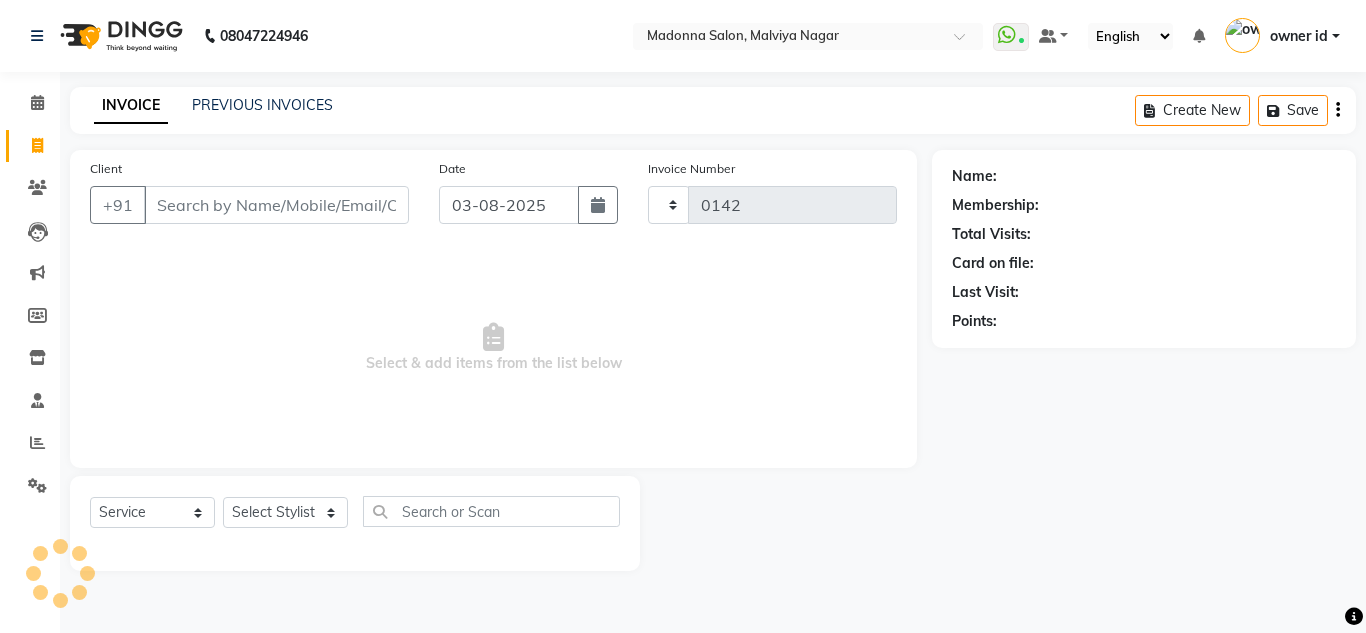 select on "8641" 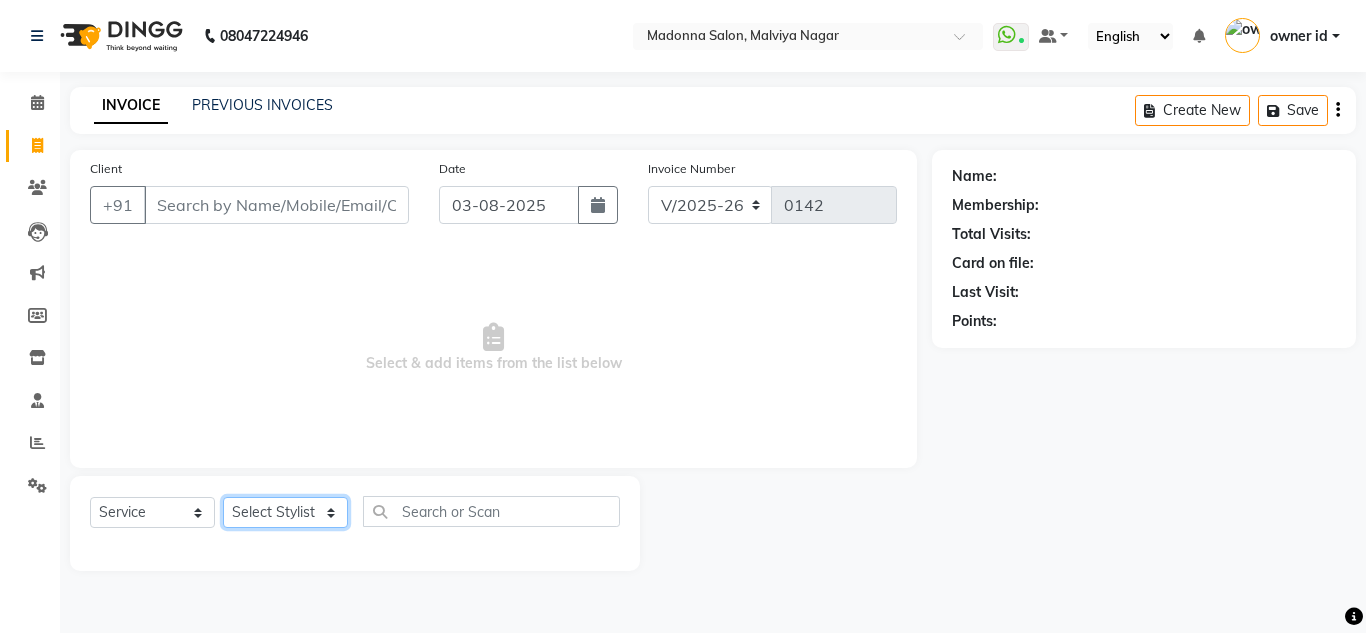 click on "Select Stylist Amit Bharti Devesh Farman Harsh  Jaikesh Manager Manoj Nitin Nails owner id Poonam Rihan" 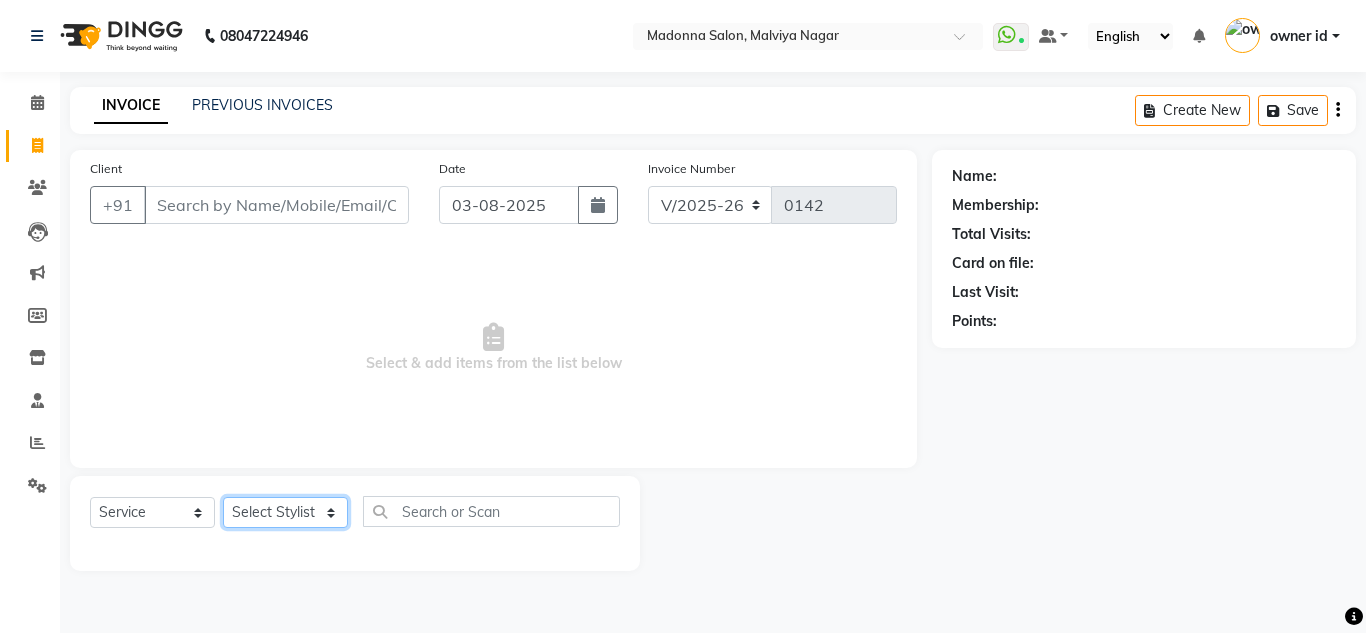 select on "86637" 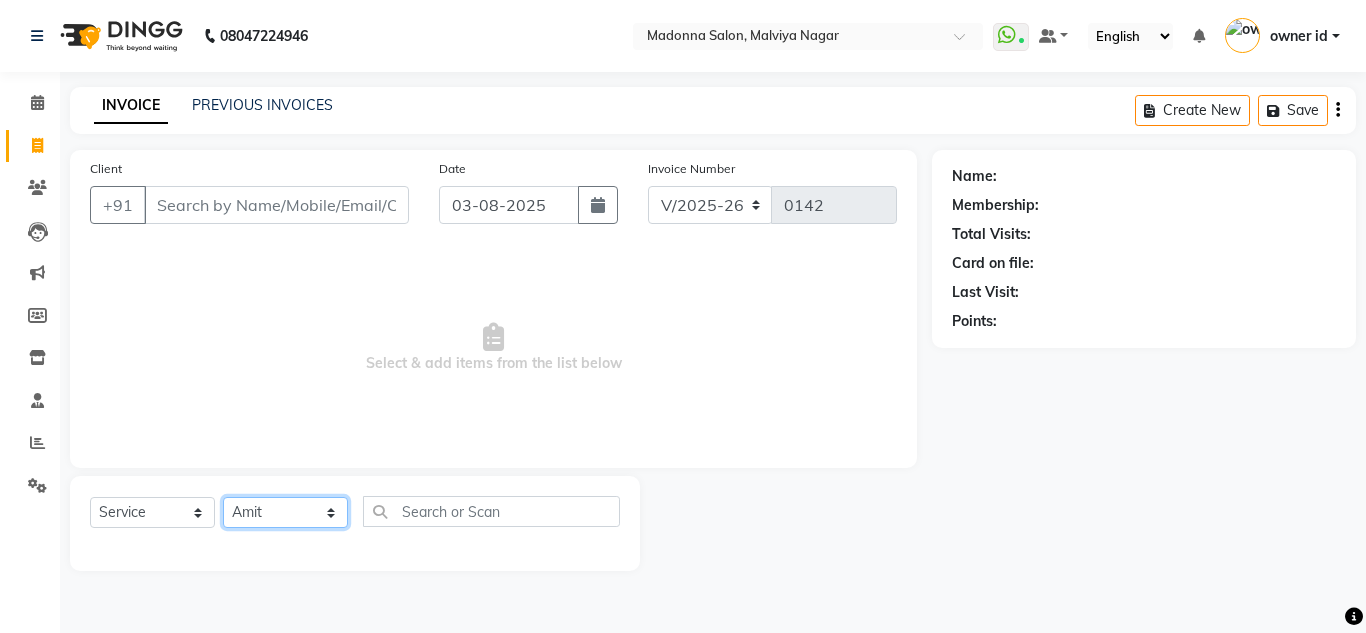 click on "Select Stylist Amit Bharti Devesh Farman Harsh  Jaikesh Manager Manoj Nitin Nails owner id Poonam Rihan" 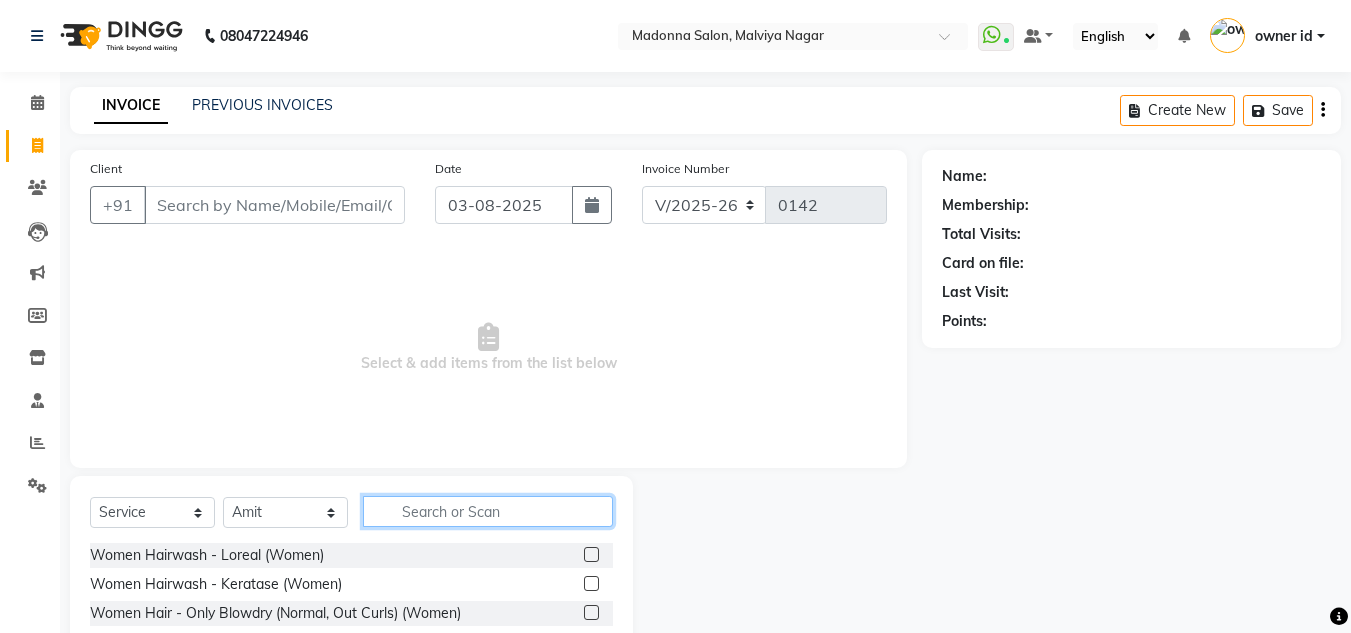 click 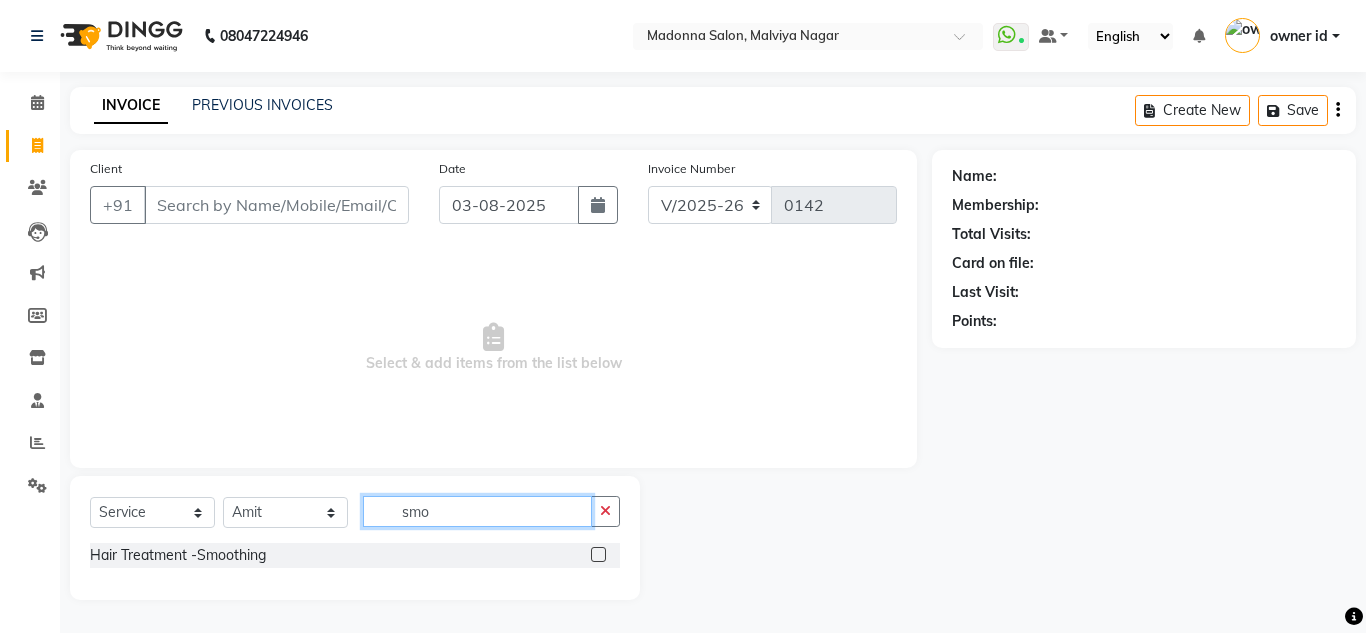 type on "smo" 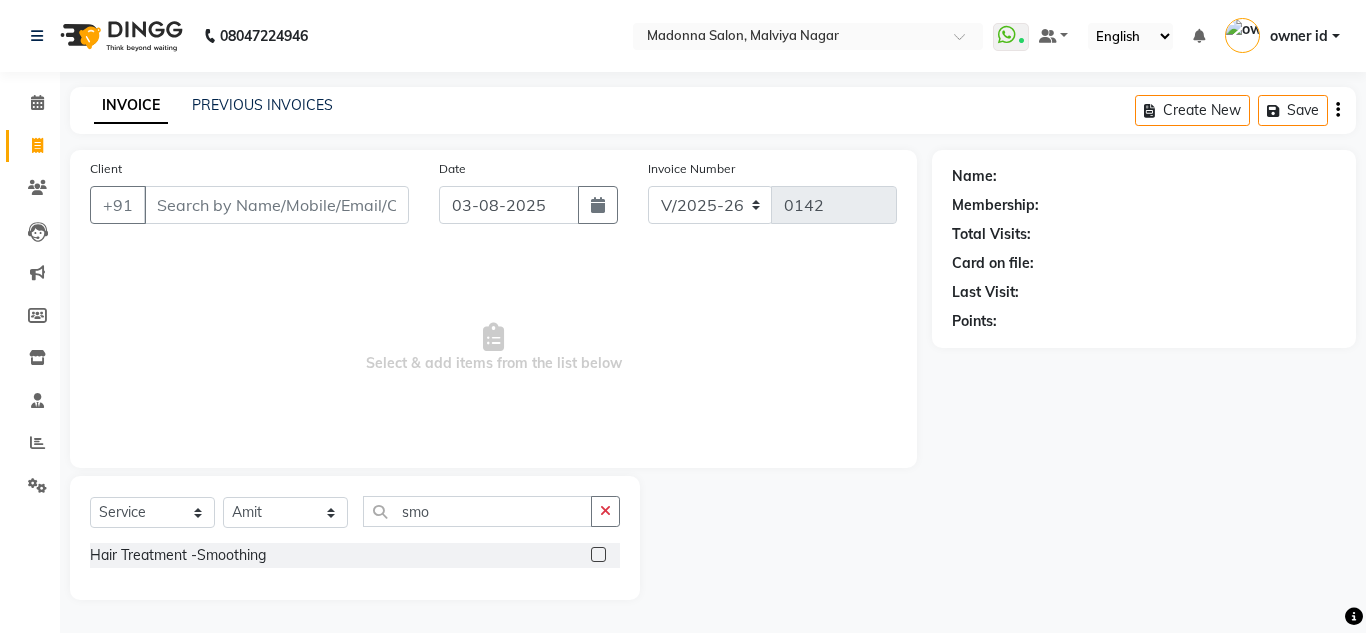 click 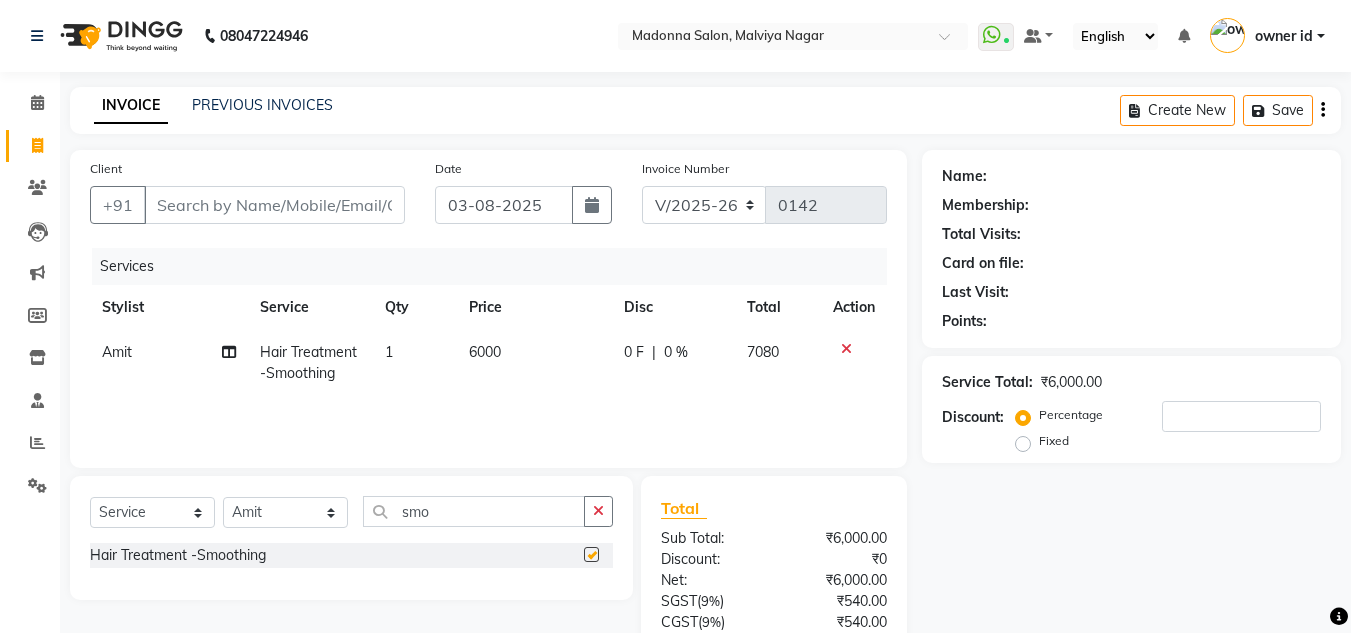 checkbox on "false" 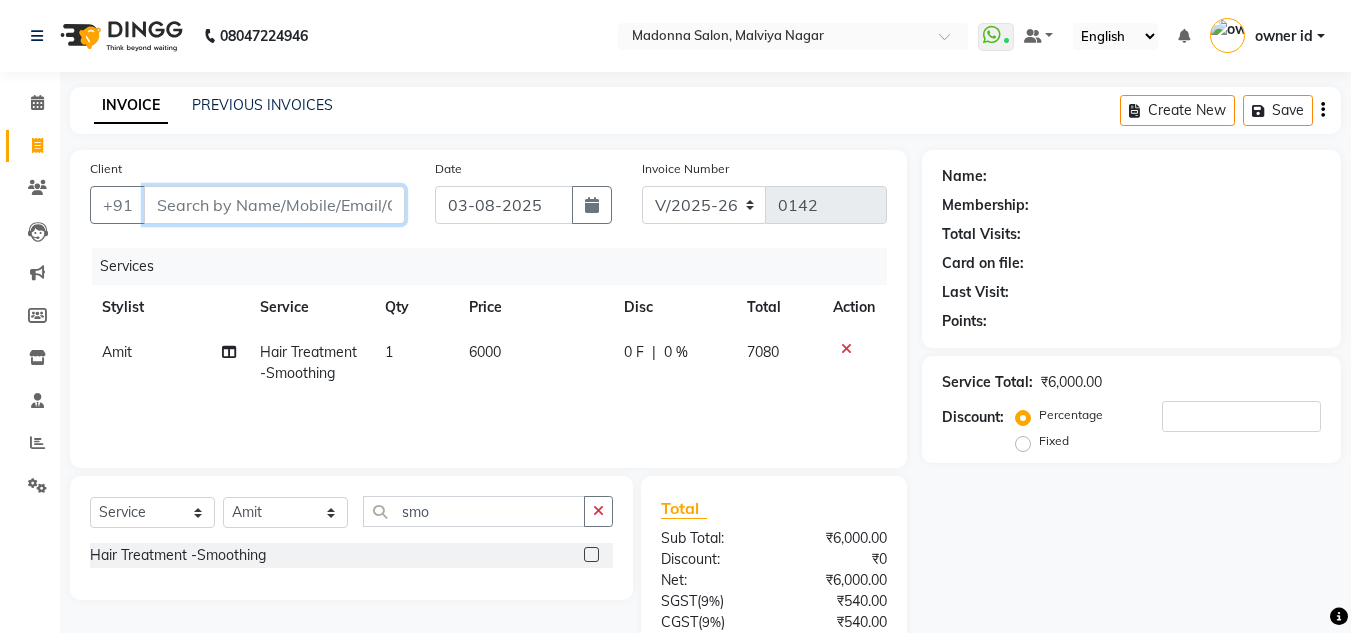 click on "Client" at bounding box center [274, 205] 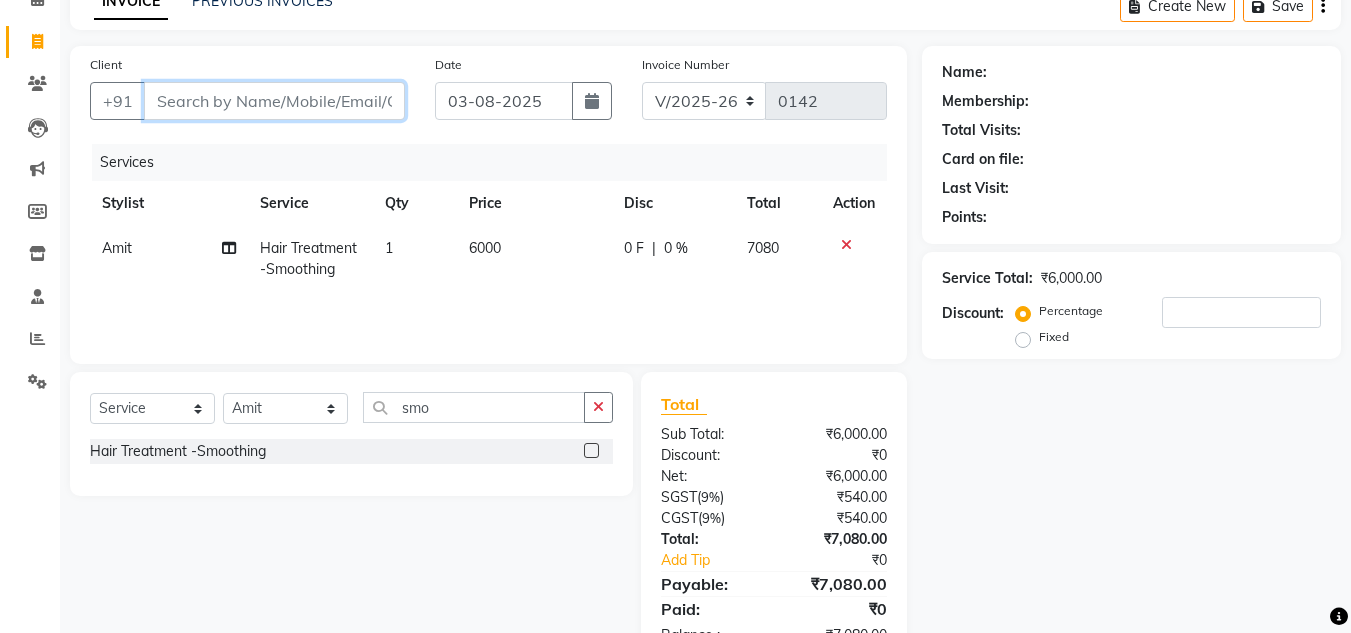 scroll, scrollTop: 103, scrollLeft: 0, axis: vertical 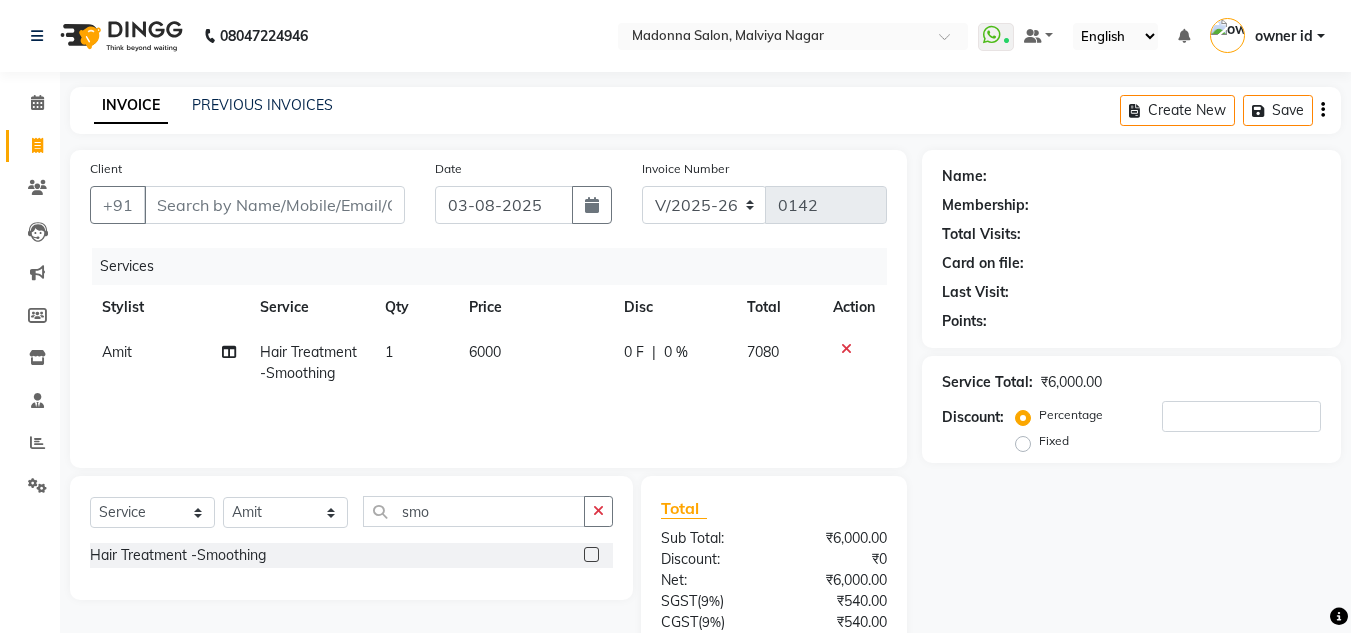 click 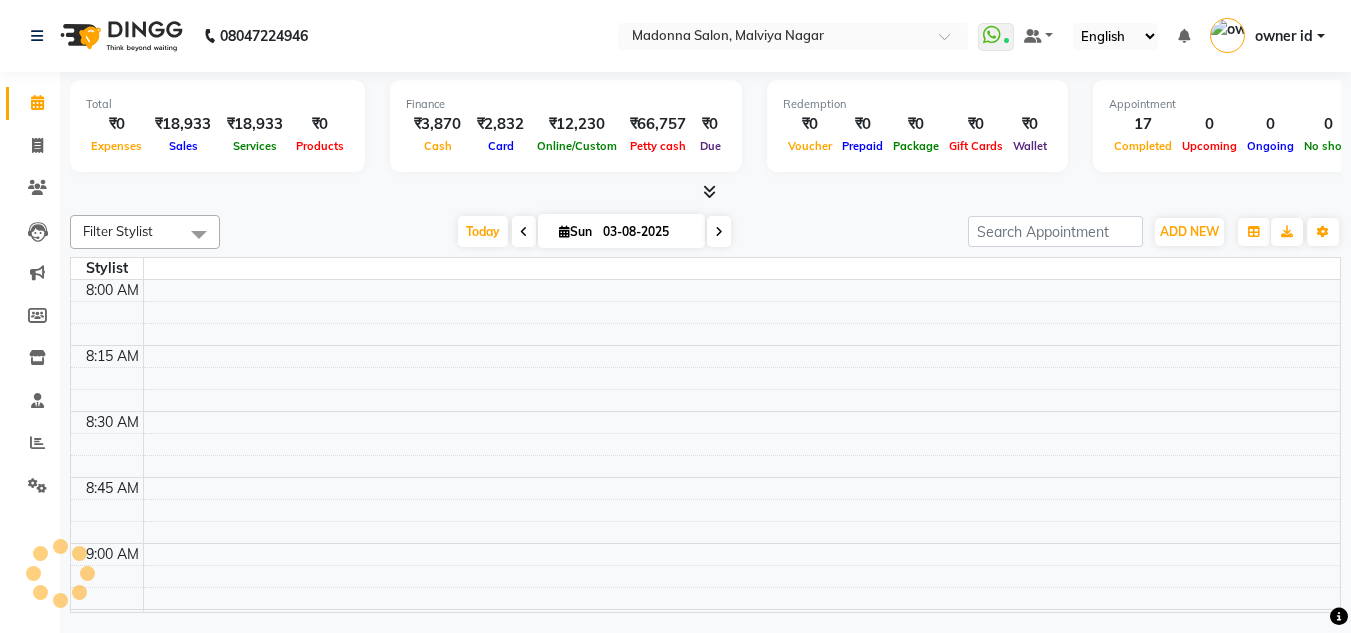 scroll, scrollTop: 0, scrollLeft: 0, axis: both 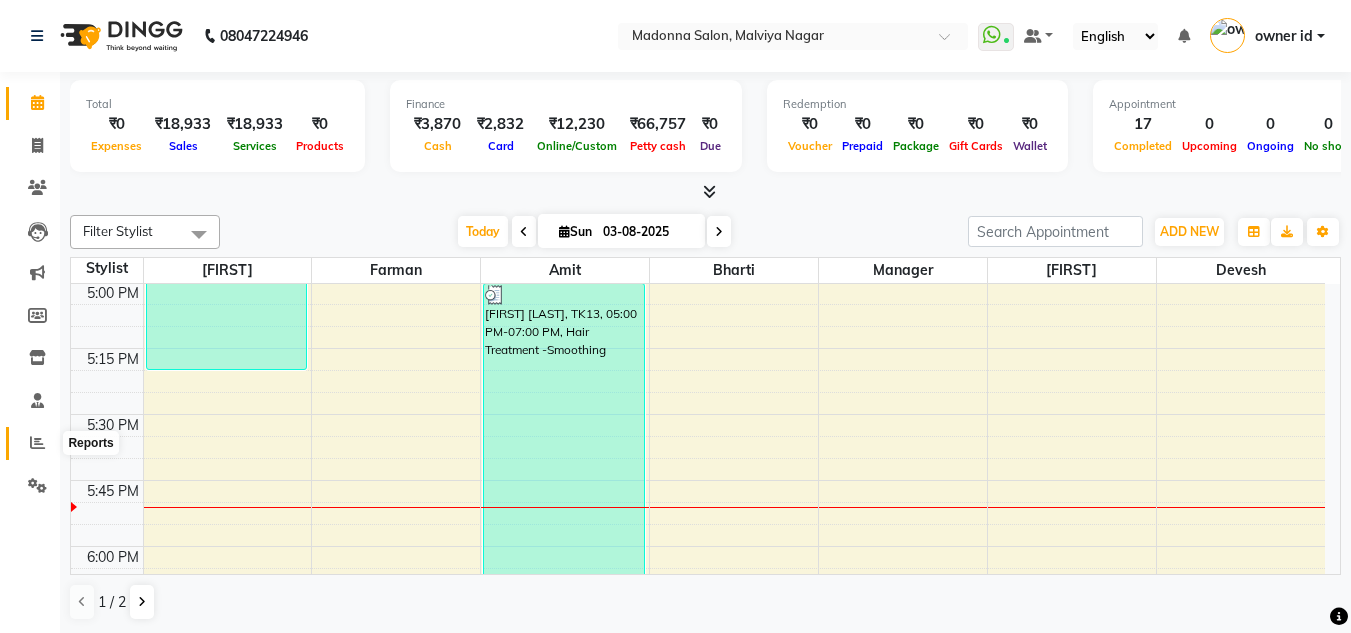 click 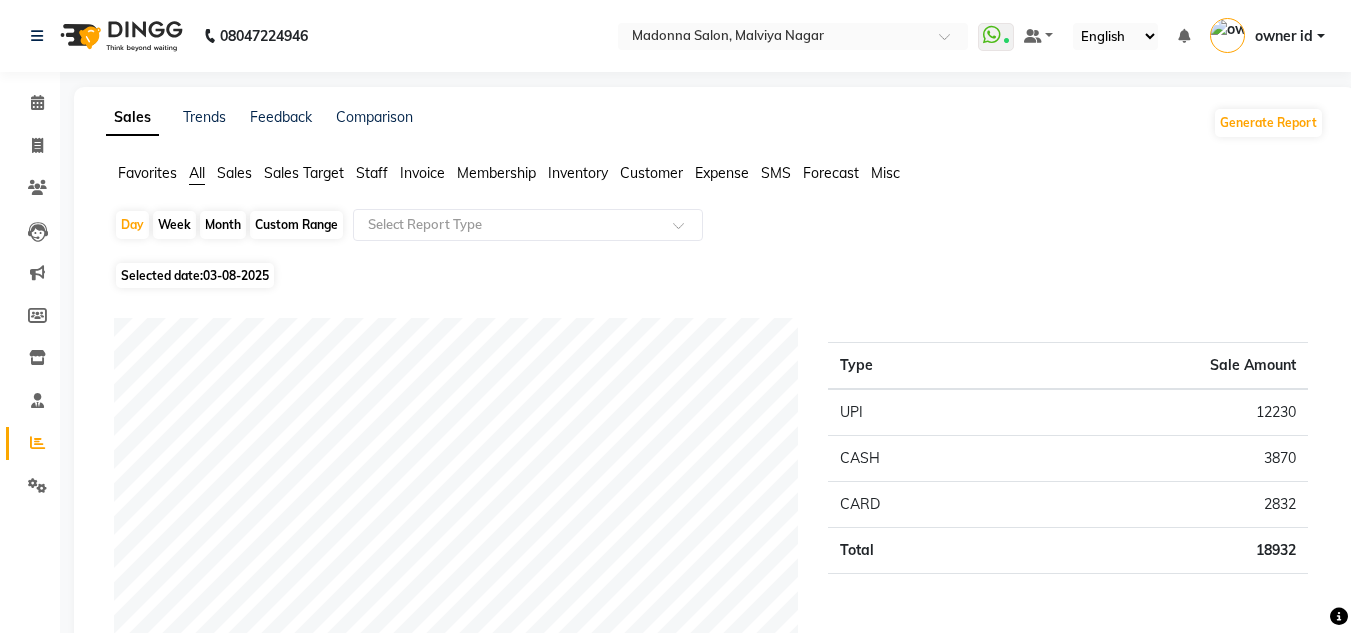 click on "Month" 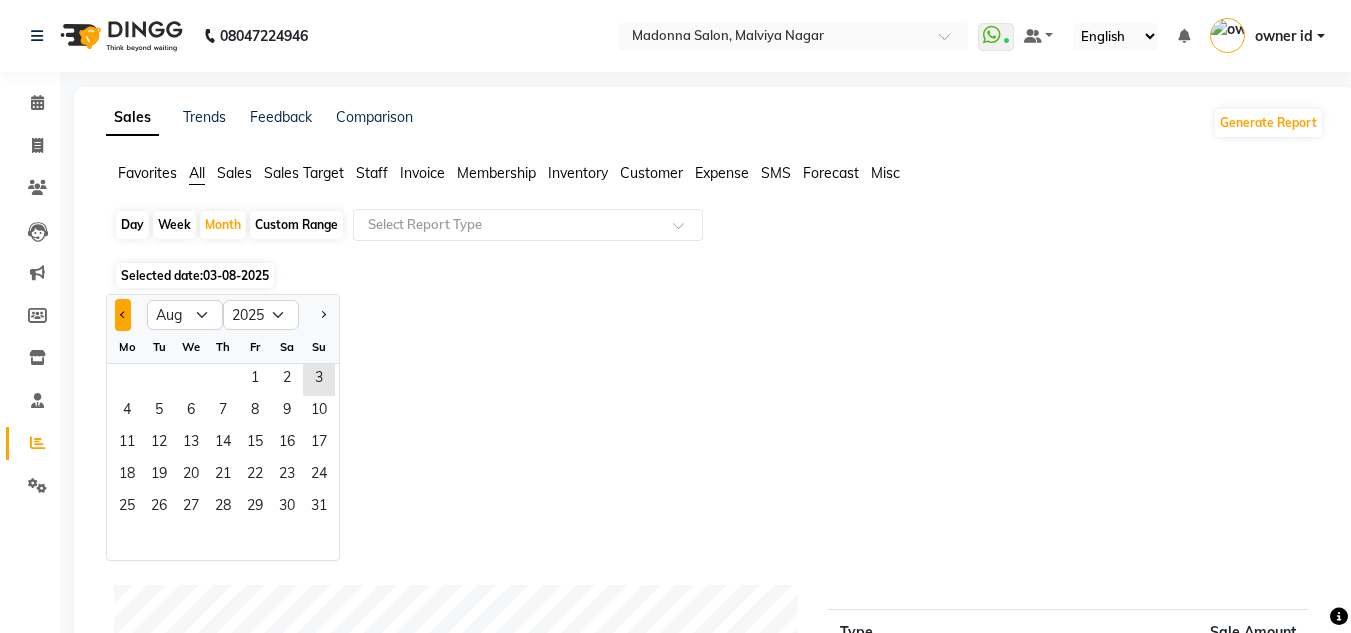 click 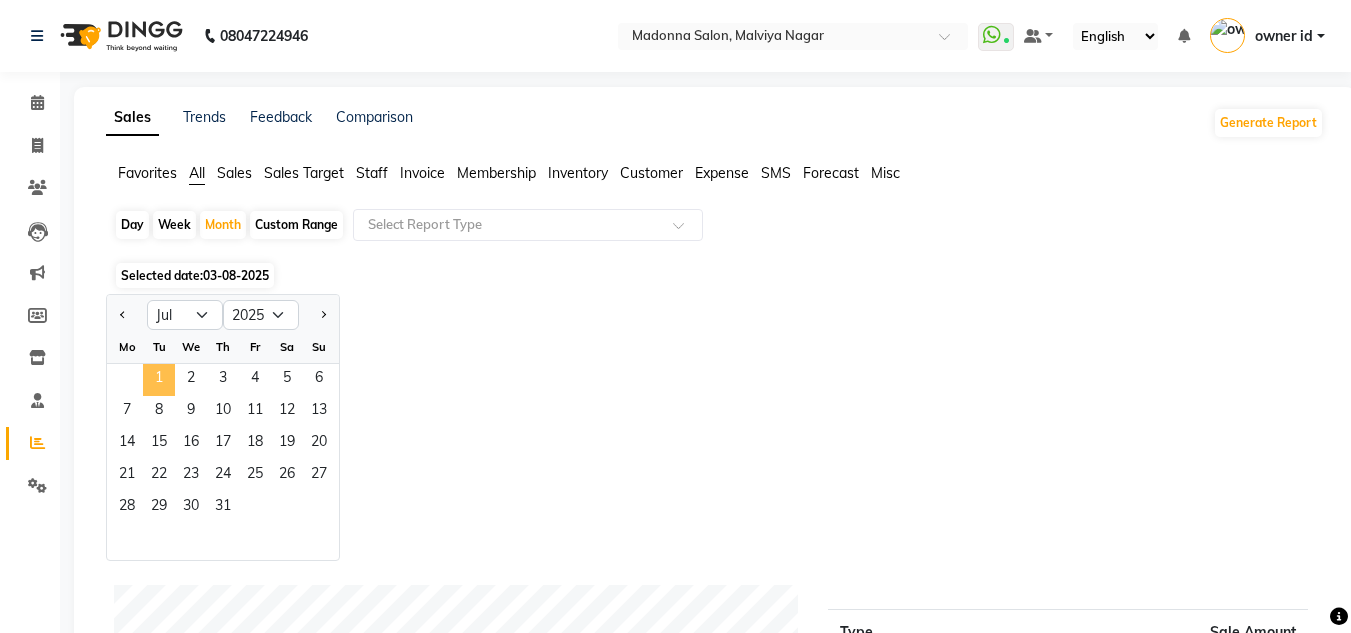 click on "1" 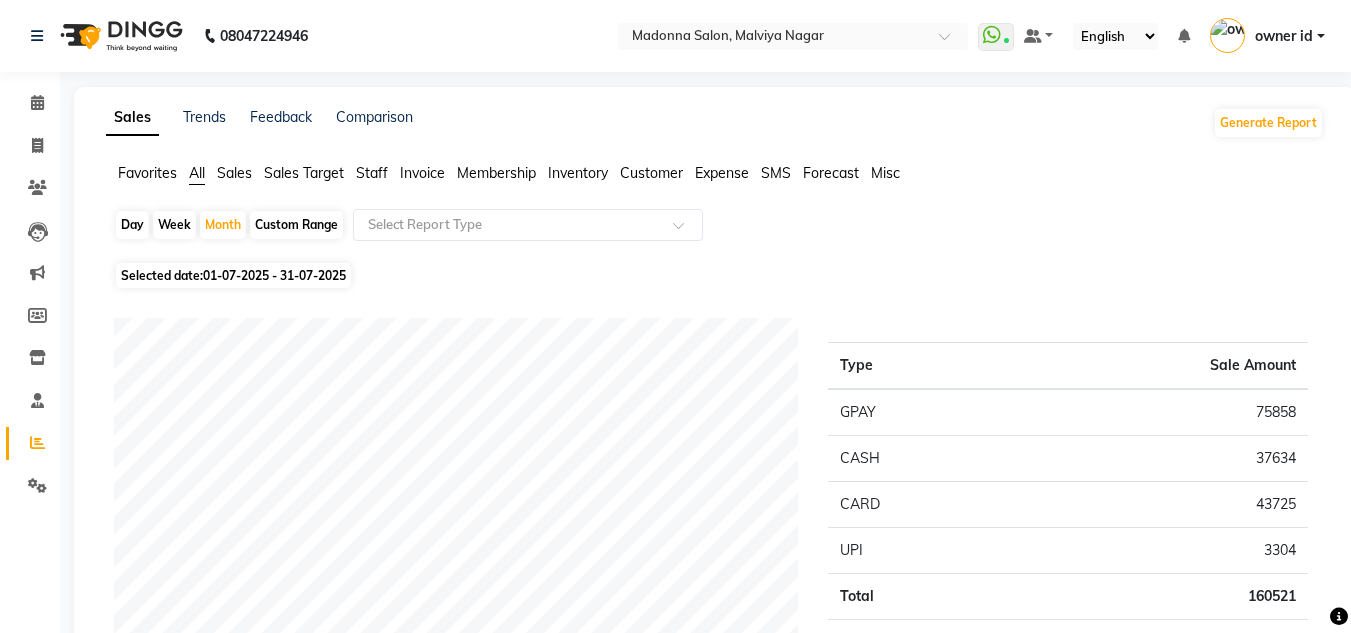 click on "Sales" 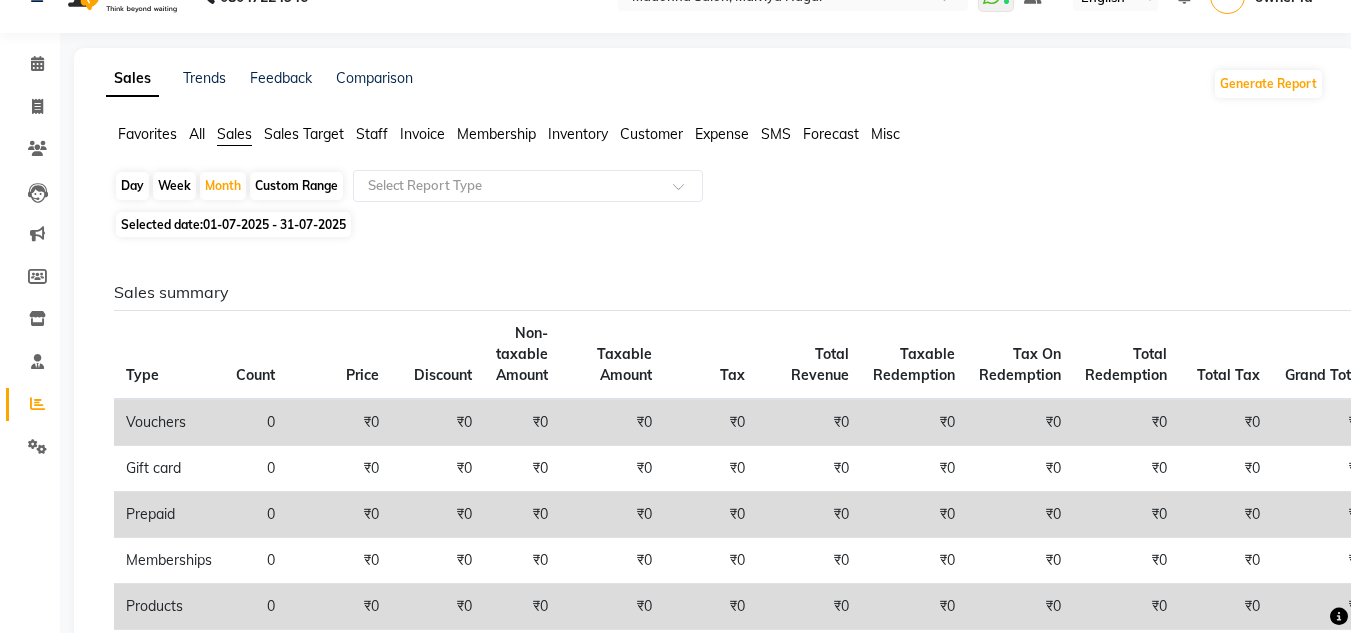 scroll, scrollTop: 0, scrollLeft: 0, axis: both 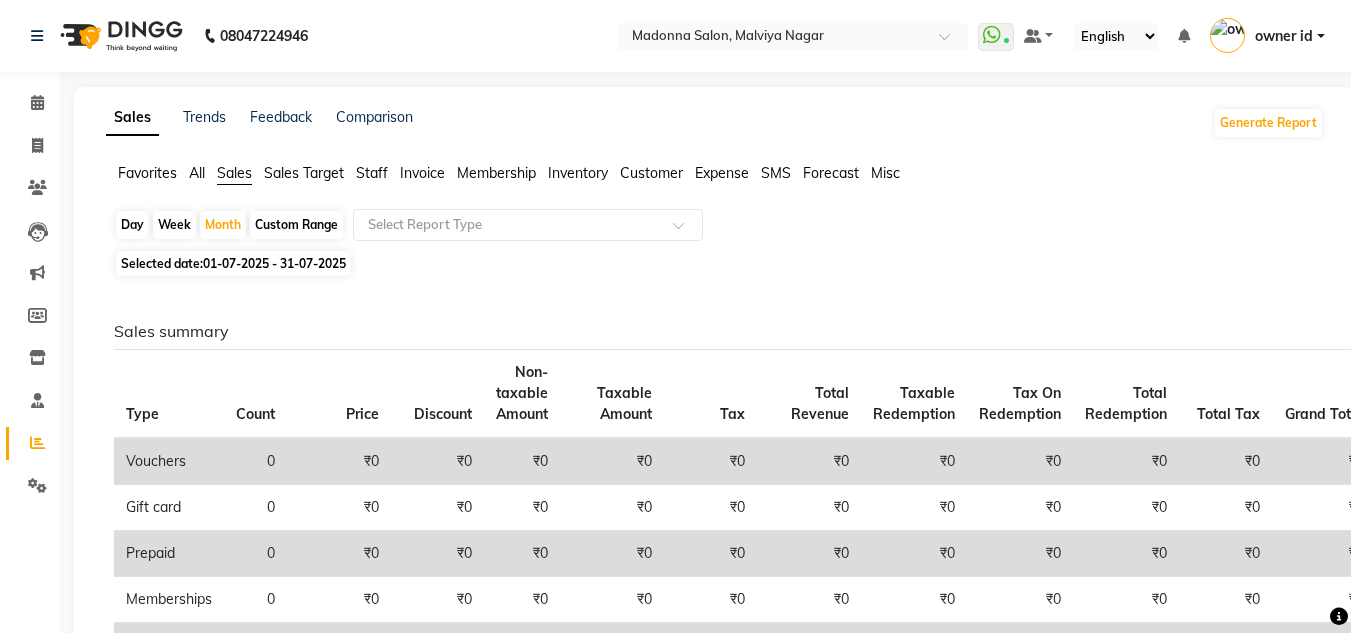 click on "Sales Target" 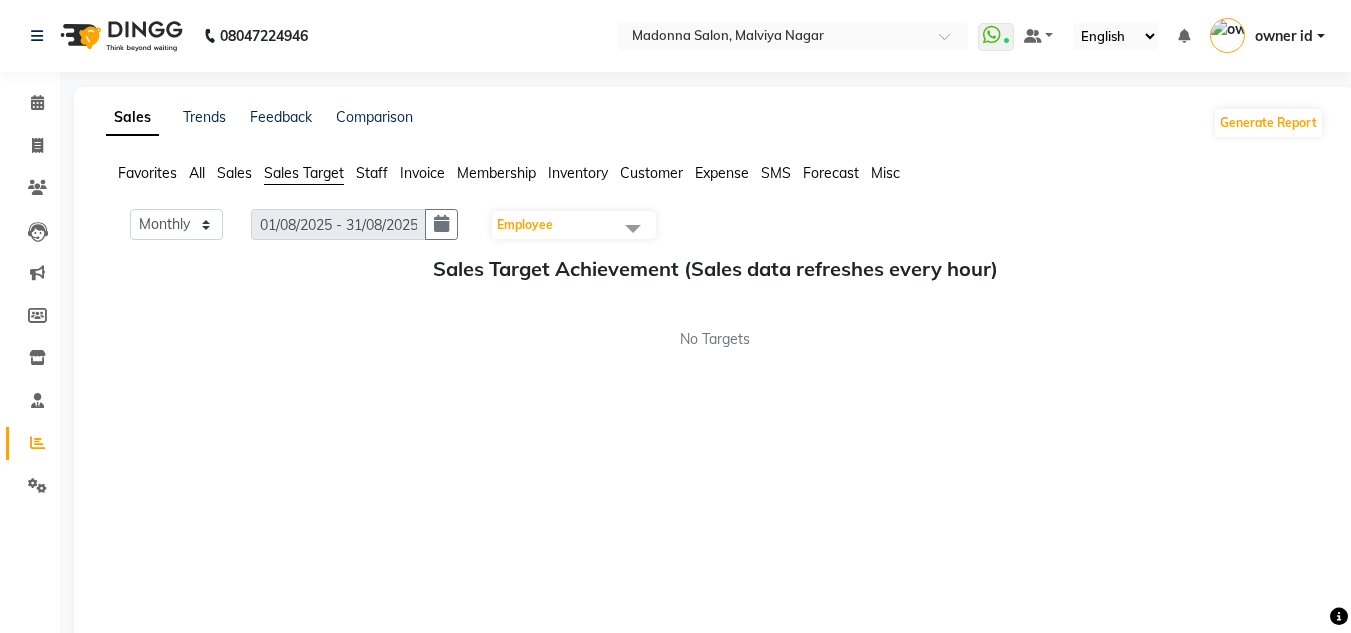 click on "Staff" 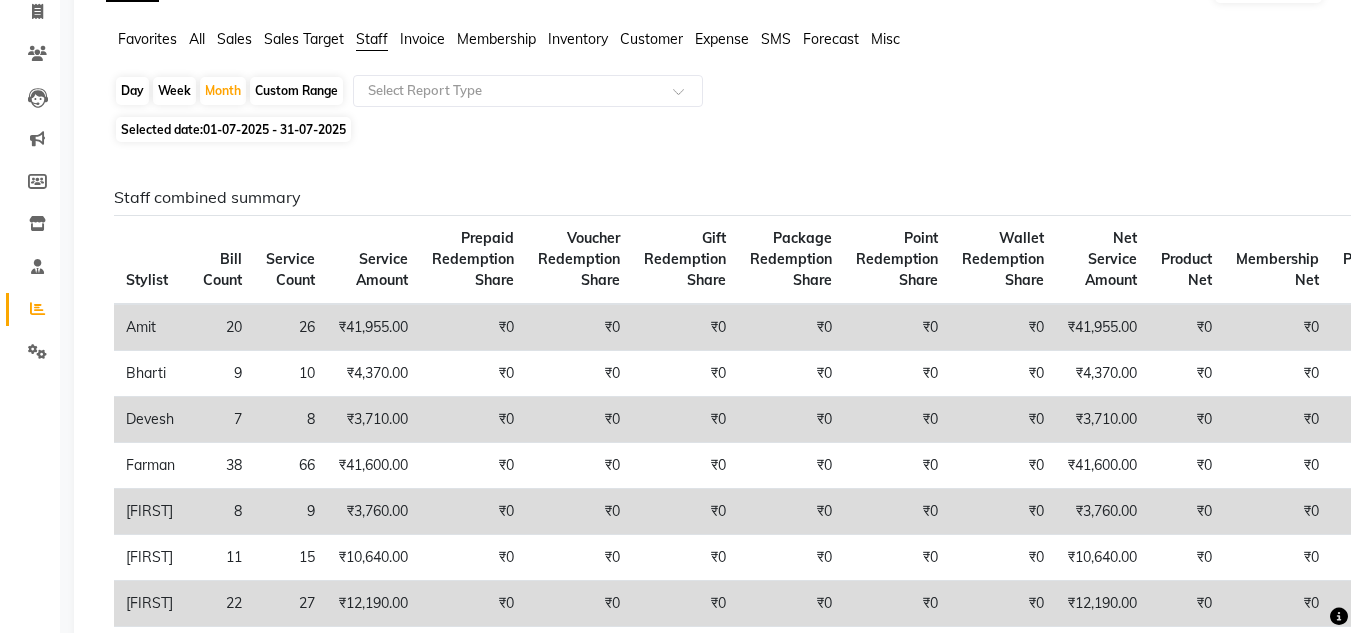 scroll, scrollTop: 138, scrollLeft: 0, axis: vertical 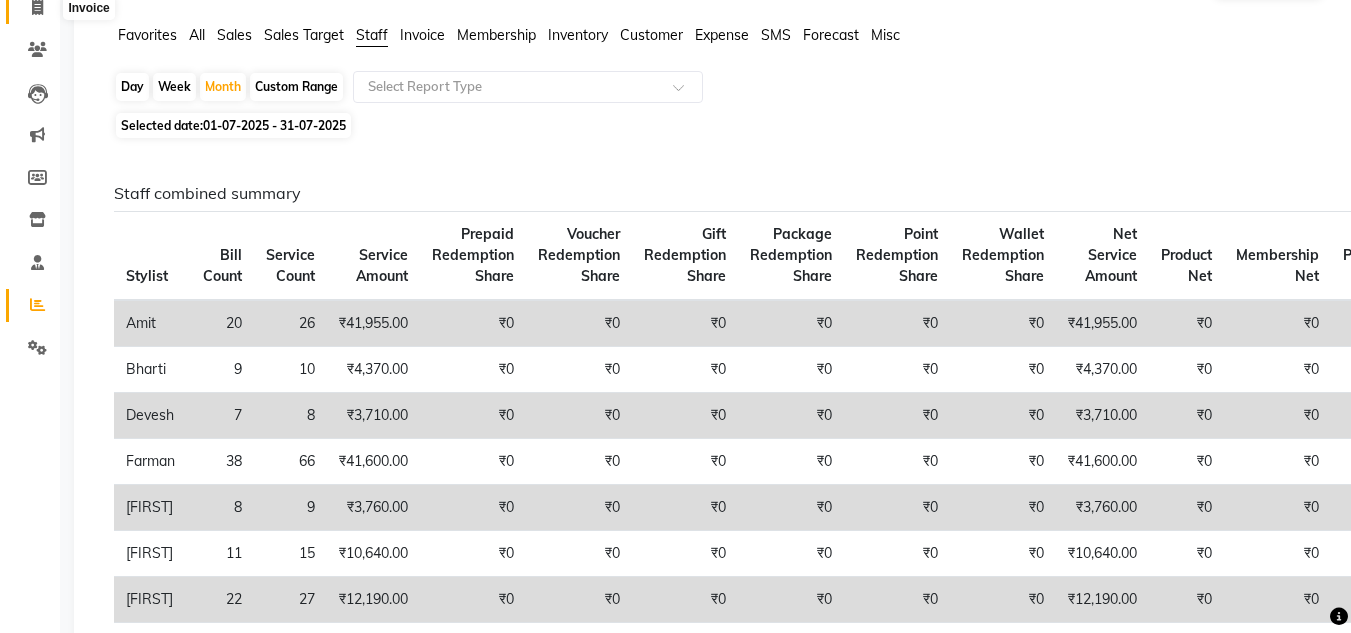 click 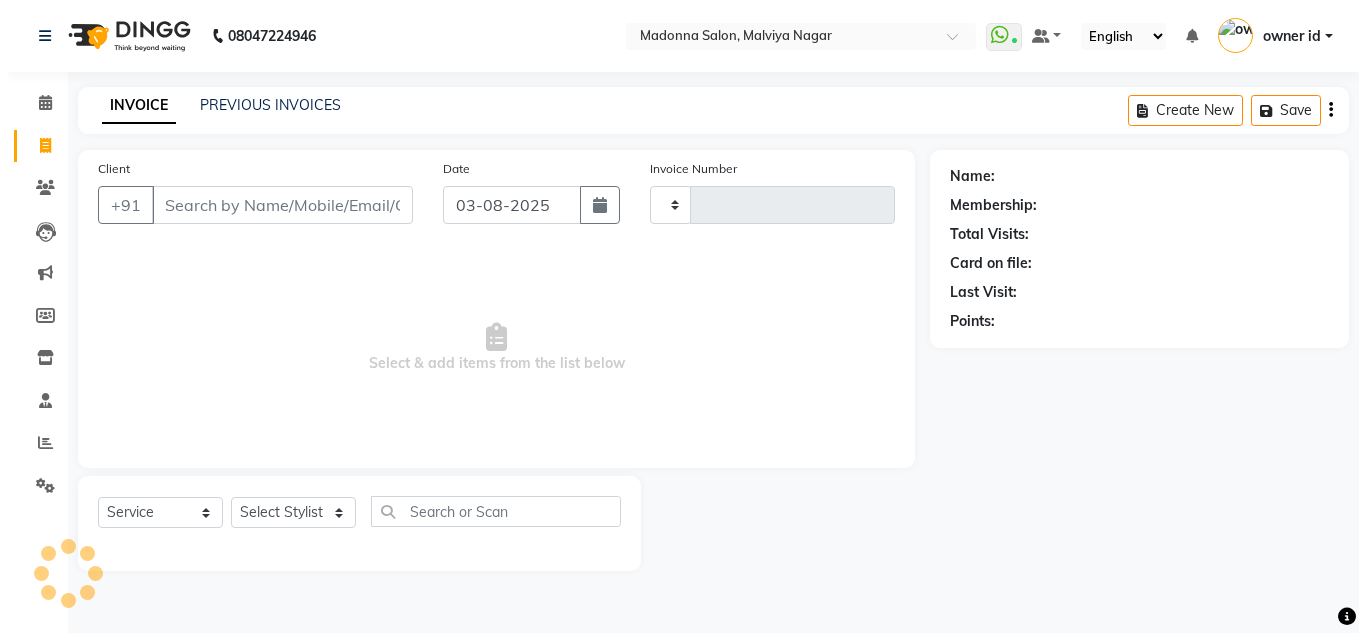 scroll, scrollTop: 0, scrollLeft: 0, axis: both 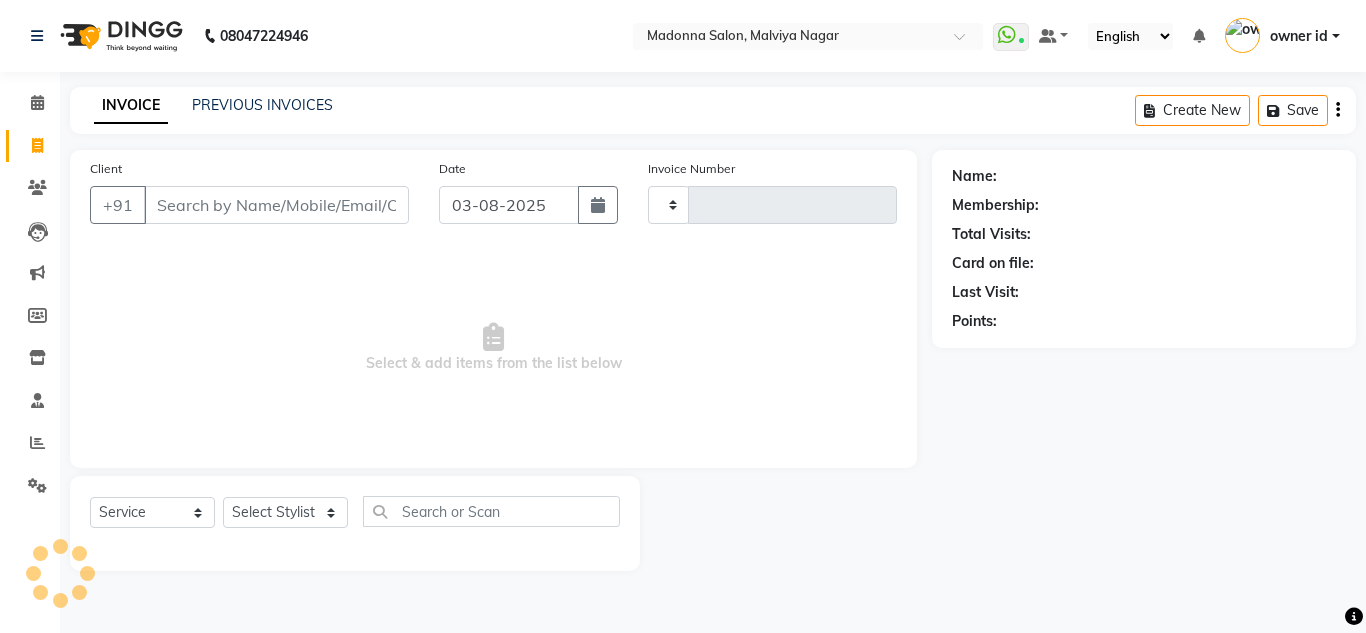 type on "0144" 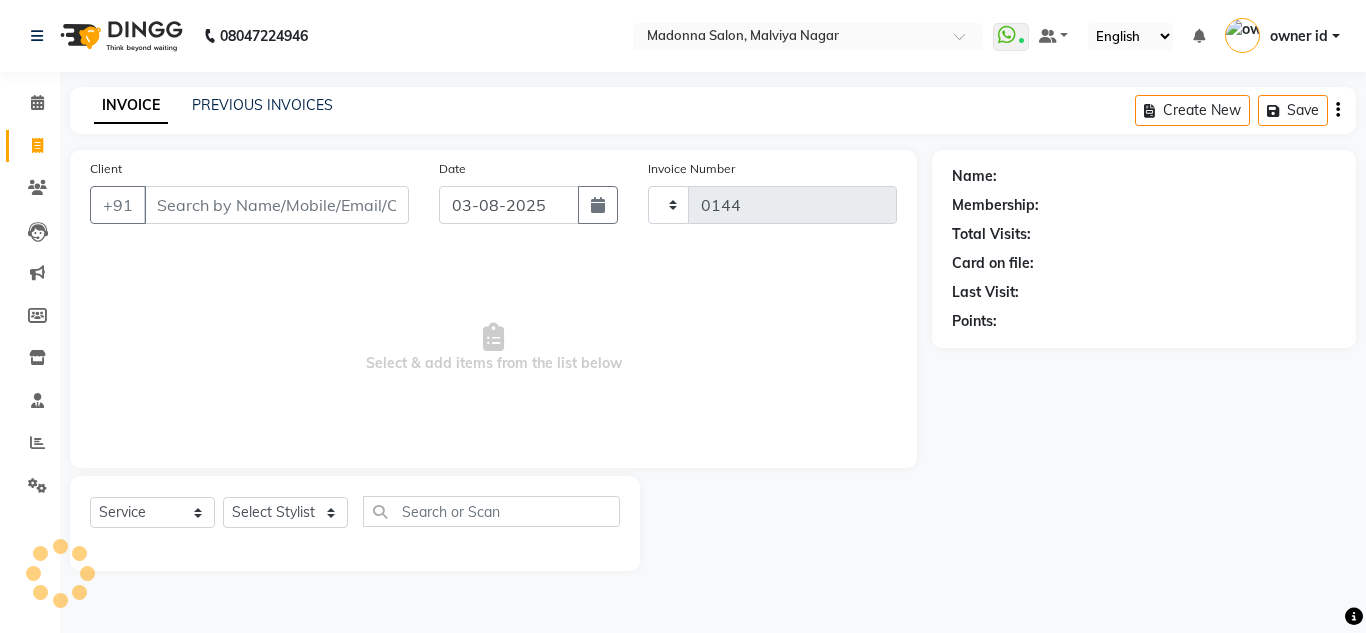select on "8641" 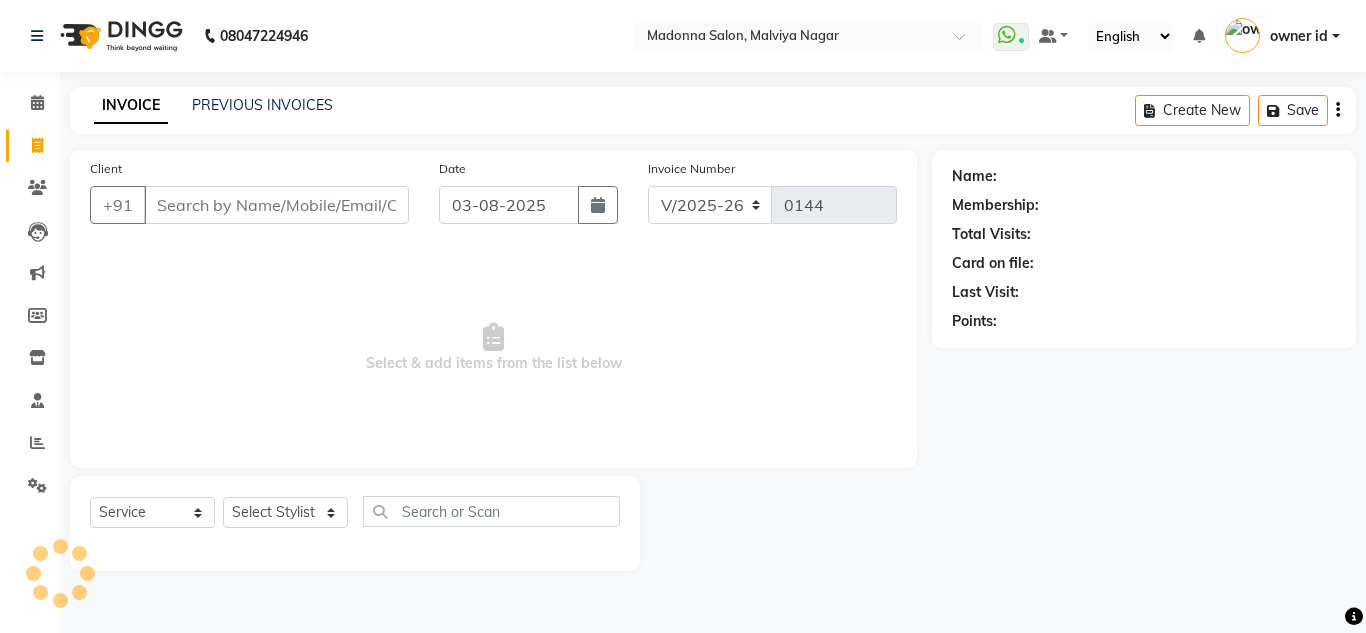click on "Client" at bounding box center [276, 205] 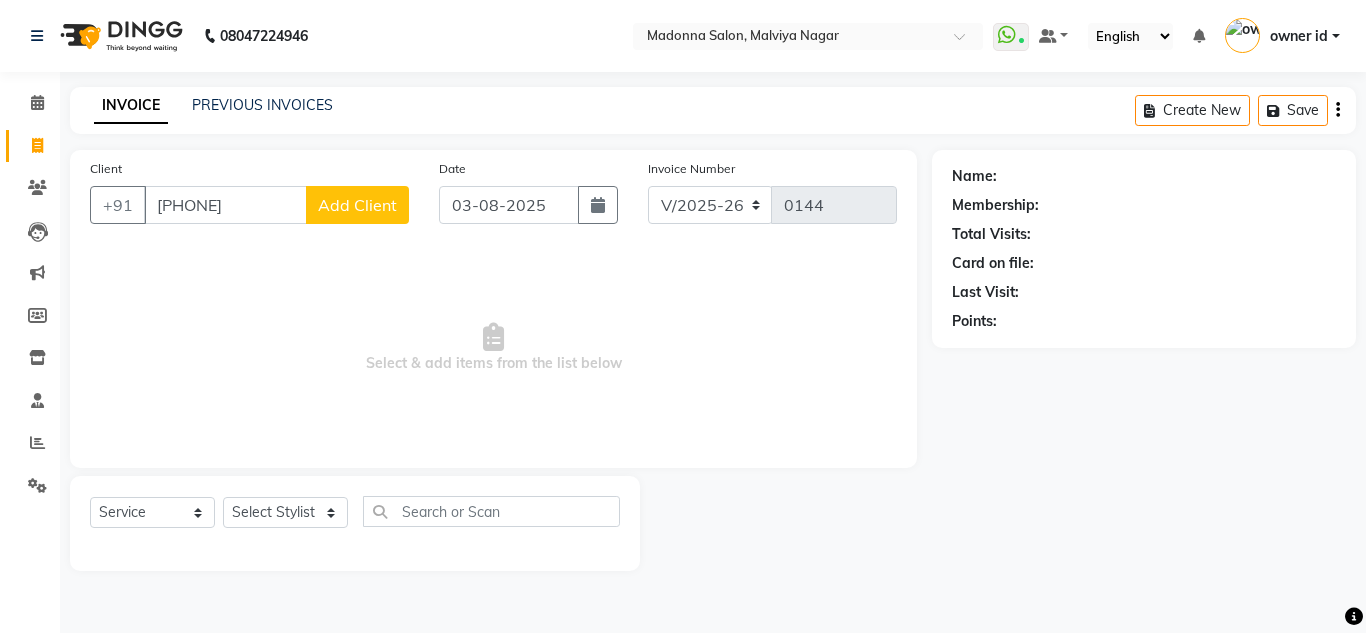 type on "8585962723" 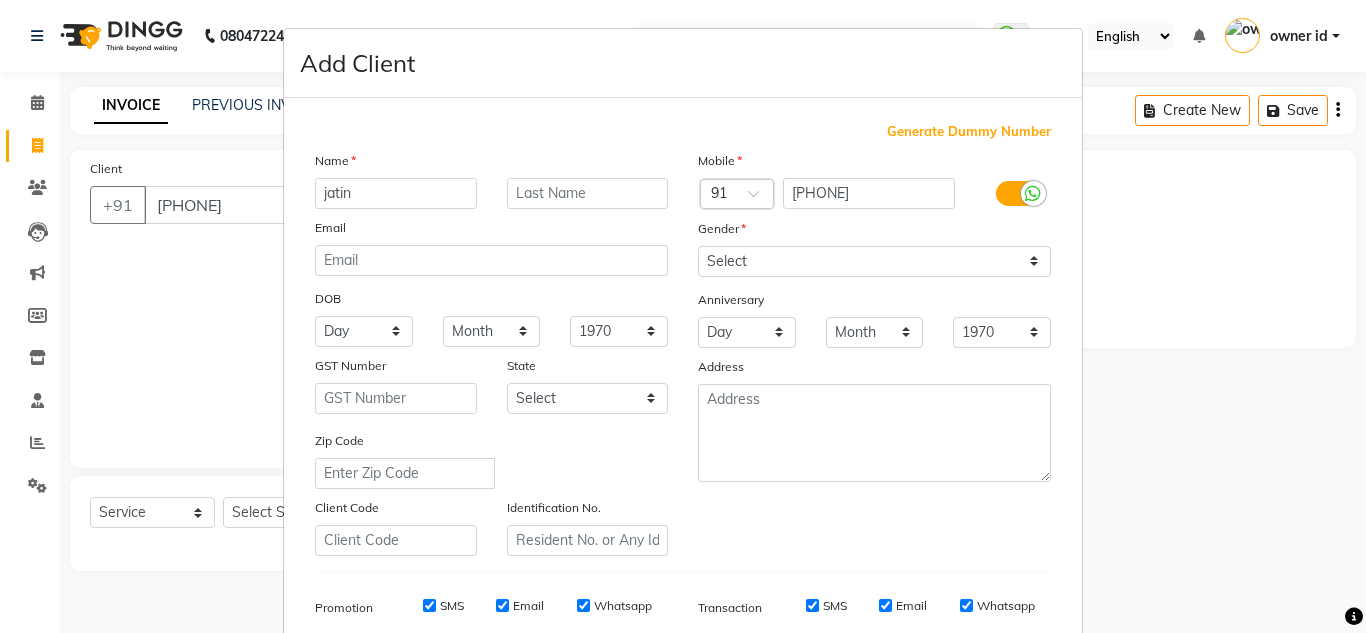 type on "jatin" 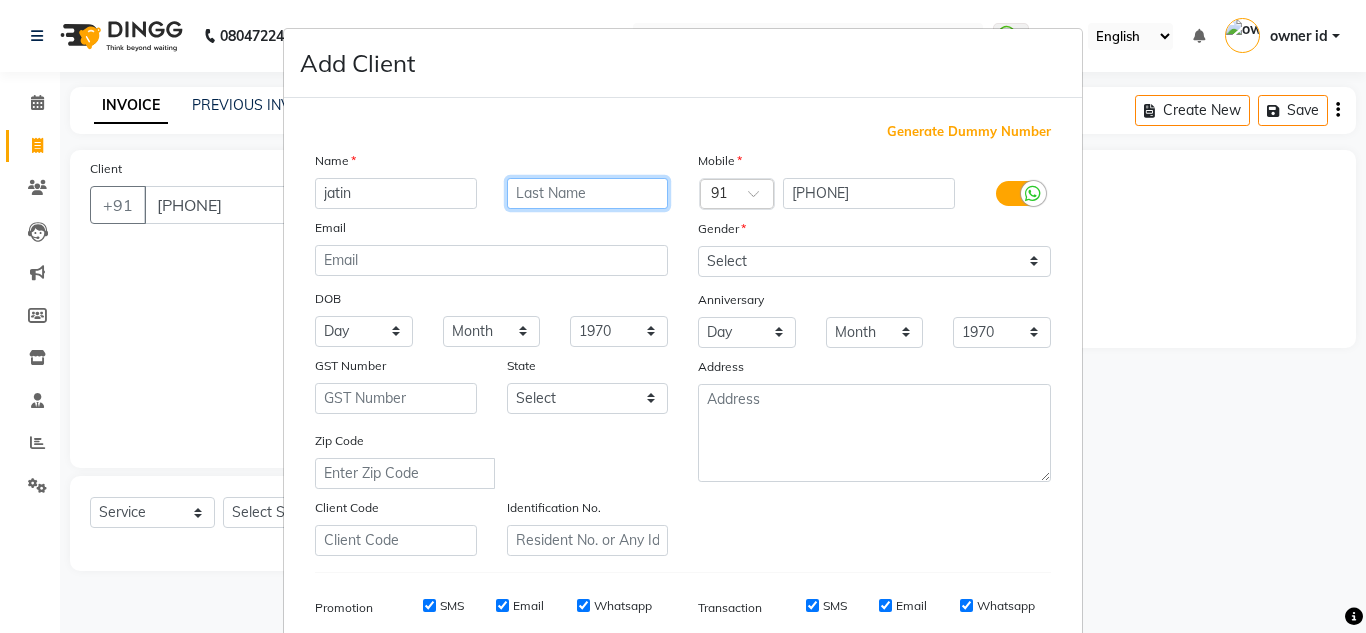 click at bounding box center [588, 193] 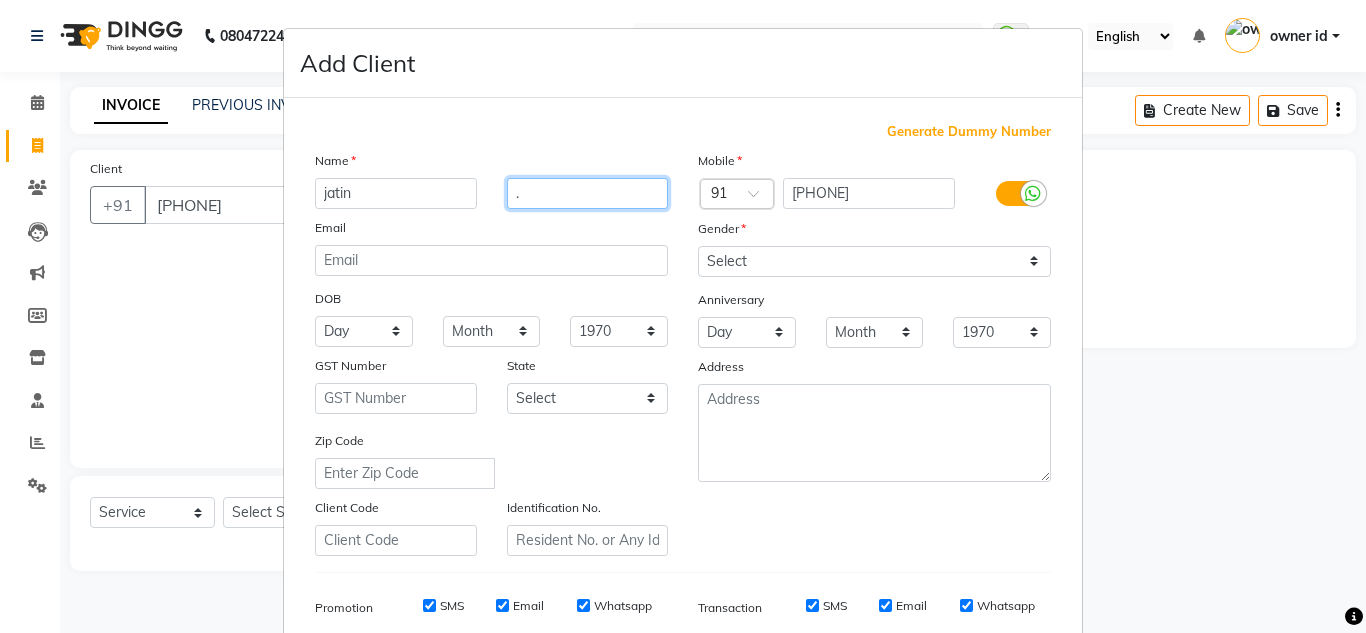 type on "." 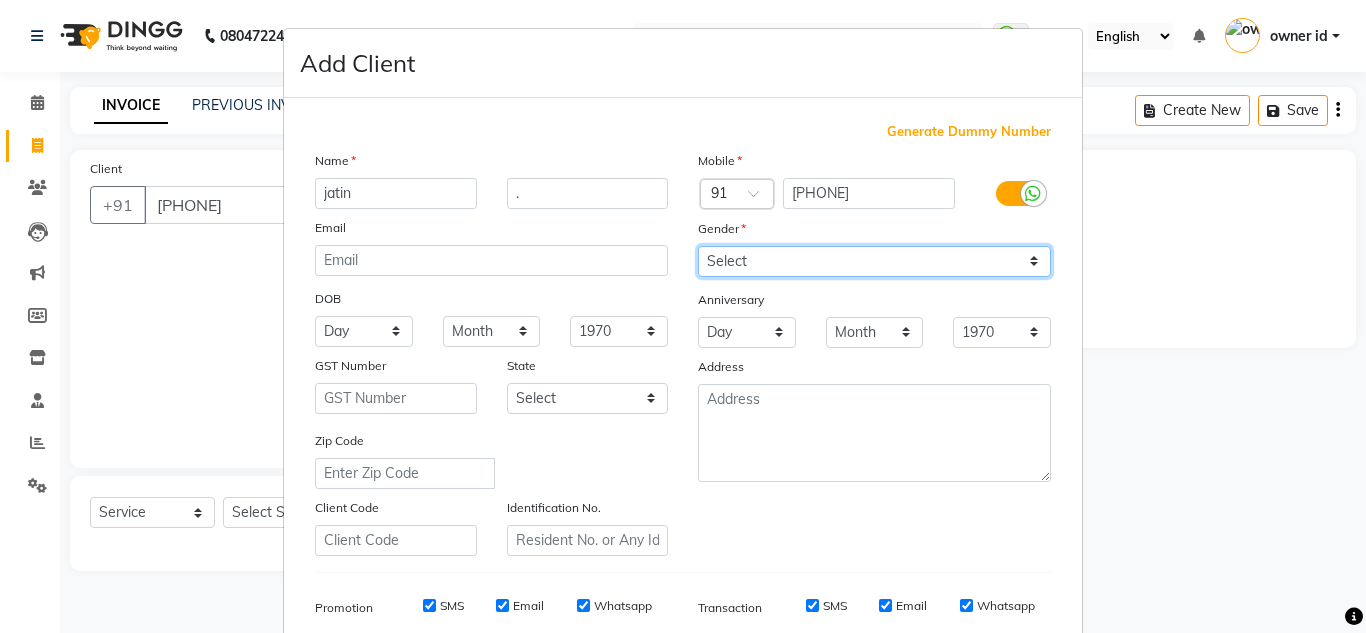 click on "Select Male Female Other Prefer Not To Say" at bounding box center [874, 261] 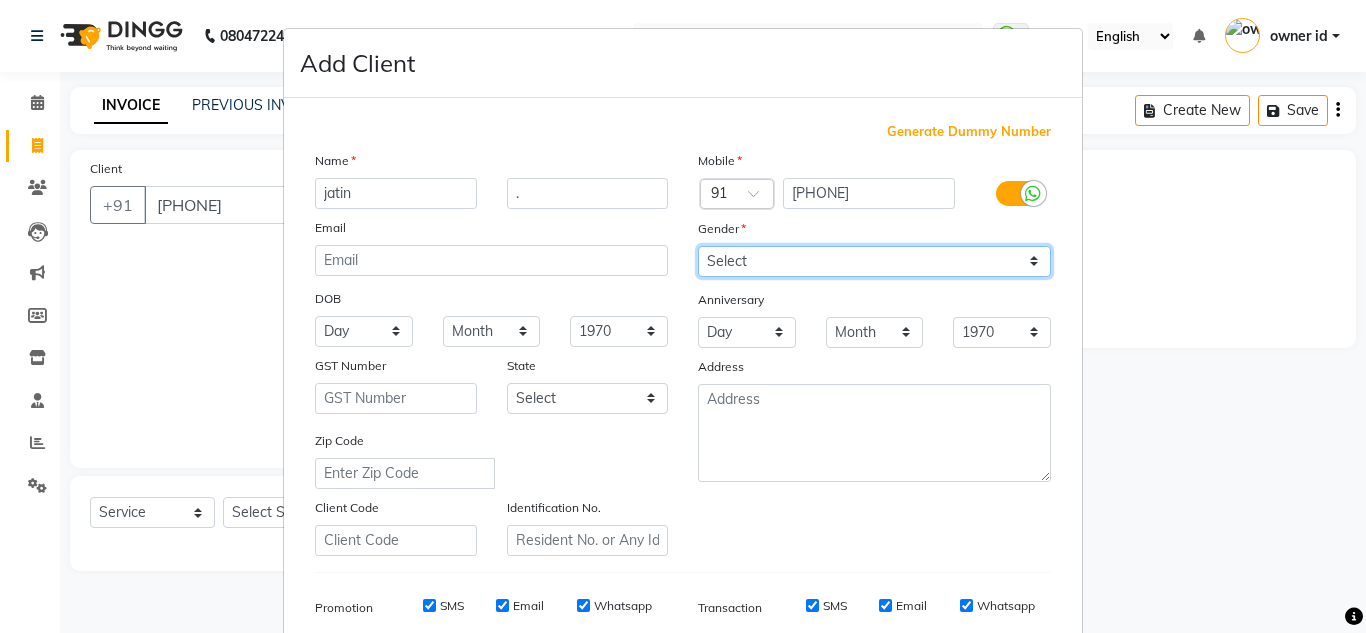 select on "male" 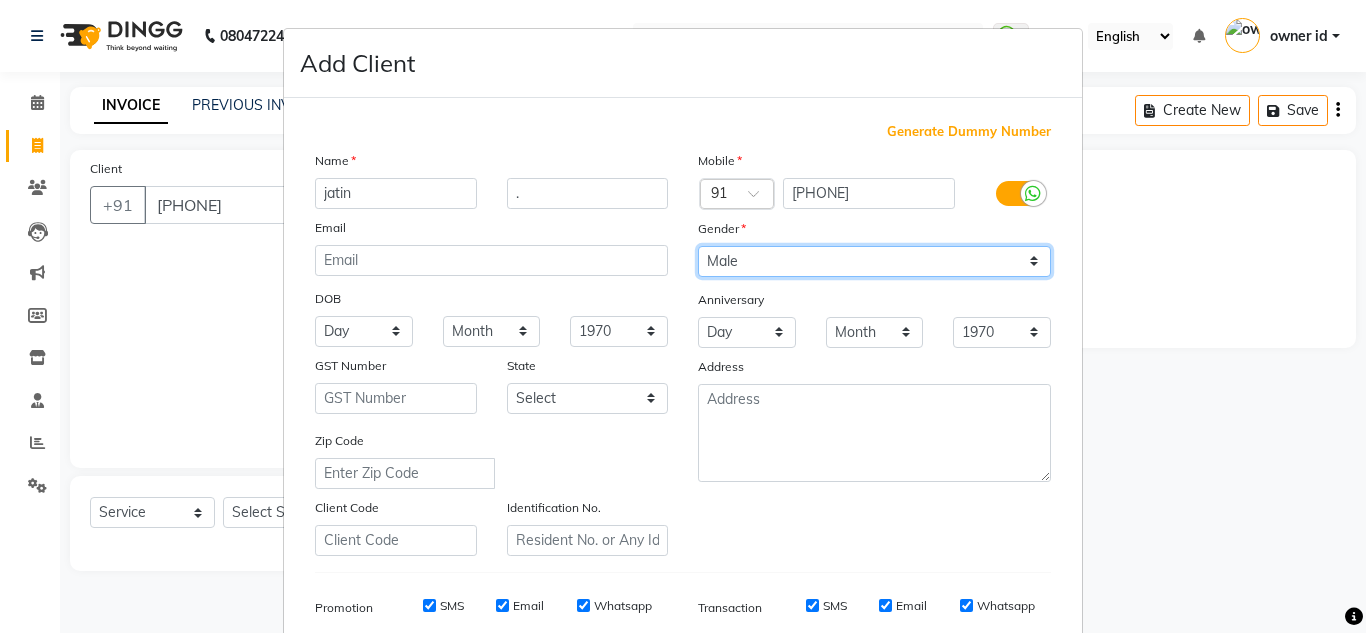 click on "Select Male Female Other Prefer Not To Say" at bounding box center [874, 261] 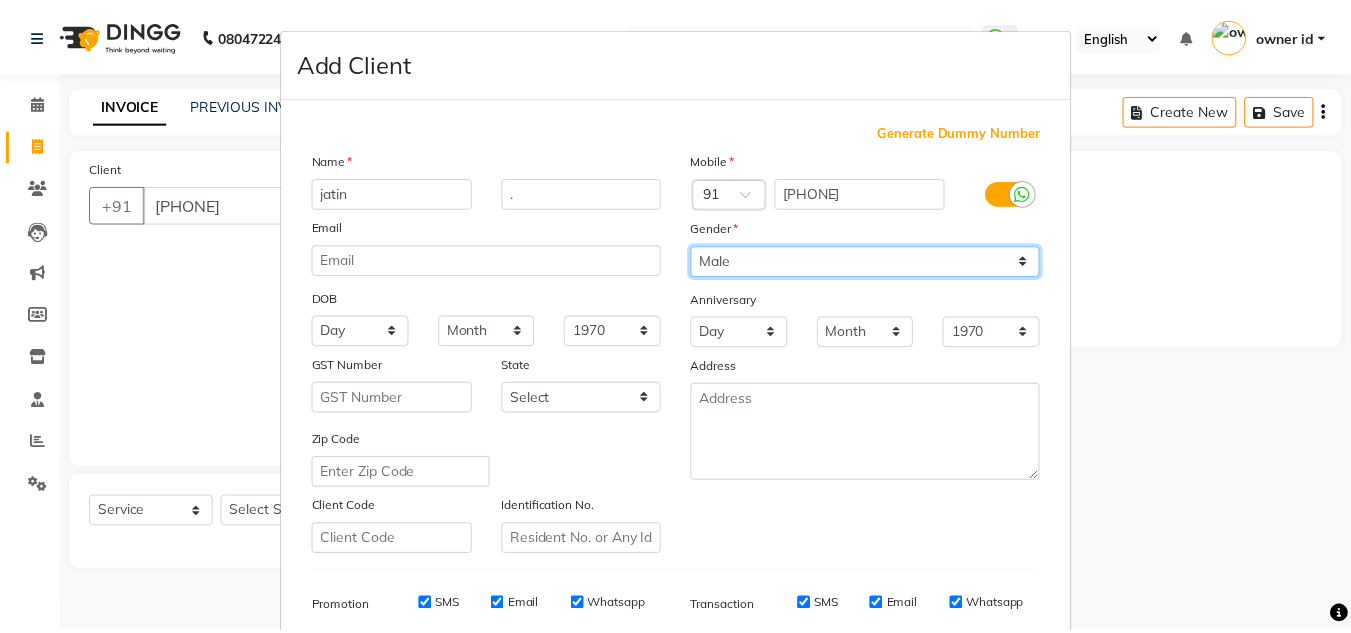 scroll, scrollTop: 290, scrollLeft: 0, axis: vertical 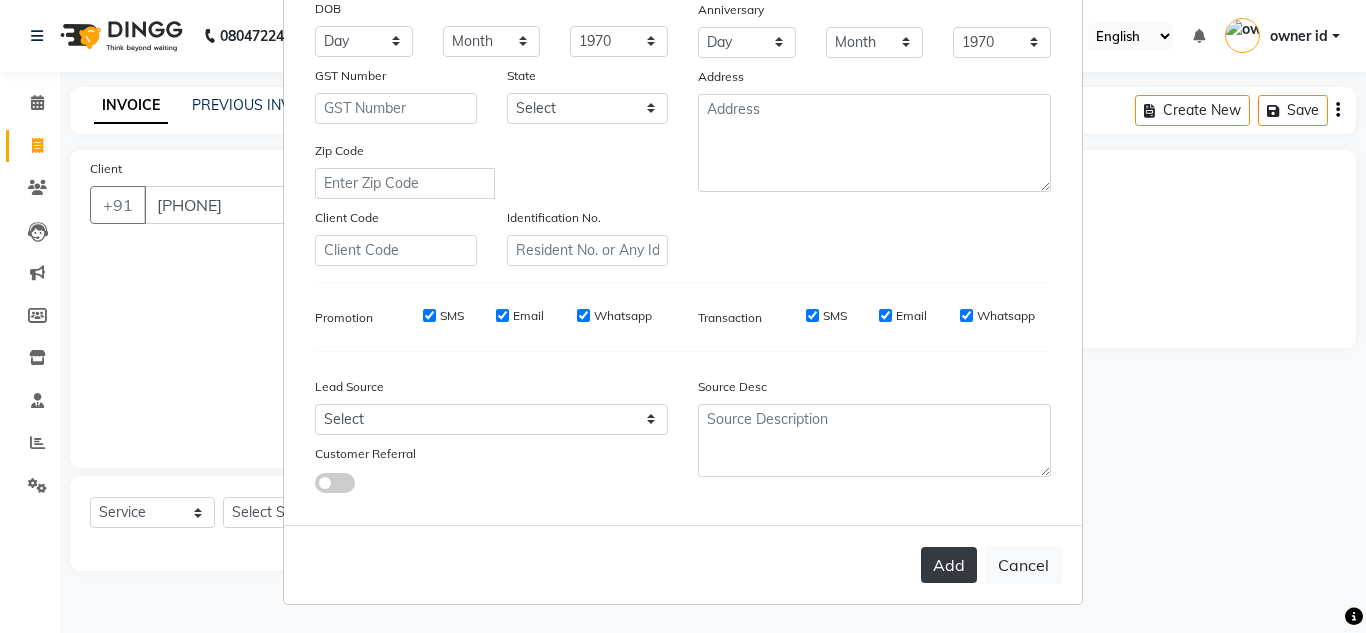 click on "Add" at bounding box center [949, 565] 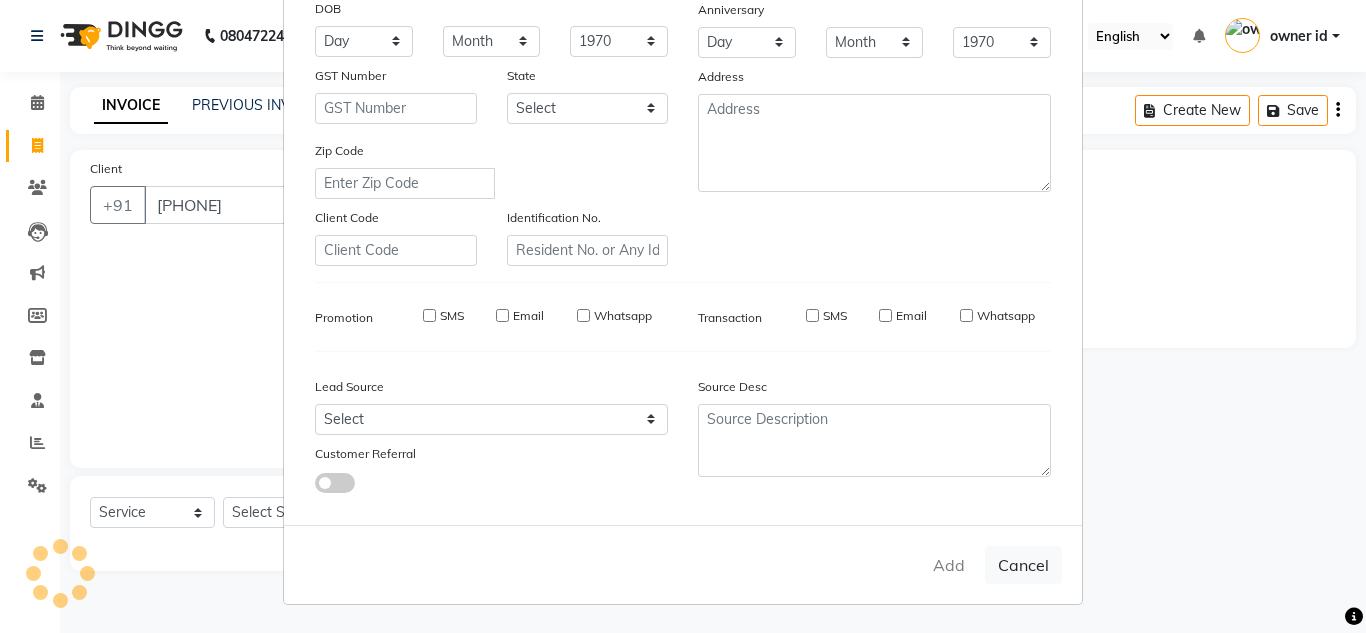 type 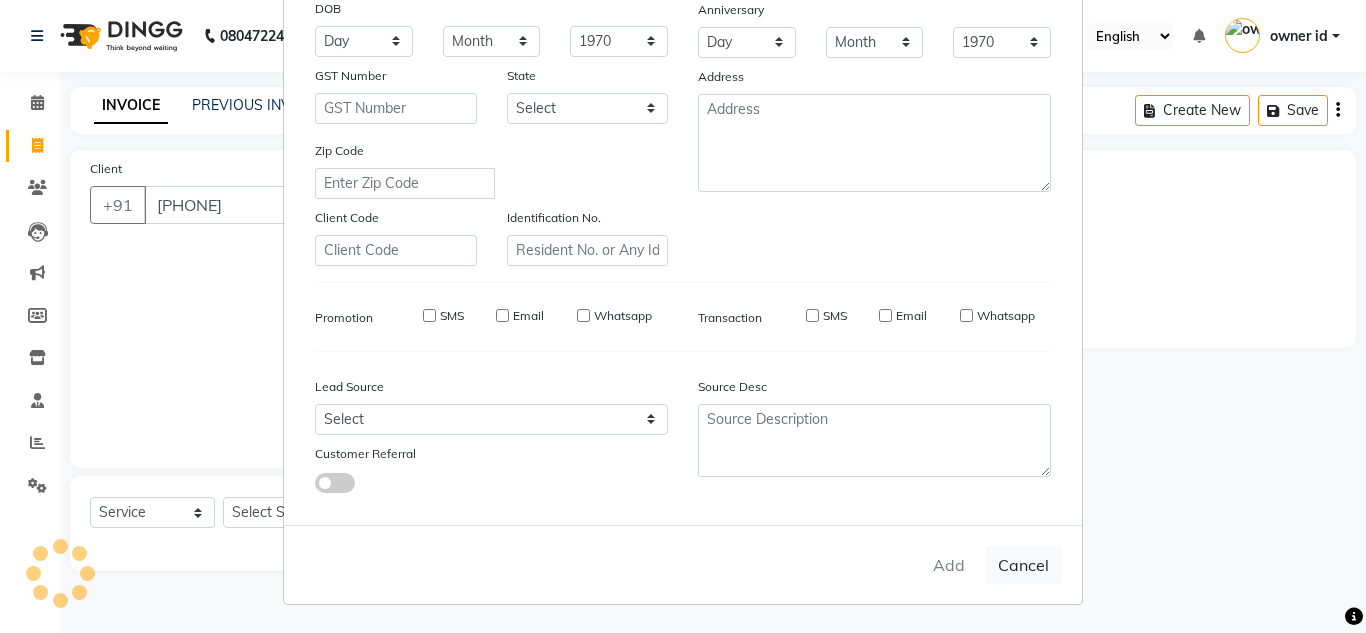 type 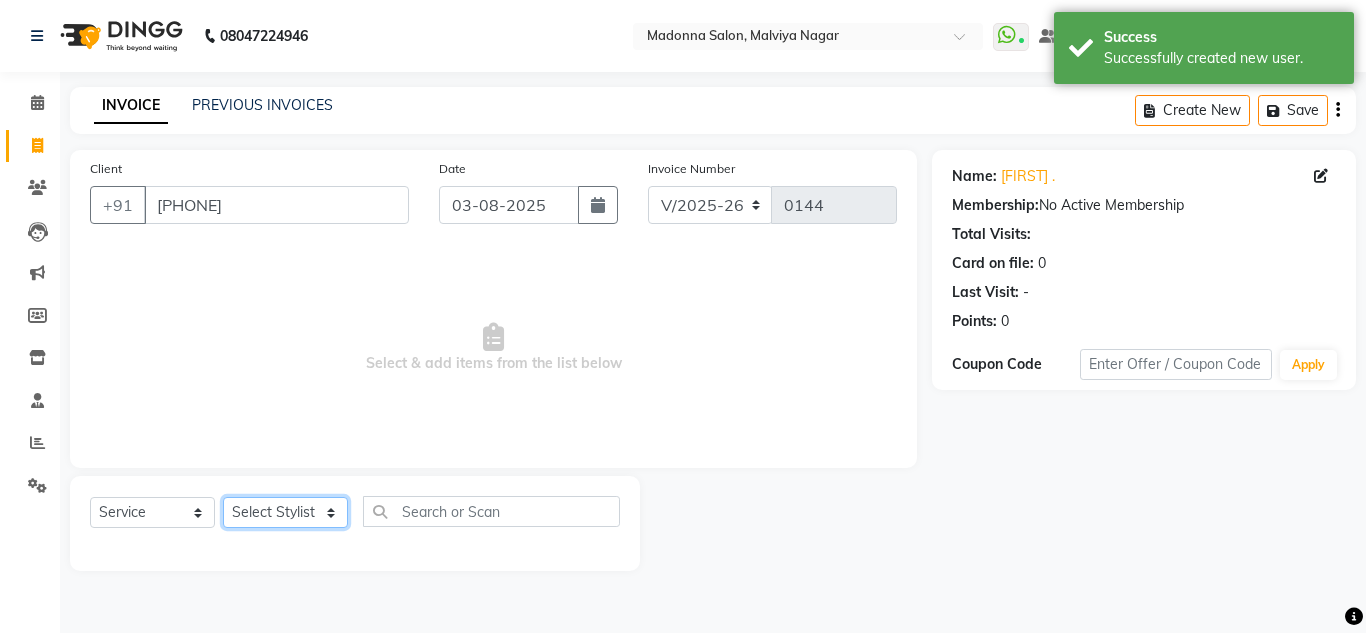 click on "Select Stylist Amit Bharti Devesh Farman Harsh  Jaikesh Manager Manoj Nitin Nails owner id Poonam Rihan" 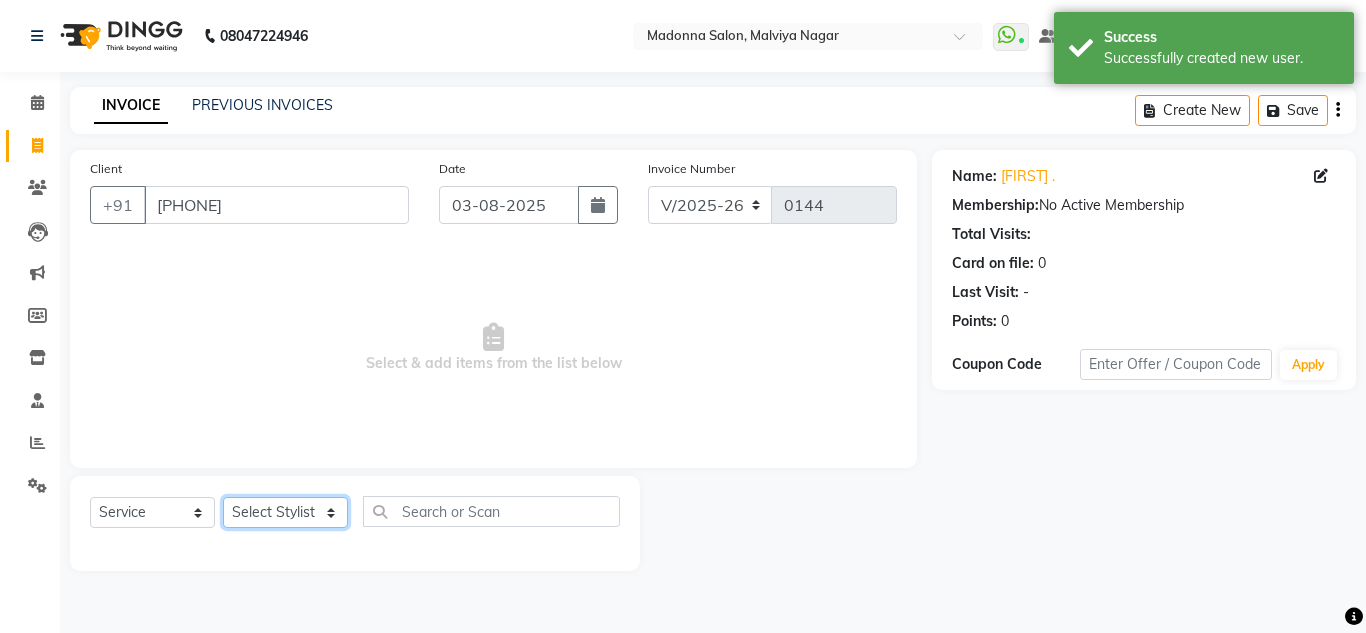 select on "86633" 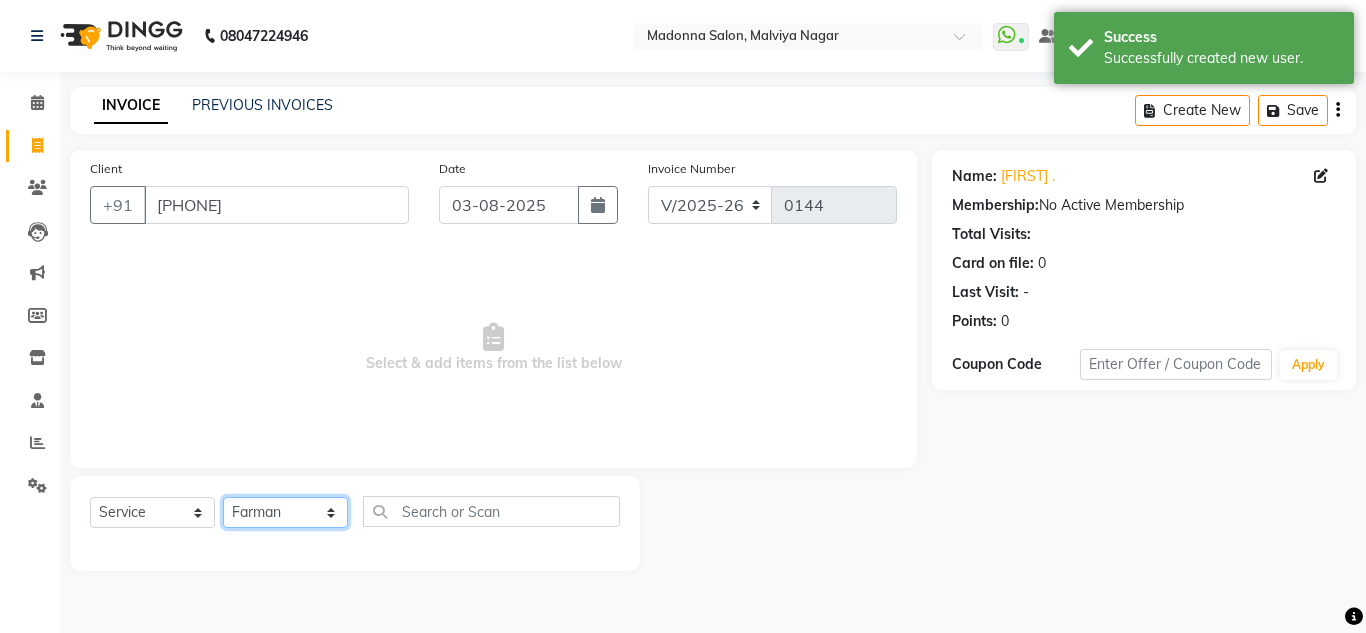 click on "Select Stylist Amit Bharti Devesh Farman Harsh  Jaikesh Manager Manoj Nitin Nails owner id Poonam Rihan" 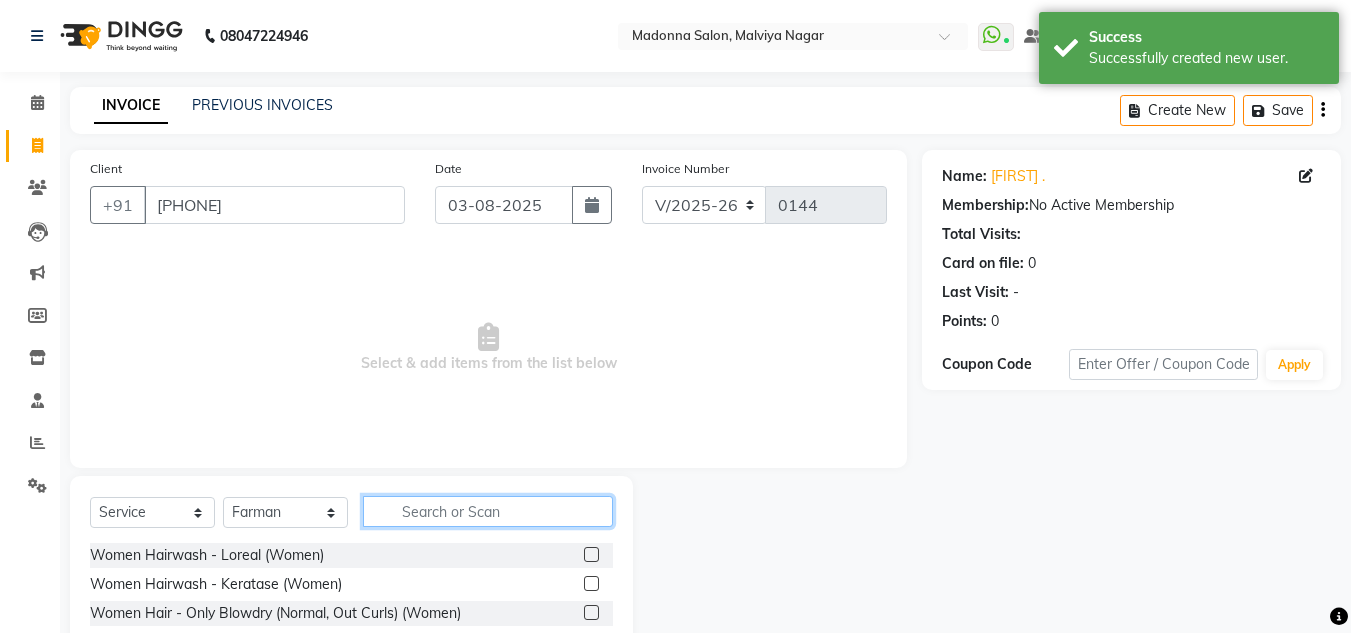 click 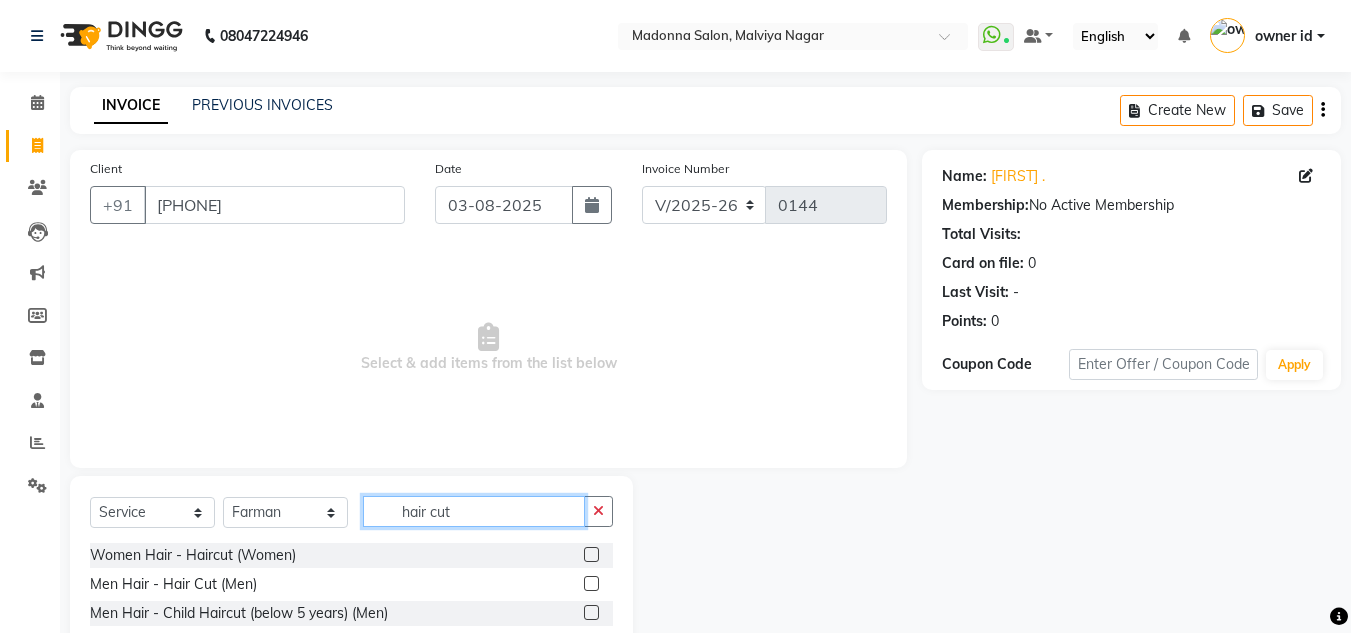 type on "hair cut" 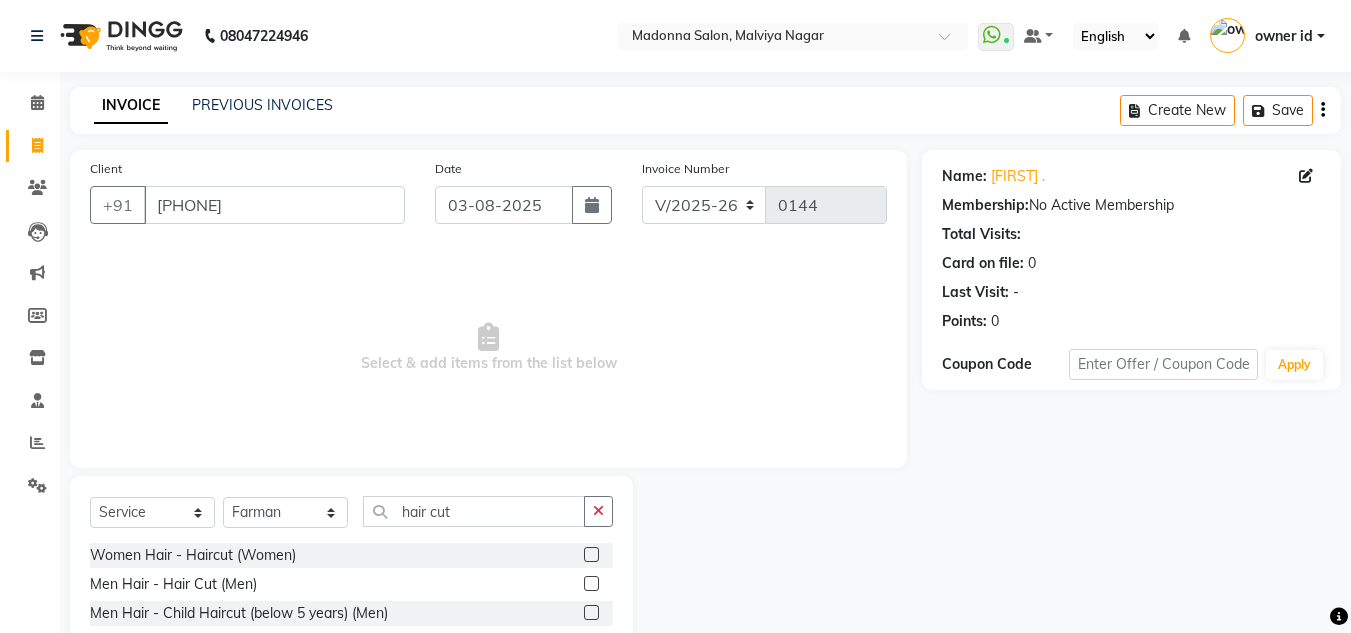 click 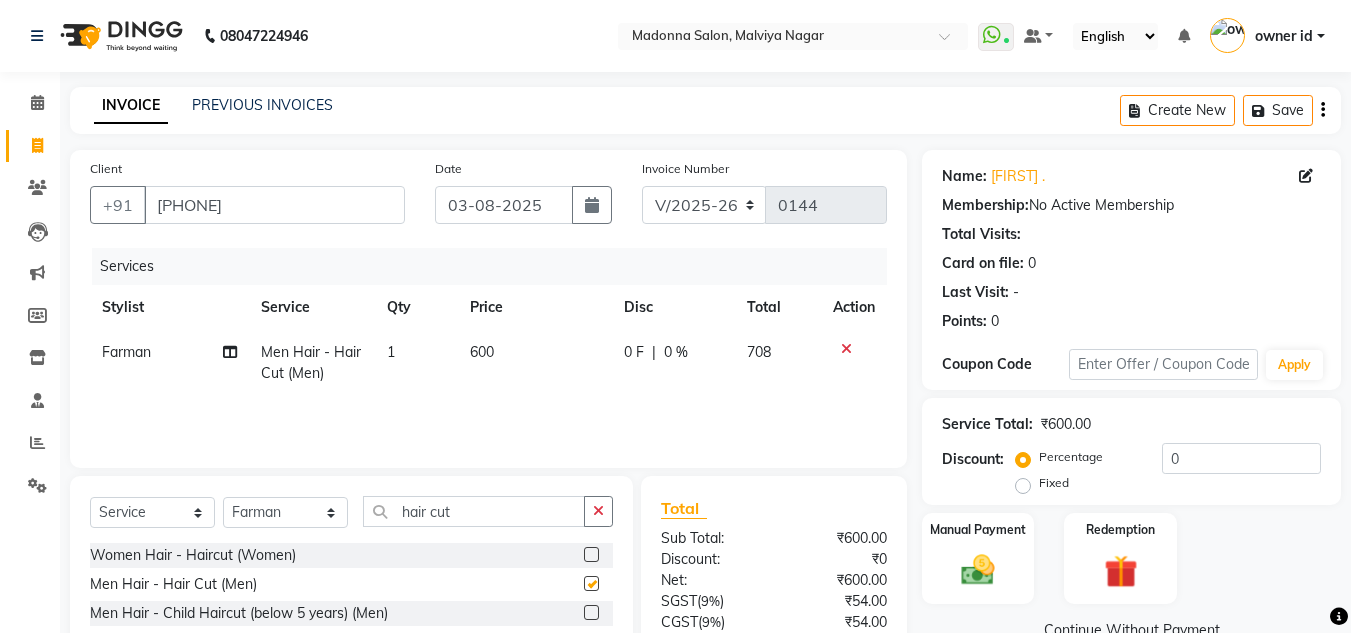 checkbox on "false" 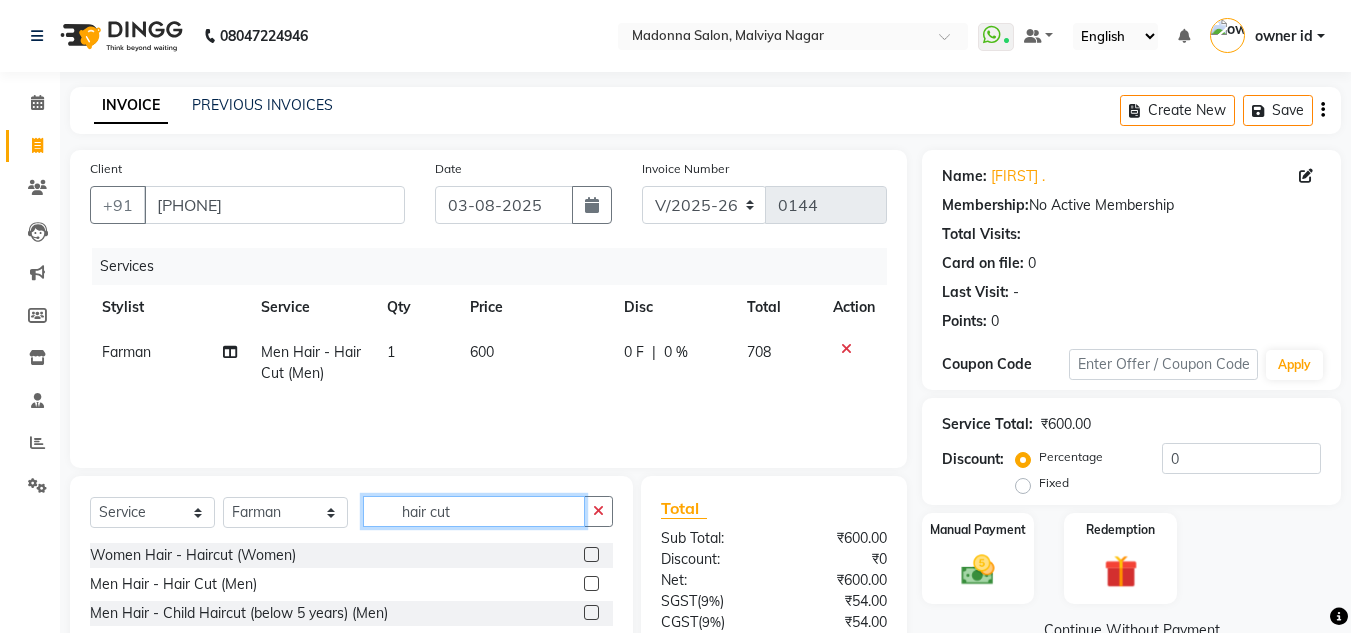 click on "hair cut" 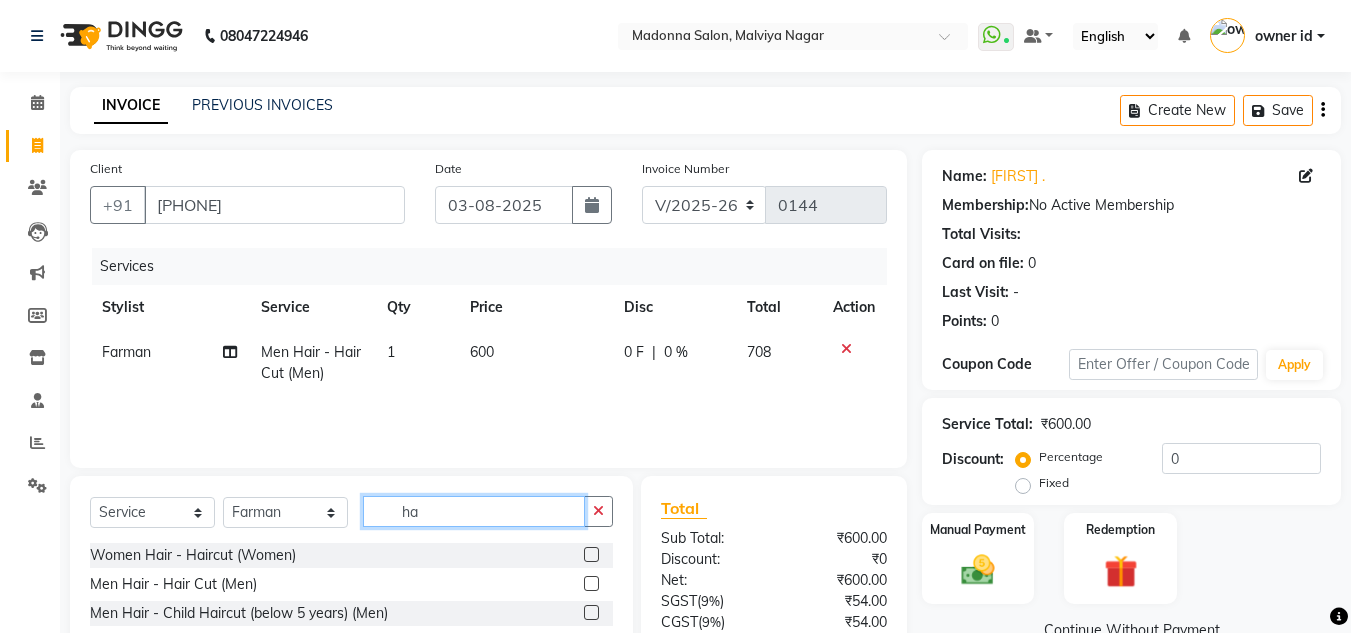 type on "h" 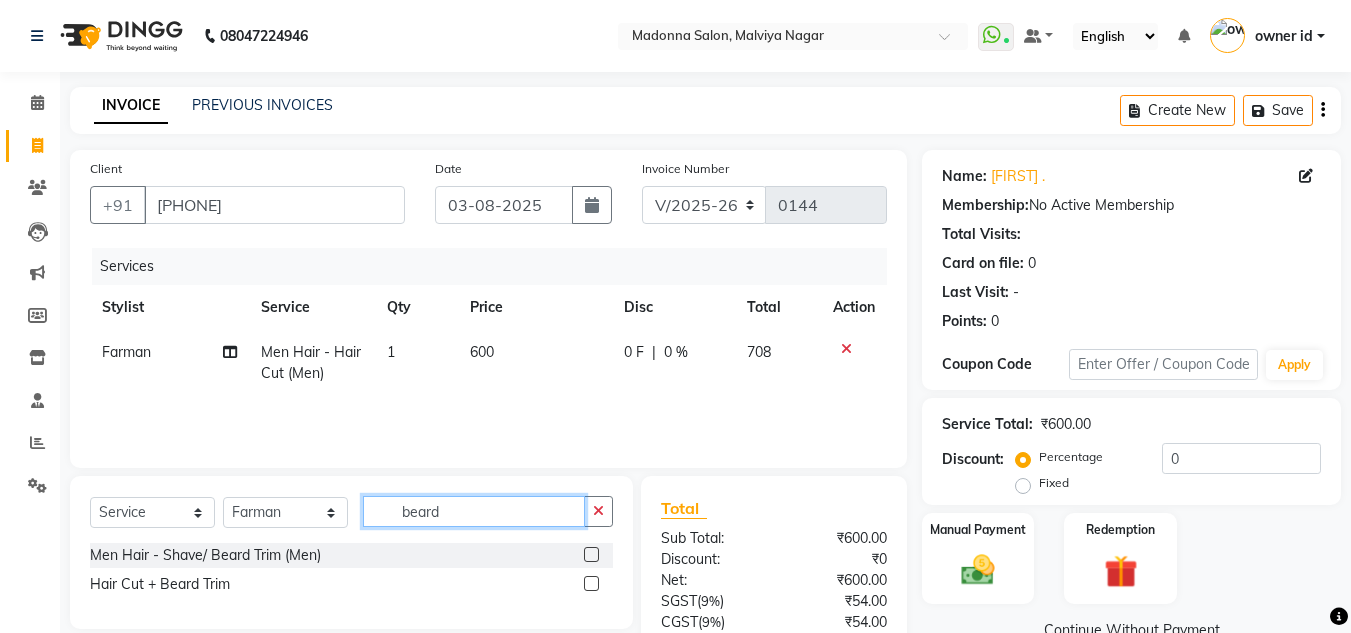 type on "beard" 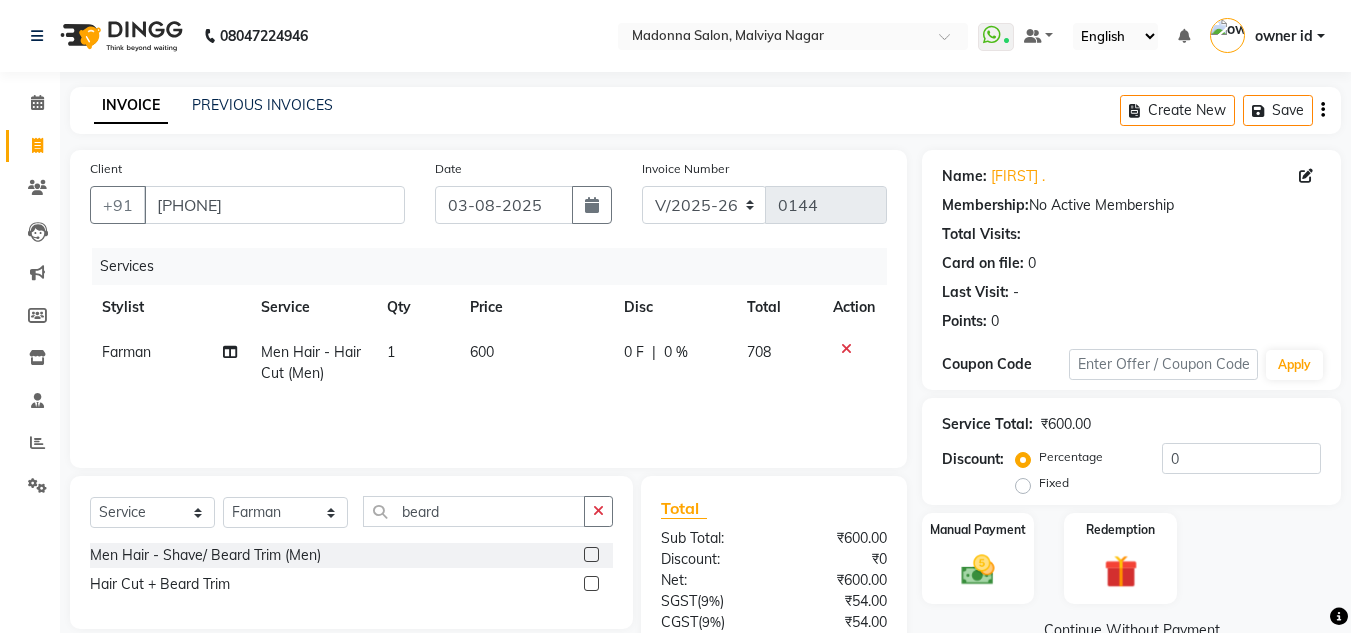 click 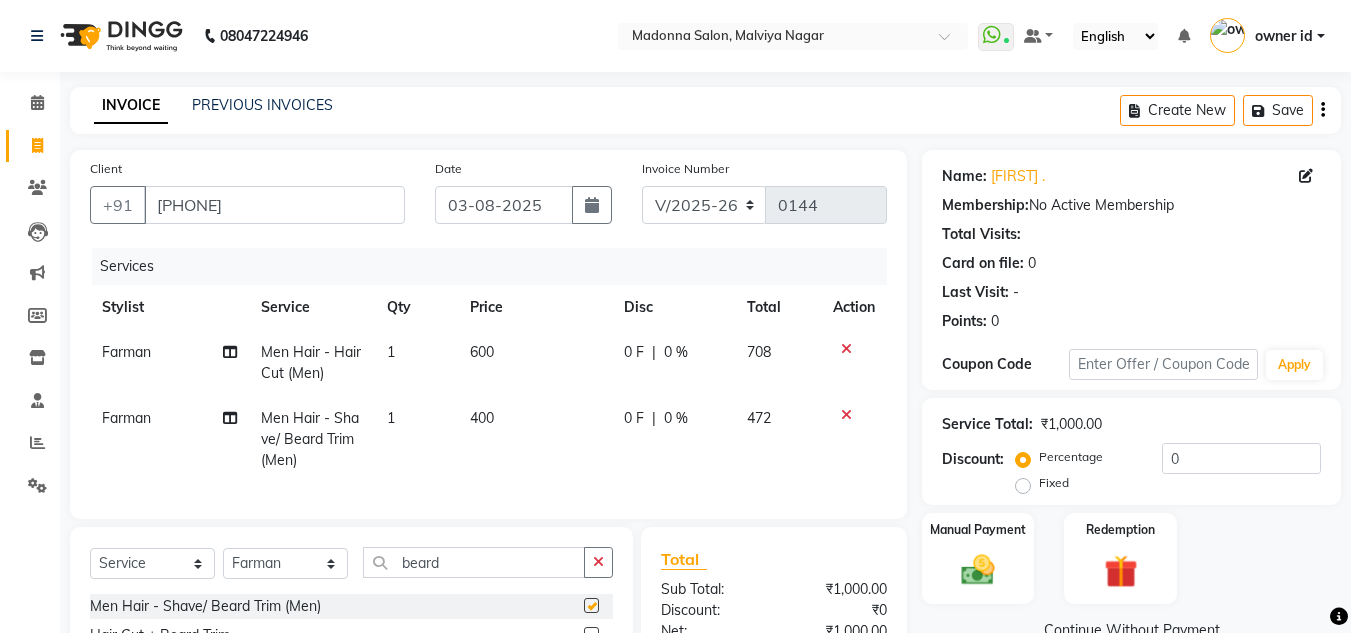 checkbox on "false" 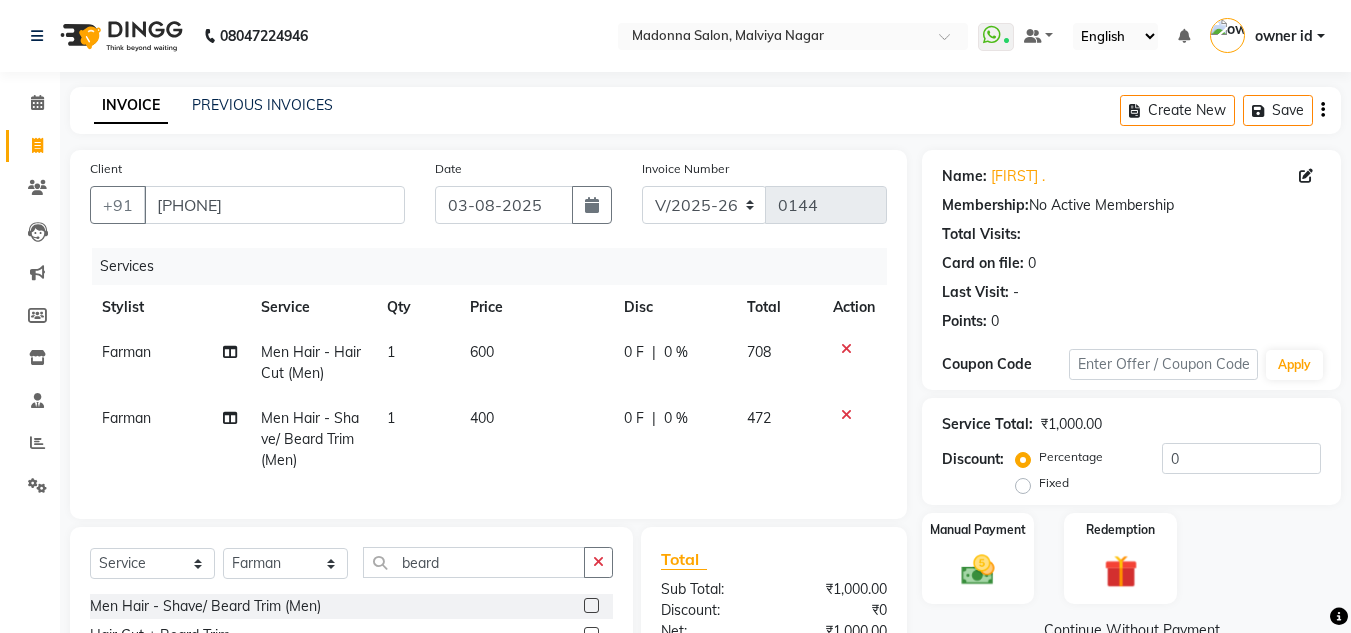 click on "400" 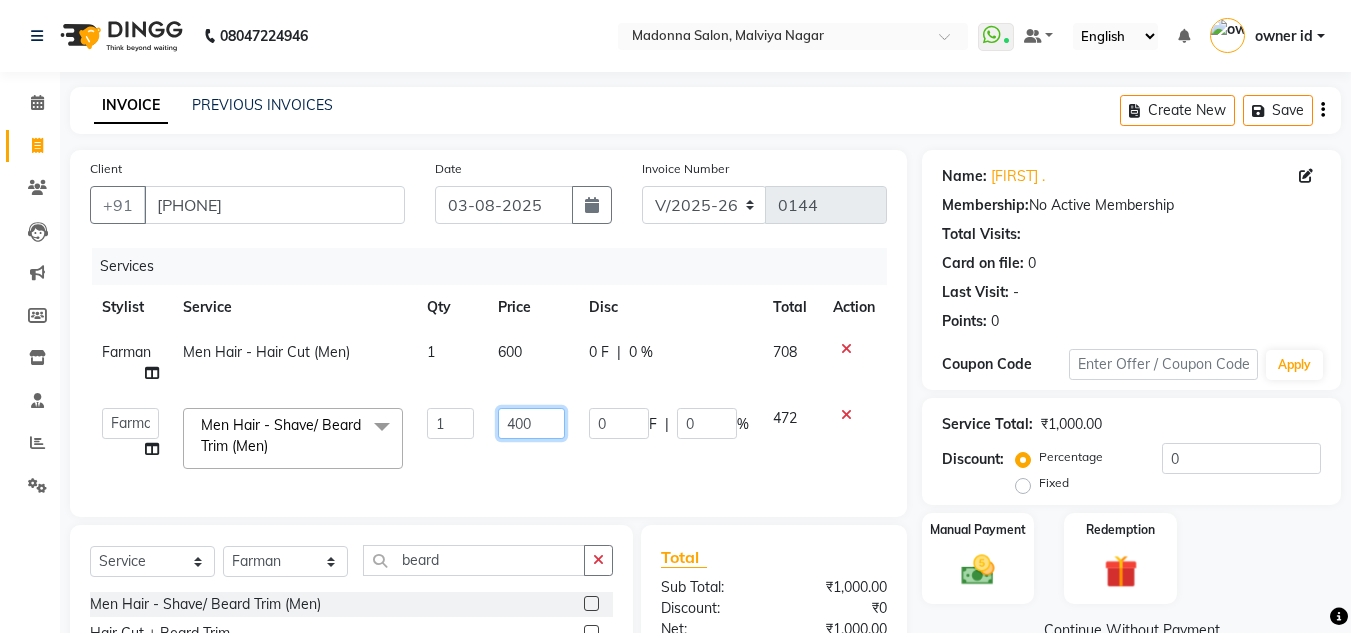 click on "400" 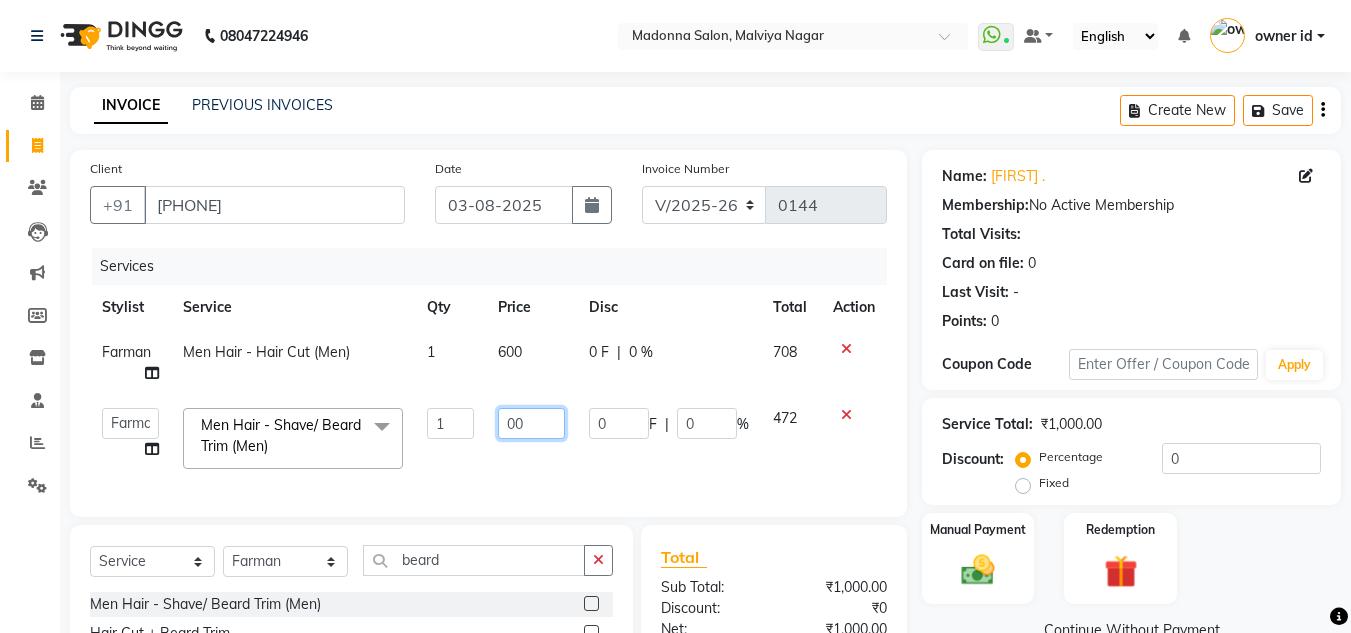 type on "500" 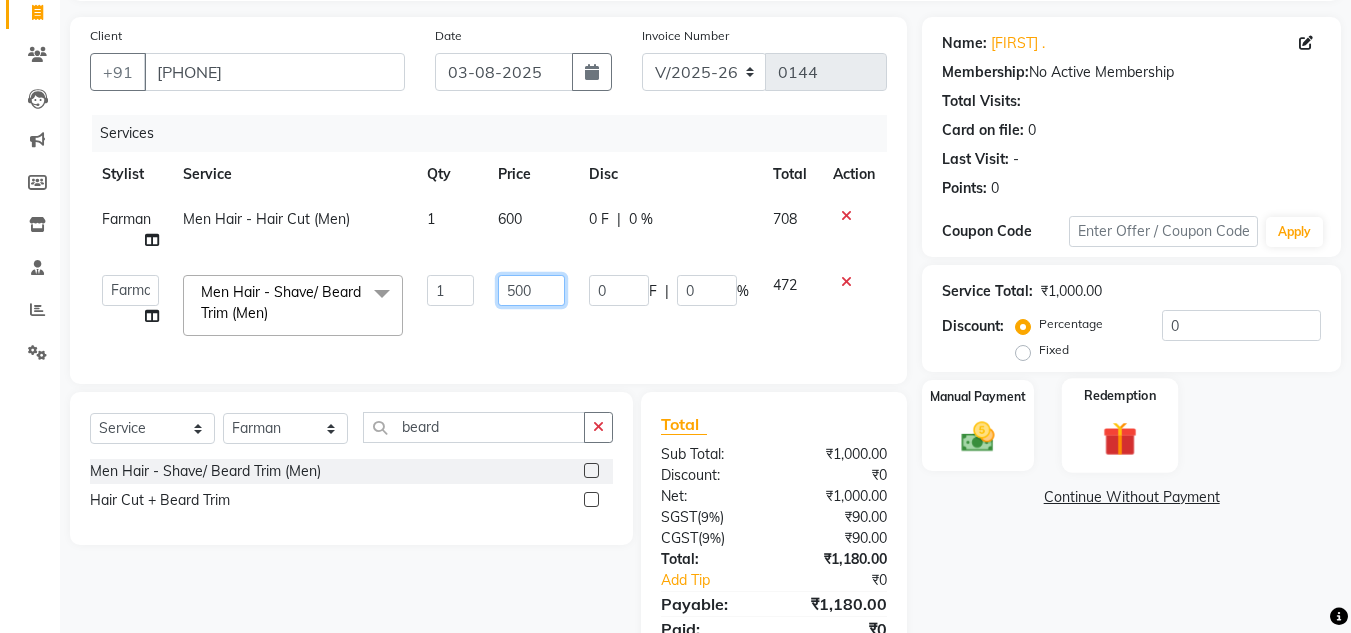 scroll, scrollTop: 134, scrollLeft: 0, axis: vertical 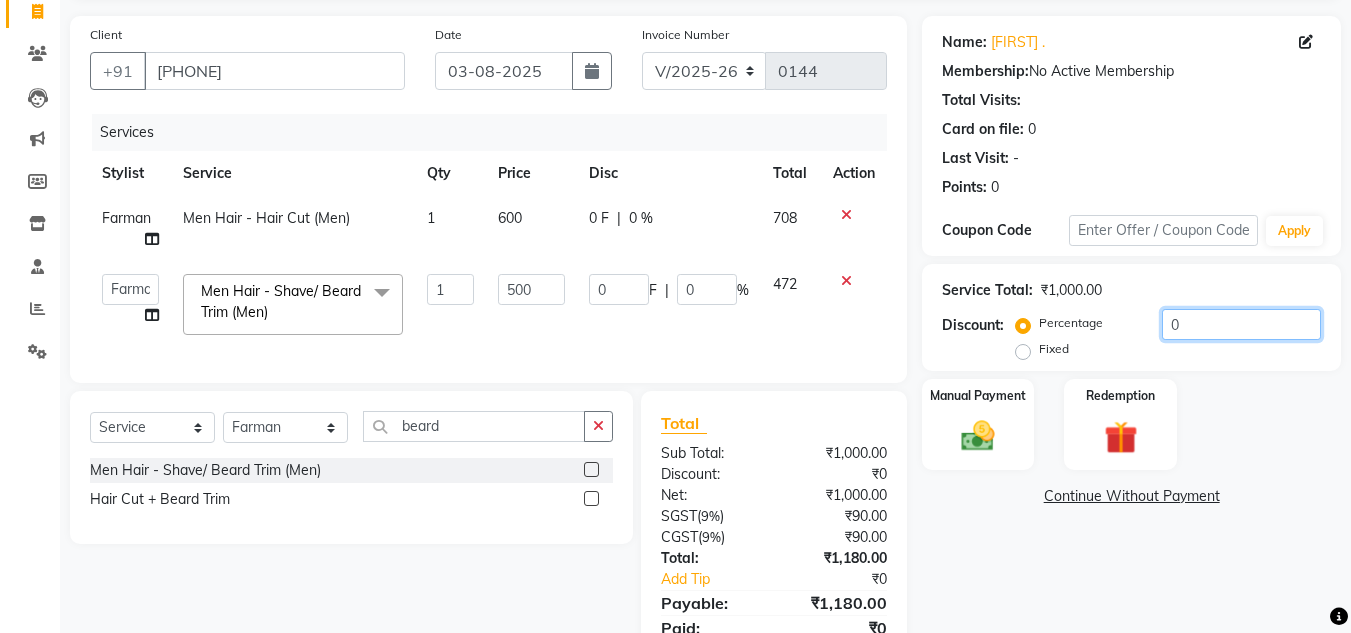 click on "0" 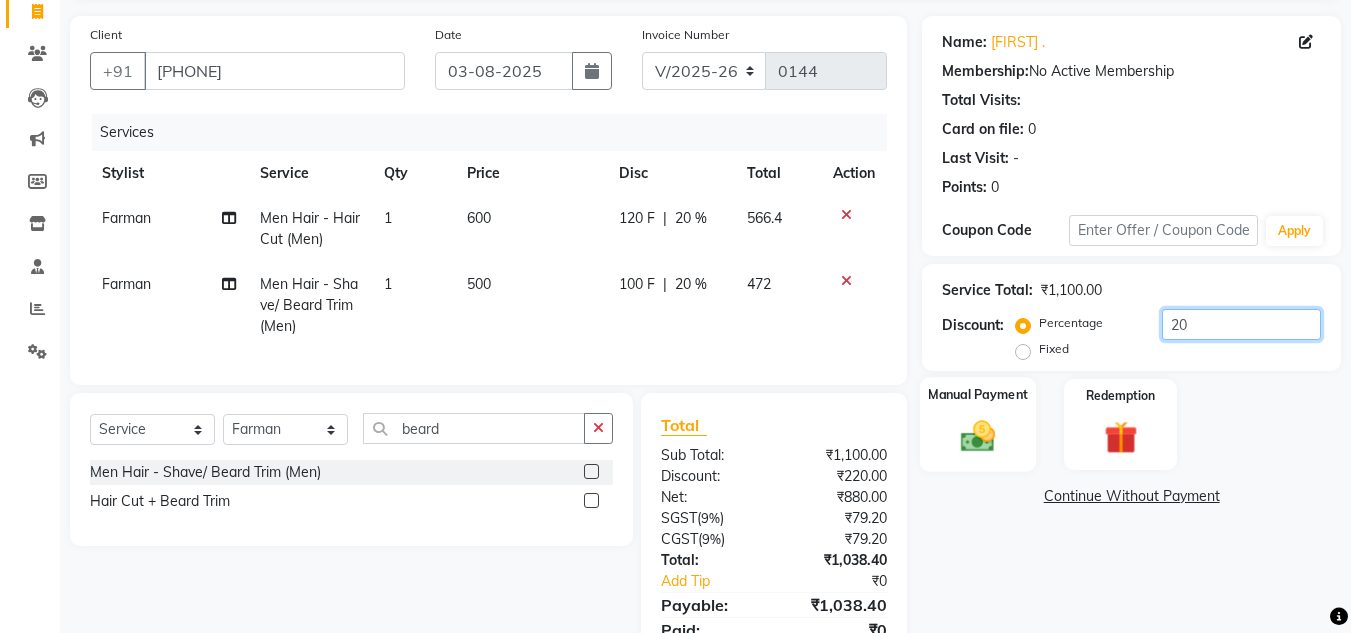 type on "20" 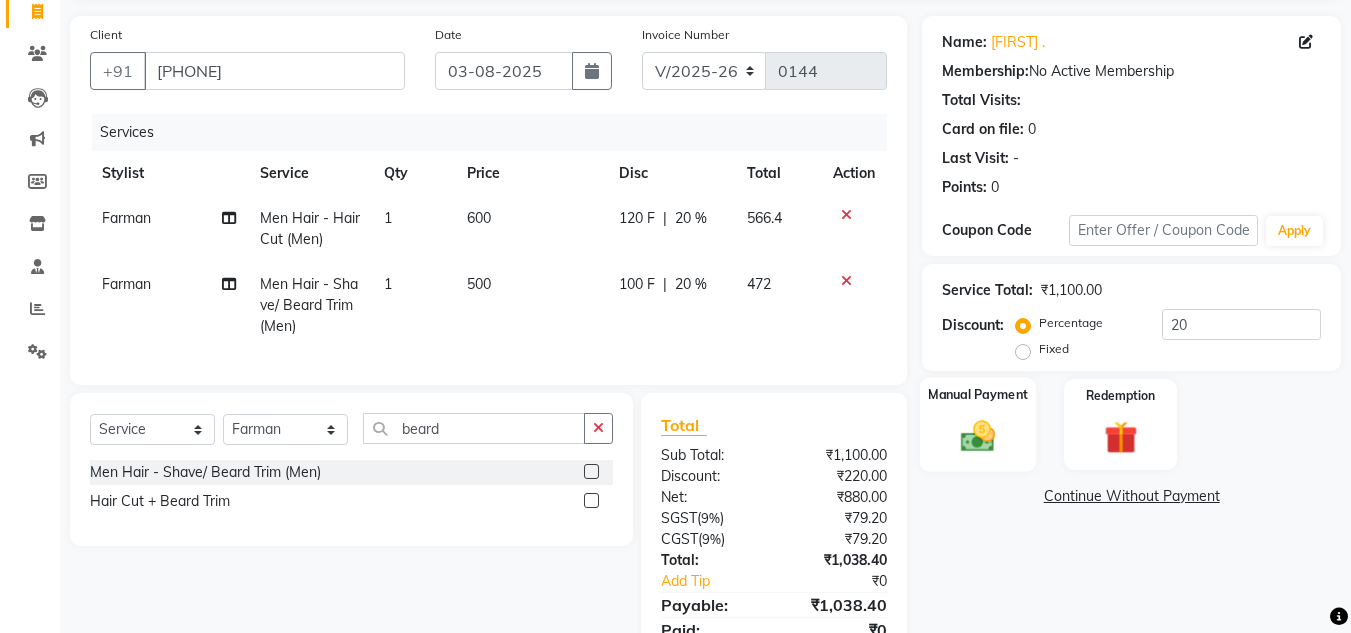 click 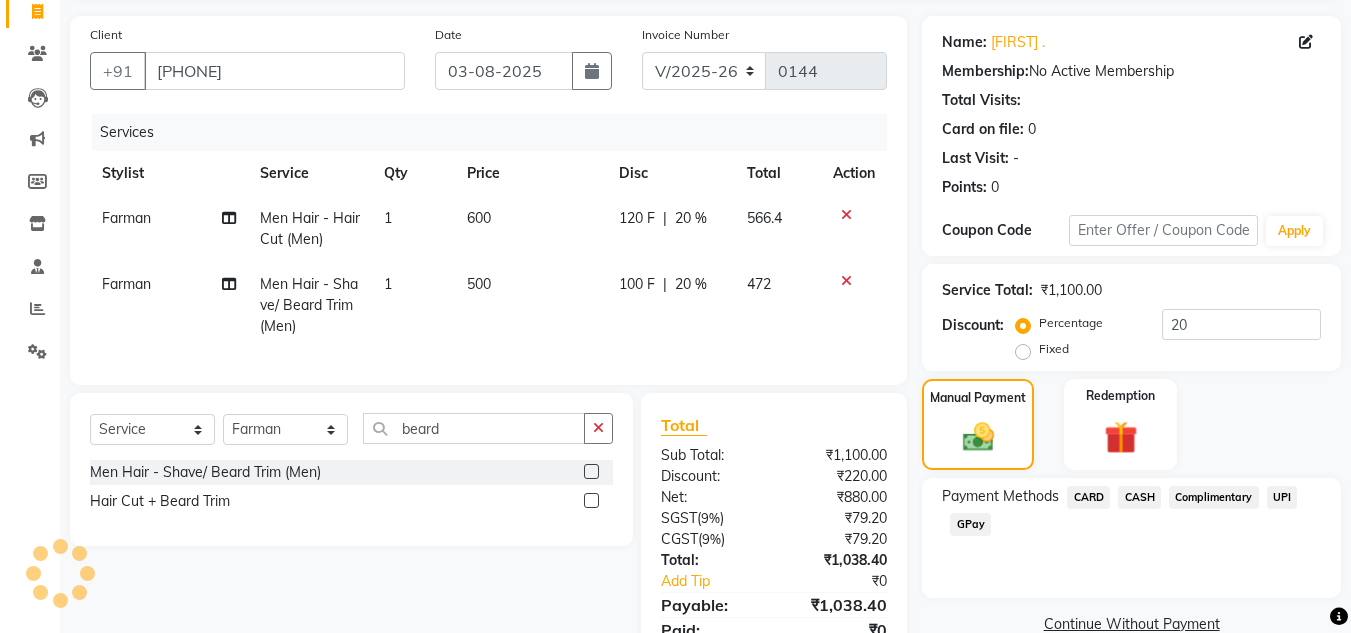 click on "UPI" 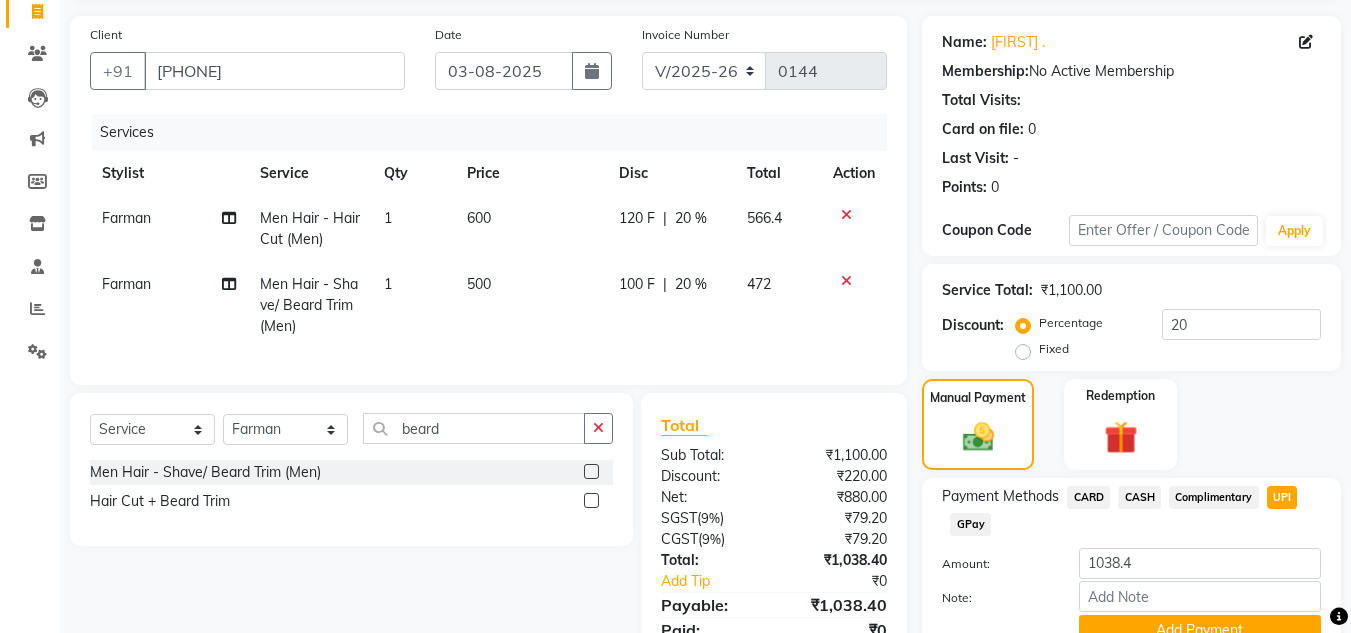 scroll, scrollTop: 233, scrollLeft: 0, axis: vertical 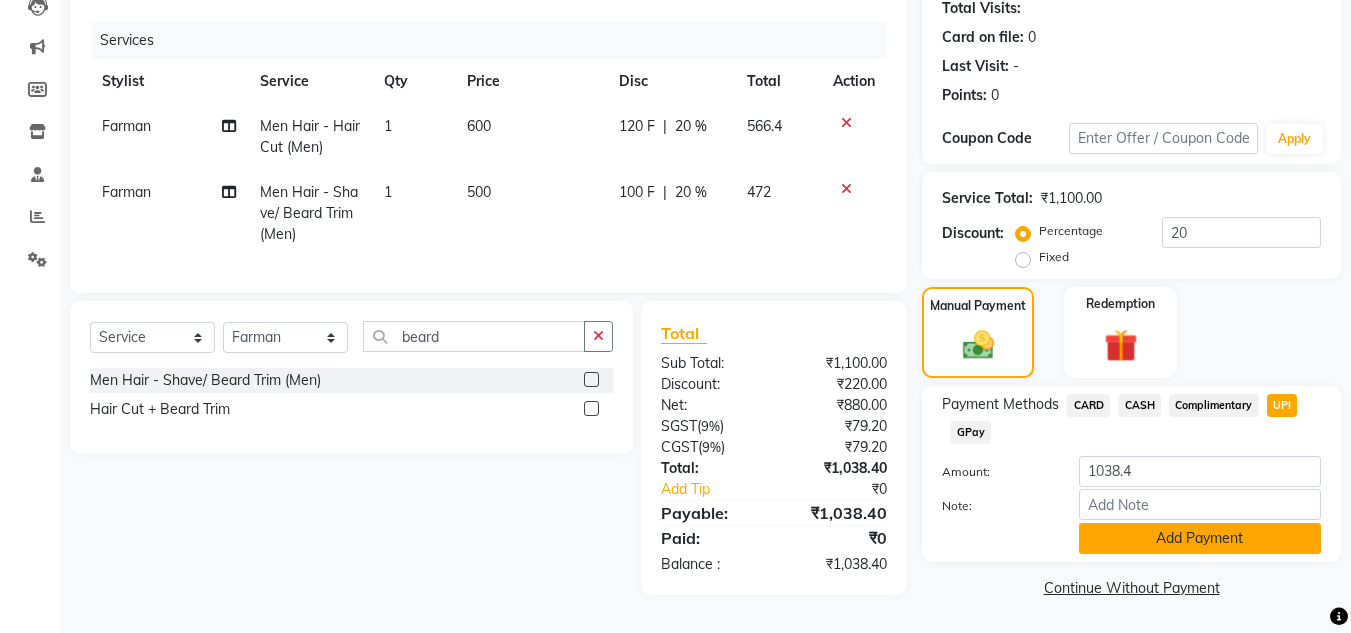 click on "Add Payment" 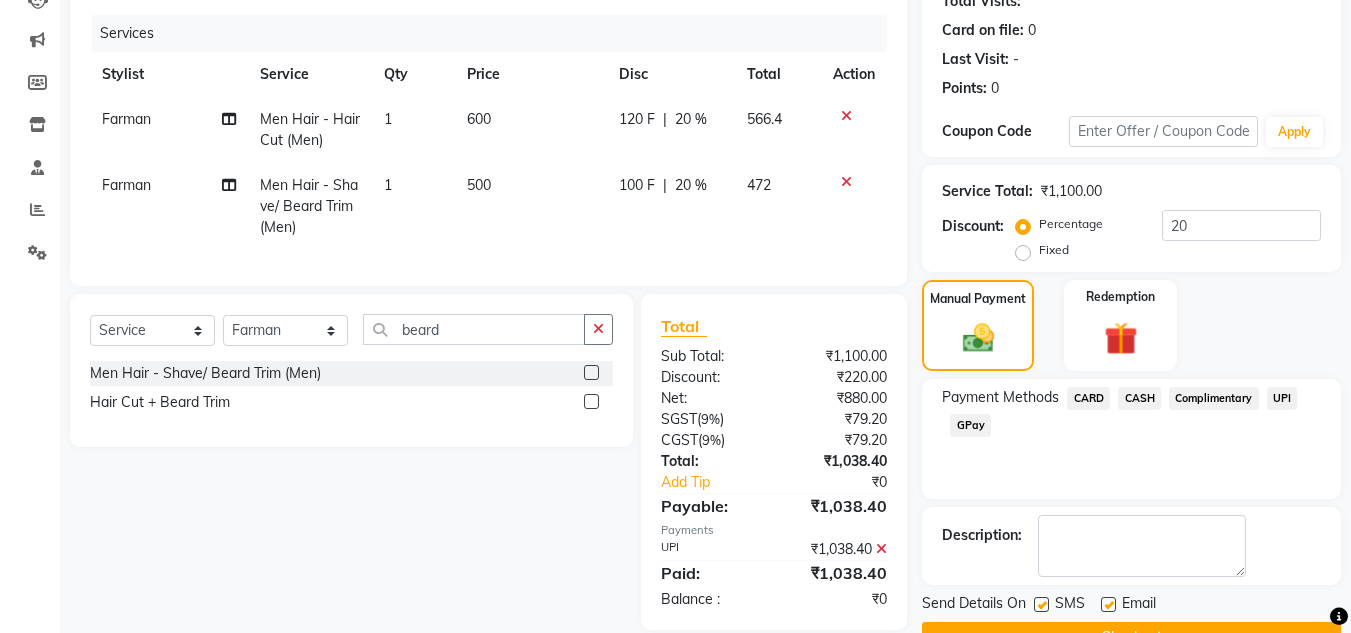 scroll, scrollTop: 283, scrollLeft: 0, axis: vertical 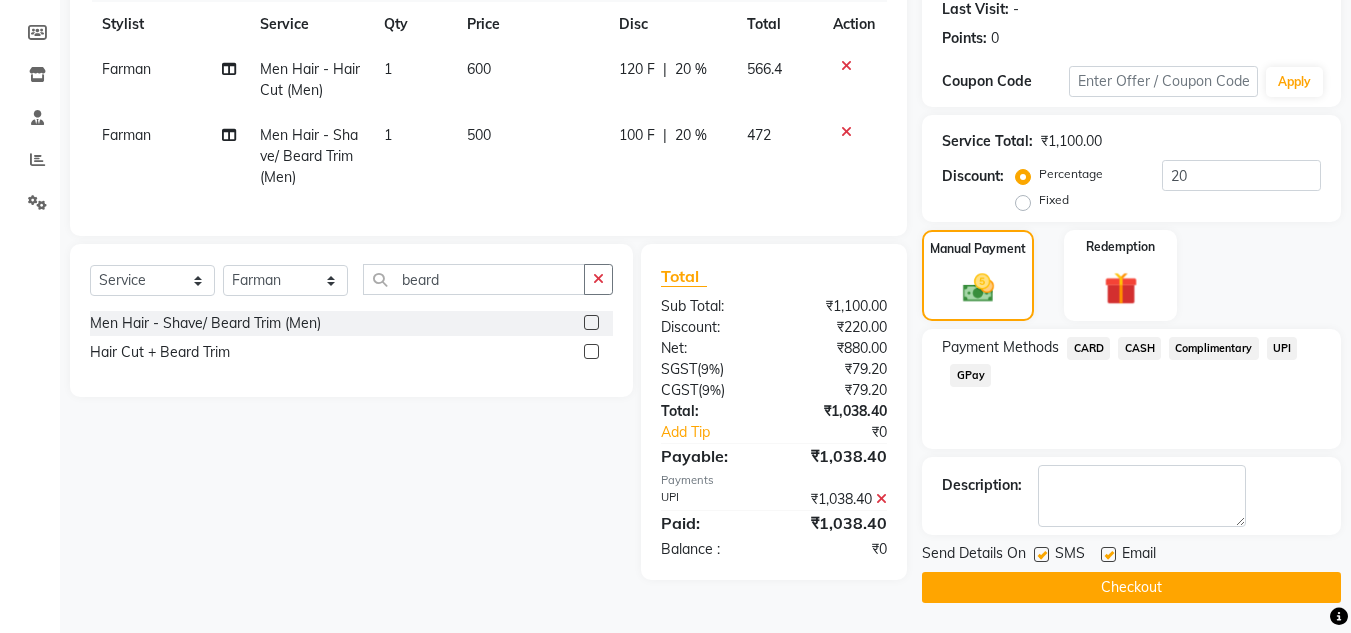click on "Checkout" 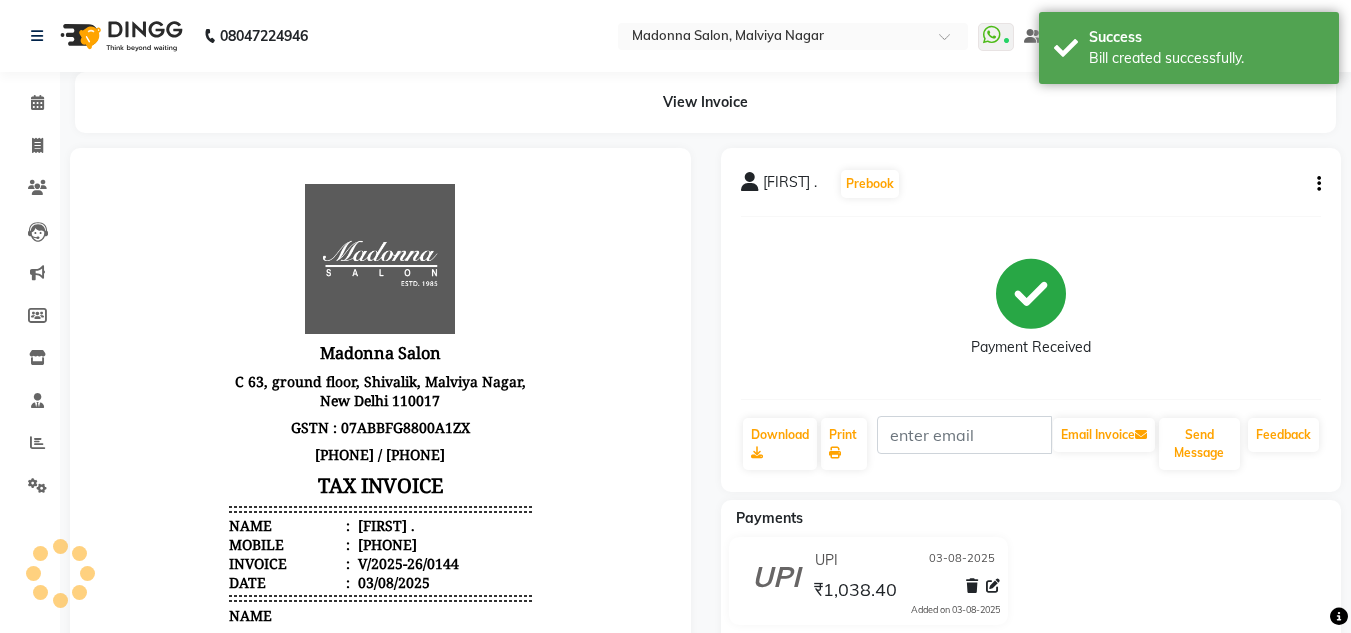 scroll, scrollTop: 0, scrollLeft: 0, axis: both 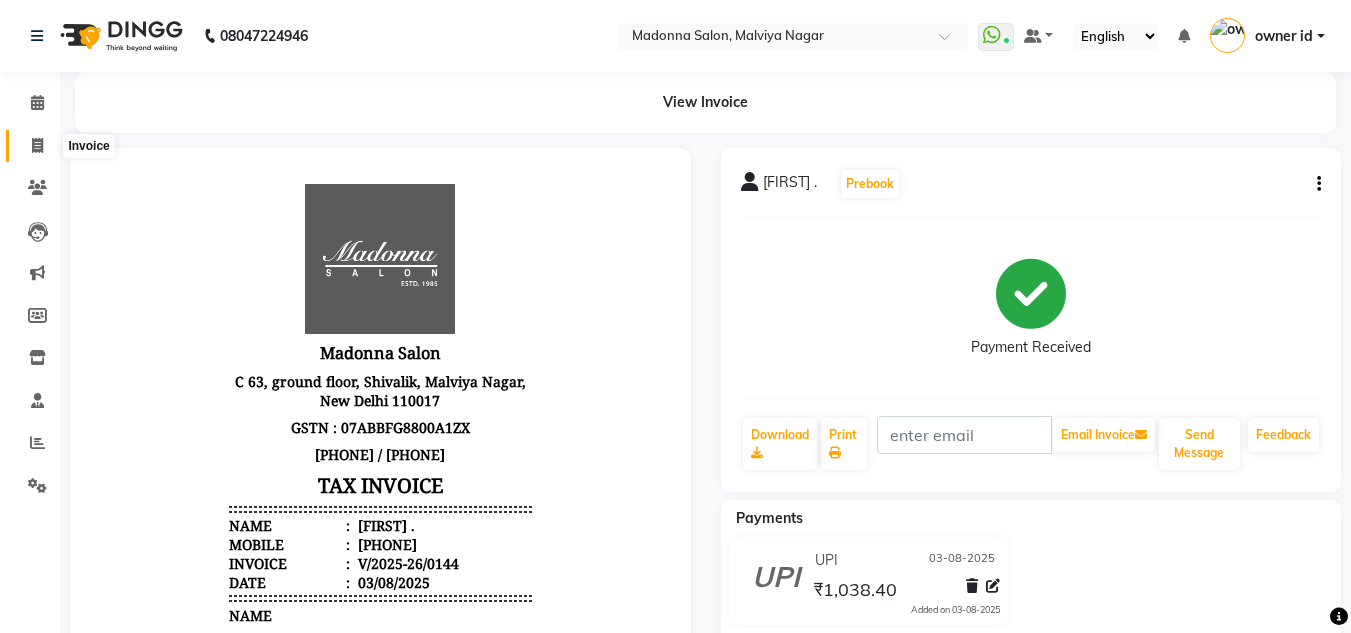 click 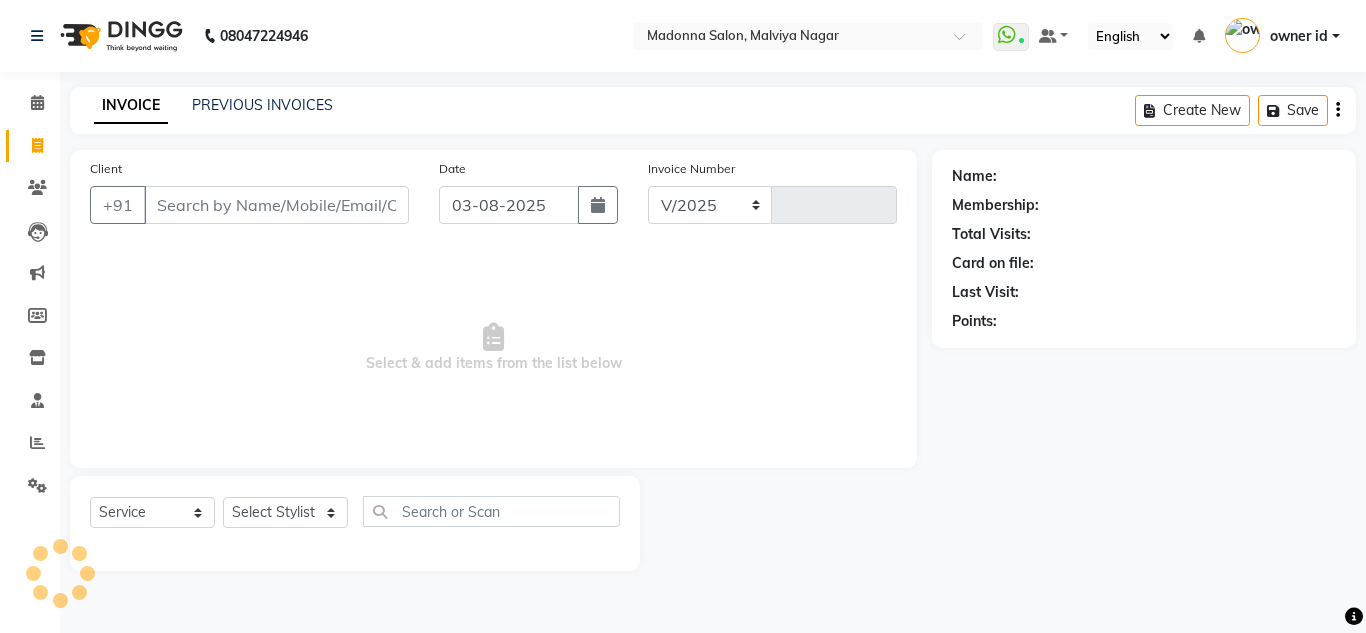 select on "8641" 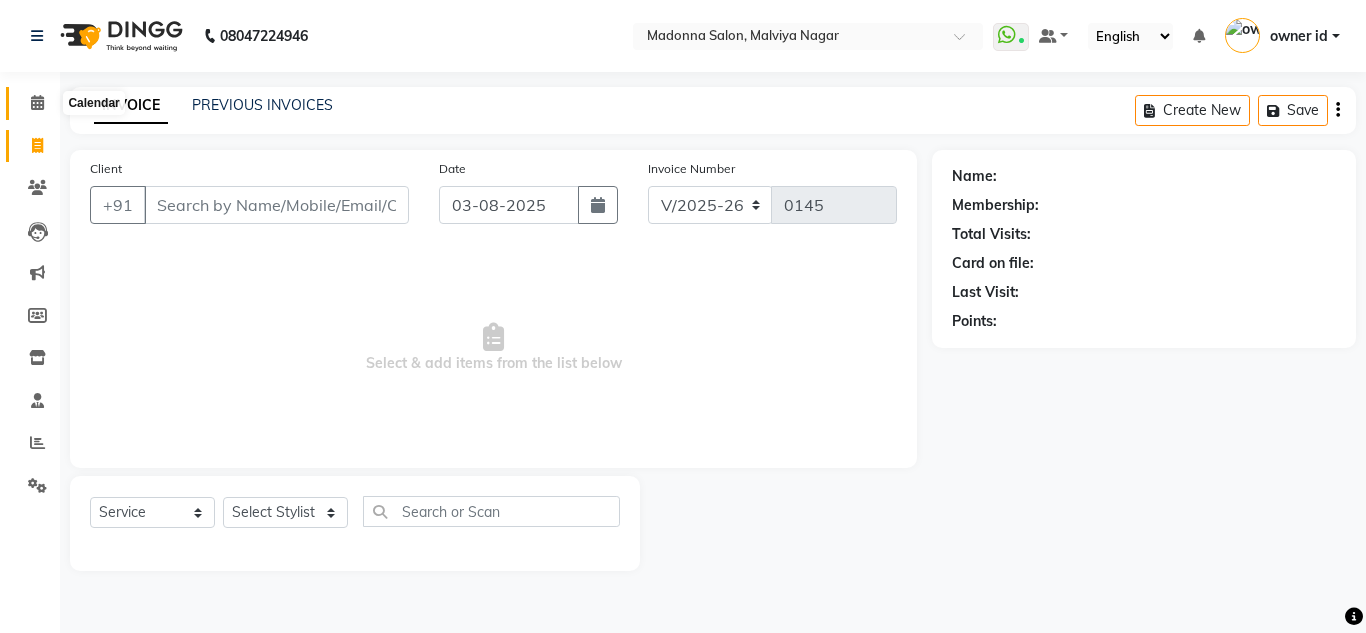 click 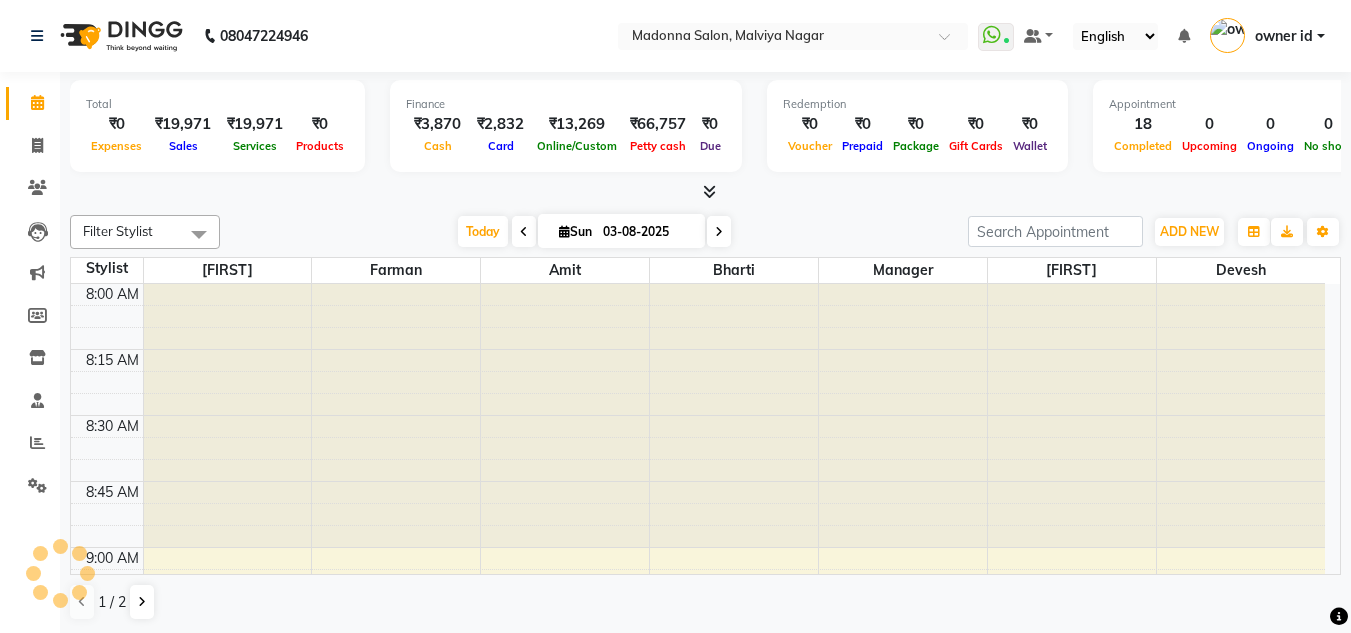 scroll, scrollTop: 0, scrollLeft: 0, axis: both 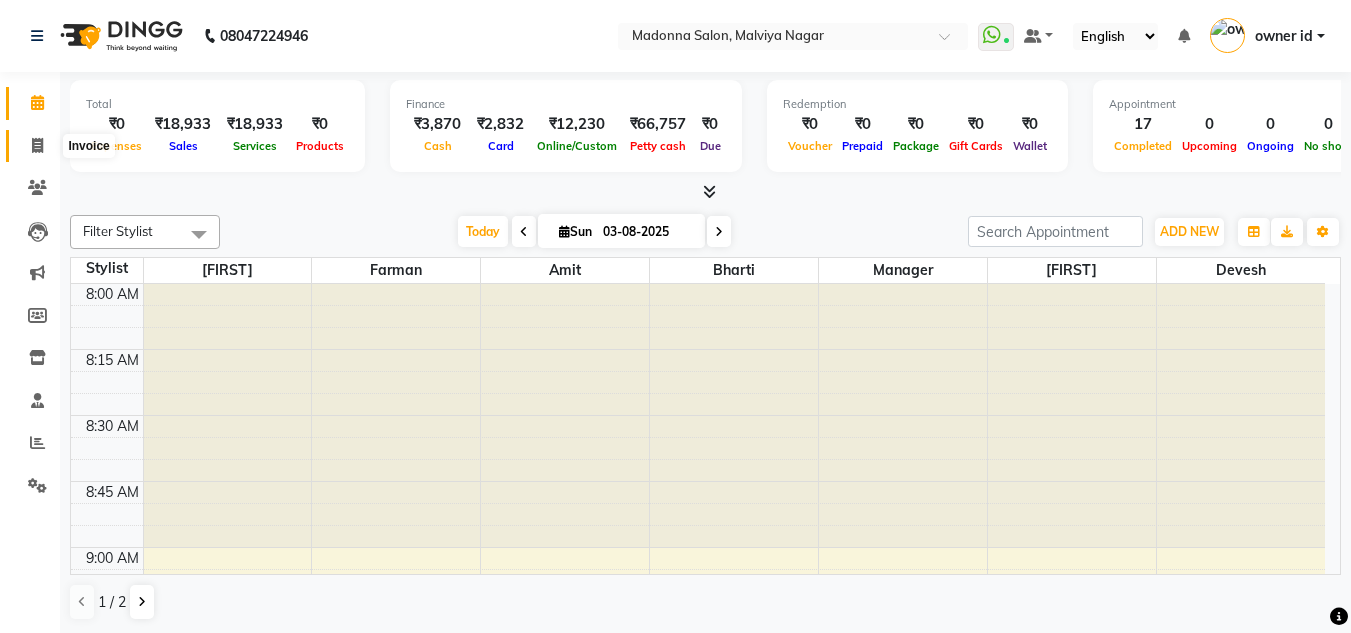 click 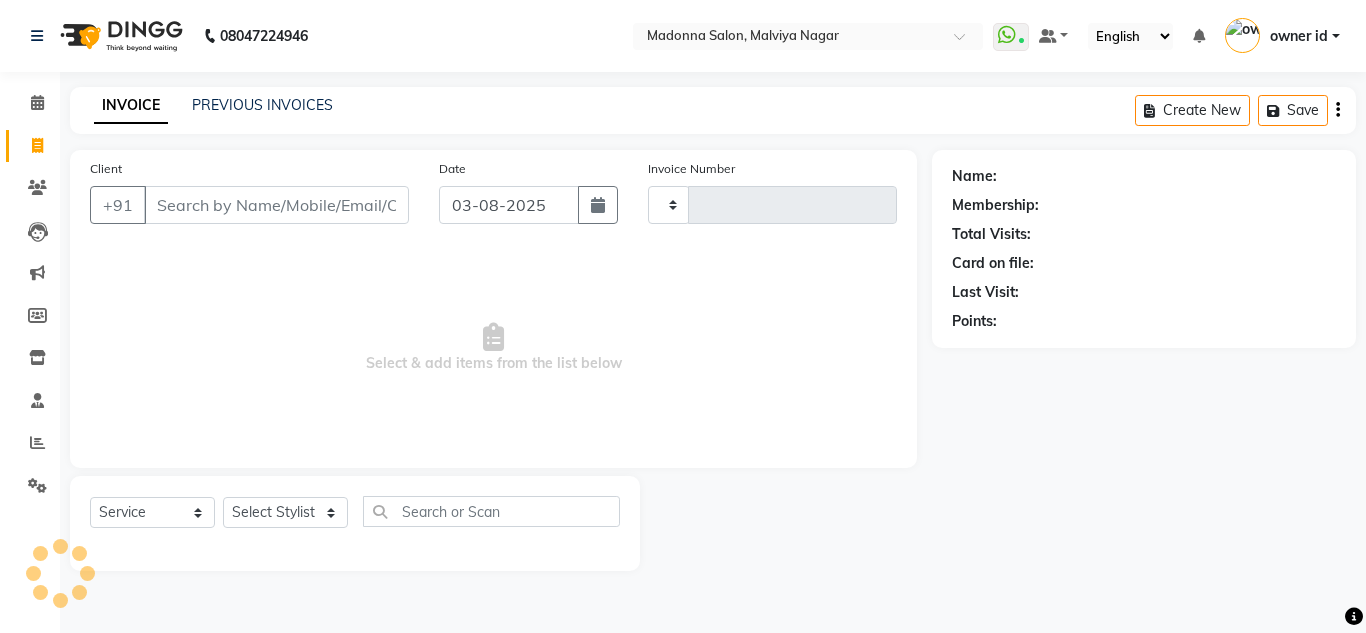 type on "0145" 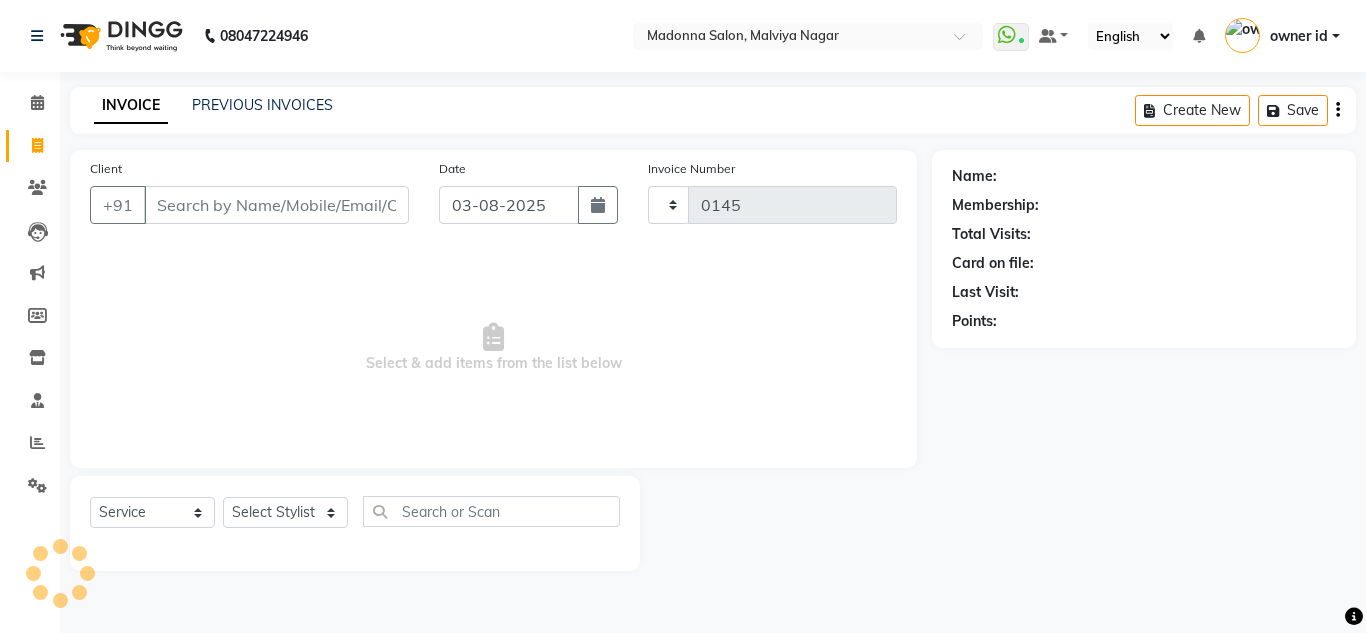 select on "8641" 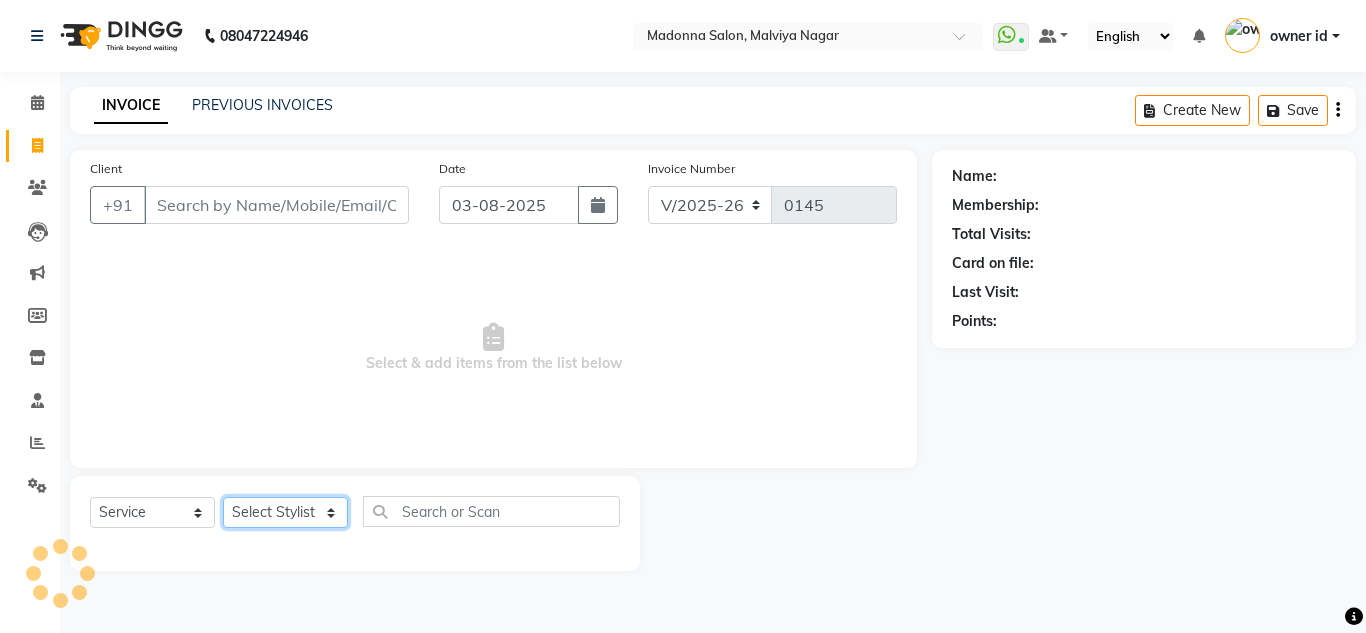 click on "Select Stylist" 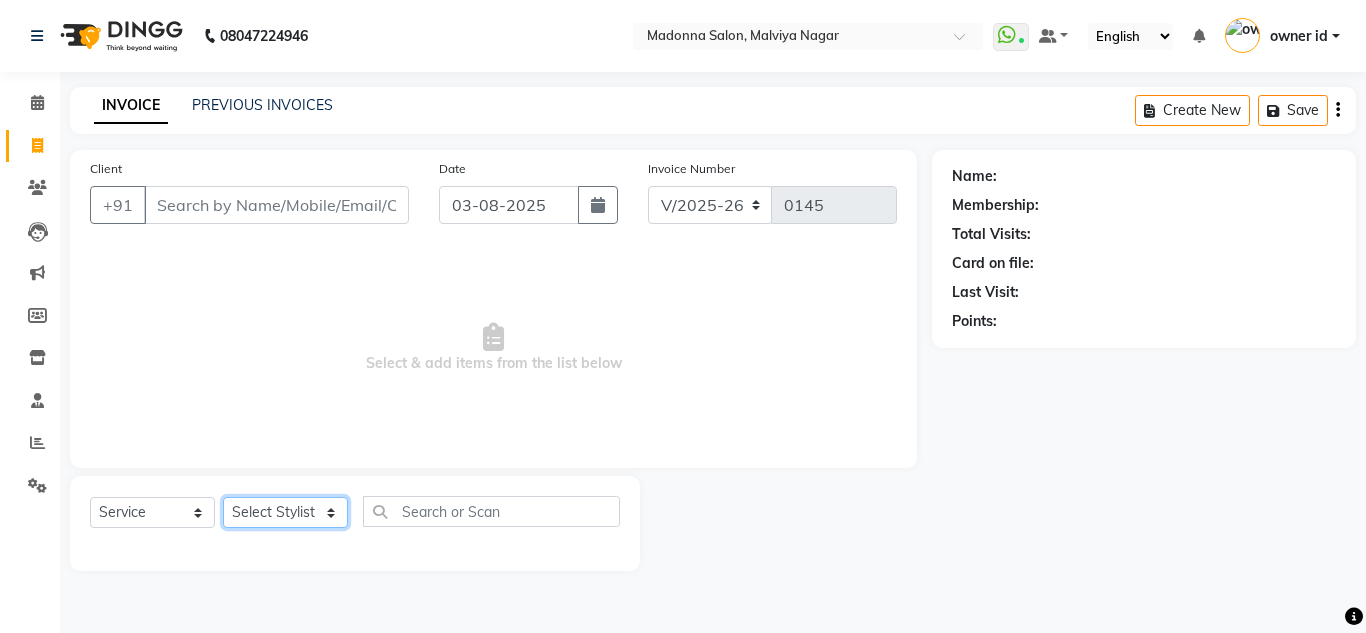 select on "86637" 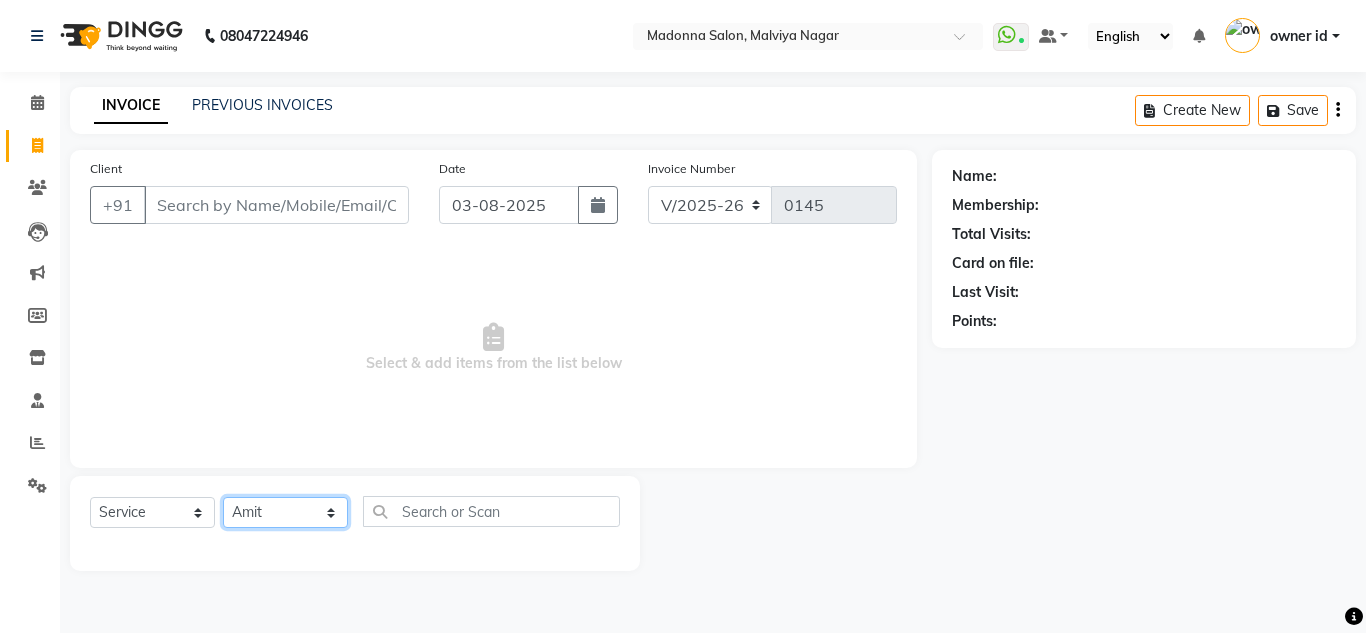 click on "Select Stylist Amit Bharti Devesh Farman Harsh  Jaikesh Manager Manoj Nitin Nails owner id Poonam Rihan" 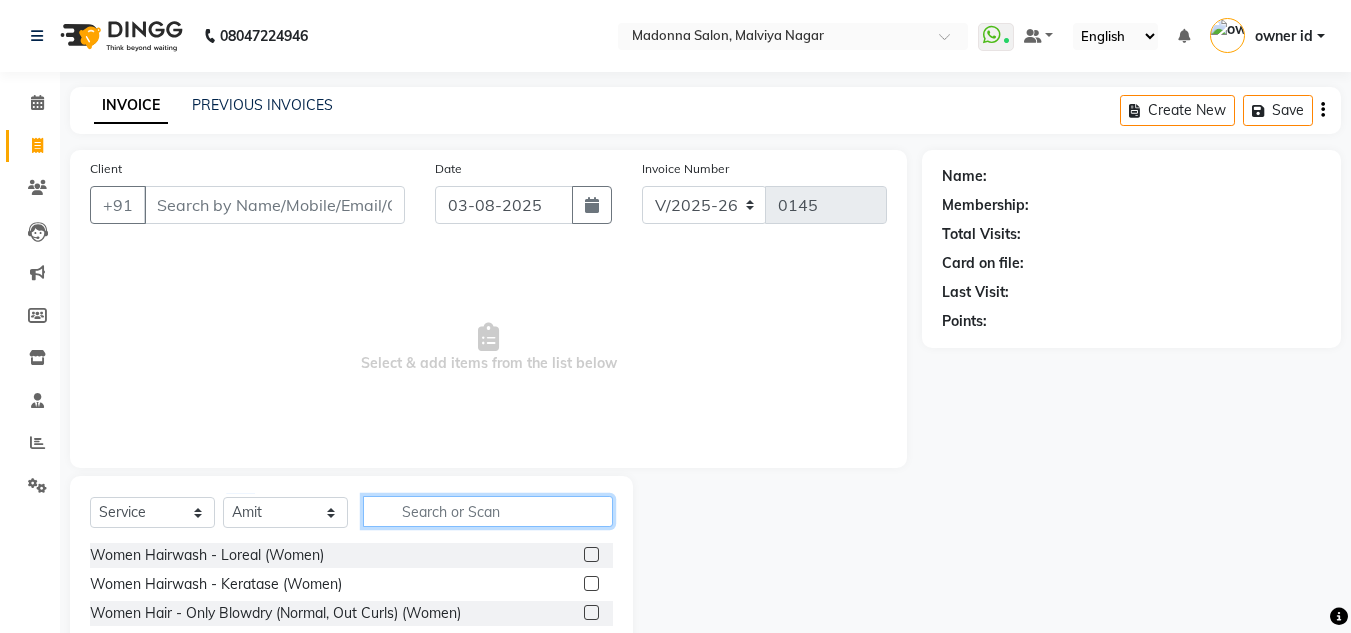 click 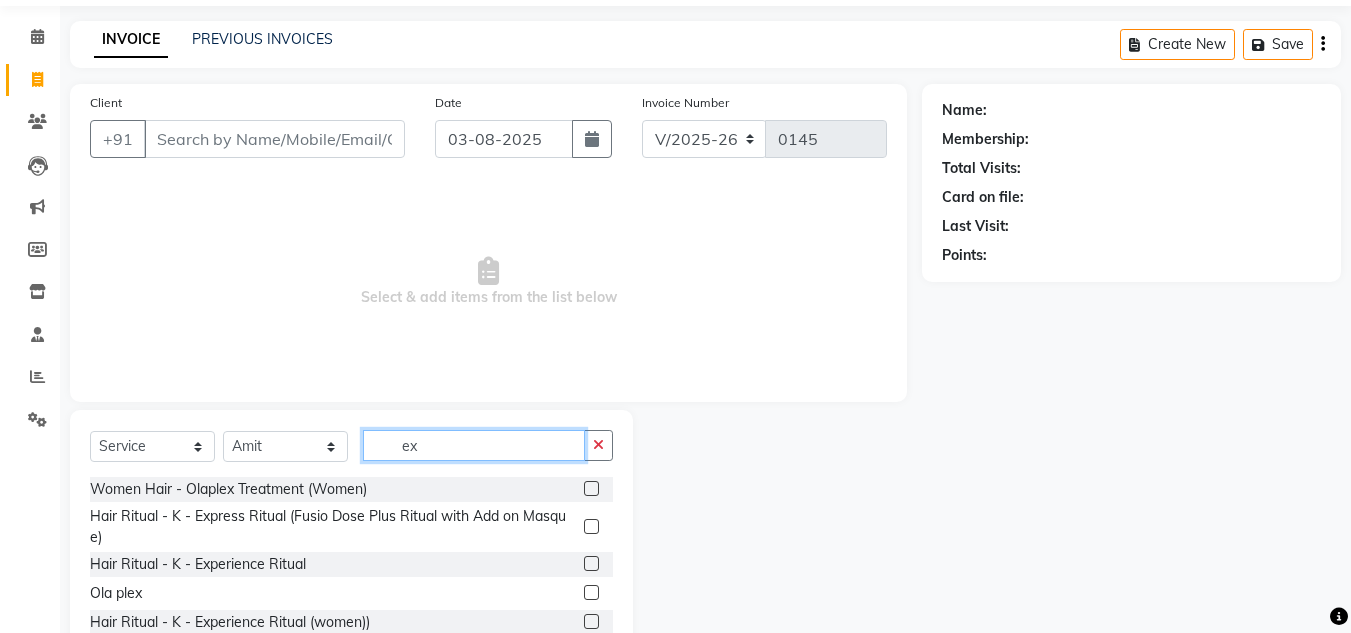 scroll, scrollTop: 67, scrollLeft: 0, axis: vertical 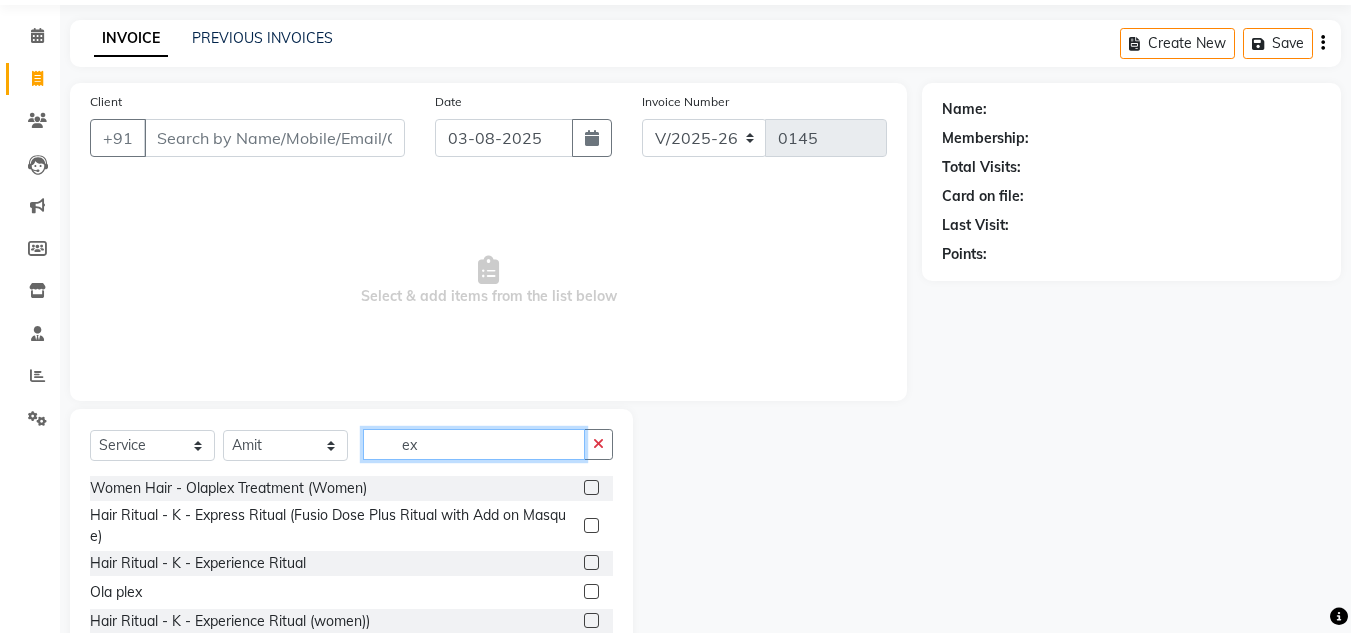 type on "ex" 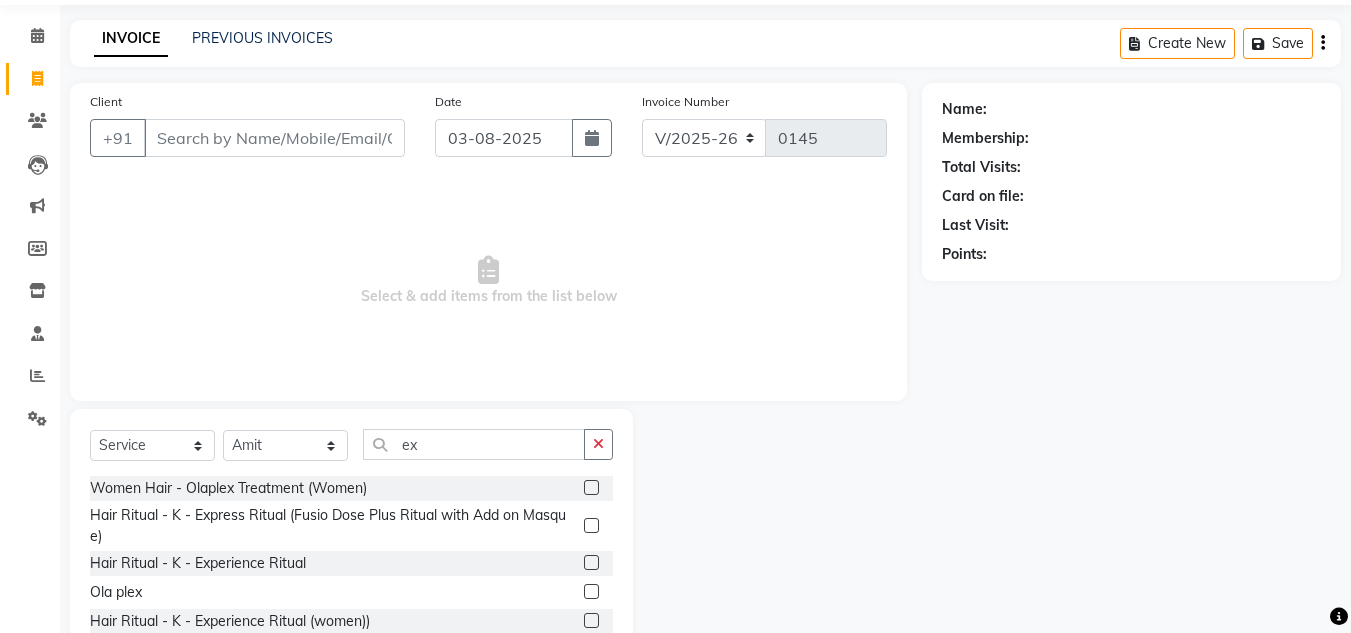 click 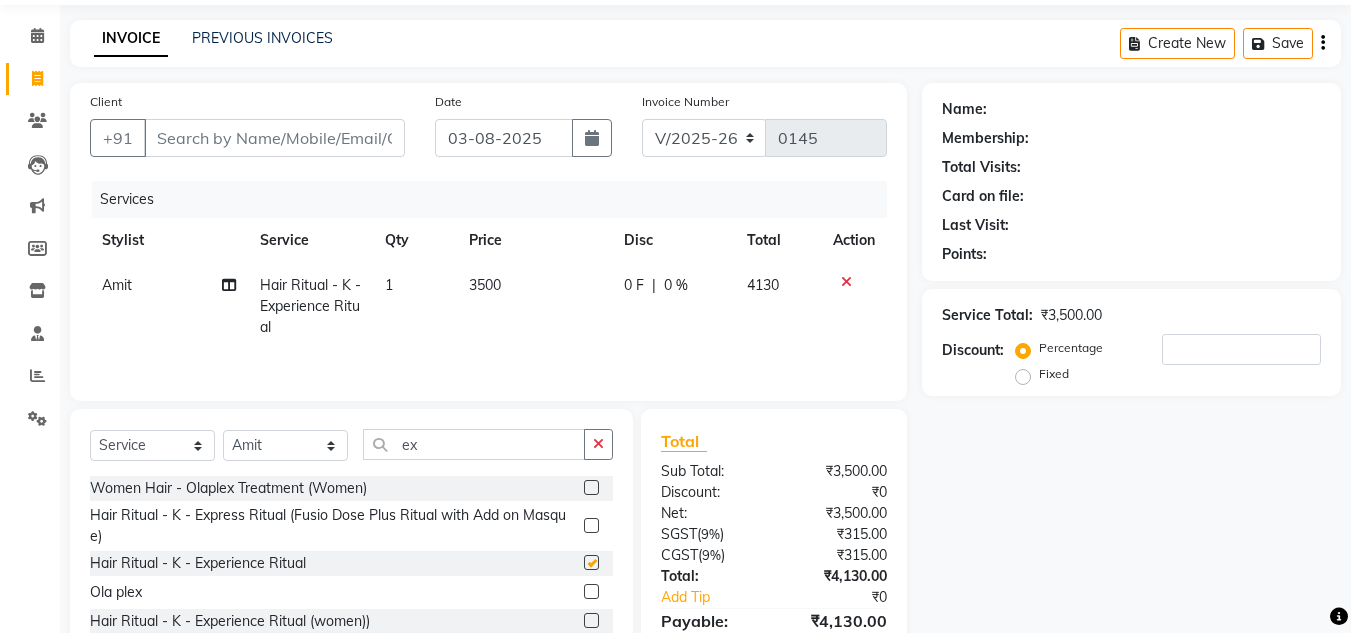 checkbox on "false" 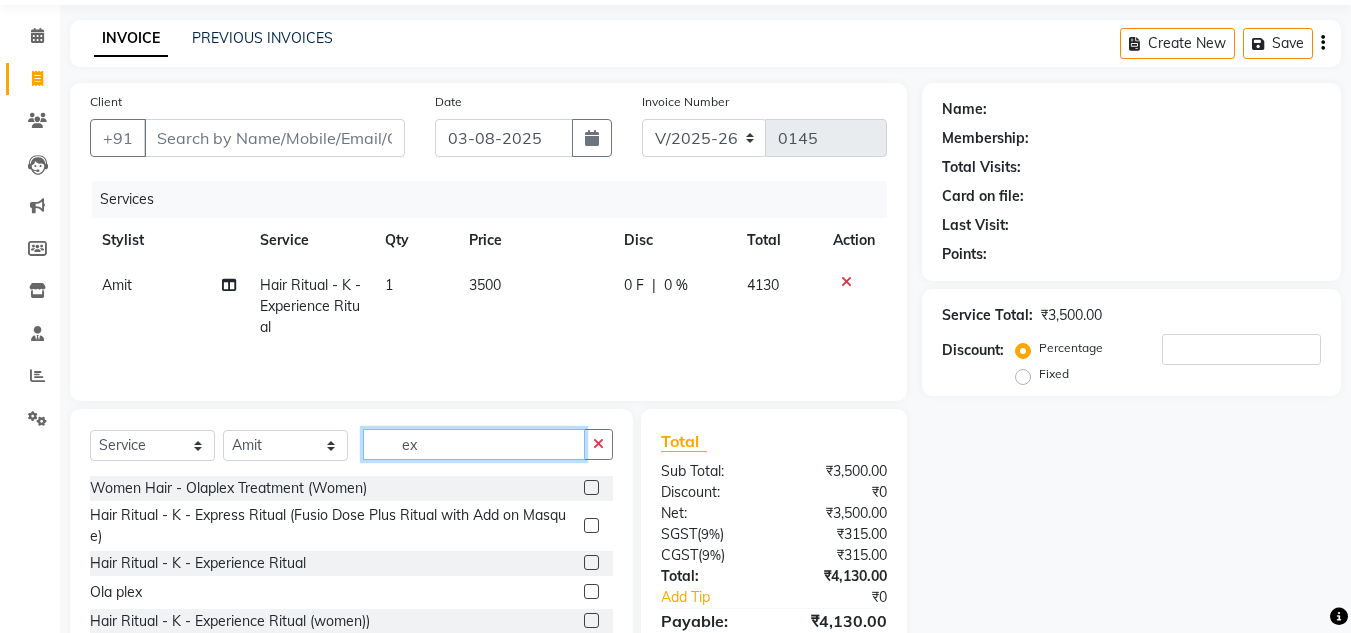 click on "ex" 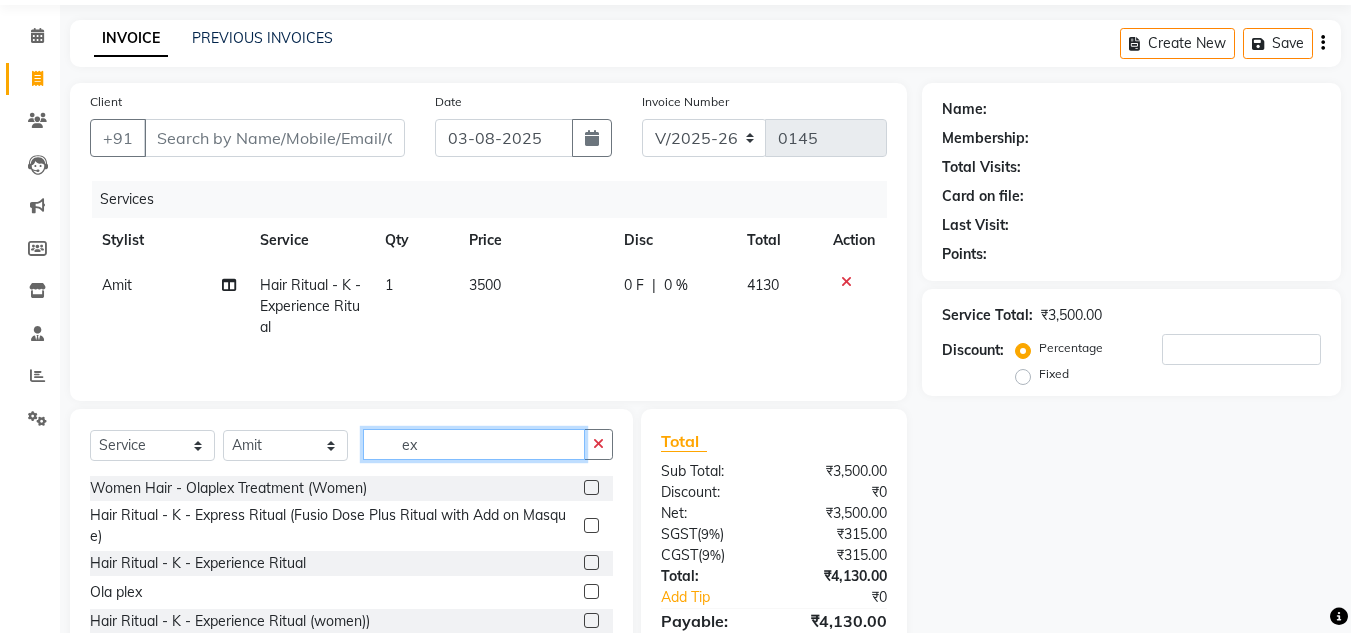 type on "e" 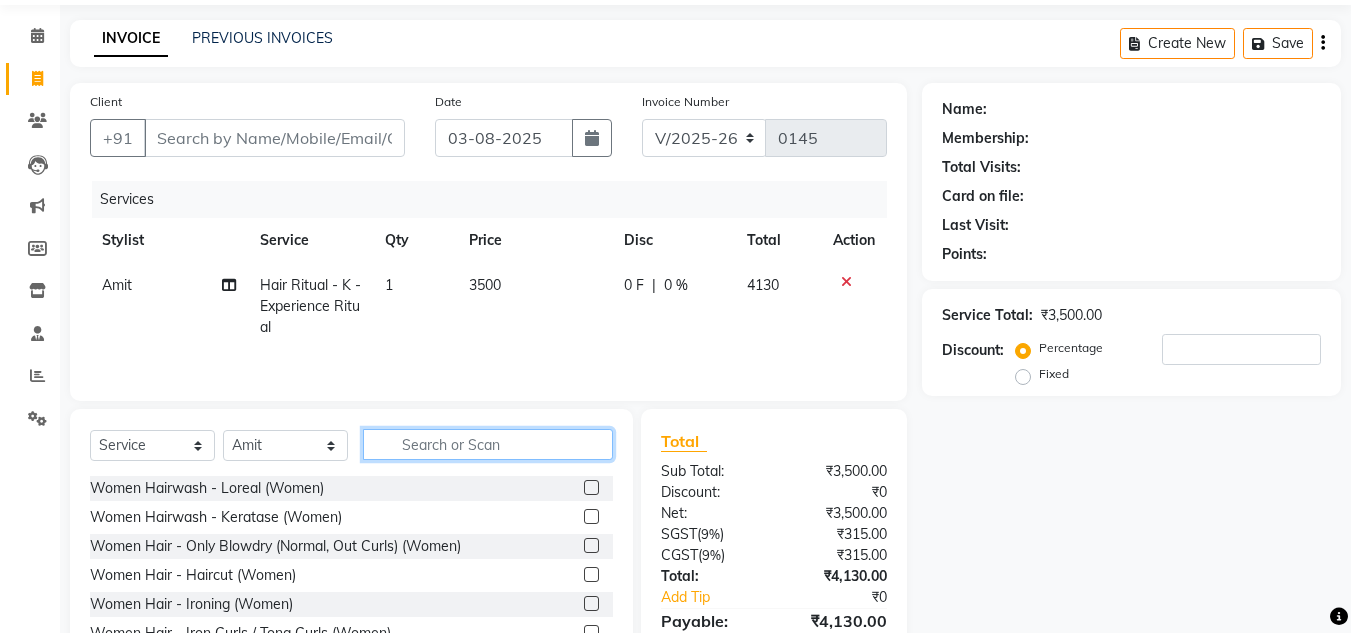 type 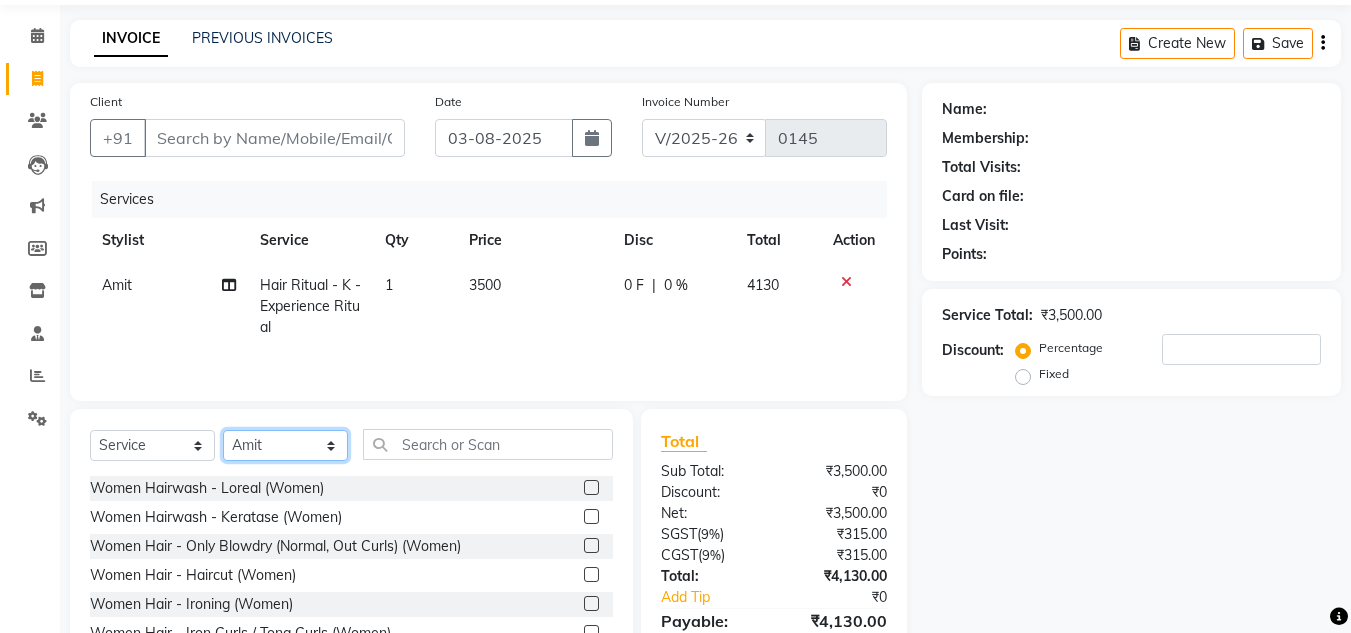 click on "Select Stylist Amit Bharti Devesh Farman Harsh  Jaikesh Manager Manoj Nitin Nails owner id Poonam Rihan" 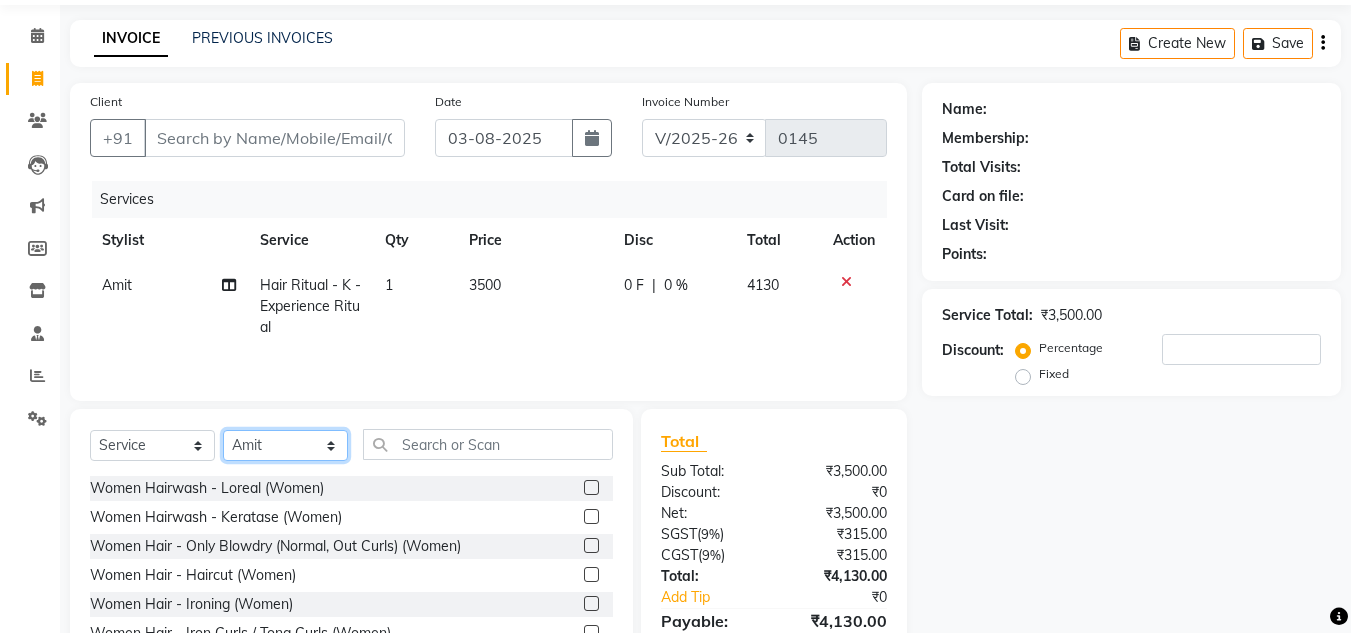 select on "86633" 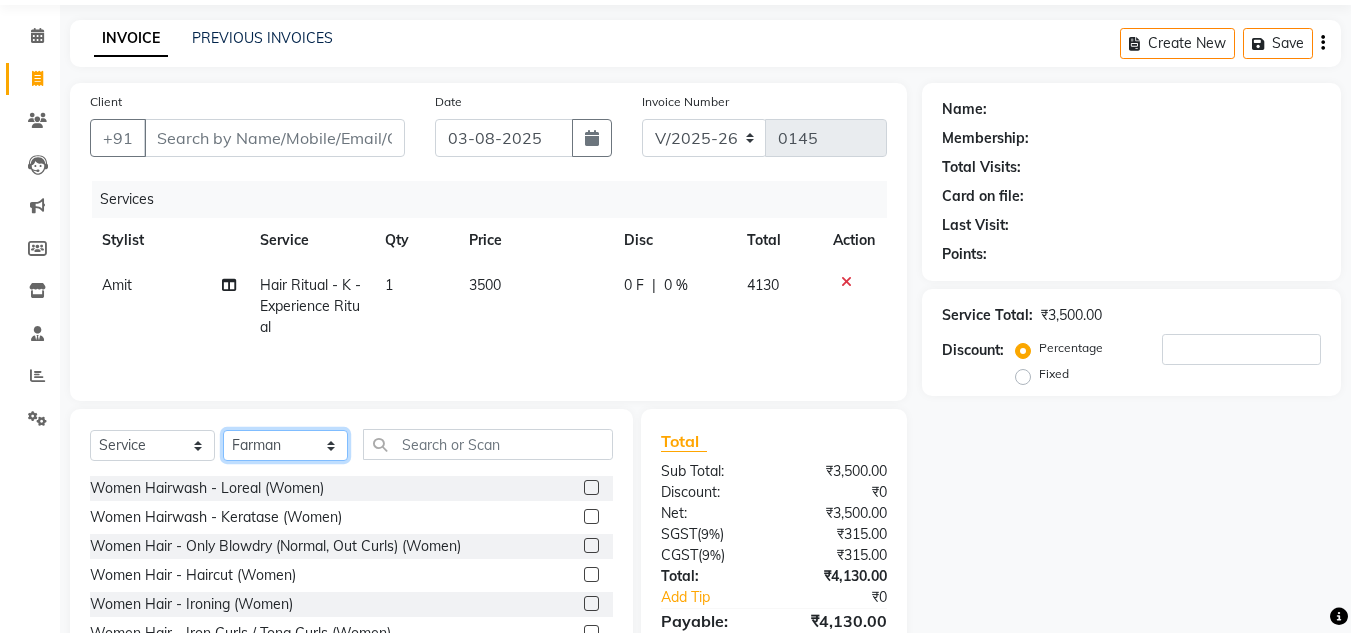 click on "Select Stylist Amit Bharti Devesh Farman Harsh  Jaikesh Manager Manoj Nitin Nails owner id Poonam Rihan" 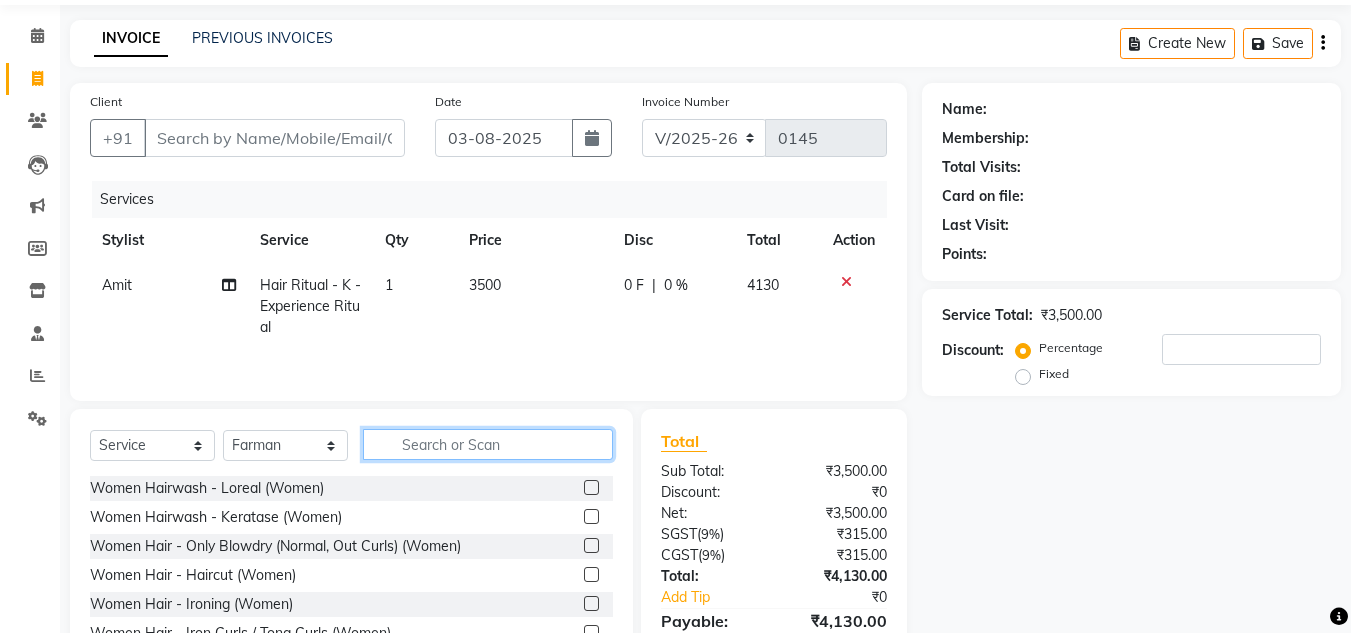 click 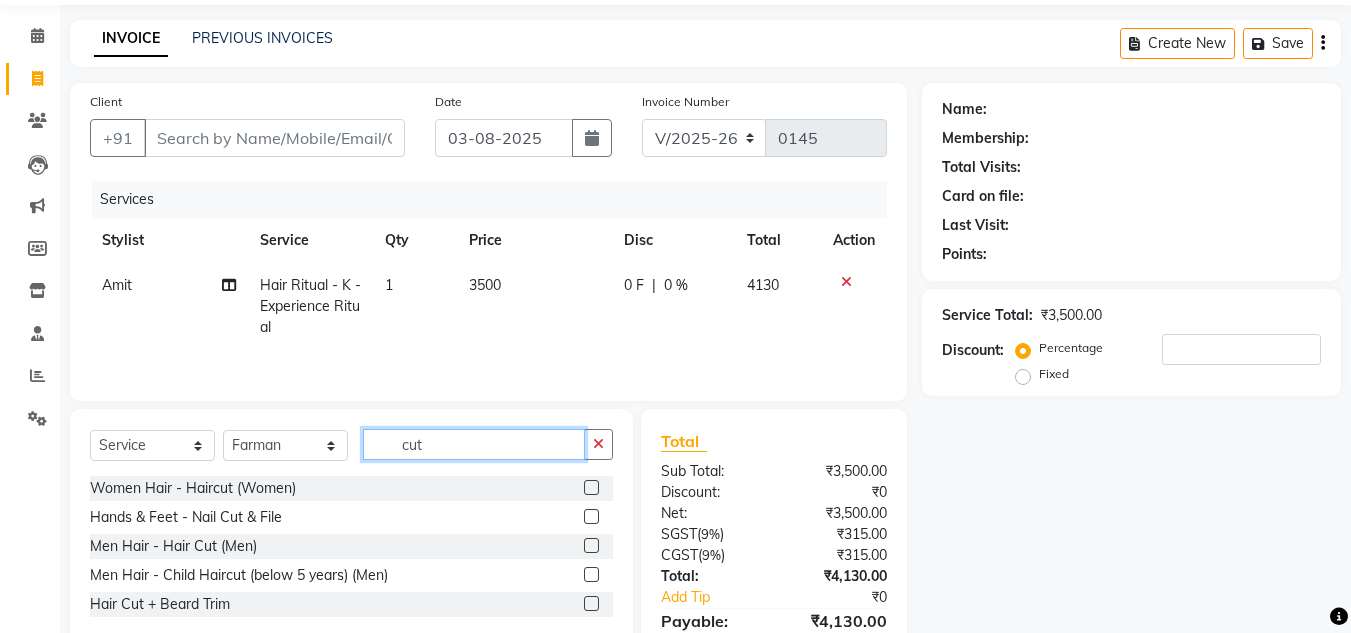 type on "cut" 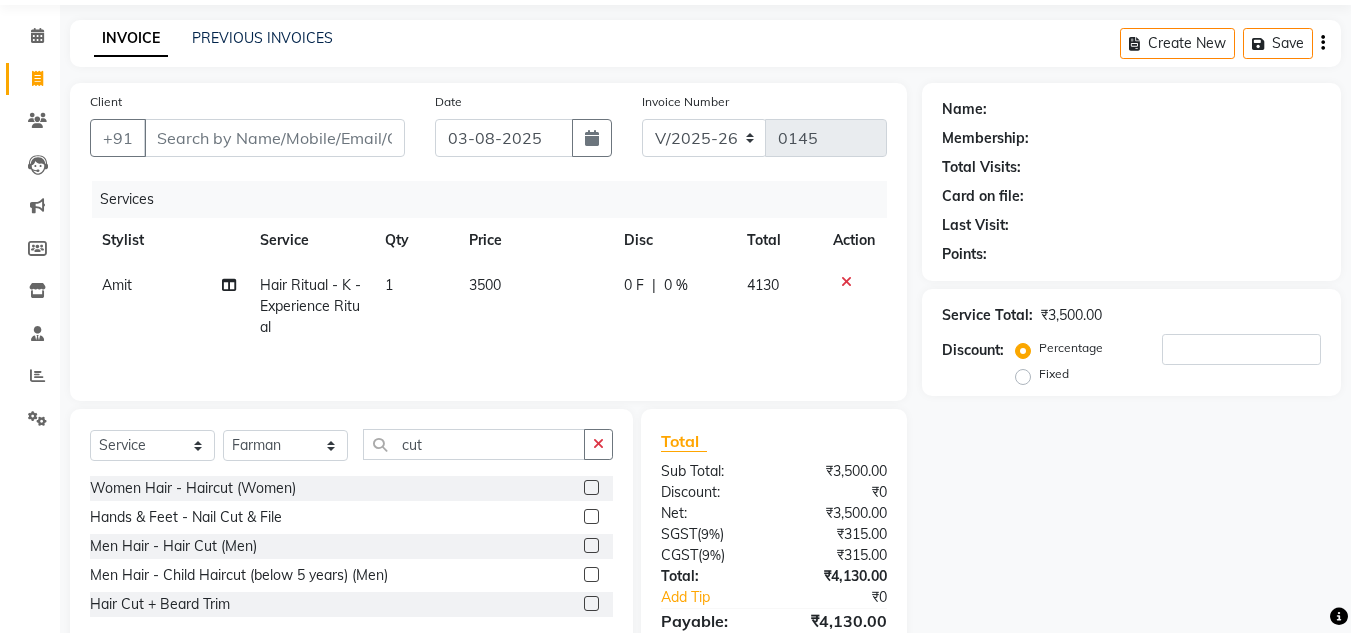 click 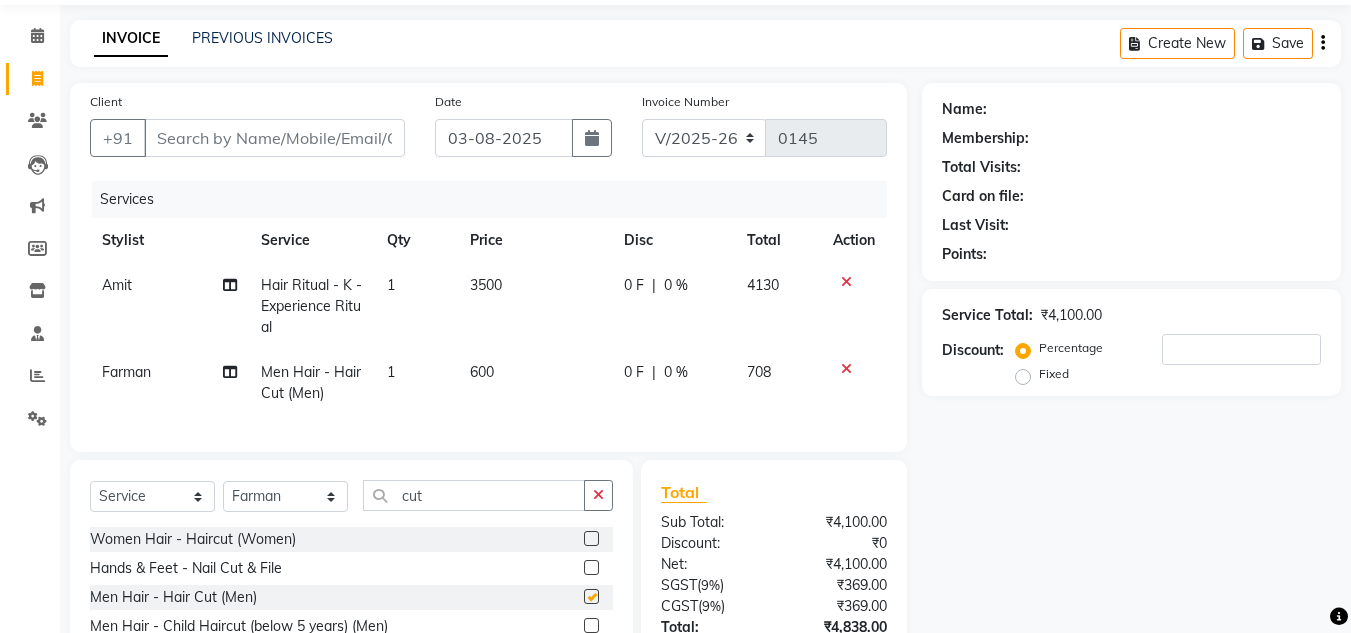 checkbox on "false" 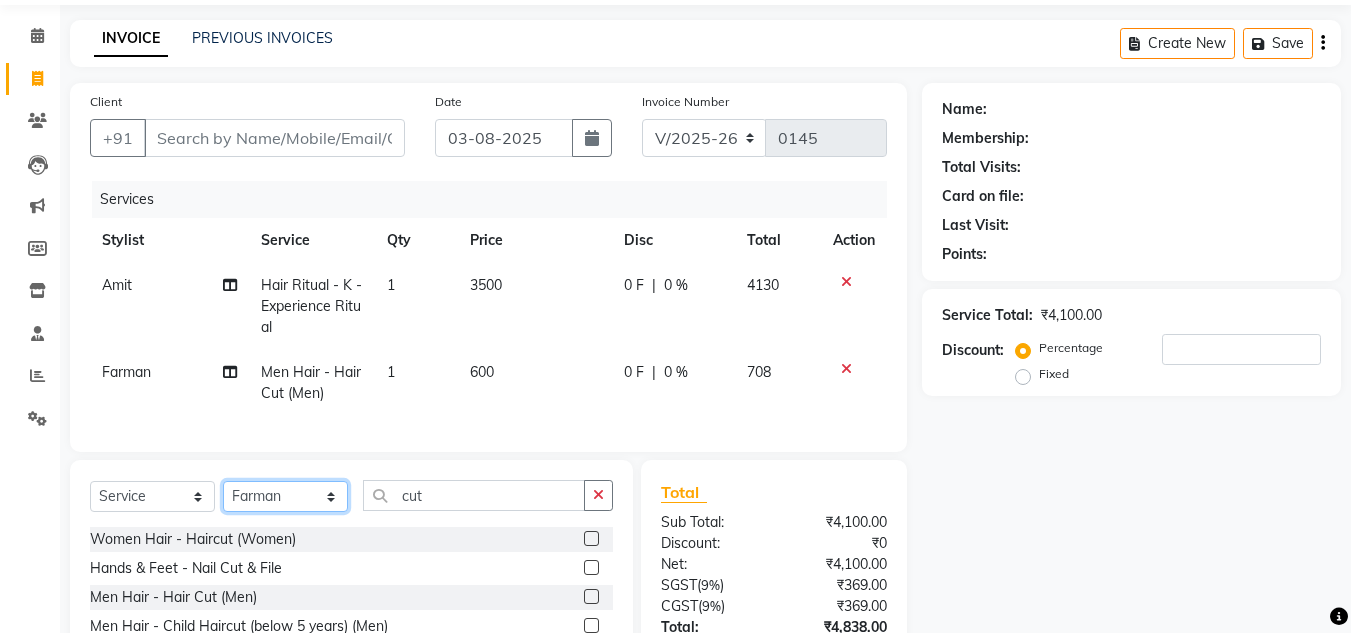 click on "Select Stylist Amit Bharti Devesh Farman Harsh  Jaikesh Manager Manoj Nitin Nails owner id Poonam Rihan" 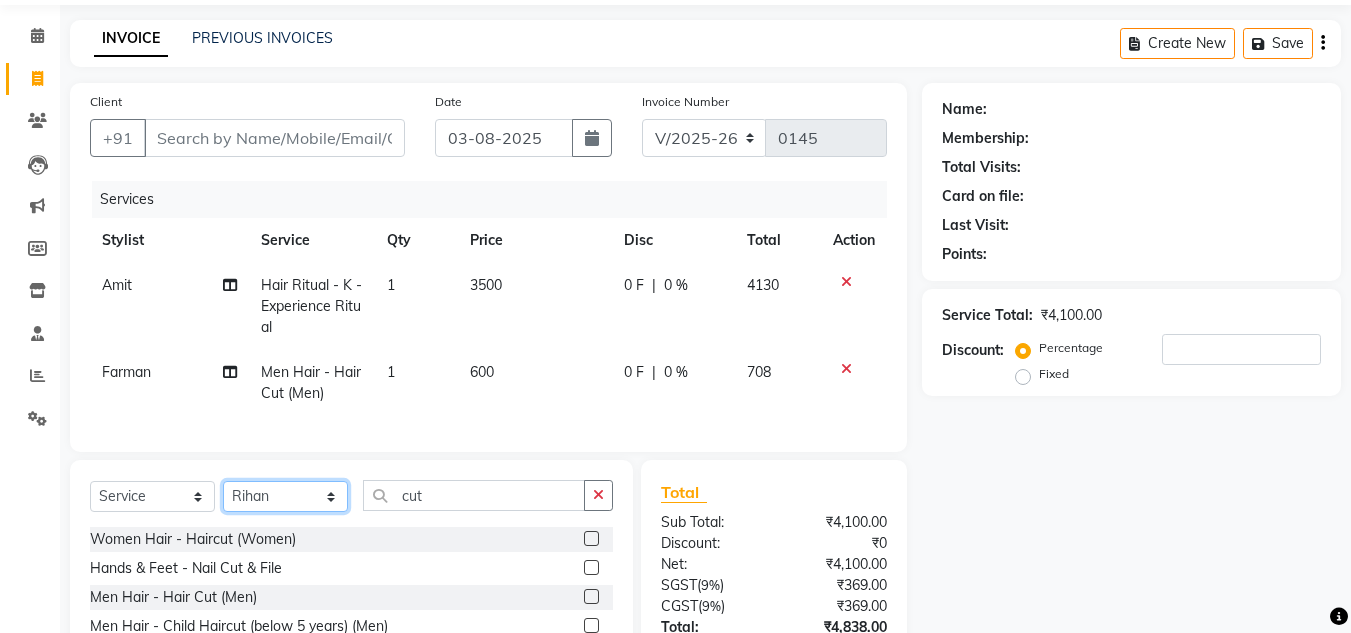 click on "Select Stylist Amit Bharti Devesh Farman Harsh  Jaikesh Manager Manoj Nitin Nails owner id Poonam Rihan" 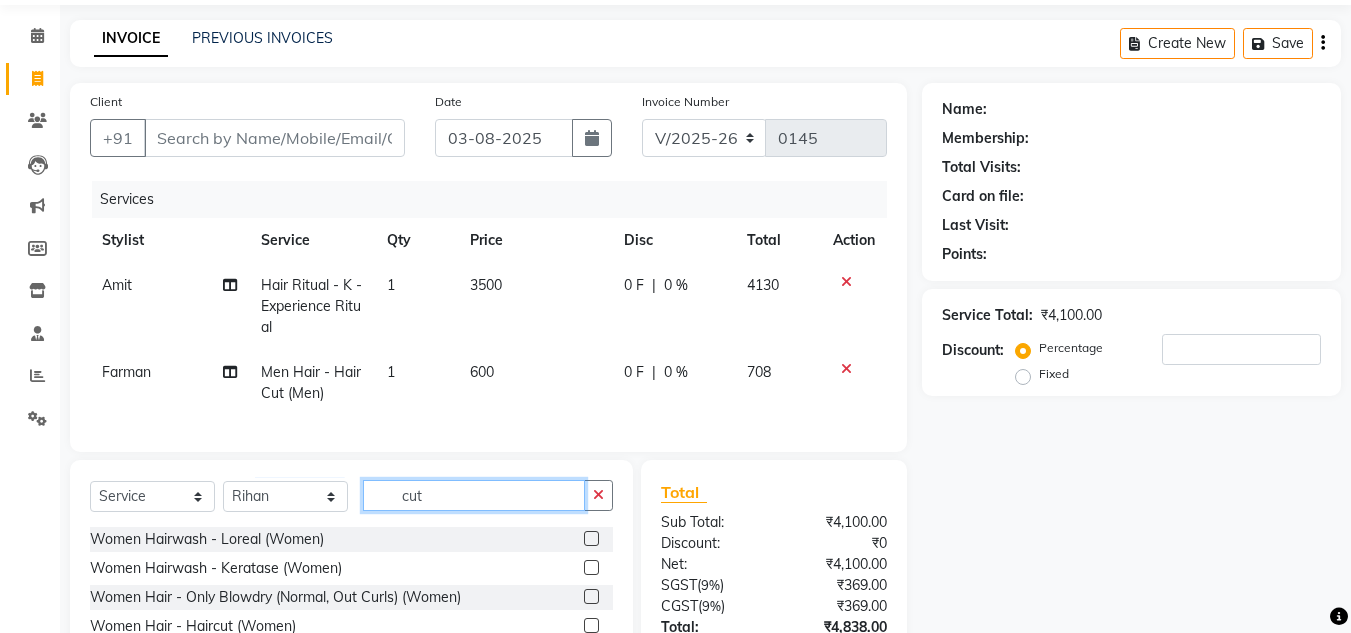 click on "cut" 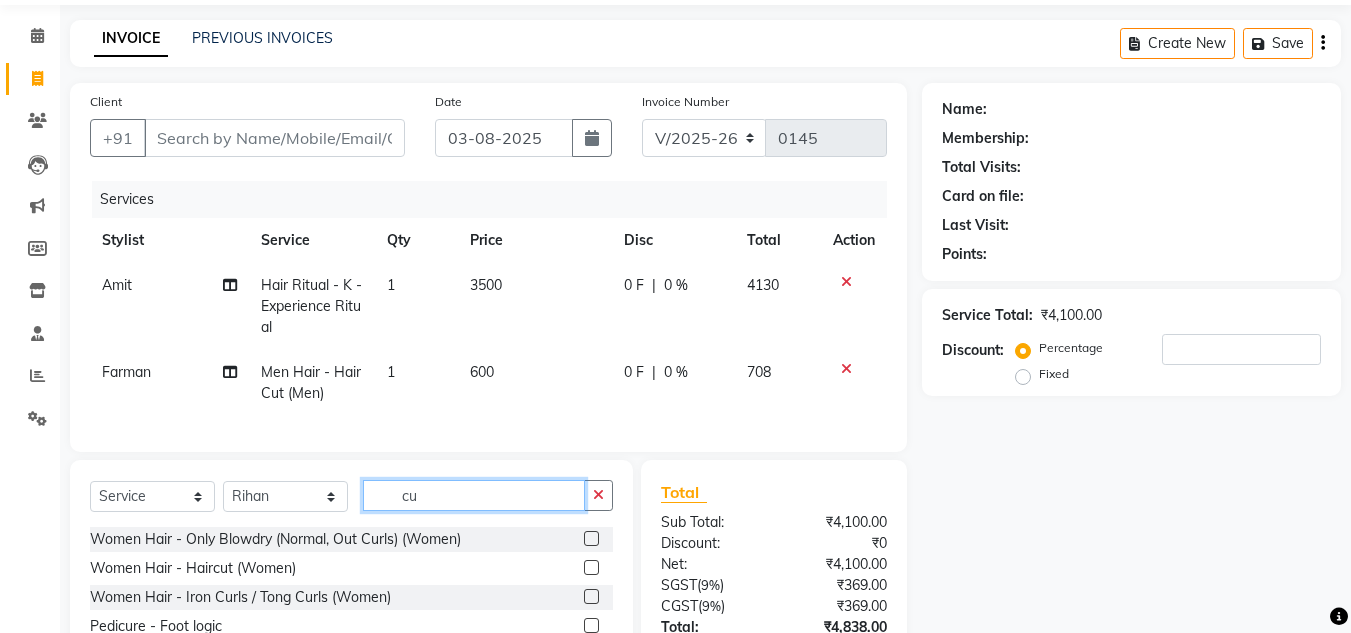 type on "cut" 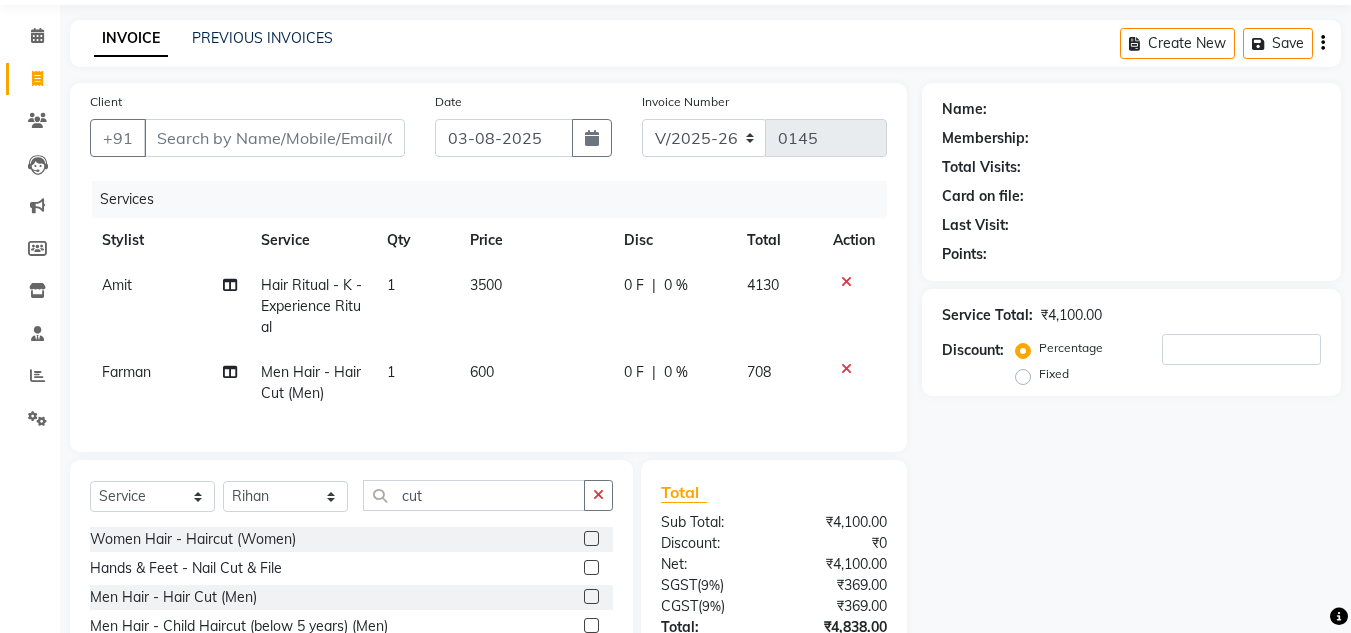 click 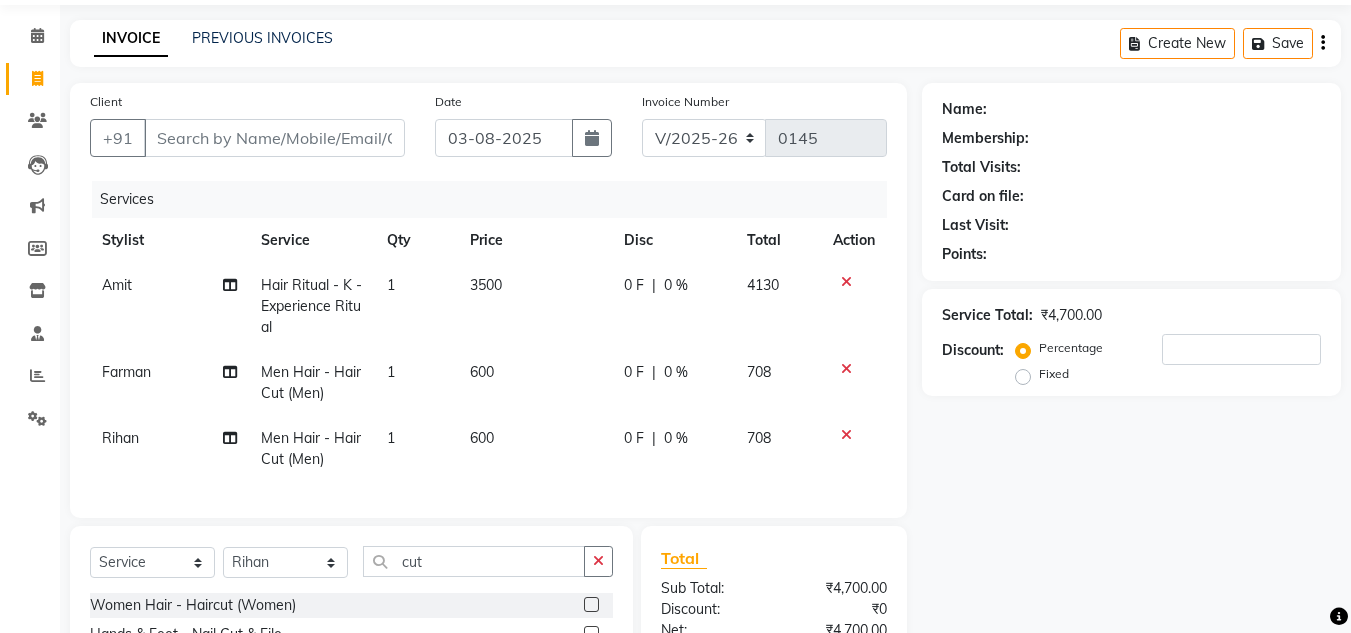 checkbox on "false" 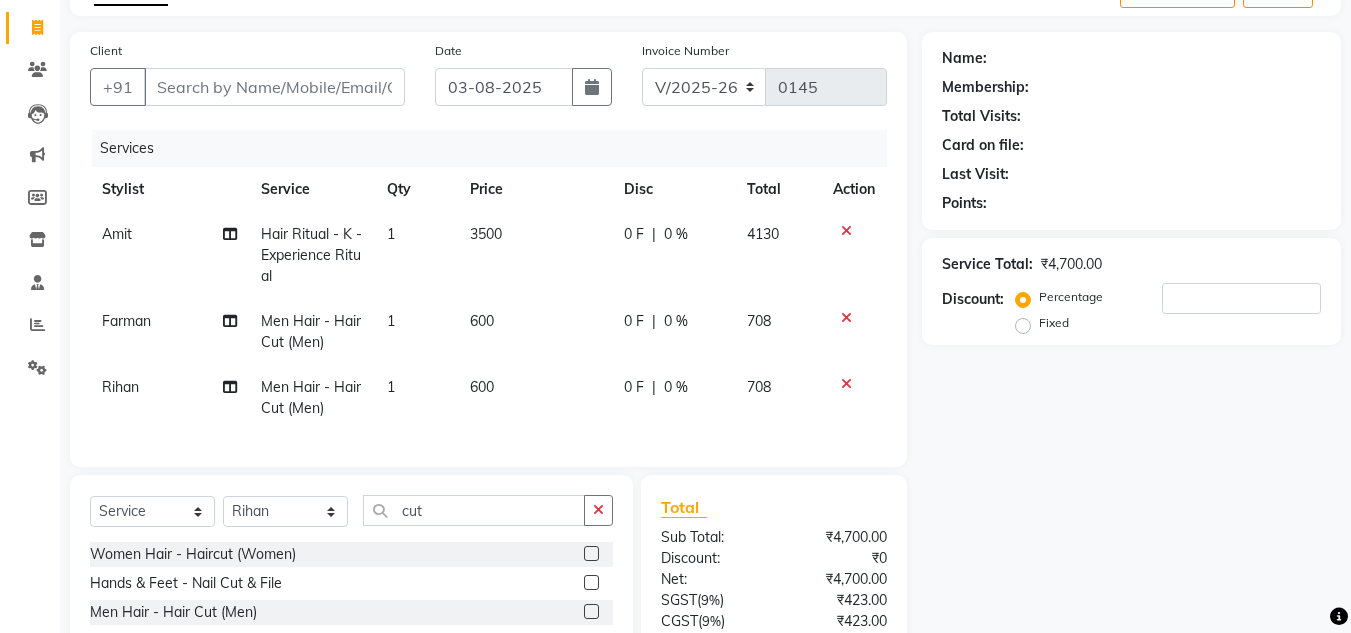scroll, scrollTop: 251, scrollLeft: 0, axis: vertical 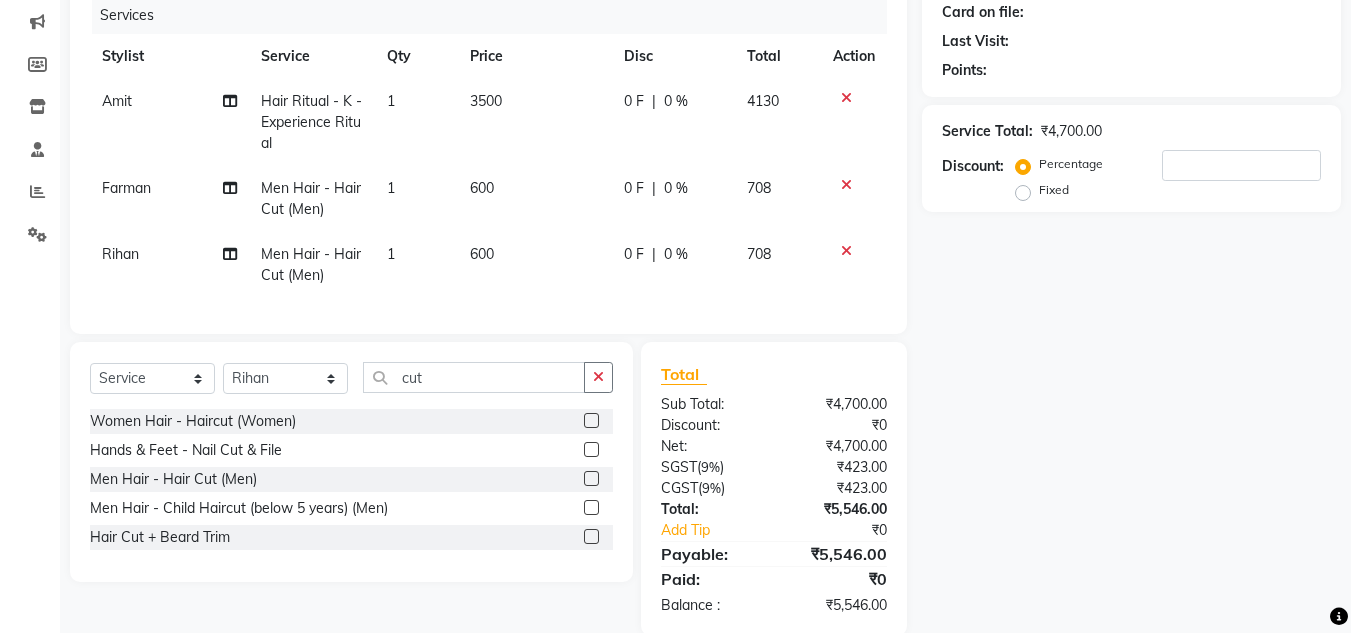 click 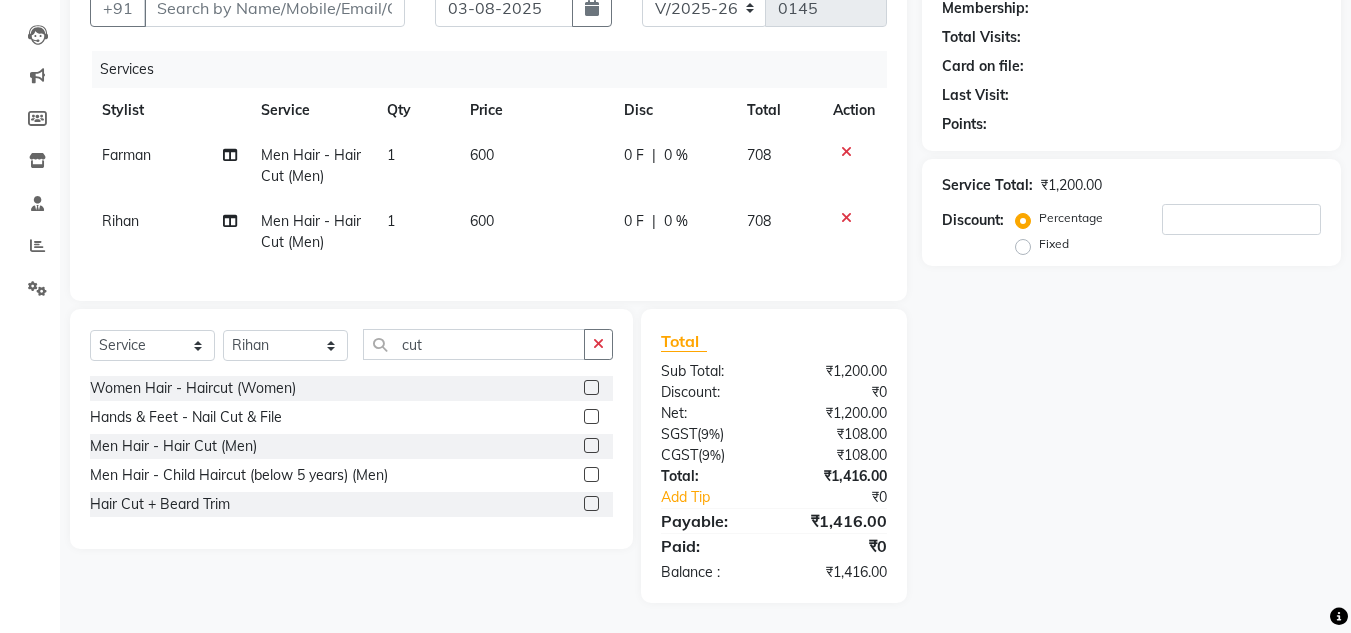 scroll, scrollTop: 212, scrollLeft: 0, axis: vertical 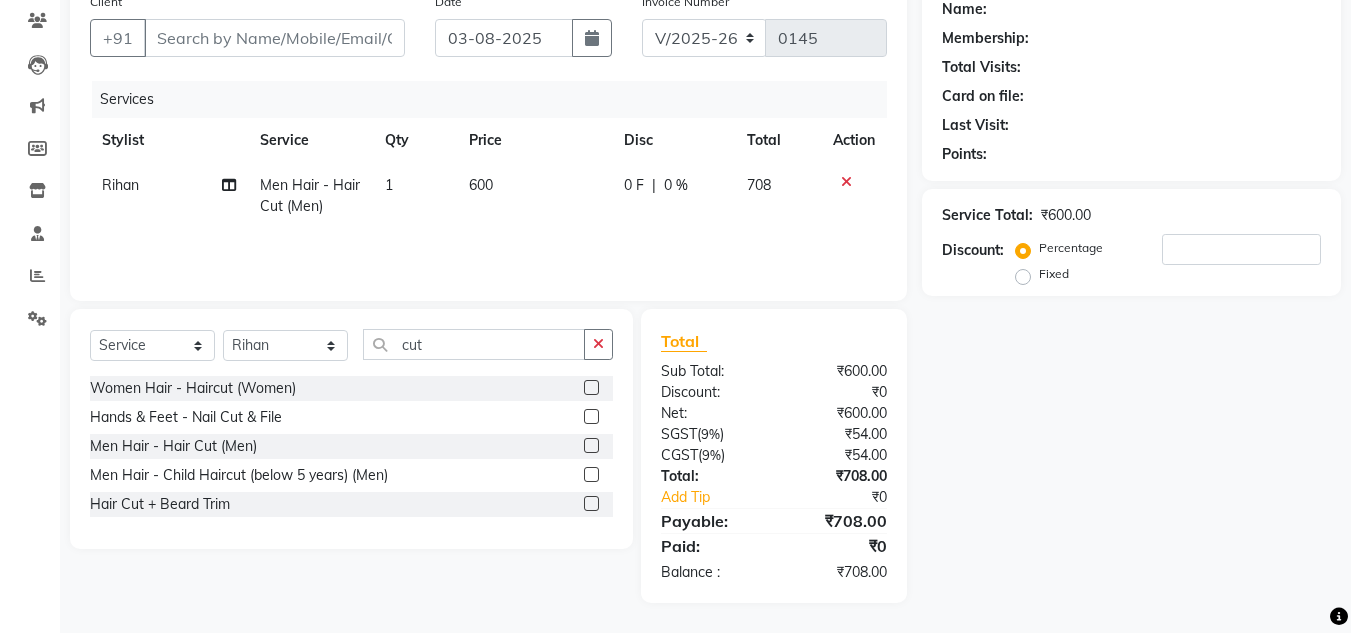 click 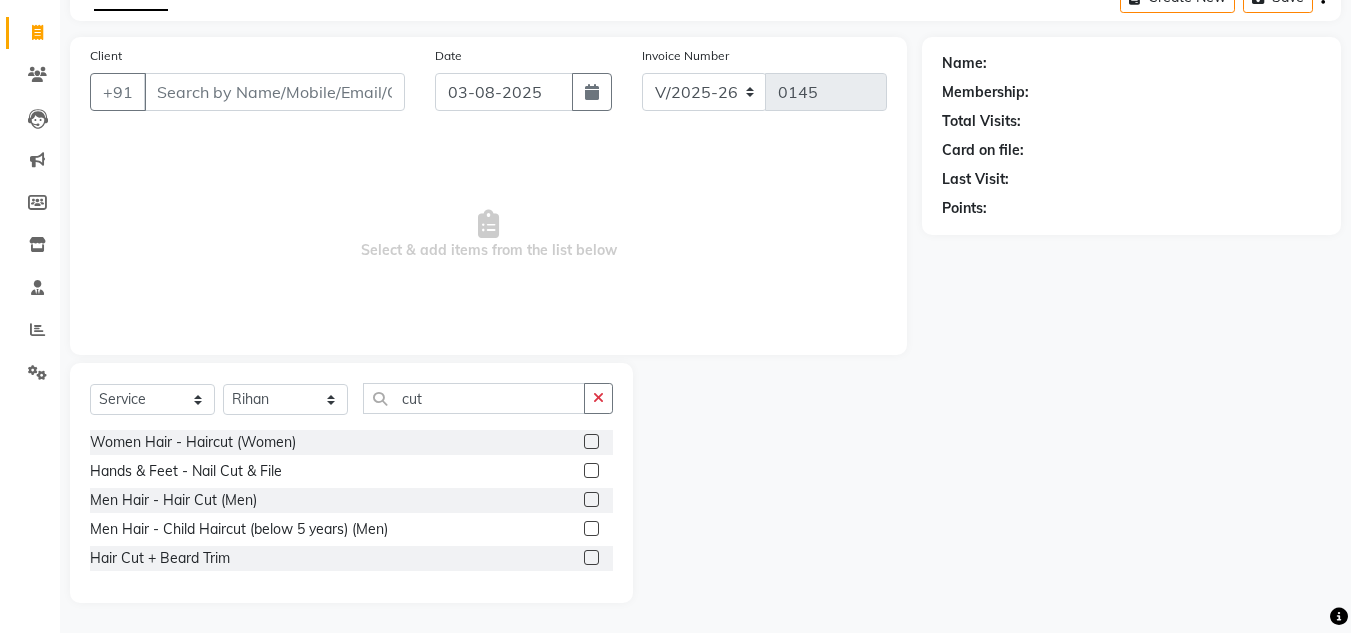scroll, scrollTop: 113, scrollLeft: 0, axis: vertical 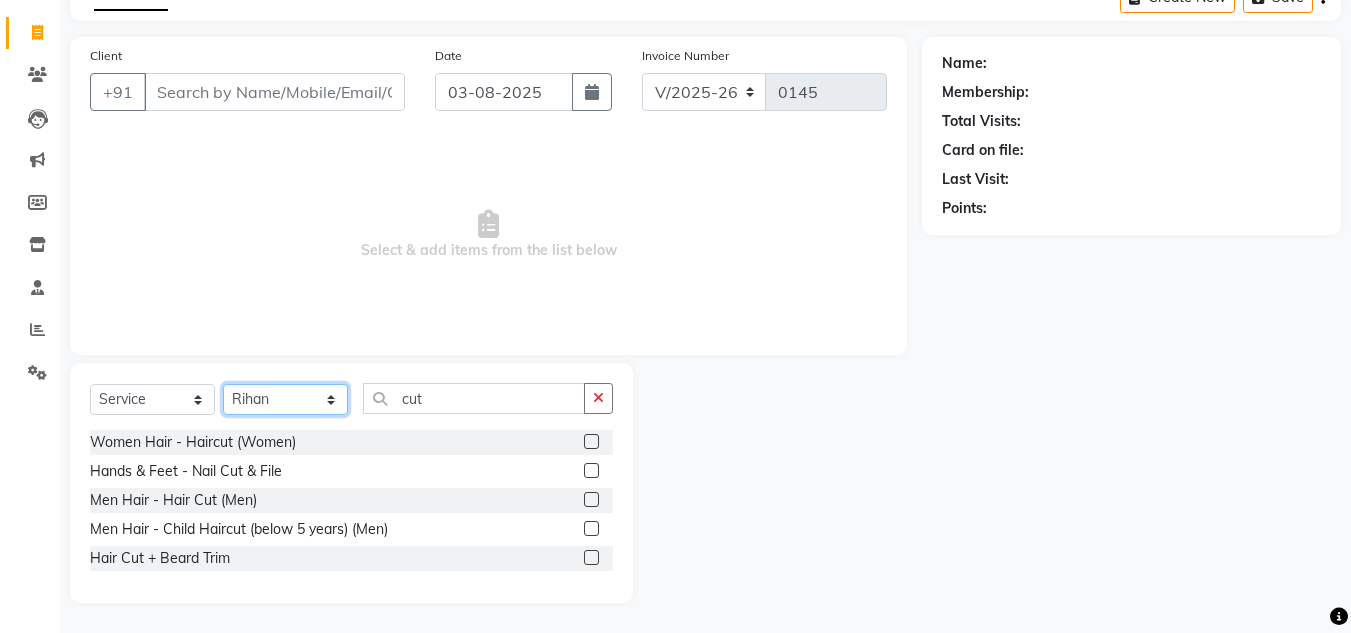 click on "Select Stylist Amit Bharti Devesh Farman Harsh  Jaikesh Manager Manoj Nitin Nails owner id Poonam Rihan" 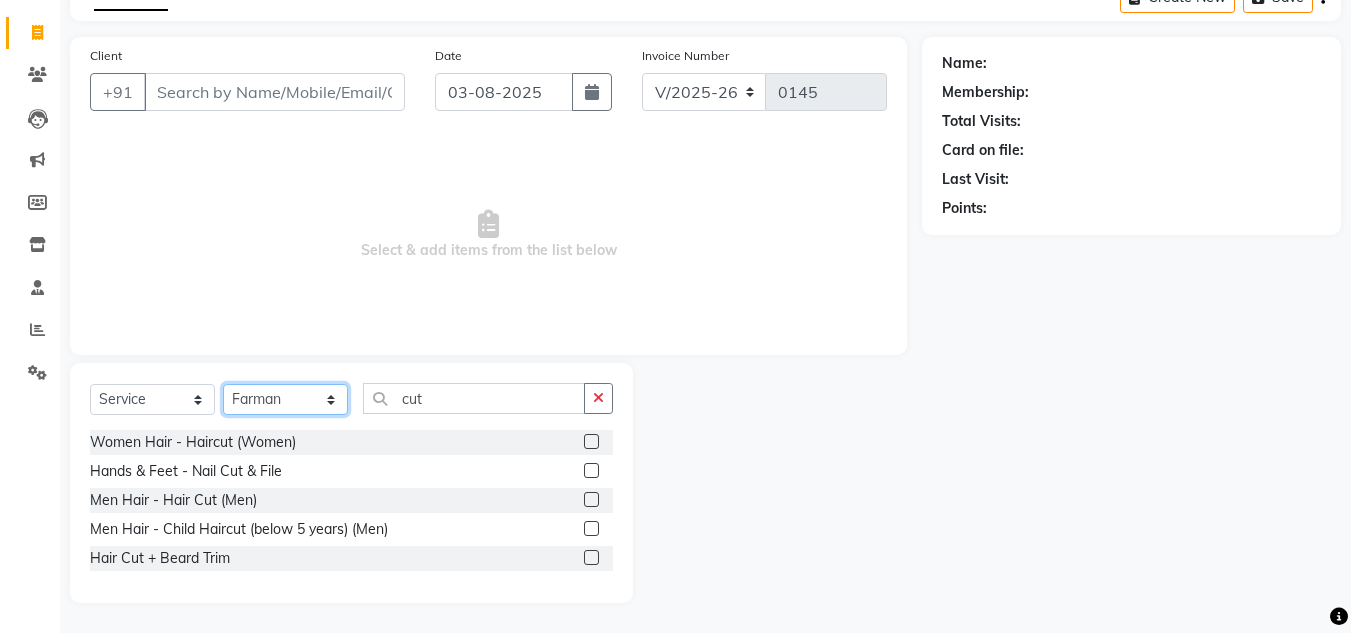 click on "Select Stylist Amit Bharti Devesh Farman Harsh  Jaikesh Manager Manoj Nitin Nails owner id Poonam Rihan" 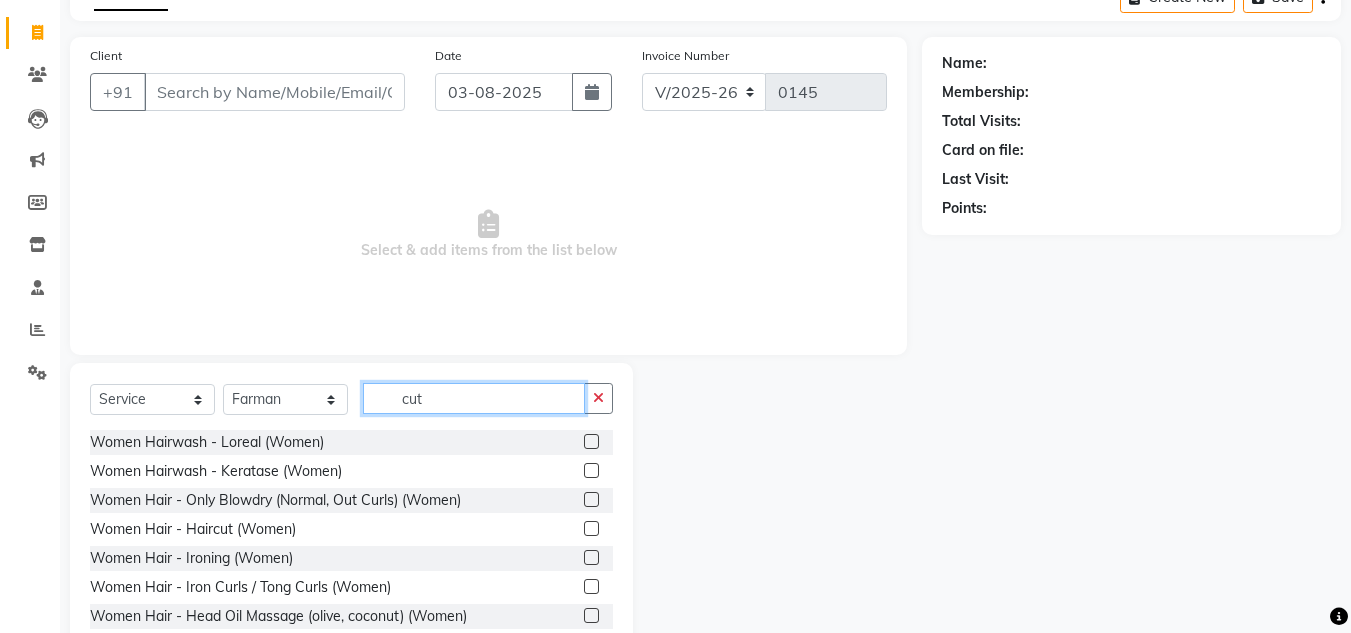 click on "cut" 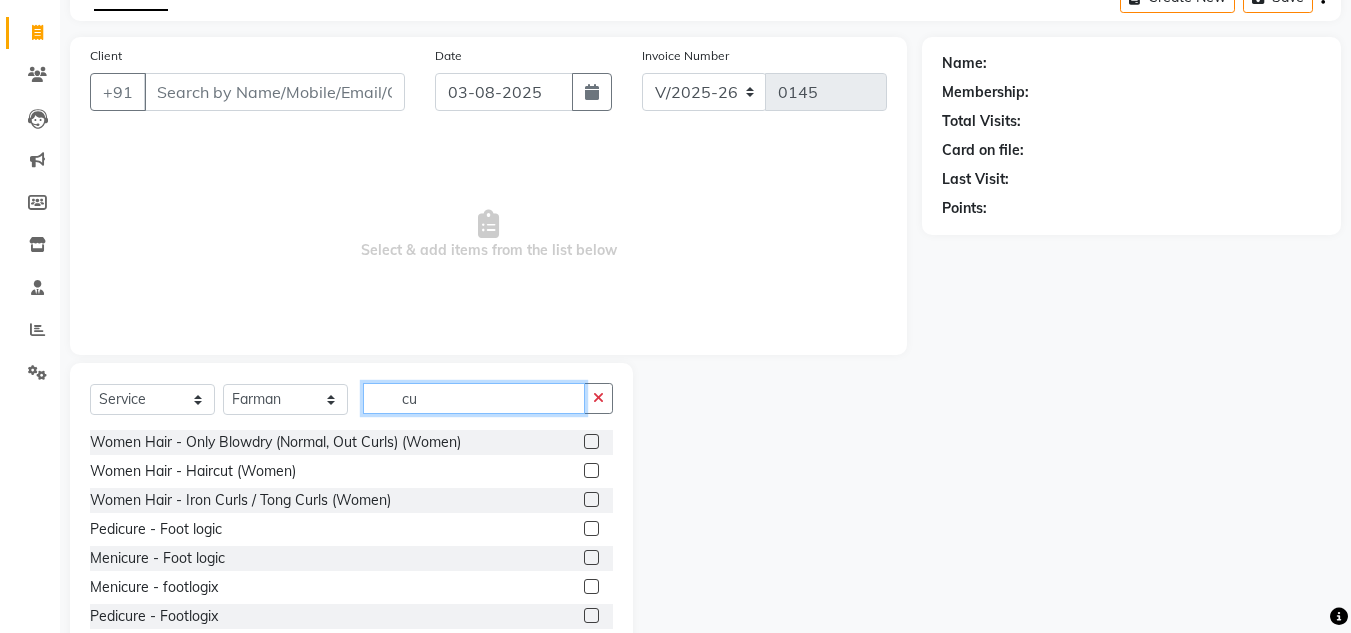 type on "cut" 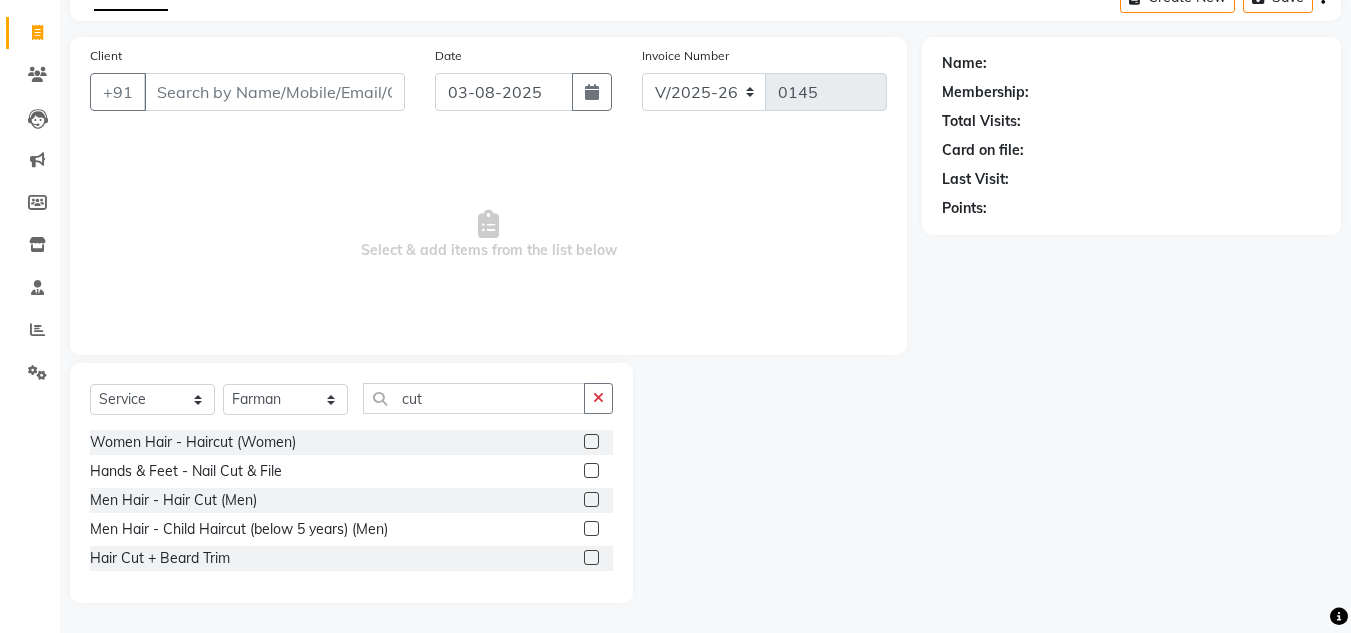 click 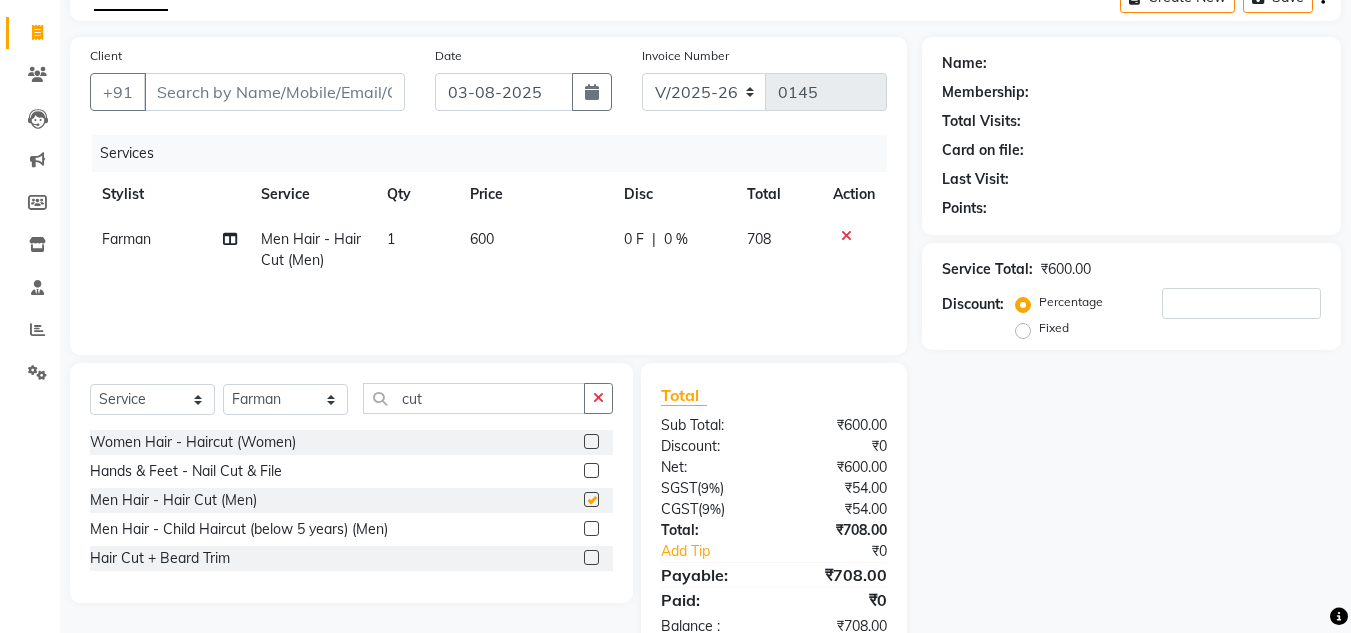 checkbox on "false" 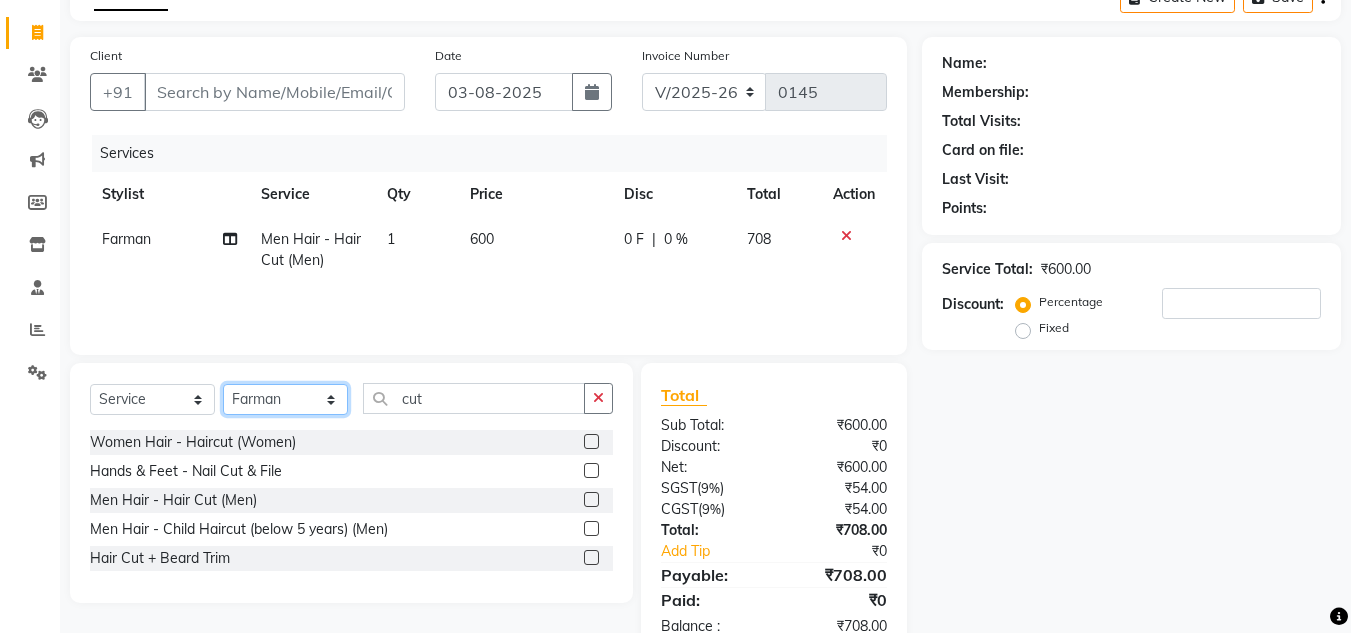 click on "Select Stylist Amit Bharti Devesh Farman Harsh  Jaikesh Manager Manoj Nitin Nails owner id Poonam Rihan" 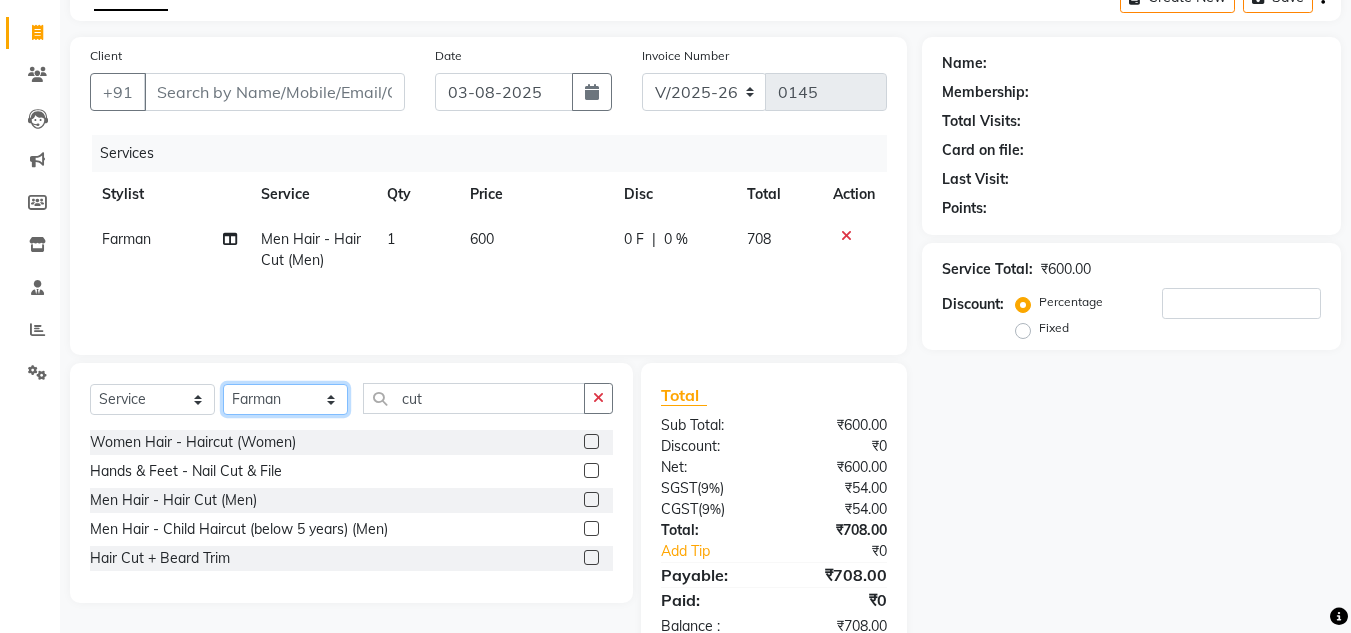 select on "86634" 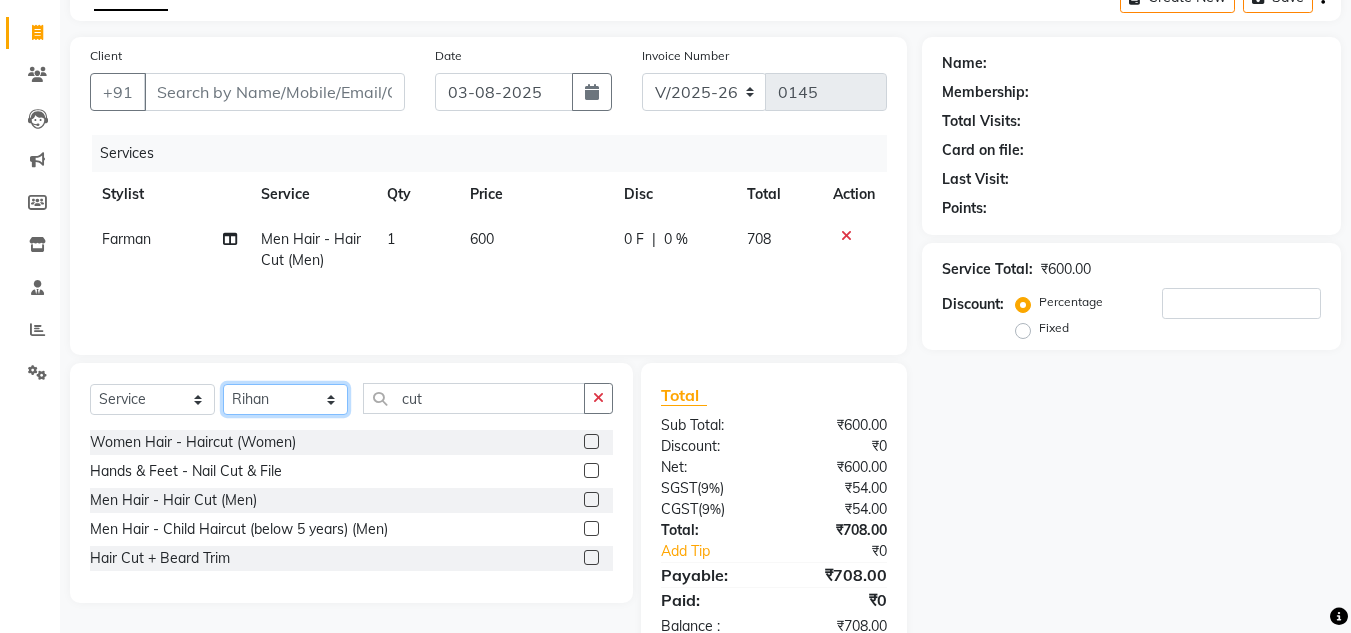 click on "Select Stylist Amit Bharti Devesh Farman Harsh  Jaikesh Manager Manoj Nitin Nails owner id Poonam Rihan" 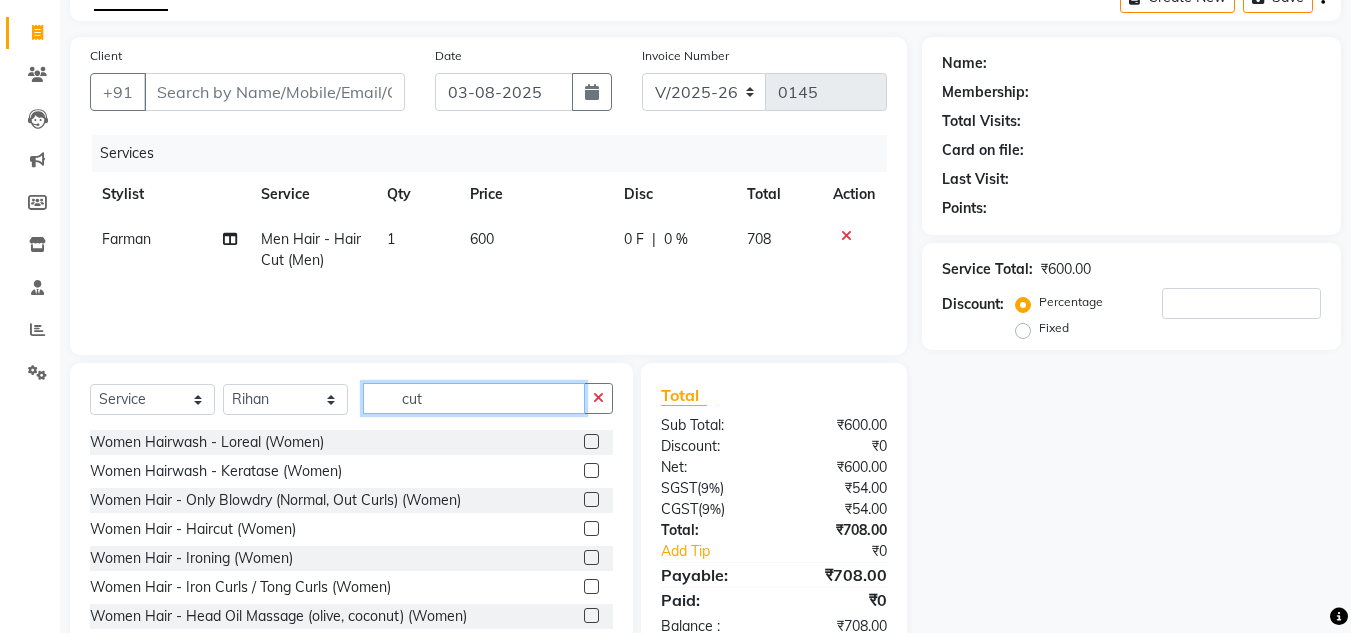 click on "cut" 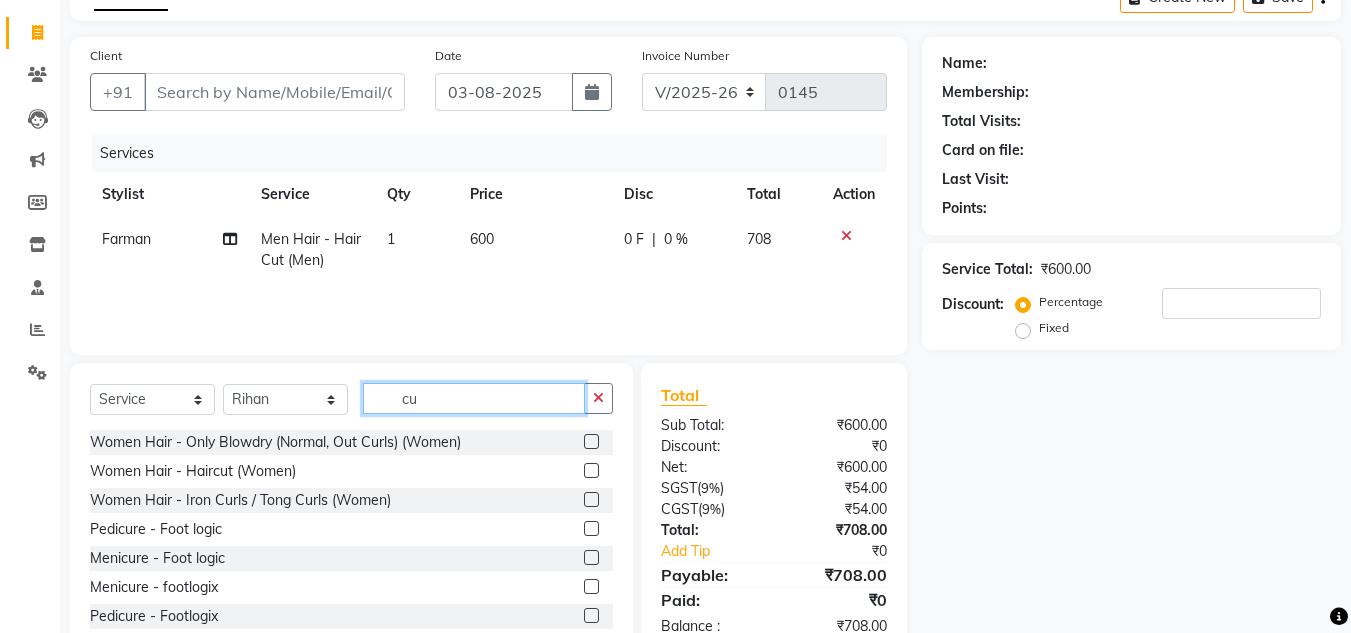 type on "cut" 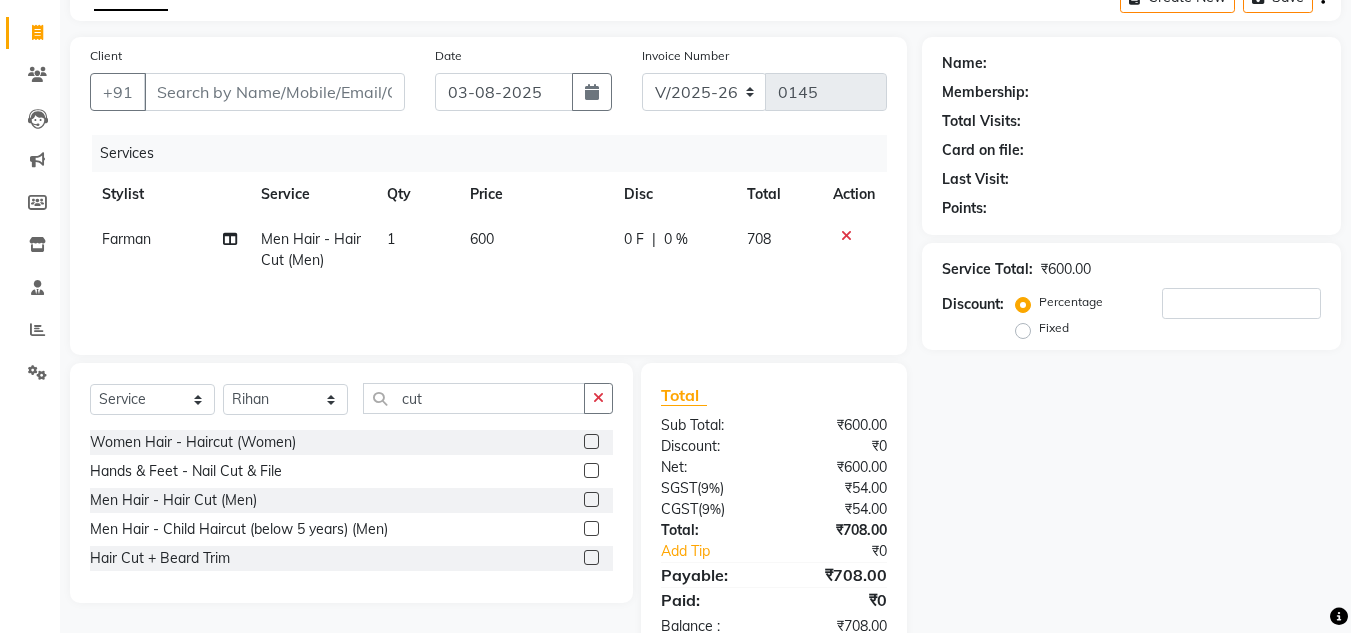 click 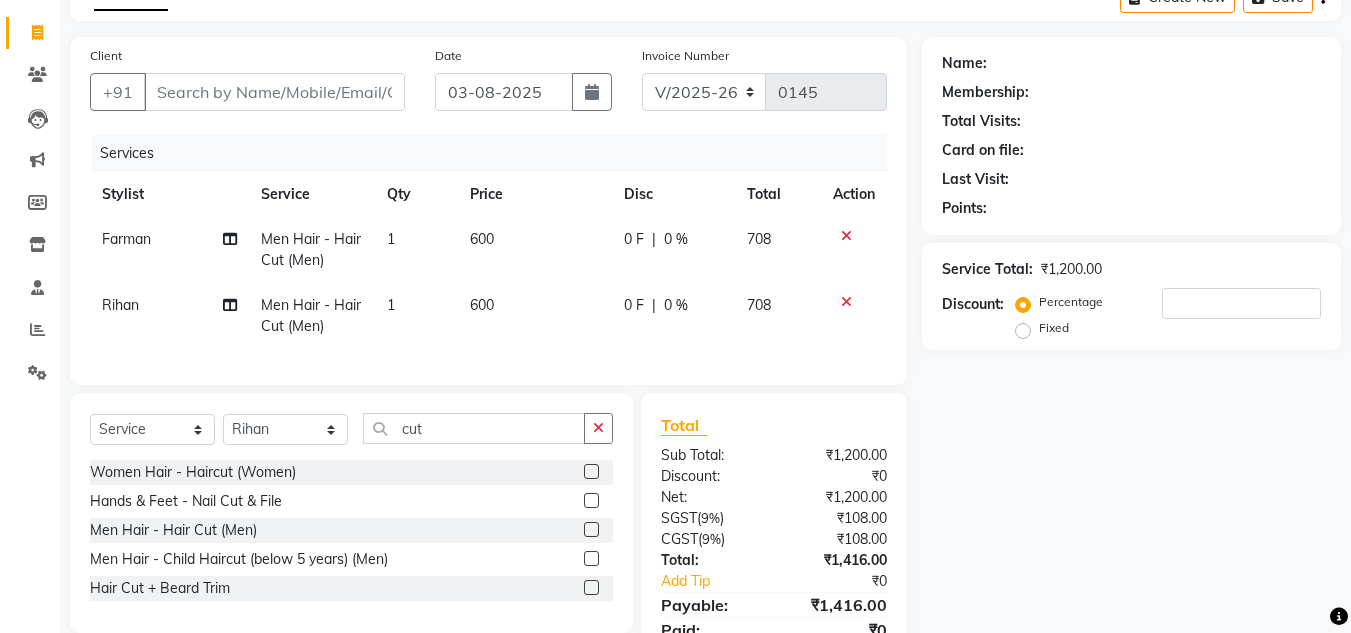 click 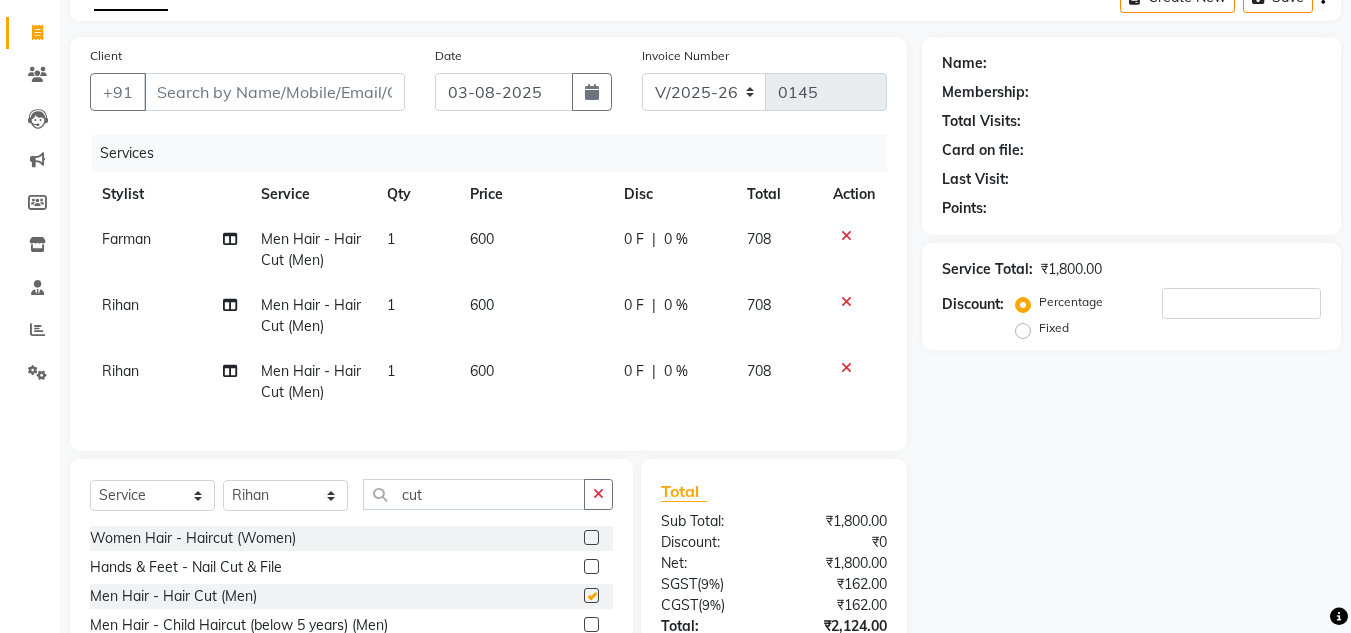 checkbox on "false" 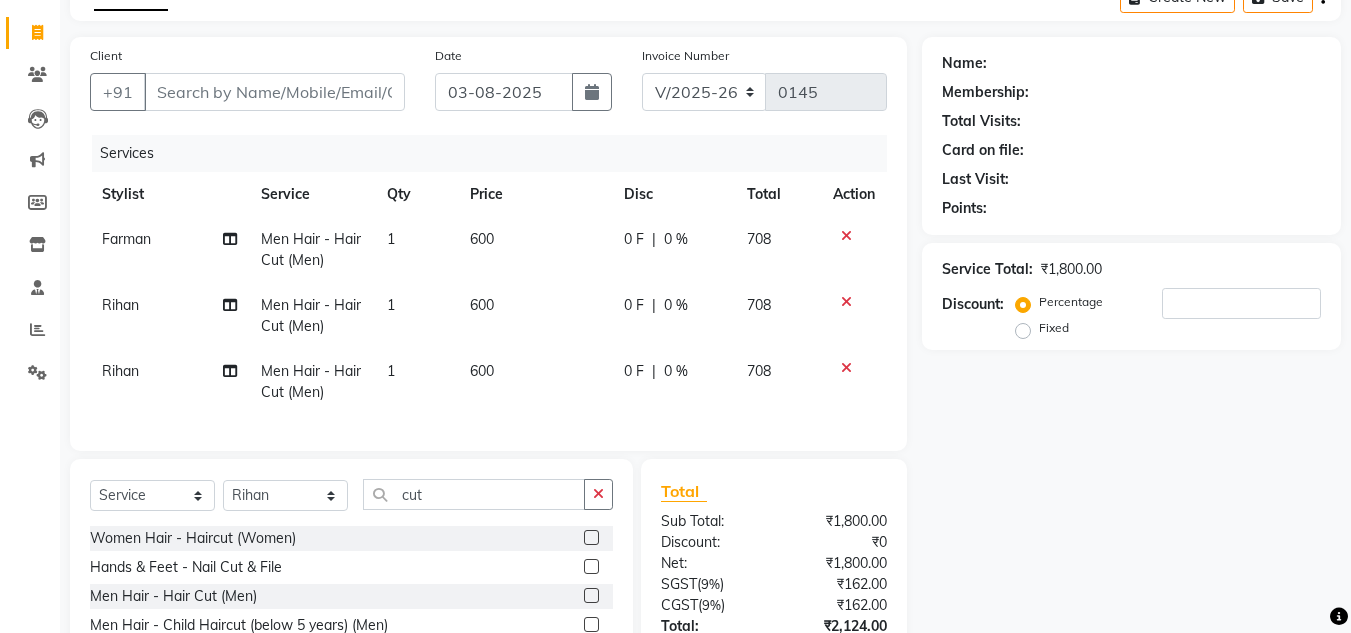 click 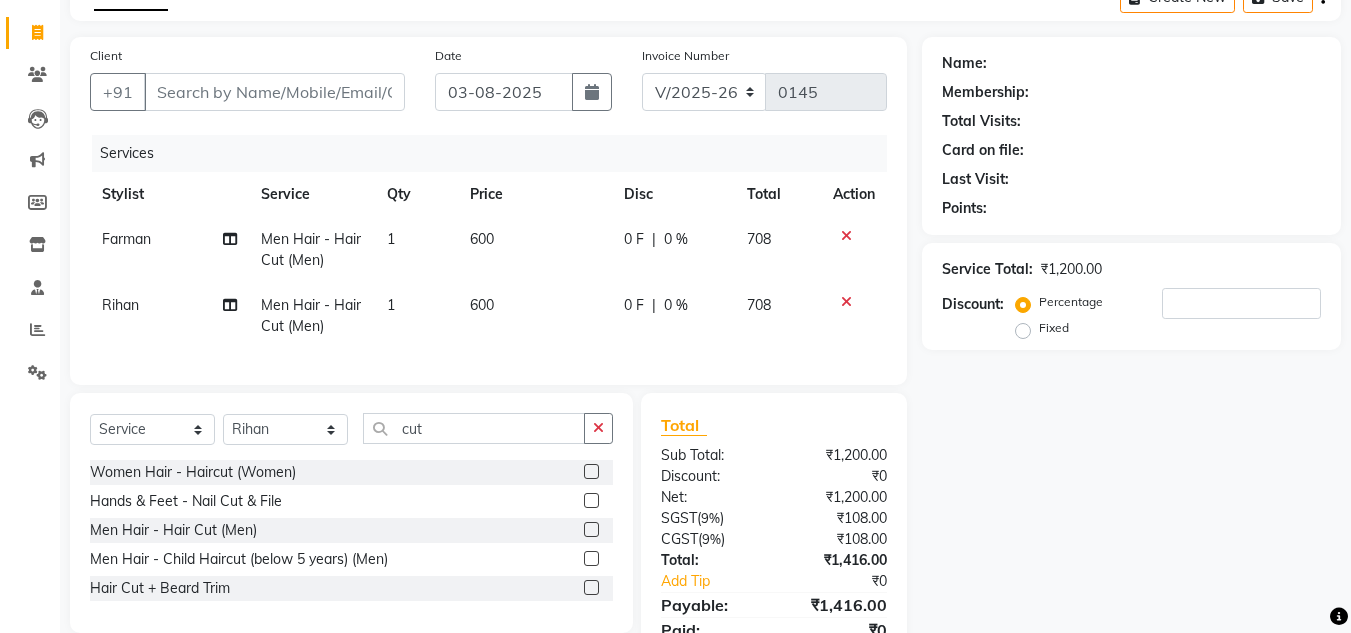 click on "1" 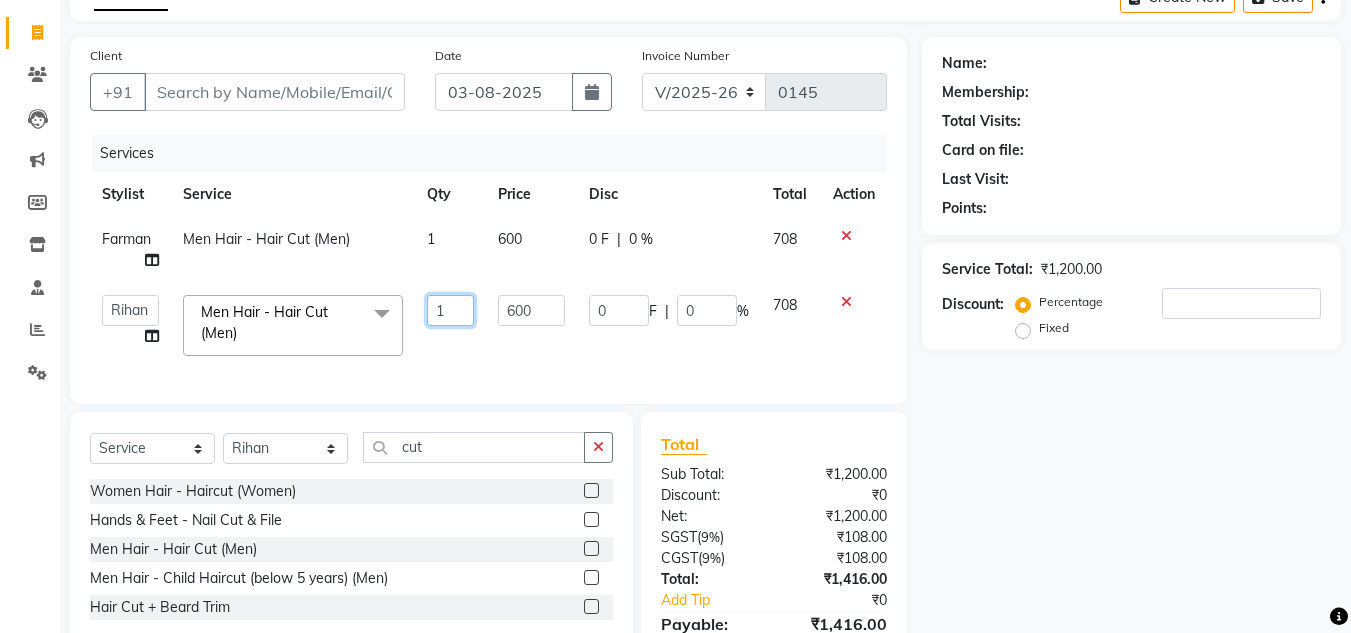 click on "1" 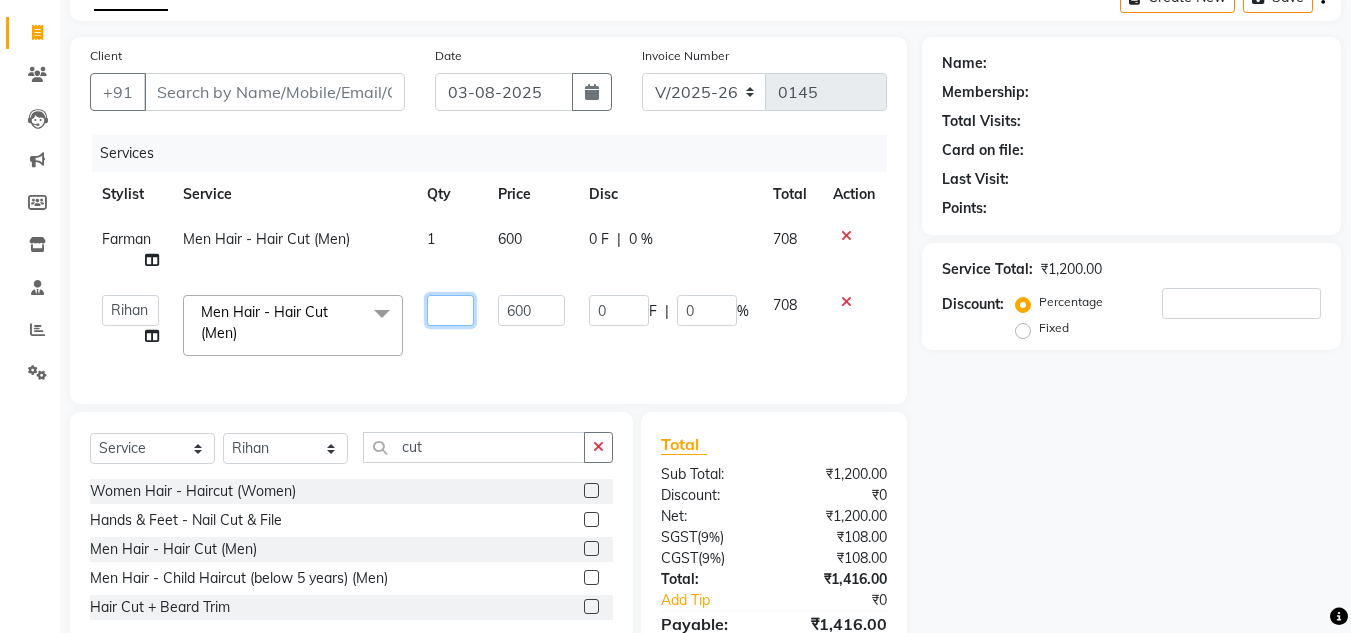 type on "2" 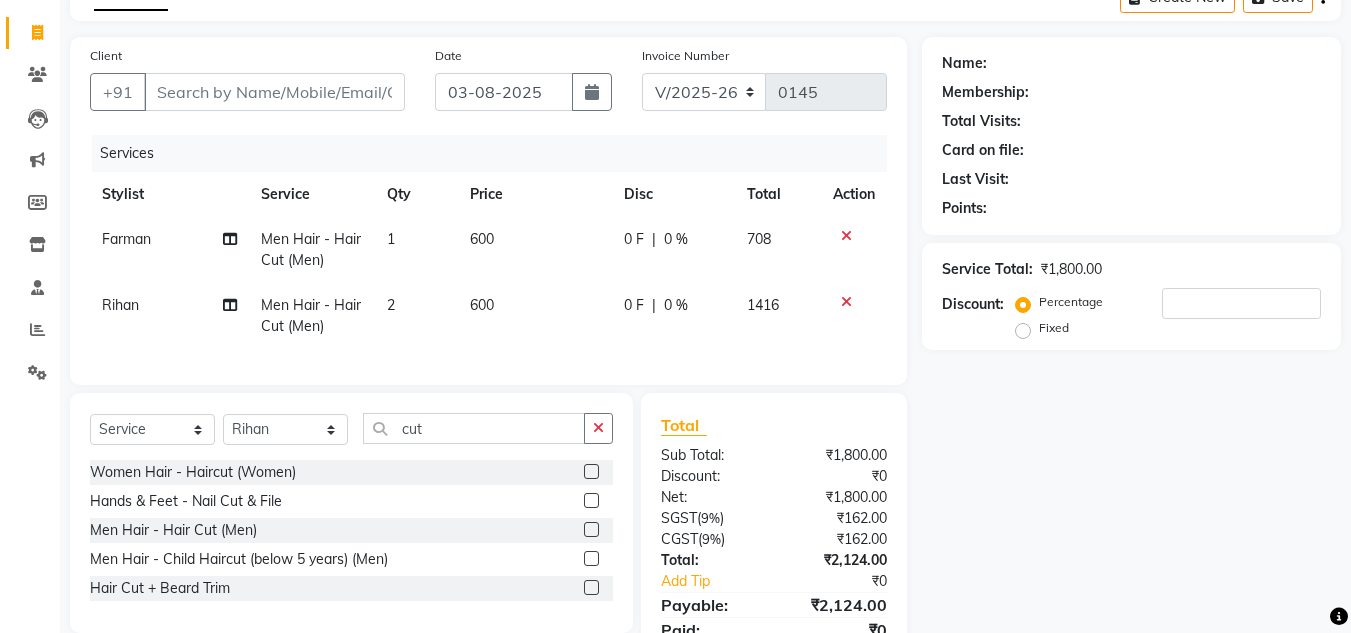click on "Services Stylist Service Qty Price Disc Total Action Farman Men Hair  - Hair Cut (Men) 1 600 0 F | 0 % 708 Rihan Men Hair  - Hair Cut (Men) 2 600 0 F | 0 % 1416" 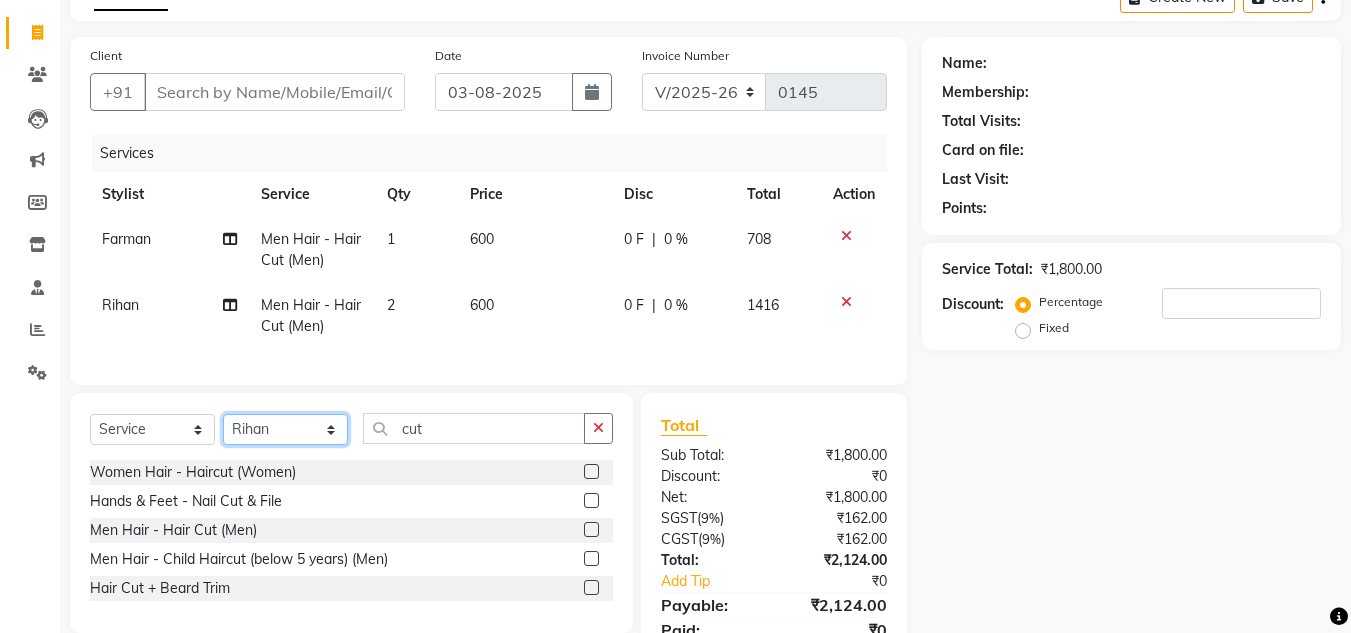 click on "Select Stylist Amit Bharti Devesh Farman Harsh  Jaikesh Manager Manoj Nitin Nails owner id Poonam Rihan" 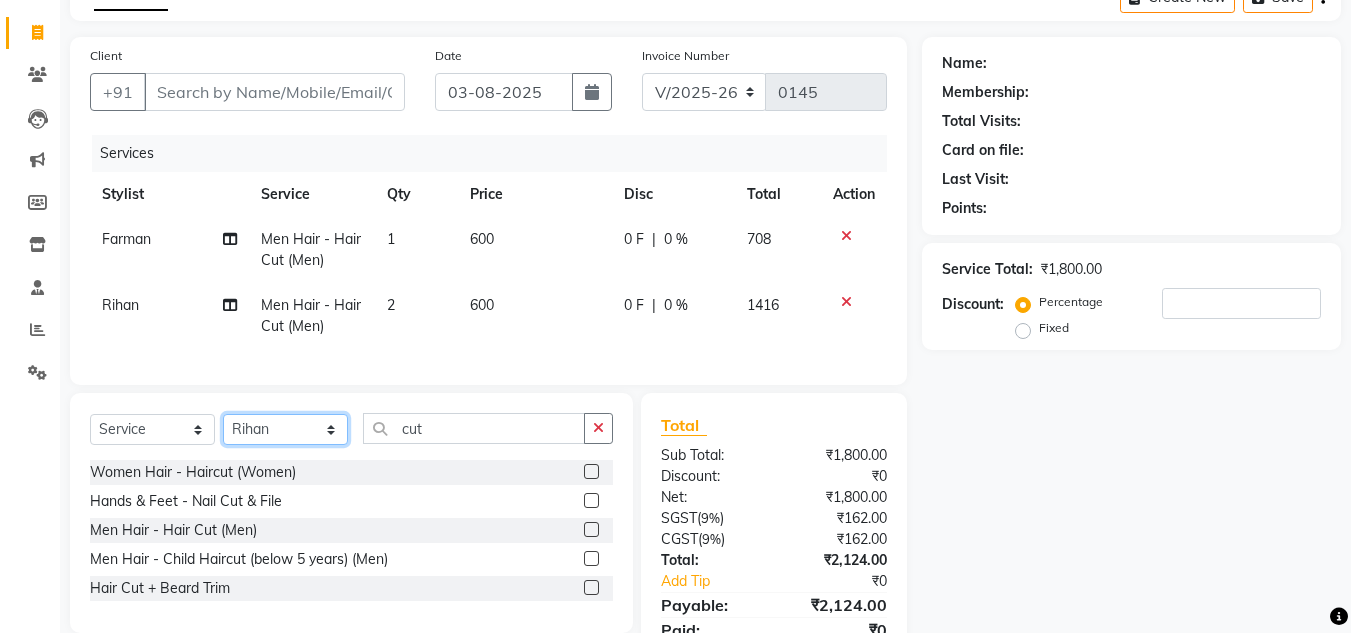 select on "86632" 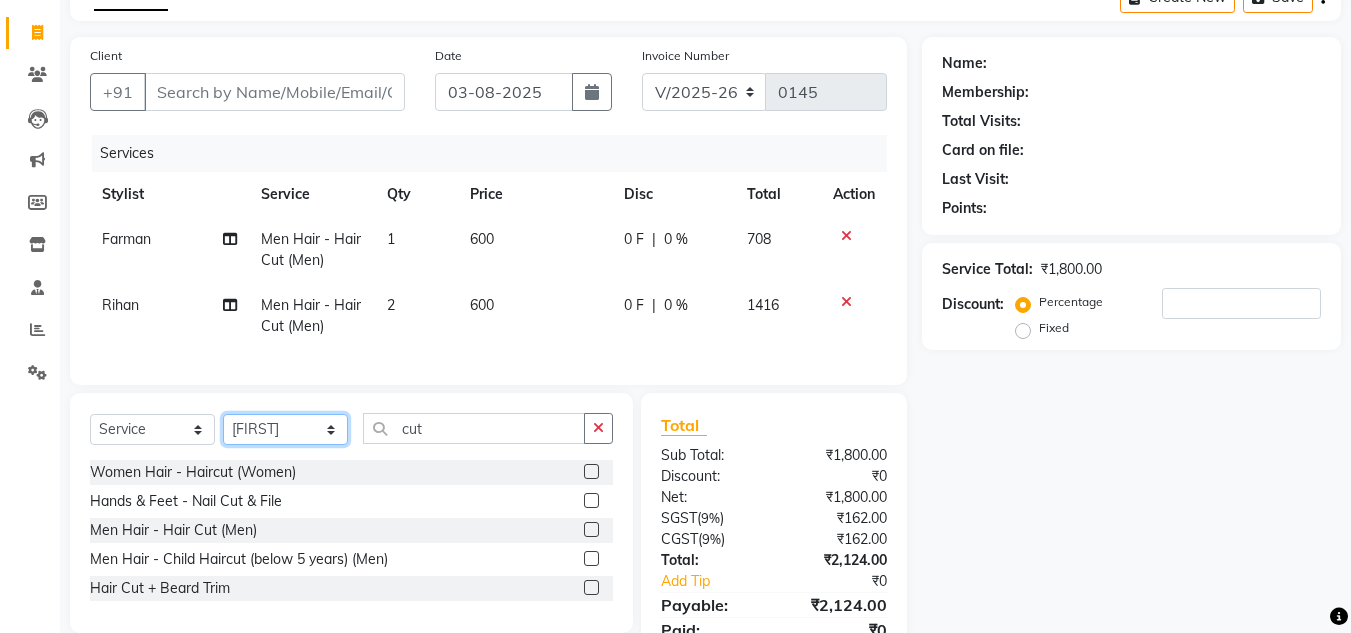 click on "Select Stylist Amit Bharti Devesh Farman Harsh  Jaikesh Manager Manoj Nitin Nails owner id Poonam Rihan" 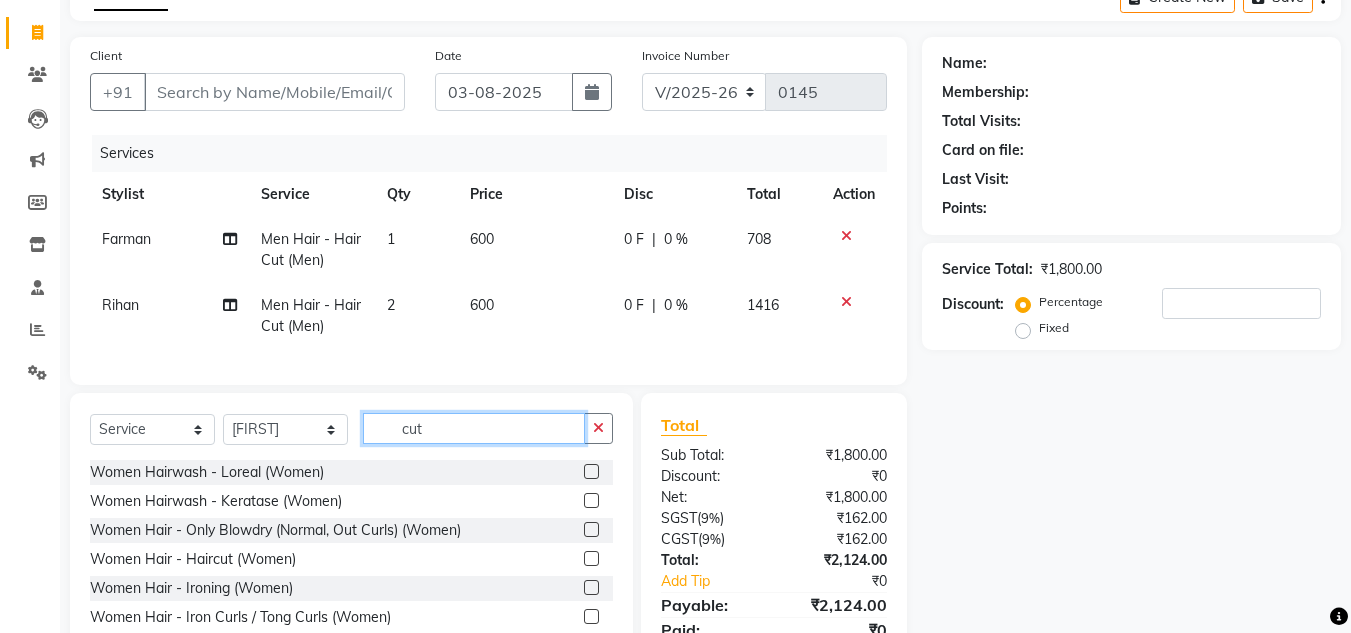 click on "cut" 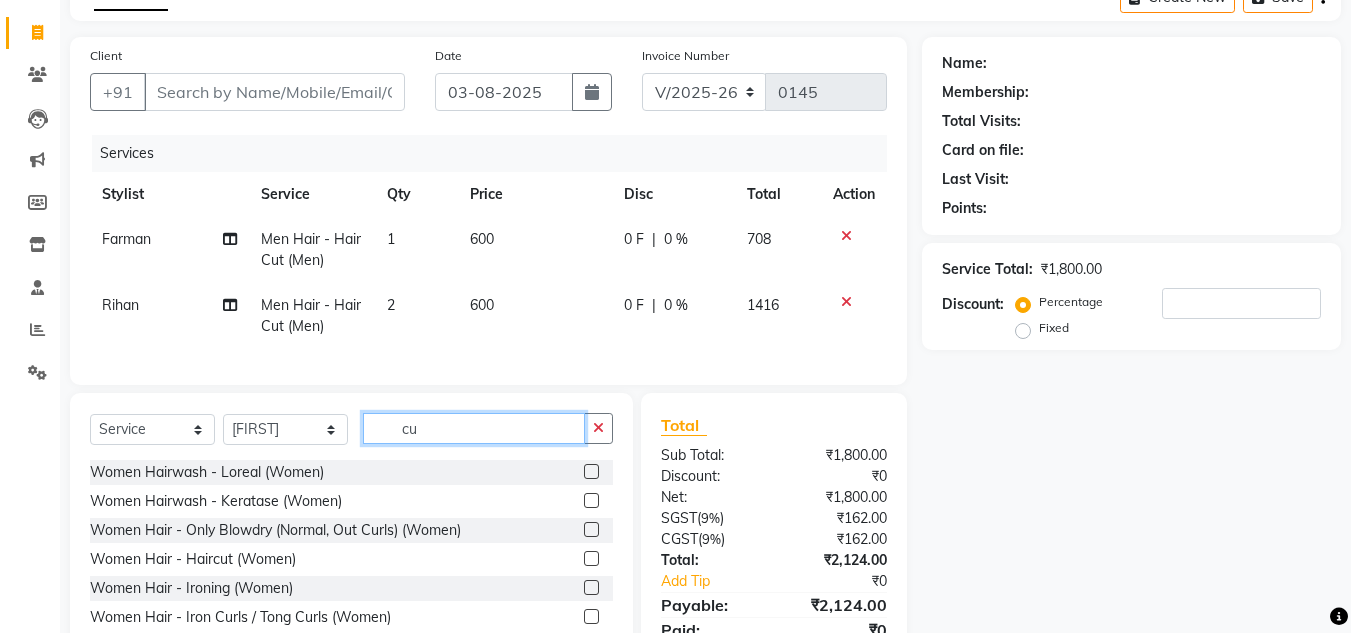 type on "c" 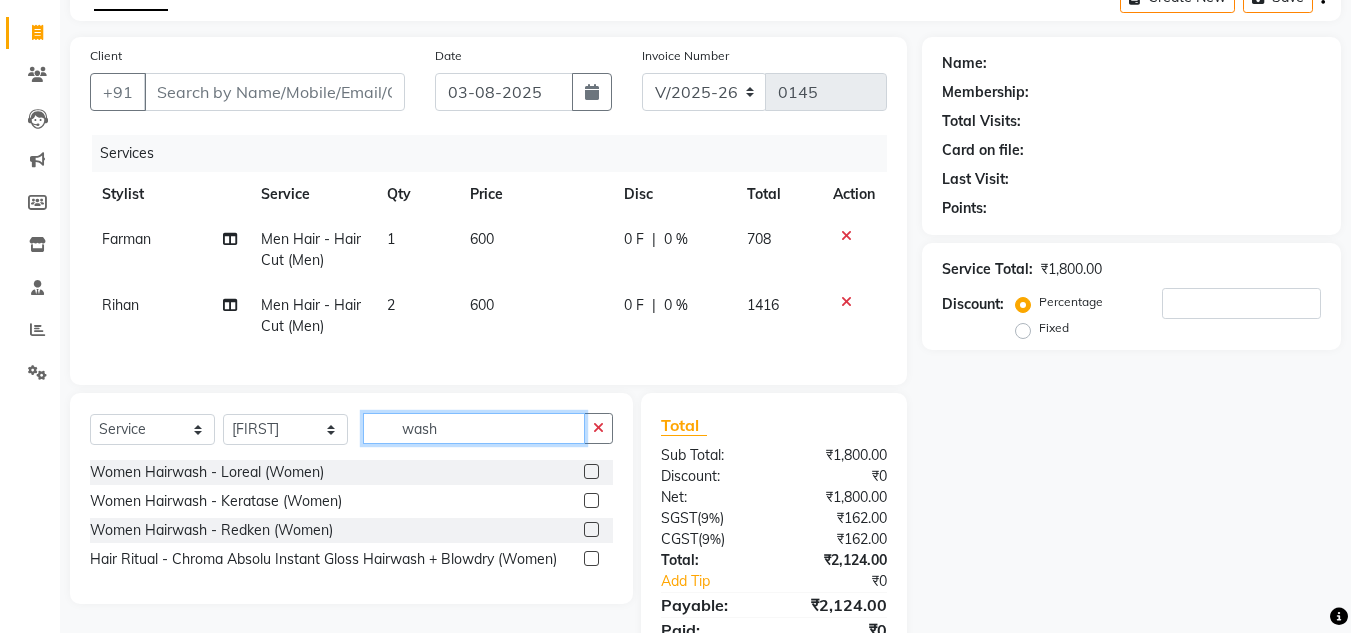 type on "wash" 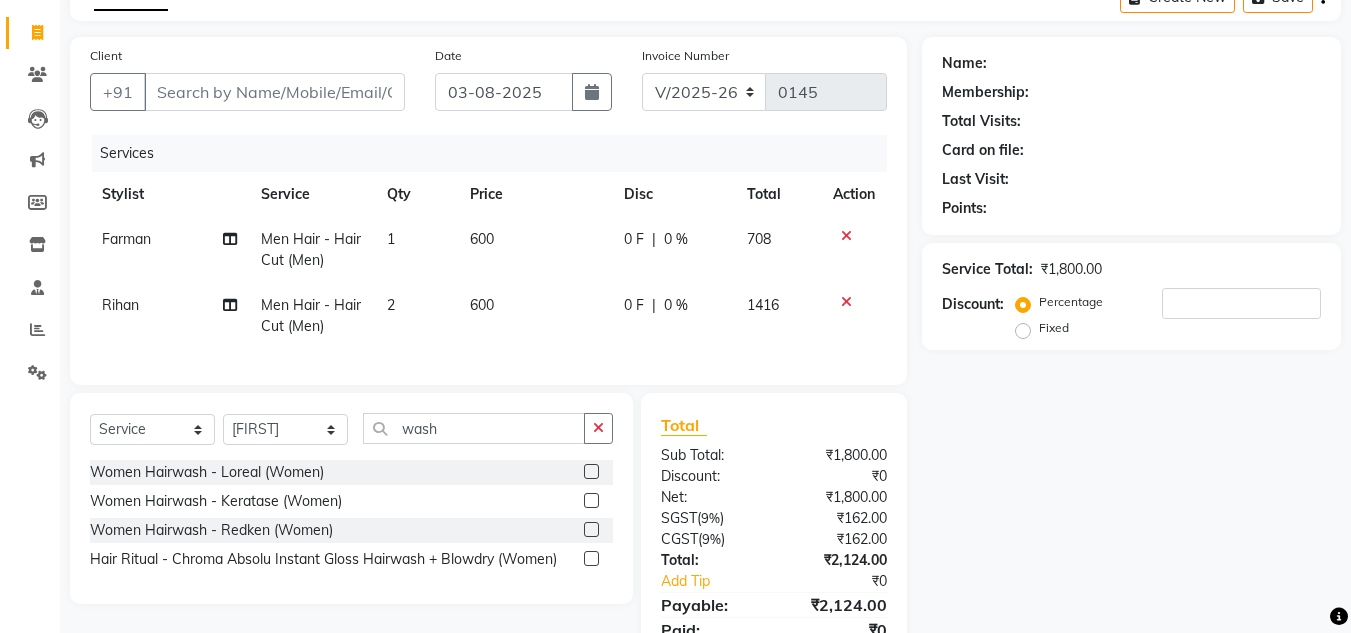 click 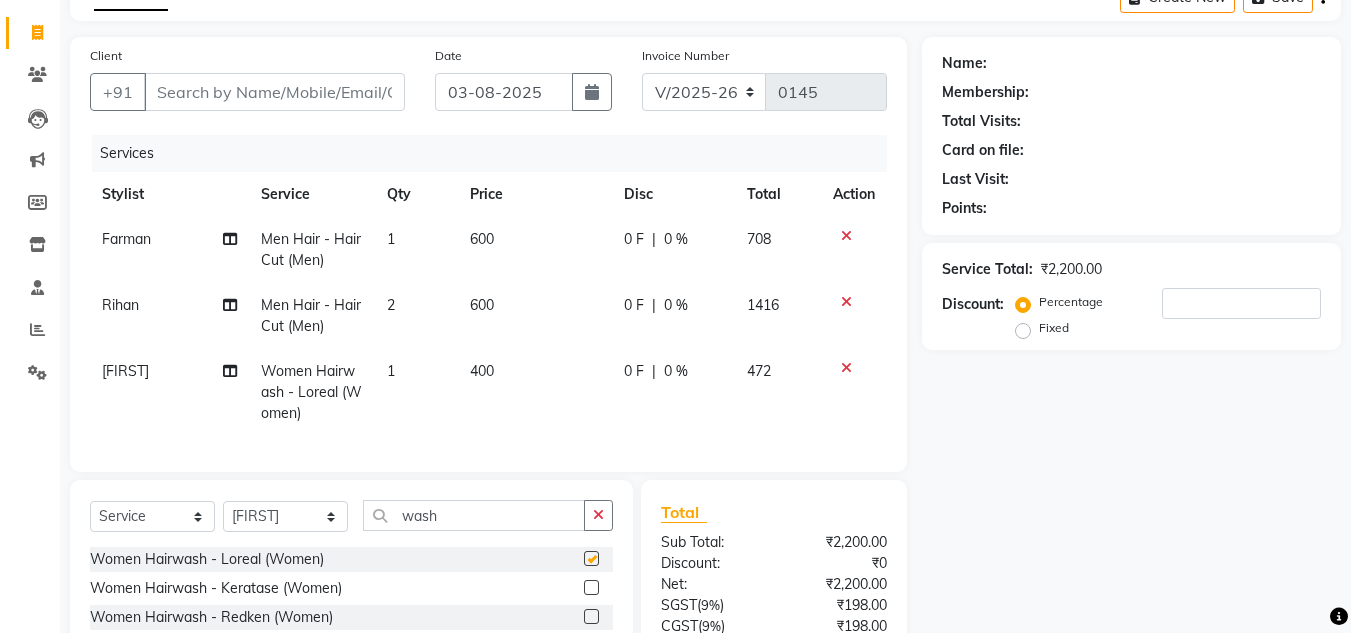 checkbox on "false" 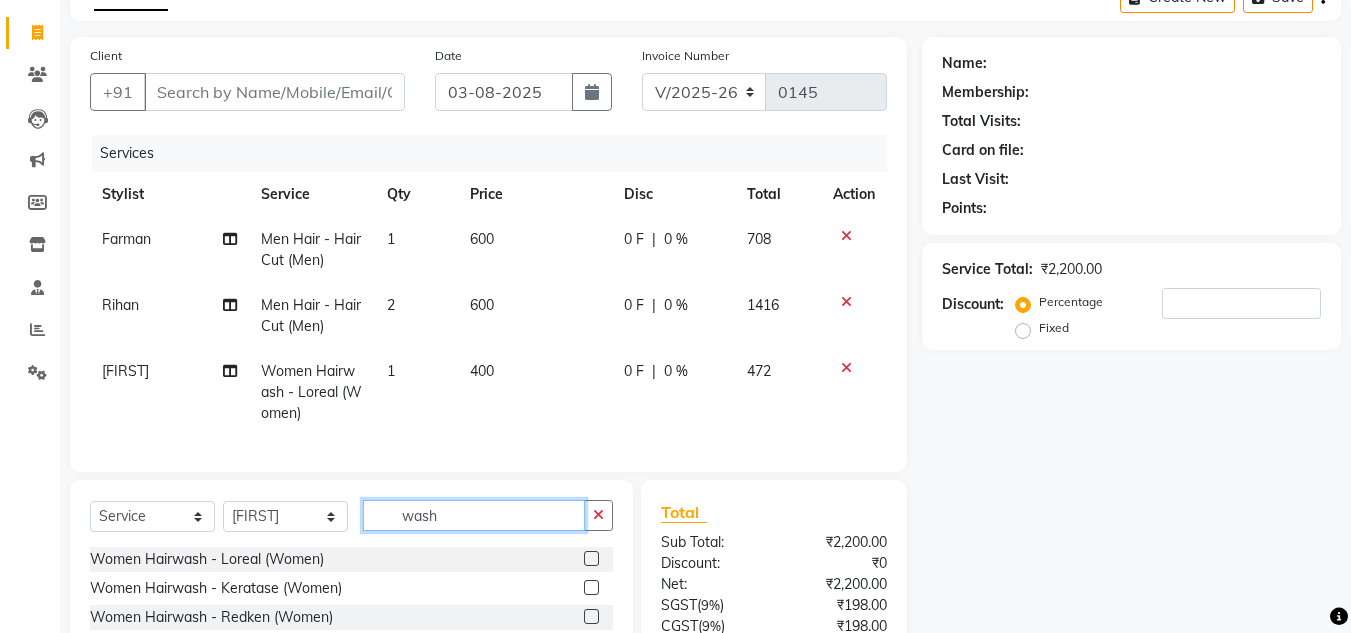 click on "wash" 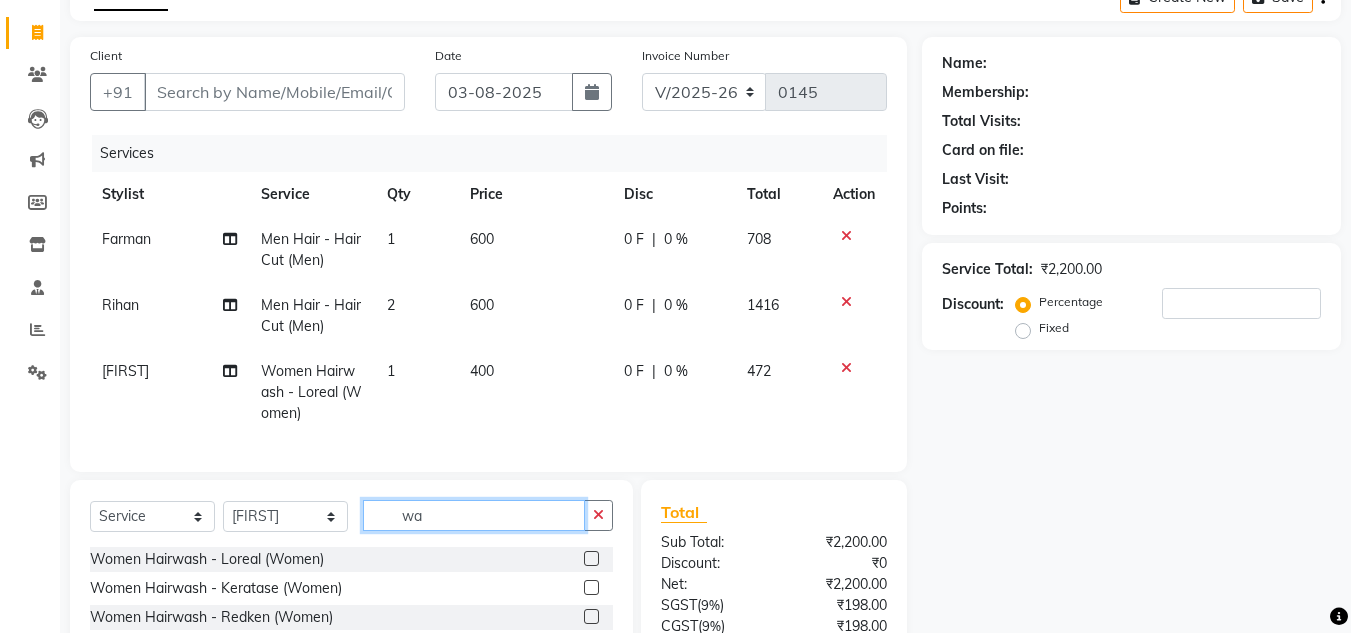 type on "w" 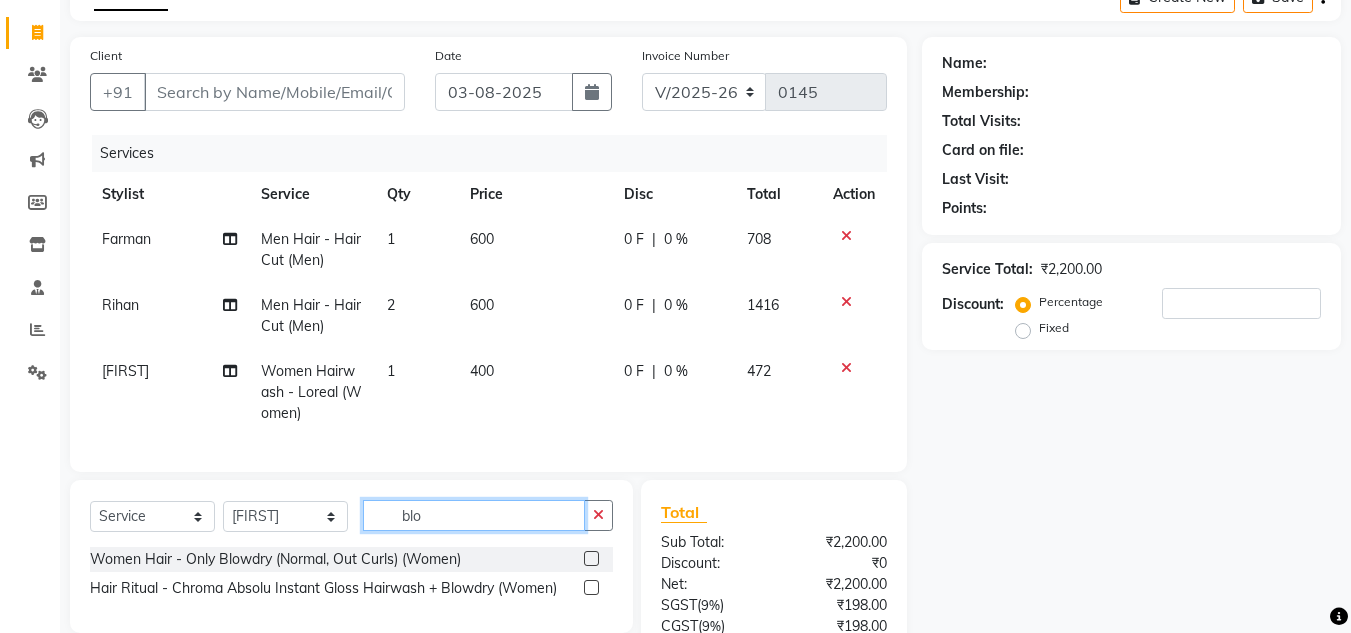 type on "blo" 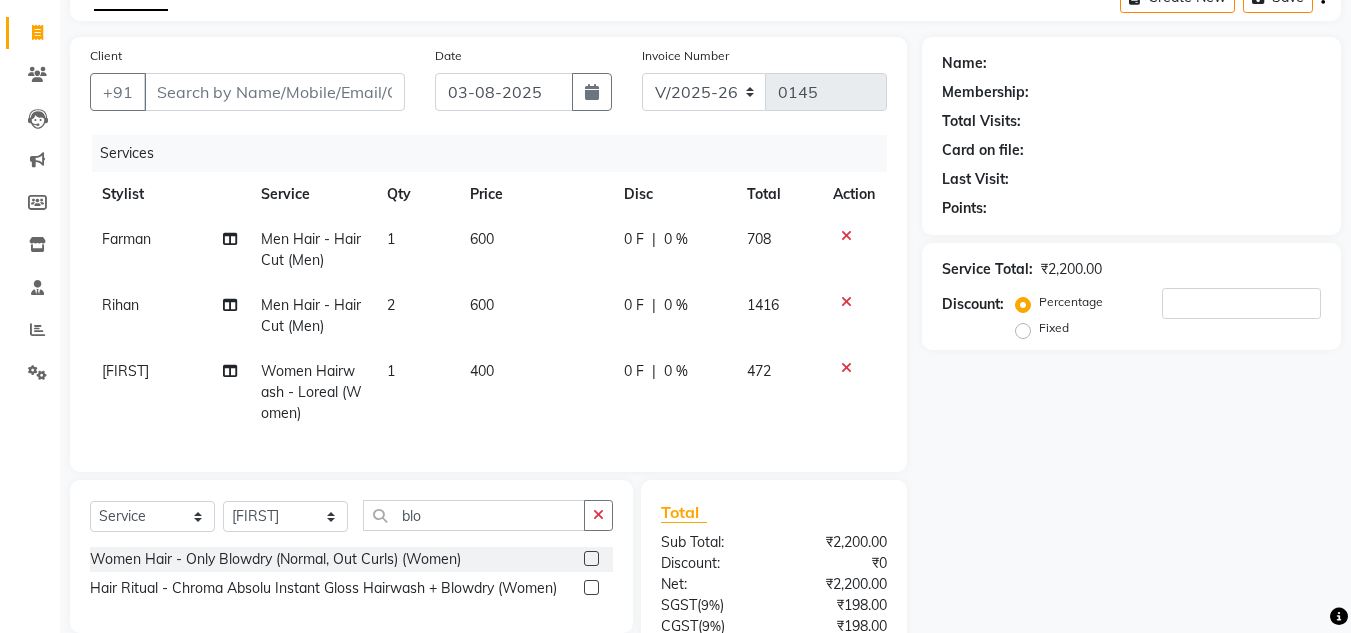 click 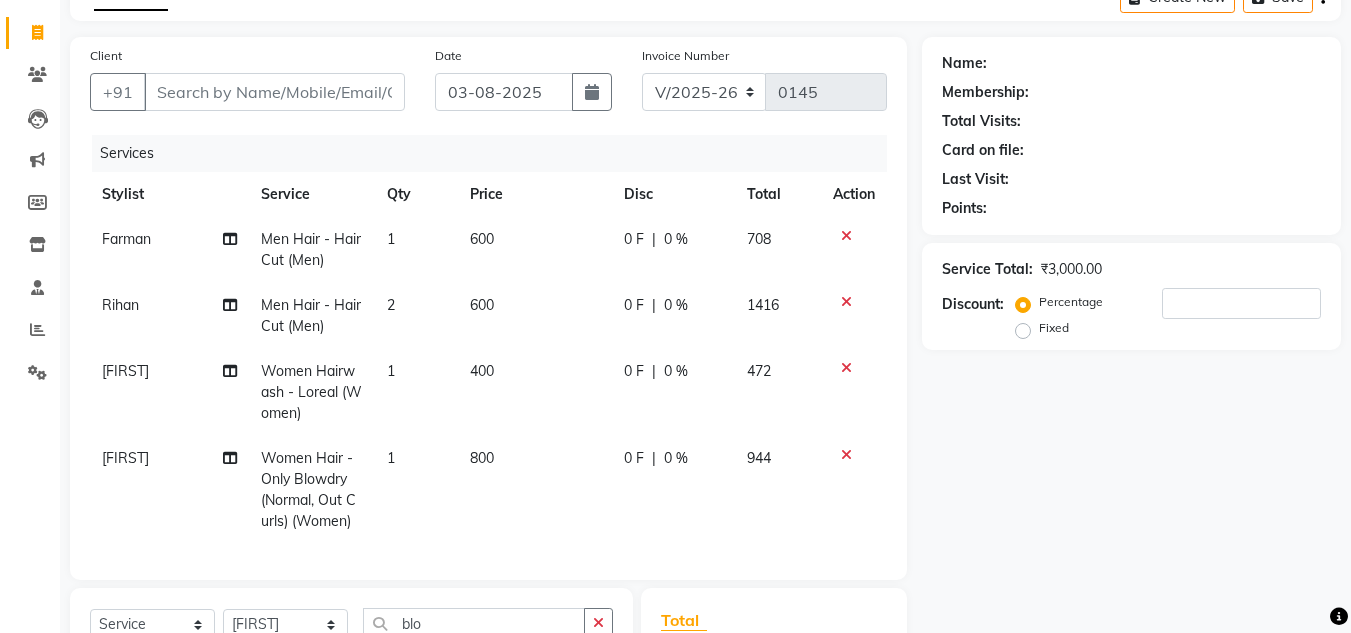 checkbox on "false" 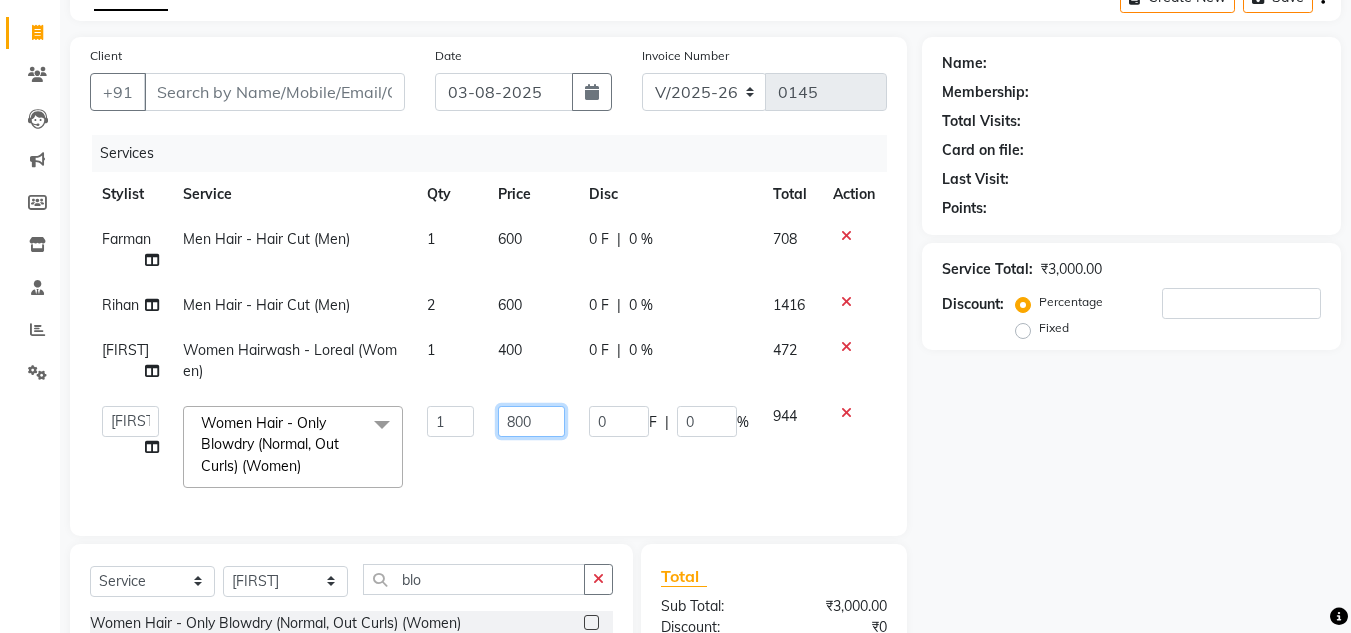 click on "800" 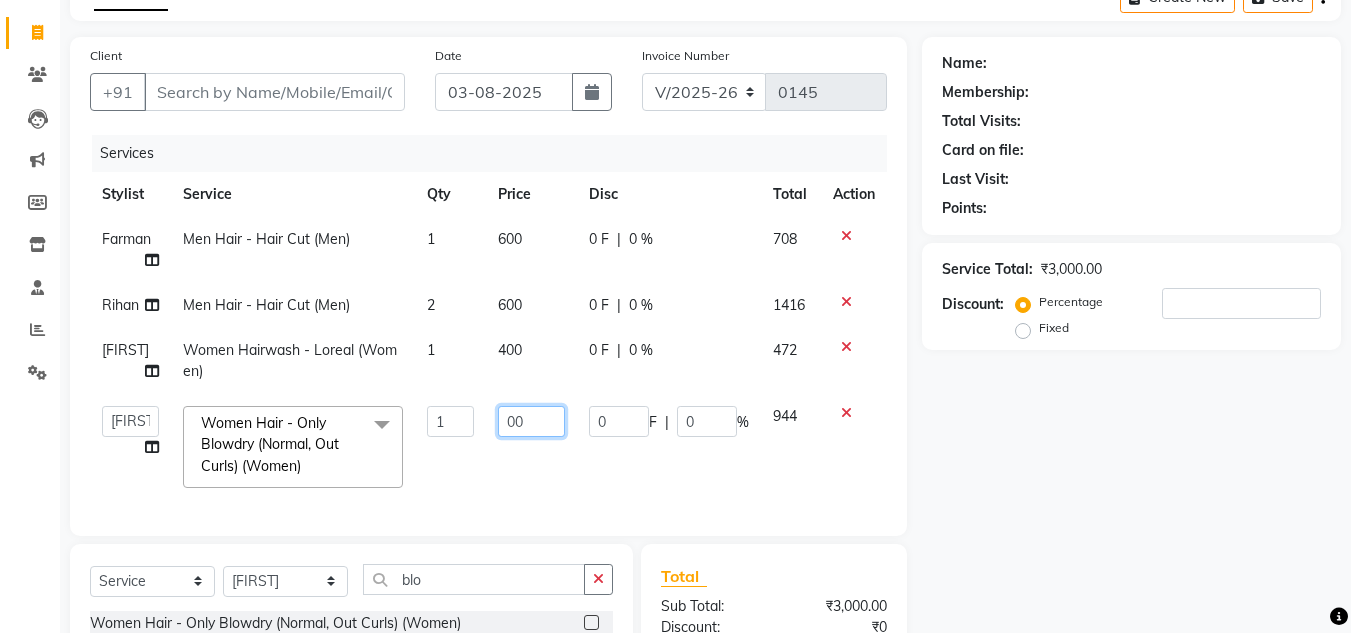 type on "600" 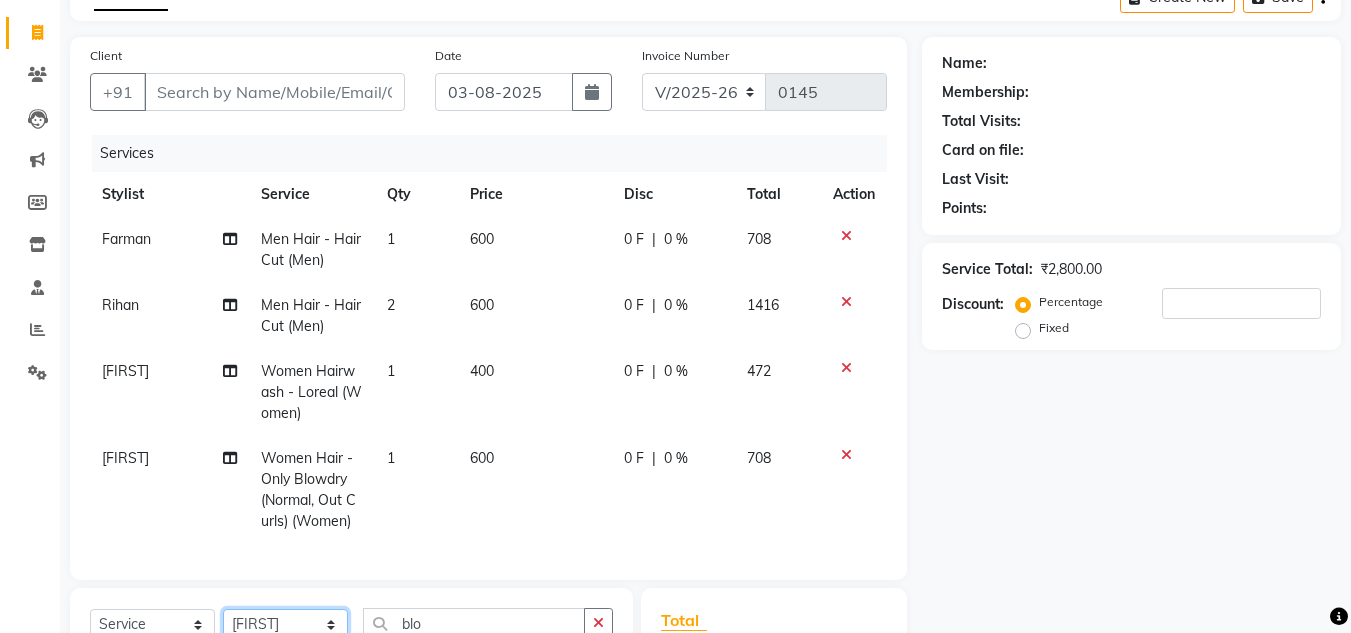 click on "Select  Service  Product  Membership  Package Voucher Prepaid Gift Card  Select Stylist Amit Bharti Devesh Farman Harsh  Jaikesh Manager Manoj Nitin Nails owner id Poonam Rihan blo Women Hair  - Only Blowdry (Normal, Out Curls) (Women)  Hair Ritual - Chroma Absolu Instant Gloss Hairwash + Blowdry (Women)" 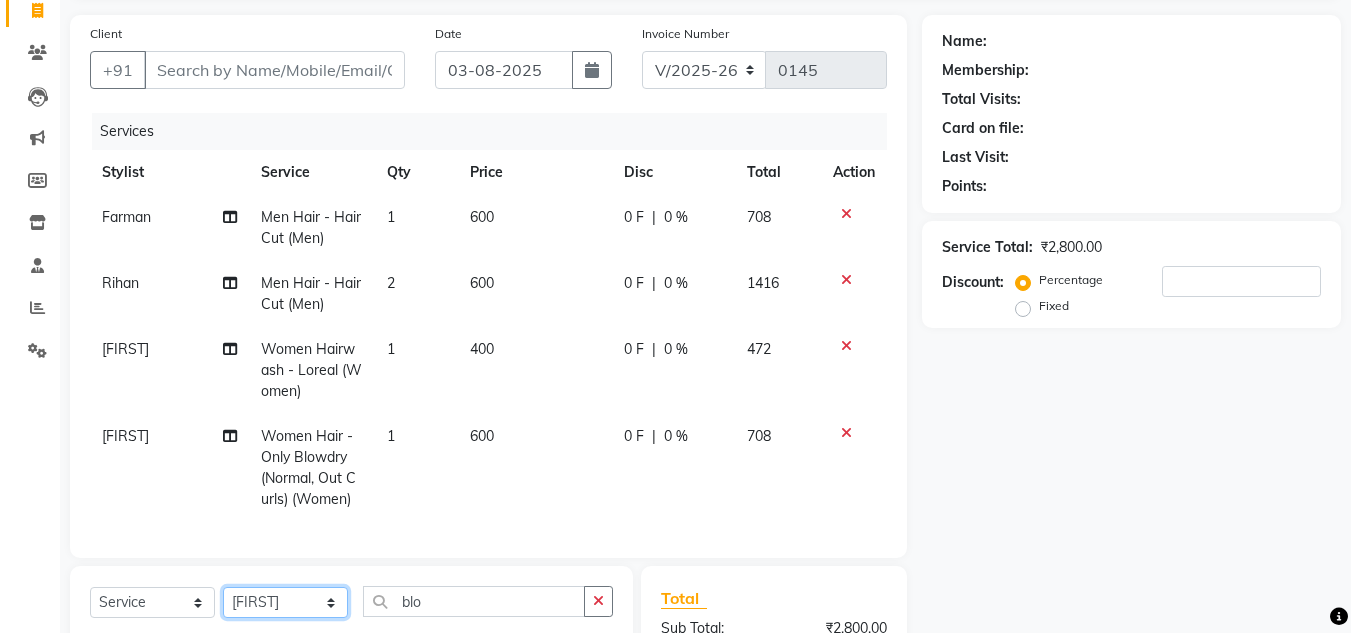 select on "86637" 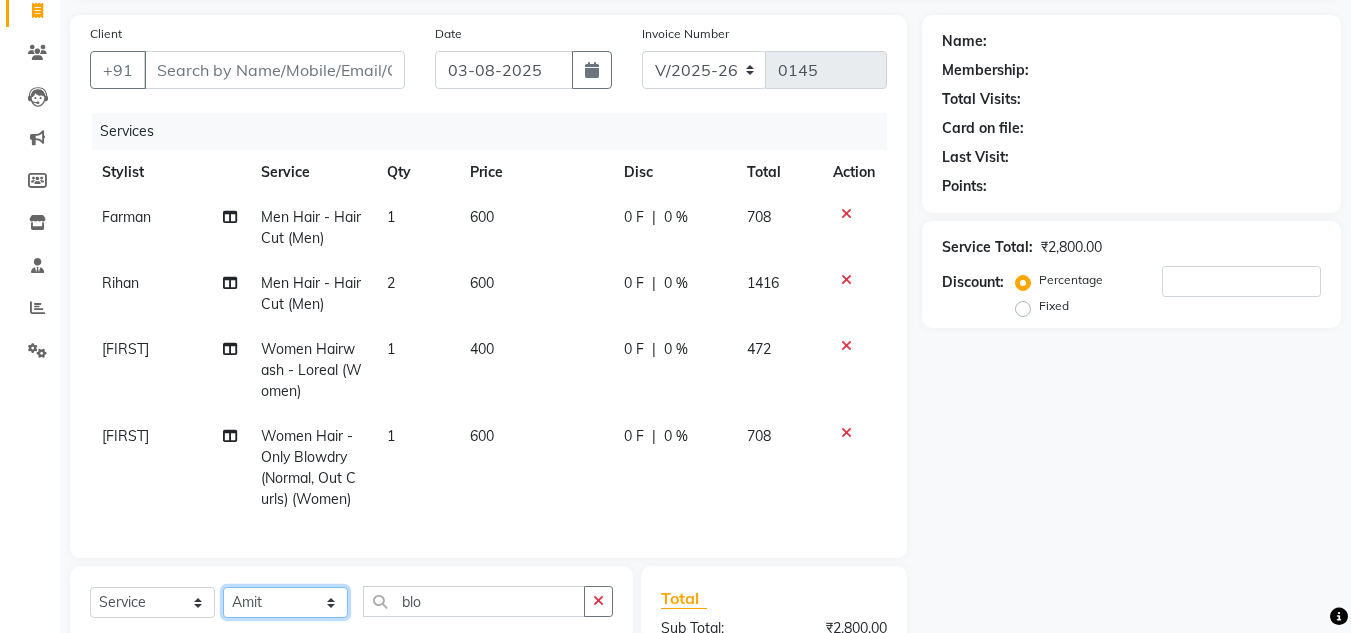 click on "Select Stylist Amit Bharti Devesh Farman Harsh  Jaikesh Manager Manoj Nitin Nails owner id Poonam Rihan" 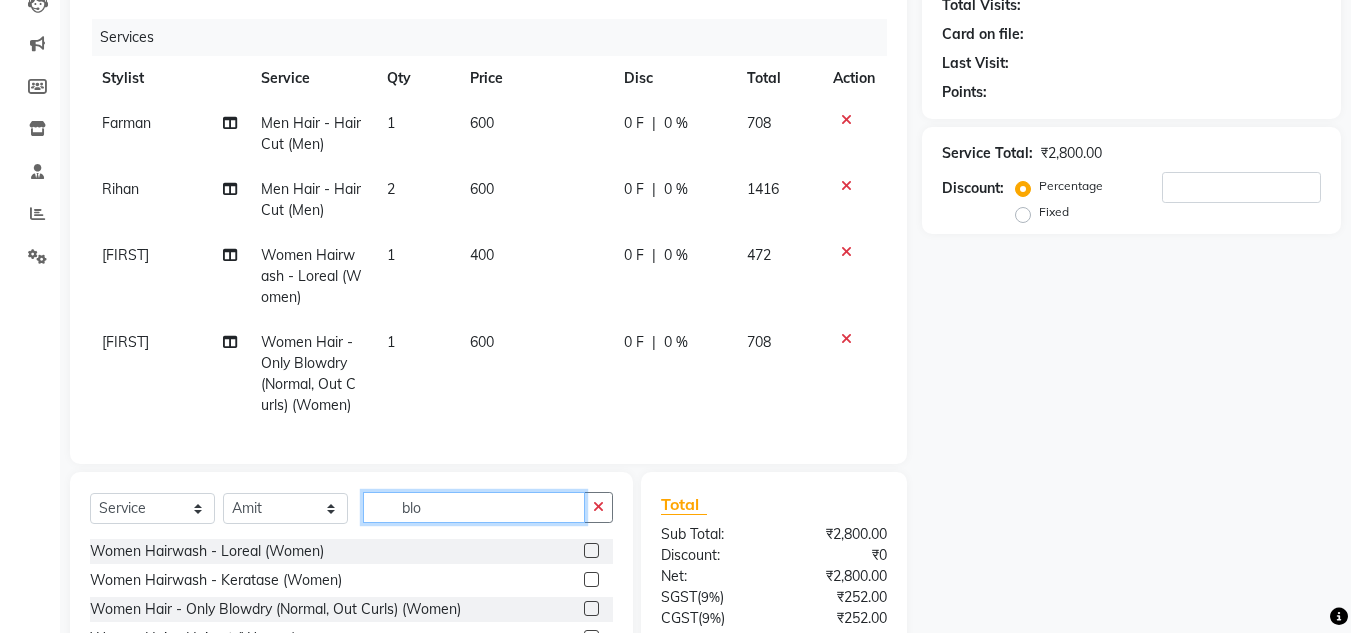 click on "blo" 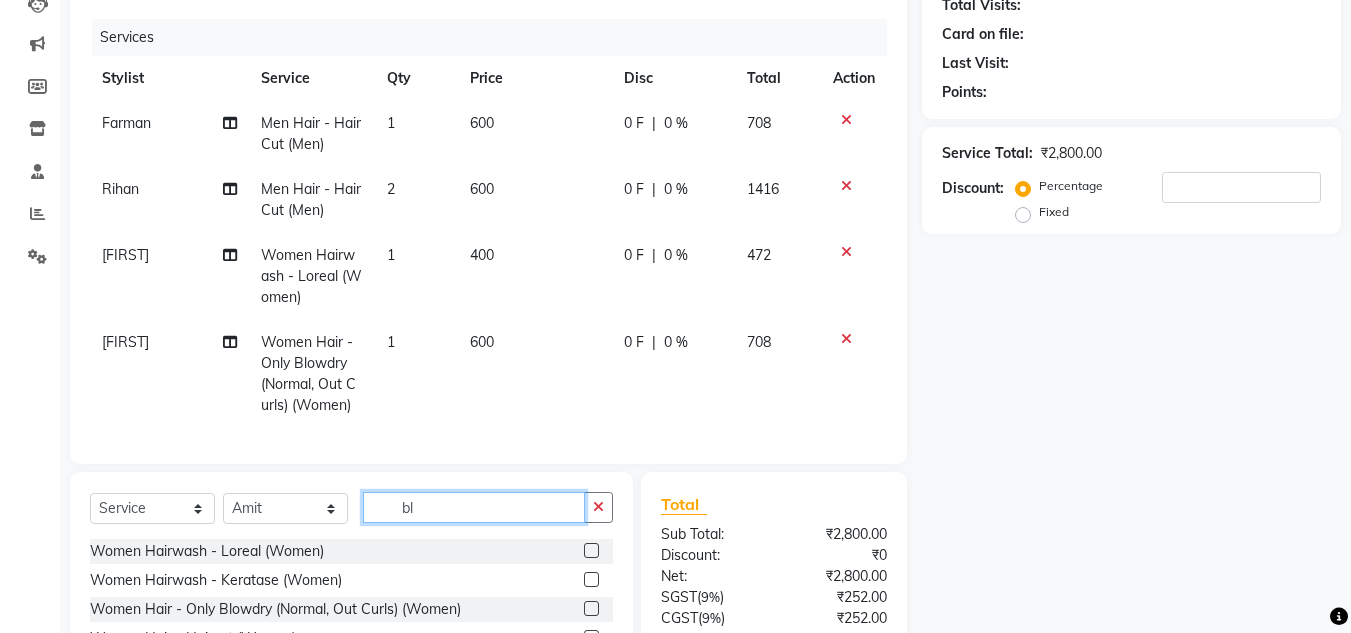 type on "b" 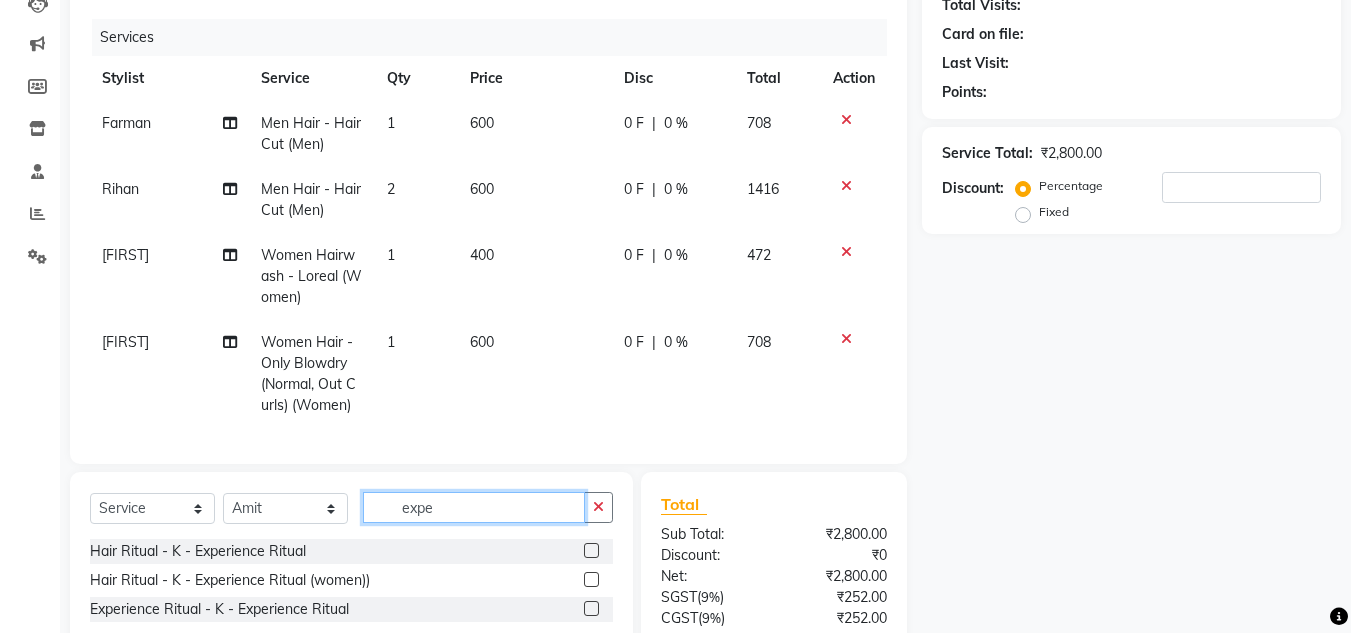 type on "expe" 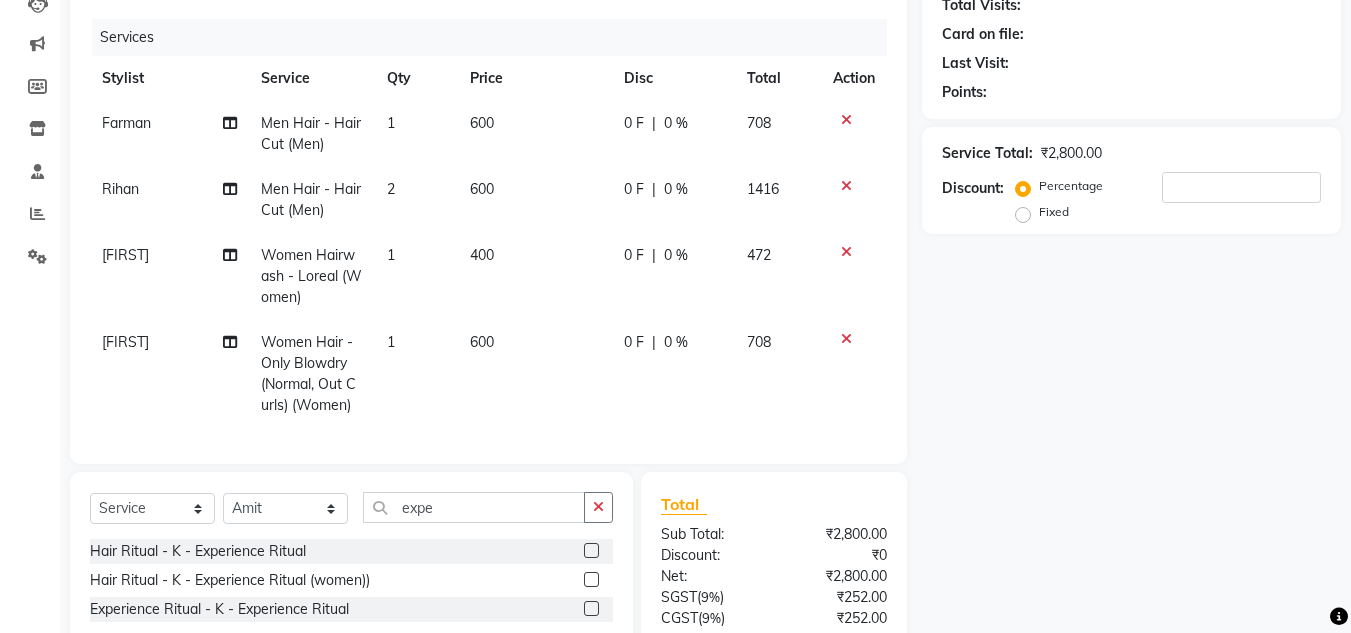 click 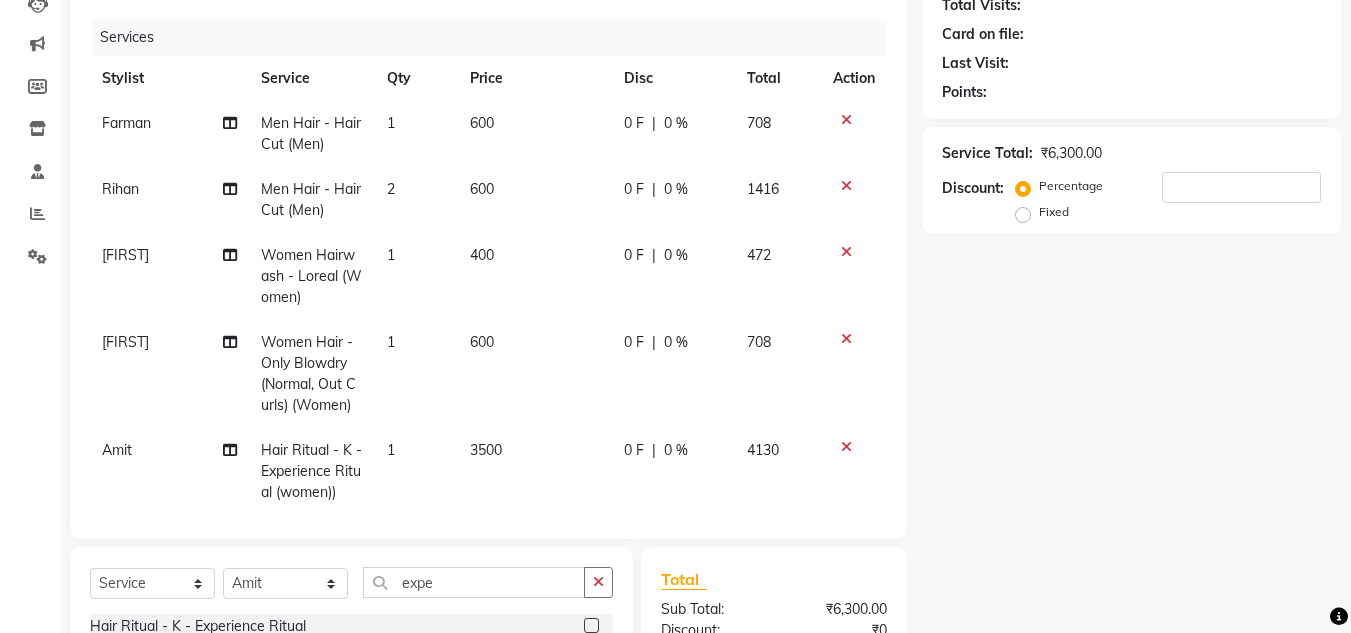 checkbox on "false" 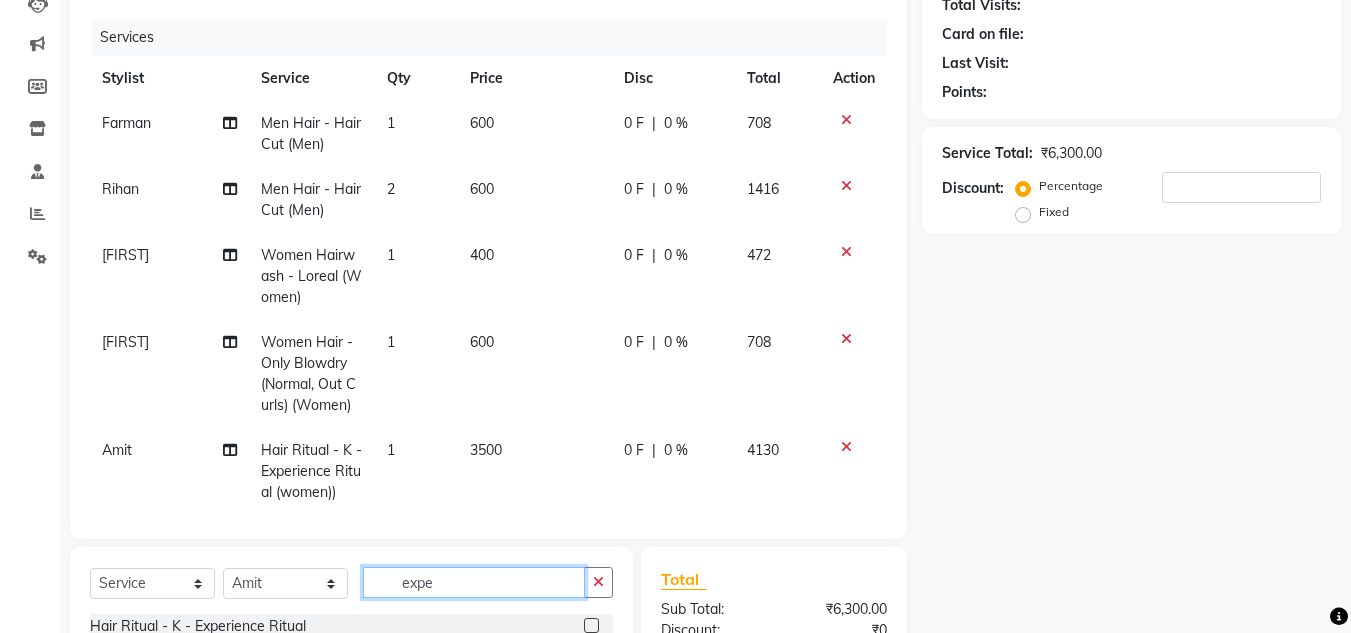 click on "expe" 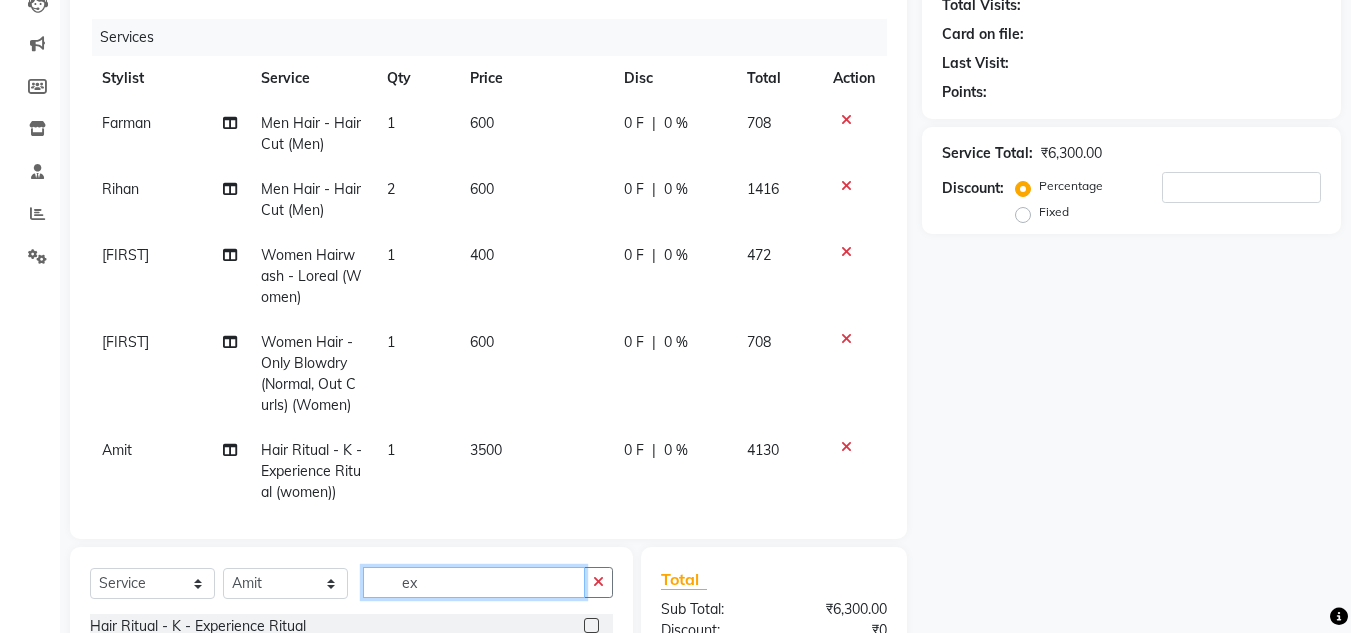 type on "e" 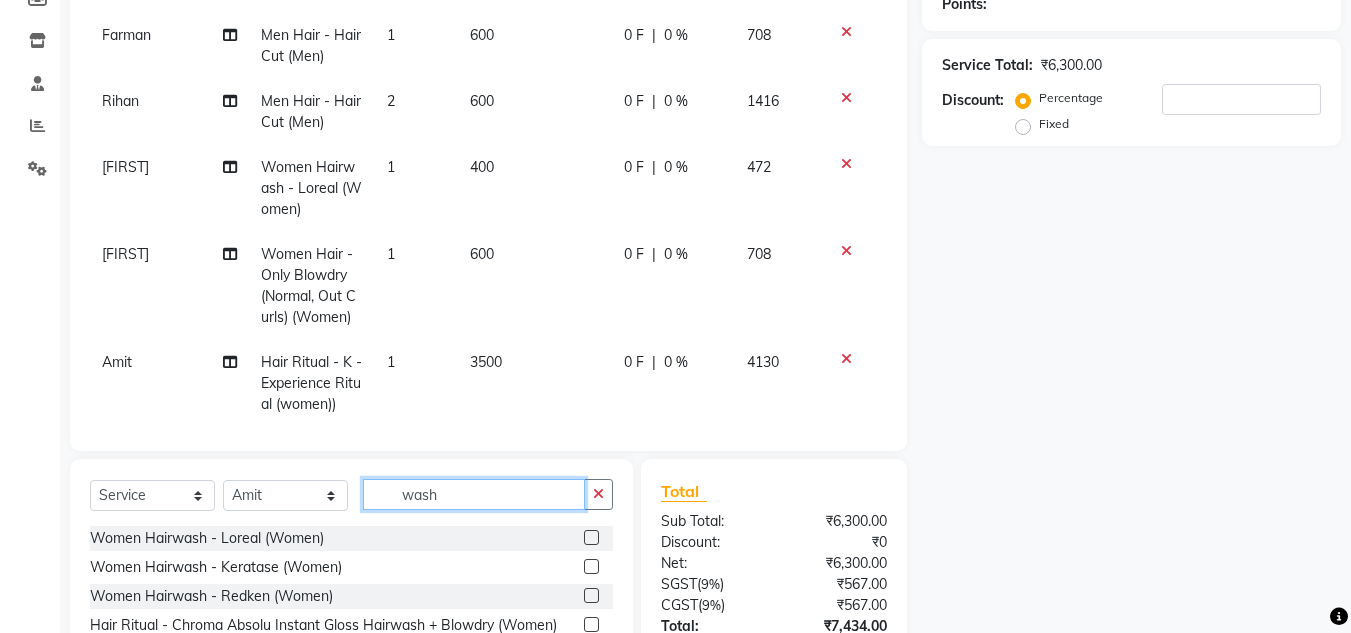 scroll, scrollTop: 318, scrollLeft: 0, axis: vertical 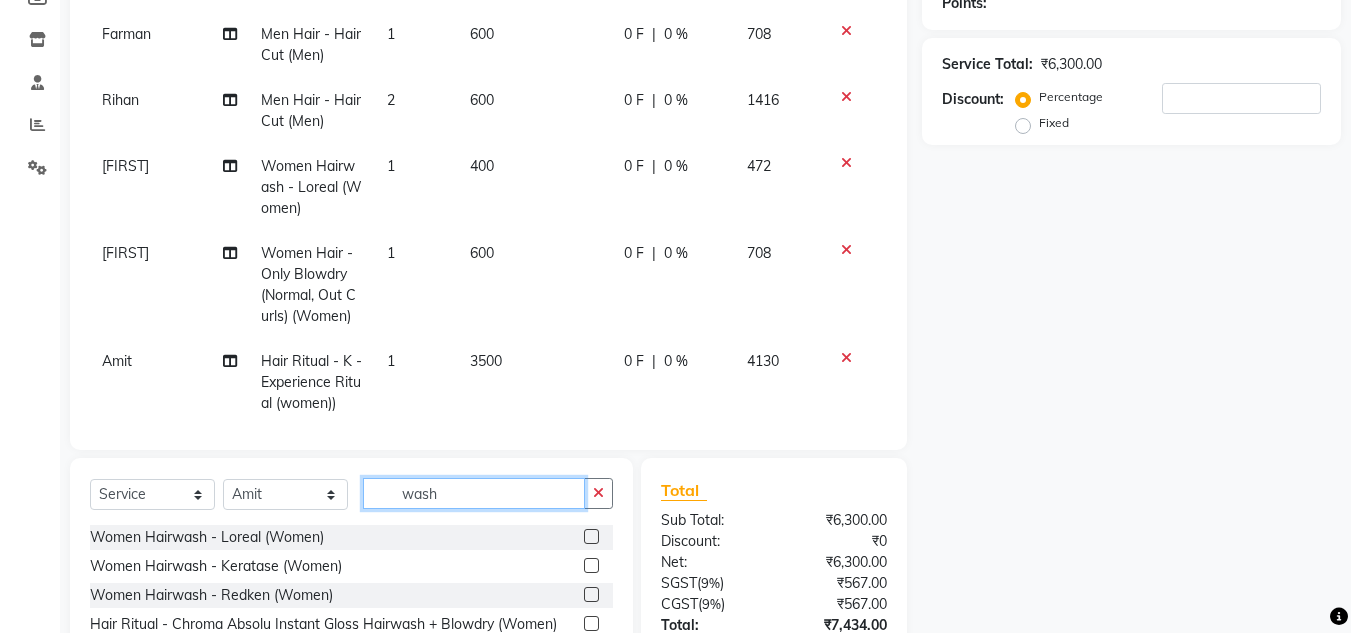 type on "wash" 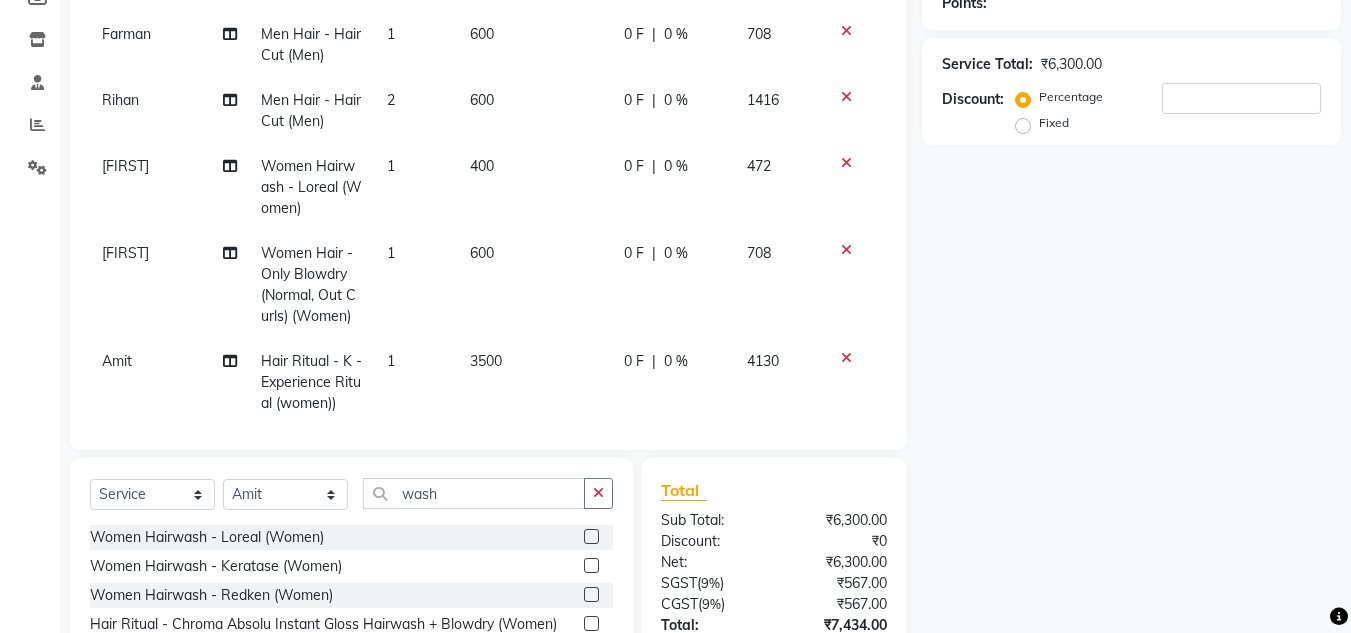 click 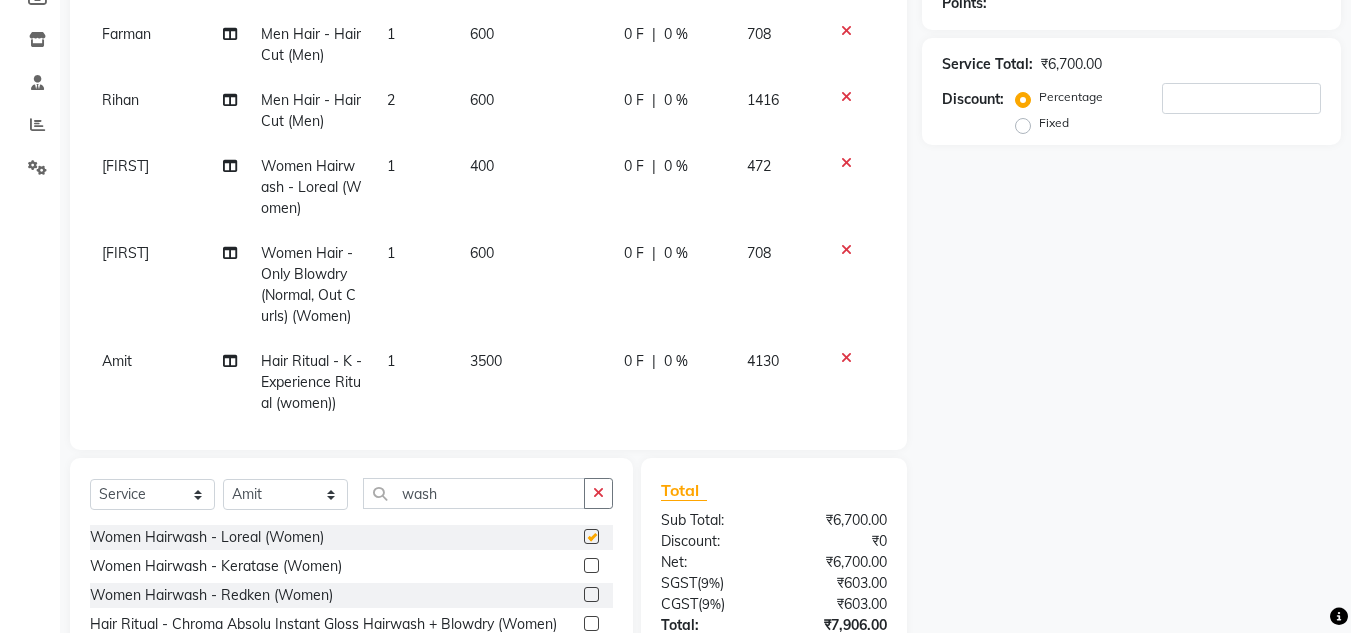 checkbox on "false" 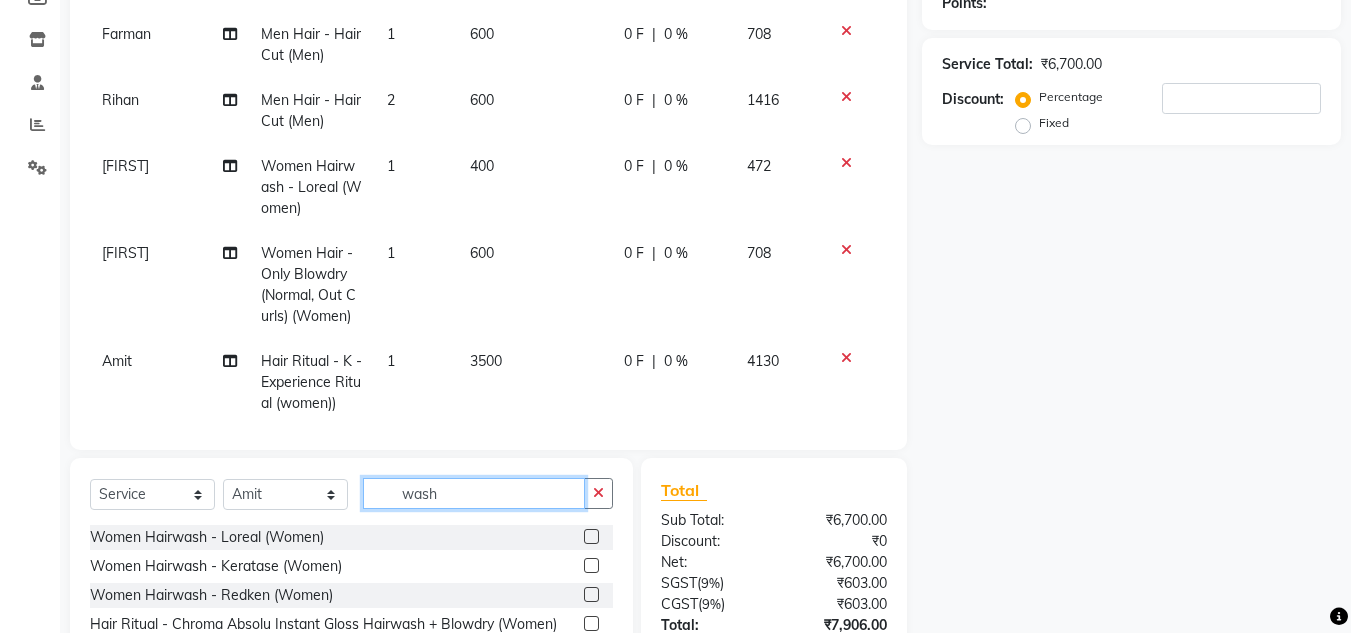 click on "wash" 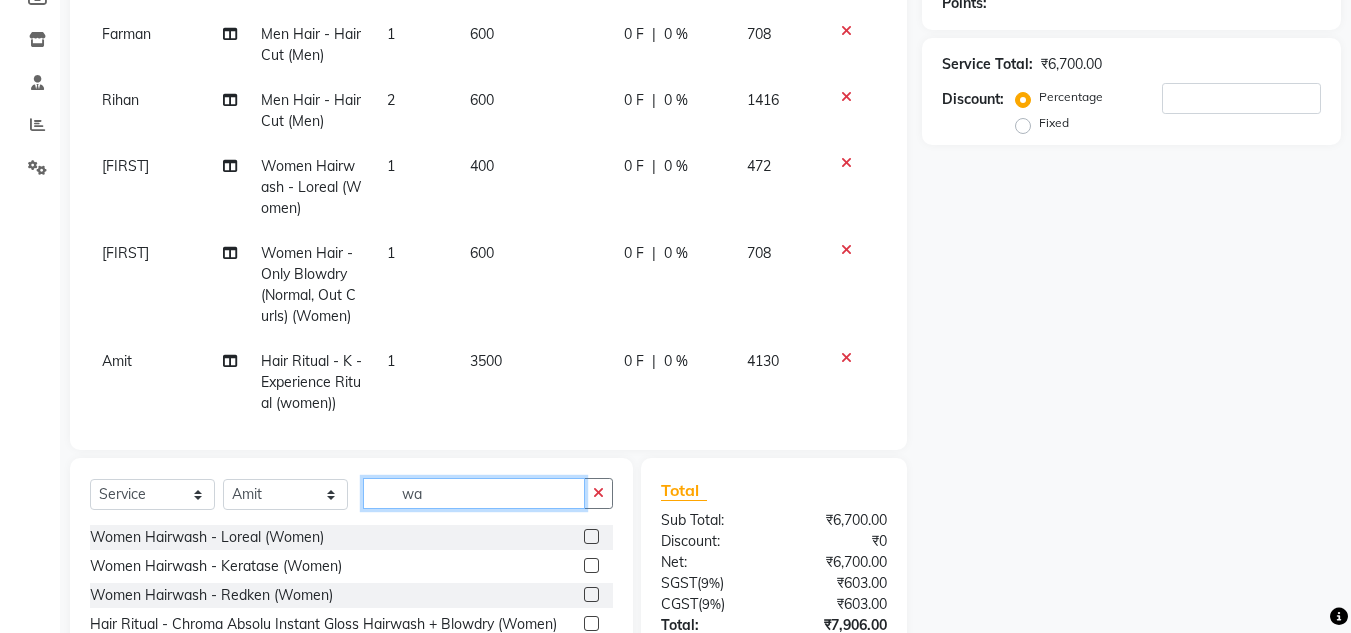 type on "w" 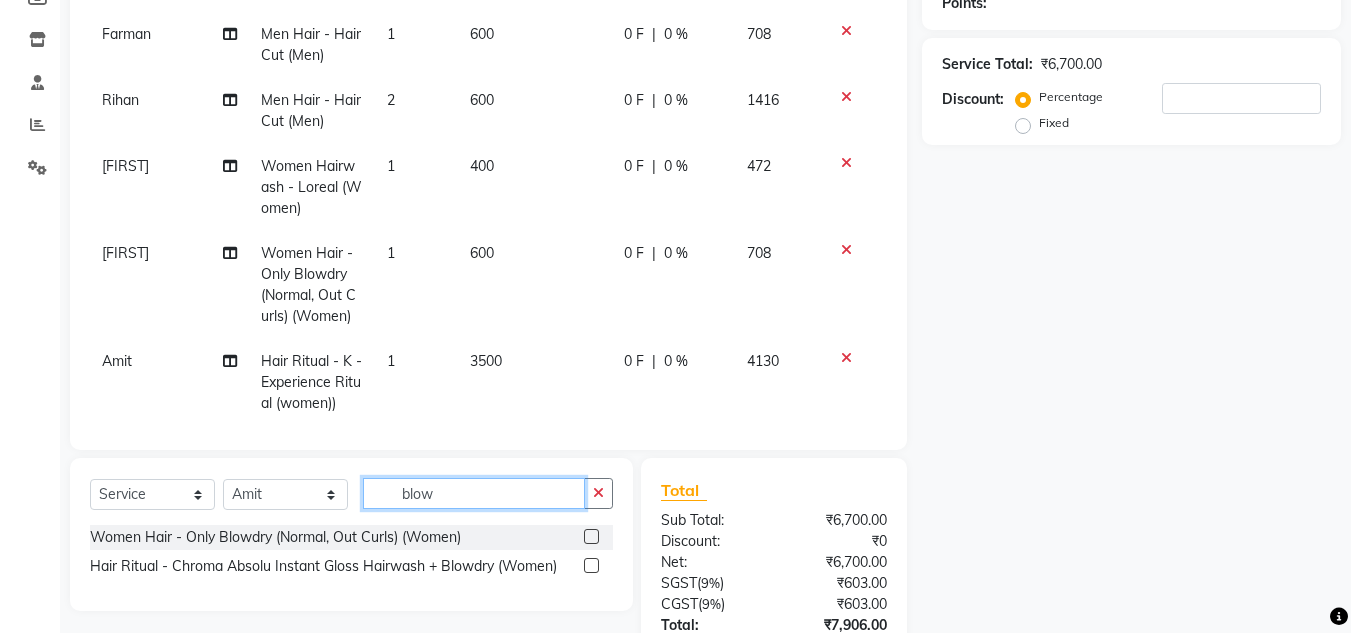 type on "blow" 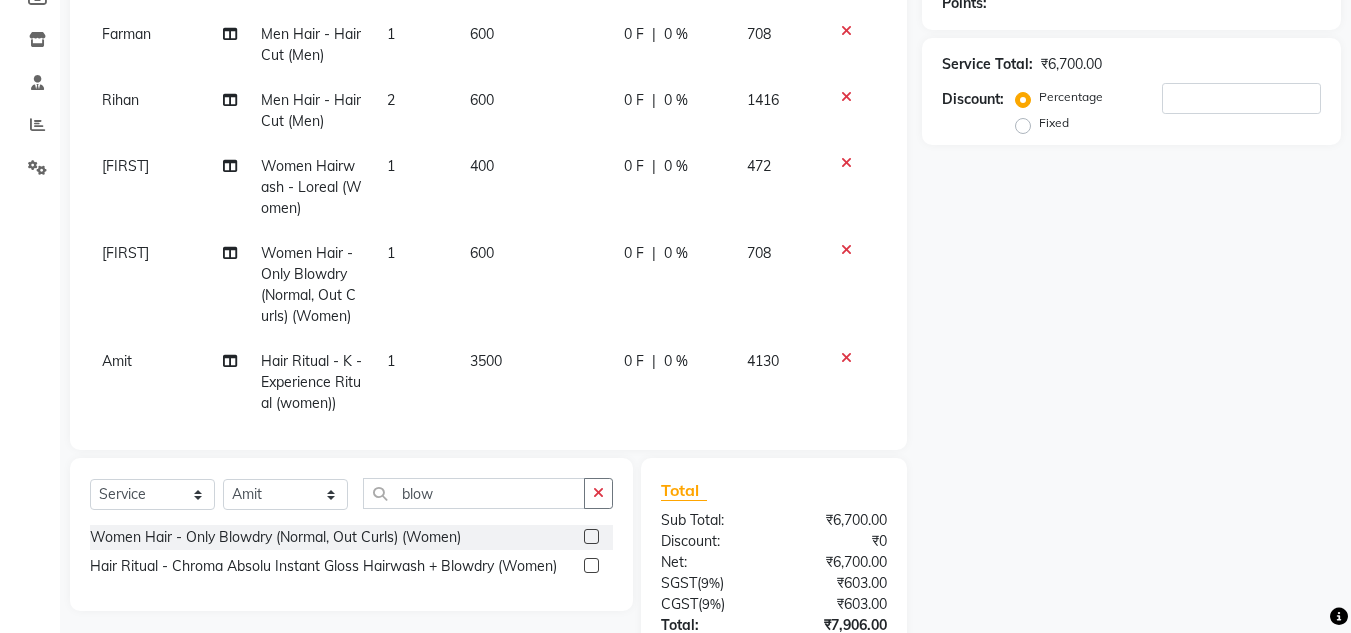 click 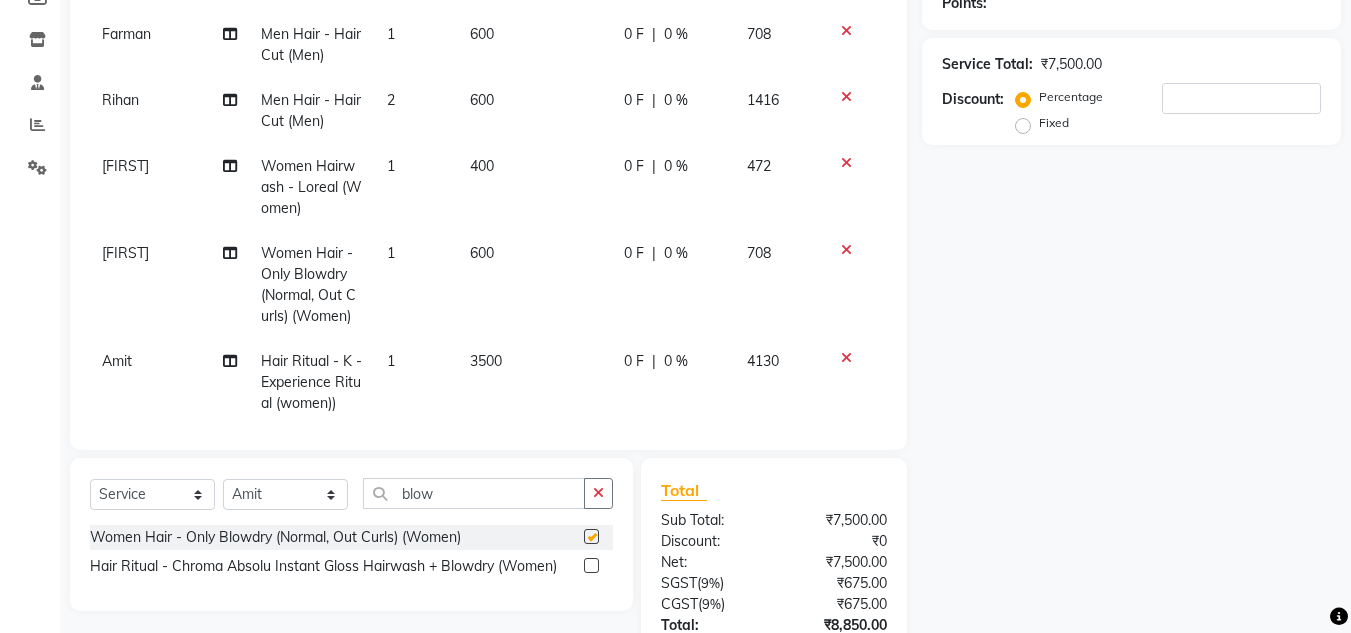 checkbox on "false" 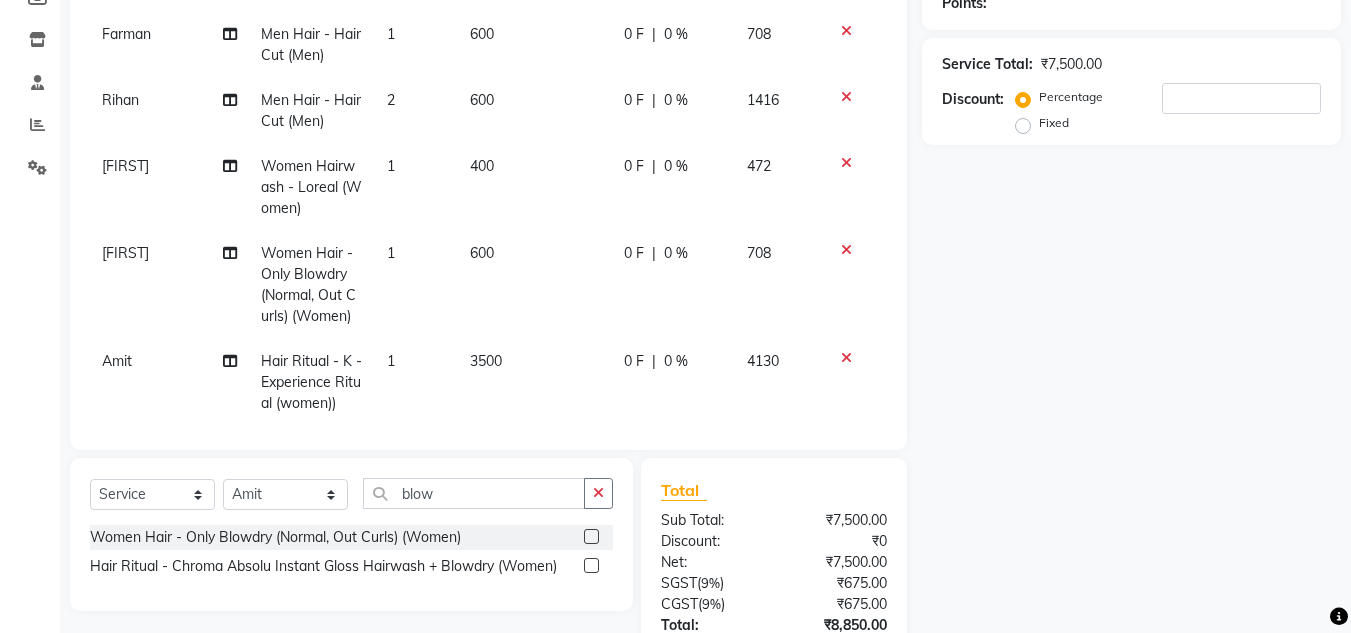 scroll, scrollTop: 222, scrollLeft: 0, axis: vertical 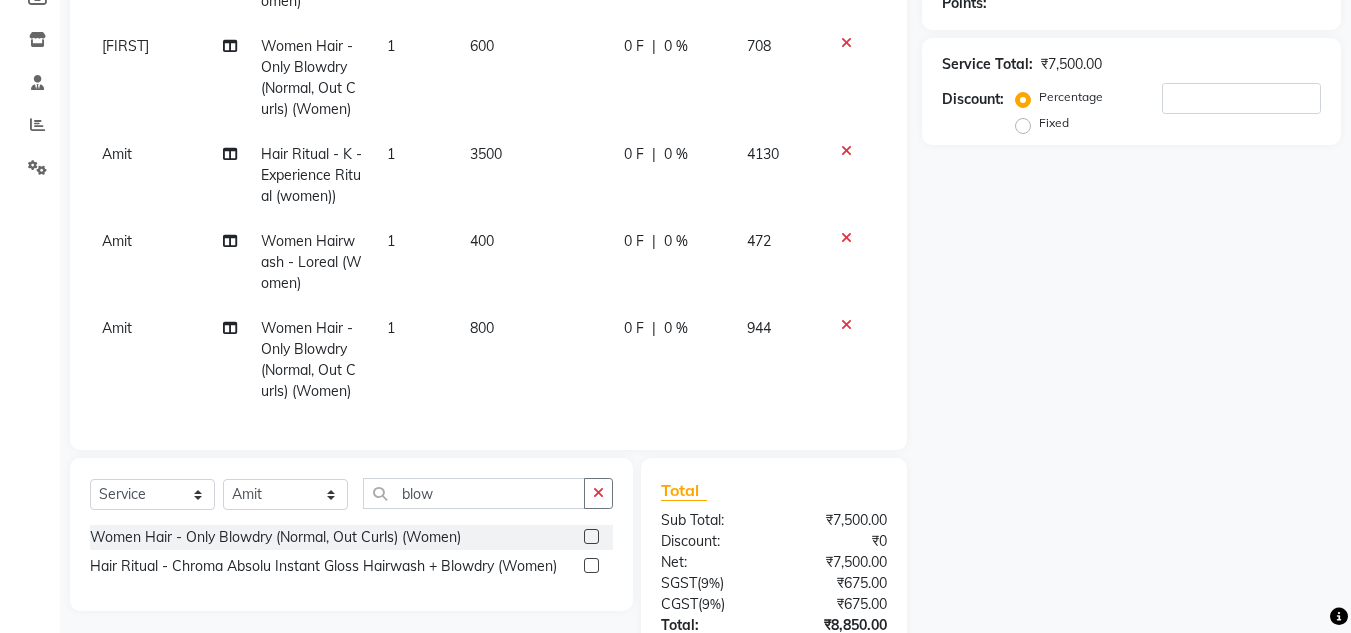 click on "800" 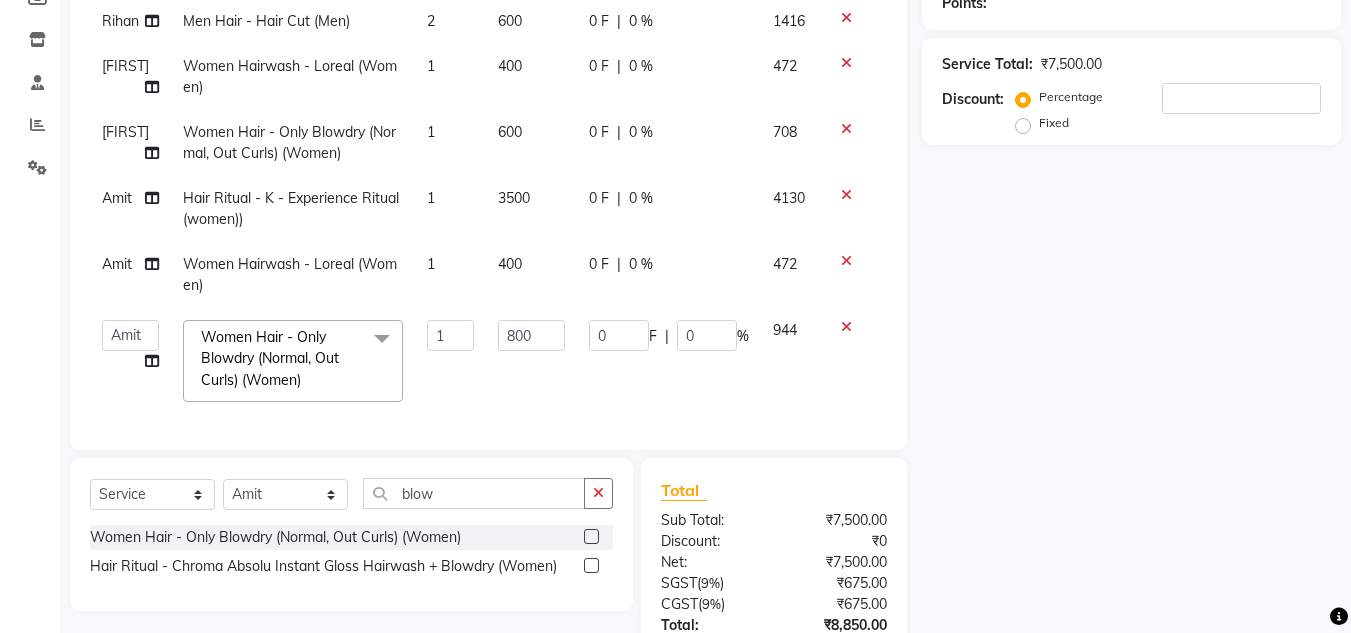 scroll, scrollTop: 115, scrollLeft: 0, axis: vertical 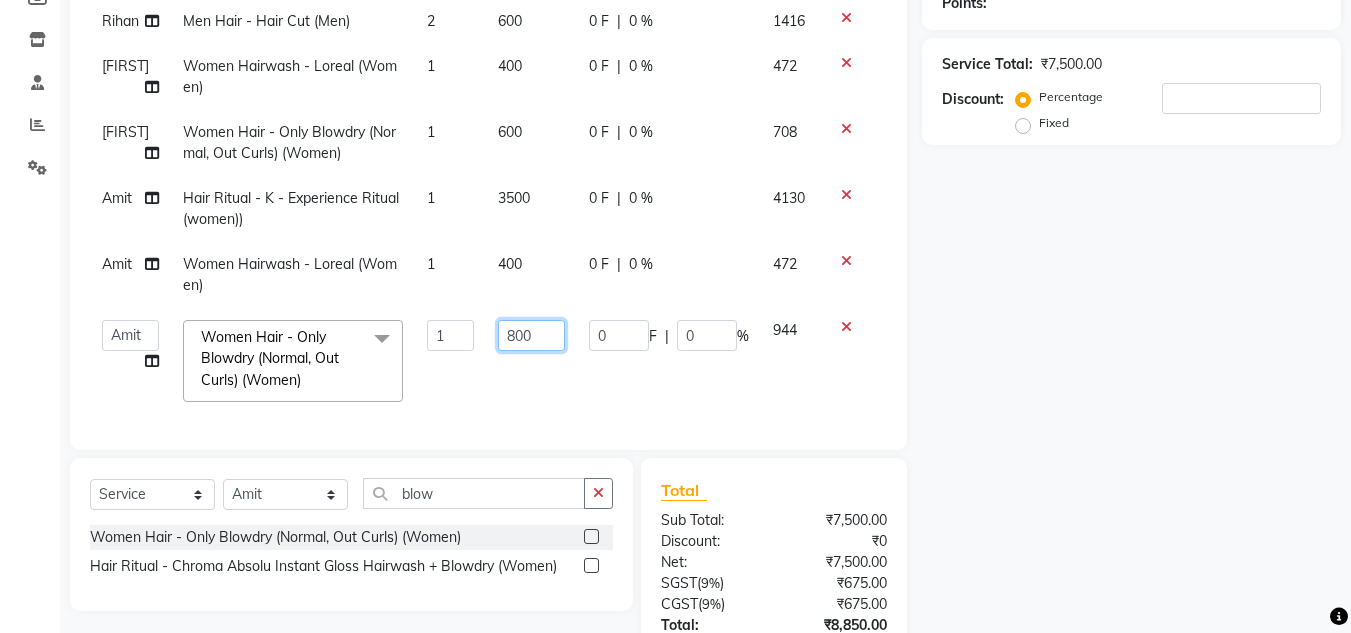 click on "800" 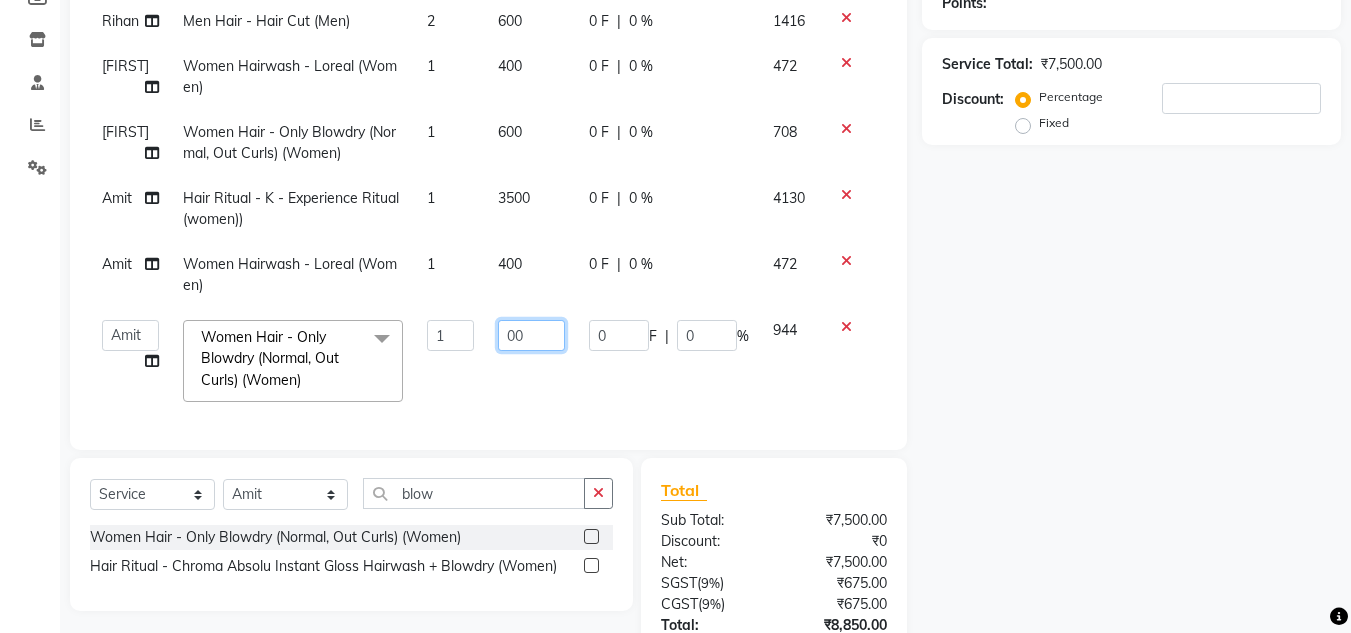 type on "600" 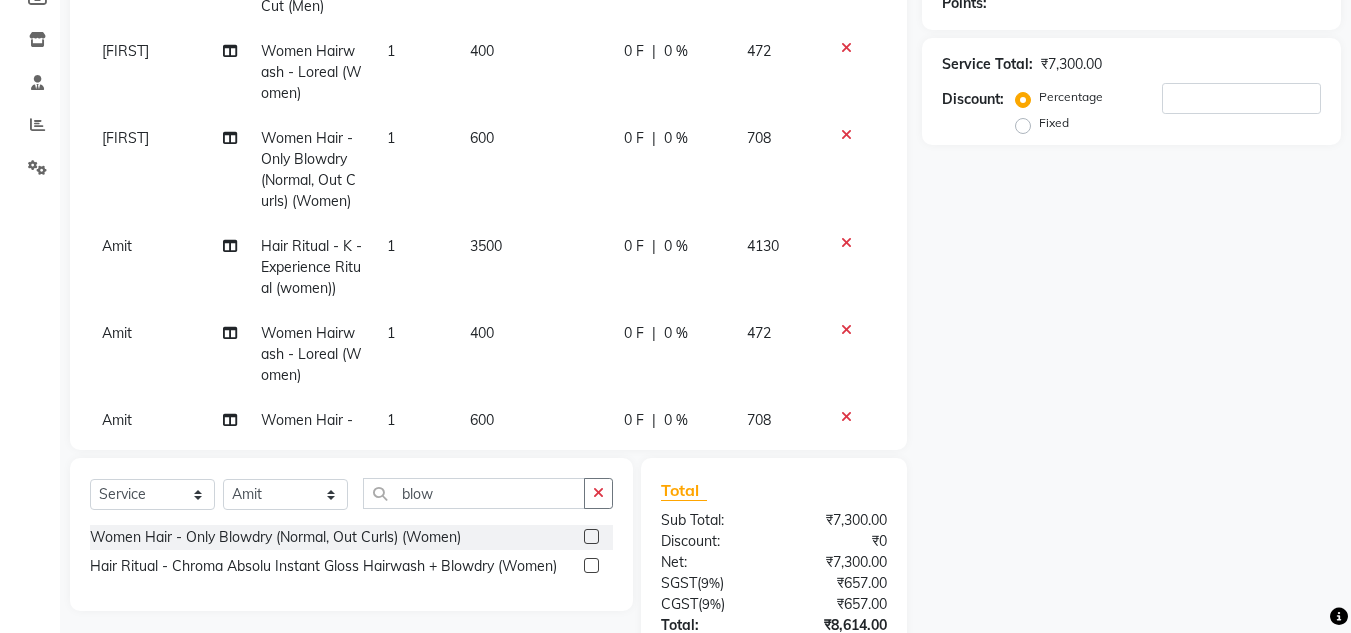 click on "Farman Men Hair  - Hair Cut (Men) 1 600 0 F | 0 % 708 Rihan Men Hair  - Hair Cut (Men) 2 600 0 F | 0 % 1416 Jaikesh Women Hairwash  - Loreal  (Women) 1 400 0 F | 0 % 472 Jaikesh Women Hair  - Only Blowdry (Normal, Out Curls) (Women) 1 600 0 F | 0 % 708 Amit Hair Ritual - K - Experience Ritual (women)) 1 3500 0 F | 0 % 4130 Amit Women Hairwash  - Loreal  (Women) 1 400 0 F | 0 % 472 Amit Women Hair  - Only Blowdry (Normal, Out Curls) (Women) 1 600 0 F | 0 % 708" 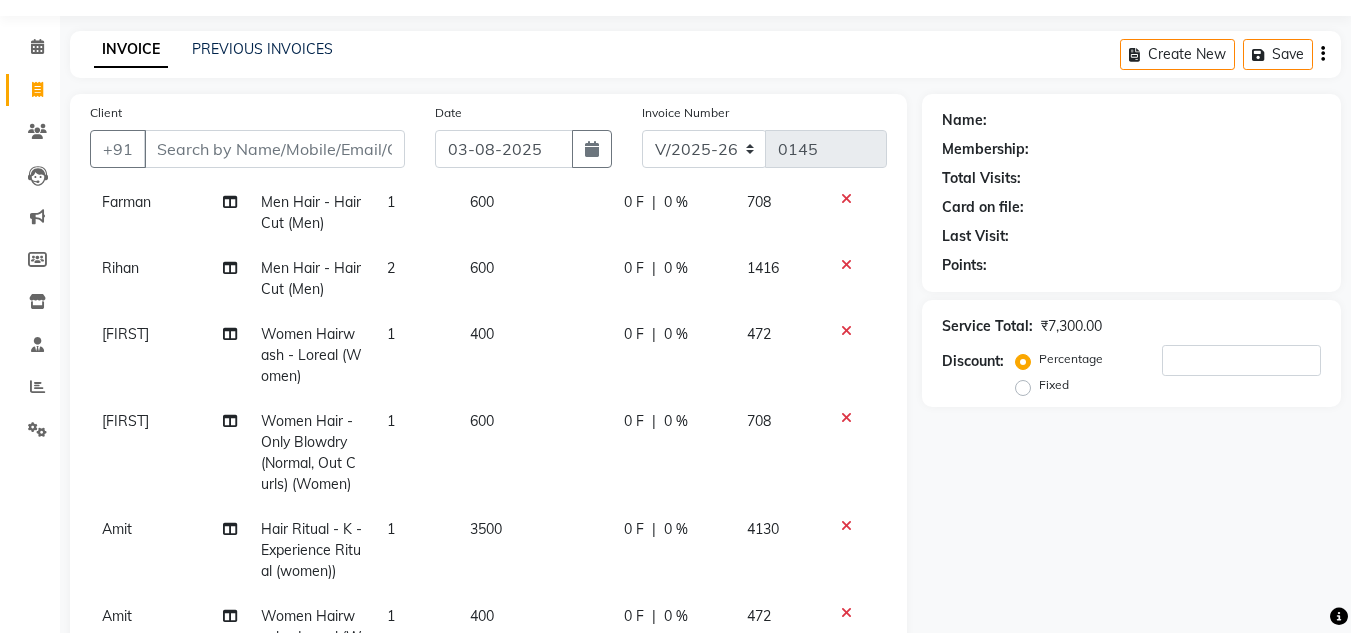 scroll, scrollTop: 55, scrollLeft: 0, axis: vertical 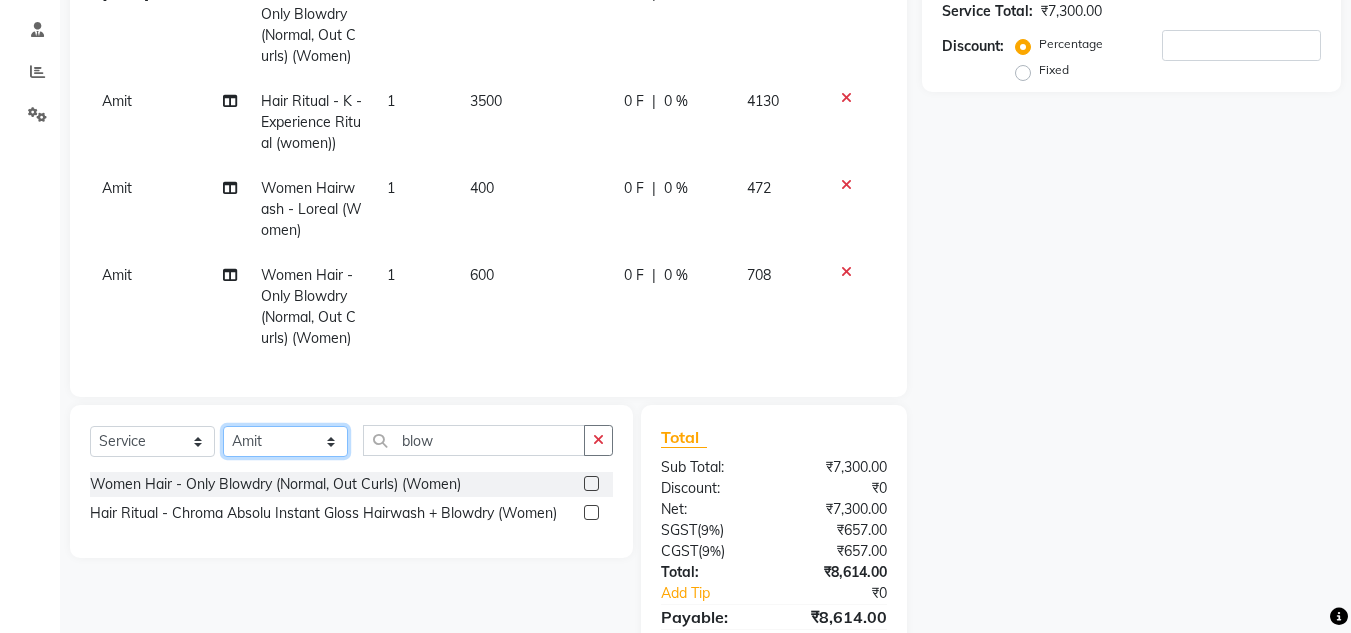 click on "Select Stylist Amit Bharti Devesh Farman Harsh  Jaikesh Manager Manoj Nitin Nails owner id Poonam Rihan" 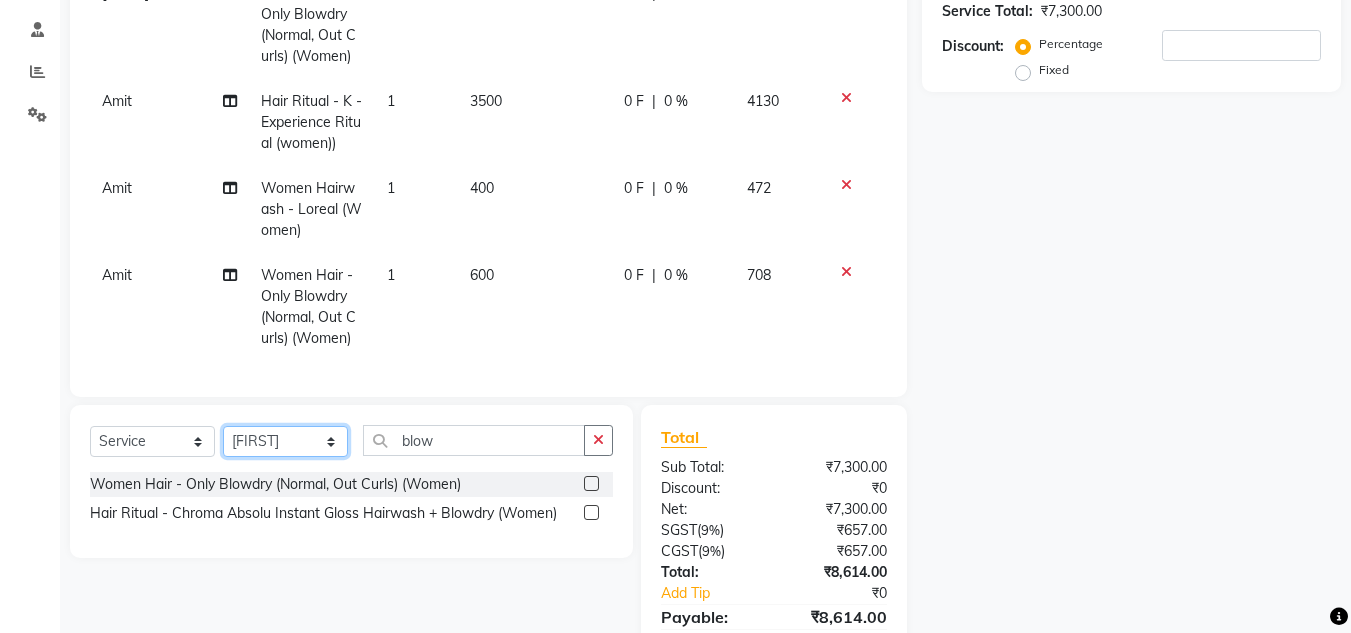 click on "Select Stylist Amit Bharti Devesh Farman Harsh  Jaikesh Manager Manoj Nitin Nails owner id Poonam Rihan" 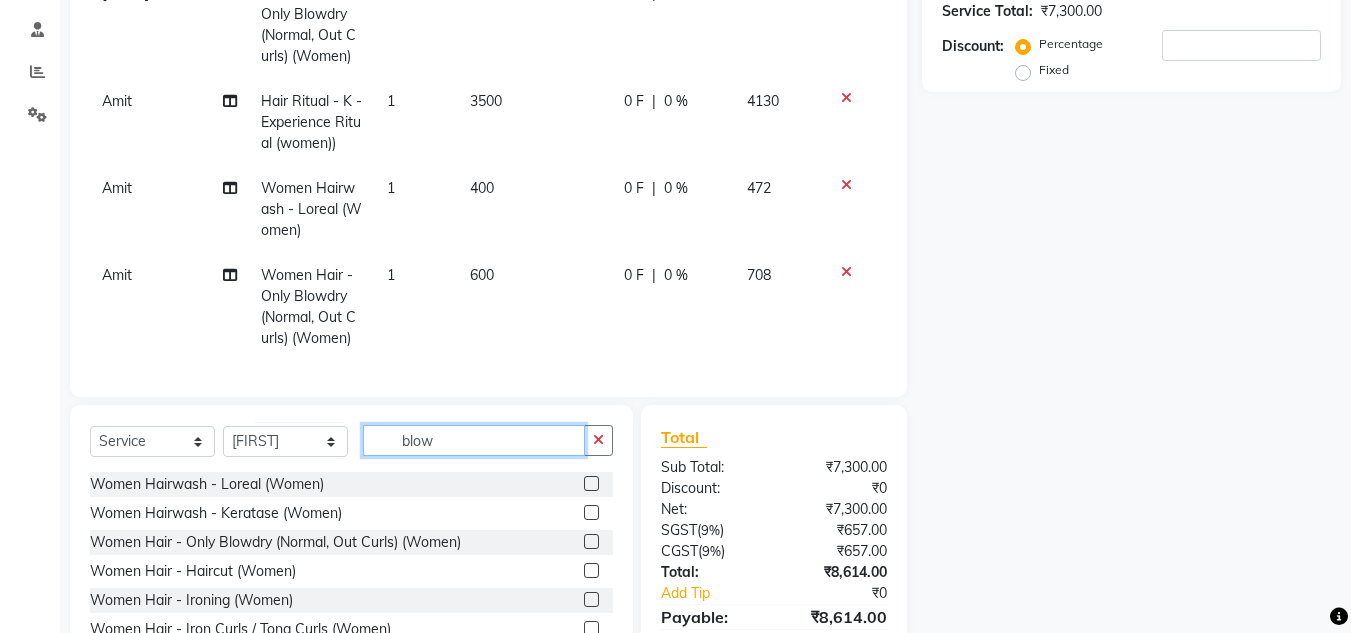 click on "blow" 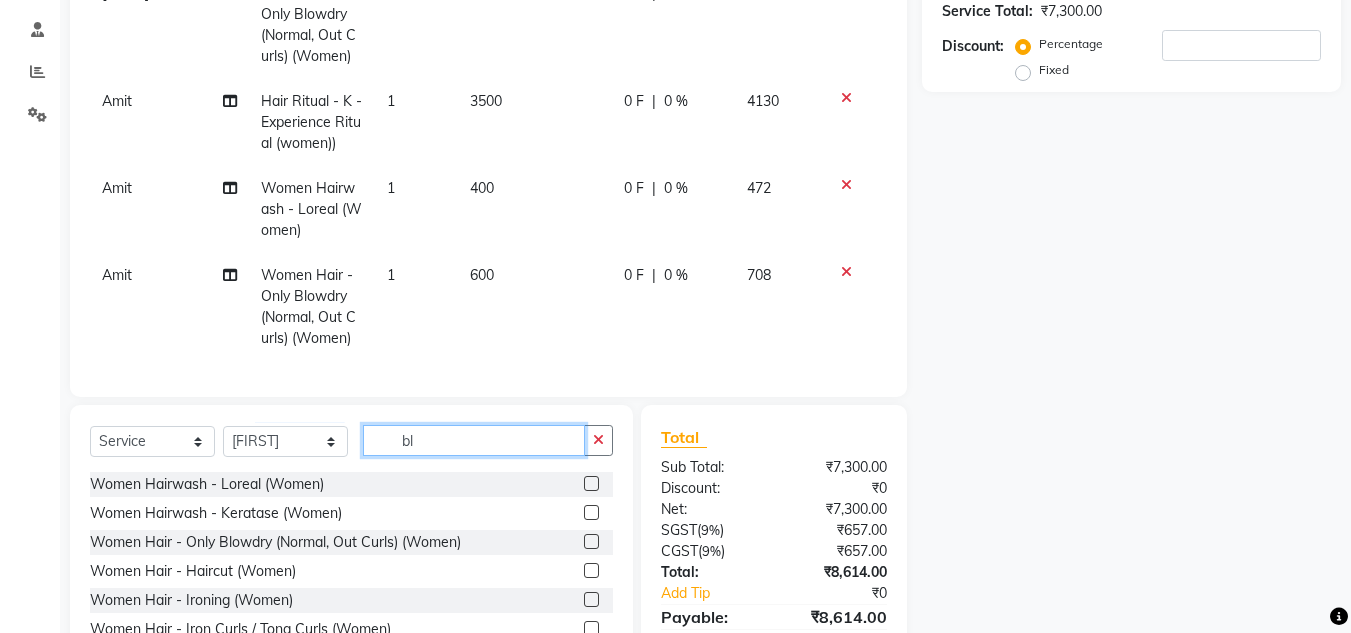 type on "b" 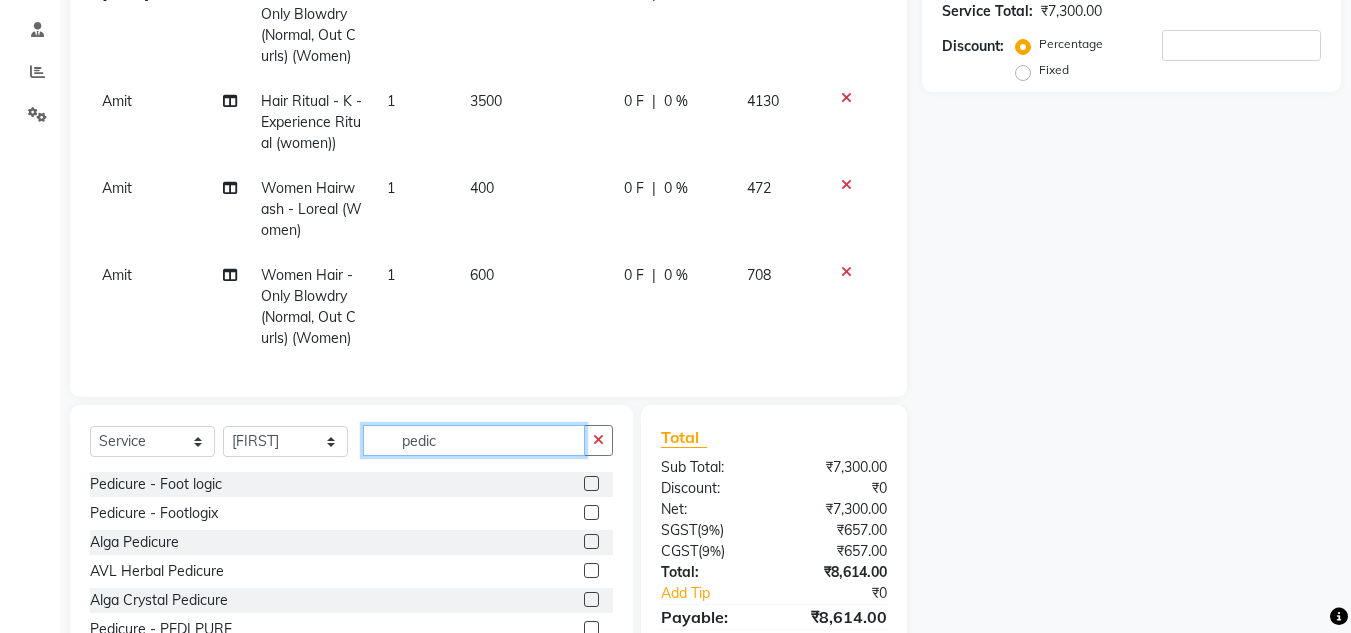 scroll, scrollTop: 467, scrollLeft: 0, axis: vertical 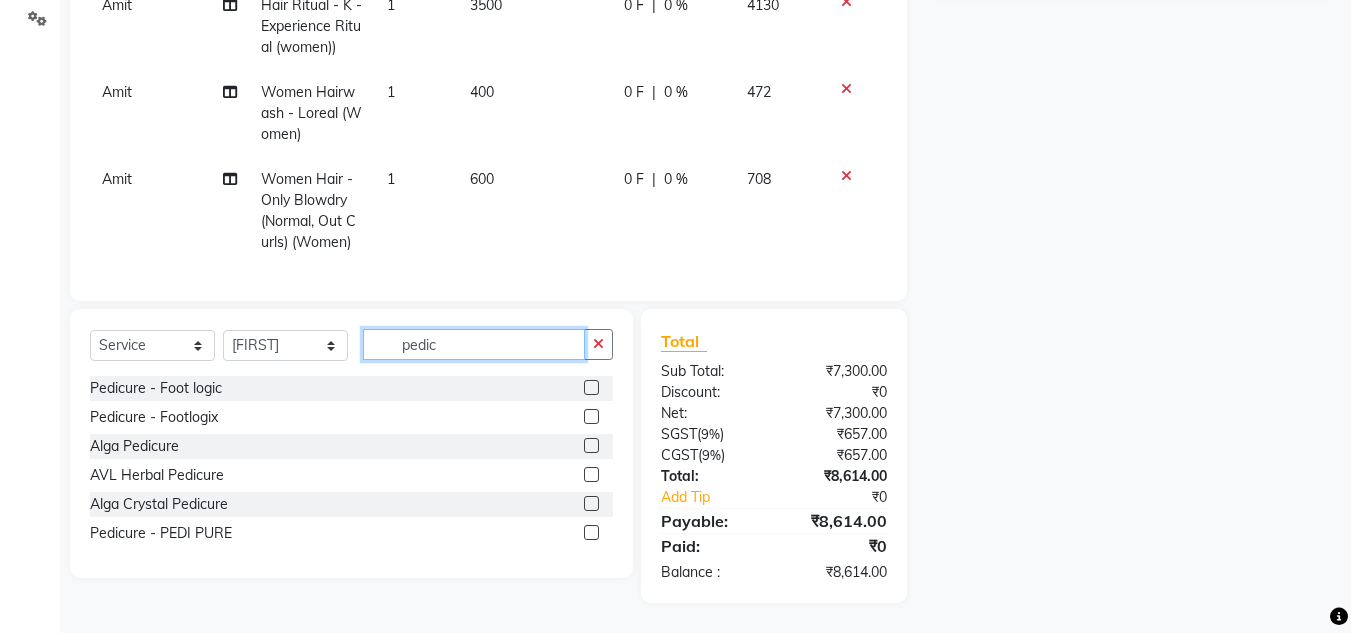 type on "pedic" 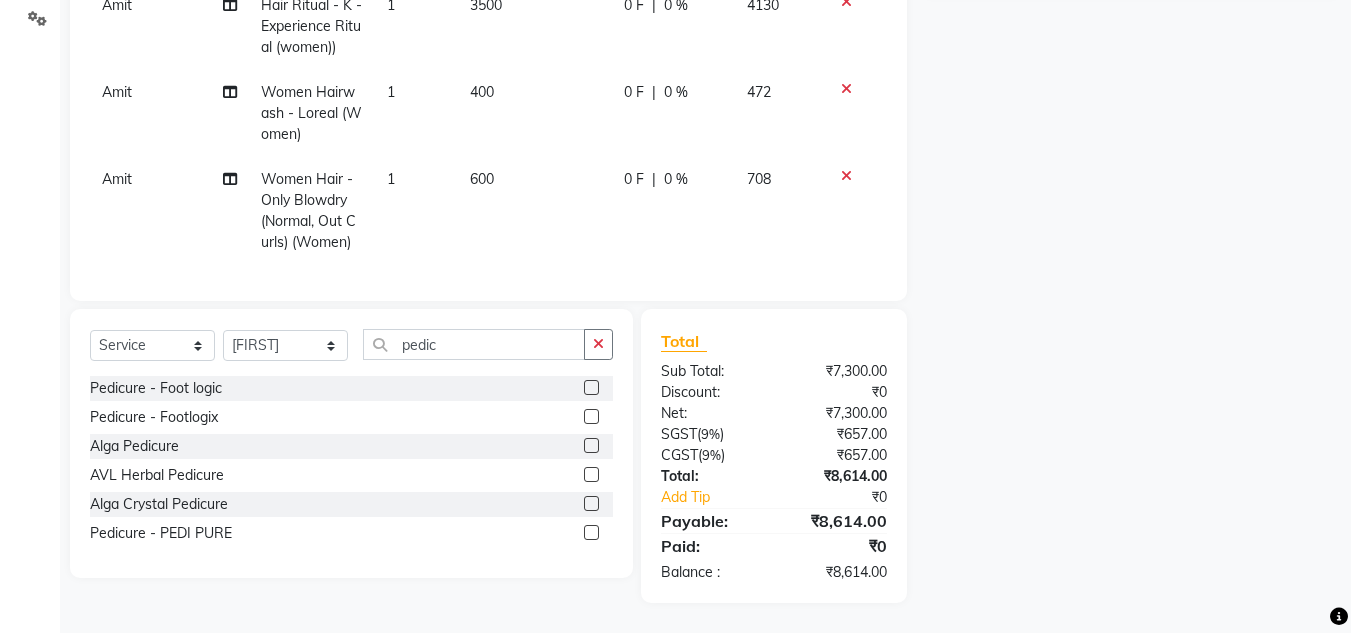 click 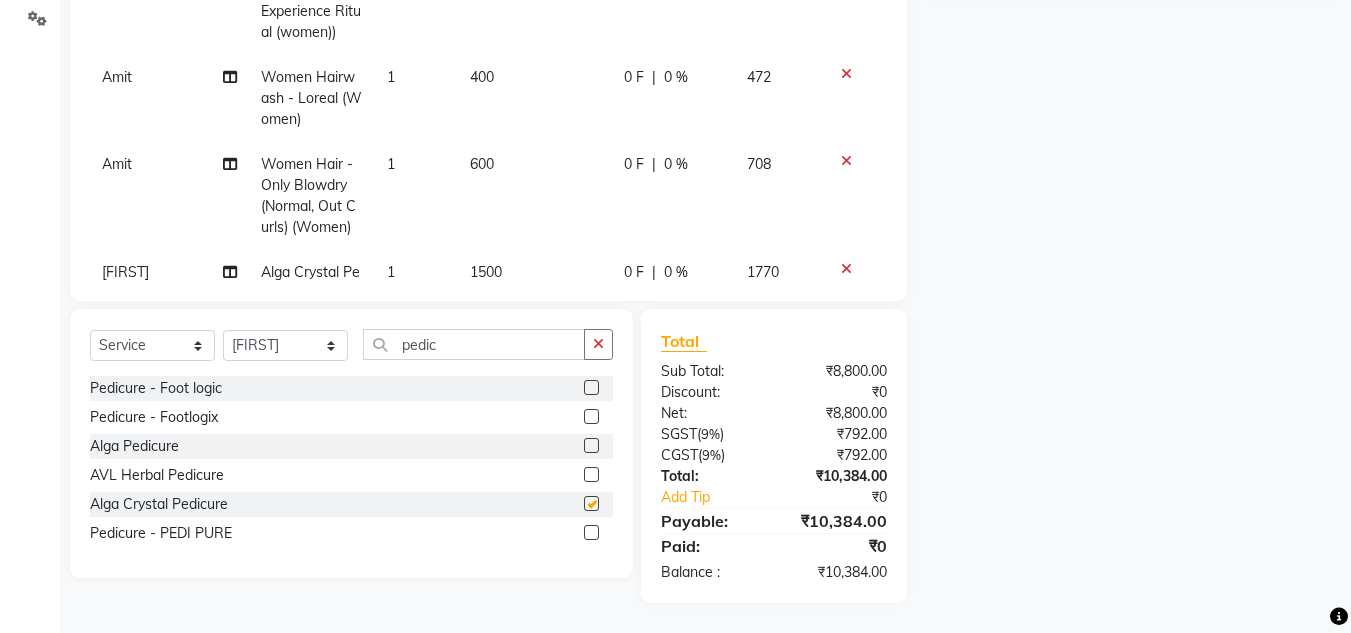 checkbox on "false" 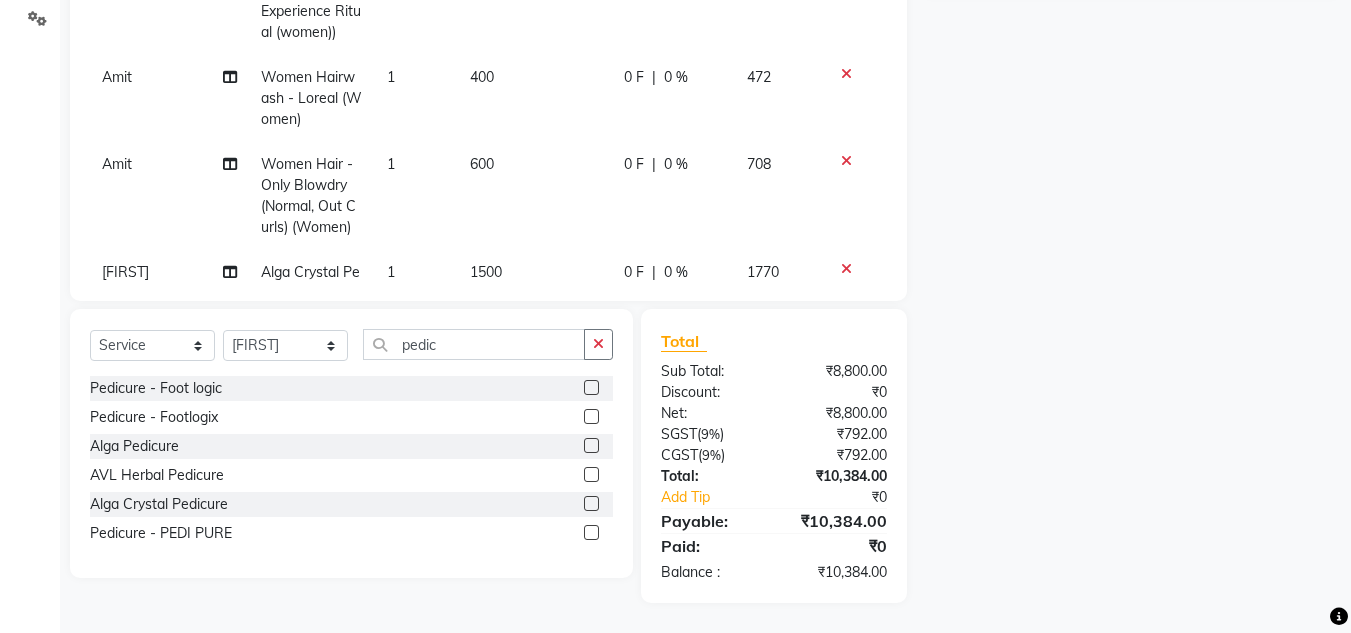 scroll, scrollTop: 288, scrollLeft: 0, axis: vertical 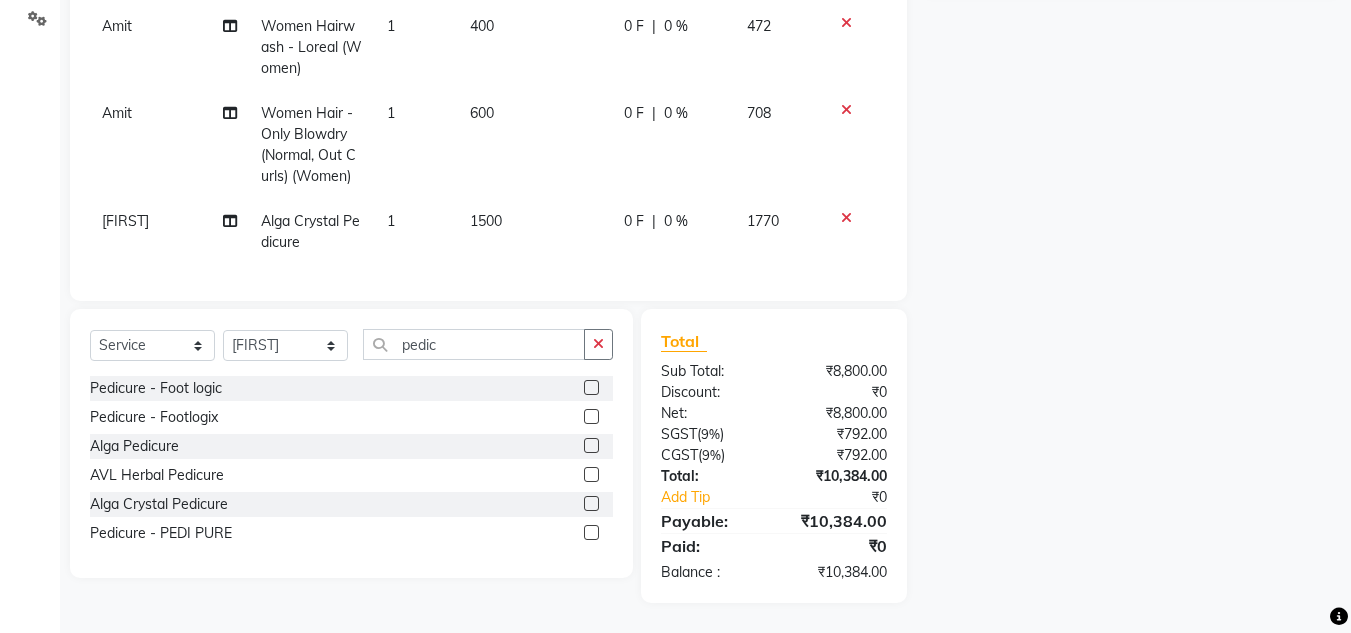 click on "1500" 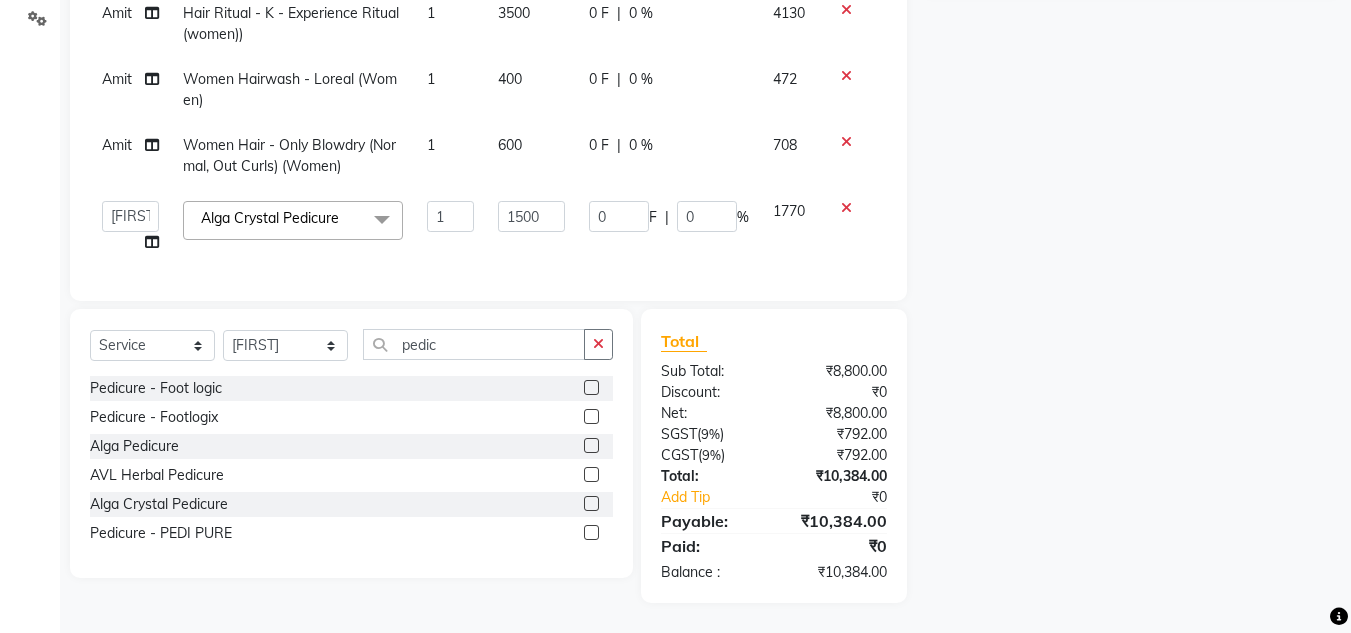 scroll, scrollTop: 151, scrollLeft: 0, axis: vertical 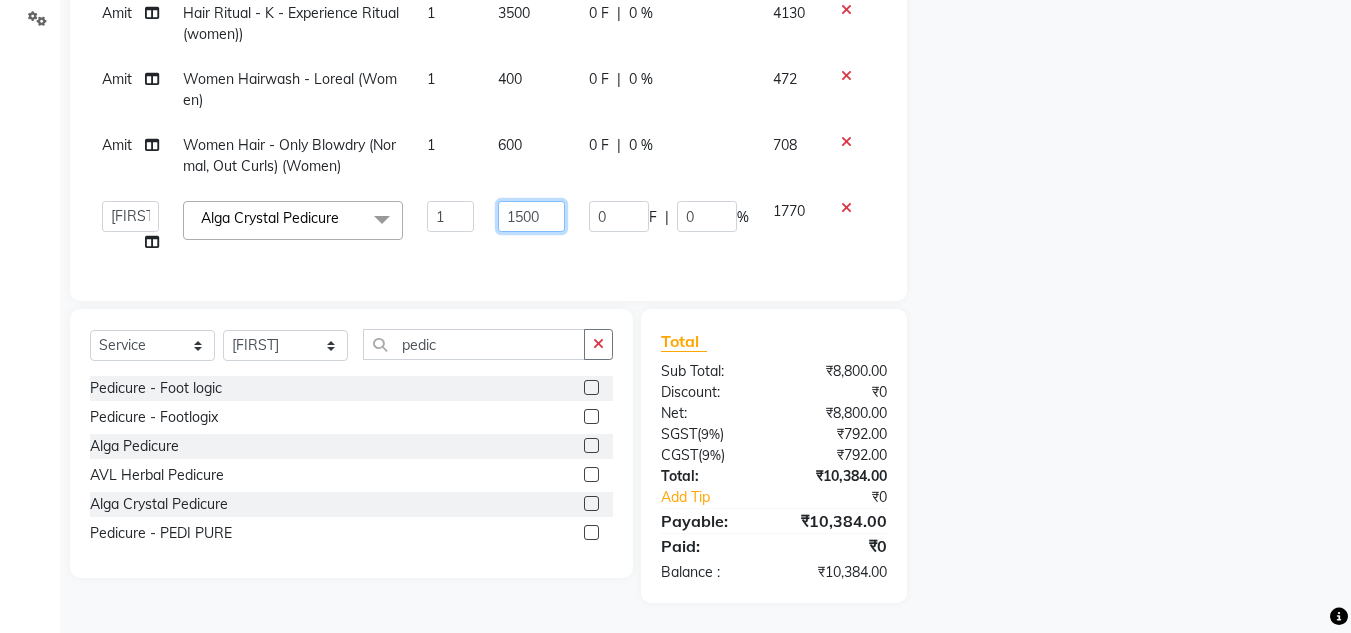 click on "1500" 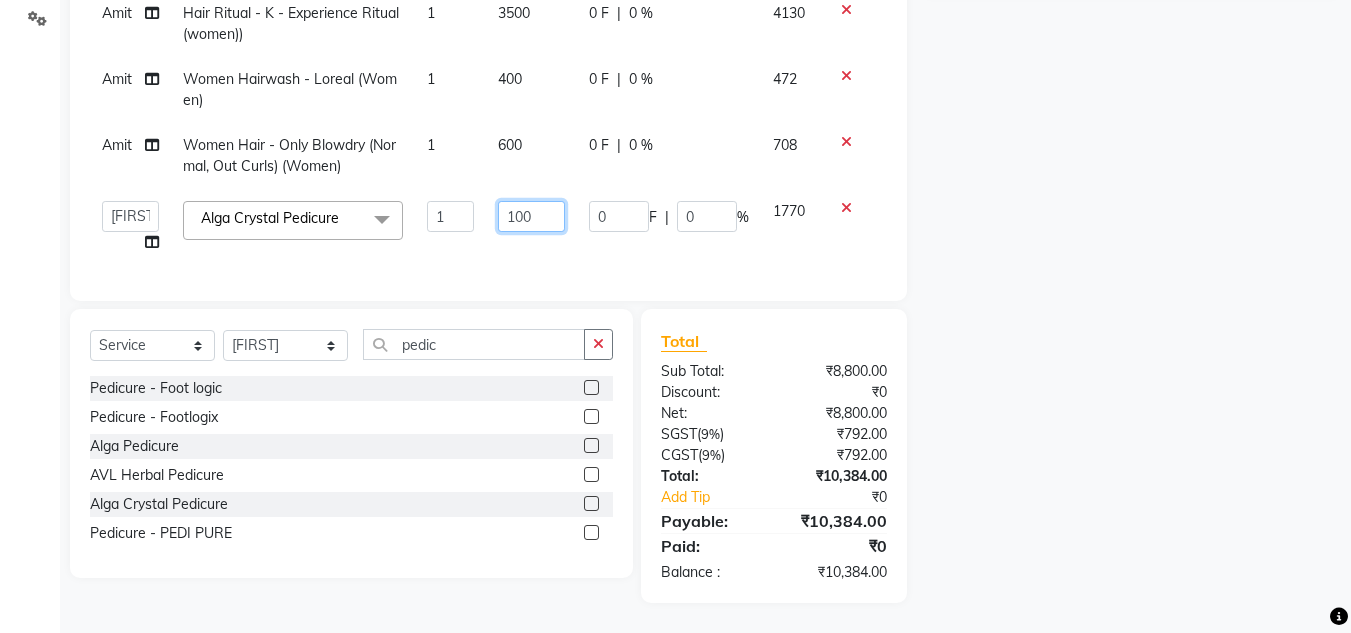 type on "1800" 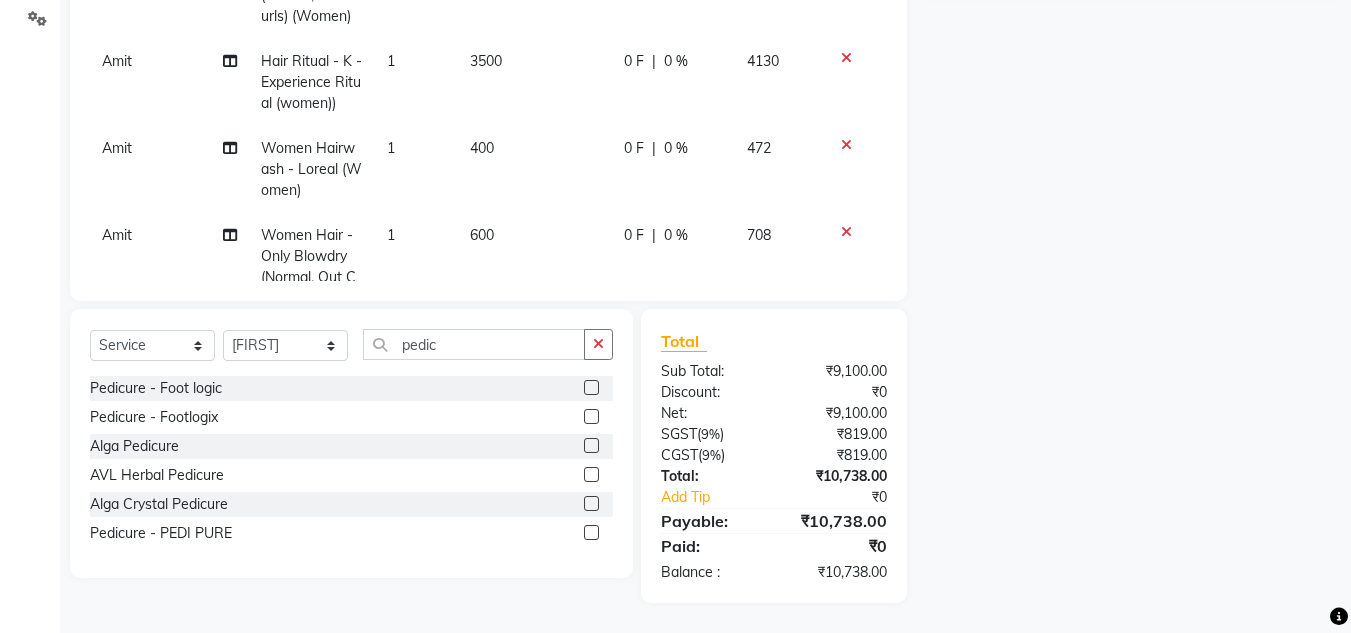 click on "Farman Men Hair  - Hair Cut (Men) 1 600 0 F | 0 % 708 Rihan Men Hair  - Hair Cut (Men) 2 600 0 F | 0 % 1416 Jaikesh Women Hairwash  - Loreal  (Women) 1 400 0 F | 0 % 472 Jaikesh Women Hair  - Only Blowdry (Normal, Out Curls) (Women) 1 600 0 F | 0 % 708 Amit Hair Ritual - K - Experience Ritual (women)) 1 3500 0 F | 0 % 4130 Amit Women Hairwash  - Loreal  (Women) 1 400 0 F | 0 % 472 Amit Women Hair  - Only Blowdry (Normal, Out Curls) (Women) 1 600 0 F | 0 % 708 Manoj Alga Crystal Pedicure 1 1800 0 F | 0 % 2124" 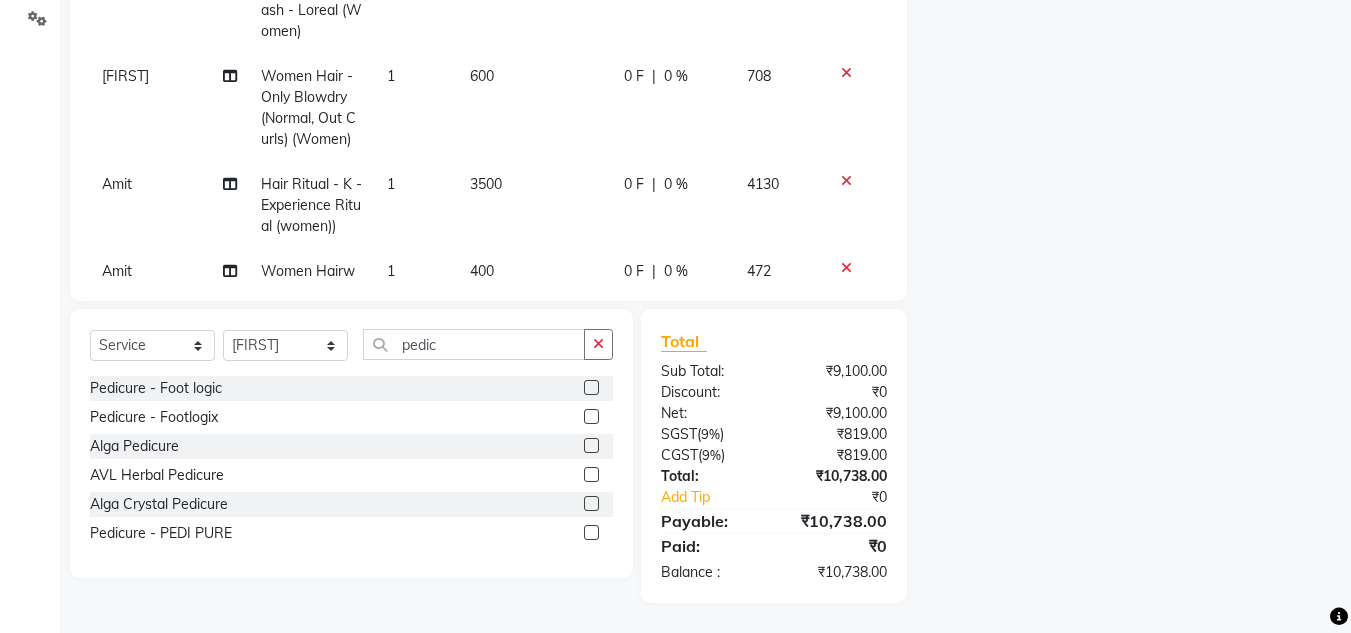 scroll, scrollTop: 27, scrollLeft: 0, axis: vertical 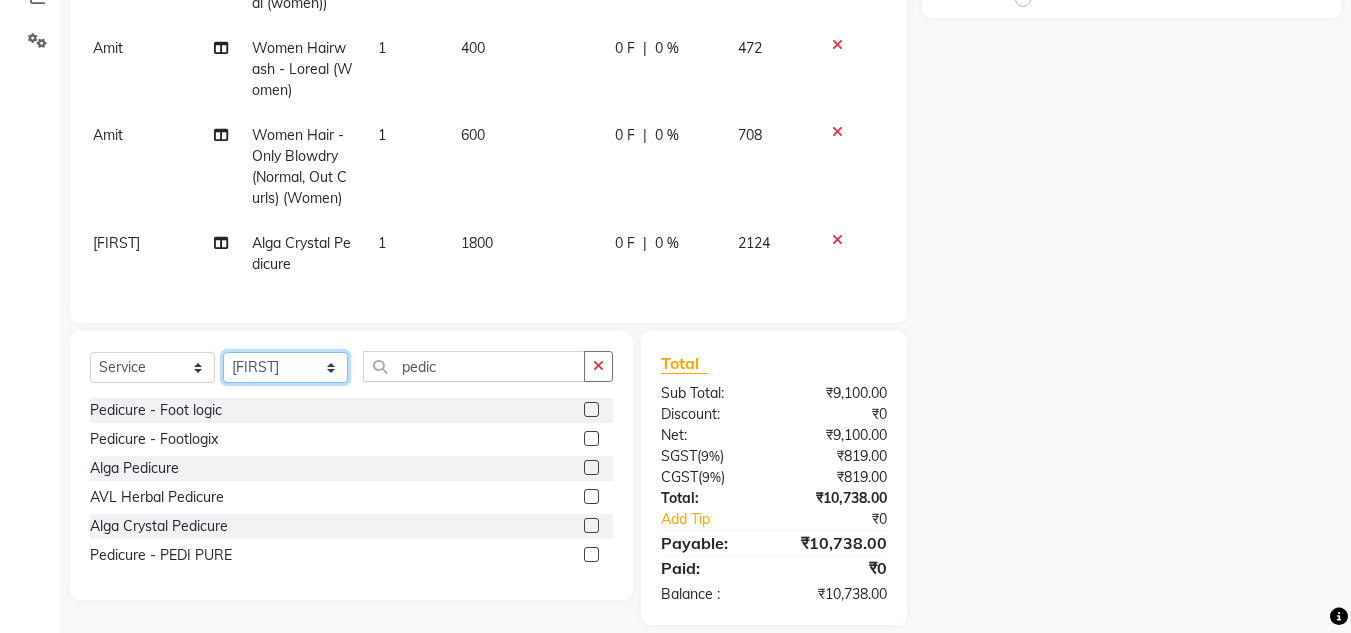 click on "Select Stylist Amit Bharti Devesh Farman Harsh  Jaikesh Manager Manoj Nitin Nails owner id Poonam Rihan" 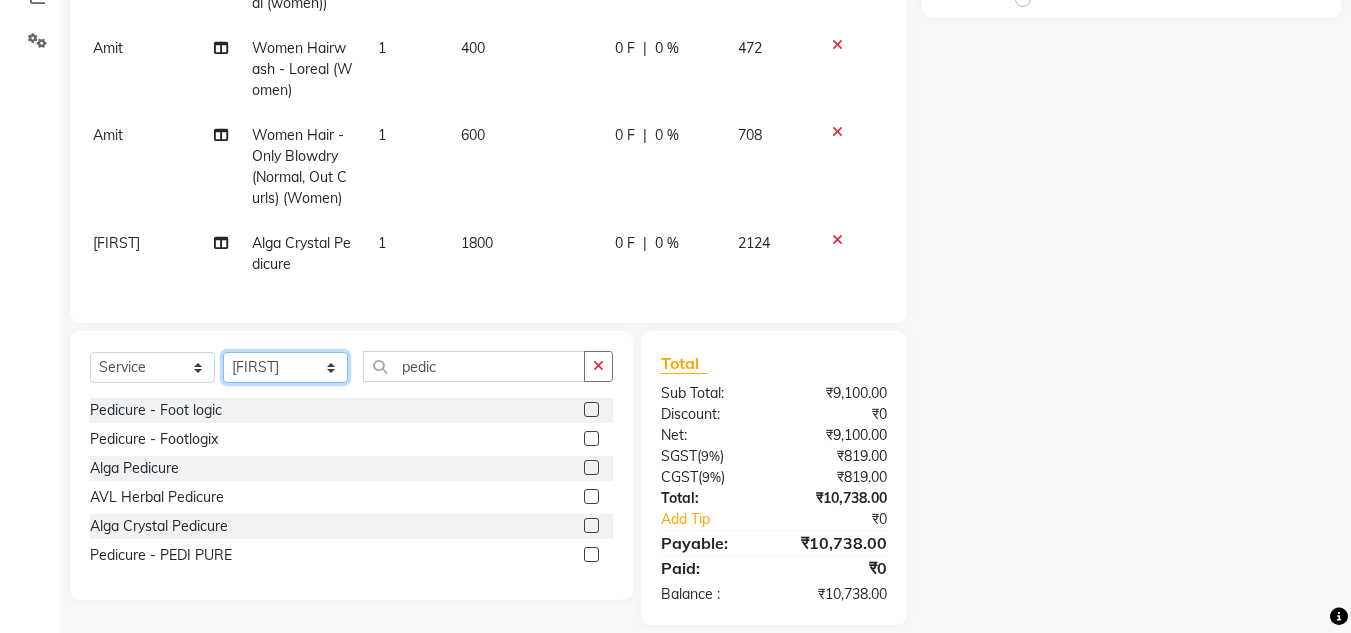 select on "86644" 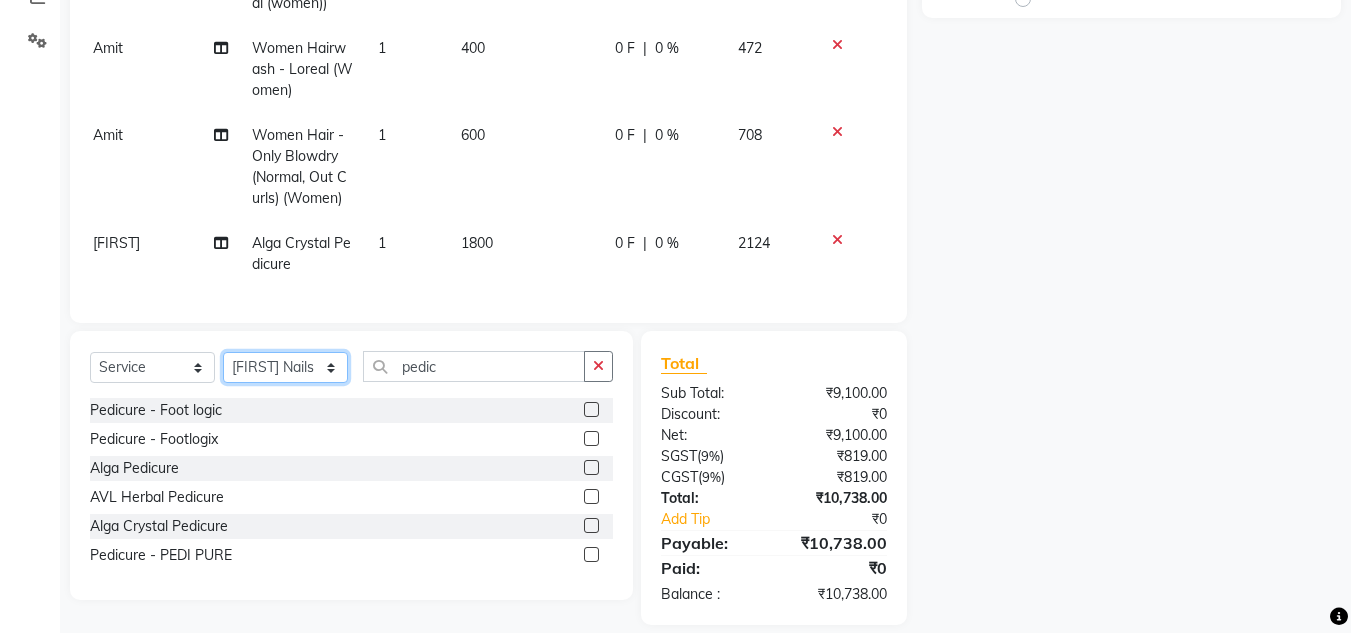 click on "Select Stylist Amit Bharti Devesh Farman Harsh  Jaikesh Manager Manoj Nitin Nails owner id Poonam Rihan" 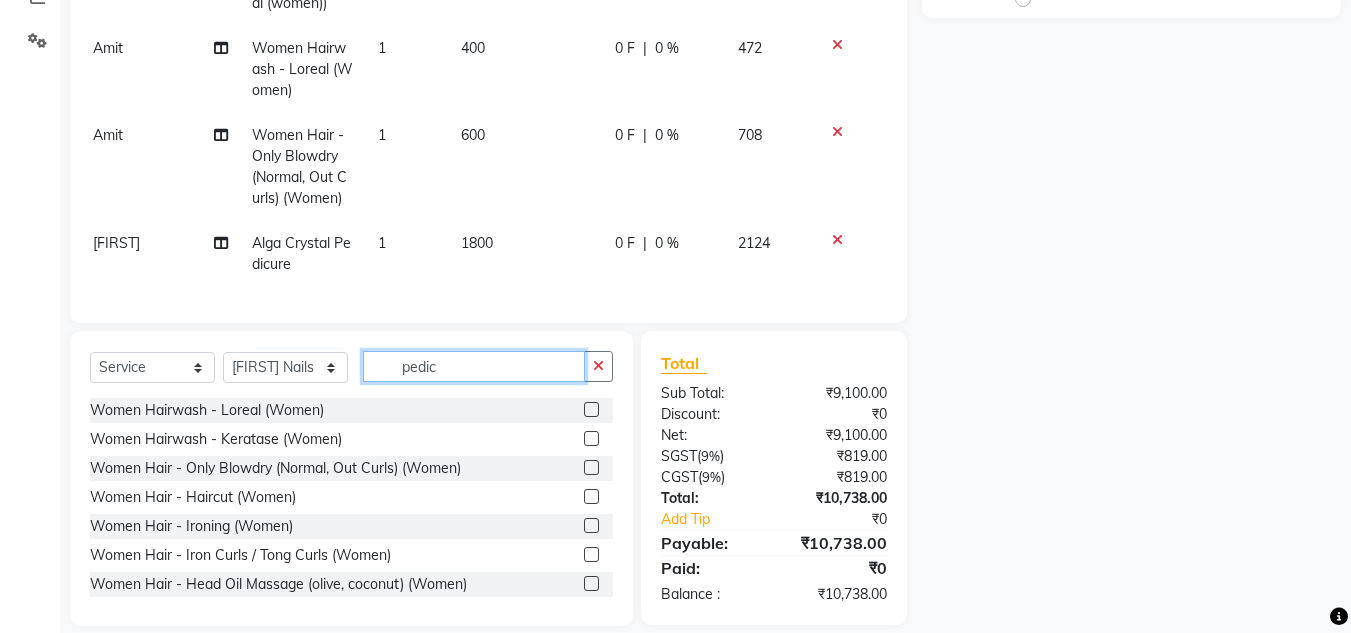 click on "pedic" 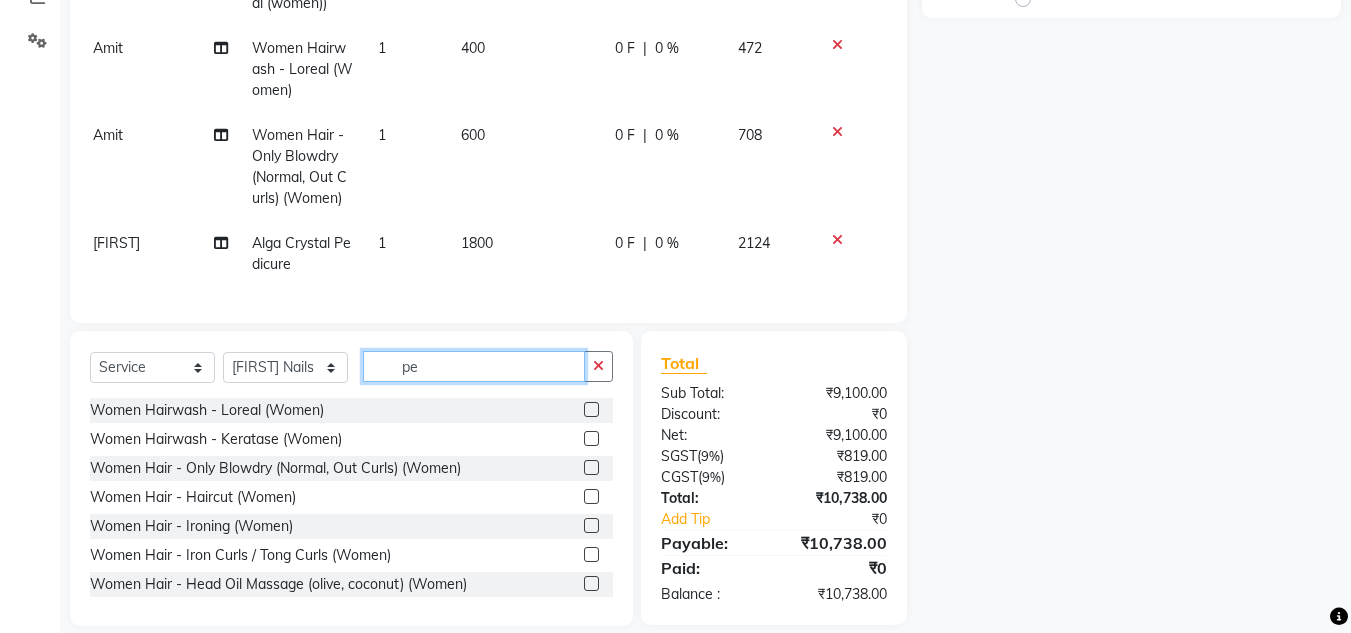 type on "p" 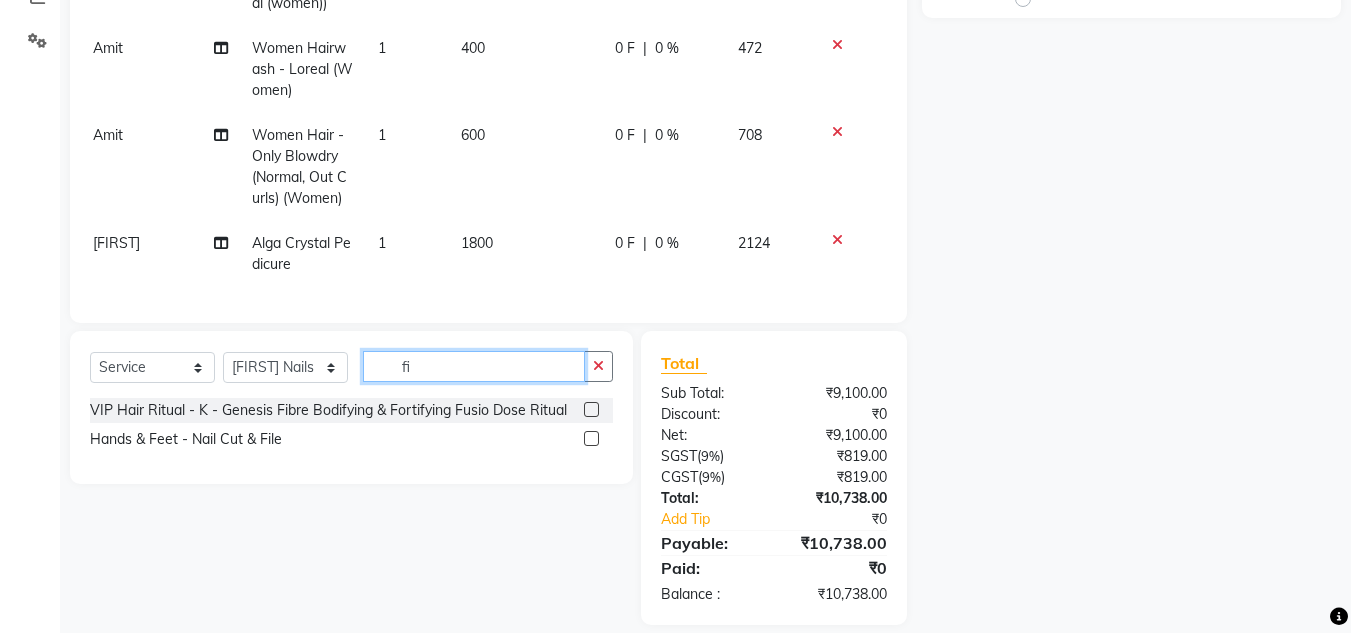 type on "f" 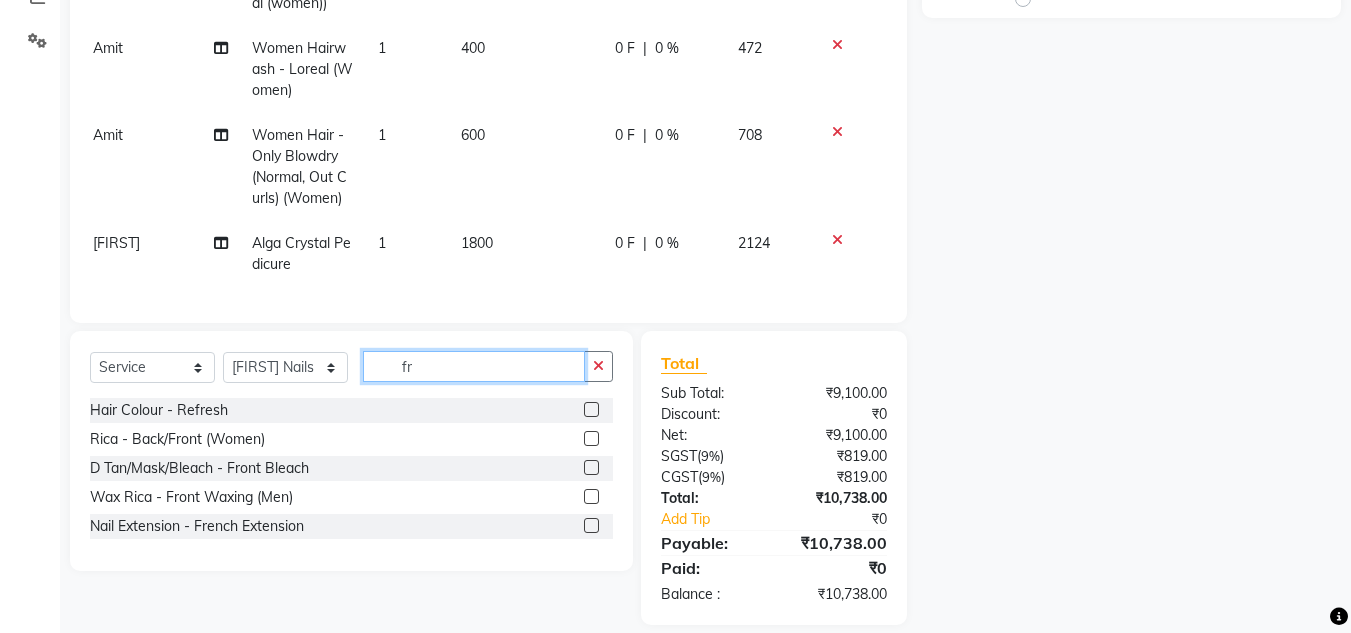 type on "f" 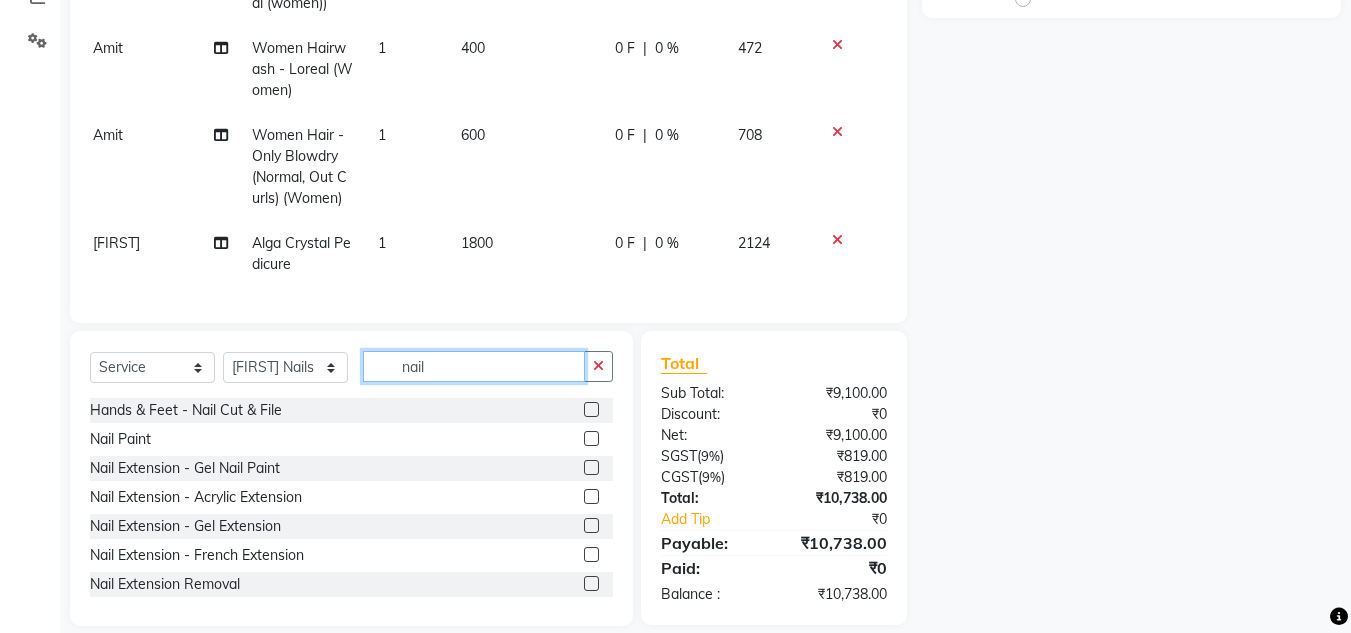 type on "nail" 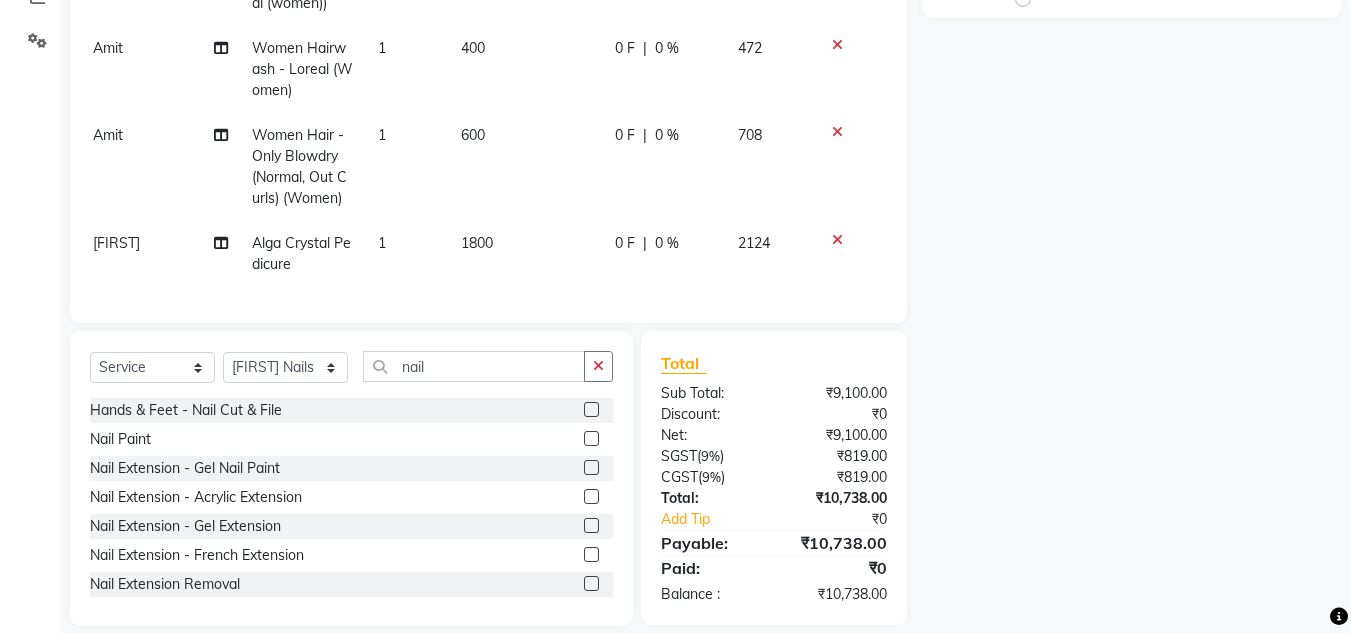 click 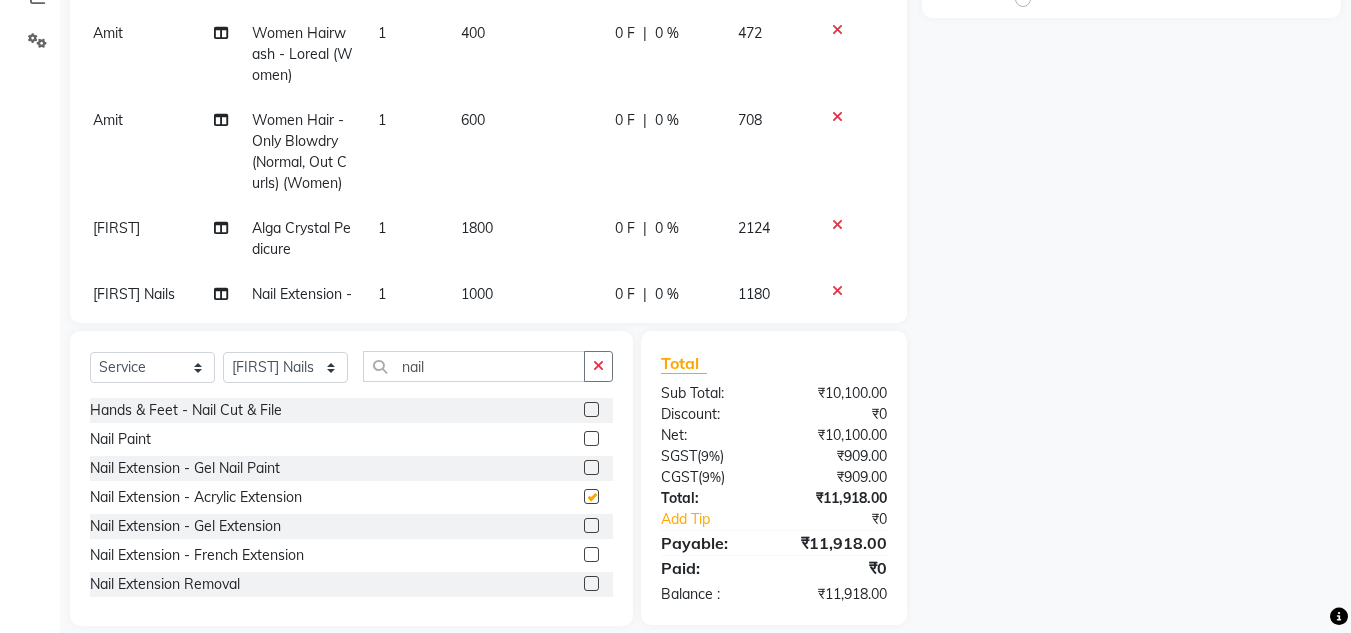 checkbox on "false" 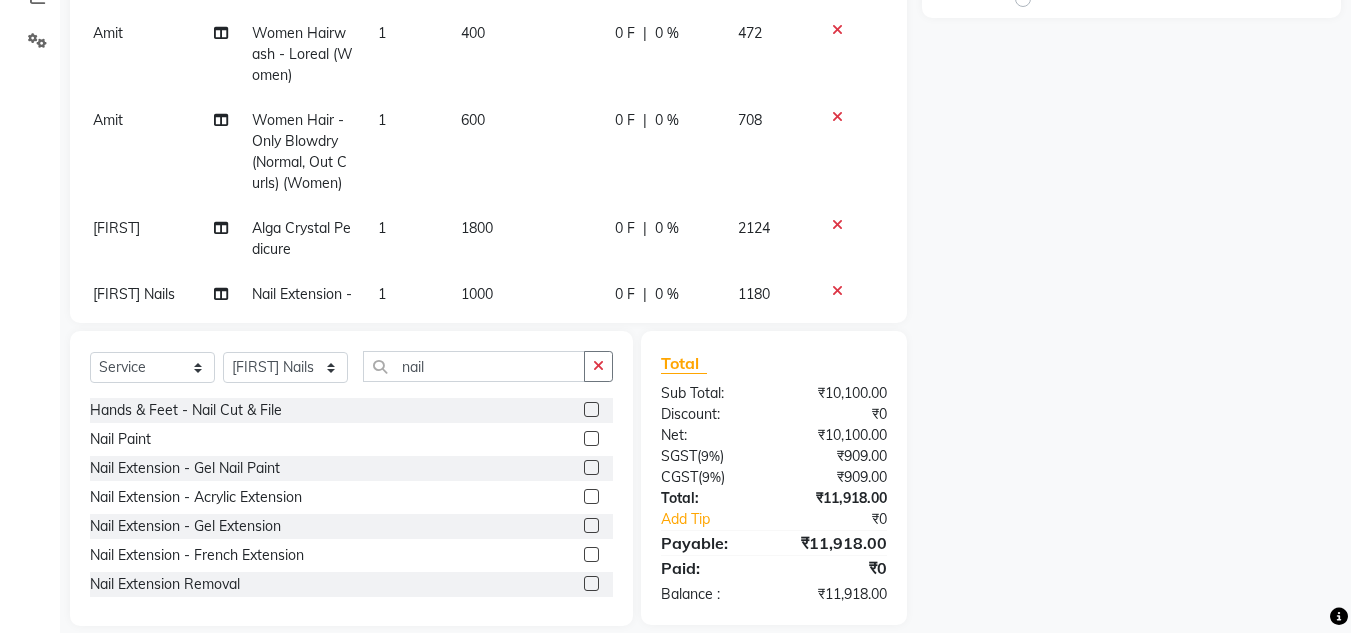 scroll, scrollTop: 375, scrollLeft: 9, axis: both 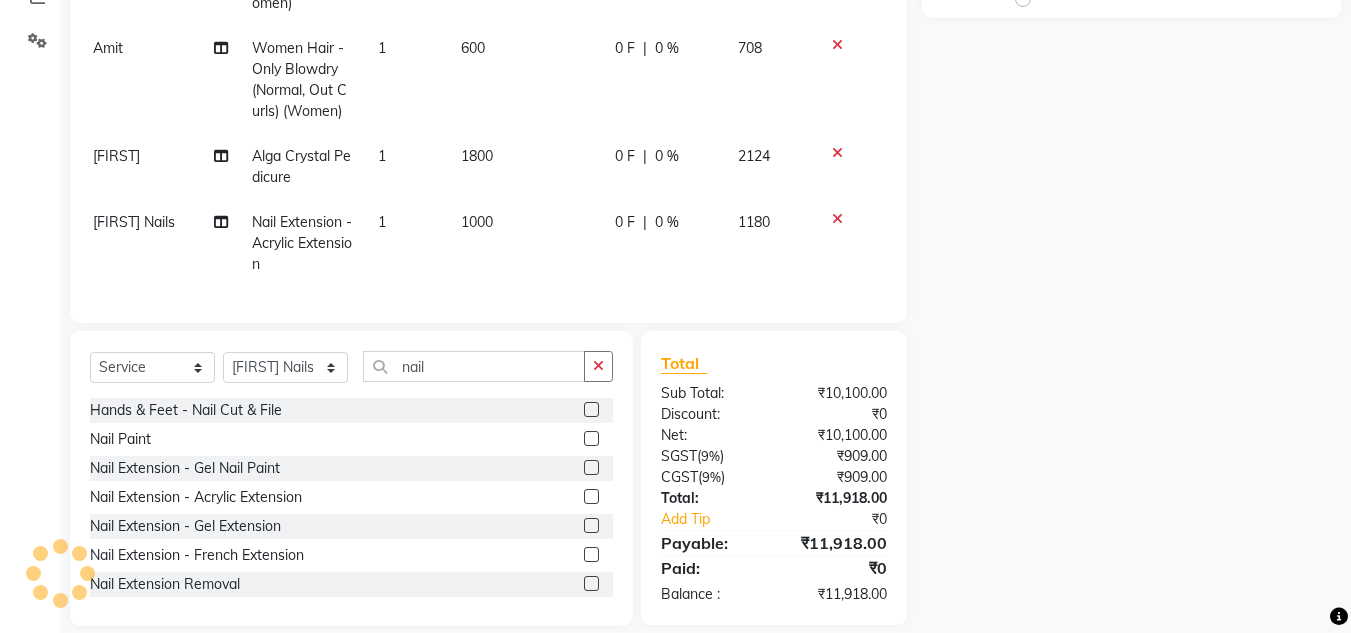 click on "1000" 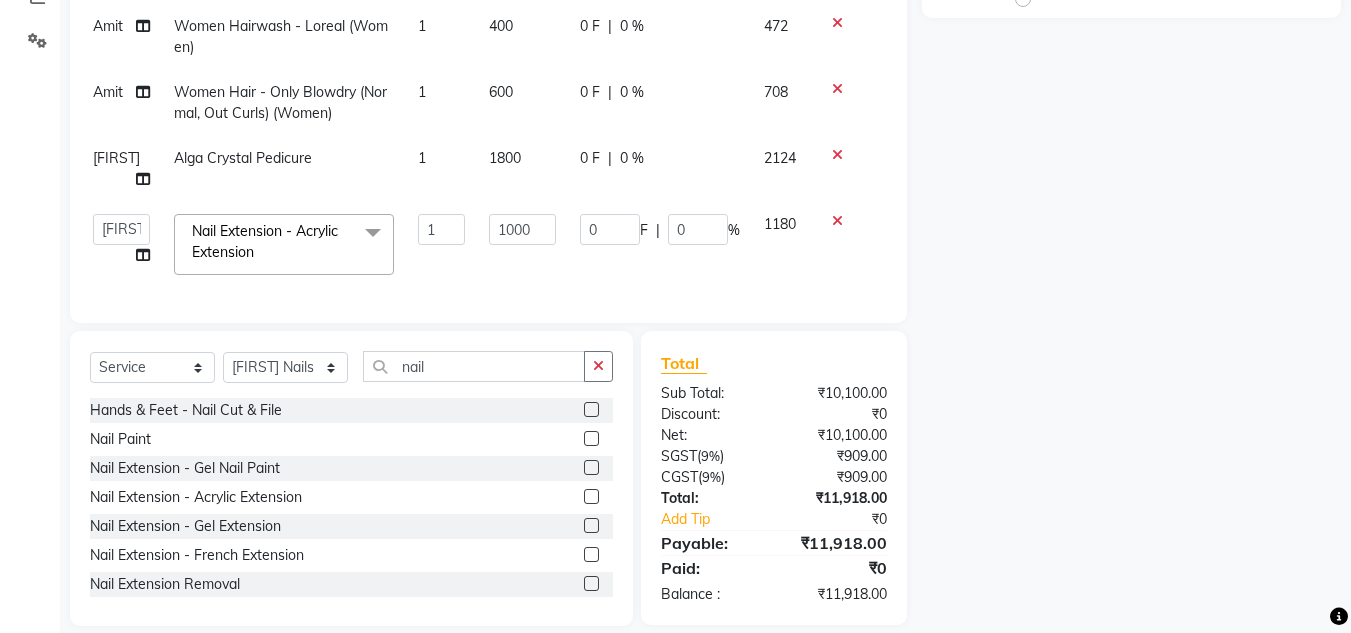 scroll, scrollTop: 226, scrollLeft: 9, axis: both 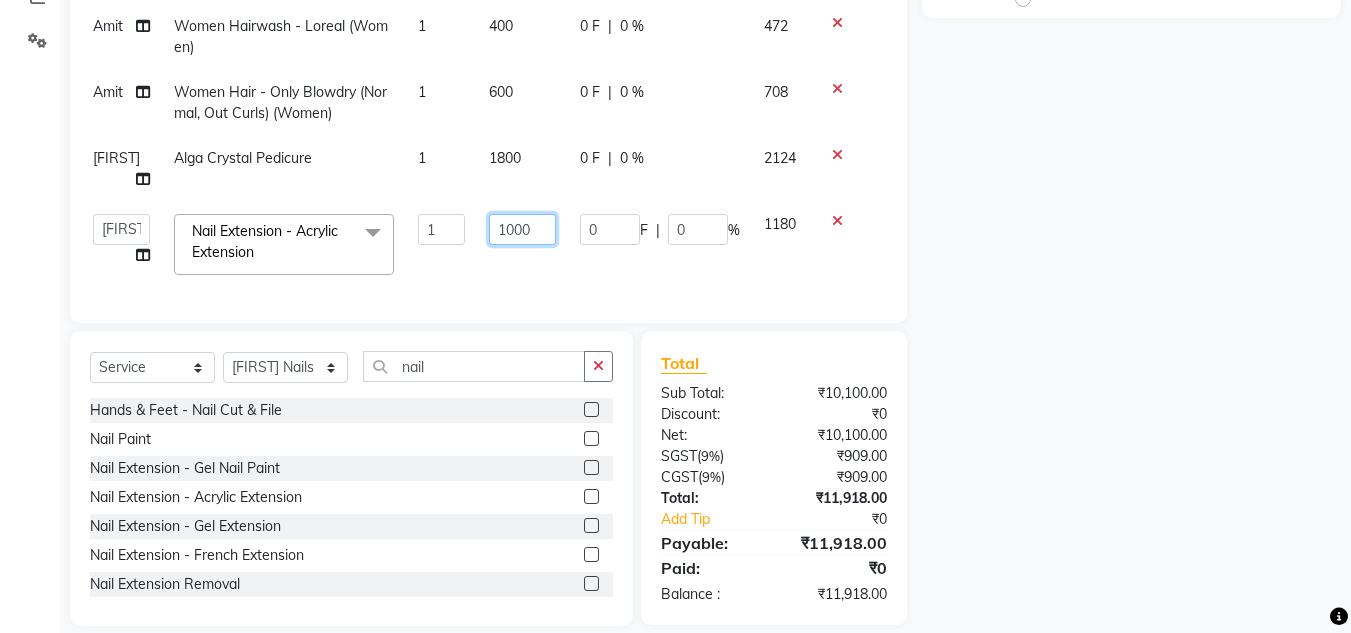 click on "1000" 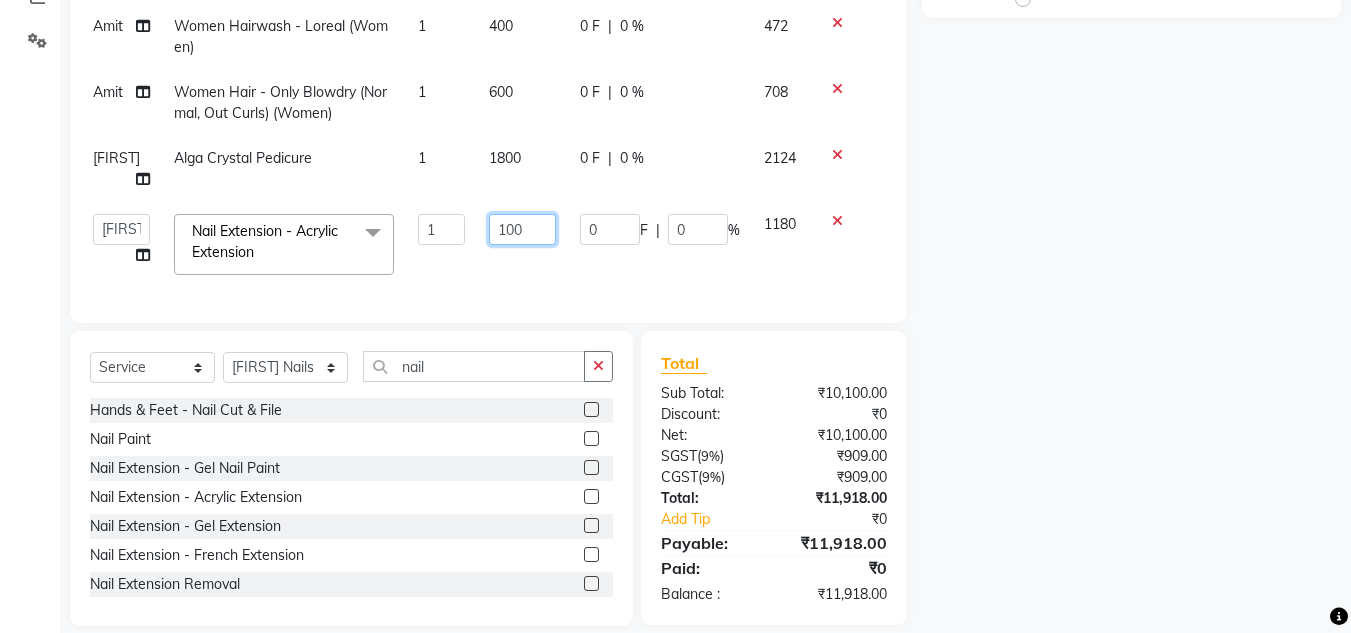 type on "1200" 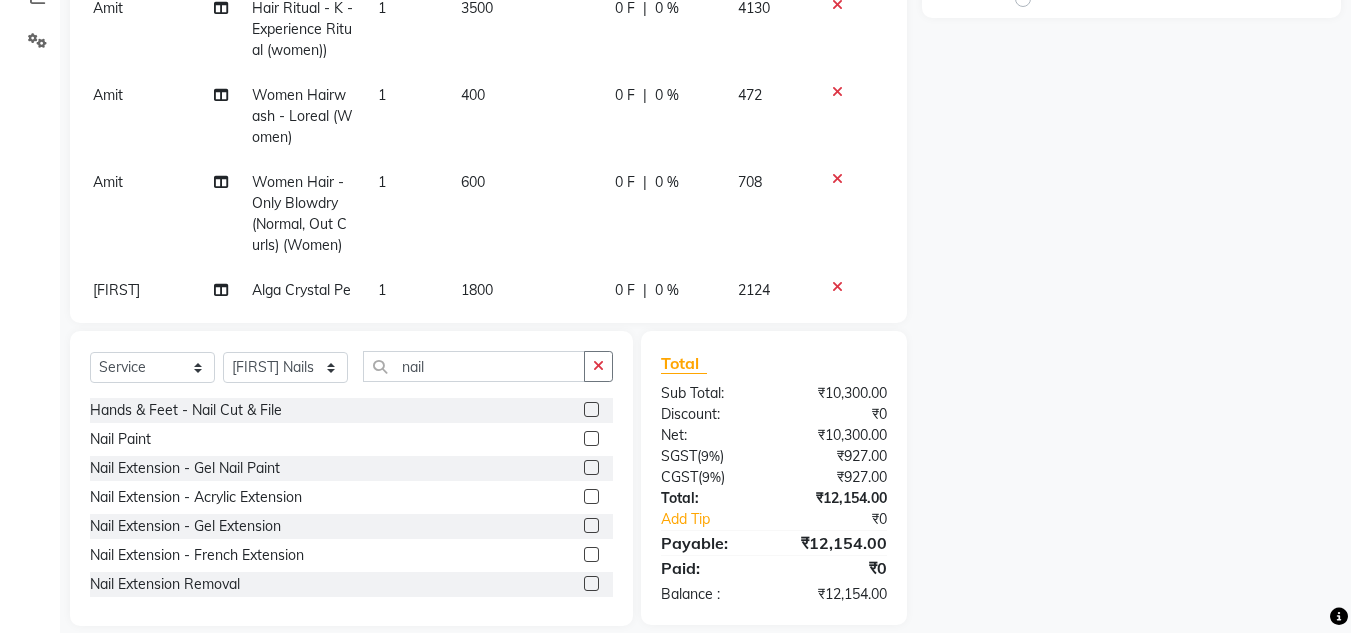 click on "Farman Men Hair  - Hair Cut (Men) 1 600 0 F | 0 % 708 Rihan Men Hair  - Hair Cut (Men) 2 600 0 F | 0 % 1416 Jaikesh Women Hairwash  - Loreal  (Women) 1 400 0 F | 0 % 472 Jaikesh Women Hair  - Only Blowdry (Normal, Out Curls) (Women) 1 600 0 F | 0 % 708 Amit Hair Ritual - K - Experience Ritual (women)) 1 3500 0 F | 0 % 4130 Amit Women Hairwash  - Loreal  (Women) 1 400 0 F | 0 % 472 Amit Women Hair  - Only Blowdry (Normal, Out Curls) (Women) 1 600 0 F | 0 % 708 Manoj Alga Crystal Pedicure 1 1800 0 F | 0 % 2124 Nitin Nails Nail Extension - Acrylic Extension 1 1200 0 F | 0 % 1416" 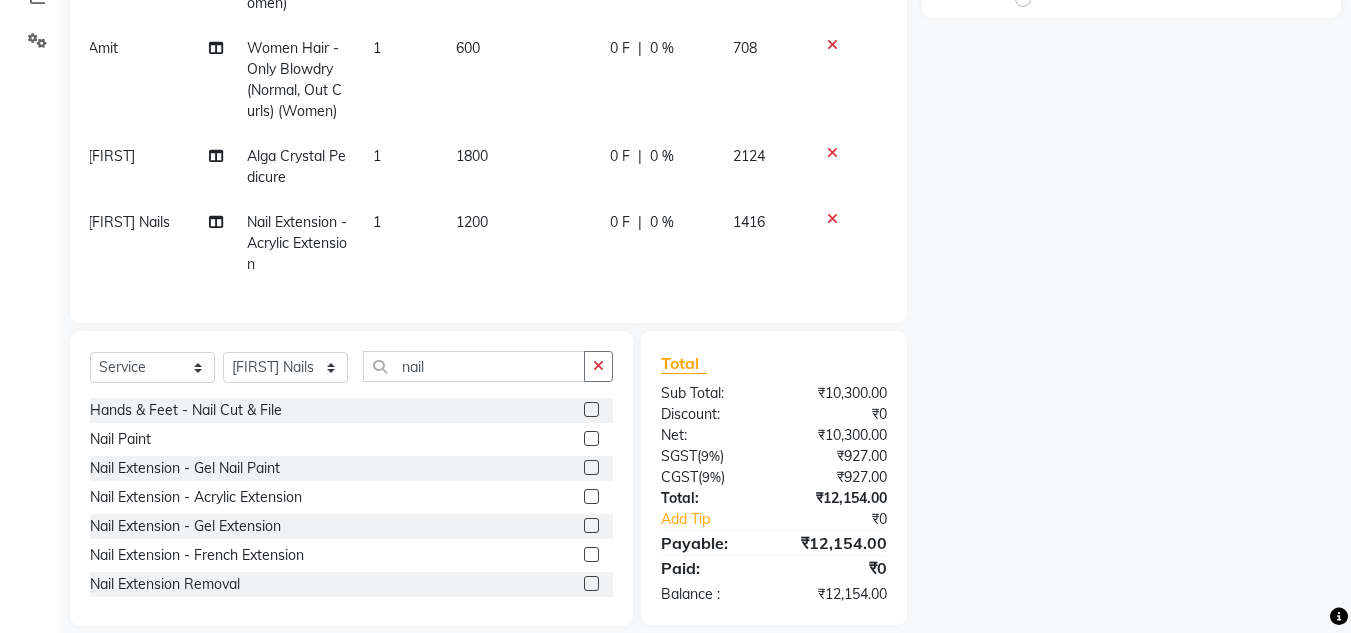 scroll, scrollTop: 375, scrollLeft: 13, axis: both 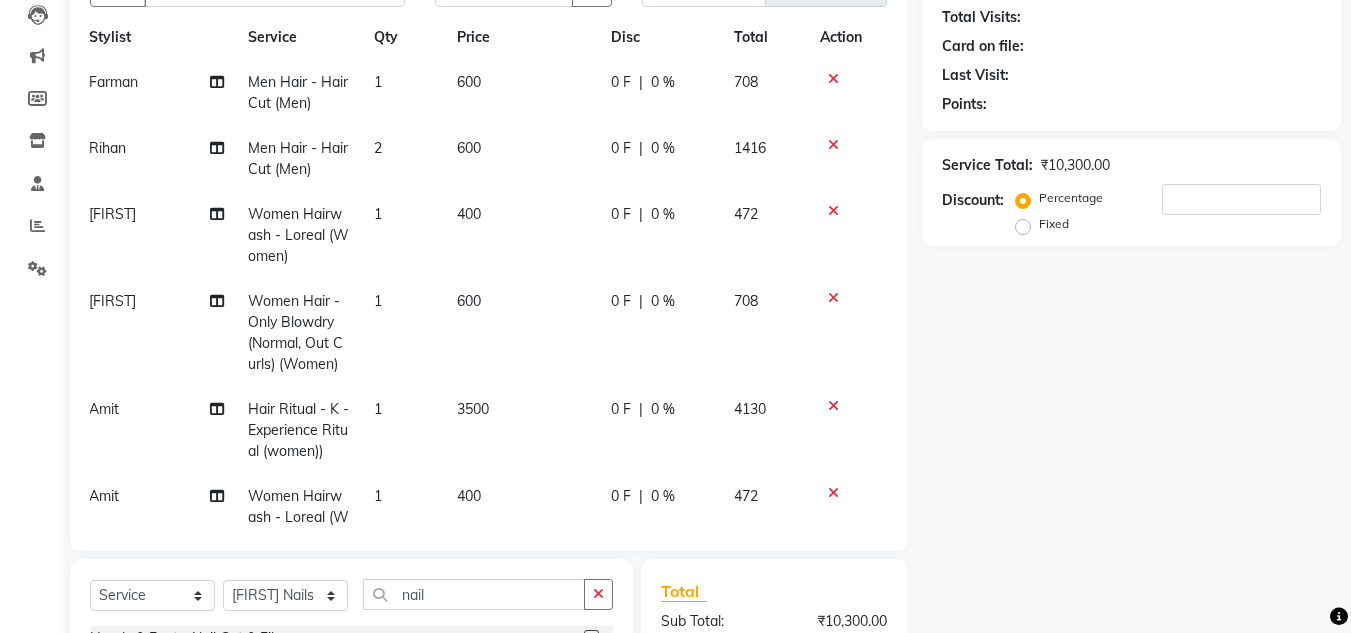 click on "600" 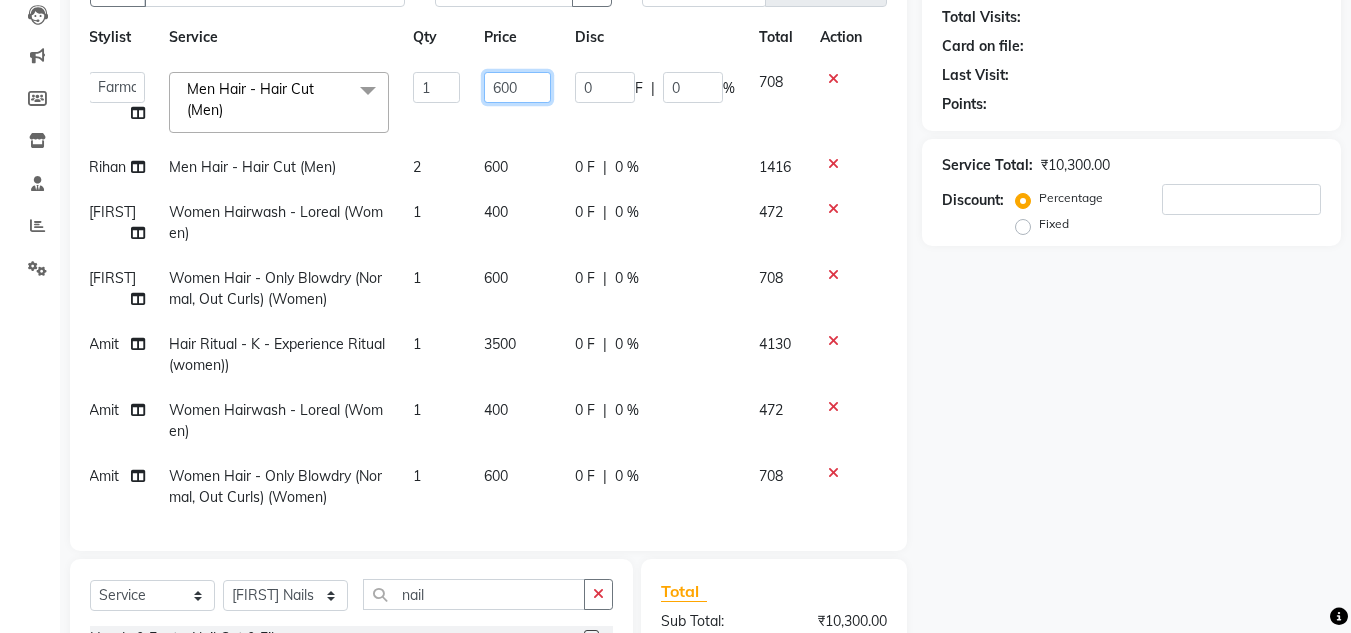 click on "600" 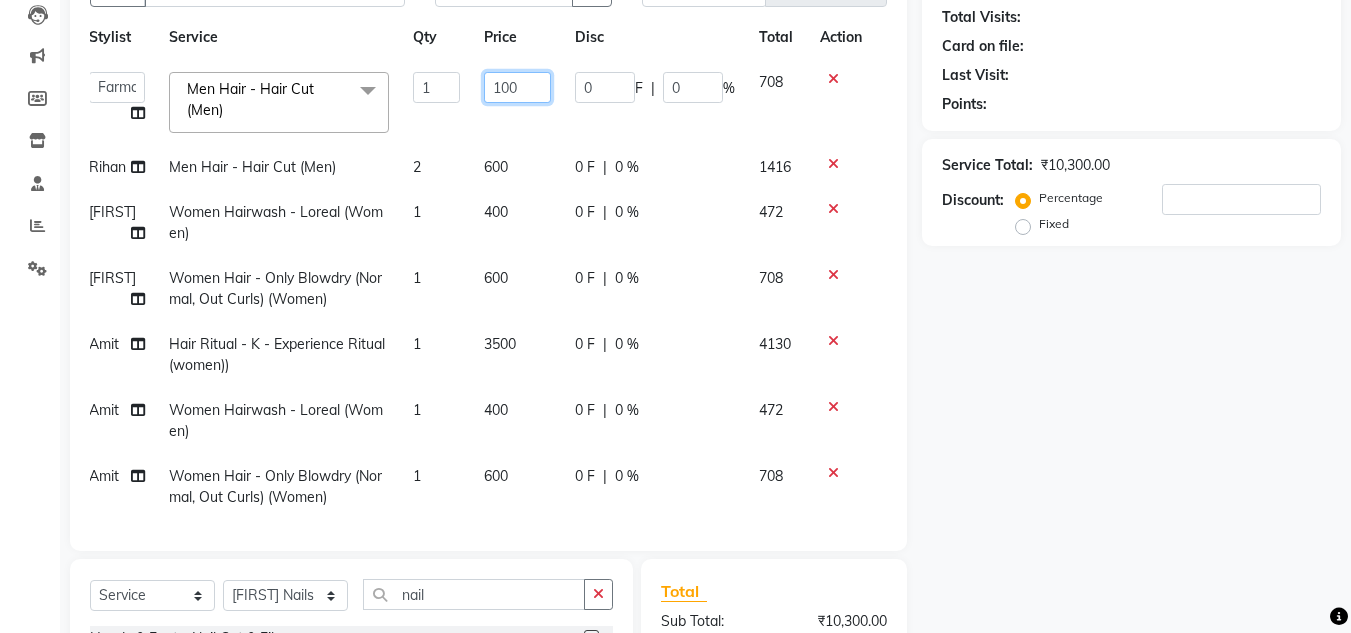 type on "1000" 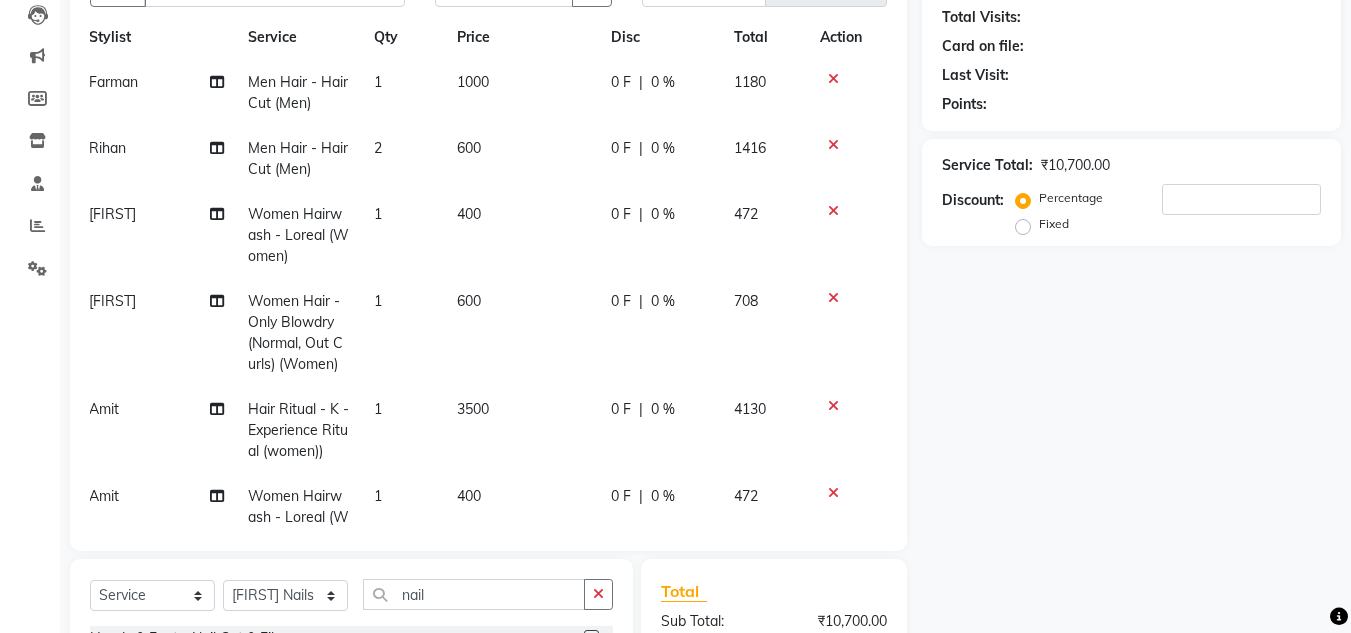 click on "Name: Membership: Total Visits: Card on file: Last Visit:  Points:  Service Total:  ₹10,700.00  Discount:  Percentage   Fixed" 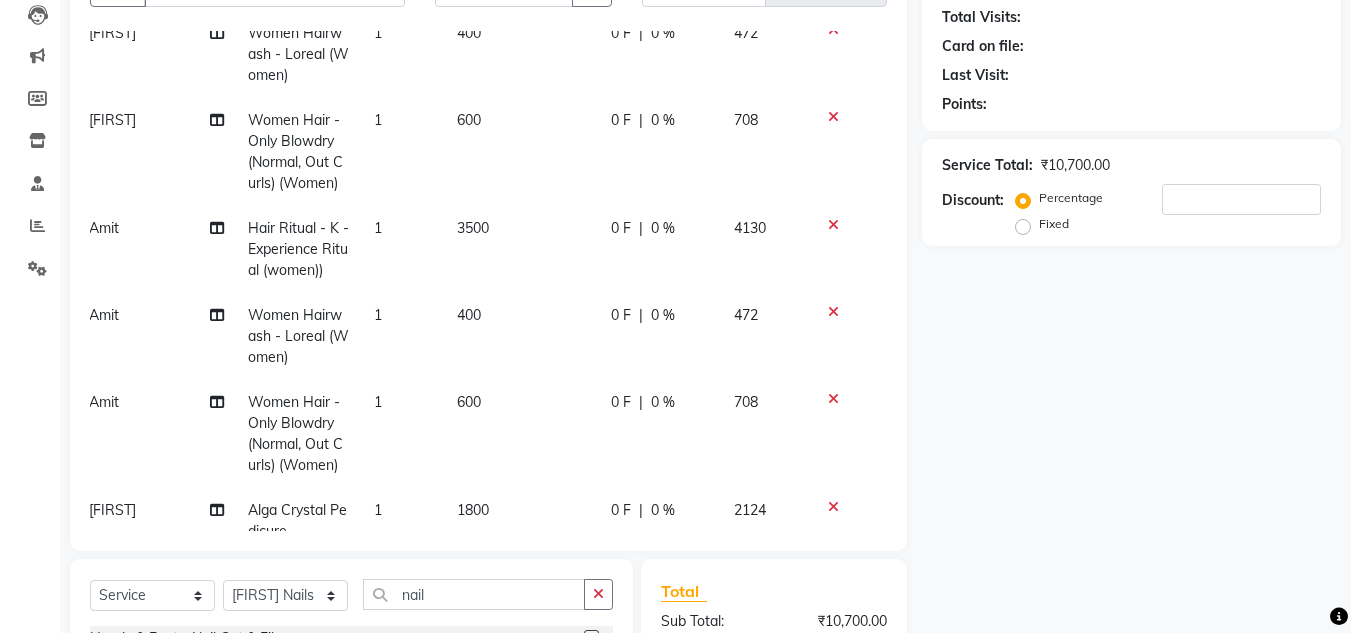 scroll, scrollTop: 233, scrollLeft: 13, axis: both 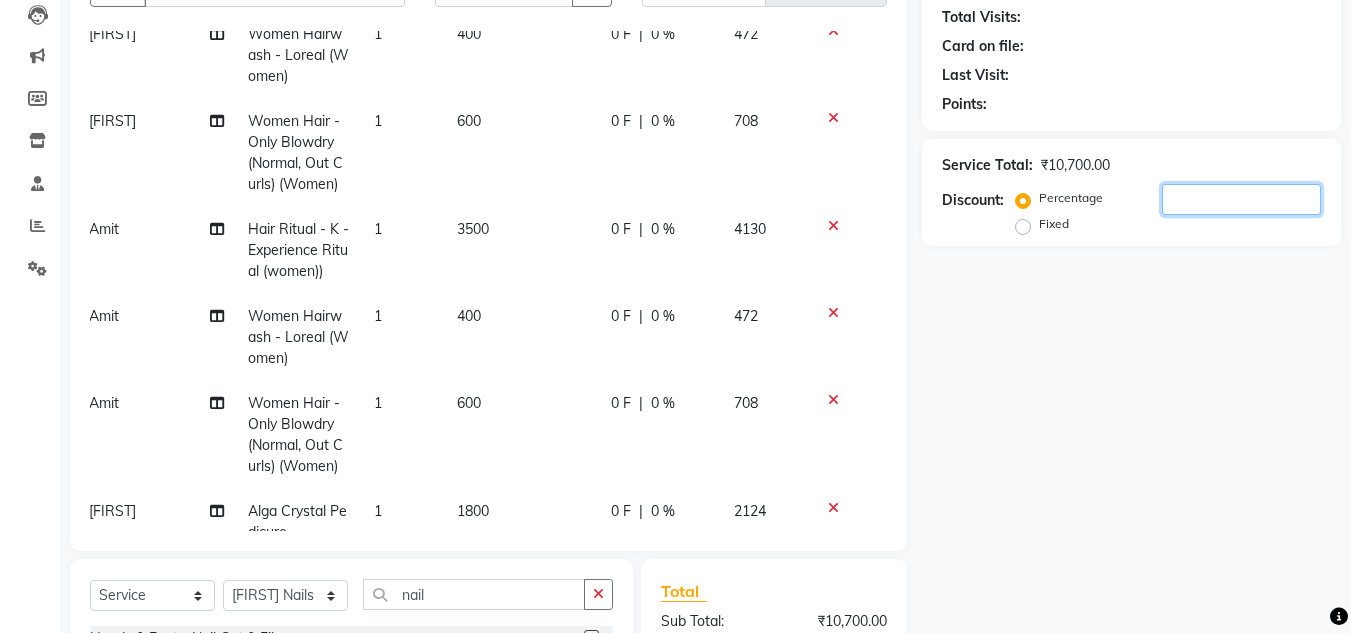 click 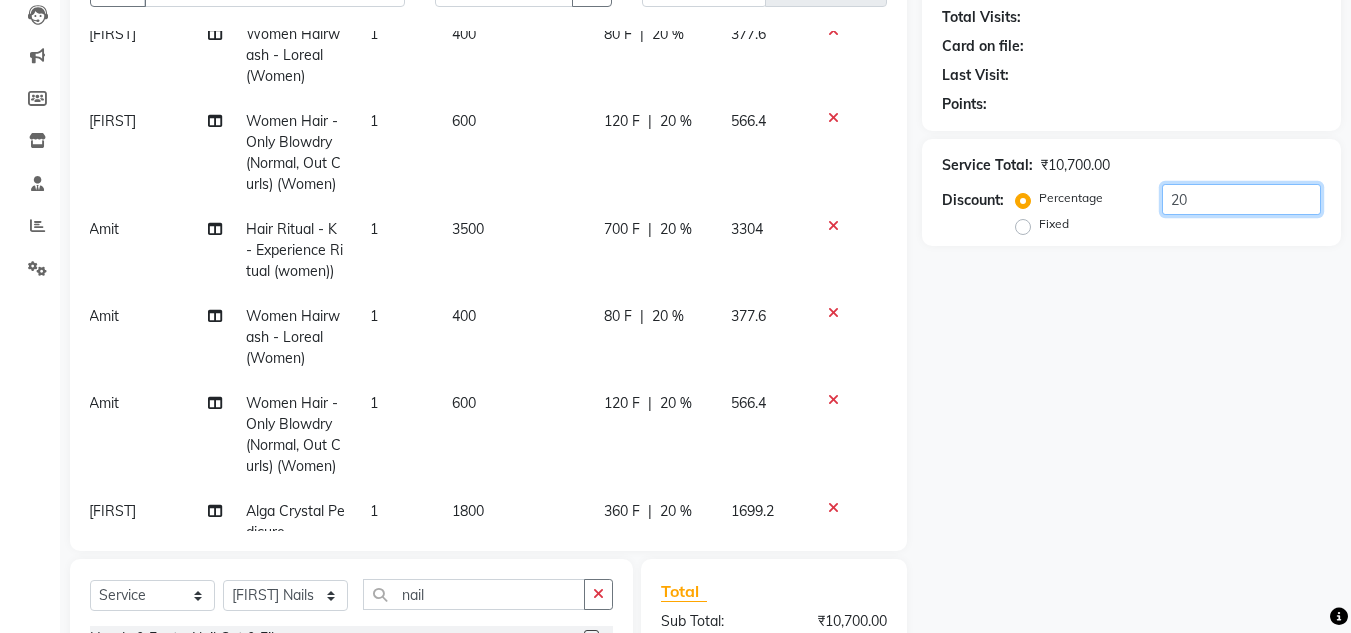 type on "20" 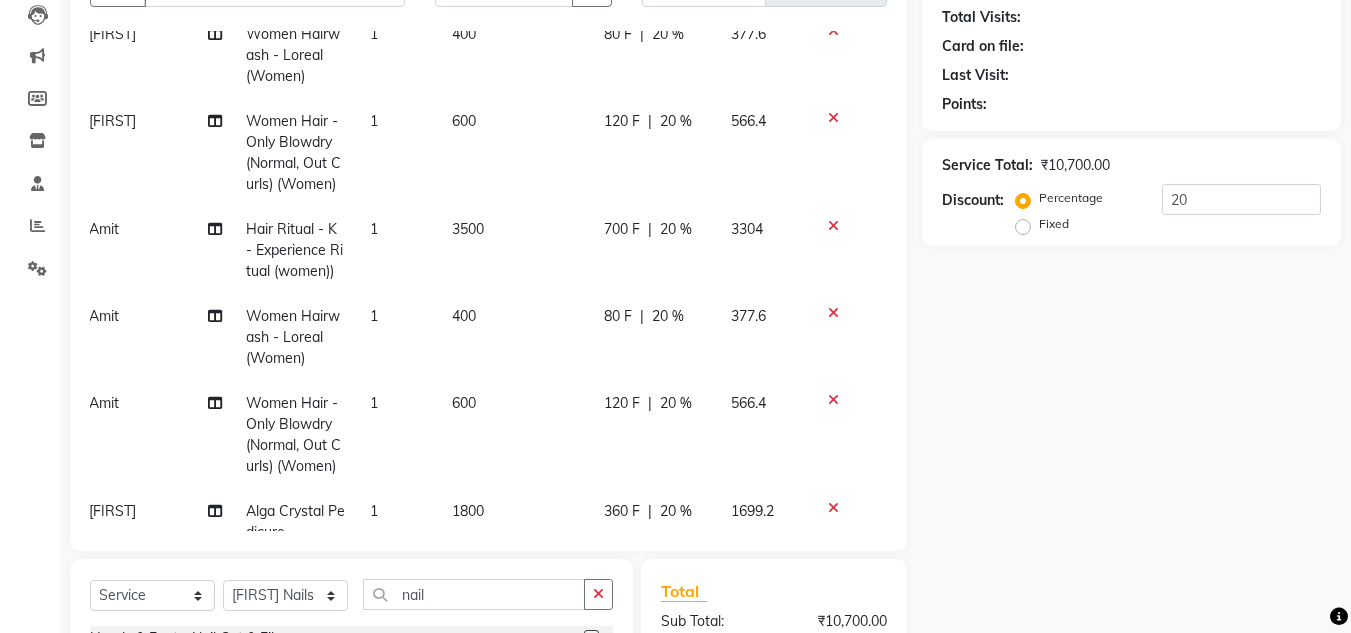click on "Name: Membership: Total Visits: Card on file: Last Visit:  Points:  Service Total:  ₹10,700.00  Discount:  Percentage   Fixed  20" 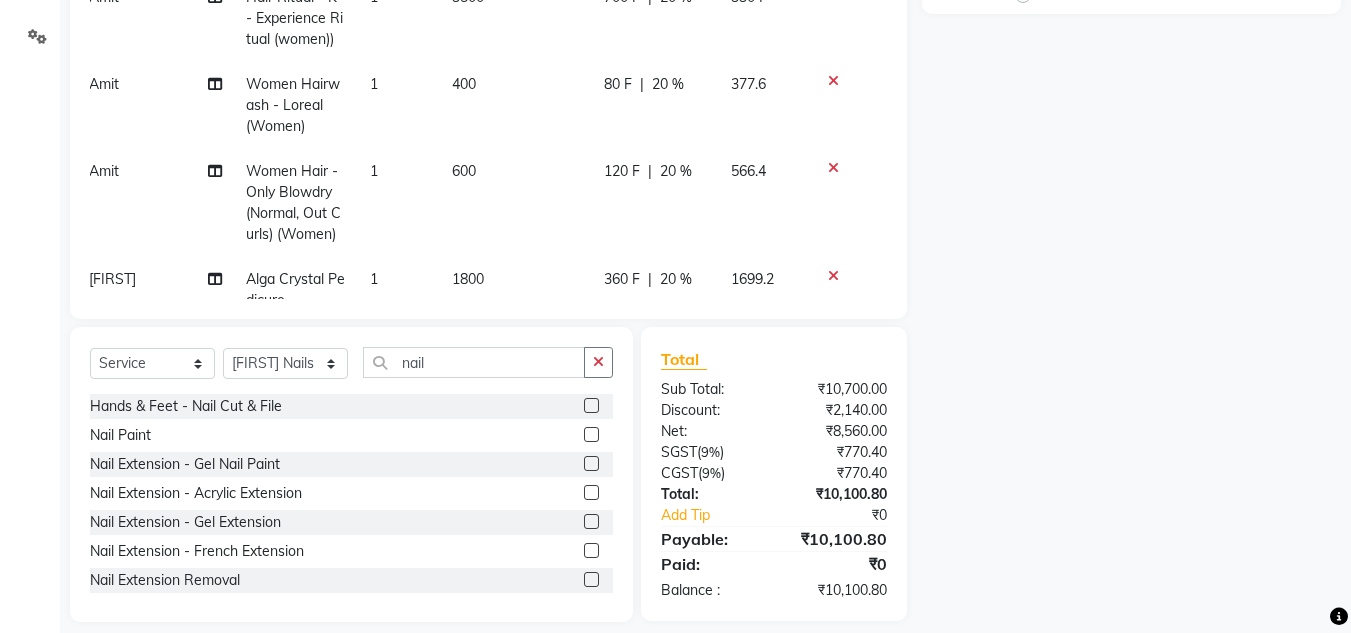 scroll, scrollTop: 451, scrollLeft: 0, axis: vertical 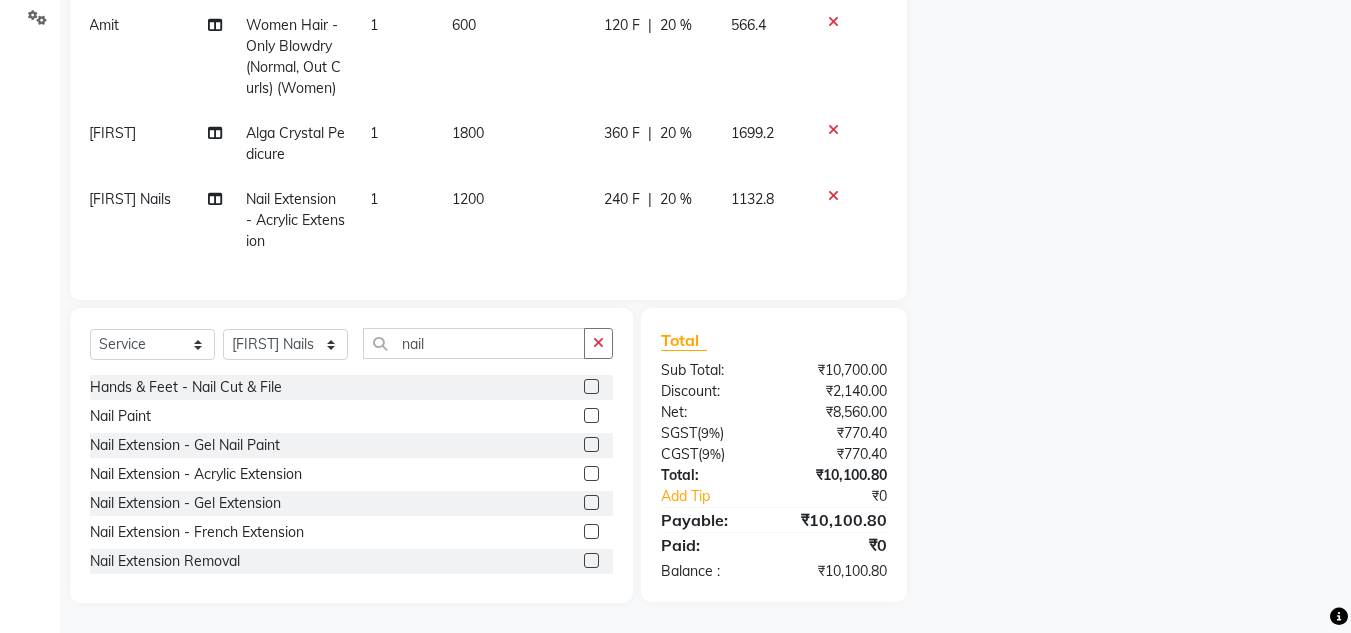 click on "20 %" 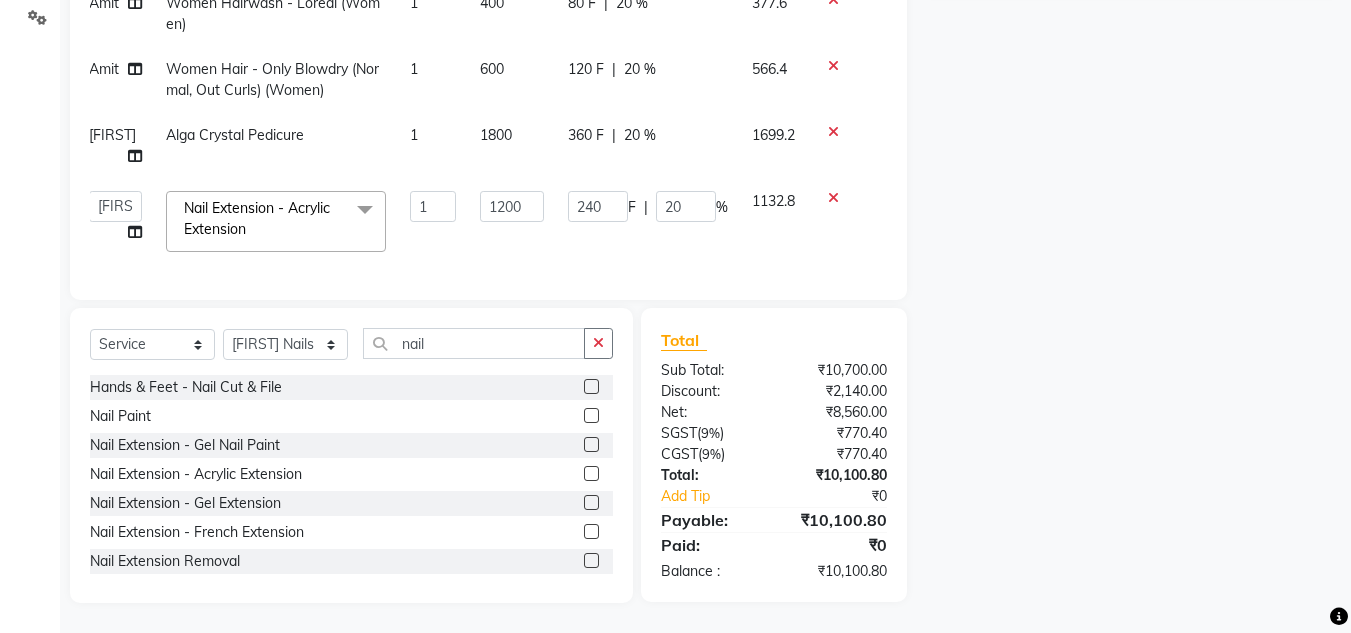 scroll, scrollTop: 226, scrollLeft: 13, axis: both 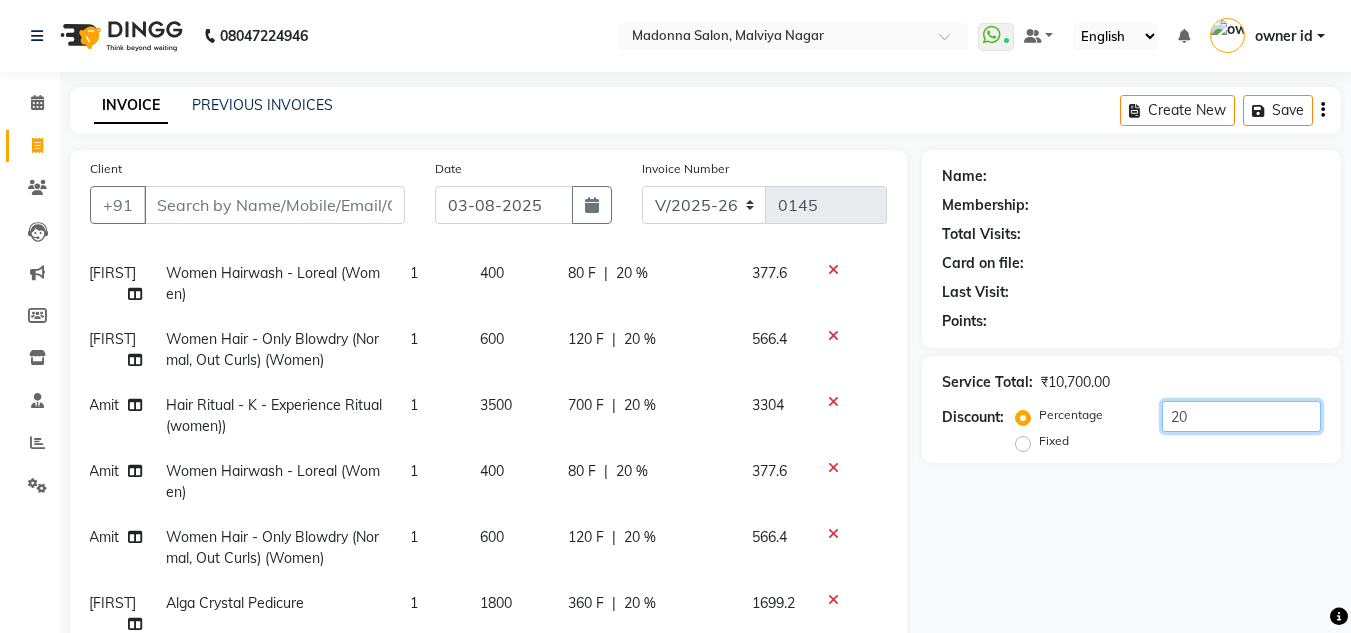 click on "20" 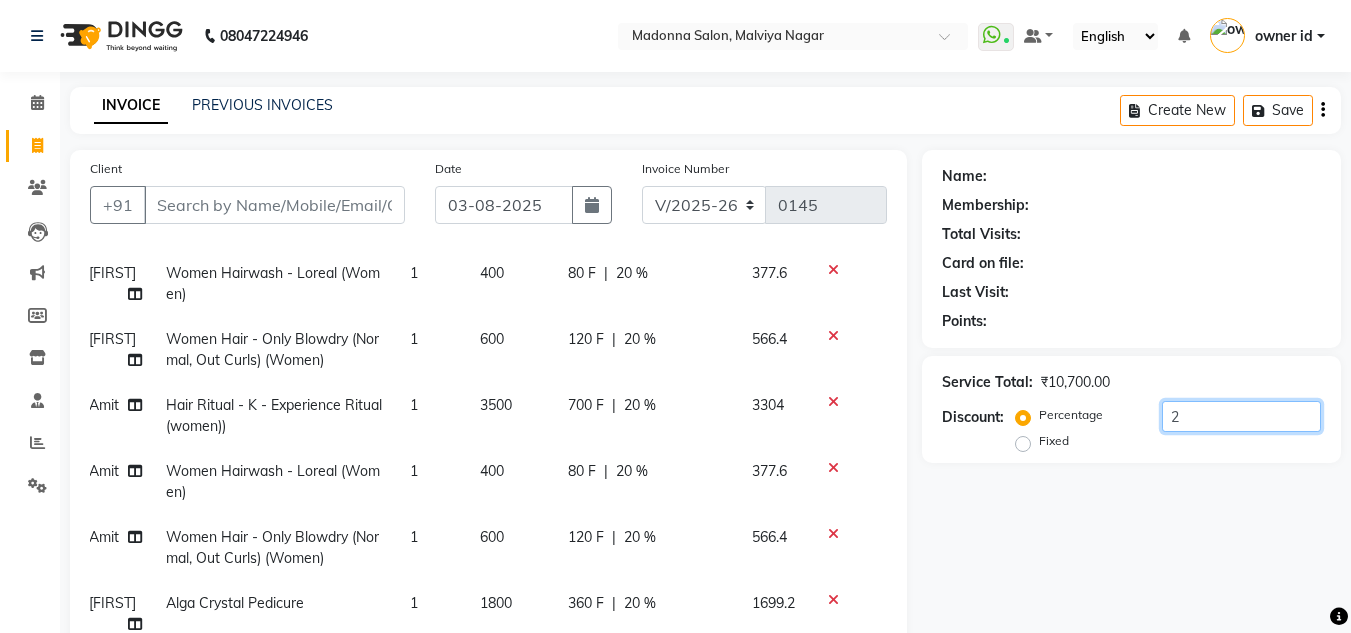 type on "2" 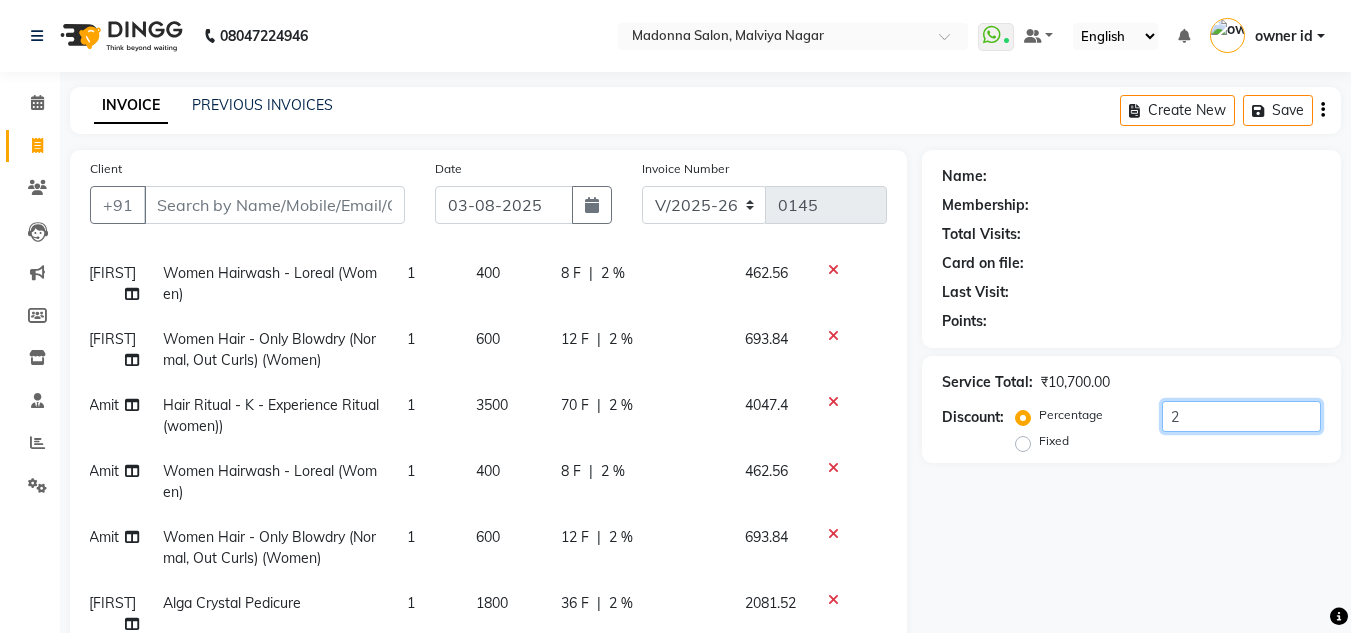 type 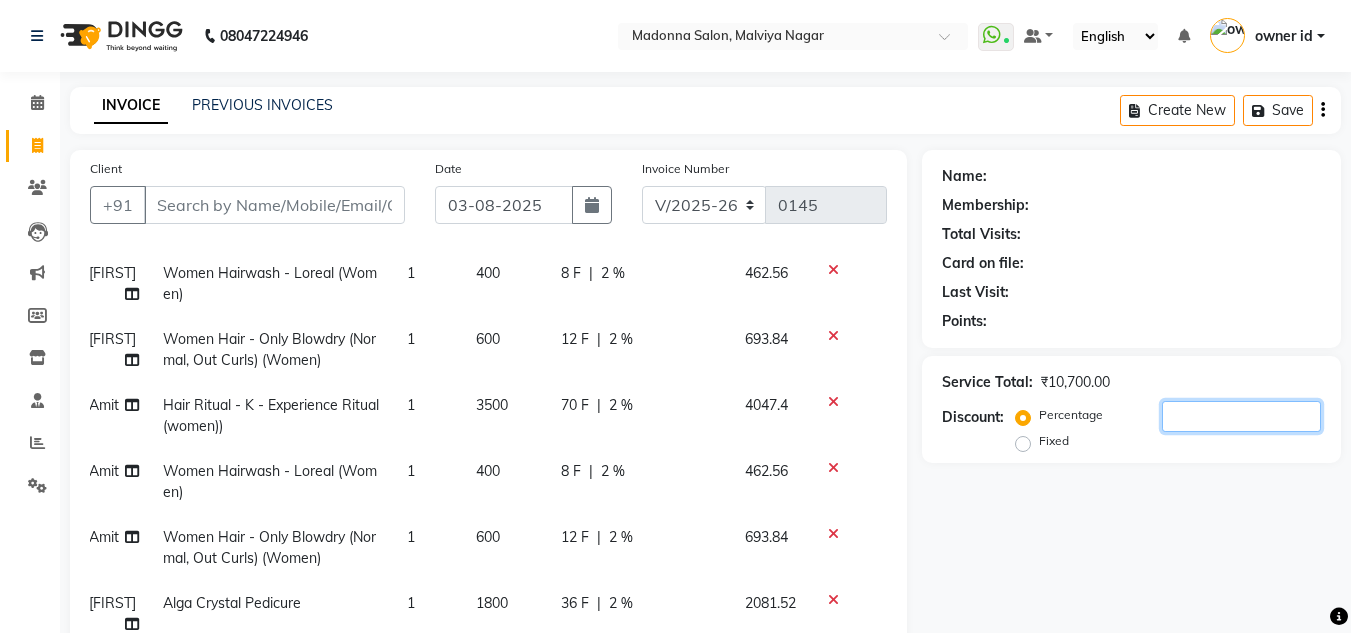 type on "0" 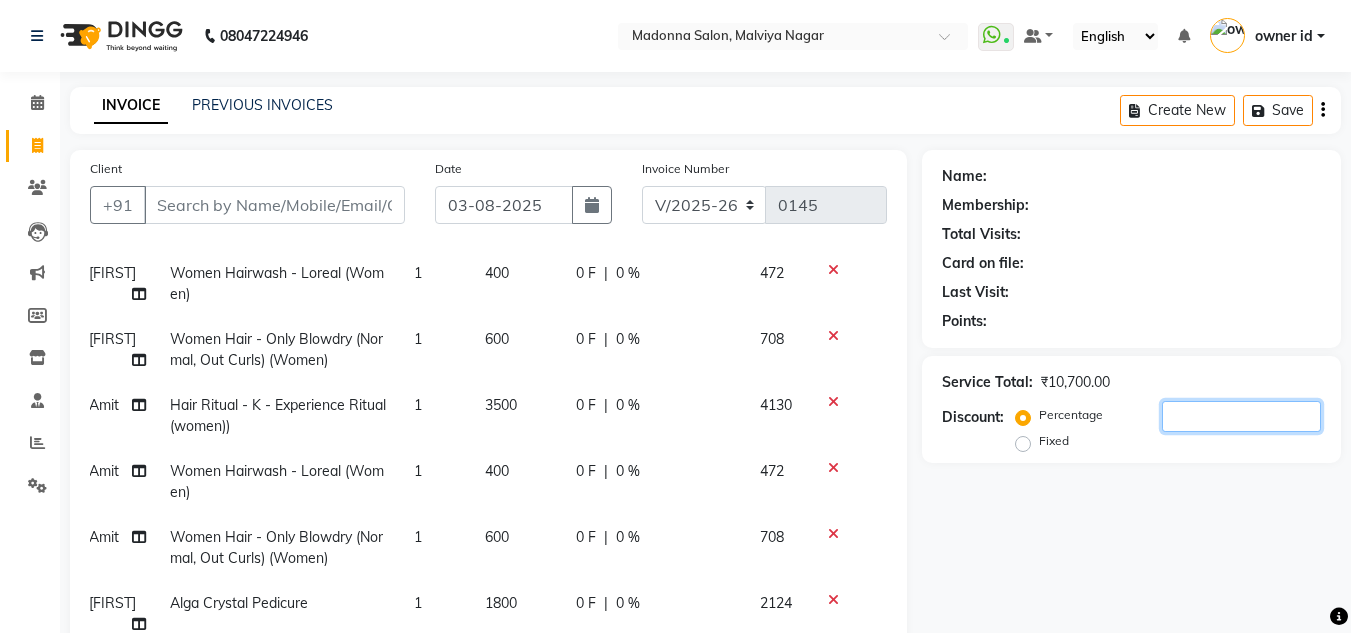 type 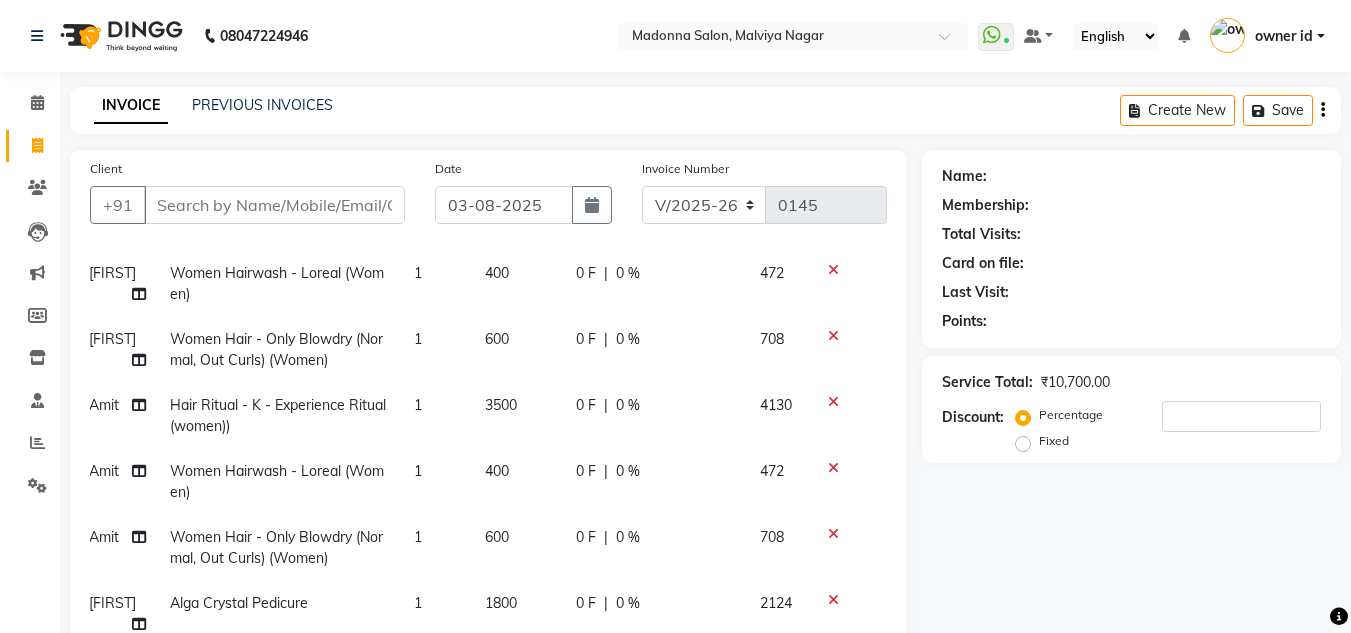 click on "Name: Membership: Total Visits: Card on file: Last Visit:  Points:  Service Total:  ₹10,700.00  Discount:  Percentage   Fixed" 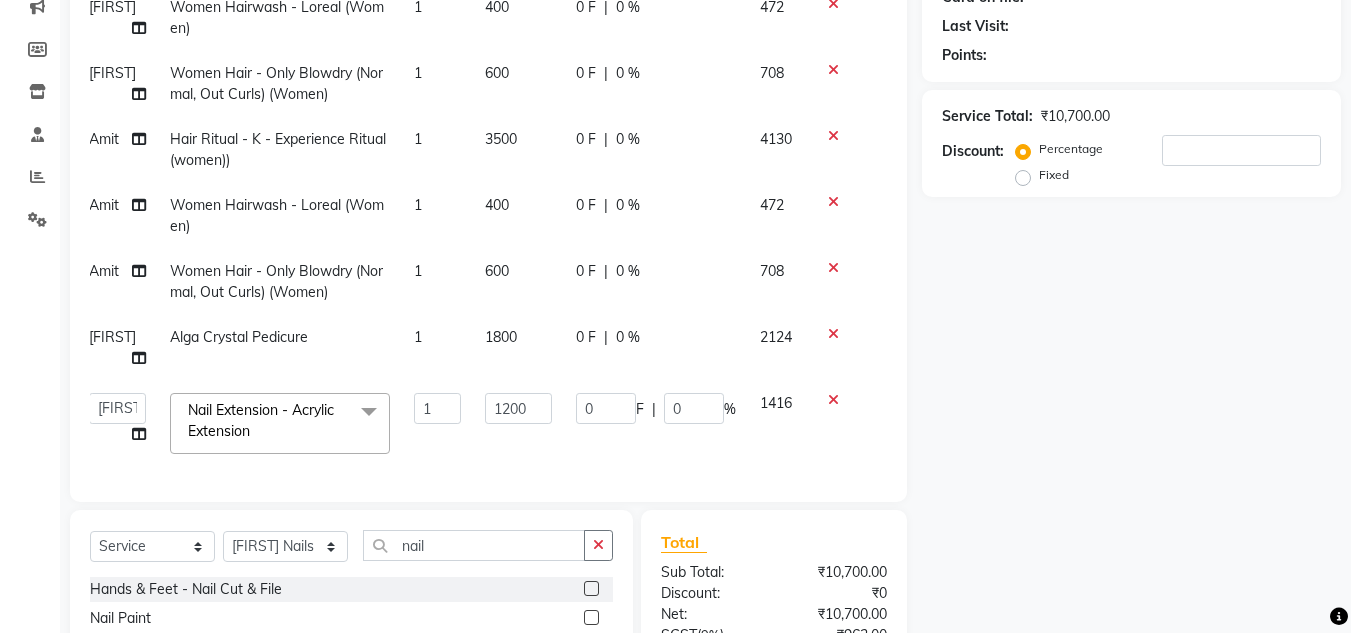 scroll, scrollTop: 145, scrollLeft: 0, axis: vertical 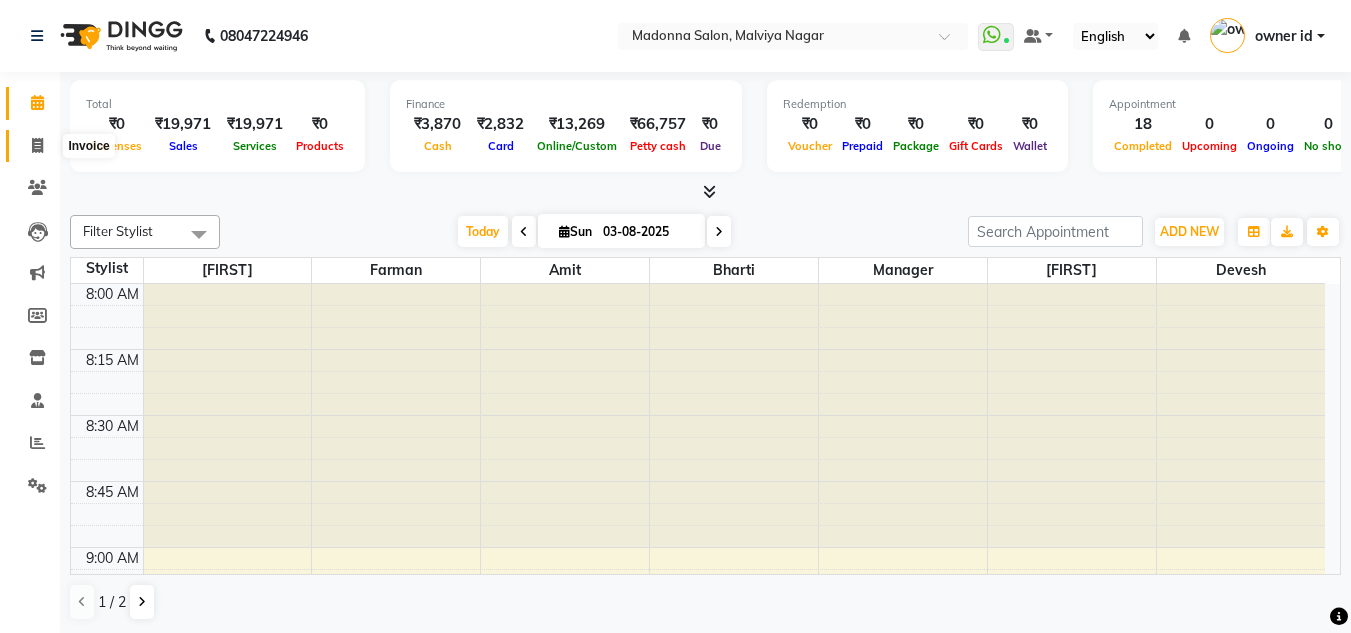 click 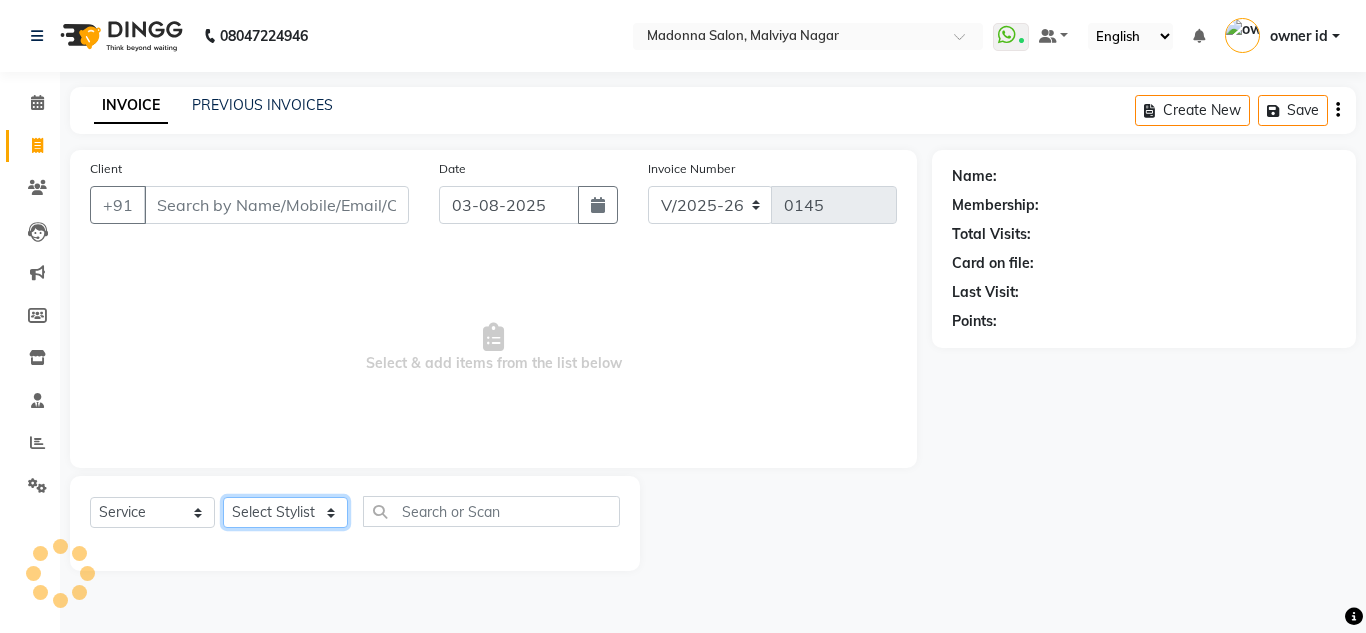 click on "Select Stylist" 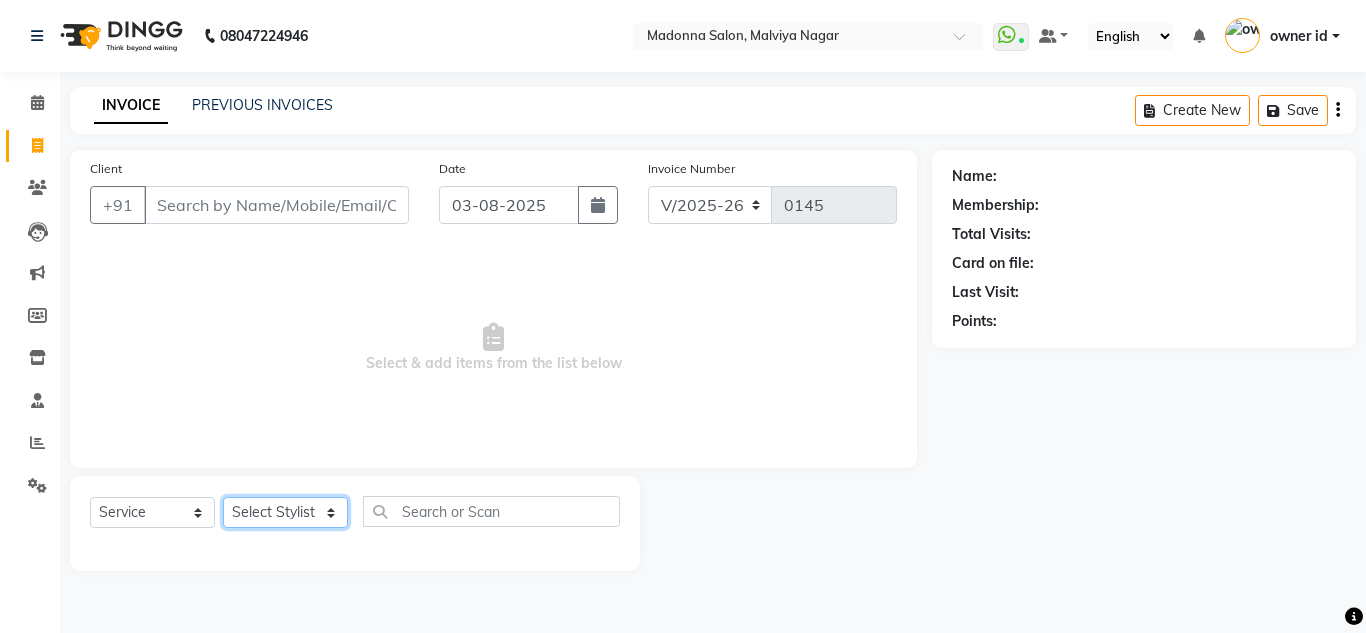 select on "87424" 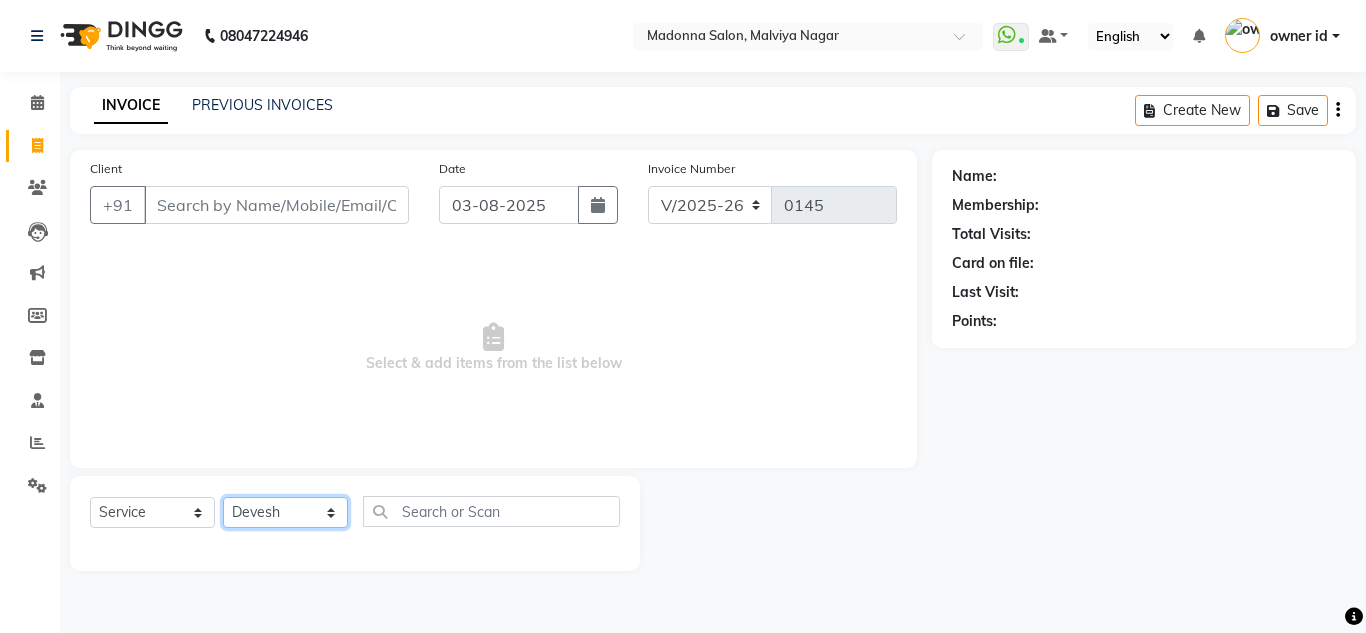 click on "Select Stylist Amit Bharti Devesh Farman Harsh  Jaikesh Manager Manoj Nitin Nails owner id Poonam Rihan" 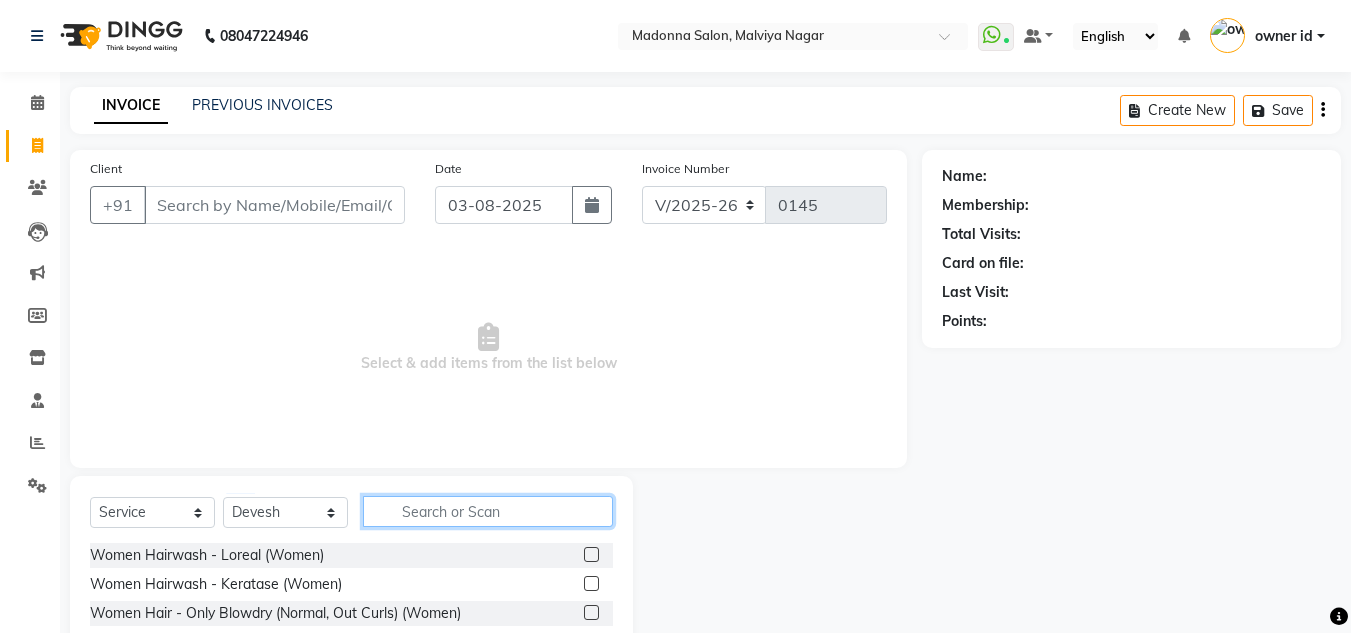 click 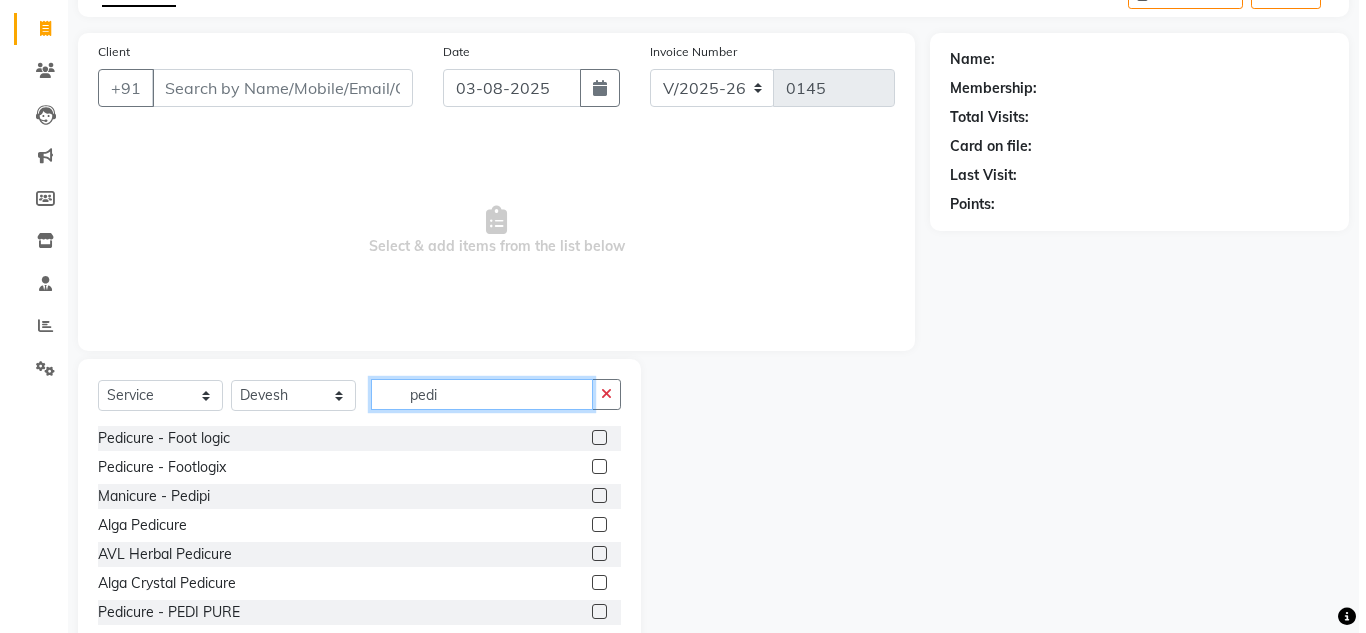 scroll, scrollTop: 118, scrollLeft: 0, axis: vertical 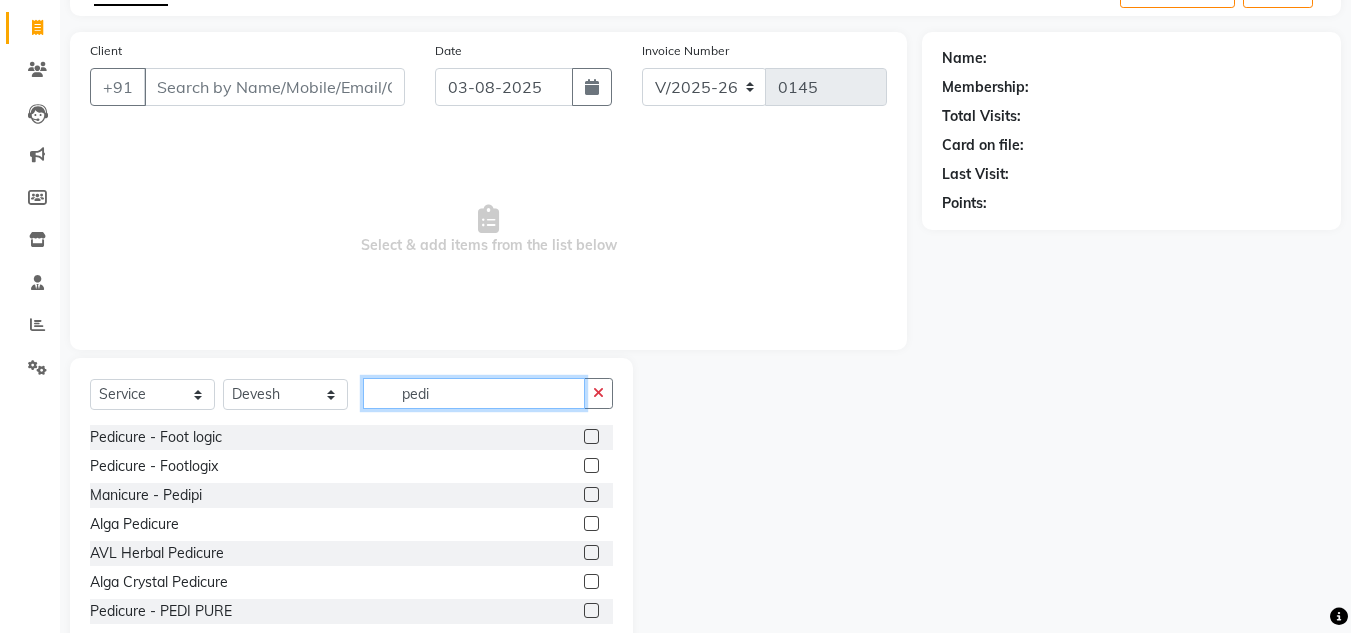 type on "pedi" 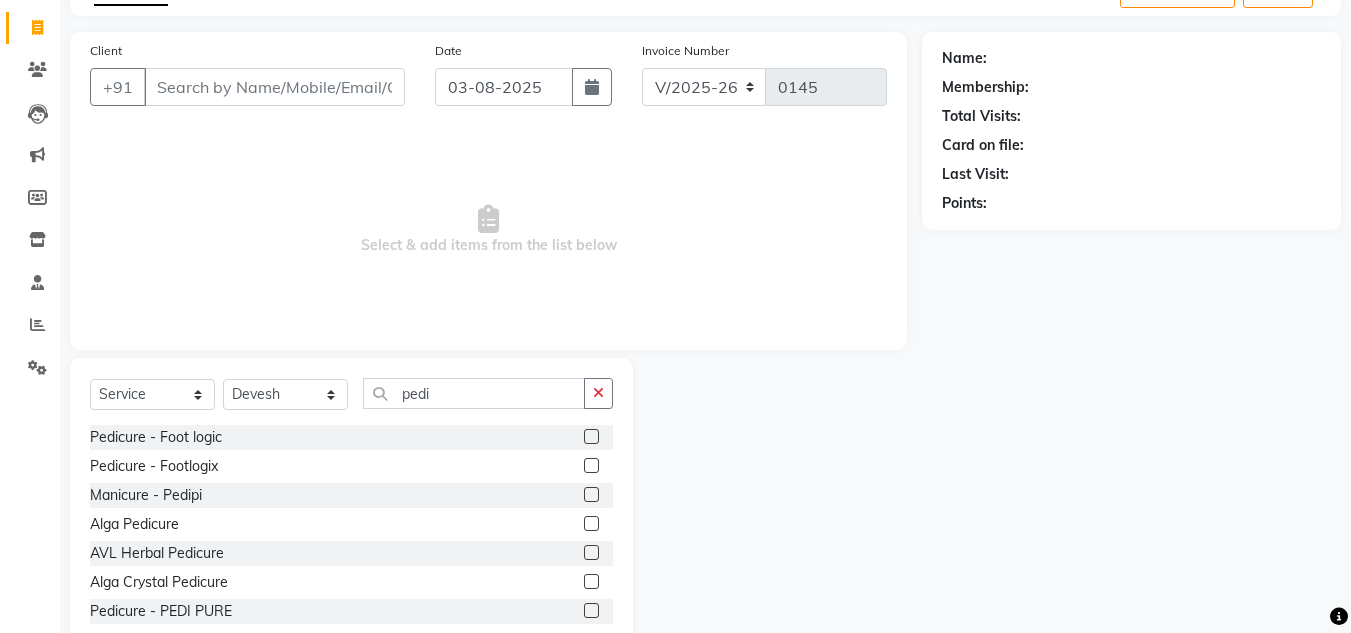 click 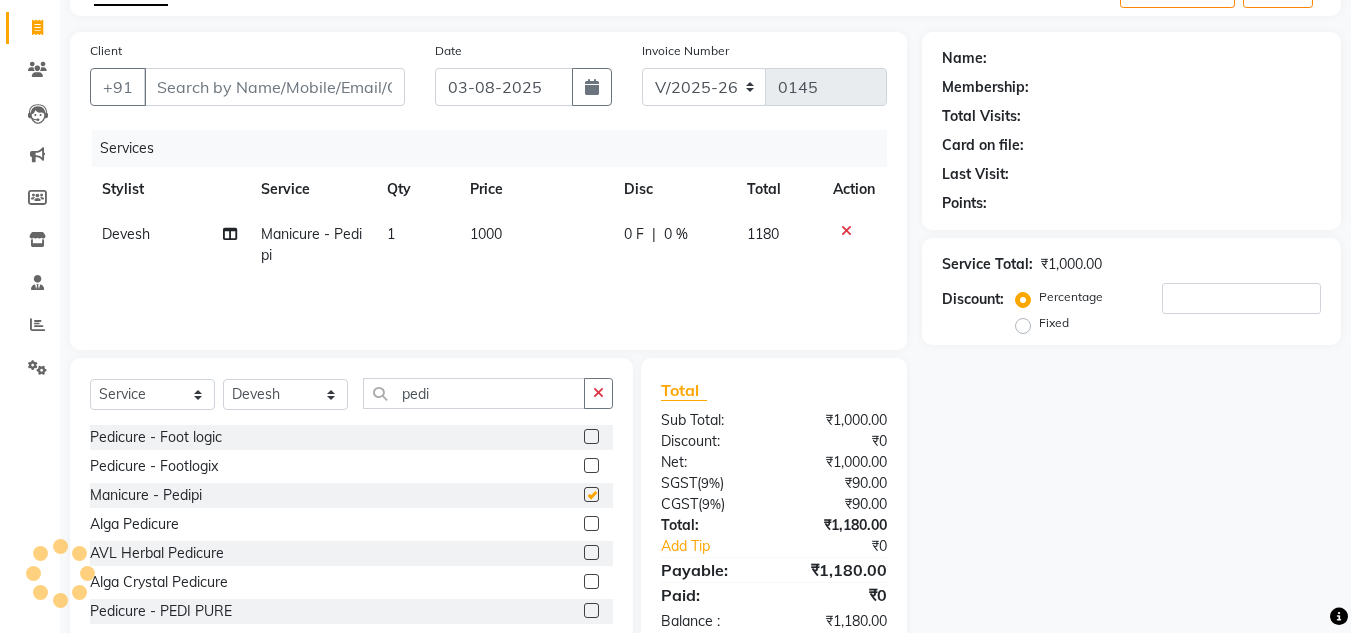 checkbox on "false" 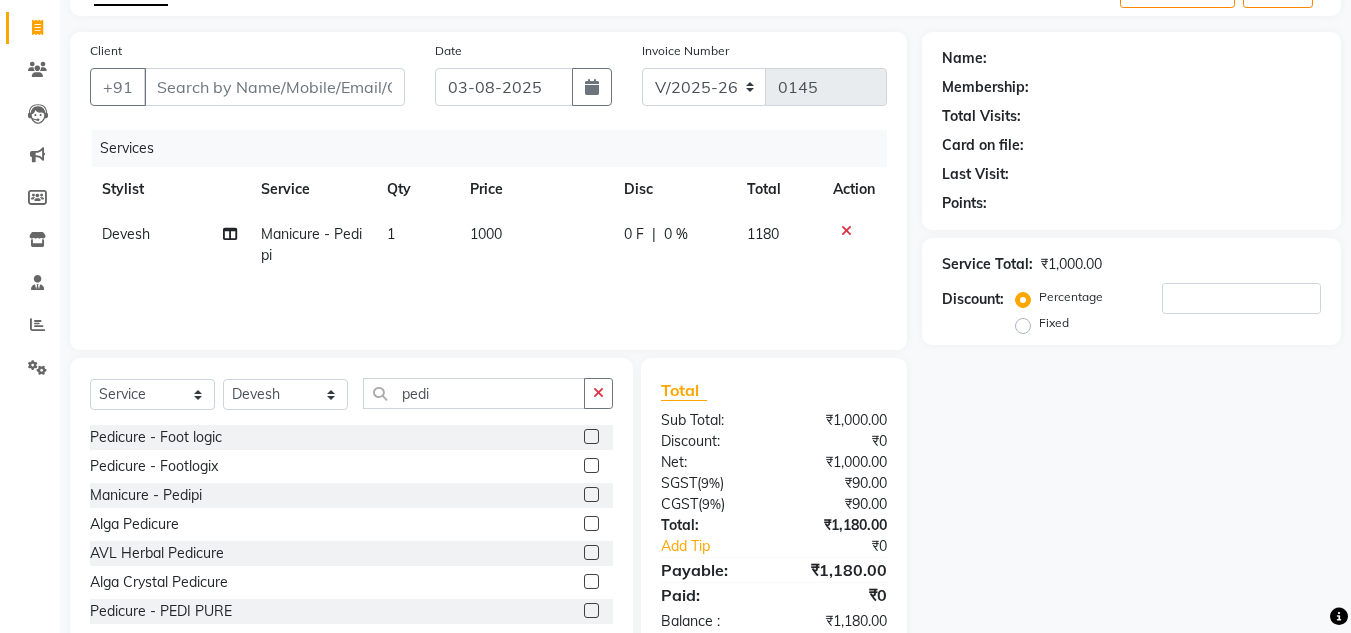 click on "1000" 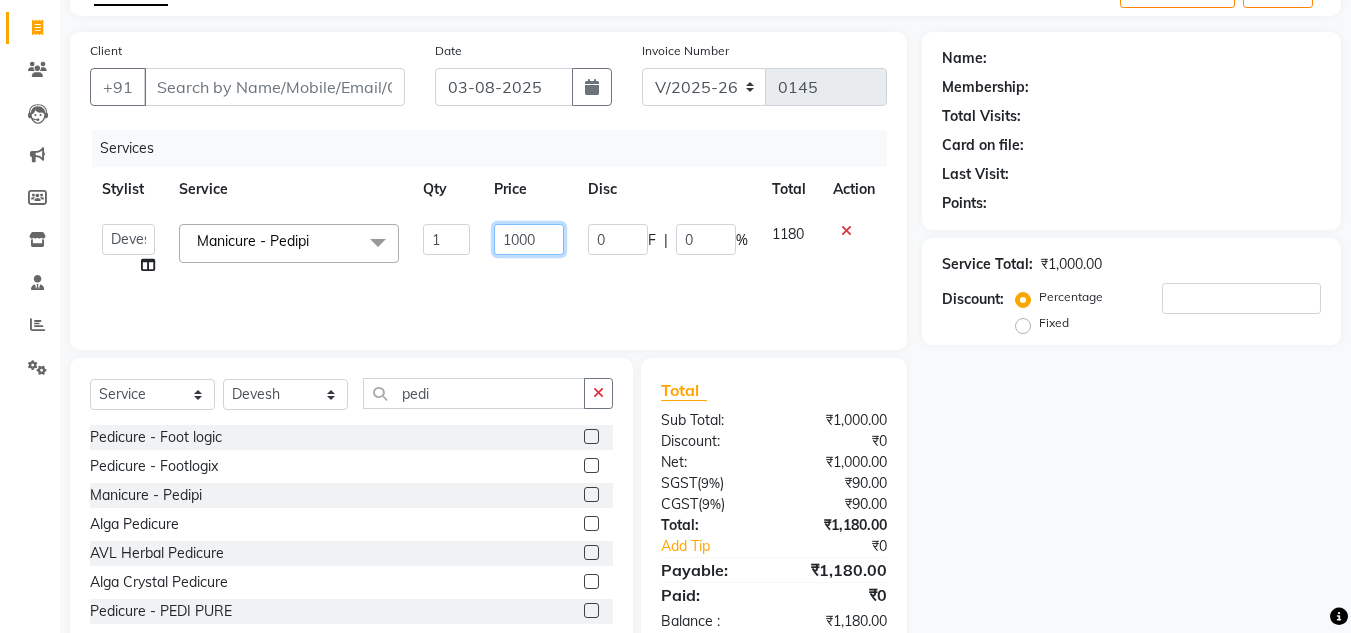 click on "1000" 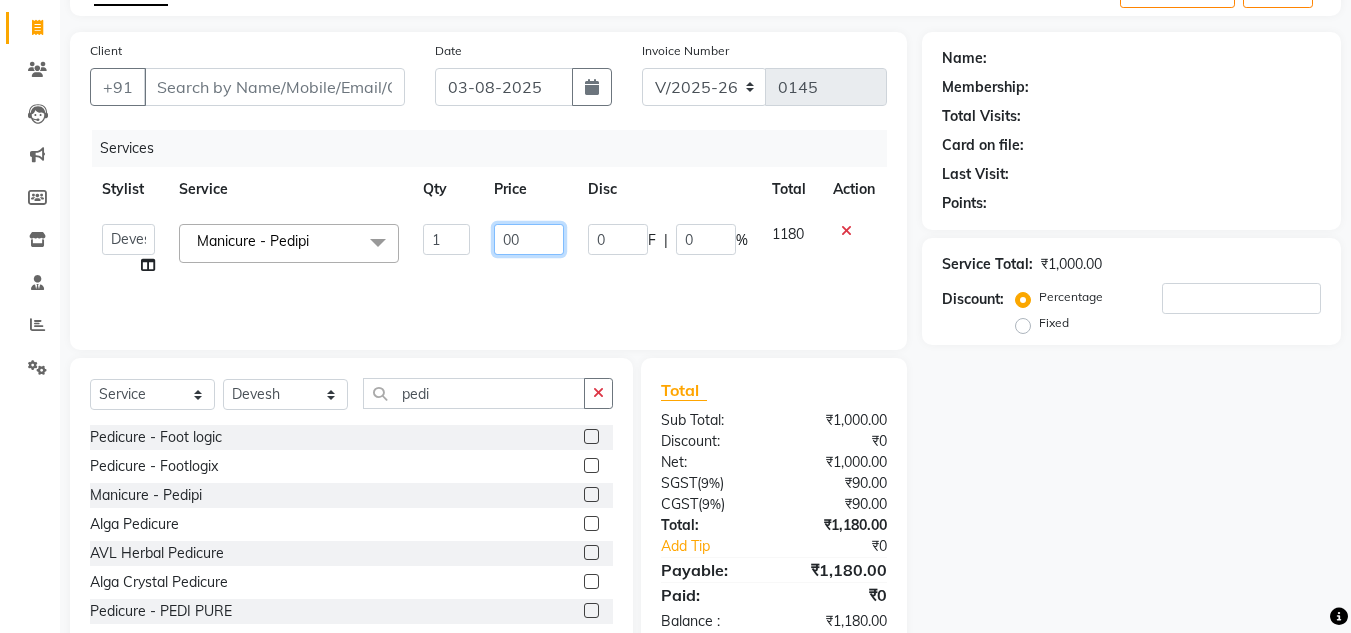 type on "700" 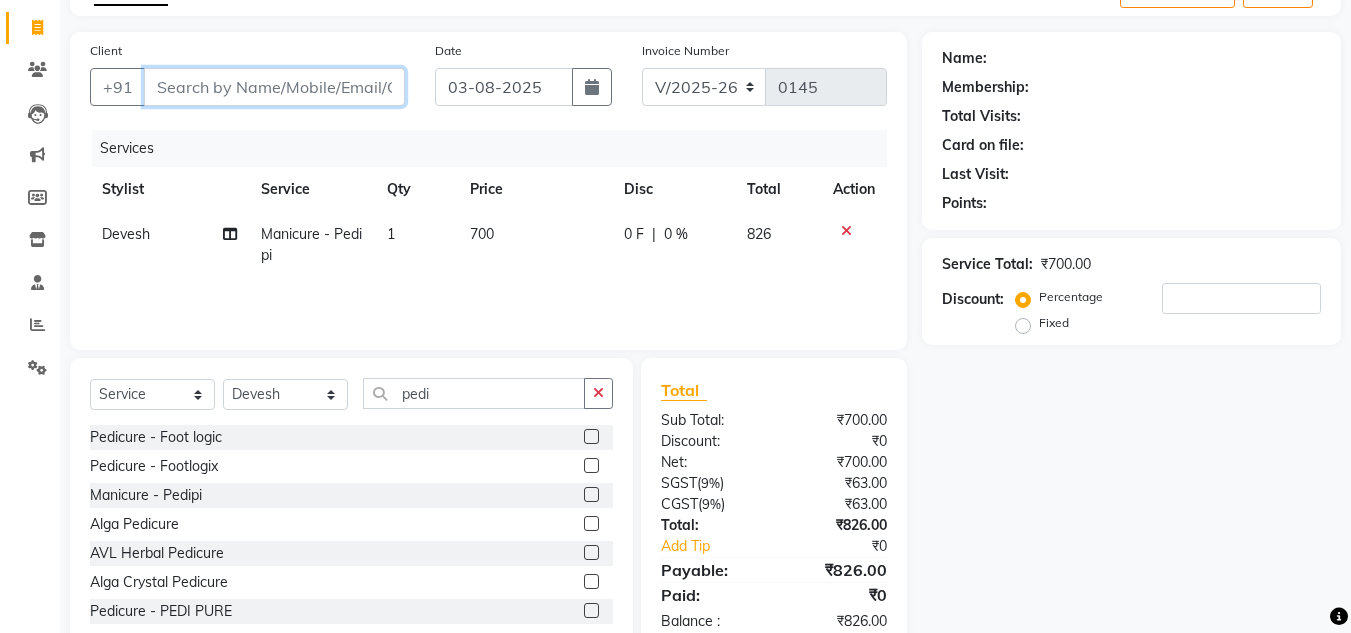 click on "Client" at bounding box center (274, 87) 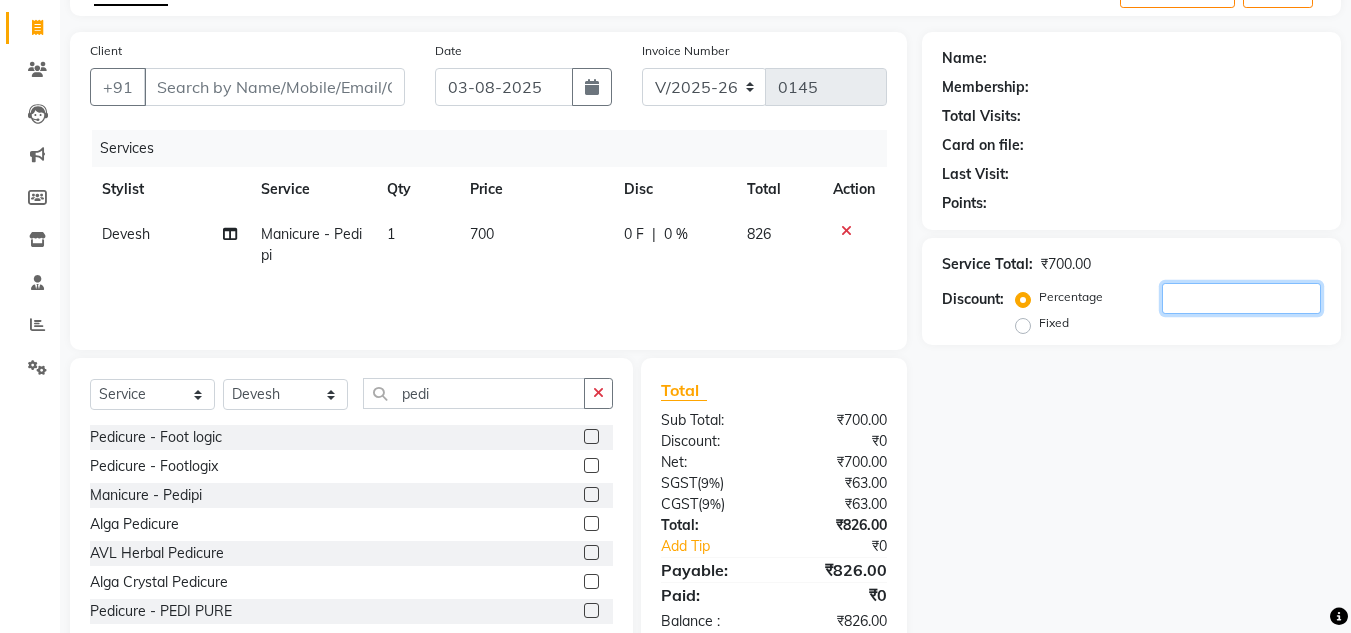 click 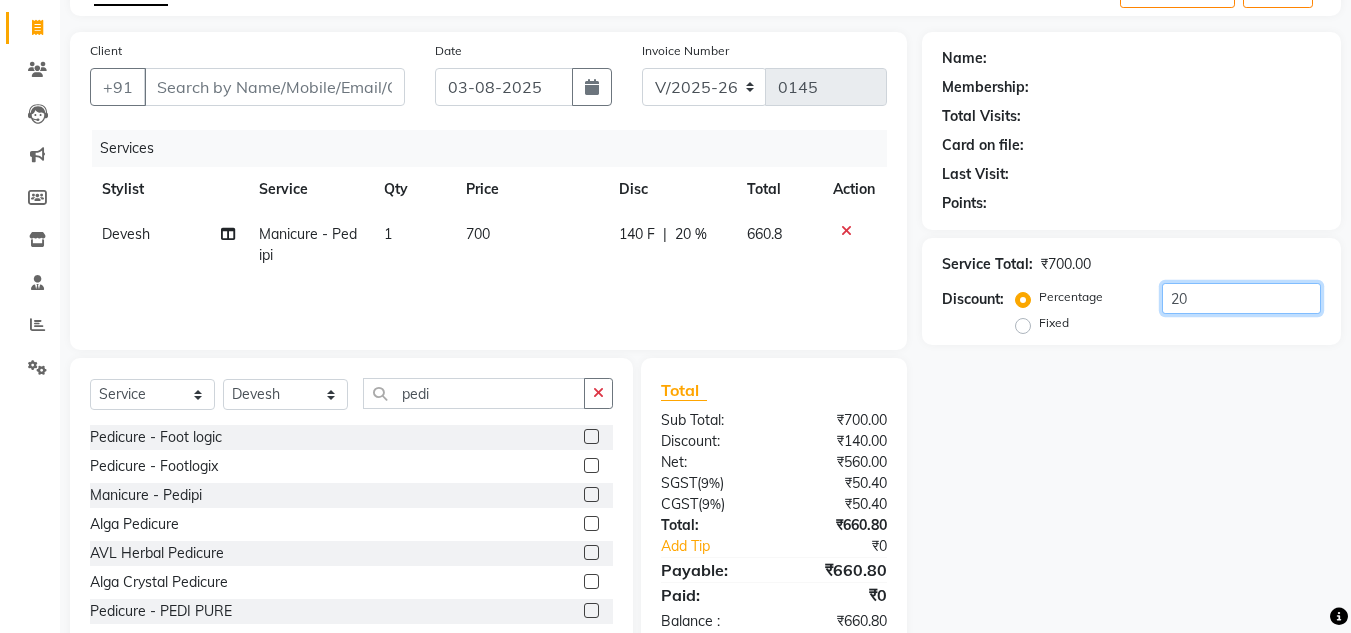 type on "20" 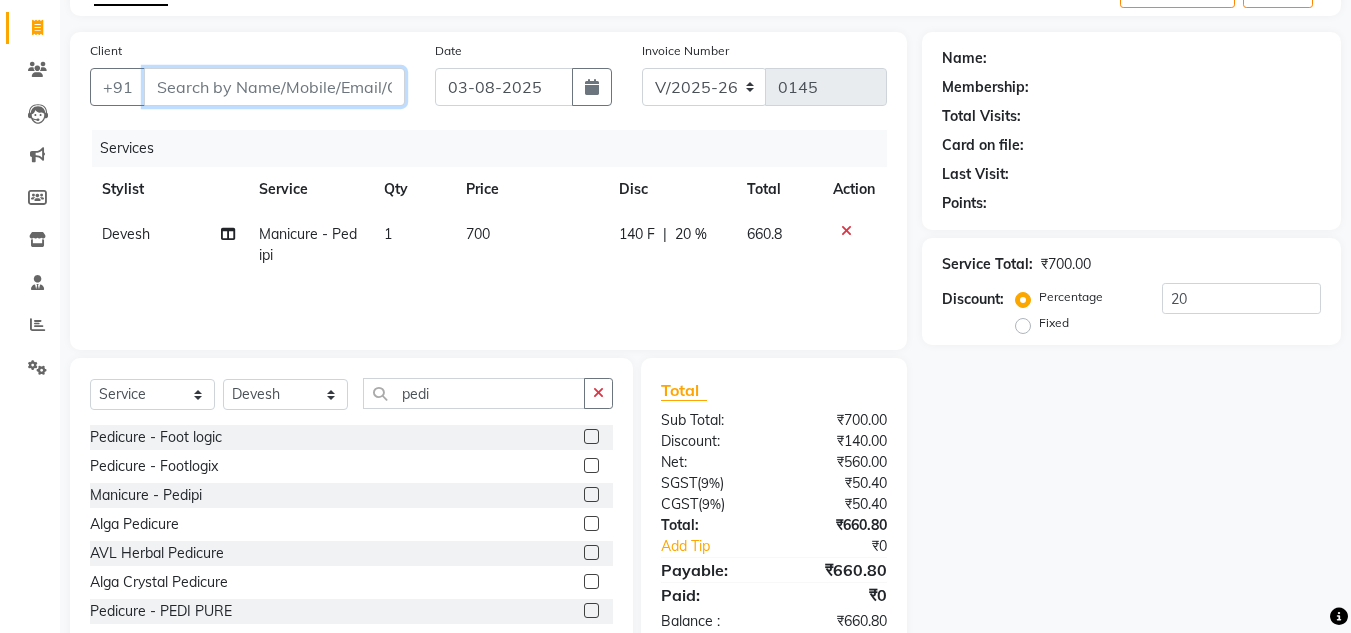 click on "Client" at bounding box center (274, 87) 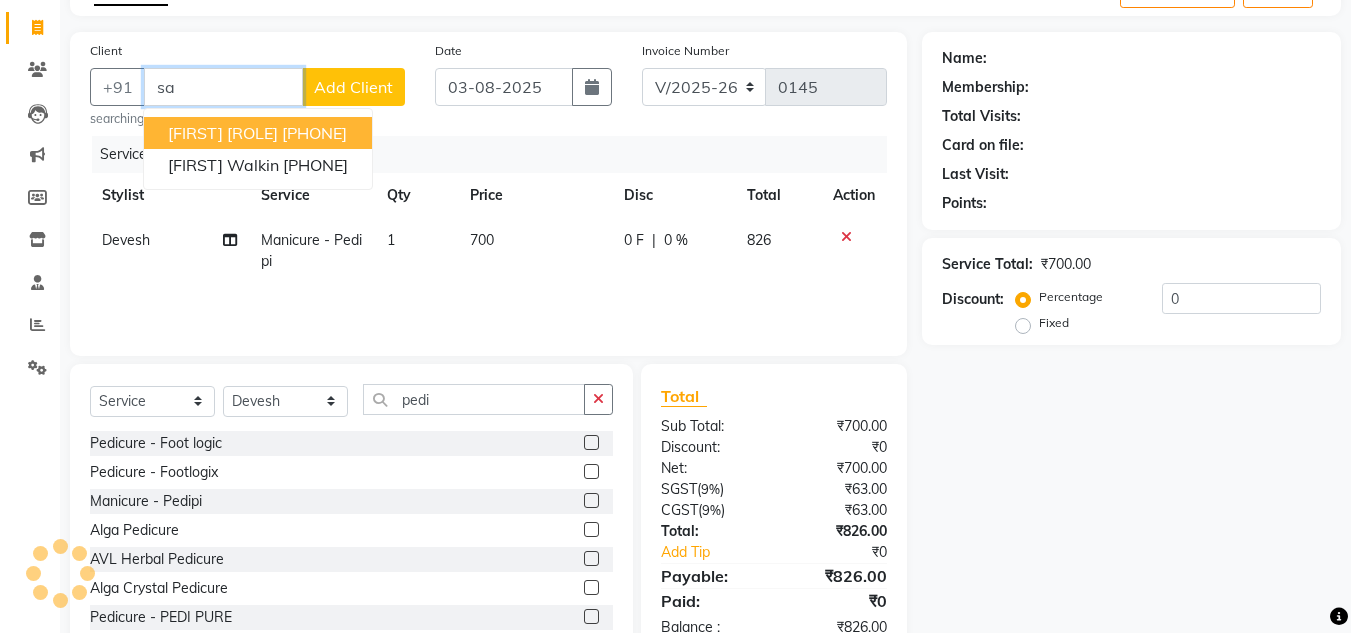type on "s" 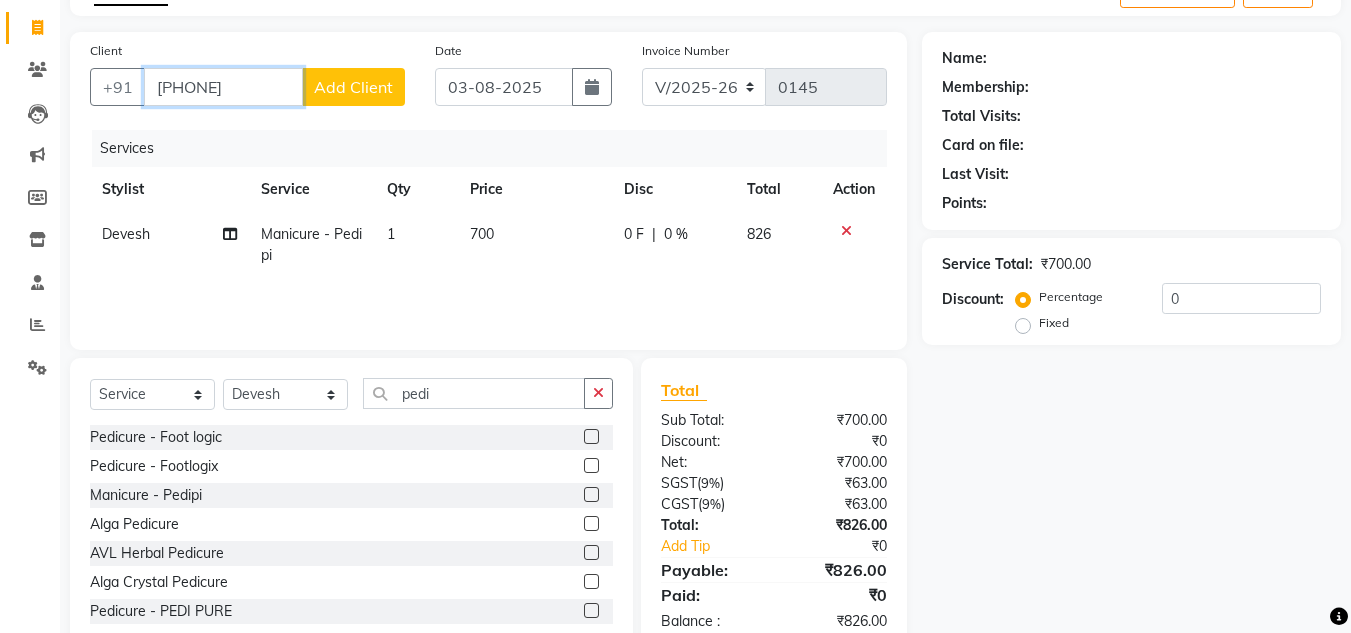 type on "9650639932" 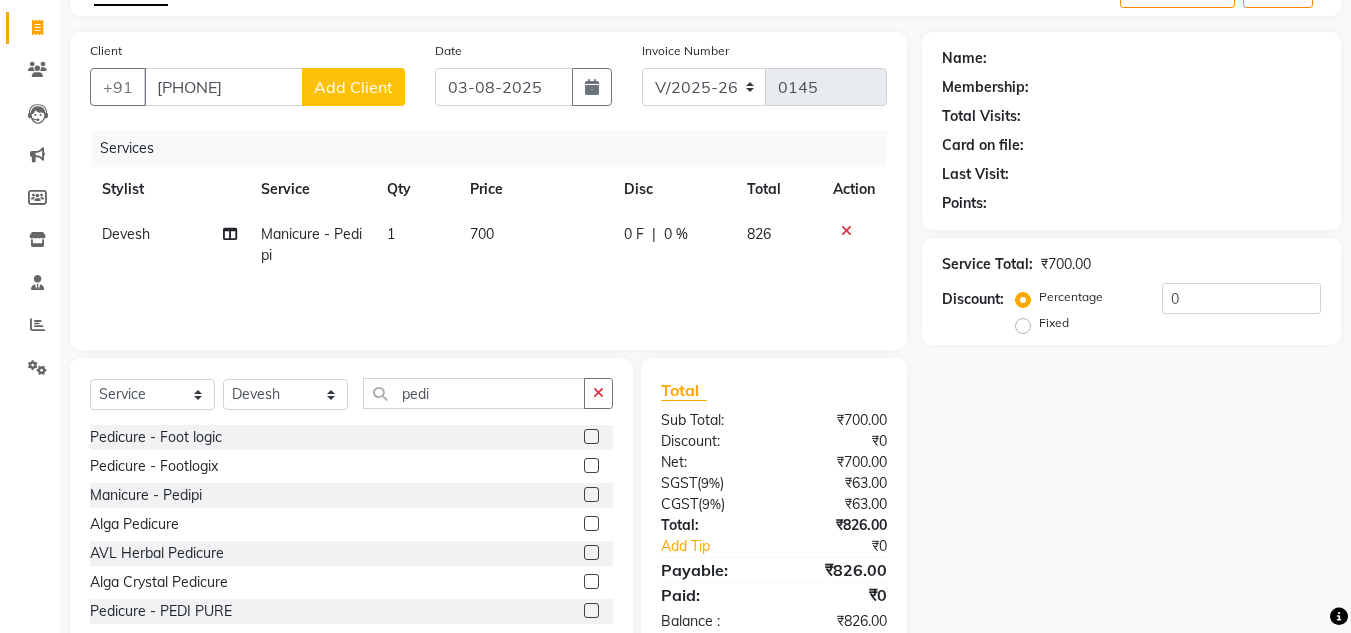 click on "Add Client" 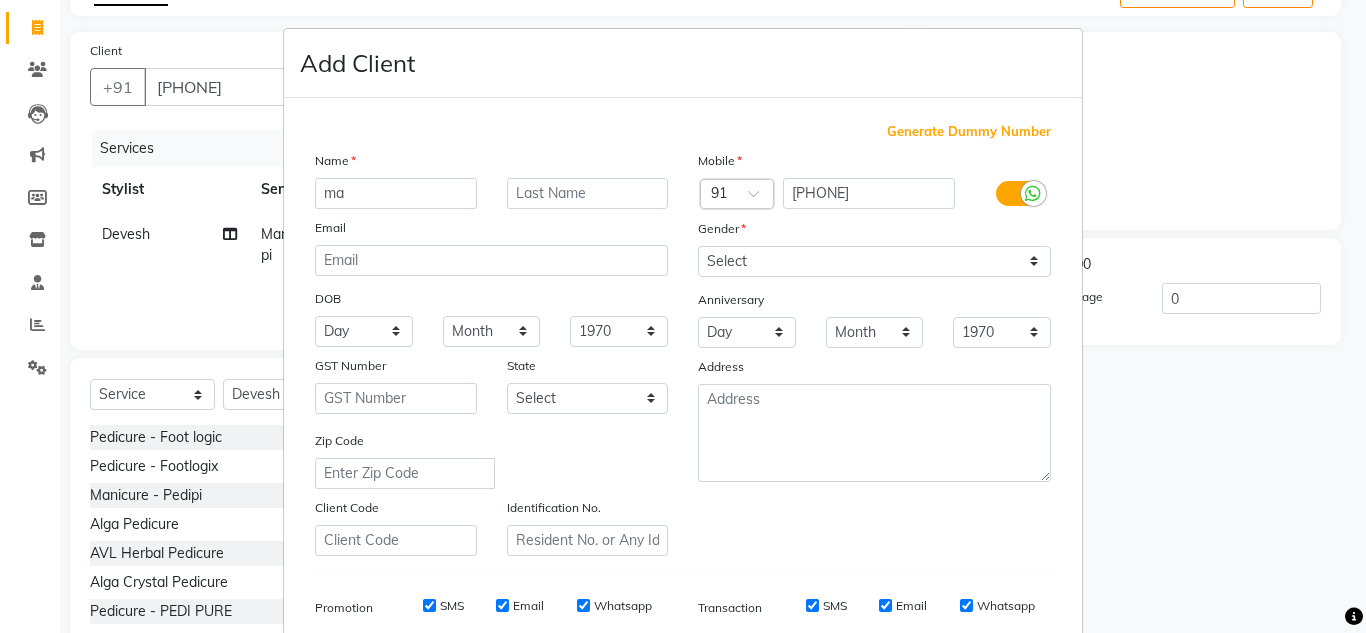 type on "m" 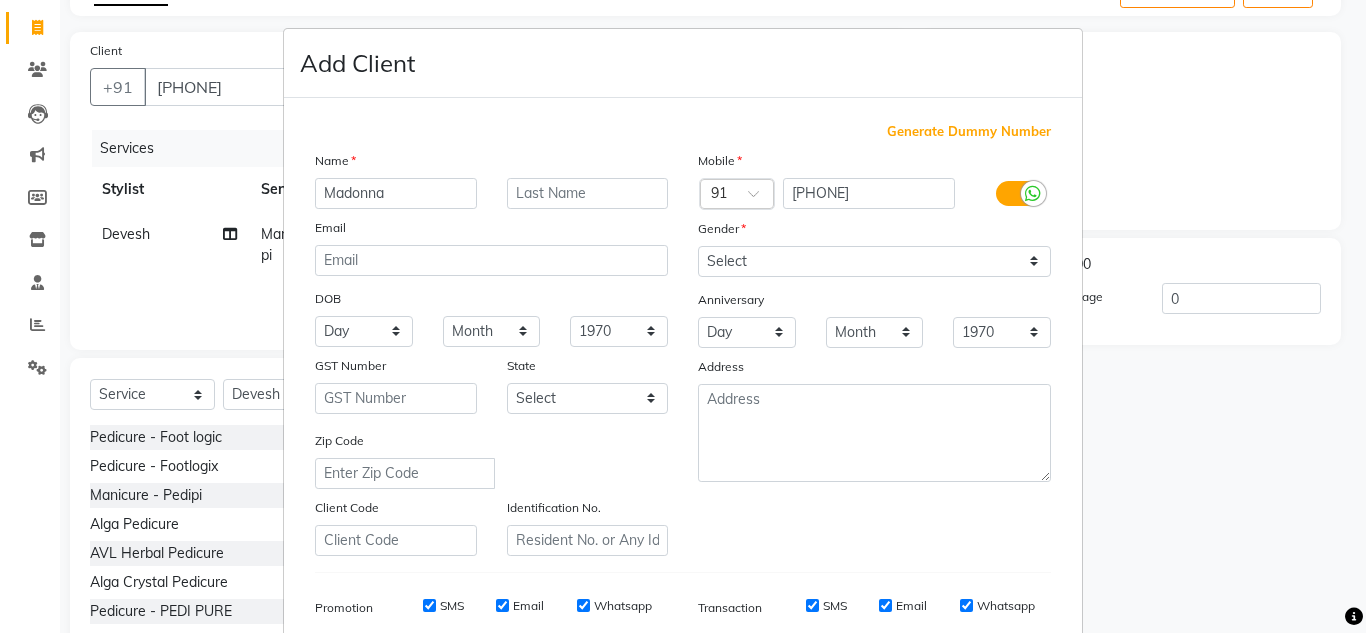 type on "Madonna" 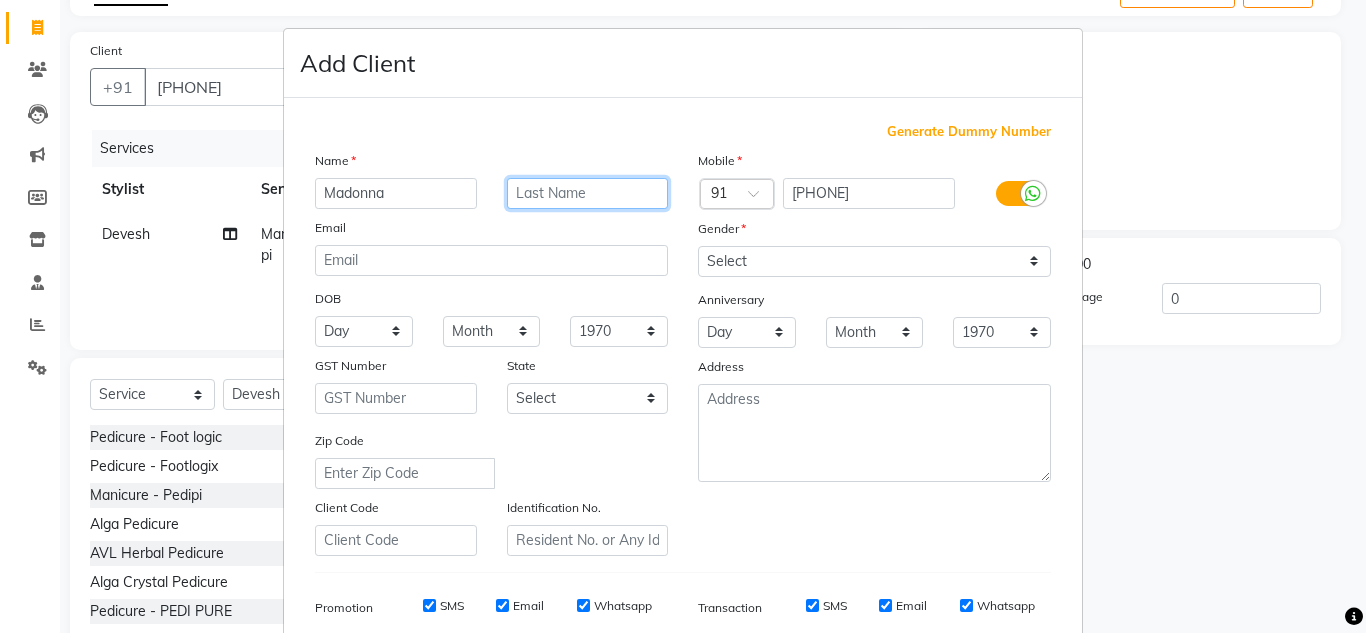 click at bounding box center (588, 193) 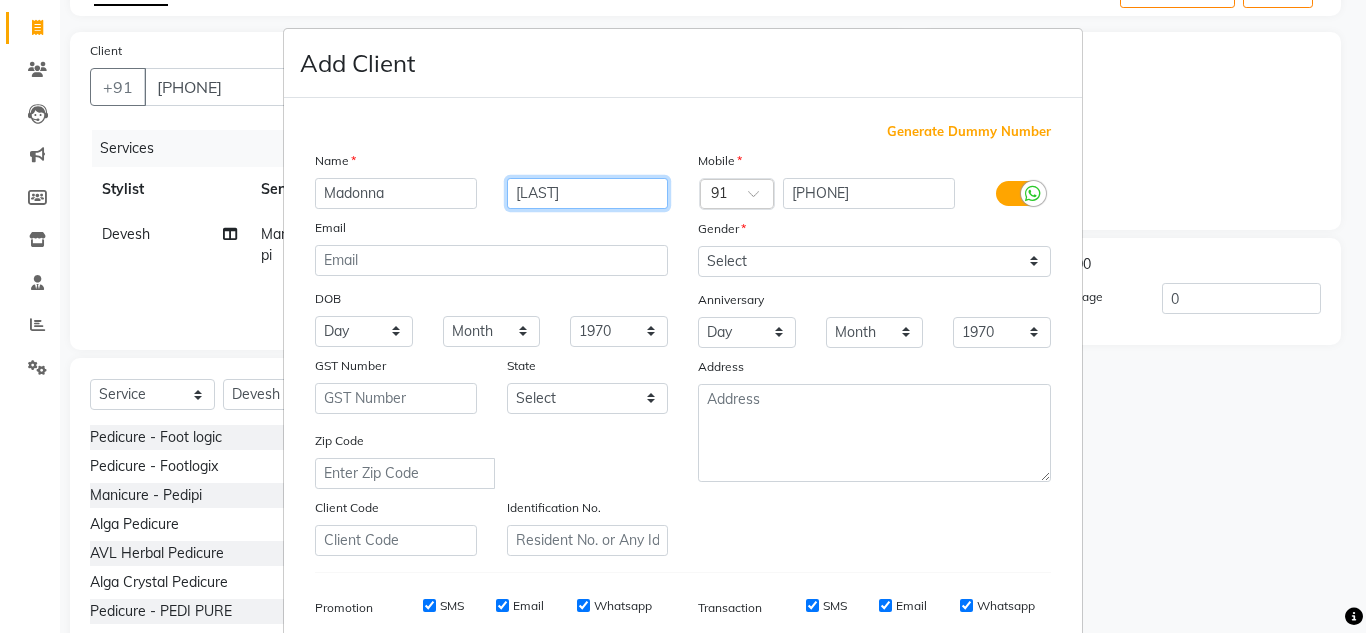 type on "Shivalik" 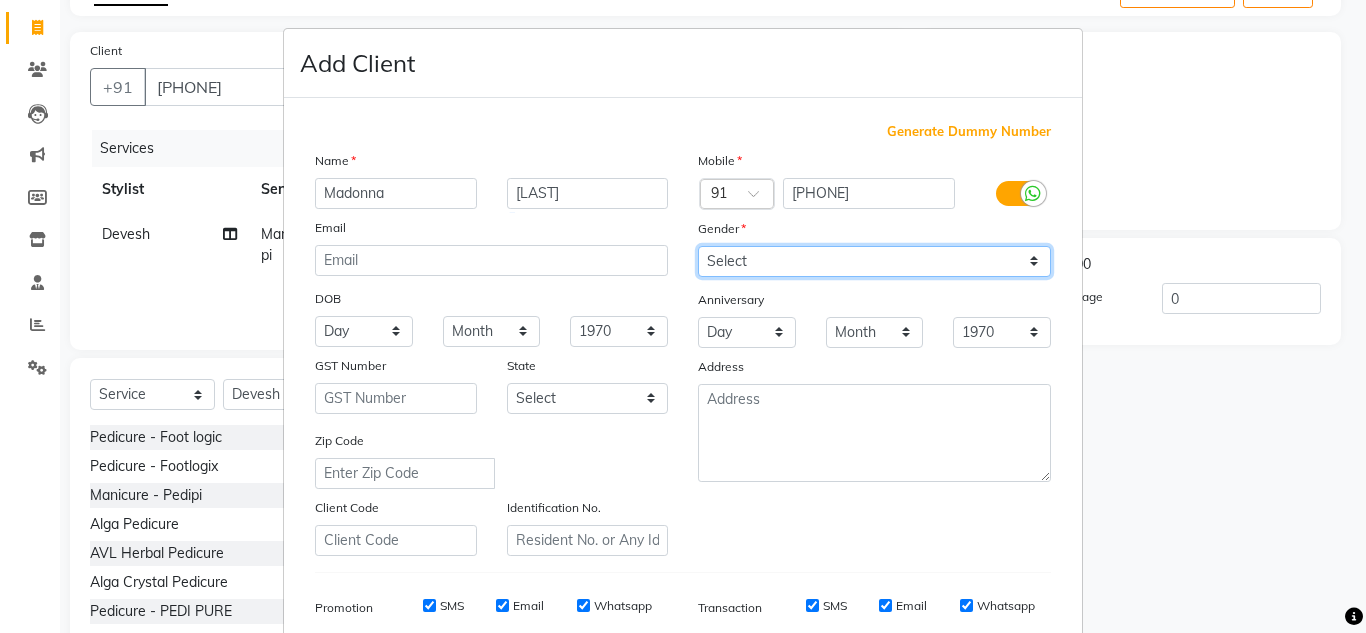 click on "Select Male Female Other Prefer Not To Say" at bounding box center [874, 261] 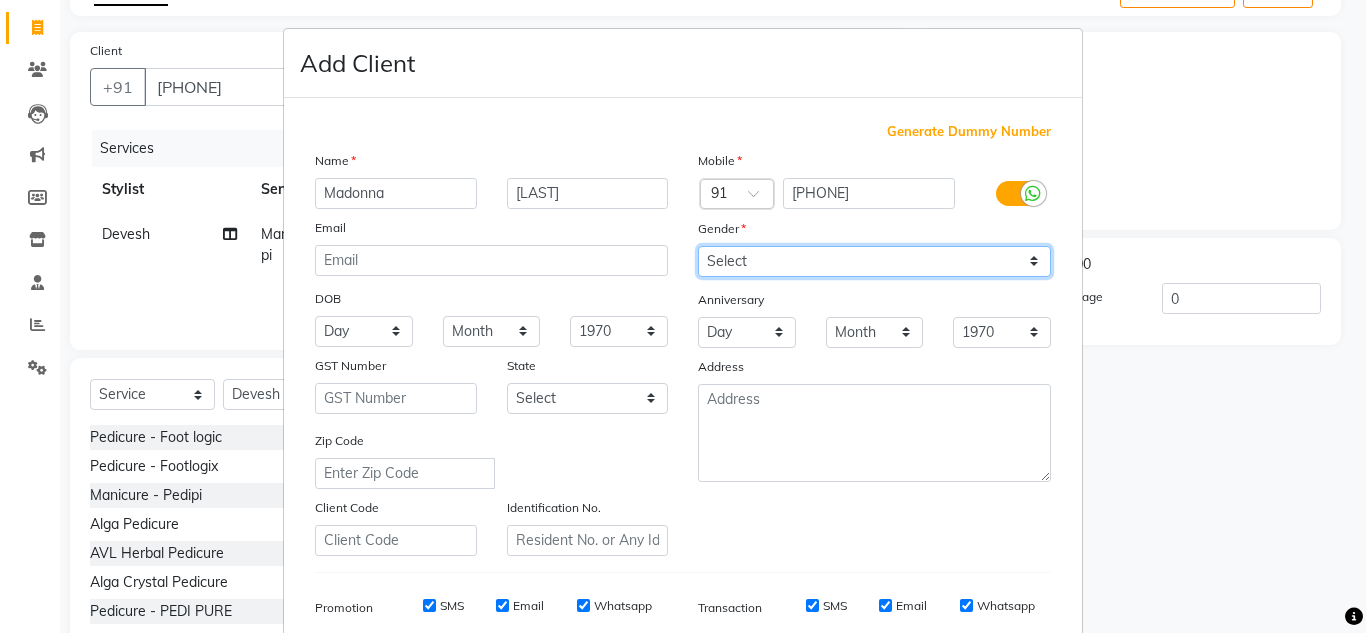 select on "male" 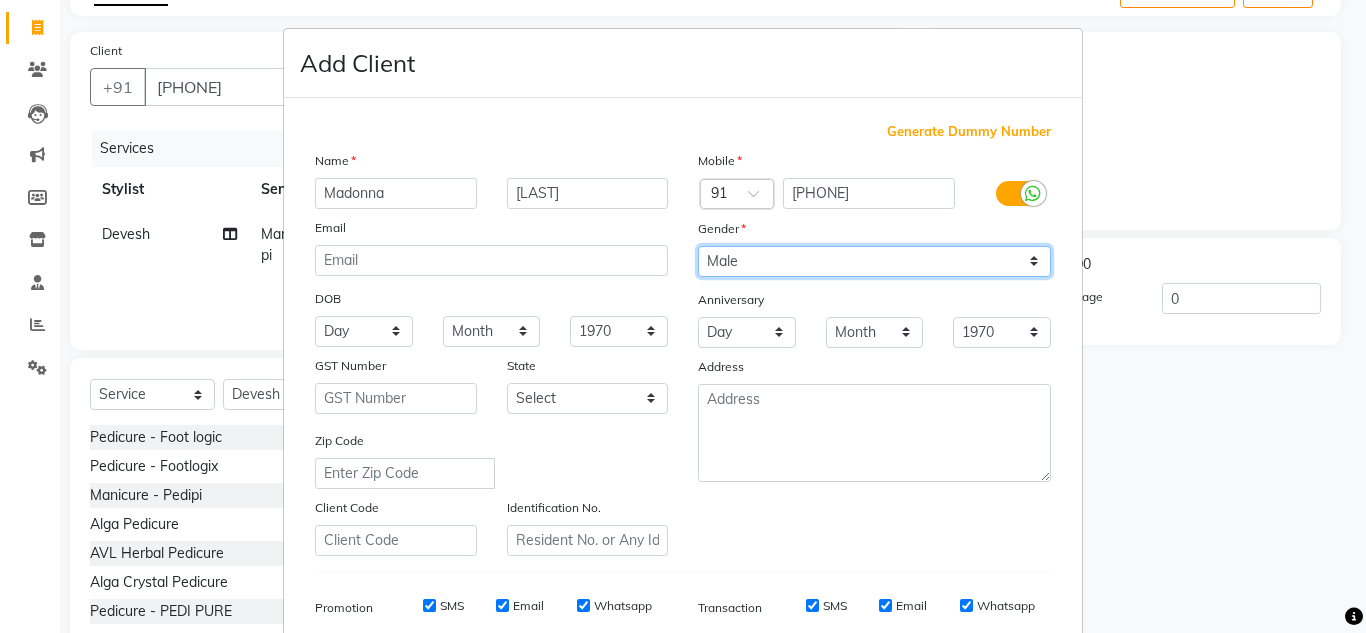 click on "Select Male Female Other Prefer Not To Say" at bounding box center (874, 261) 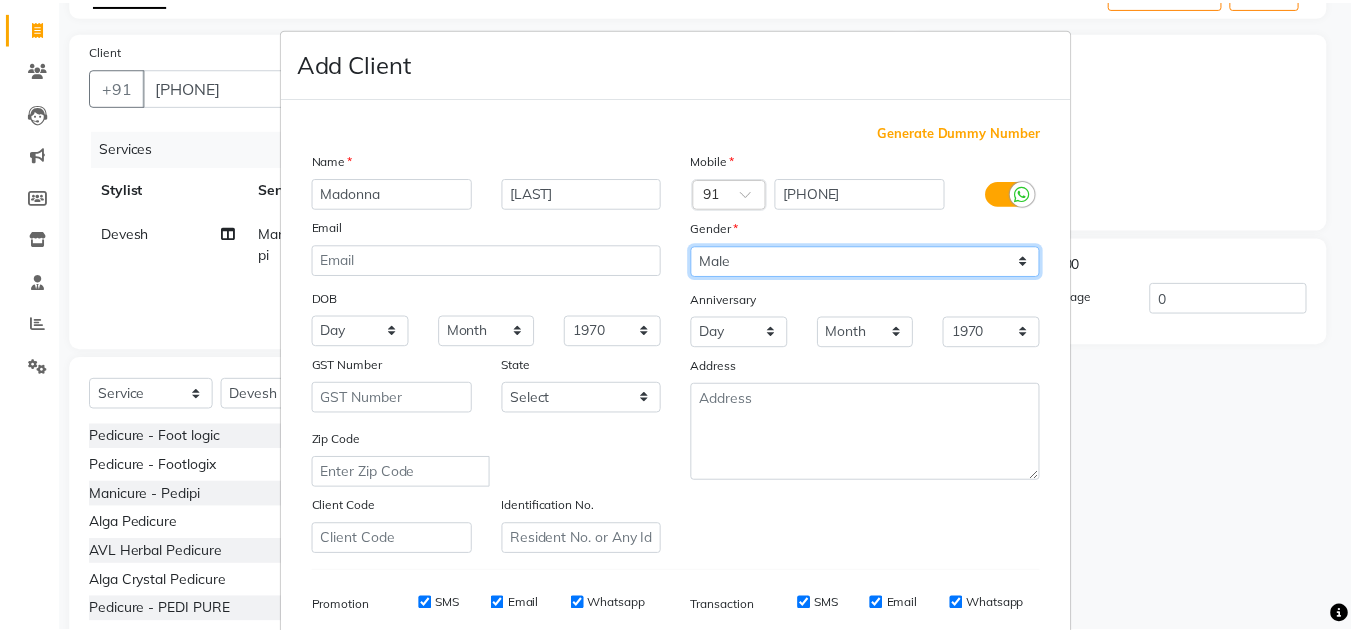 scroll, scrollTop: 290, scrollLeft: 0, axis: vertical 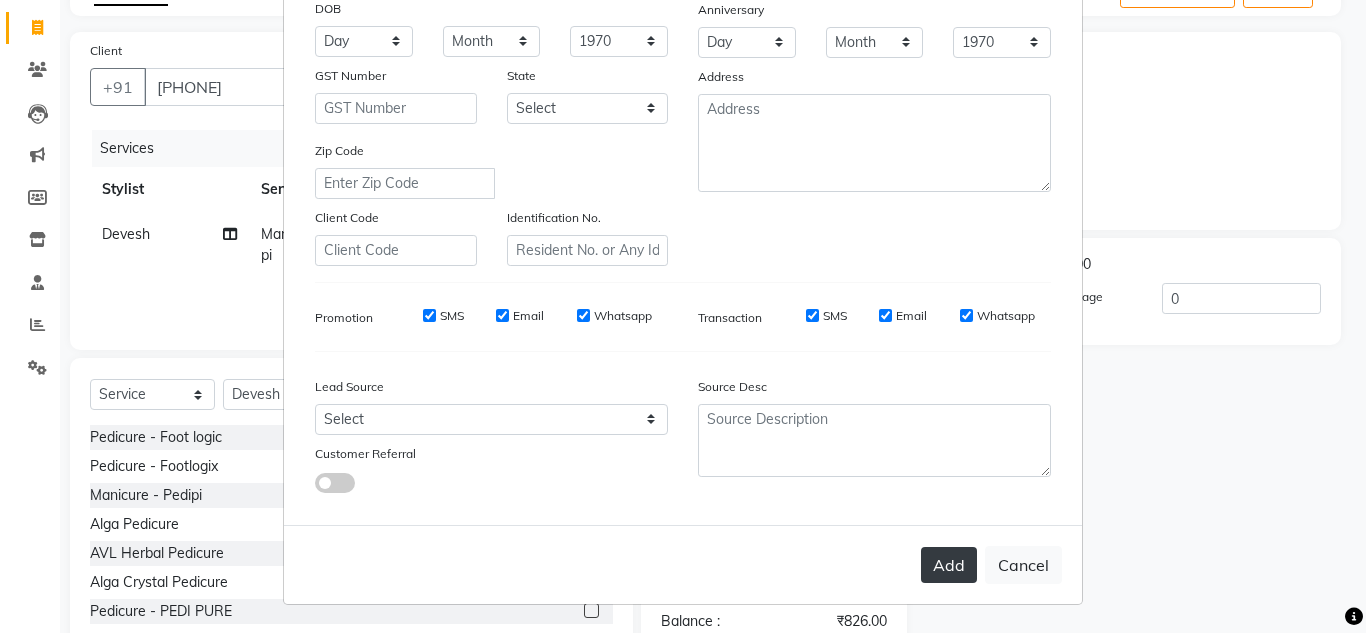 click on "Add" at bounding box center (949, 565) 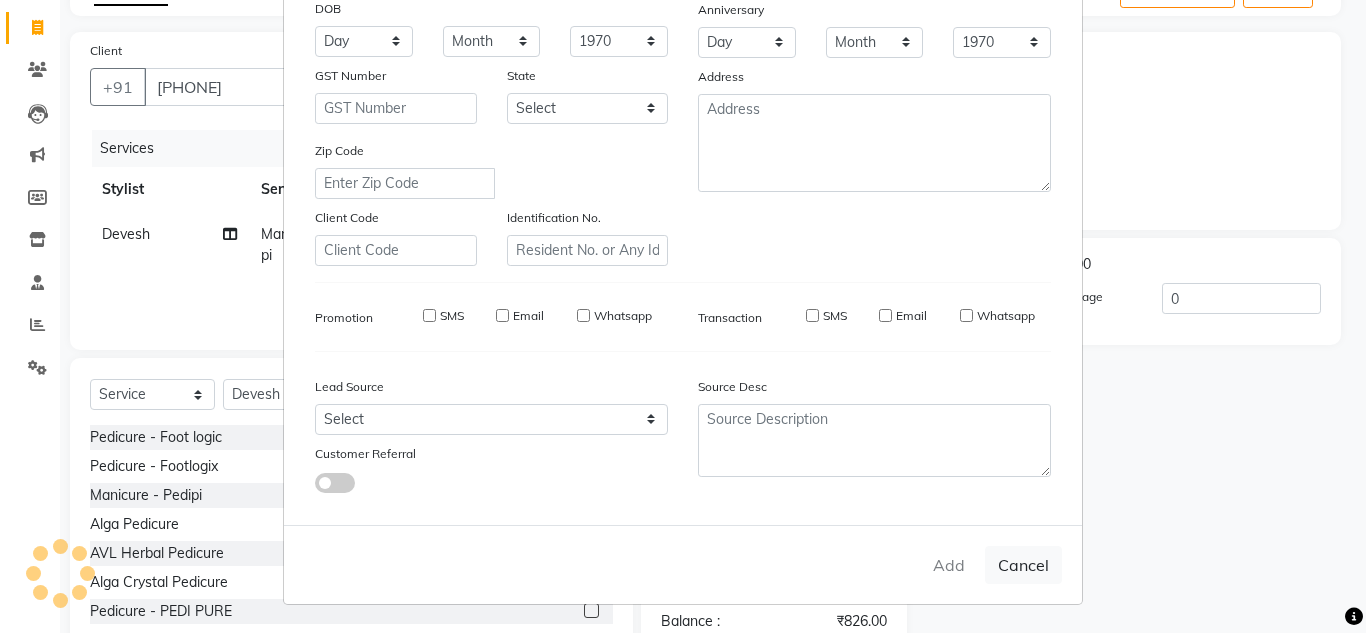 type 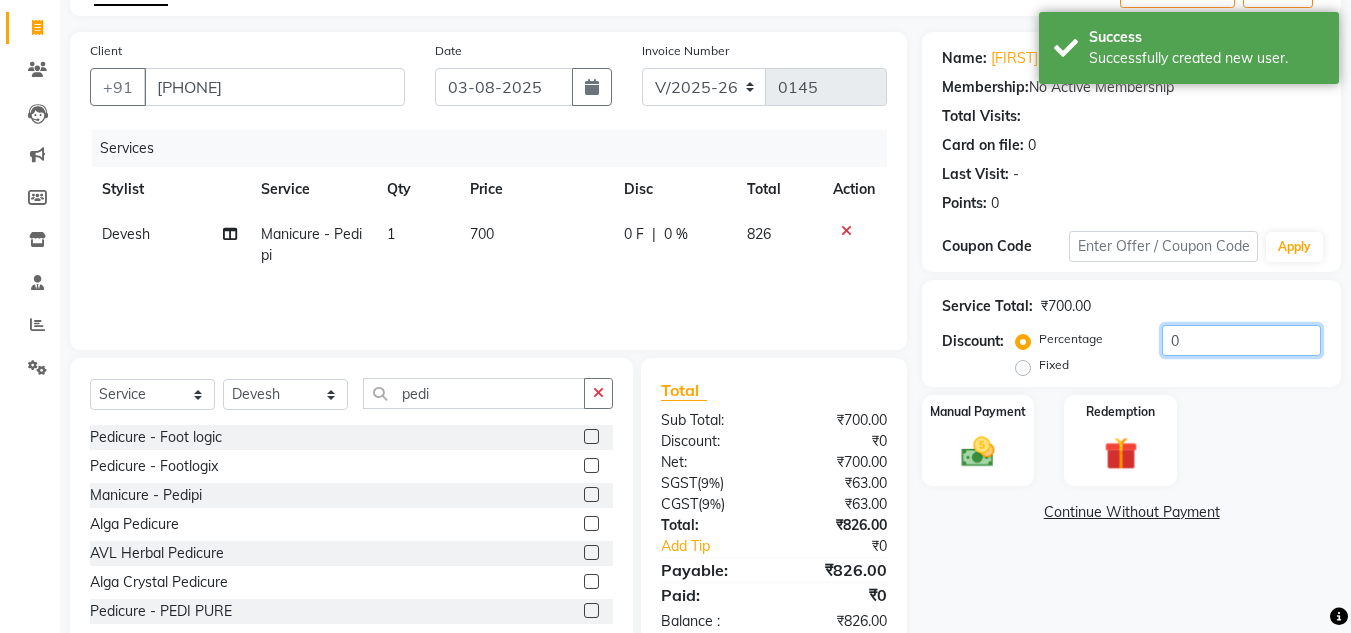 click on "0" 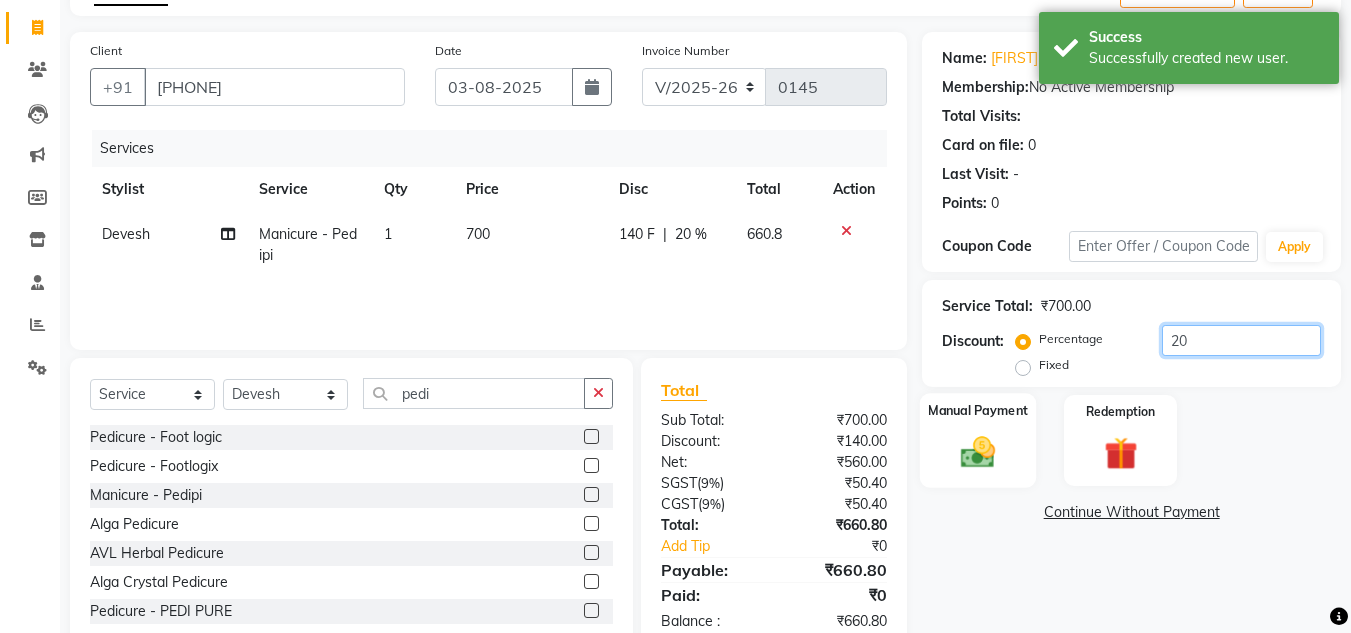 type on "20" 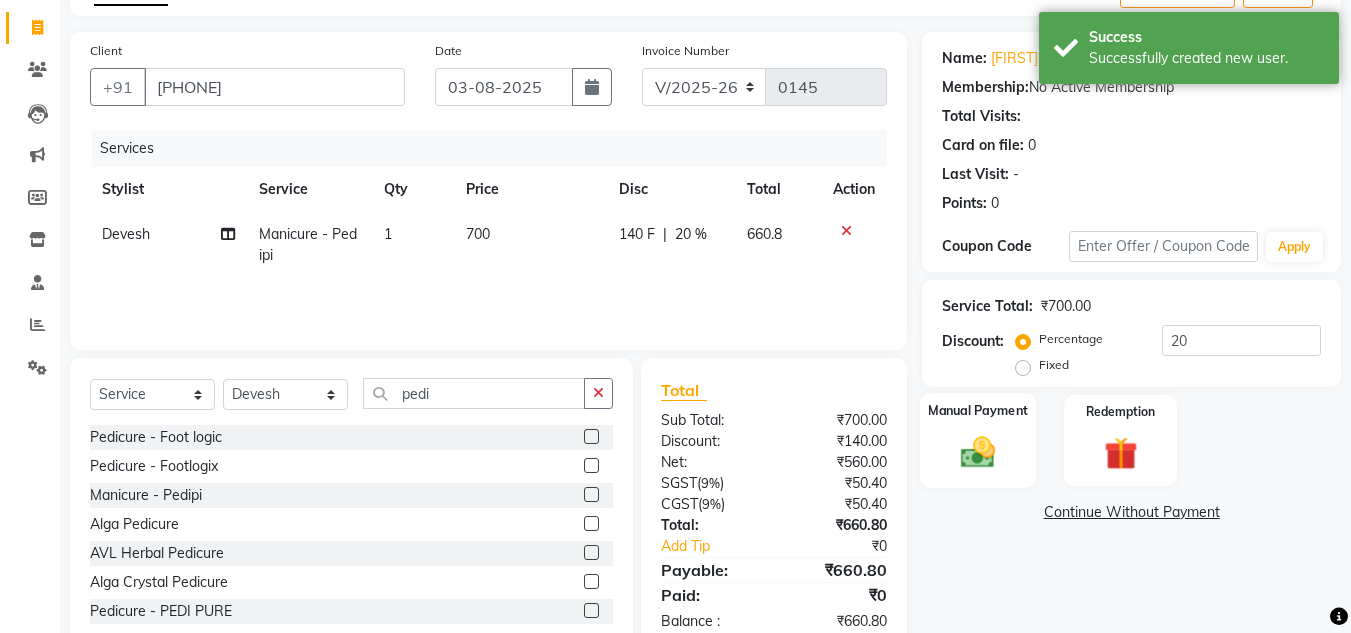 click 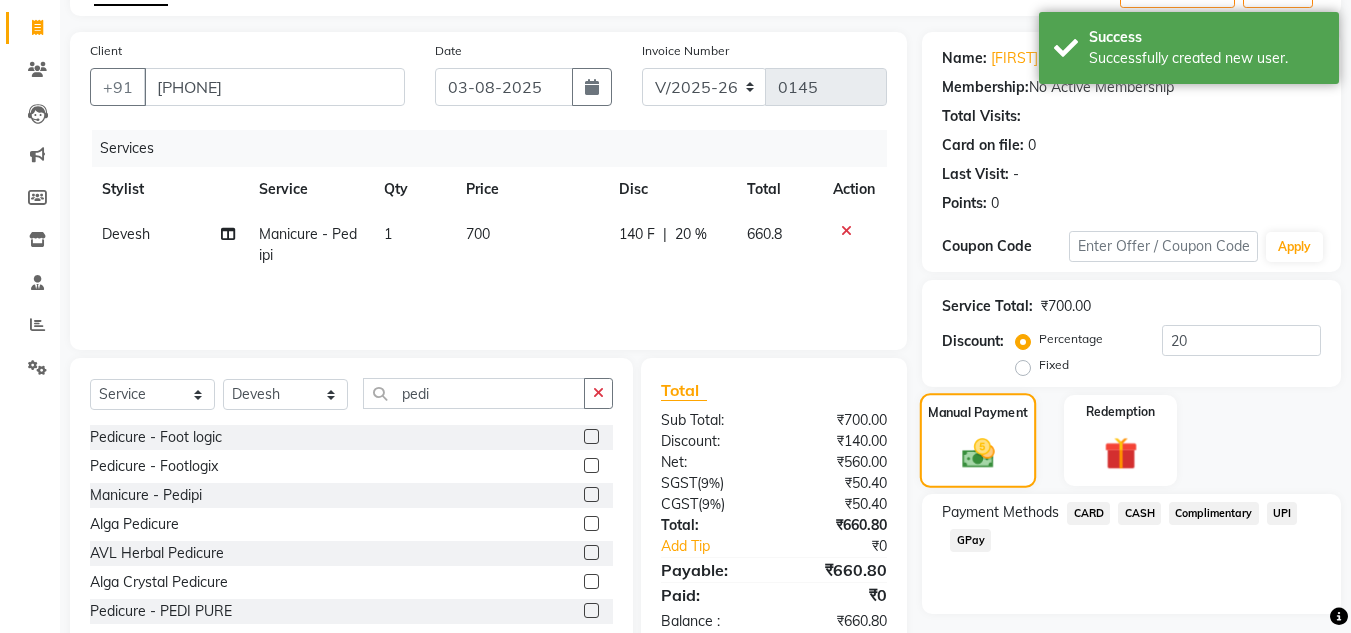 scroll, scrollTop: 170, scrollLeft: 0, axis: vertical 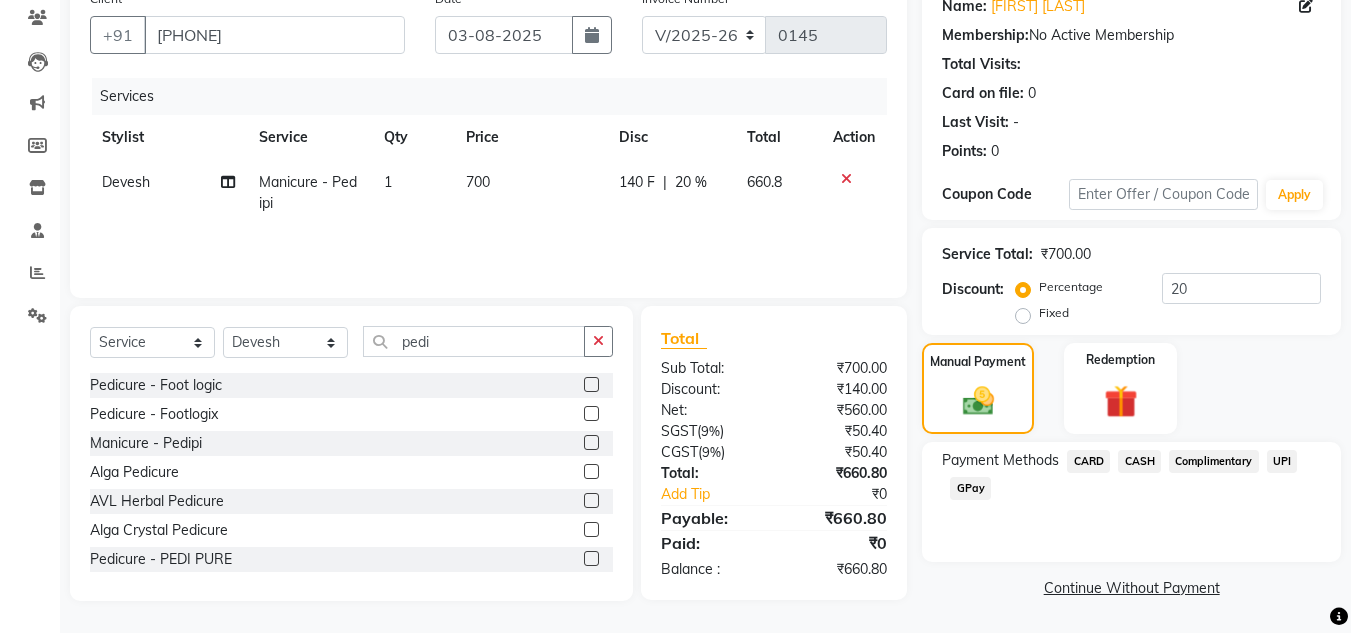 click on "UPI" 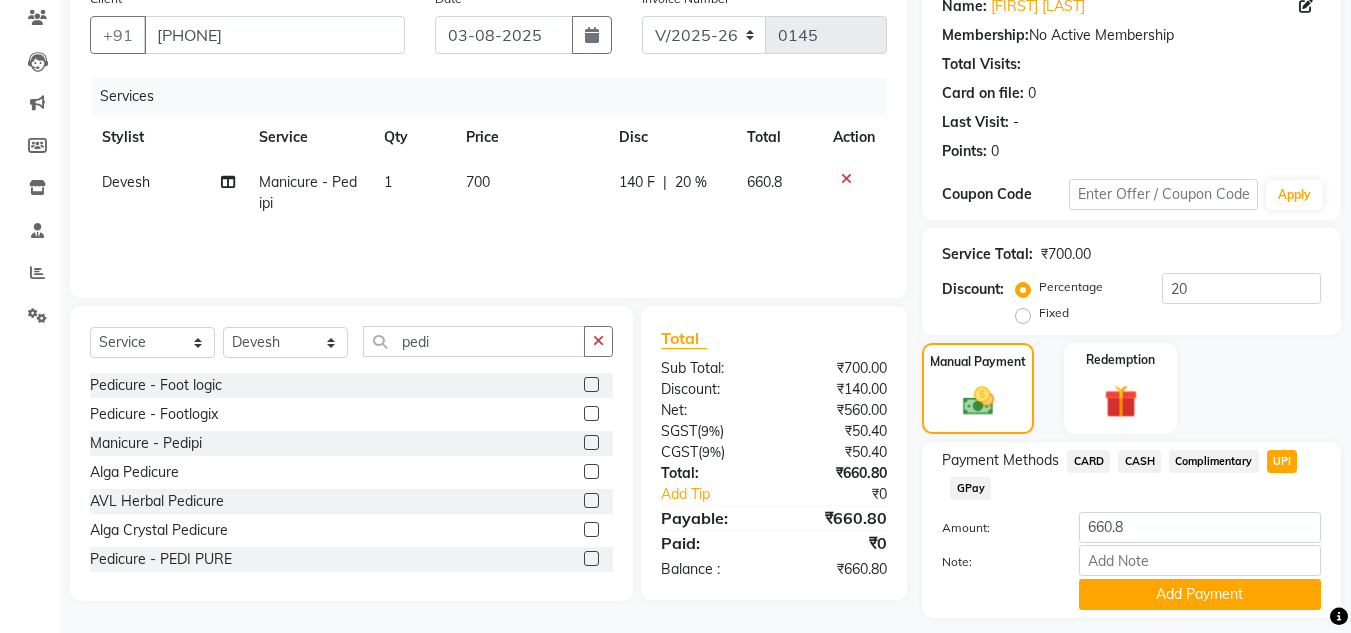 scroll, scrollTop: 226, scrollLeft: 0, axis: vertical 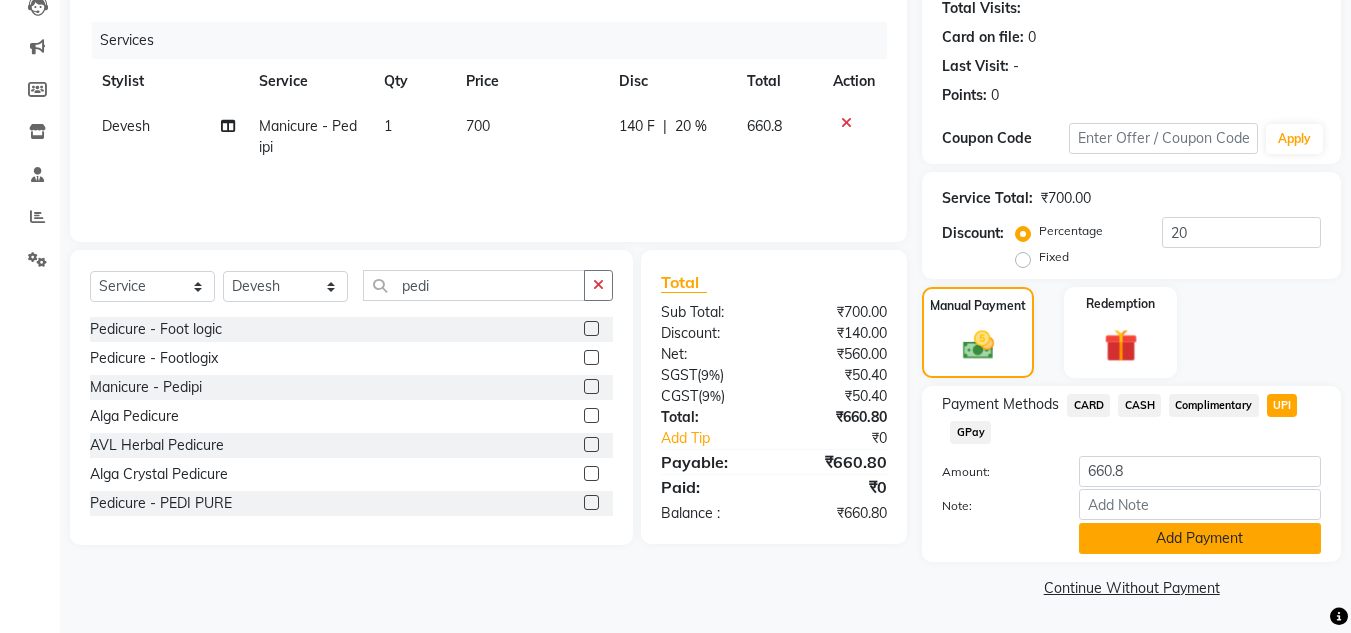 click on "Add Payment" 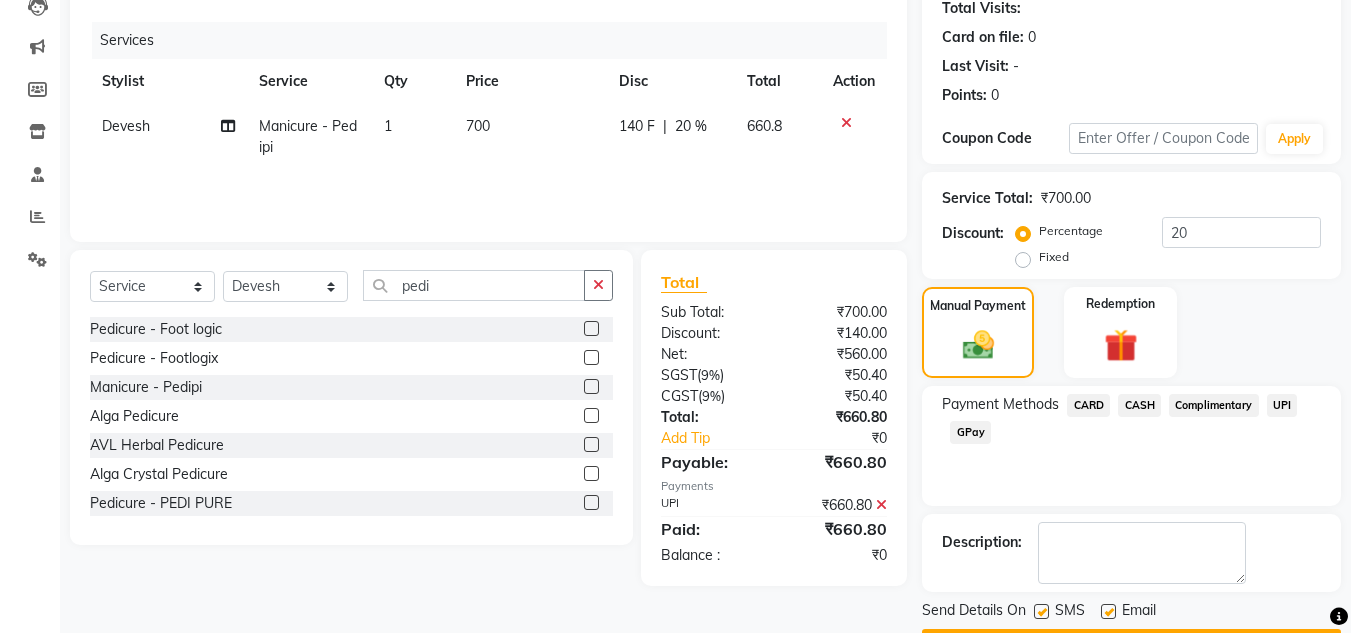 scroll, scrollTop: 283, scrollLeft: 0, axis: vertical 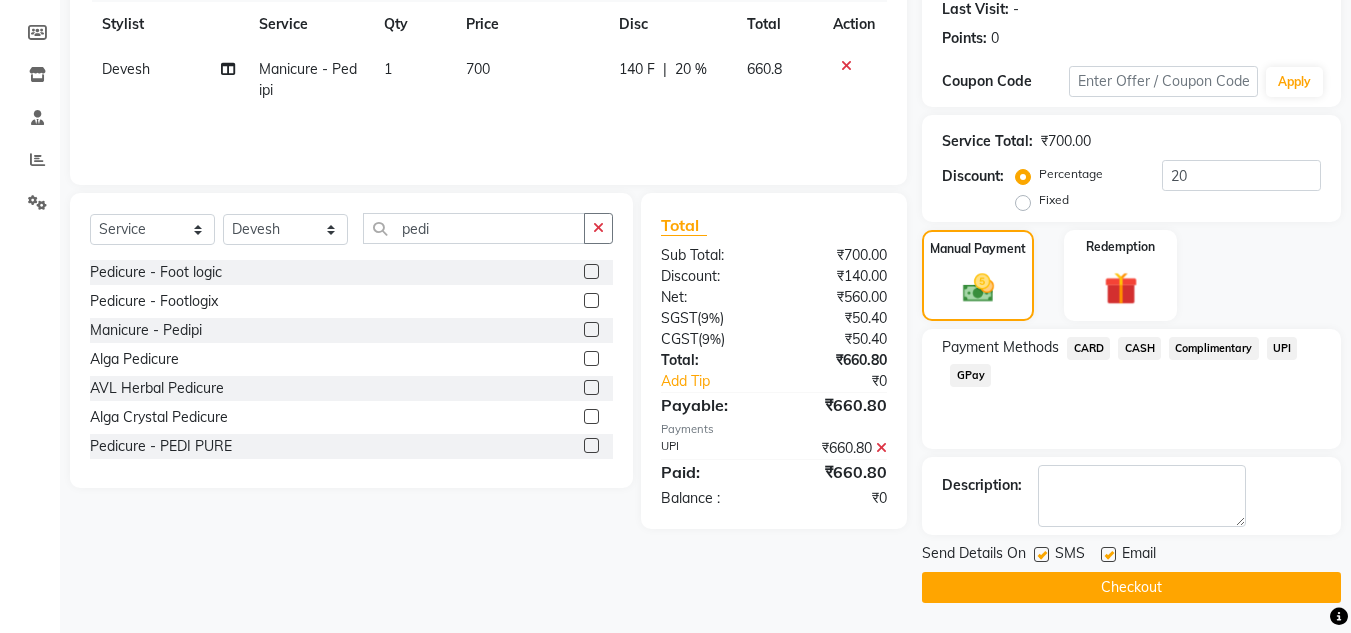 click on "Checkout" 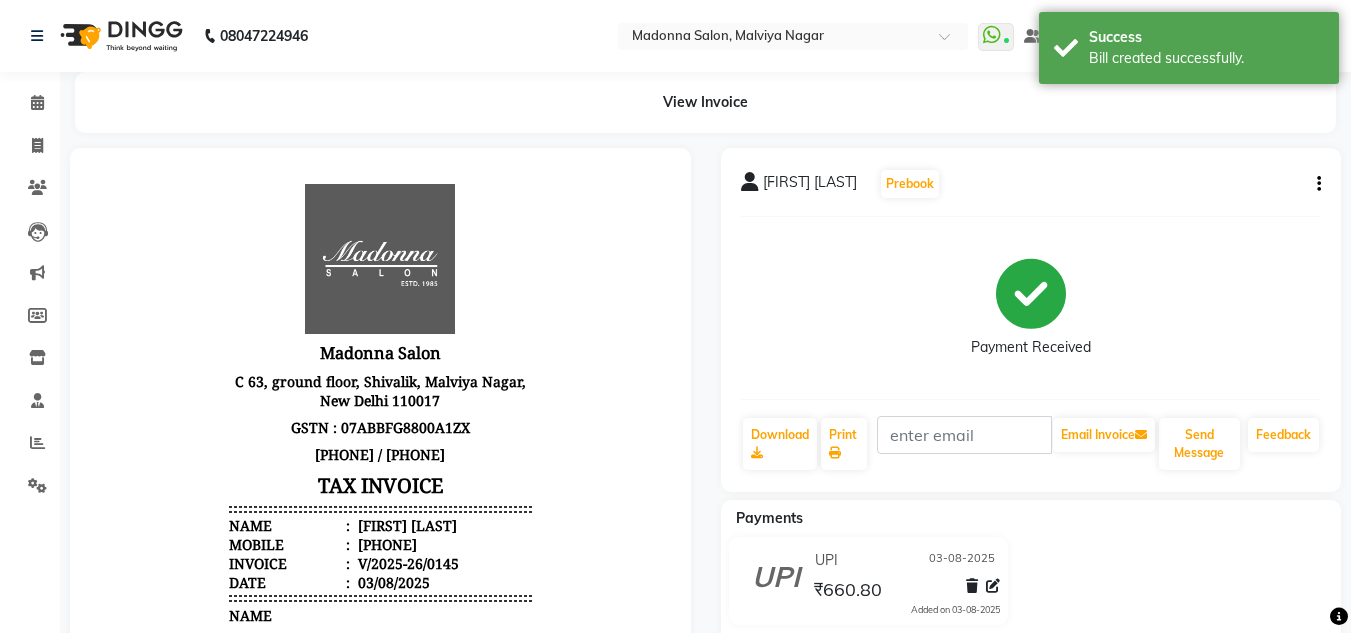 scroll, scrollTop: 0, scrollLeft: 0, axis: both 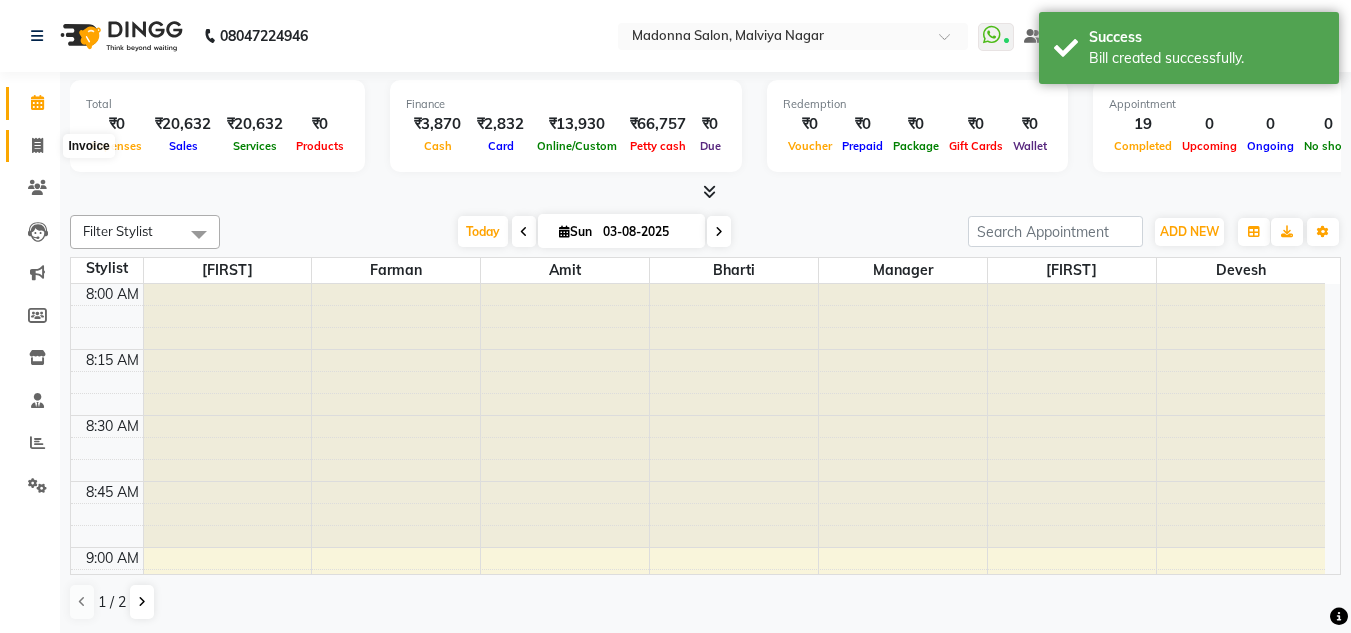 click 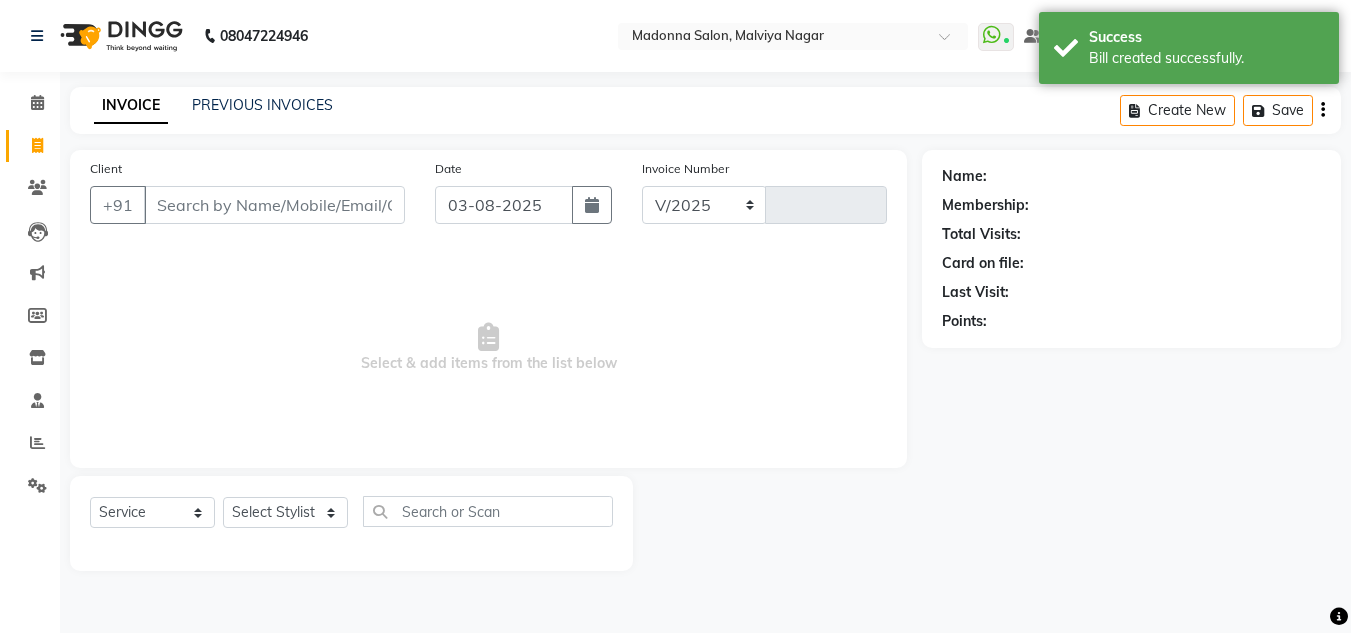 select on "8641" 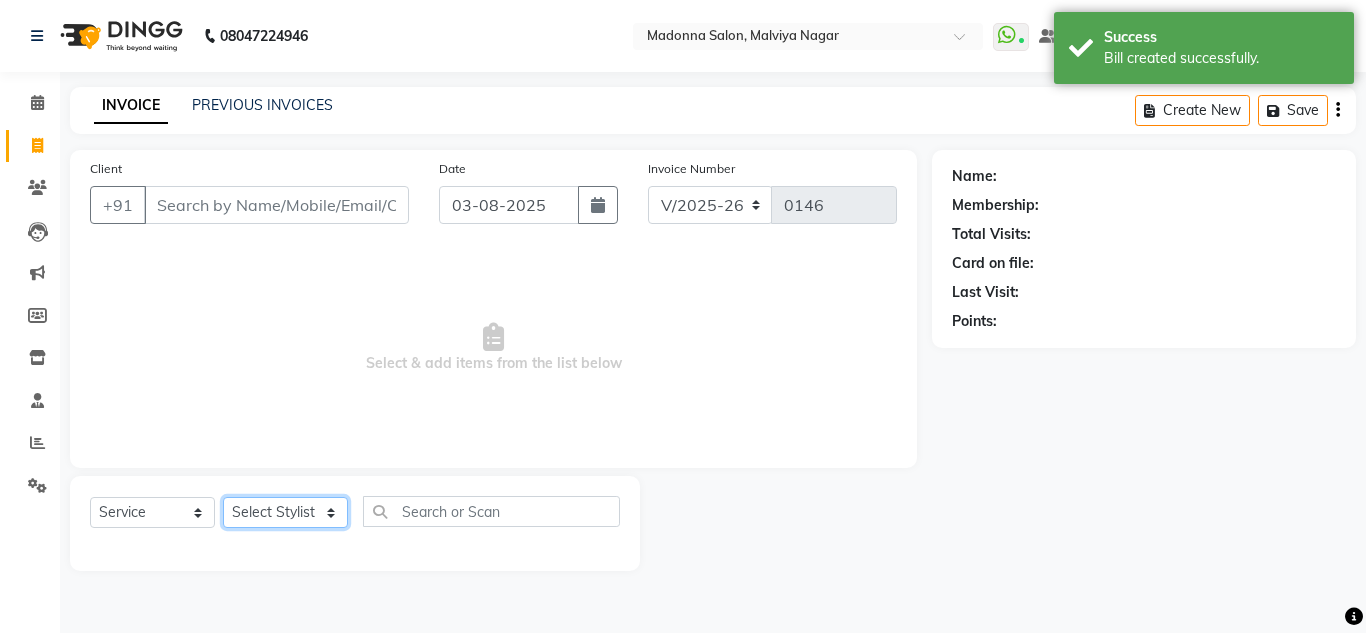 click on "Select Stylist Amit Bharti Devesh Farman Harsh  Jaikesh Manager Manoj Nitin Nails owner id Poonam Rihan" 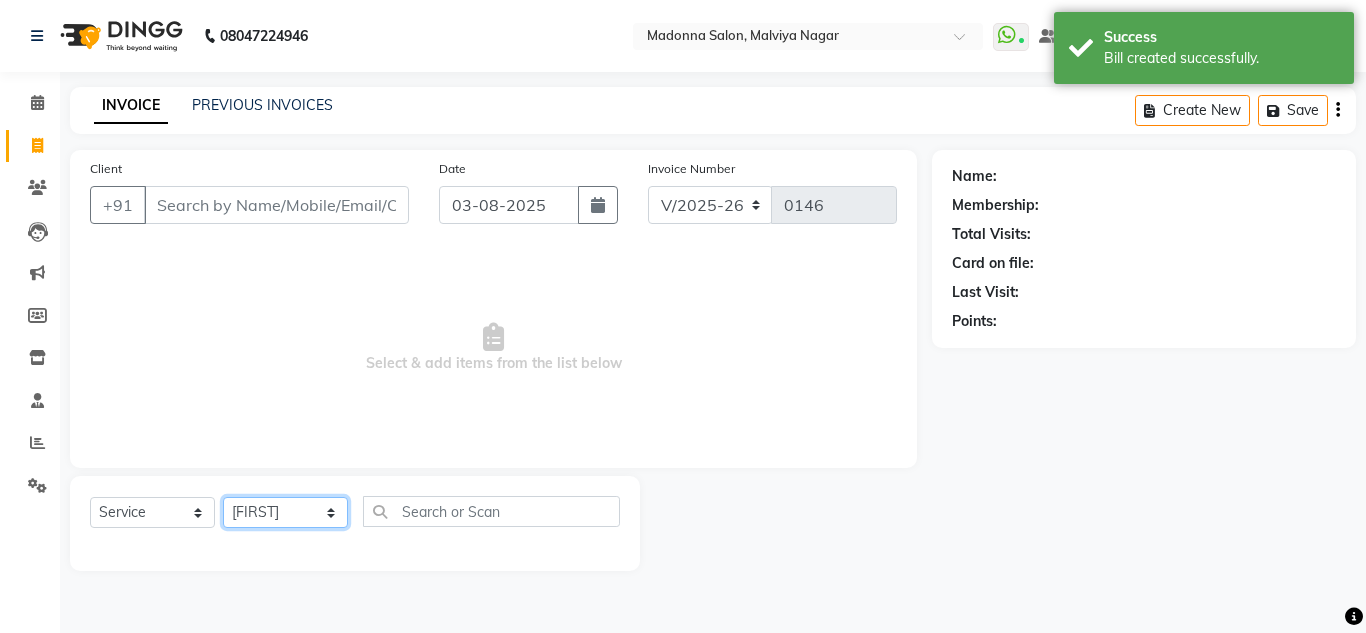 click on "Select Stylist Amit Bharti Devesh Farman Harsh  Jaikesh Manager Manoj Nitin Nails owner id Poonam Rihan" 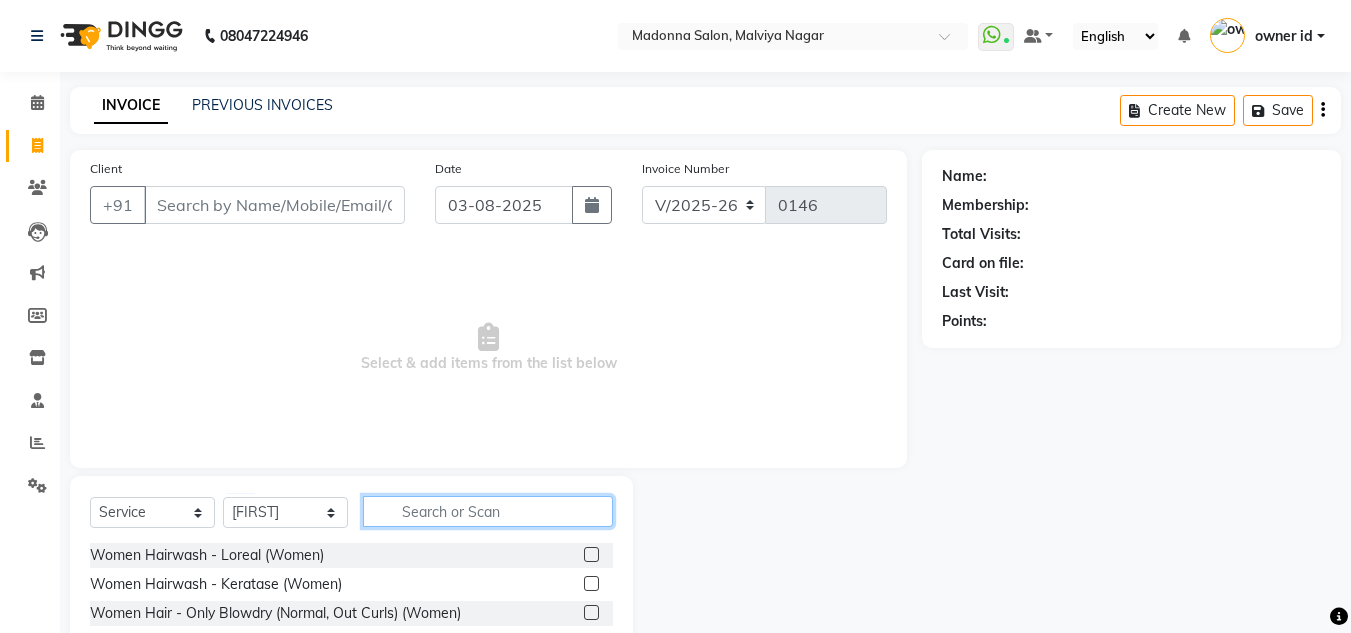 click 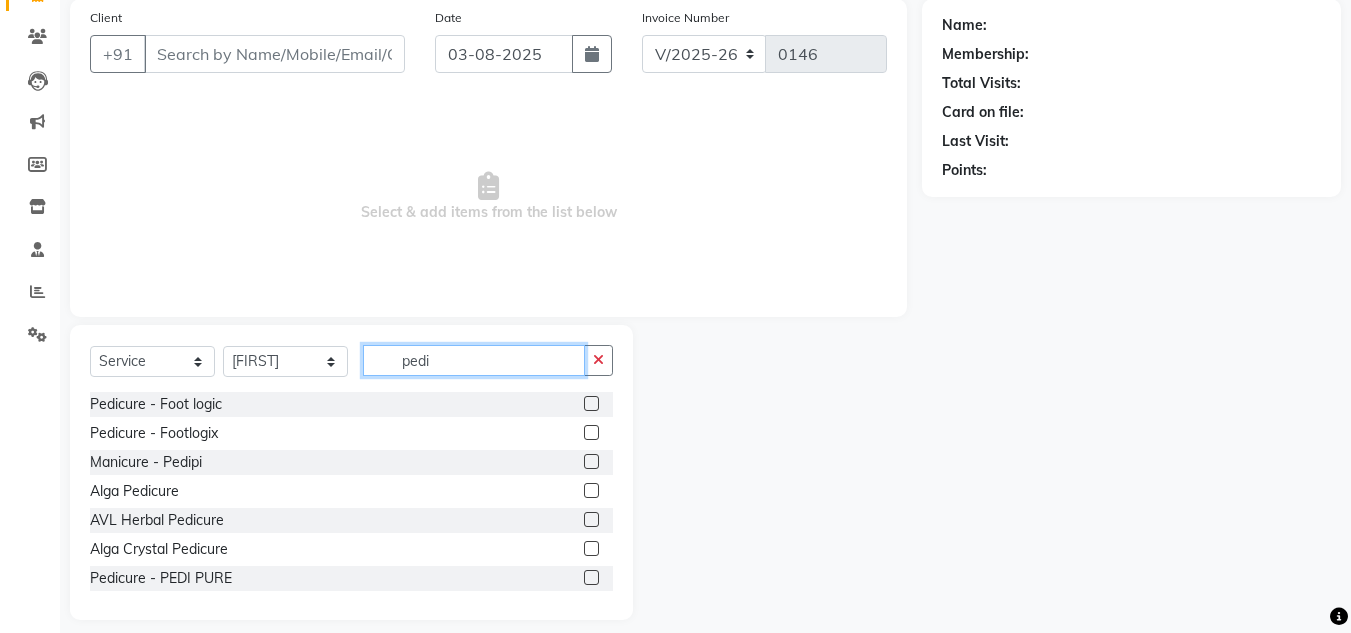 scroll, scrollTop: 168, scrollLeft: 0, axis: vertical 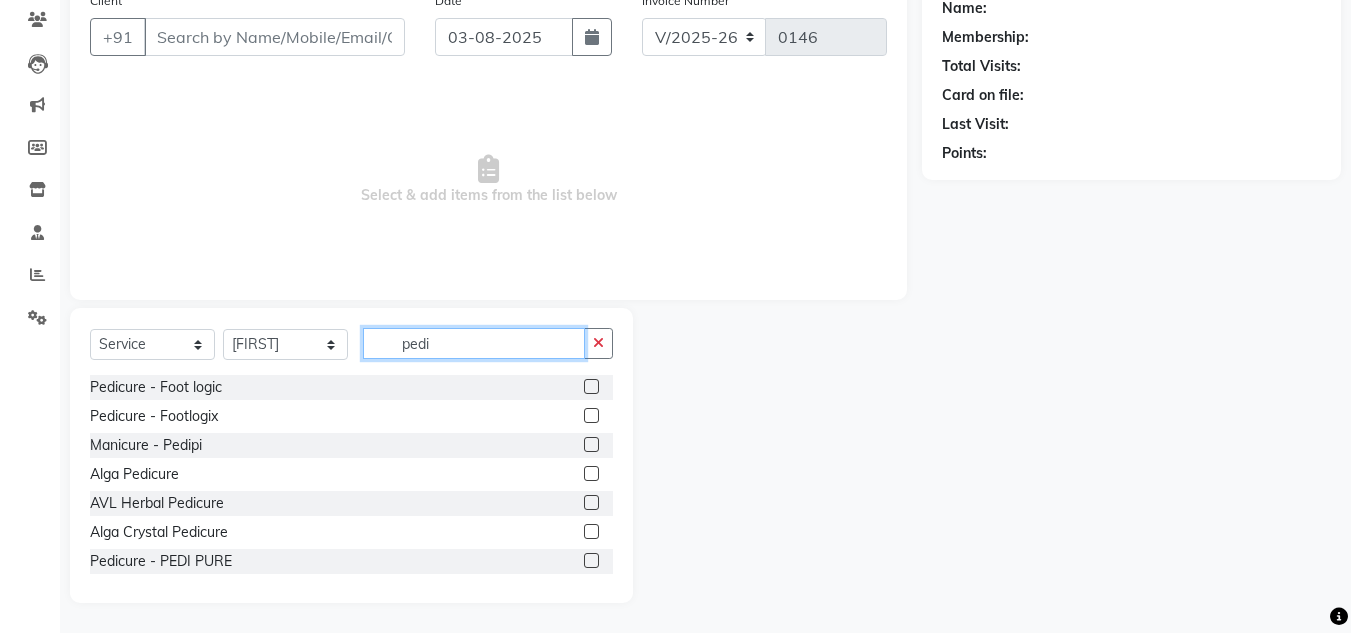 type on "pedi" 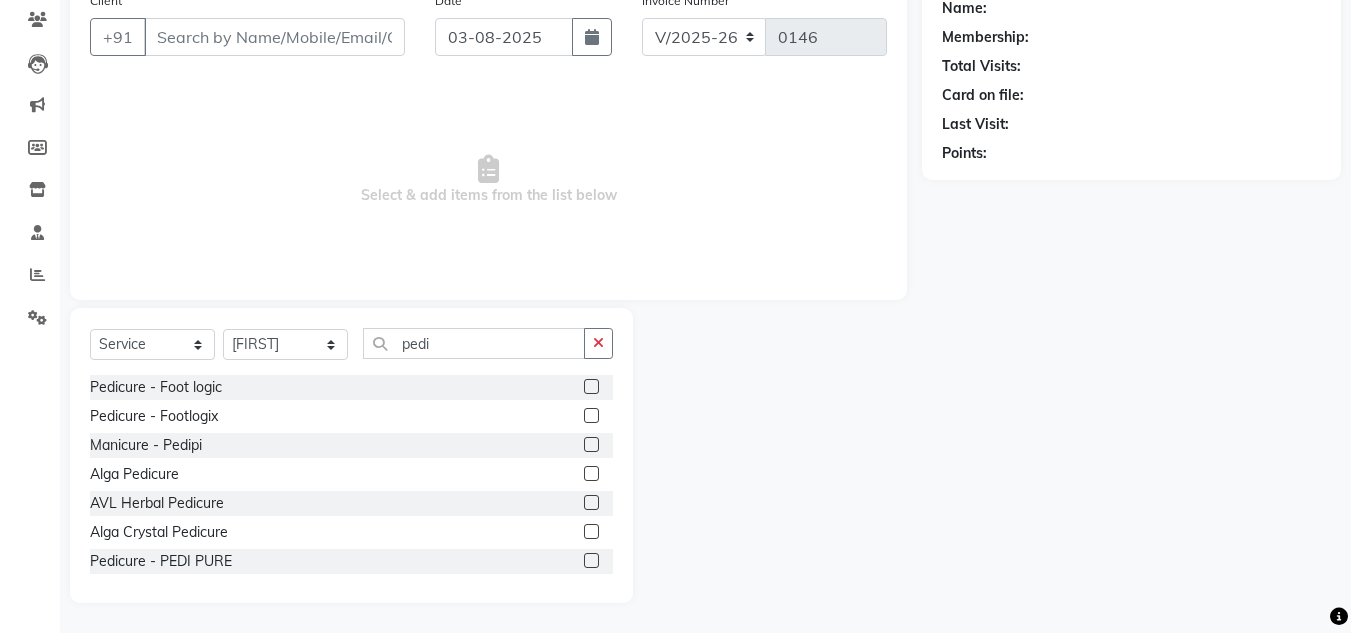 click 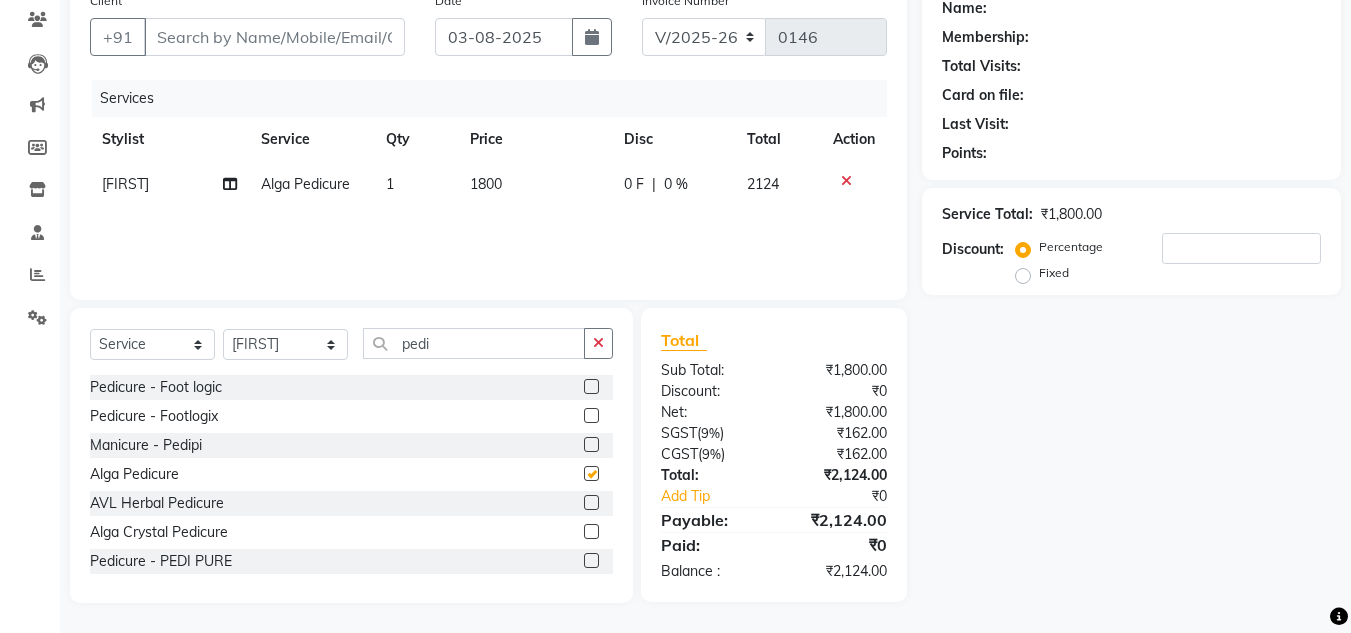 checkbox on "false" 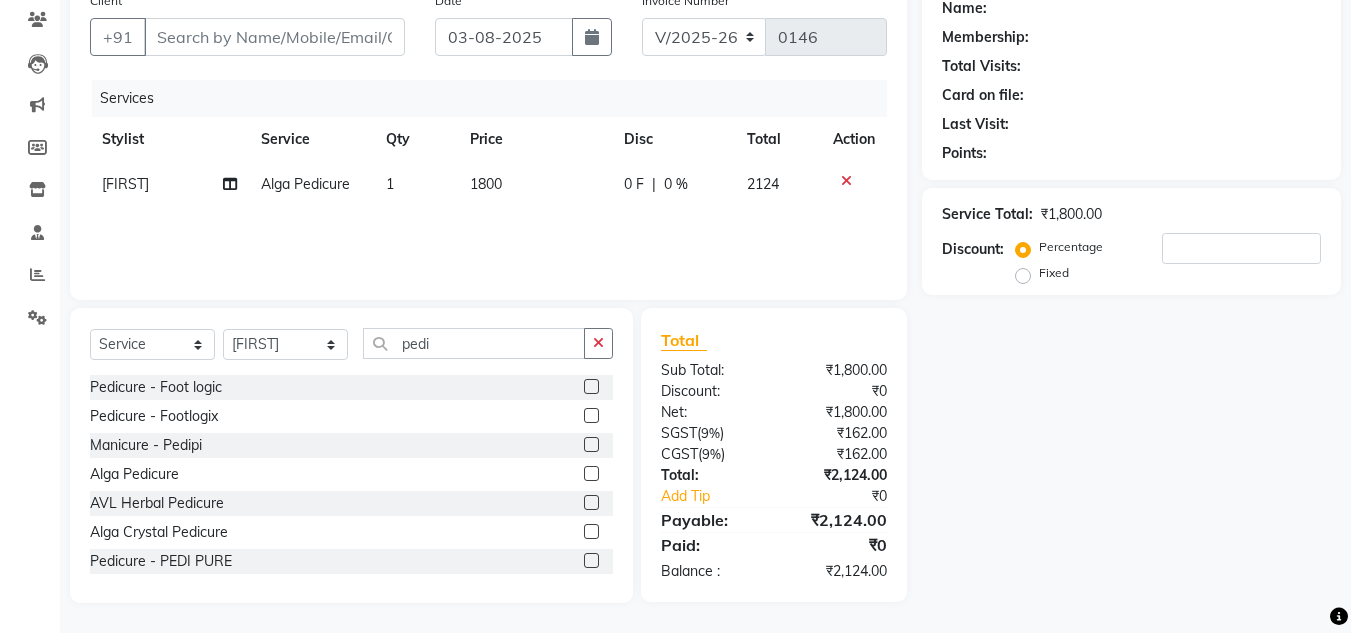 click on "1800" 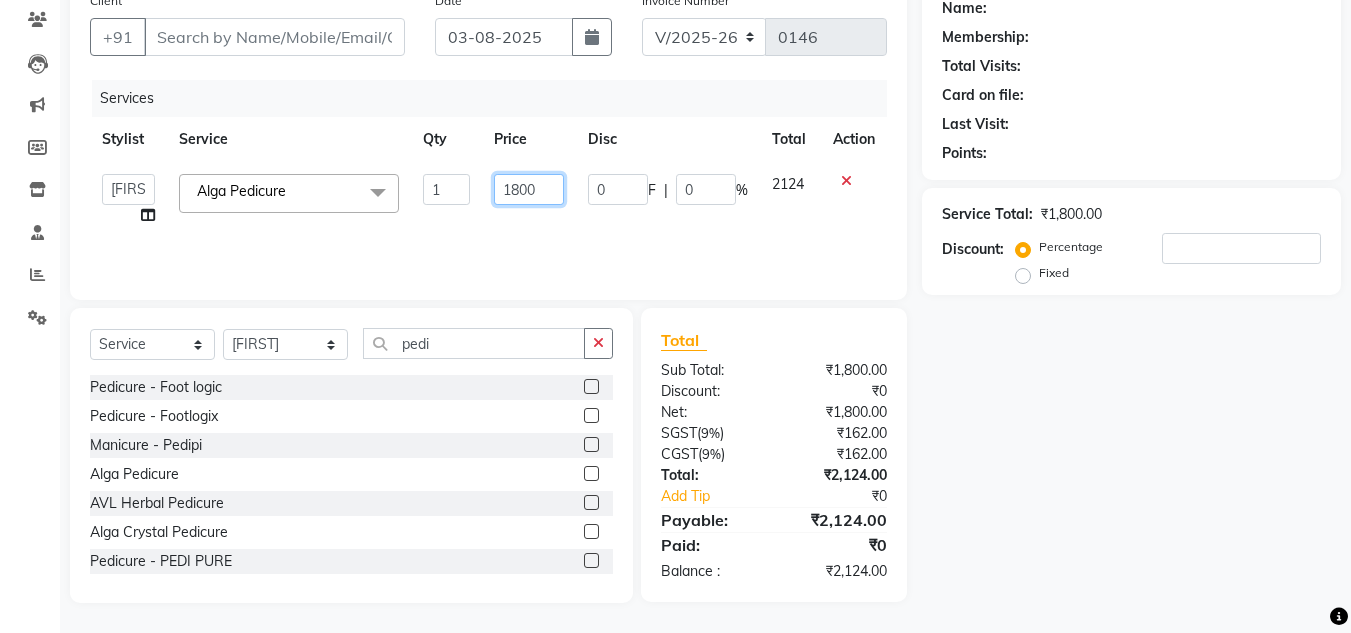 click on "1800" 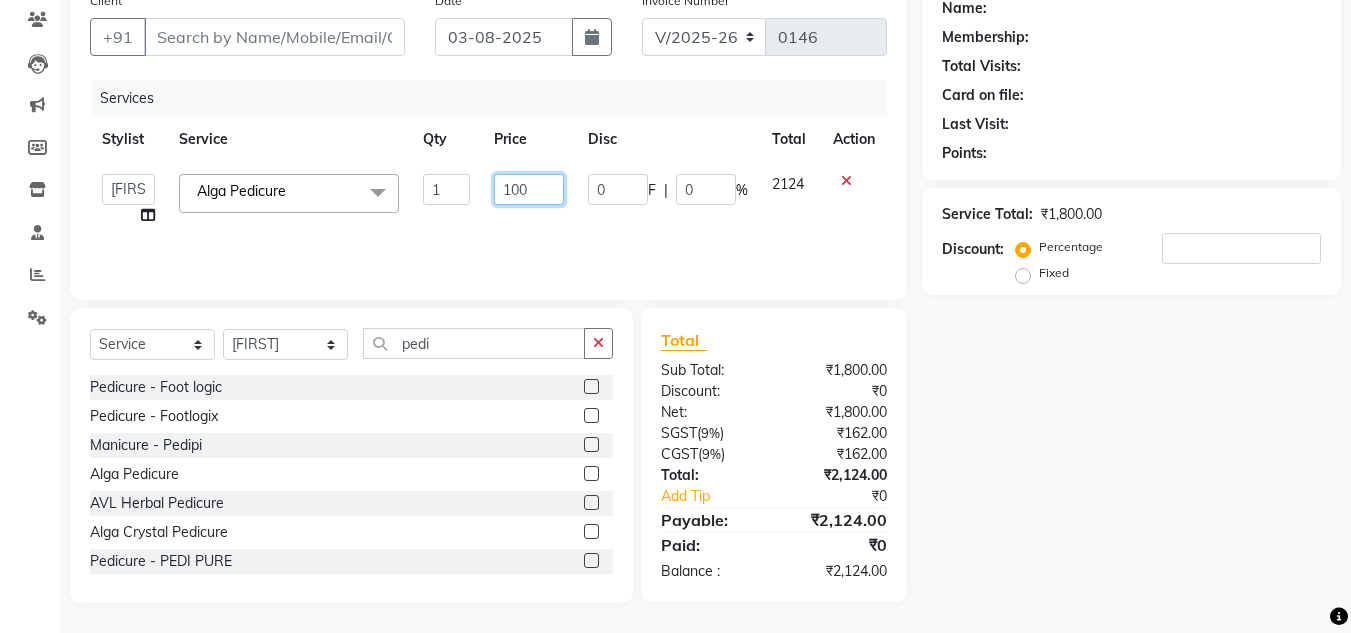 type on "1500" 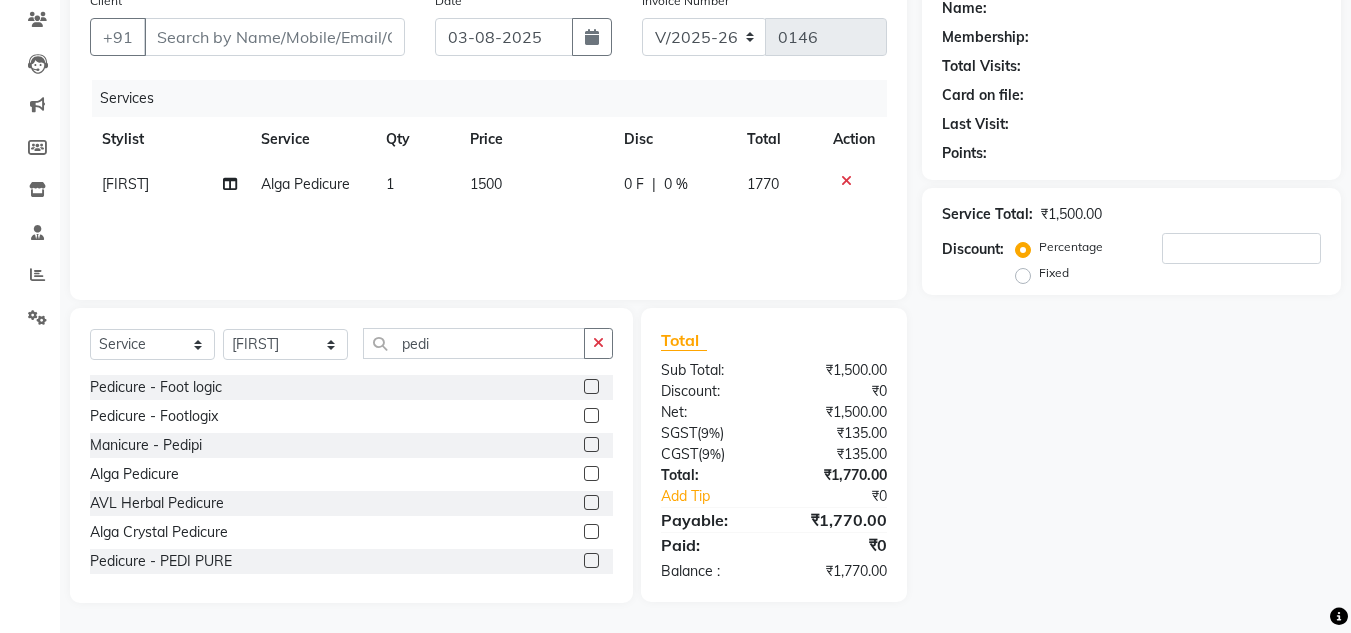 click on "Services Stylist Service Qty Price Disc Total Action Manoj Alga Pedicure 1 1500 0 F | 0 % 1770" 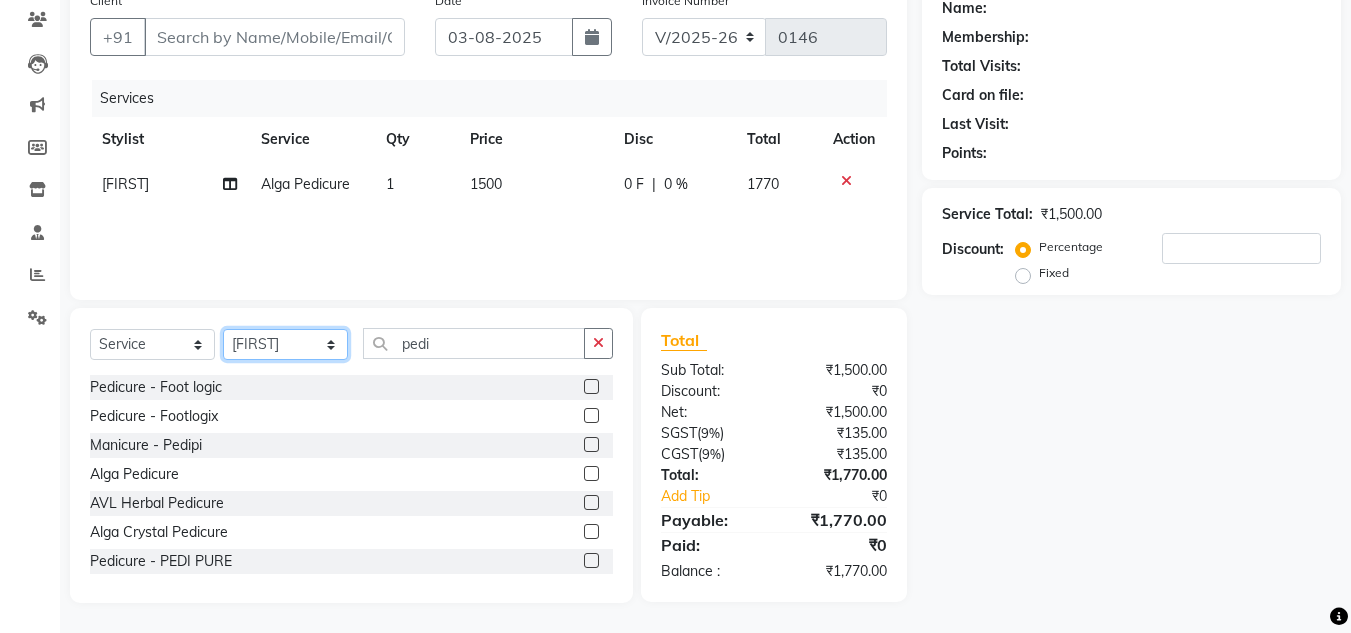 click on "Select Stylist Amit Bharti Devesh Farman Harsh  Jaikesh Manager Manoj Nitin Nails owner id Poonam Rihan" 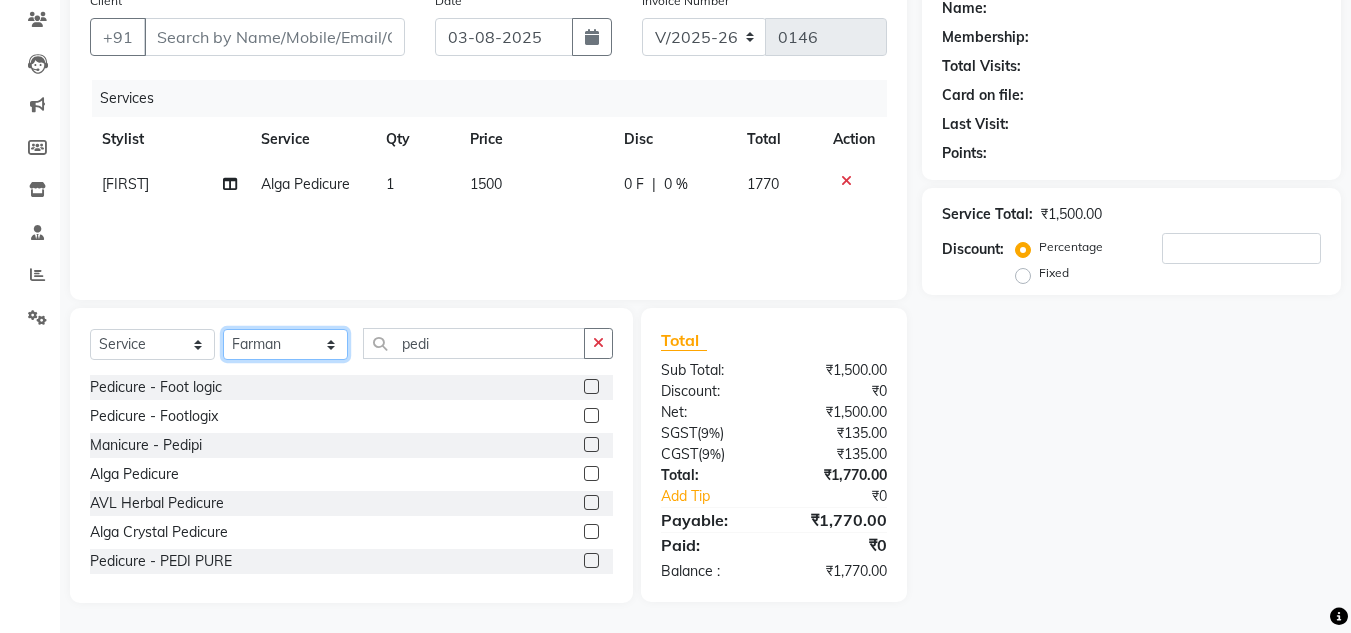 click on "Select Stylist Amit Bharti Devesh Farman Harsh  Jaikesh Manager Manoj Nitin Nails owner id Poonam Rihan" 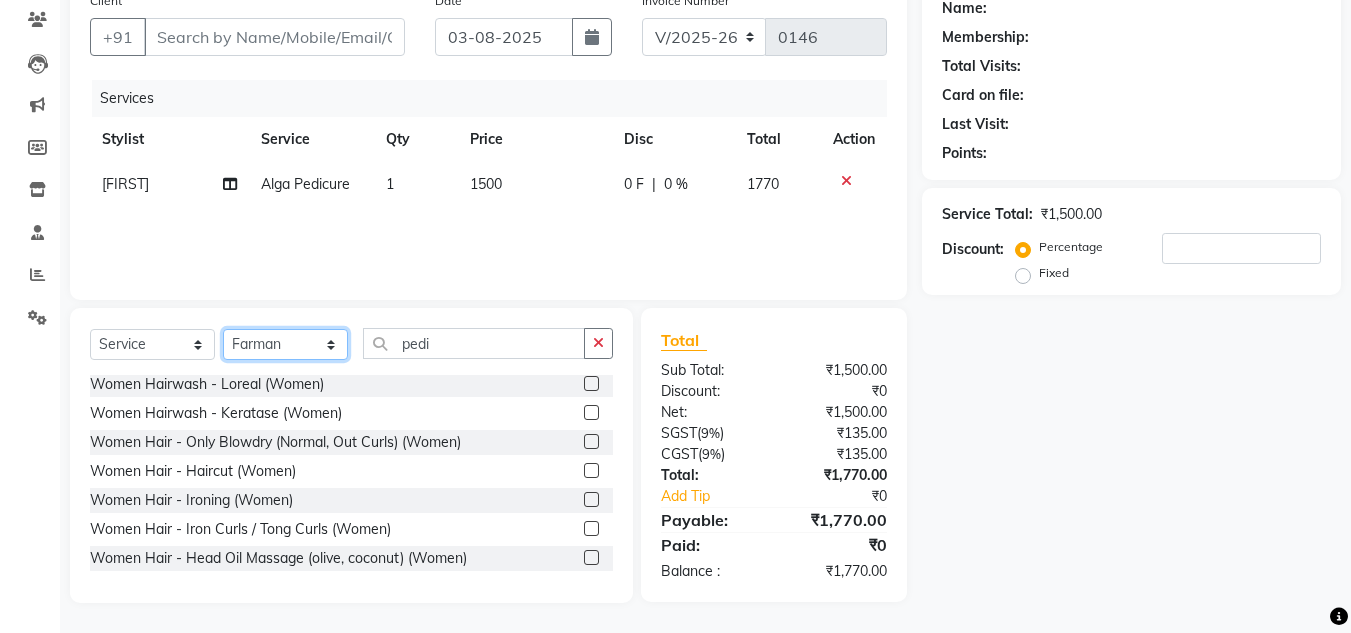 scroll, scrollTop: 0, scrollLeft: 0, axis: both 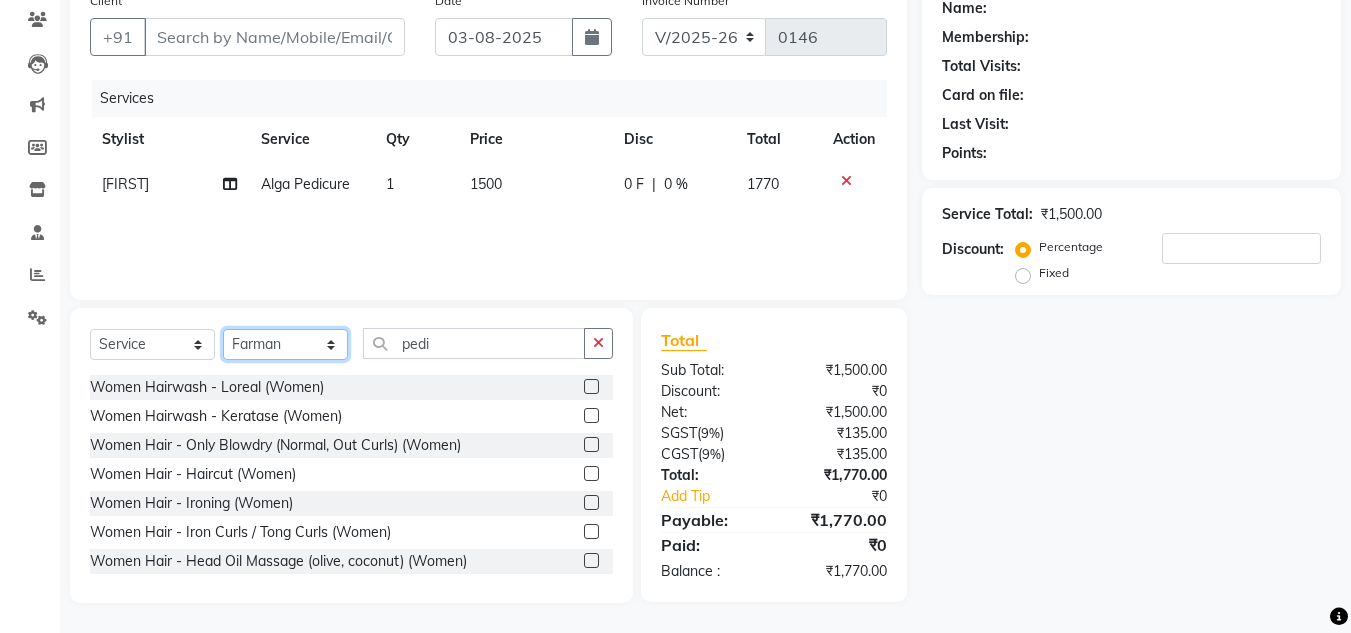 click on "Select Stylist Amit Bharti Devesh Farman Harsh  Jaikesh Manager Manoj Nitin Nails owner id Poonam Rihan" 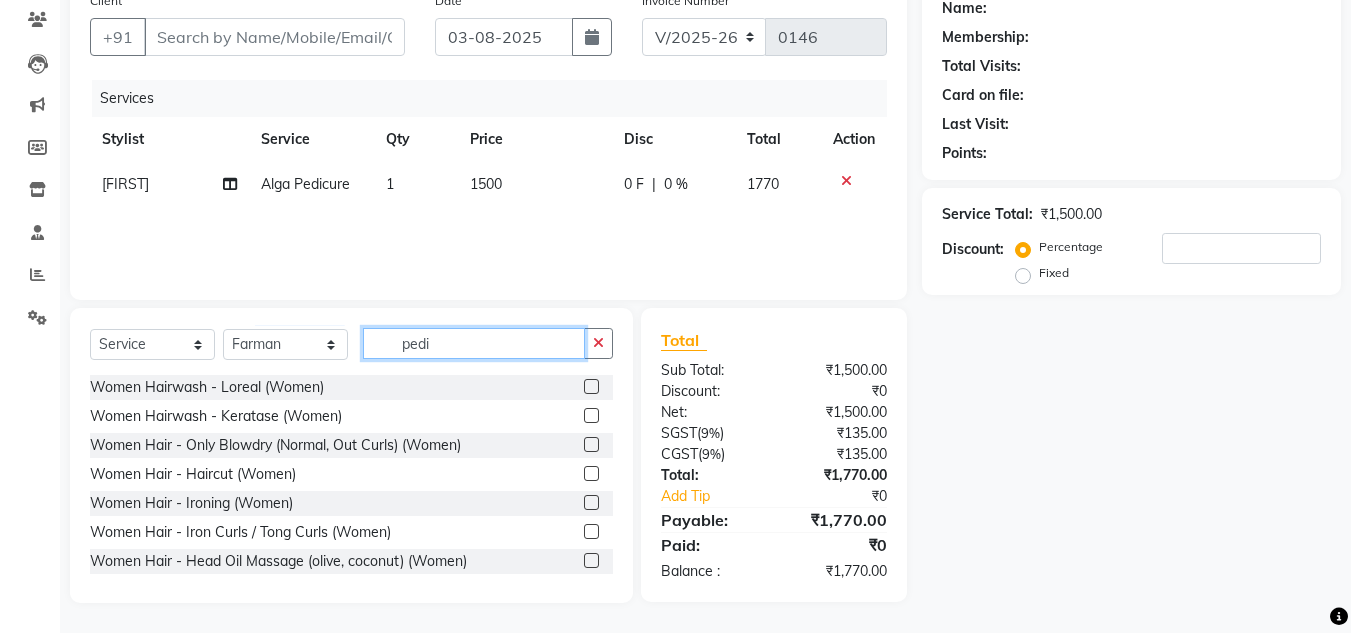 click on "pedi" 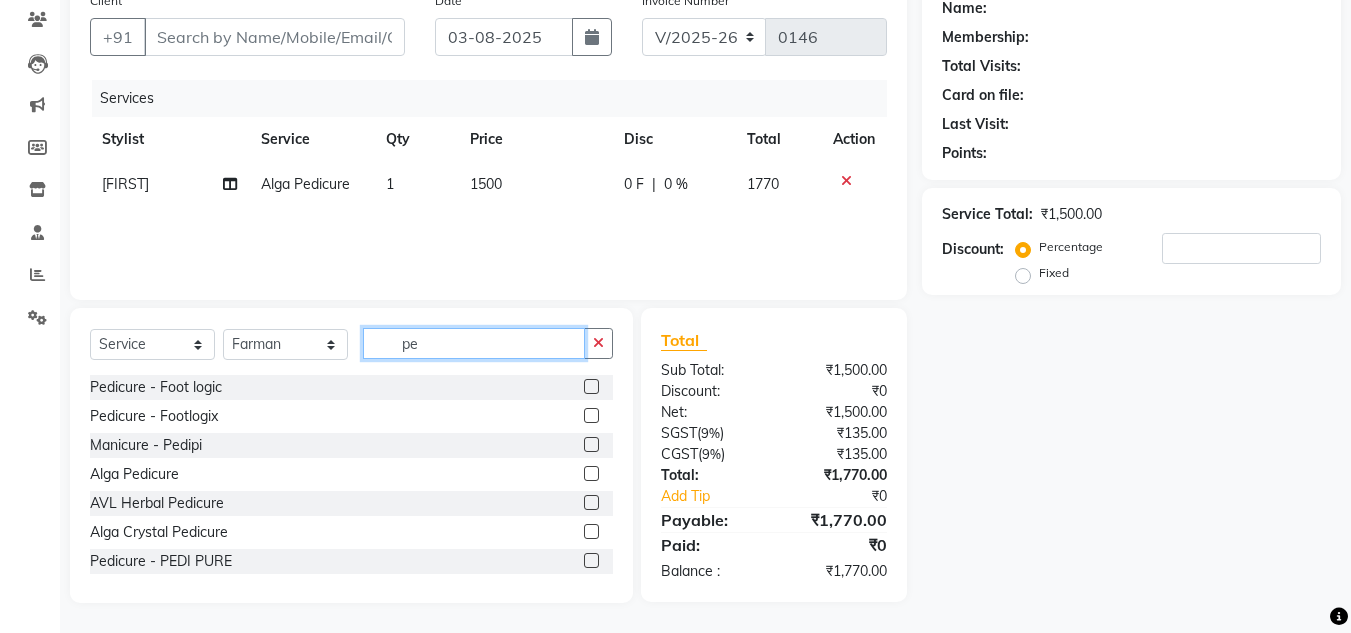type on "p" 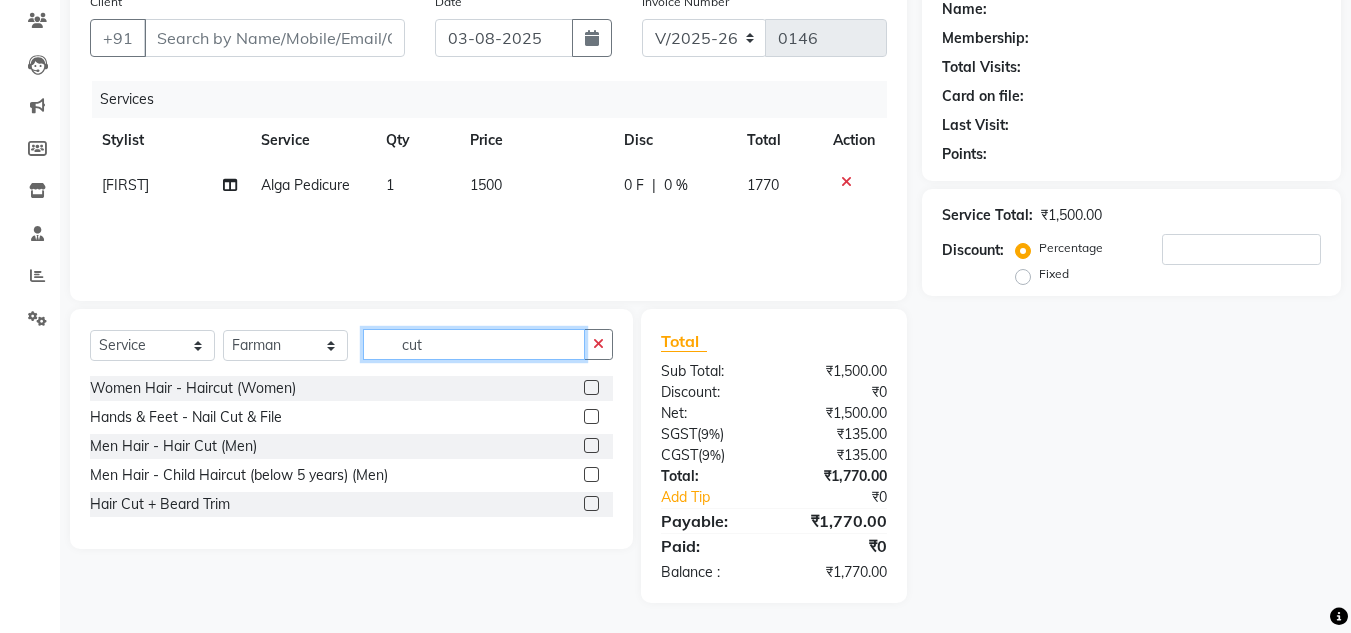 scroll, scrollTop: 167, scrollLeft: 0, axis: vertical 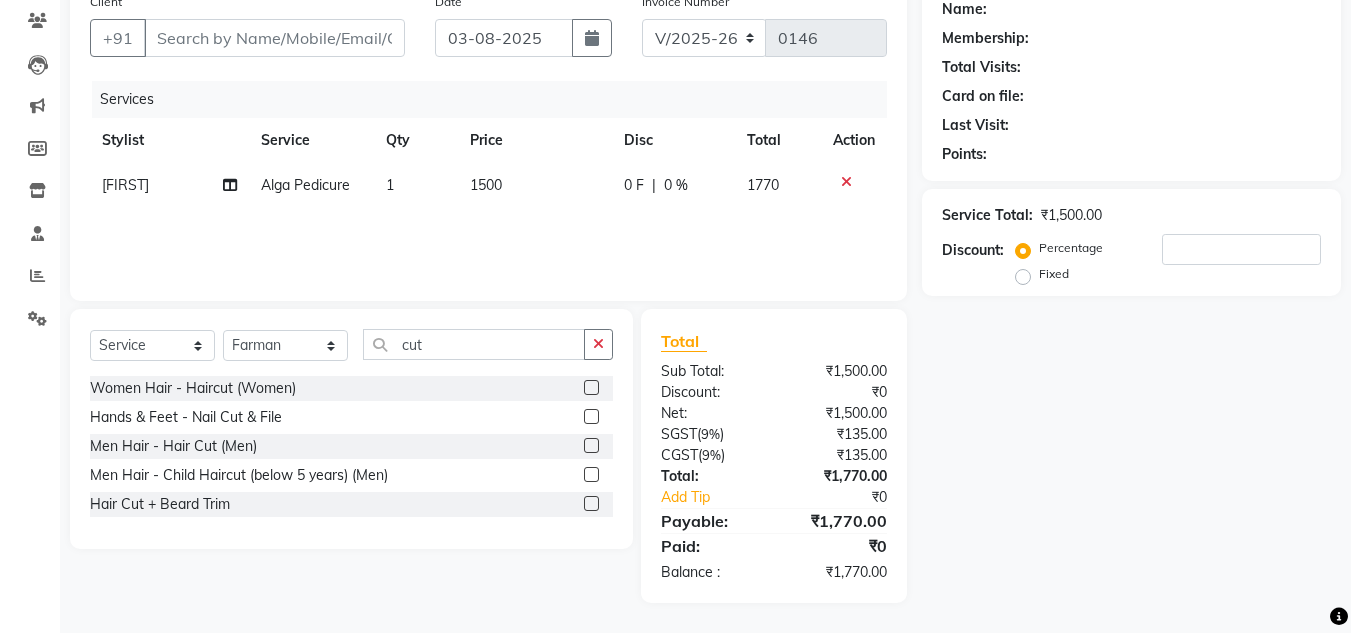 click 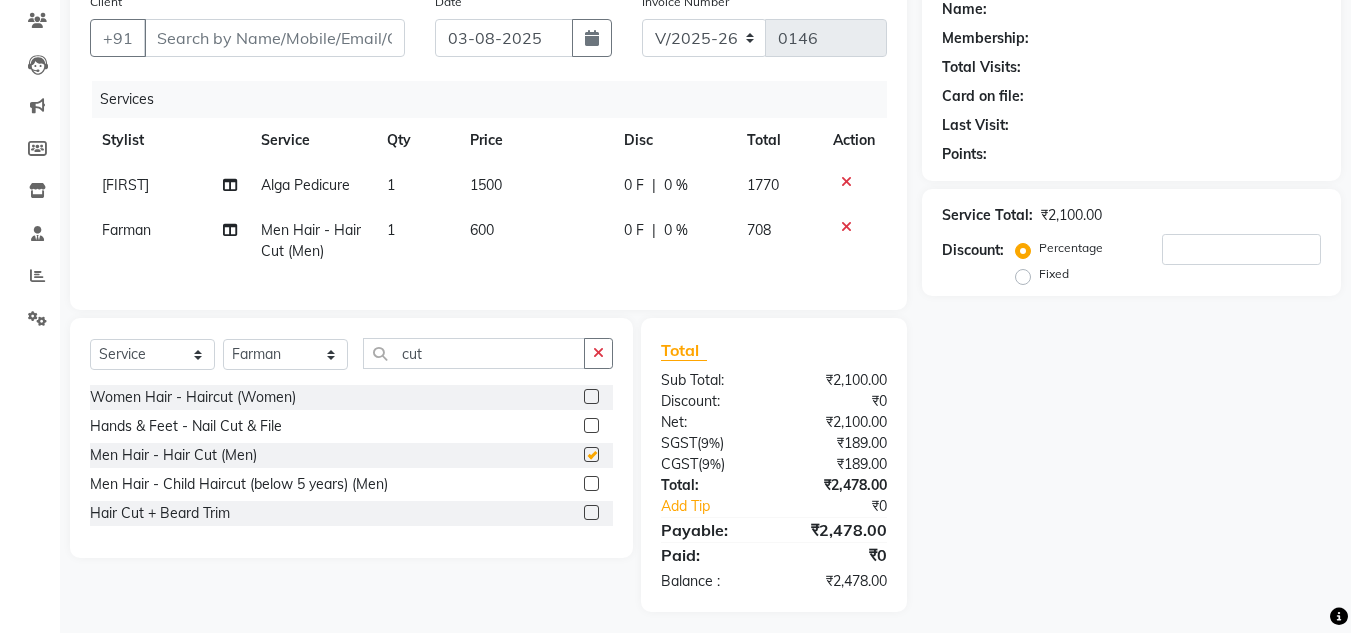 checkbox on "false" 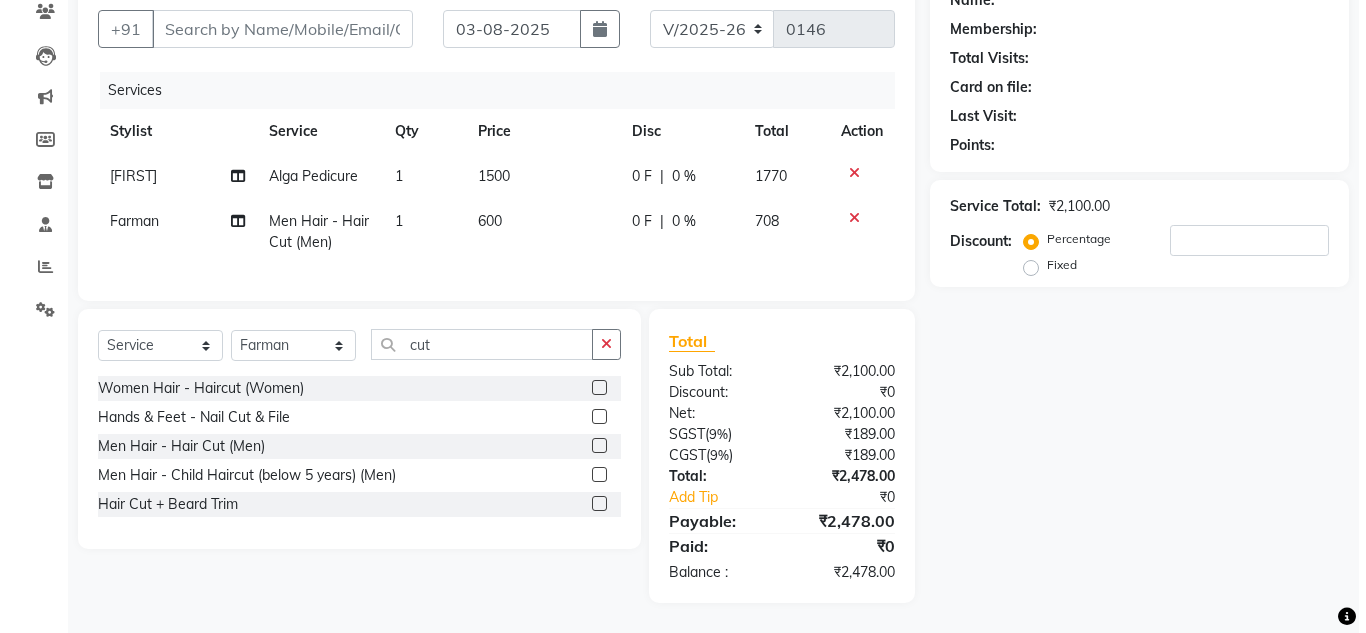 scroll, scrollTop: 0, scrollLeft: 0, axis: both 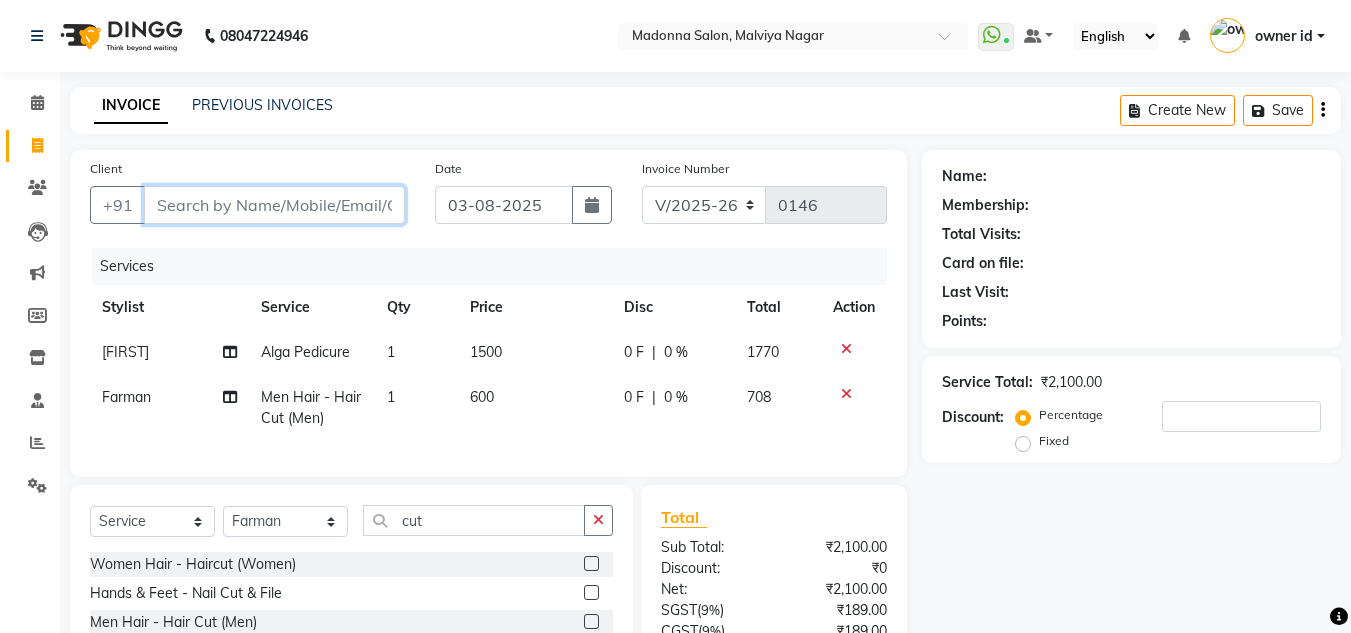 click on "Client" at bounding box center [274, 205] 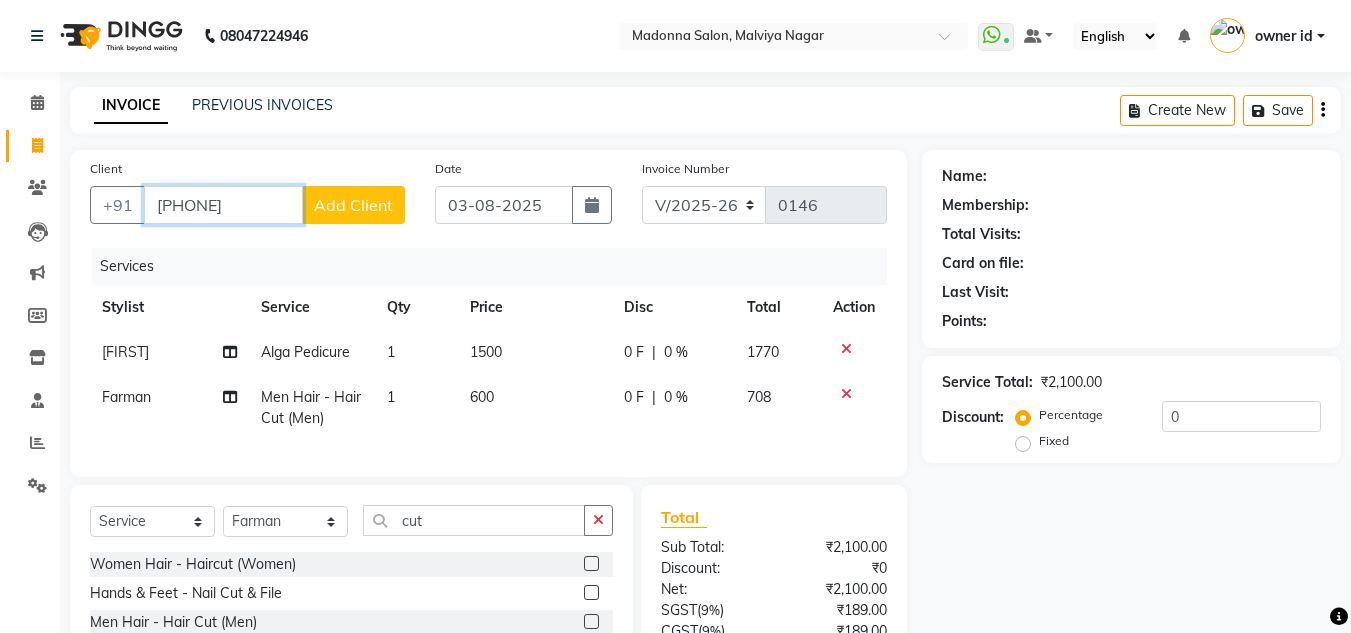 type on "9820790120" 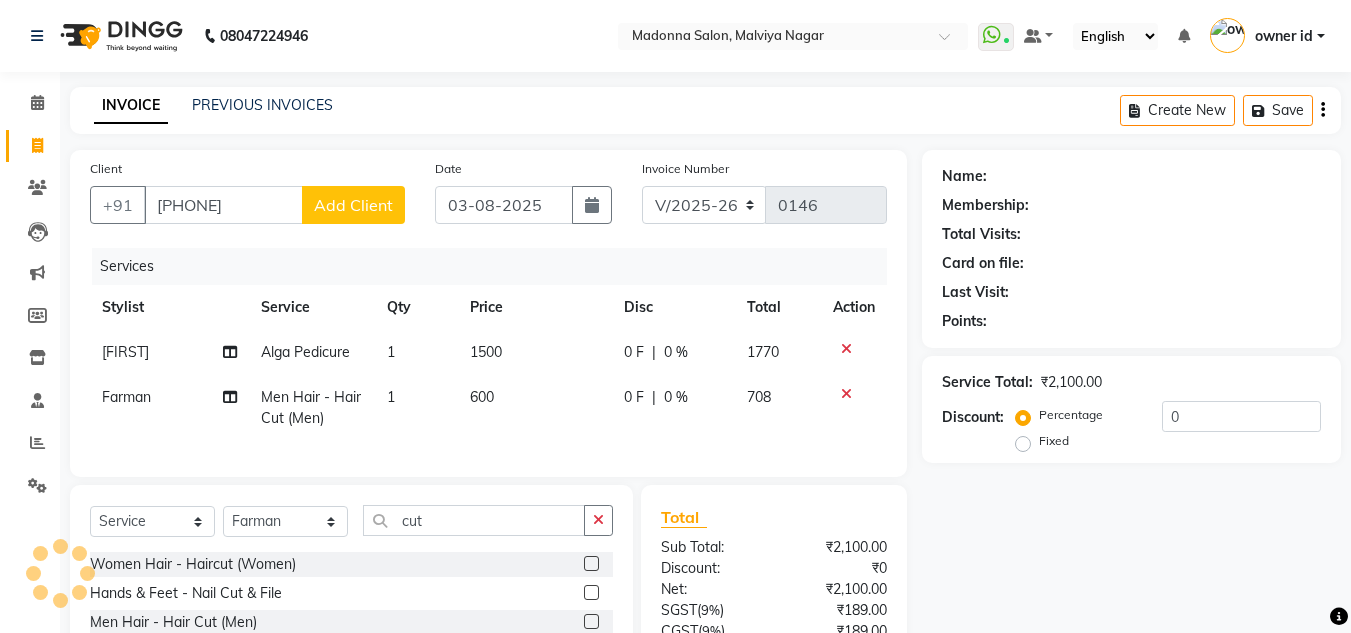 click on "Add Client" 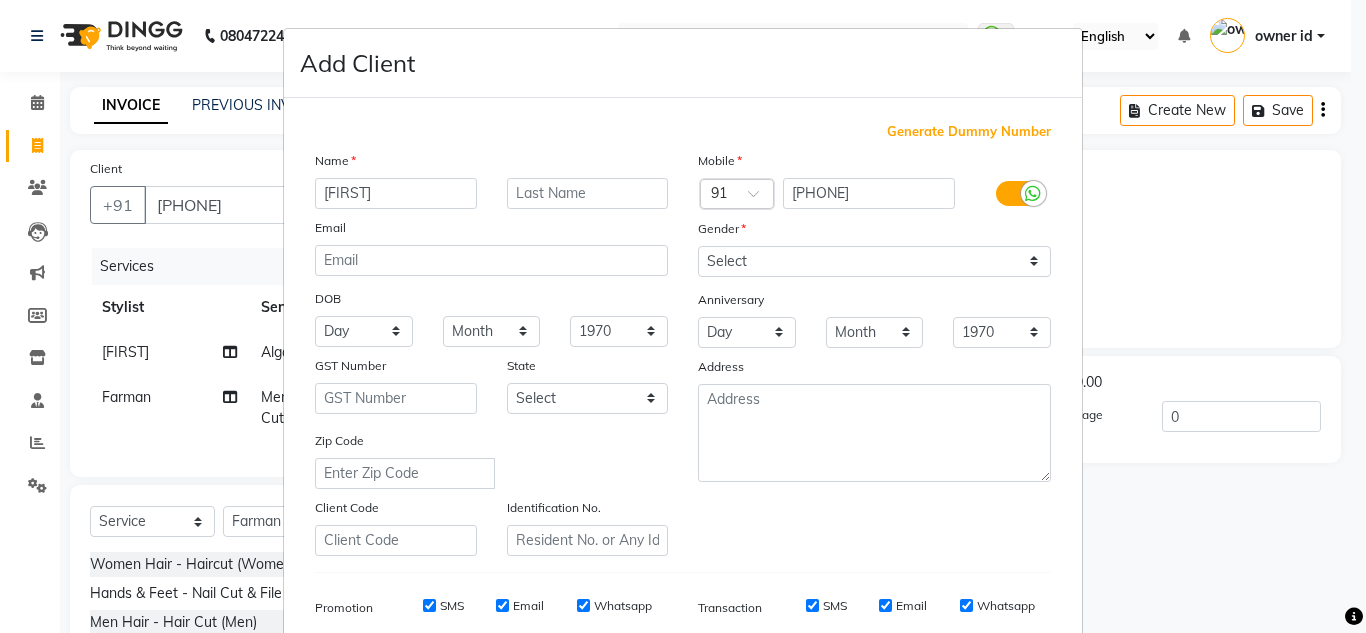 type on "mehir" 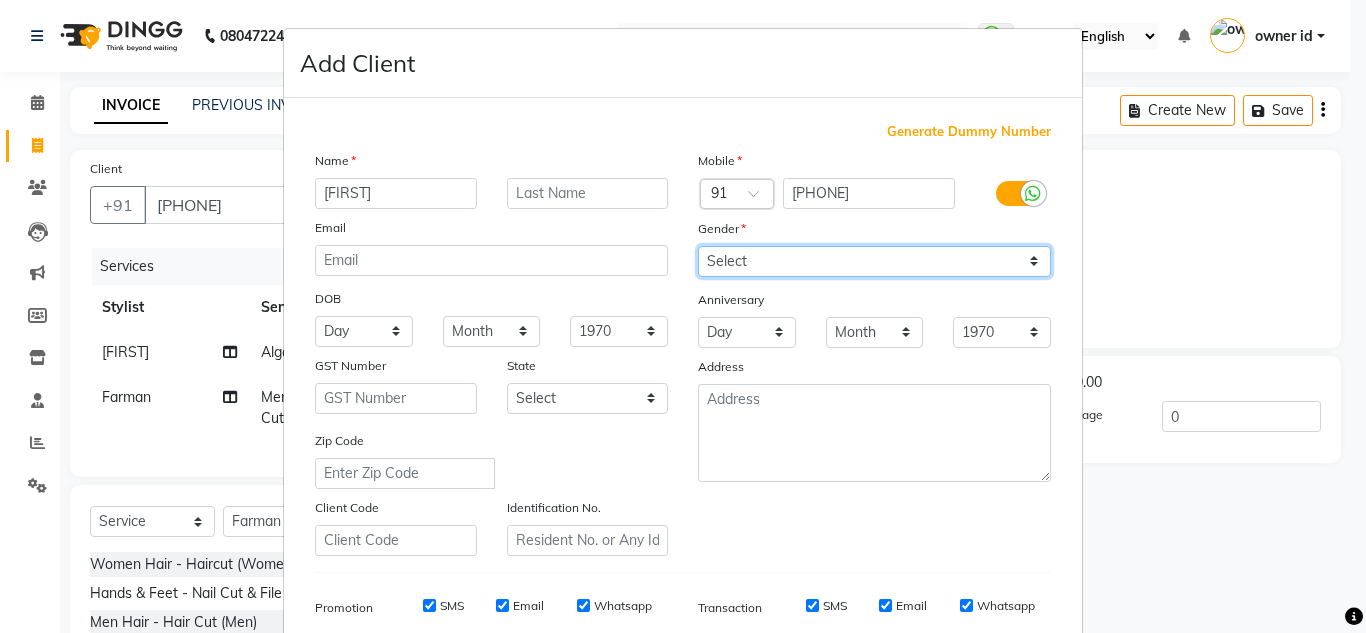 click on "Select Male Female Other Prefer Not To Say" at bounding box center (874, 261) 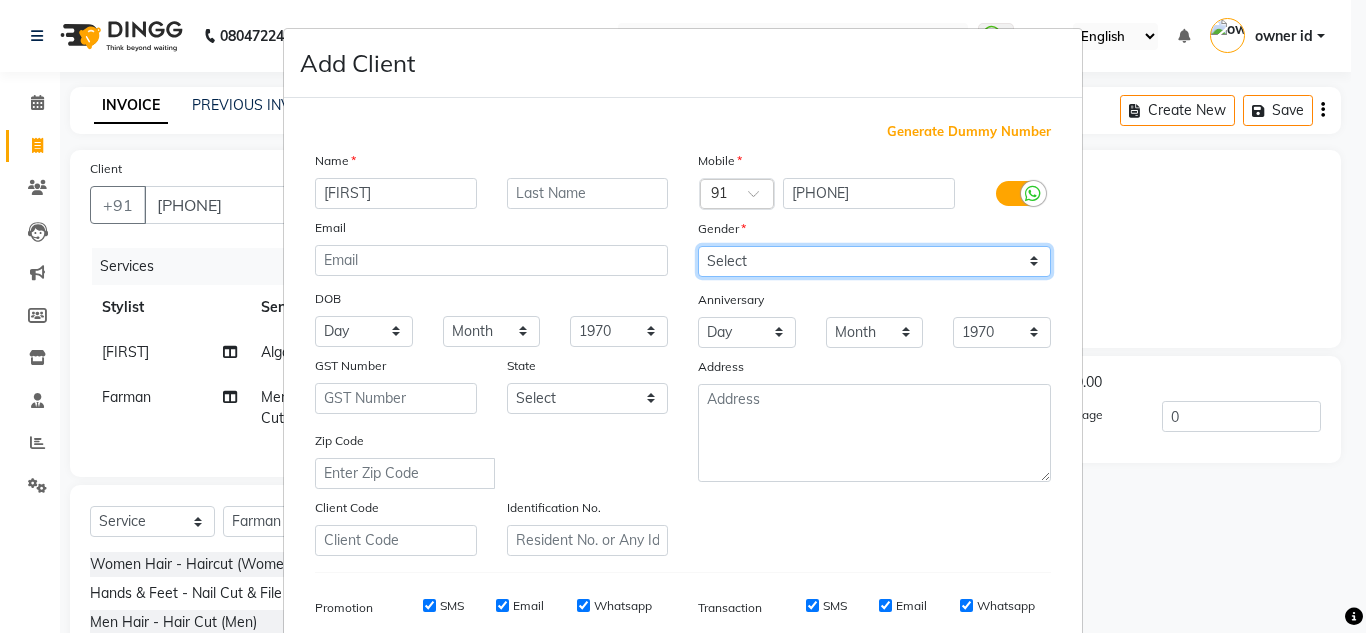 select on "male" 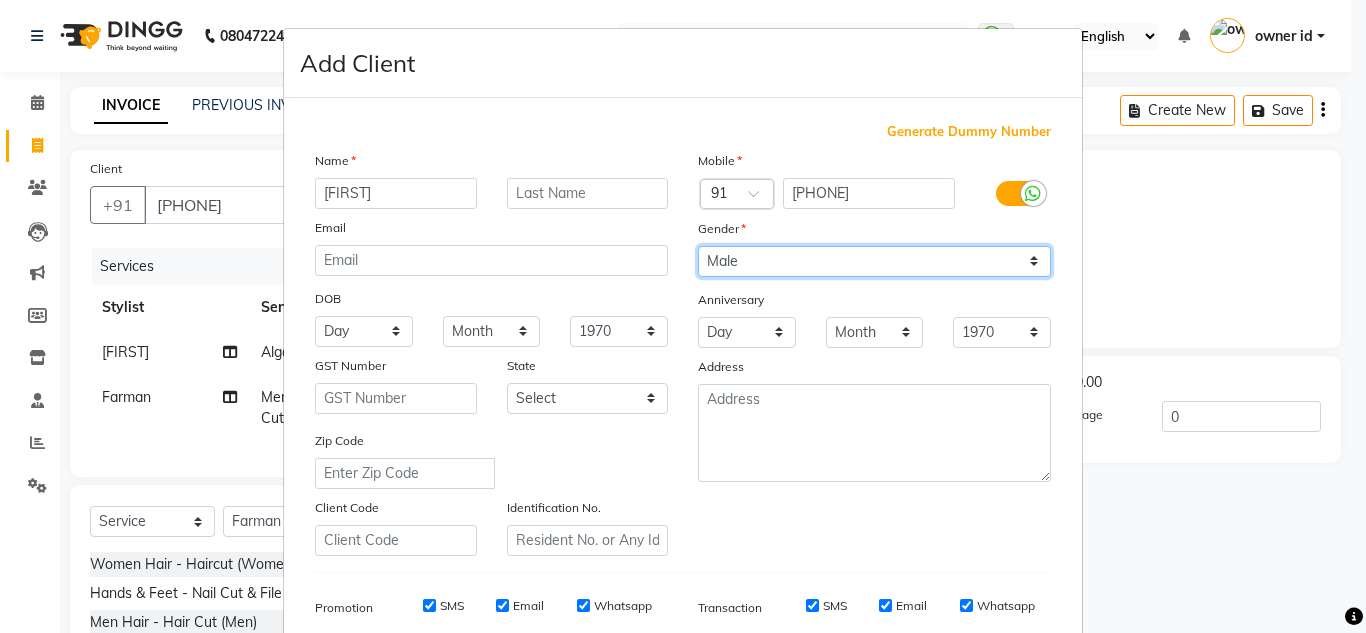 click on "Select Male Female Other Prefer Not To Say" at bounding box center [874, 261] 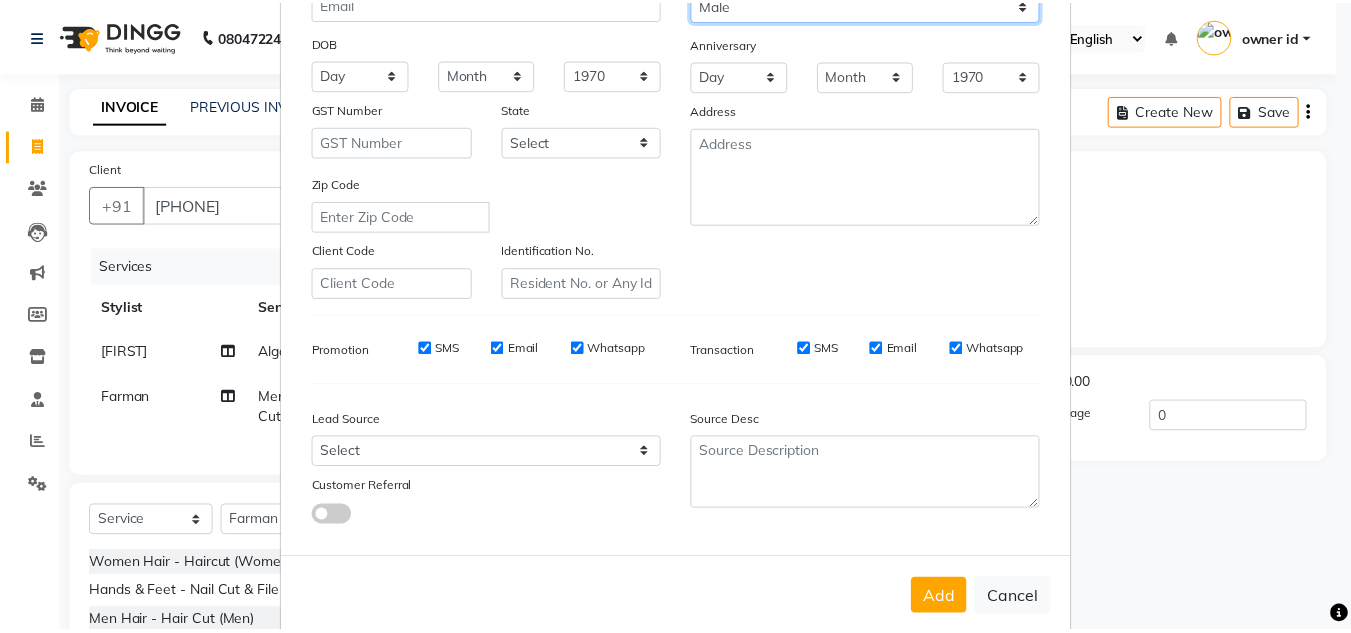 scroll, scrollTop: 290, scrollLeft: 0, axis: vertical 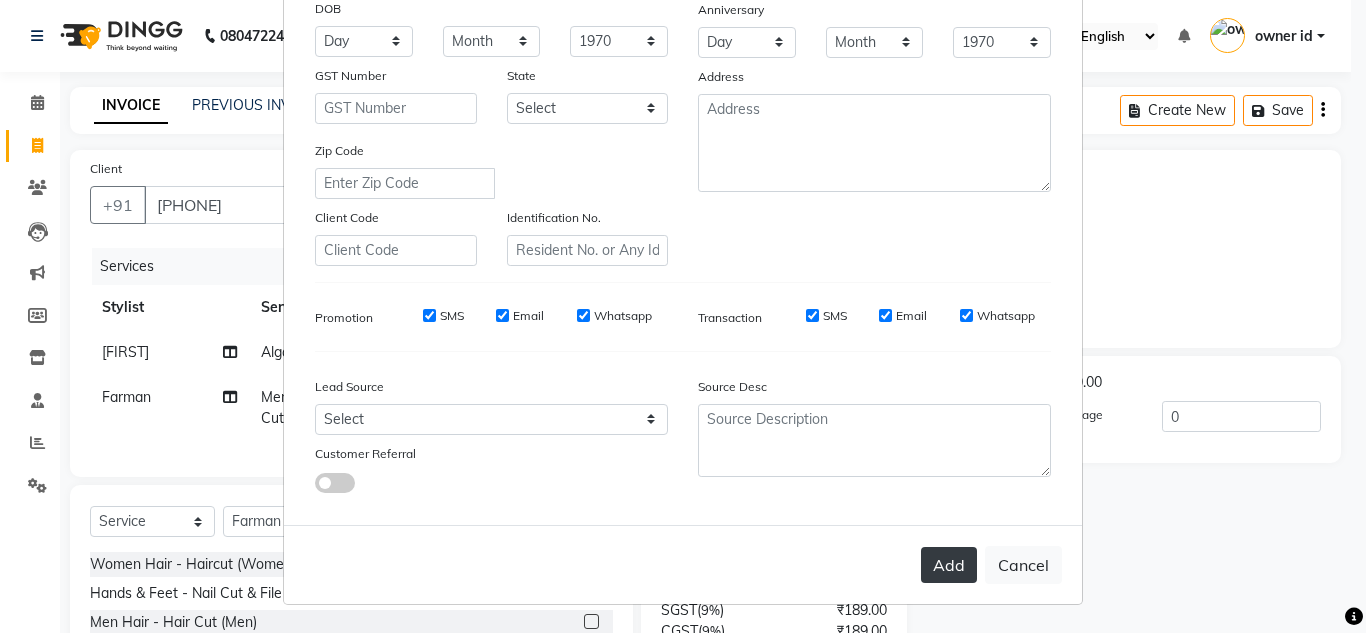 click on "Add" at bounding box center (949, 565) 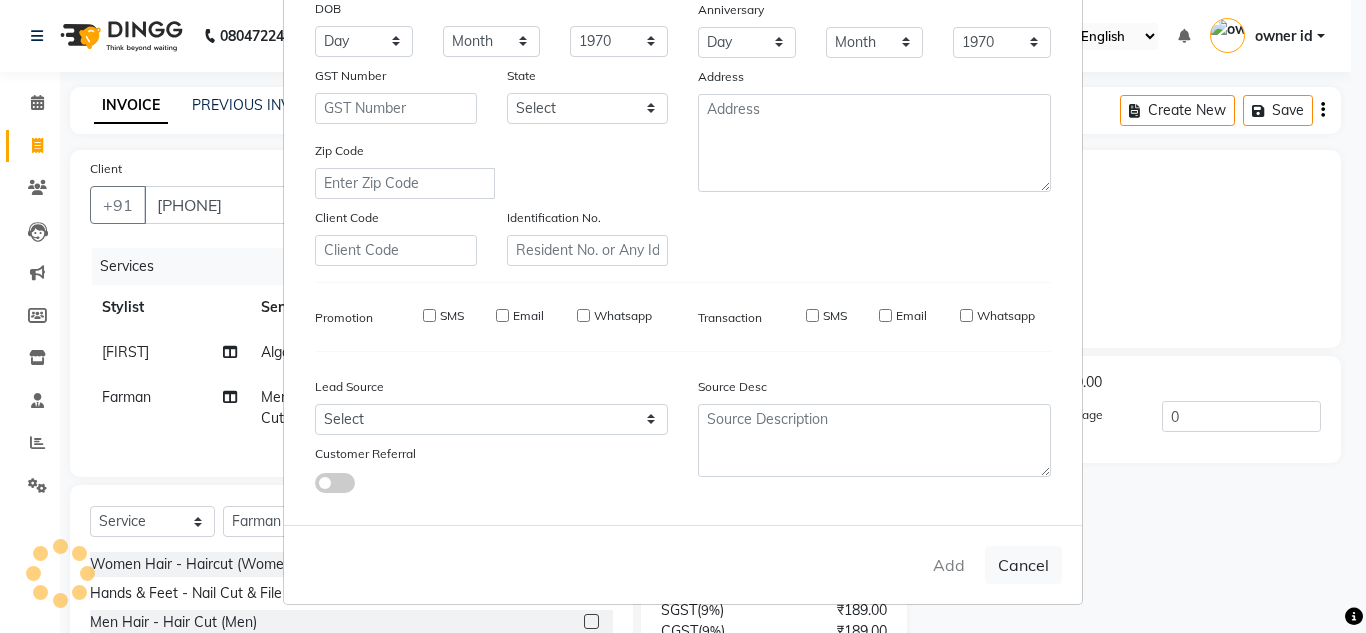 type 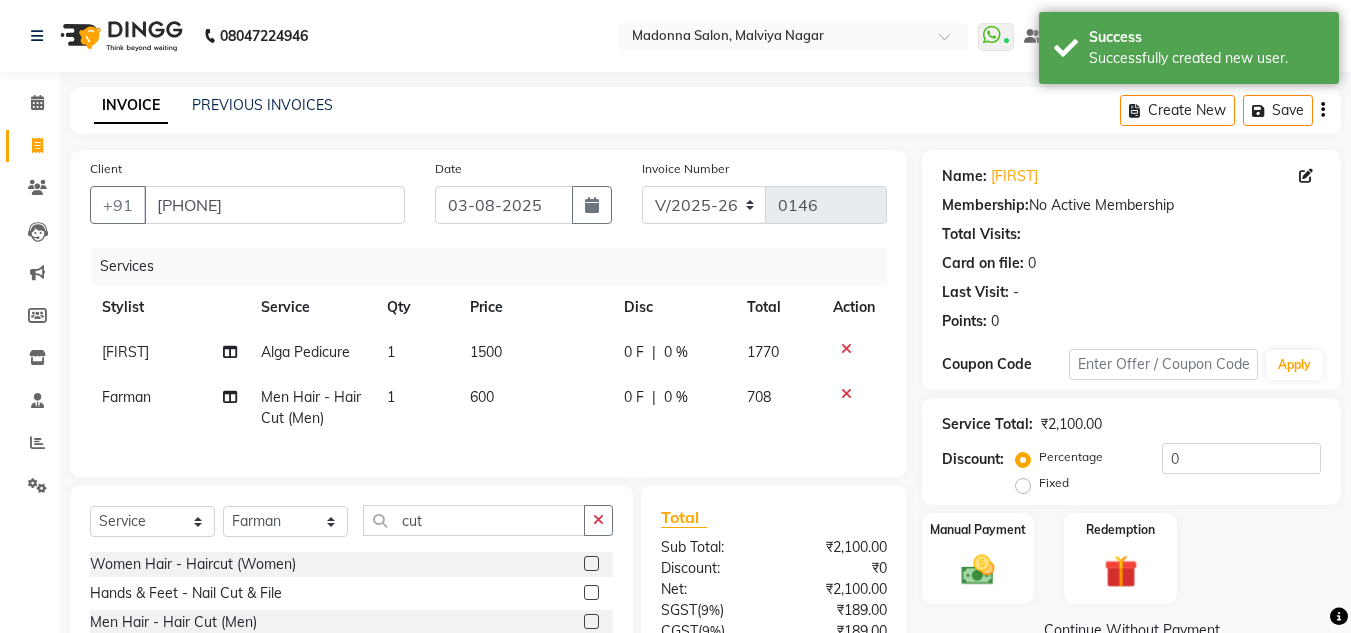 scroll, scrollTop: 191, scrollLeft: 0, axis: vertical 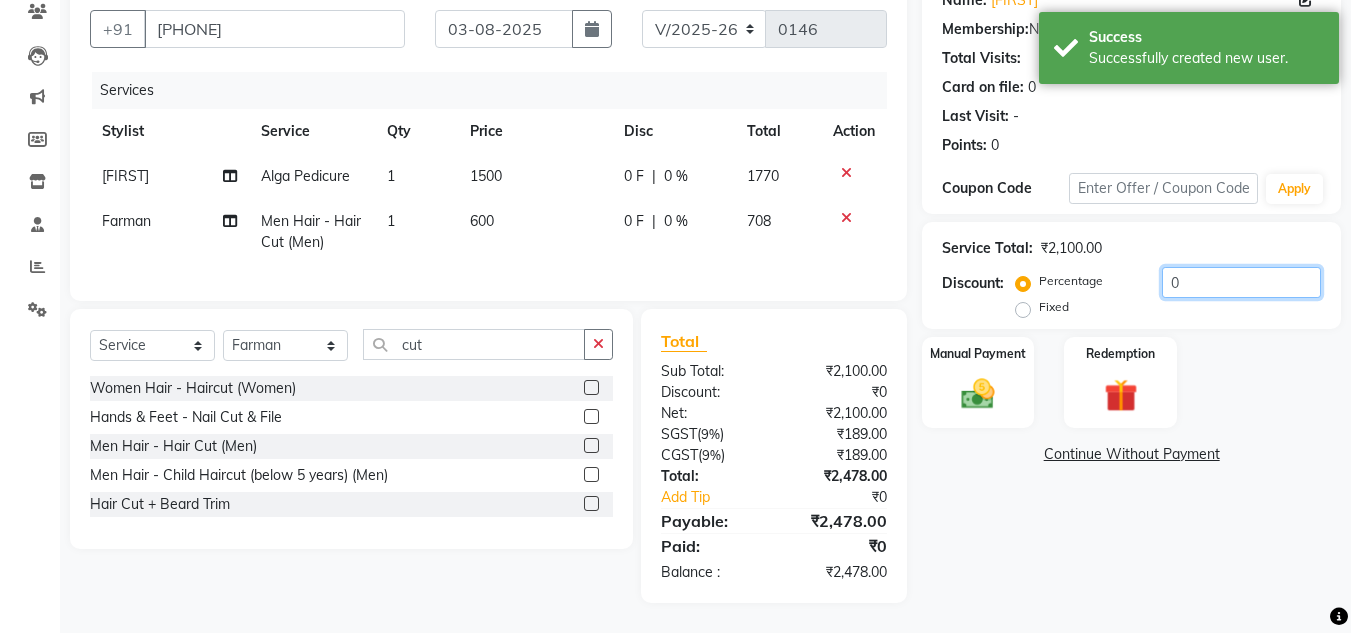 click on "0" 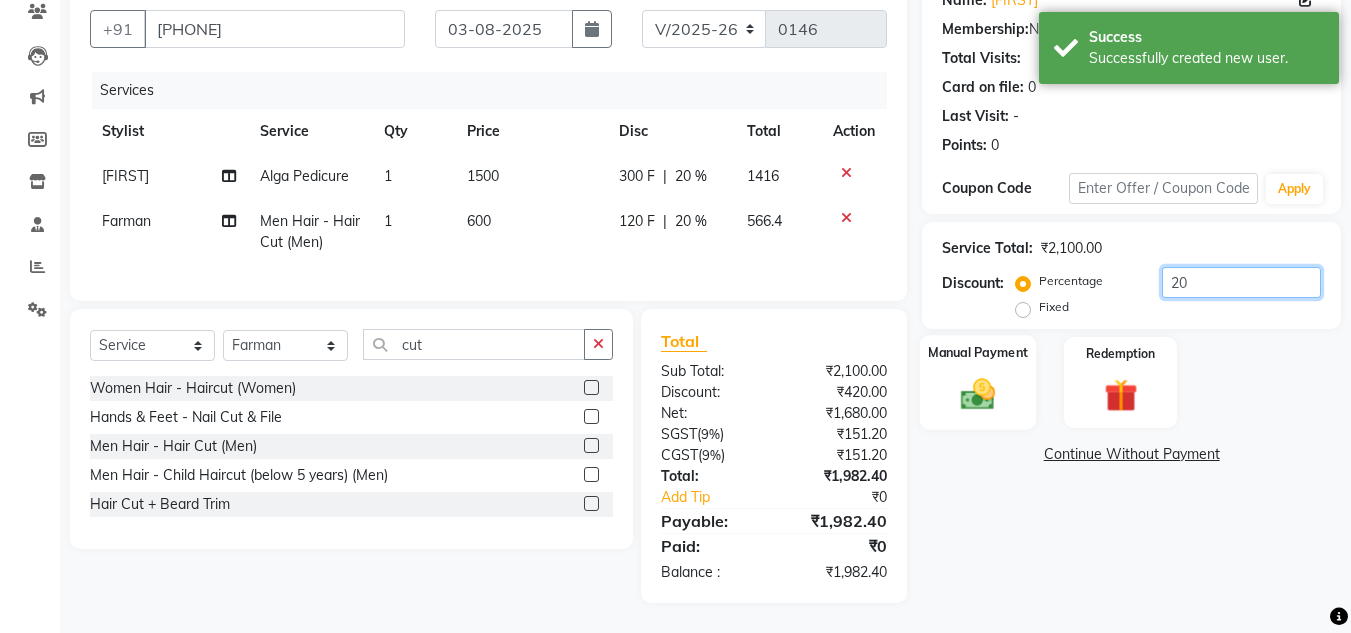 type on "20" 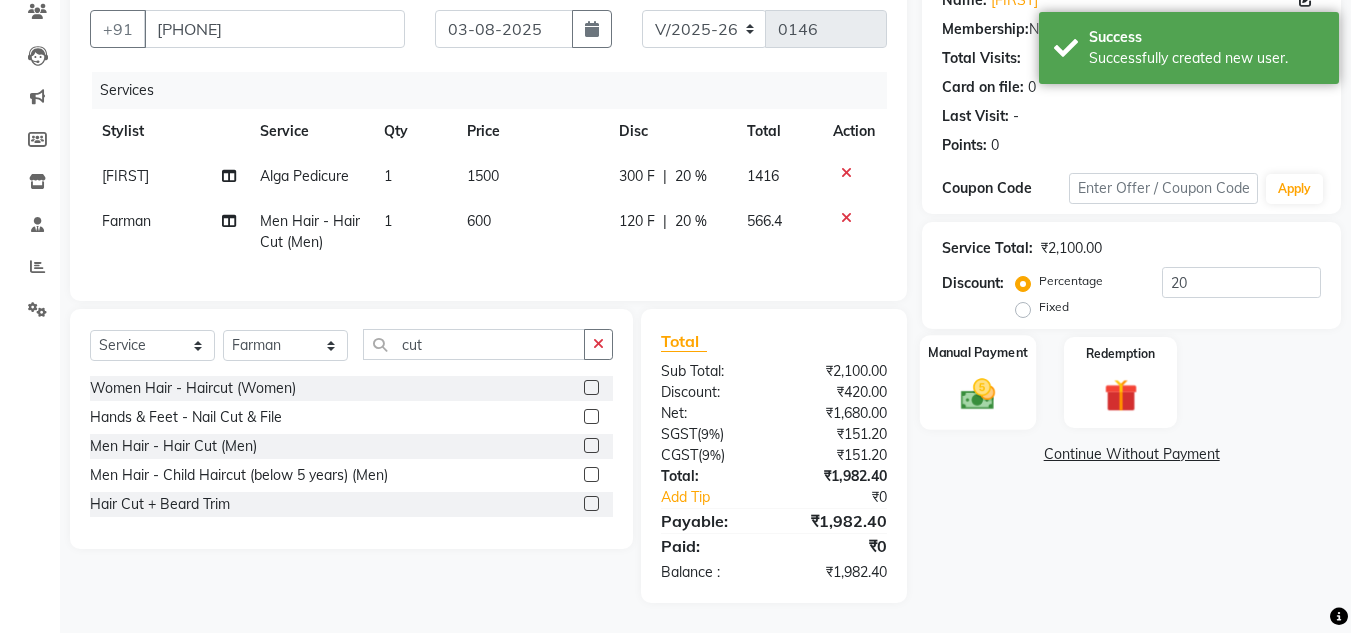 click 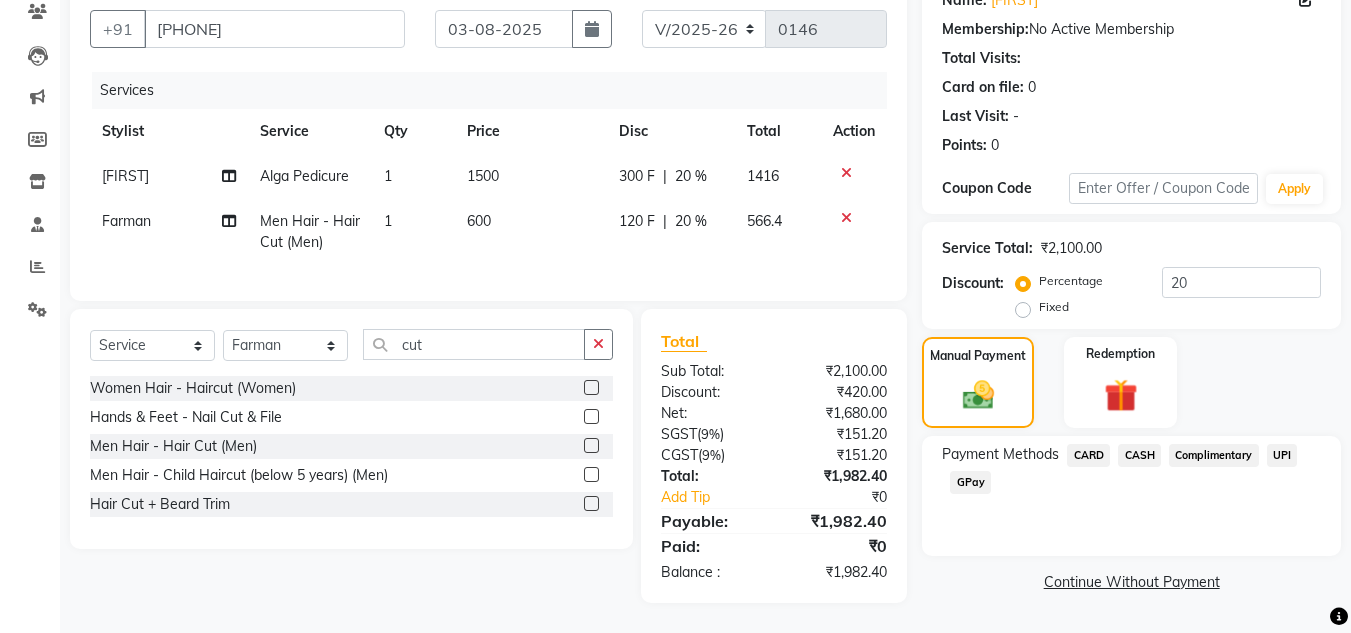 click on "UPI" 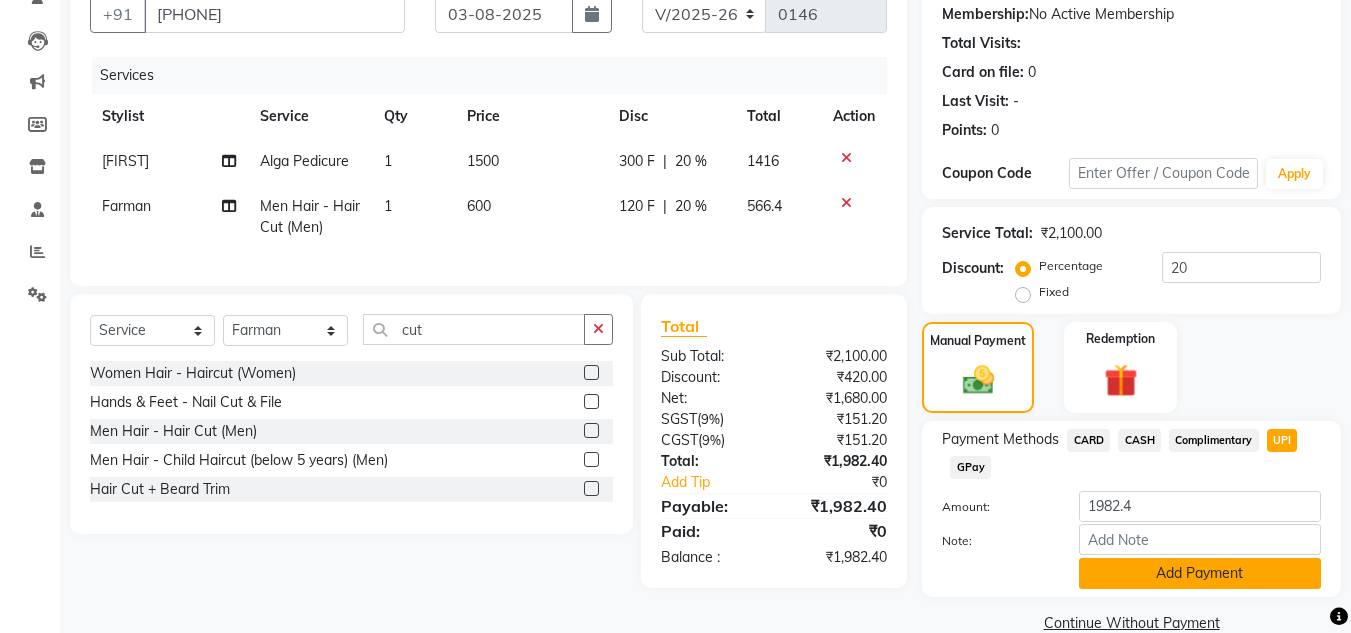 click on "Add Payment" 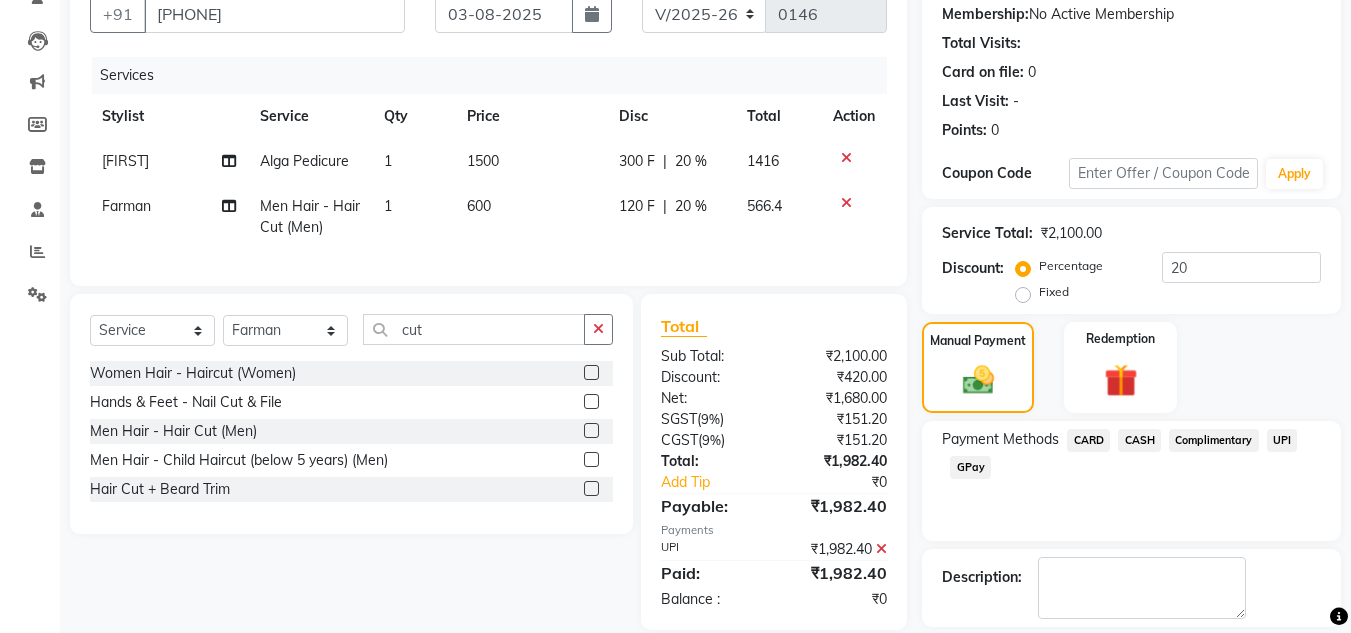 scroll, scrollTop: 283, scrollLeft: 0, axis: vertical 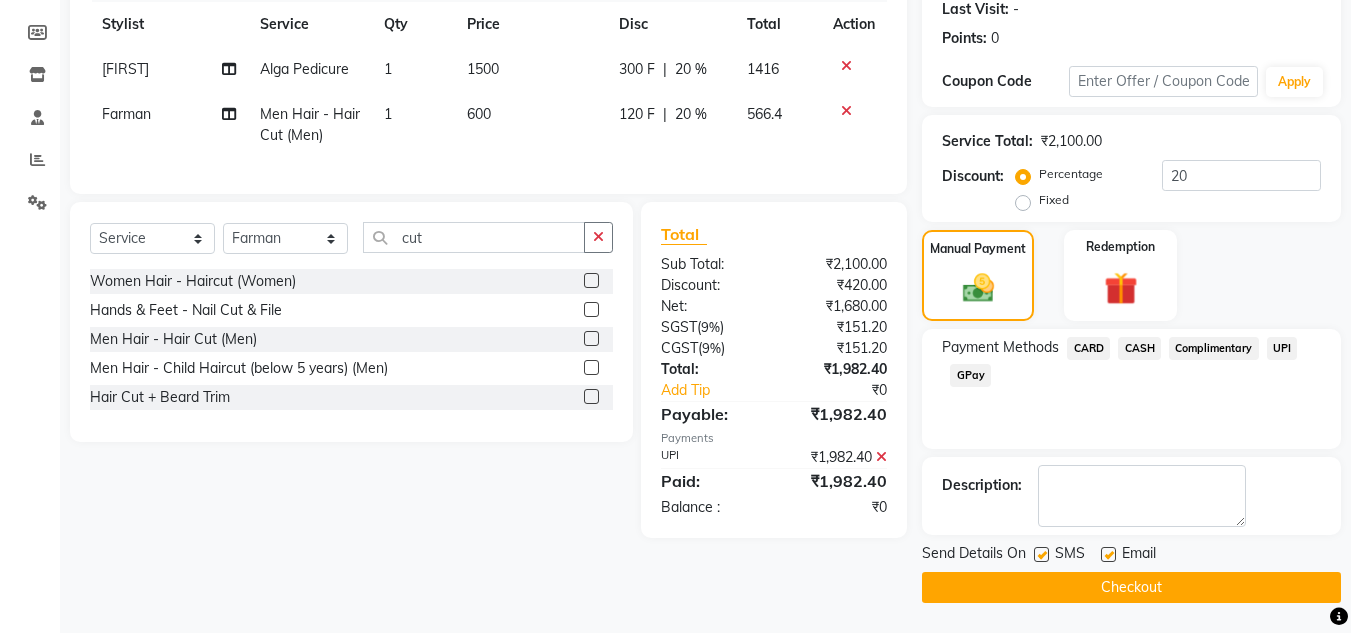 click on "Checkout" 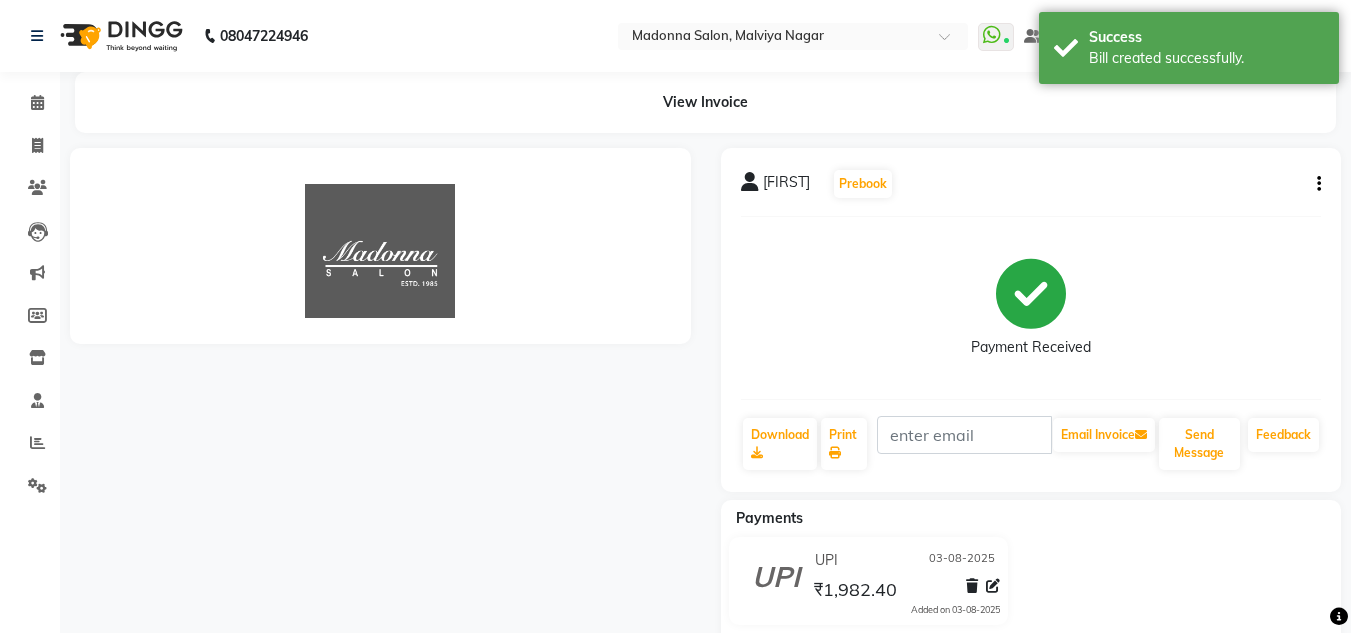 scroll, scrollTop: 0, scrollLeft: 0, axis: both 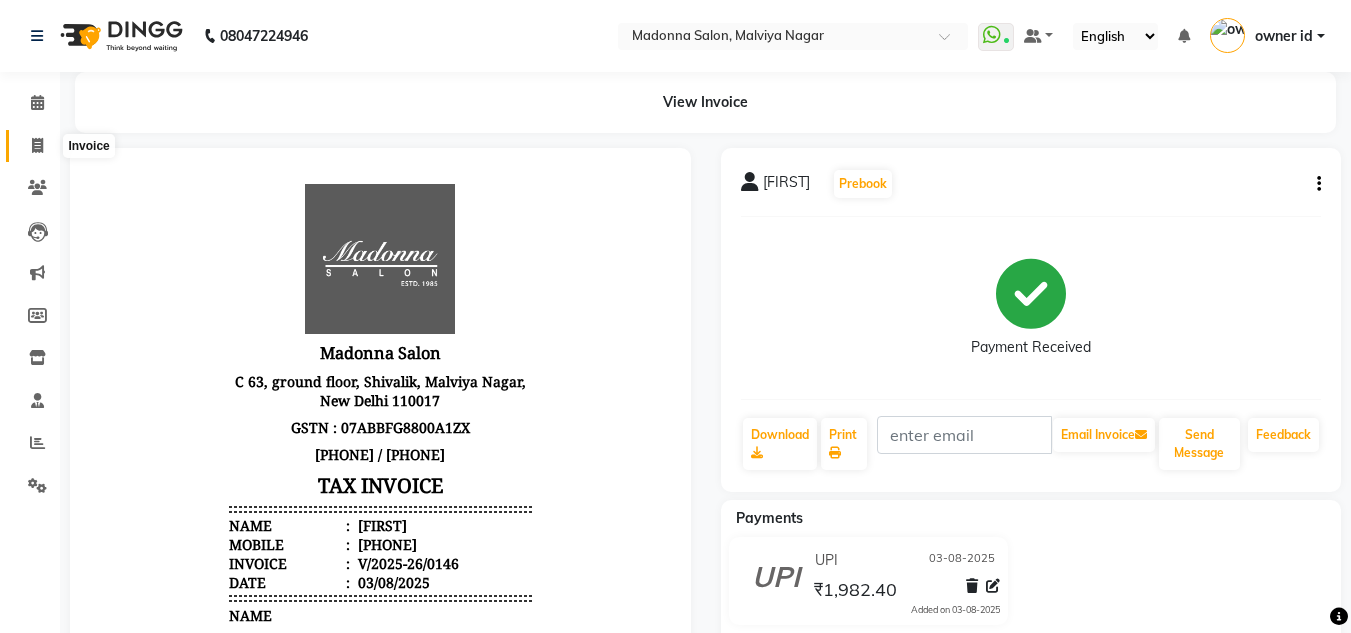 click 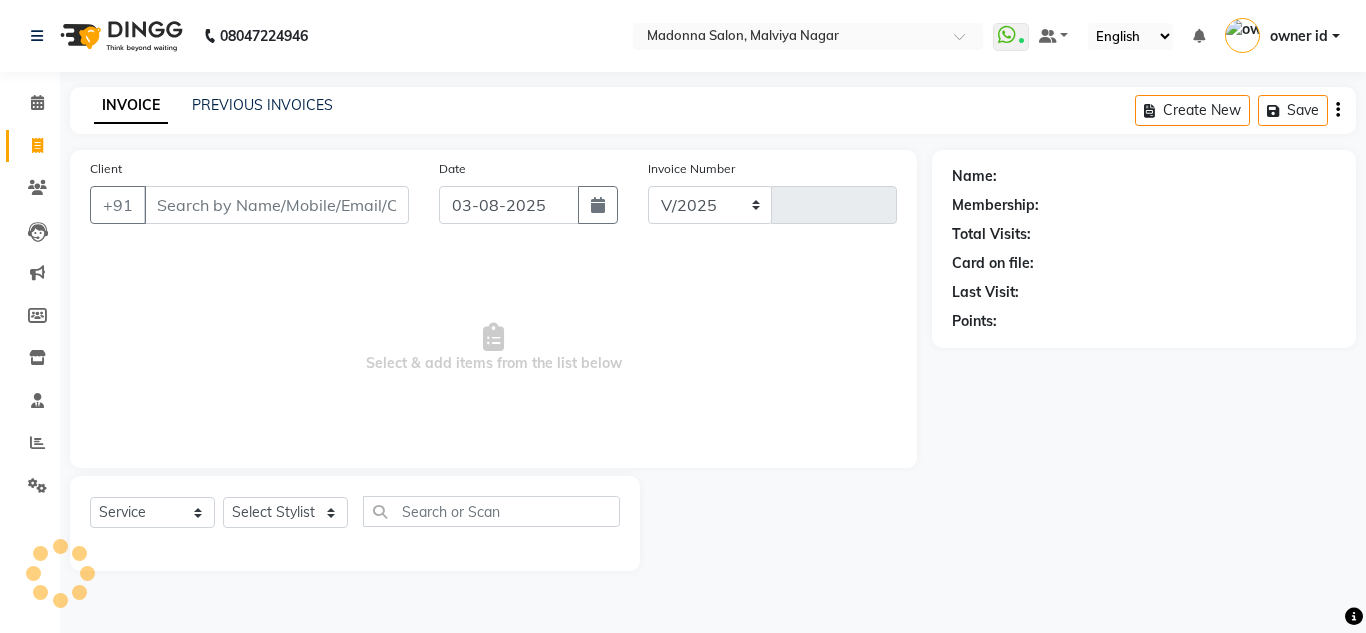 select on "8641" 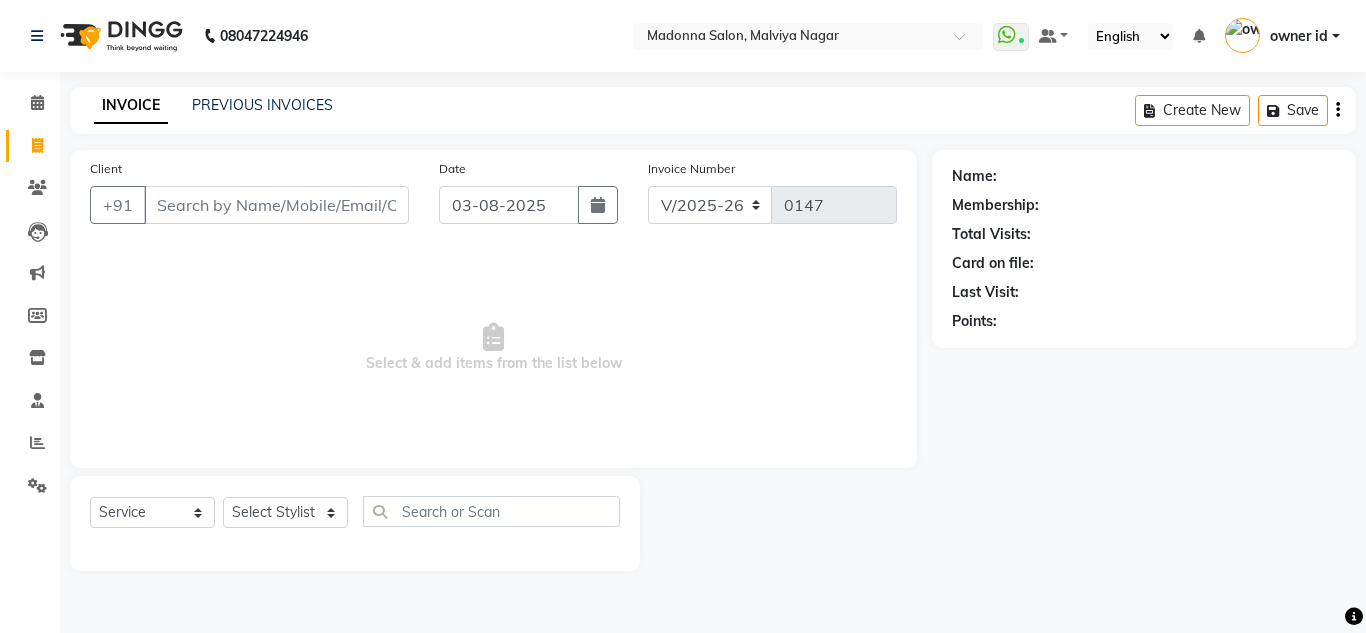 click on "Client" at bounding box center (276, 205) 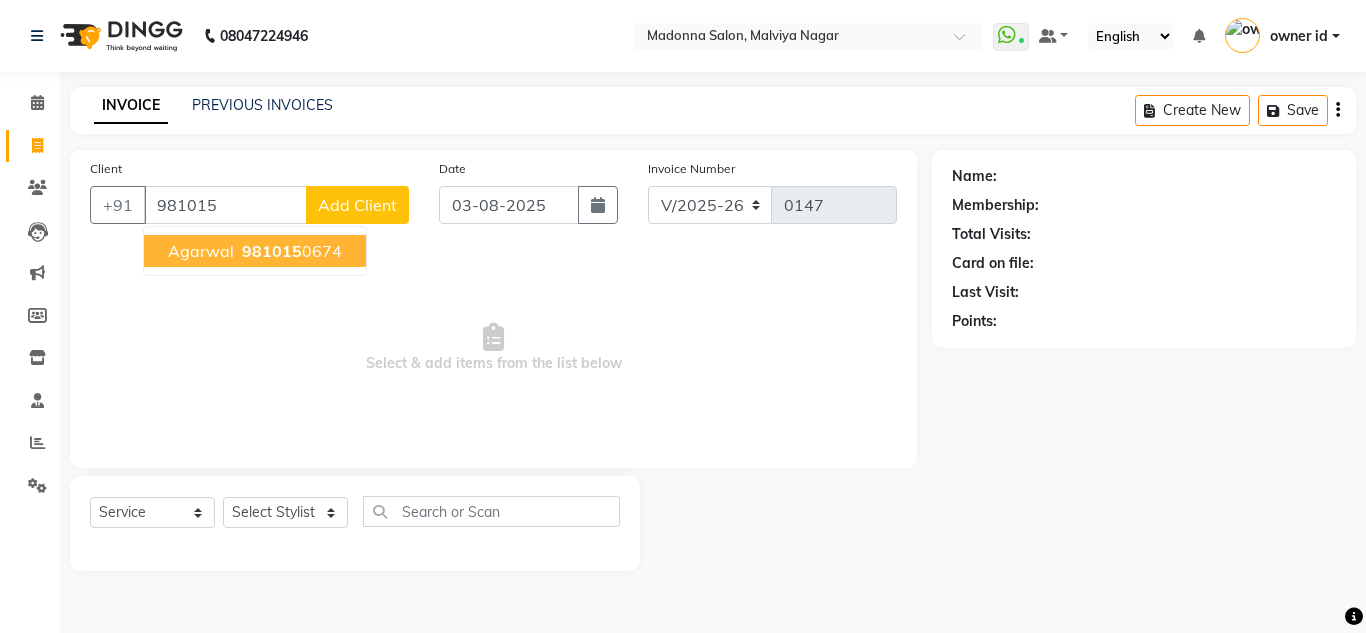 click on "981015" at bounding box center [272, 251] 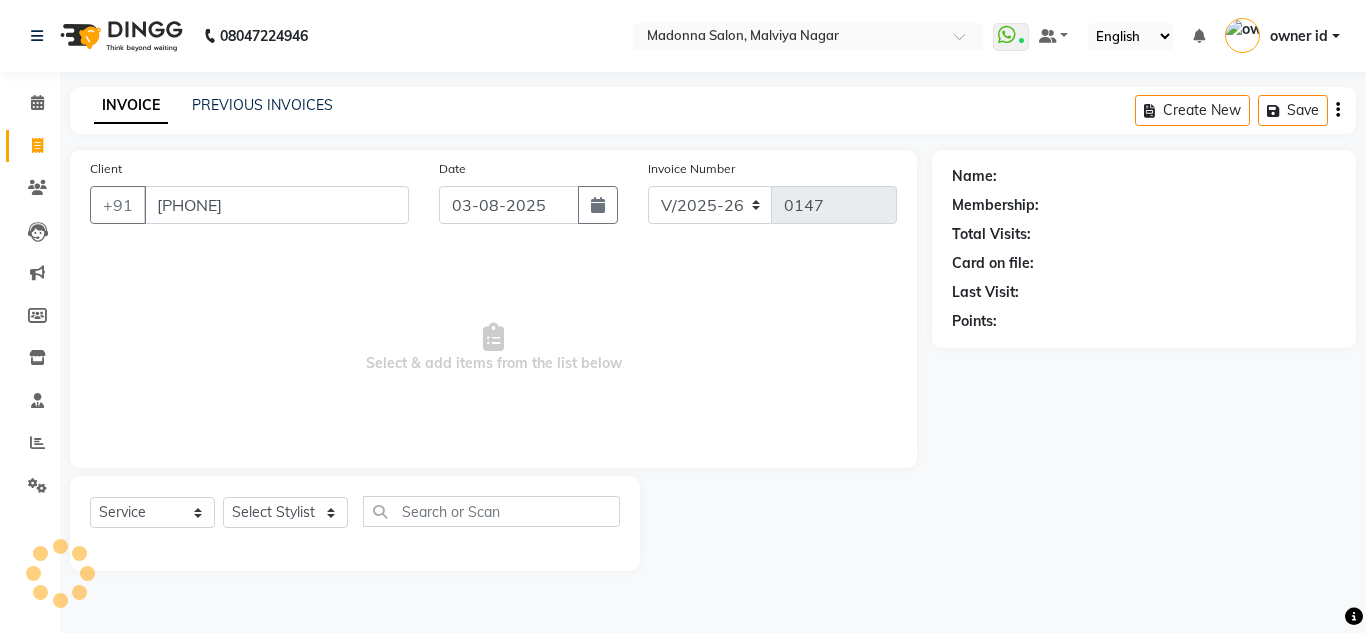 type on "9810150674" 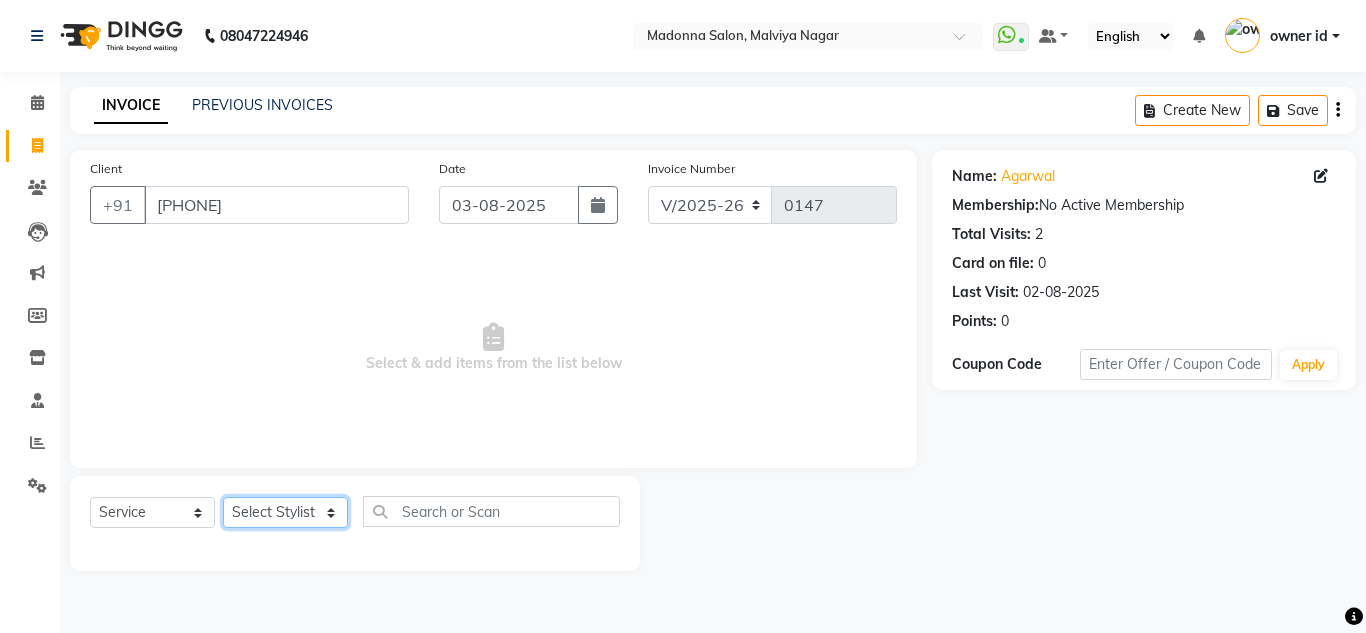 click on "Select Stylist Amit Bharti Devesh Farman Harsh  Jaikesh Manager Manoj Nitin Nails owner id Poonam Rihan" 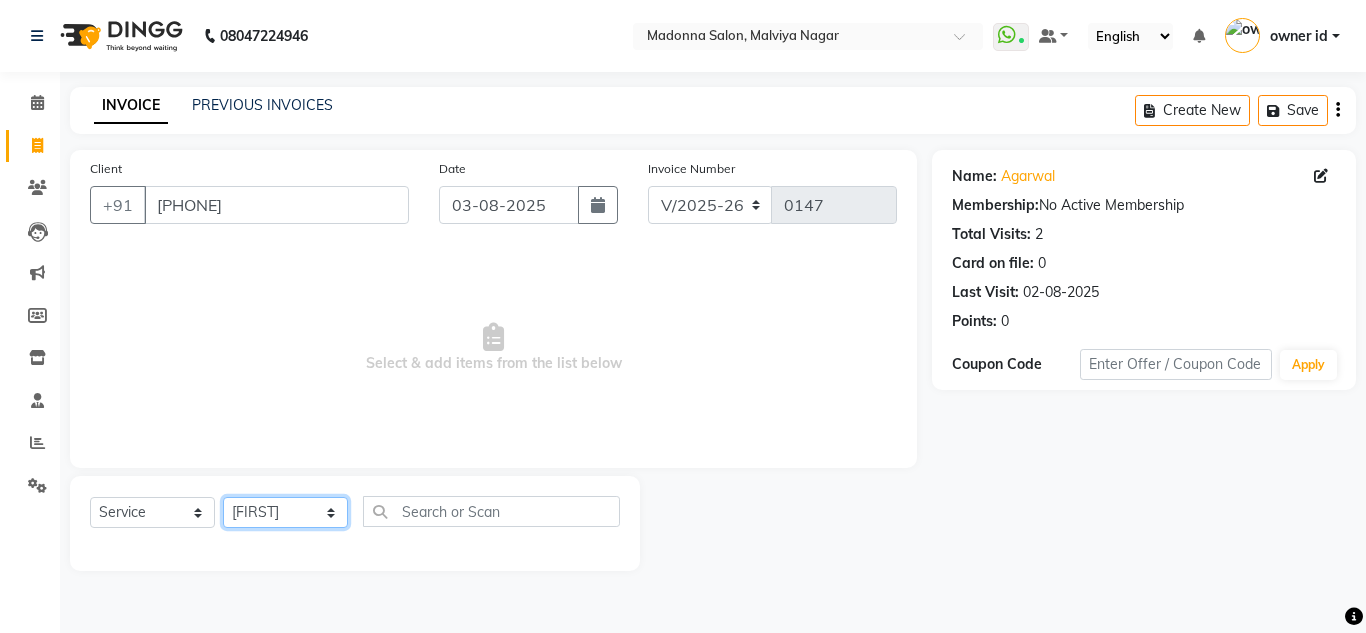 click on "Select Stylist Amit Bharti Devesh Farman Harsh  Jaikesh Manager Manoj Nitin Nails owner id Poonam Rihan" 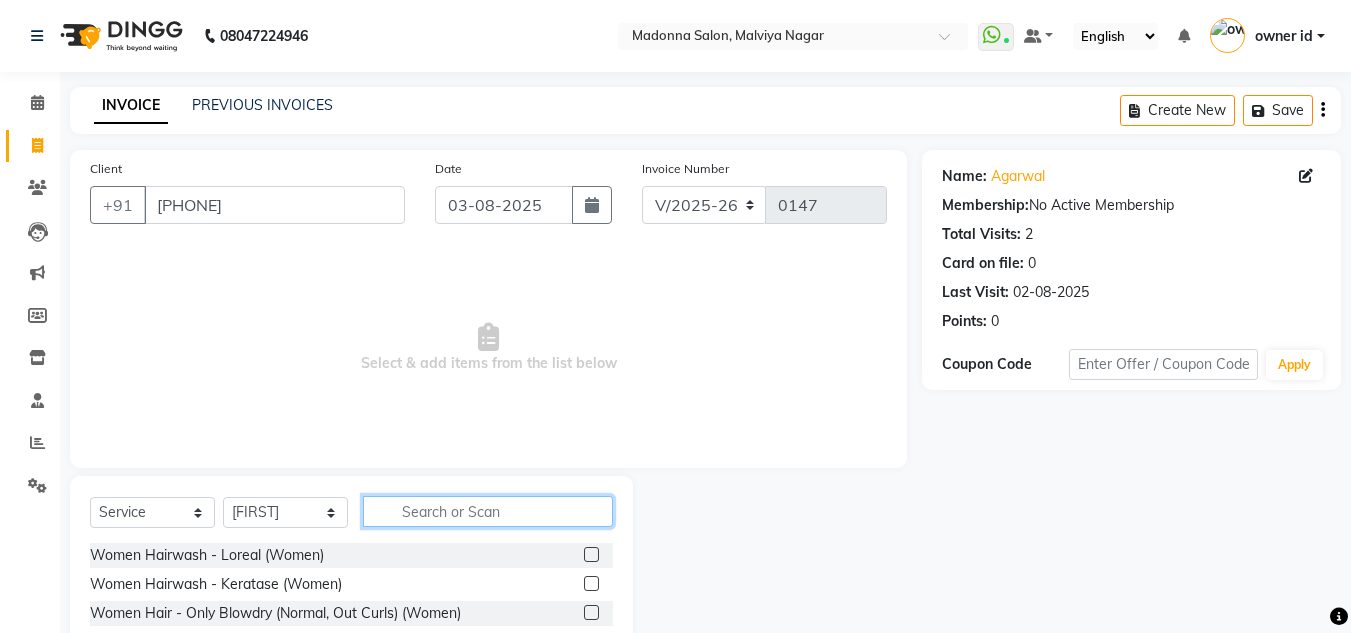 click 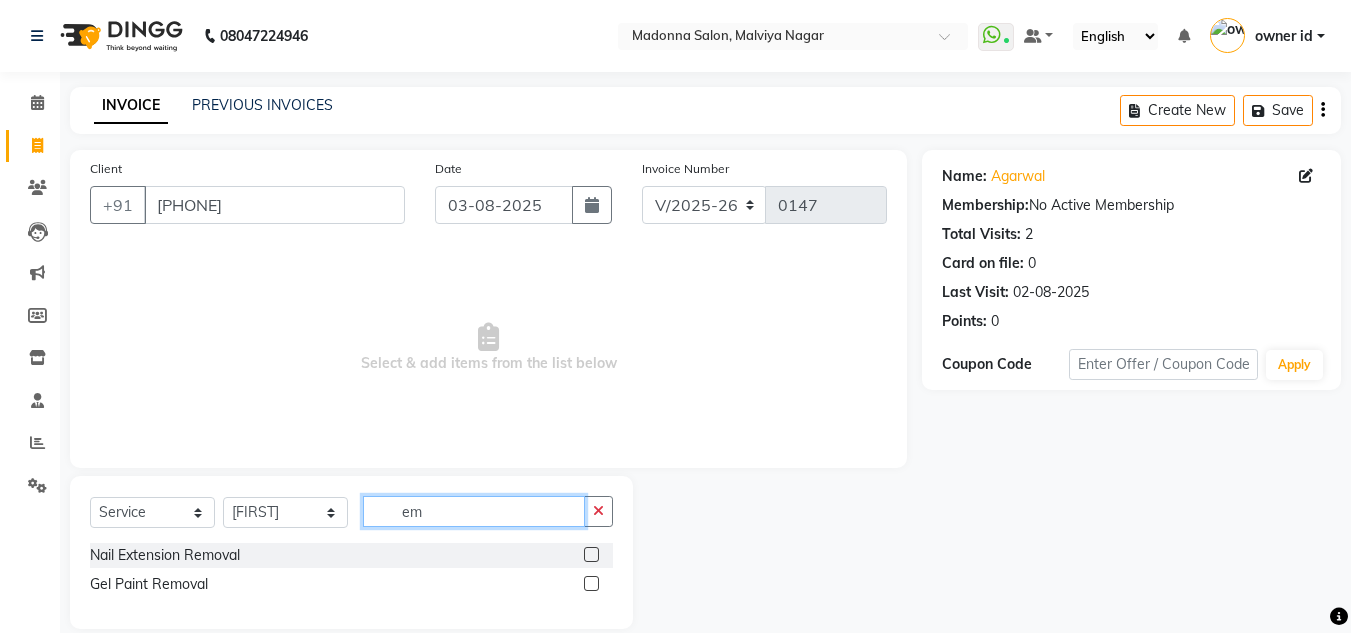 type on "e" 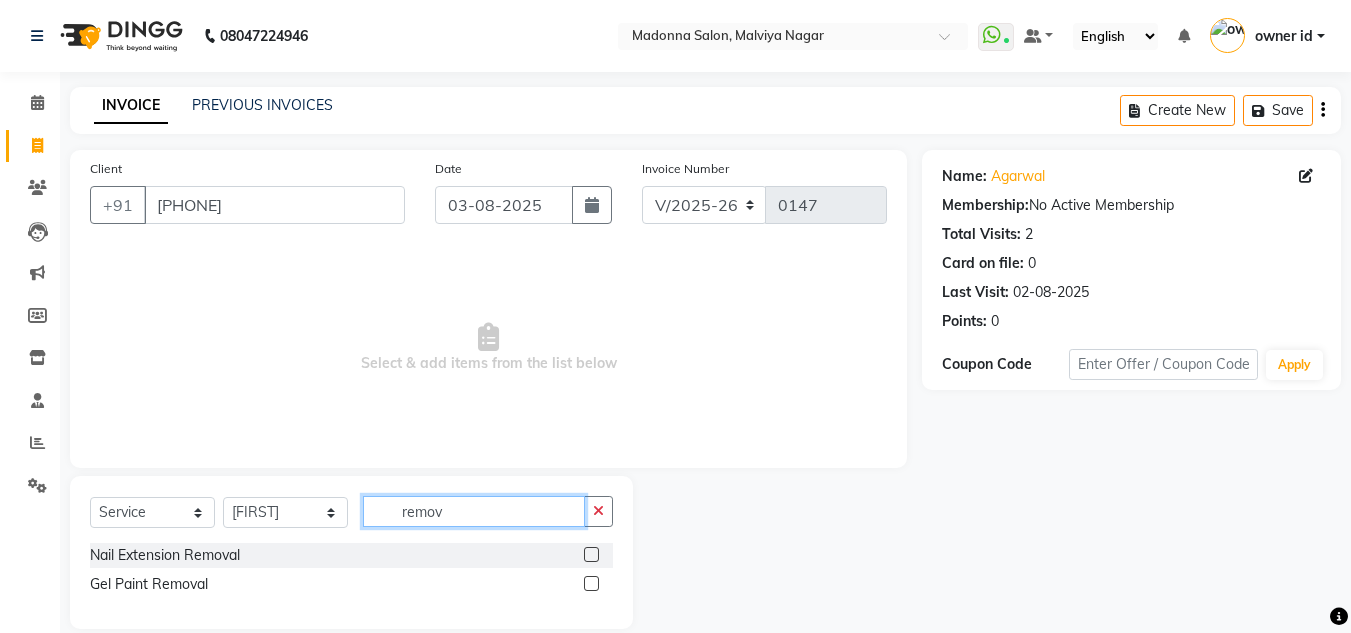 type on "remov" 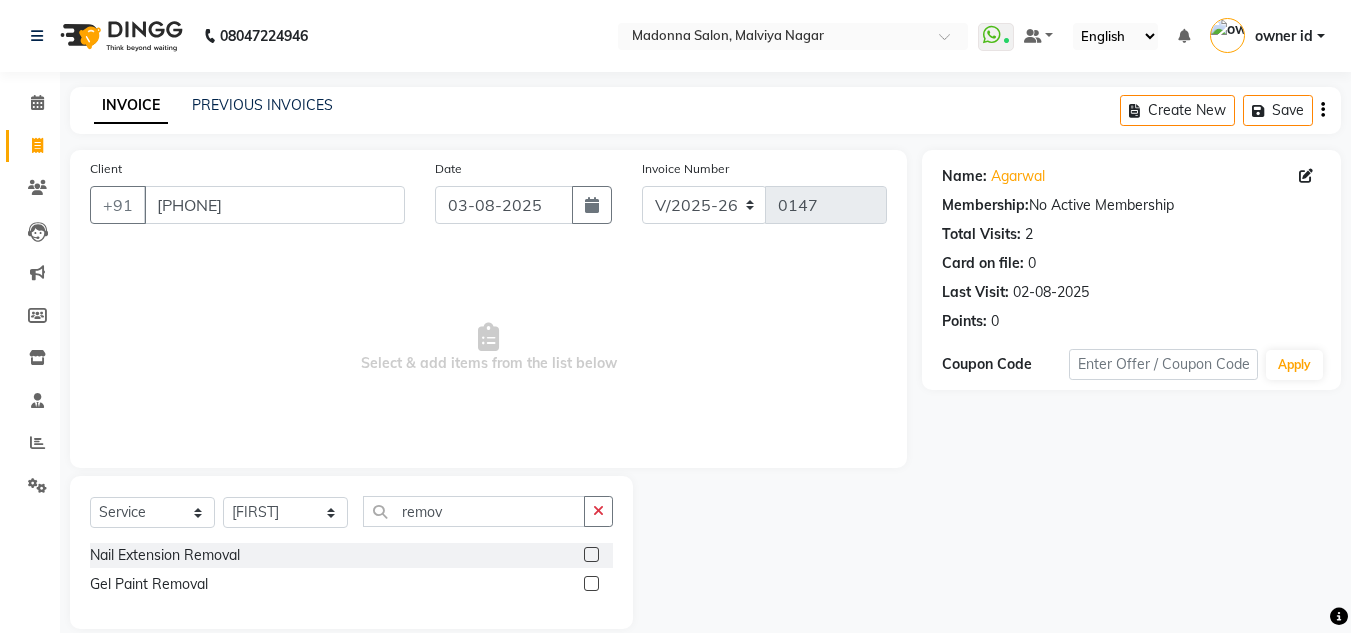 click 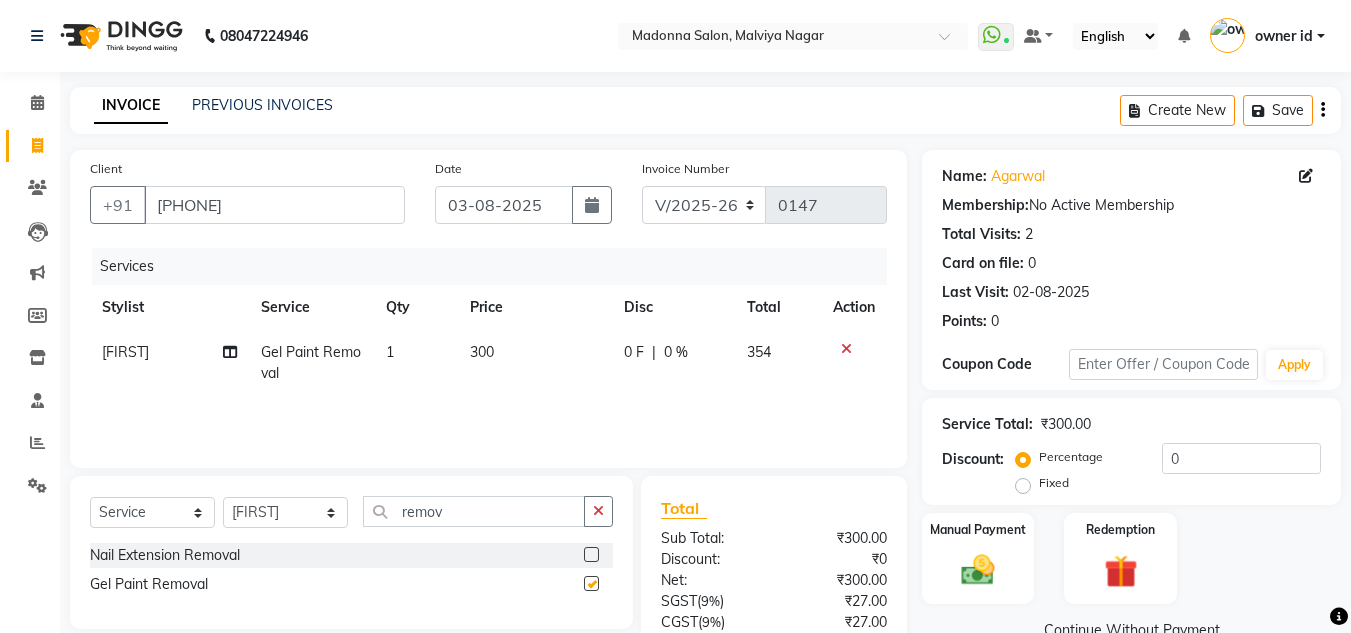 checkbox on "false" 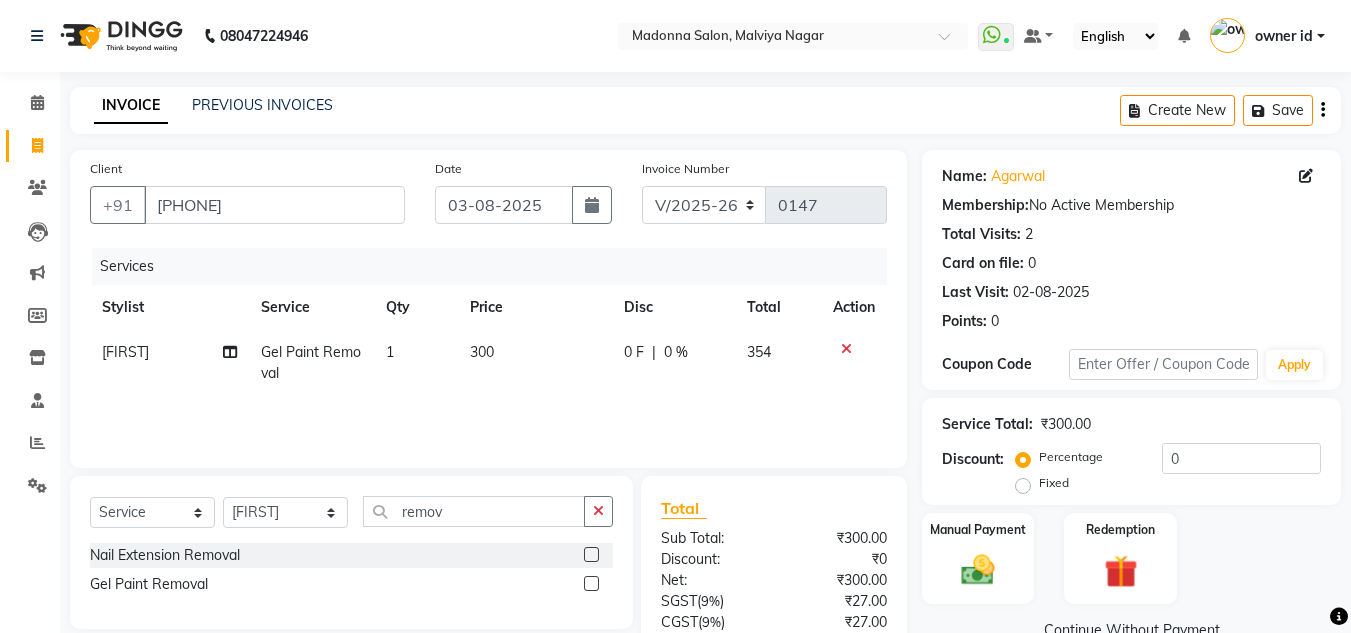 click on "300" 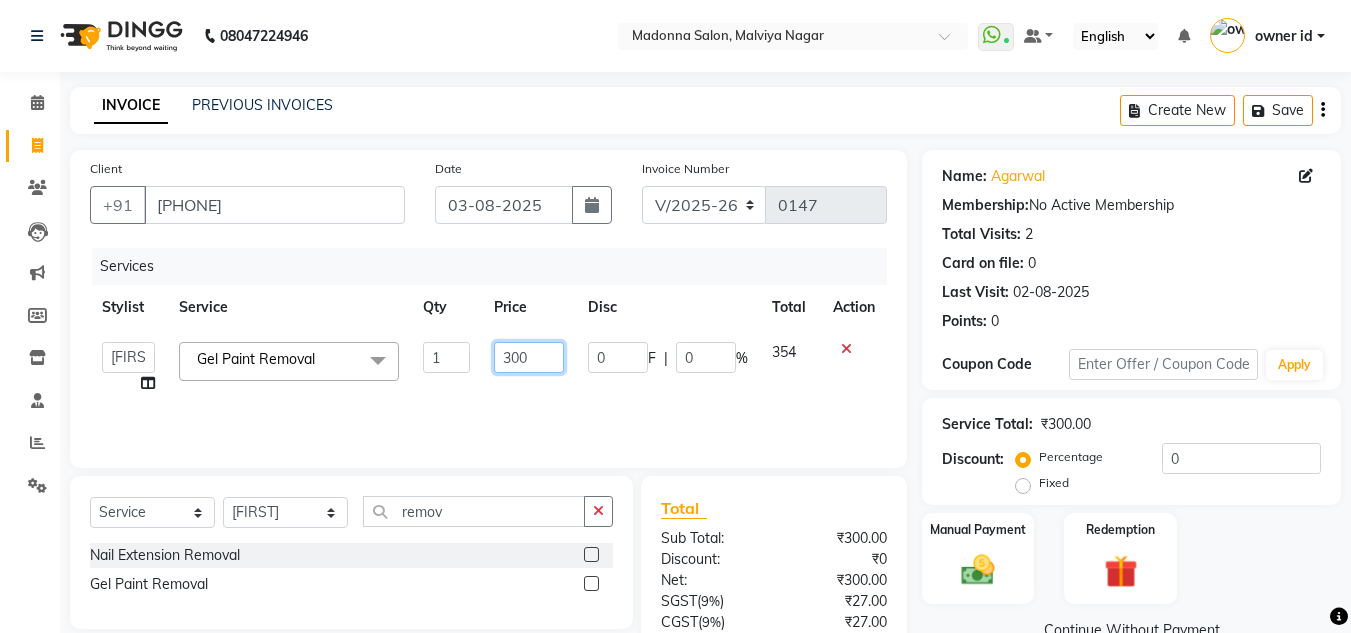 click on "300" 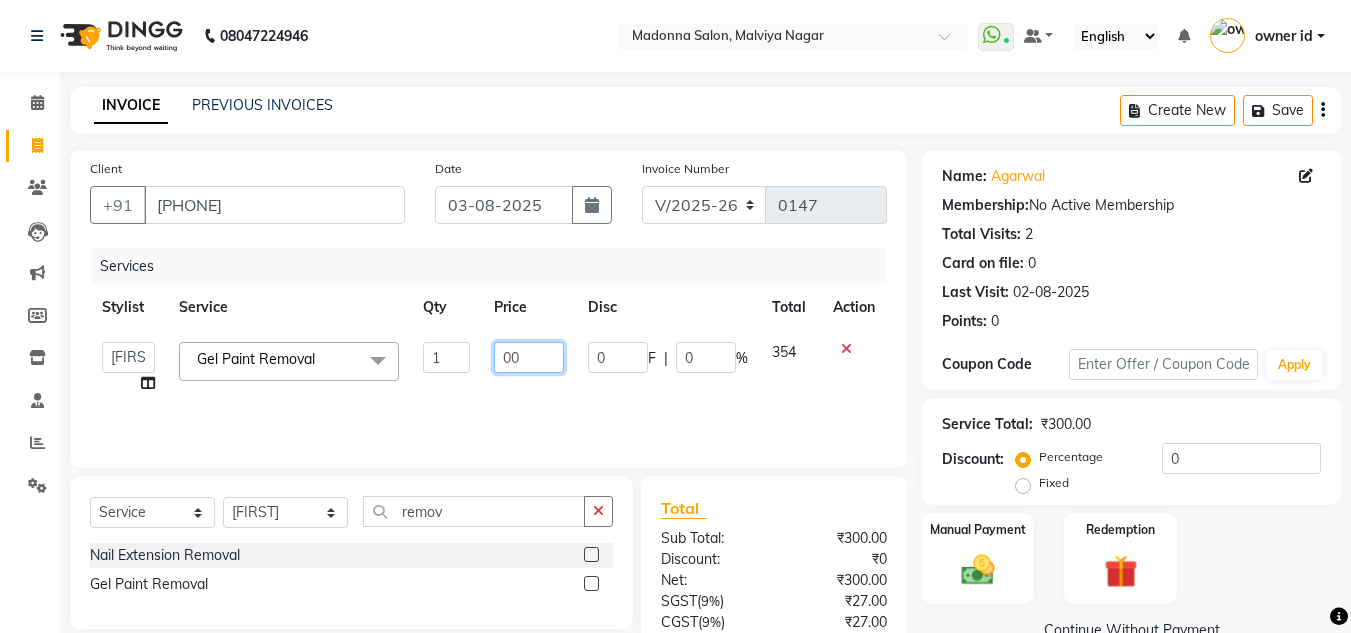 type on "500" 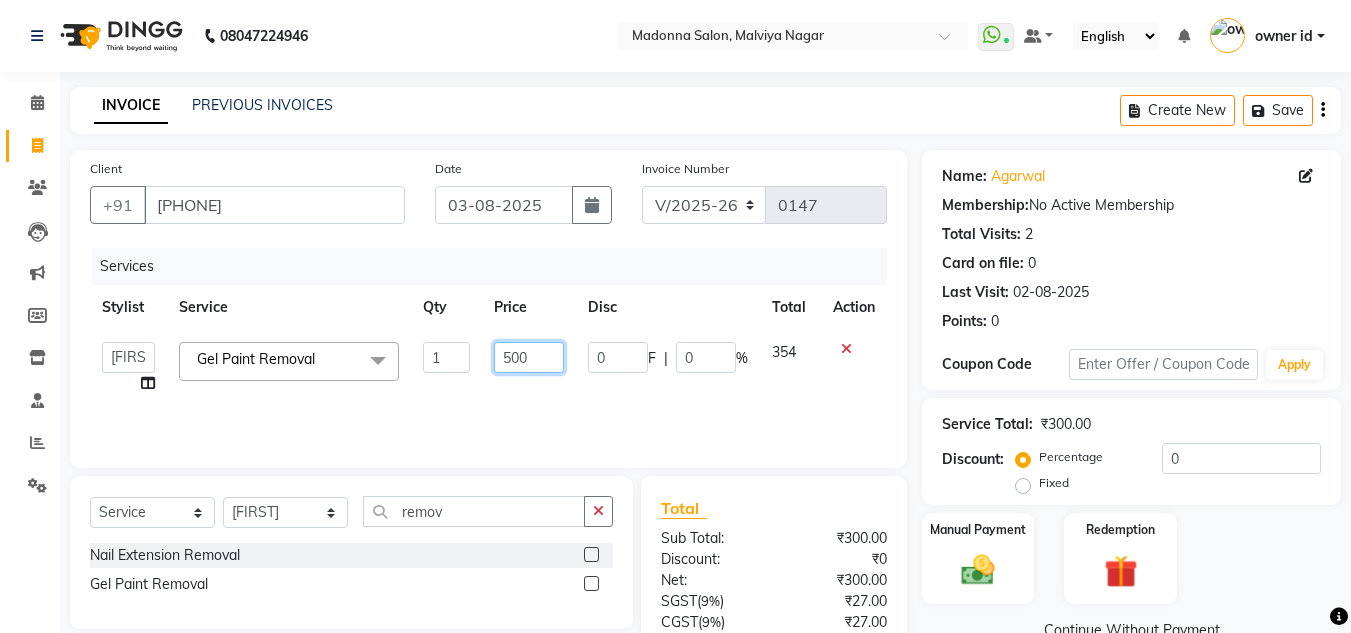 scroll, scrollTop: 167, scrollLeft: 0, axis: vertical 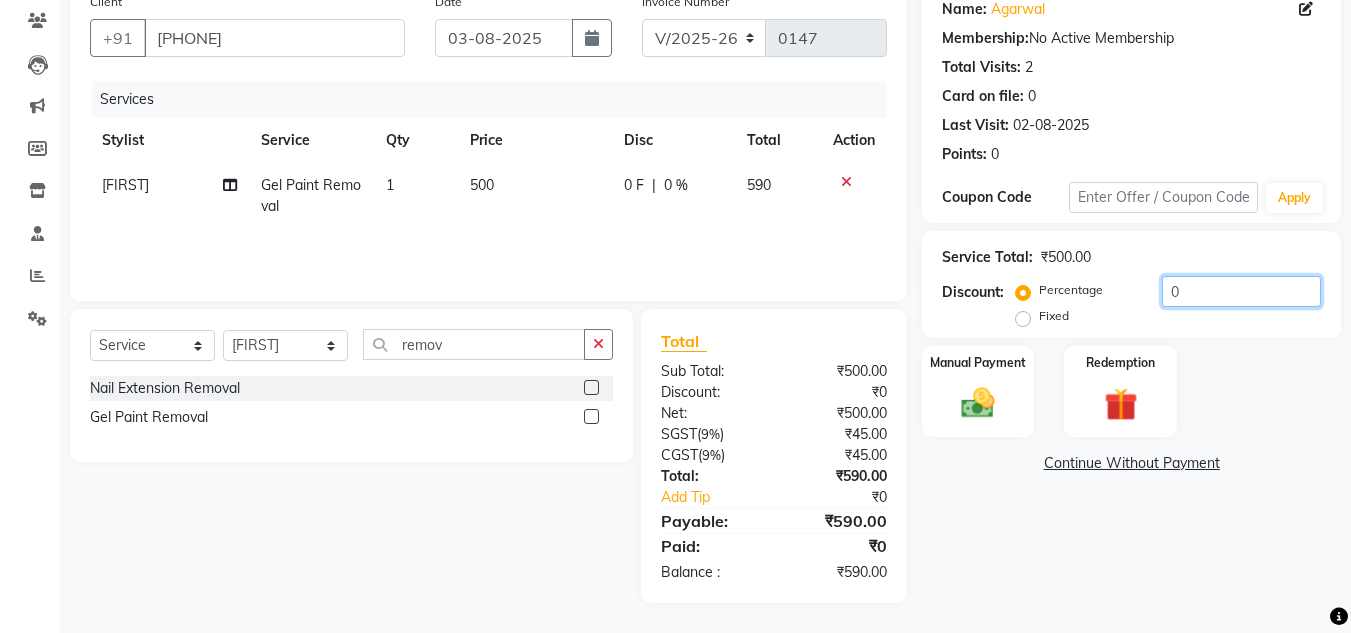 click on "0" 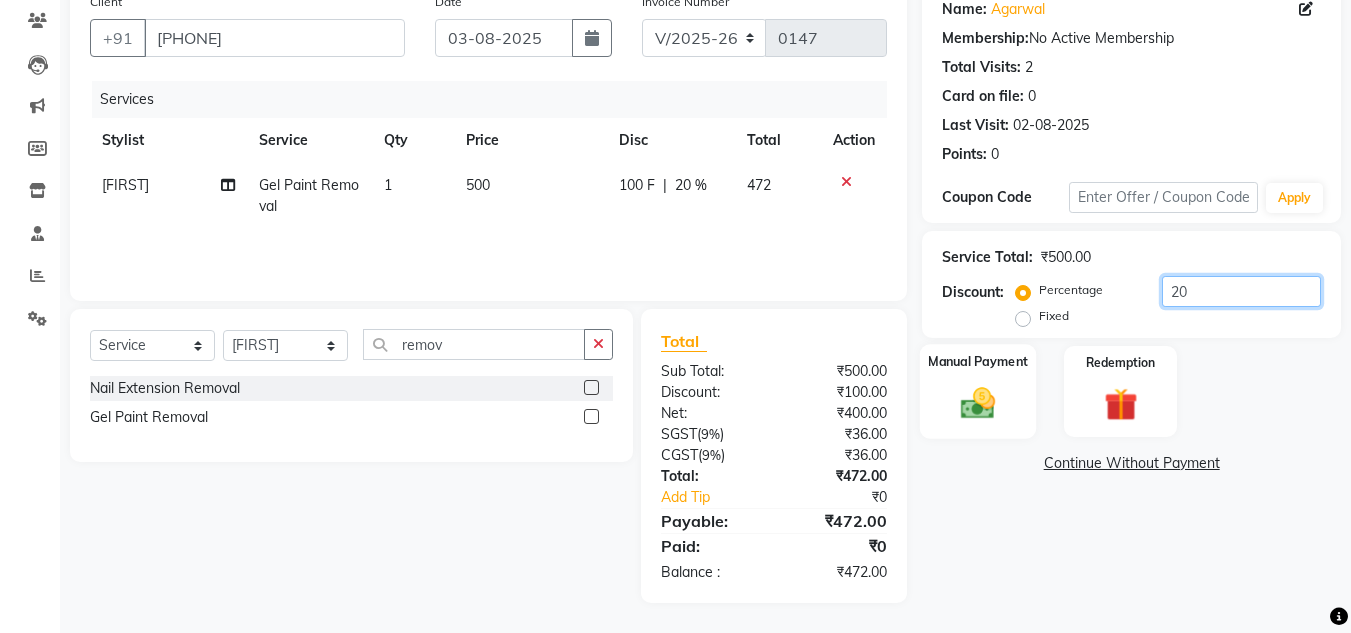 type on "20" 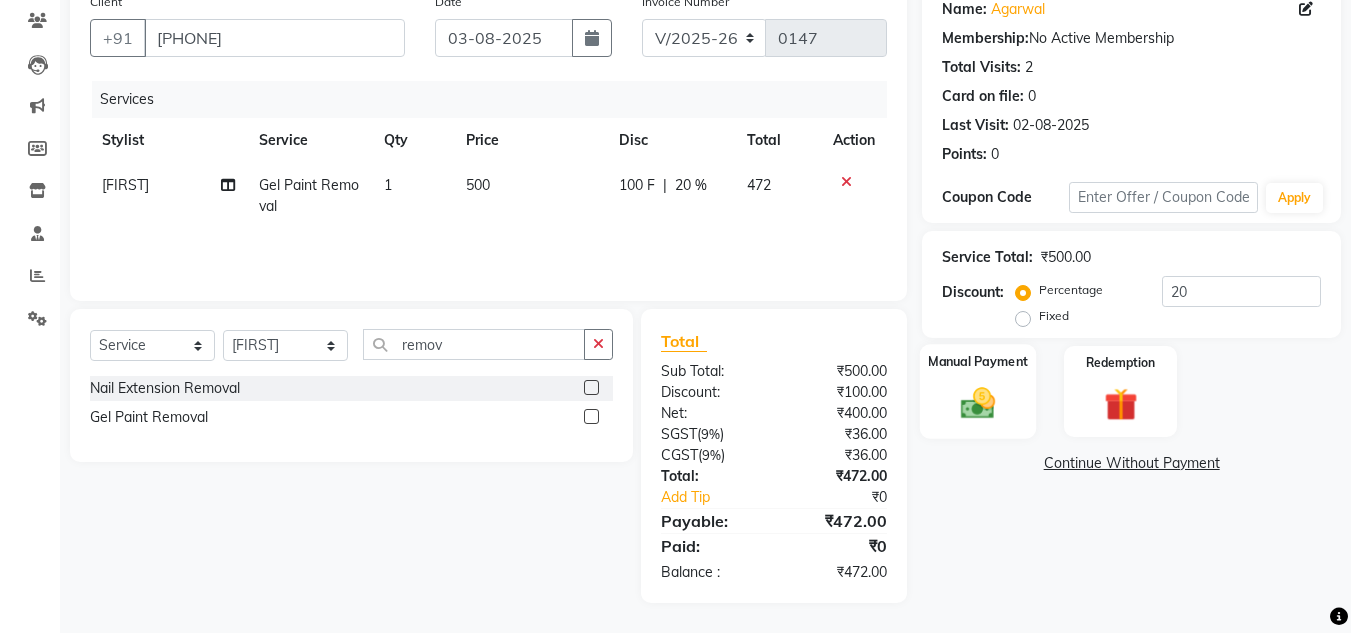 click 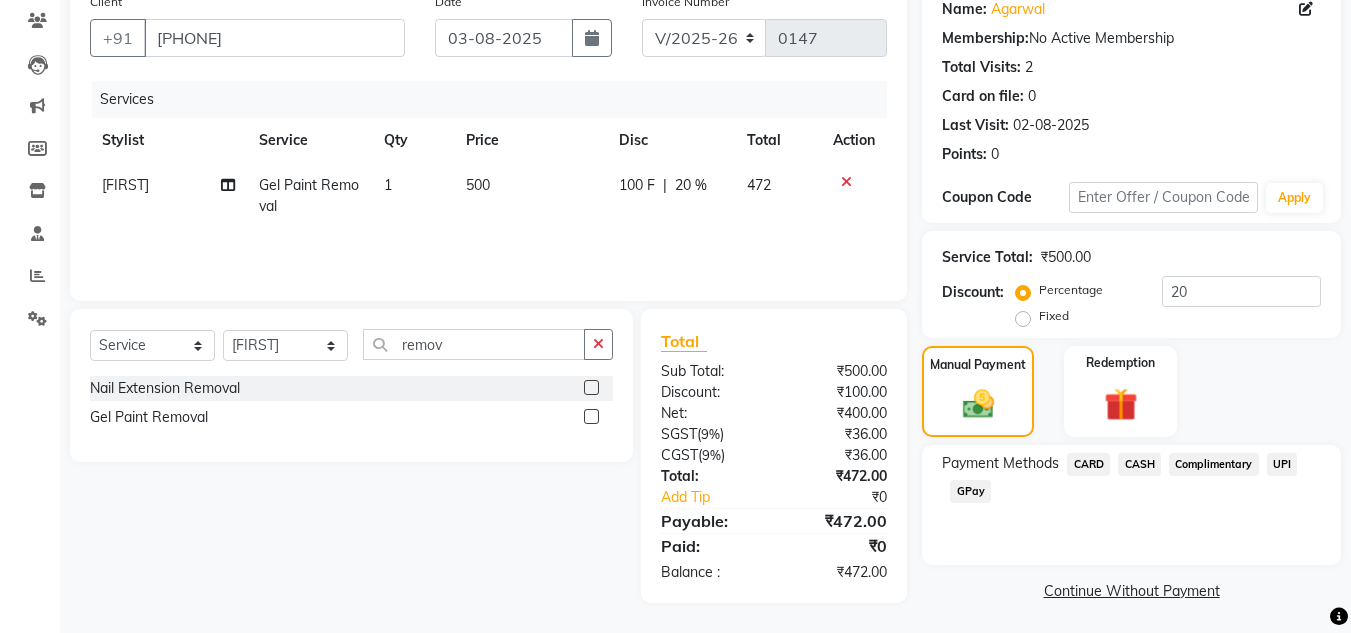 click on "CASH" 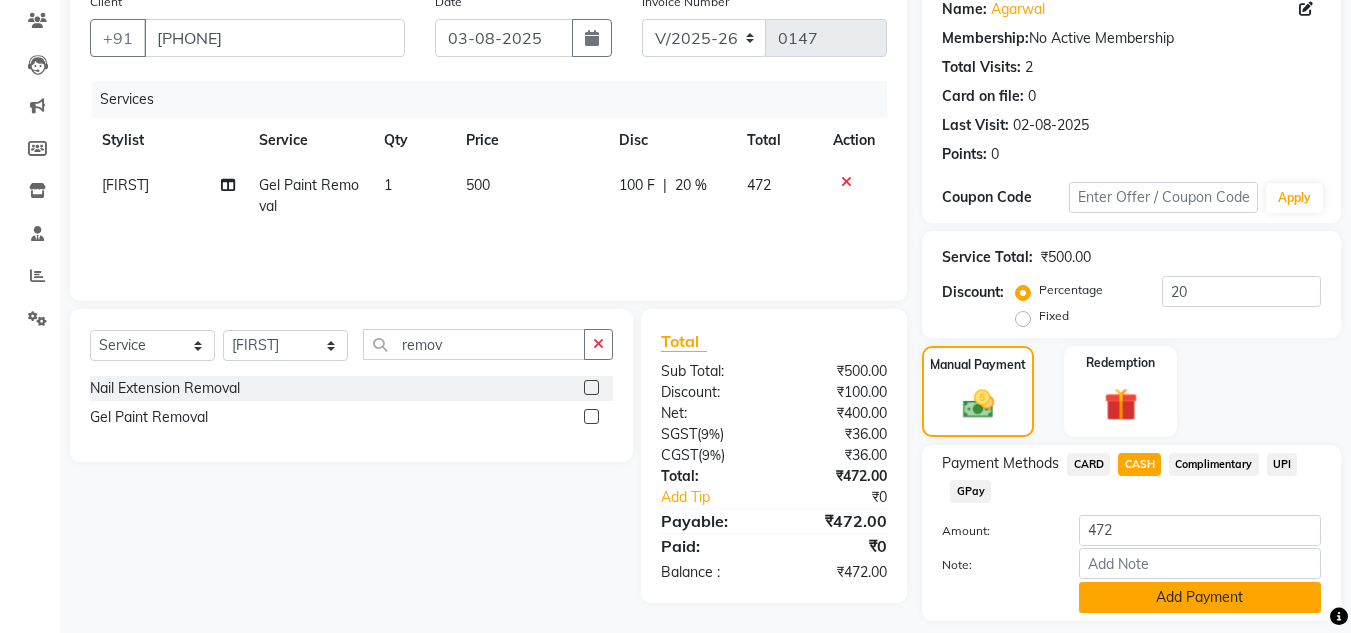 click on "Add Payment" 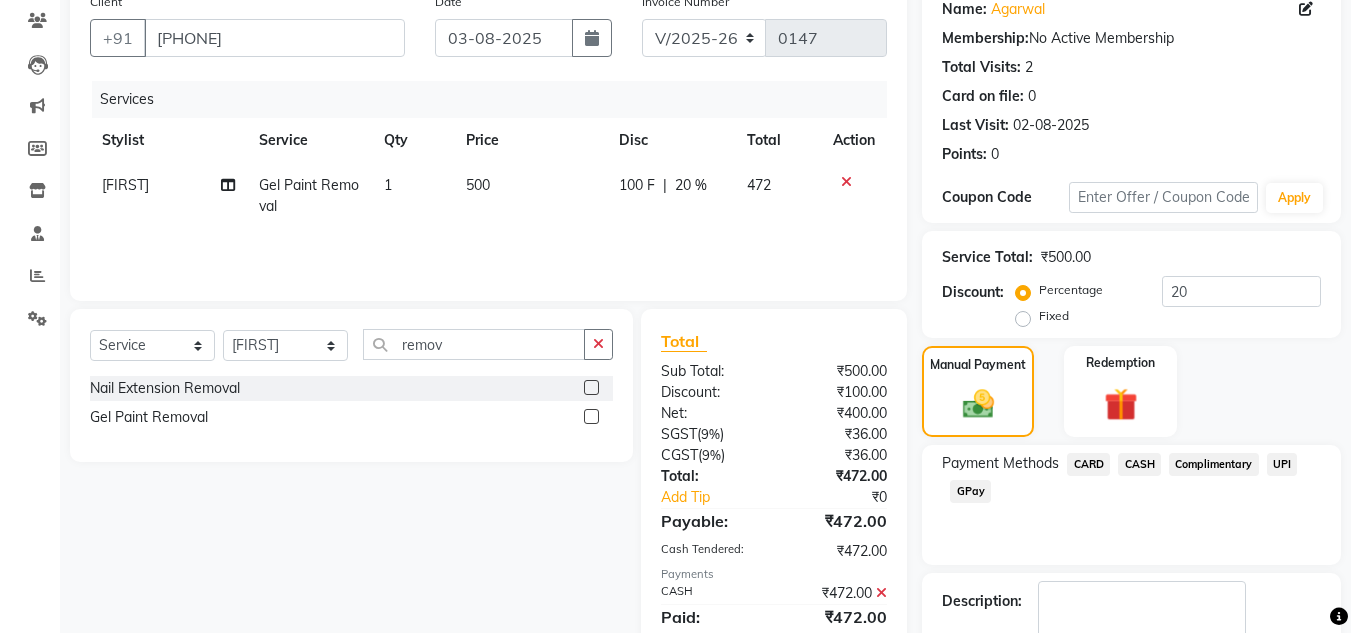scroll, scrollTop: 283, scrollLeft: 0, axis: vertical 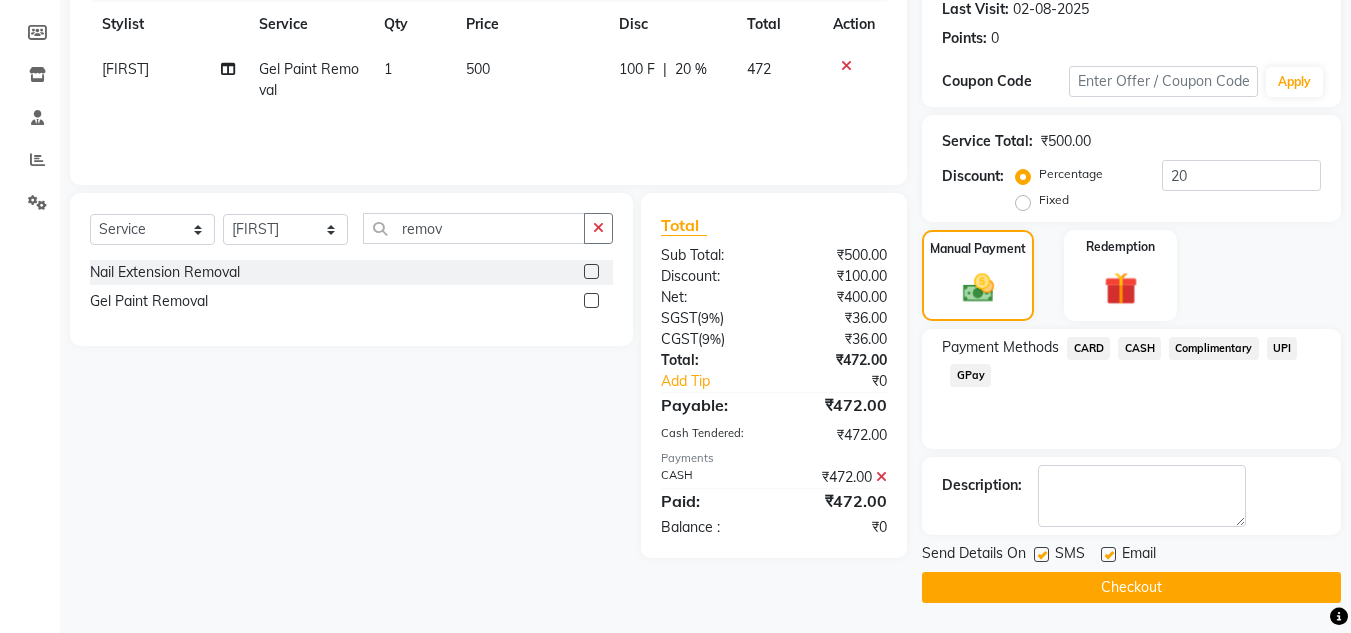 click on "Checkout" 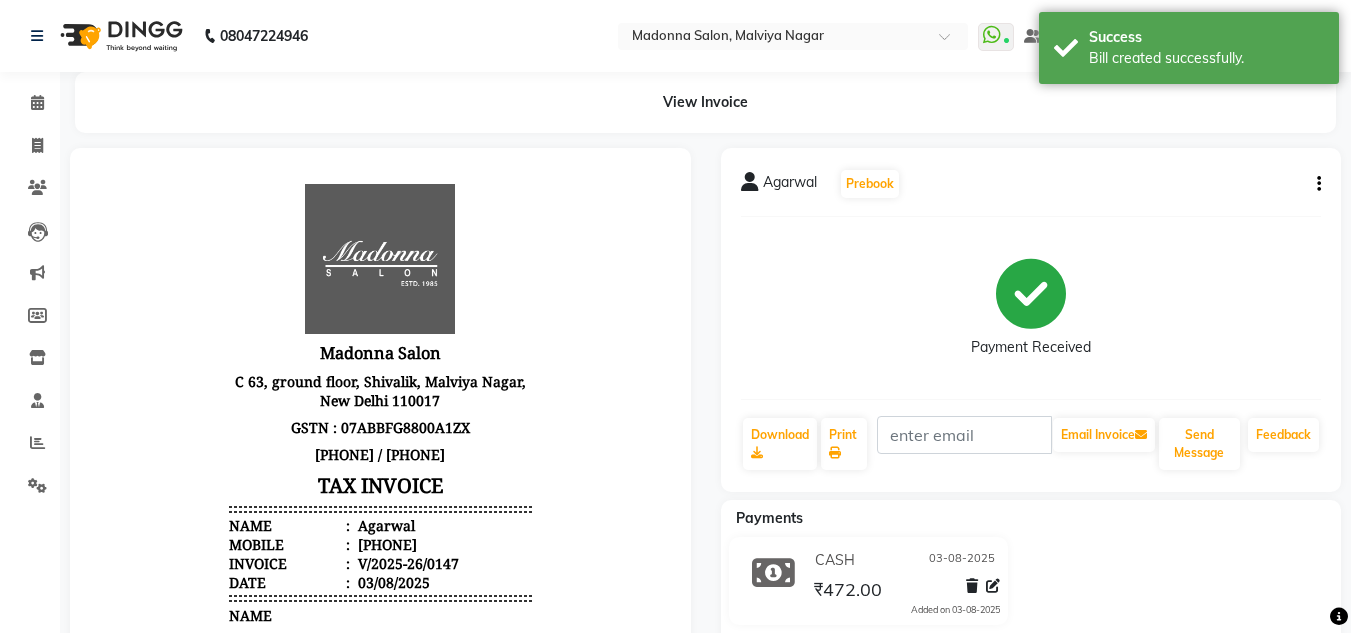 scroll, scrollTop: 0, scrollLeft: 0, axis: both 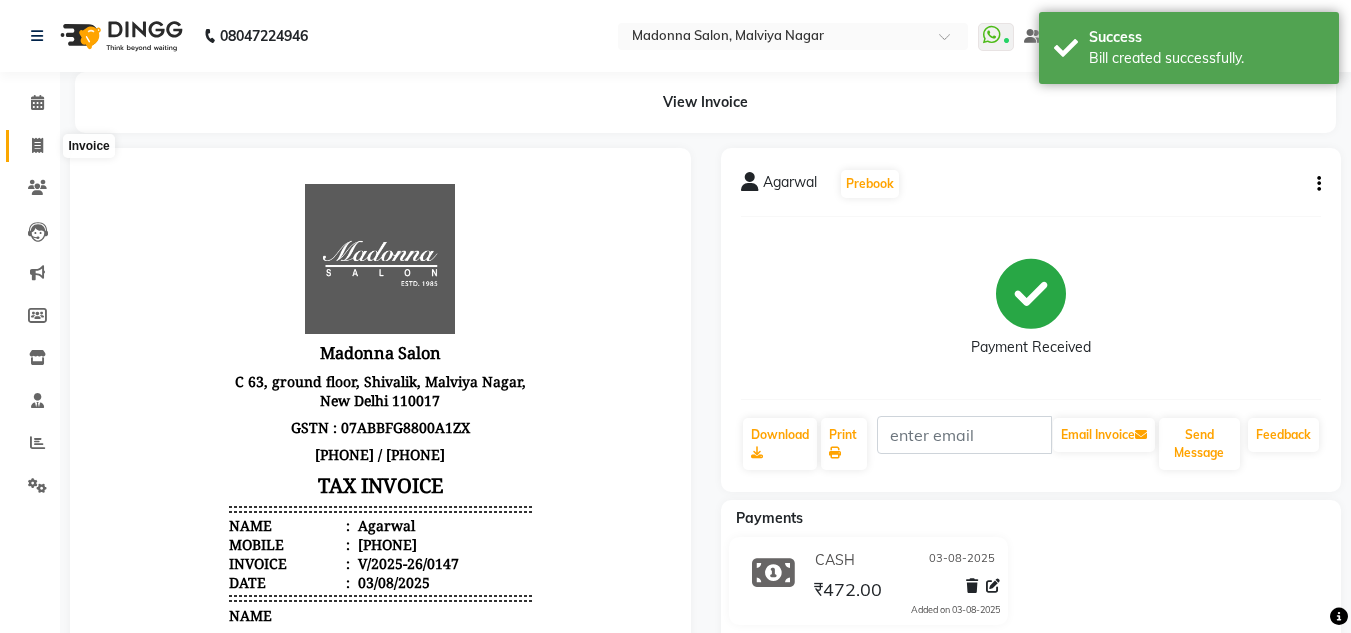 click 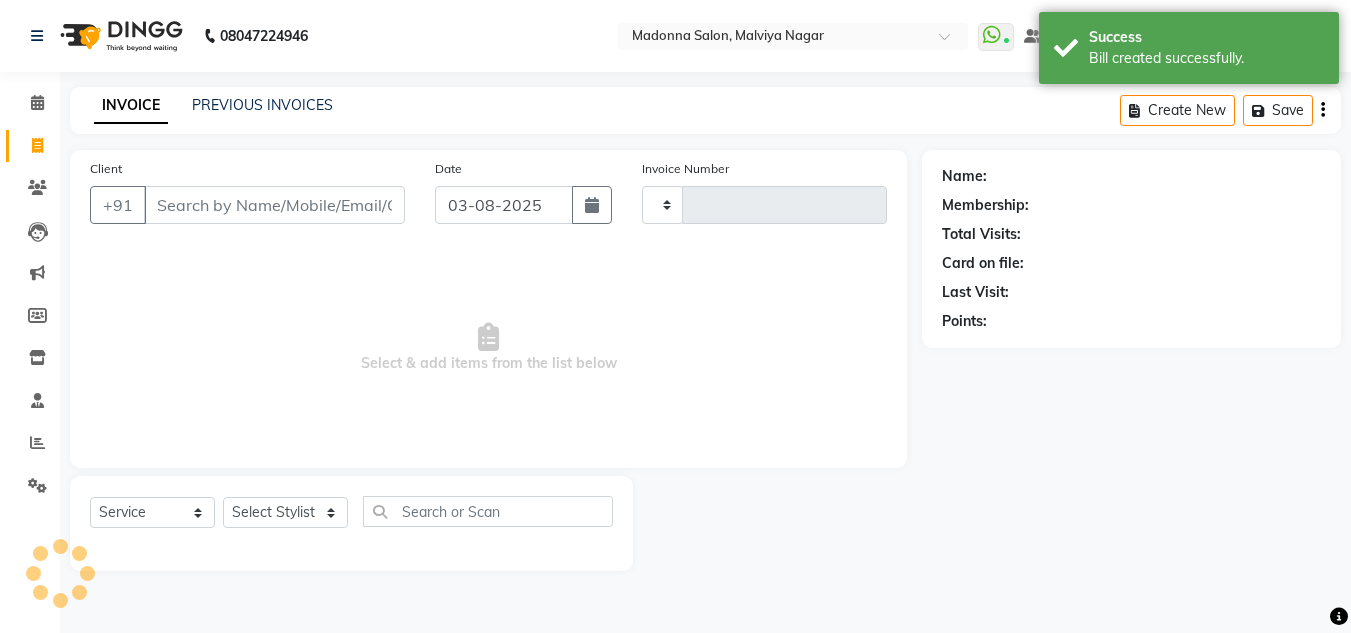 type on "0148" 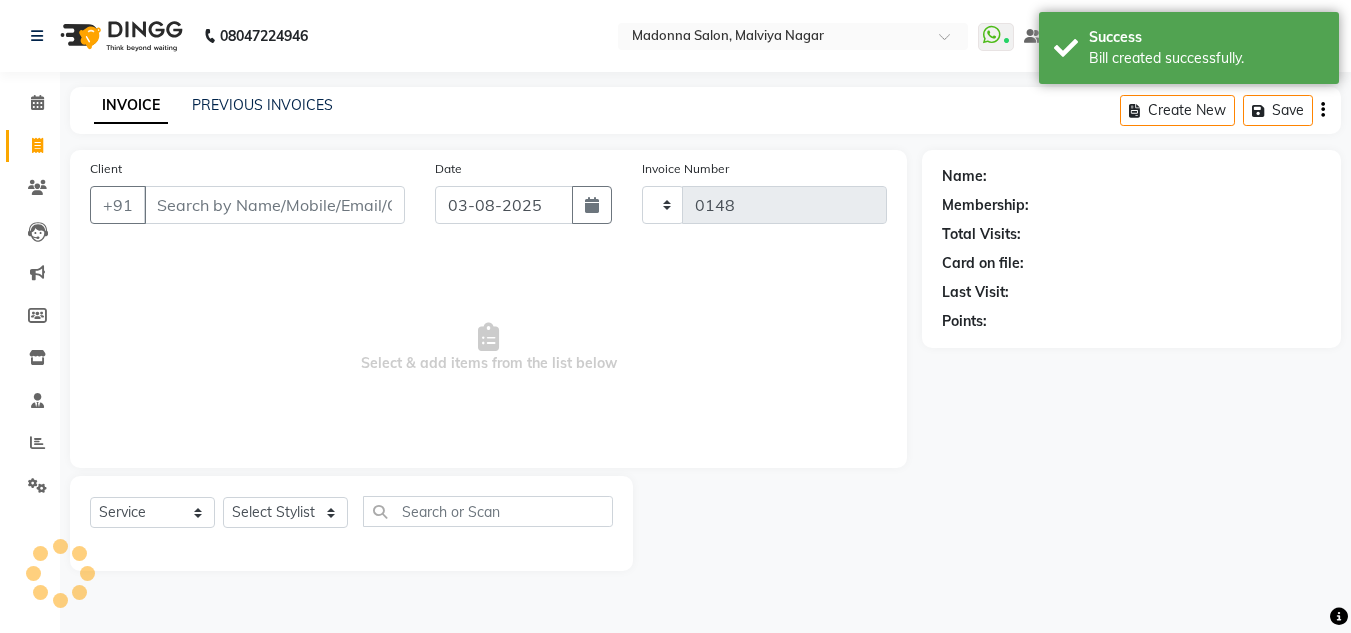 select on "8641" 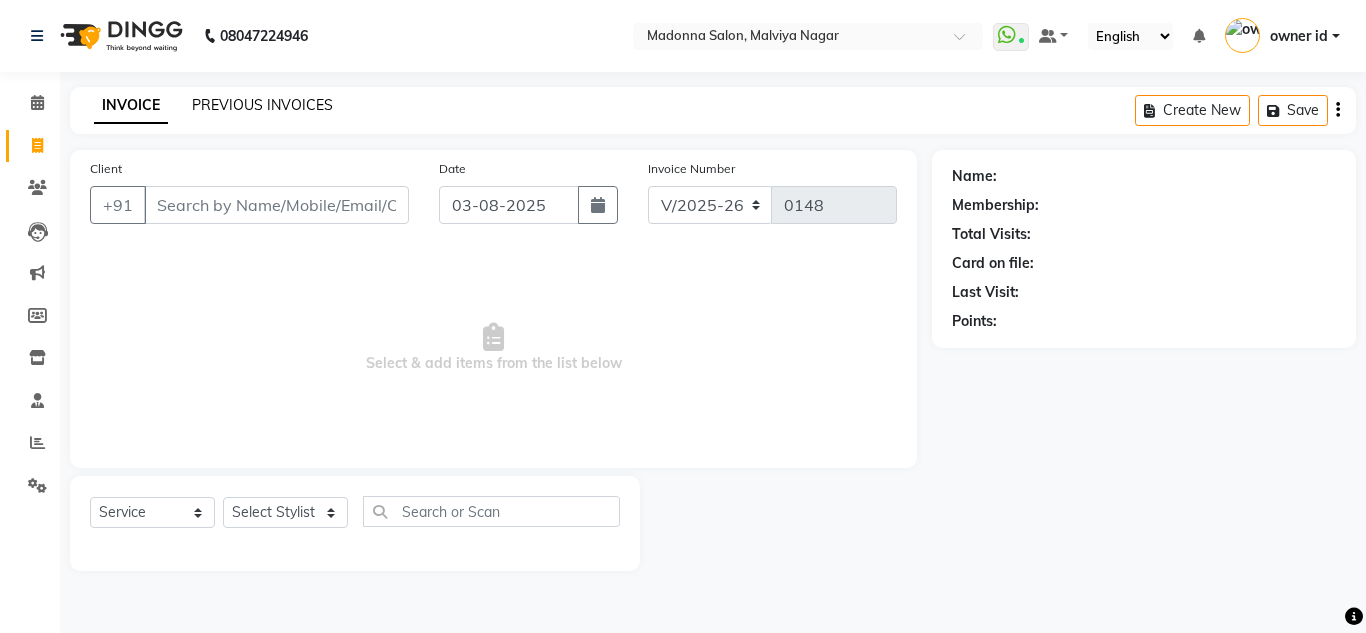 click on "PREVIOUS INVOICES" 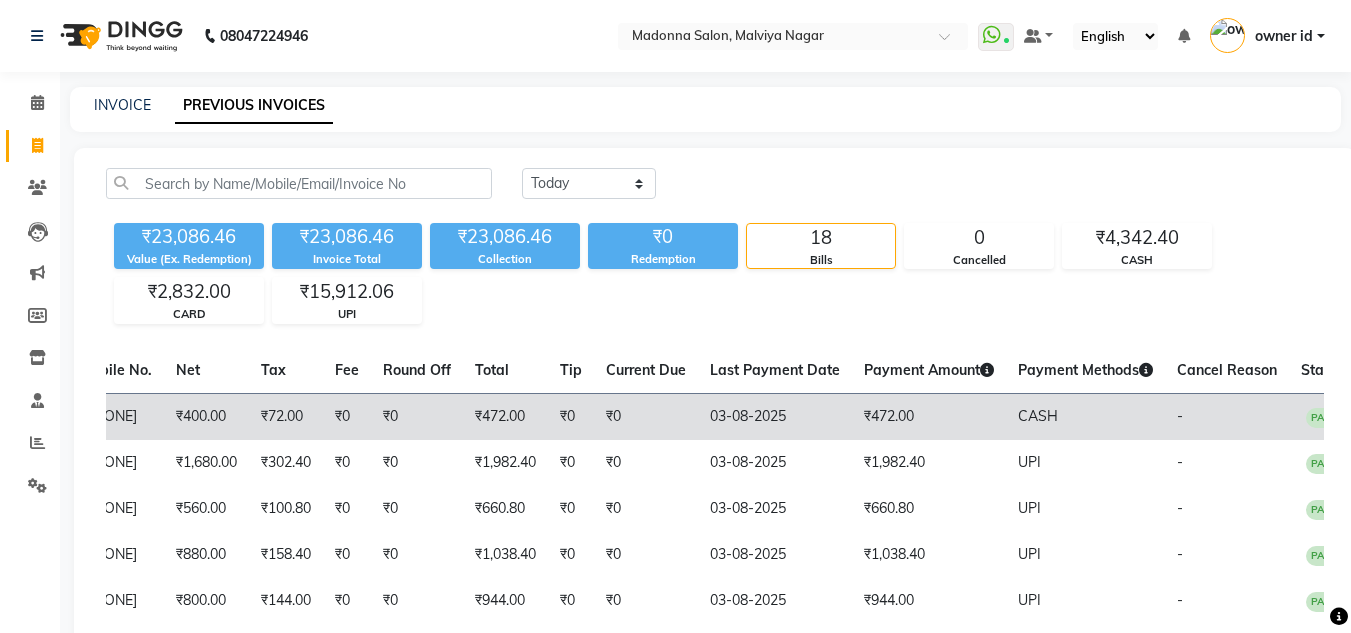 scroll, scrollTop: 0, scrollLeft: 0, axis: both 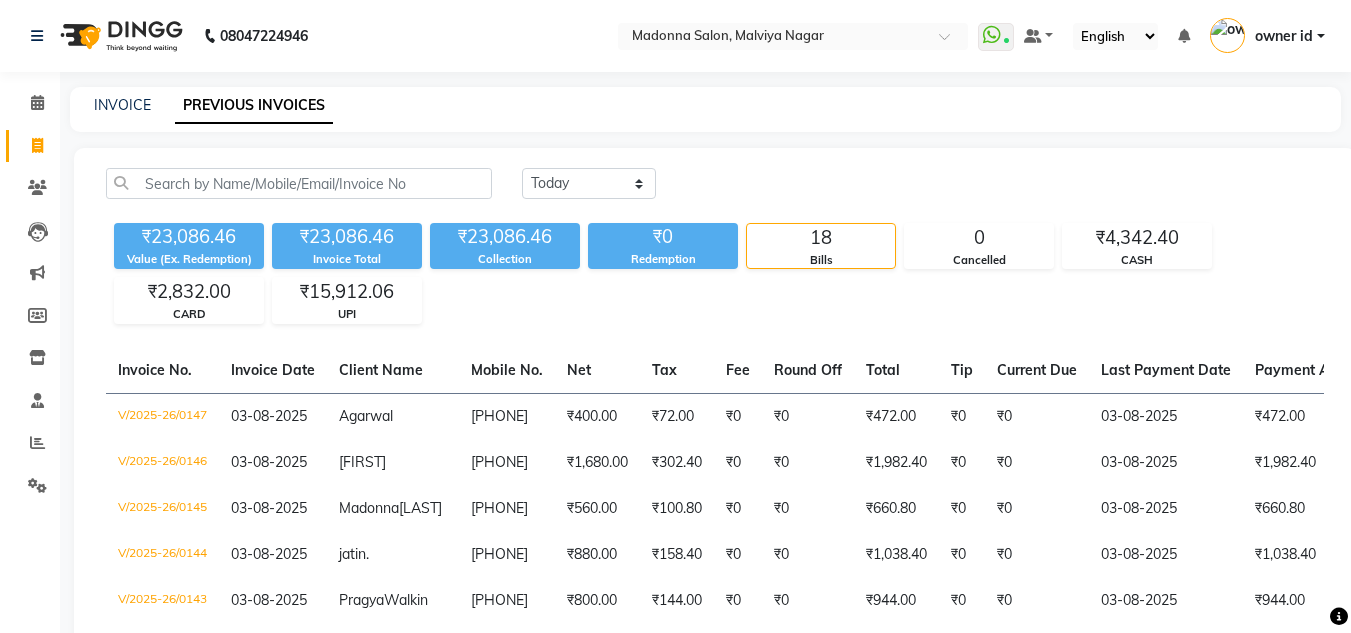 click 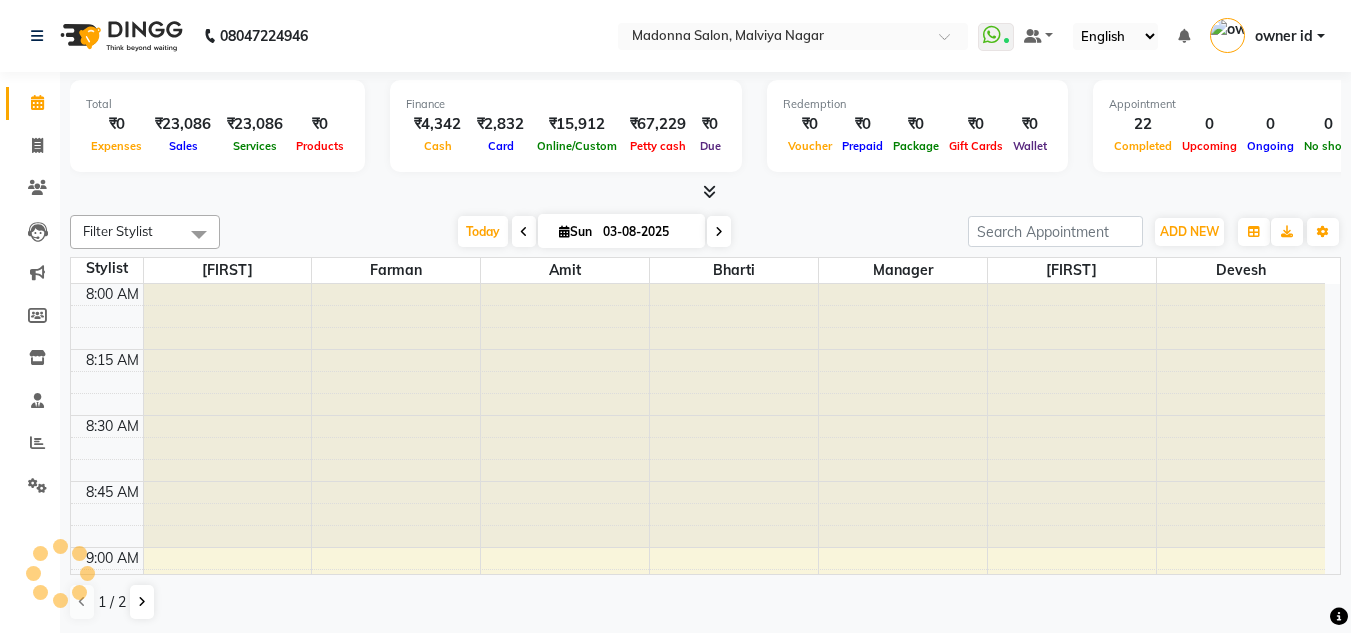 scroll, scrollTop: 0, scrollLeft: 0, axis: both 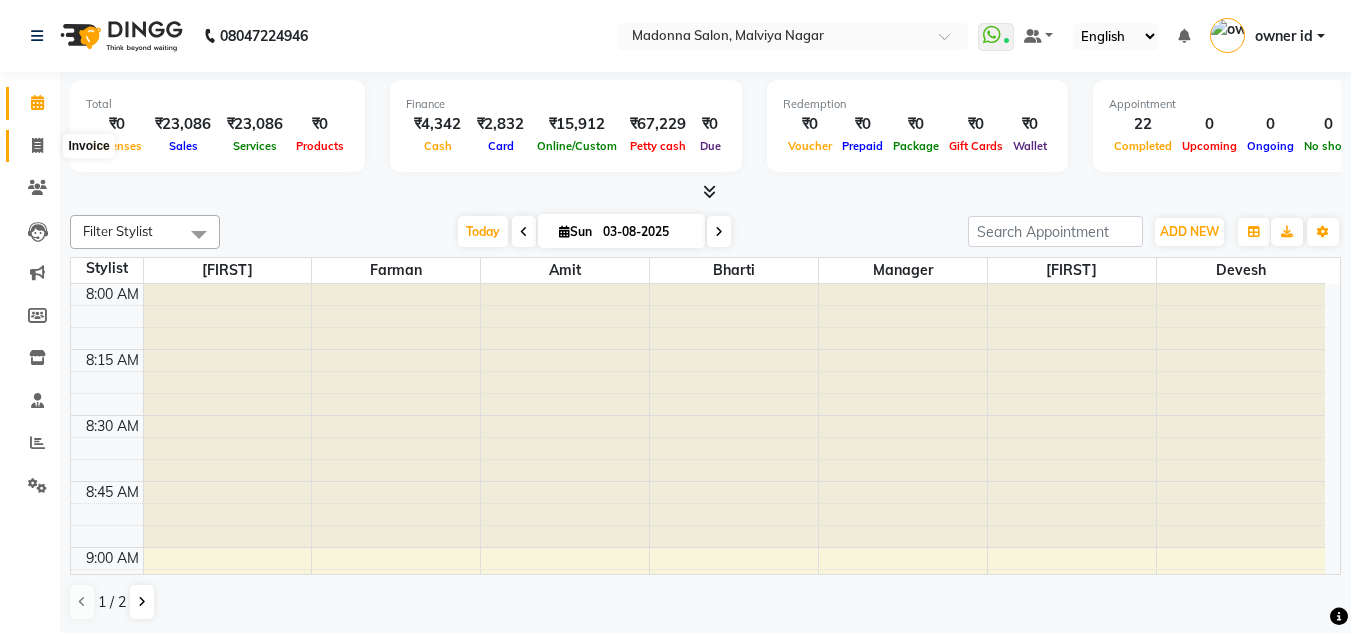 click 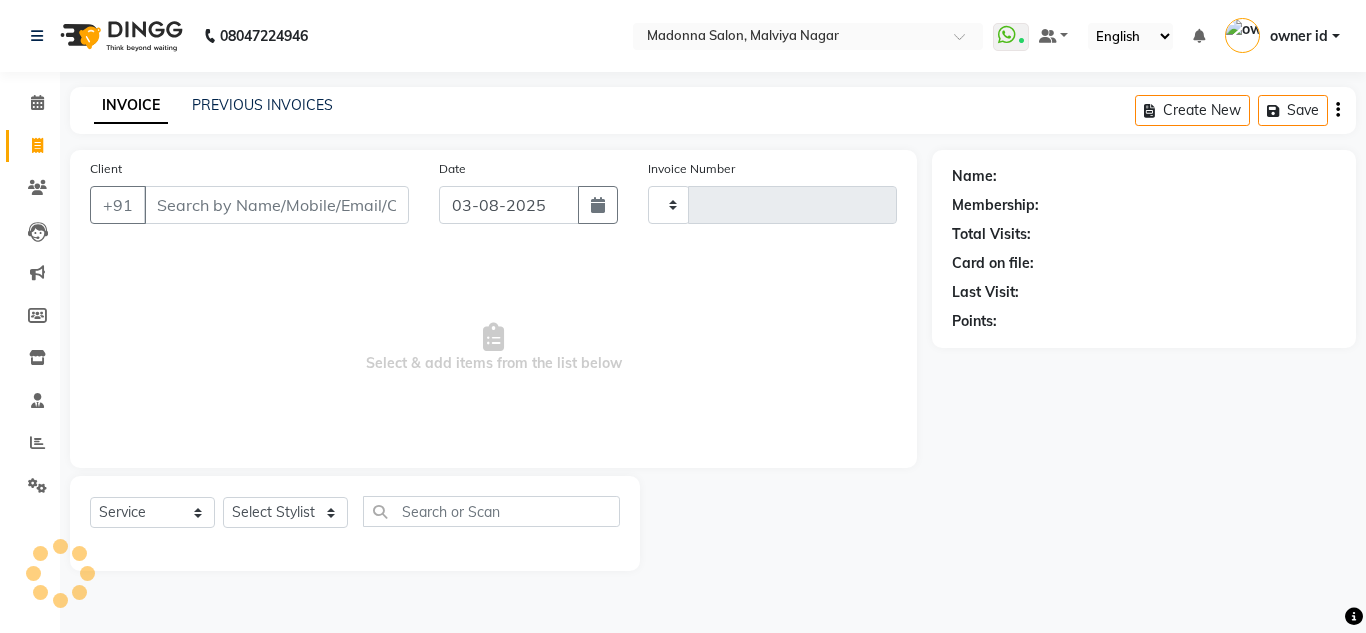 click on "Client" at bounding box center [276, 205] 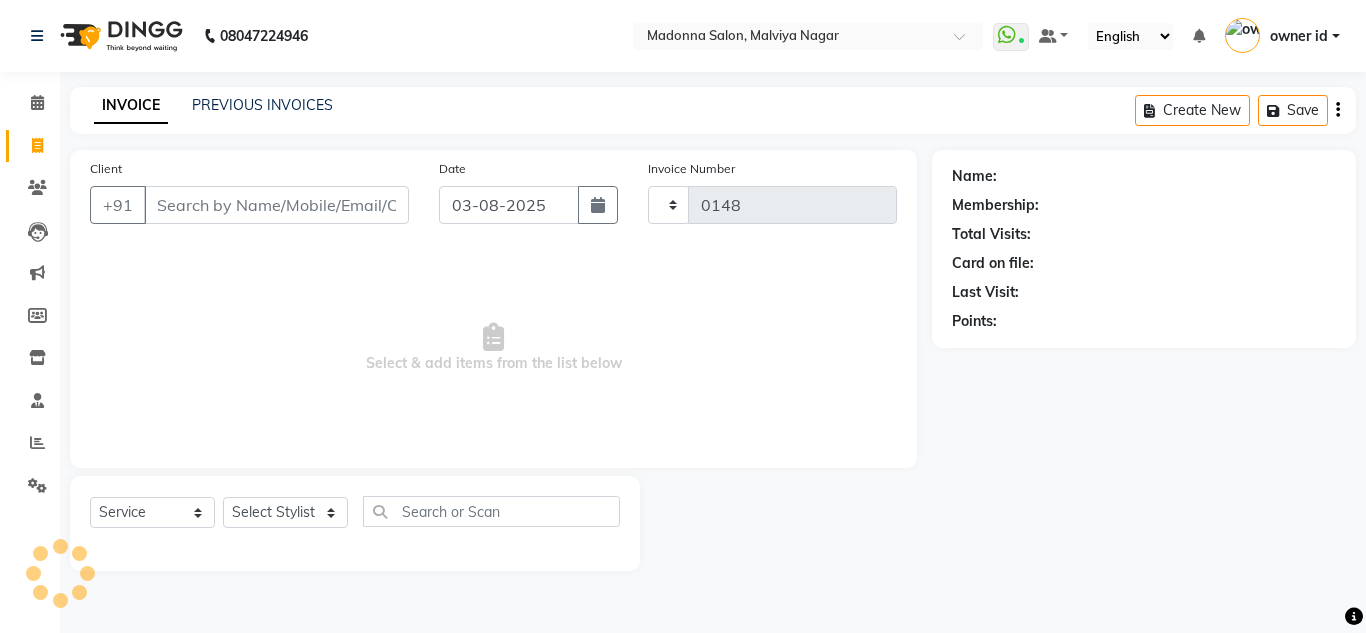 select on "8641" 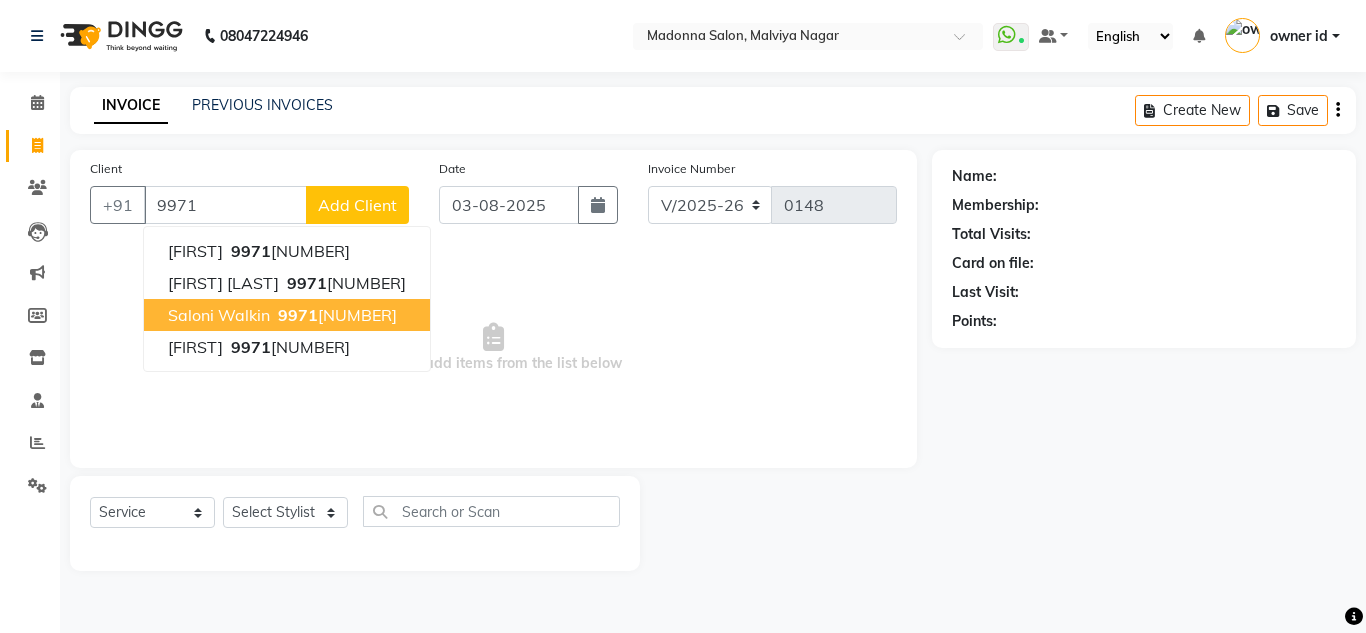 click on "Saloni walkin" at bounding box center (219, 315) 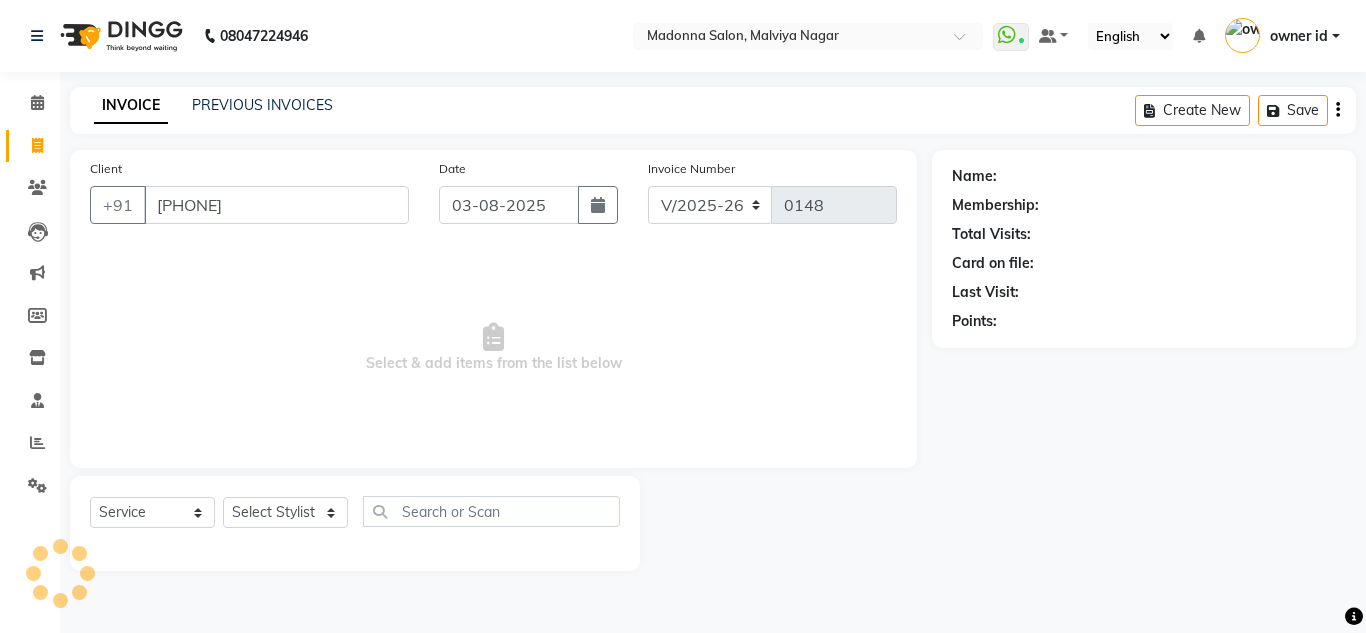 type on "[PHONE]" 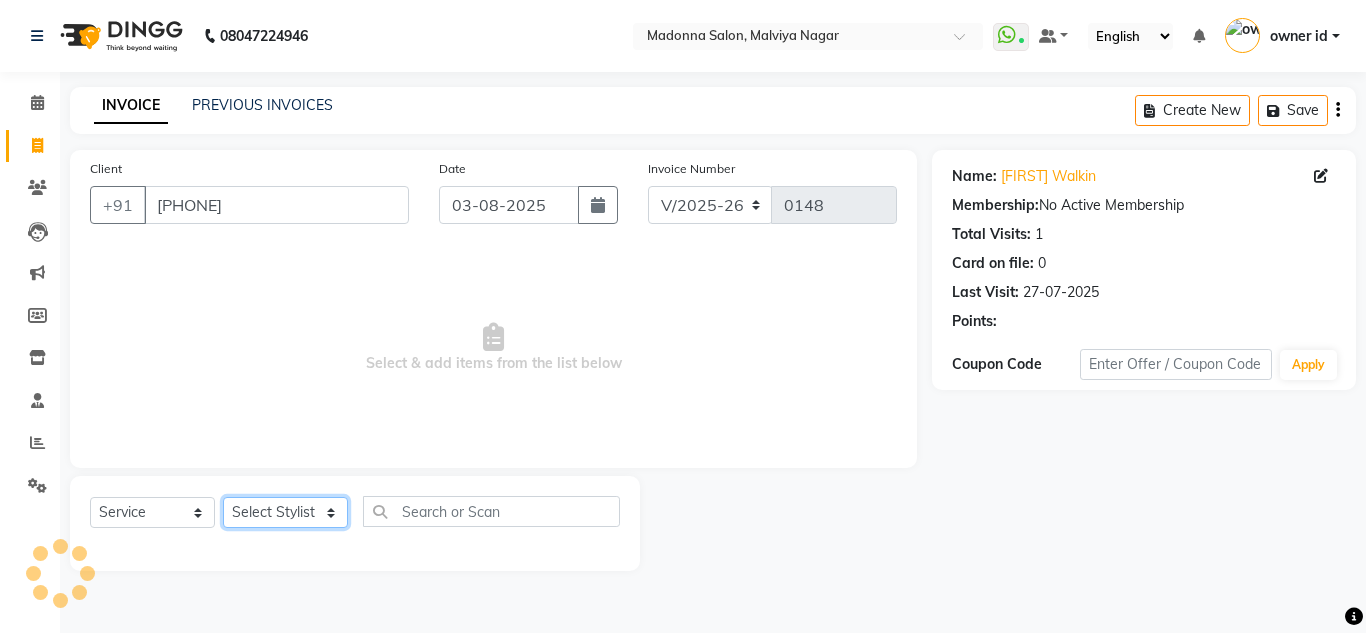 click on "Select Stylist Amit Bharti Devesh Farman Harsh  Jaikesh Manager Manoj Nitin Nails owner id Poonam Rihan" 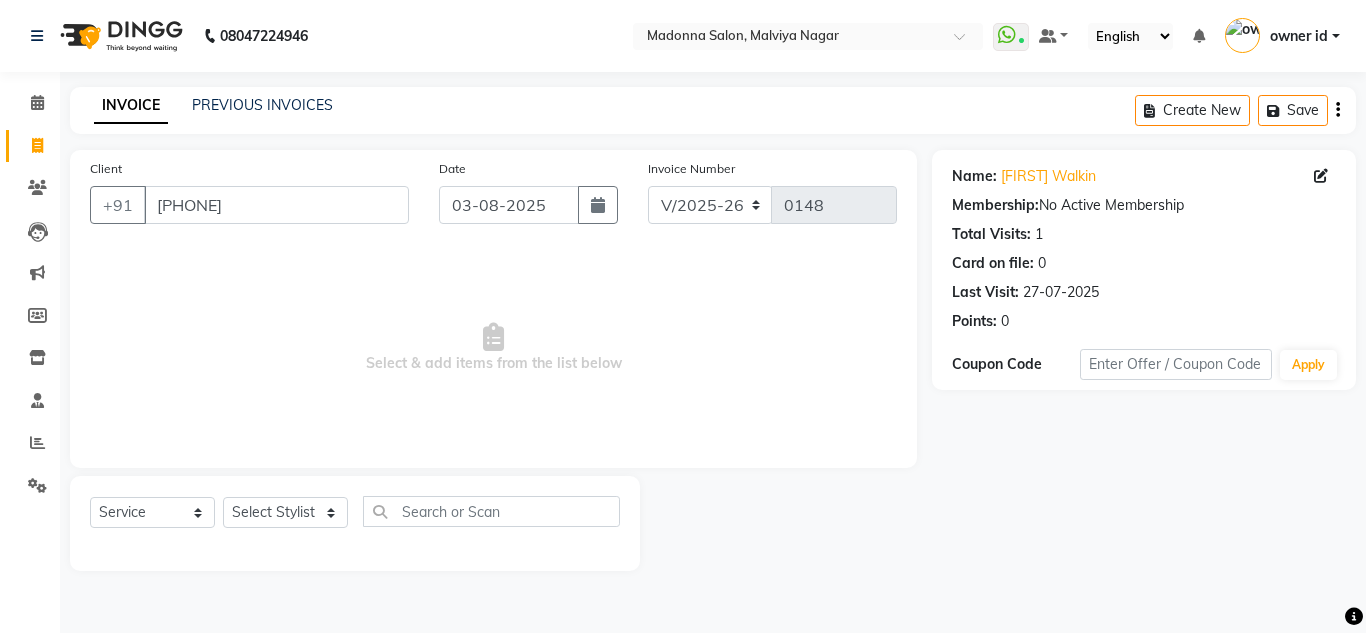 click on "Select & add items from the list below" at bounding box center [493, 348] 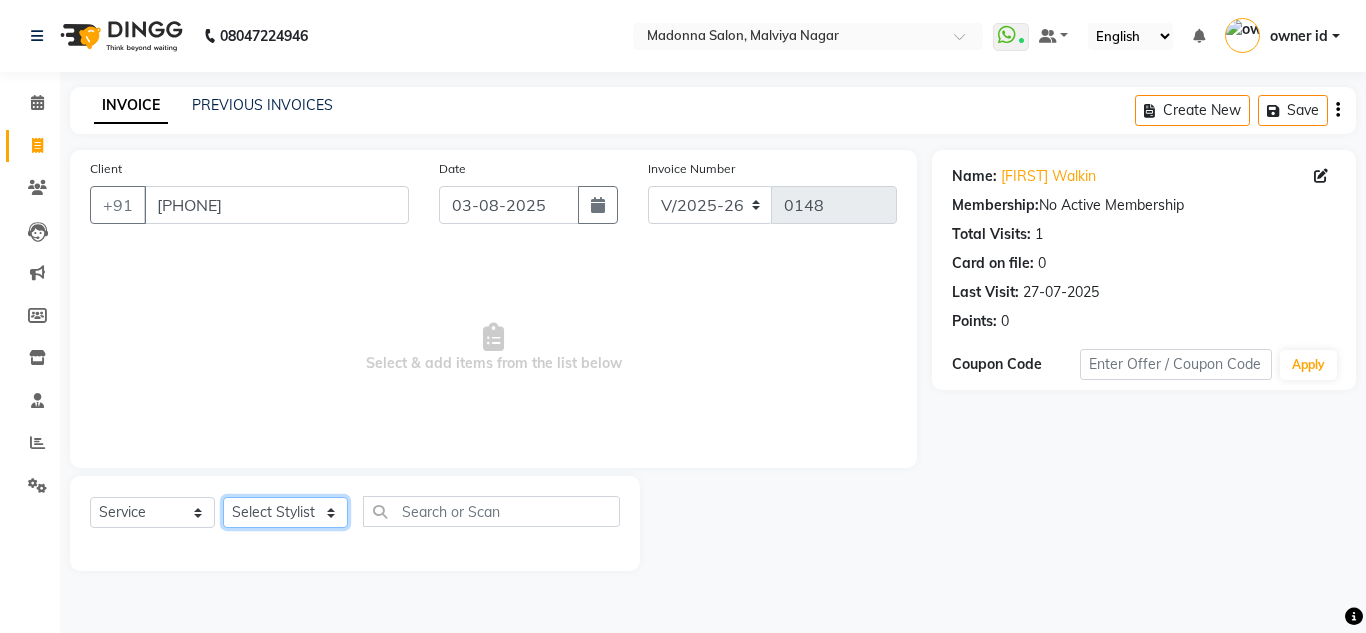 click on "Select Stylist Amit Bharti Devesh Farman Harsh  Jaikesh Manager Manoj Nitin Nails owner id Poonam Rihan" 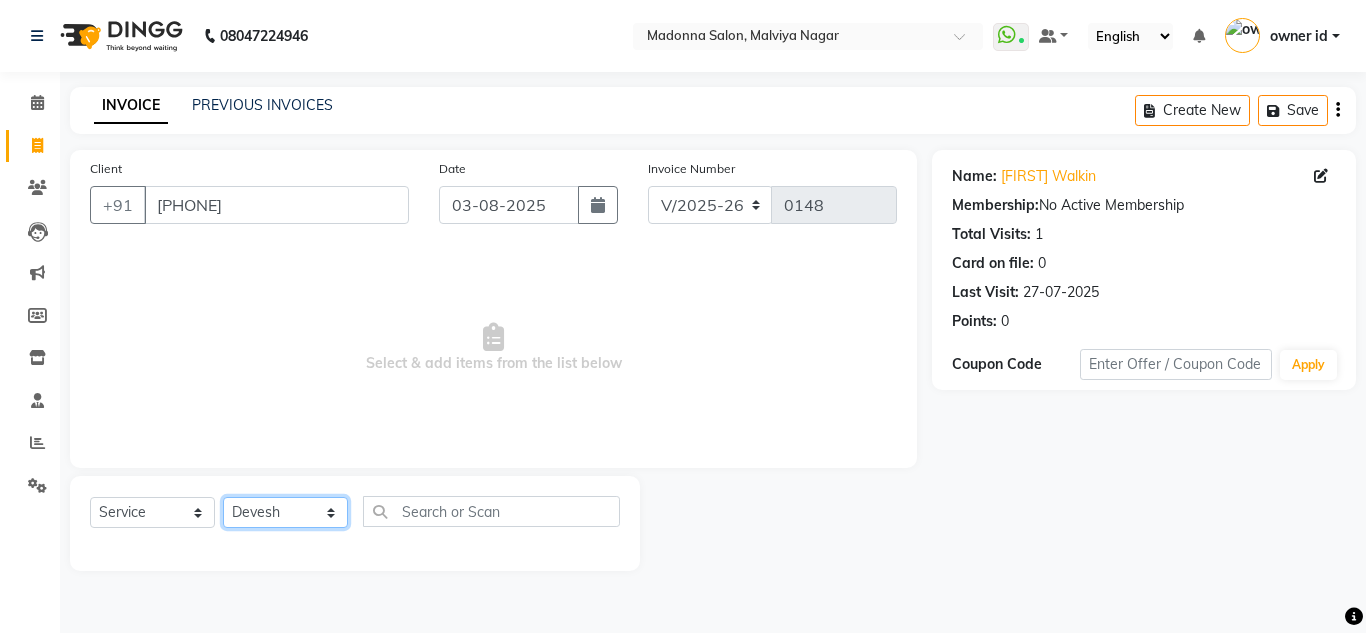 click on "Select Stylist Amit Bharti Devesh Farman Harsh  Jaikesh Manager Manoj Nitin Nails owner id Poonam Rihan" 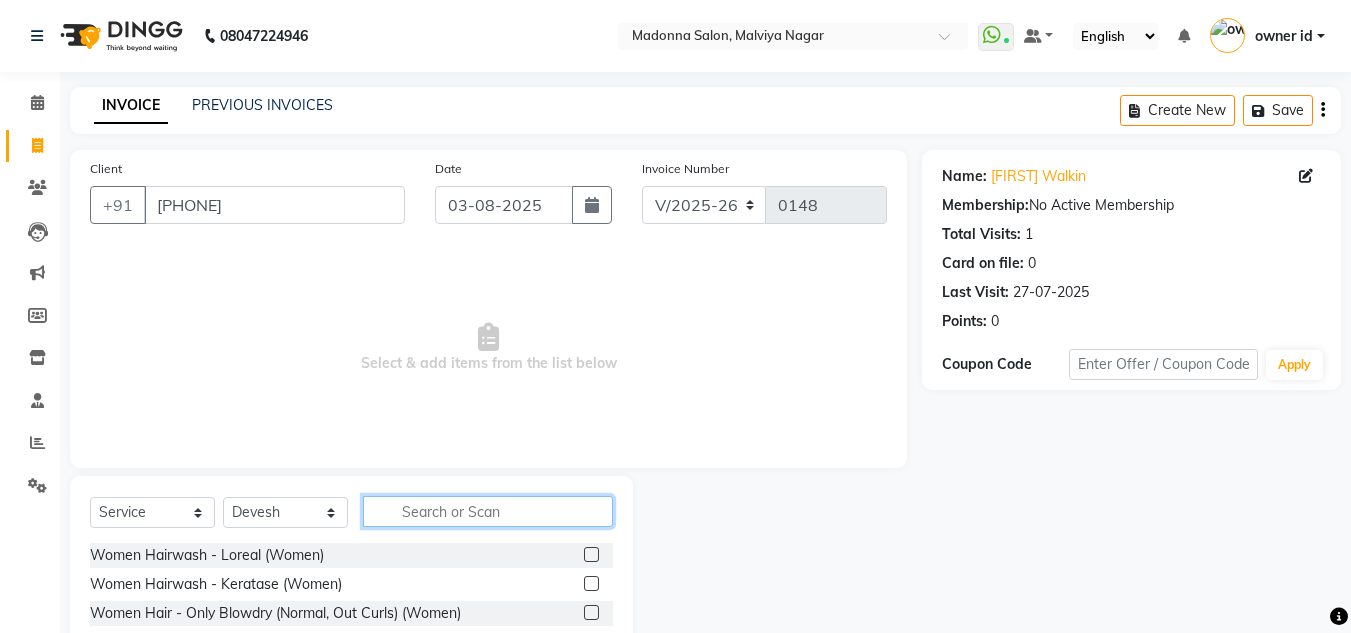 click 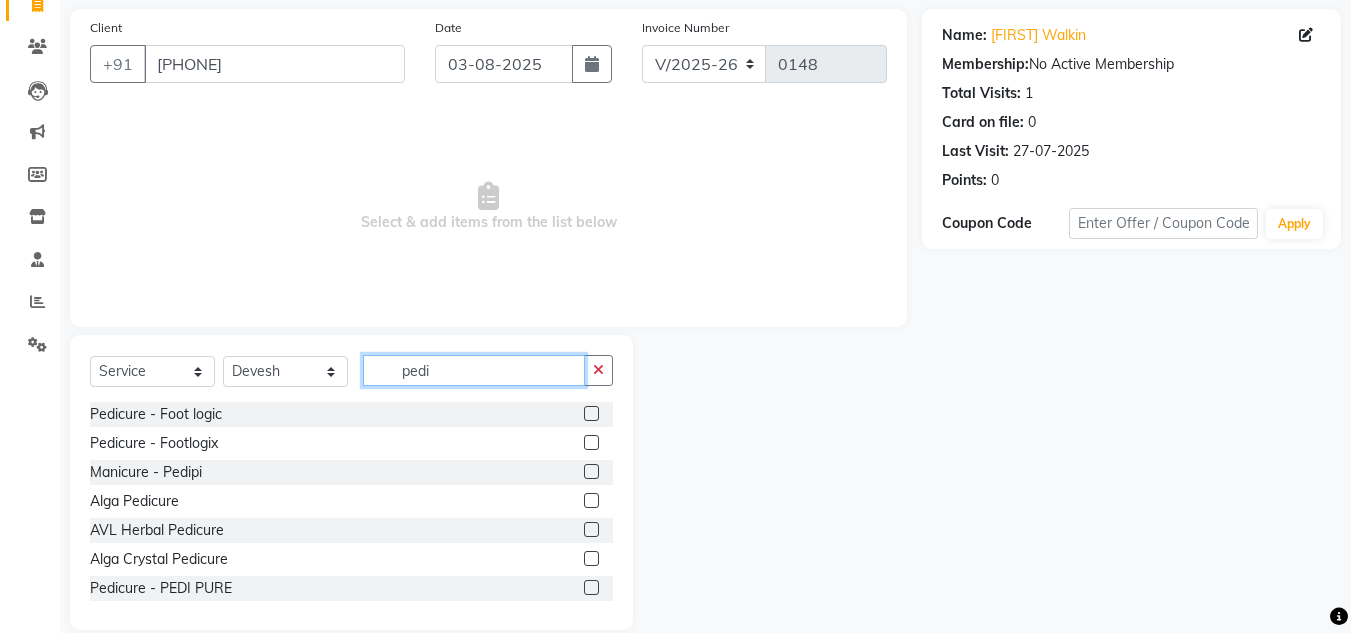 scroll, scrollTop: 143, scrollLeft: 0, axis: vertical 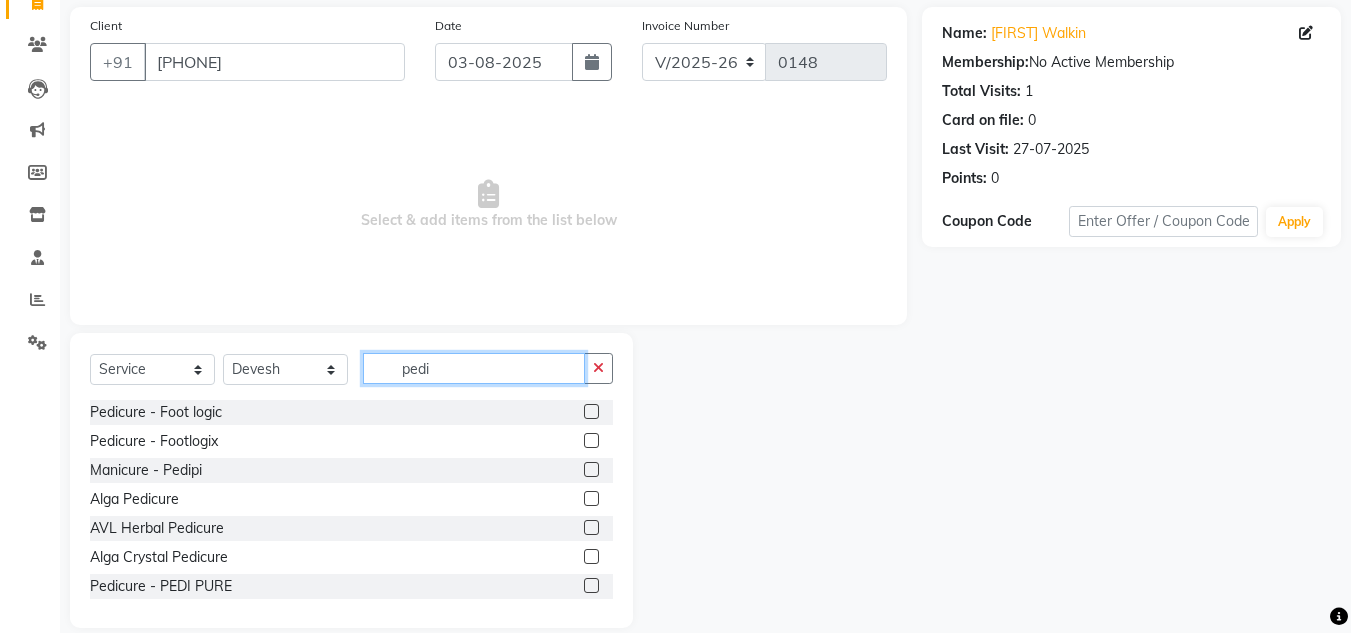type on "pedi" 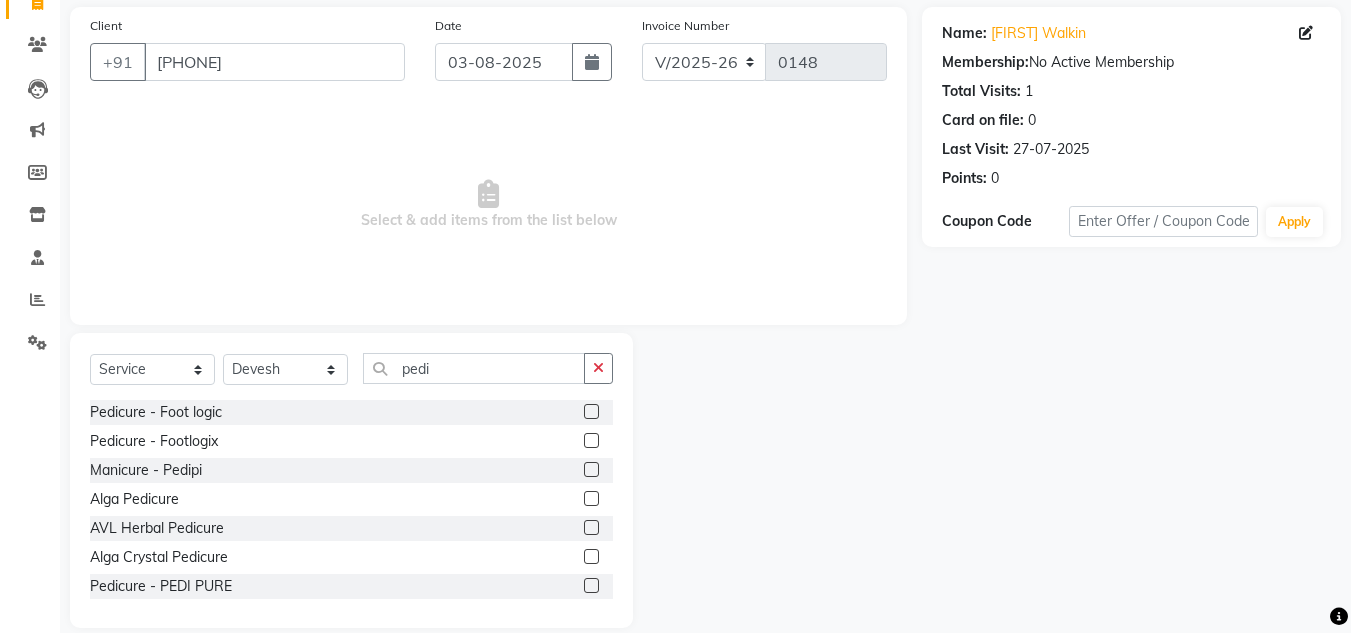 click 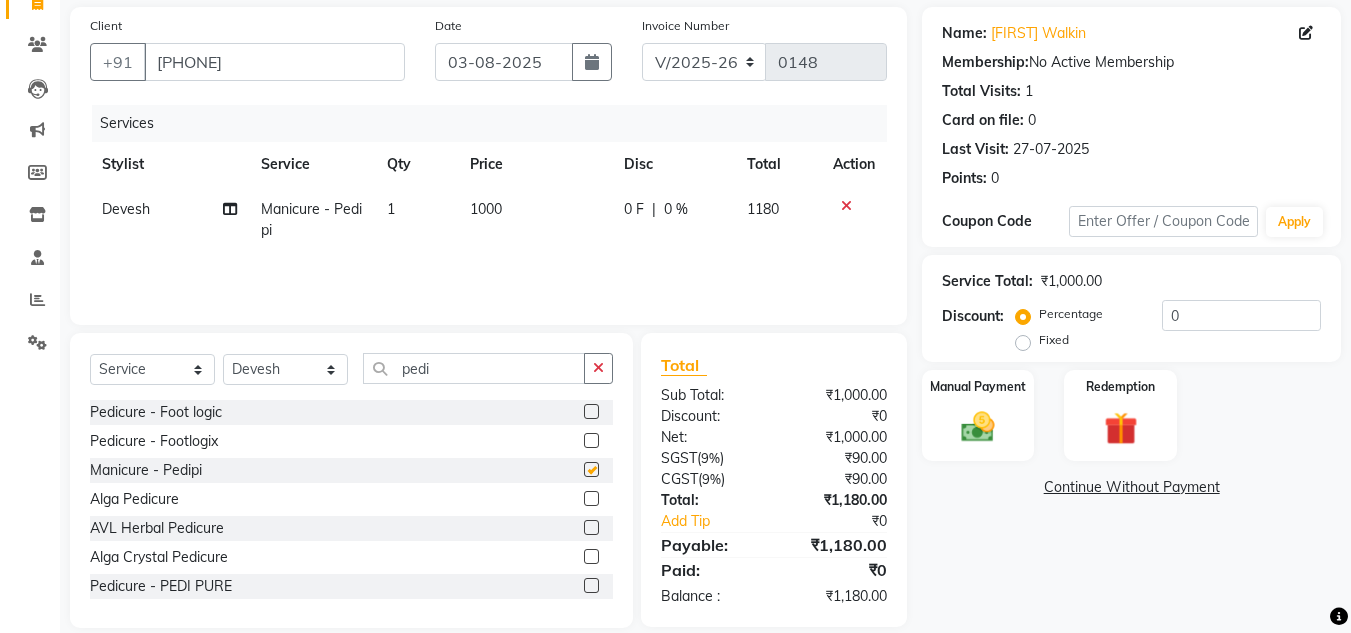 checkbox on "false" 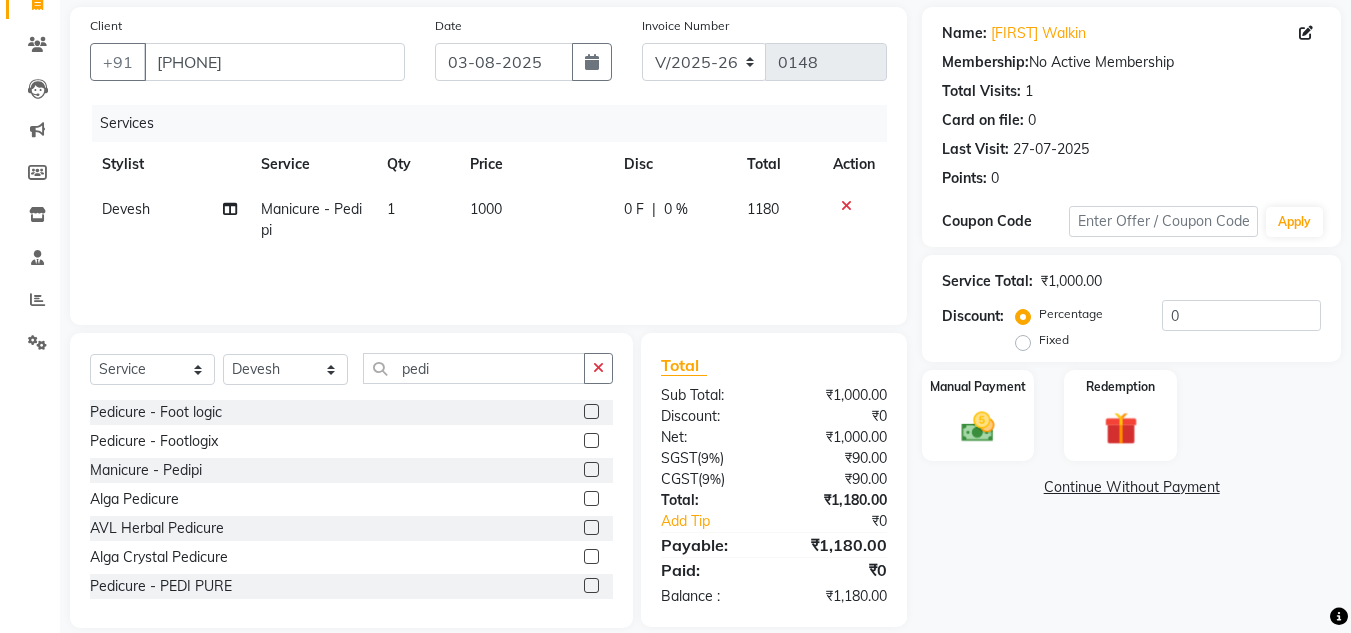 click on "1000" 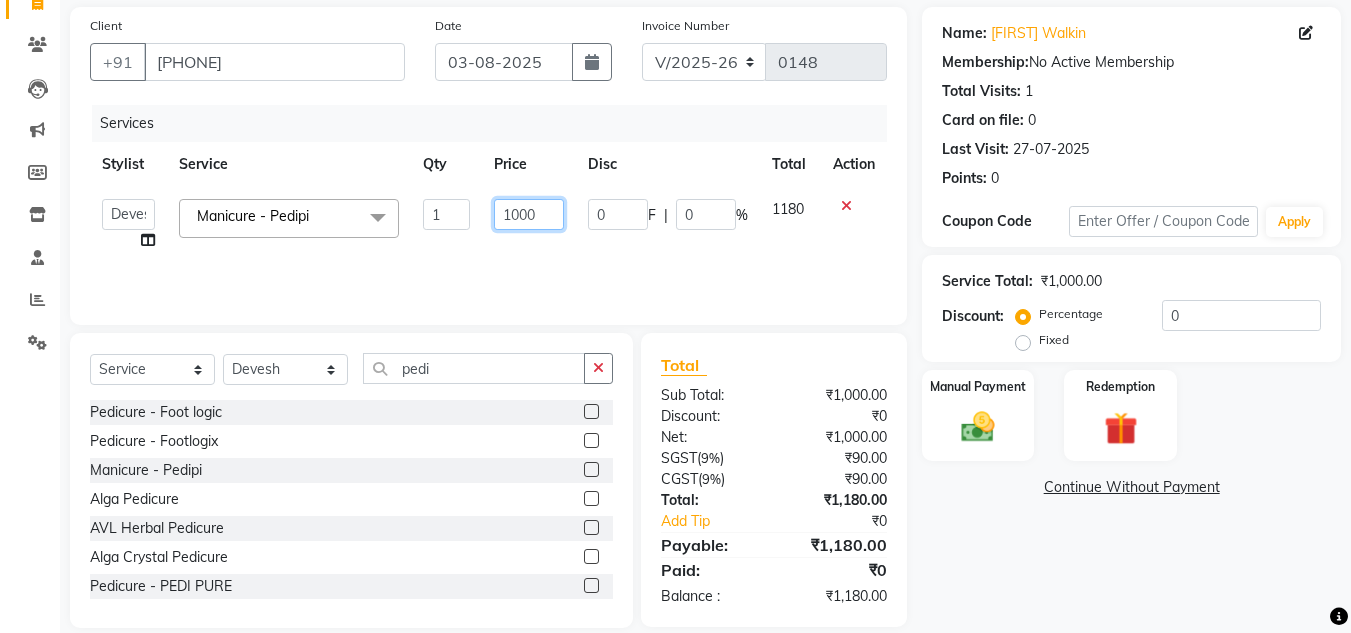 click on "1000" 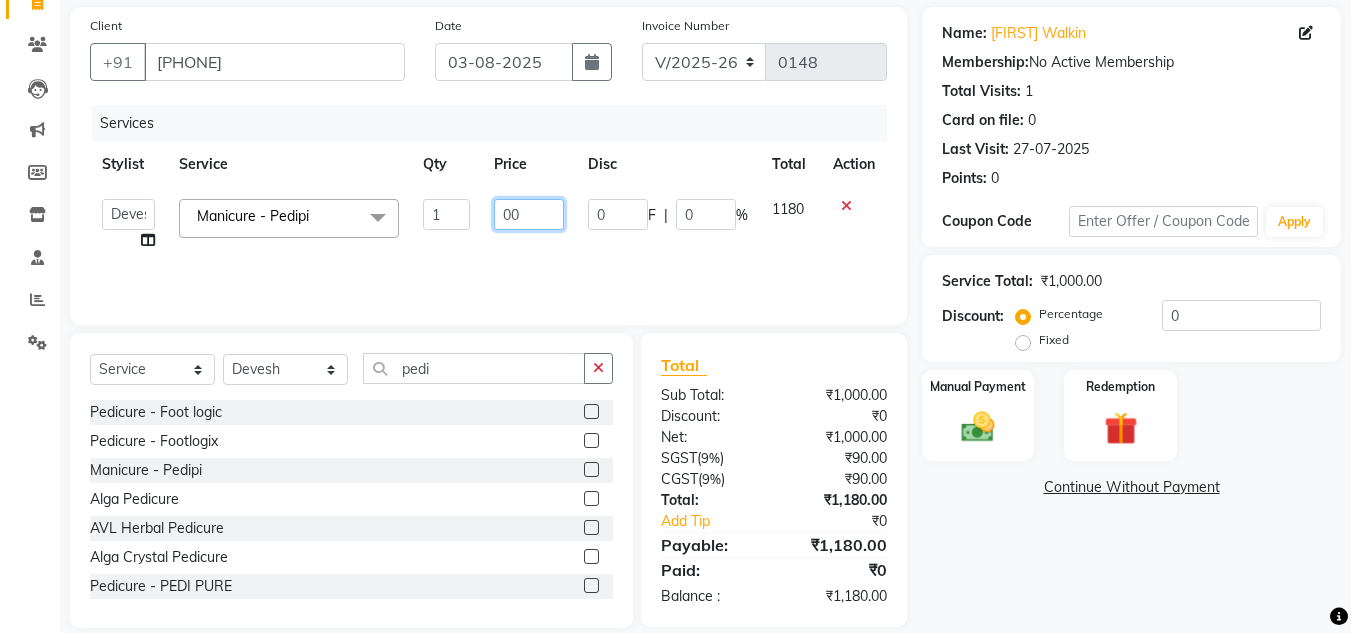 type on "700" 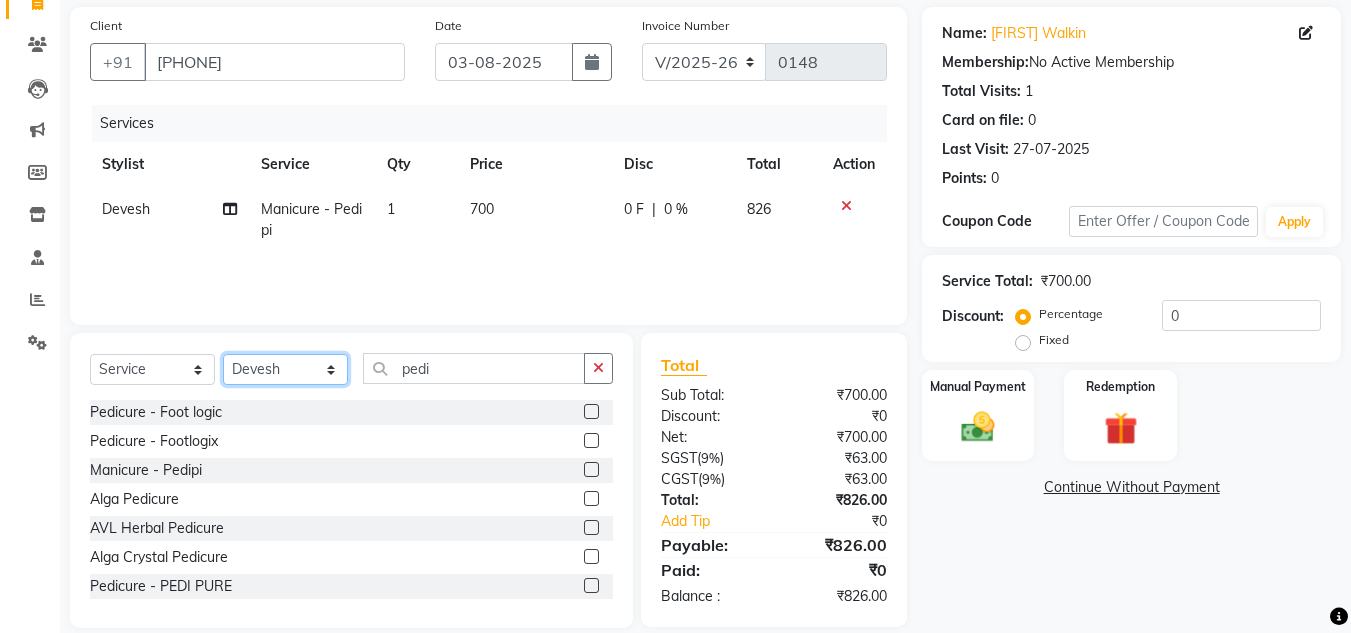 click on "Select Stylist Amit Bharti Devesh Farman Harsh  Jaikesh Manager Manoj Nitin Nails owner id Poonam Rihan" 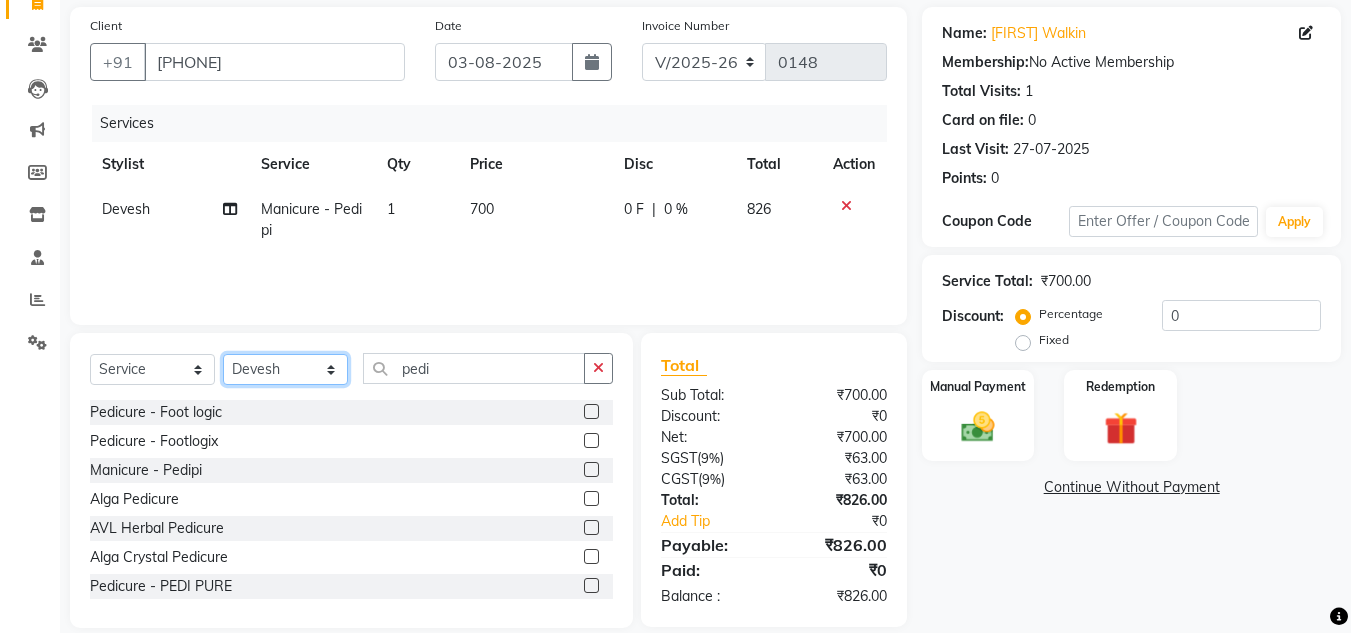 select on "[POSTAL_CODE]" 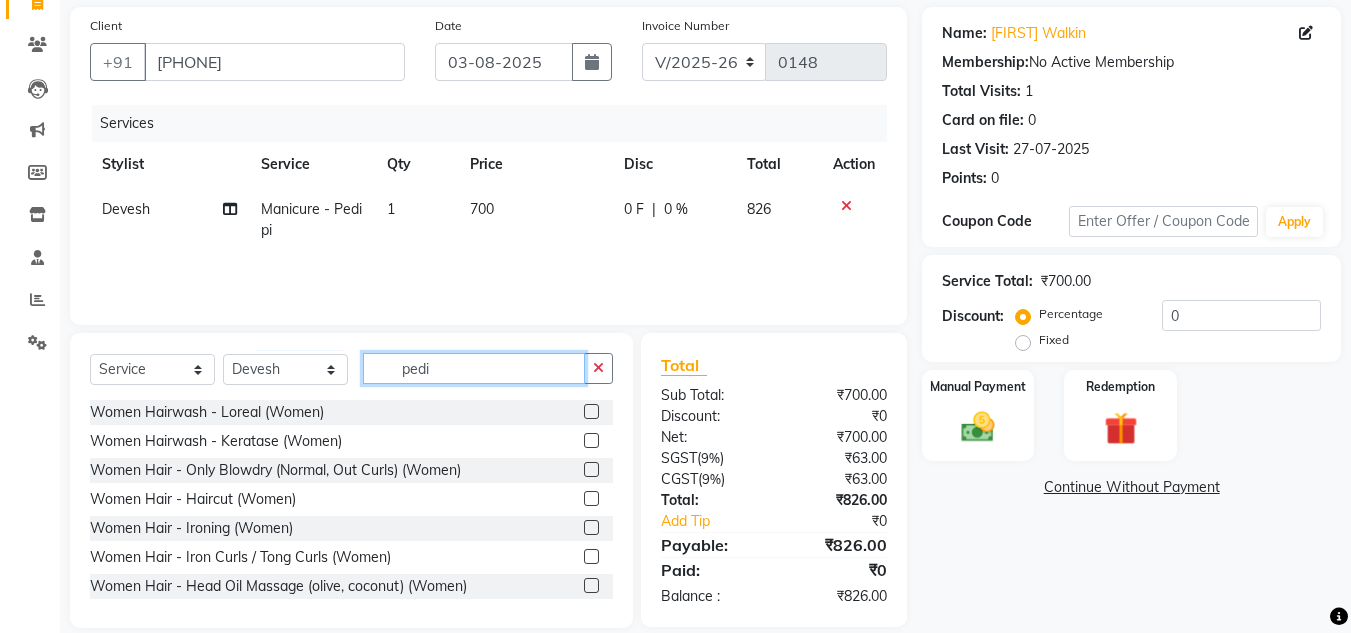 click on "pedi" 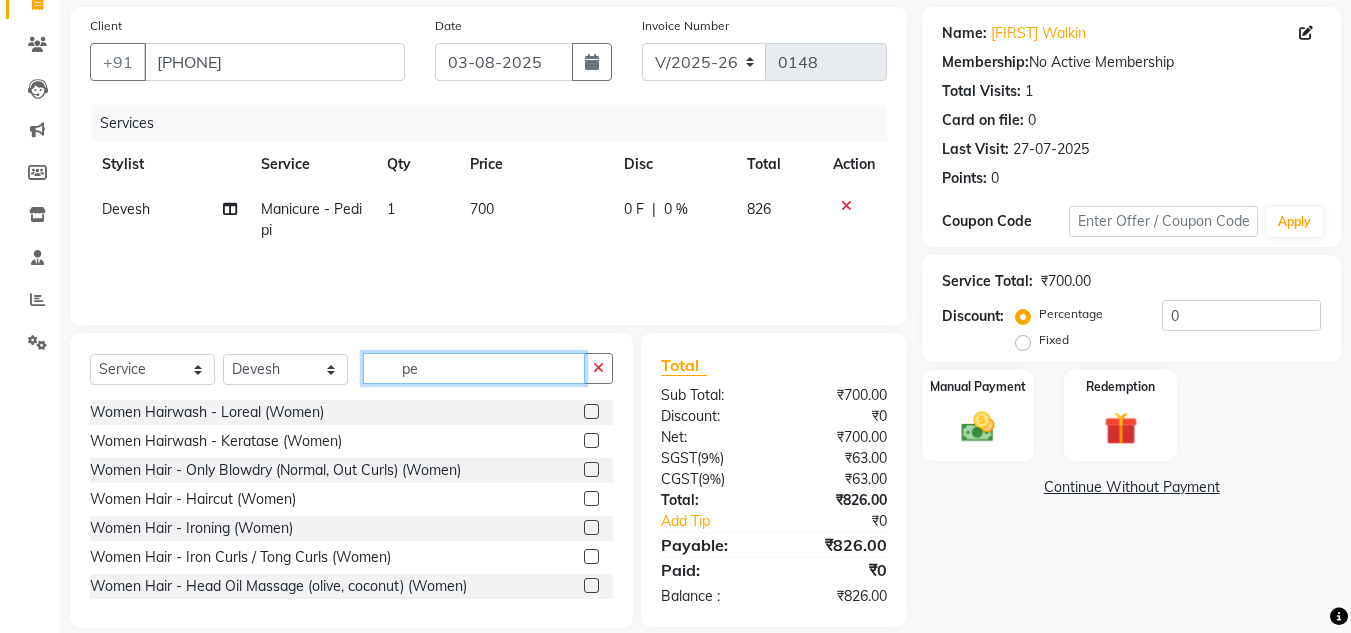 type on "p" 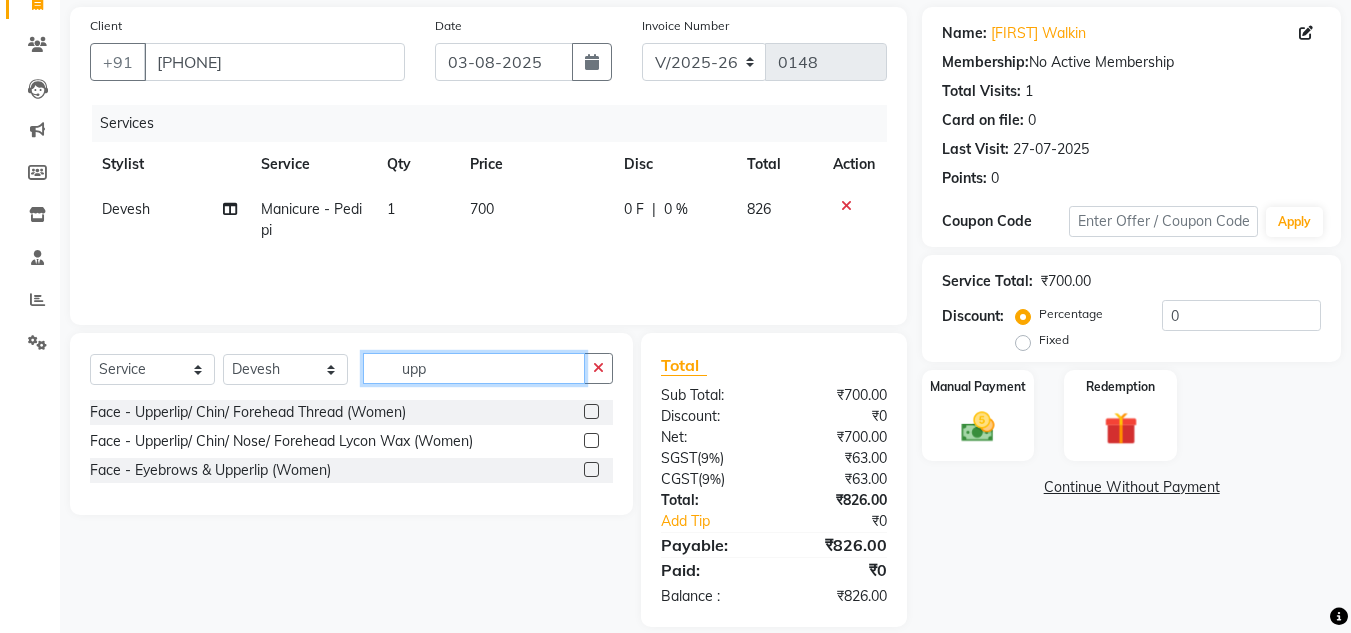 type on "upp" 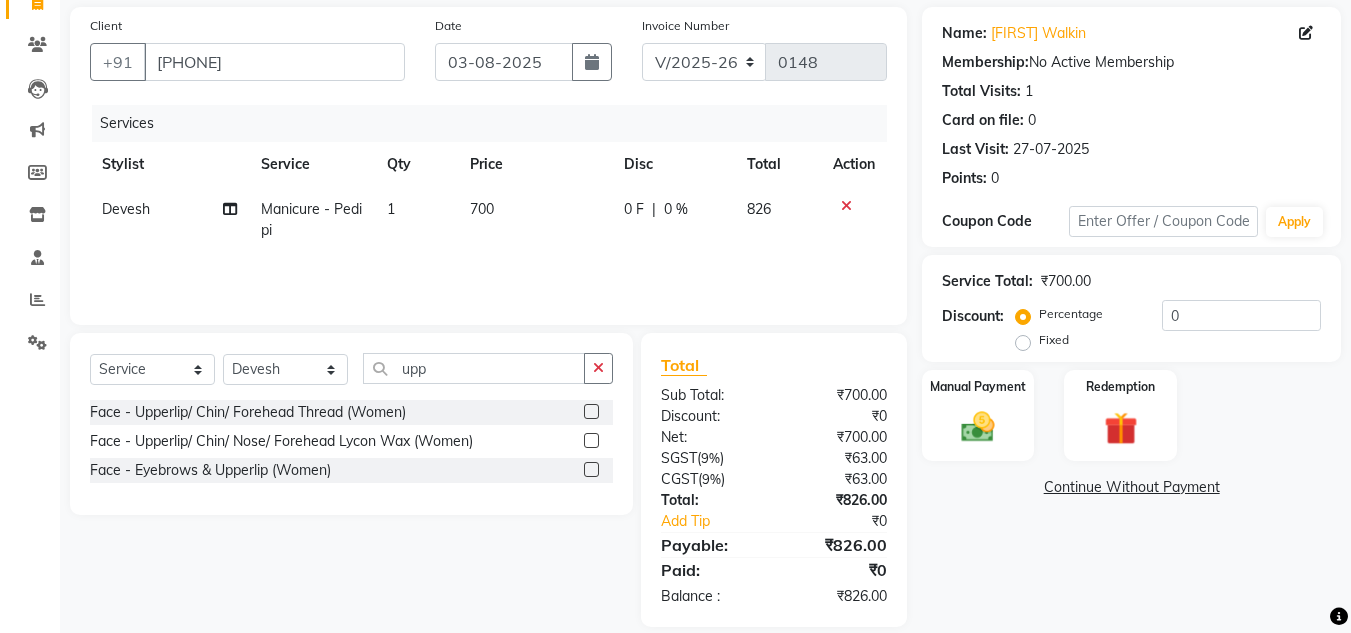 click 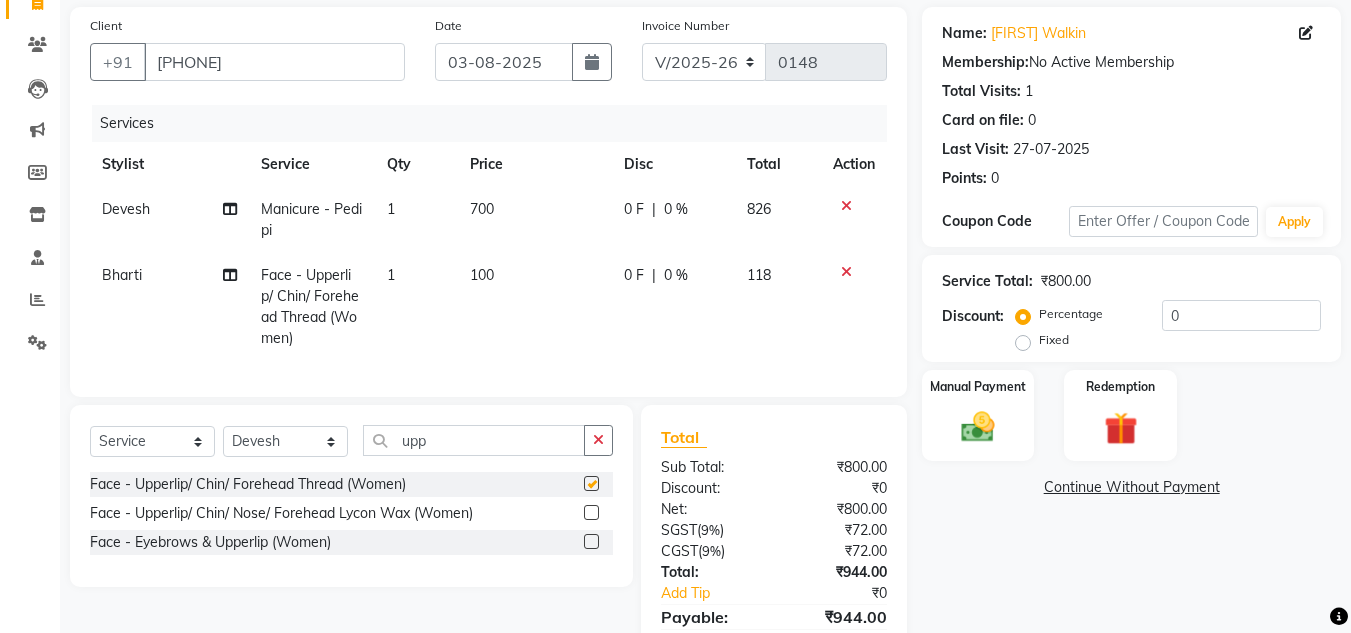checkbox on "false" 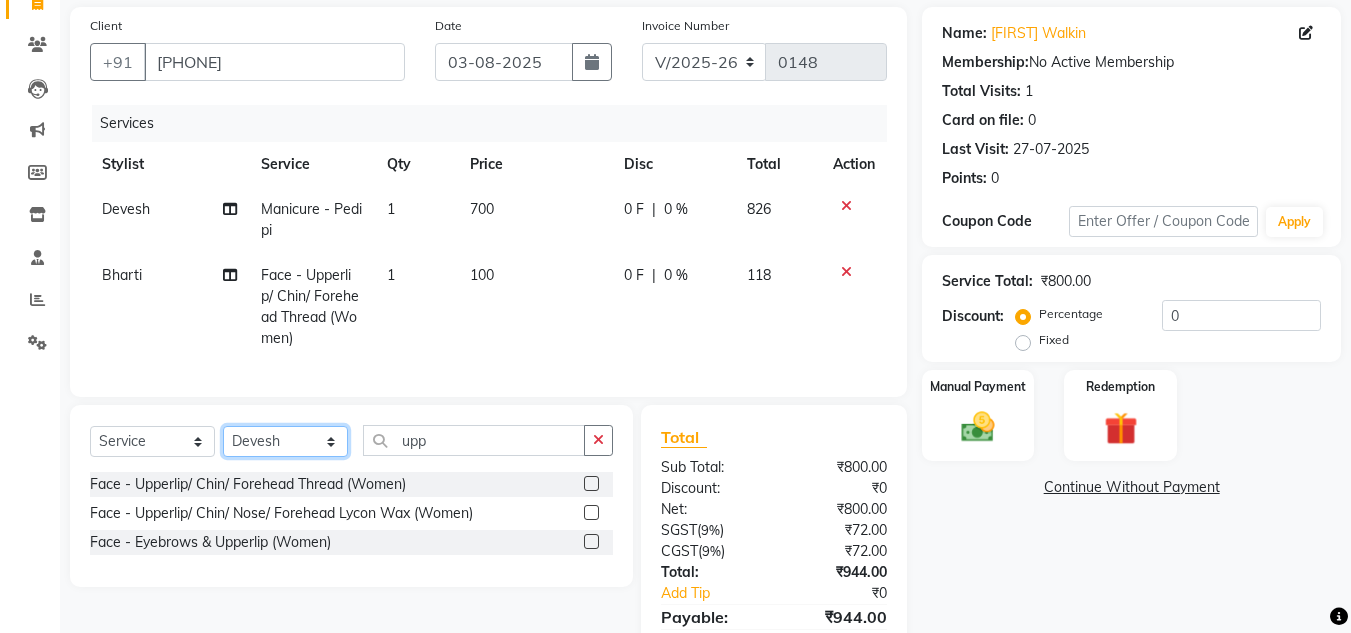 click on "Select Stylist Amit Bharti Devesh Farman Harsh  Jaikesh Manager Manoj Nitin Nails owner id Poonam Rihan" 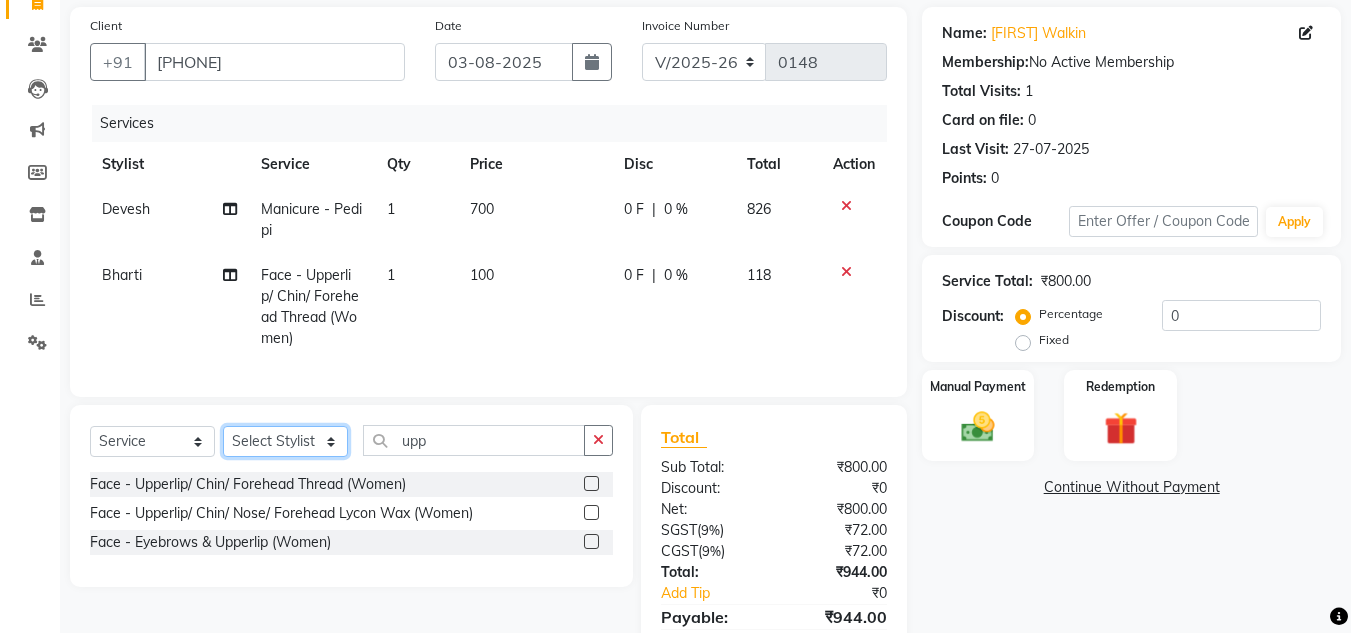 click on "Select Stylist Amit Bharti Devesh Farman Harsh  Jaikesh Manager Manoj Nitin Nails owner id Poonam Rihan" 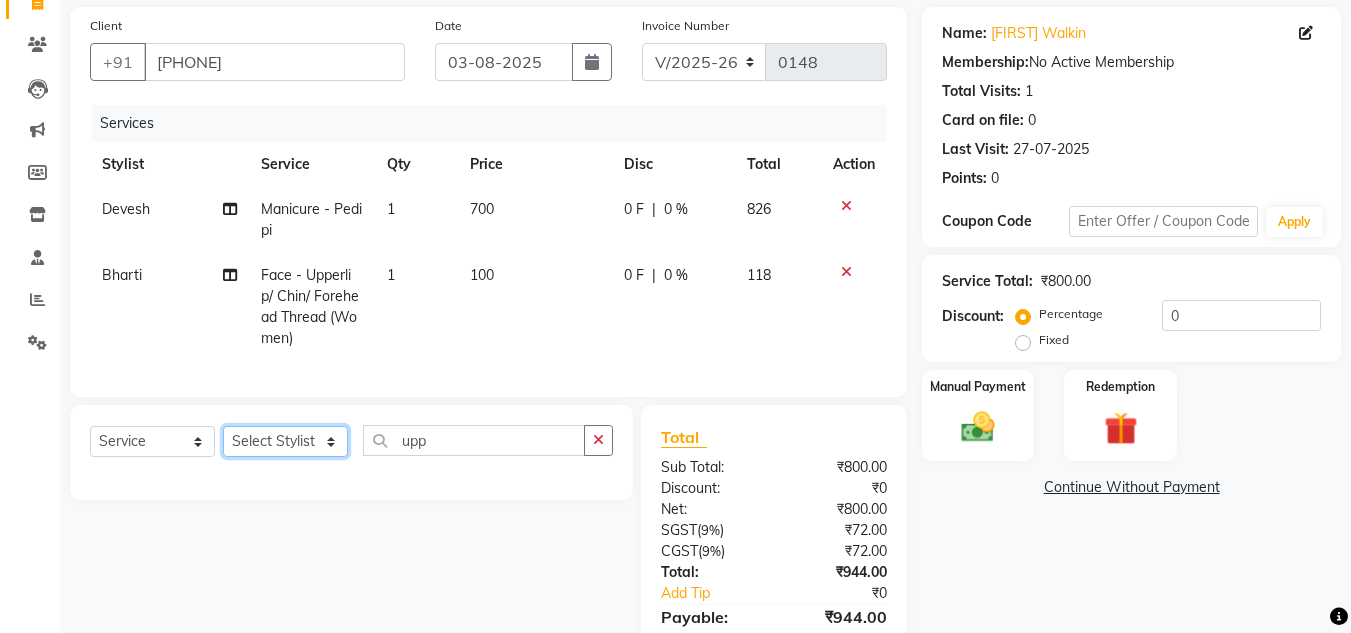 click on "Select Stylist Amit Bharti Devesh Farman Harsh  Jaikesh Manager Manoj Nitin Nails owner id Poonam Rihan" 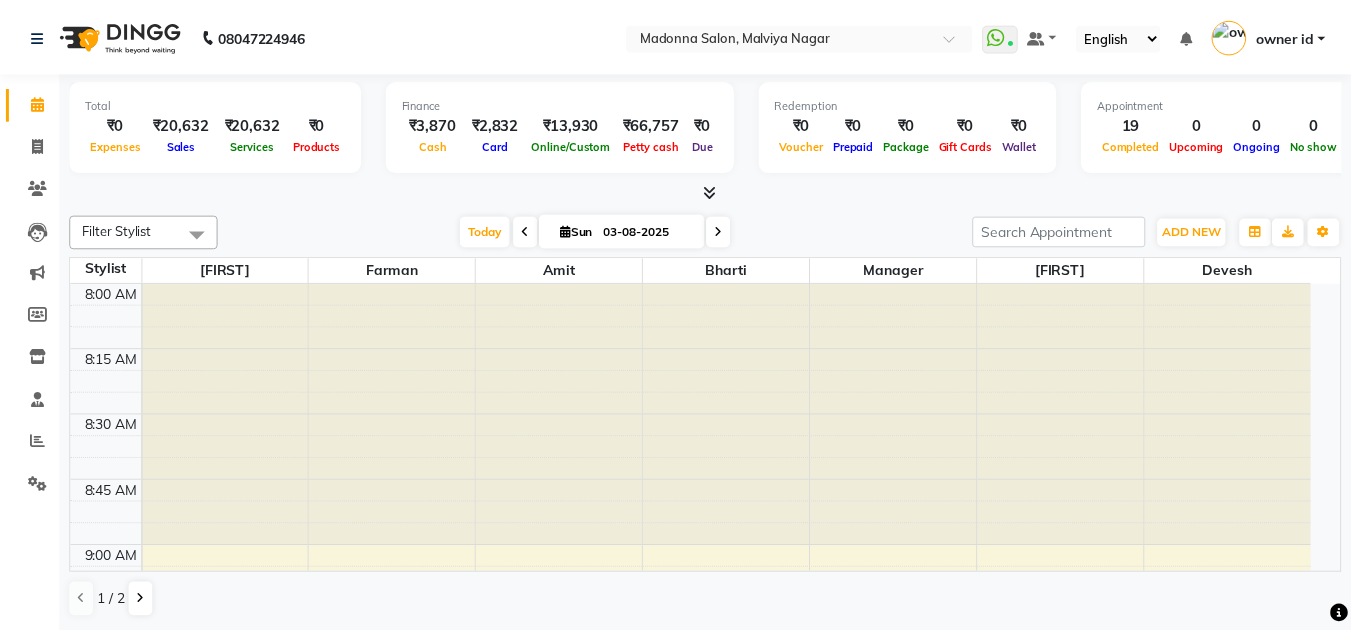 scroll, scrollTop: 0, scrollLeft: 0, axis: both 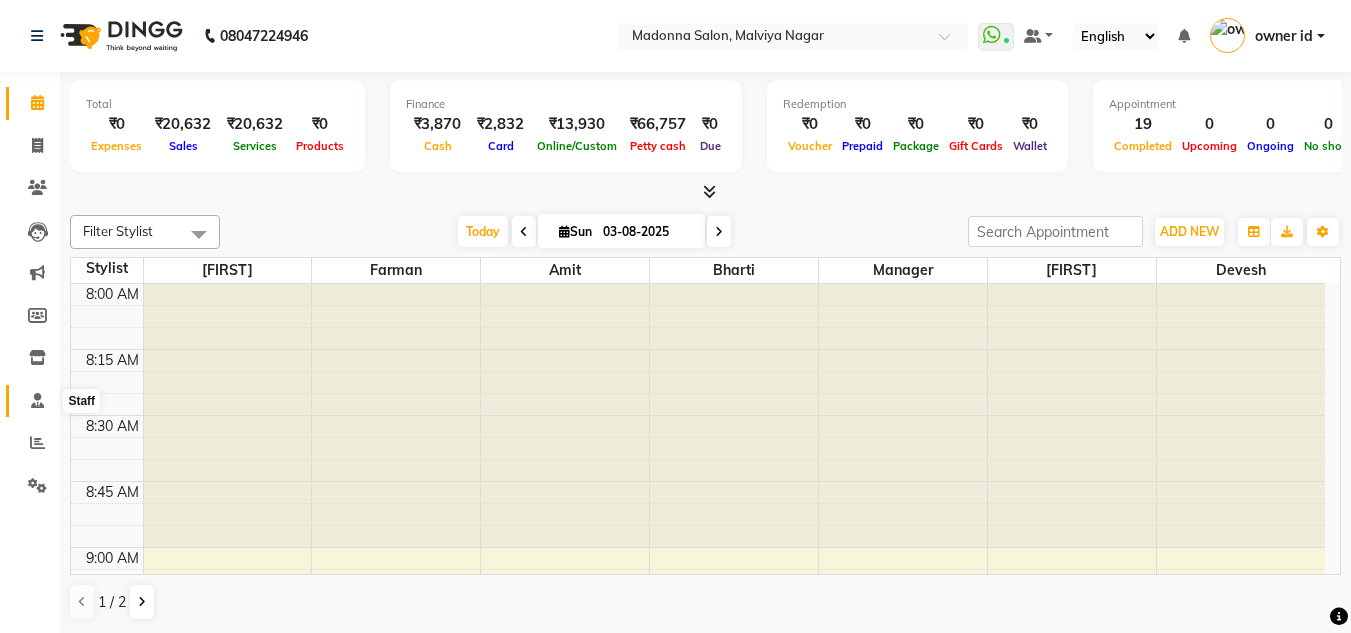 click 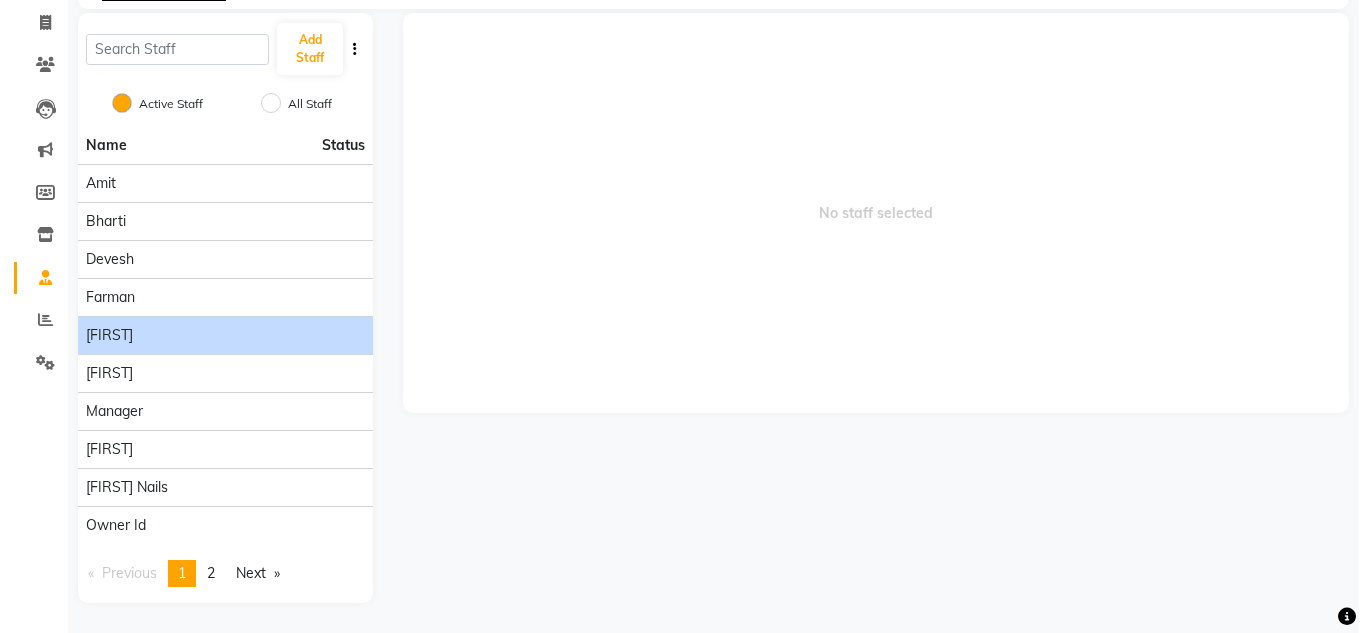 scroll, scrollTop: 0, scrollLeft: 0, axis: both 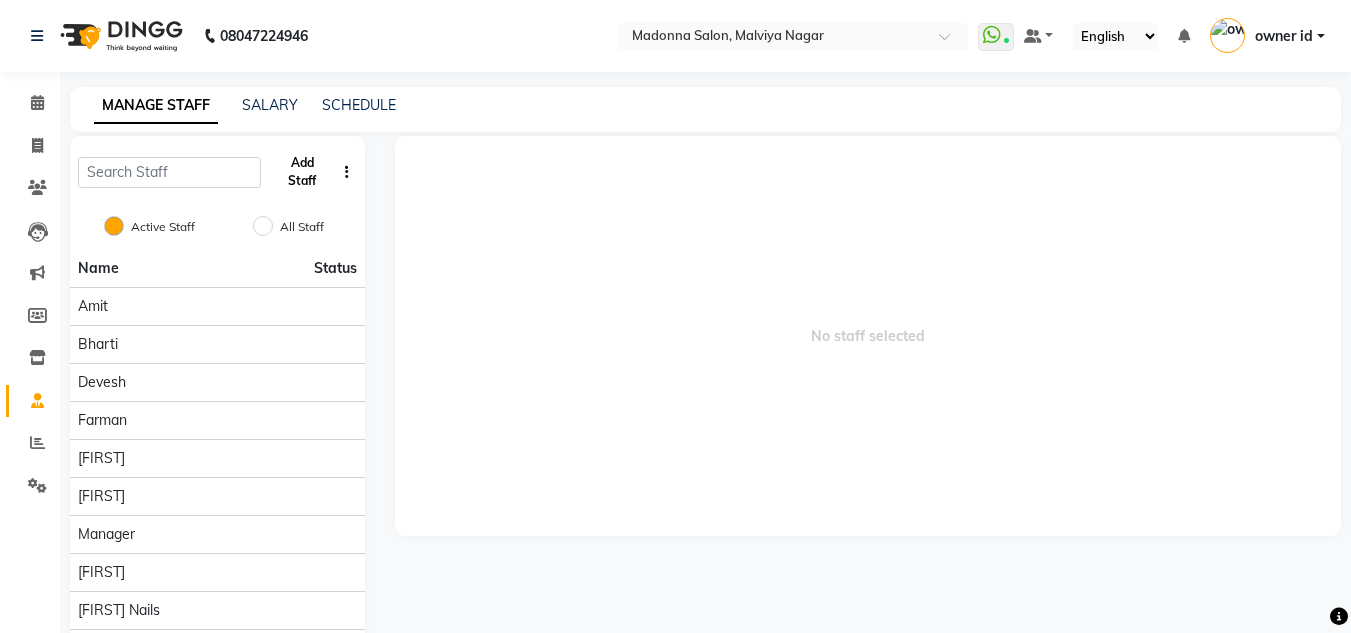 click on "Add Staff" 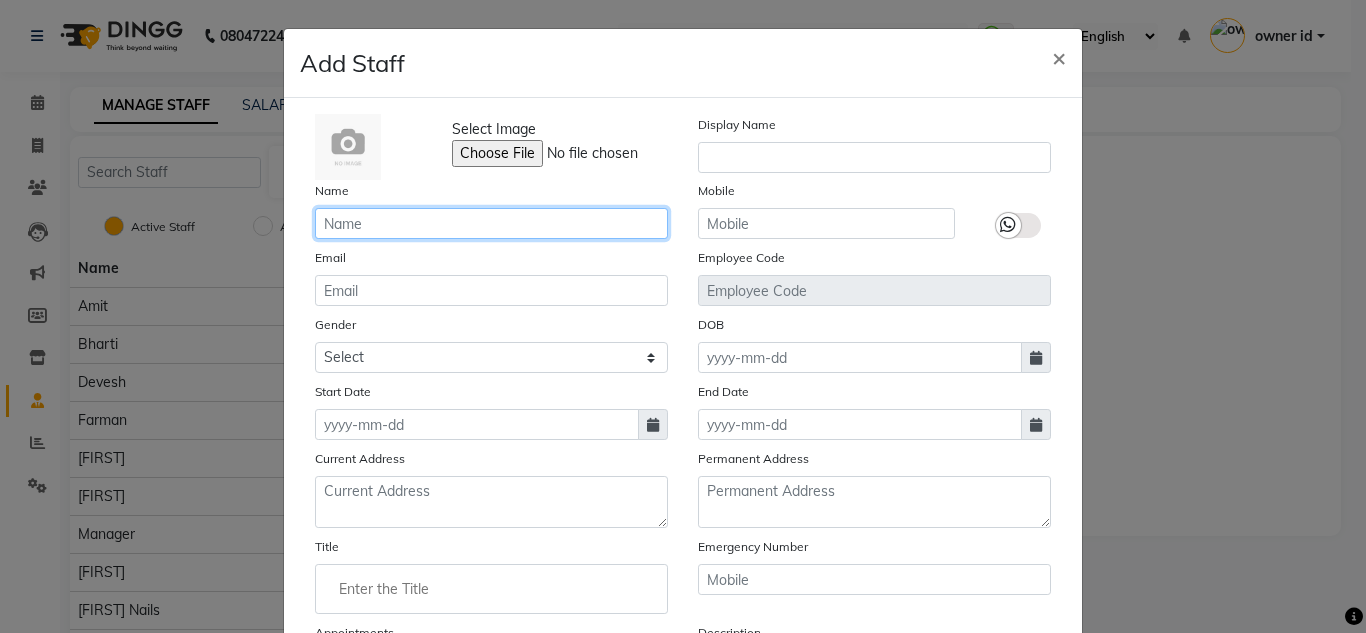 click 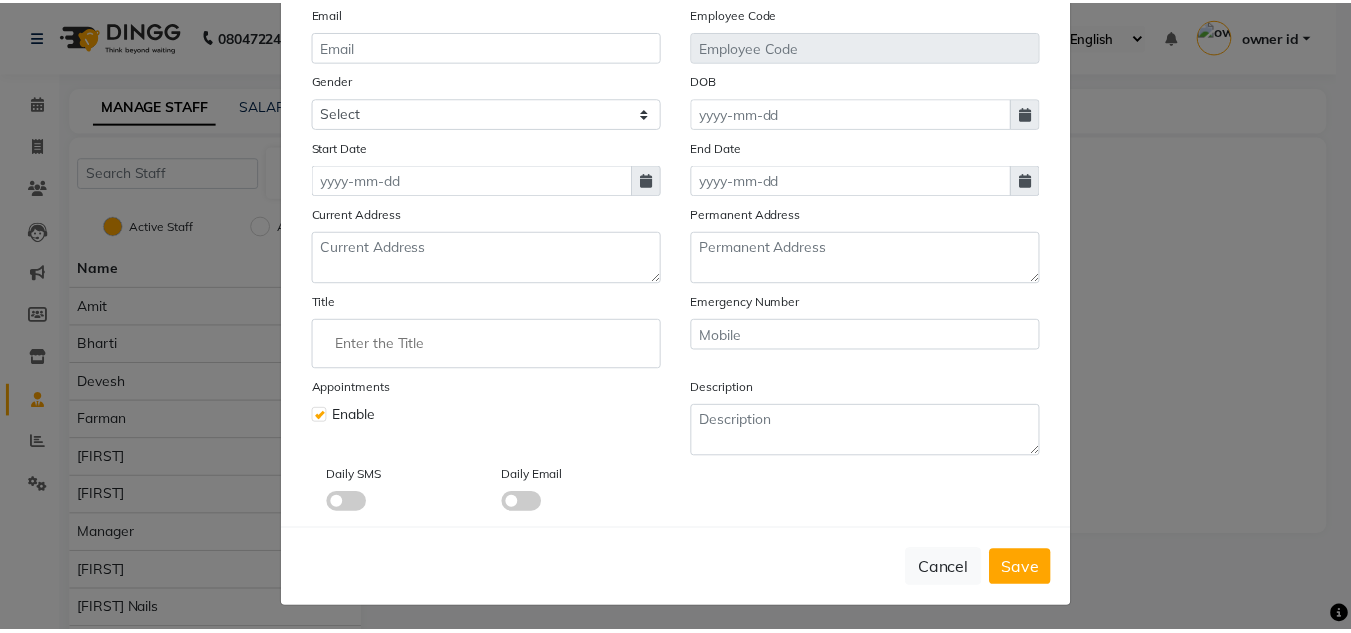 scroll, scrollTop: 249, scrollLeft: 0, axis: vertical 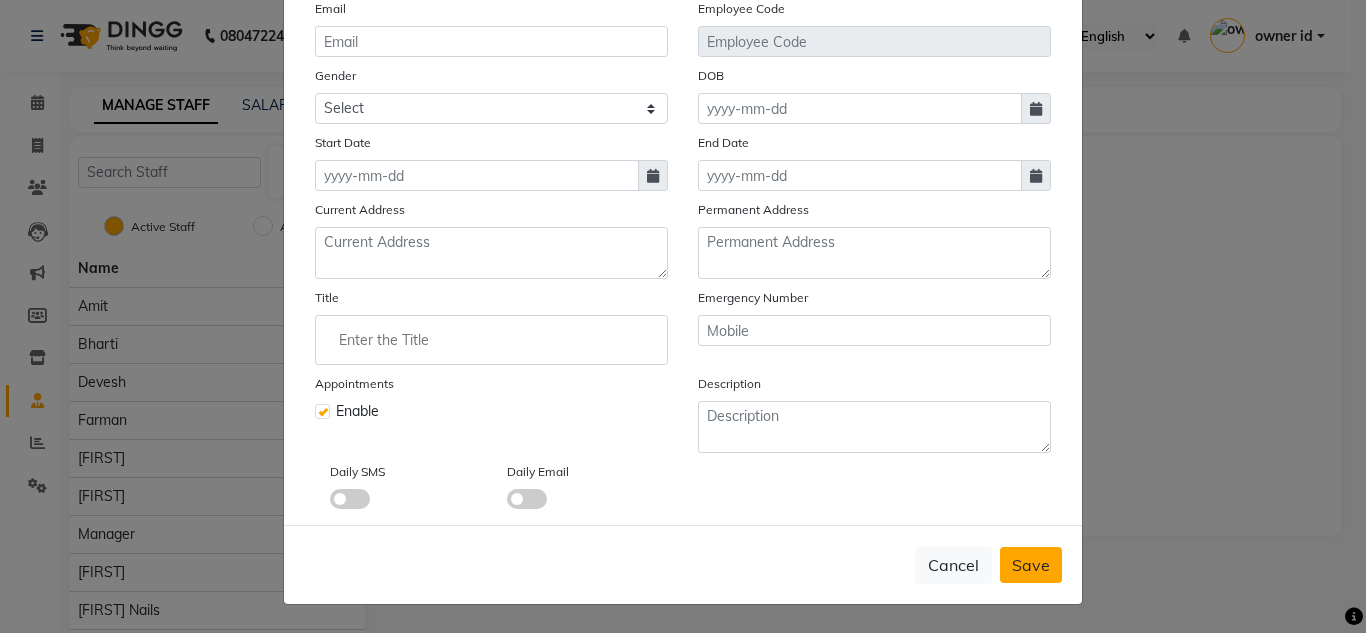 type on "Arif" 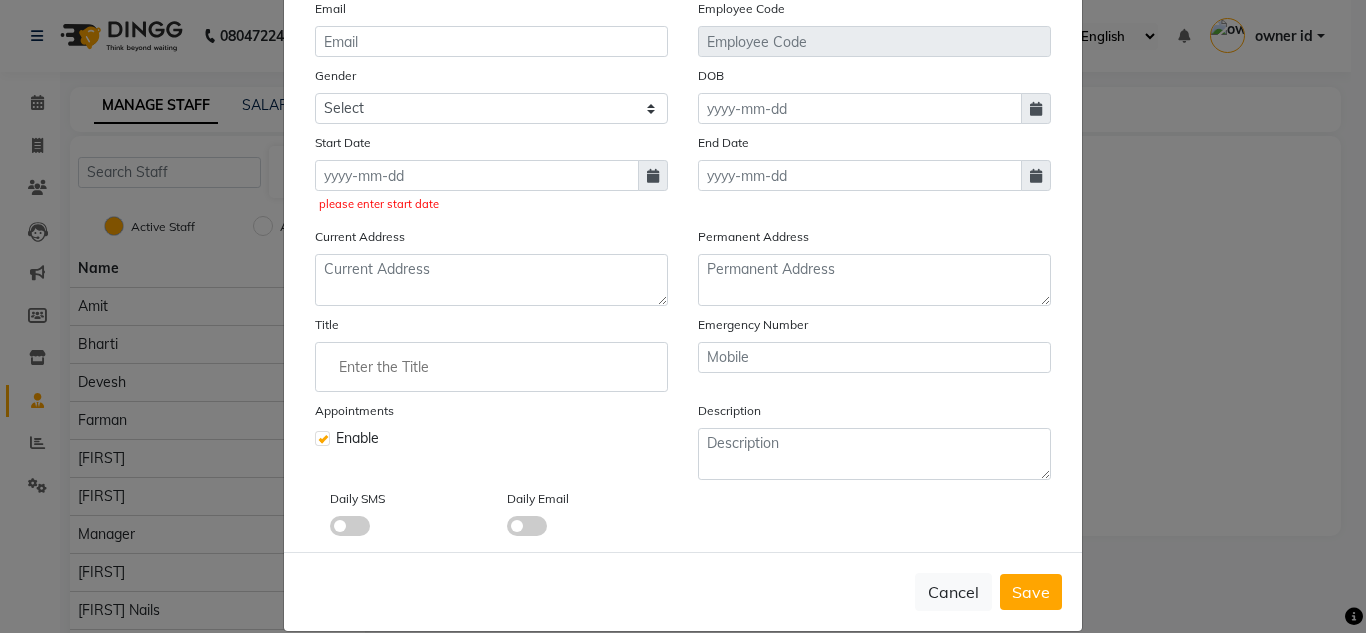 click 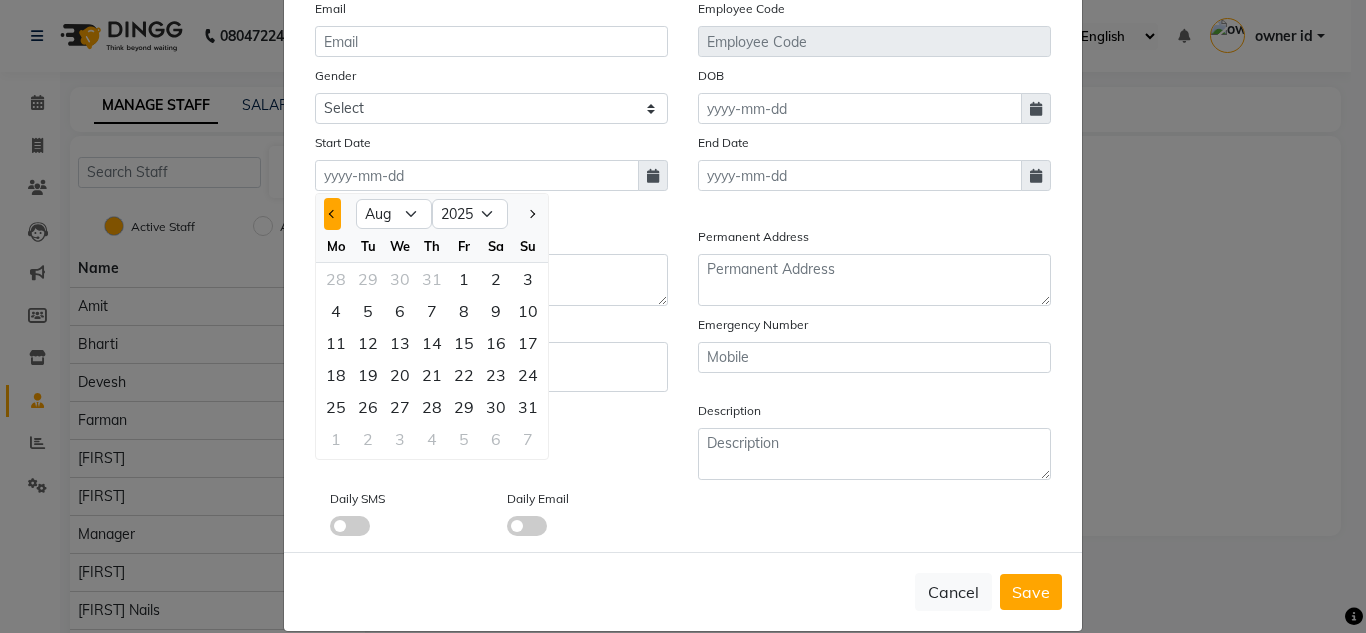 click 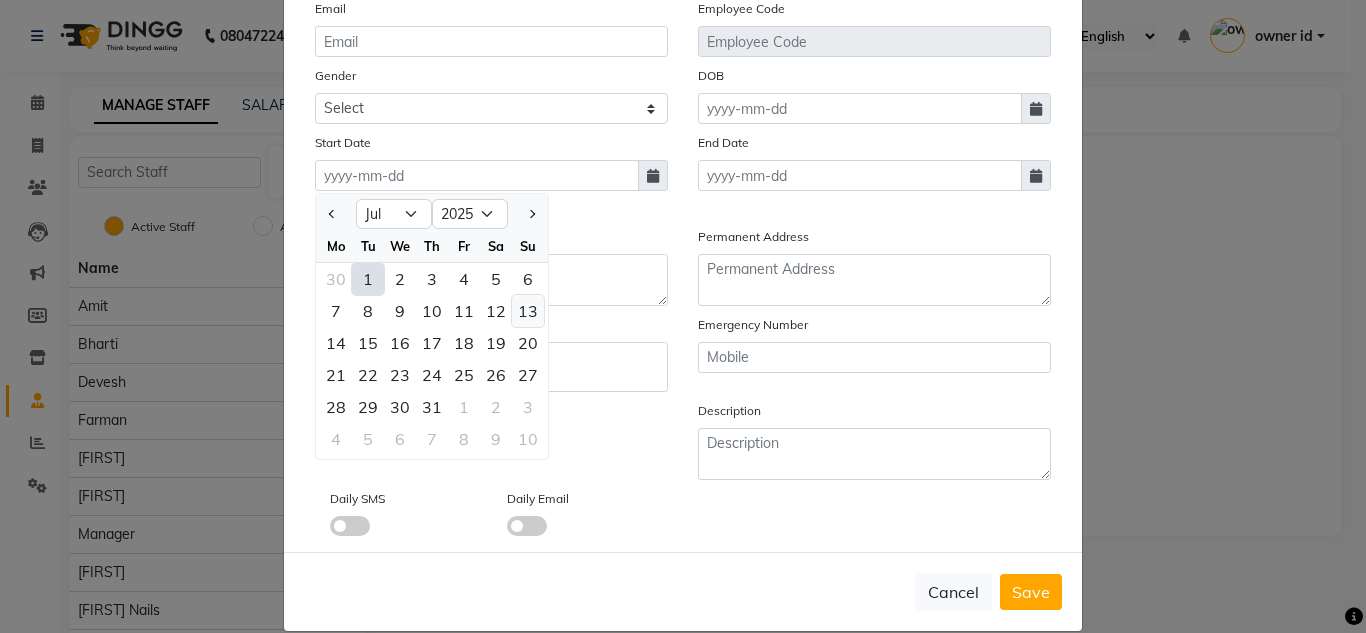 click on "13" 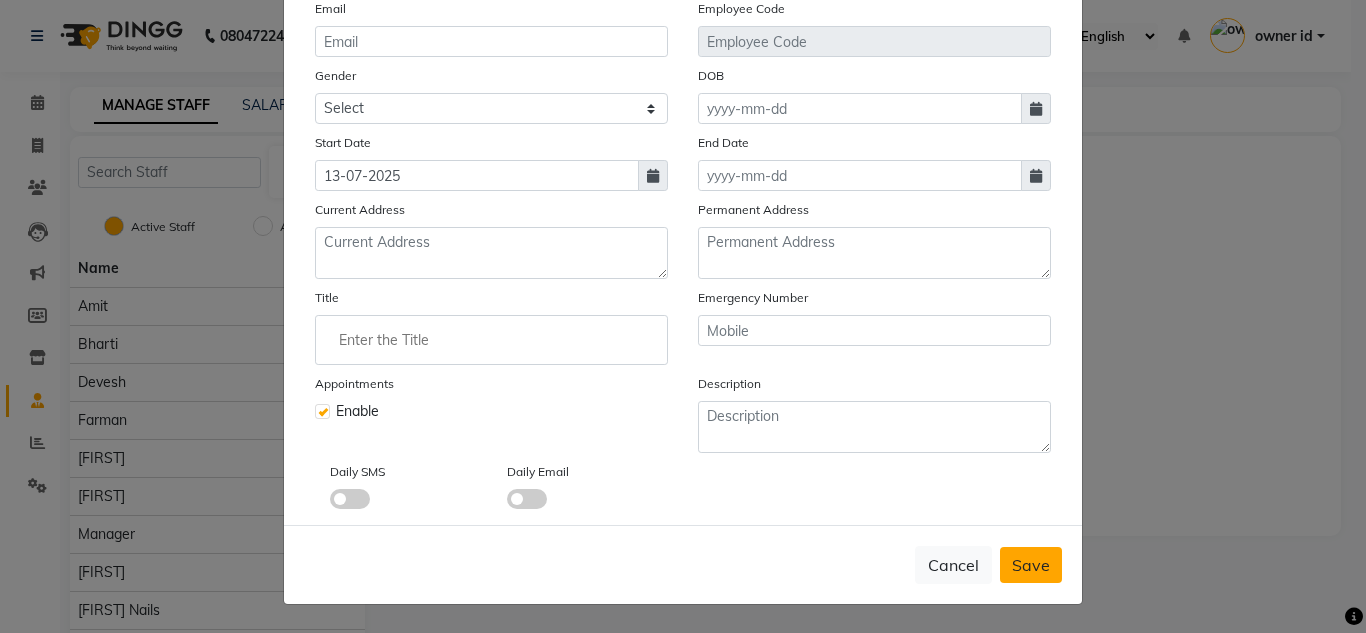 click on "Save" at bounding box center (1031, 565) 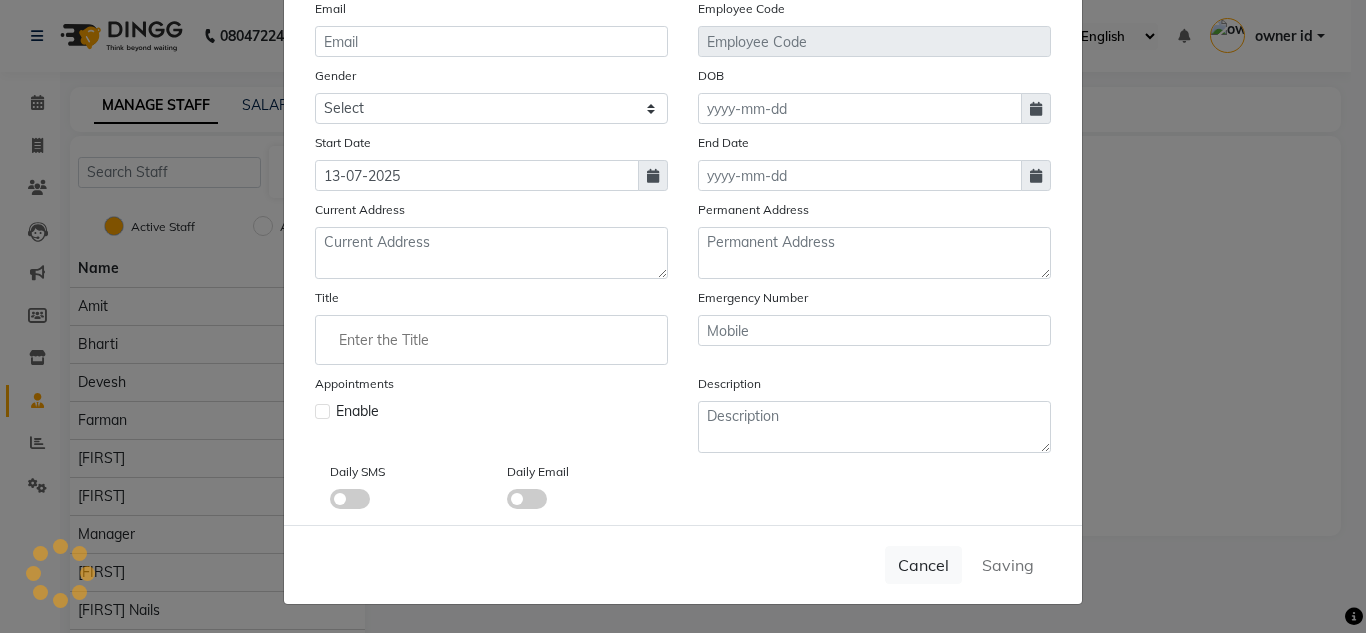 type 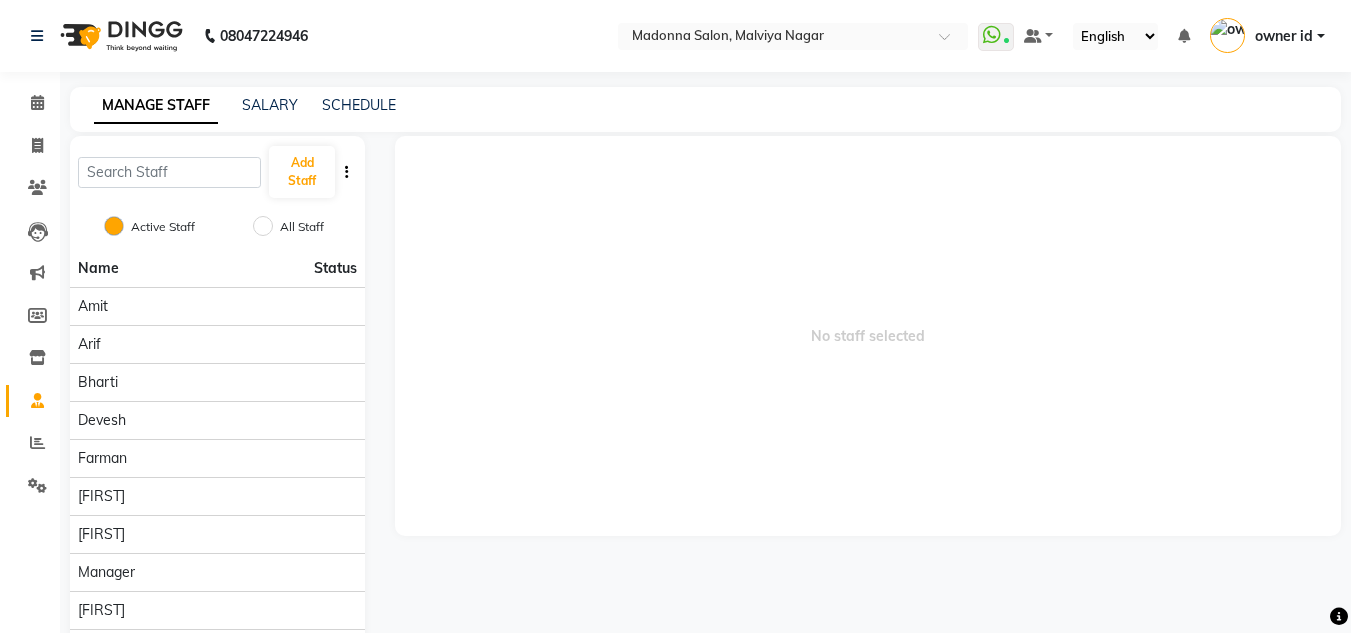 click 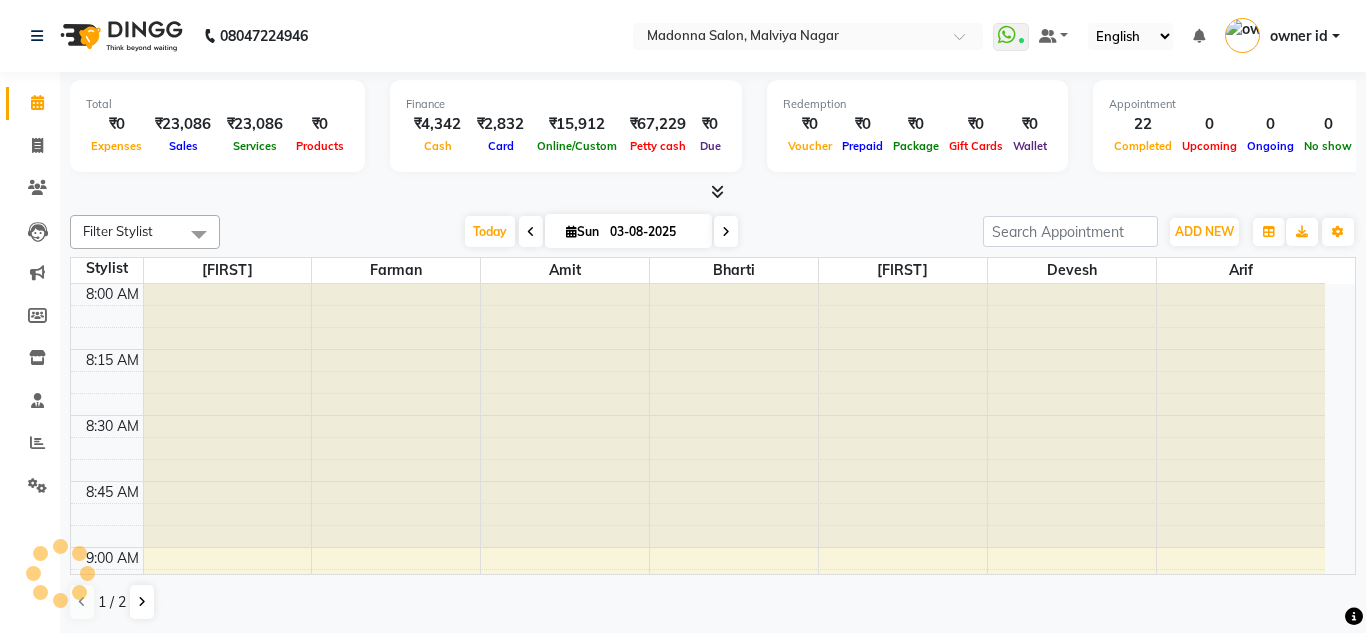 scroll, scrollTop: 0, scrollLeft: 0, axis: both 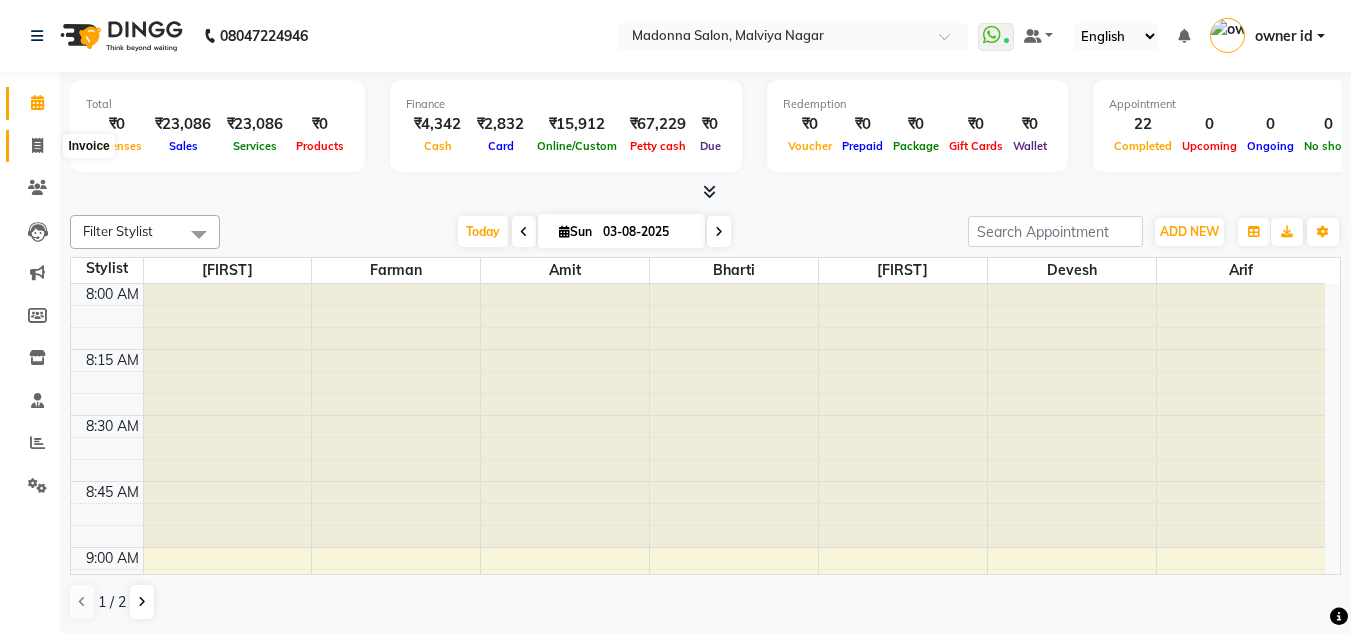 click 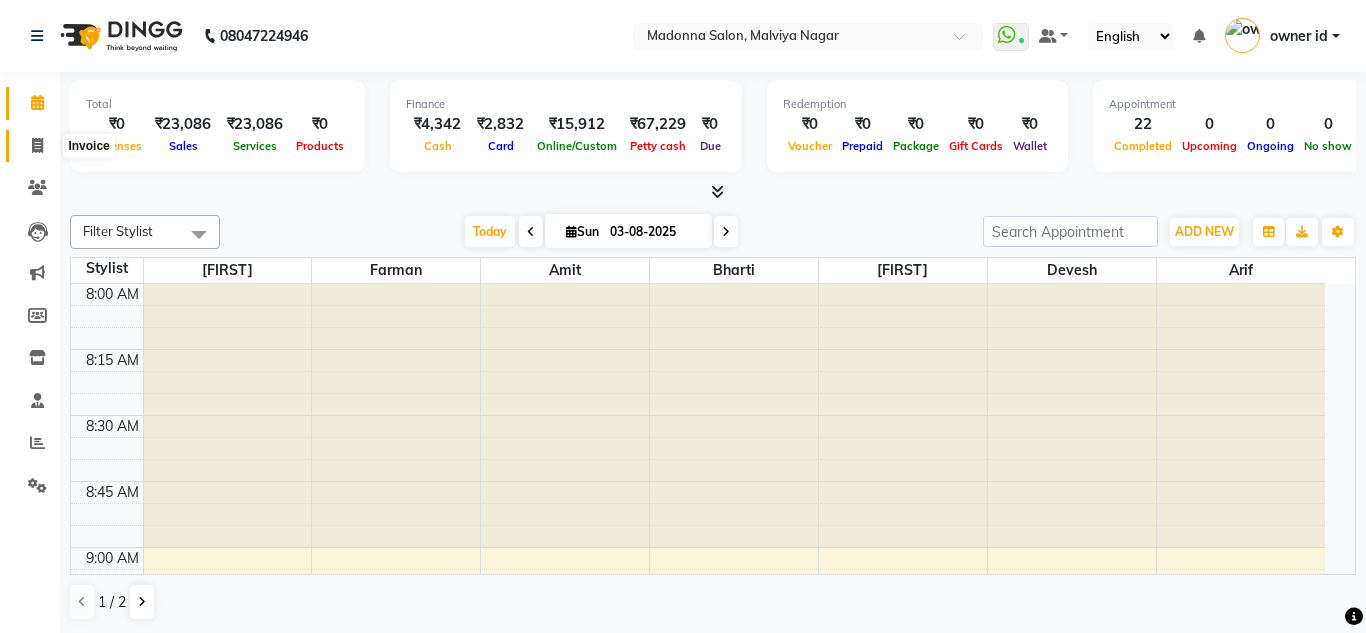 select on "8641" 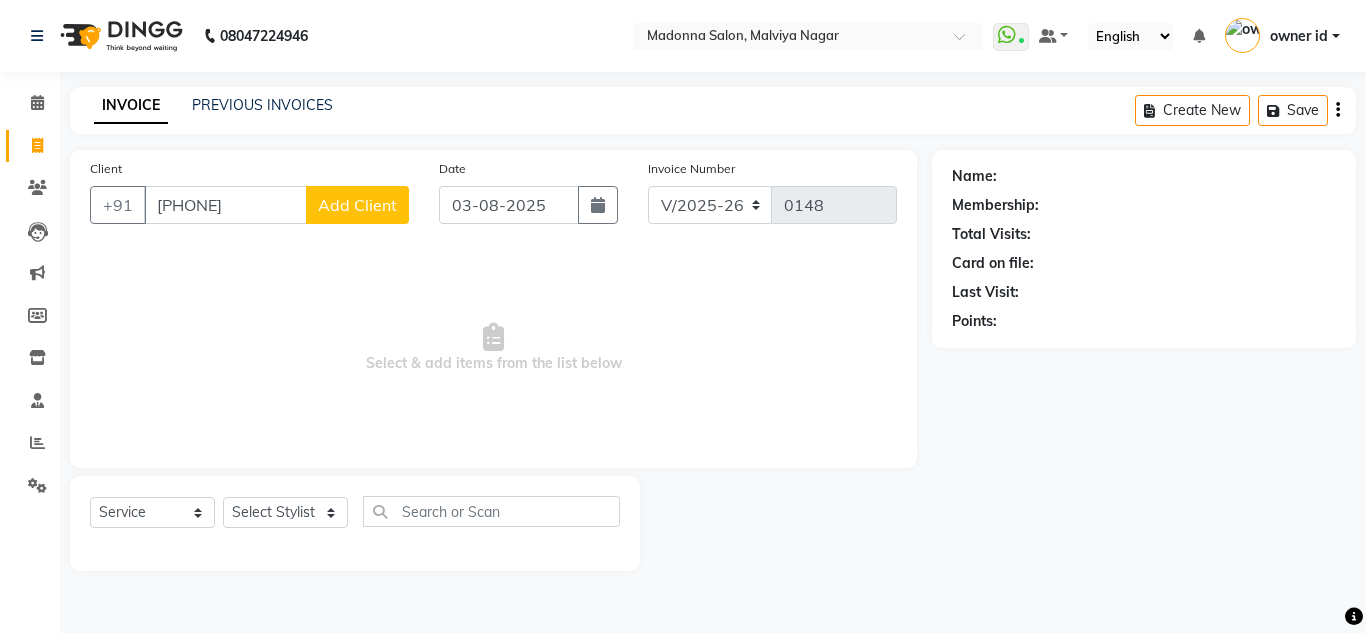 type on "[PHONE]" 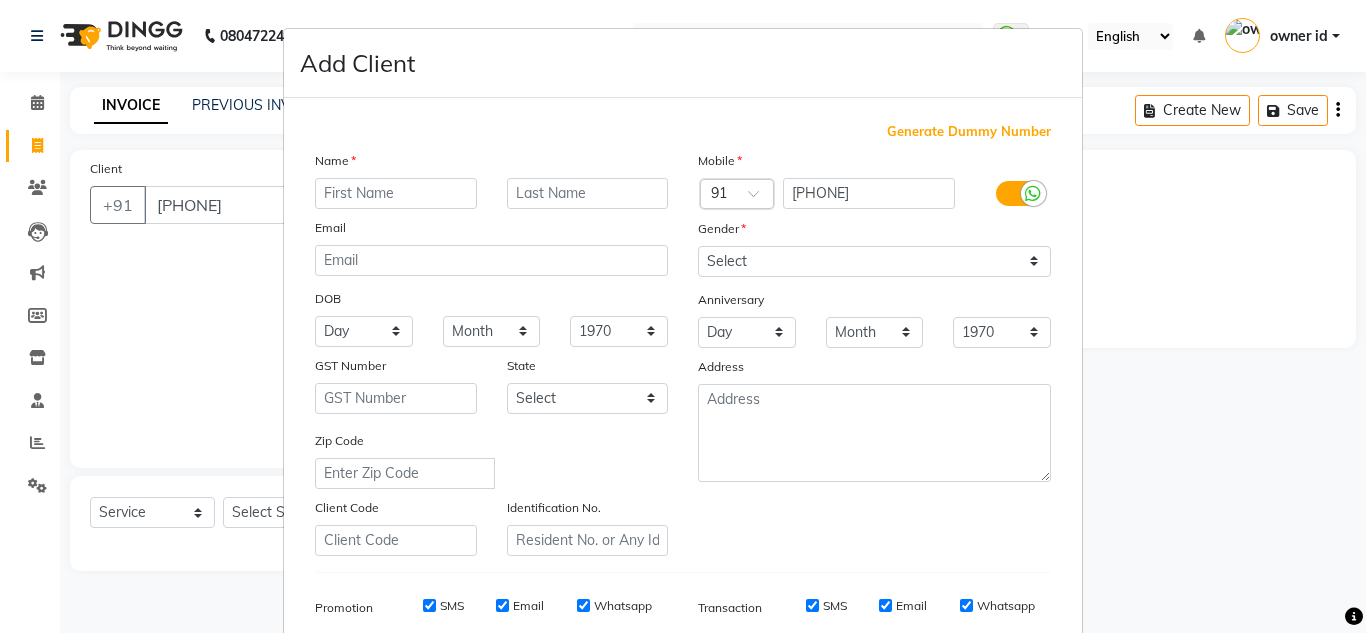 type on "u" 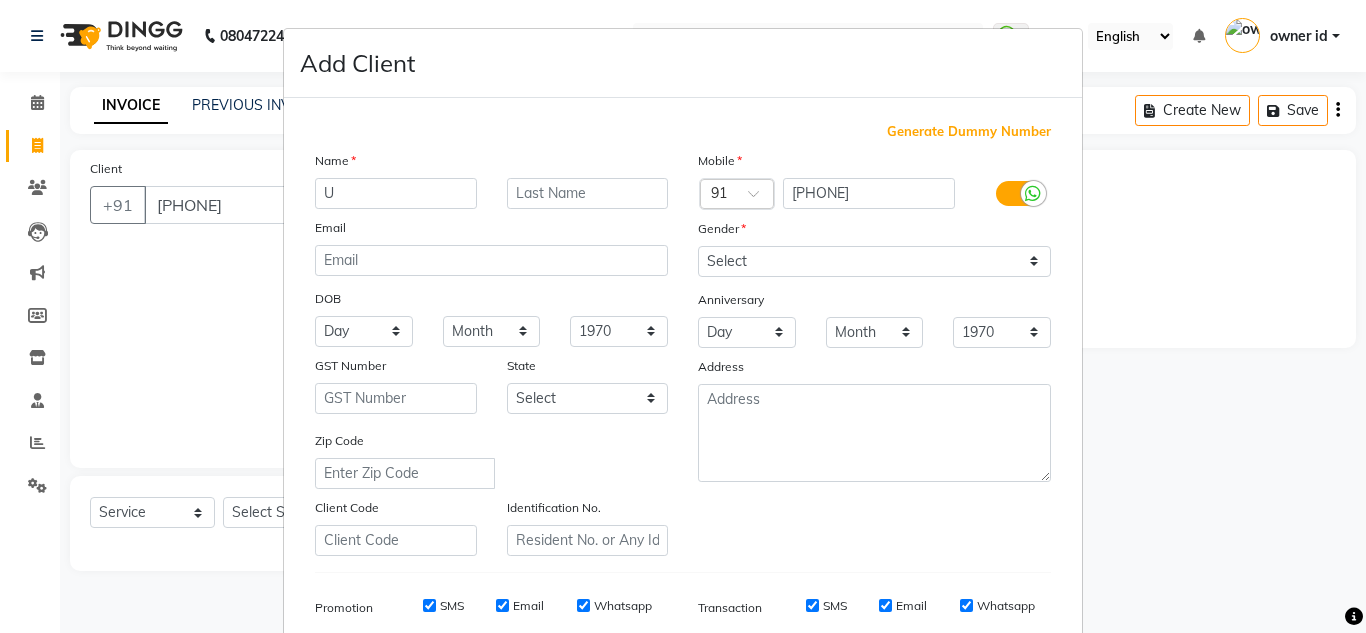 type on "U" 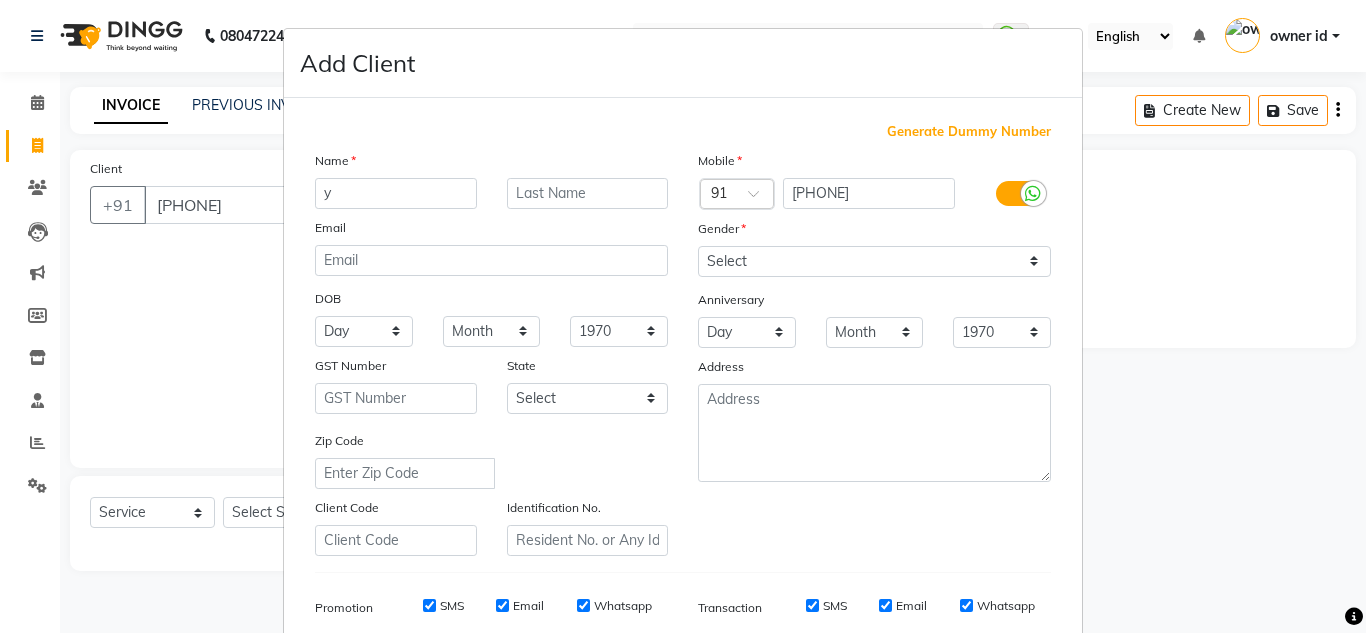 click on "y" at bounding box center (396, 193) 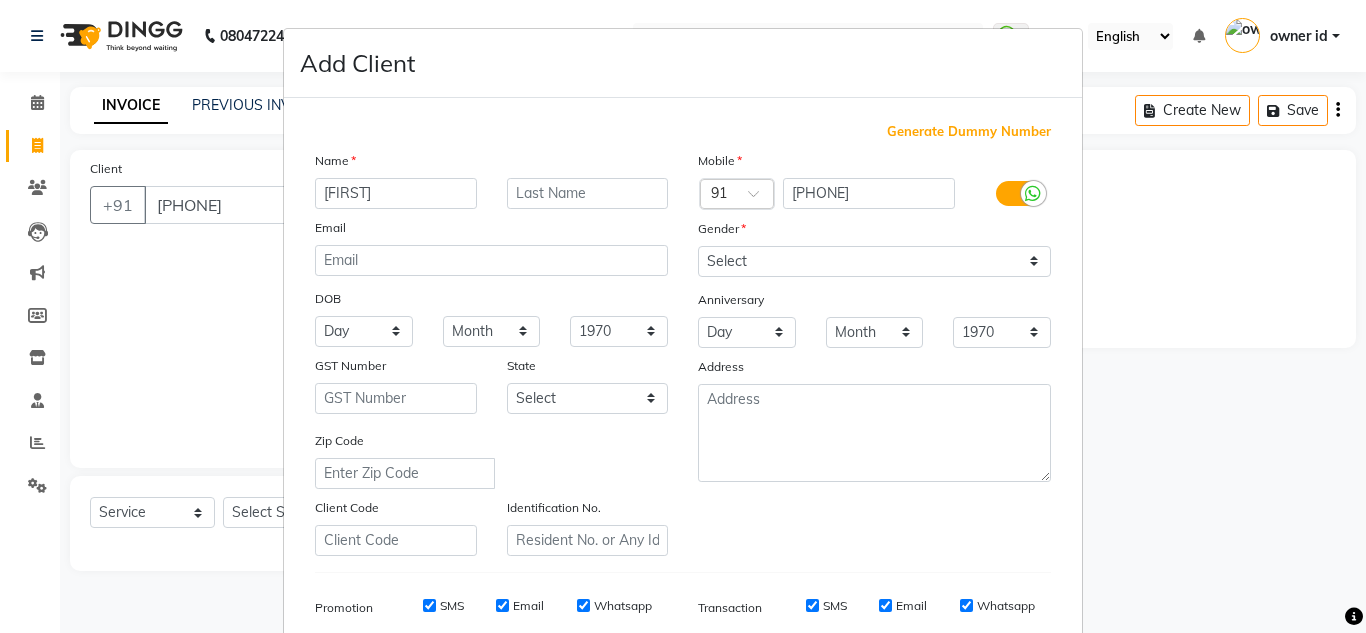 type on "[FIRST]" 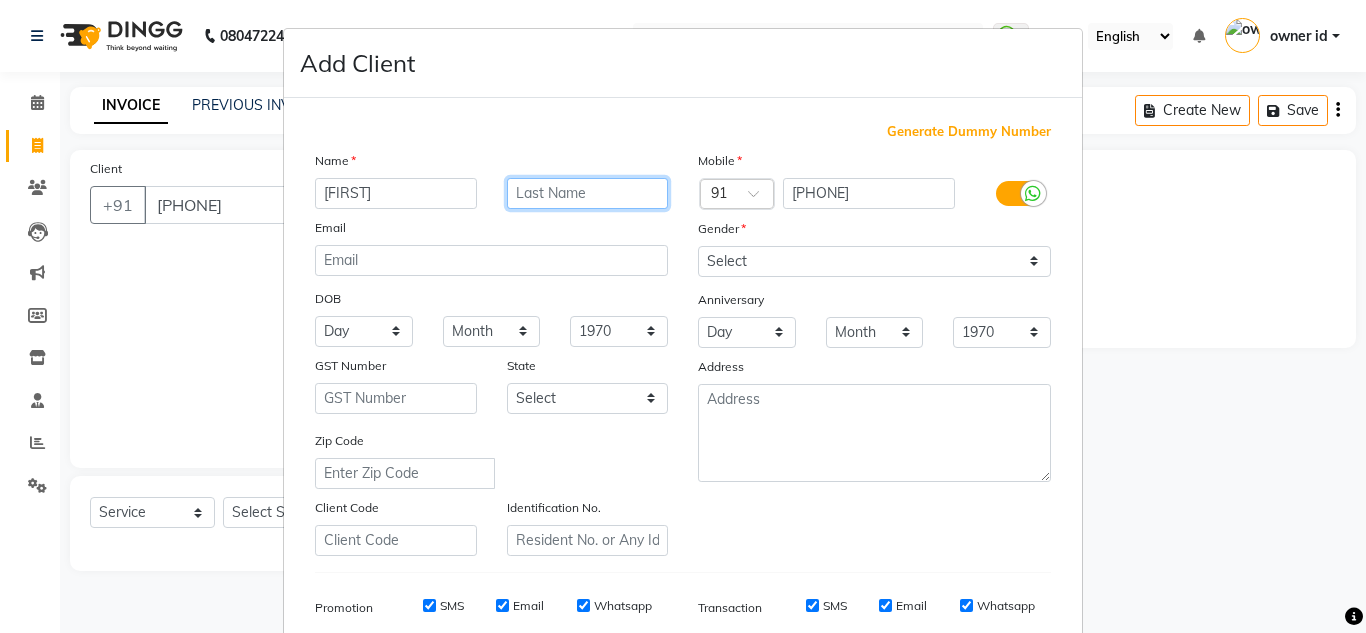 click at bounding box center [588, 193] 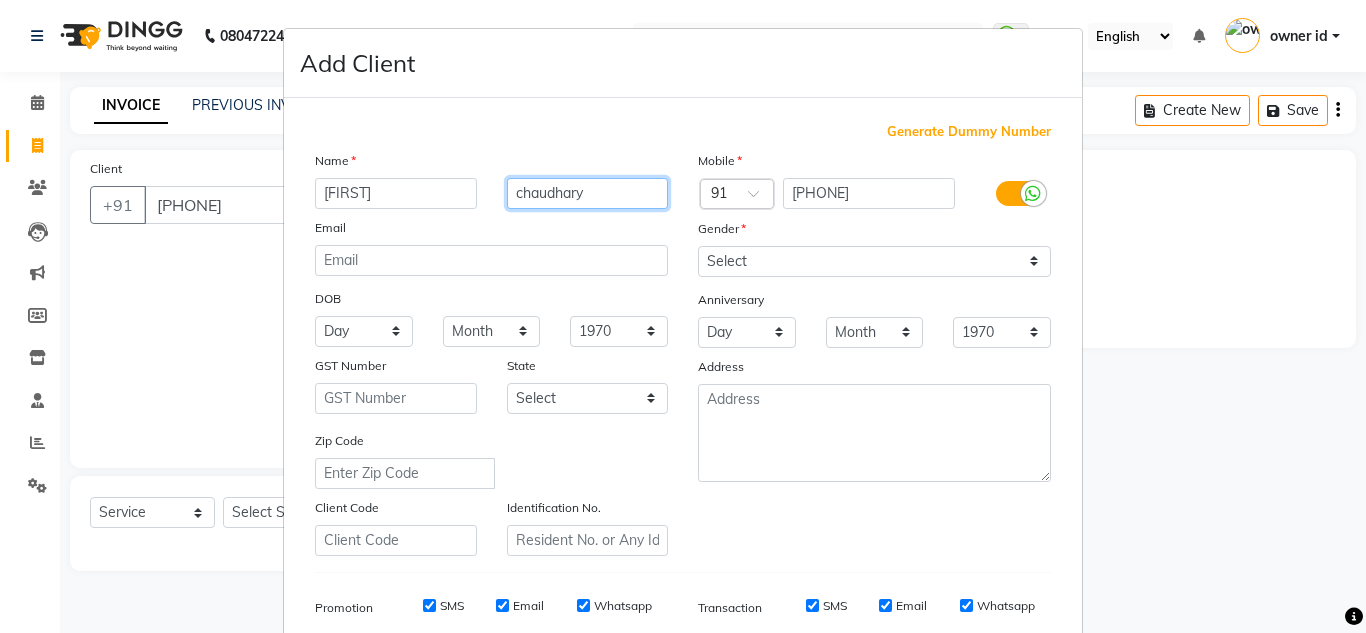 type on "chaudhary" 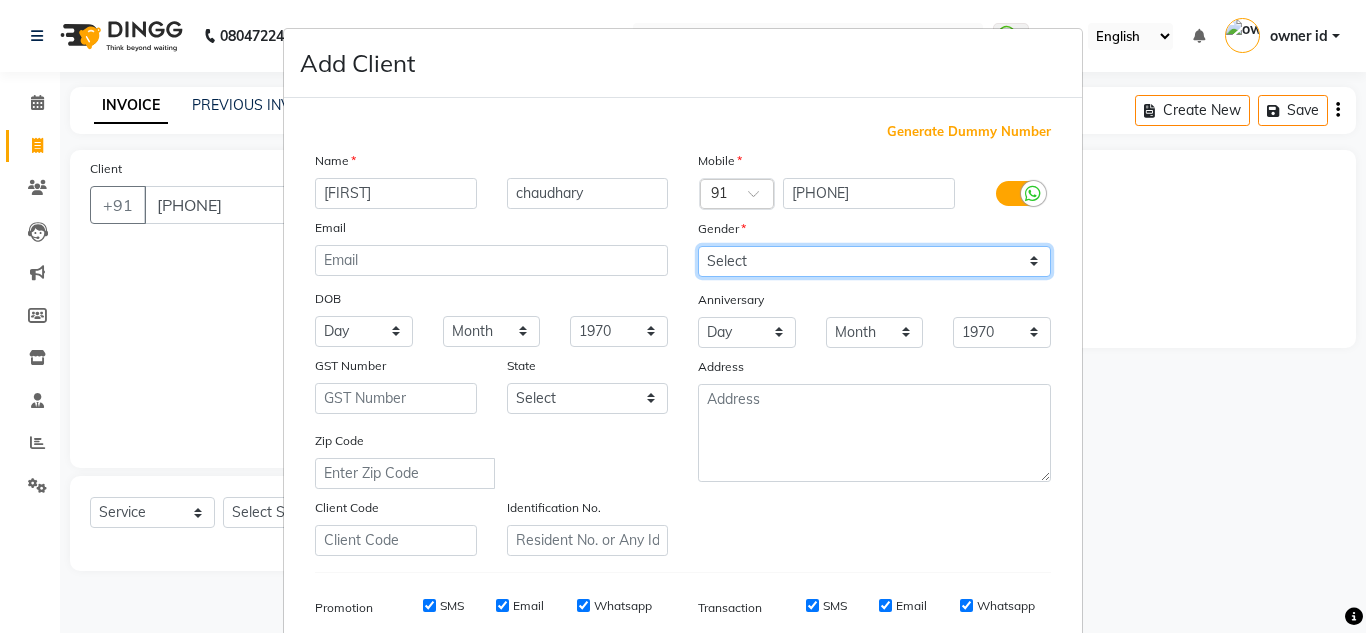 click on "Select Male Female Other Prefer Not To Say" at bounding box center [874, 261] 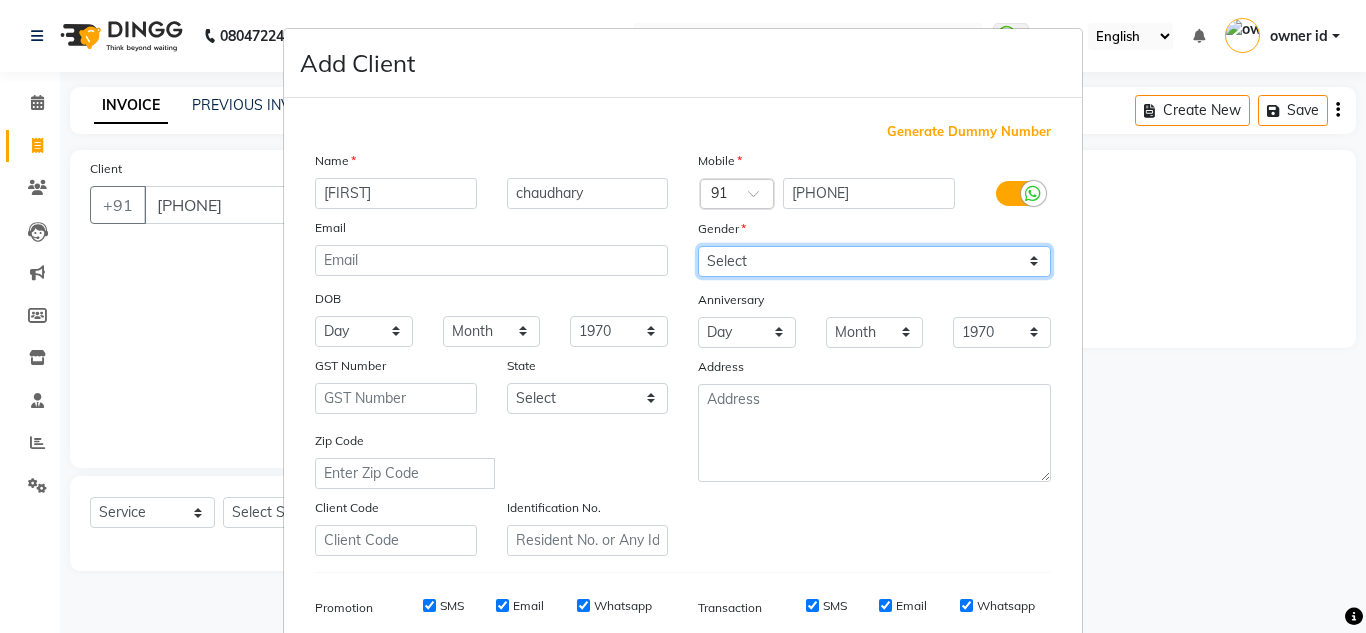select on "male" 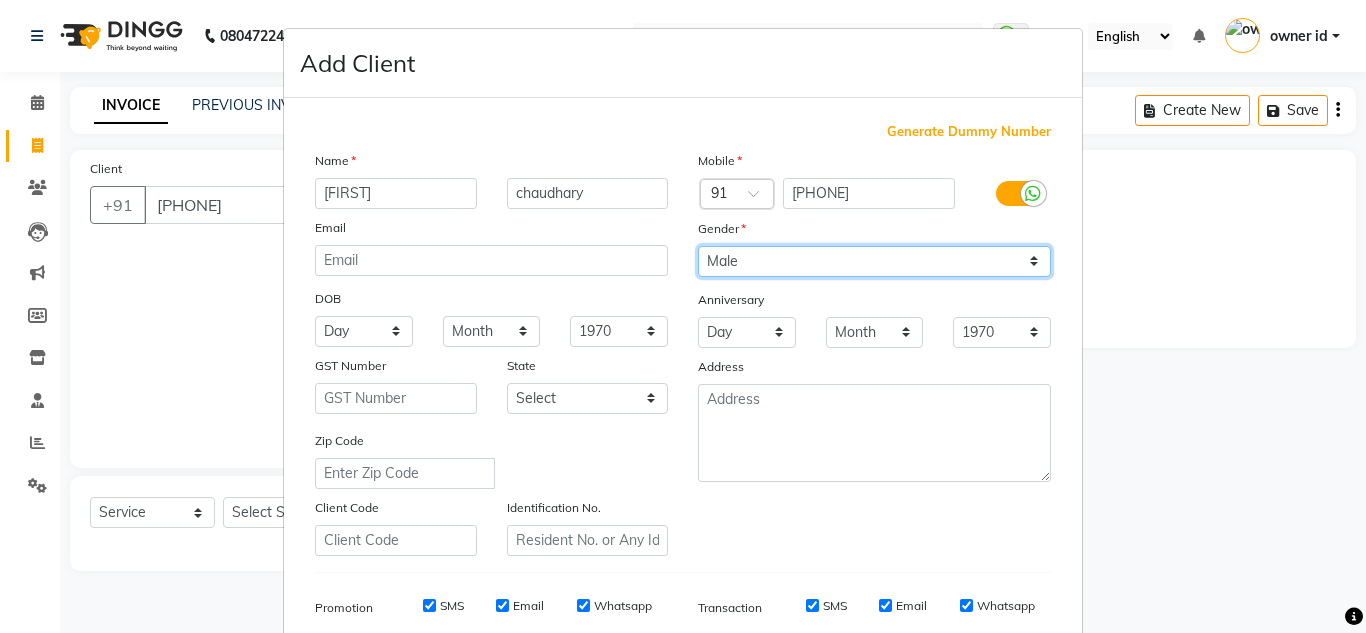 click on "Select Male Female Other Prefer Not To Say" at bounding box center [874, 261] 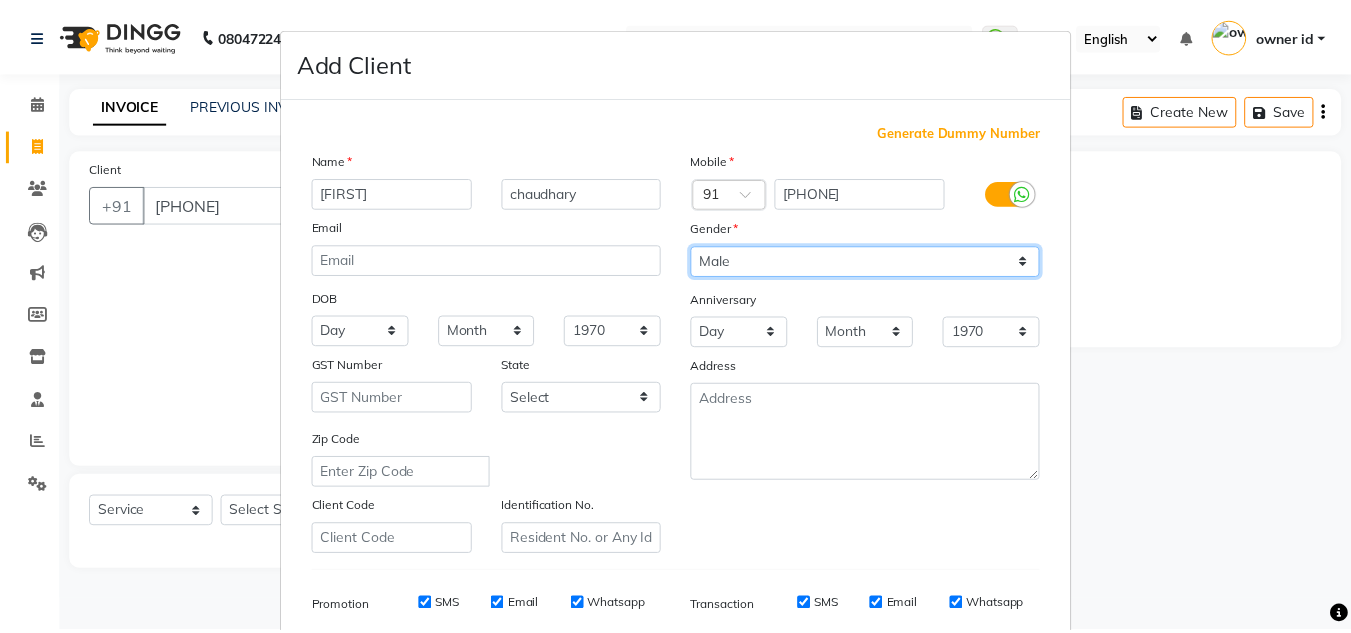 scroll, scrollTop: 290, scrollLeft: 0, axis: vertical 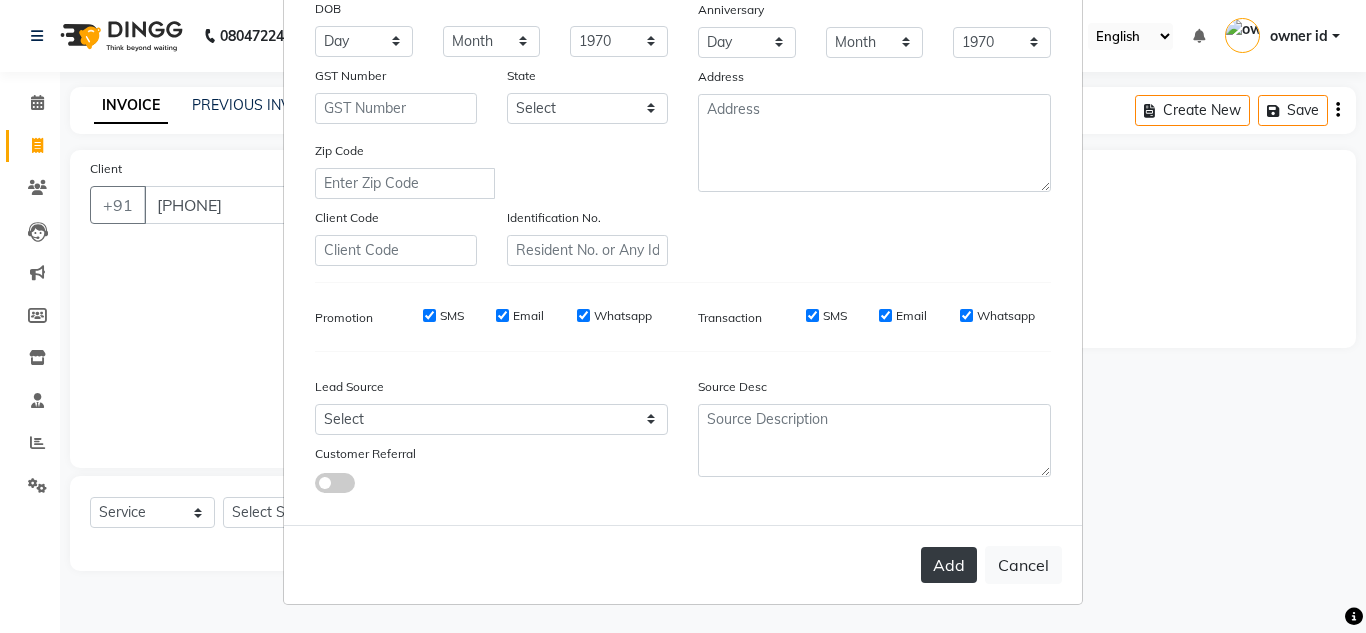 click on "Add" at bounding box center (949, 565) 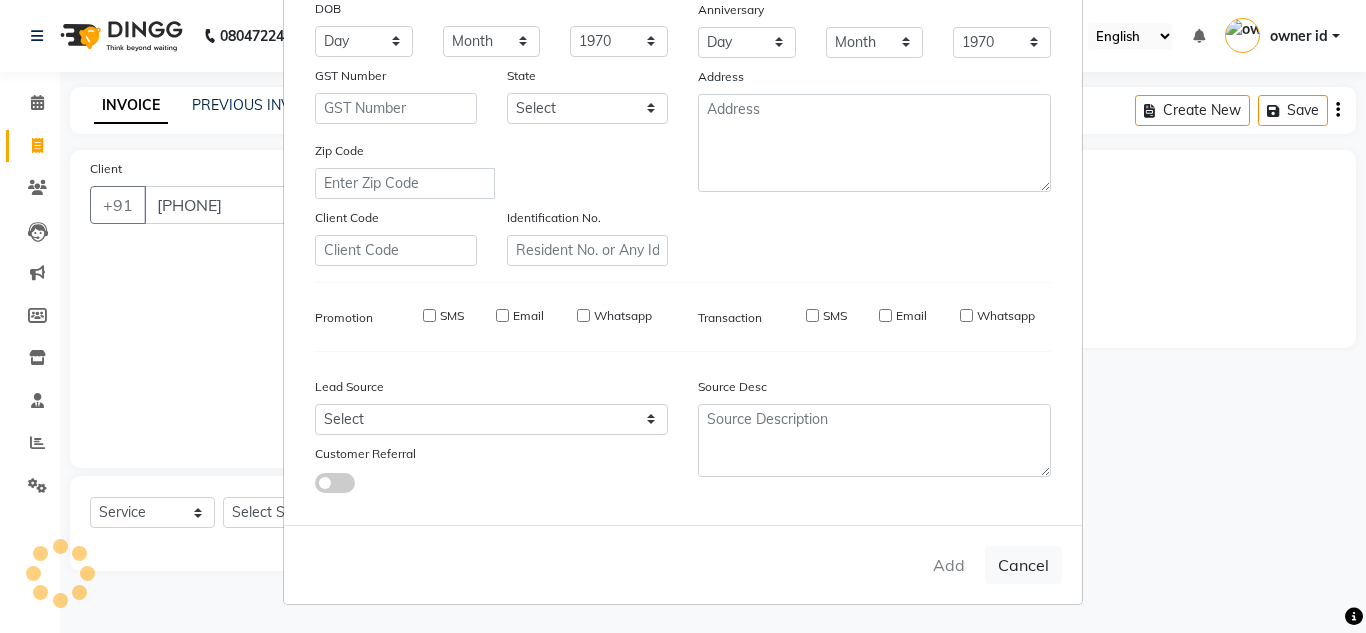 type 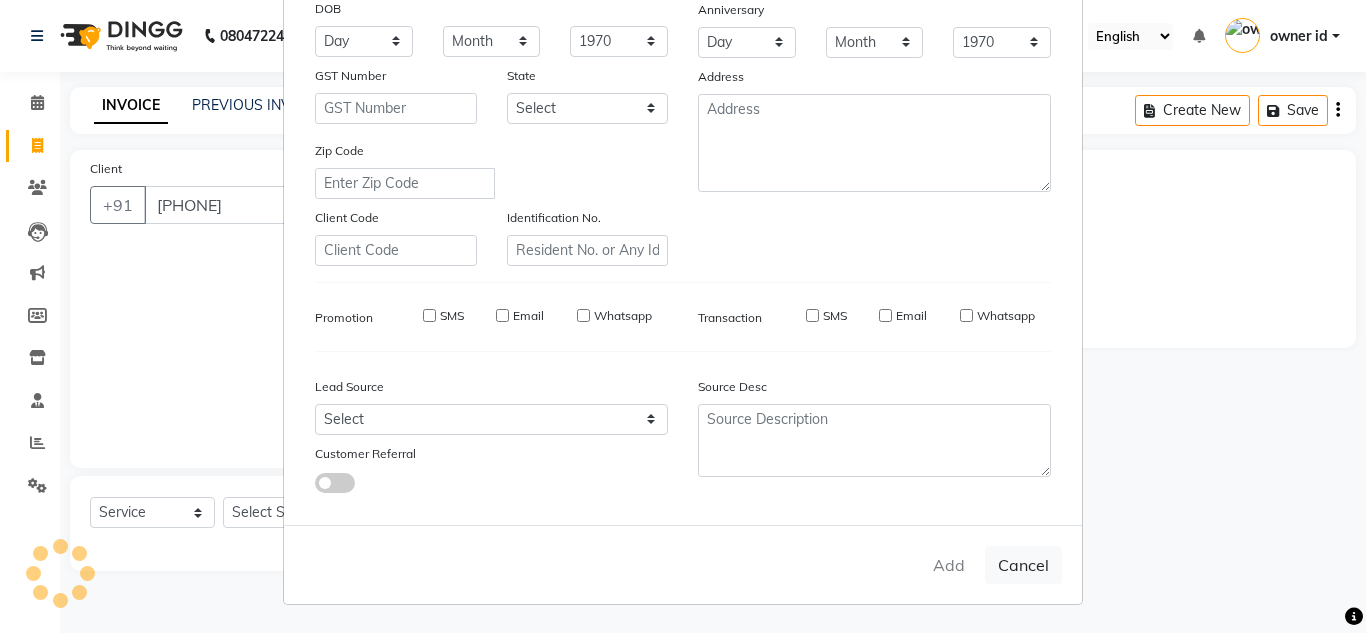 type 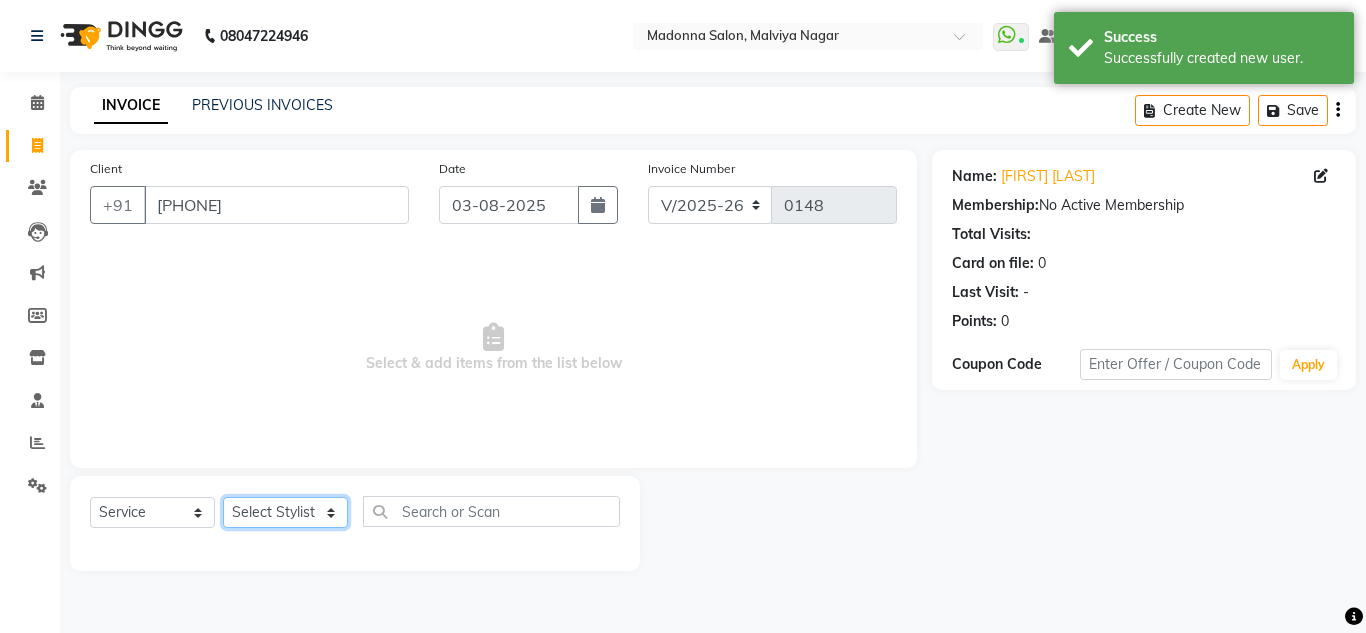 click on "Select Stylist [FIRST] [LAST] [FIRST] [LAST] [FIRST] [LAST] [FIRST] [LAST] [FIRST] [LAST] Manager [FIRST] [LAST] [LAST] Nails owner id [FIRST] [LAST] [FIRST]" 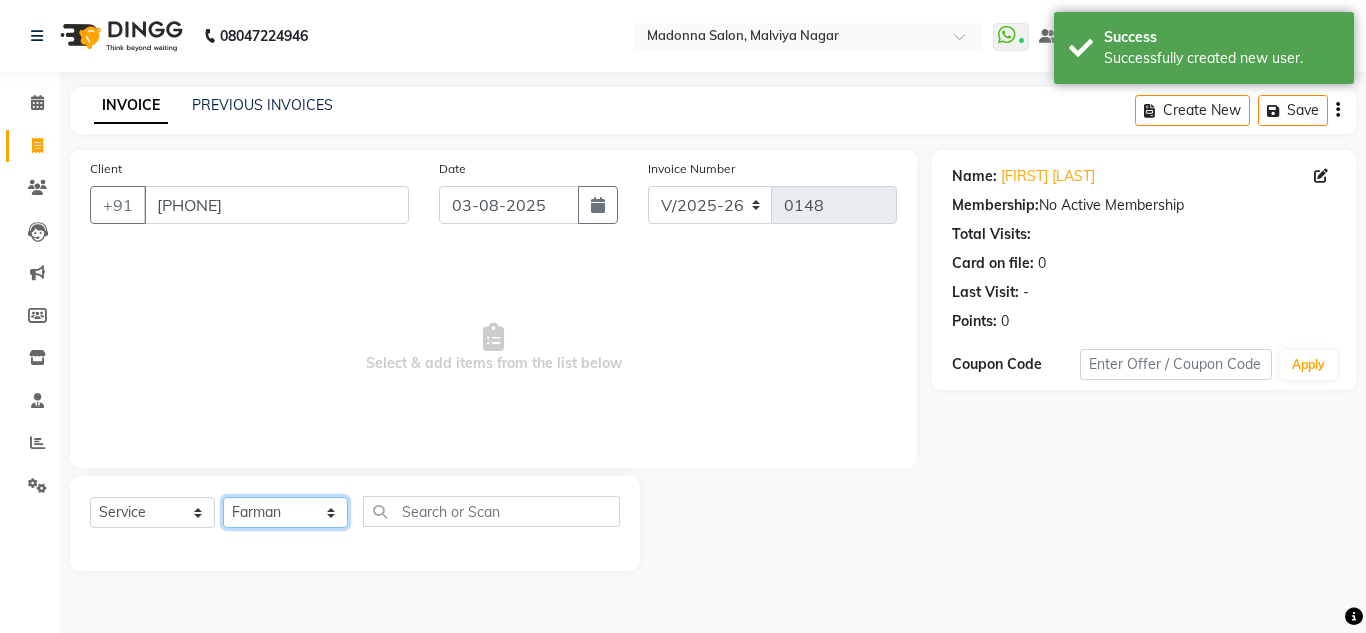 click on "Select Stylist [FIRST] [LAST] [FIRST] [LAST] [FIRST] [LAST] [FIRST] [LAST] [FIRST] [LAST] Manager [FIRST] [LAST] [LAST] Nails owner id [FIRST] [LAST] [FIRST]" 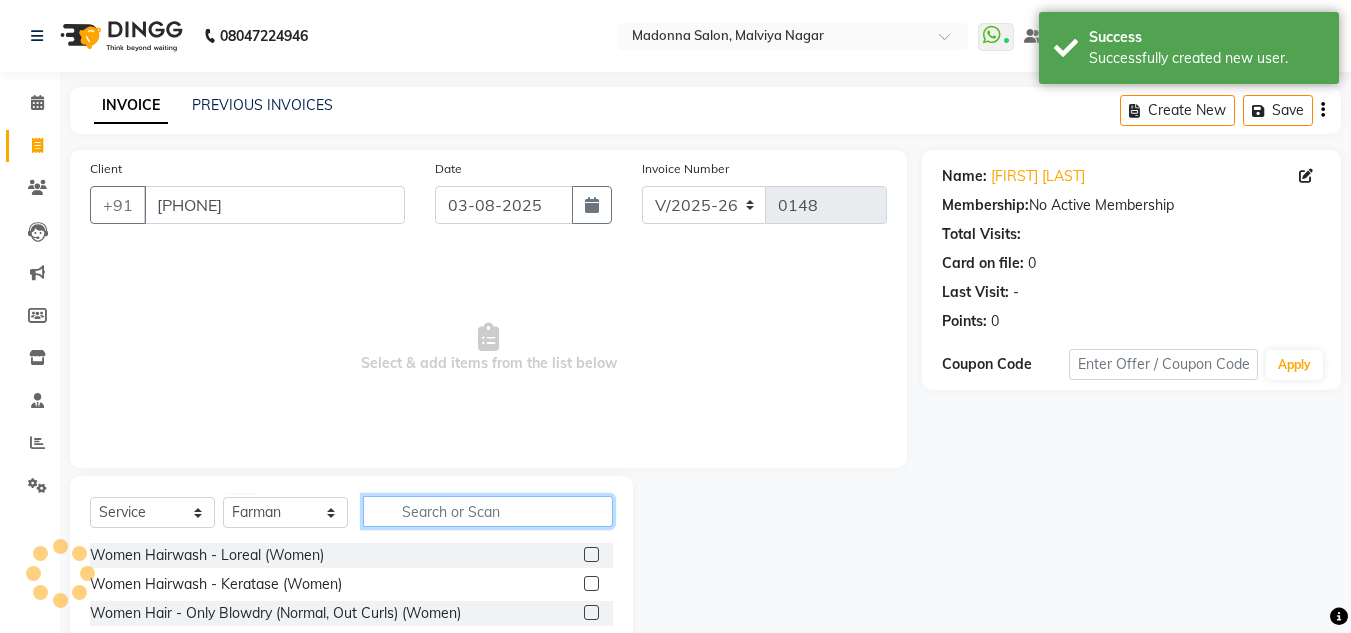 click 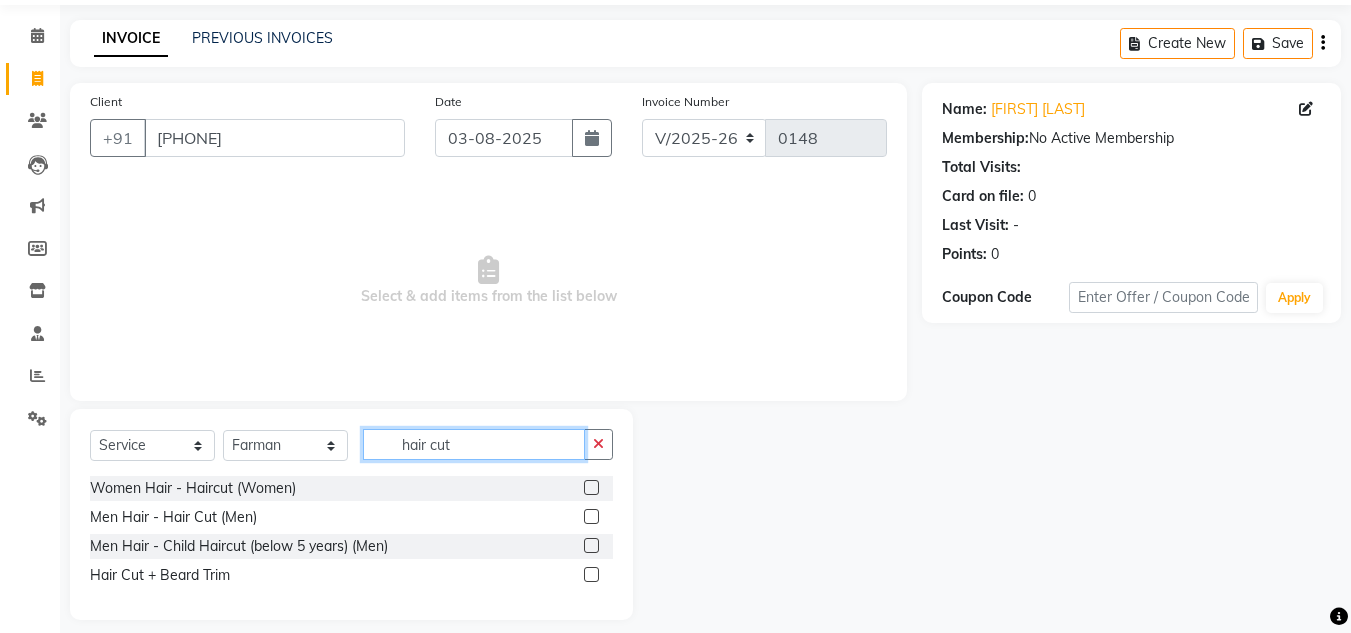 scroll, scrollTop: 71, scrollLeft: 0, axis: vertical 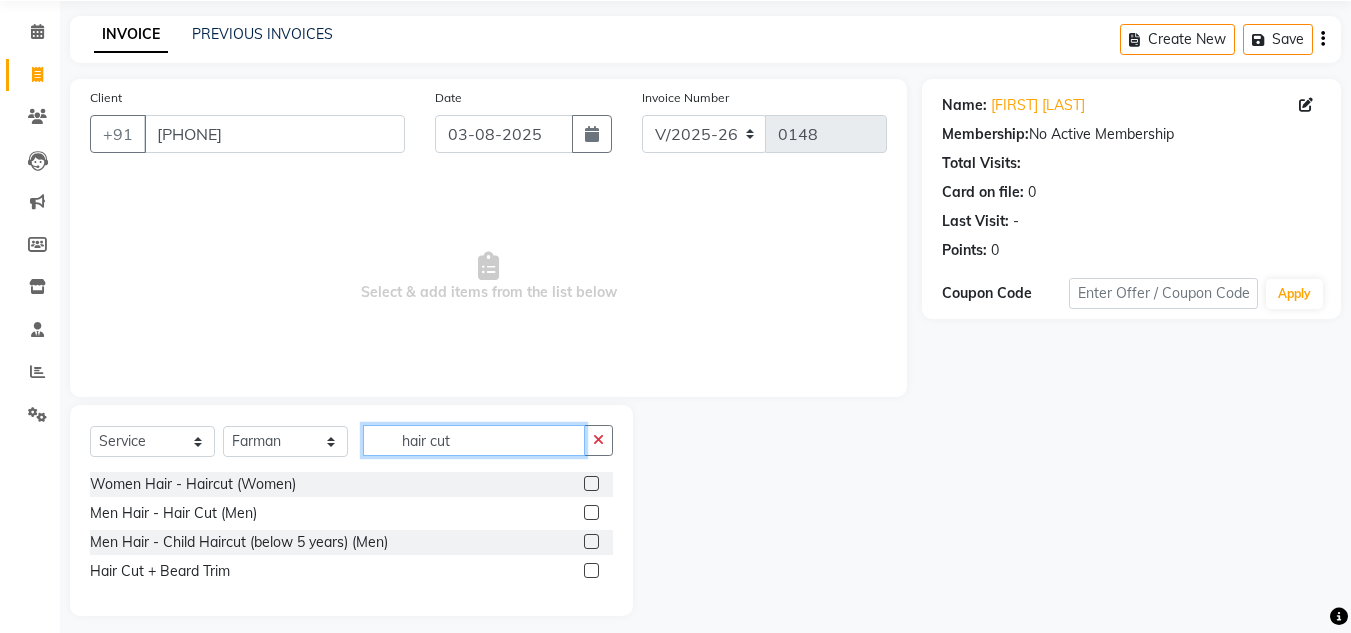 type on "hair cut" 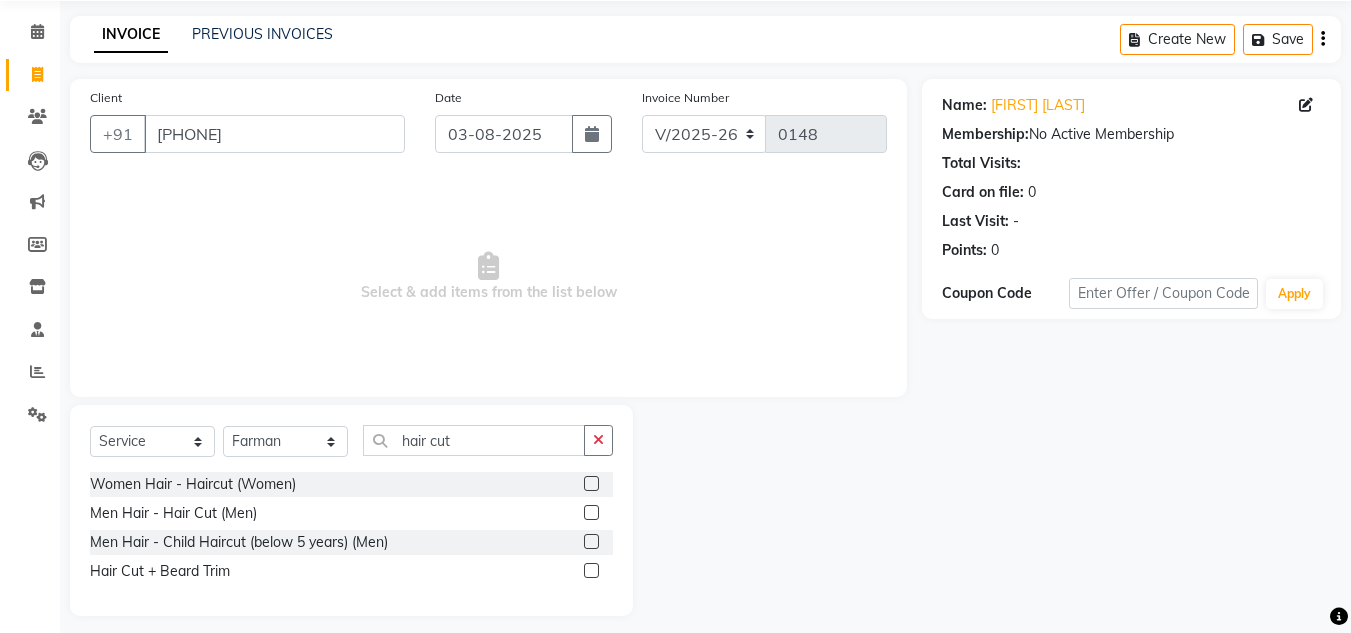 click 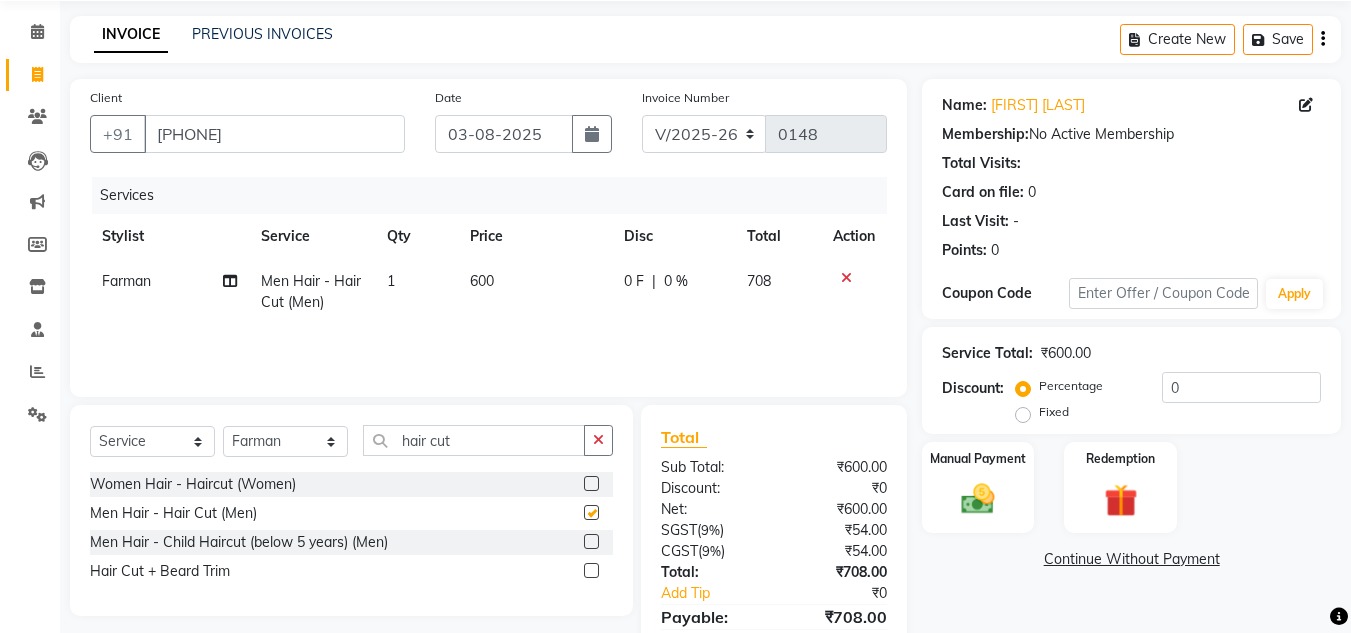 checkbox on "false" 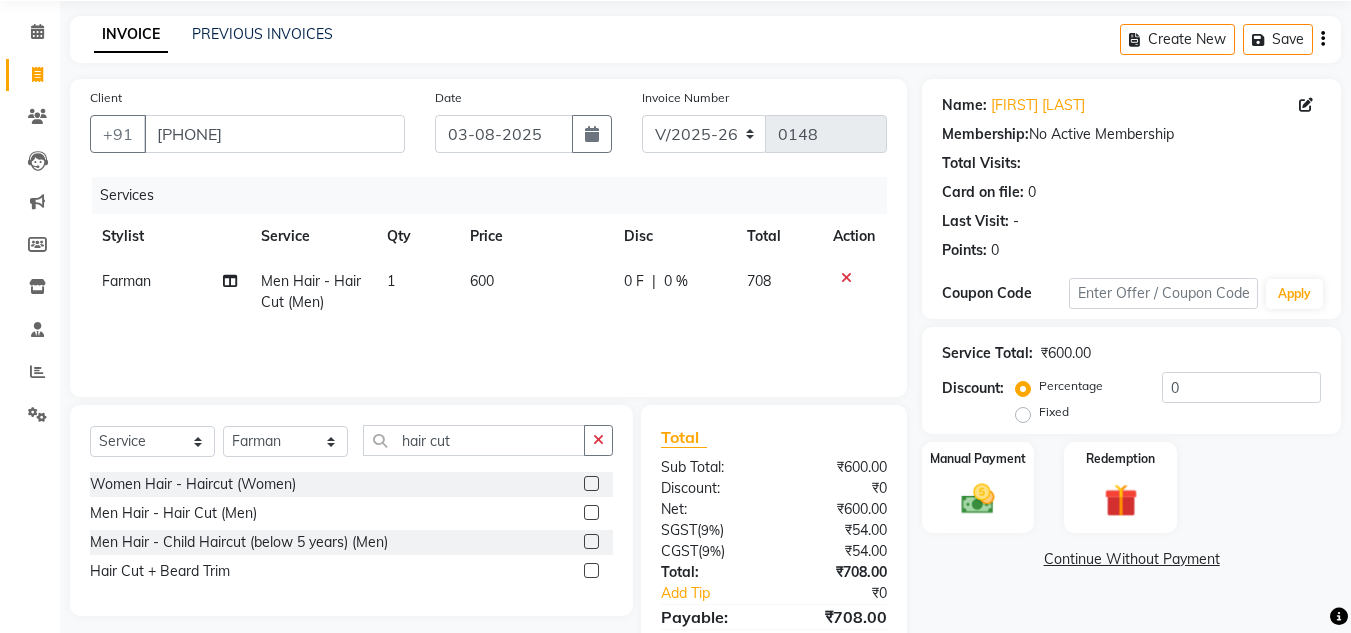 click on "600" 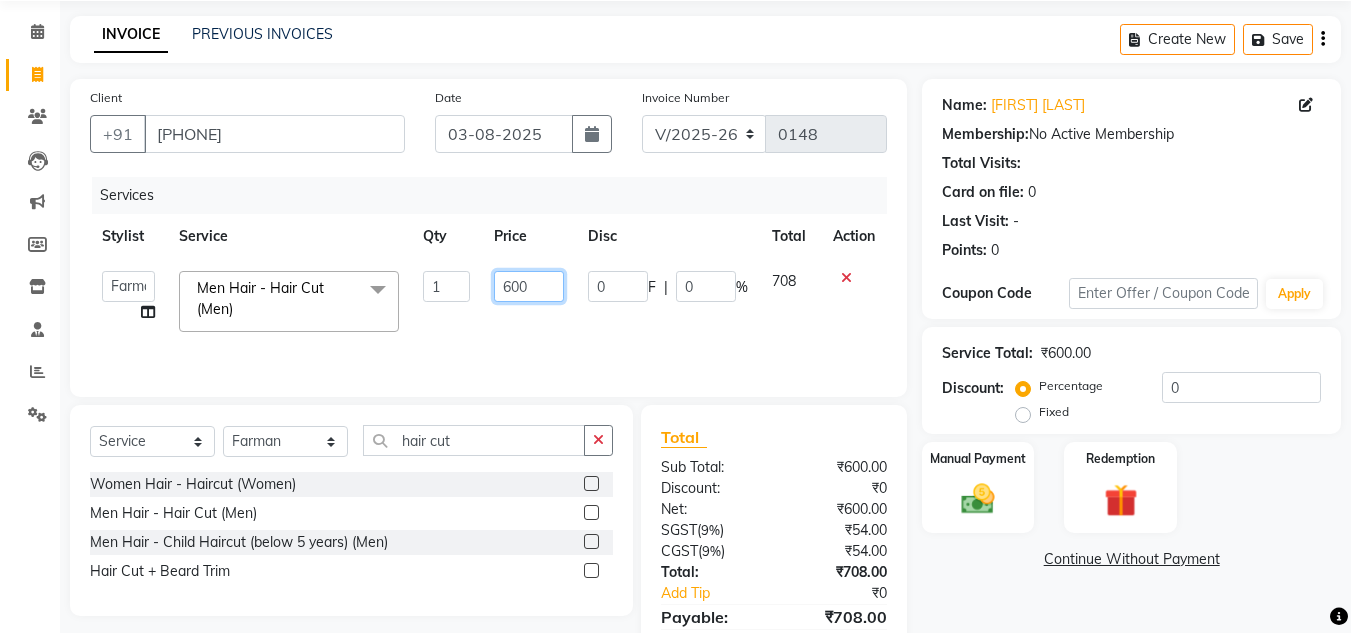 click on "600" 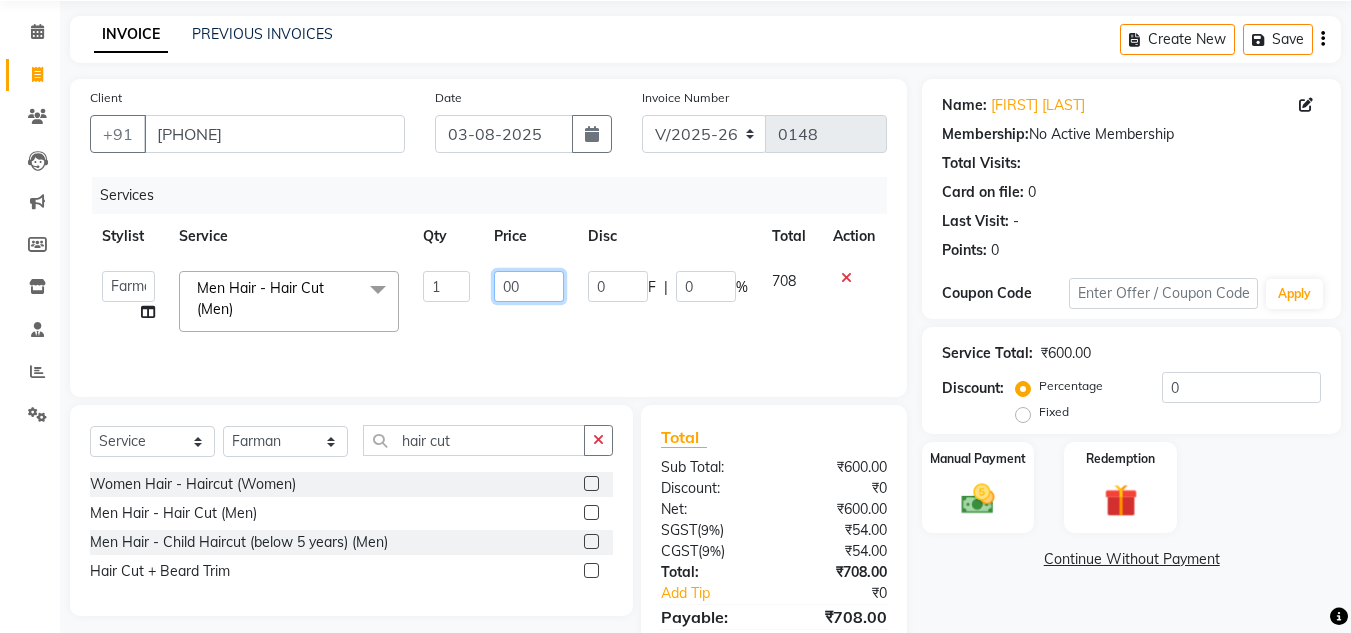 type on "500" 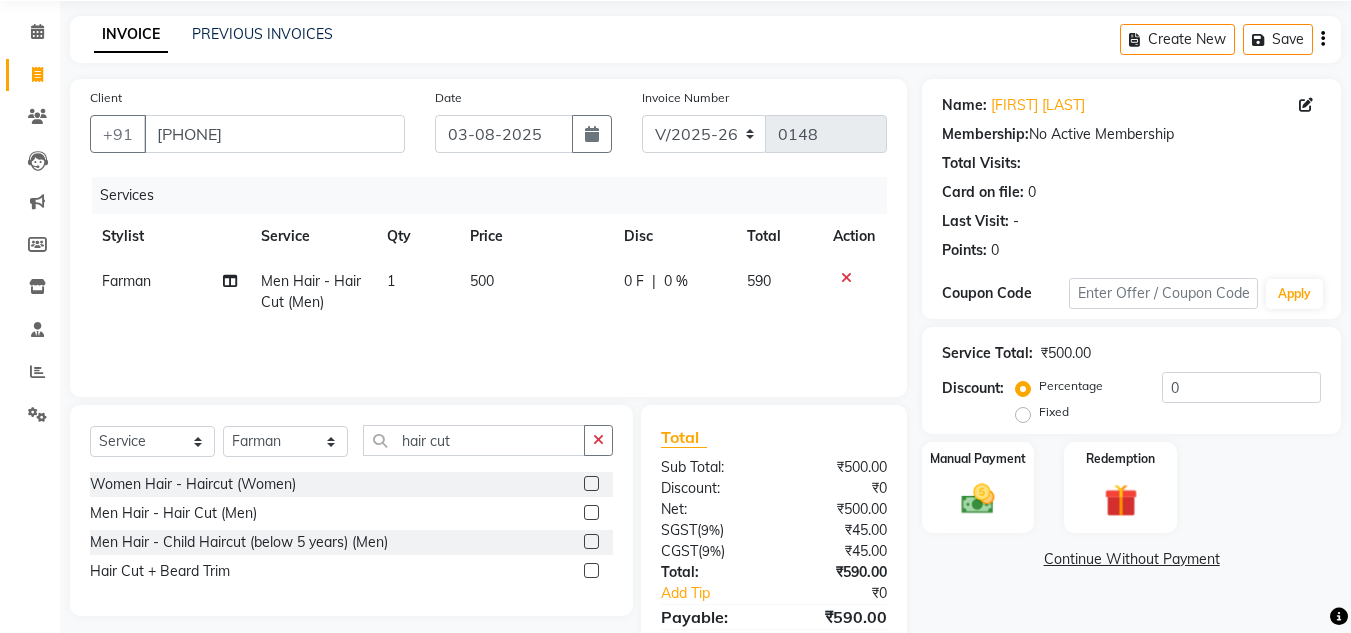 click on "Services Stylist Service Qty Price Disc Total Action [FIRST] Men Hair  - Hair Cut (Men) 1 500 0 F | 0 % 590" 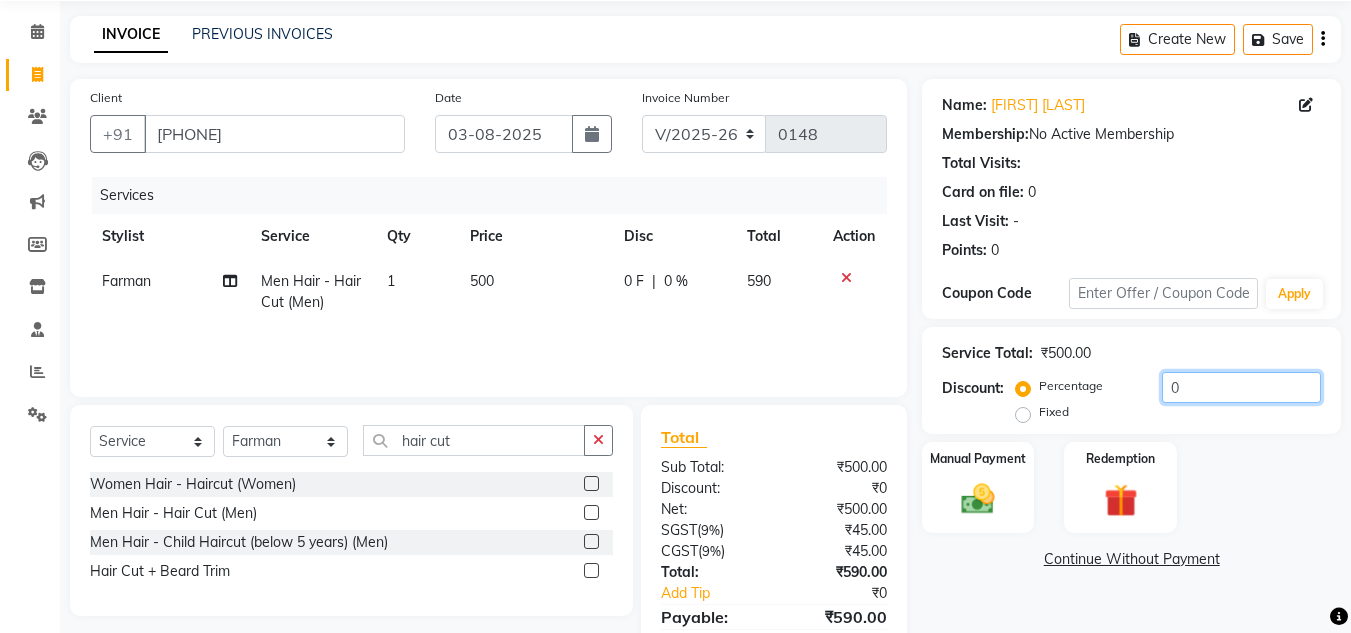 click on "0" 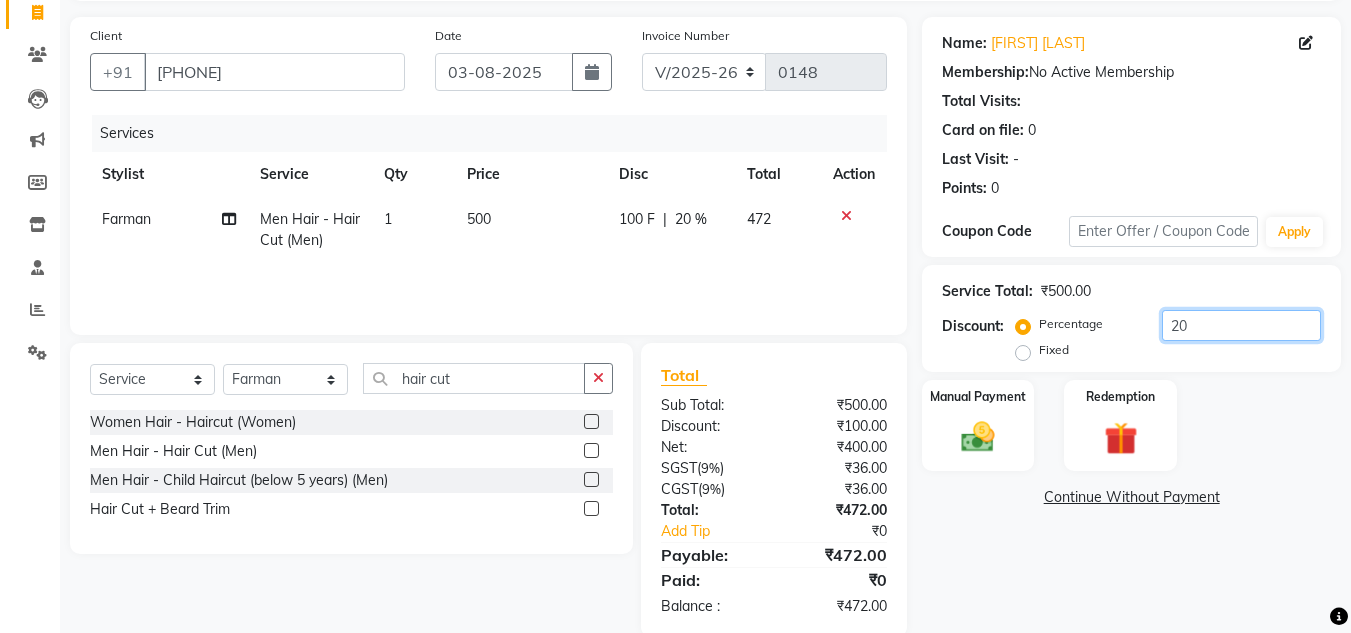 scroll, scrollTop: 153, scrollLeft: 0, axis: vertical 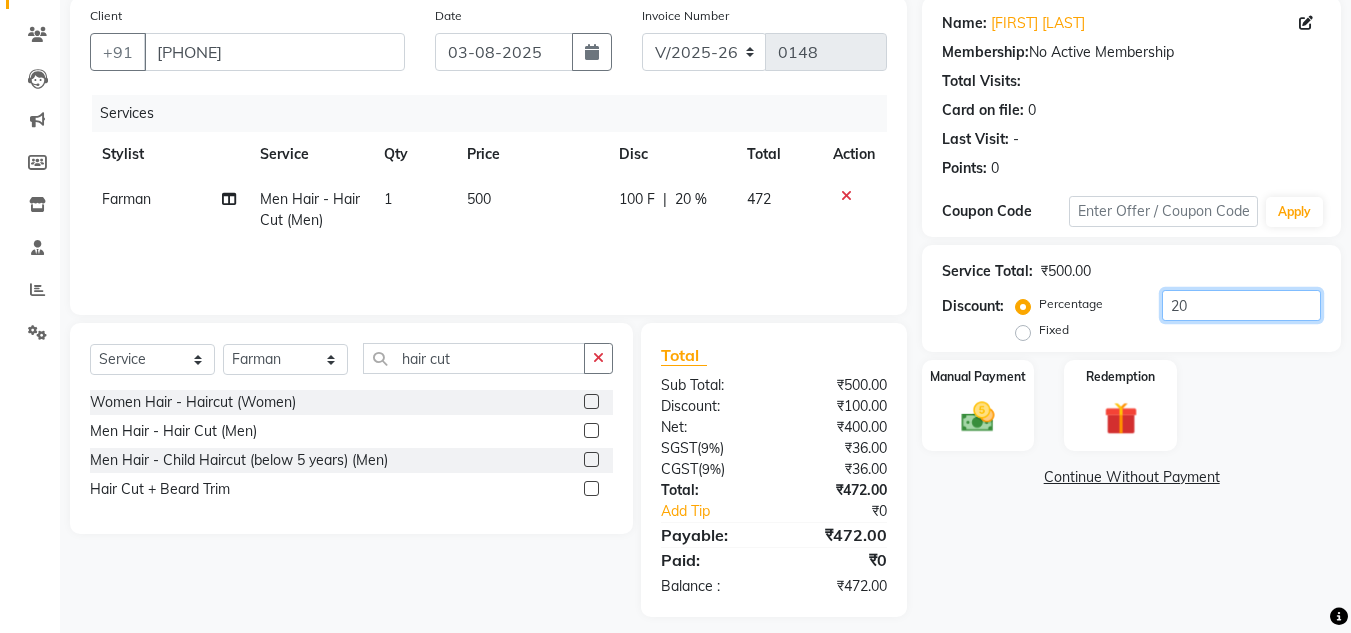 type on "20" 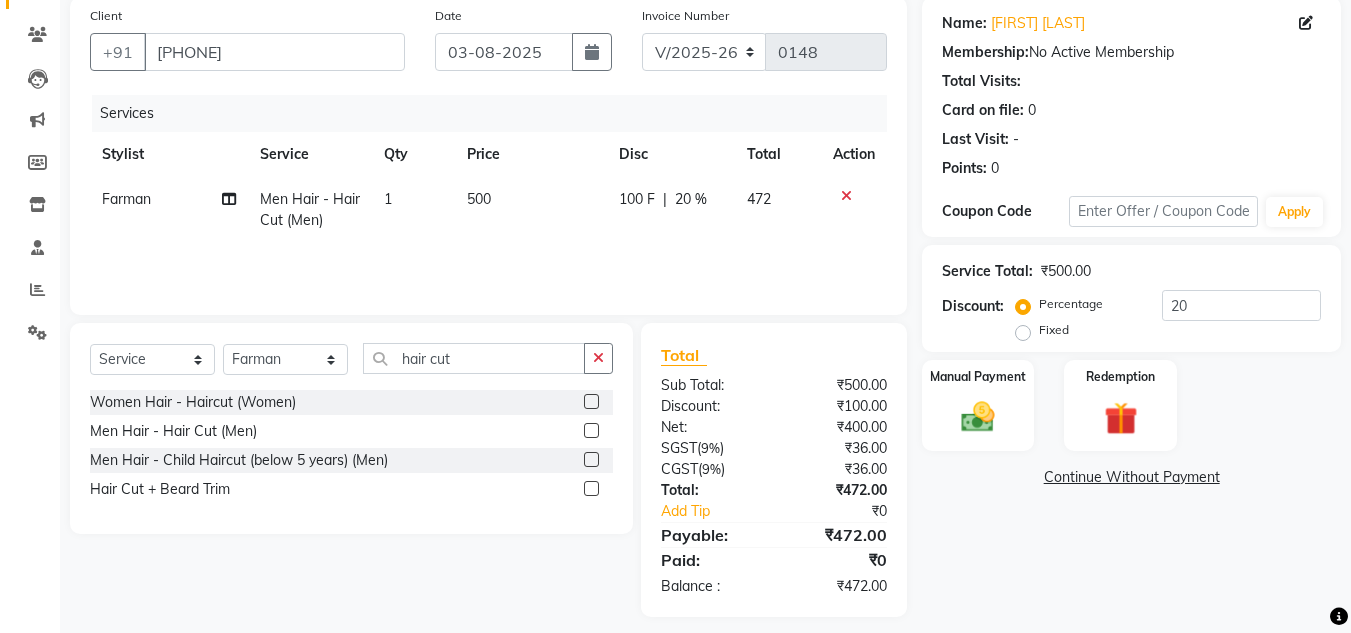 click on "500" 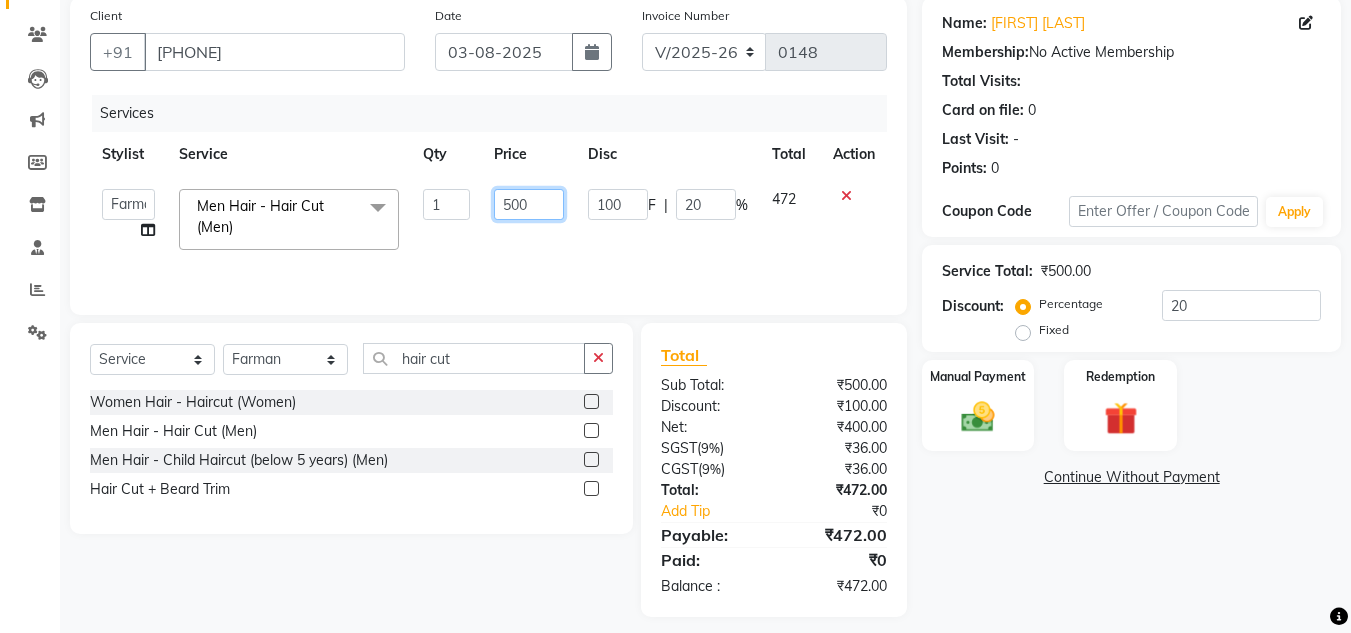 click on "500" 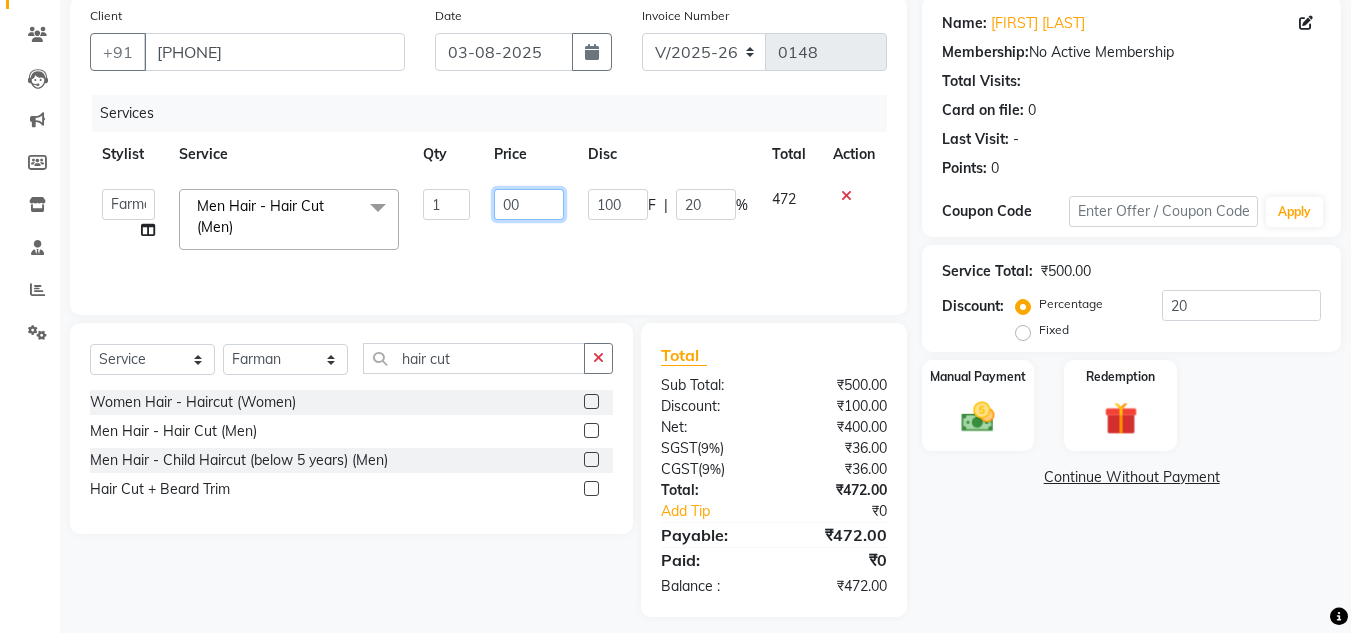type on "600" 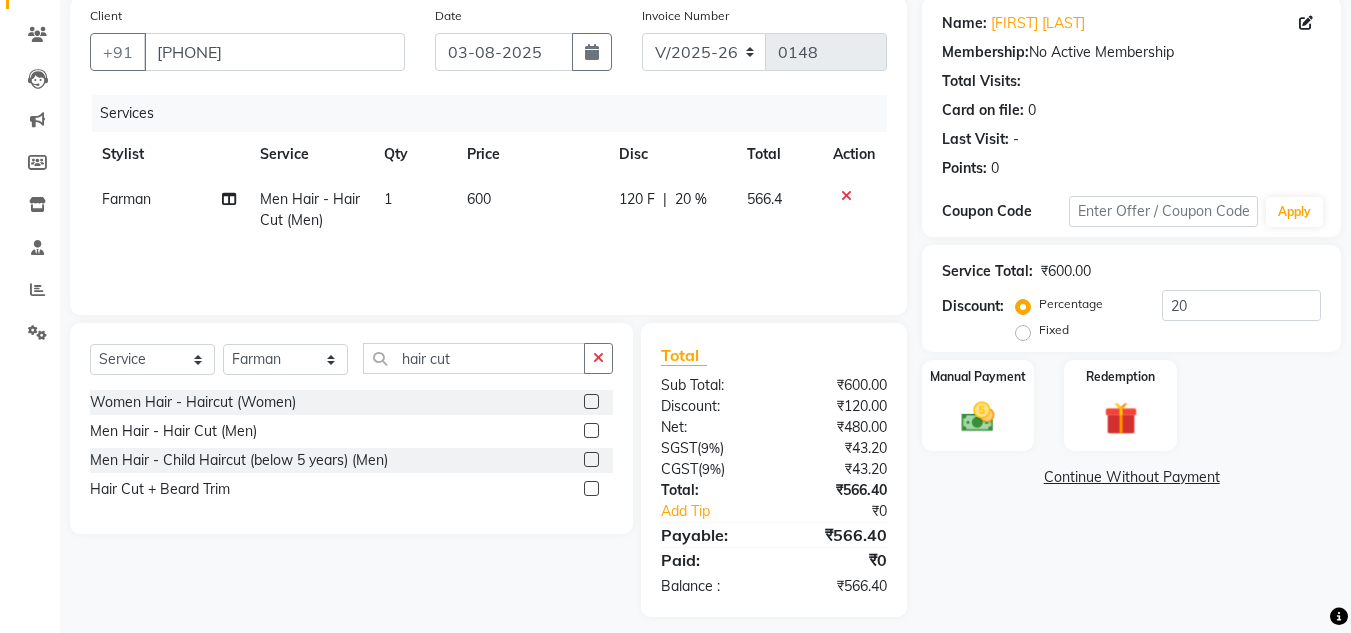 click on "Name: [FIRST] [LAST] Membership:  No Active Membership  Total Visits:   Card on file:  0 Last Visit:   - Points:   0  Coupon Code Apply Service Total:  ₹600.00  Discount:  Percentage   Fixed  20 Manual Payment Redemption  Continue Without Payment" 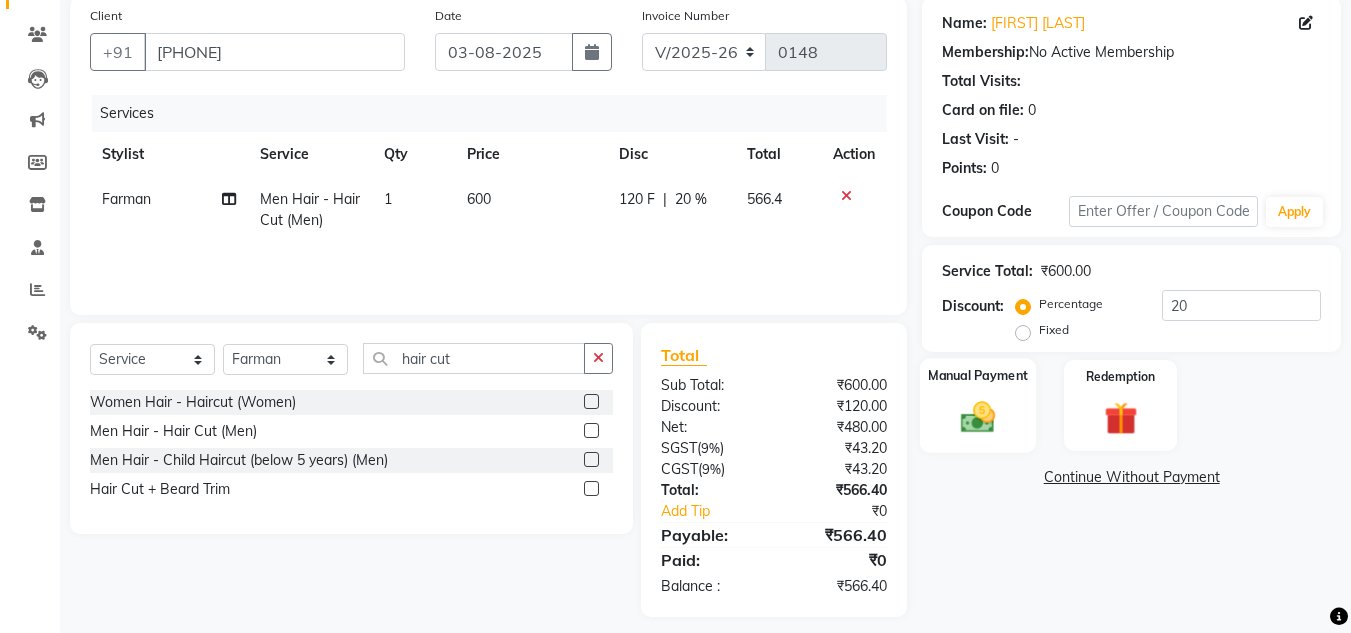 click 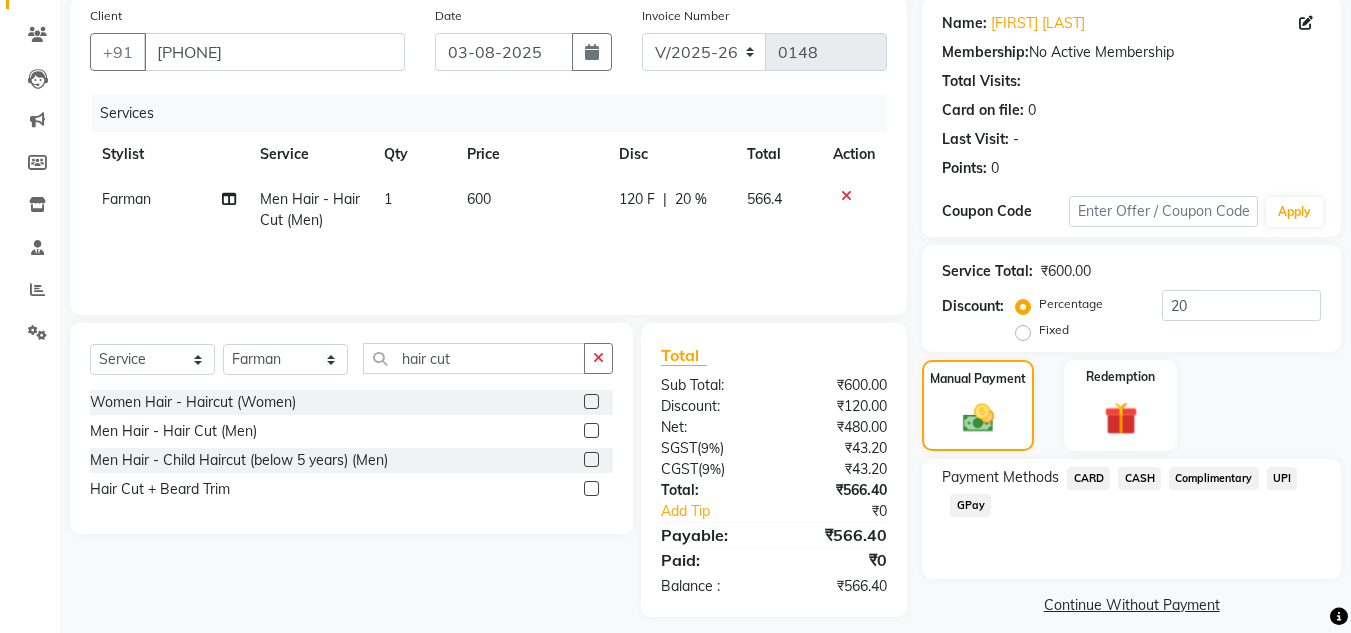 click on "CASH" 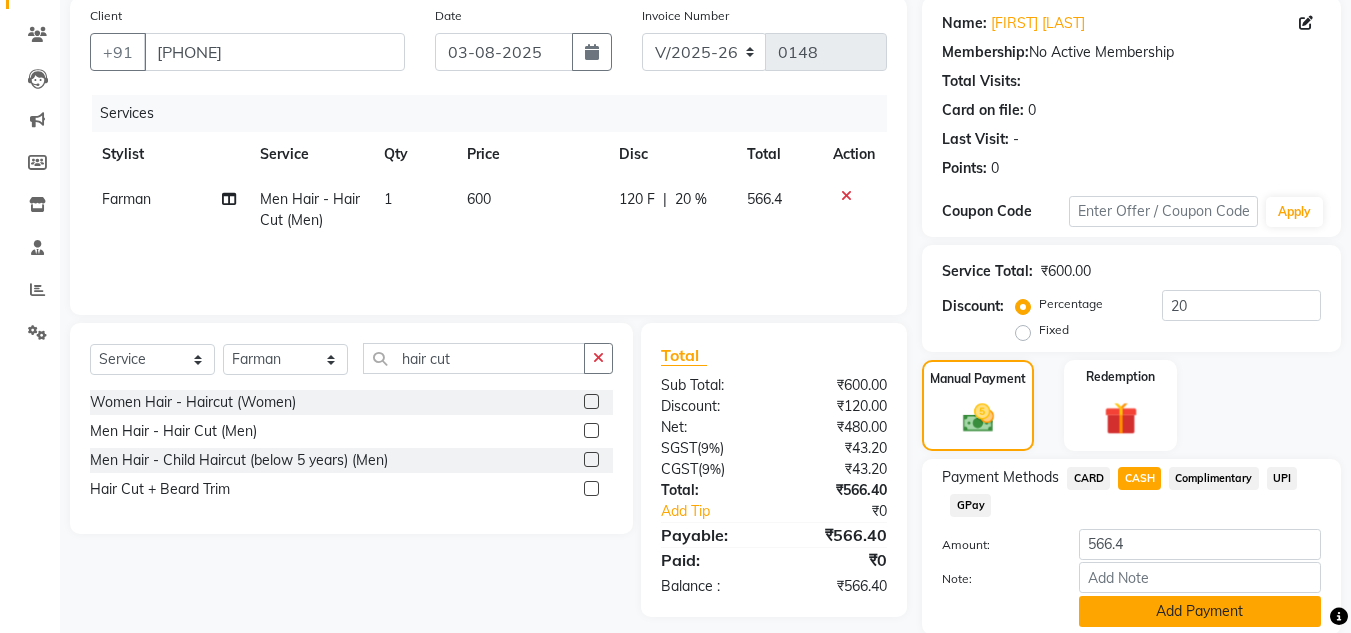 click on "Add Payment" 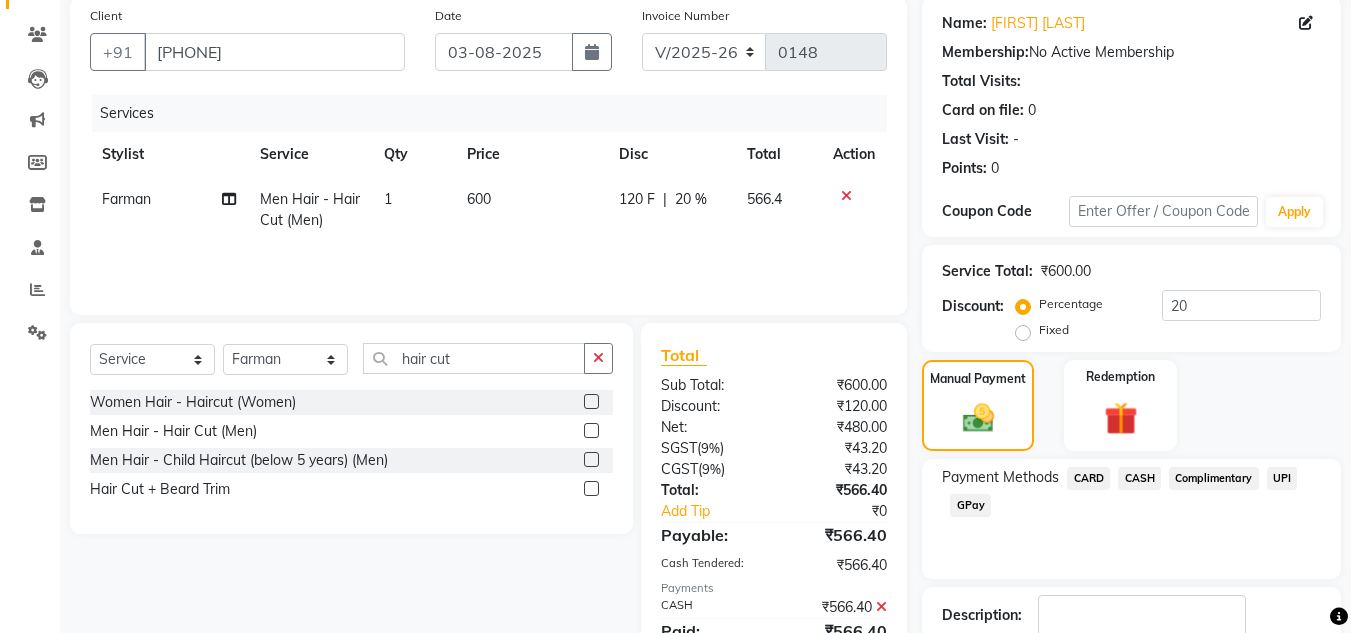scroll, scrollTop: 283, scrollLeft: 0, axis: vertical 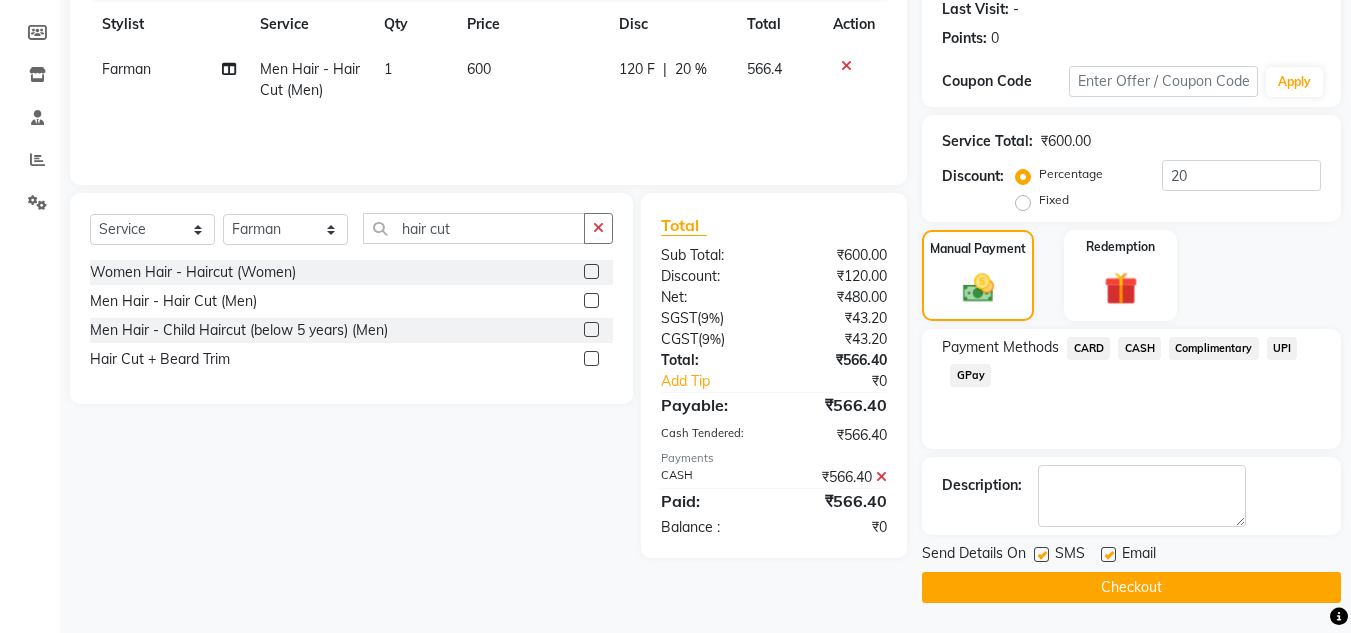 click on "Checkout" 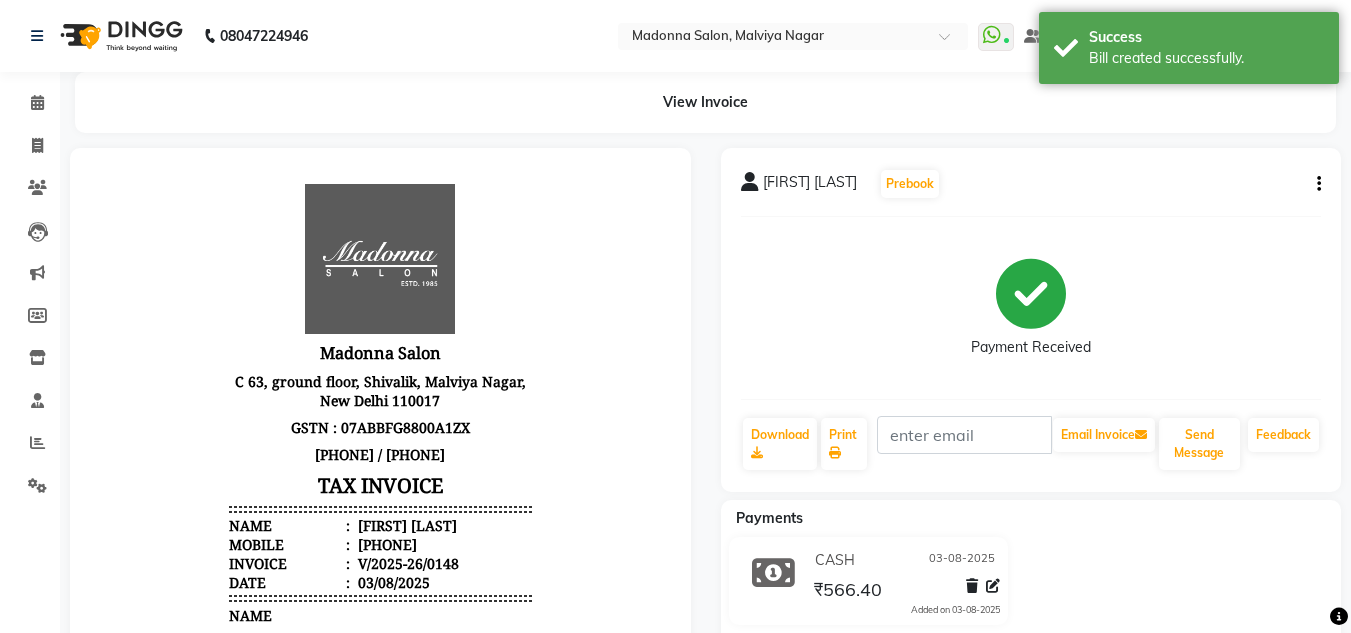 scroll, scrollTop: 0, scrollLeft: 0, axis: both 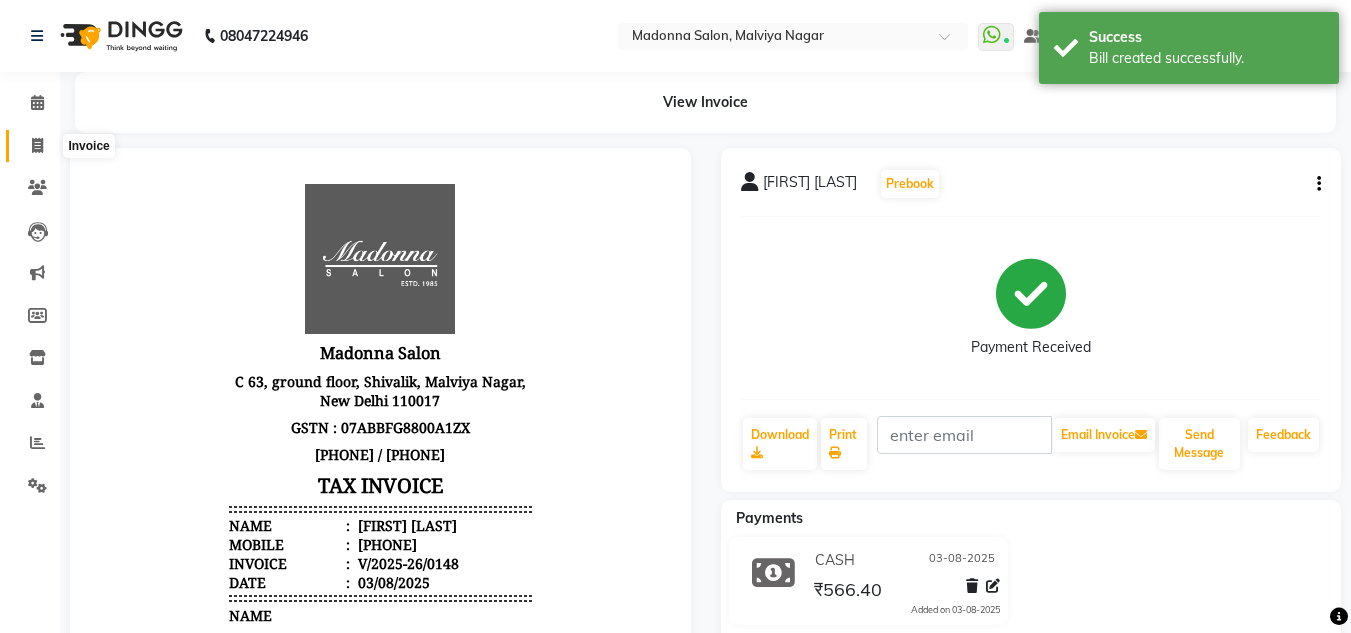 click 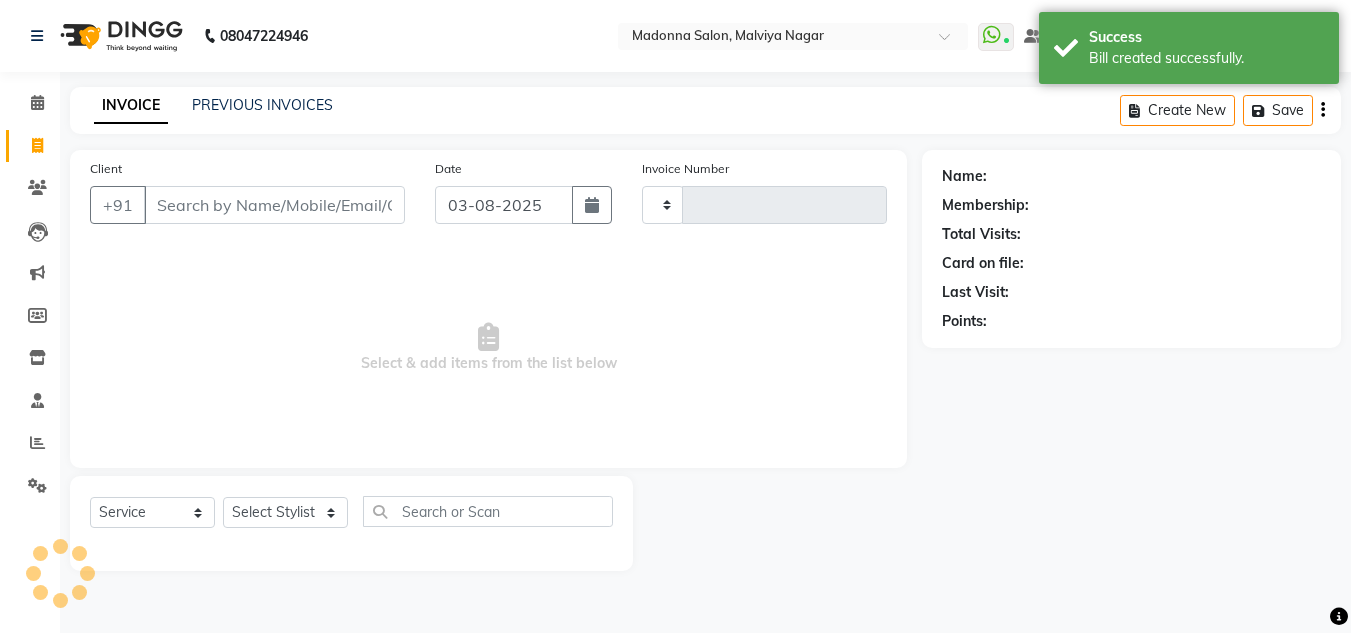 type on "0149" 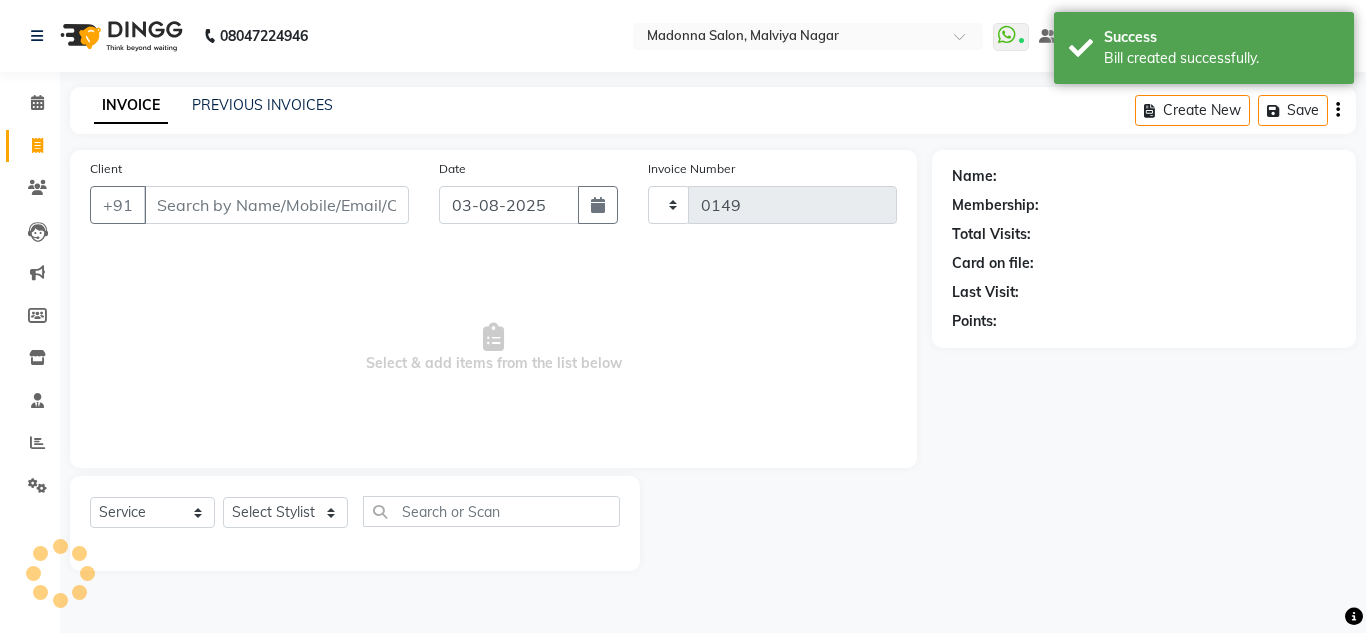 select on "8641" 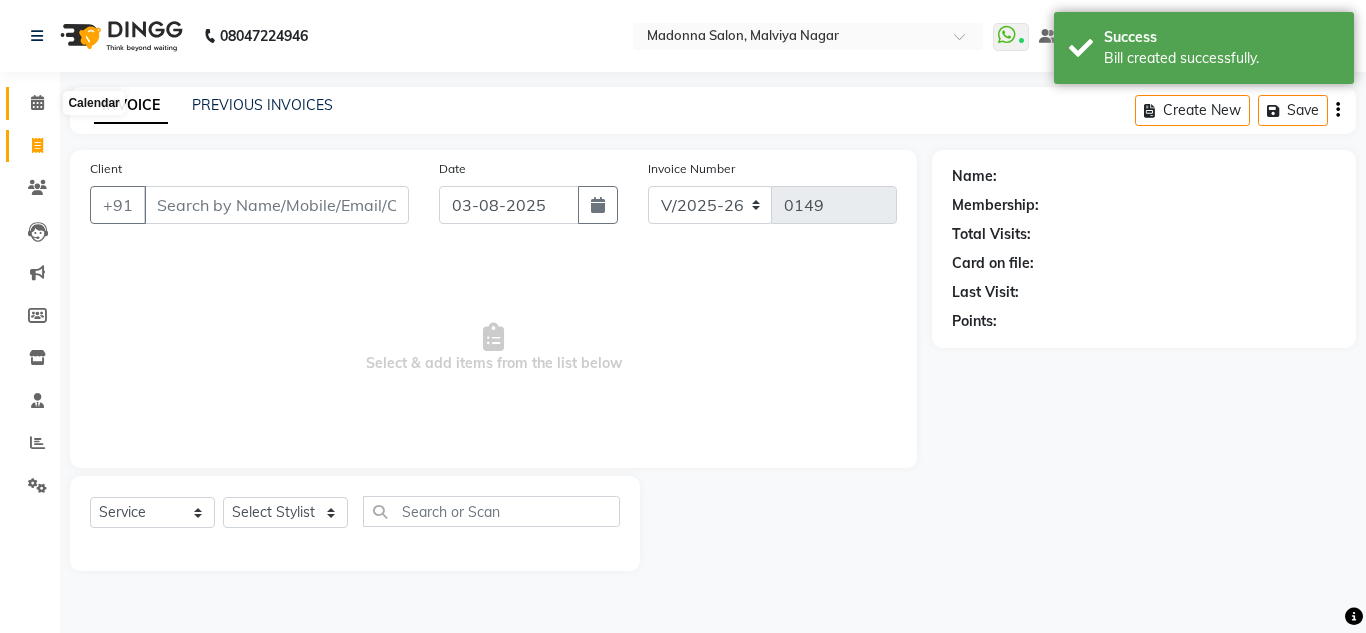 click 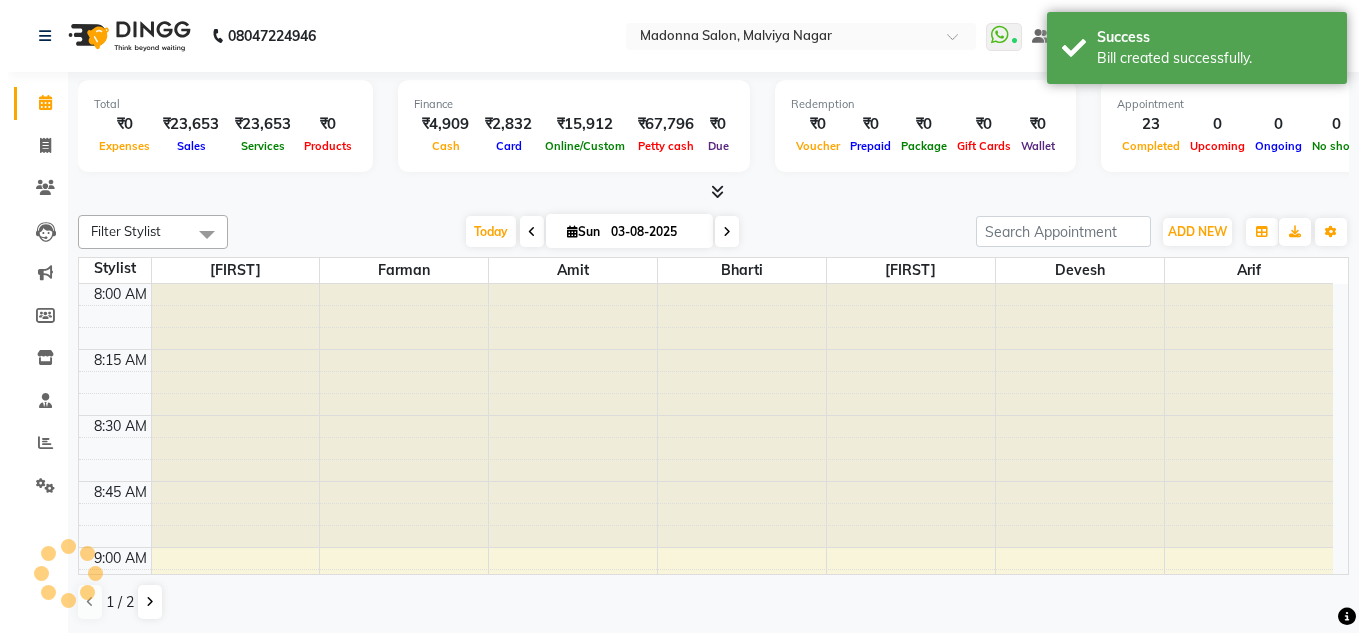 scroll, scrollTop: 0, scrollLeft: 0, axis: both 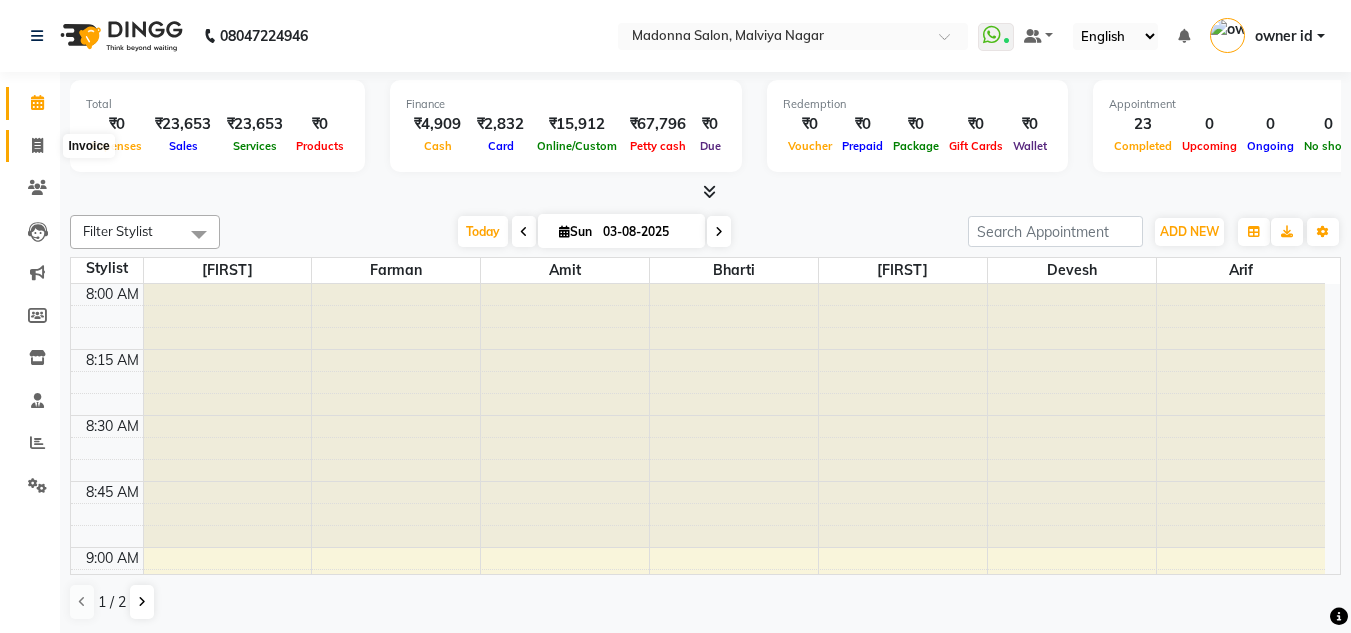 click 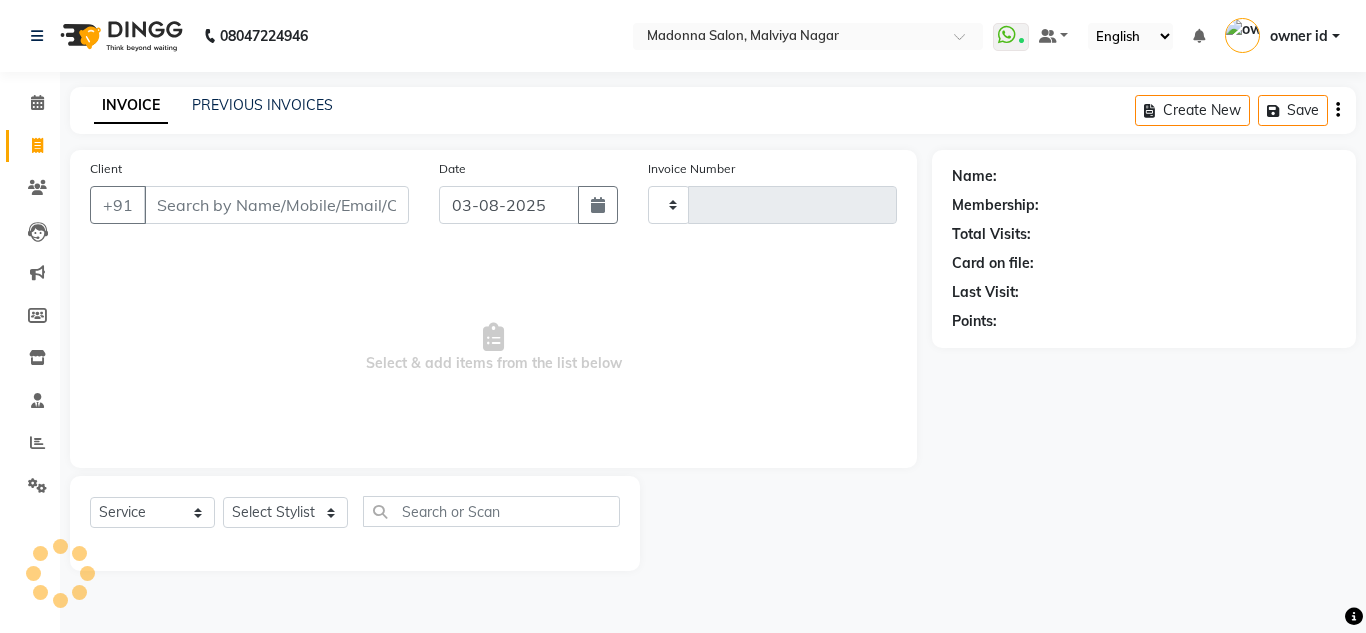 type on "0149" 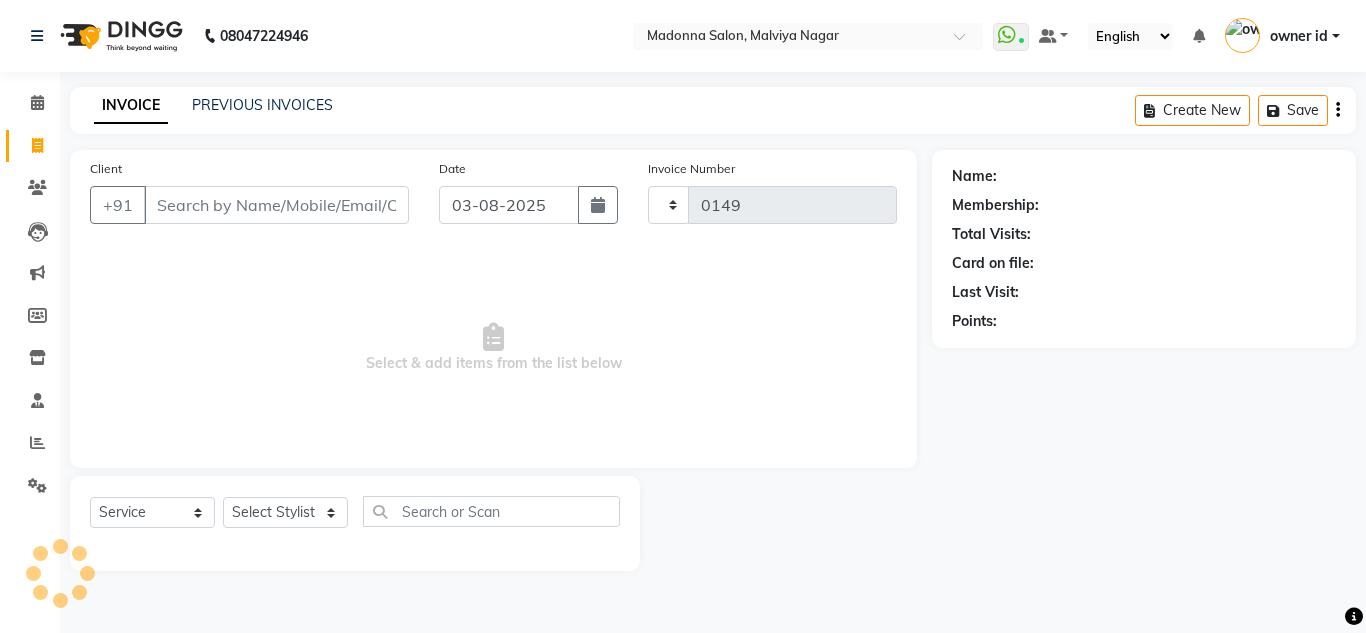 select on "8641" 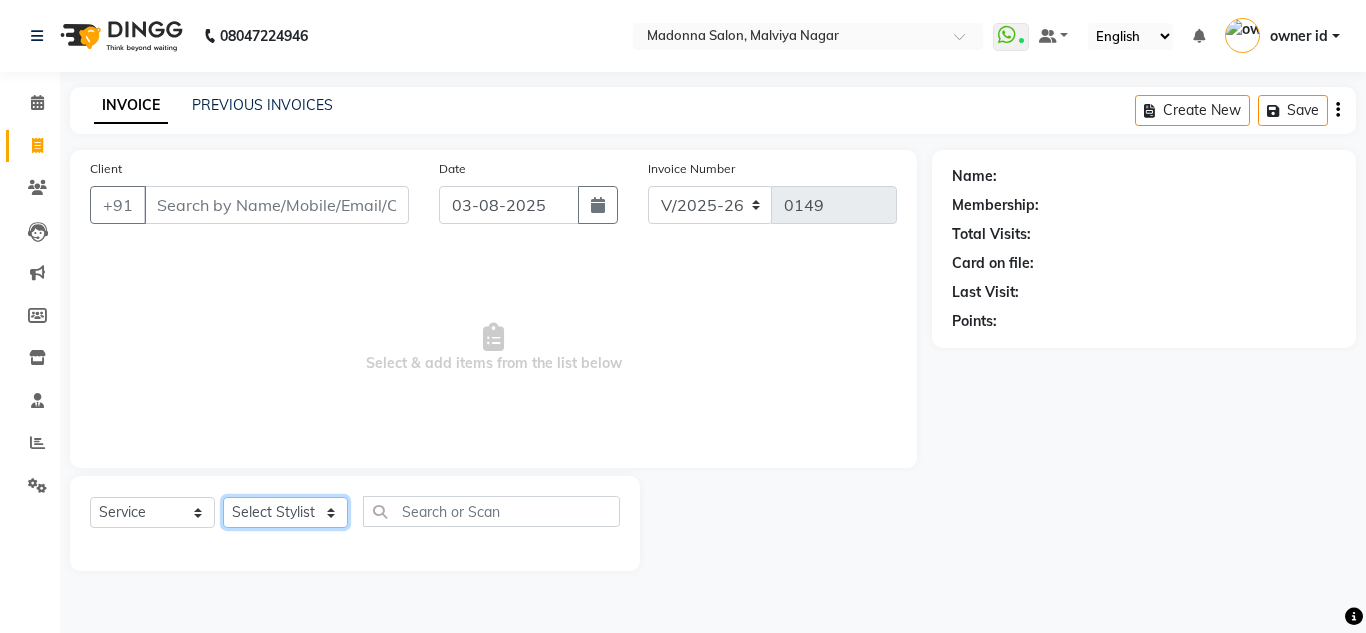 click on "Select Stylist Amit Arif Bharti Devesh Farman Harsh  Jaikesh Manager Manoj Nitin Nails owner id Poonam Rihan" 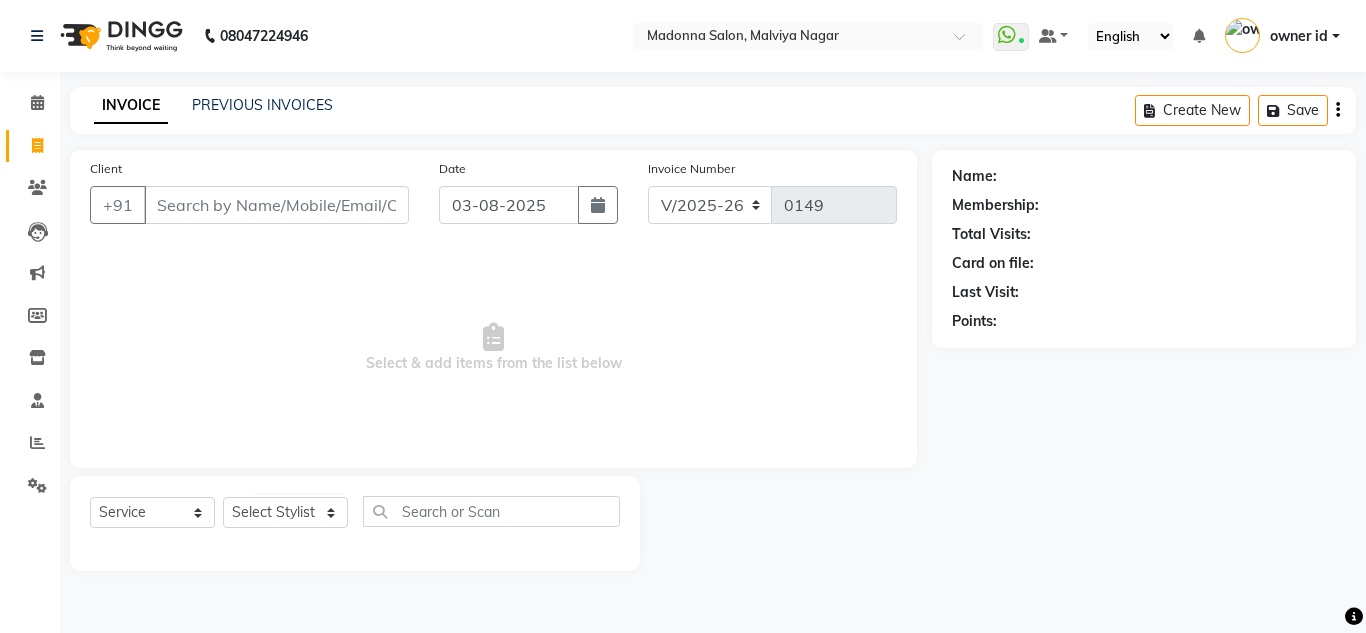 click on "Select & add items from the list below" at bounding box center (493, 348) 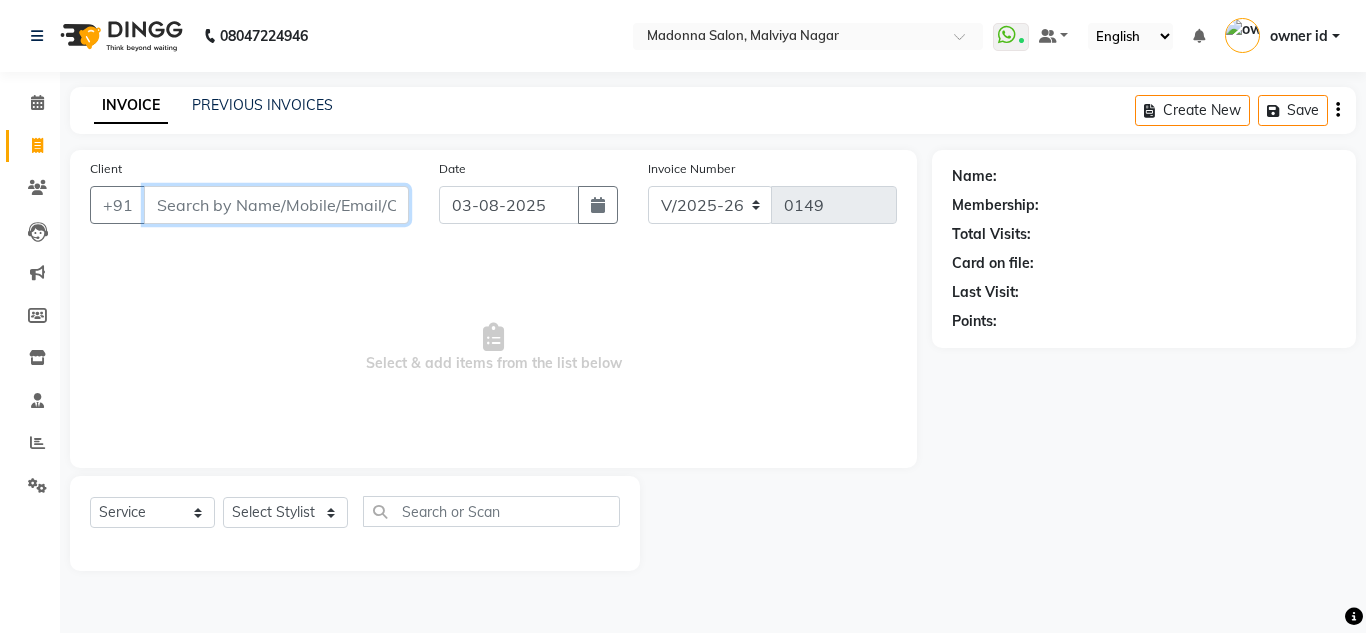 click on "Client" at bounding box center (276, 205) 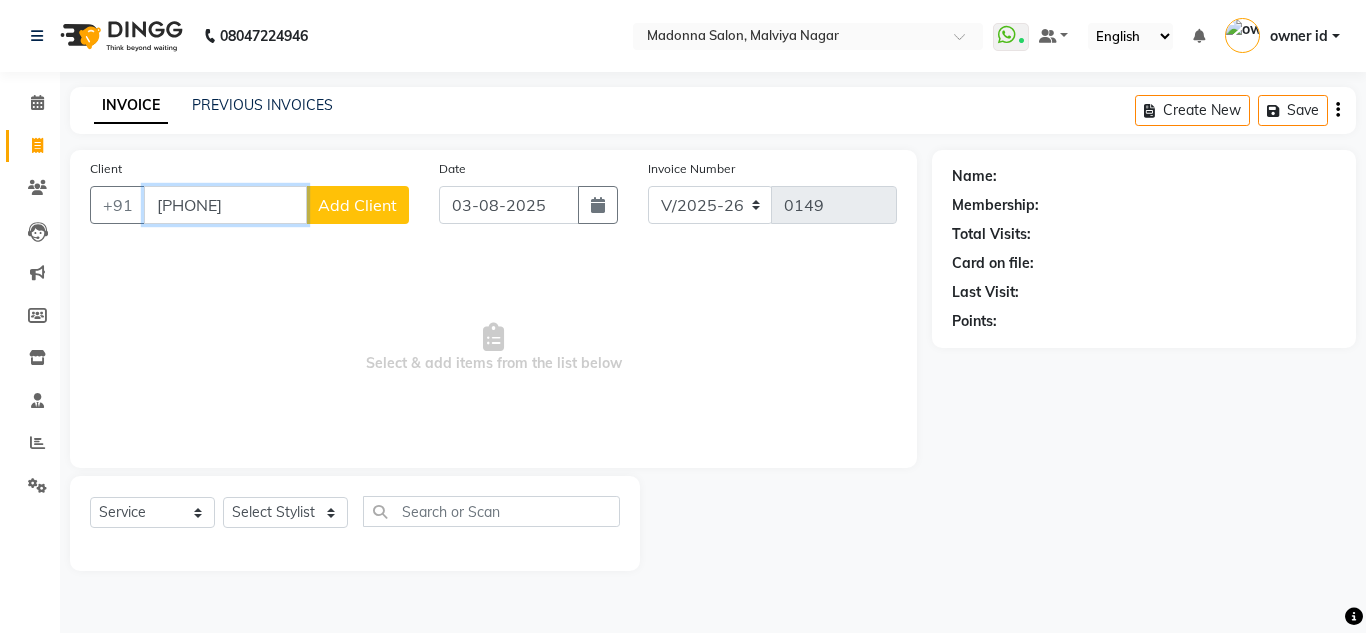type on "9810479005" 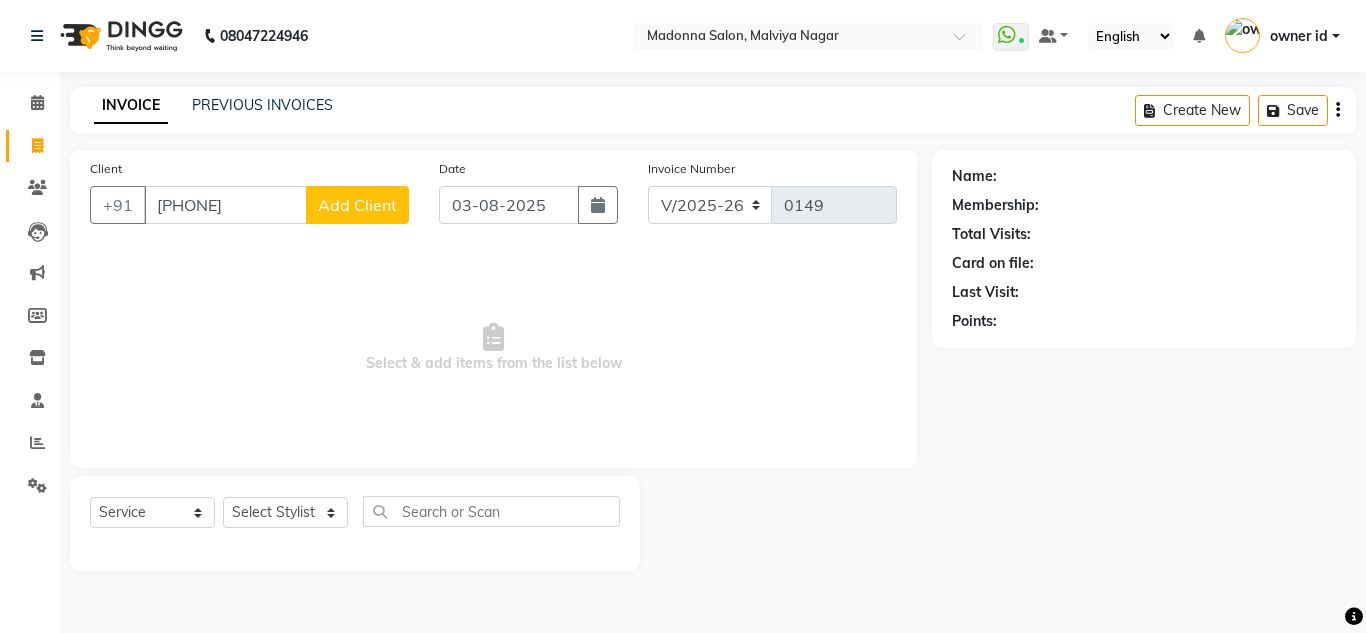 click on "Add Client" 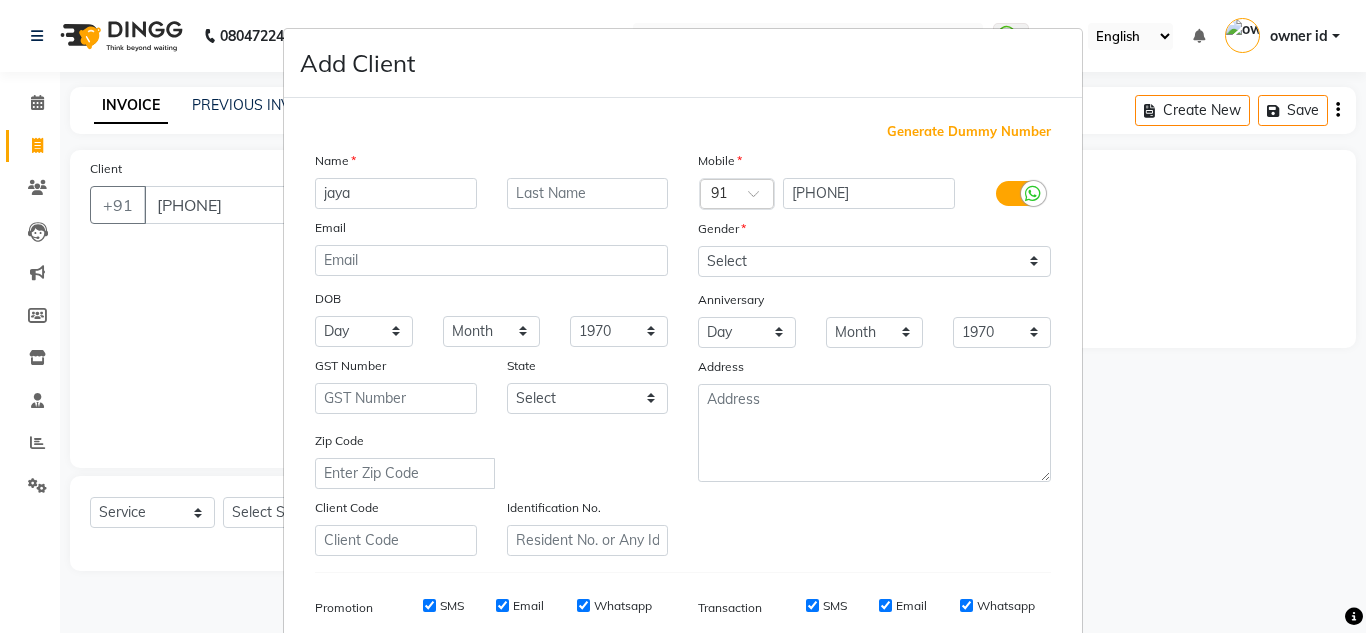 type on "jaya" 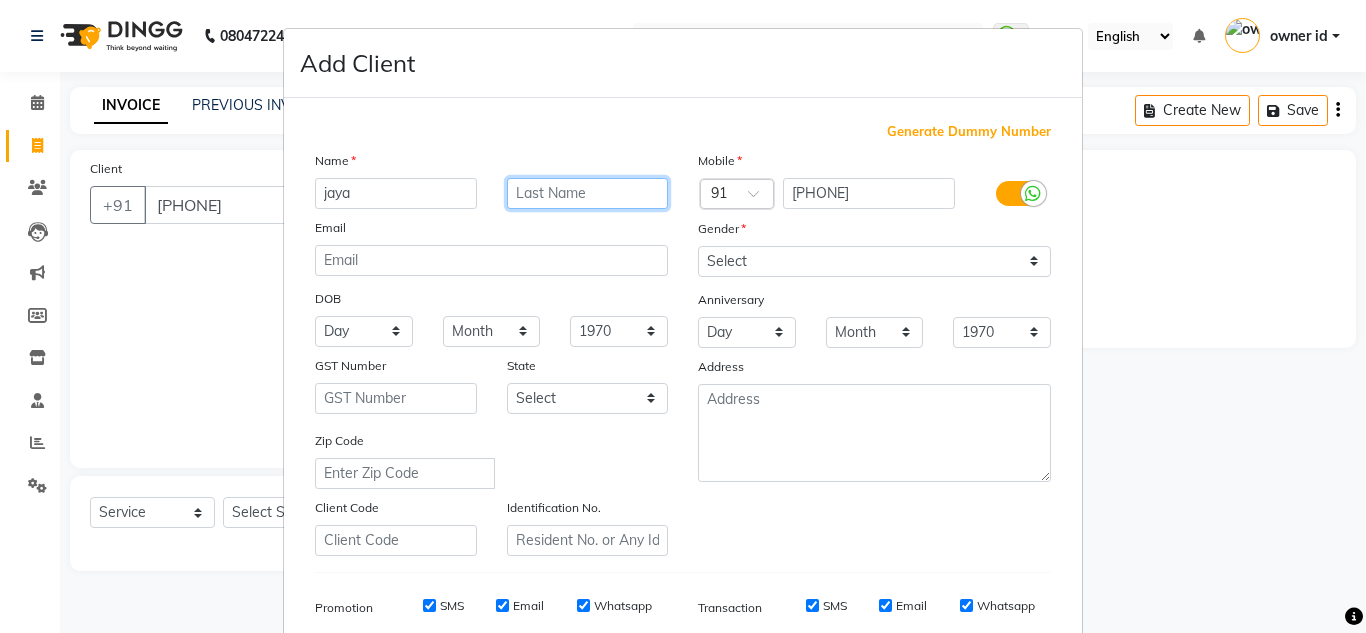 click at bounding box center (588, 193) 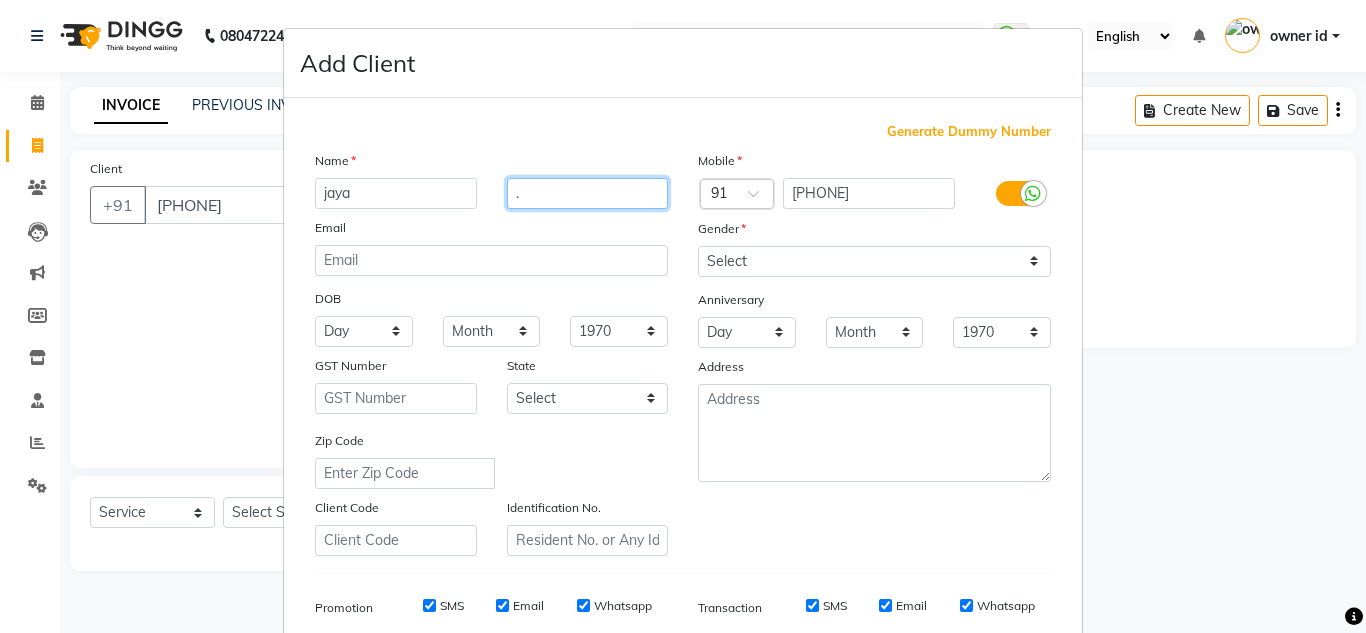 type on "." 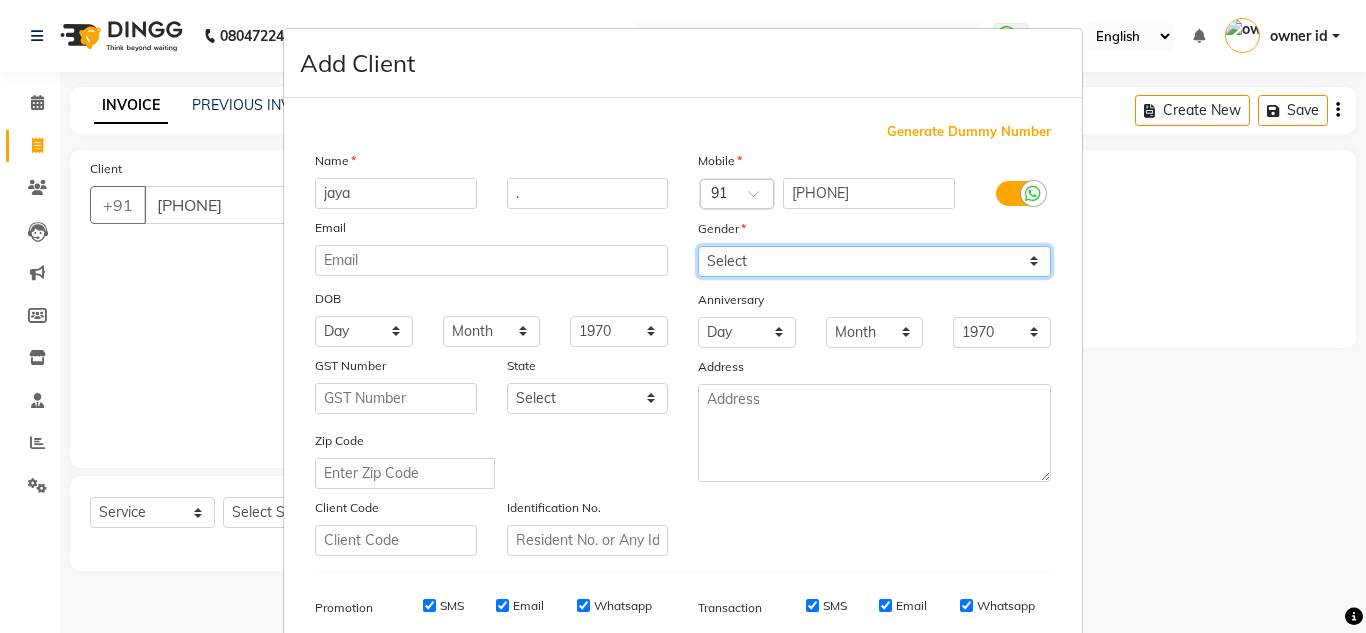 click on "Select Male Female Other Prefer Not To Say" at bounding box center (874, 261) 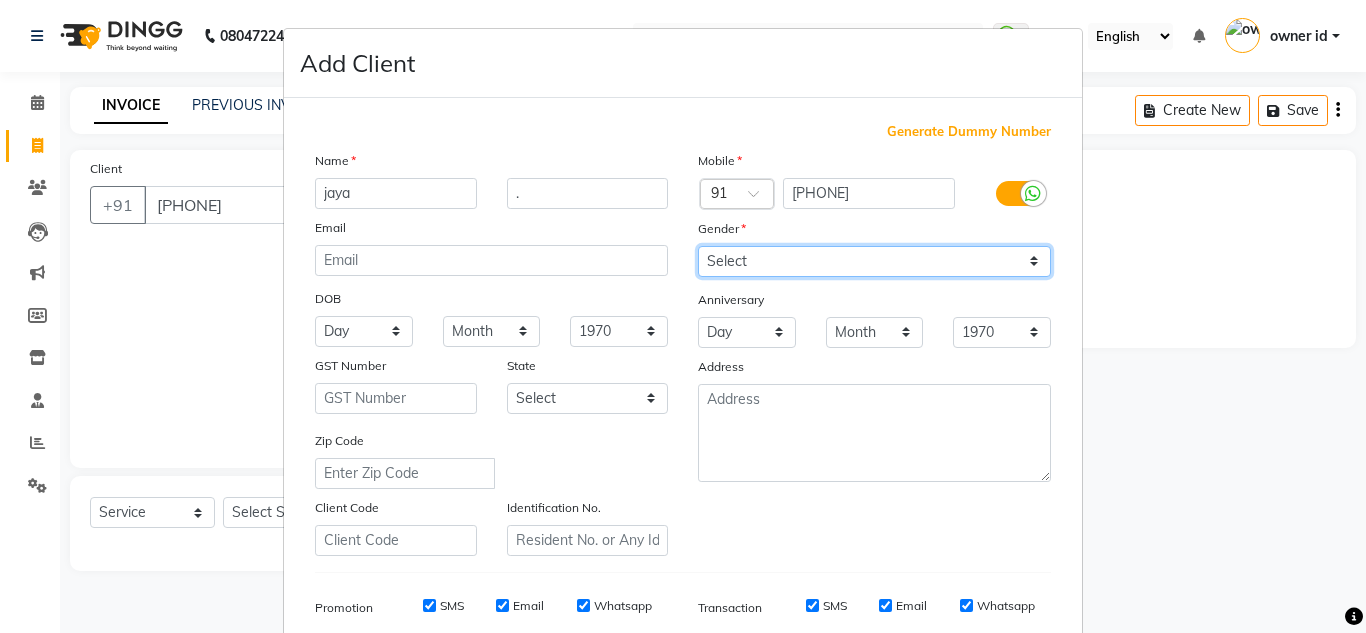 select on "female" 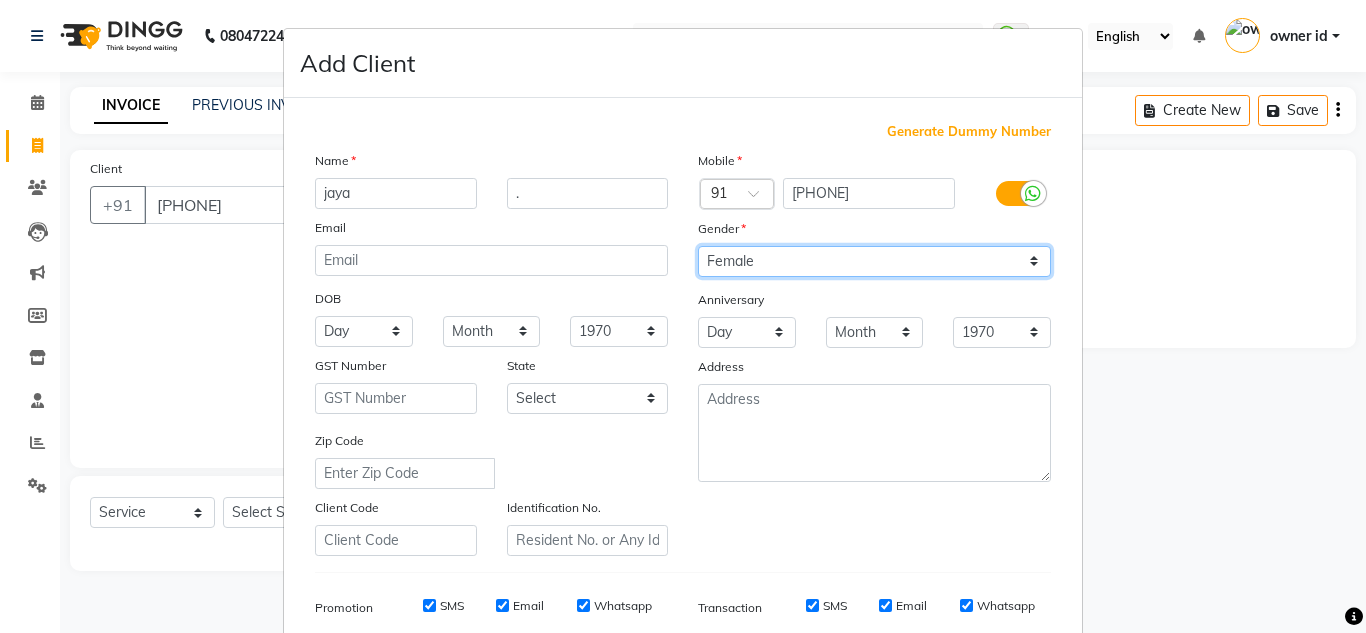 click on "Select Male Female Other Prefer Not To Say" at bounding box center [874, 261] 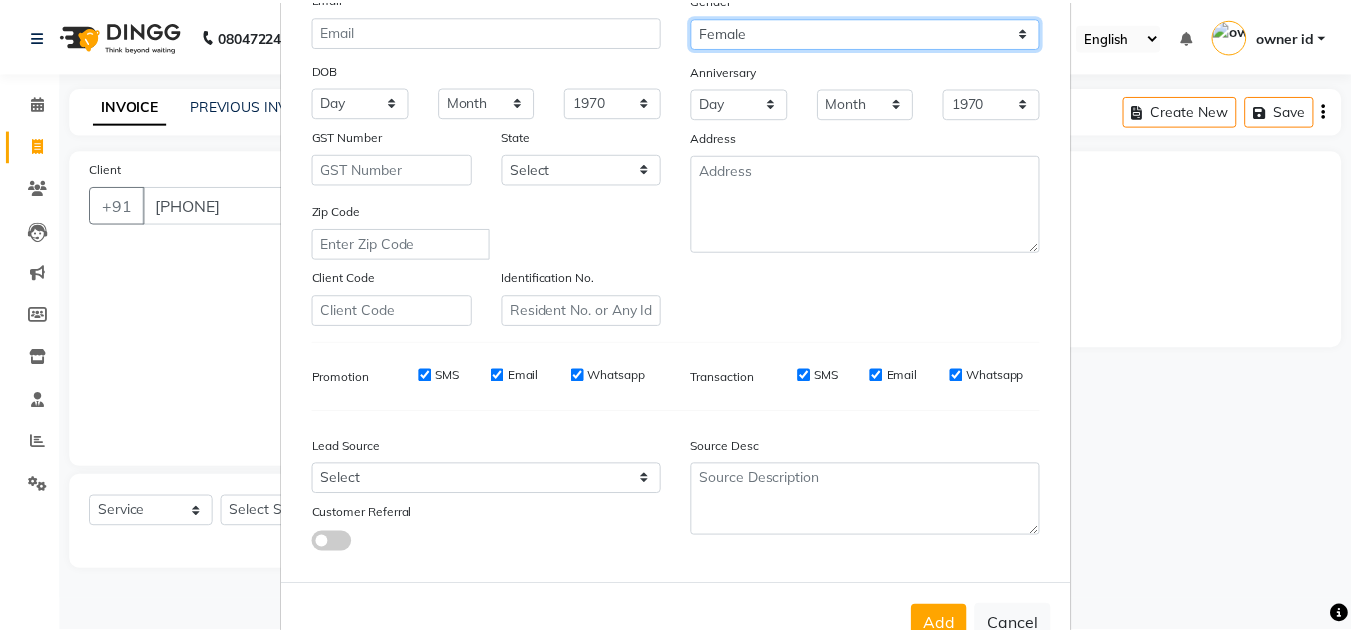 scroll, scrollTop: 290, scrollLeft: 0, axis: vertical 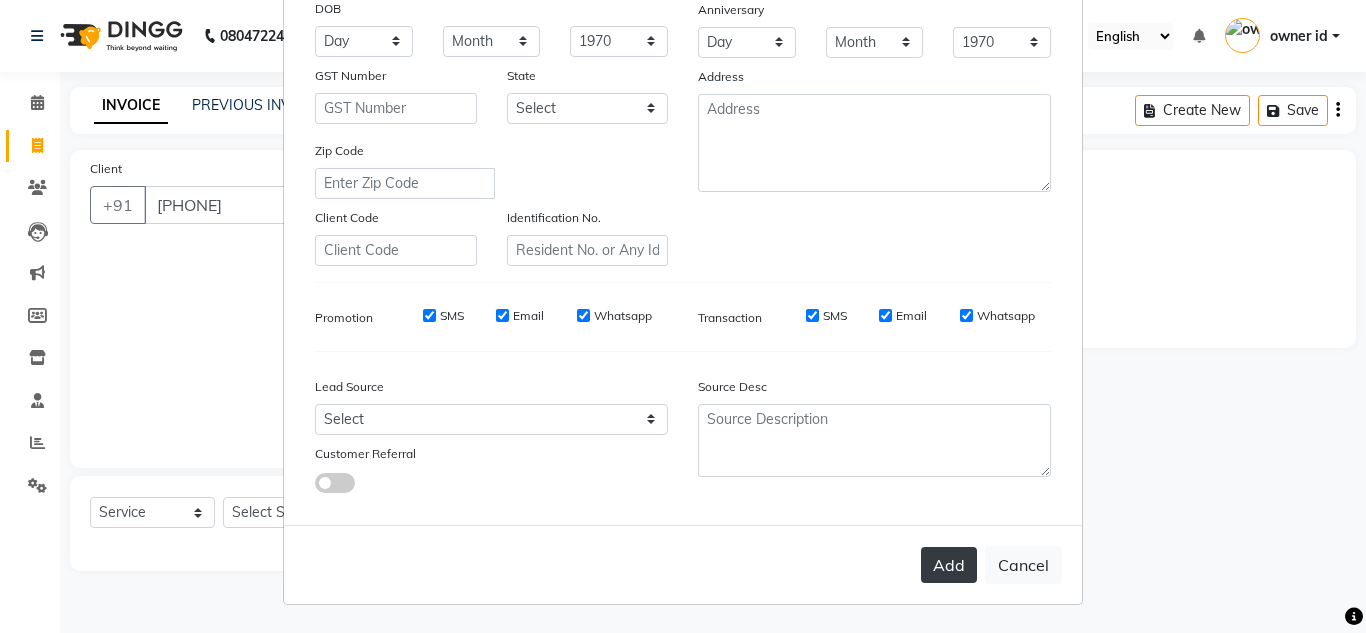 click on "Add" at bounding box center [949, 565] 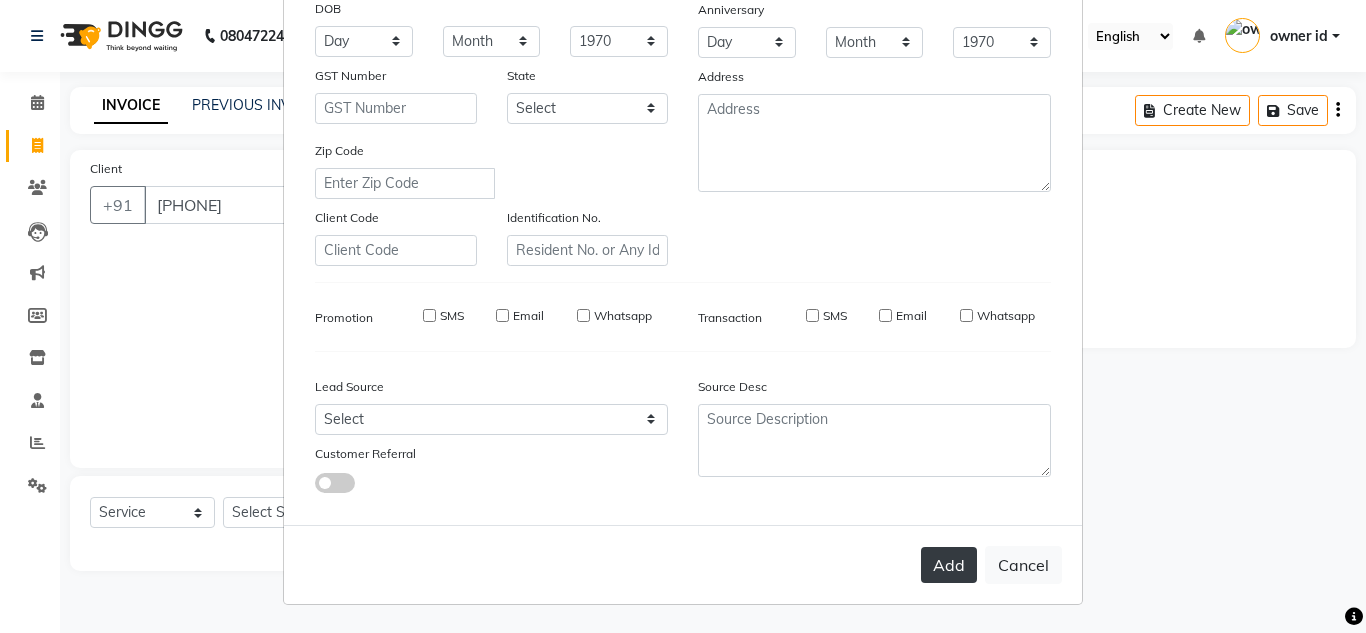 type 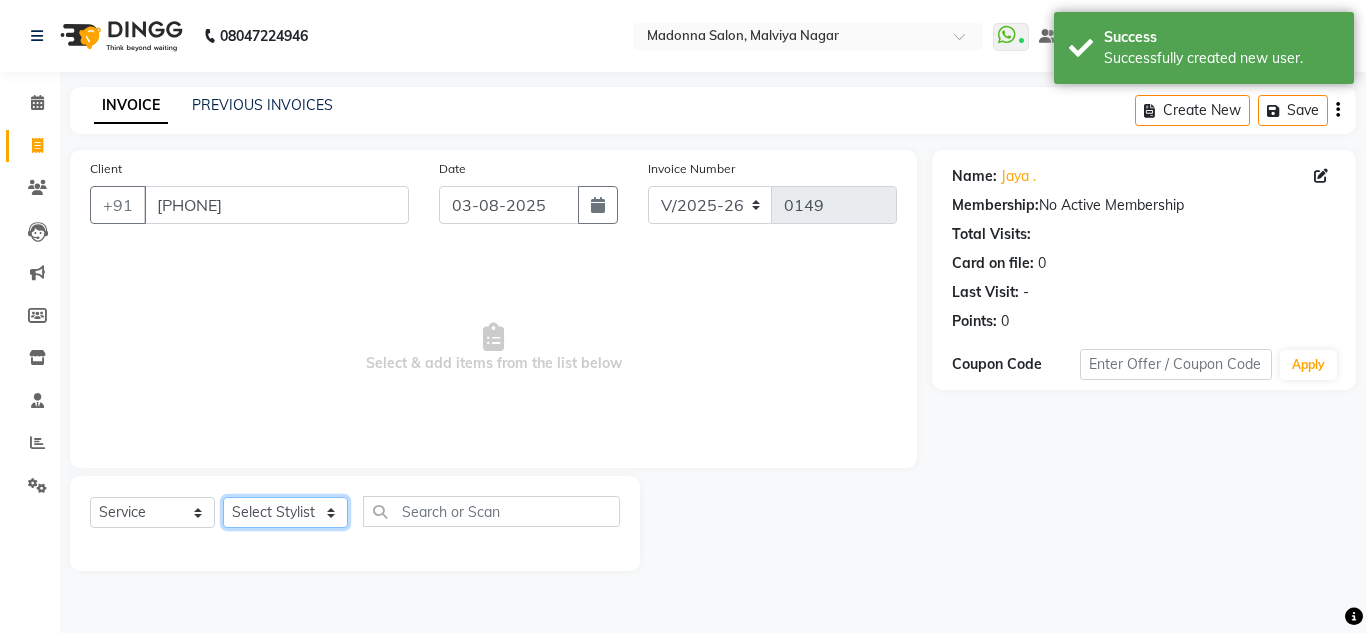 click on "Select Stylist Amit Arif Bharti Devesh Farman Harsh  Jaikesh Manager Manoj Nitin Nails owner id Poonam Rihan" 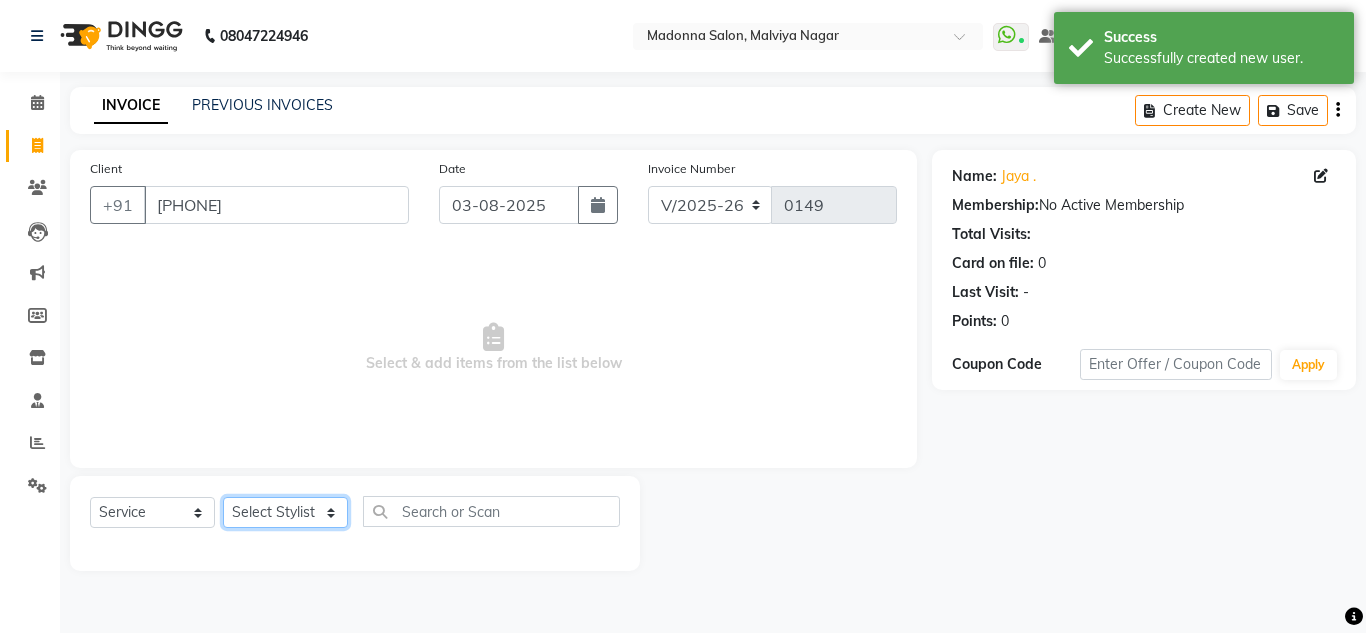 select on "86632" 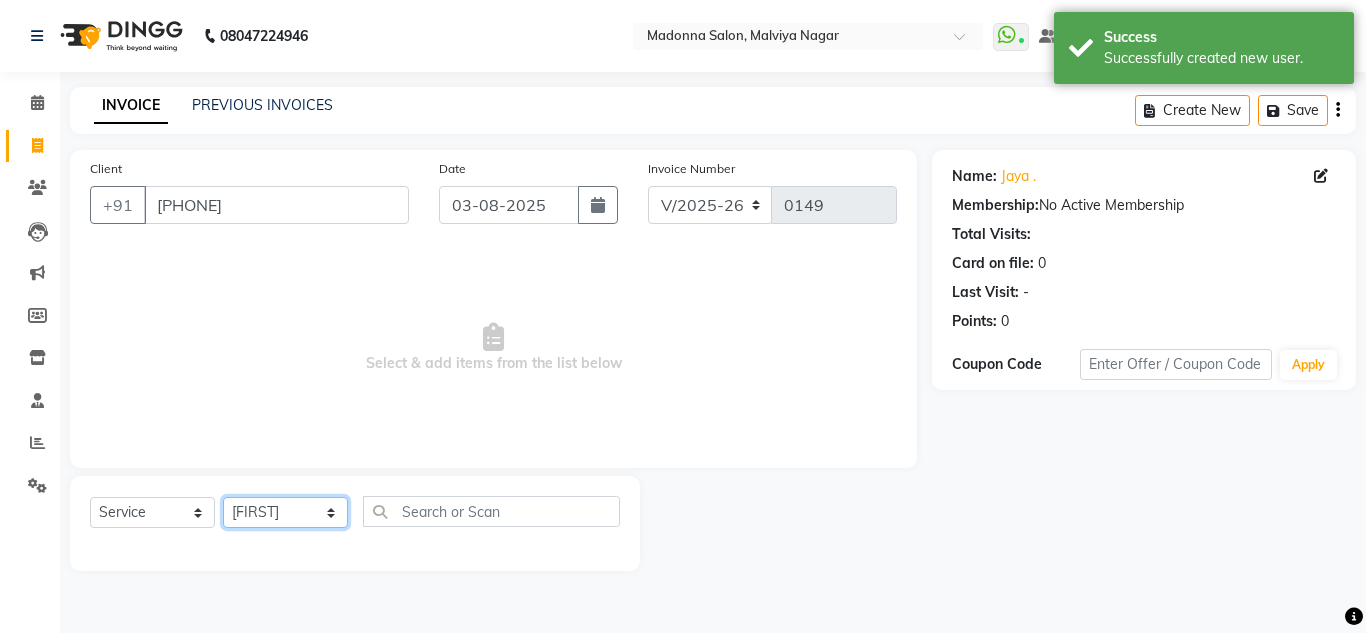 click on "Select Stylist Amit Arif Bharti Devesh Farman Harsh  Jaikesh Manager Manoj Nitin Nails owner id Poonam Rihan" 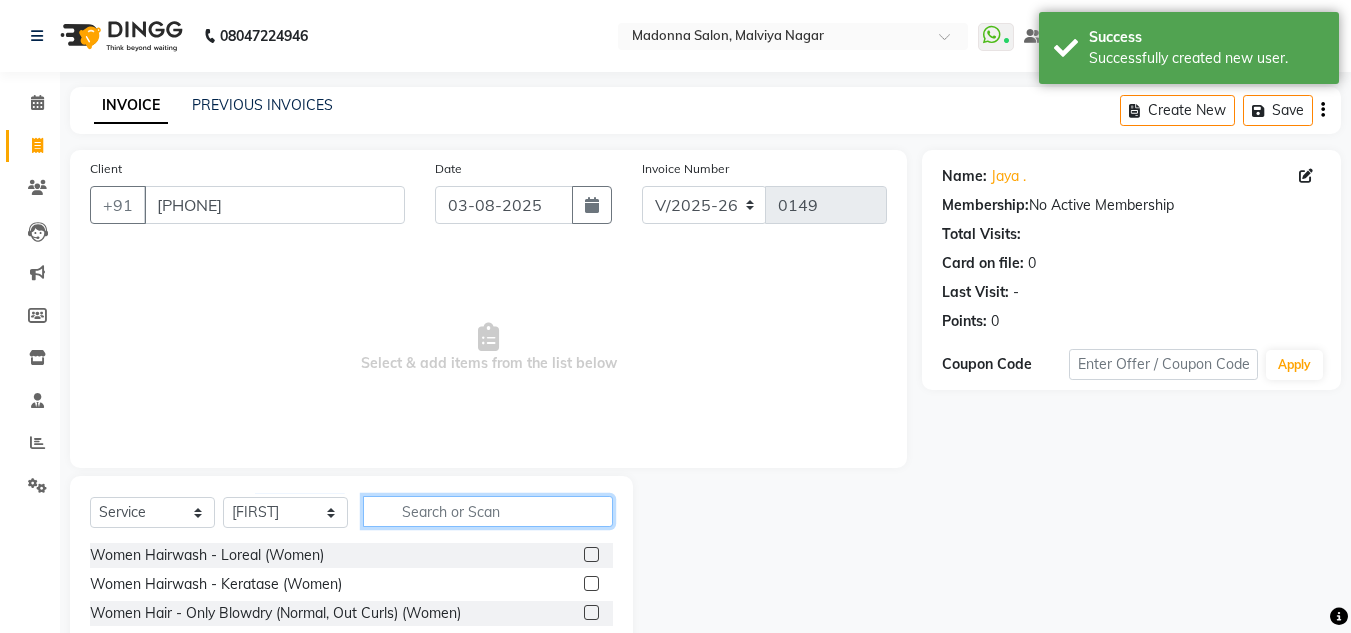 click 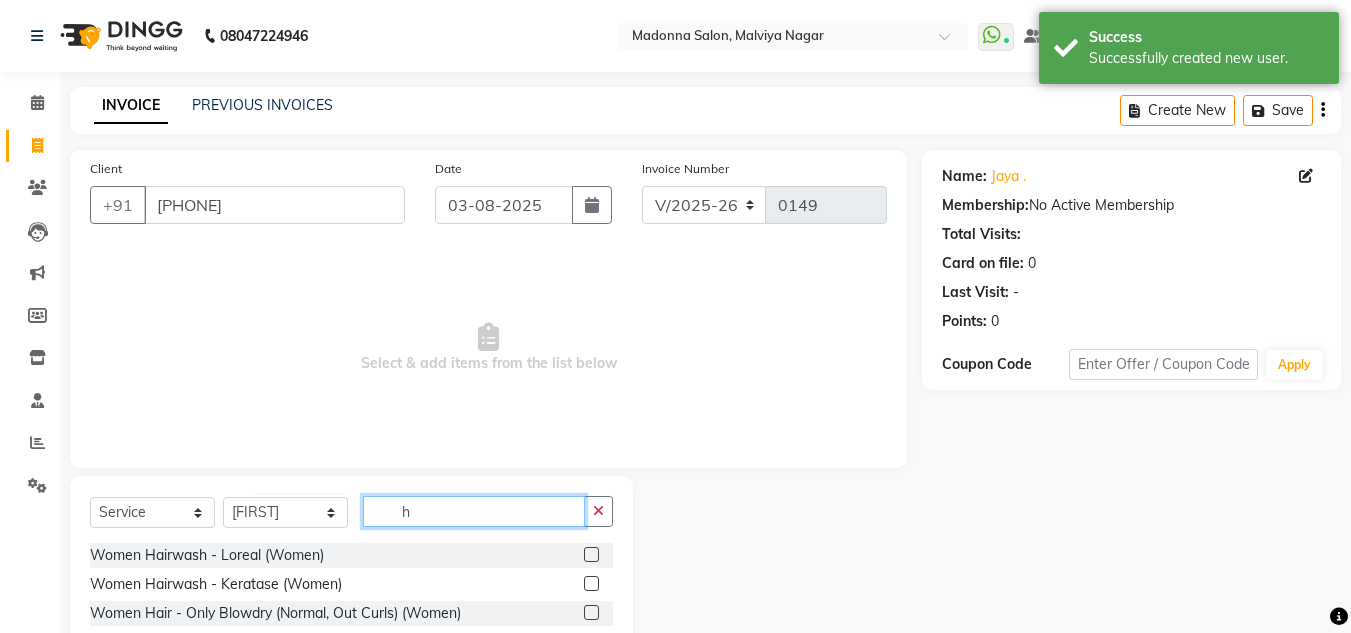 type 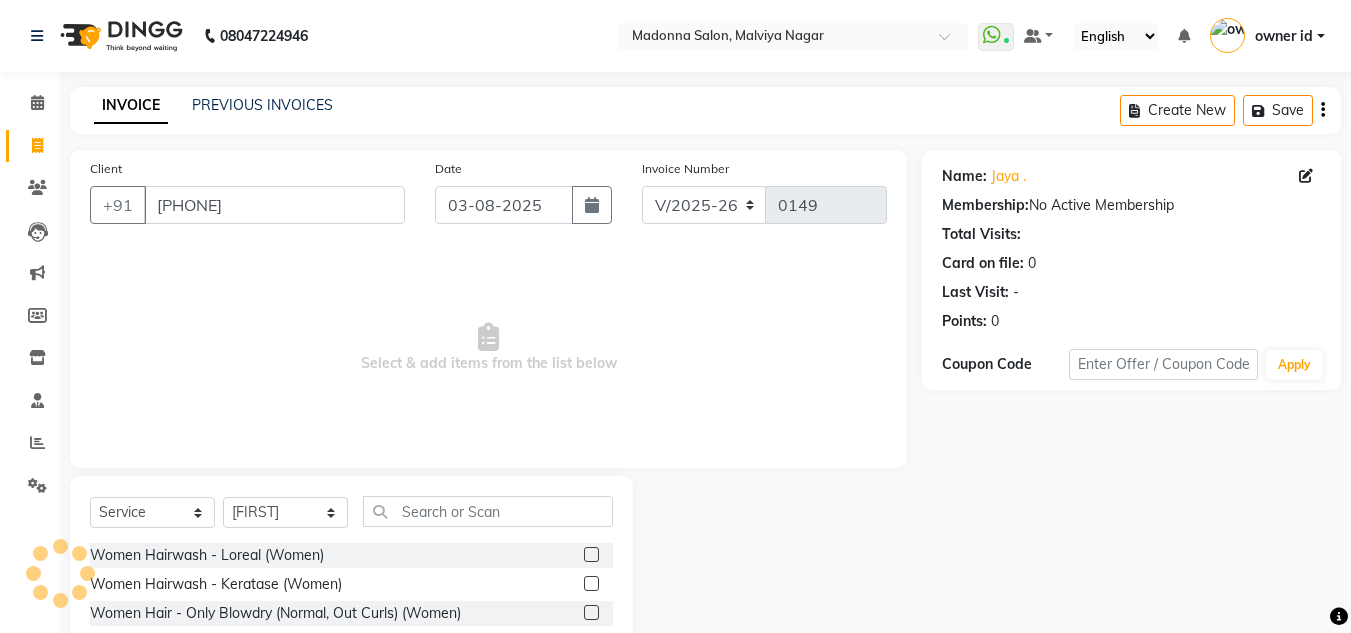 click 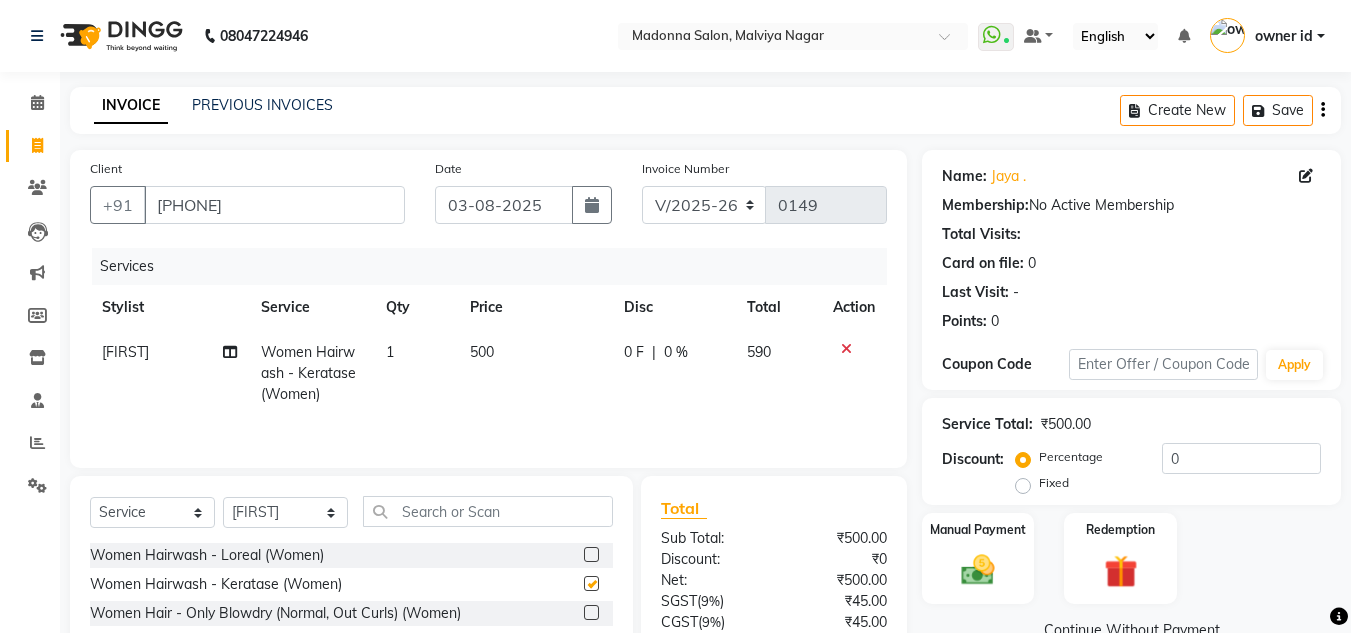 checkbox on "false" 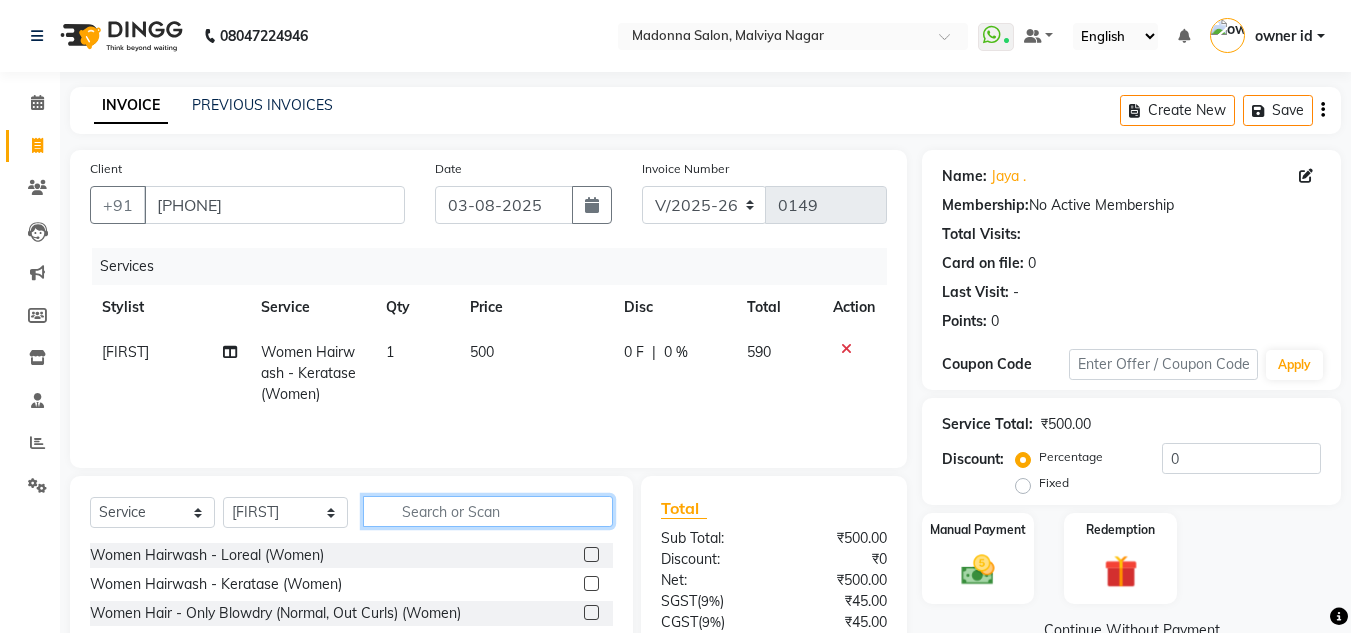 click 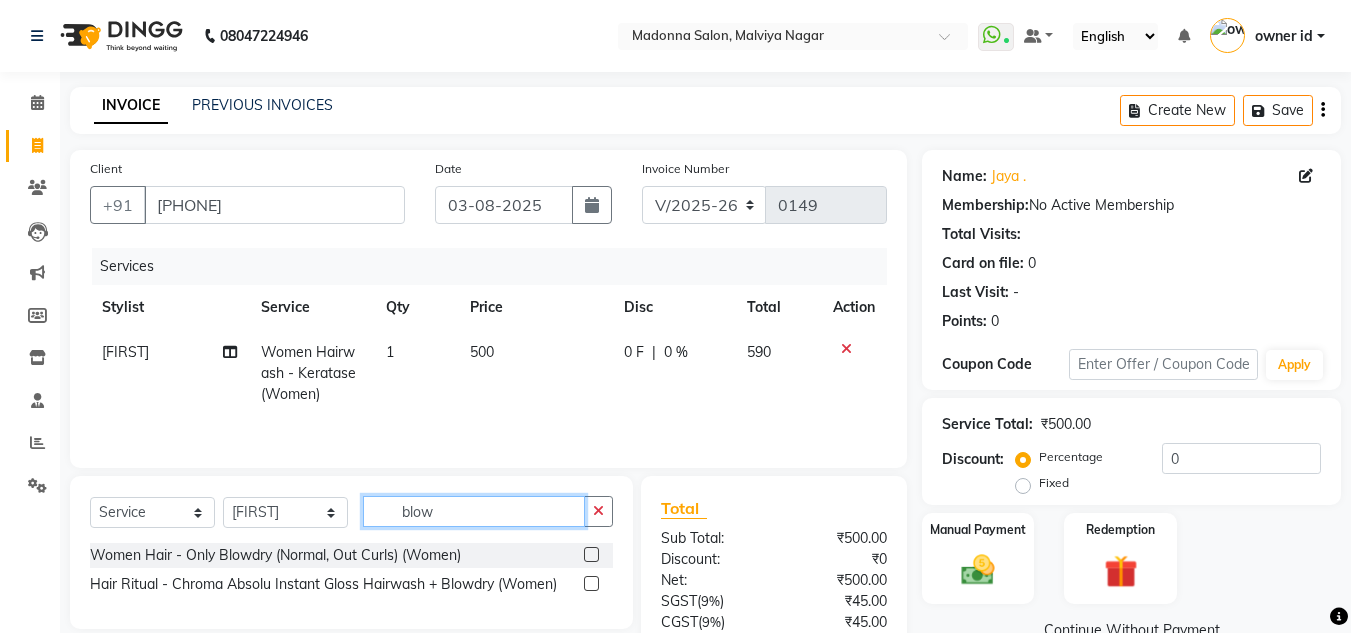 type on "blow" 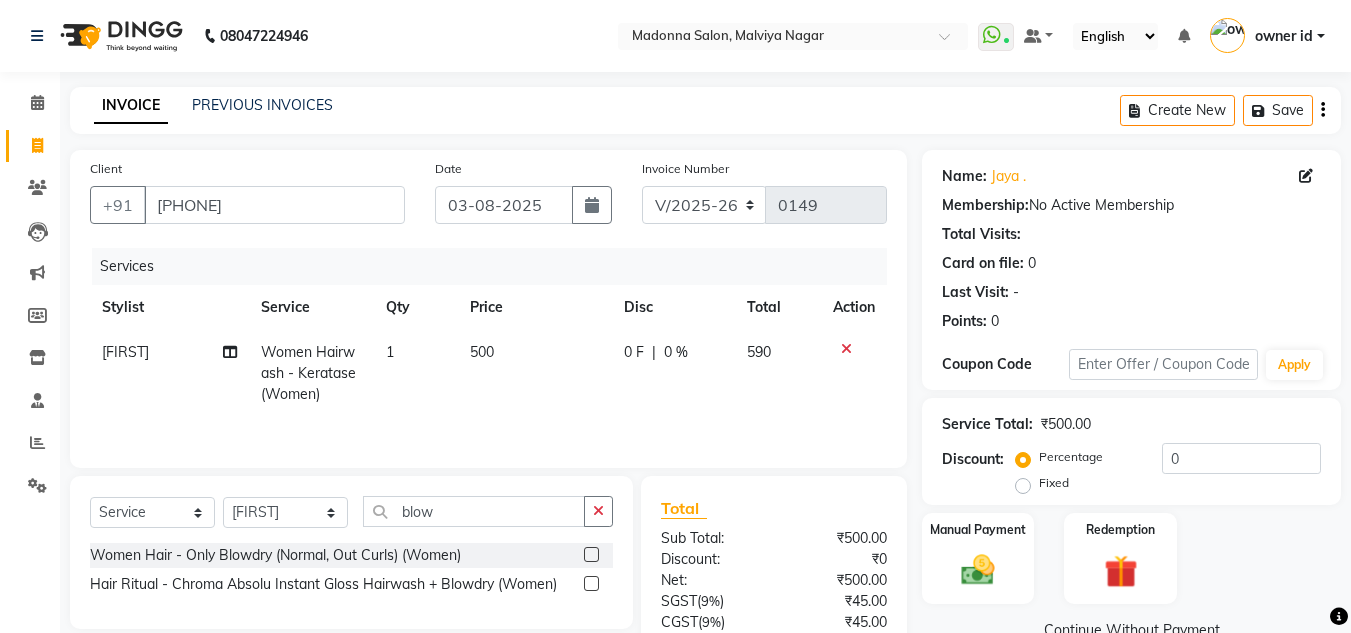 click 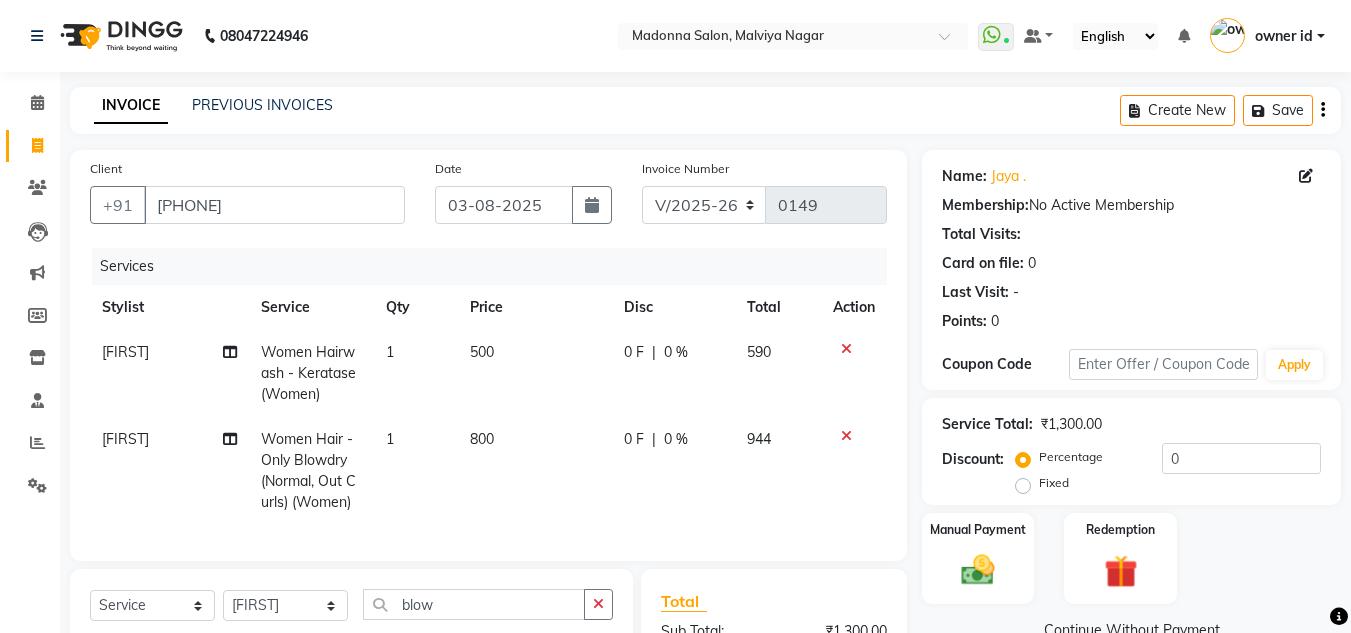 checkbox on "false" 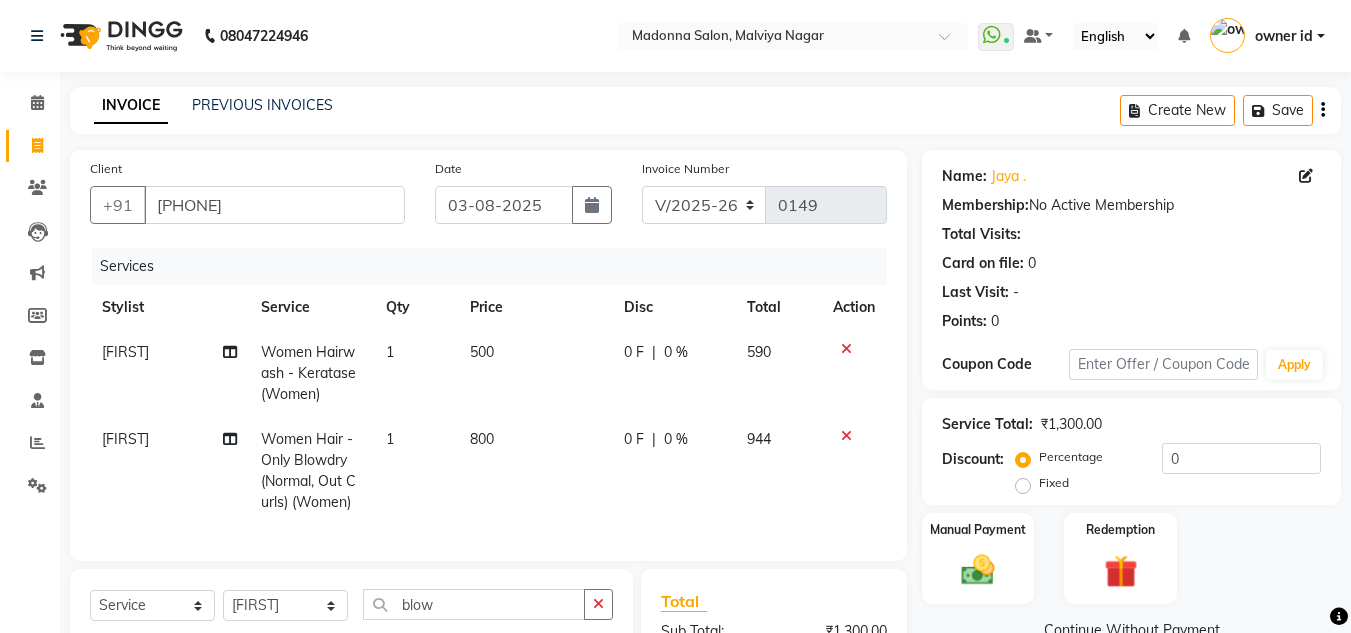 click on "800" 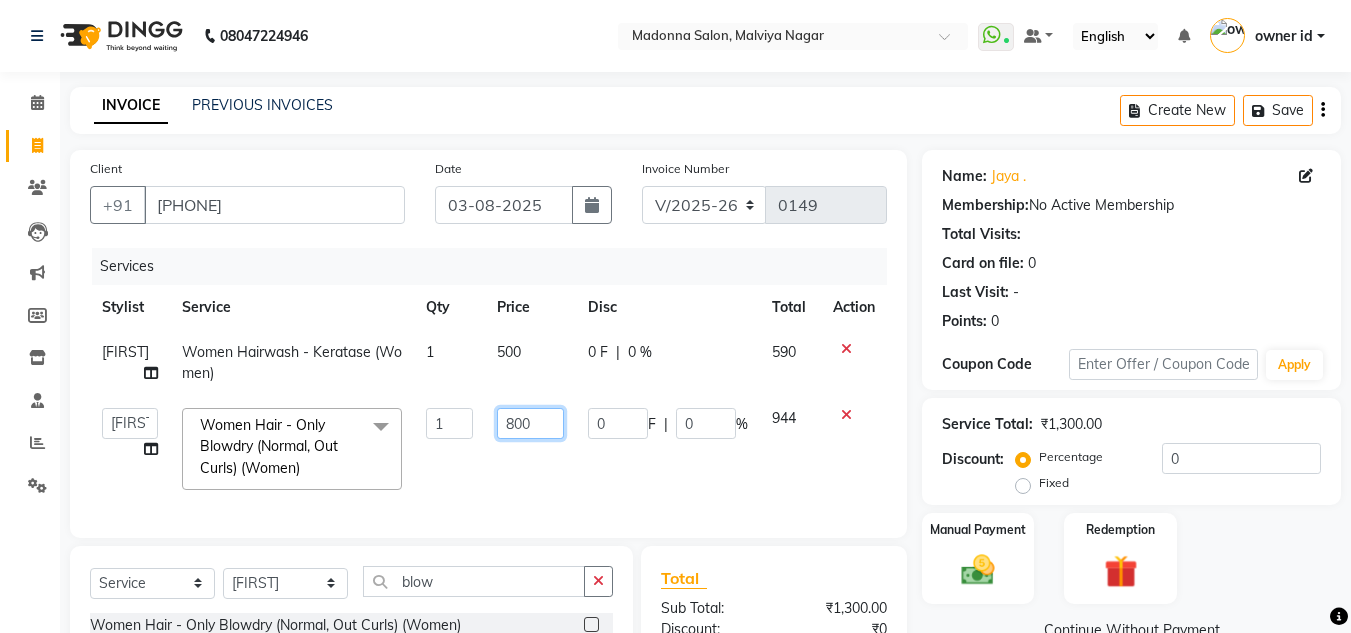 click on "800" 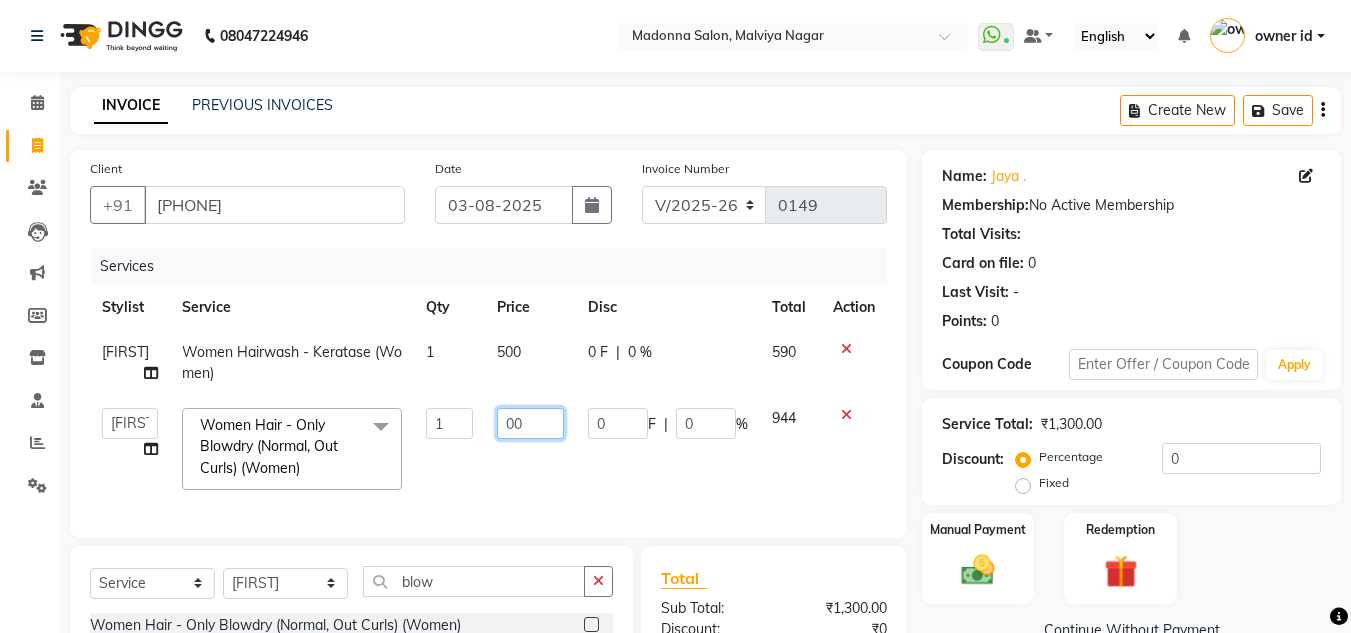 type on "600" 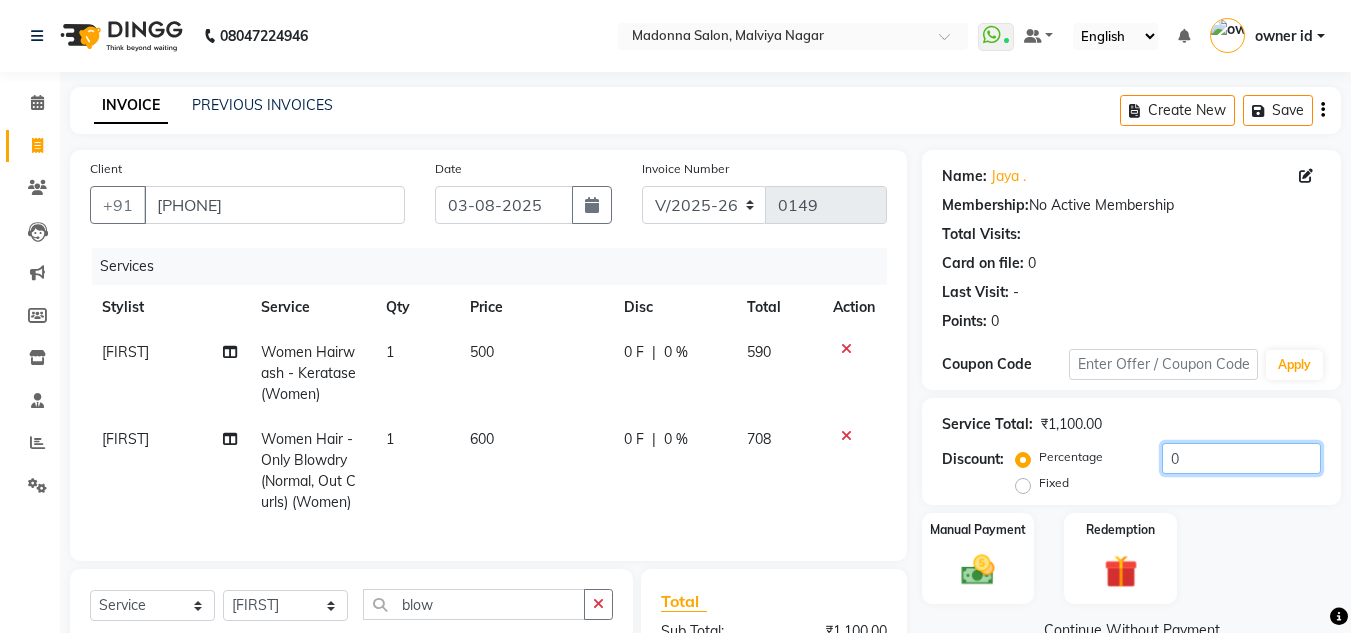 click on "0" 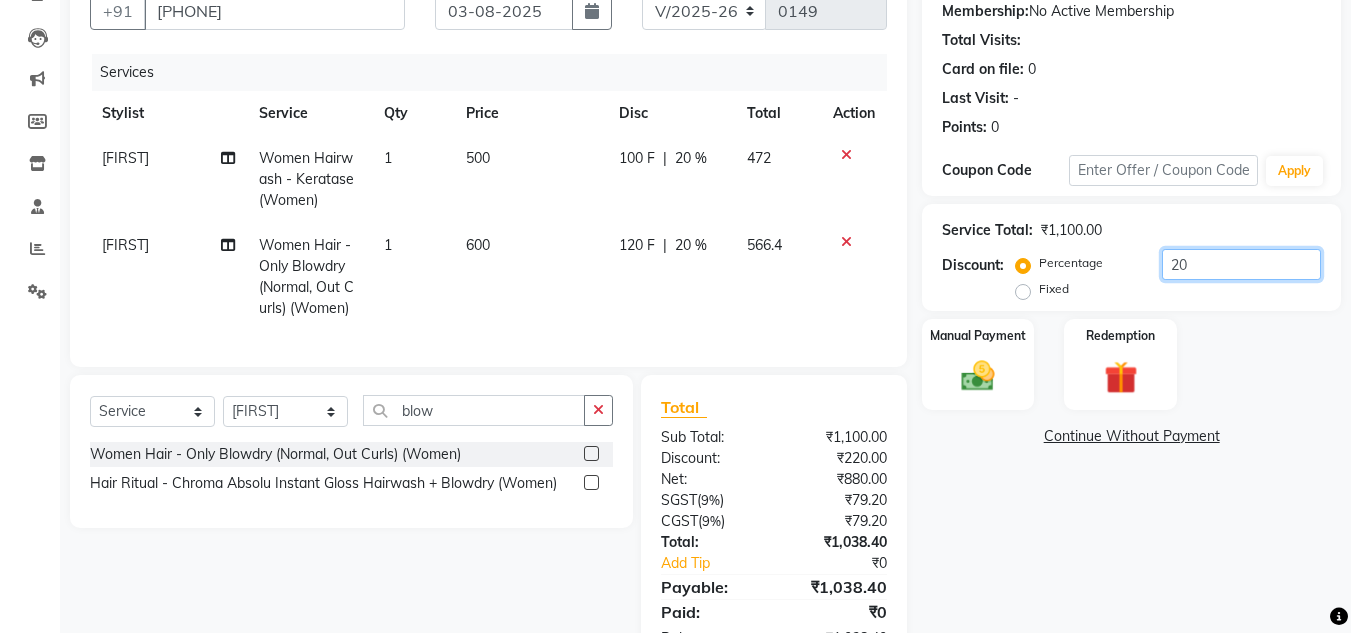 scroll, scrollTop: 275, scrollLeft: 0, axis: vertical 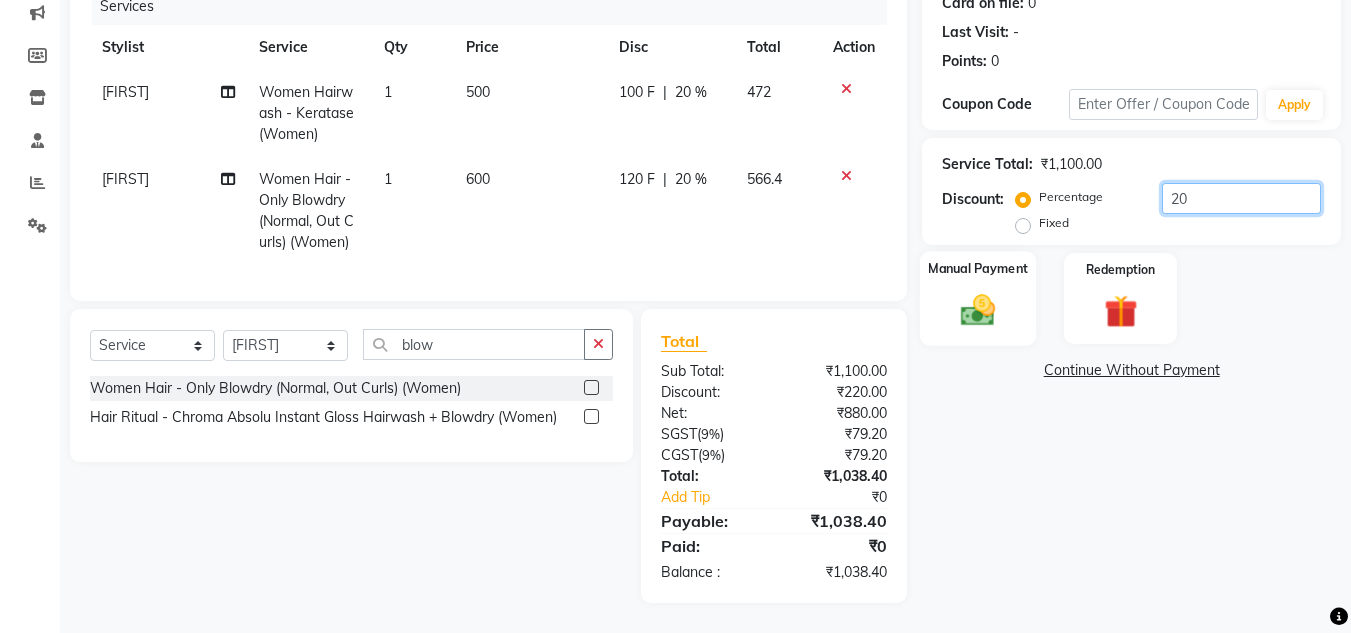 type on "20" 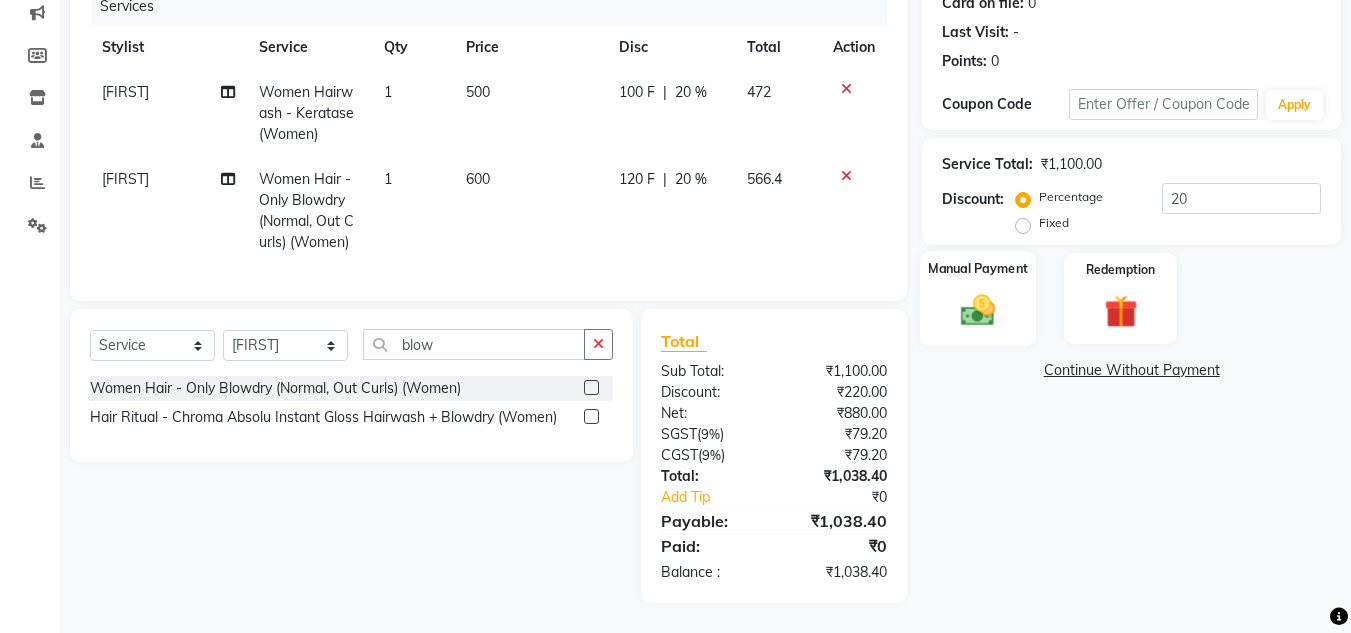 click 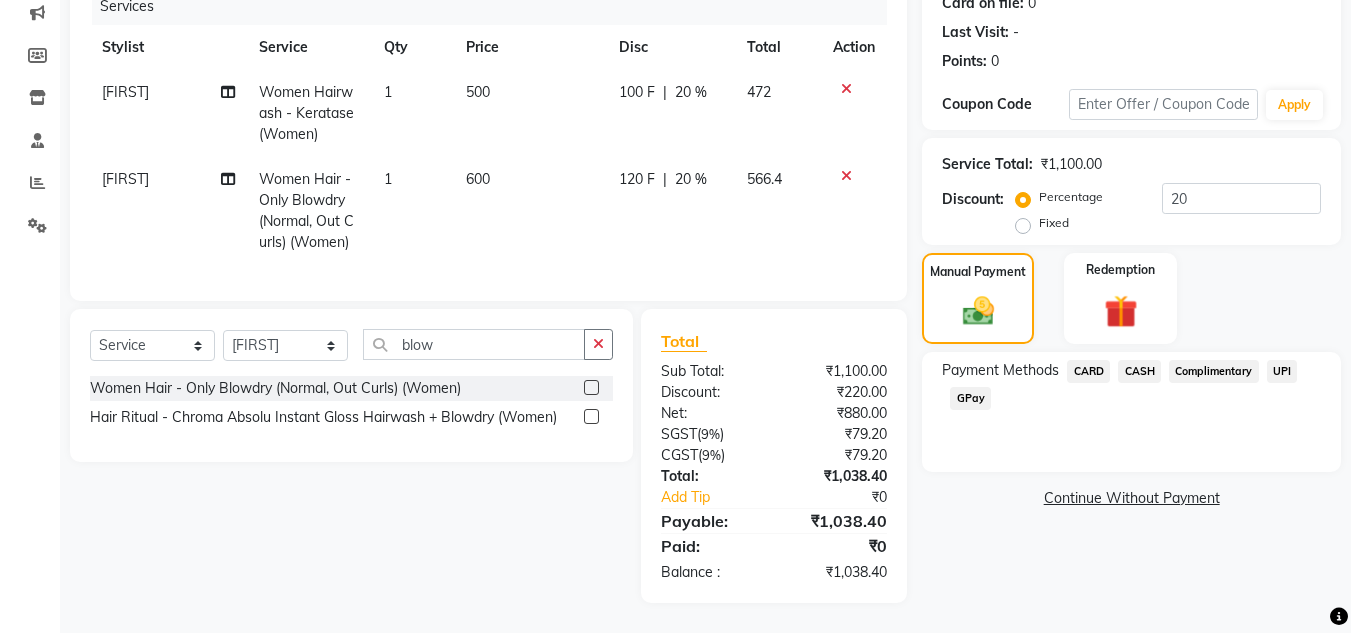 click on "CASH" 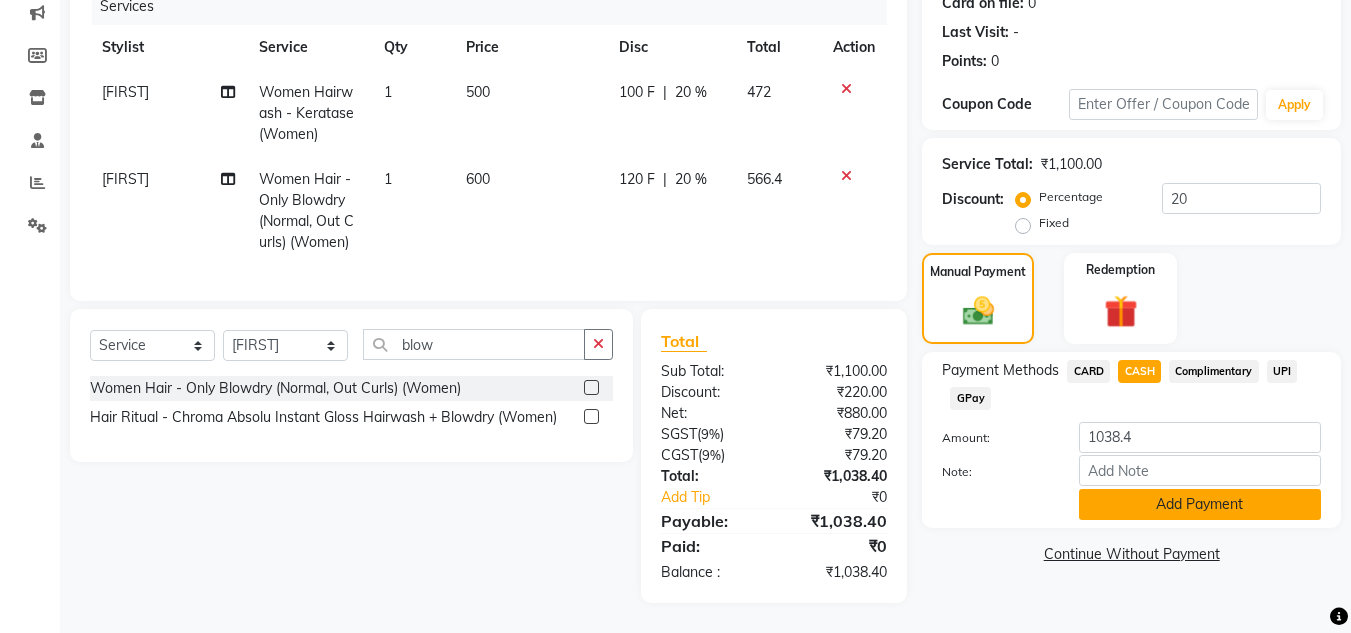 click on "Add Payment" 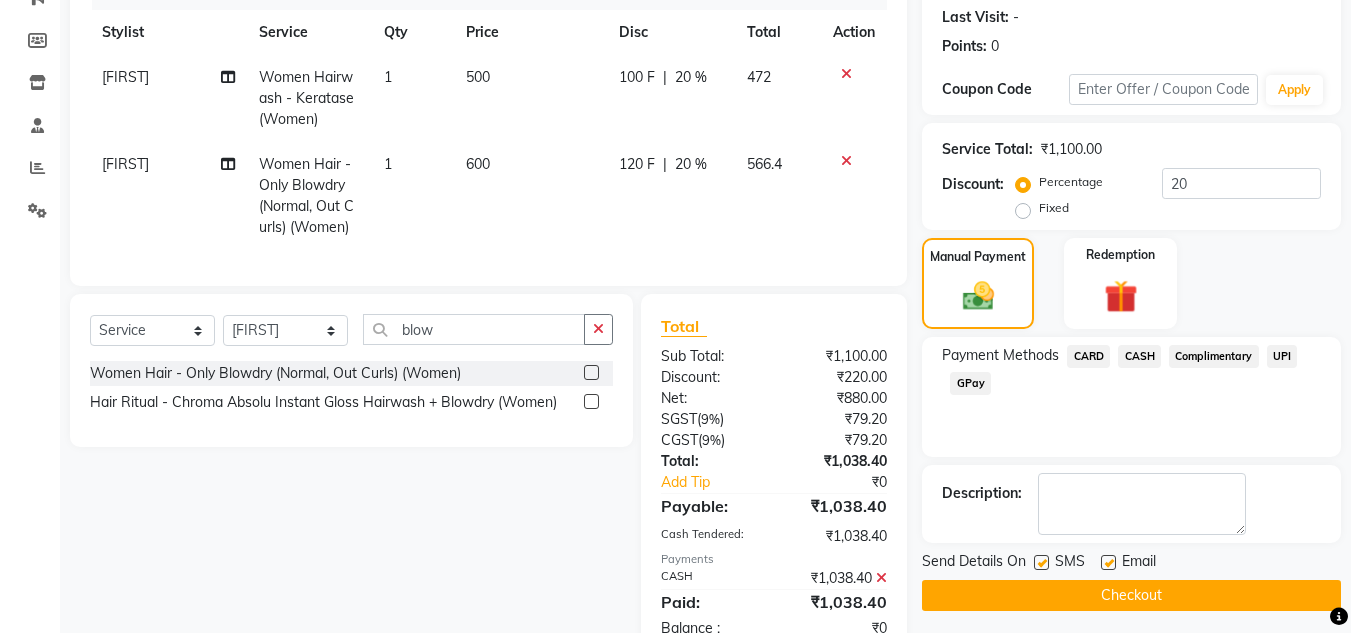 scroll, scrollTop: 346, scrollLeft: 0, axis: vertical 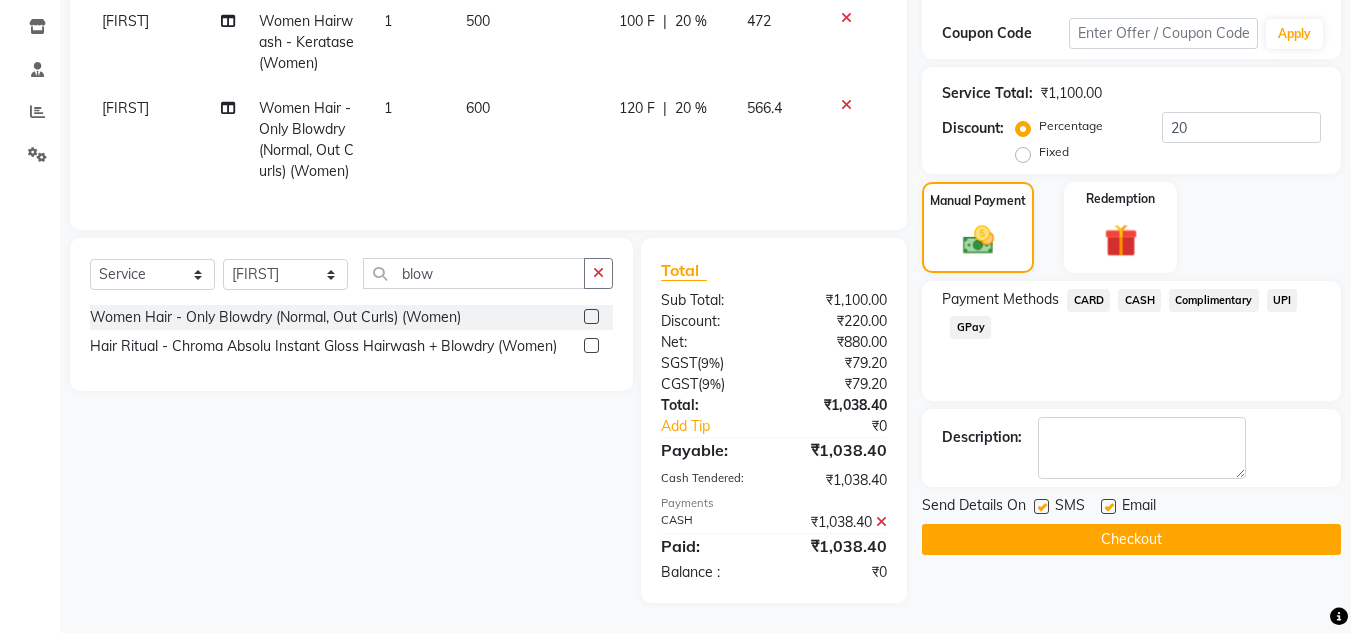 click on "CASH" 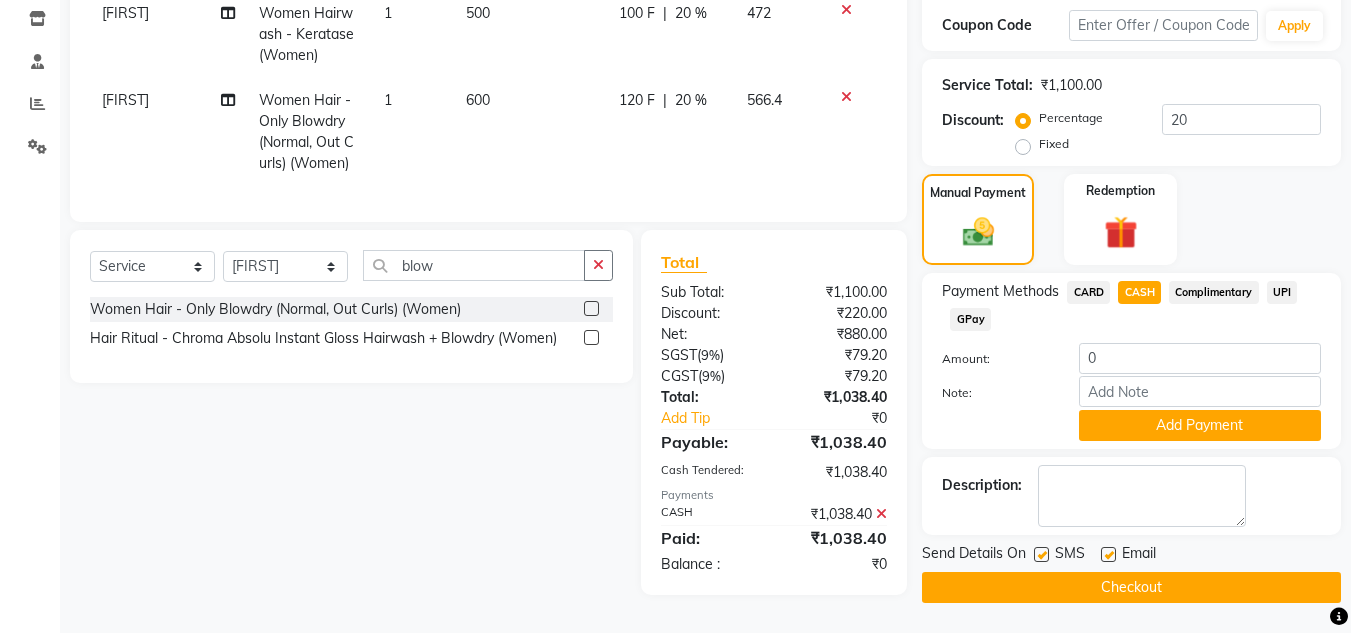 click on "CASH" 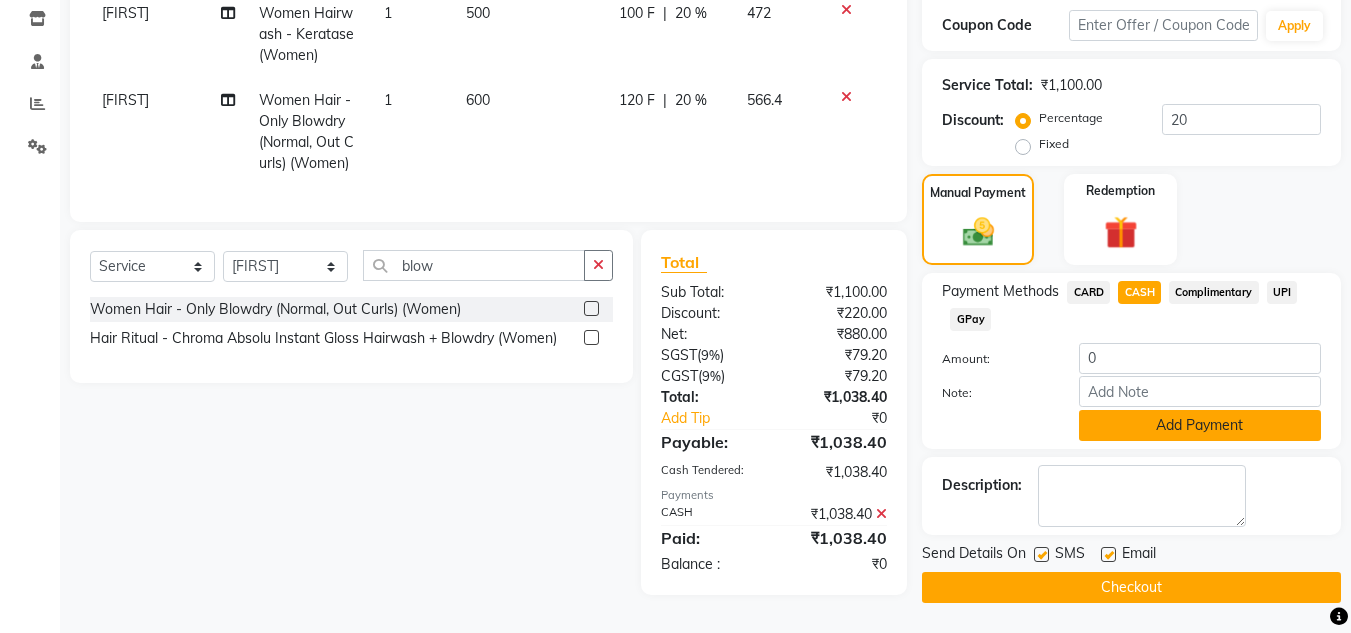 click on "Add Payment" 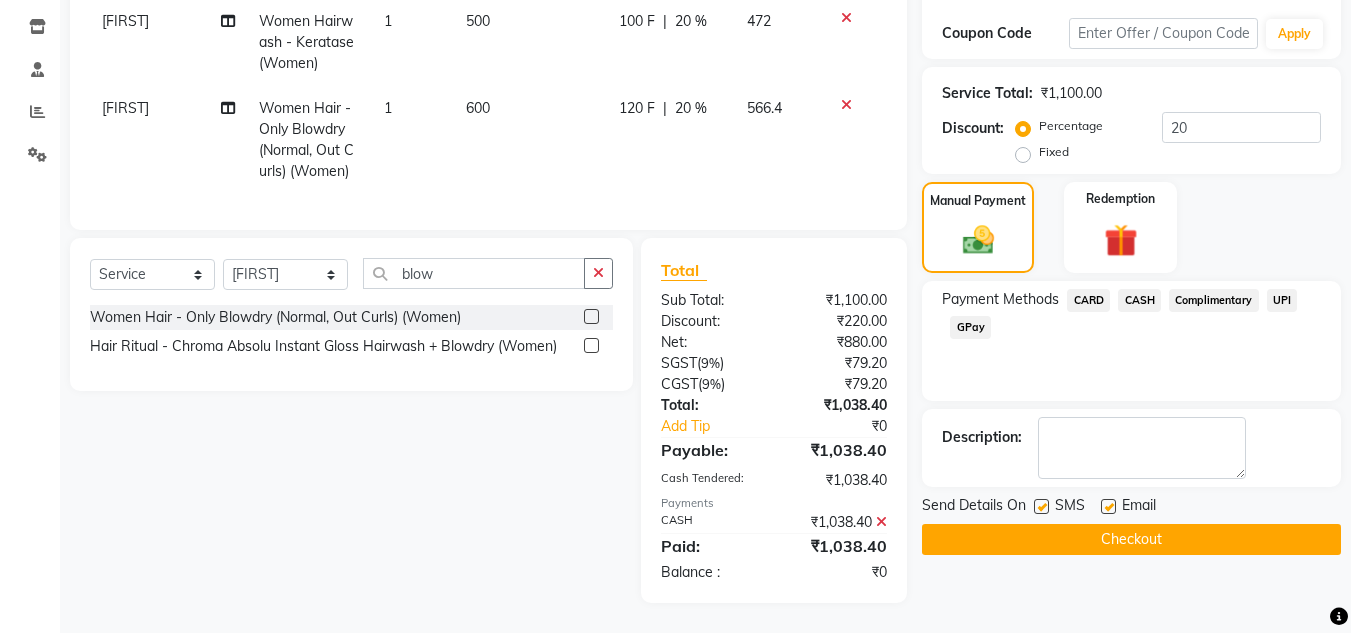 click on "Checkout" 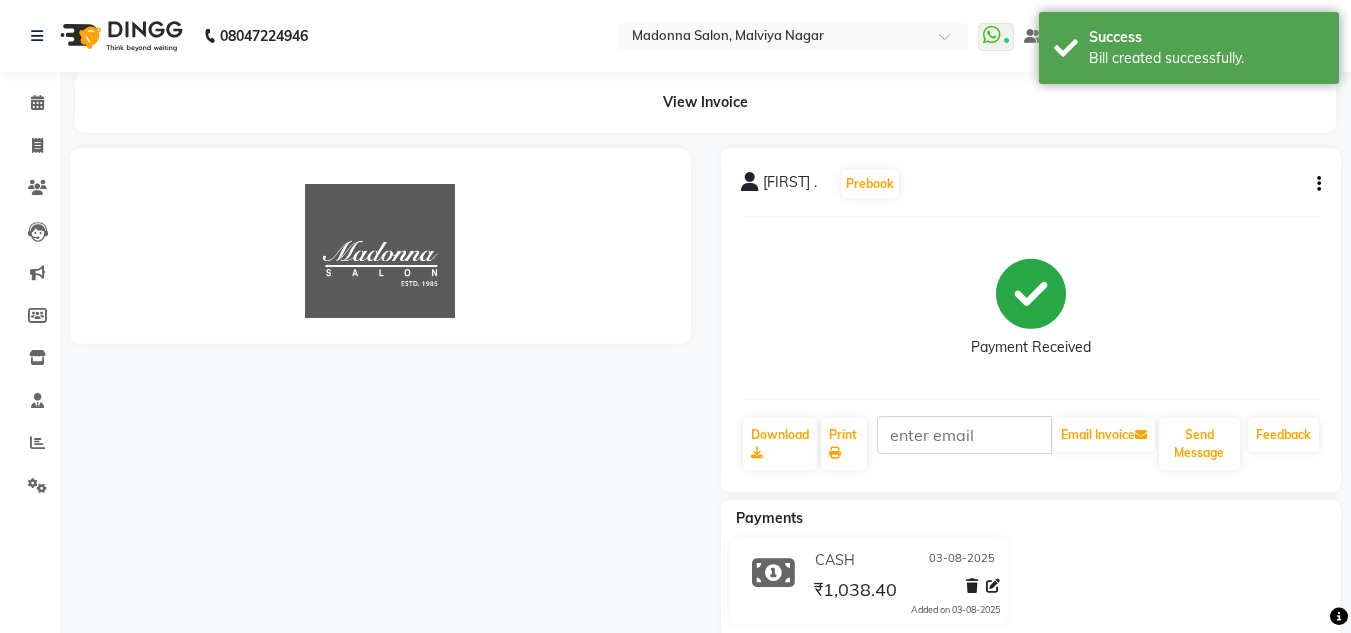 scroll, scrollTop: 0, scrollLeft: 0, axis: both 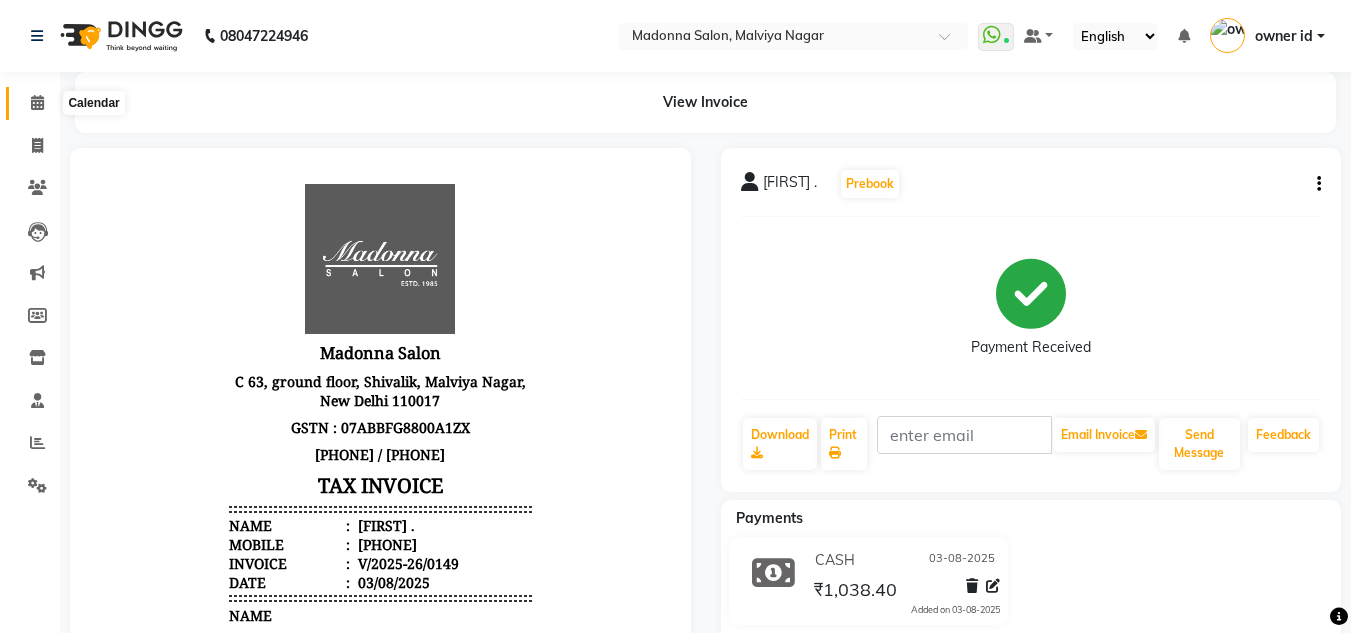 click 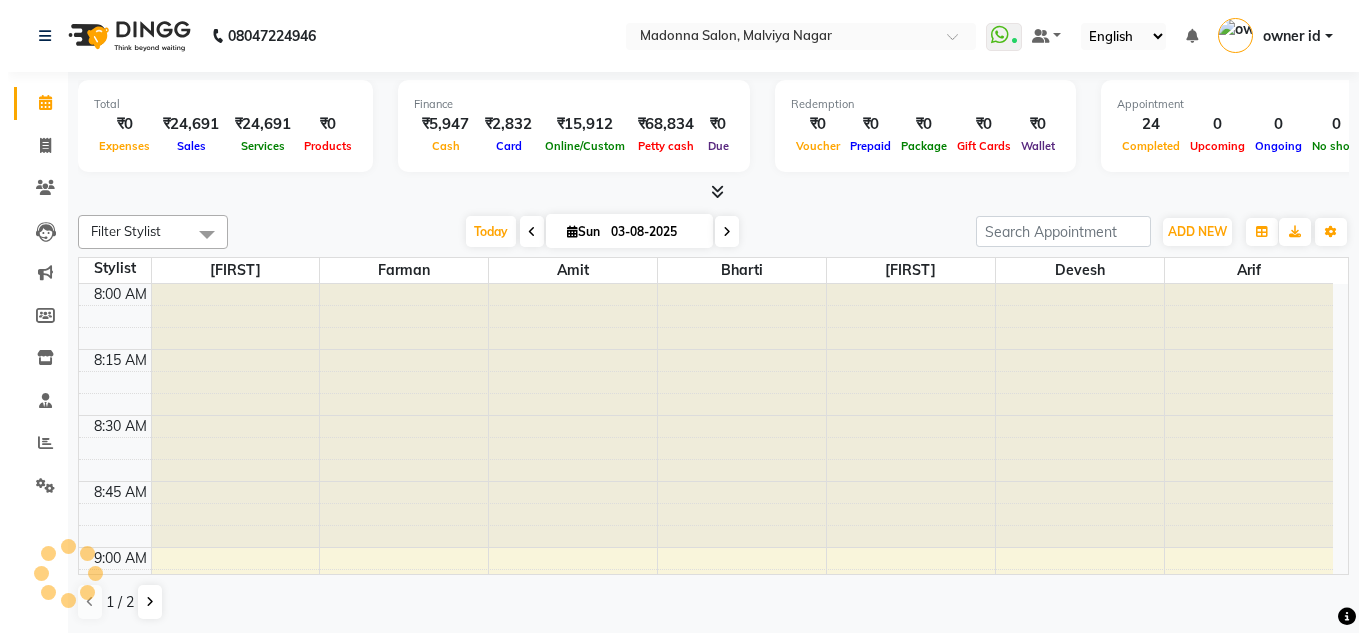 scroll, scrollTop: 0, scrollLeft: 0, axis: both 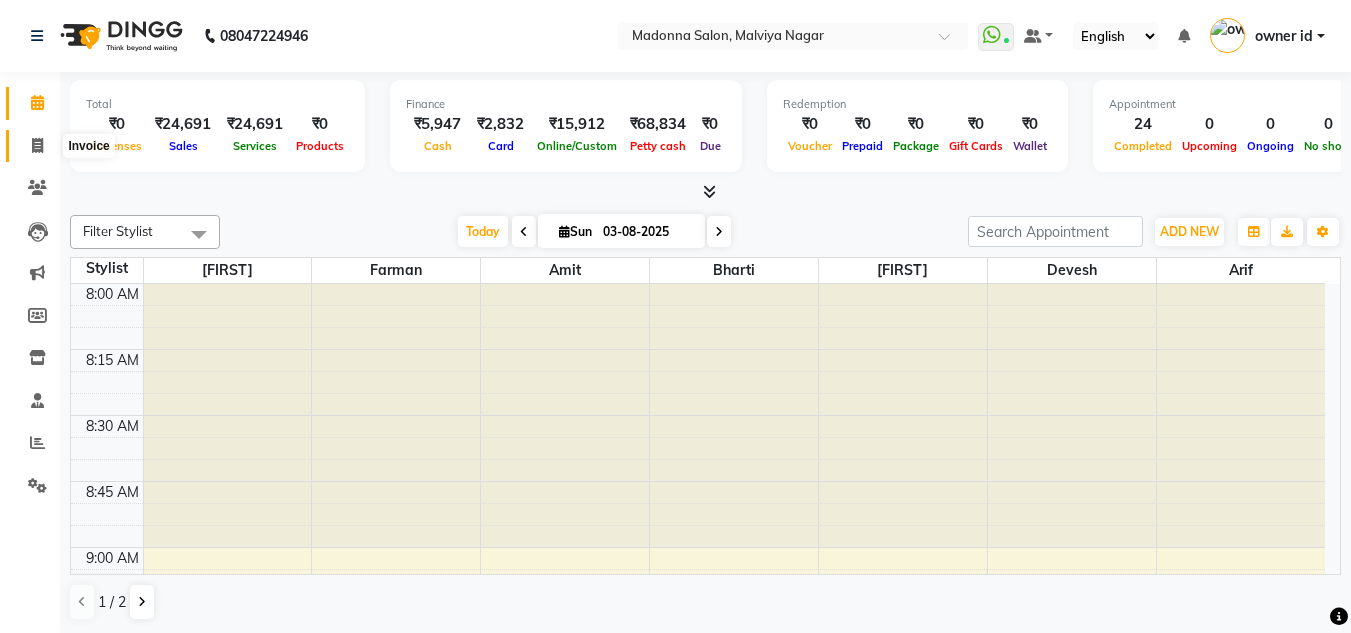 click 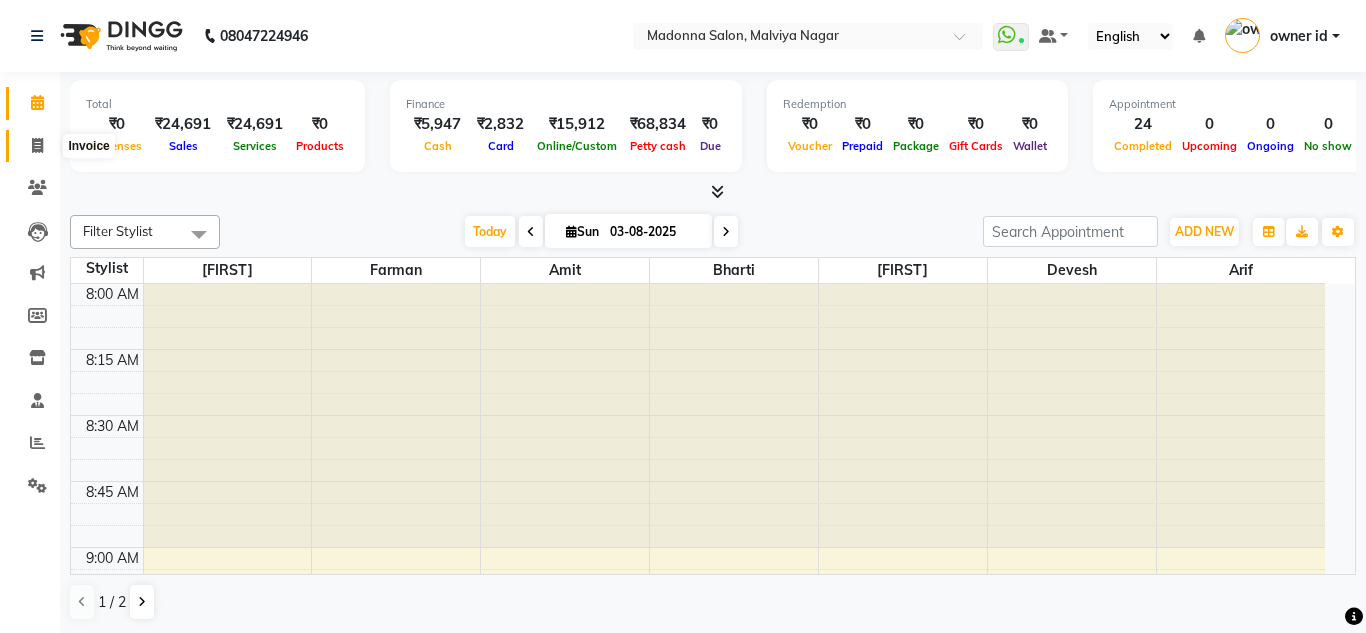 select on "8641" 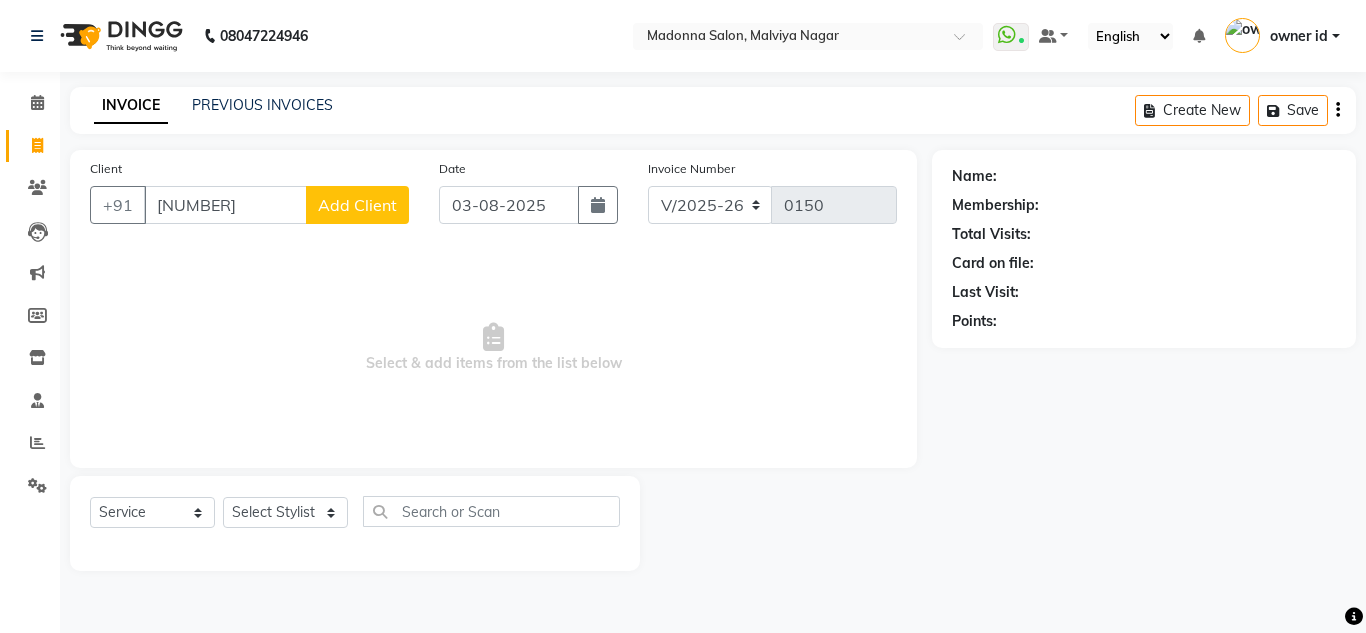 type on "9811864666" 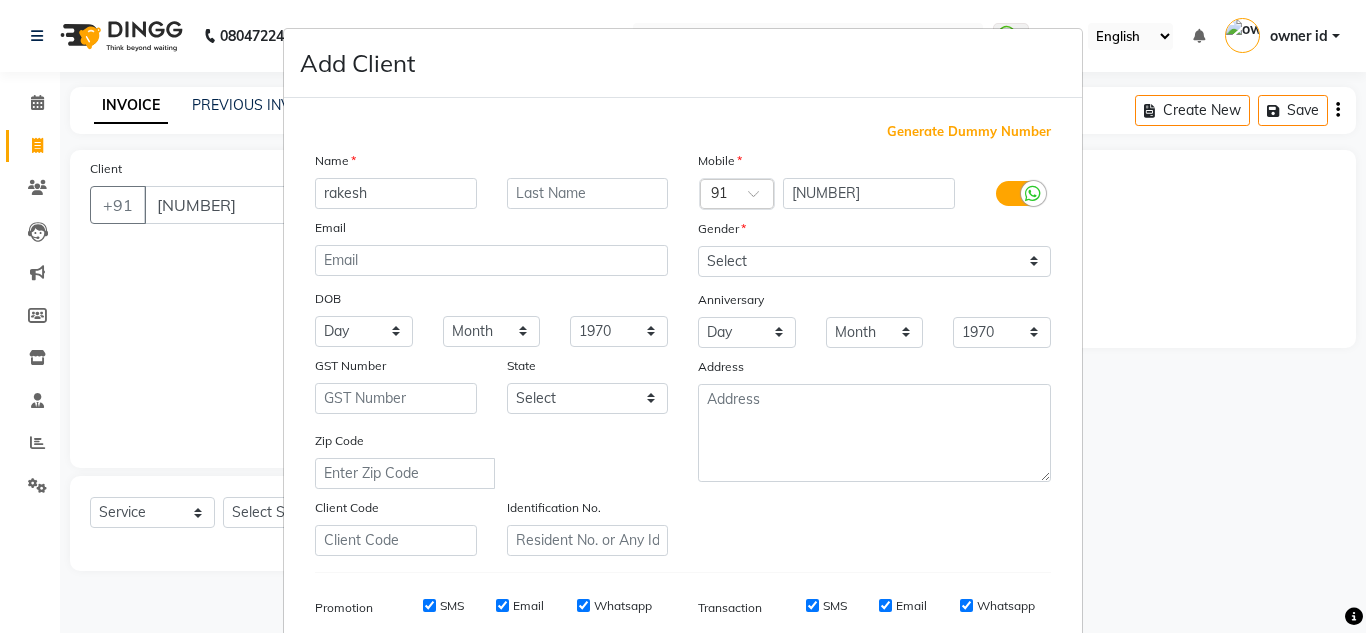 type on "rakesh" 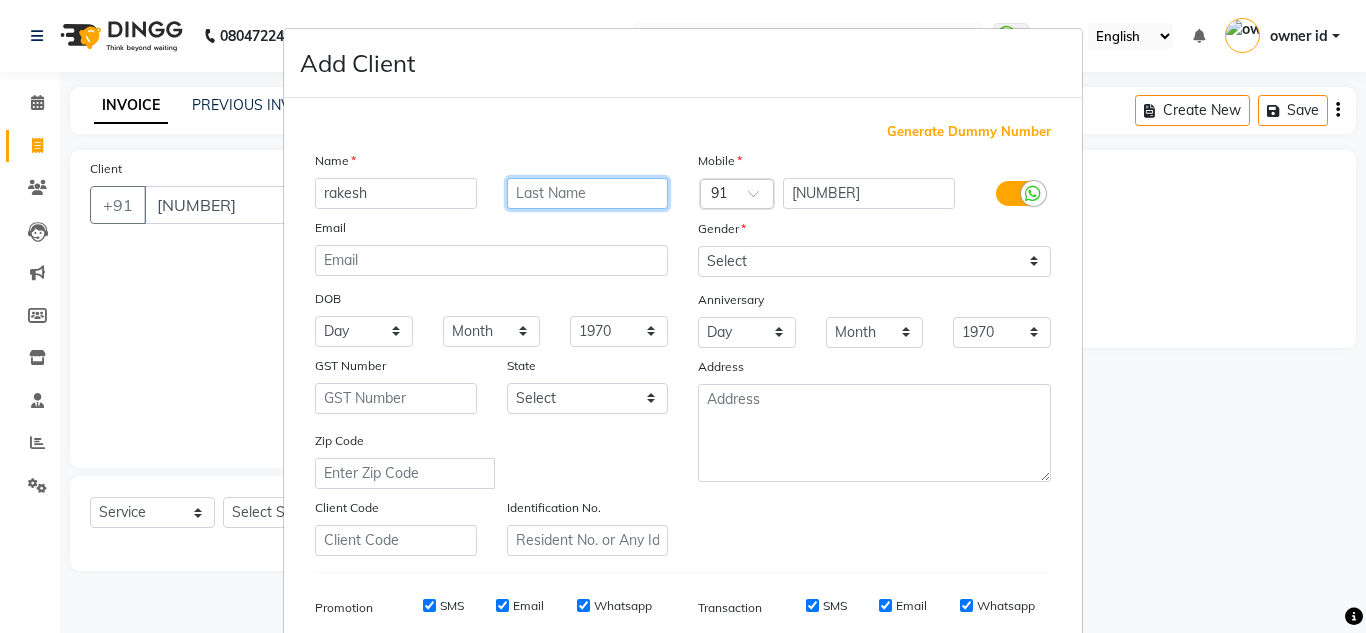 click at bounding box center (588, 193) 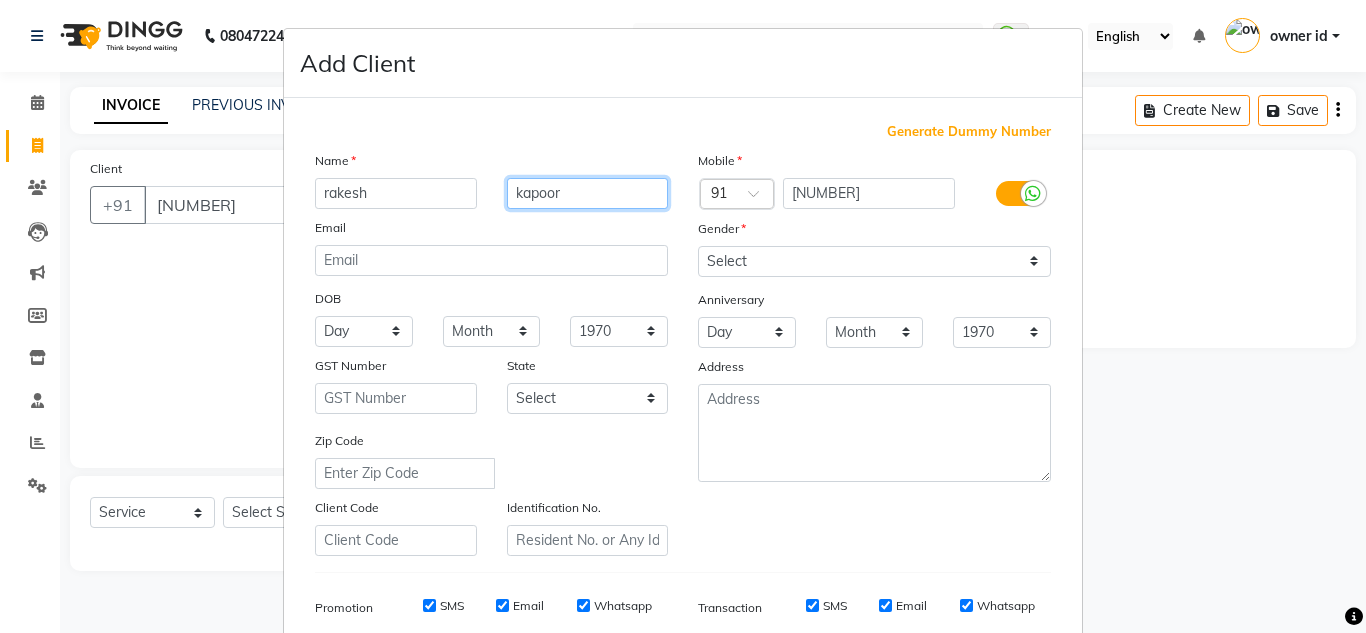 type on "kapoor" 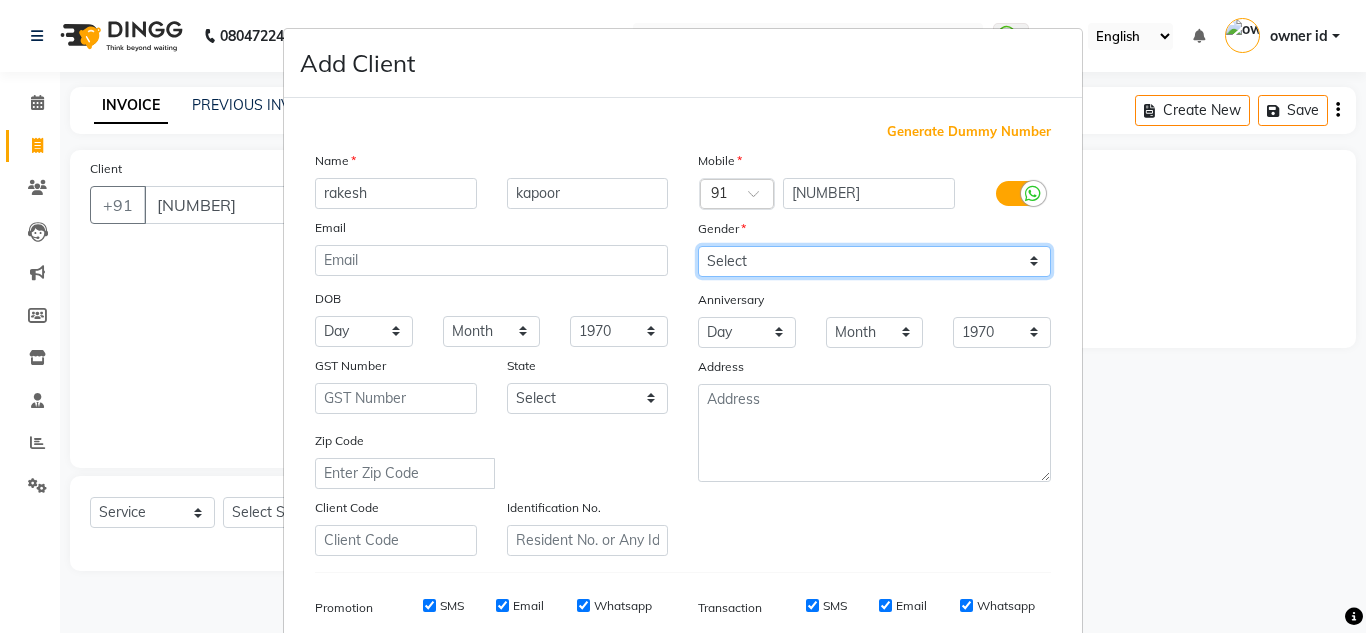 click on "Select Male Female Other Prefer Not To Say" at bounding box center (874, 261) 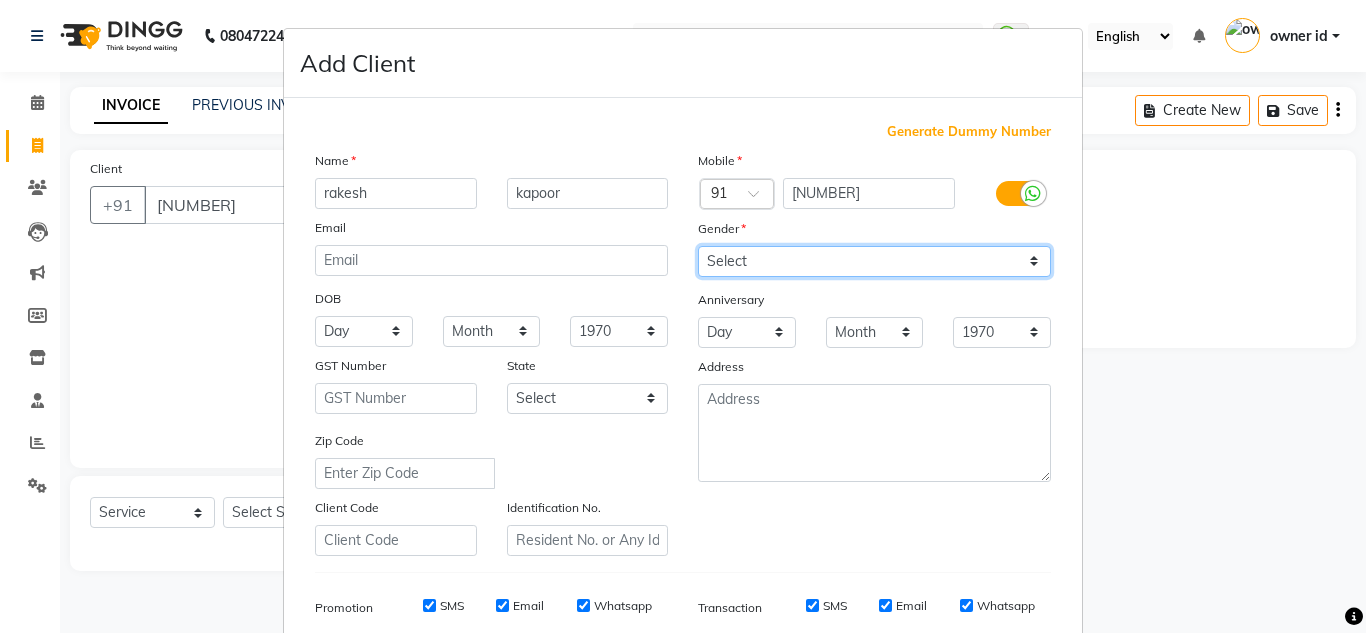 select on "male" 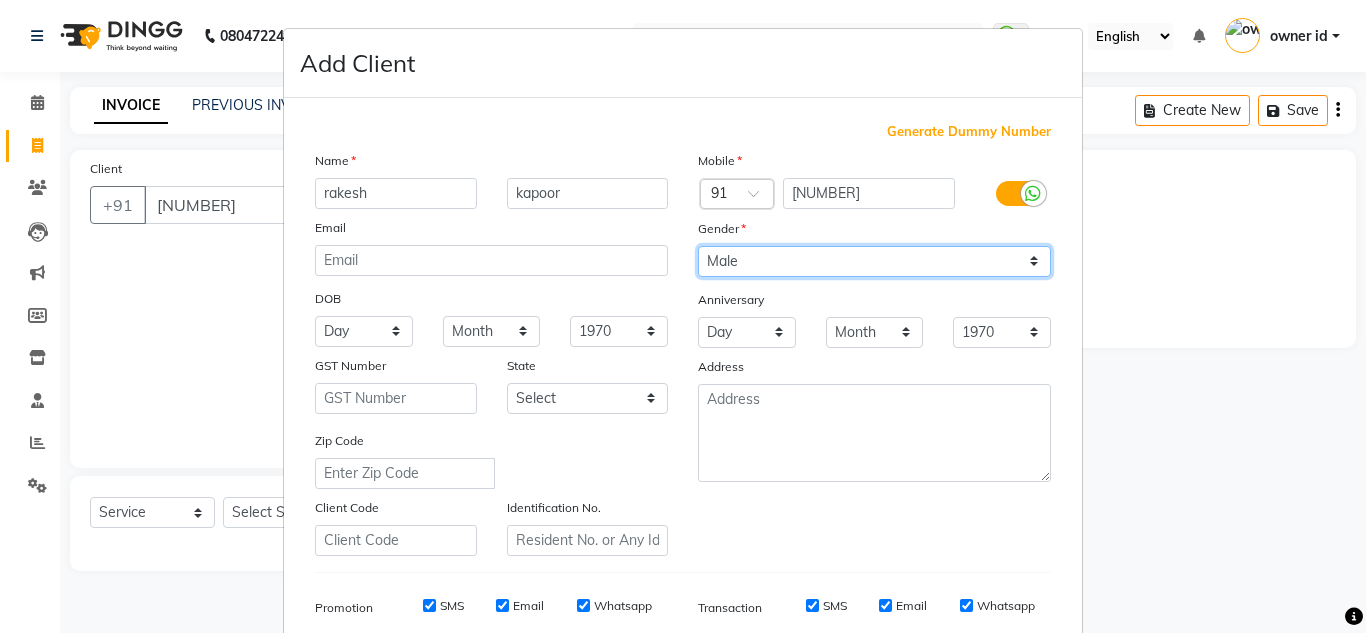 click on "Select Male Female Other Prefer Not To Say" at bounding box center (874, 261) 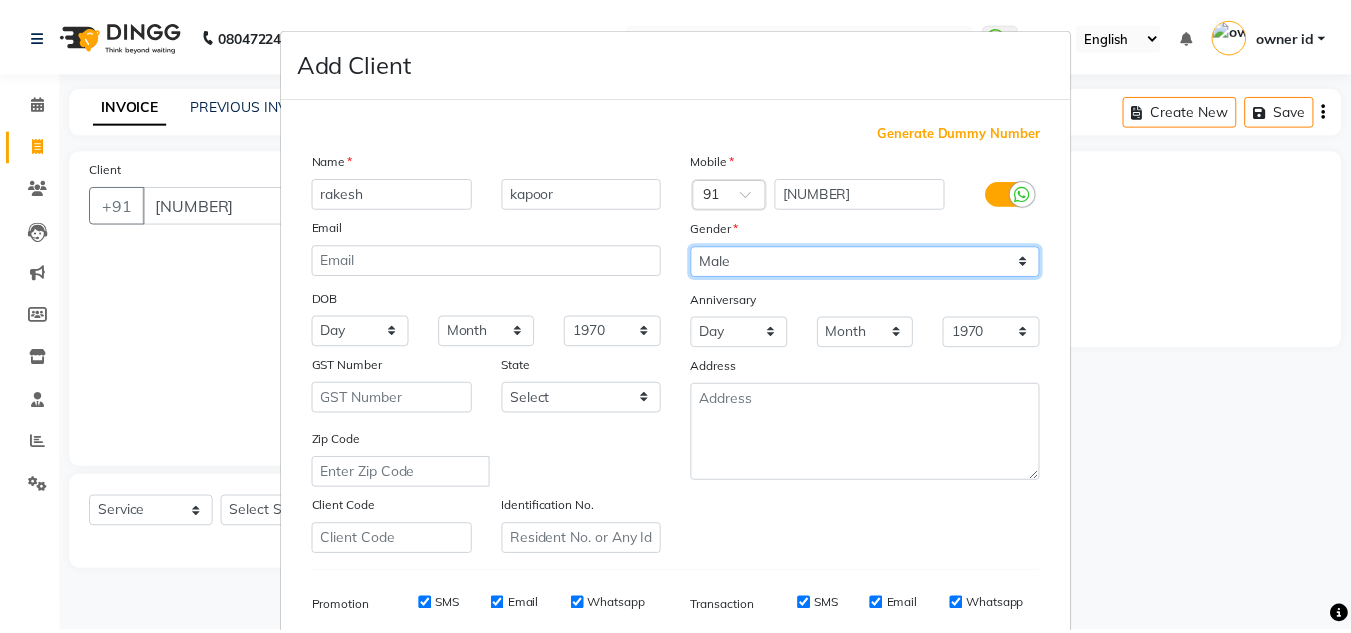 scroll, scrollTop: 290, scrollLeft: 0, axis: vertical 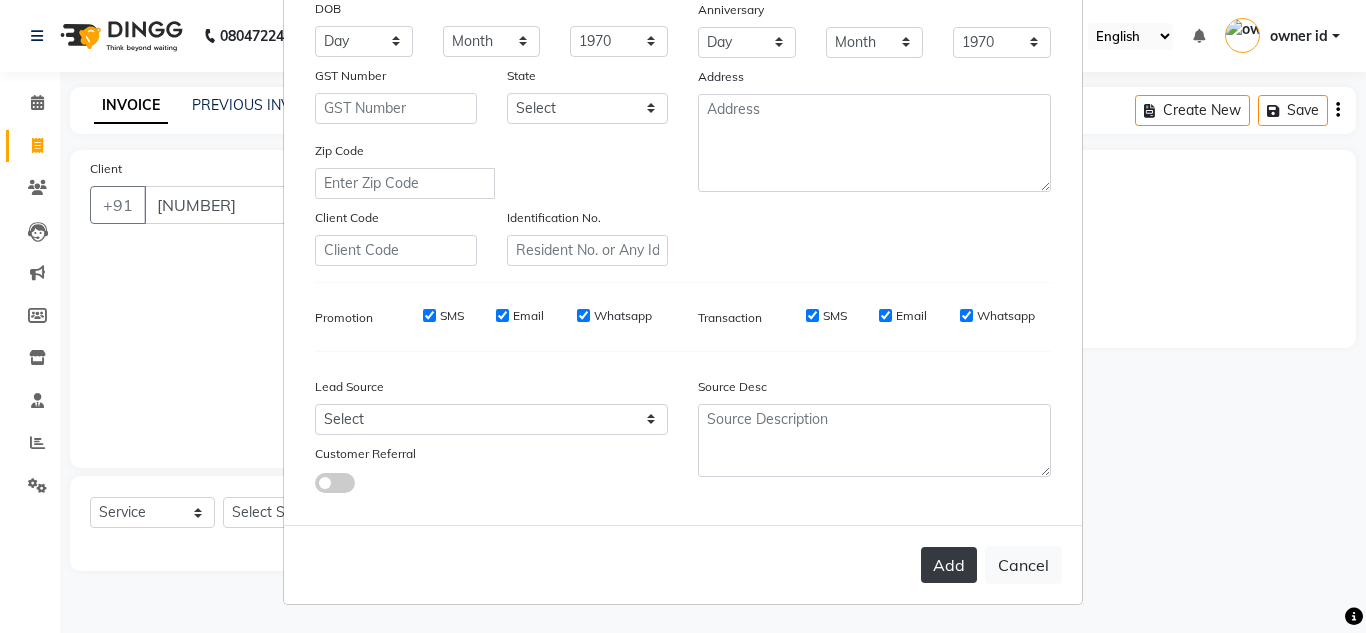 click on "Add" at bounding box center (949, 565) 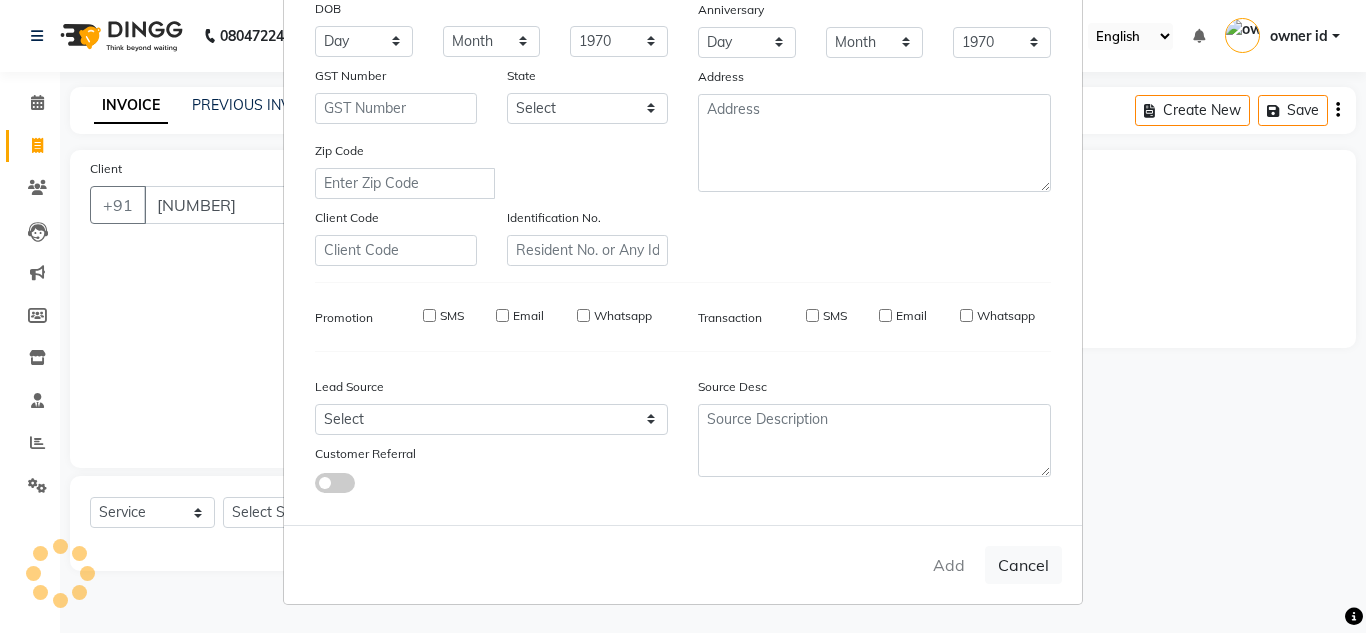 type 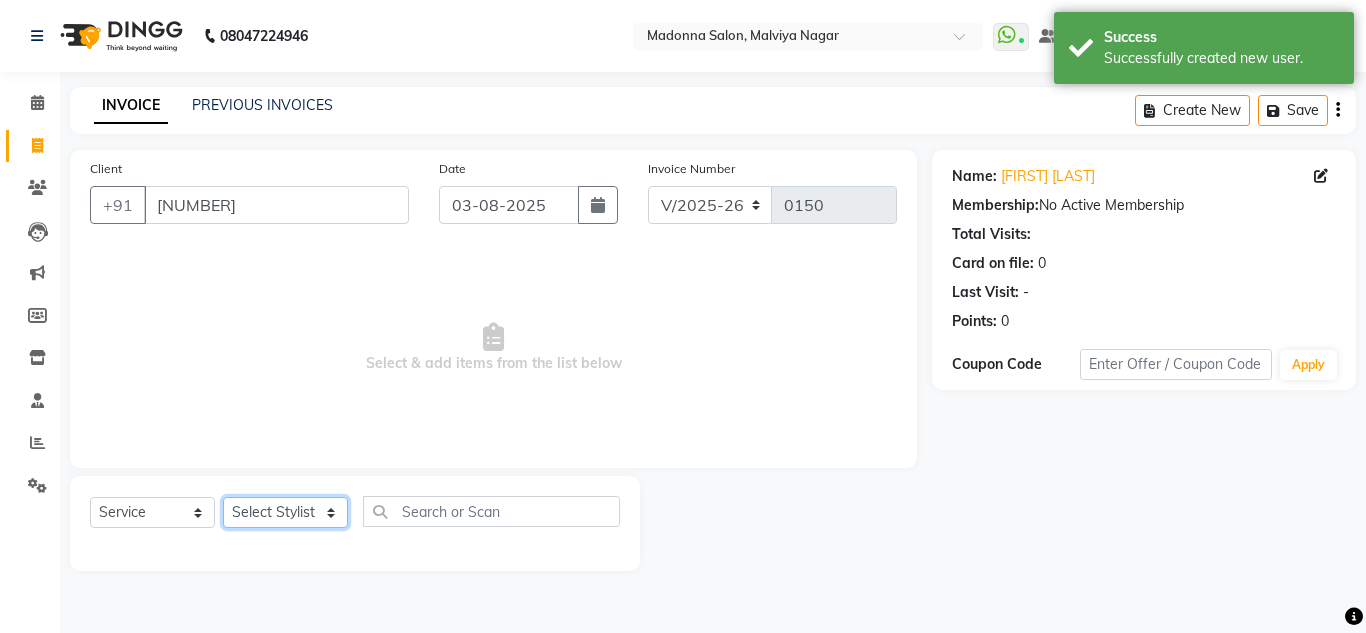 click on "Select Stylist Amit Arif Bharti Devesh Farman Harsh  Jaikesh Manager Manoj Nitin Nails owner id Poonam Rihan" 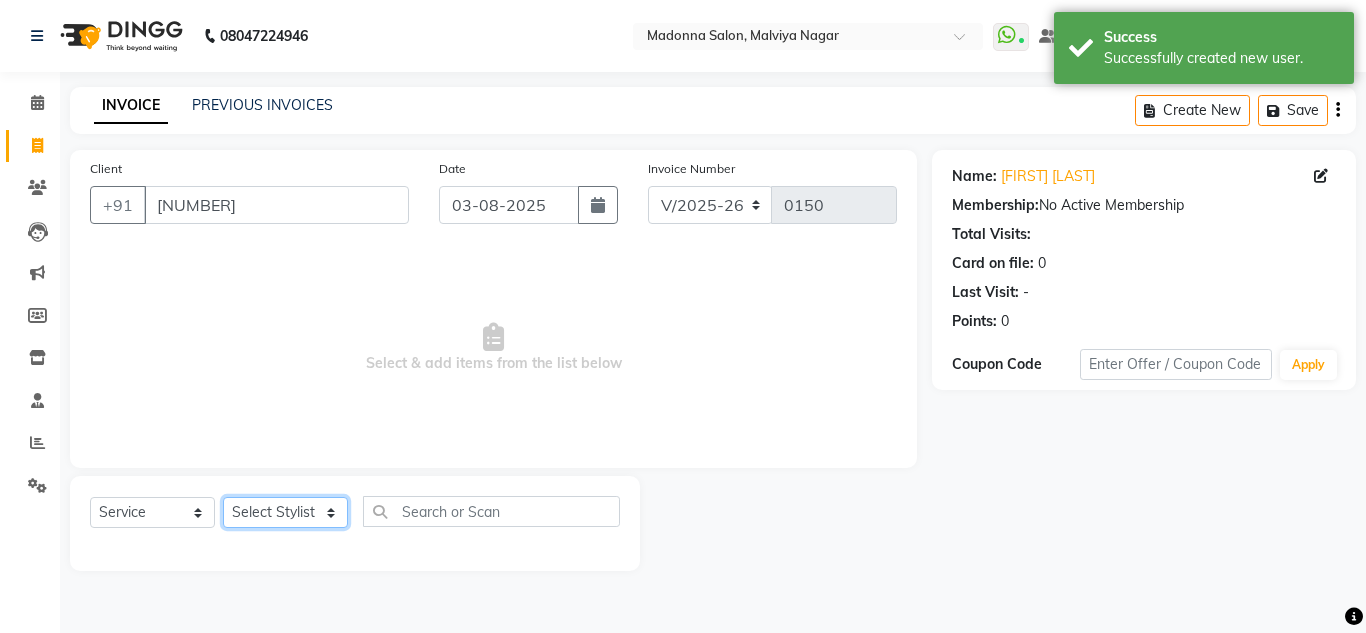 select on "86633" 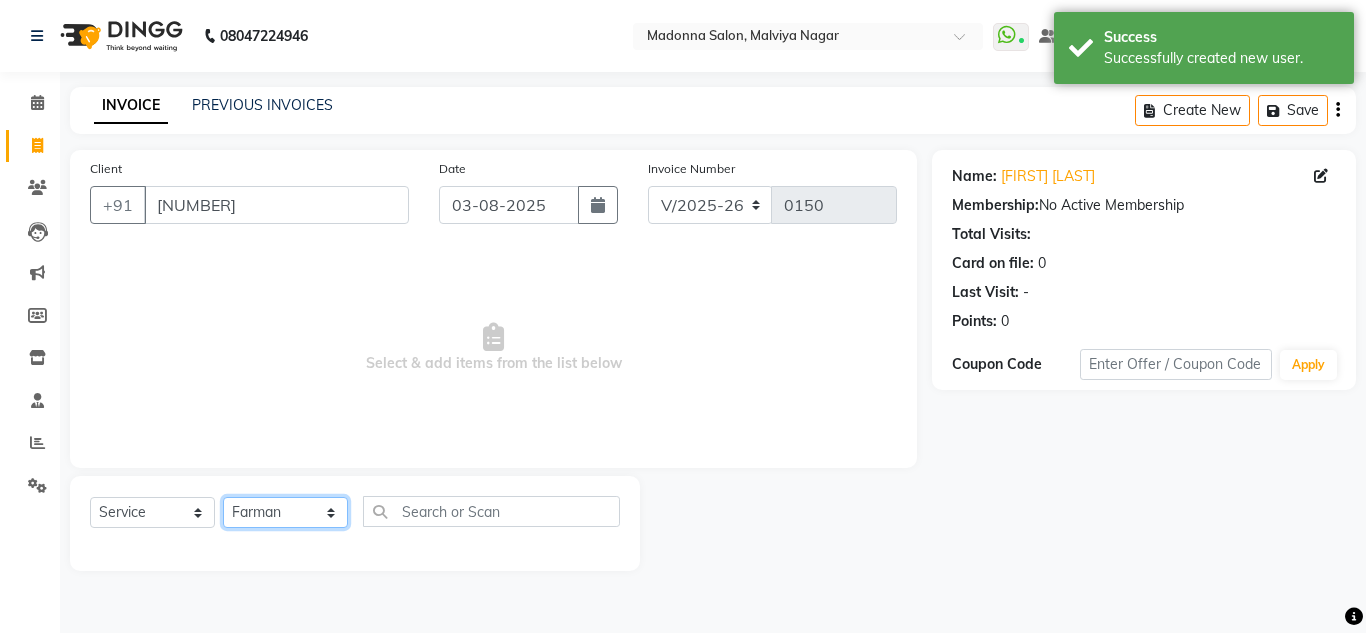 click on "Select Stylist Amit Arif Bharti Devesh Farman Harsh  Jaikesh Manager Manoj Nitin Nails owner id Poonam Rihan" 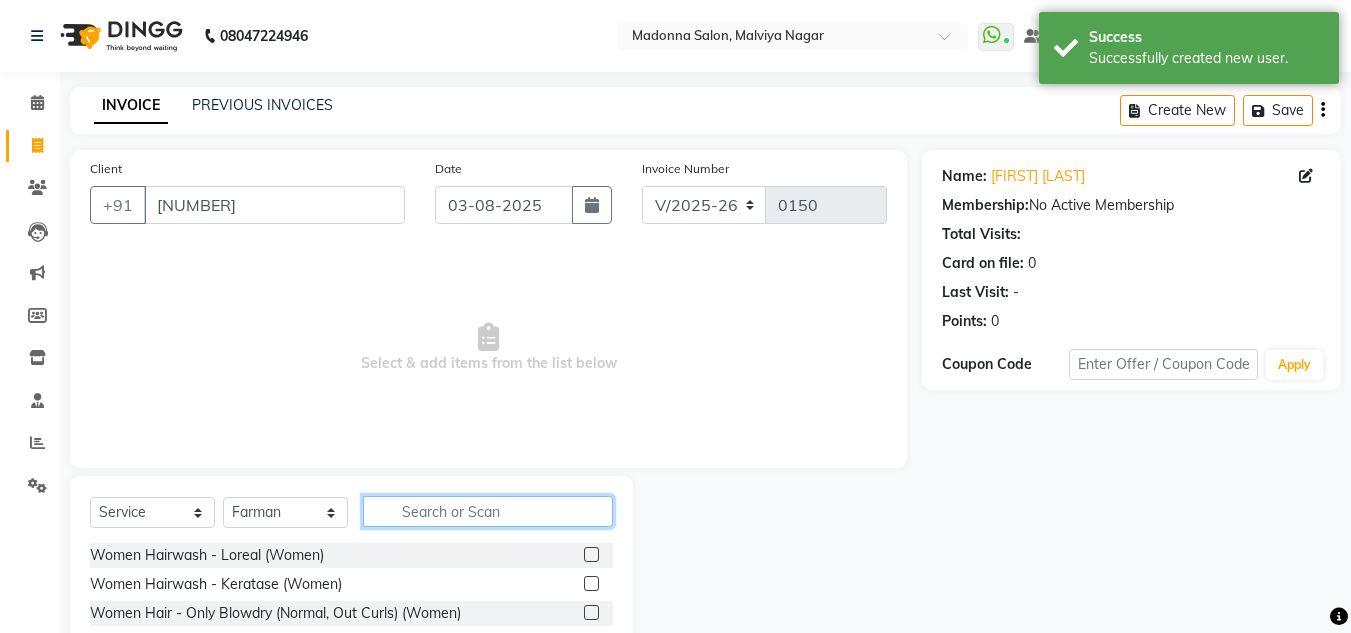 click 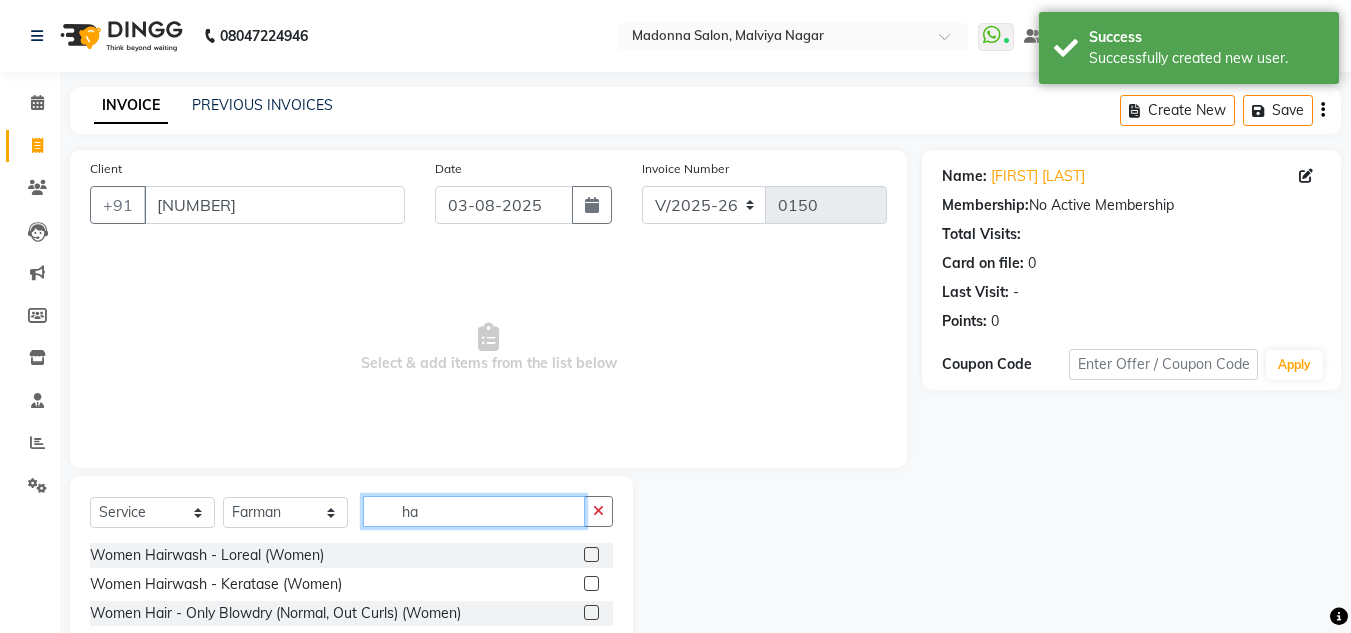 type on "h" 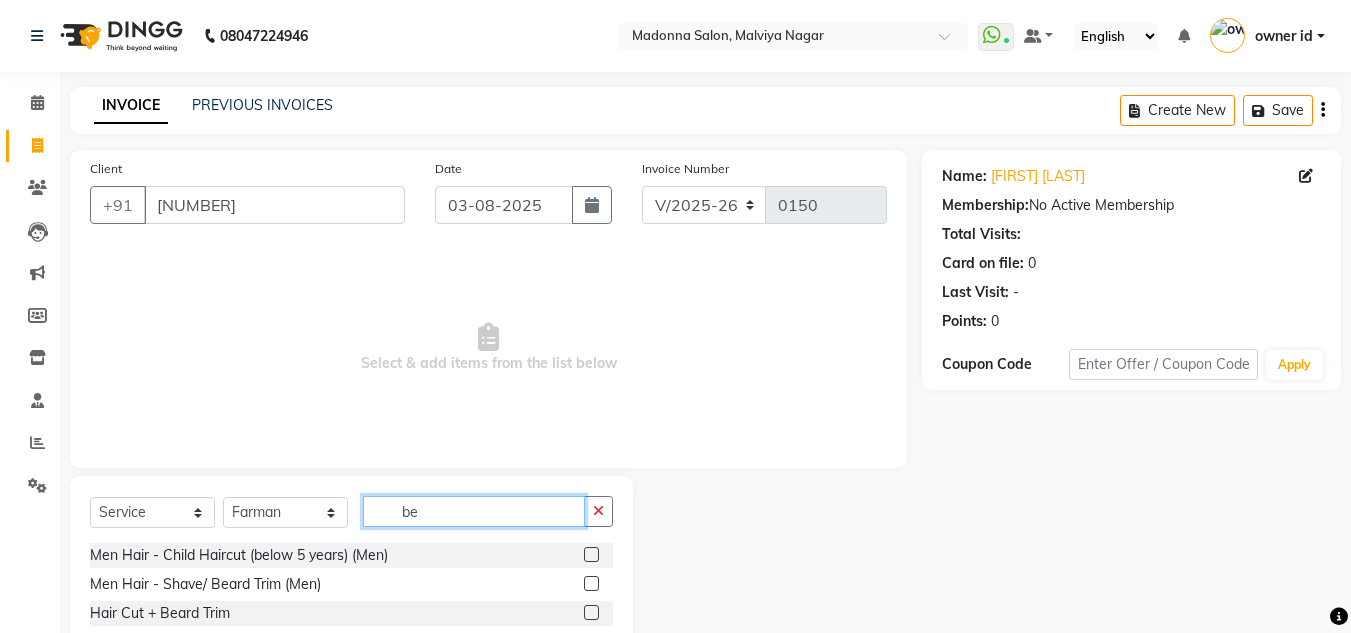 type on "b" 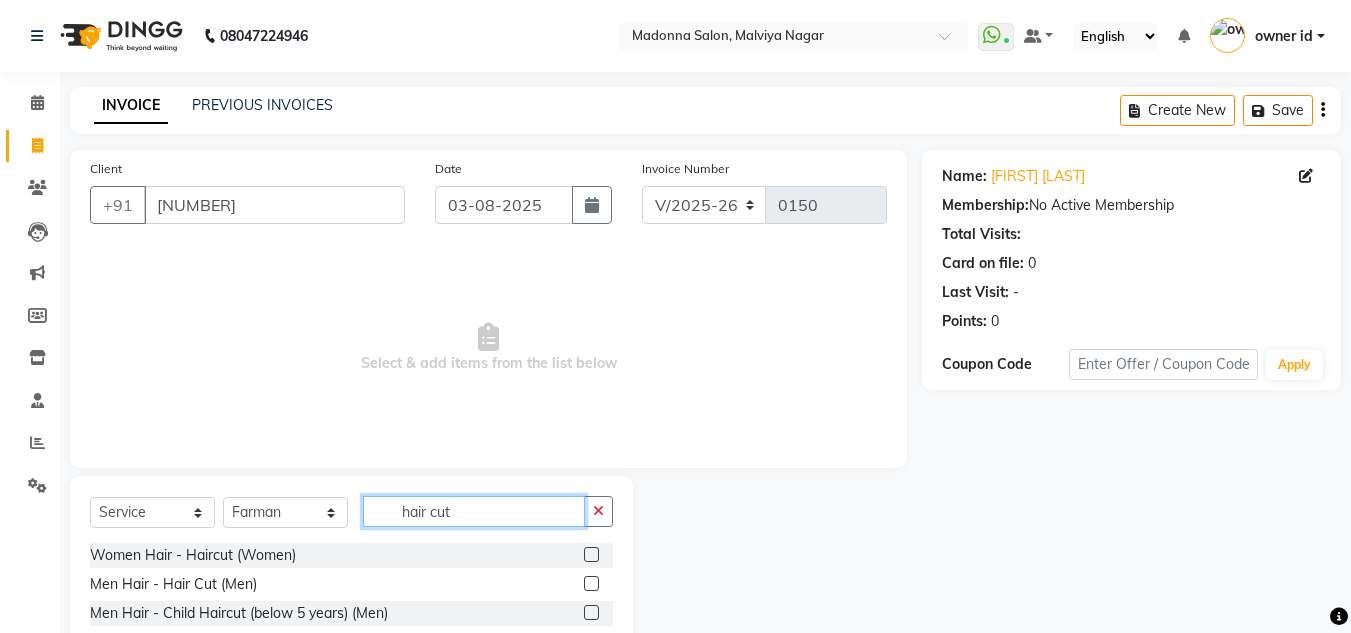 type on "hair cut" 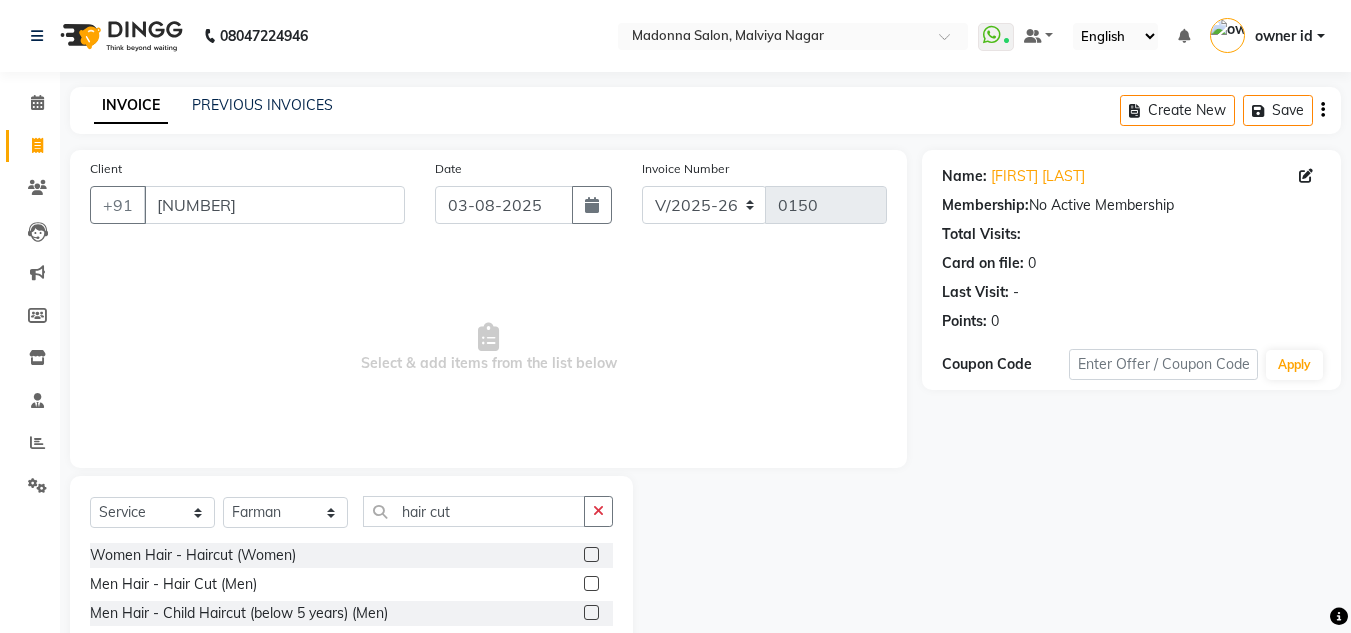 click 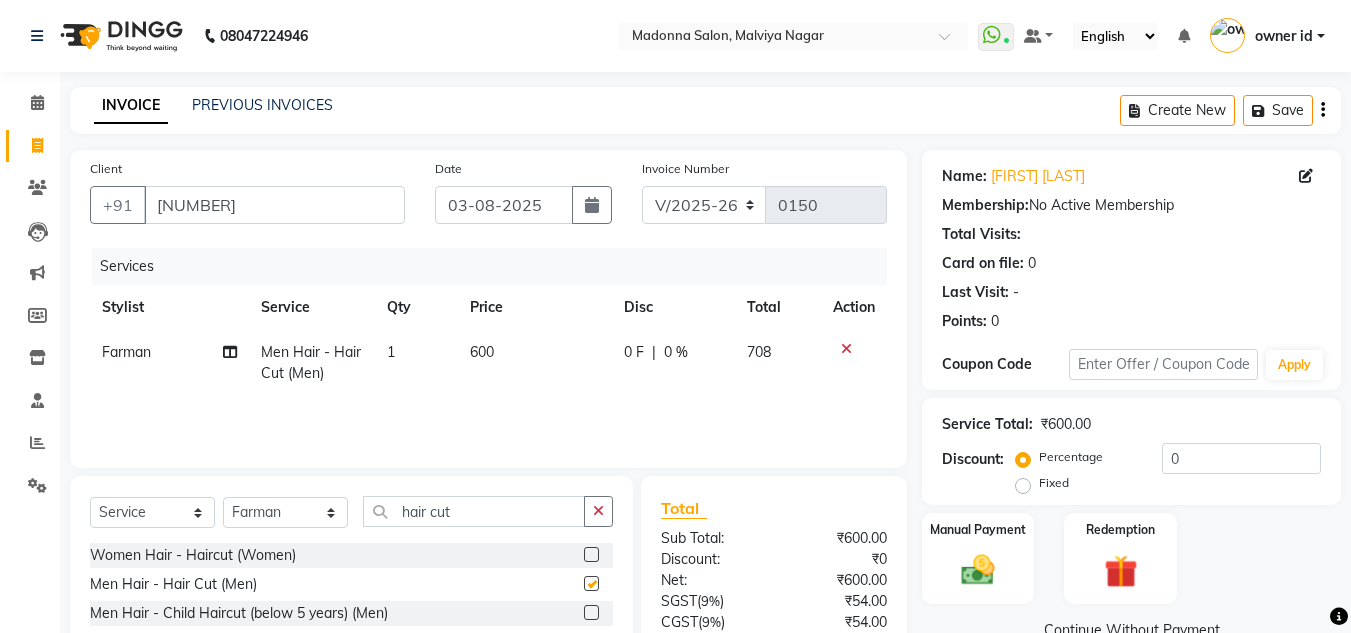 checkbox on "false" 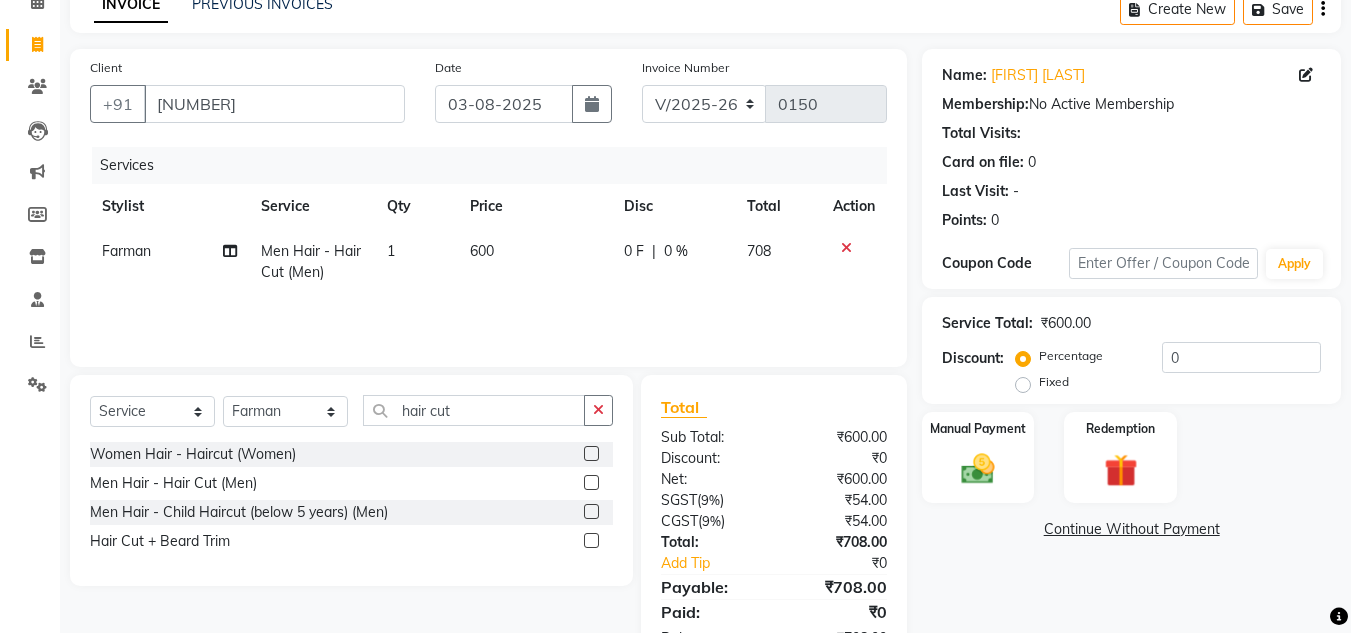 scroll, scrollTop: 102, scrollLeft: 0, axis: vertical 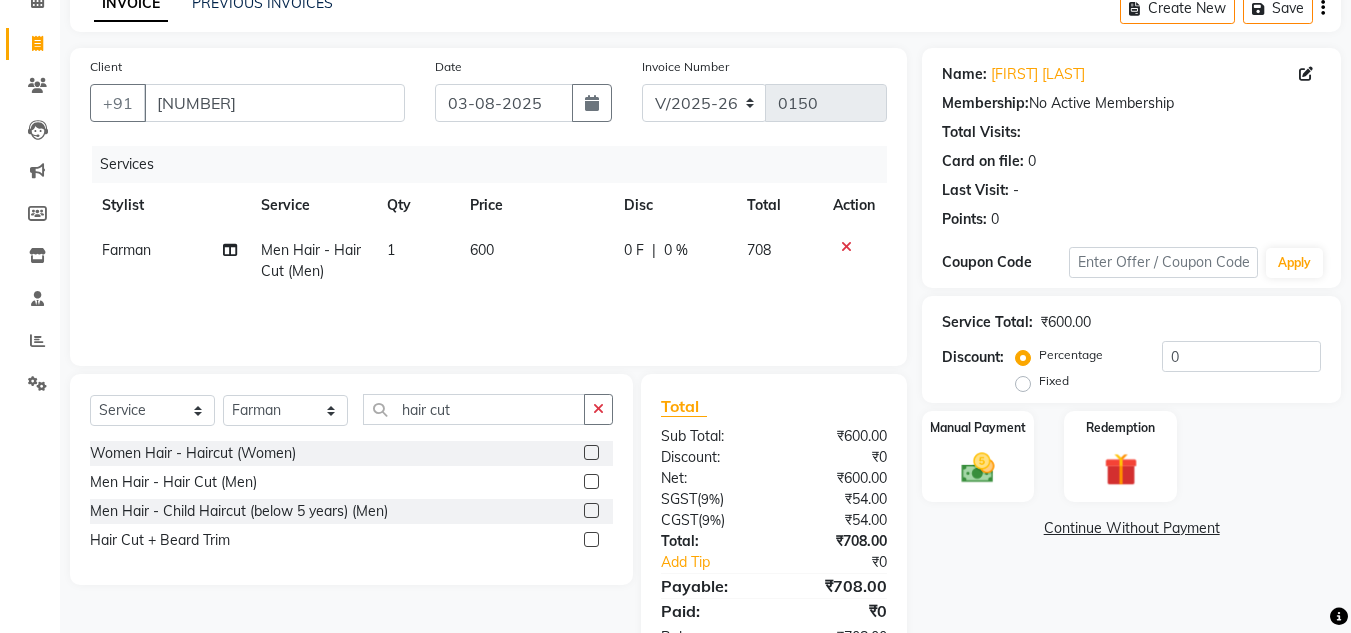 click on "600" 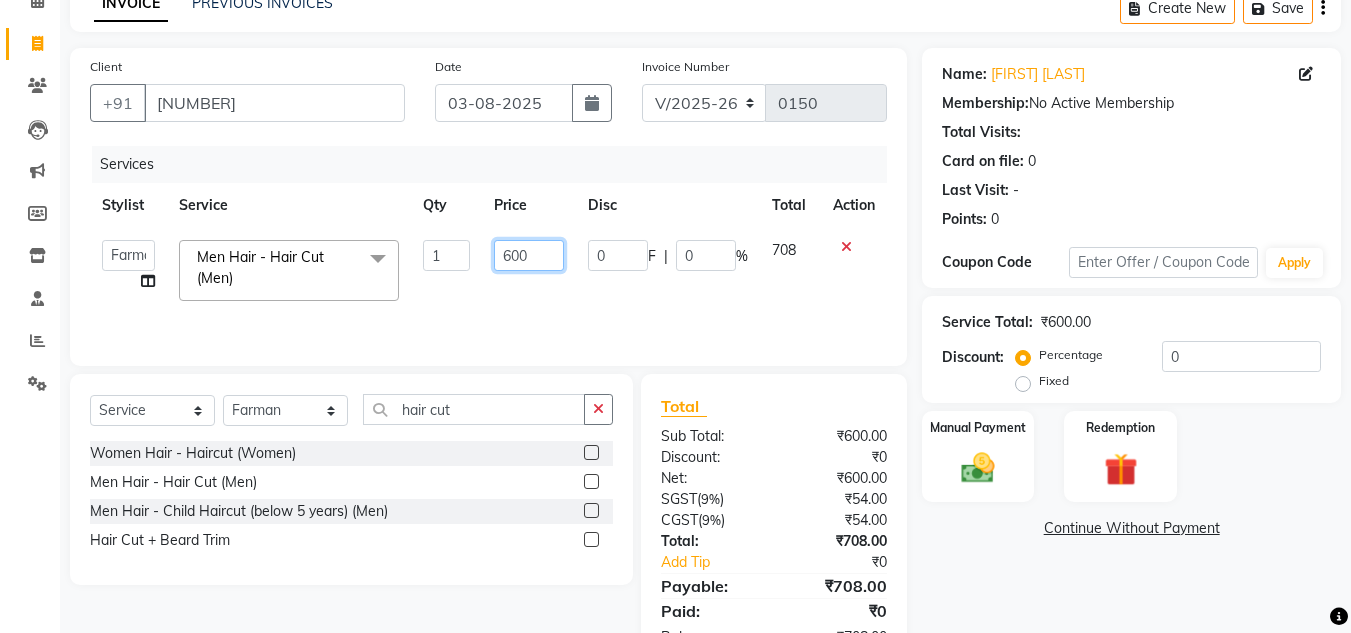 click on "600" 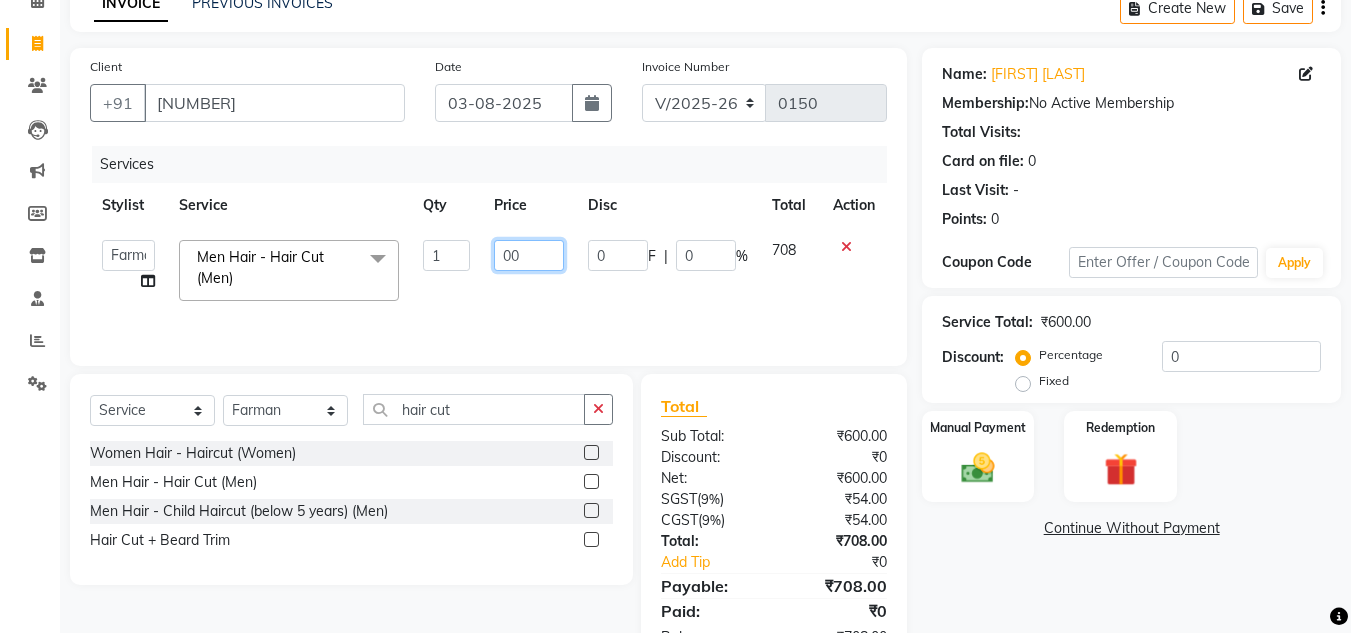 type on "500" 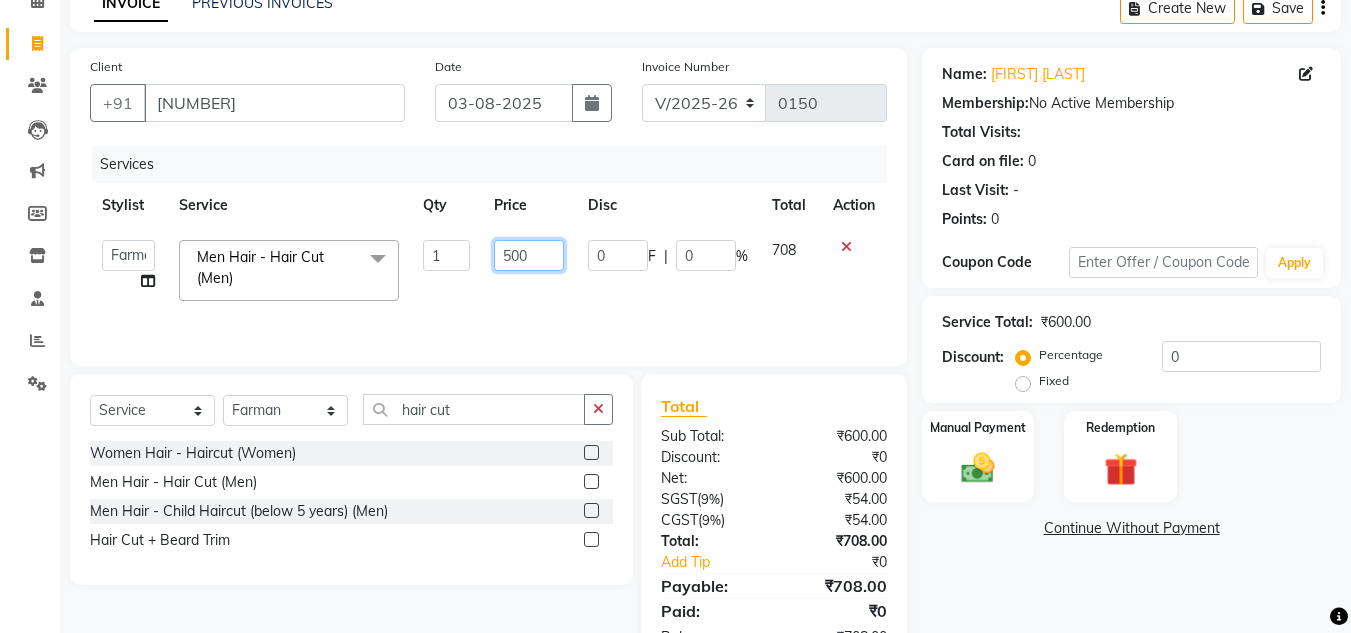 scroll, scrollTop: 167, scrollLeft: 0, axis: vertical 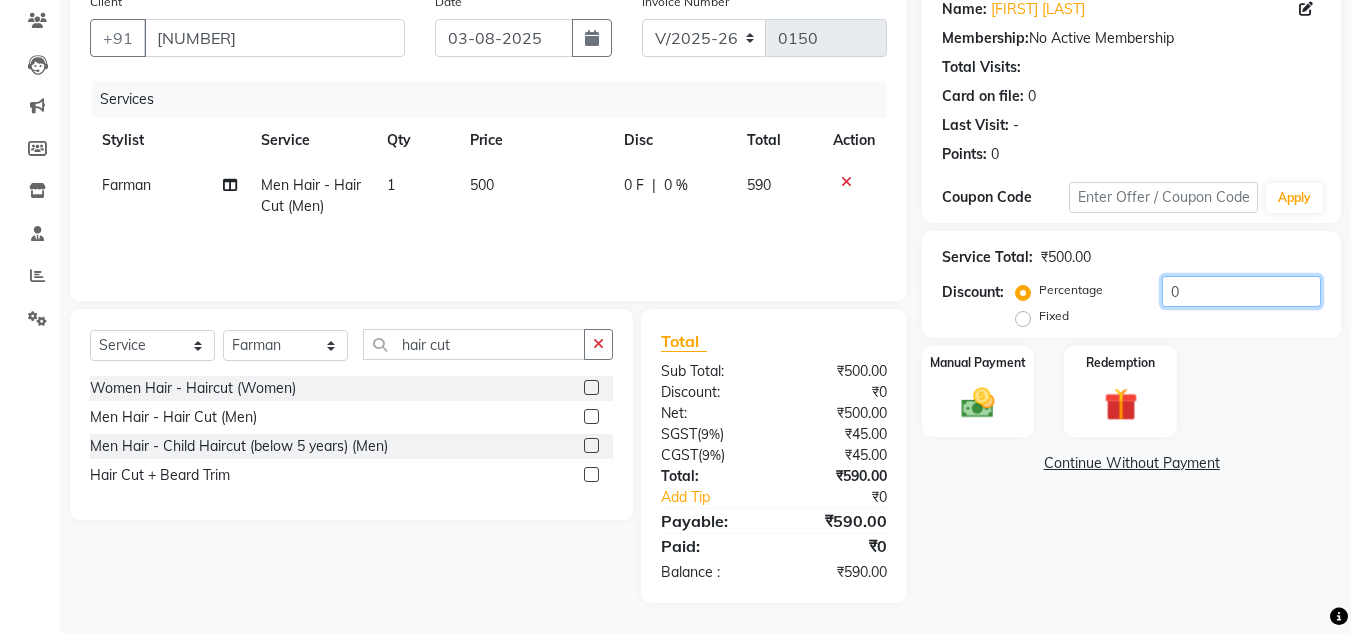 click on "0" 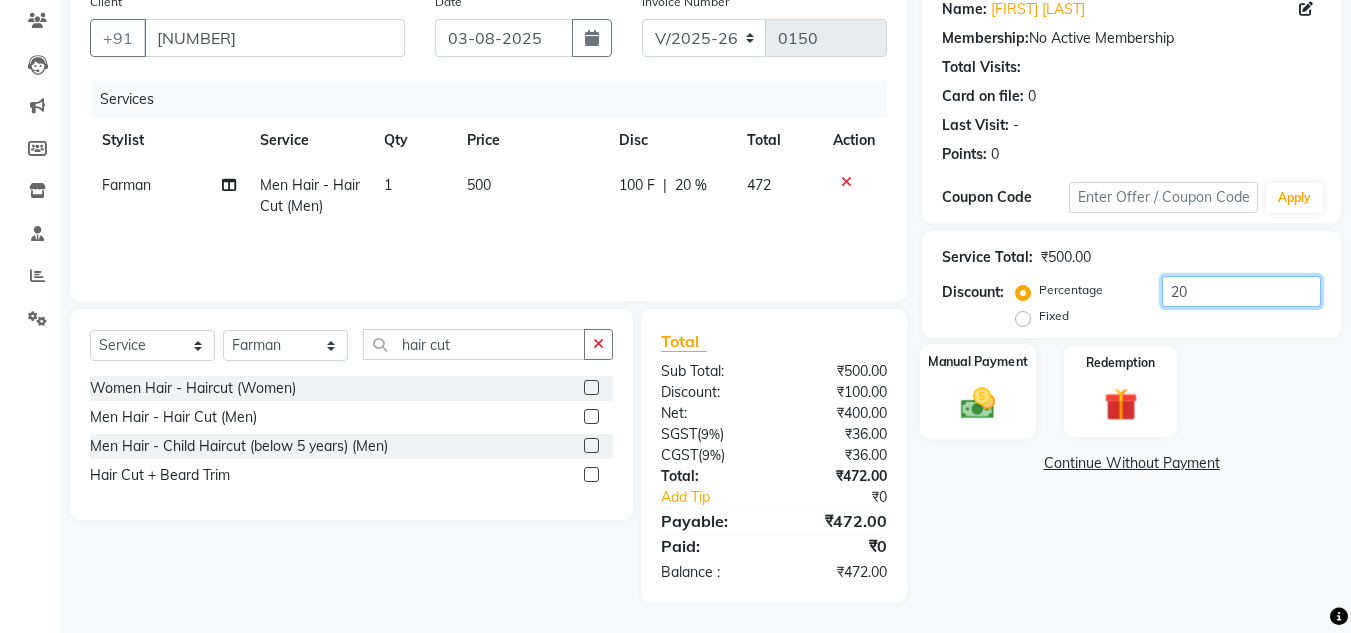 type on "20" 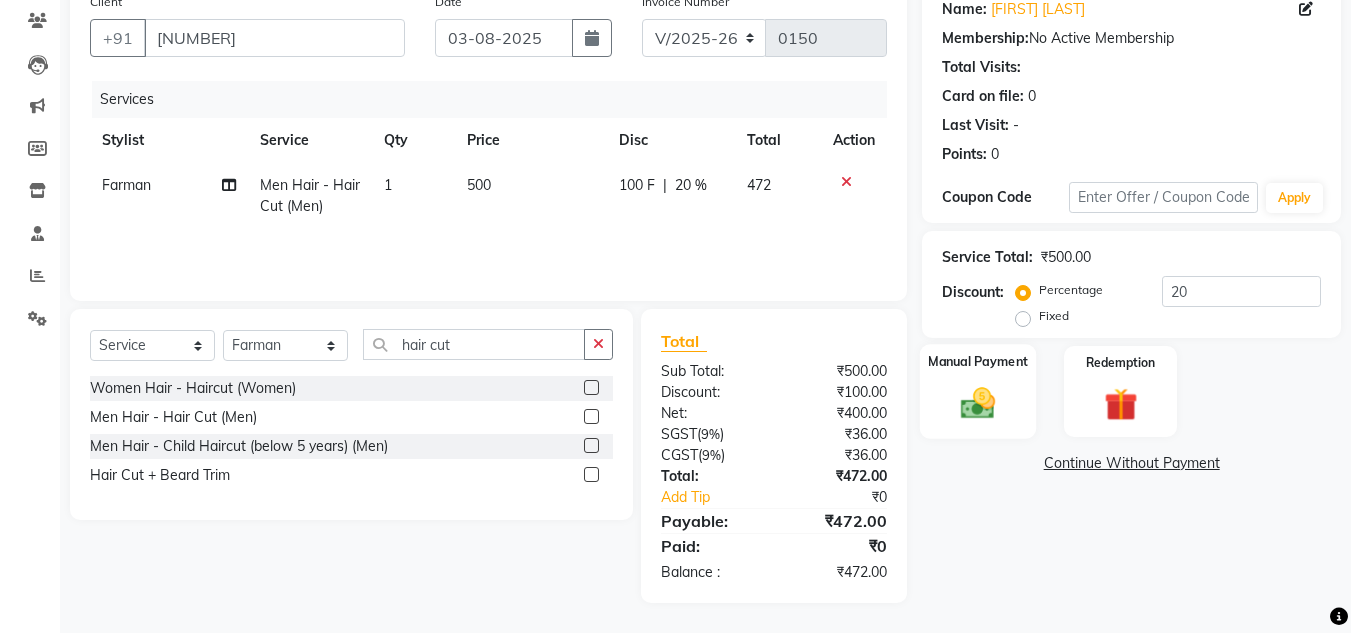 click on "Manual Payment" 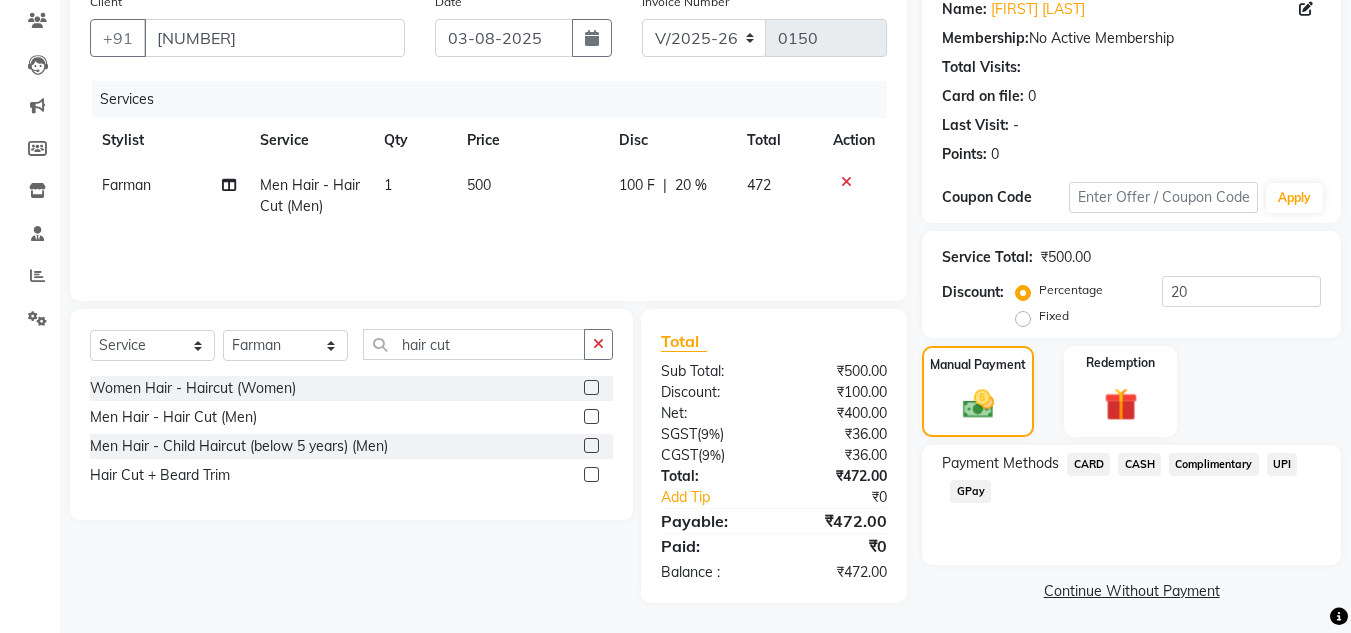 click on "UPI" 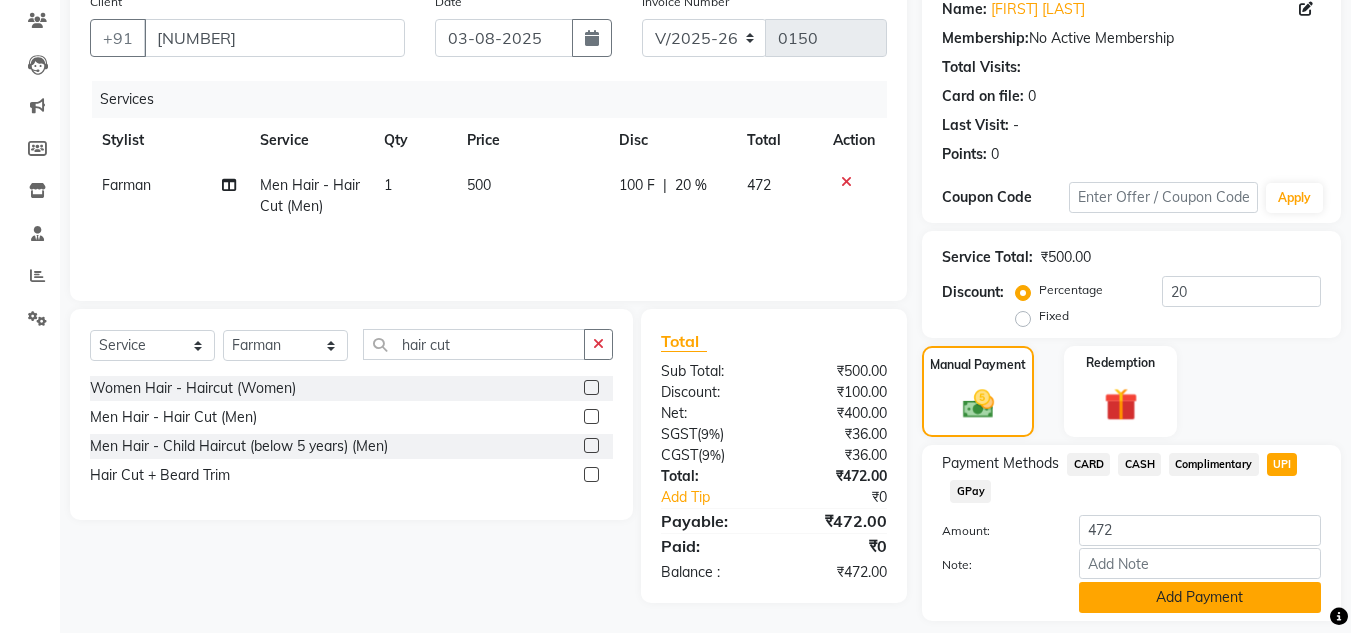 click on "Add Payment" 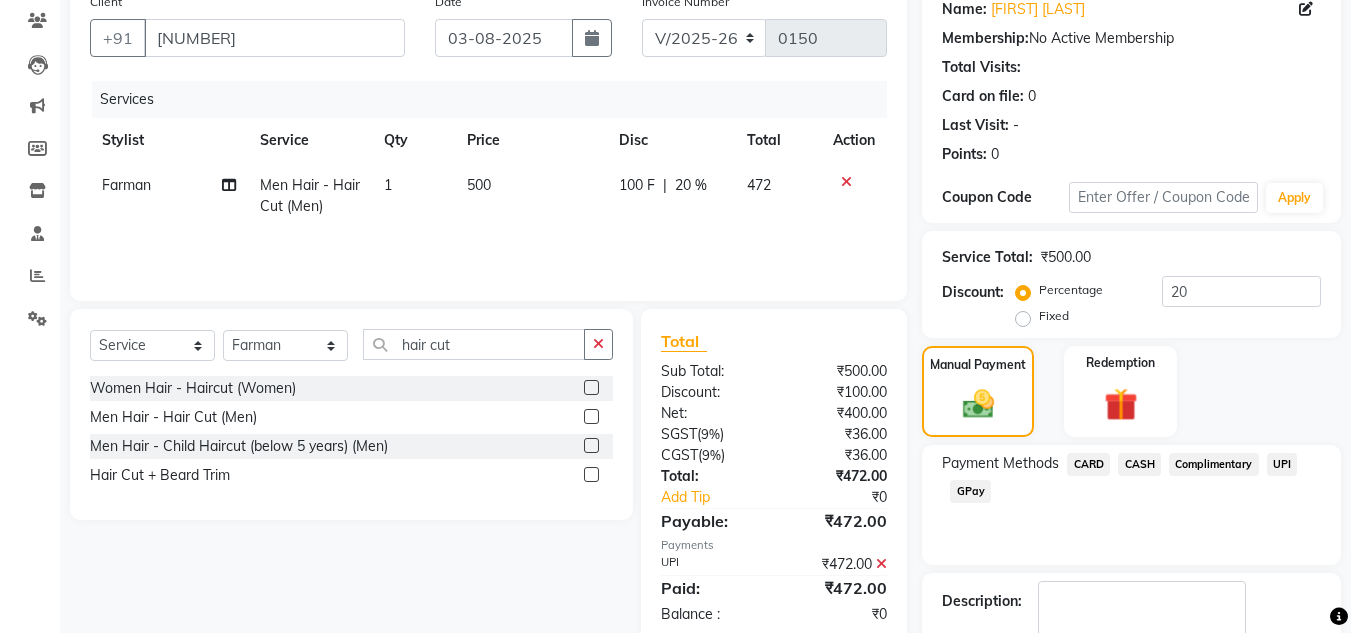 scroll, scrollTop: 283, scrollLeft: 0, axis: vertical 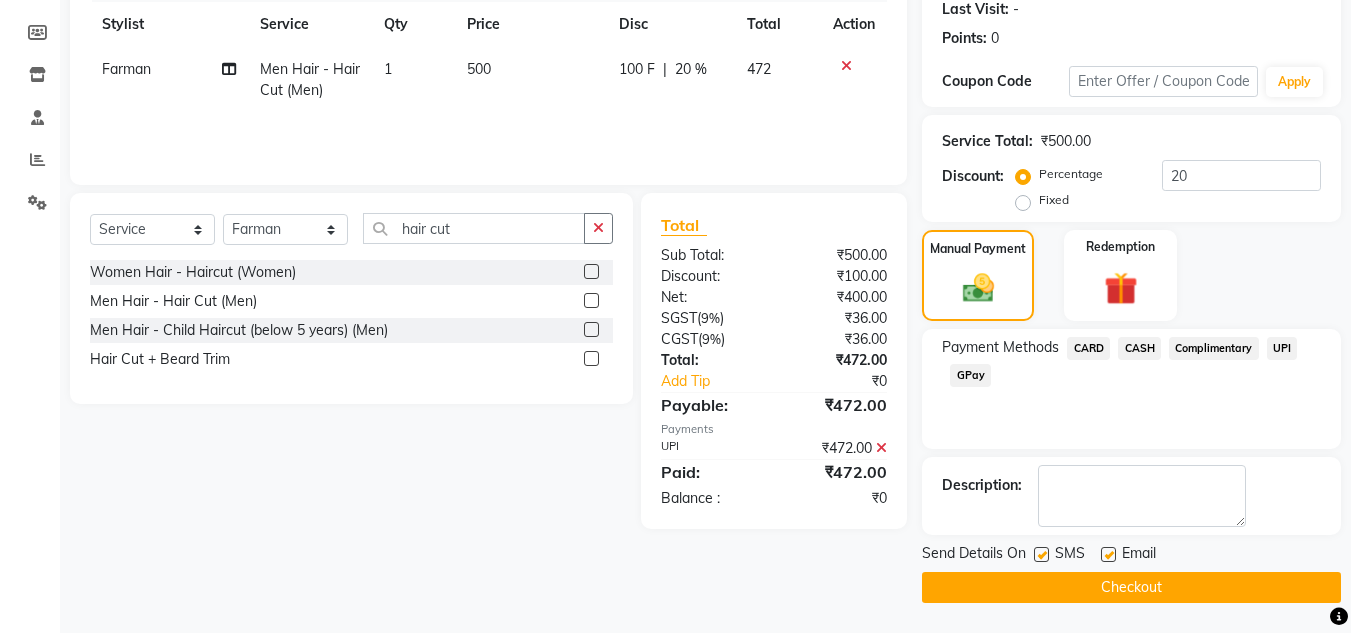 click on "Checkout" 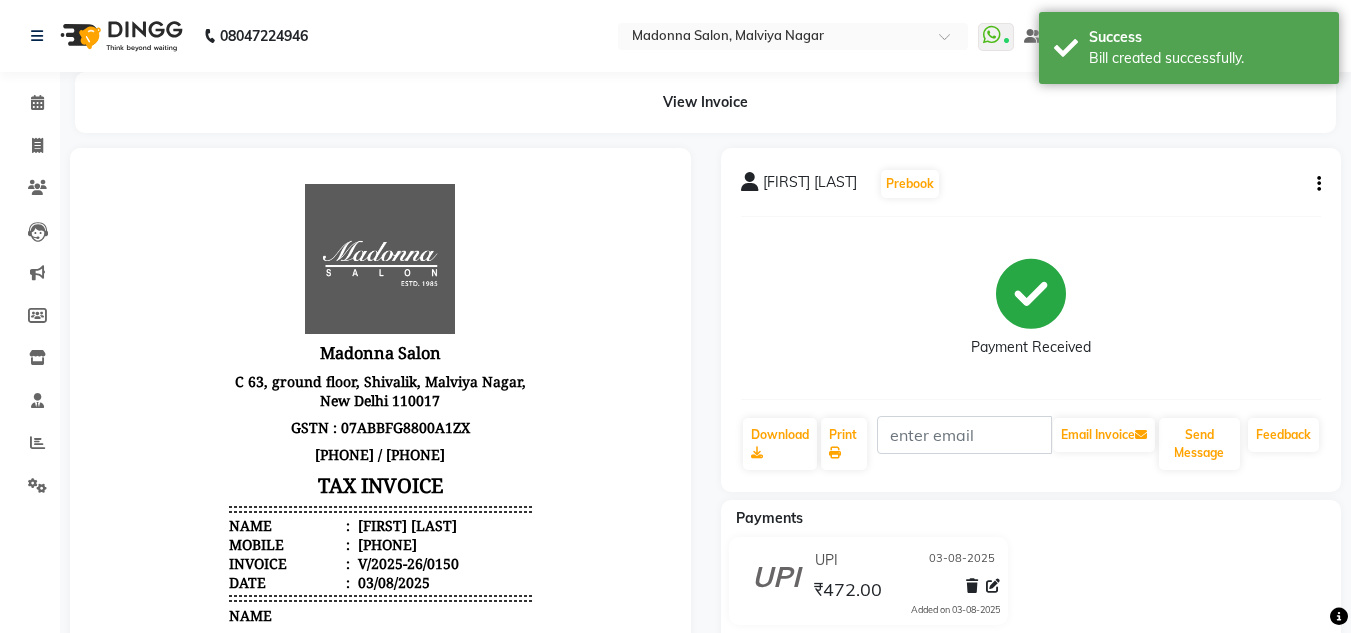 scroll, scrollTop: 0, scrollLeft: 0, axis: both 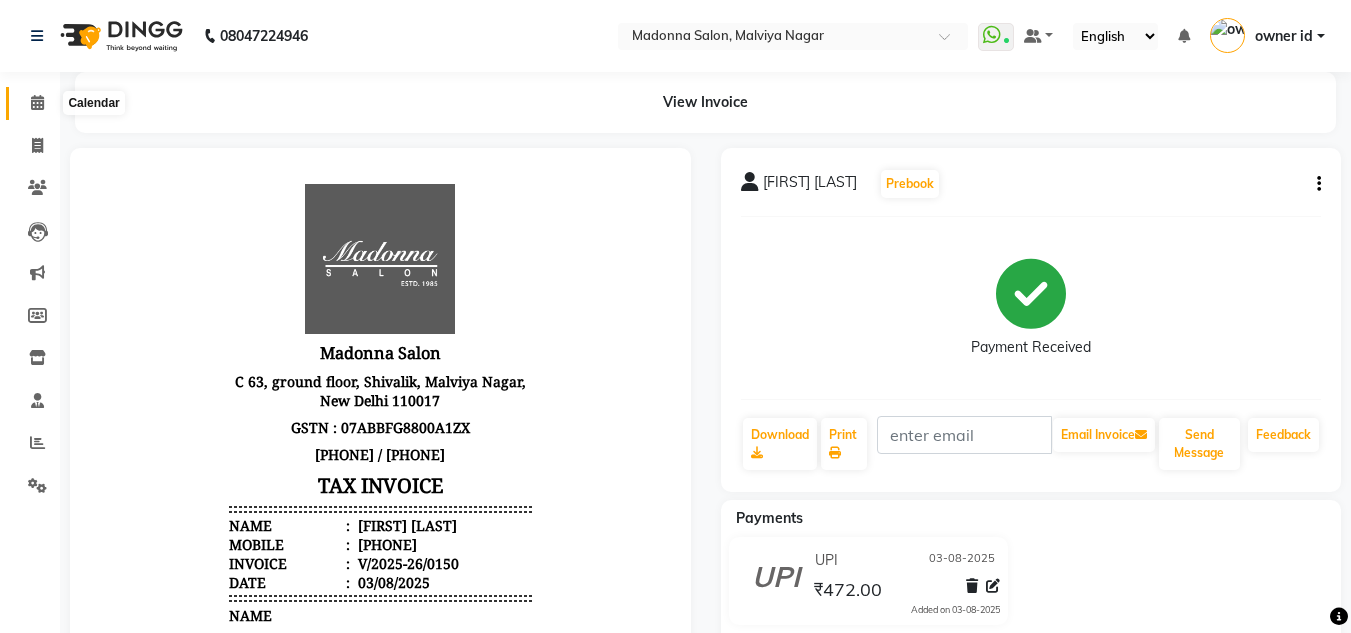click 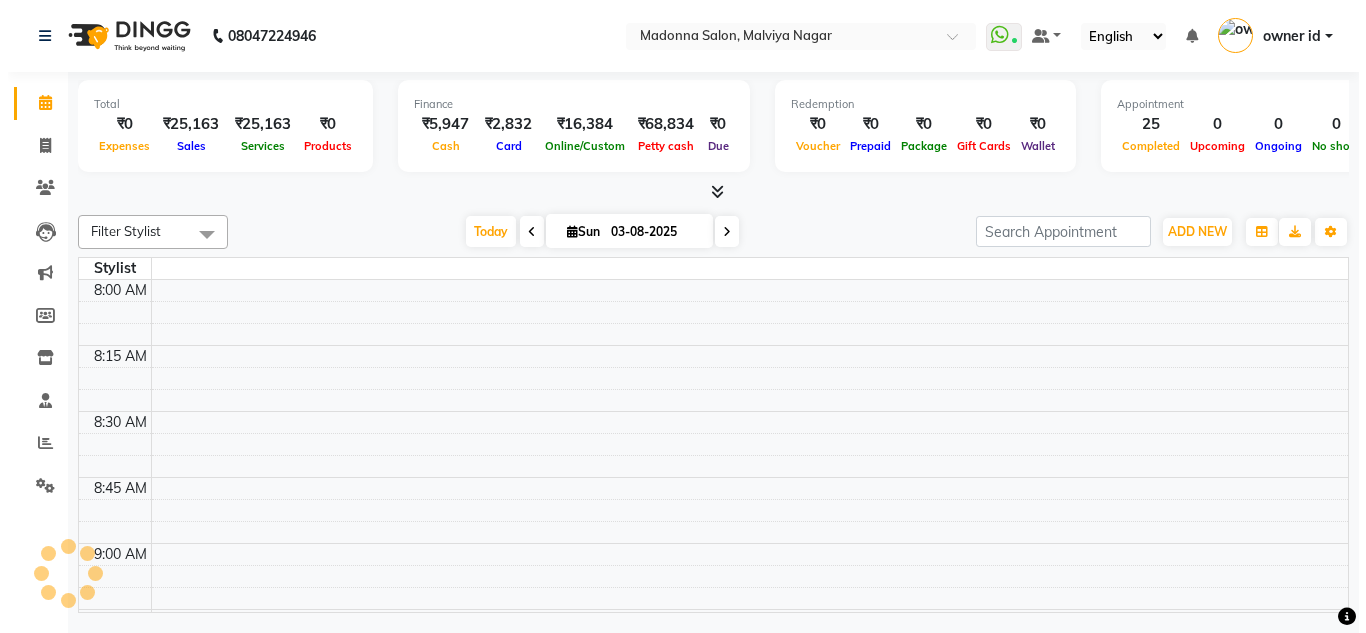 scroll, scrollTop: 3169, scrollLeft: 0, axis: vertical 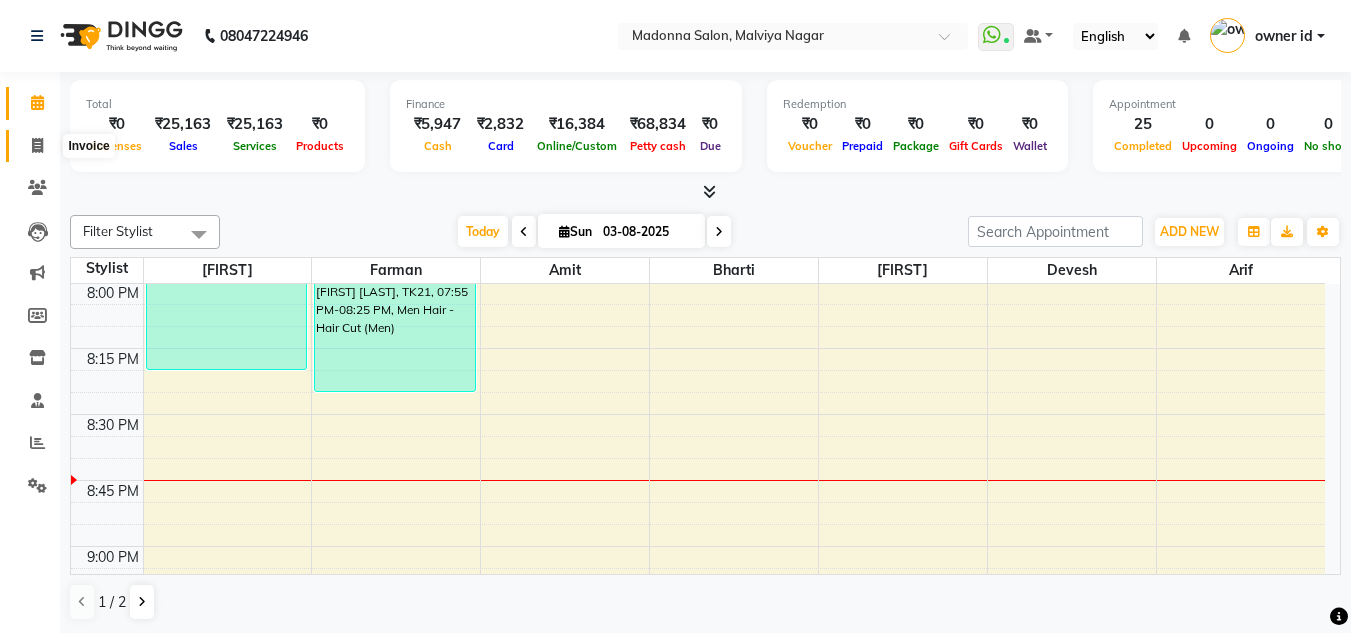 click 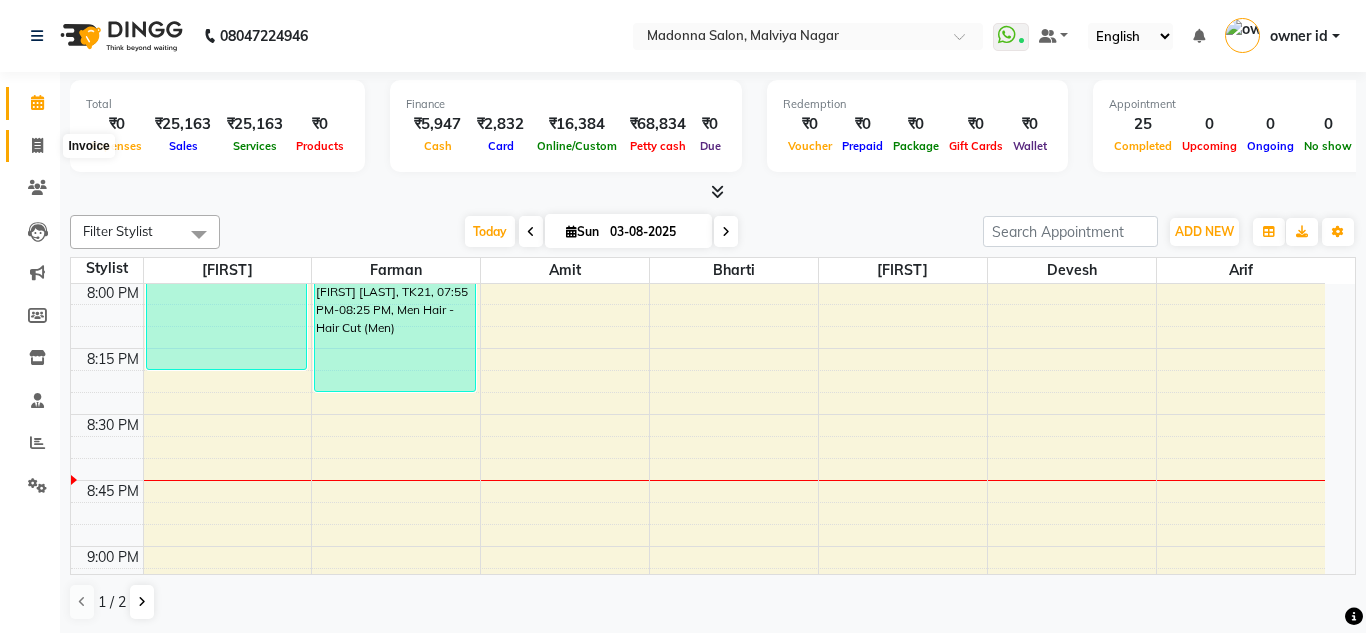 select on "8641" 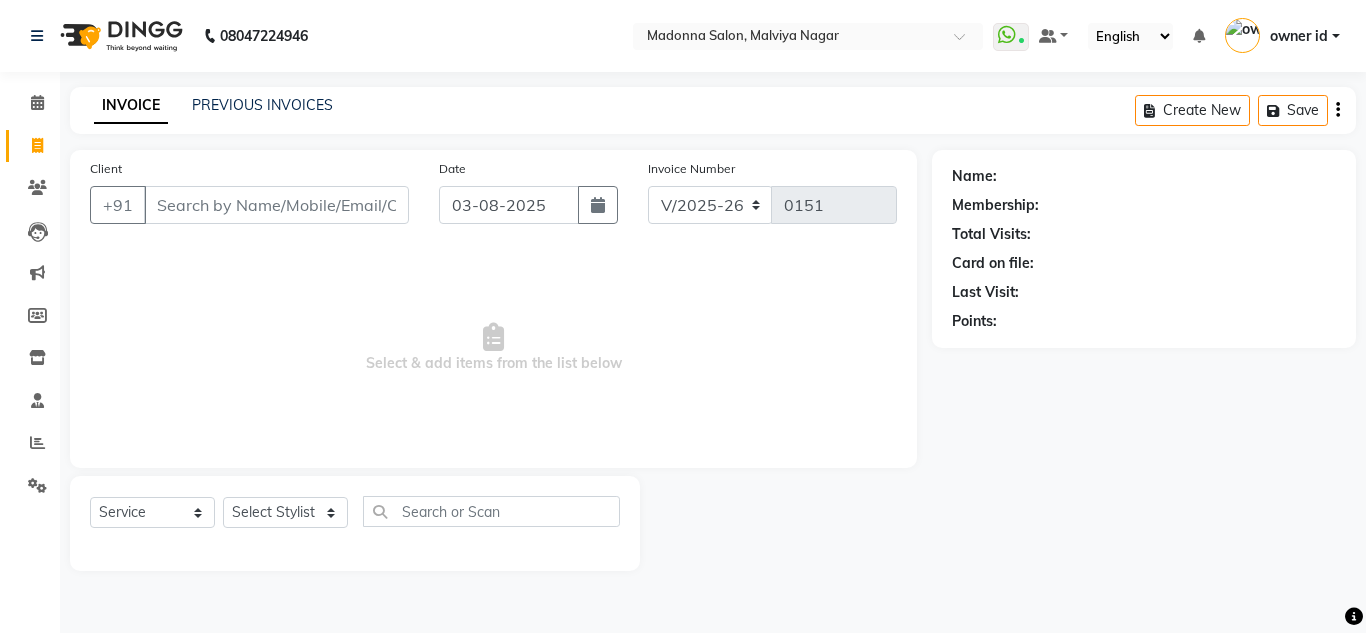 click on "Client" at bounding box center [276, 205] 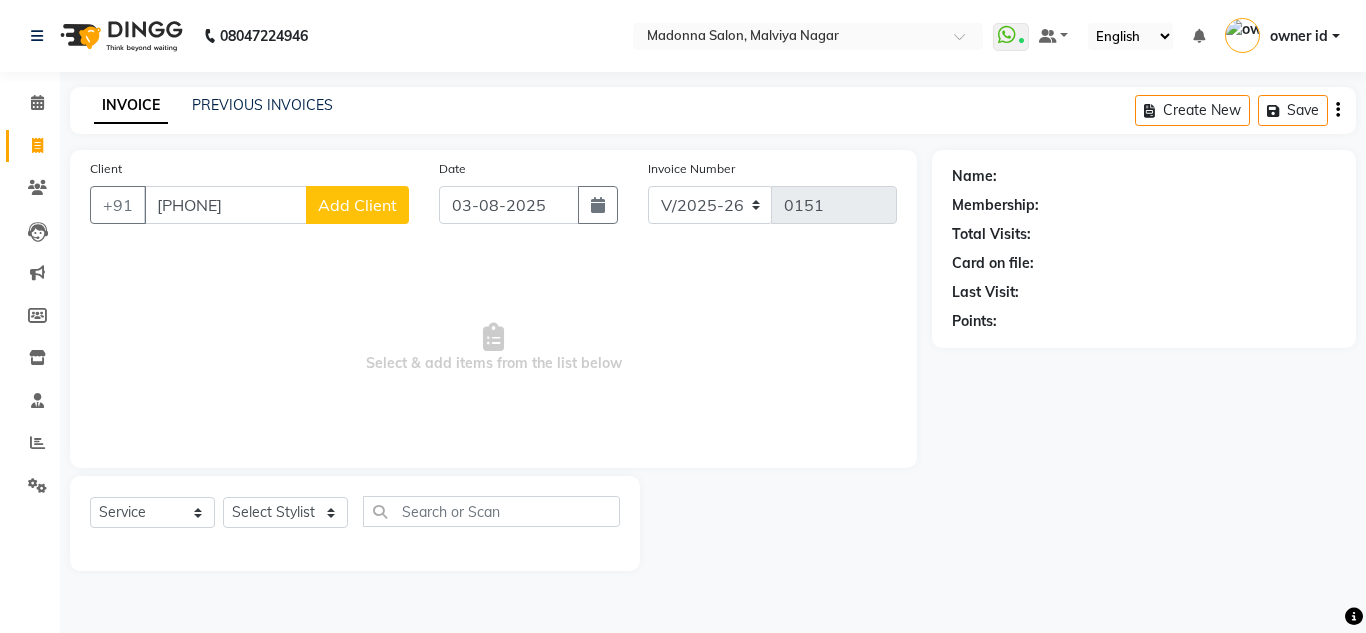 type on "9899057964" 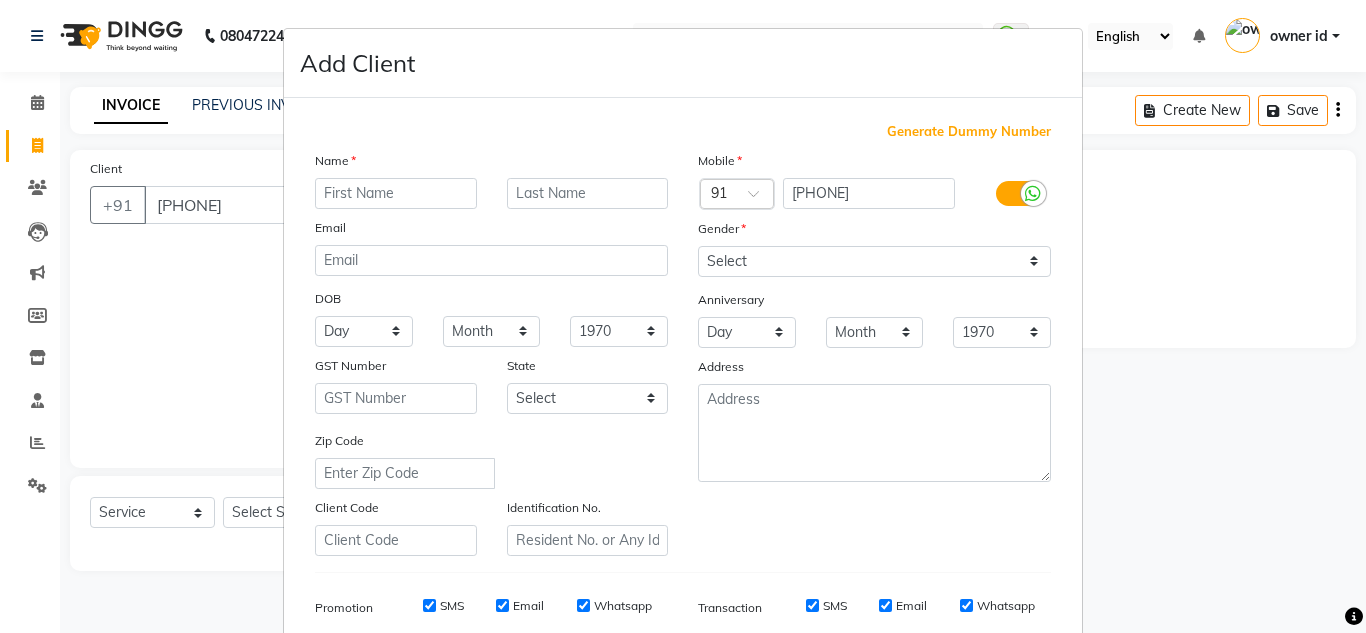 click at bounding box center (396, 193) 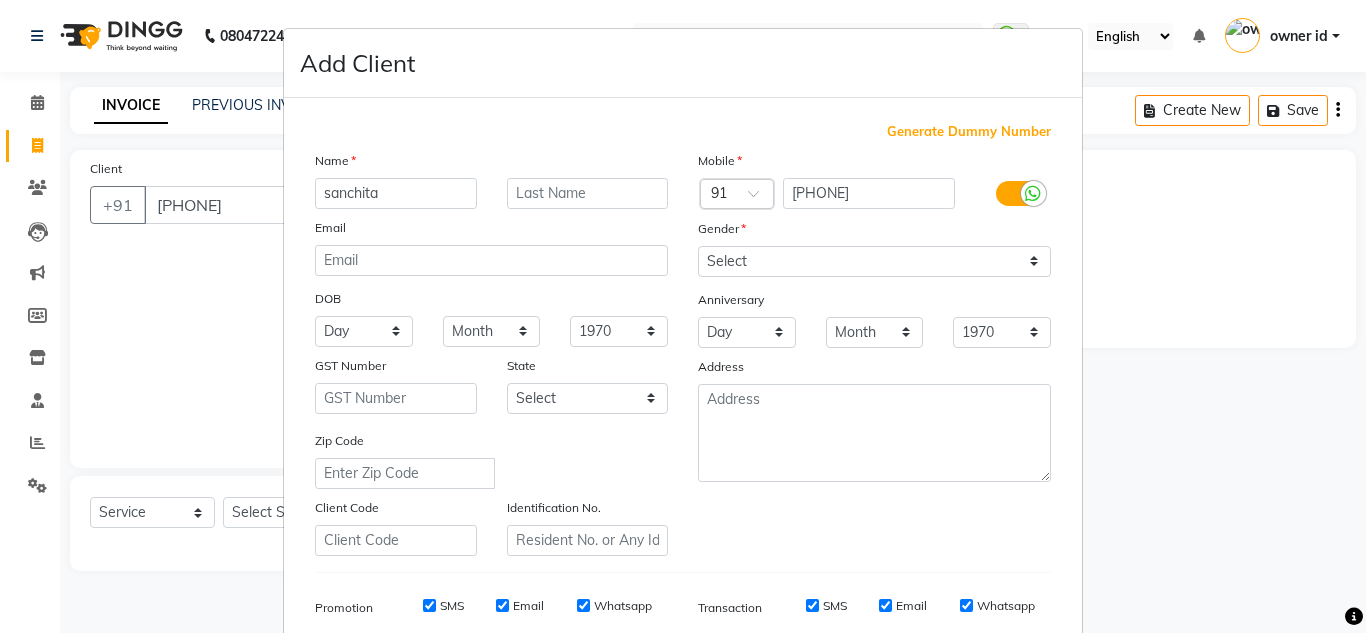 type on "sanchita" 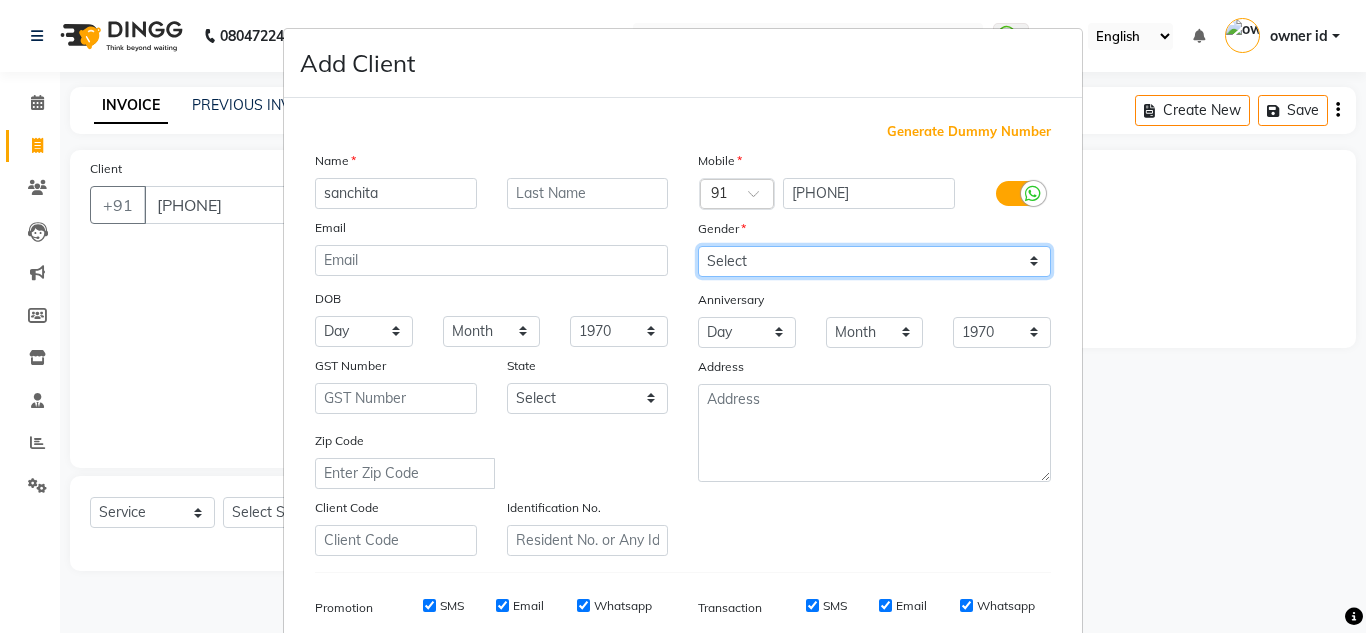 click on "Select Male Female Other Prefer Not To Say" at bounding box center [874, 261] 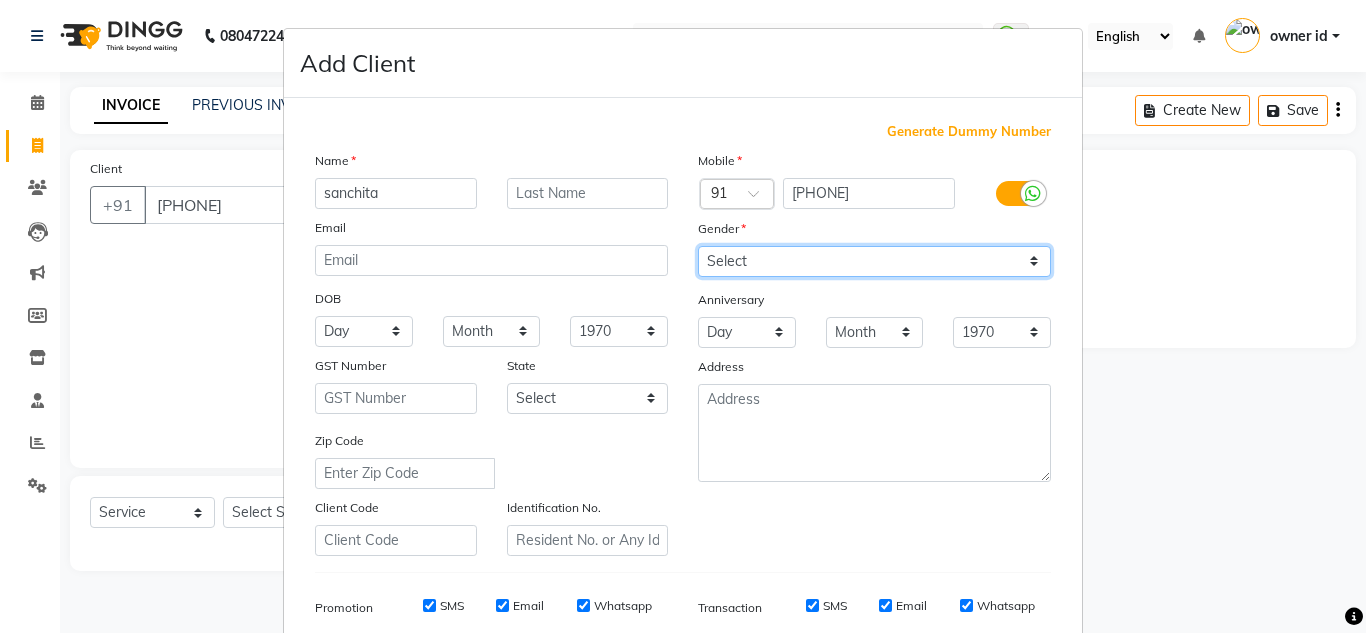 select on "female" 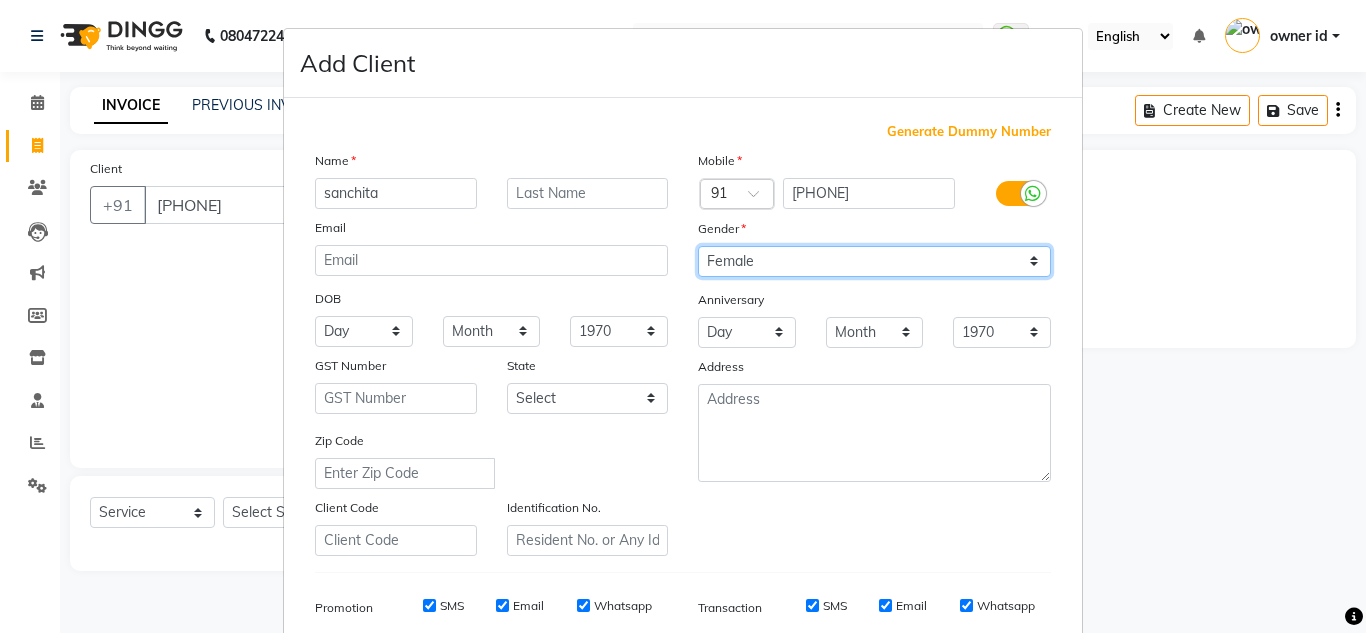 click on "Select Male Female Other Prefer Not To Say" at bounding box center (874, 261) 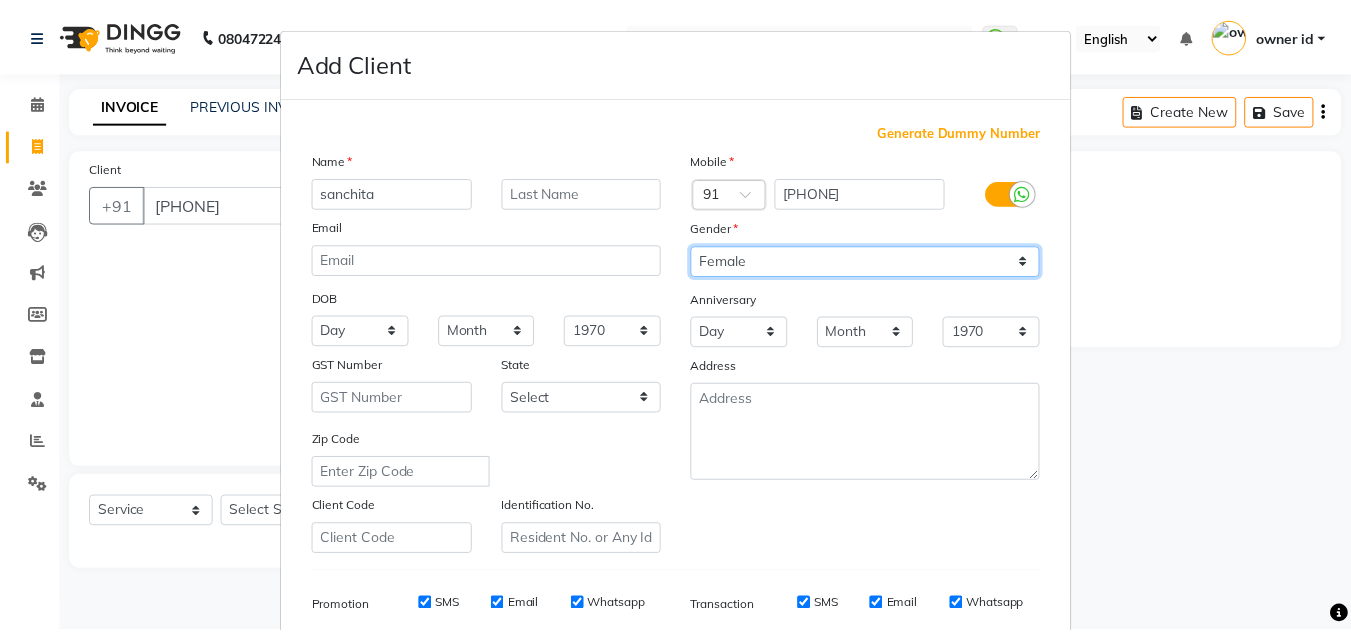 scroll, scrollTop: 290, scrollLeft: 0, axis: vertical 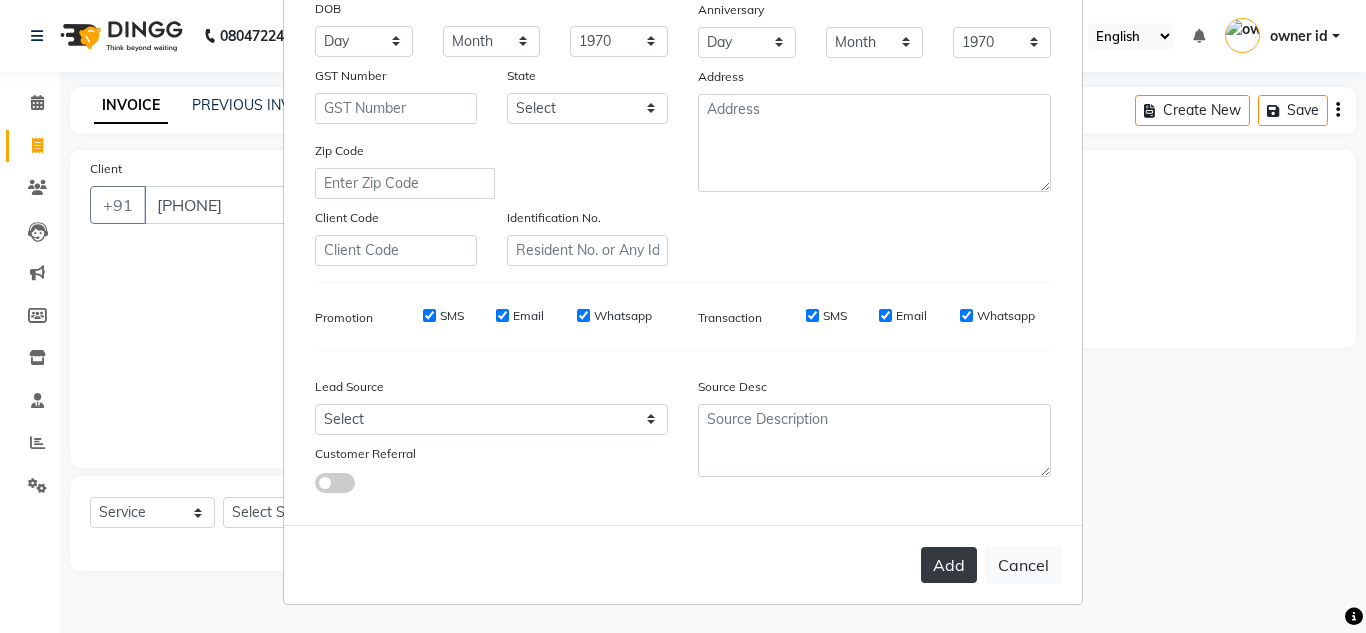 click on "Add" at bounding box center (949, 565) 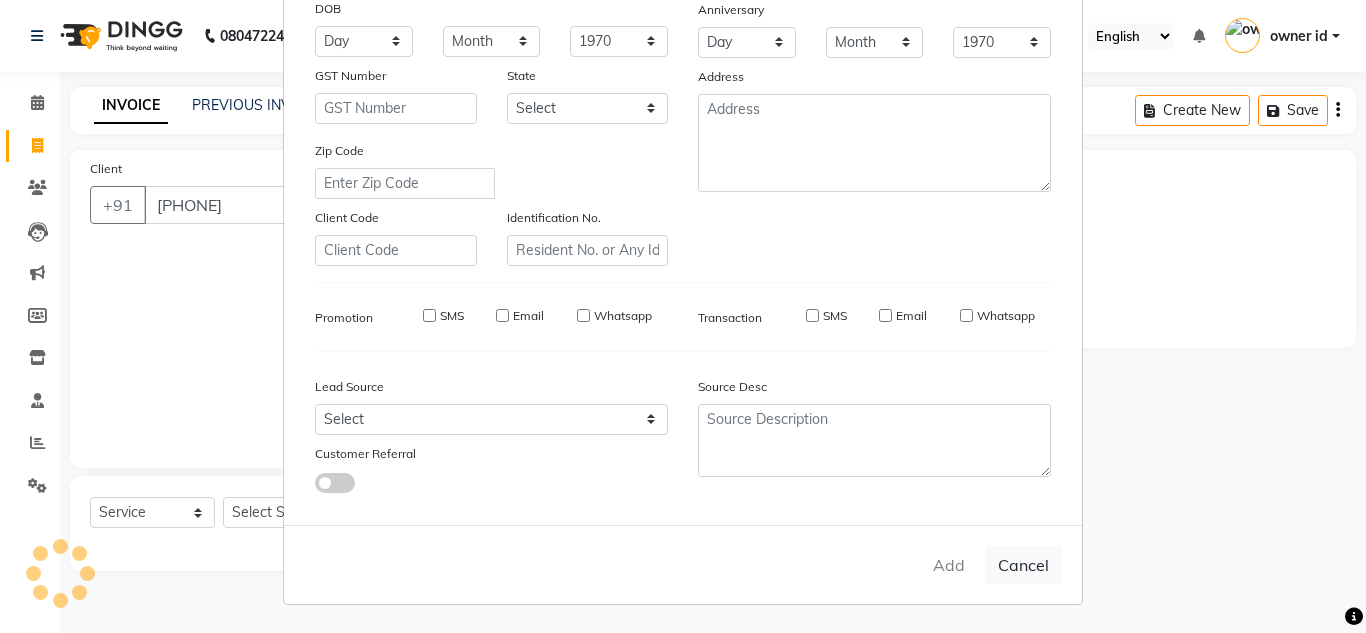 type 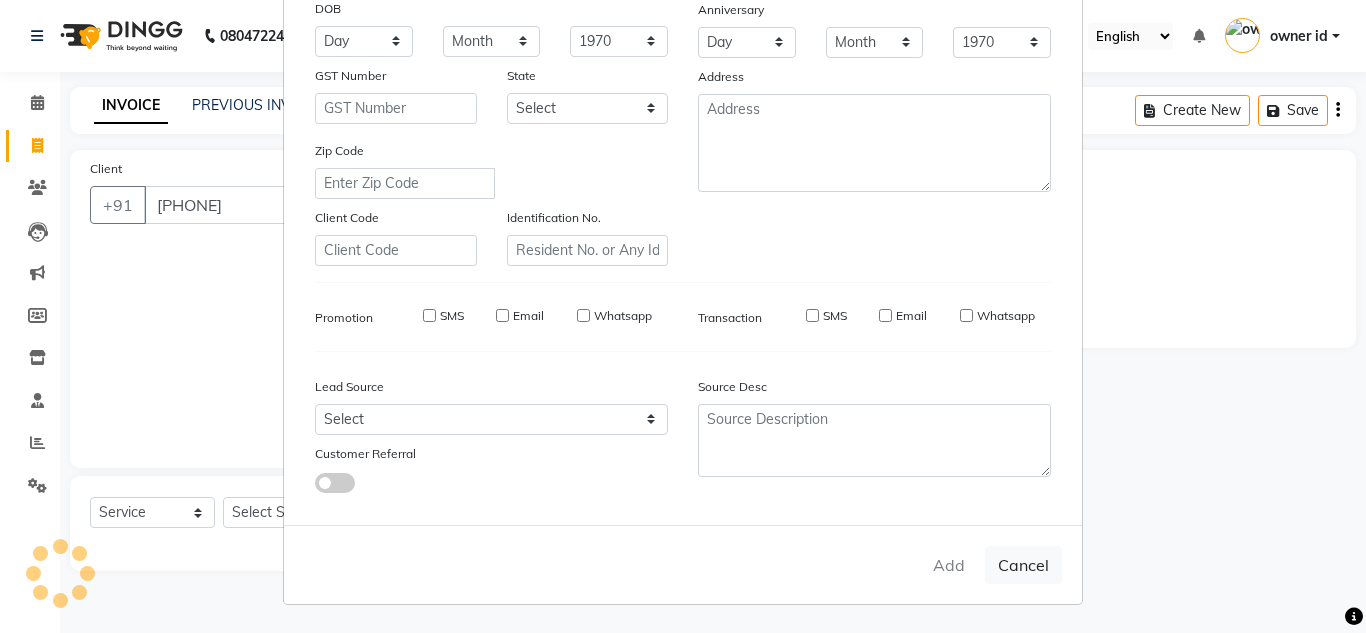 select 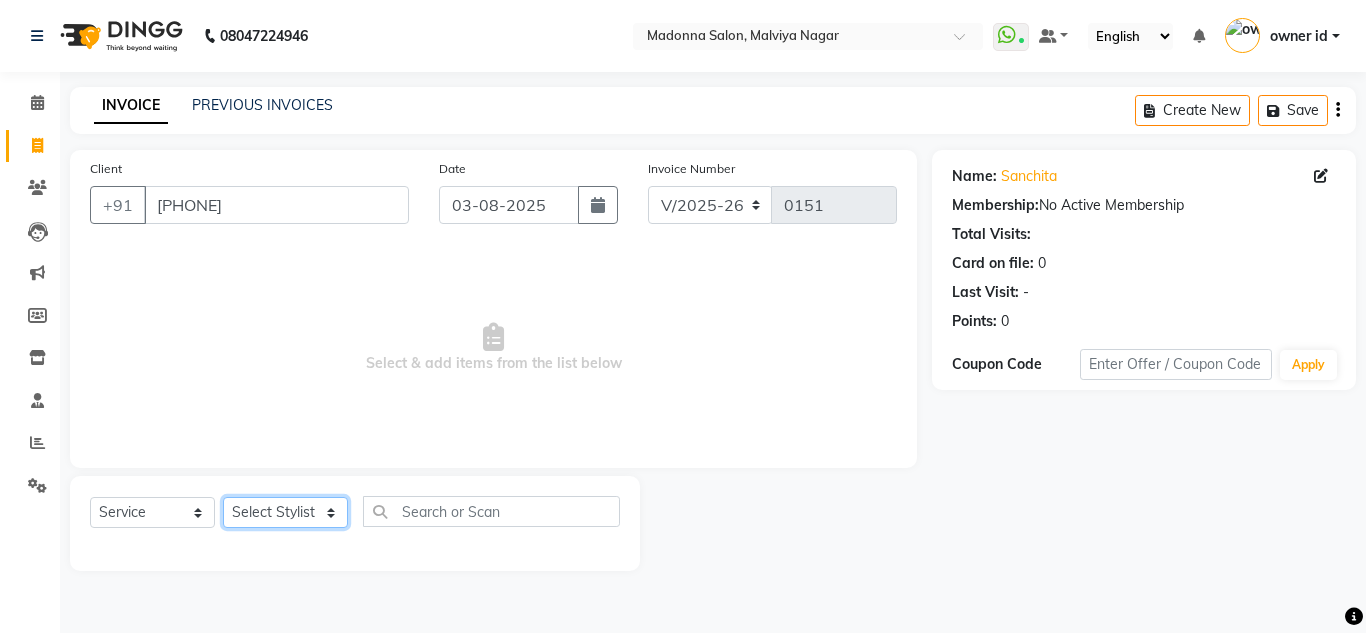 click on "Select Stylist Amit Arif Bharti Devesh Farman Harsh  Jaikesh Manager Manoj Nitin Nails owner id Poonam Rihan" 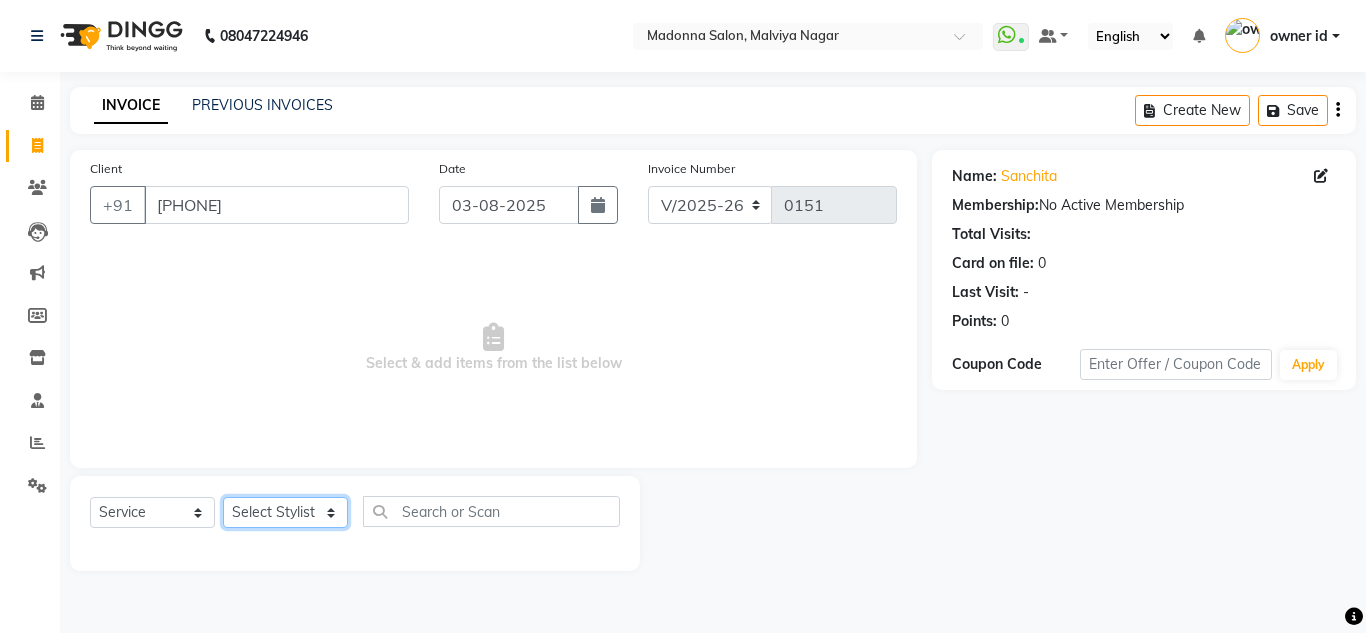 select on "86632" 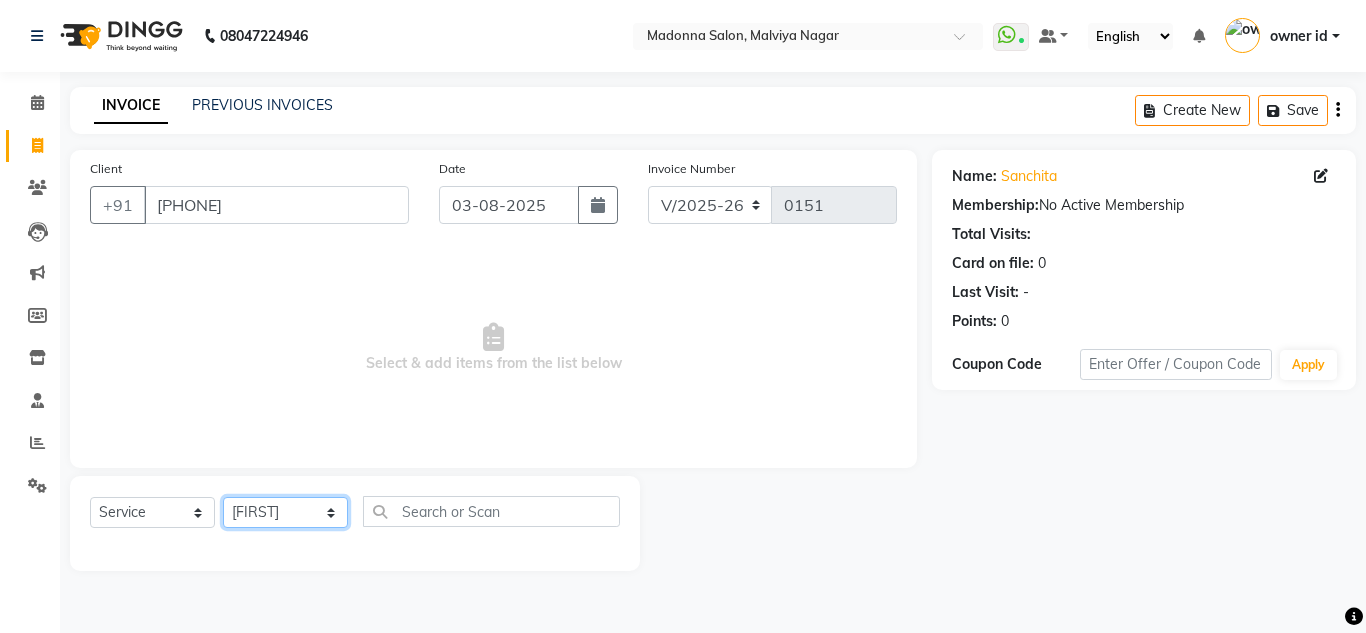 click on "Select Stylist Amit Arif Bharti Devesh Farman Harsh  Jaikesh Manager Manoj Nitin Nails owner id Poonam Rihan" 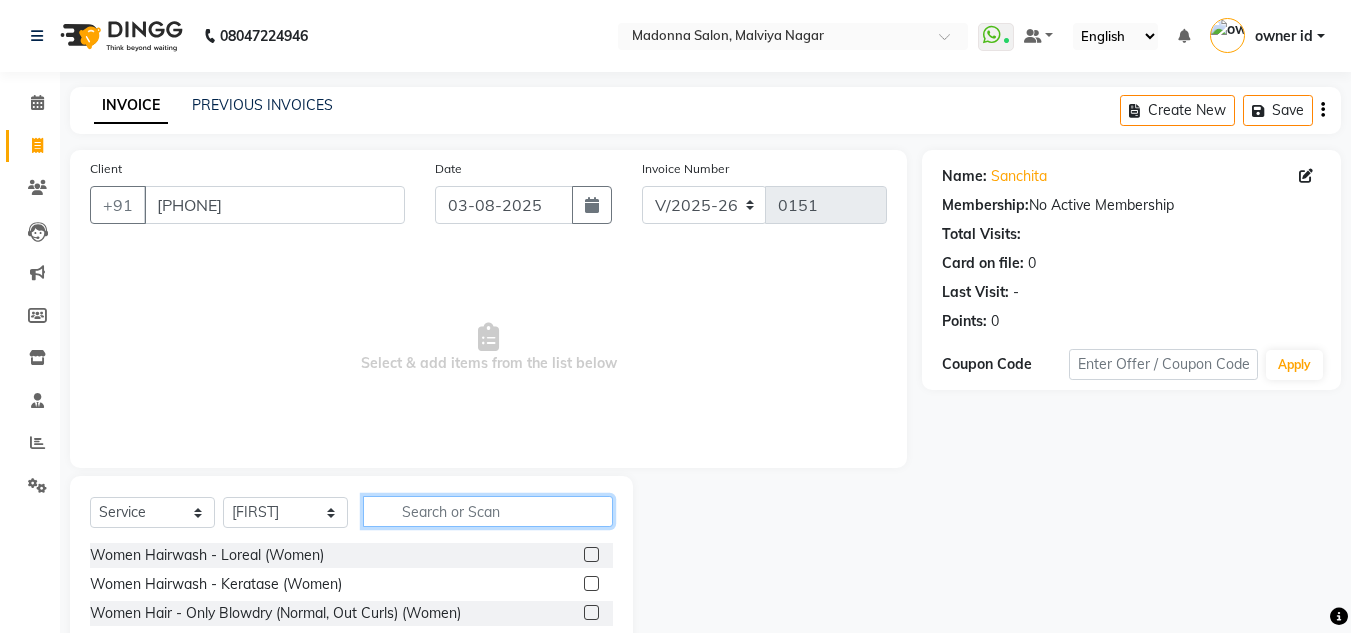 click 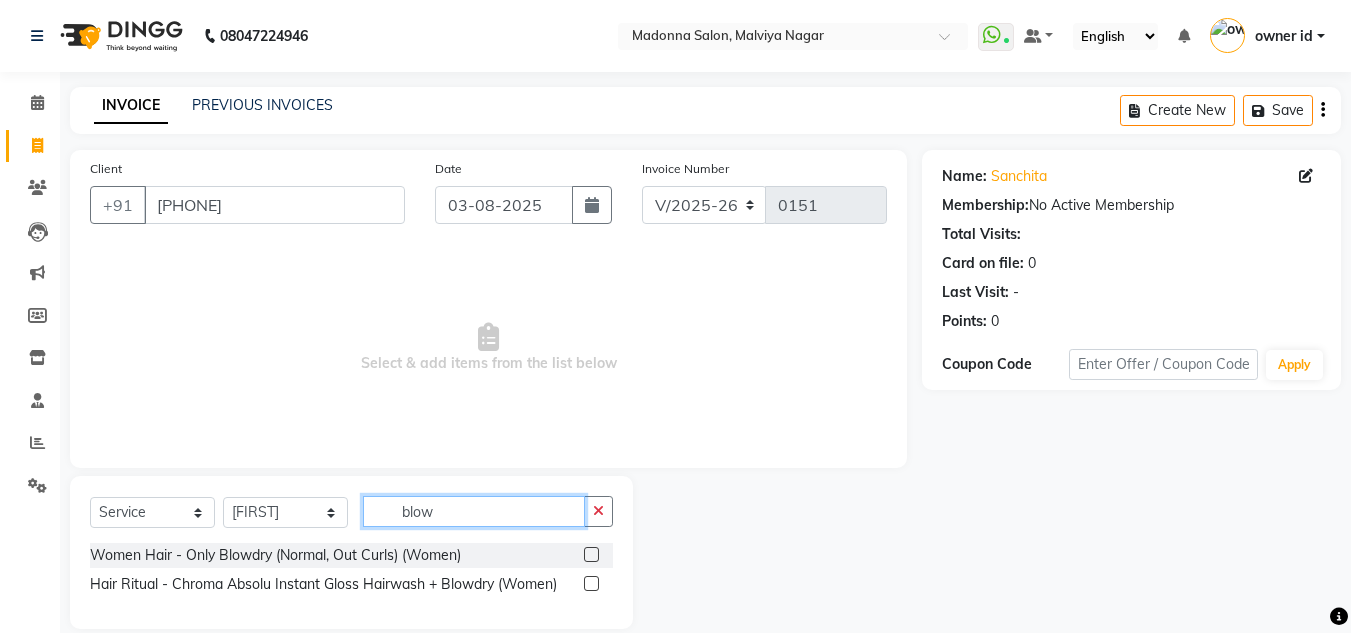 type on "blow" 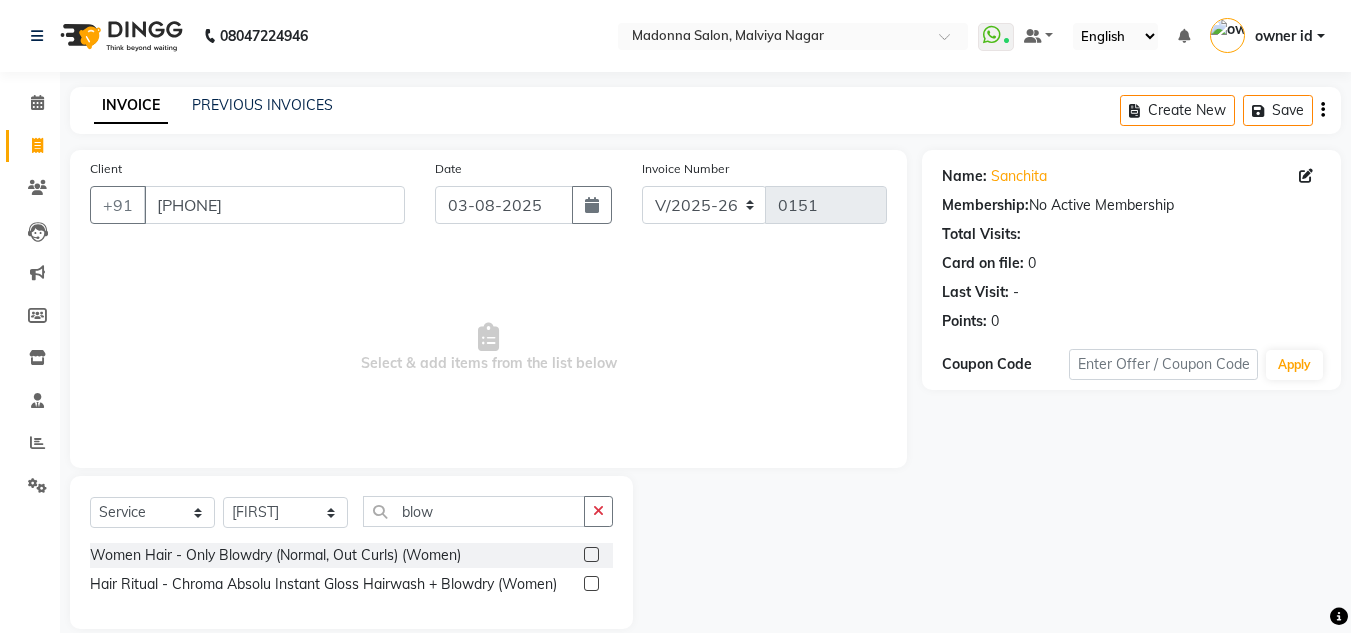 click 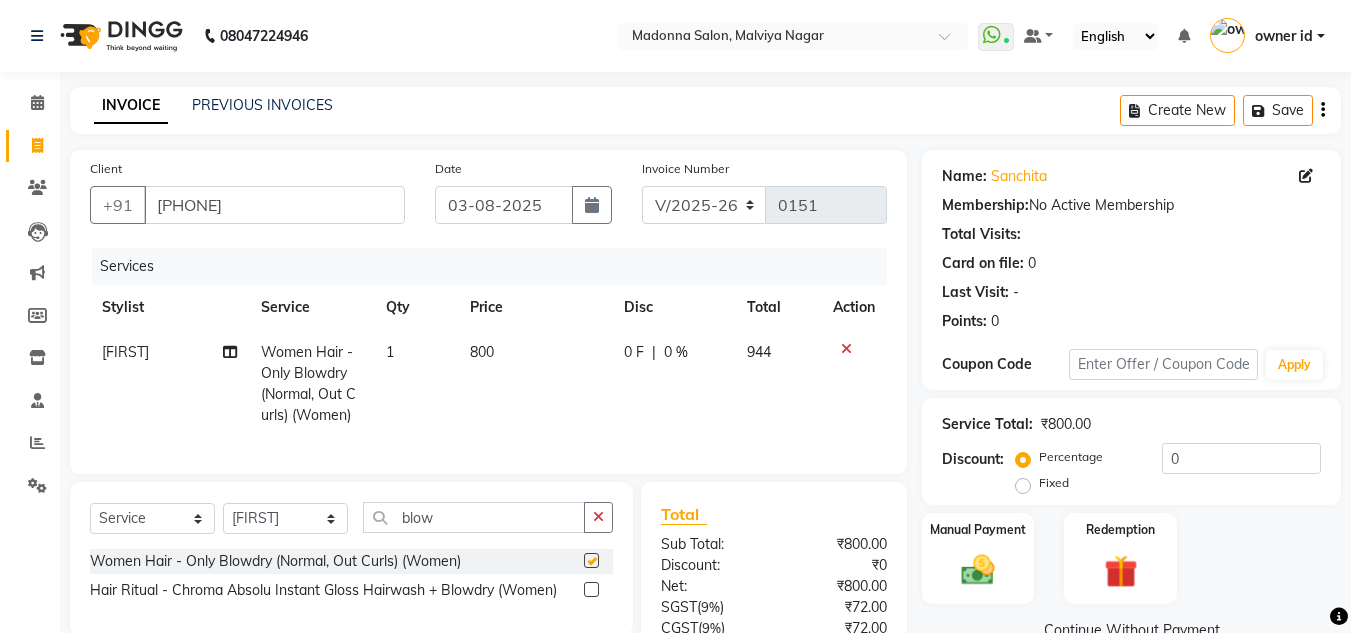 checkbox on "false" 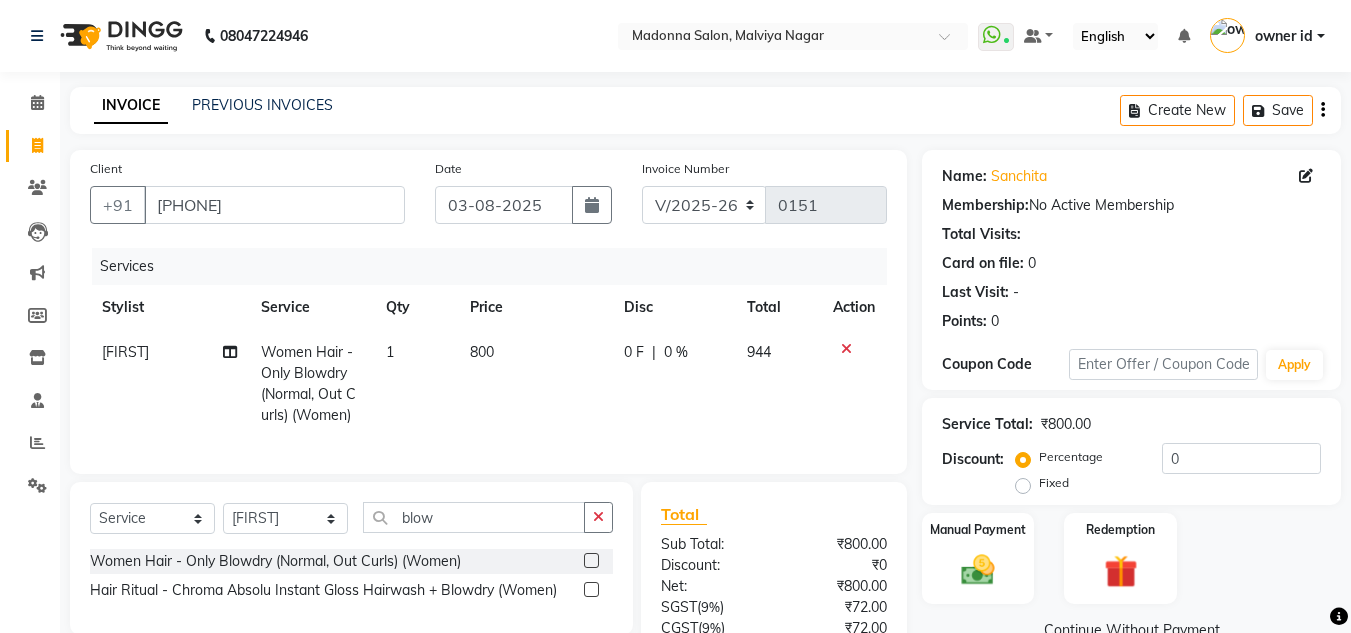 click on "800" 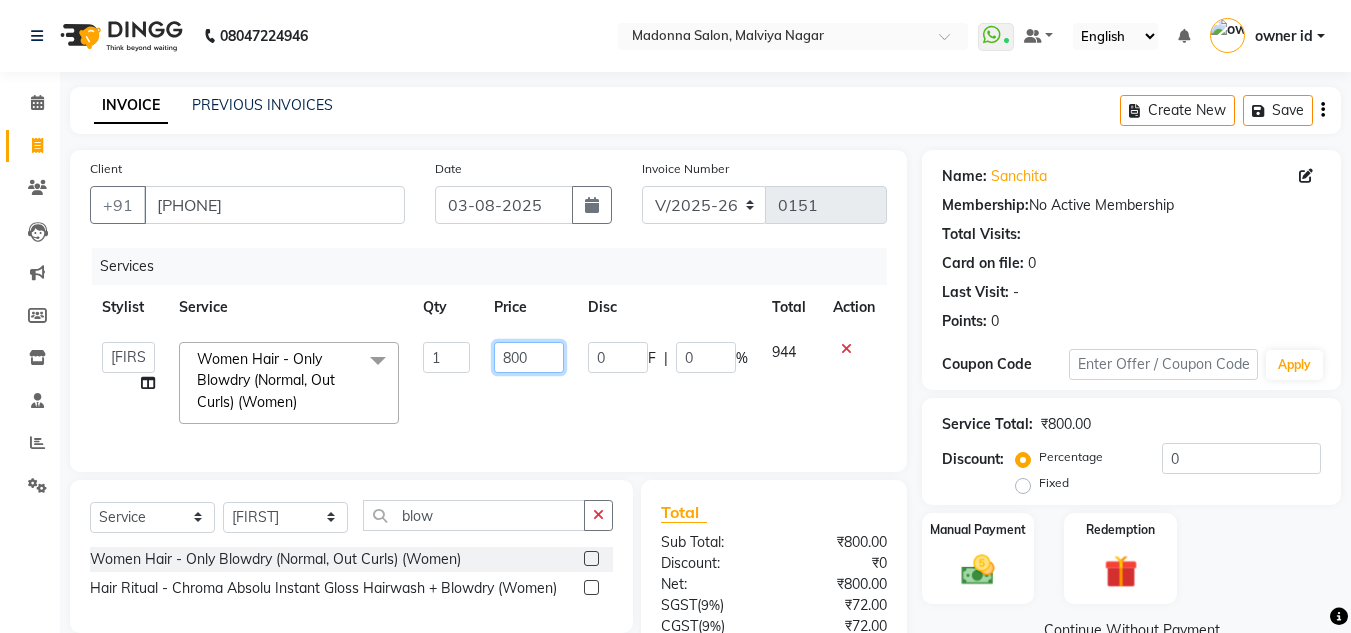 click on "800" 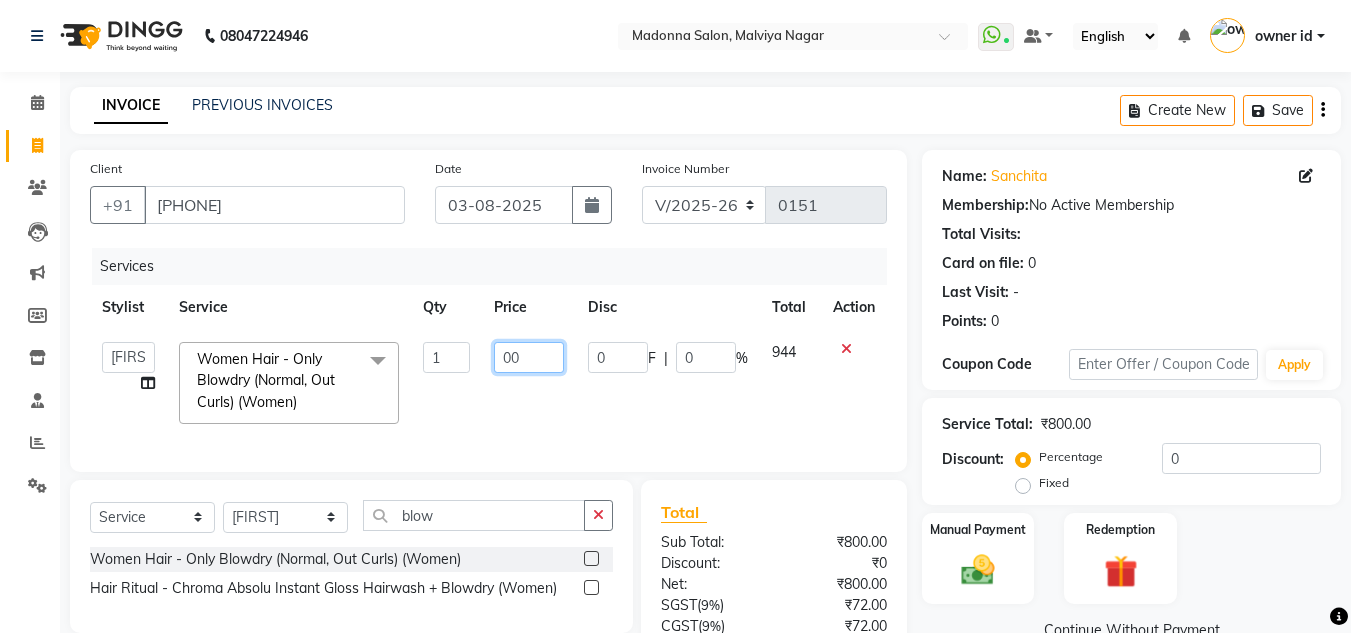 type on "600" 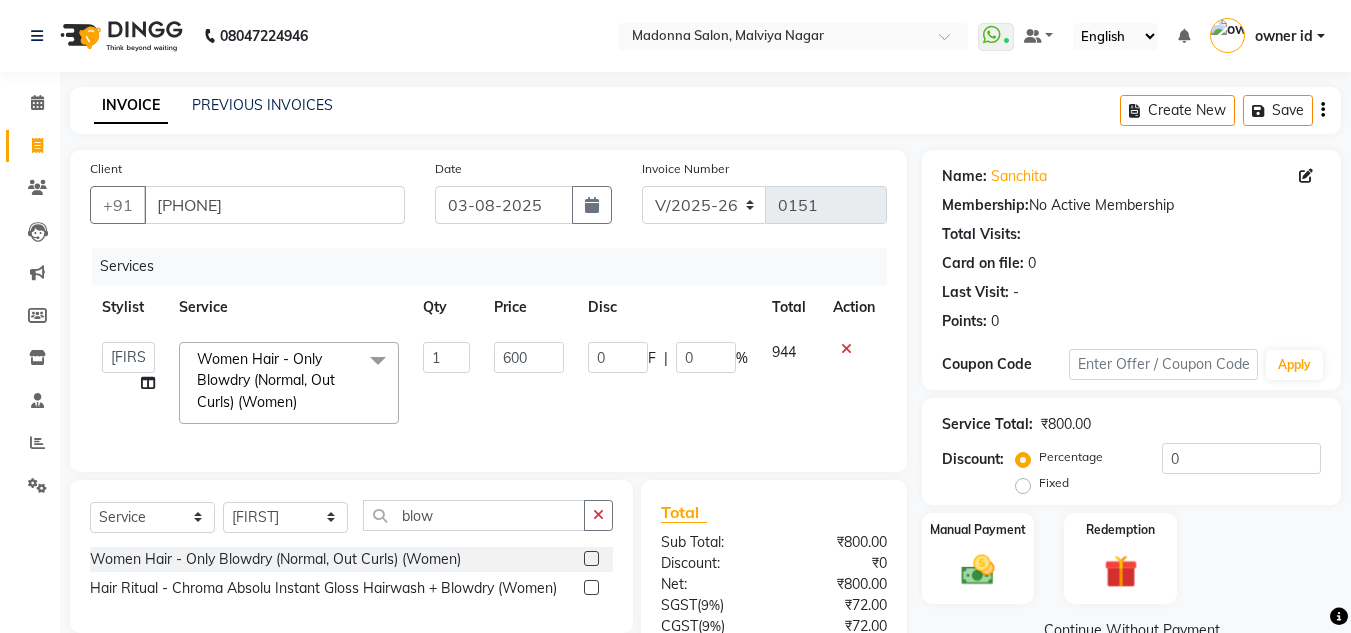 click on "Amit   Arif   Bharti   Devesh   Farman   Harsh    Jaikesh   Manager   Manoj   Nitin Nails   owner id   Poonam   Rihan  Women Hair  - Only Blowdry (Normal, Out Curls) (Women)  x Women Hairwash  - Loreal  (Women) Women Hairwash - Keratase  (Women) Women Hair  - Only Blowdry (Normal, Out Curls) (Women) Women Hair  - Haircut (Women) Women Hair  - Ironing (Women) Women Hair  - Iron Curls / Tong Curls (Women) Women Hair  - Head Oil Massage (olive, coconut) (Women) Women Hair  - Head Oil Massage Bringraj (base olive oil) (Women) Women Hair  - Head Massage Elixir  (Women) Women Hair  - Olaplex Treatment (Women) Pedicure - Foot logic Menicure - Foot logic Women Hairwash - Redken  (Women) Women Hair  - Head Oil Massage (Almond) (Women) NIL Treatment Shampoo Hair Ritual - Chroma Absolu Instant Gloss Hairwash + Blowdry (Women) Hair Ritual - K - Fusio Scrub Instant Detox Ritual (Women) Hair Ritual - K - Express Ritual (Fusio Dose Plus Ritual with Add on Masque) Hair Ritual - K - Premiere Ritual -4800 Ola plex Nail Paint" 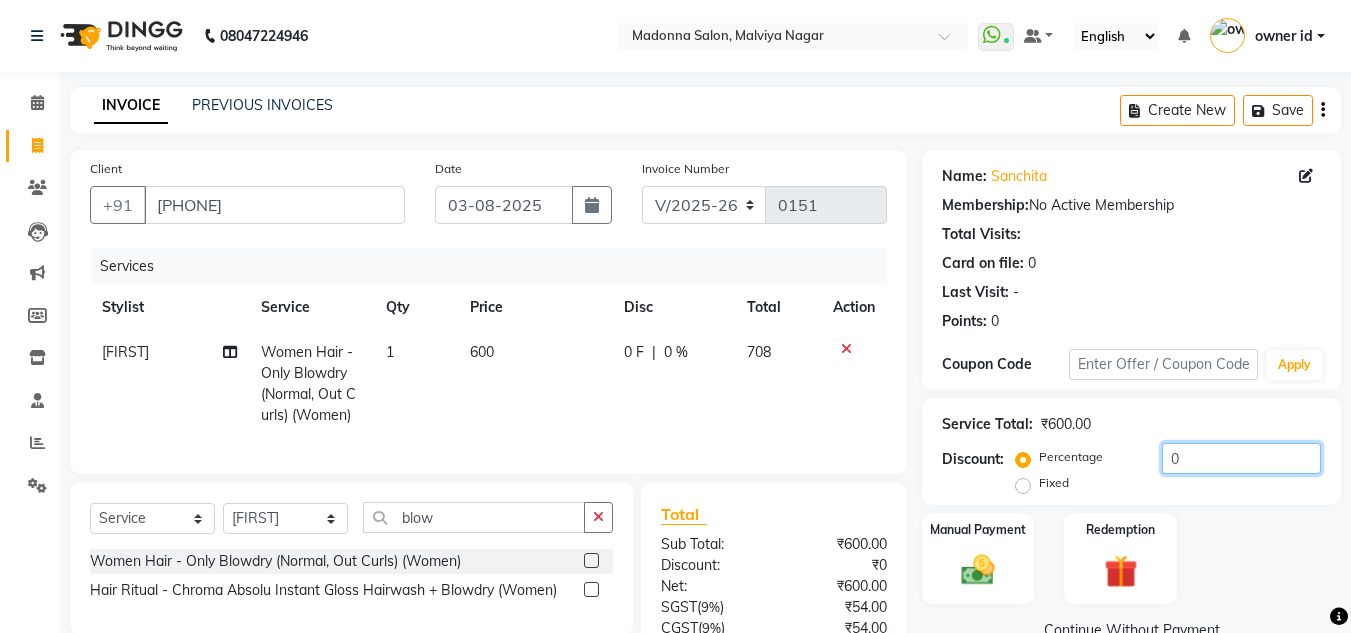 click on "0" 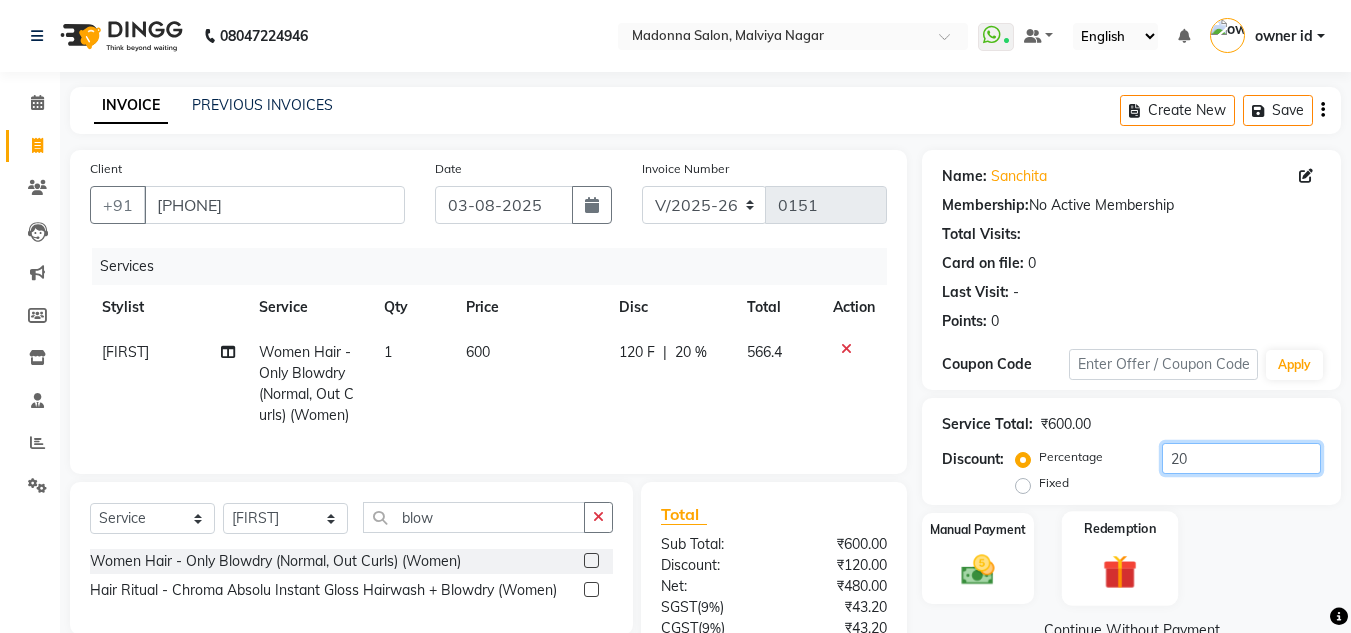 scroll, scrollTop: 188, scrollLeft: 0, axis: vertical 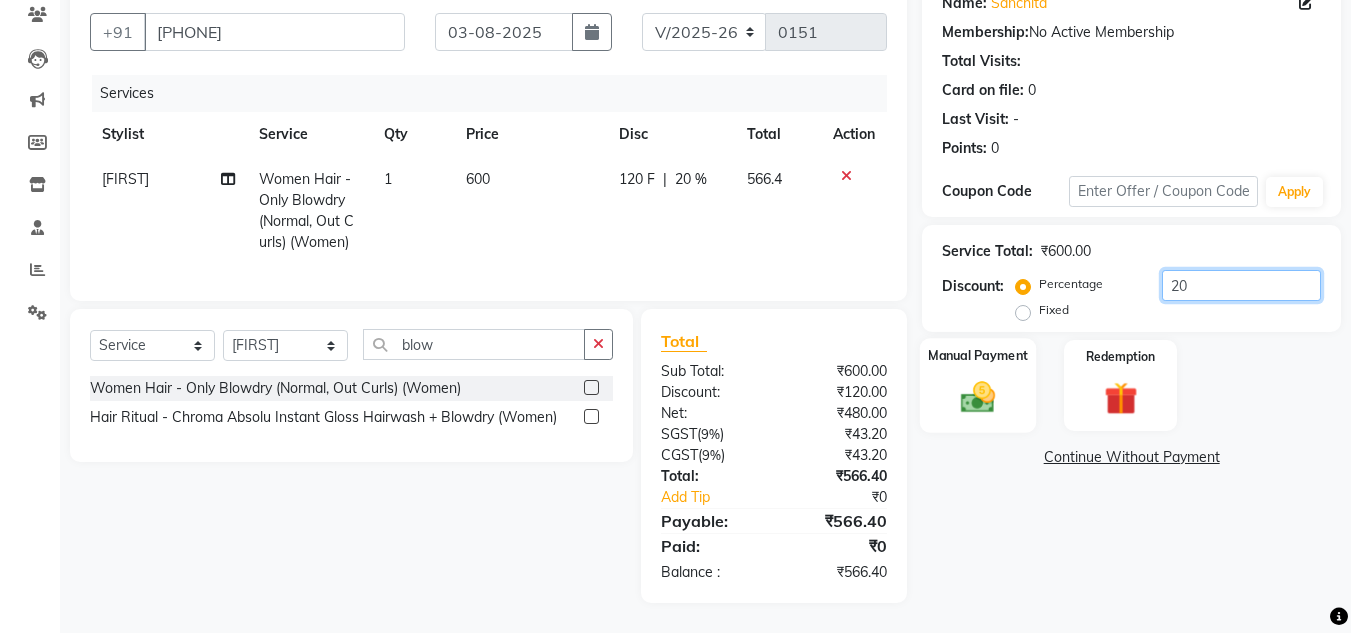 type on "20" 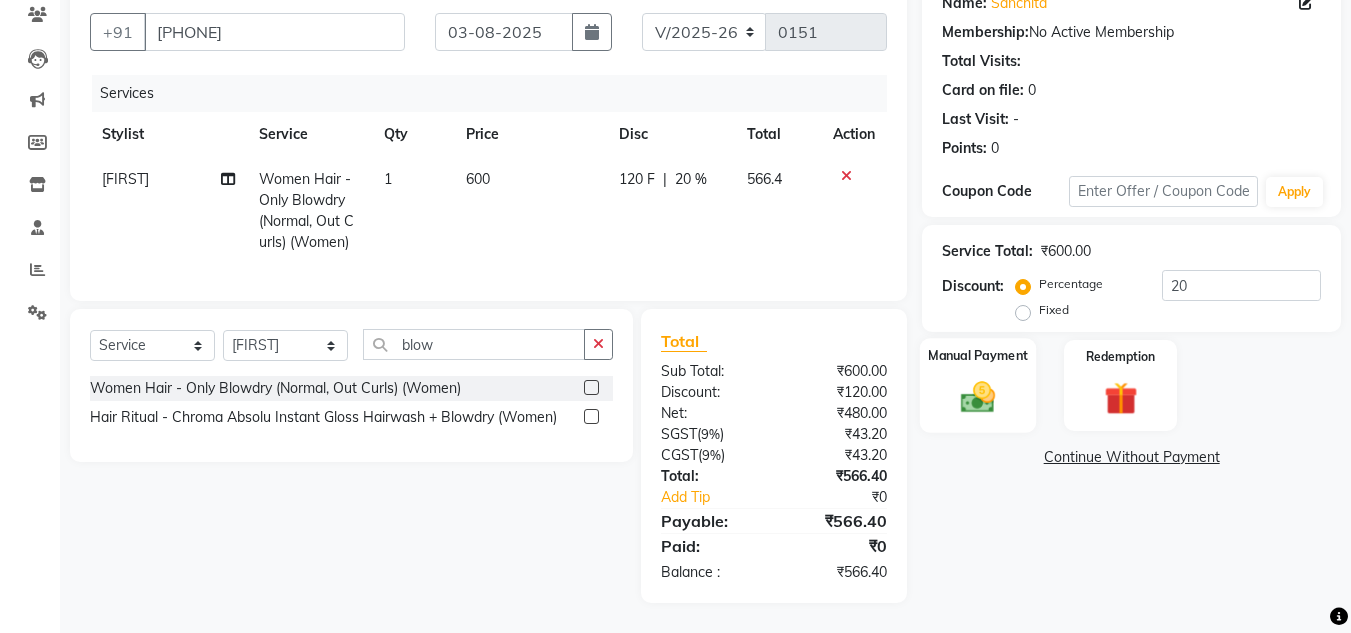 click 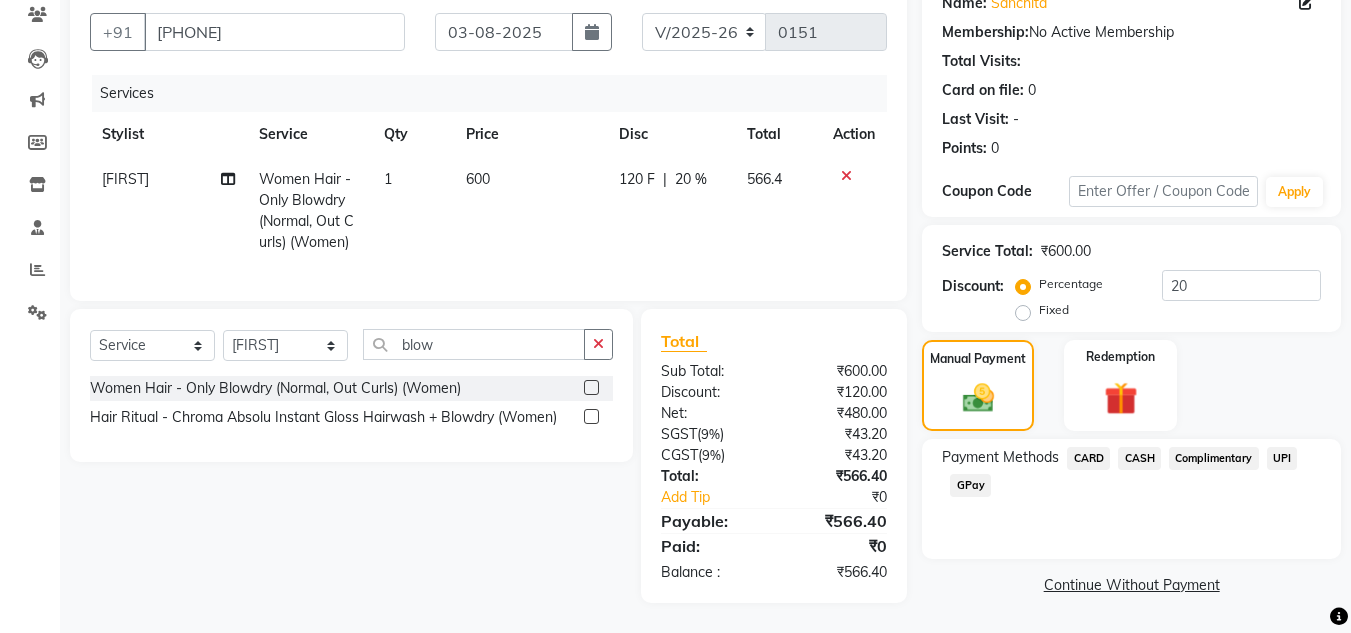 click on "UPI" 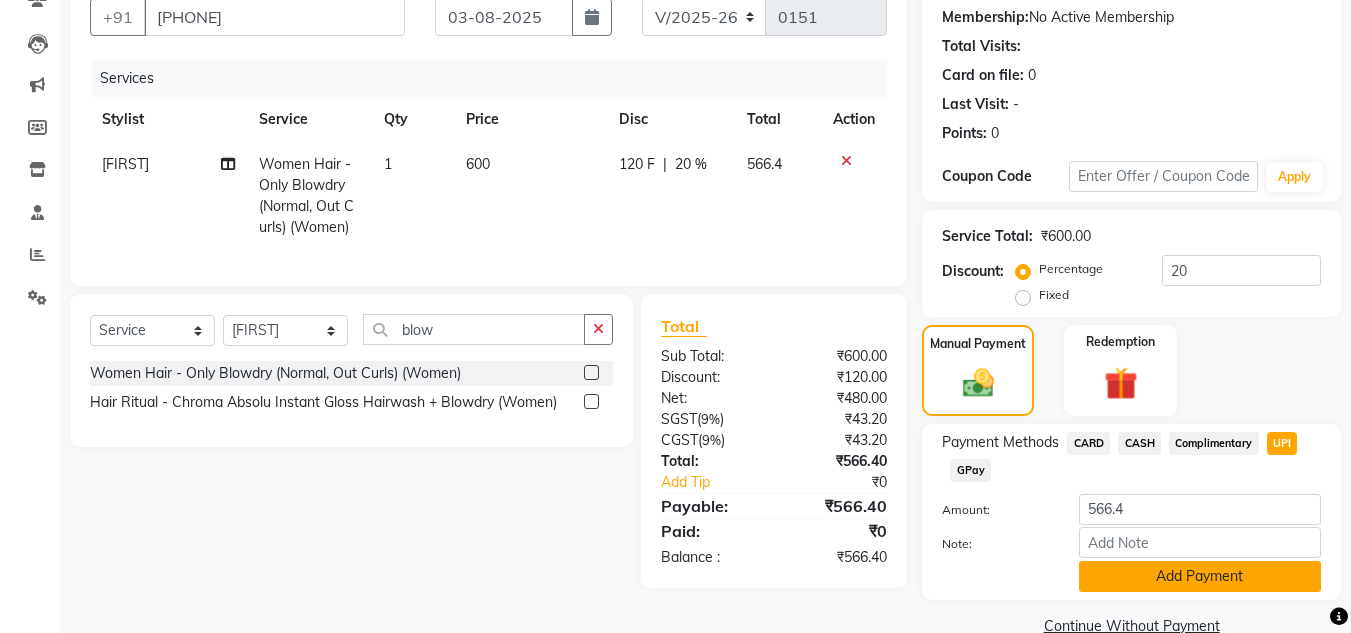 click on "Add Payment" 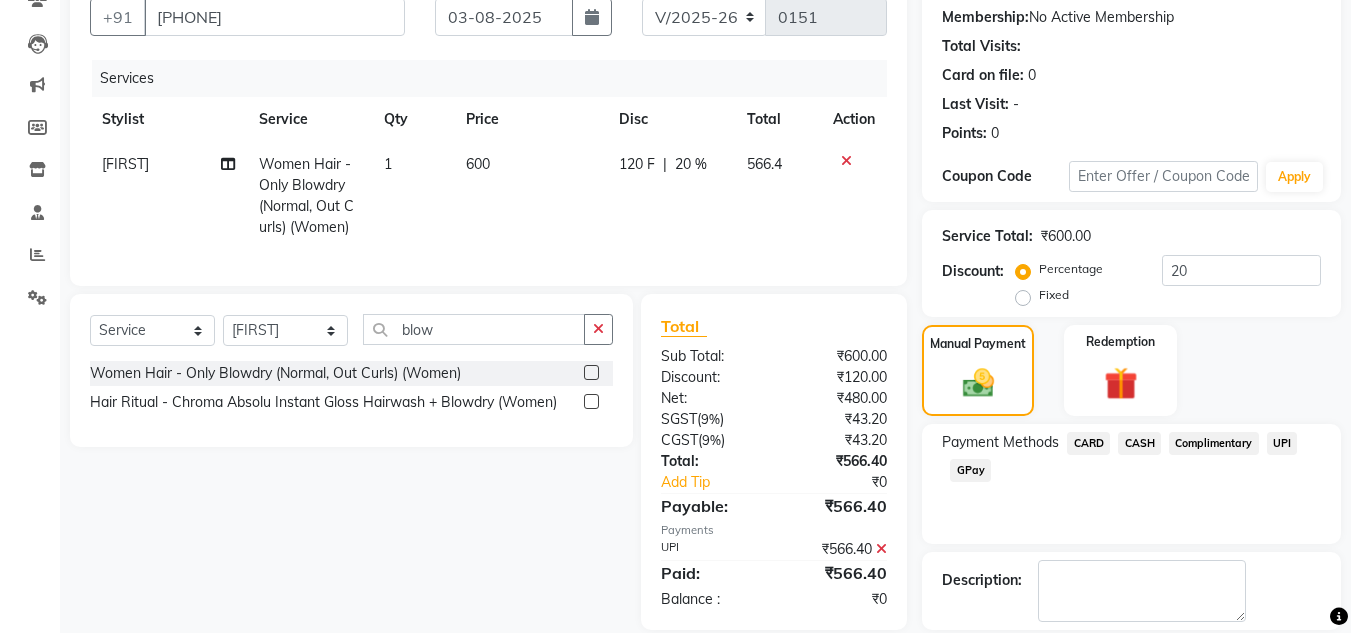 scroll, scrollTop: 283, scrollLeft: 0, axis: vertical 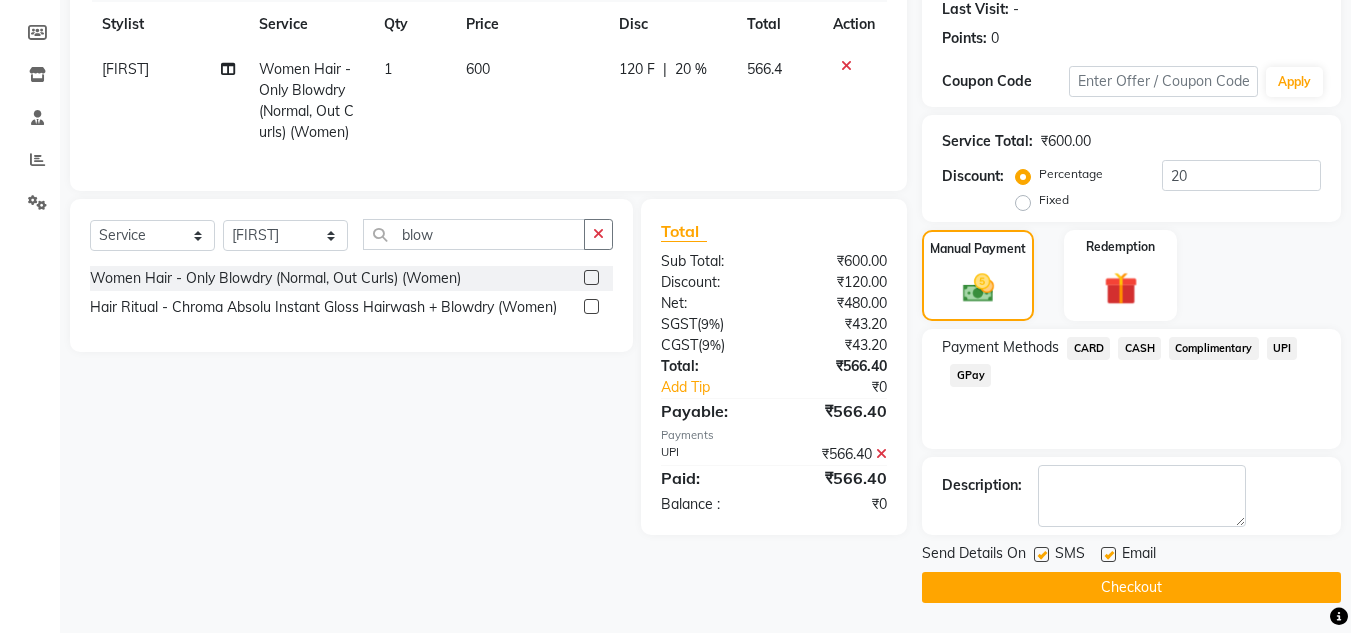 click on "Checkout" 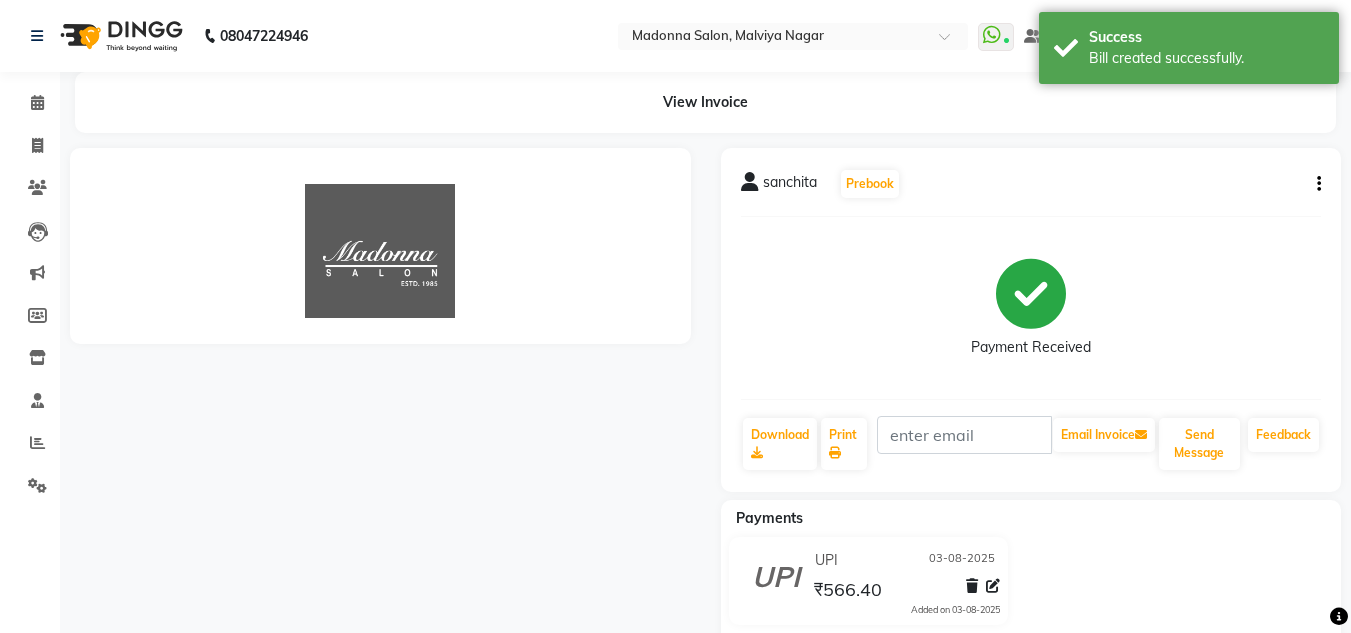 scroll, scrollTop: 0, scrollLeft: 0, axis: both 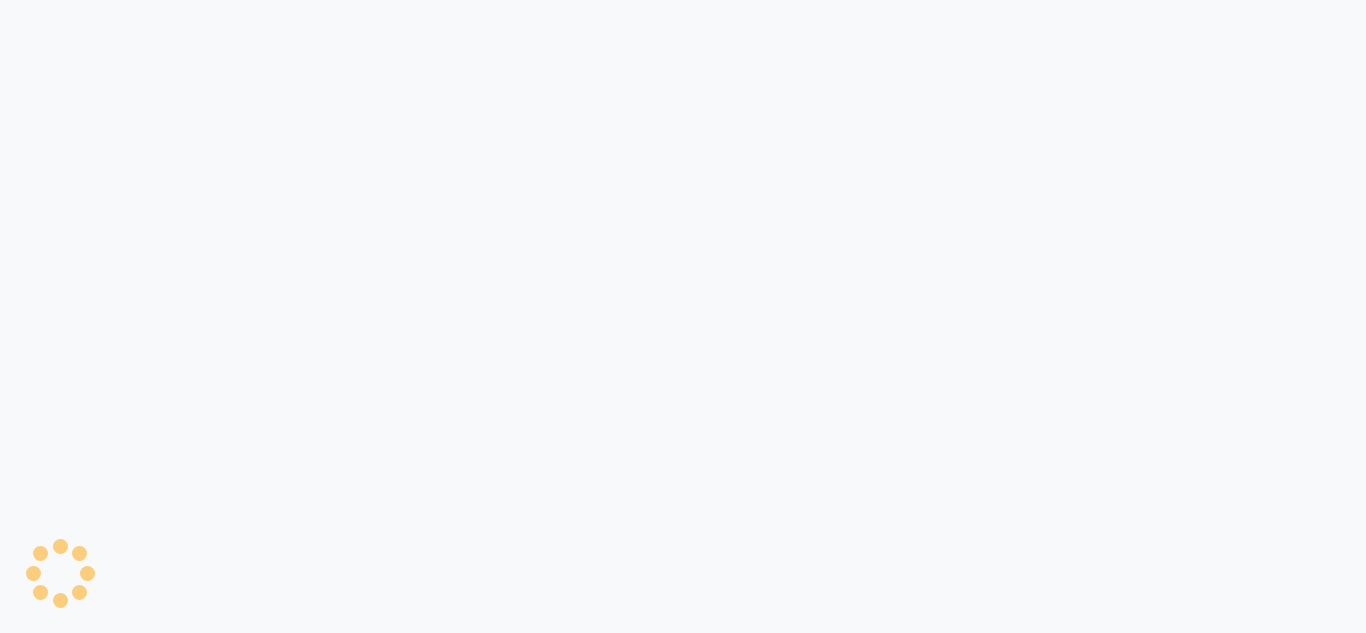 select on "service" 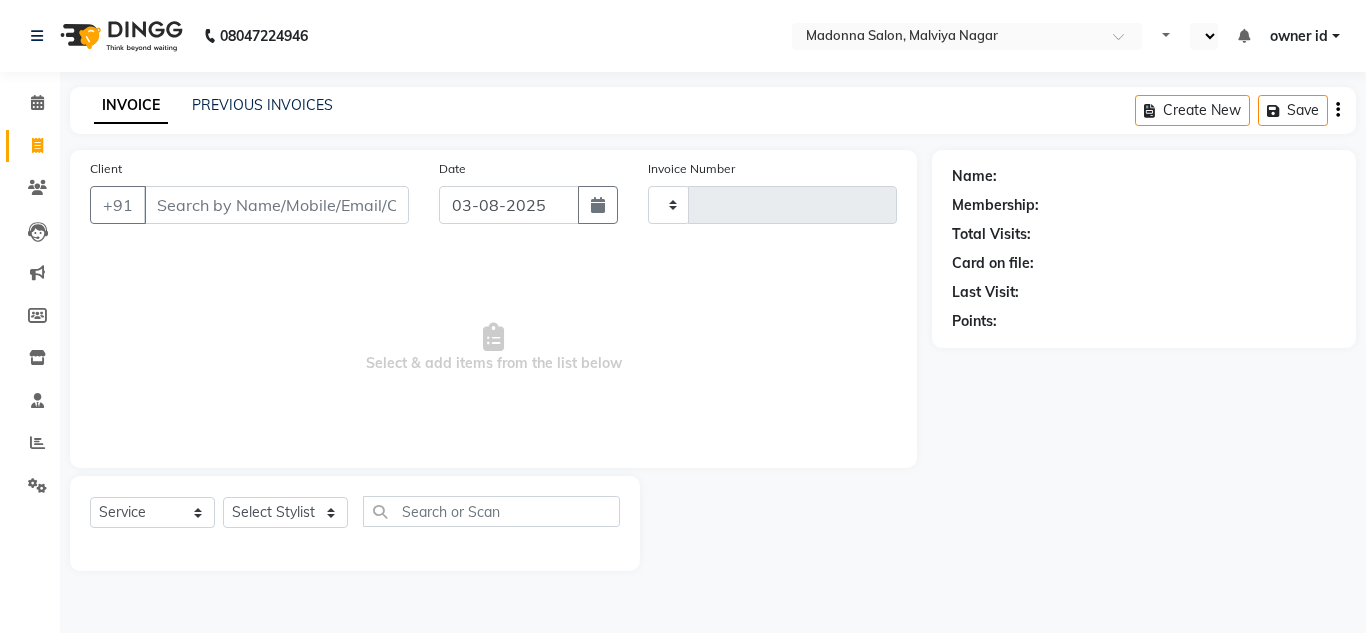 type on "0148" 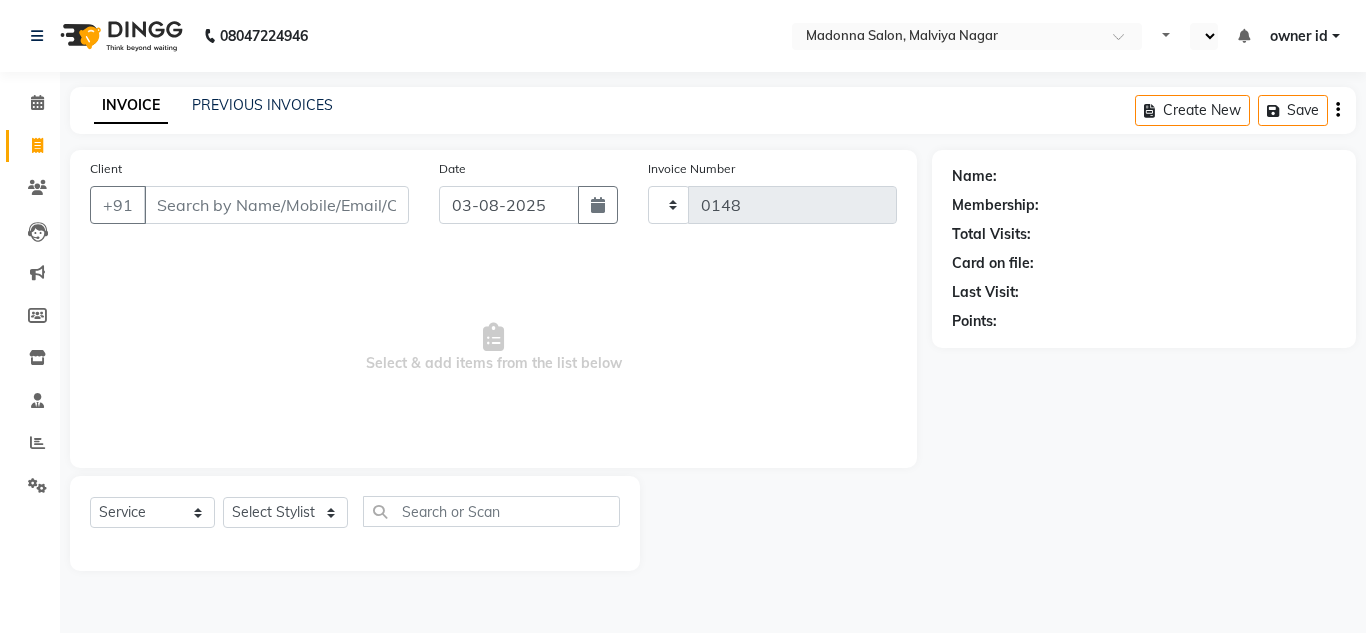 select on "en" 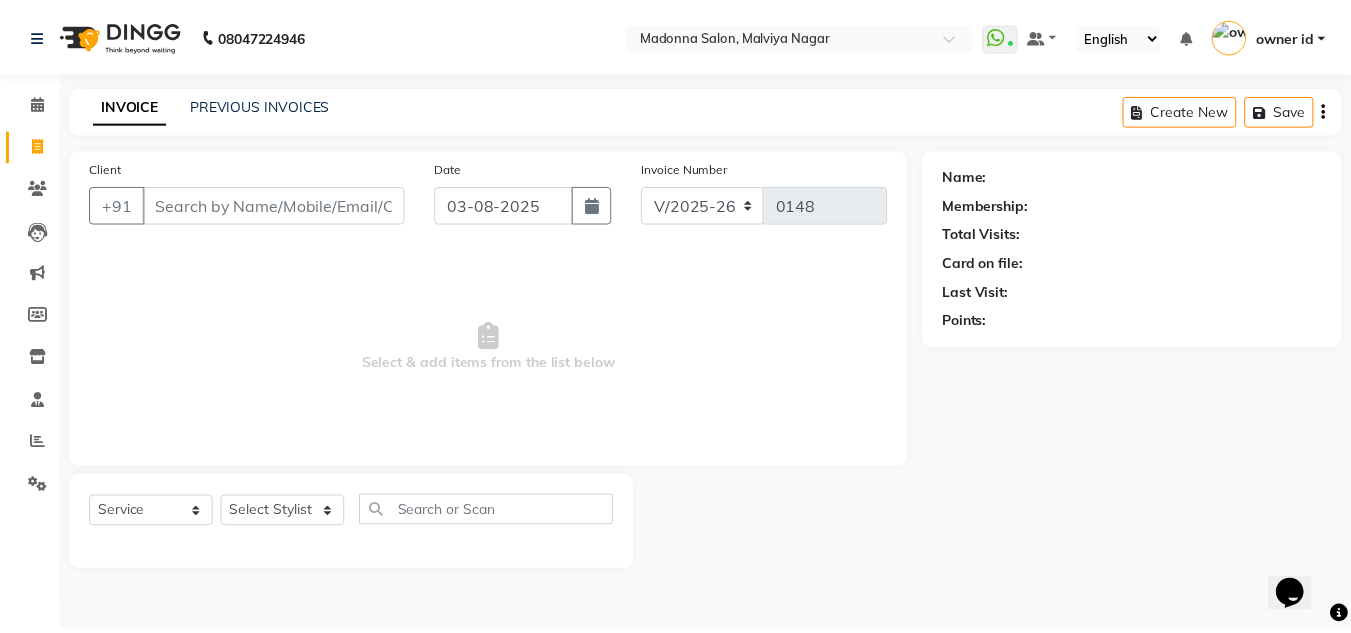 scroll, scrollTop: 0, scrollLeft: 0, axis: both 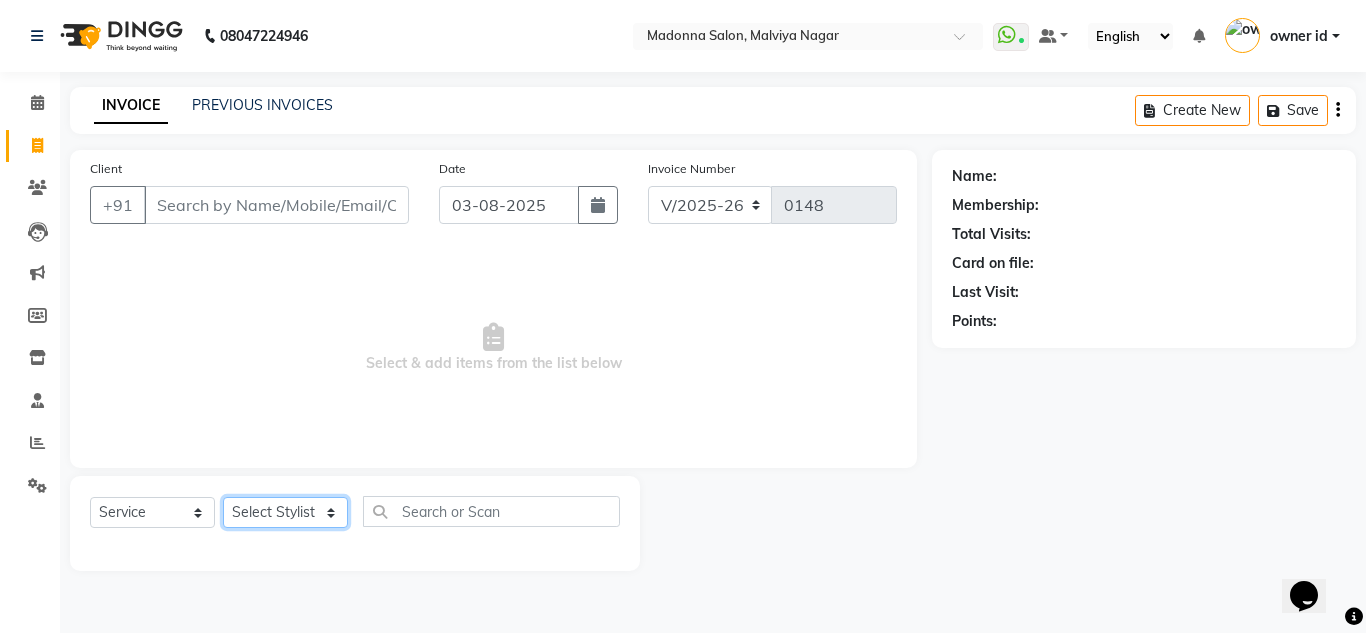 click on "Select Stylist" 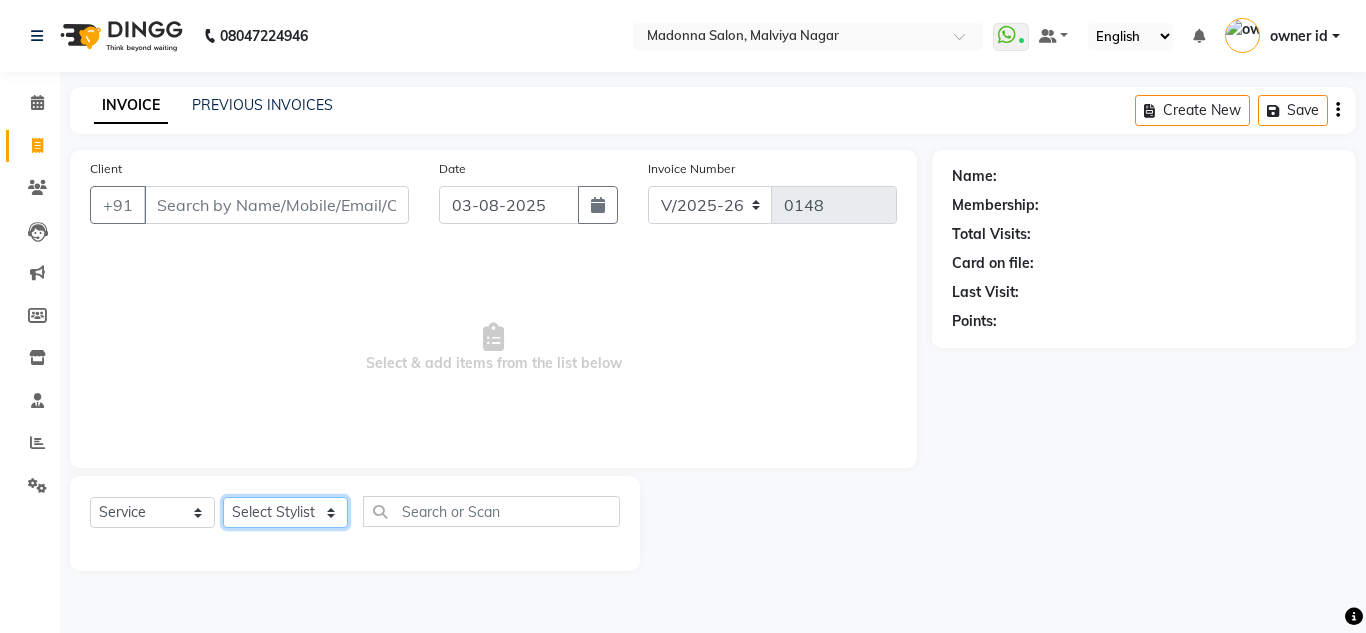 select on "88072" 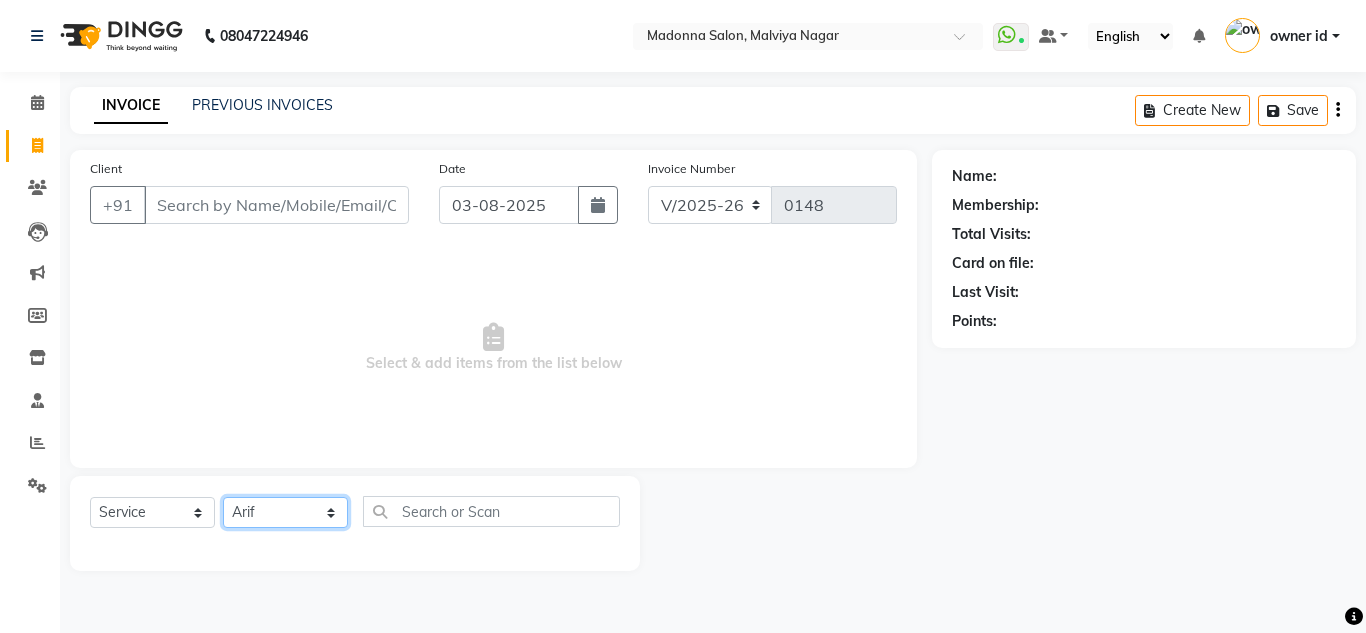 click on "Select Stylist Amit Arif Bharti Devesh Farman Harsh  Jaikesh Manager Manoj Nitin Nails owner id Poonam Rihan" 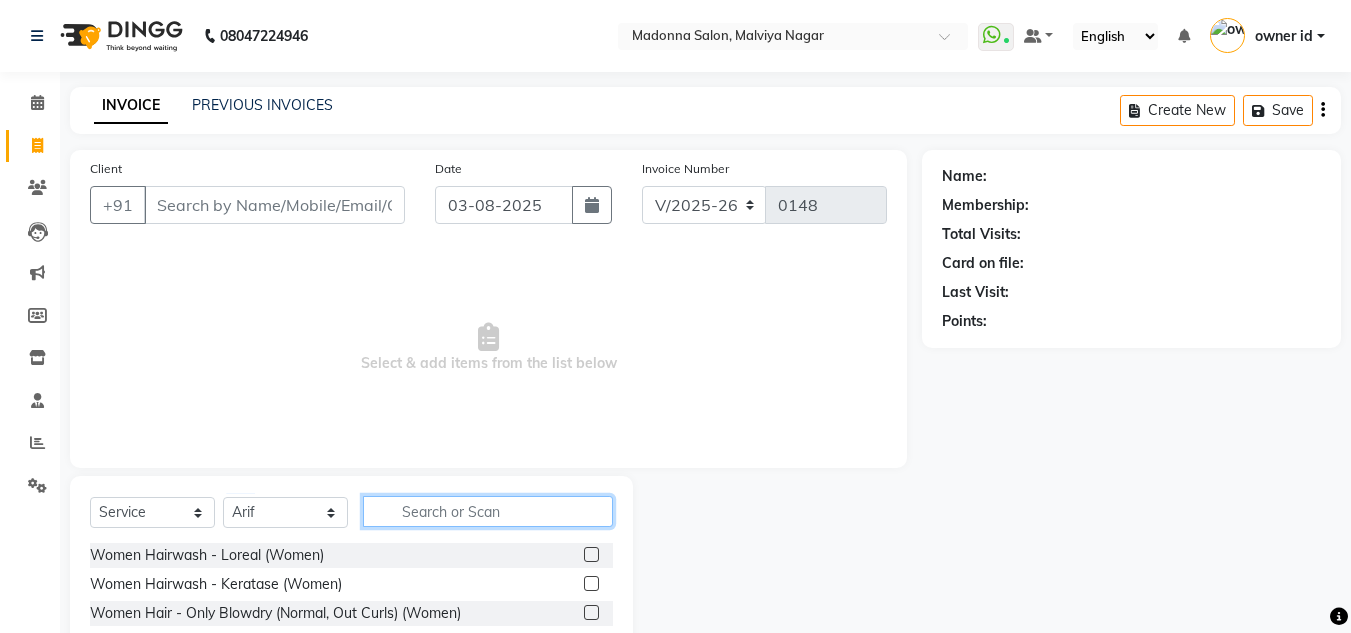 click 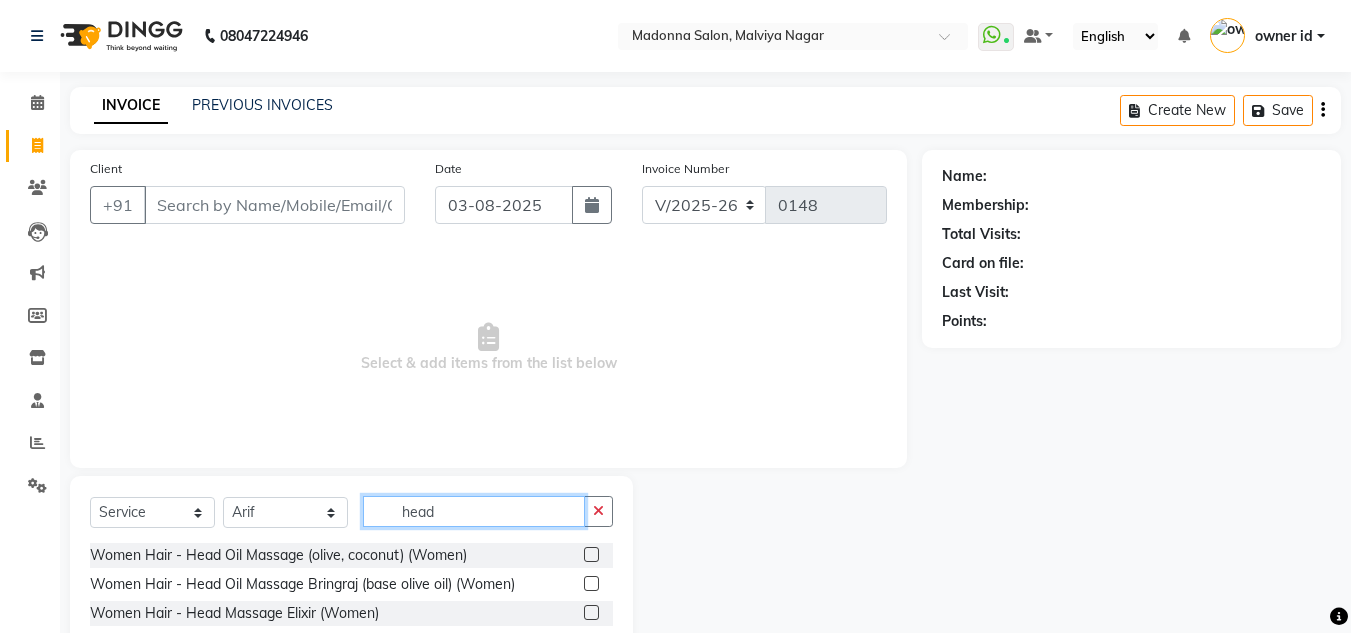 type on "head" 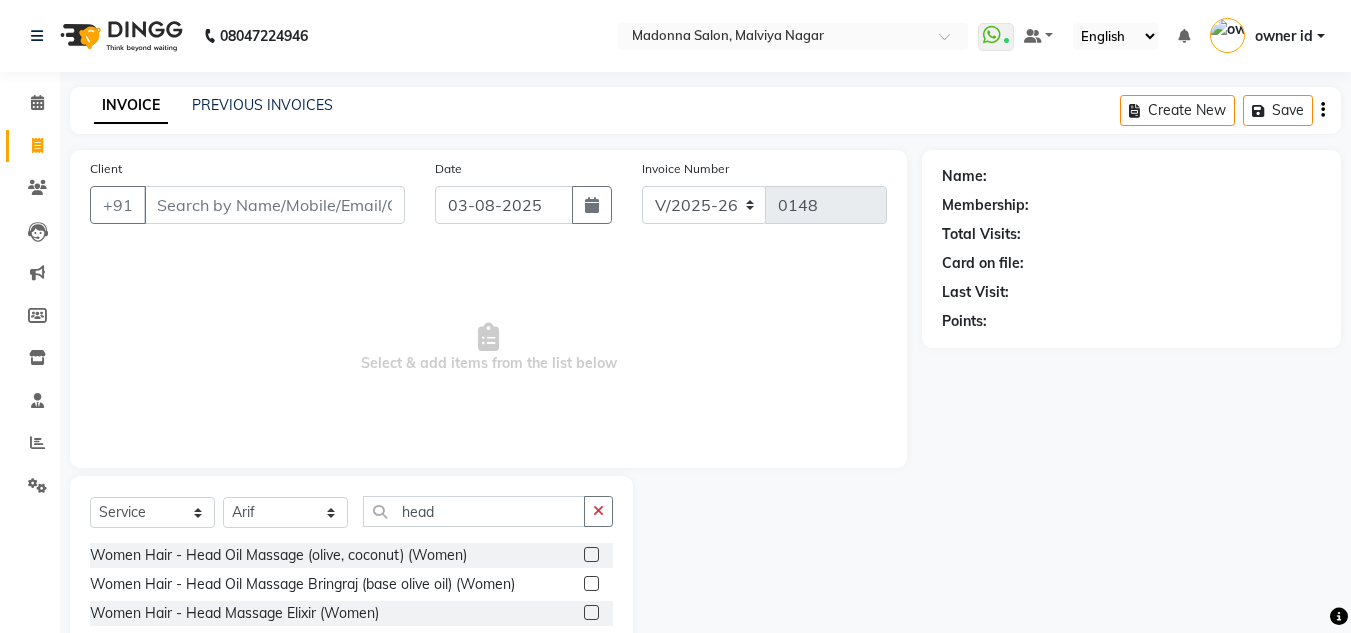 click 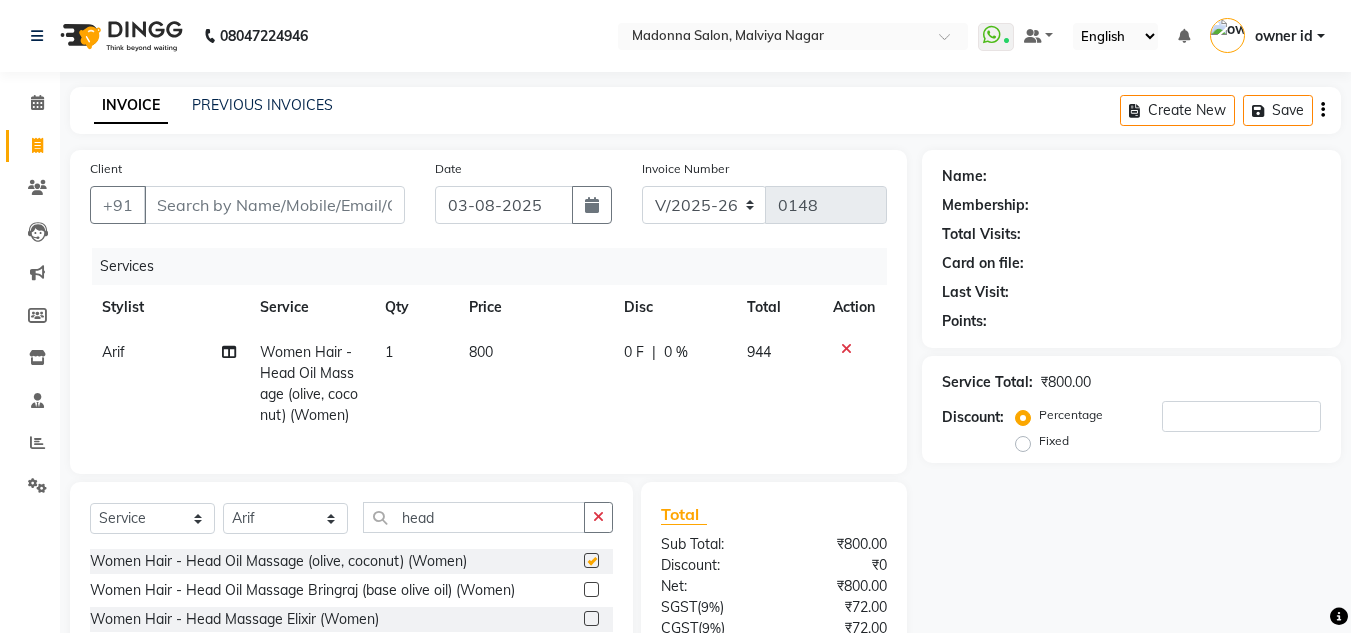 checkbox on "false" 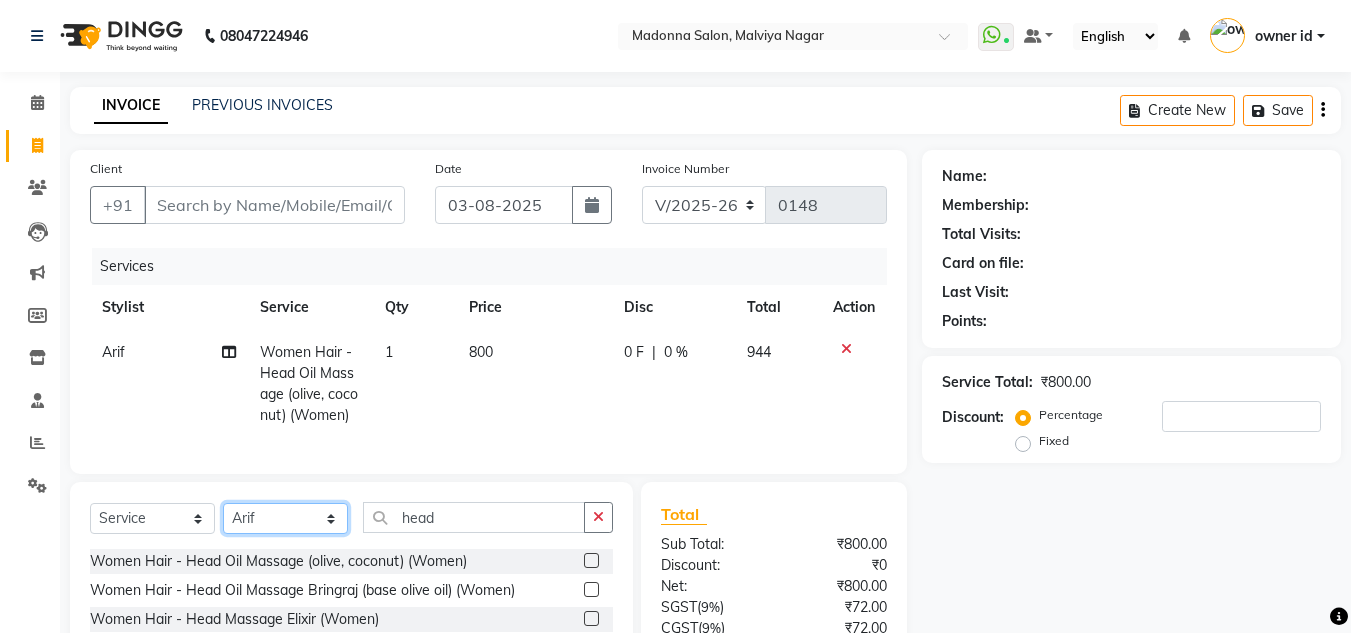 click on "Select Stylist Amit Arif Bharti Devesh Farman Harsh  Jaikesh Manager Manoj Nitin Nails owner id Poonam Rihan" 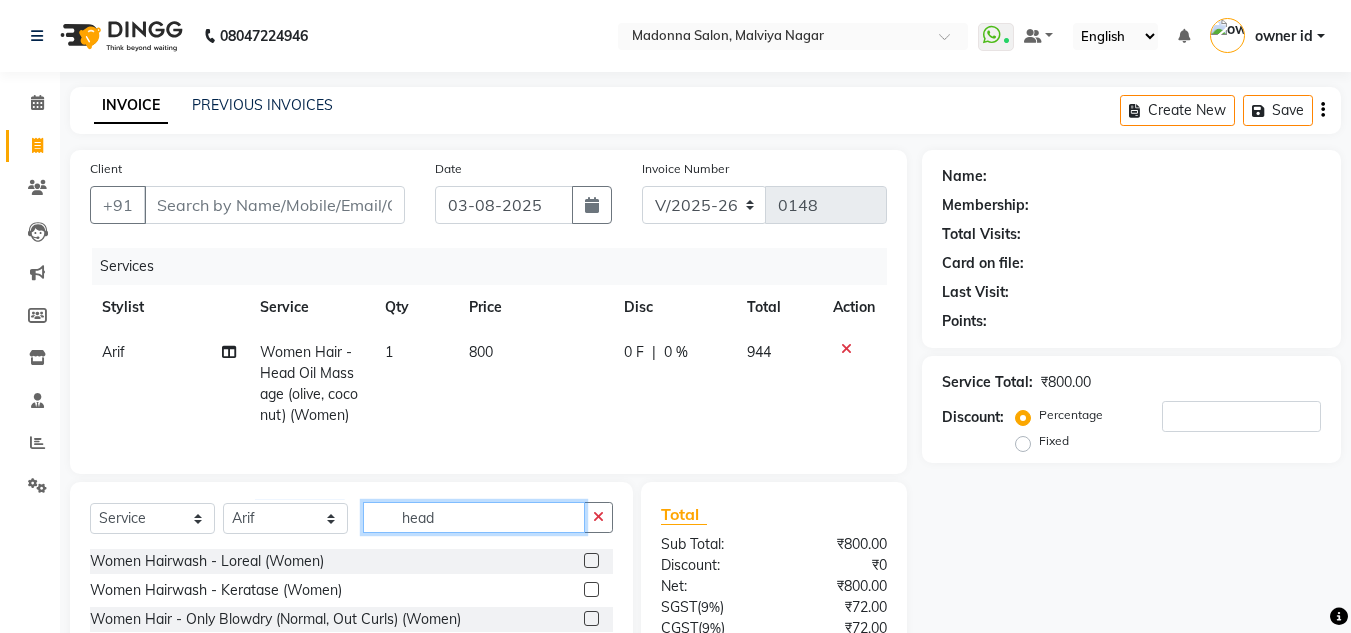 click on "head" 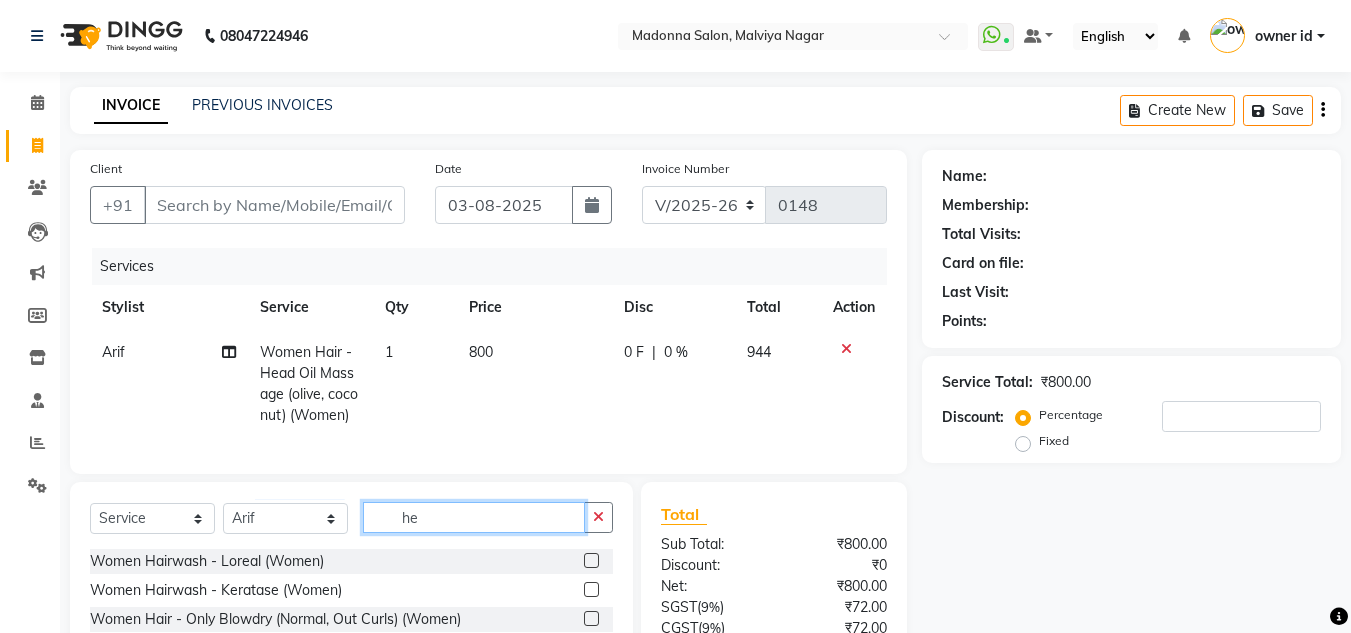 type on "h" 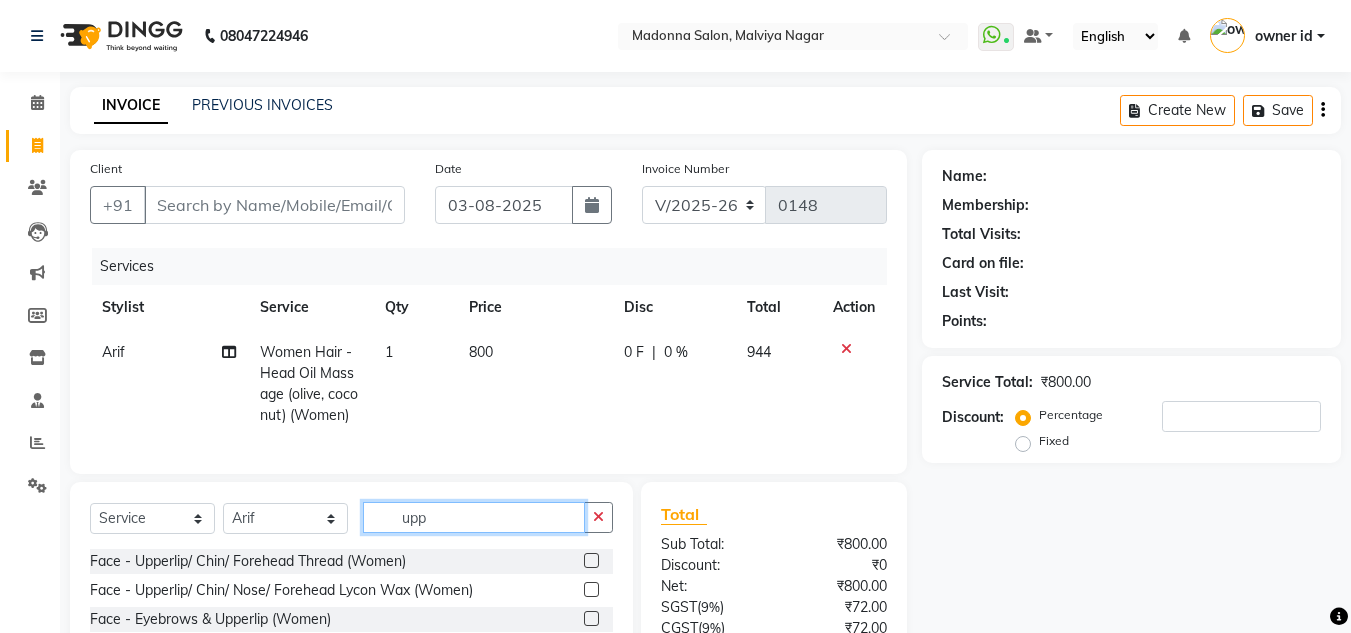 type on "upp" 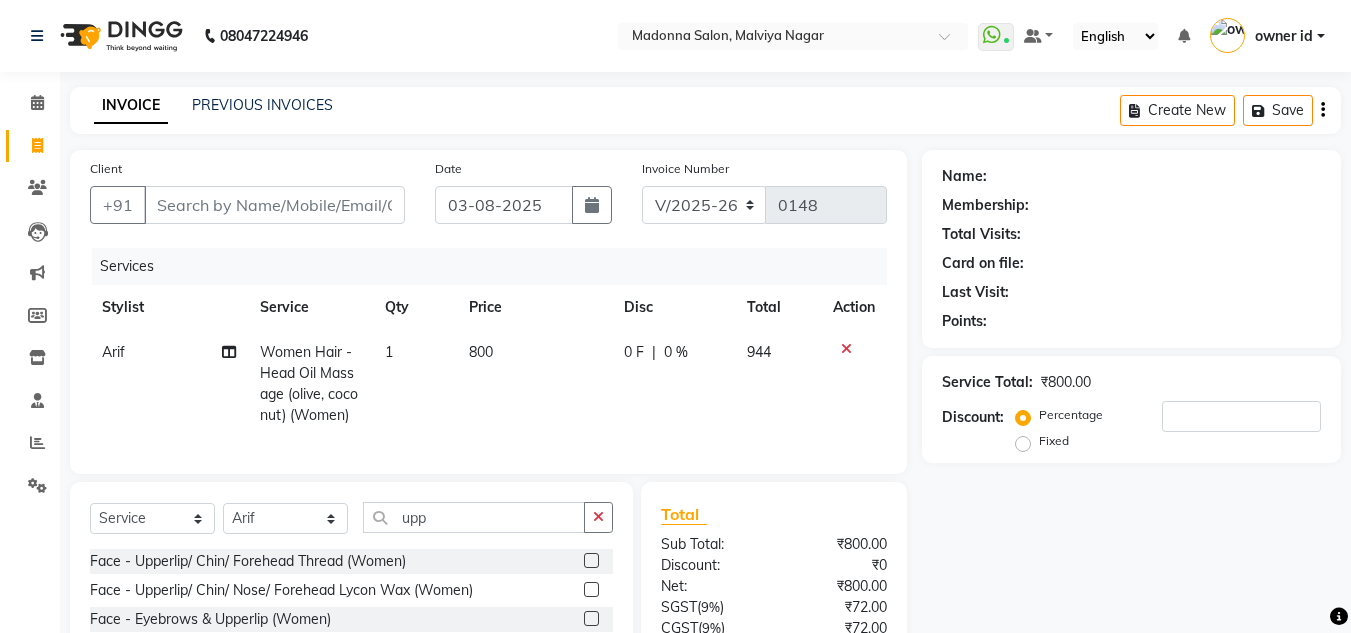 click 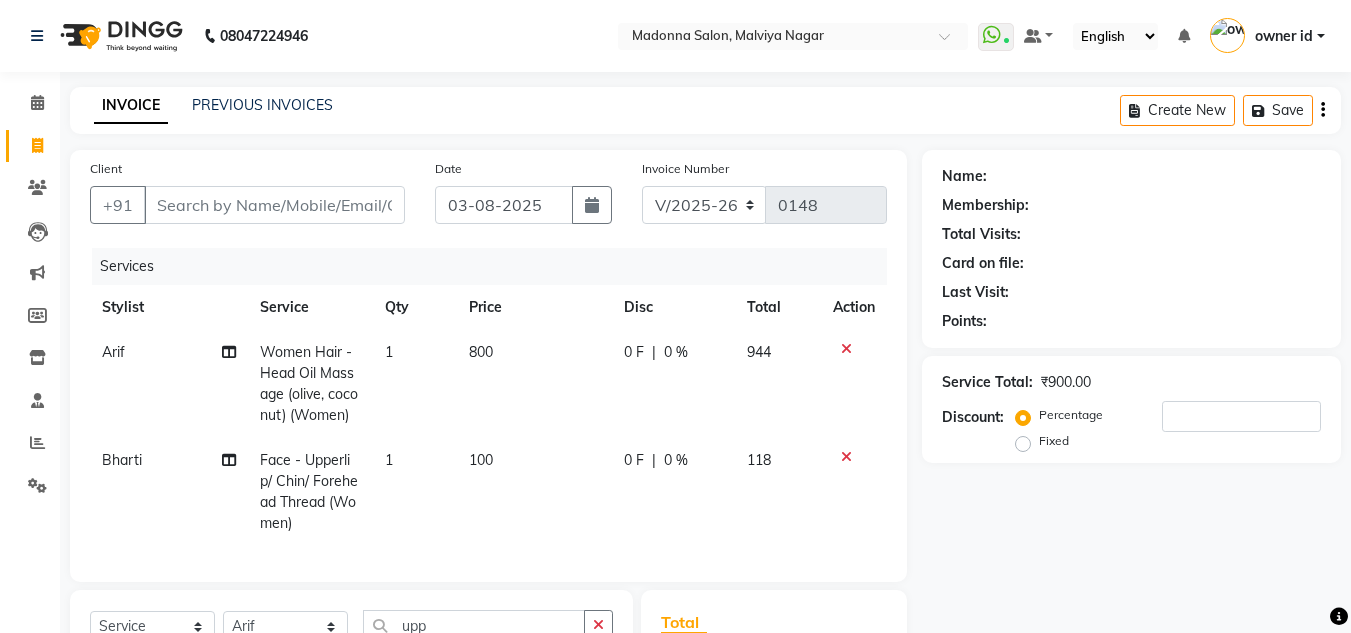 checkbox on "false" 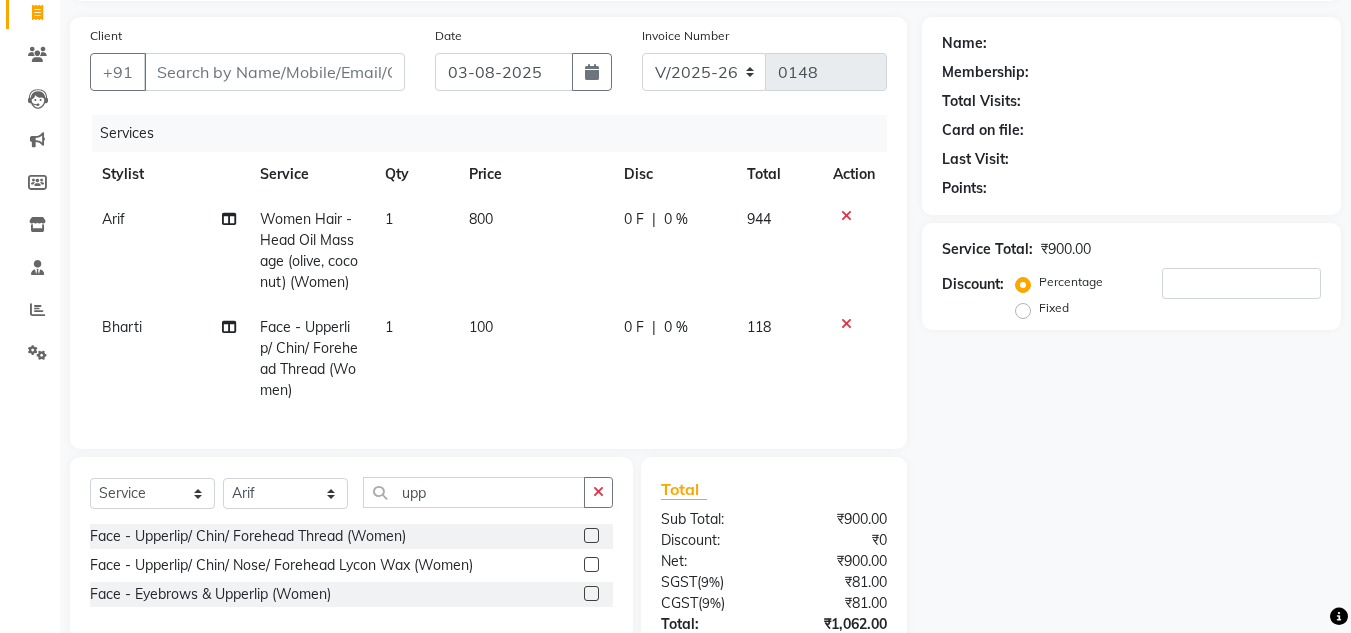 scroll, scrollTop: 145, scrollLeft: 0, axis: vertical 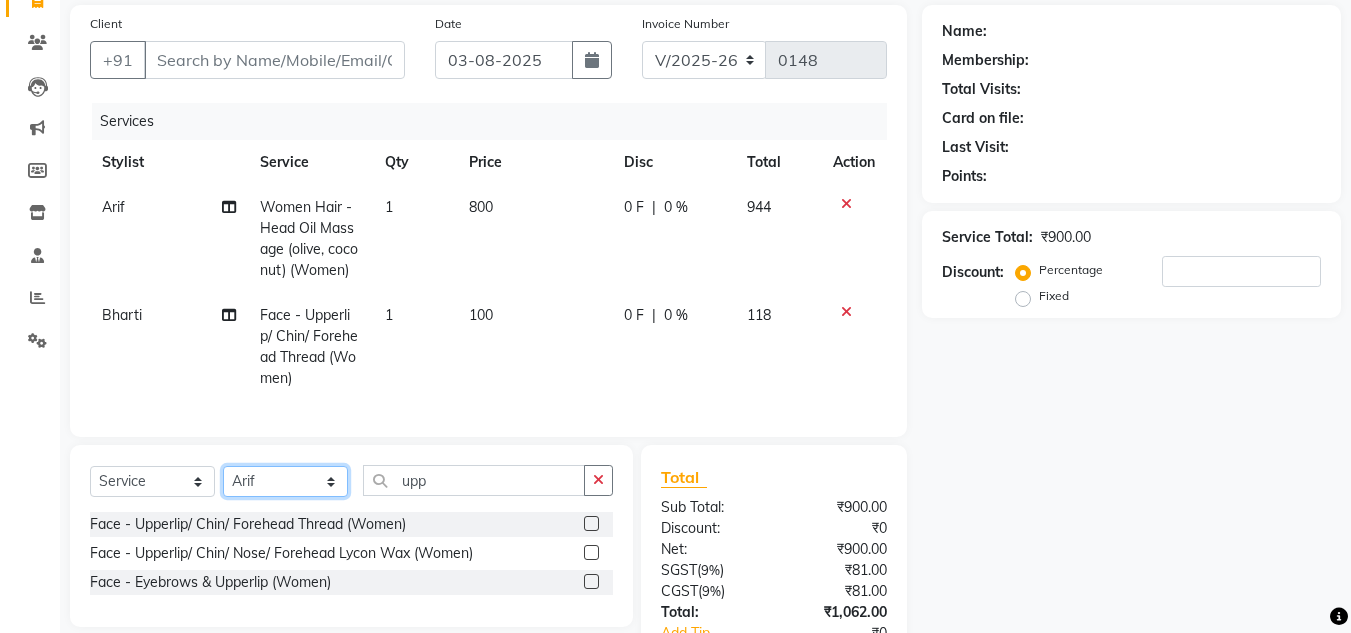 click on "Select Stylist Amit Arif Bharti Devesh Farman Harsh  Jaikesh Manager Manoj Nitin Nails owner id Poonam Rihan" 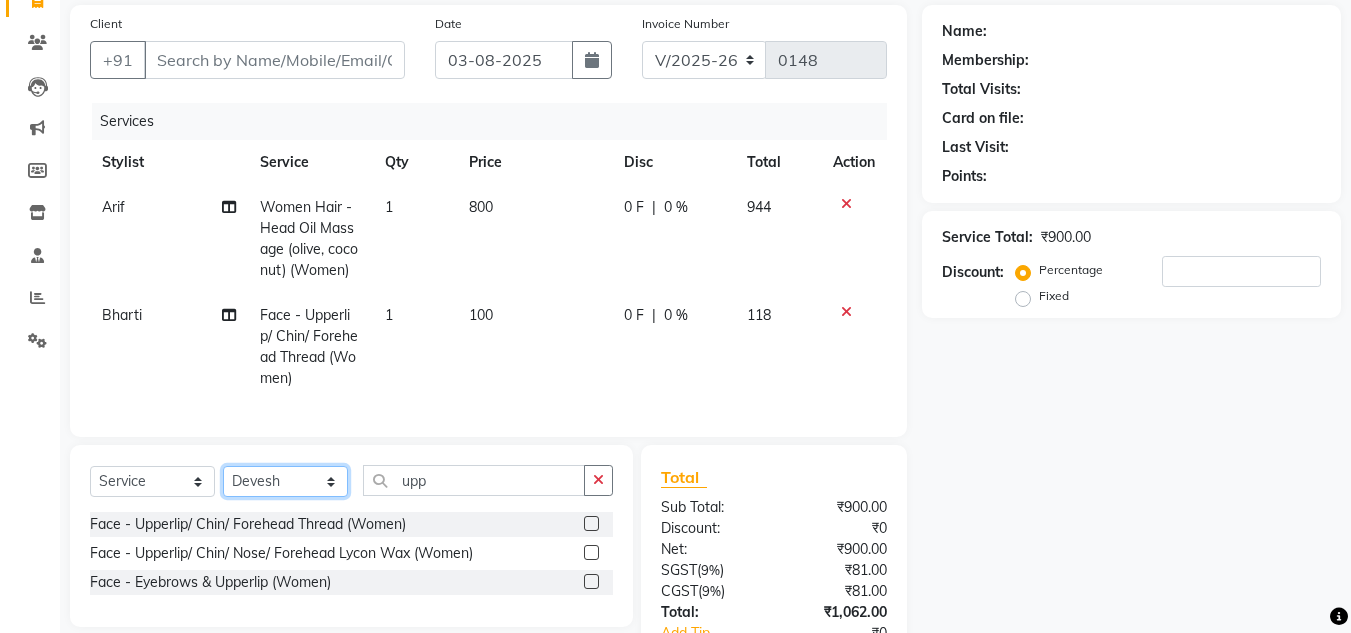 click on "Select Stylist Amit Arif Bharti Devesh Farman Harsh  Jaikesh Manager Manoj Nitin Nails owner id Poonam Rihan" 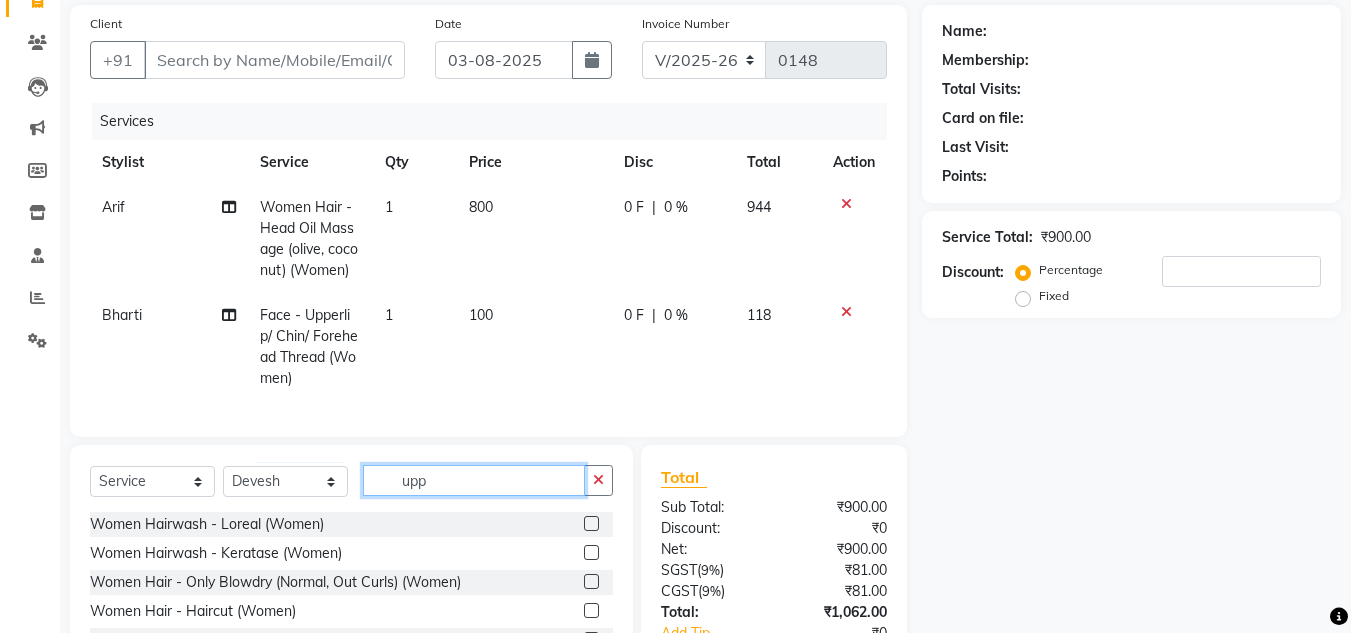 click on "upp" 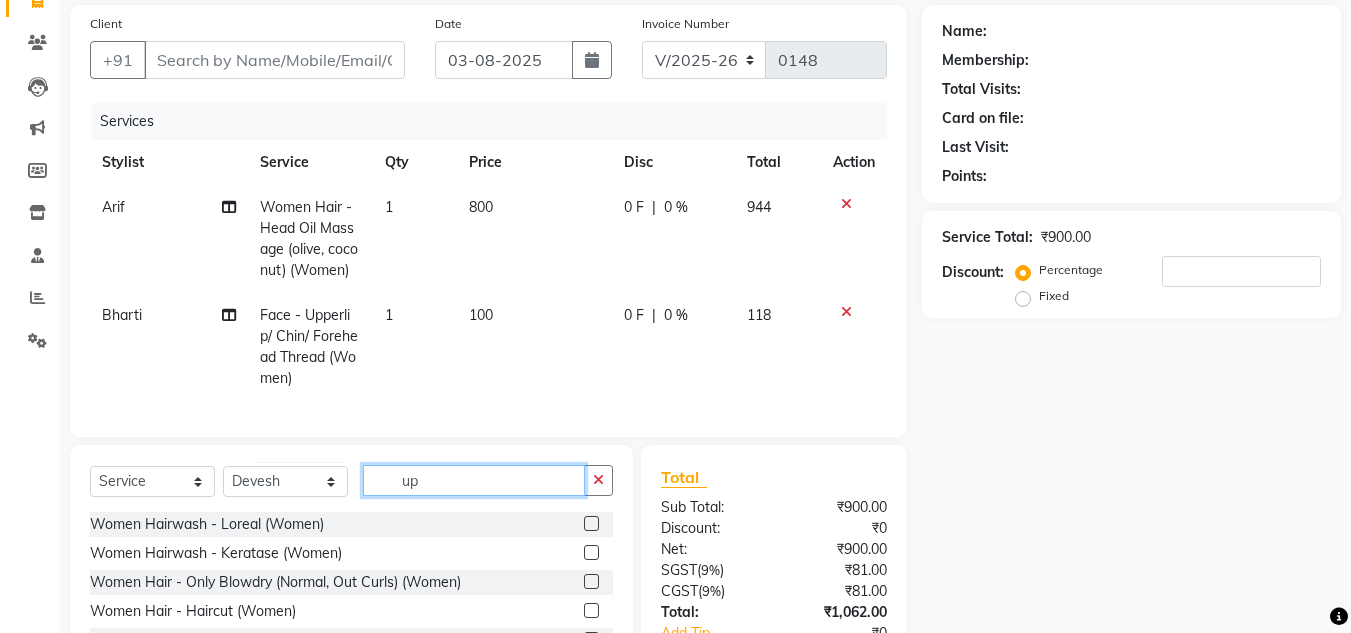 type on "u" 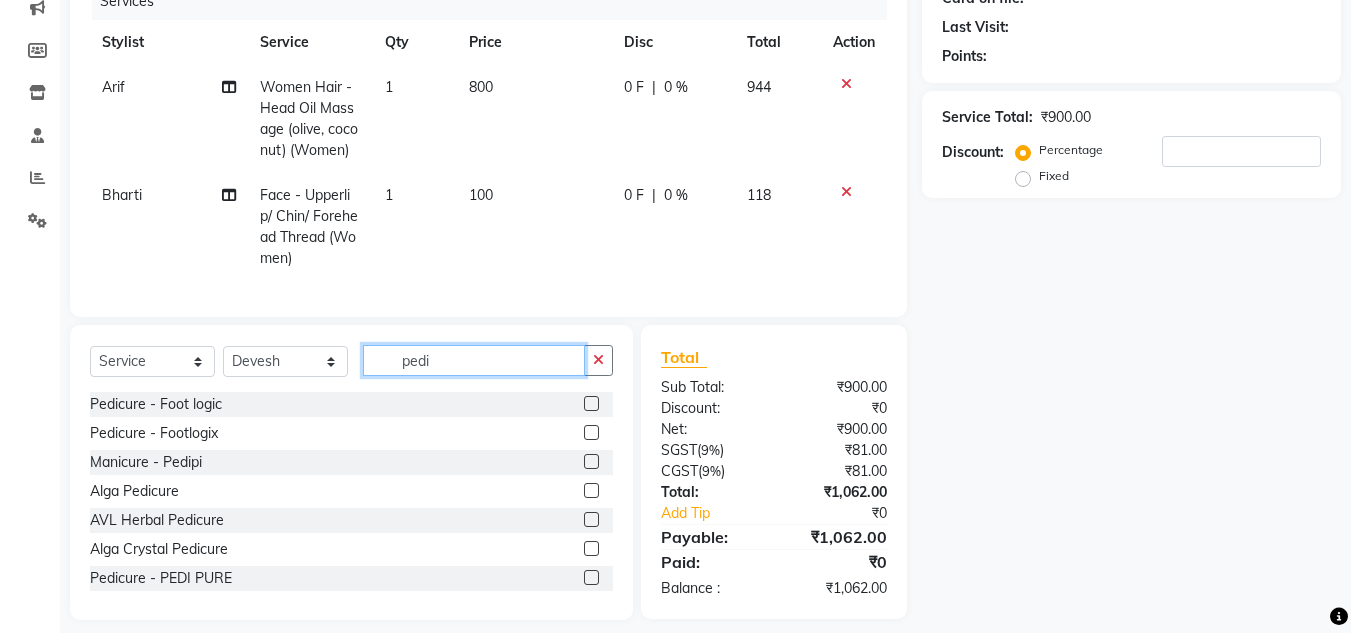 scroll, scrollTop: 272, scrollLeft: 0, axis: vertical 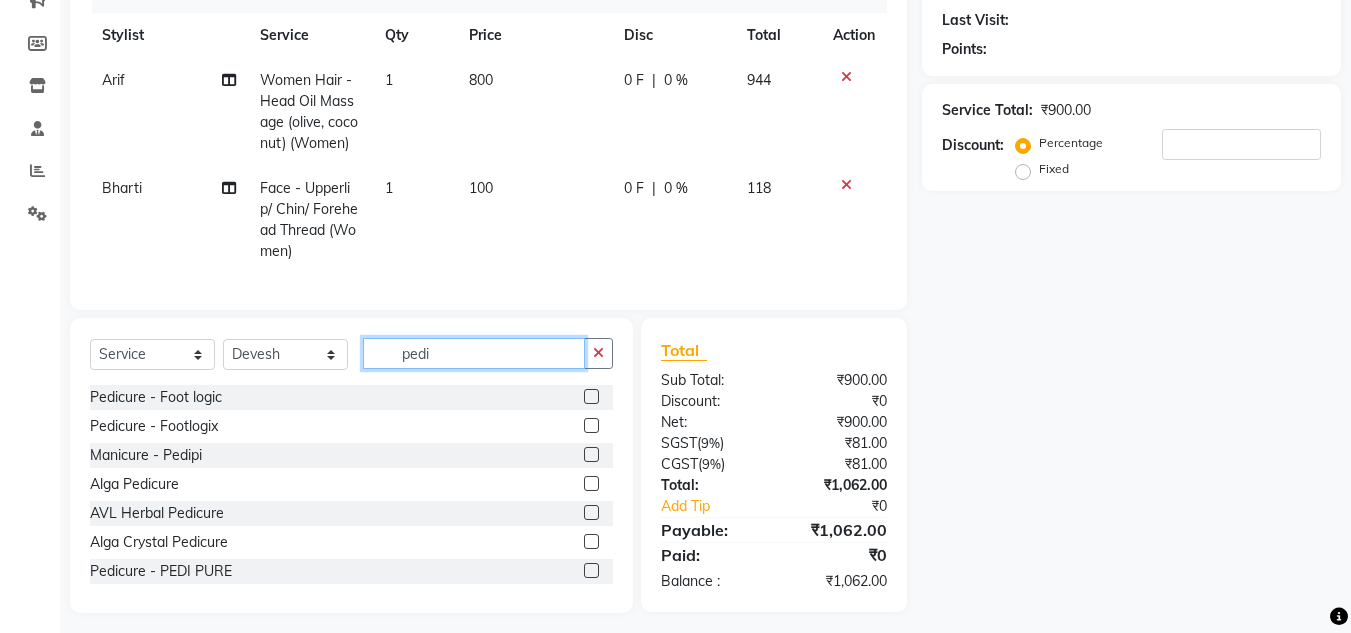 type on "pedi" 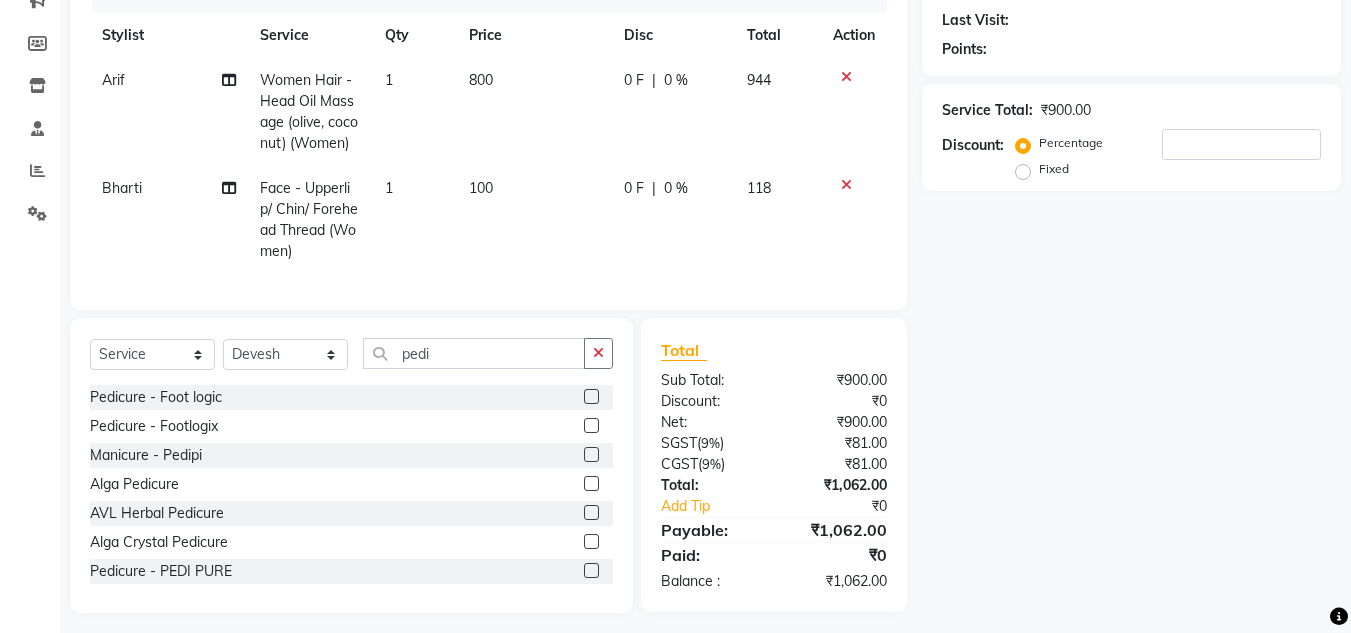 click 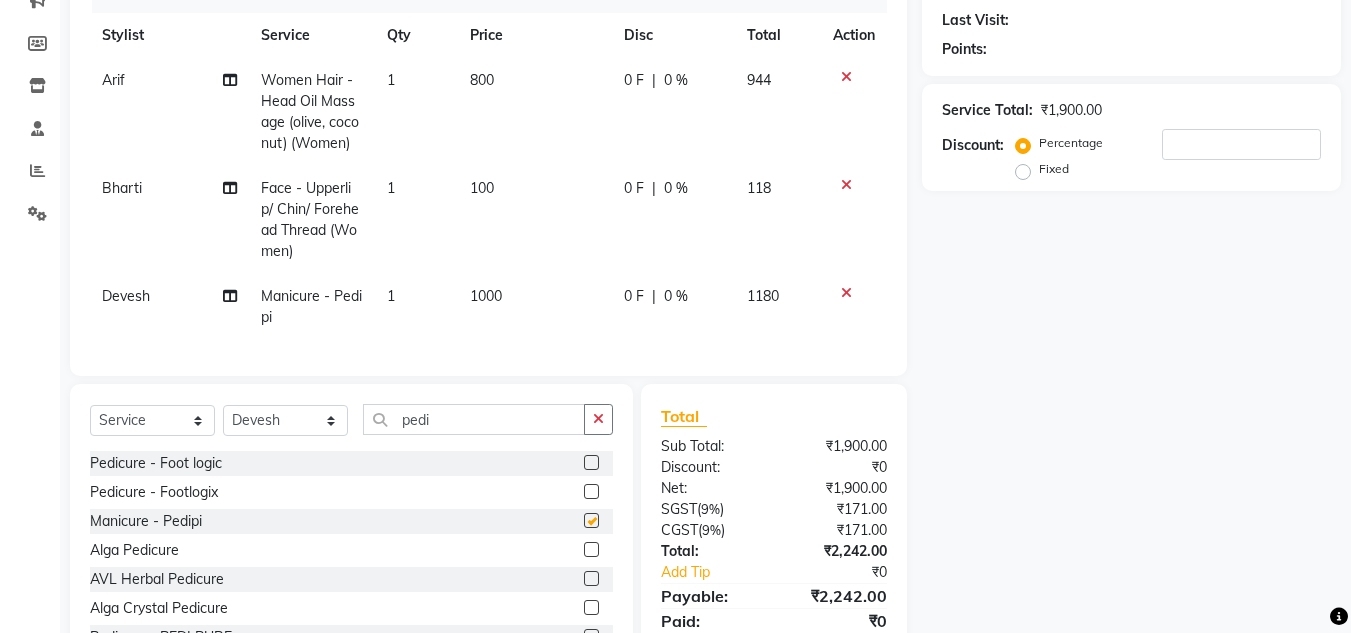 checkbox on "false" 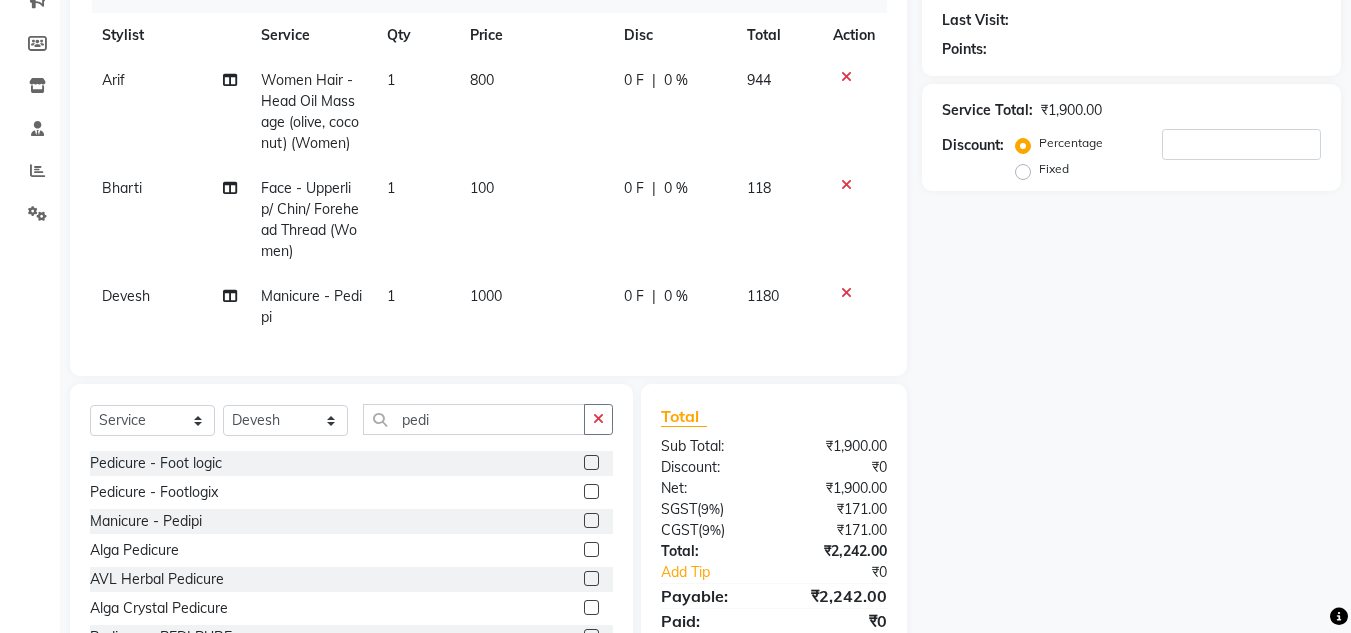 click on "1000" 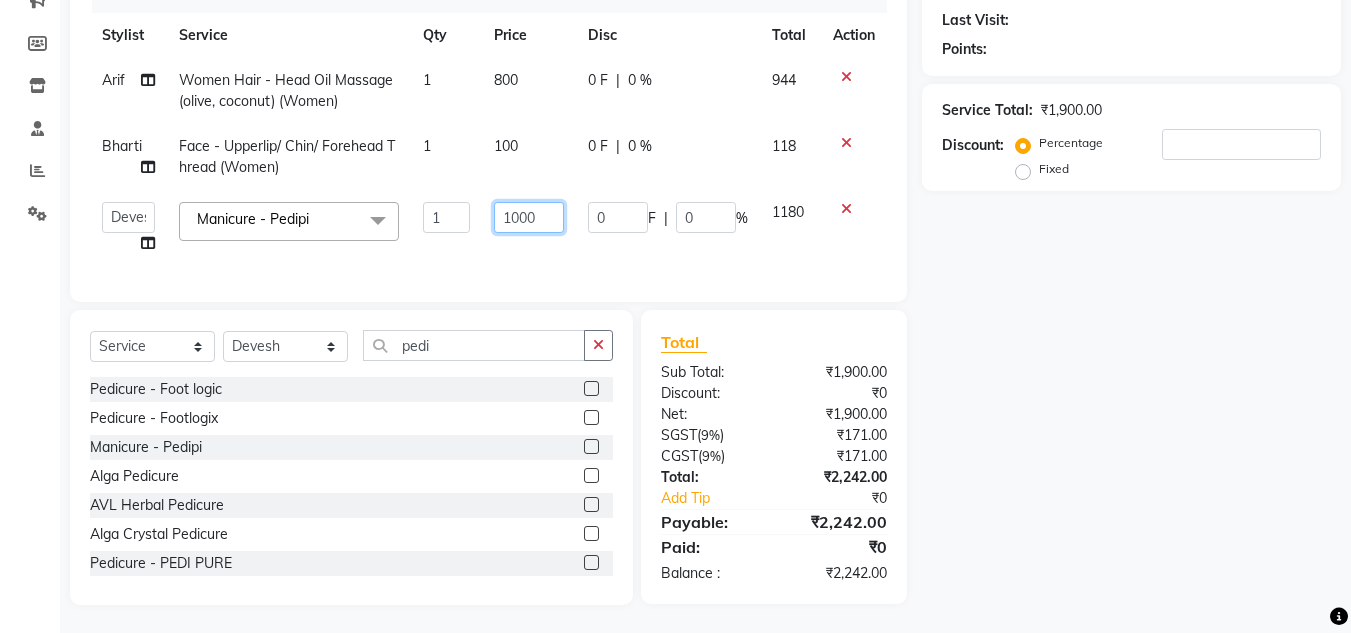 click on "1000" 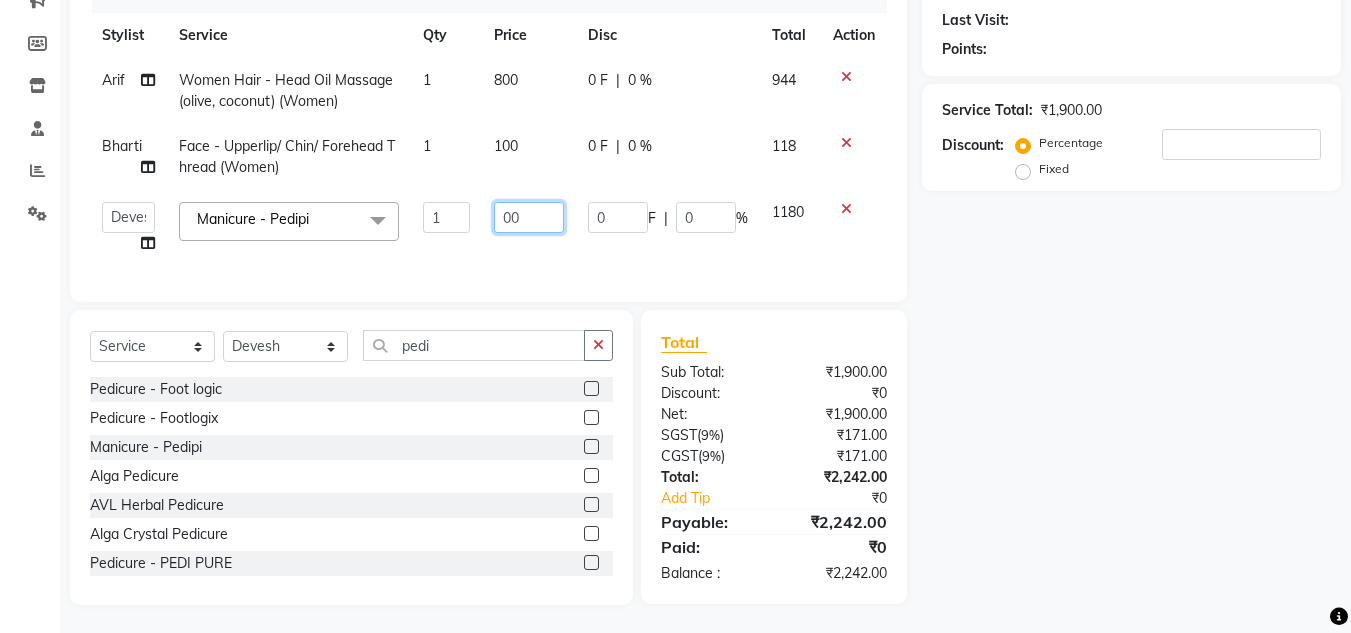 type on "700" 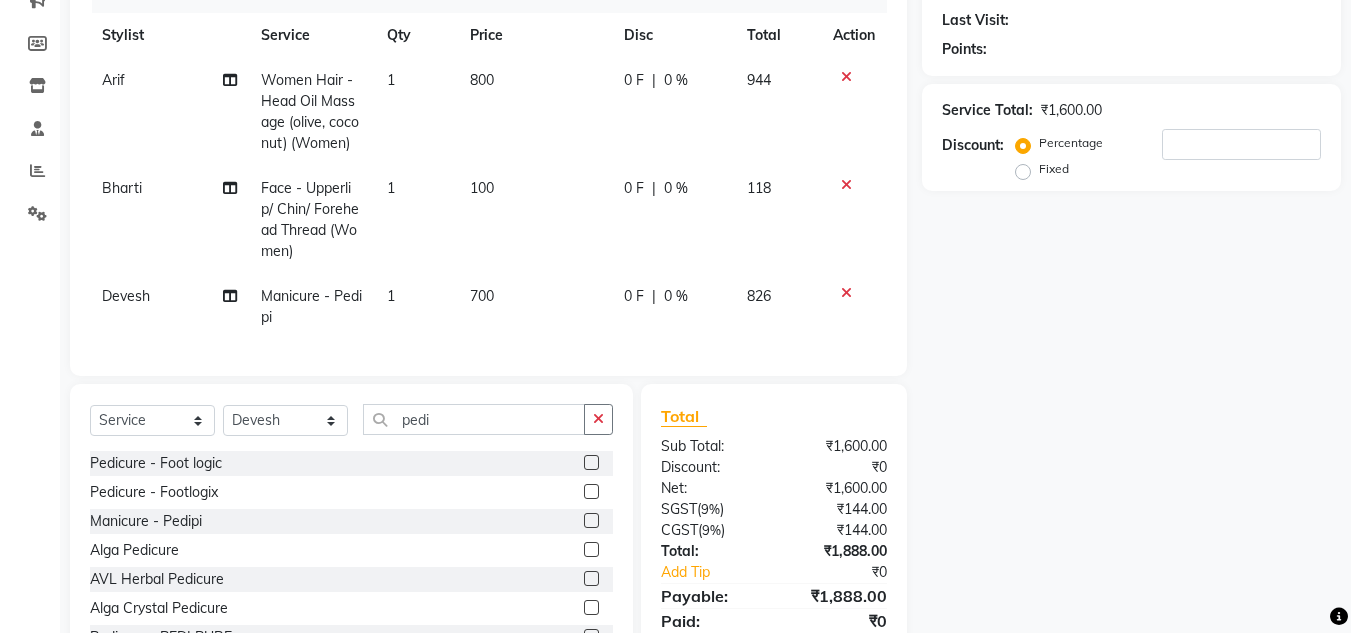 click on "[FIRST] Women Hair  - Head Oil Massage (olive, coconut) (Women) 1 800 0 F | 0 % 944 Bharti Face - Upperlip/ Chin/ Forehead Thread (Women) 1 100 0 F | 0 % 118 Devesh Manicure - Pedipi 1 700 0 F | 0 % 826" 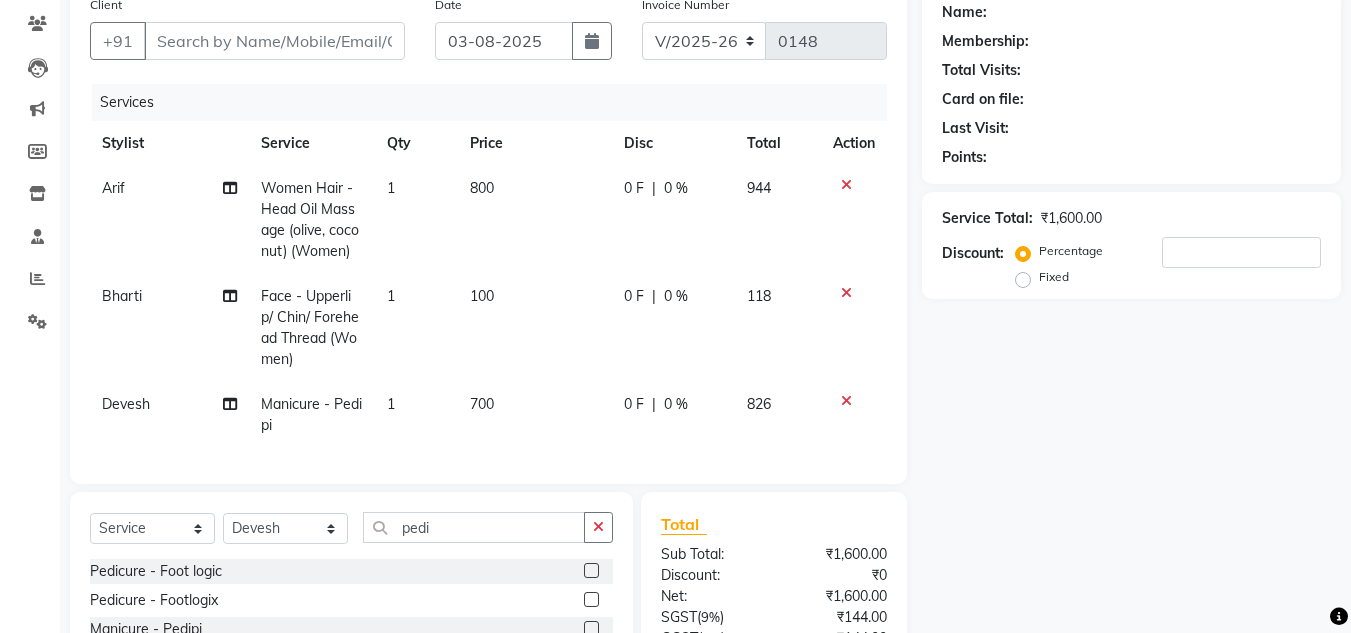 scroll, scrollTop: 162, scrollLeft: 0, axis: vertical 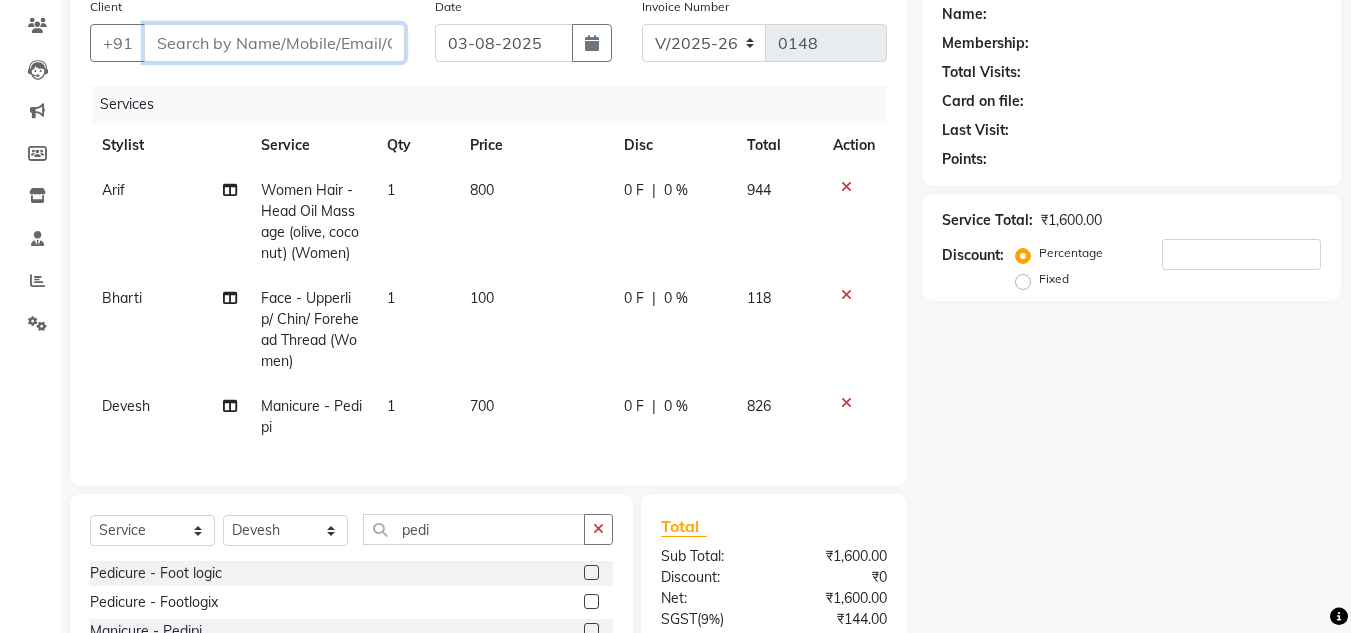 click on "Client" at bounding box center (274, 43) 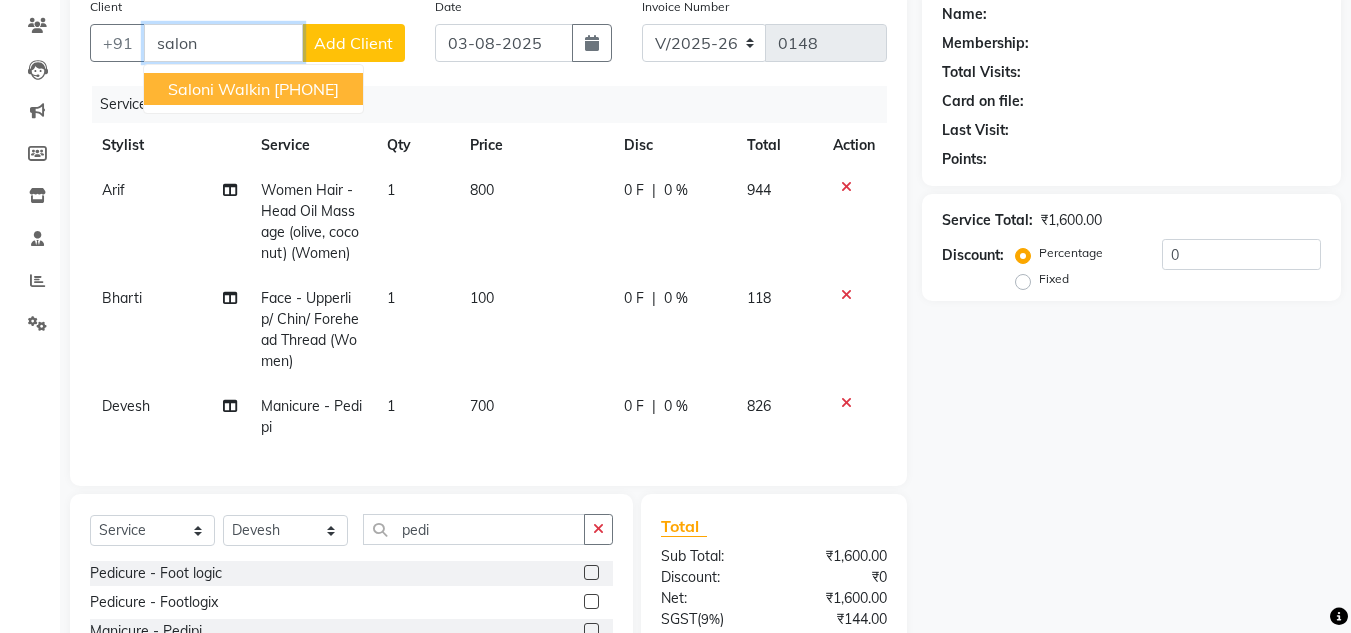 click on "[PHONE]" at bounding box center [306, 89] 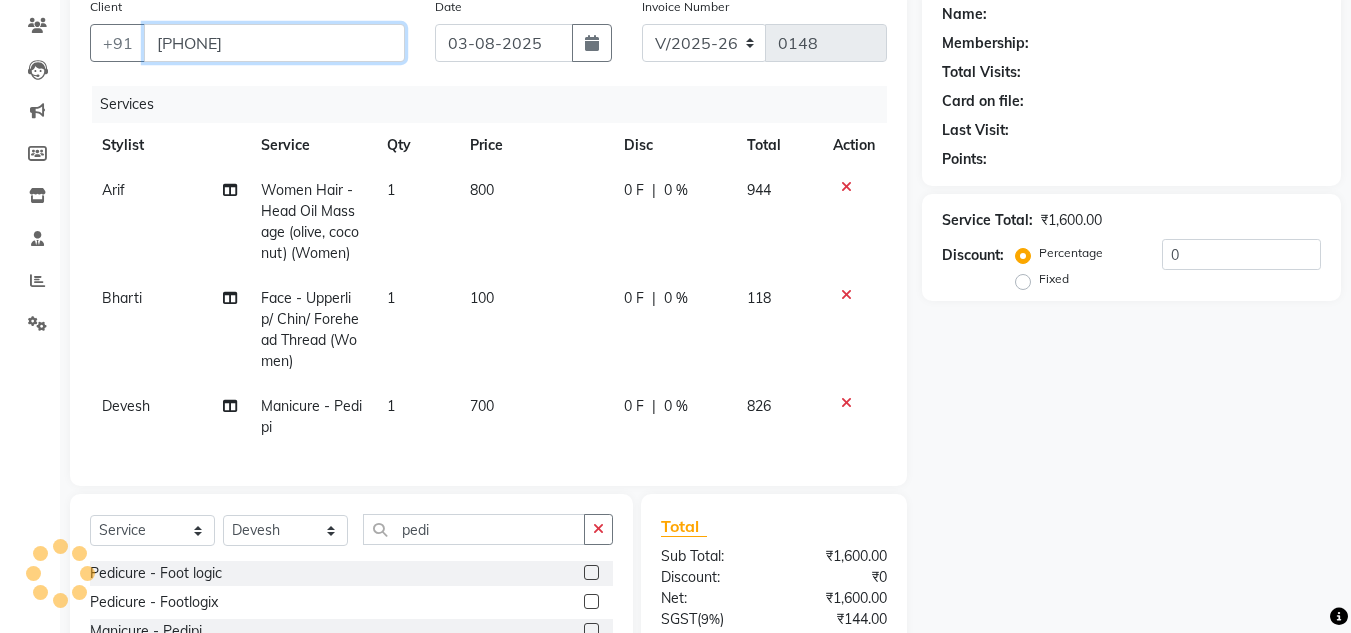 type on "[PHONE]" 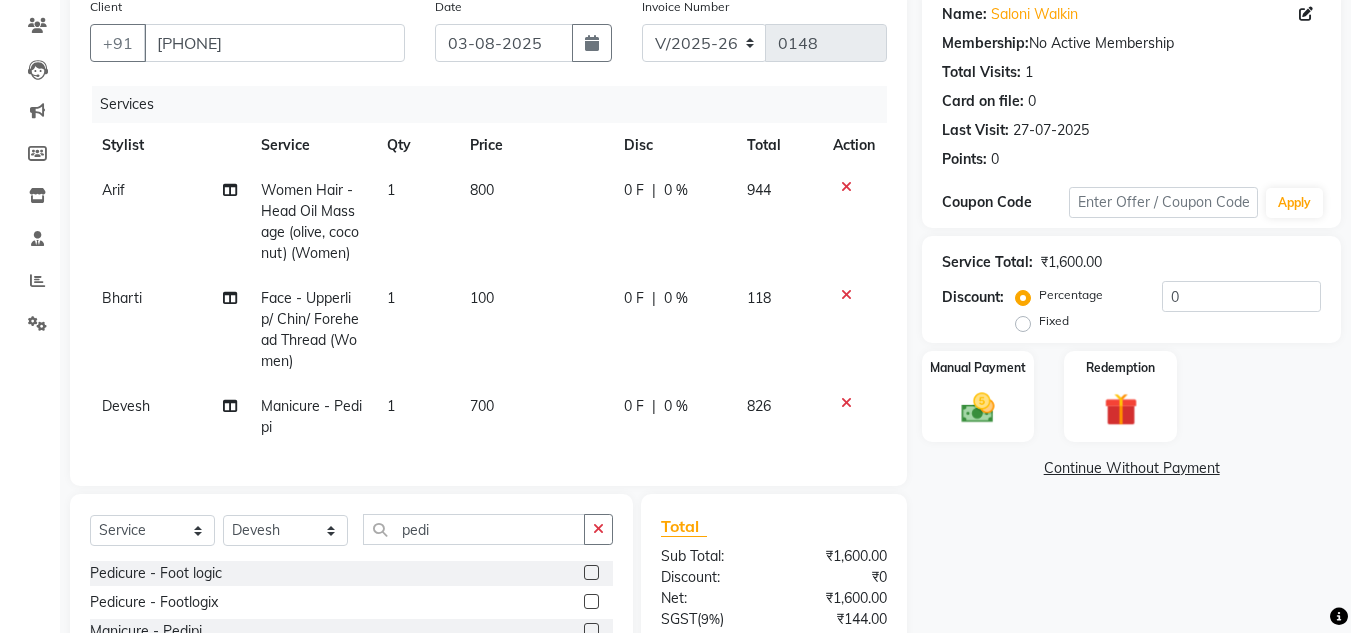 click on "800" 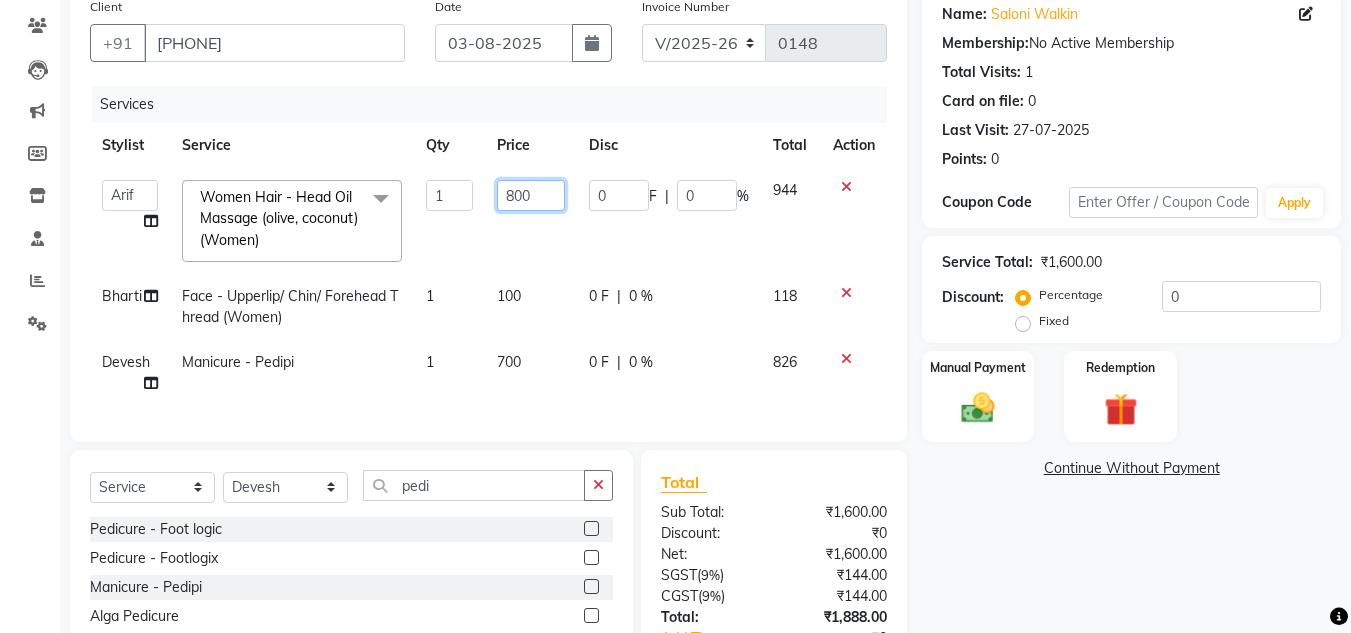 click on "800" 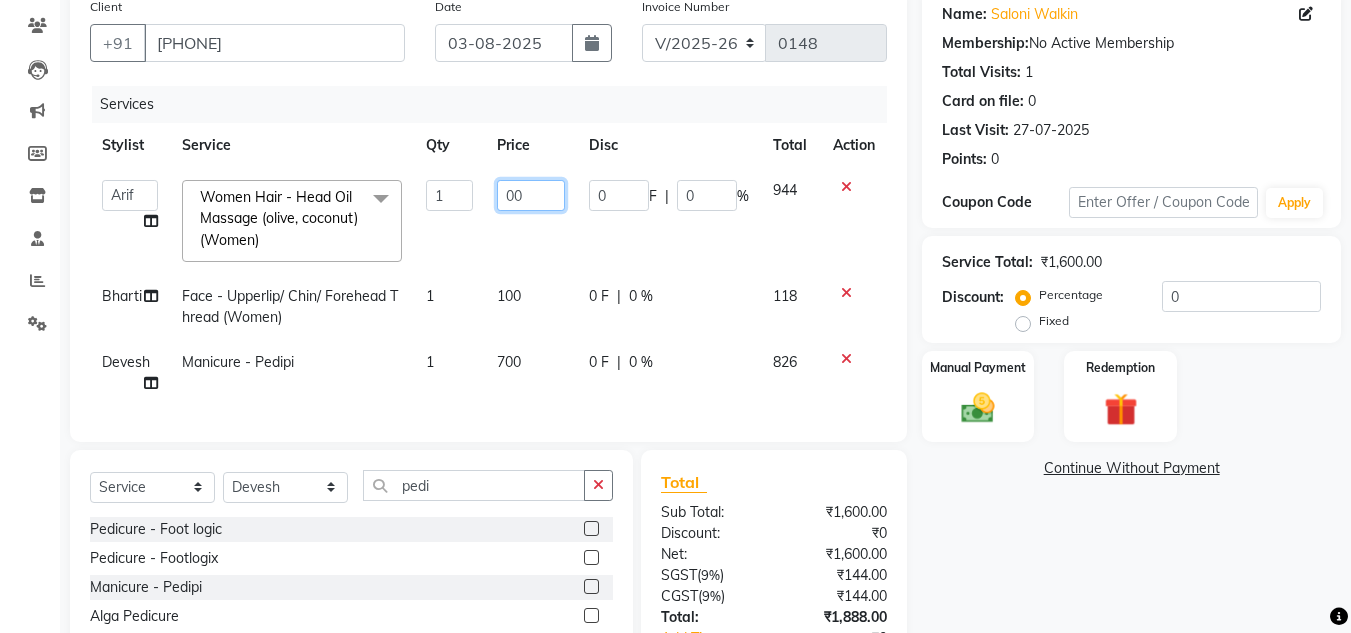 type on "500" 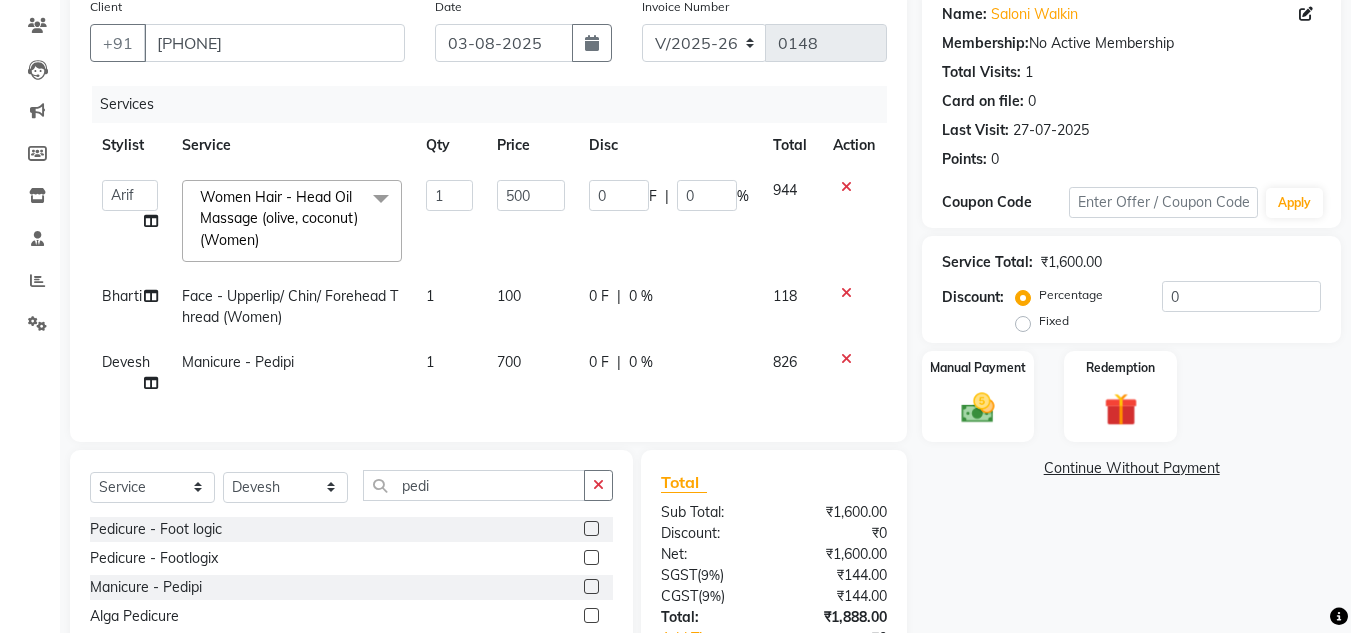 click on "Name: [NAME] Walkin Membership:  No Active Membership  Total Visits:  1 Card on file:  0 Last Visit:   [DATE] Points:   0  Coupon Code Apply Service Total:  ₹1,600.00  Discount:  Percentage   Fixed  0 Manual Payment Redemption  Continue Without Payment" 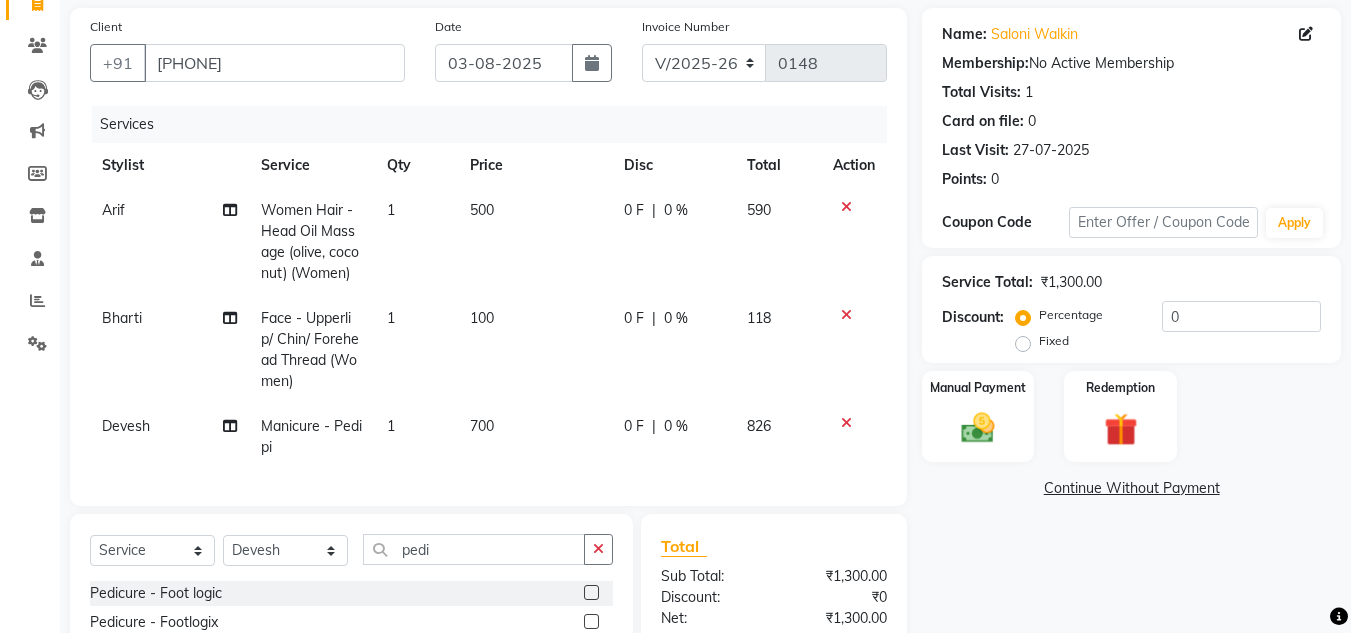 scroll, scrollTop: 143, scrollLeft: 0, axis: vertical 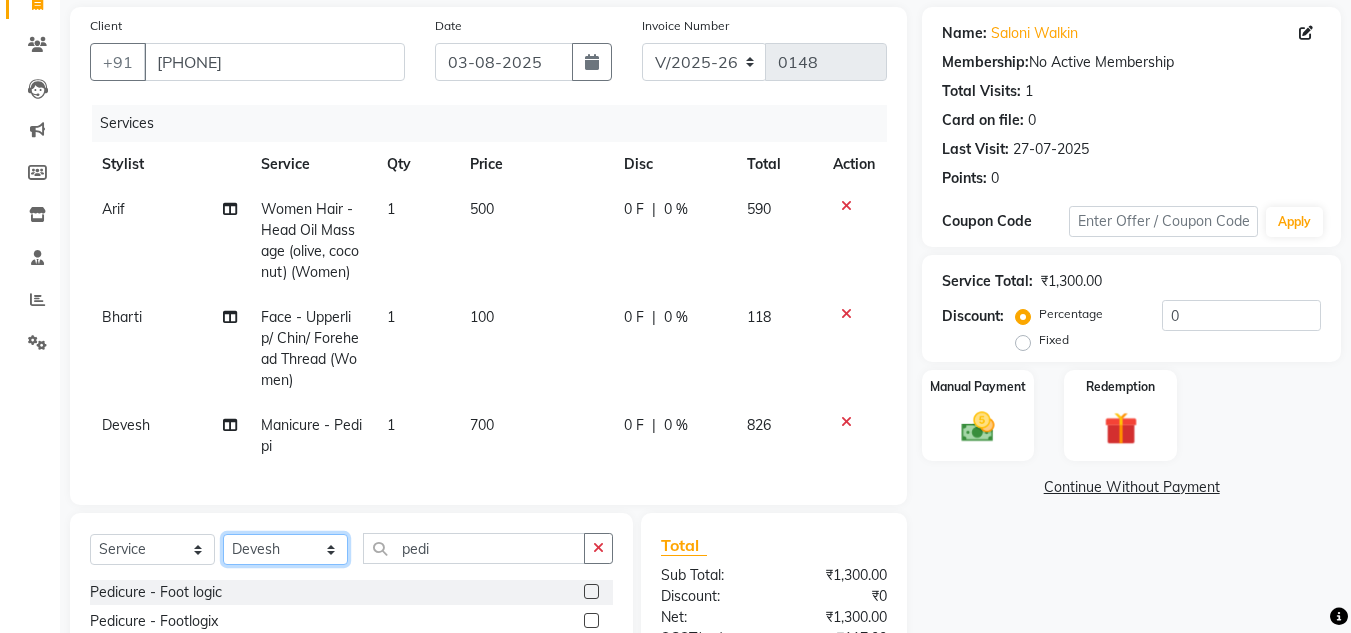 click on "Select Stylist Amit Arif Bharti Devesh Farman Harsh  Jaikesh Manager Manoj Nitin Nails owner id Poonam Rihan" 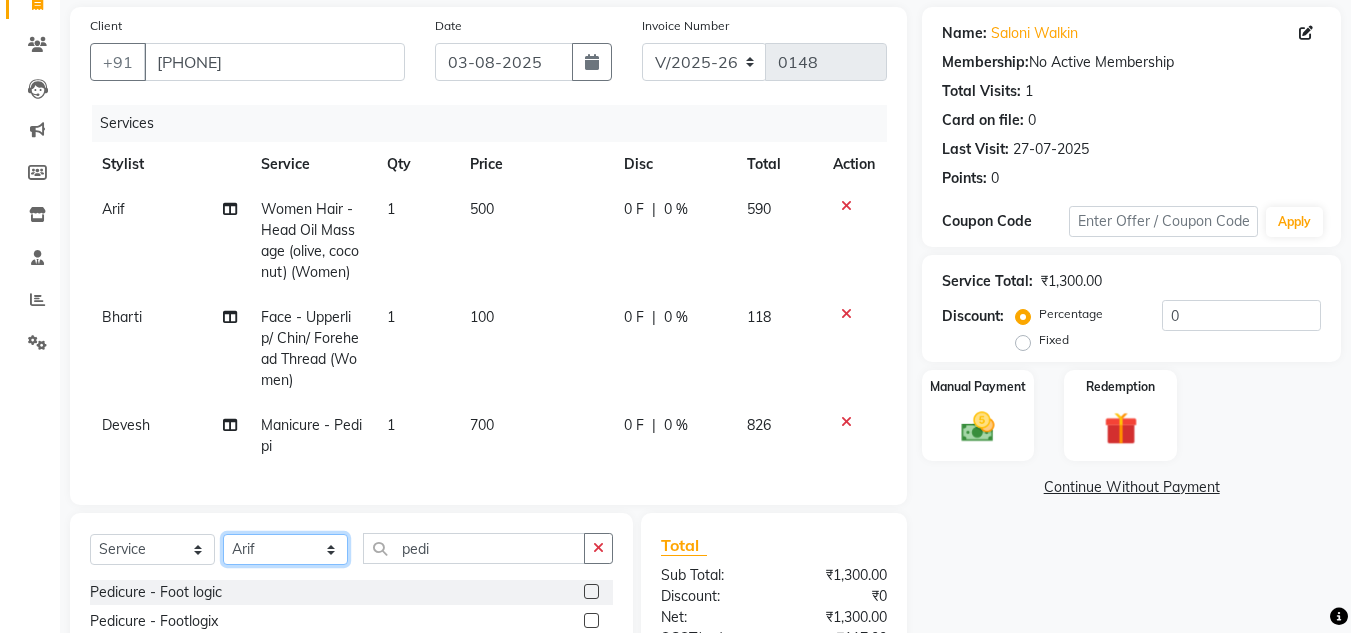 click on "Select Stylist Amit Arif Bharti Devesh Farman Harsh  Jaikesh Manager Manoj Nitin Nails owner id Poonam Rihan" 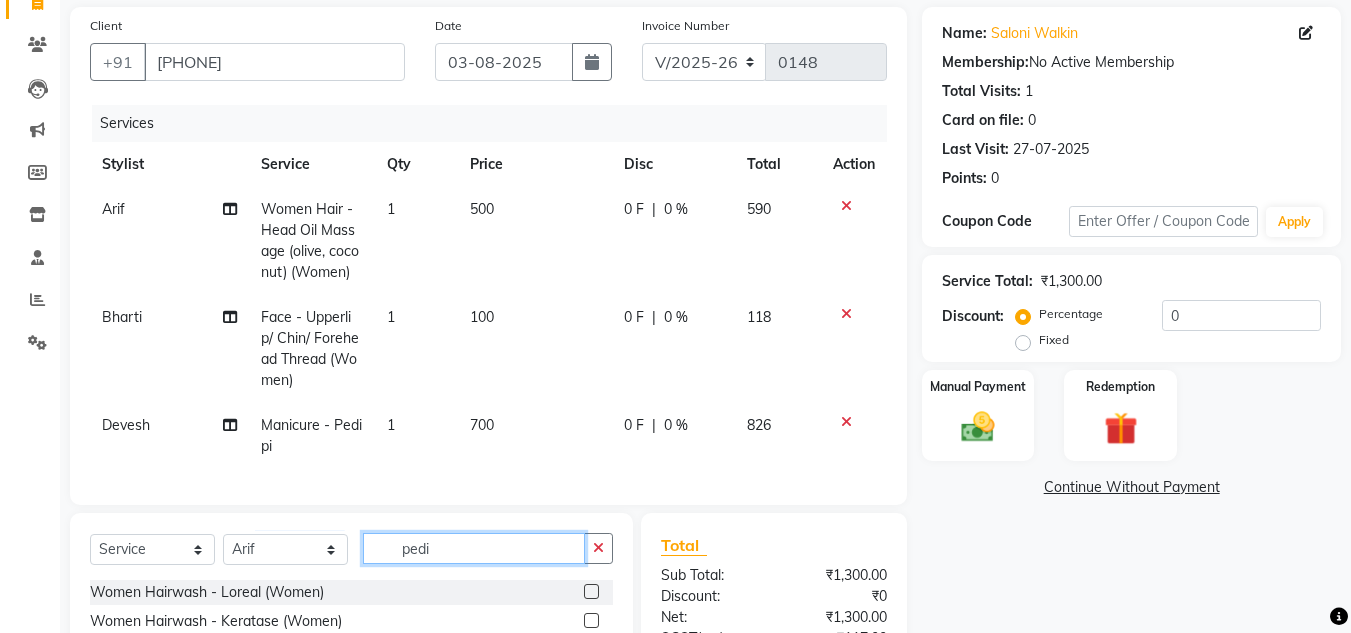 click on "pedi" 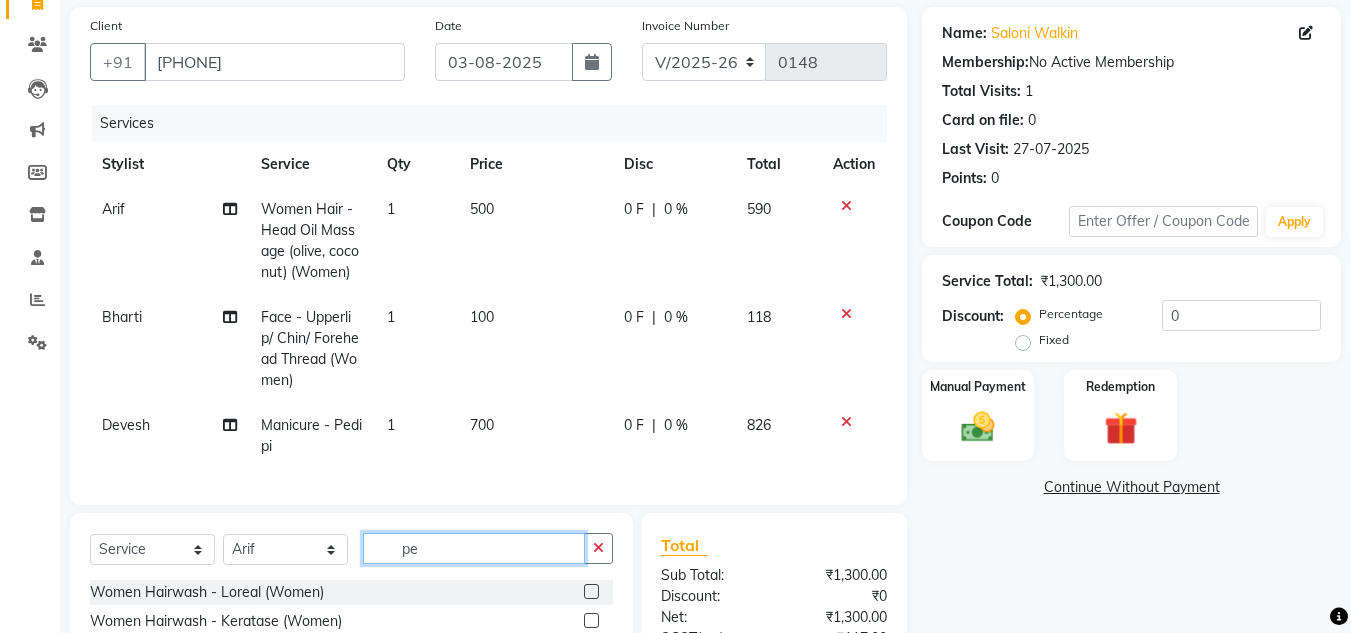 type on "p" 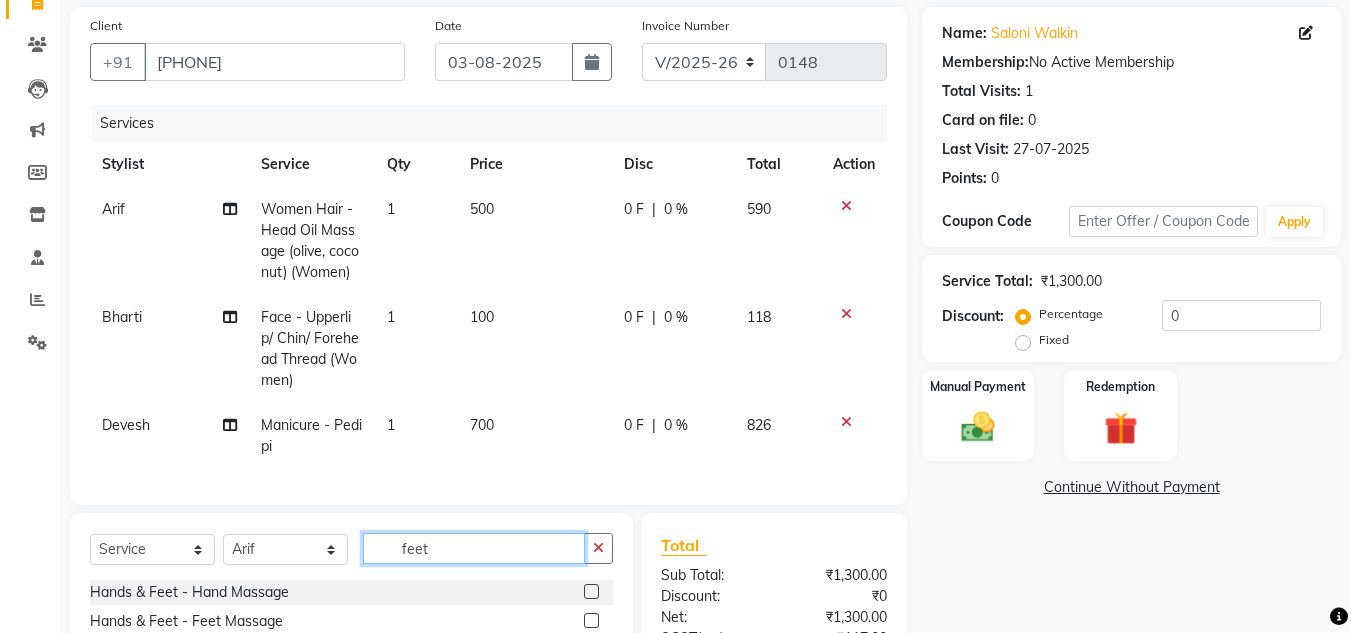scroll, scrollTop: 304, scrollLeft: 0, axis: vertical 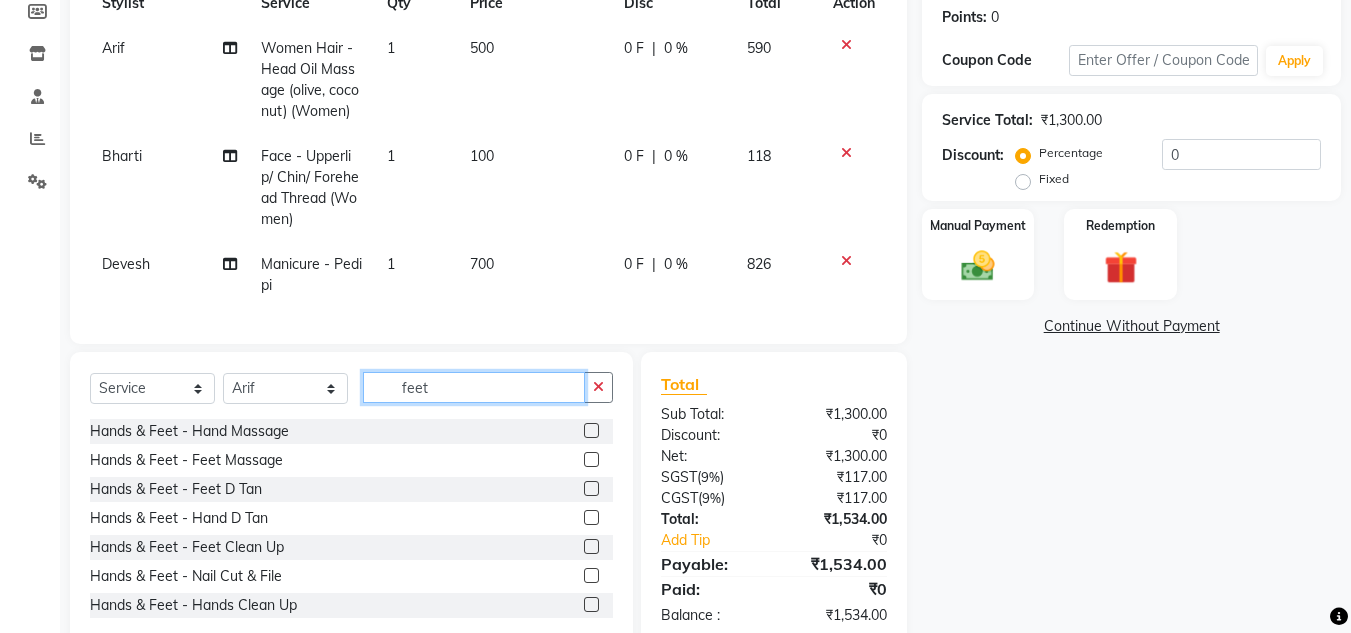 type on "feet" 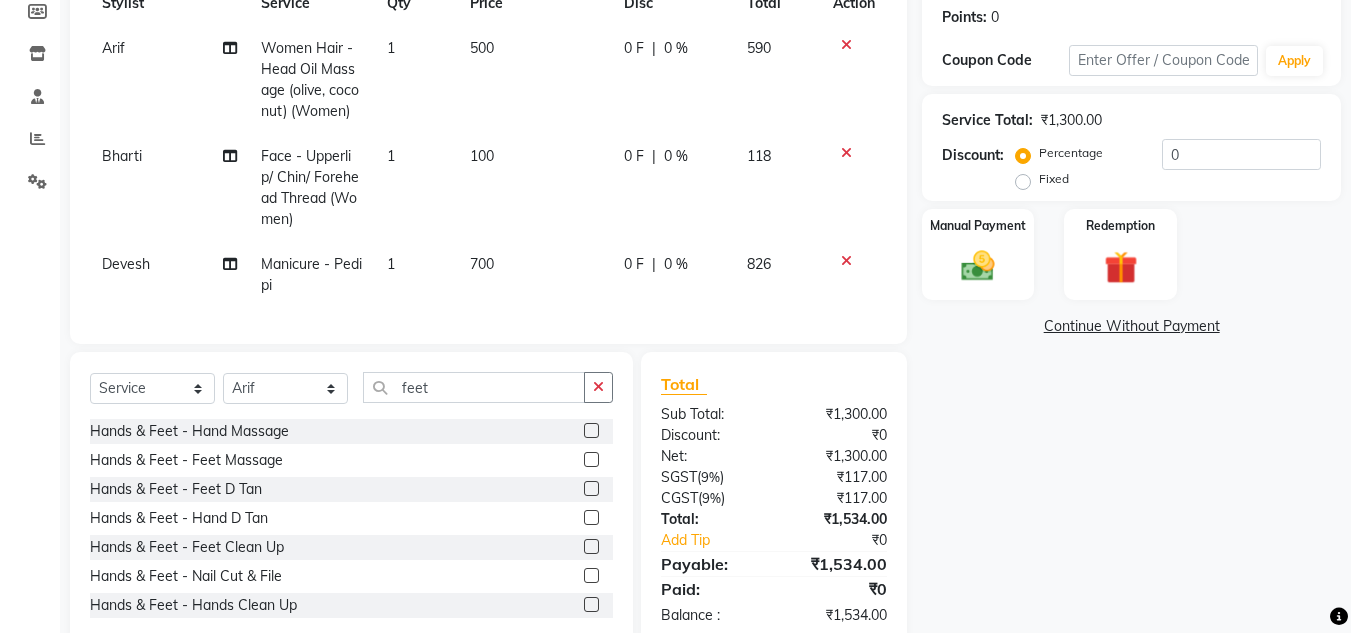 click 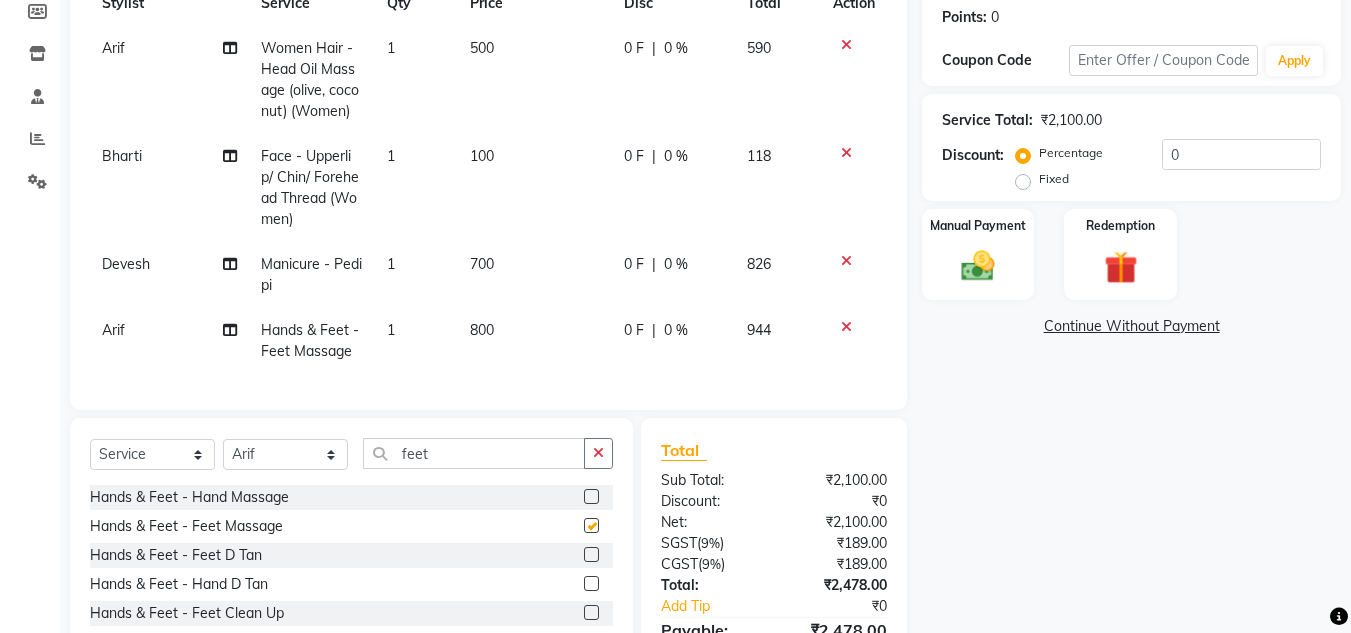 checkbox on "false" 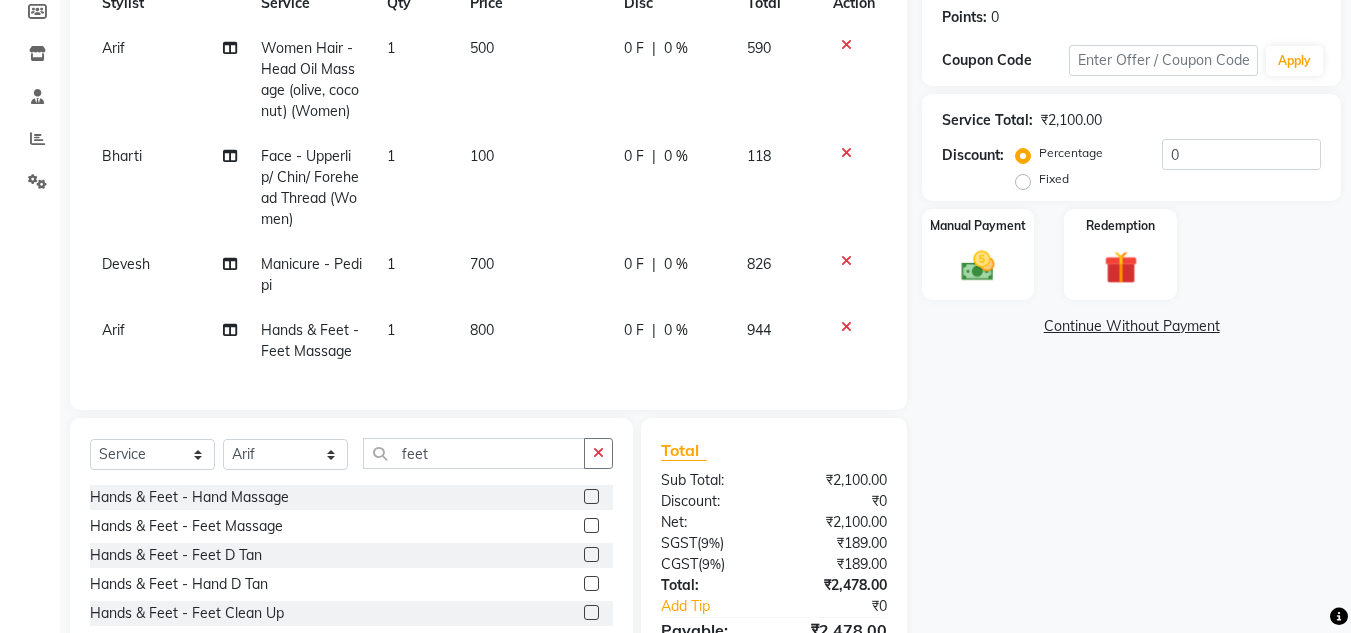 click on "800" 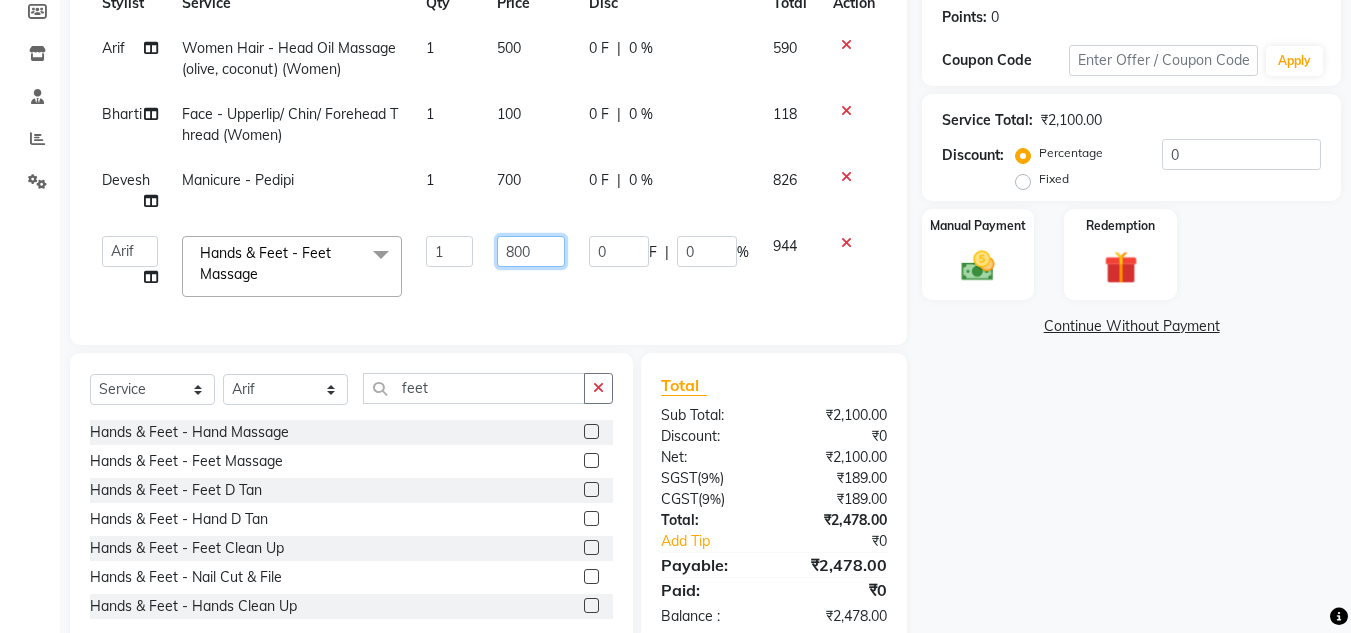 click on "800" 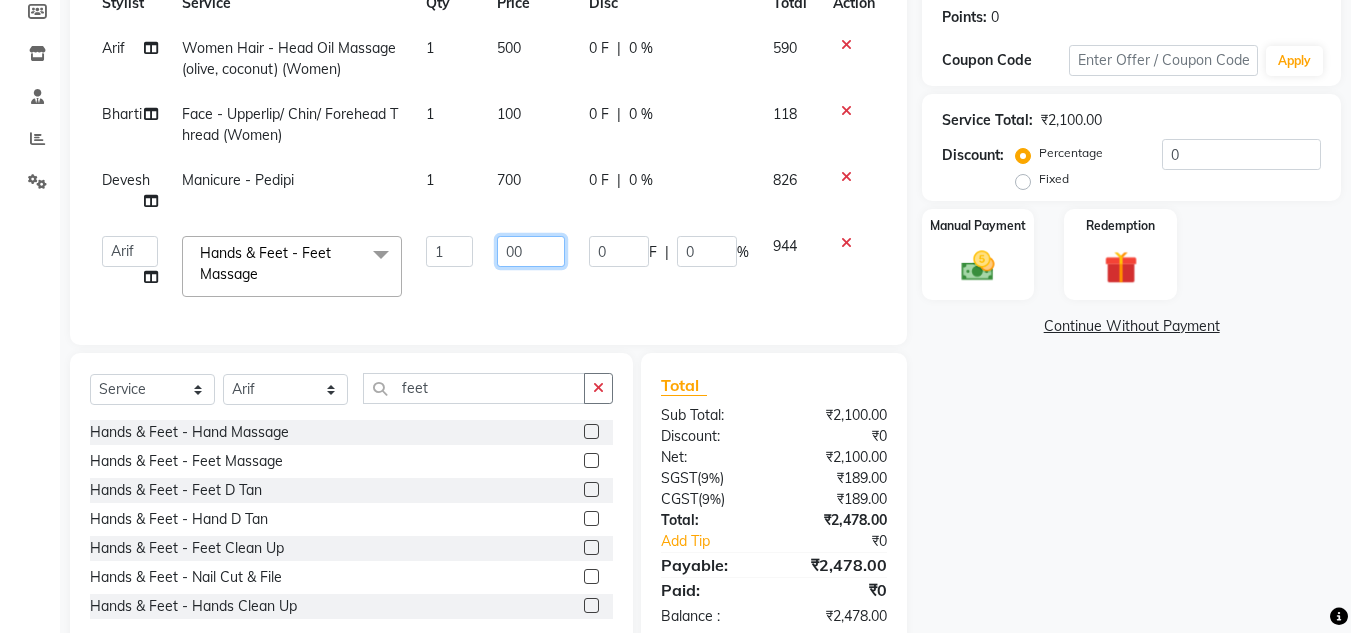 type on "500" 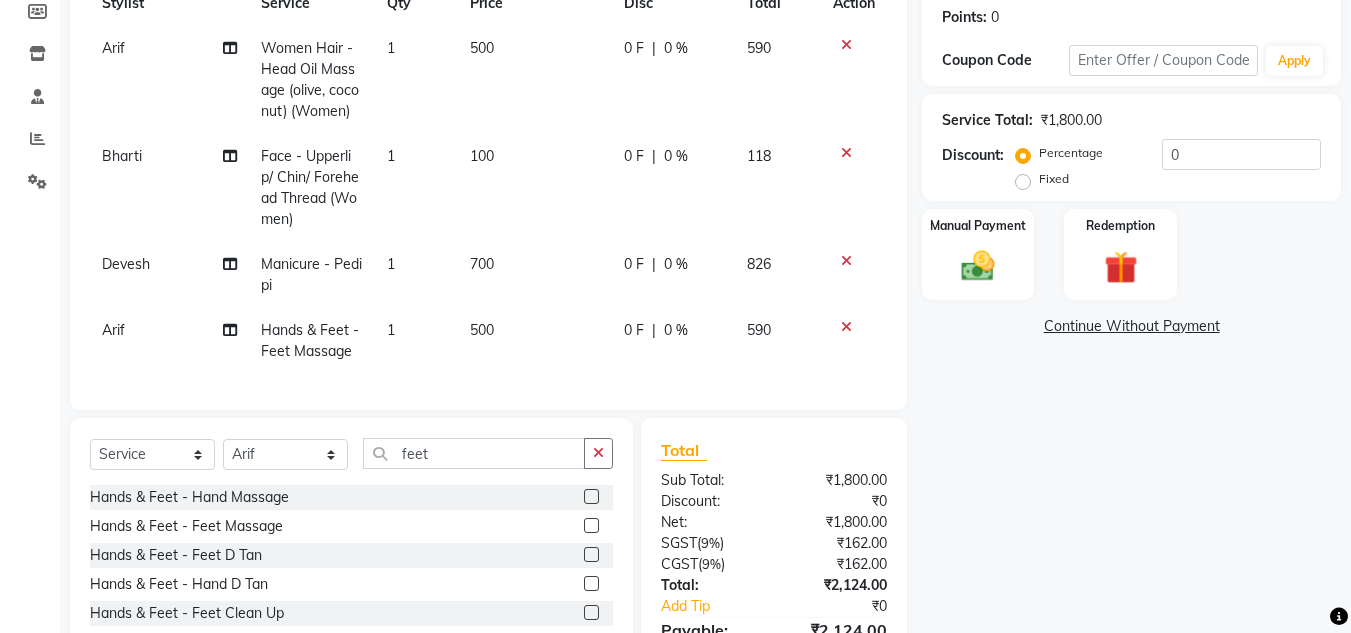 click on "[FIRST] Women Hair  - Head Oil Massage (olive, coconut) (Women) 1 500 0 F | 0 % 590 Bharti Face - Upperlip/ Chin/ Forehead Thread (Women) 1 100 0 F | 0 % 118 Devesh Manicure - Pedipi 1 700 0 F | 0 % 826 Arif Hands & Feet - Feet Massage 1 500 0 F | 0 % 590" 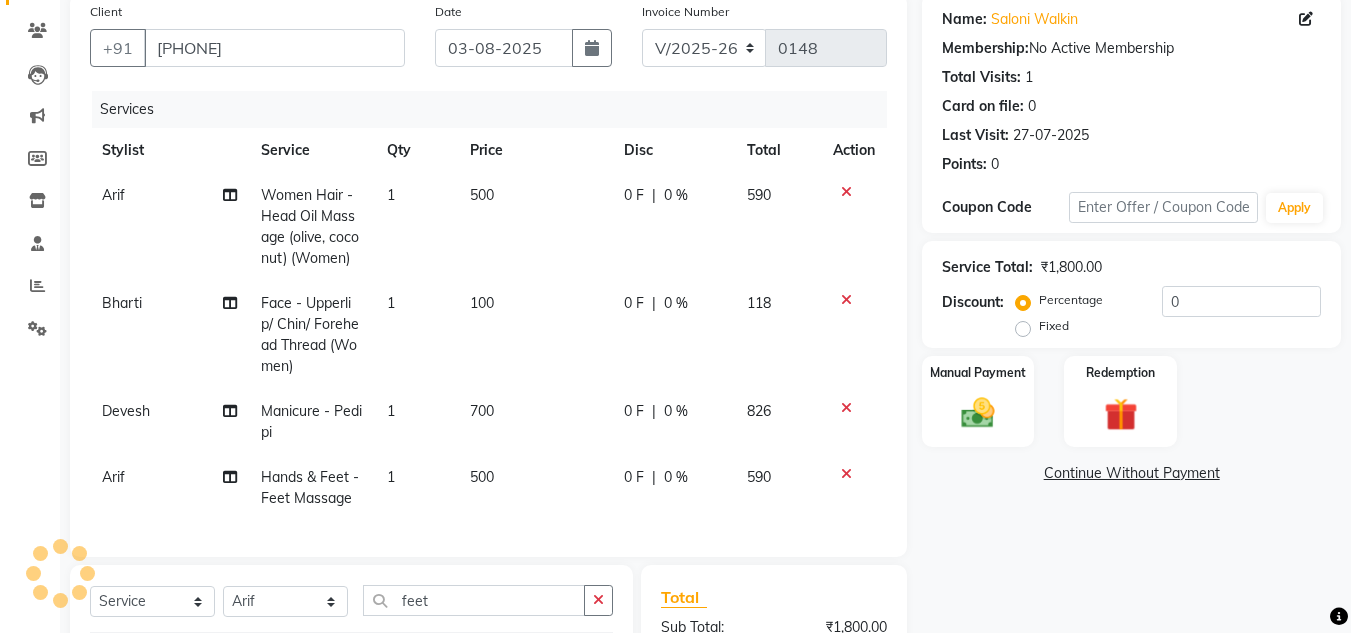 scroll, scrollTop: 154, scrollLeft: 0, axis: vertical 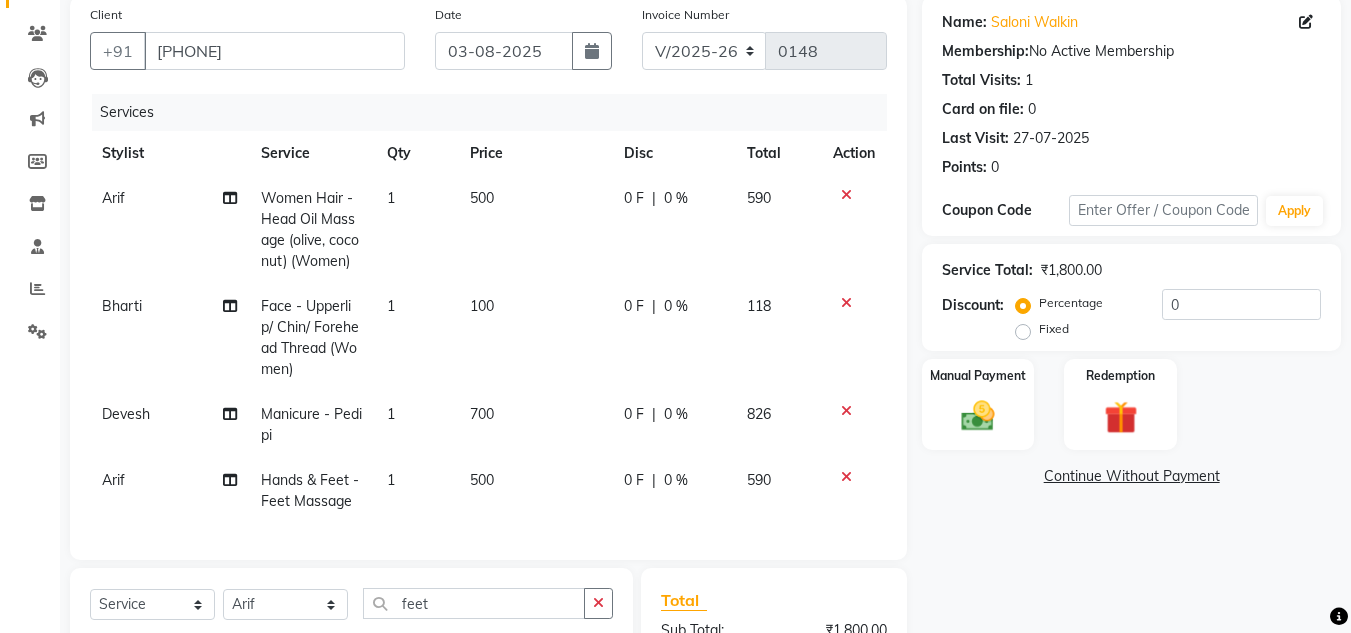 click 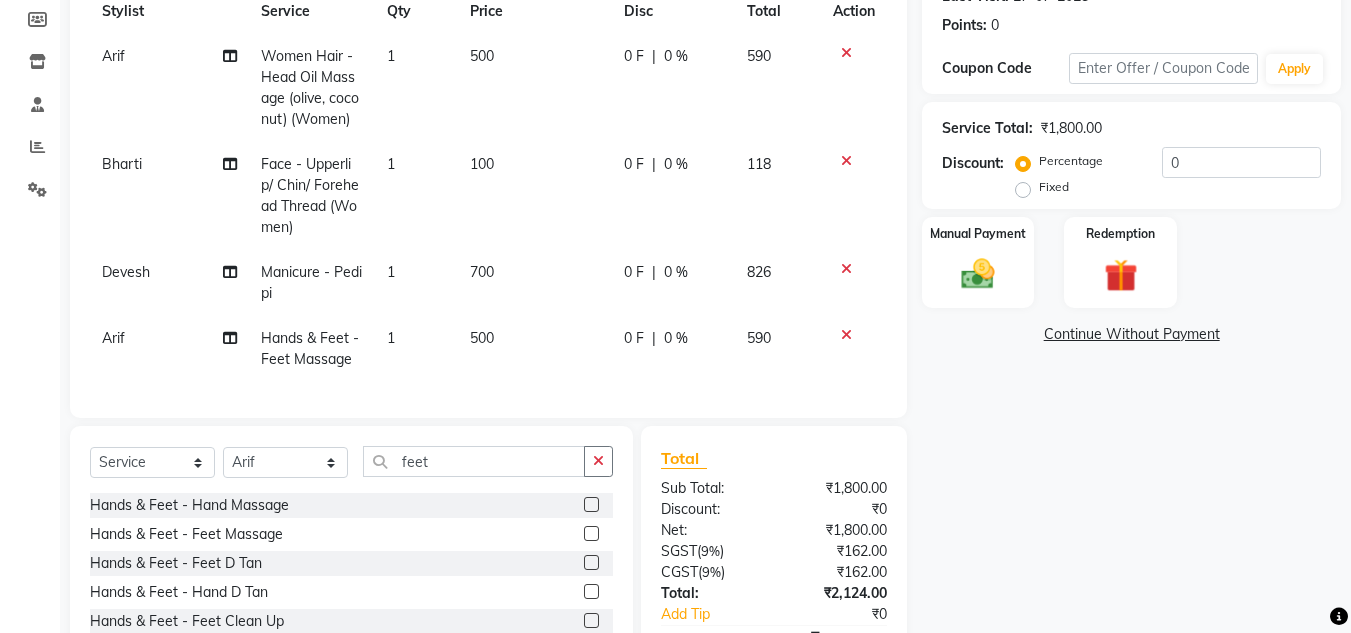 scroll, scrollTop: 297, scrollLeft: 0, axis: vertical 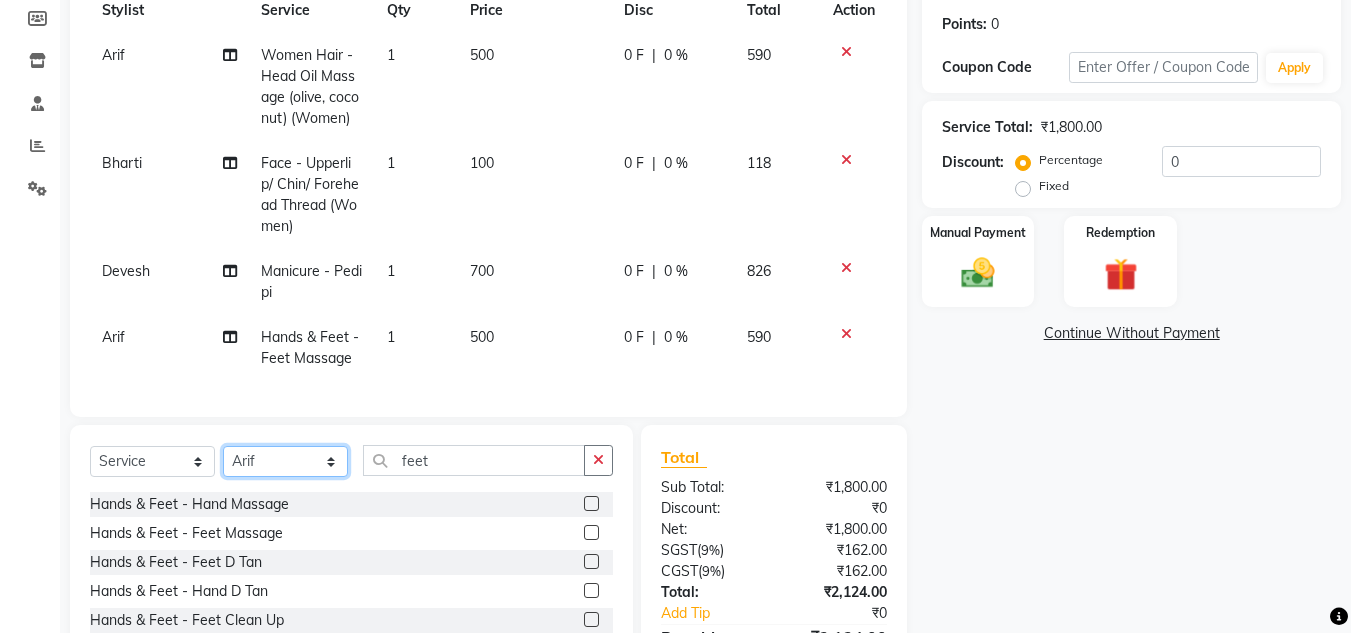 click on "Select Stylist Amit Arif Bharti Devesh Farman Harsh  Jaikesh Manager Manoj Nitin Nails owner id Poonam Rihan" 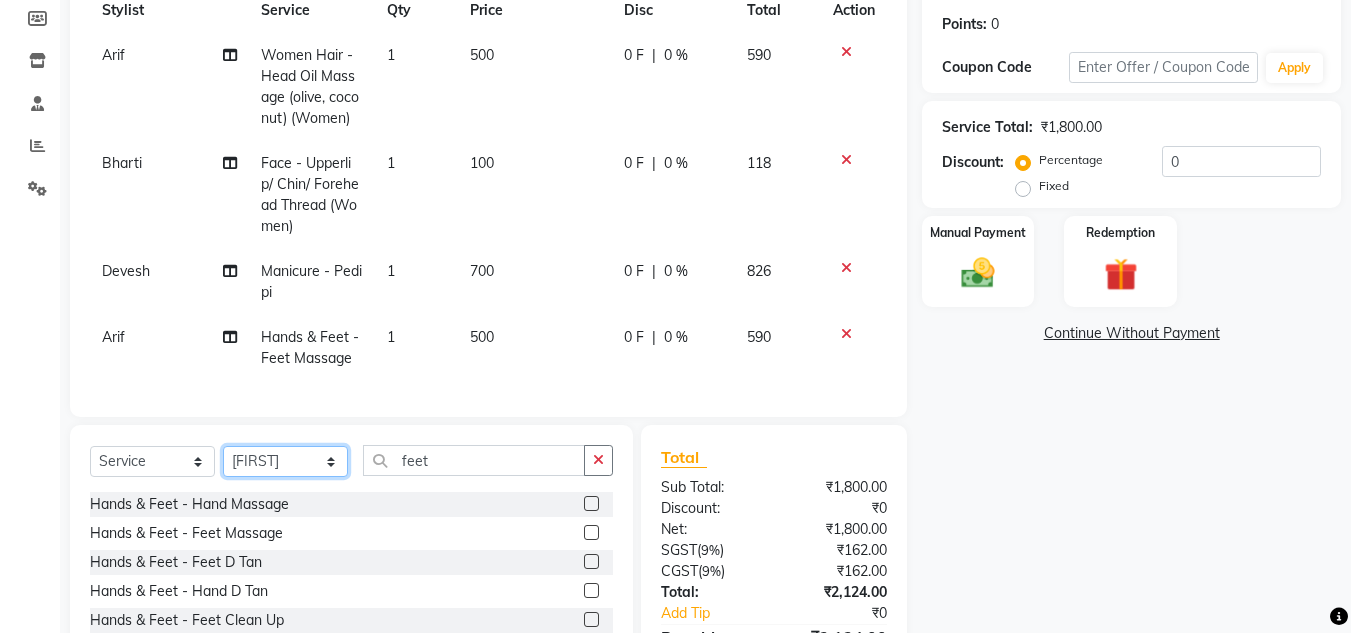 click on "Select Stylist Amit Arif Bharti Devesh Farman Harsh  Jaikesh Manager Manoj Nitin Nails owner id Poonam Rihan" 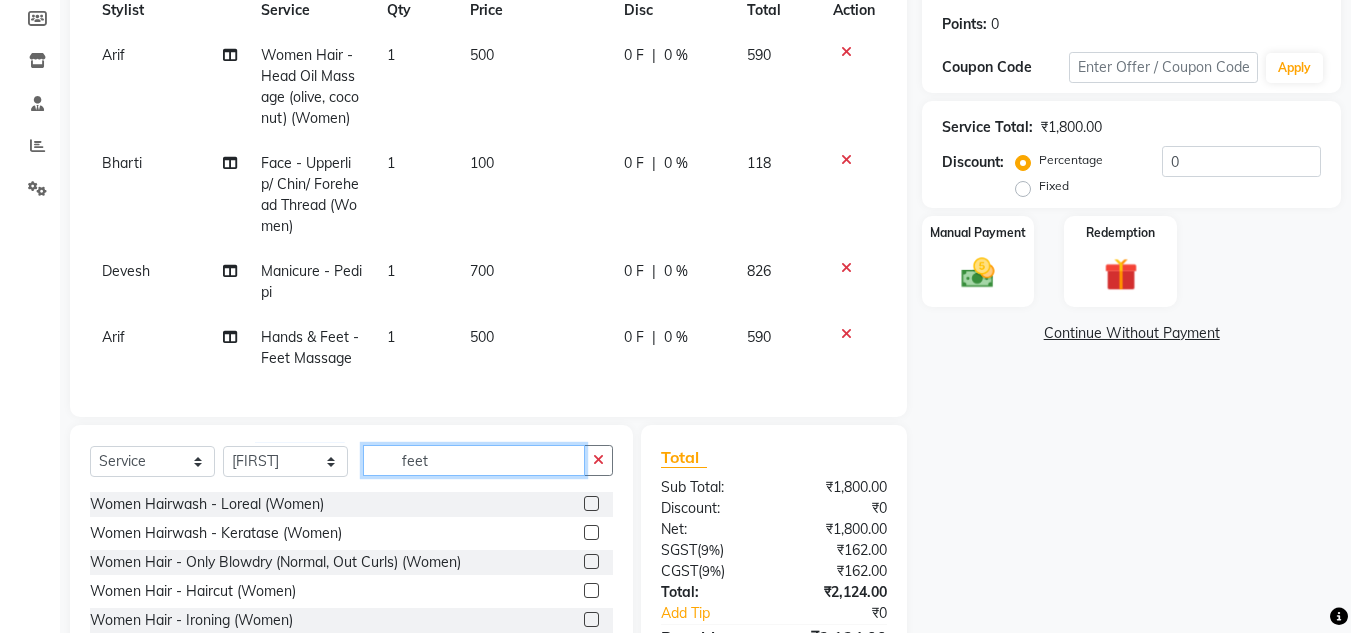 click on "feet" 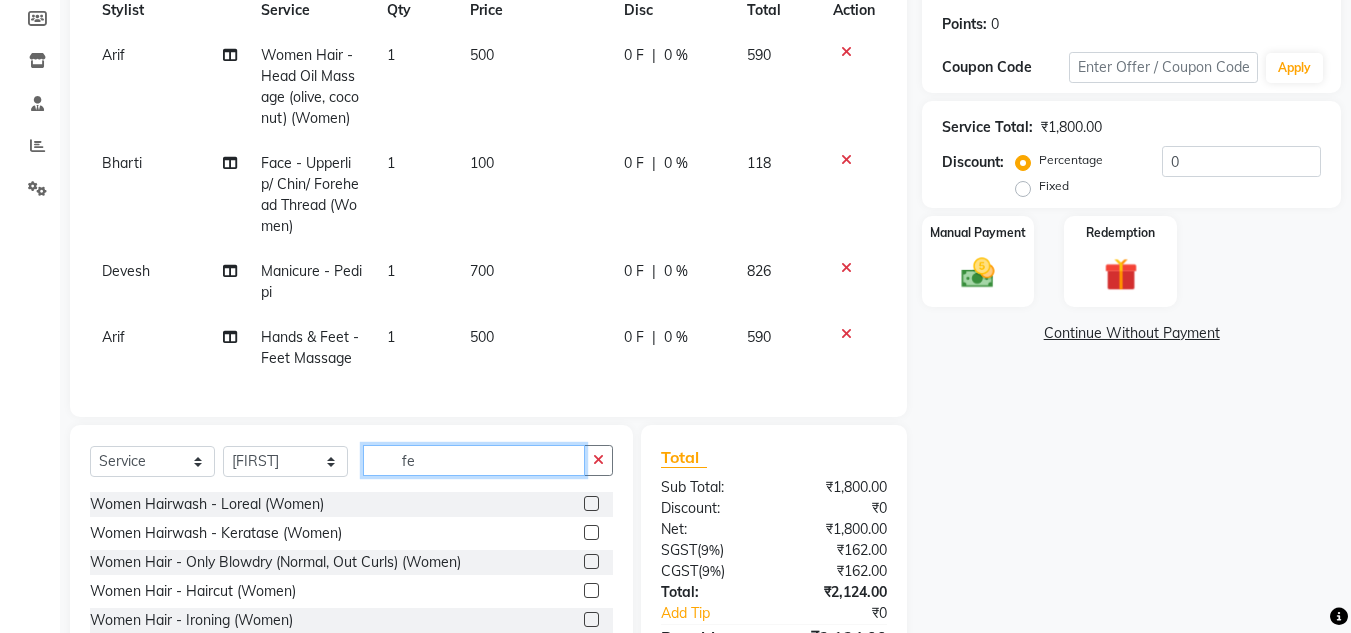type on "f" 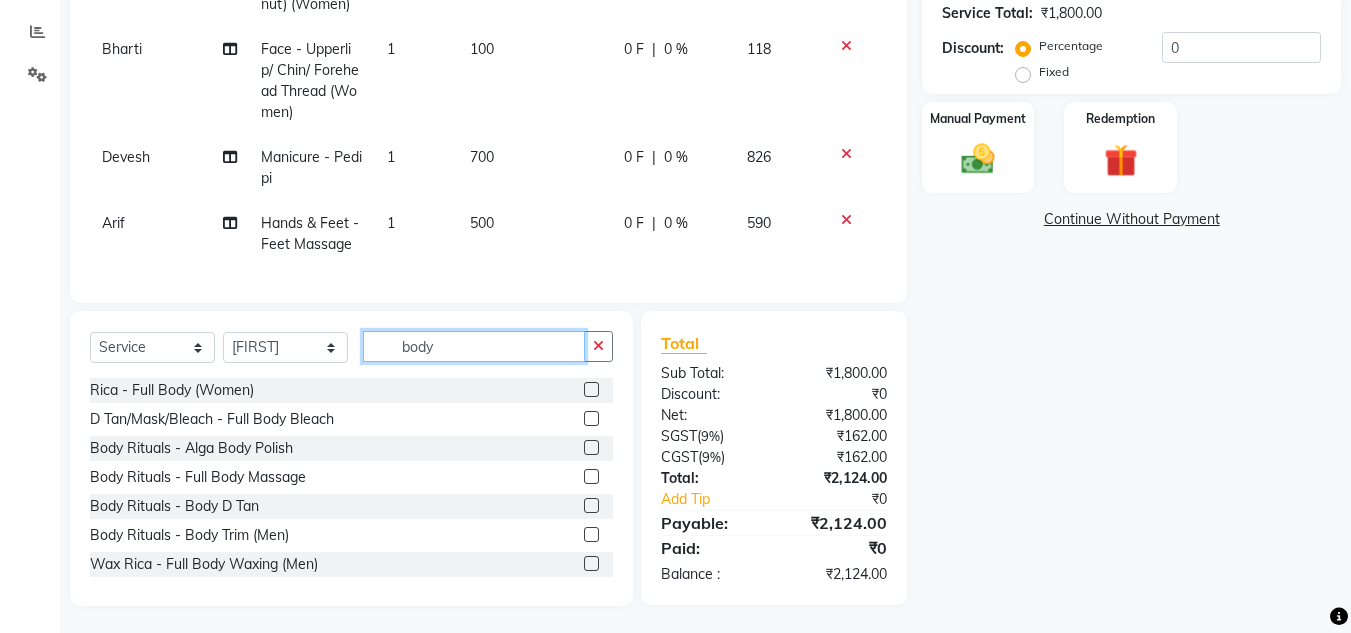 scroll, scrollTop: 418, scrollLeft: 0, axis: vertical 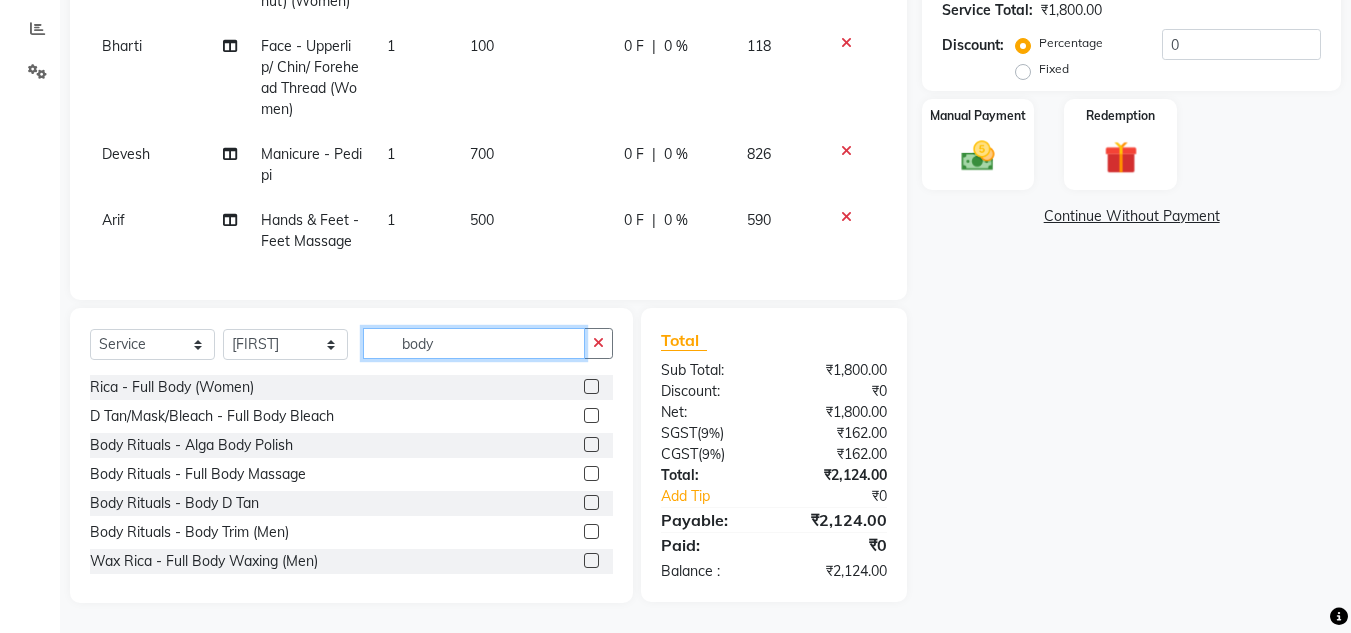 type on "body" 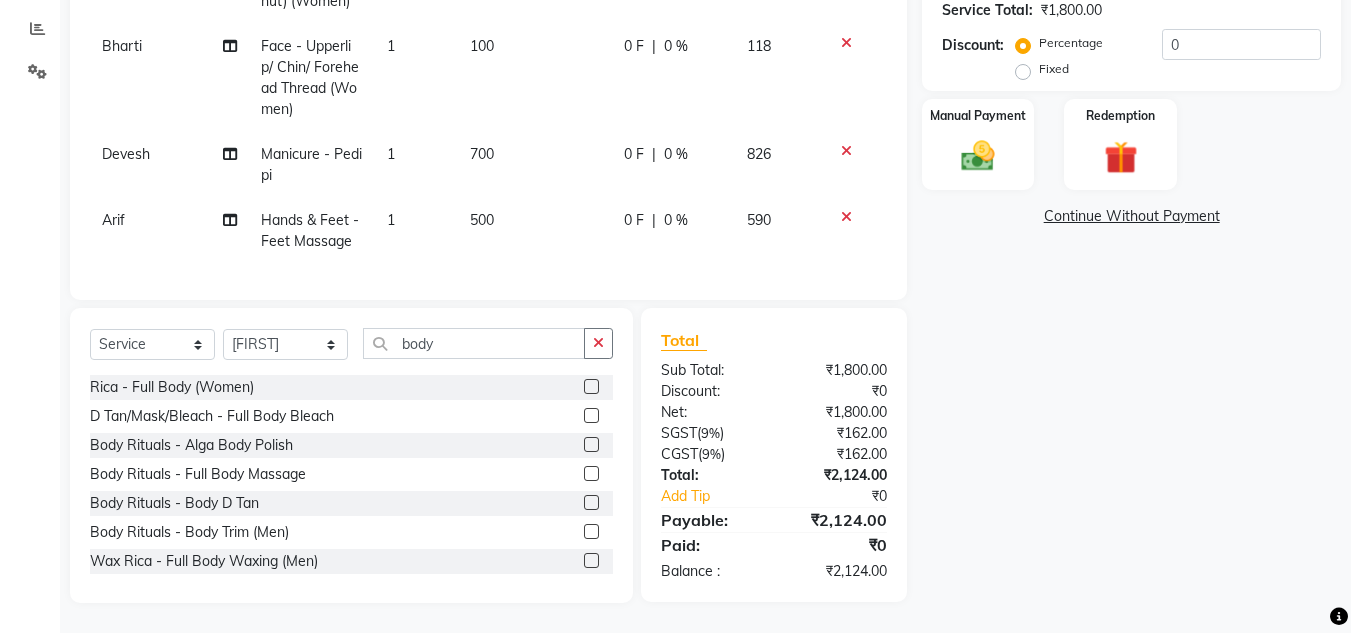 click 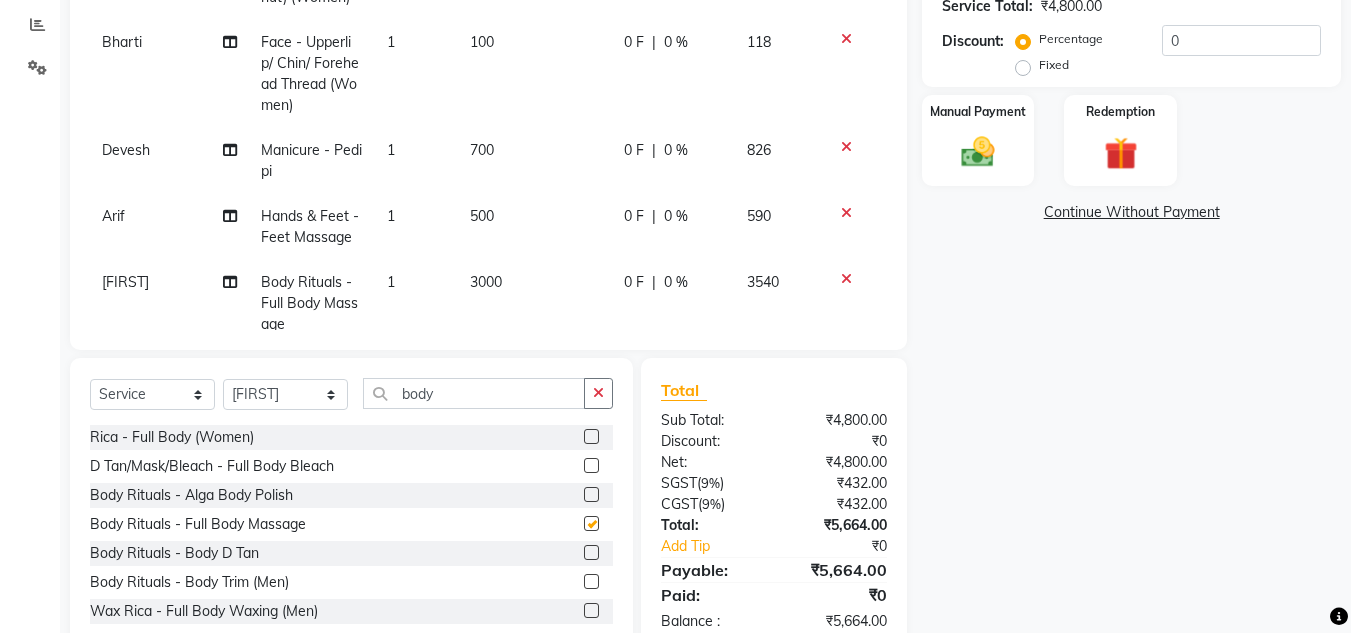 checkbox on "false" 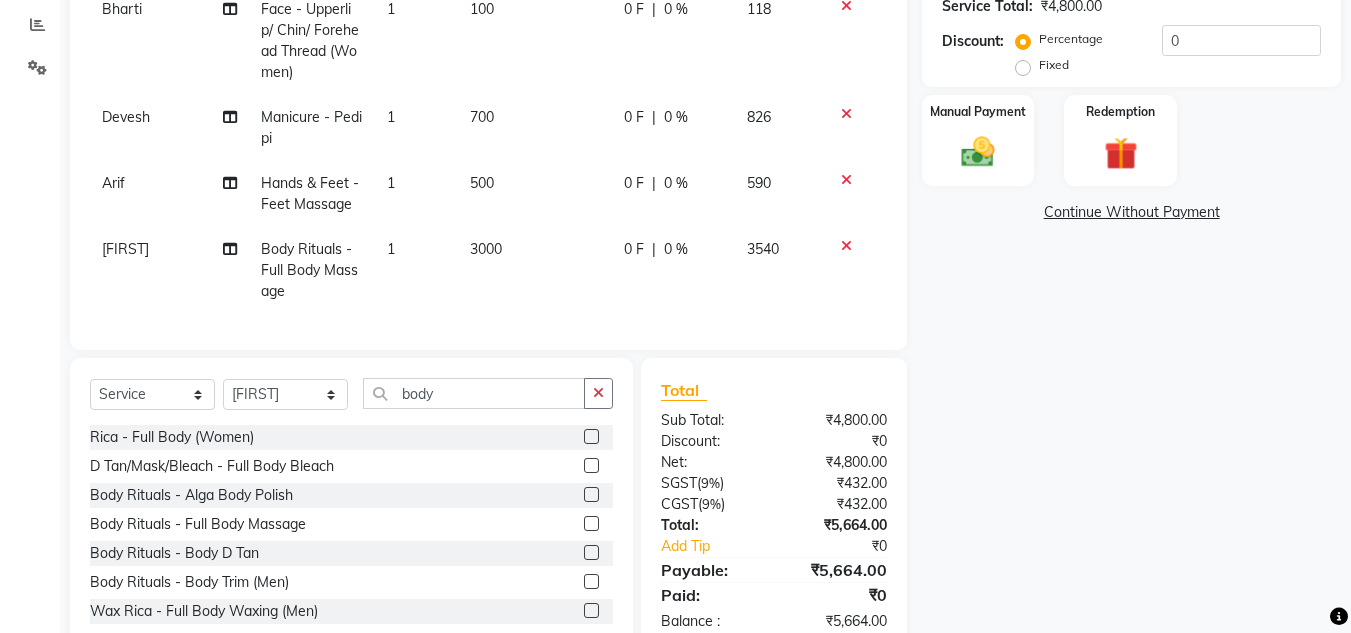 scroll, scrollTop: 0, scrollLeft: 0, axis: both 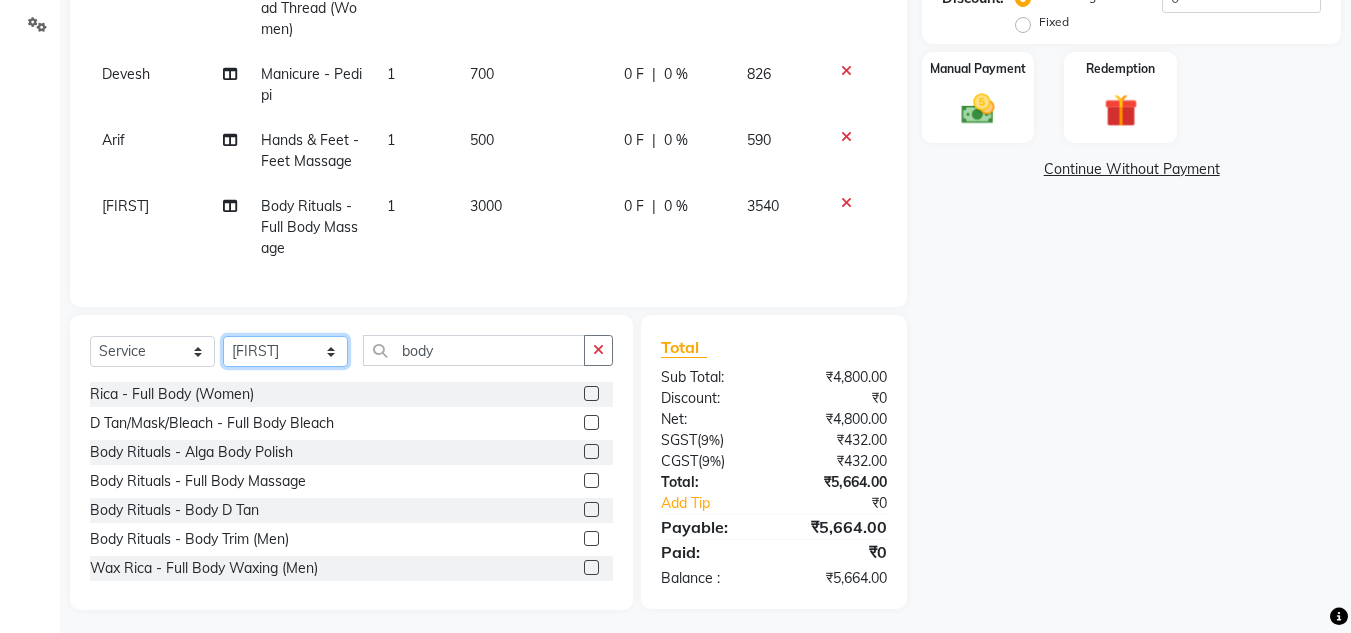 click on "Select Stylist Amit Arif Bharti Devesh Farman Harsh  Jaikesh Manager Manoj Nitin Nails owner id Poonam Rihan" 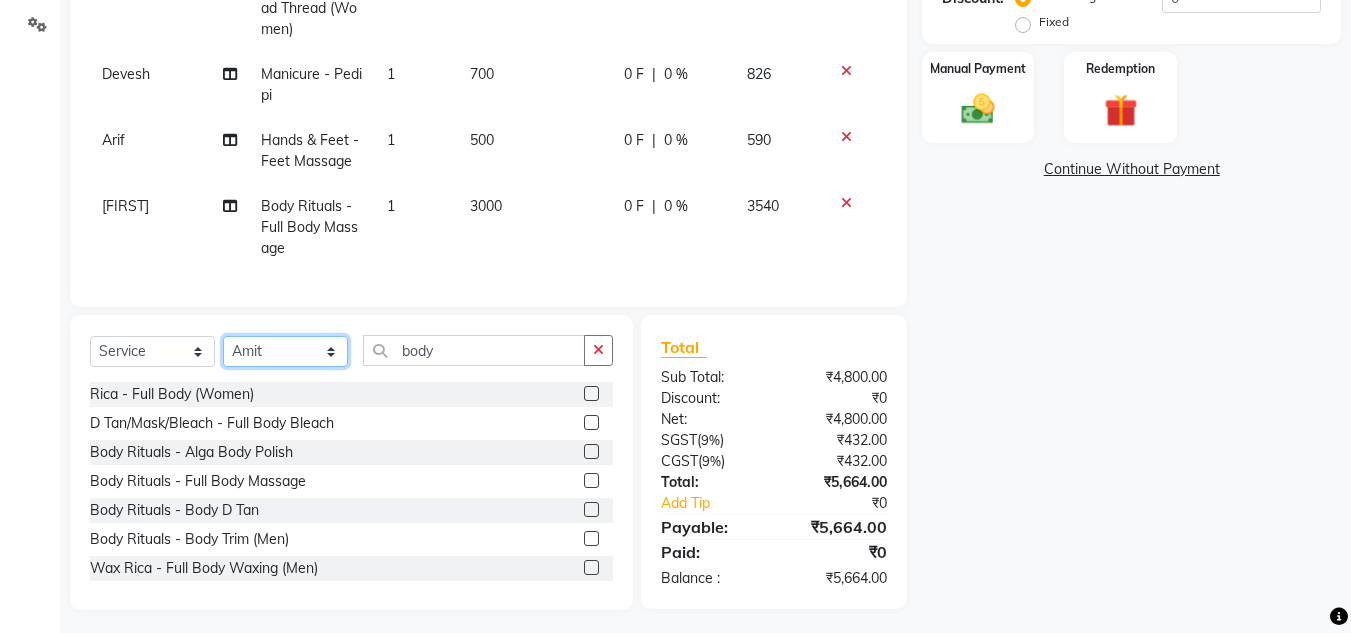 click on "Select Stylist Amit Arif Bharti Devesh Farman Harsh  Jaikesh Manager Manoj Nitin Nails owner id Poonam Rihan" 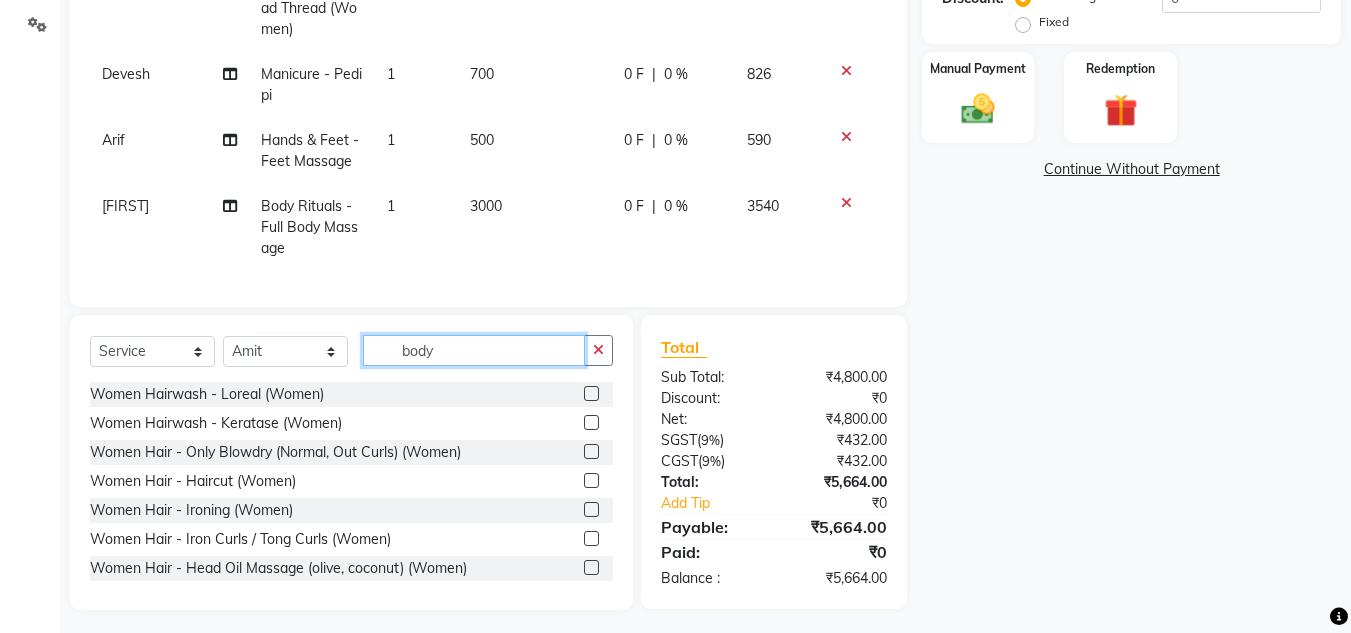 click on "body" 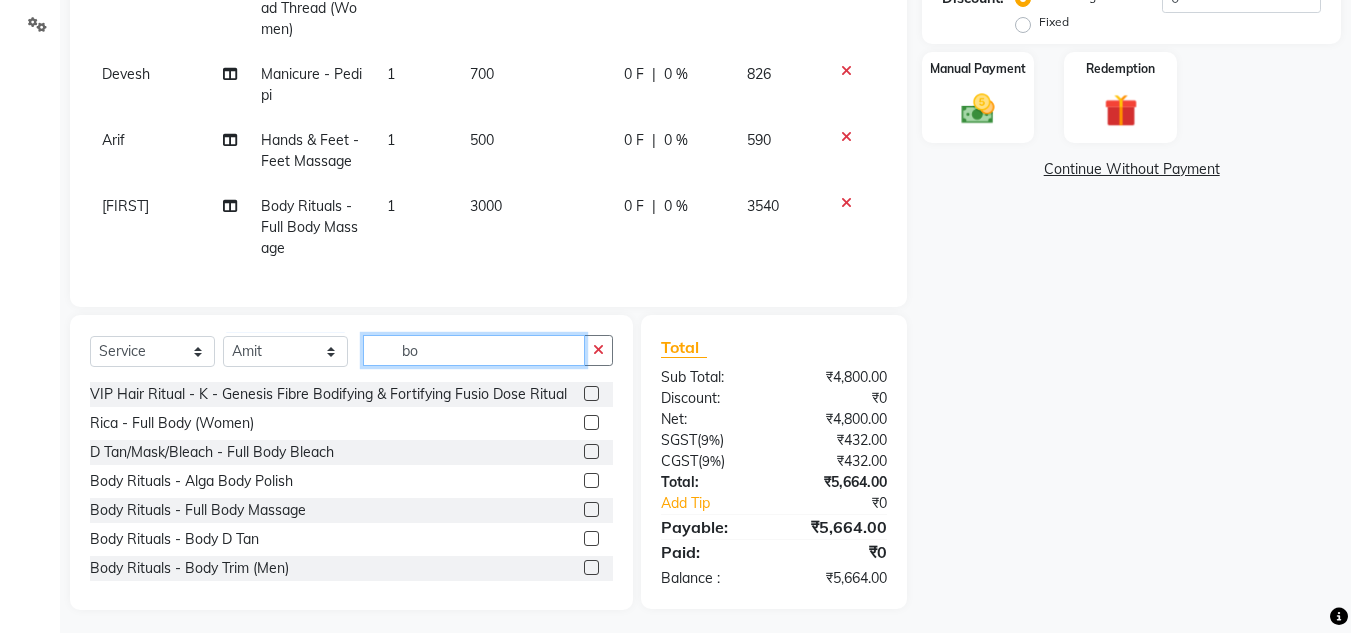 type on "b" 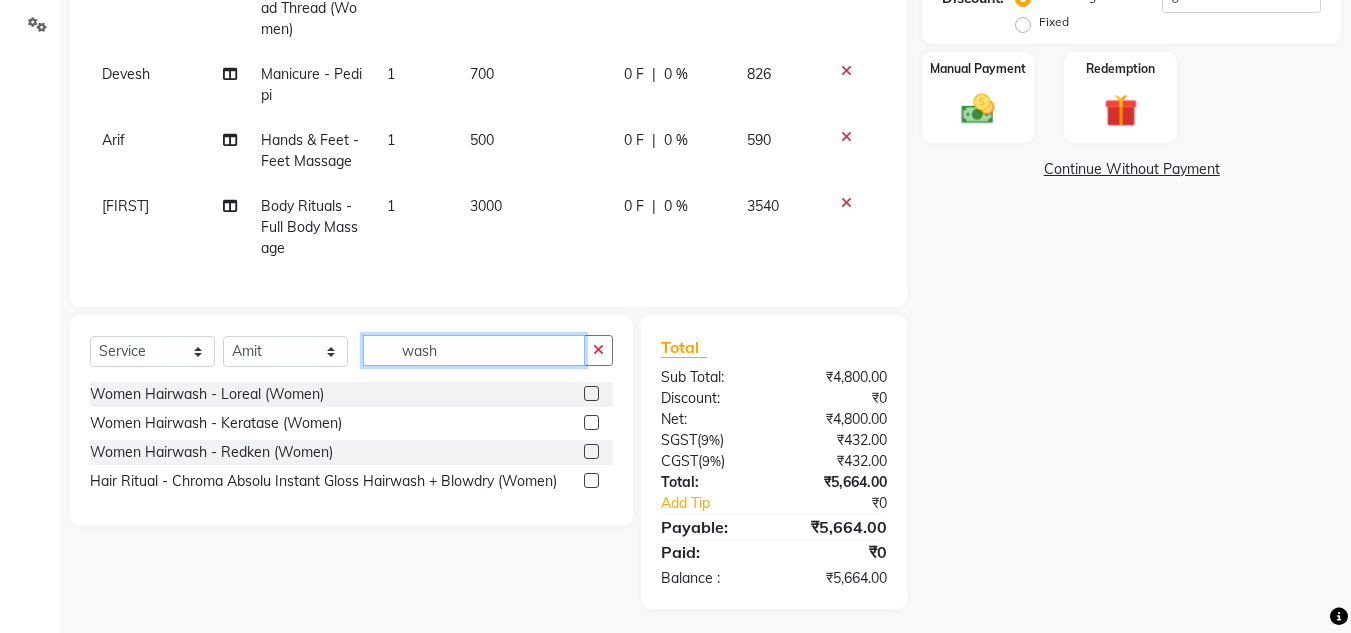 type on "wash" 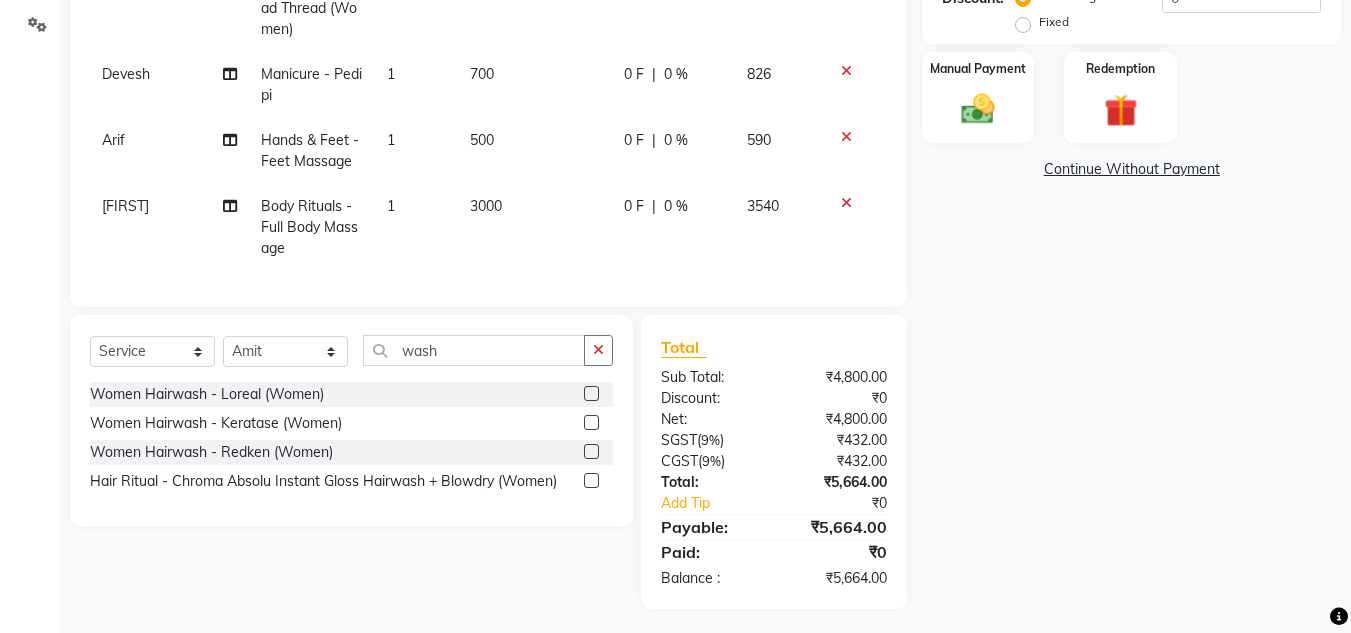 click 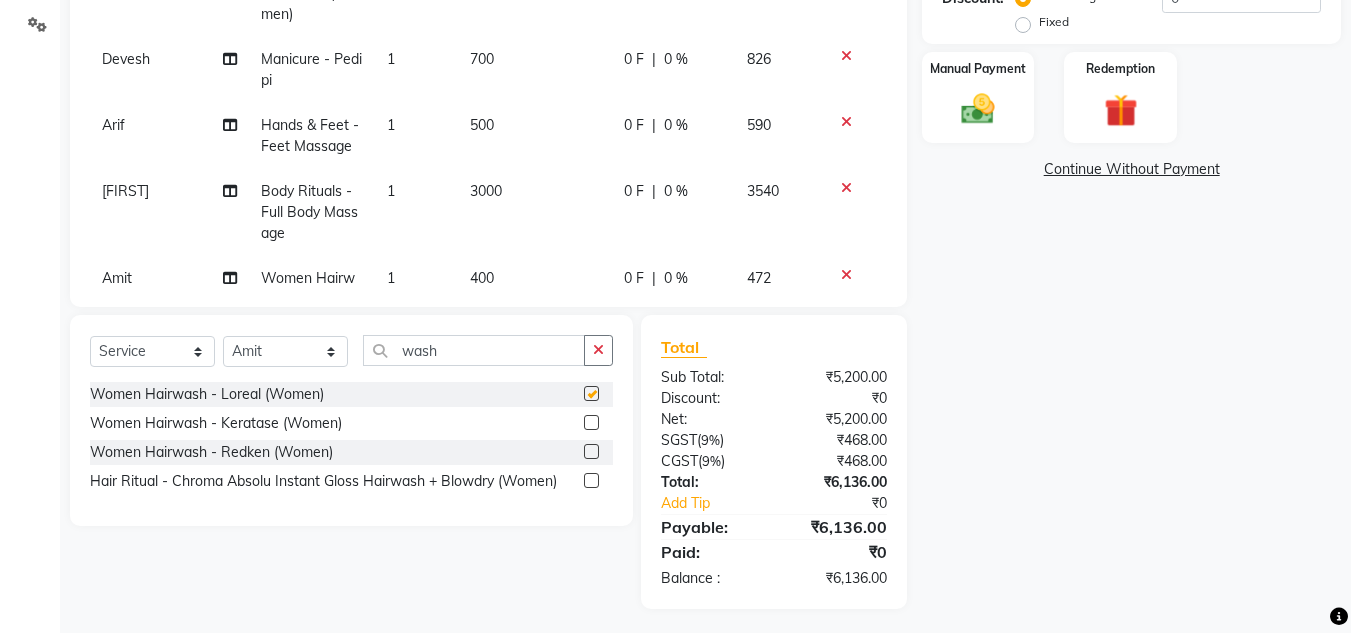 checkbox on "false" 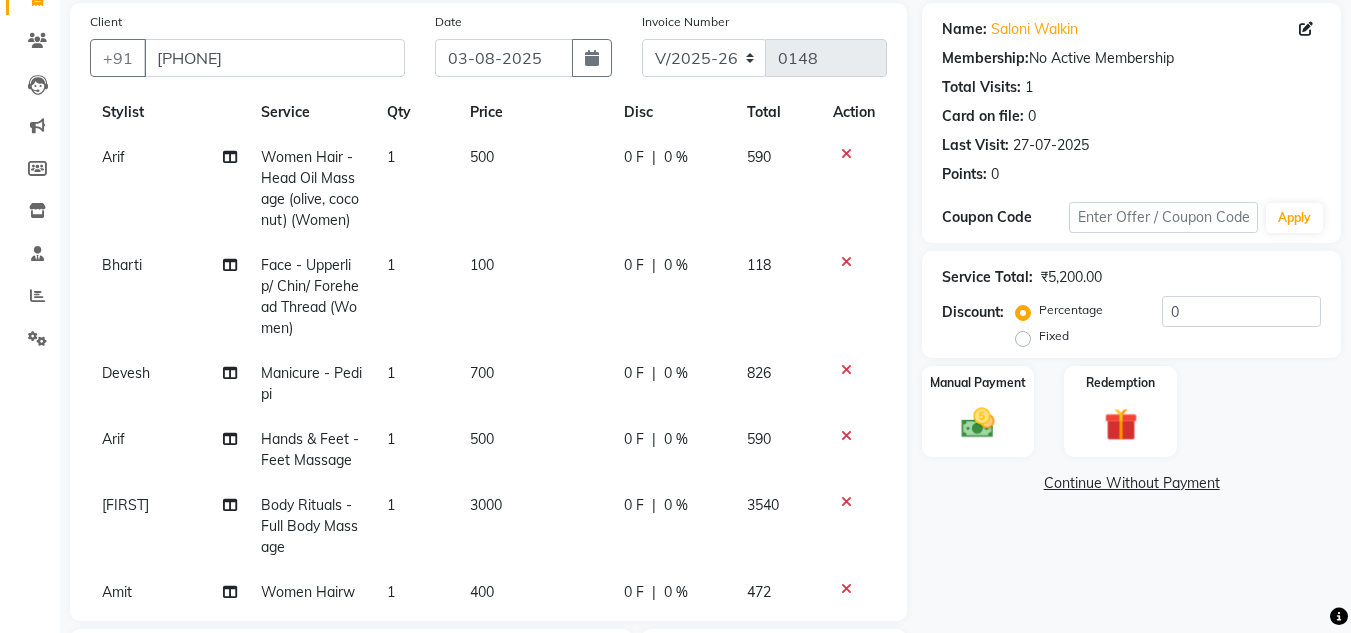 scroll, scrollTop: 146, scrollLeft: 0, axis: vertical 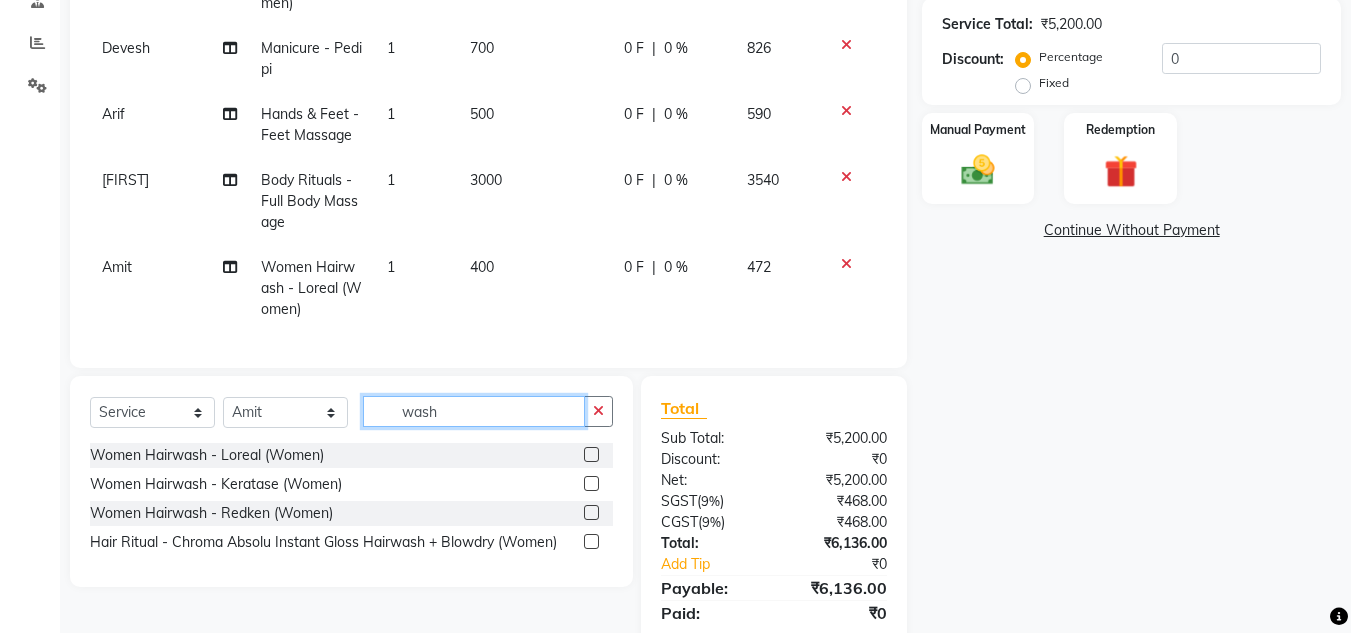 click on "wash" 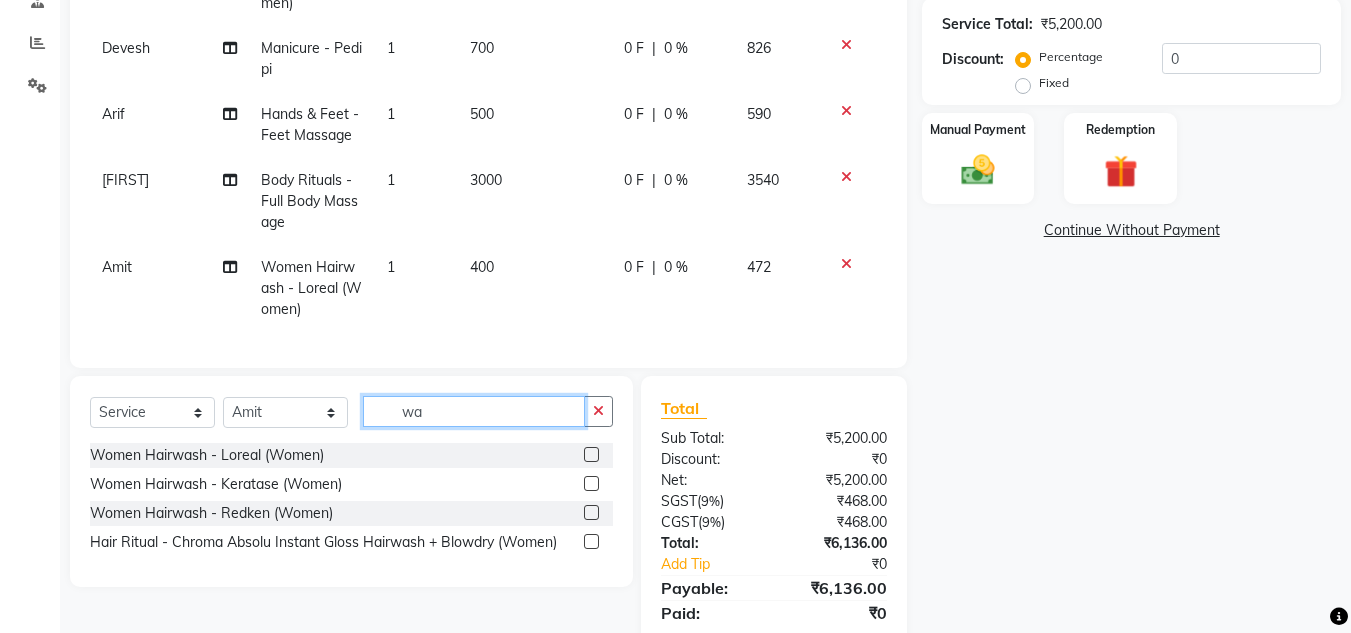type on "w" 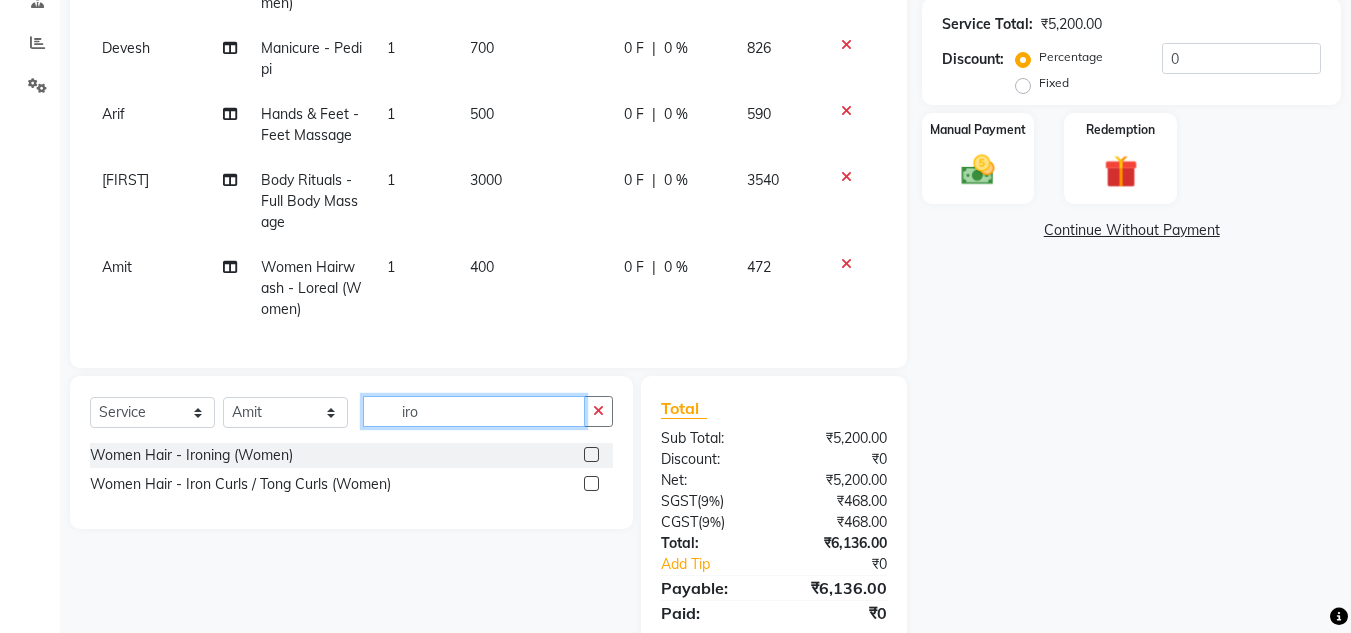 type on "iro" 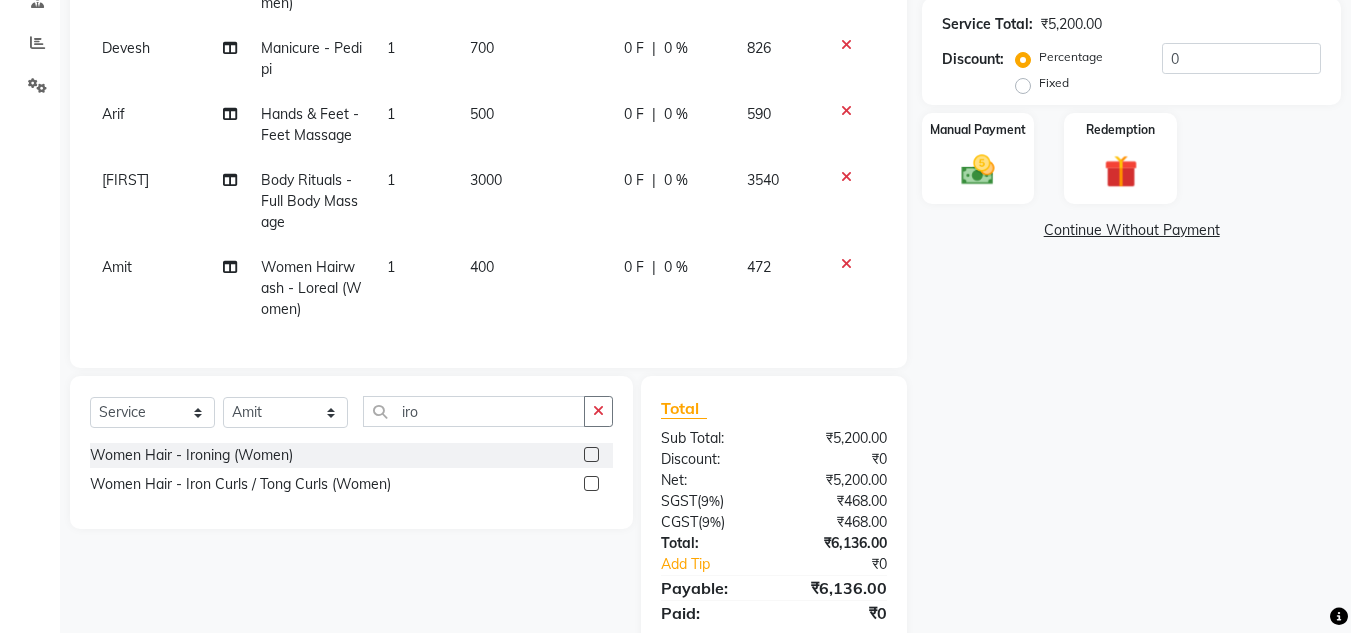 click 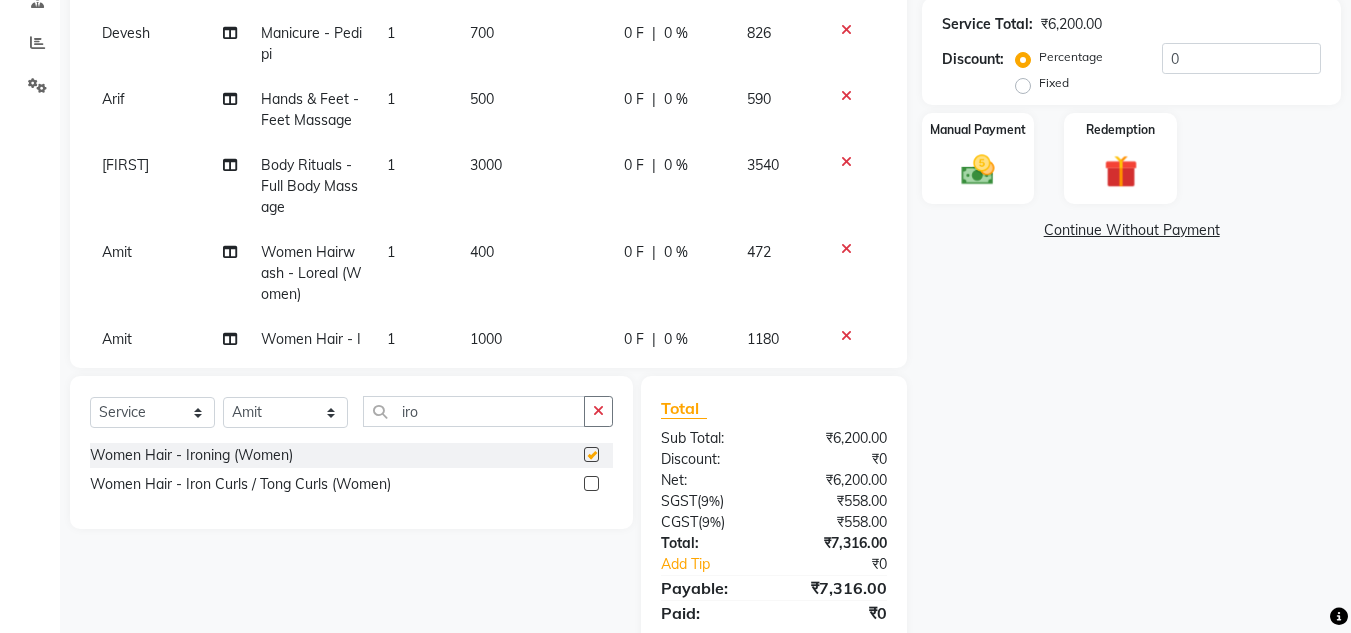 checkbox on "false" 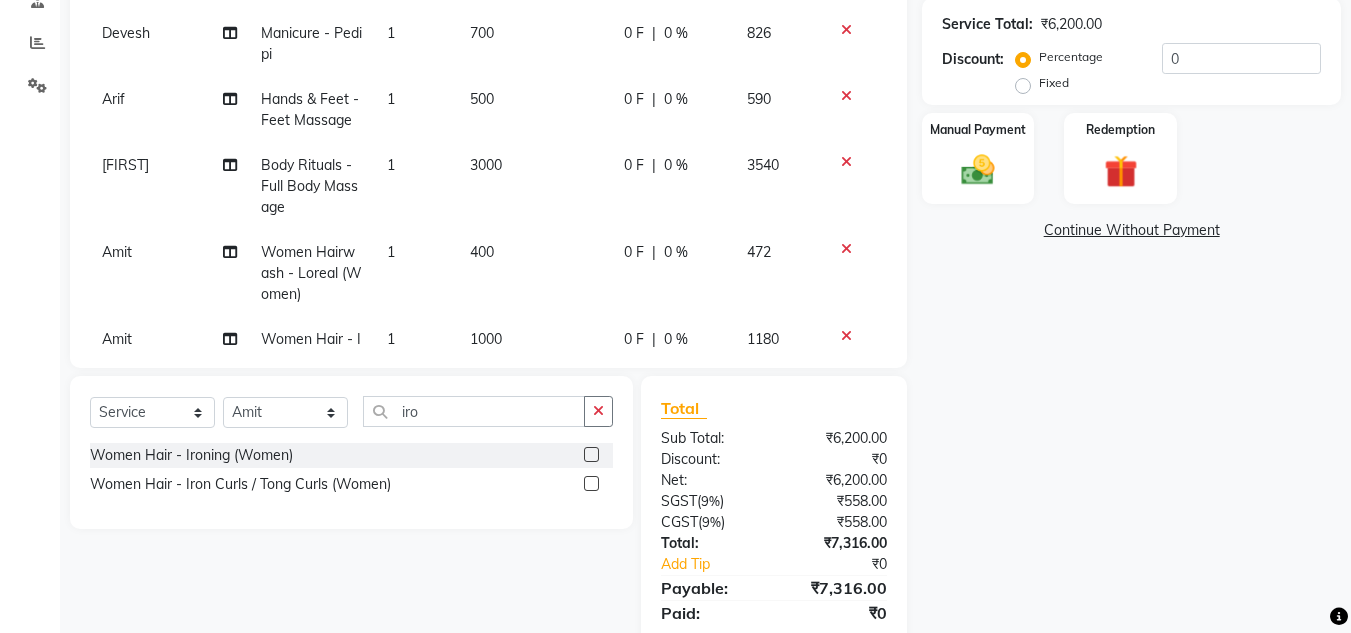 scroll, scrollTop: 222, scrollLeft: 0, axis: vertical 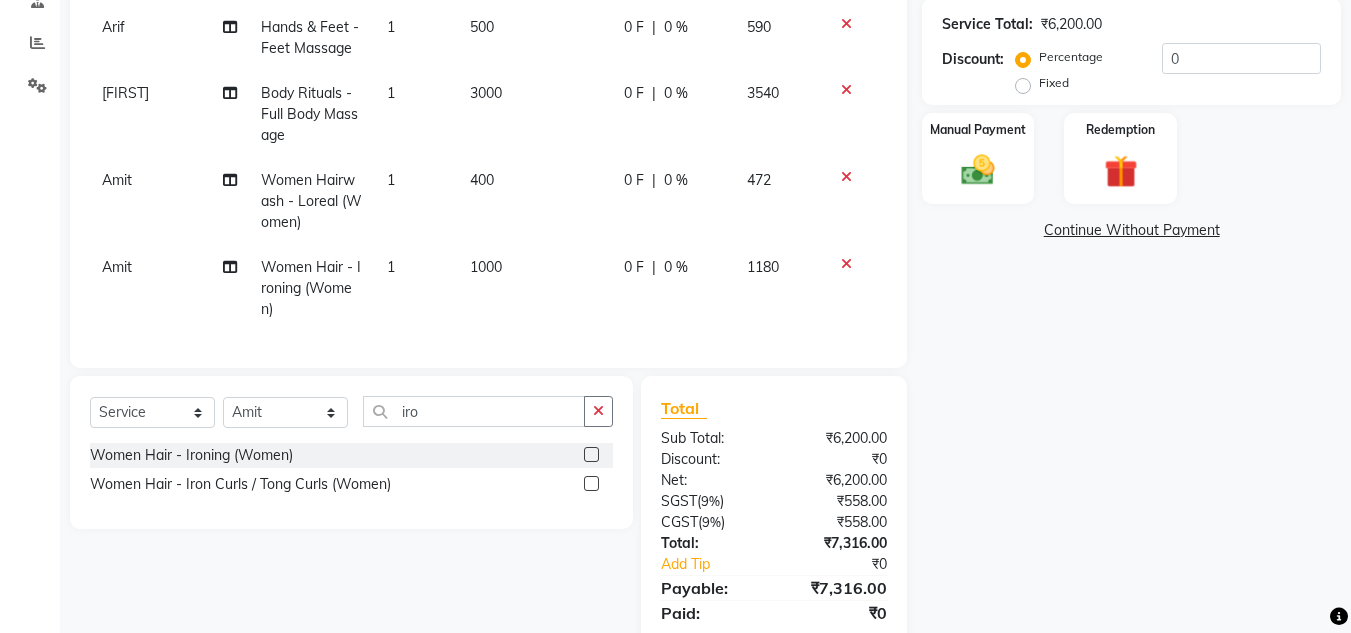 click on "1000" 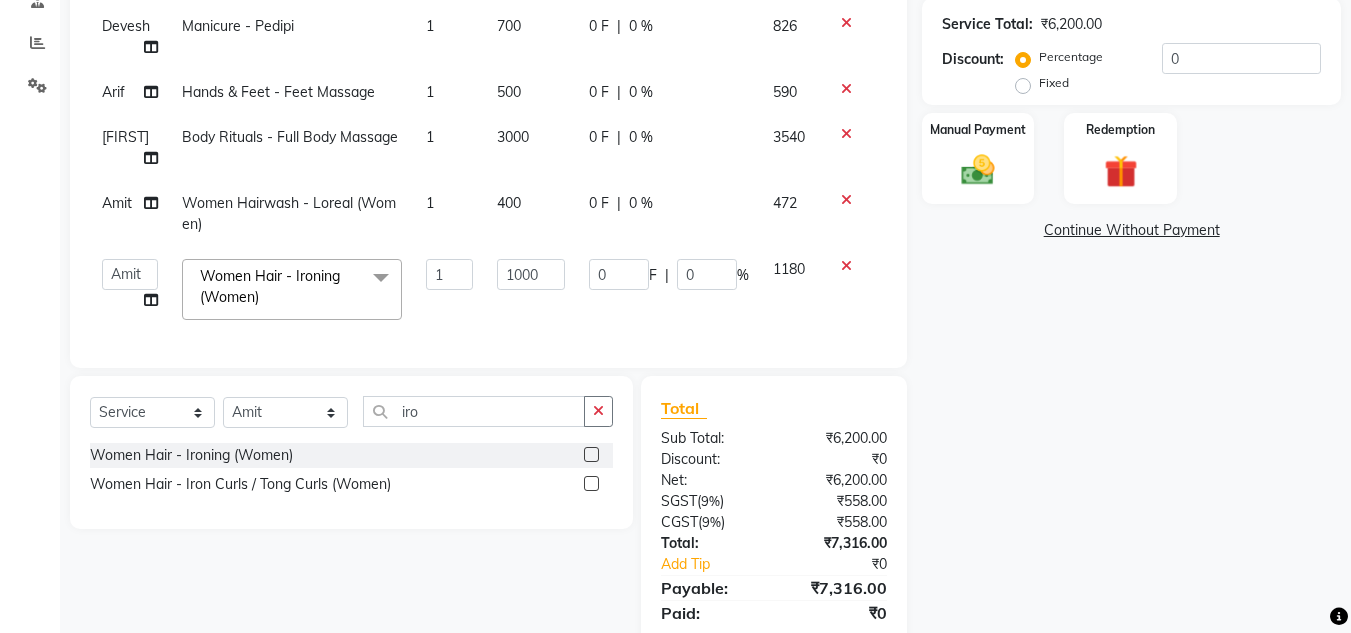 scroll, scrollTop: 73, scrollLeft: 0, axis: vertical 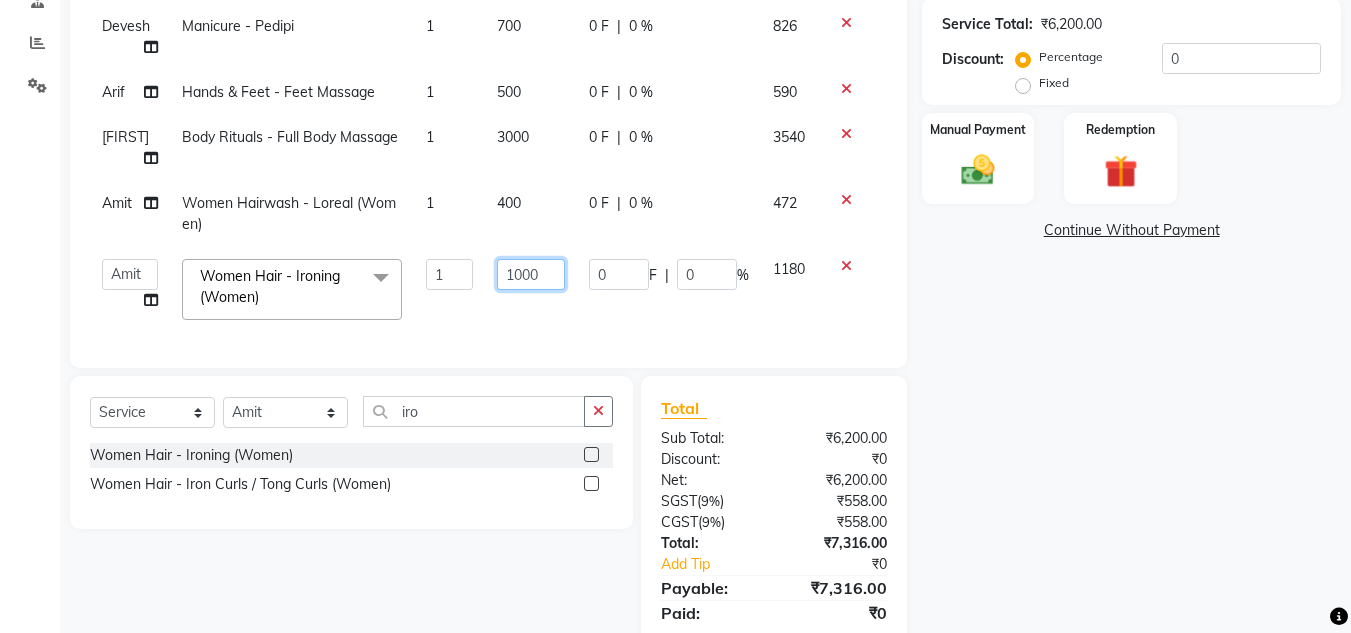 click on "1000" 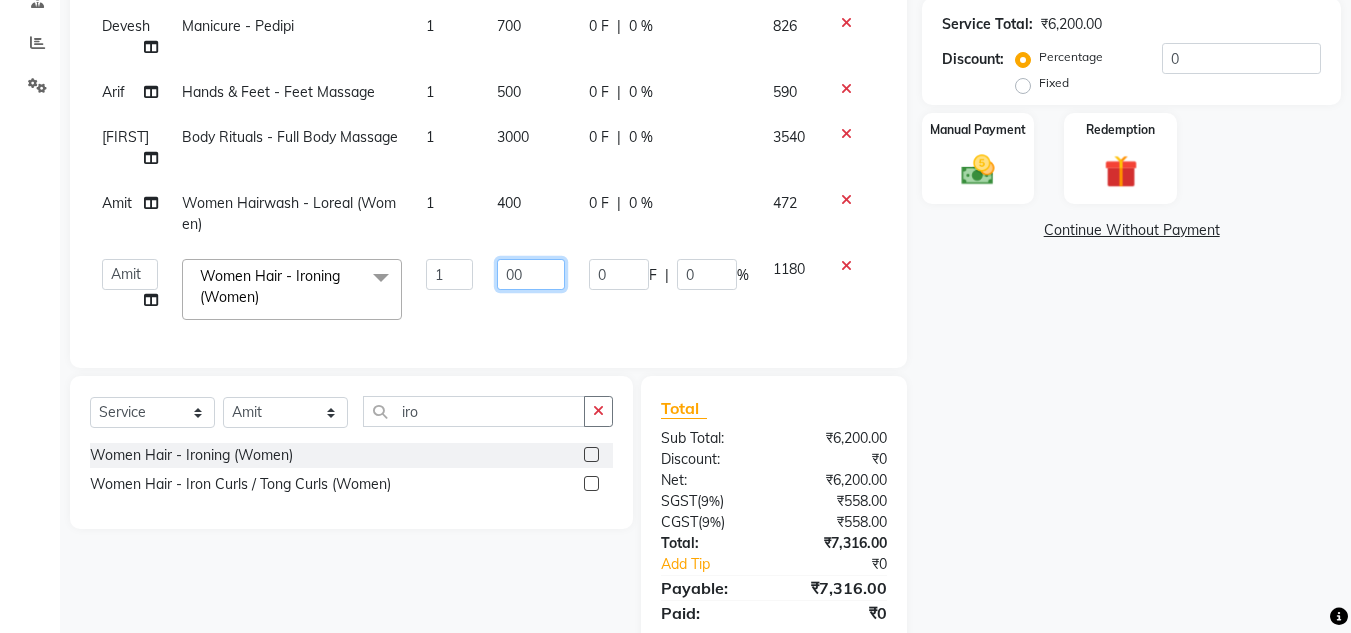 type on "800" 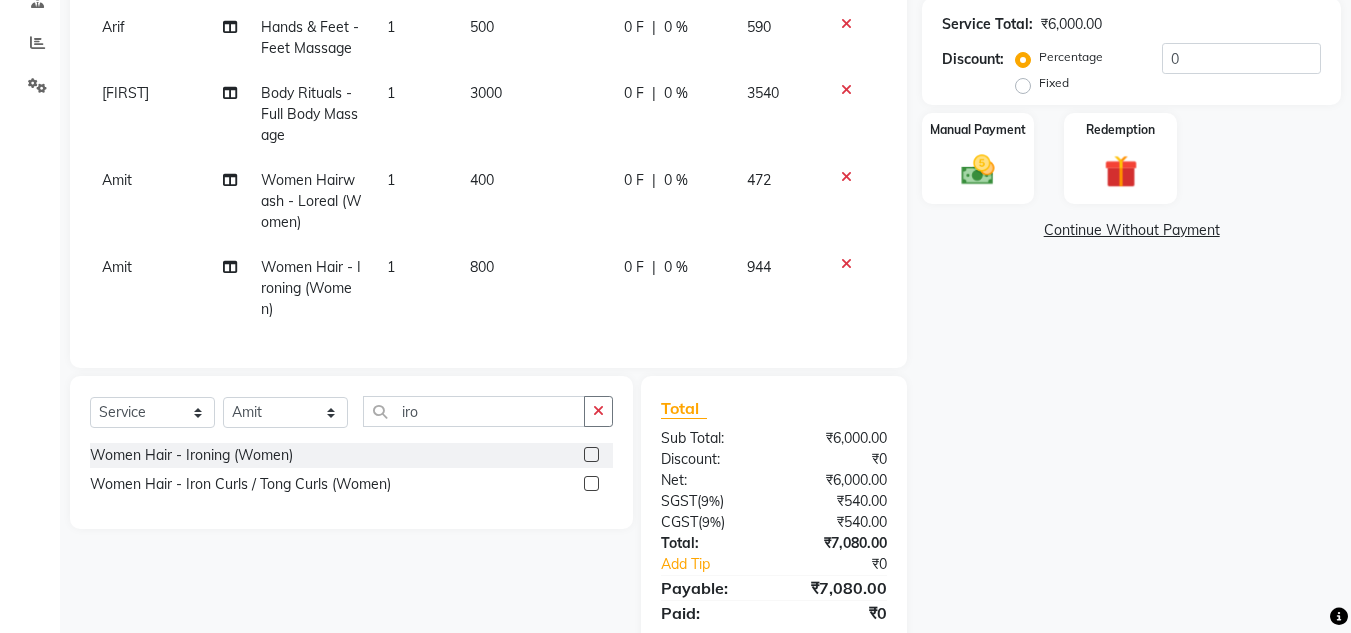 scroll, scrollTop: 0, scrollLeft: 0, axis: both 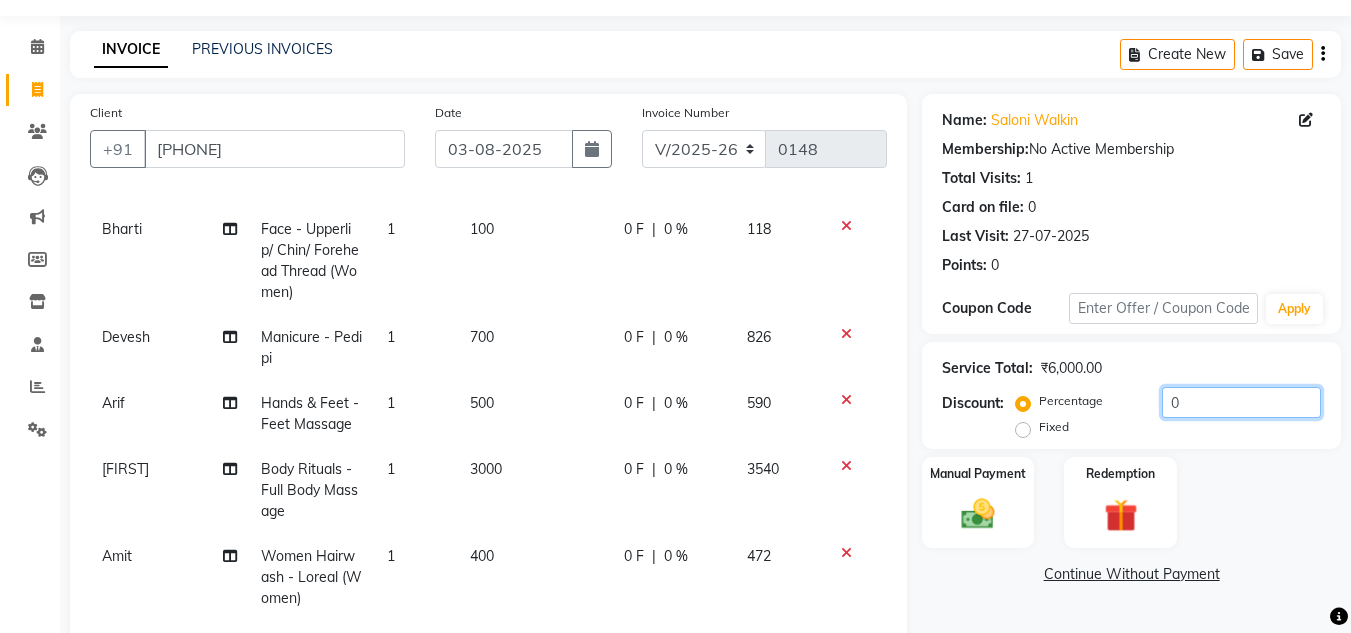 click on "0" 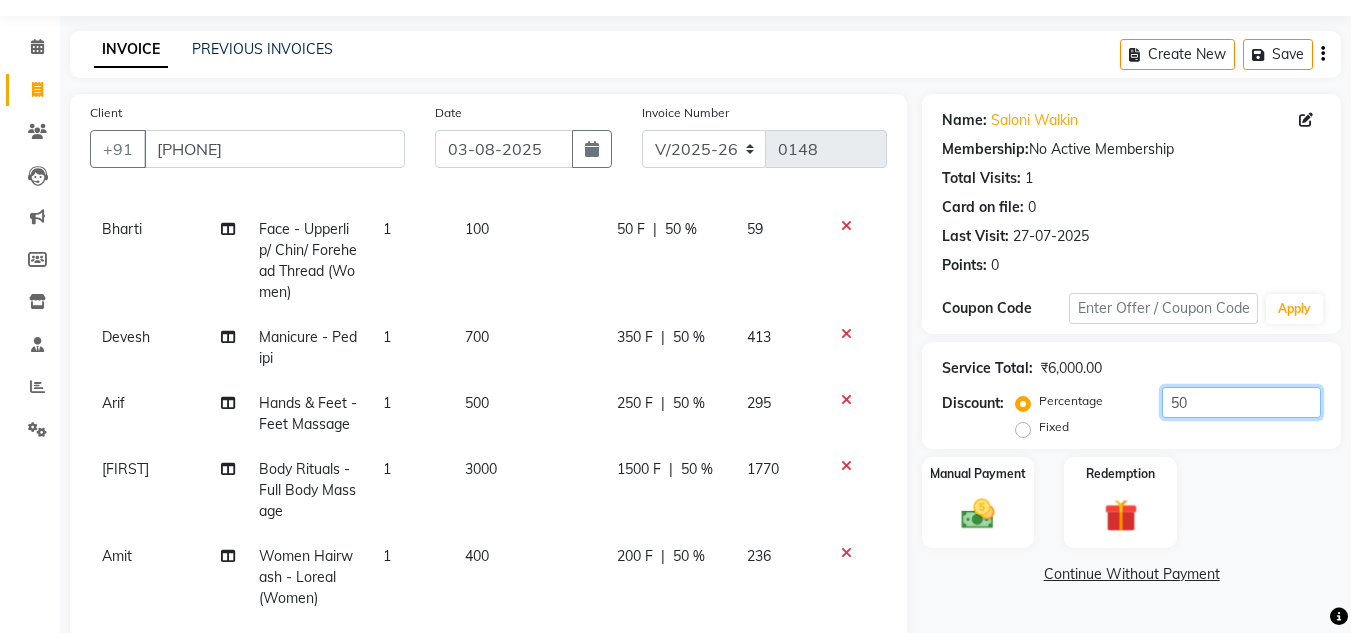scroll, scrollTop: 243, scrollLeft: 0, axis: vertical 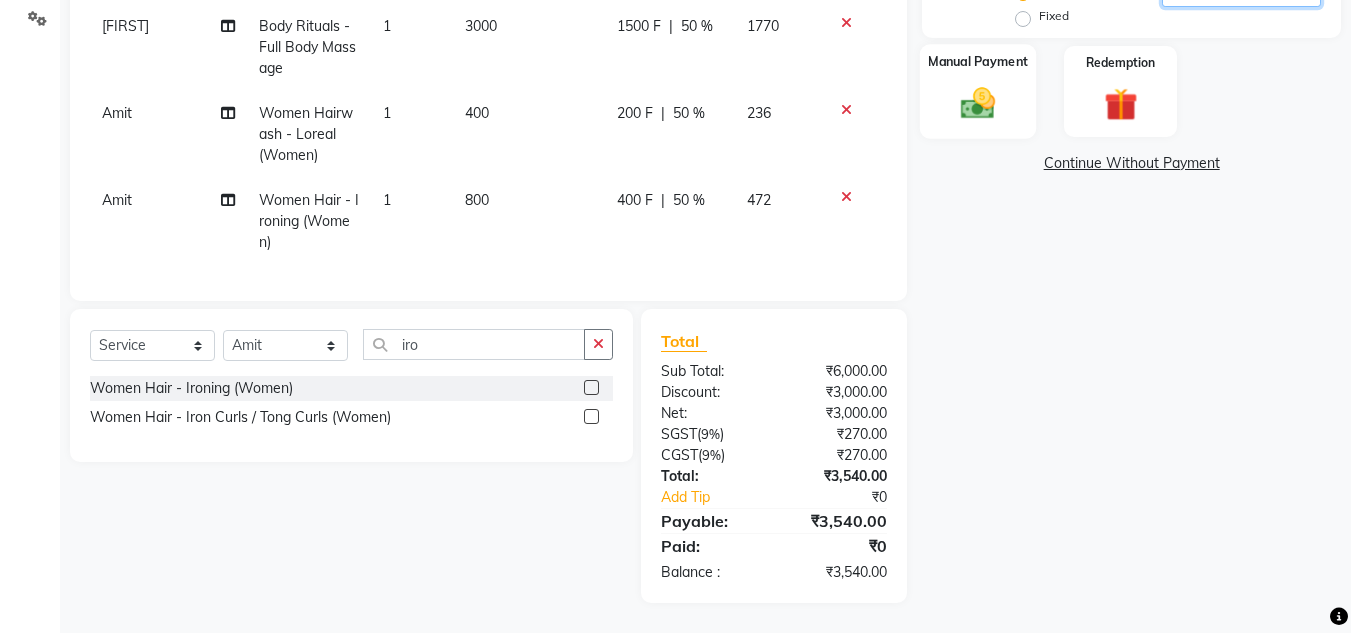 type on "50" 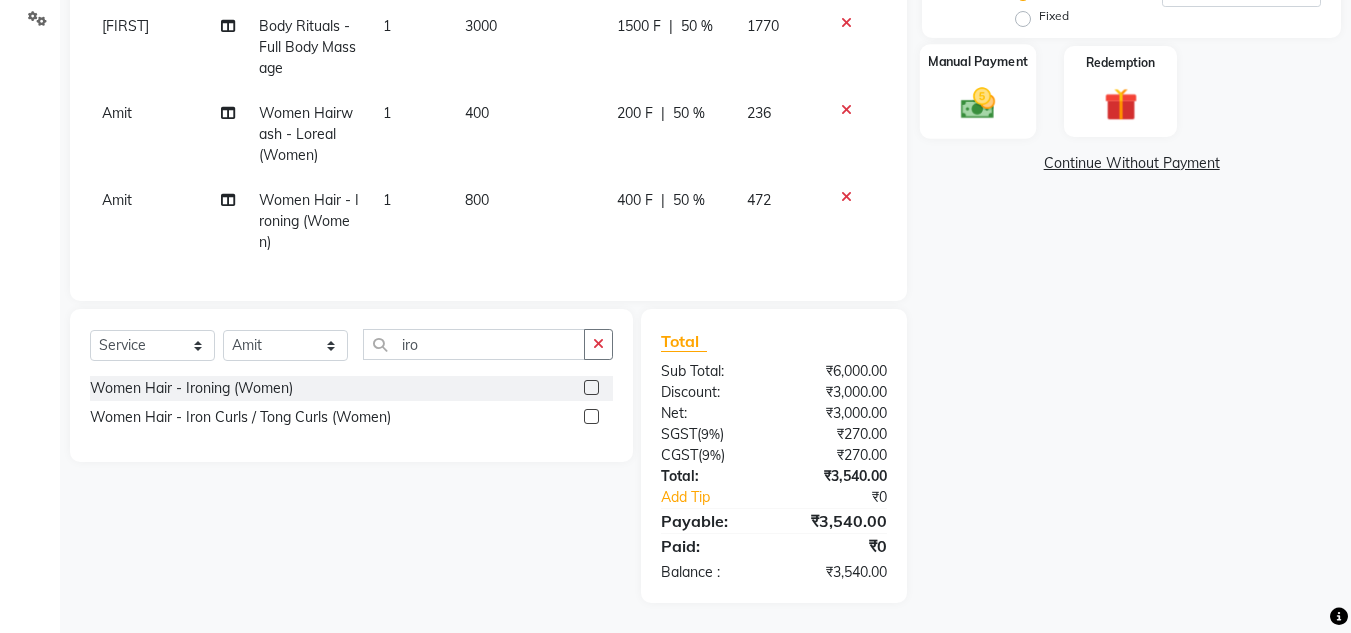 click 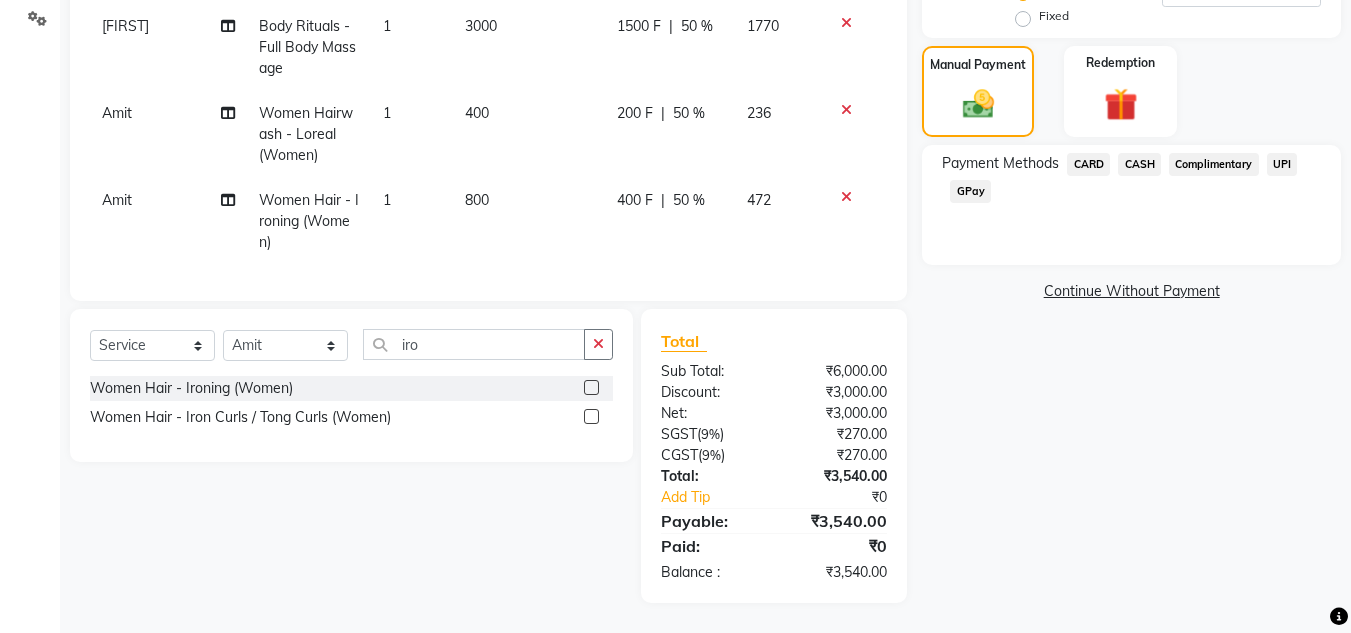 click on "CARD" 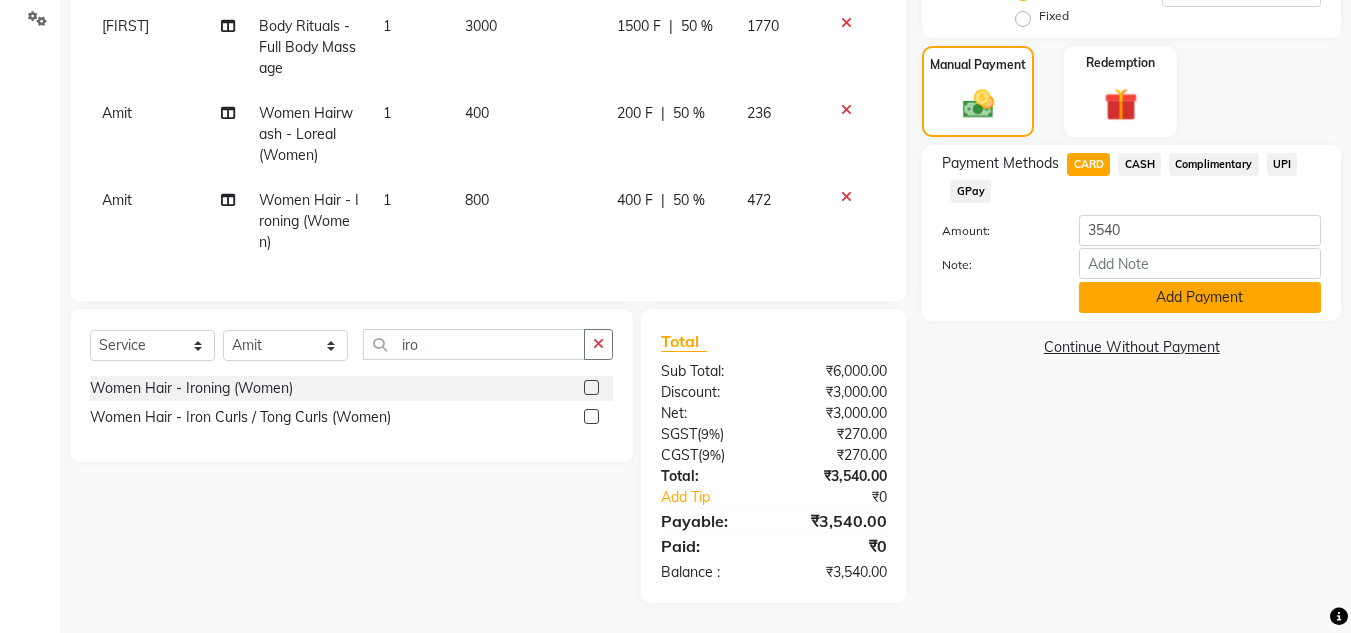 click on "Add Payment" 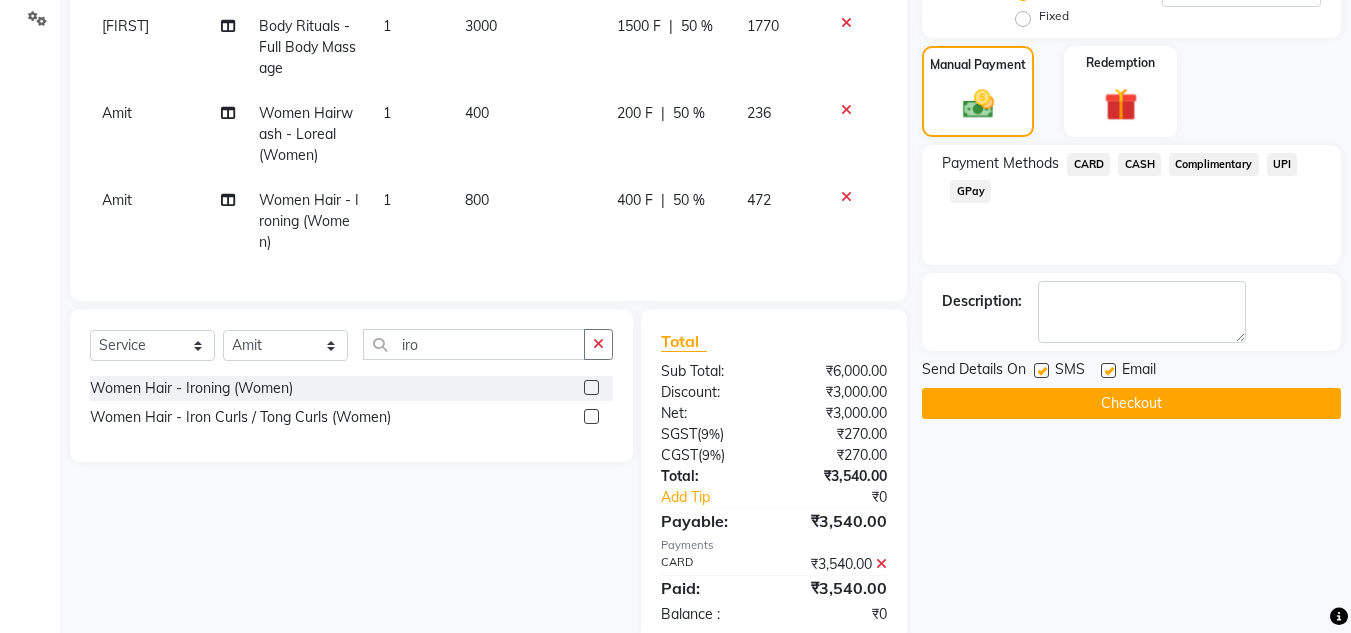 click on "Checkout" 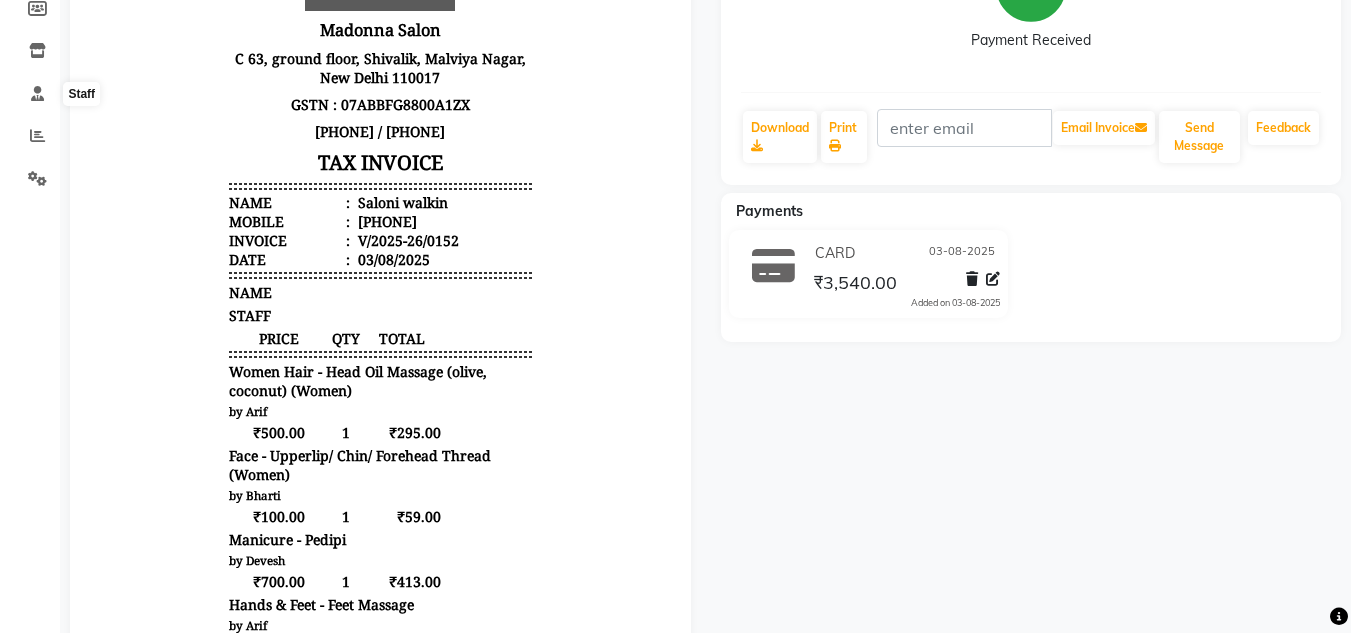 scroll, scrollTop: 0, scrollLeft: 0, axis: both 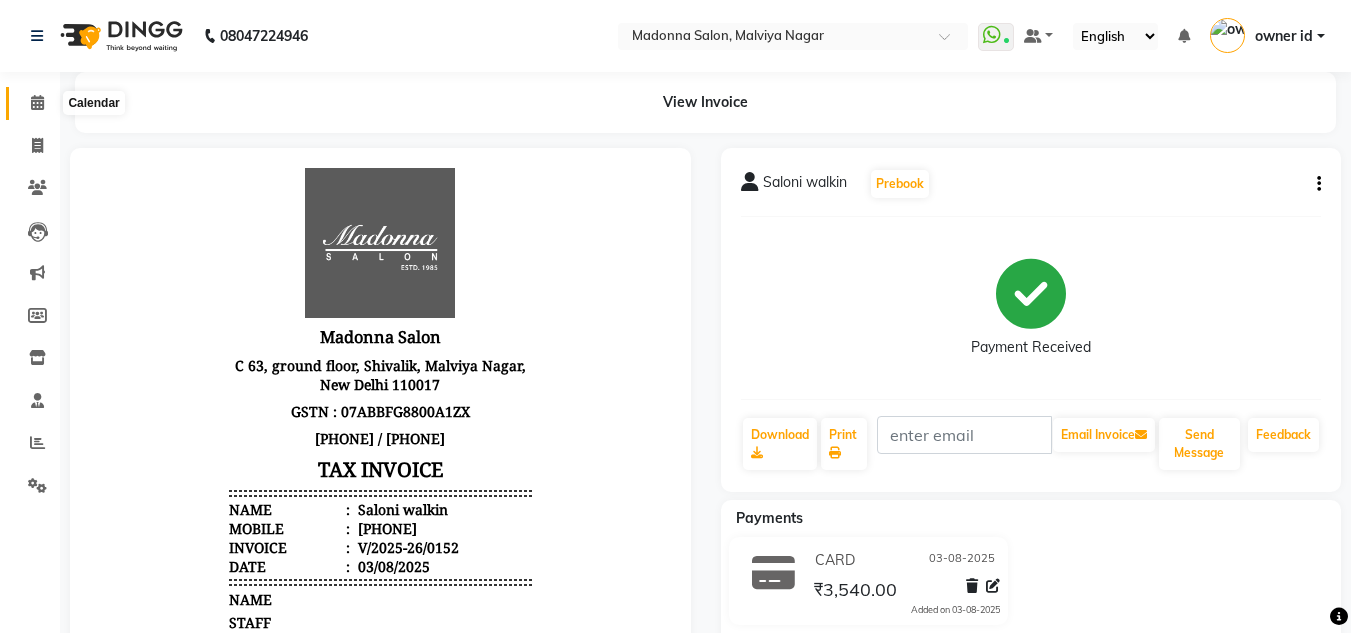 click 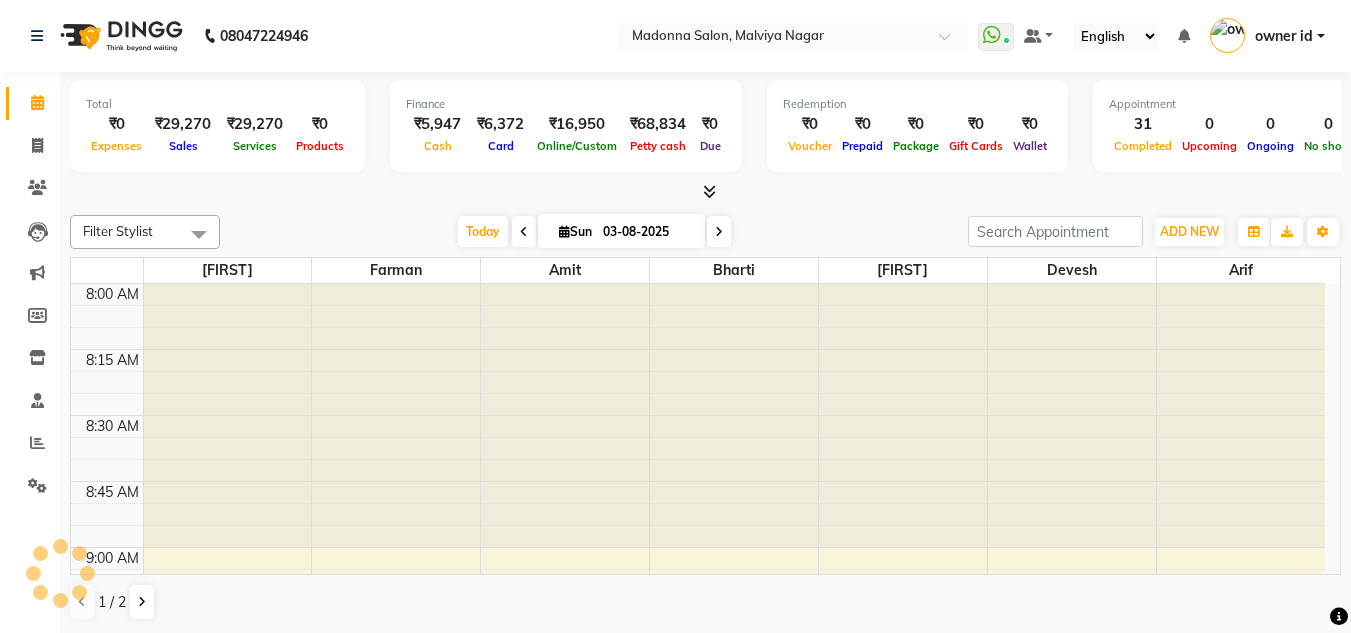 scroll, scrollTop: 0, scrollLeft: 0, axis: both 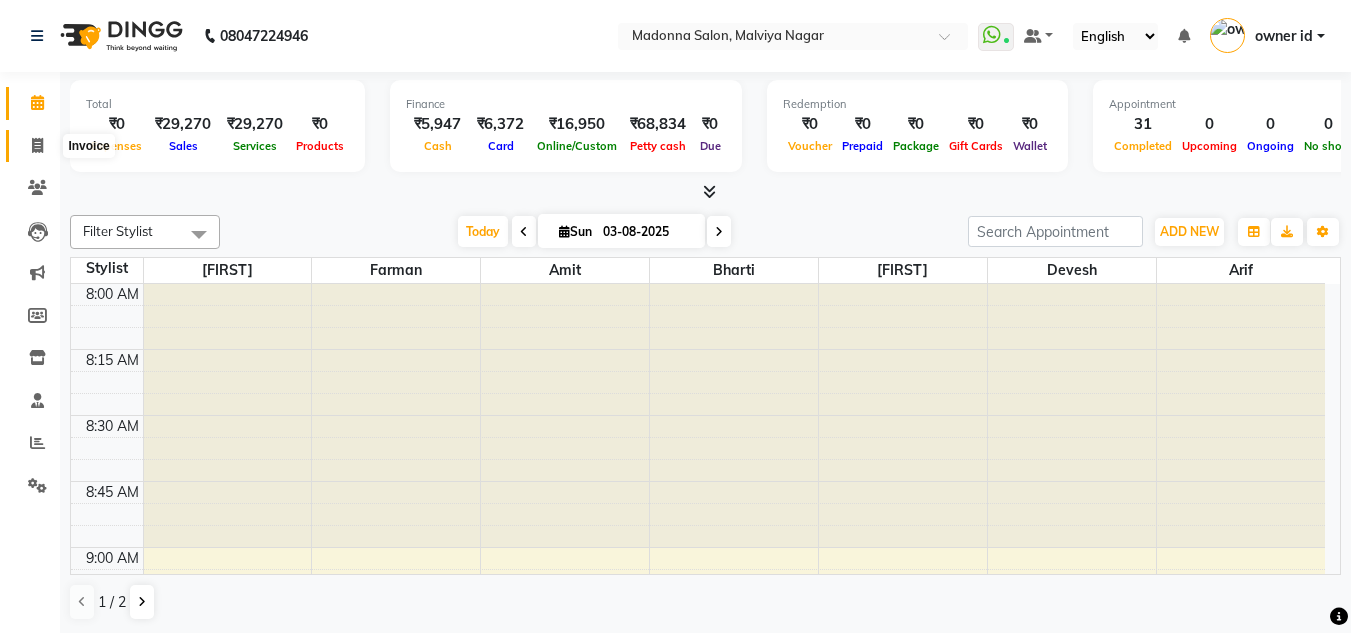 click 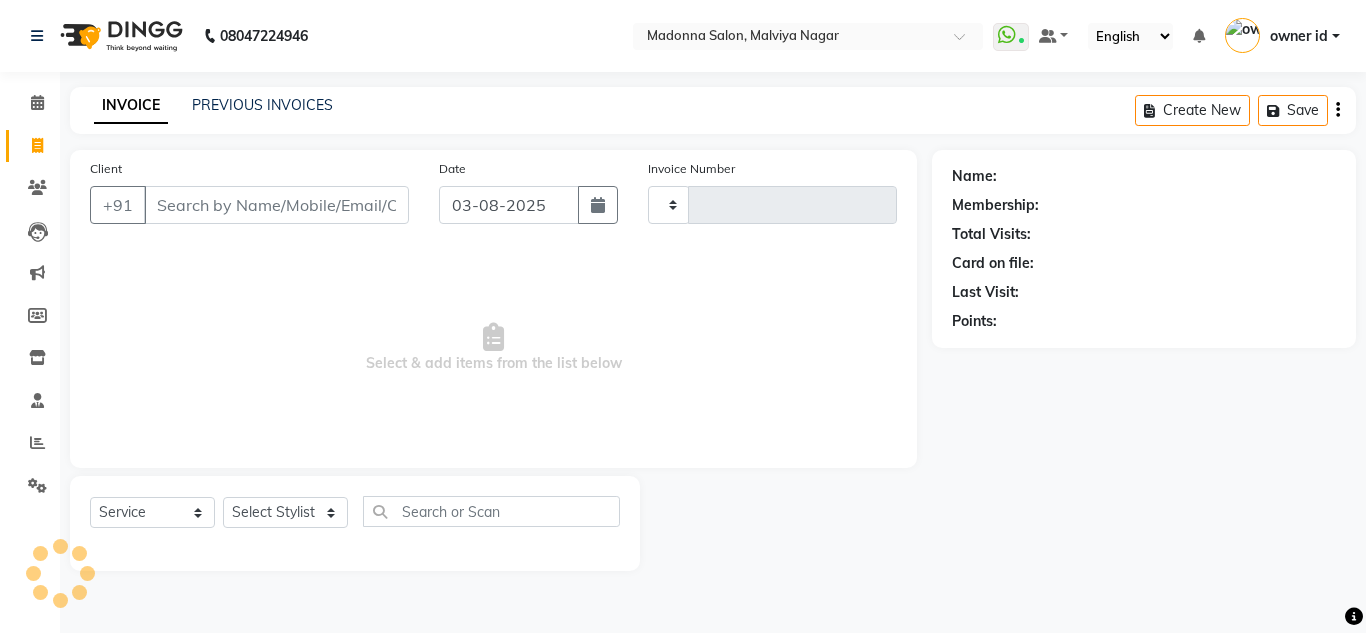 type on "0153" 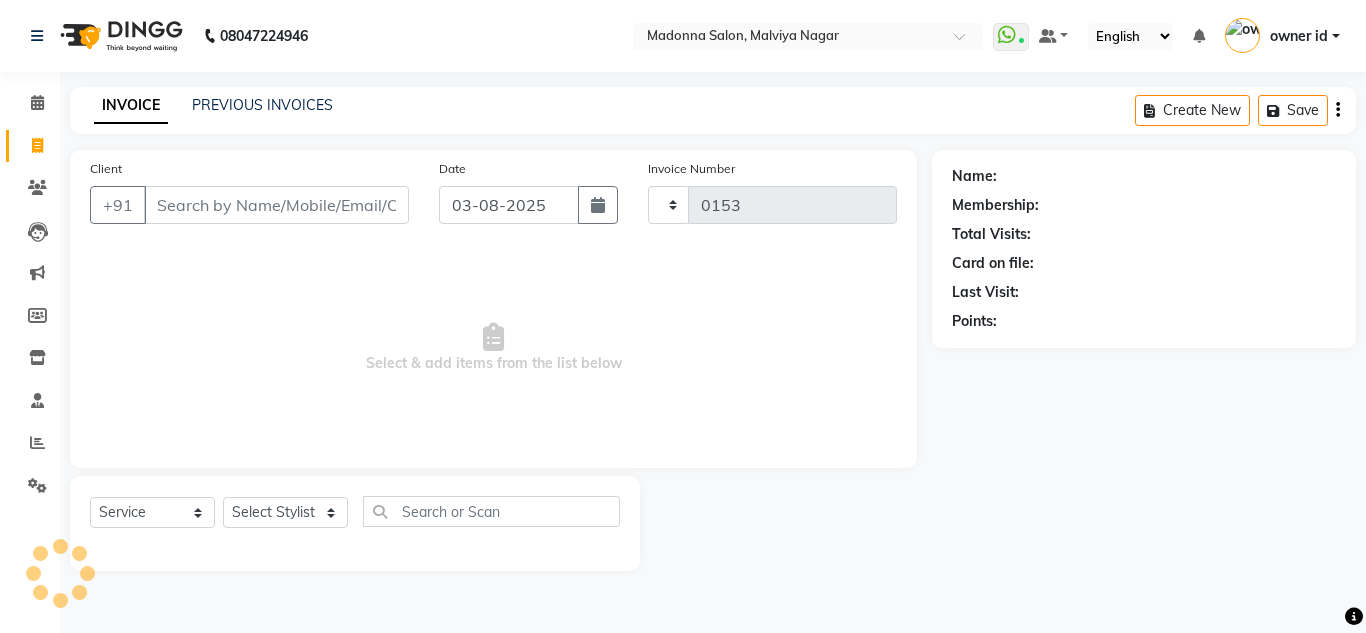 select on "8641" 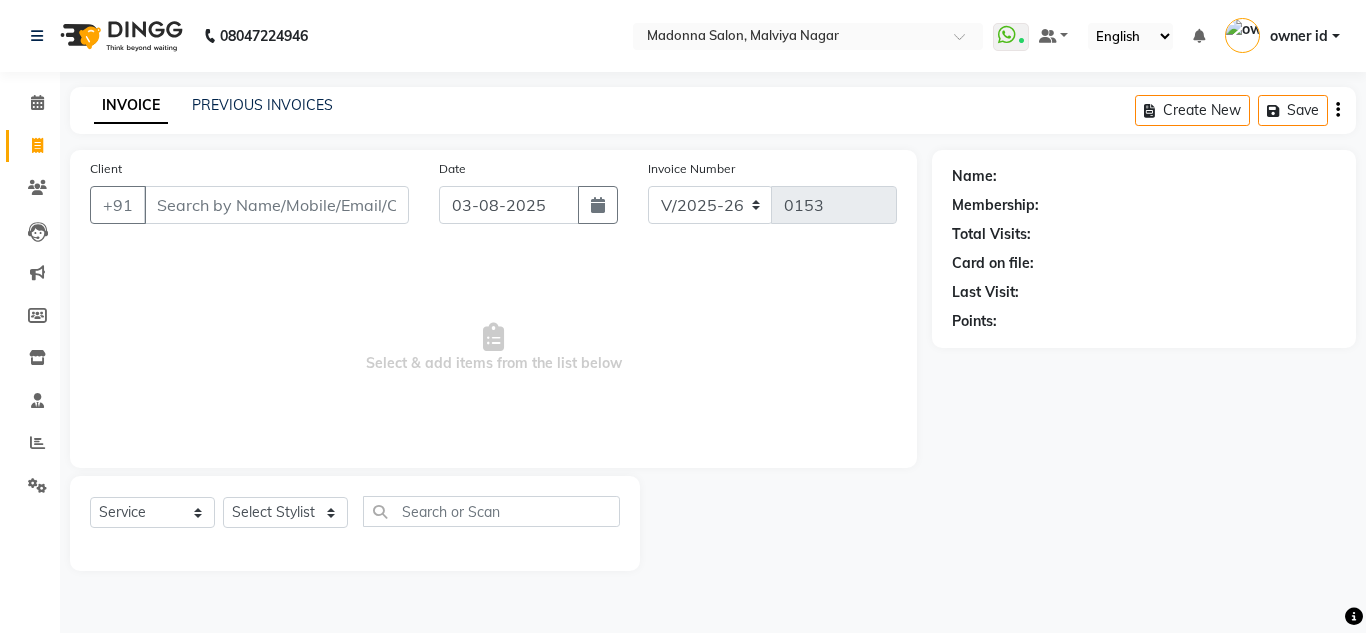 click on "Client" at bounding box center (276, 205) 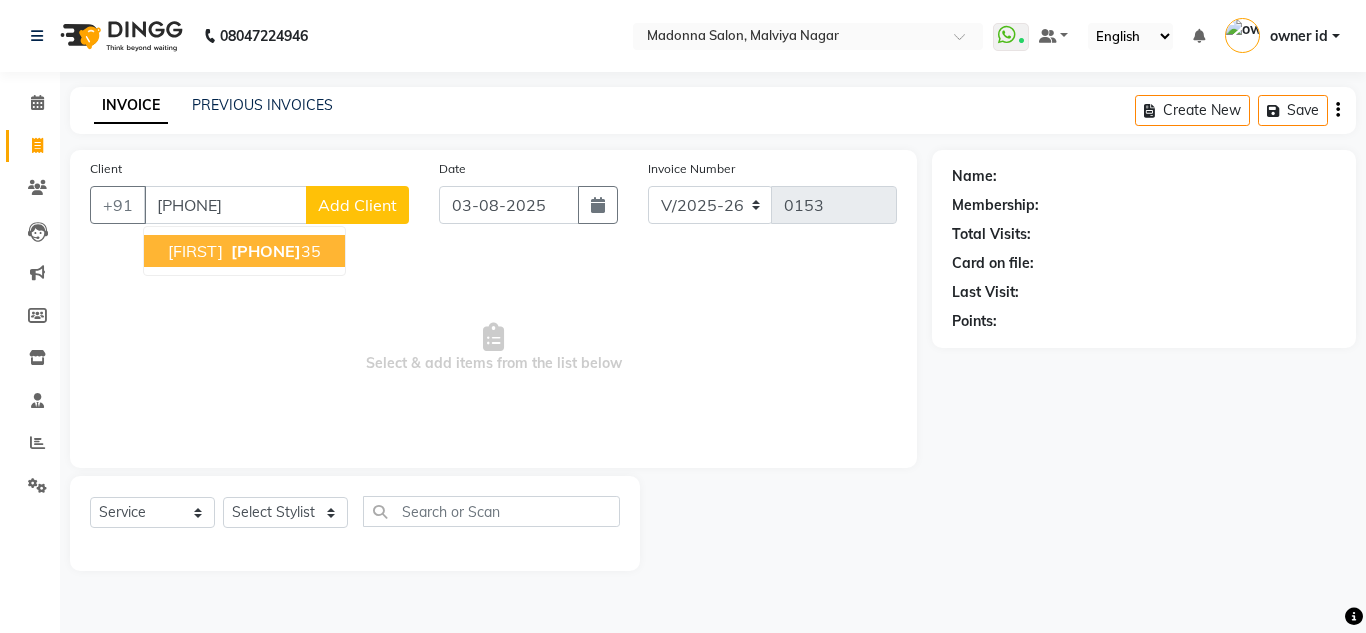 click on "[PHONE]" at bounding box center [266, 251] 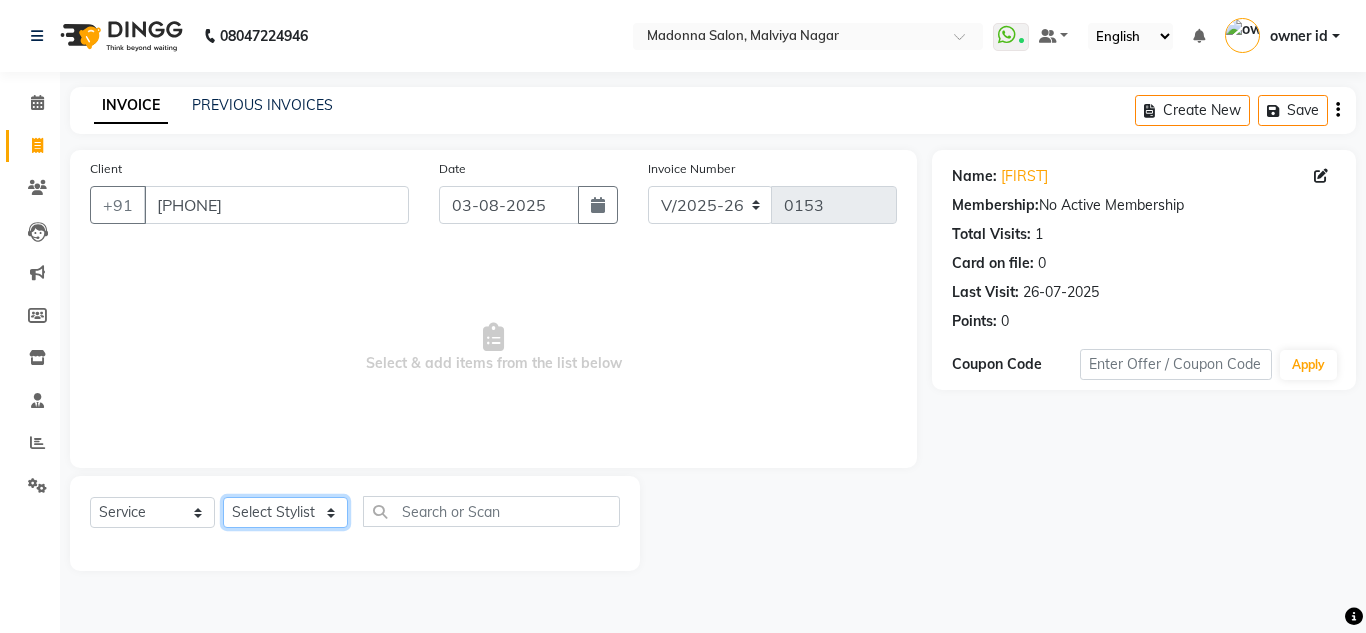 click on "Select Stylist Amit Arif Bharti Devesh Farman Harsh  Jaikesh Manager Manoj Nitin Nails owner id Poonam Rihan" 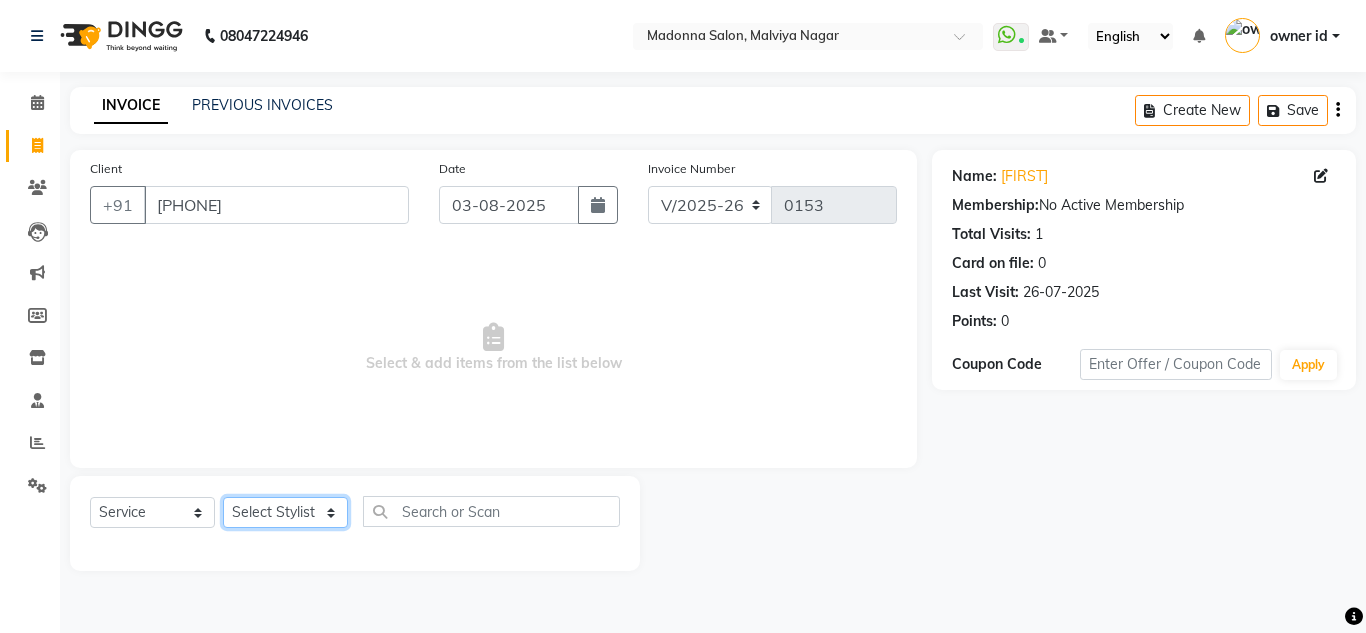 select on "86634" 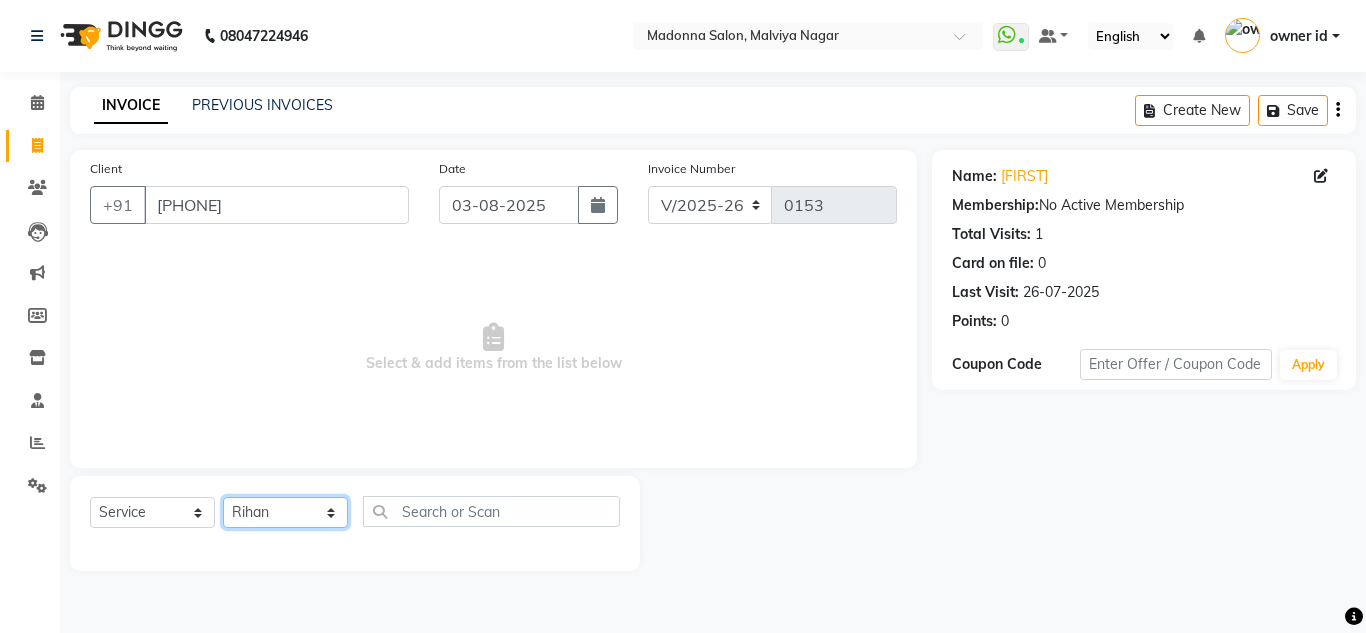click on "Select Stylist Amit Arif Bharti Devesh Farman Harsh  Jaikesh Manager Manoj Nitin Nails owner id Poonam Rihan" 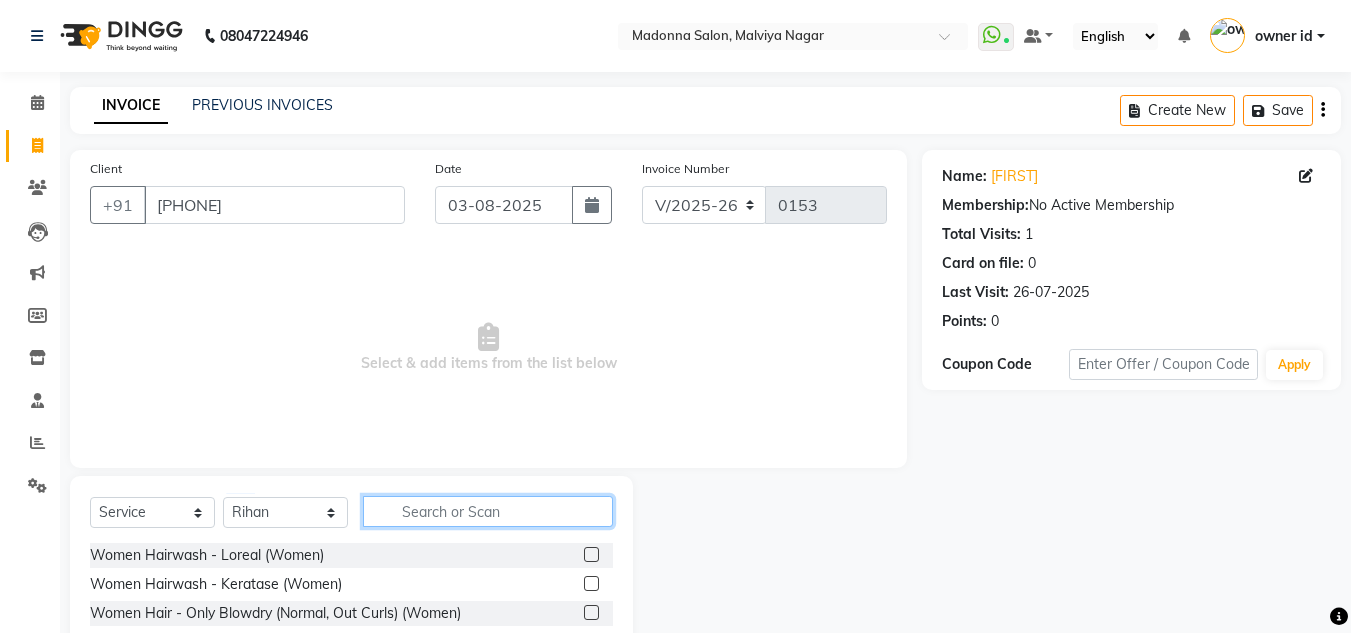 click 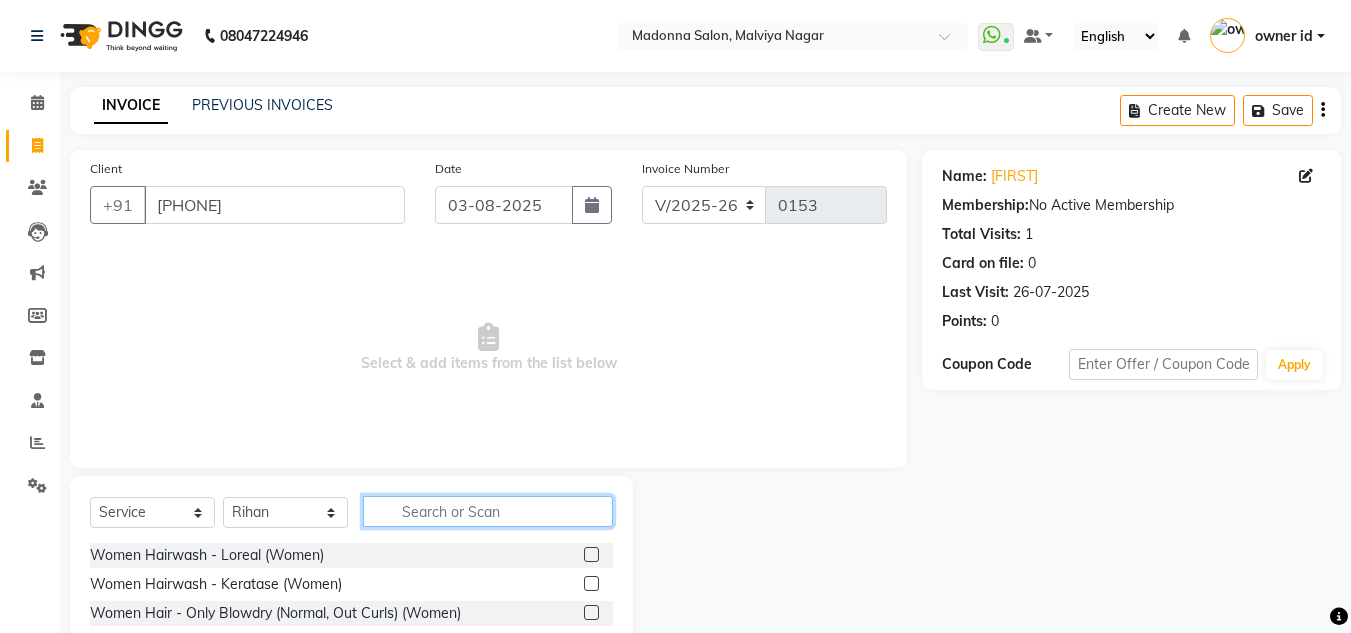 click 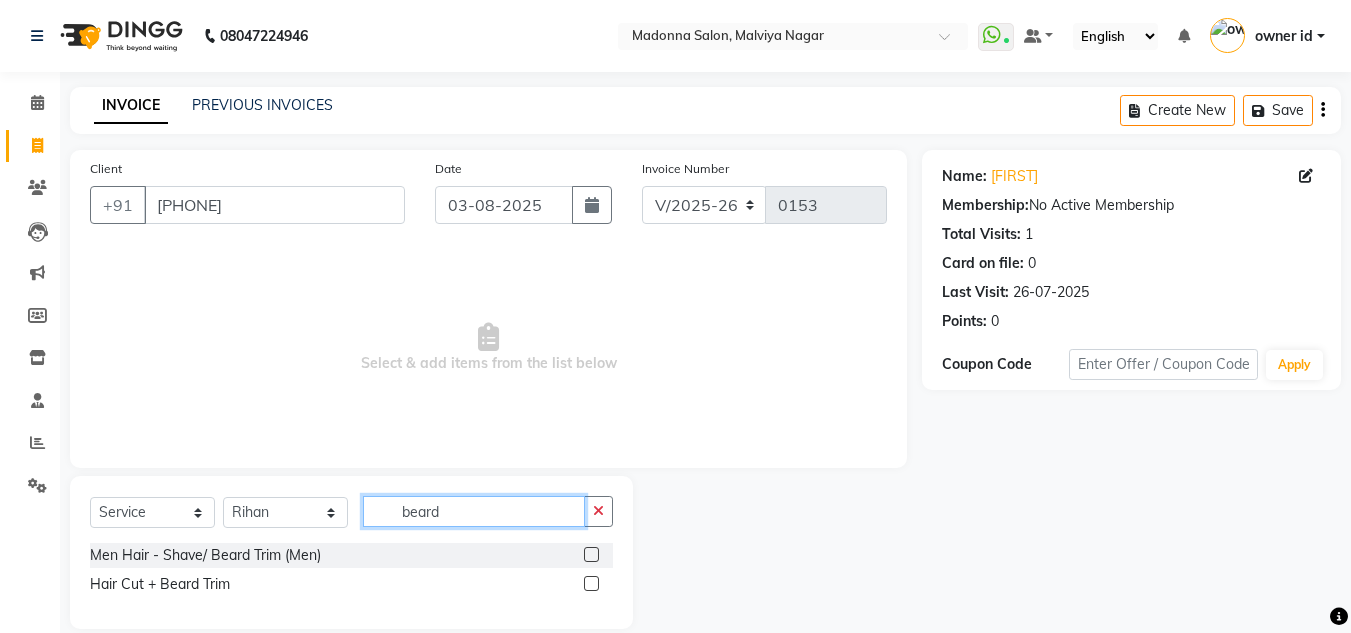type on "beard" 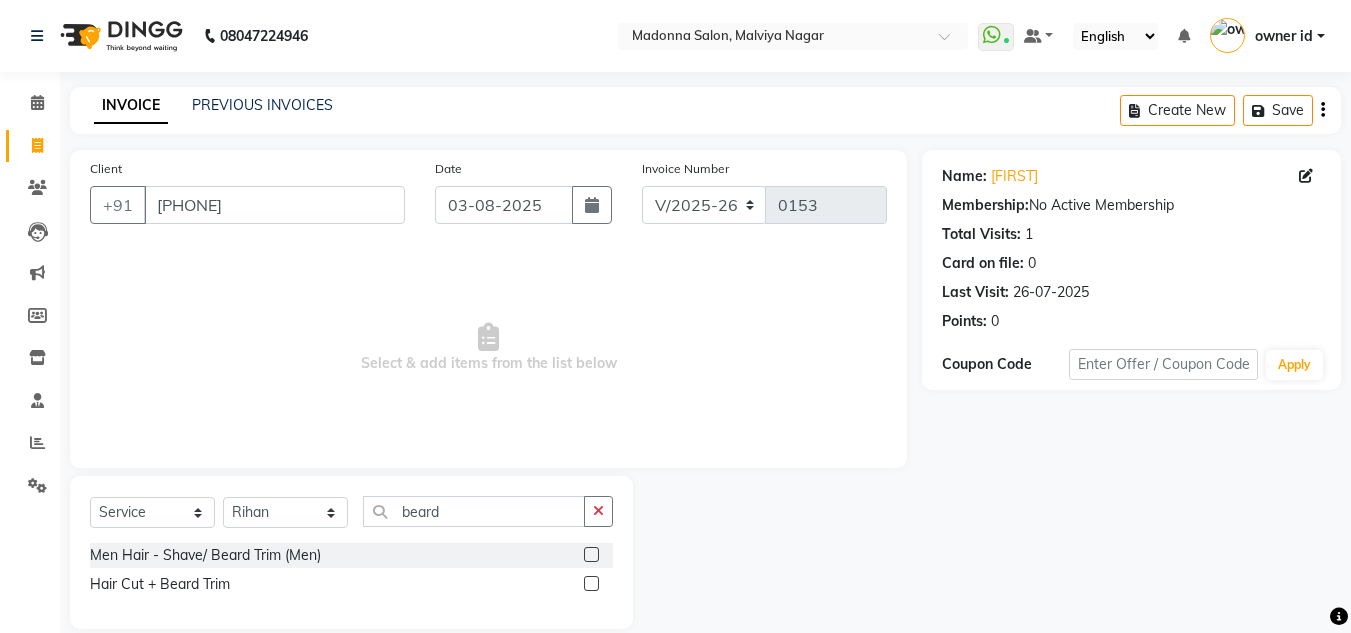 click 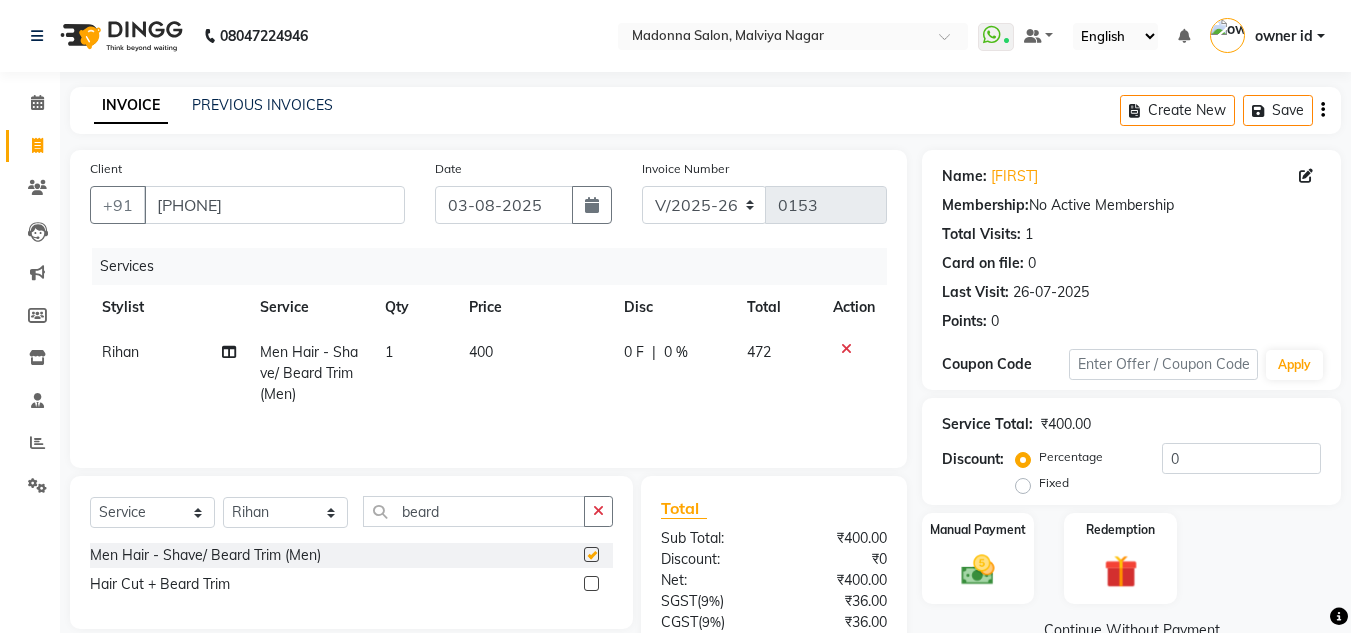 checkbox on "false" 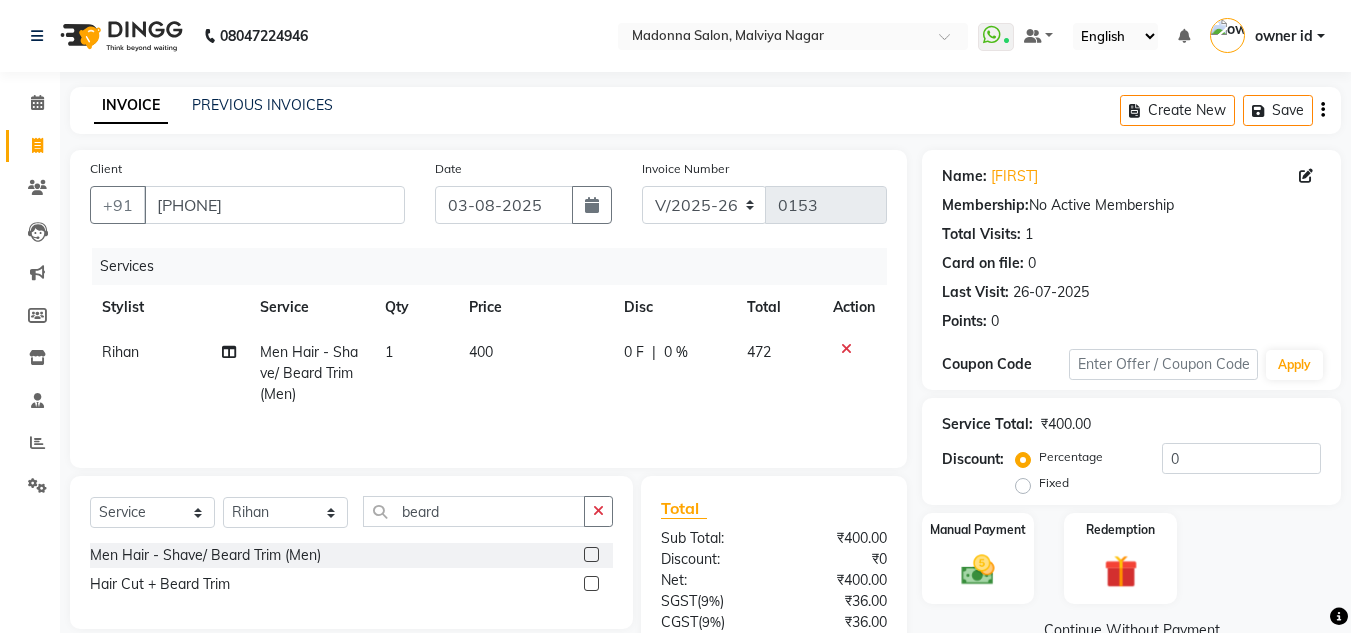 click on "400" 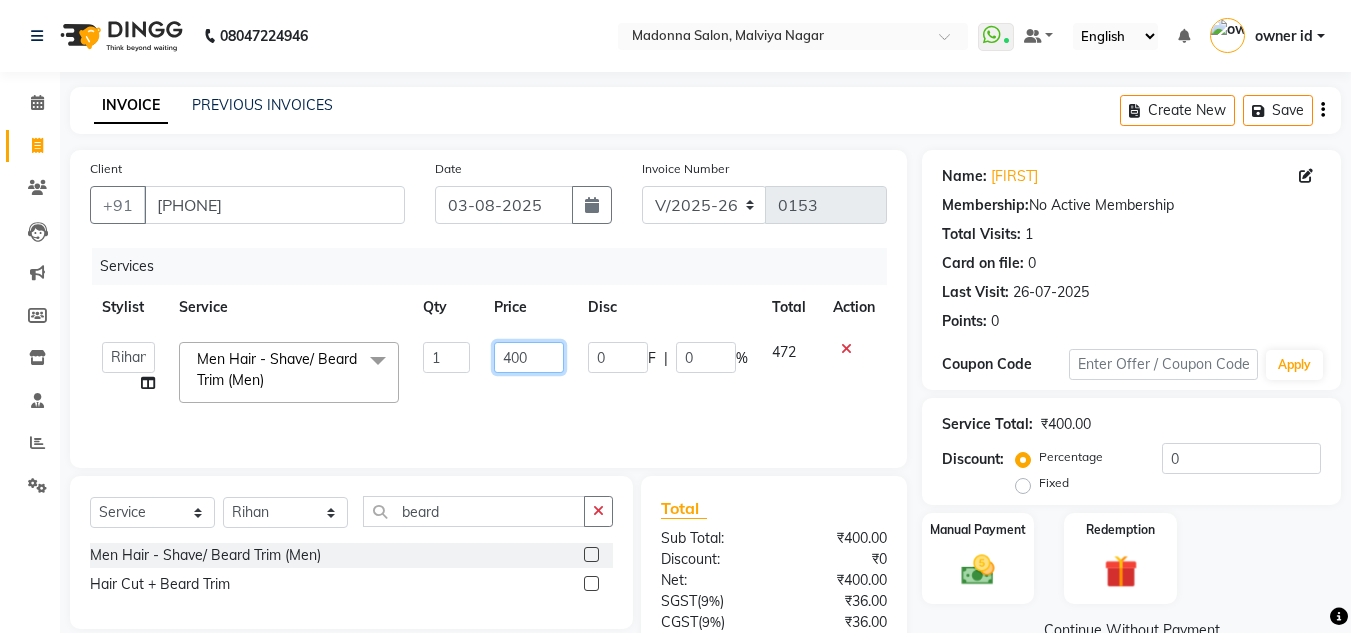 click on "400" 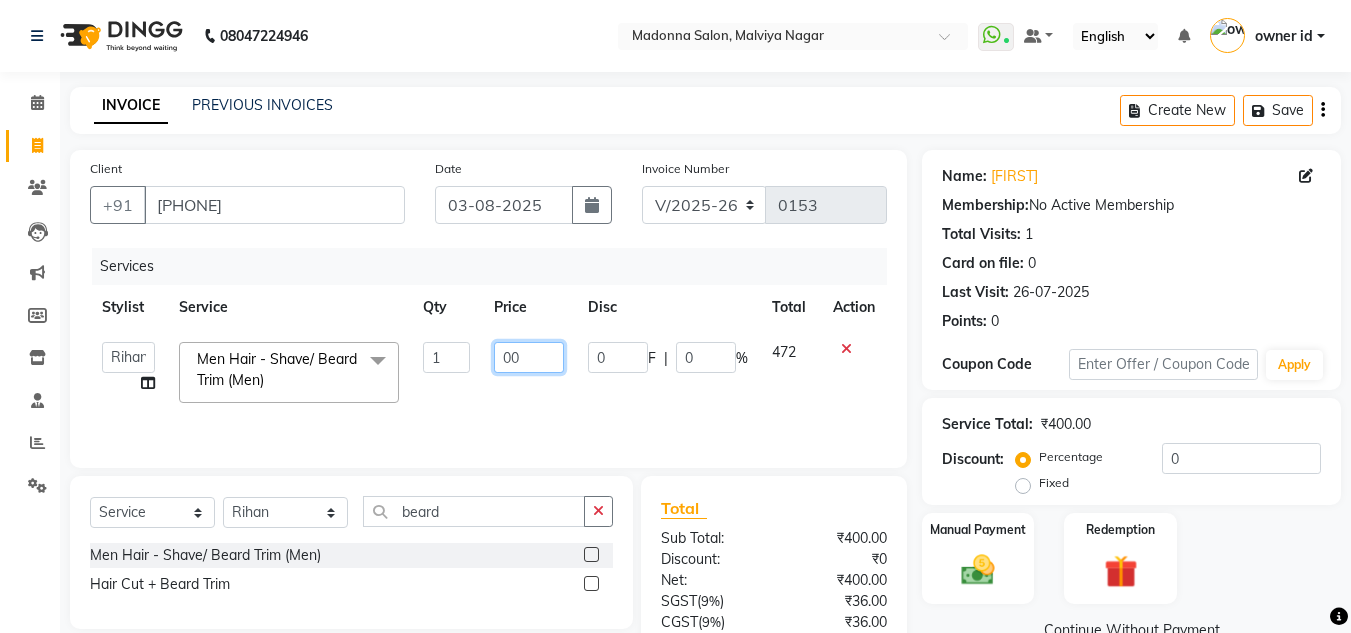 type on "500" 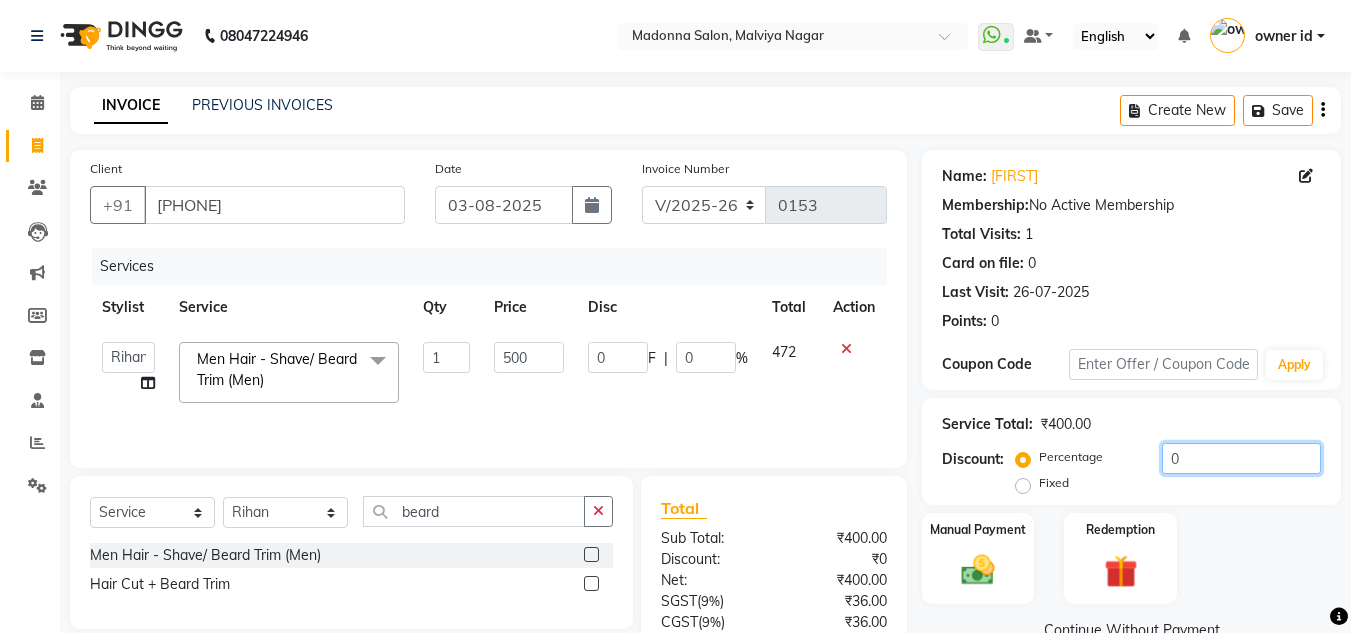 click on "0" 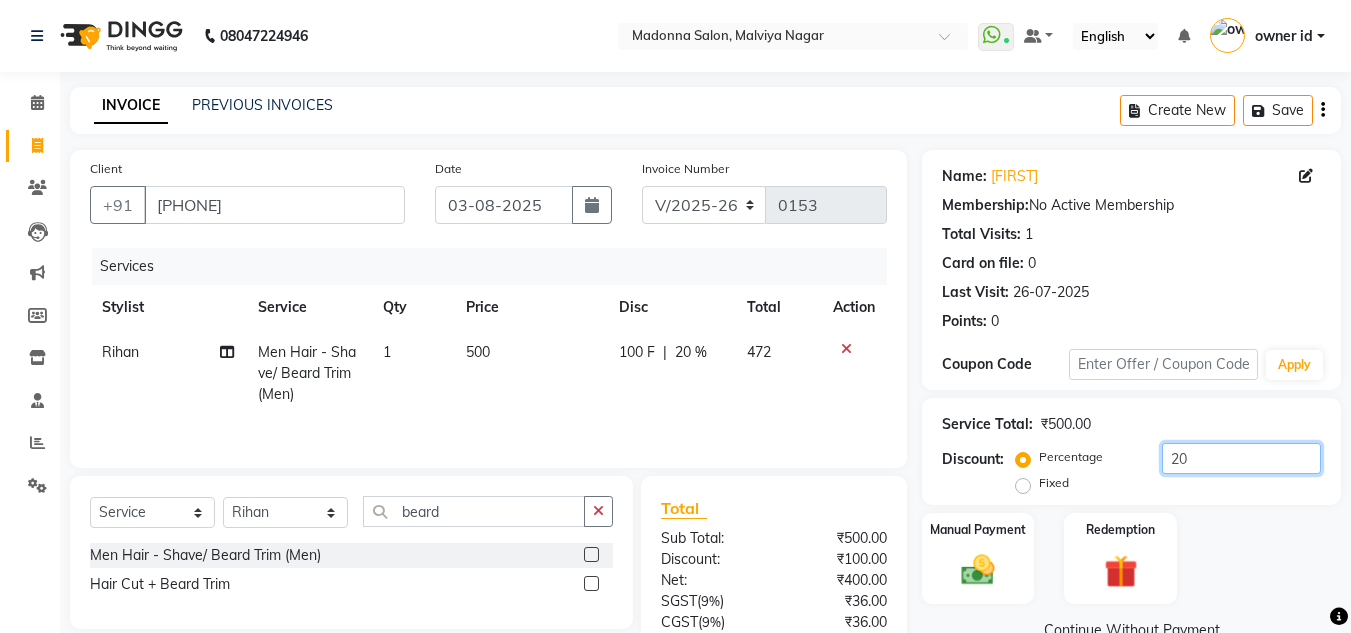 scroll, scrollTop: 167, scrollLeft: 0, axis: vertical 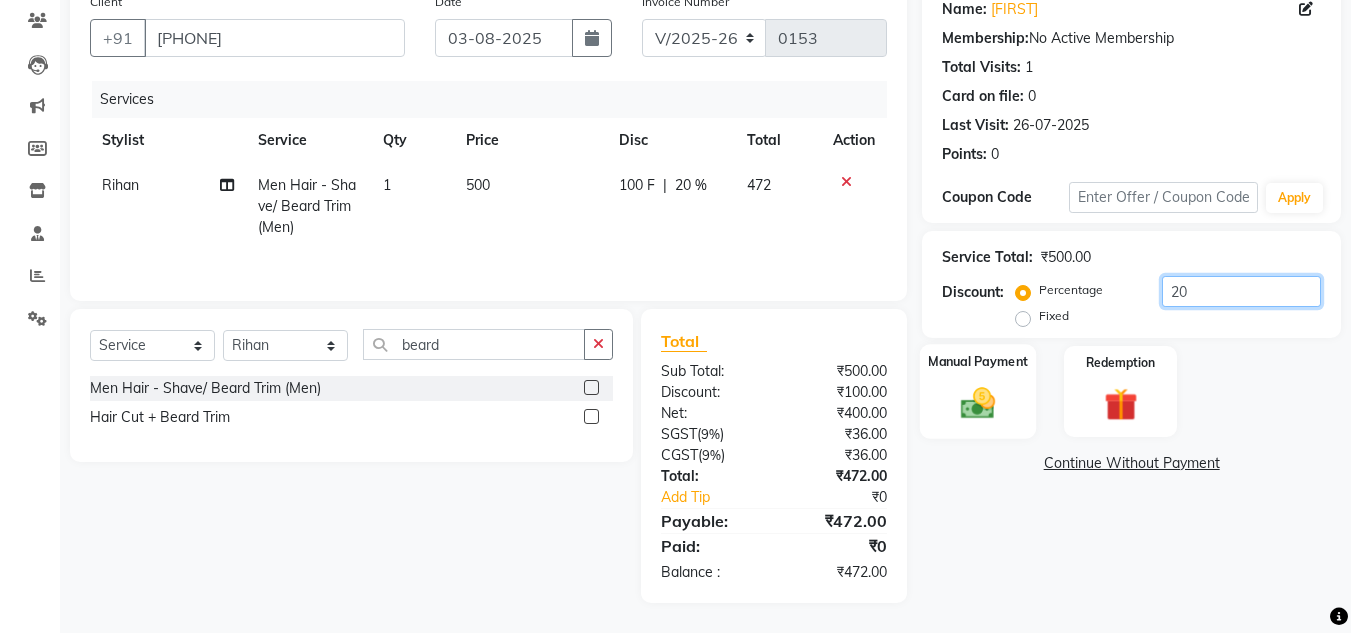 type on "20" 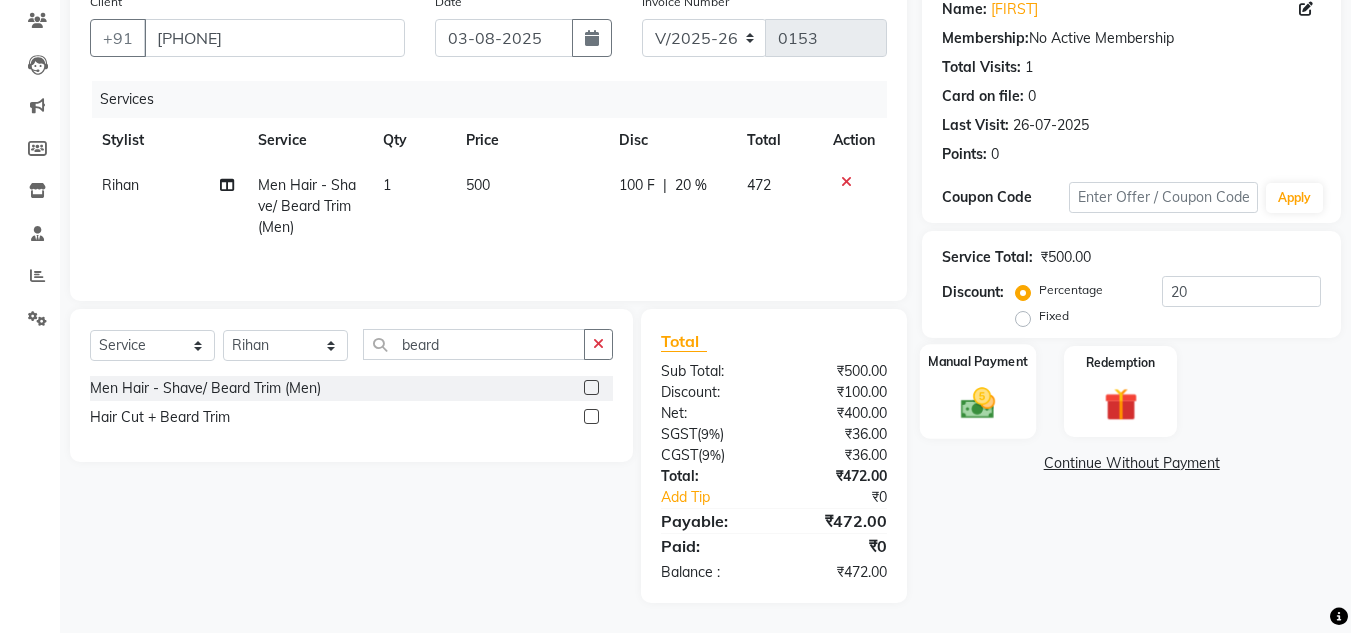 click on "Manual Payment" 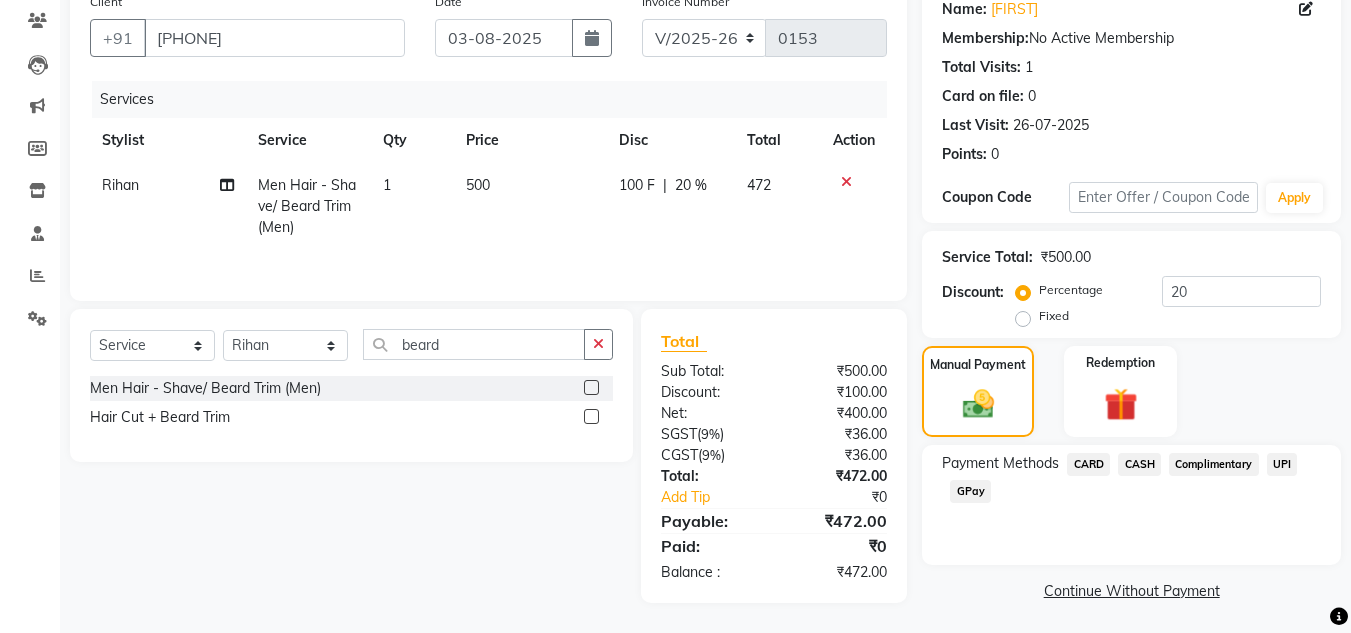 click on "CASH" 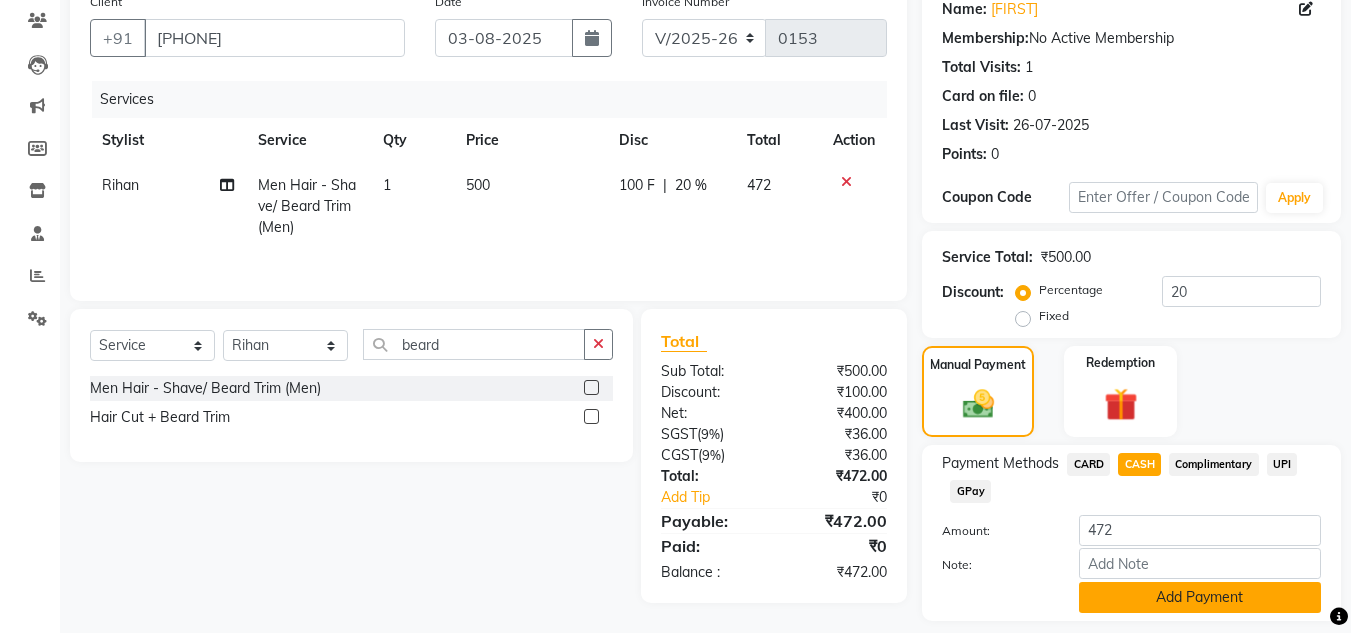click on "Add Payment" 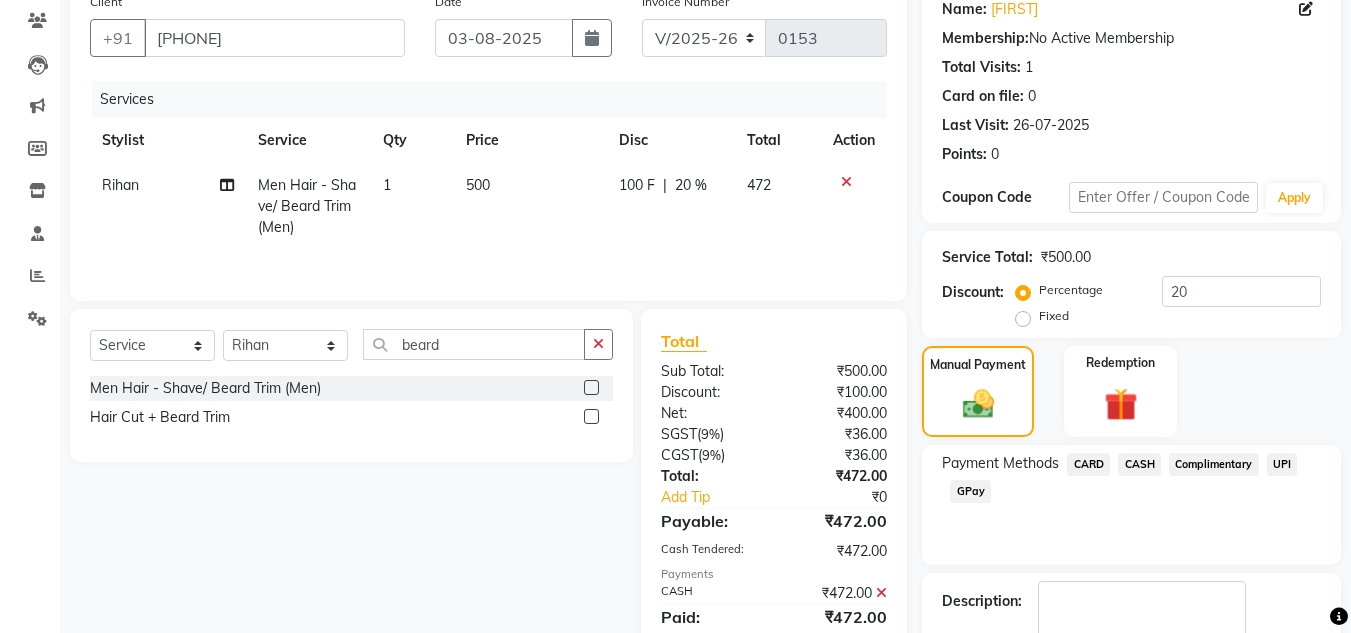 scroll, scrollTop: 283, scrollLeft: 0, axis: vertical 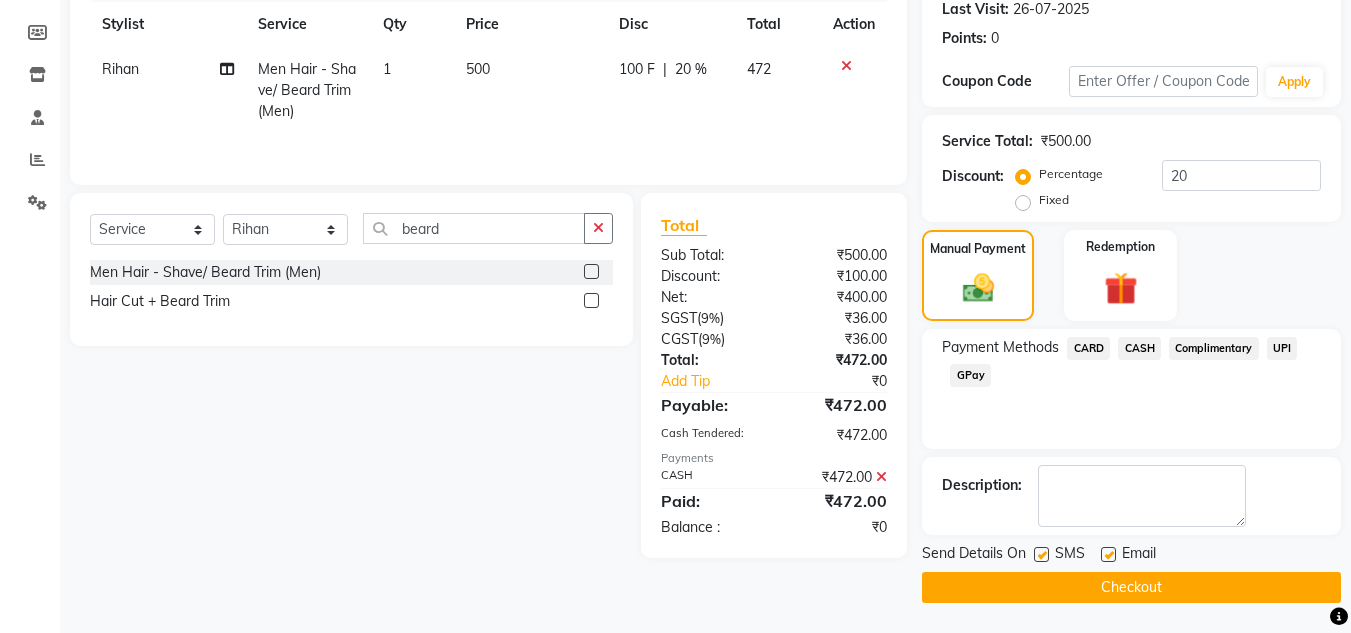 click on "Checkout" 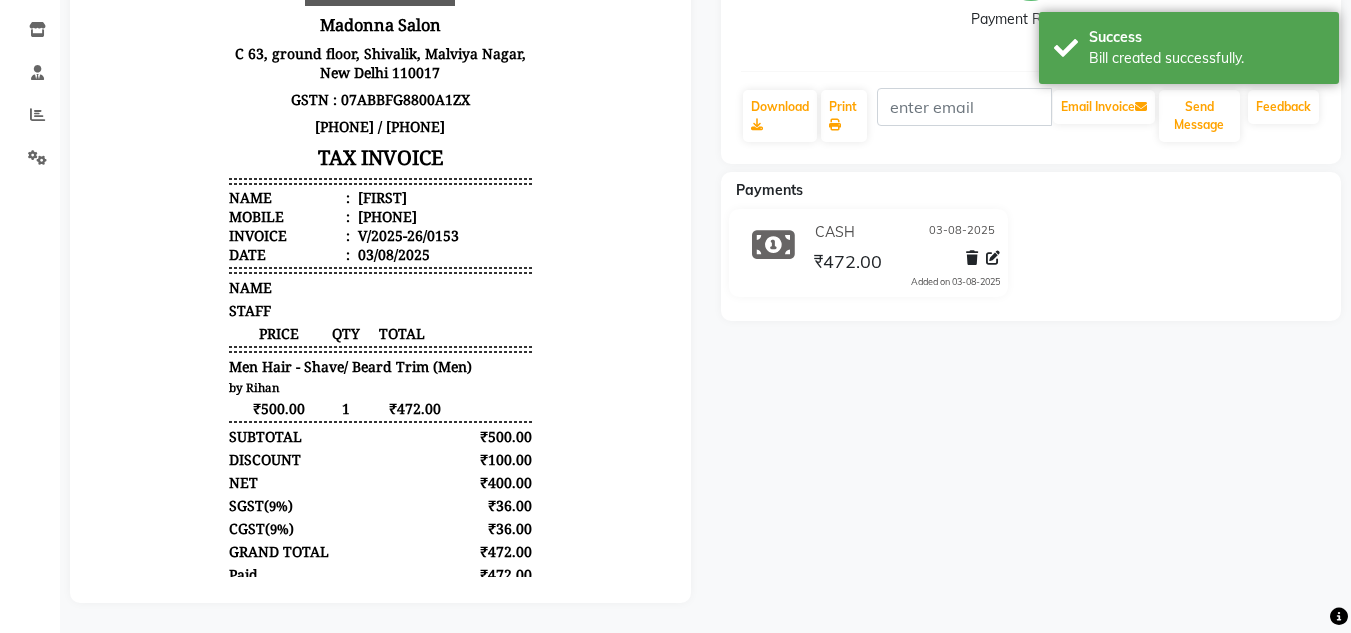 scroll, scrollTop: 0, scrollLeft: 0, axis: both 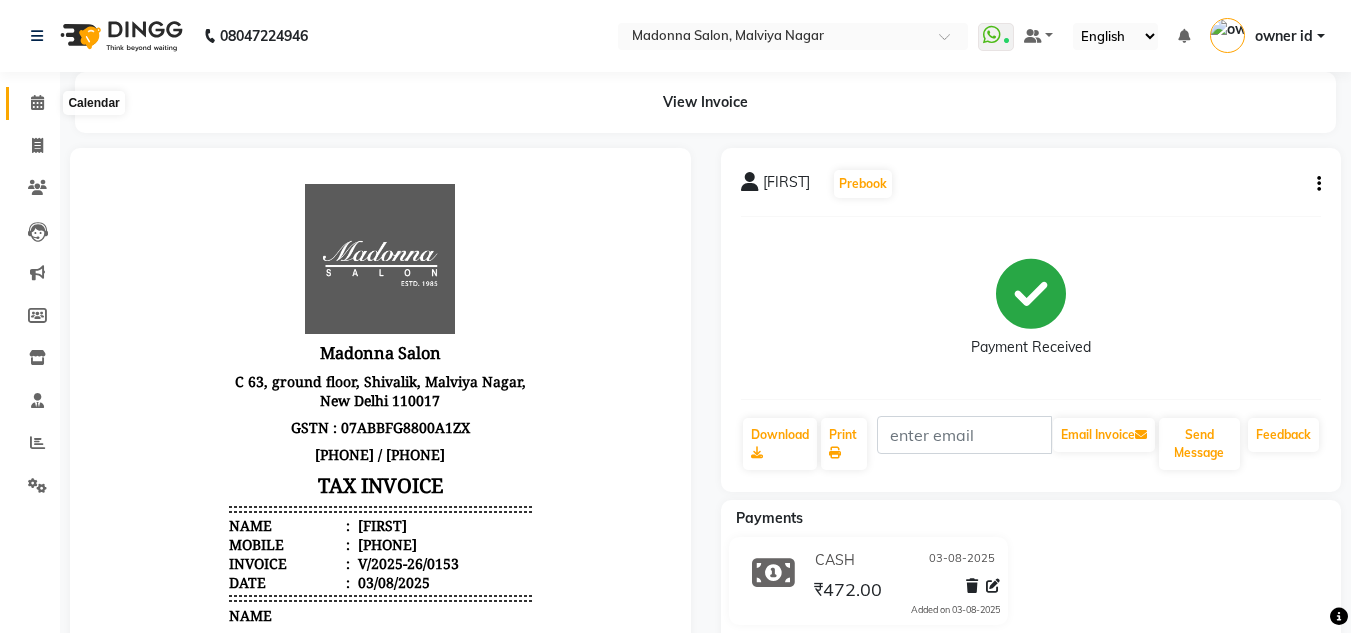 click 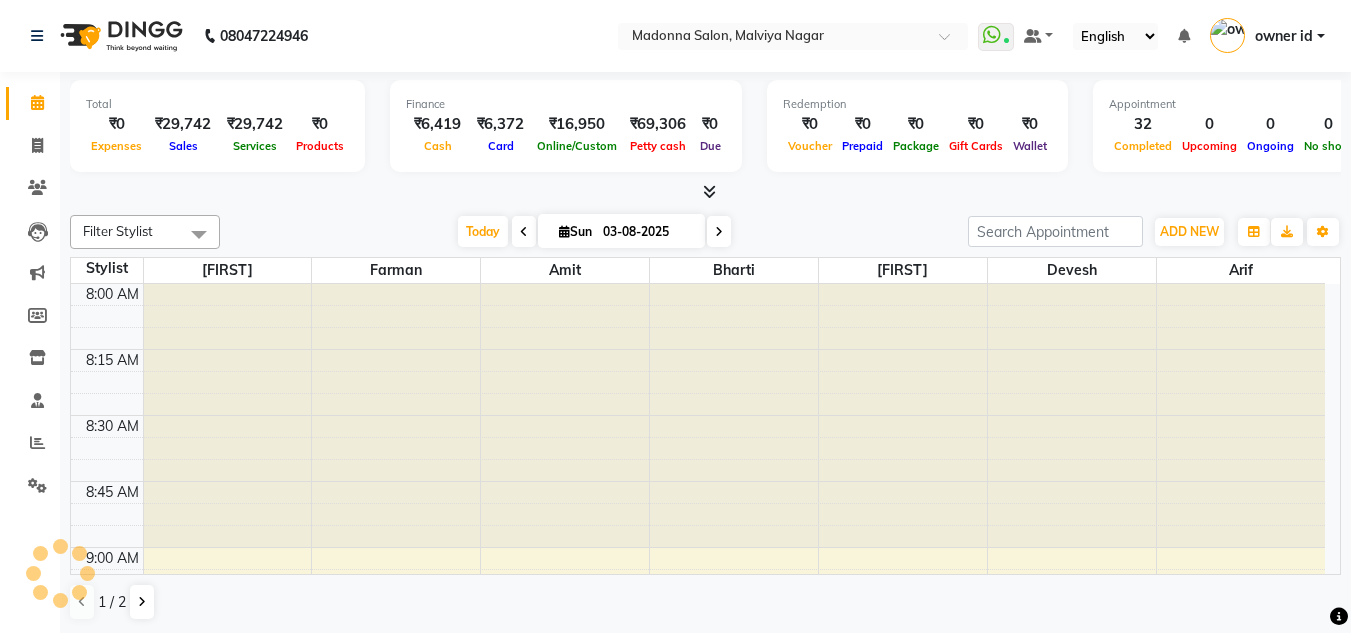 scroll, scrollTop: 0, scrollLeft: 0, axis: both 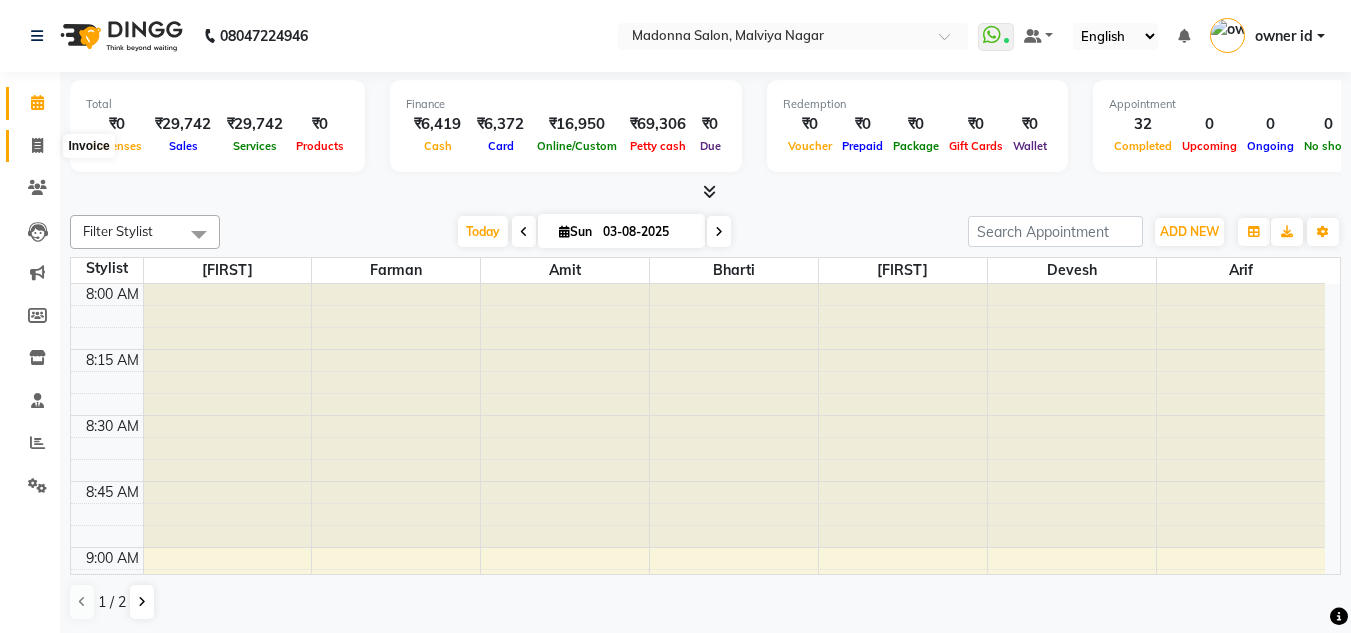click 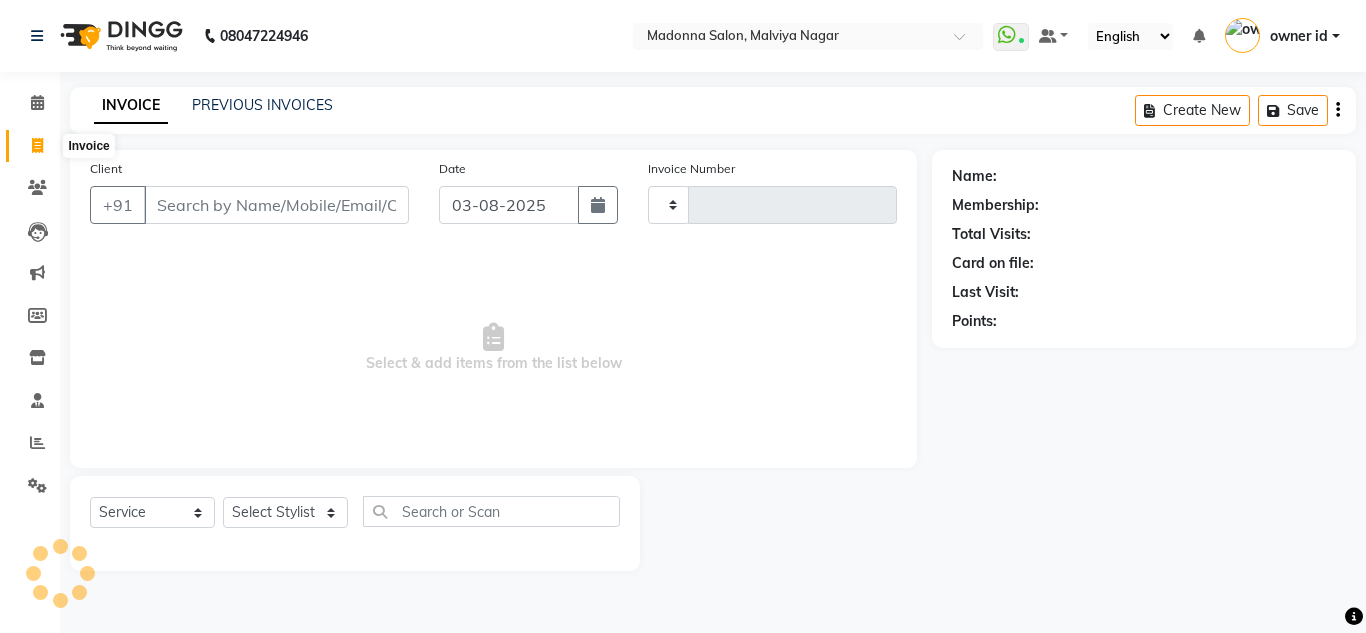 type on "0154" 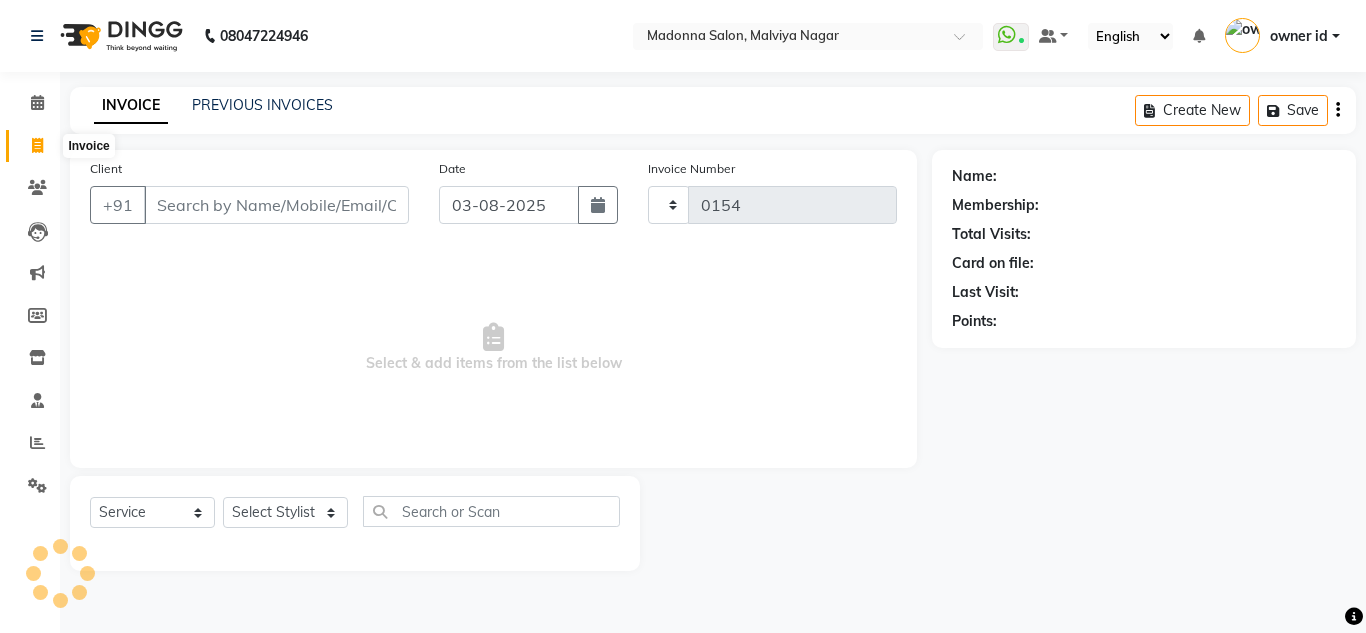 select on "8641" 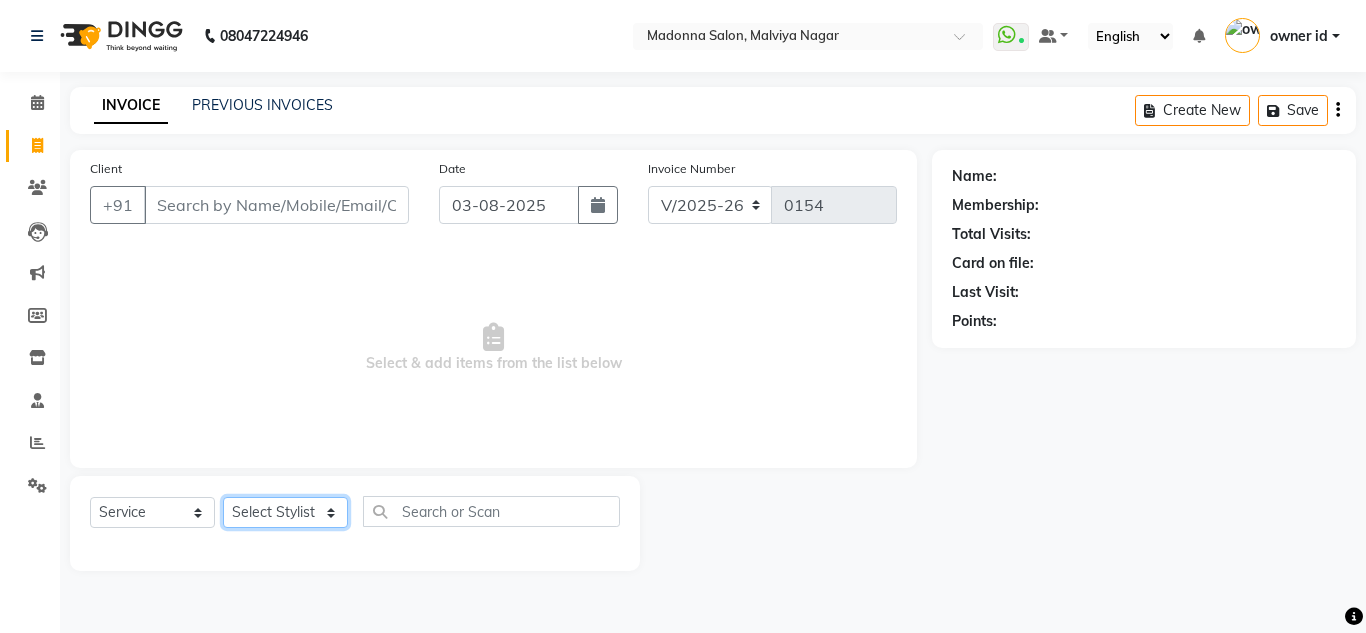 click on "Select Stylist Amit Arif Bharti Devesh Farman Harsh  Jaikesh Manager Manoj Nitin Nails owner id Poonam Rihan" 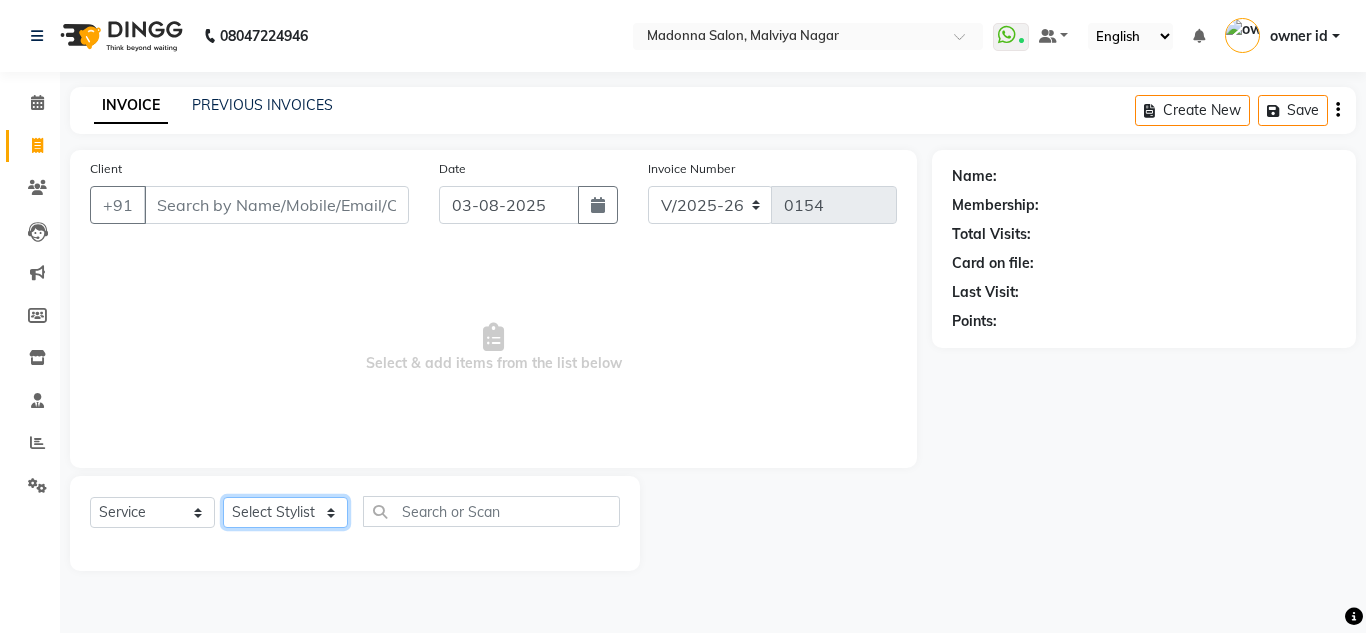 select on "86633" 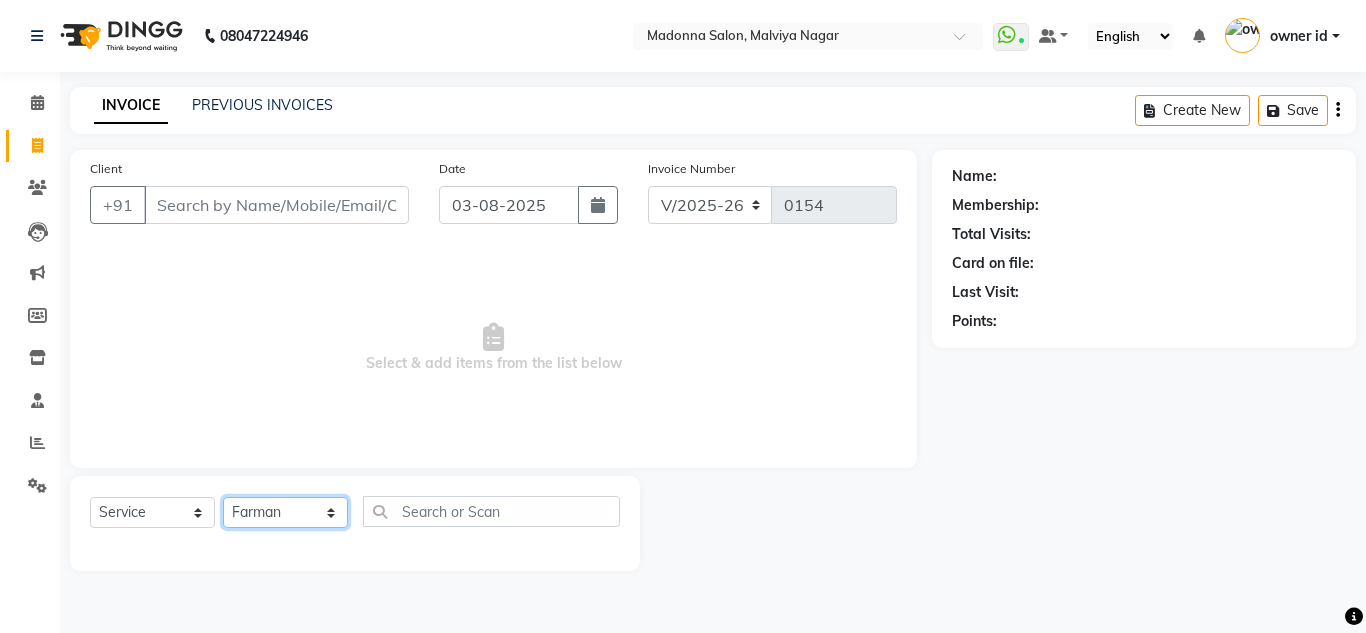 click on "Select Stylist Amit Arif Bharti Devesh Farman Harsh  Jaikesh Manager Manoj Nitin Nails owner id Poonam Rihan" 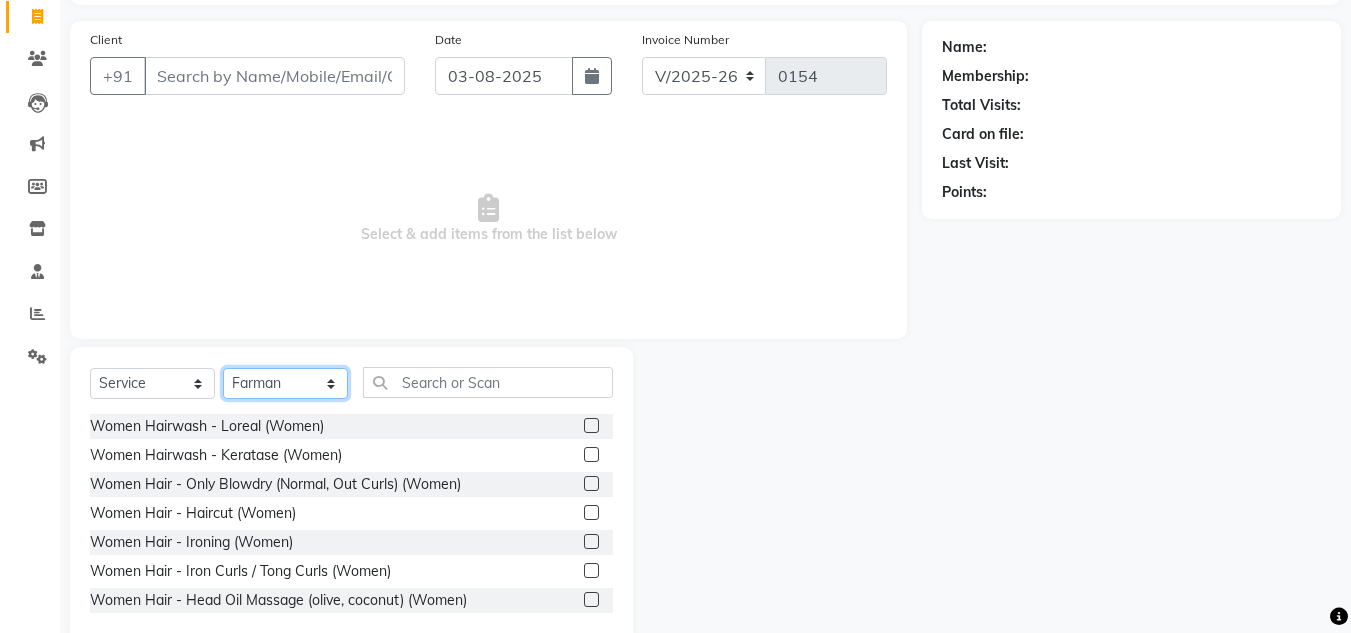 scroll, scrollTop: 0, scrollLeft: 0, axis: both 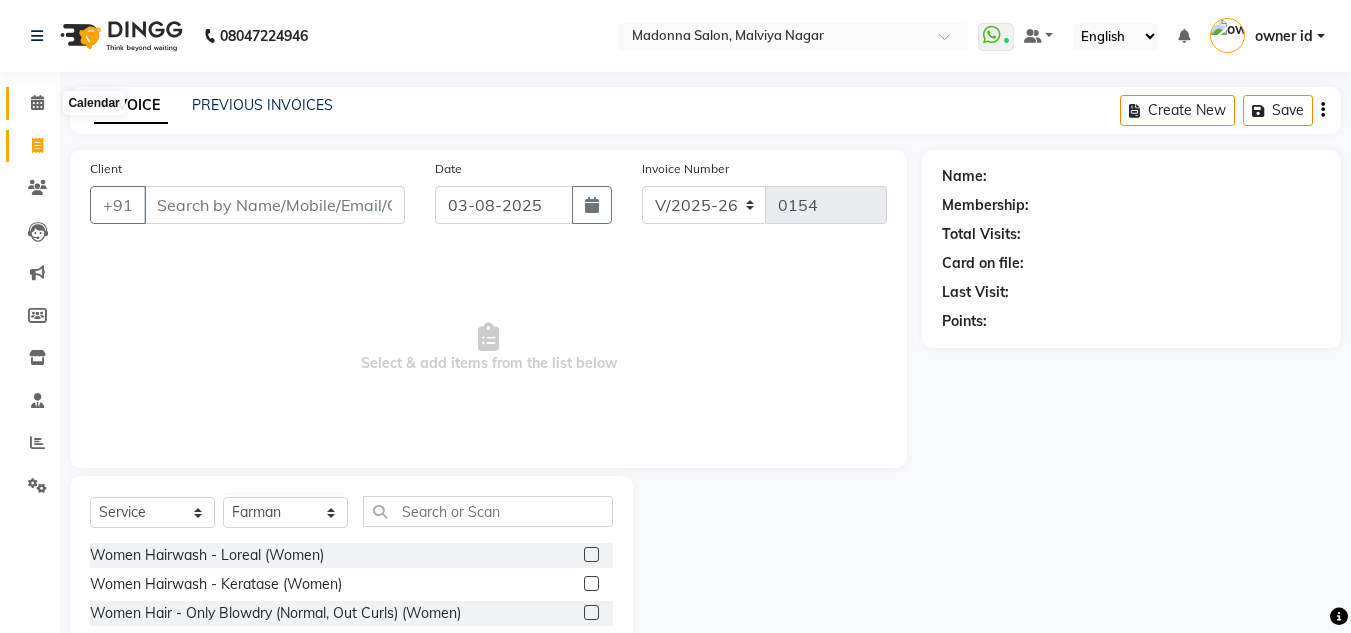 click 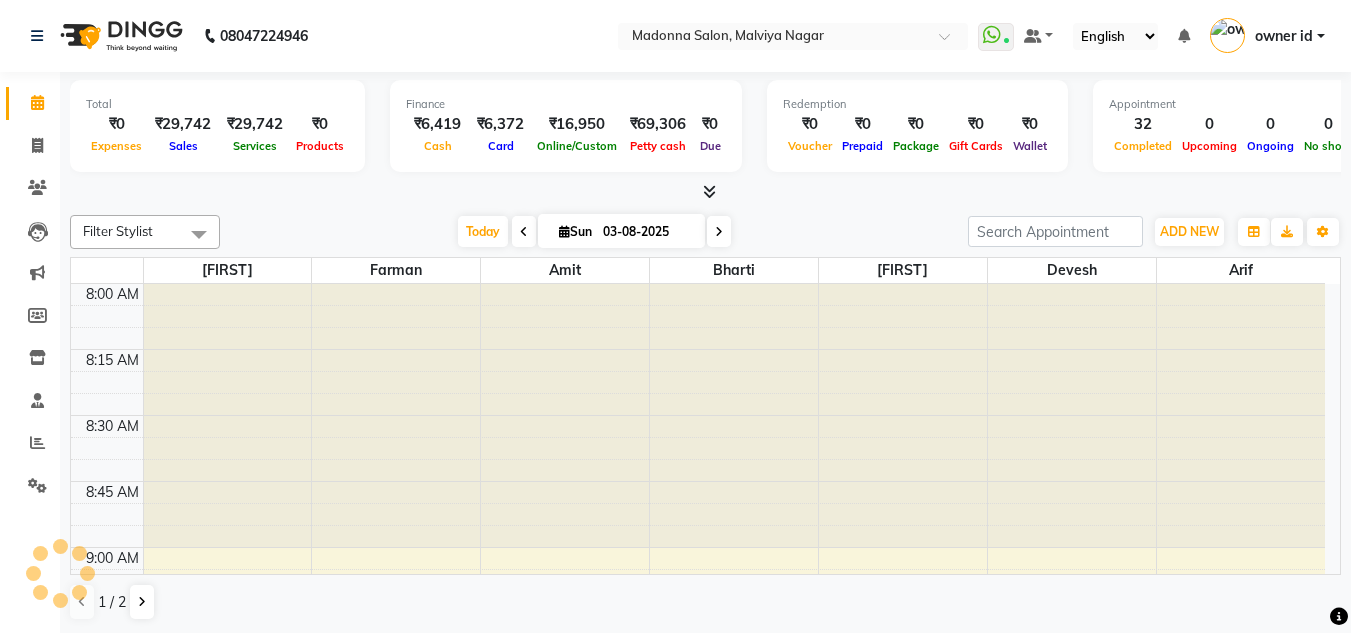 scroll, scrollTop: 0, scrollLeft: 0, axis: both 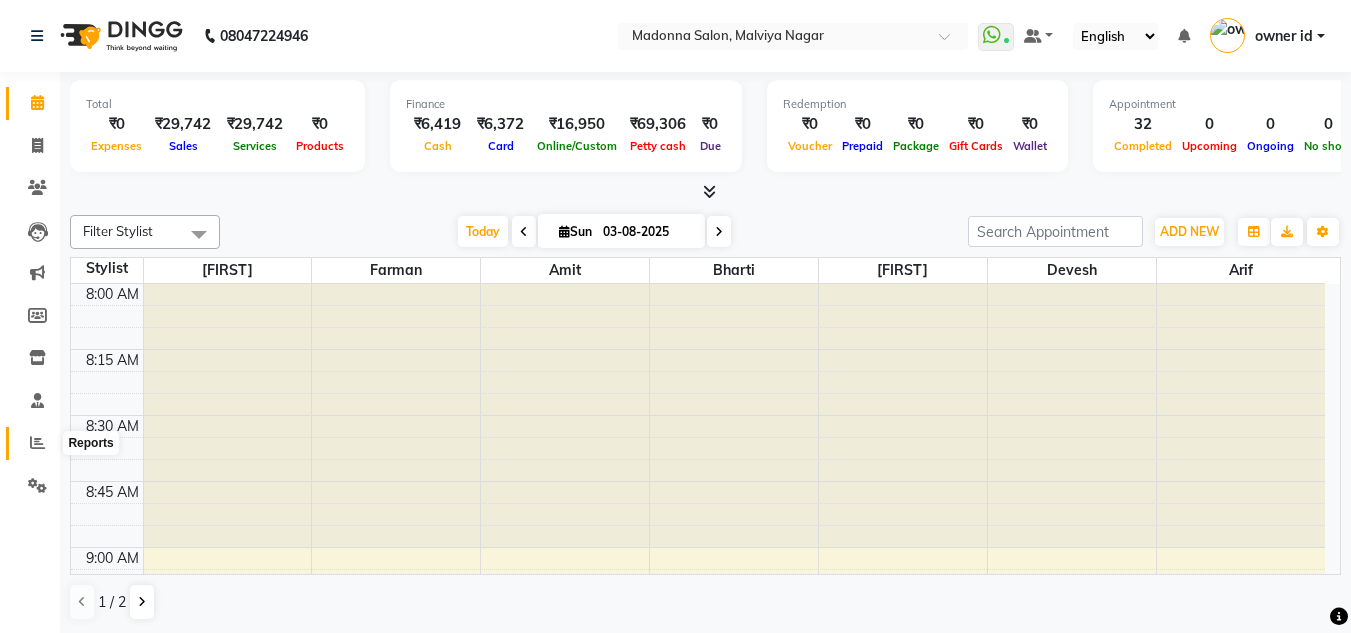 click 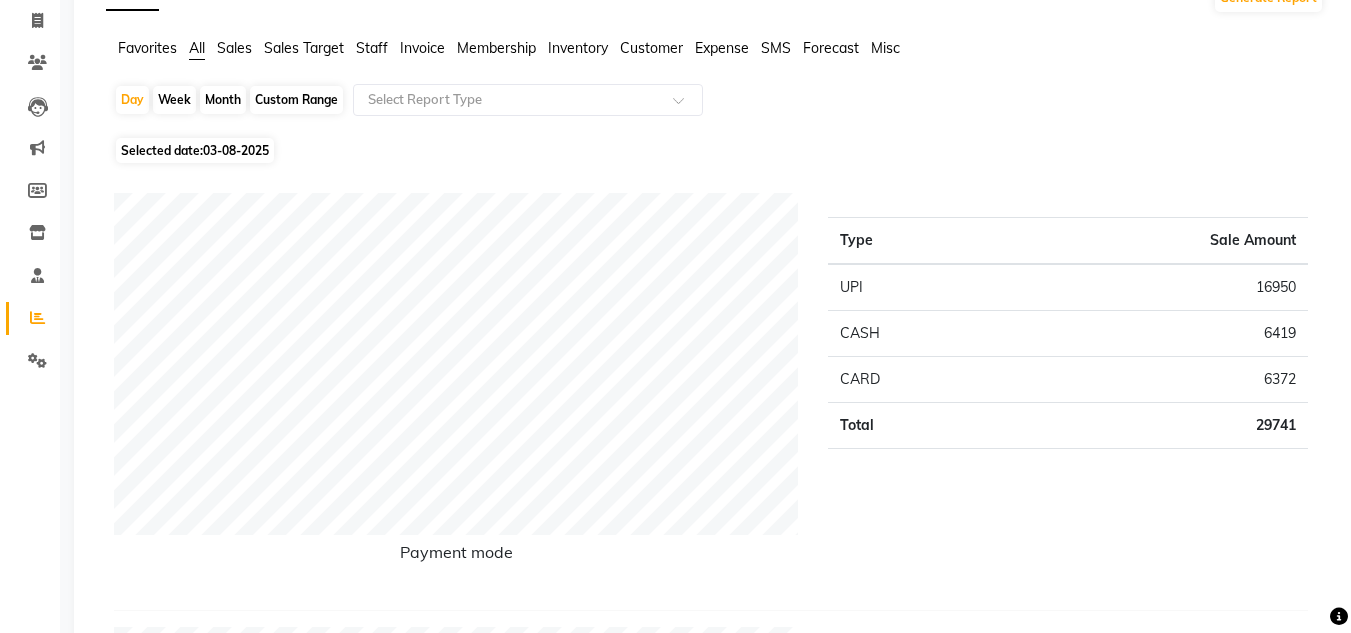 scroll, scrollTop: 92, scrollLeft: 0, axis: vertical 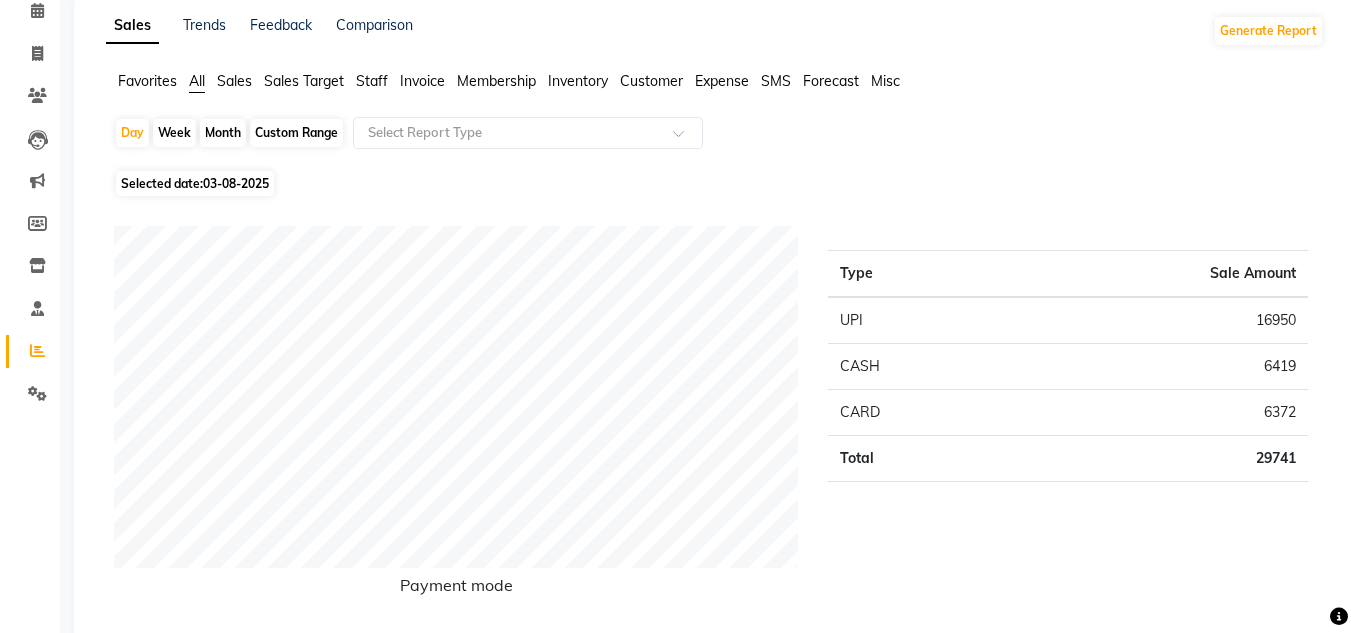 click on "Staff" 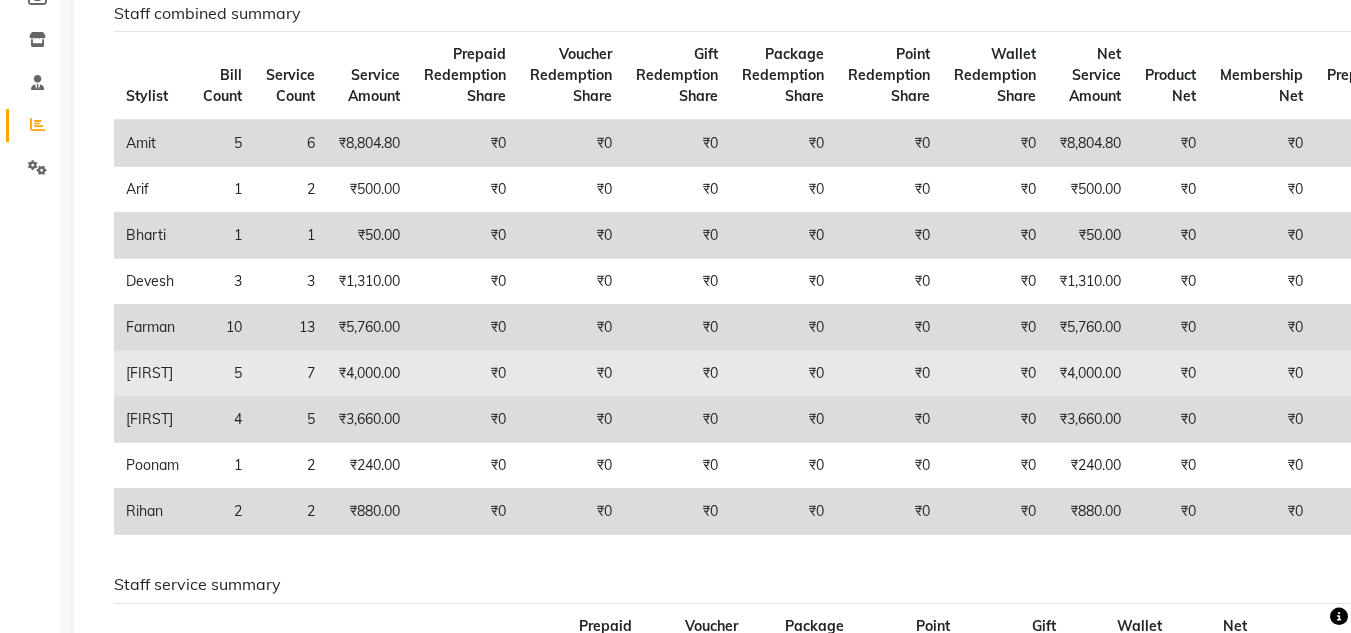 scroll, scrollTop: 319, scrollLeft: 0, axis: vertical 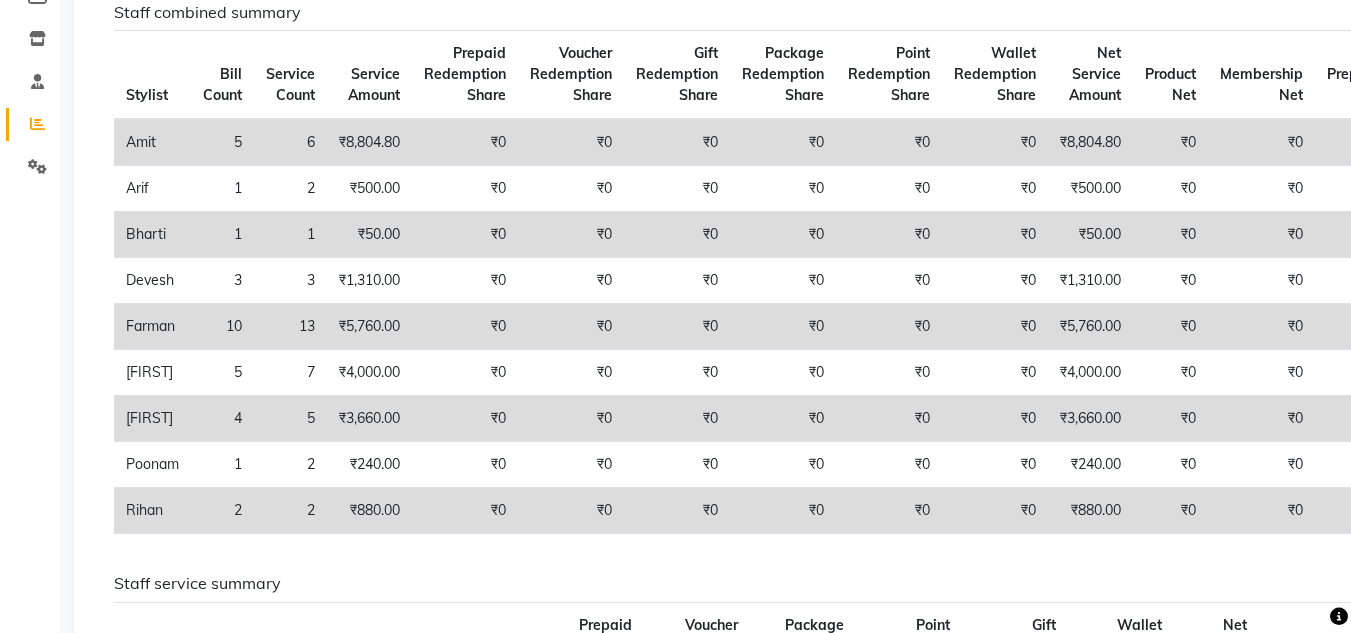 click on "₹0" 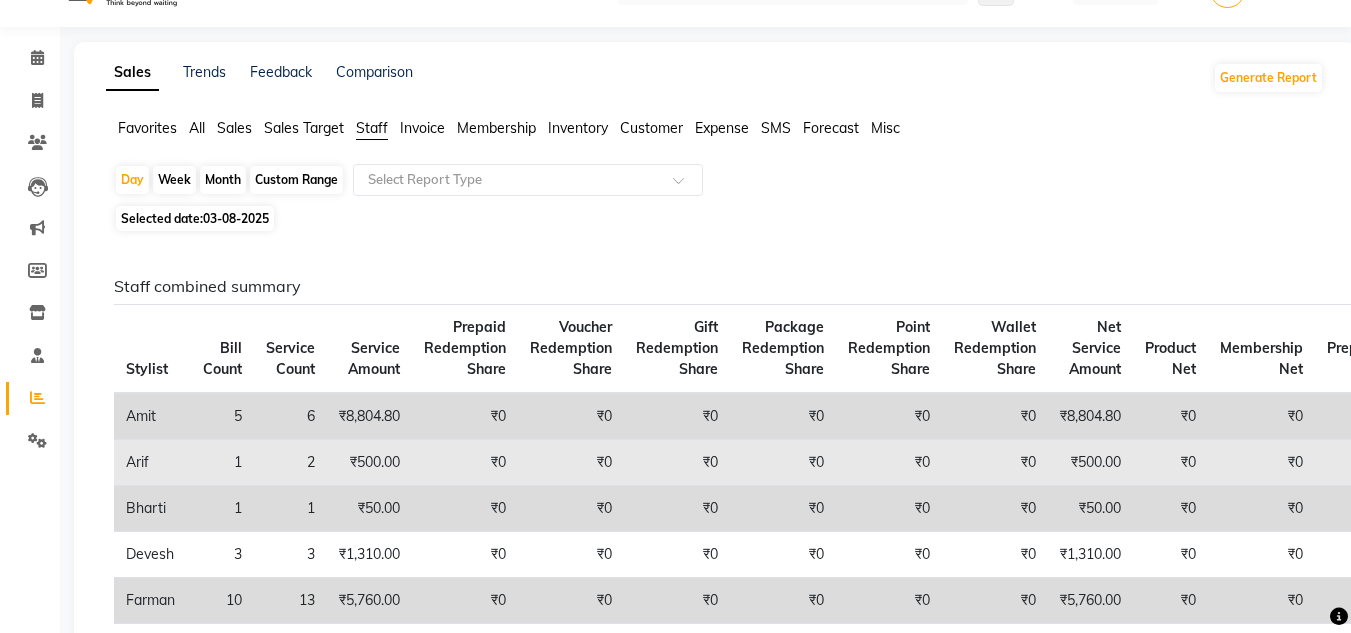 scroll, scrollTop: 44, scrollLeft: 0, axis: vertical 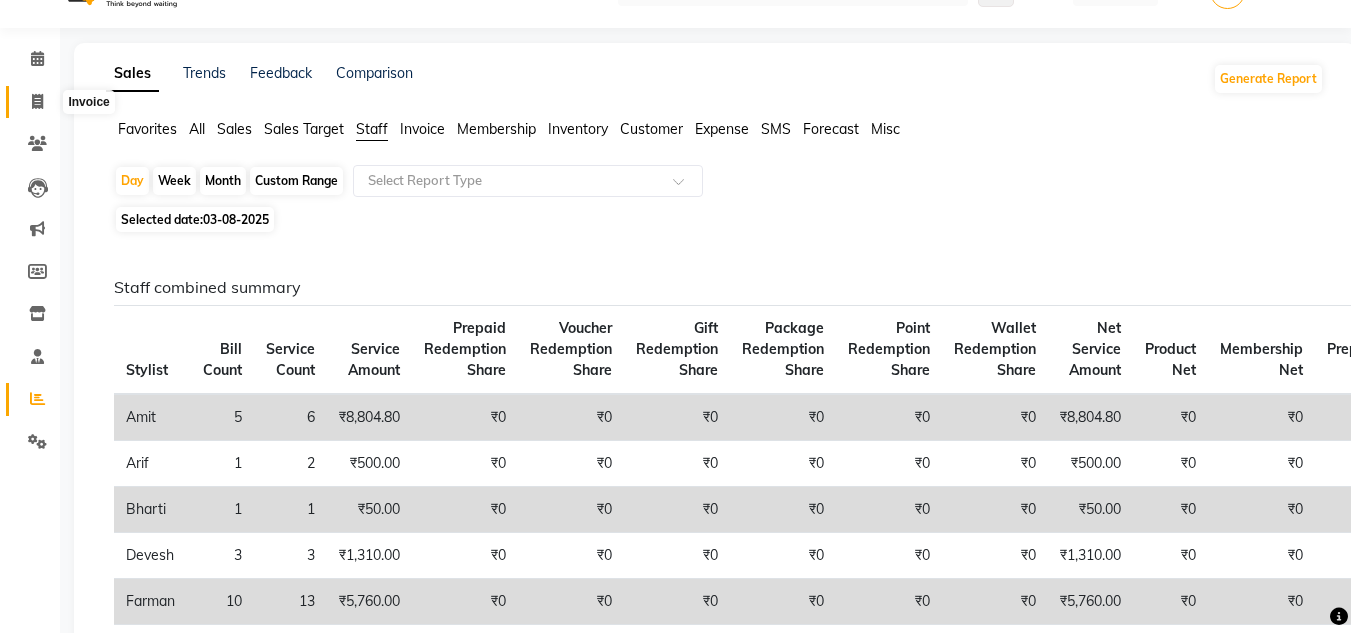 click 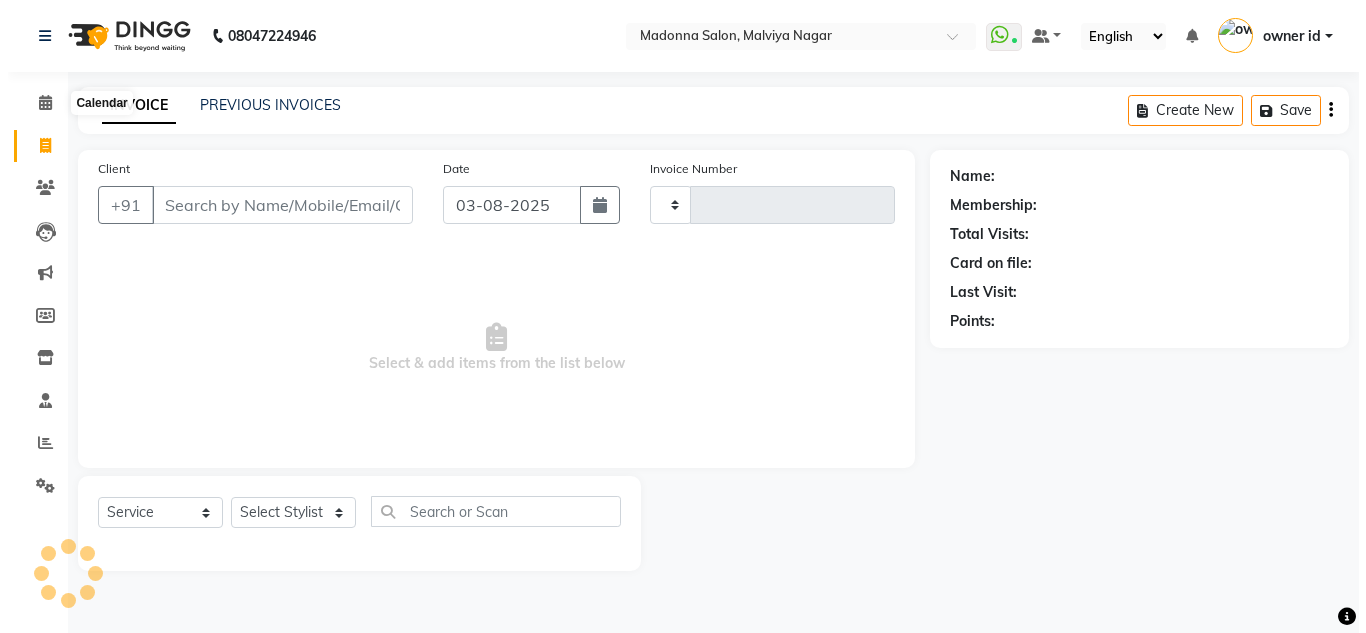 scroll, scrollTop: 0, scrollLeft: 0, axis: both 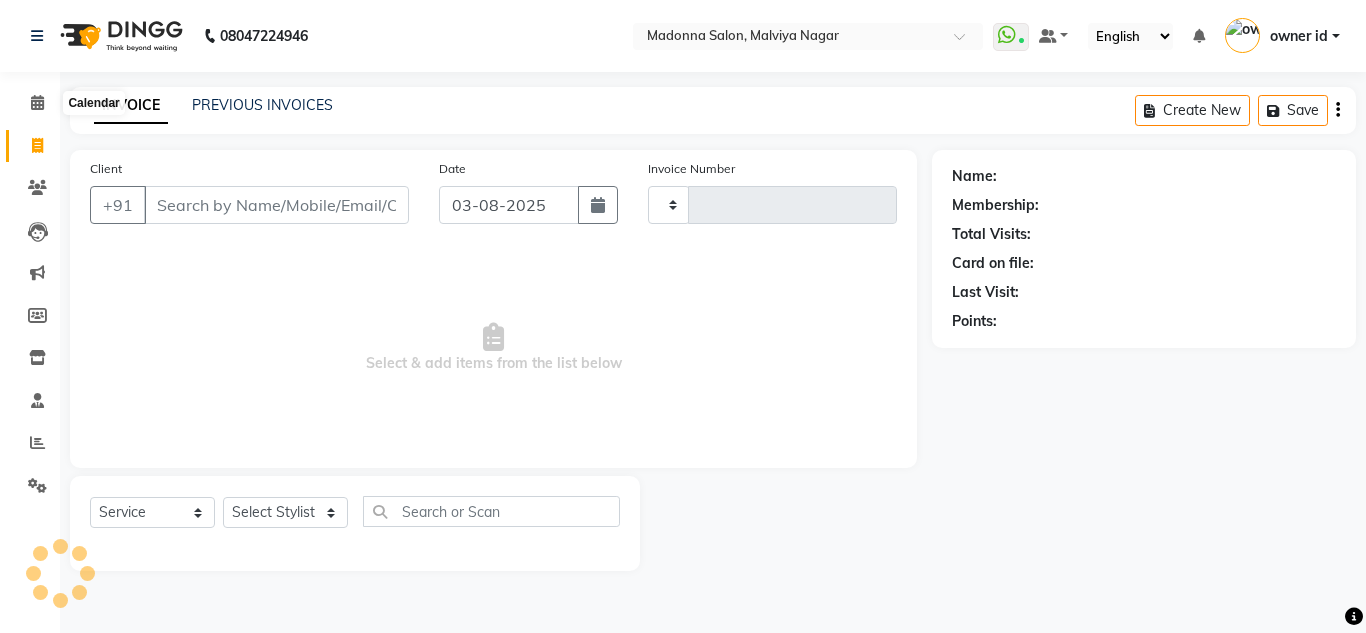 type on "0154" 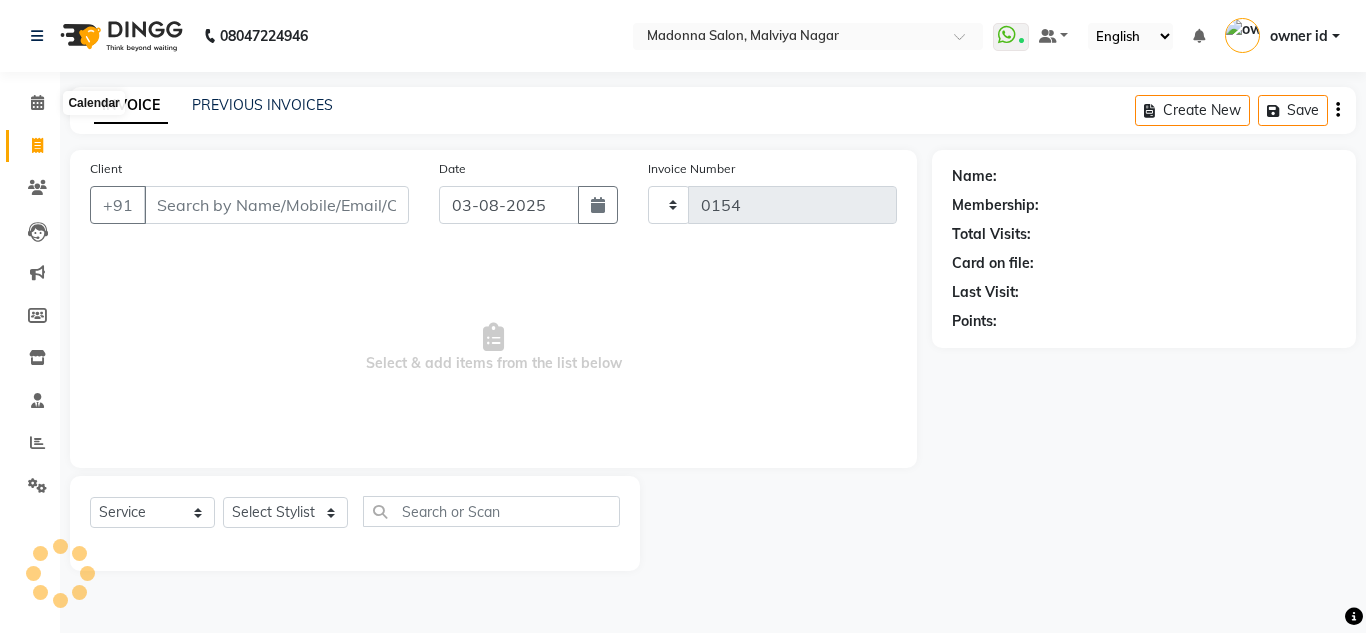select on "8641" 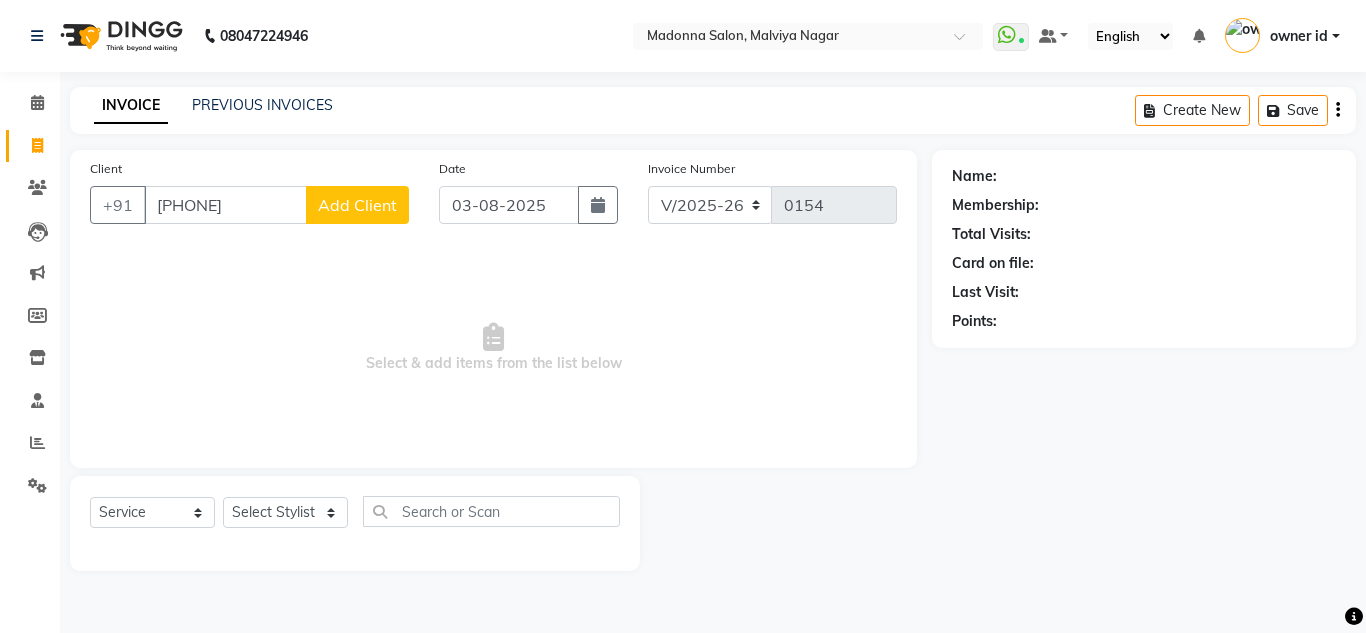 type on "9560096286" 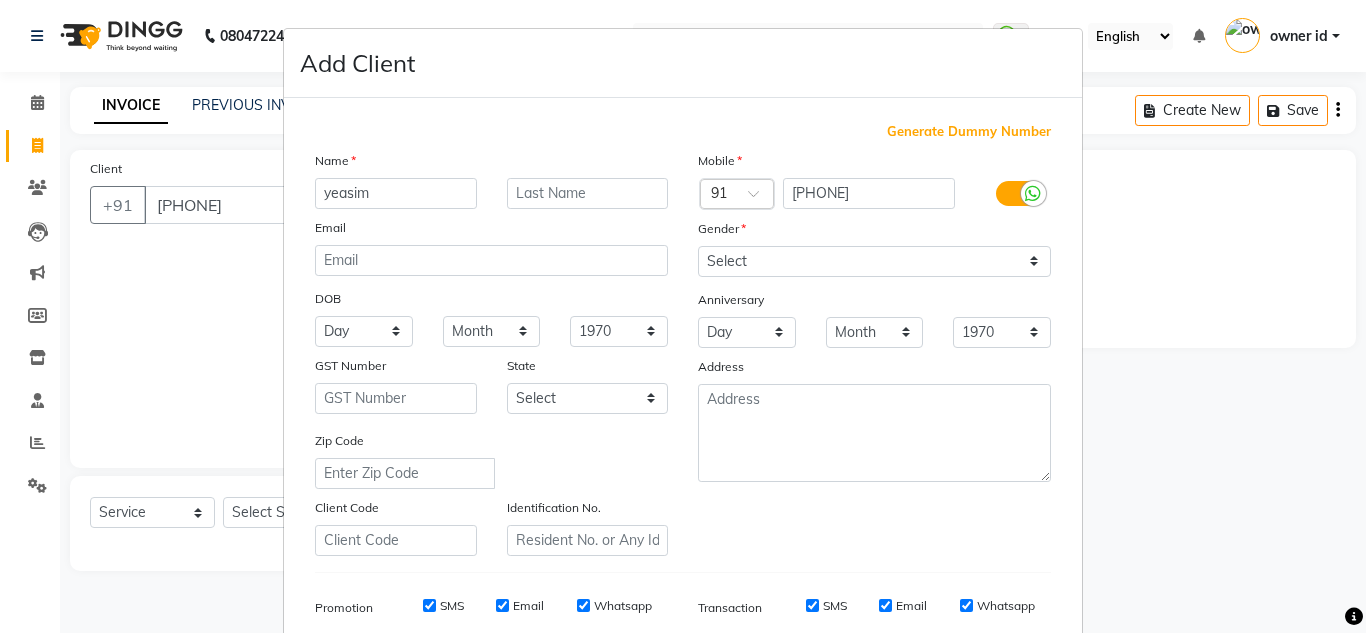click on "yeasim" at bounding box center [396, 193] 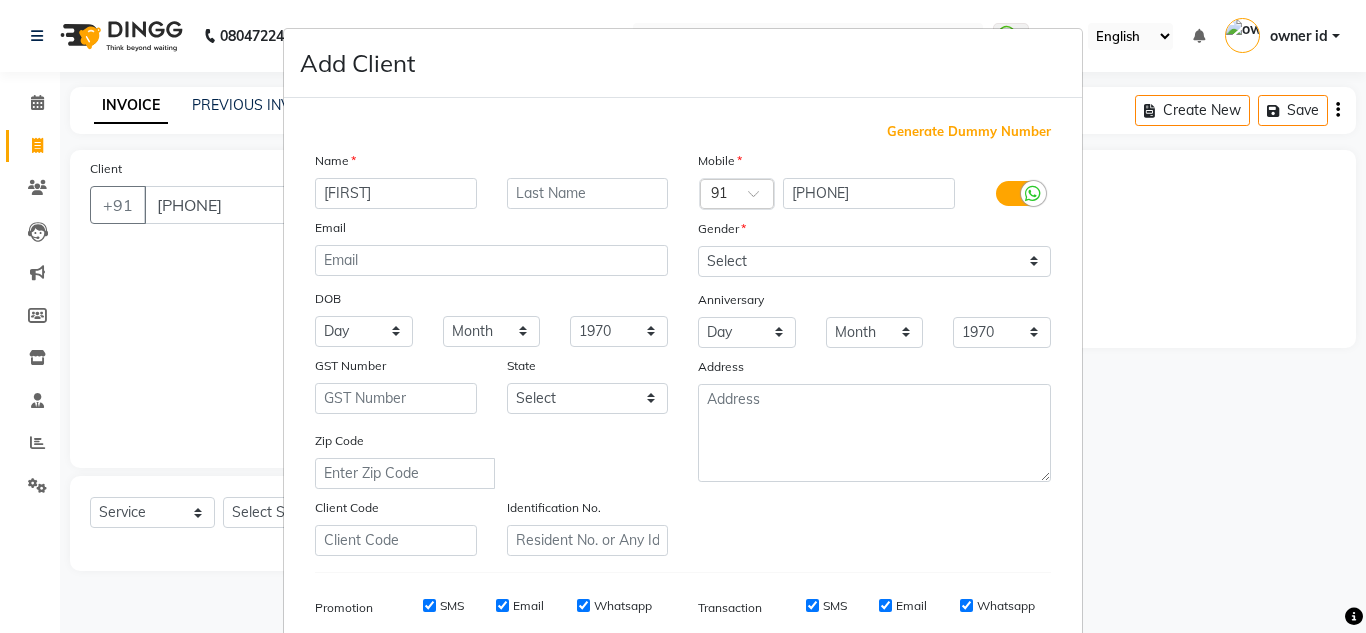 type on "yasim" 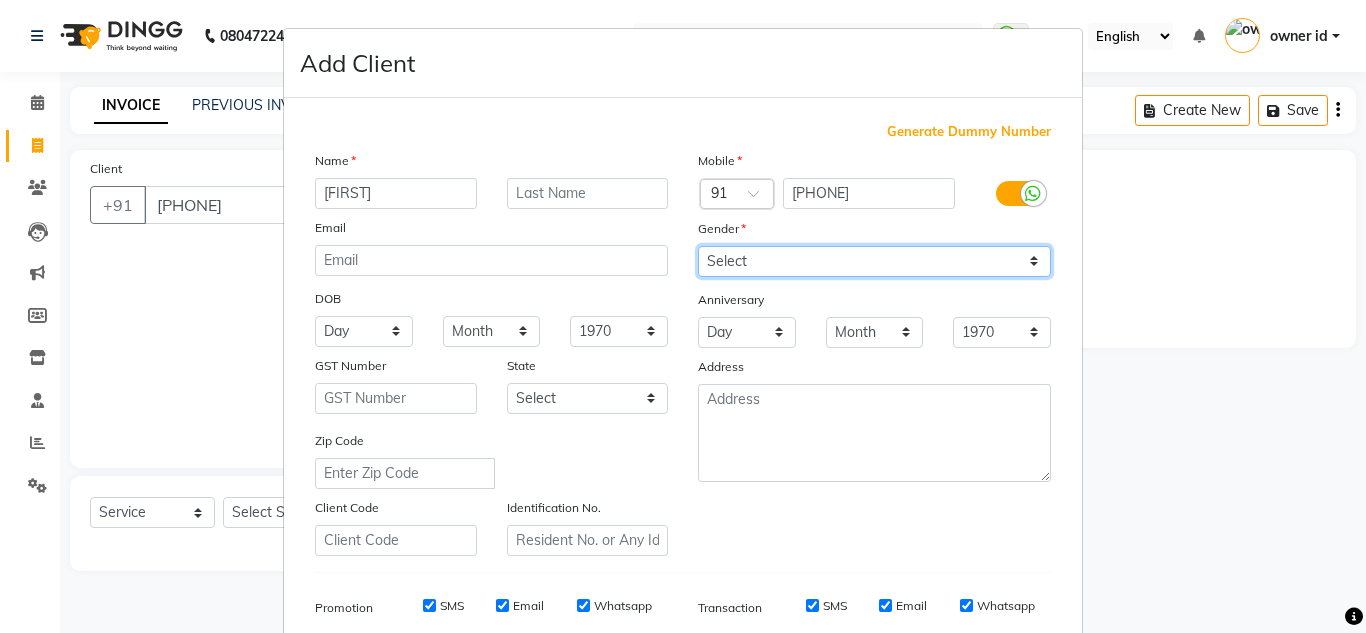 click on "Select Male Female Other Prefer Not To Say" at bounding box center [874, 261] 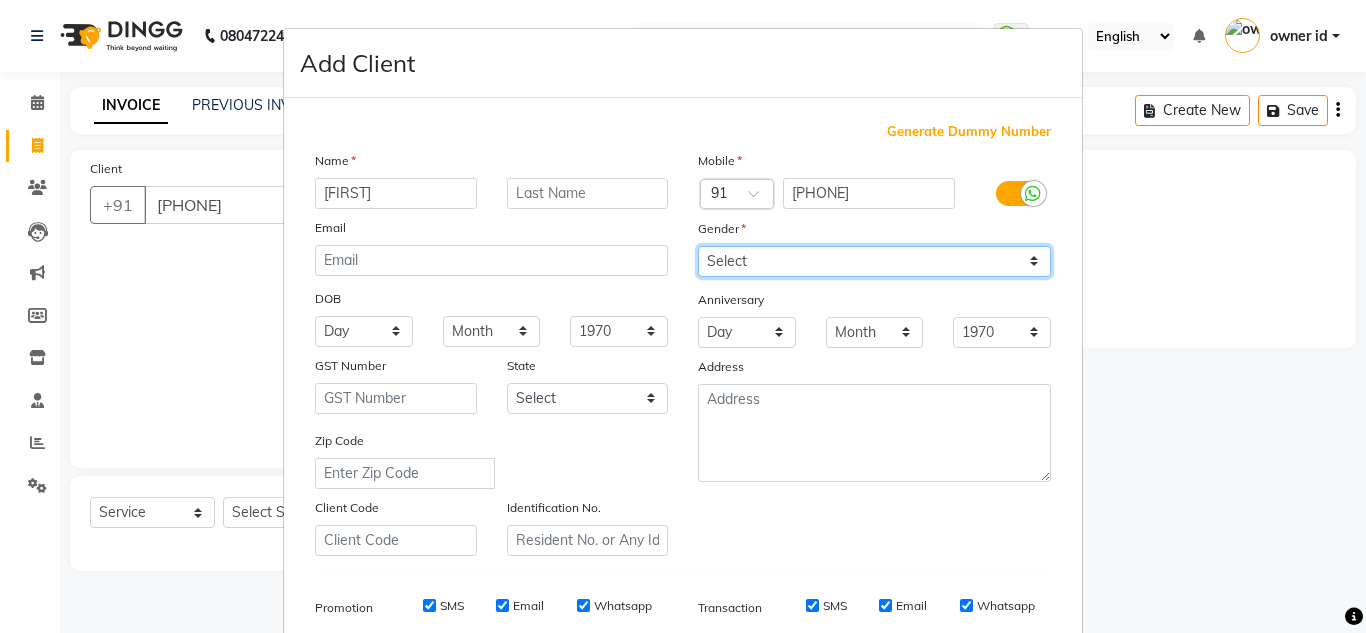 select on "male" 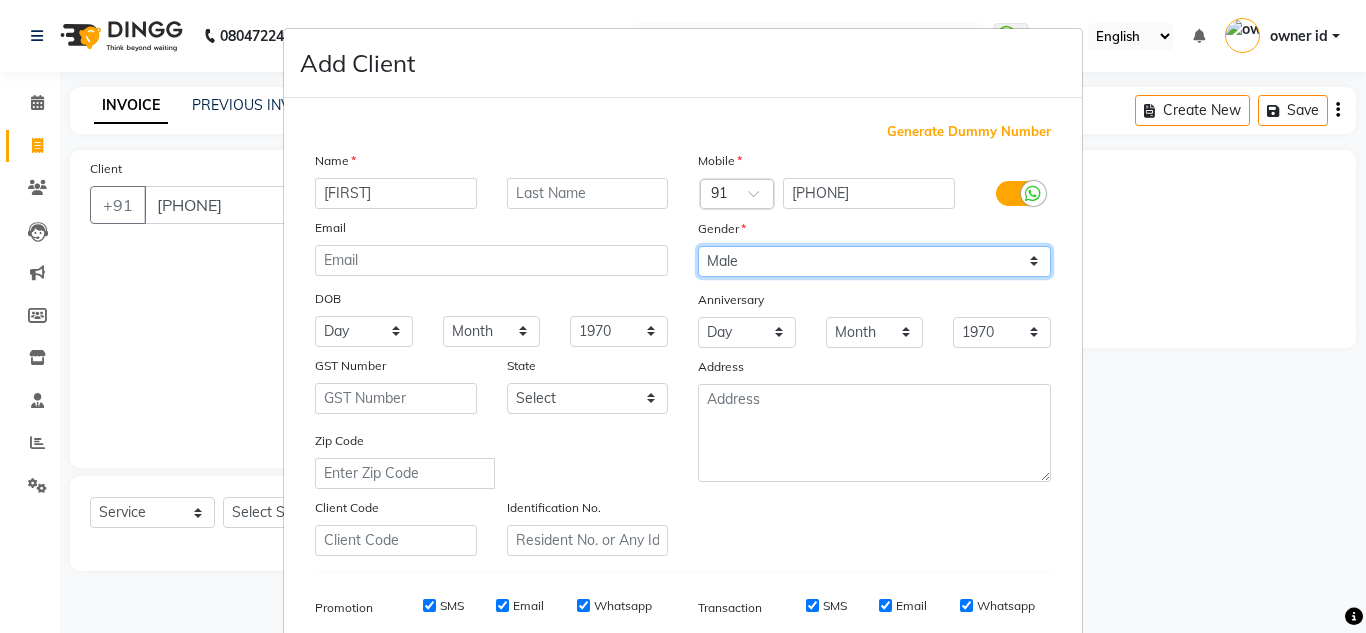 click on "Select Male Female Other Prefer Not To Say" at bounding box center (874, 261) 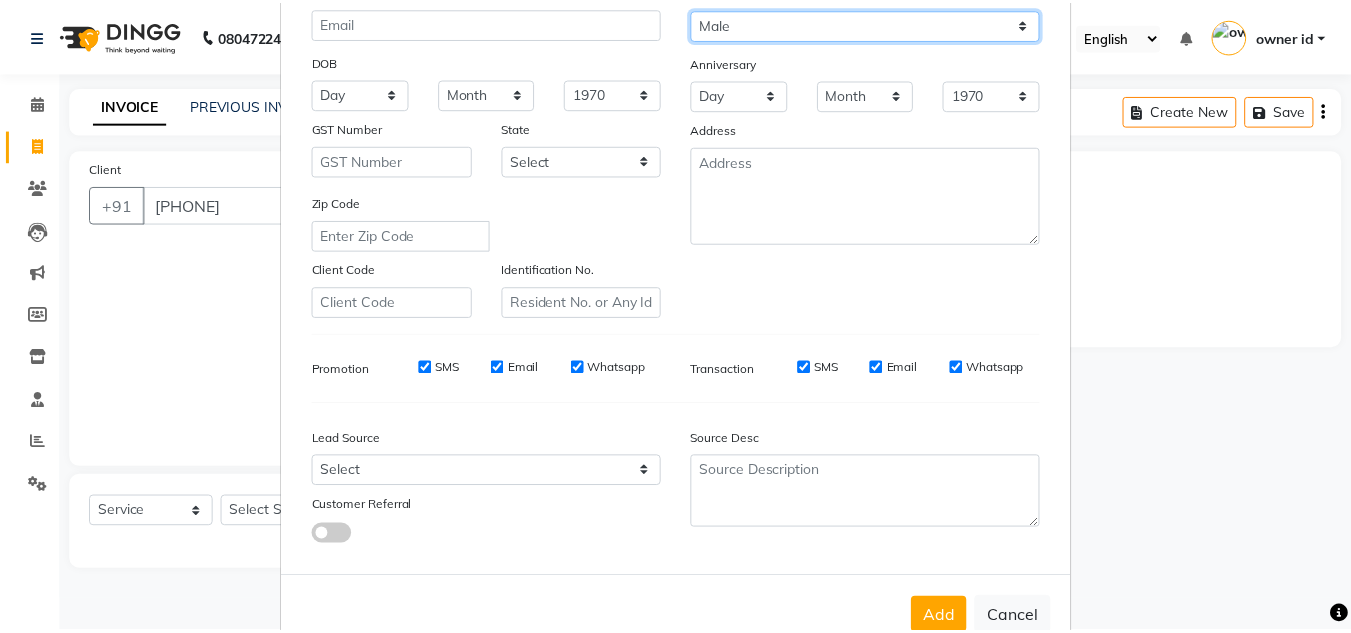 scroll, scrollTop: 290, scrollLeft: 0, axis: vertical 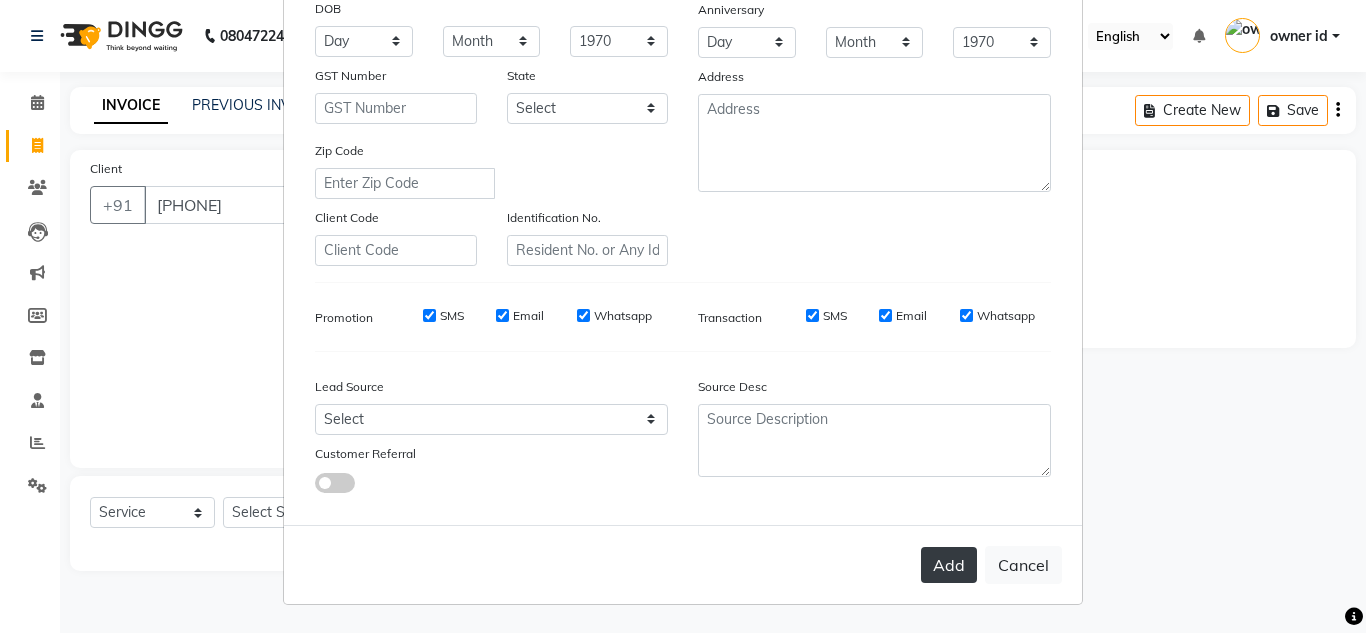click on "Add" at bounding box center [949, 565] 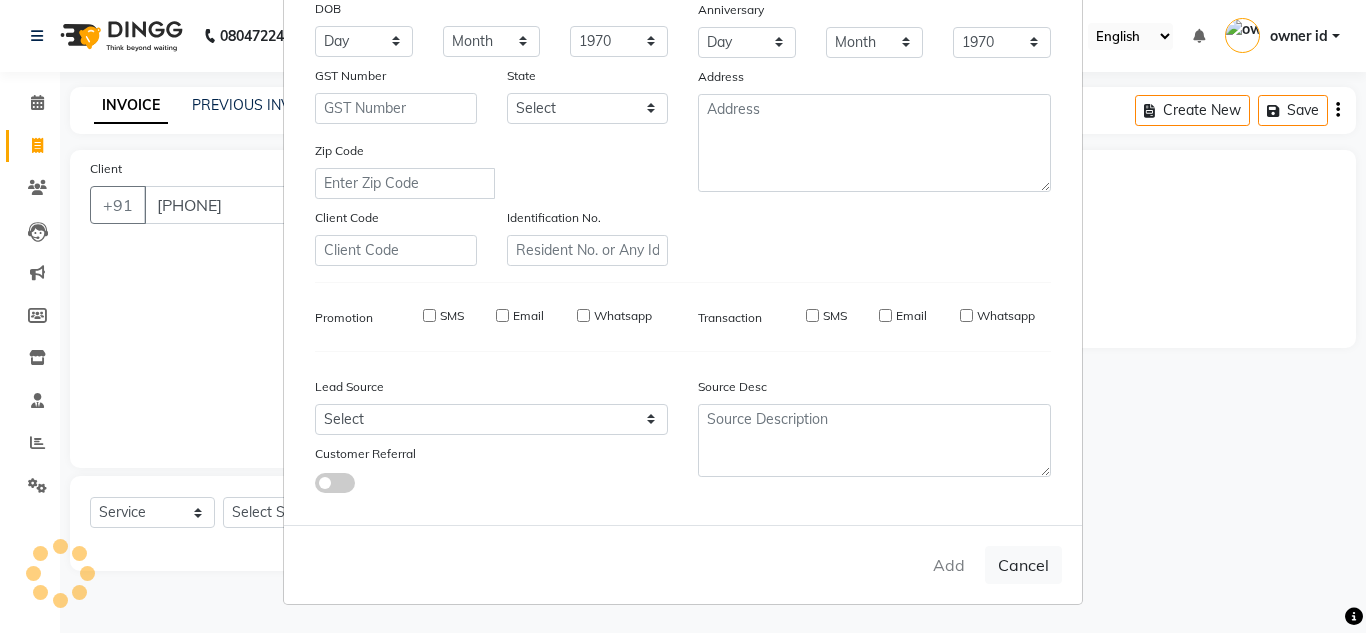 type 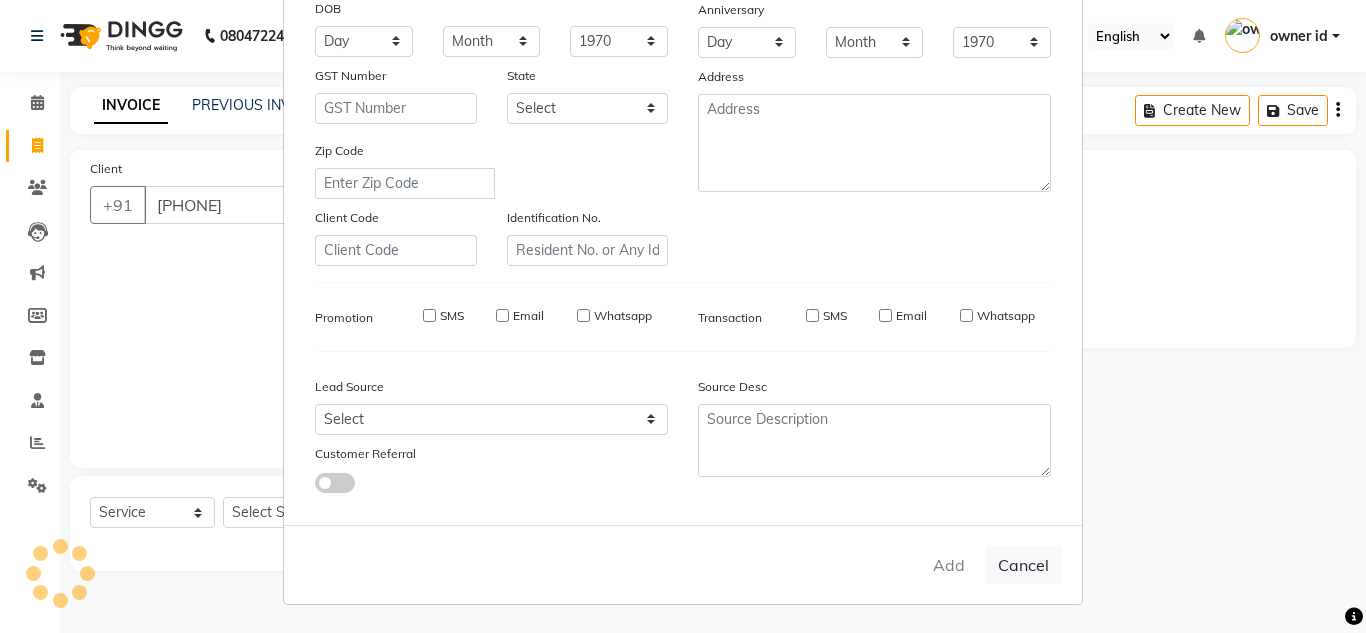 select 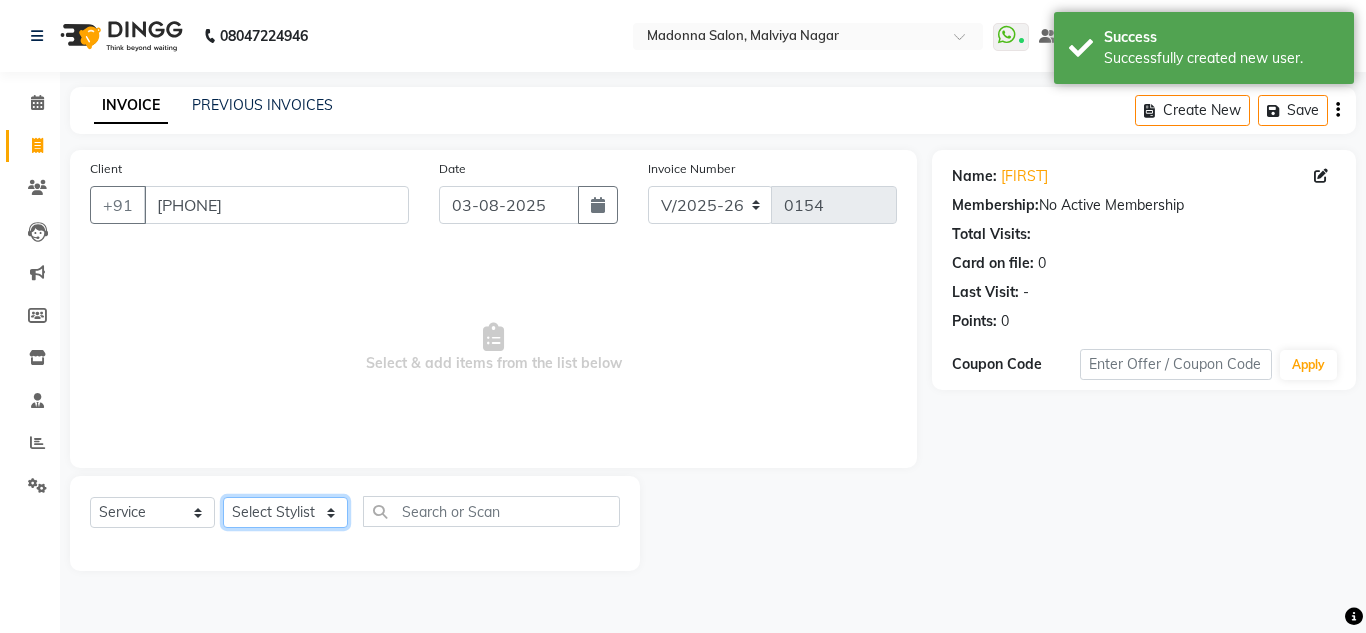 click on "Select Stylist Amit Arif Bharti Devesh Farman Harsh  Jaikesh Manager Manoj Nitin Nails owner id Poonam Rihan" 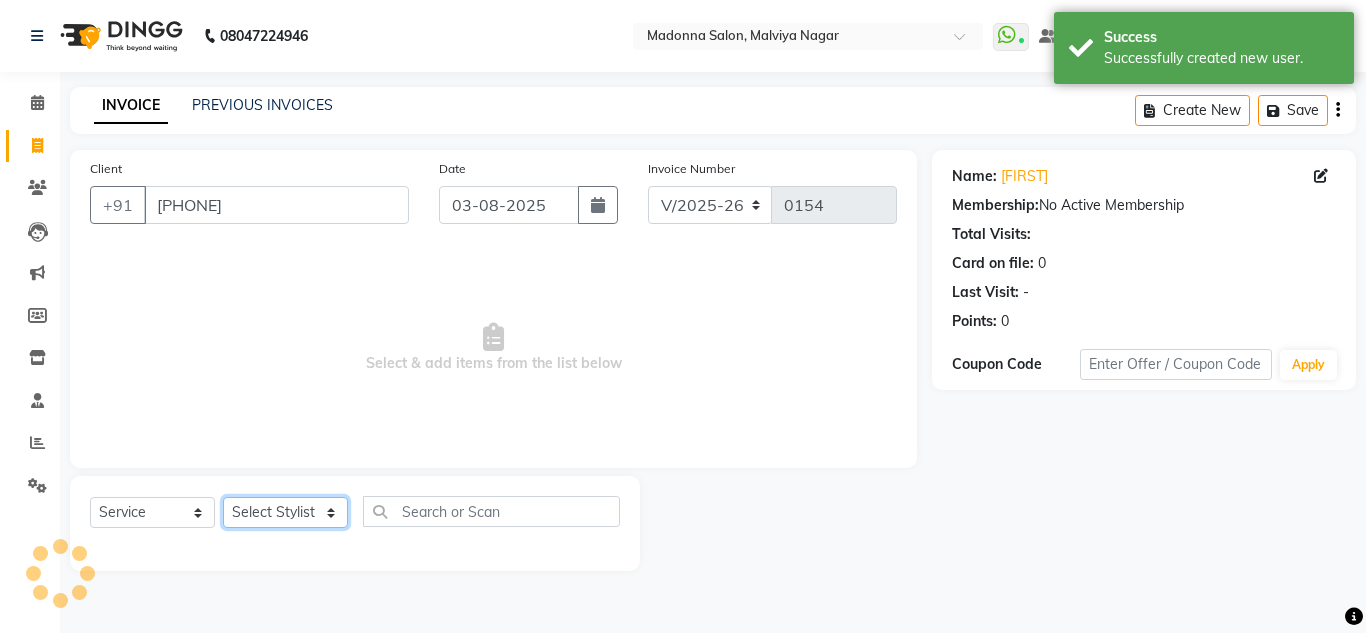 select on "86634" 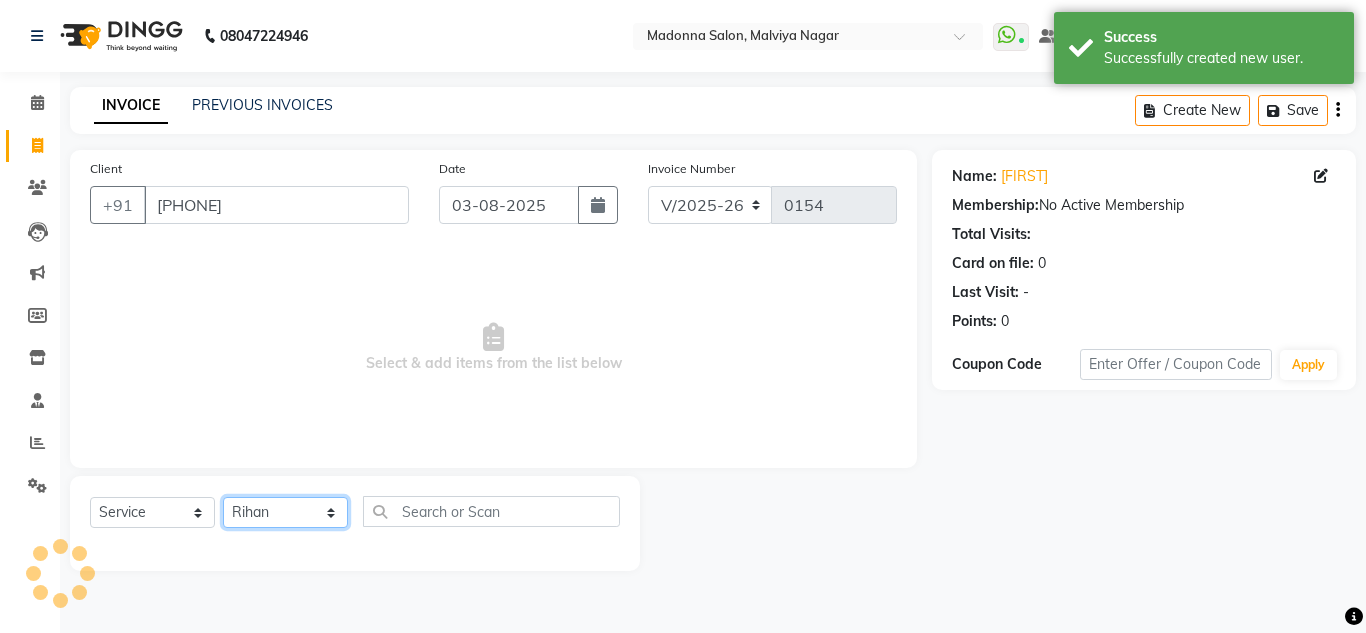 click on "Select Stylist Amit Arif Bharti Devesh Farman Harsh  Jaikesh Manager Manoj Nitin Nails owner id Poonam Rihan" 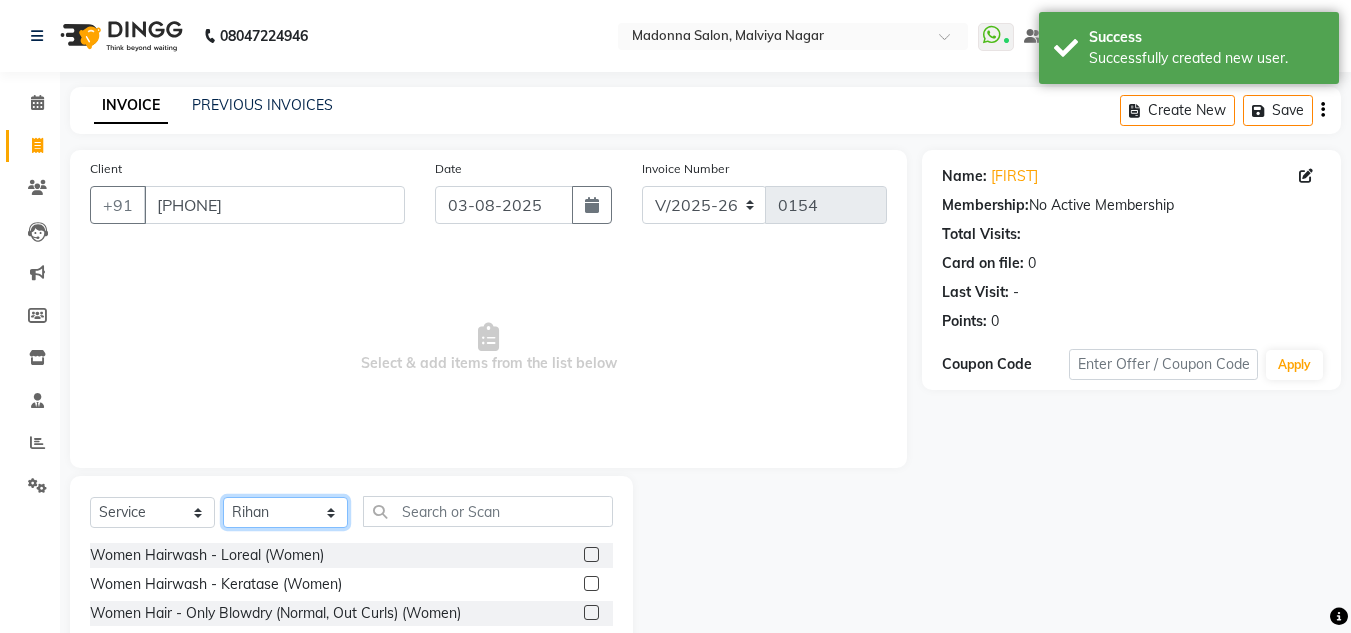 scroll, scrollTop: 168, scrollLeft: 0, axis: vertical 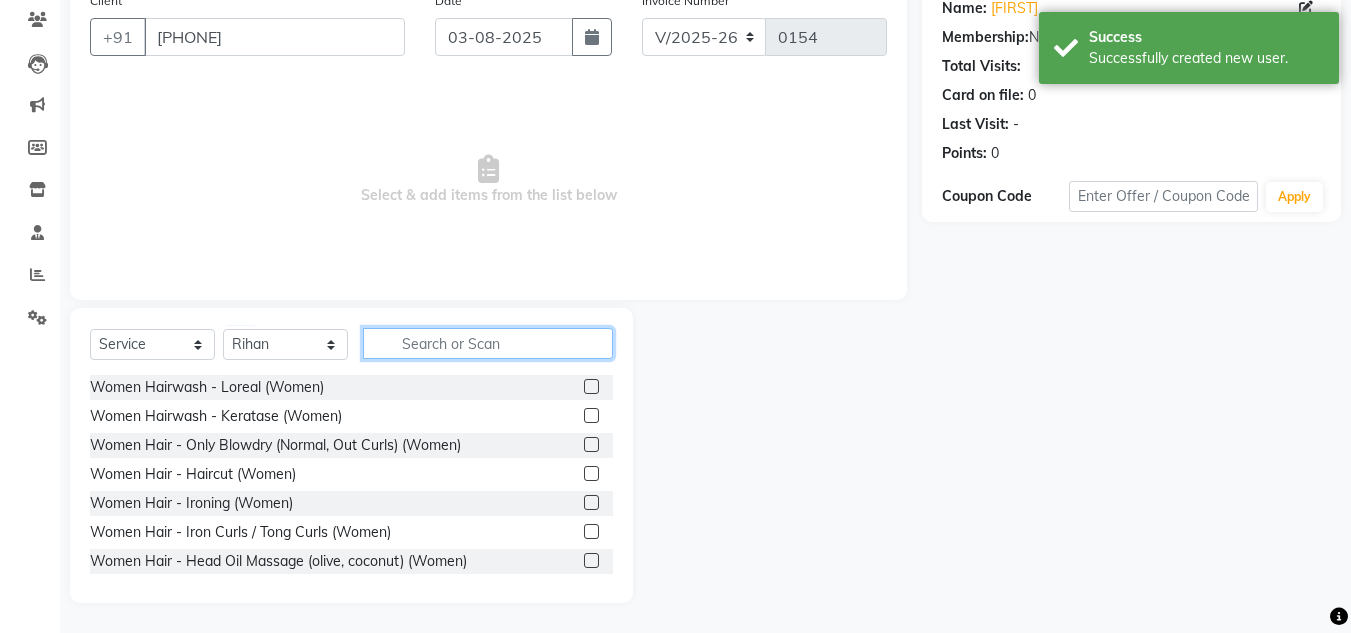 click 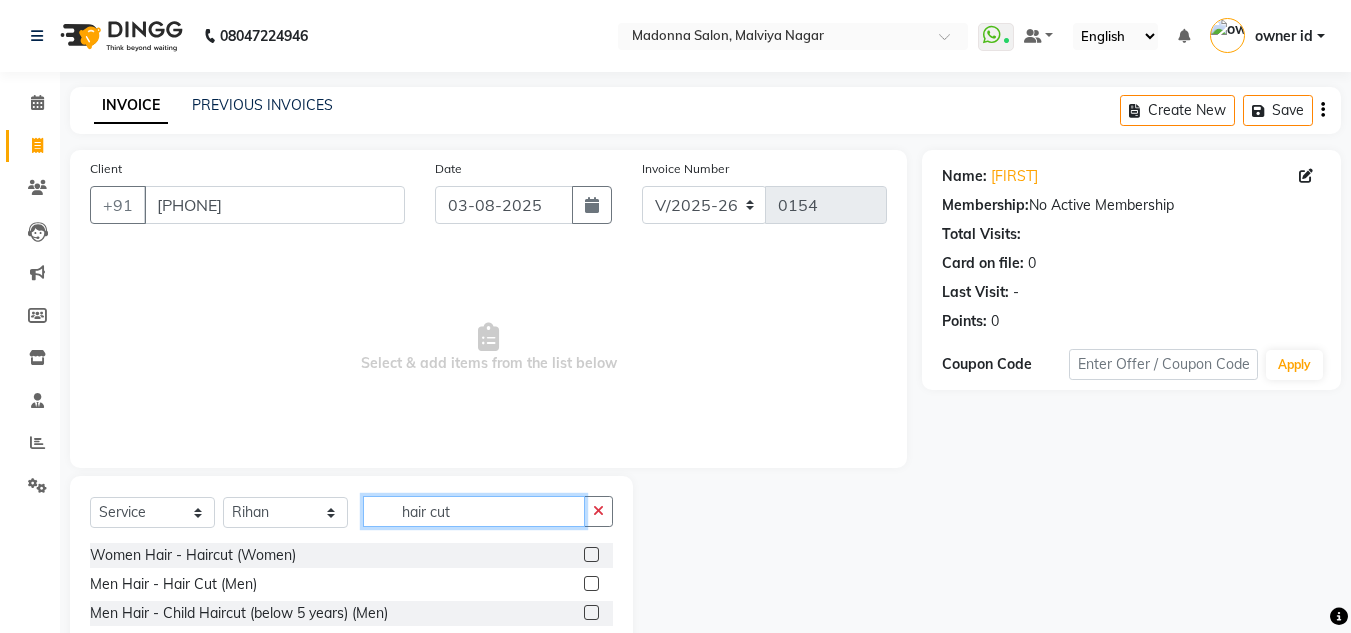 scroll, scrollTop: 84, scrollLeft: 0, axis: vertical 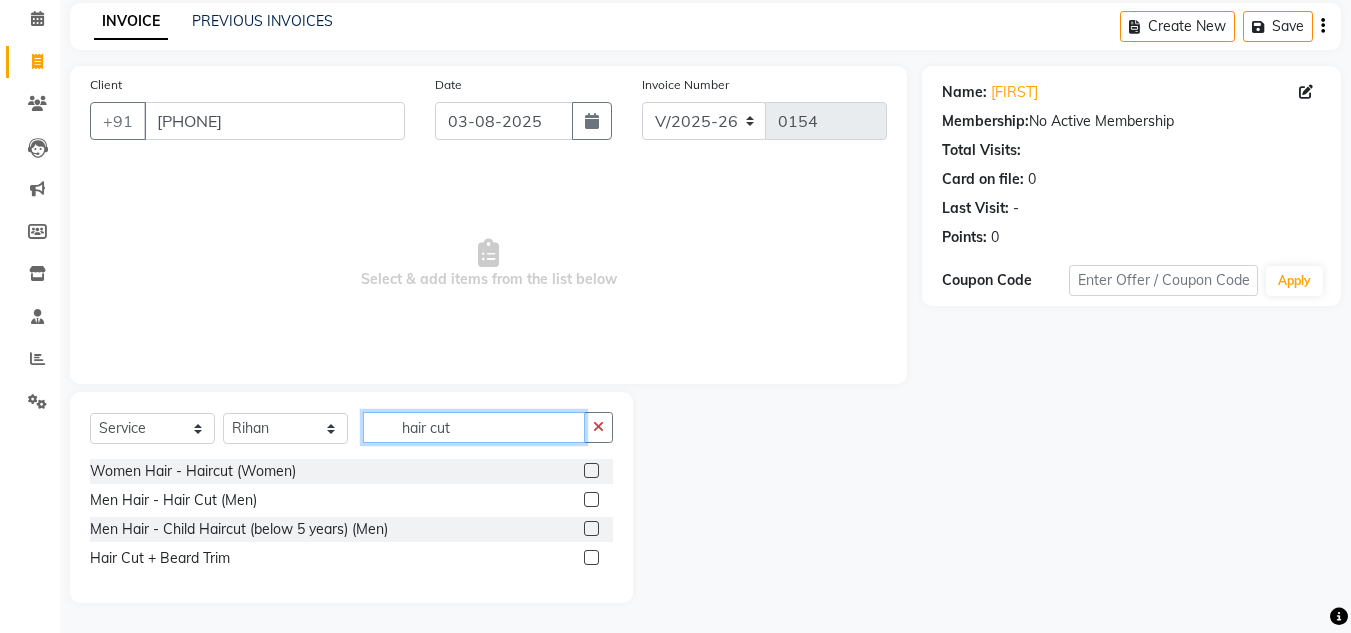 type on "hair cut" 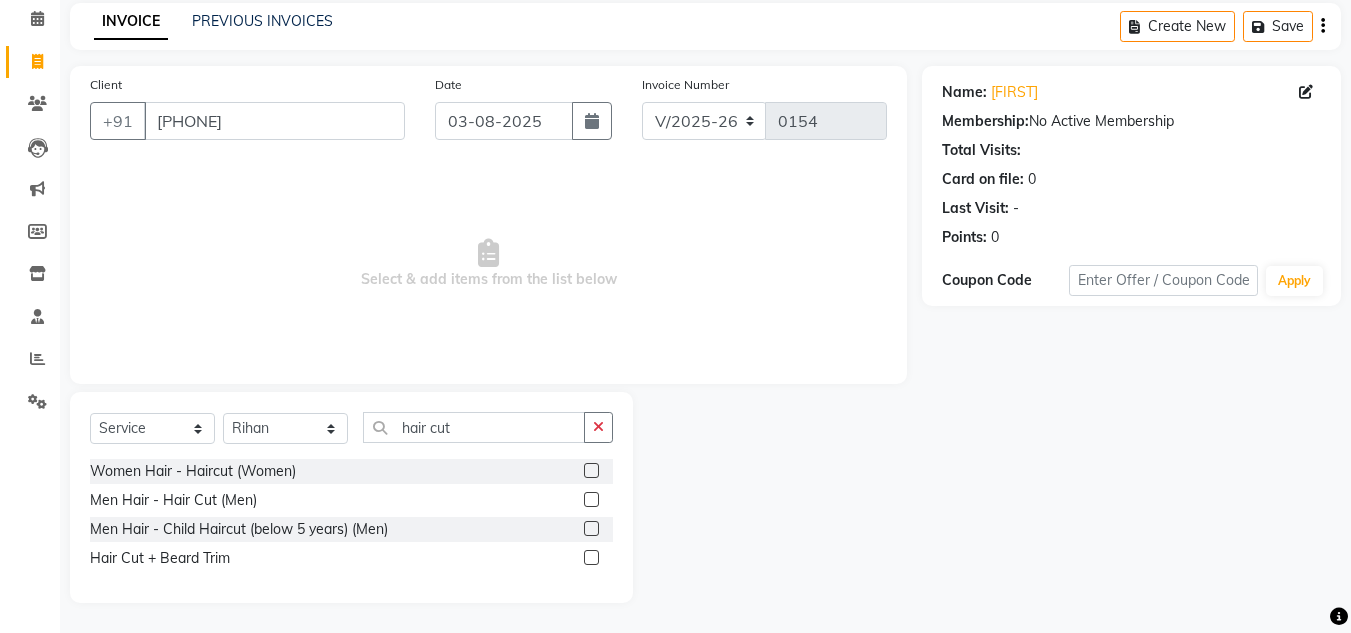 click 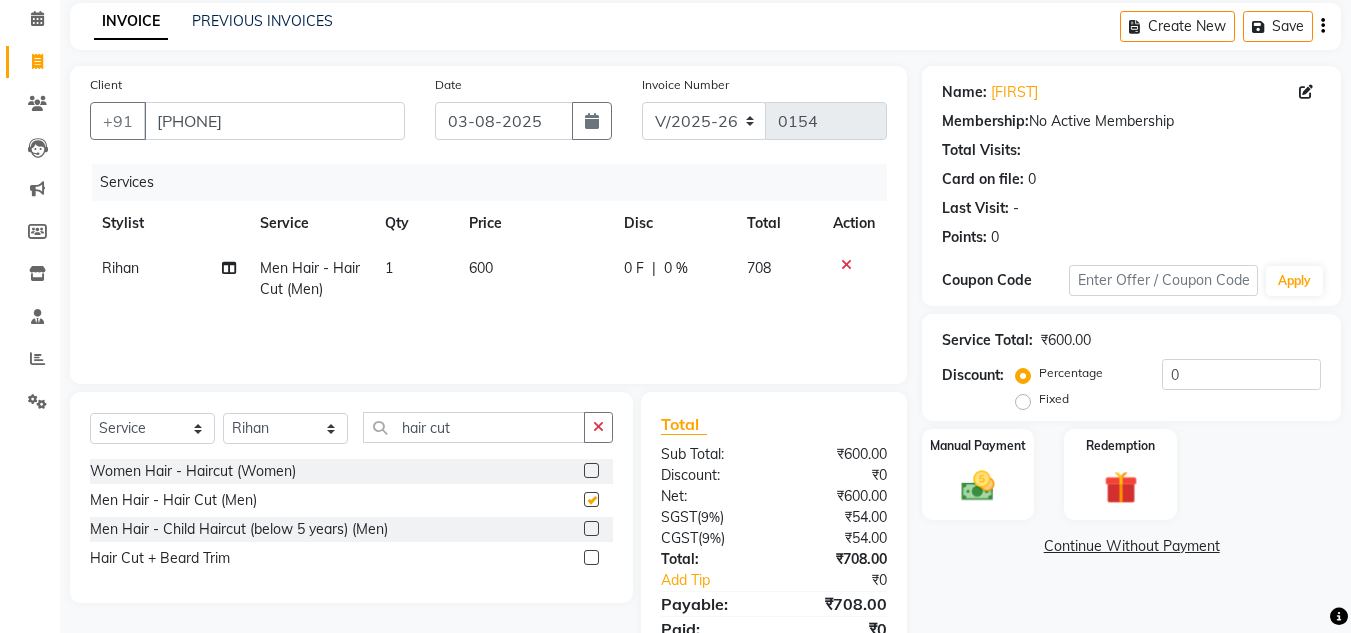 checkbox on "false" 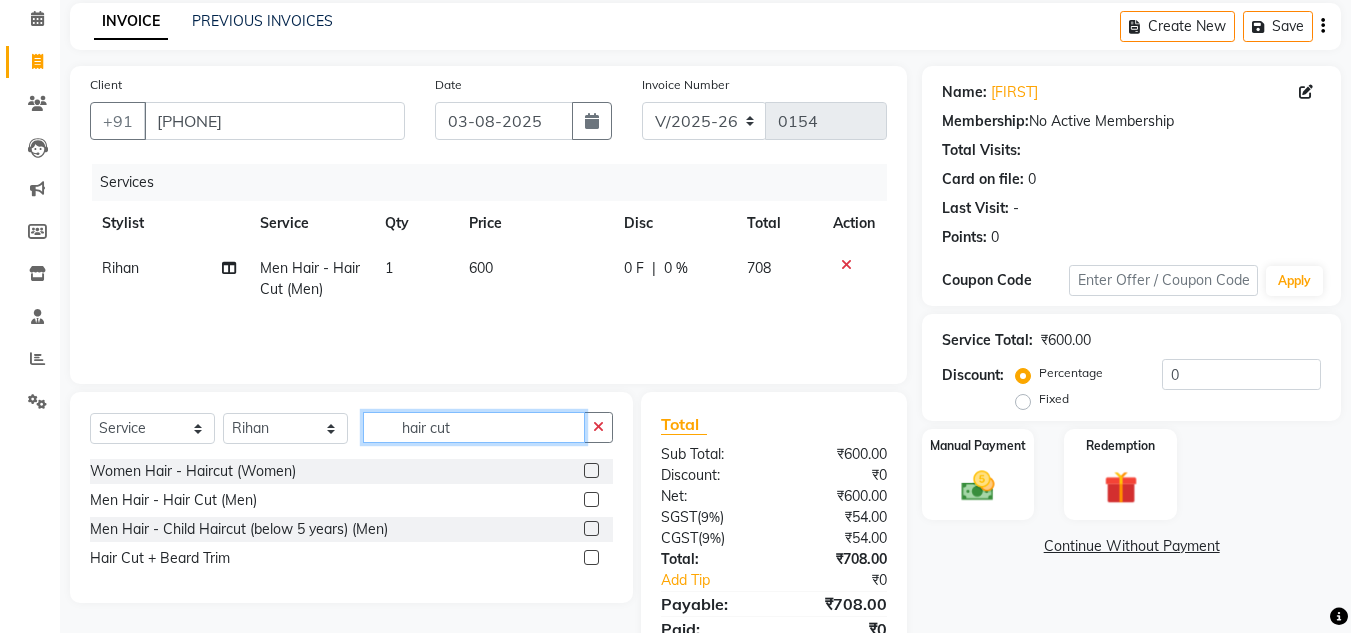 click on "hair cut" 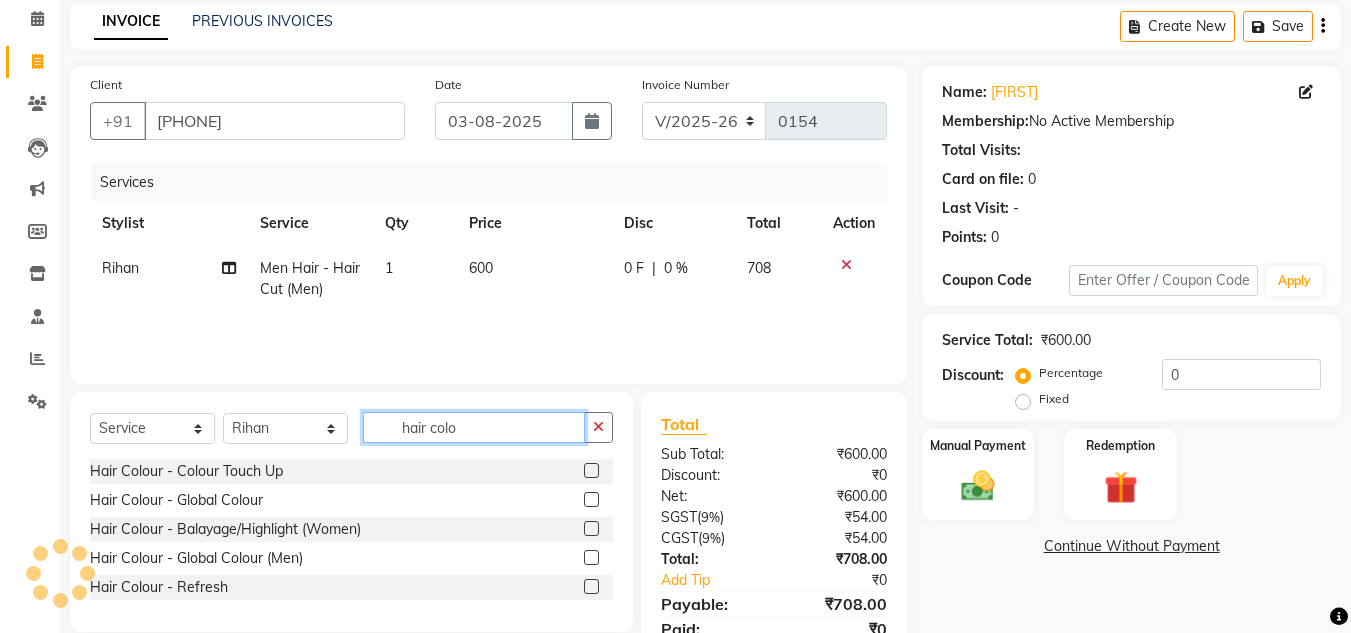 type on "hair colo" 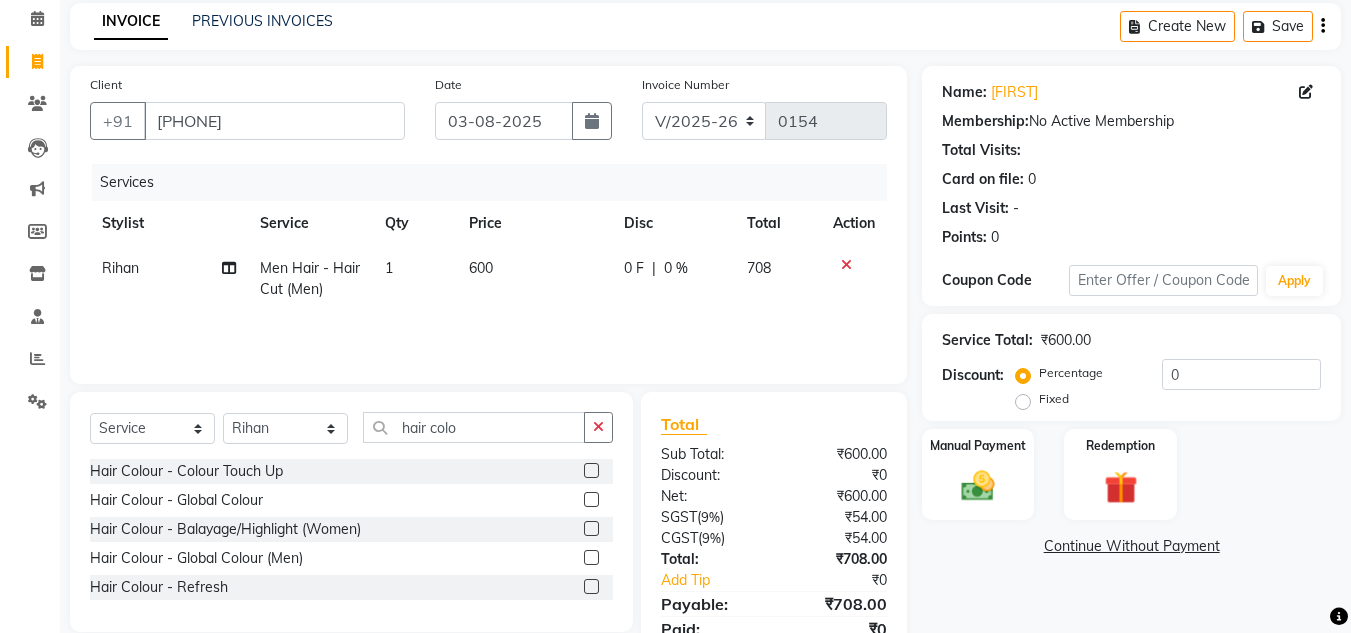 click 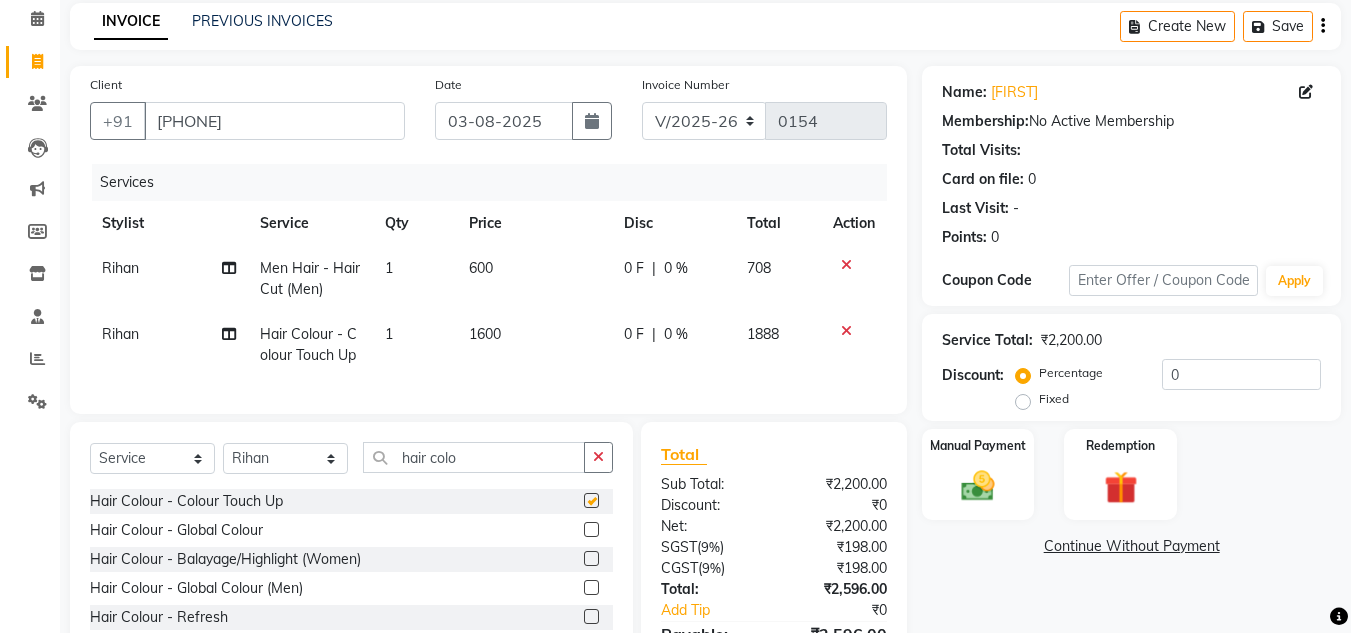 checkbox on "false" 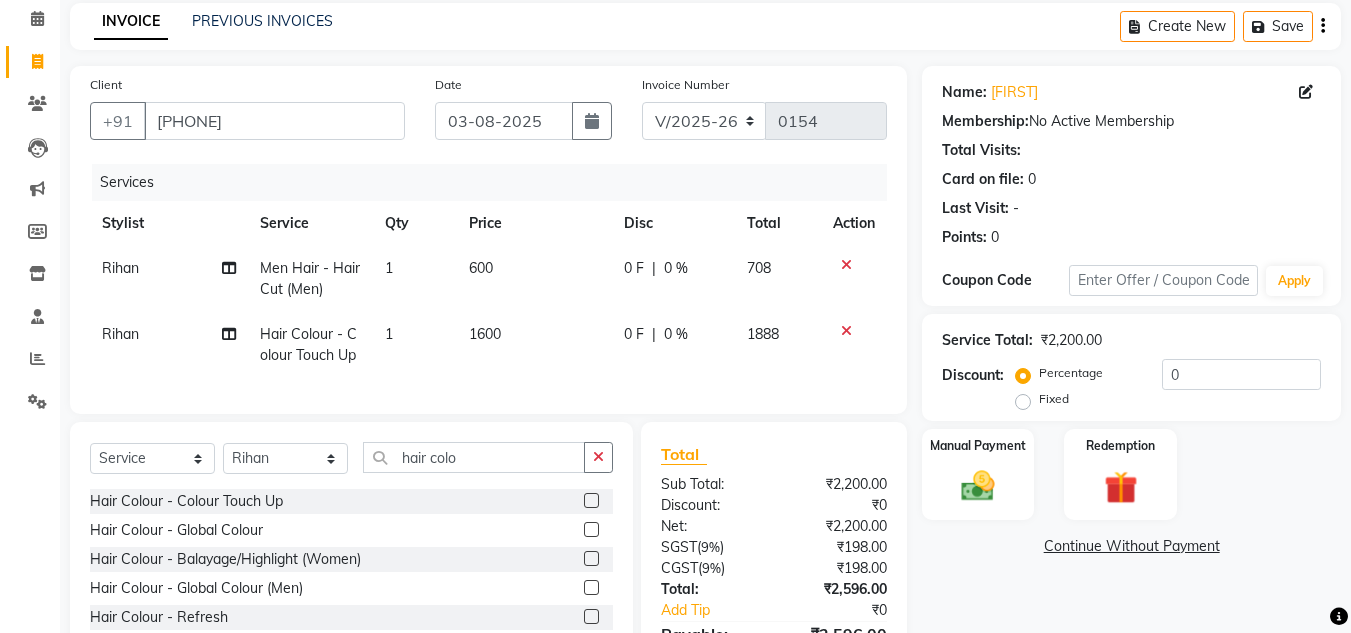 click on "1600" 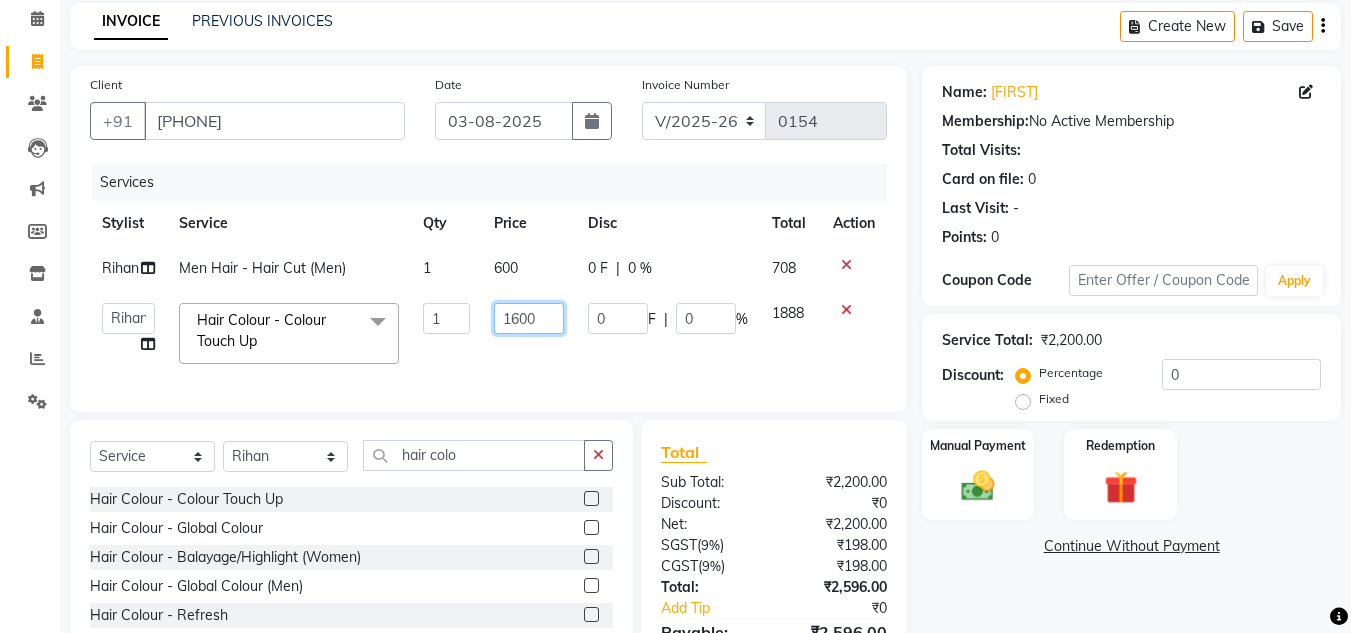 click on "1600" 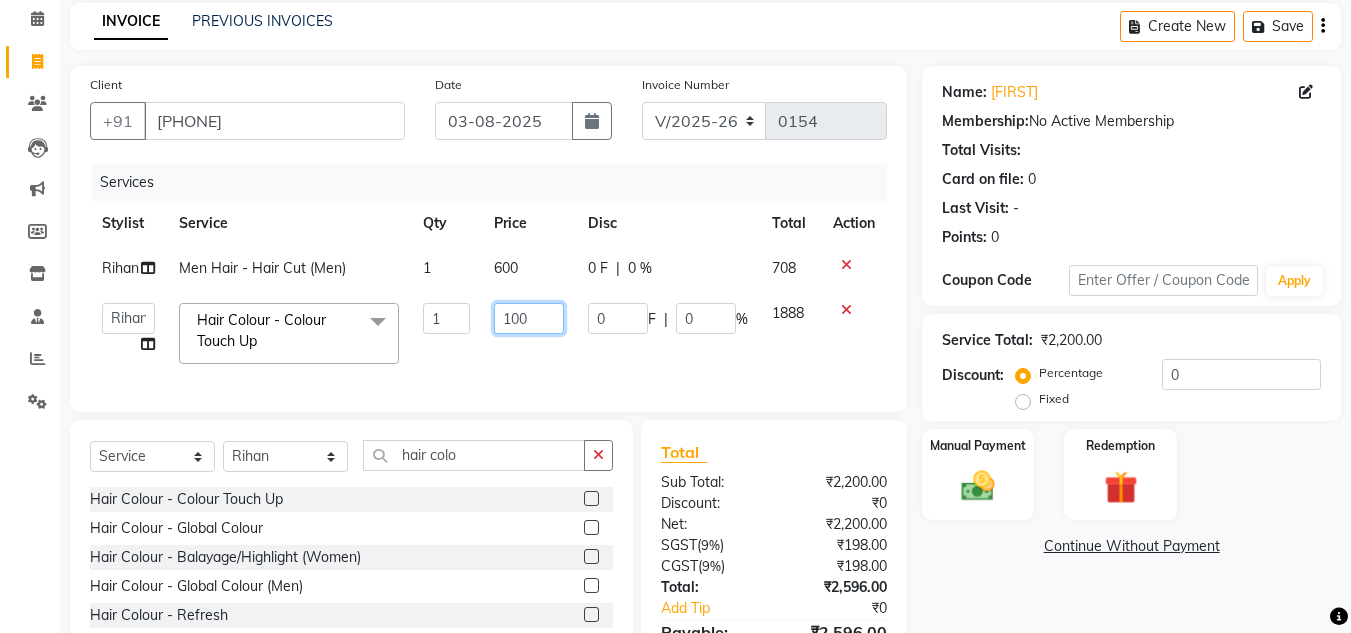 type on "1400" 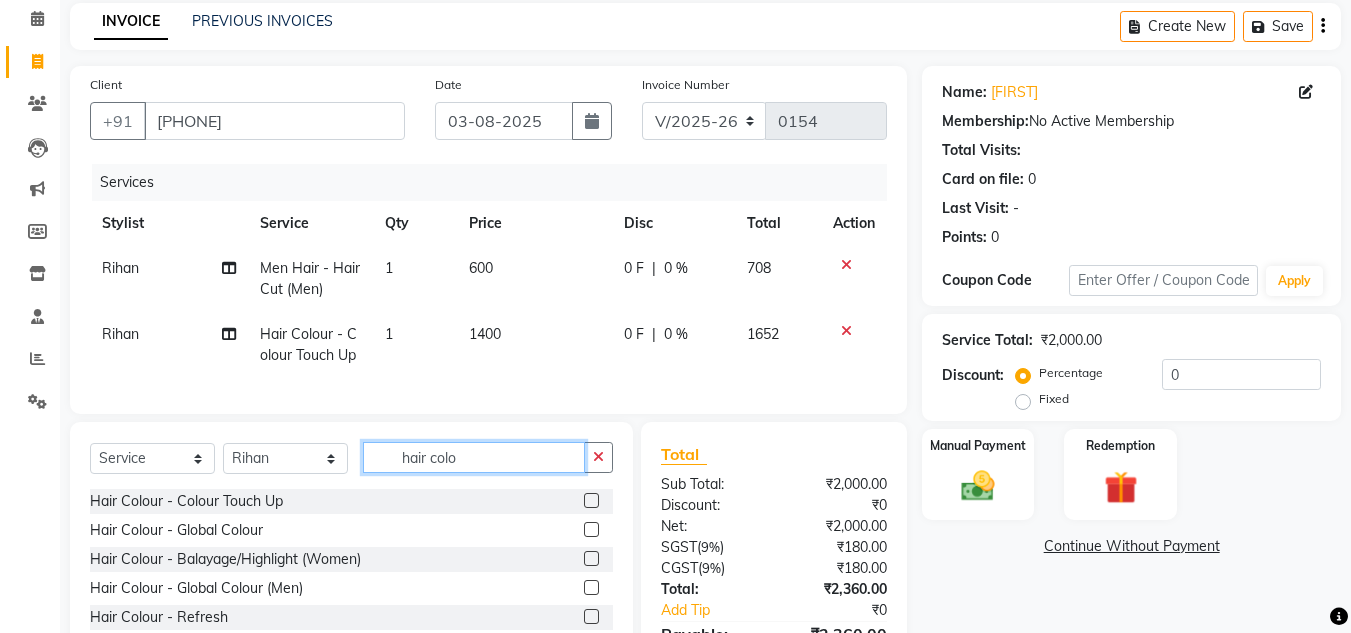 click on "hair colo" 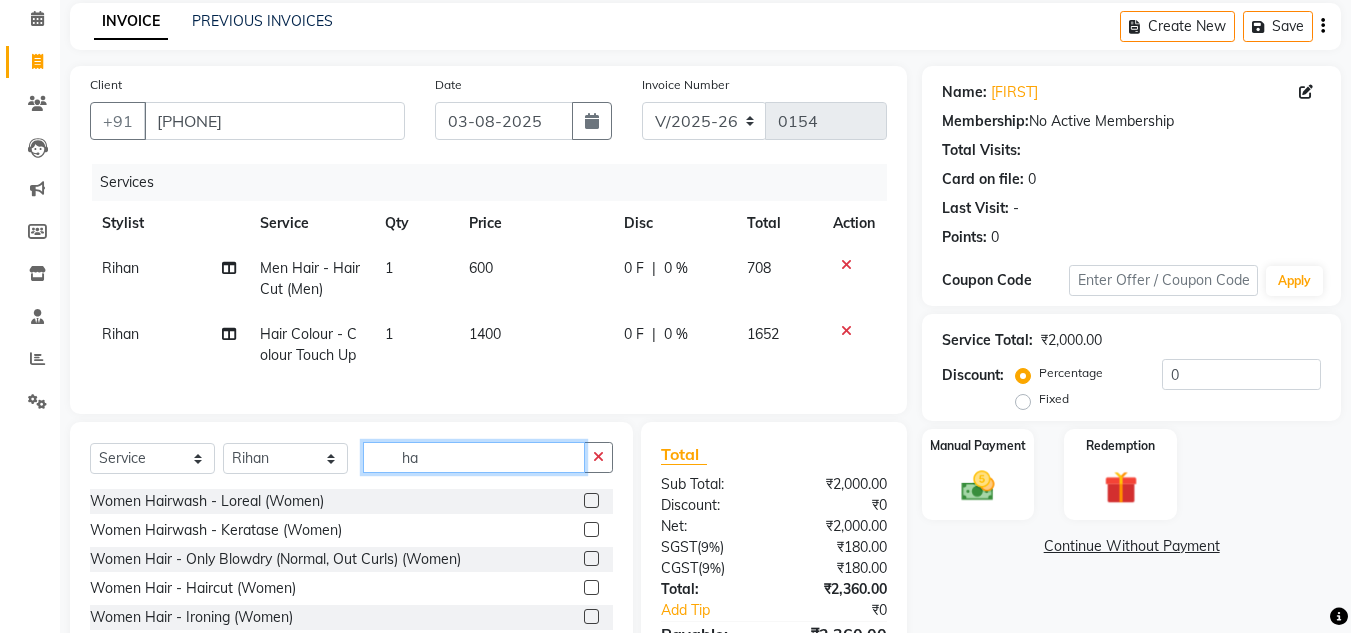 type on "h" 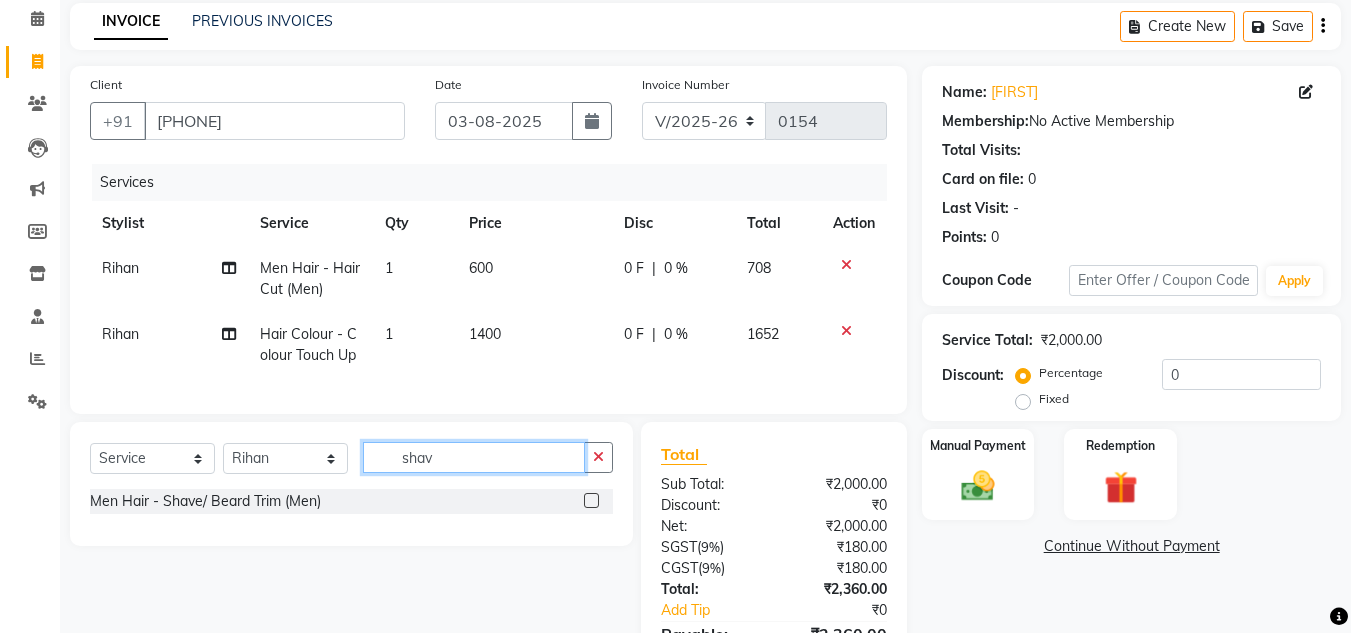 type on "shav" 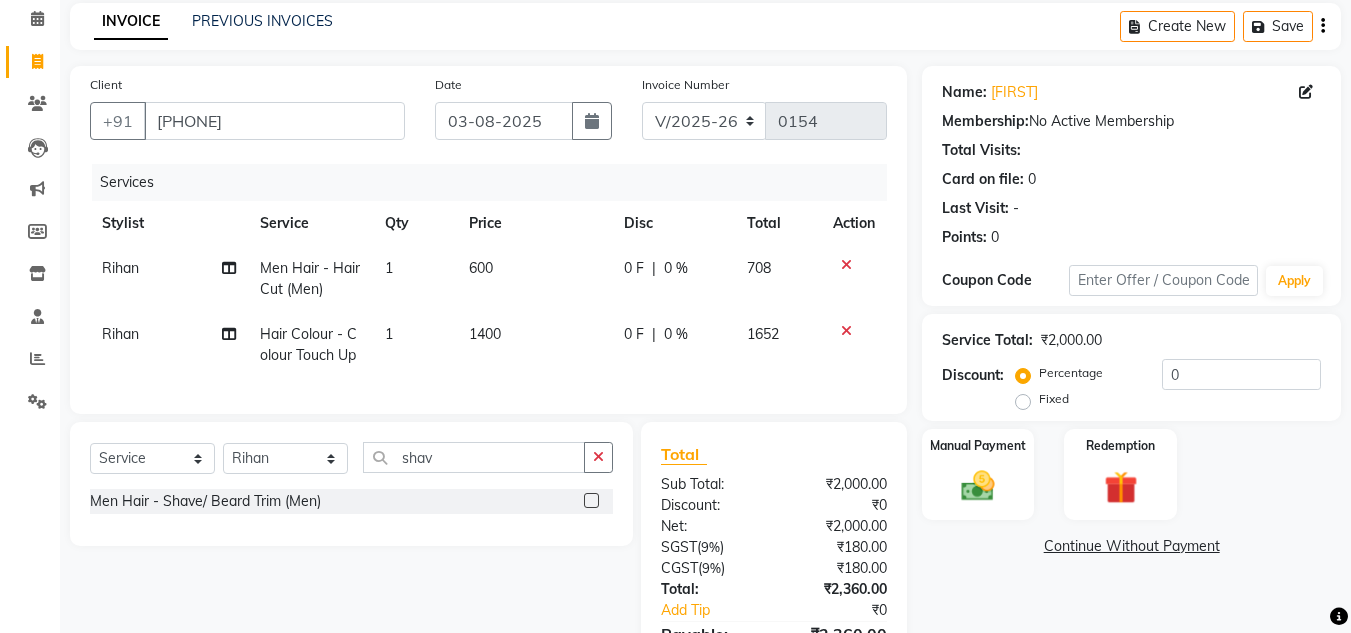 click 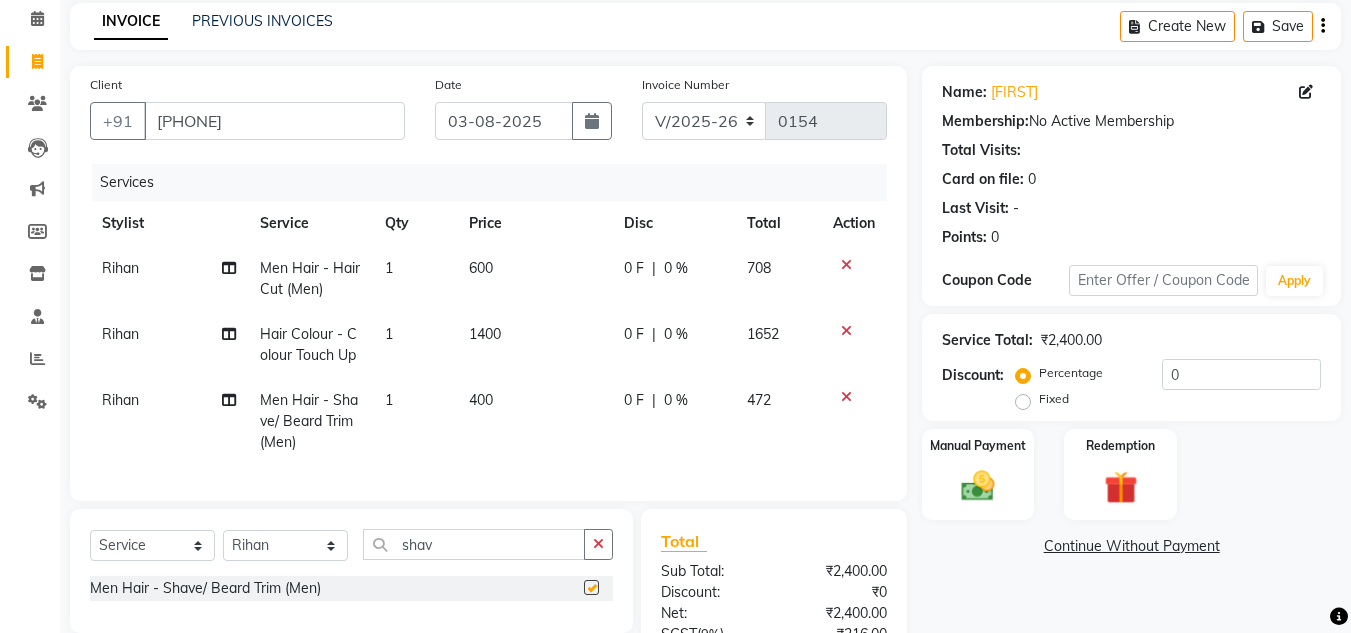 checkbox on "false" 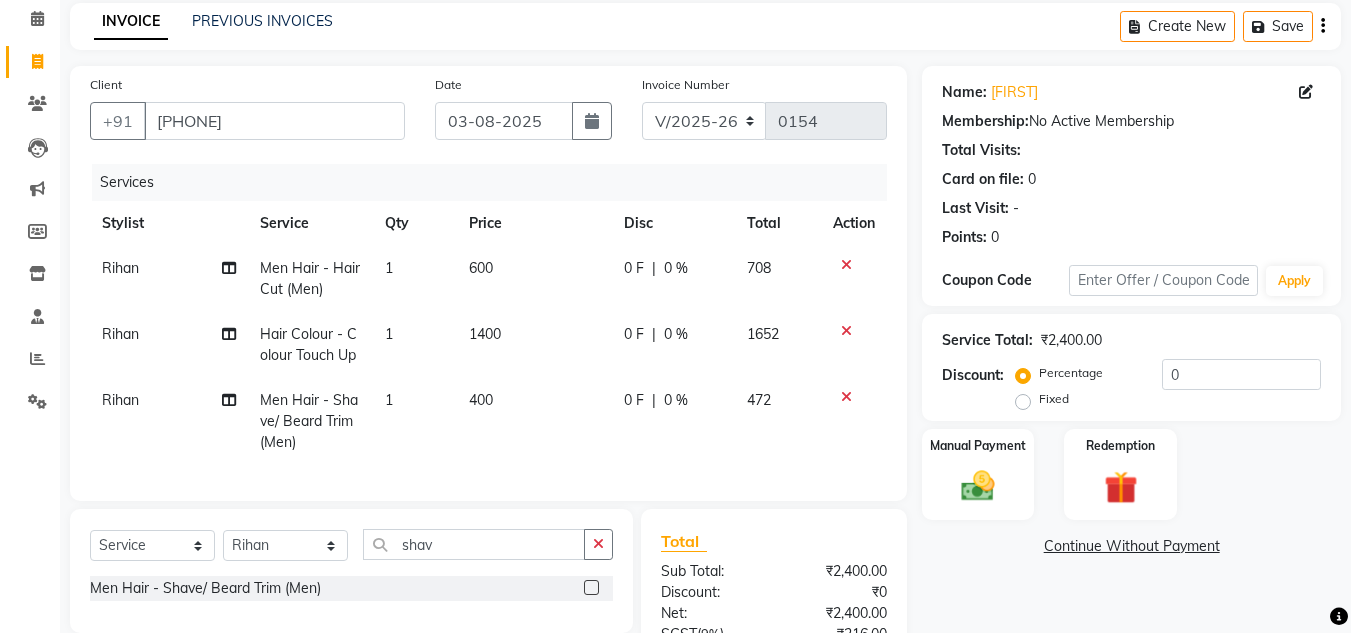 click on "400" 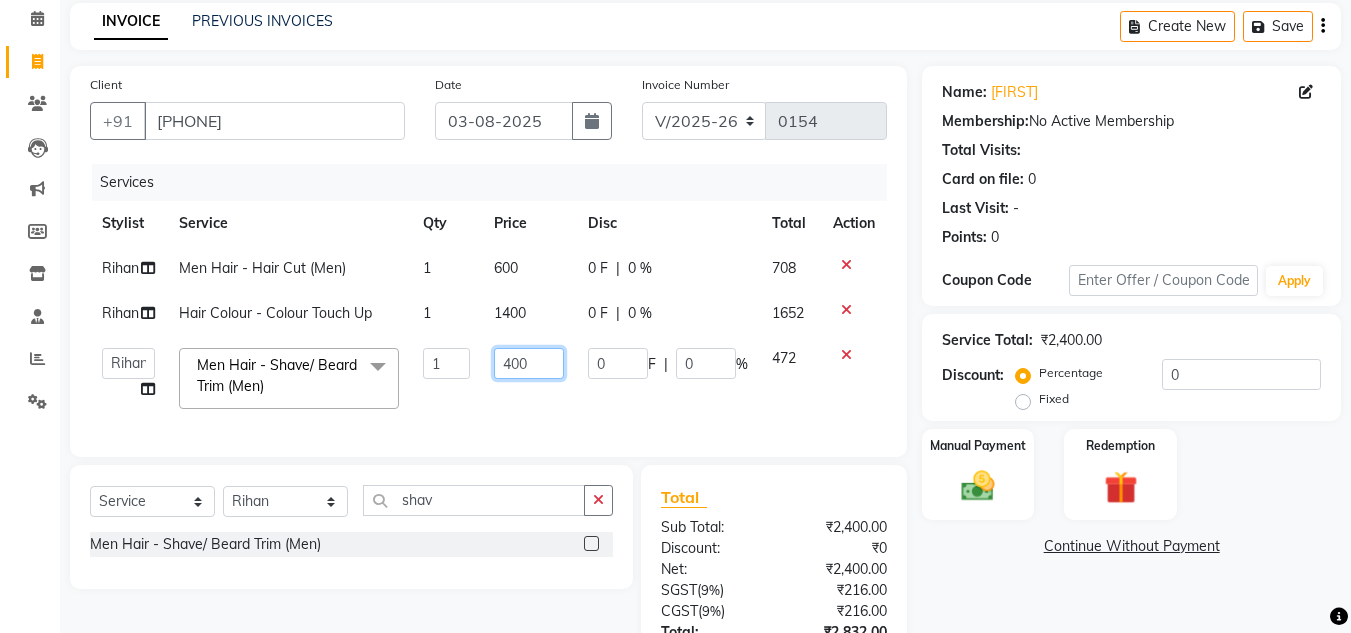 click on "400" 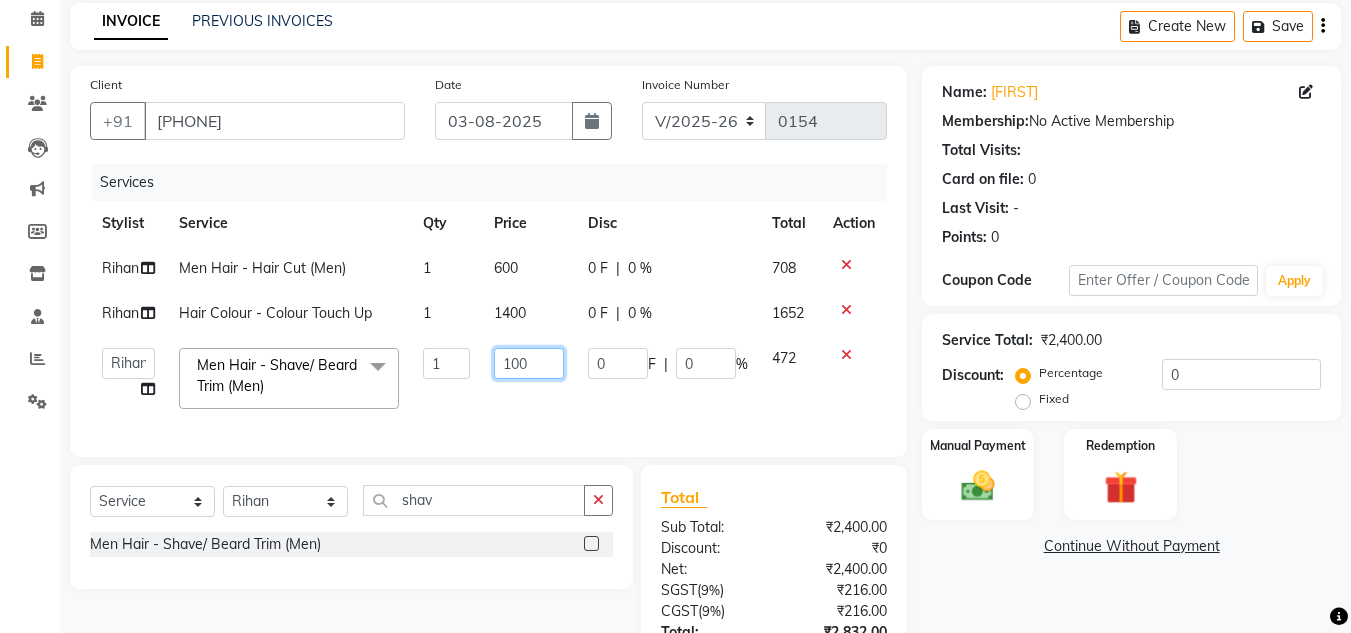 type on "1000" 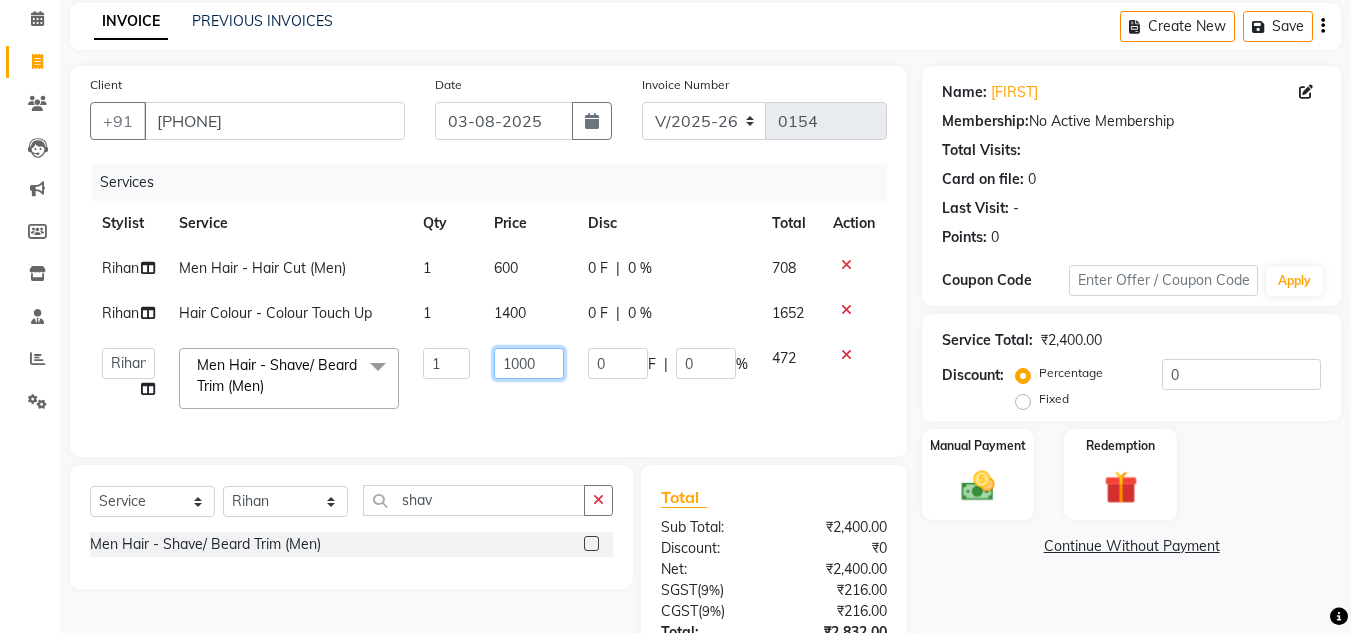 scroll, scrollTop: 255, scrollLeft: 0, axis: vertical 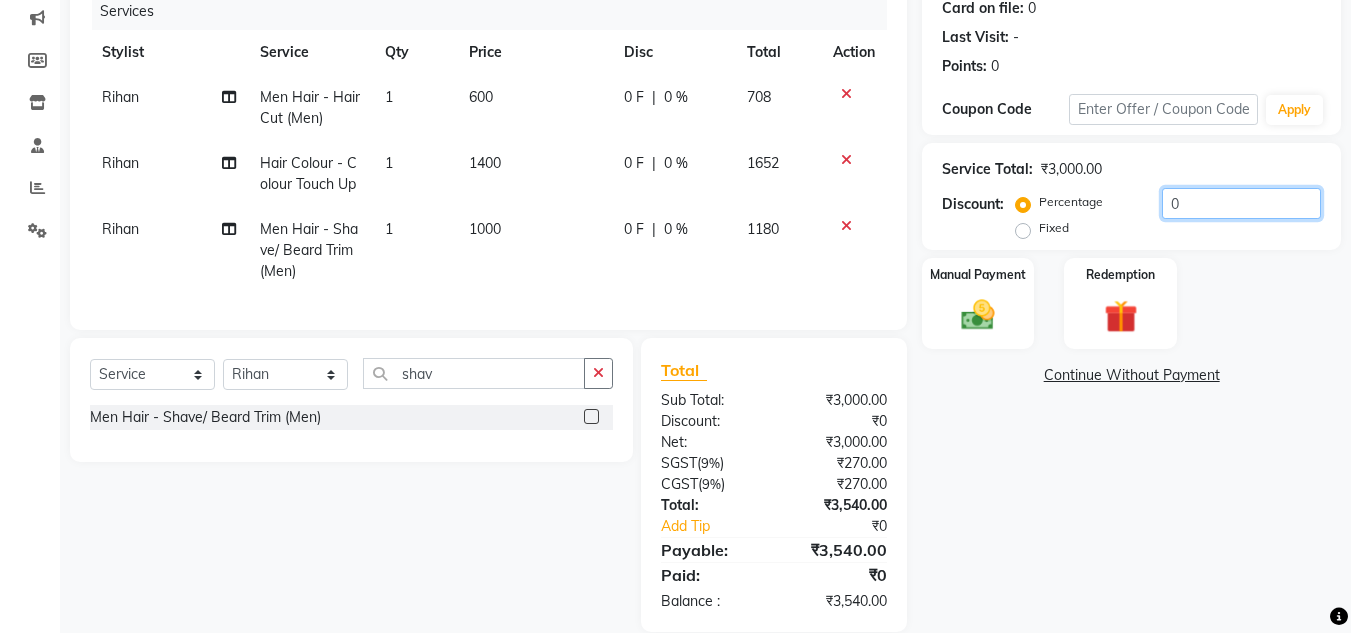 click on "0" 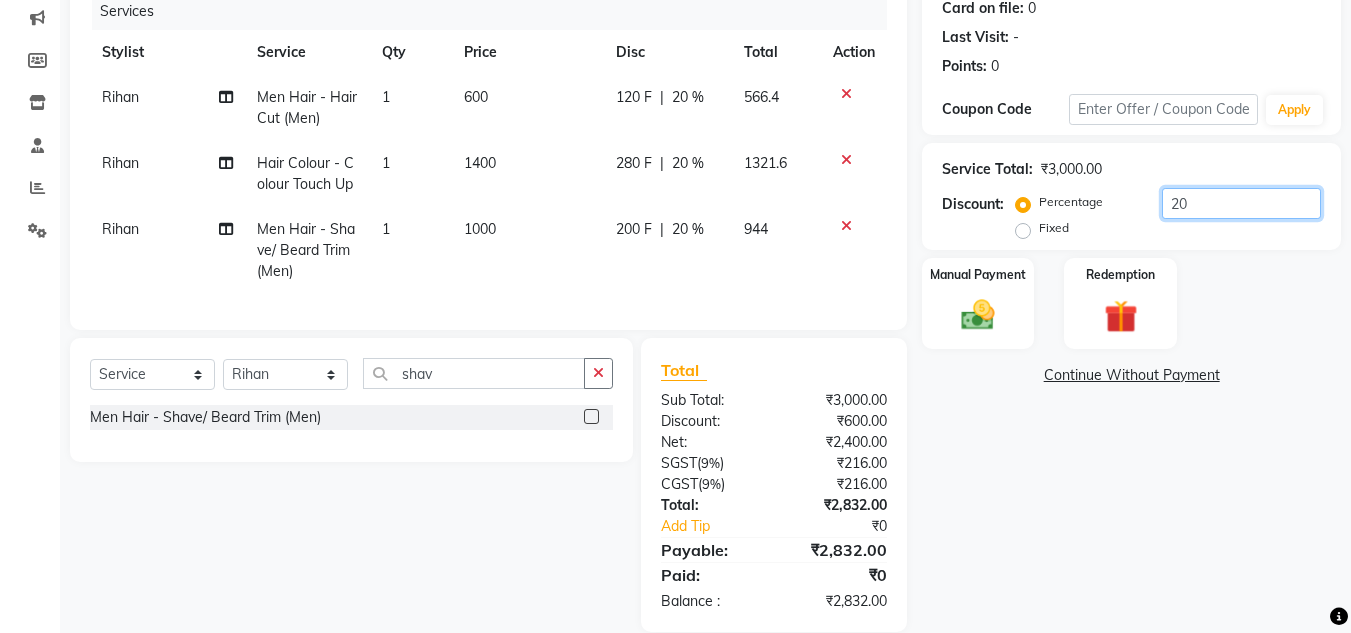 scroll, scrollTop: 299, scrollLeft: 0, axis: vertical 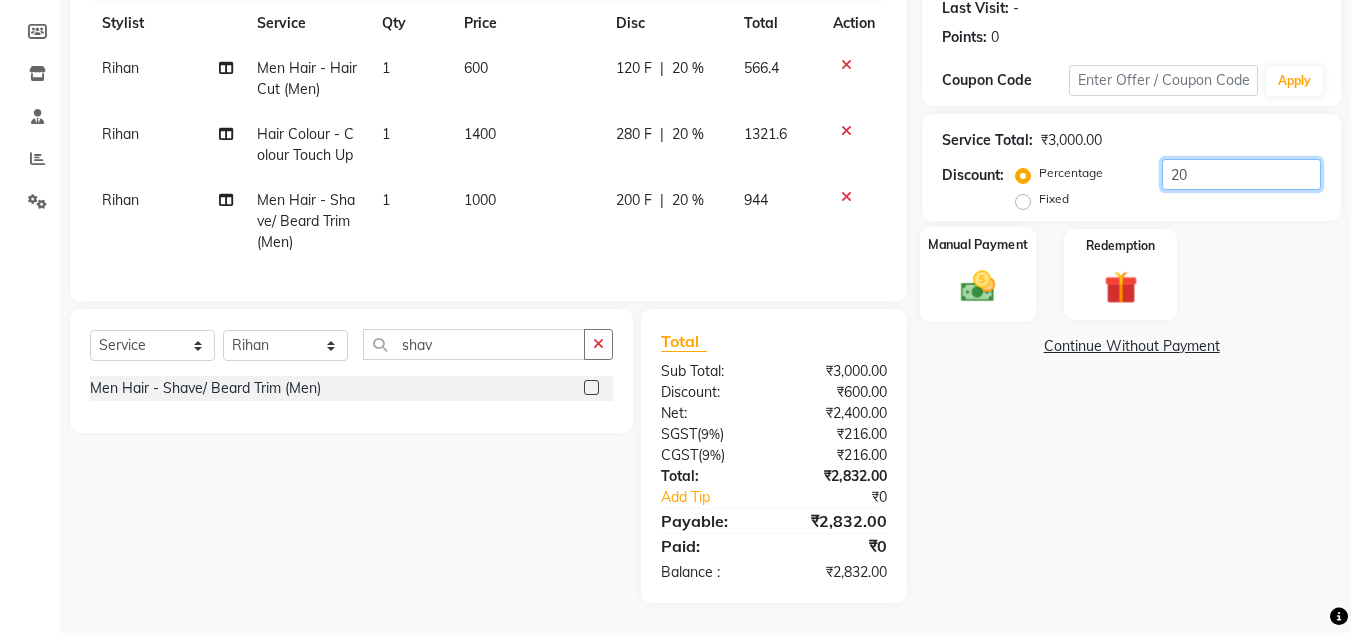 type on "20" 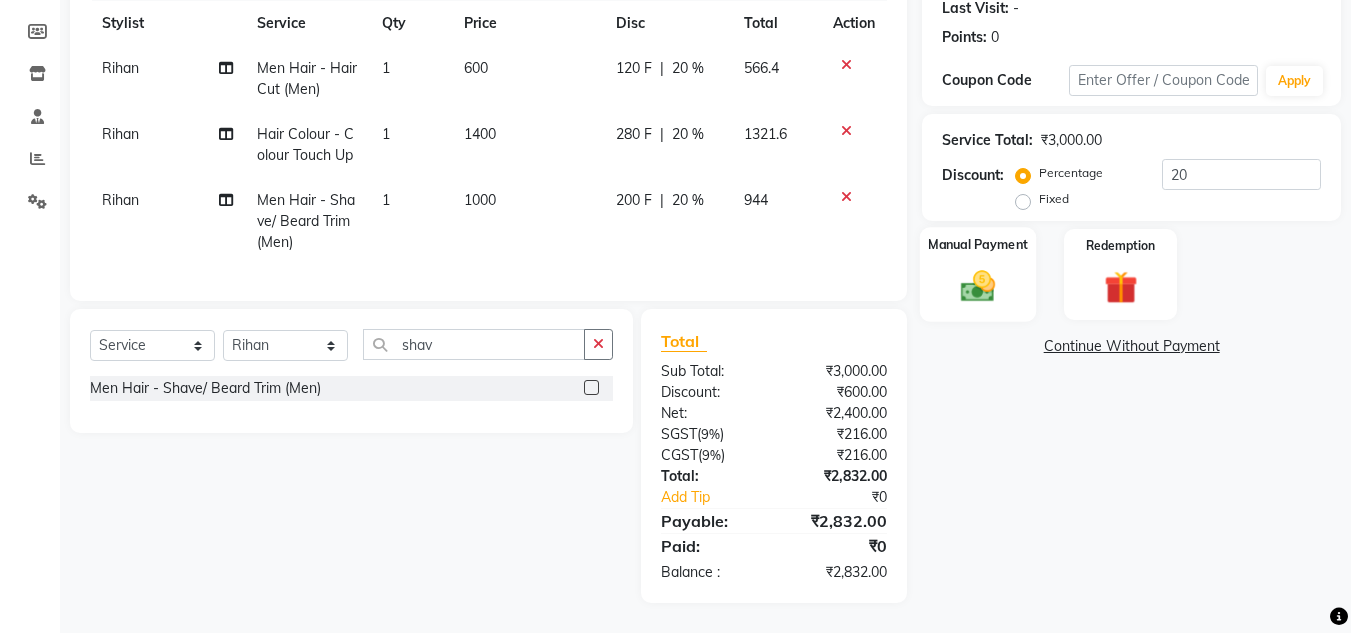 click 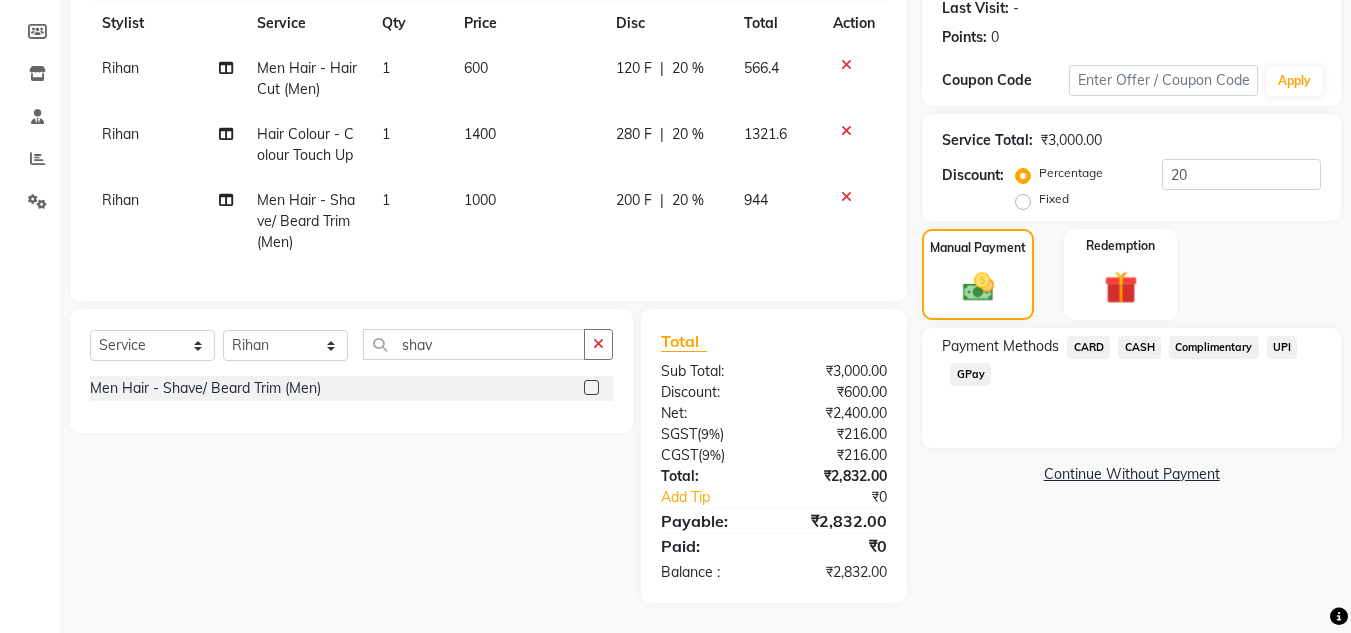 click on "CARD" 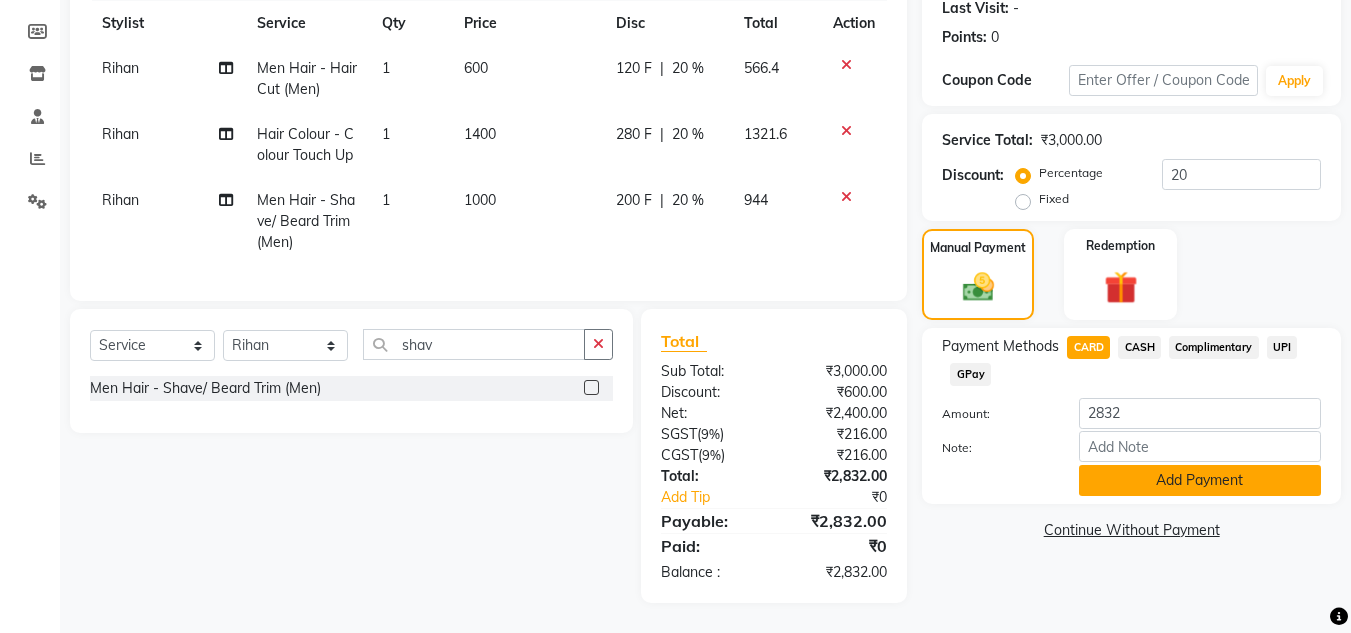 click on "Add Payment" 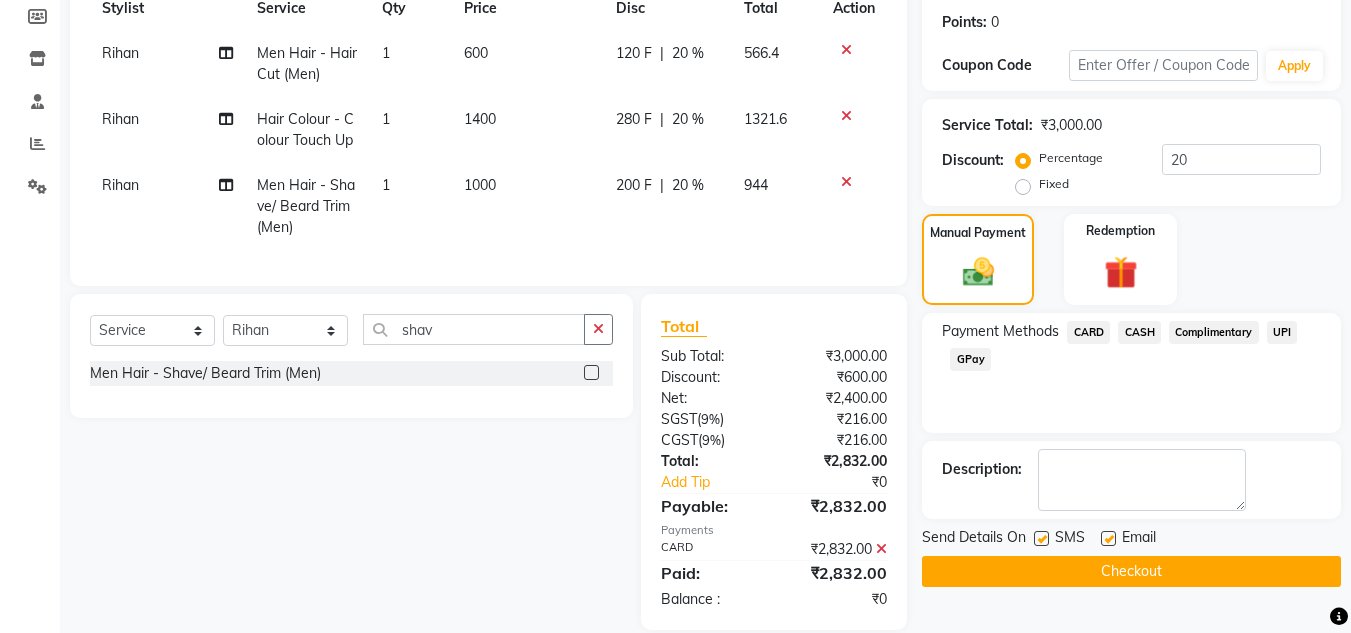 click on "Checkout" 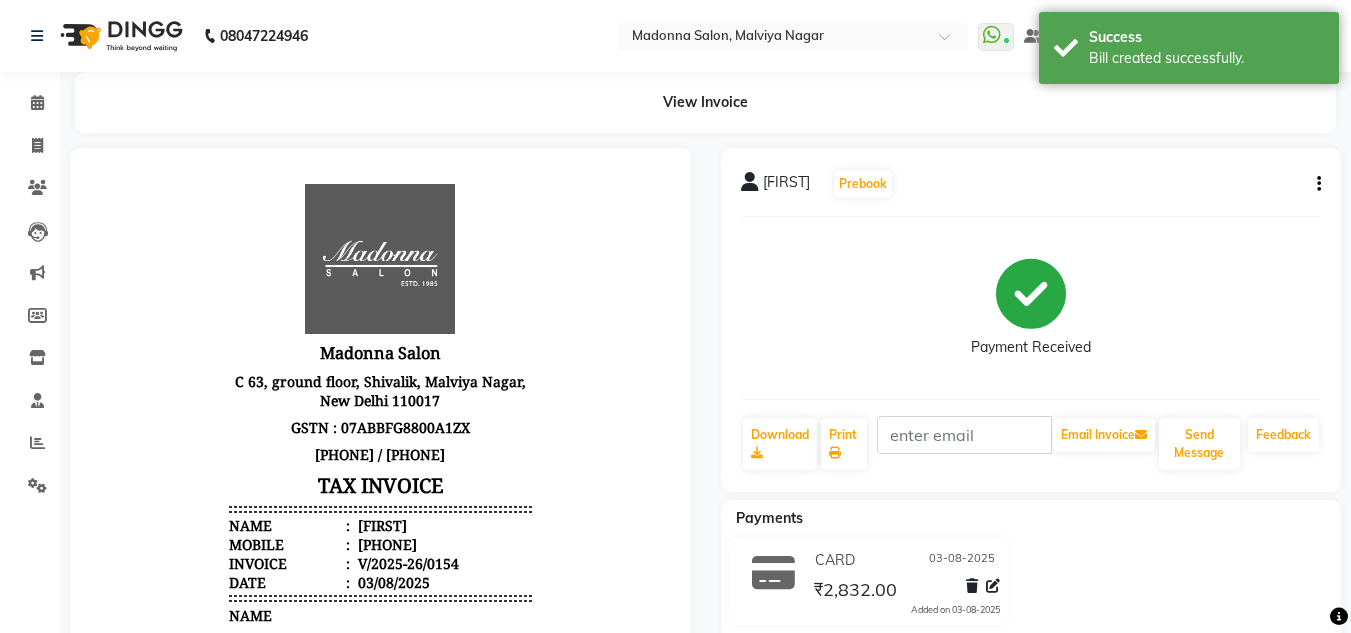 scroll, scrollTop: 0, scrollLeft: 0, axis: both 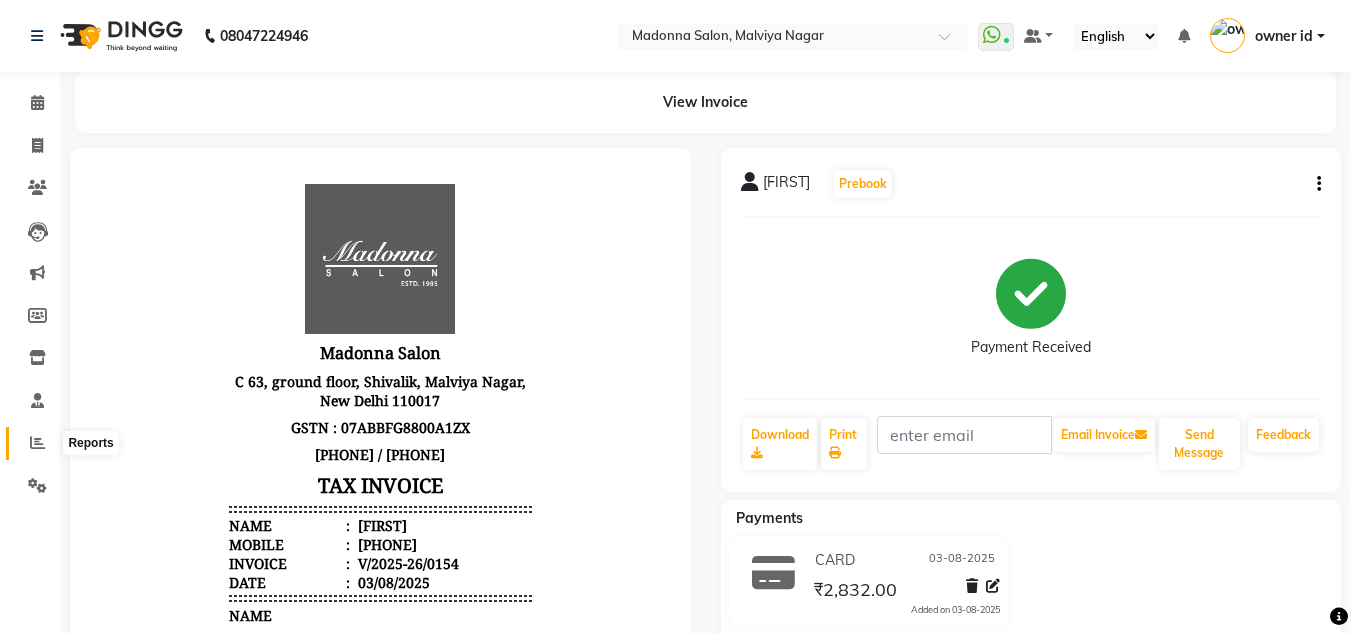 click 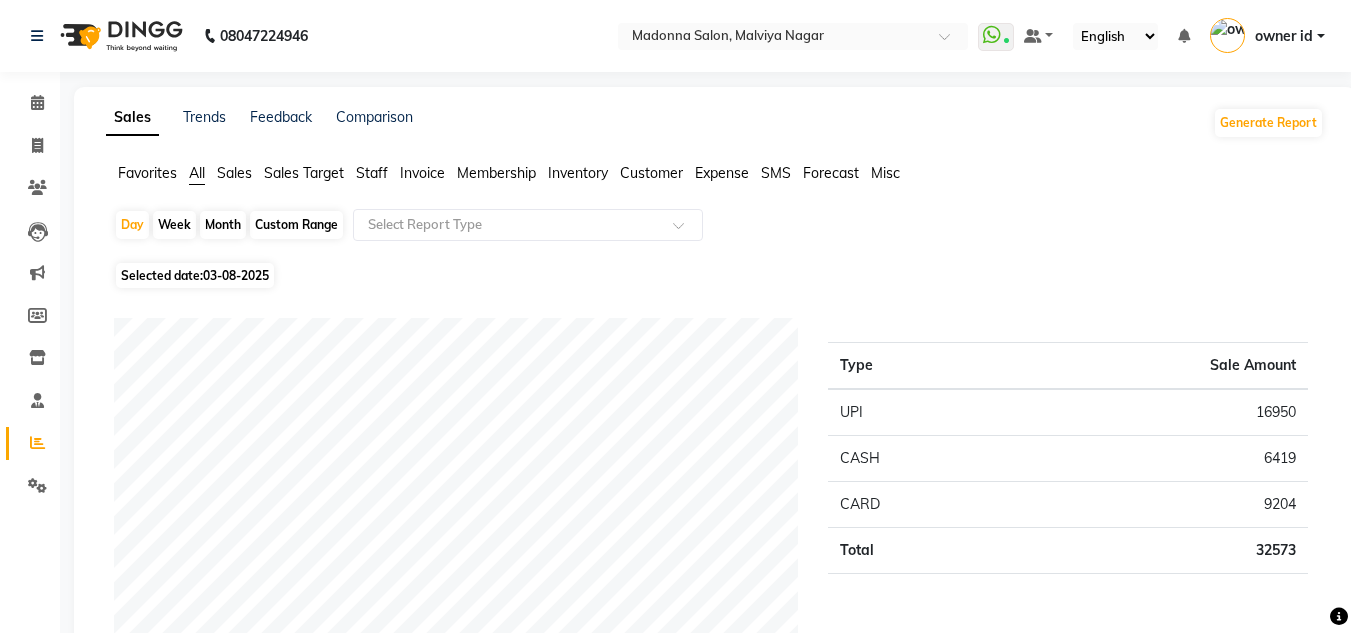 click on "Staff" 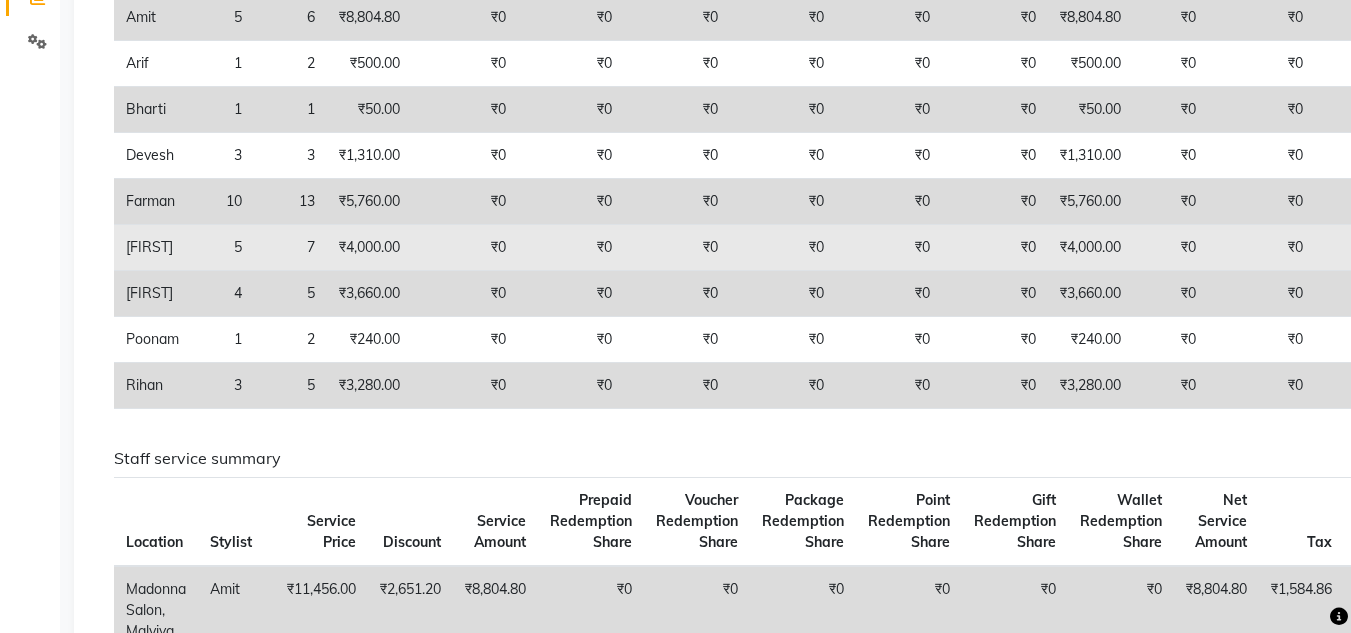 scroll, scrollTop: 0, scrollLeft: 0, axis: both 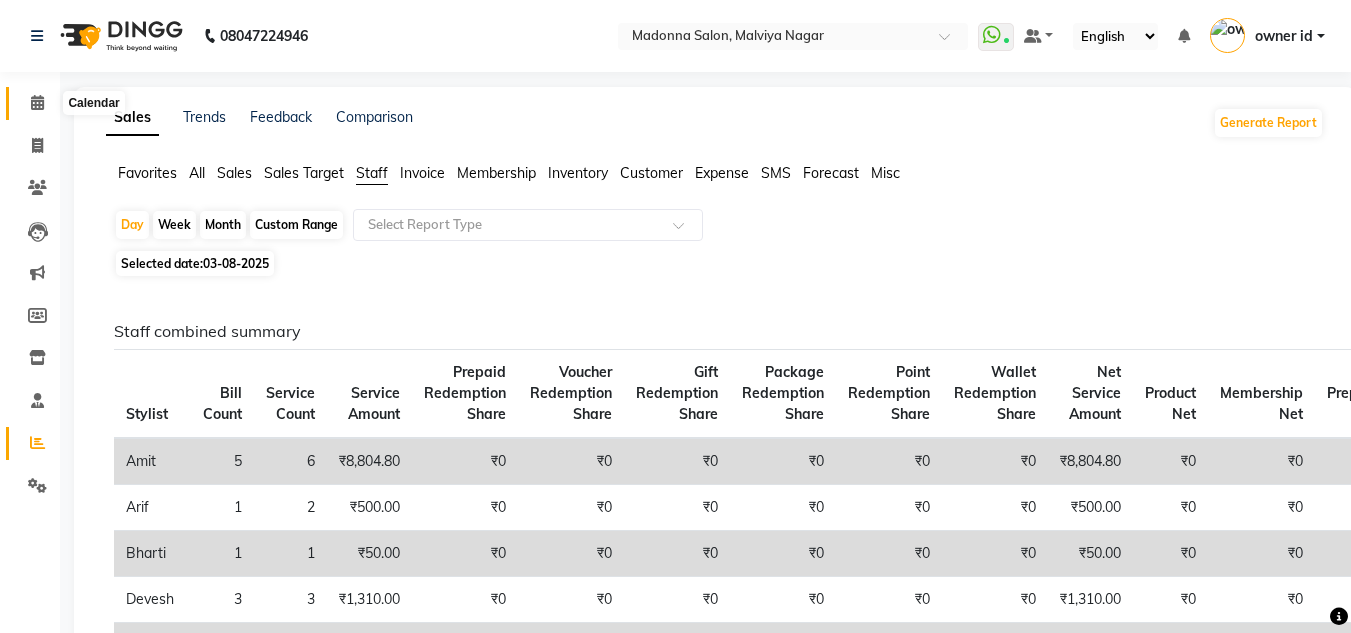 click 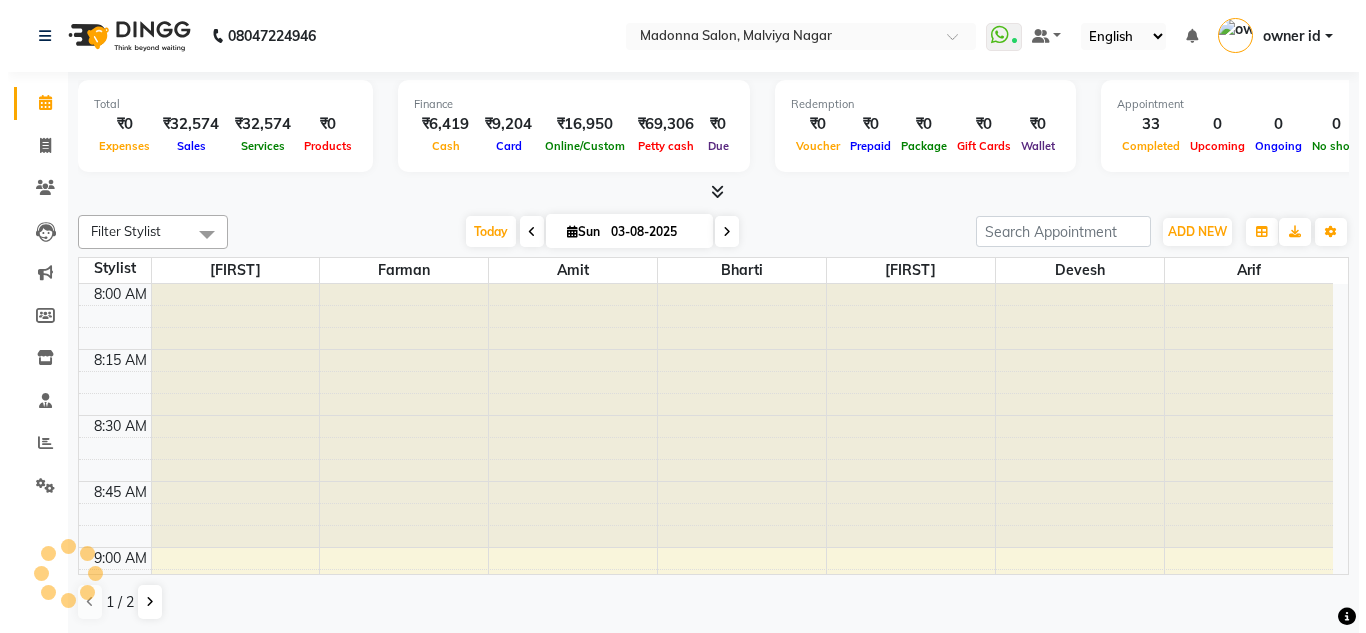 scroll, scrollTop: 0, scrollLeft: 0, axis: both 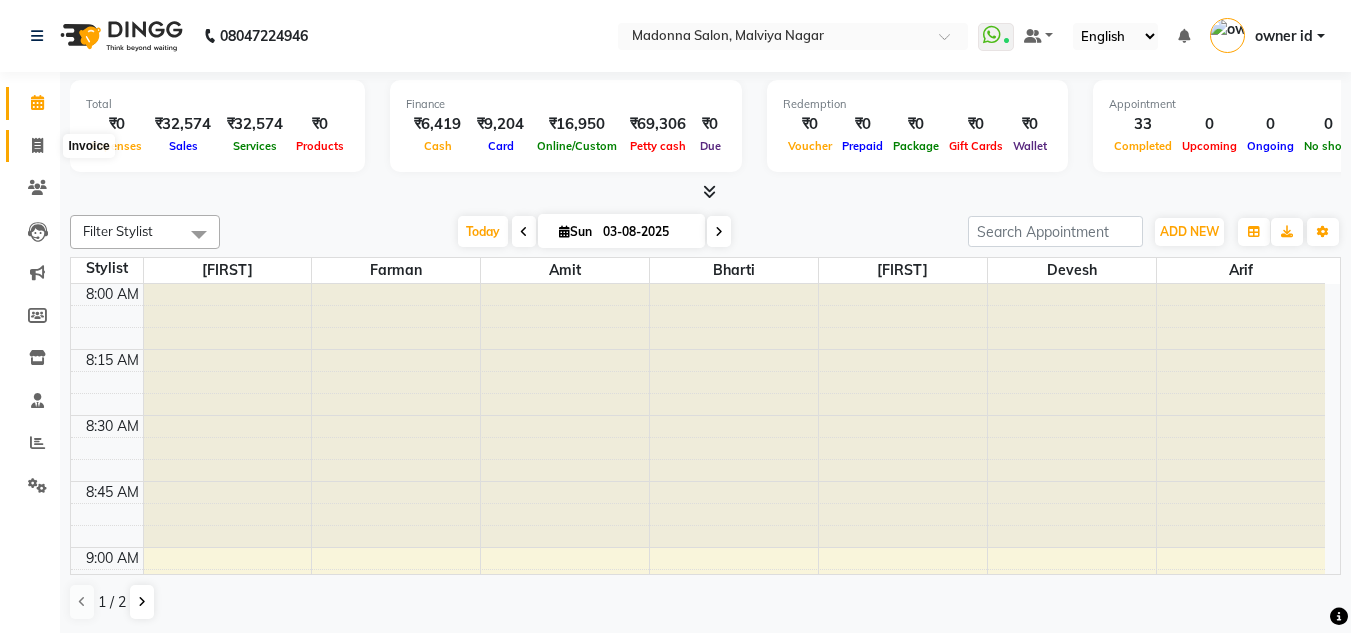 click 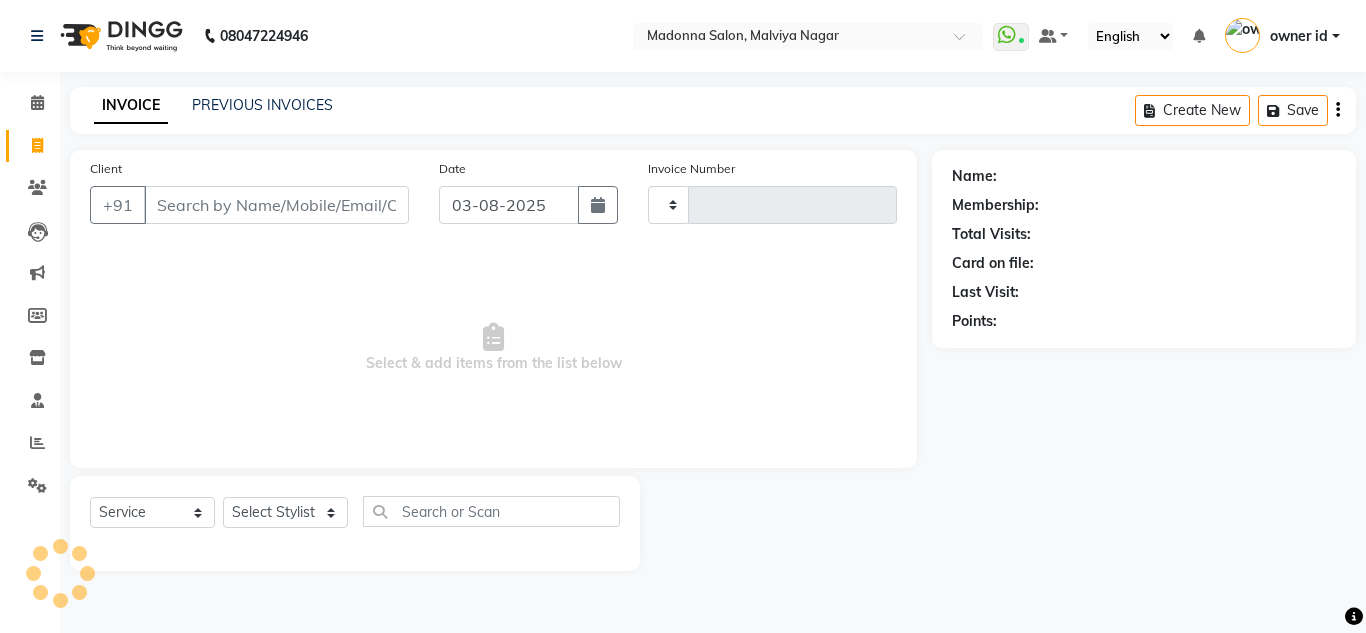 type on "0155" 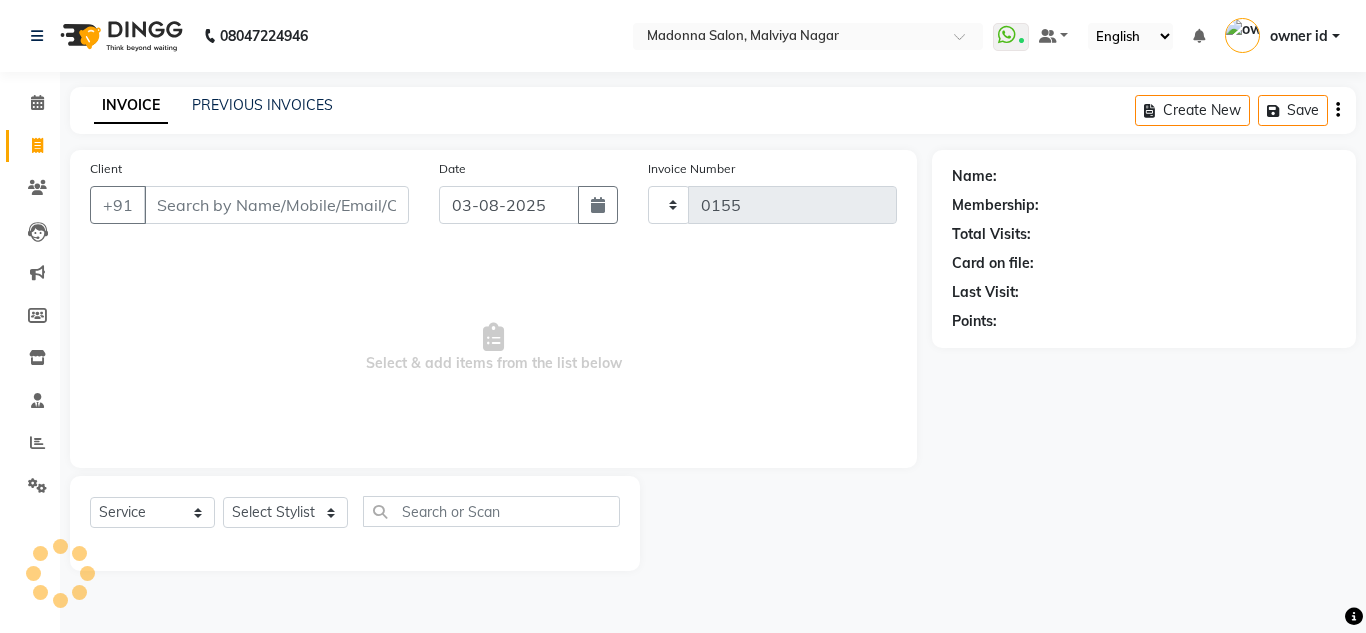 select on "8641" 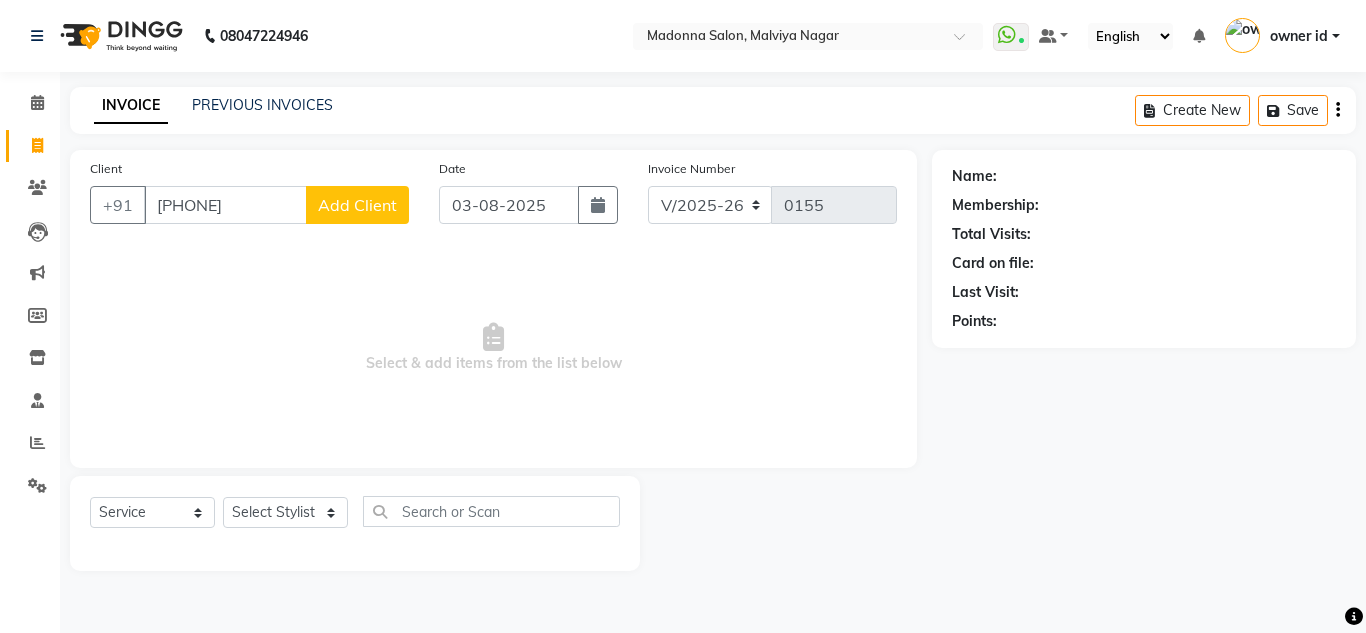 type on "8369991929" 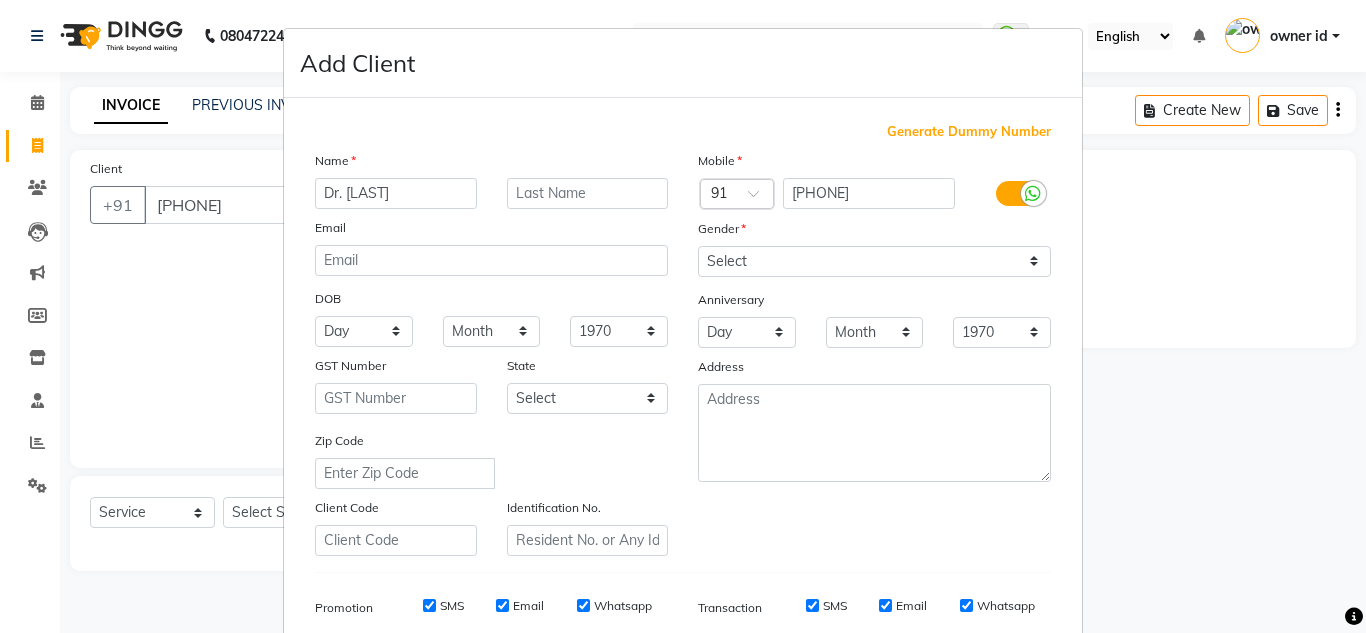 type on "Dr. sudher" 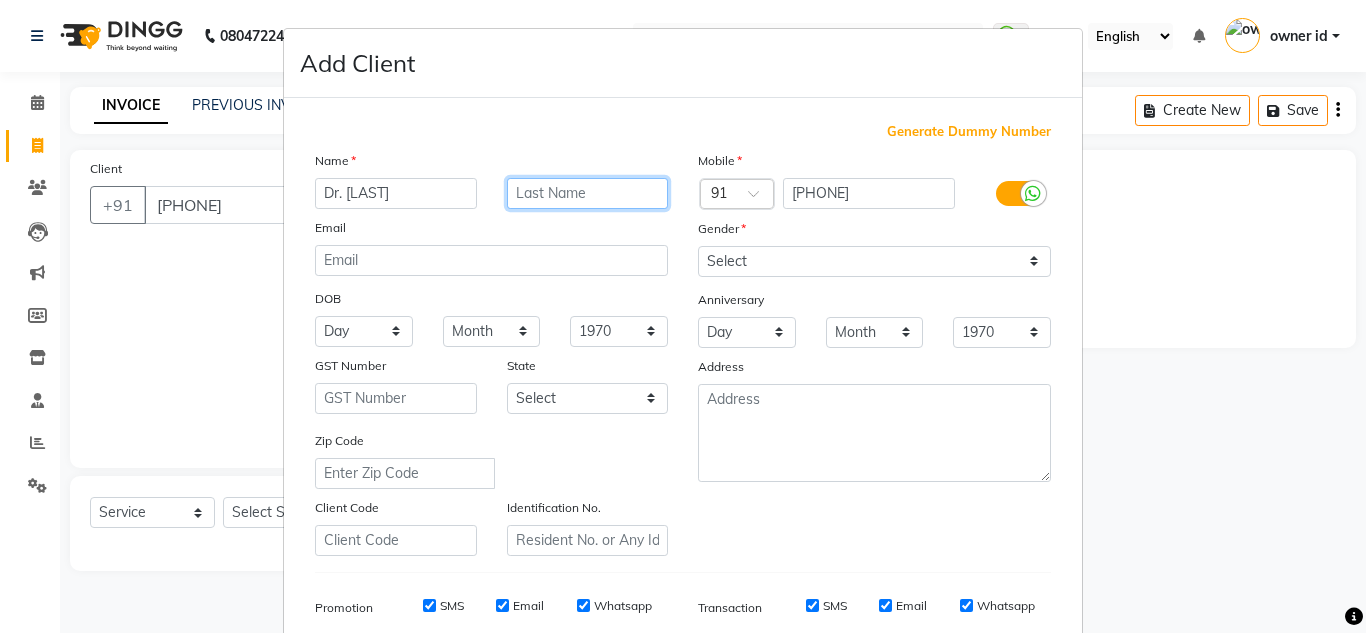 click at bounding box center [588, 193] 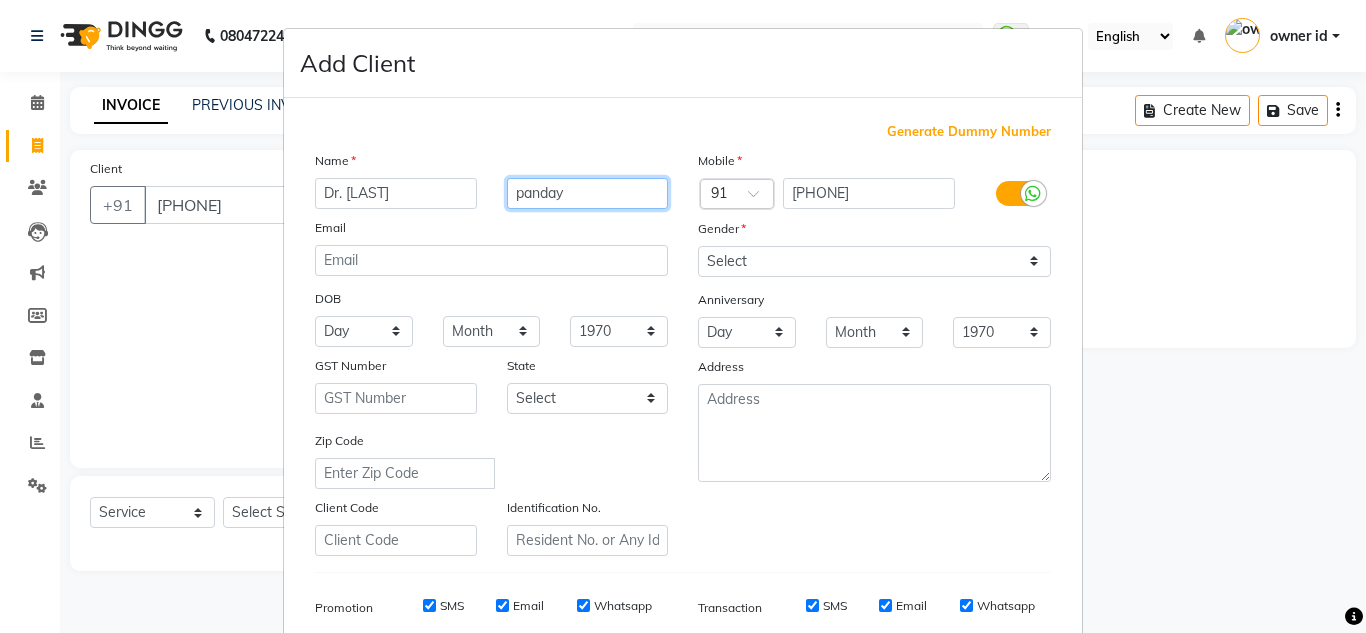 type on "panday" 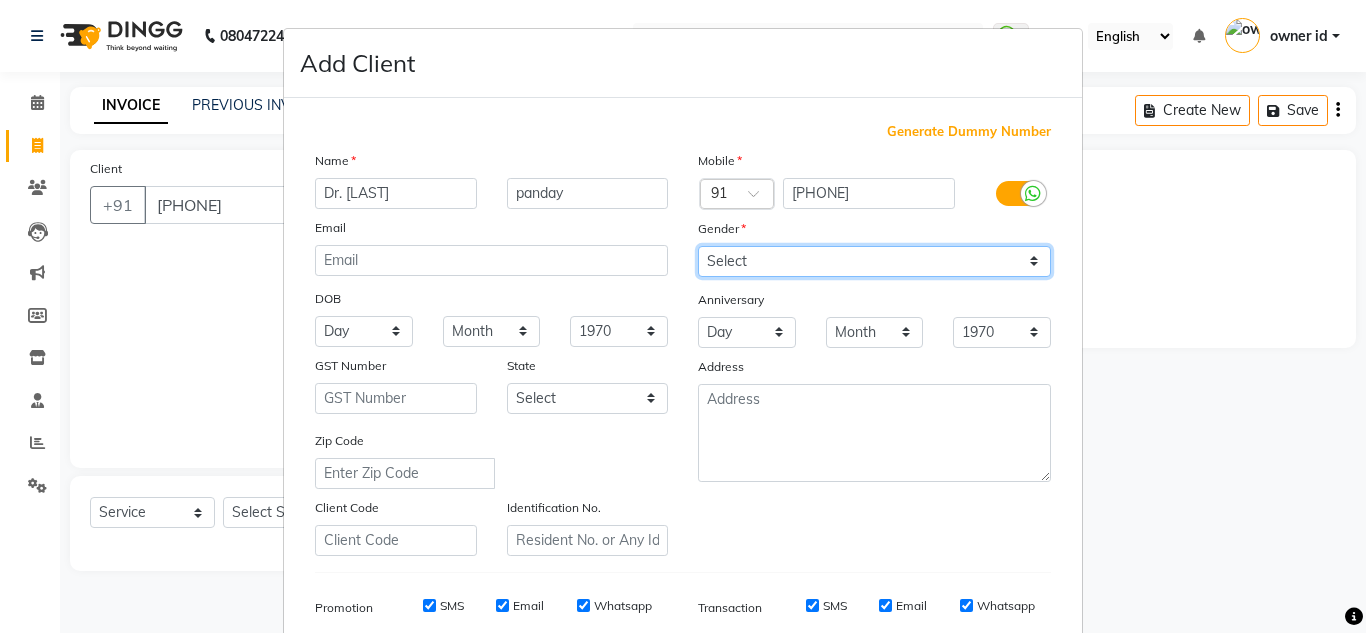 click on "Select Male Female Other Prefer Not To Say" at bounding box center [874, 261] 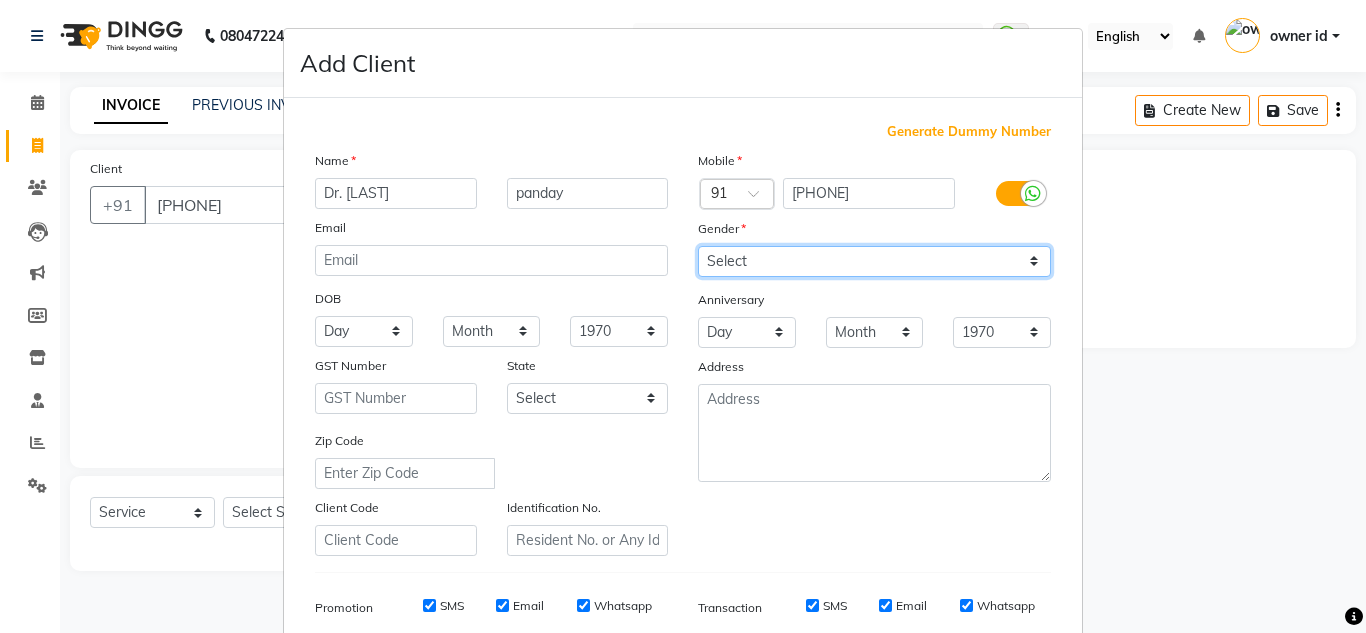 select on "male" 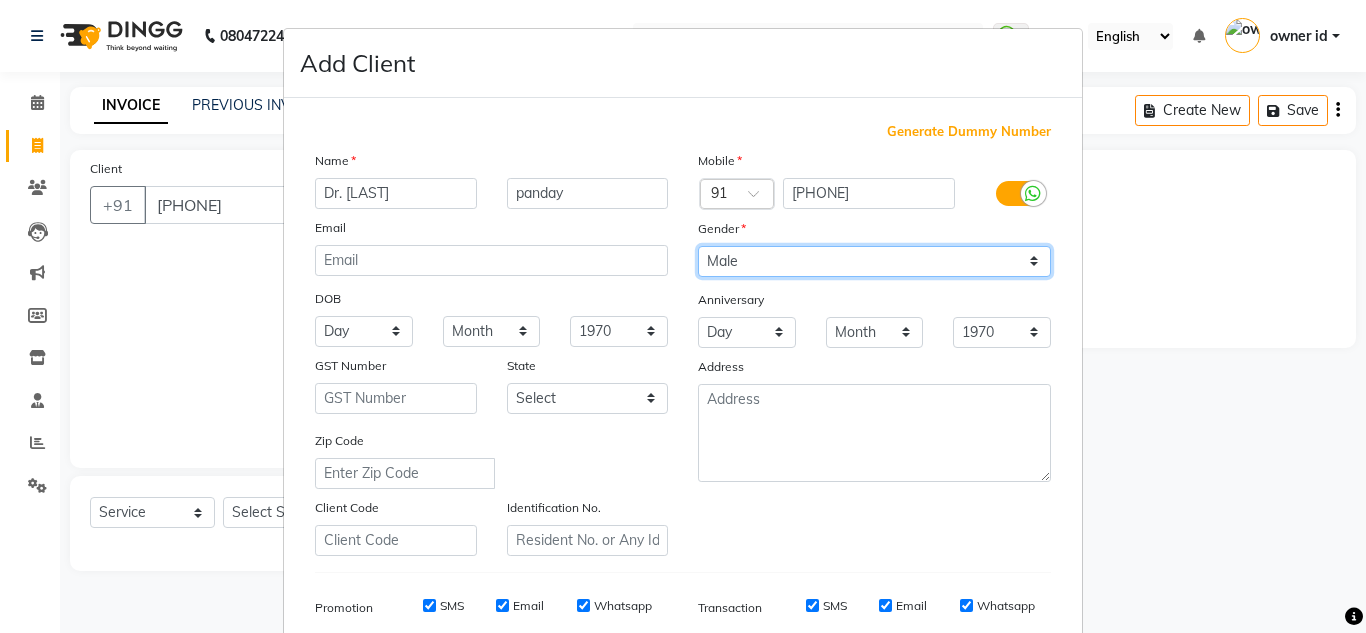 click on "Select Male Female Other Prefer Not To Say" at bounding box center (874, 261) 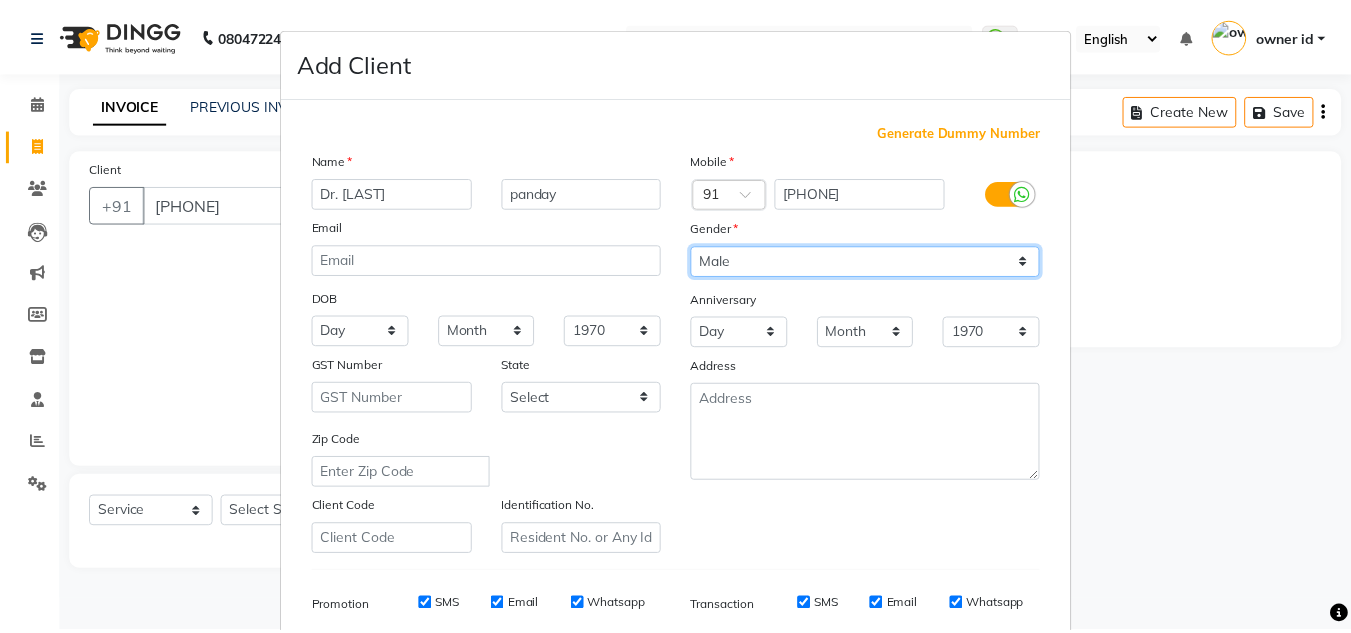 scroll, scrollTop: 290, scrollLeft: 0, axis: vertical 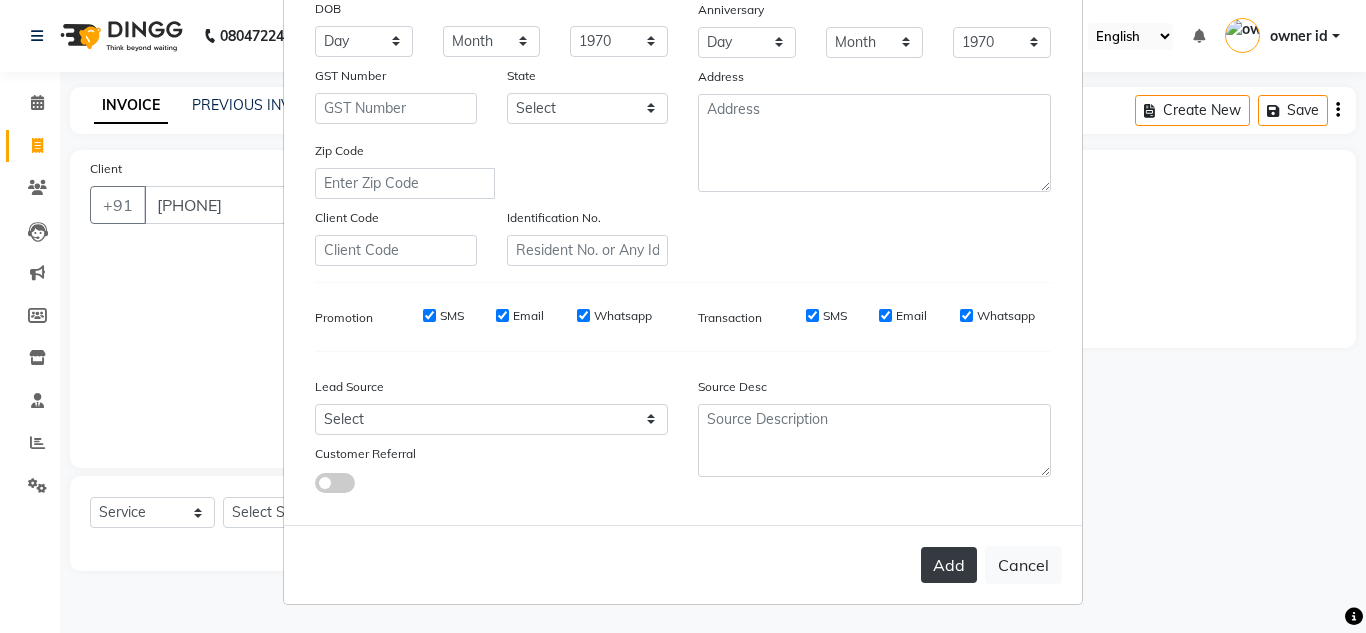 click on "Add" at bounding box center [949, 565] 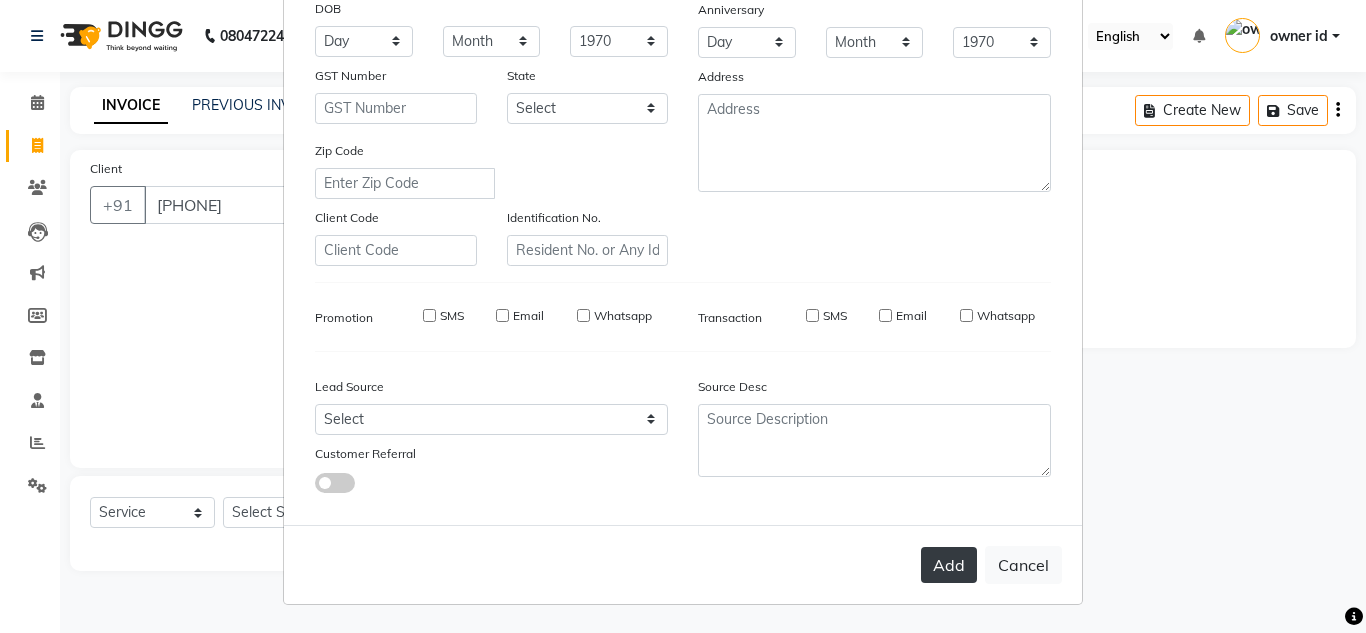 type 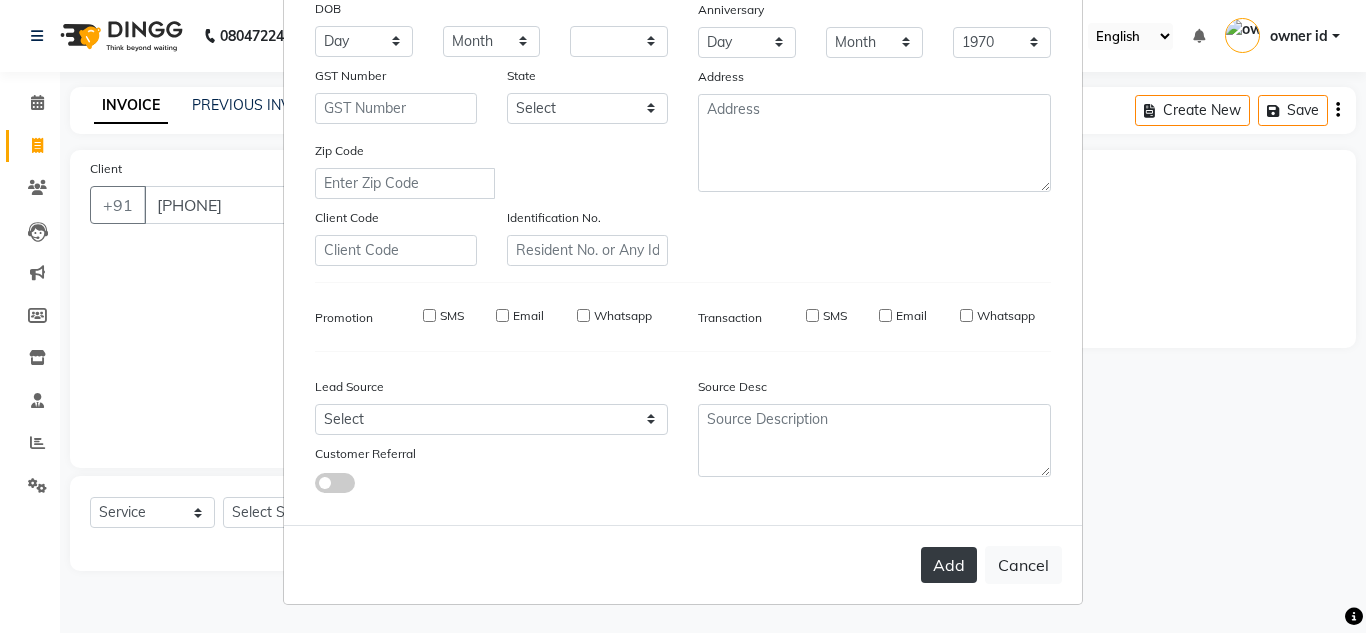 select 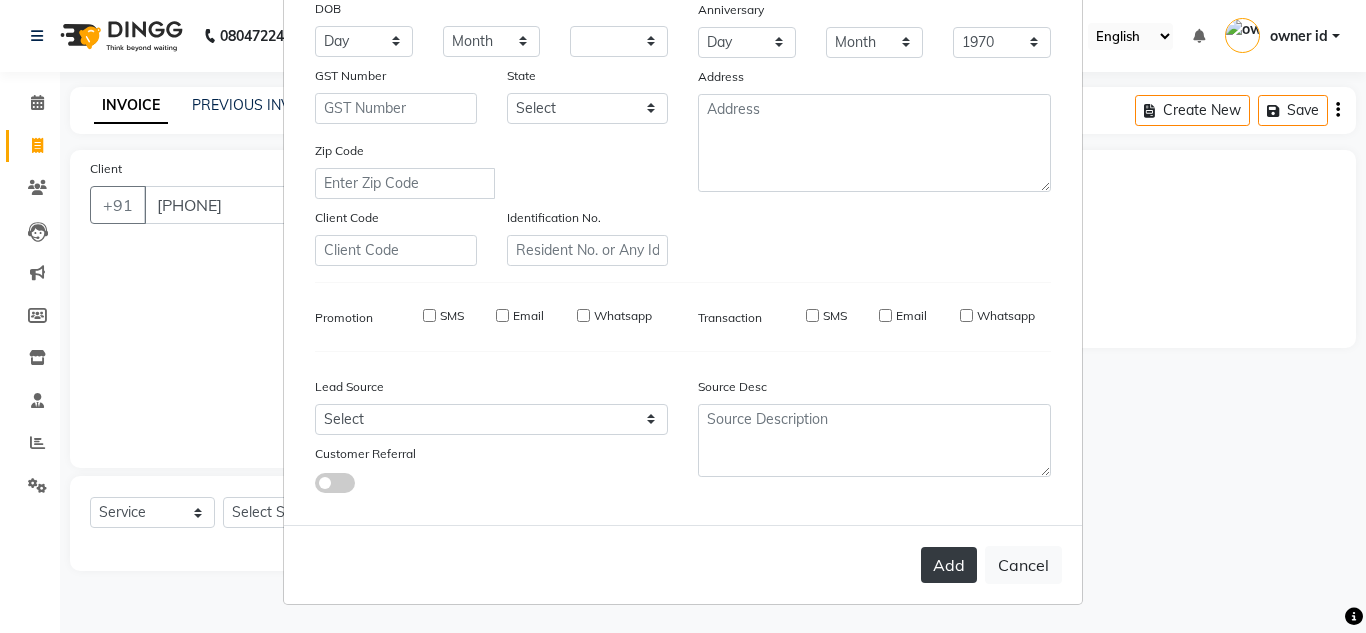 select 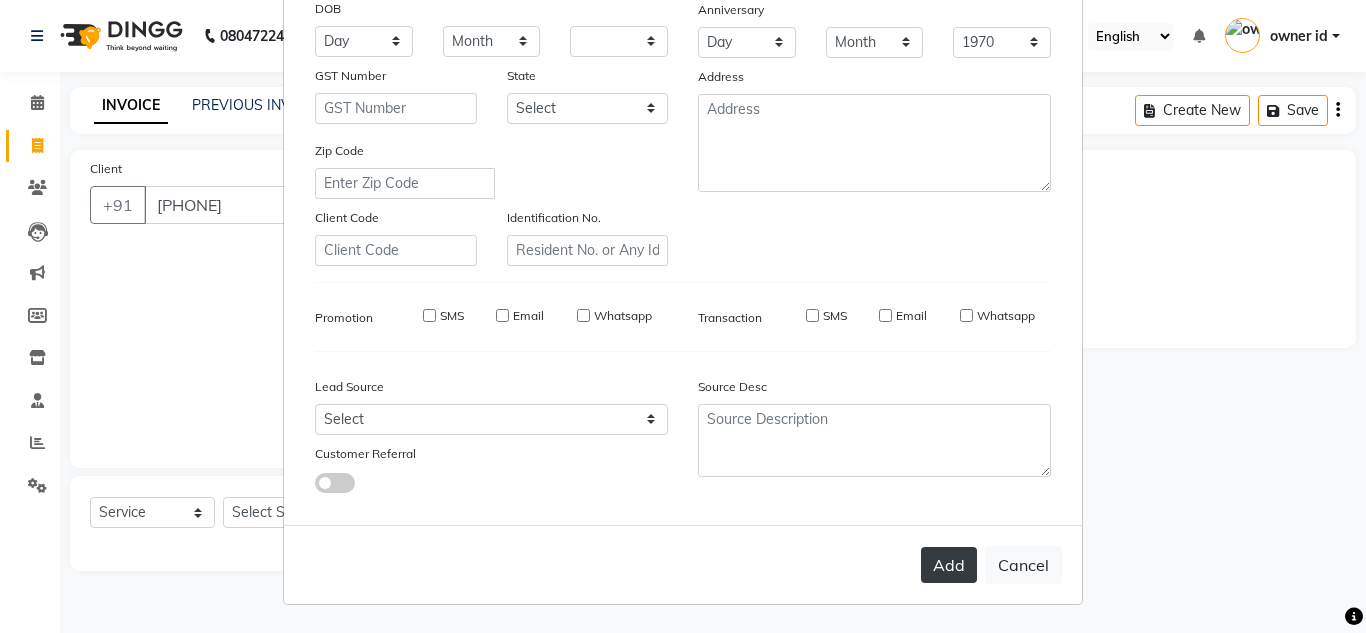 select 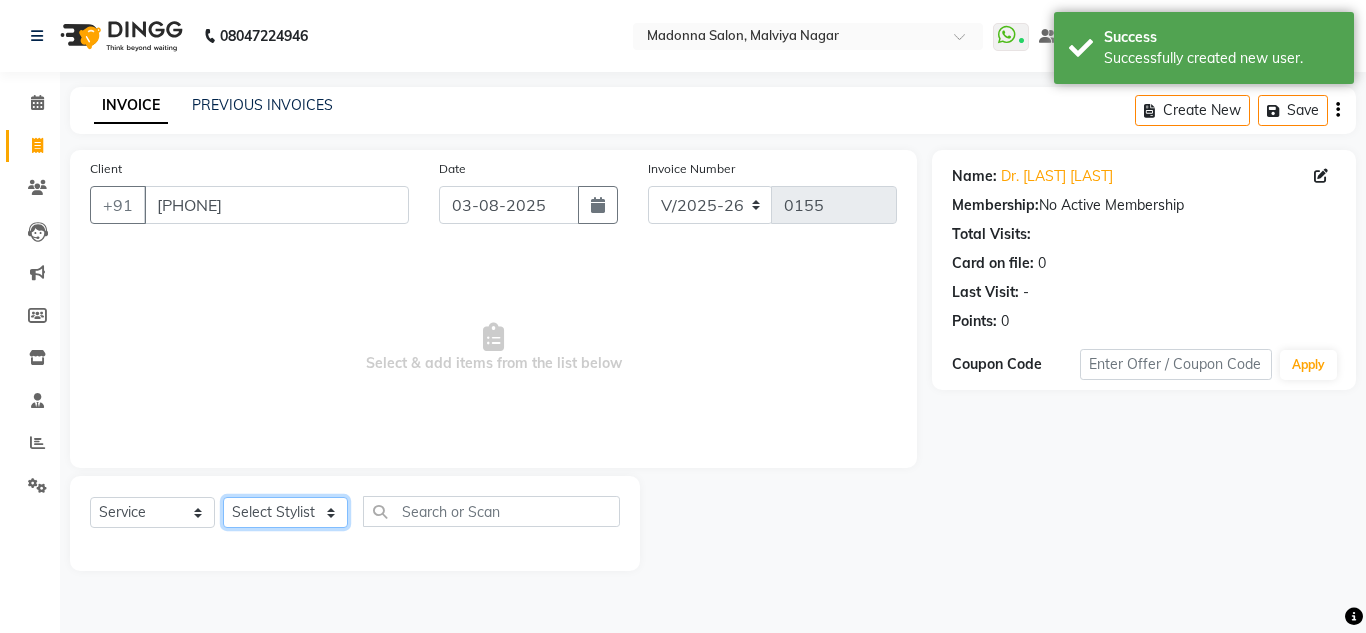 click on "Select Stylist Amit Arif Bharti Devesh Farman Harsh  Jaikesh Manager Manoj Nitin Nails owner id Poonam Rihan" 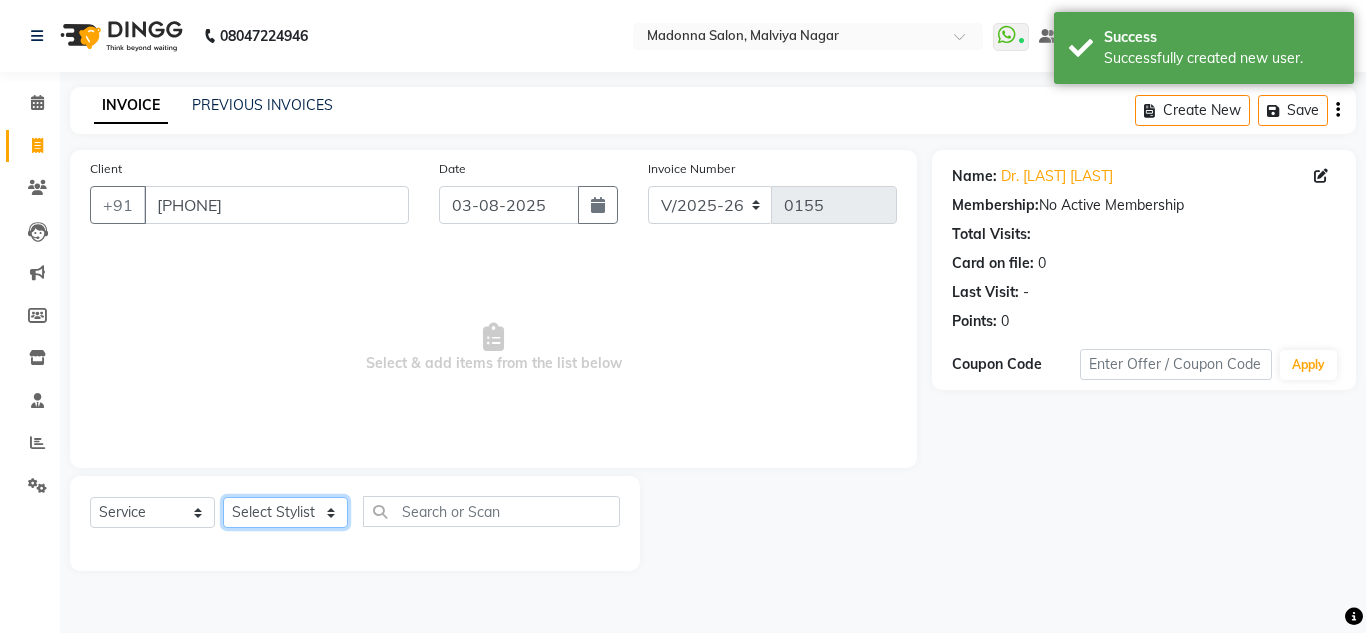 select on "86633" 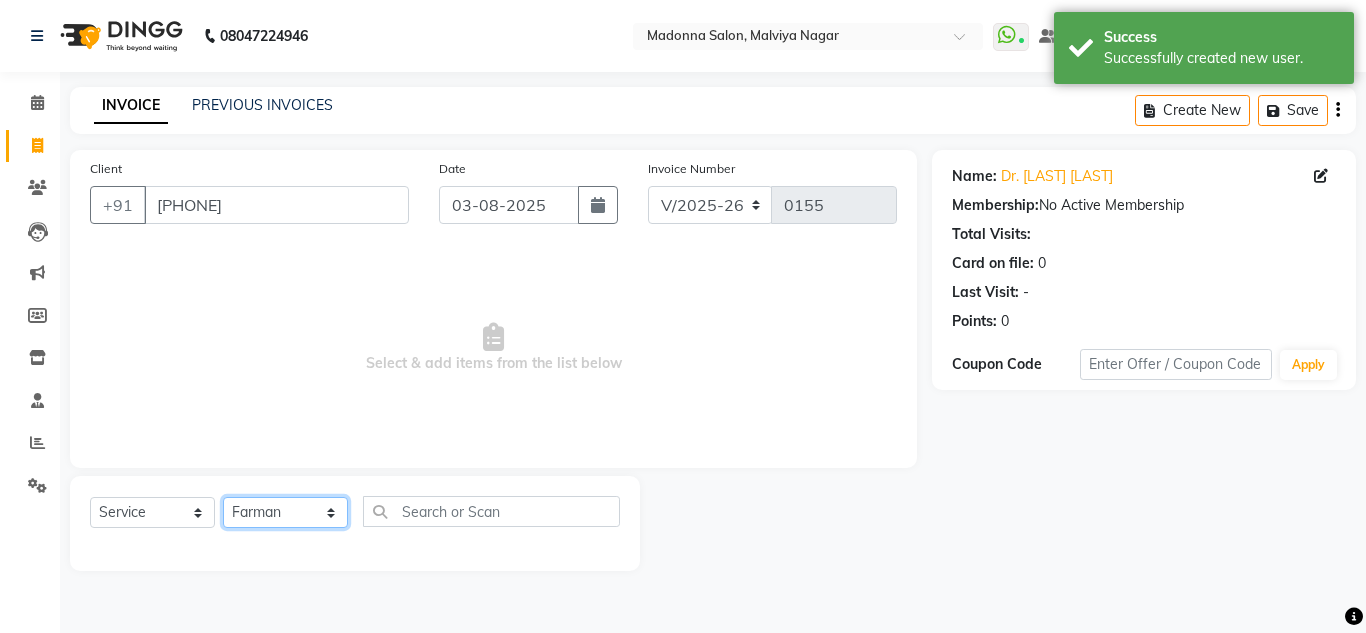 click on "Select Stylist Amit Arif Bharti Devesh Farman Harsh  Jaikesh Manager Manoj Nitin Nails owner id Poonam Rihan" 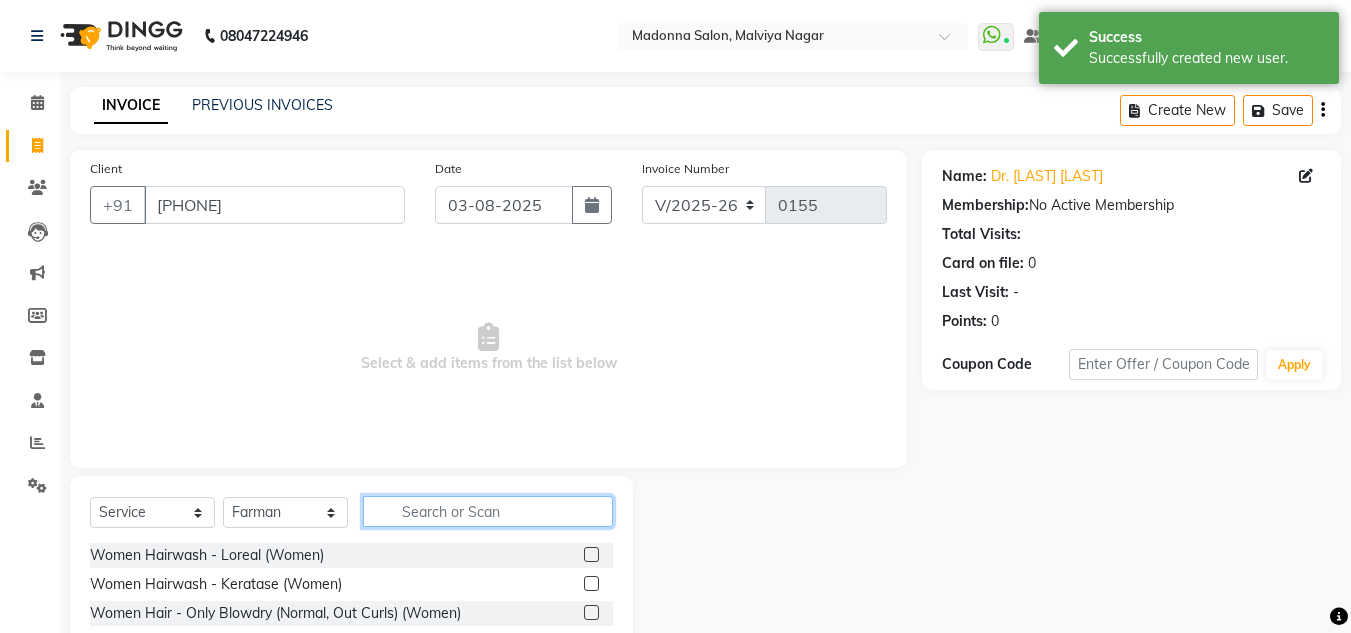 click 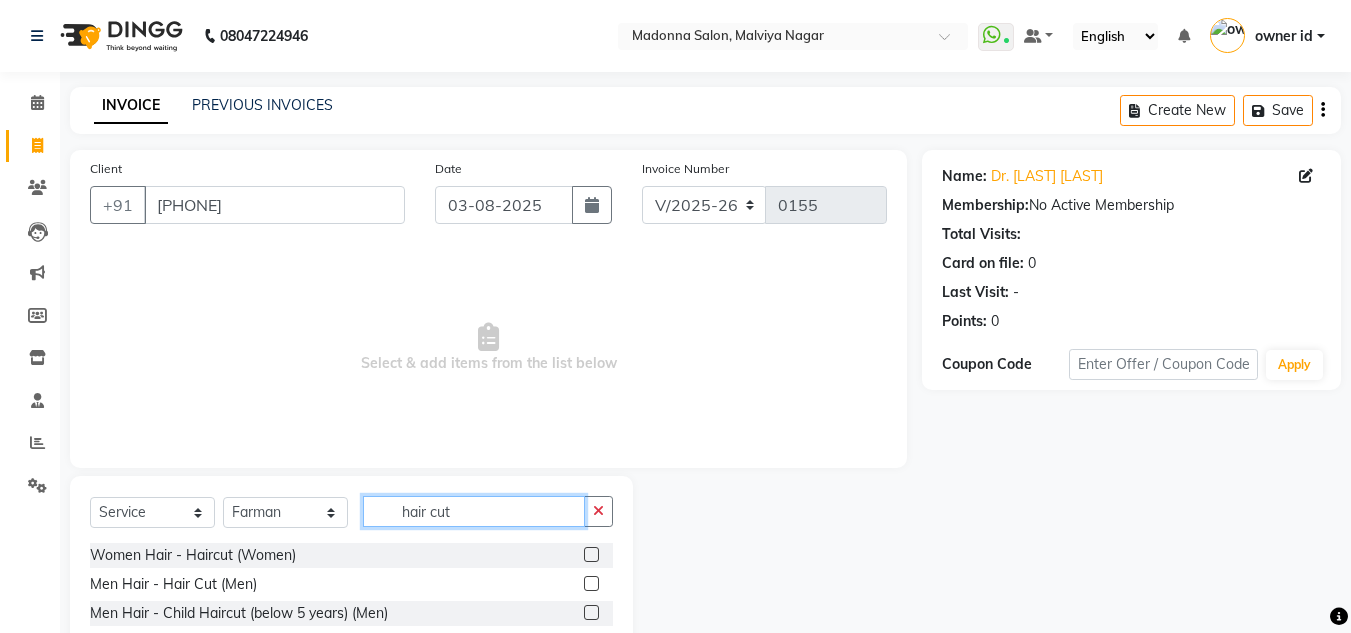 type on "hair cut" 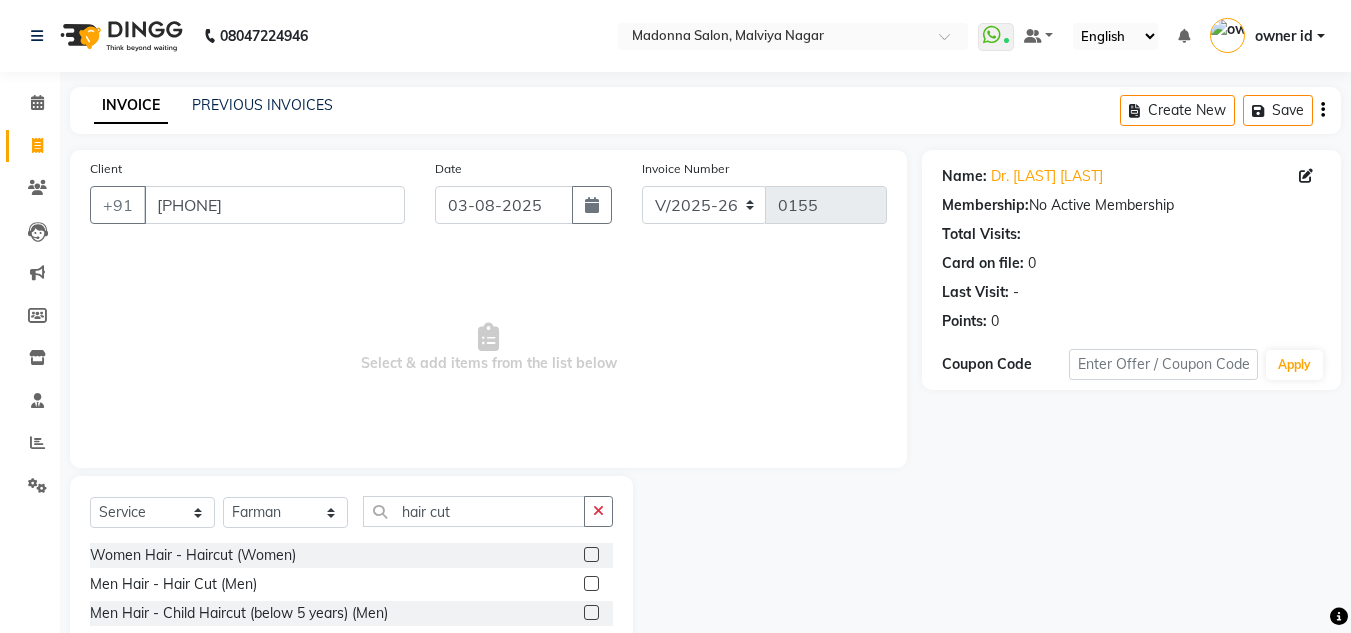 click 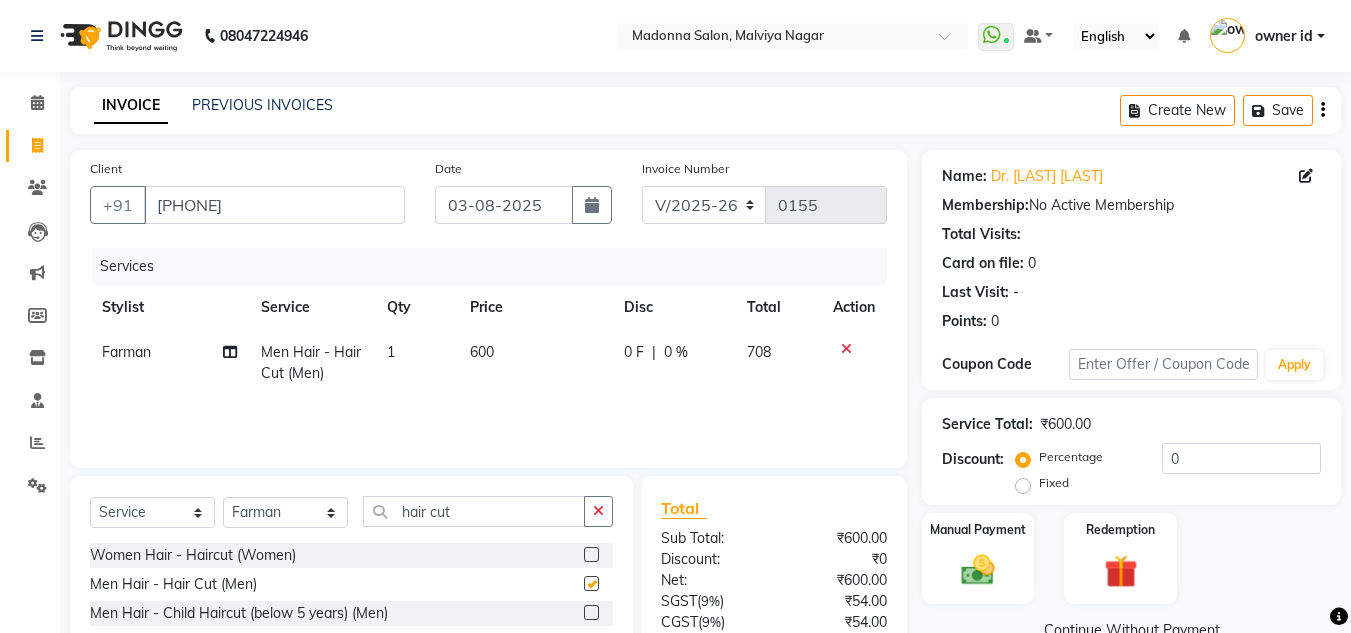 checkbox on "false" 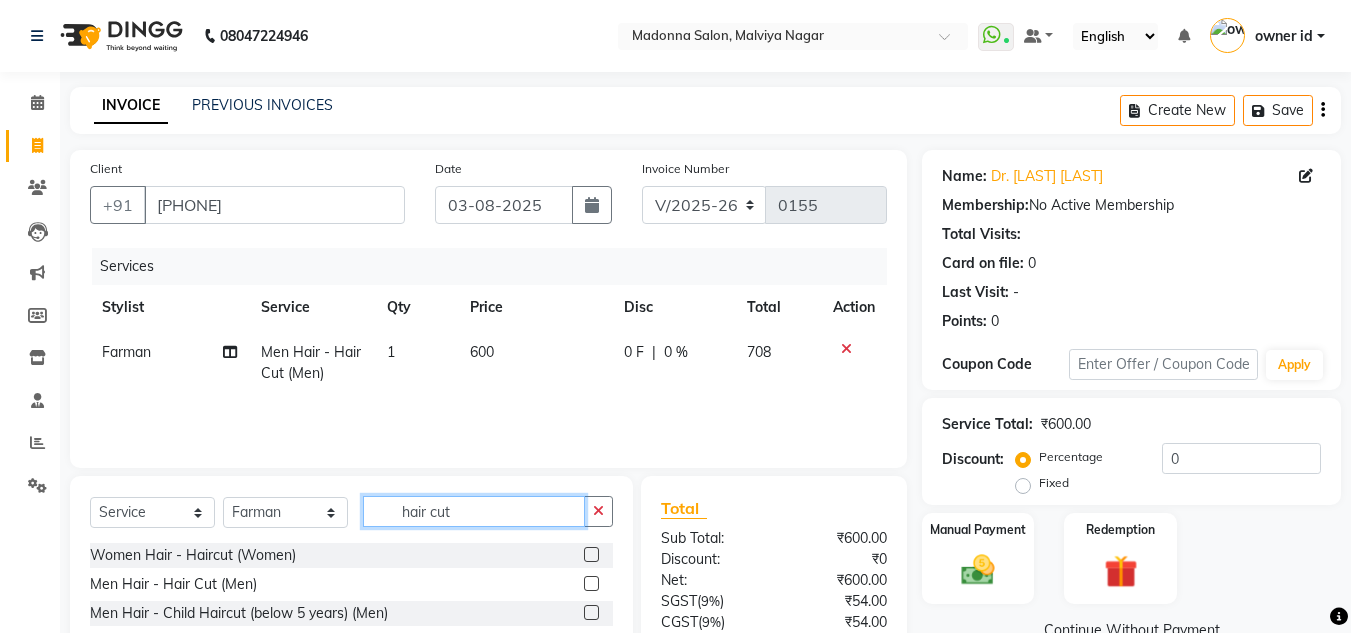 click on "hair cut" 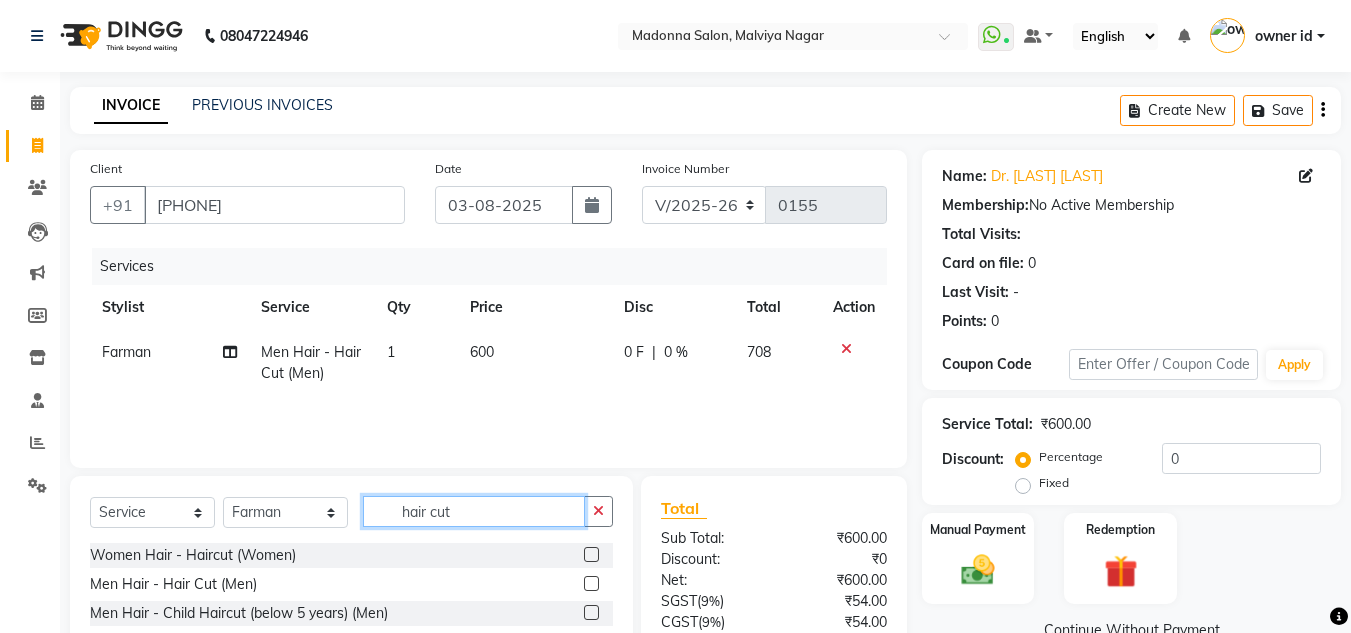 click on "hair cut" 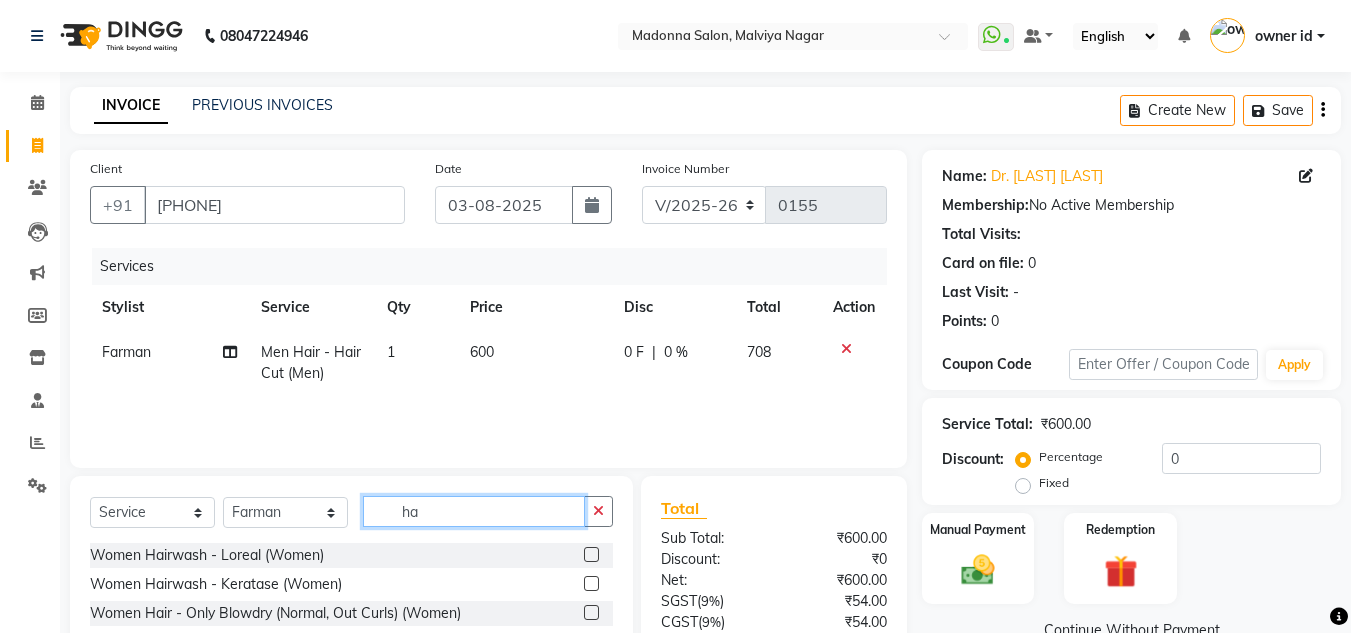 type on "h" 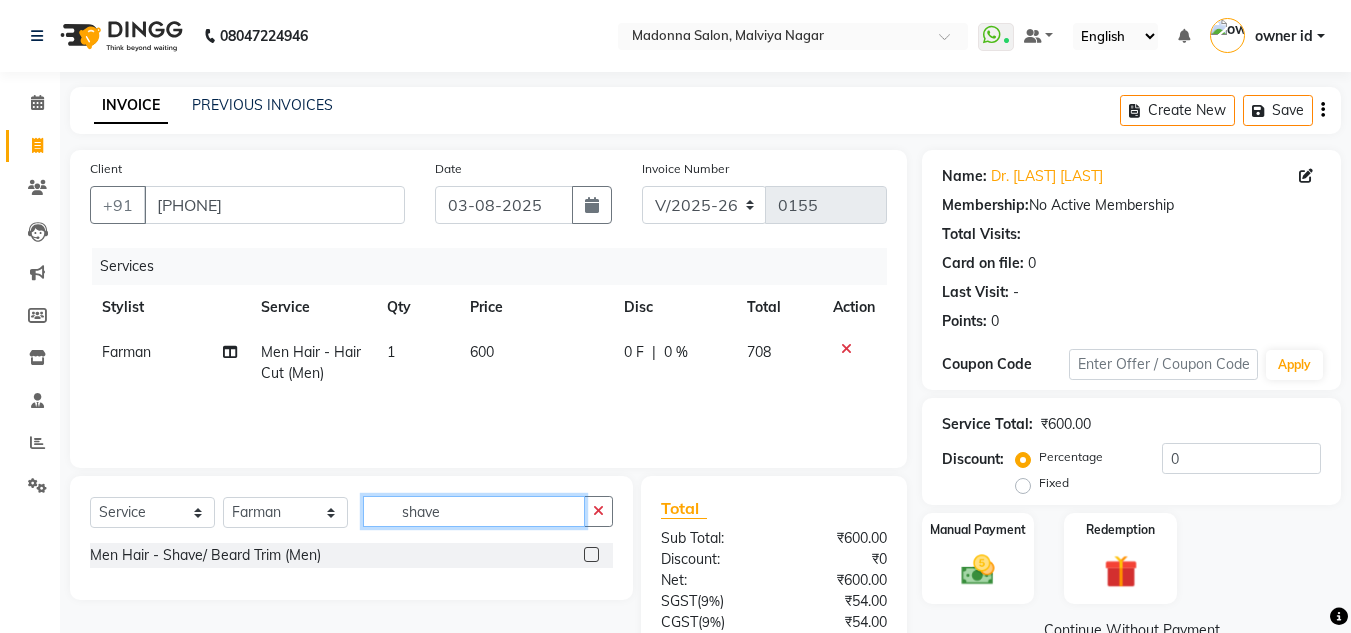 type on "shave" 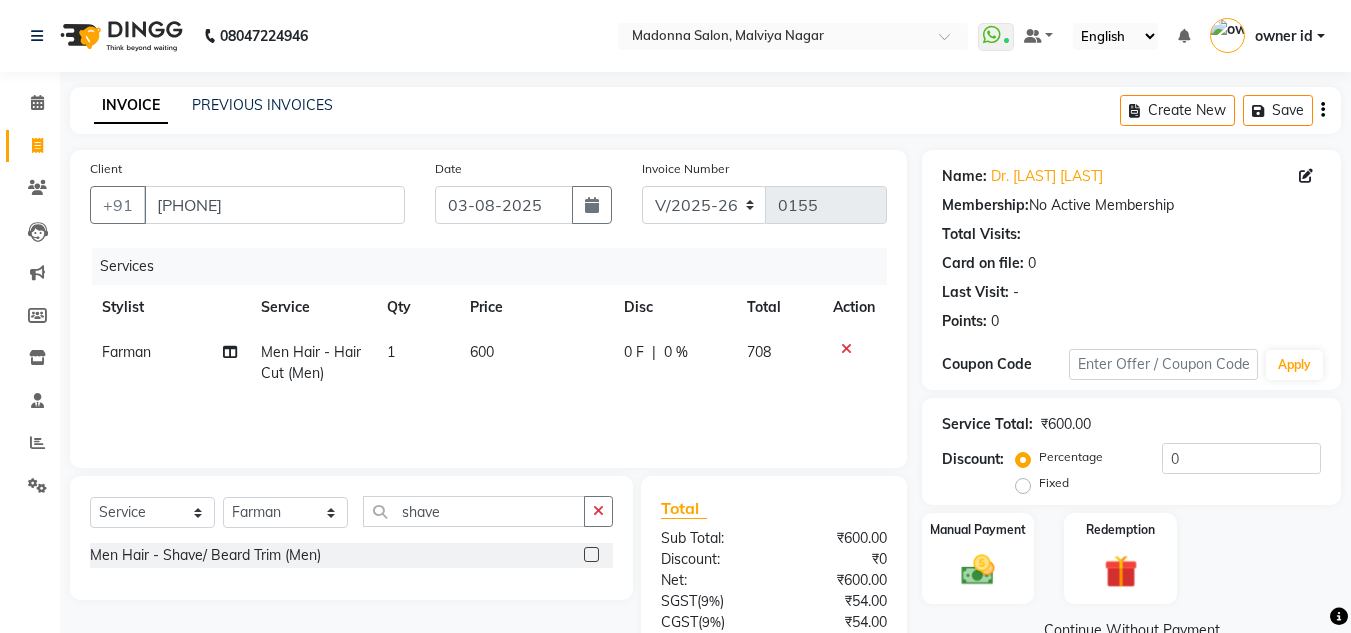 click 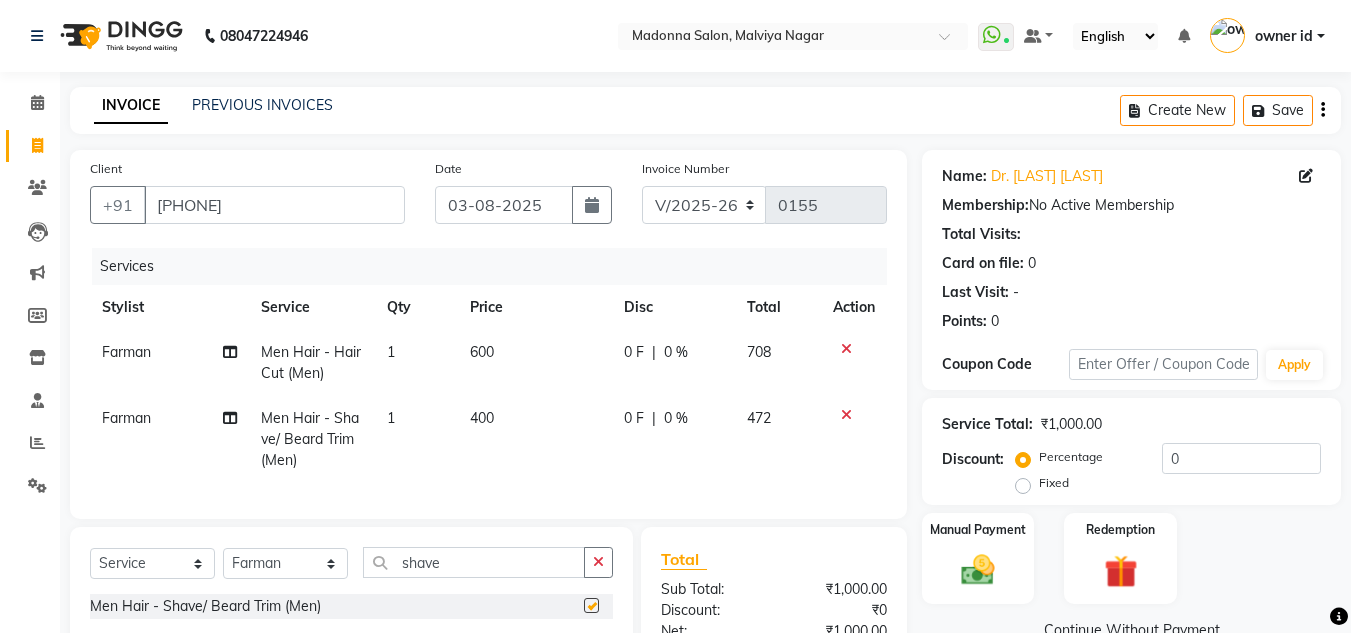 checkbox on "false" 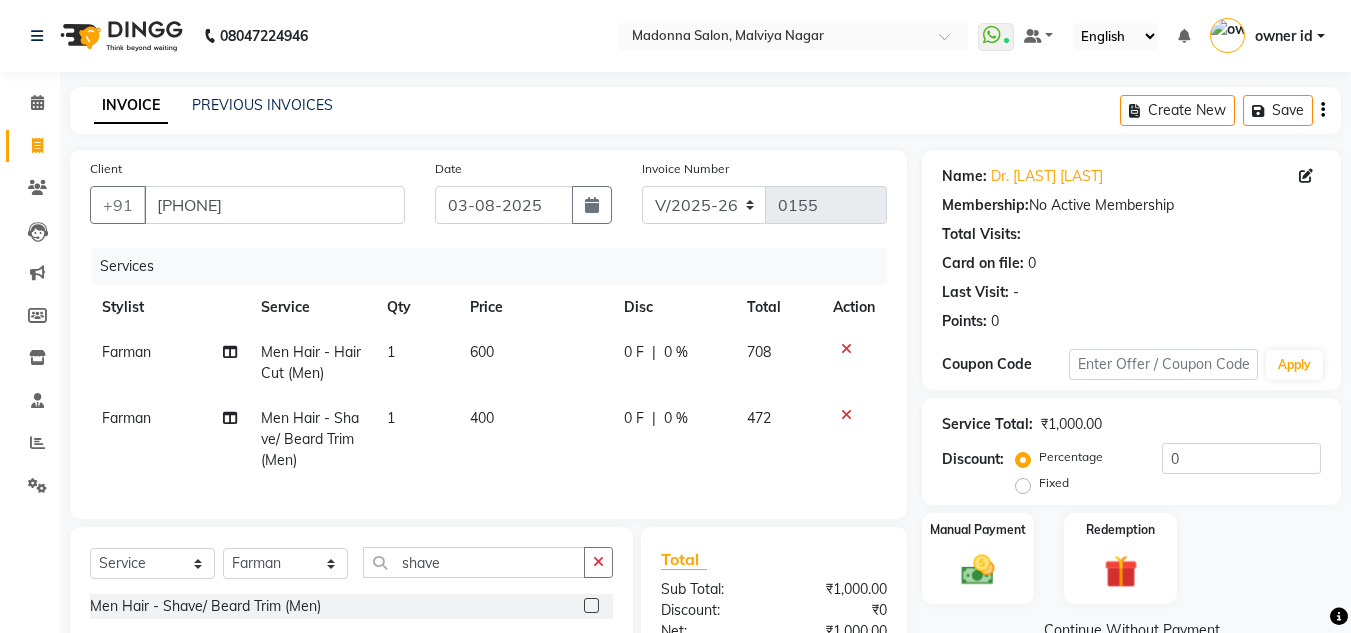 click on "400" 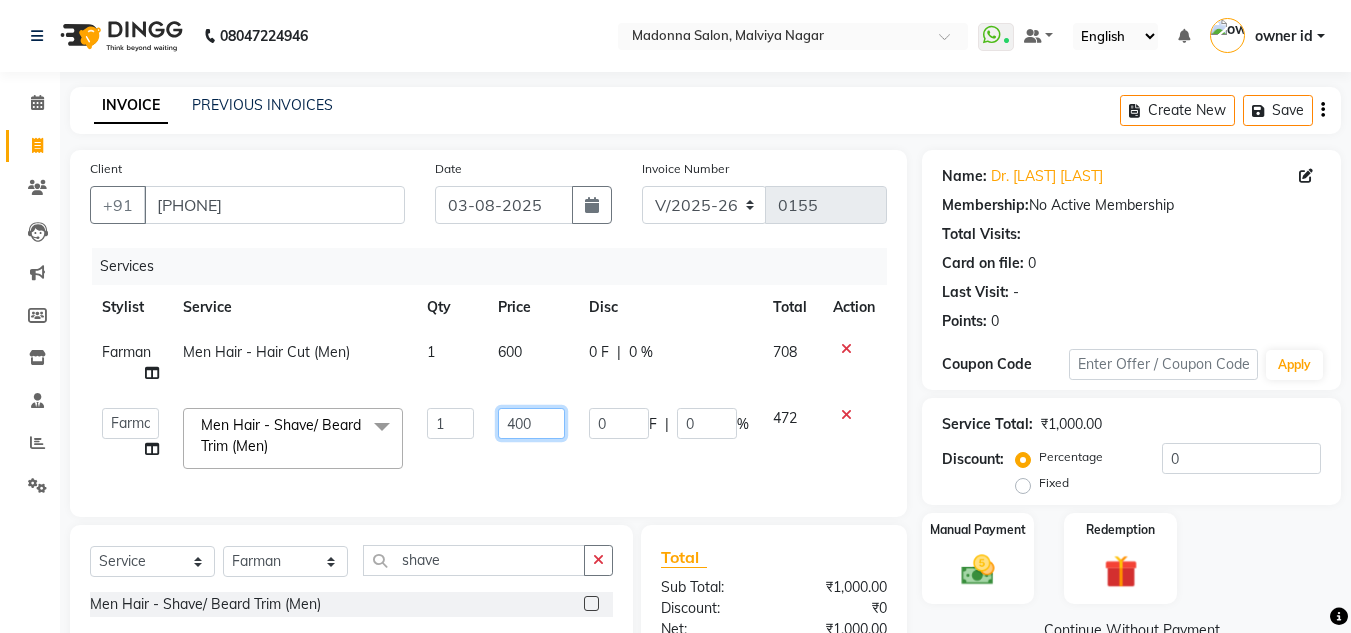 click on "400" 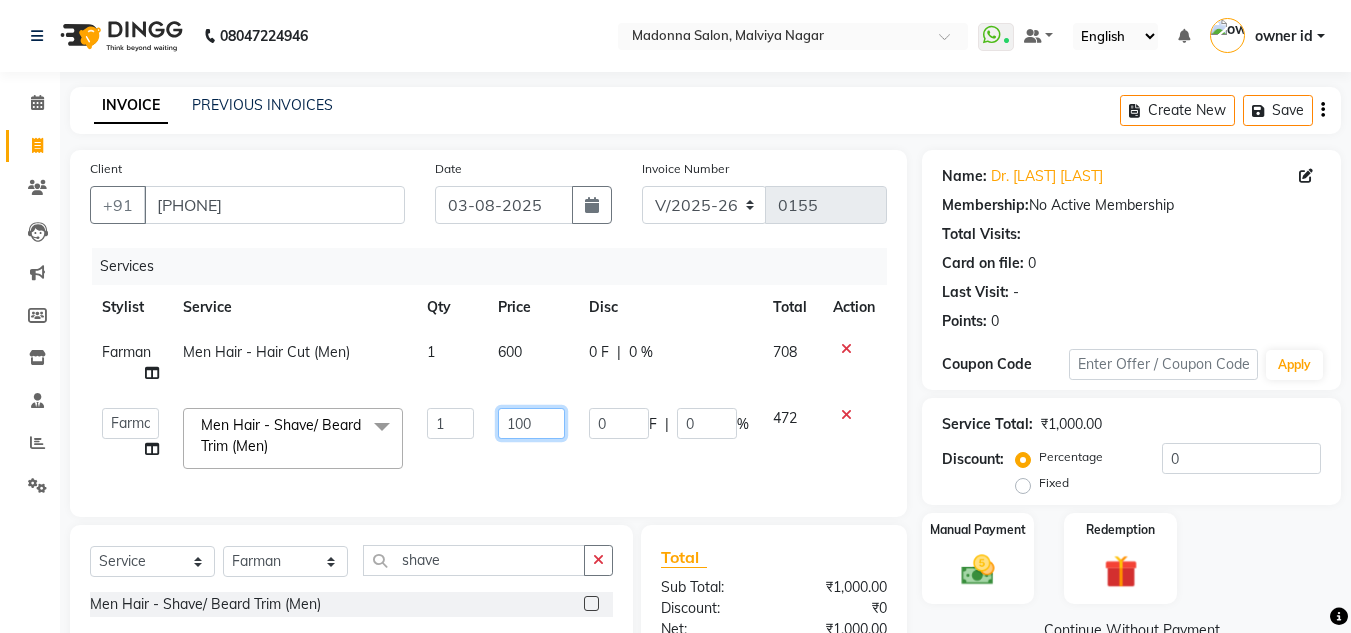 type on "1000" 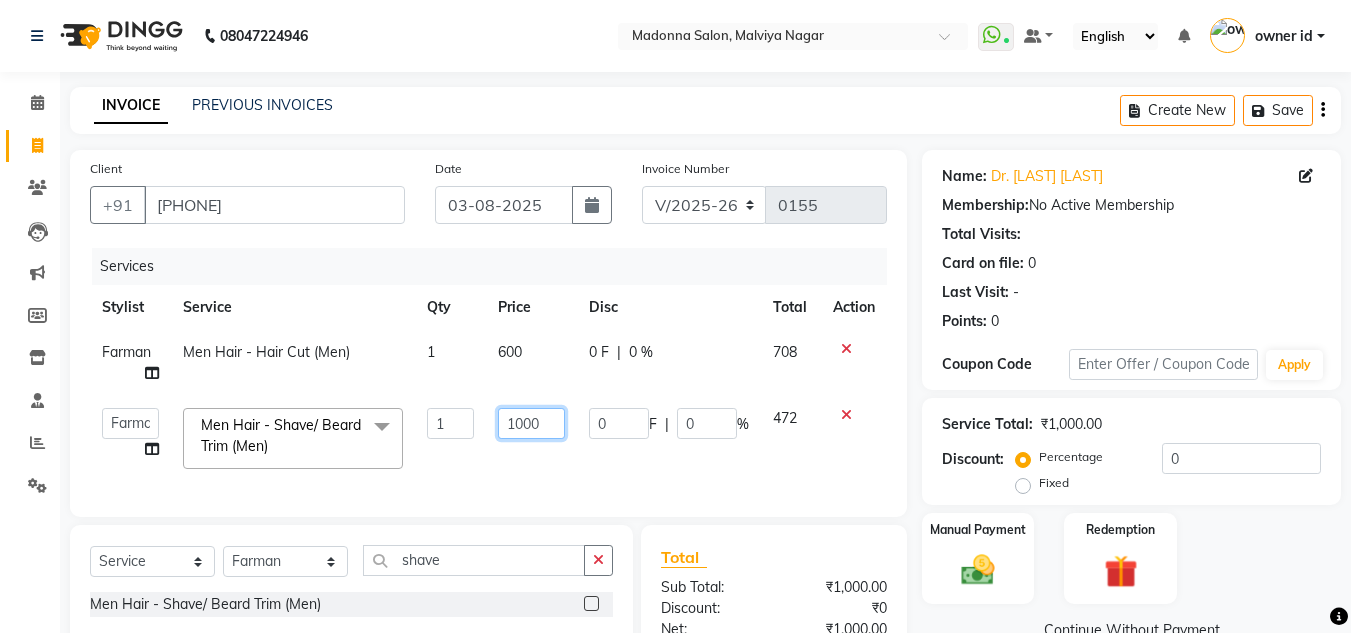 scroll, scrollTop: 231, scrollLeft: 0, axis: vertical 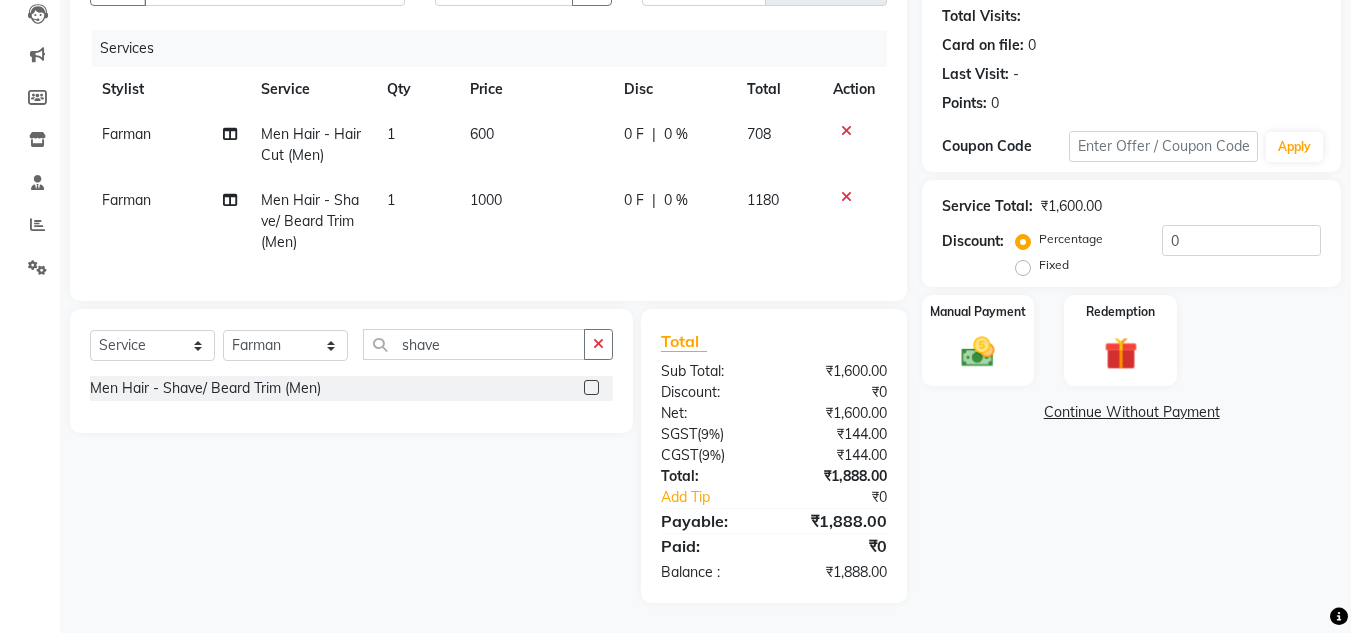 click on "Payable:" 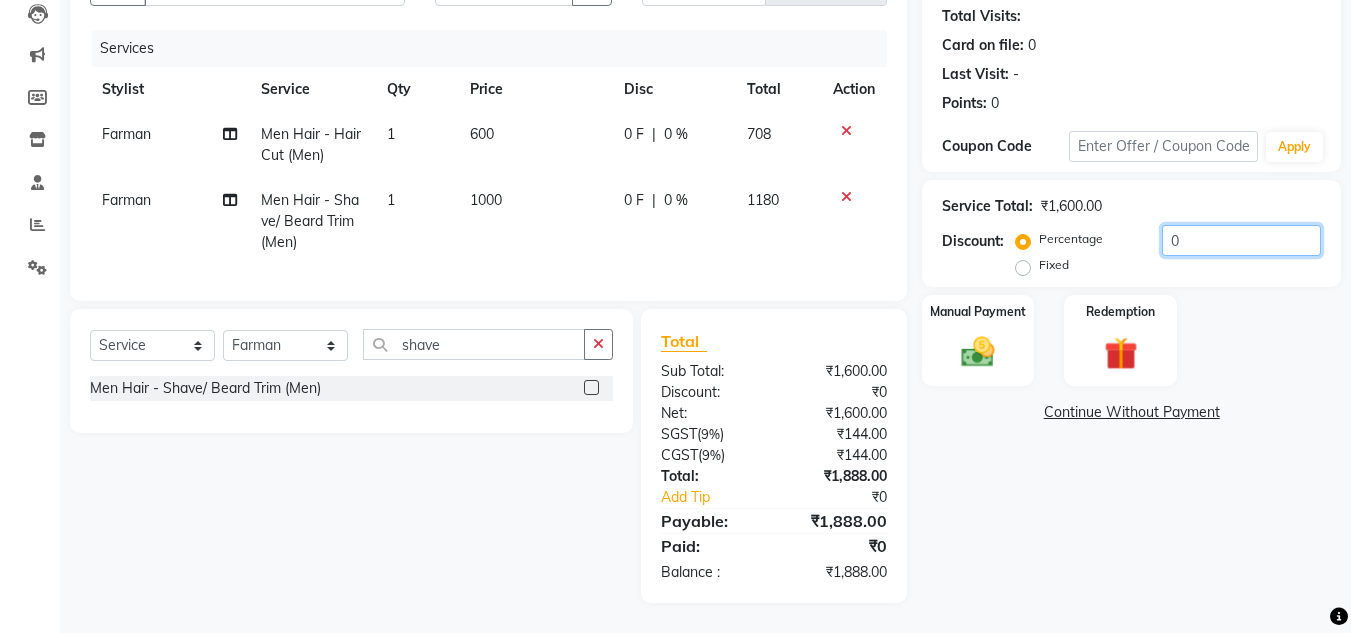 click on "0" 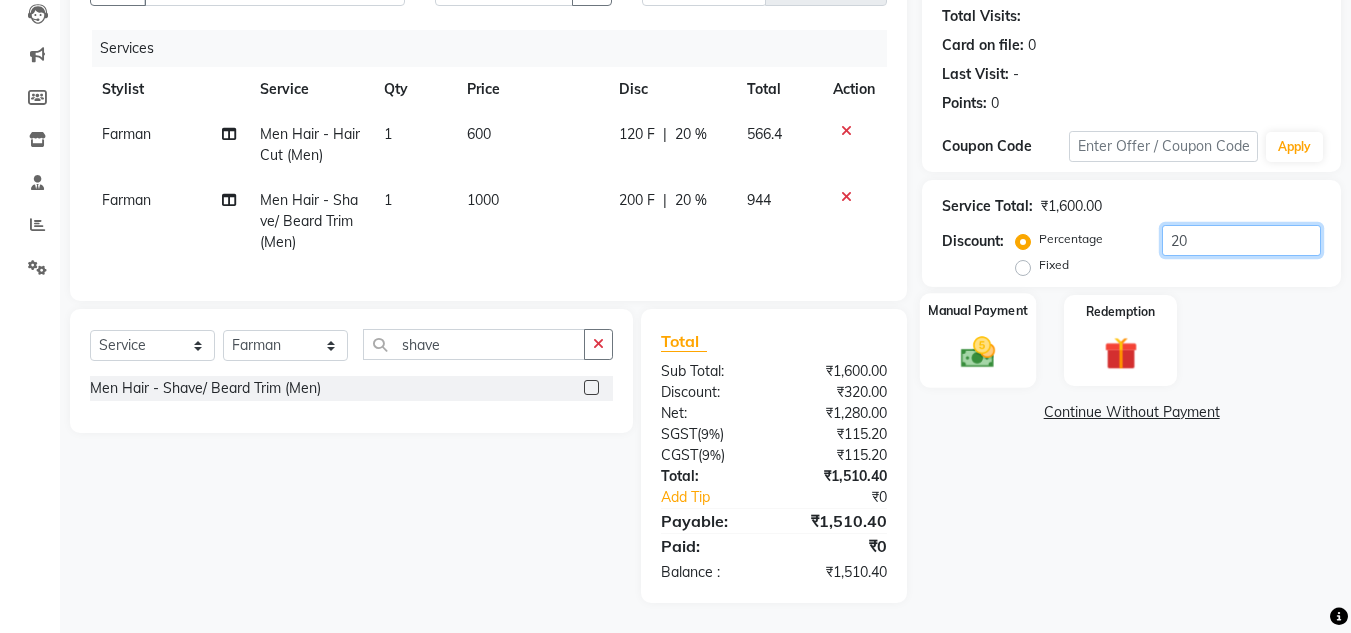 type on "20" 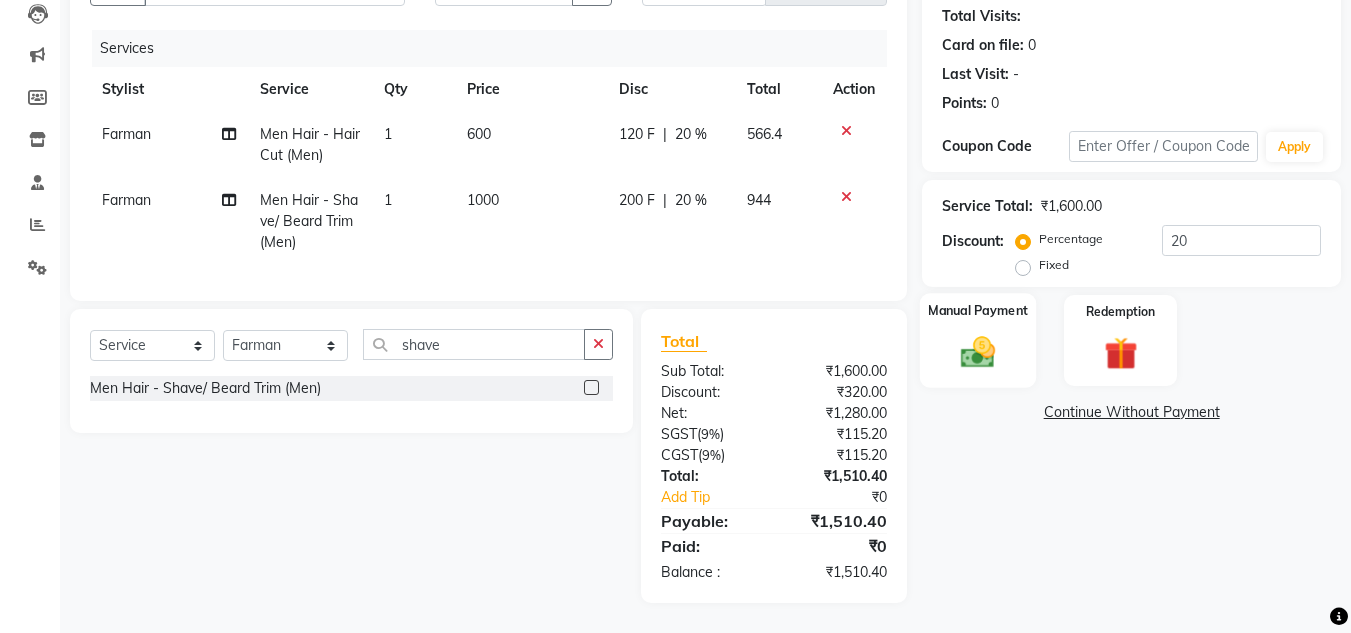 click 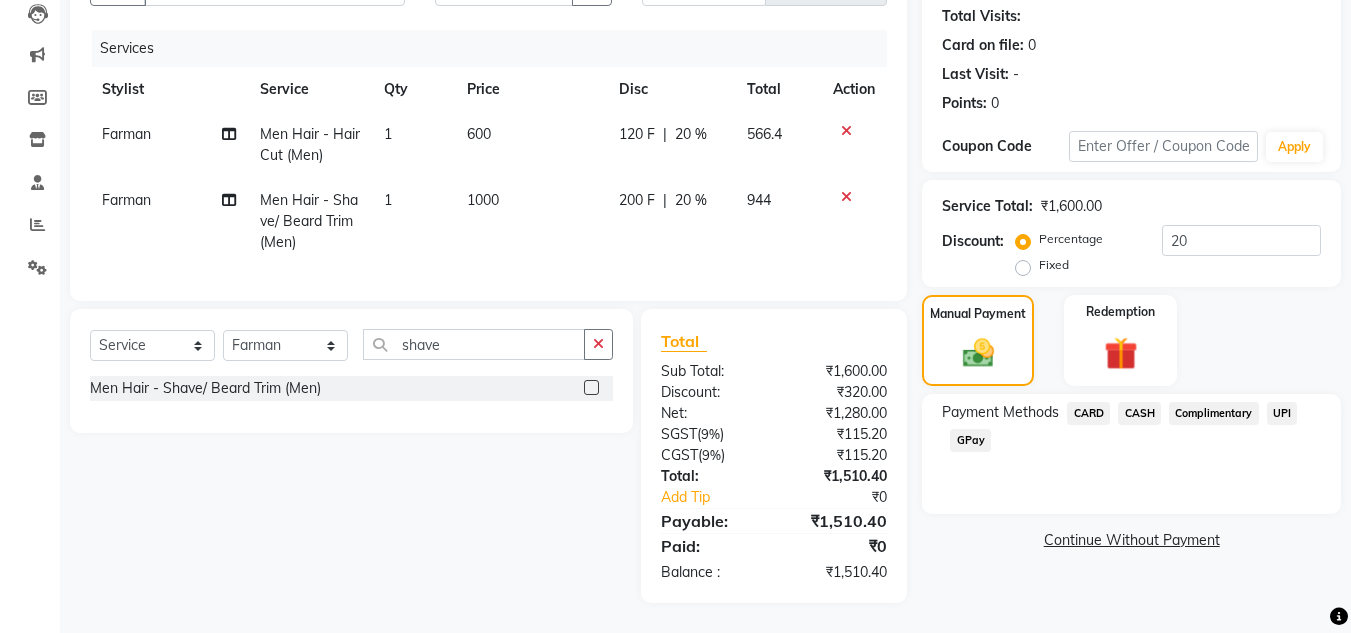 click on "UPI" 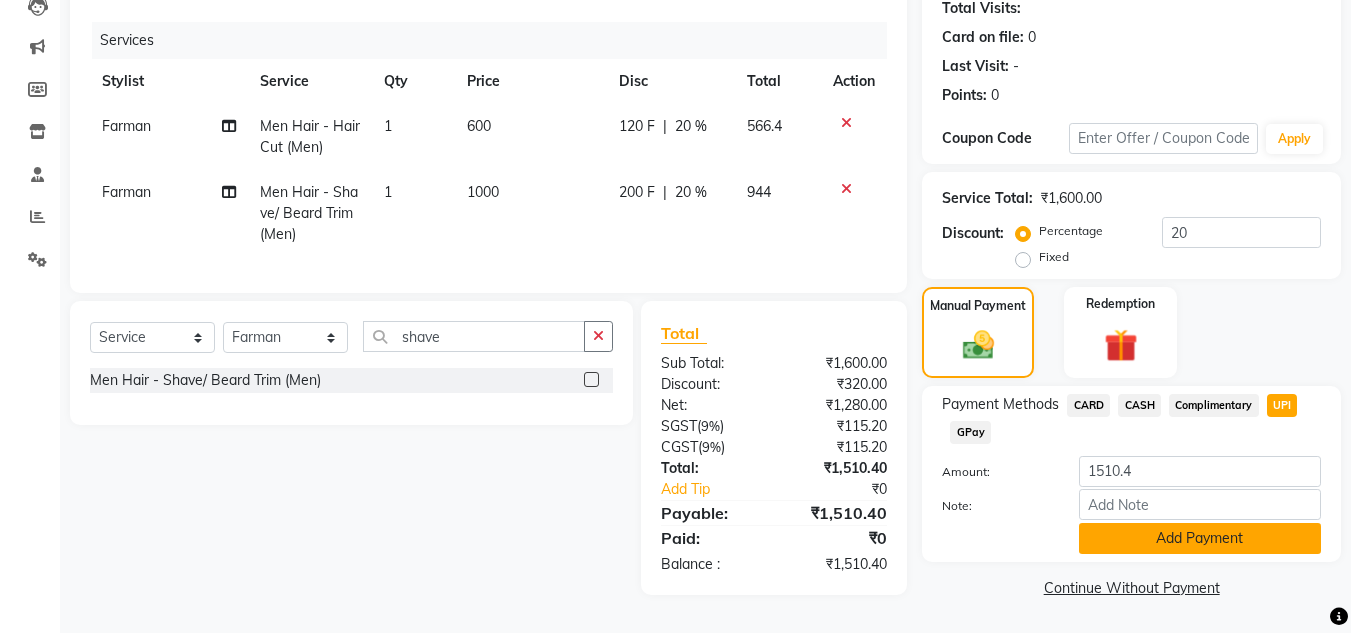 click on "Add Payment" 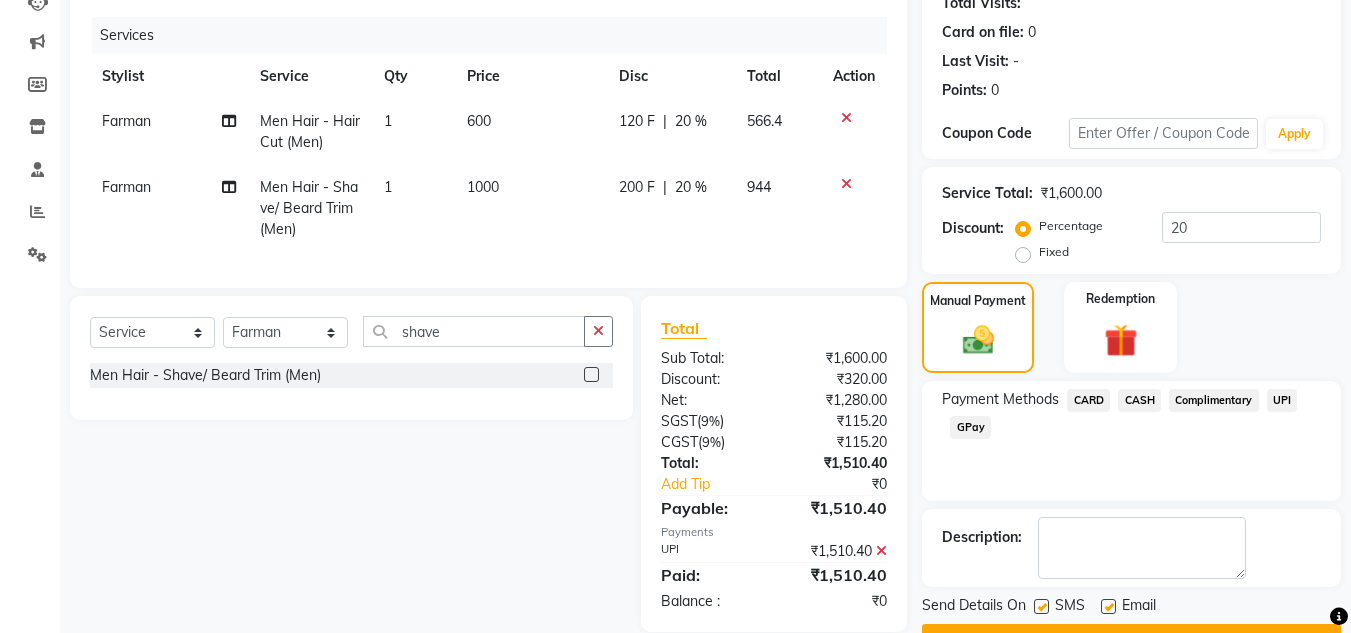 scroll, scrollTop: 283, scrollLeft: 0, axis: vertical 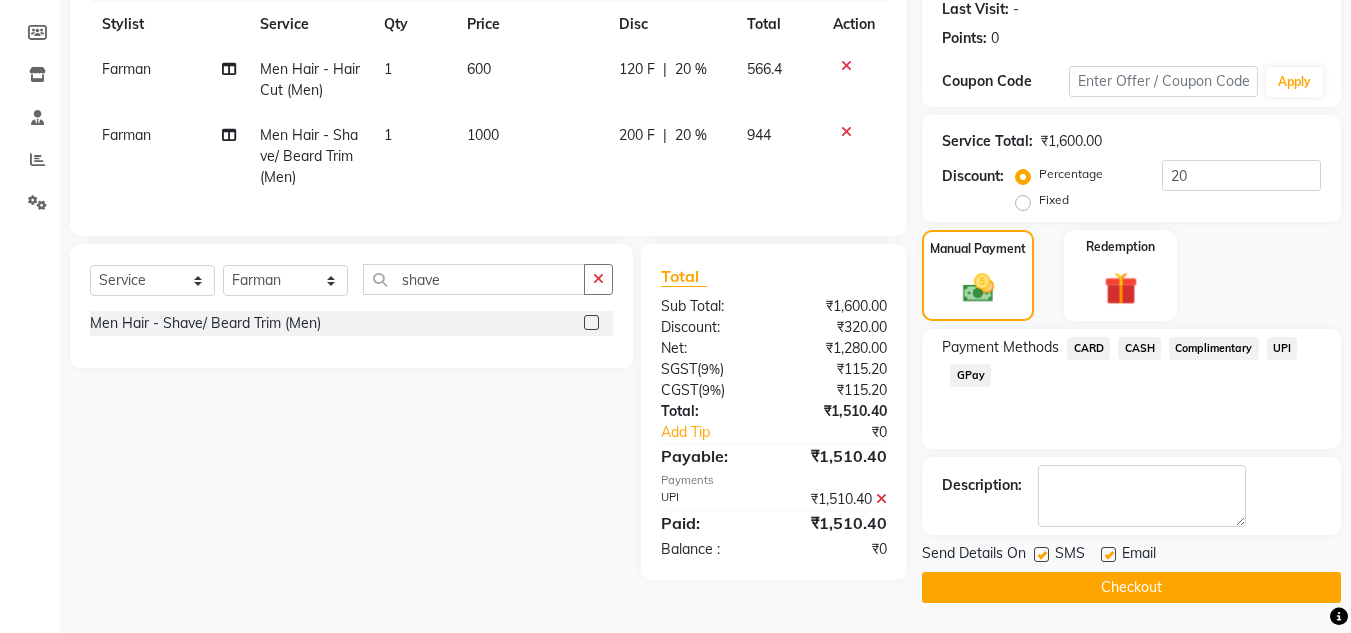 click on "Checkout" 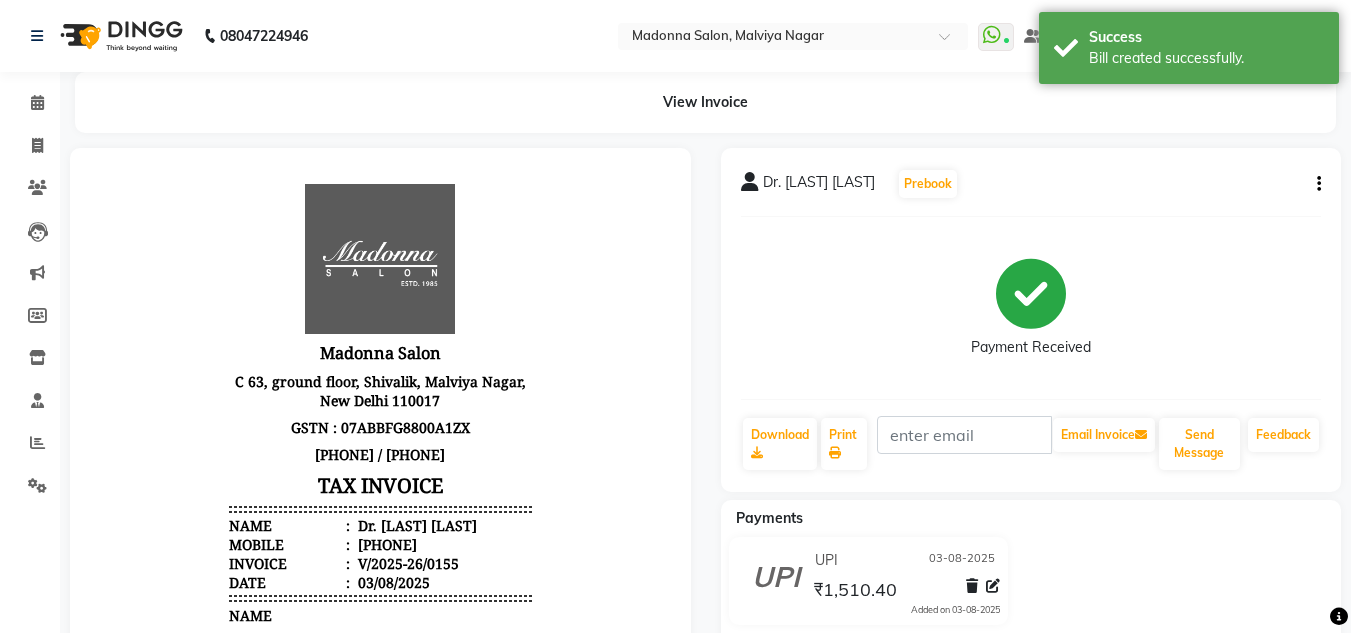 scroll, scrollTop: 0, scrollLeft: 0, axis: both 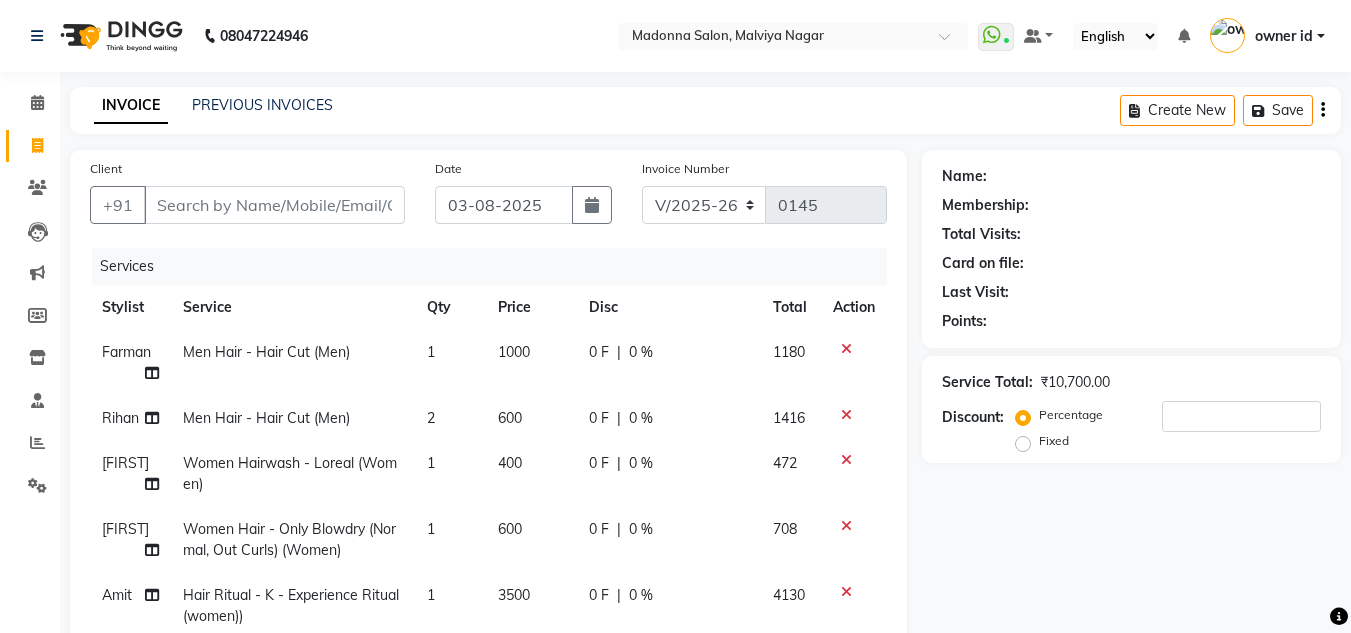 select on "8641" 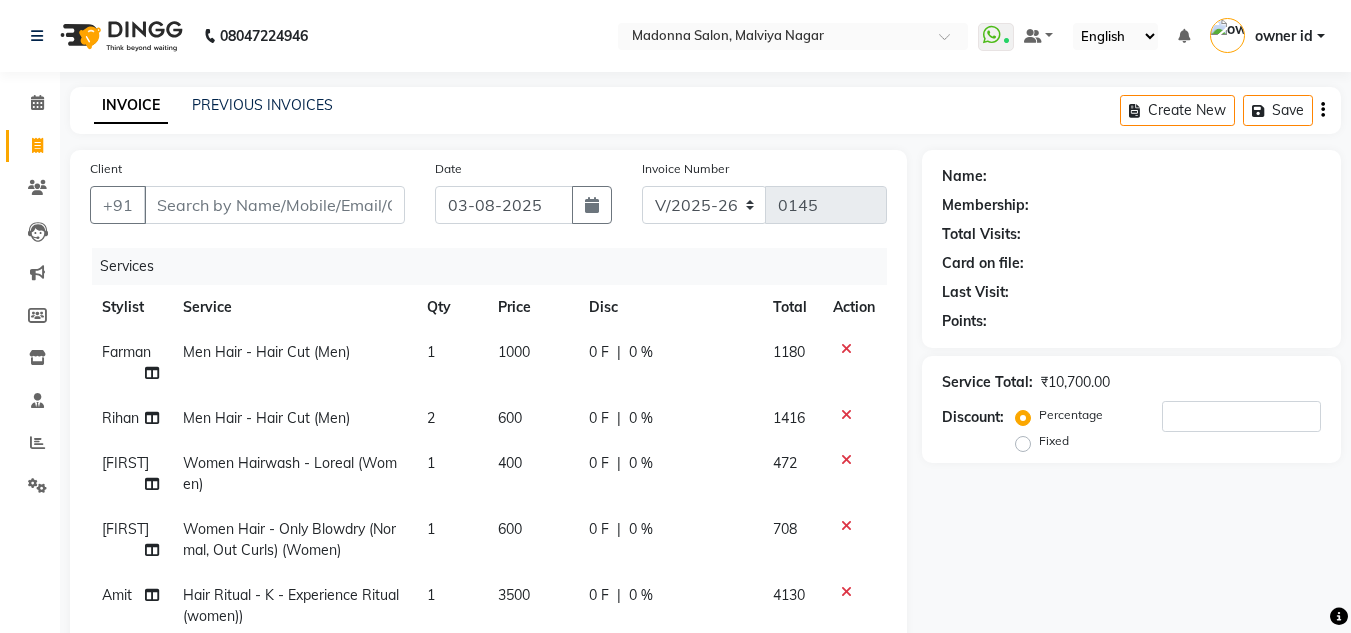 scroll, scrollTop: 145, scrollLeft: 0, axis: vertical 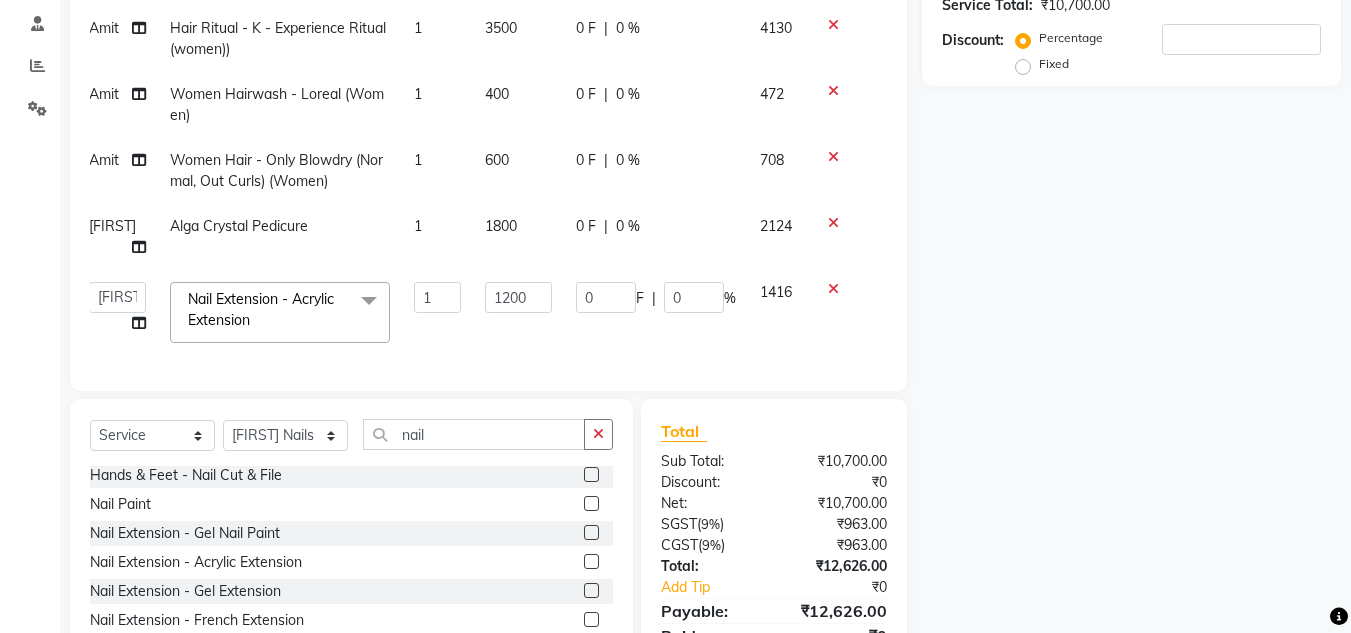 click 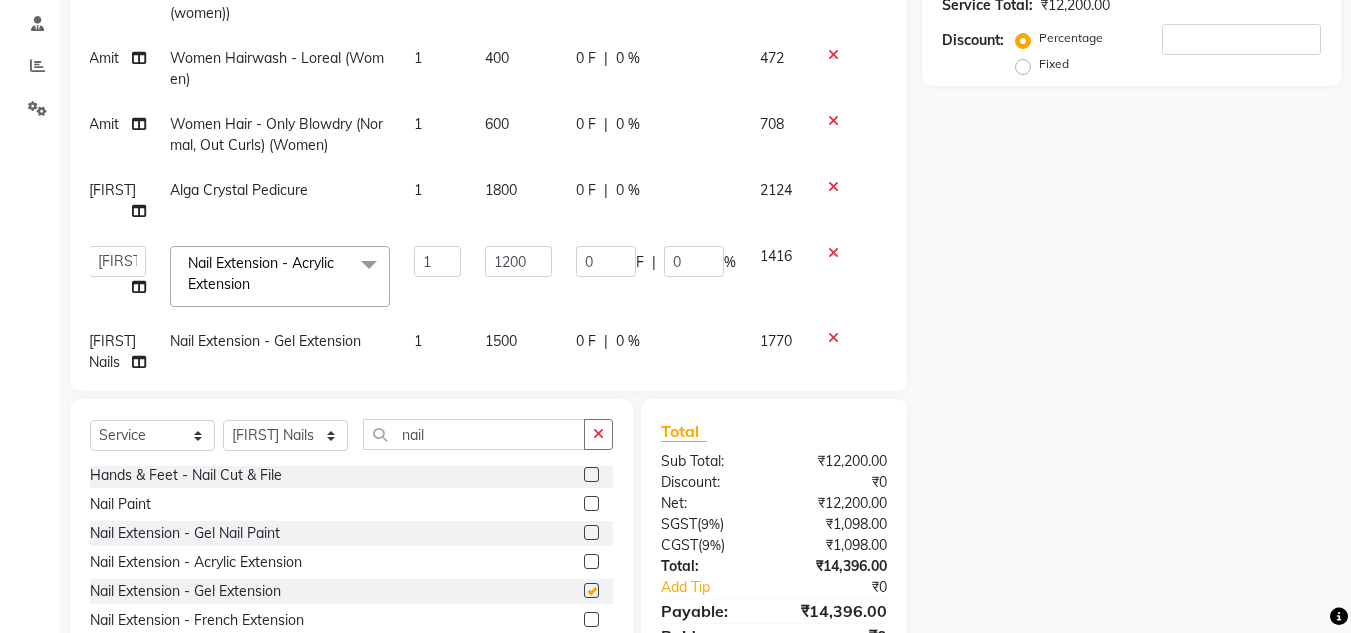 checkbox on "false" 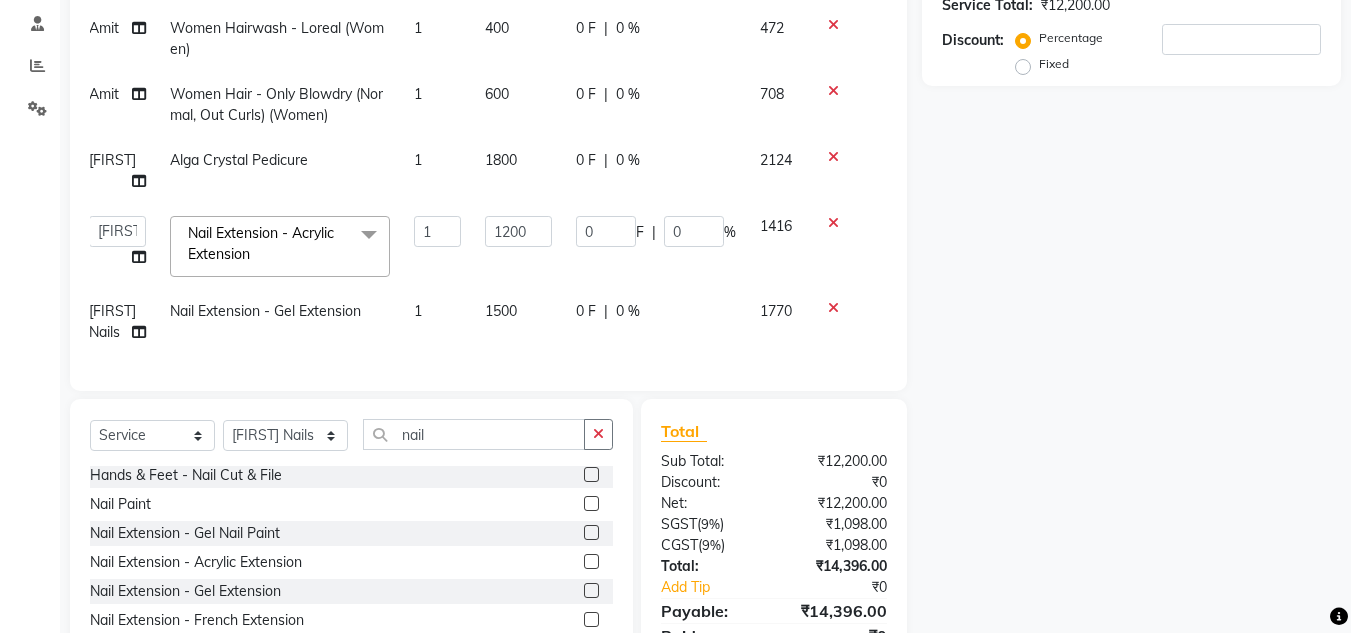 scroll, scrollTop: 292, scrollLeft: 13, axis: both 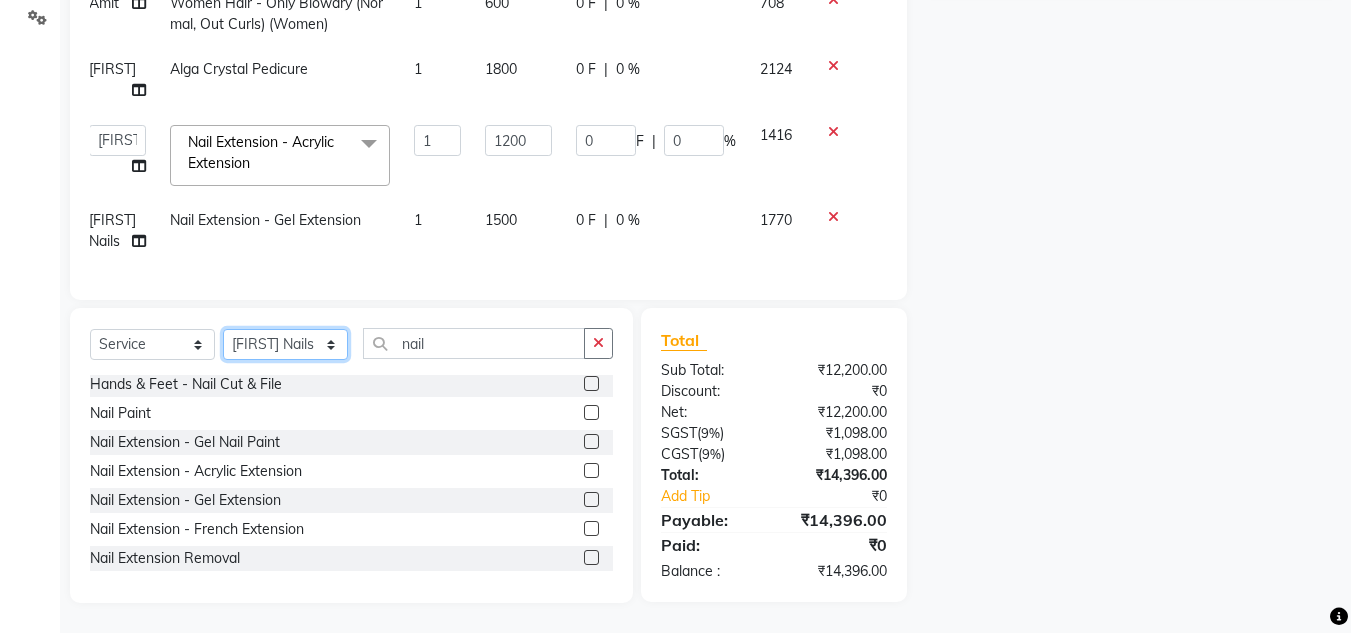 click on "Select Stylist Amit Bharti Devesh Farman Harsh  Jaikesh Manager Manoj Nitin Nails owner id Poonam Rihan" 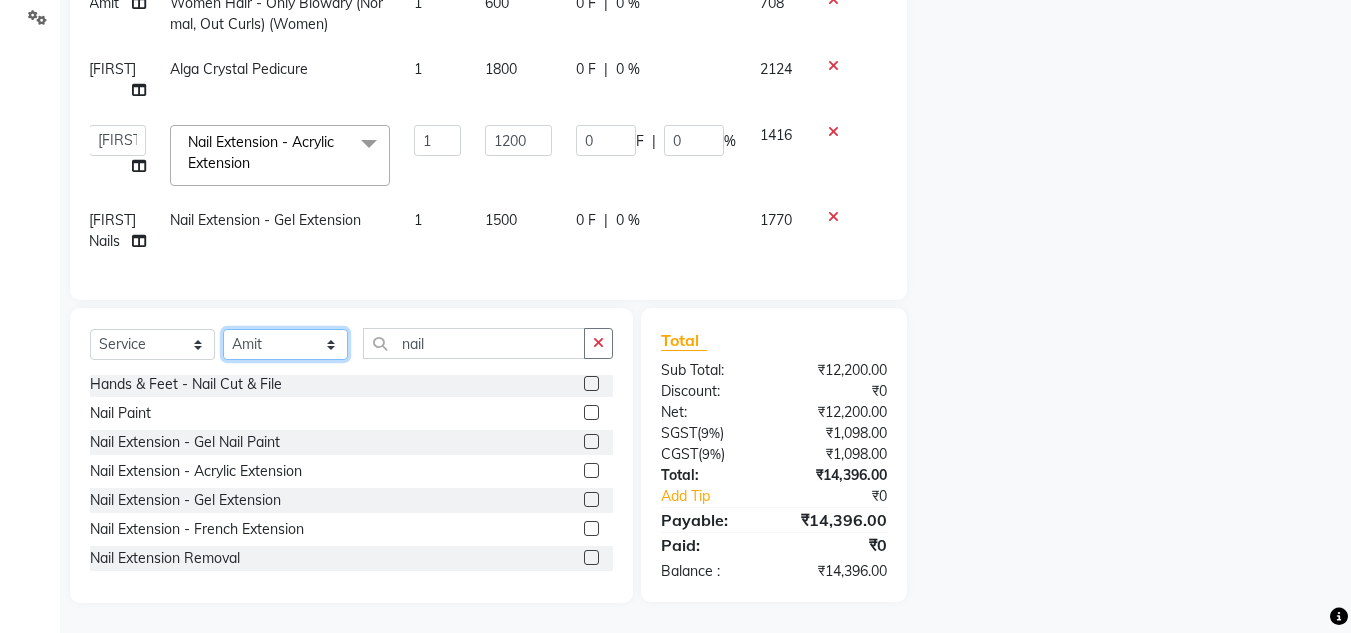 click on "Select Stylist Amit Bharti Devesh Farman Harsh  Jaikesh Manager Manoj Nitin Nails owner id Poonam Rihan" 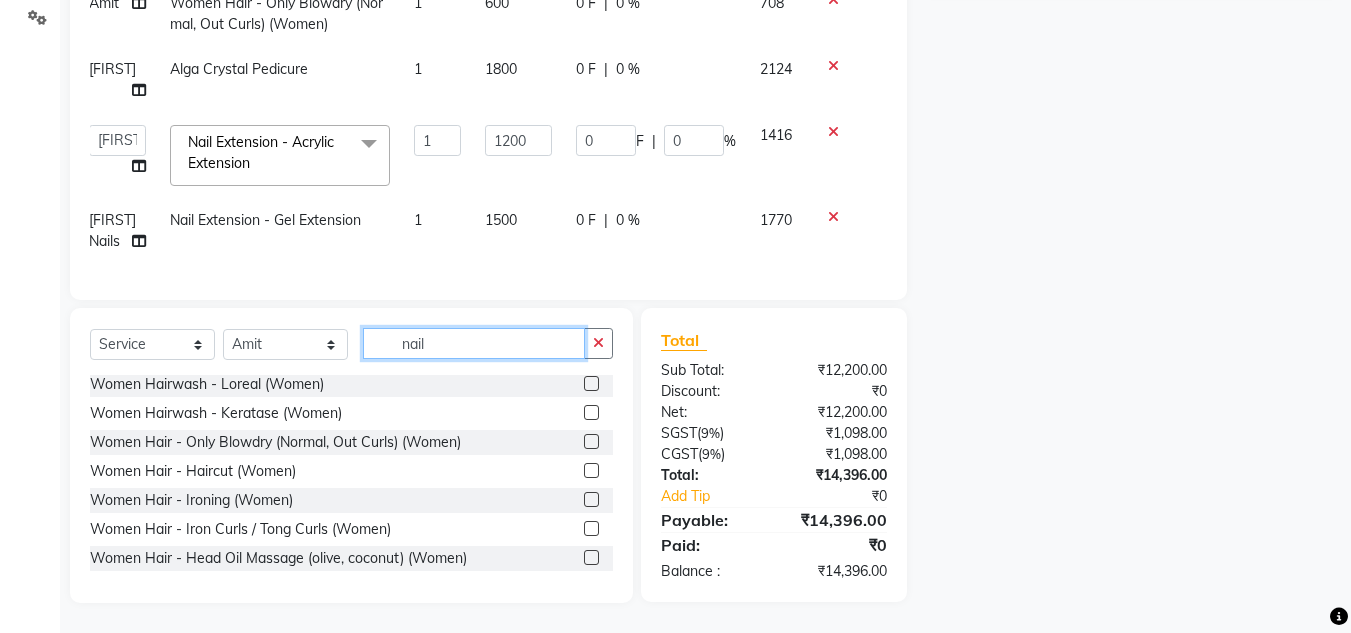 click on "nail" 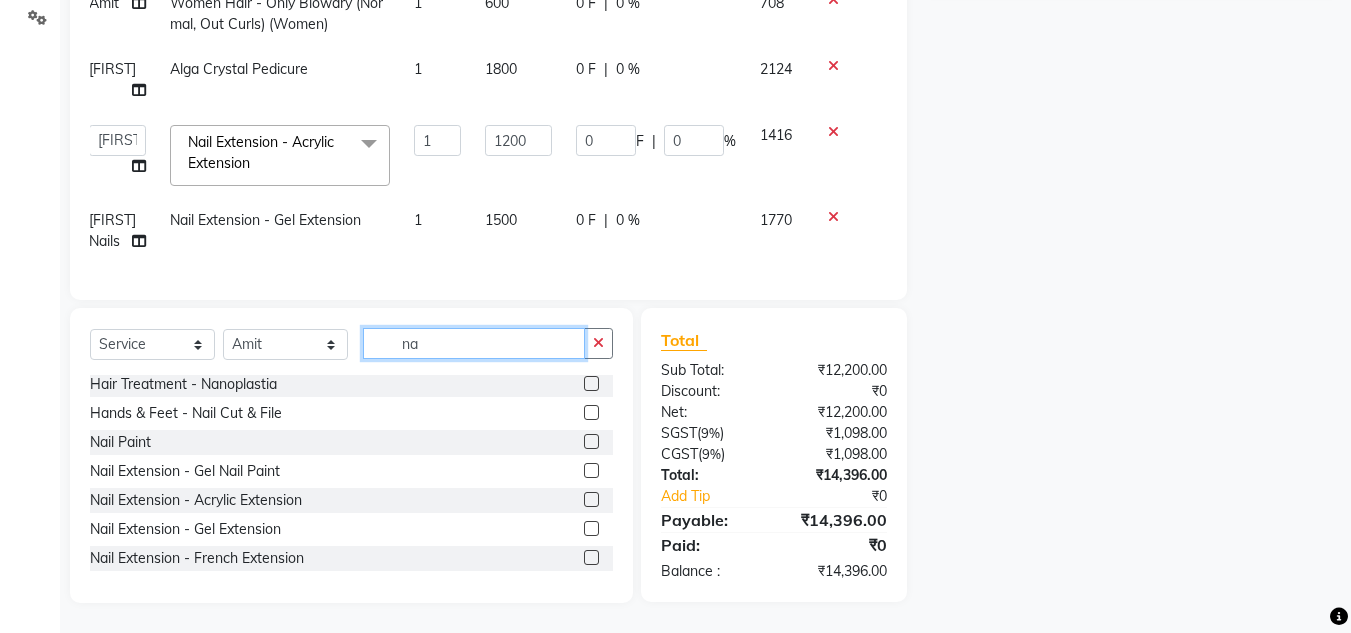 type on "n" 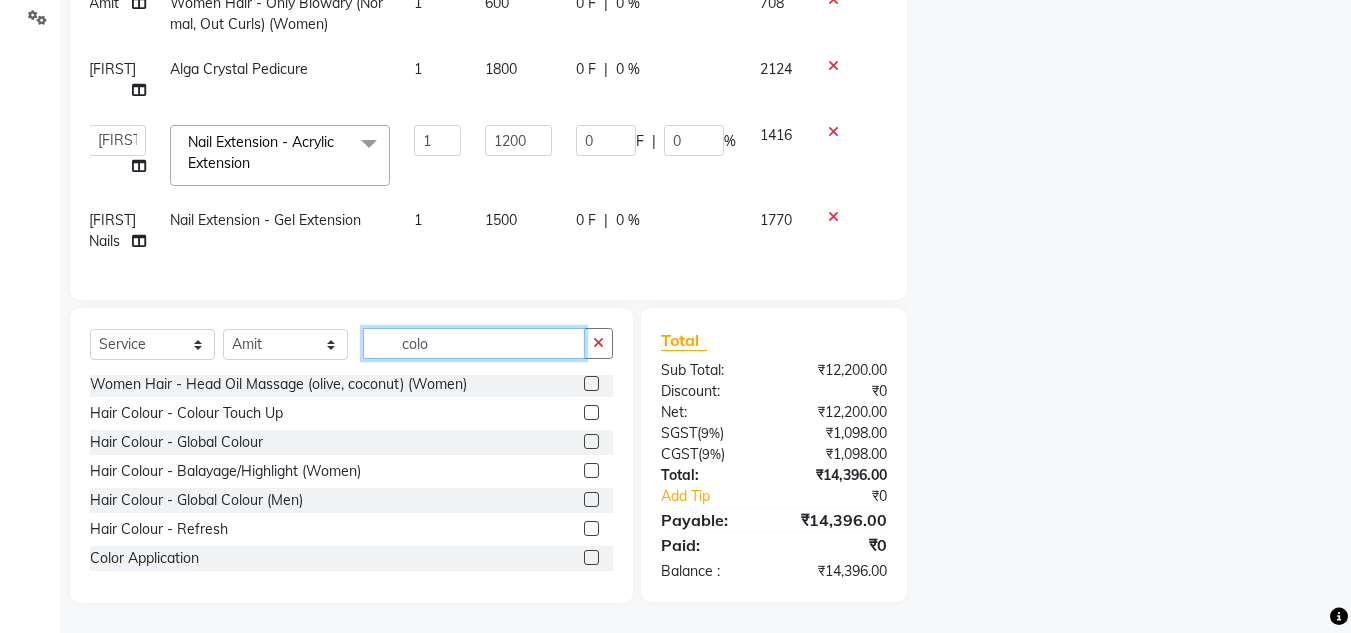 scroll, scrollTop: 0, scrollLeft: 0, axis: both 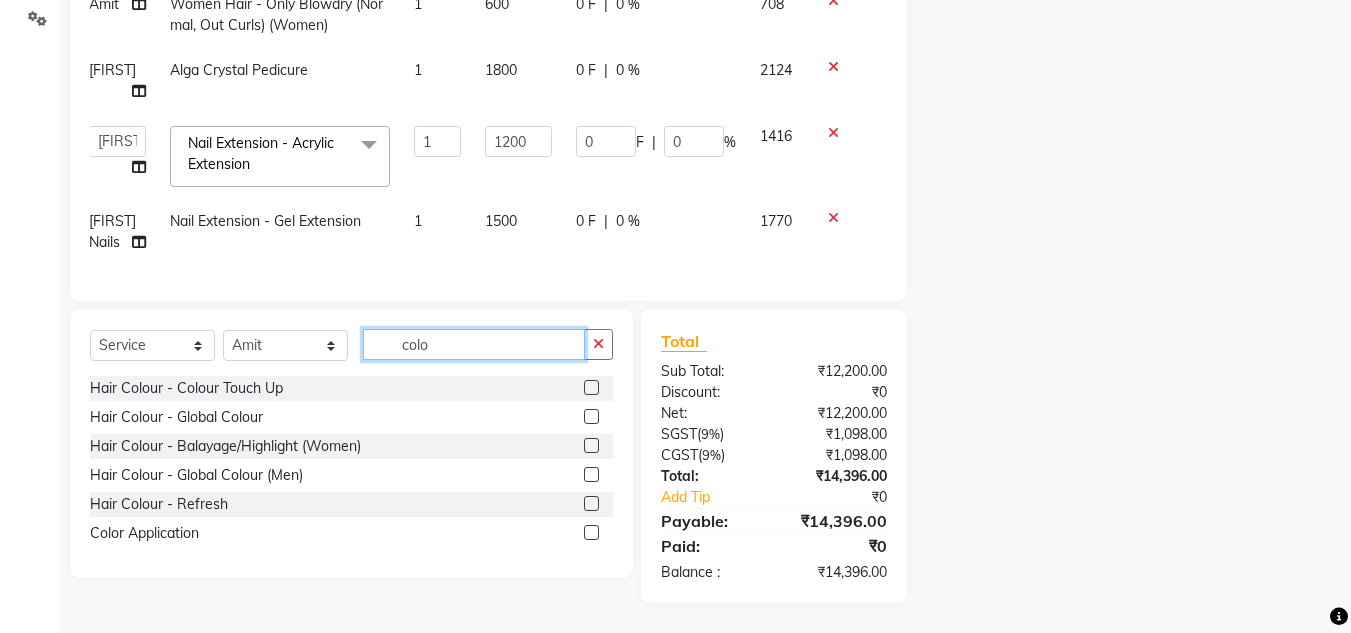 type on "colo" 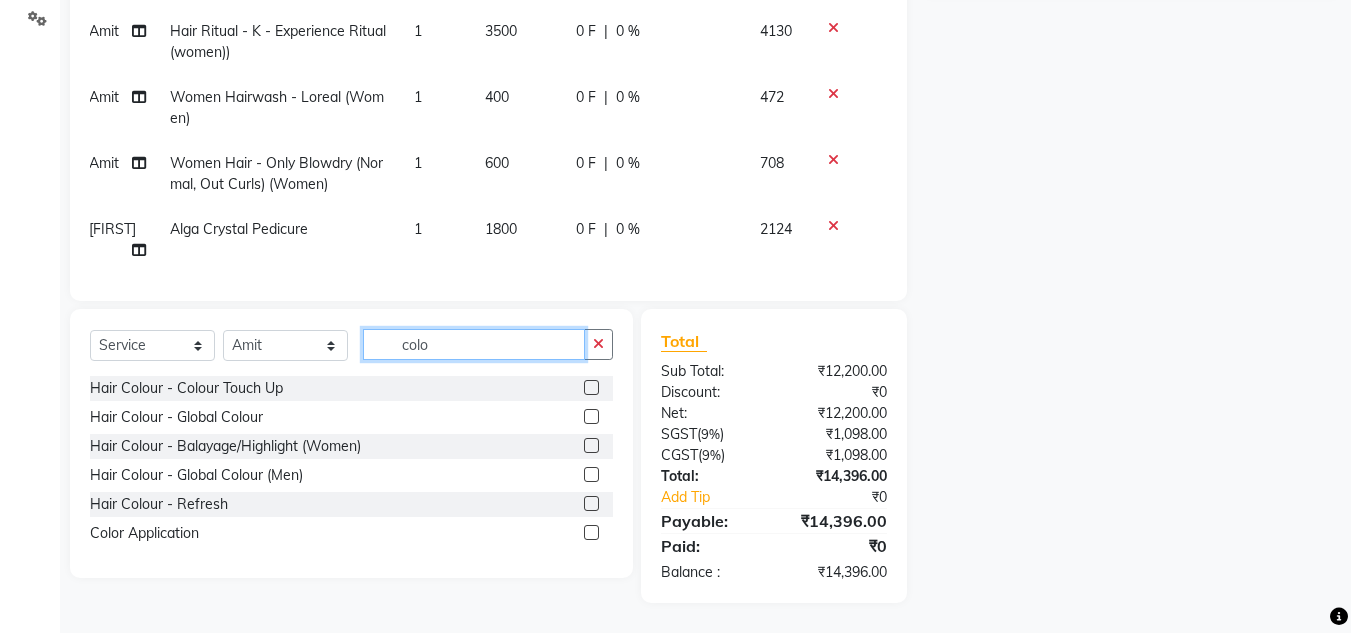 scroll, scrollTop: 0, scrollLeft: 13, axis: horizontal 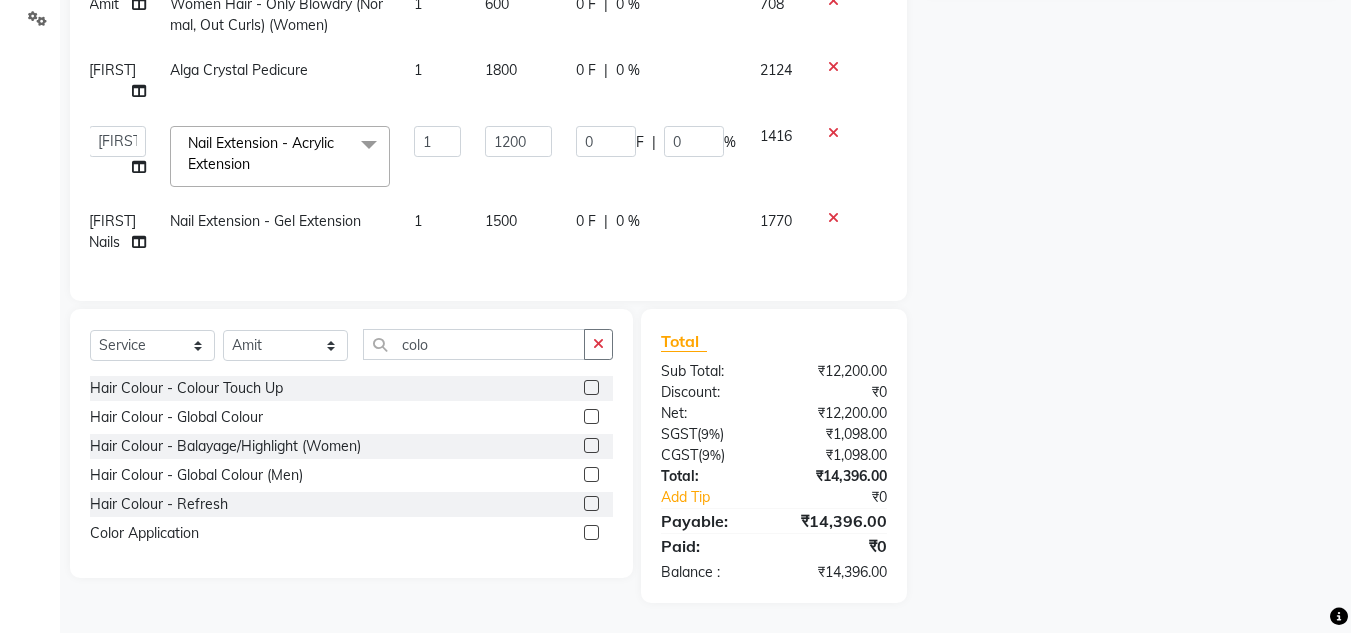 click 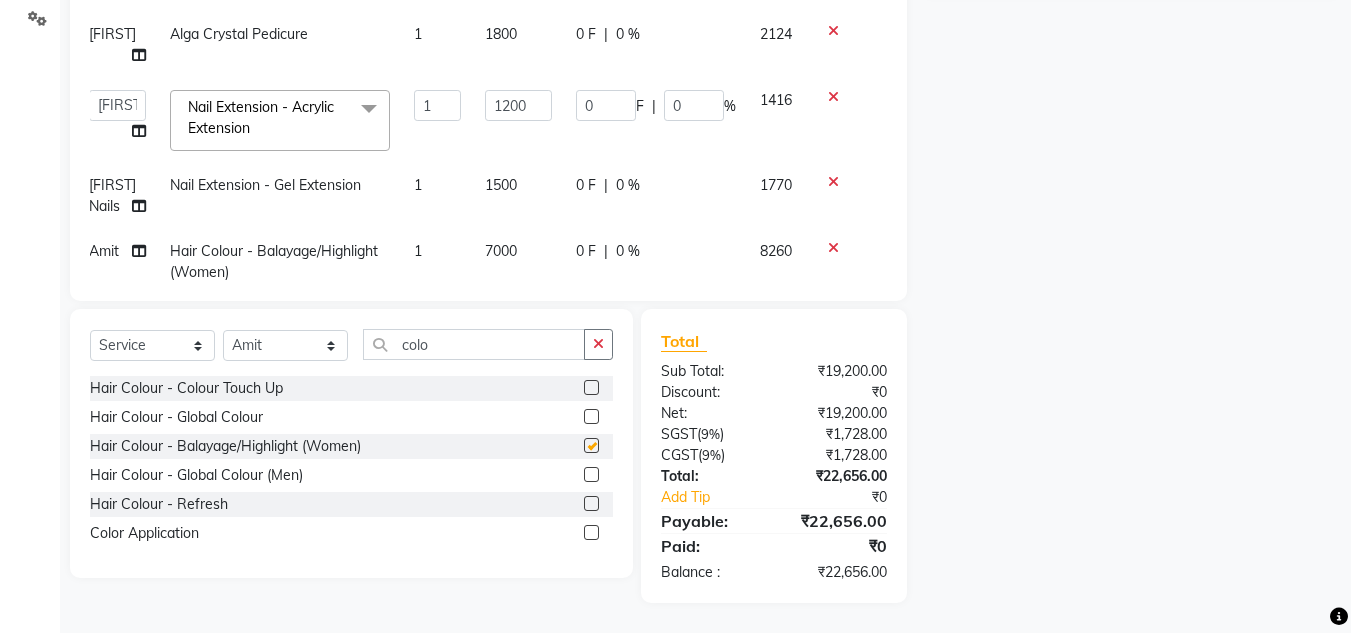 checkbox on "false" 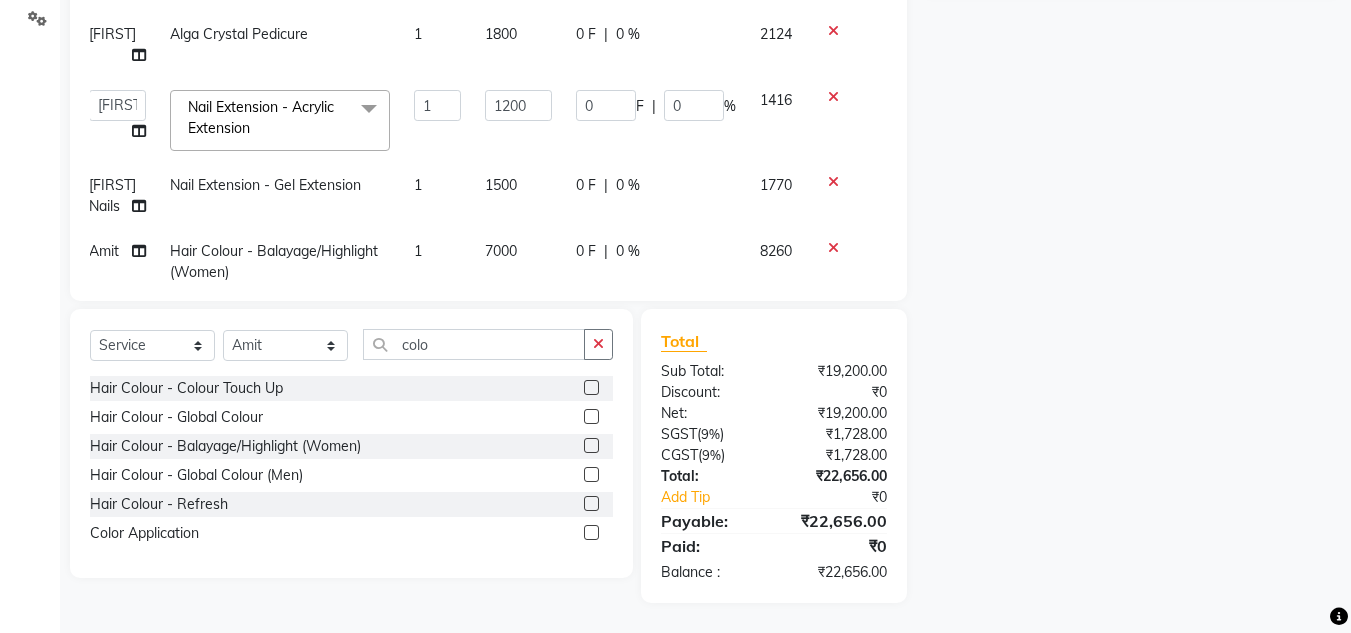 scroll, scrollTop: 358, scrollLeft: 13, axis: both 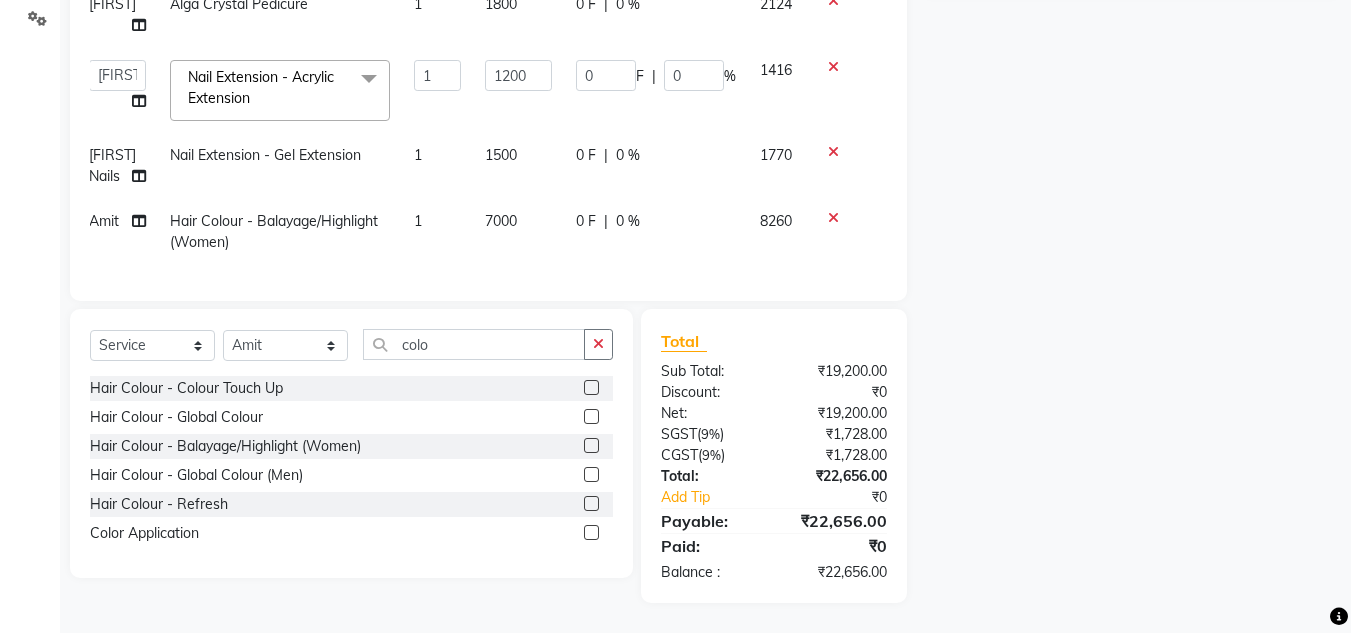 click on "7000" 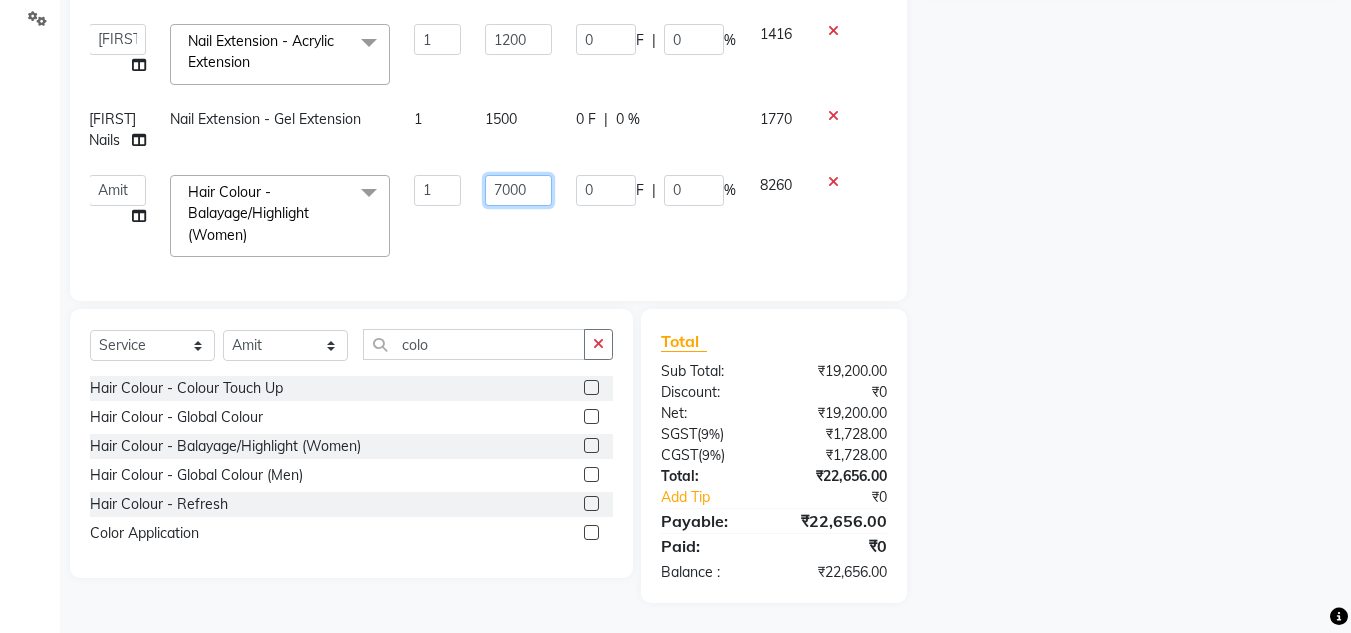click on "7000" 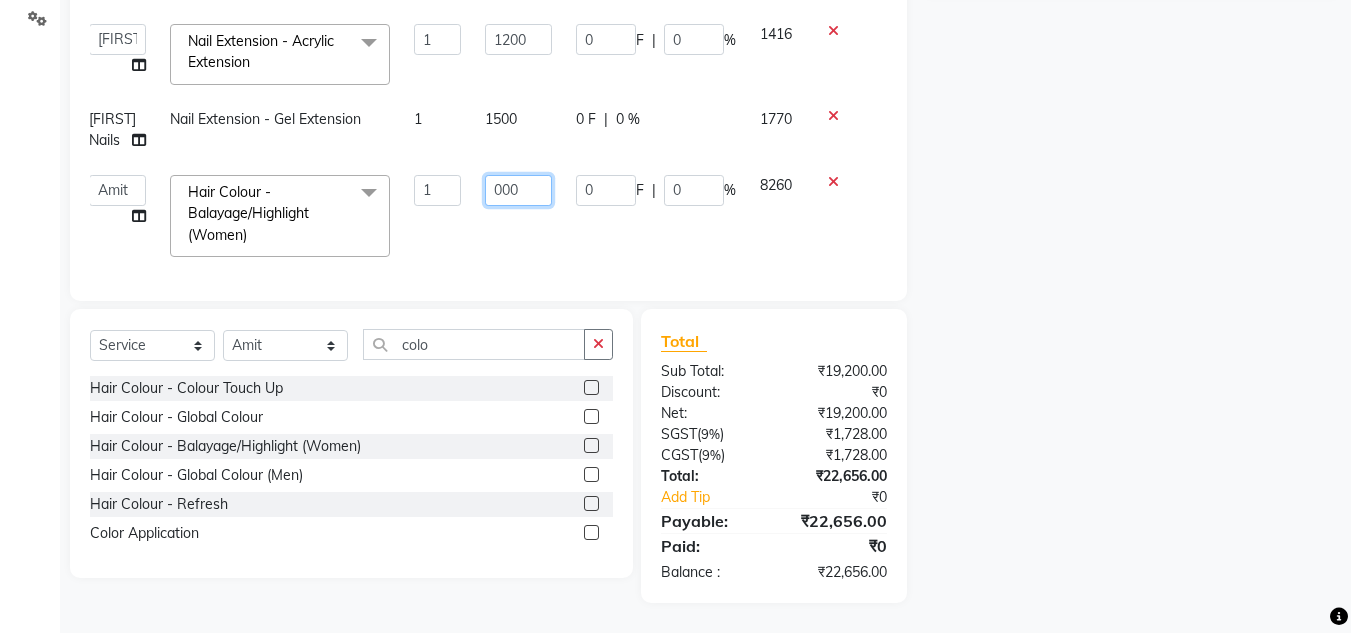 type on "5000" 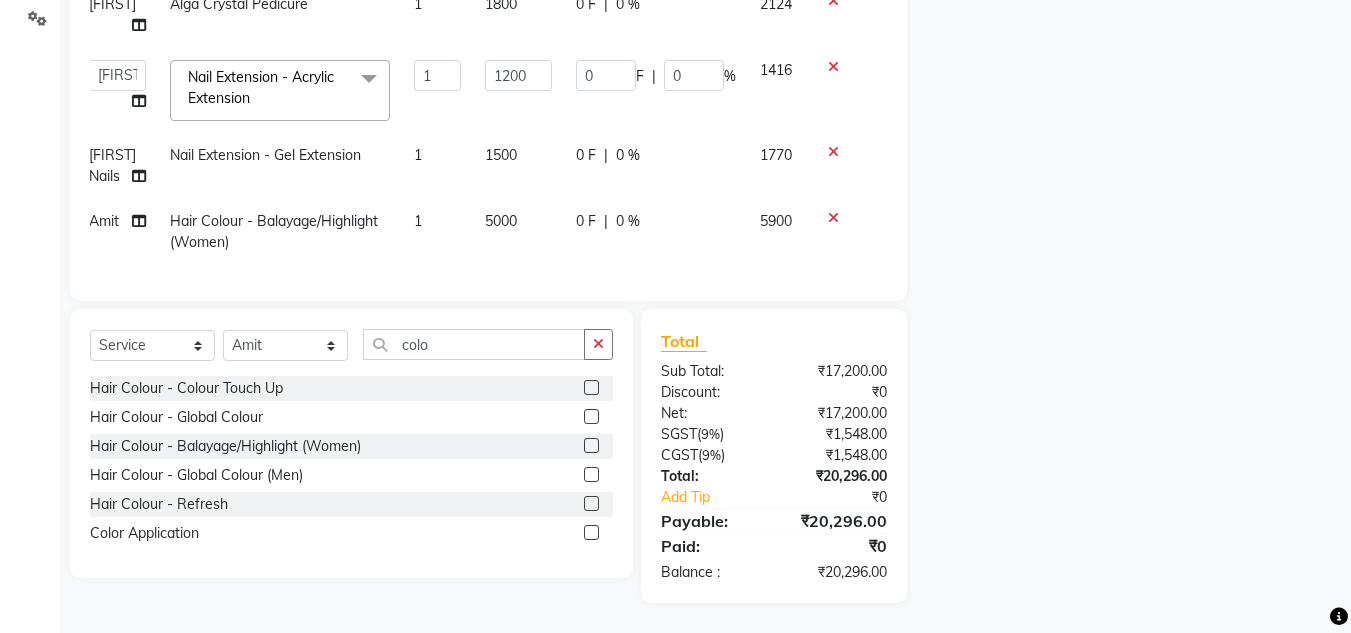 scroll, scrollTop: 388, scrollLeft: 0, axis: vertical 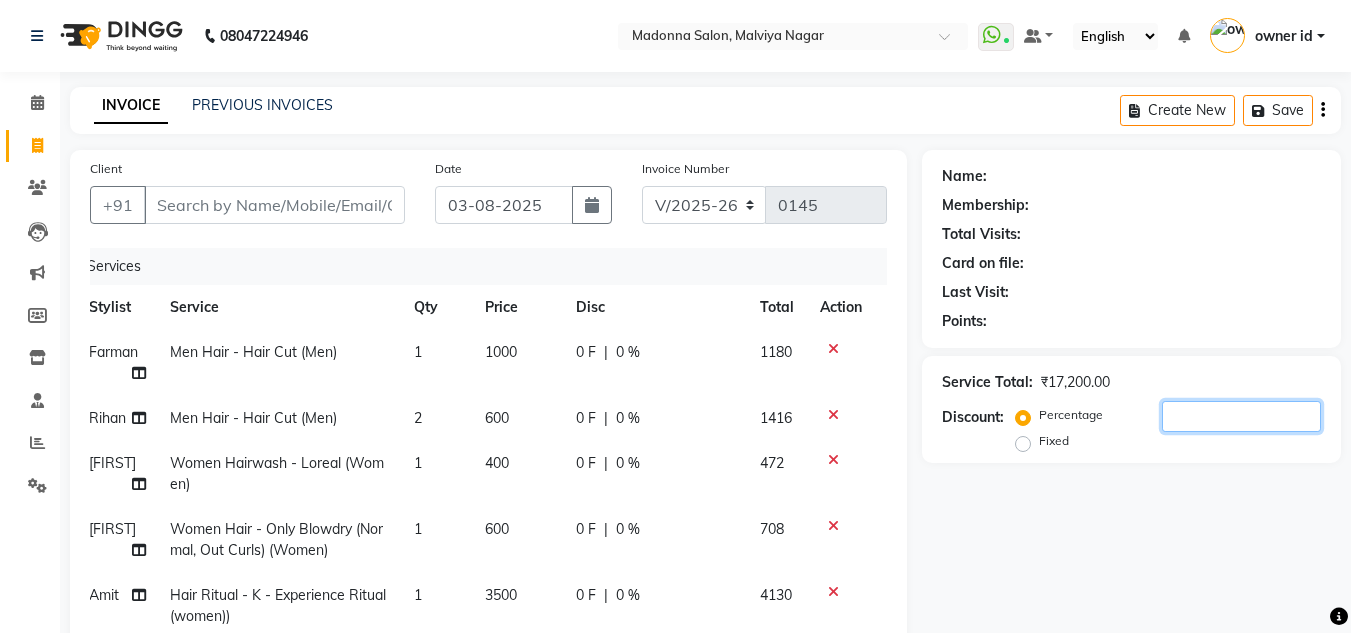 click 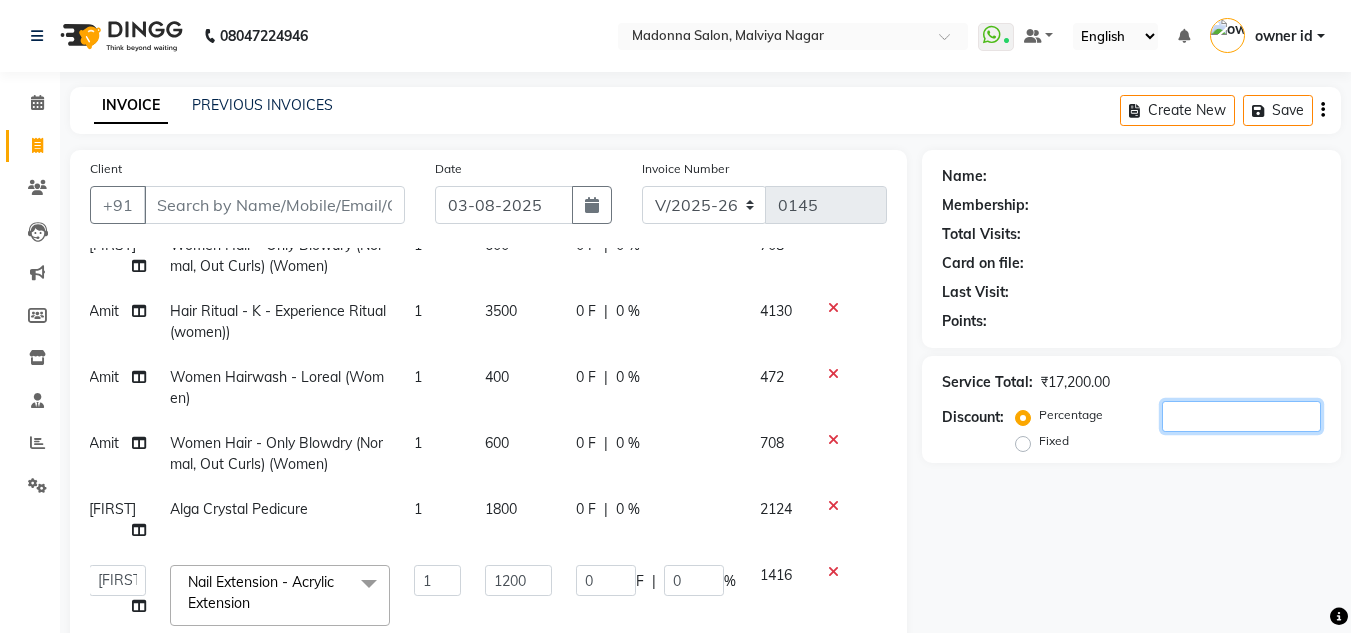 scroll, scrollTop: 358, scrollLeft: 13, axis: both 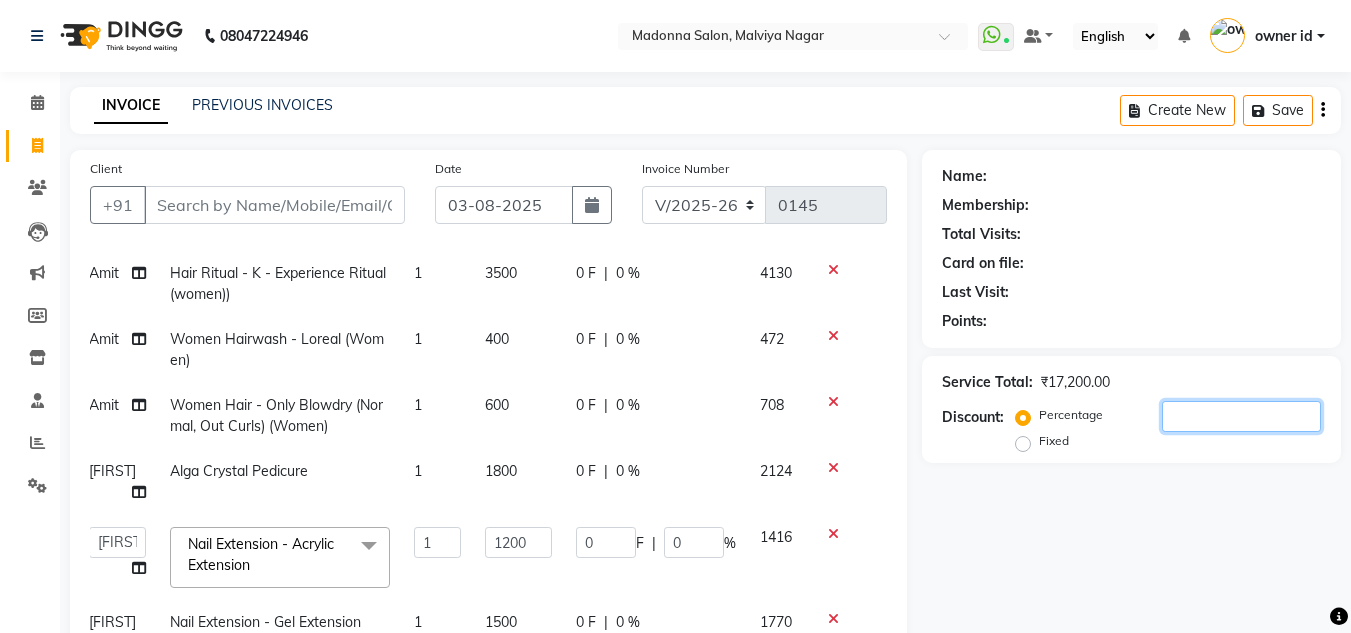 type on "24" 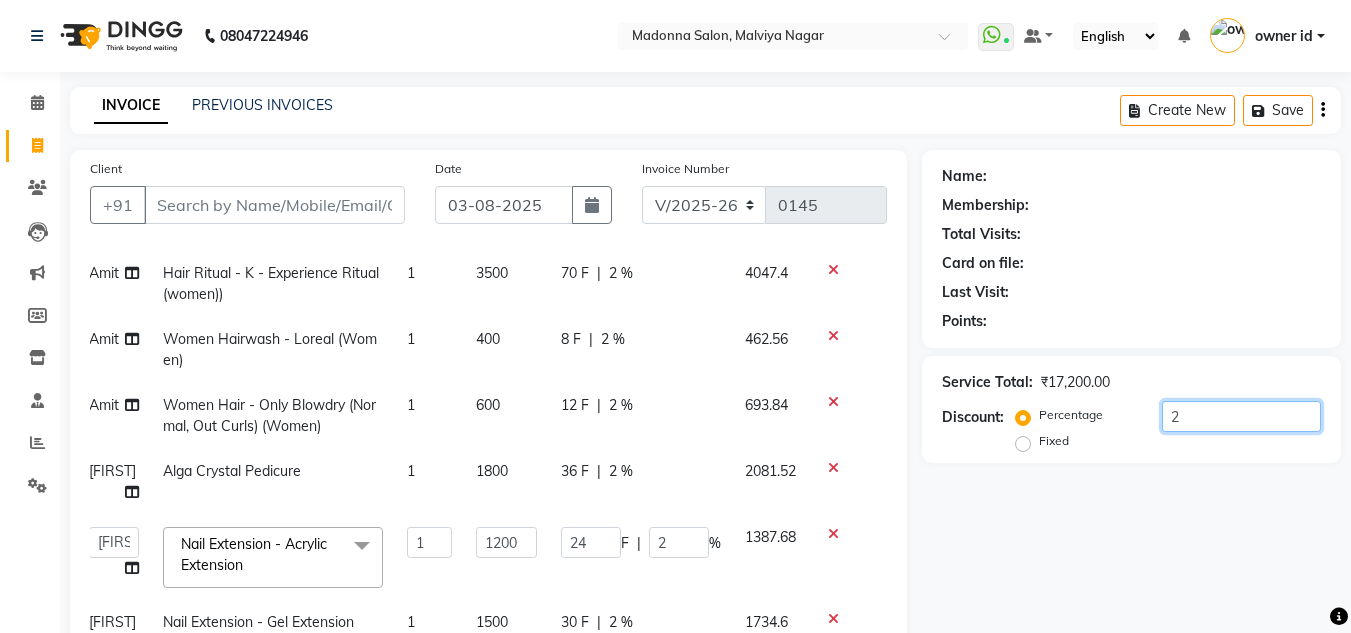 type on "240" 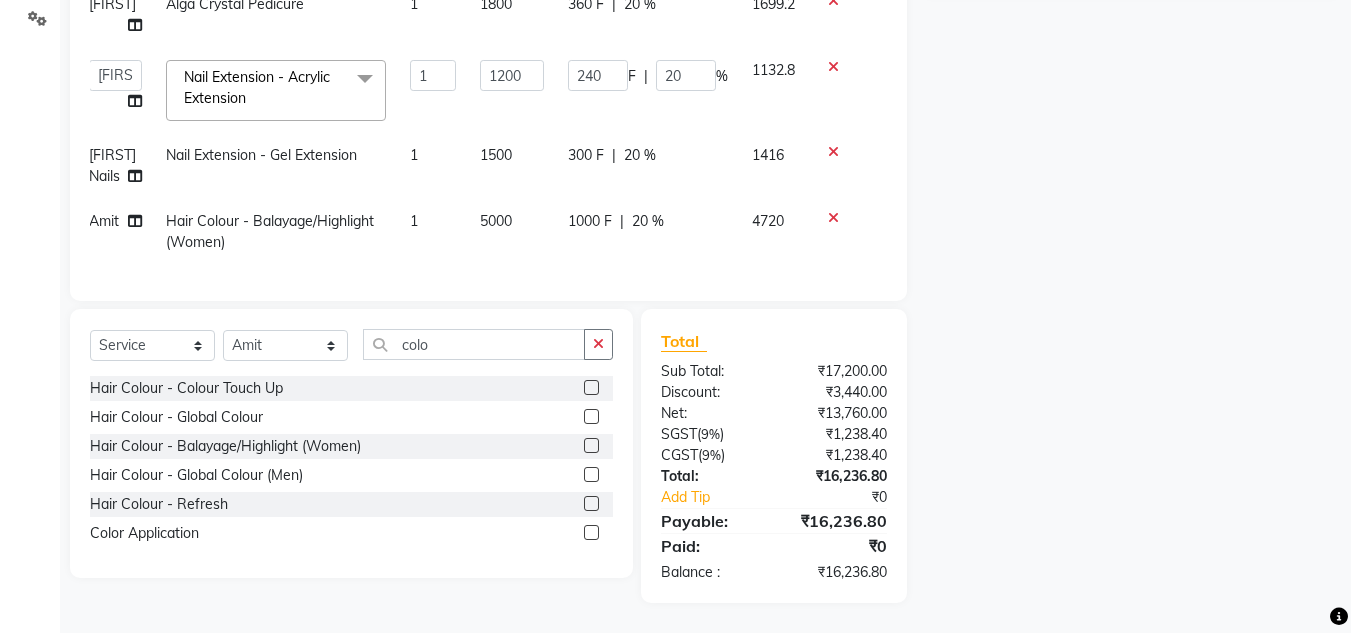 scroll, scrollTop: 0, scrollLeft: 0, axis: both 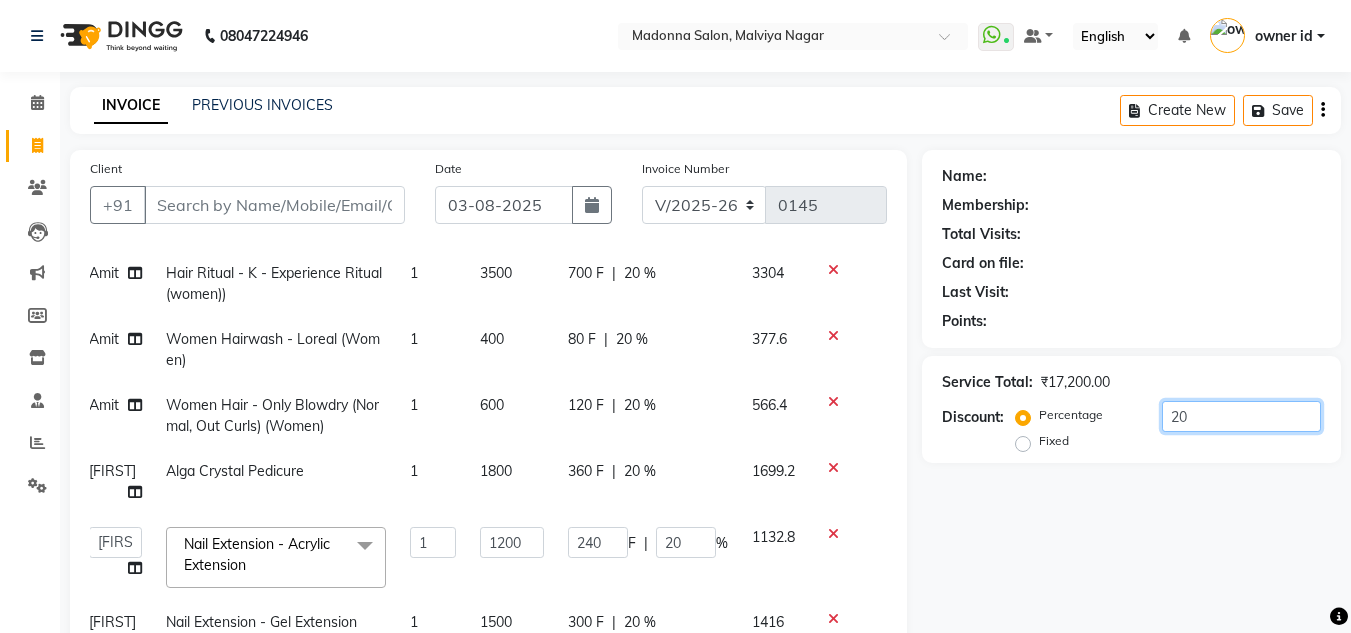click on "20" 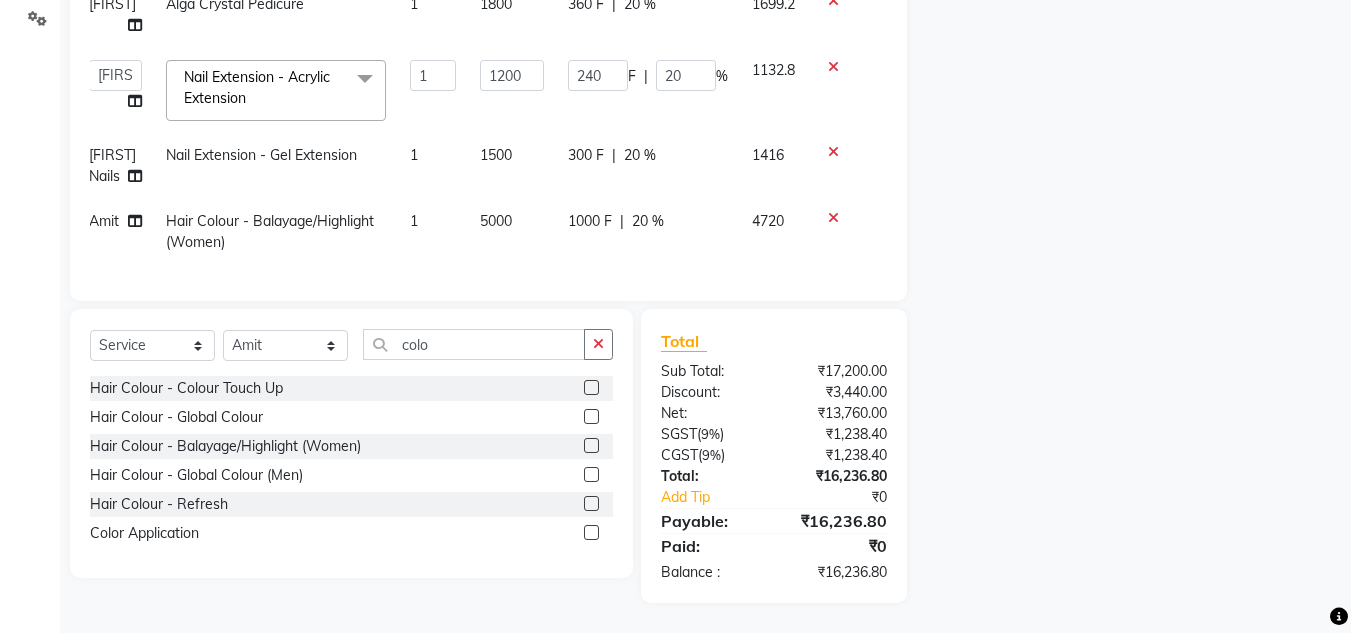 type on "20" 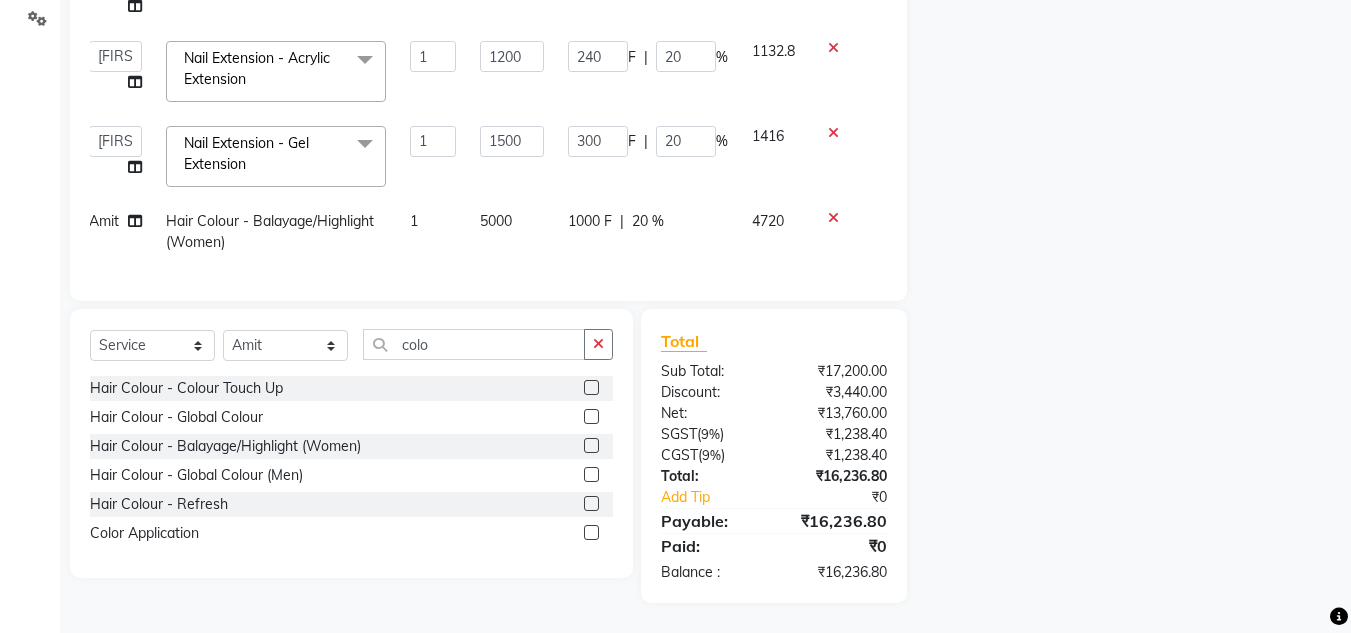 scroll, scrollTop: 0, scrollLeft: 13, axis: horizontal 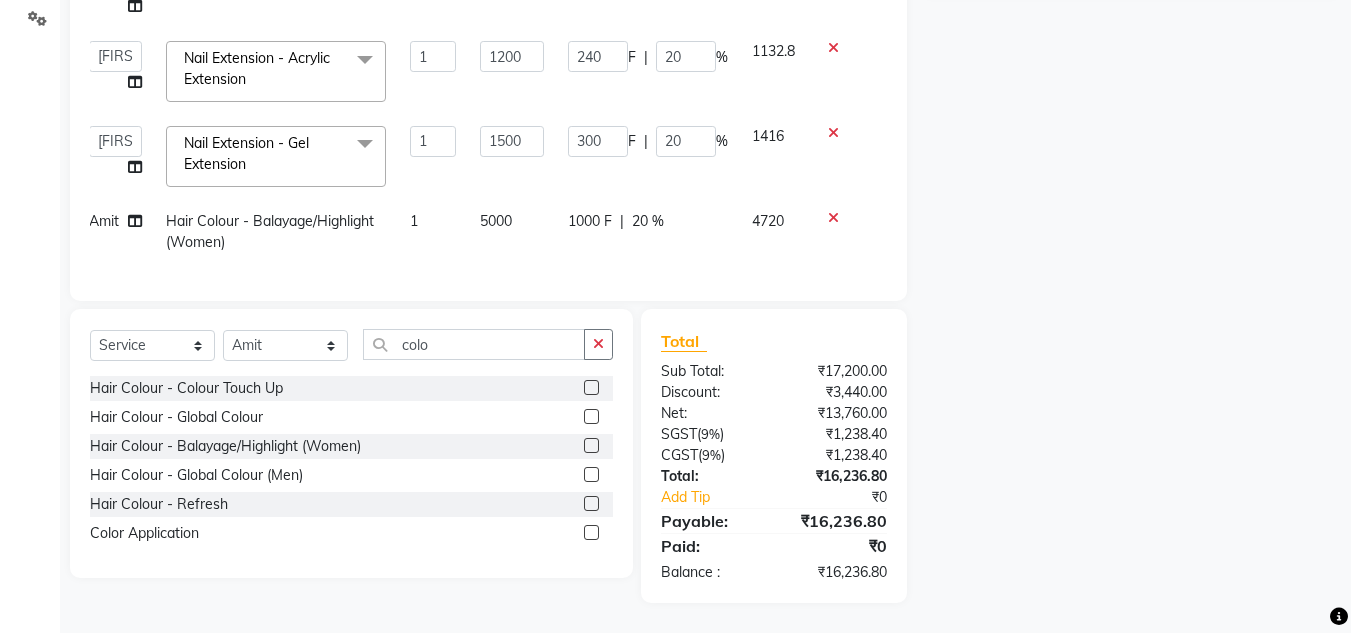 click on "Services Stylist Service Qty Price Disc Total Action Farman Men Hair - Hair Cut (Men) 1 1000 200 F | 20 % 944 Rihan Men Hair - Hair Cut (Men) 2 600 240 F | 20 % 1132.8 Jaikesh Women Hairwash - Loreal (Women) 1 400 80 F | 20 % 377.6 Jaikesh Women Hair - Only Blowdry (Normal, Out Curls) (Women) 1 600 120 F | 20 % 566.4 Amit Hair Ritual - K - Experience Ritual (women)) 1 3500 700 F | 20 % 3304 Amit Women Hairwash - Loreal (Women) 1 400 80 F | 20 % 377.6 Amit Women Hair - Only Blowdry (Normal, Out Curls) (Women) 1 600 120 F | 20 % 566.4 Manoj Alga Crystal Pedicure 1 1800 360 F | 20 % 1699.2 Amit Bharti Devesh Farman Harsh Jaikesh Manager Manoj Nitin Nails owner id Poonam Rihan Nail Extension - Acrylic Extension x Women Hairwash - Loreal (Women) Women Hairwash - Keratase (Women) Women Hair - Only Blowdry (Normal, Out Curls) (Women) Women Hair - Haircut (Women) Women Hair - Ironing (Women) Women Hair - Iron Curls / Tong Curls (Women) Women Hair - Olaplex Treatment (Women)" 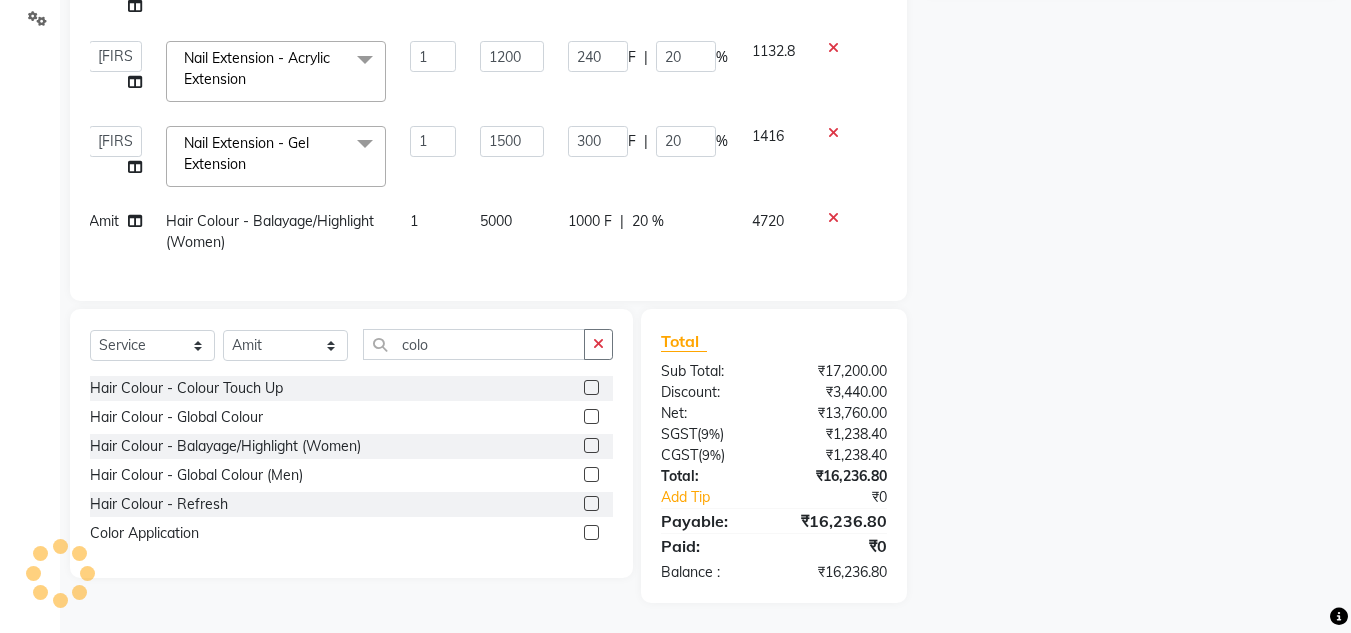 click on "Name: [NAME], Membership: [MEMBERSHIP], Total Visits: [VISITS], Card on file: [CARD], Last Visit: [LAST_VISIT], Points: [POINTS], Service Total: ₹17,200.00 Discount: Percentage Fixed 20" 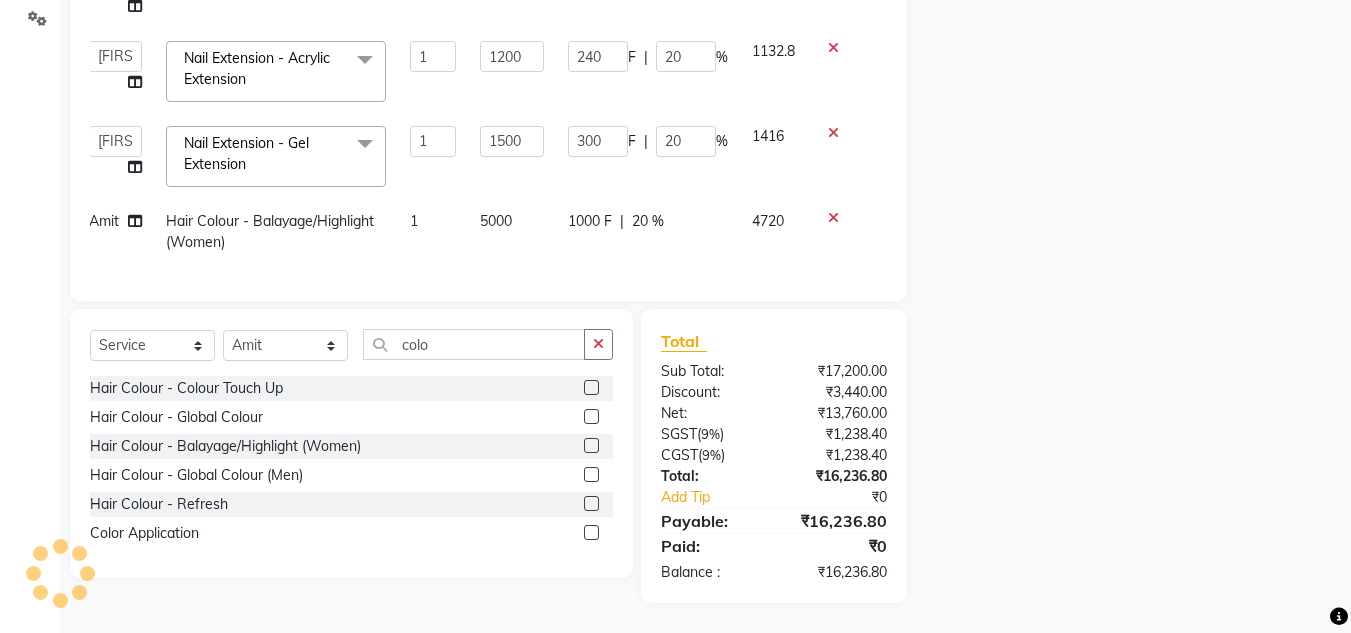 click on "Name: [NAME], Membership: [MEMBERSHIP], Total Visits: [VISITS], Card on file: [CARD], Last Visit: [LAST_VISIT], Points: [POINTS], Service Total: ₹17,200.00 Discount: Percentage Fixed 20" 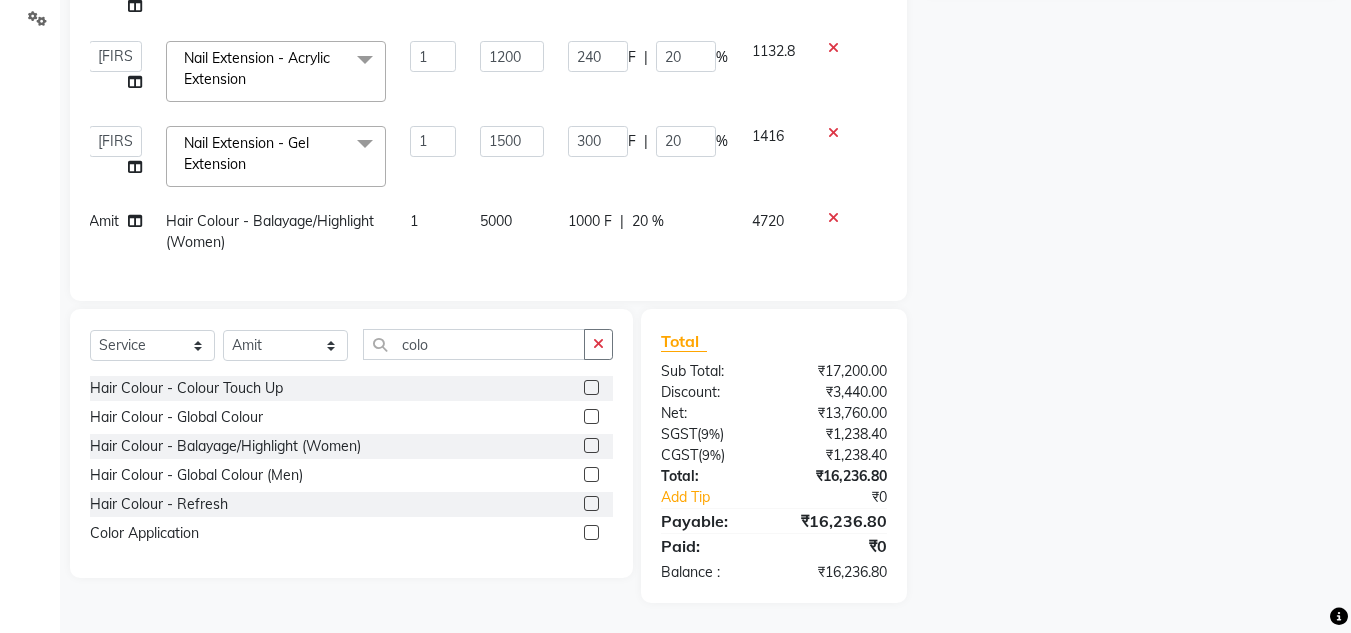 click 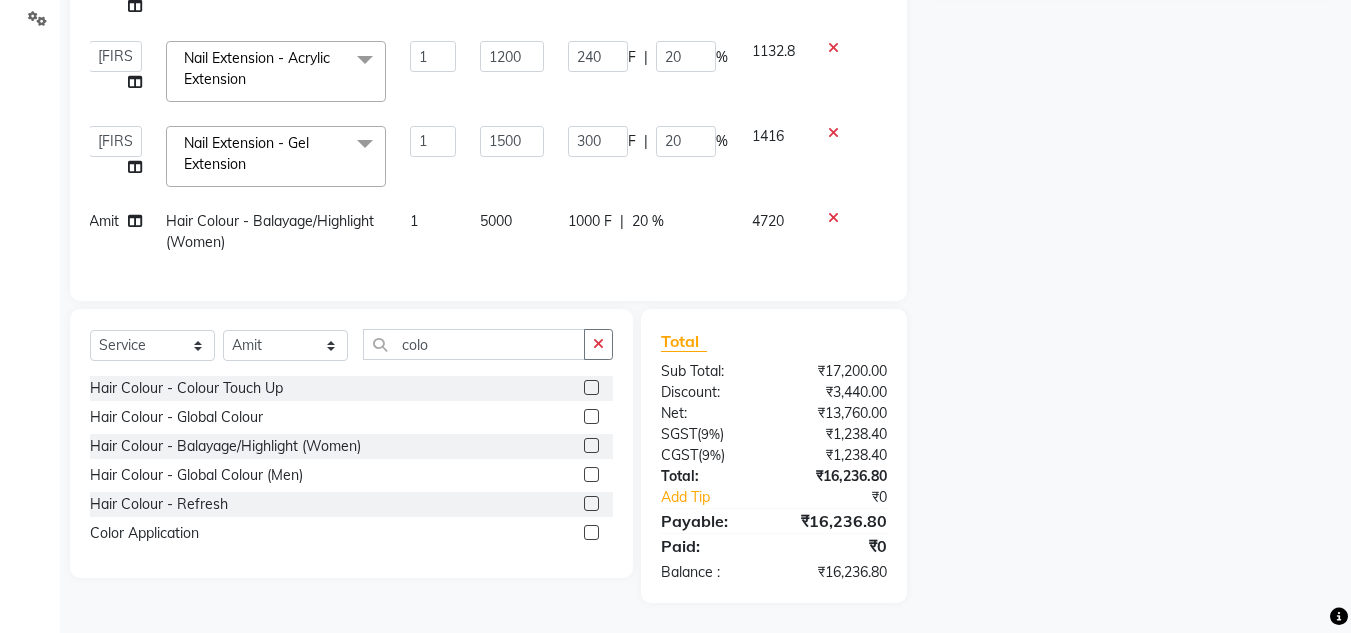 scroll, scrollTop: 0, scrollLeft: 0, axis: both 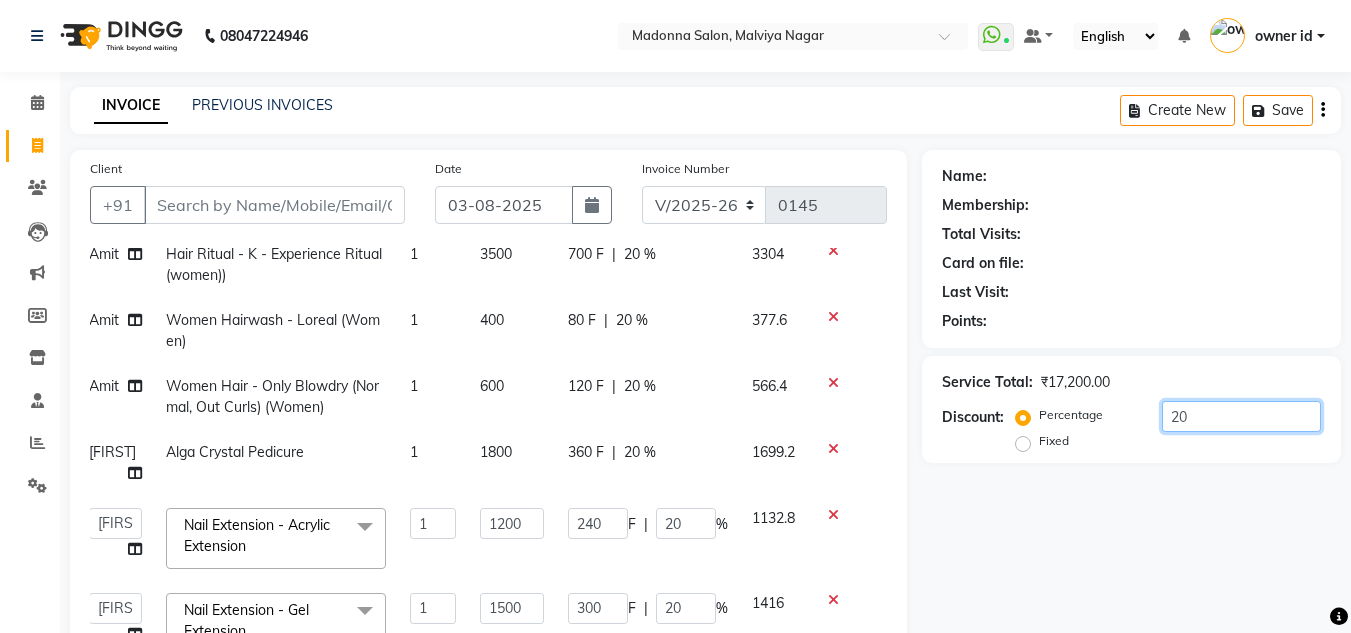 click on "20" 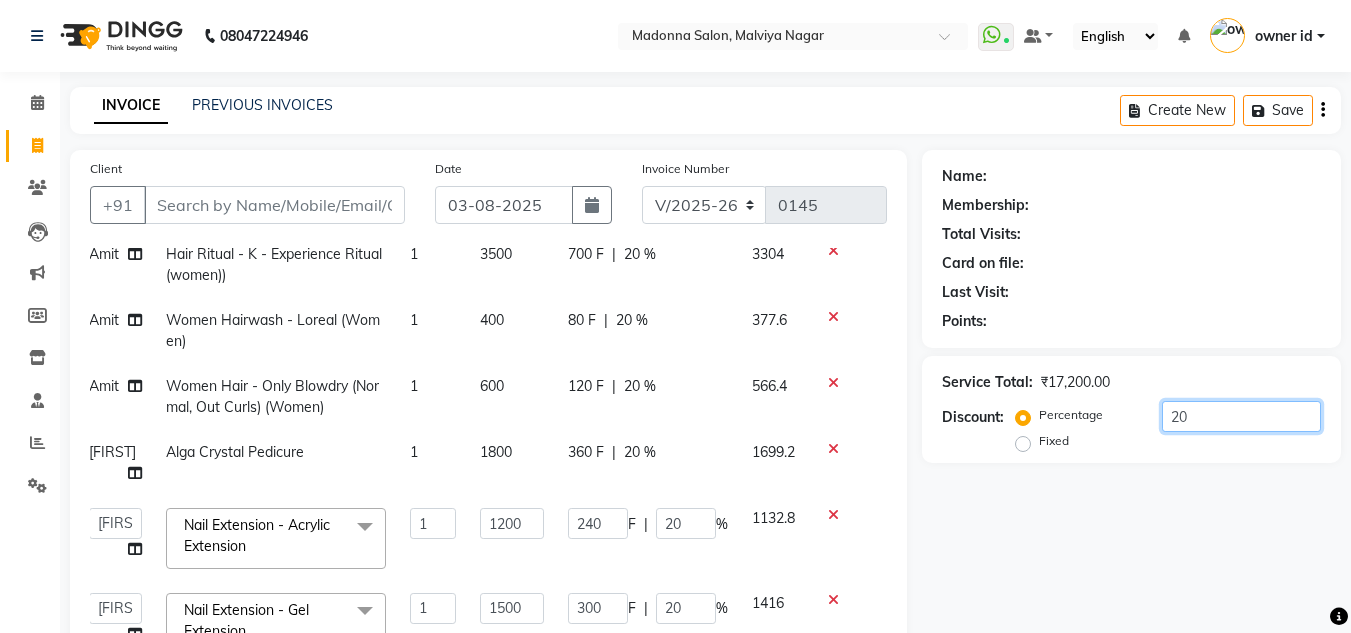 click on "20" 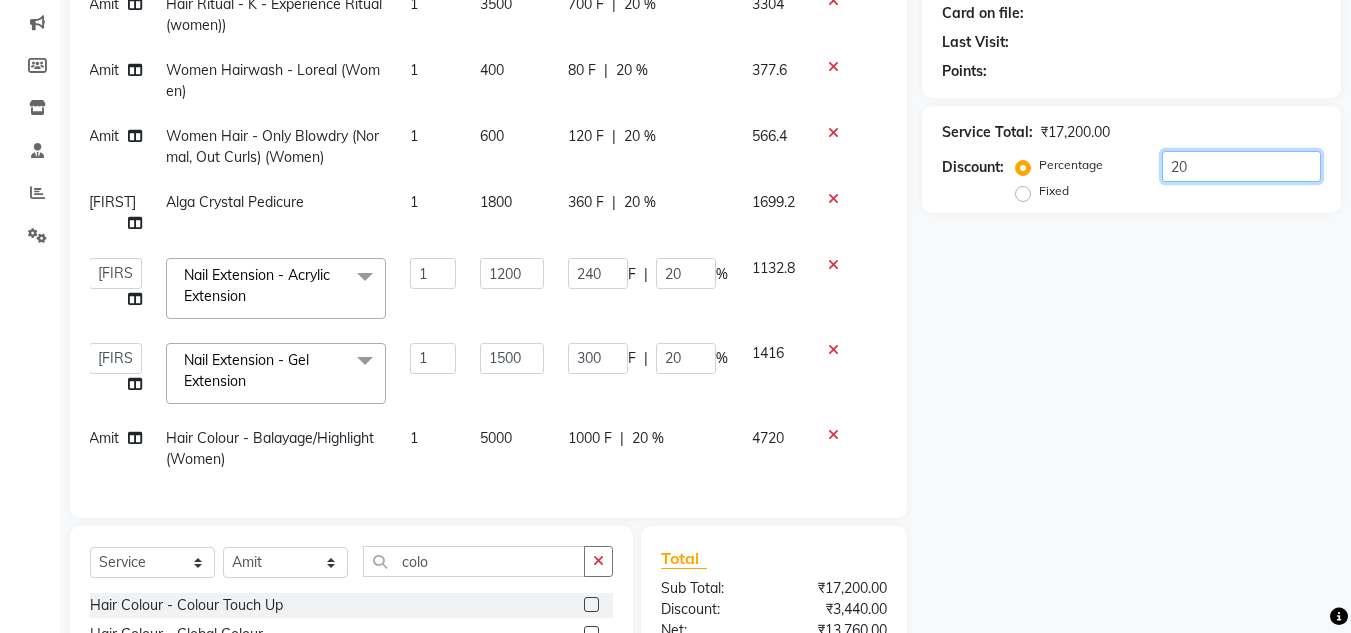 scroll, scrollTop: 0, scrollLeft: 0, axis: both 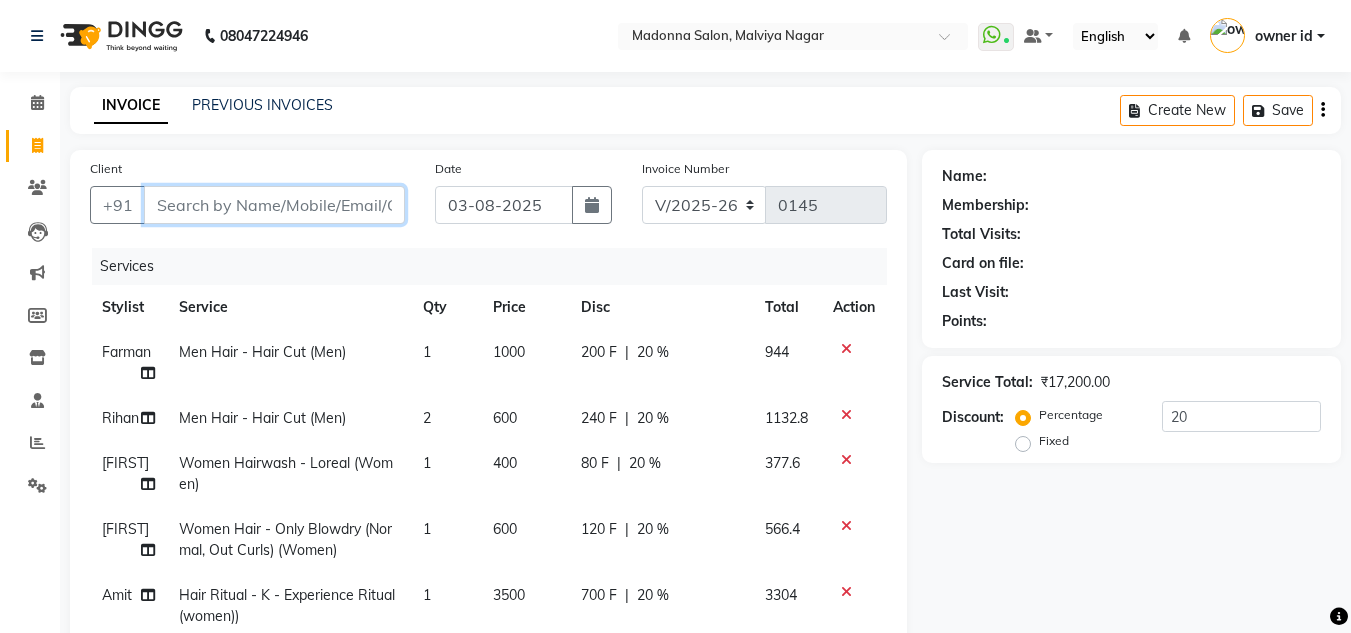 click on "Client" at bounding box center [274, 205] 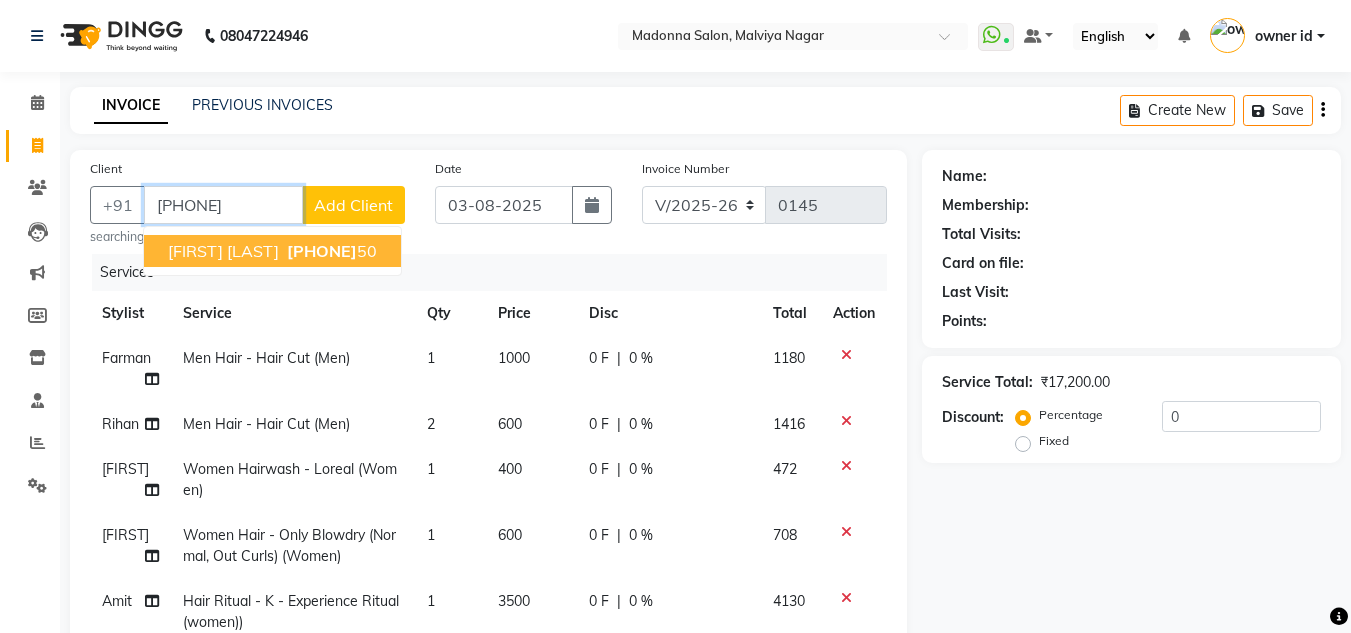 type on "[PHONE]" 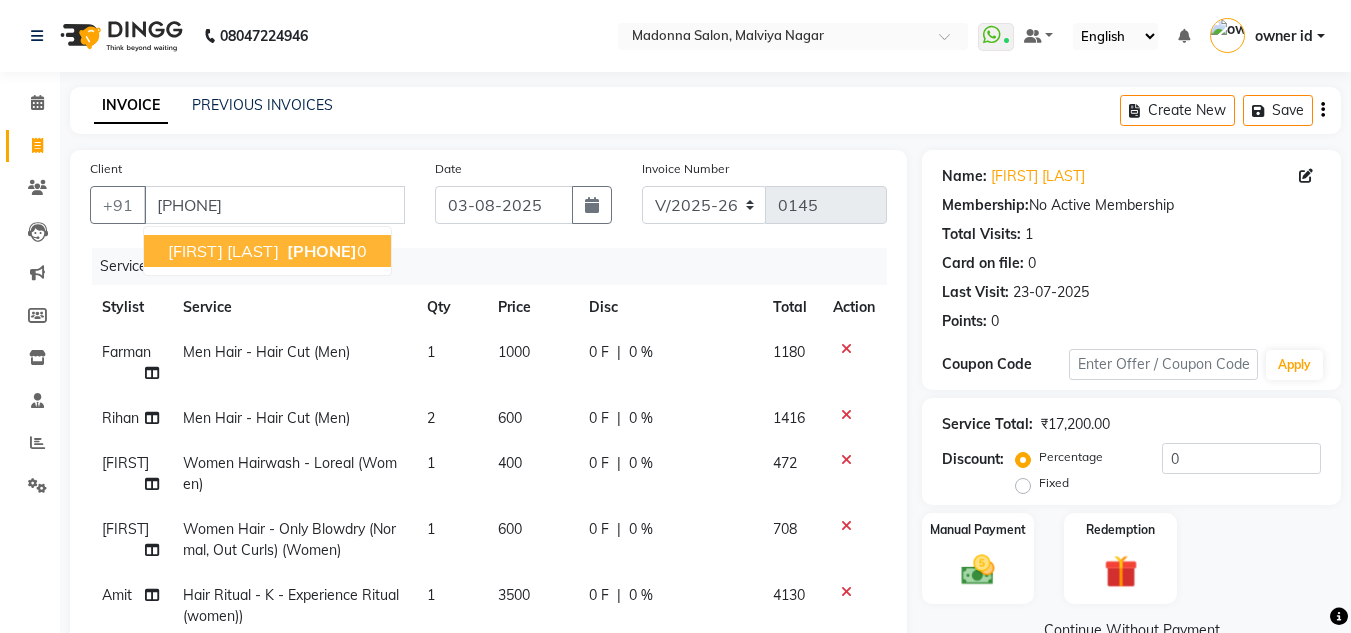 click on "[PHONE]" at bounding box center (322, 251) 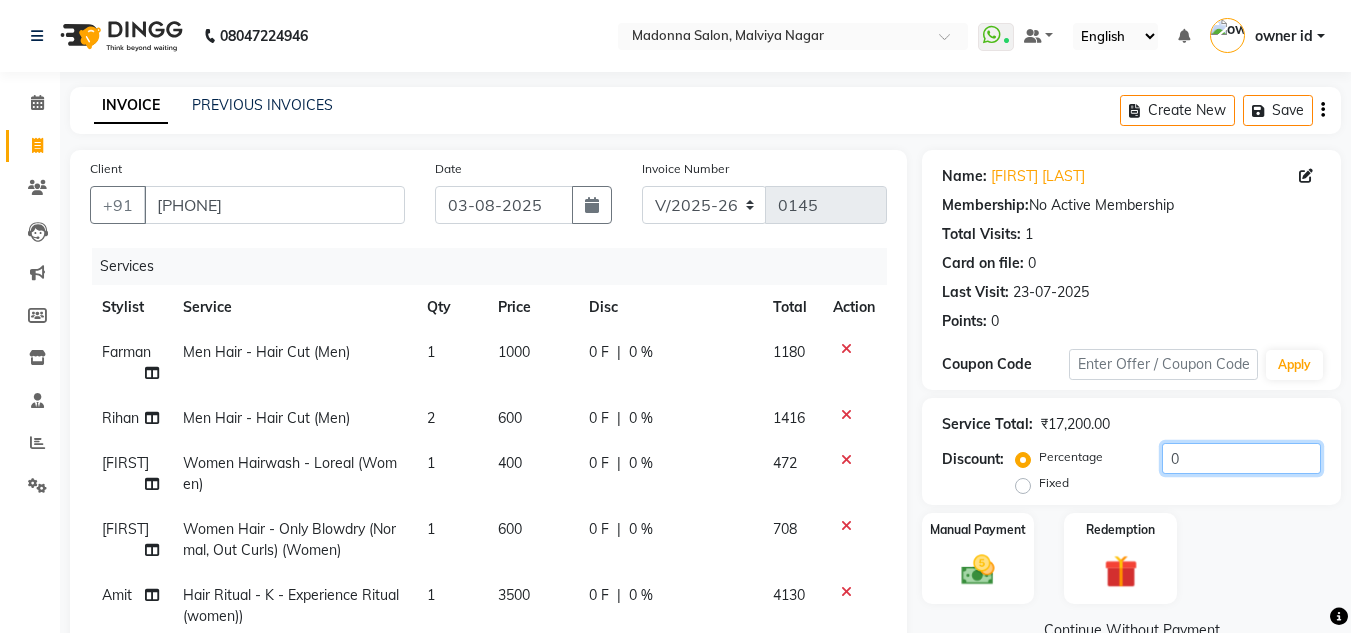 click on "0" 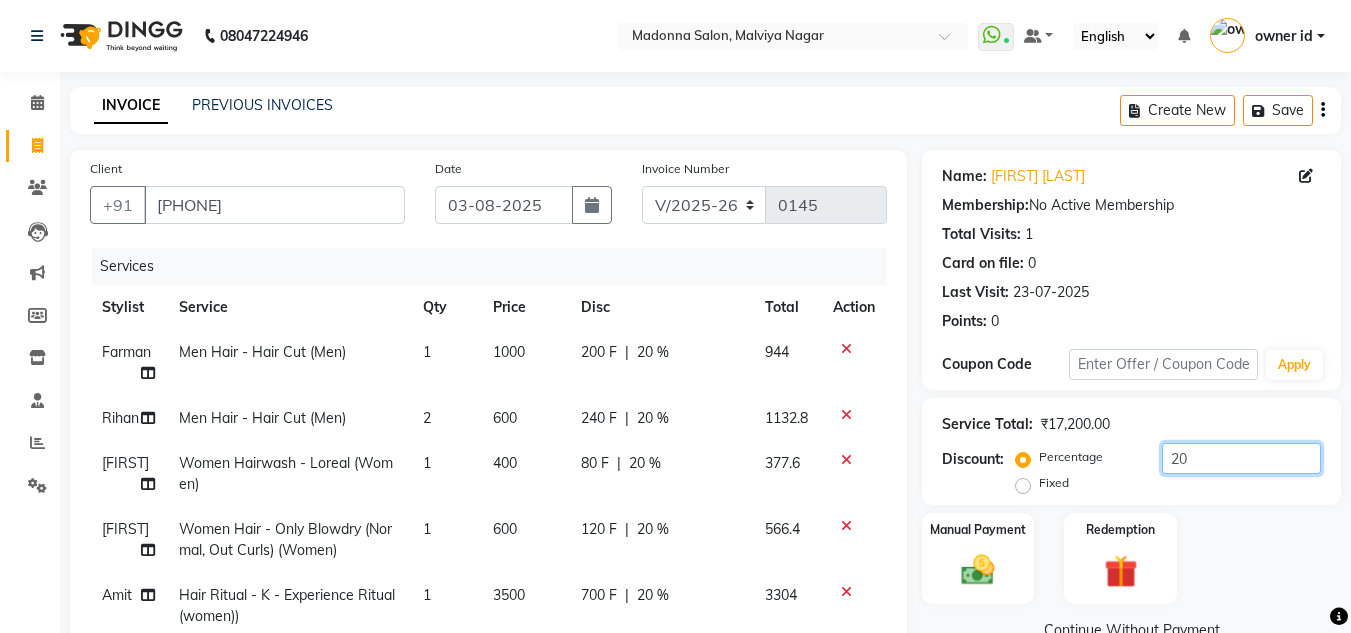 scroll, scrollTop: 406, scrollLeft: 0, axis: vertical 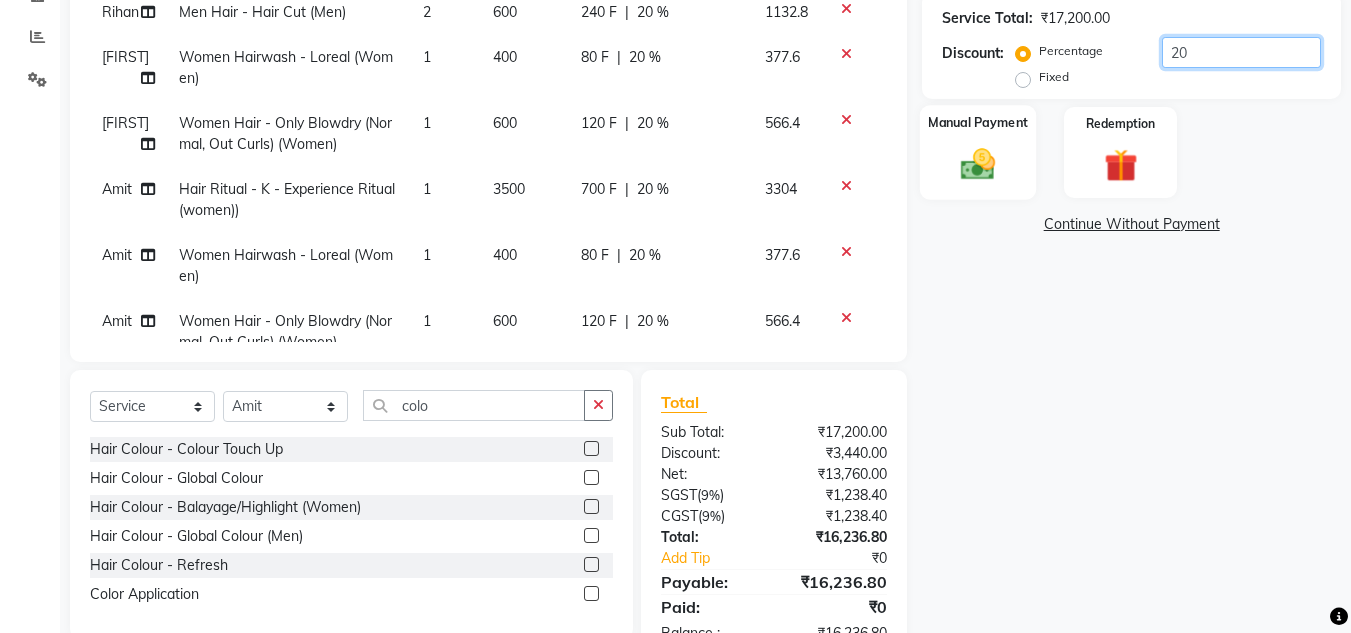 type on "20" 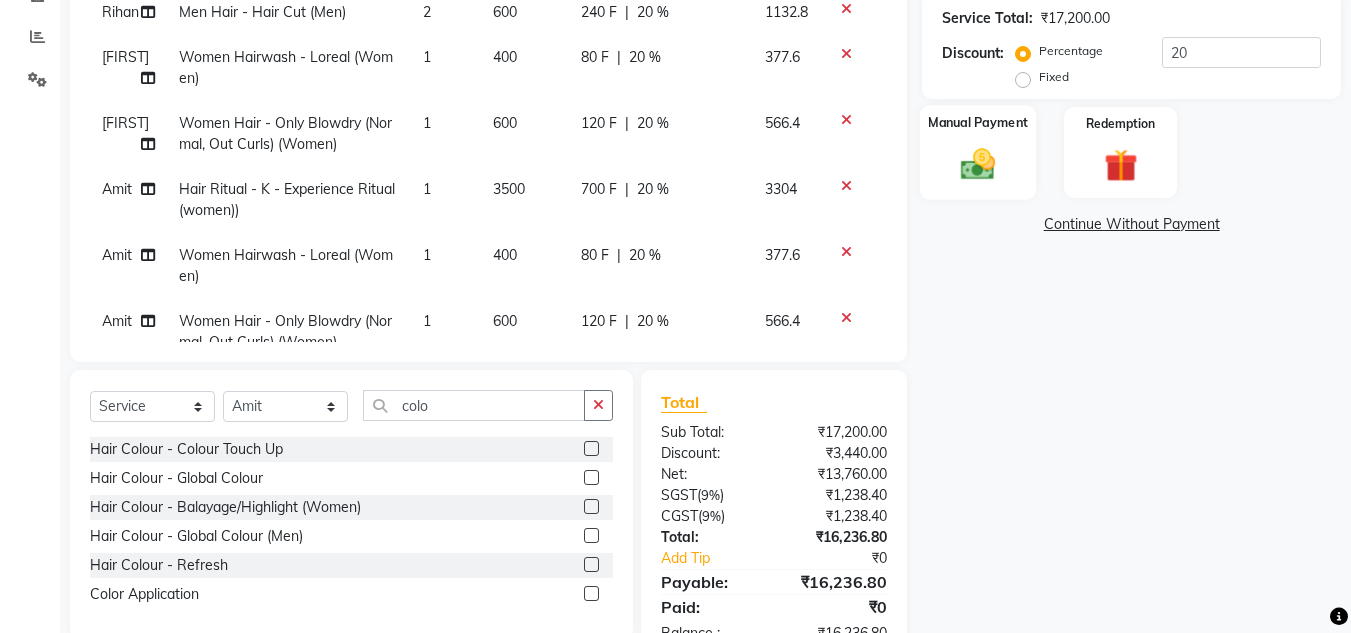 click on "Manual Payment" 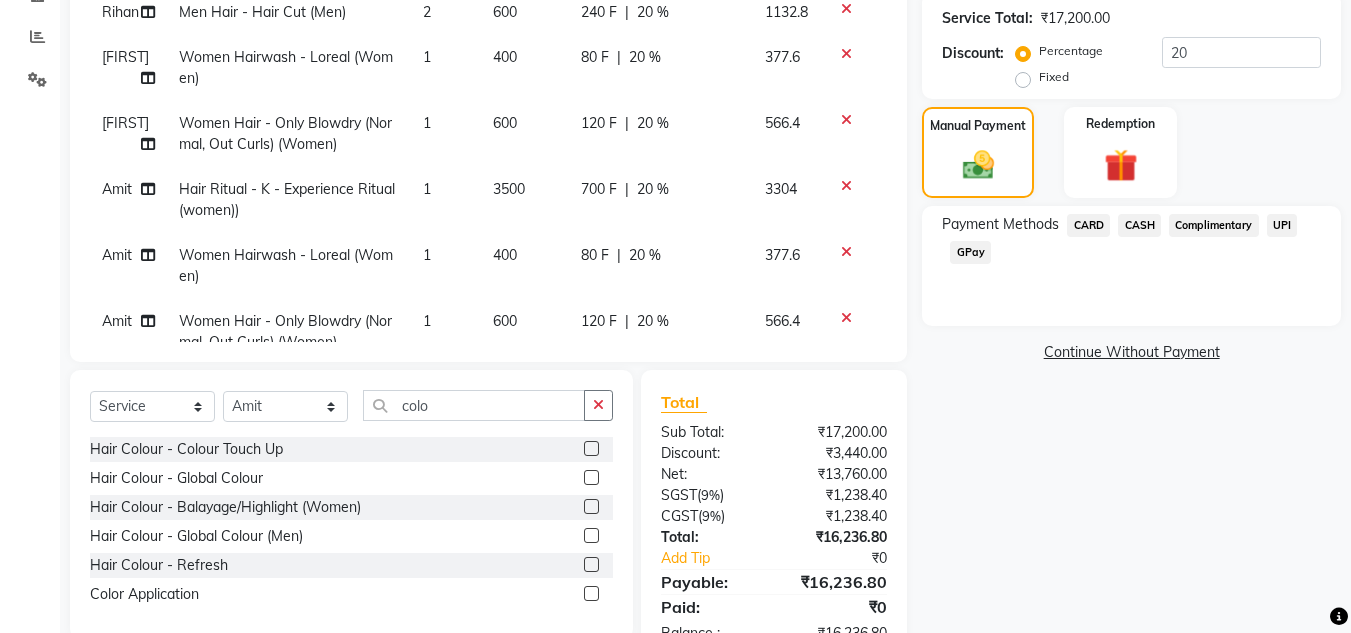 click on "CARD" 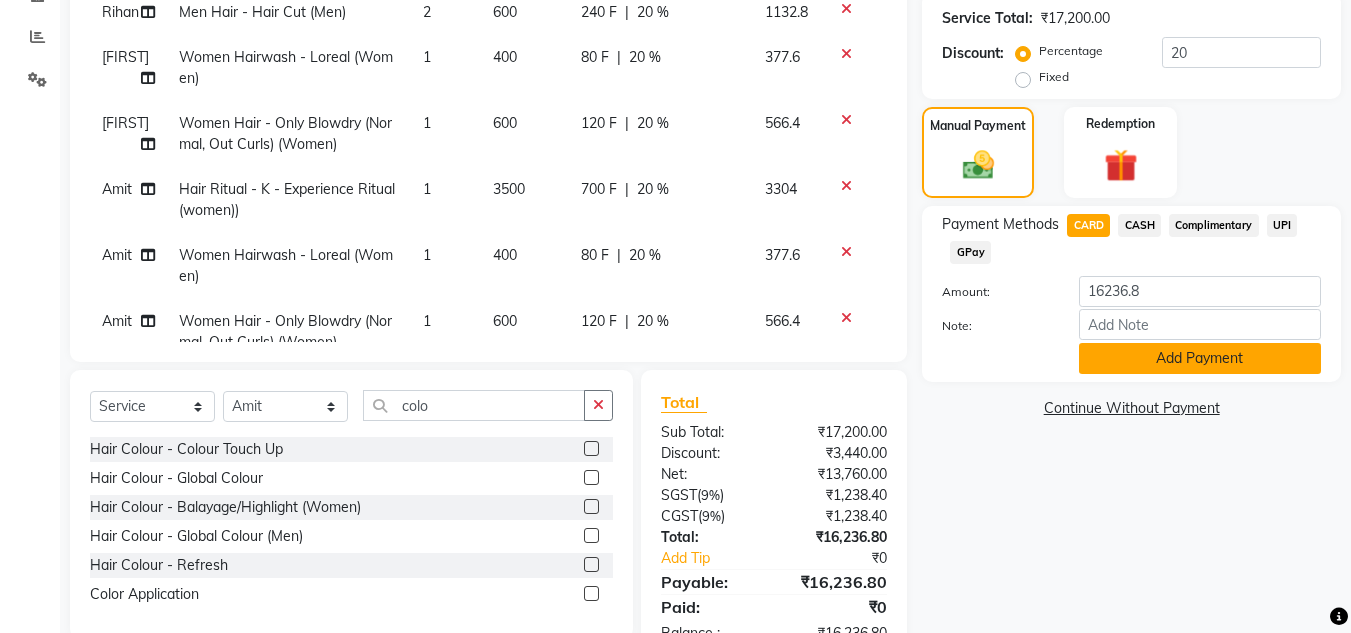 click on "Add Payment" 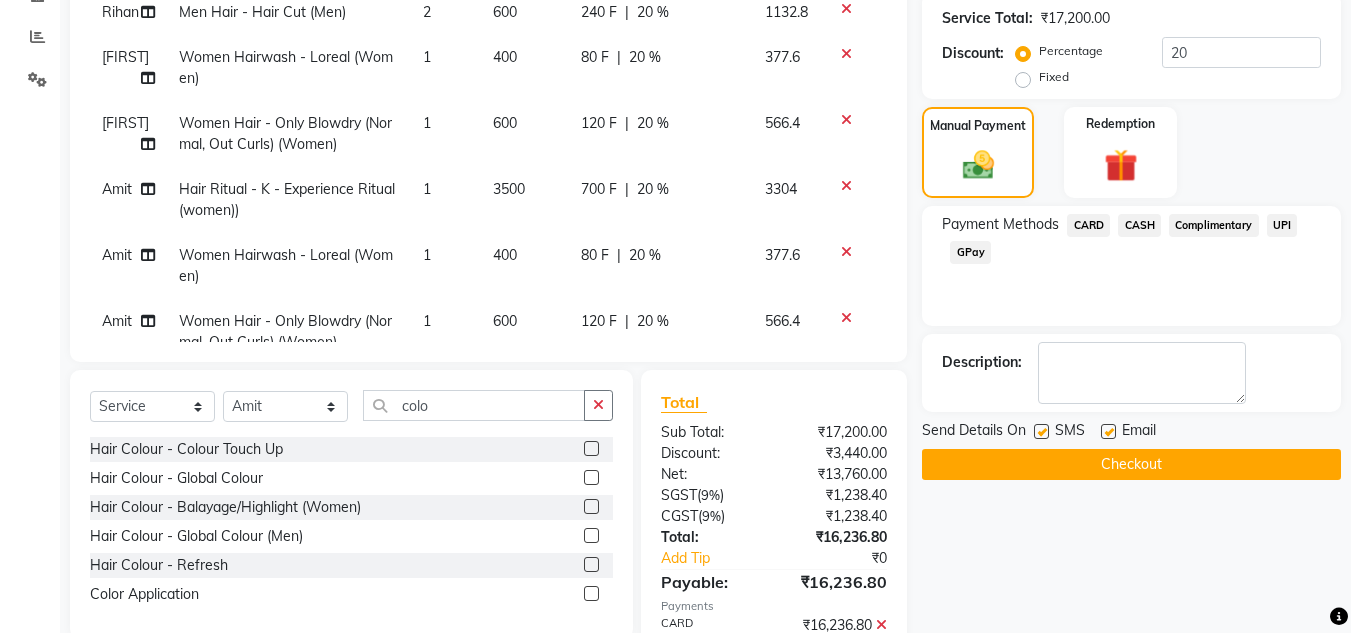 scroll, scrollTop: 485, scrollLeft: 0, axis: vertical 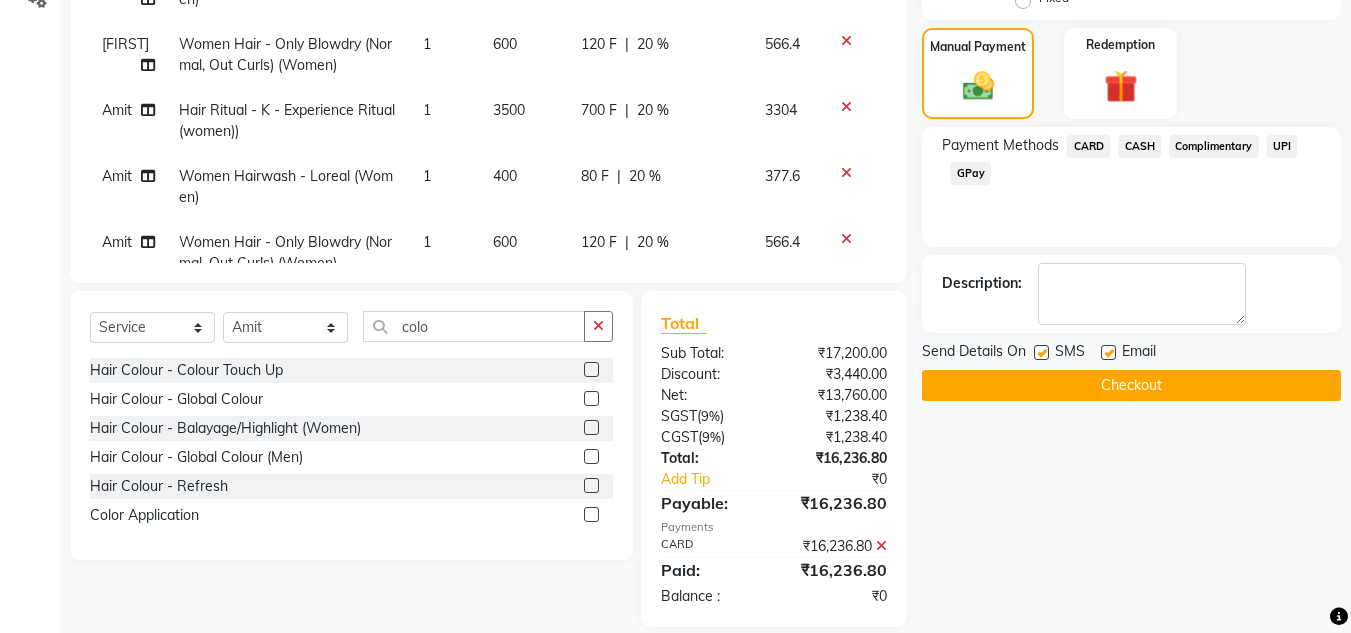 click on "Checkout" 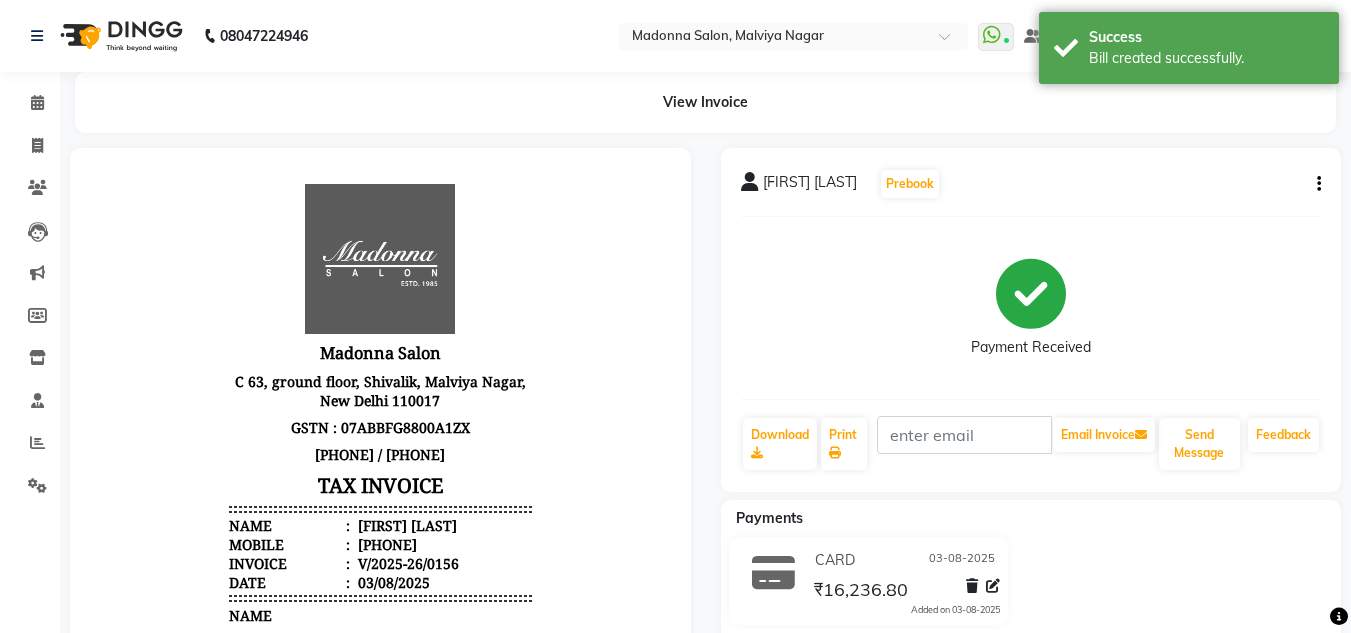 scroll, scrollTop: 0, scrollLeft: 0, axis: both 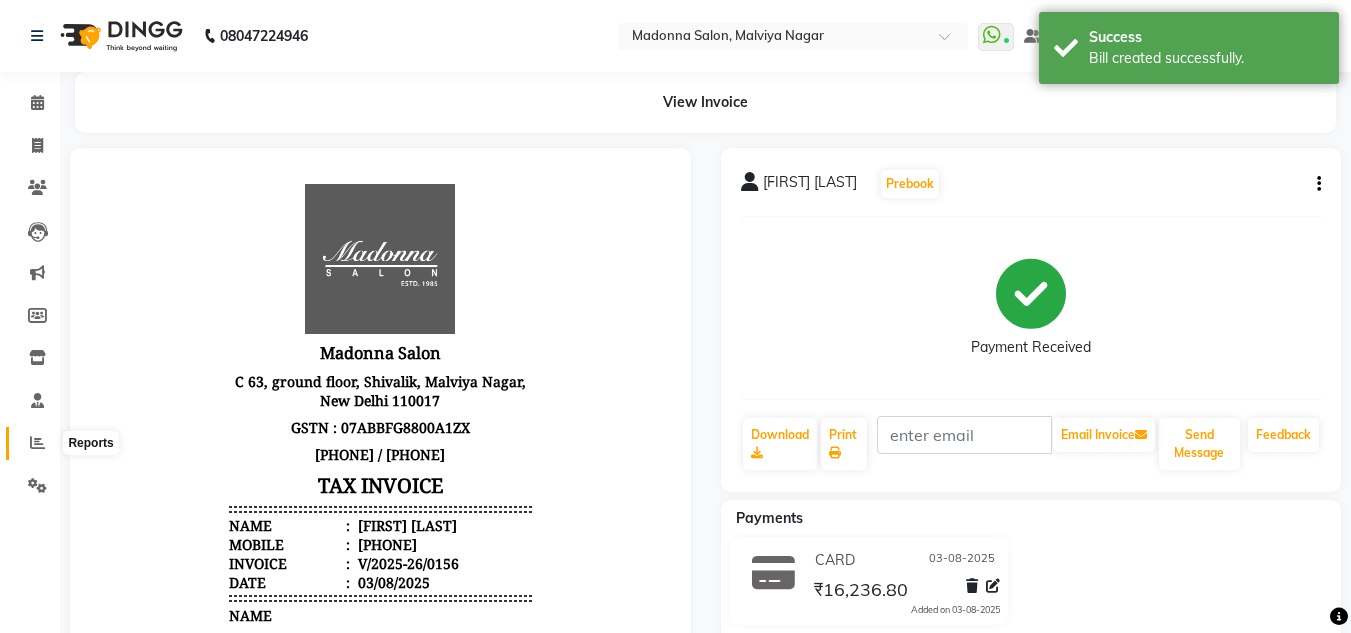 click 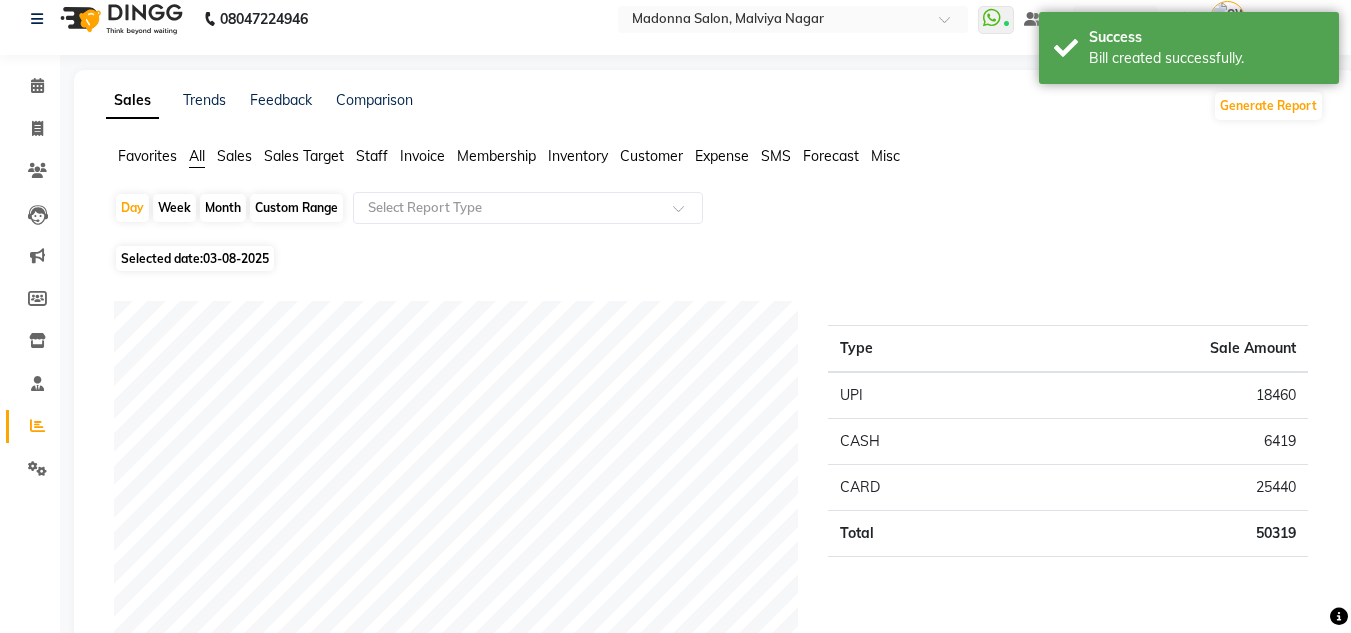 scroll, scrollTop: 0, scrollLeft: 0, axis: both 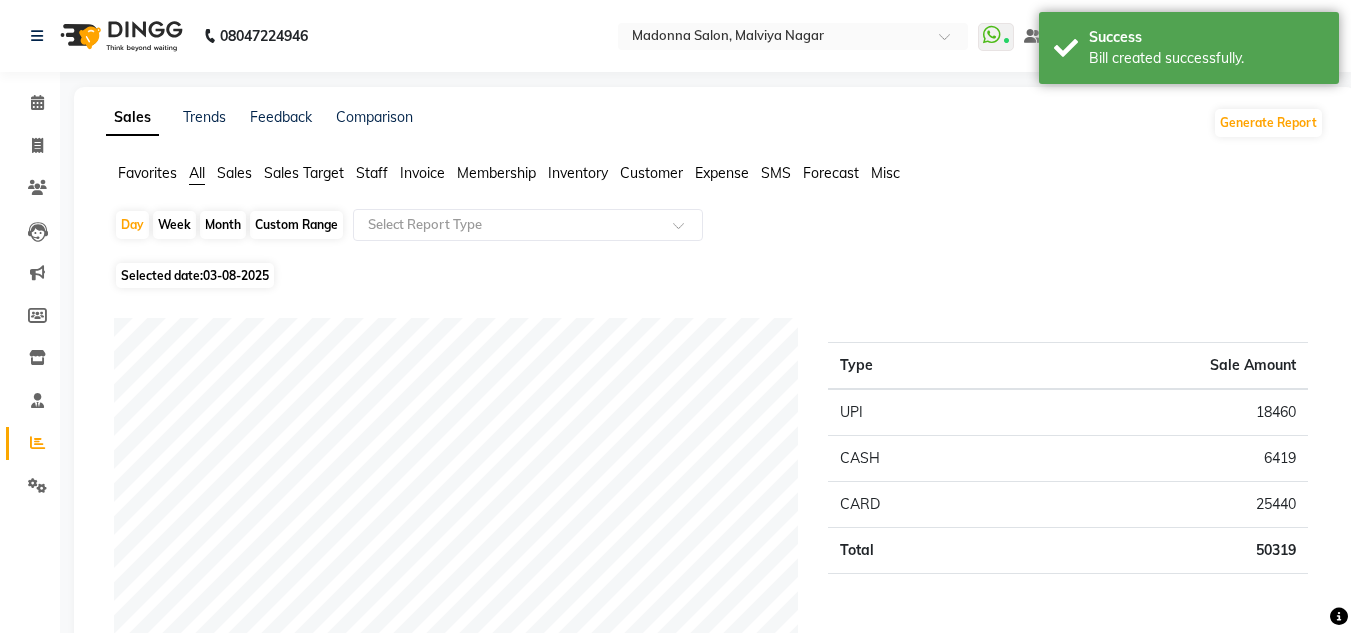 click on "Staff" 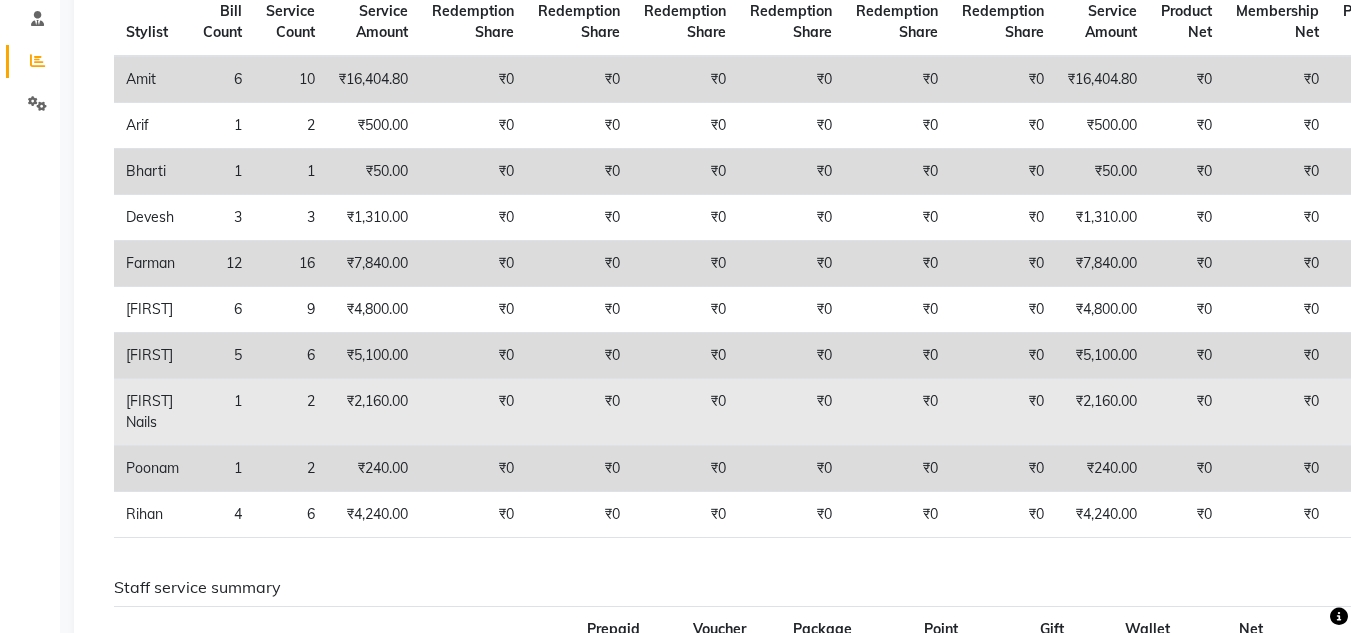 scroll, scrollTop: 0, scrollLeft: 0, axis: both 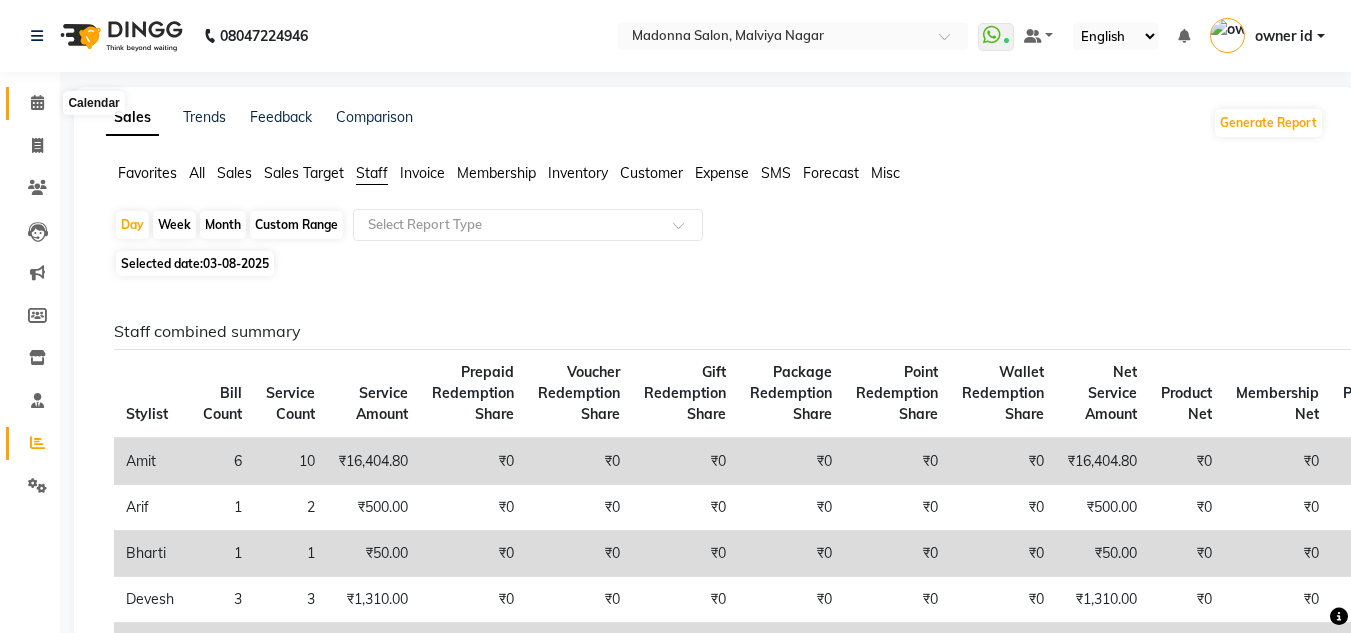 click 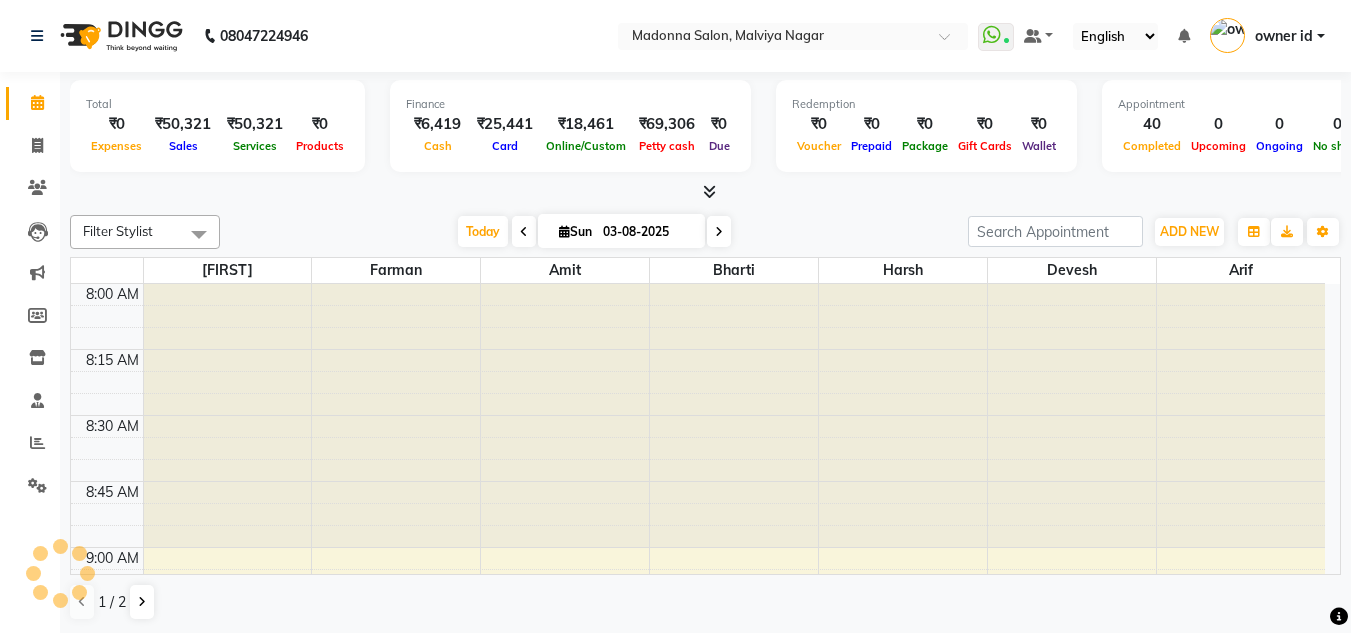 scroll, scrollTop: 0, scrollLeft: 0, axis: both 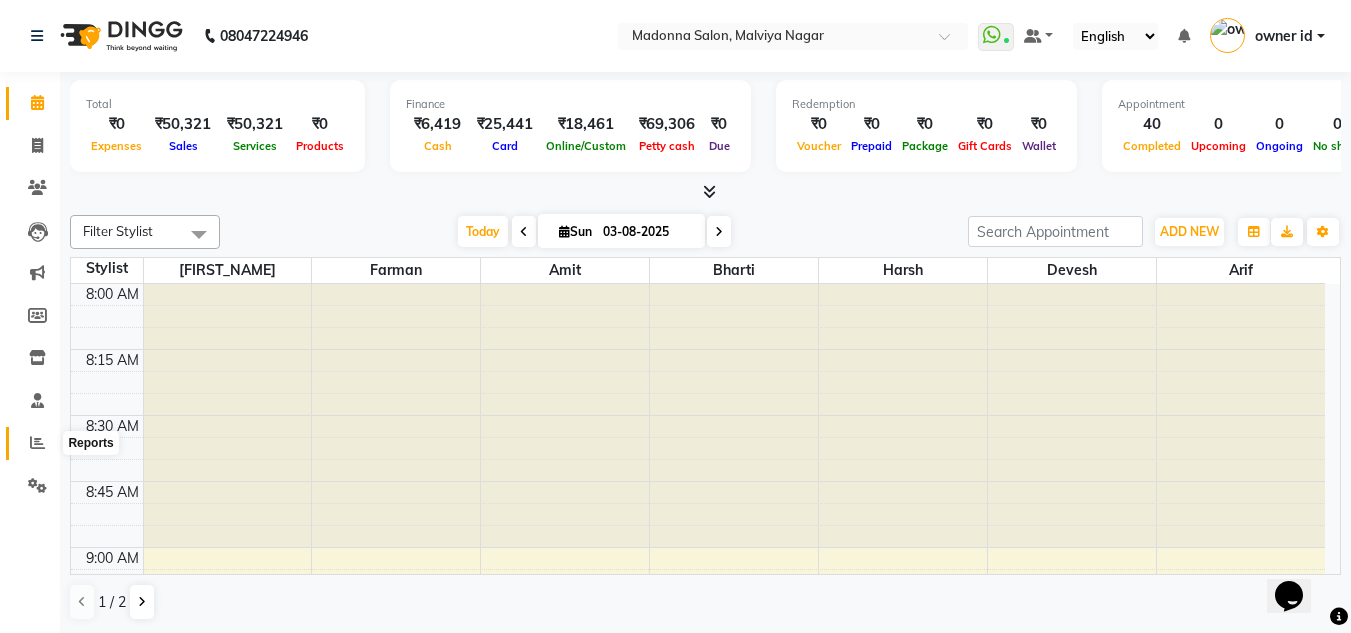 click 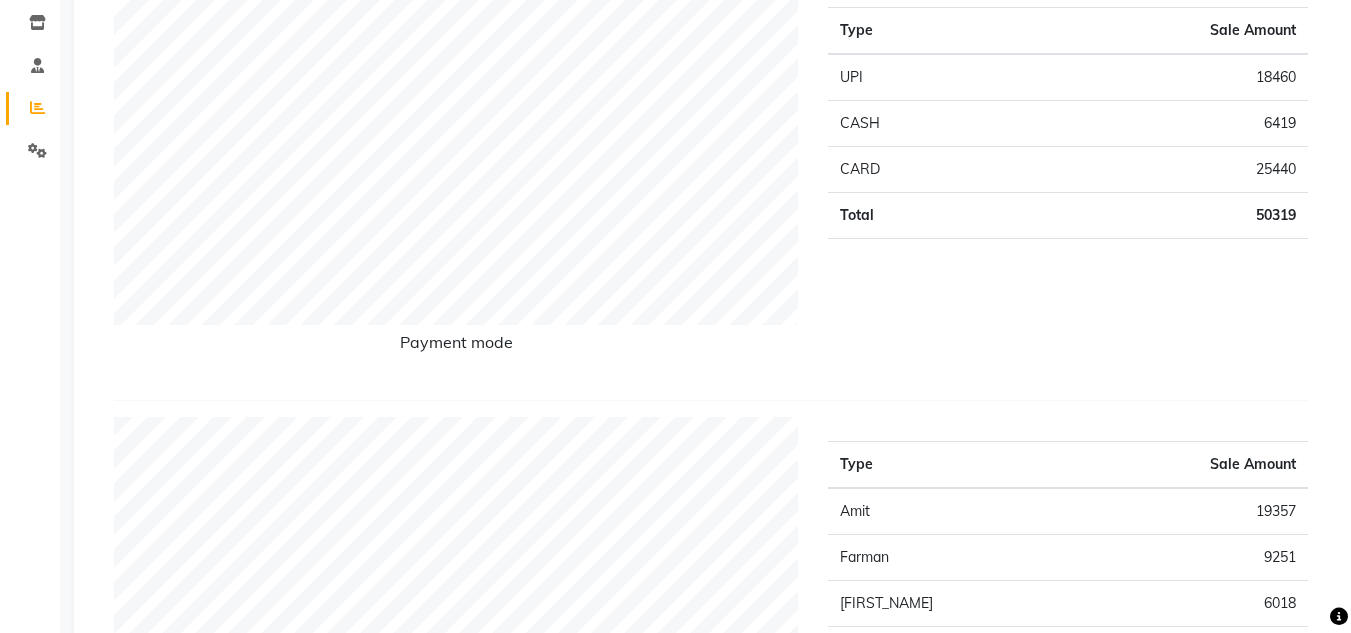 scroll, scrollTop: 0, scrollLeft: 0, axis: both 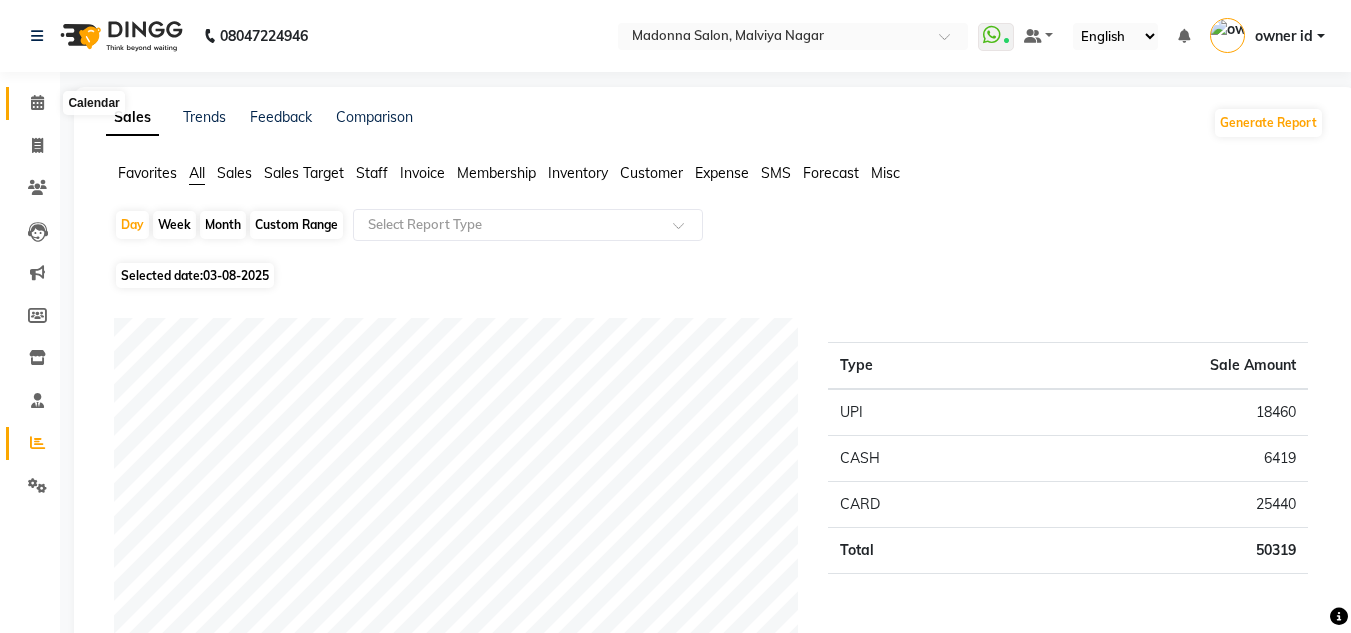 click 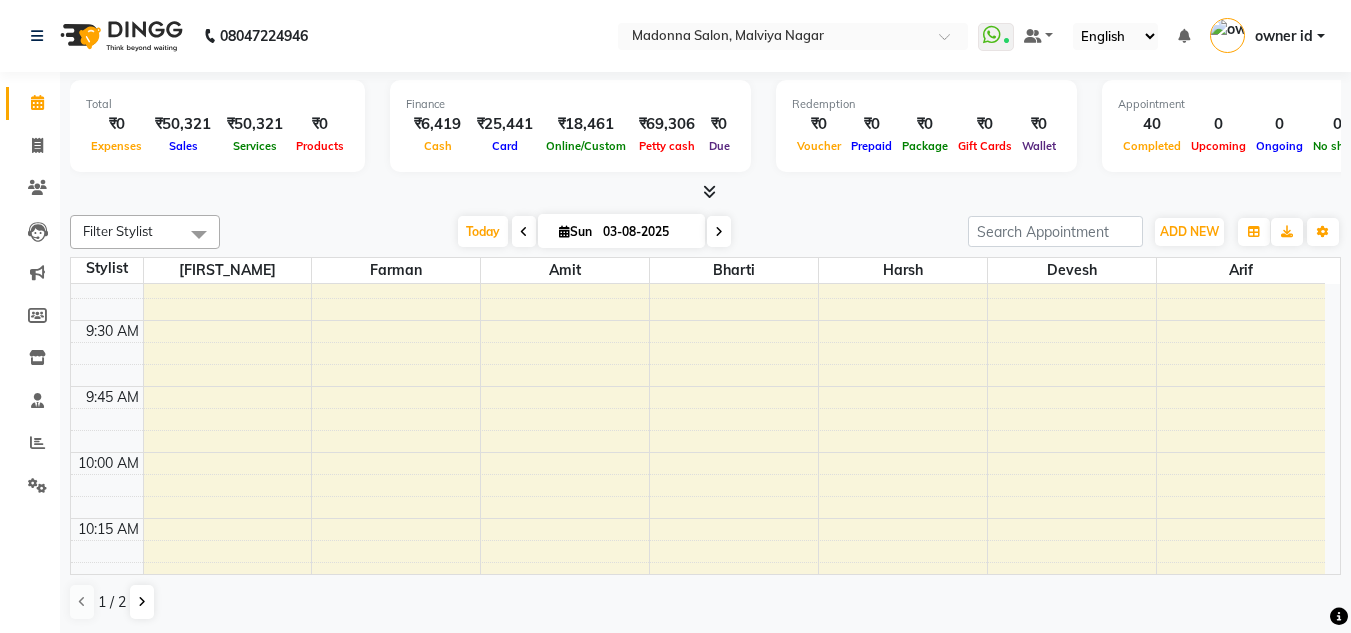 scroll, scrollTop: 0, scrollLeft: 0, axis: both 